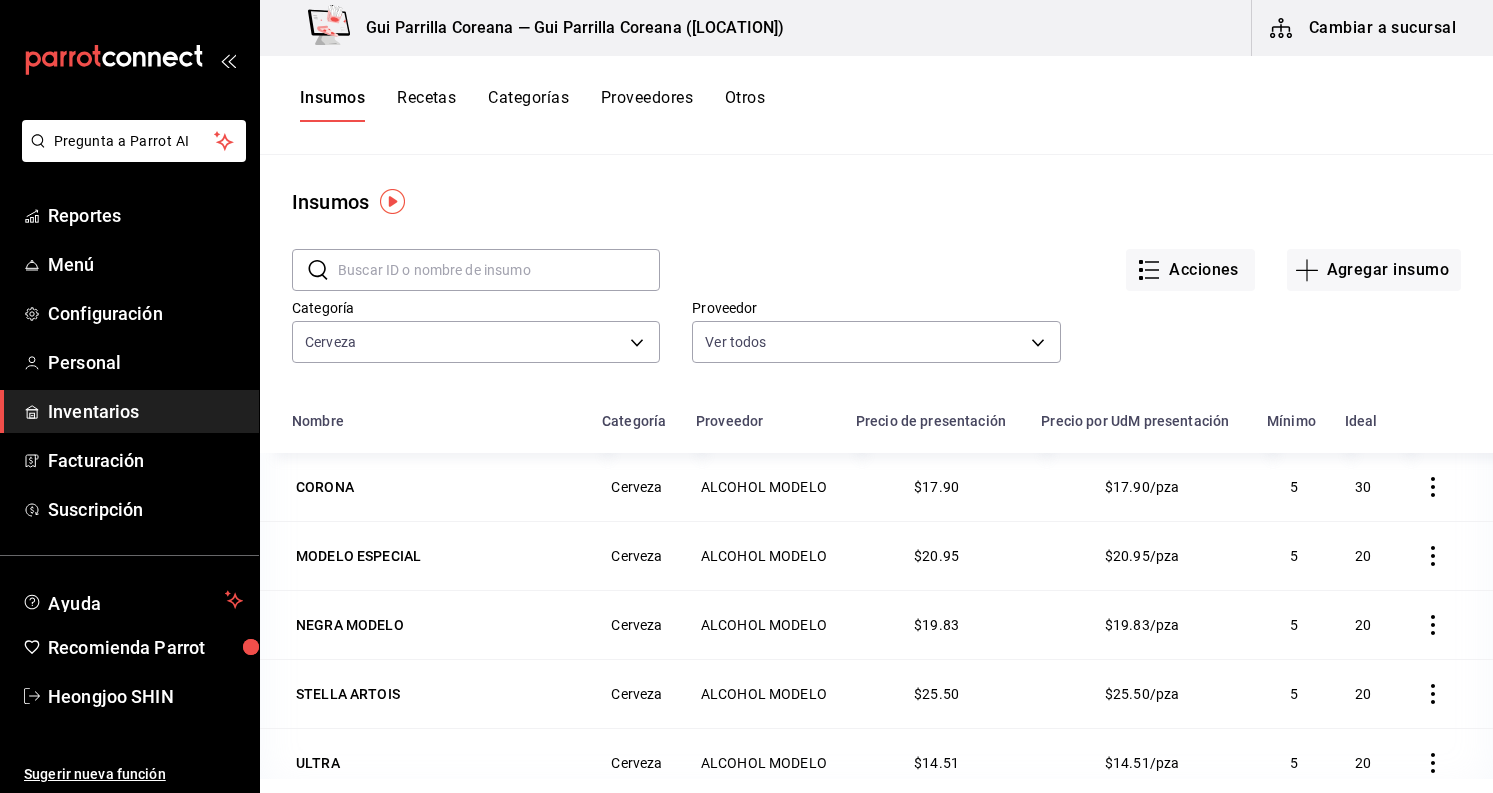 scroll, scrollTop: 0, scrollLeft: 0, axis: both 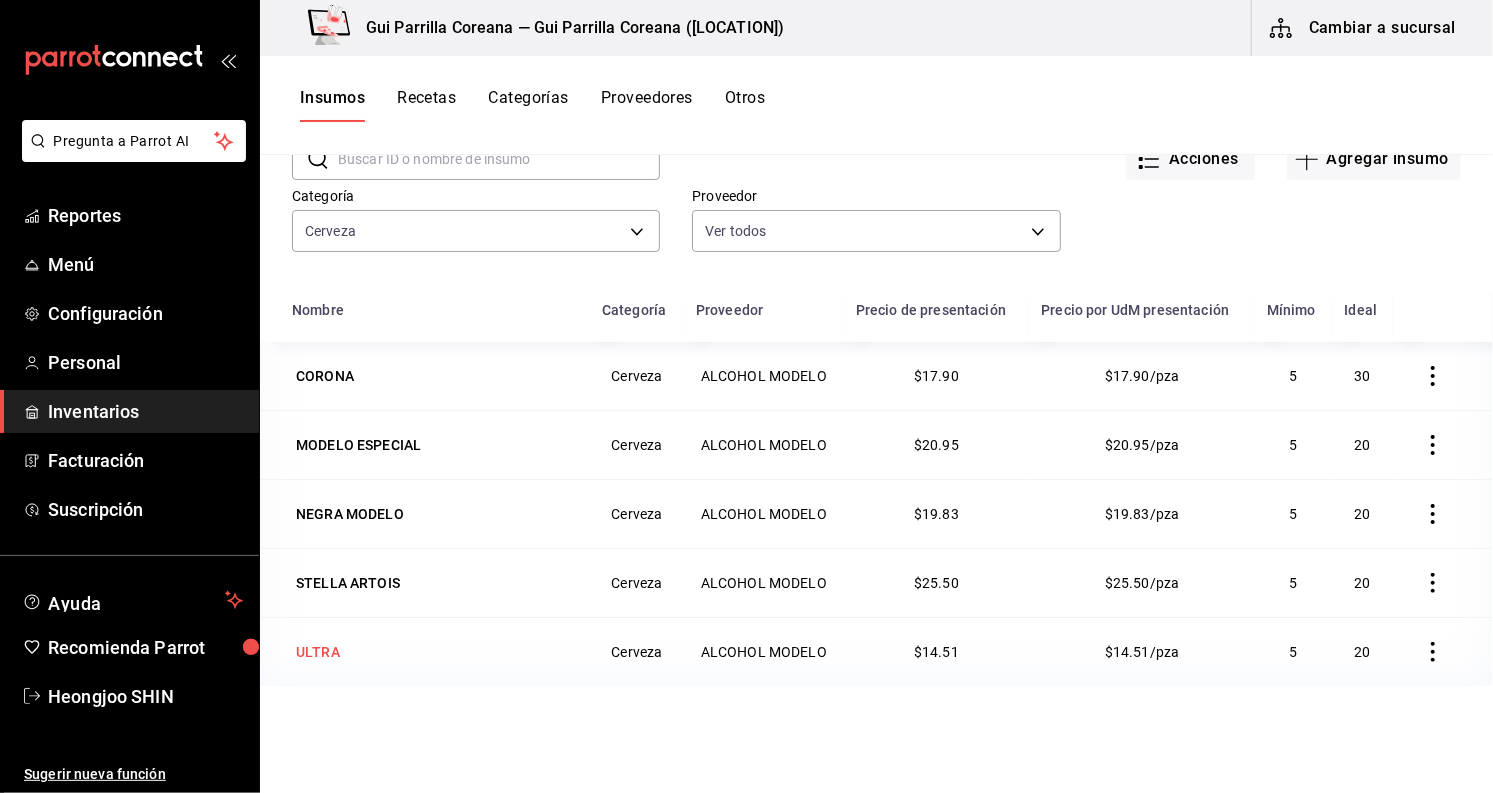 click on "ULTRA" at bounding box center (318, 652) 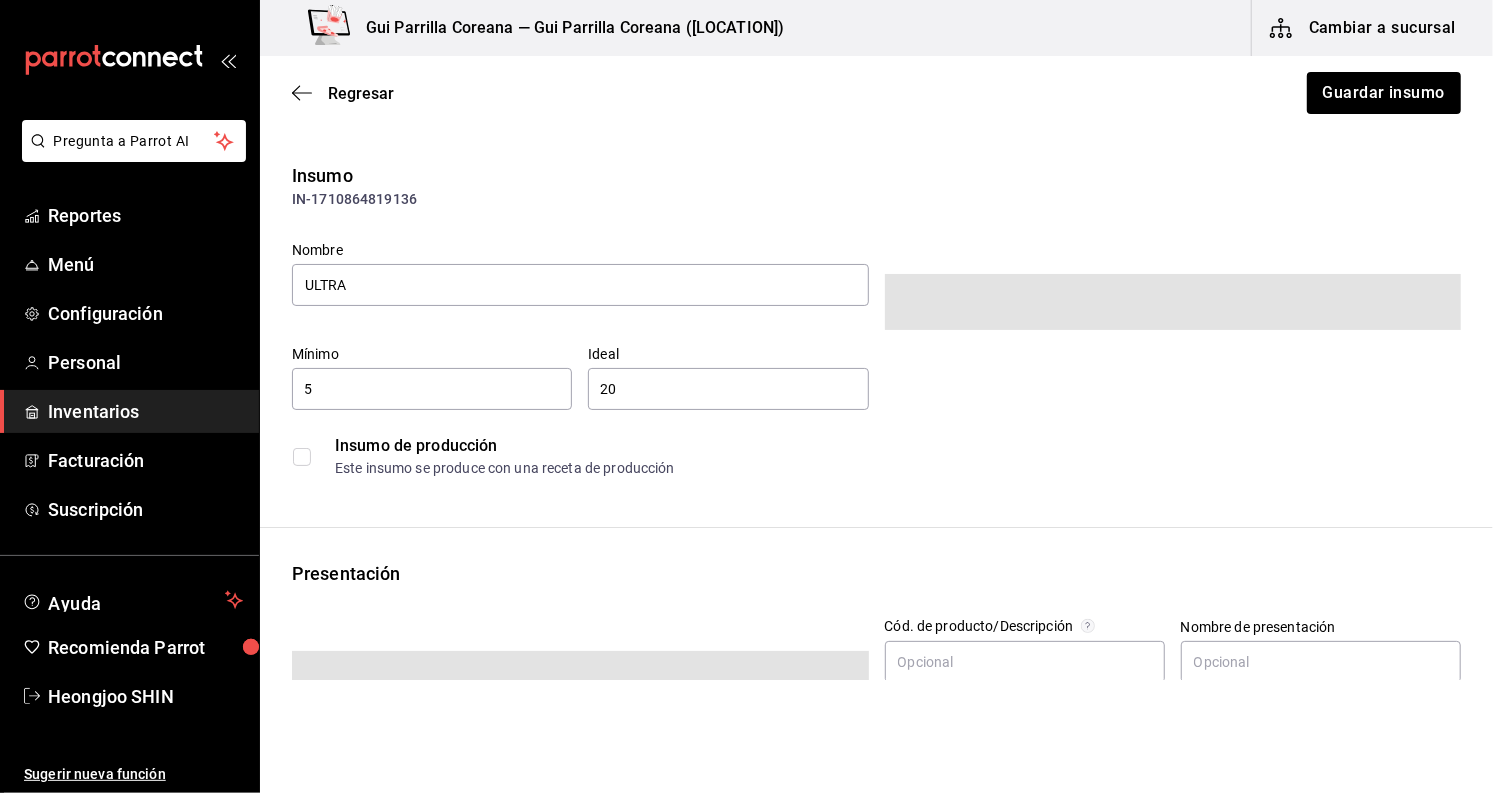type on "$16.83" 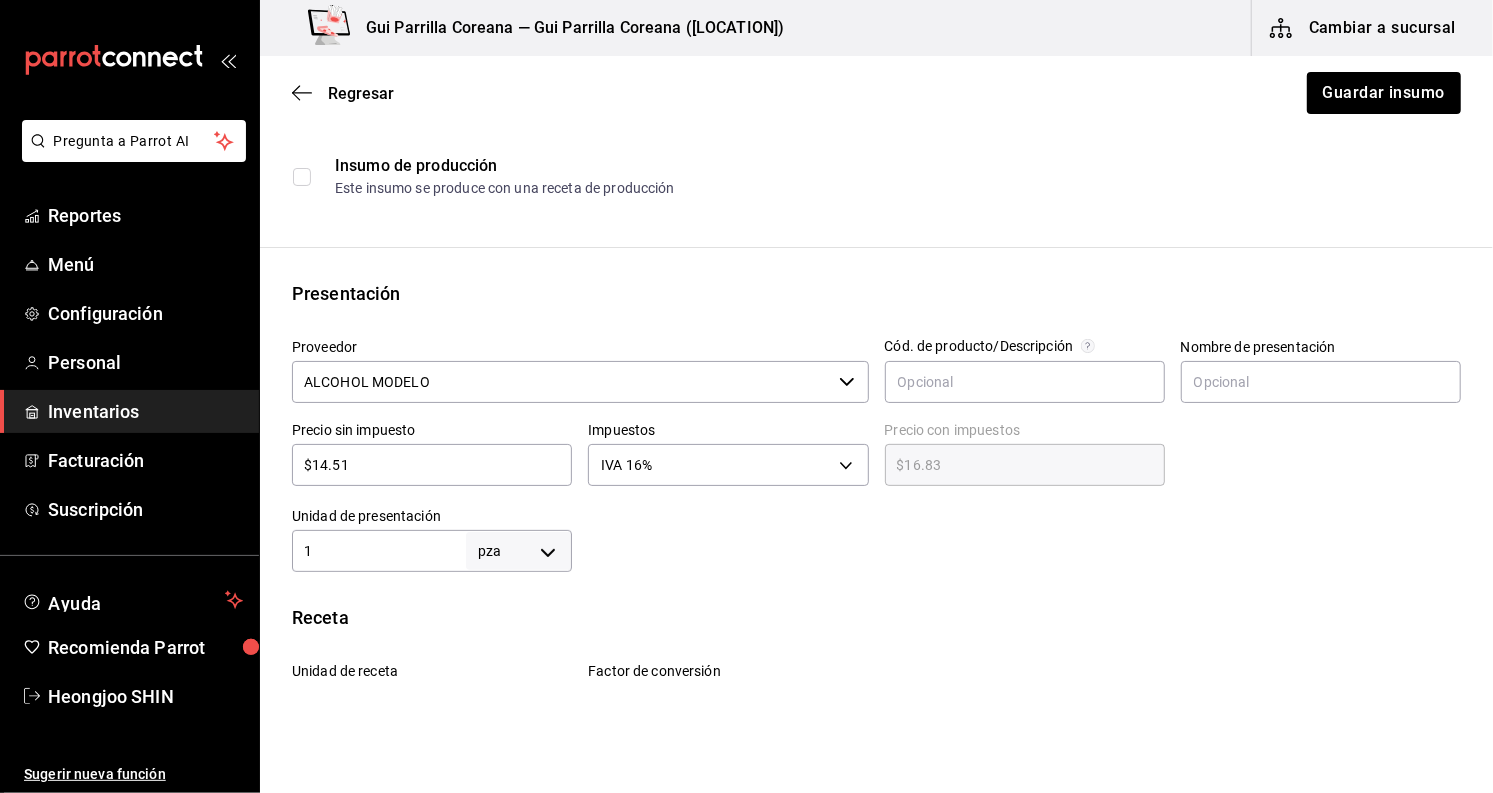 scroll, scrollTop: 555, scrollLeft: 0, axis: vertical 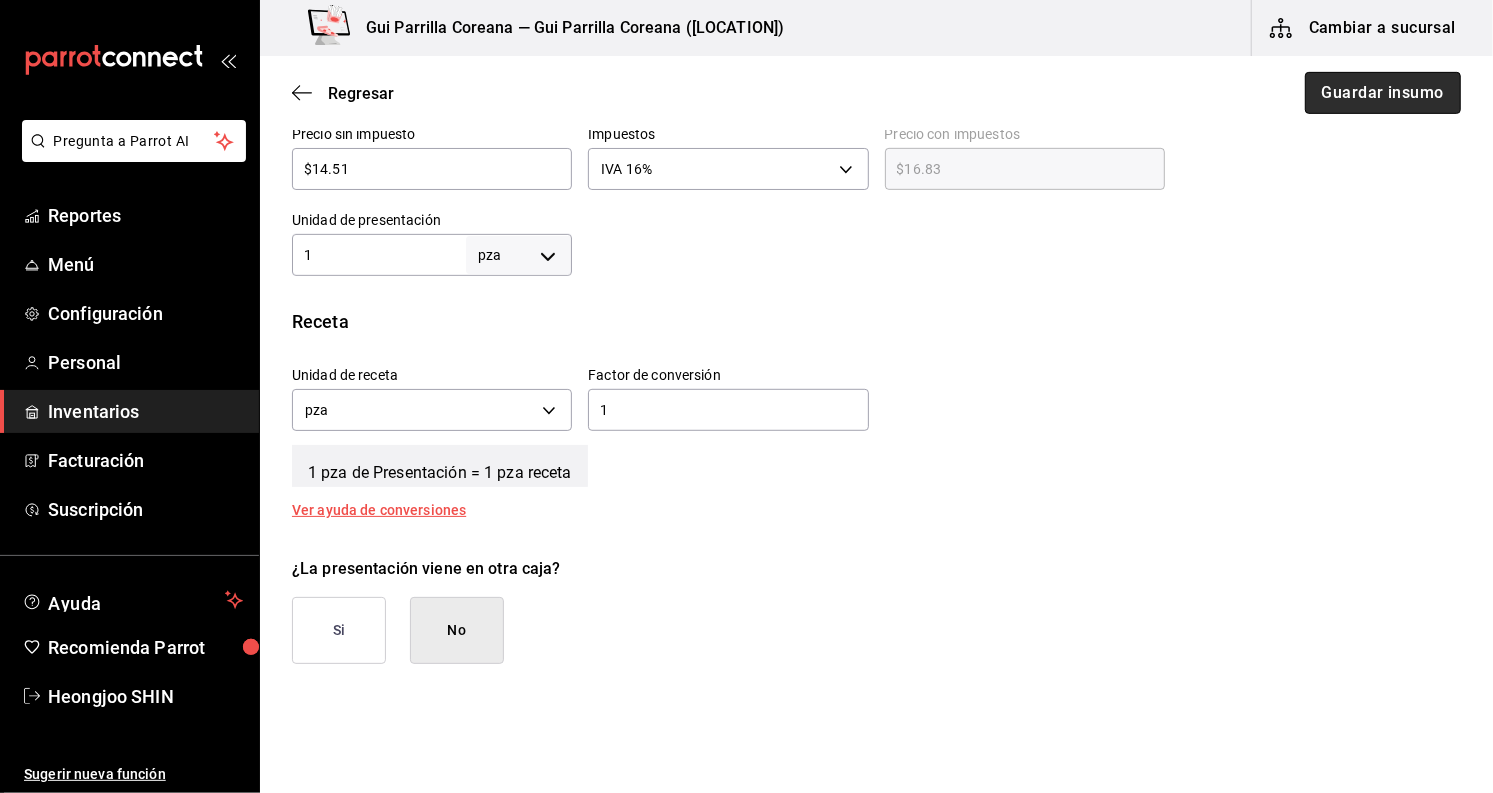click on "Guardar insumo" at bounding box center (1383, 93) 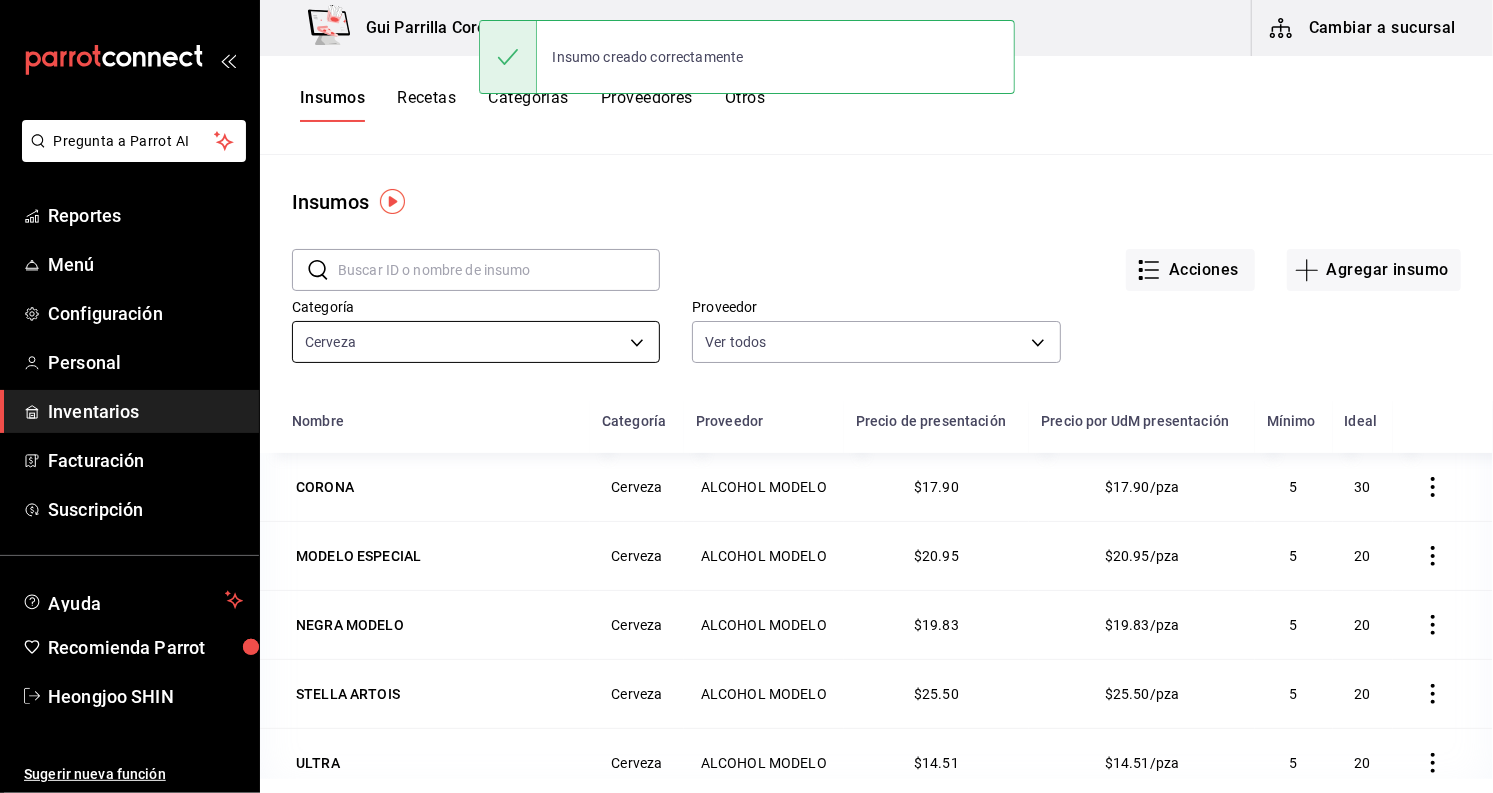 click on "Pregunta a Parrot AI Reportes   Menú   Configuración   Personal   Inventarios   Facturación   Suscripción   Ayuda Recomienda Parrot   Heongjoo SHIN   Sugerir nueva función   Gui Parrilla Coreana — Gui Parrilla Coreana (Paseo) Cambiar a sucursal Insumos Recetas Categorías Proveedores Otros Insumos ​ ​ Acciones Agregar insumo Categoría Cerveza 6949ef77-888c-4b9b-85cf-954b61c6a8e5 Proveedor Ver todos Nombre Categoría Proveedor Precio de presentación Precio por UdM presentación Mínimo Ideal CORONA Cerveza ALCOHOL MODELO $17.90 $17.90/pza 5 30 MODELO ESPECIAL Cerveza ALCOHOL MODELO $20.95 $20.95/pza 5 20 NEGRA MODELO Cerveza ALCOHOL MODELO $19.83 $19.83/pza 5 20 STELLA ARTOIS Cerveza ALCOHOL MODELO $25.50 $25.50/pza 5 20 ULTRA Cerveza ALCOHOL MODELO $14.51 $14.51/pza 5 20 Insumo creado correctamente GANA 1 MES GRATIS EN TU SUSCRIPCIÓN AQUÍ Ver video tutorial Ir a video Pregunta a Parrot AI Reportes   Menú   Configuración   Personal   Inventarios   Facturación   Suscripción   Ayuda" at bounding box center [746, 389] 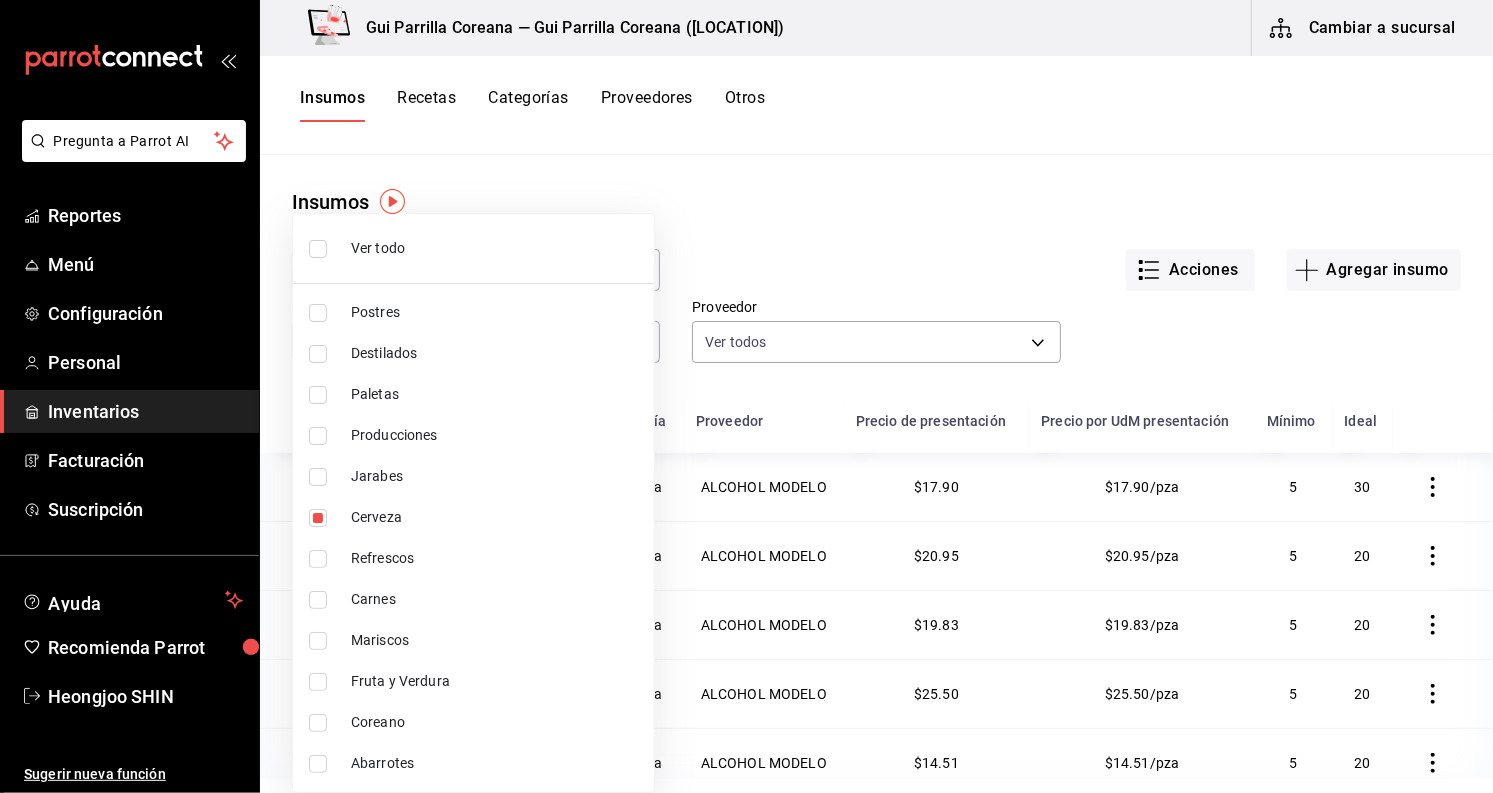 click at bounding box center [318, 518] 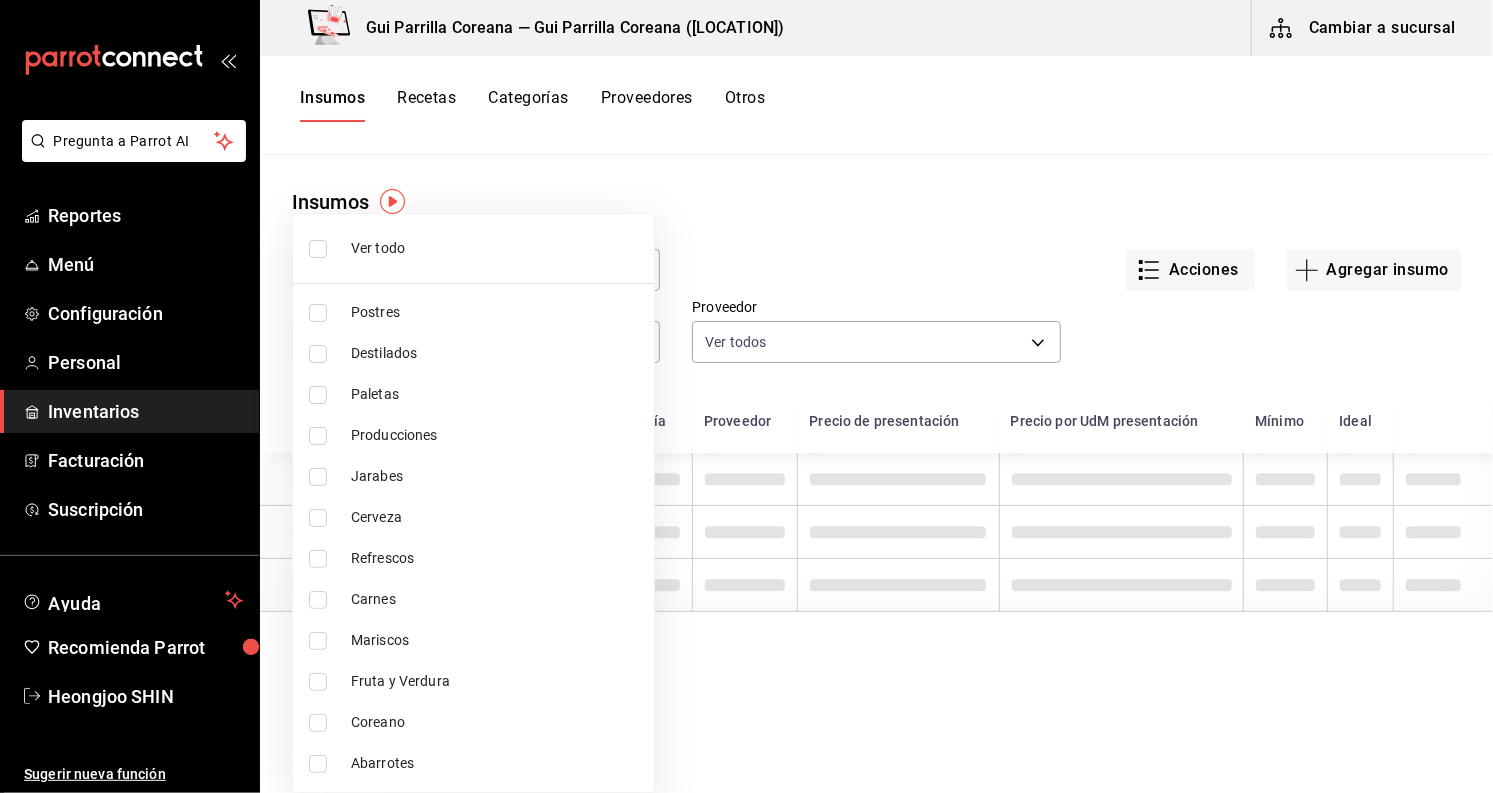 click on "Refrescos" at bounding box center (494, 558) 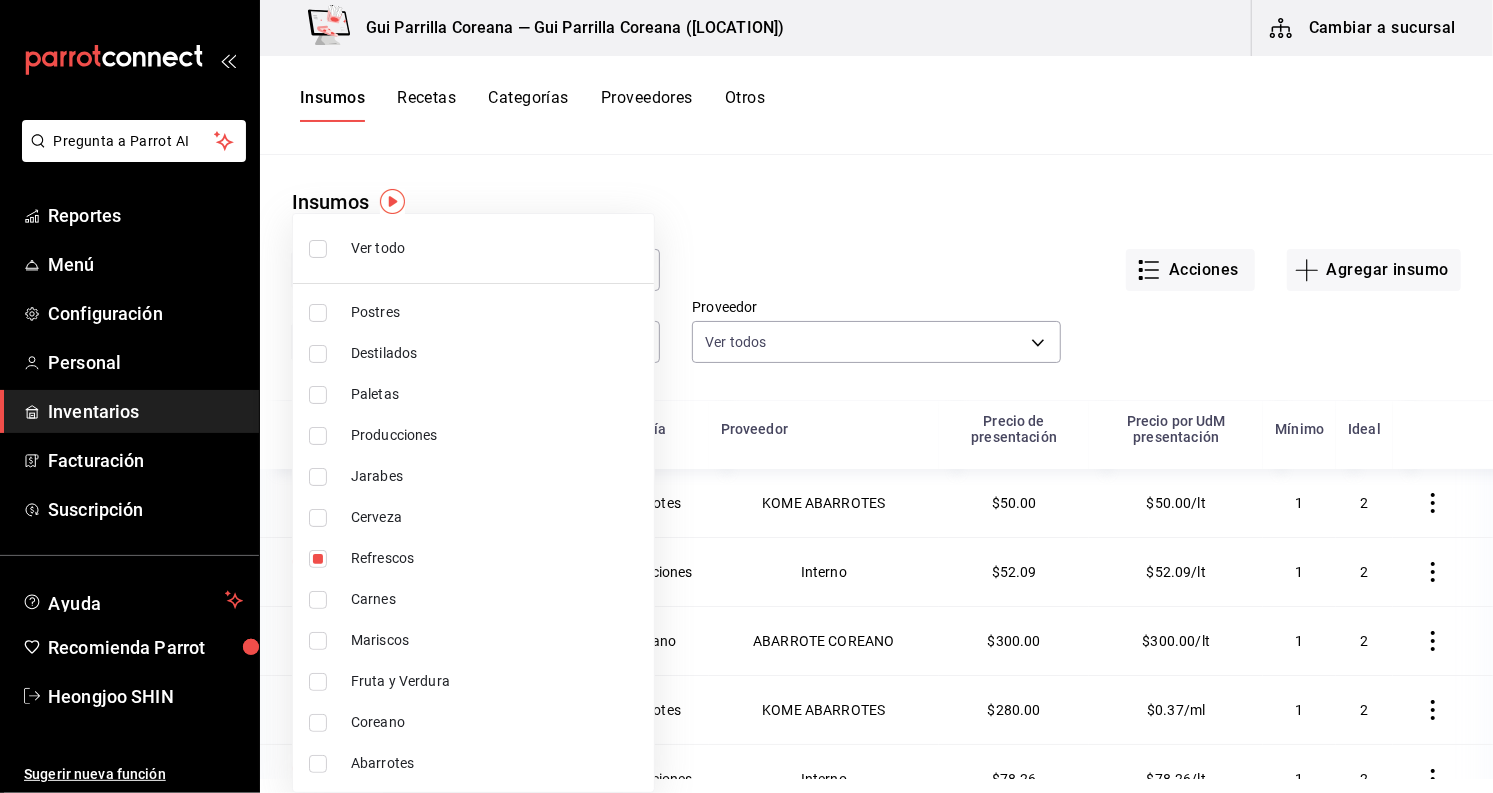 type on "c55fa8cd-e536-412f-913d-3c1cee9851eb" 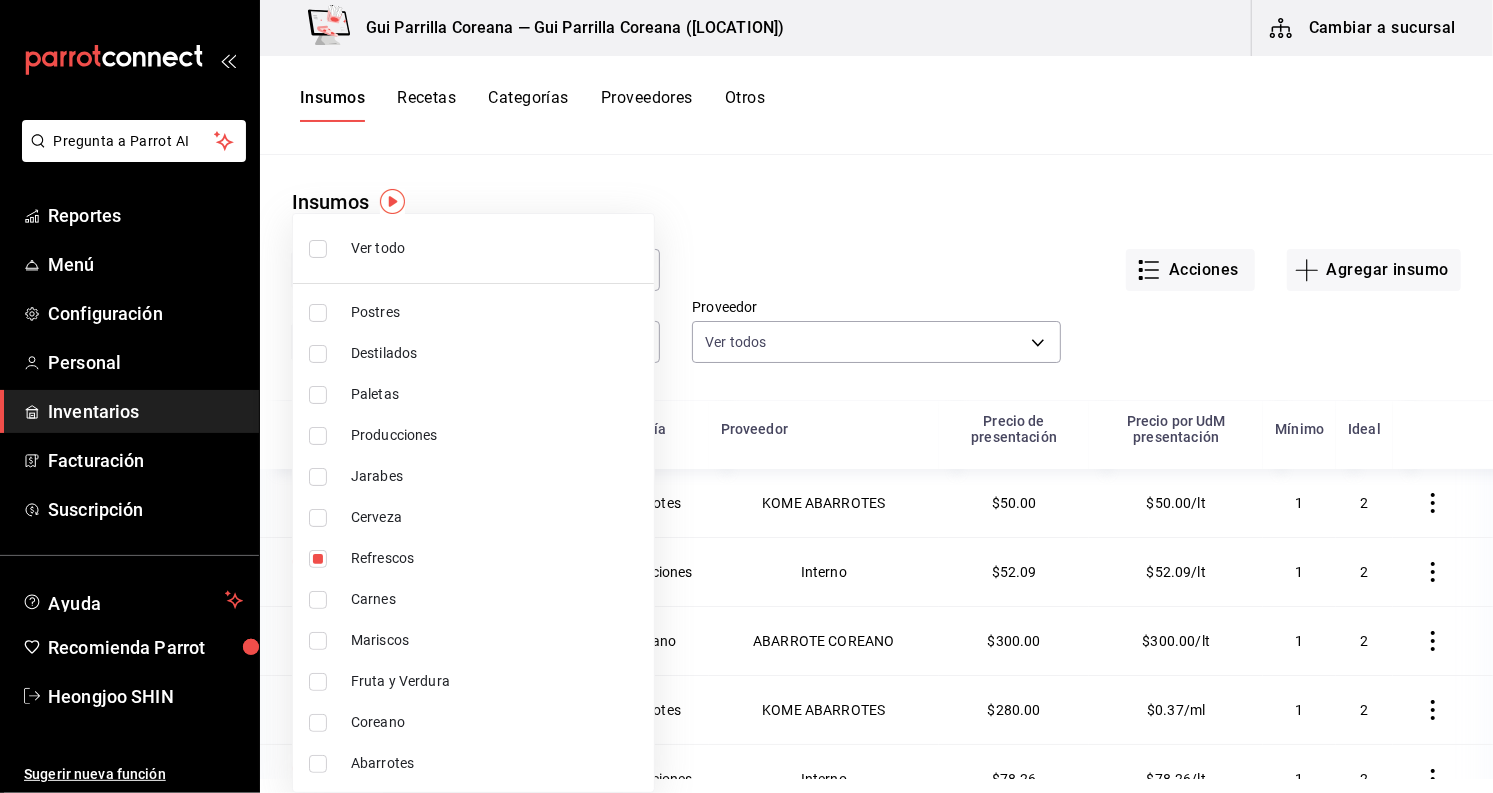 click at bounding box center (746, 396) 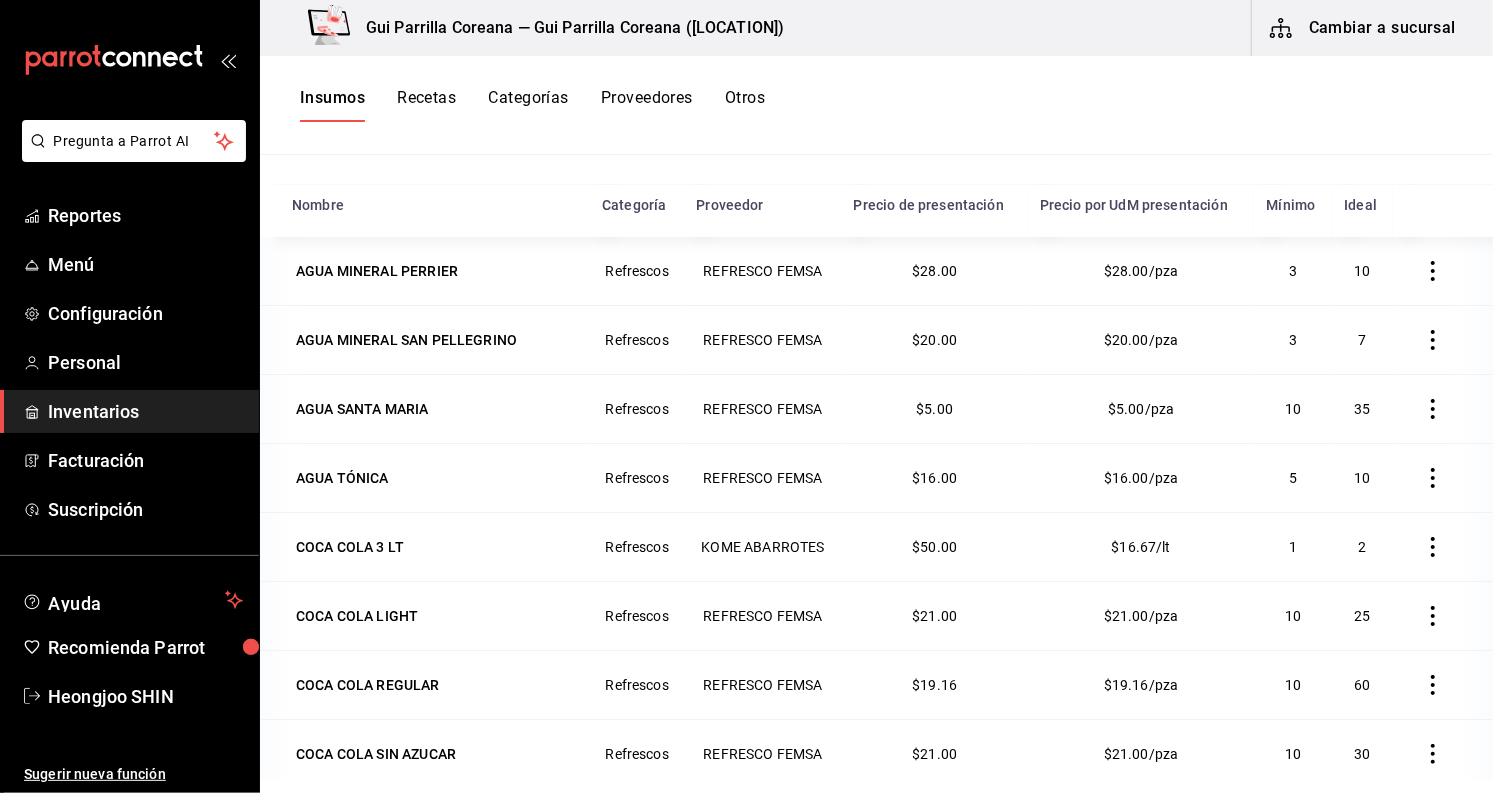 scroll, scrollTop: 222, scrollLeft: 0, axis: vertical 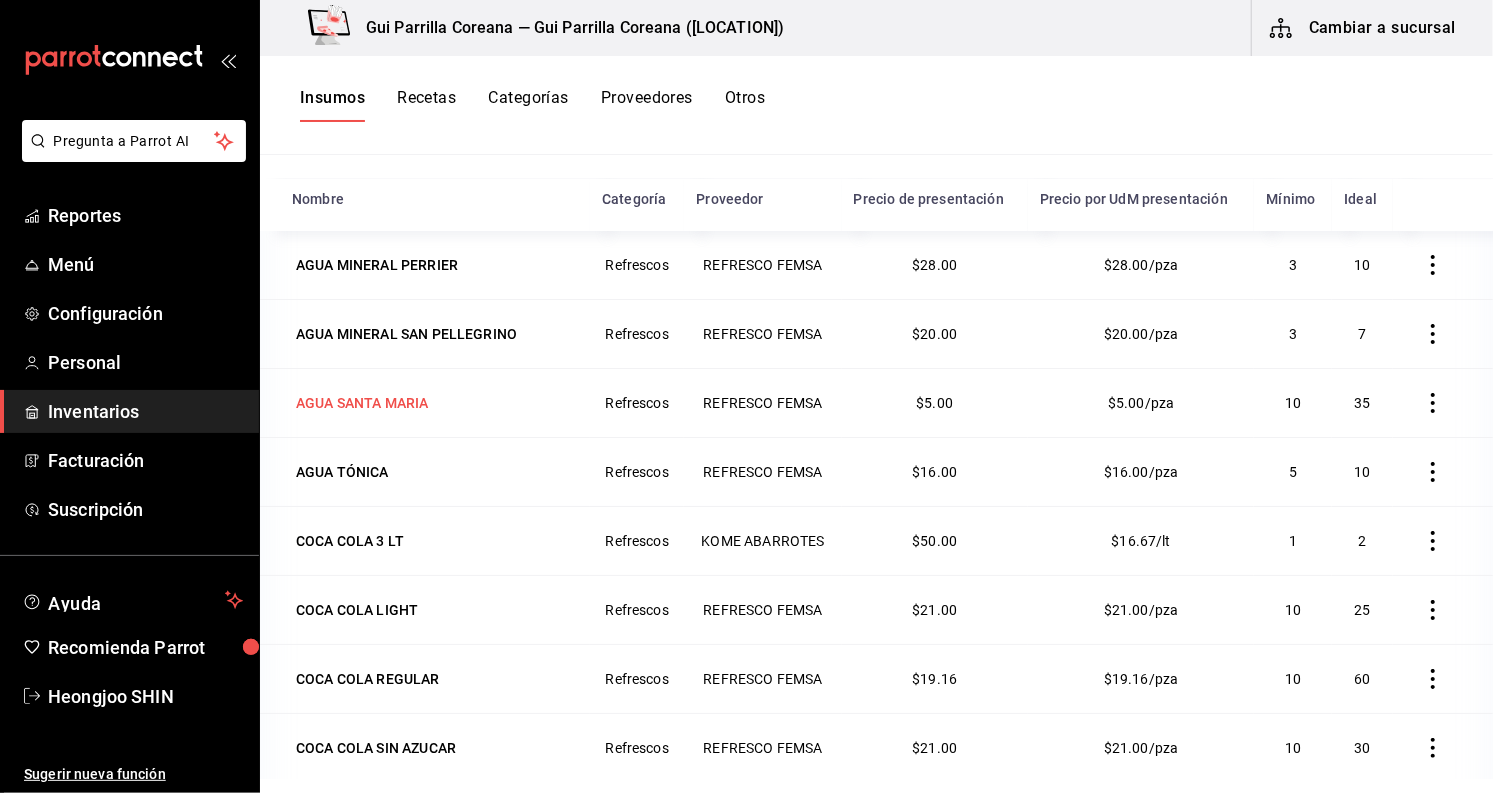 click on "AGUA SANTA MARIA" at bounding box center (362, 403) 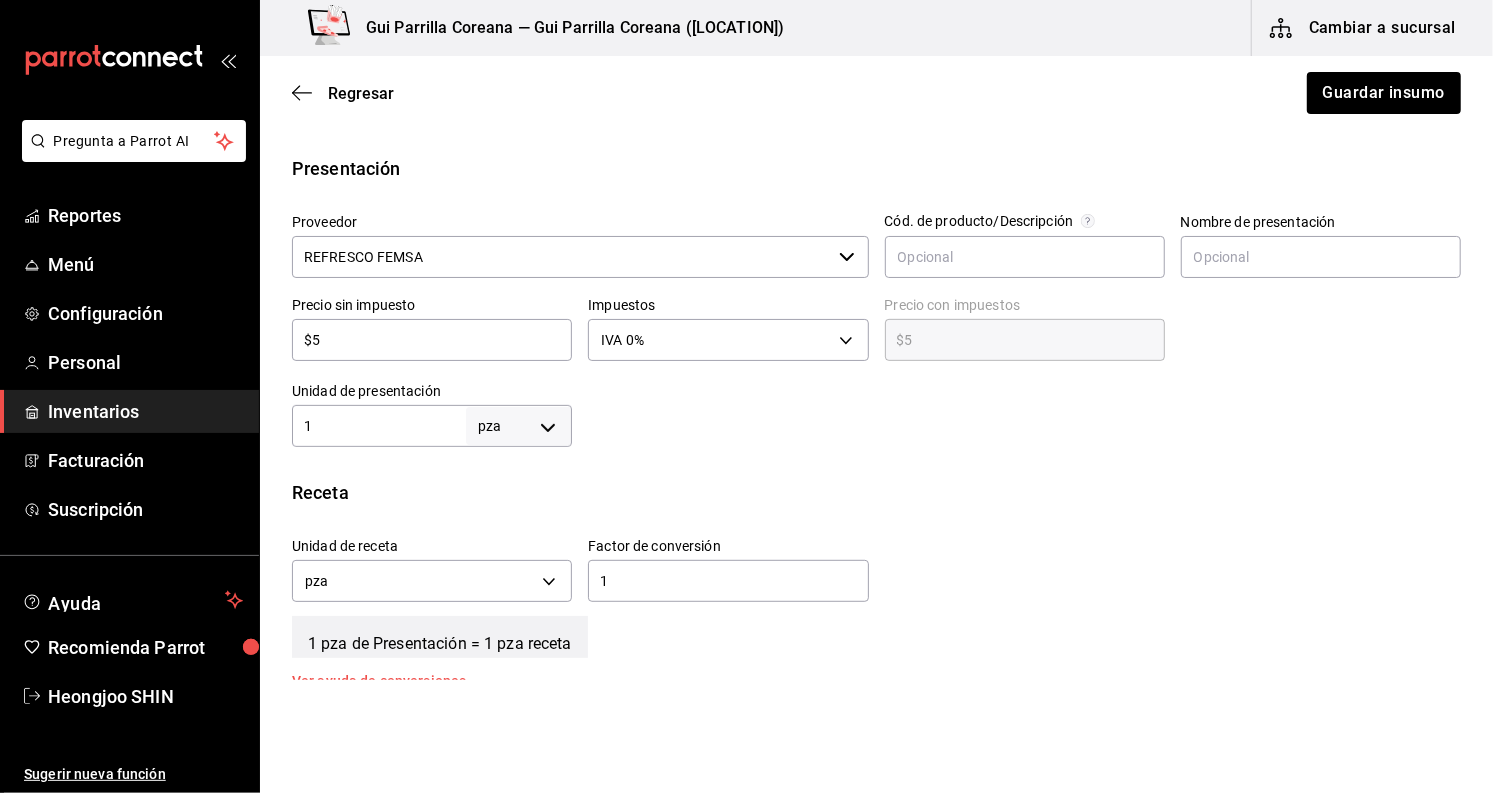 scroll, scrollTop: 444, scrollLeft: 0, axis: vertical 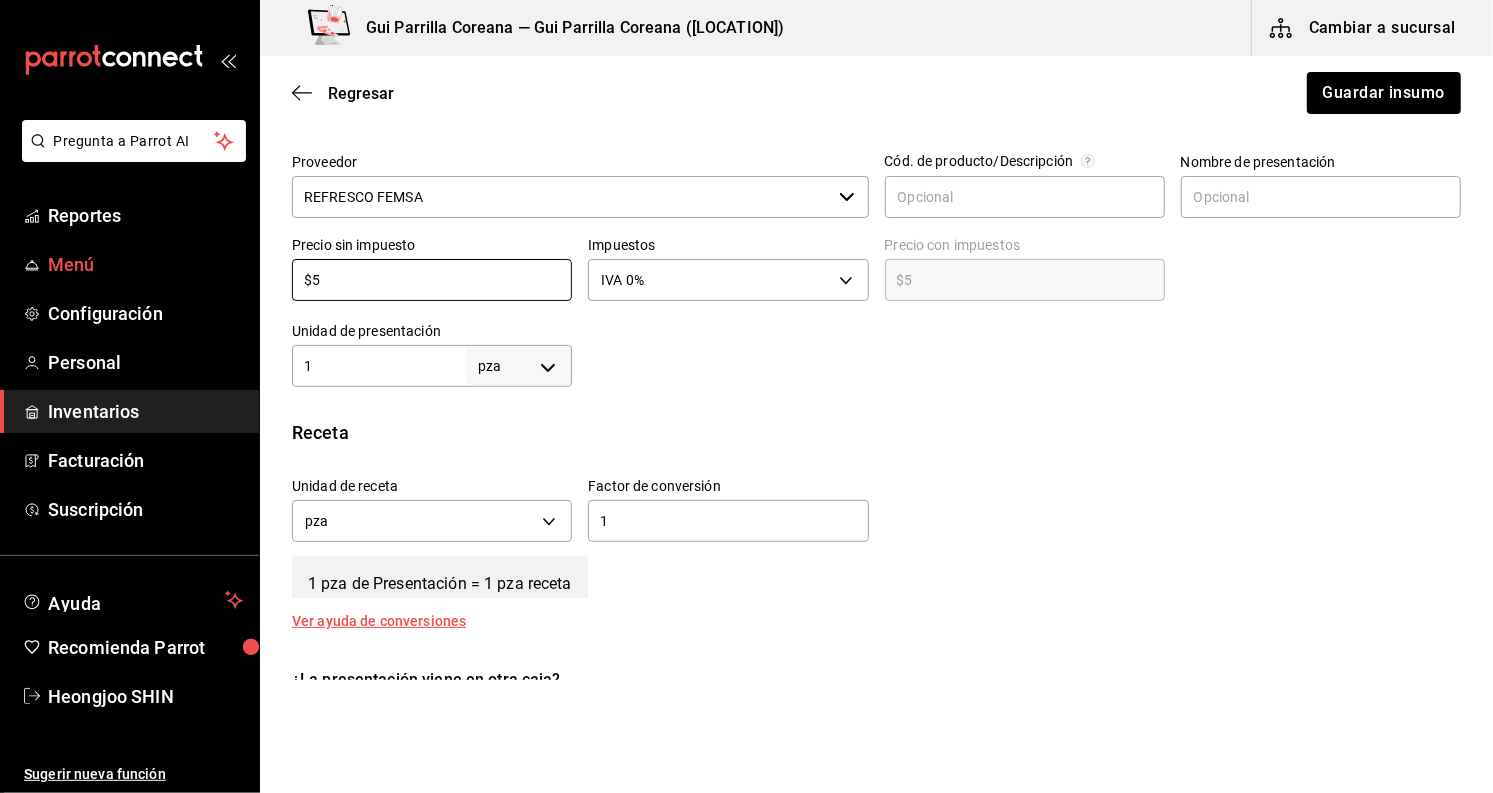 drag, startPoint x: 366, startPoint y: 276, endPoint x: 254, endPoint y: 276, distance: 112 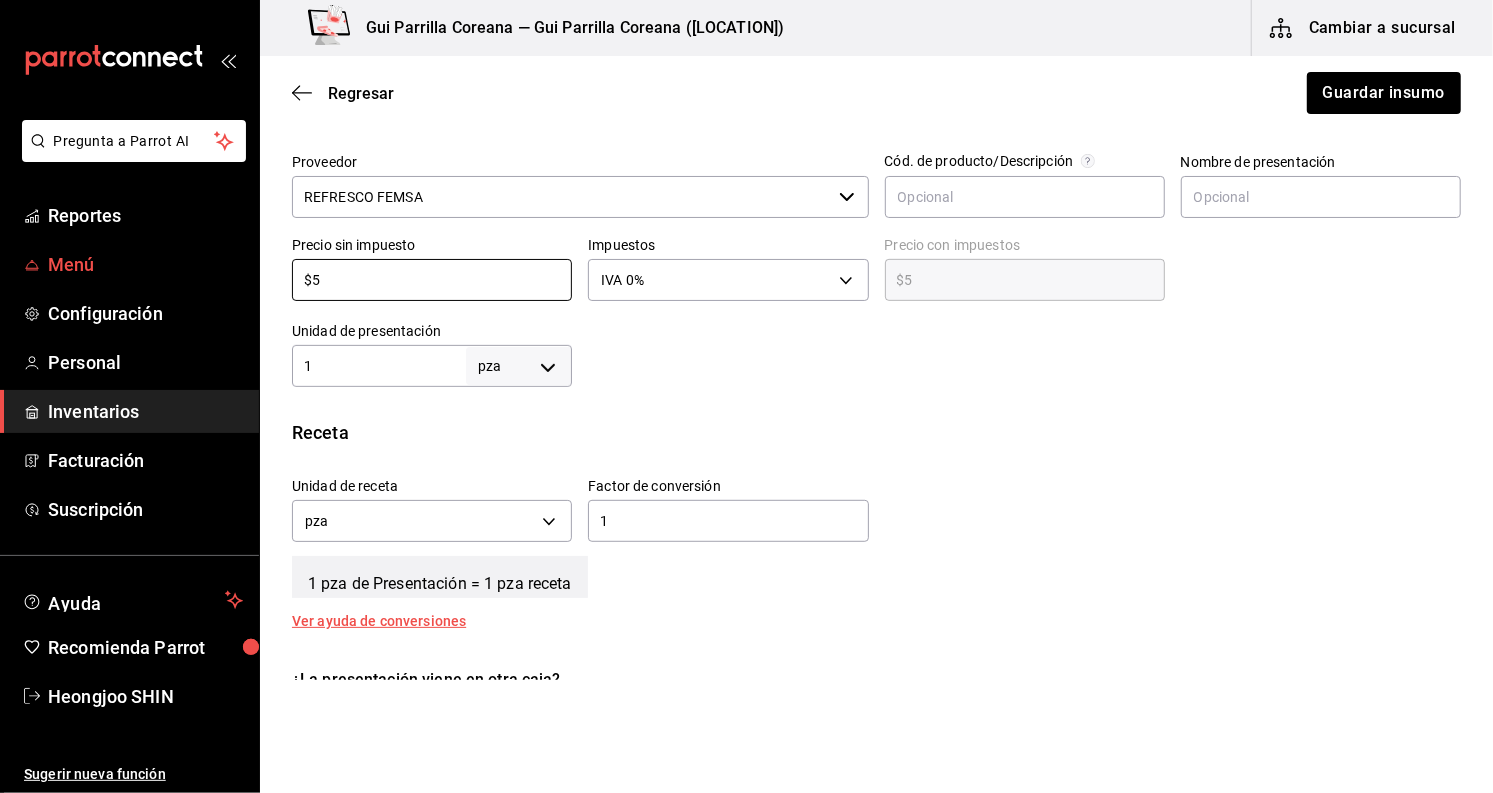 type on "$4" 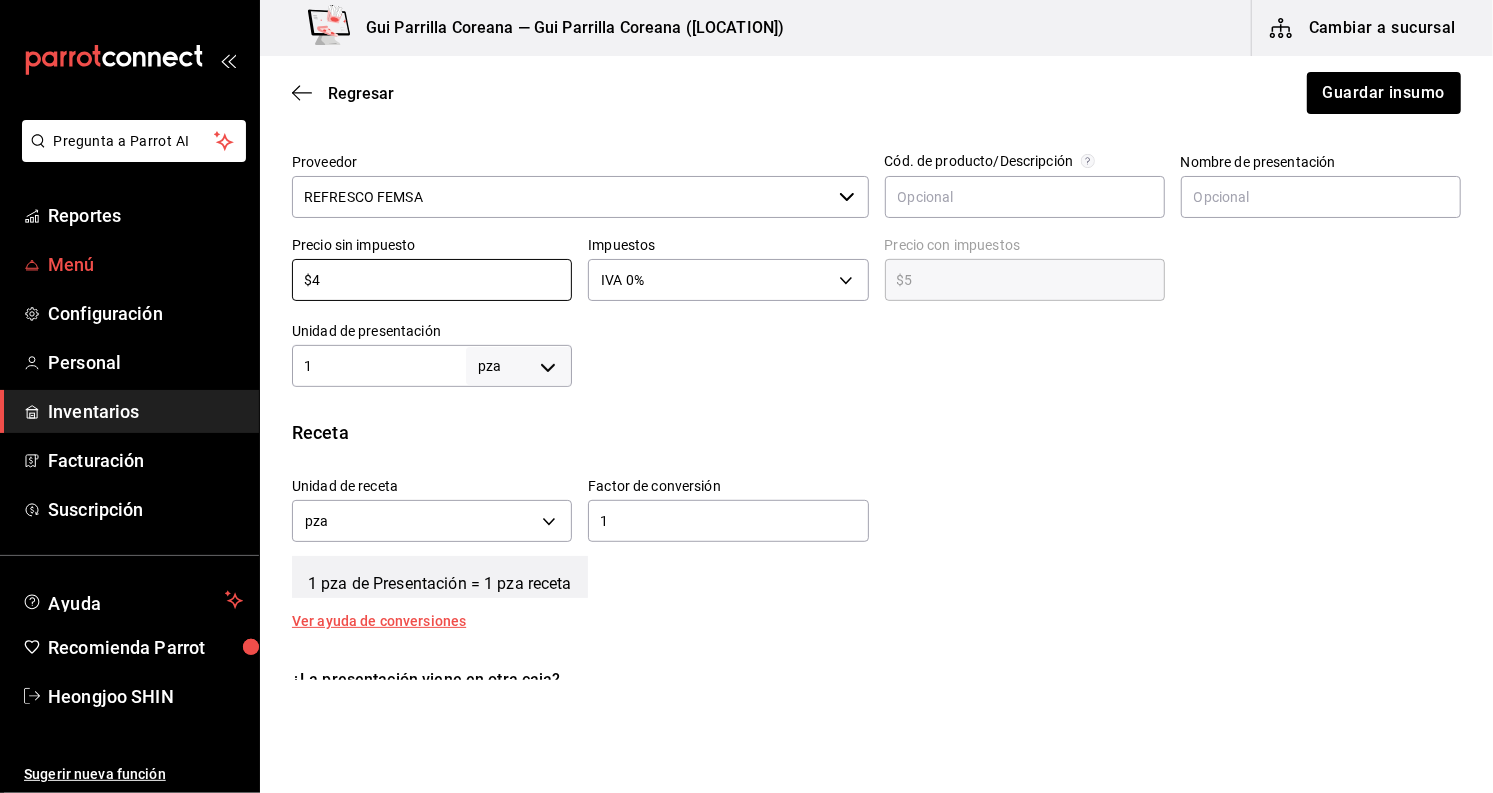 type on "$4.00" 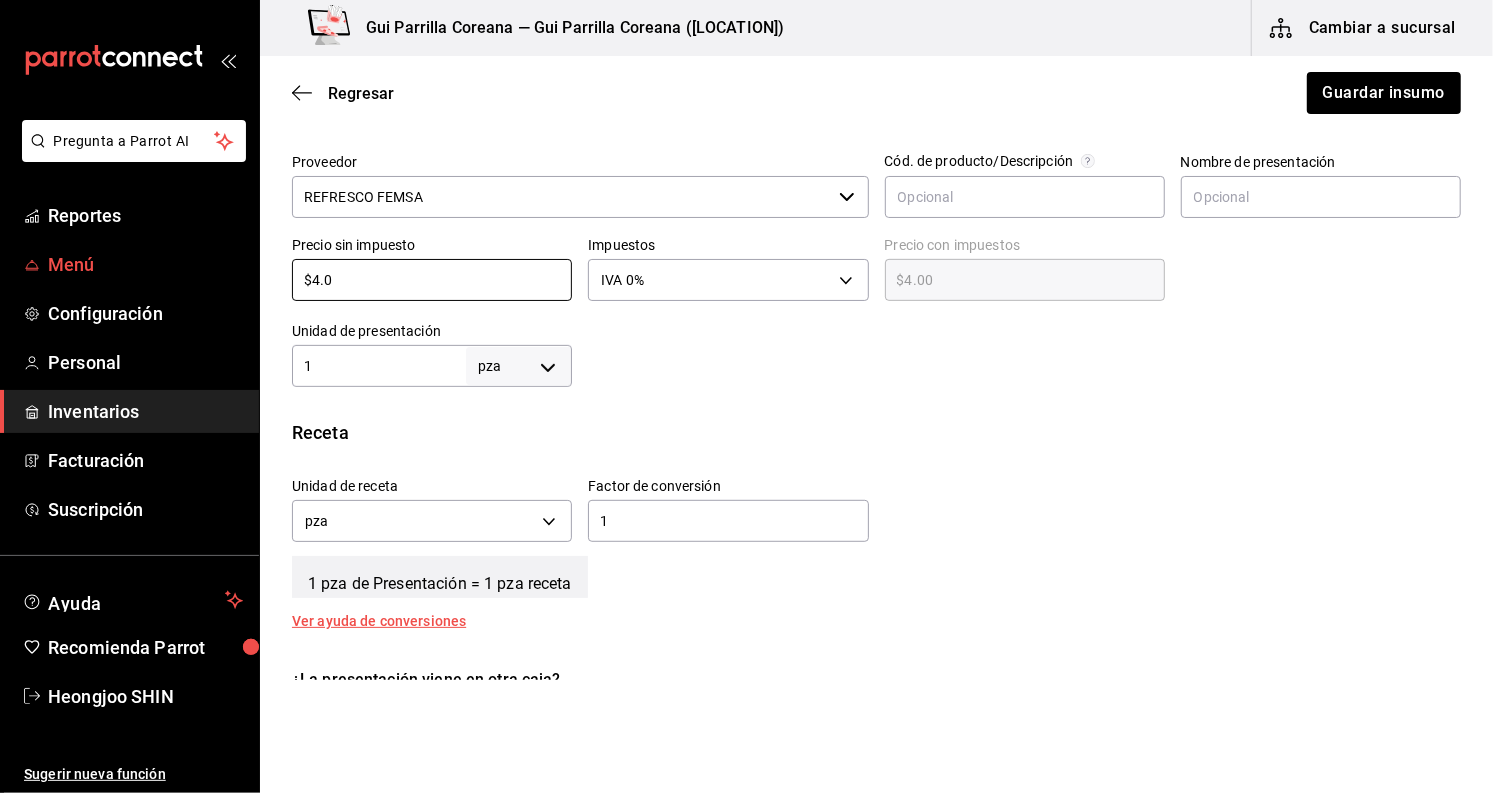 type on "$4.06" 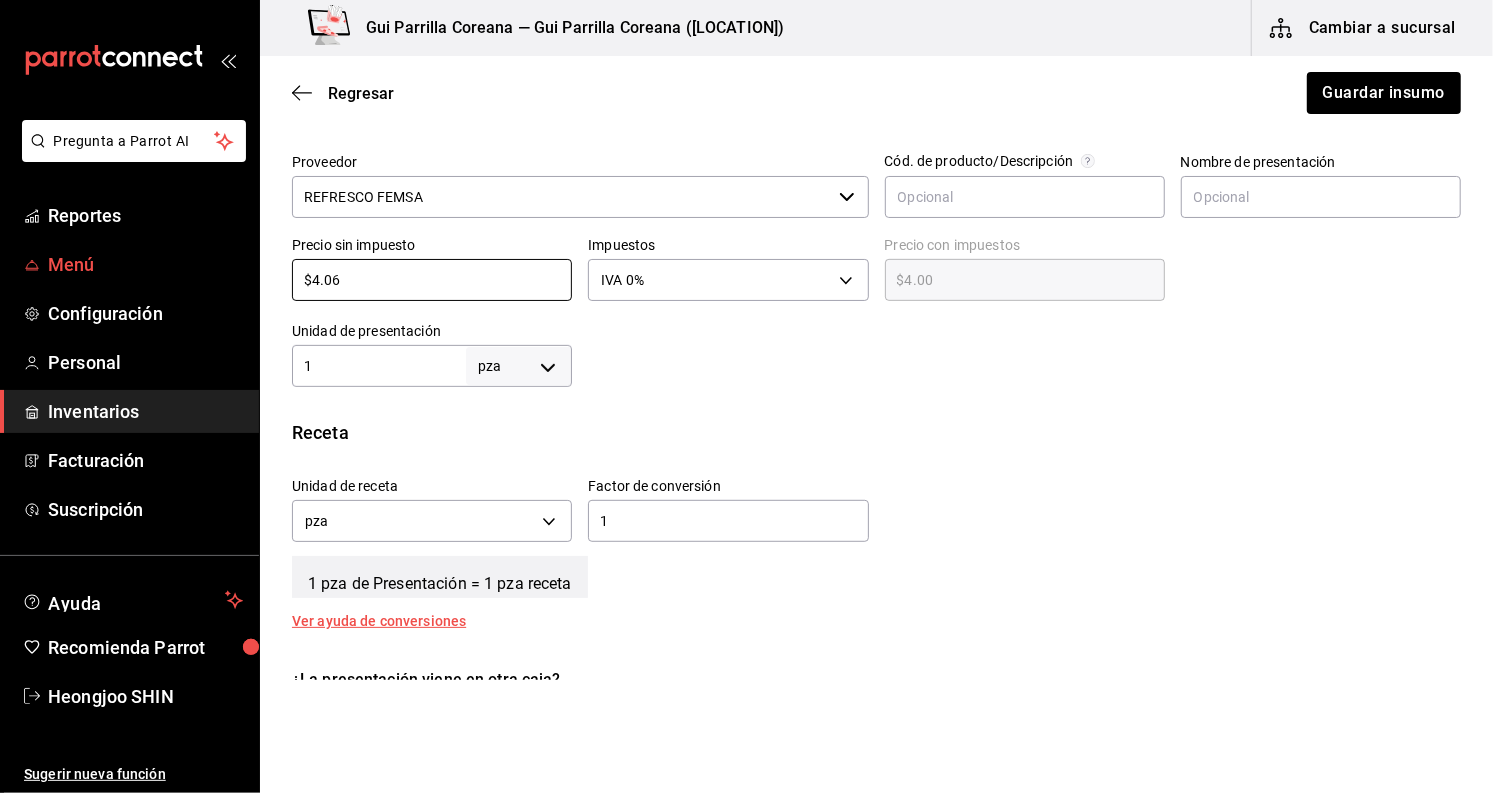 type on "$4.06" 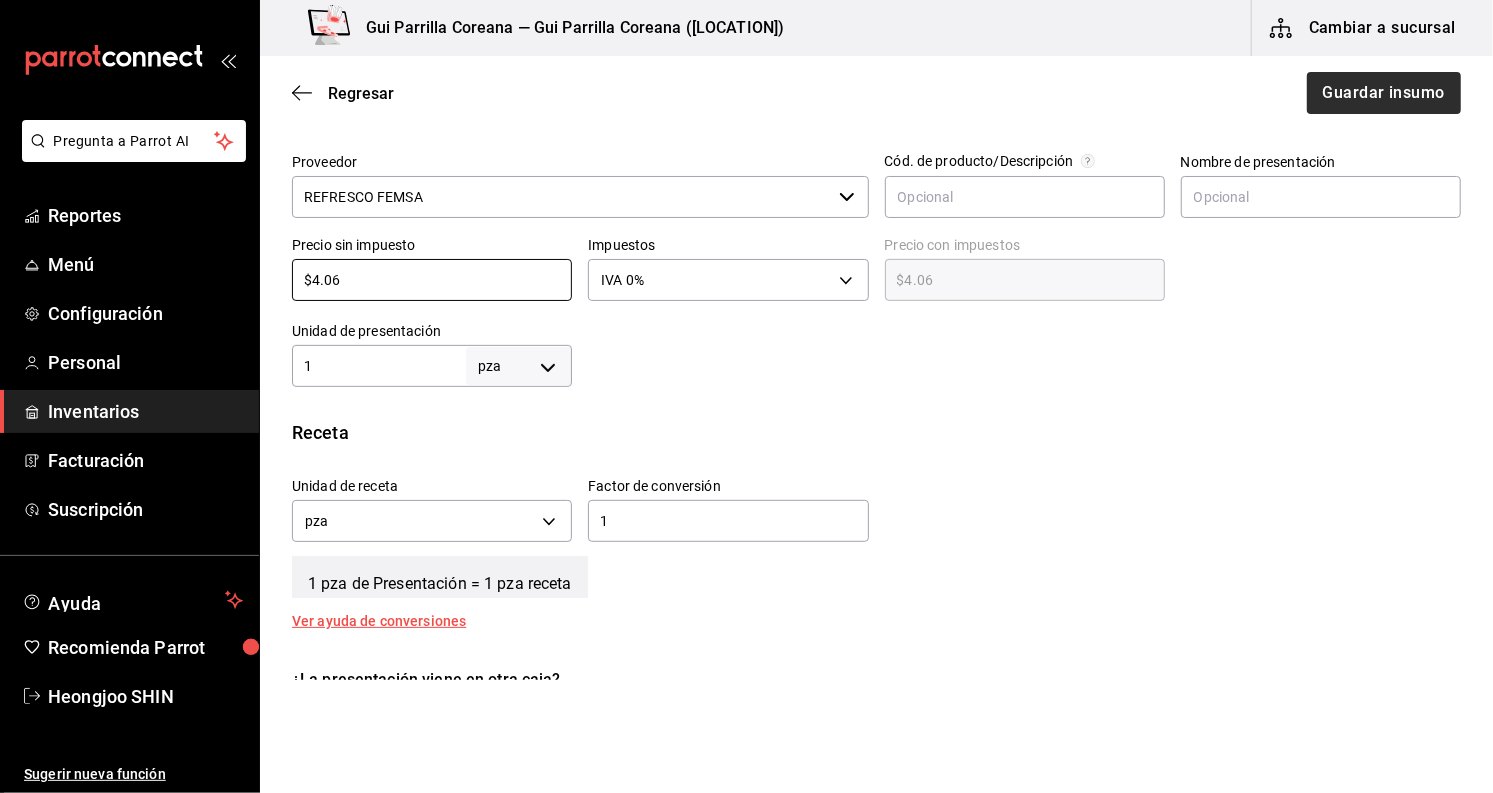 type on "$4.06" 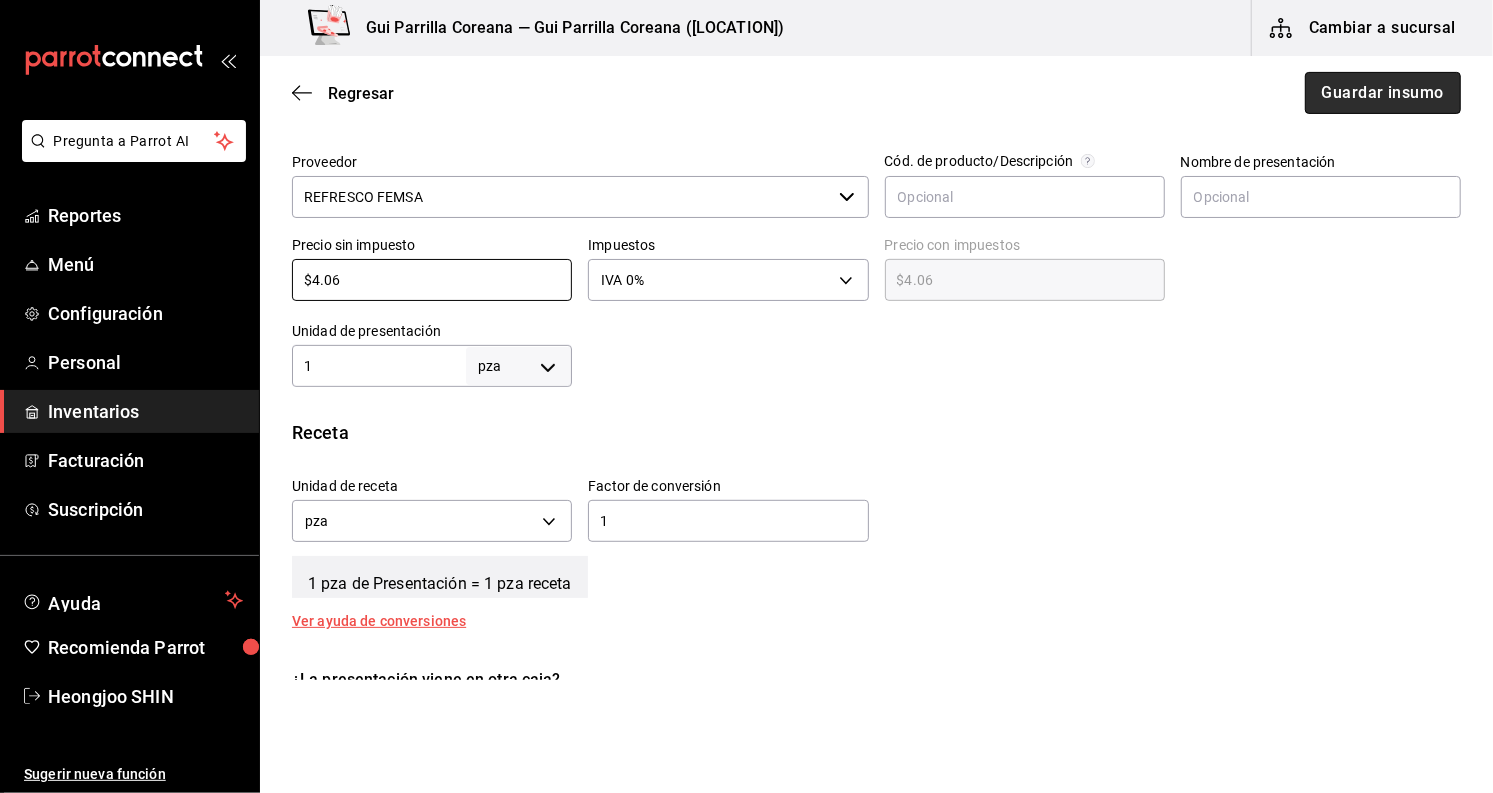 click on "Guardar insumo" at bounding box center (1383, 93) 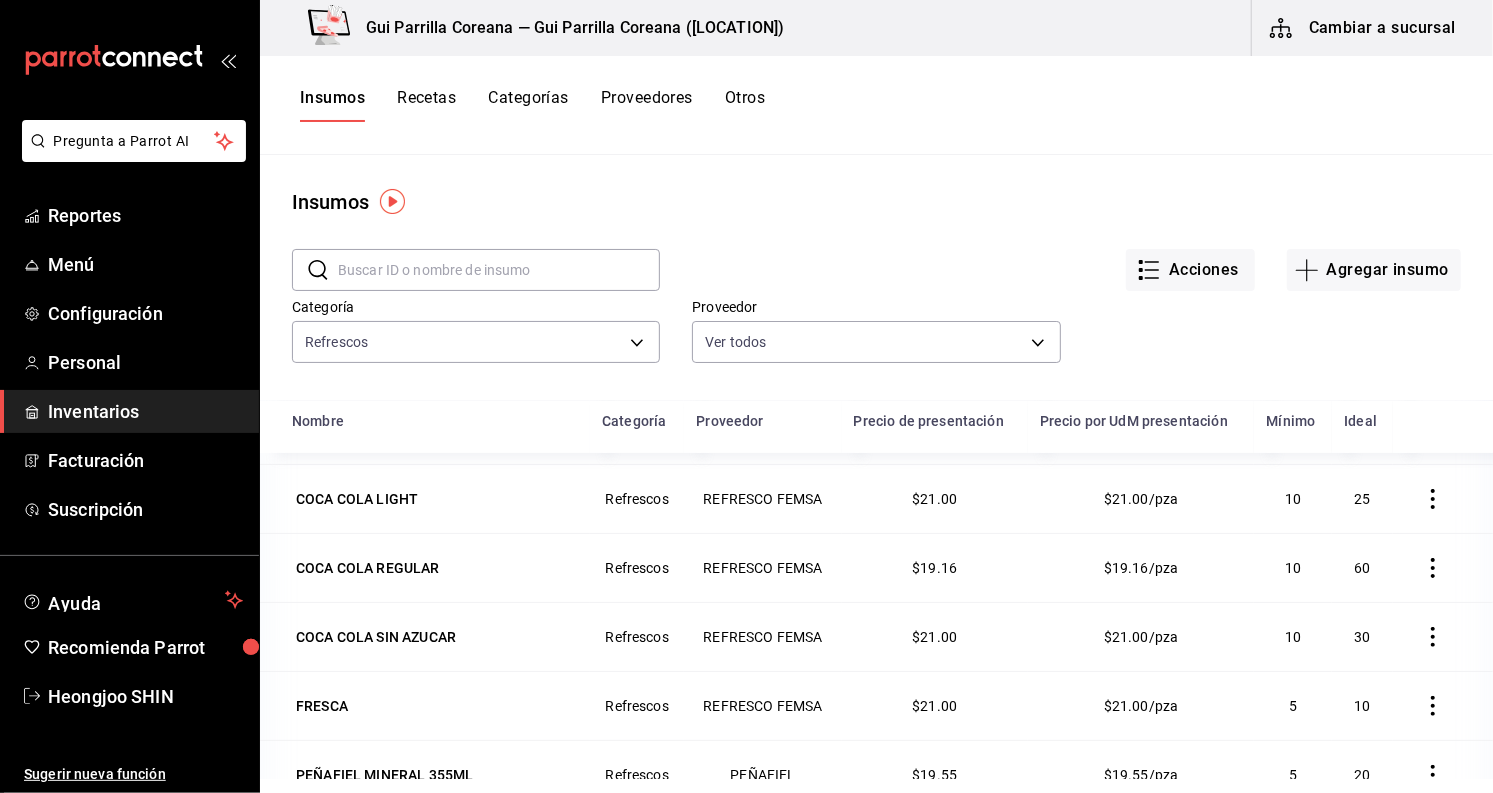 scroll, scrollTop: 222, scrollLeft: 0, axis: vertical 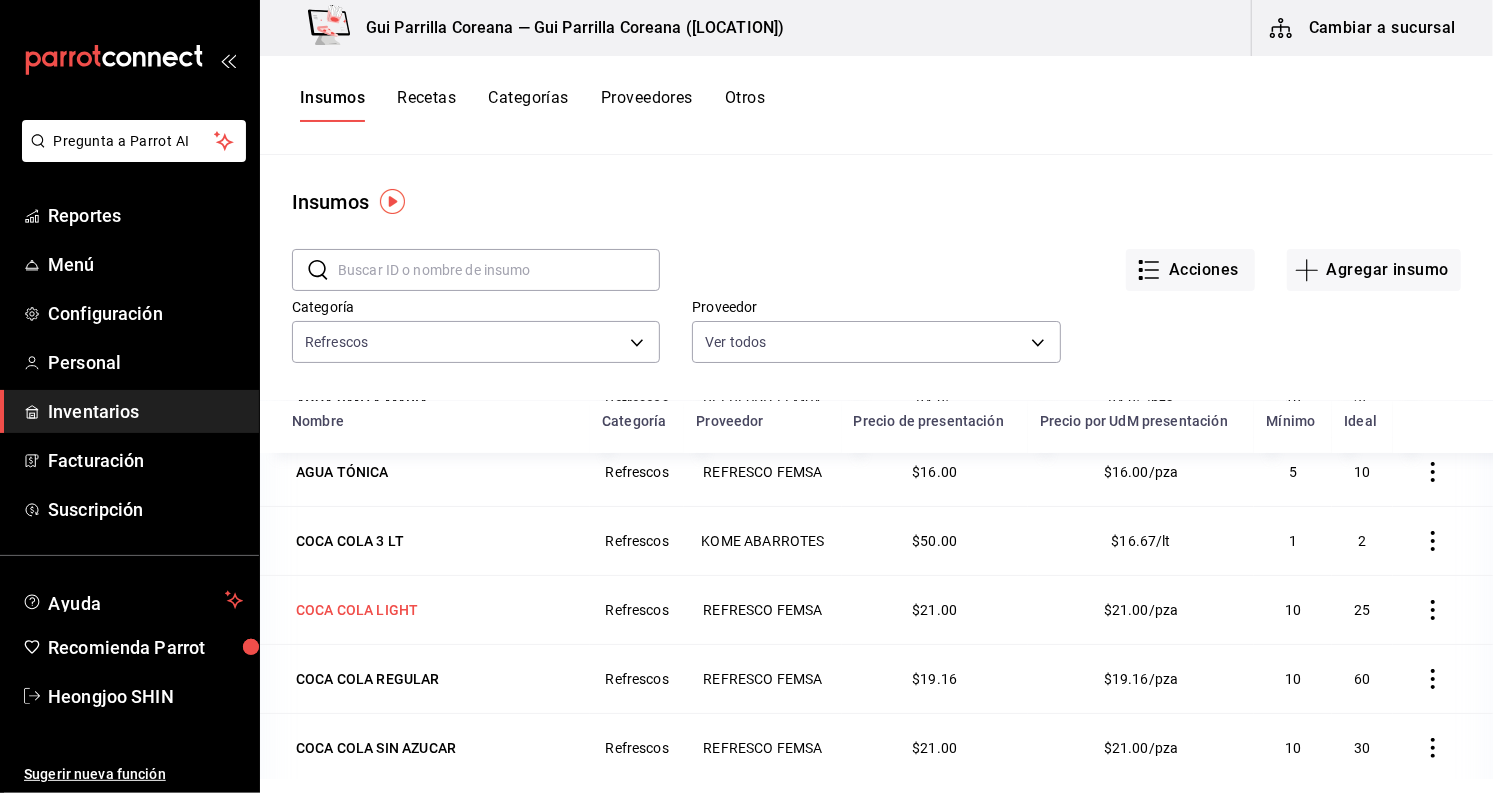 click on "COCA COLA LIGHT" at bounding box center (357, 610) 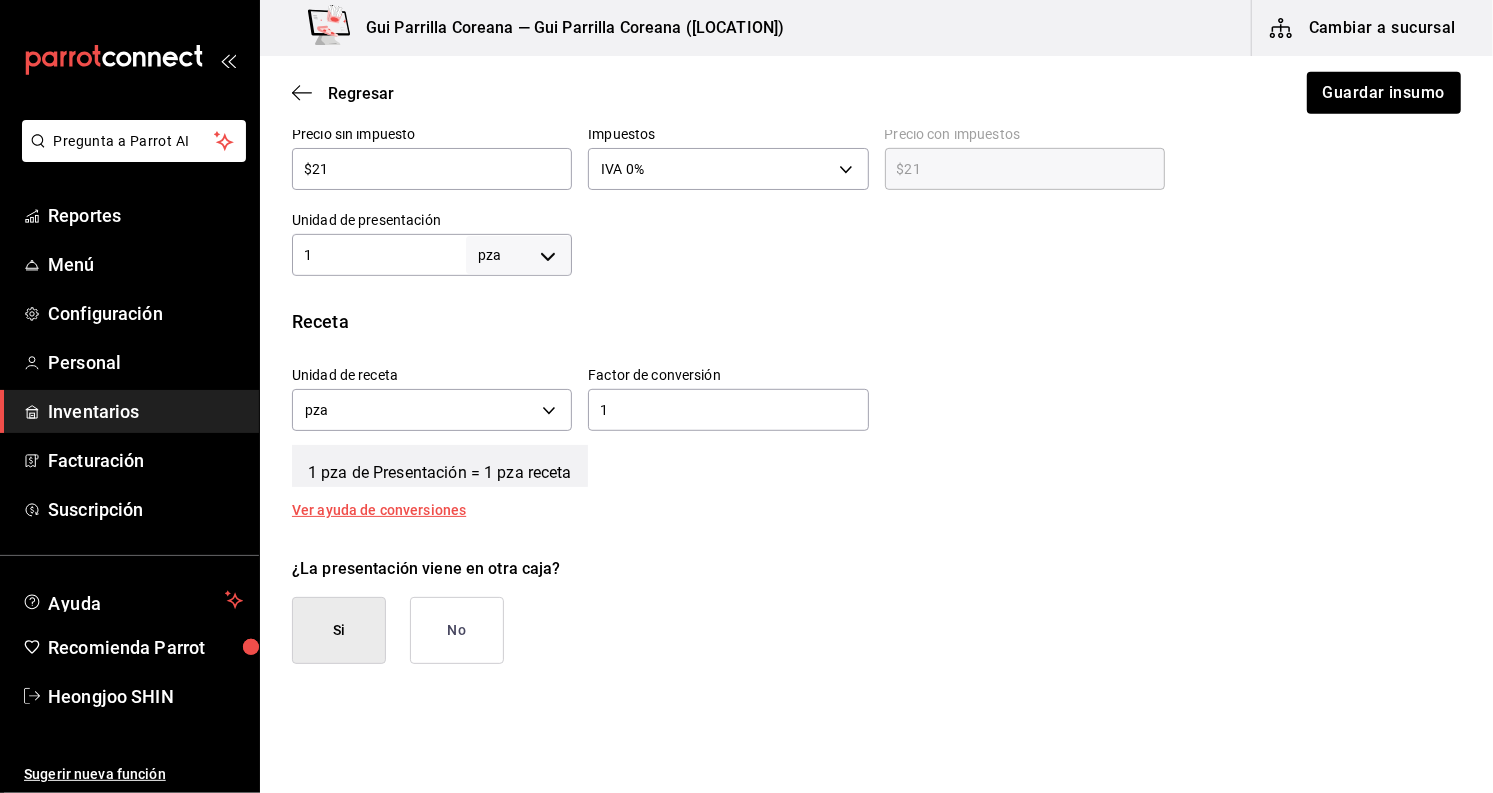 scroll, scrollTop: 444, scrollLeft: 0, axis: vertical 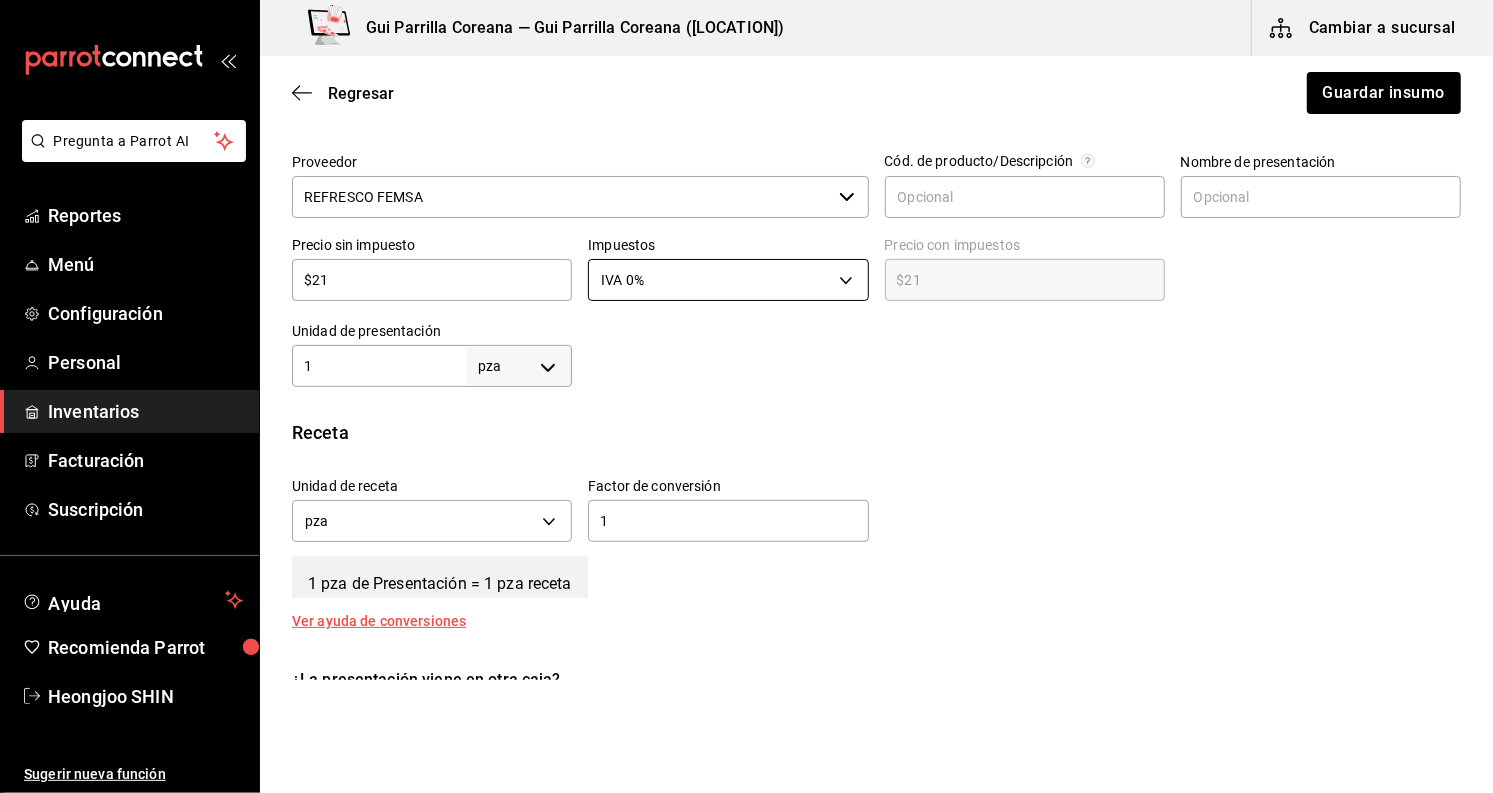 click on "Pregunta a Parrot AI Reportes   Menú   Configuración   Personal   Inventarios   Facturación   Suscripción   Ayuda Recomienda Parrot   Heongjoo SHIN   Sugerir nueva función   Gui Parrilla Coreana — Gui Parrilla Coreana (Paseo) Cambiar a sucursal Regresar Guardar insumo Insumo IN-1710864819102 Nombre COCA COLA LIGHT Categoría de inventario Refrescos ​ Mínimo 10 ​ Ideal 25 ​ Insumo de producción Este insumo se produce con una receta de producción Presentación Proveedor REFRESCO FEMSA ​ Cód. de producto/Descripción Nombre de presentación Precio sin impuesto $21 ​ Impuestos IVA 0% IVA_0 Precio con impuestos $21 ​ Unidad de presentación 1 pza UNIT ​ Receta Unidad de receta pza UNIT Factor de conversión 1 ​ 1 pza de Presentación = 1 pza receta Ver ayuda de conversiones ¿La presentación  viene en otra caja? Si No Presentaciones por caja 6 ​ Caja con 6  de 1 pza Unidades de conteo pza Presentación (1 pza) Caja (6*1 pza) ; GANA 1 MES GRATIS EN TU SUSCRIPCIÓN AQUÍ Reportes" at bounding box center (746, 340) 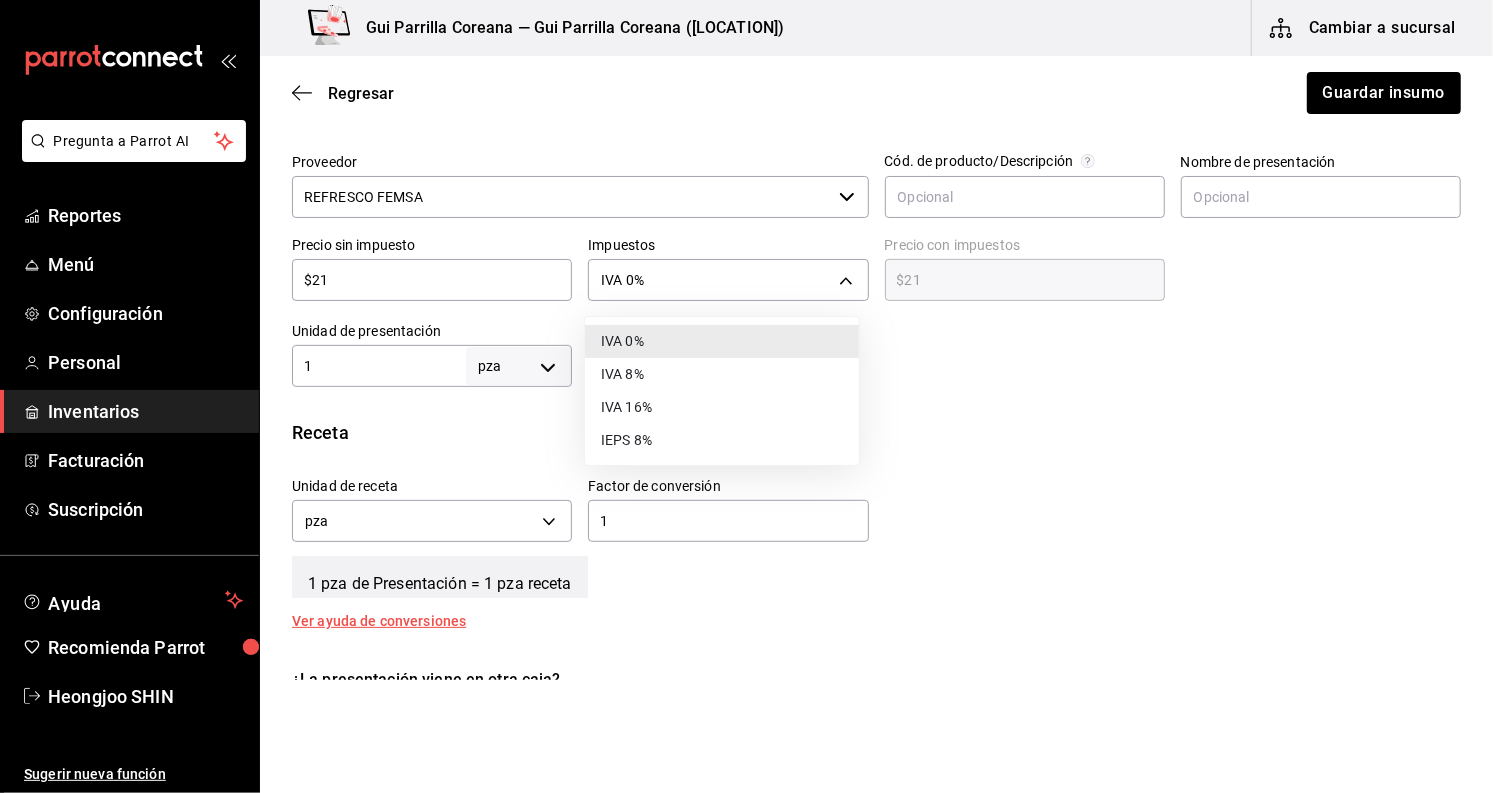 click on "IVA 16%" at bounding box center (722, 407) 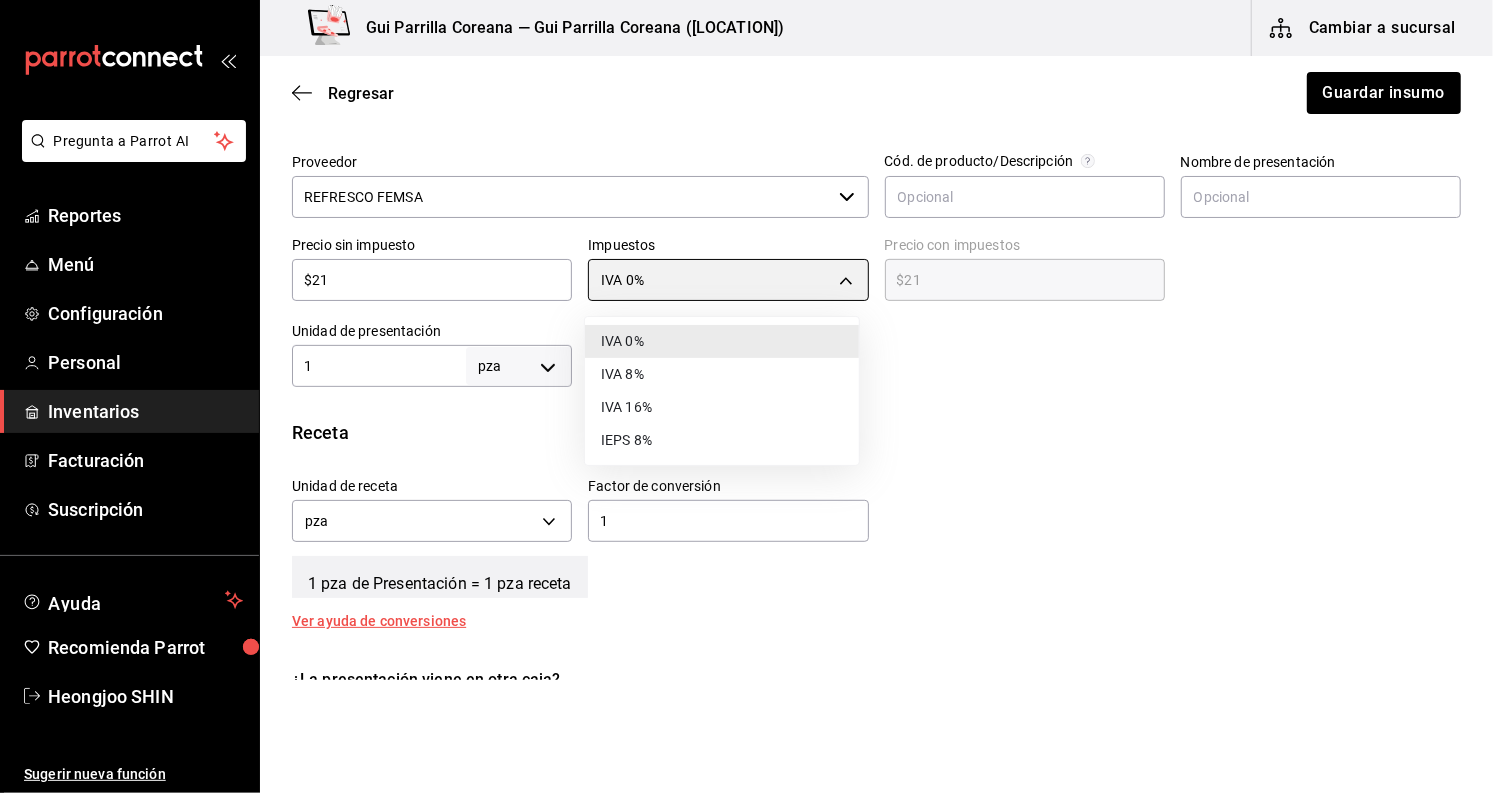 type on "IVA_16" 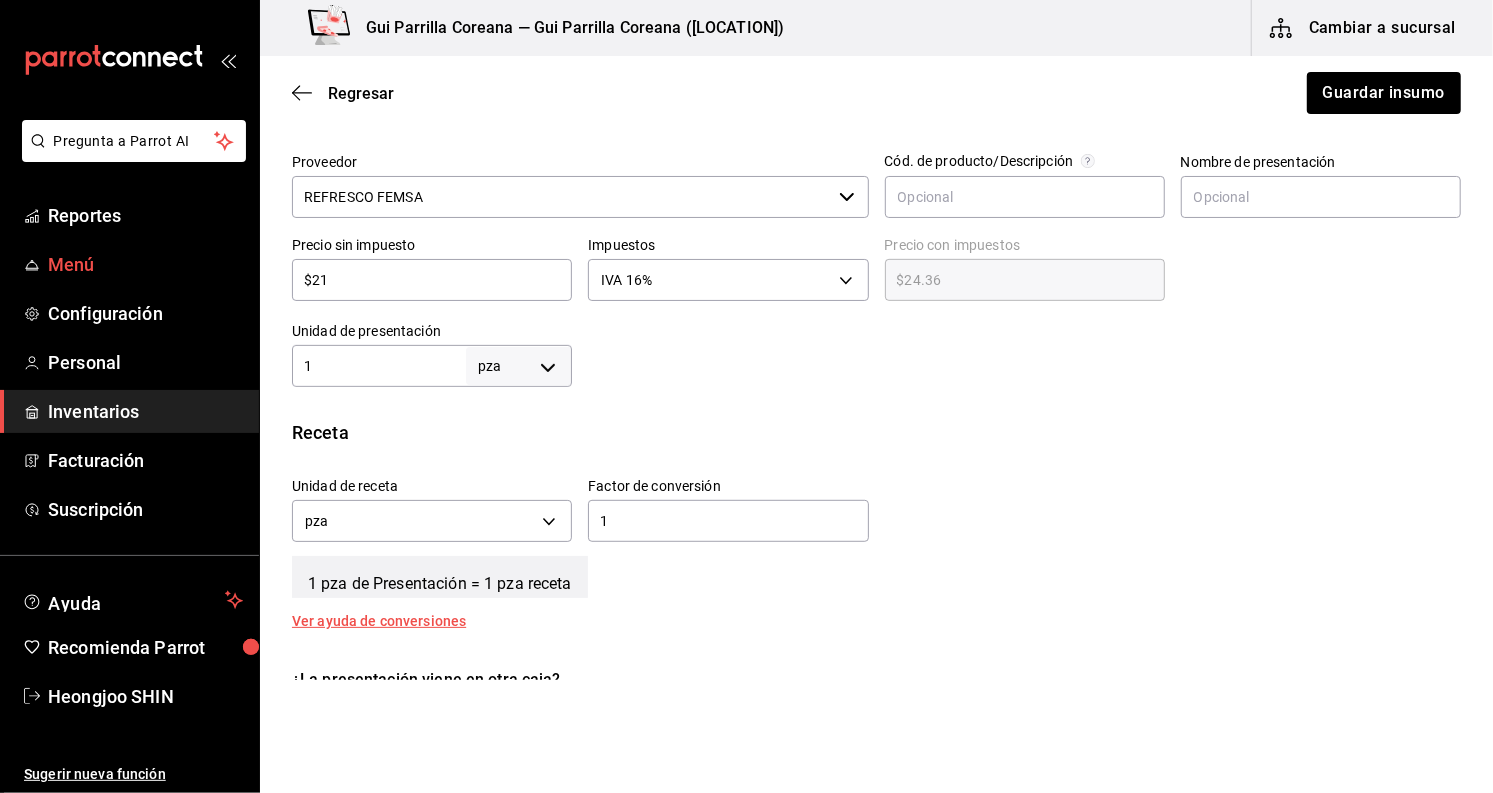 drag, startPoint x: 392, startPoint y: 274, endPoint x: 114, endPoint y: 263, distance: 278.21753 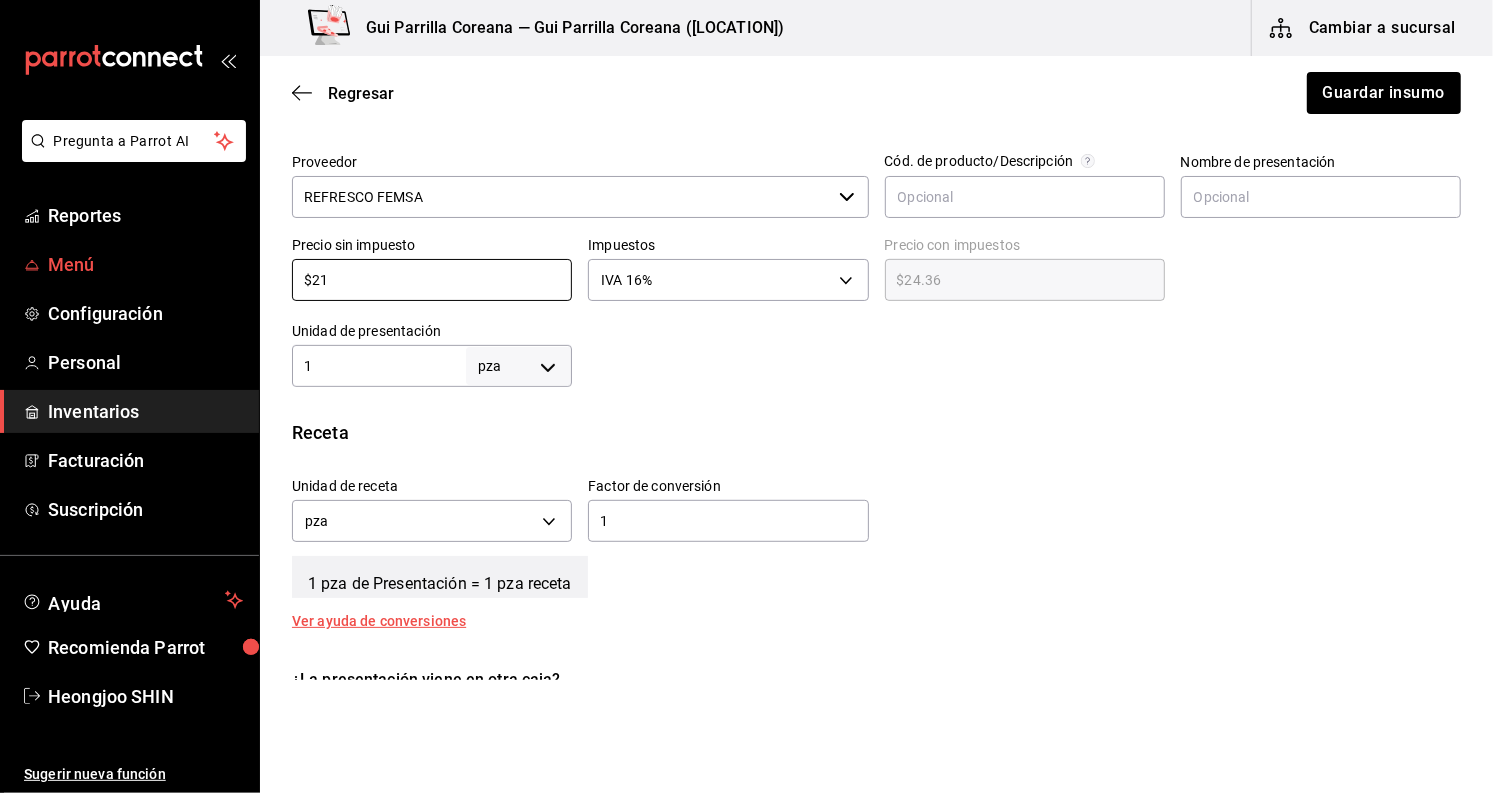 type on "$1" 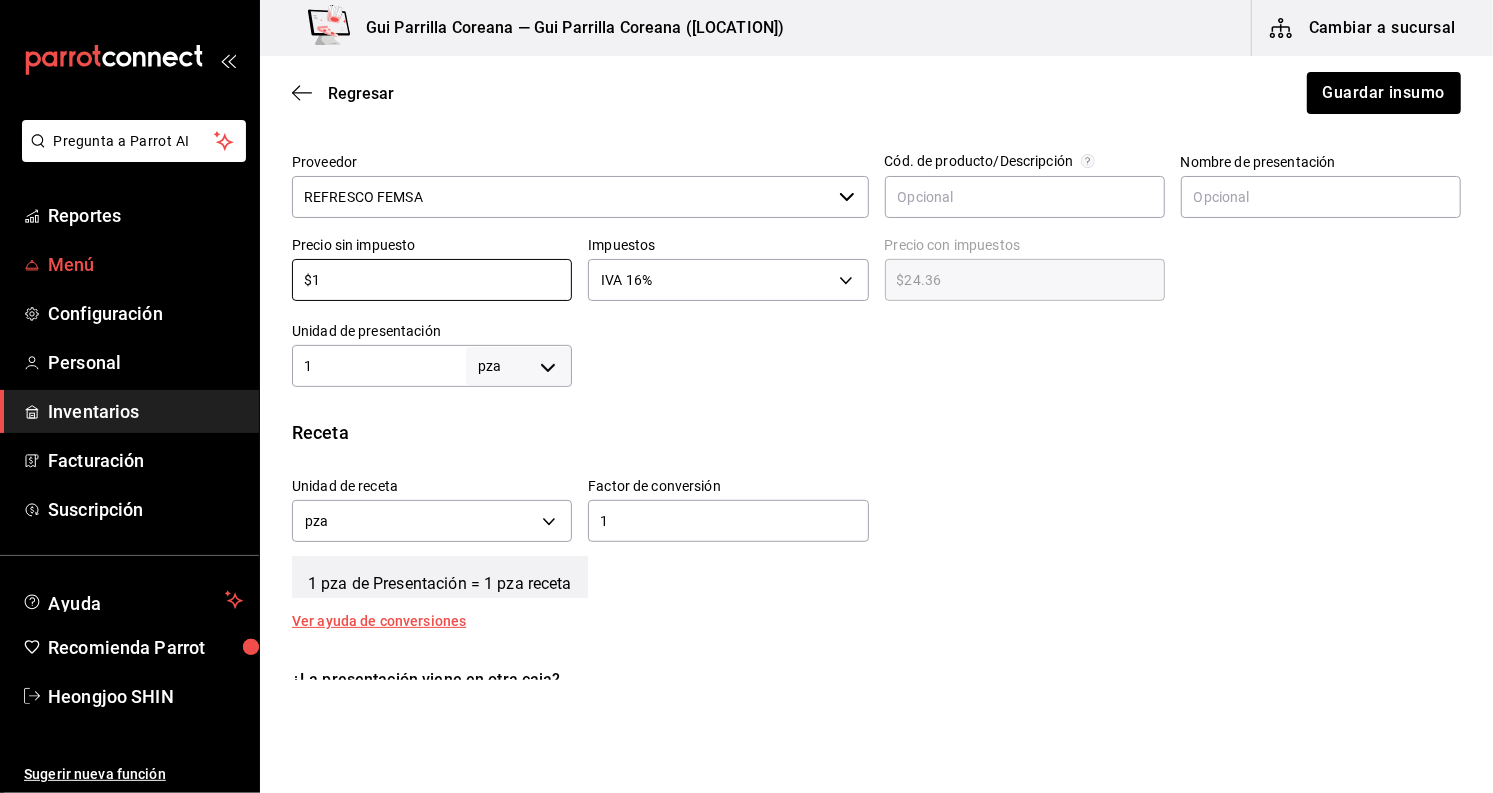 type on "$1.16" 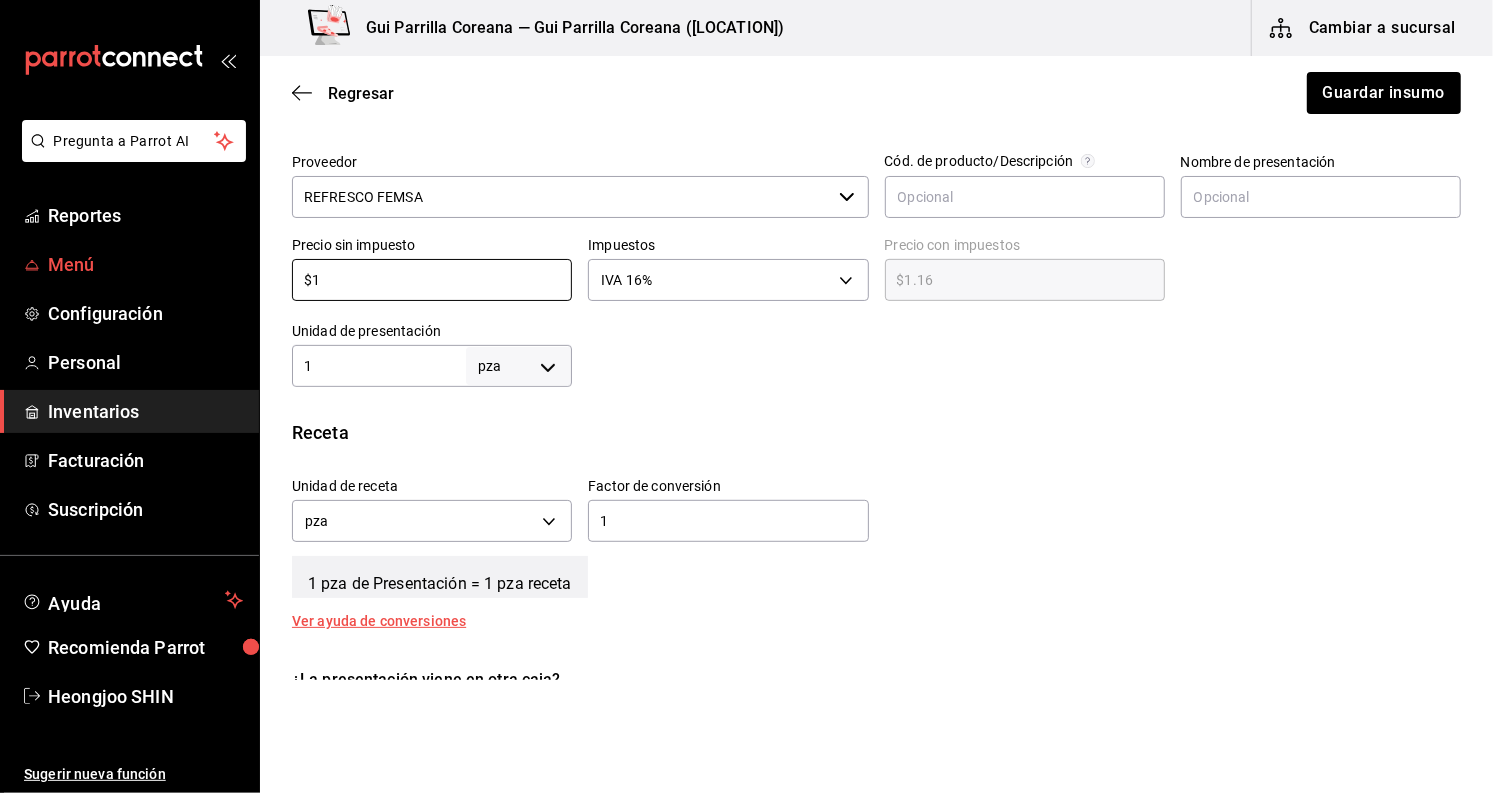 type on "$16" 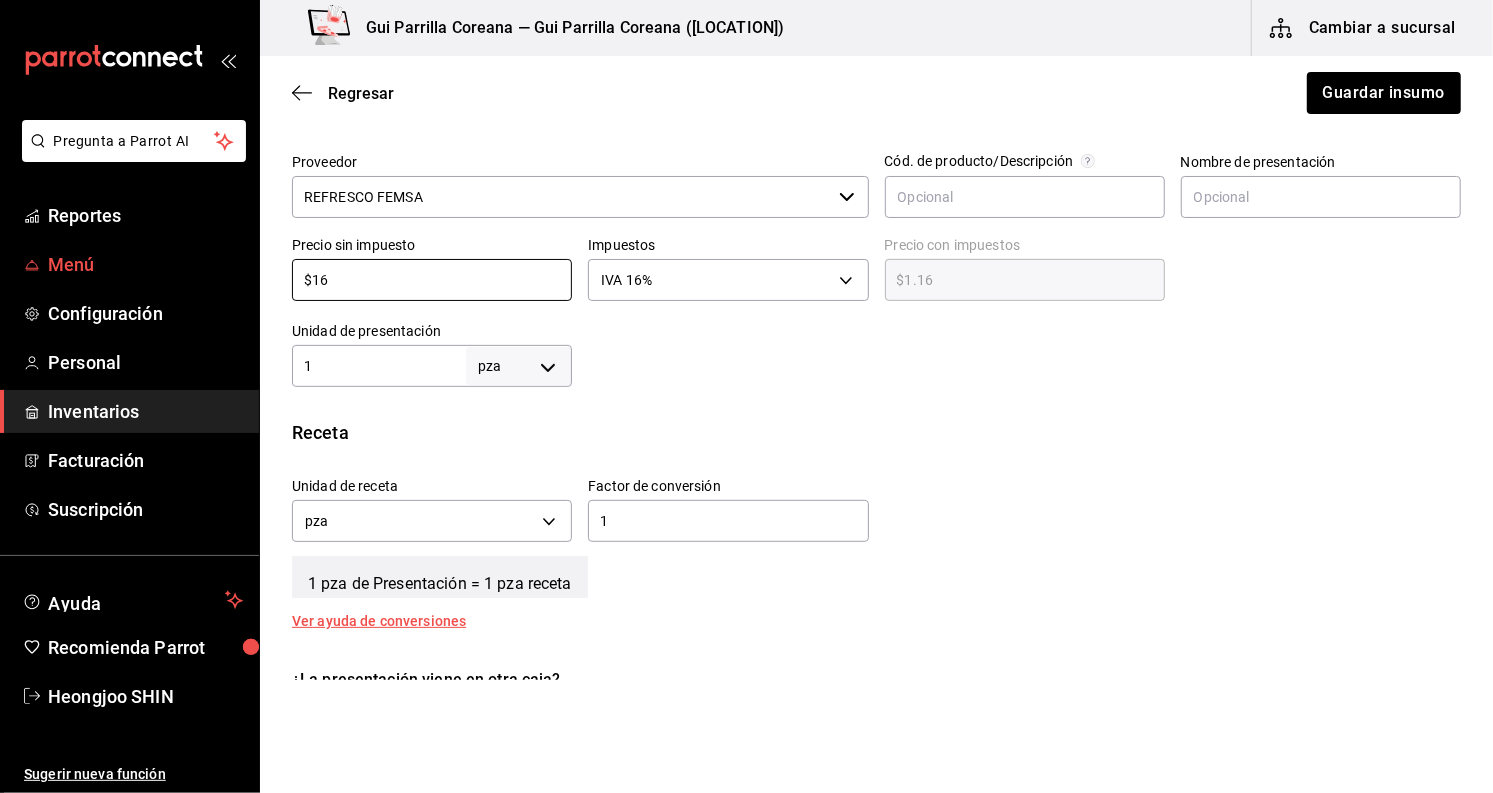 type on "$18.56" 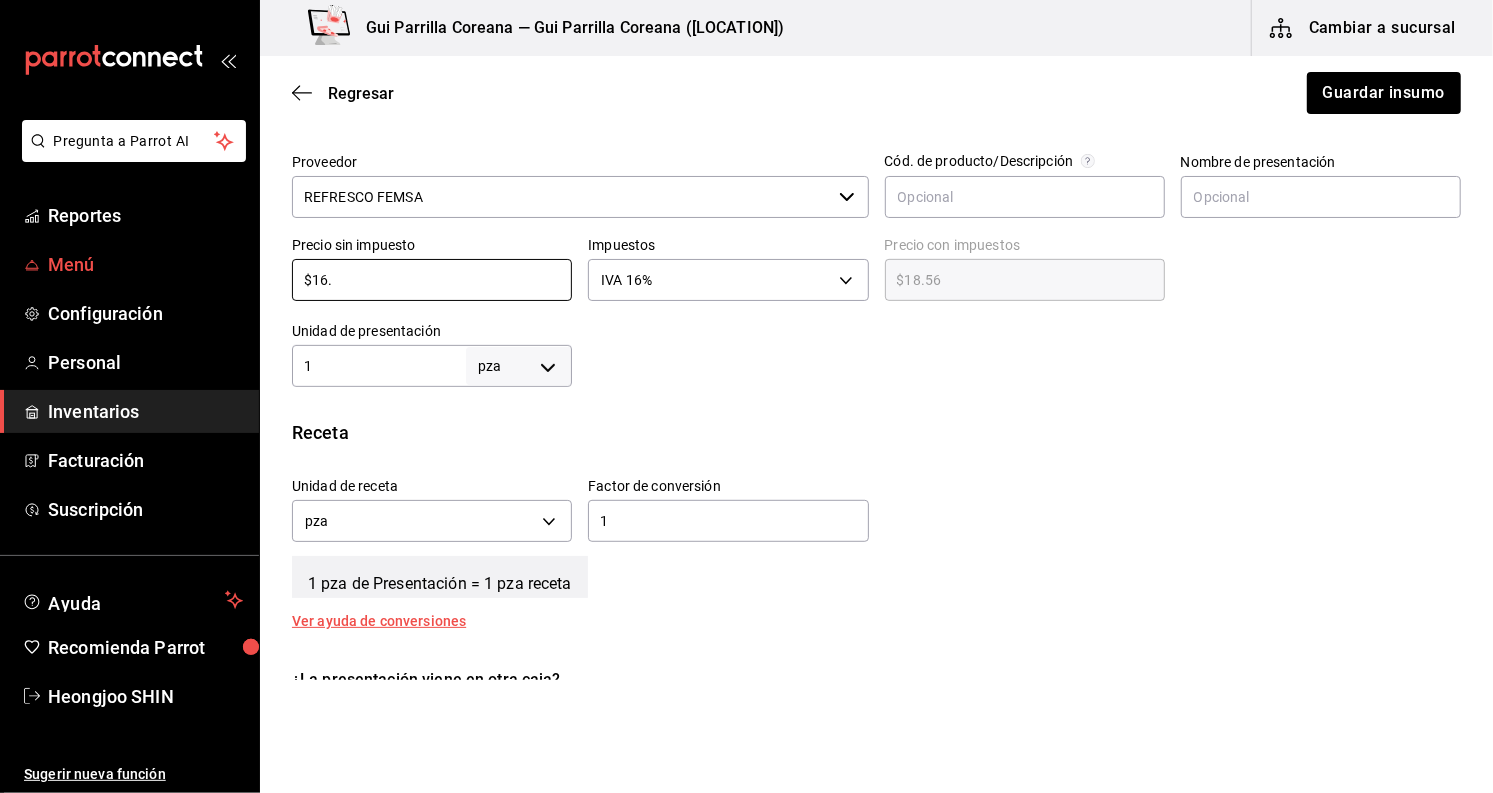 type on "$16.4" 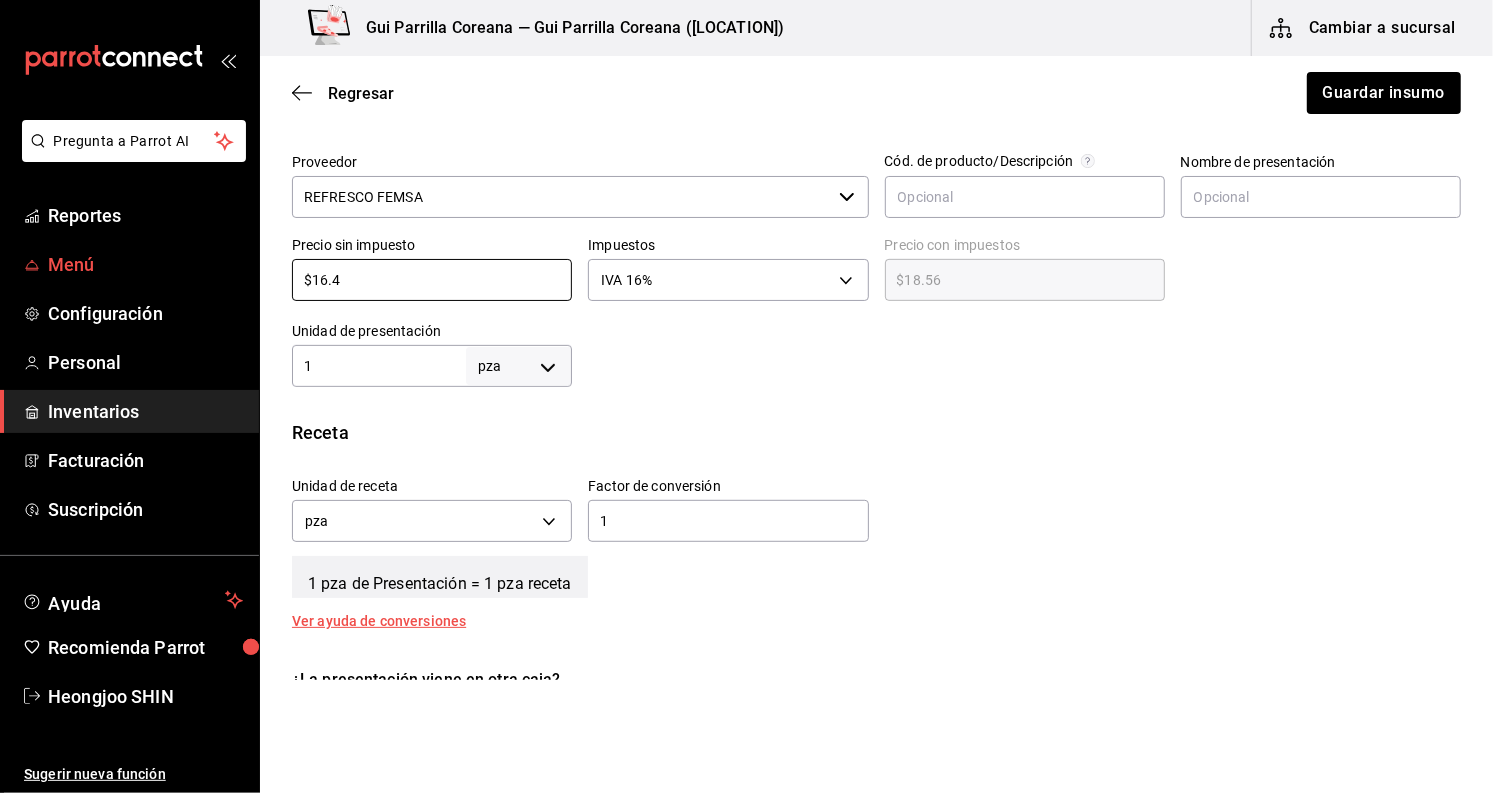 type on "$19.02" 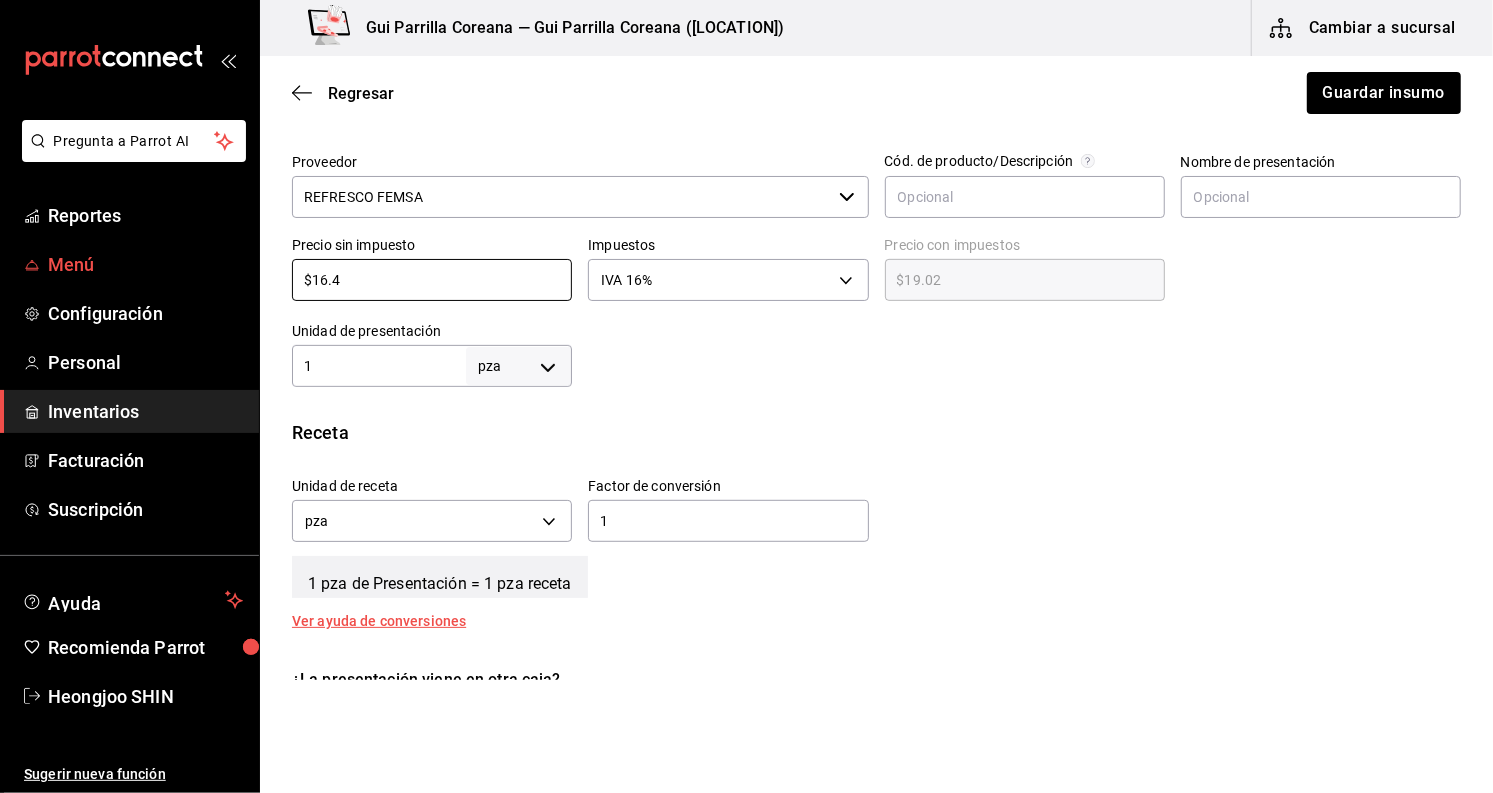type on "$16.45" 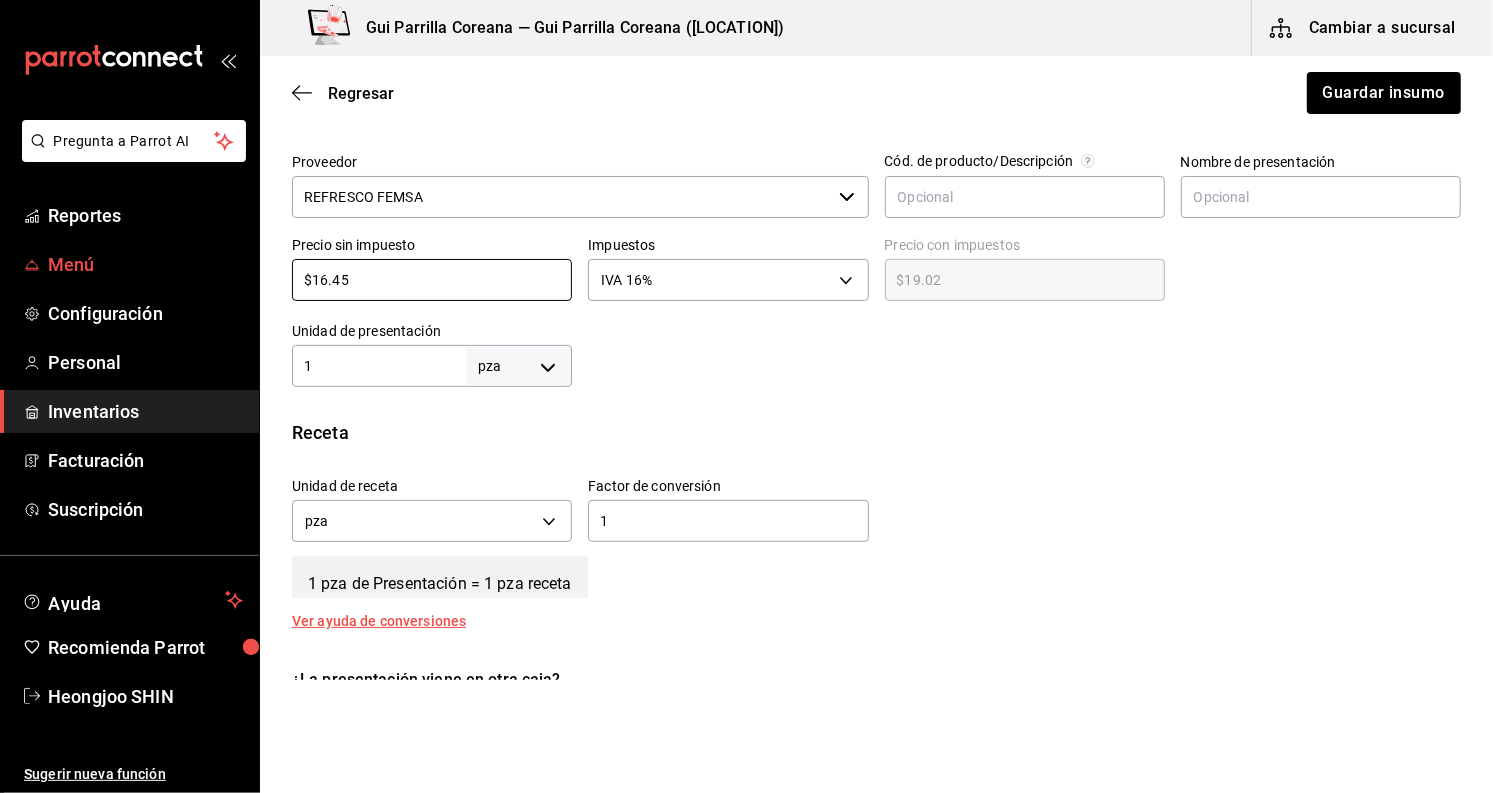 type on "$19.08" 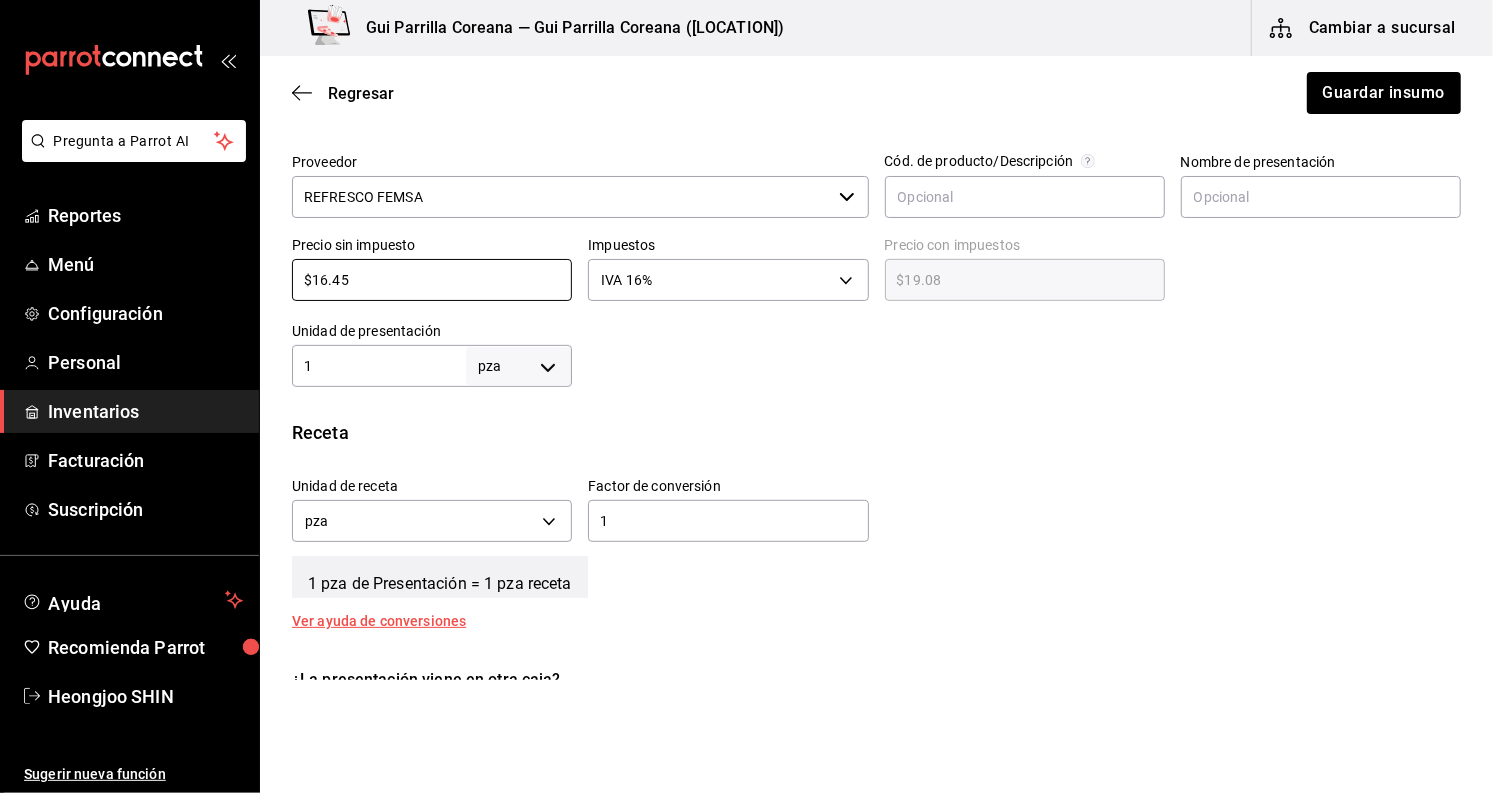 type on "$16.45" 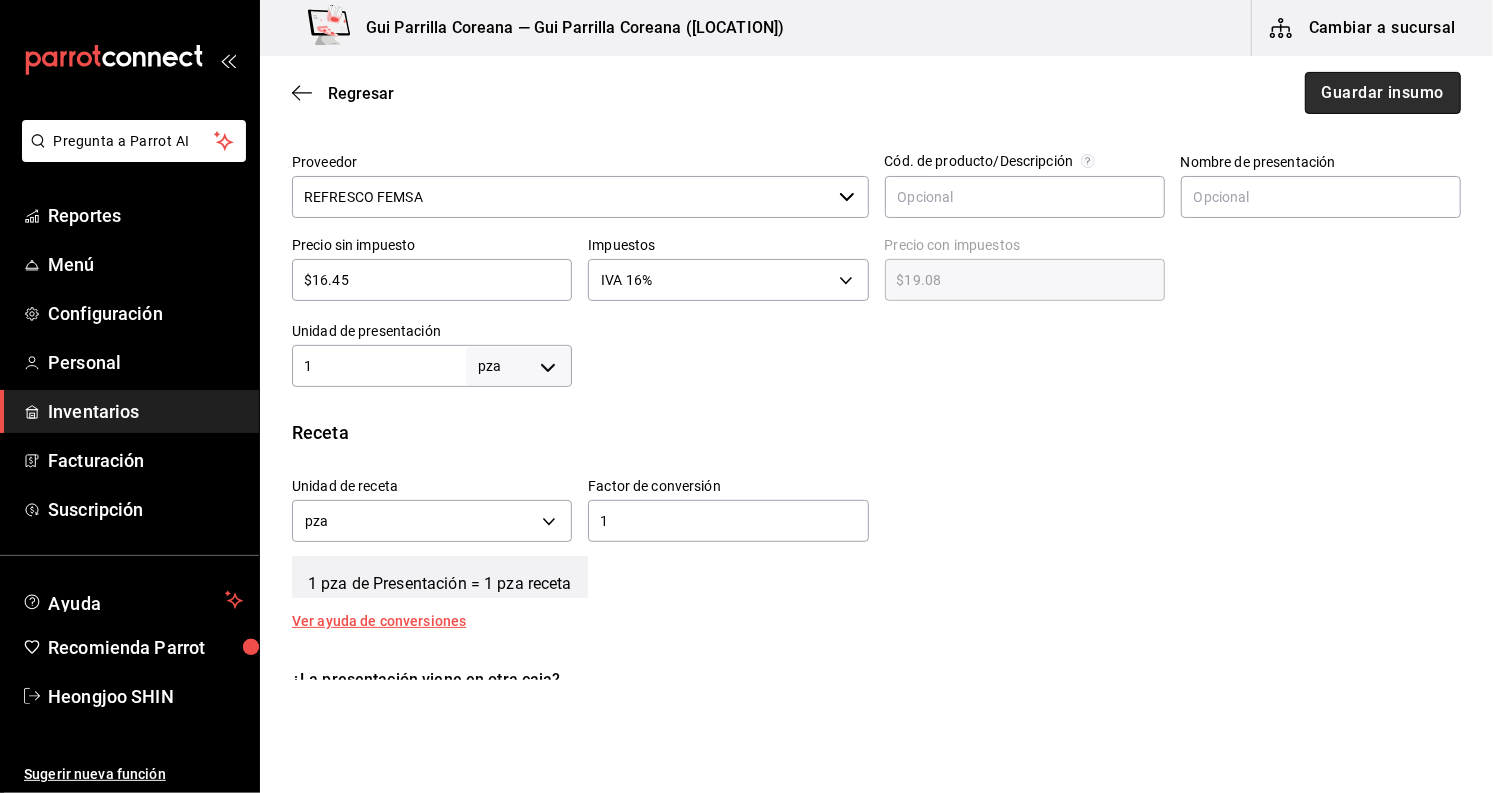 click on "Guardar insumo" at bounding box center (1383, 93) 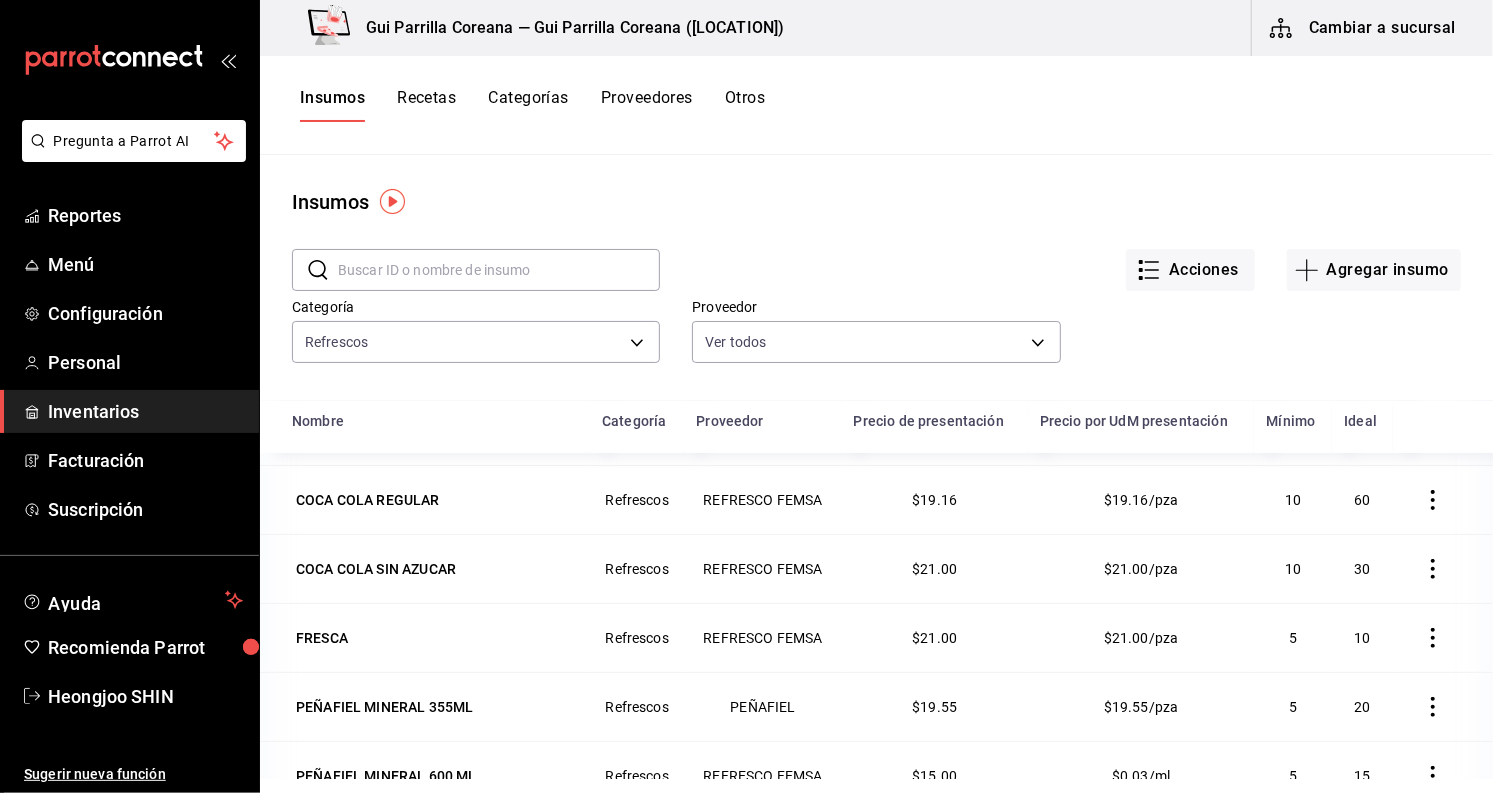 scroll, scrollTop: 290, scrollLeft: 0, axis: vertical 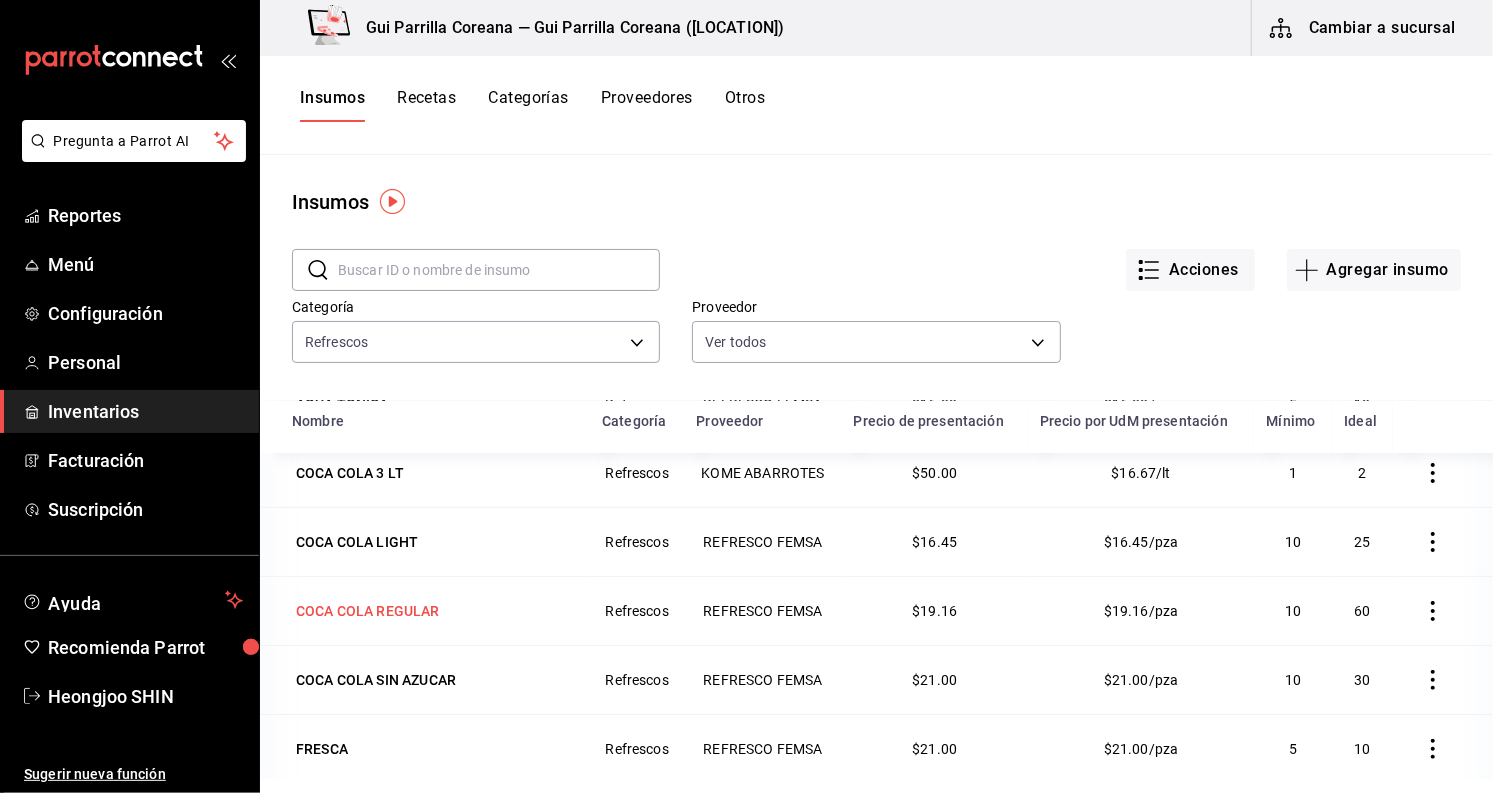 click on "COCA COLA REGULAR" at bounding box center [368, 611] 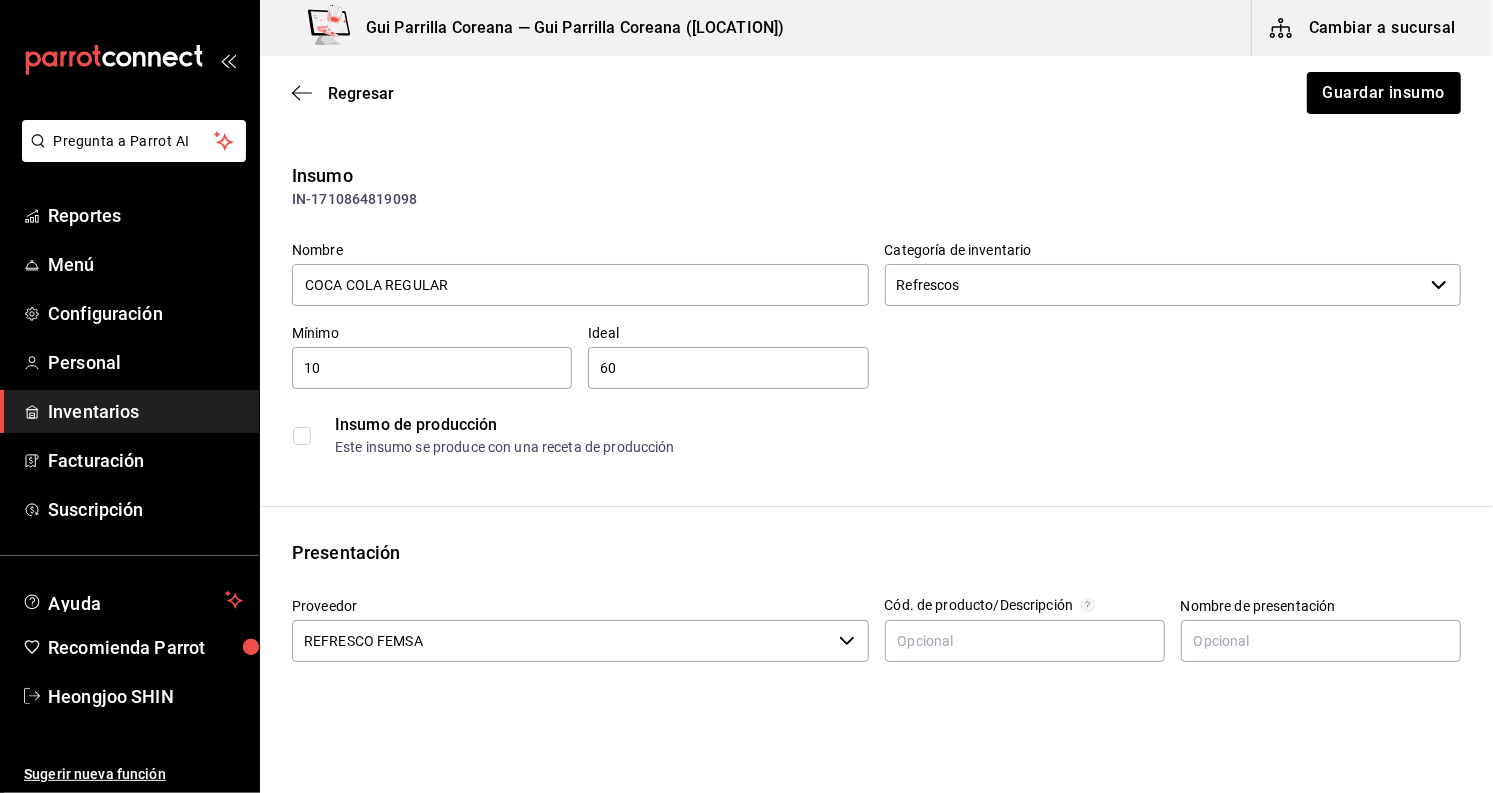 scroll, scrollTop: 444, scrollLeft: 0, axis: vertical 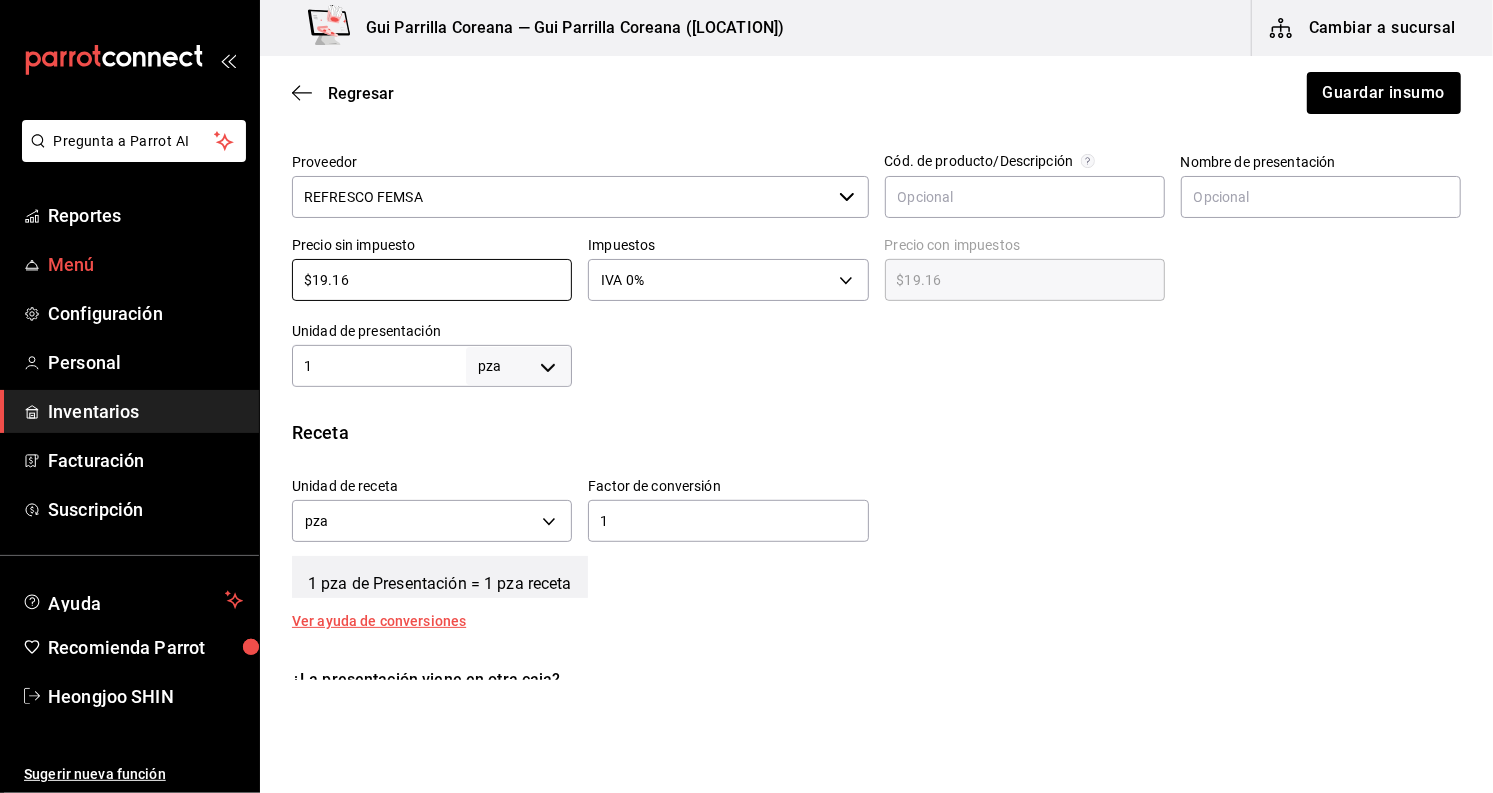 drag, startPoint x: 389, startPoint y: 274, endPoint x: 171, endPoint y: 244, distance: 220.05453 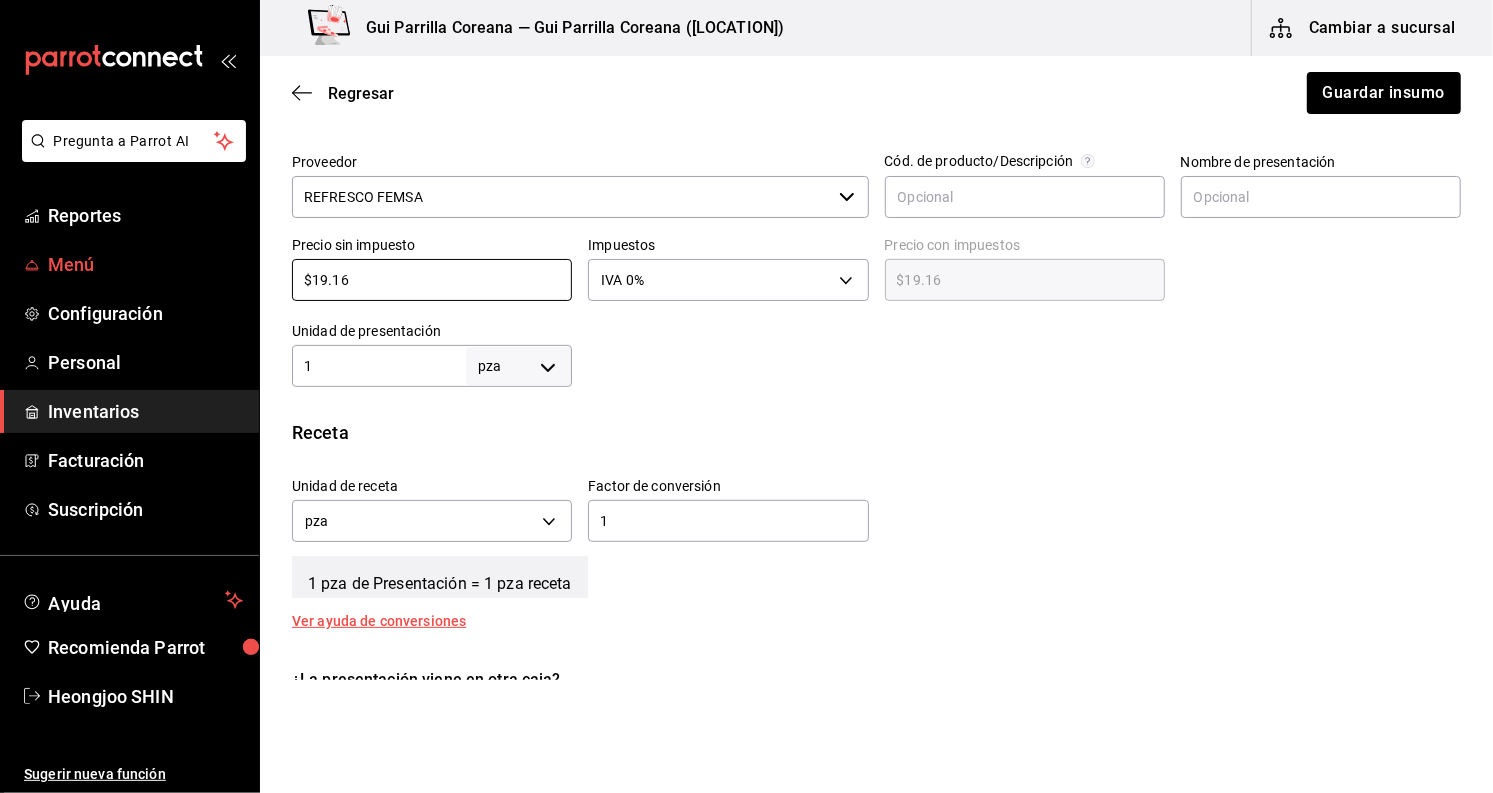 type on "$5" 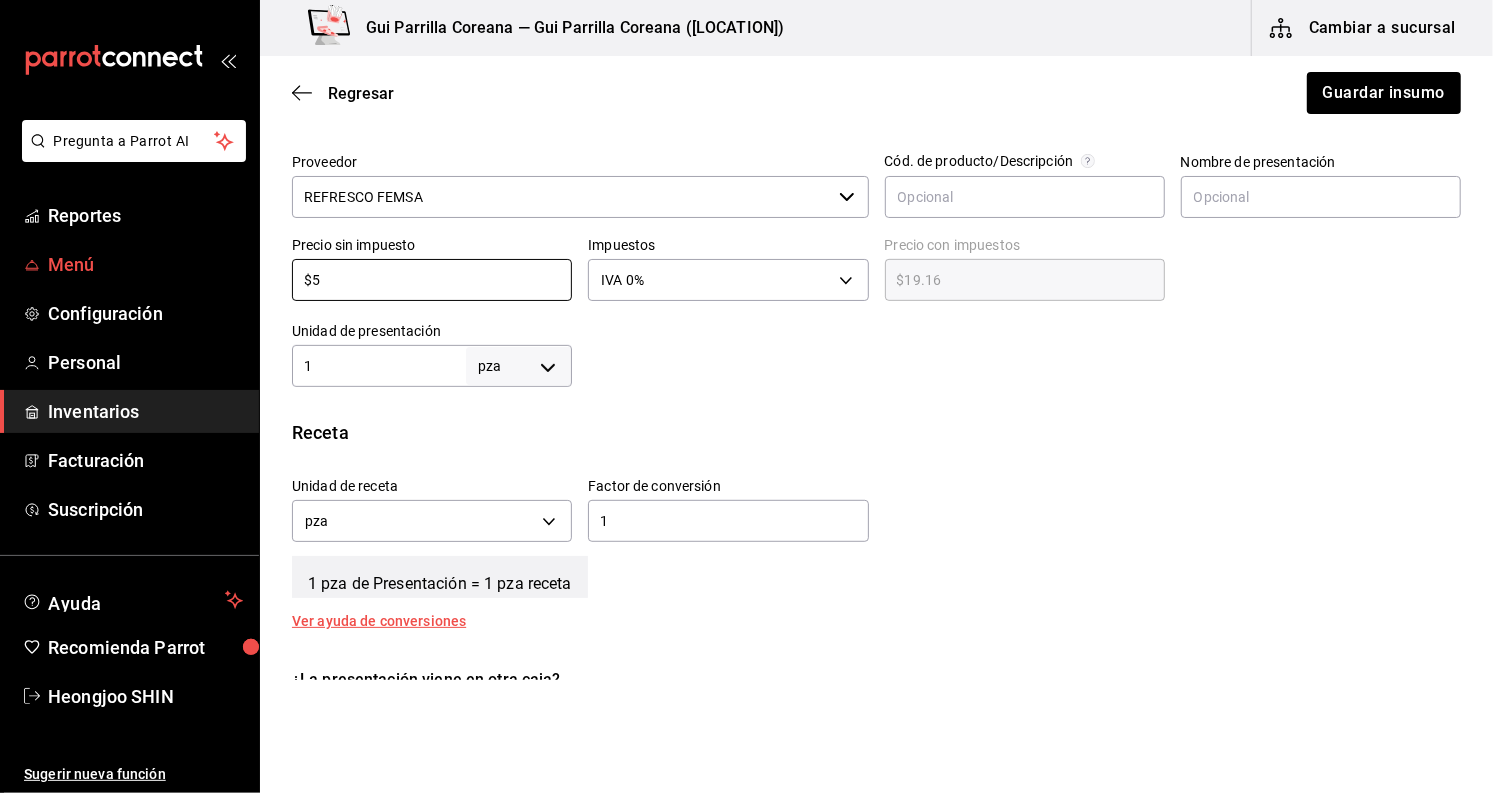 type on "$5.00" 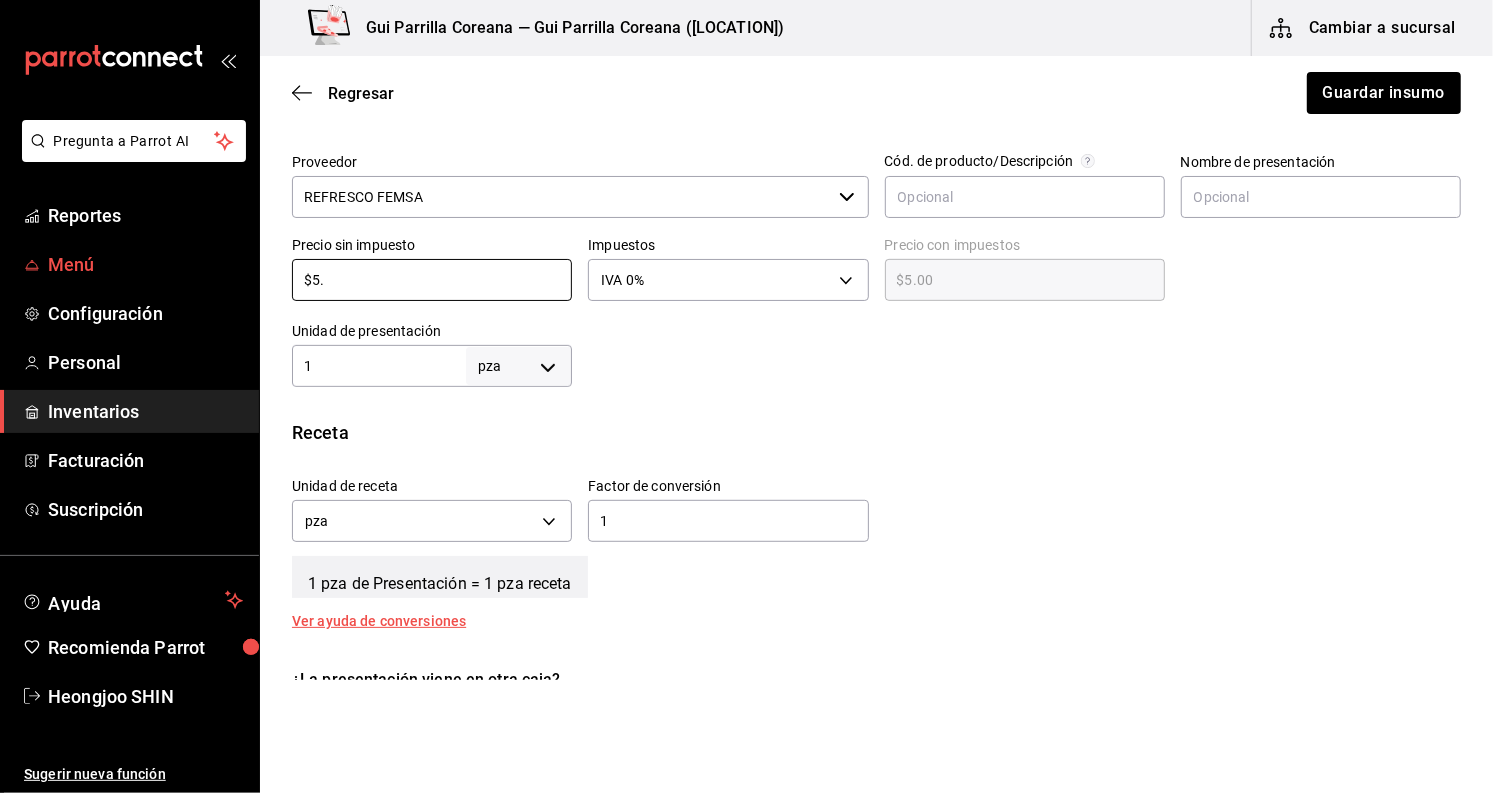 type on "$5" 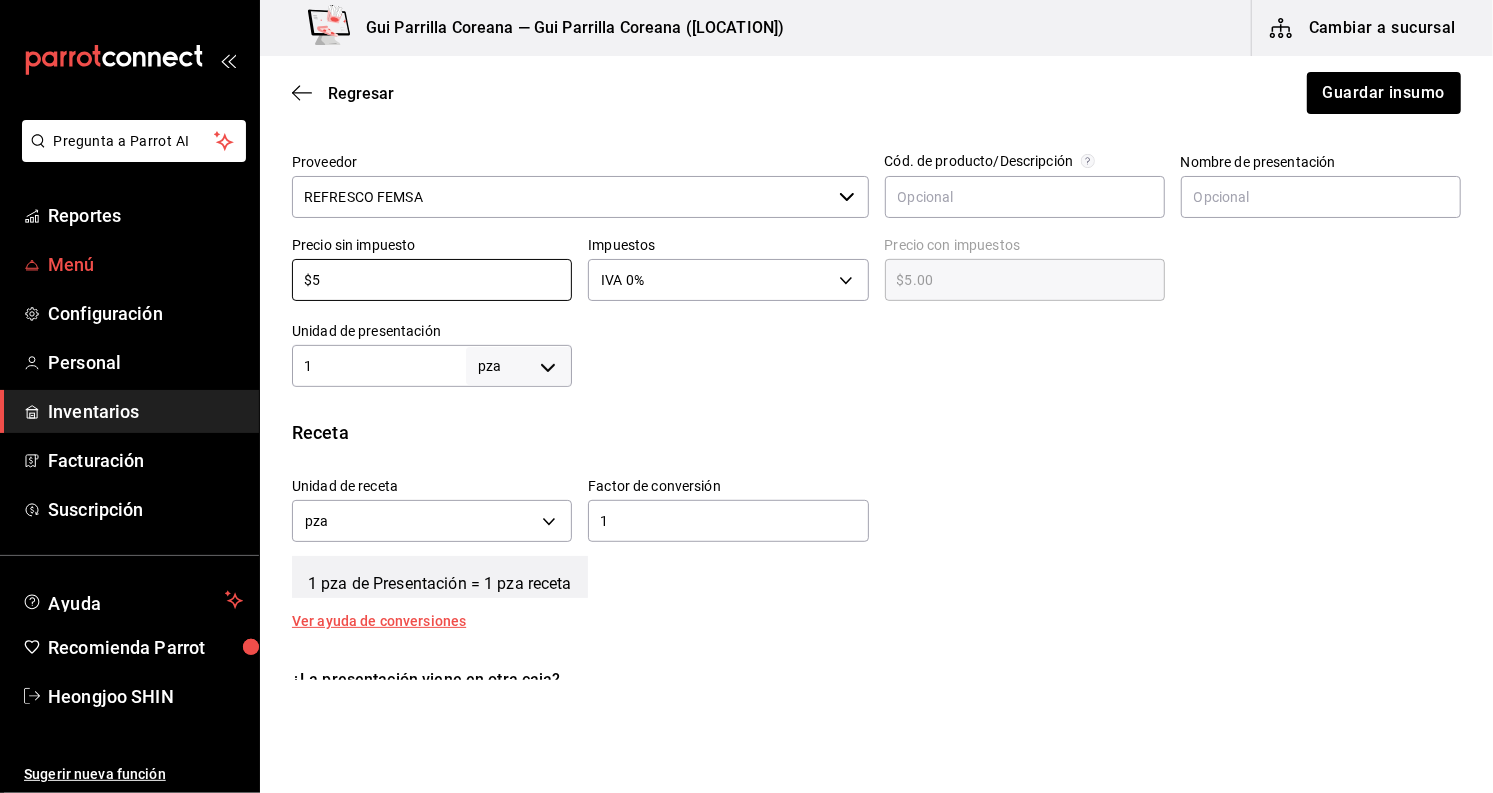 type 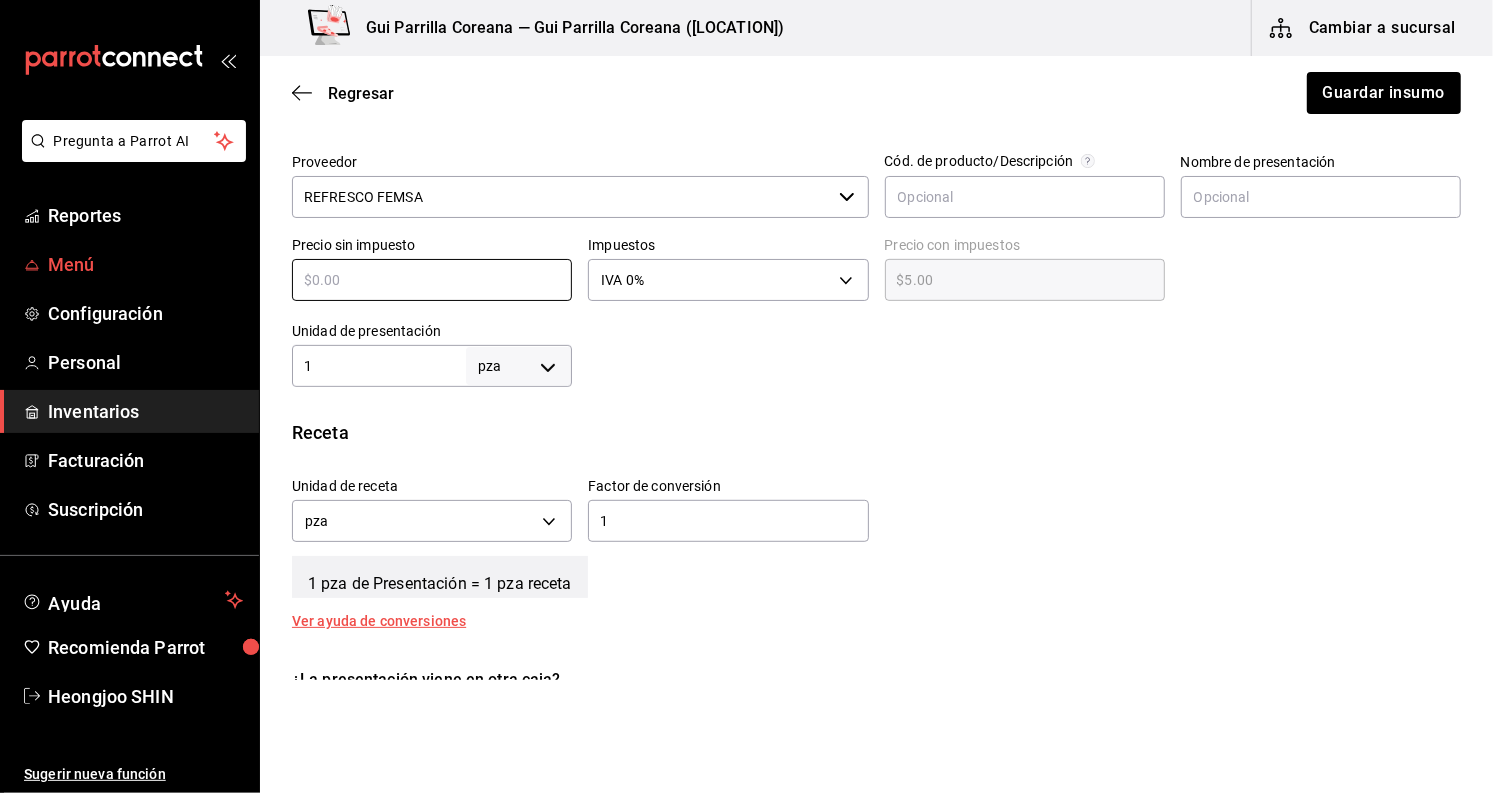 type on "$0.00" 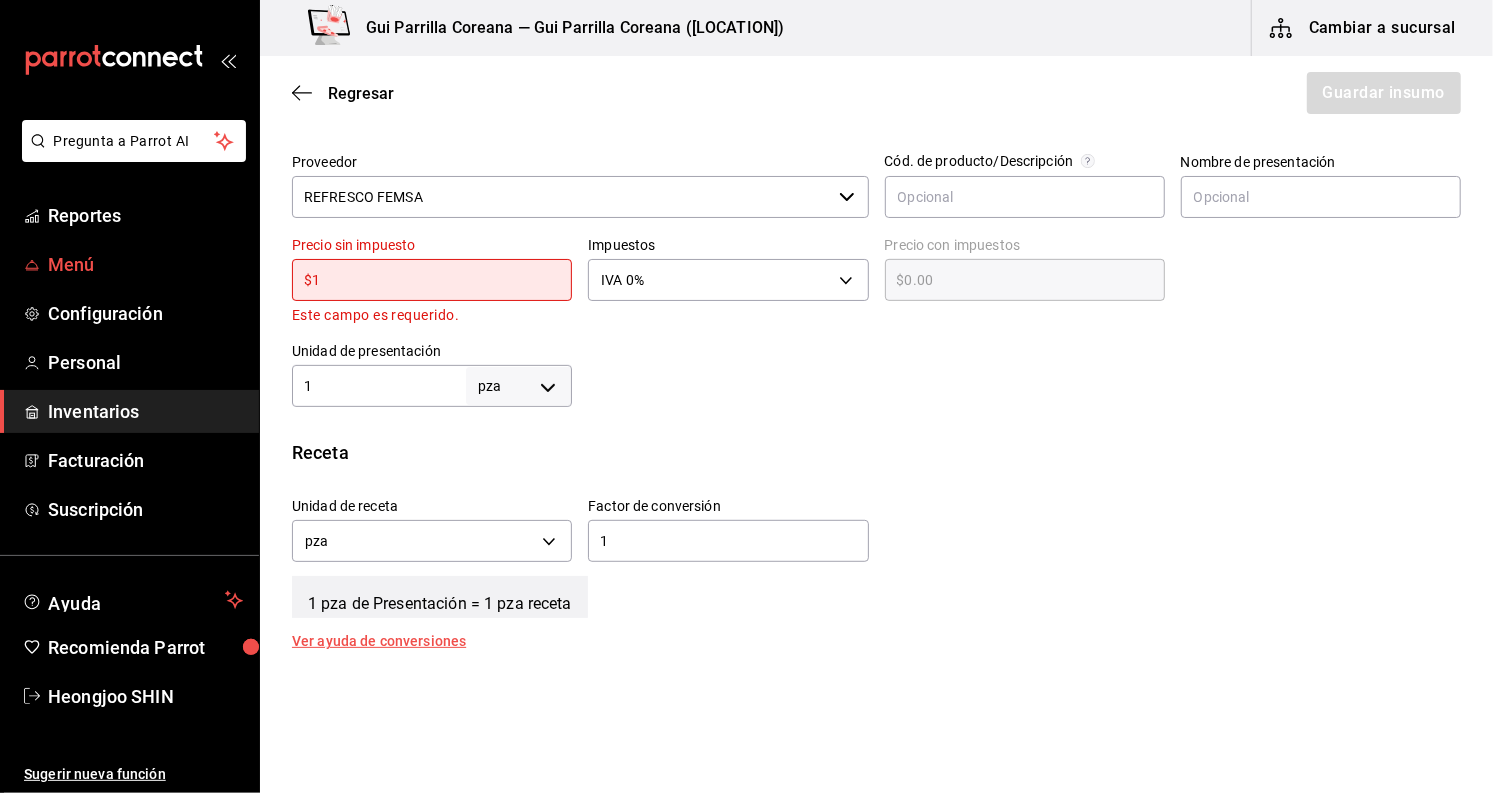 type on "$15" 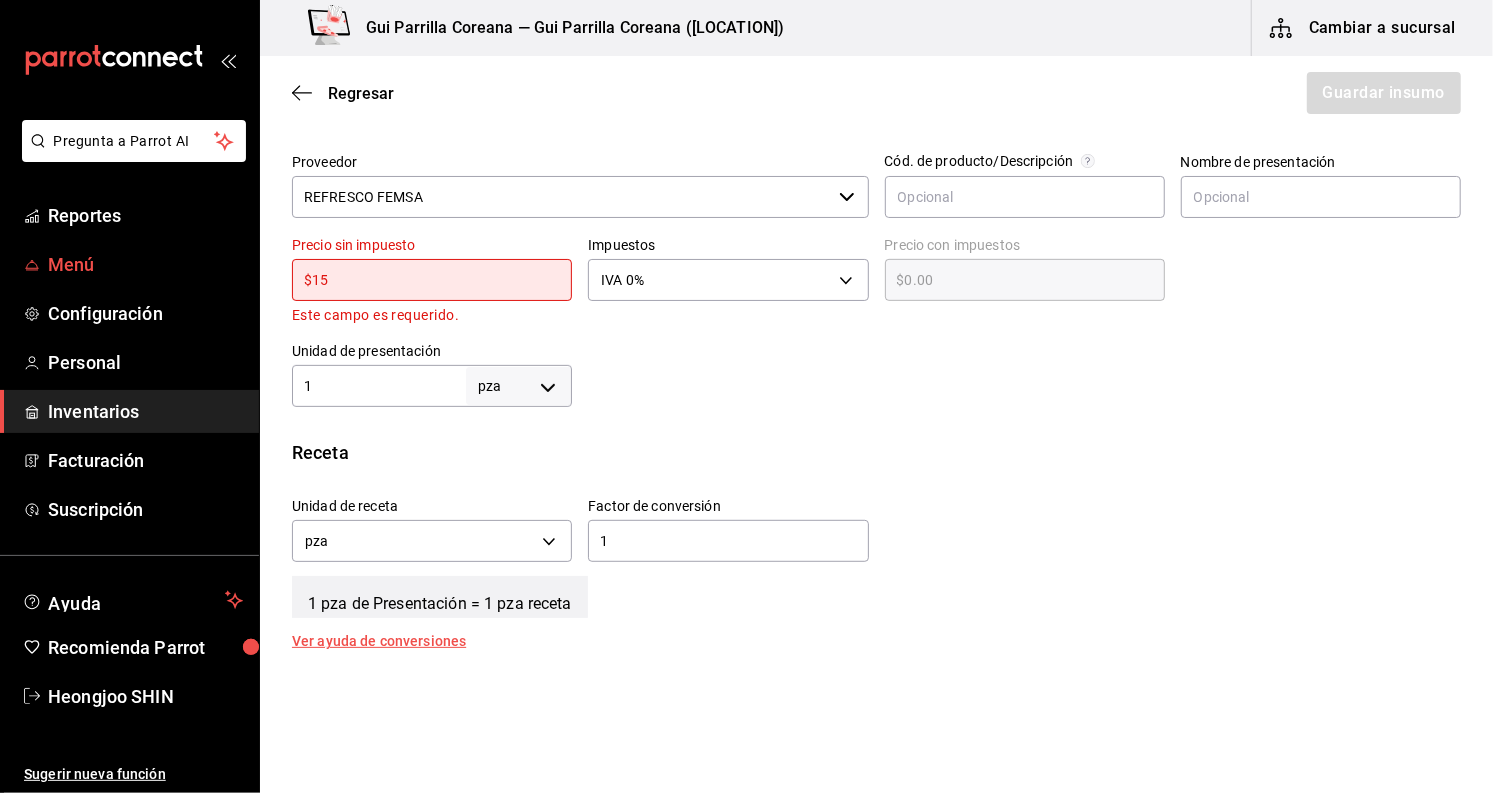 type on "$15.00" 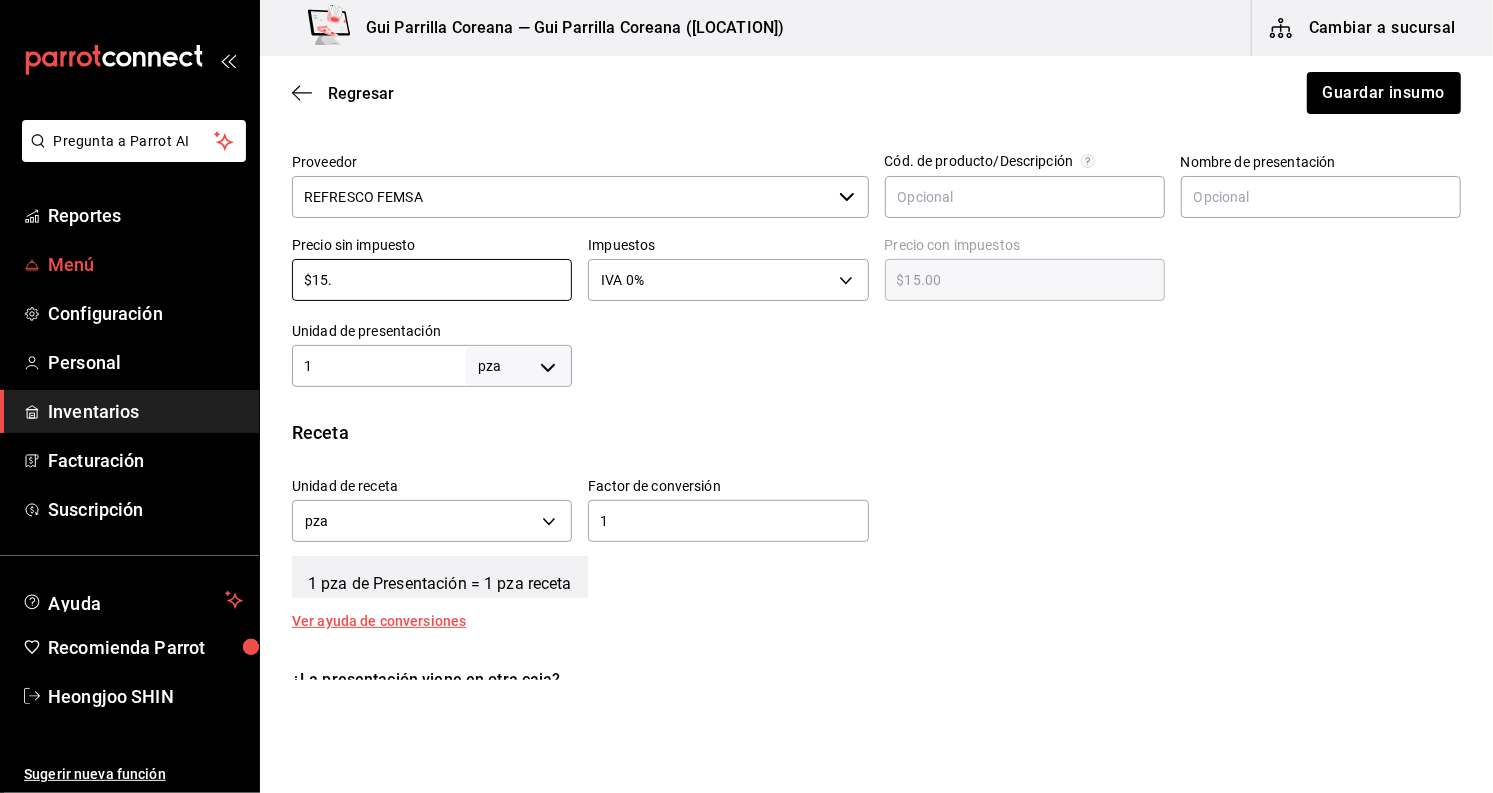 type on "$15.9" 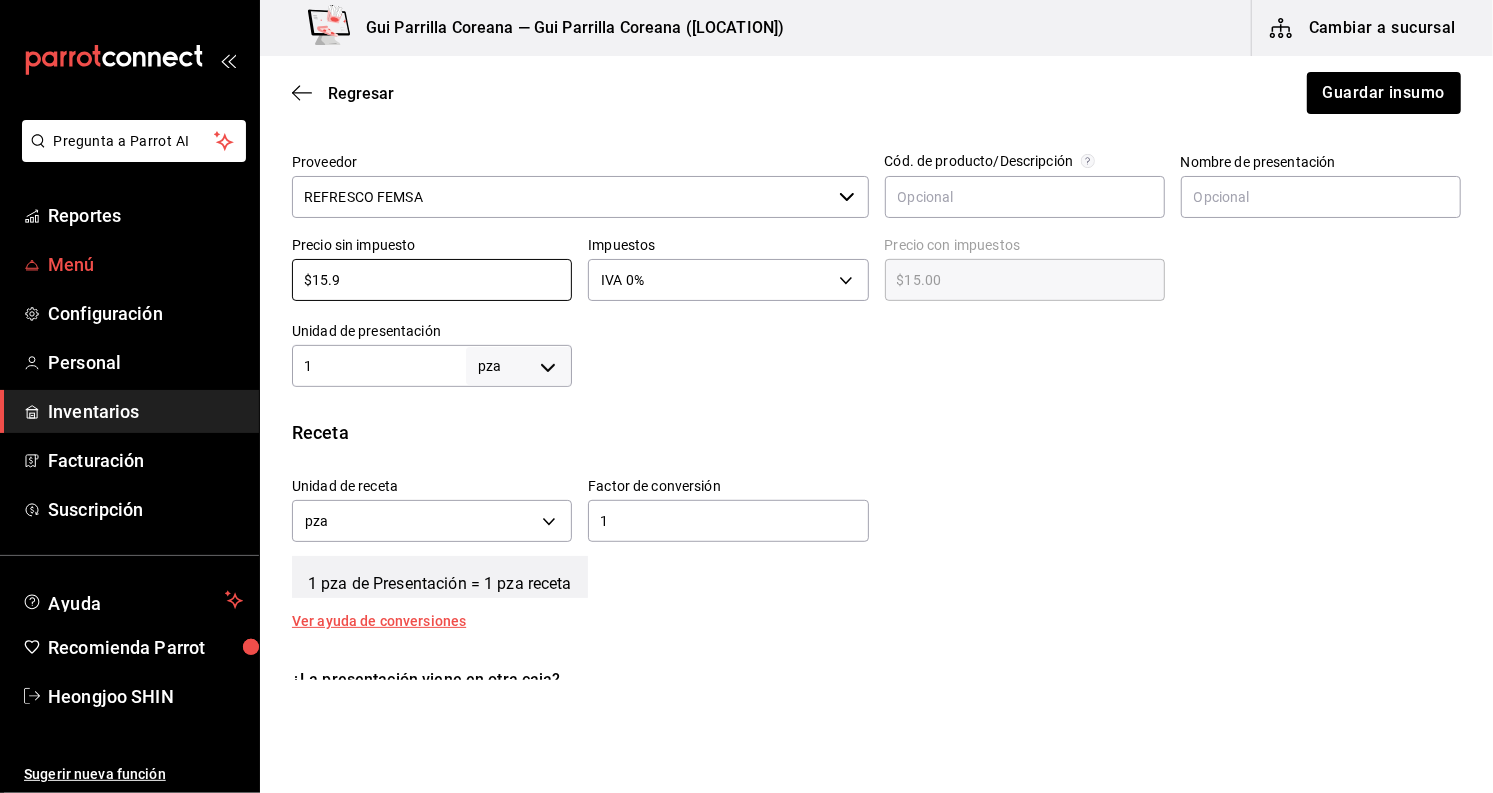 type on "$15.90" 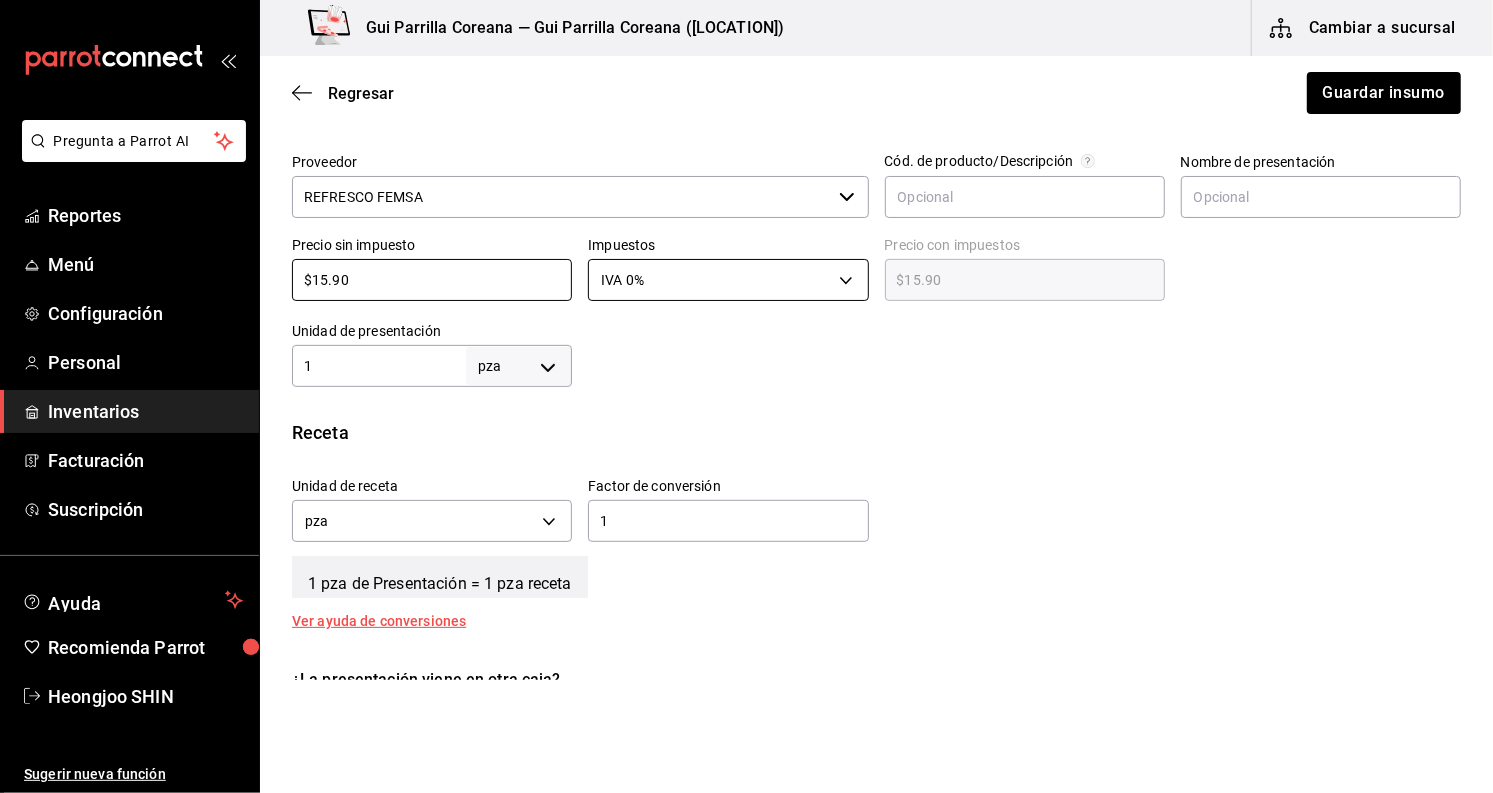 type on "$15.90" 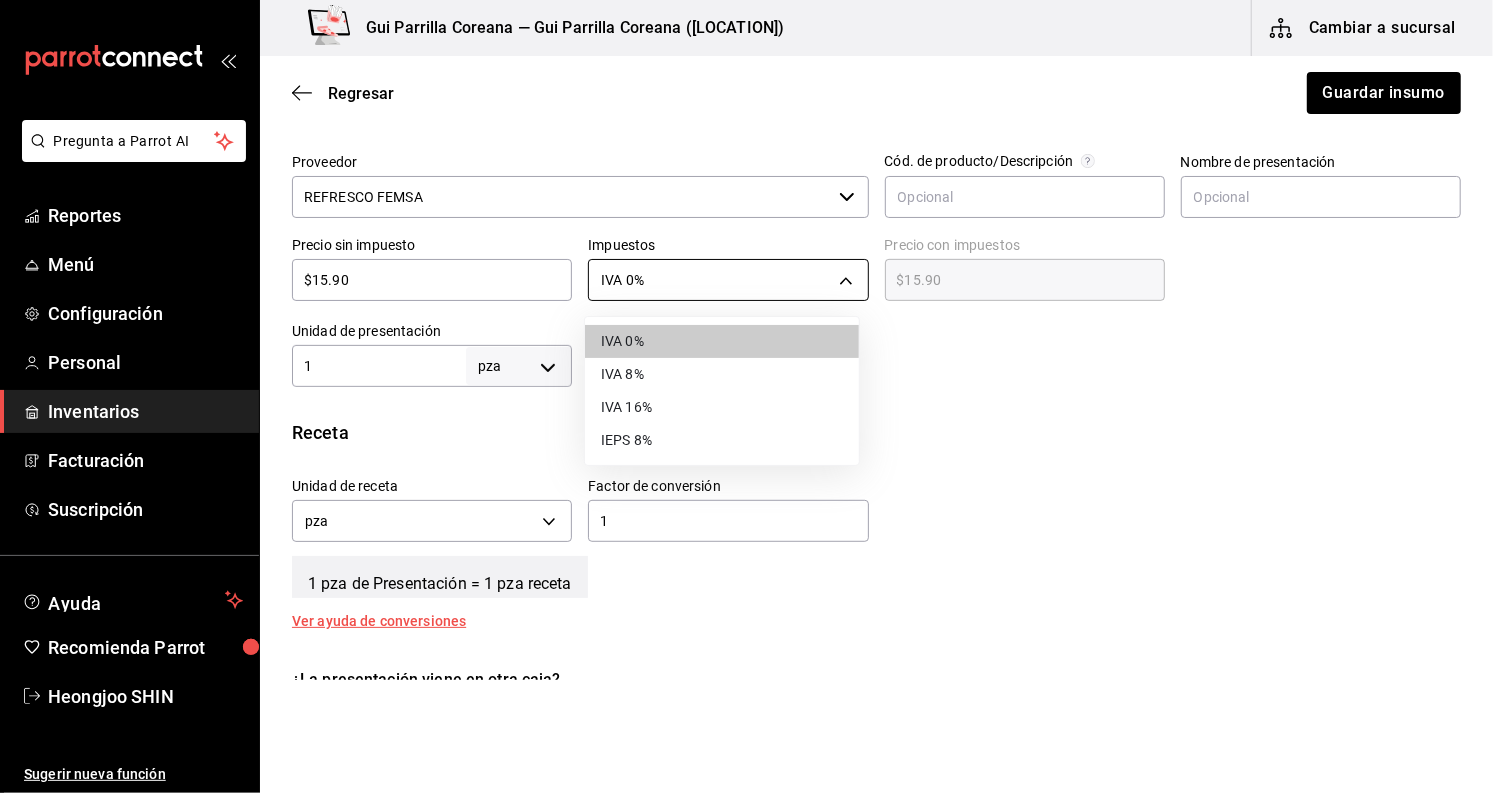 click on "Pregunta a Parrot AI Reportes   Menú   Configuración   Personal   Inventarios   Facturación   Suscripción   Ayuda Recomienda Parrot   Heongjoo SHIN   Sugerir nueva función   Gui Parrilla Coreana — Gui Parrilla Coreana (Paseo) Cambiar a sucursal Regresar Guardar insumo Insumo IN-1710864819098 Nombre COCA COLA REGULAR Categoría de inventario Refrescos ​ Mínimo 10 ​ Ideal 60 ​ Insumo de producción Este insumo se produce con una receta de producción Presentación Proveedor REFRESCO FEMSA ​ Cód. de producto/Descripción Nombre de presentación Precio sin impuesto $15.90 ​ Impuestos IVA 0% IVA_0 Precio con impuestos $15.90 ​ Unidad de presentación 1 pza UNIT ​ Receta Unidad de receta pza UNIT Factor de conversión 1 ​ 1 pza de Presentación = 1 pza receta Ver ayuda de conversiones ¿La presentación  viene en otra caja? Si No Presentaciones por caja 6 ​ Caja con 6  de 1 pza Unidades de conteo pza Presentación (1 pza) Caja (6*1 pza) ; GANA 1 MES GRATIS EN TU SUSCRIPCIÓN AQUÍ   Menú" at bounding box center (746, 340) 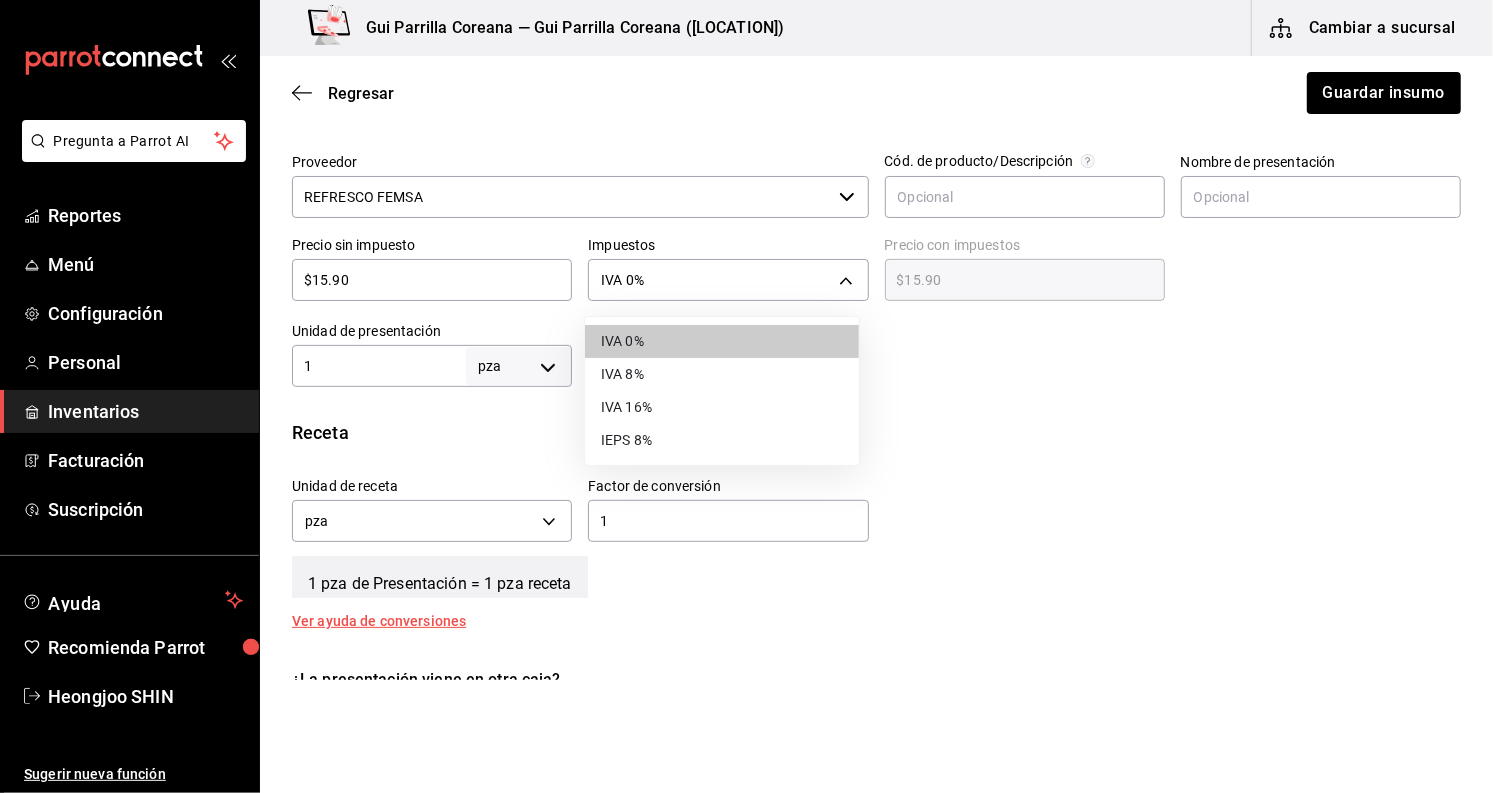 click on "IVA 16%" at bounding box center (722, 407) 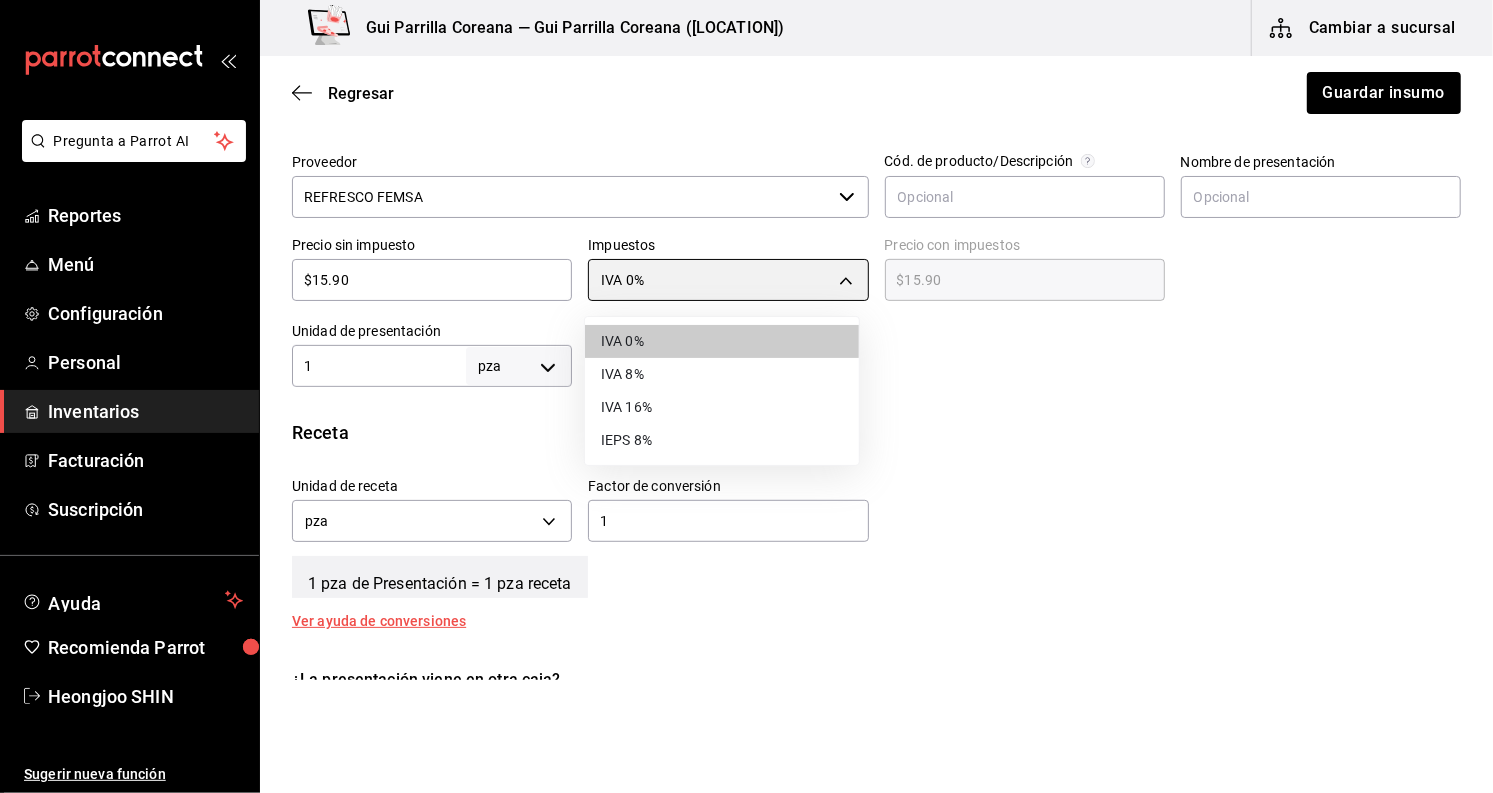 type on "IVA_16" 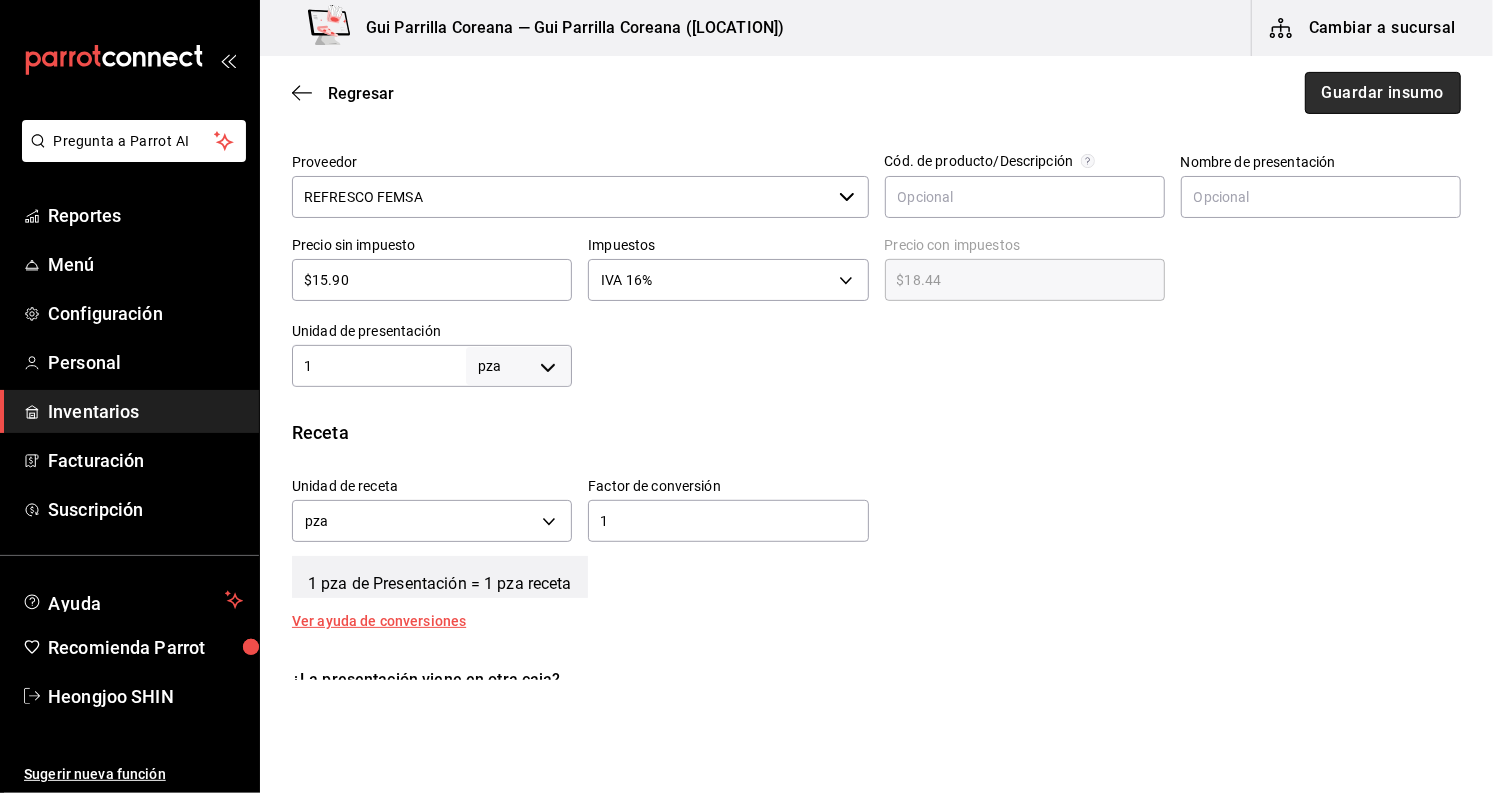 click on "Guardar insumo" at bounding box center [1383, 93] 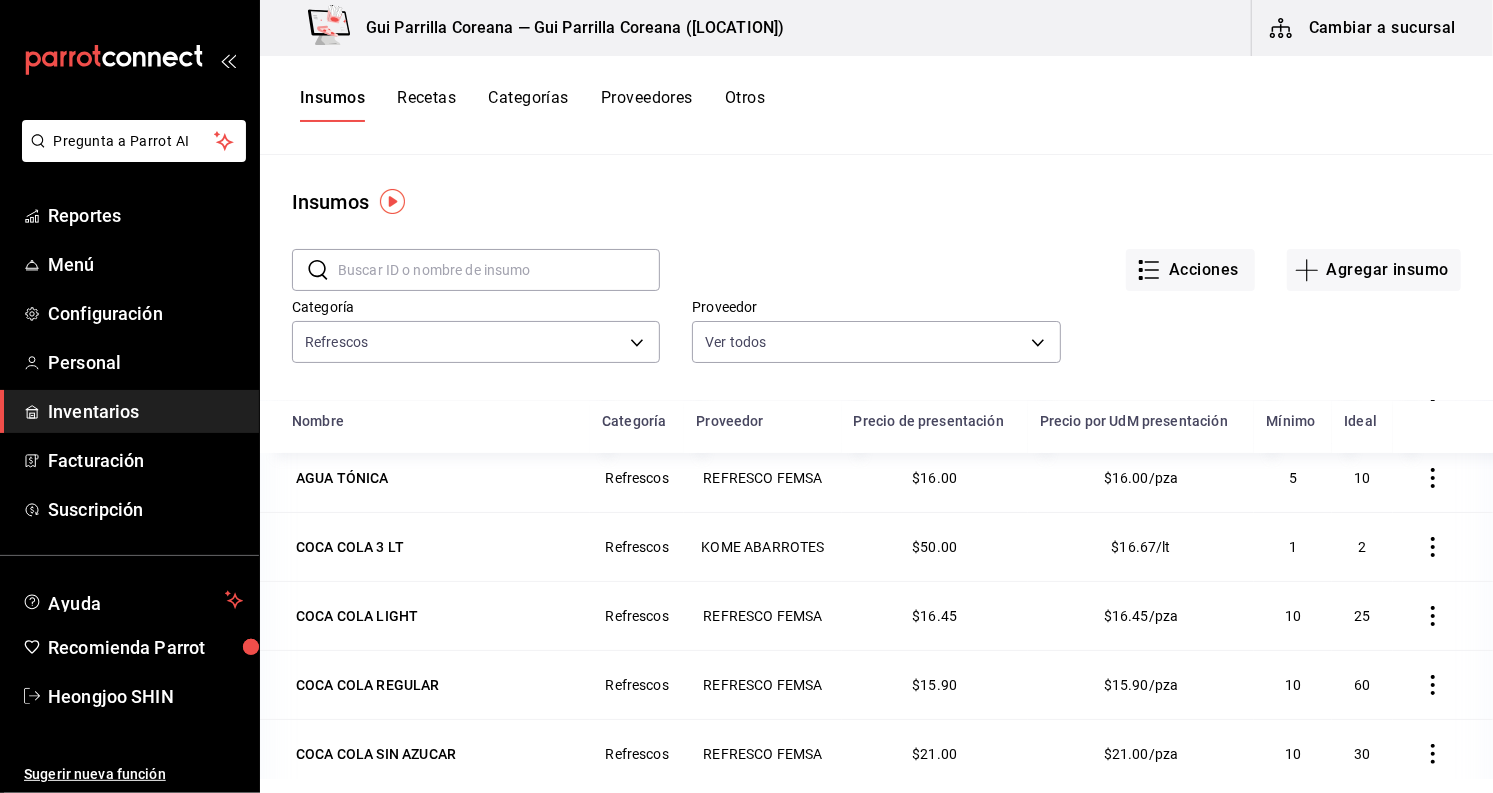 scroll, scrollTop: 401, scrollLeft: 0, axis: vertical 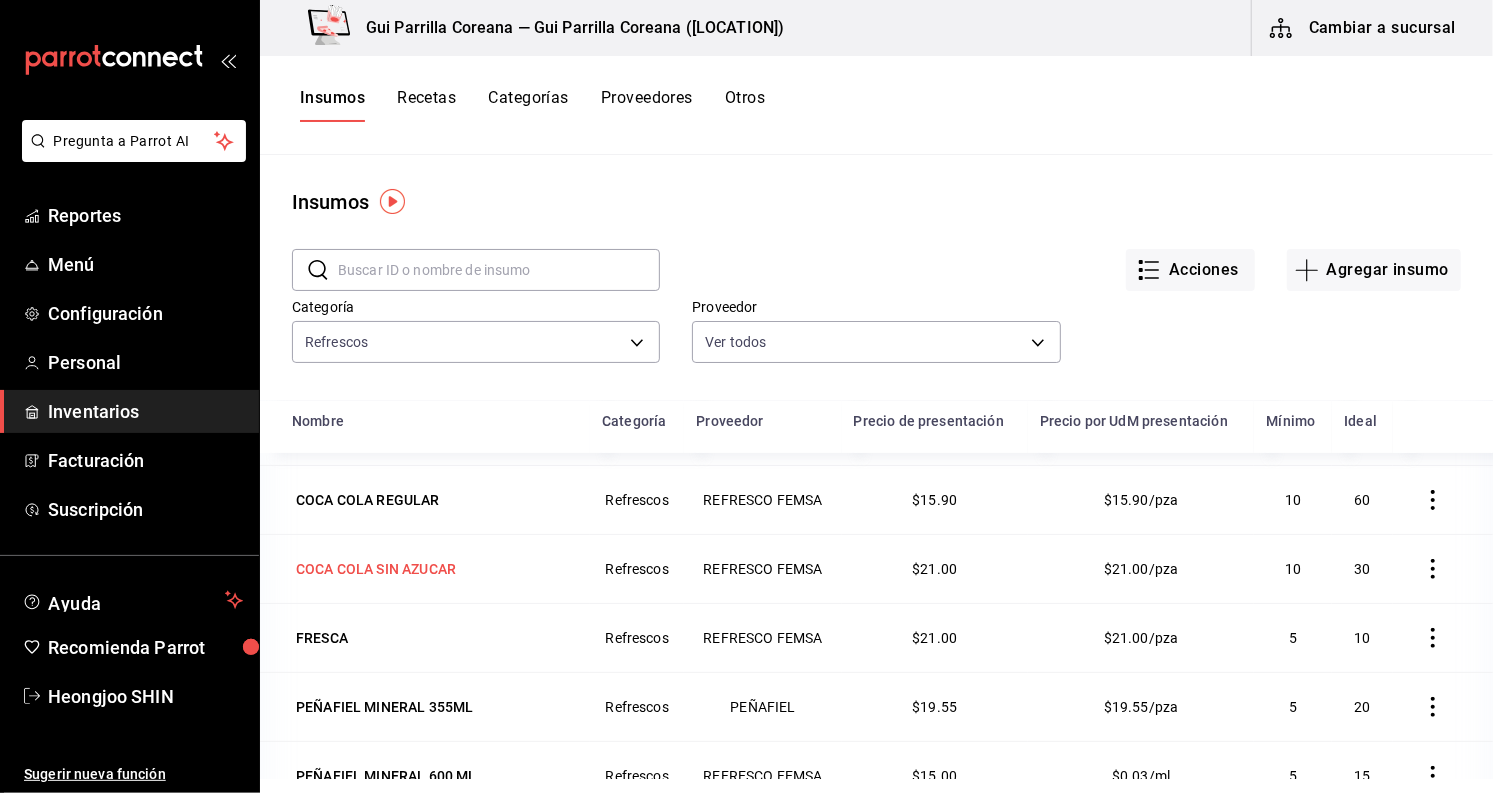 click on "COCA COLA SIN AZUCAR" at bounding box center [376, 569] 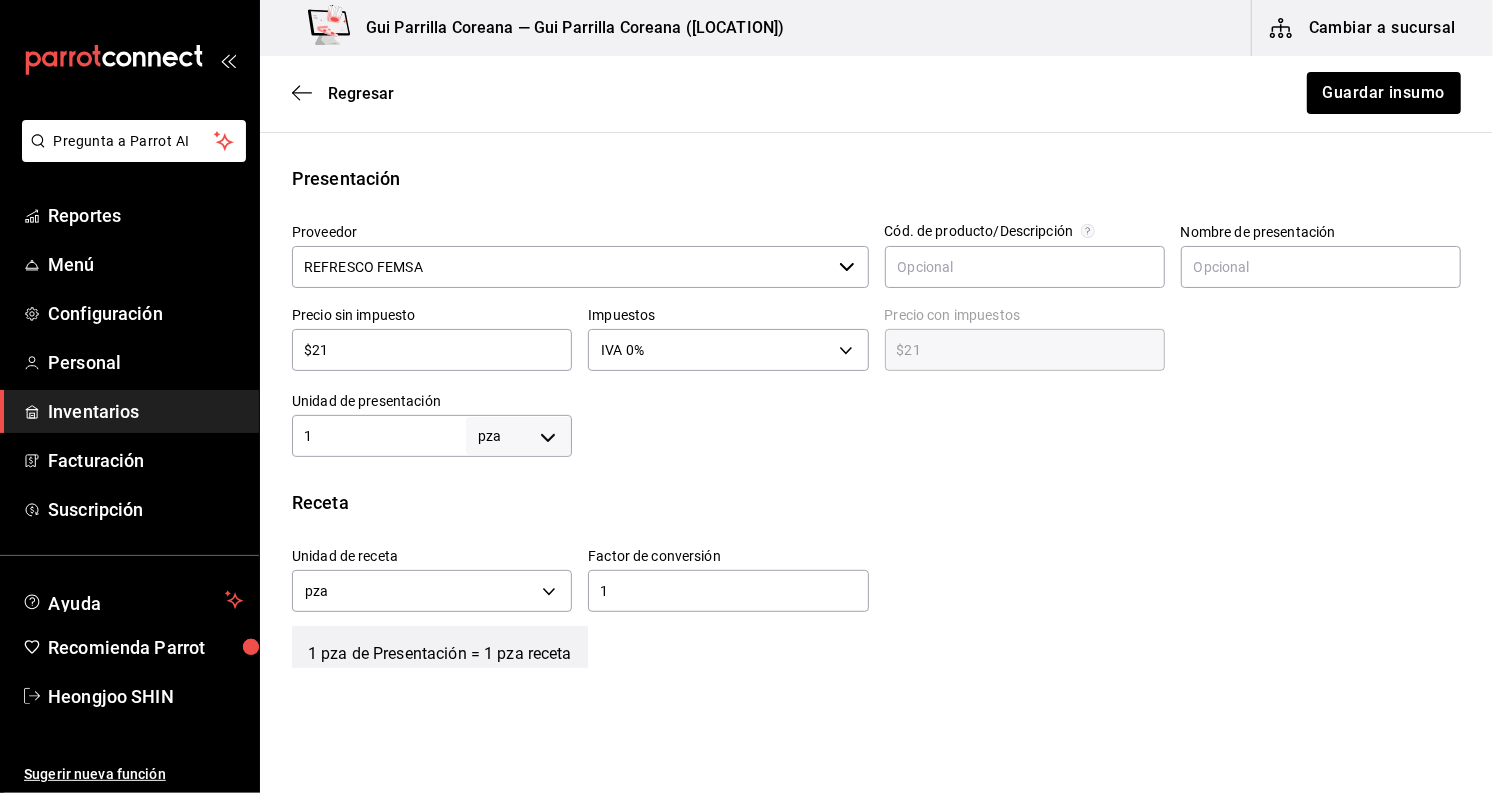 scroll, scrollTop: 444, scrollLeft: 0, axis: vertical 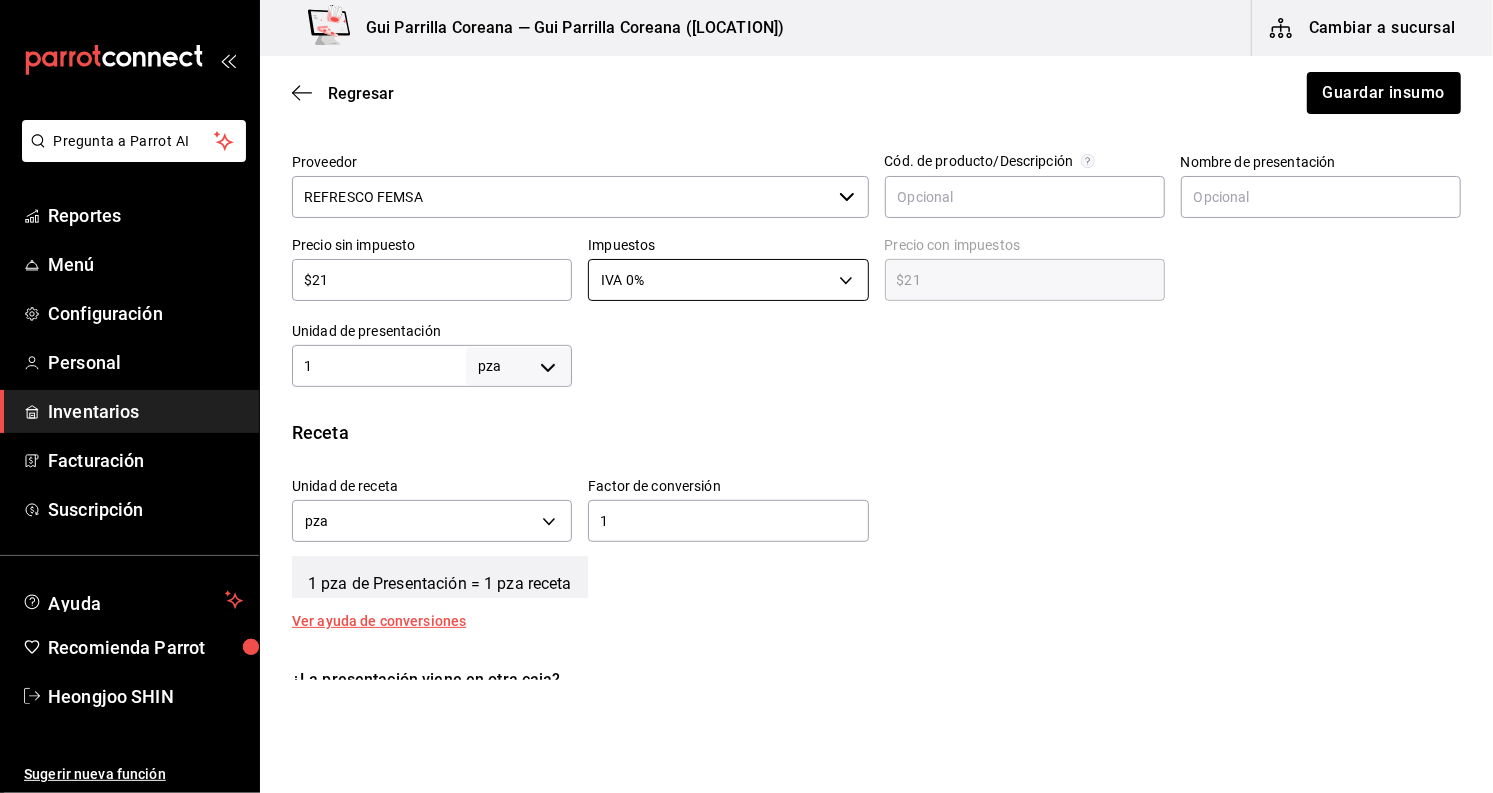 click on "Pregunta a Parrot AI Reportes   Menú   Configuración   Personal   Inventarios   Facturación   Suscripción   Ayuda Recomienda Parrot   Heongjoo SHIN   Sugerir nueva función   Gui Parrilla Coreana — Gui Parrilla Coreana (Paseo) Cambiar a sucursal Regresar Guardar insumo Insumo IN-1710864819100 Nombre COCA COLA SIN AZUCAR Categoría de inventario Refrescos ​ Mínimo 10 ​ Ideal 30 ​ Insumo de producción Este insumo se produce con una receta de producción Presentación Proveedor REFRESCO FEMSA ​ Cód. de producto/Descripción Nombre de presentación Precio sin impuesto $21 ​ Impuestos IVA 0% IVA_0 Precio con impuestos $21 ​ Unidad de presentación 1 pza UNIT ​ Receta Unidad de receta pza UNIT Factor de conversión 1 ​ 1 pza de Presentación = 1 pza receta Ver ayuda de conversiones ¿La presentación  viene en otra caja? Si No Presentaciones por caja 6 ​ Caja con 6  de 1 pza Unidades de conteo pza Presentación (1 pza) Caja (6*1 pza) ; GANA 1 MES GRATIS EN TU SUSCRIPCIÓN AQUÍ Reportes" at bounding box center [746, 340] 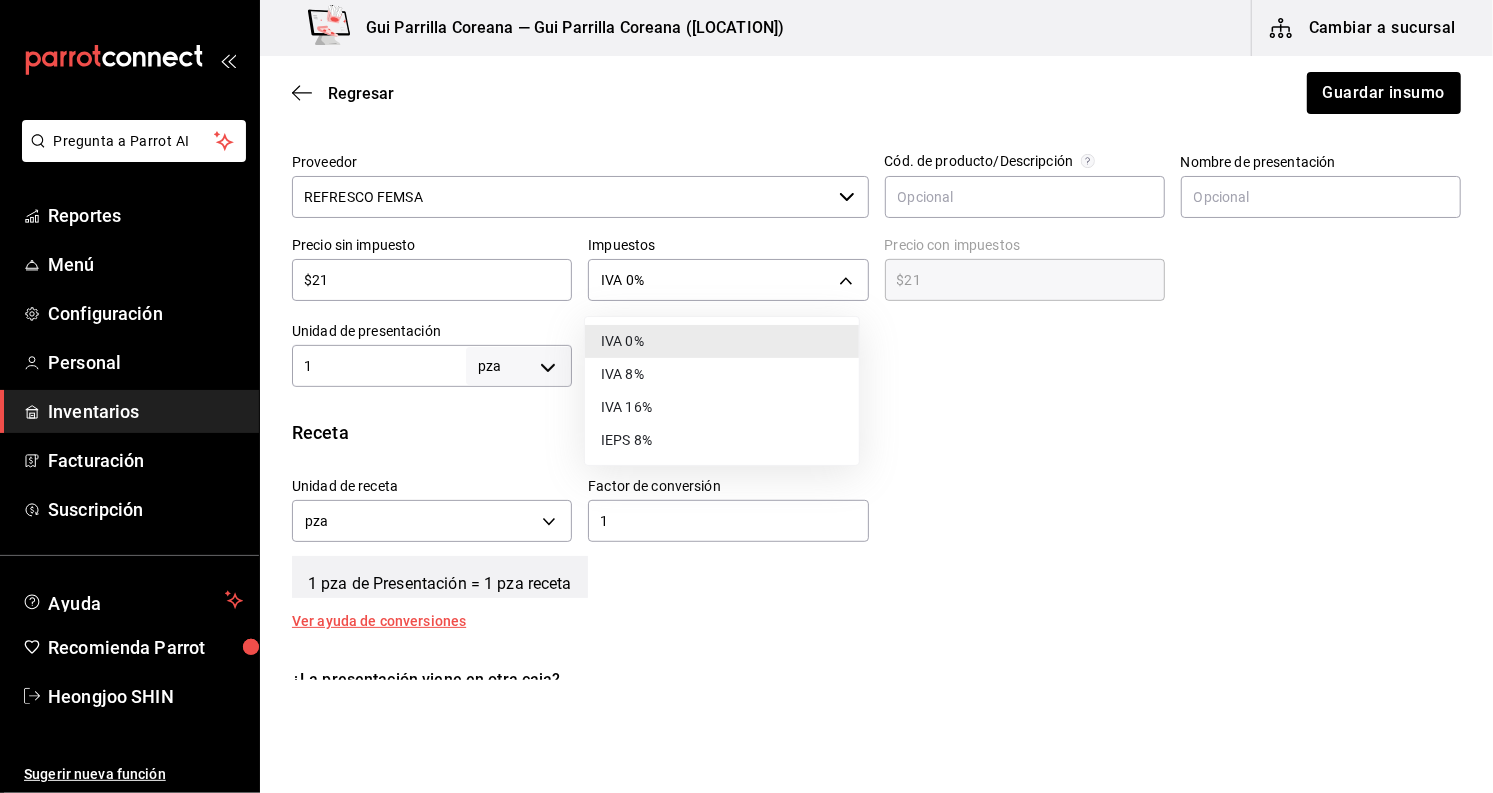 click on "IVA 16%" at bounding box center [722, 407] 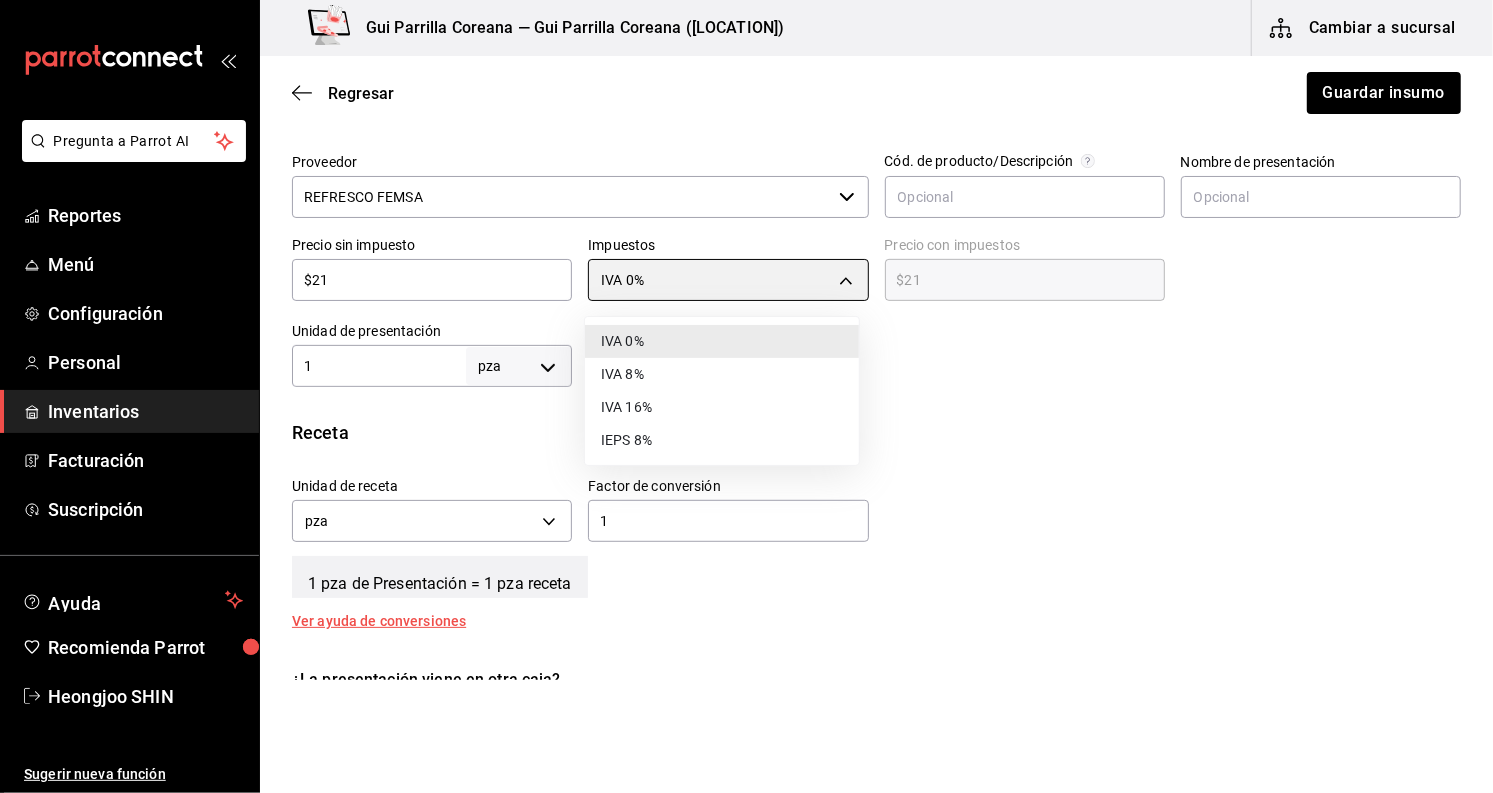 type on "IVA_16" 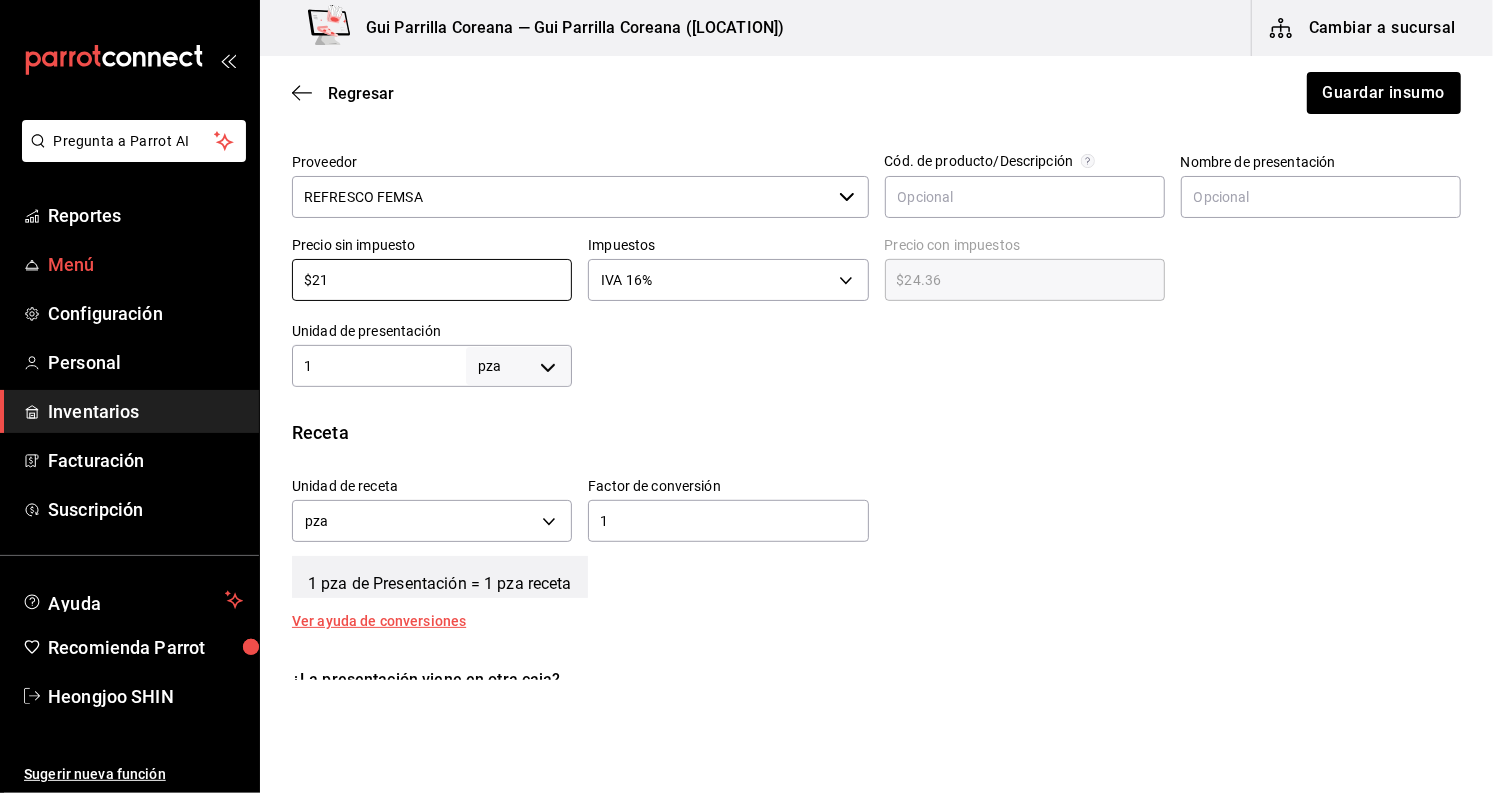 drag, startPoint x: 390, startPoint y: 285, endPoint x: 203, endPoint y: 269, distance: 187.68324 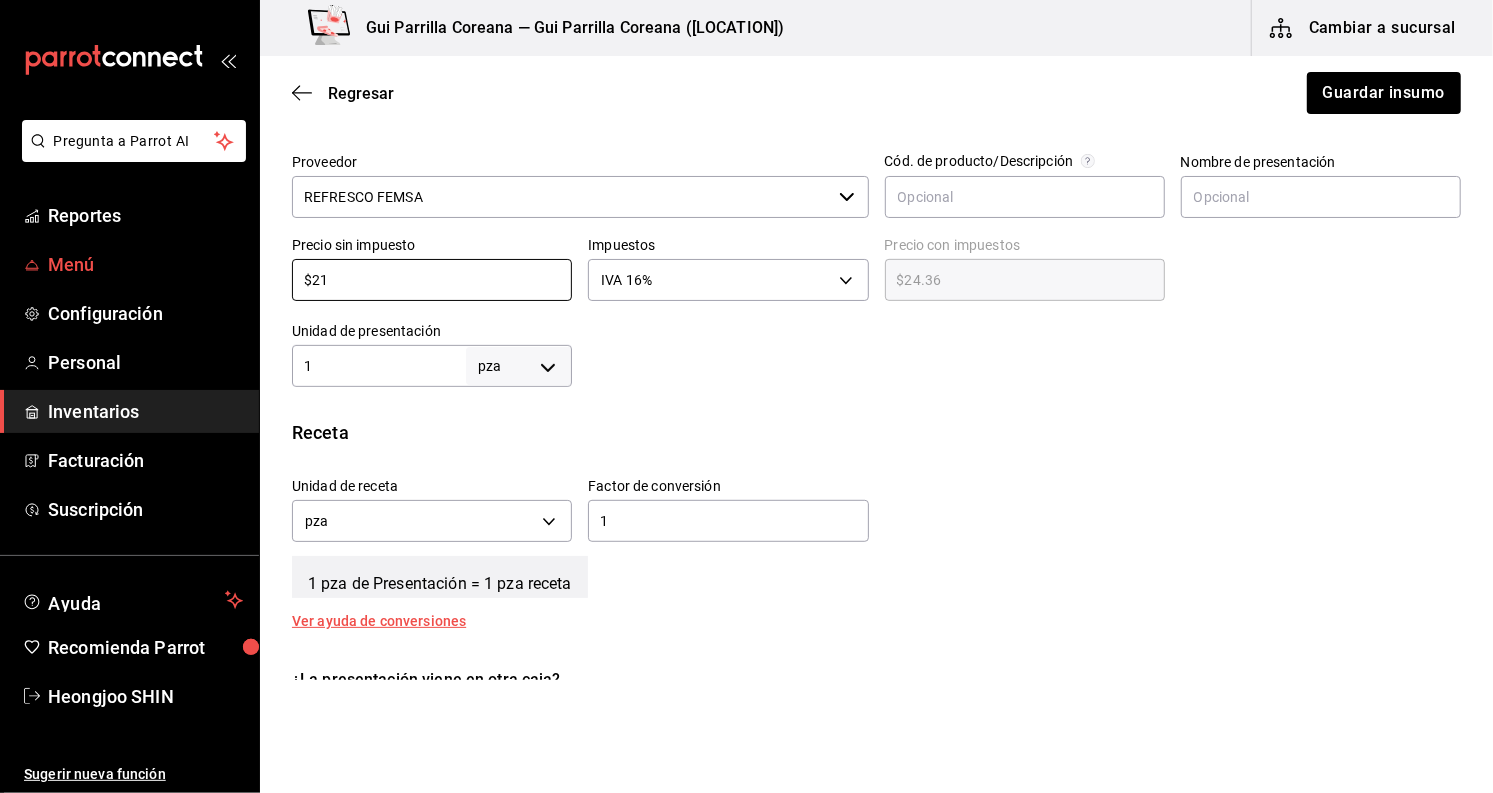 type on "$1" 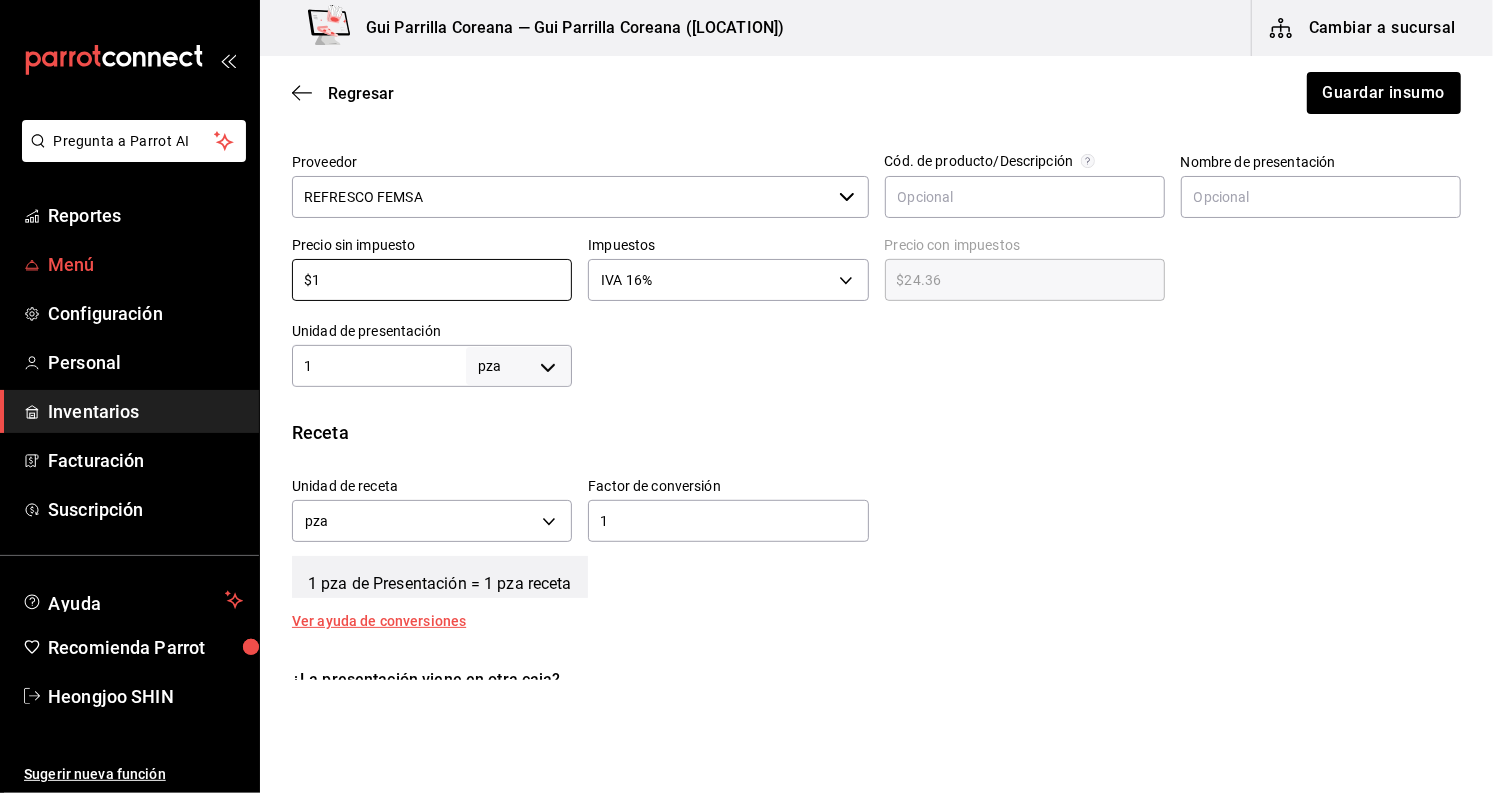 type on "$1.16" 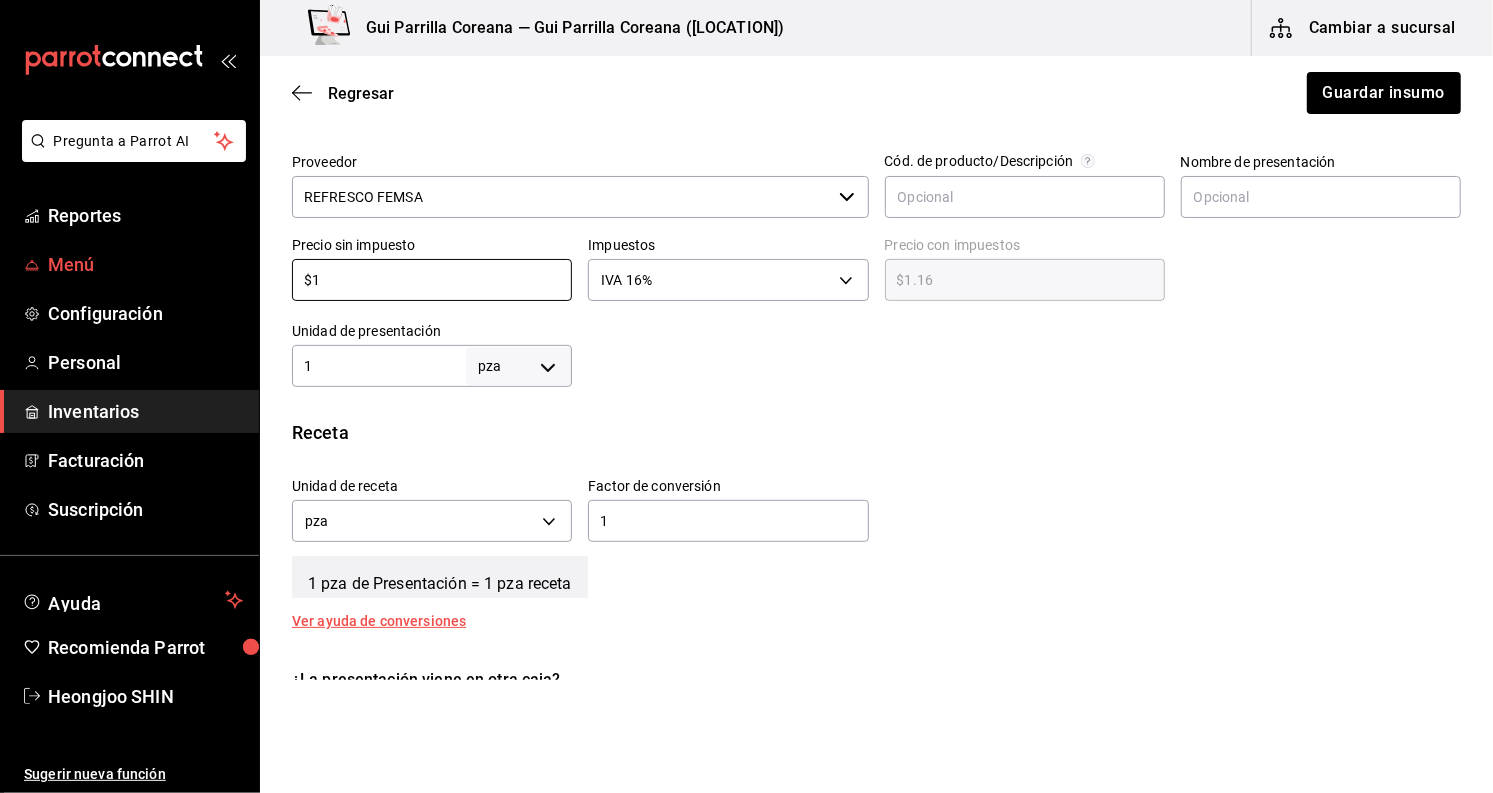 type on "$16" 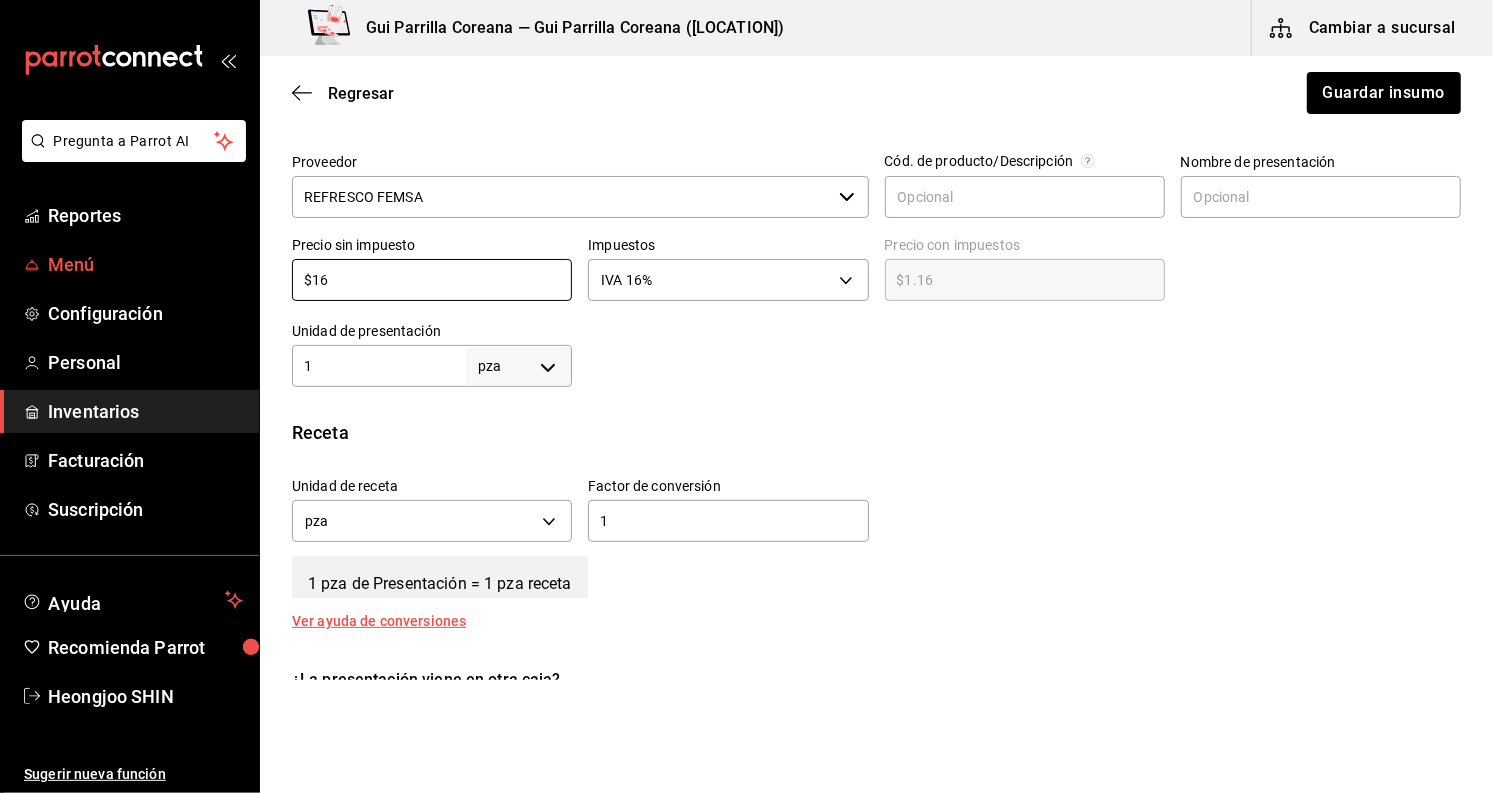 type on "$18.56" 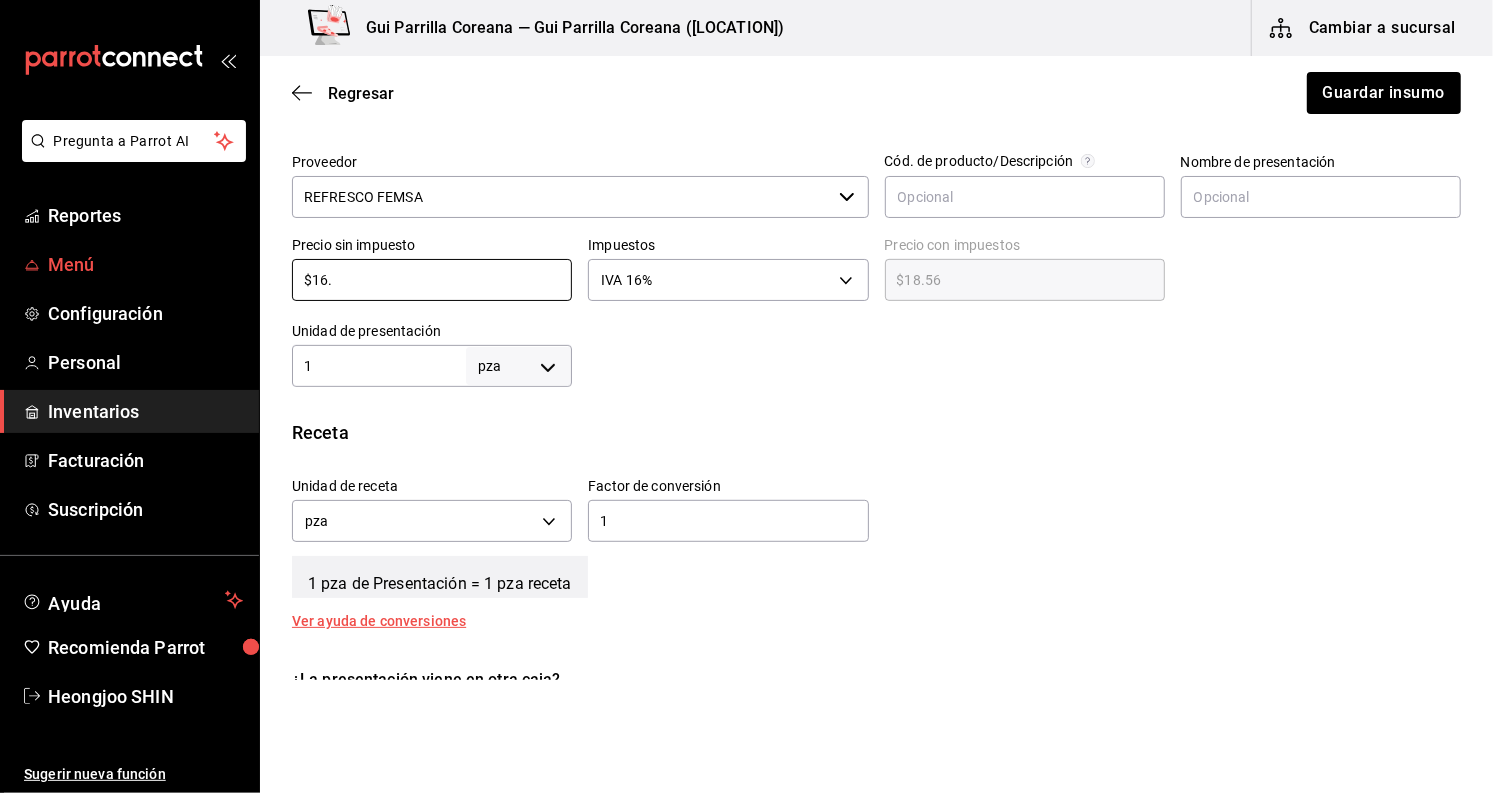 type on "$16.3" 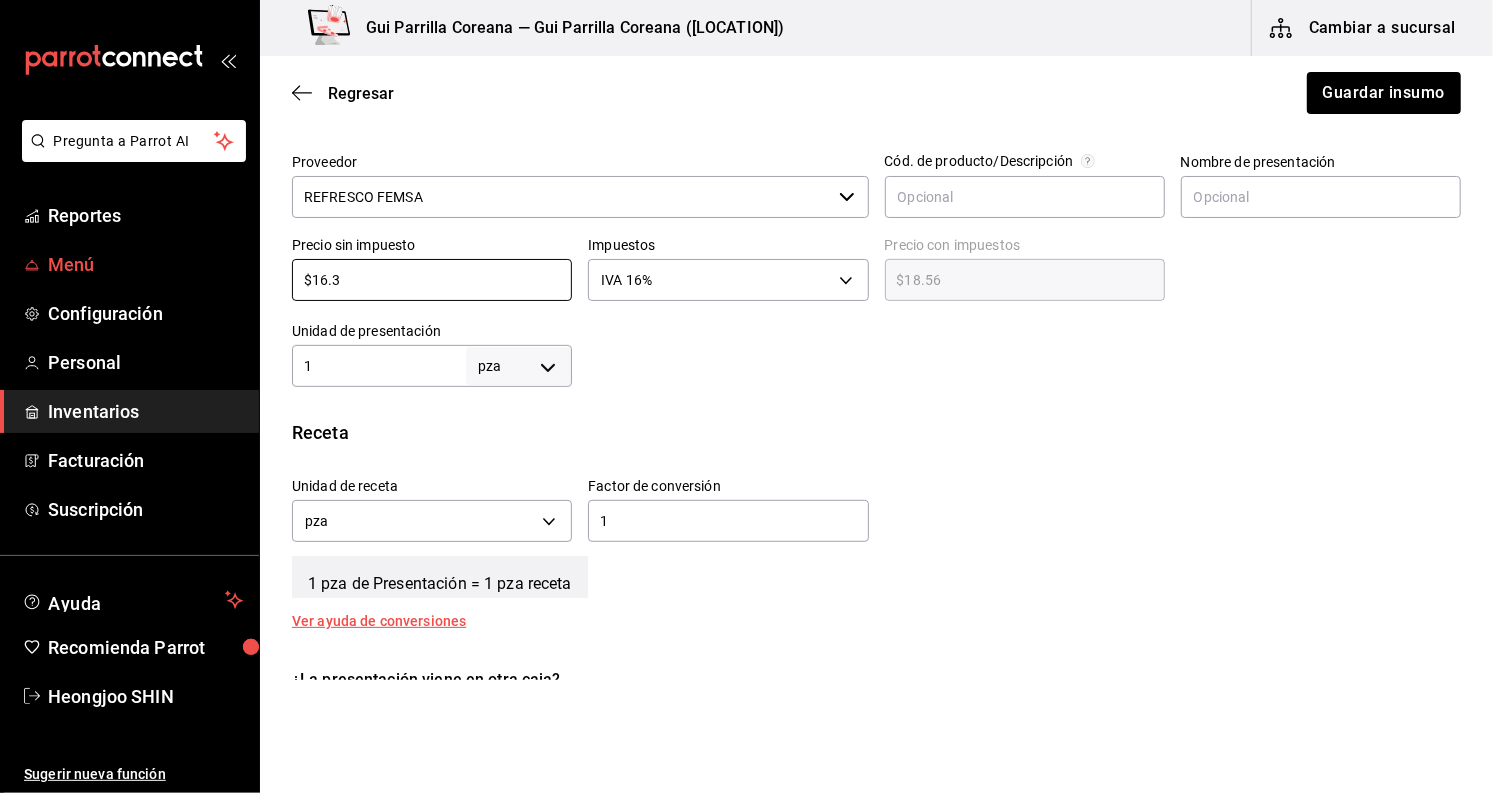 type on "$18.91" 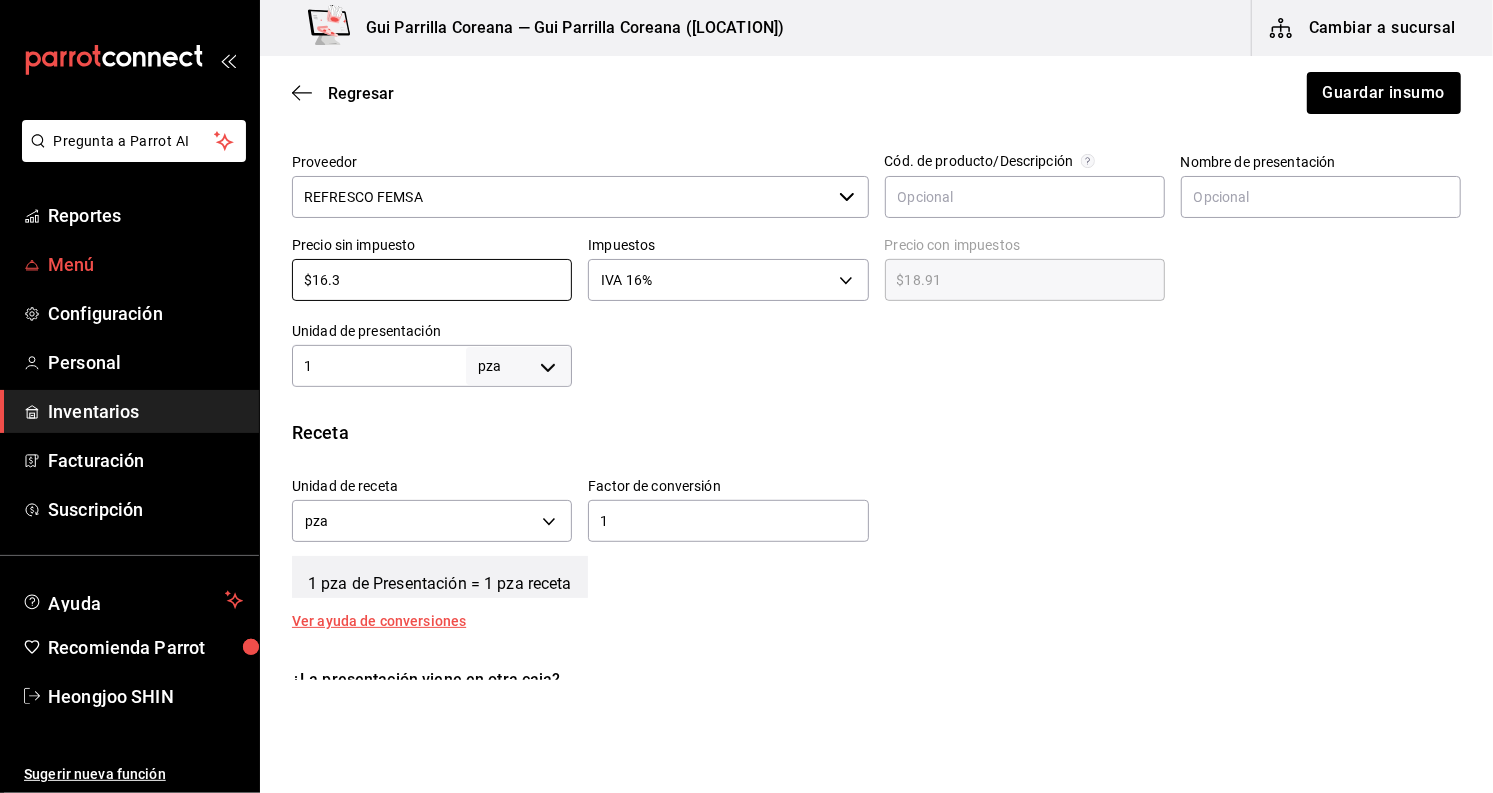 type on "$16.38" 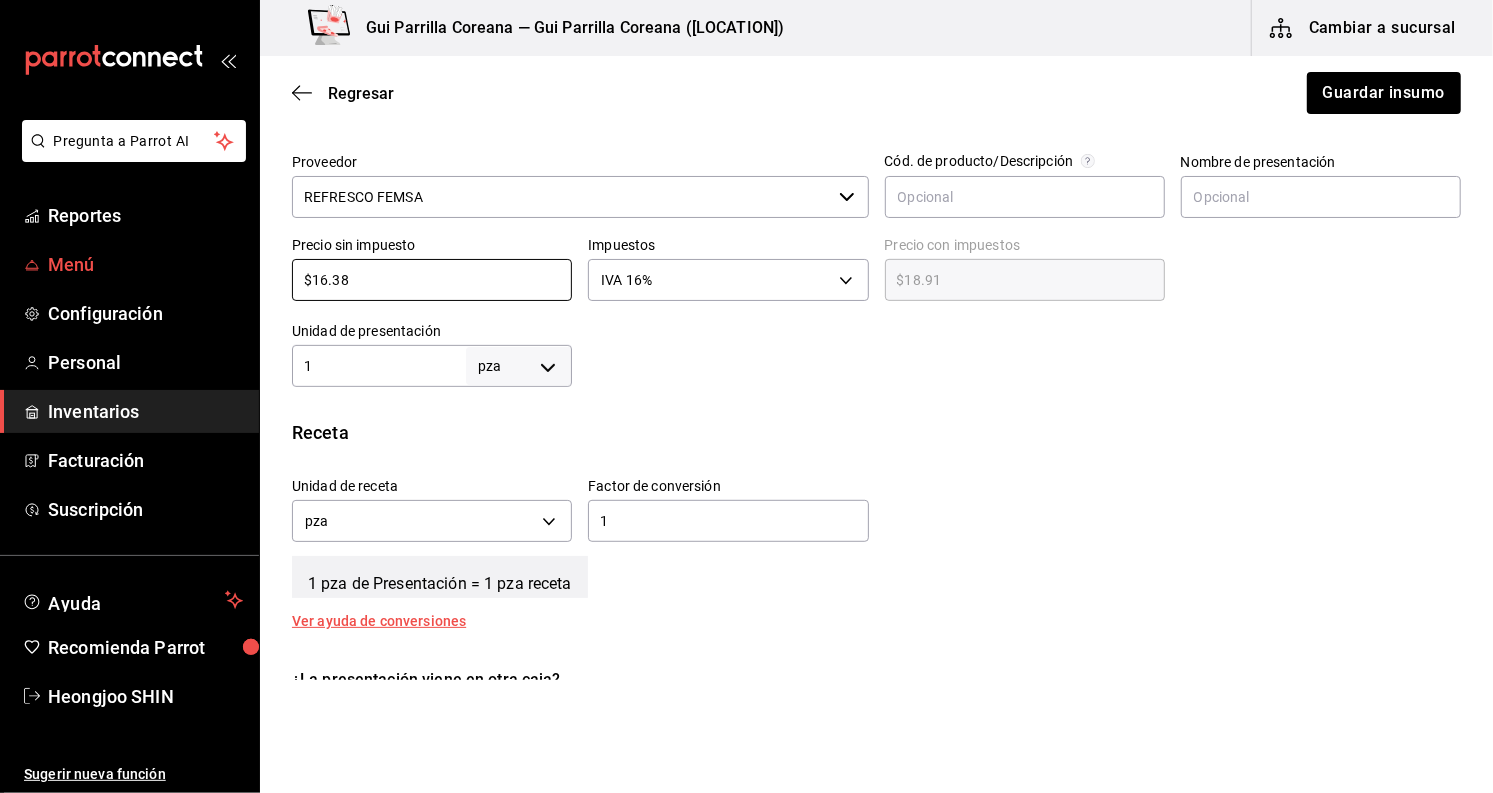 type on "$19.00" 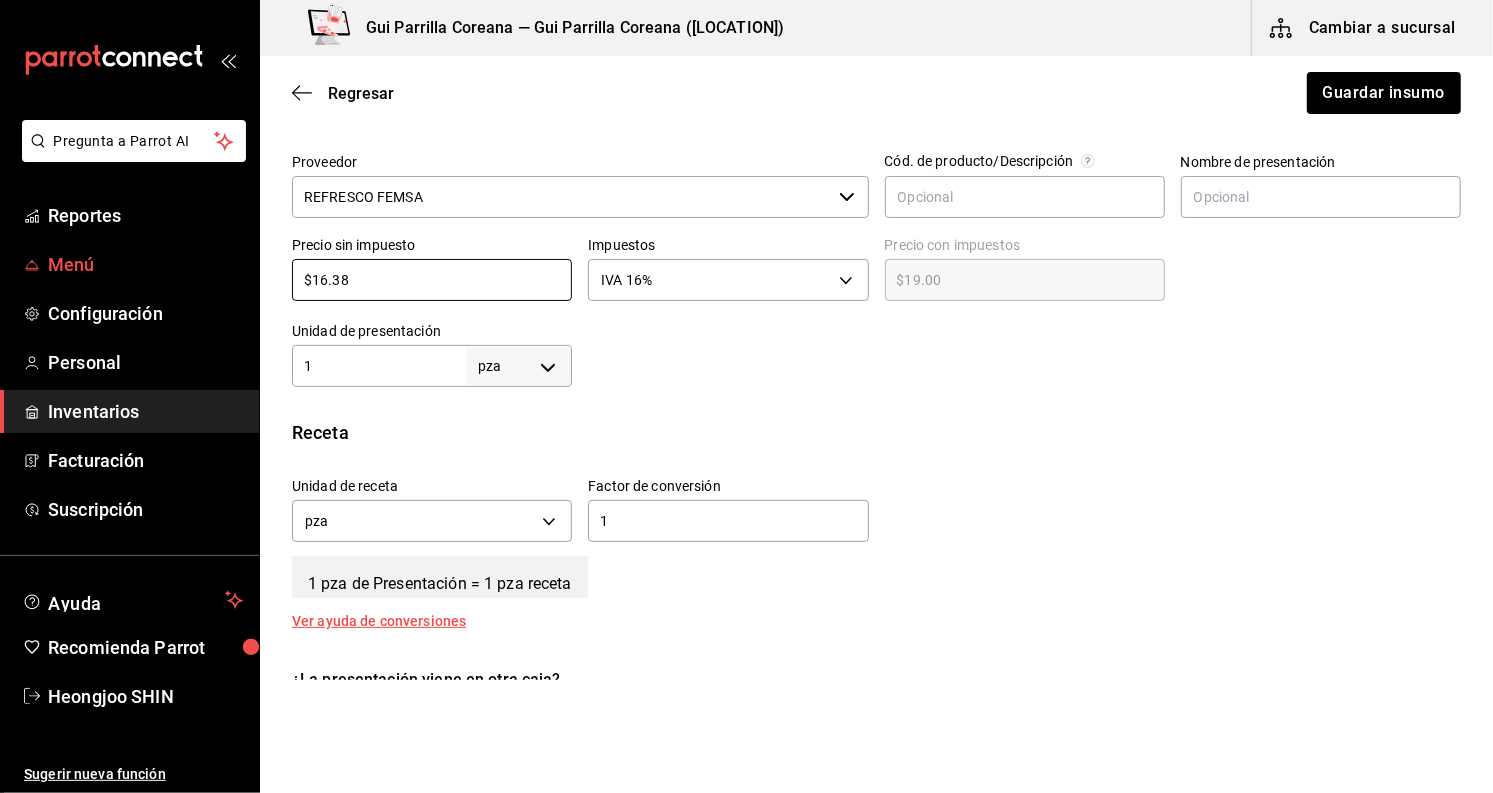 type on "$16.3" 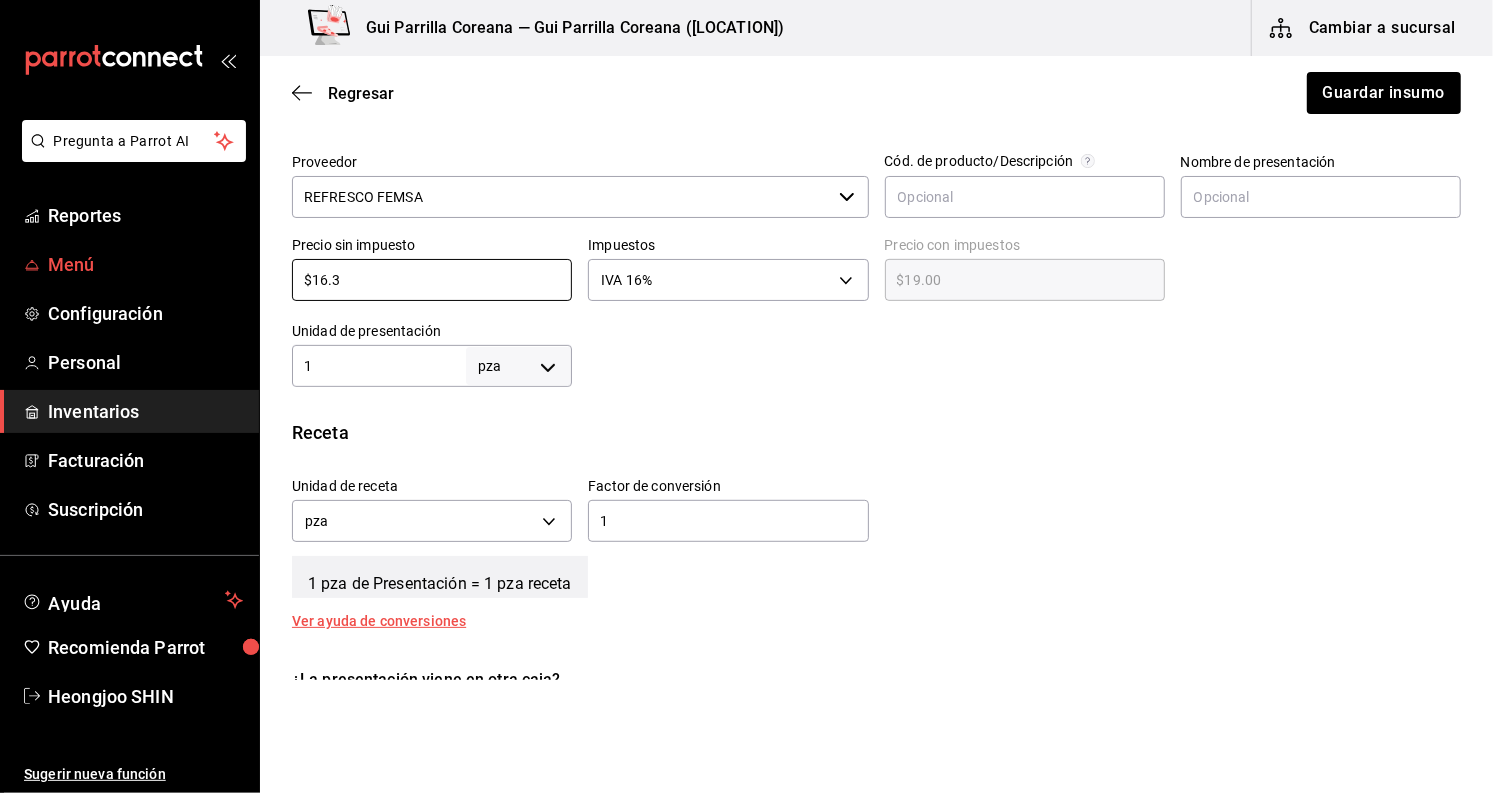 type on "$18.91" 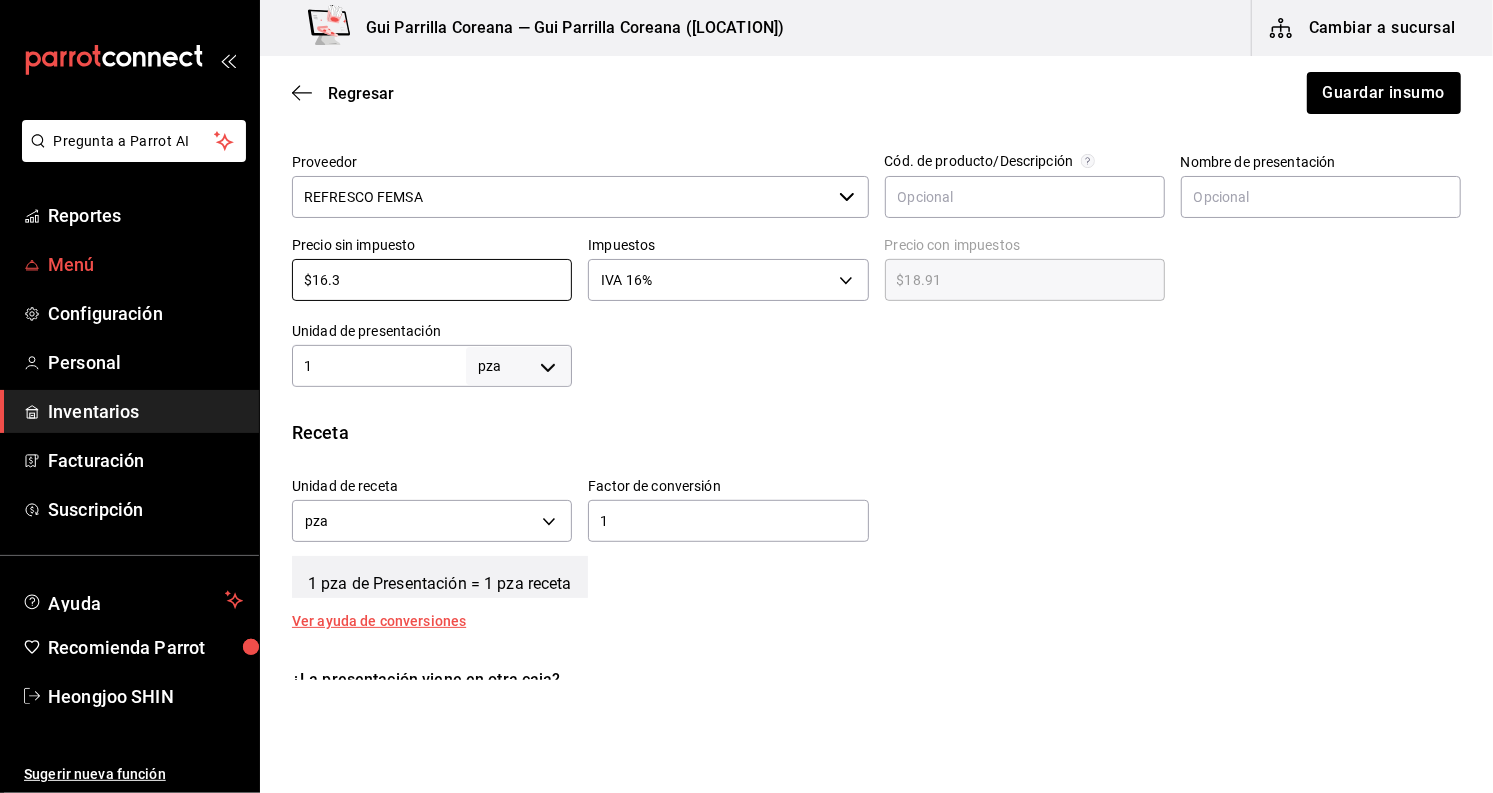 type on "$16." 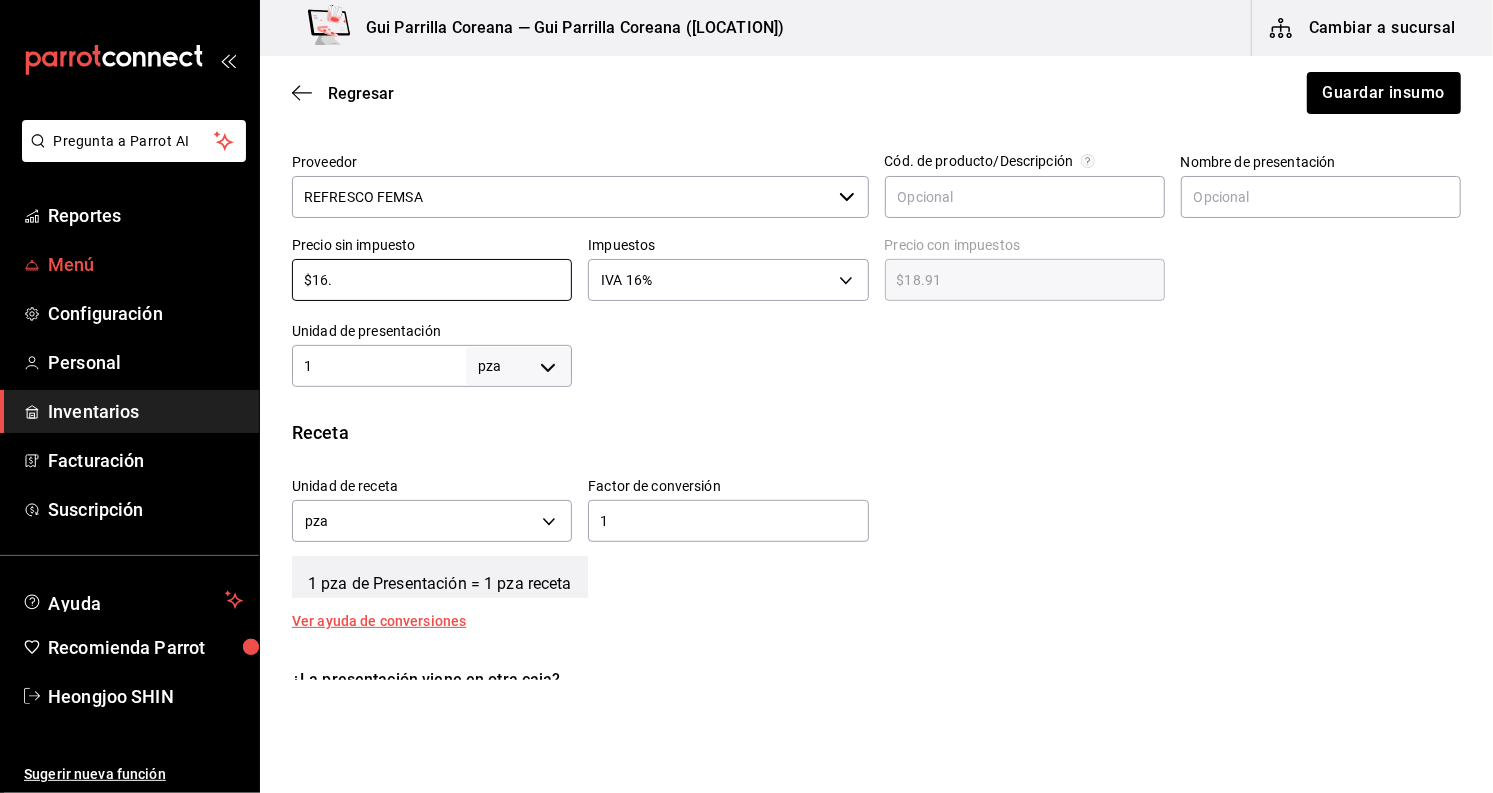 type on "$18.56" 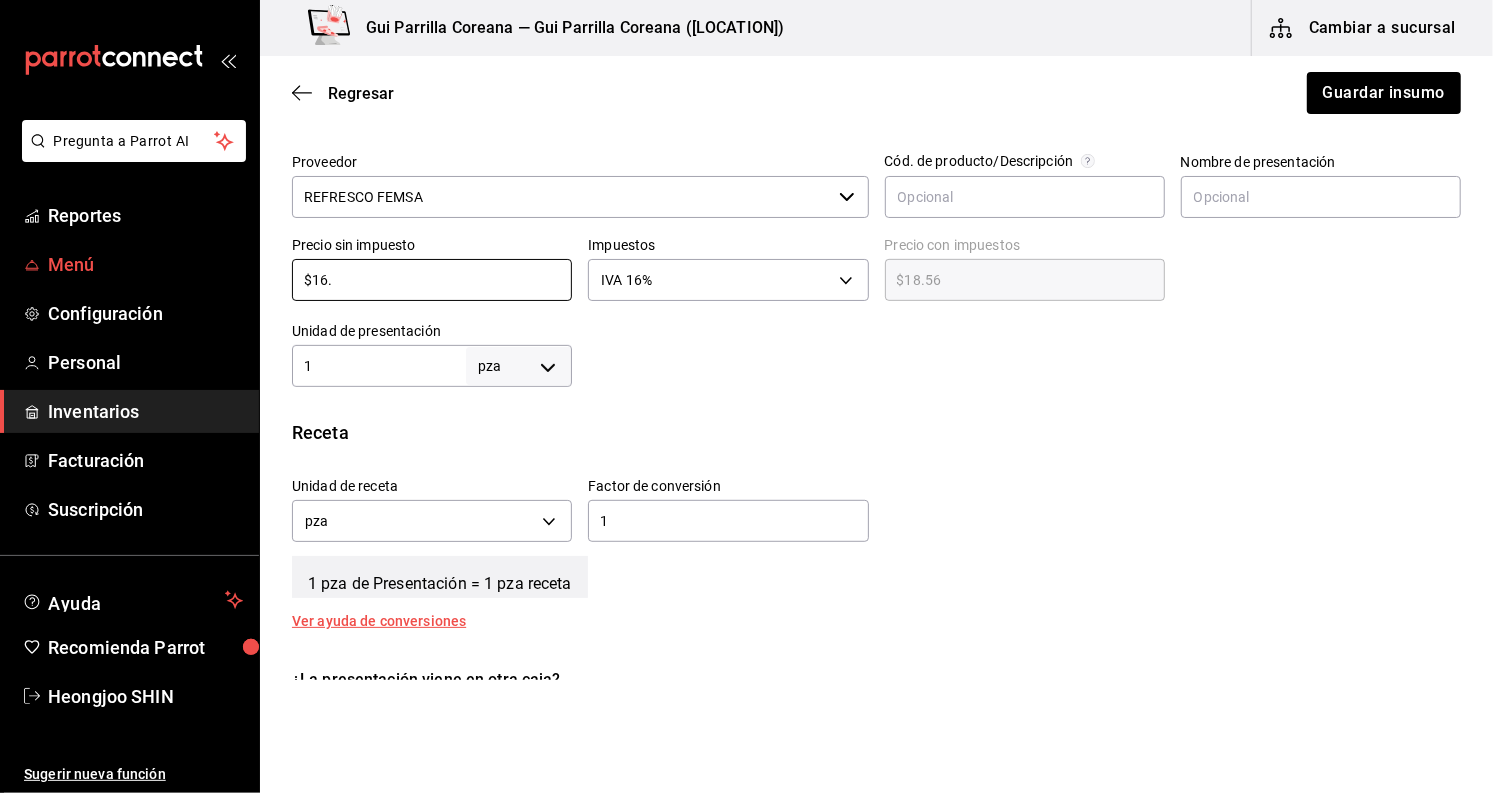 type on "$16.8" 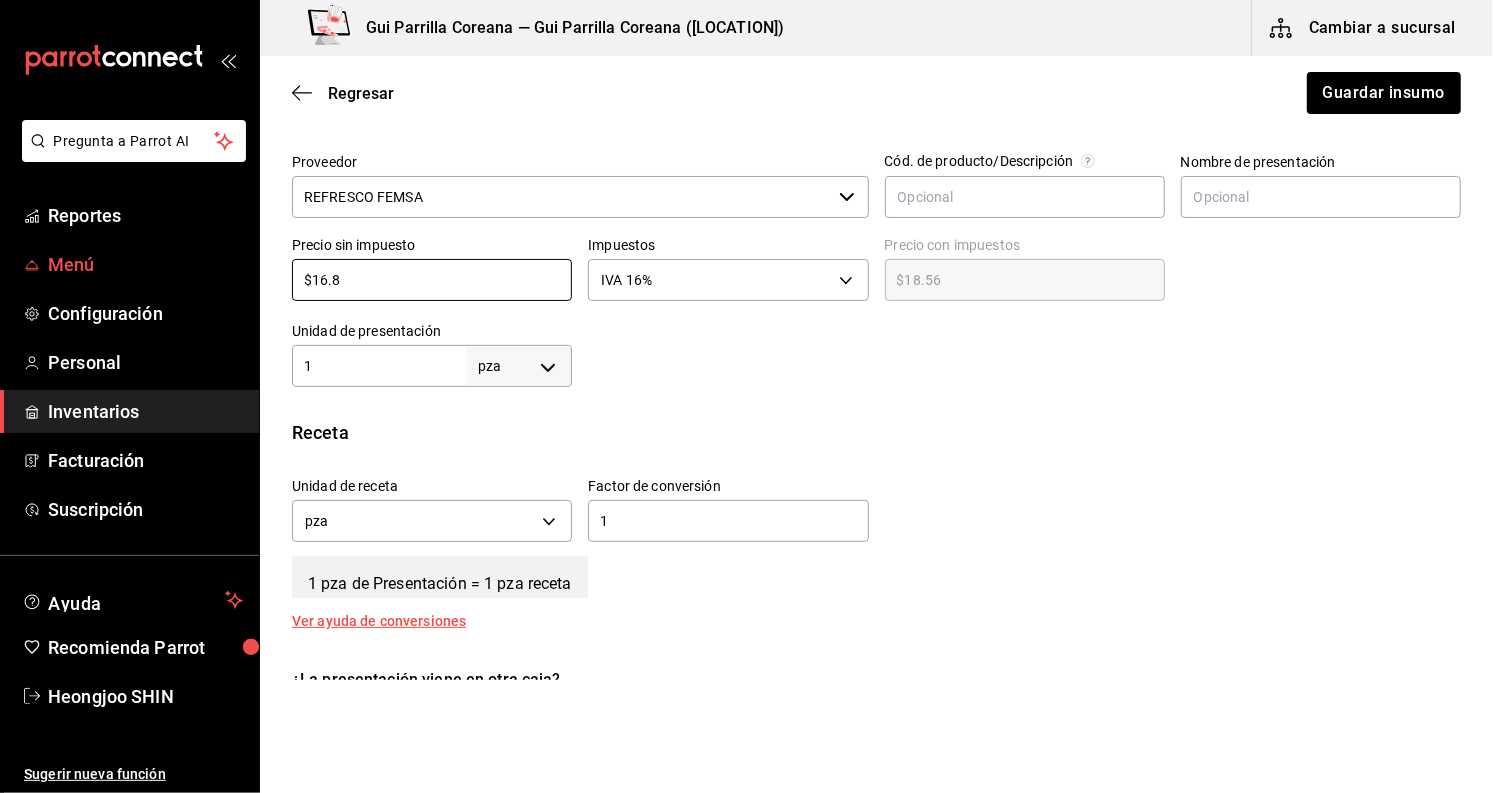 type on "$19.49" 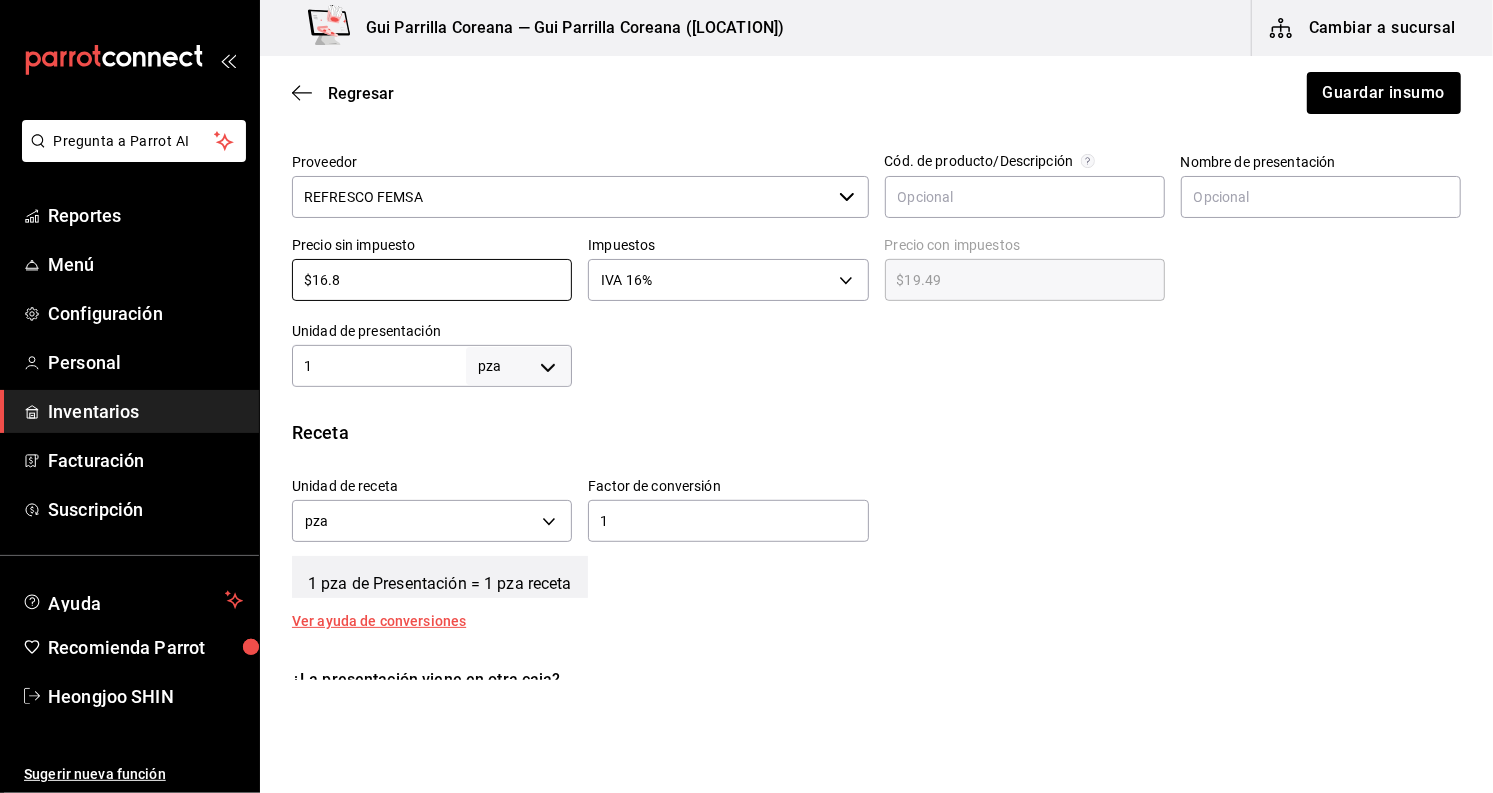type on "$16.81" 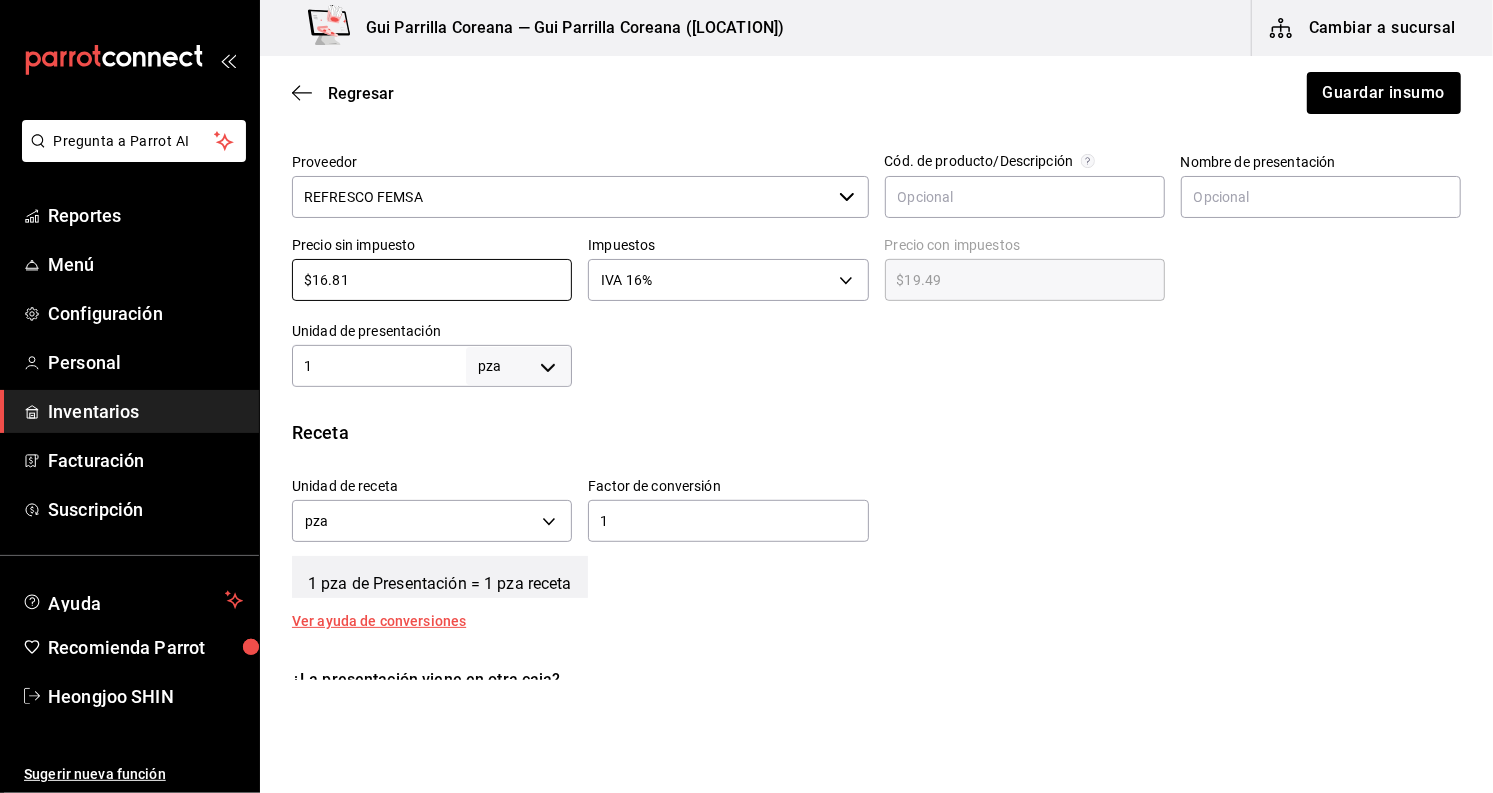 type on "$19.50" 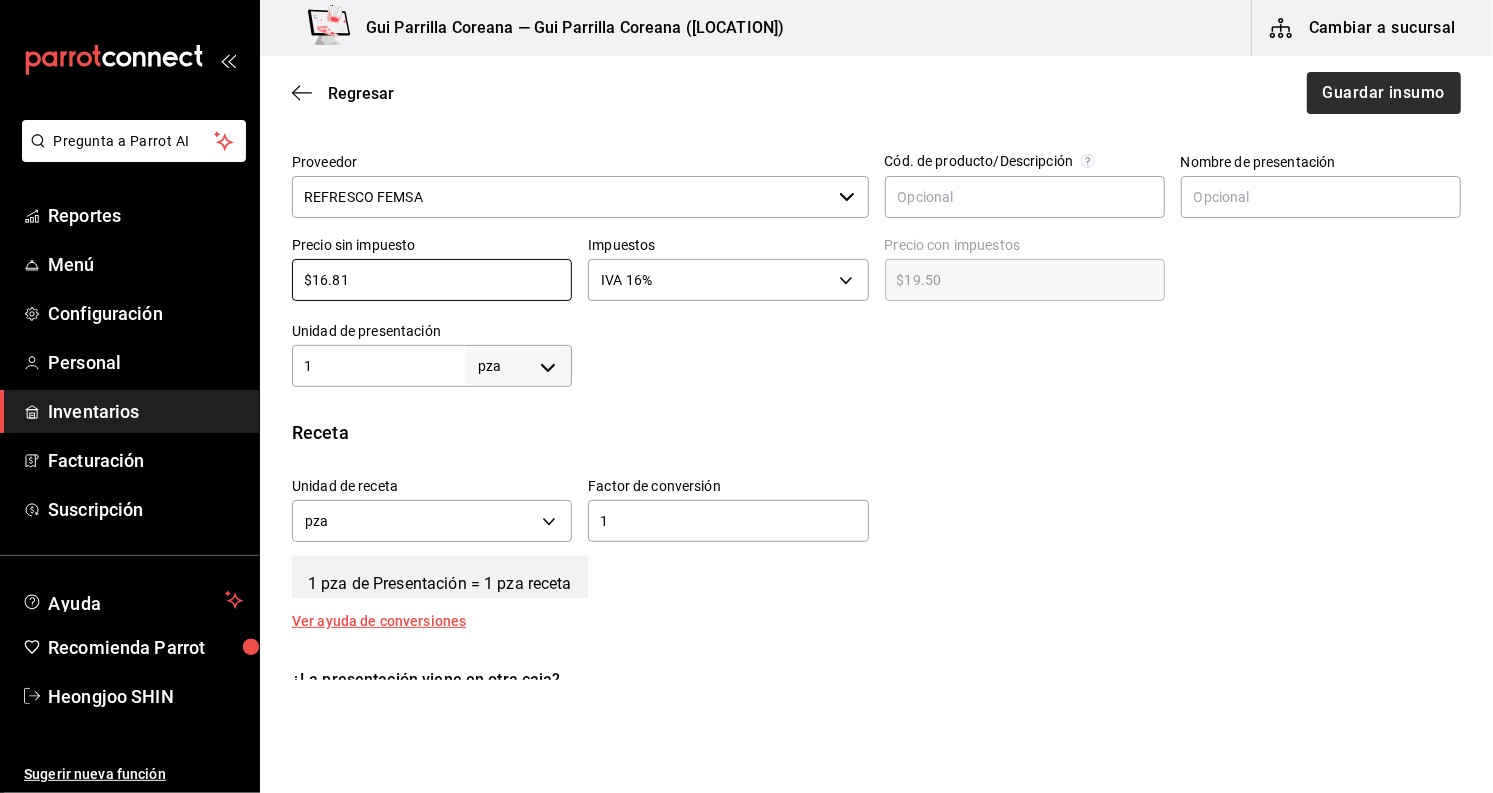 type on "$16.81" 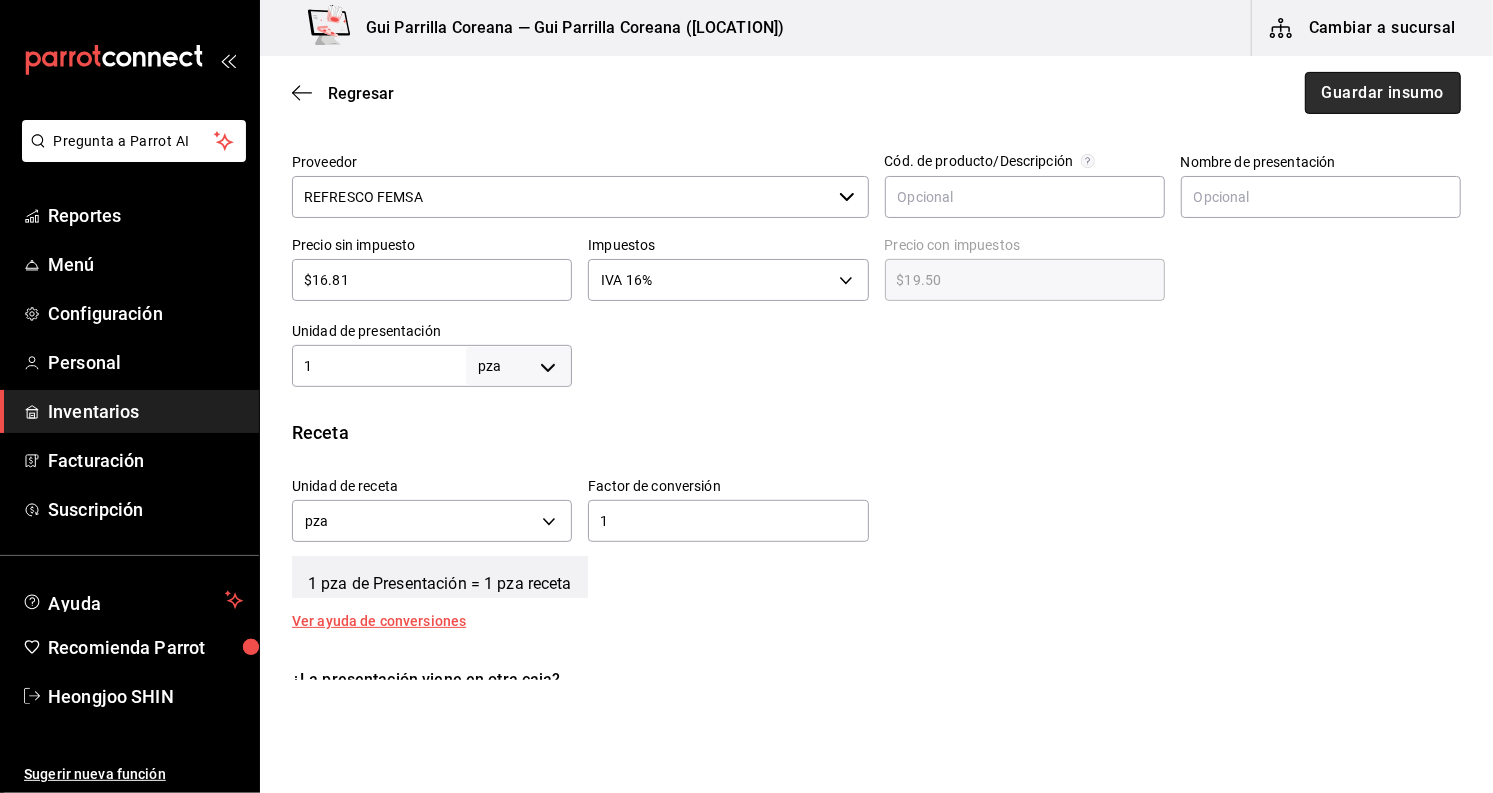 click on "Guardar insumo" at bounding box center [1383, 93] 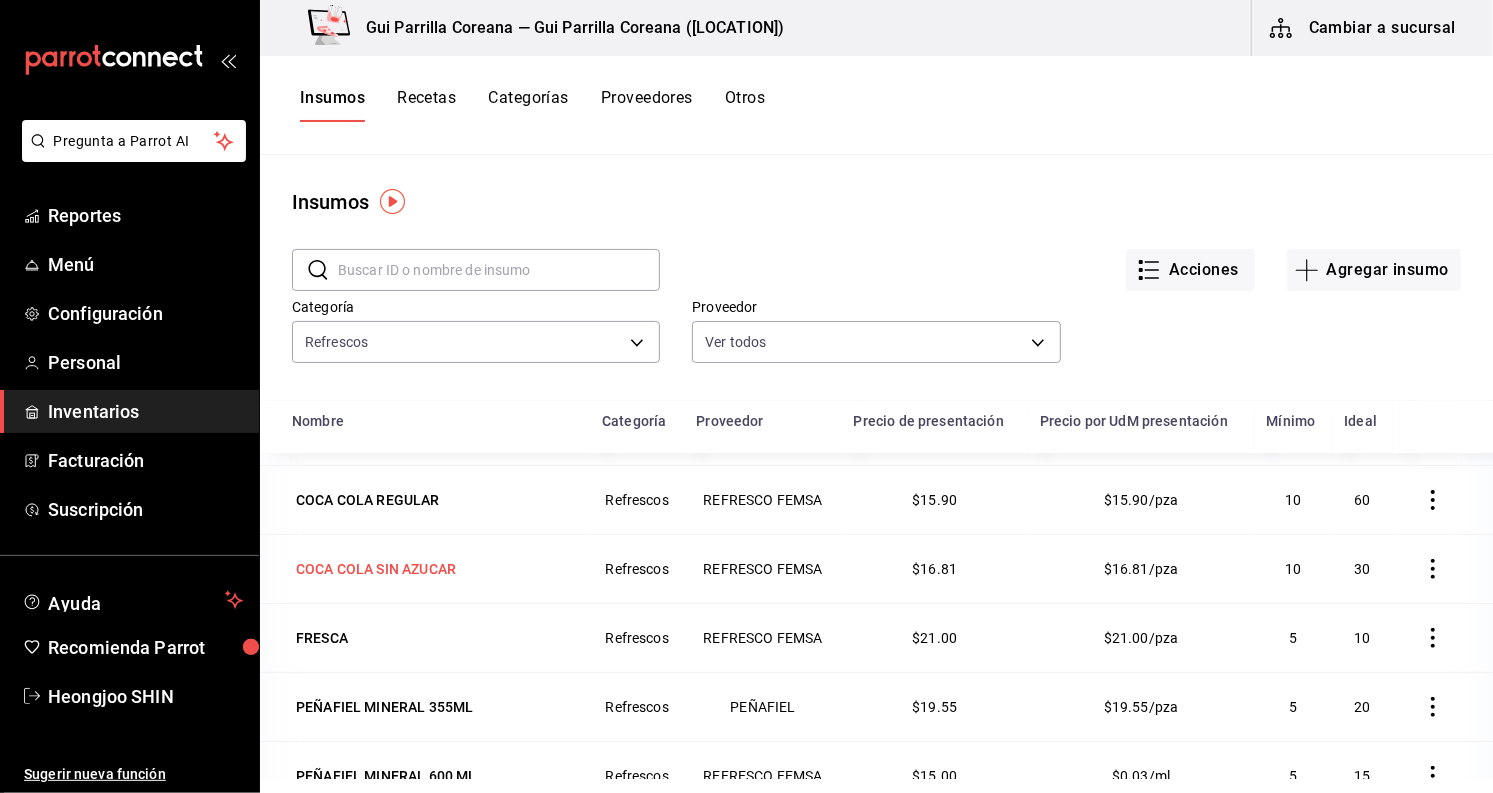 scroll, scrollTop: 290, scrollLeft: 0, axis: vertical 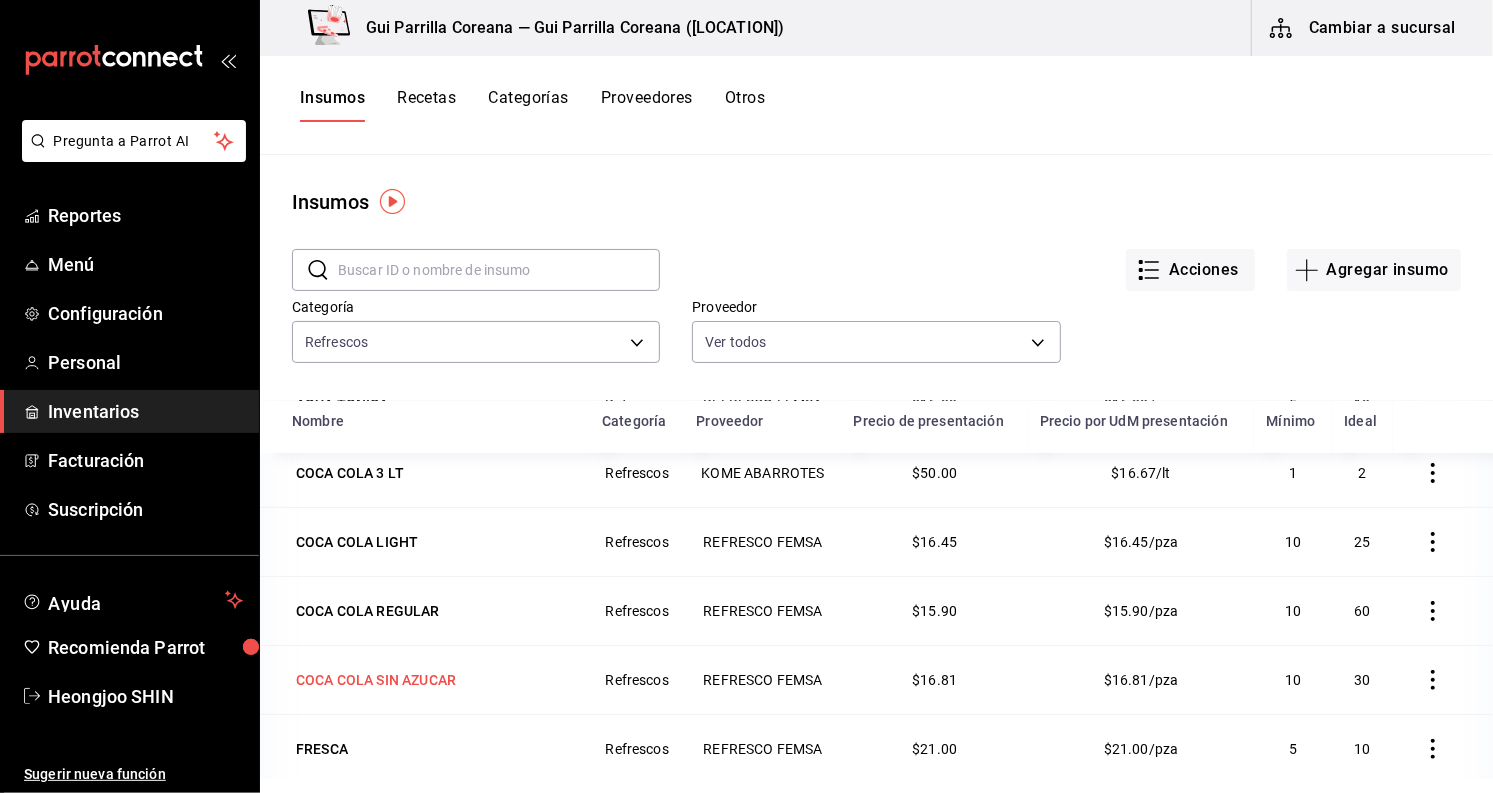 click on "COCA COLA SIN AZUCAR" at bounding box center [376, 680] 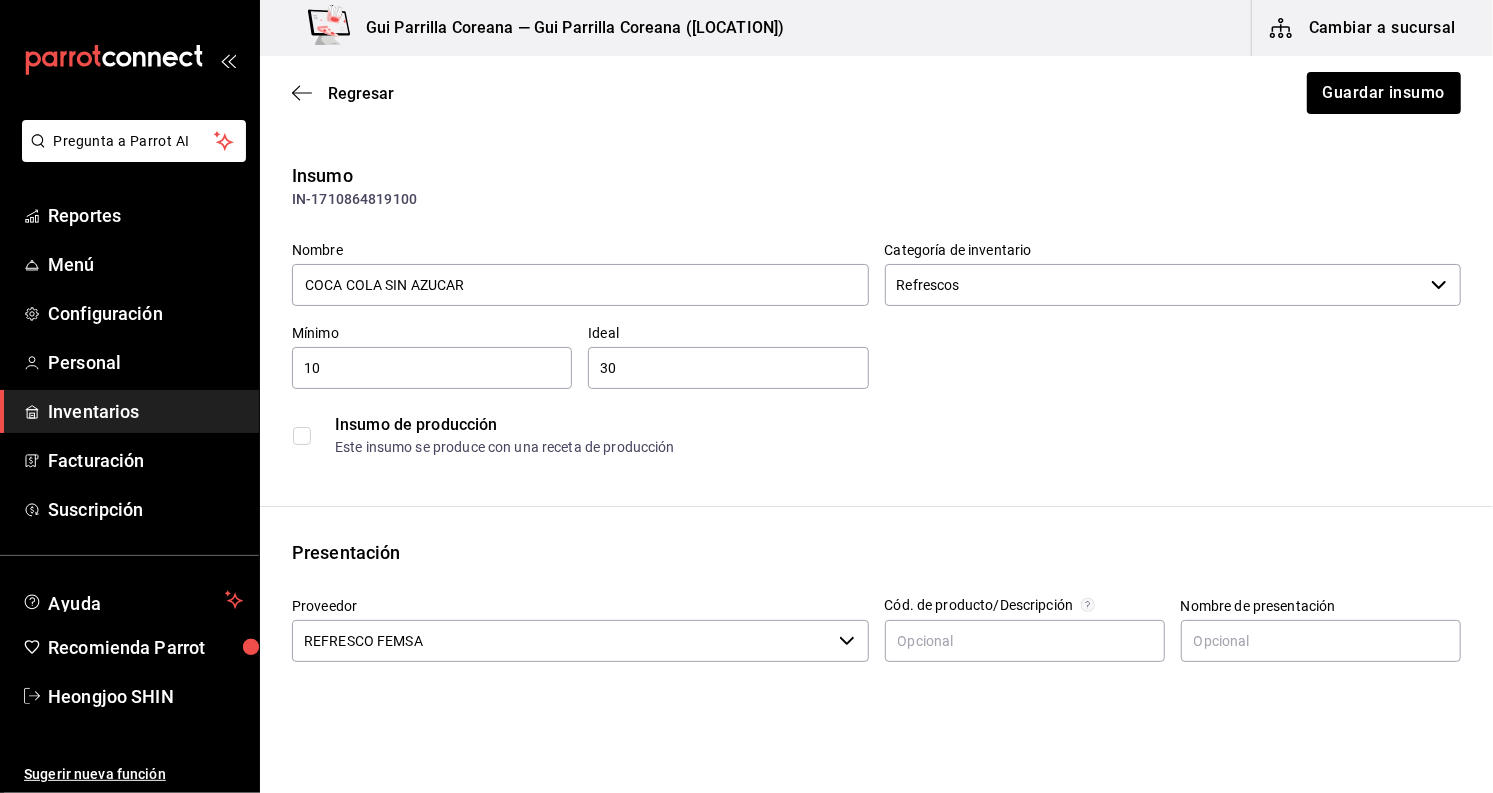 click on "Insumo IN-1710864819100 Nombre COCA COLA SIN AZUCAR Categoría de inventario Refrescos ​ Mínimo 10 ​ Ideal 30 ​ Insumo de producción Este insumo se produce con una receta de producción Presentación Proveedor REFRESCO FEMSA ​ Cód. de producto/Descripción Nombre de presentación Precio sin impuesto $16.81 ​ Impuestos IVA 16% IVA_16 Precio con impuestos $19.5 ​ Unidad de presentación 1 pza UNIT ​ Receta Unidad de receta pza UNIT Factor de conversión 1 ​ 1 pza de Presentación = 1 pza receta Ver ayuda de conversiones ¿La presentación  viene en otra caja? Si No Presentaciones por caja 6 ​ Caja con 6  de 1 pza Unidades de conteo pza Presentación (1 pza) Caja (6*1 pza)" at bounding box center [876, 791] 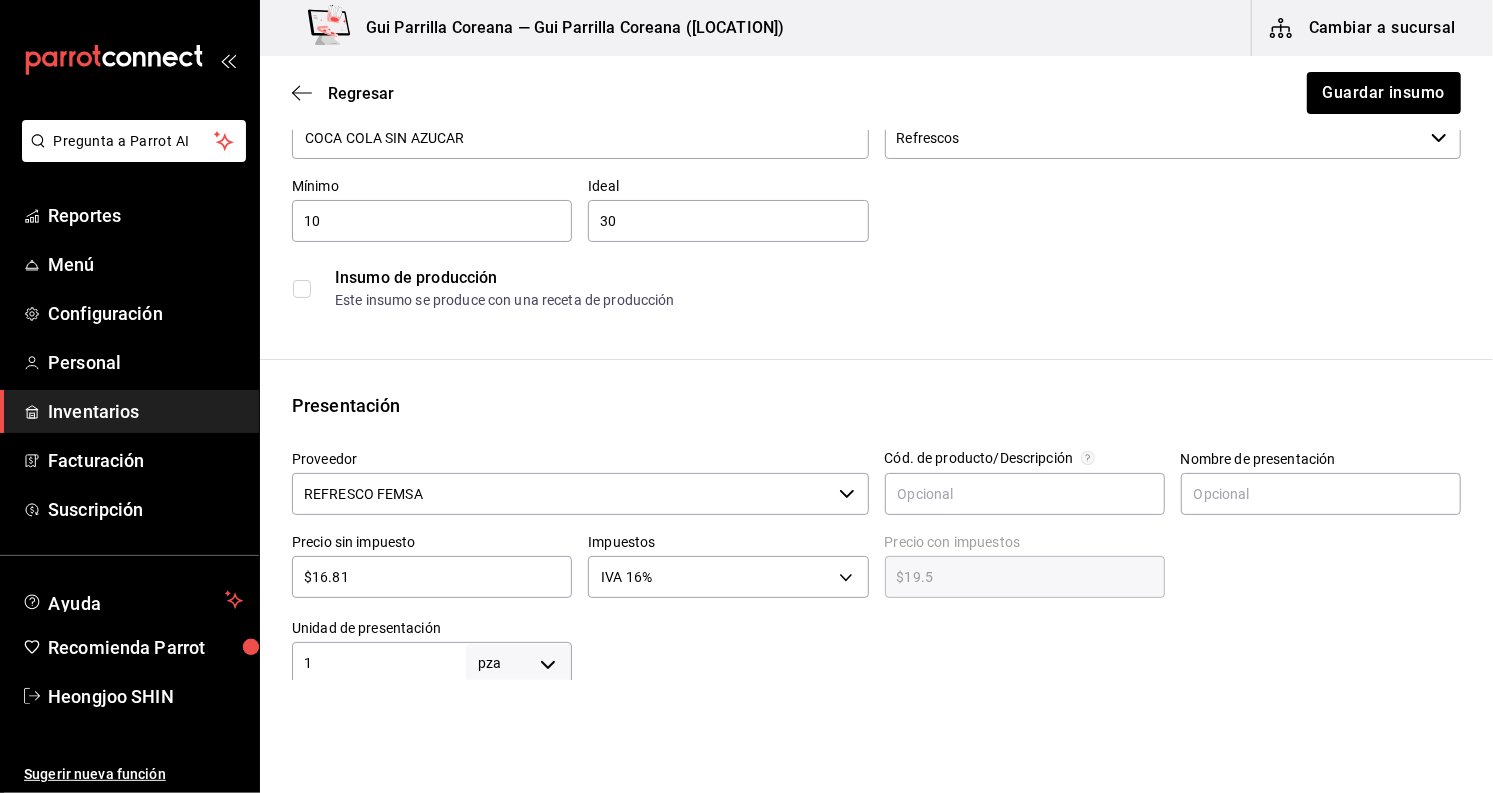 scroll, scrollTop: 444, scrollLeft: 0, axis: vertical 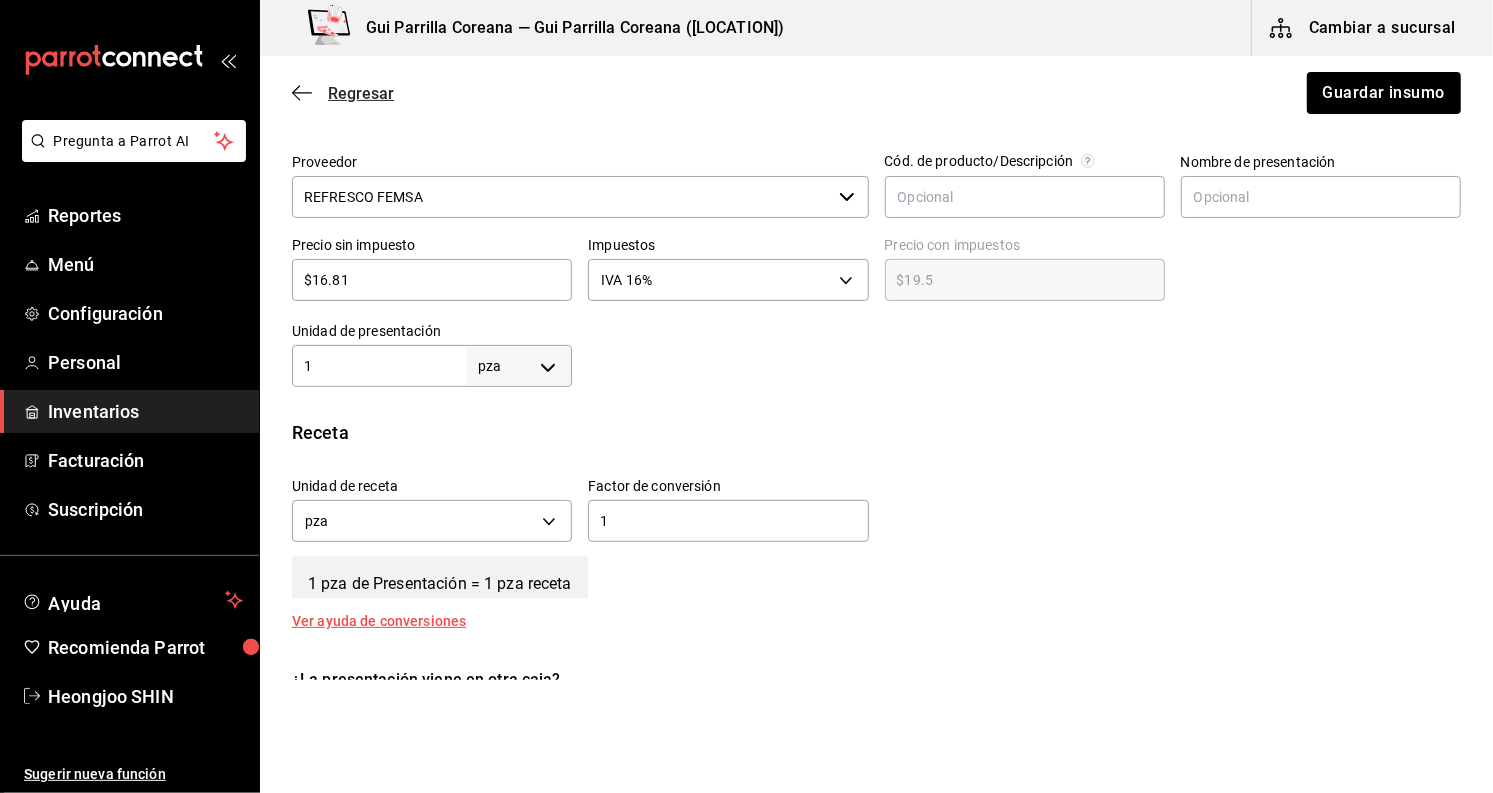 click 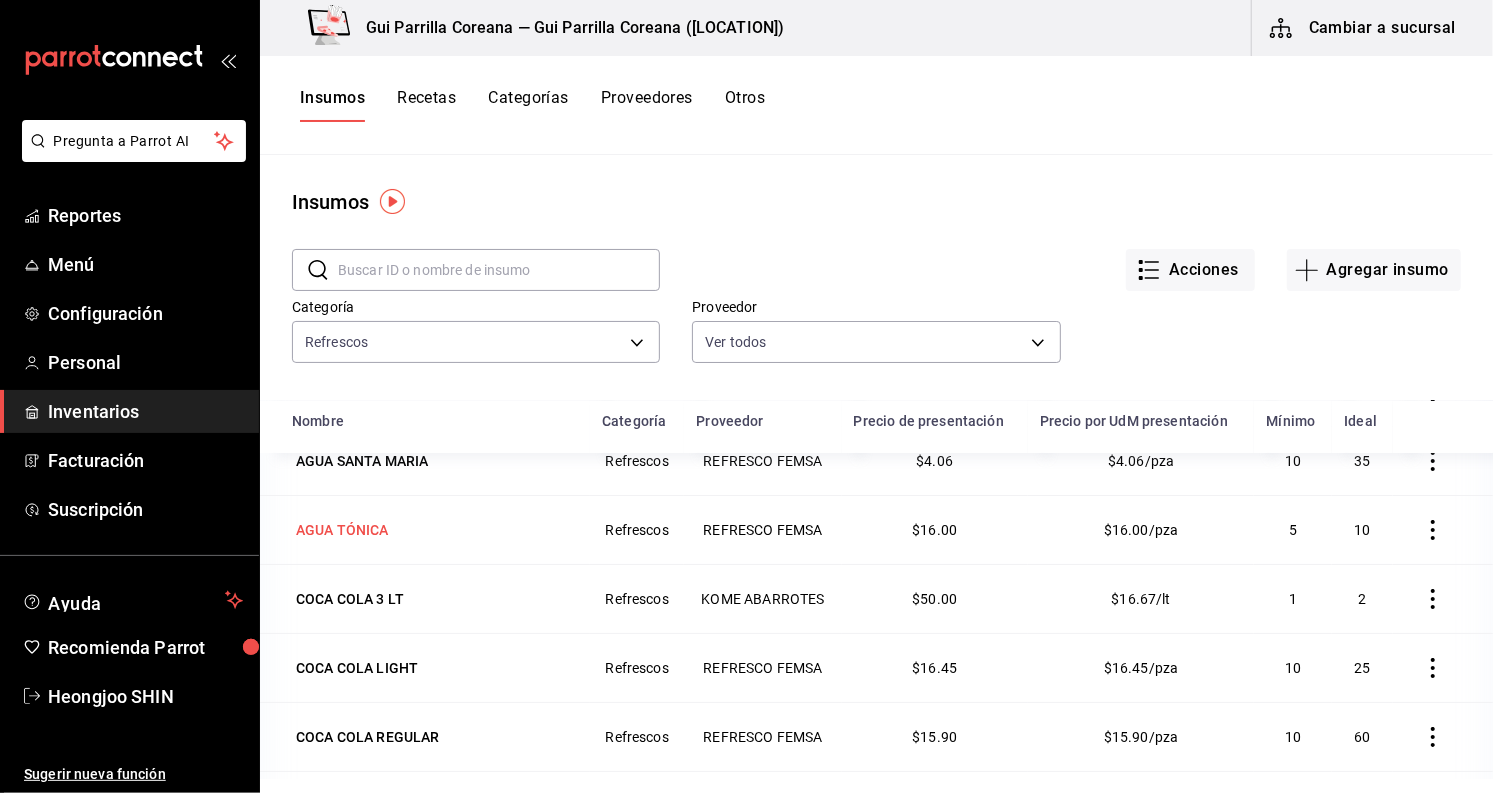 scroll, scrollTop: 401, scrollLeft: 0, axis: vertical 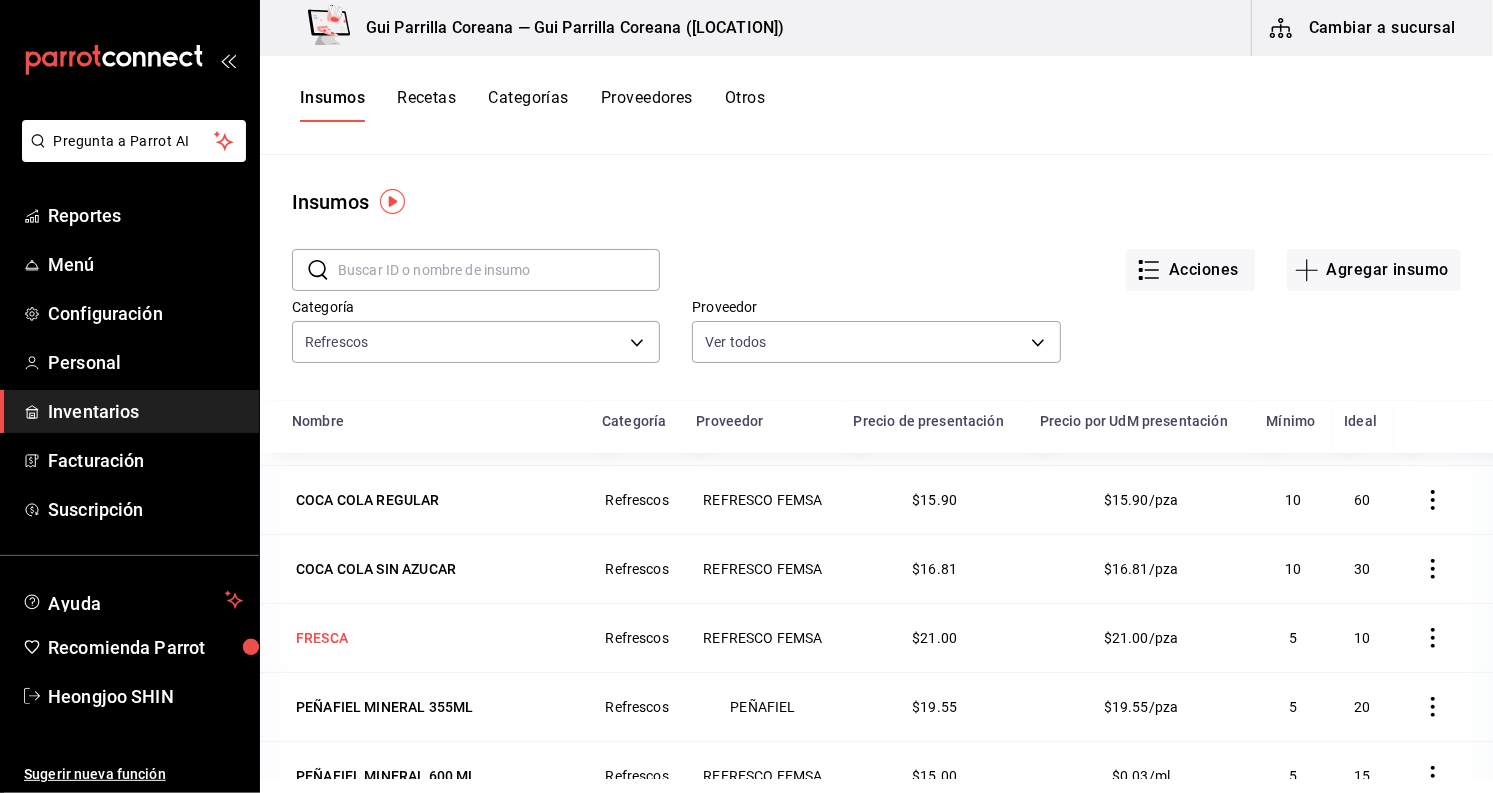 click on "FRESCA" at bounding box center [322, 638] 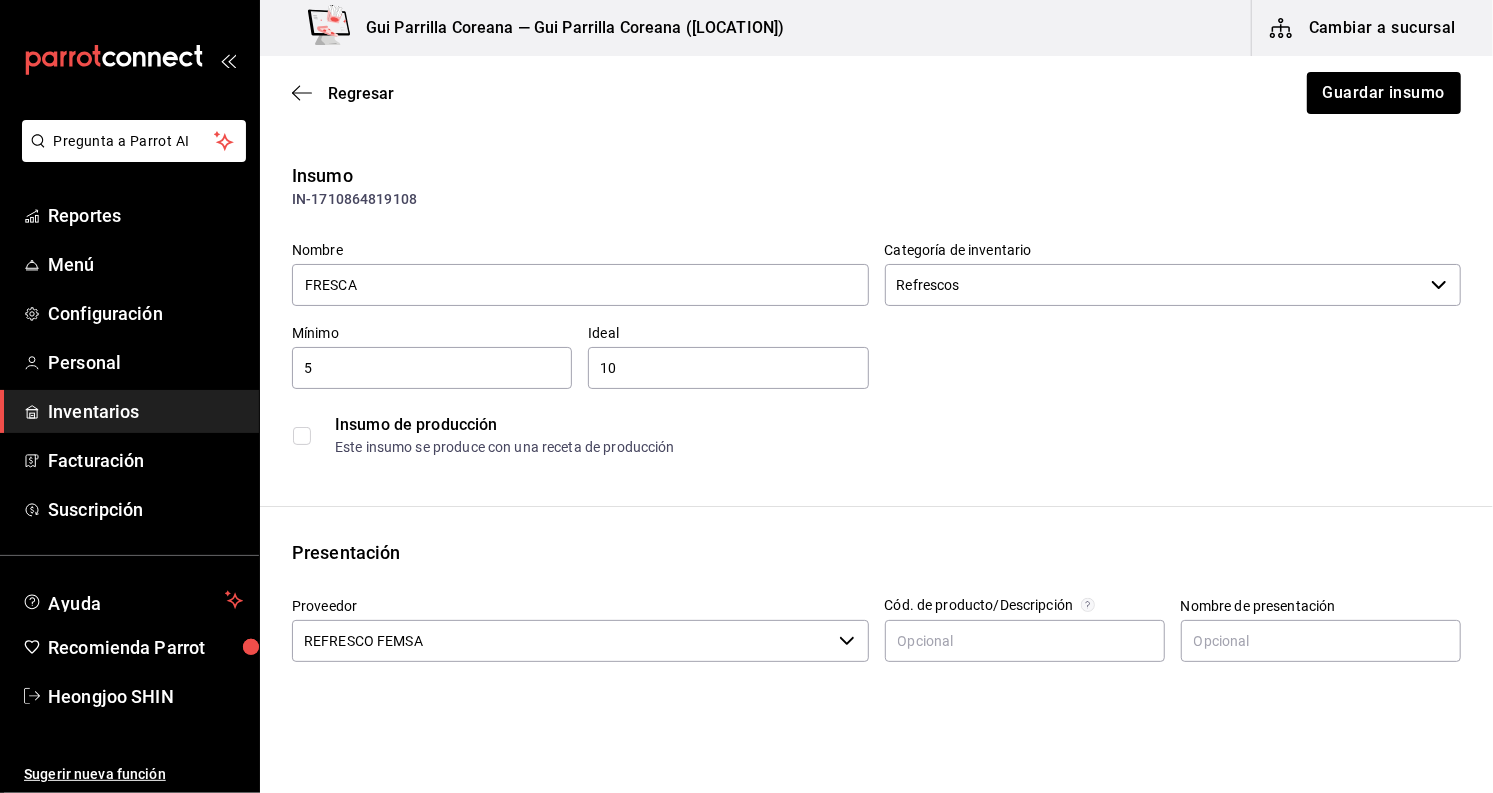 scroll, scrollTop: 333, scrollLeft: 0, axis: vertical 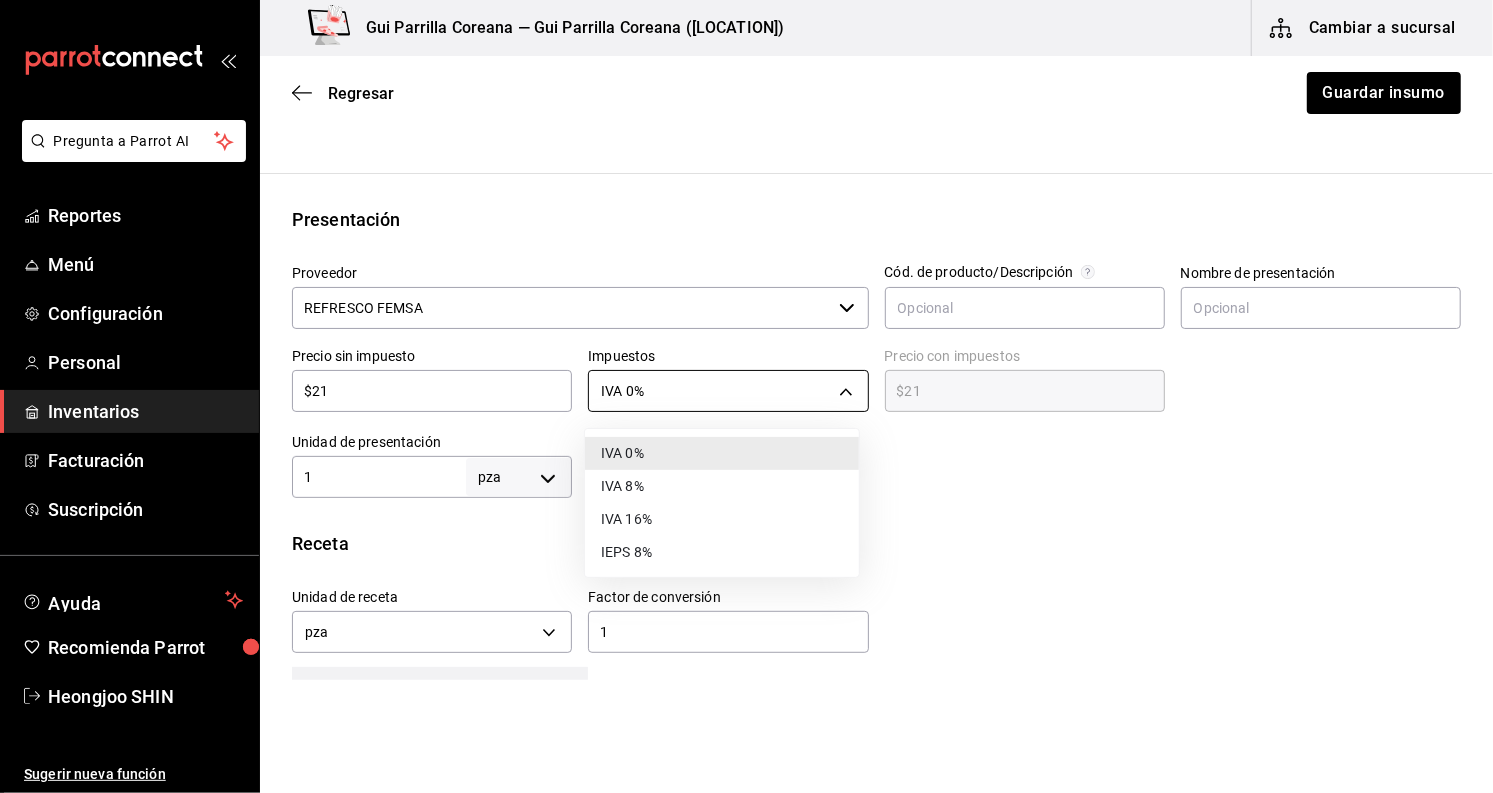 click on "Pregunta a Parrot AI Reportes   Menú   Configuración   Personal   Inventarios   Facturación   Suscripción   Ayuda Recomienda Parrot   Heongjoo SHIN   Sugerir nueva función   Gui Parrilla Coreana — Gui Parrilla Coreana (Paseo) Cambiar a sucursal Regresar Guardar insumo Insumo IN-1710864819108 Nombre FRESCA Categoría de inventario Refrescos ​ Mínimo 5 ​ Ideal 10 ​ Insumo de producción Este insumo se produce con una receta de producción Presentación Proveedor REFRESCO FEMSA ​ Cód. de producto/Descripción Nombre de presentación Precio sin impuesto $21 ​ Impuestos IVA 0% IVA_0 Precio con impuestos $21 ​ Unidad de presentación 1 pza UNIT ​ Receta Unidad de receta pza UNIT Factor de conversión 1 ​ 1 pza de Presentación = 1 pza receta Ver ayuda de conversiones ¿La presentación  viene en otra caja? Si No Unidades de conteo pza Presentación (1 pza) ; GANA 1 MES GRATIS EN TU SUSCRIPCIÓN AQUÍ Pregunta a Parrot AI Reportes   Menú   Configuración   Personal   Inventarios       Ayuda" at bounding box center (746, 340) 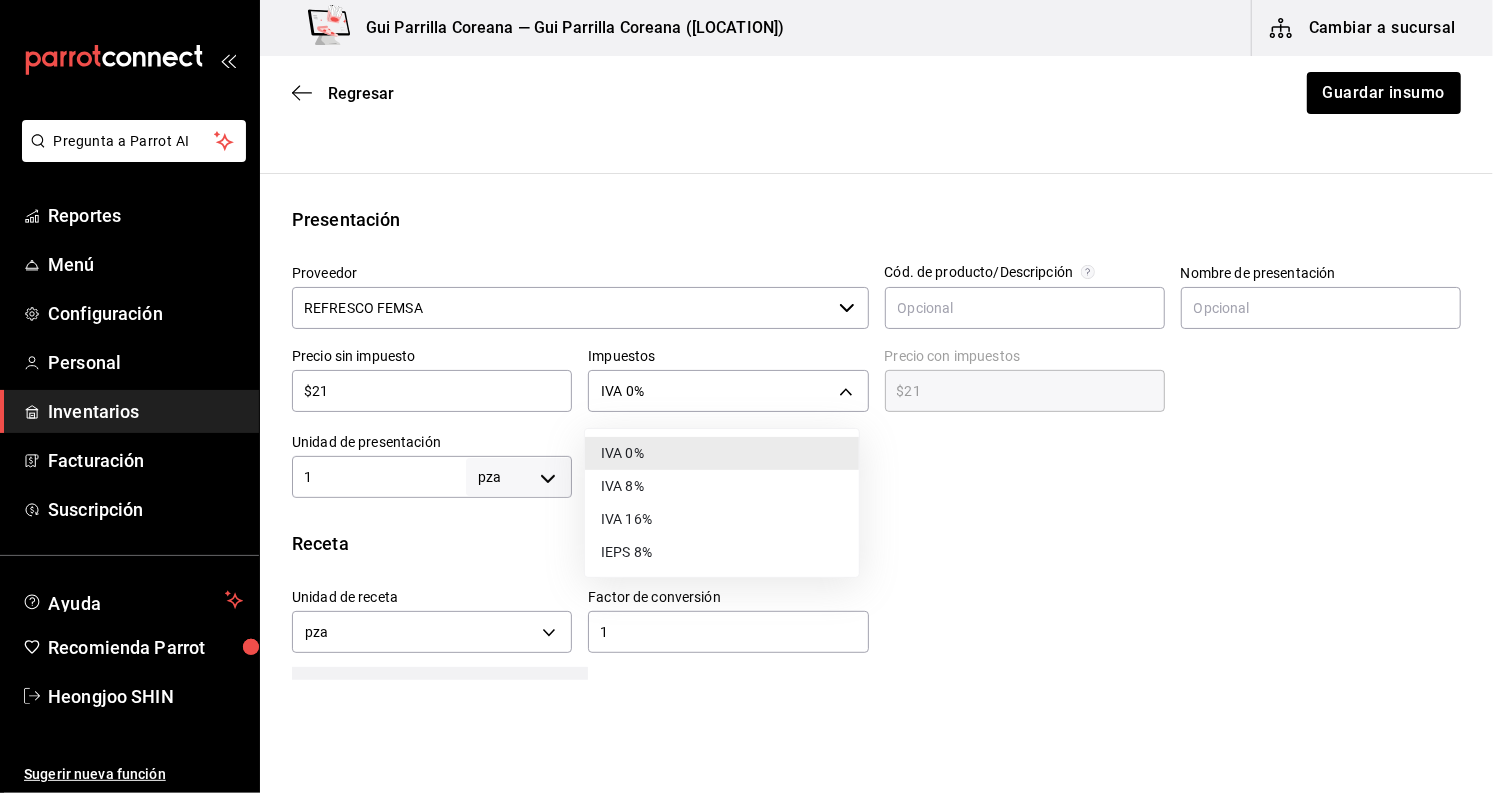 click on "IVA 16%" at bounding box center (722, 519) 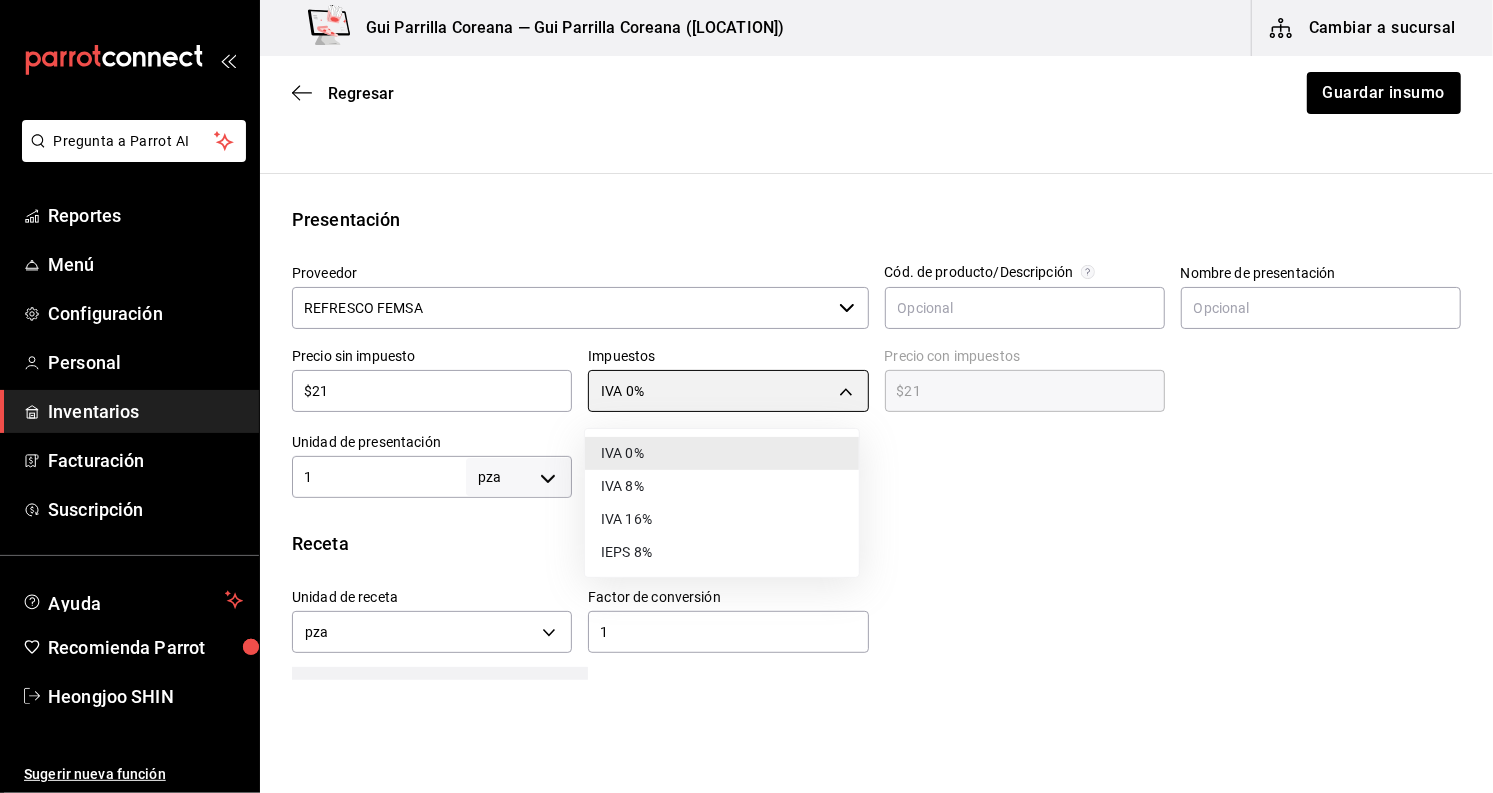 type on "IVA_16" 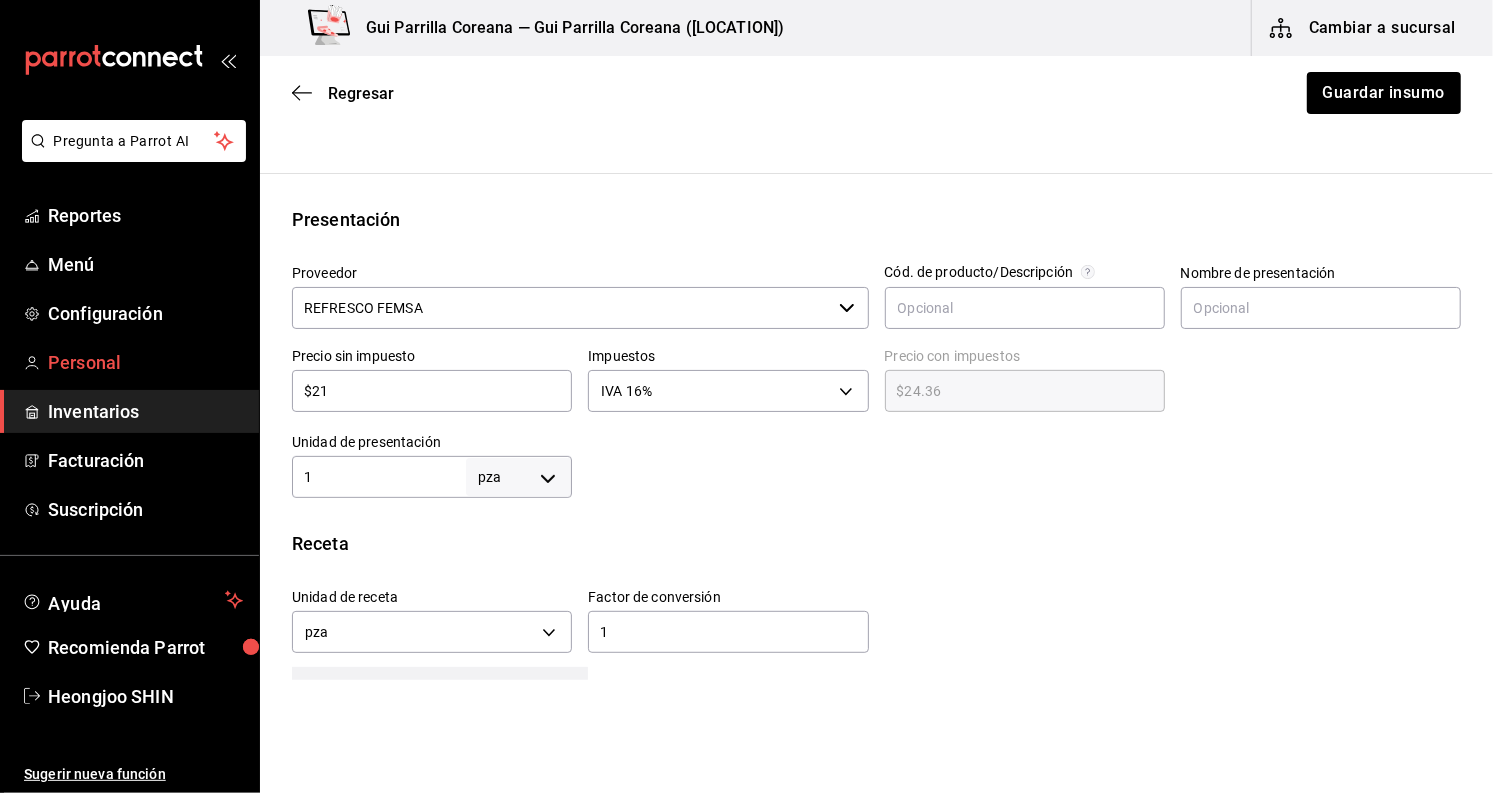 drag, startPoint x: 351, startPoint y: 386, endPoint x: 125, endPoint y: 373, distance: 226.37358 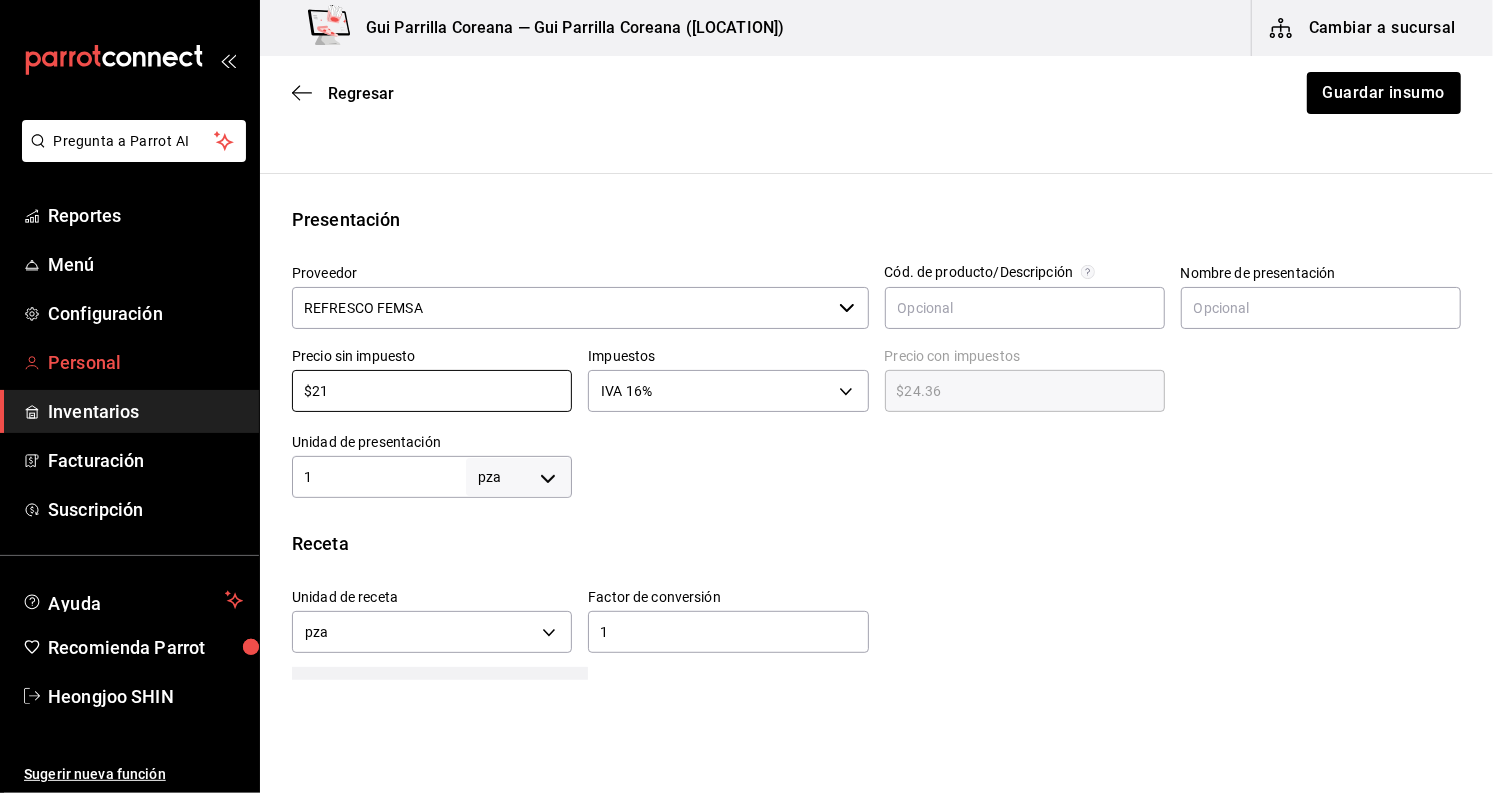 type on "$1" 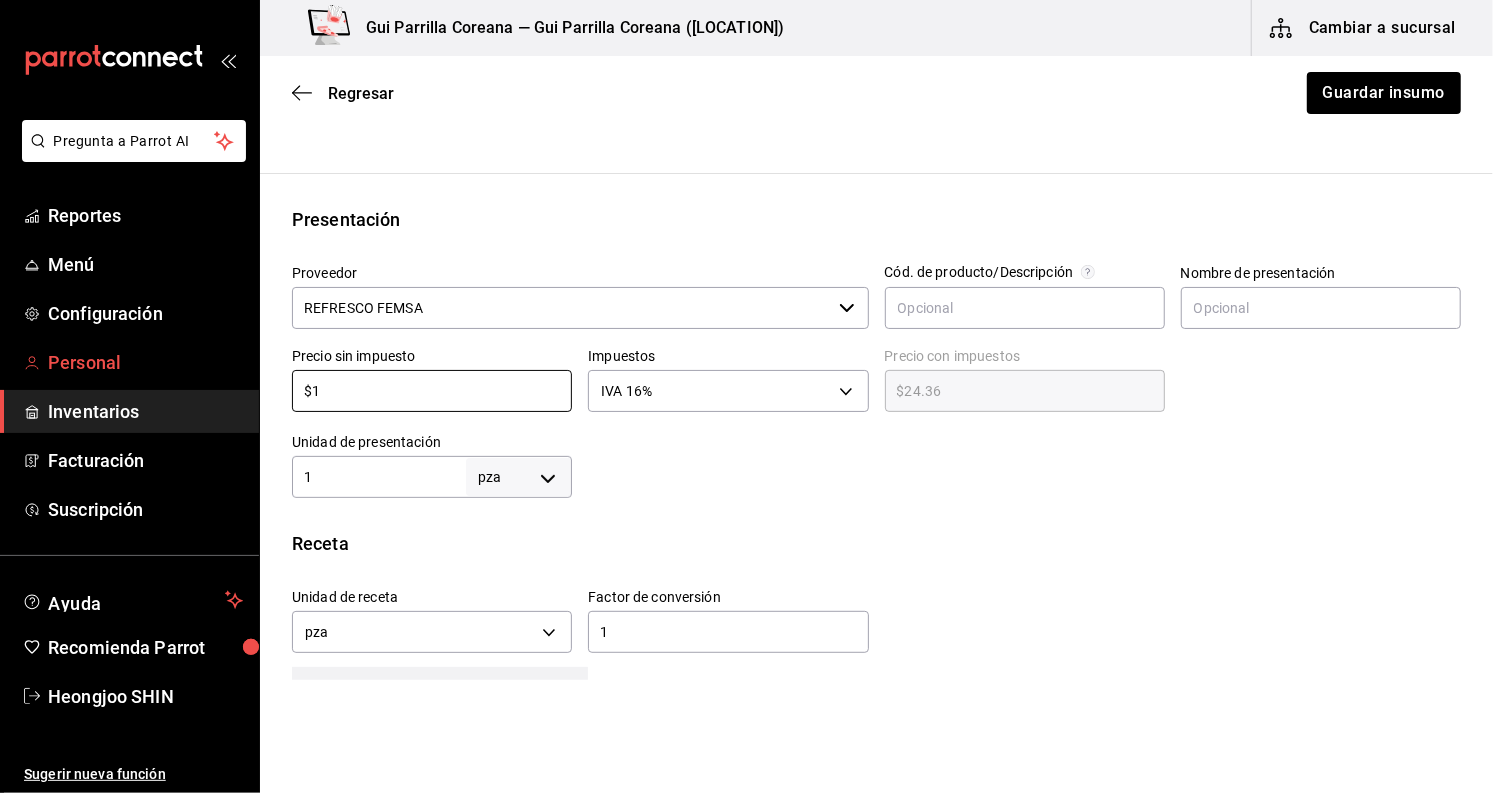 type on "$1.16" 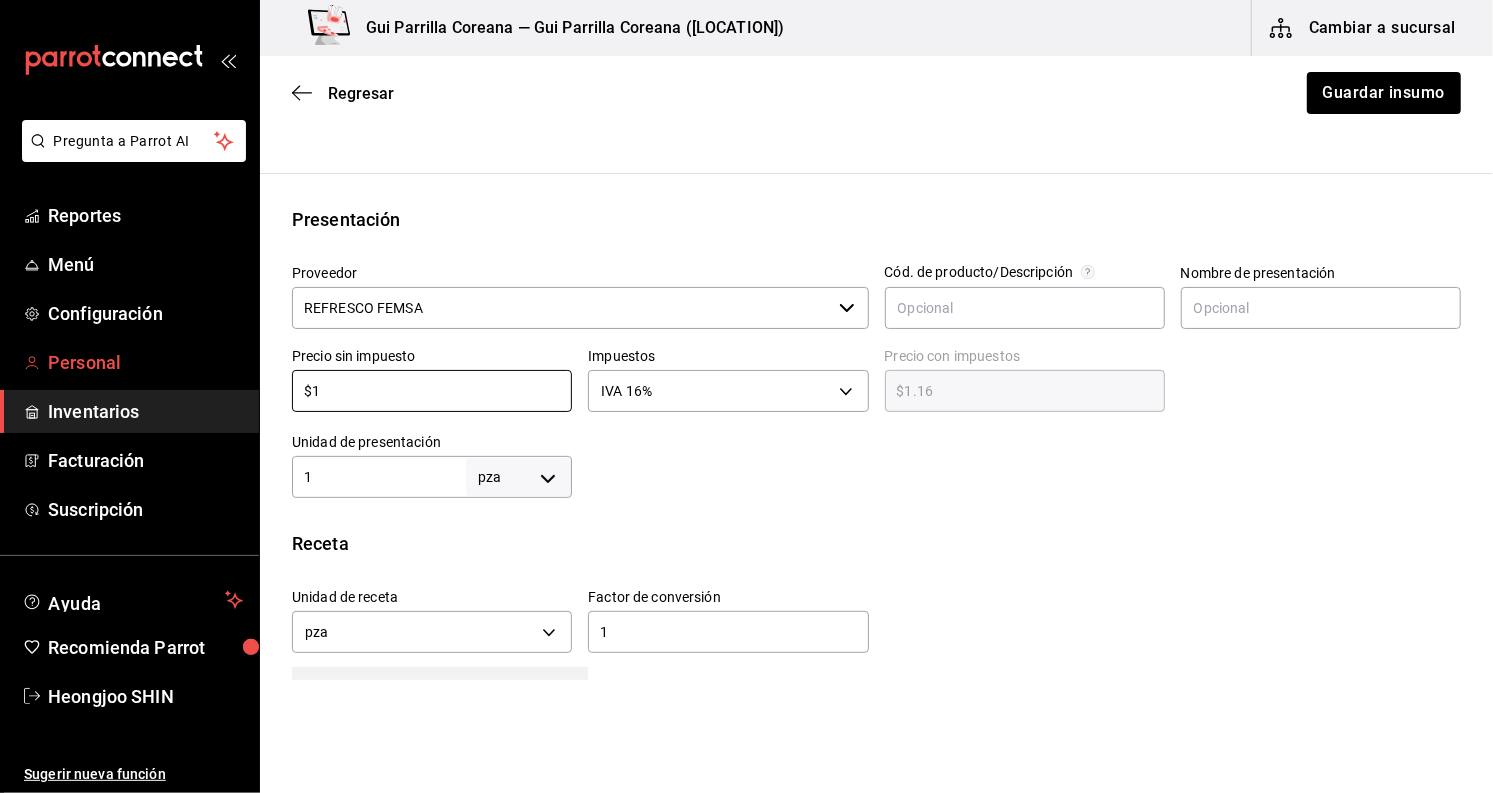 type on "$16" 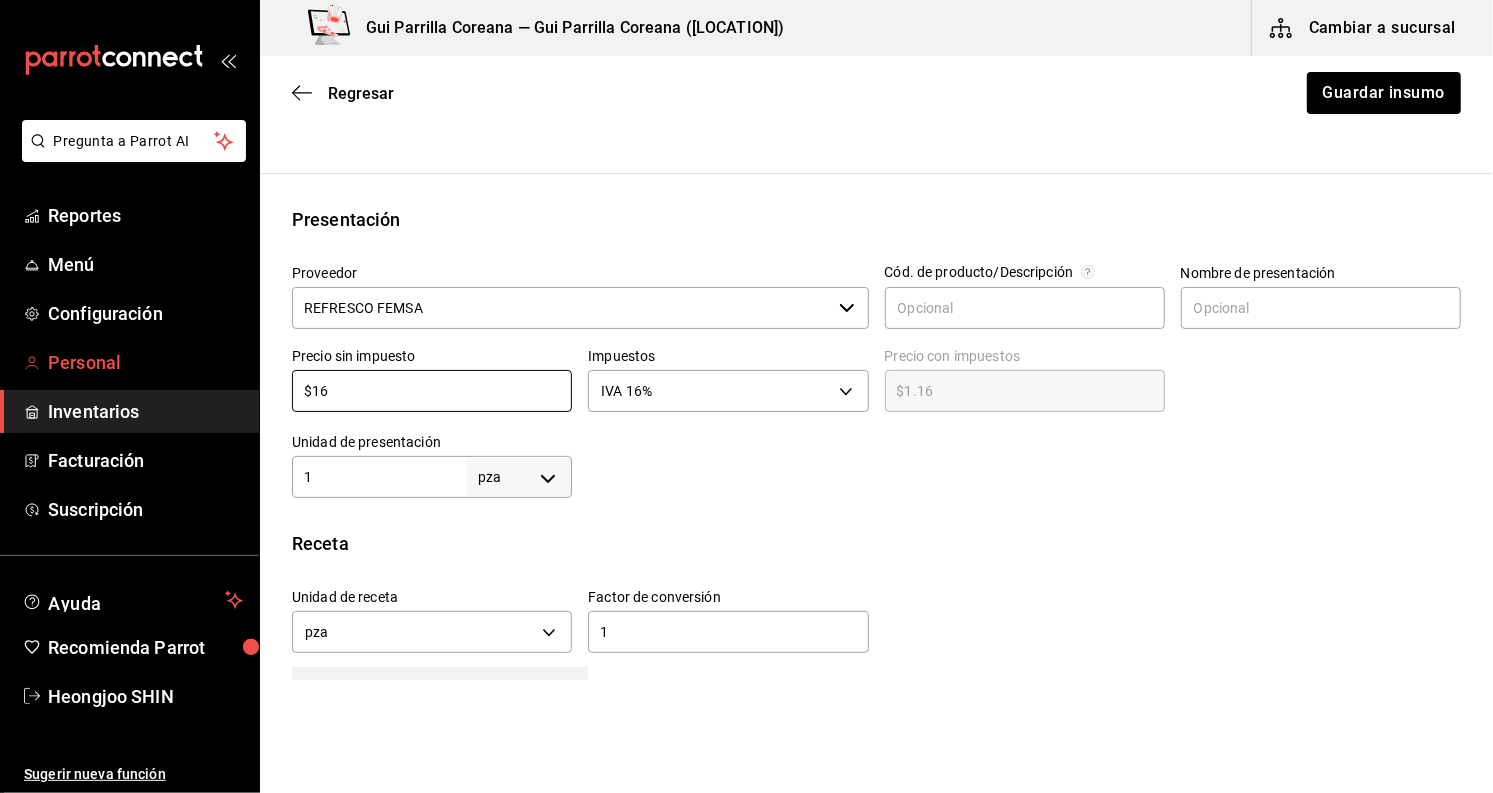 type on "$18.56" 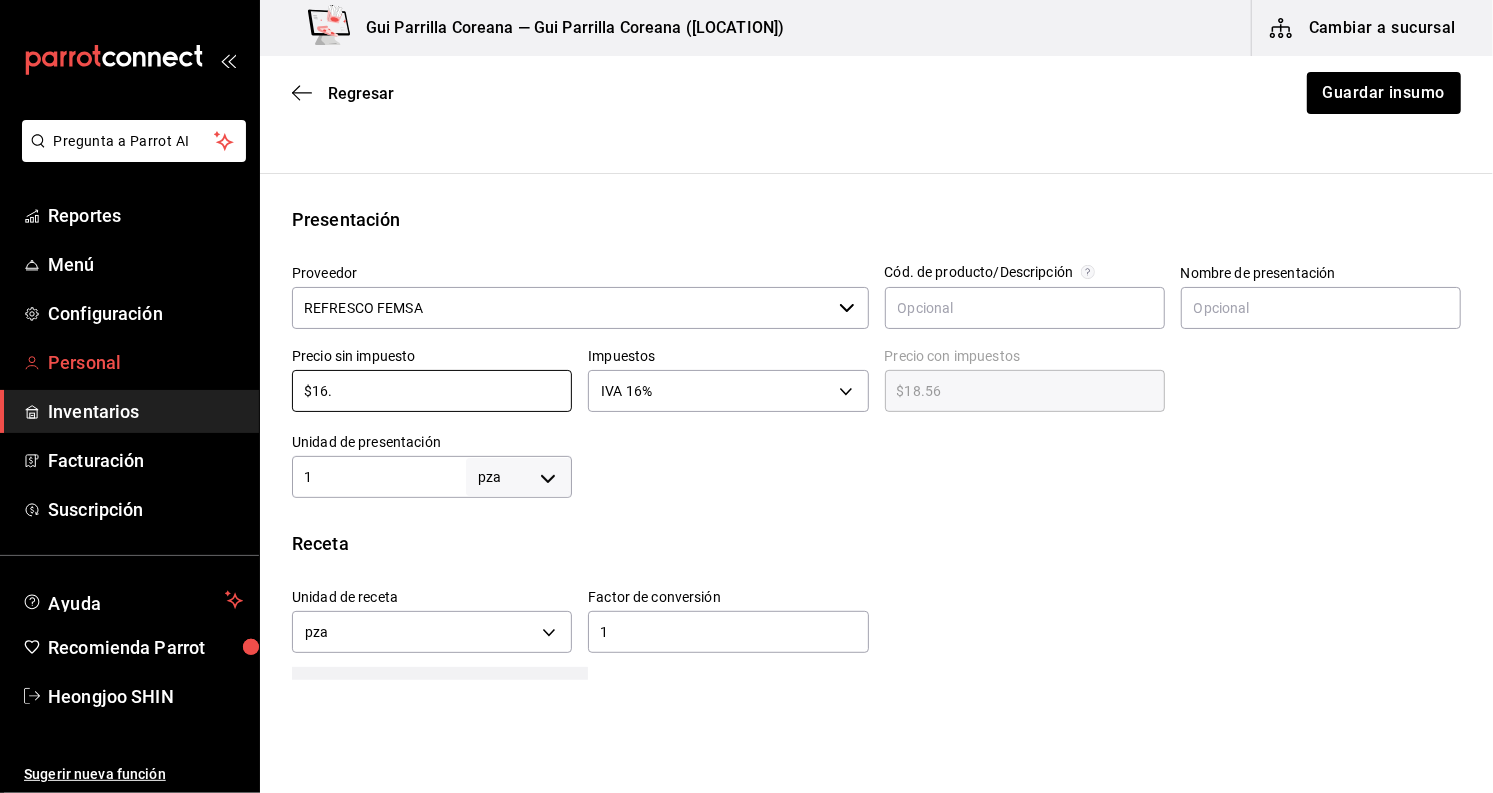 type on "$16.3" 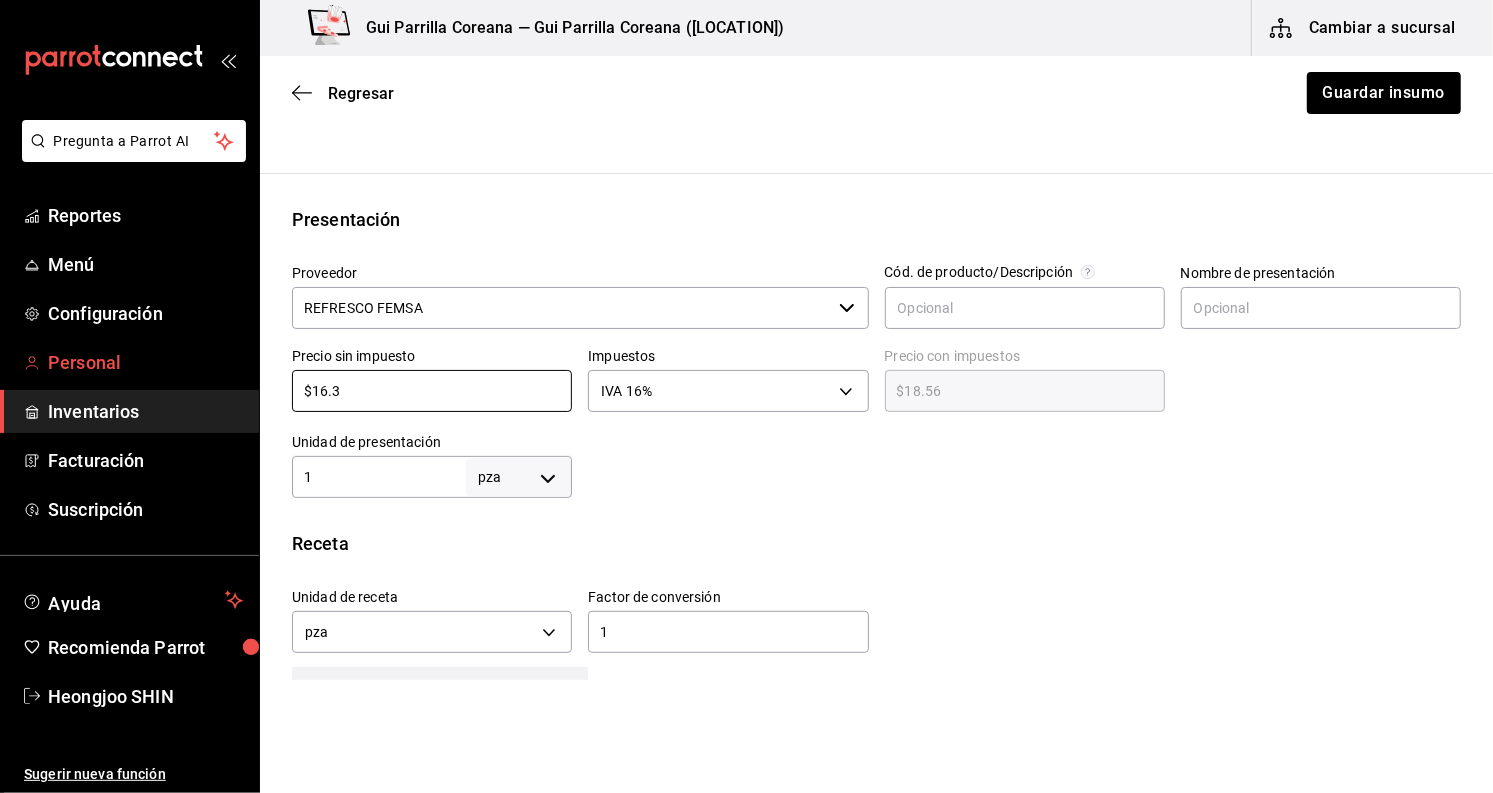 type on "$18.91" 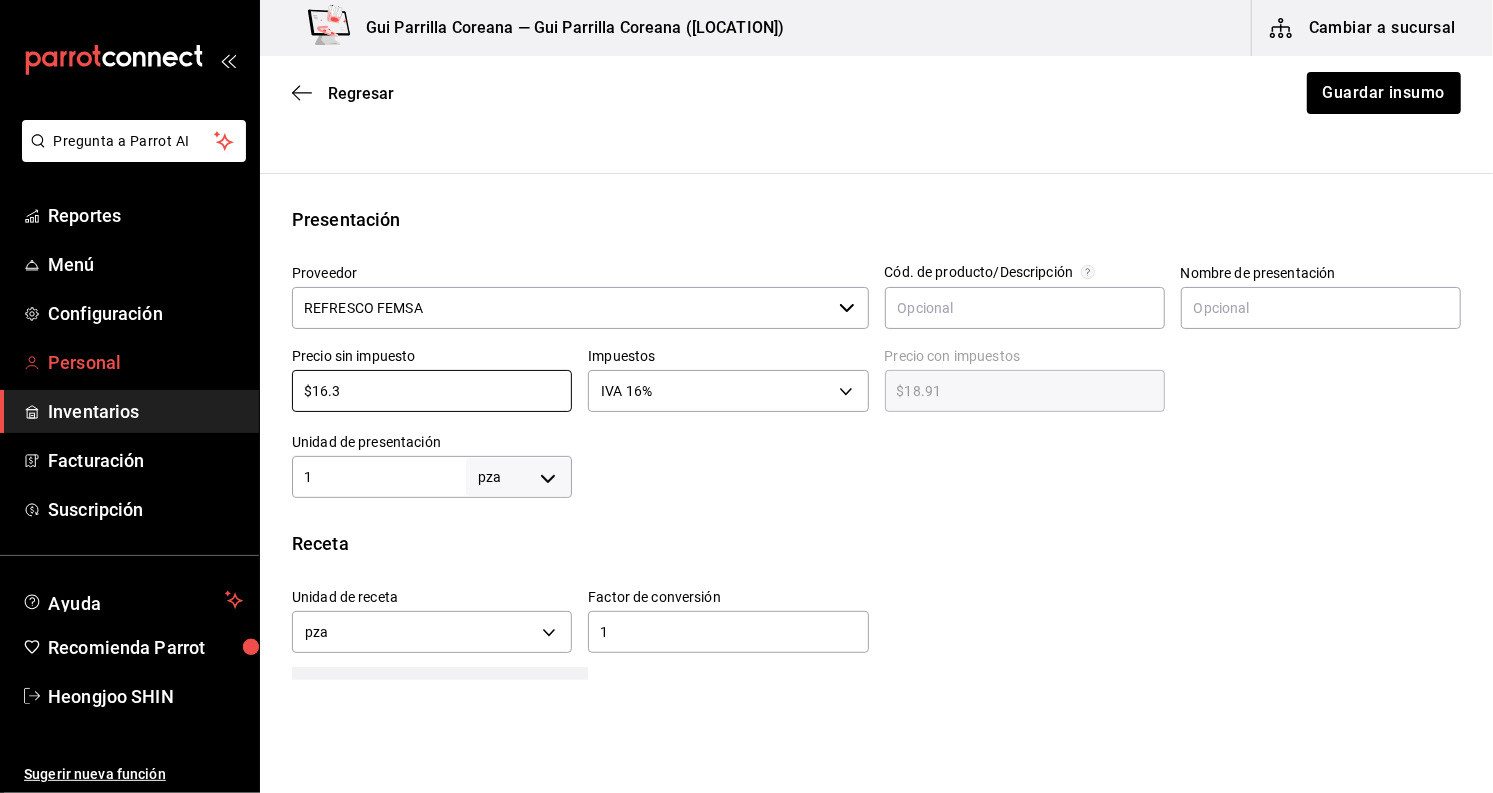 type on "$16.38" 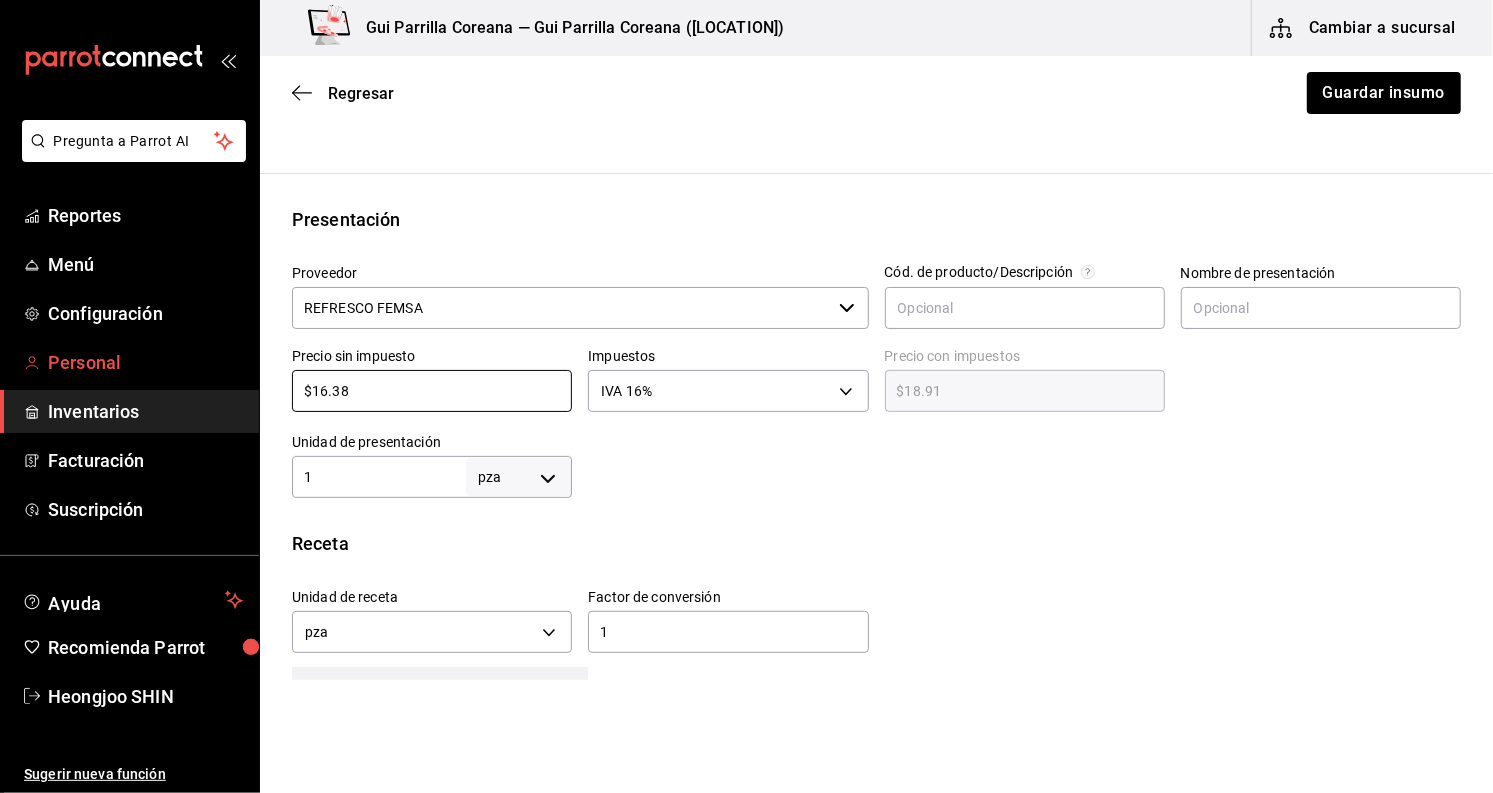 type on "$19.00" 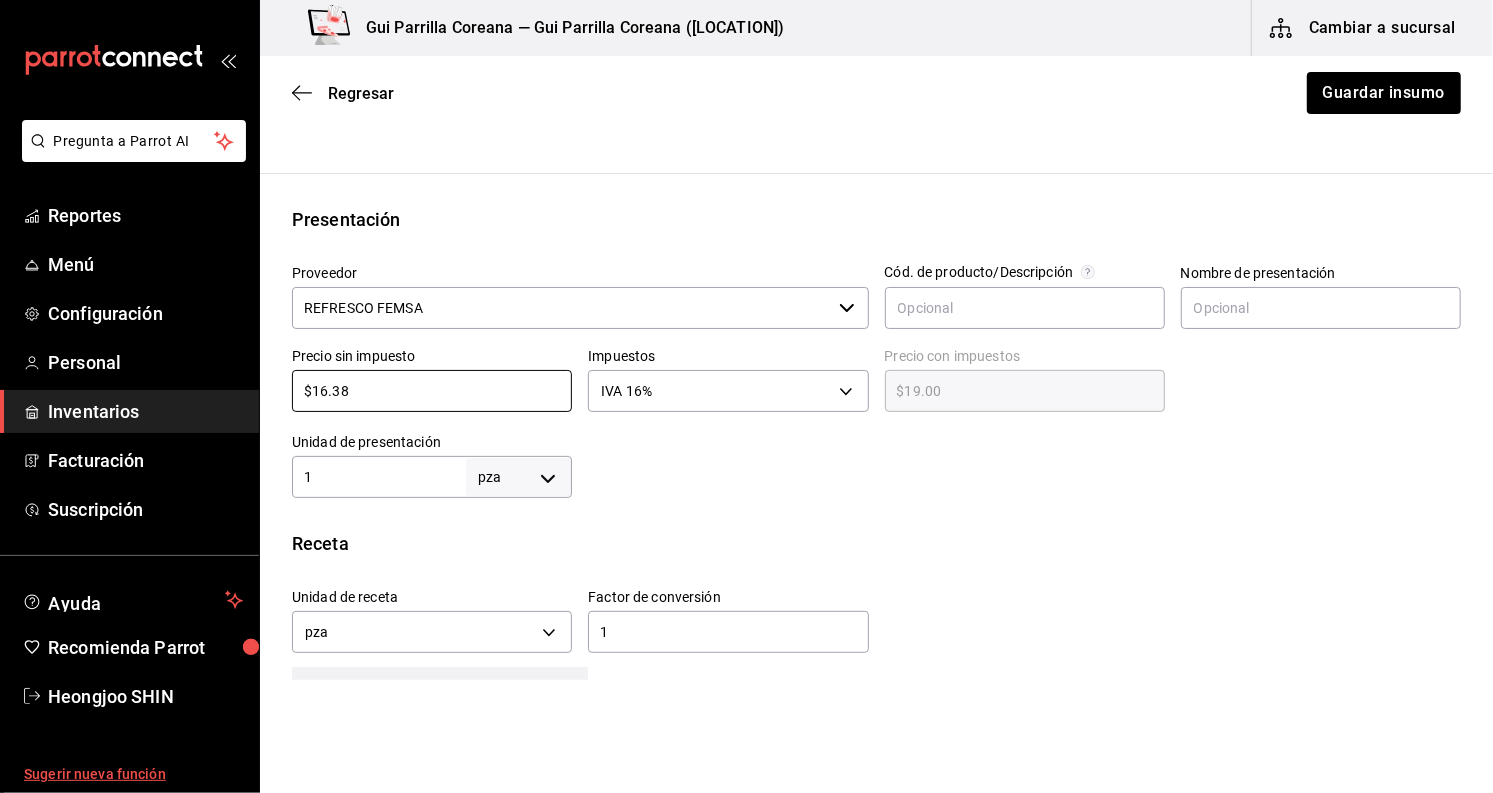 type on "$16.38" 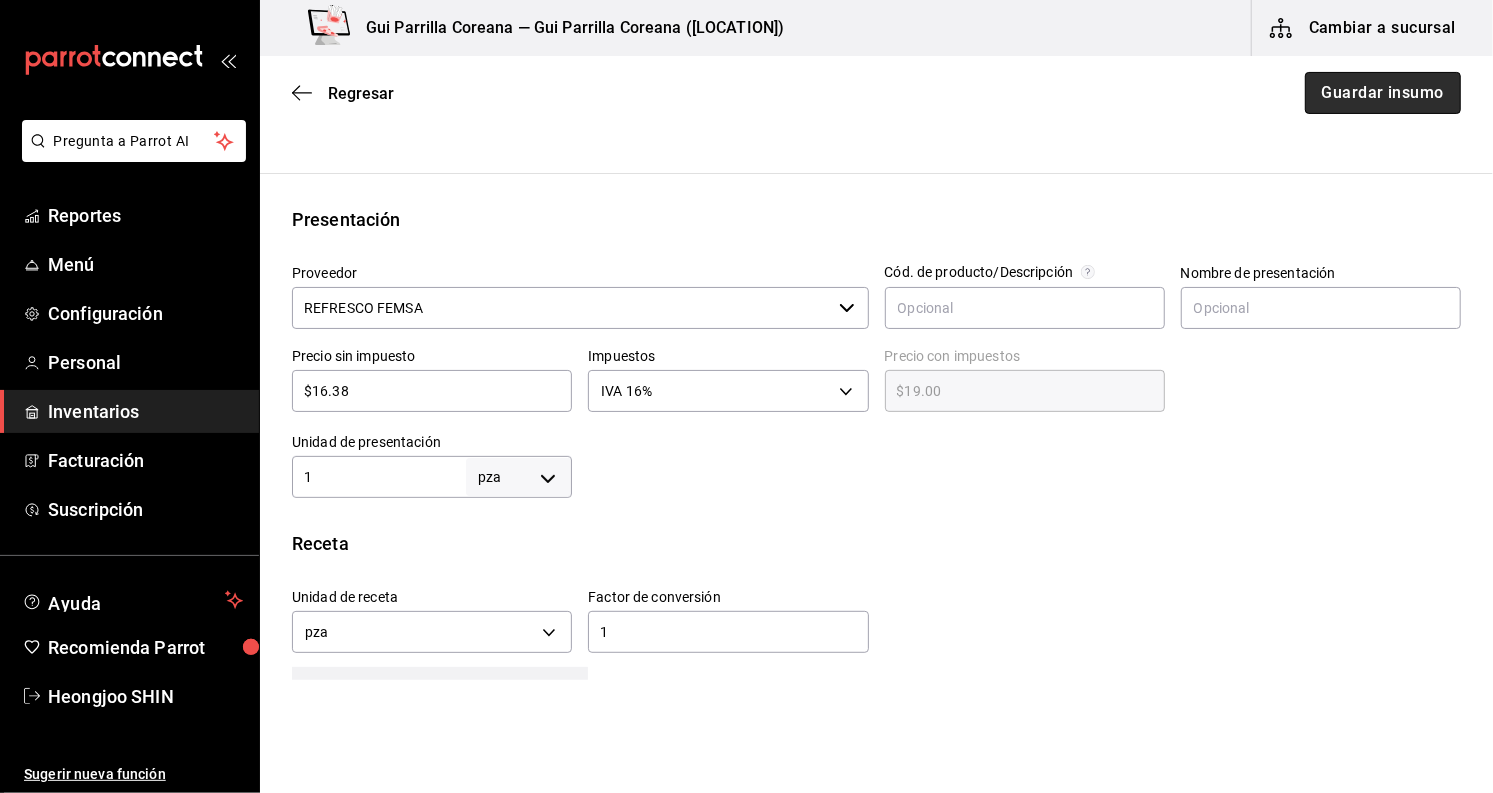 click on "Guardar insumo" at bounding box center [1383, 93] 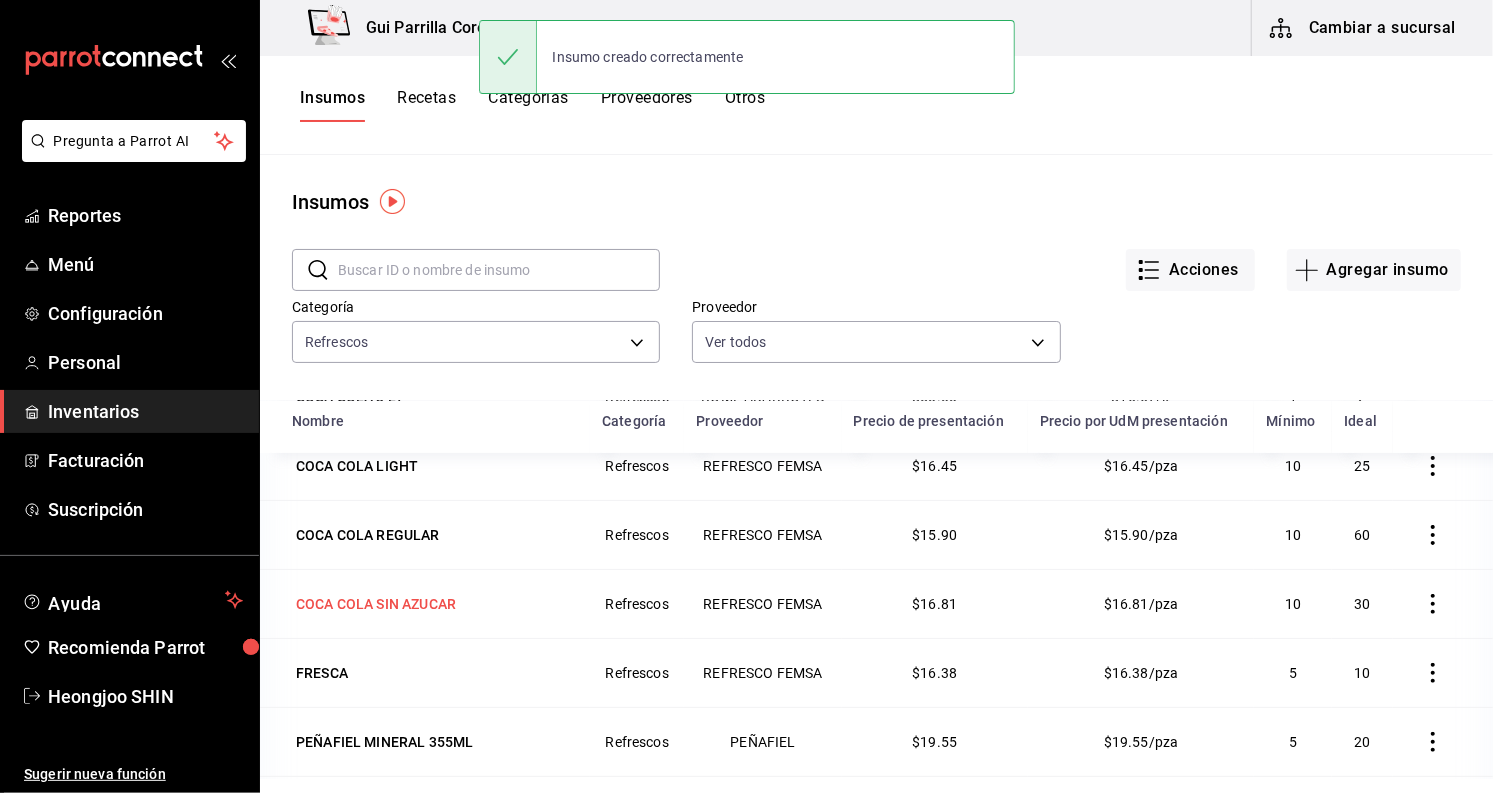 scroll, scrollTop: 401, scrollLeft: 0, axis: vertical 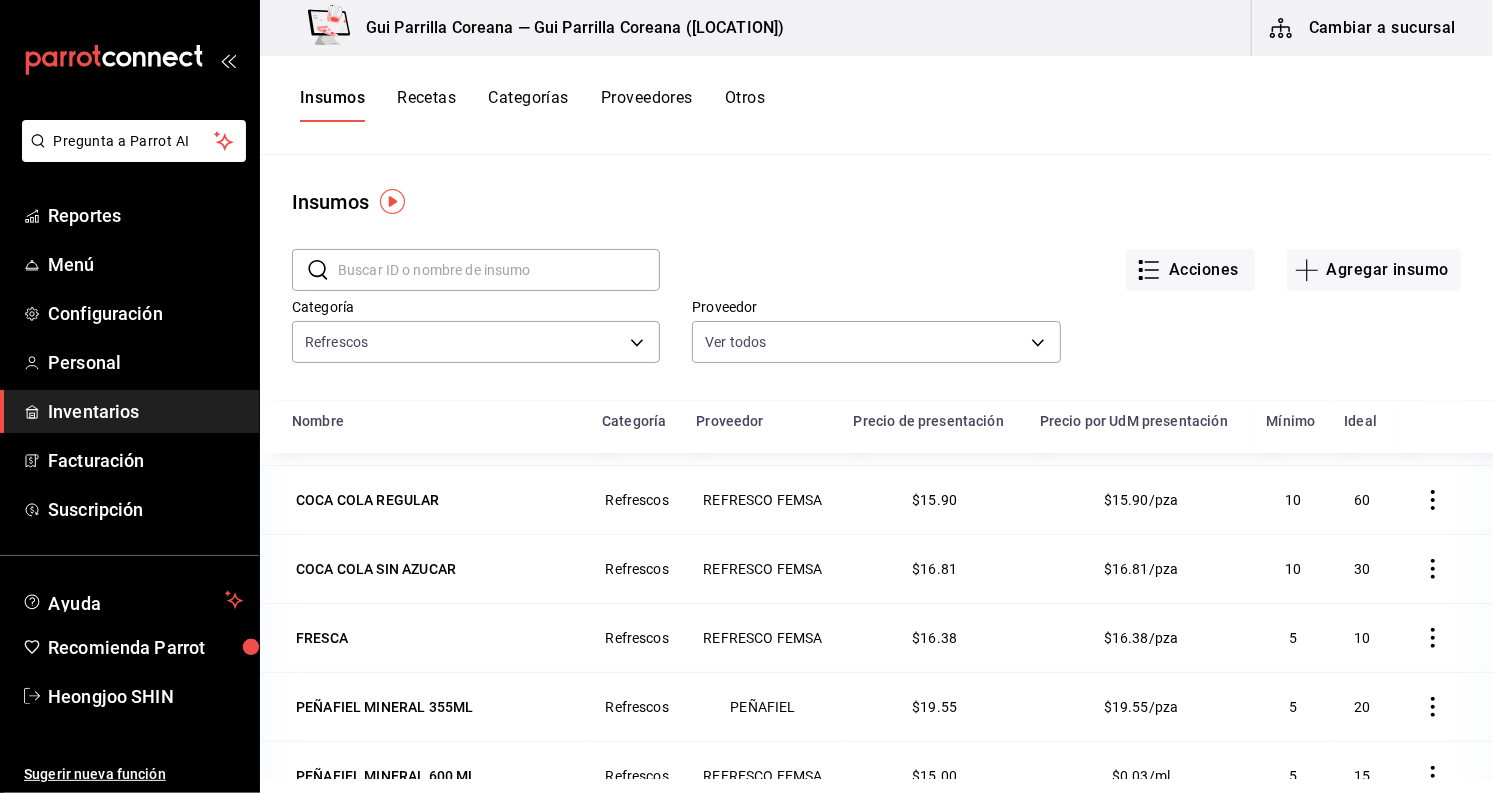 click at bounding box center (499, 270) 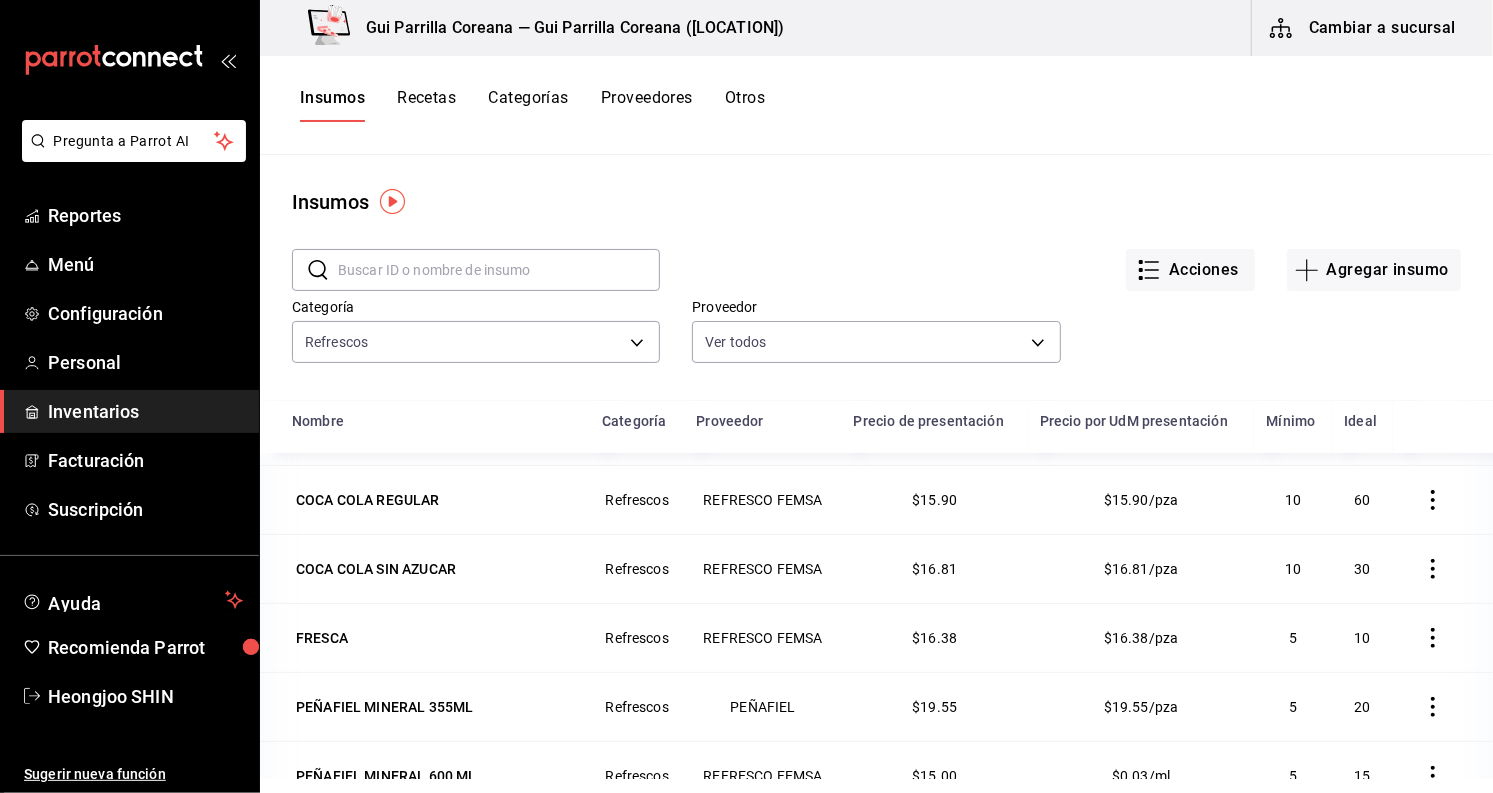 type on "d" 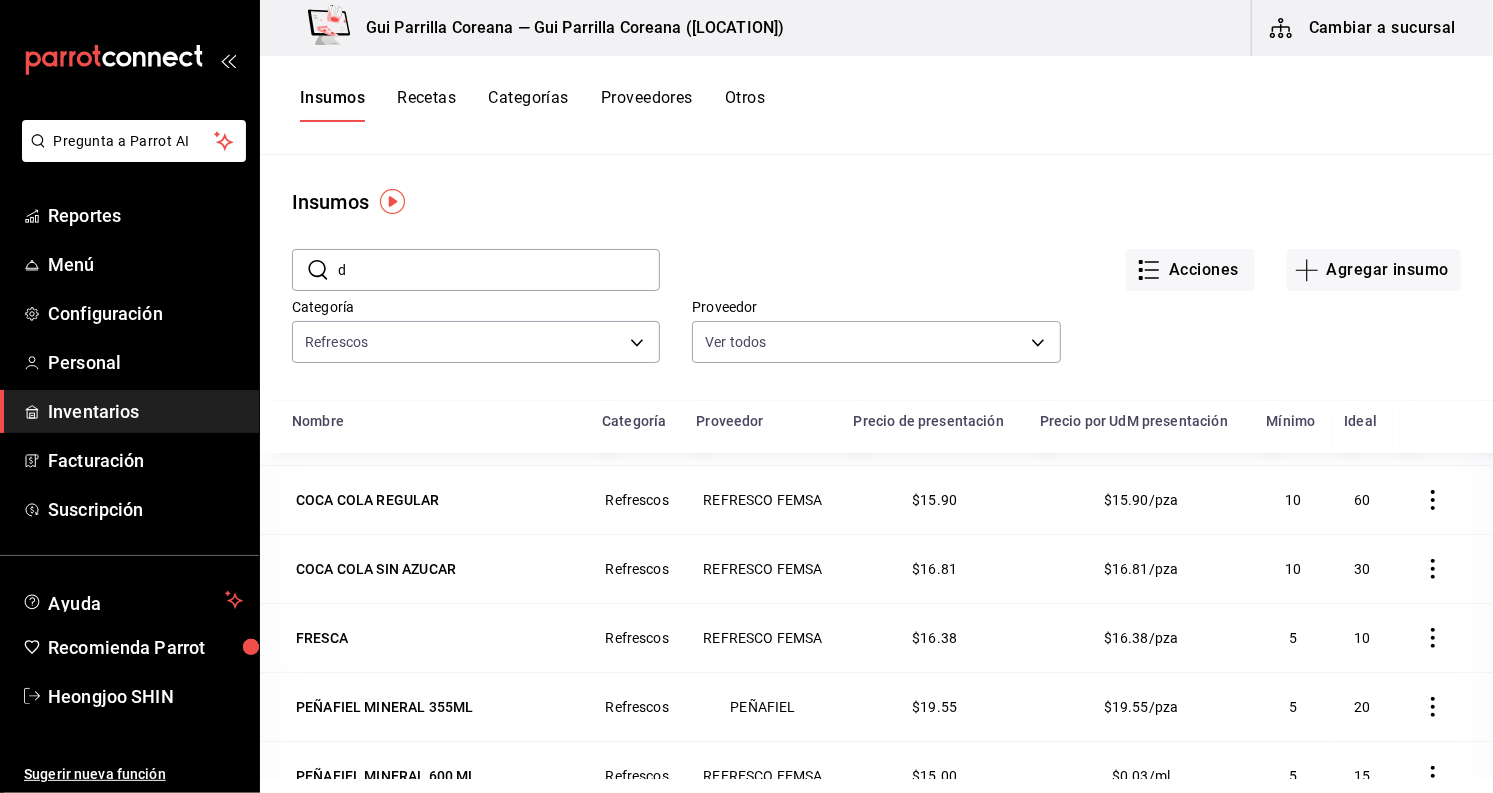 scroll, scrollTop: 0, scrollLeft: 0, axis: both 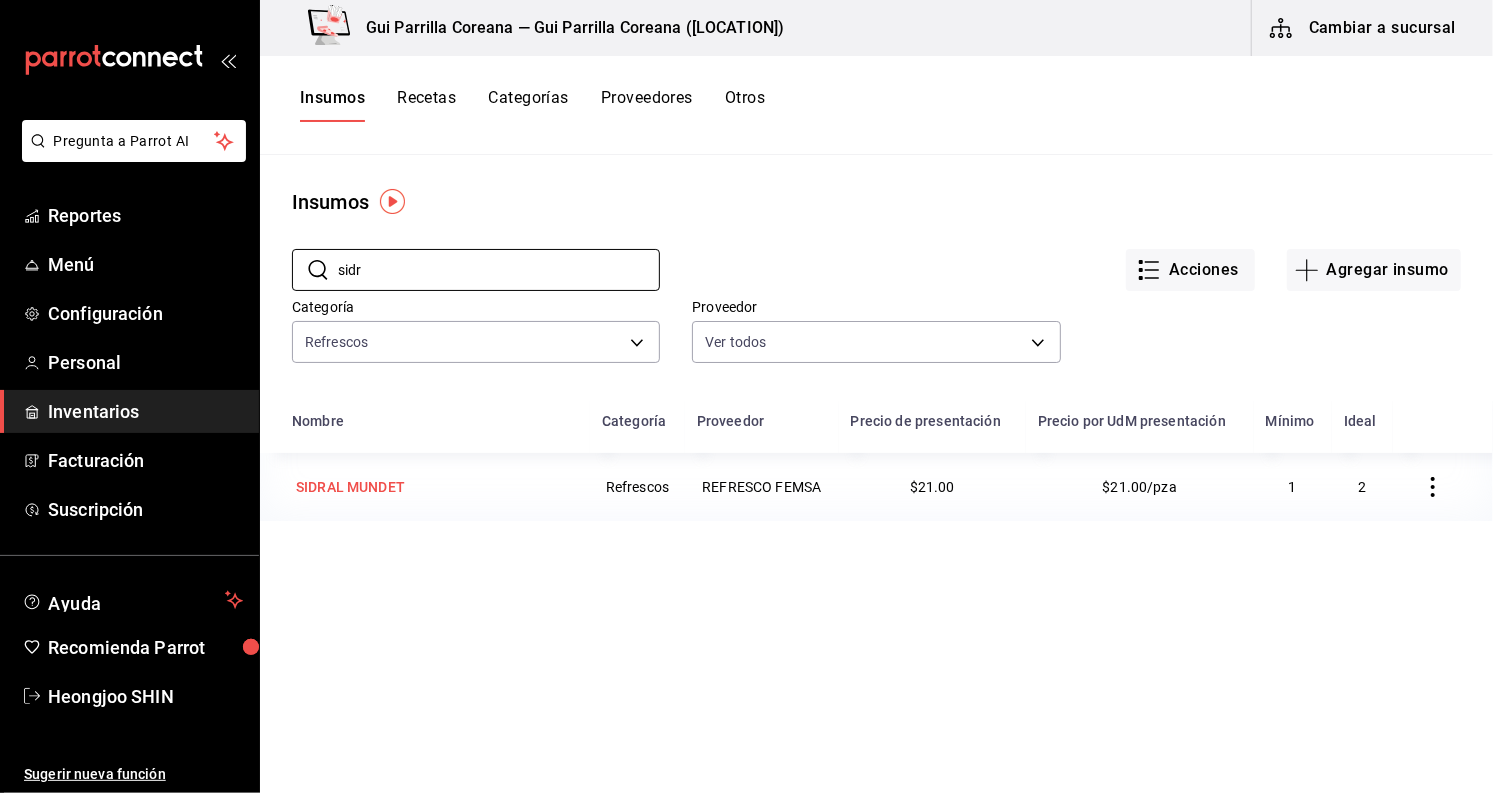type on "sidr" 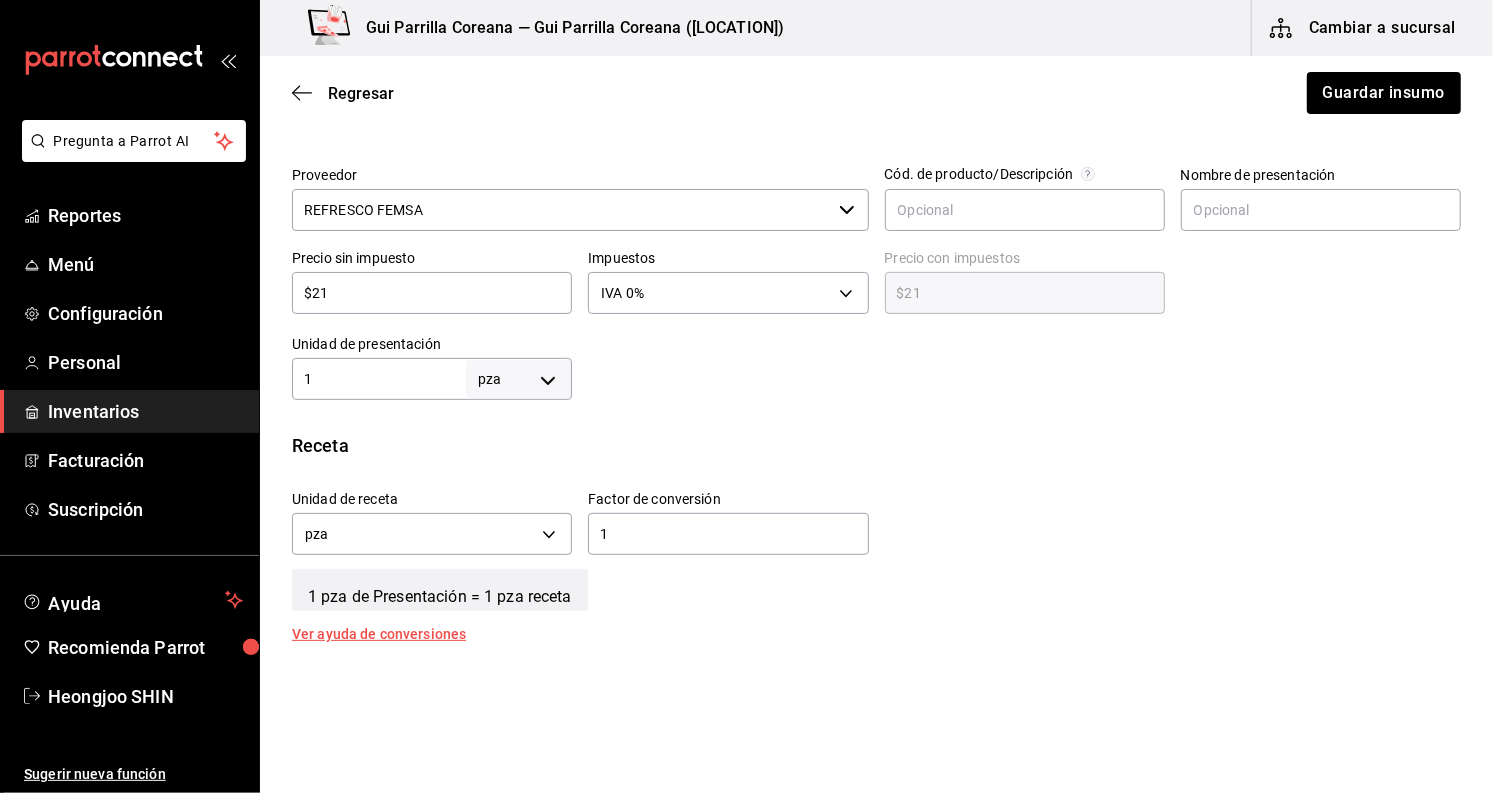 scroll, scrollTop: 444, scrollLeft: 0, axis: vertical 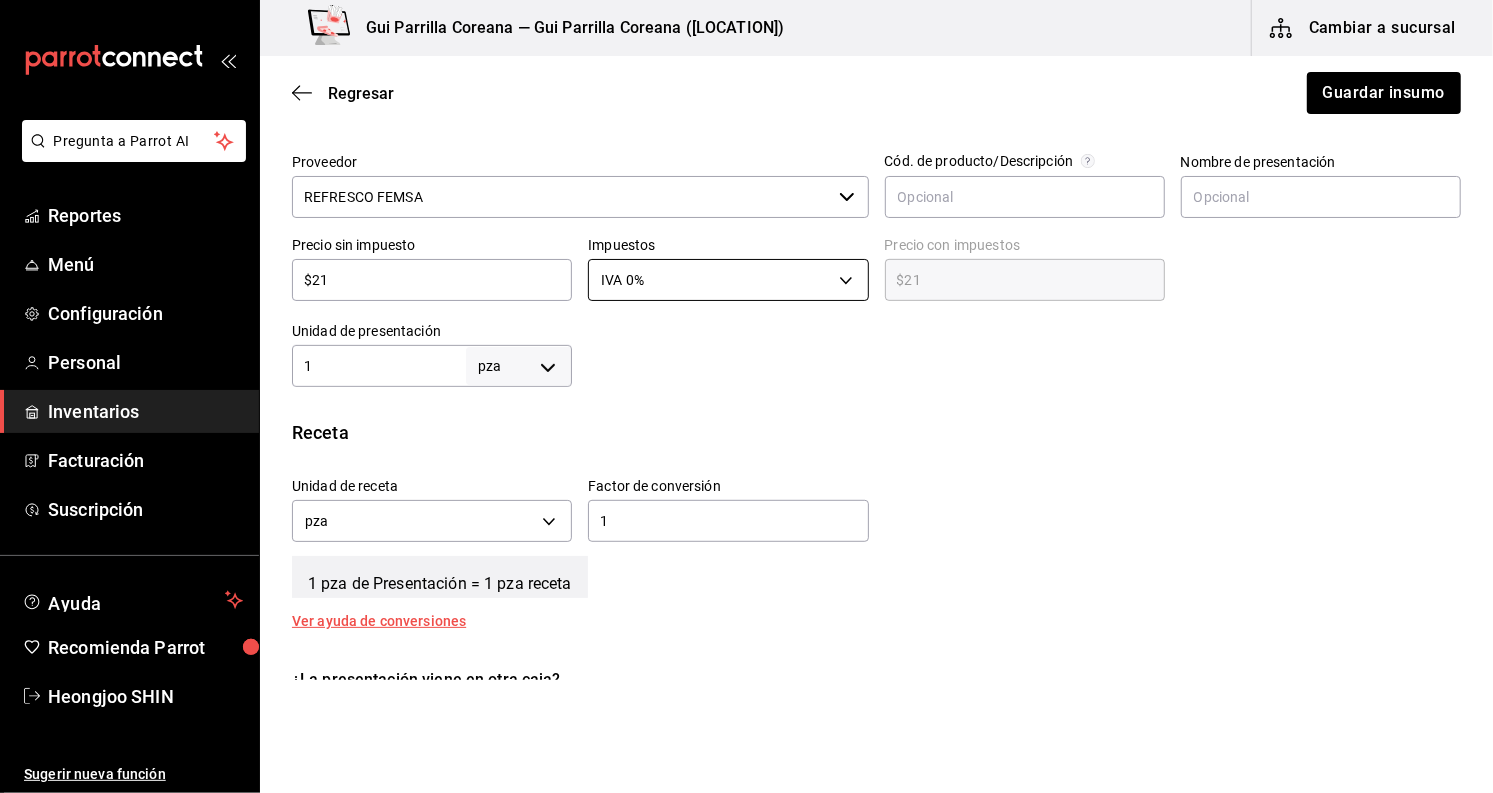 click on "Pregunta a Parrot AI Reportes   Menú   Configuración   Personal   Inventarios   Facturación   Suscripción   Ayuda Recomienda Parrot   Heongjoo SHIN   Sugerir nueva función   Gui Parrilla Coreana — Gui Parrilla Coreana (Paseo) Cambiar a sucursal Regresar Guardar insumo Insumo IN-1710864819106 Nombre SIDRAL MUNDET Categoría de inventario Refrescos ​ Mínimo 1 ​ Ideal 2 ​ Insumo de producción Este insumo se produce con una receta de producción Presentación Proveedor REFRESCO FEMSA ​ Cód. de producto/Descripción Nombre de presentación Precio sin impuesto $21 ​ Impuestos IVA 0% IVA_0 Precio con impuestos $21 ​ Unidad de presentación 1 pza UNIT ​ Receta Unidad de receta pza UNIT Factor de conversión 1 ​ 1 pza de Presentación = 1 pza receta Ver ayuda de conversiones ¿La presentación  viene en otra caja? Si No Unidades de conteo pza Presentación (1 pza) ; GANA 1 MES GRATIS EN TU SUSCRIPCIÓN AQUÍ Pregunta a Parrot AI Reportes   Menú   Configuración   Personal   Inventarios" at bounding box center [746, 340] 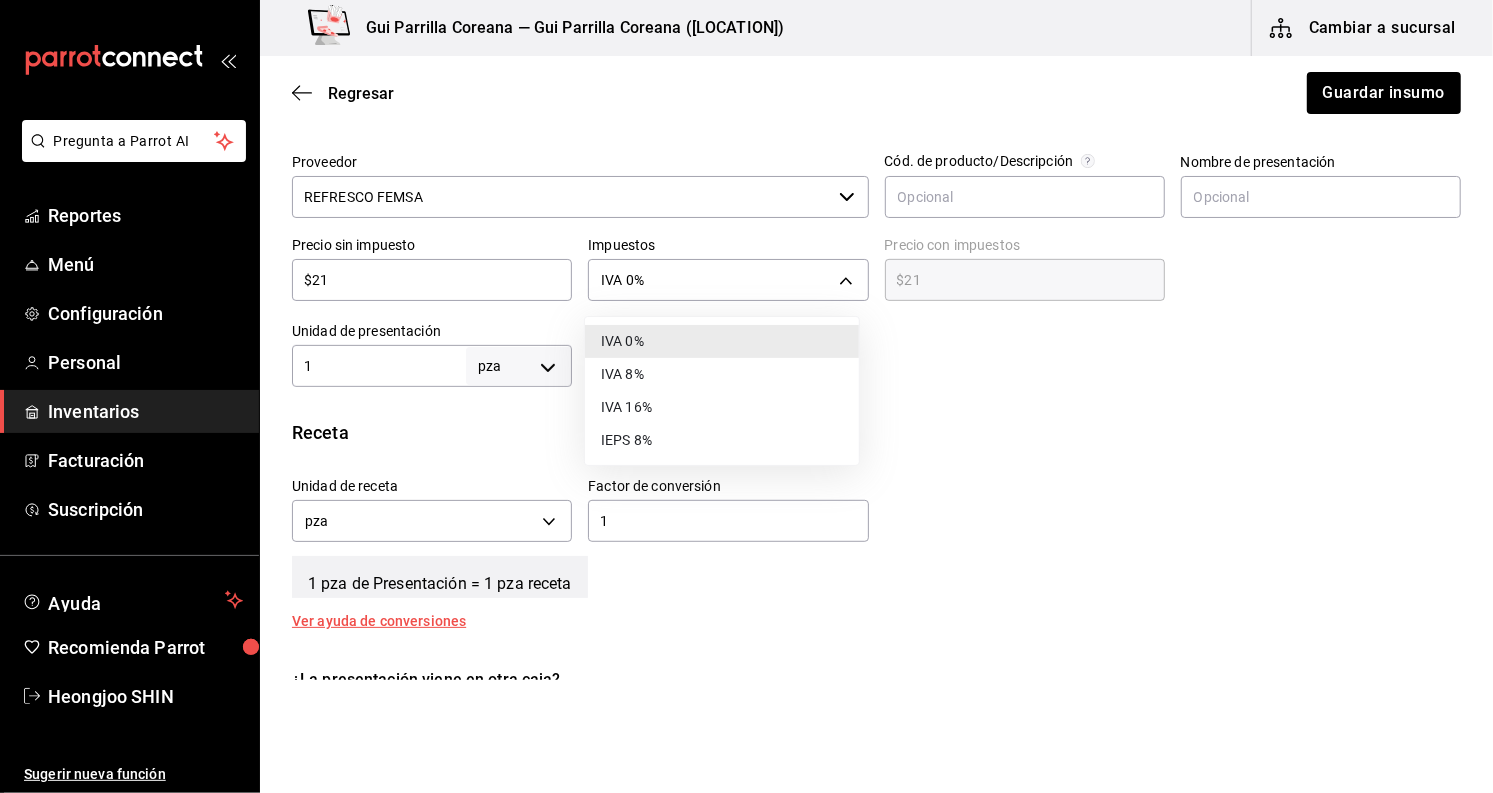 click on "IVA 16%" at bounding box center [722, 407] 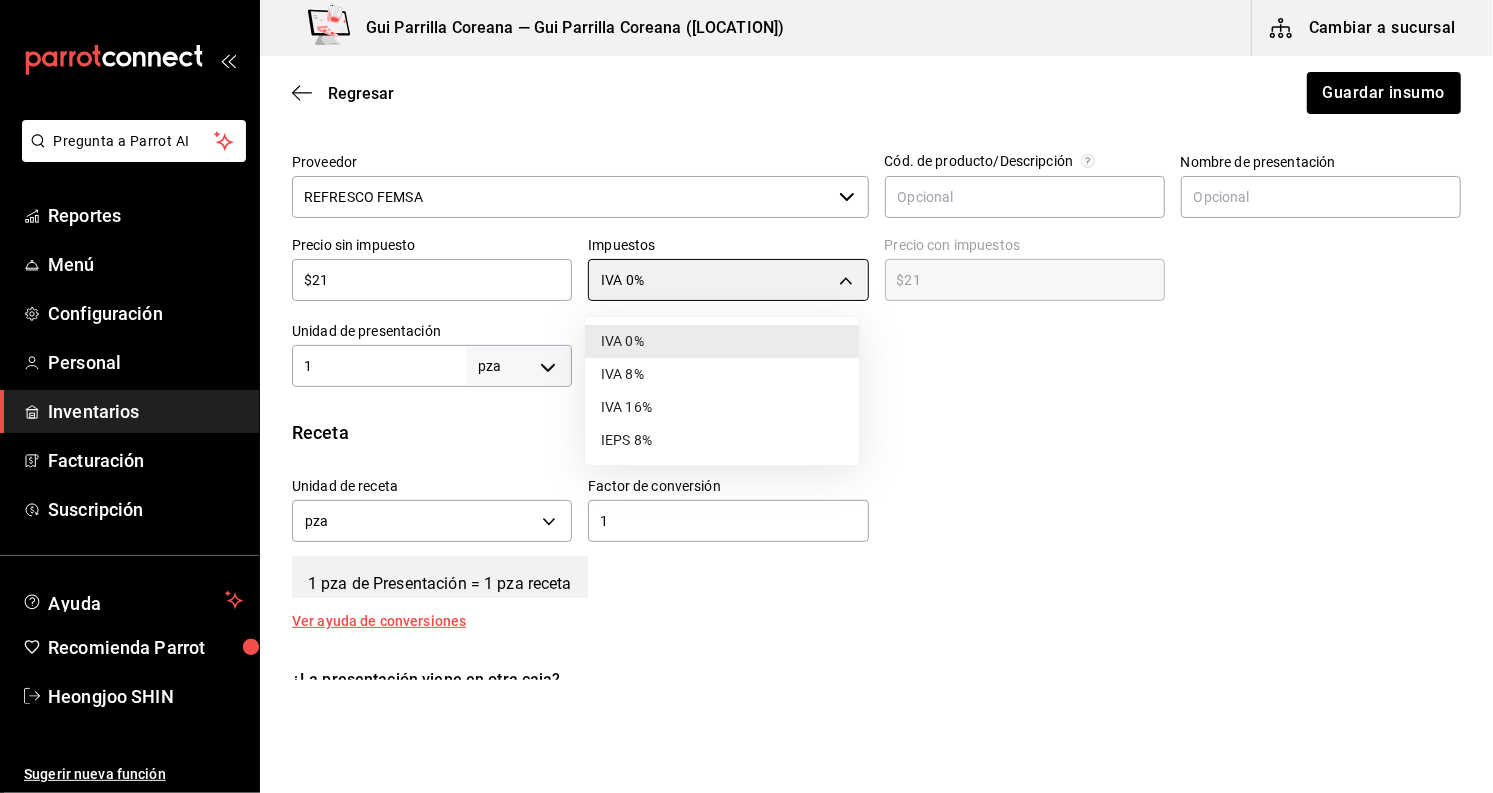type on "IVA_16" 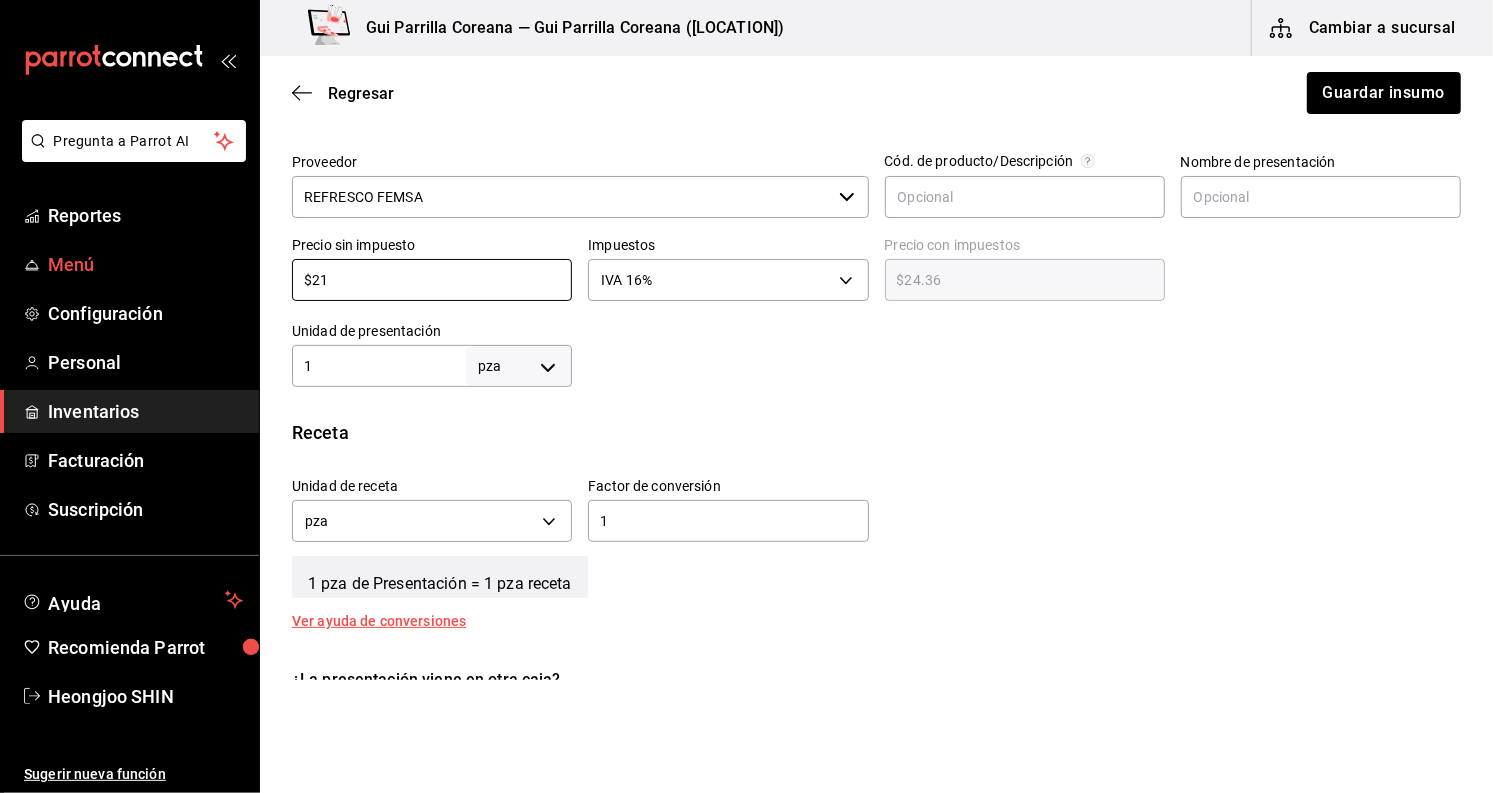 drag, startPoint x: 411, startPoint y: 290, endPoint x: 207, endPoint y: 282, distance: 204.1568 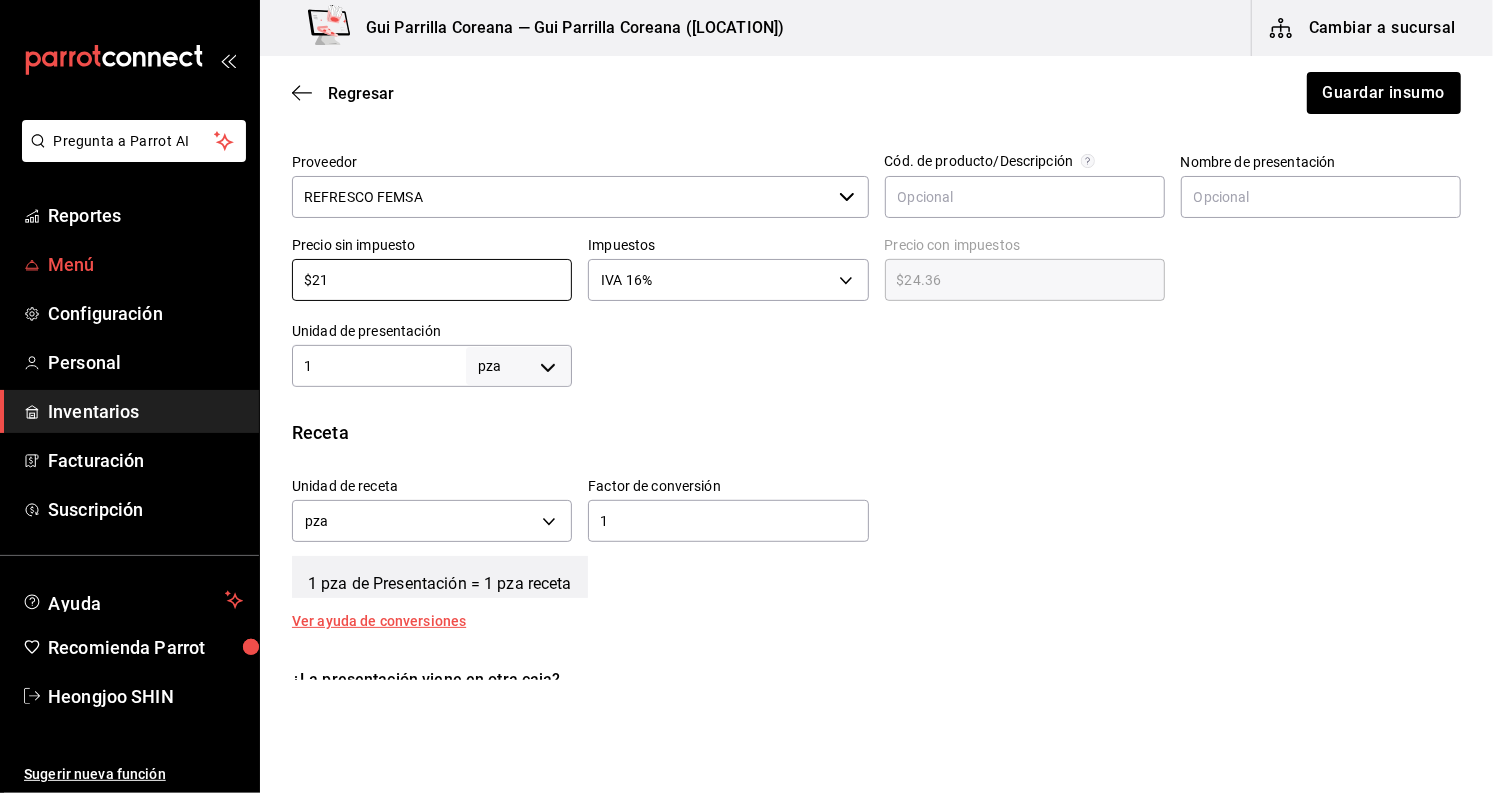 type on "$1" 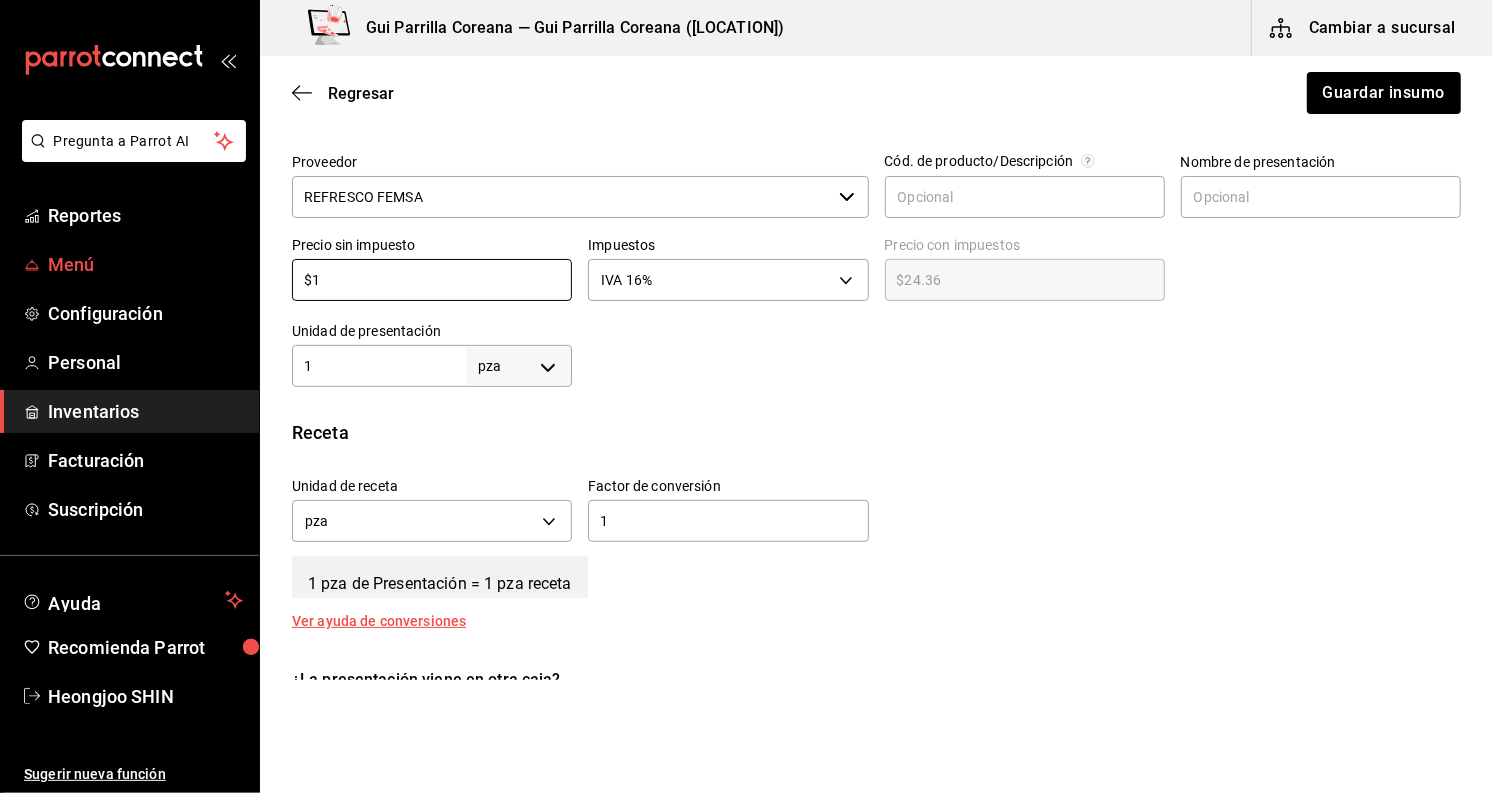 type on "$1.16" 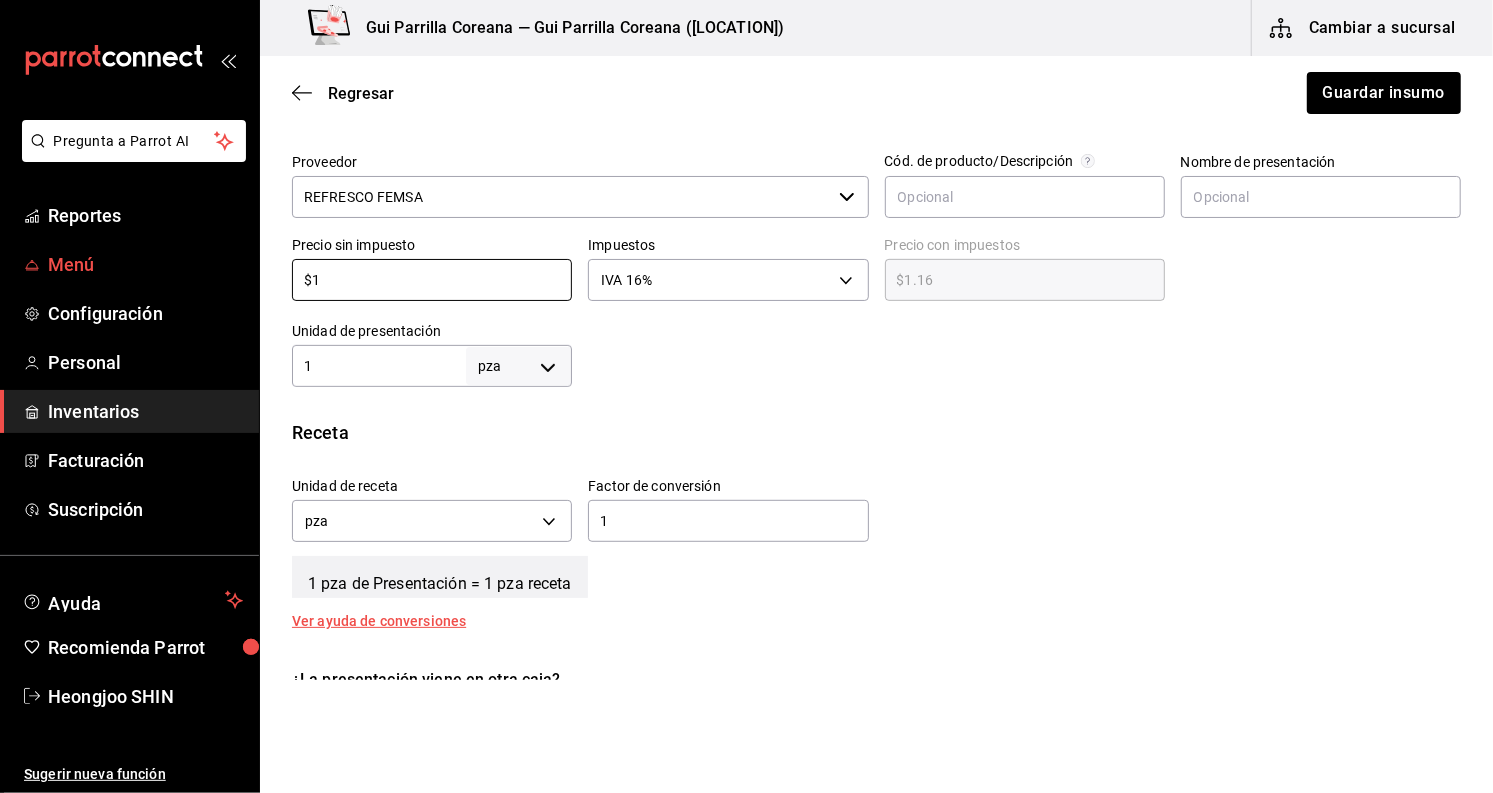 type on "$16" 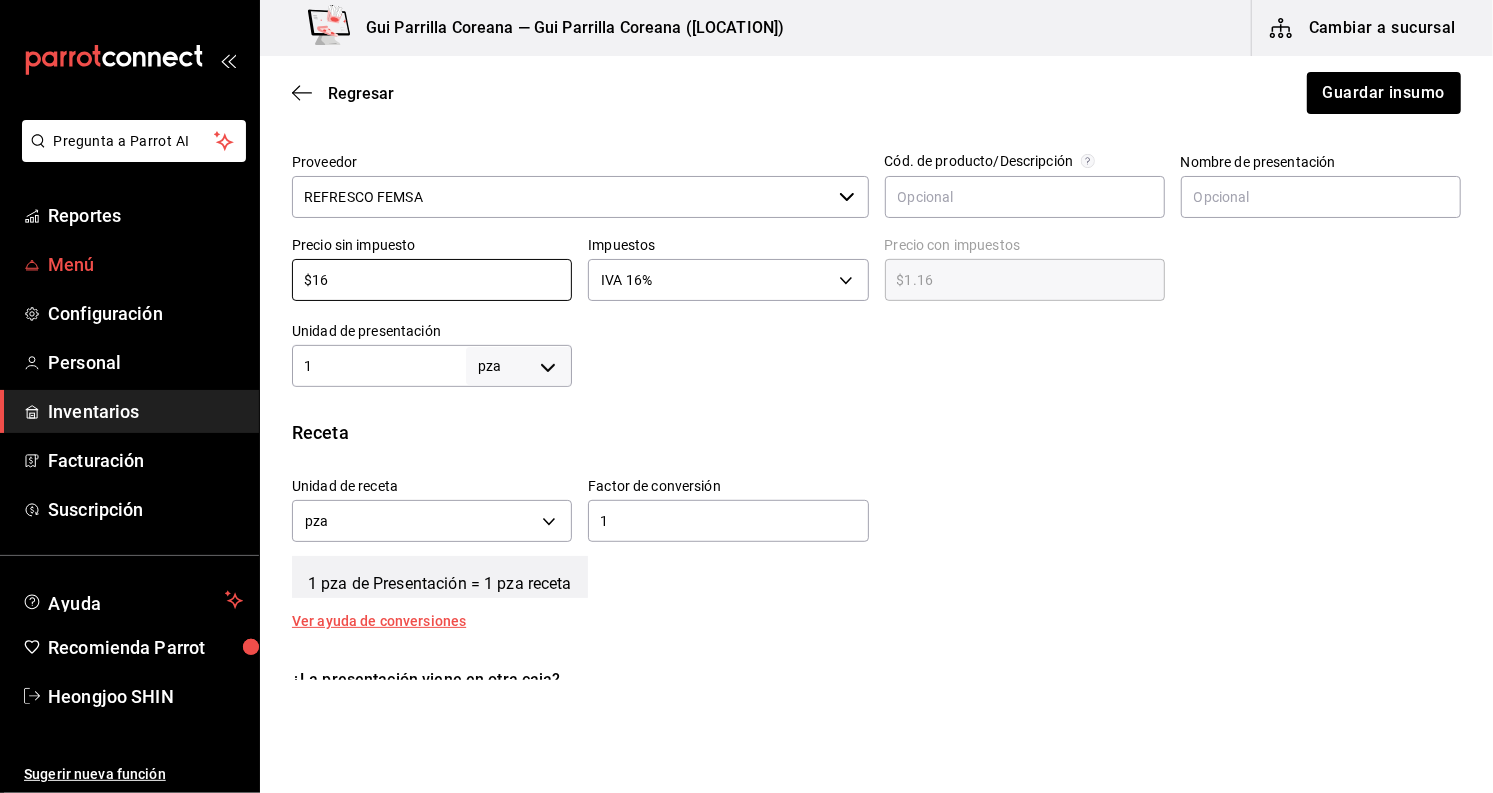 type on "$18.56" 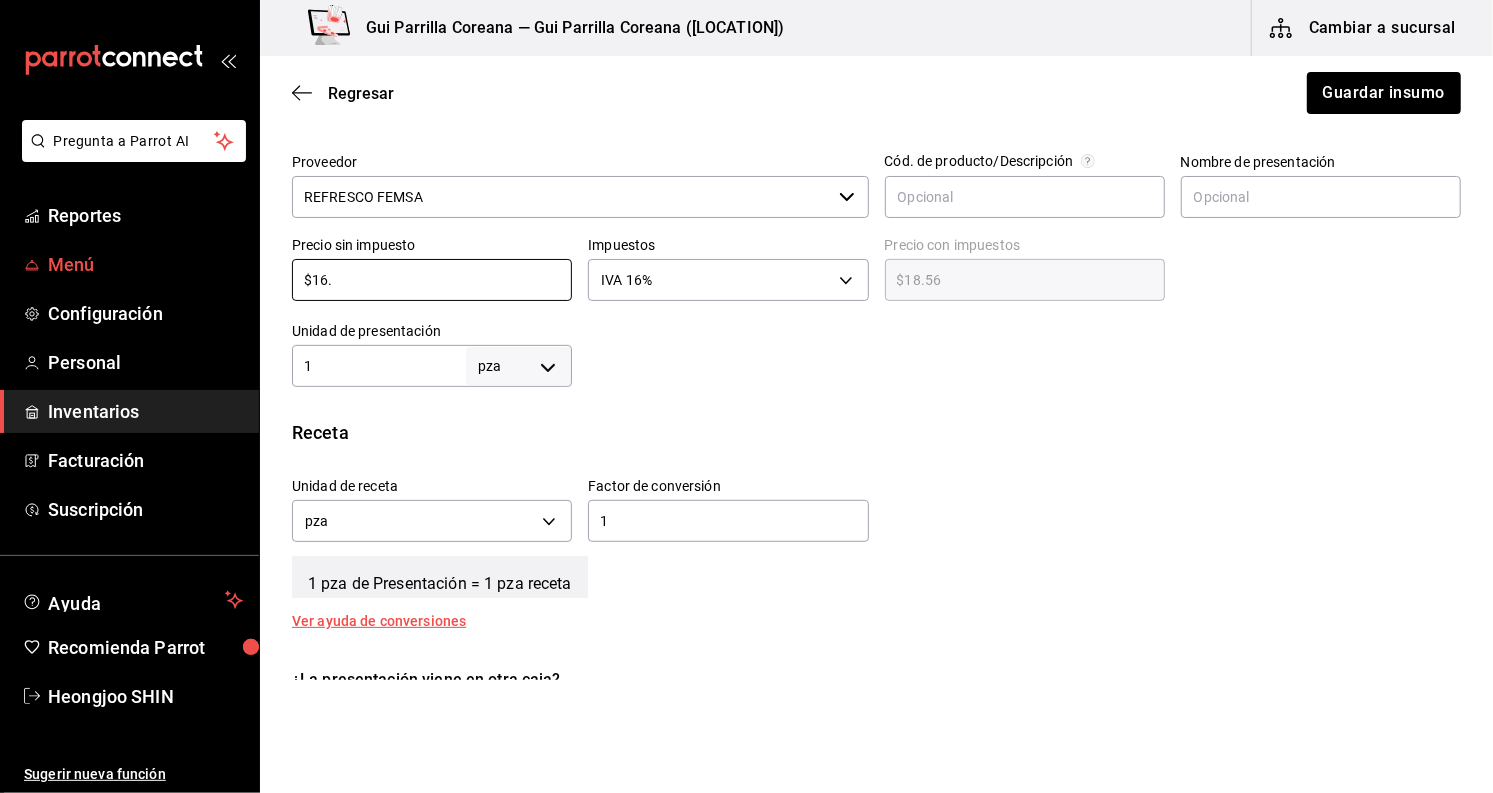 type on "$16.3" 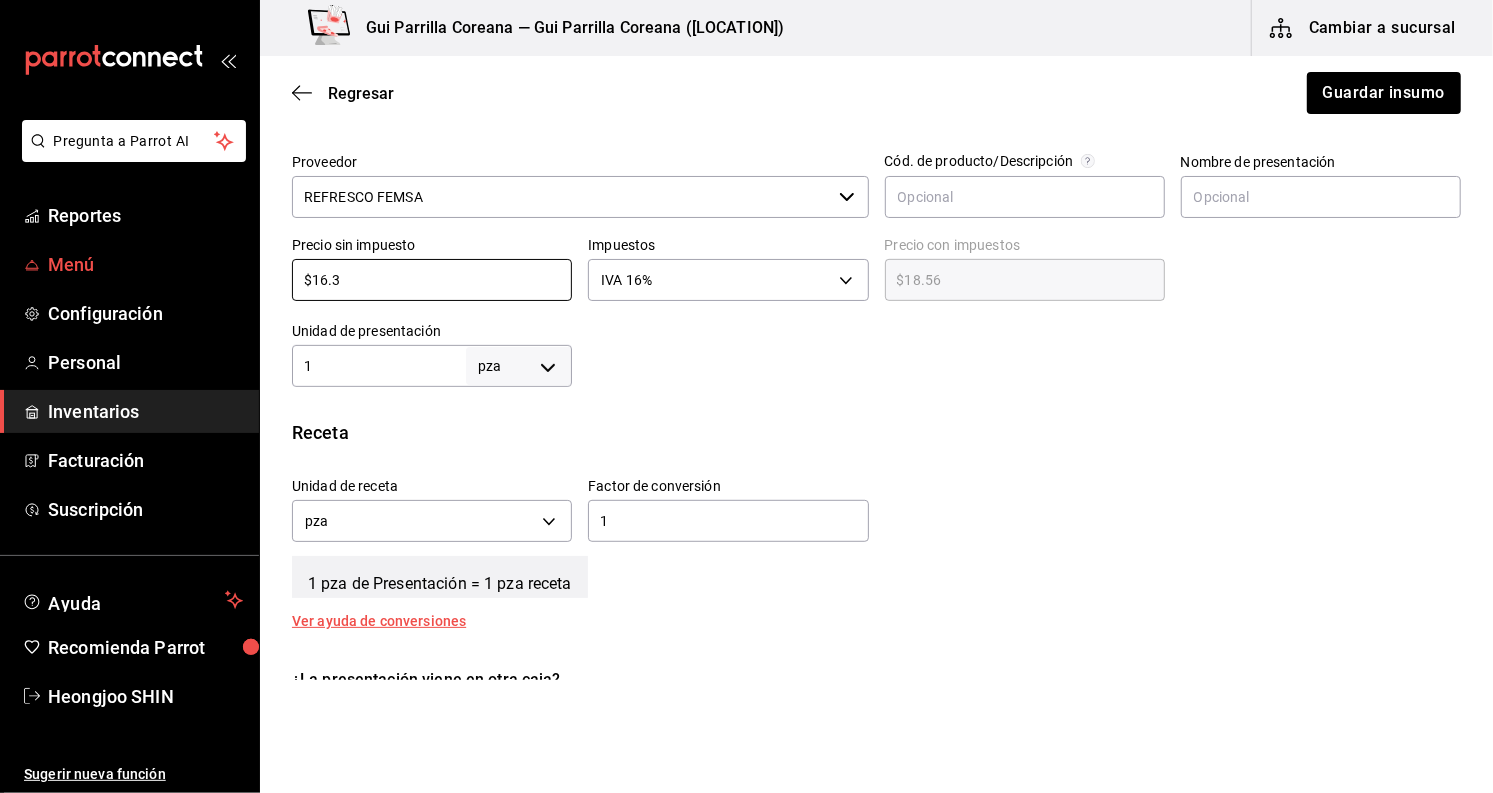 type on "$18.91" 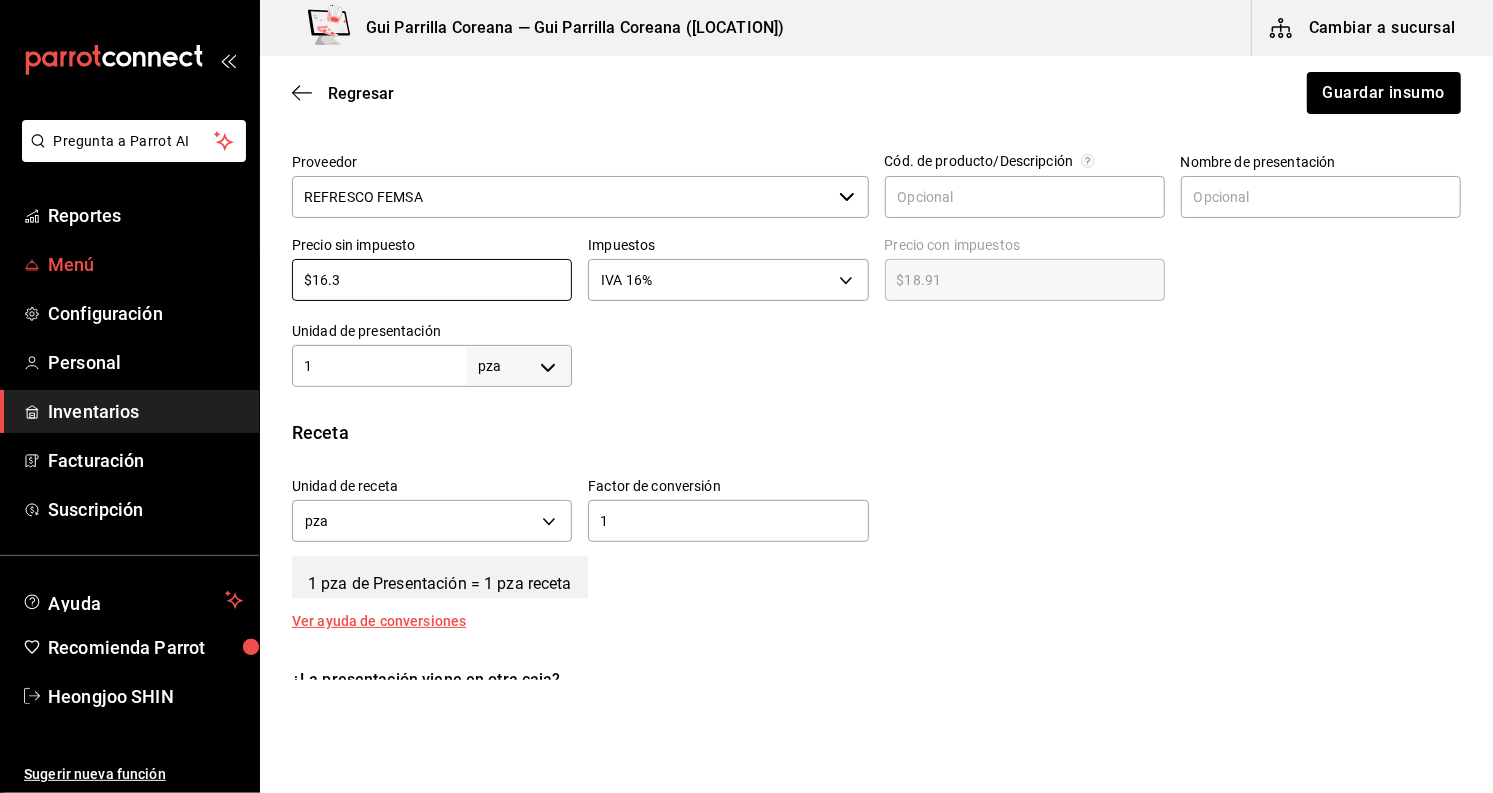 type on "$16.38" 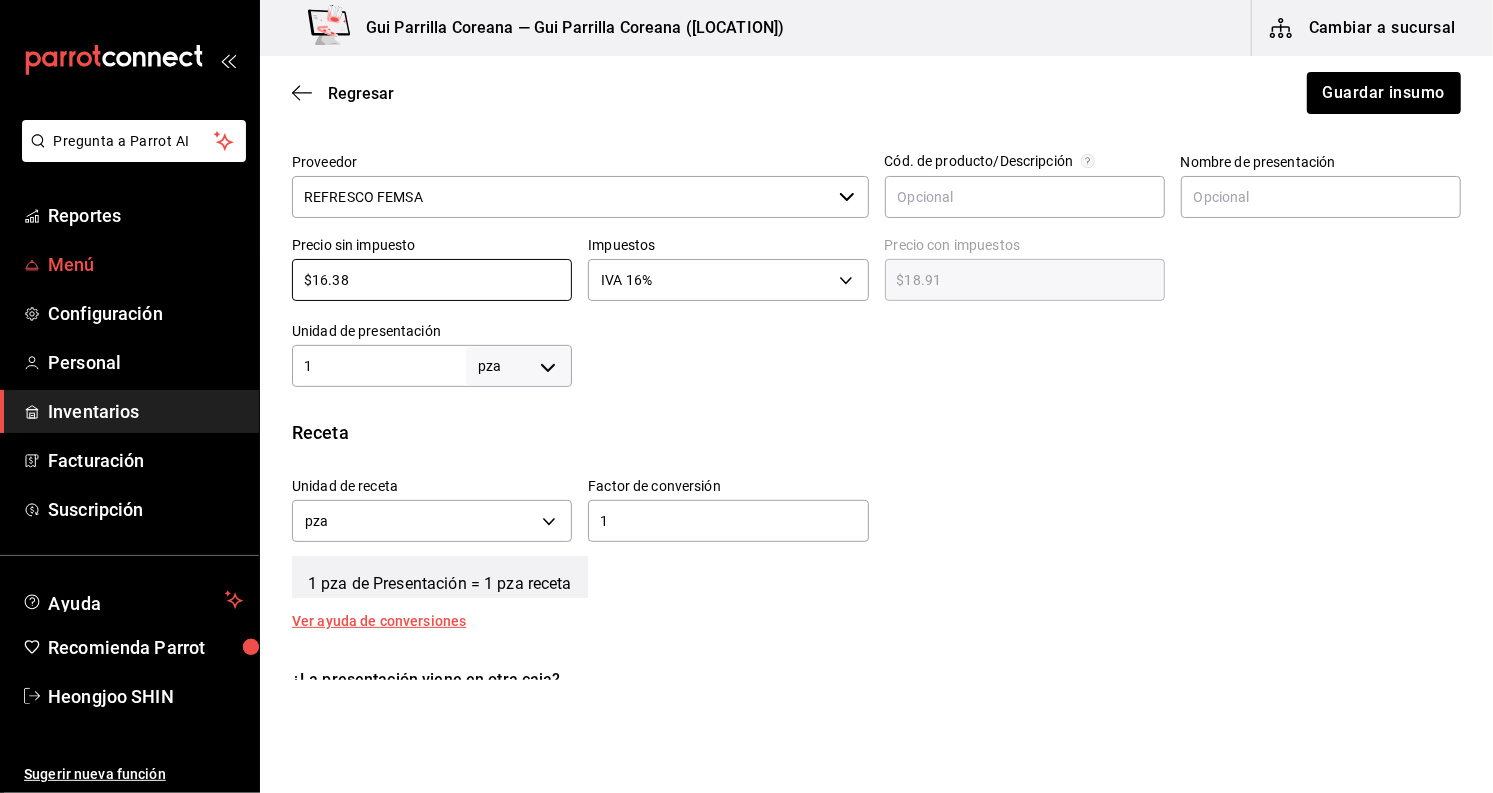 type on "$19.00" 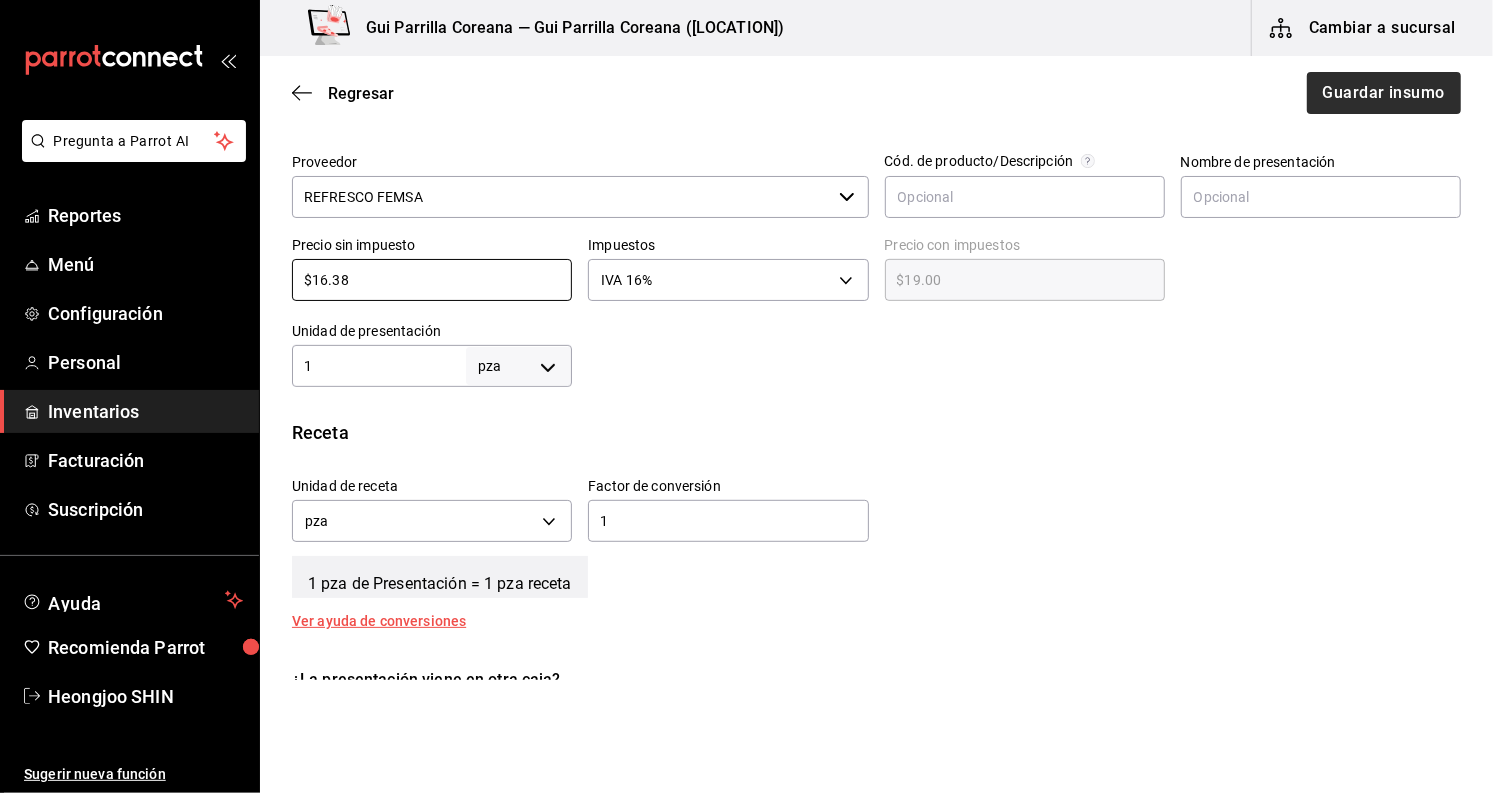 type on "$16.38" 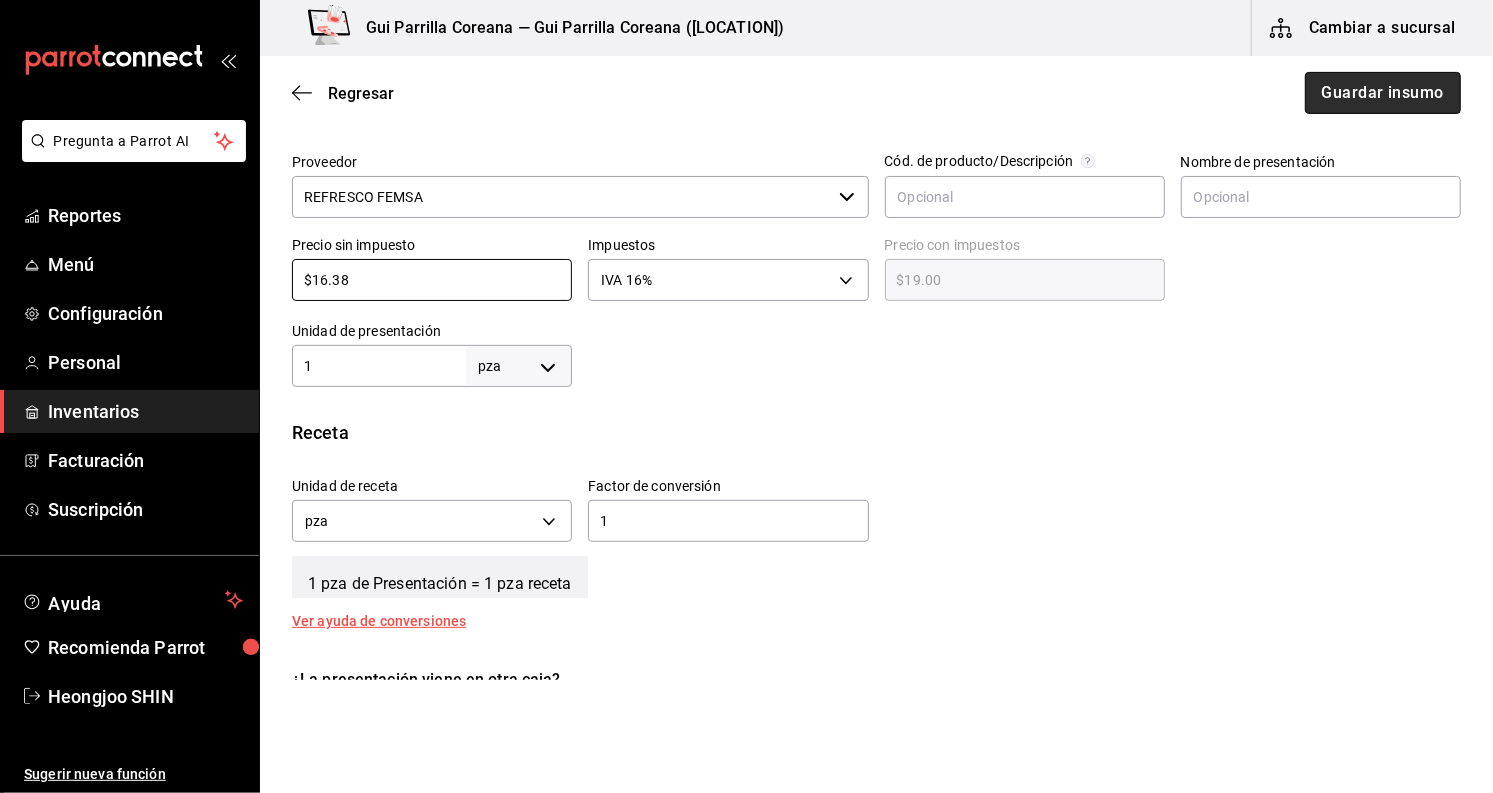 click on "Guardar insumo" at bounding box center (1383, 93) 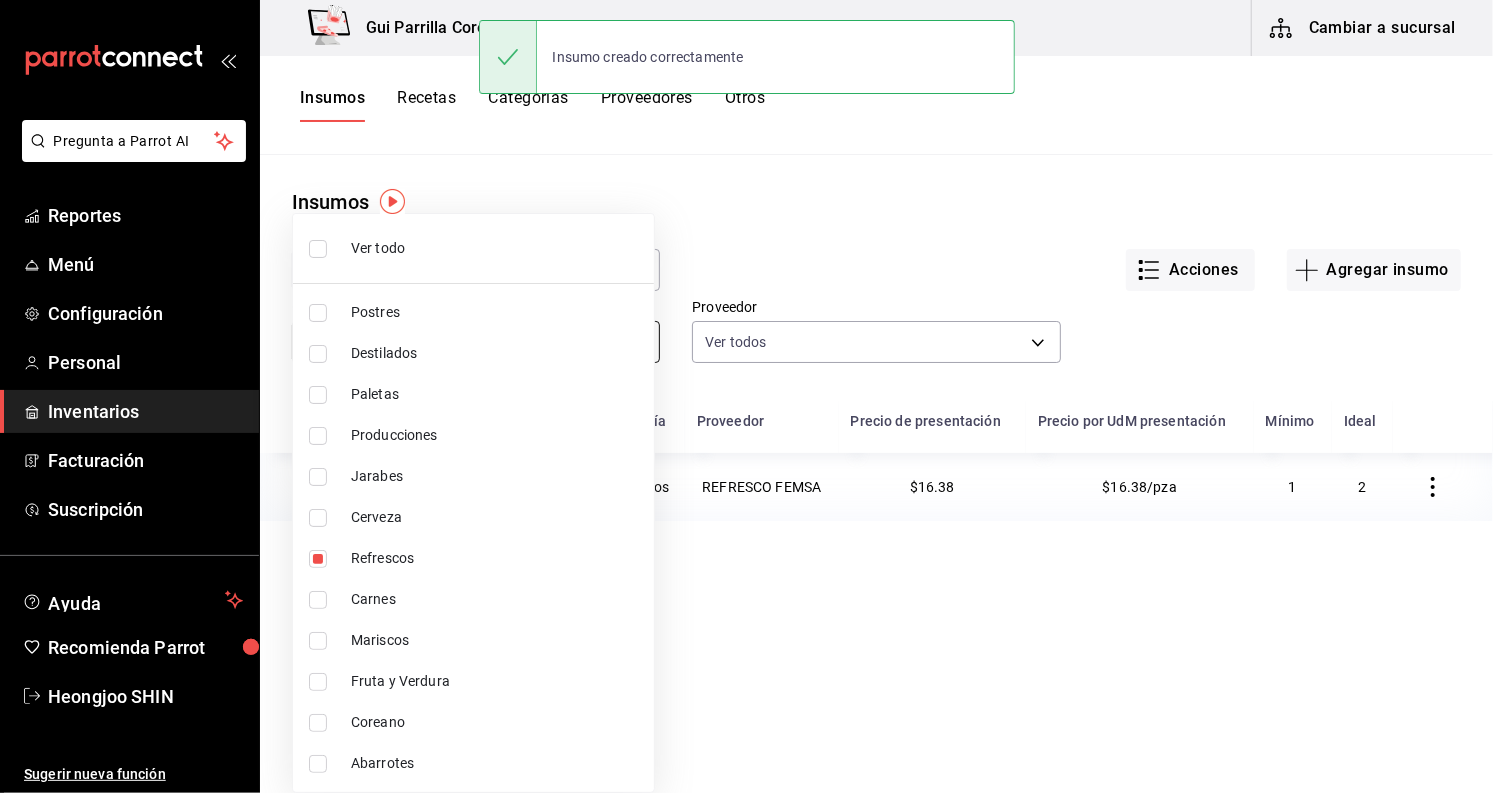 click on "Pregunta a Parrot AI Reportes   Menú   Configuración   Personal   Inventarios   Facturación   Suscripción   Ayuda Recomienda Parrot   Heongjoo SHIN   Sugerir nueva función   Gui Parrilla Coreana — Gui Parrilla Coreana (Paseo) Cambiar a sucursal Insumos Recetas Categorías Proveedores Otros Insumos ​ sidr ​ Acciones Agregar insumo Categoría Refrescos c55fa8cd-e536-412f-913d-3c1cee9851eb Proveedor Ver todos Nombre Categoría Proveedor Precio de presentación Precio por UdM presentación Mínimo Ideal SIDRAL MUNDET Refrescos REFRESCO FEMSA $16.38 $16.38/pza 1 2 Insumo creado correctamente GANA 1 MES GRATIS EN TU SUSCRIPCIÓN AQUÍ ¿Recuerdas cómo empezó tu restaurante?
Hoy puedes ayudar a un colega a tener el mismo cambio que tú viviste.
Recomienda Parrot directamente desde tu Portal Administrador.
Es fácil y rápido.
🎁 Por cada restaurante que se una, ganas 1 mes gratis. Ver video tutorial Ir a video Pregunta a Parrot AI Reportes   Menú   Configuración   Personal   Inventarios" at bounding box center [746, 389] 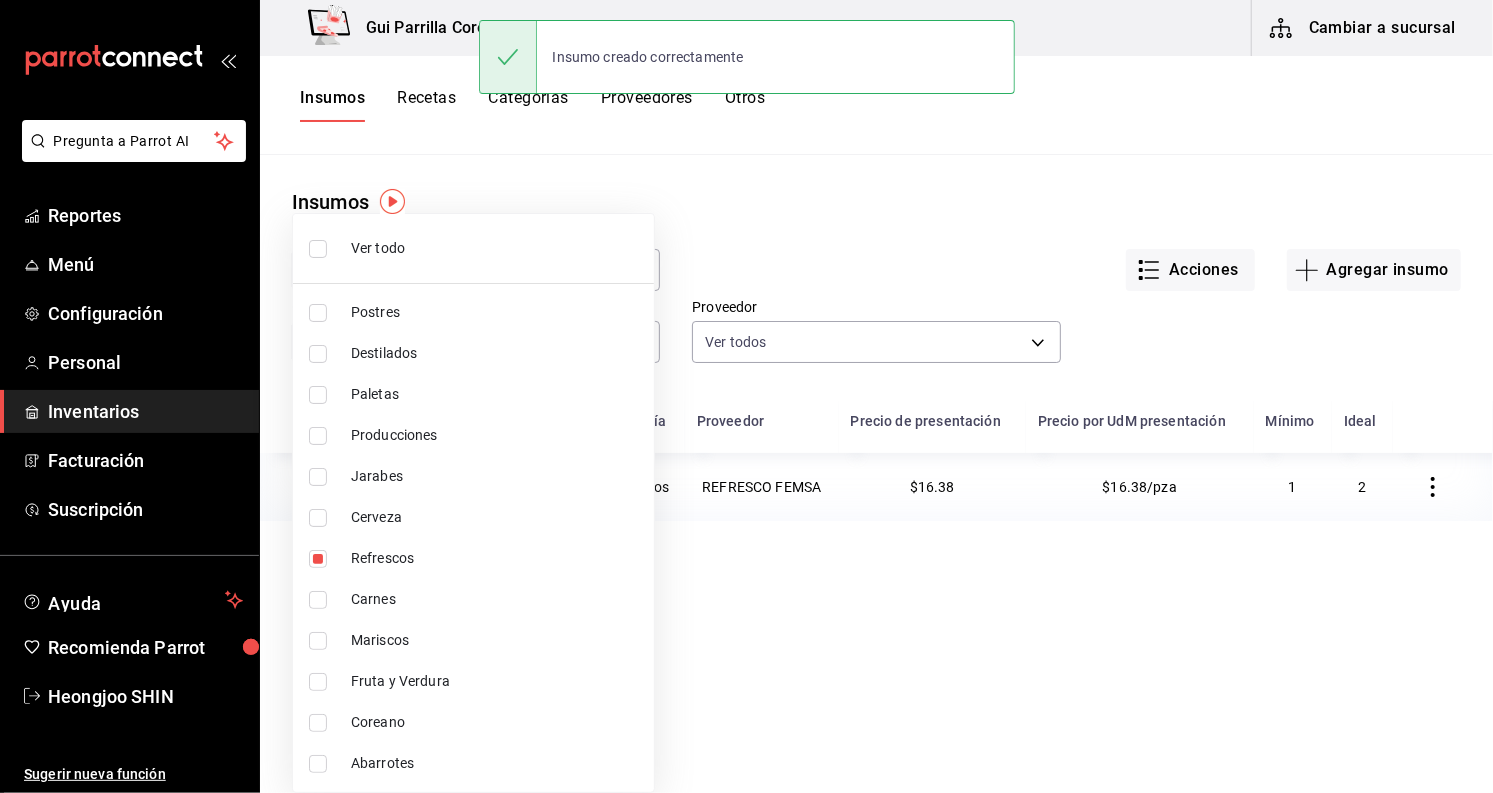 drag, startPoint x: 658, startPoint y: 175, endPoint x: 590, endPoint y: 226, distance: 85 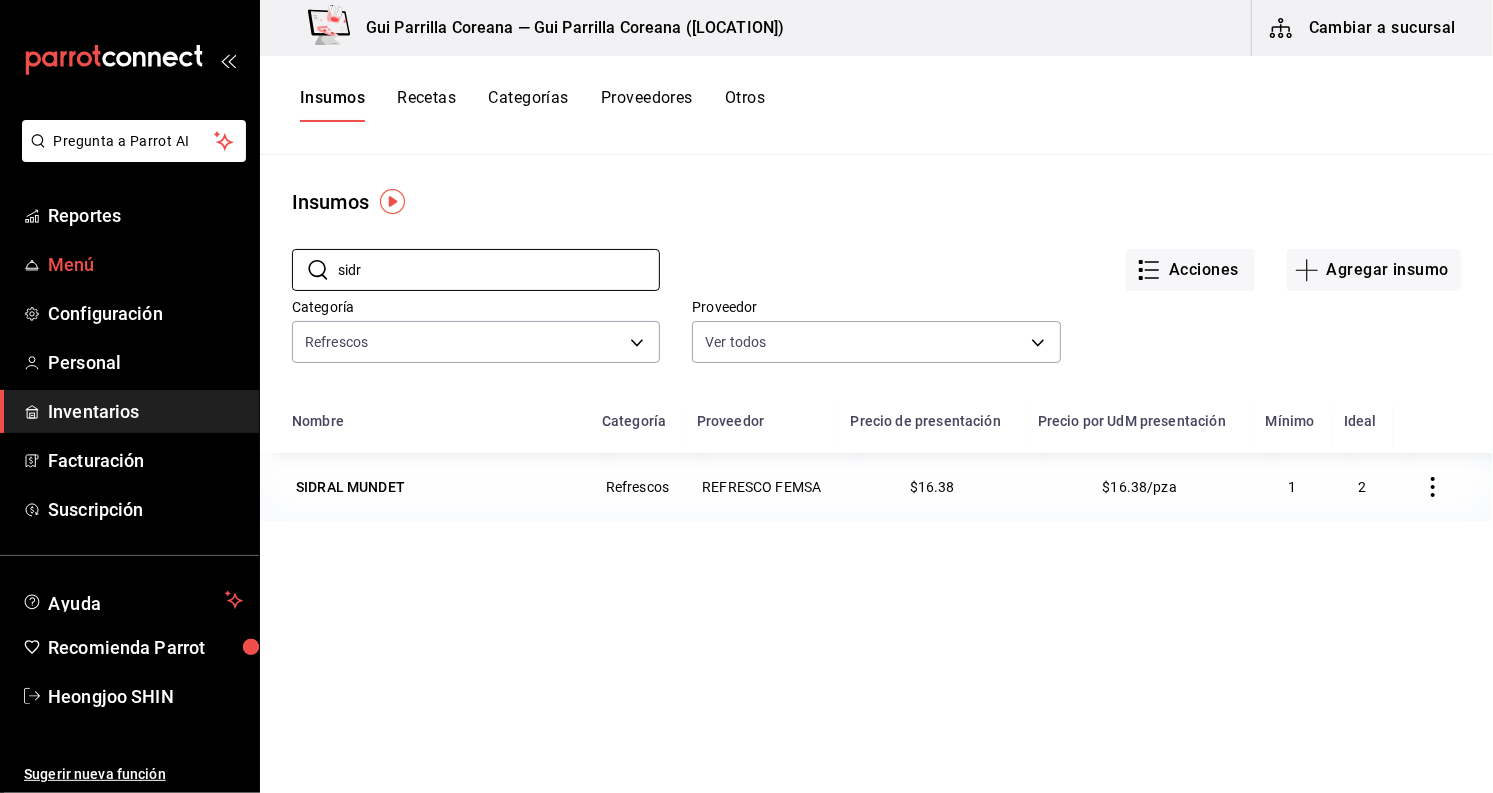drag, startPoint x: 504, startPoint y: 275, endPoint x: 229, endPoint y: 266, distance: 275.14725 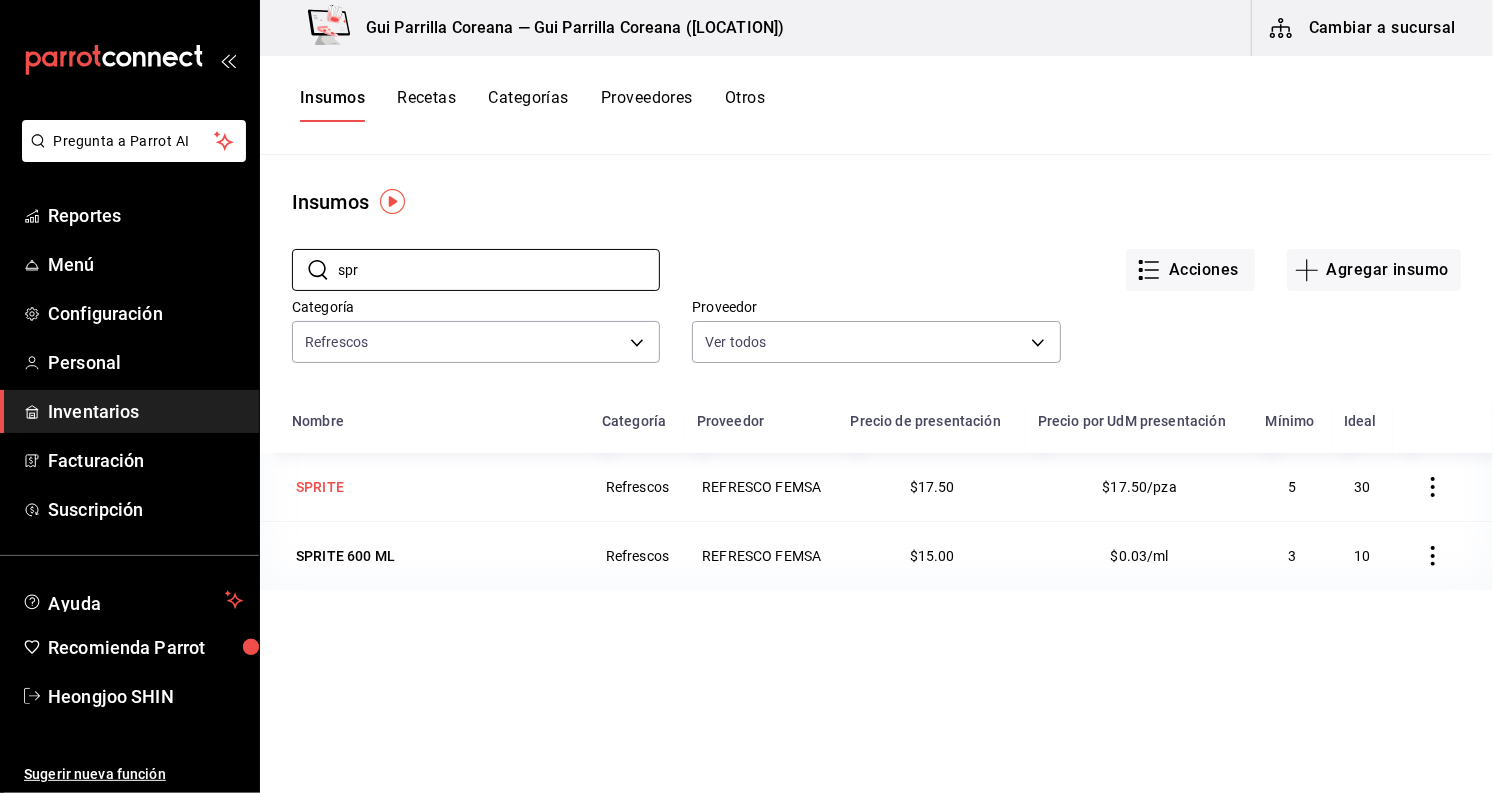 type on "spr" 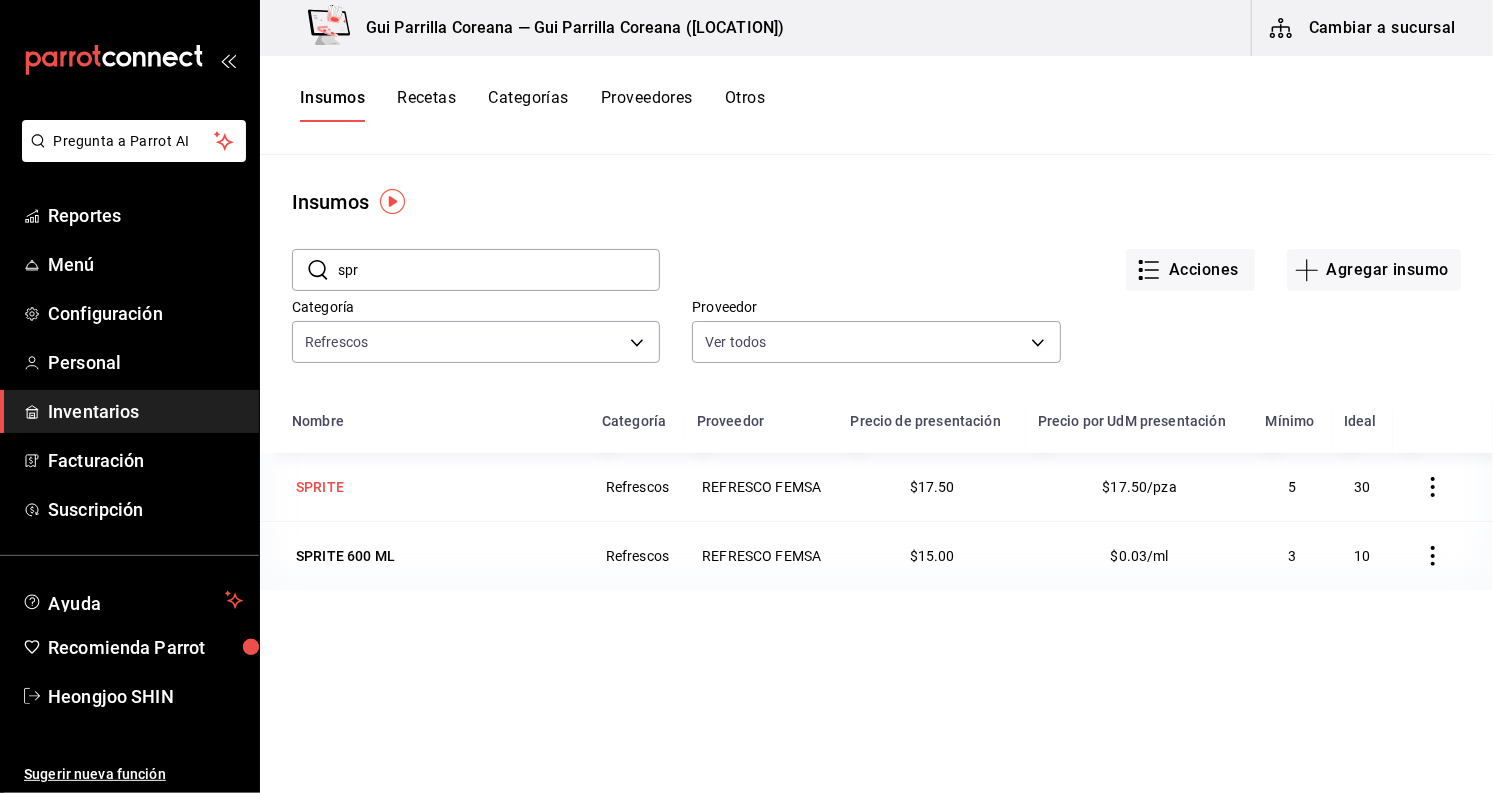 click on "SPRITE" at bounding box center [435, 487] 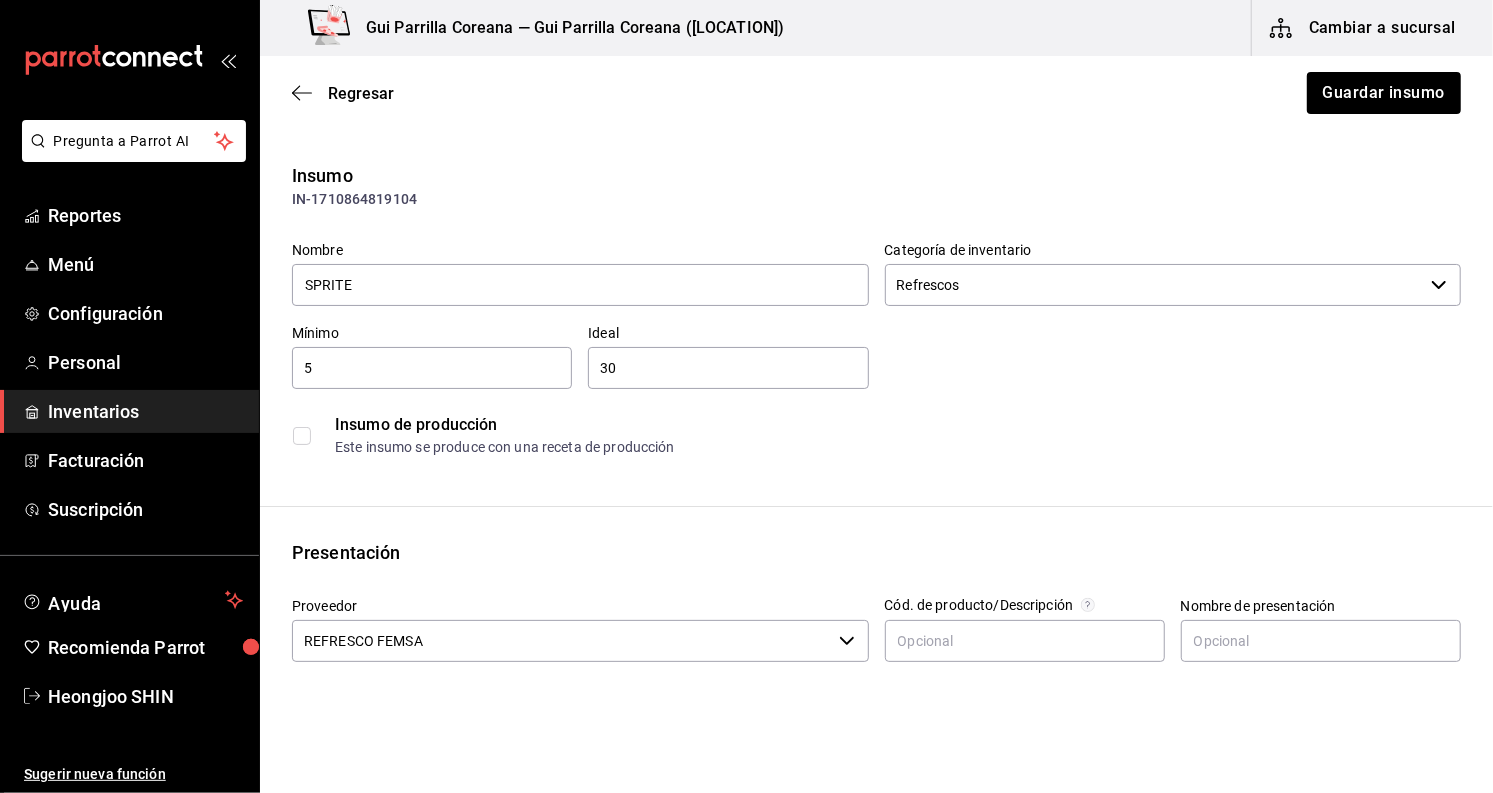 scroll, scrollTop: 333, scrollLeft: 0, axis: vertical 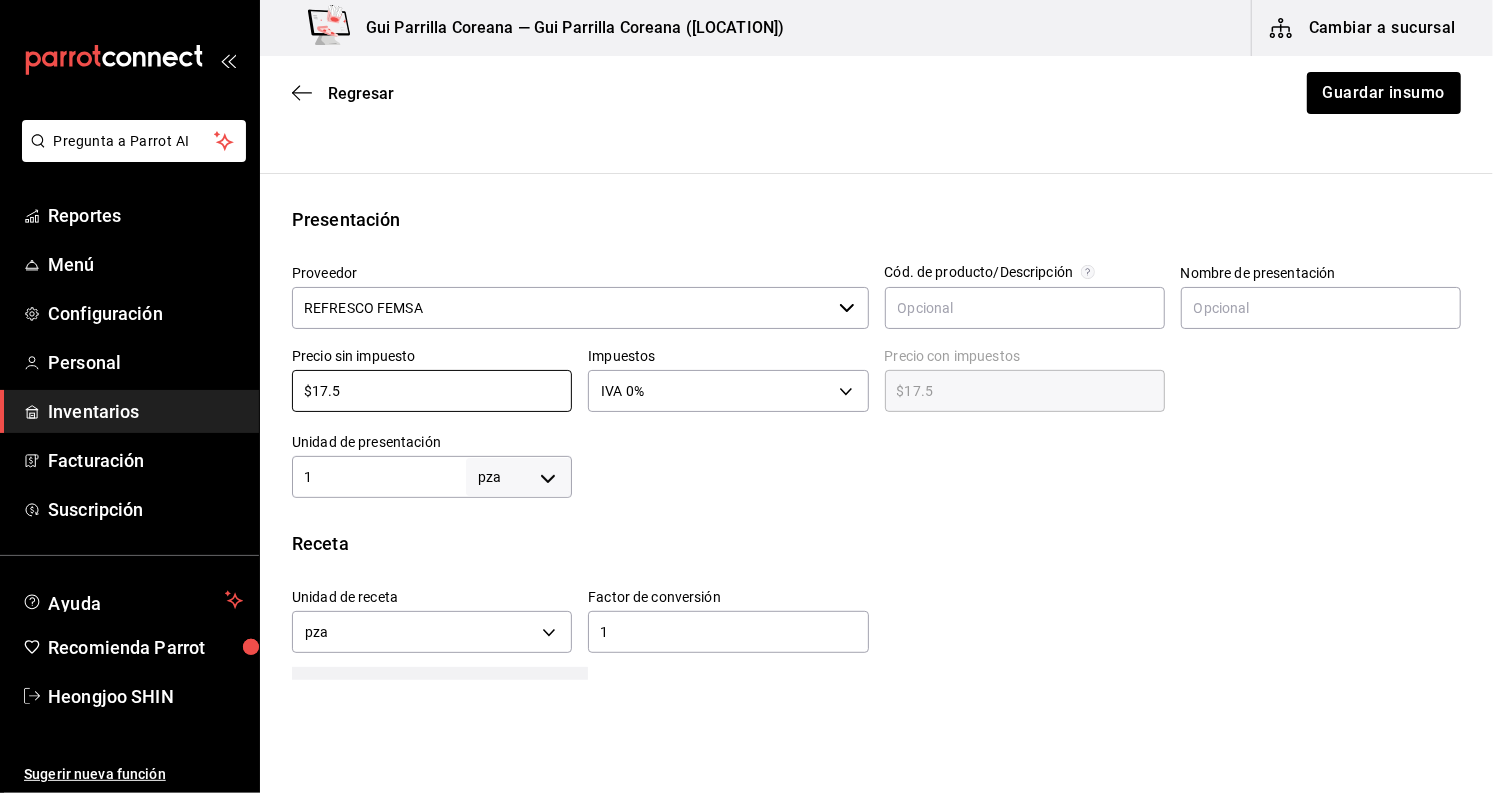drag, startPoint x: 391, startPoint y: 395, endPoint x: 151, endPoint y: 394, distance: 240.00209 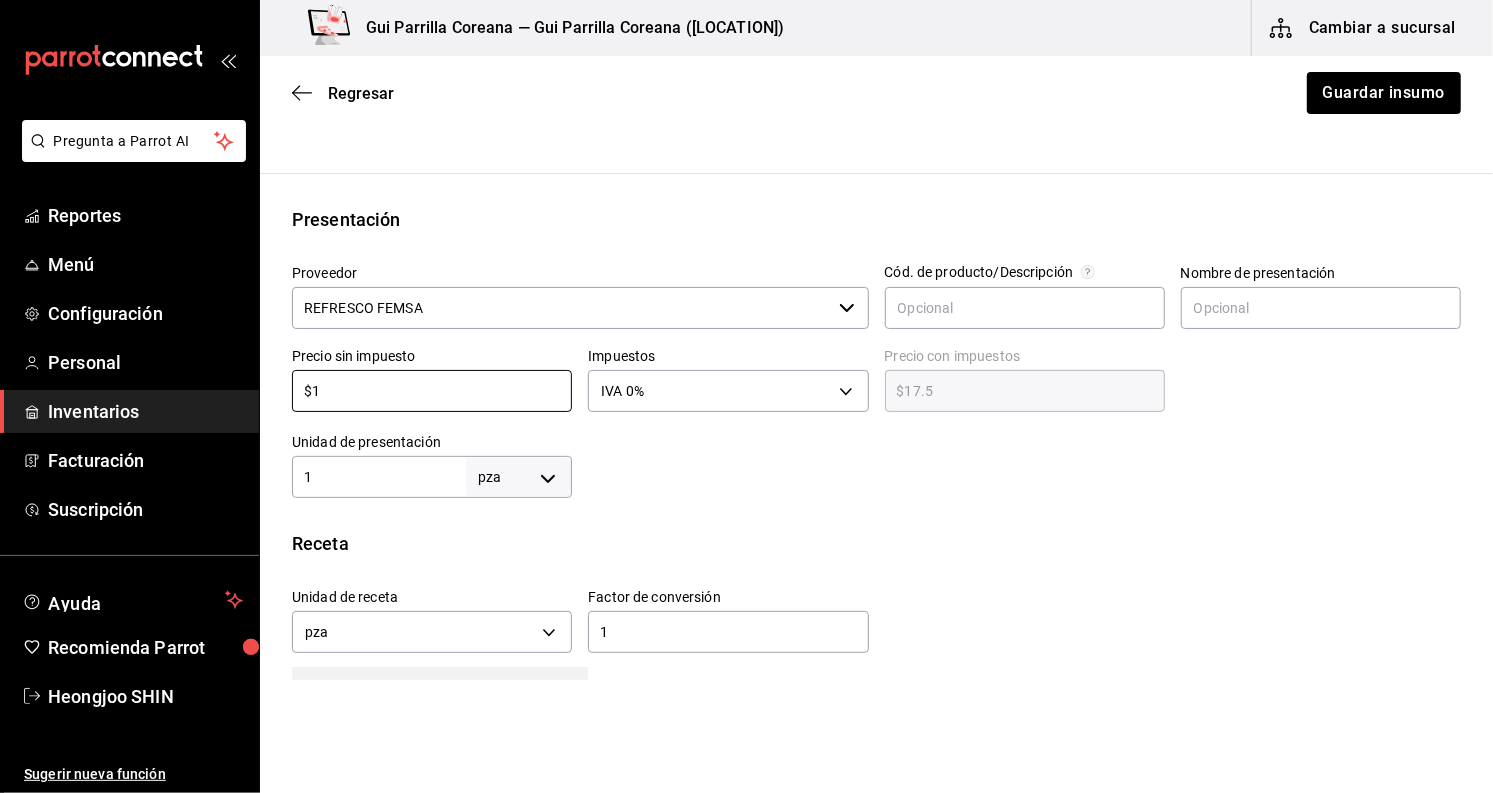 type on "$16" 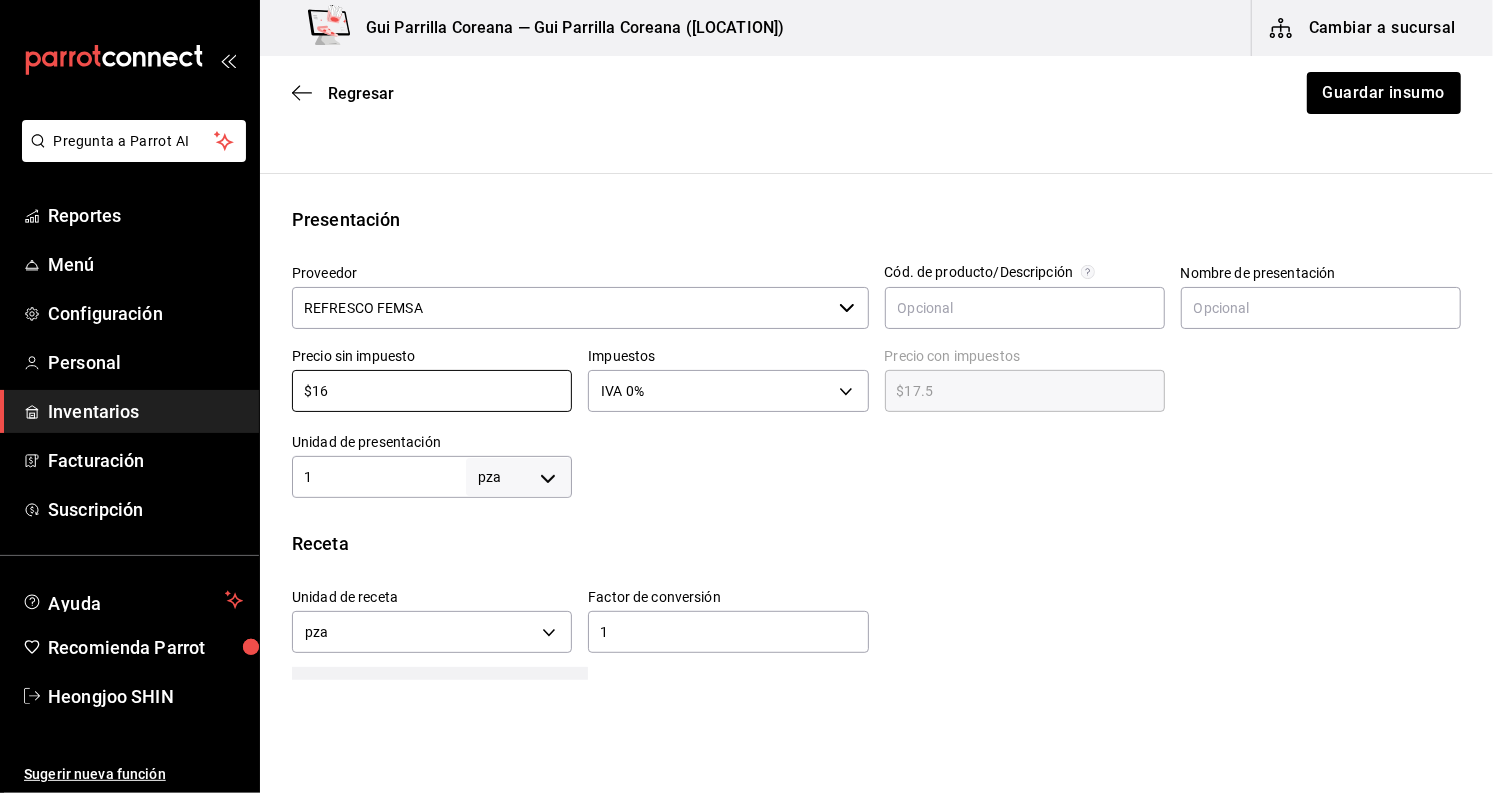 type on "$16.00" 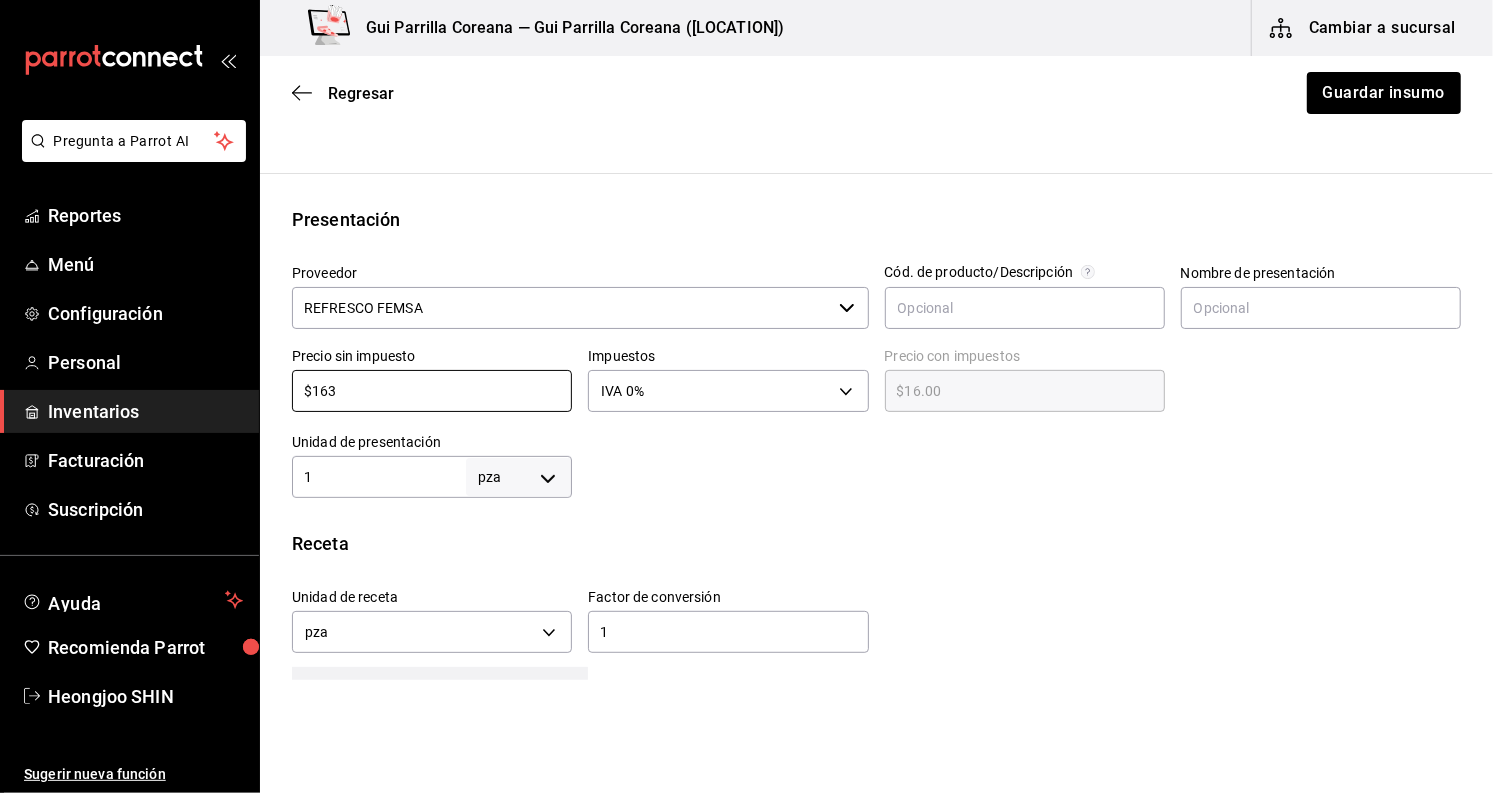 type on "$163." 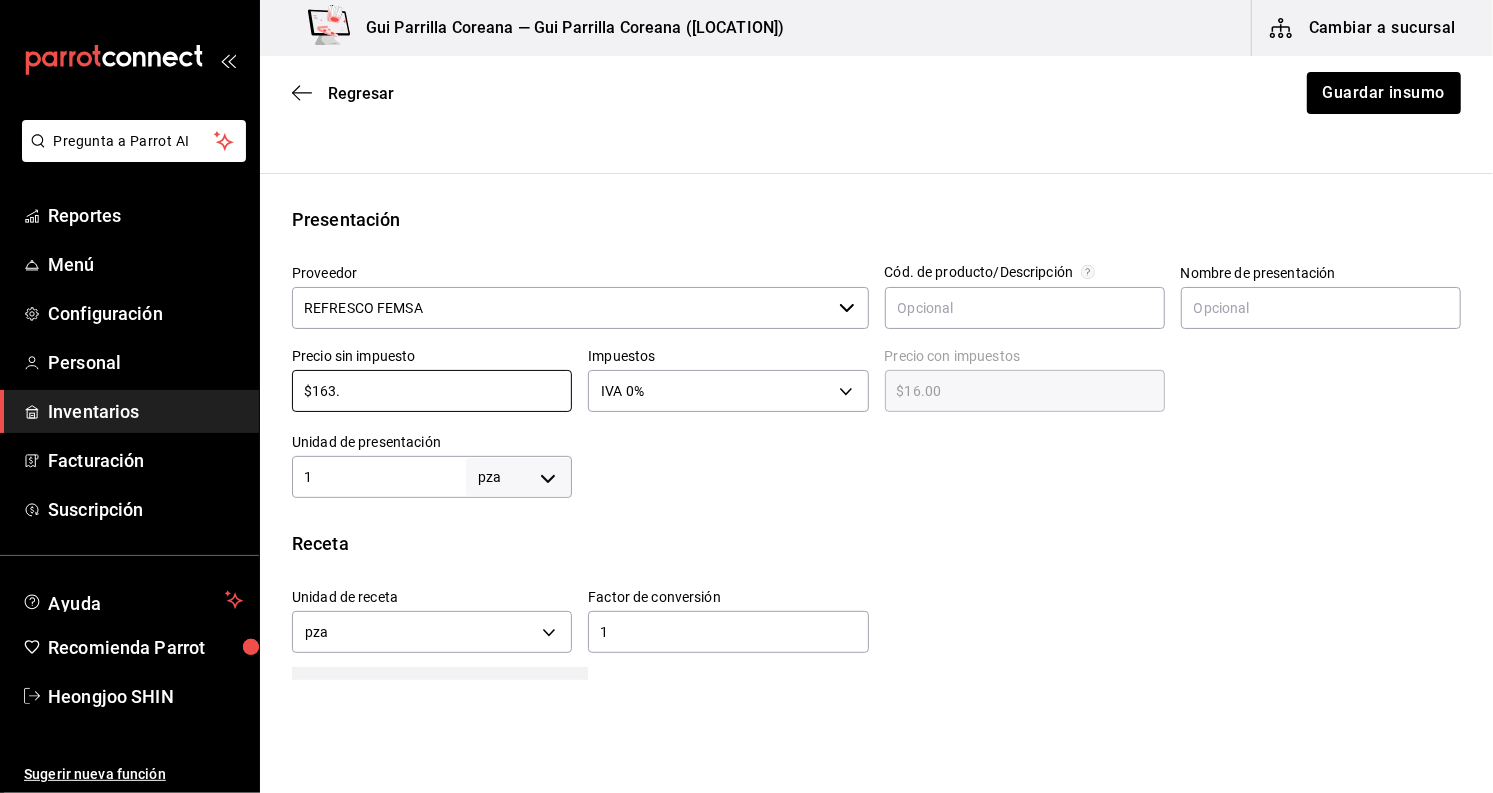 type on "$163.00" 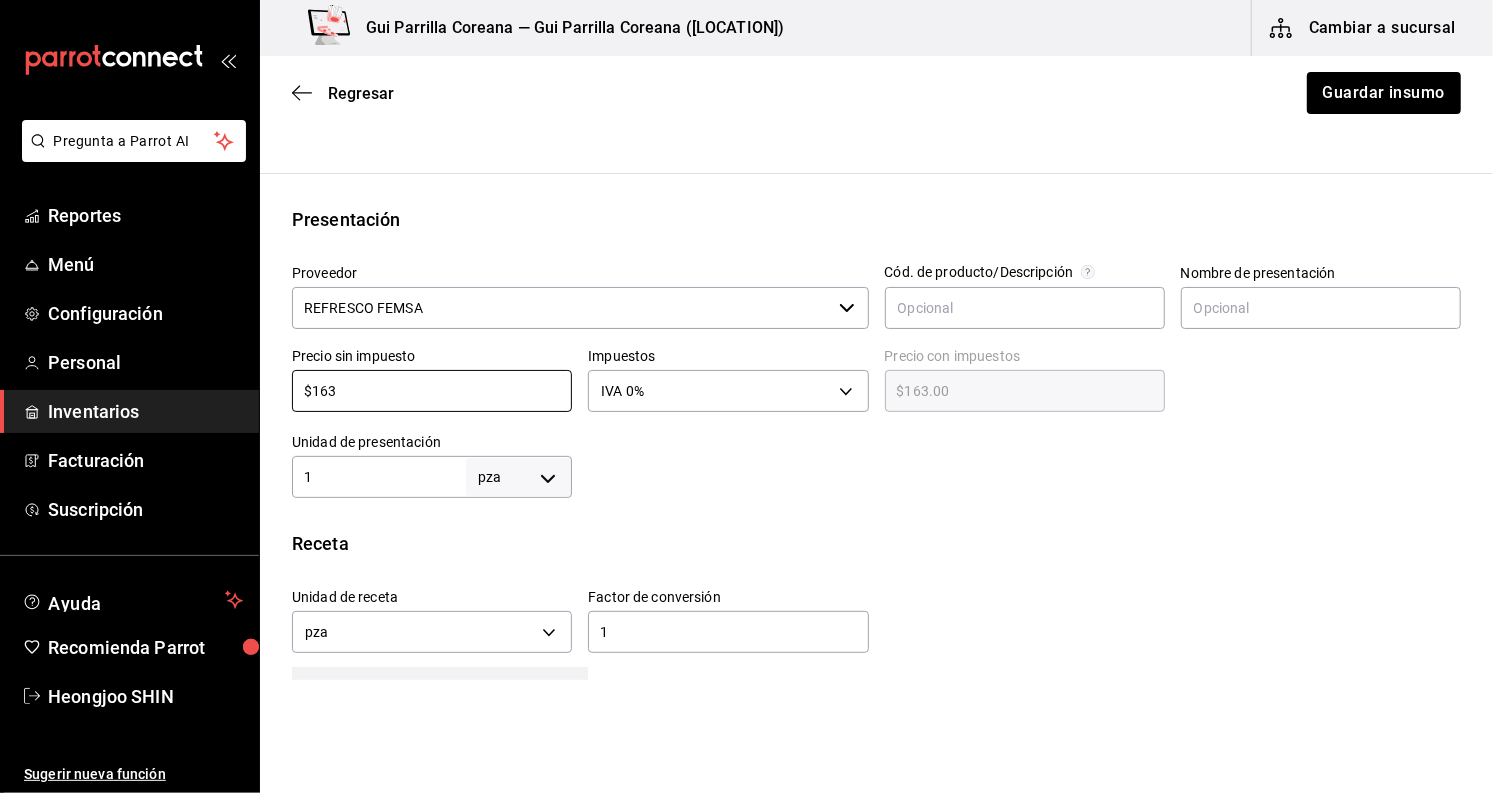 type on "$16" 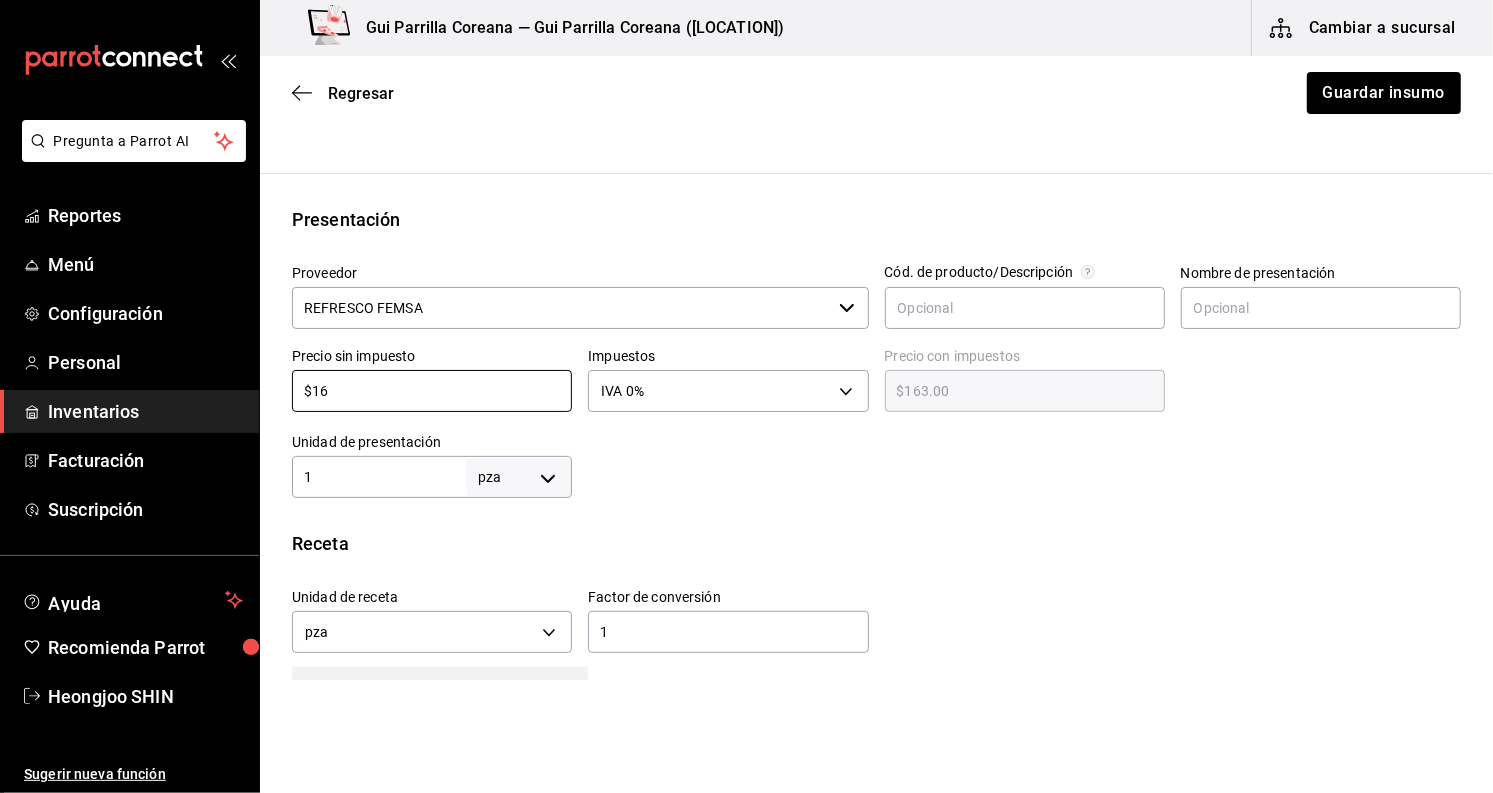 type on "$16.00" 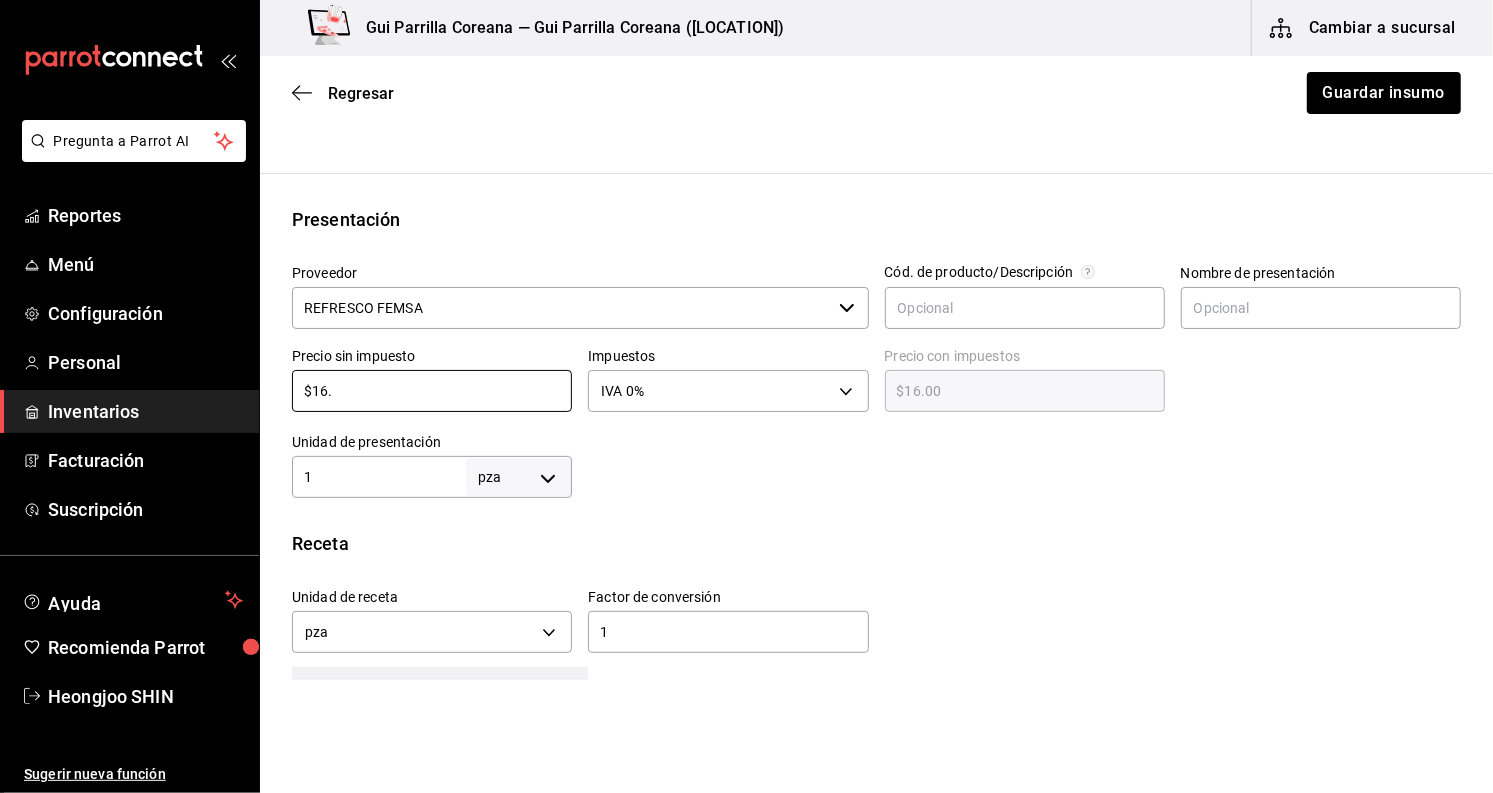 type on "$16.3" 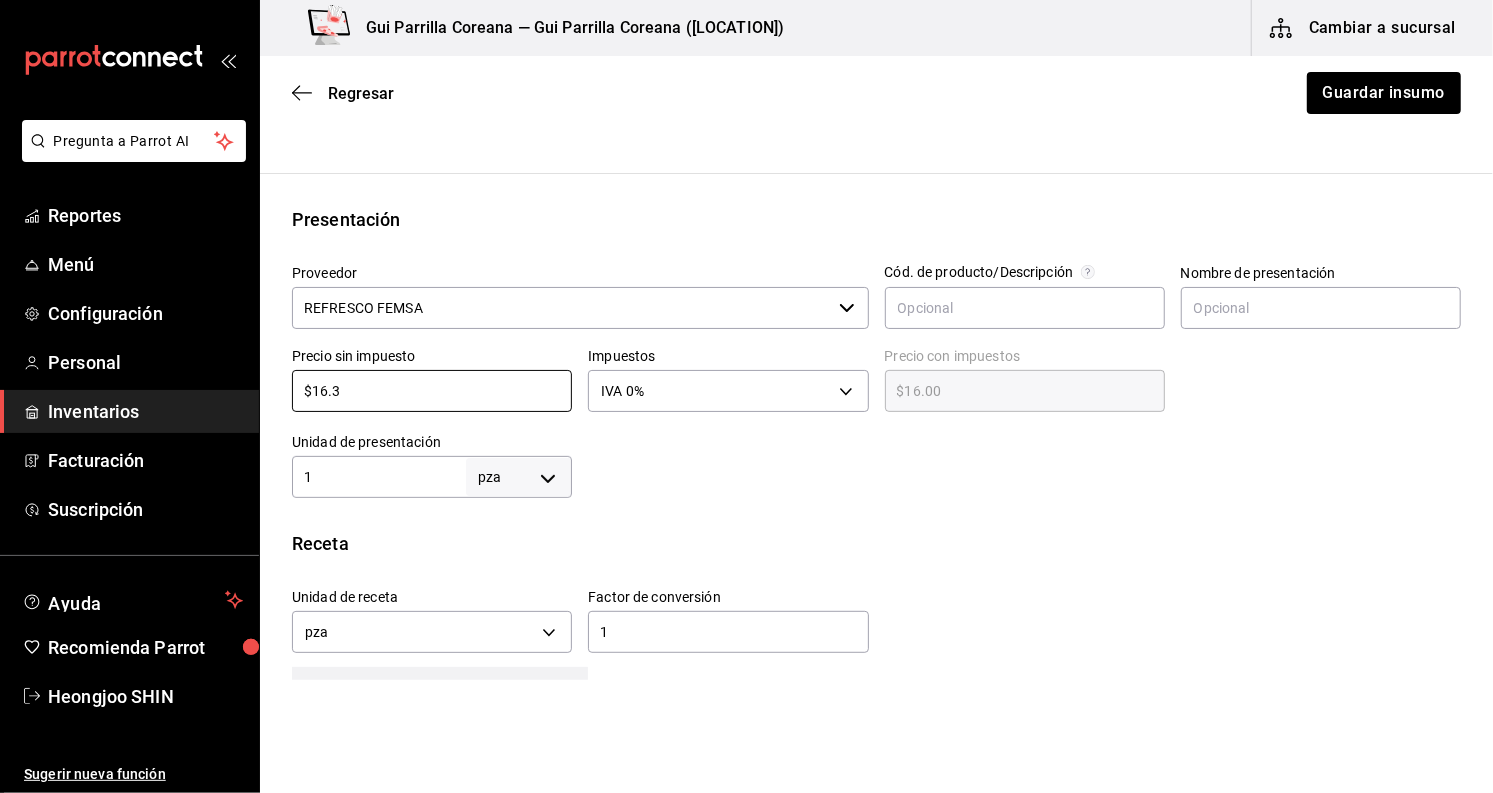type on "$16.30" 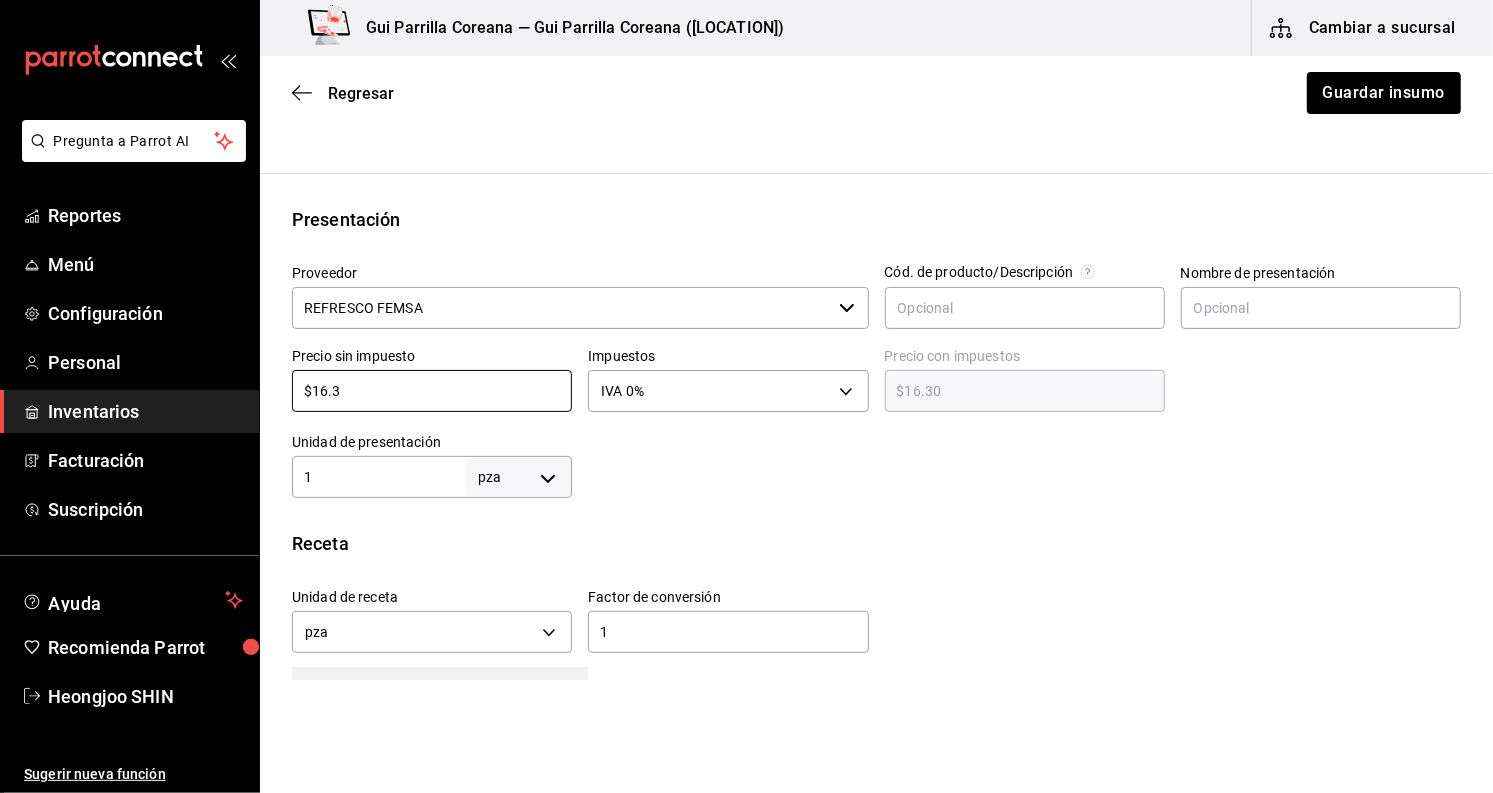 type on "$16.38" 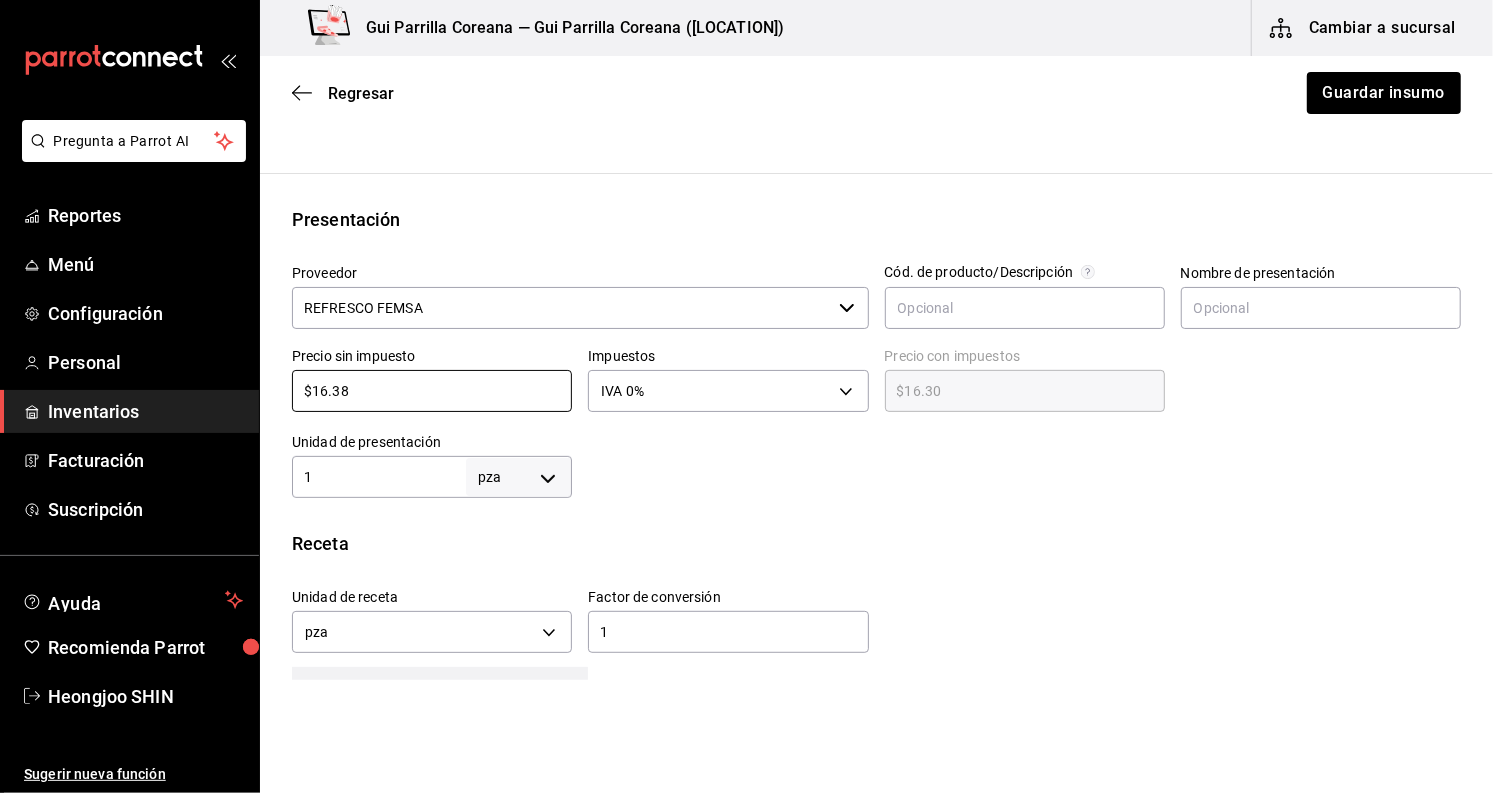 type on "$16.38" 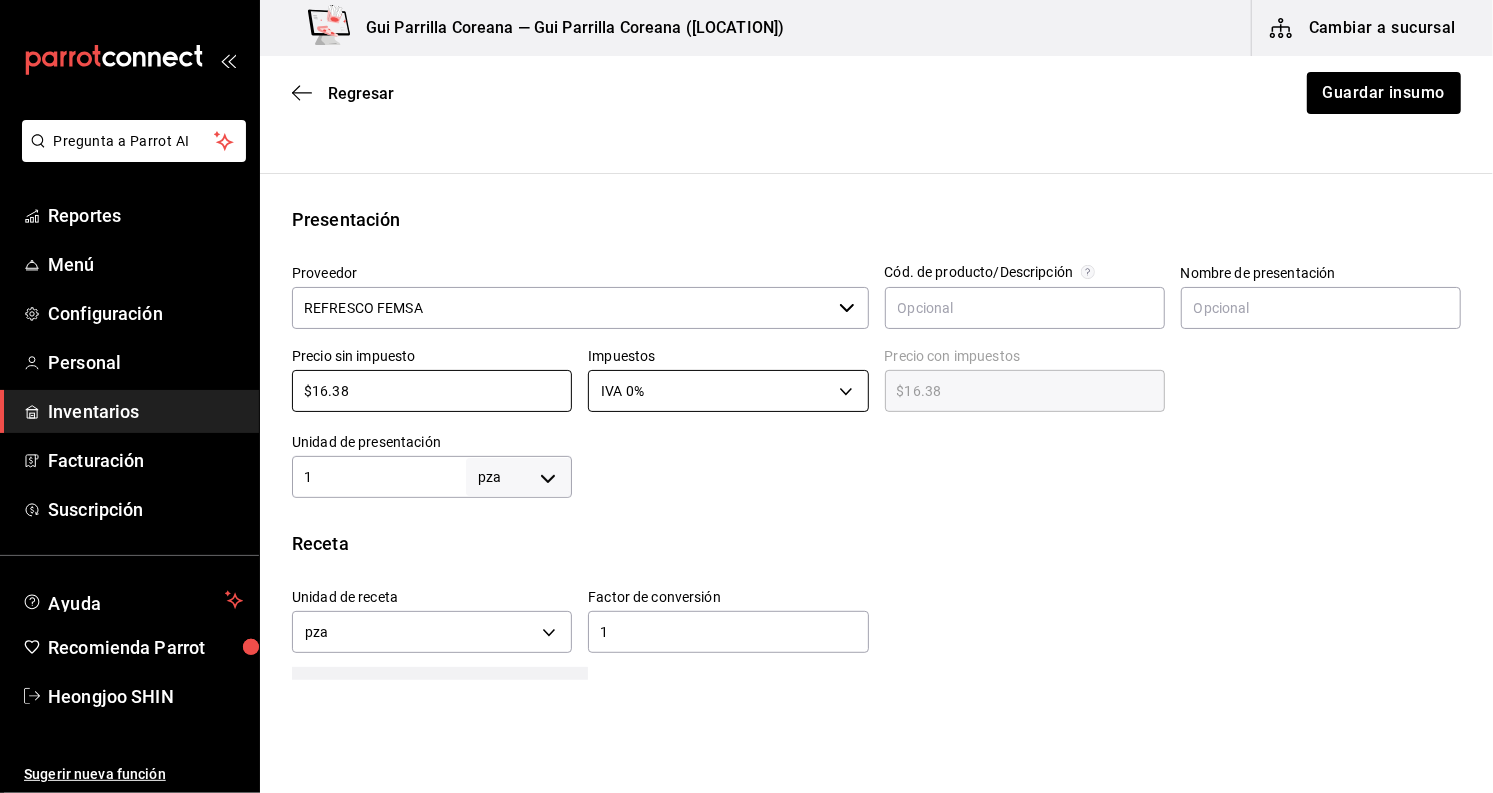 type on "$16.38" 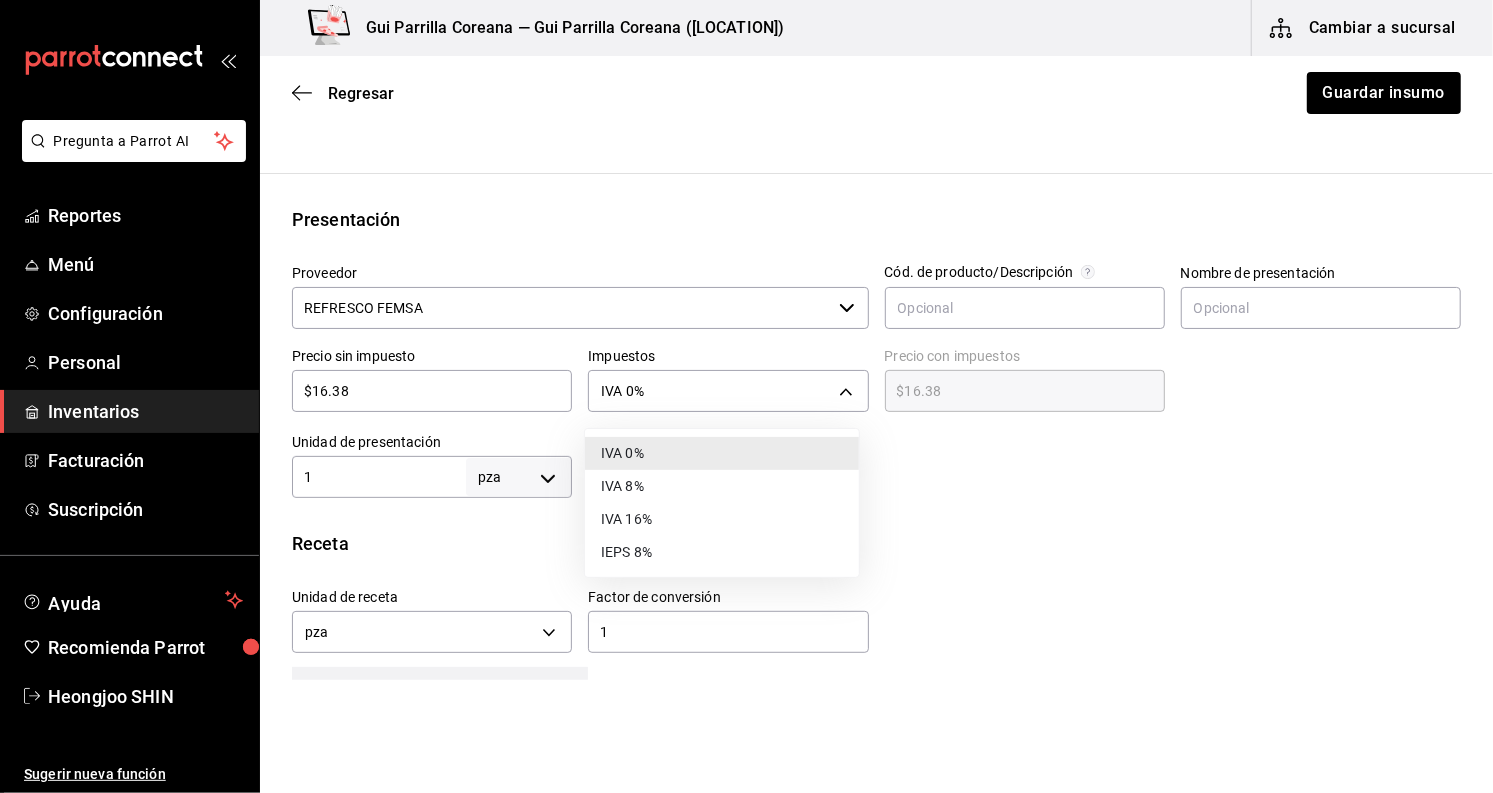 click on "IVA 16%" at bounding box center [722, 519] 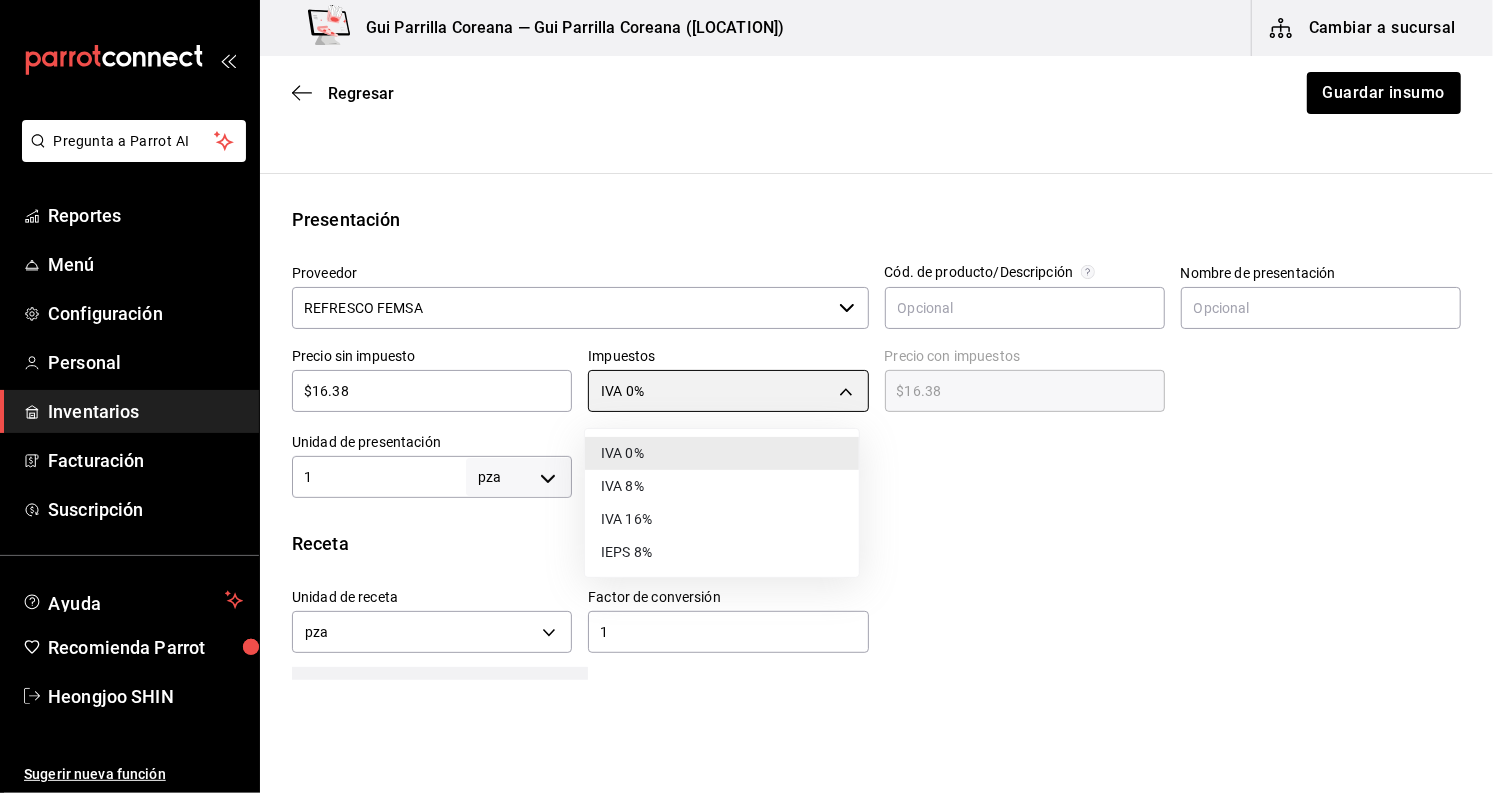 type on "IVA_16" 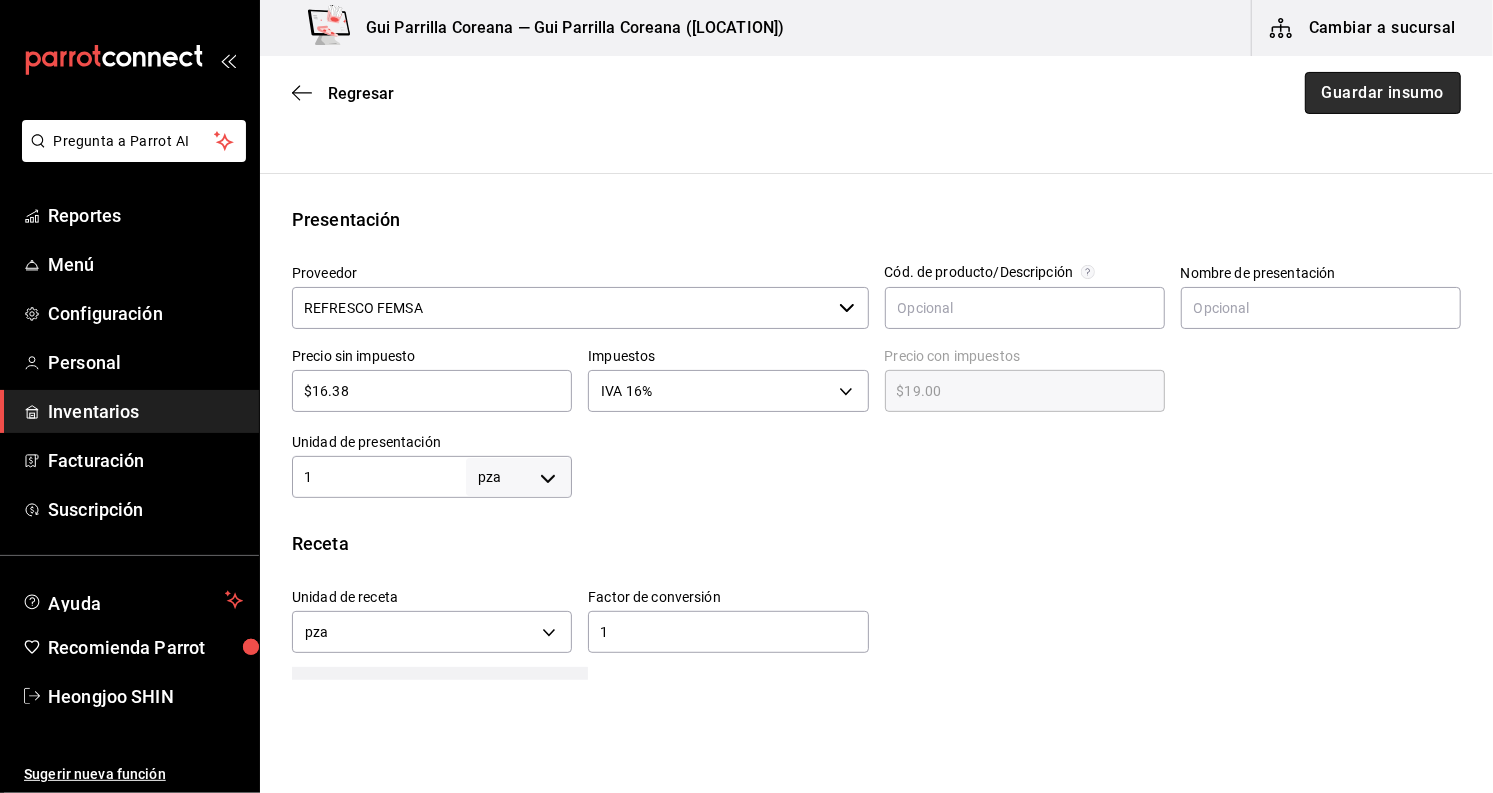 click on "Guardar insumo" at bounding box center (1383, 93) 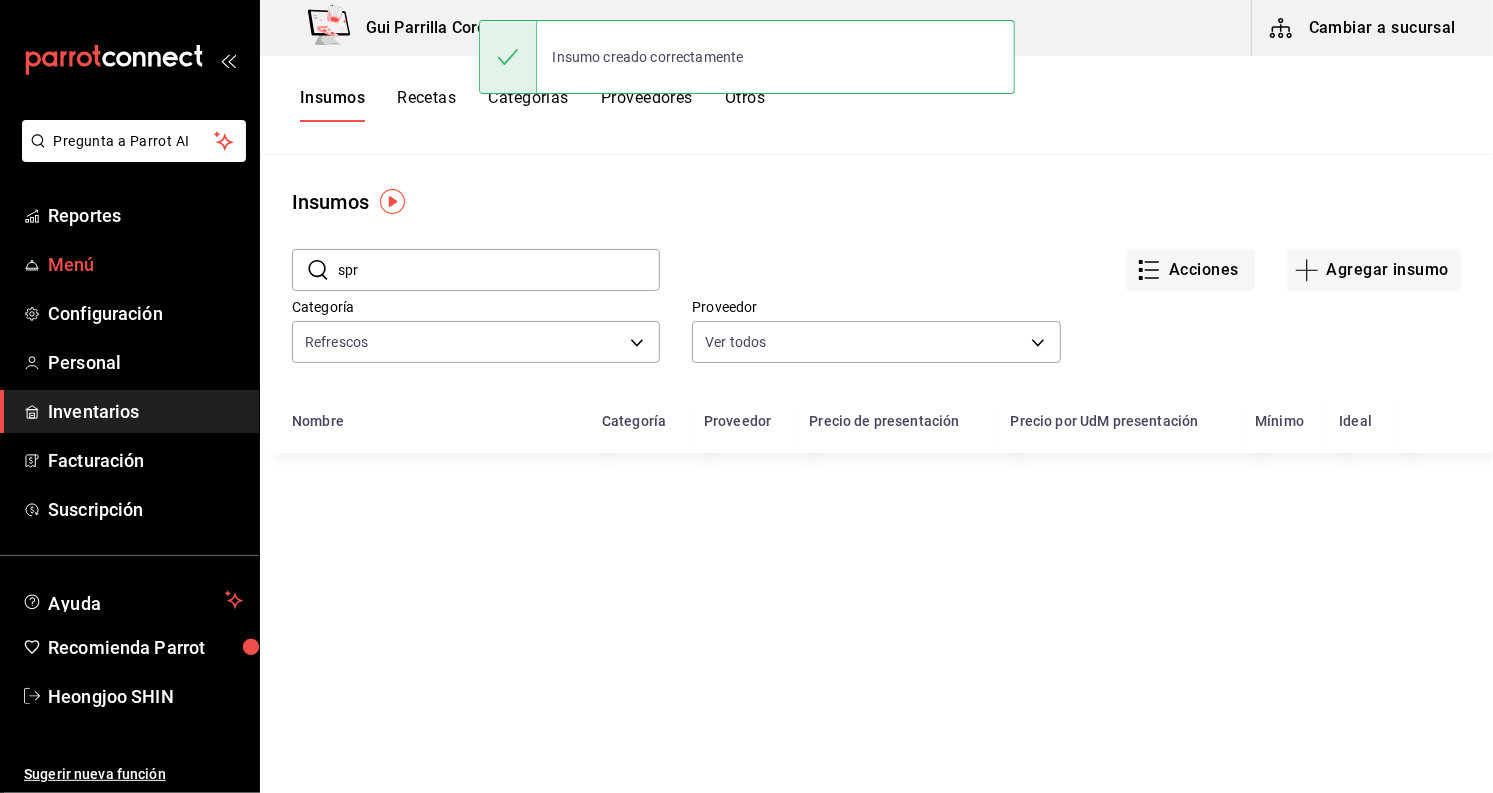 drag, startPoint x: 400, startPoint y: 266, endPoint x: 168, endPoint y: 267, distance: 232.00215 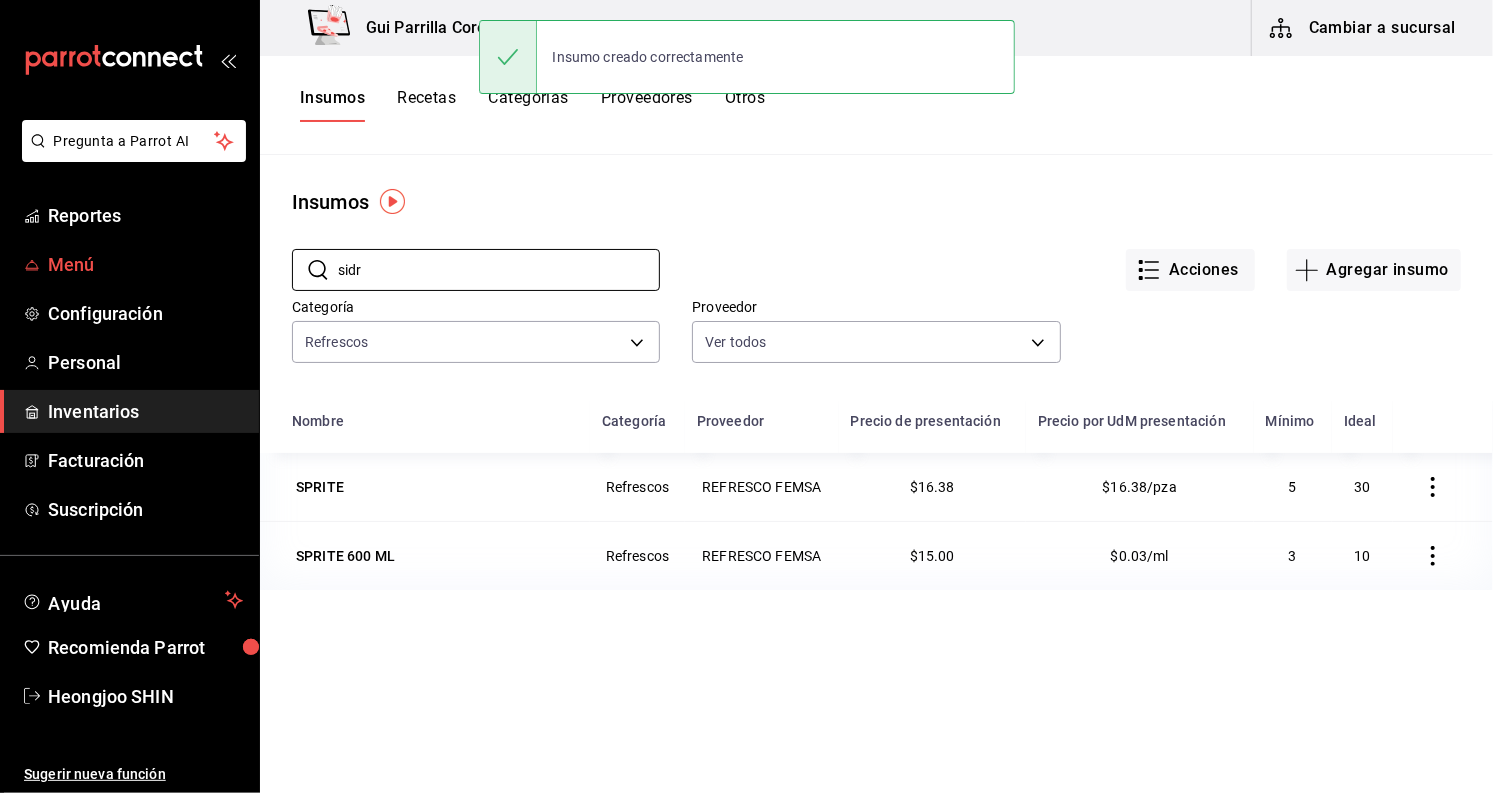 type on "sidra" 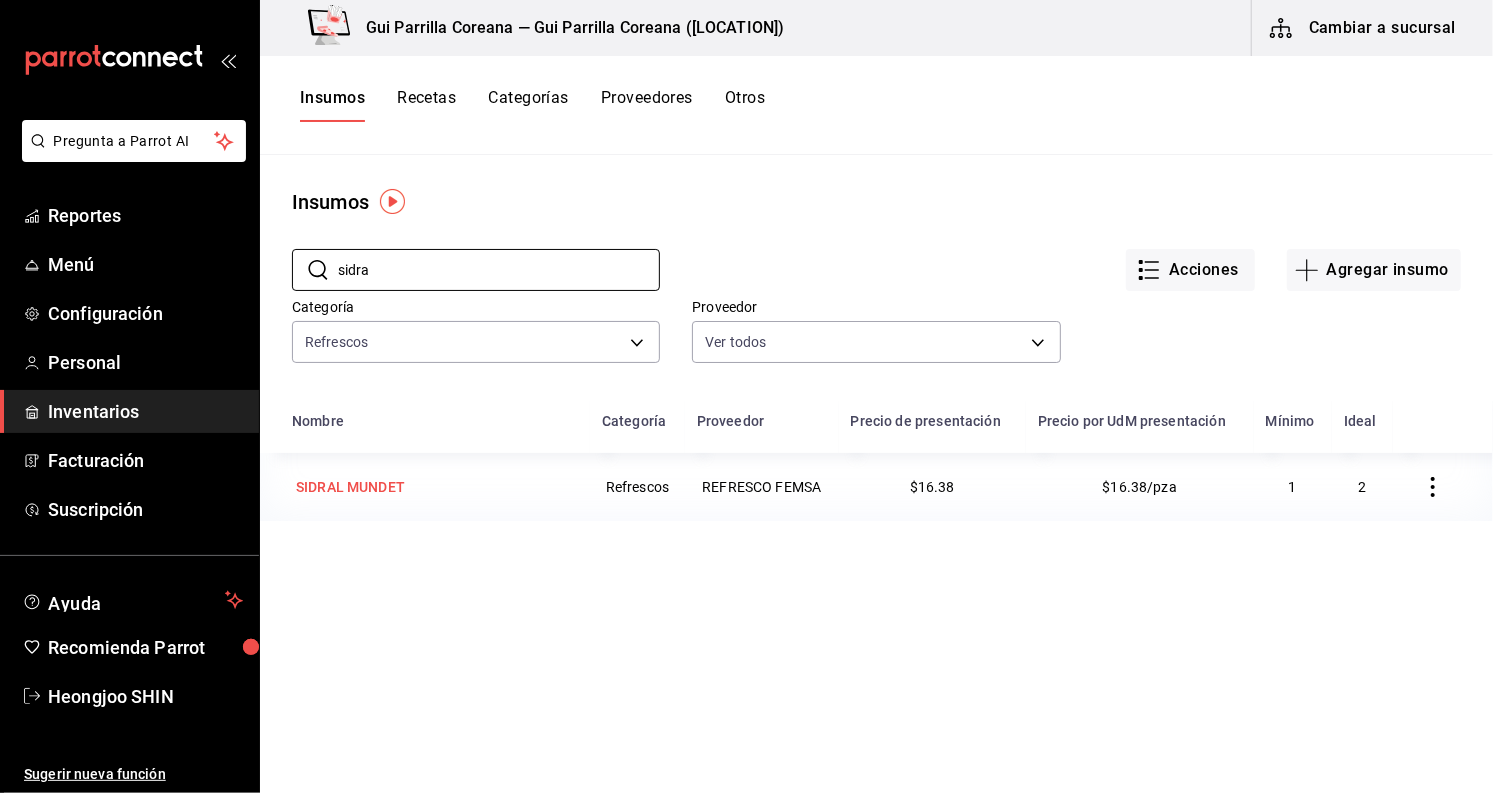 click on "SIDRAL MUNDET" at bounding box center (350, 487) 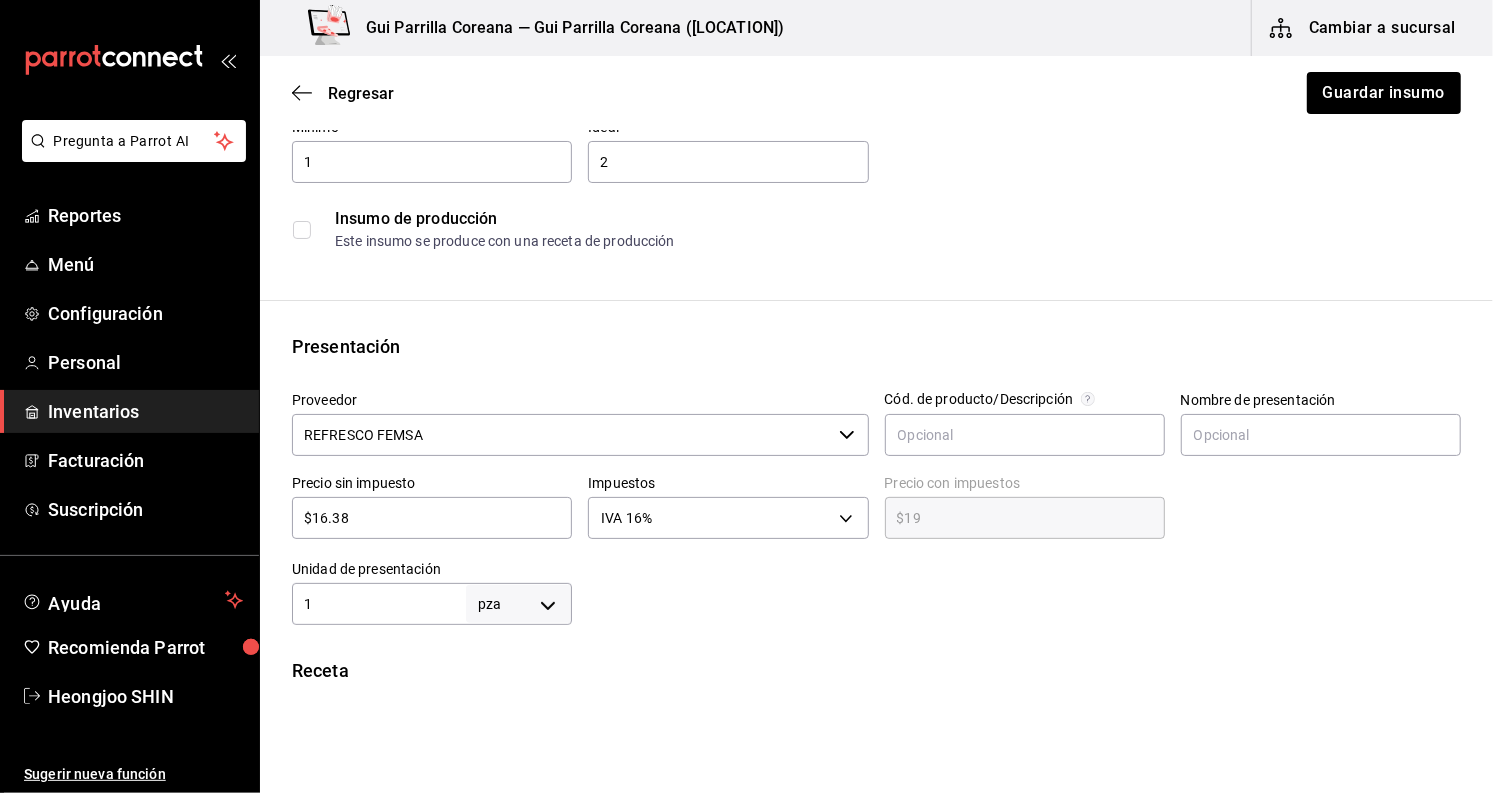 scroll, scrollTop: 555, scrollLeft: 0, axis: vertical 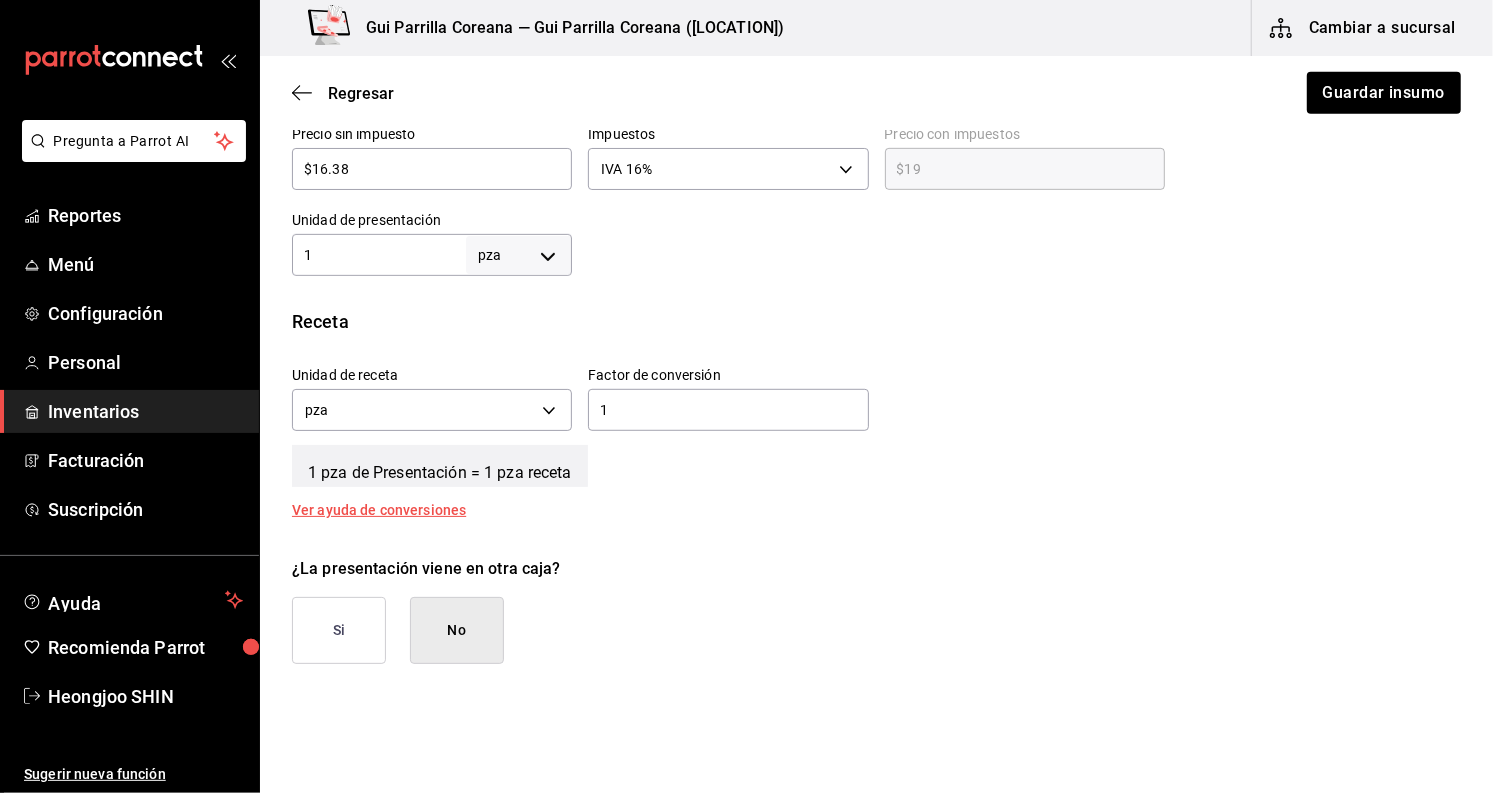 click on "Regresar Guardar insumo" at bounding box center (876, 93) 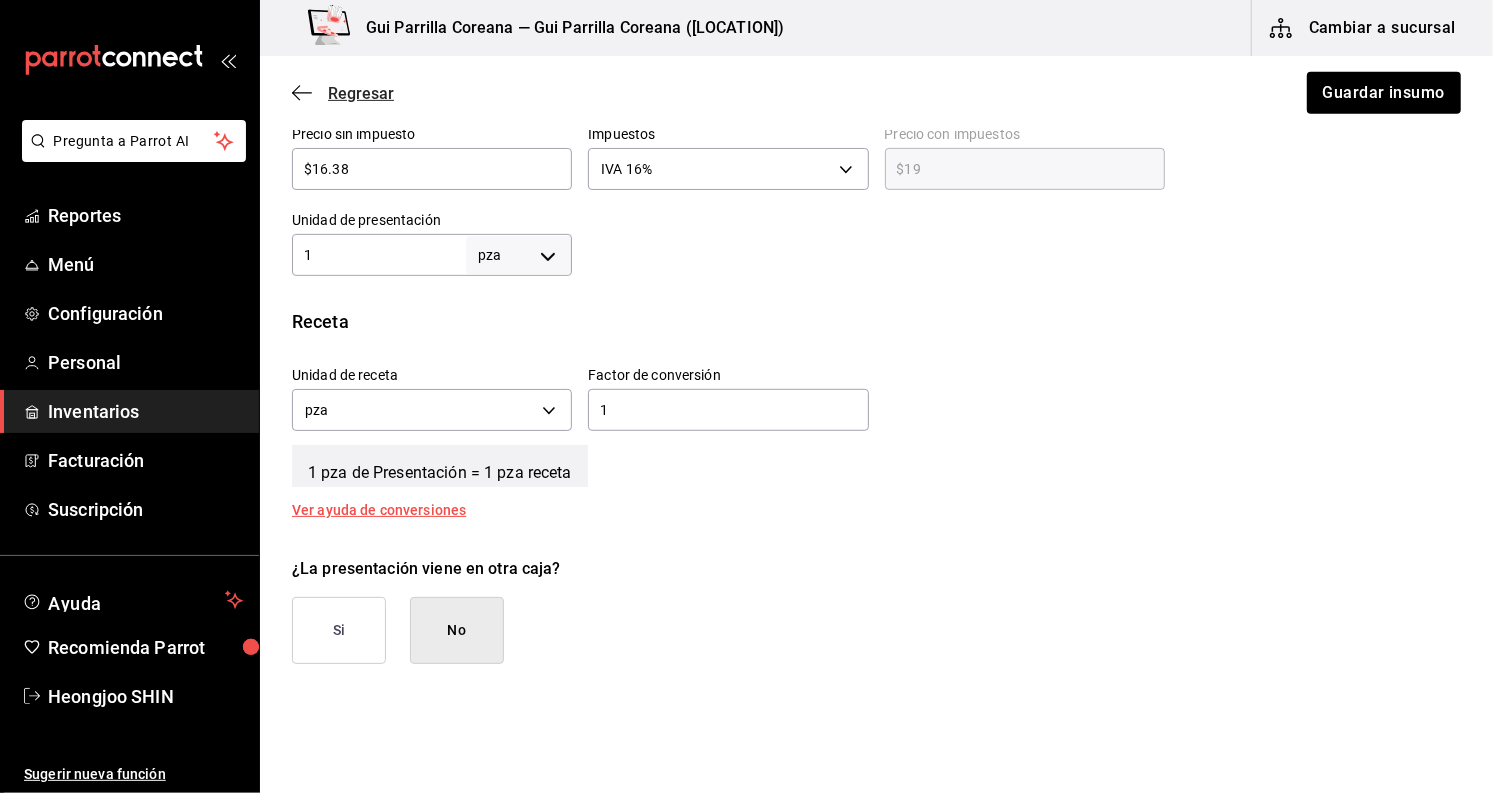 click on "Regresar" at bounding box center [343, 93] 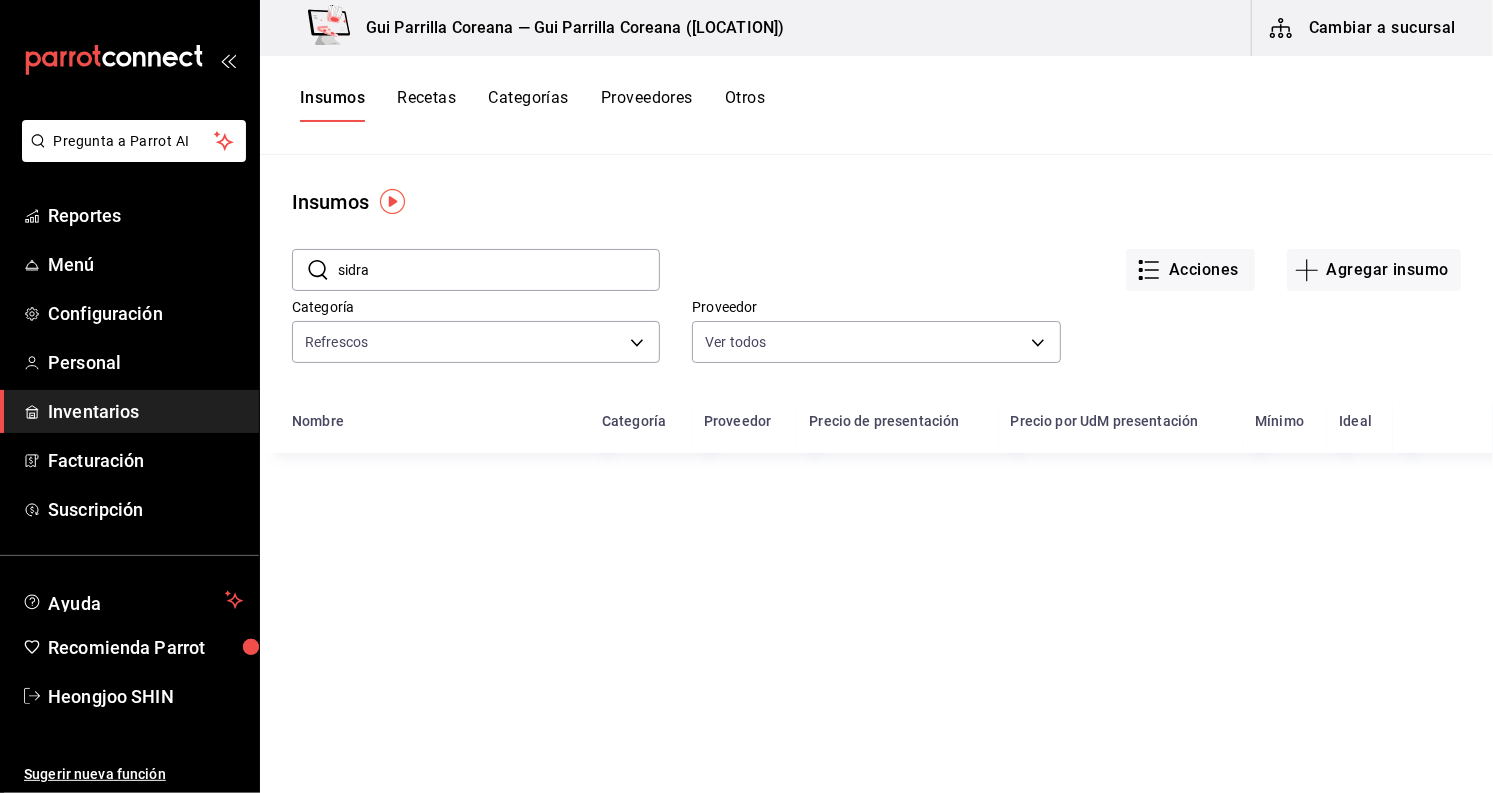 click on "sidra" at bounding box center [499, 270] 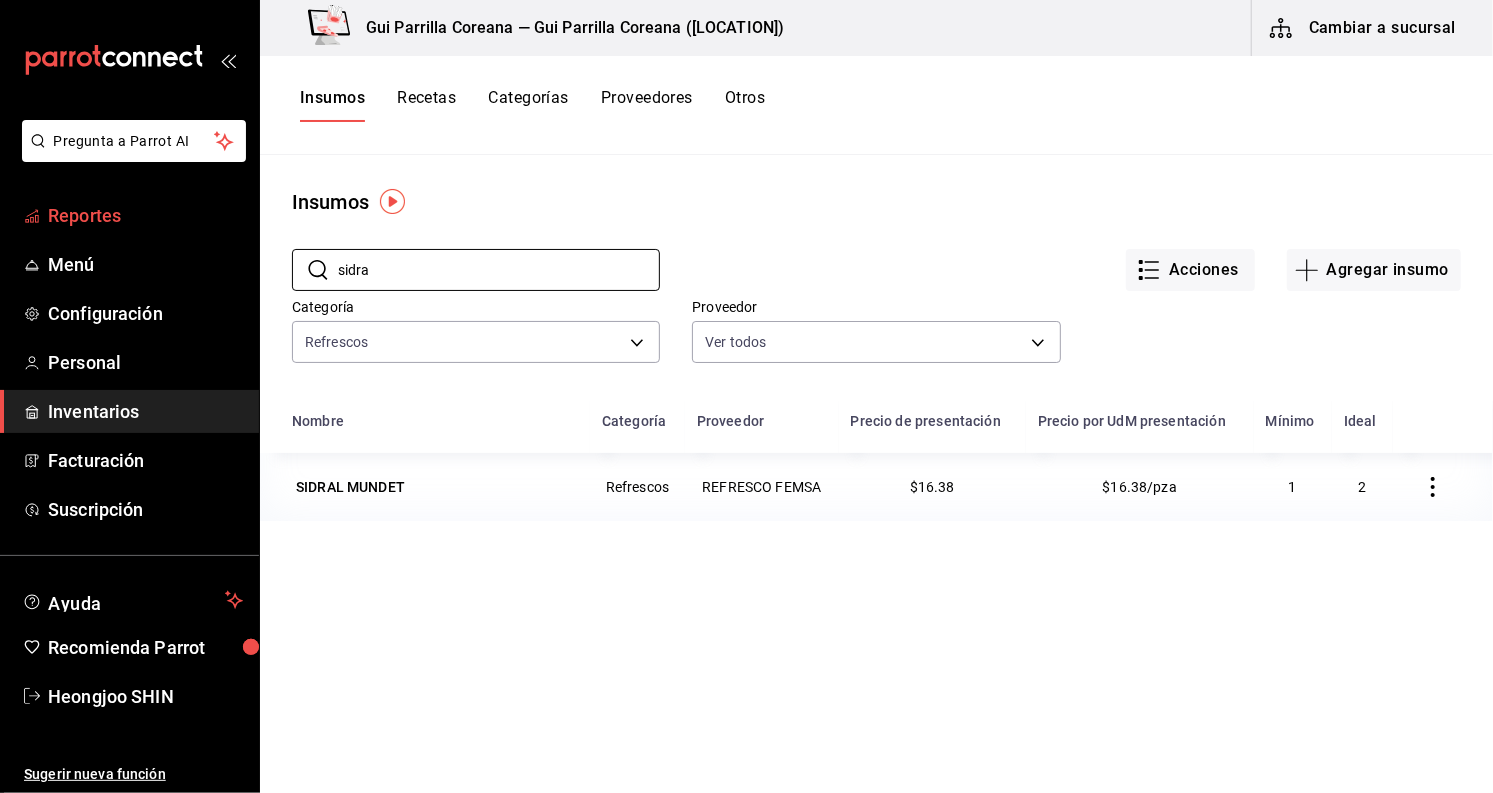 drag, startPoint x: 432, startPoint y: 276, endPoint x: 117, endPoint y: 231, distance: 318.19806 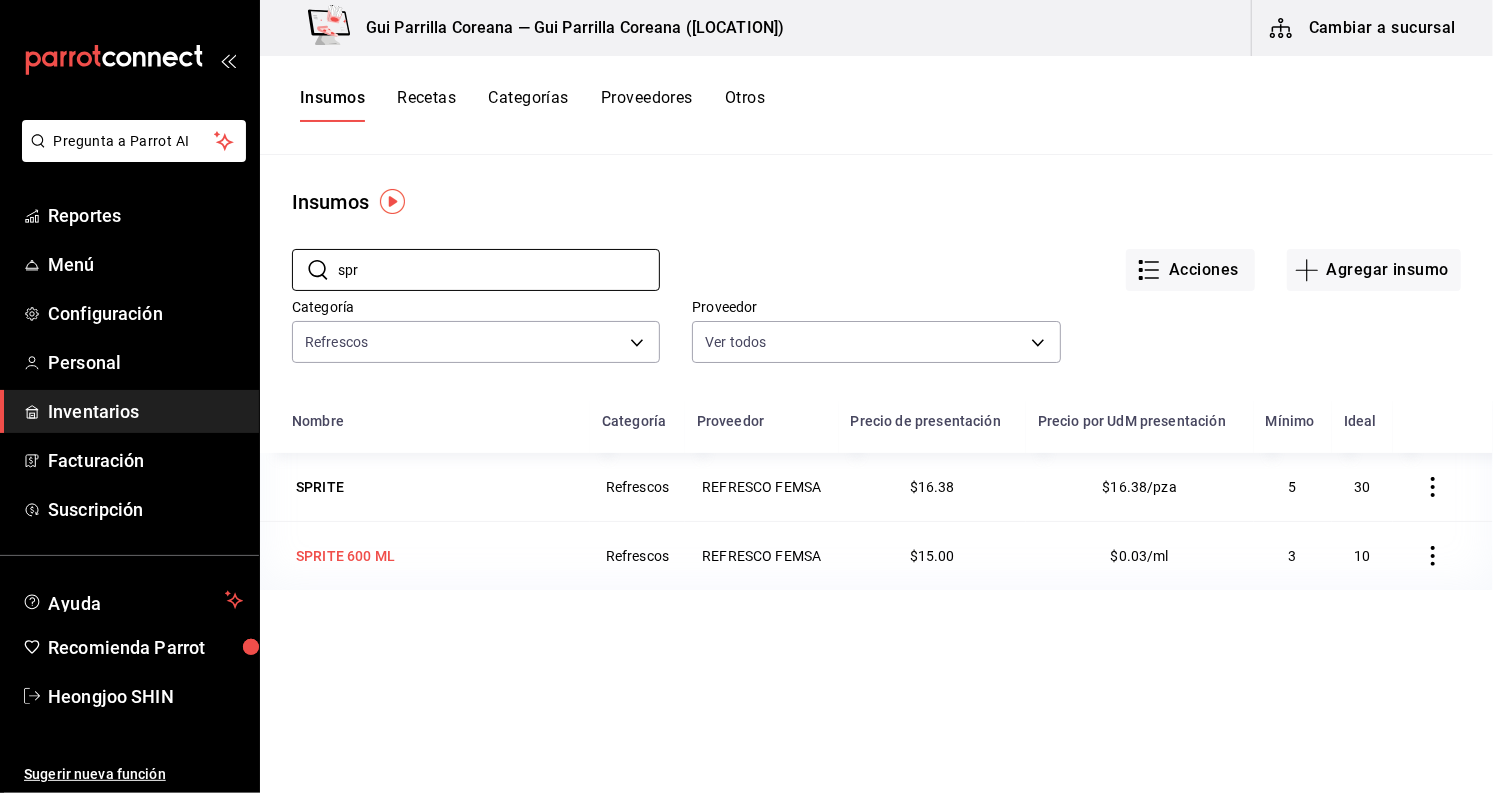 type on "spr" 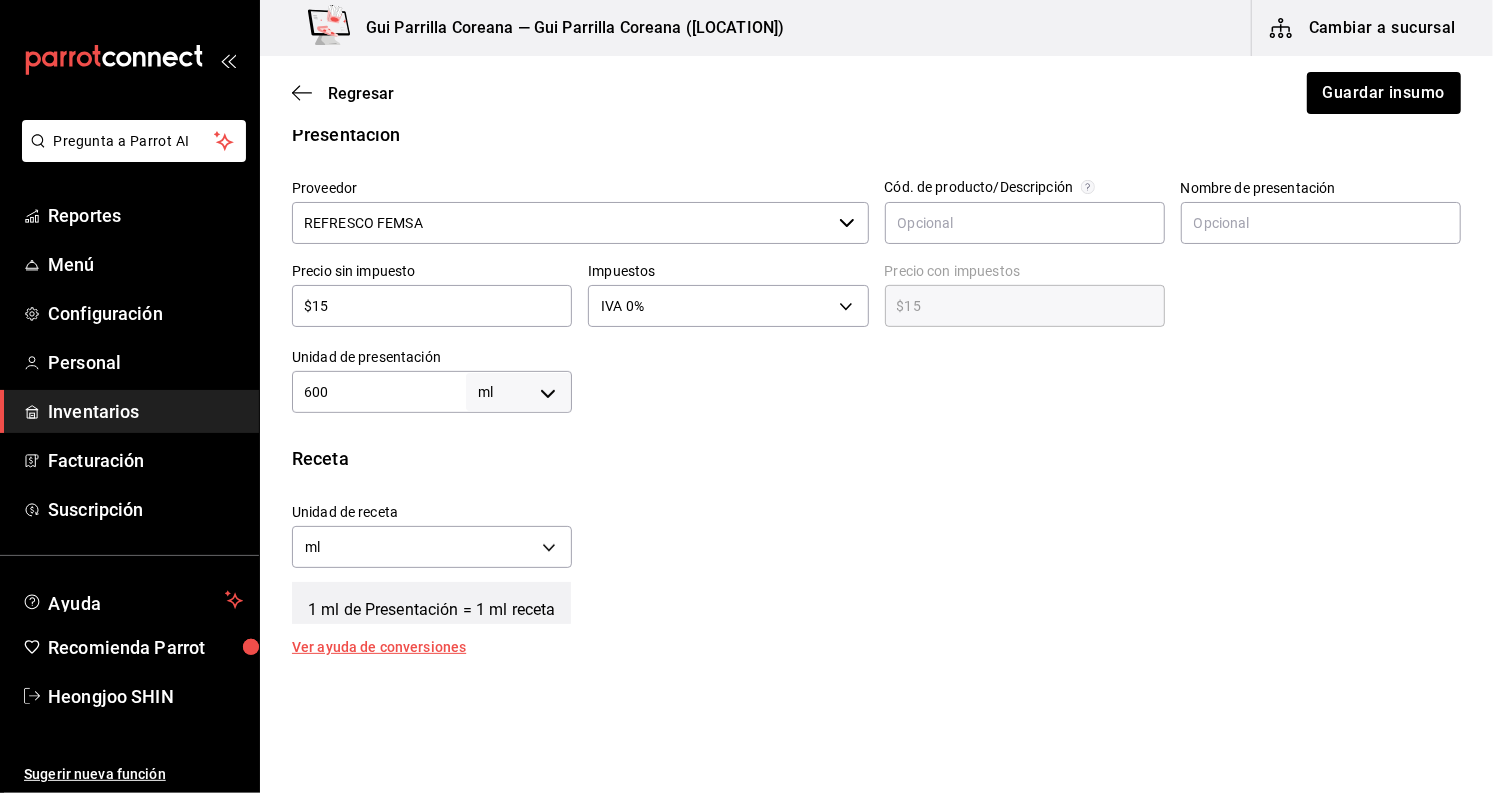 scroll, scrollTop: 444, scrollLeft: 0, axis: vertical 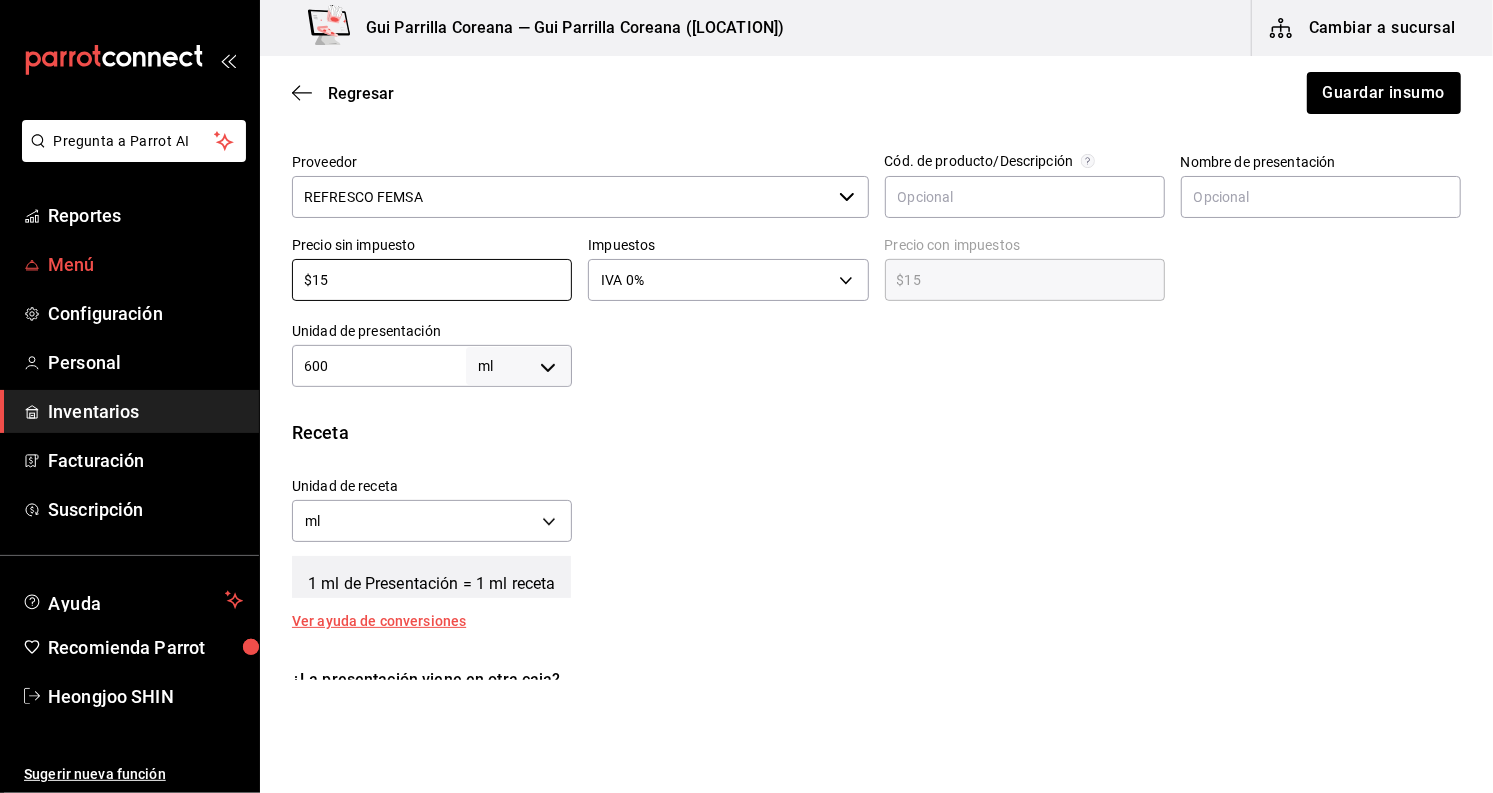 drag, startPoint x: 387, startPoint y: 274, endPoint x: 171, endPoint y: 278, distance: 216.03703 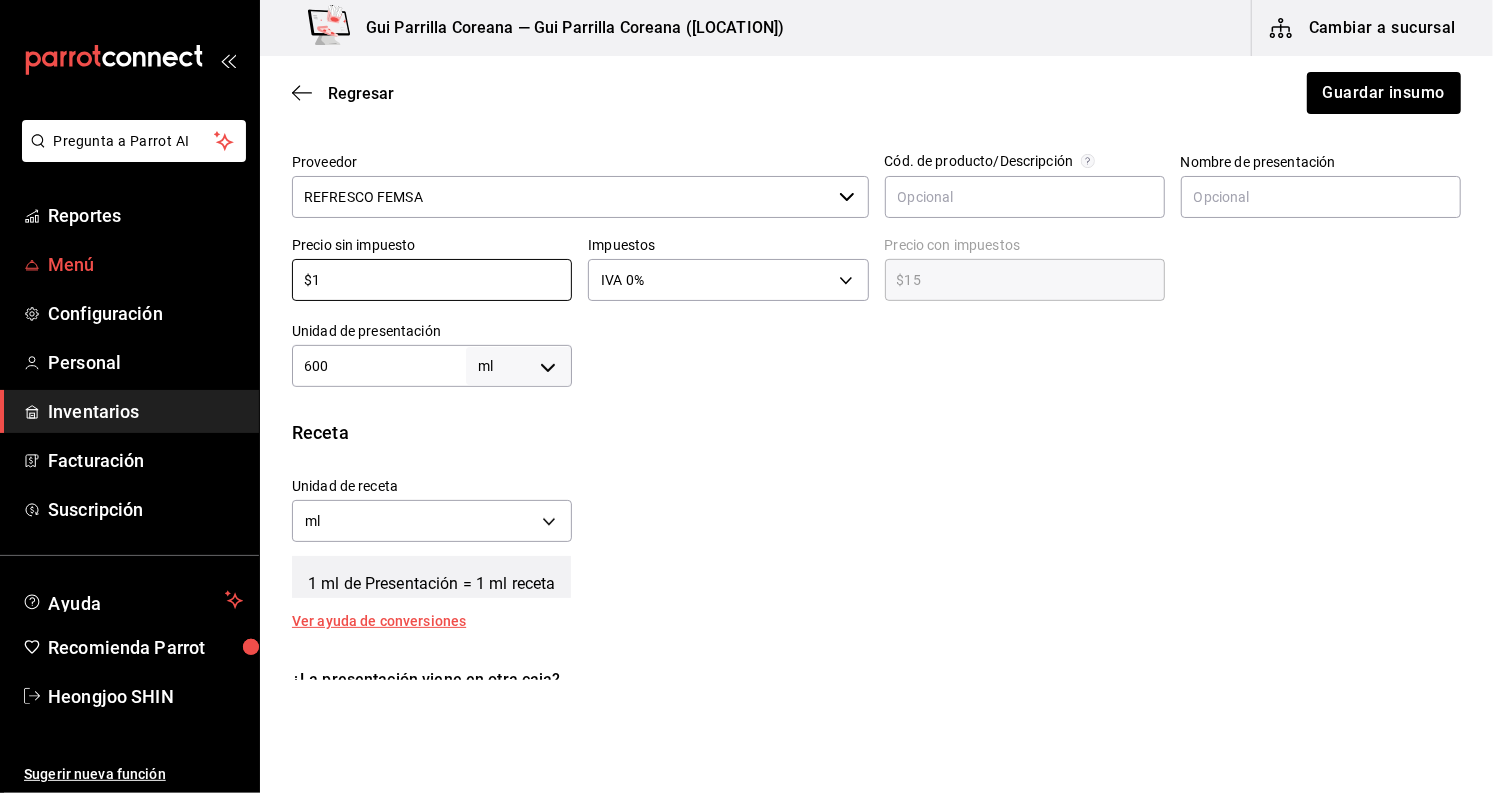 type on "$1.00" 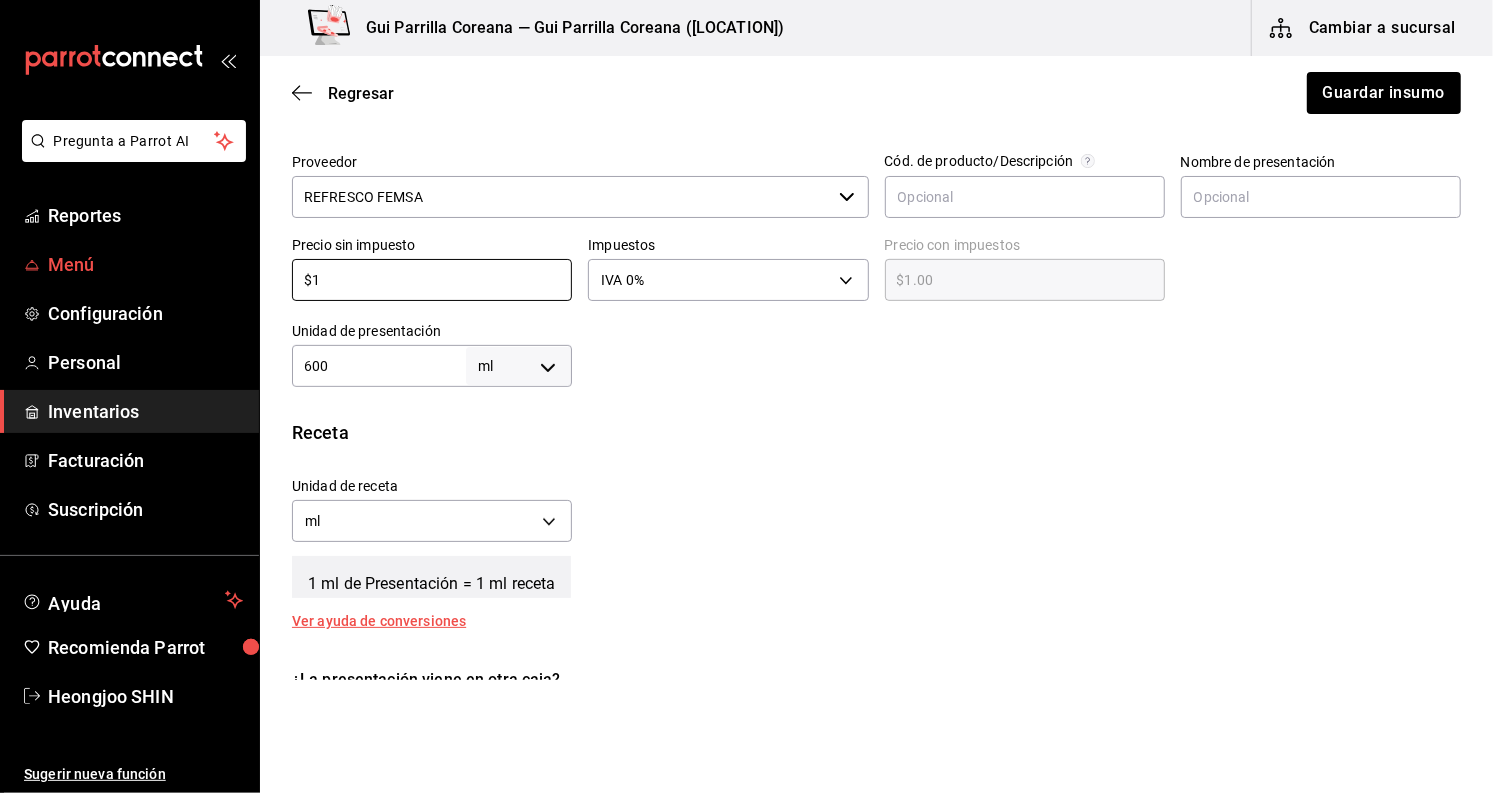 type on "$19" 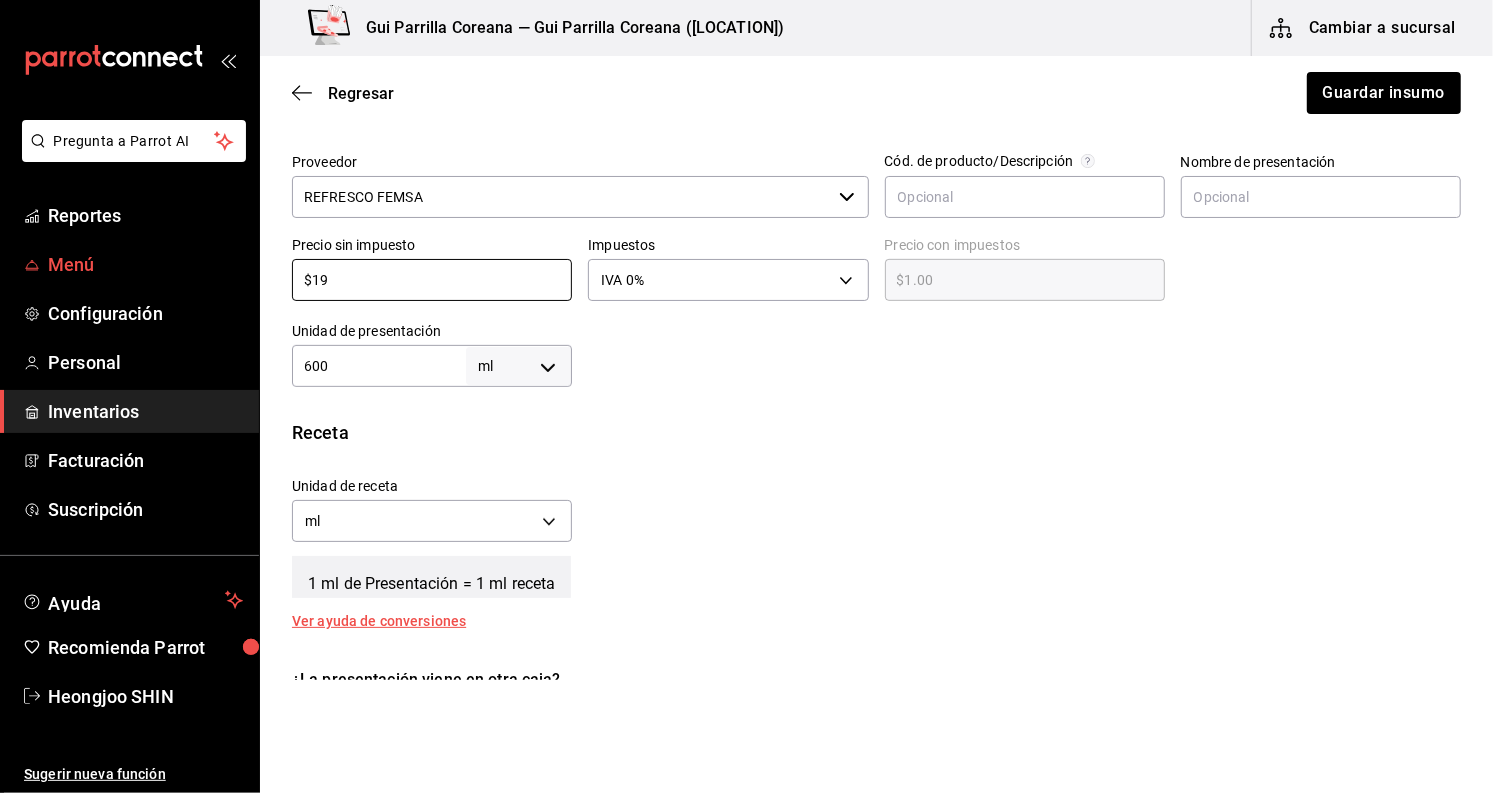 type on "$19.00" 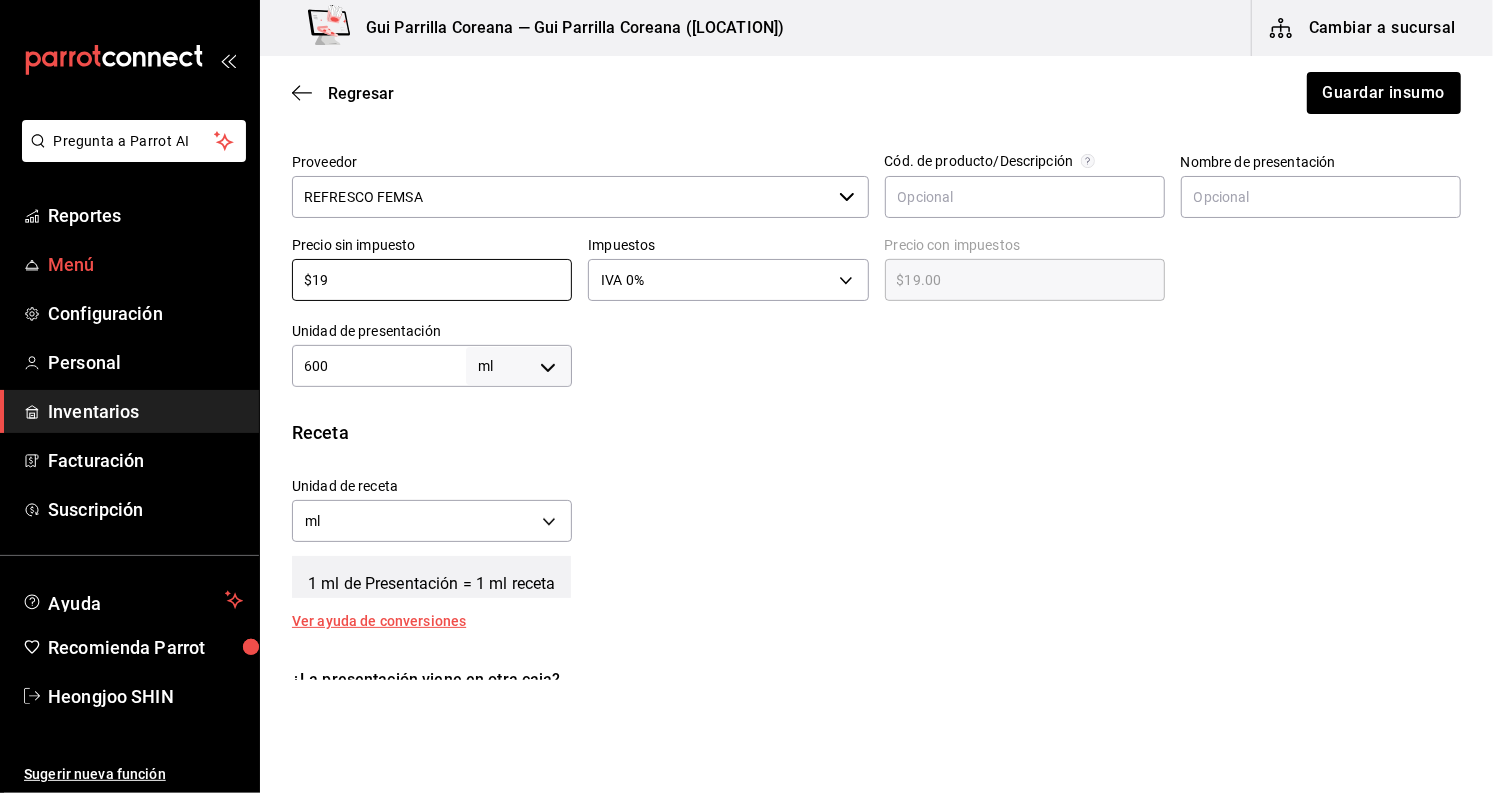 drag, startPoint x: 401, startPoint y: 273, endPoint x: 227, endPoint y: 278, distance: 174.07182 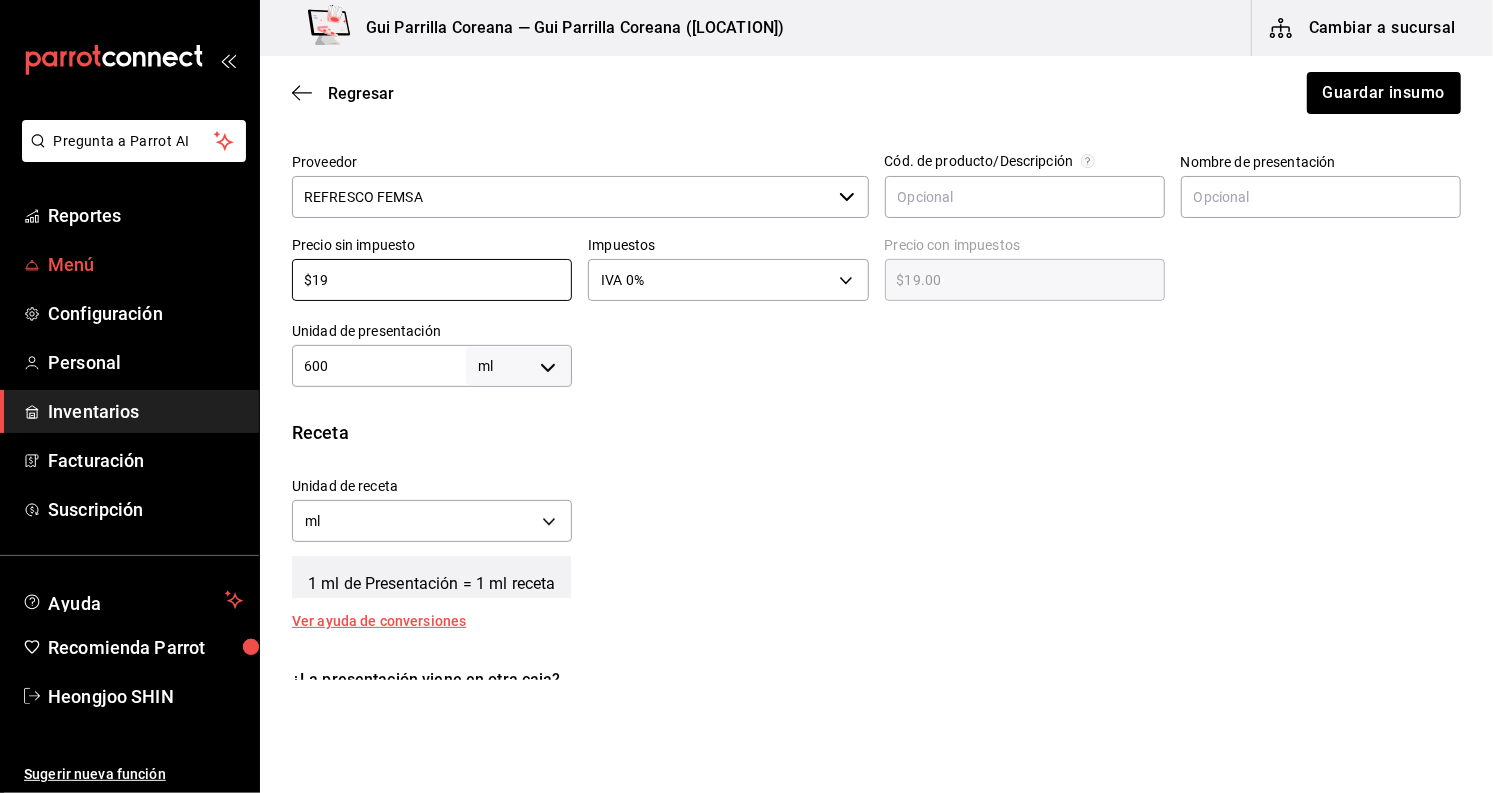 type on "$1" 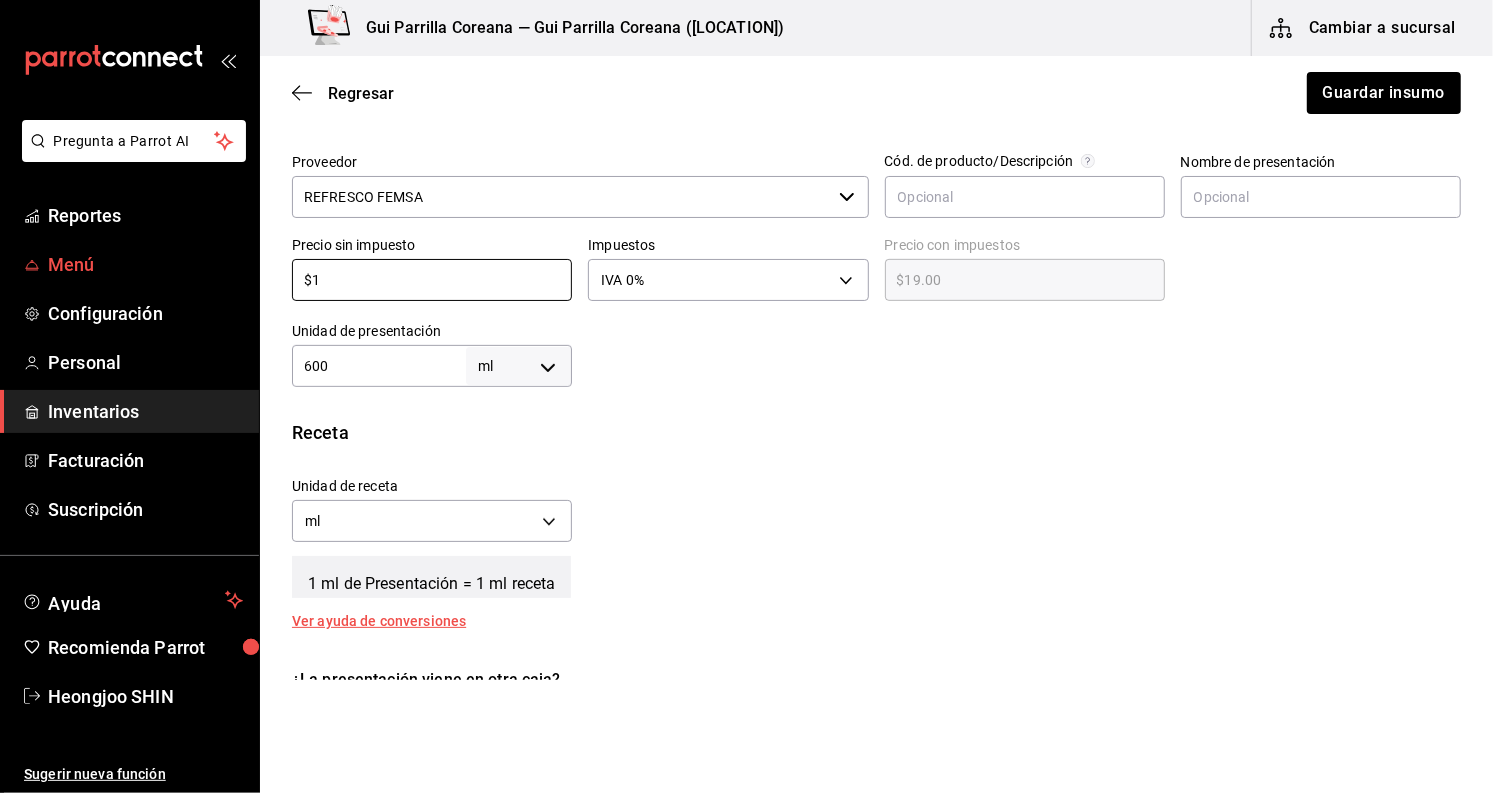 type on "$1.00" 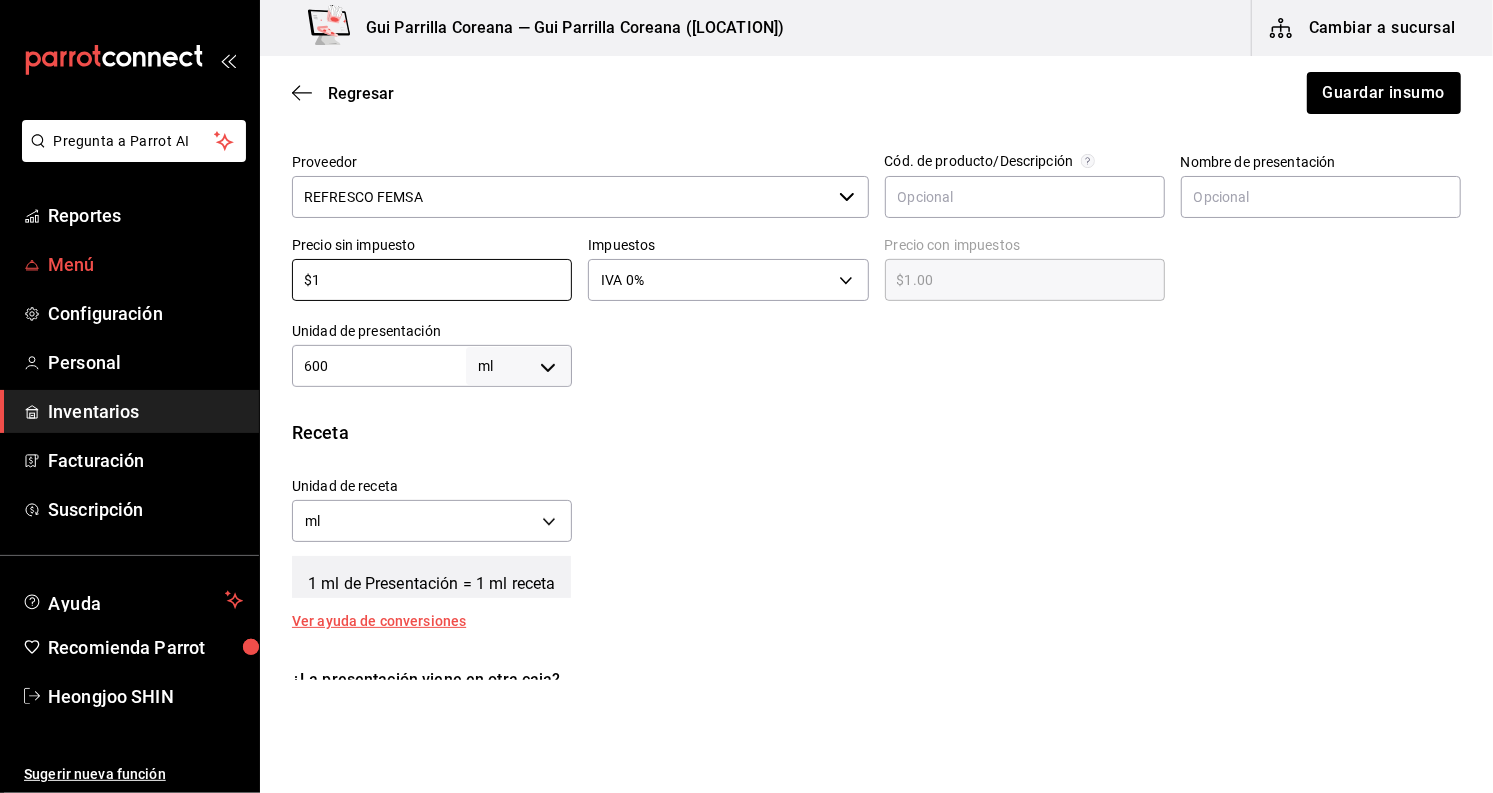 type on "$18" 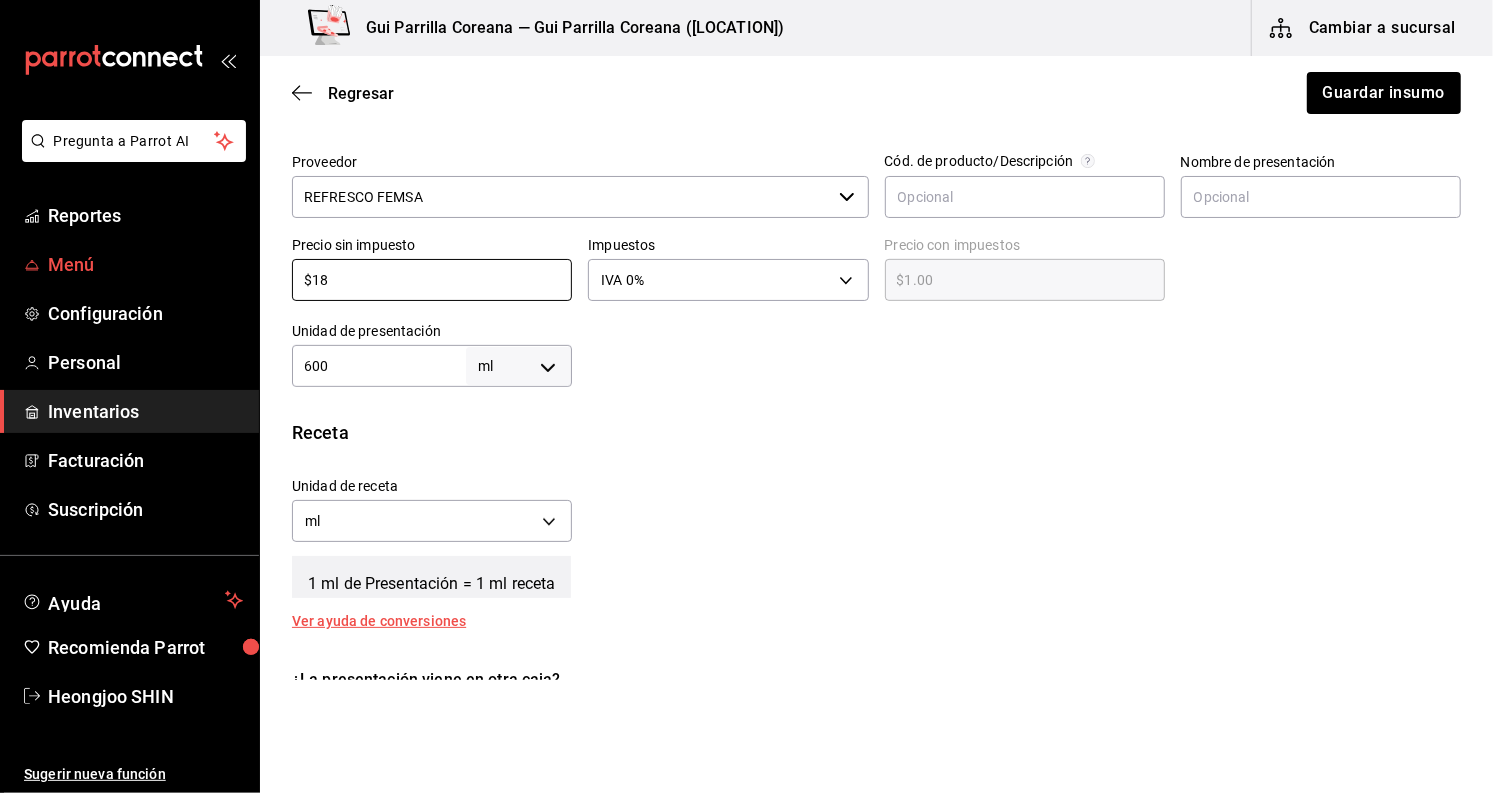 type on "$18.00" 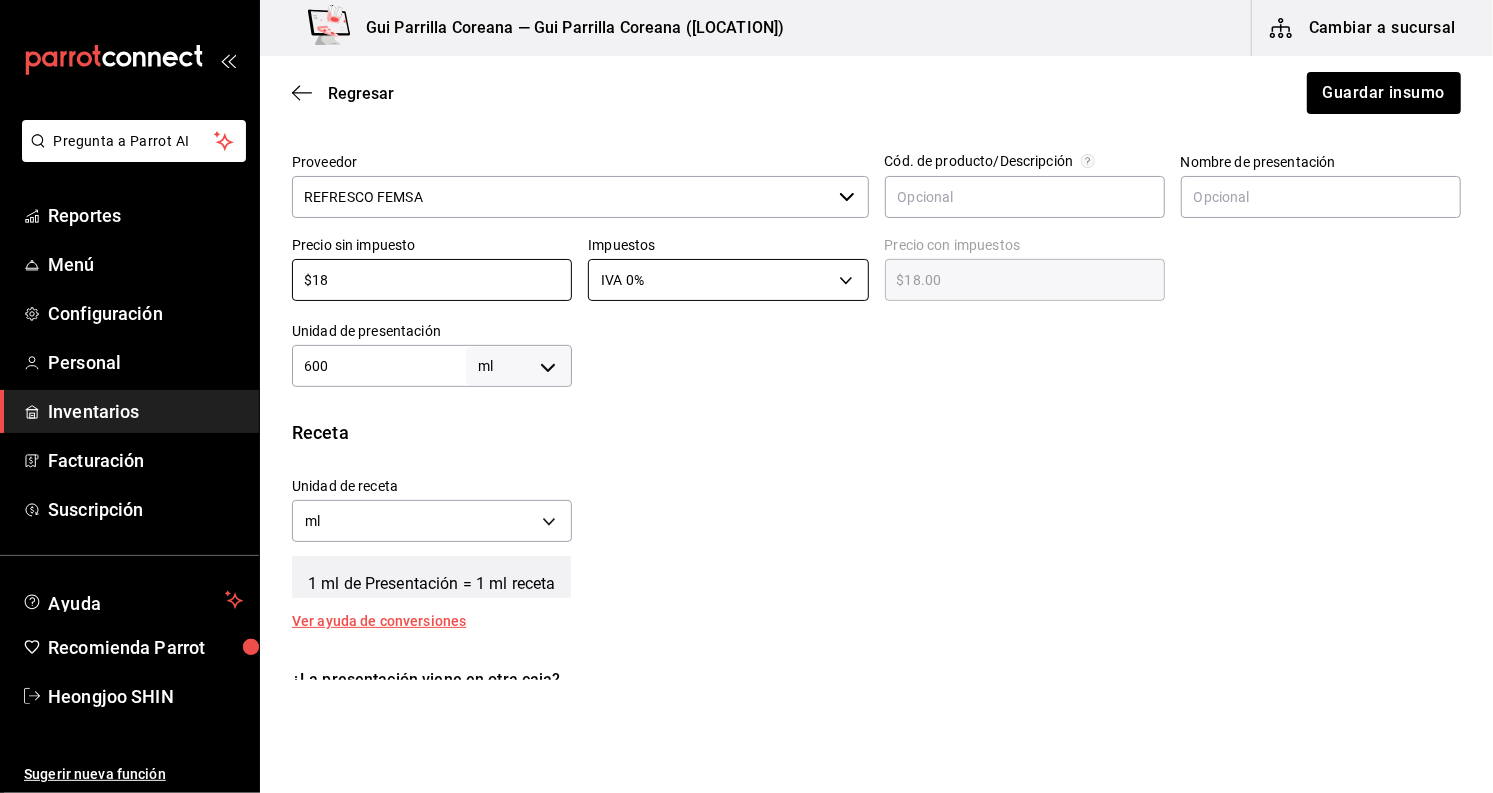 type on "$18" 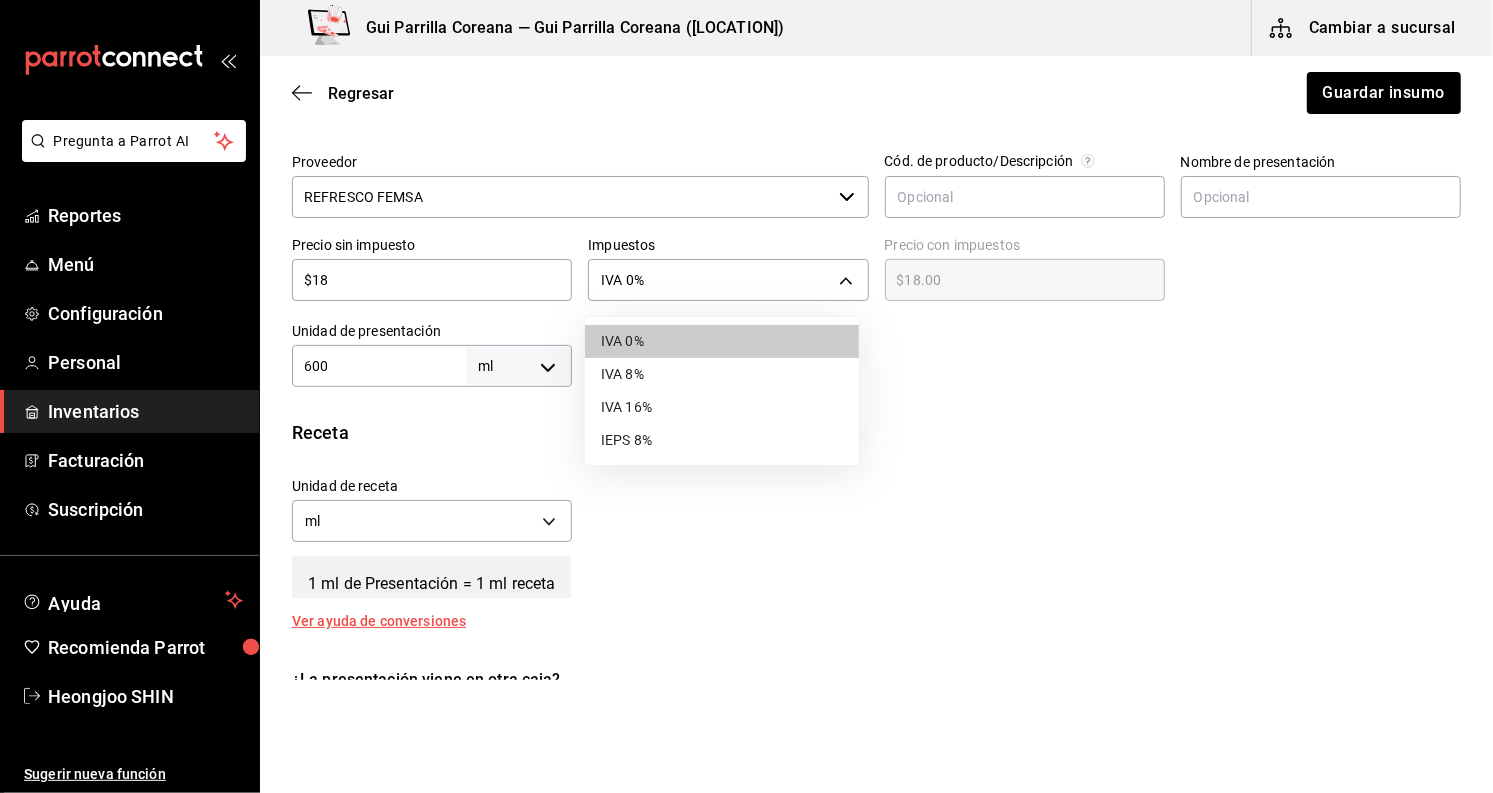 click on "IVA 16%" at bounding box center [722, 407] 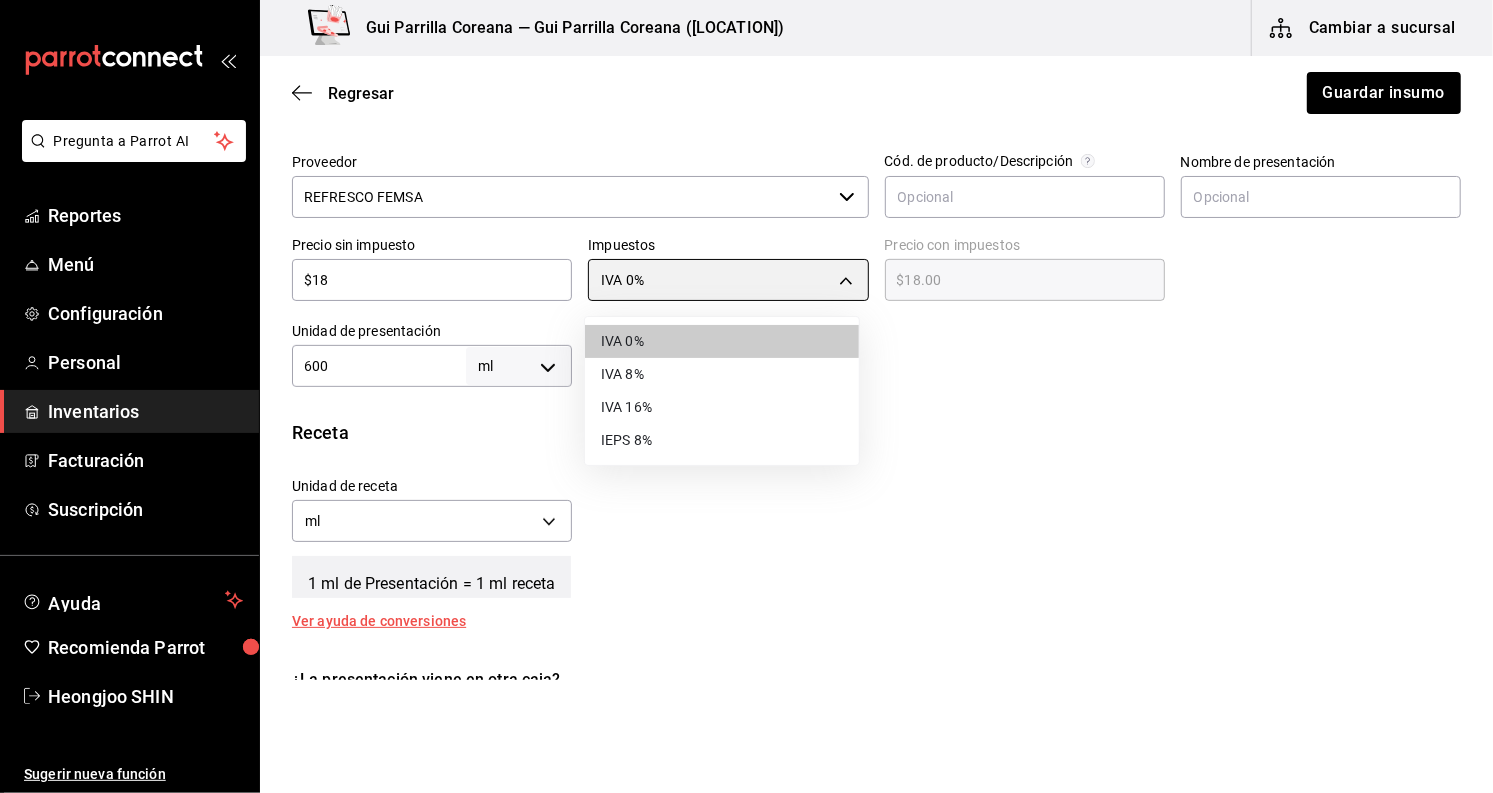 type on "IVA_16" 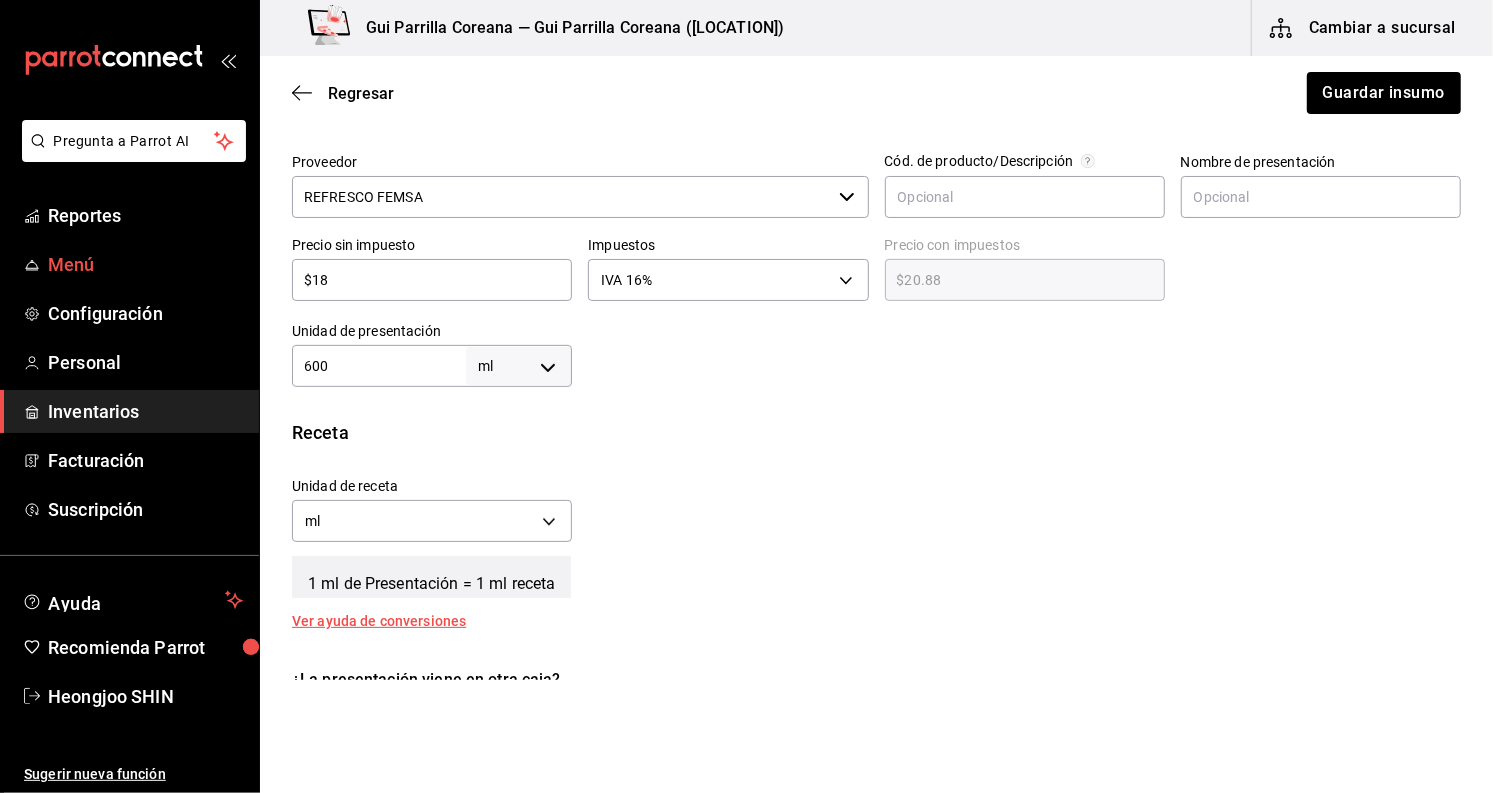 drag, startPoint x: 414, startPoint y: 286, endPoint x: 96, endPoint y: 280, distance: 318.0566 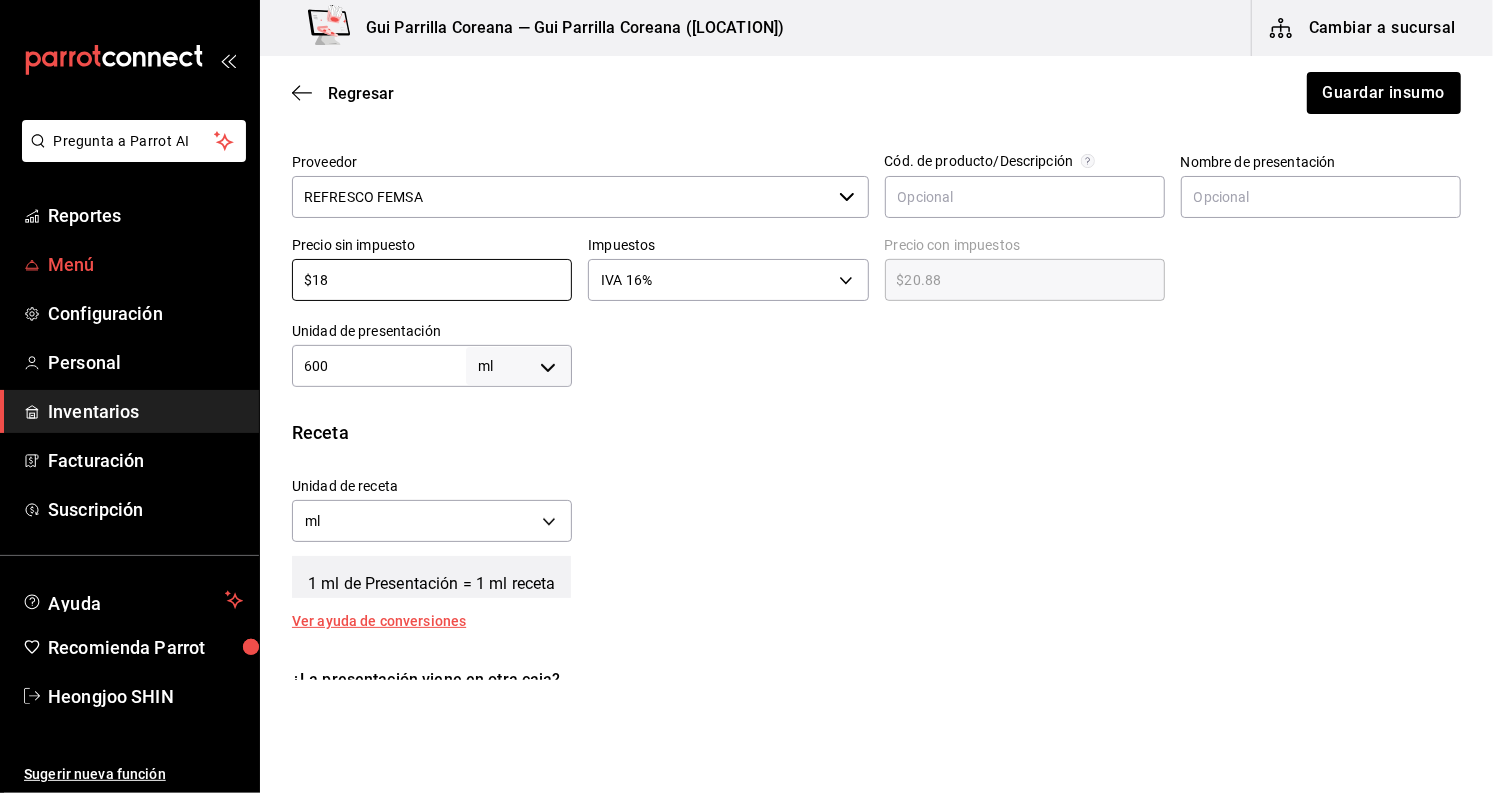 type on "$1" 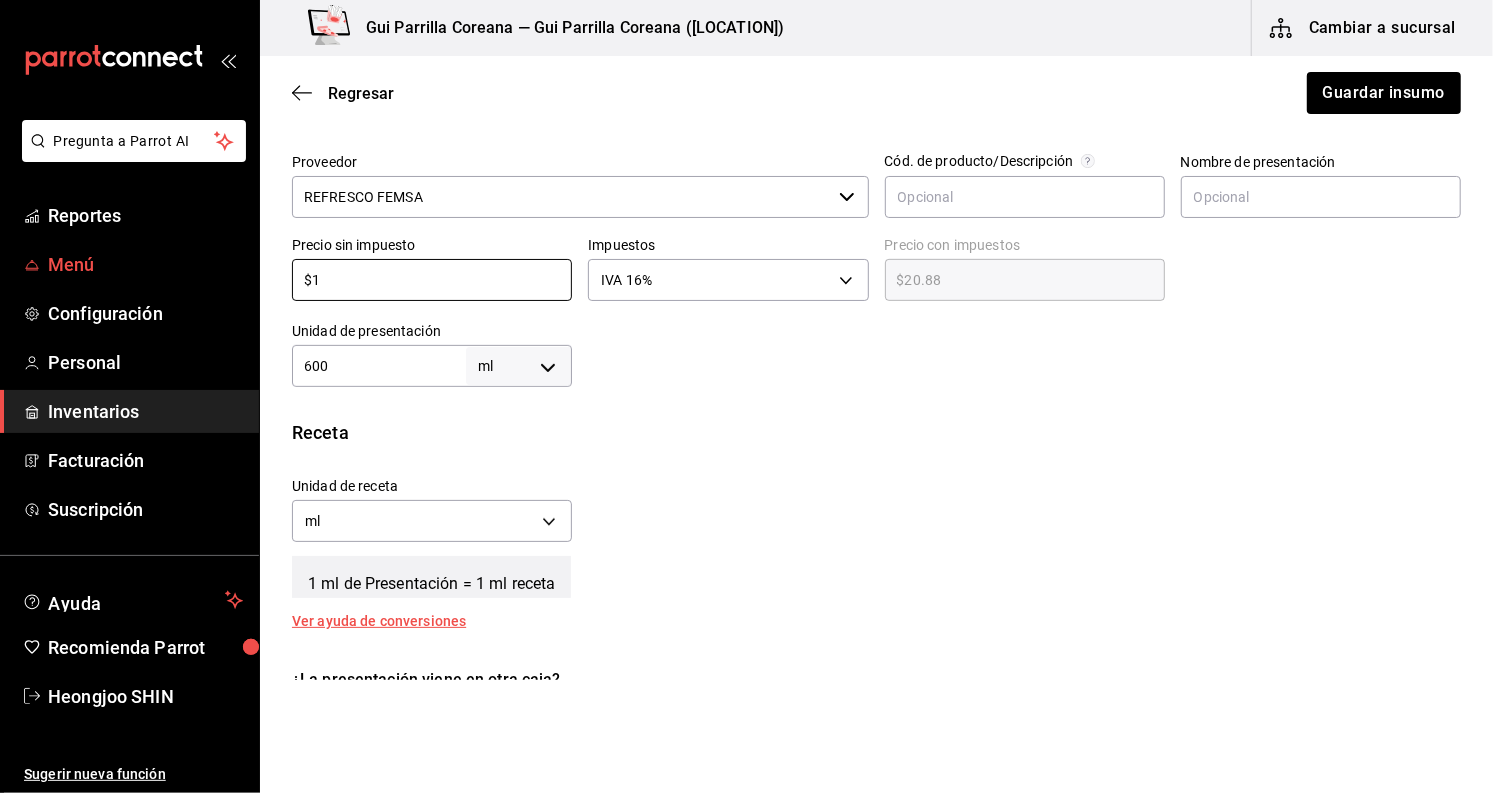 type on "$1.16" 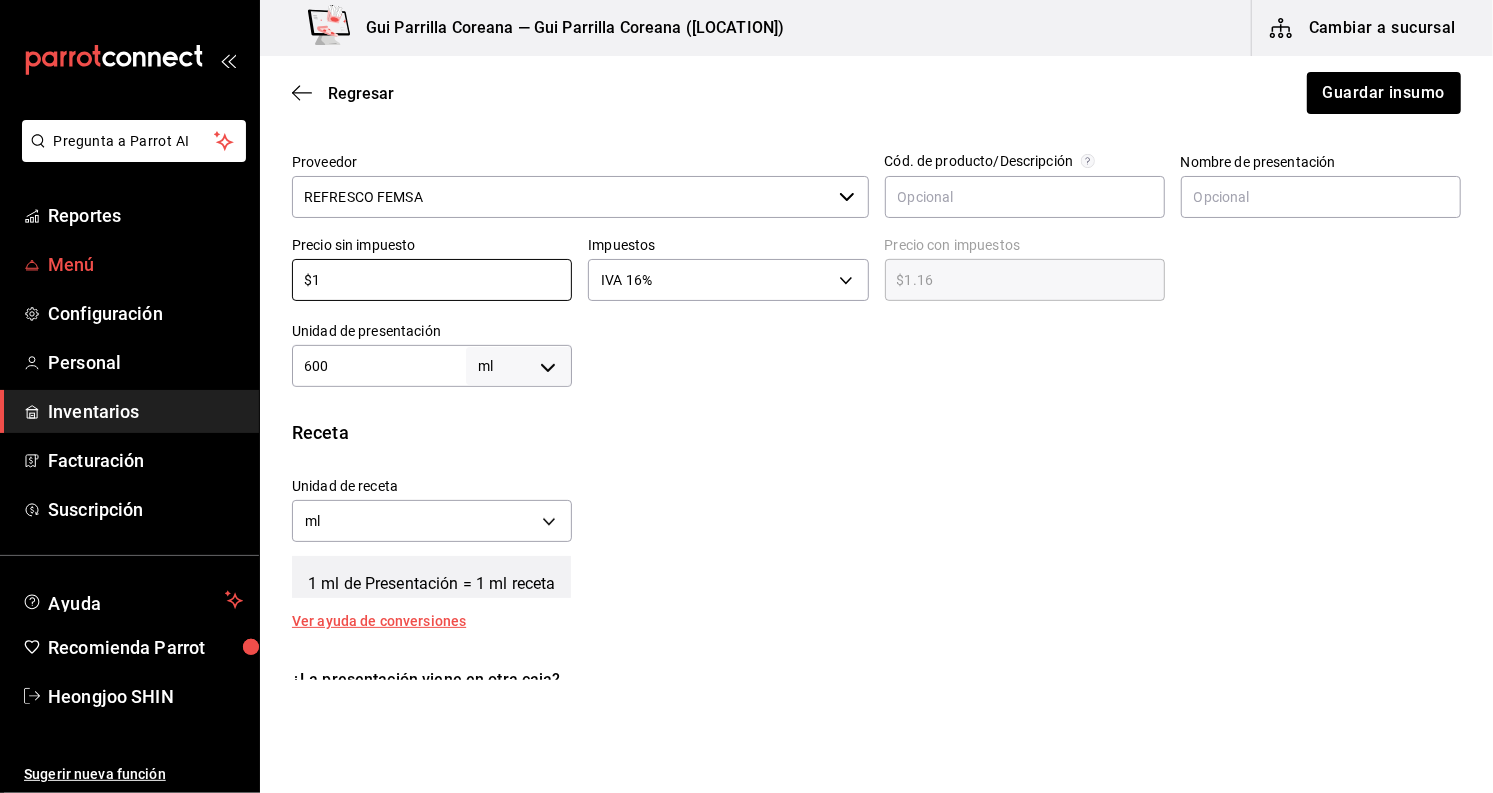 type on "$17" 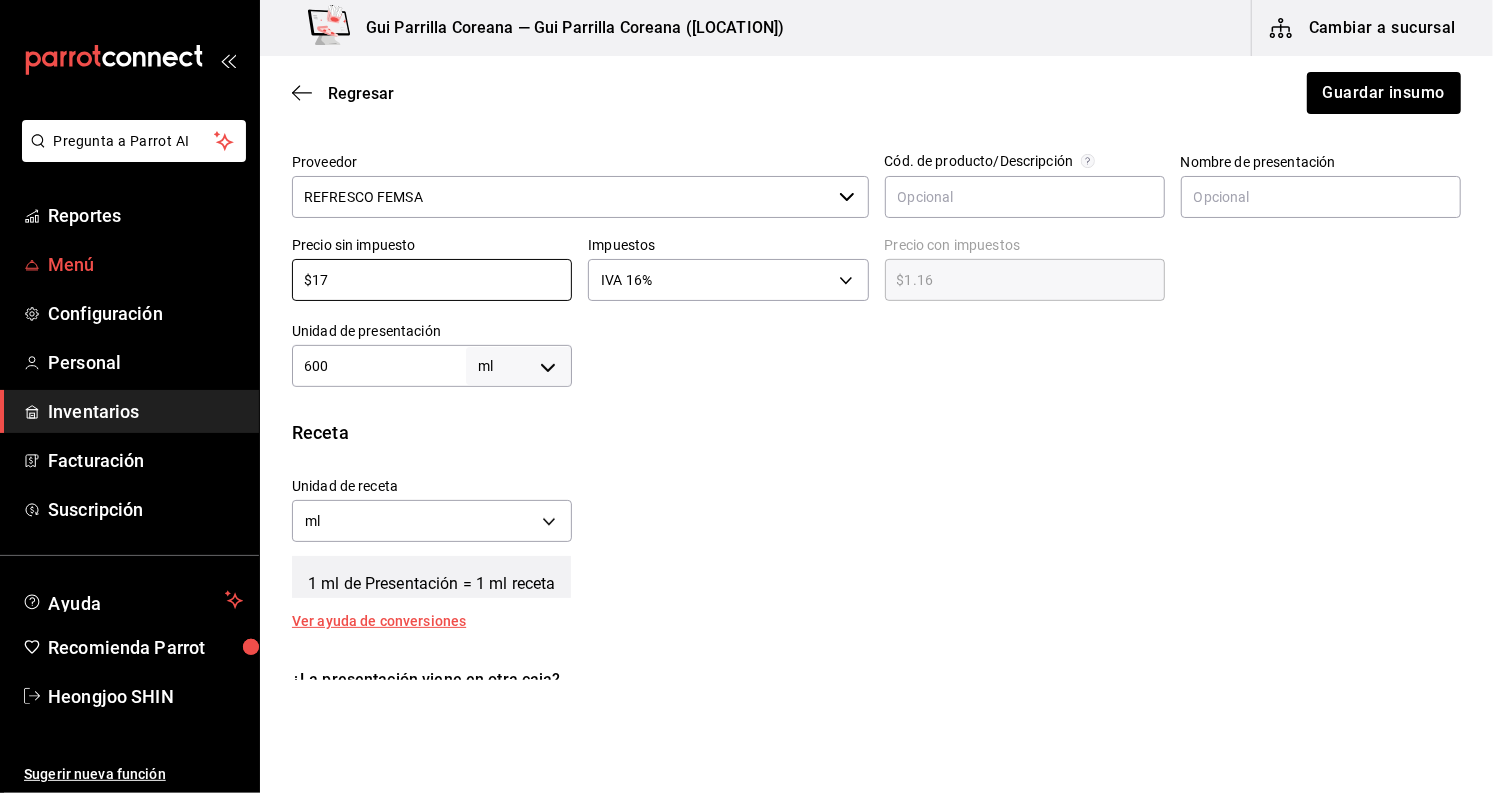 type on "$19.72" 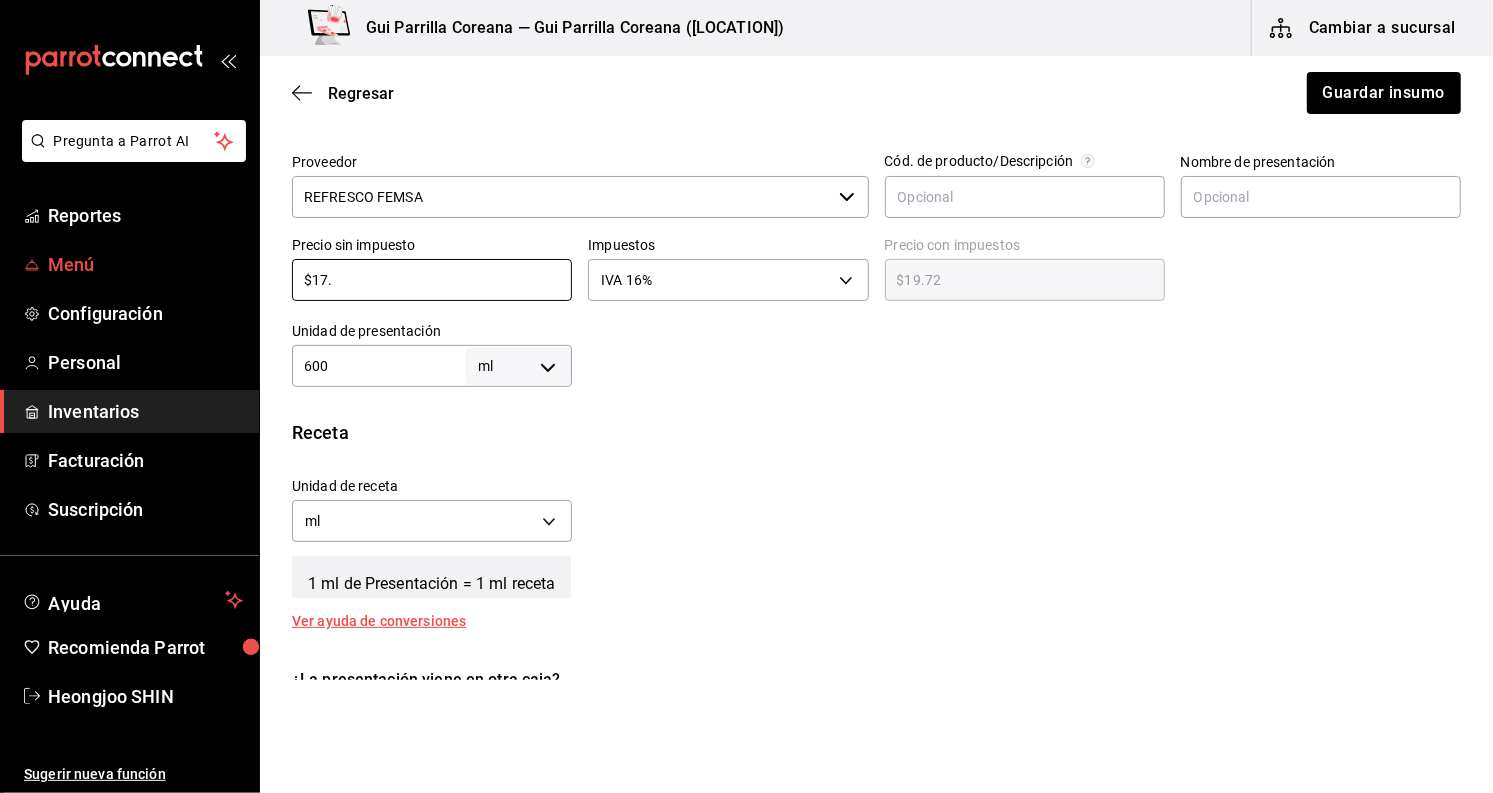 type on "$17.5" 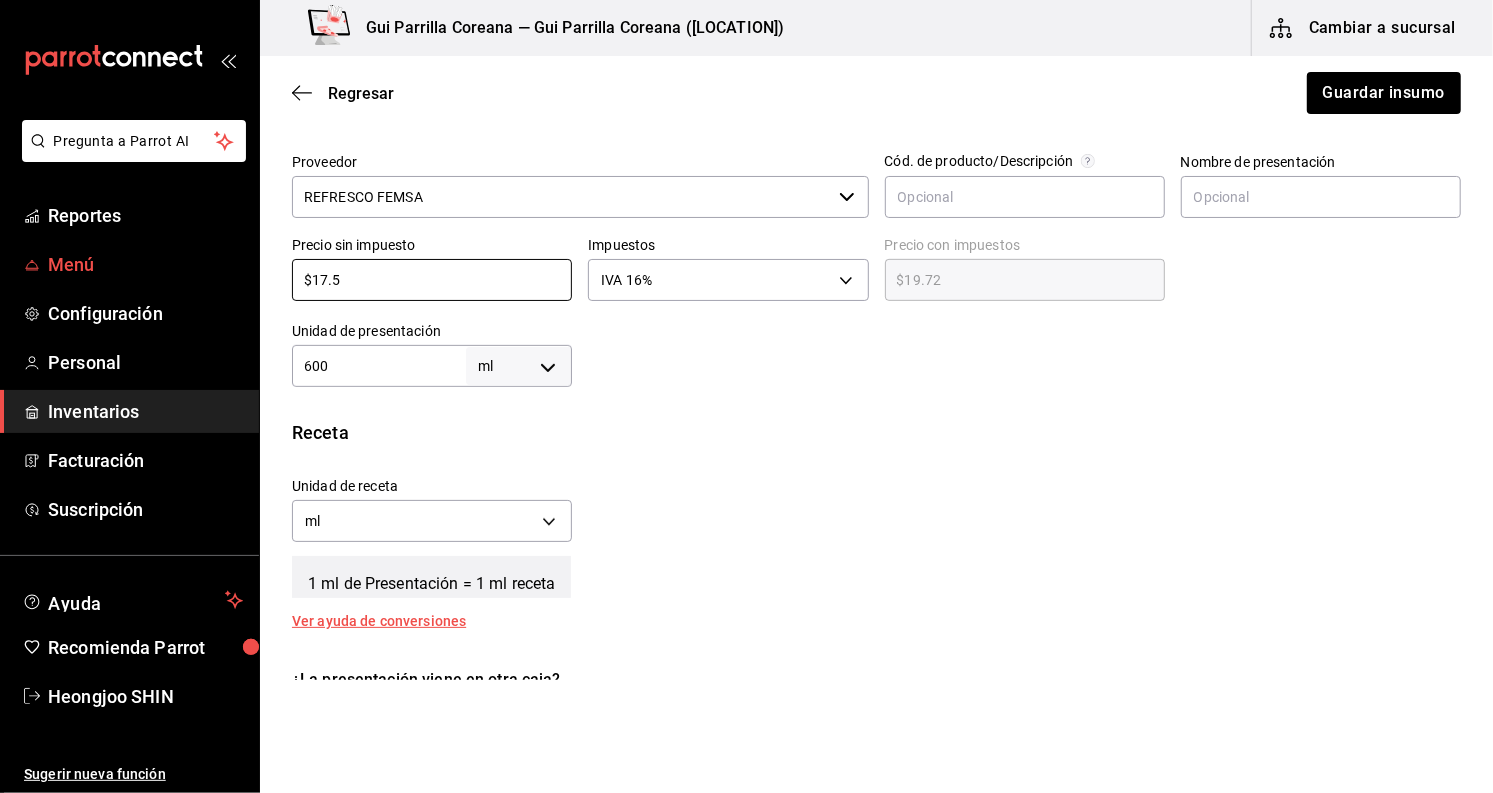 type on "$20.30" 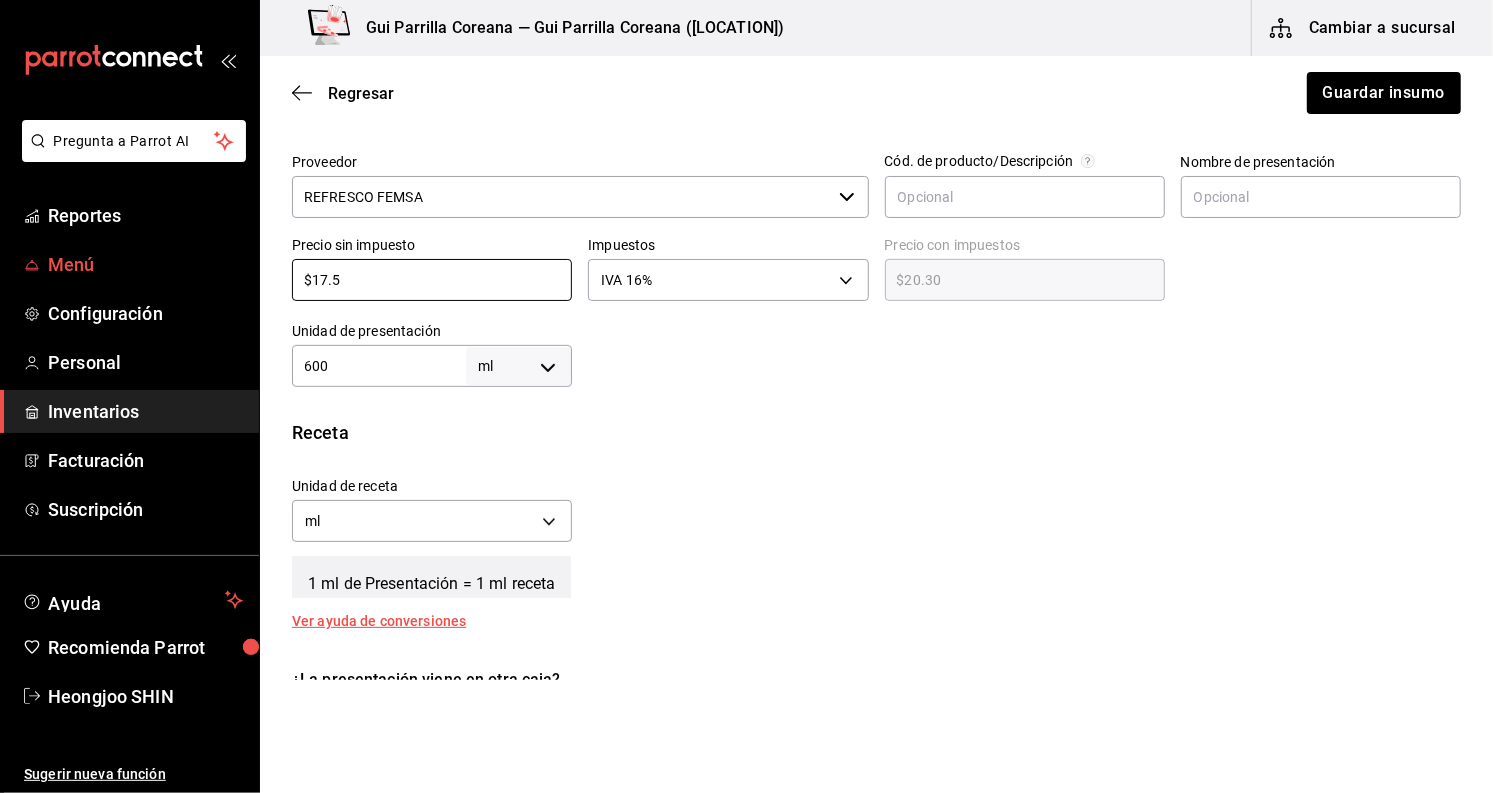drag, startPoint x: 393, startPoint y: 282, endPoint x: 83, endPoint y: 268, distance: 310.31598 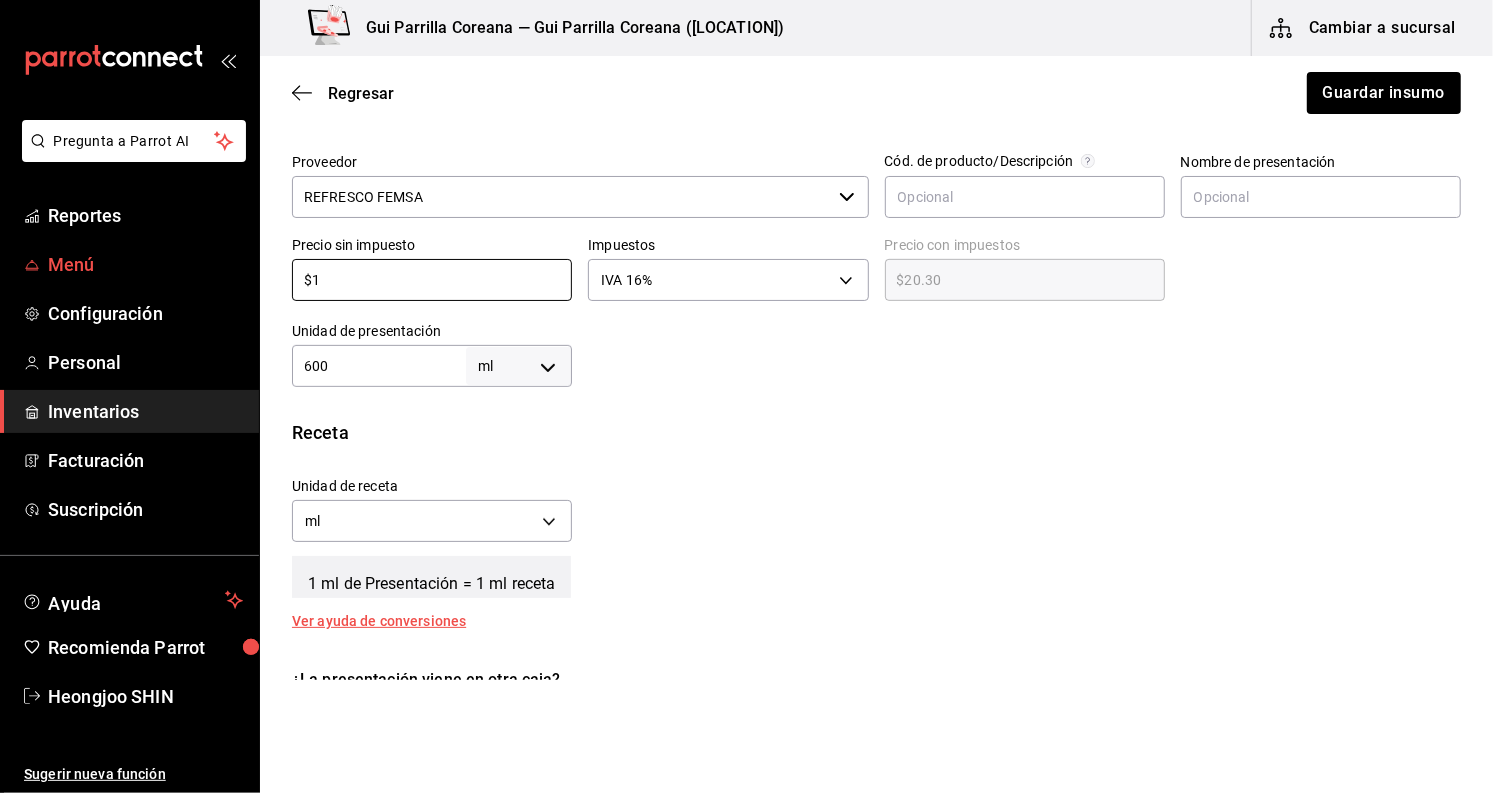 type on "$1.16" 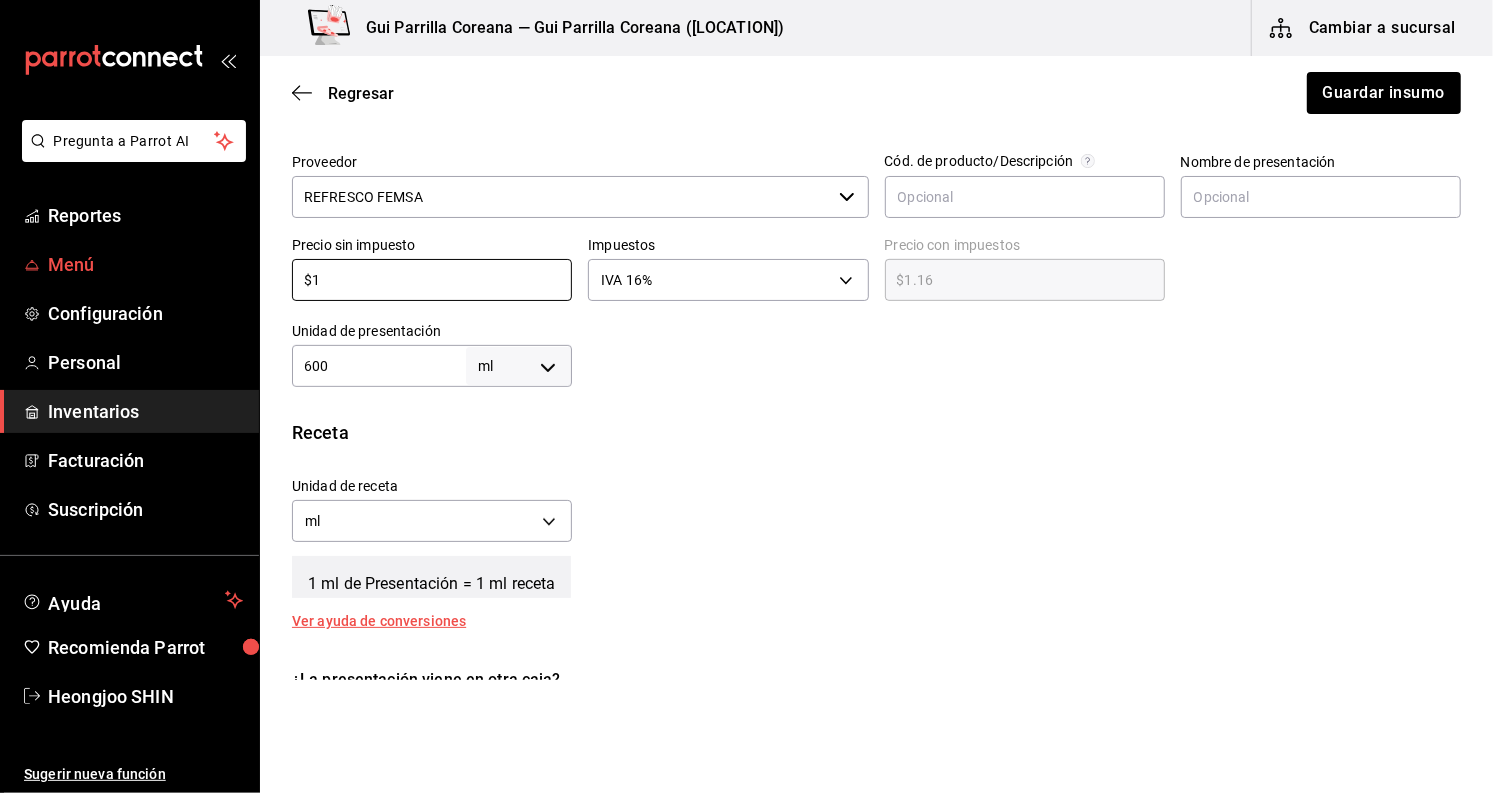 type on "$16" 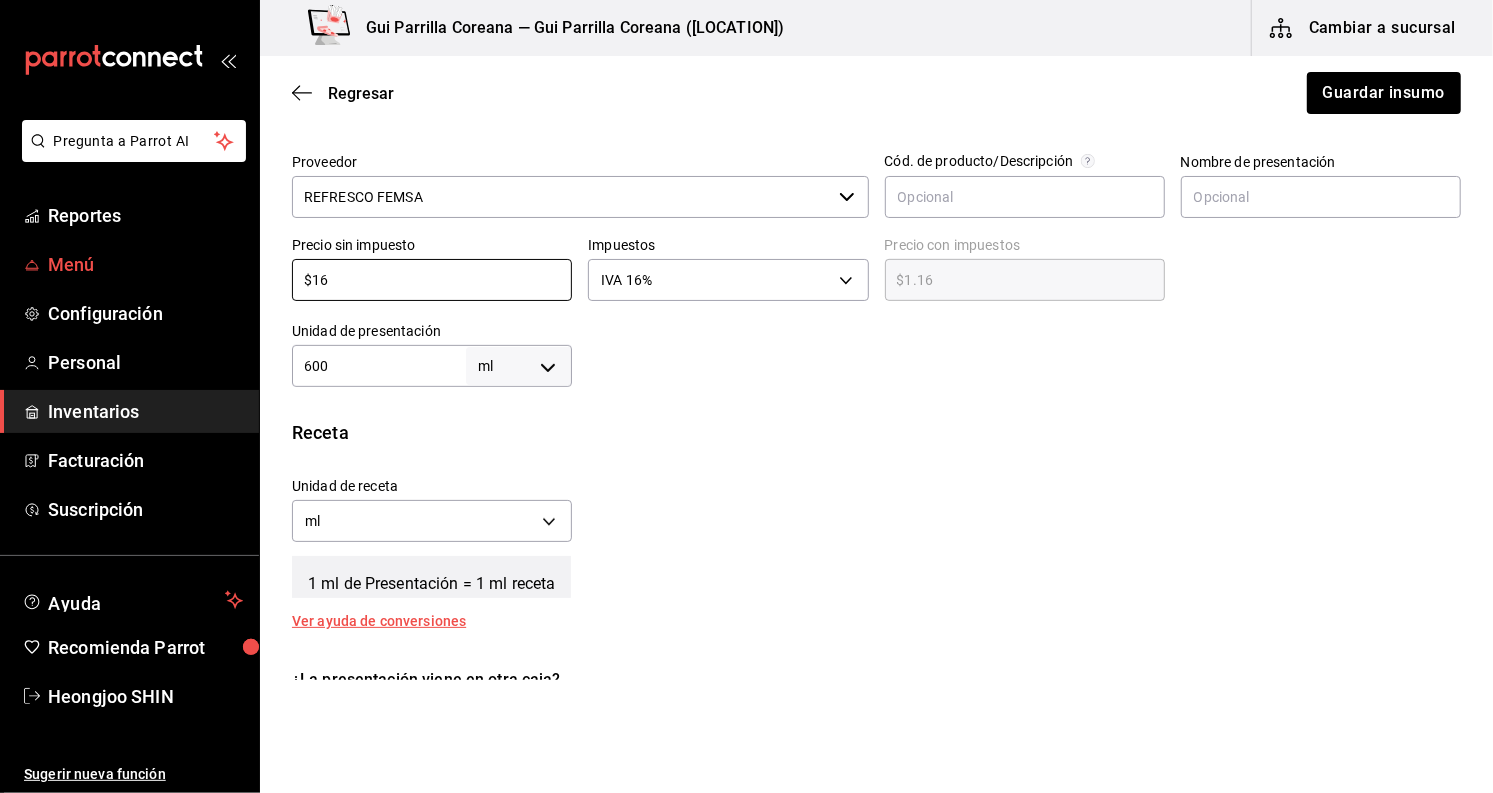 type on "$18.56" 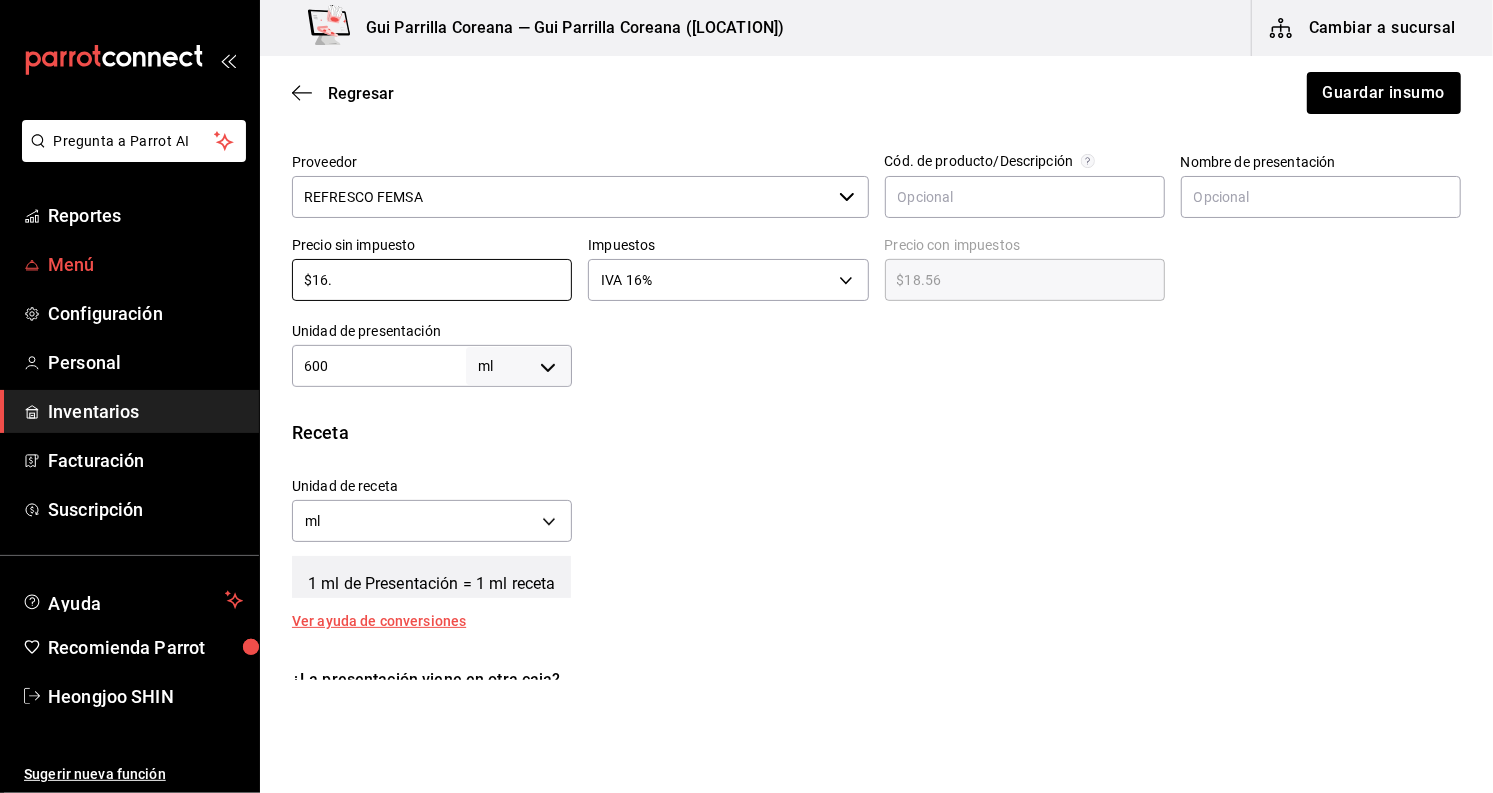 type on "$16.3" 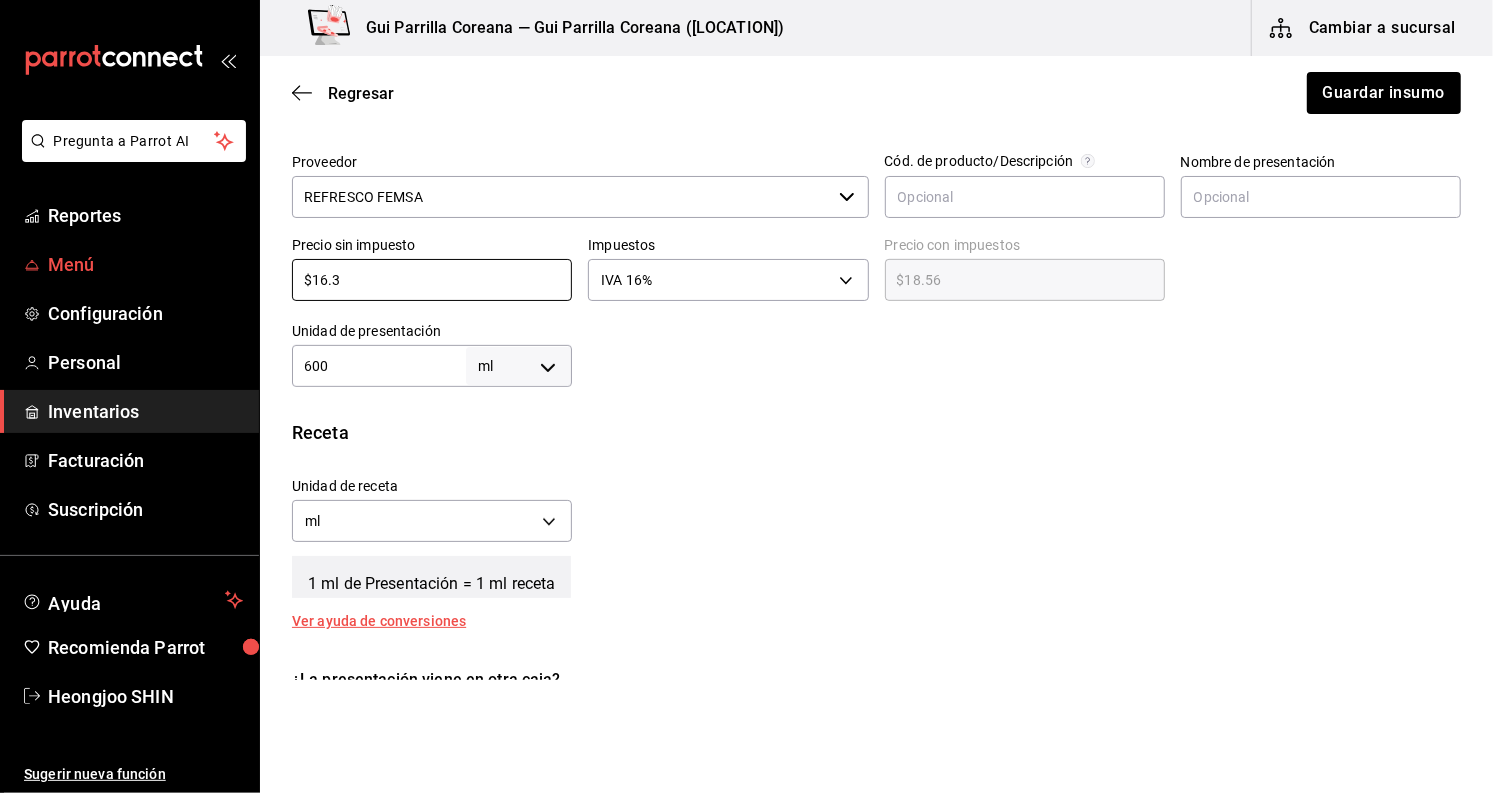 type on "$18.91" 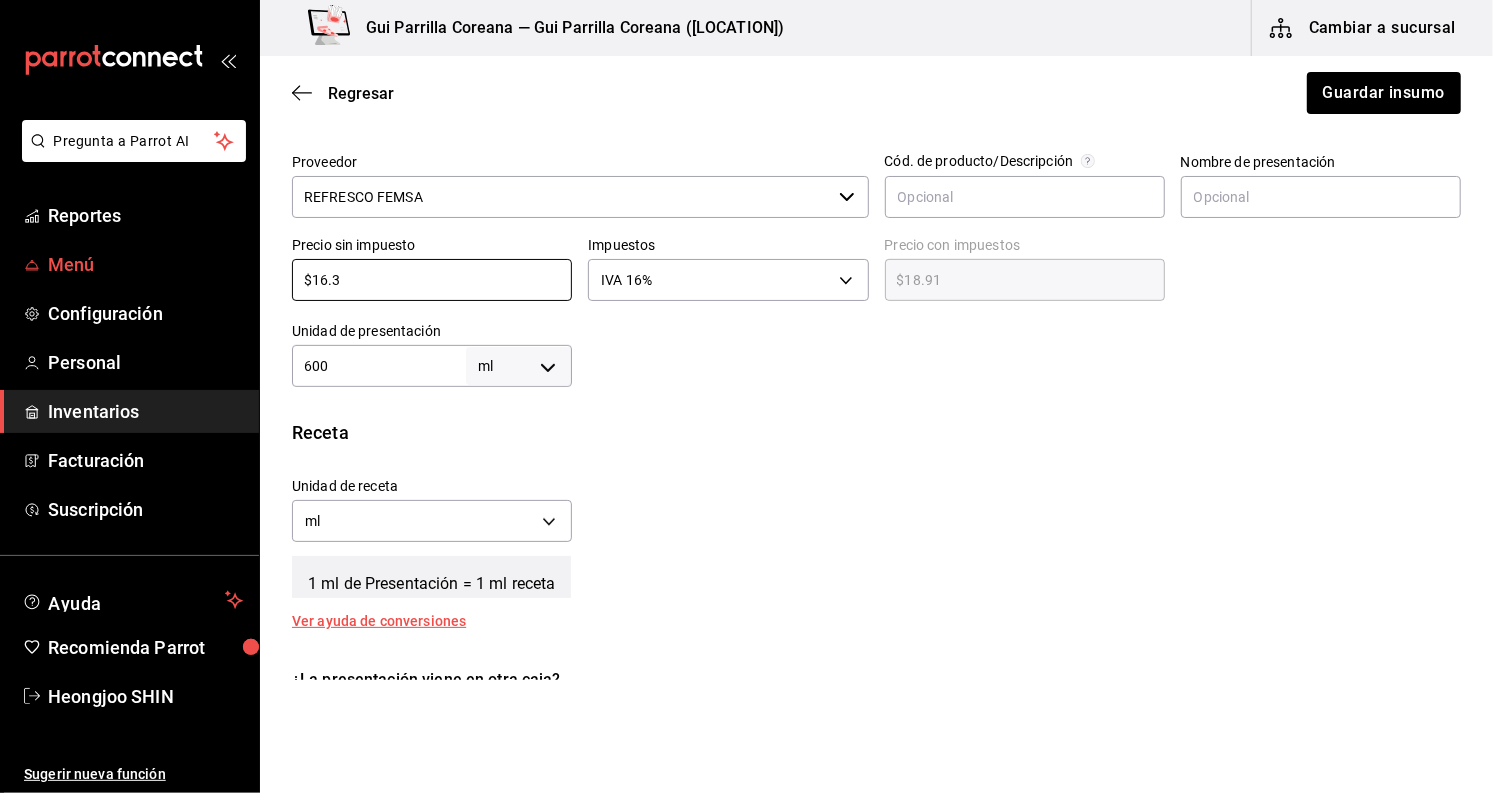 type on "$16.38" 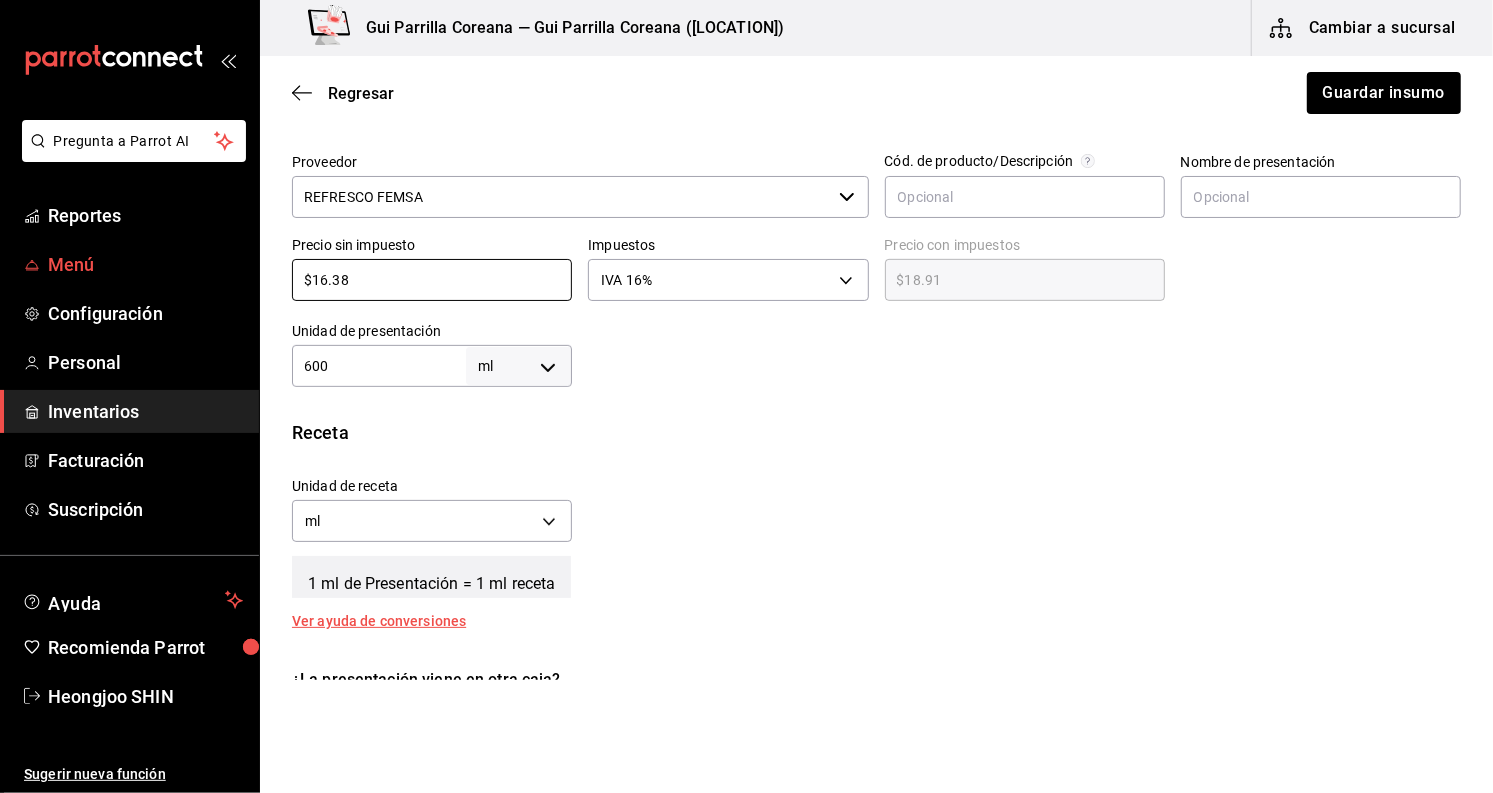 type on "$19.00" 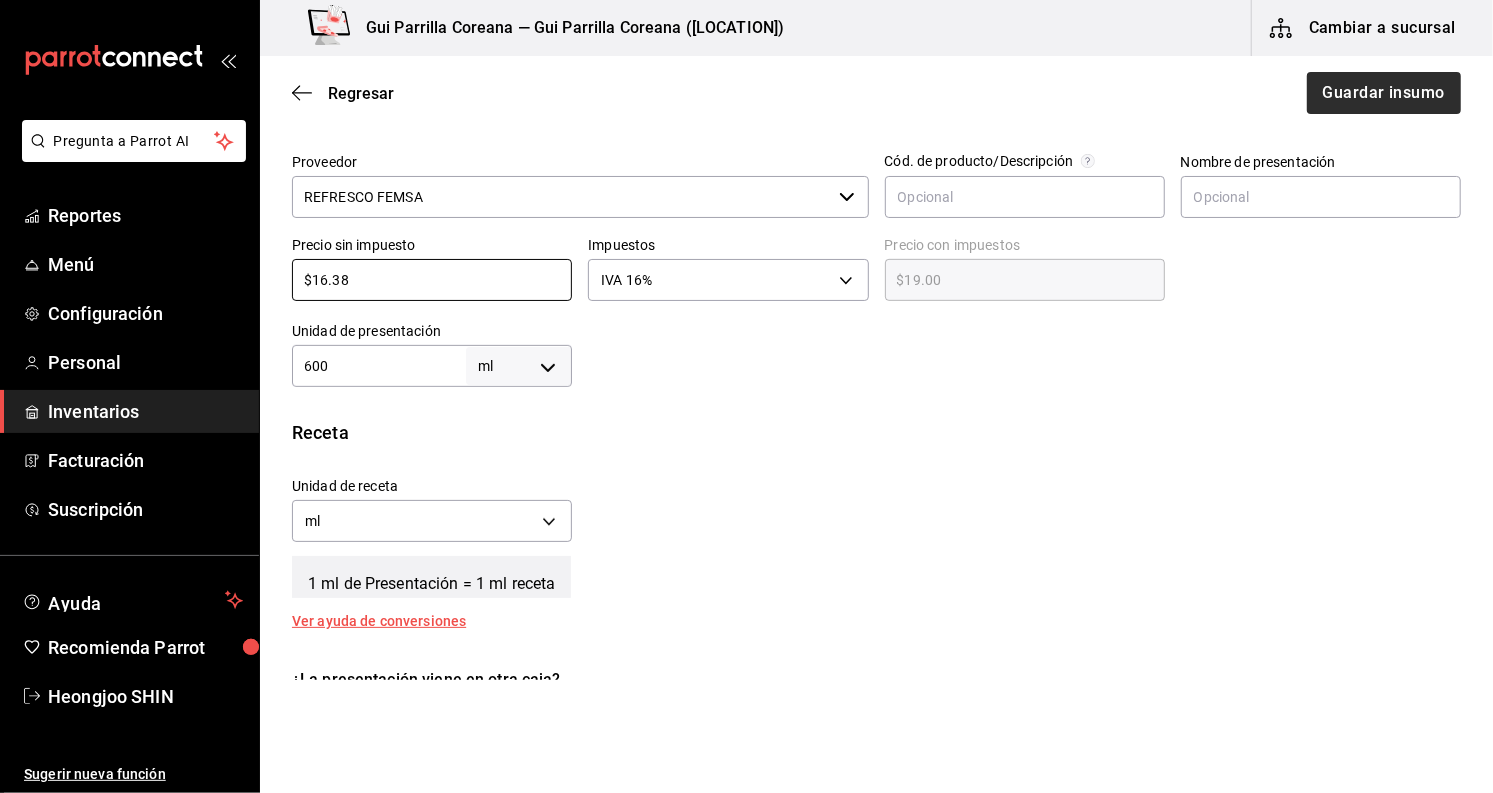type on "$16.38" 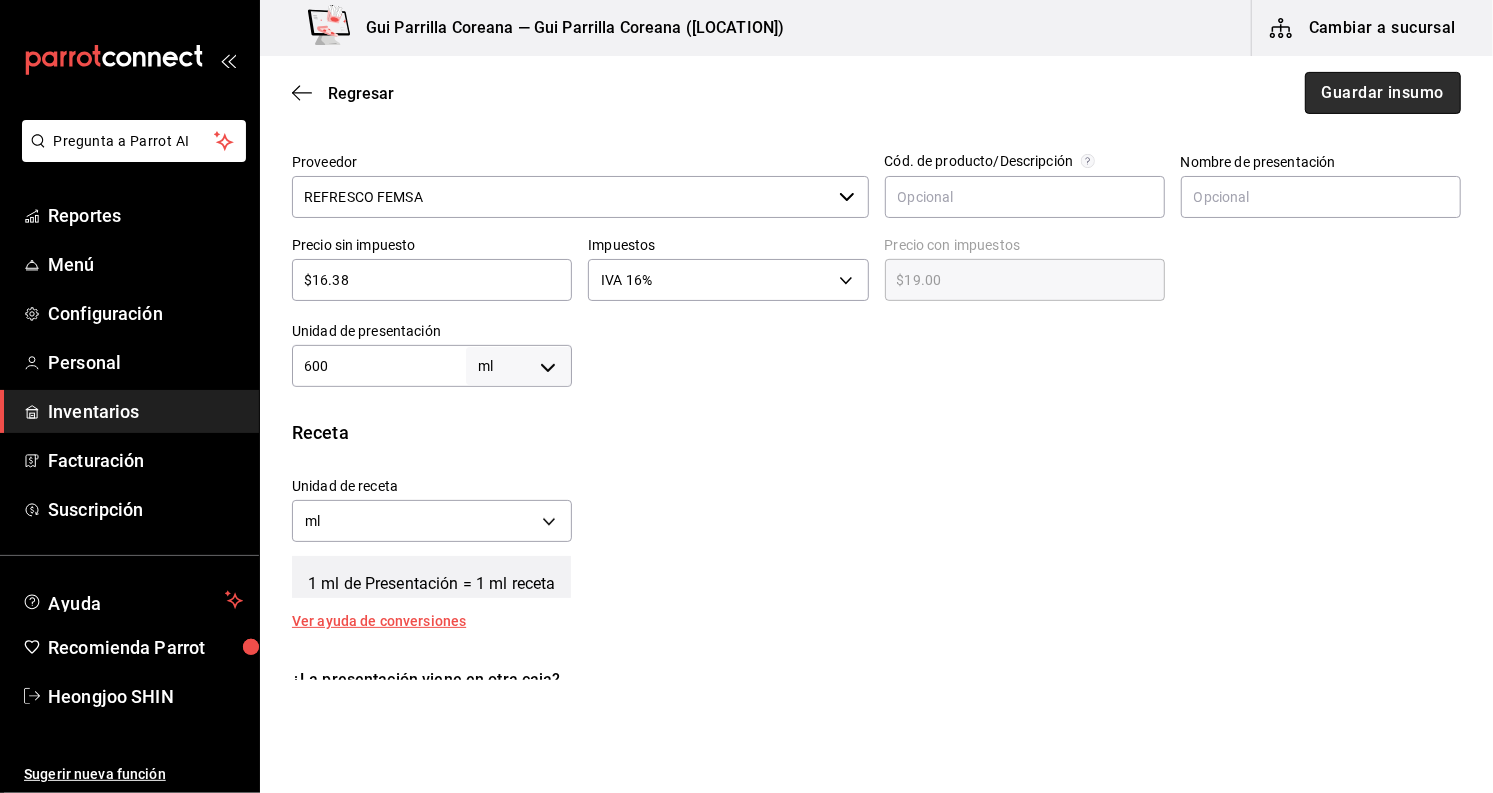 click on "Guardar insumo" at bounding box center (1383, 93) 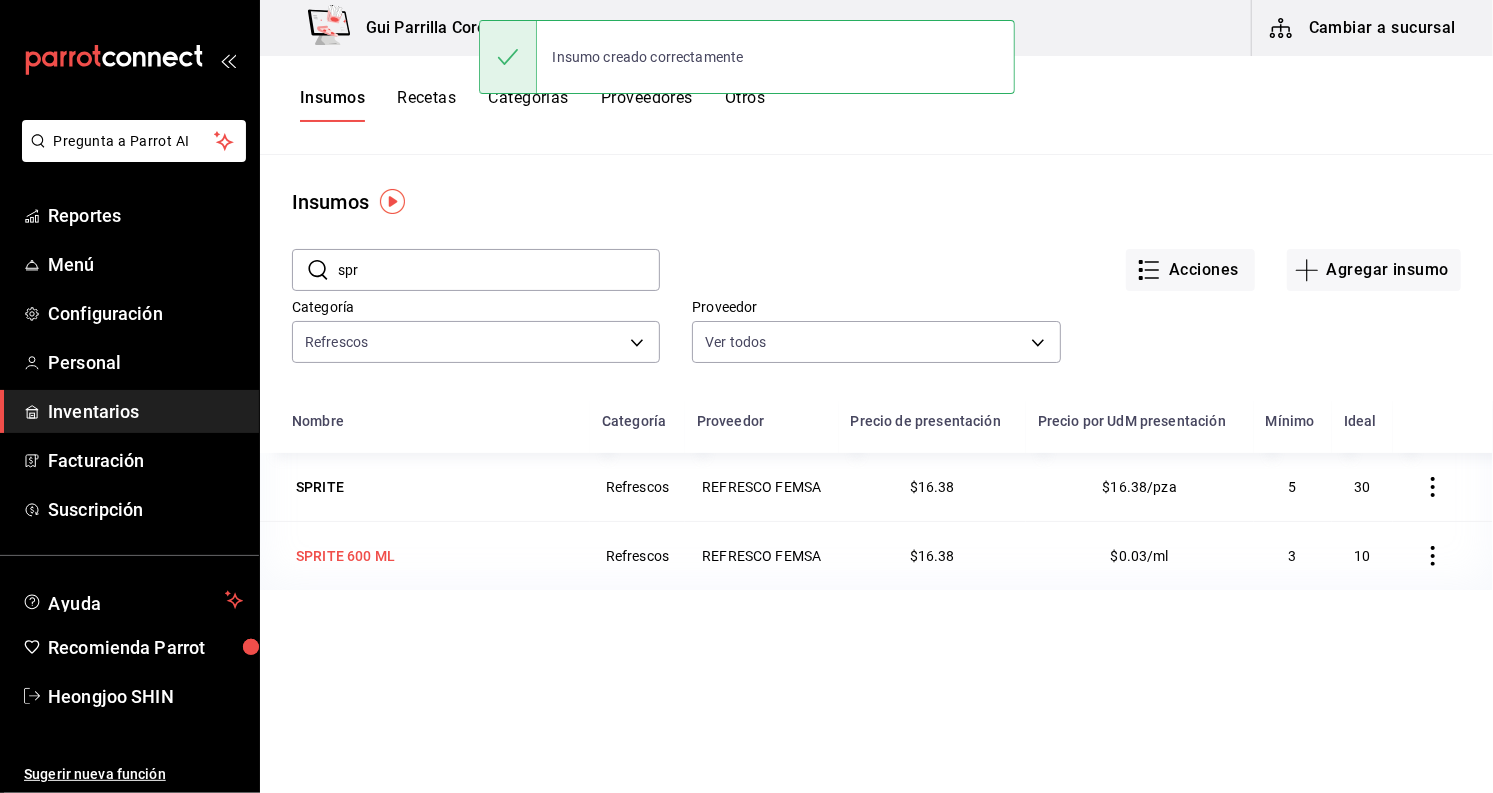click on "SPRITE 600 ML" at bounding box center (345, 556) 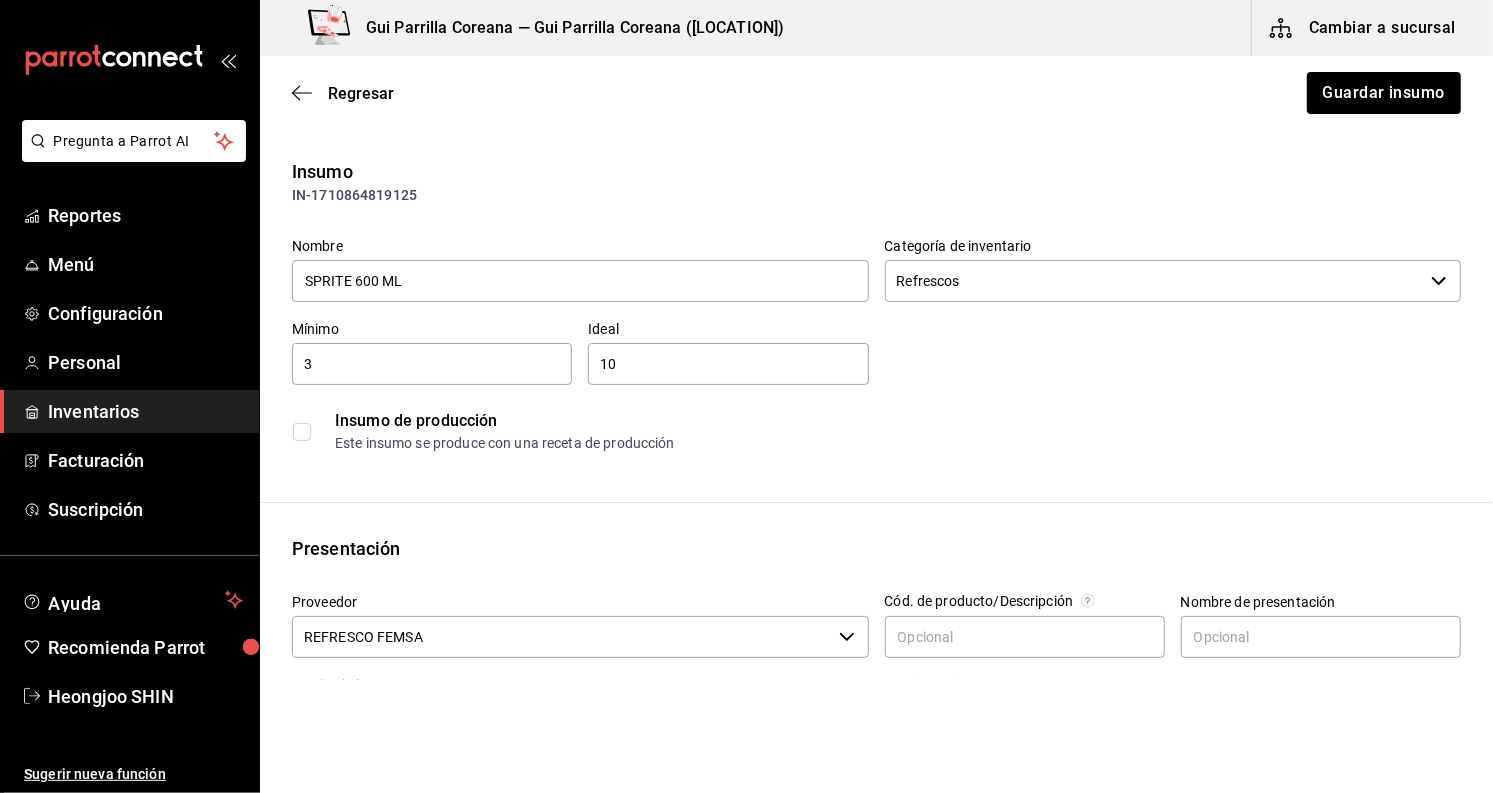 scroll, scrollTop: 0, scrollLeft: 0, axis: both 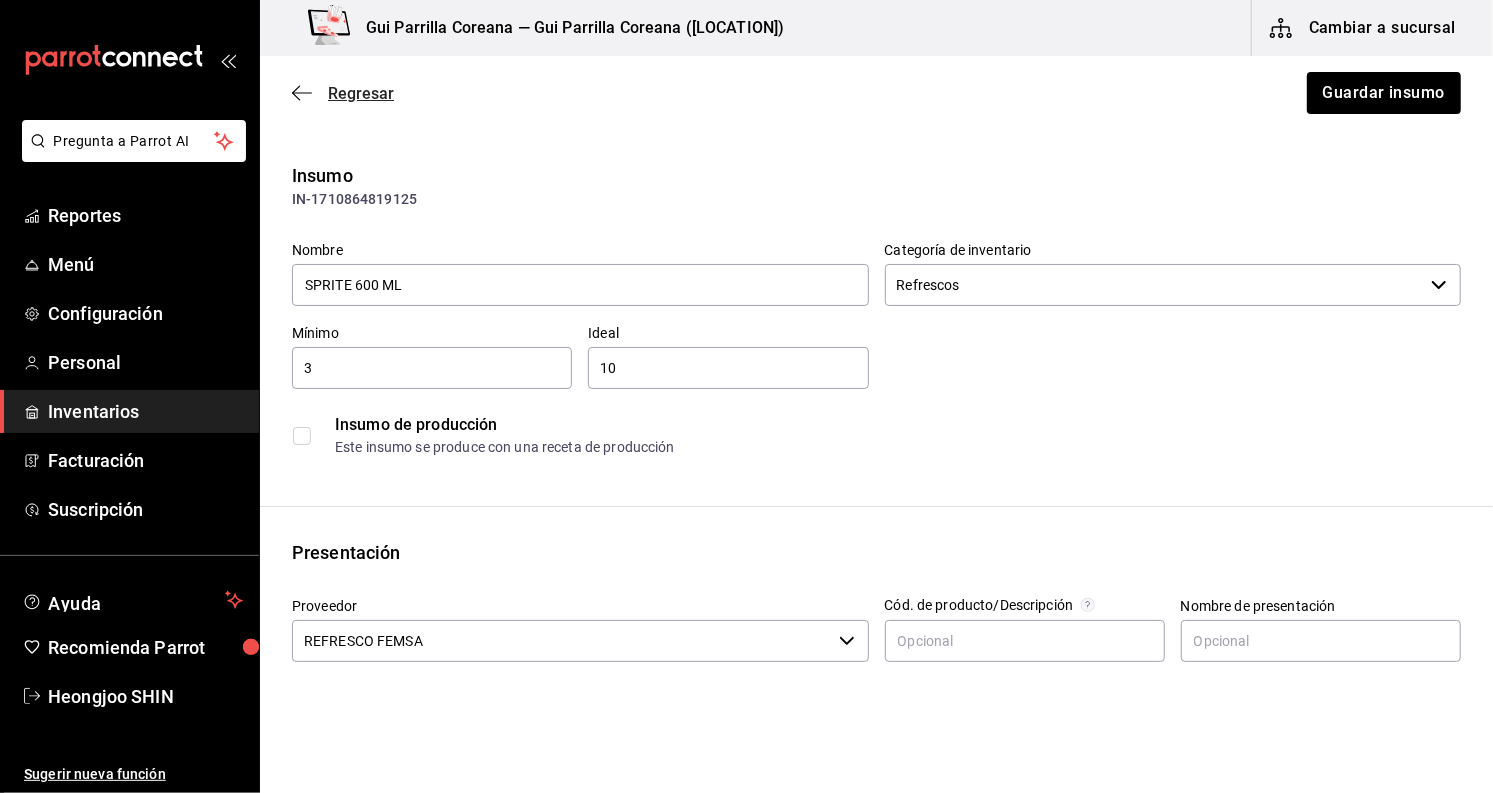 click on "Regresar" at bounding box center [343, 93] 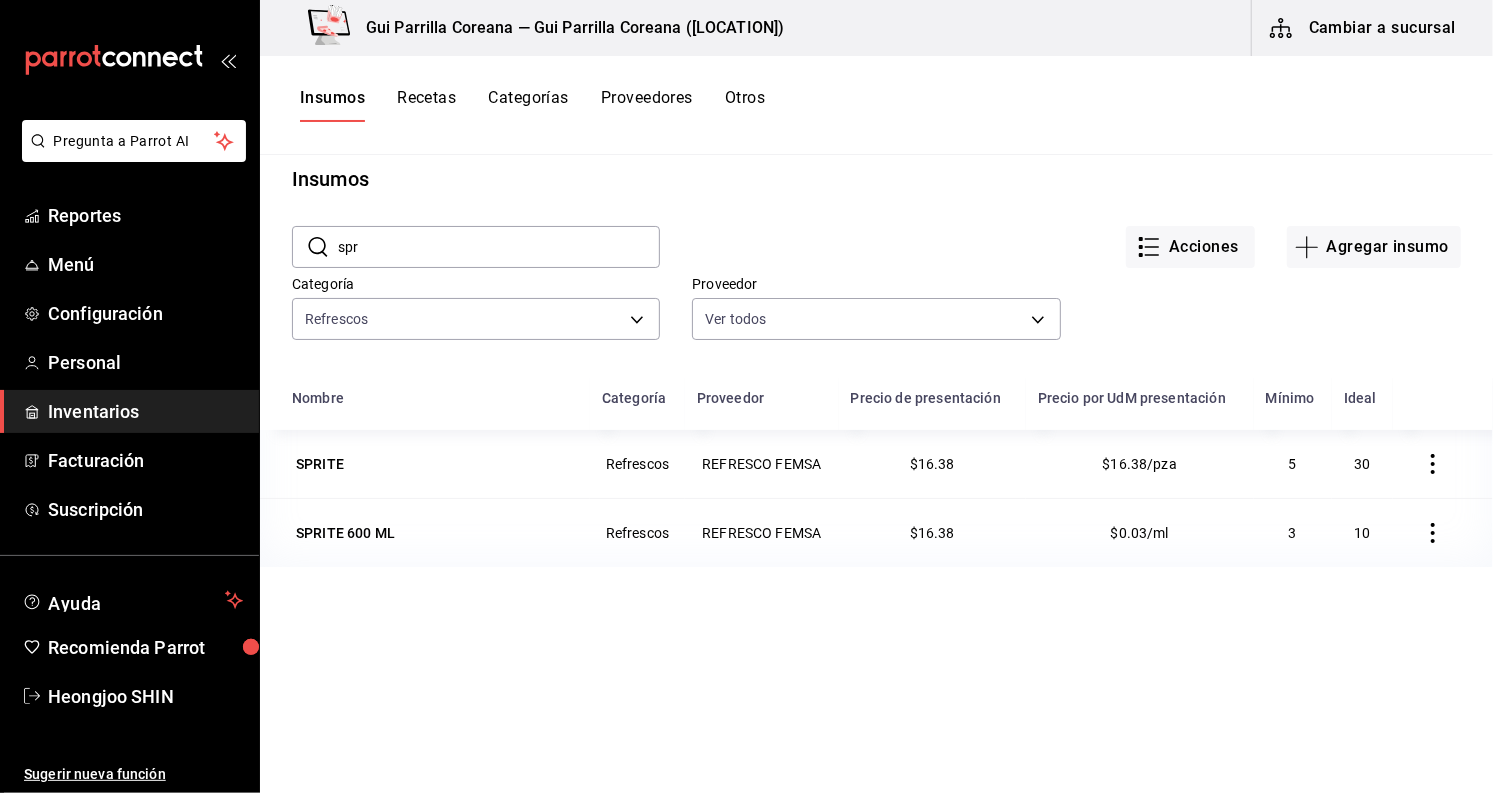 scroll, scrollTop: 0, scrollLeft: 0, axis: both 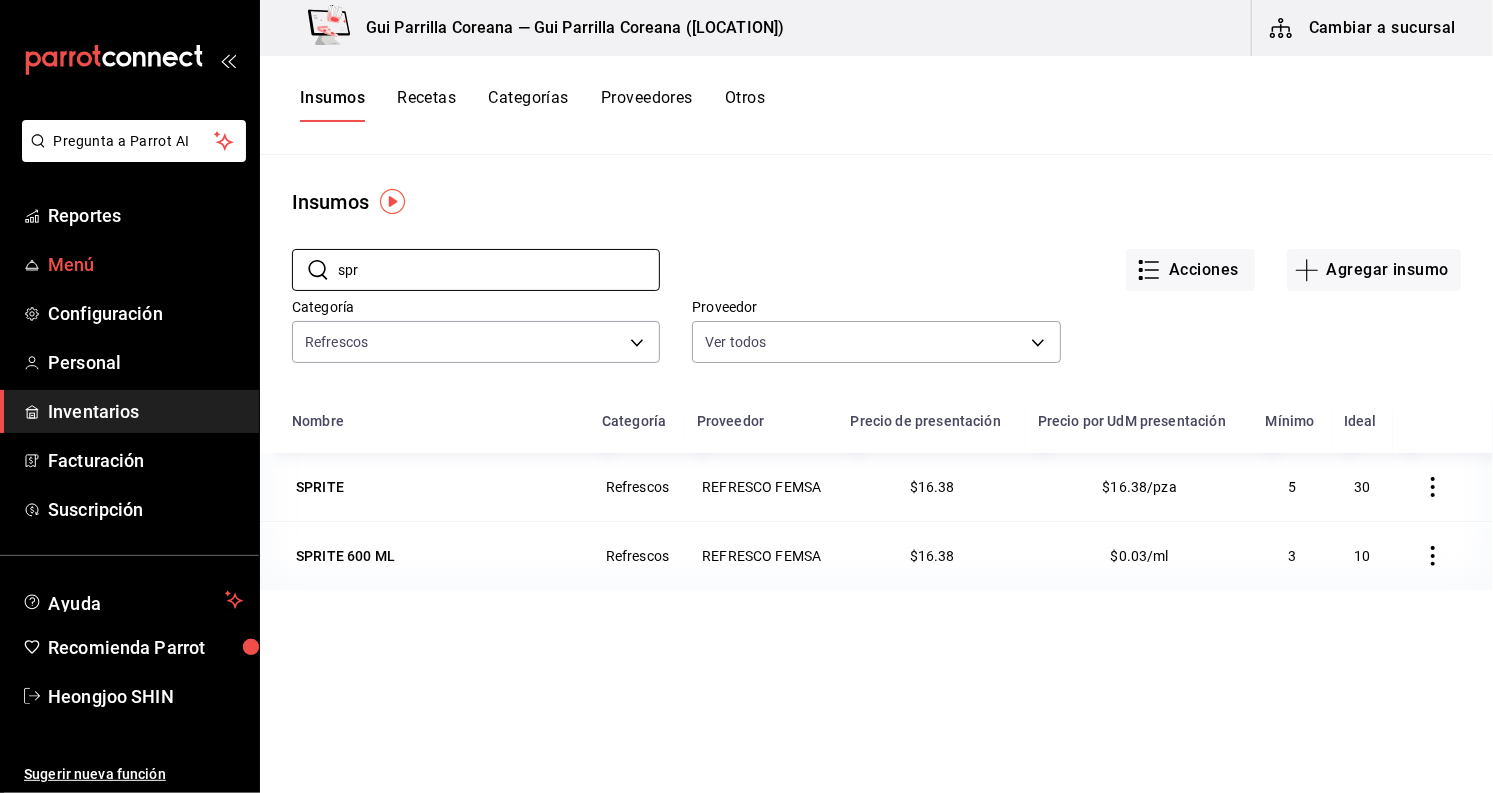drag, startPoint x: 388, startPoint y: 278, endPoint x: 224, endPoint y: 270, distance: 164.195 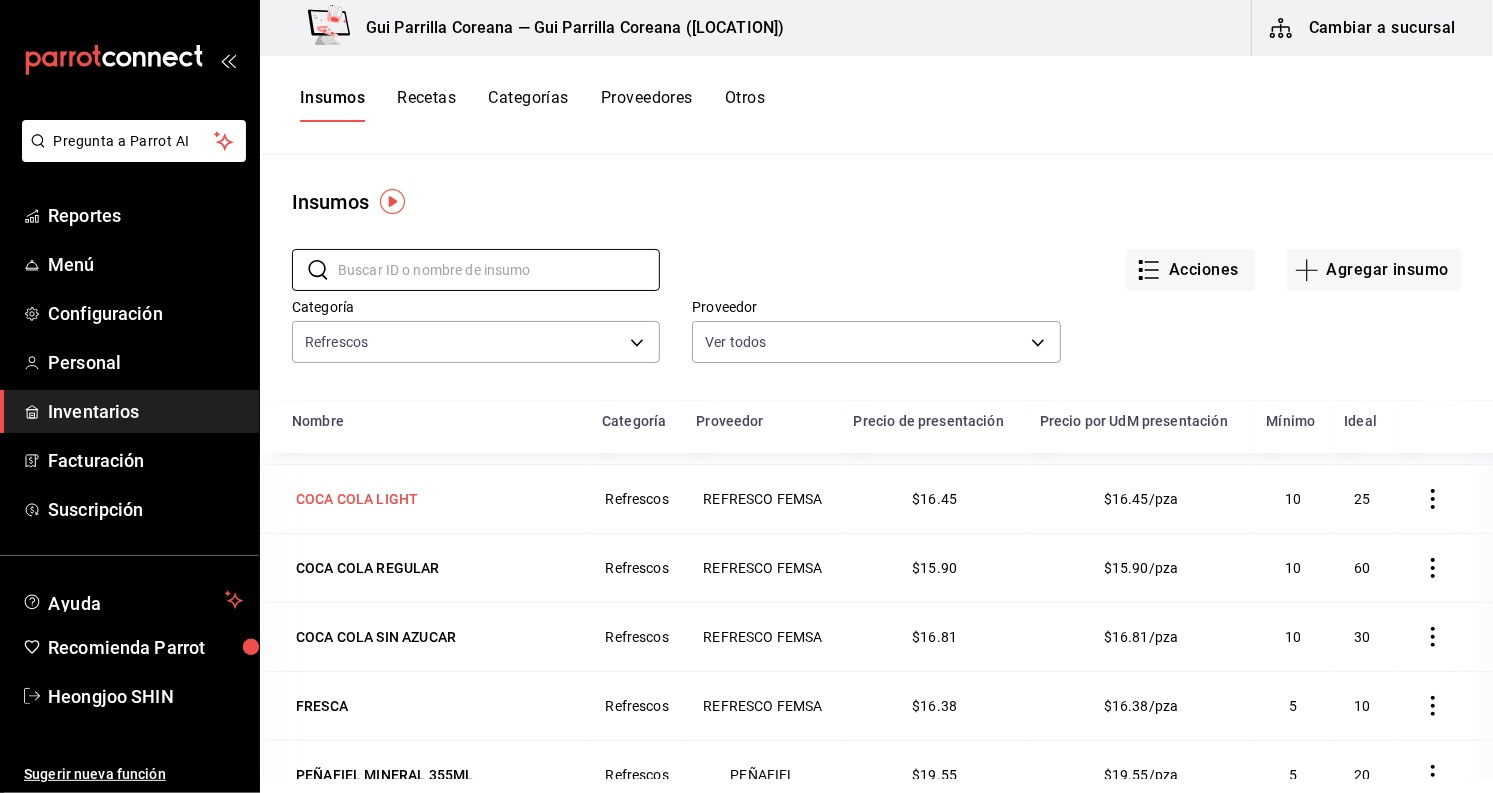 scroll, scrollTop: 401, scrollLeft: 0, axis: vertical 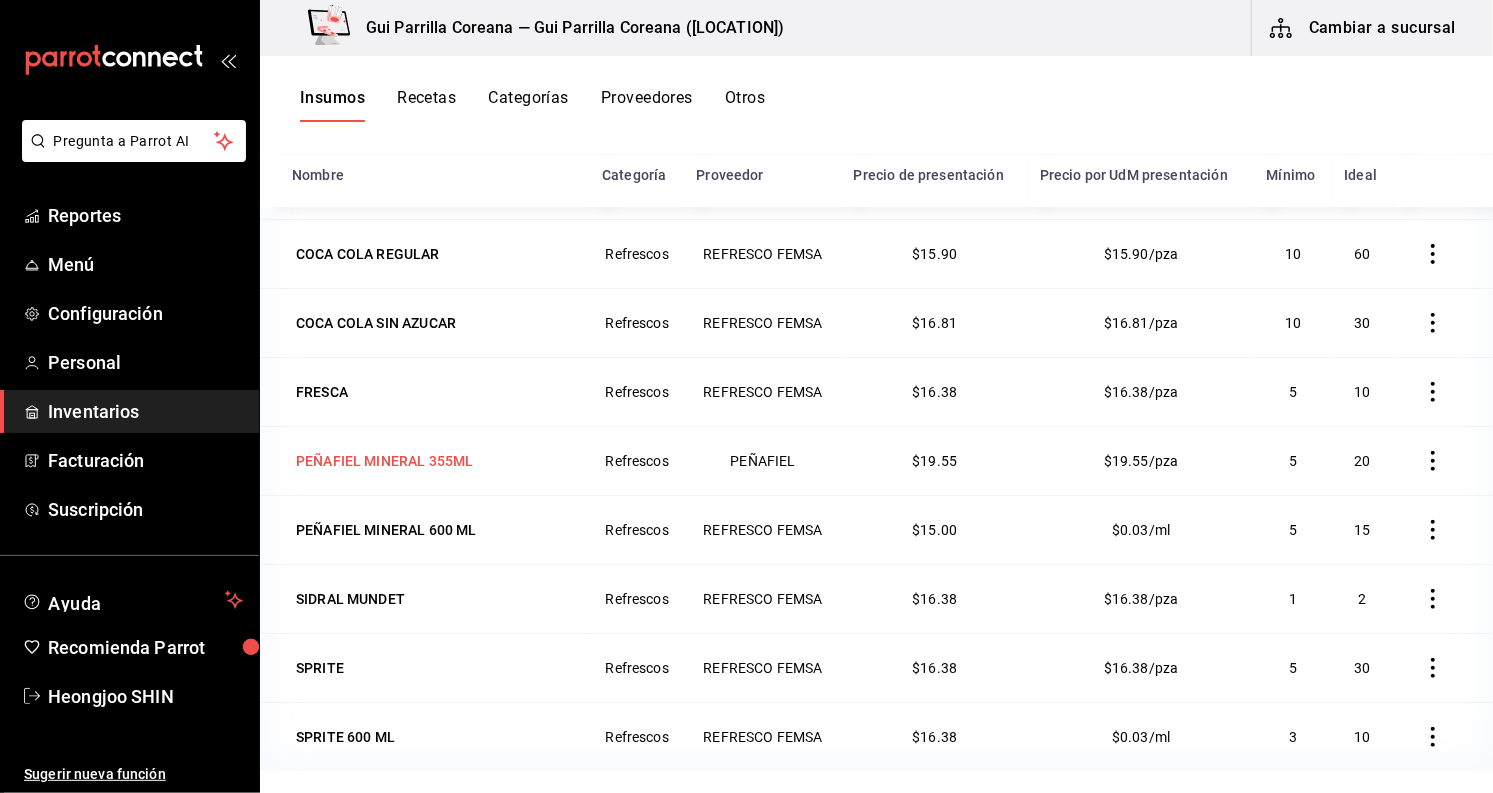 type 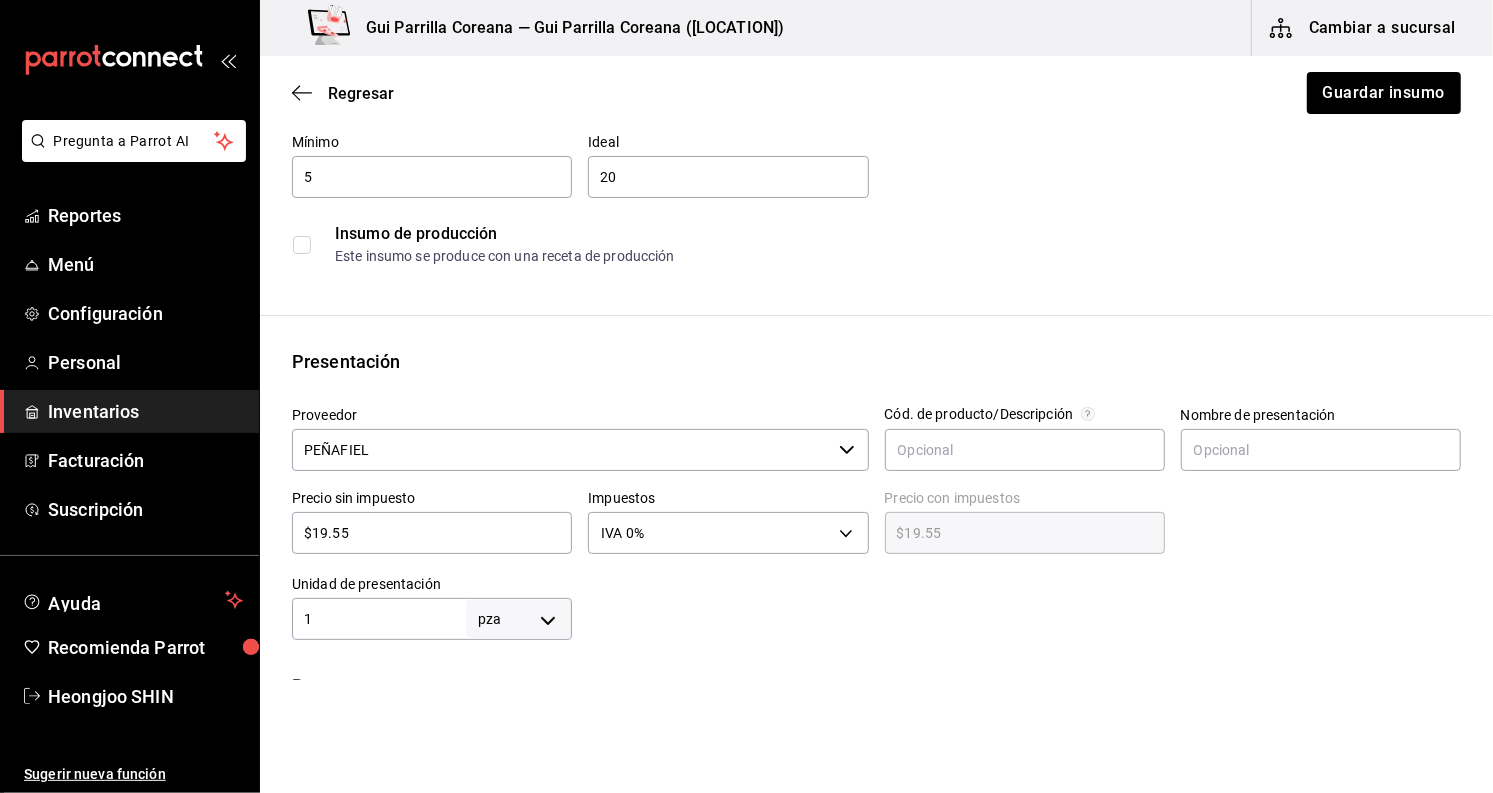 scroll, scrollTop: 333, scrollLeft: 0, axis: vertical 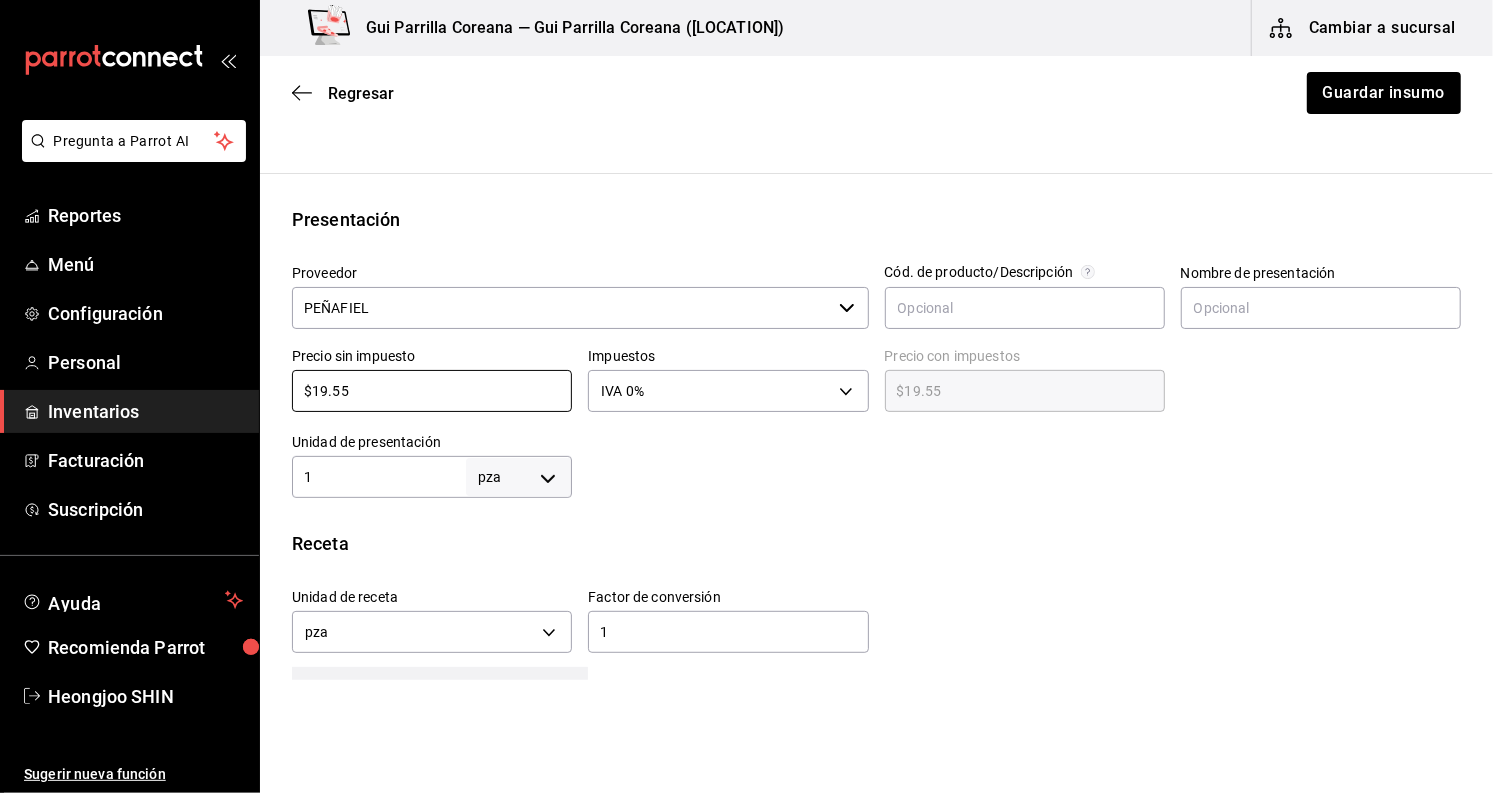 drag, startPoint x: 417, startPoint y: 391, endPoint x: 225, endPoint y: 390, distance: 192.00261 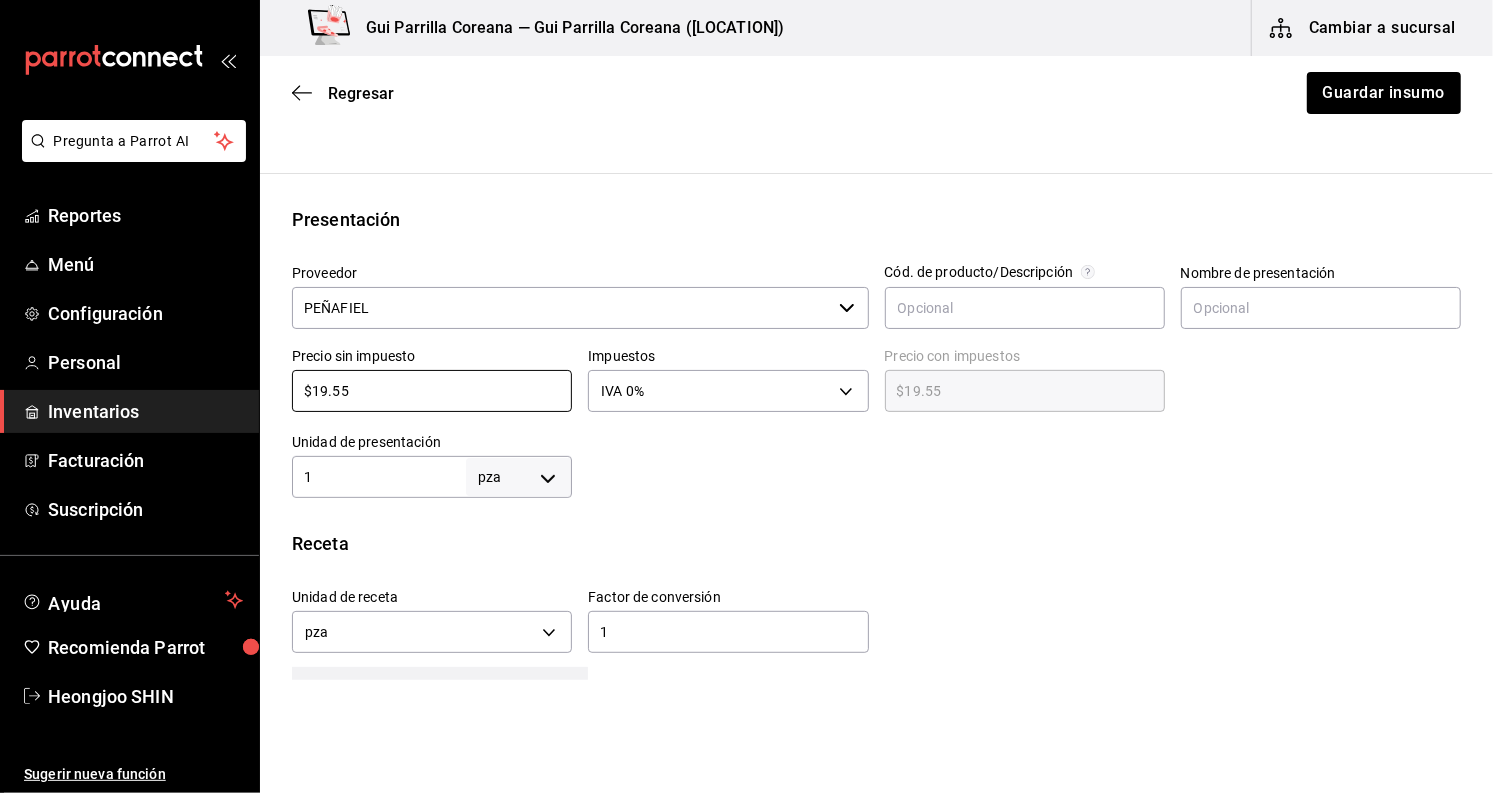 type on "$1" 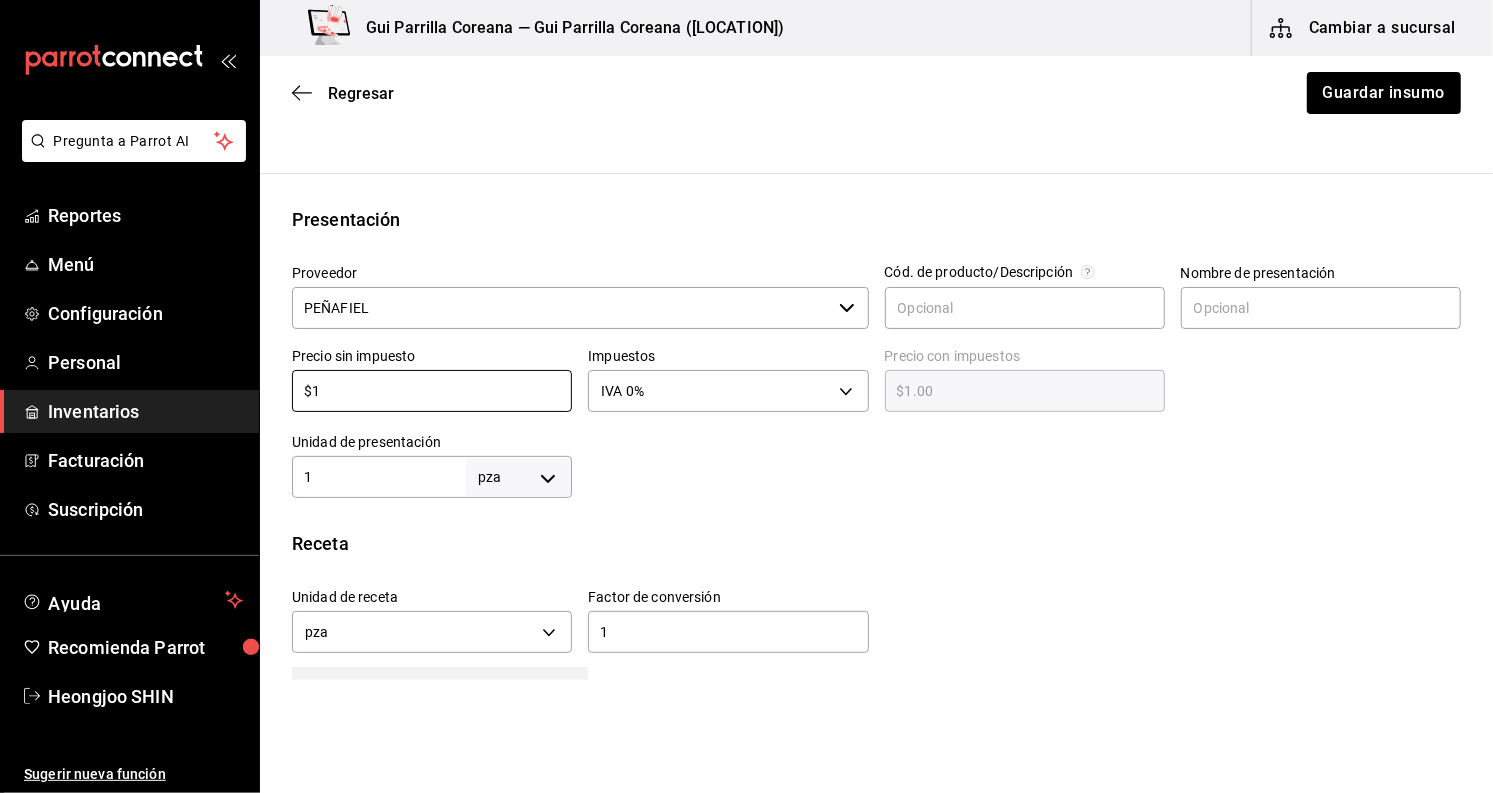 type on "$1.00" 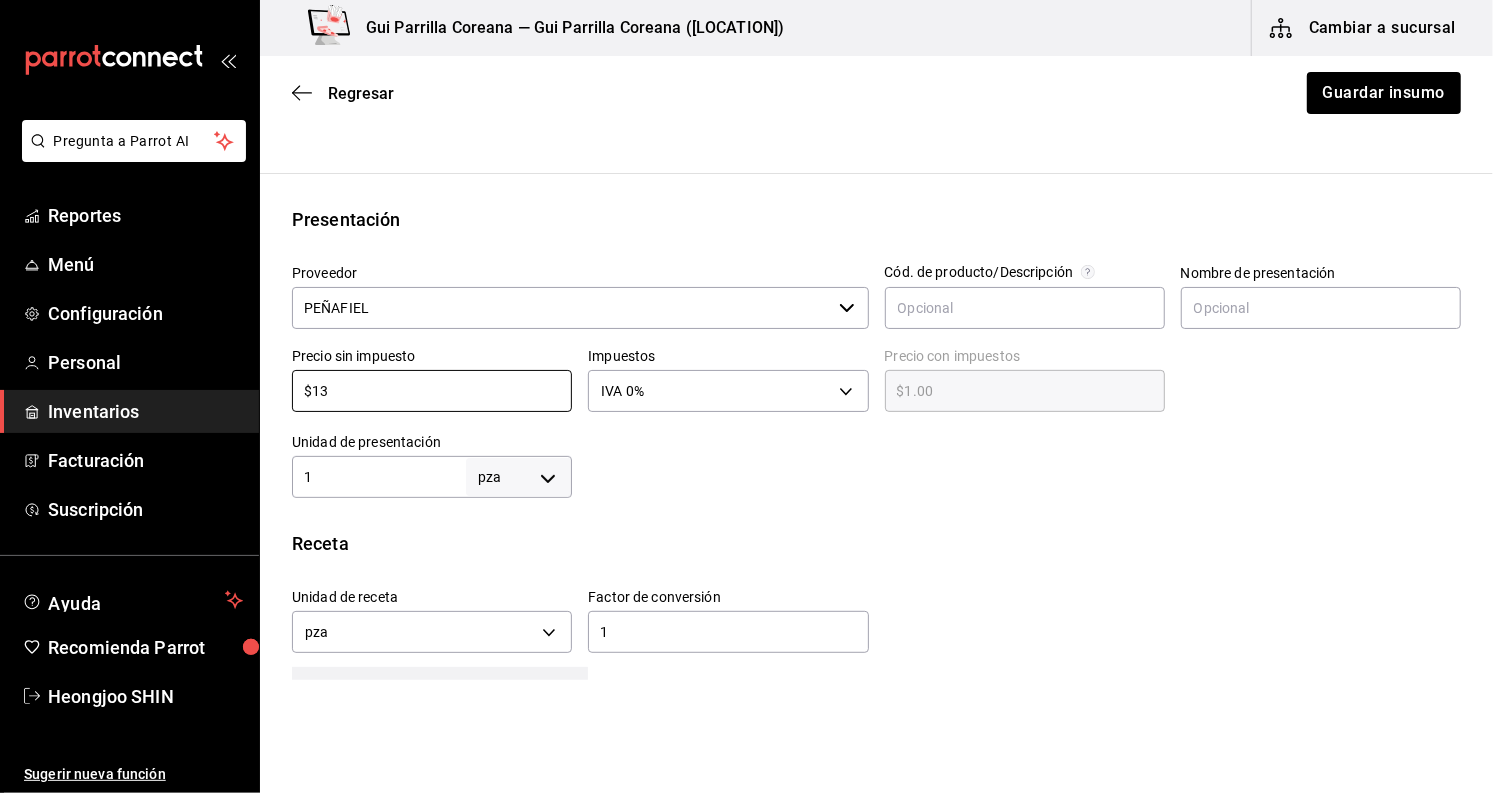 type on "$13.00" 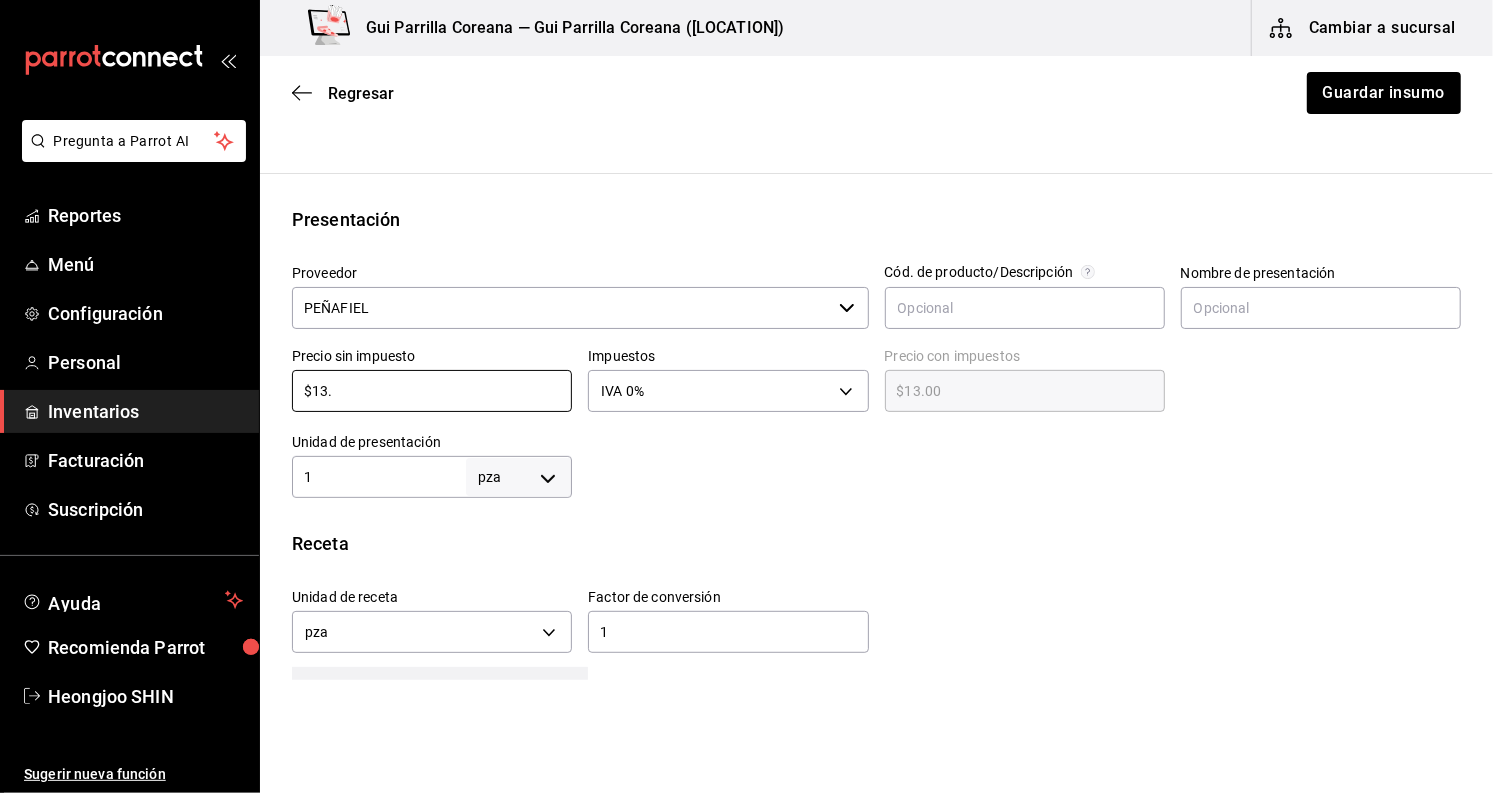 type on "$13.2" 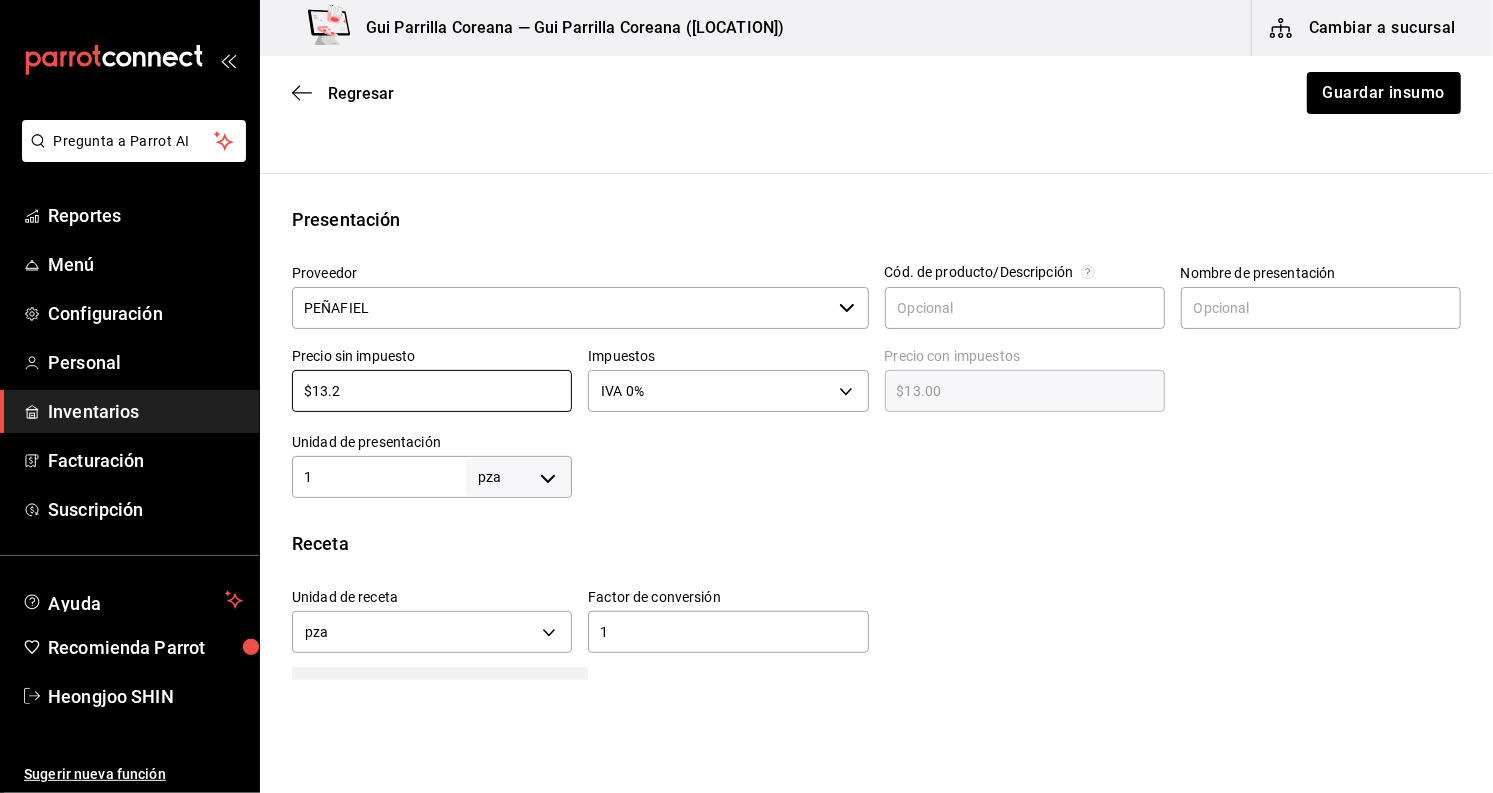 type on "$13.20" 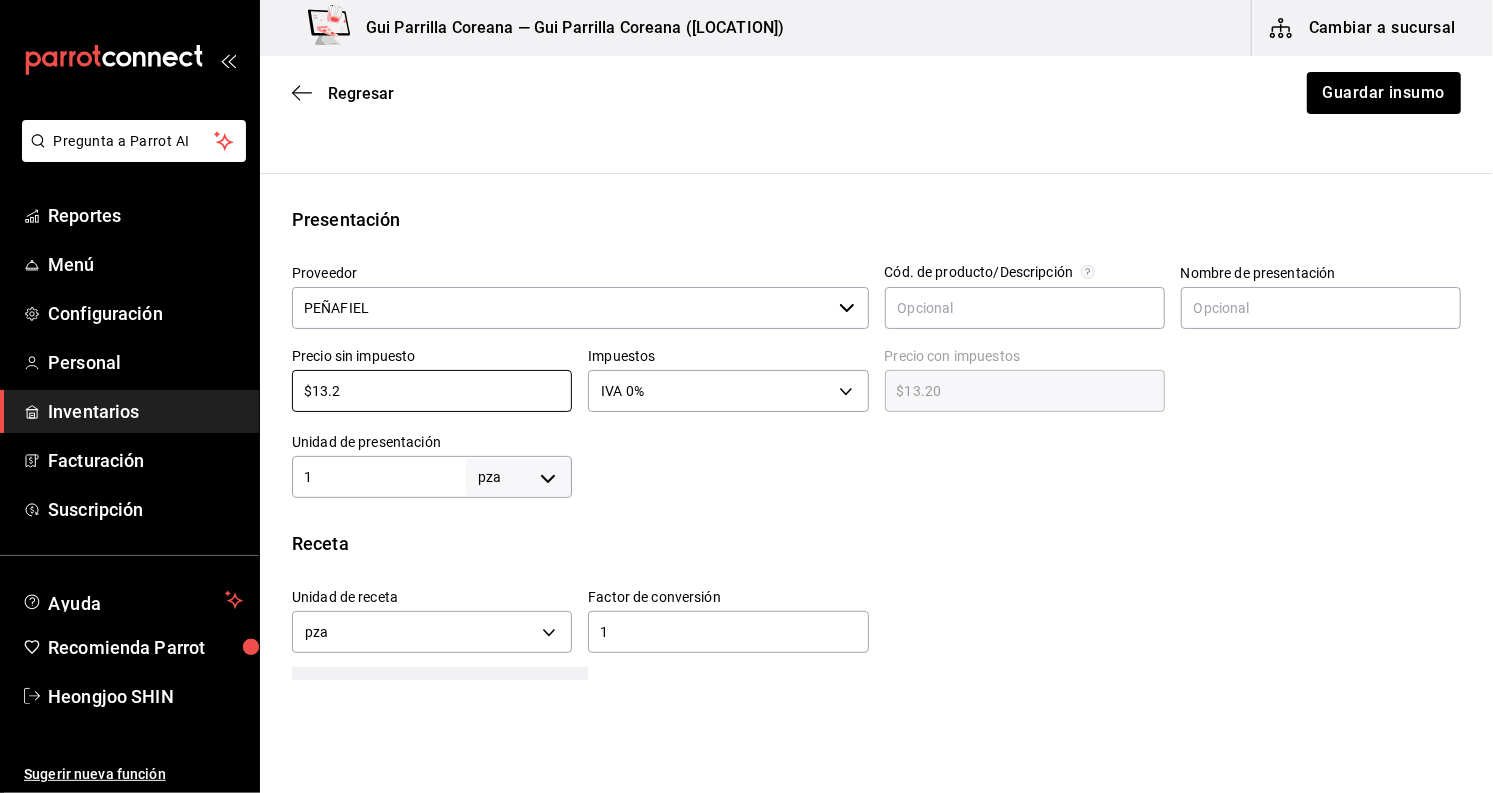 type on "$13.25" 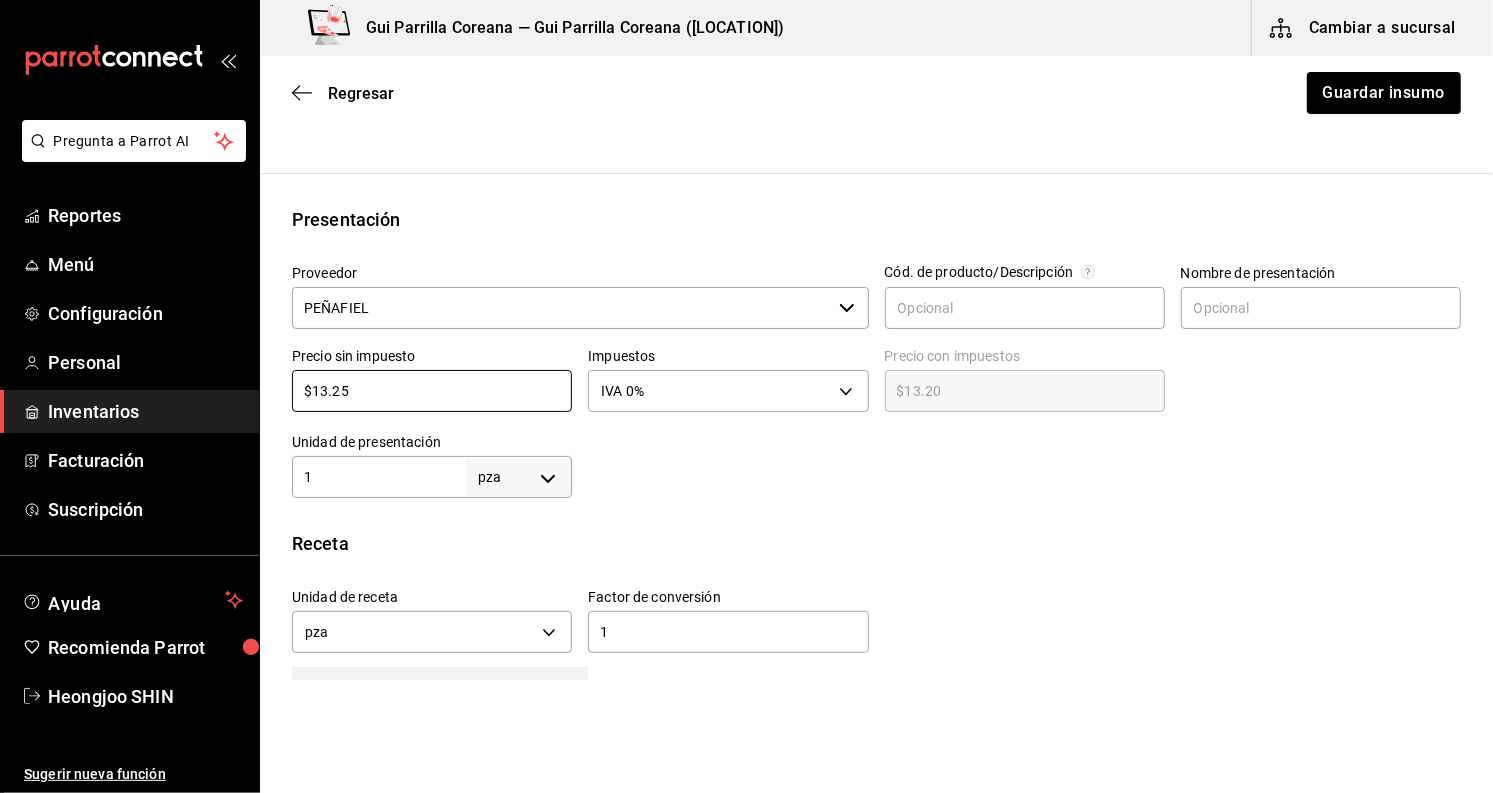 type on "$13.25" 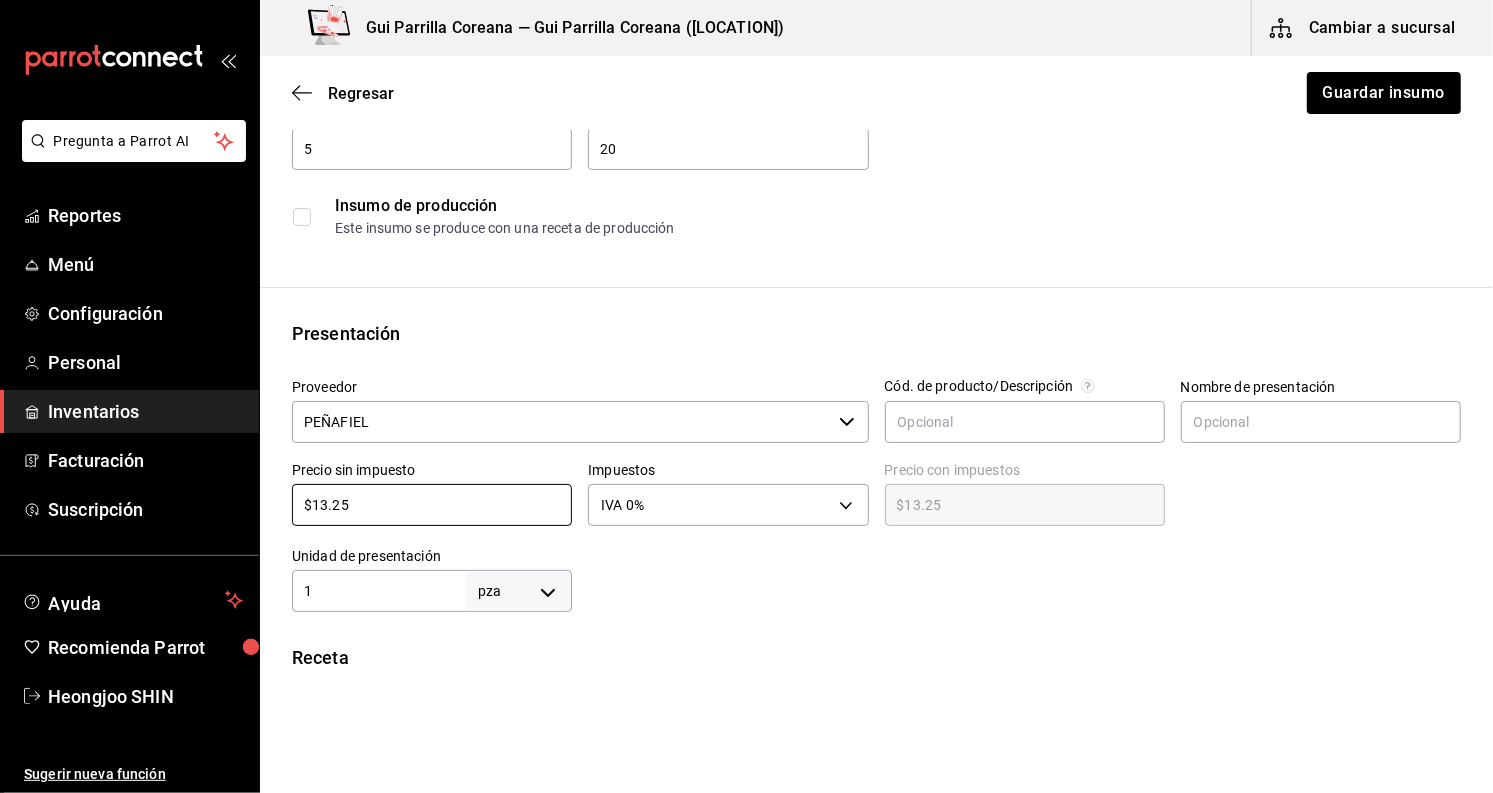 scroll, scrollTop: 0, scrollLeft: 0, axis: both 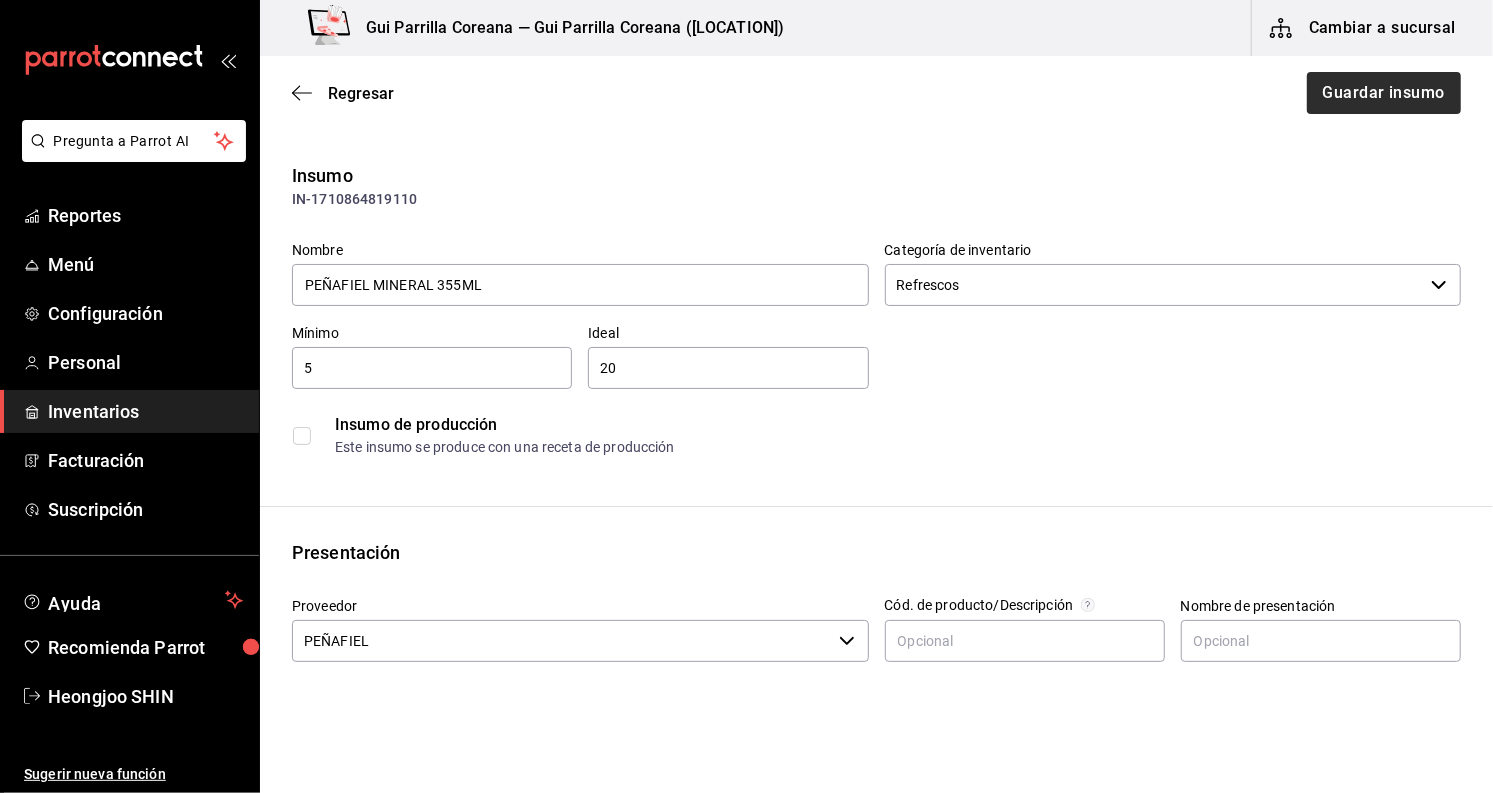 type on "$13.25" 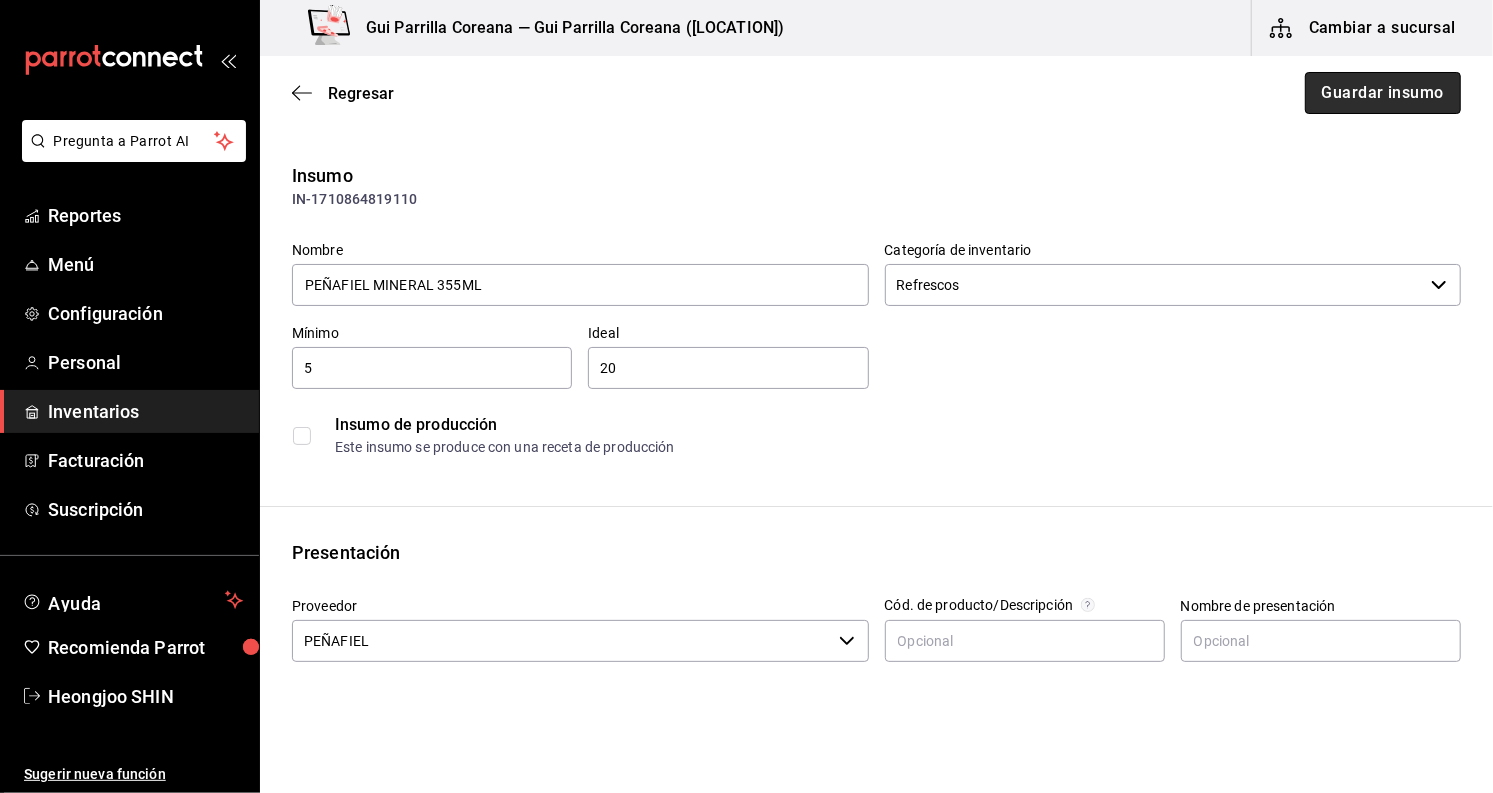 click on "Guardar insumo" at bounding box center [1383, 93] 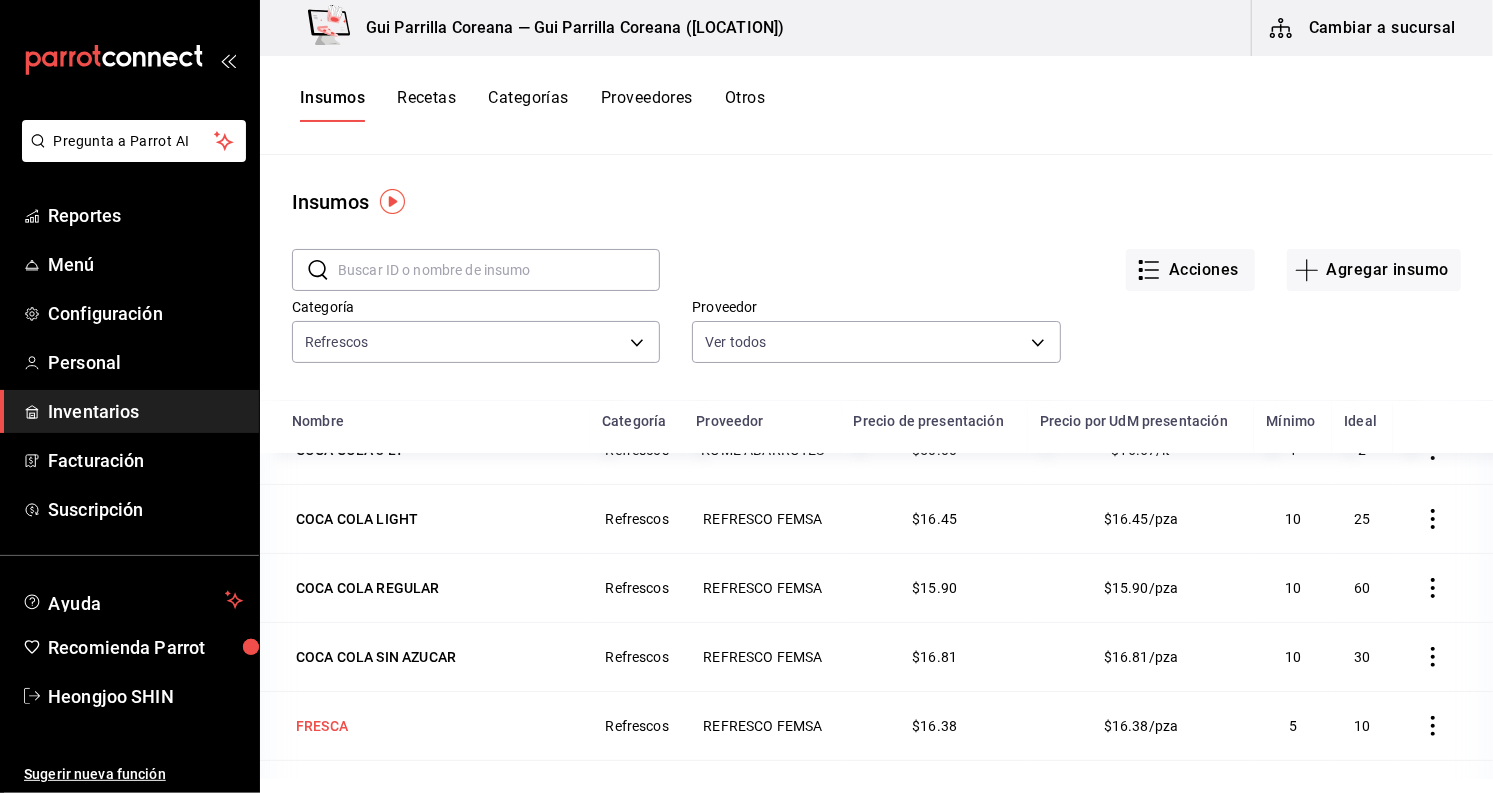 scroll, scrollTop: 401, scrollLeft: 0, axis: vertical 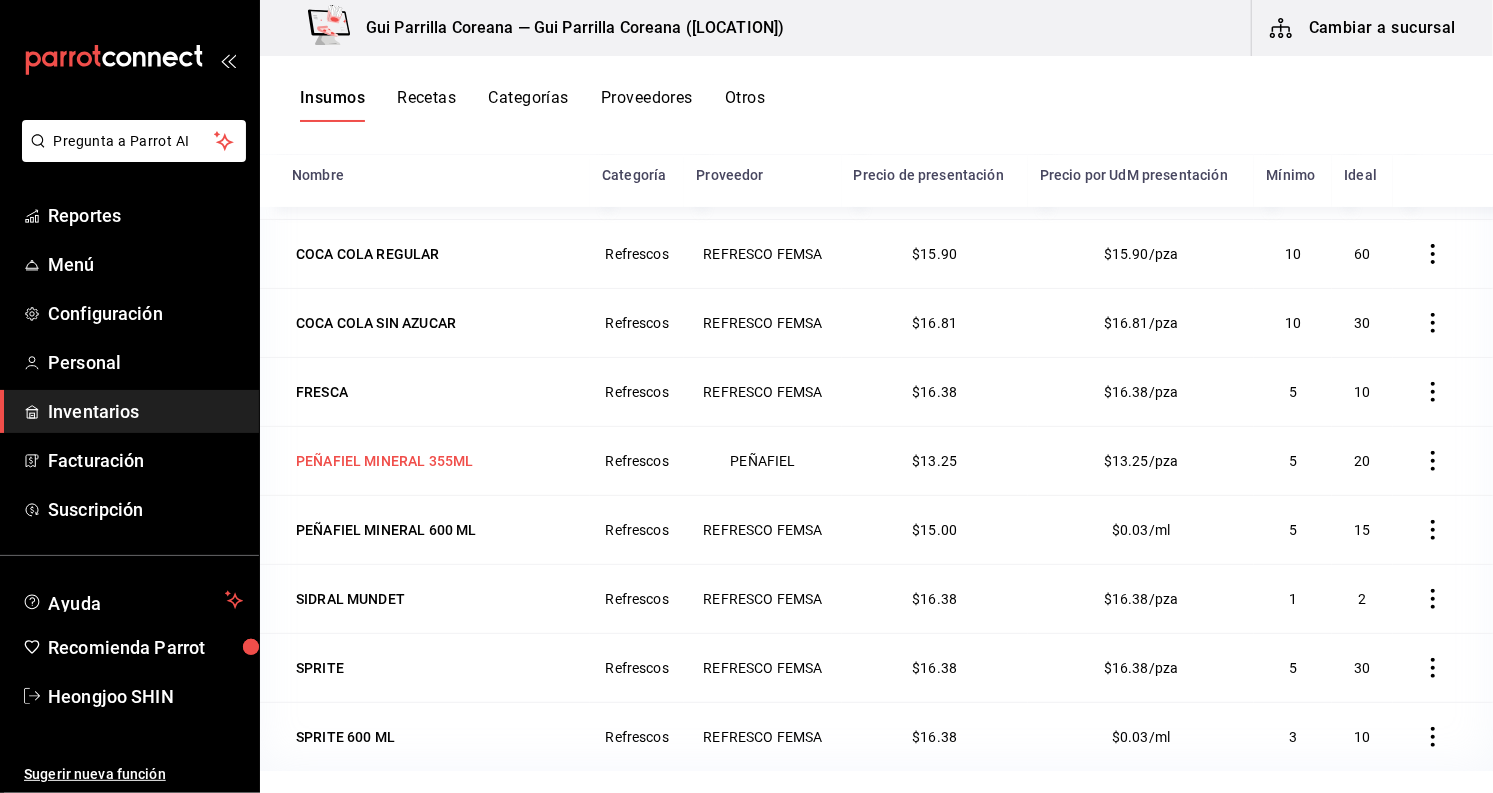 click on "PEÑAFIEL MINERAL 355ML" at bounding box center [384, 461] 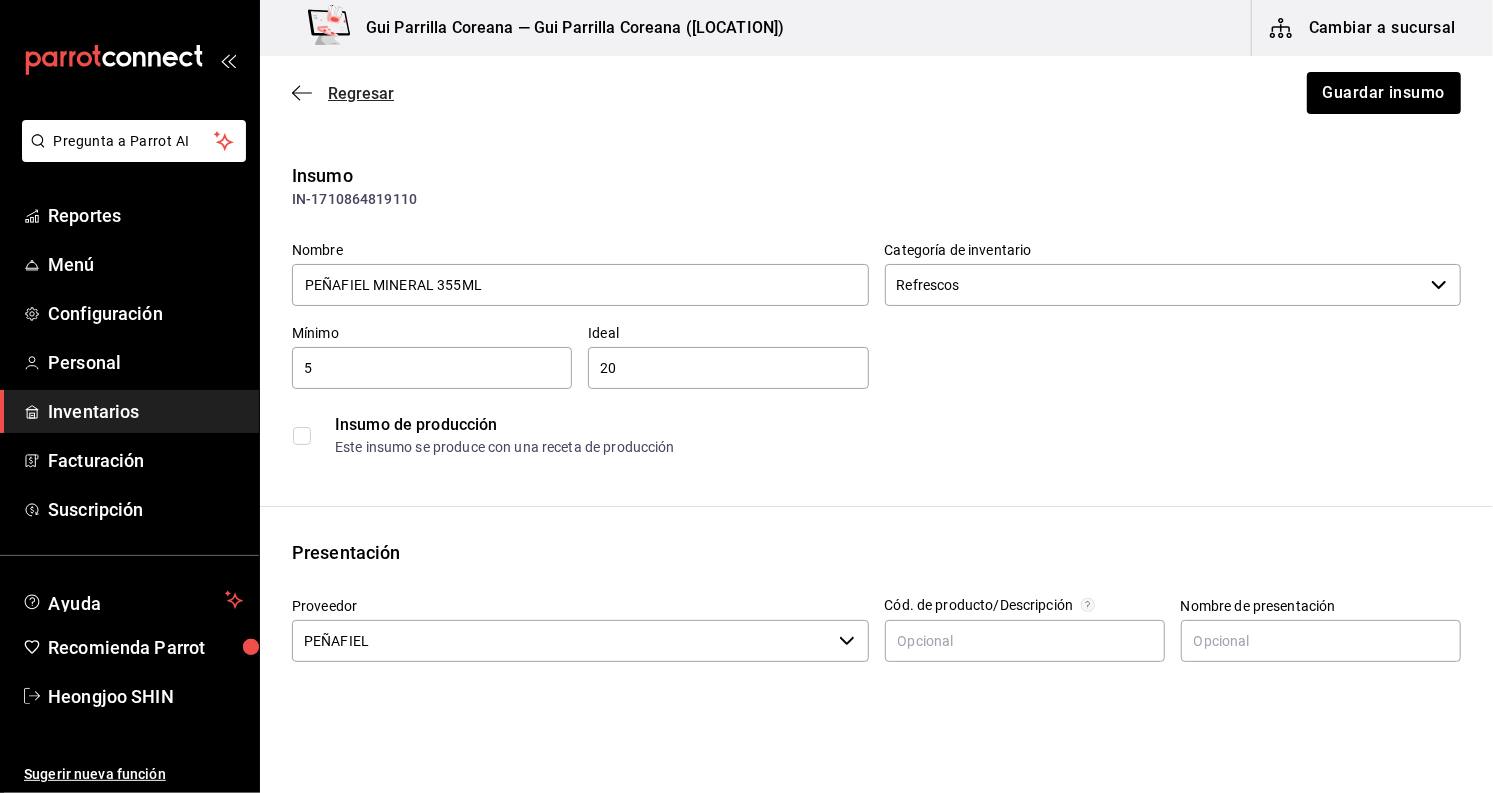 click 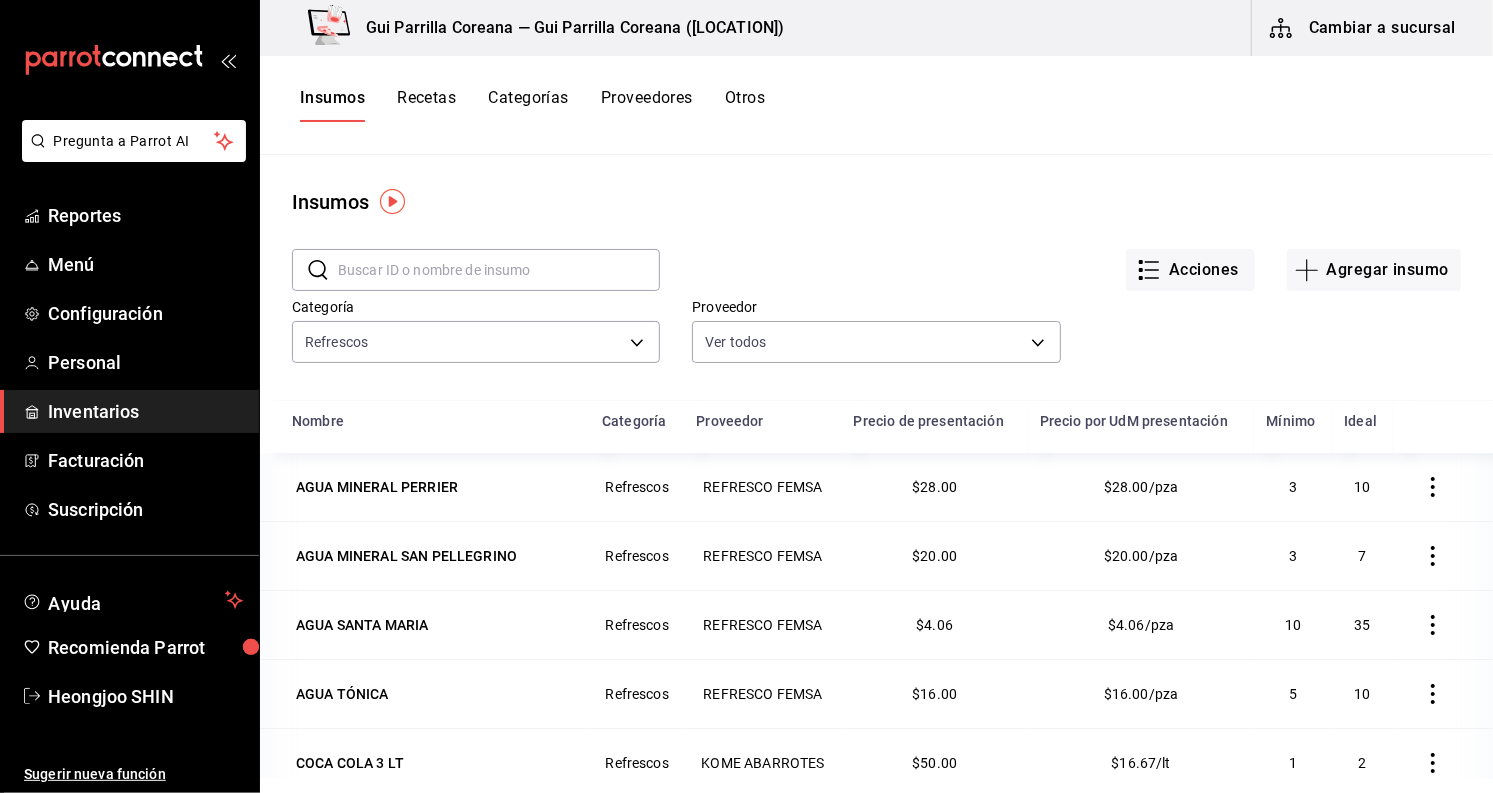 click at bounding box center (499, 270) 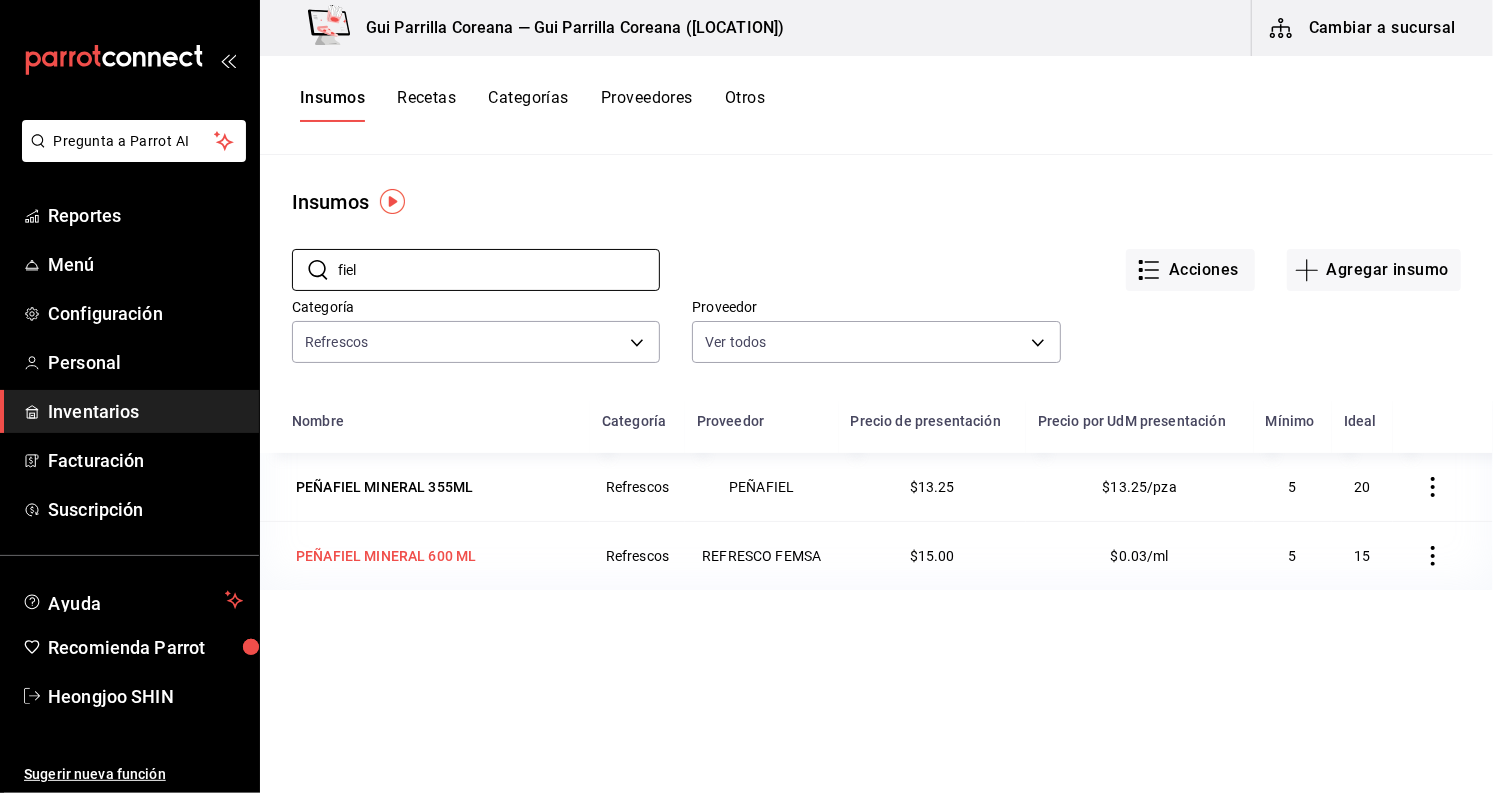 type on "fiel" 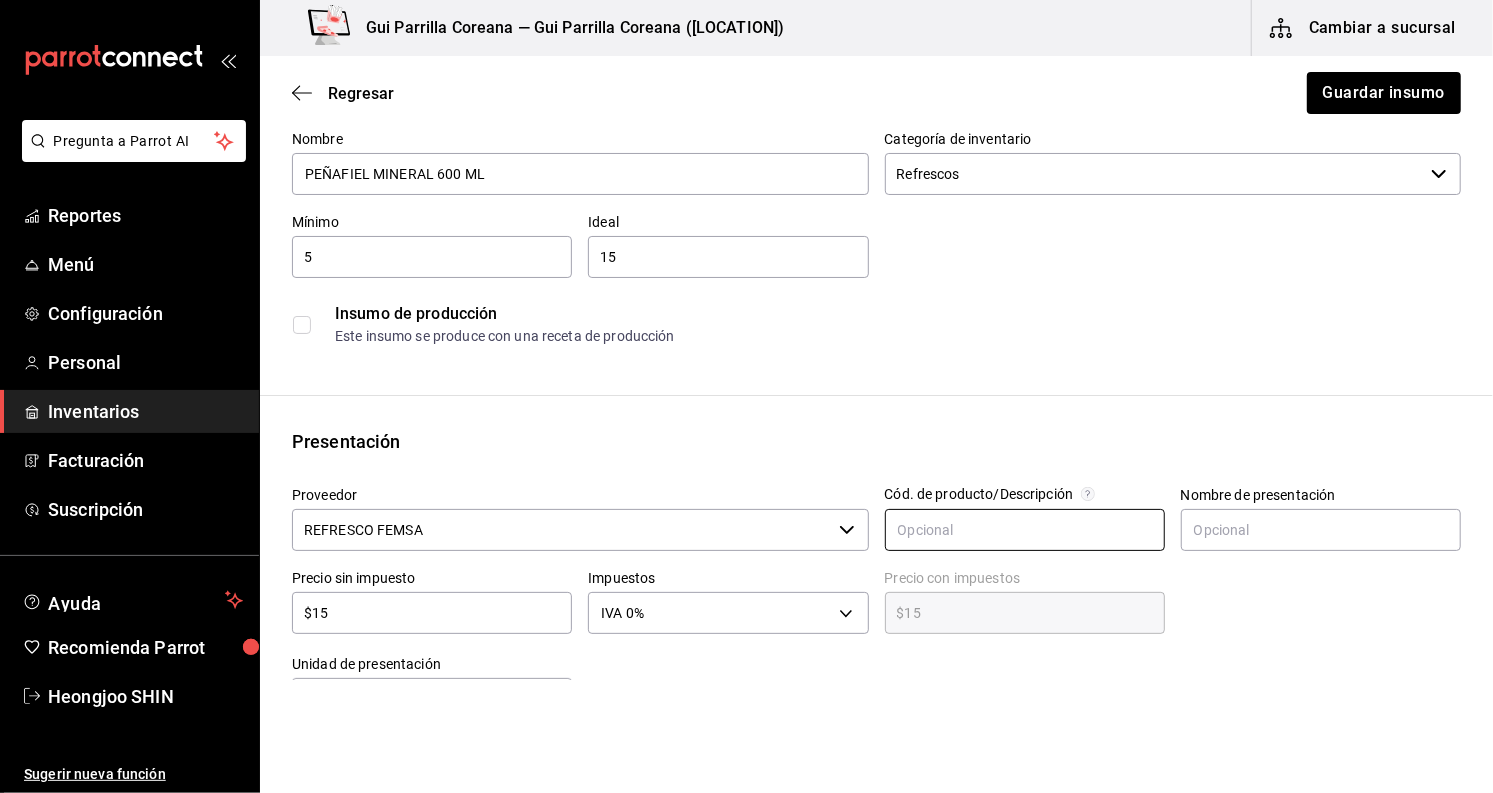 scroll, scrollTop: 222, scrollLeft: 0, axis: vertical 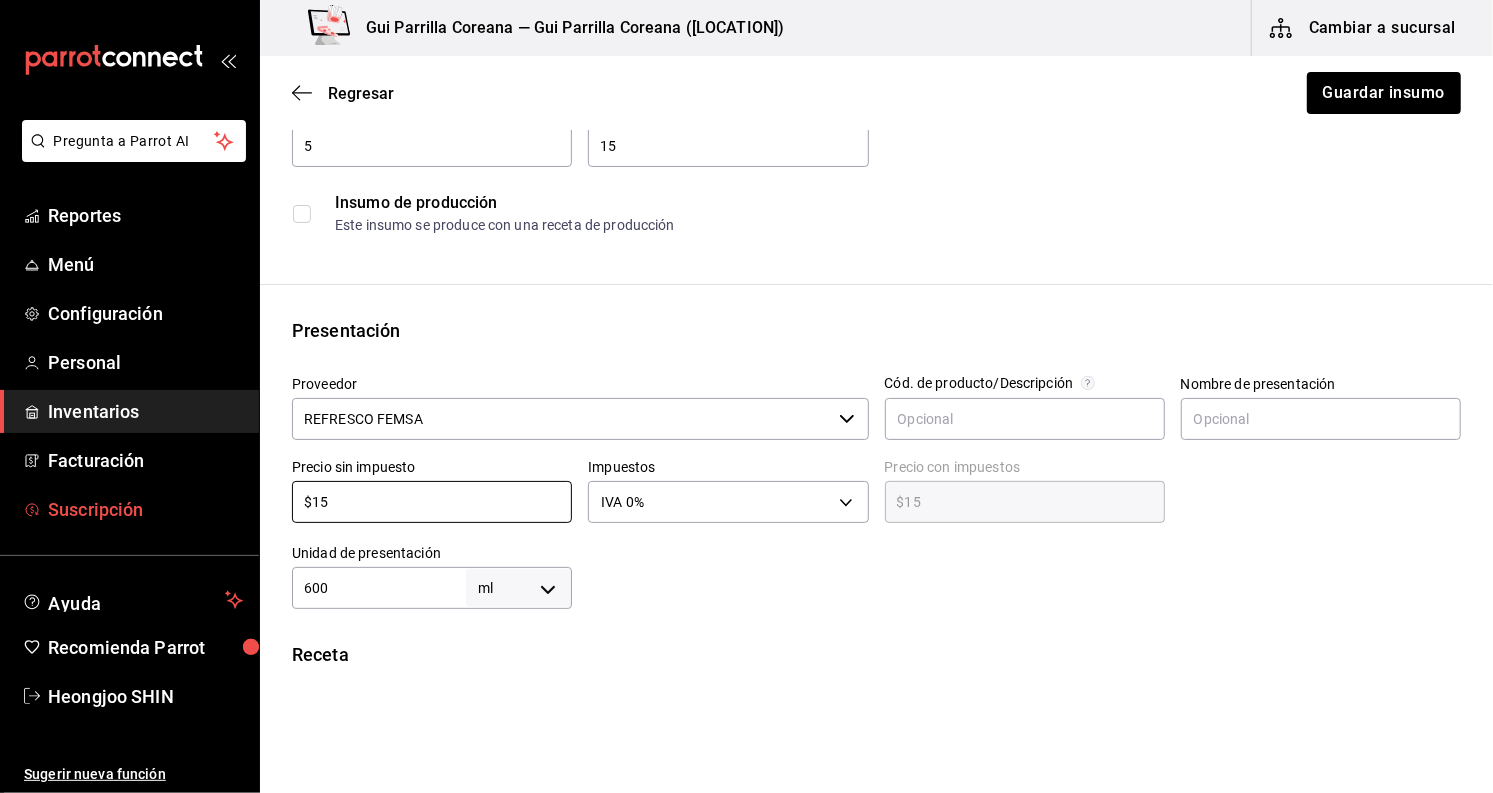 drag, startPoint x: 477, startPoint y: 498, endPoint x: 68, endPoint y: 495, distance: 409.01102 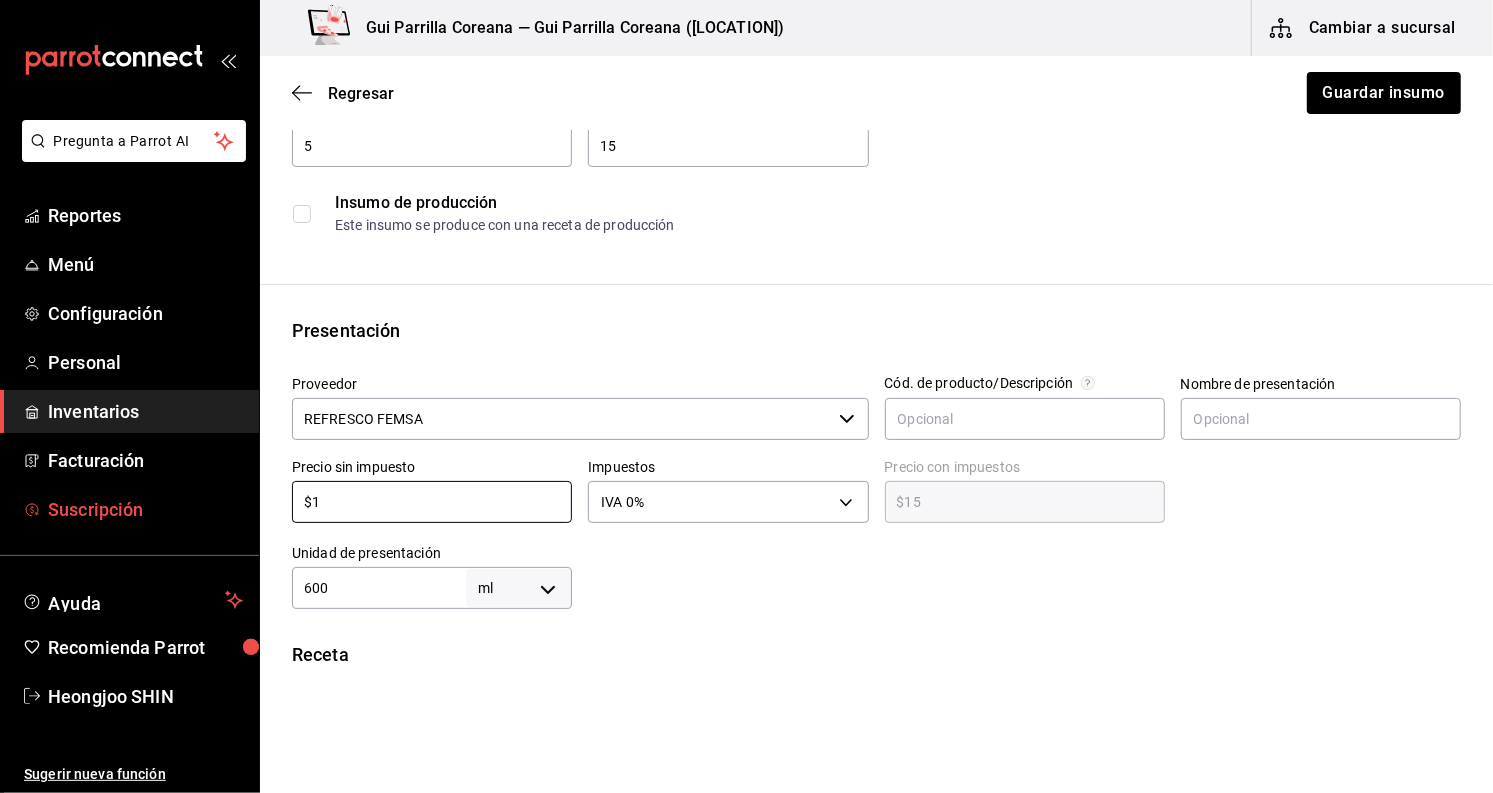 type on "$13" 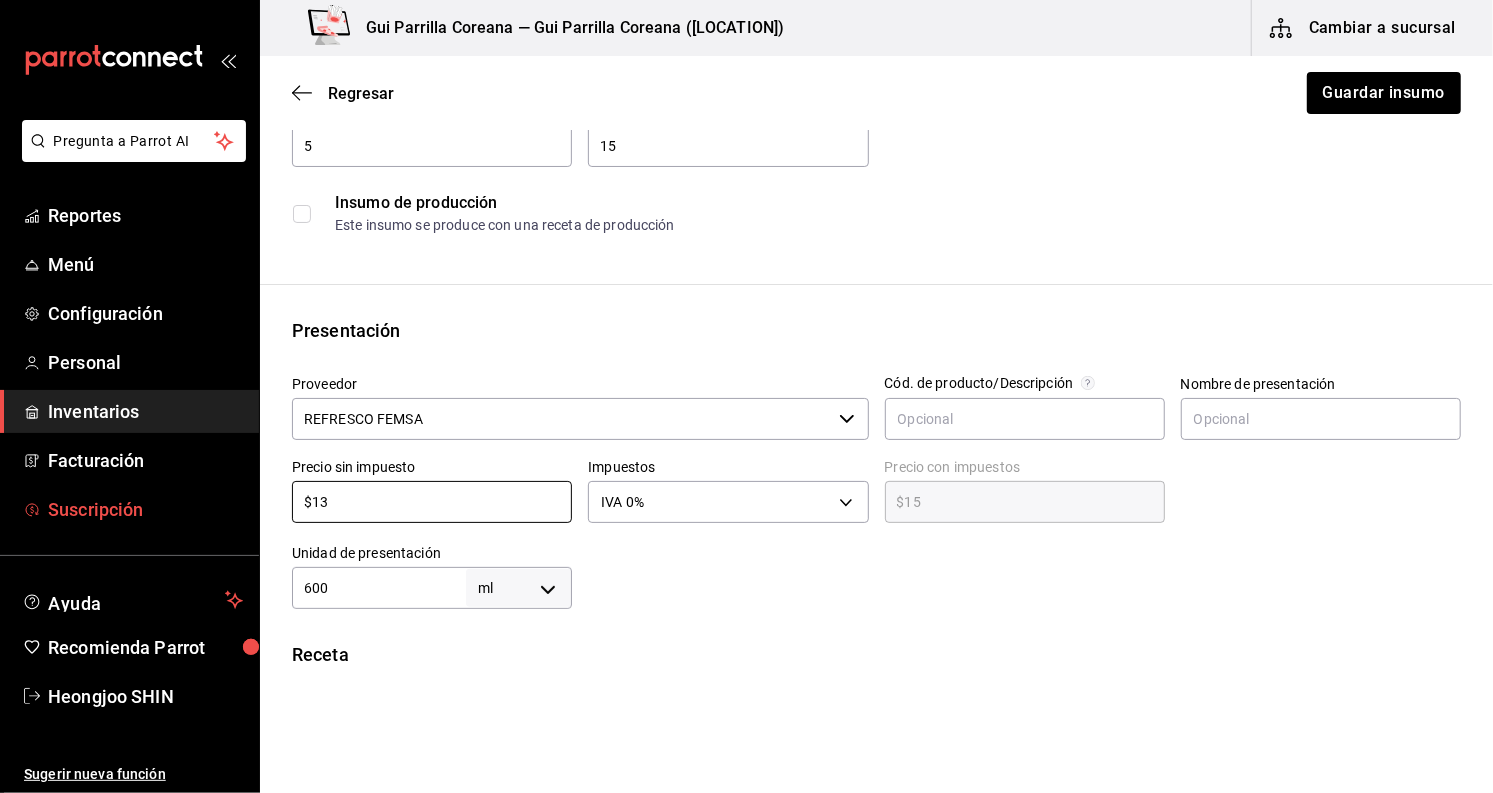 type on "$13.00" 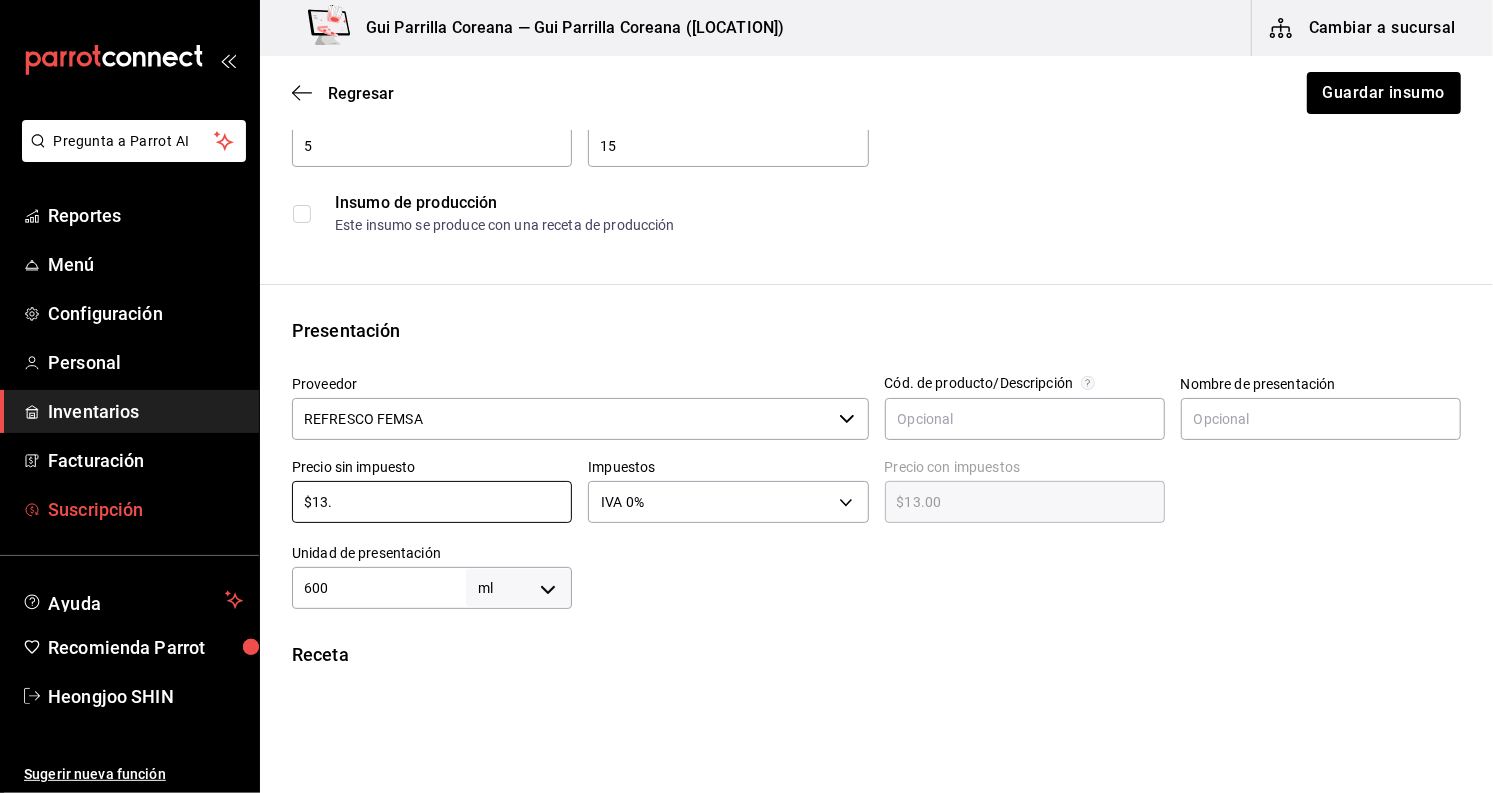 type on "$13.2" 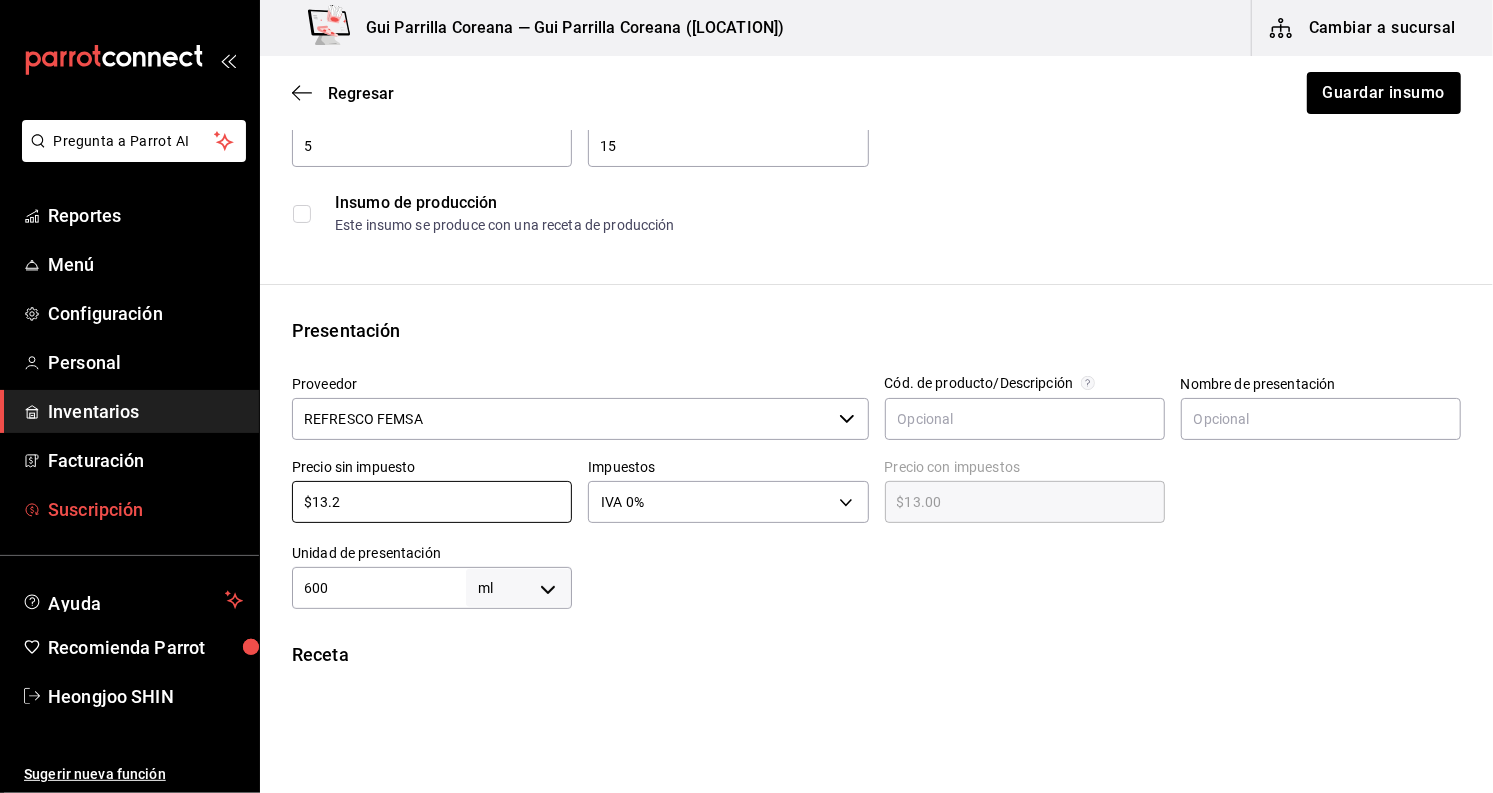 type on "$13.20" 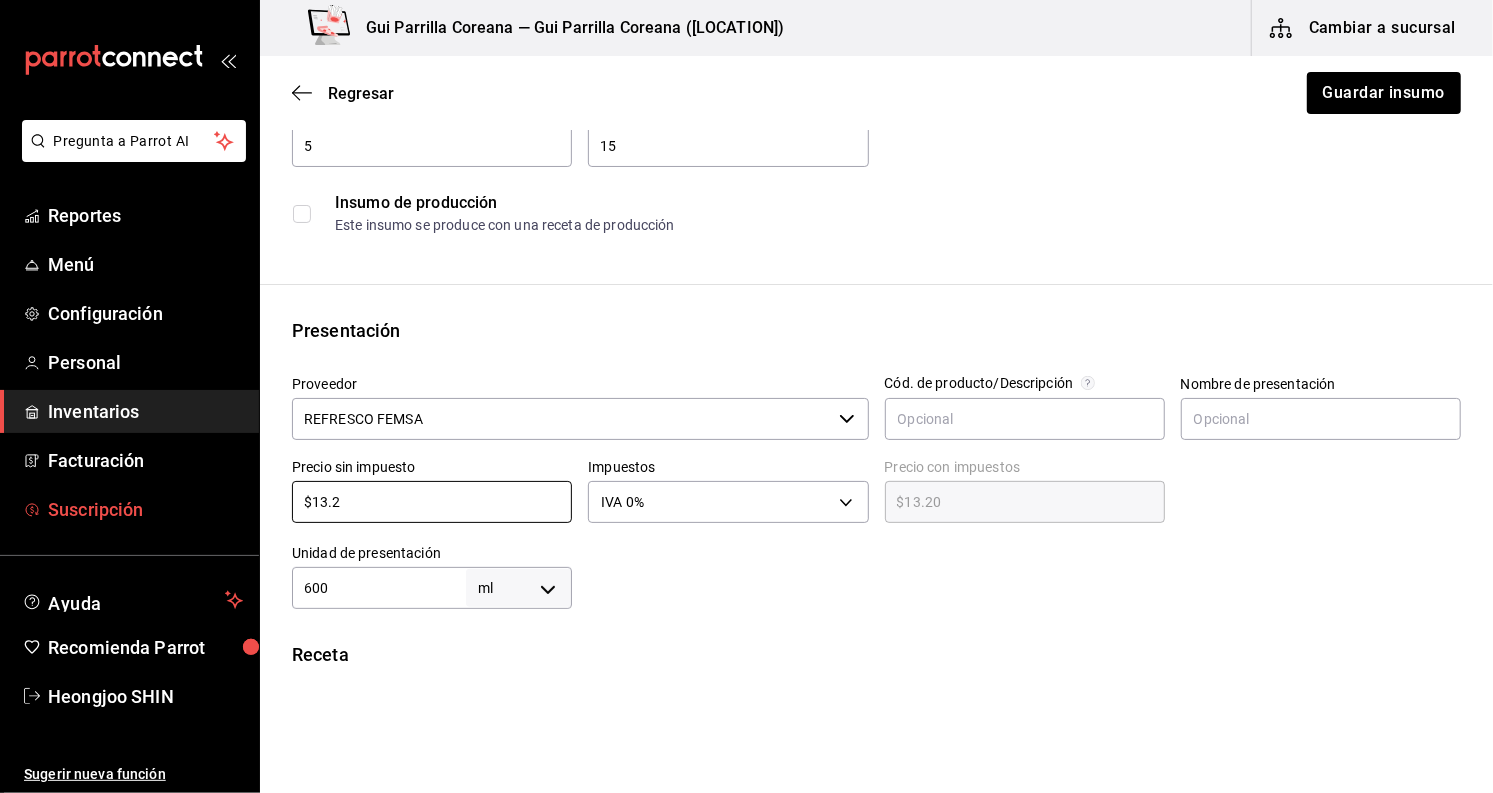 type on "$13.25" 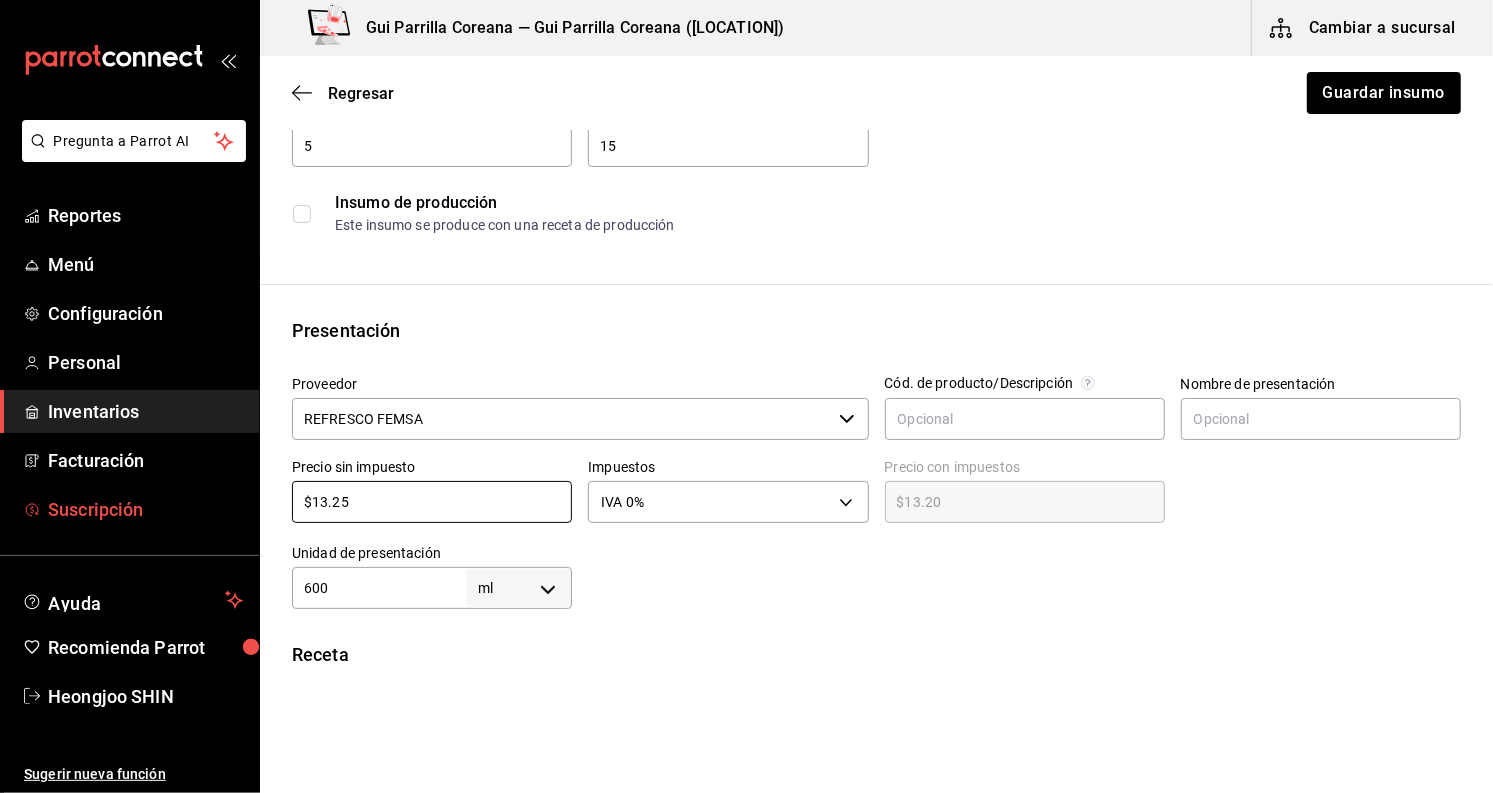 type on "$13.25" 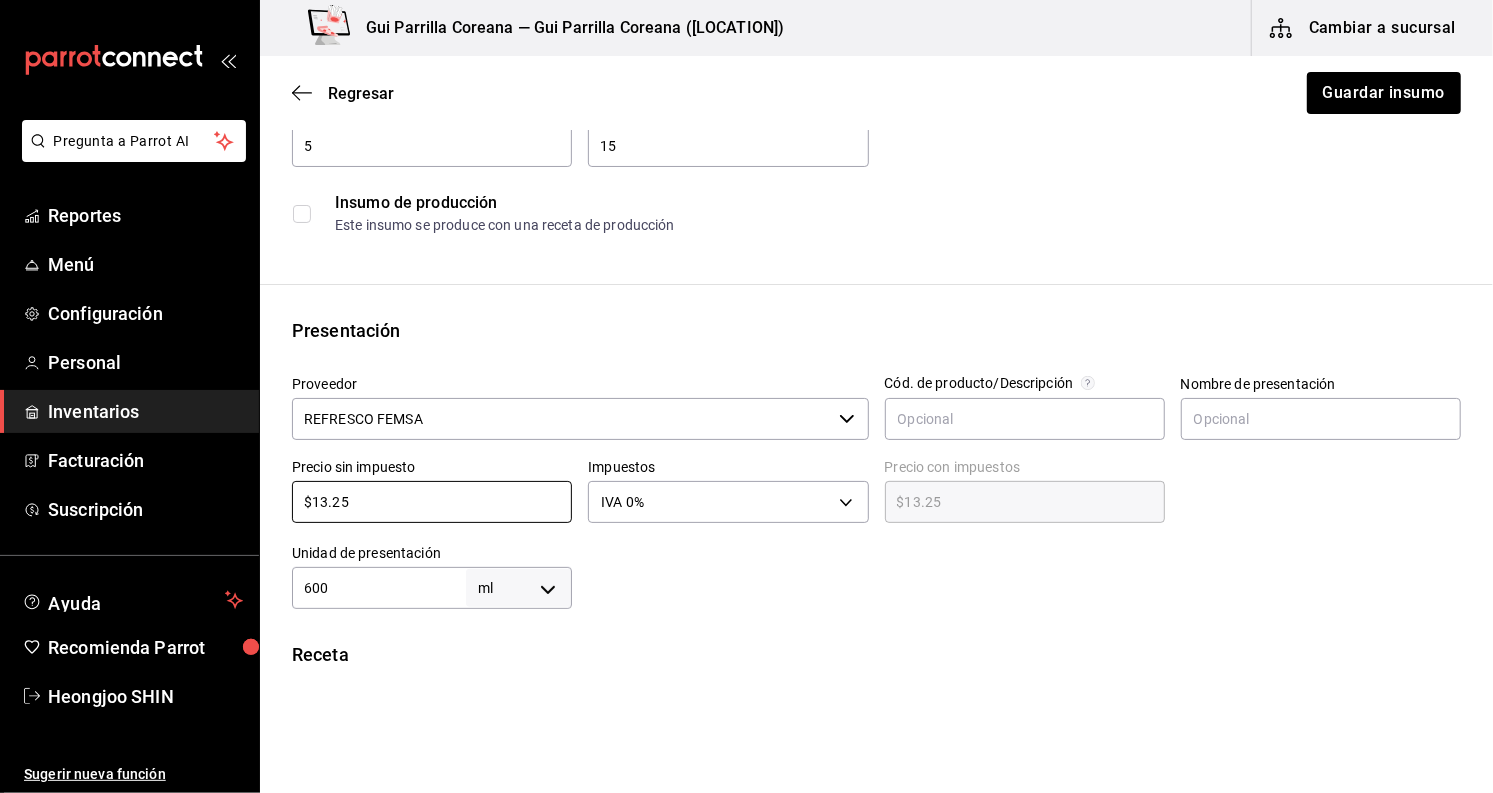 type on "$13.25" 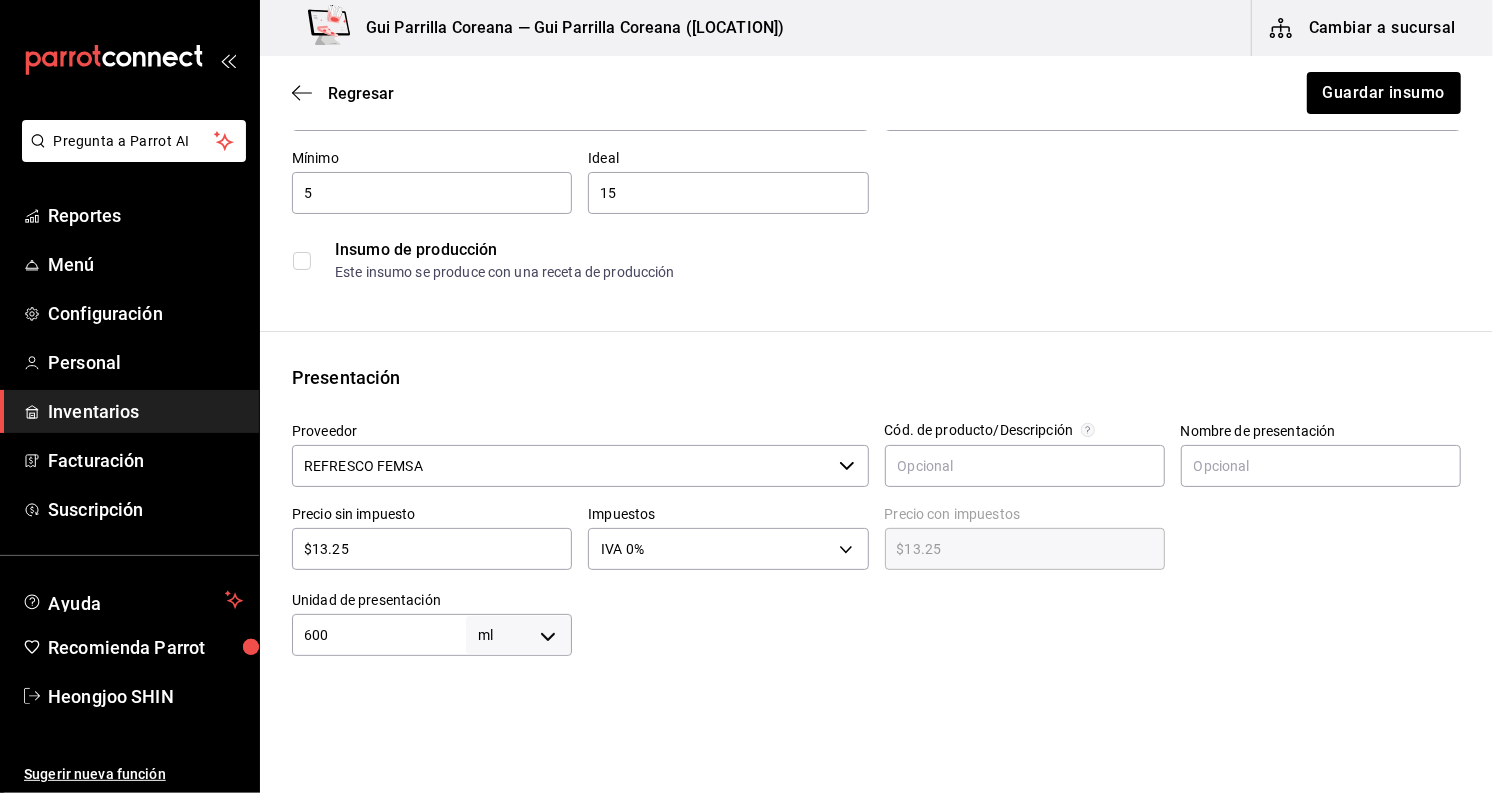 scroll, scrollTop: 333, scrollLeft: 0, axis: vertical 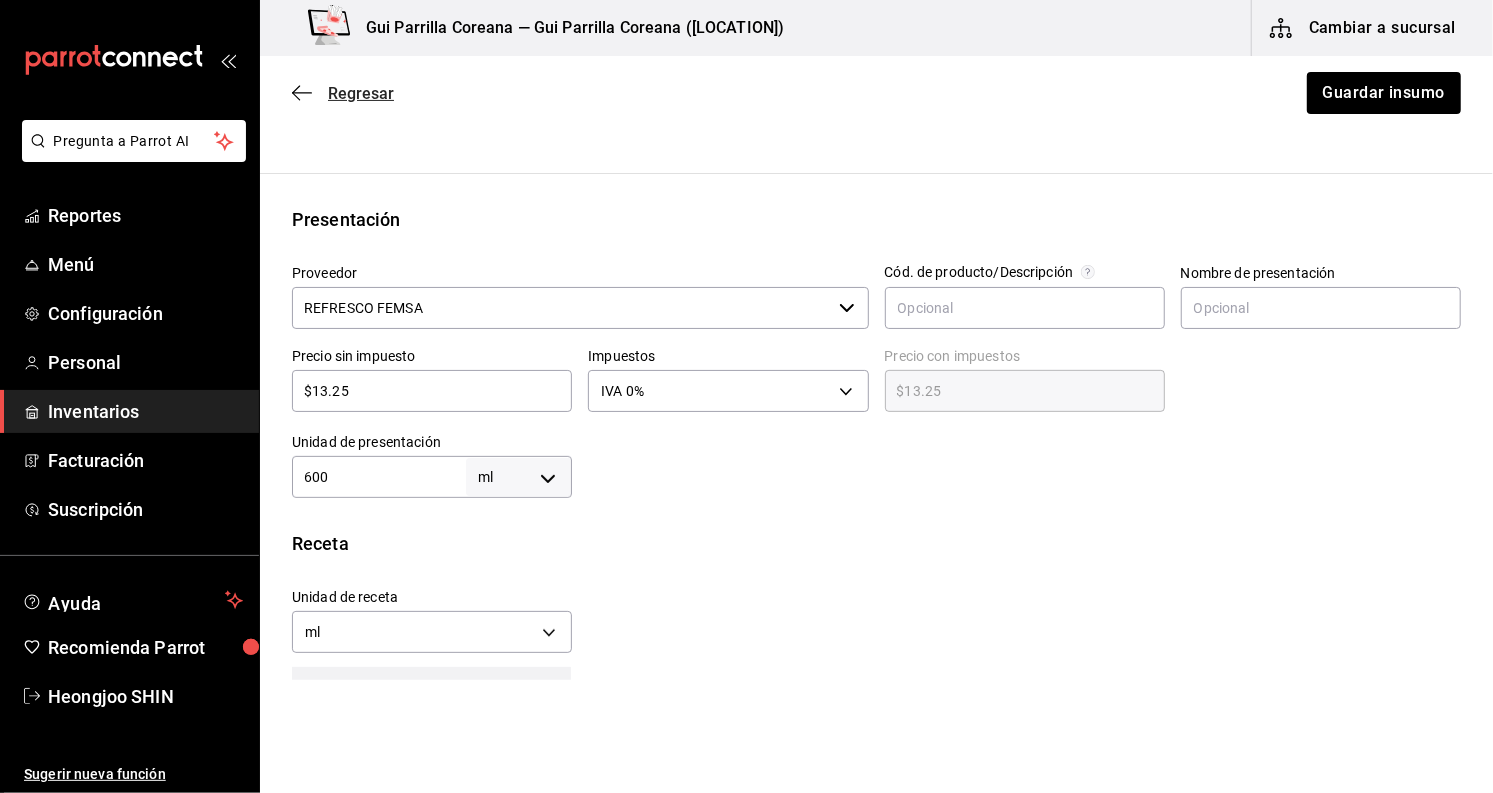 click 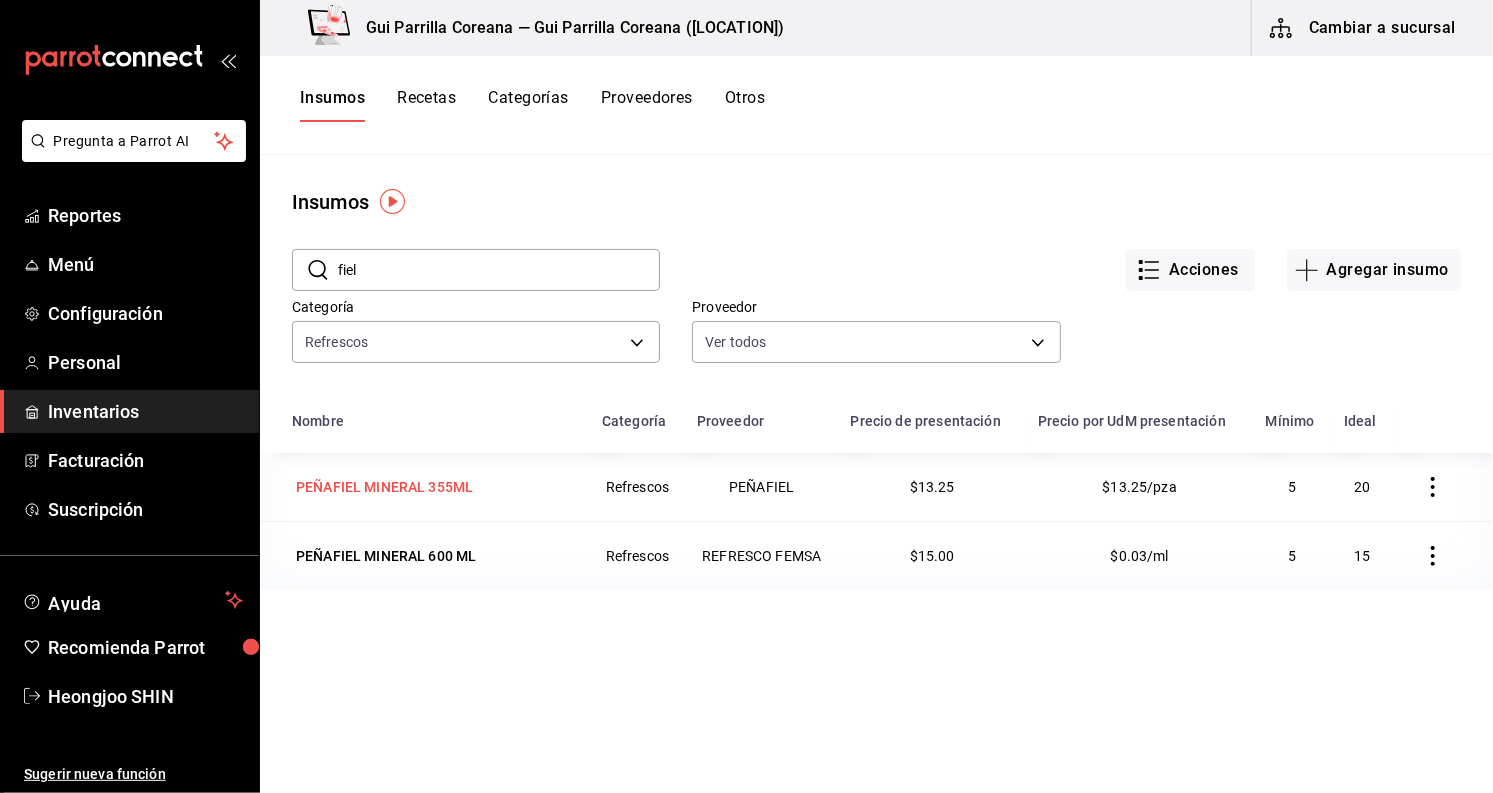 click on "PEÑAFIEL MINERAL 355ML" at bounding box center [384, 487] 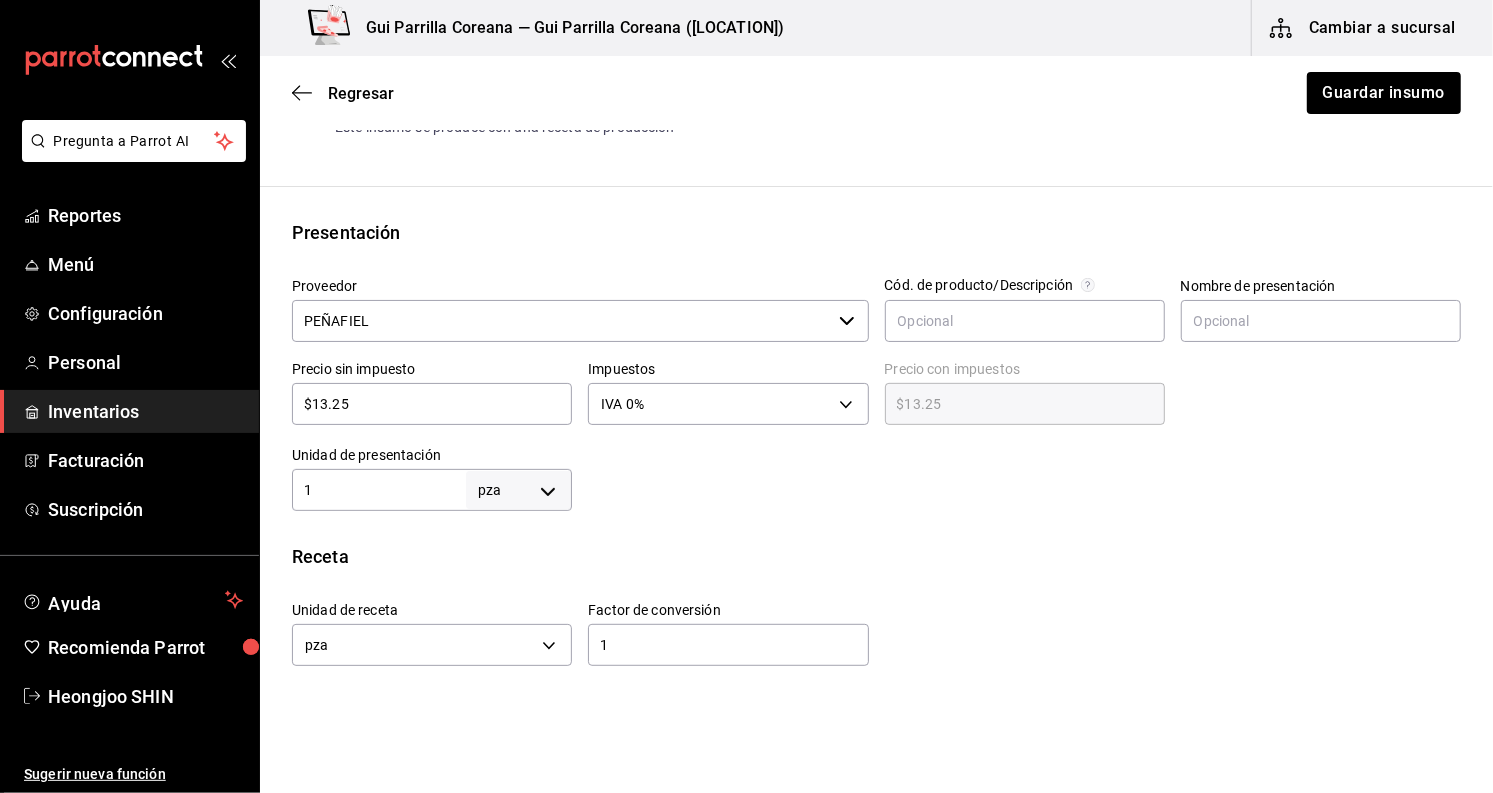 scroll, scrollTop: 555, scrollLeft: 0, axis: vertical 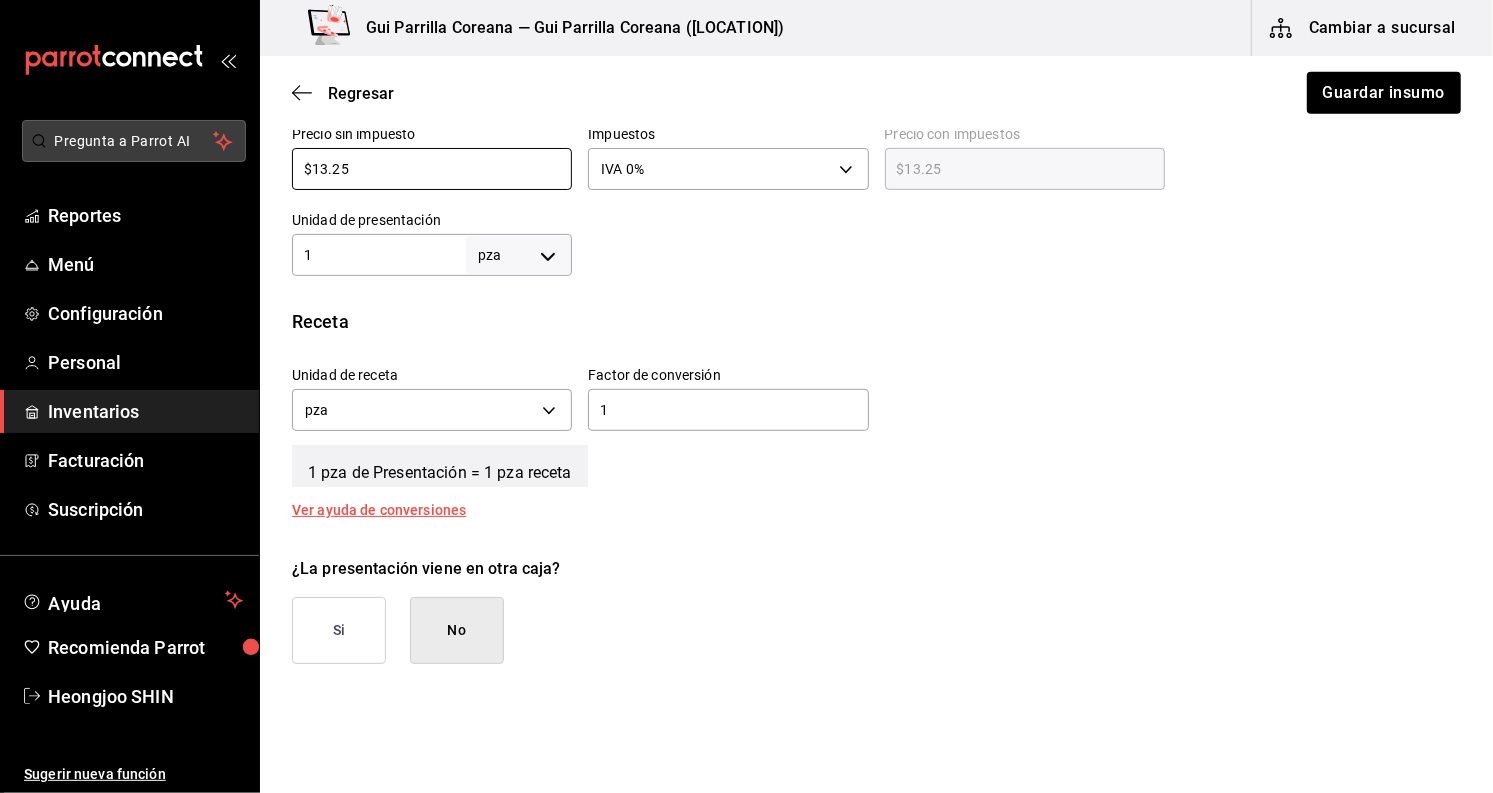 drag, startPoint x: 368, startPoint y: 172, endPoint x: 214, endPoint y: 161, distance: 154.39236 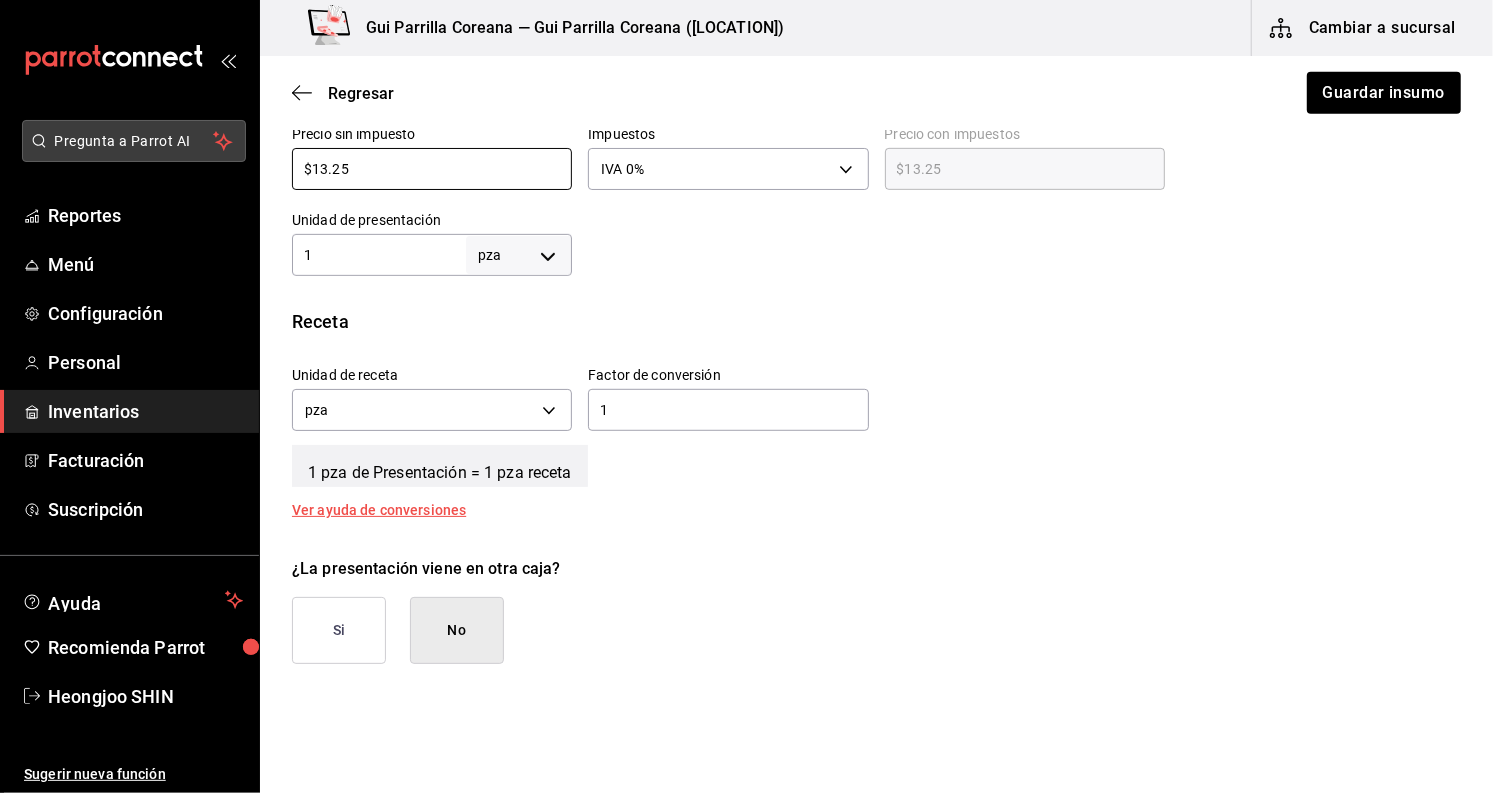 type on "$1" 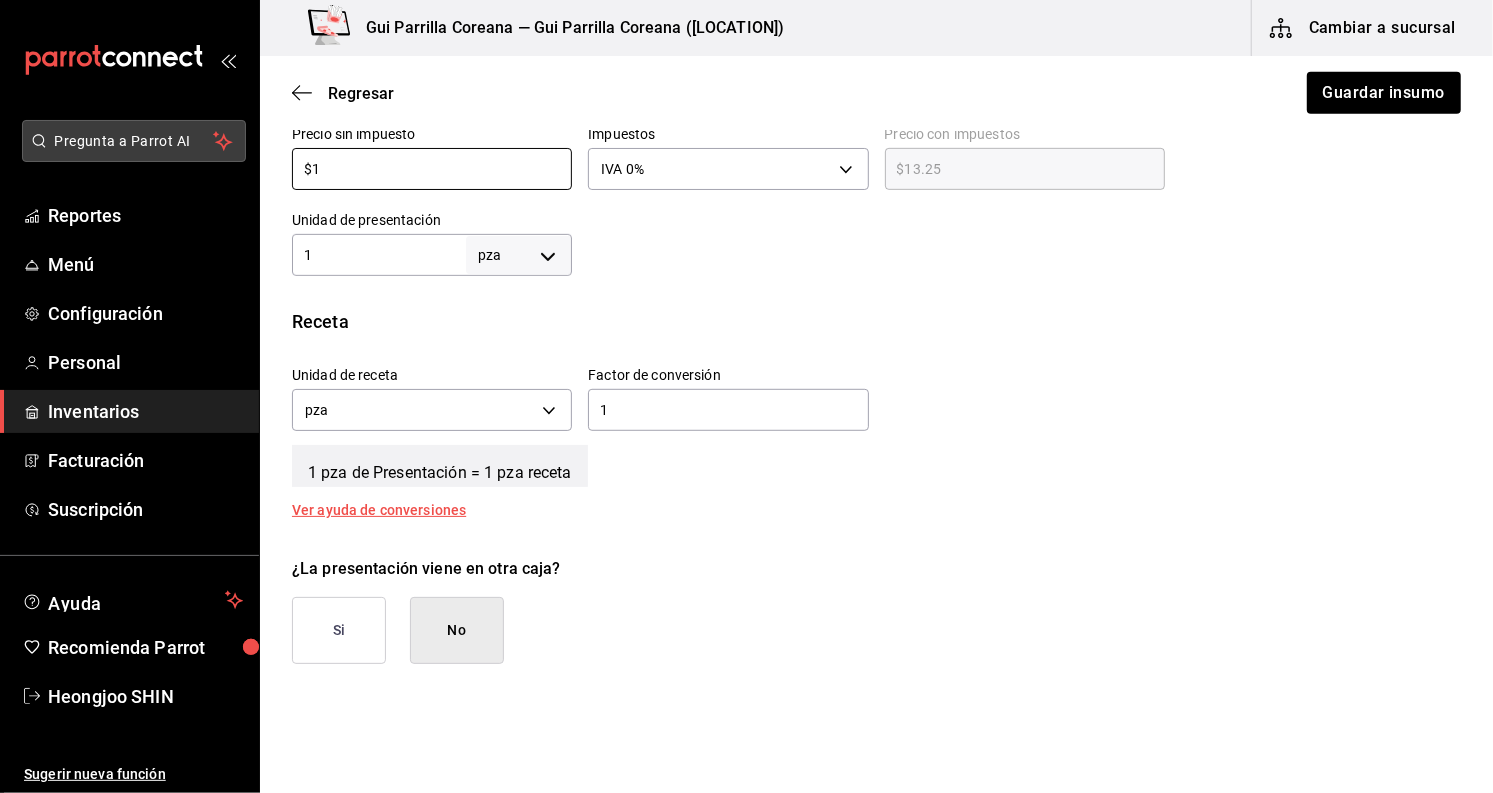 type on "$1.00" 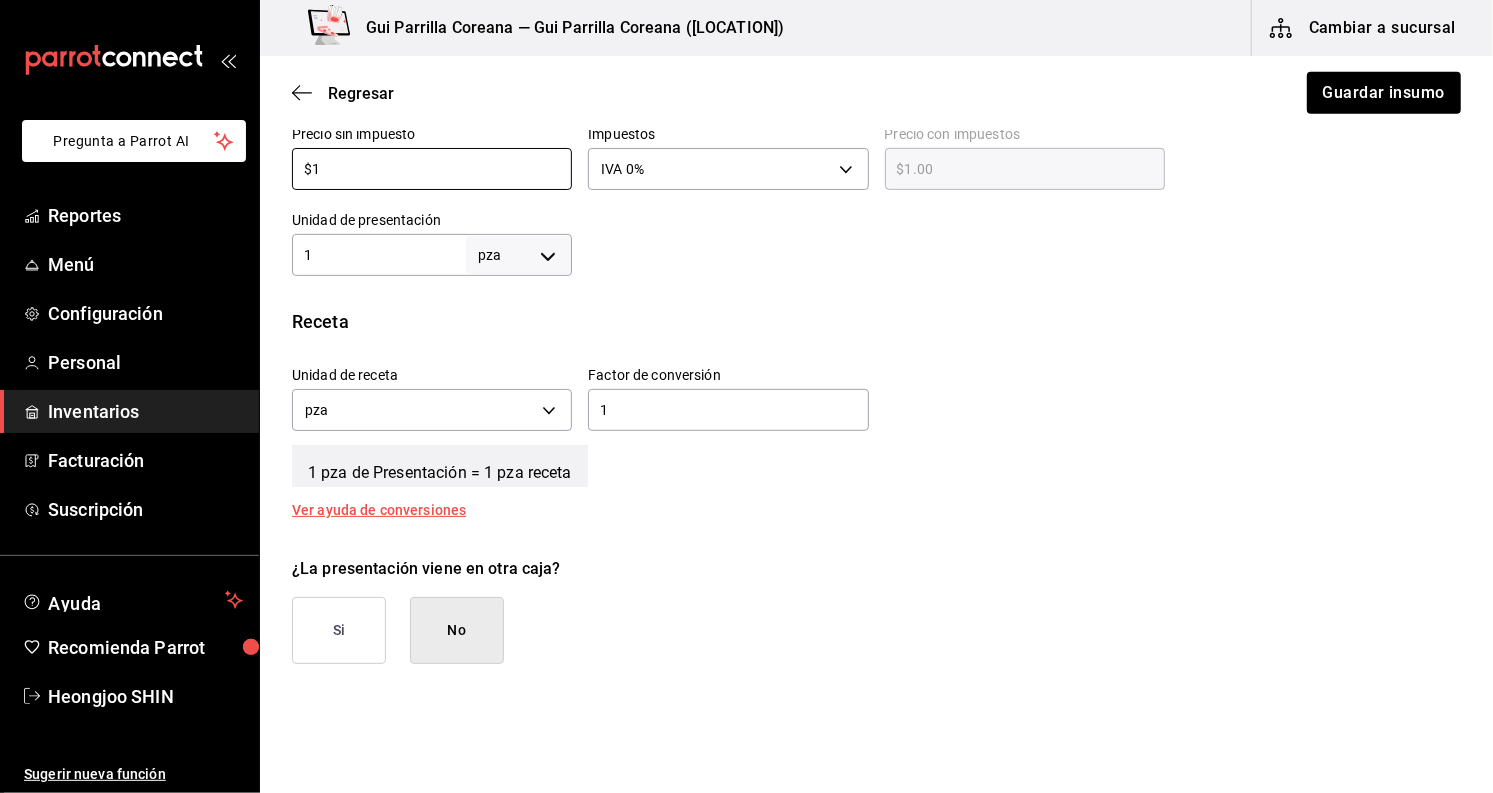 type on "$11" 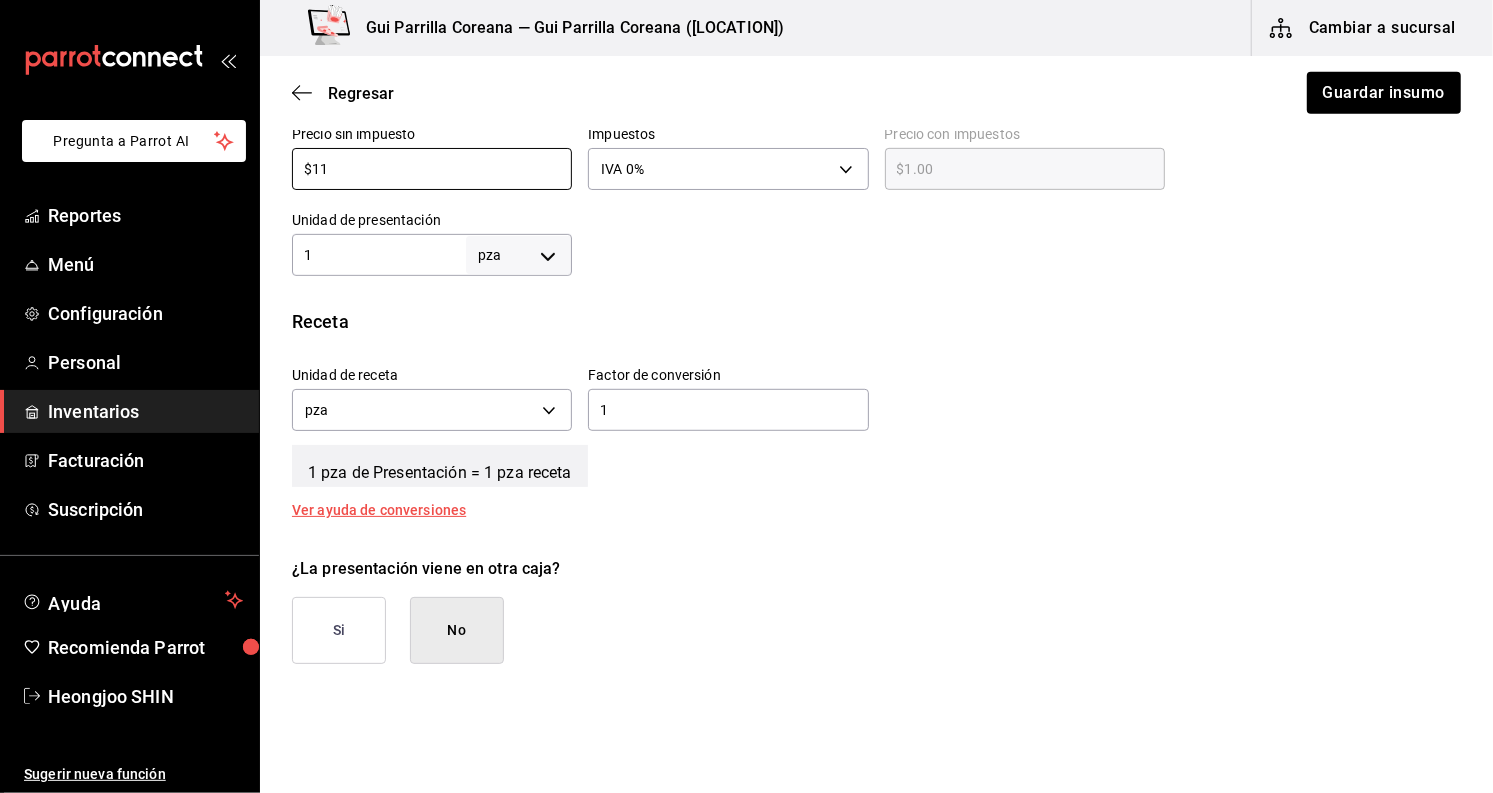 type on "$11.00" 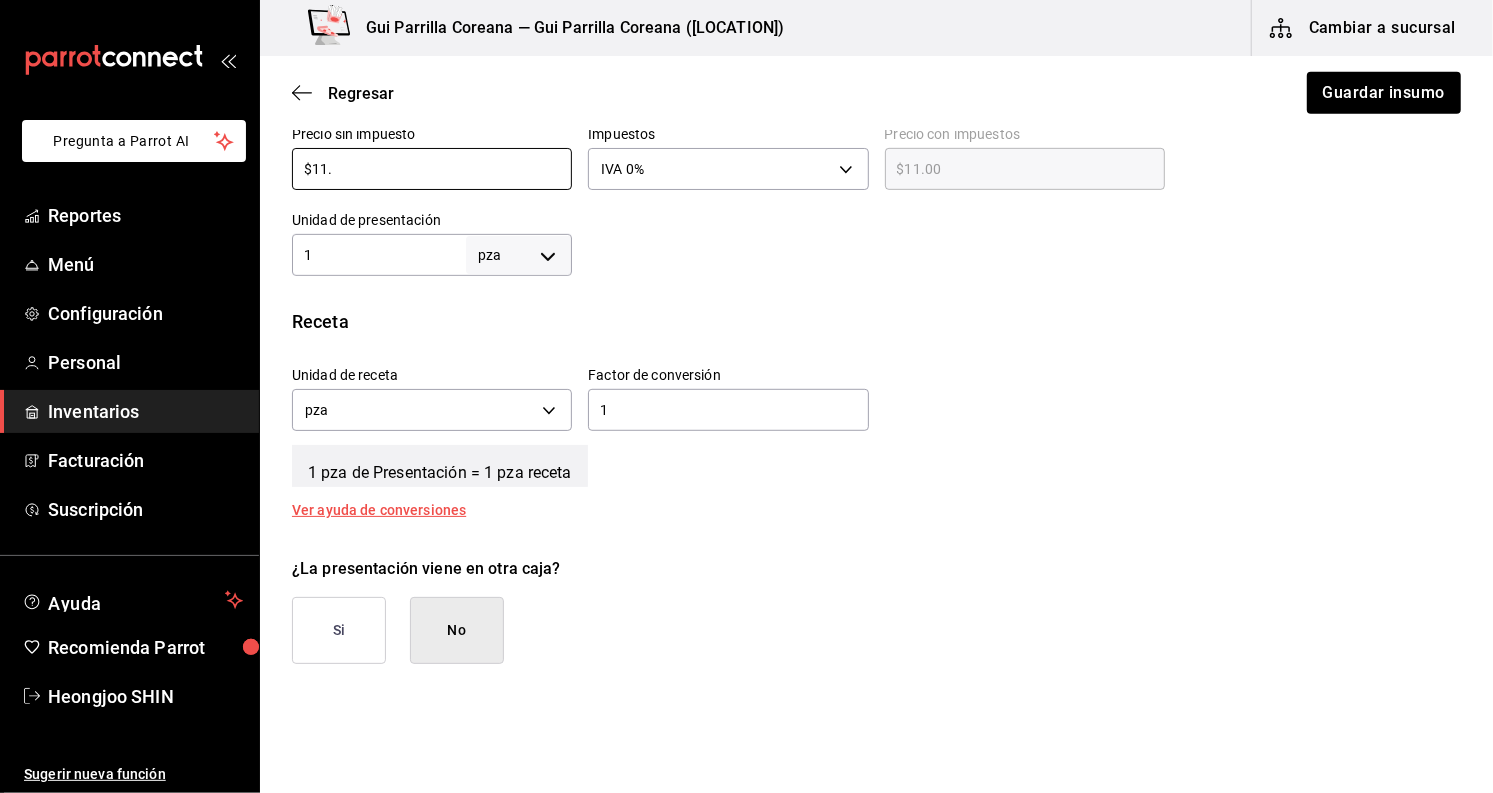 type on "$11.7" 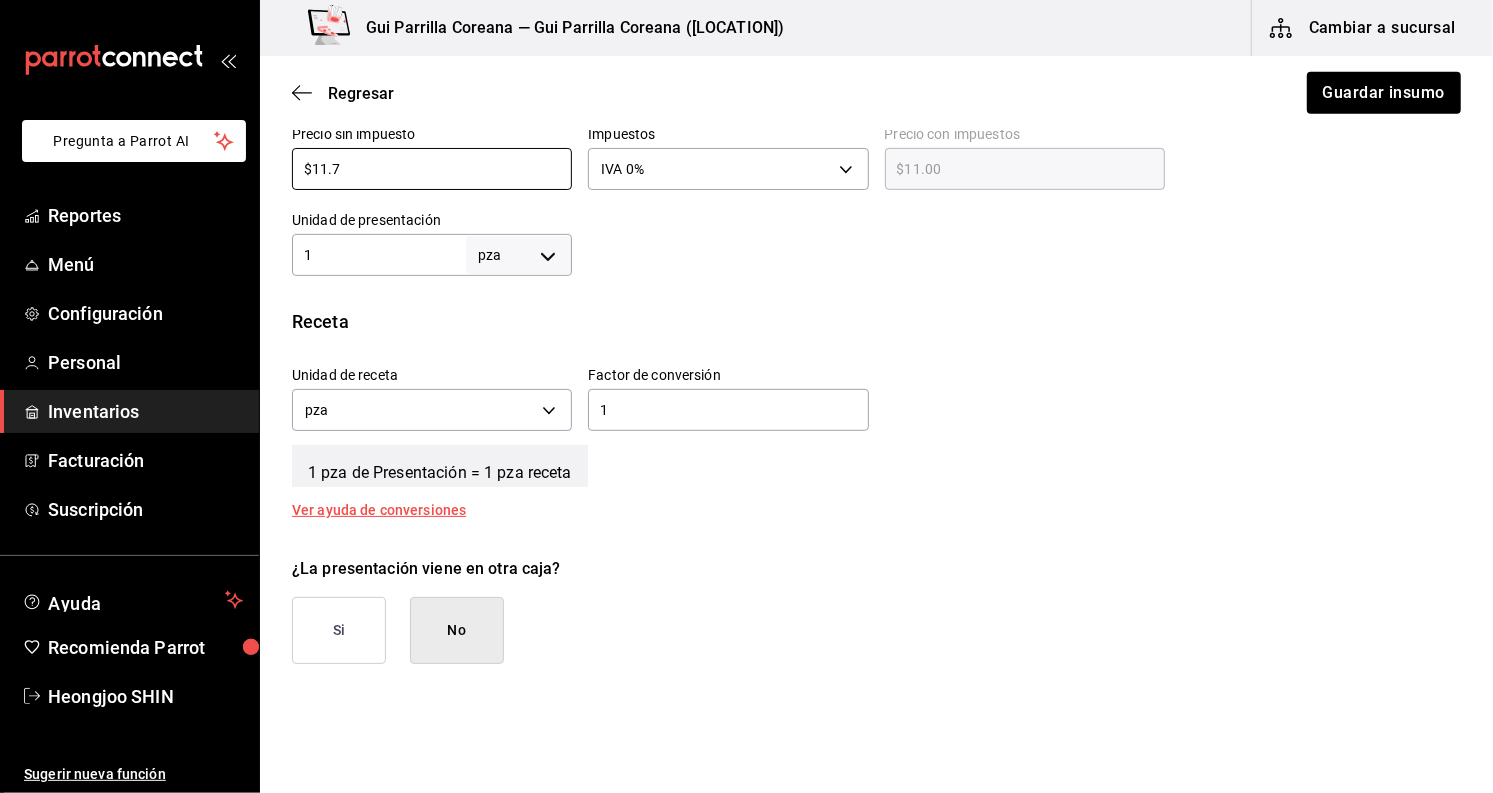type on "$11.70" 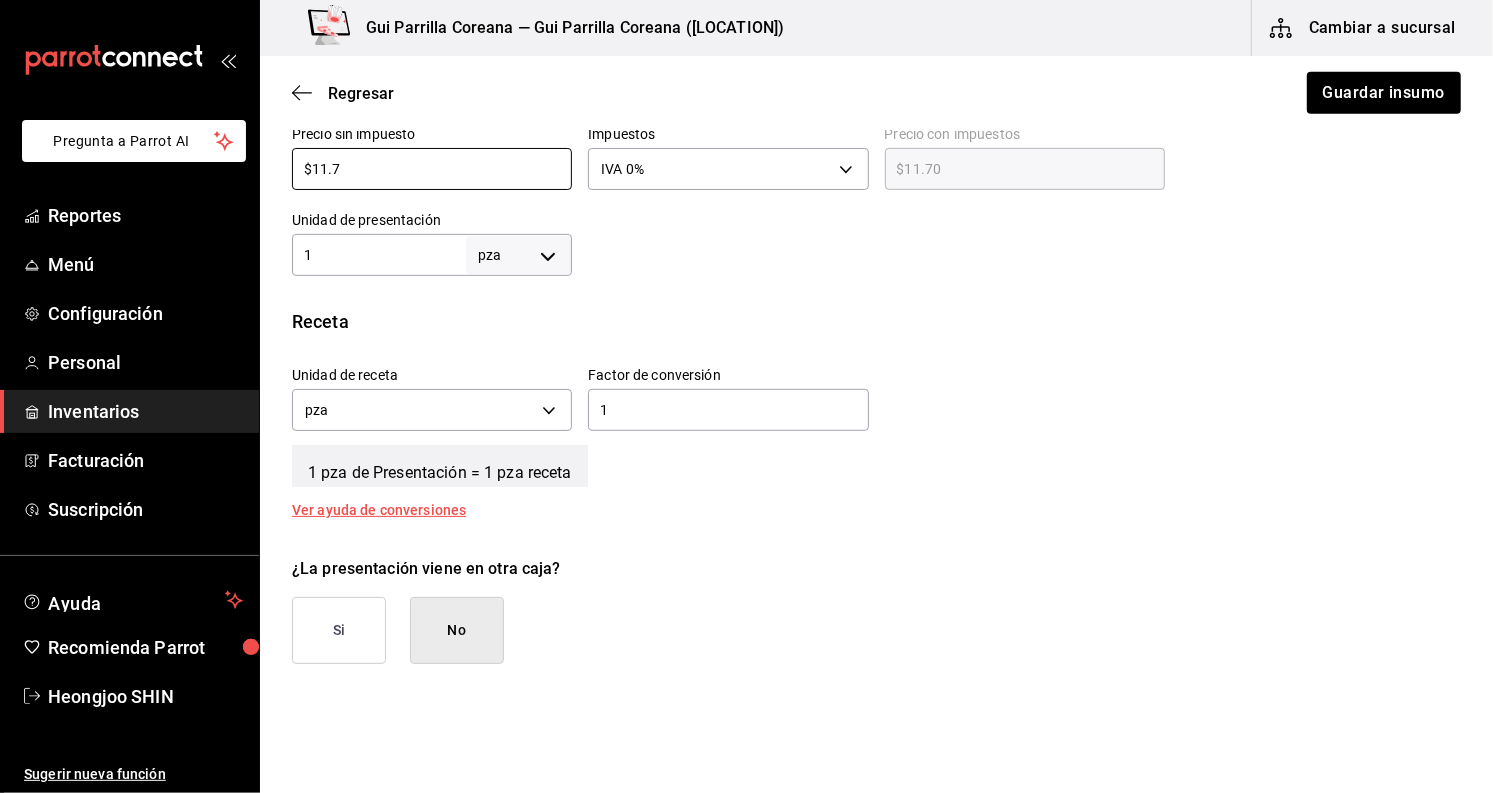 type on "$11.78" 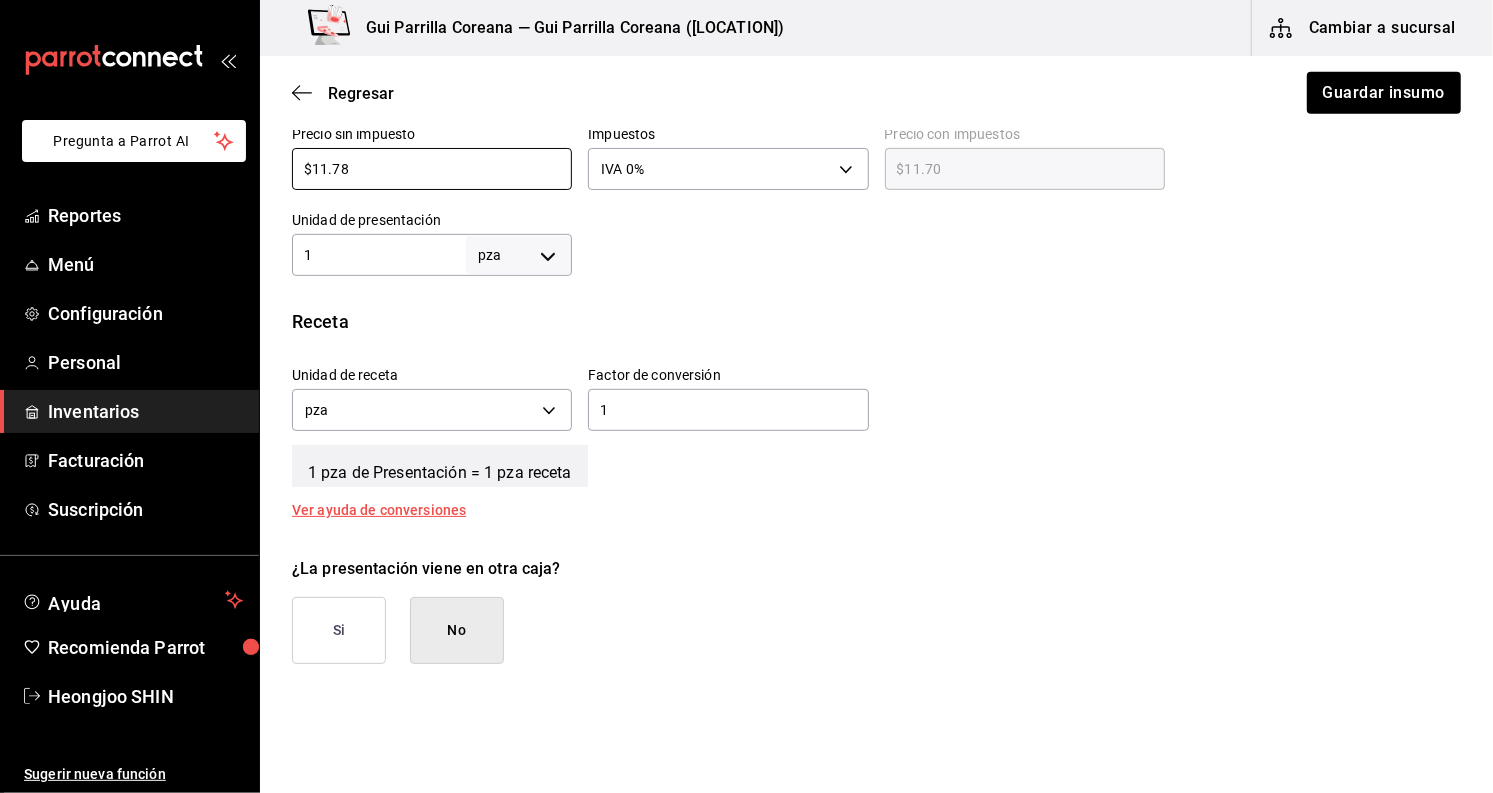 type on "$11.78" 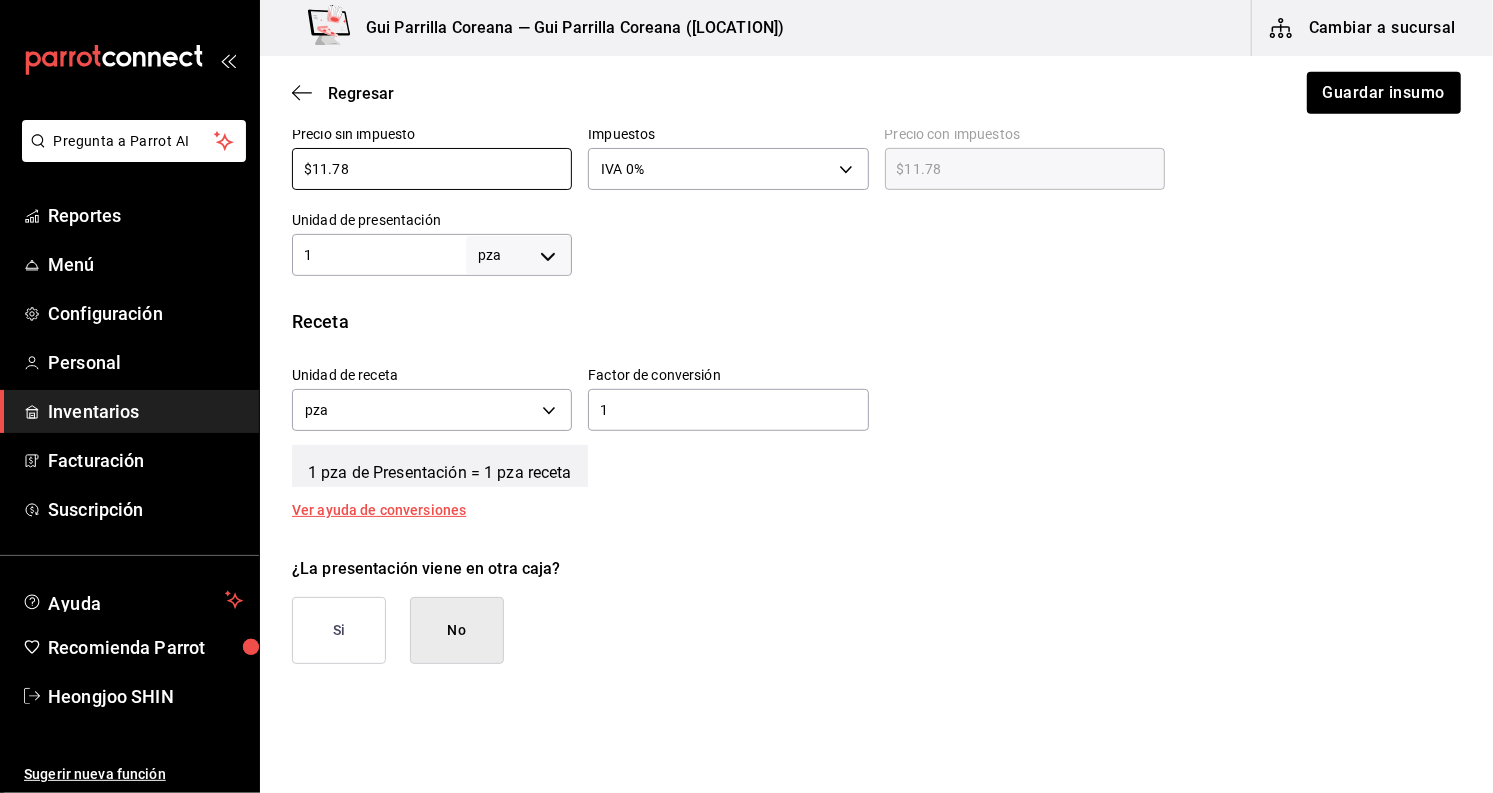 type on "$11.78" 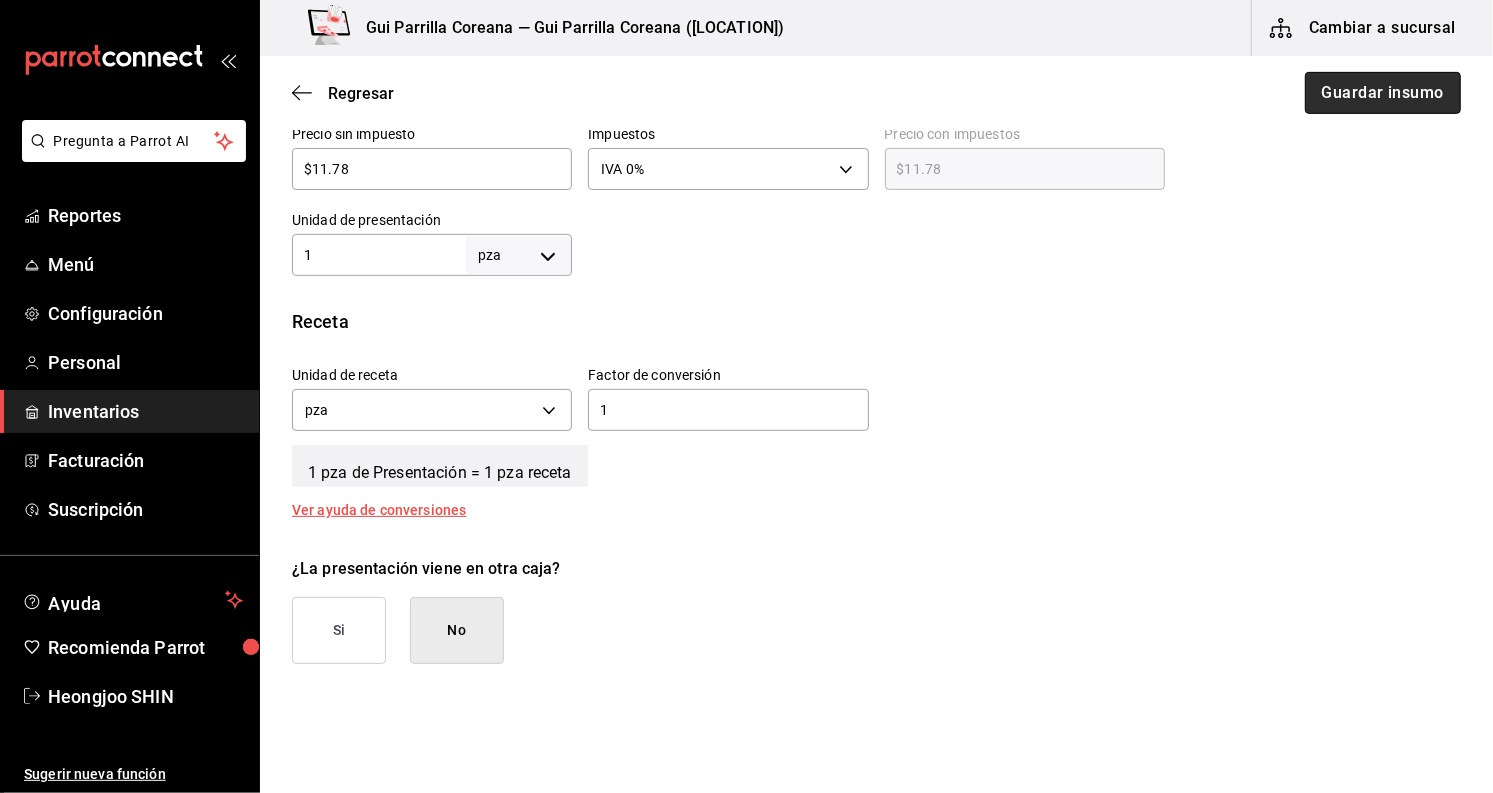 click on "Guardar insumo" at bounding box center (1383, 93) 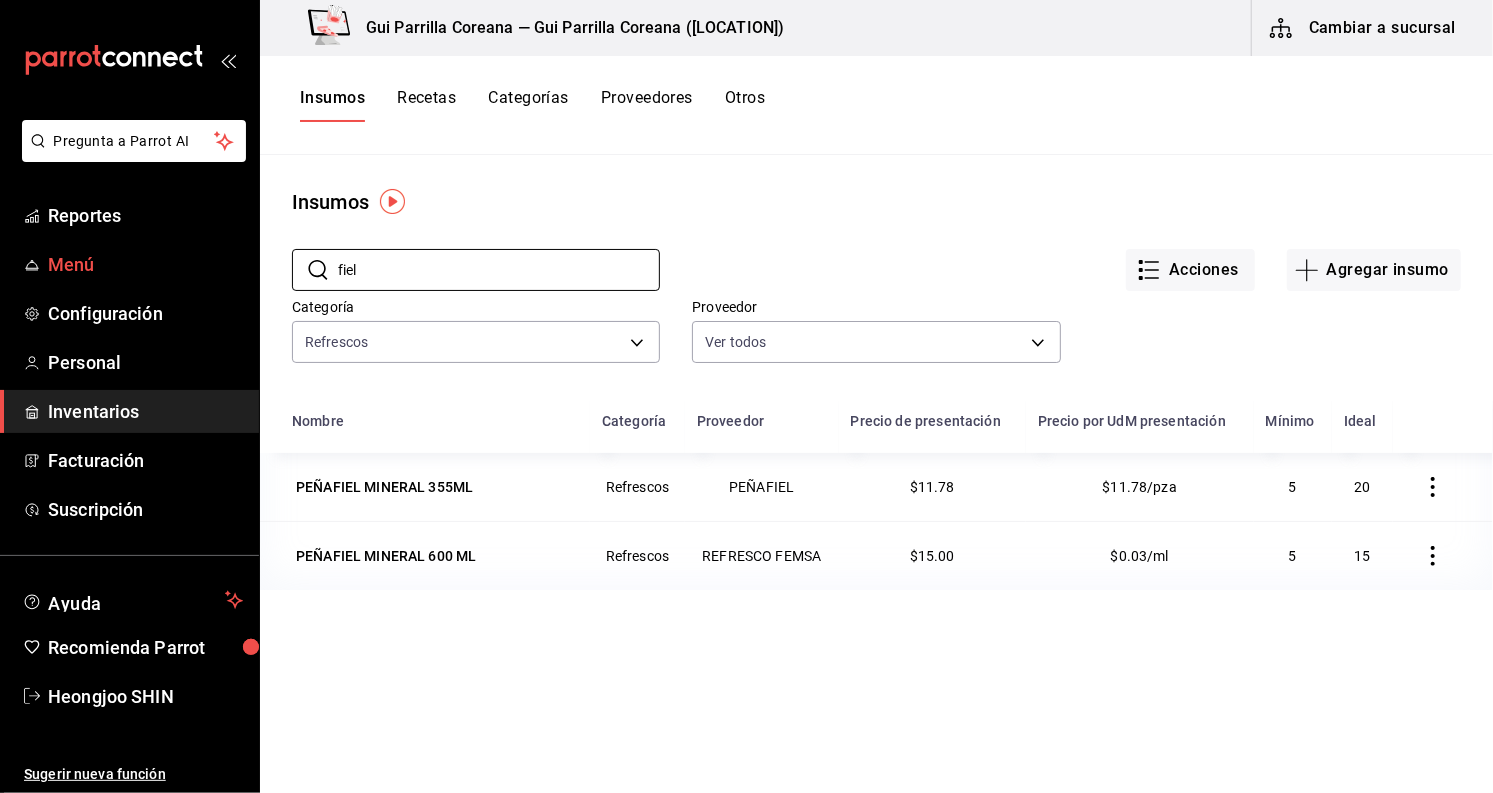 drag, startPoint x: 329, startPoint y: 287, endPoint x: 159, endPoint y: 266, distance: 171.29214 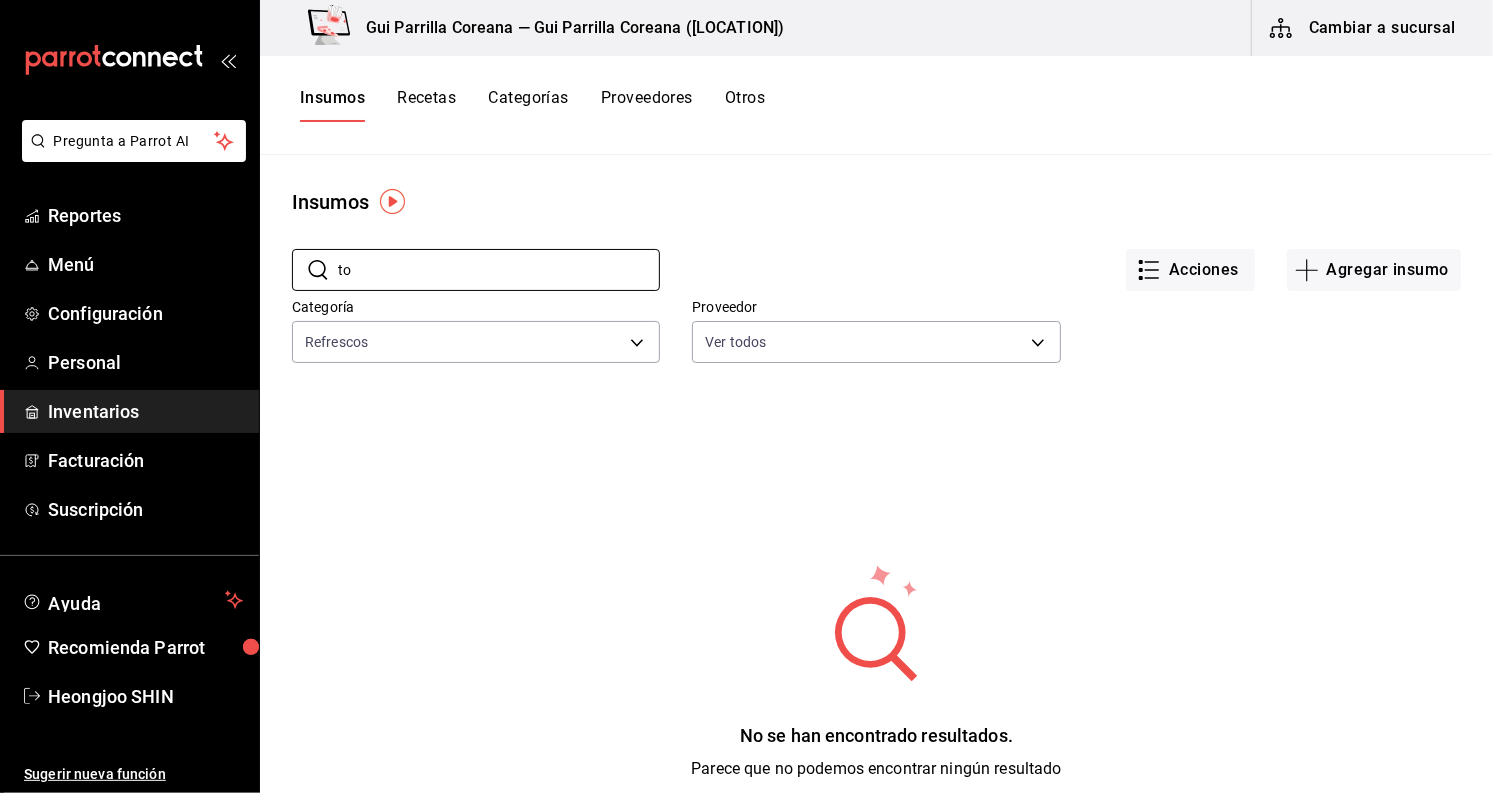 type on "t" 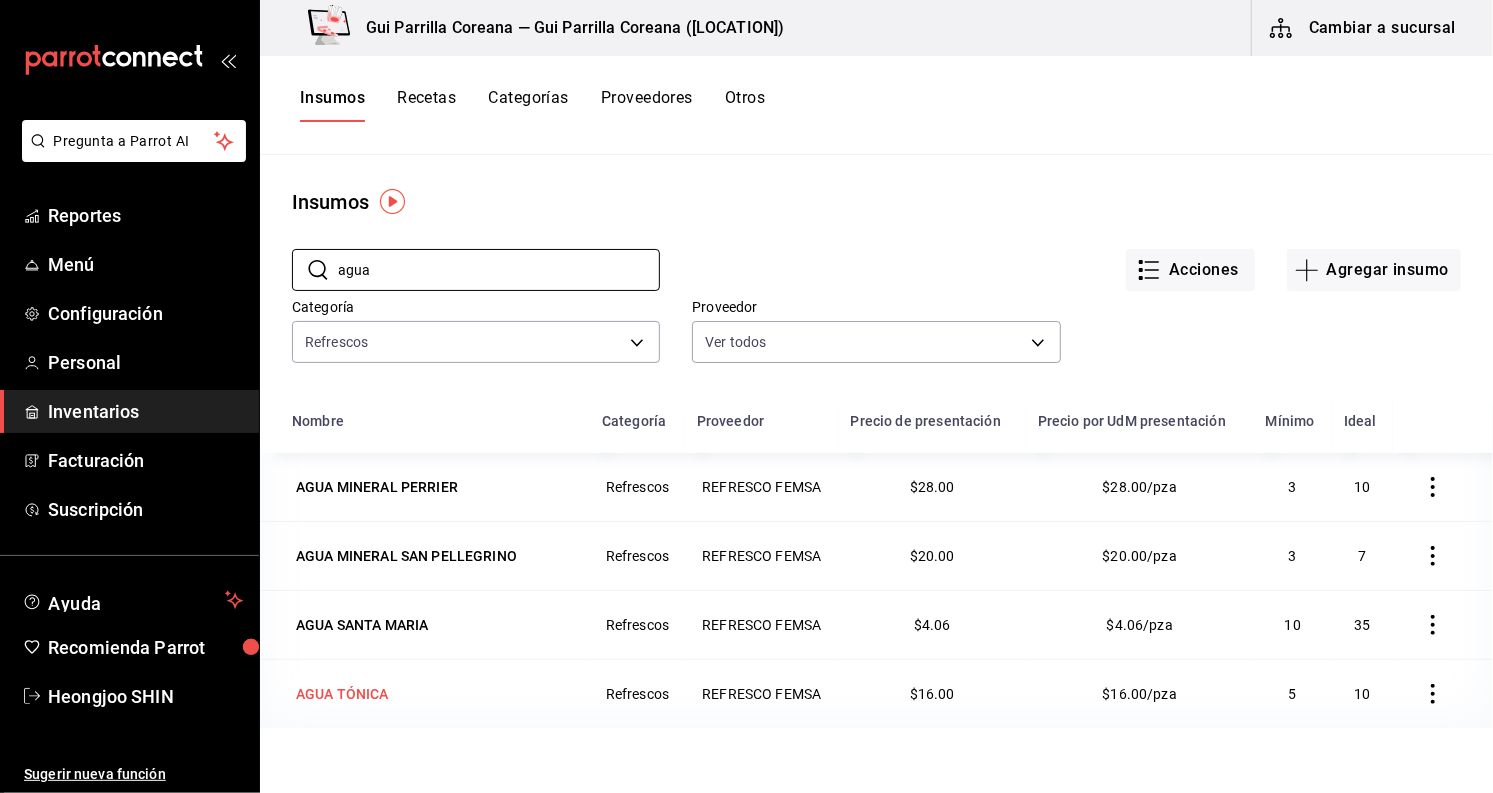 type on "agua" 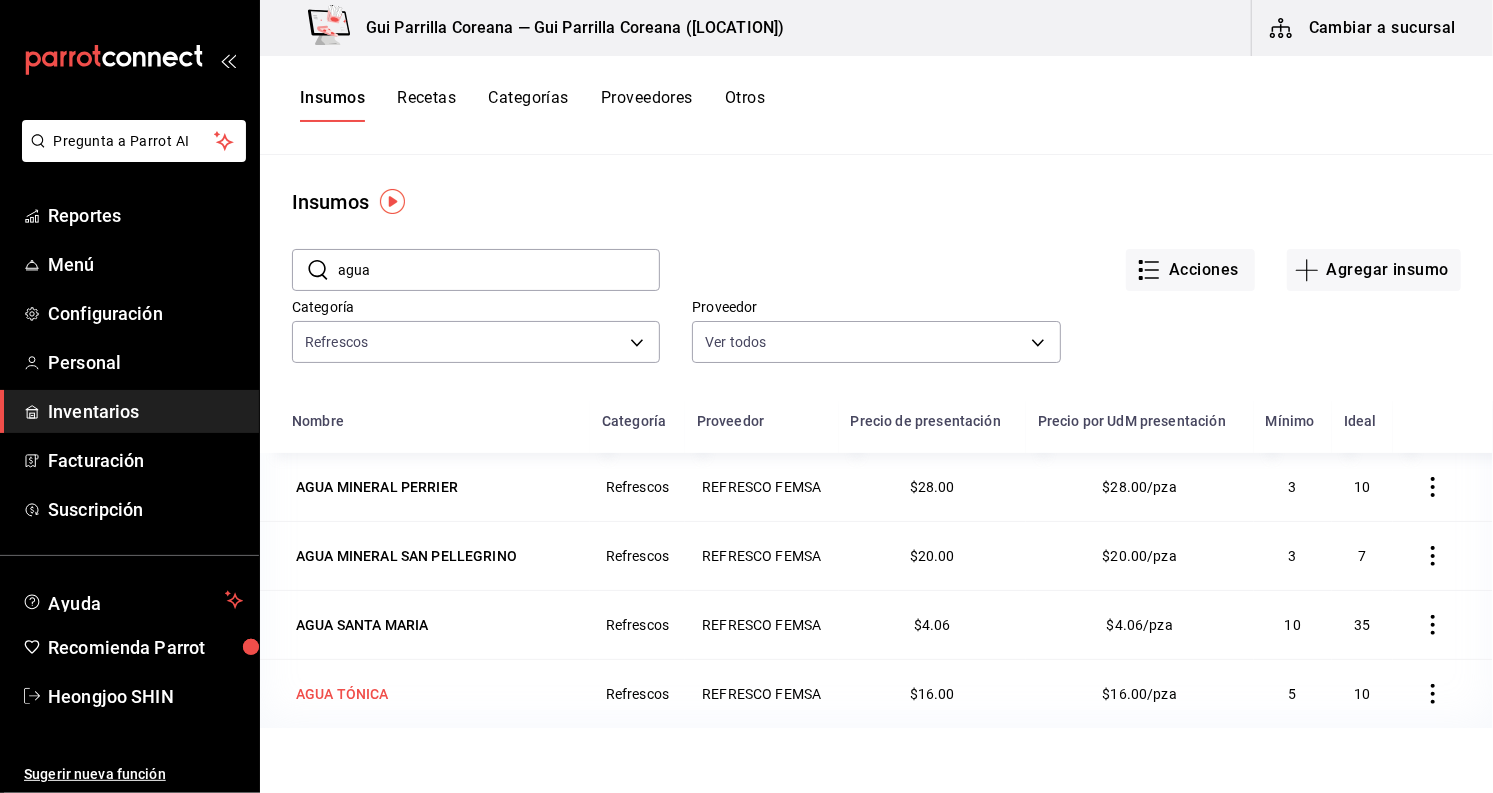 click on "AGUA TÓNICA" at bounding box center [342, 694] 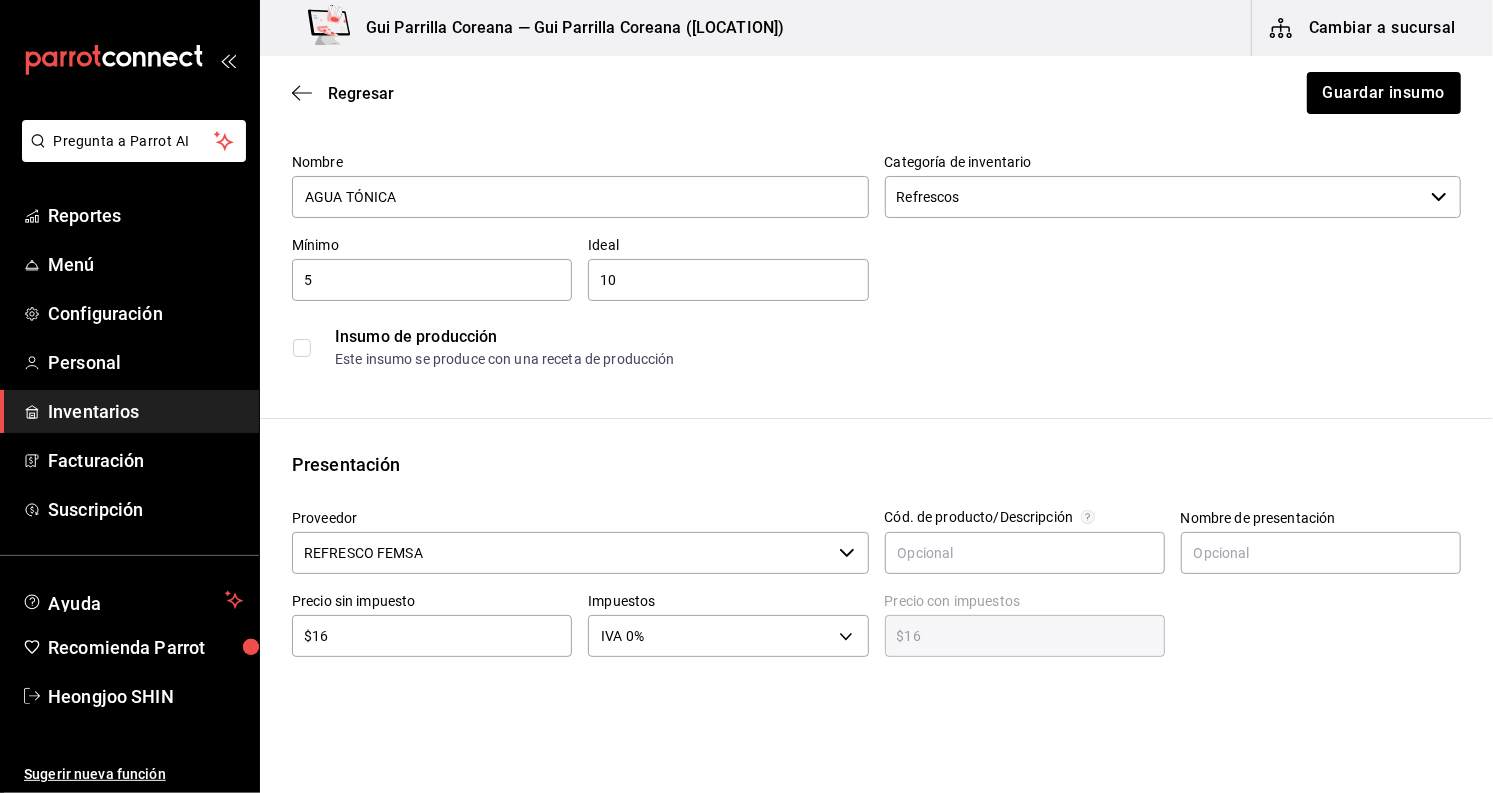 scroll, scrollTop: 555, scrollLeft: 0, axis: vertical 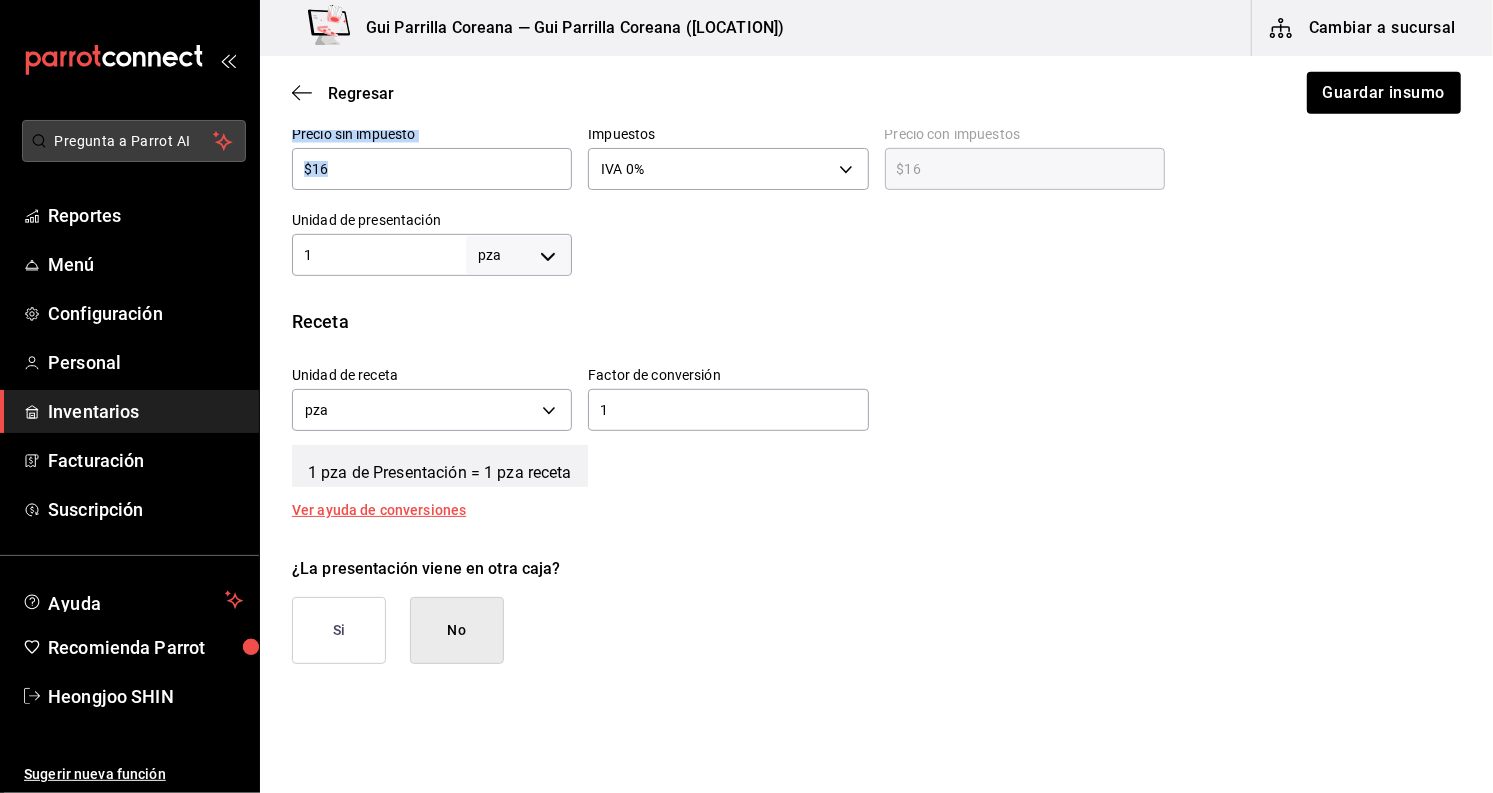 drag, startPoint x: 448, startPoint y: 185, endPoint x: 230, endPoint y: 141, distance: 222.39604 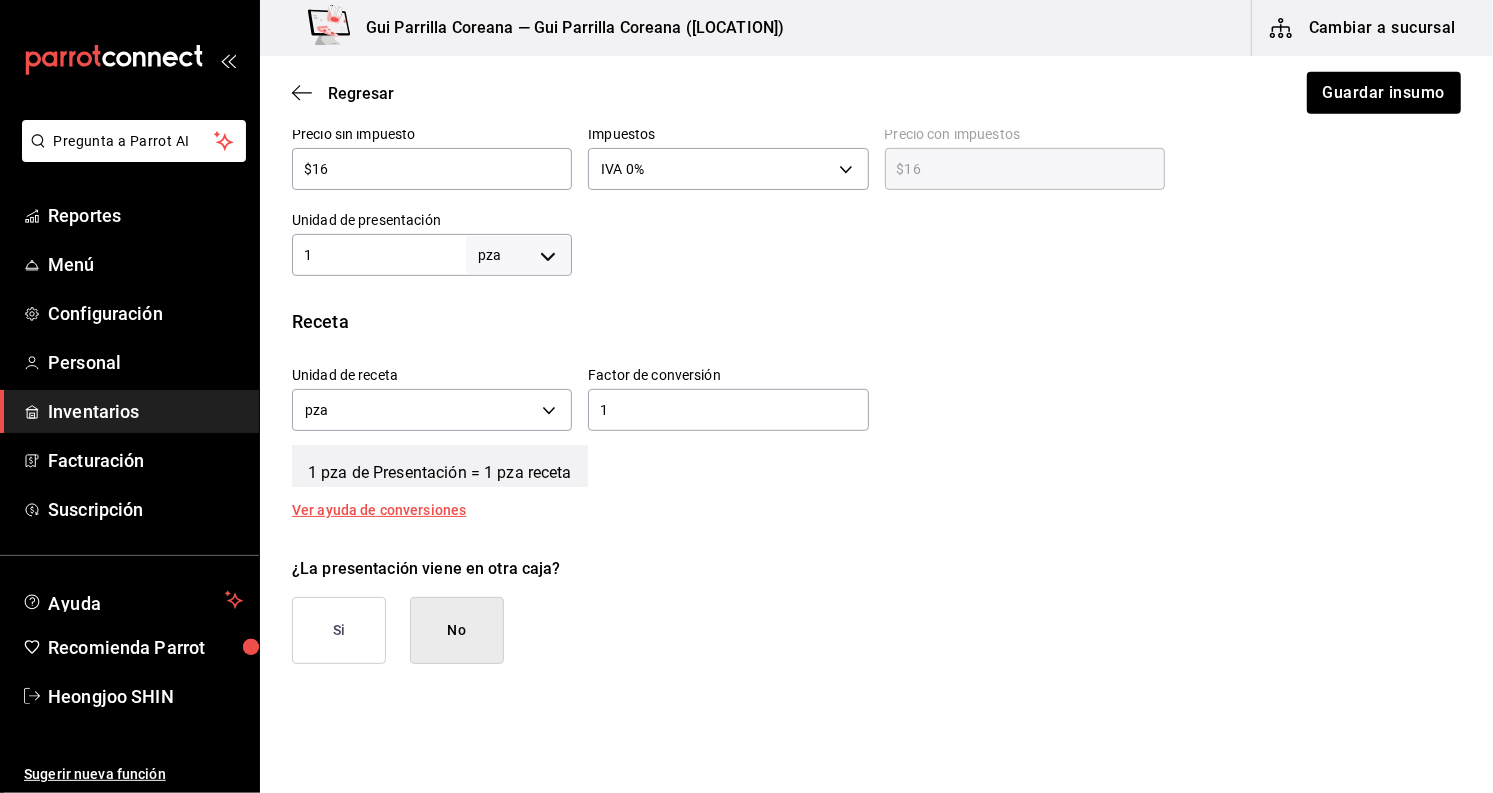 click on "$16" at bounding box center (432, 169) 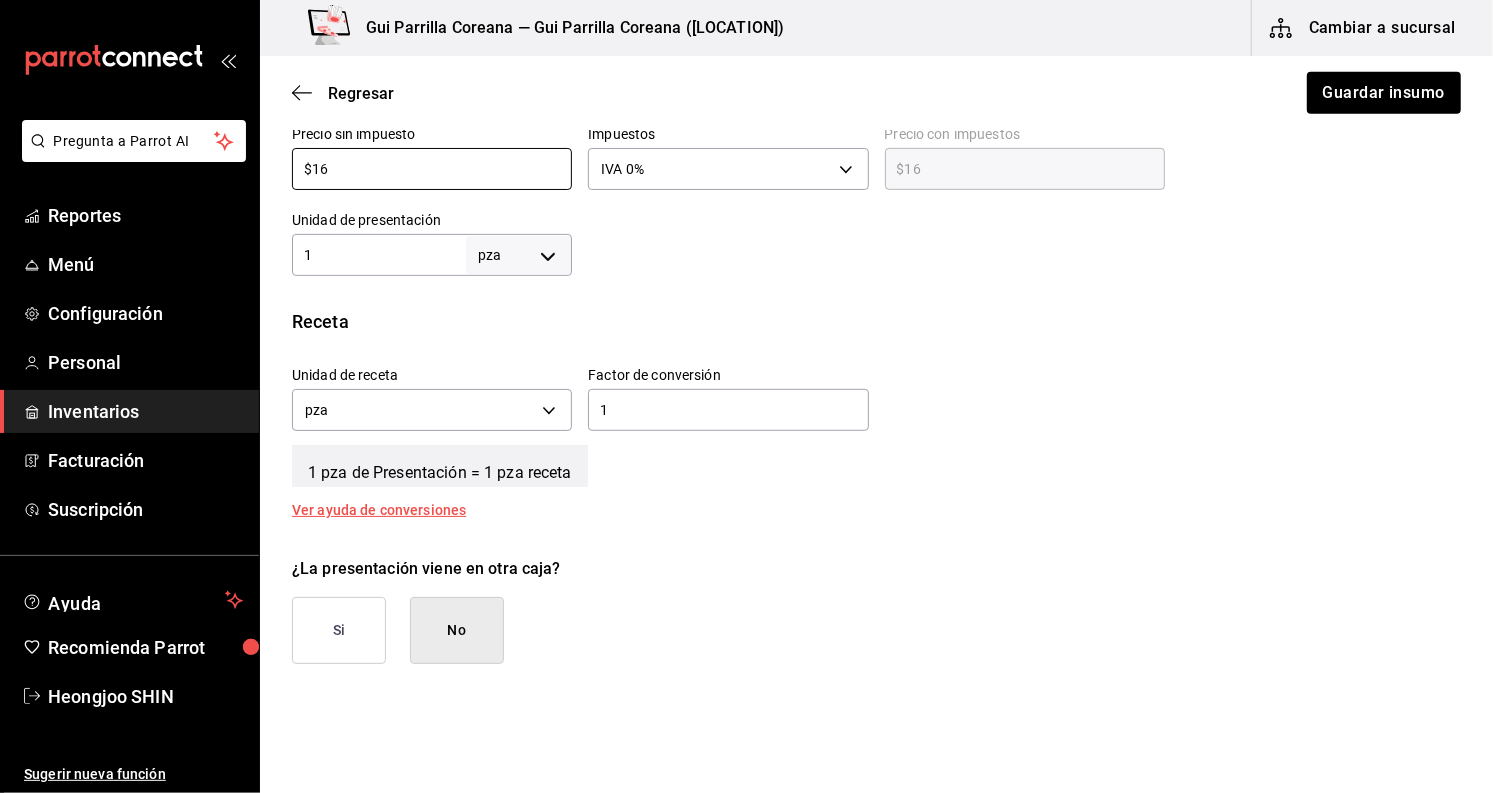 drag, startPoint x: 402, startPoint y: 169, endPoint x: 237, endPoint y: 166, distance: 165.02727 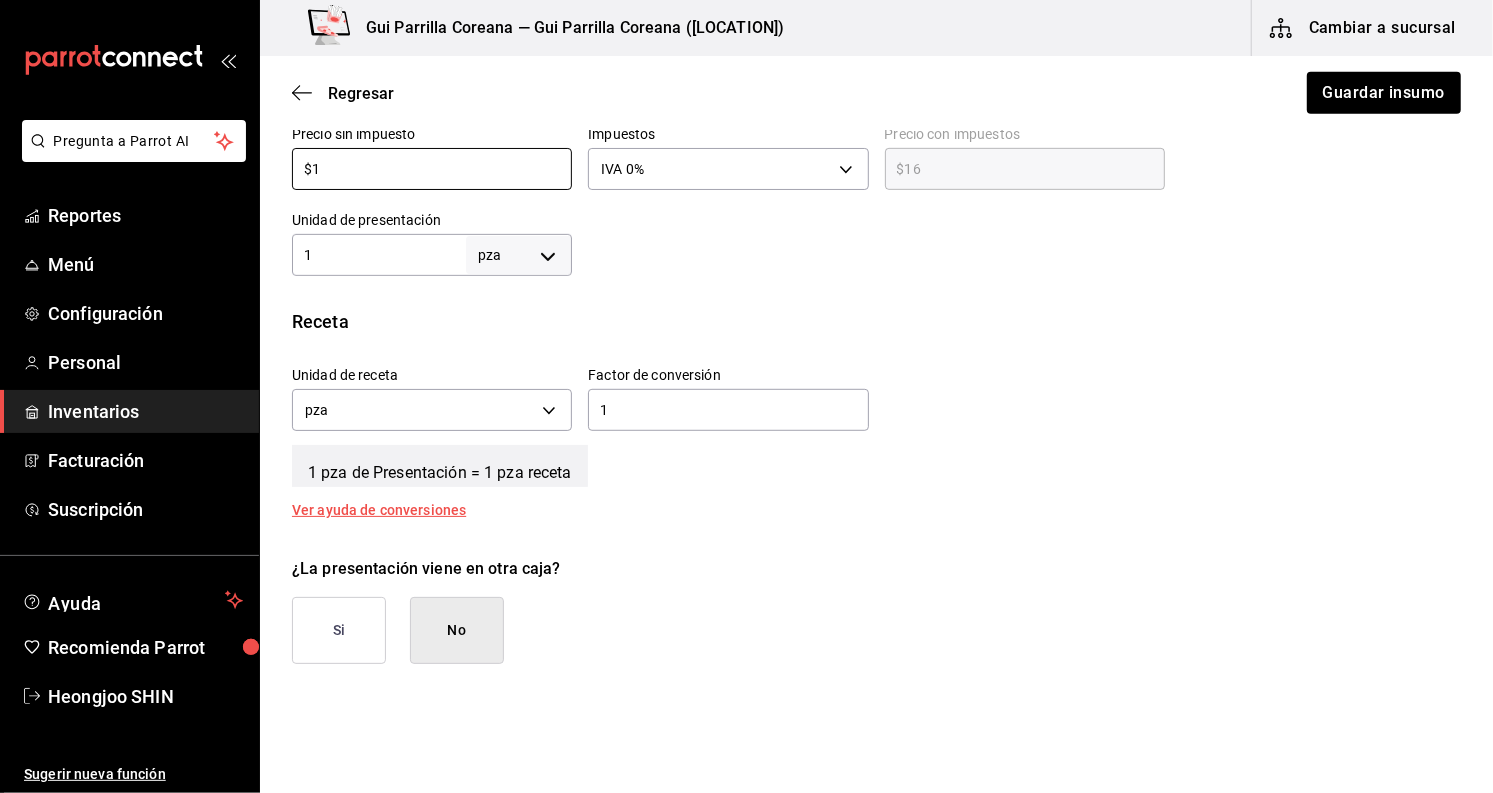 type on "$1.00" 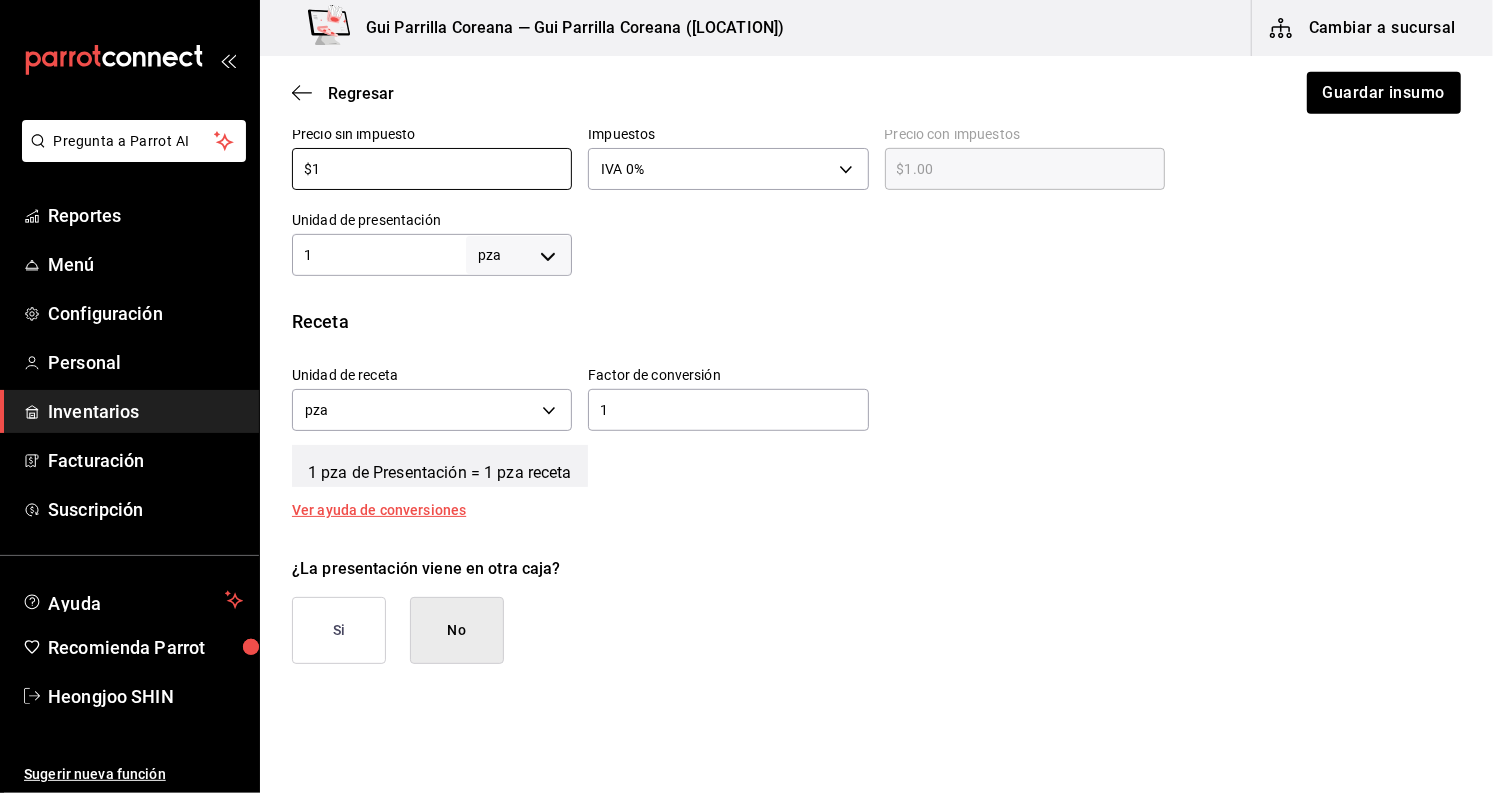 type on "$11" 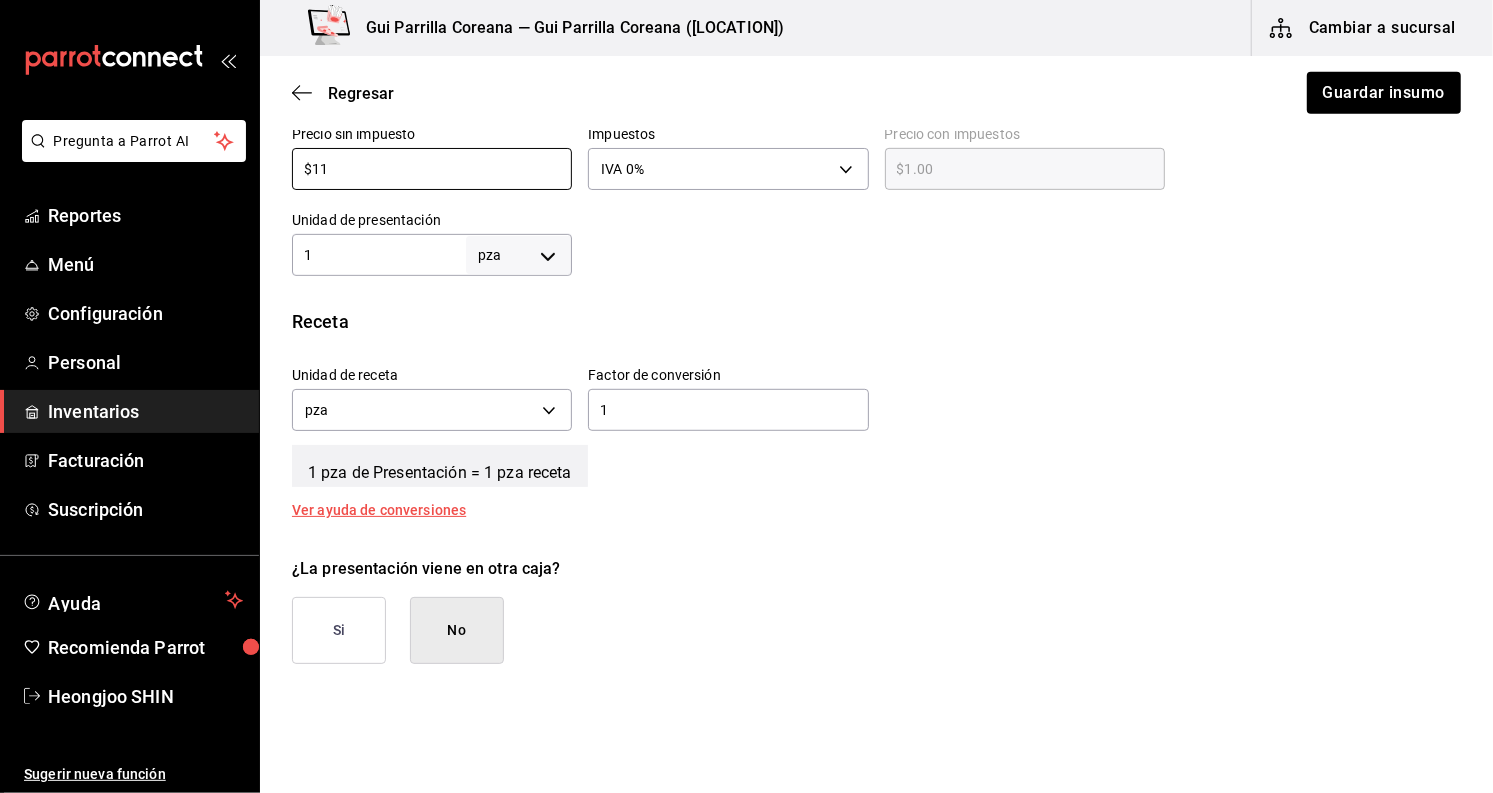 type on "$11.00" 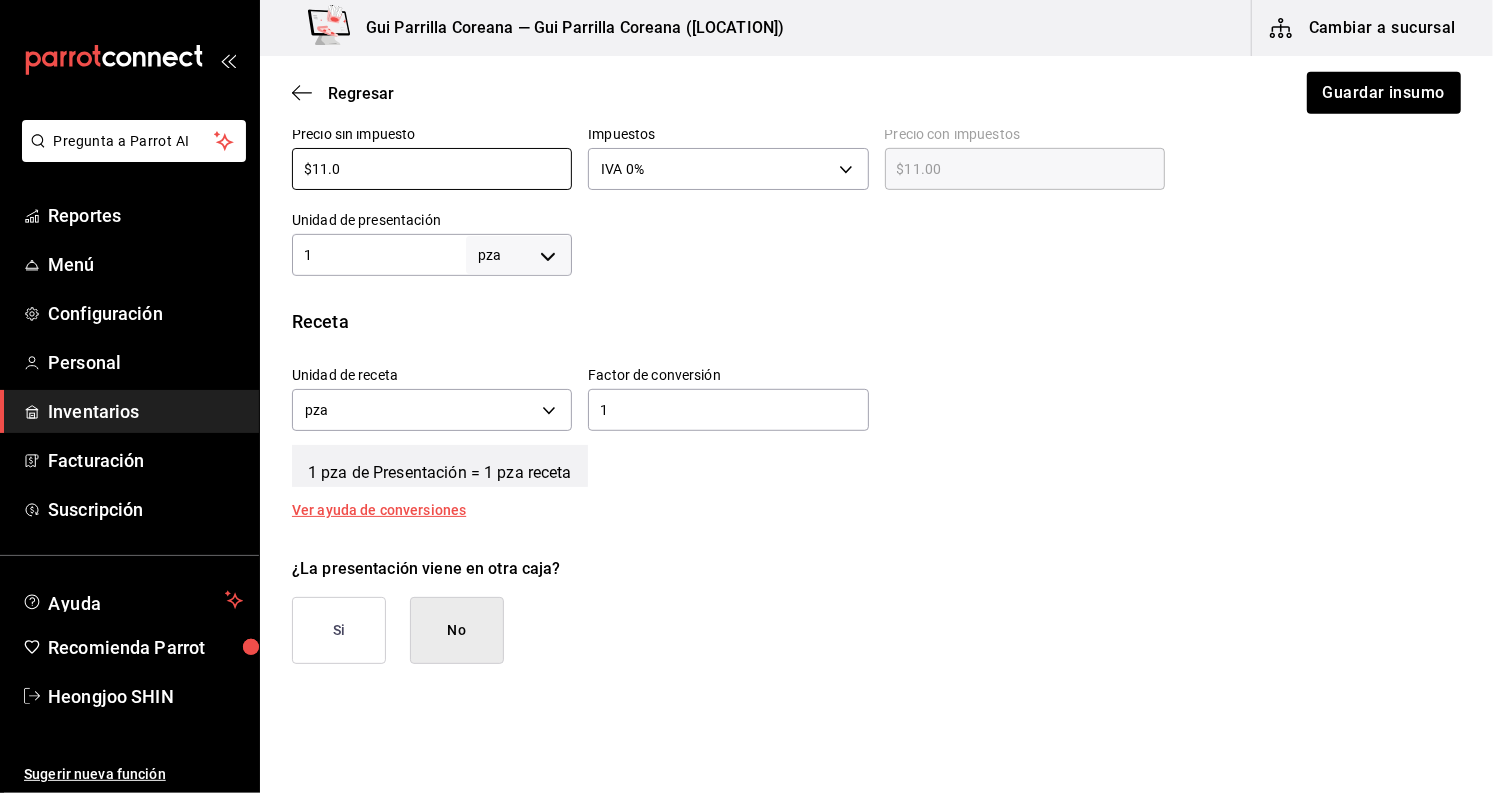 type on "$11.06" 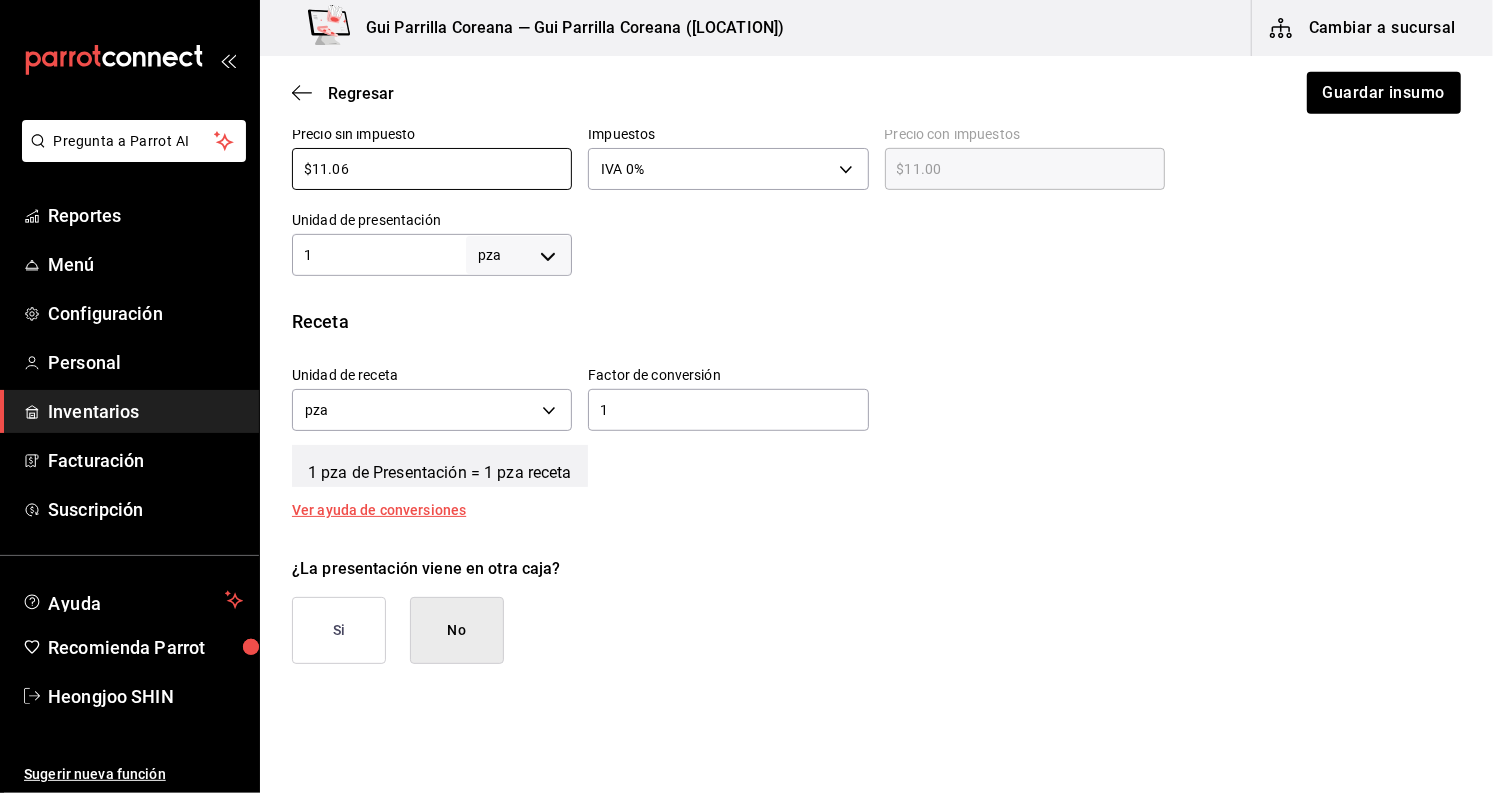 type on "$11.06" 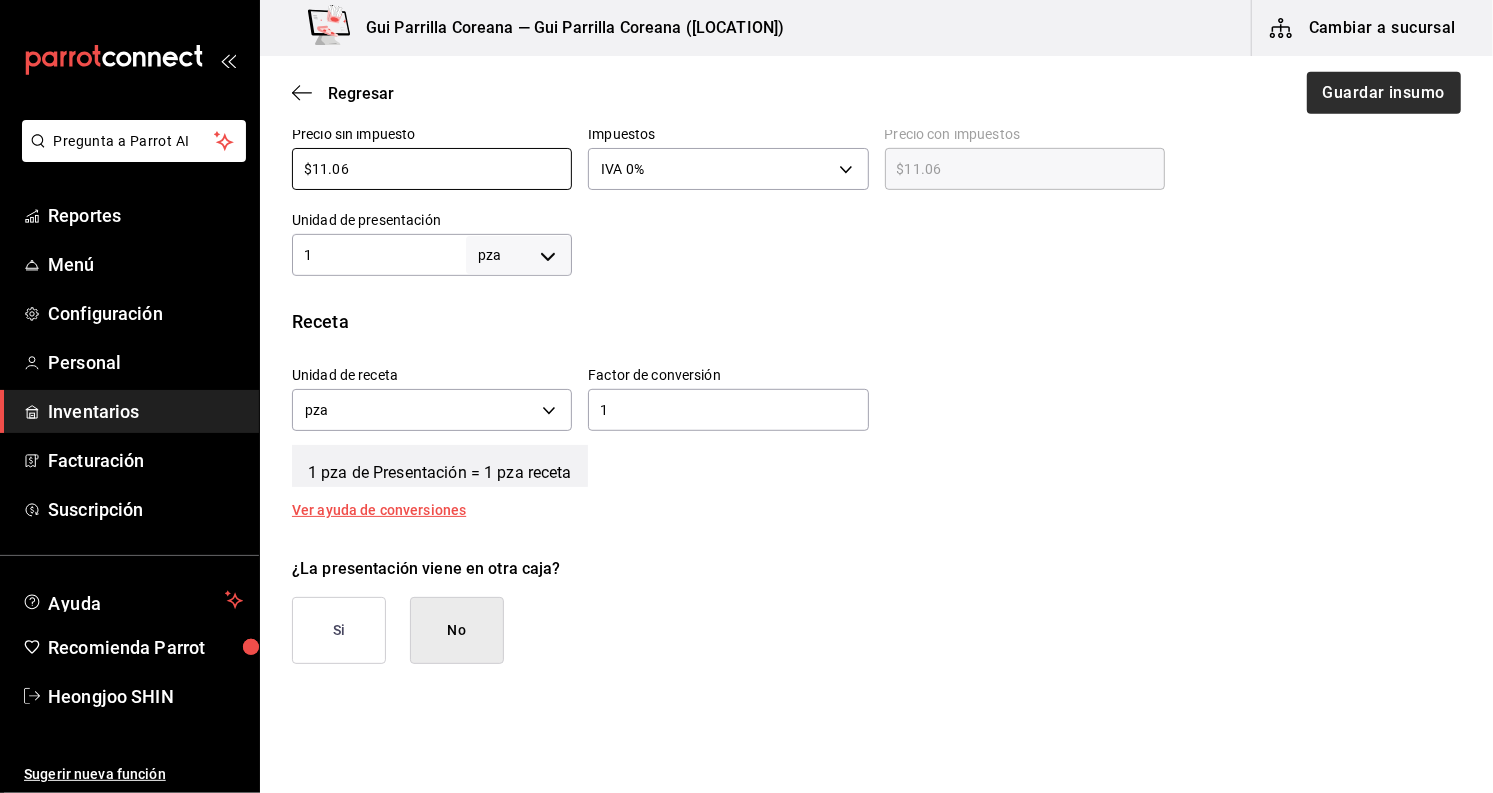 type on "$11.06" 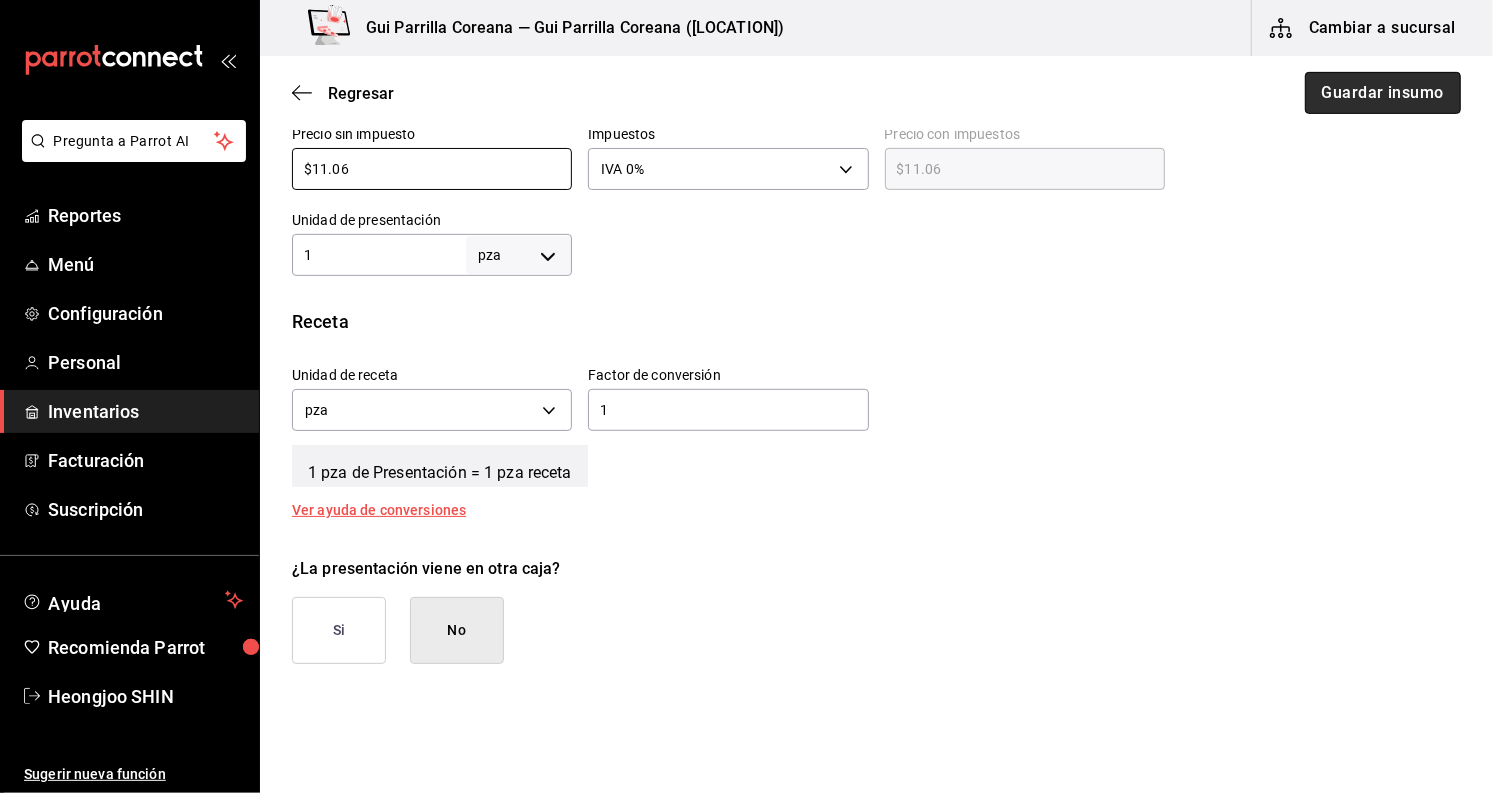 click on "Guardar insumo" at bounding box center [1383, 93] 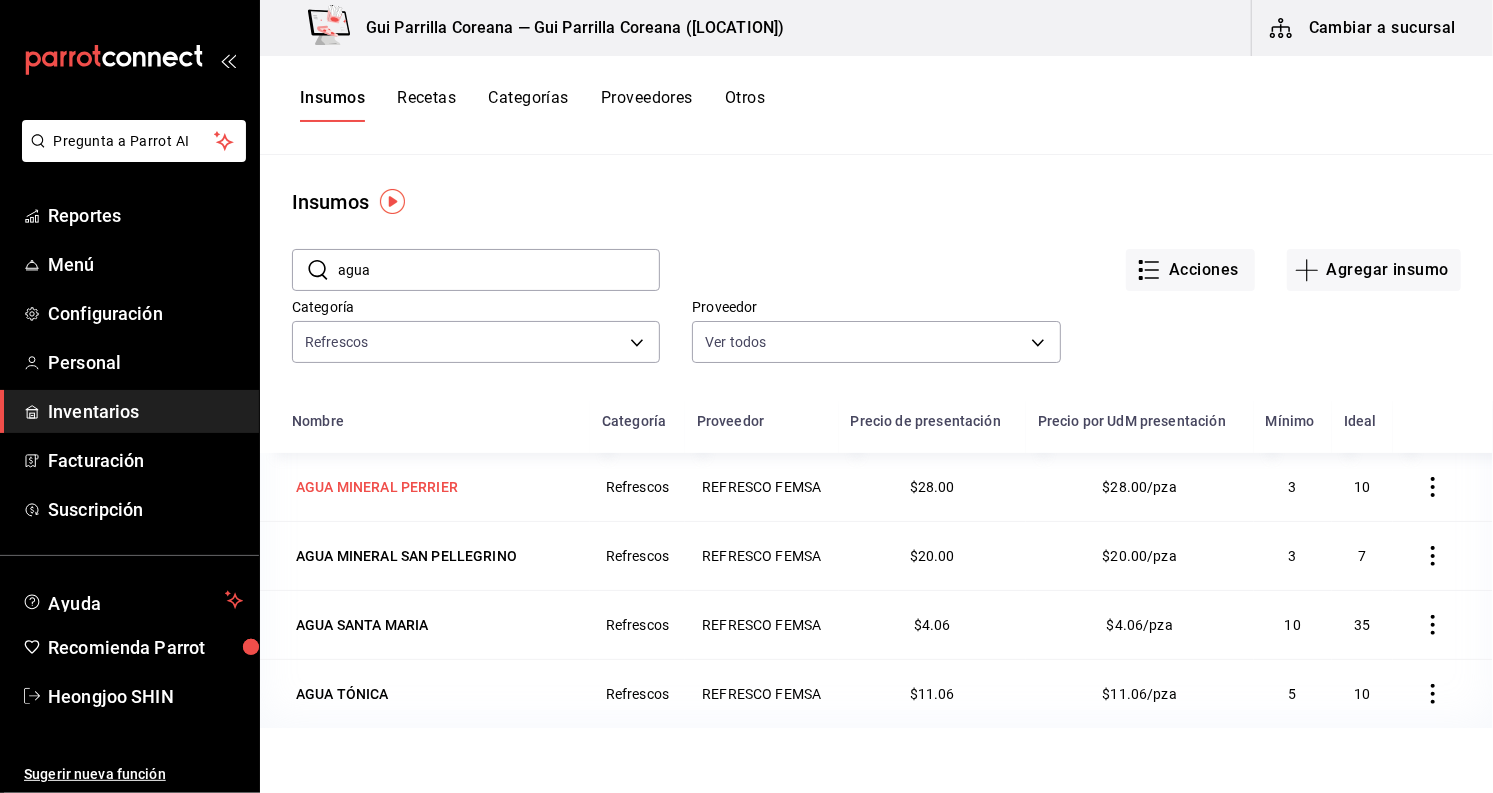 click on "AGUA MINERAL PERRIER" at bounding box center [377, 487] 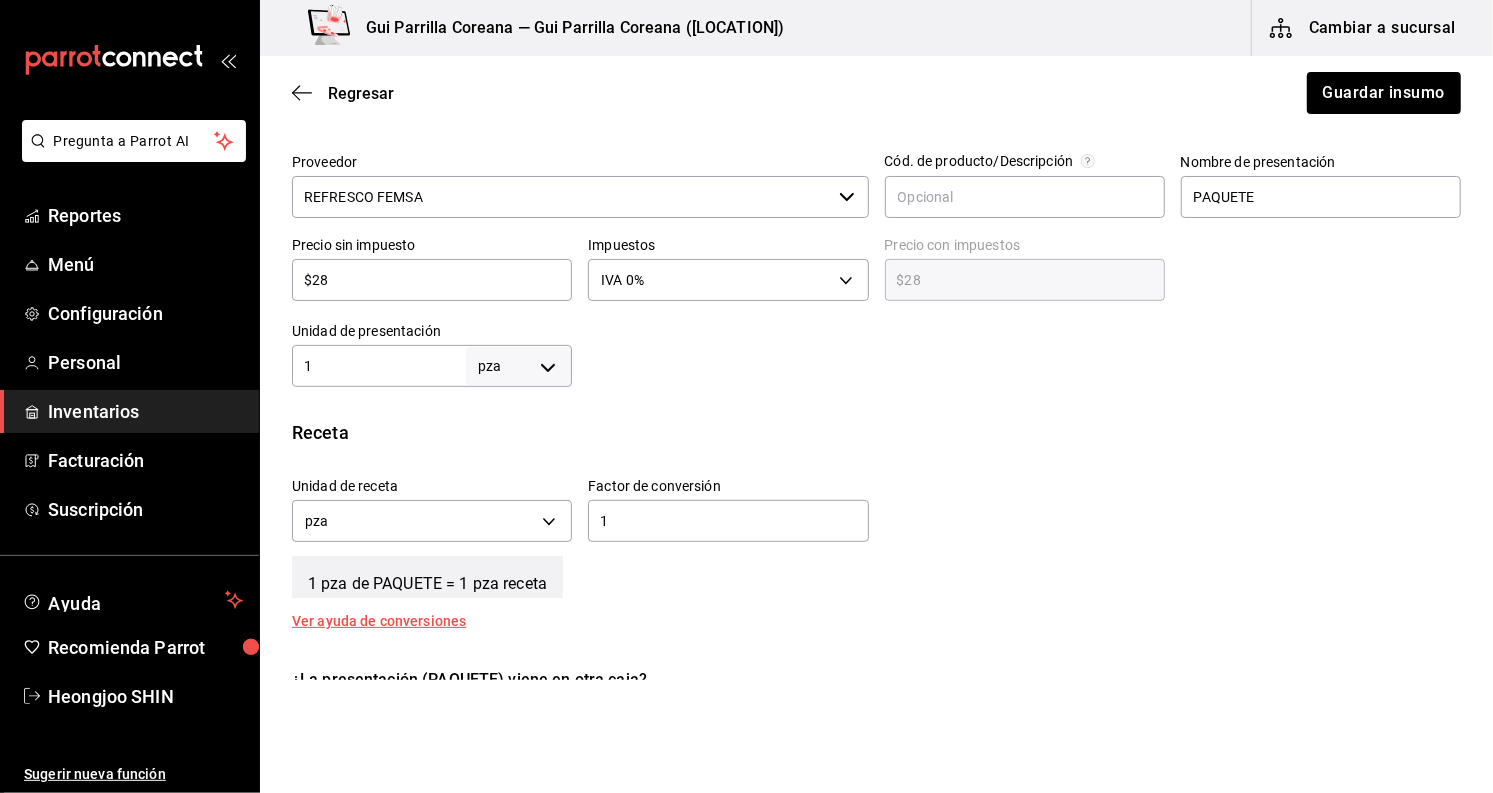 scroll, scrollTop: 0, scrollLeft: 0, axis: both 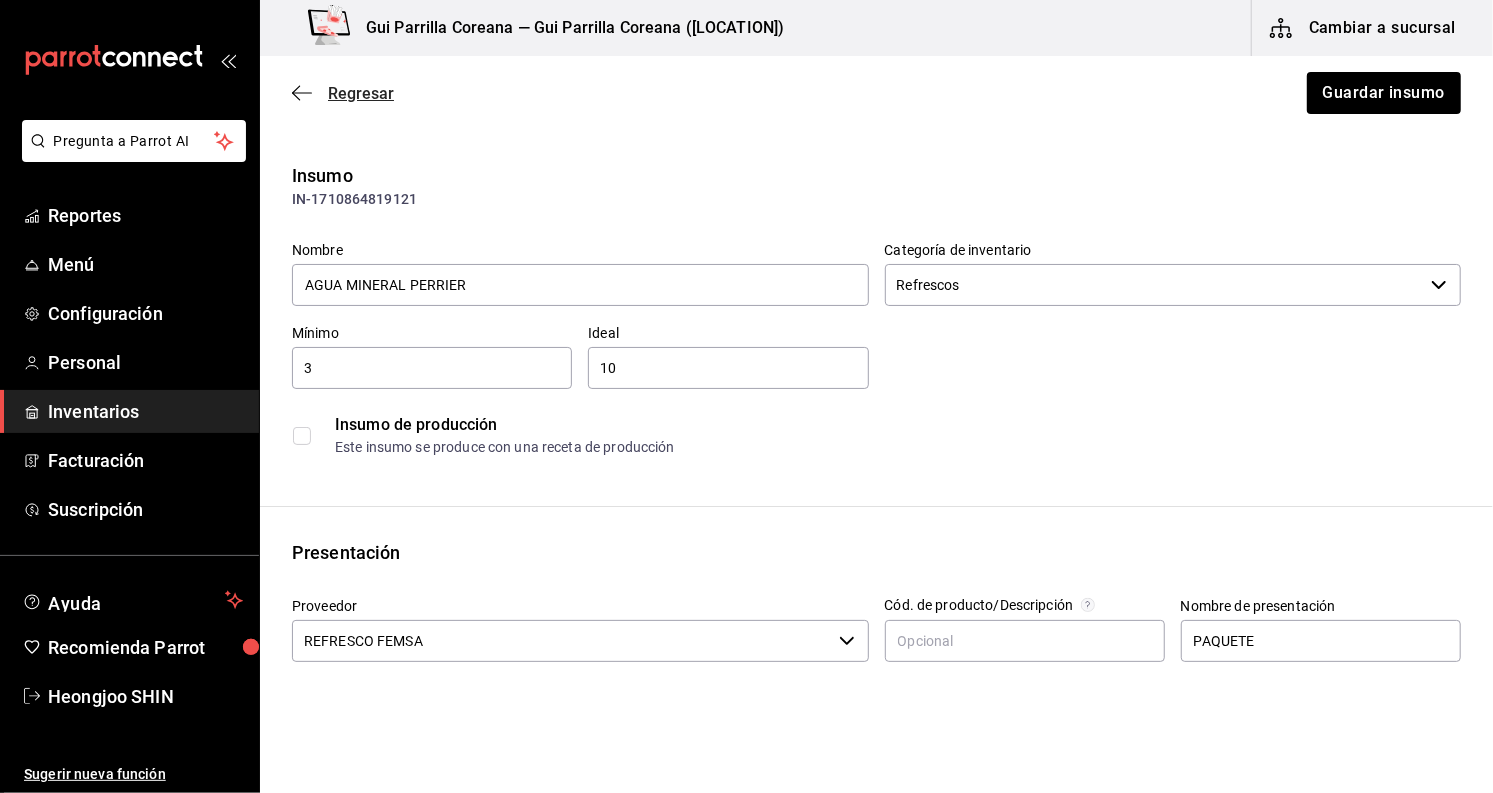 click 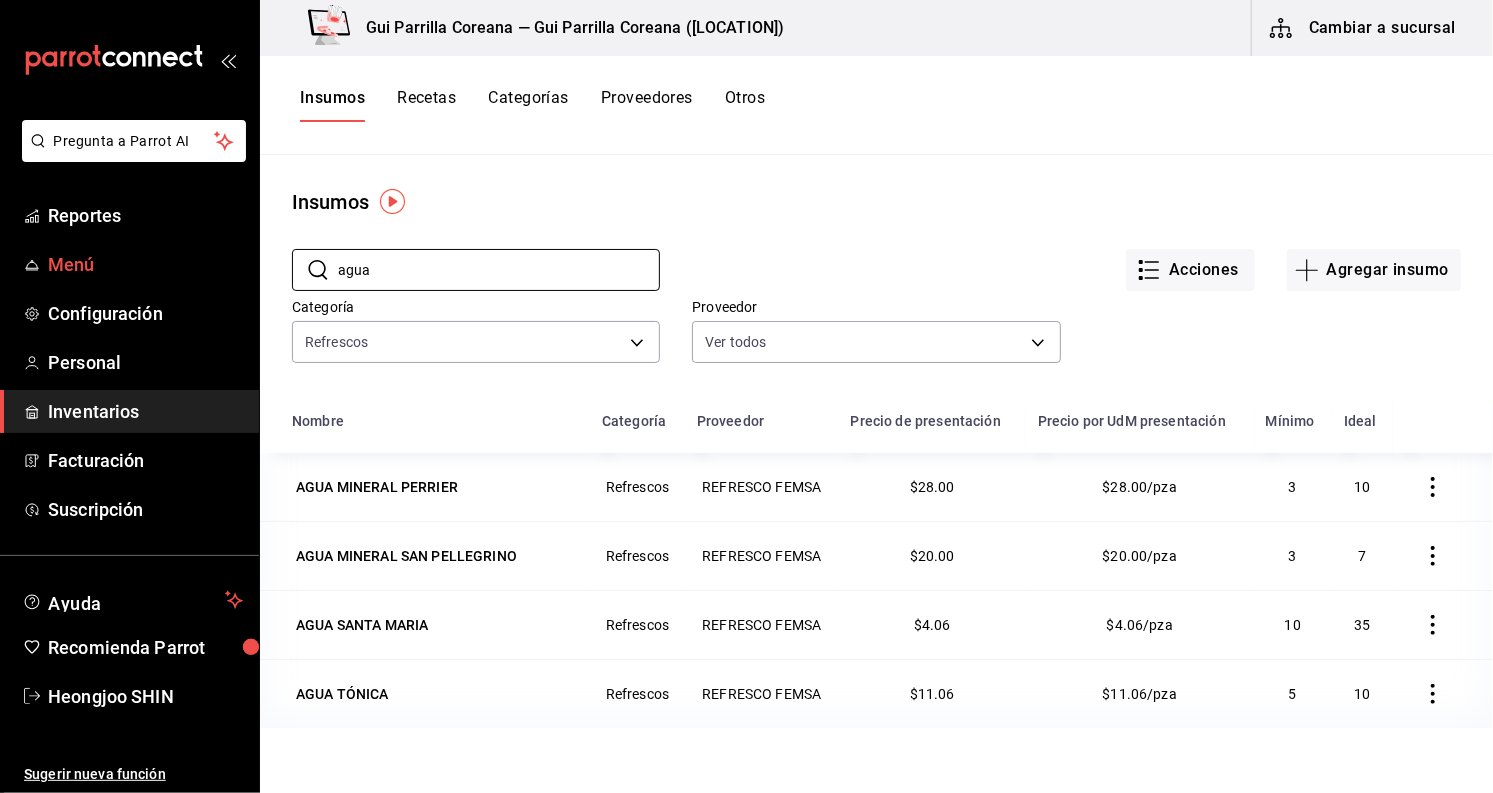 drag, startPoint x: 408, startPoint y: 274, endPoint x: 252, endPoint y: 264, distance: 156.32019 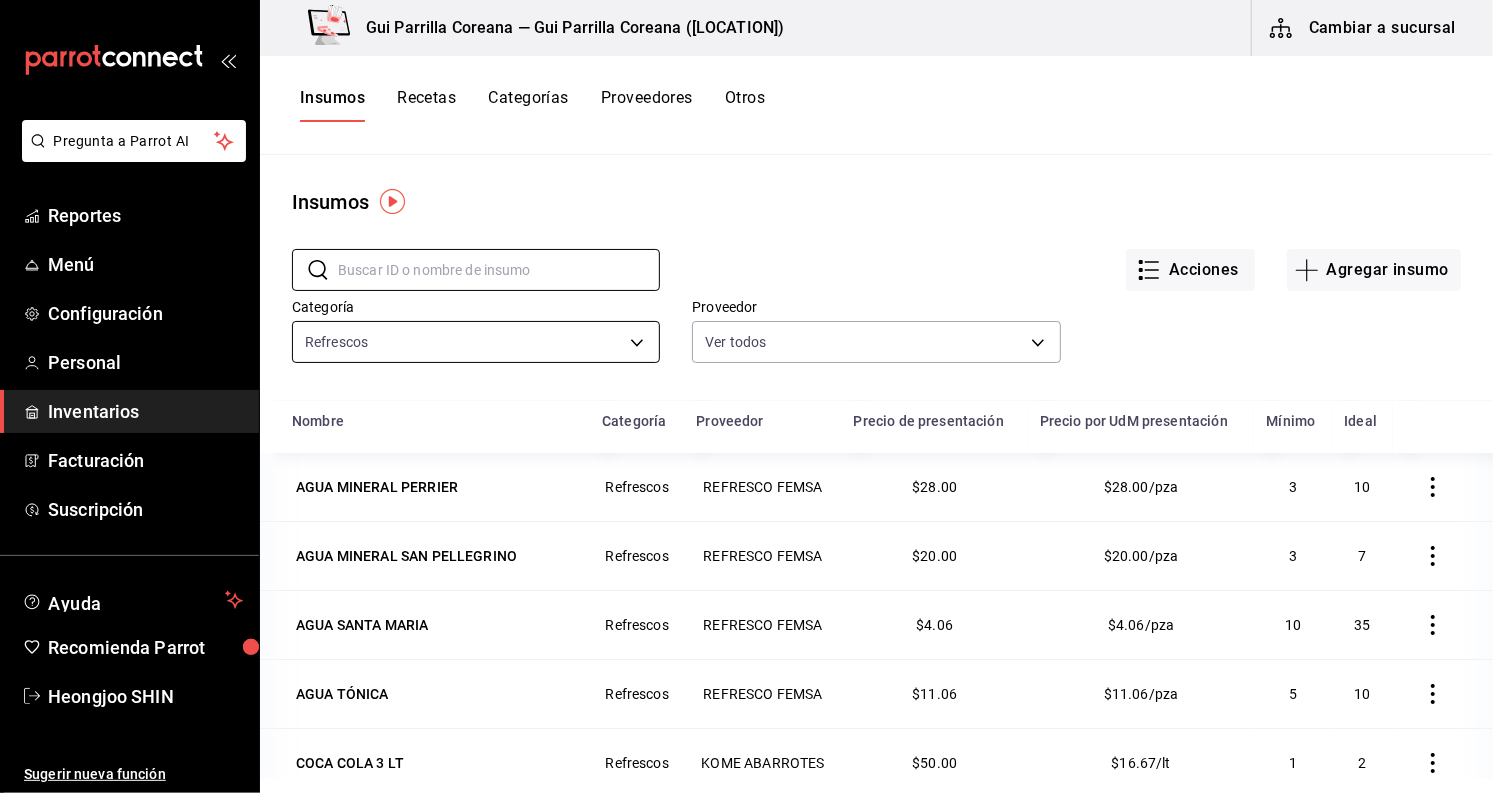 type 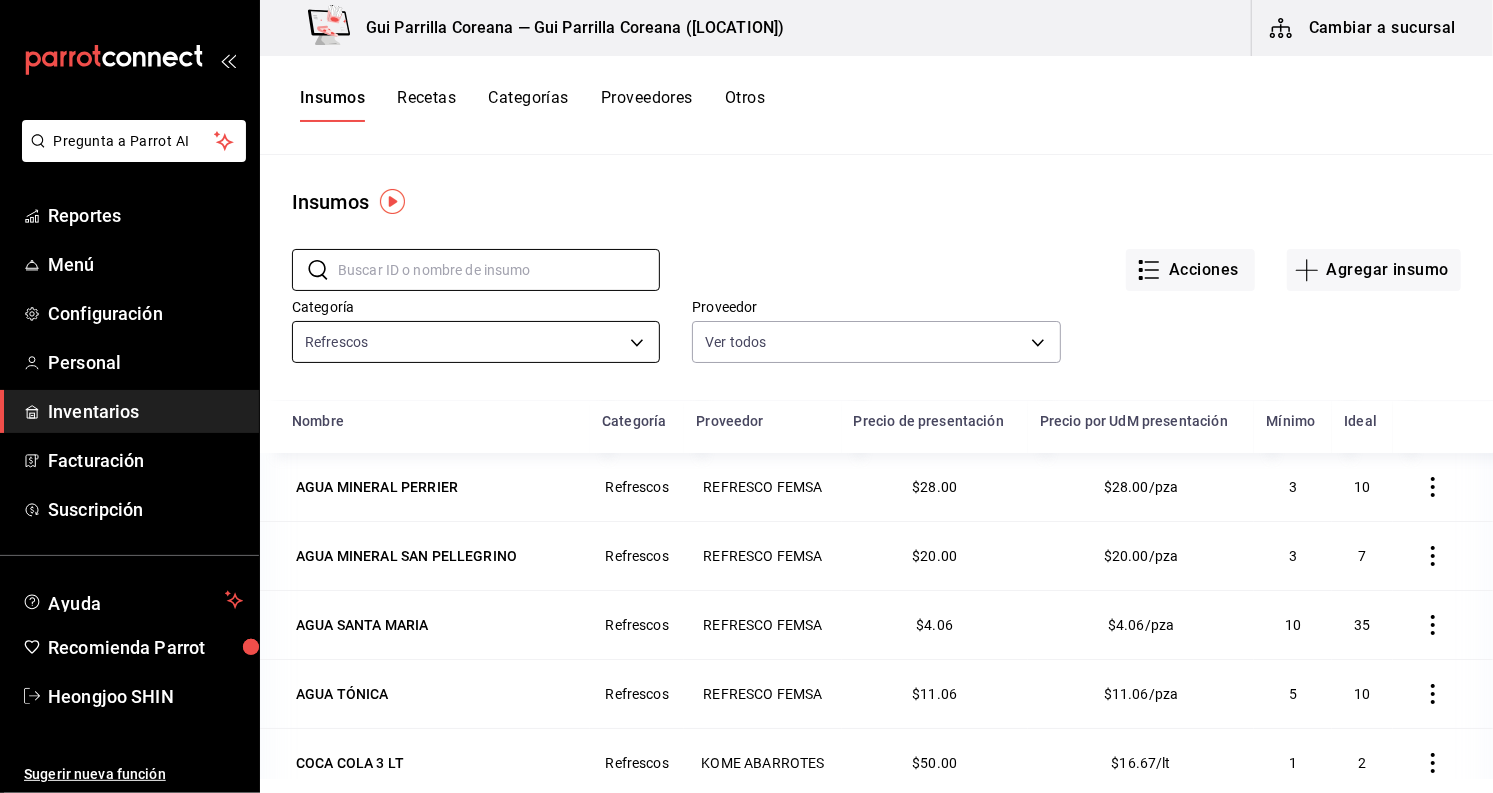 click on "Pregunta a Parrot AI Reportes   Menú   Configuración   Personal   Inventarios   Facturación   Suscripción   Ayuda Recomienda Parrot   Heongjoo SHIN   Sugerir nueva función   Gui Parrilla Coreana — Gui Parrilla Coreana (Paseo) Cambiar a sucursal Insumos Recetas Categorías Proveedores Otros Insumos ​ ​ Acciones Agregar insumo Categoría Refrescos c55fa8cd-e536-412f-913d-3c1cee9851eb Proveedor Ver todos Nombre Categoría Proveedor Precio de presentación Precio por UdM presentación Mínimo Ideal AGUA MINERAL PERRIER Refrescos REFRESCO FEMSA $28.00 $28.00/pza 3 10 AGUA MINERAL SAN PELLEGRINO Refrescos REFRESCO FEMSA $20.00 $20.00/pza 3 7 AGUA SANTA MARIA Refrescos REFRESCO FEMSA $4.06 $4.06/pza 10 35 AGUA TÓNICA Refrescos REFRESCO FEMSA $11.06 $11.06/pza 5 10 COCA COLA 3 LT Refrescos KOME ABARROTES $50.00 $16.67/lt 1 2 COCA COLA LIGHT Refrescos REFRESCO FEMSA $16.45 $16.45/pza 10 25 COCA COLA REGULAR Refrescos REFRESCO FEMSA $15.90 $15.90/pza 10 60 COCA COLA SIN AZUCAR Refrescos REFRESCO FEMSA 10 30" at bounding box center (746, 389) 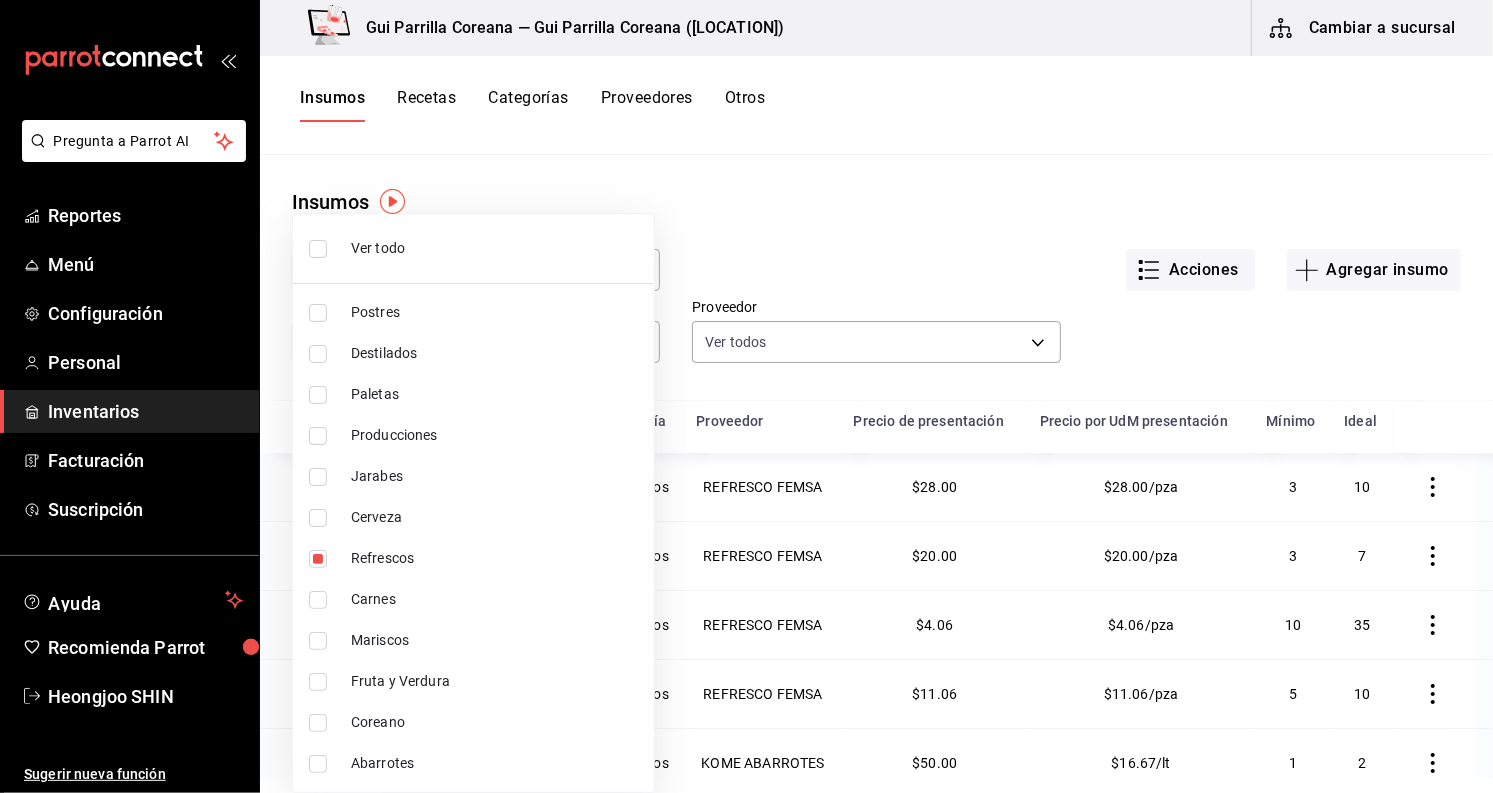 click on "Mariscos" at bounding box center (494, 640) 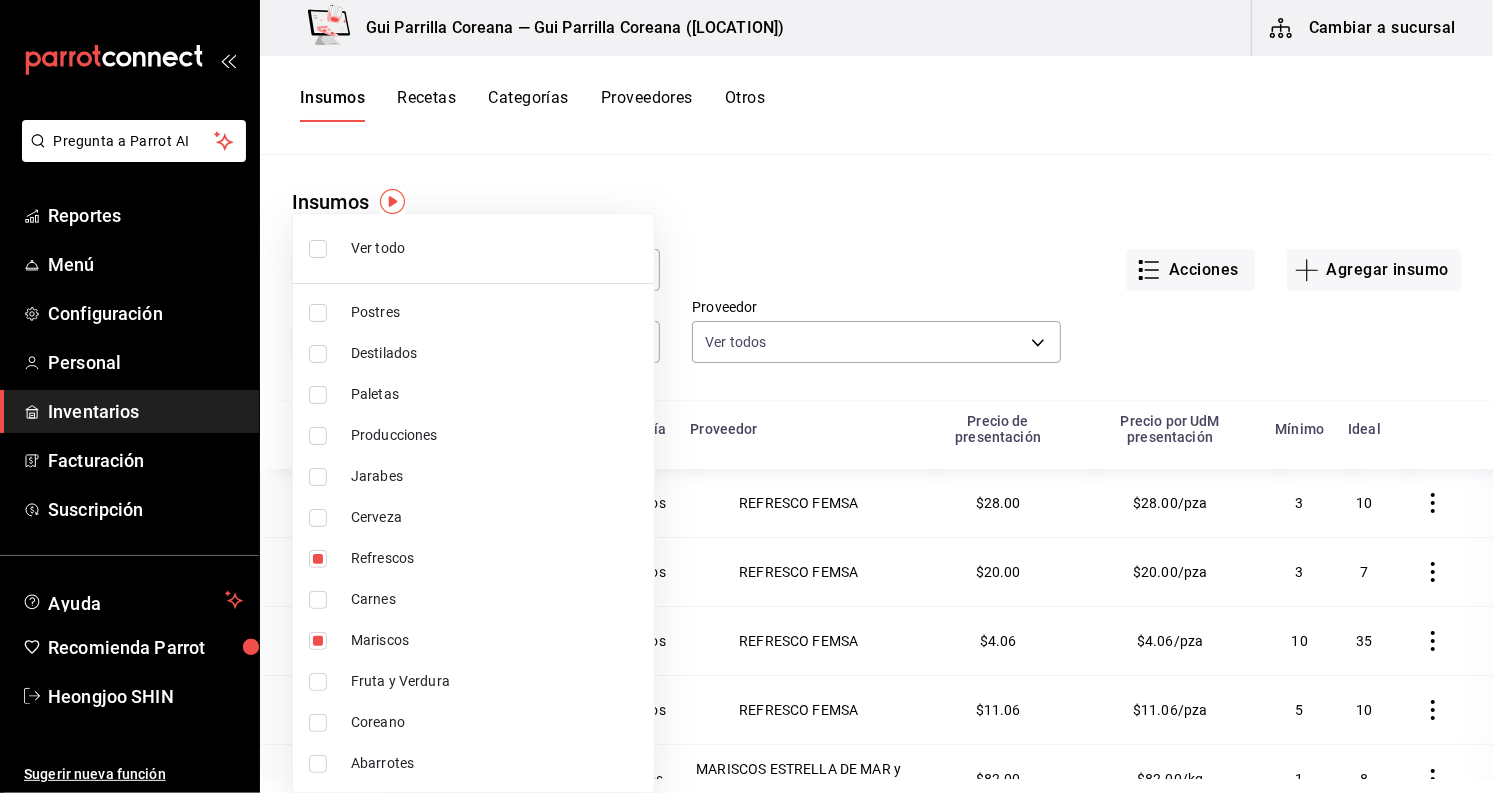 click at bounding box center [318, 559] 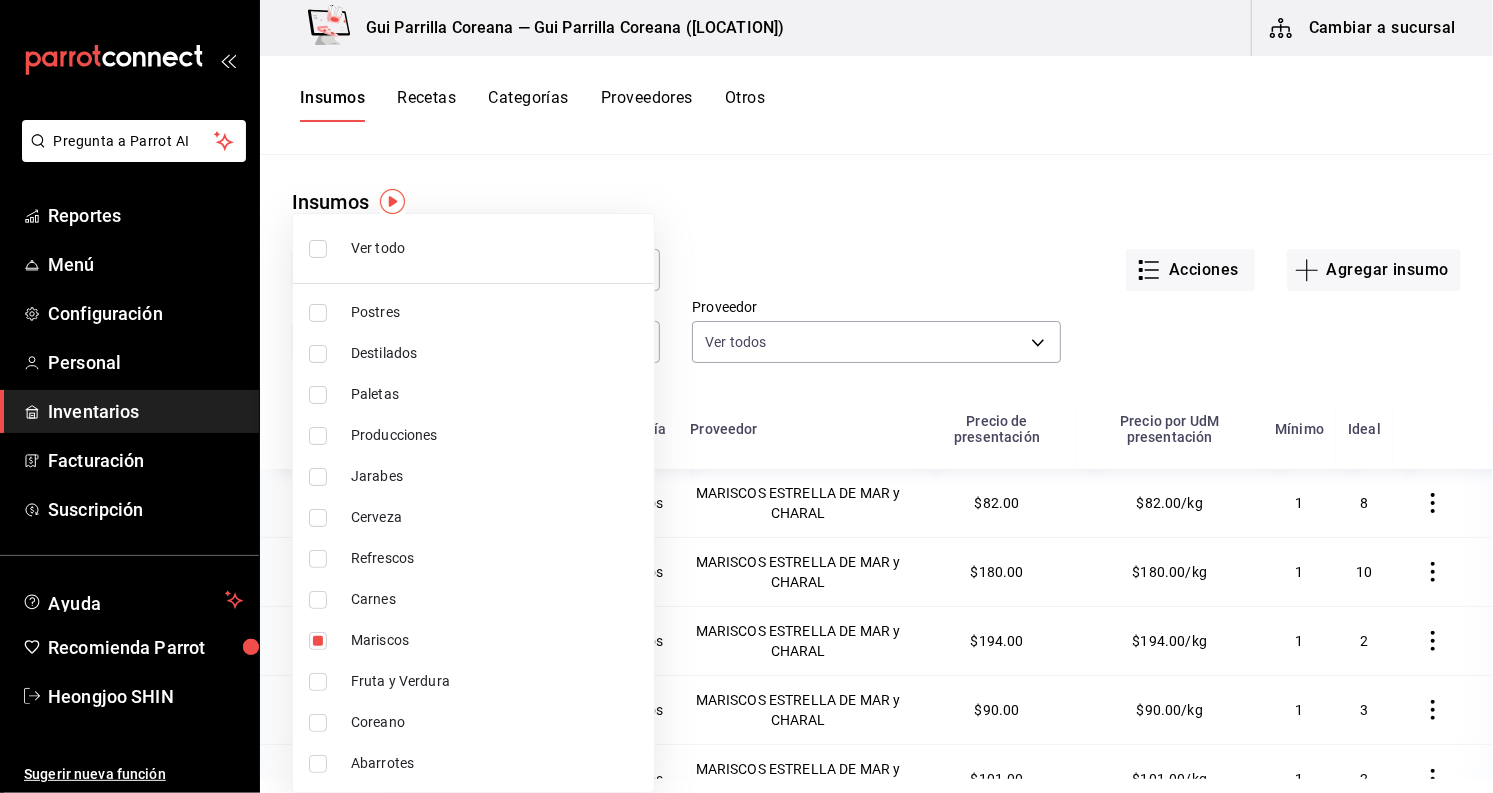 click at bounding box center (746, 396) 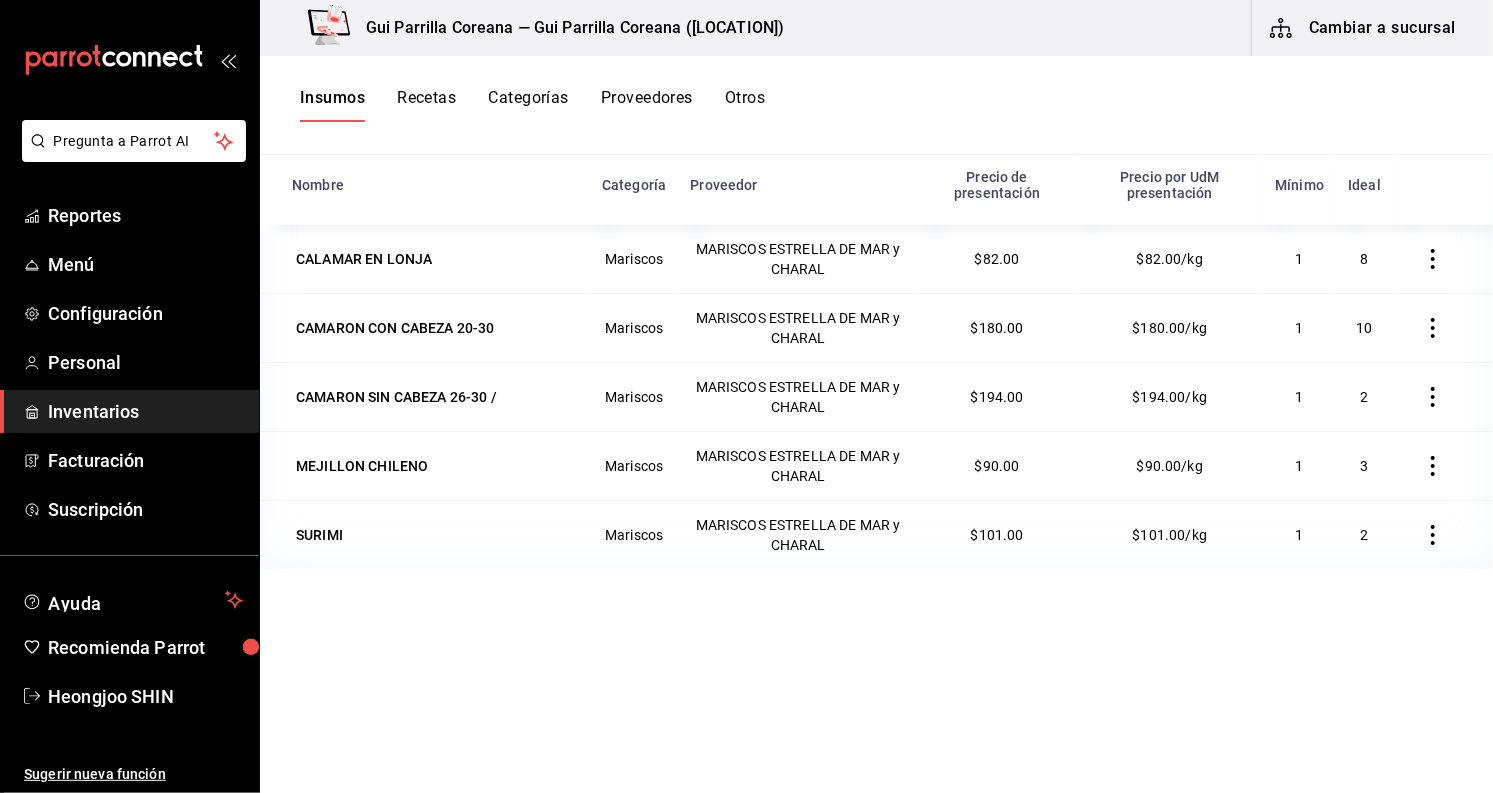 scroll, scrollTop: 246, scrollLeft: 0, axis: vertical 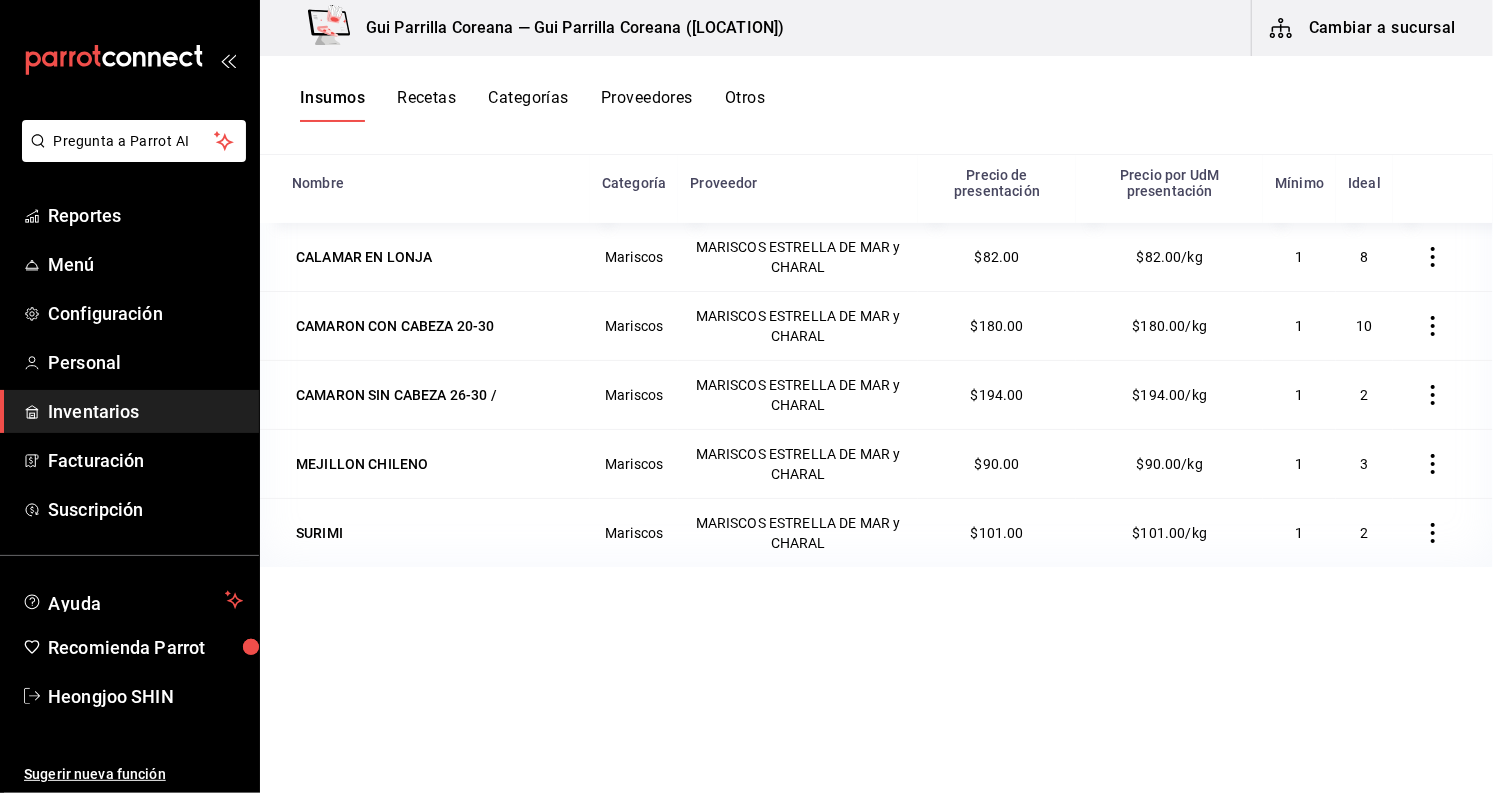 click on "MEJILLON CHILENO" at bounding box center [362, 464] 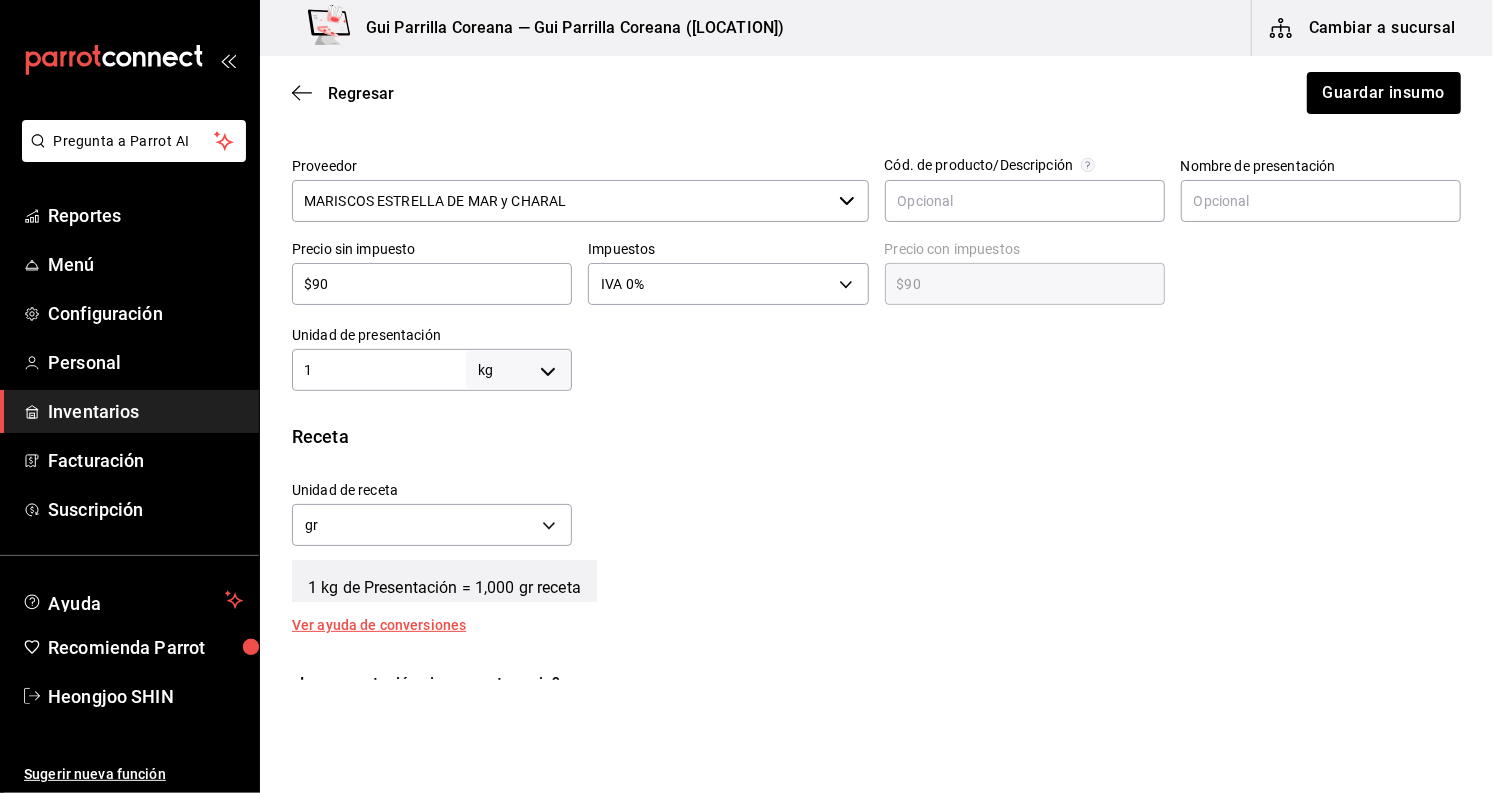 scroll, scrollTop: 444, scrollLeft: 0, axis: vertical 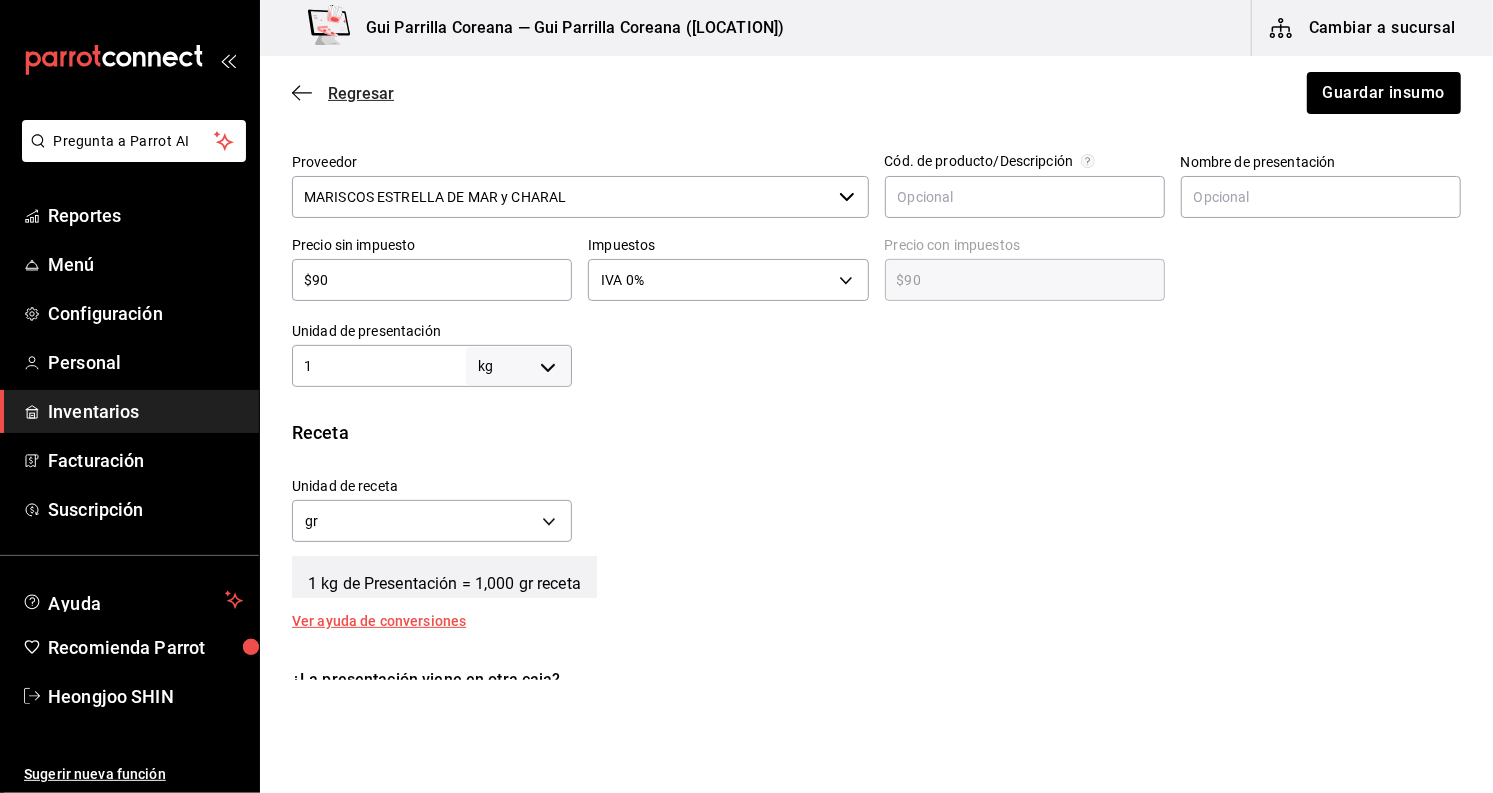 click 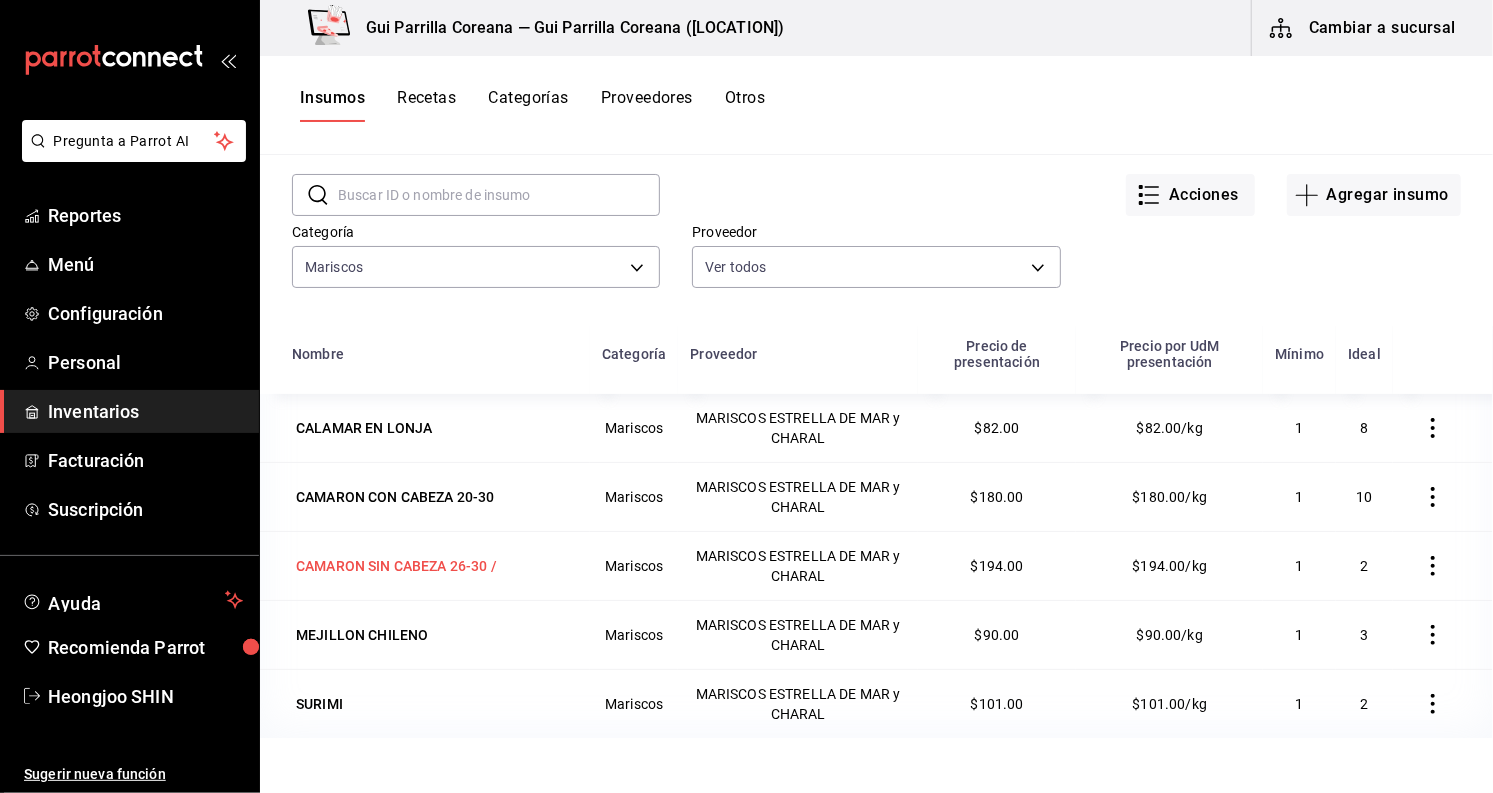 scroll, scrollTop: 111, scrollLeft: 0, axis: vertical 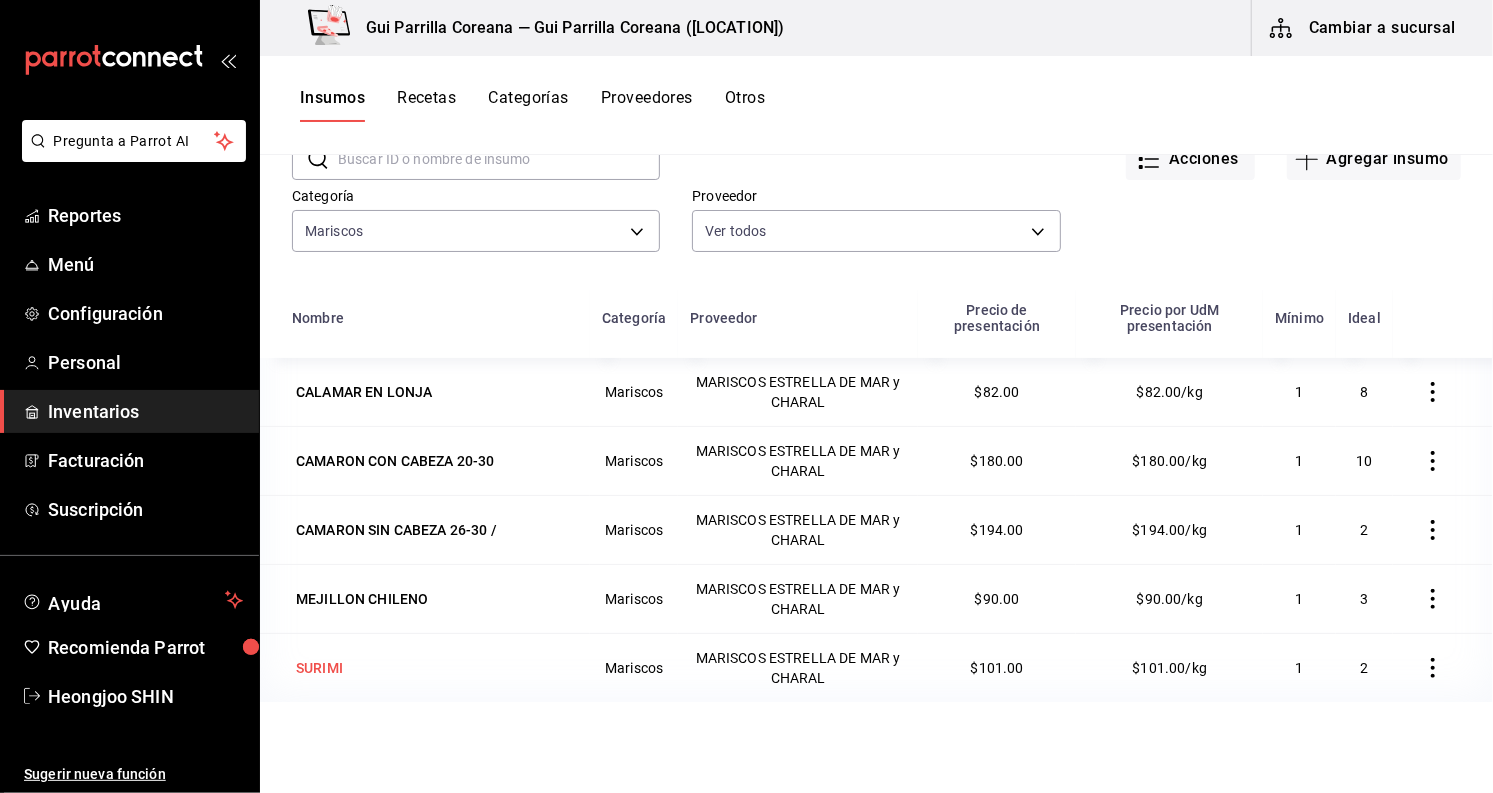 click on "SURIMI" at bounding box center (435, 668) 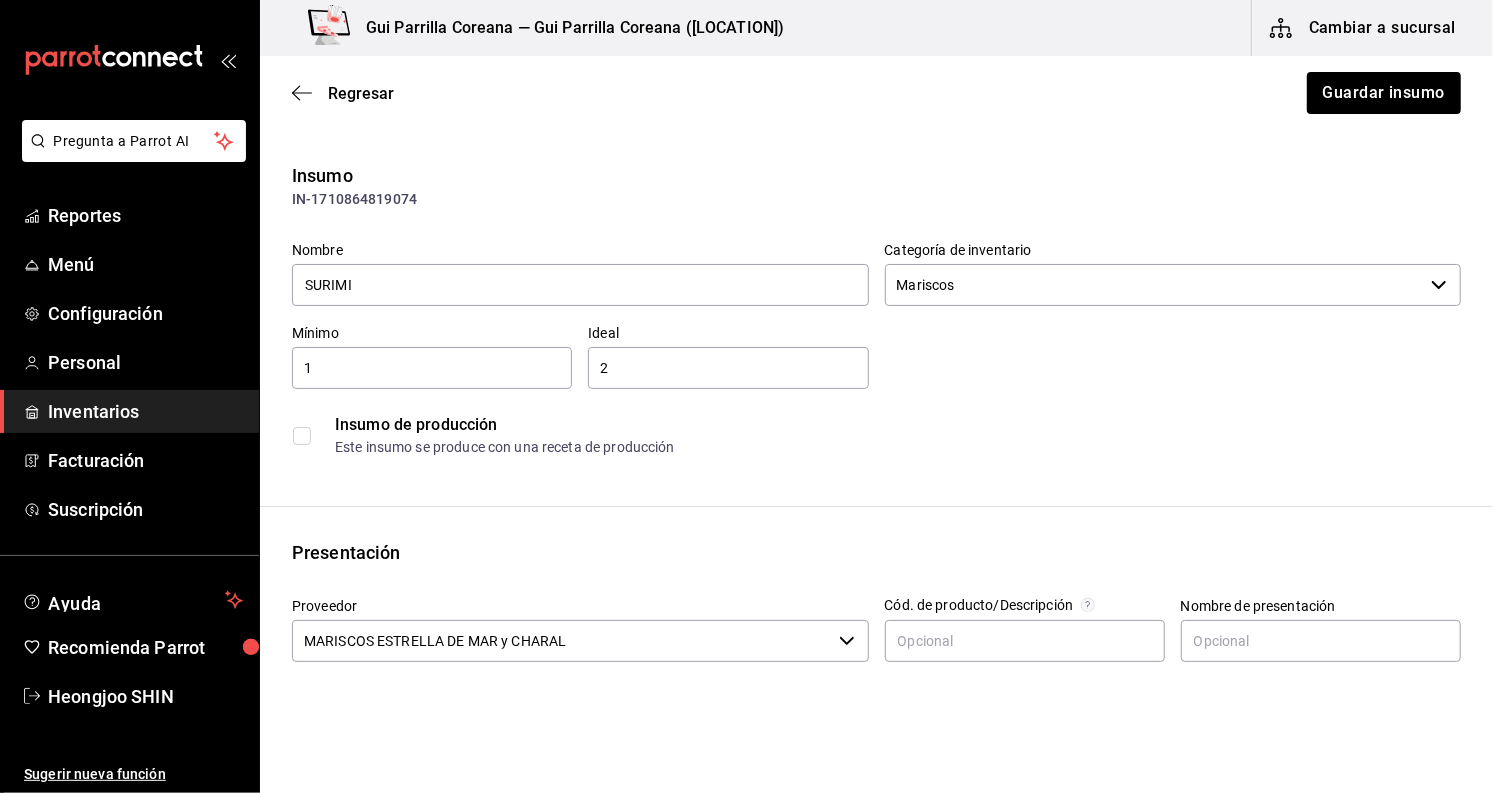scroll, scrollTop: 222, scrollLeft: 0, axis: vertical 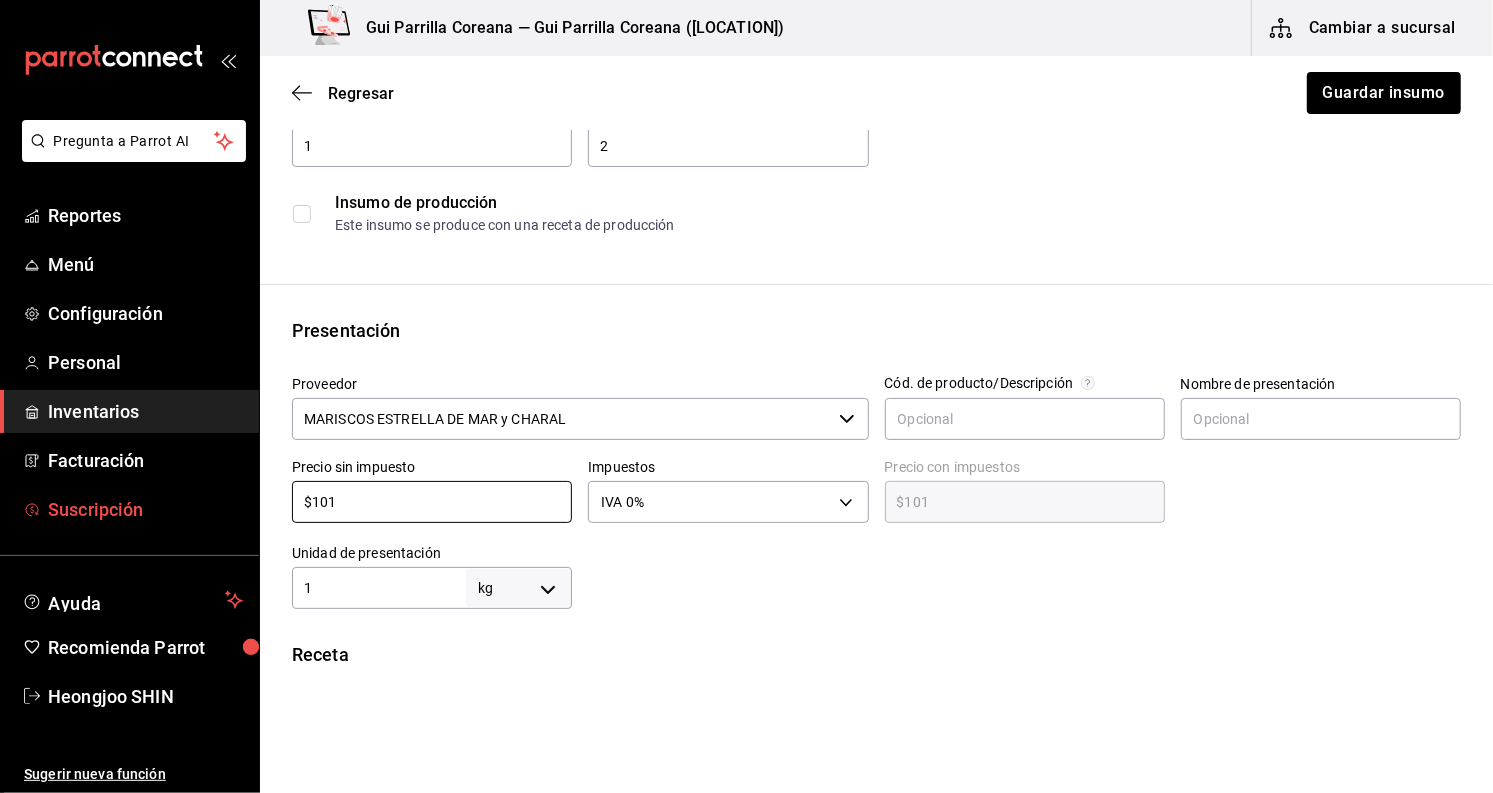 drag, startPoint x: 477, startPoint y: 497, endPoint x: 168, endPoint y: 510, distance: 309.27335 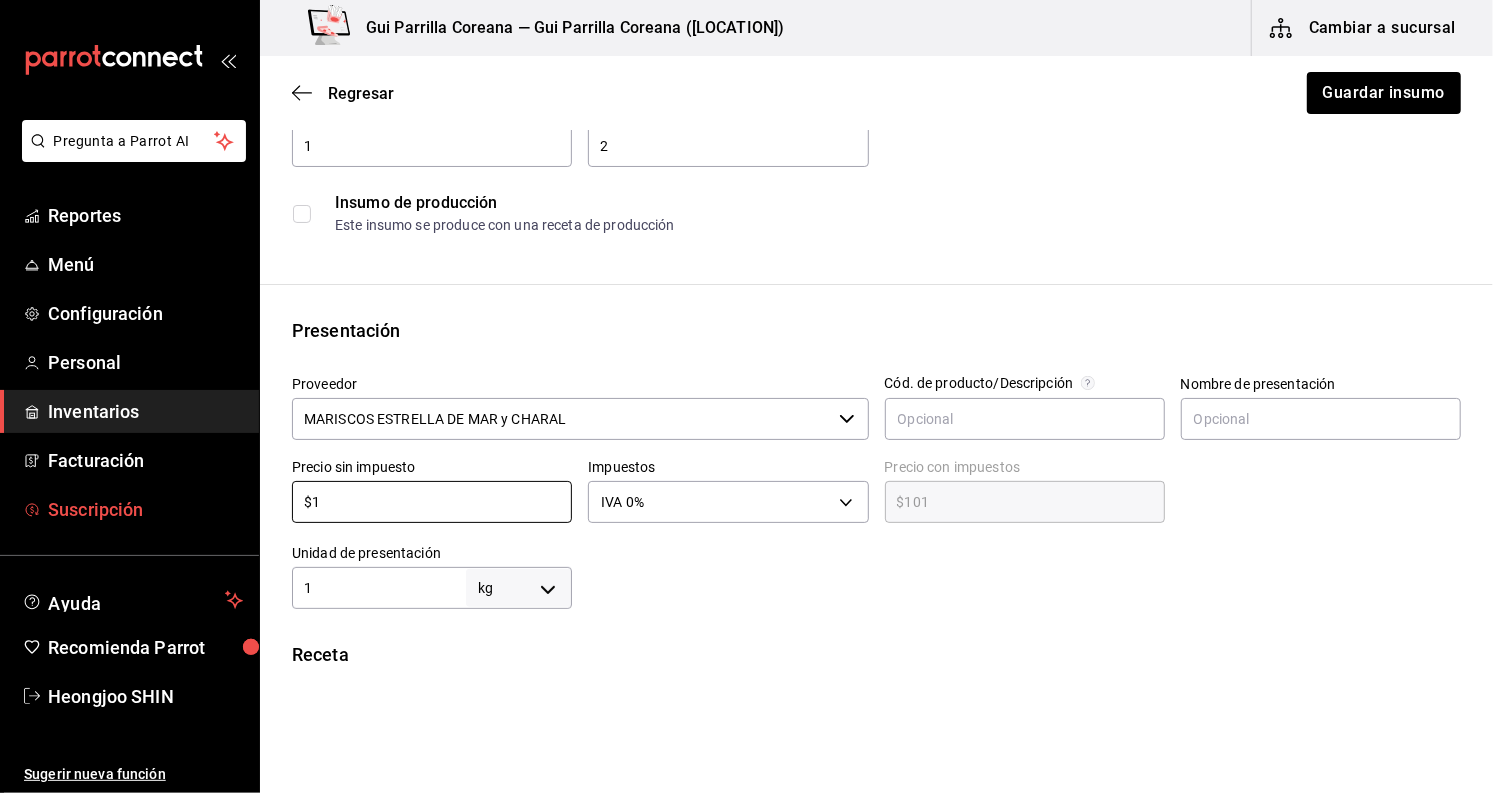 type on "$1.00" 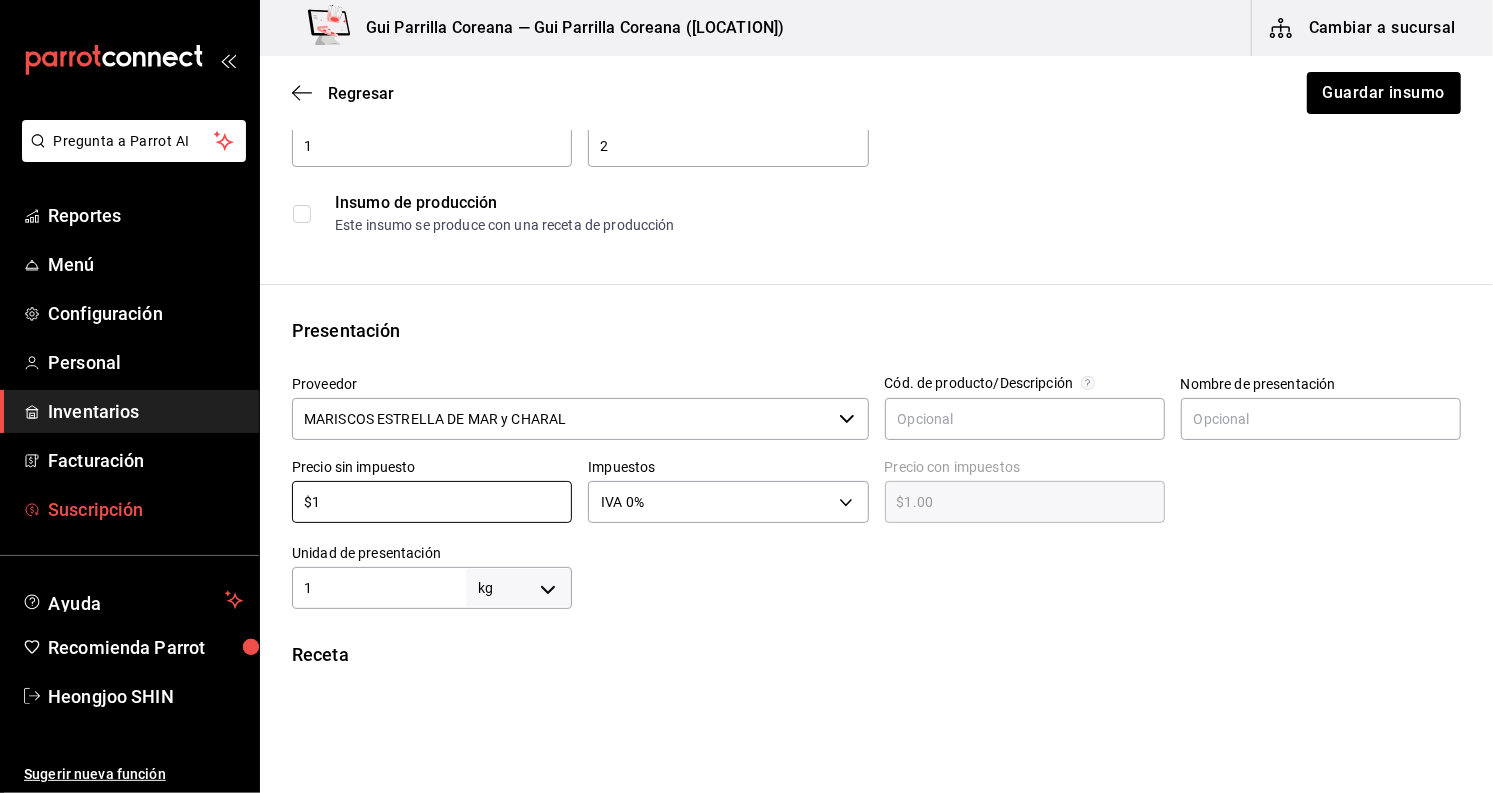 type on "$10" 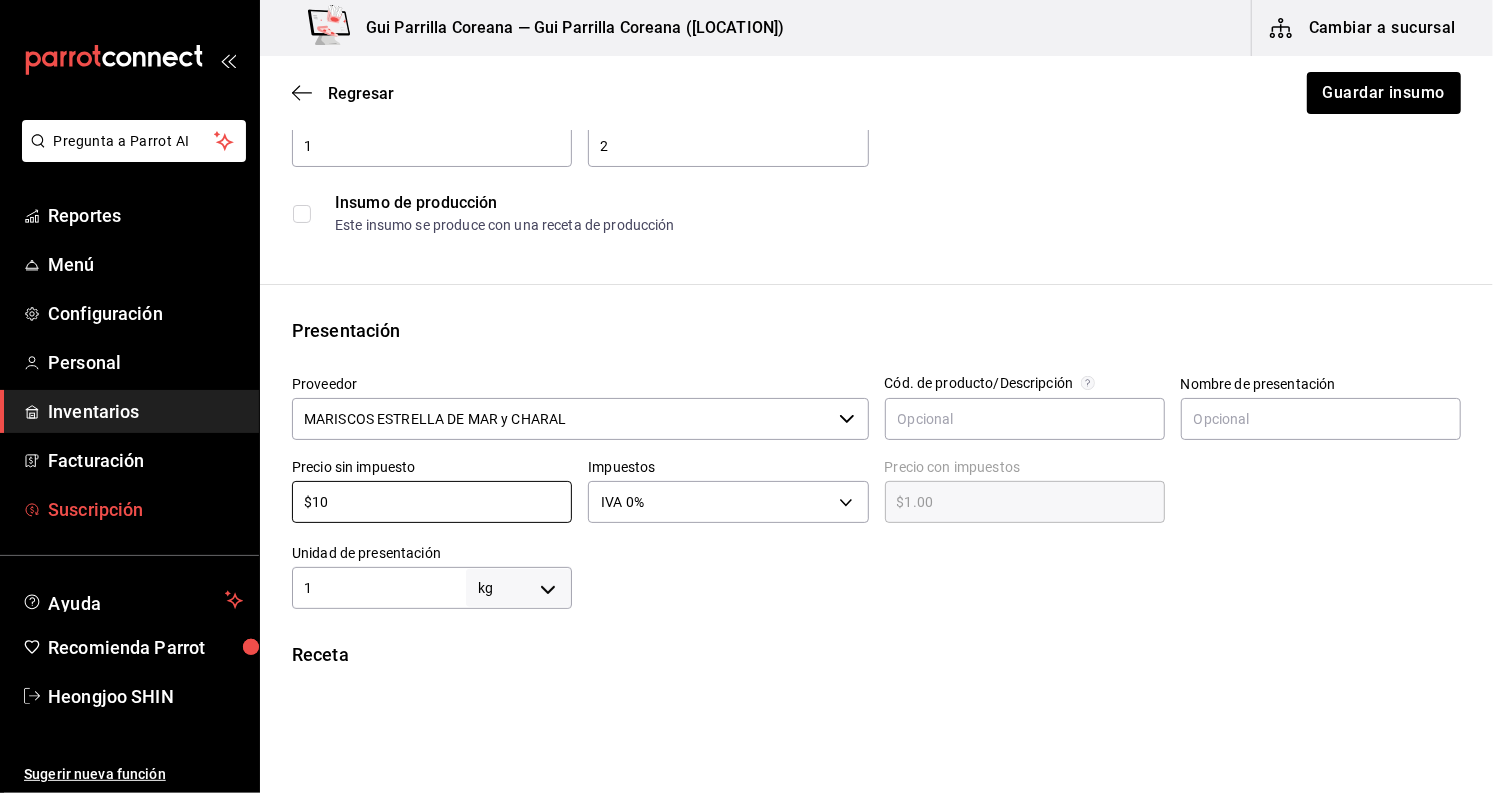 type on "$10.00" 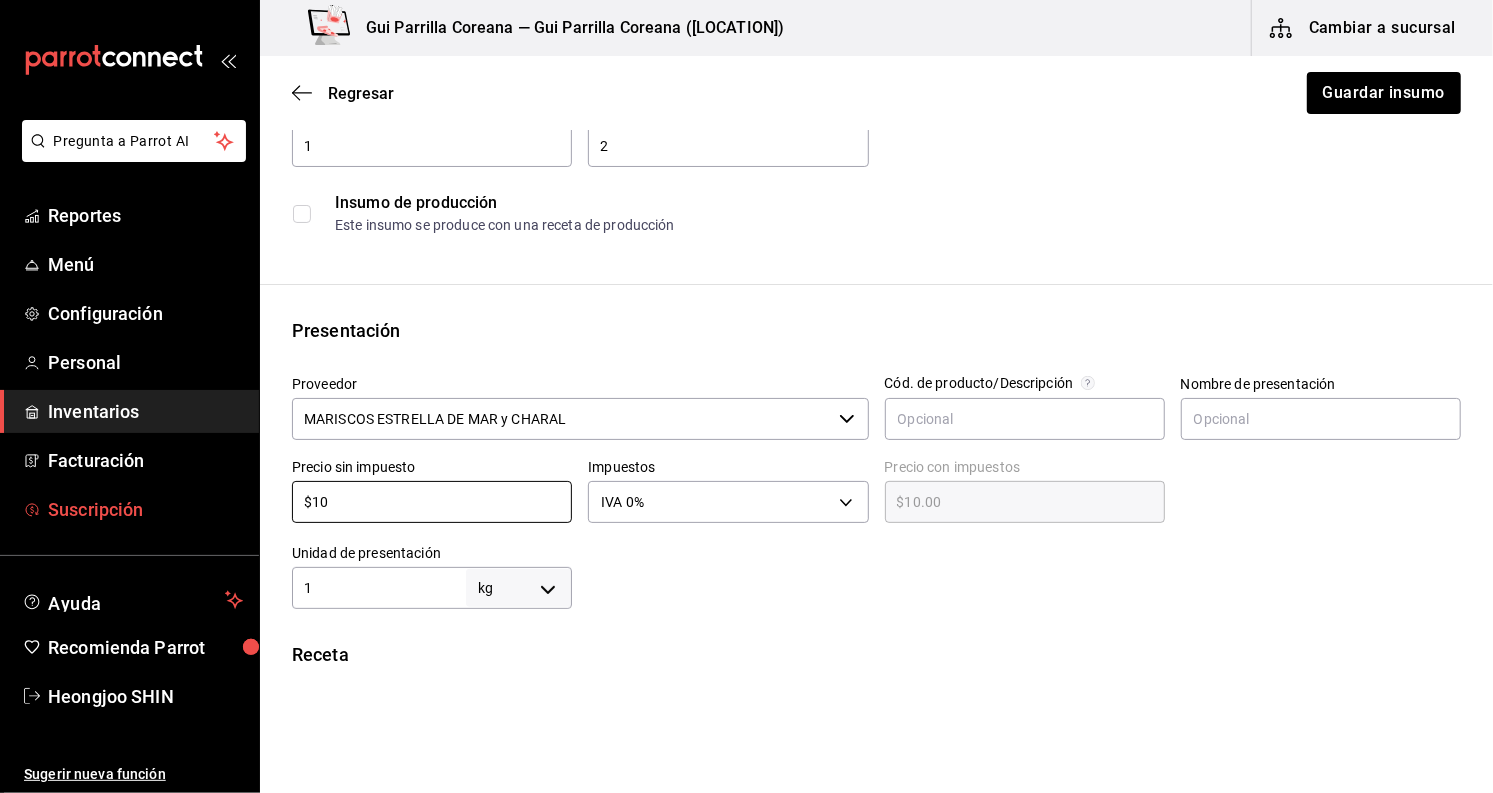 type on "$105" 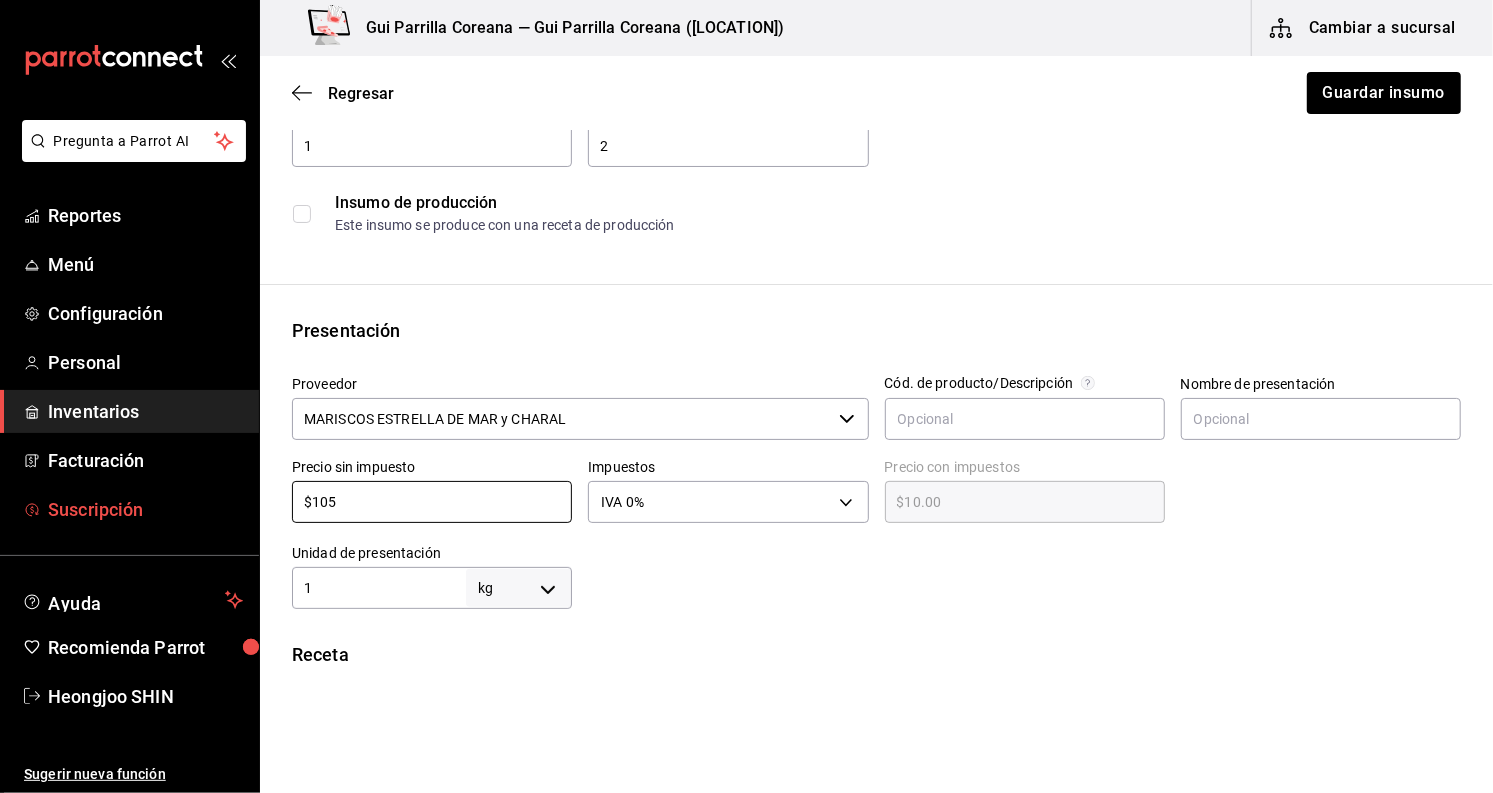 type on "$105.00" 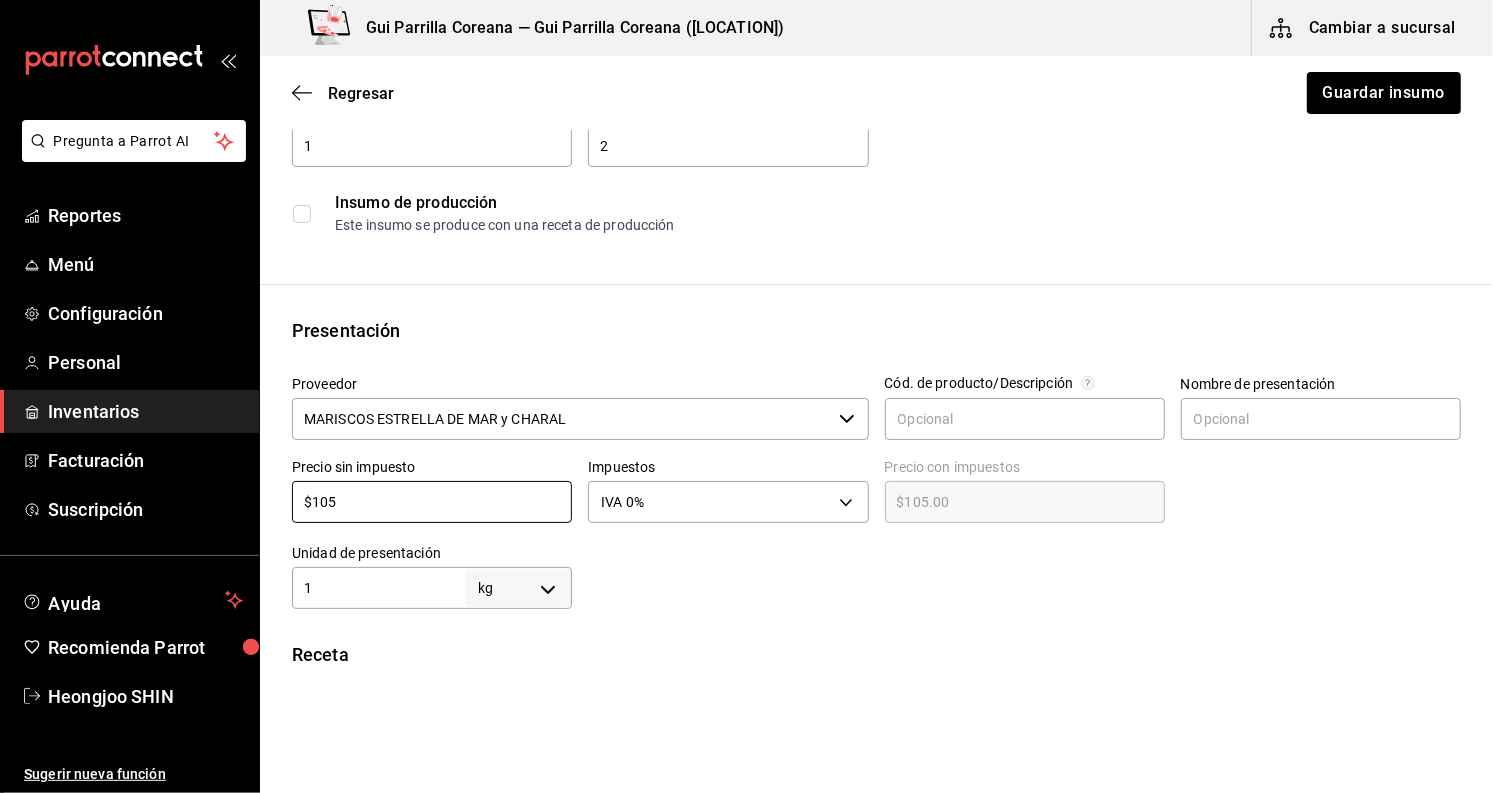 type on "$105" 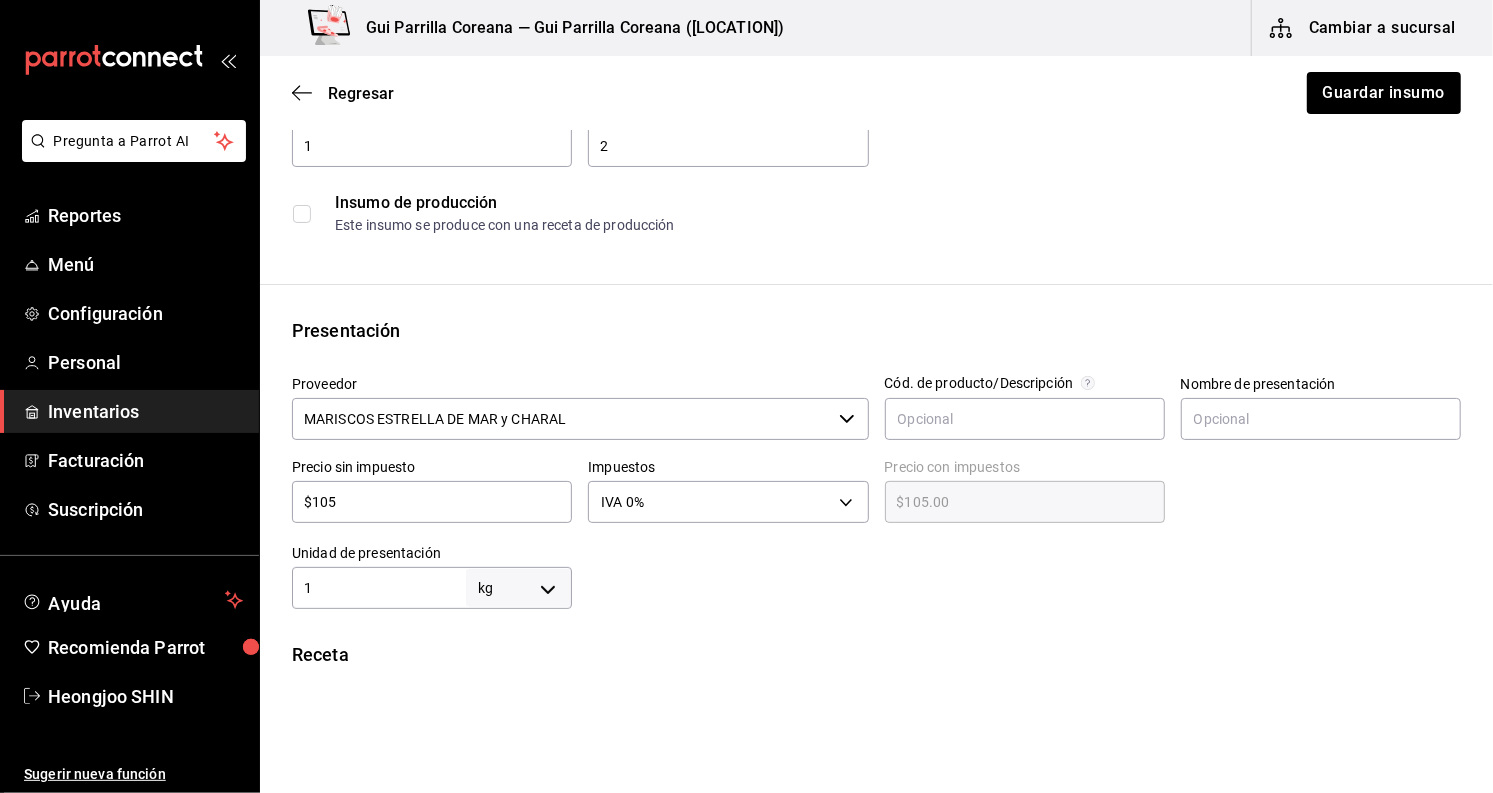 click on "Regresar Guardar insumo" at bounding box center [876, 93] 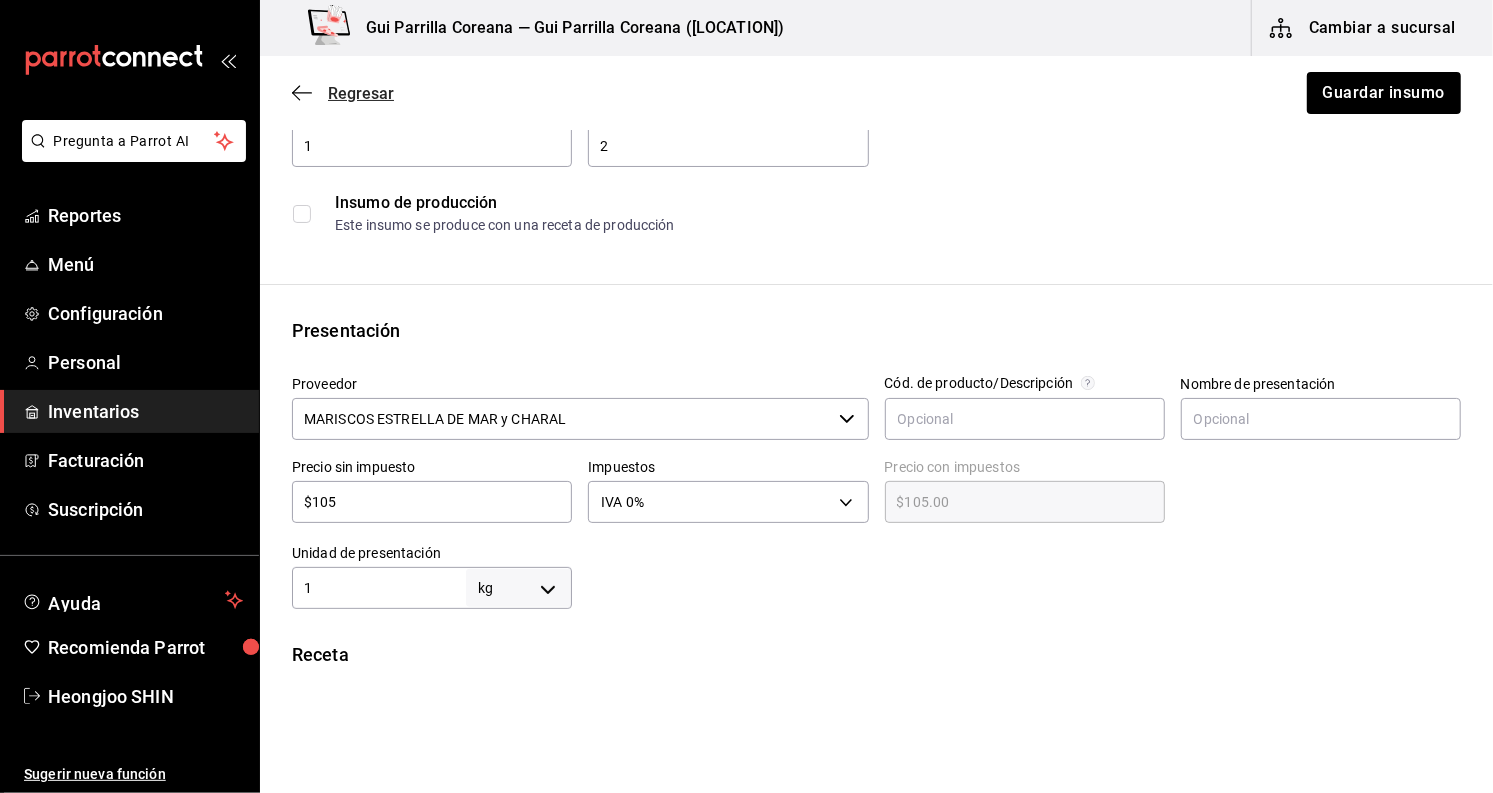 click on "Regresar" at bounding box center (343, 93) 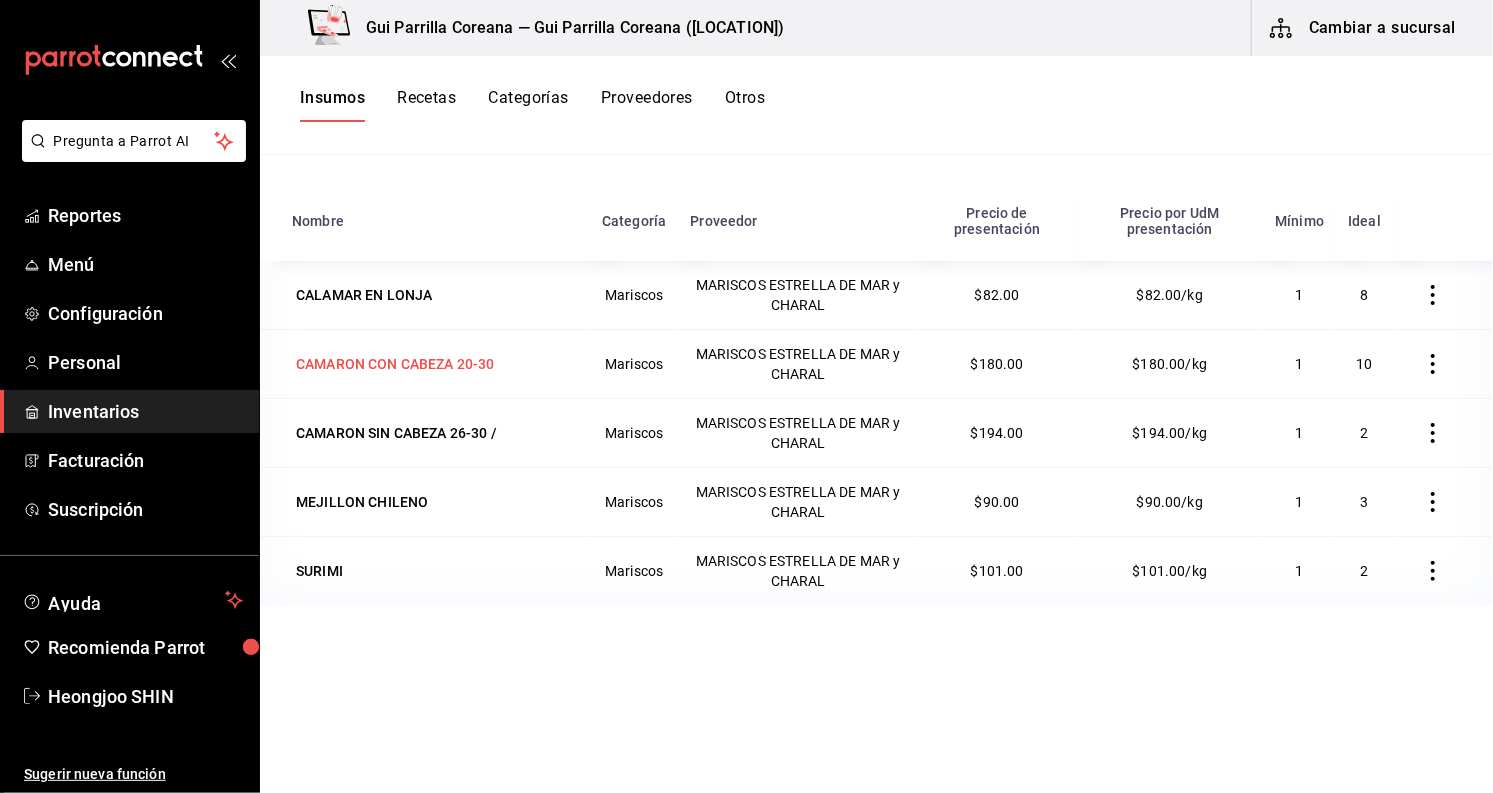 scroll, scrollTop: 246, scrollLeft: 0, axis: vertical 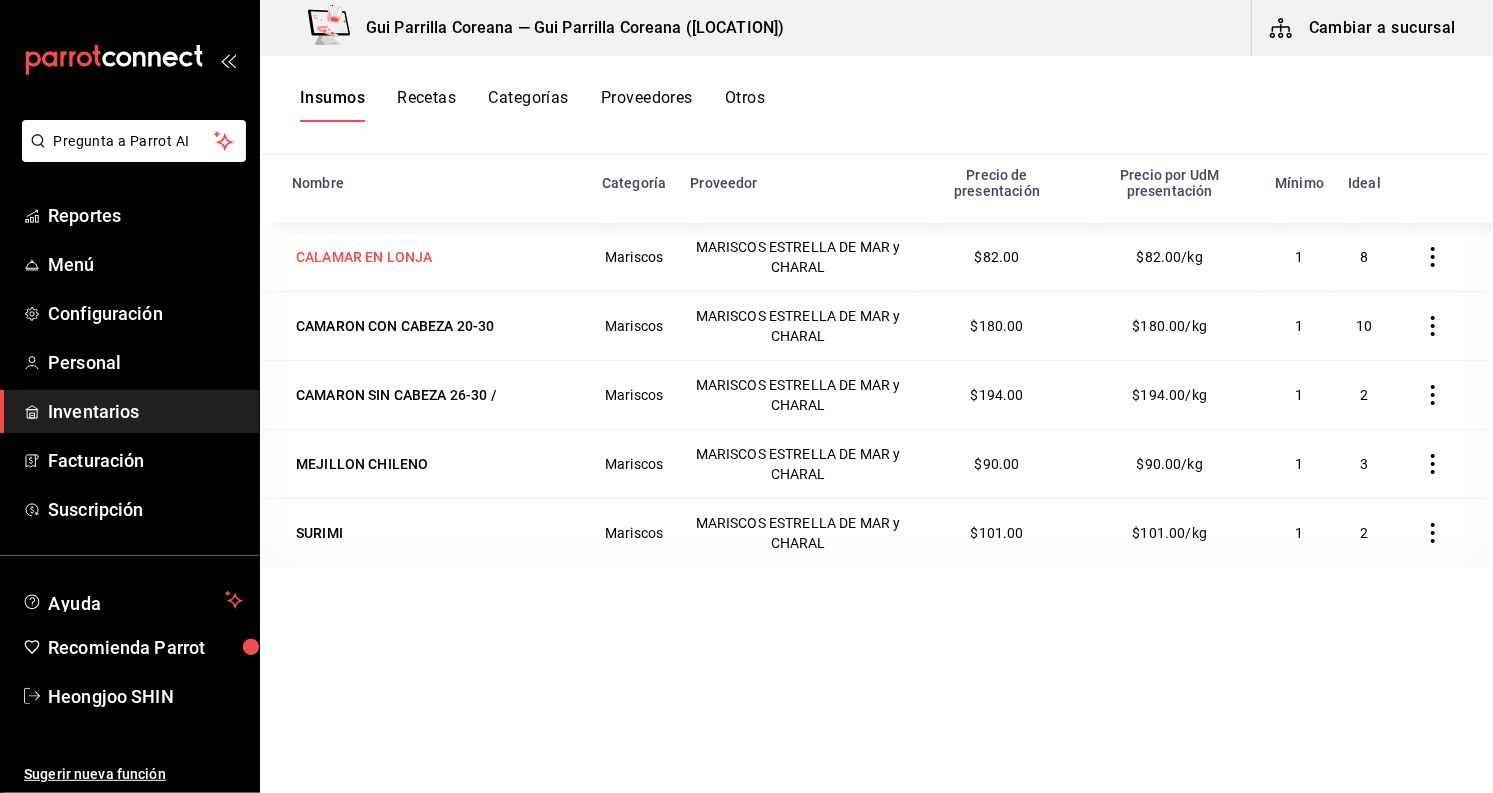 click on "CALAMAR EN LONJA" at bounding box center (364, 257) 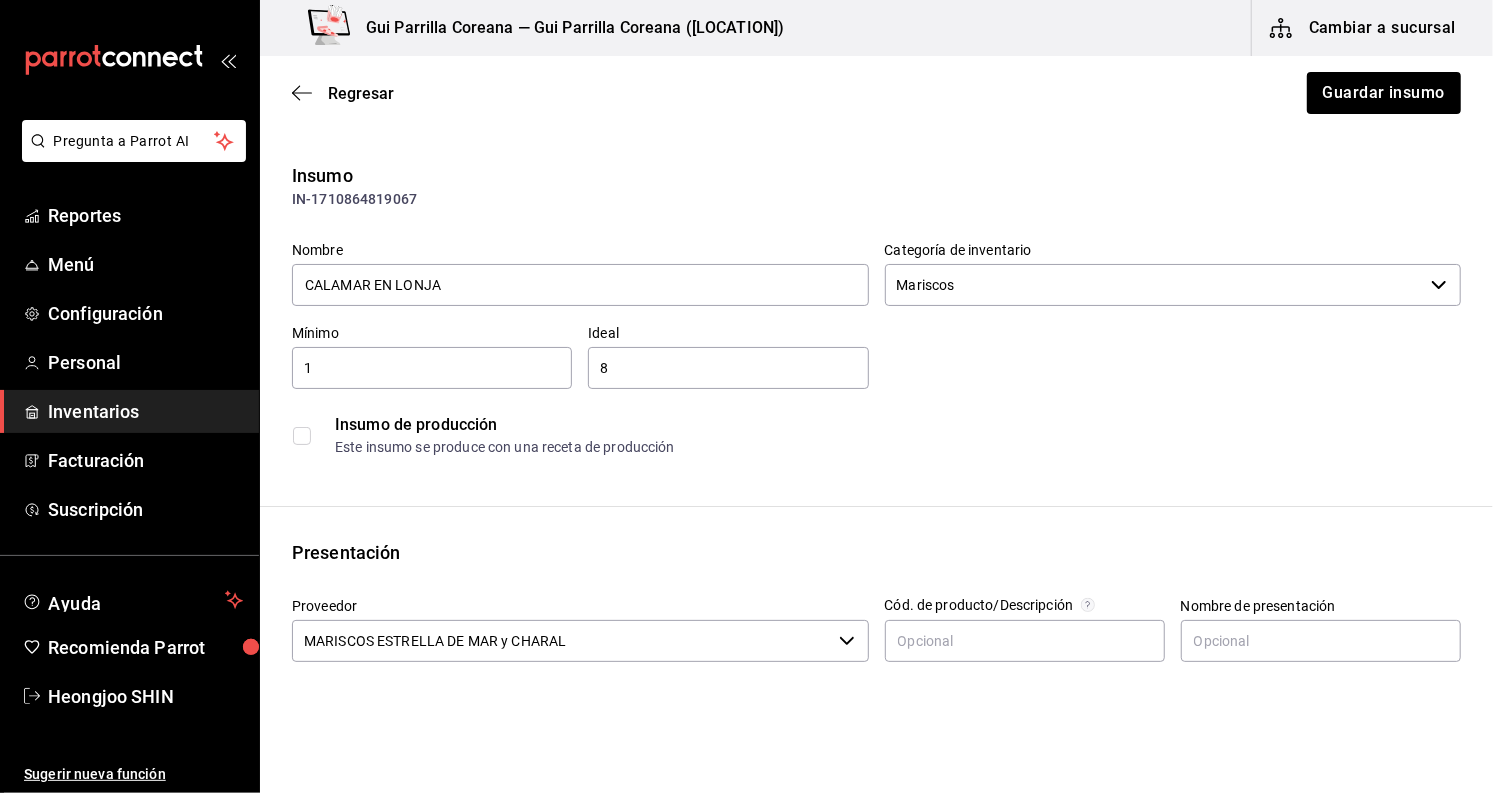 scroll, scrollTop: 444, scrollLeft: 0, axis: vertical 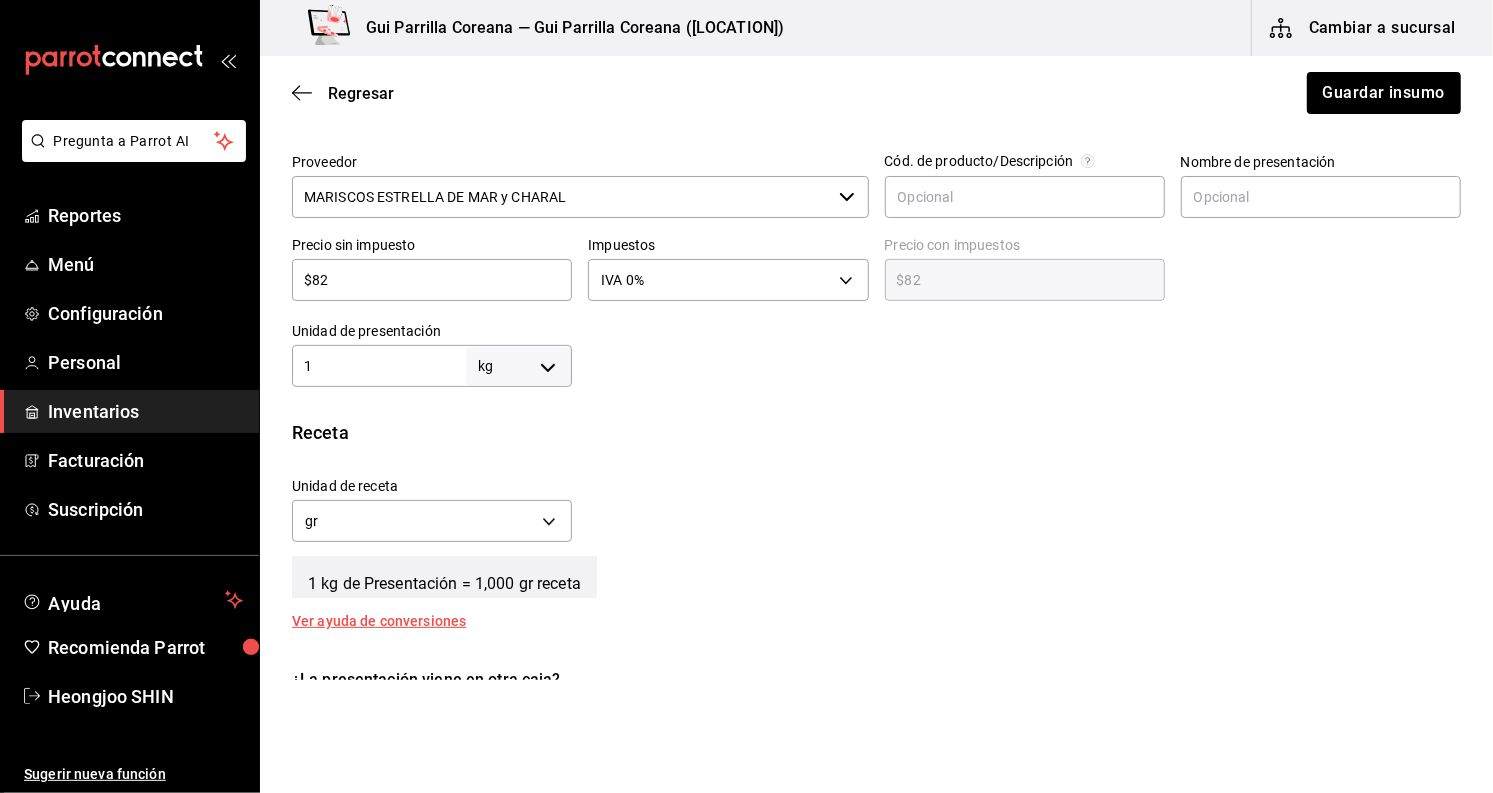 click on "Regresar Guardar insumo" at bounding box center [876, 93] 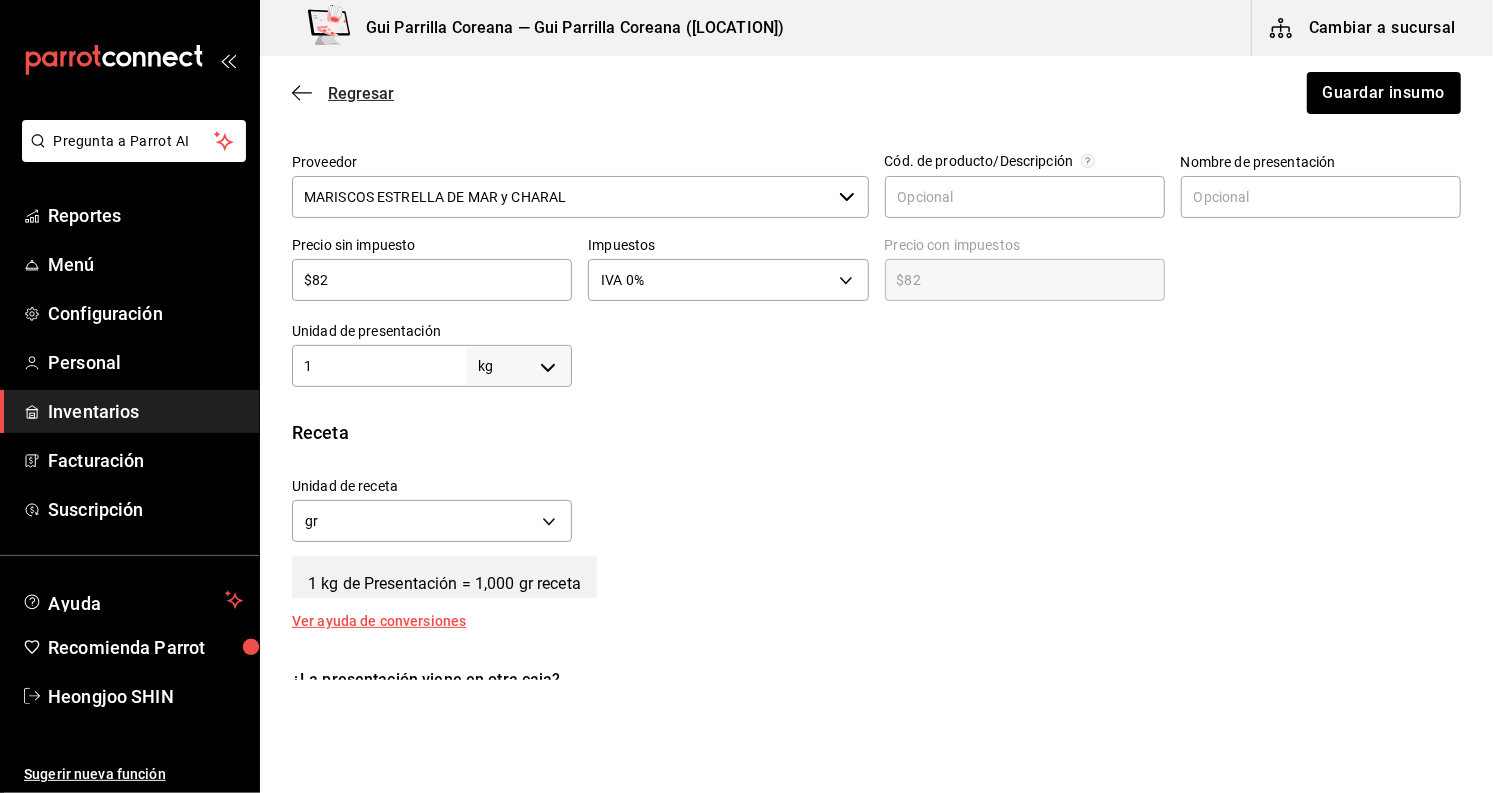 click on "Regresar" at bounding box center [361, 93] 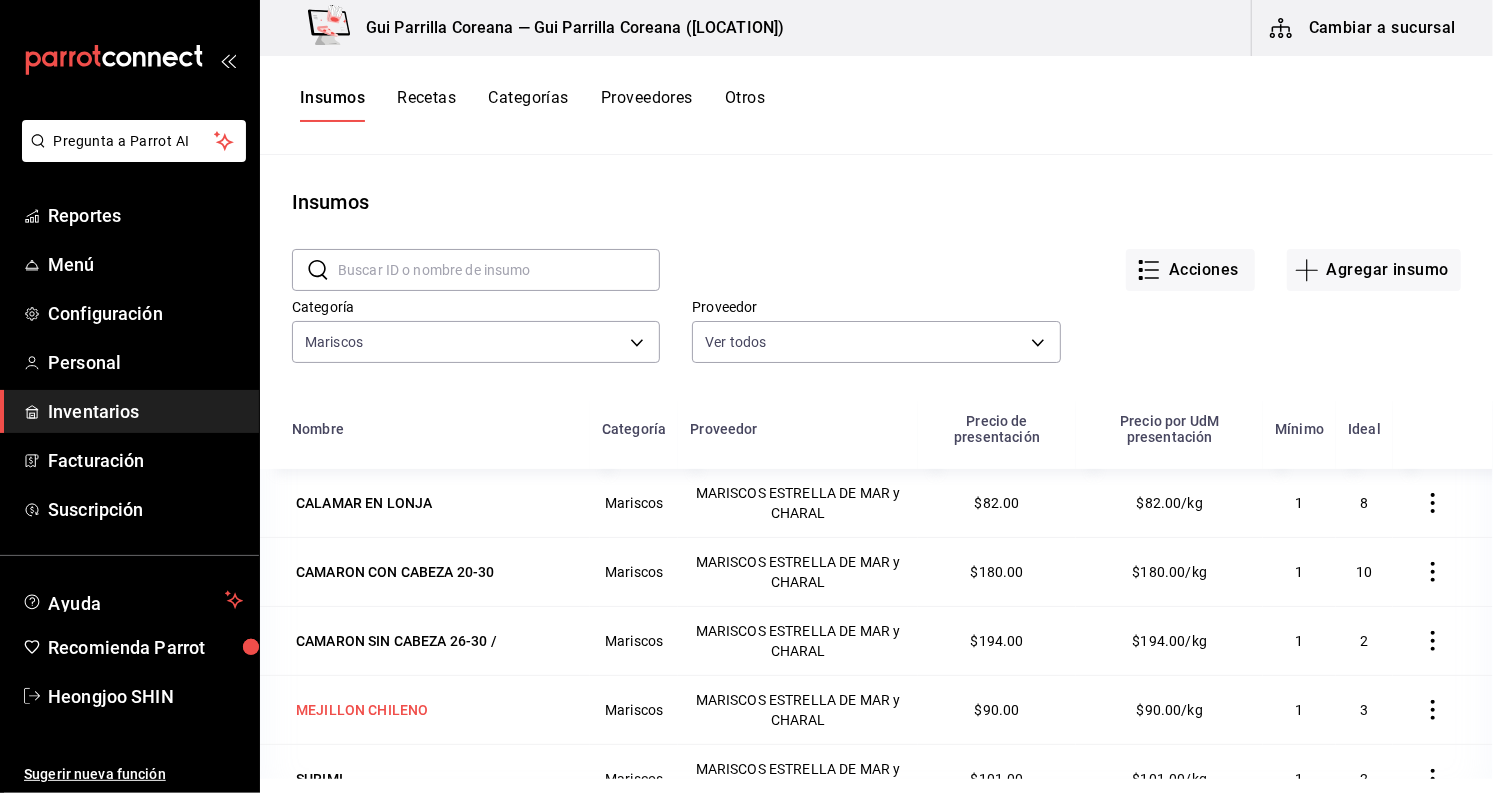 scroll, scrollTop: 222, scrollLeft: 0, axis: vertical 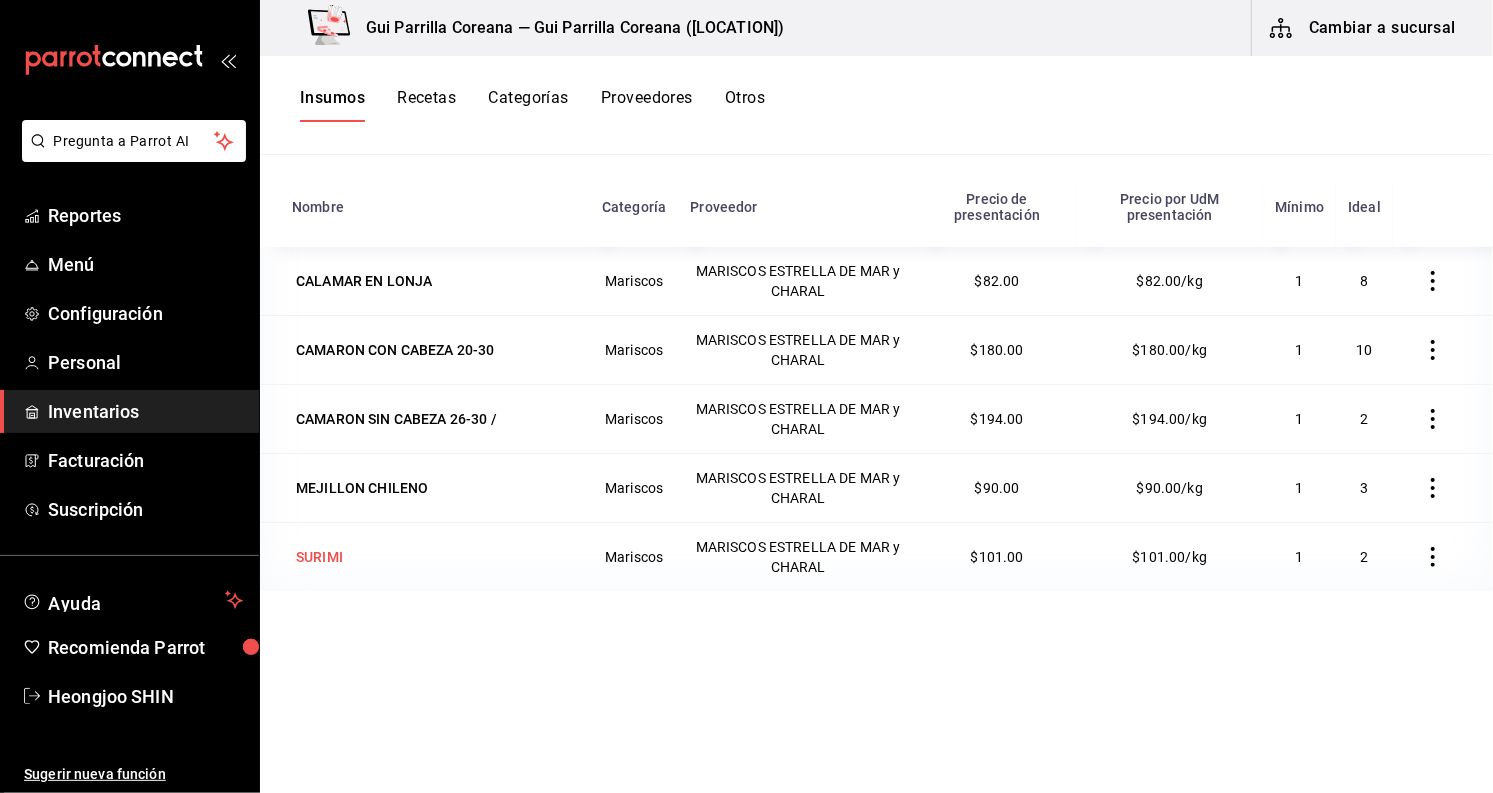 click on "SURIMI" at bounding box center [319, 557] 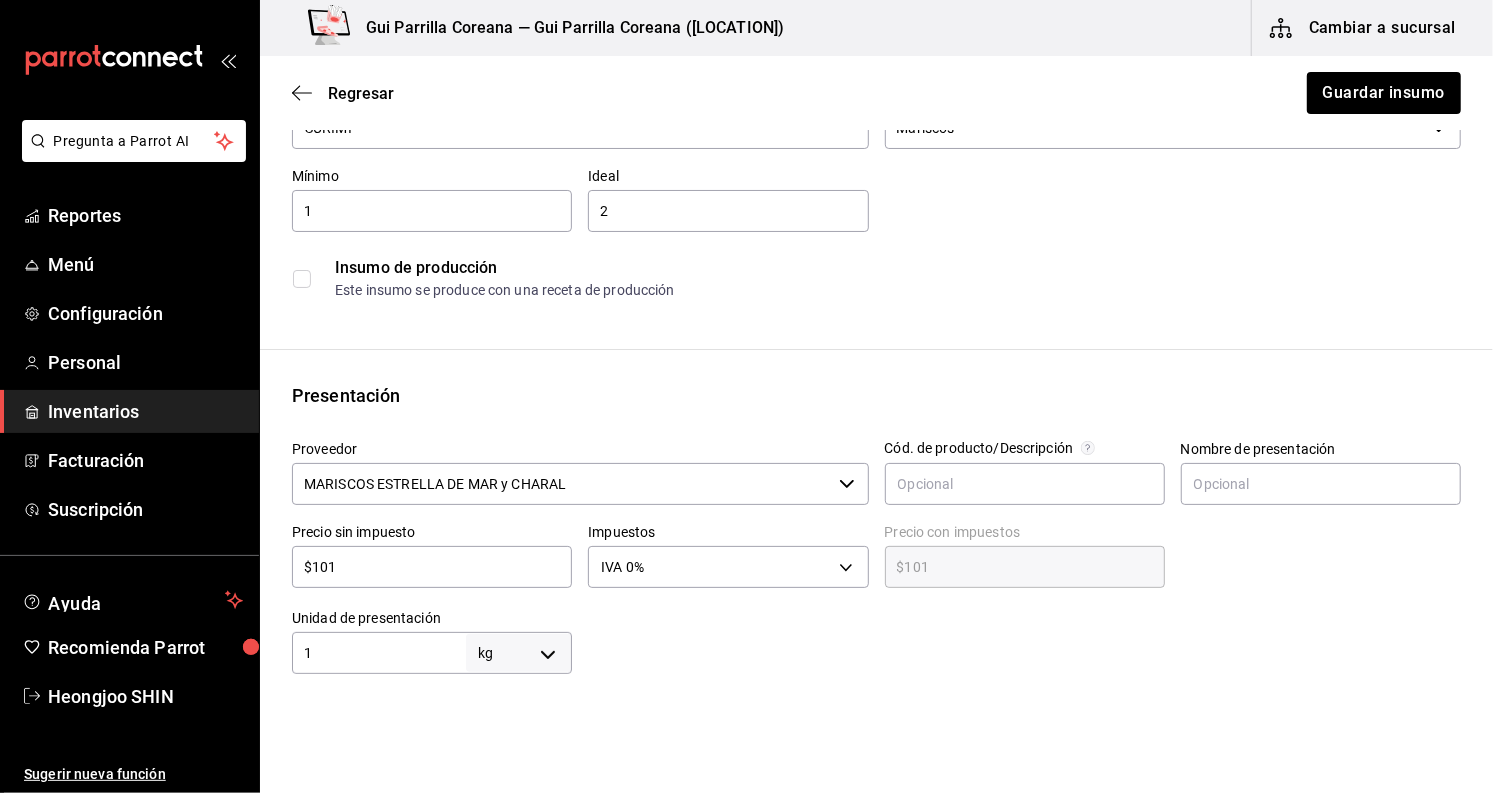 scroll, scrollTop: 333, scrollLeft: 0, axis: vertical 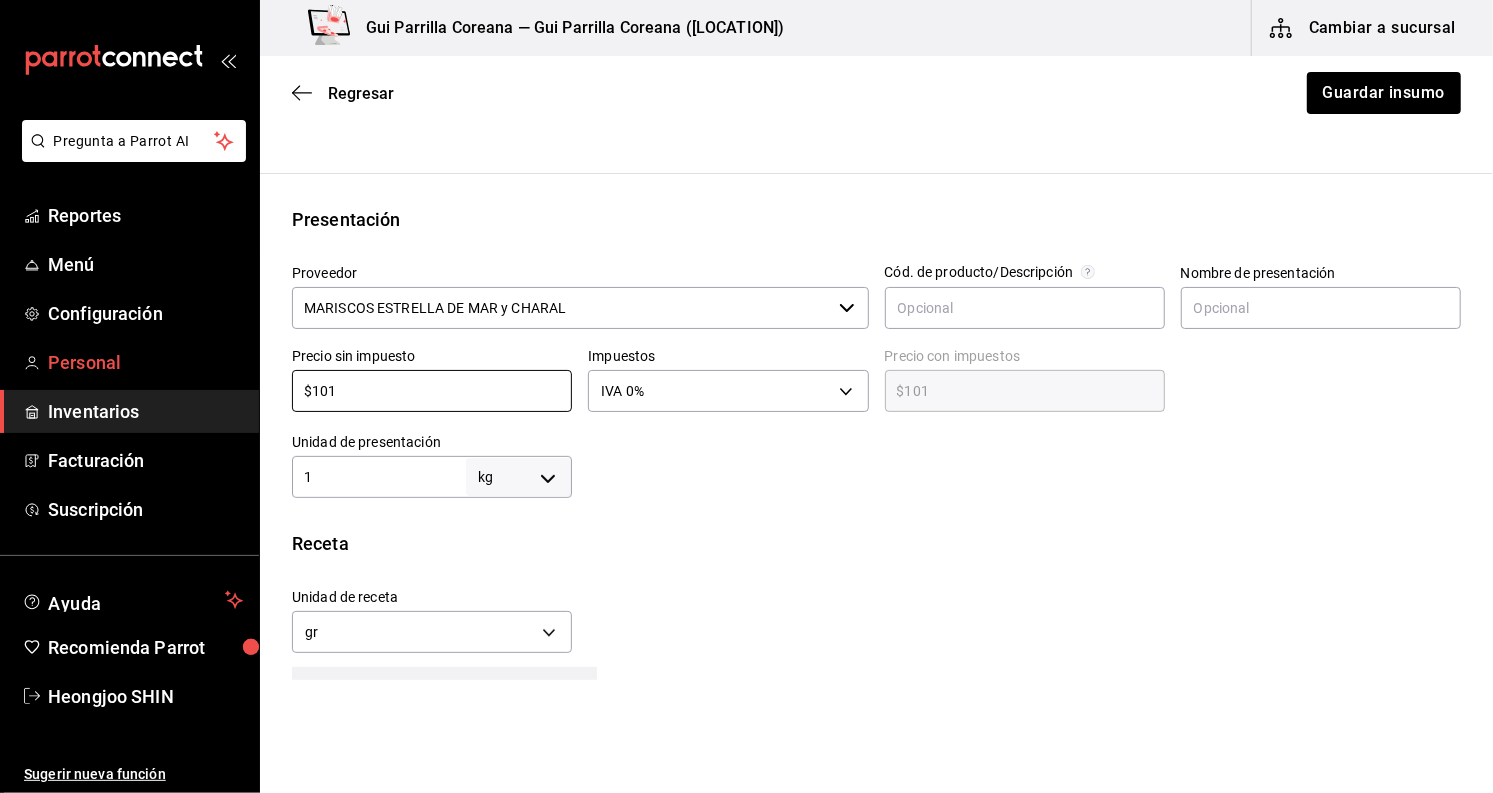 drag, startPoint x: 370, startPoint y: 391, endPoint x: 86, endPoint y: 382, distance: 284.14258 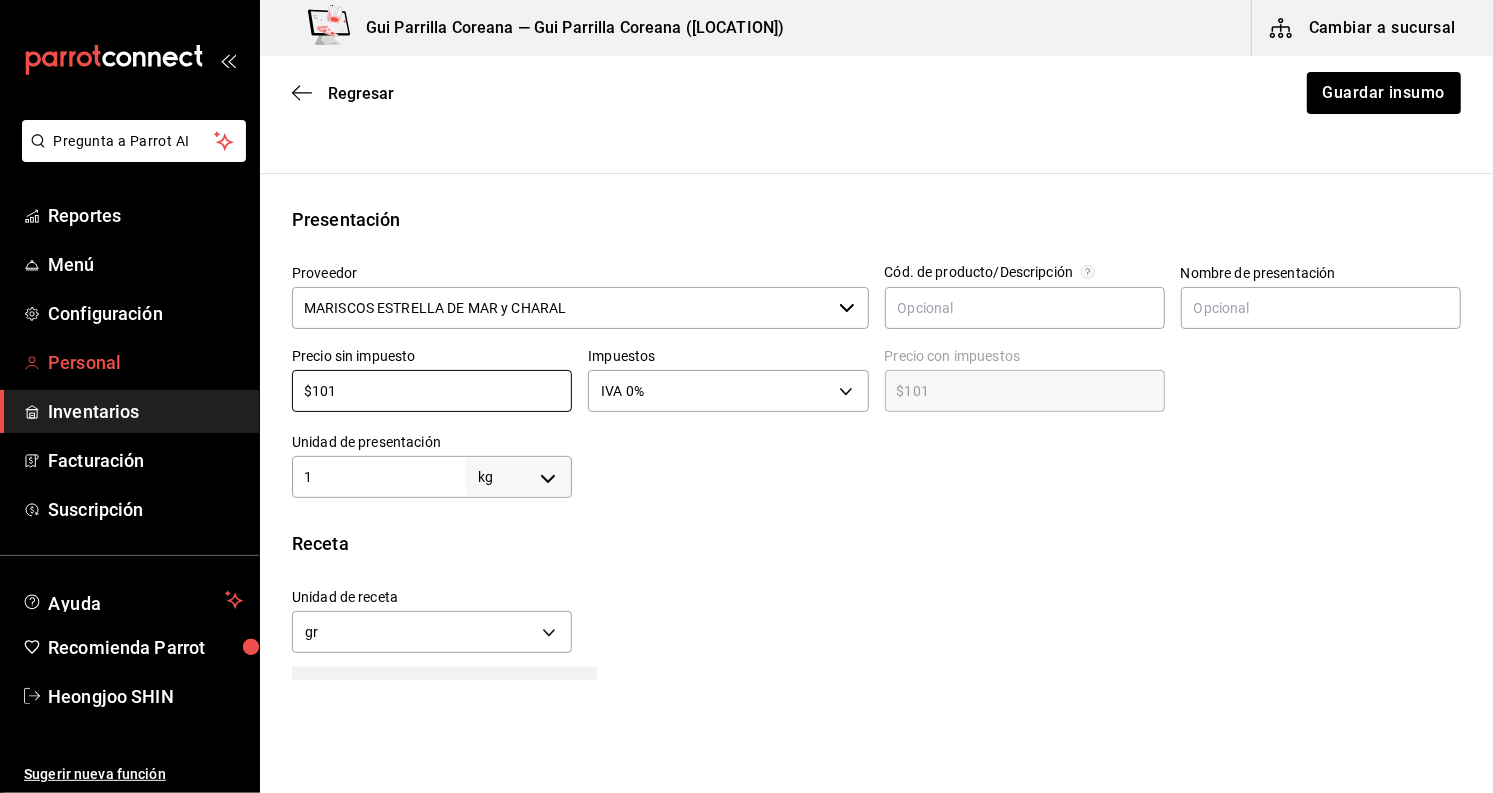 type on "$1" 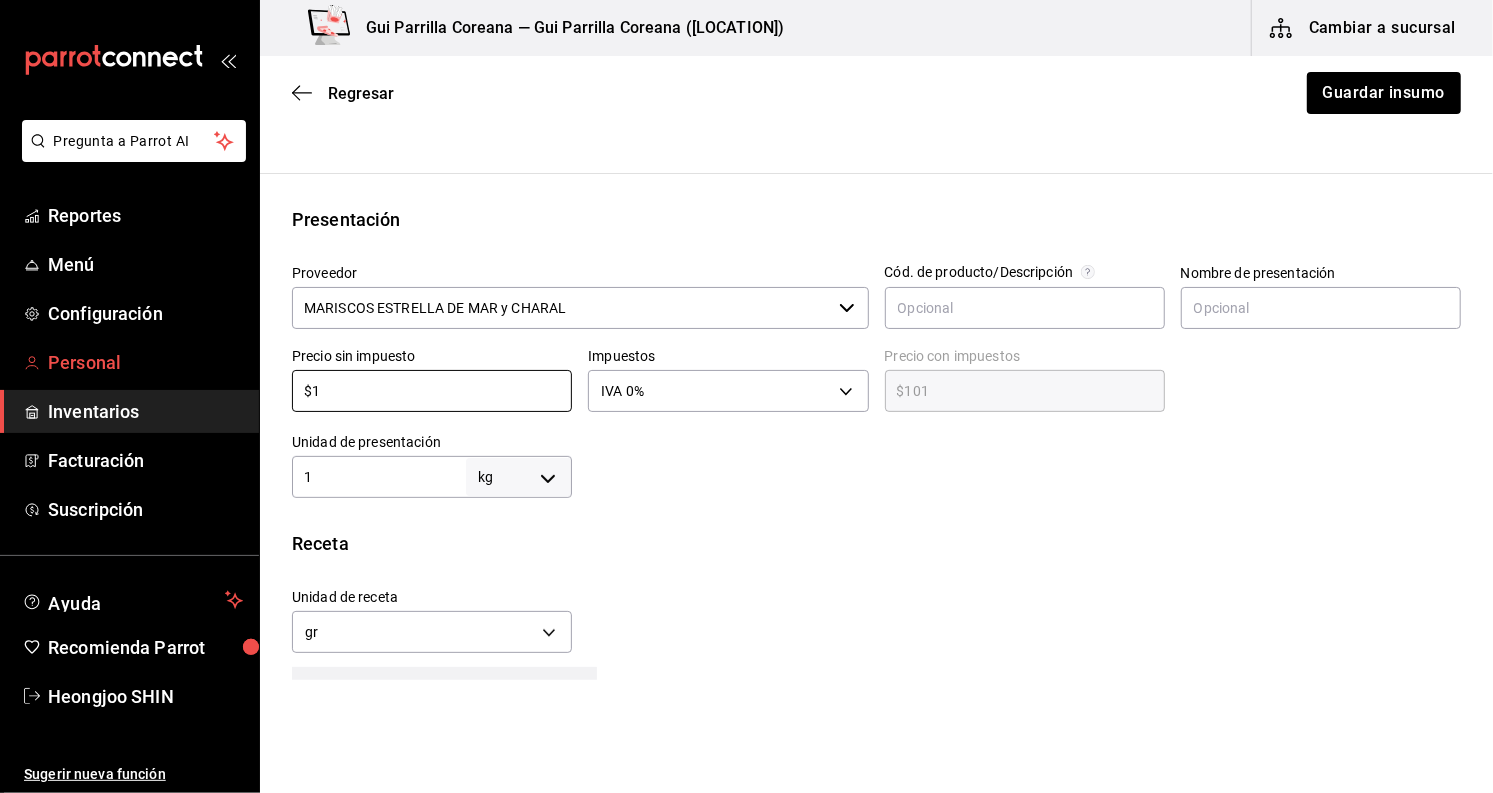 type on "$1.00" 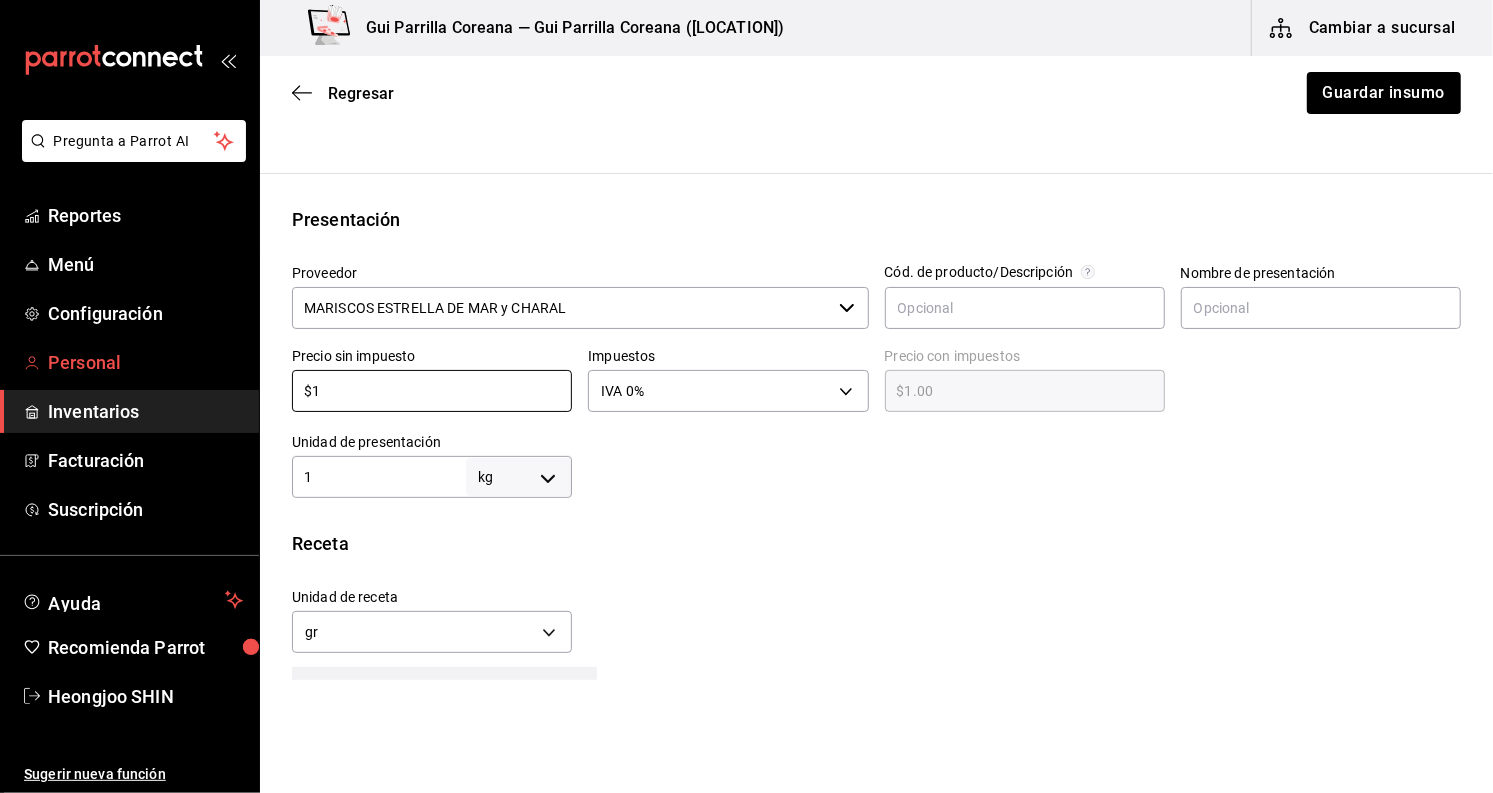 type on "$10" 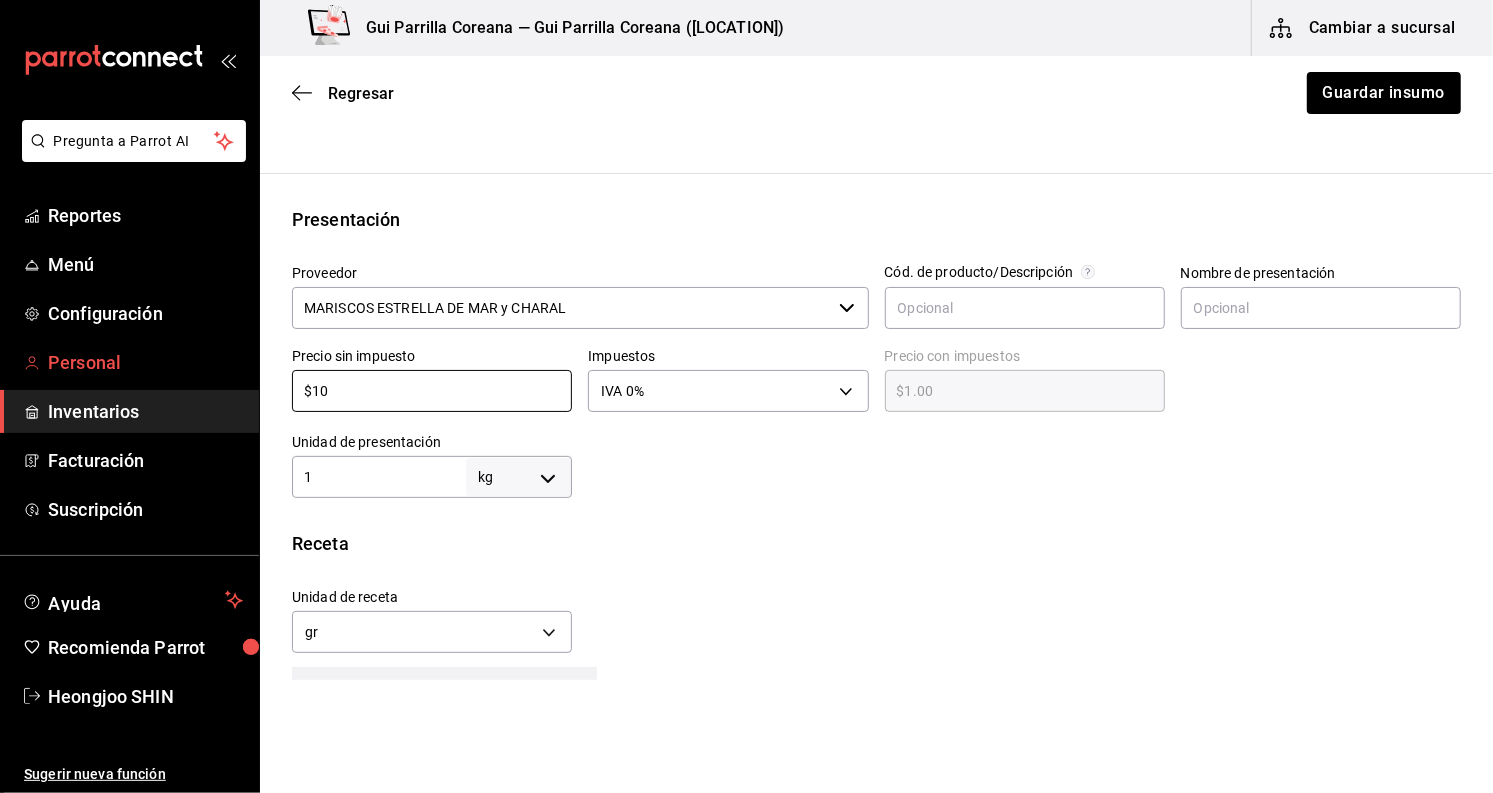 type on "$10.00" 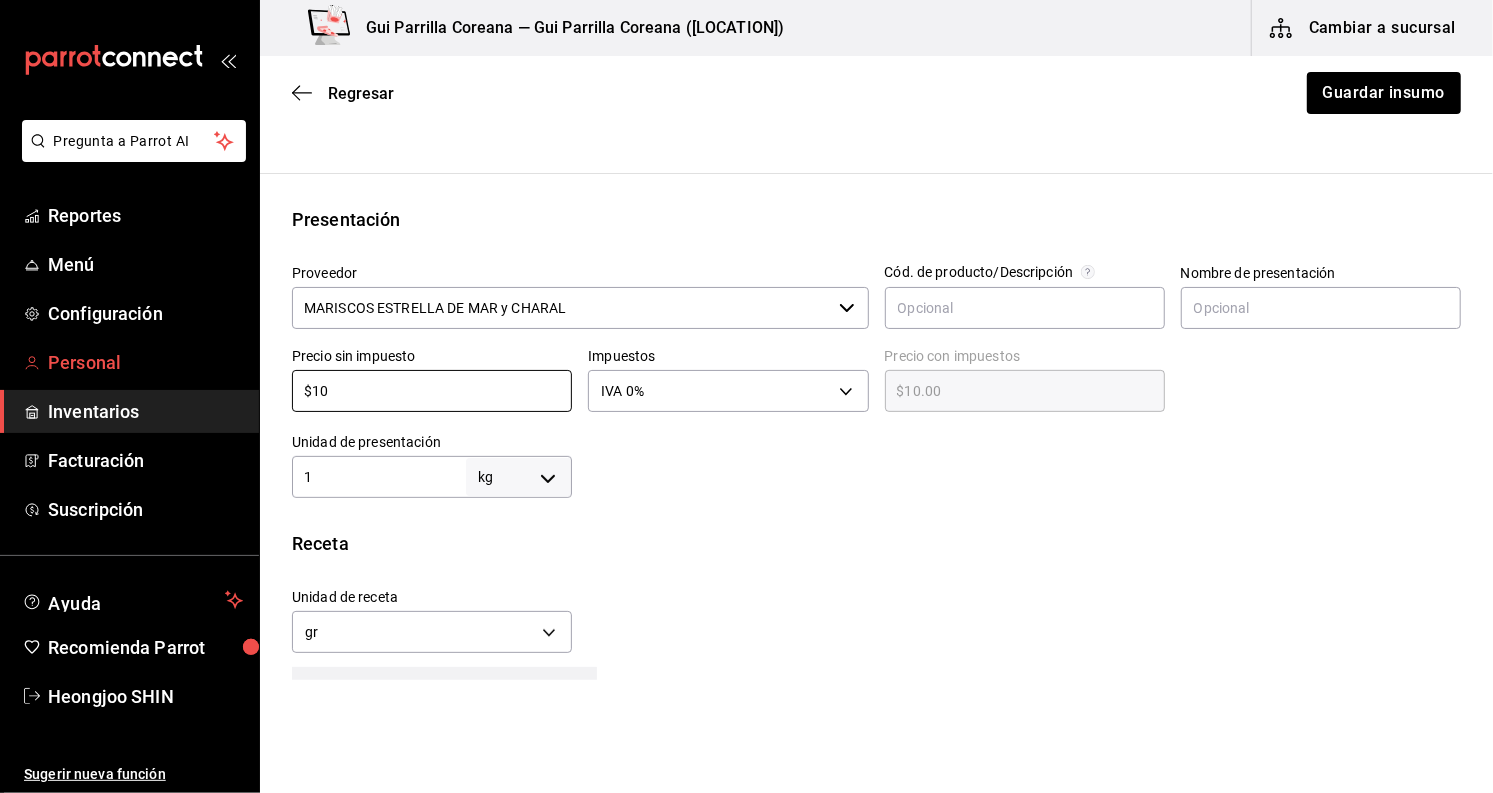 type on "$105" 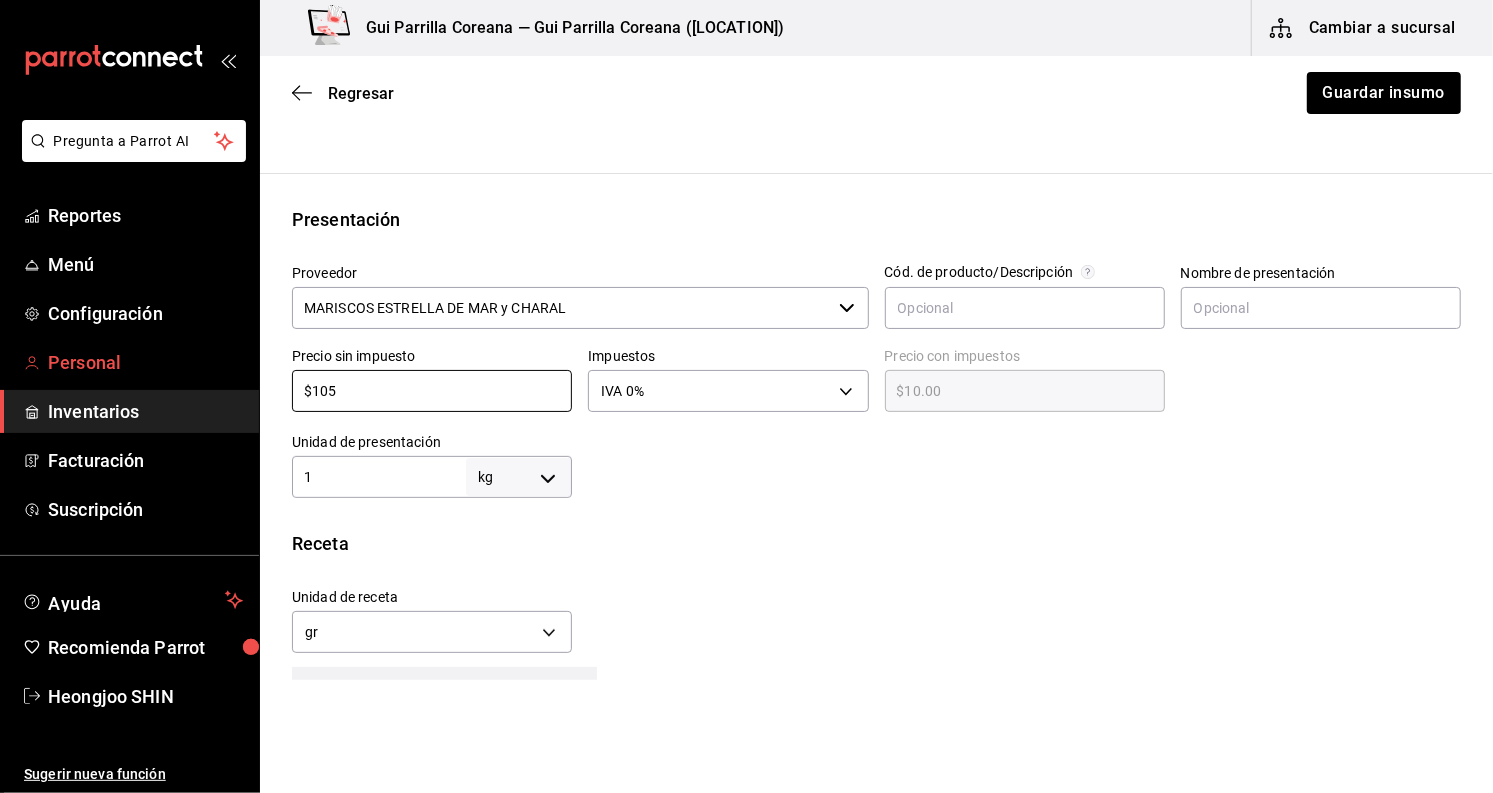 type on "$105.00" 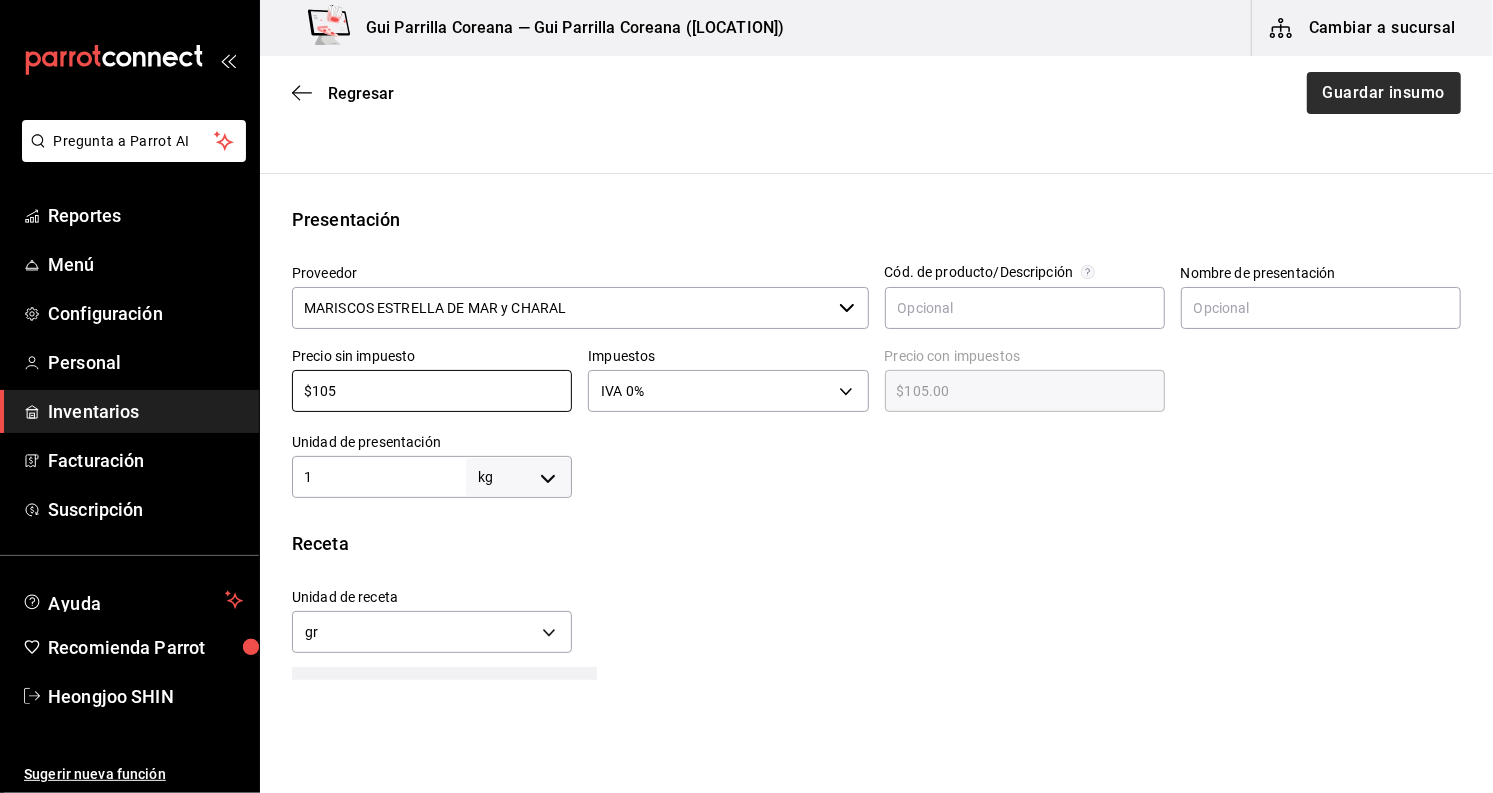 type on "$105" 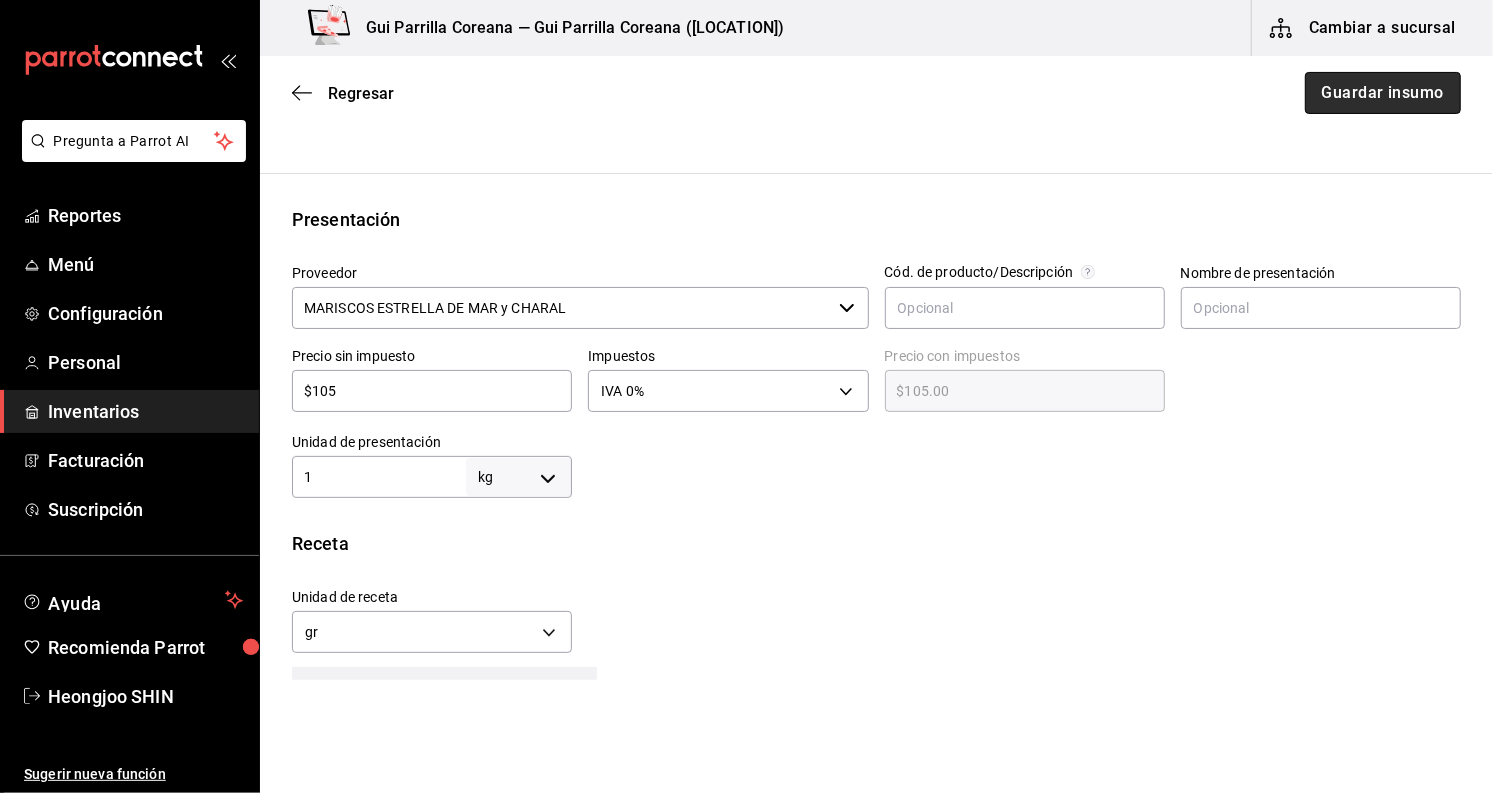 click on "Guardar insumo" at bounding box center [1383, 93] 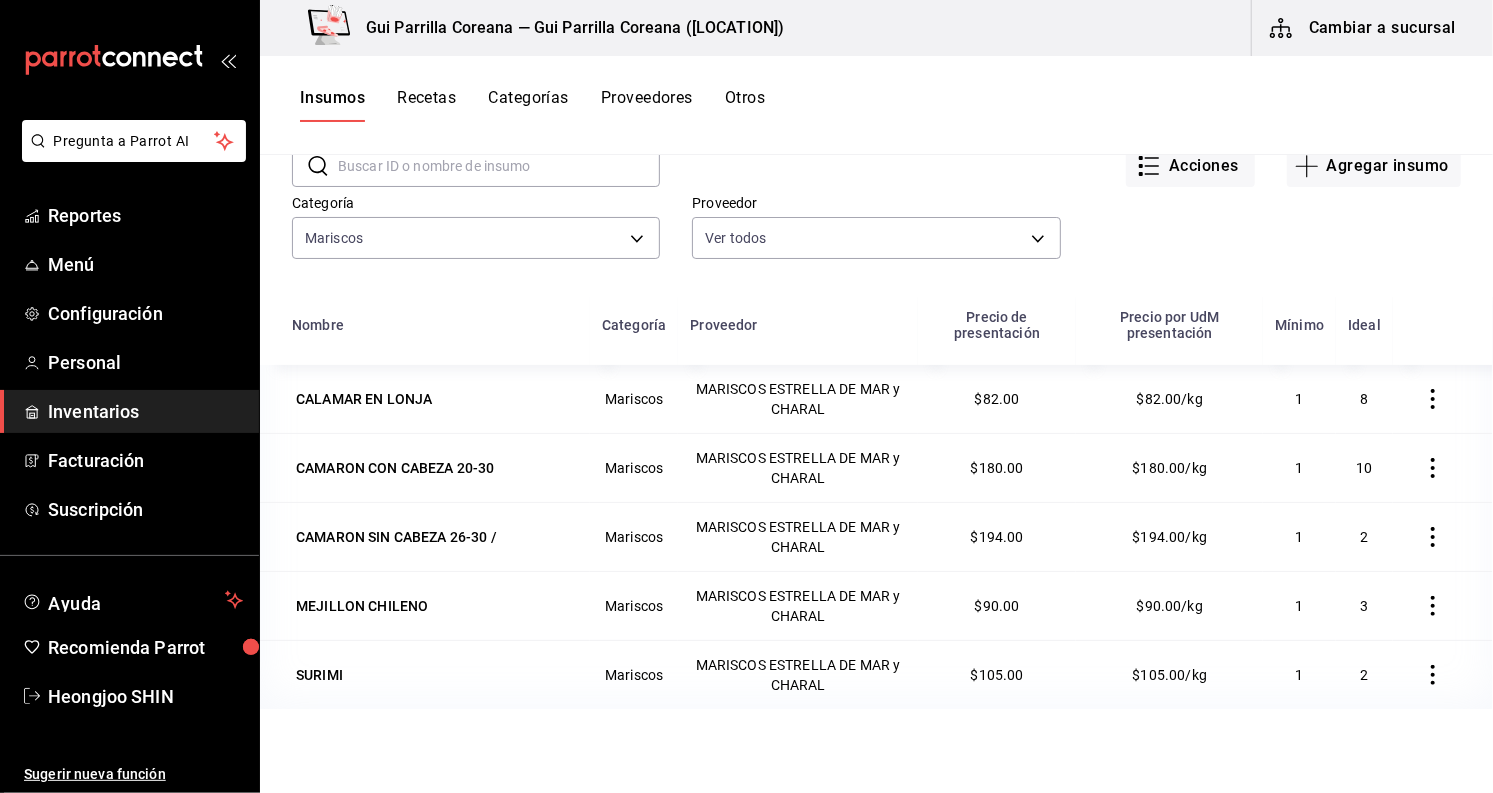 scroll, scrollTop: 246, scrollLeft: 0, axis: vertical 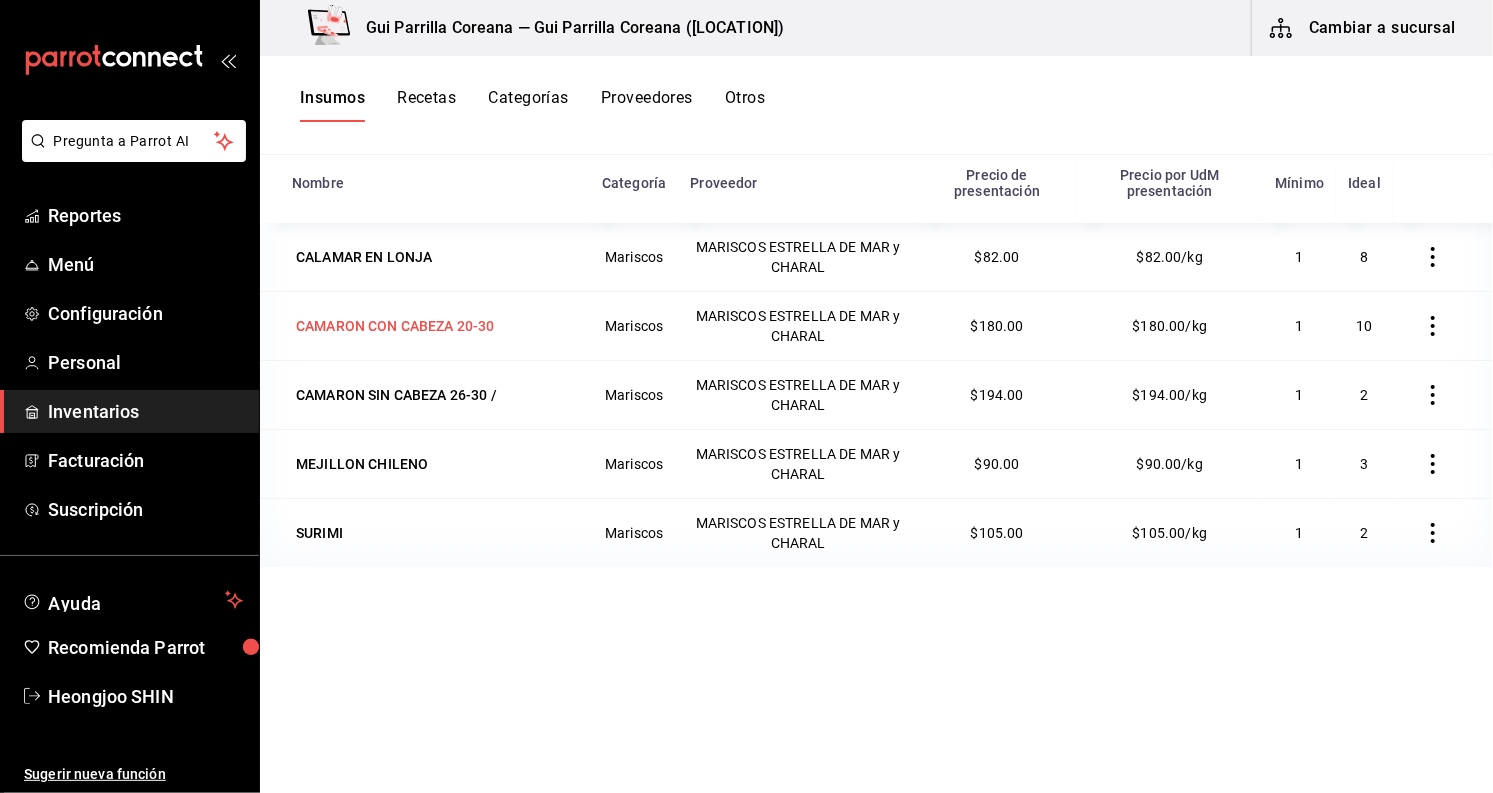 click on "CAMARON CON CABEZA  20-30" at bounding box center (395, 326) 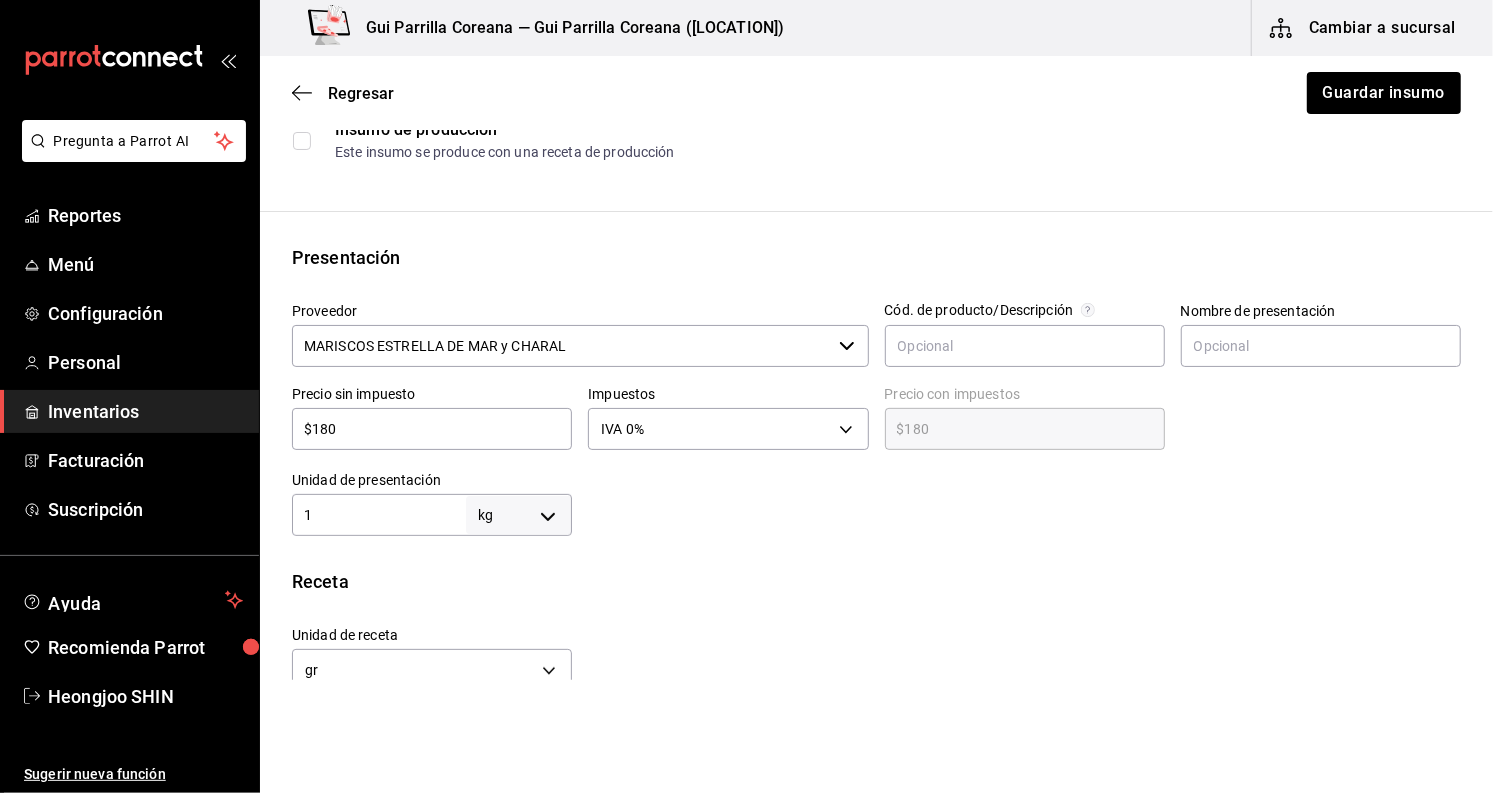 scroll, scrollTop: 444, scrollLeft: 0, axis: vertical 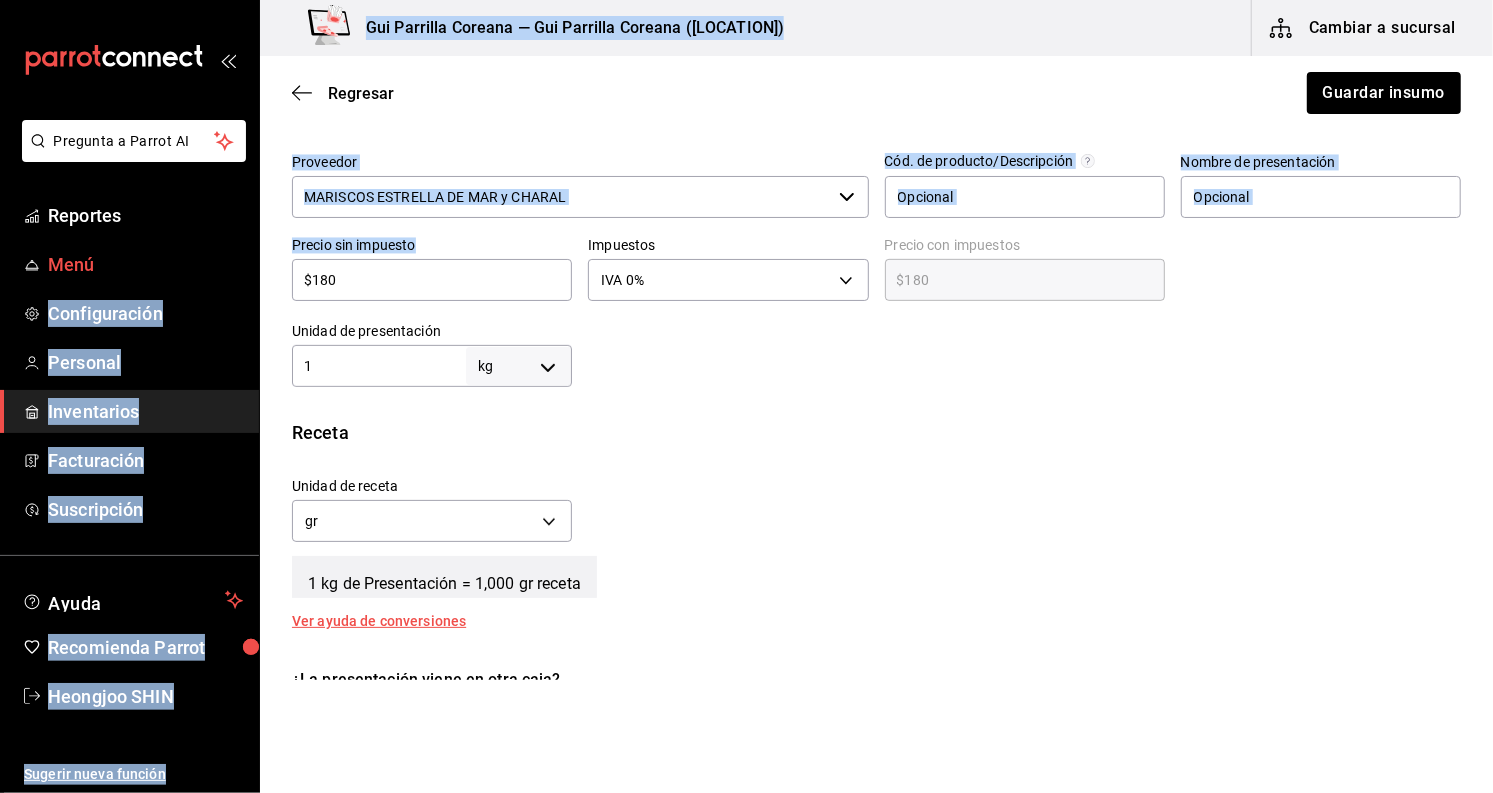 drag, startPoint x: 392, startPoint y: 292, endPoint x: 215, endPoint y: 267, distance: 178.75682 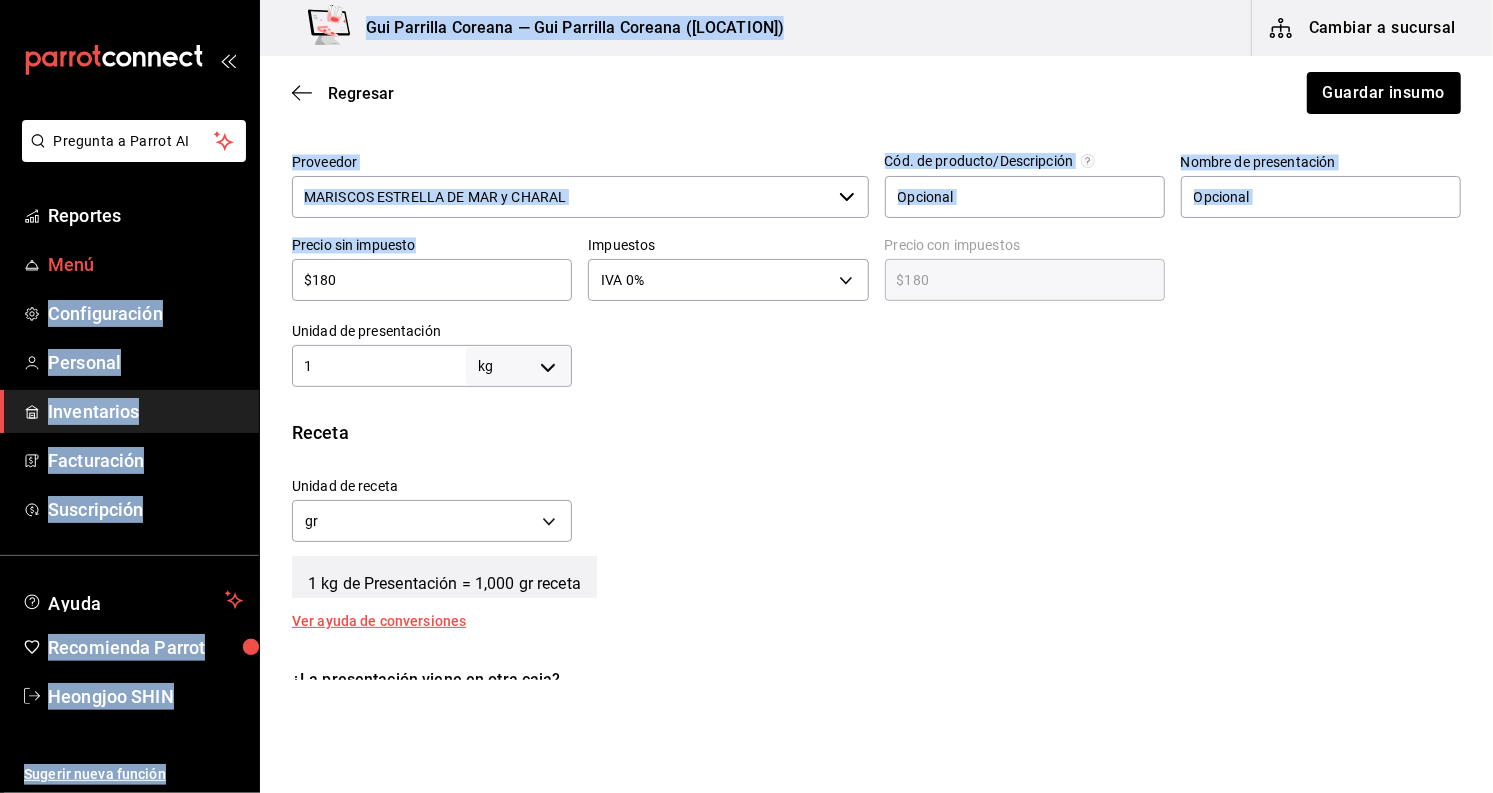 click on "Pregunta a Parrot AI Reportes   Menú   Configuración   Personal   Inventarios   Facturación   Suscripción   Ayuda Recomienda Parrot   Heongjoo SHIN   Sugerir nueva función   Gui Parrilla Coreana — Gui Parrilla Coreana (Paseo) Cambiar a sucursal Regresar Guardar insumo Insumo IN-1710864819071 Nombre CAMARON CON CABEZA  20-30 Categoría de inventario Mariscos ​ Mínimo 1 ​ Ideal 10 ​ Insumo de producción Este insumo se produce con una receta de producción Presentación Proveedor MARISCOS ESTRELLA DE MAR y CHARAL ​ Cód. de producto/Descripción Nombre de presentación Precio sin impuesto $180 ​ Impuestos IVA 0% IVA_0 Precio con impuestos $180 ​ Unidad de presentación 1 kg KILOGRAM ​ Receta Unidad de receta gr GRAM Factor de conversión 1,000 ​ 1 kg de Presentación = 1,000 gr receta Ver ayuda de conversiones ¿La presentación  viene en otra caja? Si No Unidades de conteo kg Presentación (1 kg) ;" at bounding box center (746, 340) 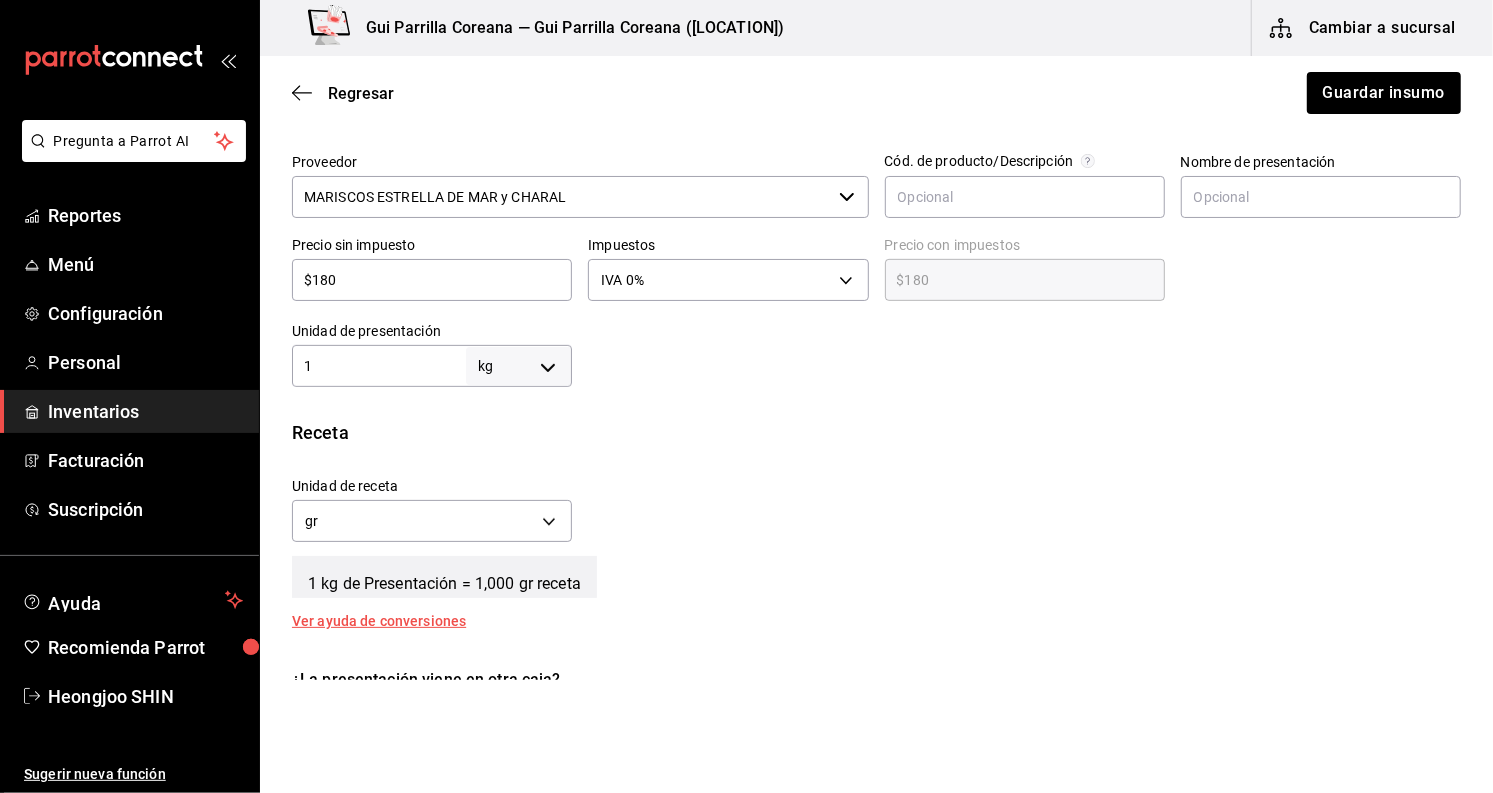 click on "$180" at bounding box center (432, 280) 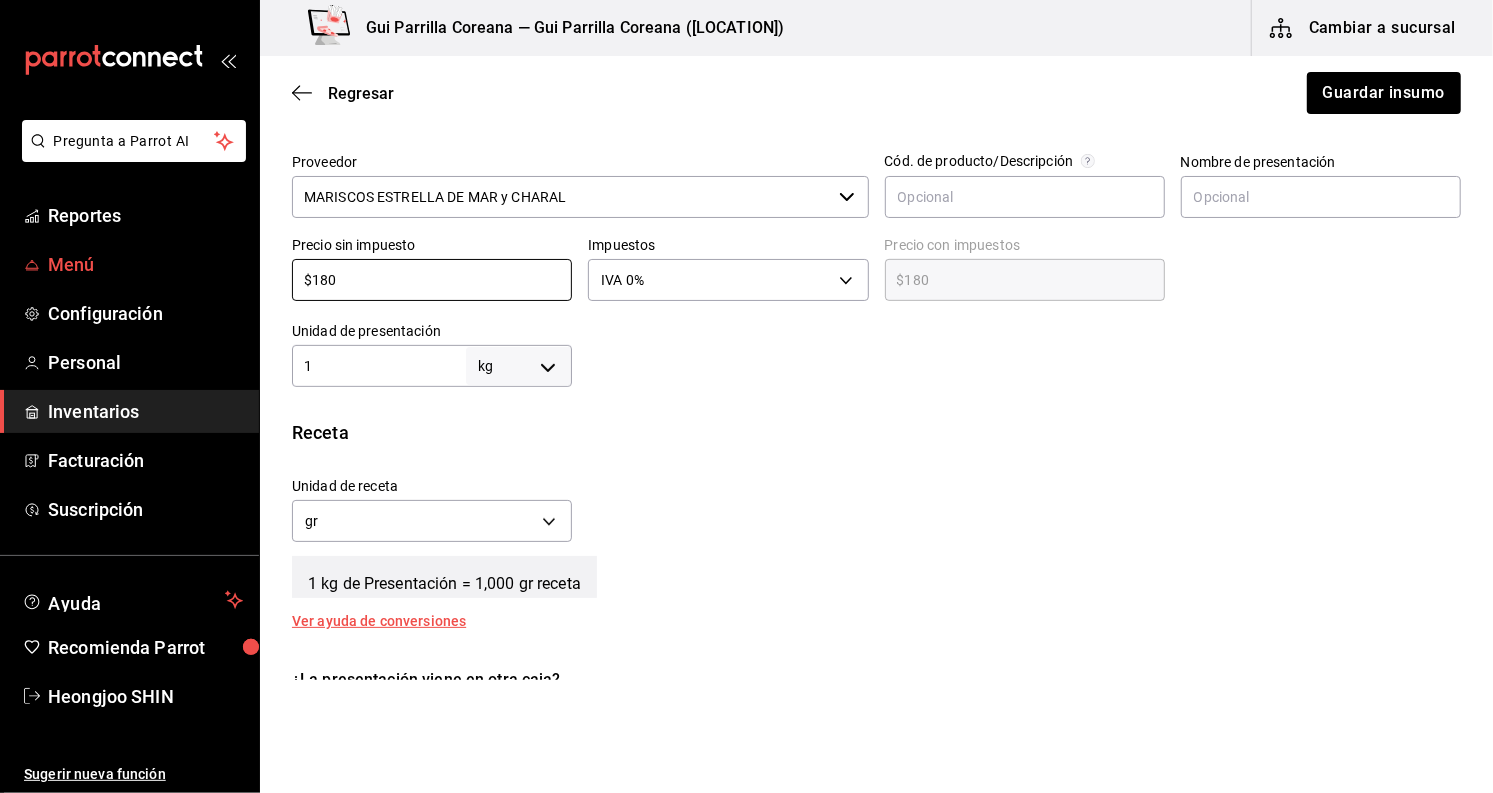 drag, startPoint x: 445, startPoint y: 280, endPoint x: 199, endPoint y: 263, distance: 246.5867 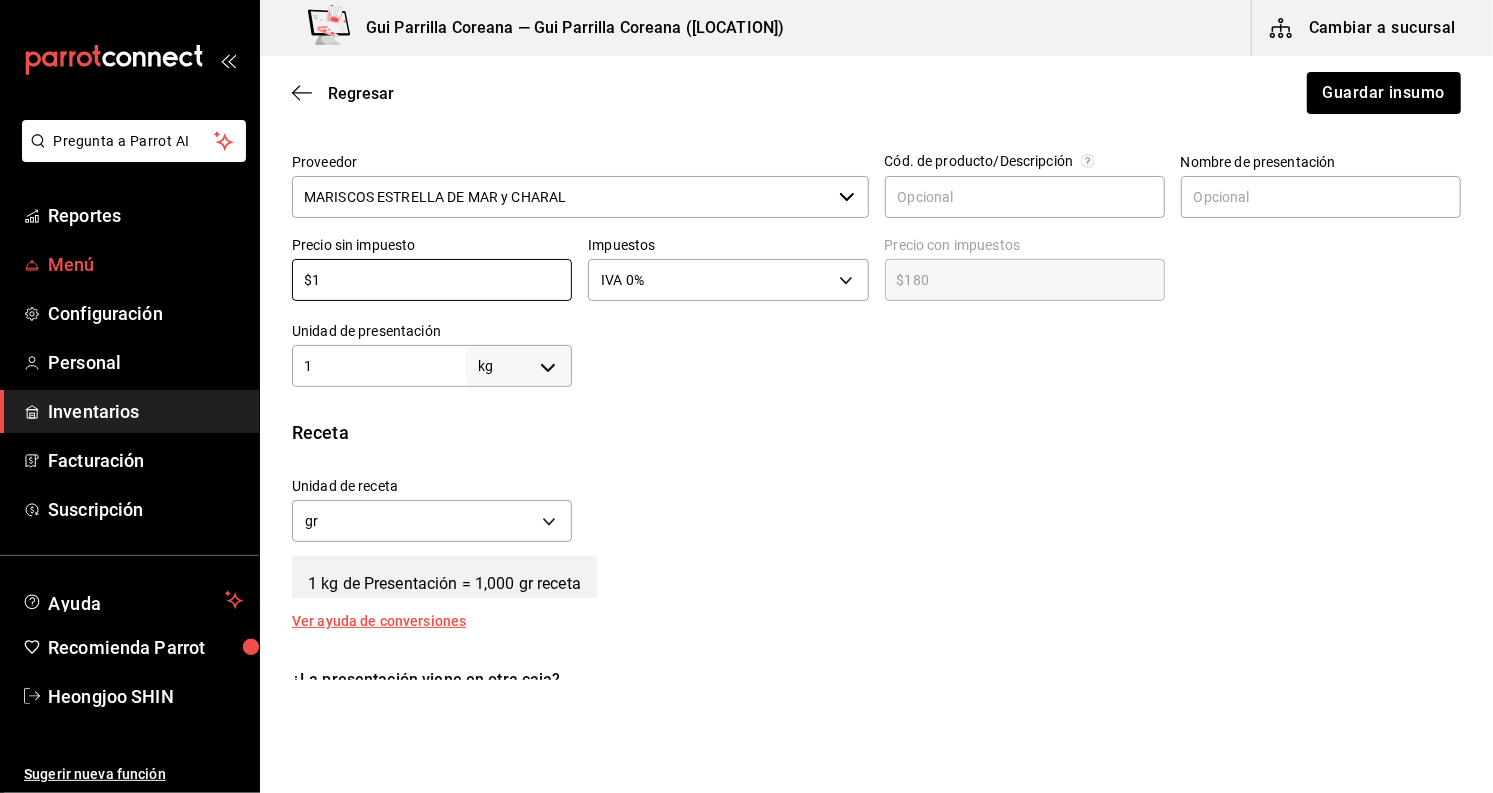 type on "$1.00" 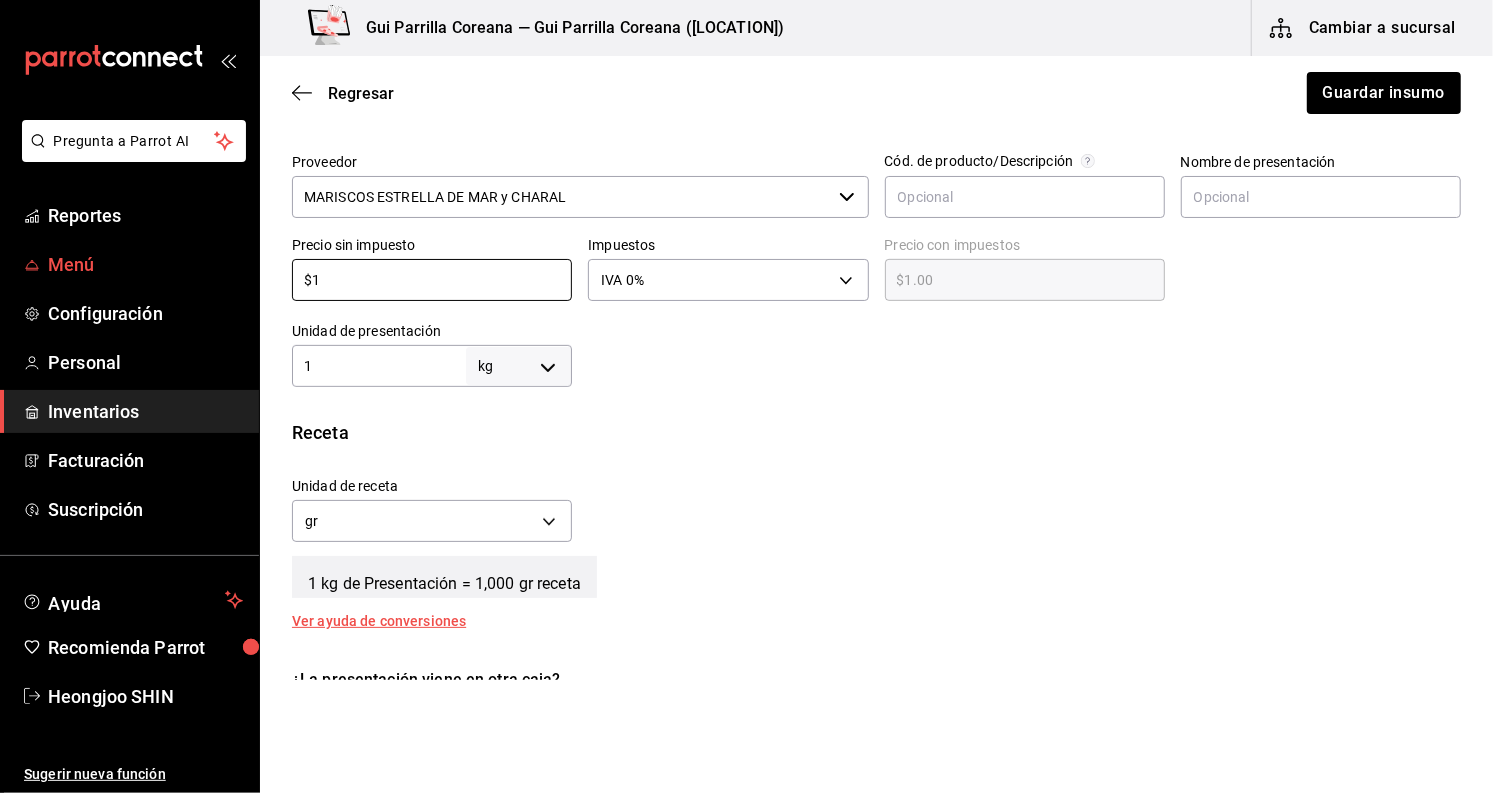 type on "$17" 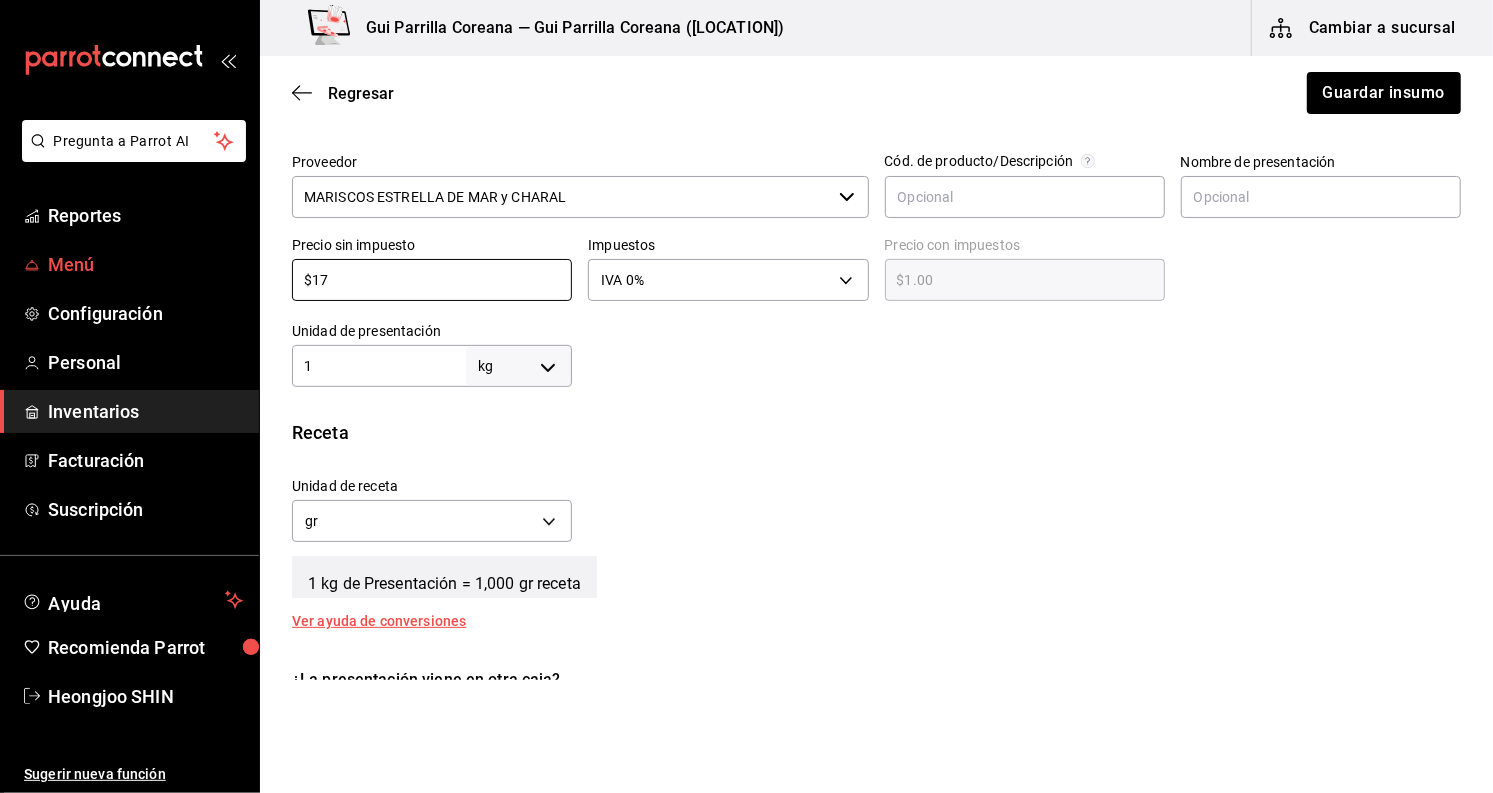 type on "$17.00" 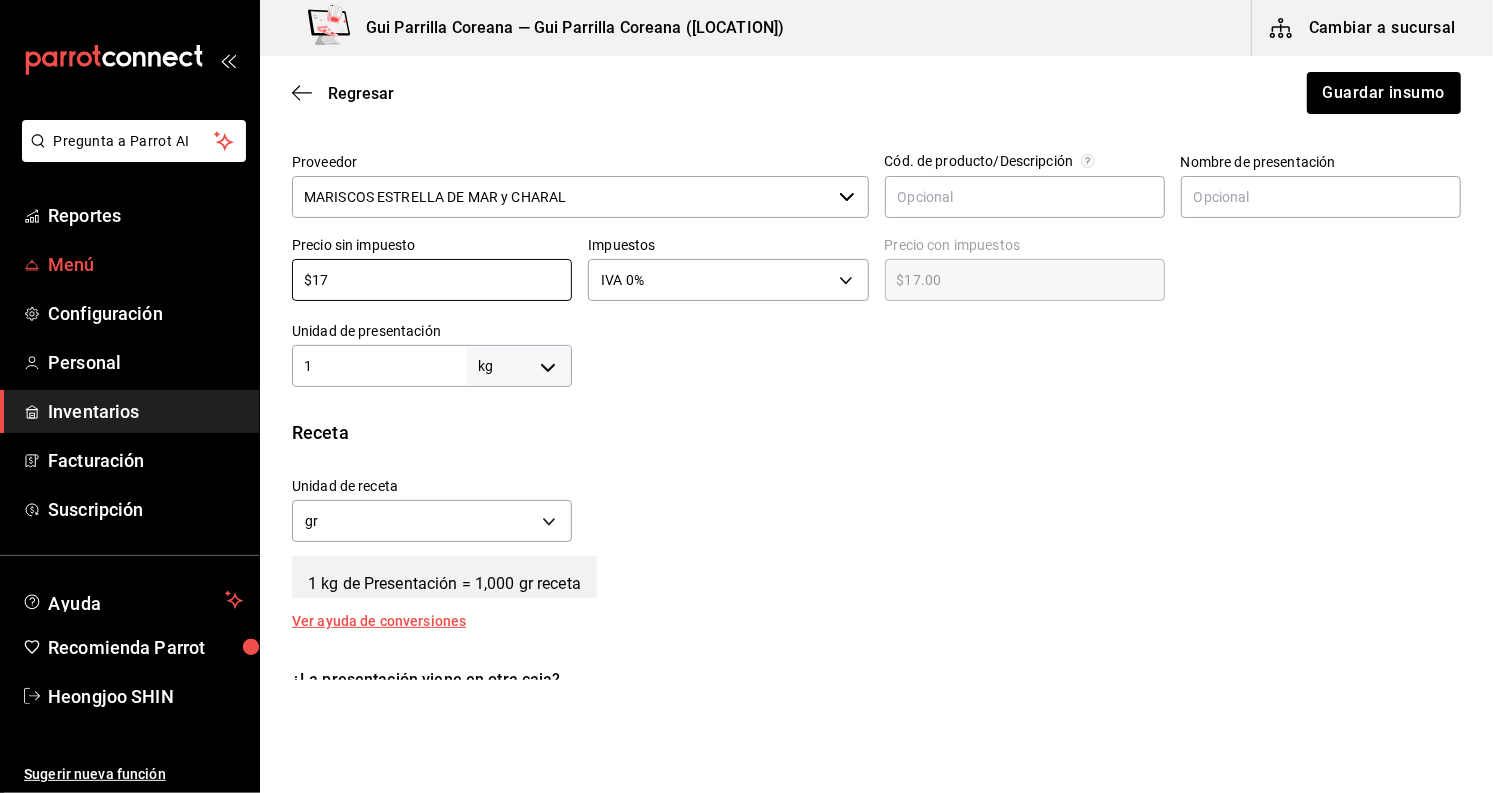type on "$170" 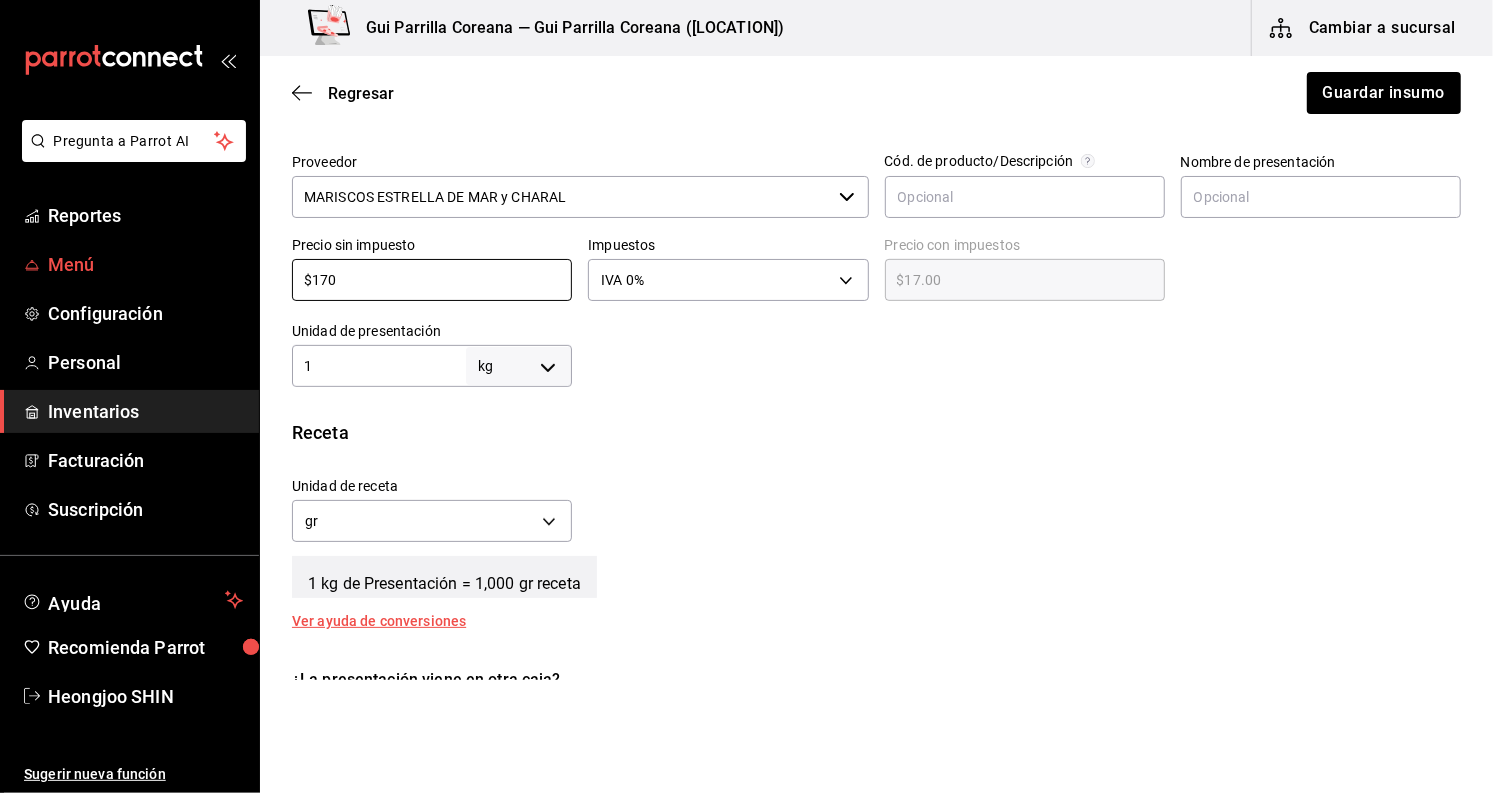 type on "$170.00" 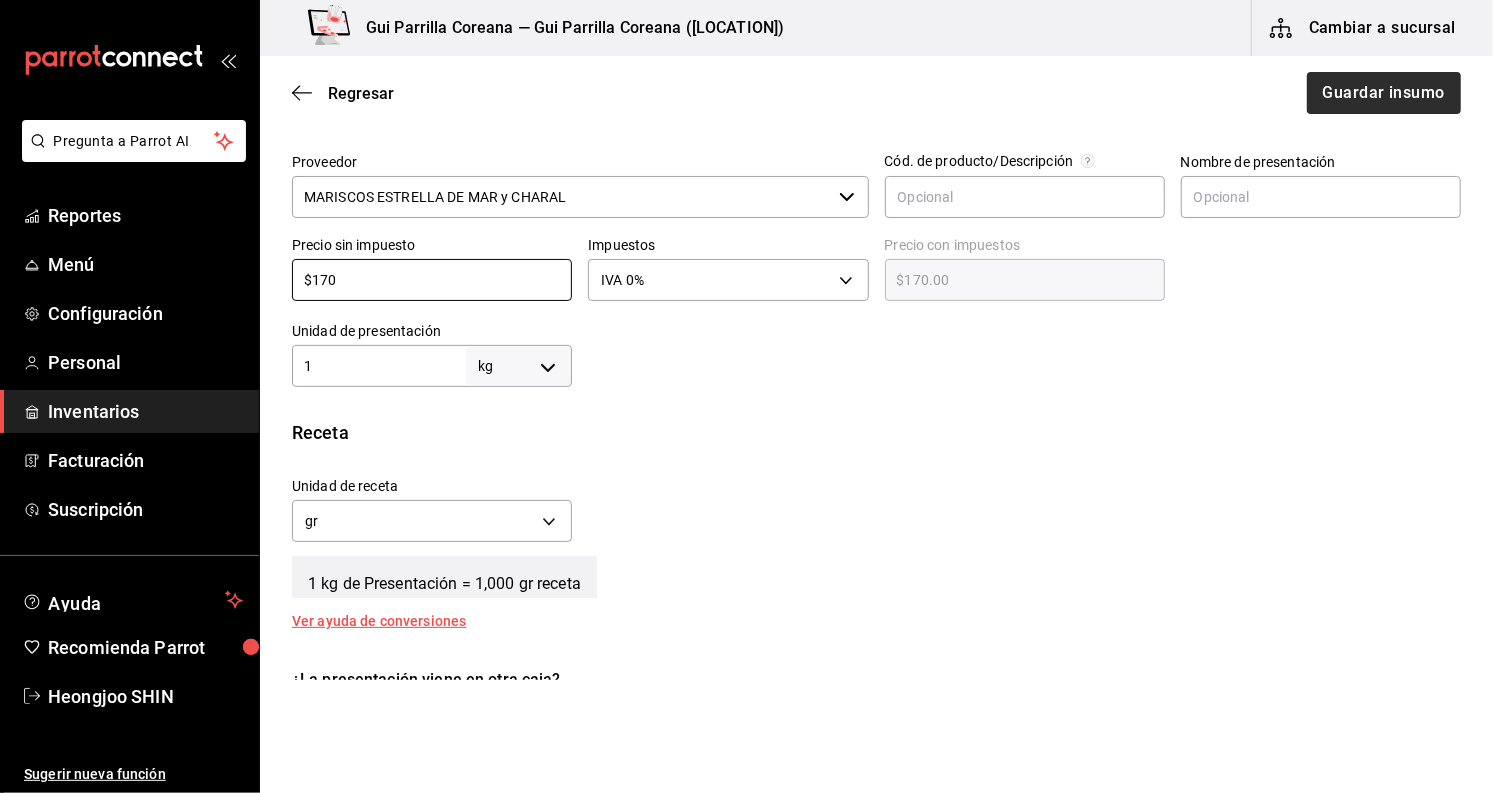 type on "$170" 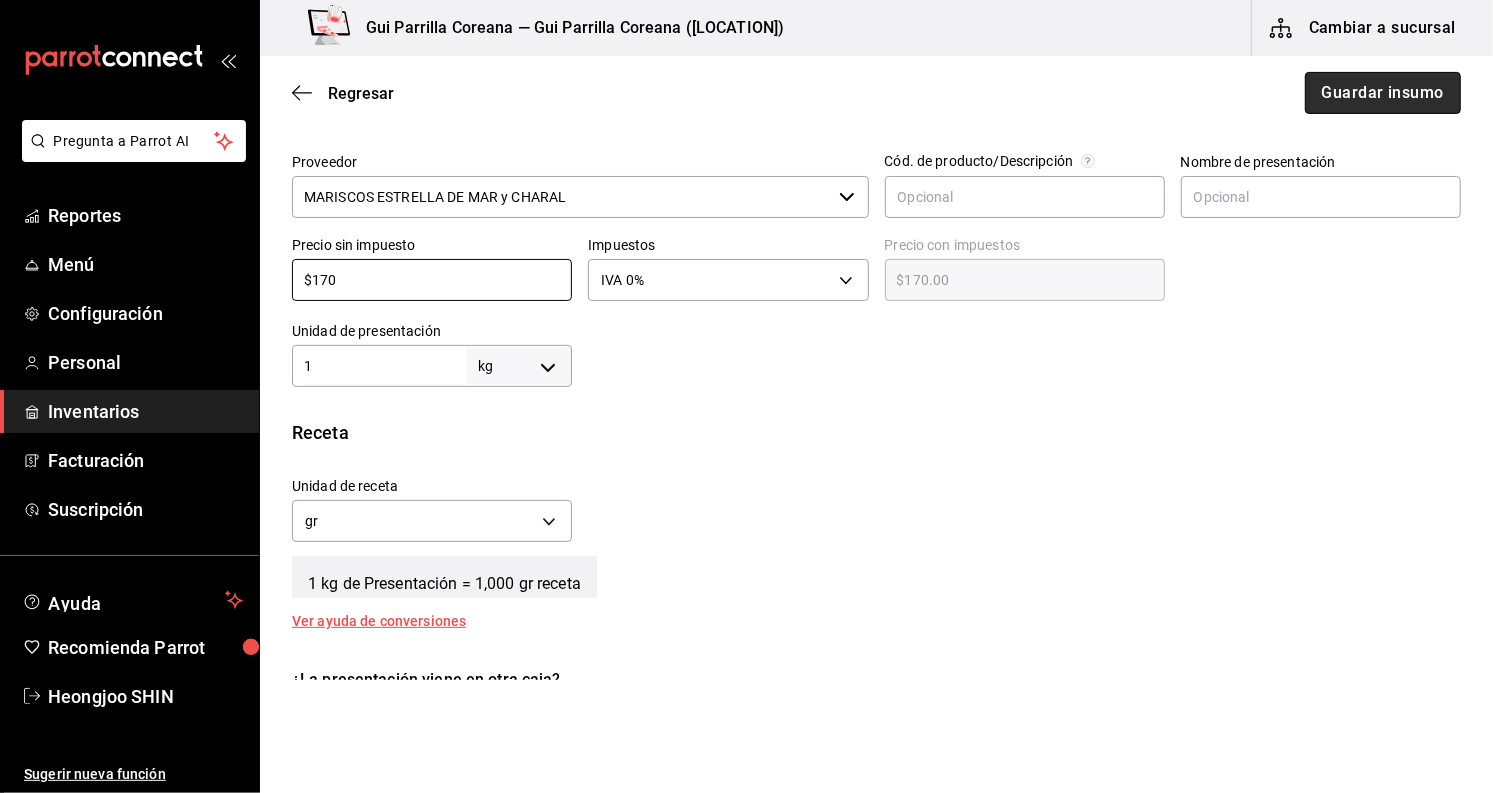 click on "Guardar insumo" at bounding box center (1383, 93) 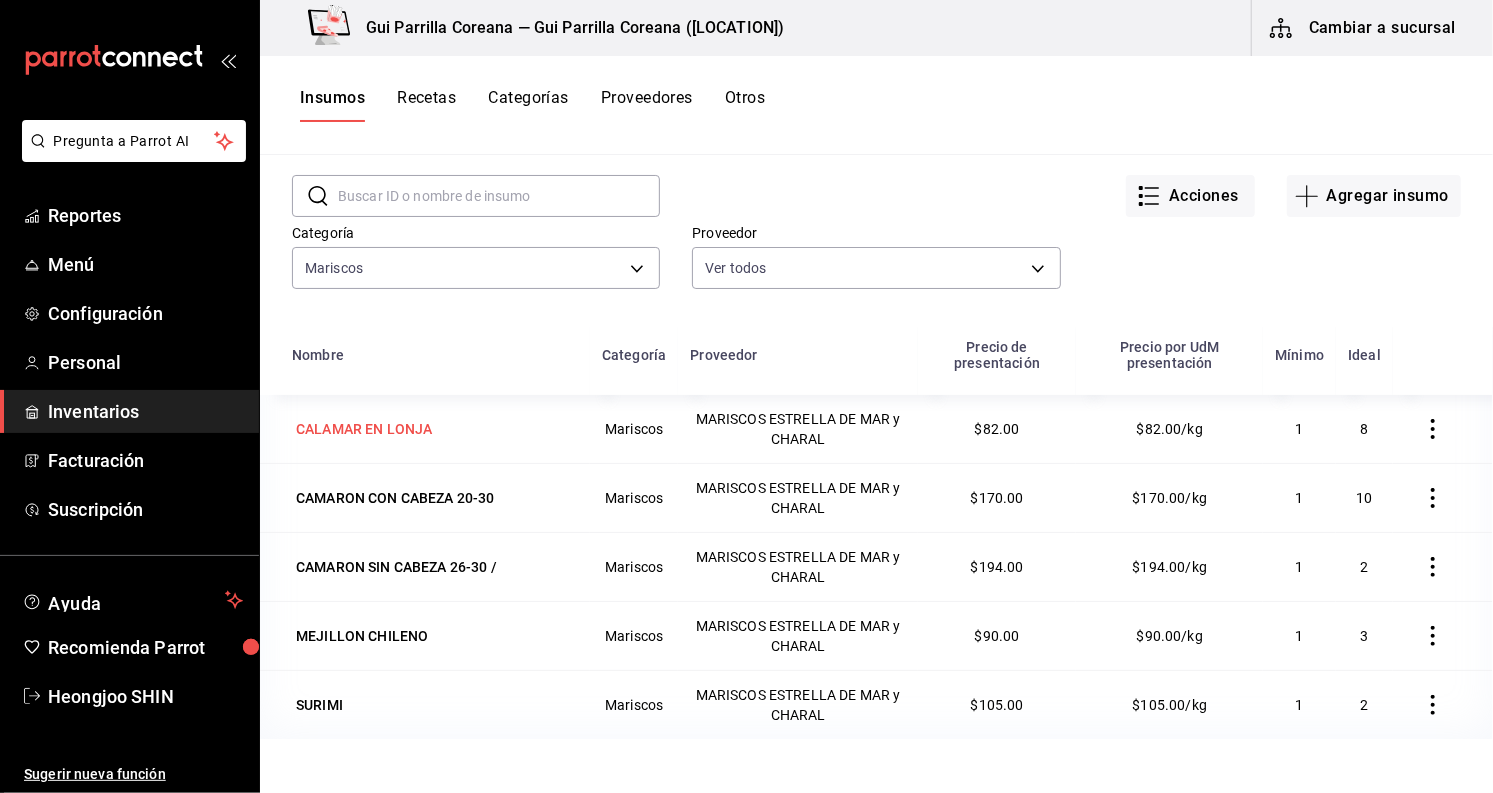 scroll, scrollTop: 111, scrollLeft: 0, axis: vertical 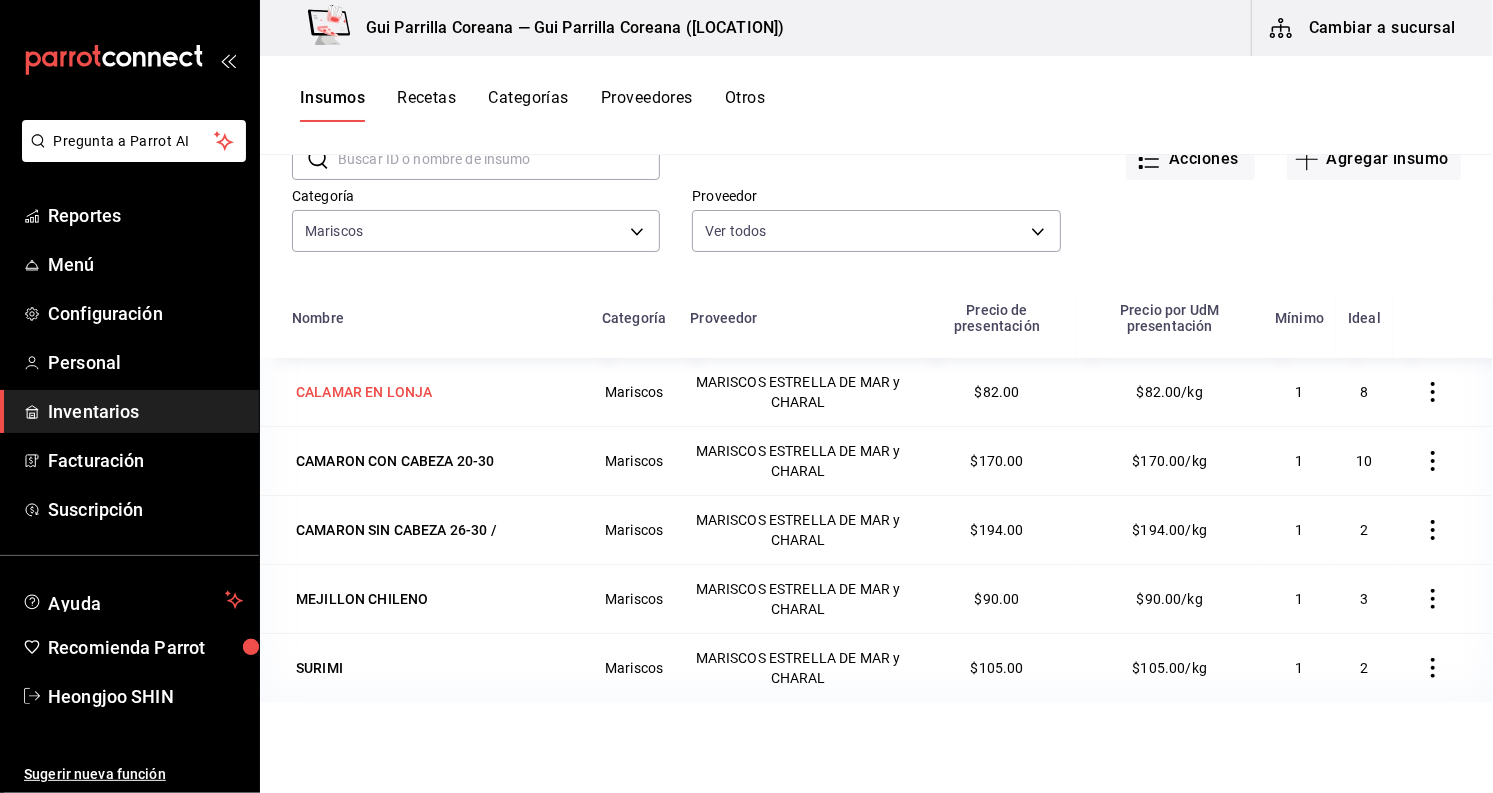 click on "CALAMAR EN LONJA" at bounding box center (364, 392) 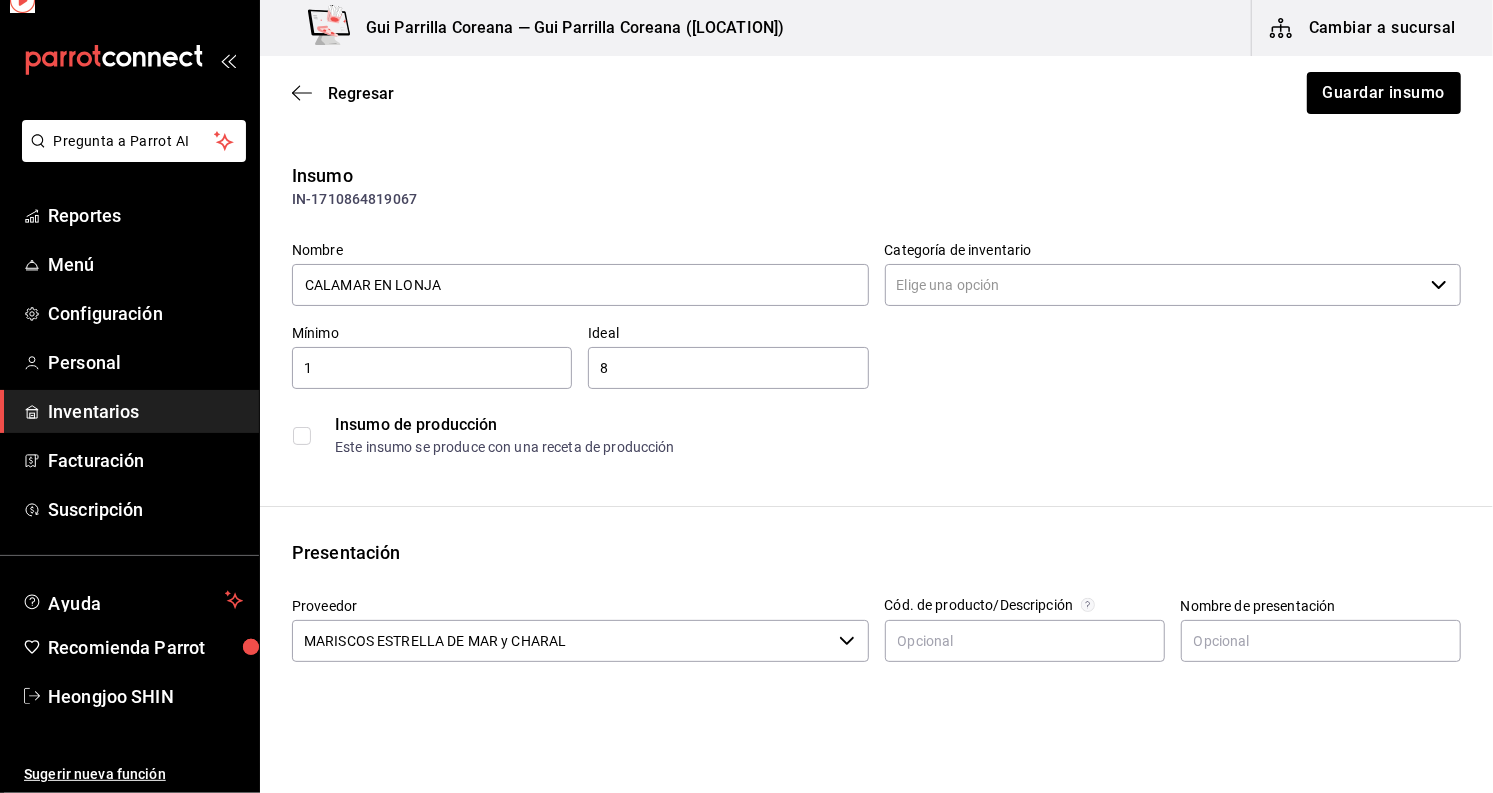 type on "Mariscos" 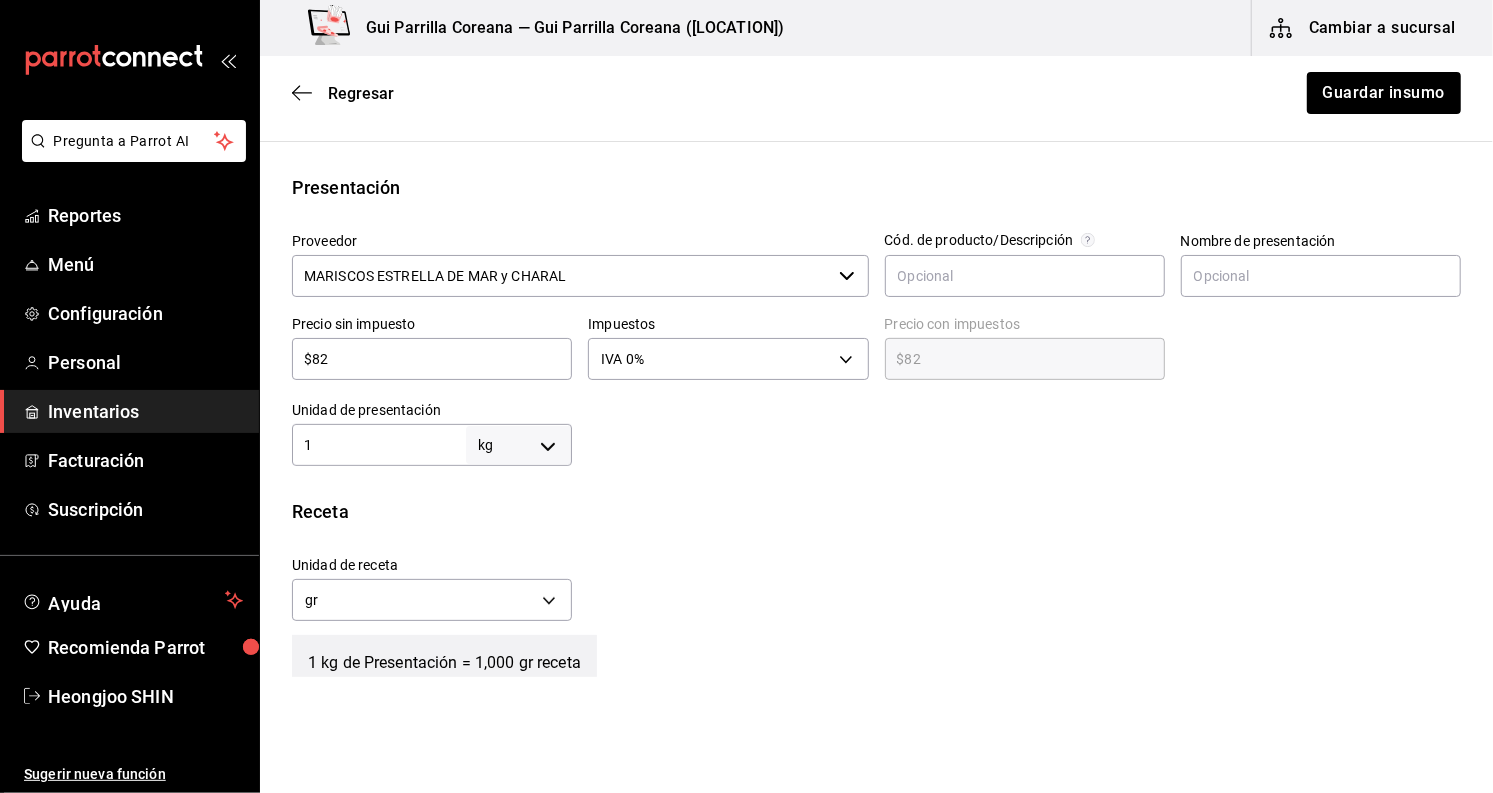 scroll, scrollTop: 444, scrollLeft: 0, axis: vertical 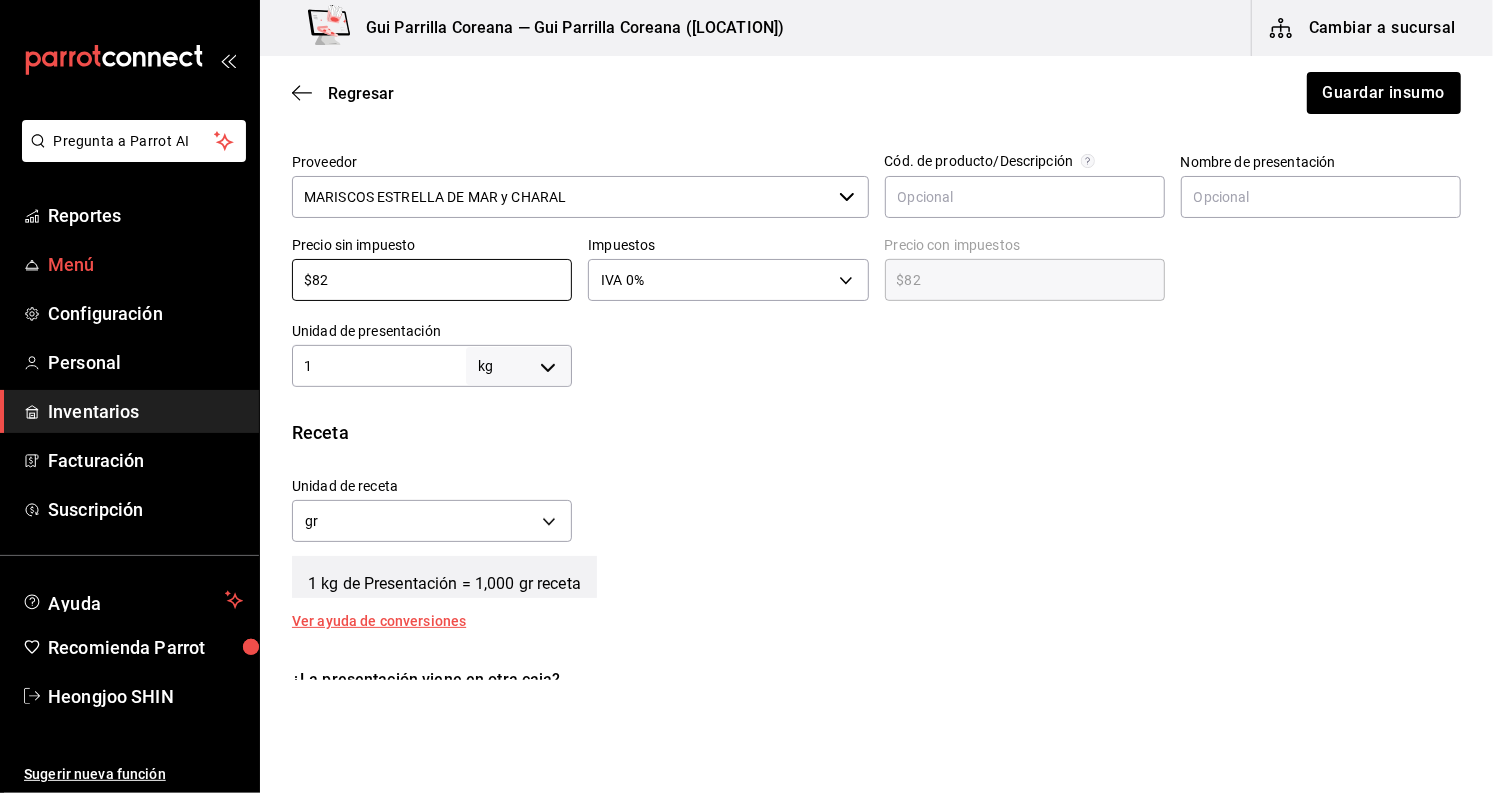 drag, startPoint x: 389, startPoint y: 276, endPoint x: 214, endPoint y: 270, distance: 175.10283 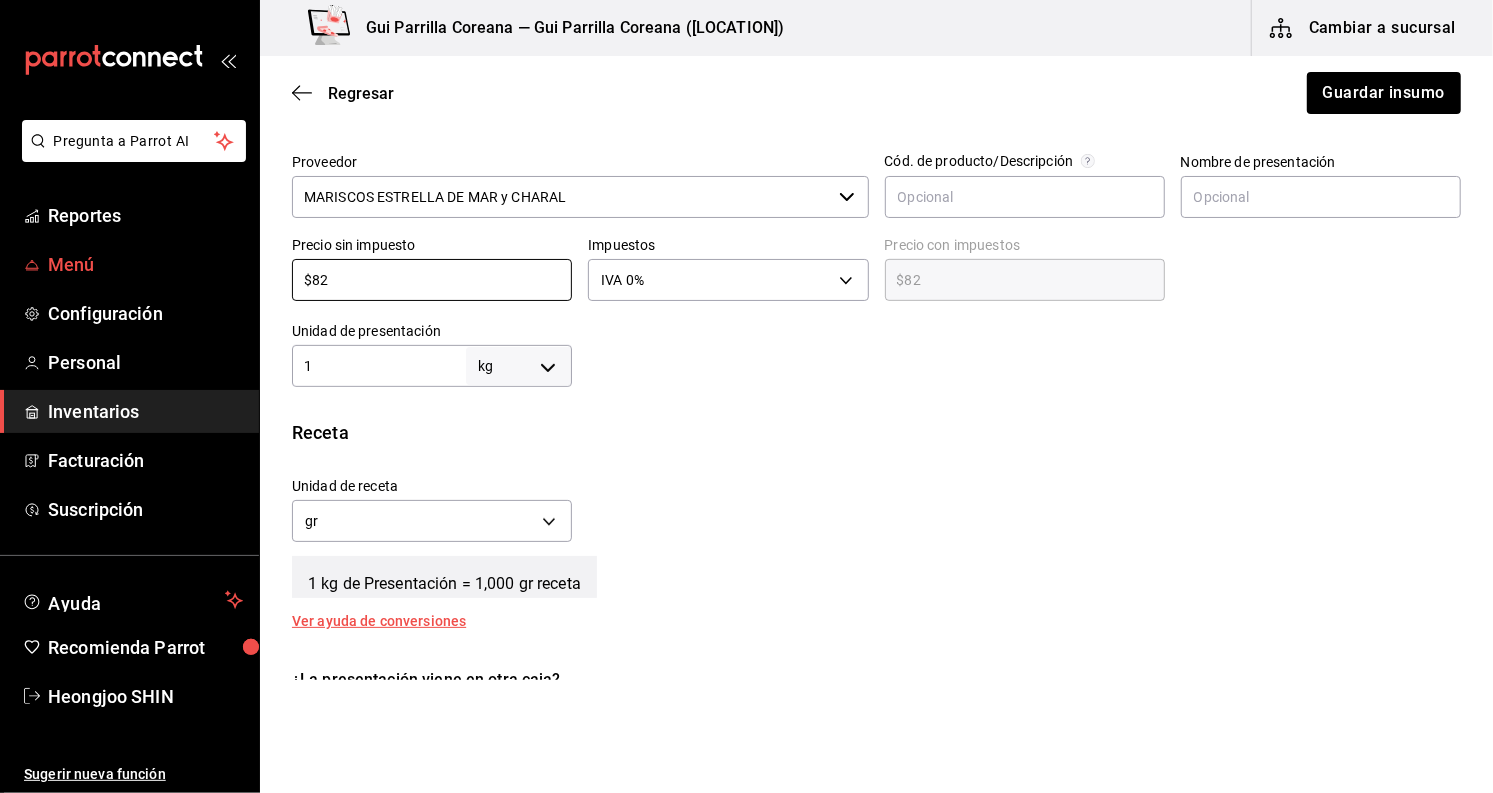 type on "$1" 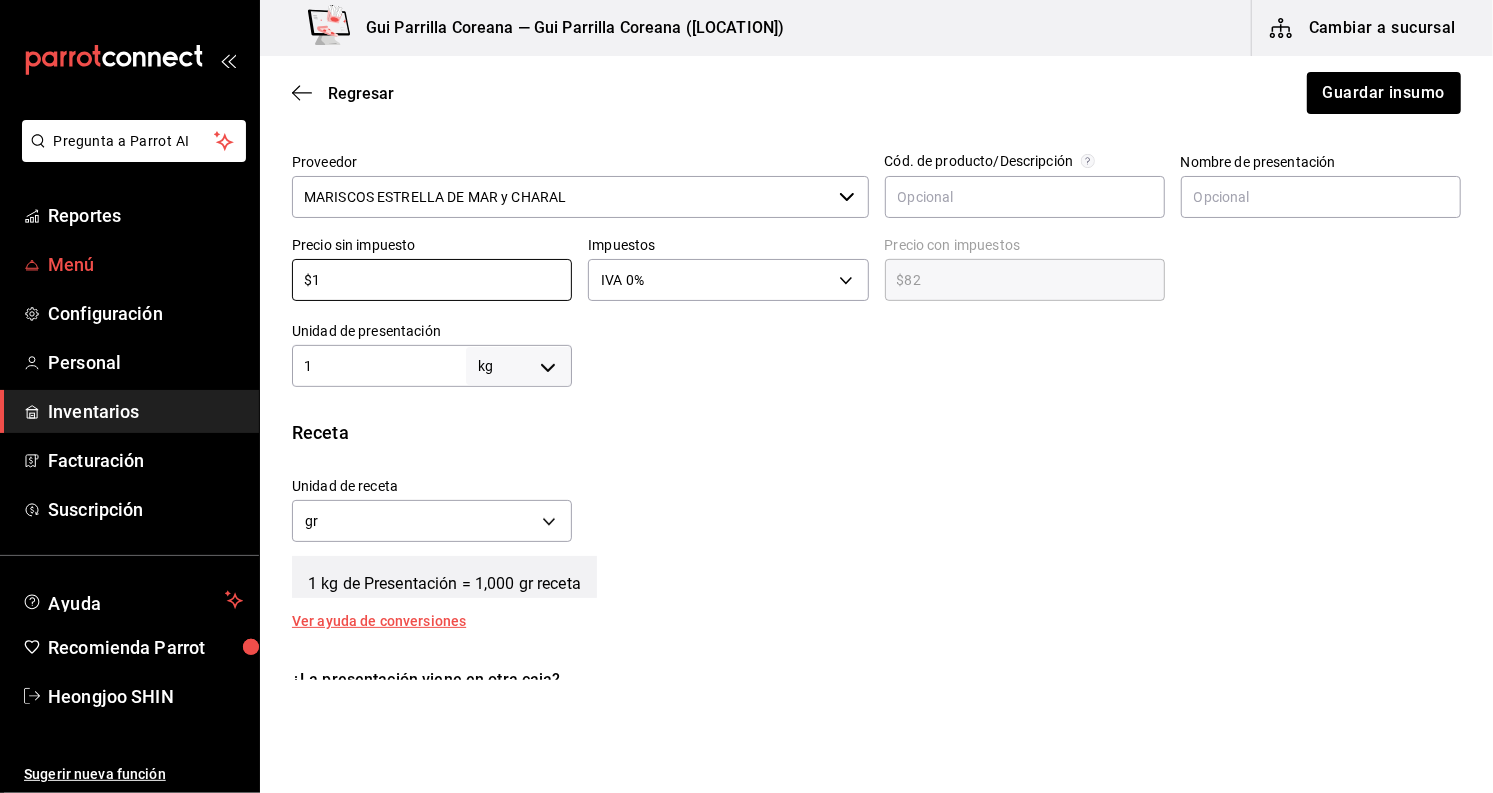 type on "$1.00" 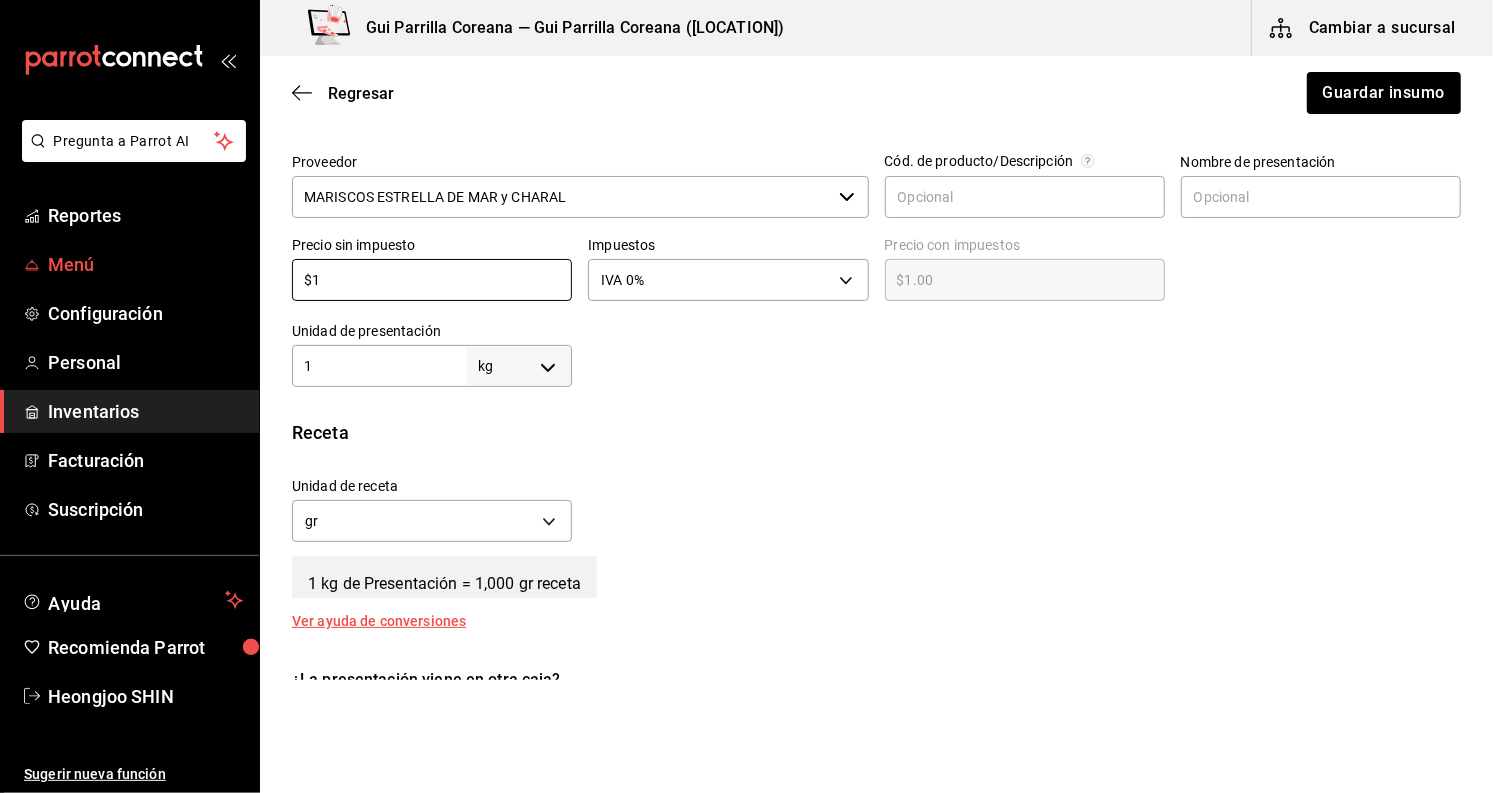 type on "$14" 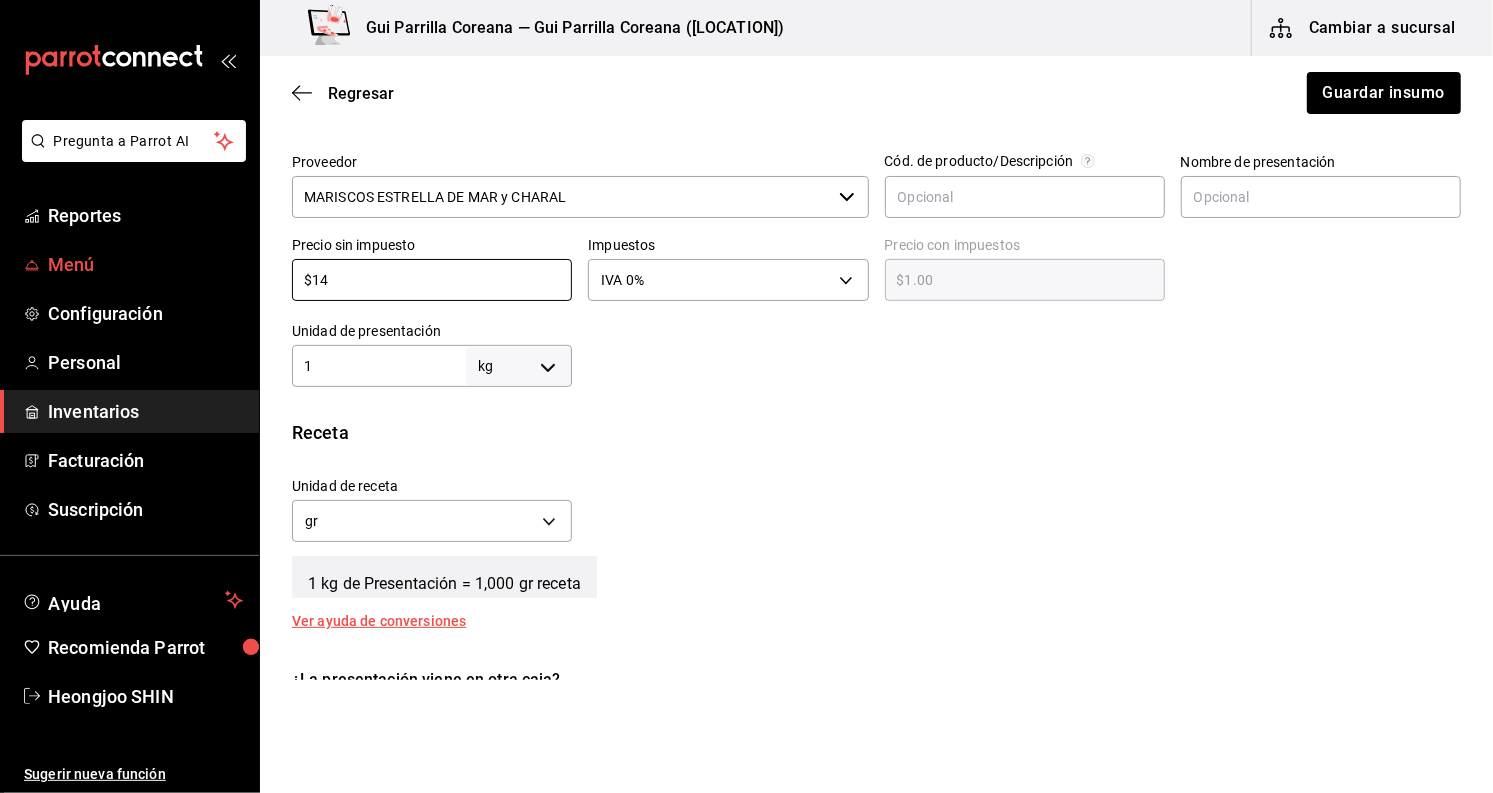 type on "$14.00" 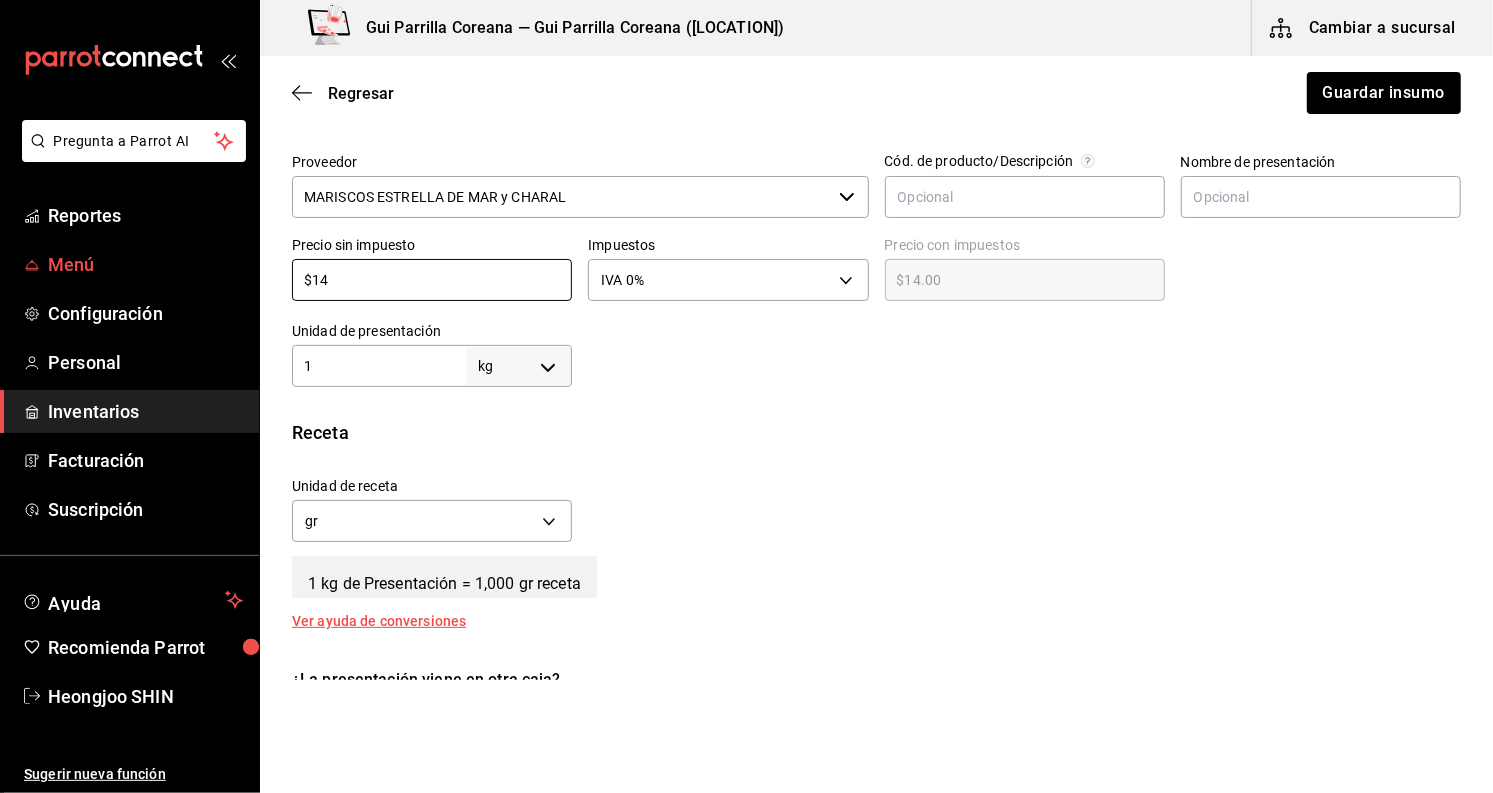 type on "$145" 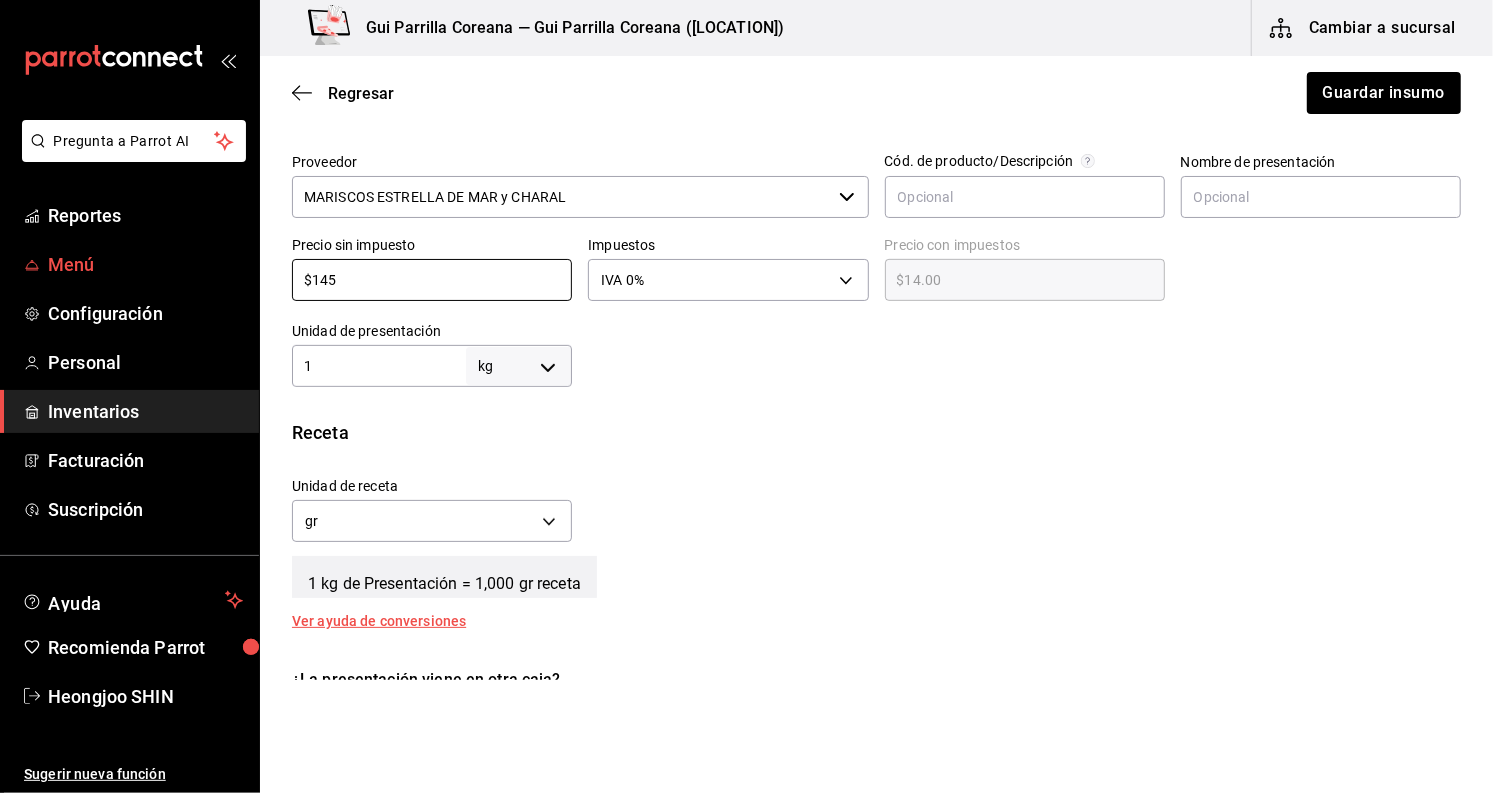 type on "$145.00" 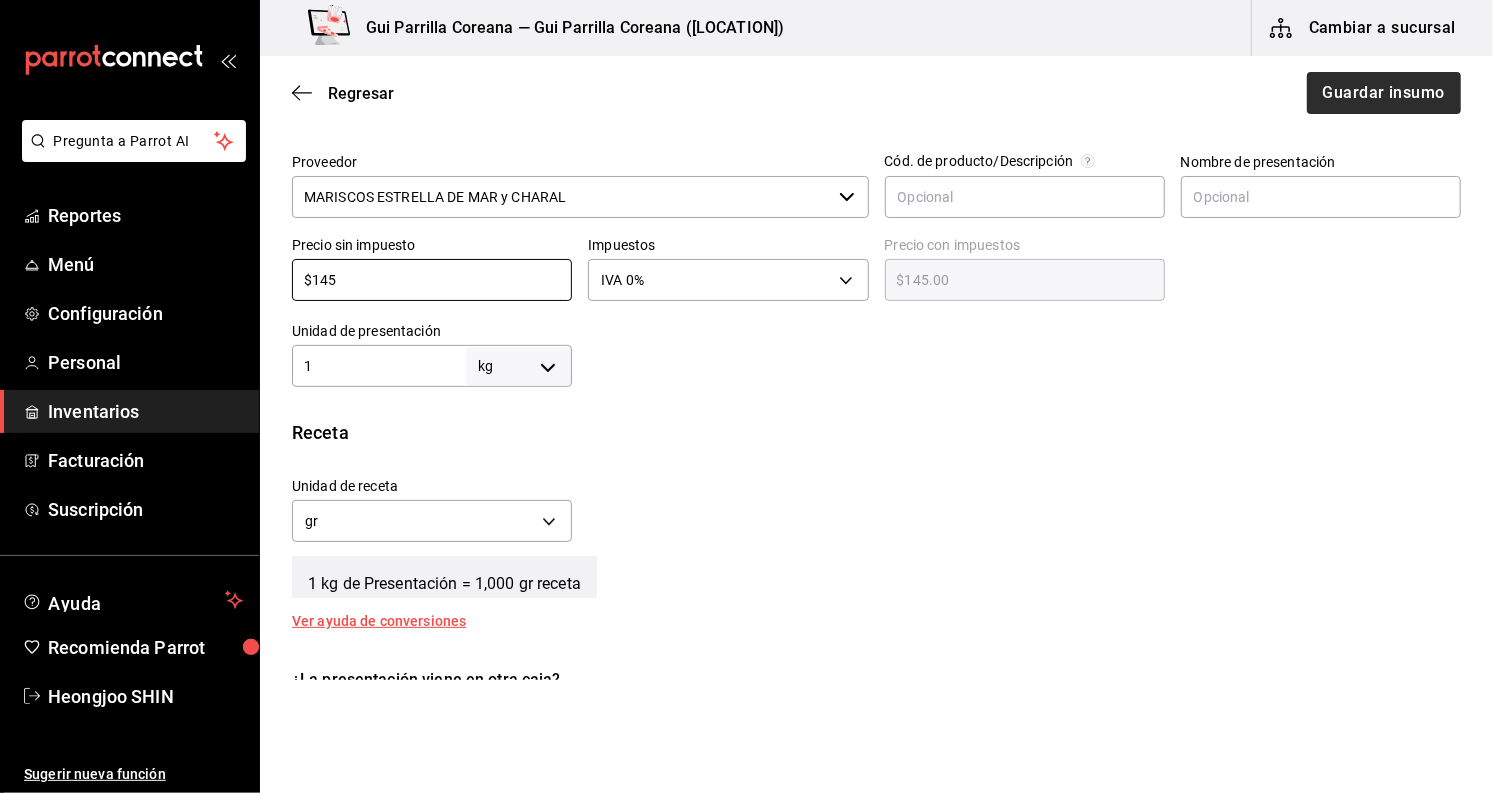 type on "$145" 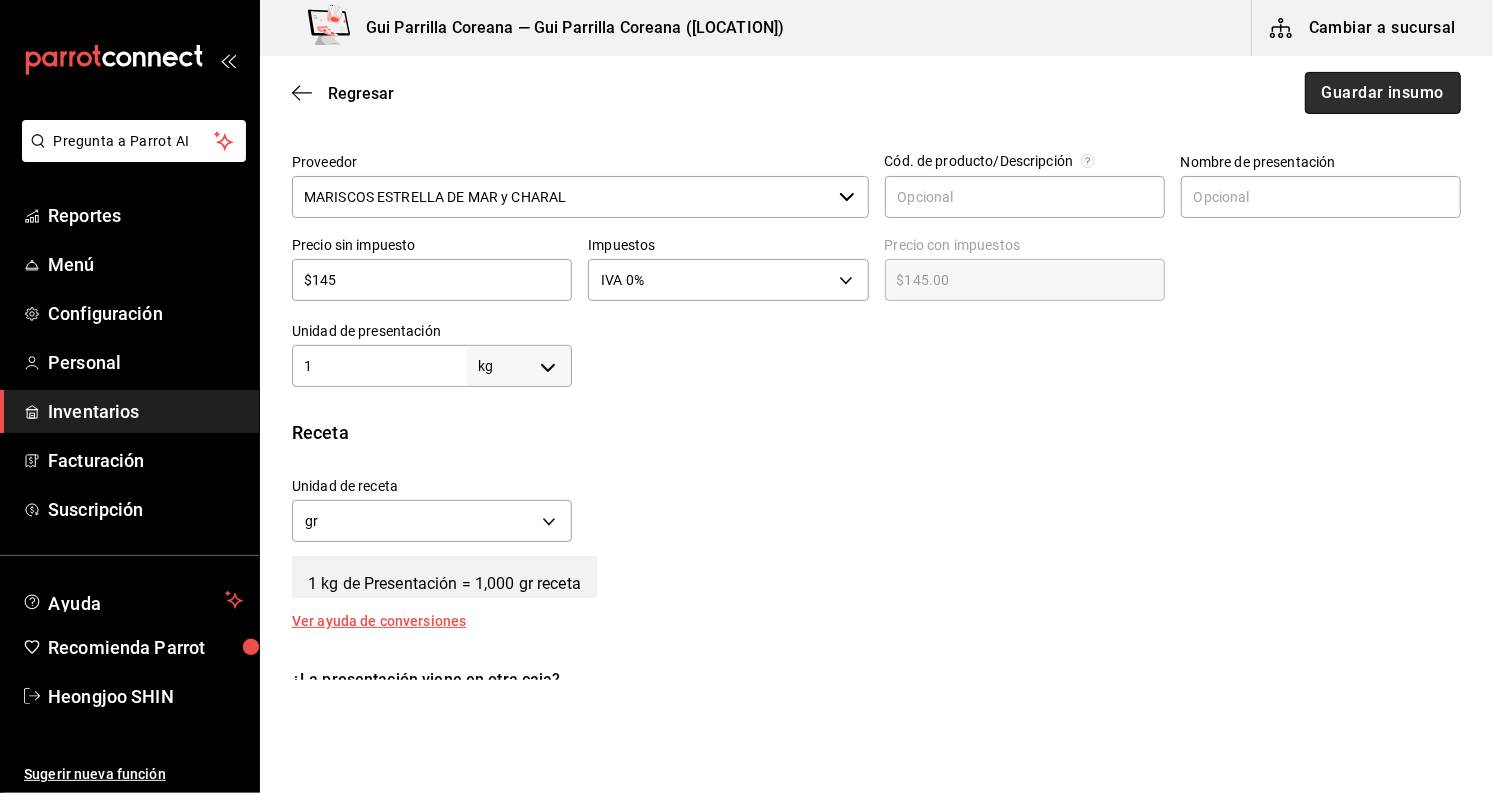 click on "Guardar insumo" at bounding box center (1383, 93) 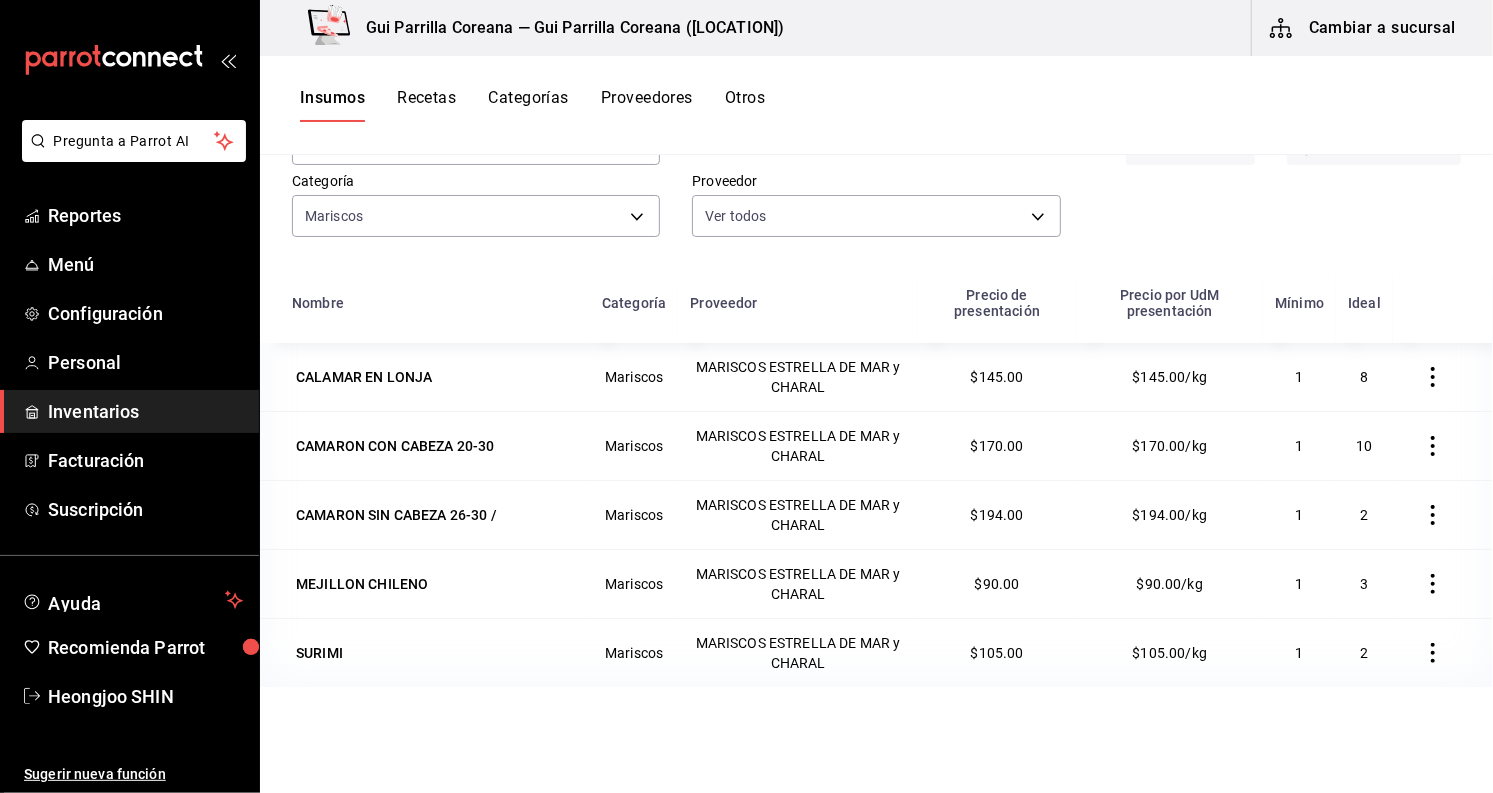 scroll, scrollTop: 246, scrollLeft: 0, axis: vertical 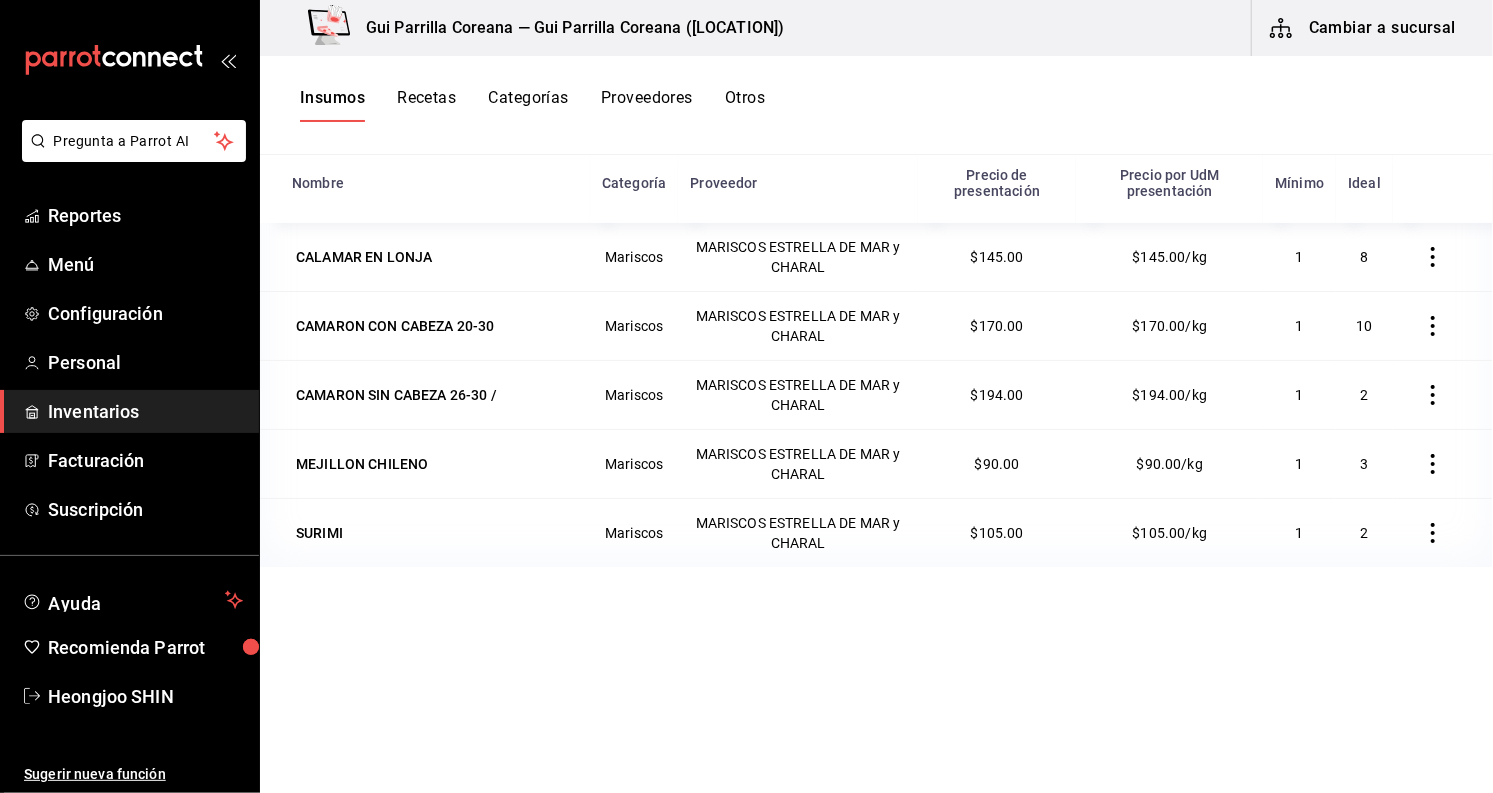 click on "Insumos" at bounding box center (332, 105) 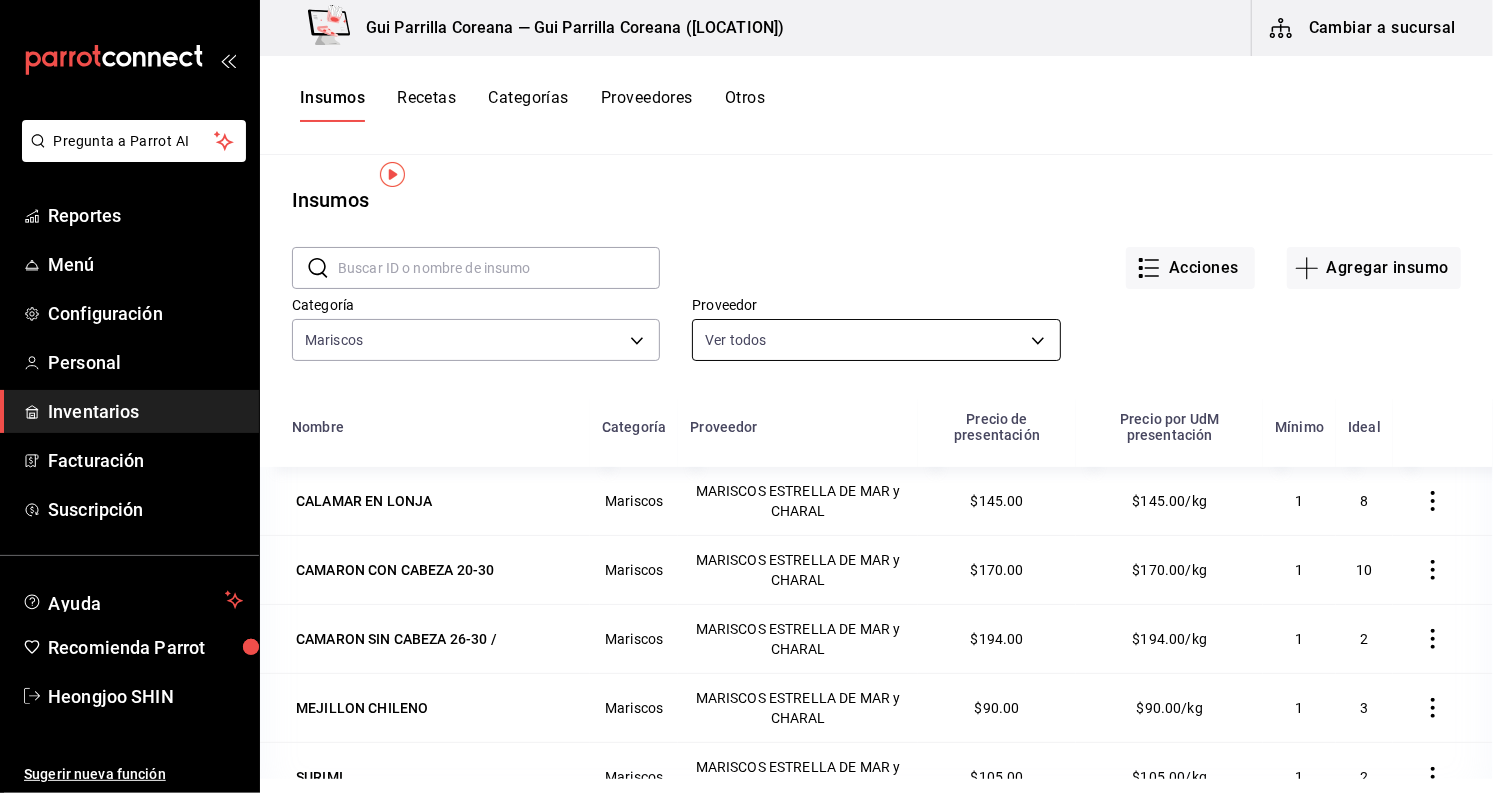 scroll, scrollTop: 0, scrollLeft: 0, axis: both 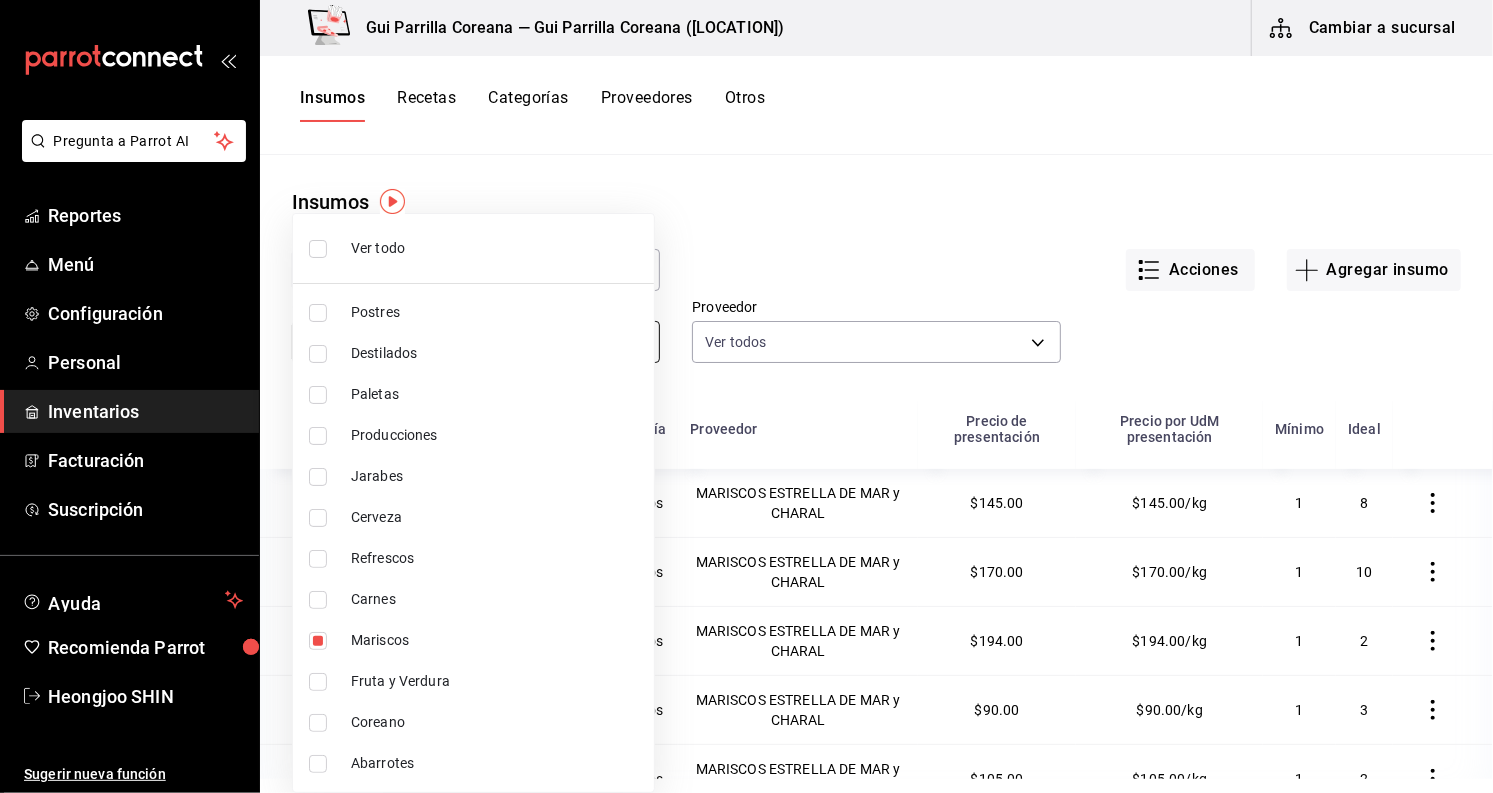 click on "Pregunta a Parrot AI Reportes   Menú   Configuración   Personal   Inventarios   Facturación   Suscripción   Ayuda Recomienda Parrot   Heongjoo SHIN   Sugerir nueva función   Gui Parrilla Coreana — Gui Parrilla Coreana (Paseo) Cambiar a sucursal Insumos Recetas Categorías Proveedores Otros Insumos ​ ​ Acciones Agregar insumo Categoría Mariscos e1a57df0-2695-47cc-935a-bfbe6cfd0828 Proveedor Ver todos Nombre Categoría Proveedor Precio de presentación Precio por UdM presentación Mínimo Ideal CALAMAR EN LONJA  Mariscos MARISCOS ESTRELLA DE MAR y CHARAL $145.00 $145.00/kg 1 8 CAMARON CON CABEZA  20-30  Mariscos MARISCOS ESTRELLA DE MAR y CHARAL $170.00 $170.00/kg 1 10 CAMARON SIN CABEZA 26-30 /  Mariscos MARISCOS ESTRELLA DE MAR y CHARAL $194.00 $194.00/kg 1 2 MEJILLON CHILENO  Mariscos MARISCOS ESTRELLA DE MAR y CHARAL $90.00 $90.00/kg 1 3 SURIMI  Mariscos MARISCOS ESTRELLA DE MAR y CHARAL $105.00 $105.00/kg 1 2 GANA 1 MES GRATIS EN TU SUSCRIPCIÓN AQUÍ Ver video tutorial Ir a video Reportes" at bounding box center [746, 389] 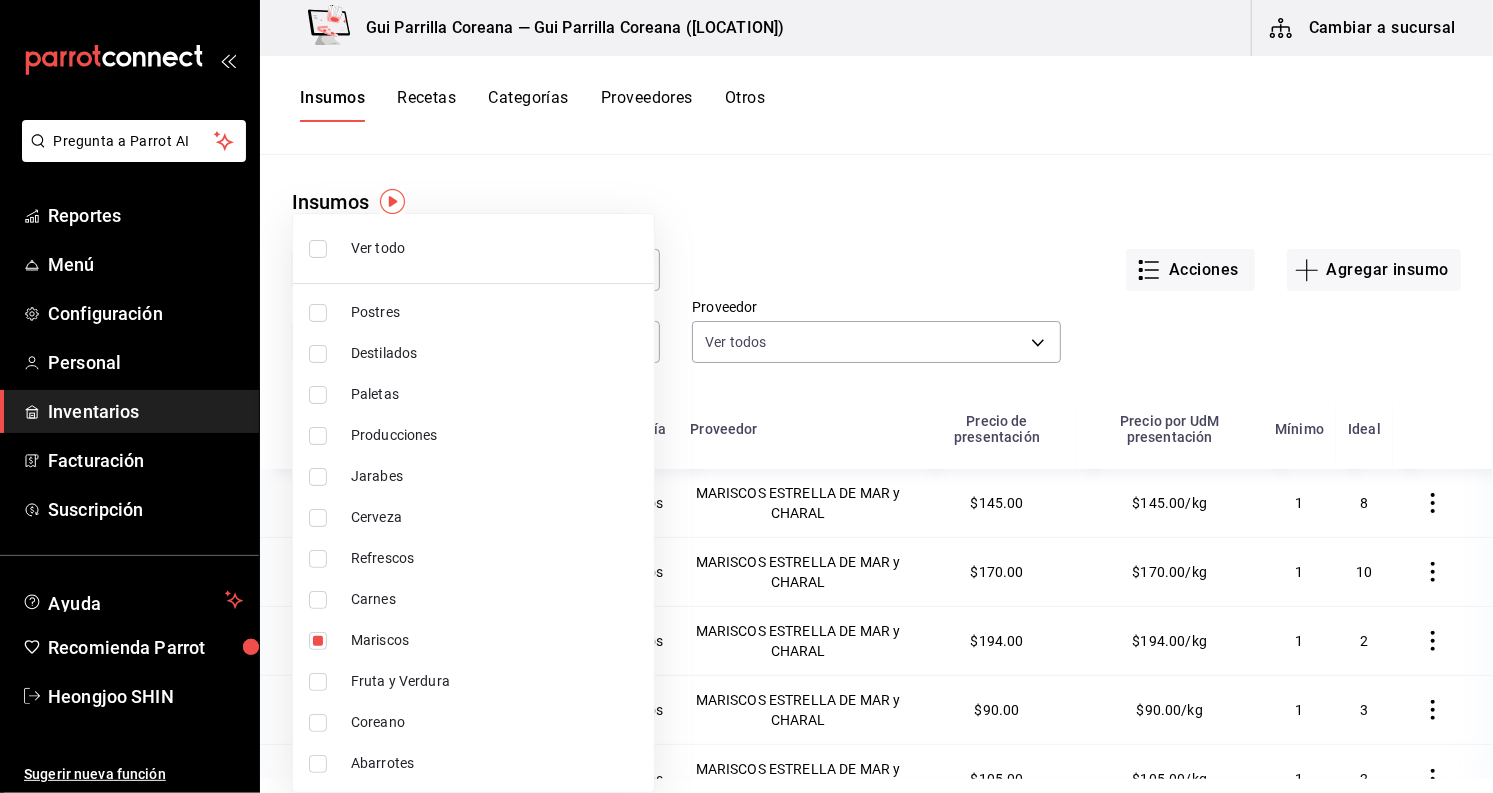 click at bounding box center [318, 641] 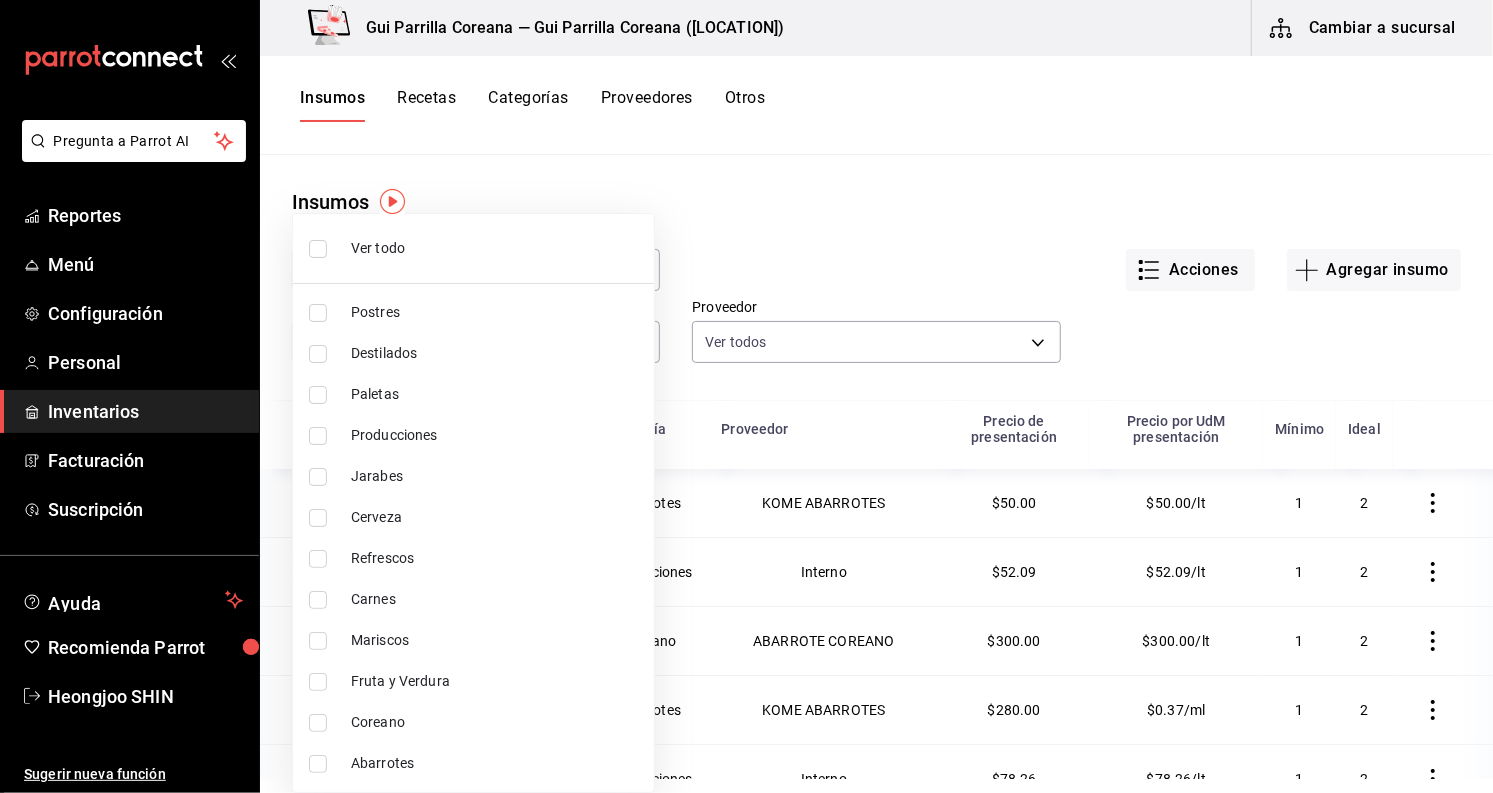 click at bounding box center [322, 764] 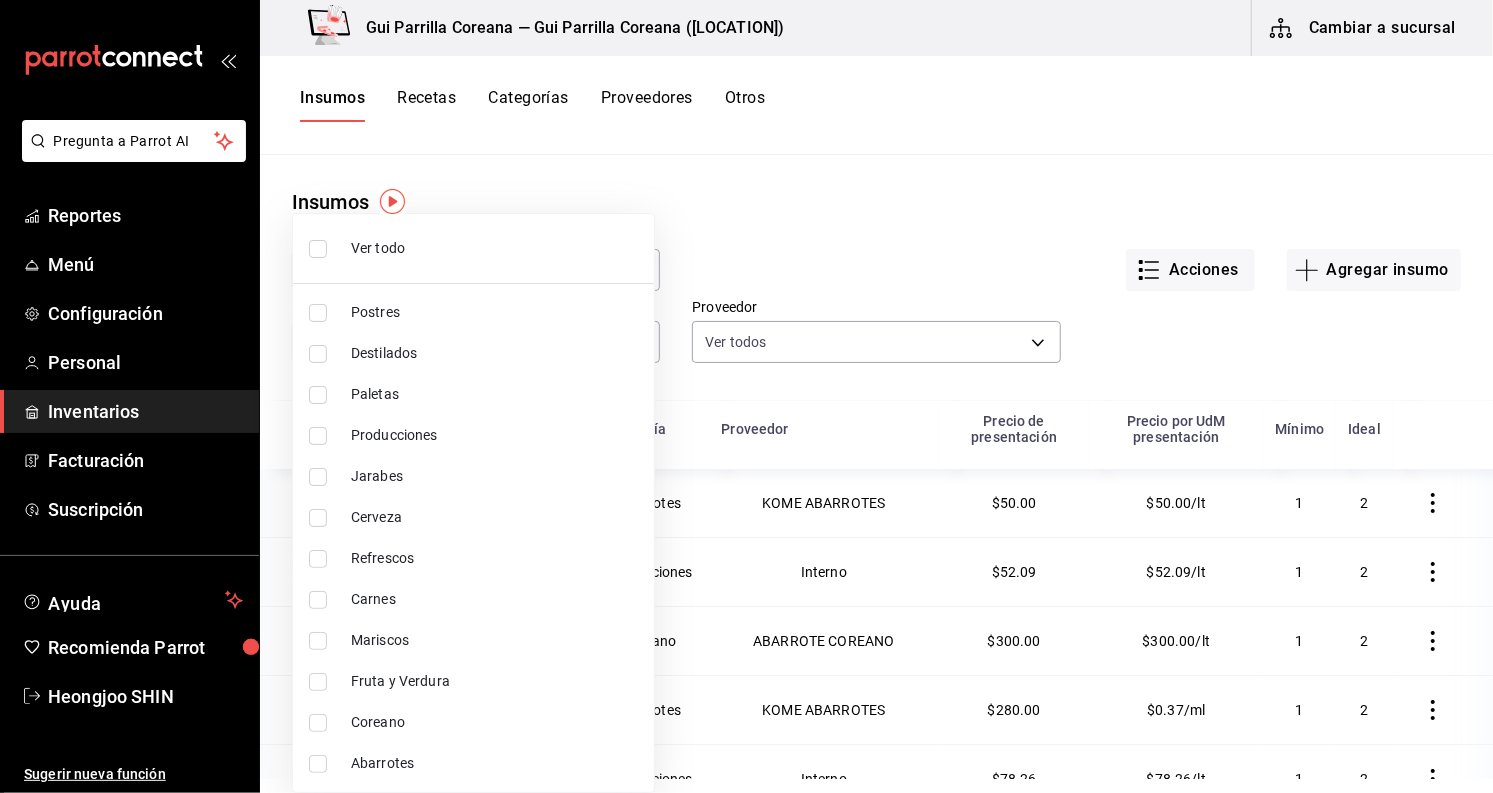 type 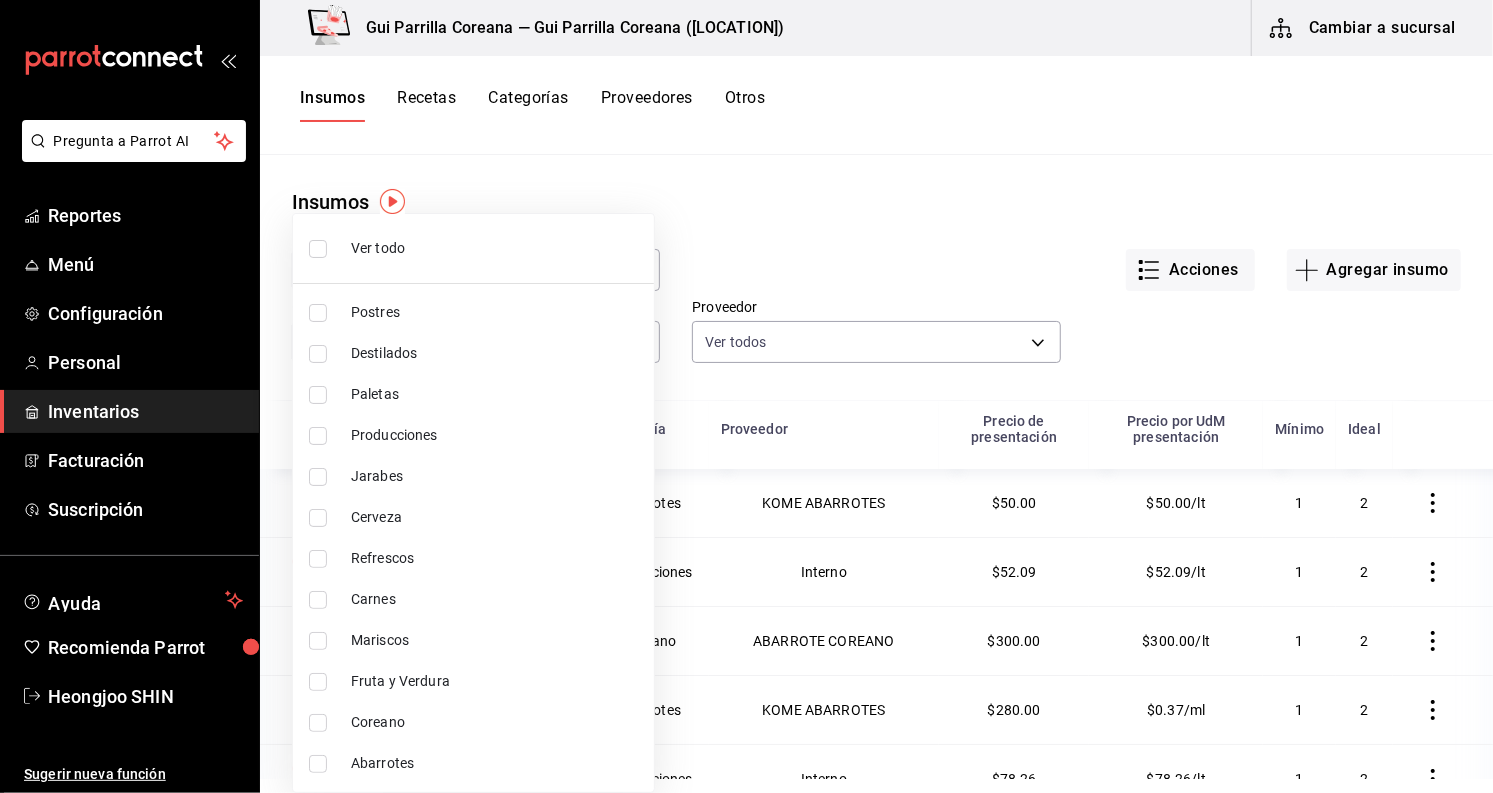 click at bounding box center (318, 764) 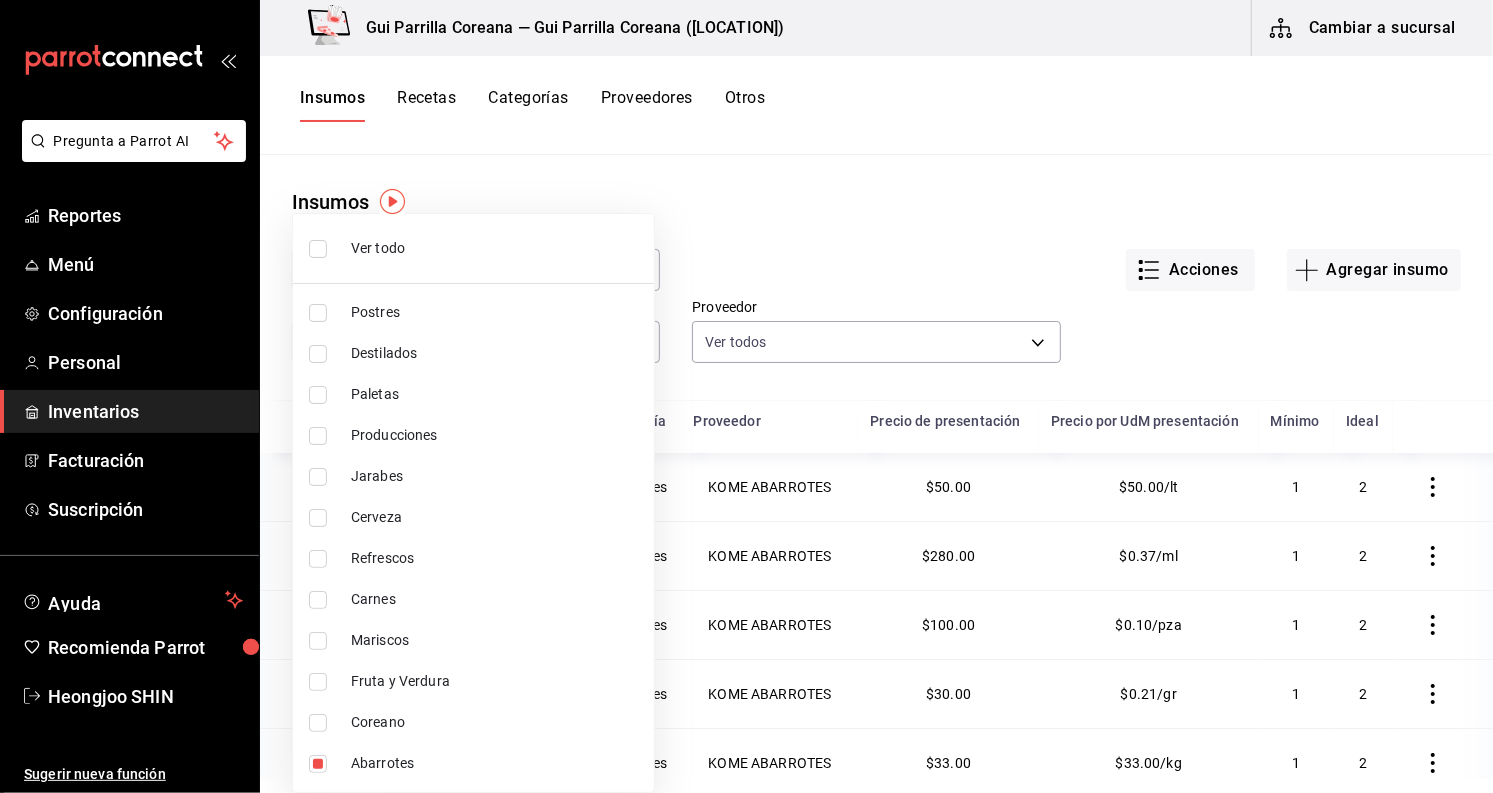 click at bounding box center (746, 396) 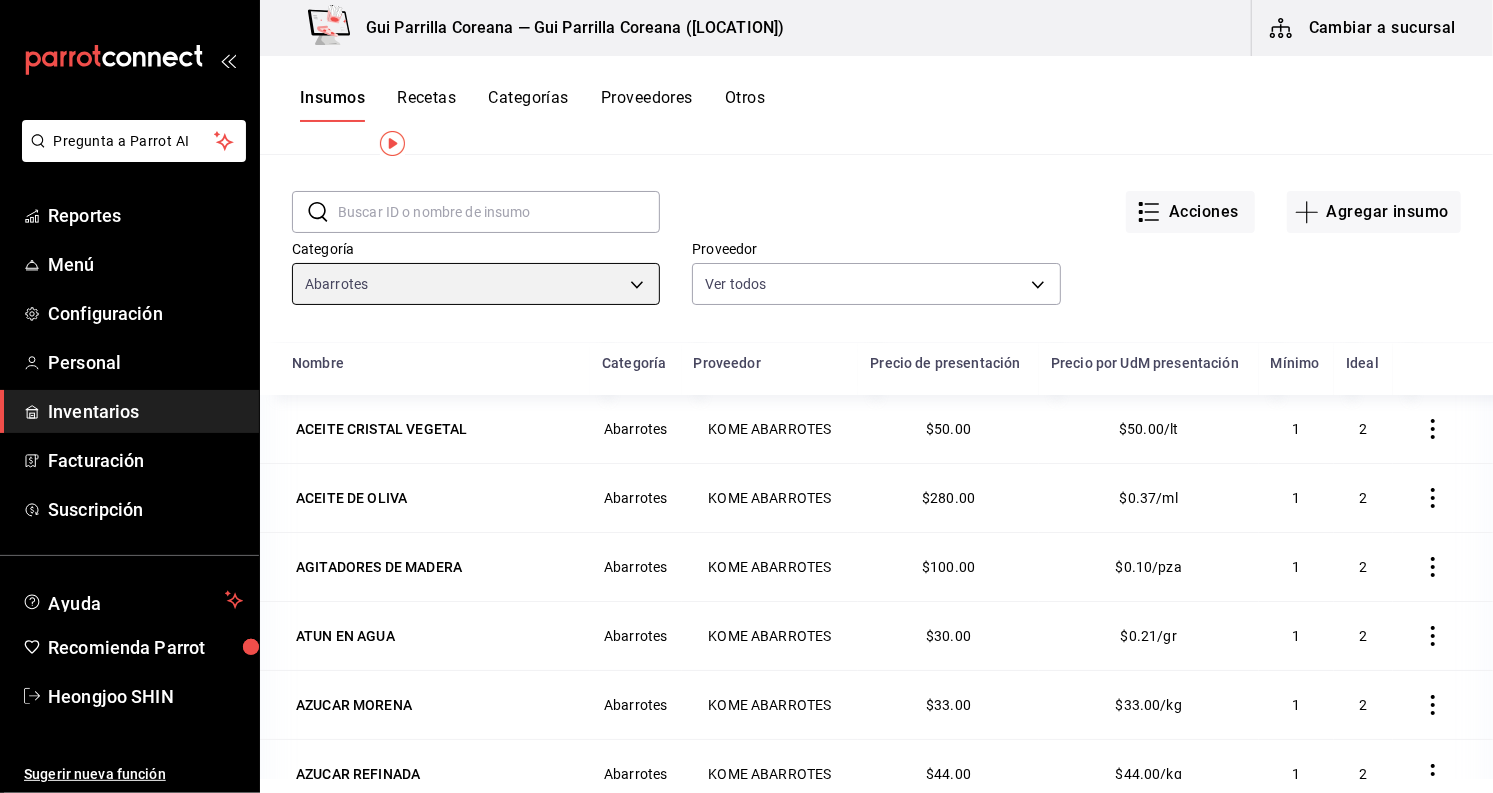 scroll, scrollTop: 0, scrollLeft: 0, axis: both 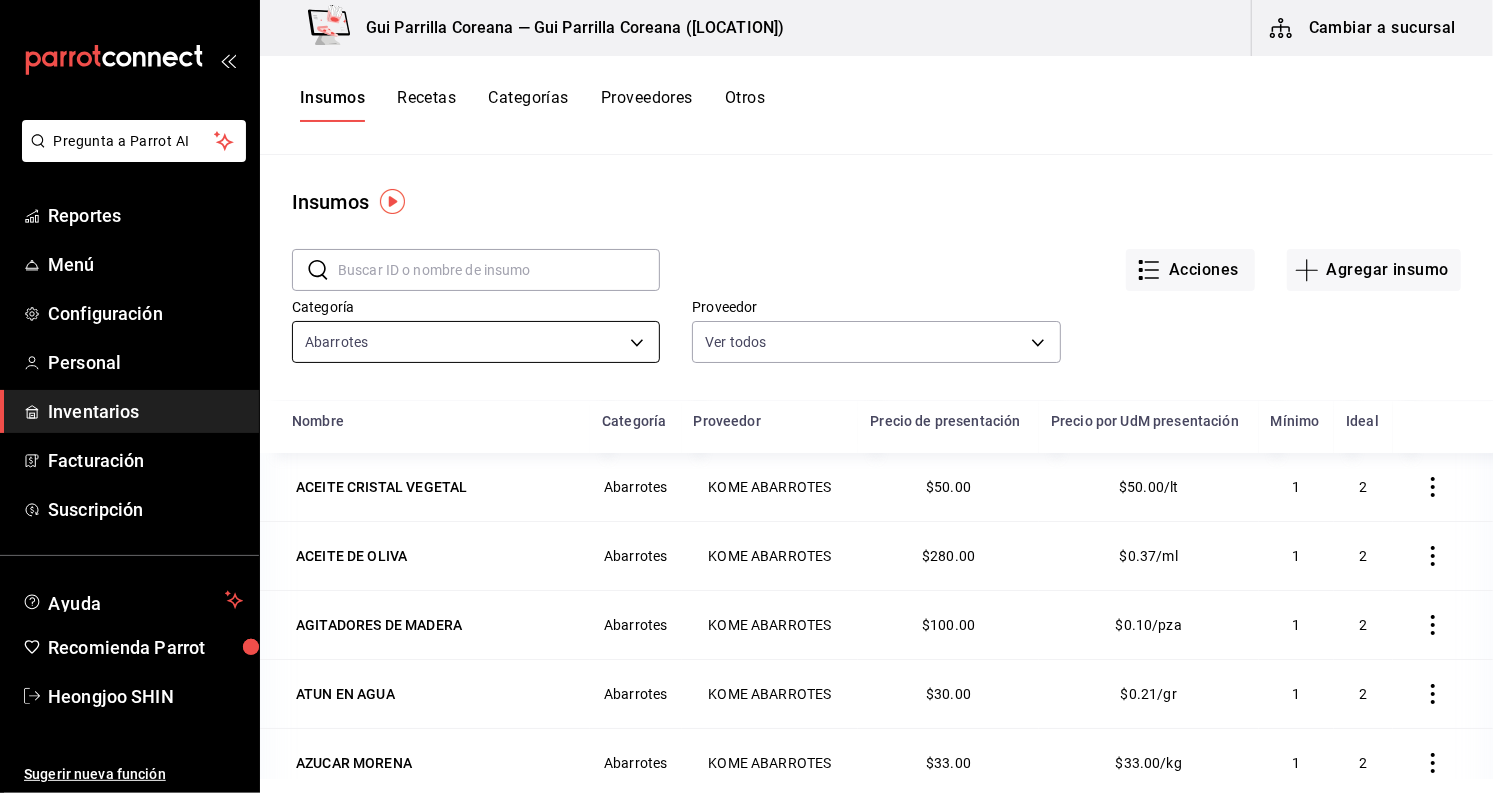 click on "Pregunta a Parrot AI Reportes   Menú   Configuración   Personal   Inventarios   Facturación   Suscripción   Ayuda Recomienda Parrot   Heongjoo SHIN   Sugerir nueva función   Gui Parrilla Coreana — Gui Parrilla Coreana (Paseo) Cambiar a sucursal Insumos Recetas Categorías Proveedores Otros Insumos ​ ​ Acciones Agregar insumo Categoría Abarrotes 3f034e79-68d9-4dc8-bfd2-964747e7d5a8 Proveedor Ver todos Nombre Categoría Proveedor Precio de presentación Precio por UdM presentación Mínimo Ideal ACEITE CRISTAL VEGETAL Abarrotes KOME ABARROTES $50.00 $50.00/lt 1 2 ACEITE DE OLIVA  Abarrotes KOME ABARROTES $280.00 $0.37/ml 1 2 AGITADORES DE MADERA Abarrotes KOME ABARROTES $100.00 $0.10/pza 1 2 ATUN EN AGUA  Abarrotes KOME ABARROTES $30.00 $0.21/gr 1 2 AZUCAR MORENA Abarrotes KOME ABARROTES $33.00 $33.00/kg 1 2 AZUCAR REFINADA Abarrotes KOME ABARROTES $44.00 $44.00/kg 1 2 BIMBOLLOS BIMBO Abarrotes KOME ABARROTES $80.00 $6.67/pza 1 2 CALDO DE POLLO KNORR  Abarrotes KOME ABARROTES $443.00 $126.57/kg 1 2" at bounding box center [746, 389] 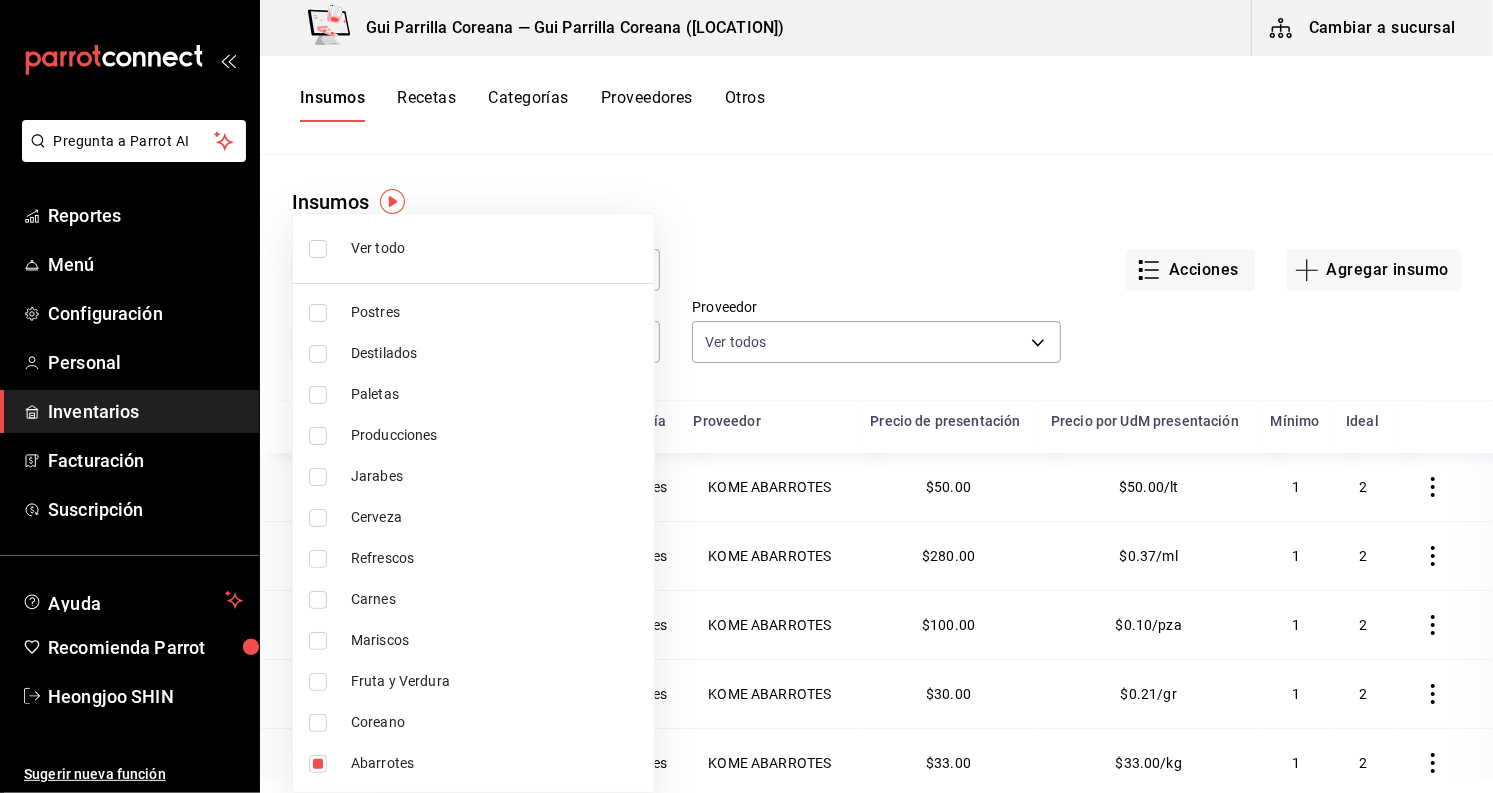 click at bounding box center (318, 764) 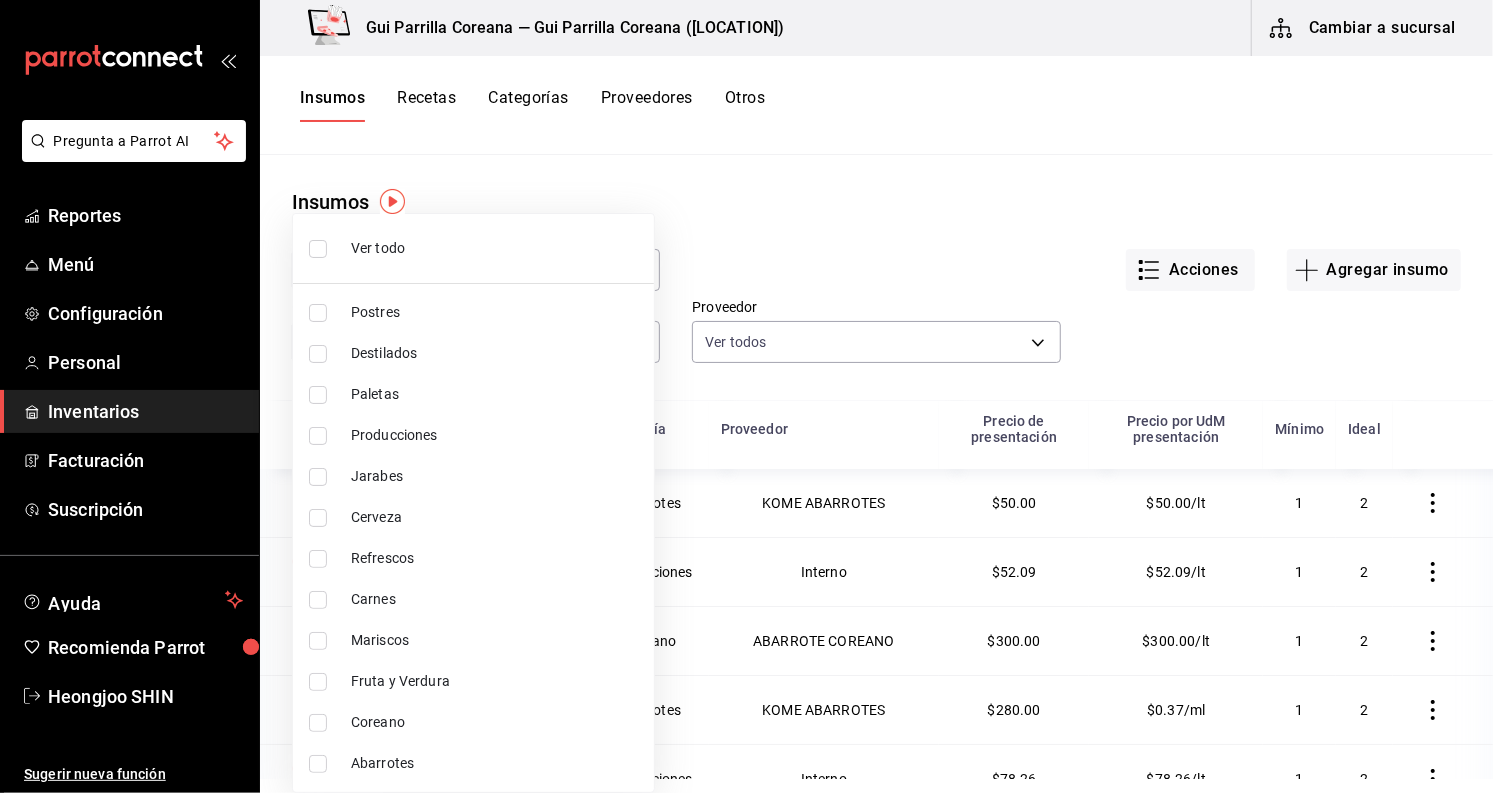 click on "Jarabes" at bounding box center [473, 476] 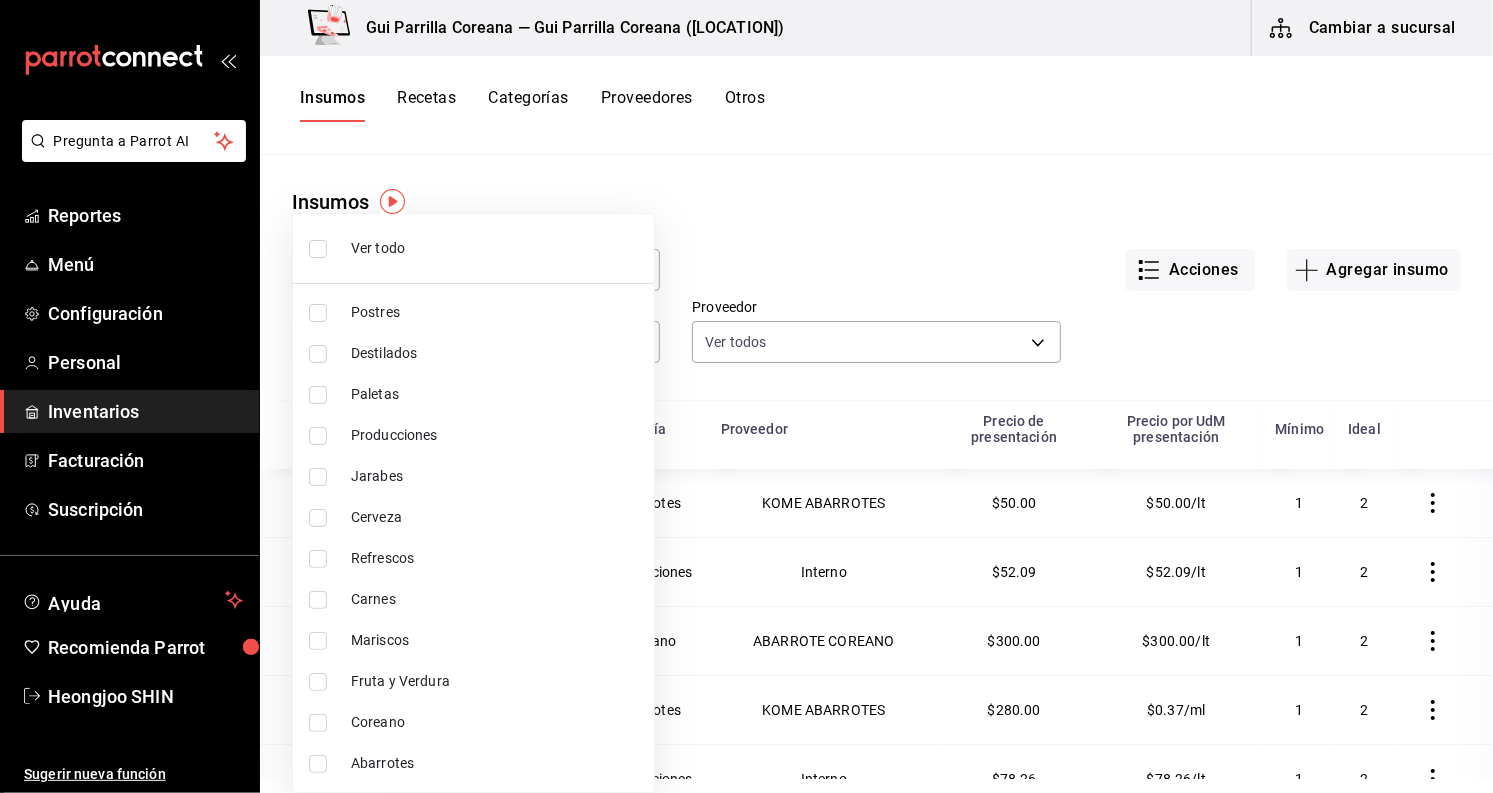 checkbox on "true" 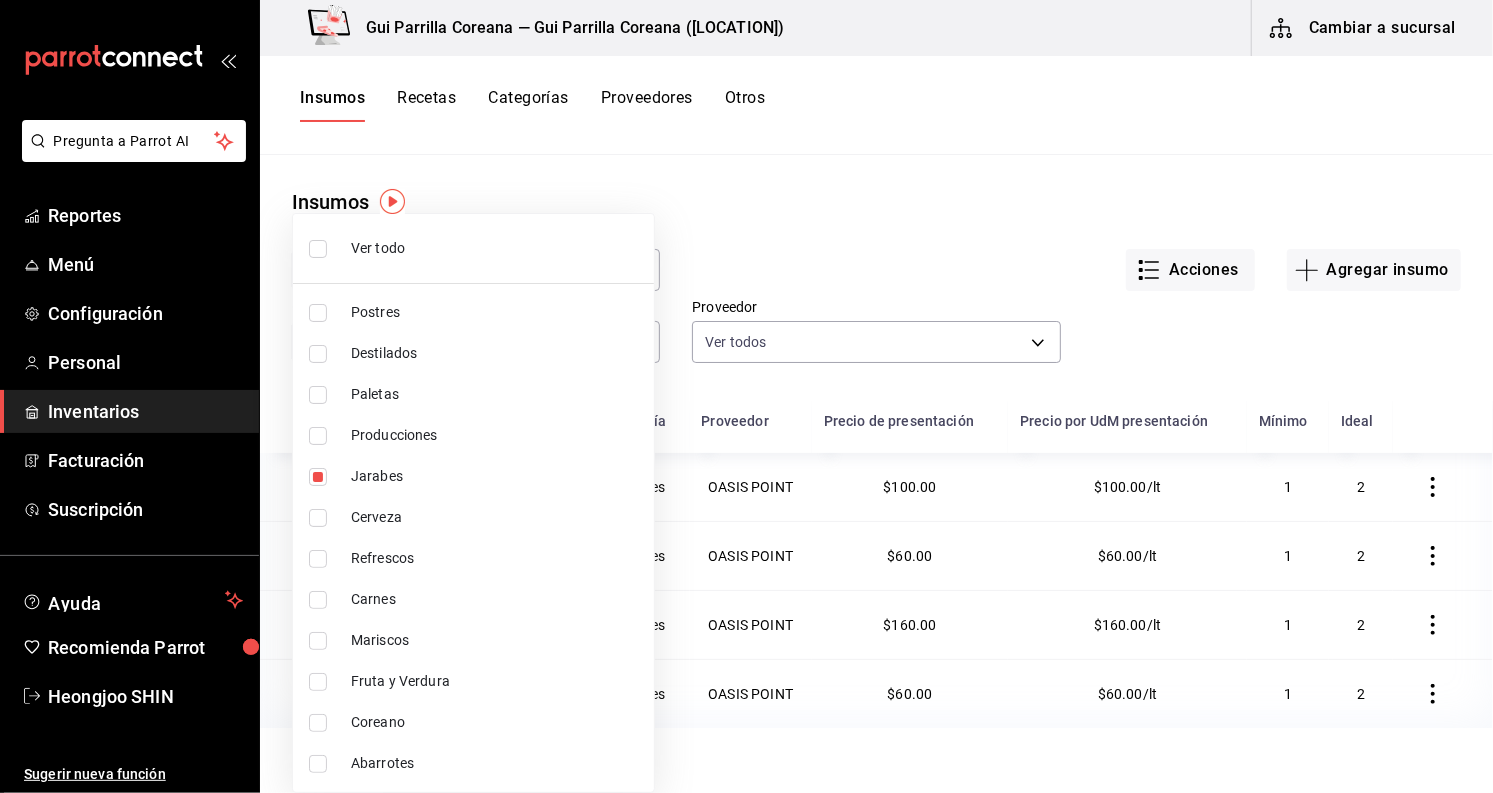 click at bounding box center (746, 396) 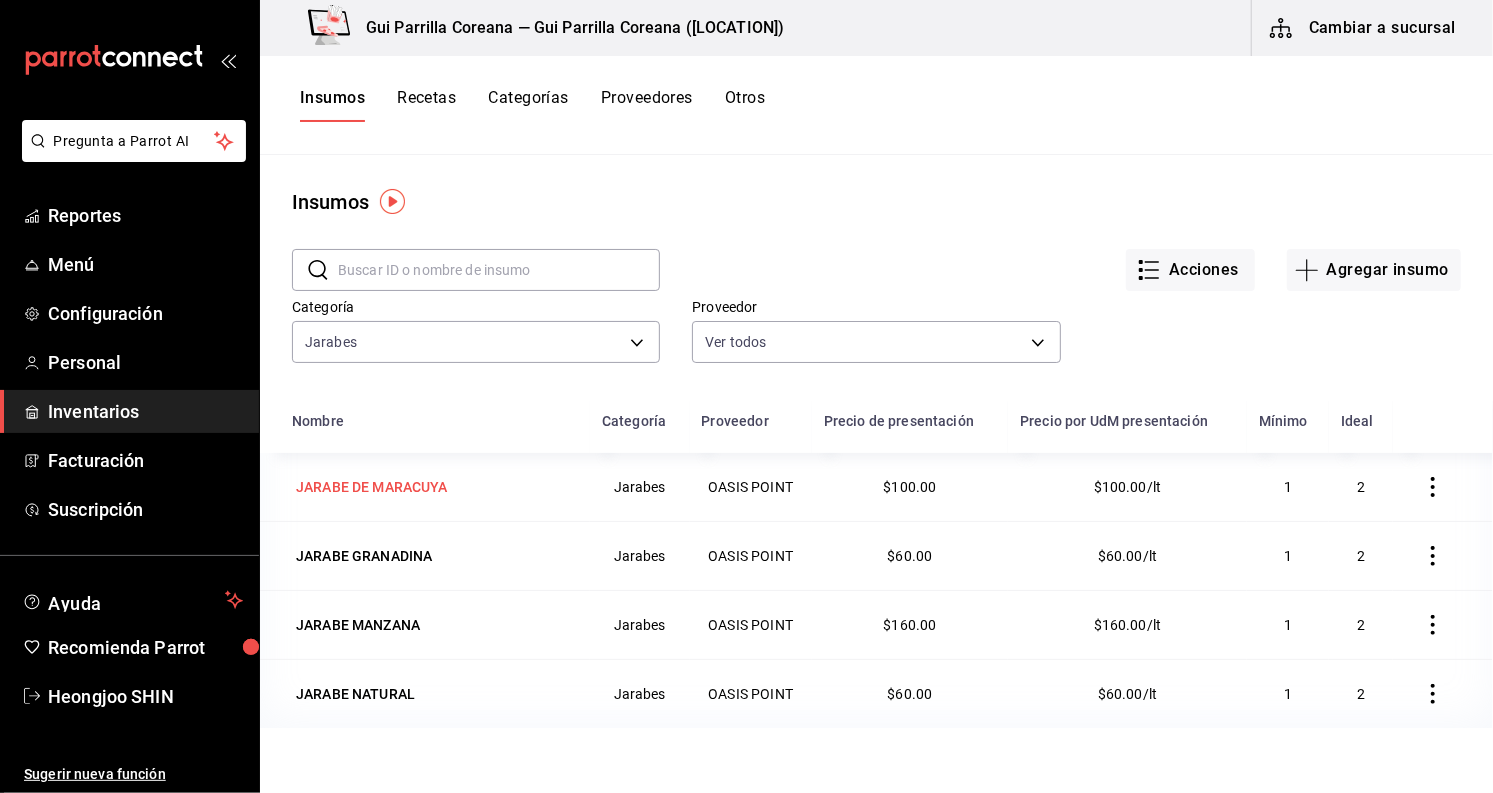 click on "JARABE DE MARACUYA" at bounding box center [372, 487] 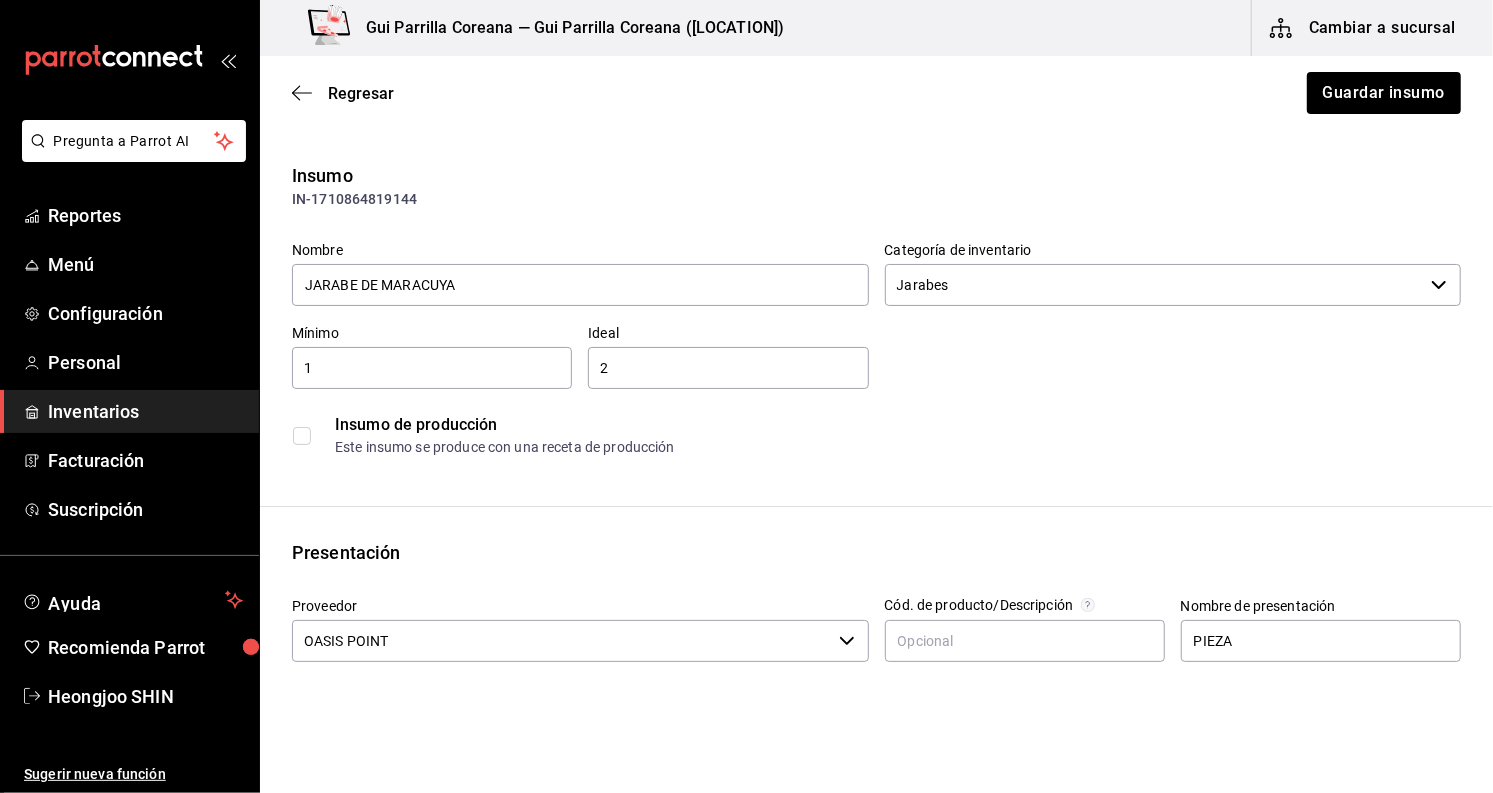 scroll, scrollTop: 333, scrollLeft: 0, axis: vertical 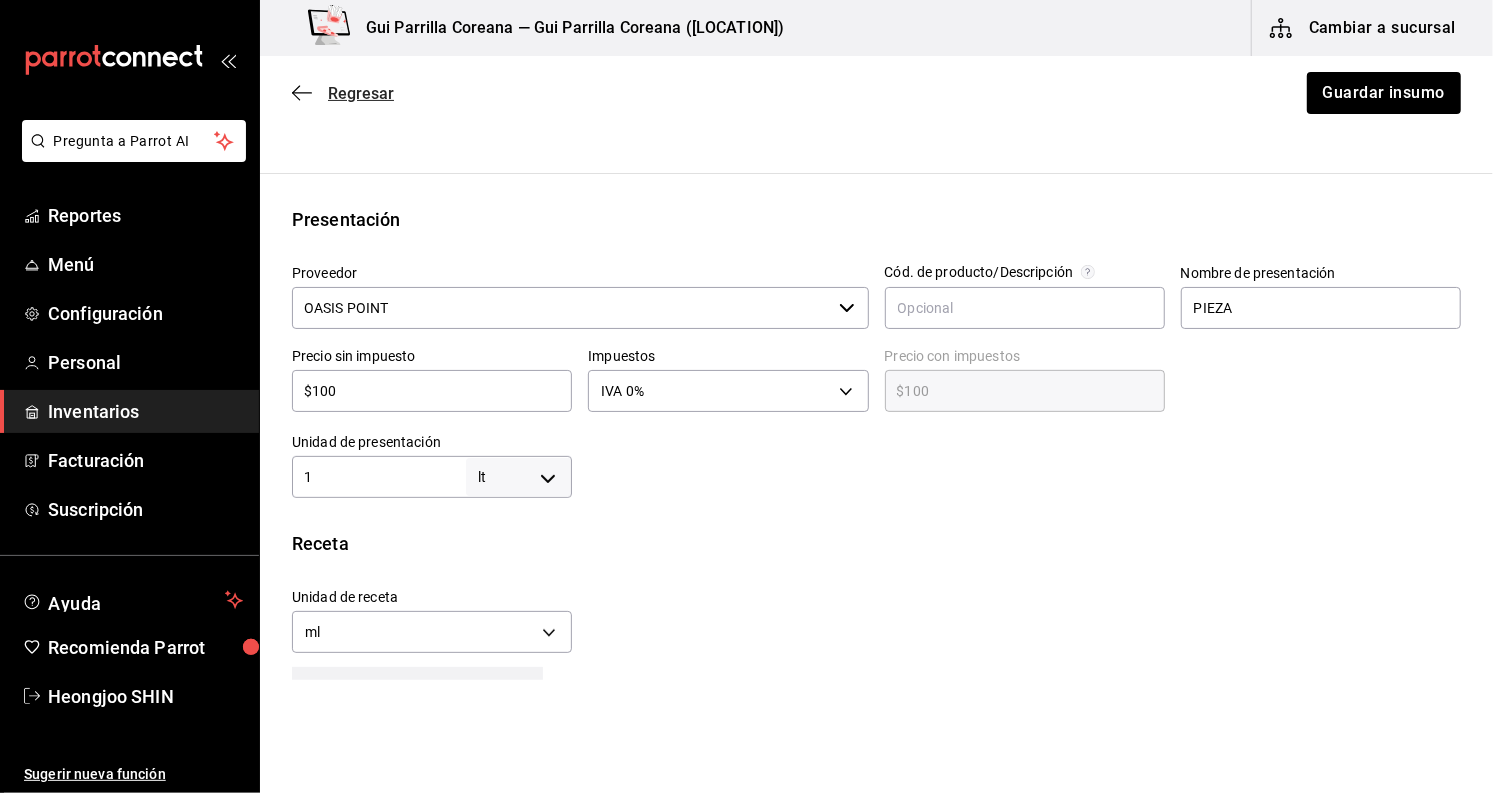 click on "Regresar" at bounding box center (343, 93) 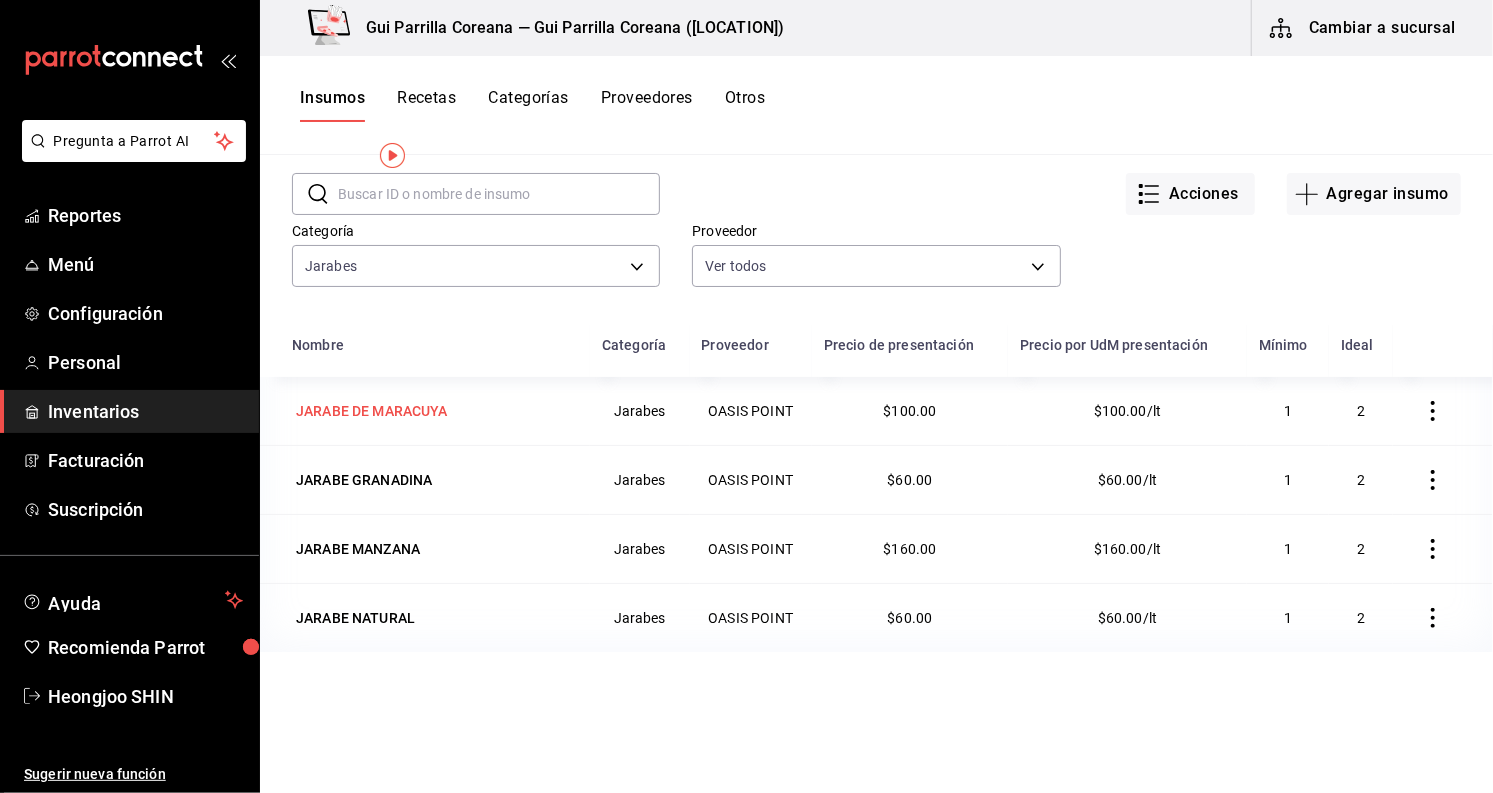 scroll, scrollTop: 0, scrollLeft: 0, axis: both 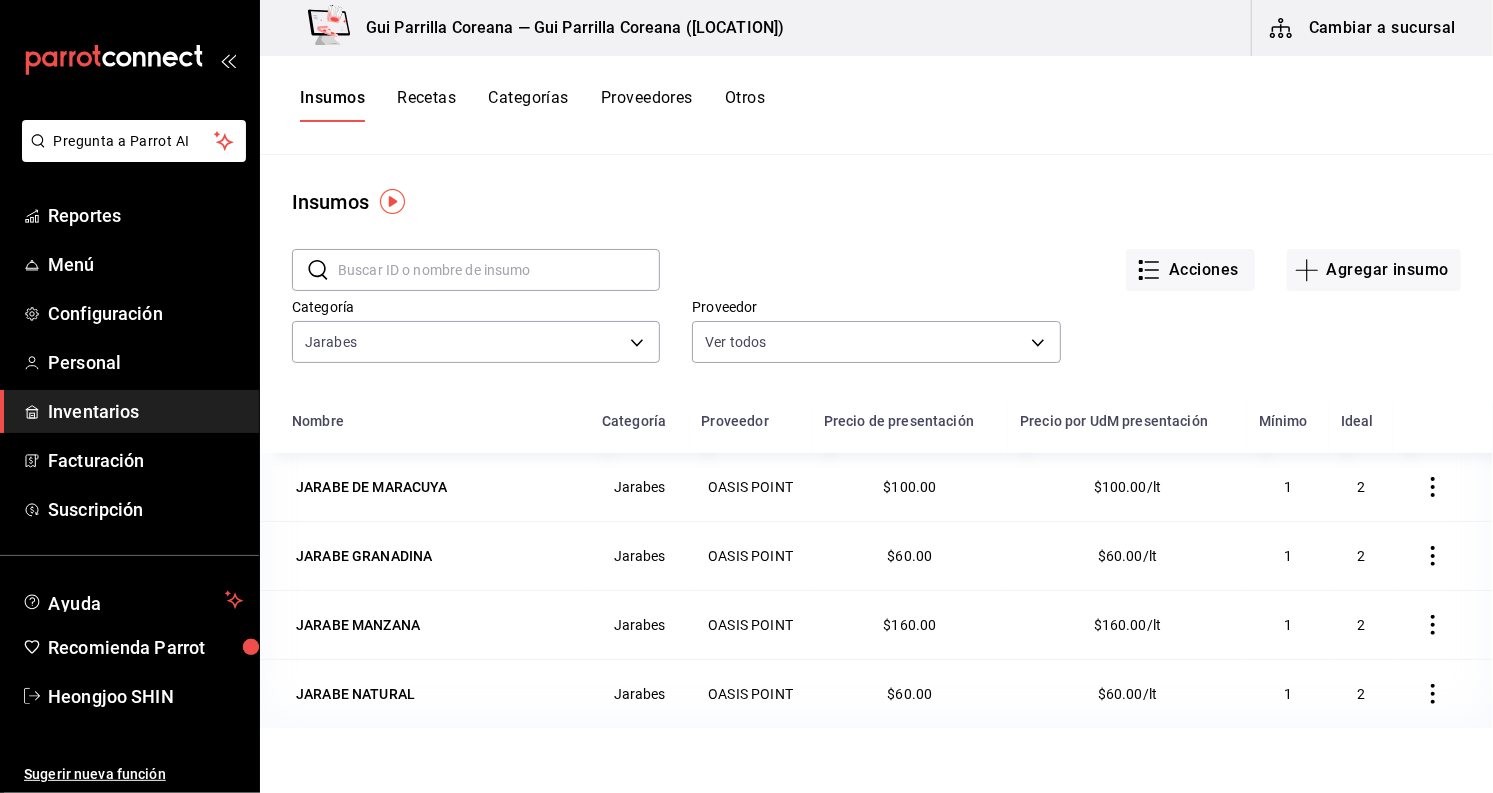 click on "Recetas" at bounding box center (426, 105) 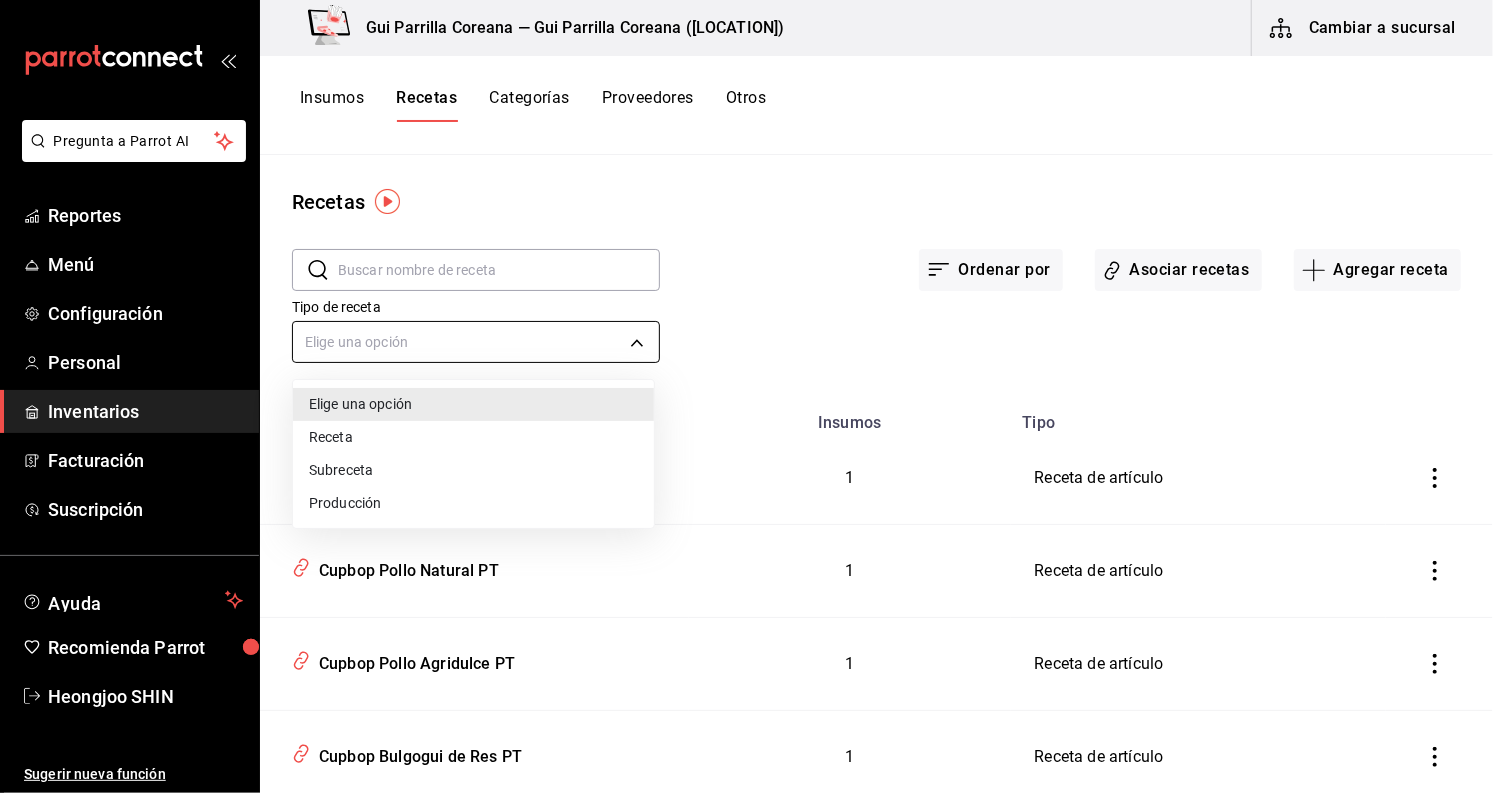 click on "Pregunta a Parrot AI Reportes   Menú   Configuración   Personal   Inventarios   Facturación   Suscripción   Ayuda Recomienda Parrot   Heongjoo SHIN   Sugerir nueva función   Gui Parrilla Coreana — Gui Parrilla Coreana (Paseo) Cambiar a sucursal Insumos Recetas Categorías Proveedores Otros Recetas ​ ​ Ordenar por Asociar recetas Agregar receta Tipo de receta Elige una opción default Nombre Insumos Tipo Cupbop Yeyuk PT 1 Receta de artículo Cupbop Pollo Natural PT 1 Receta de artículo Cupbop Pollo Agridulce PT 1 Receta de artículo Cupbop Bulgogui de Res PT 1 Receta de artículo Bokkumbap De Camarón PT 1 Receta de artículo Minihamburguesa Coreana PT 1 Receta de artículo Bulgoki Pasta PT 1 Receta de artículo Yubu Mixto PT 3 Receta de artículo Duo De Camarones PT 1 Receta de artículo Dakgalbi PT 1 Receta de artículo Ganjang Dakgalbi PT 1 Receta de artículo Pollo Ramyeon PT 1 Receta de artículo Ramyeon Mariscos PT 3 Receta de artículo Chadolchapaguetti PT 1 Receta de artículo 1 1 1 1 1 1 1" at bounding box center [746, 389] 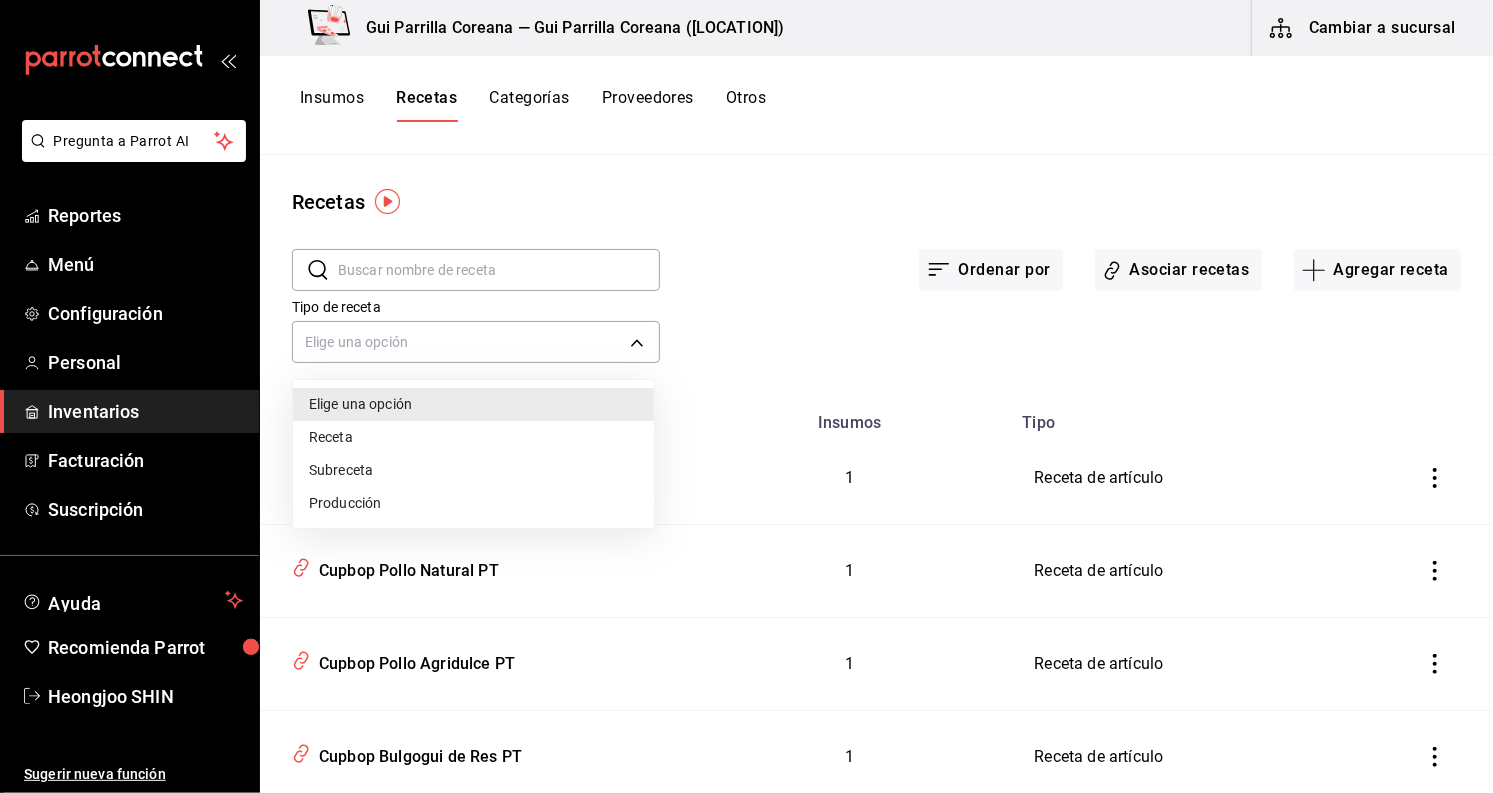 click on "Receta" at bounding box center (473, 437) 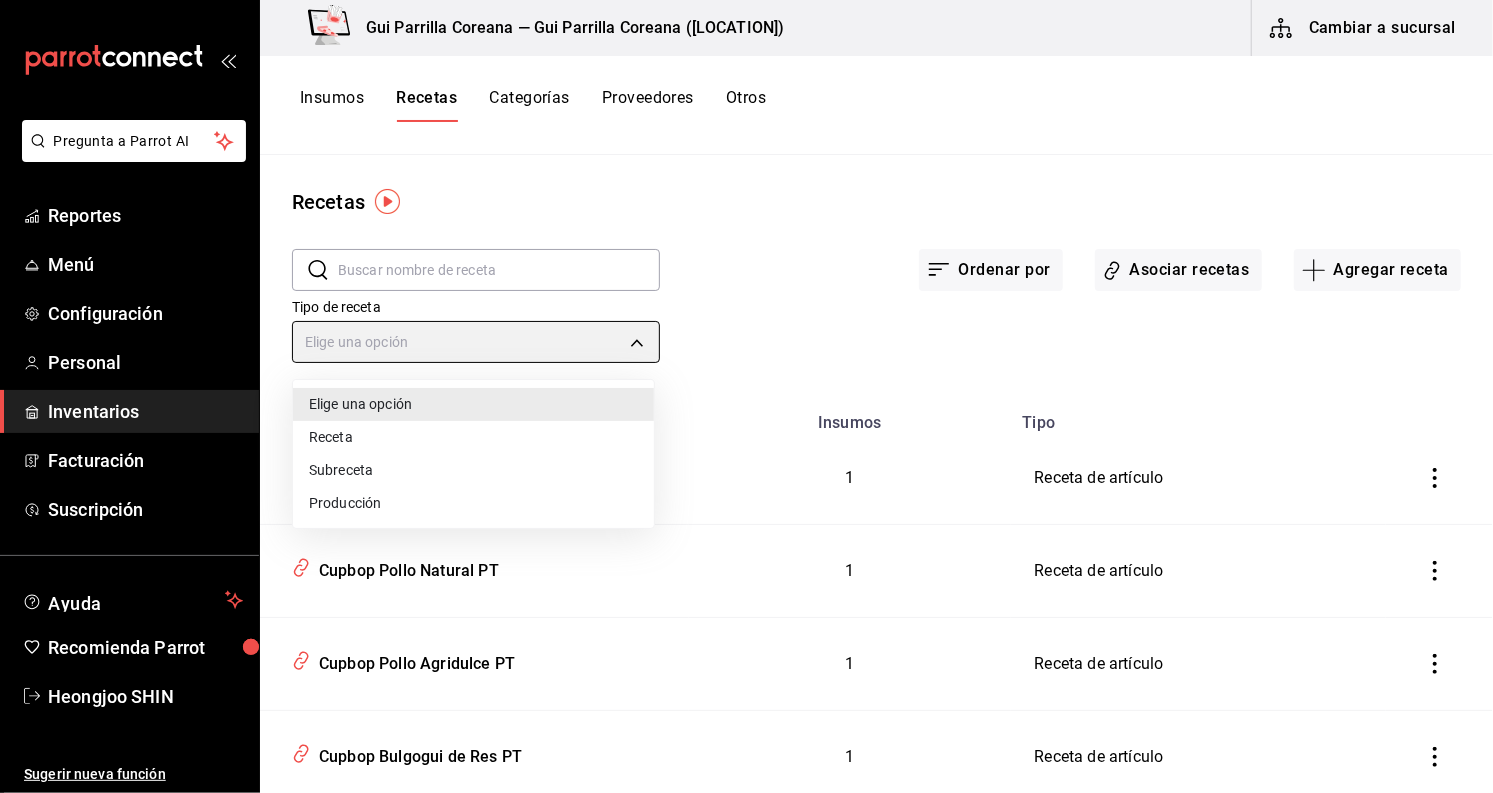 type on "PRODUCT" 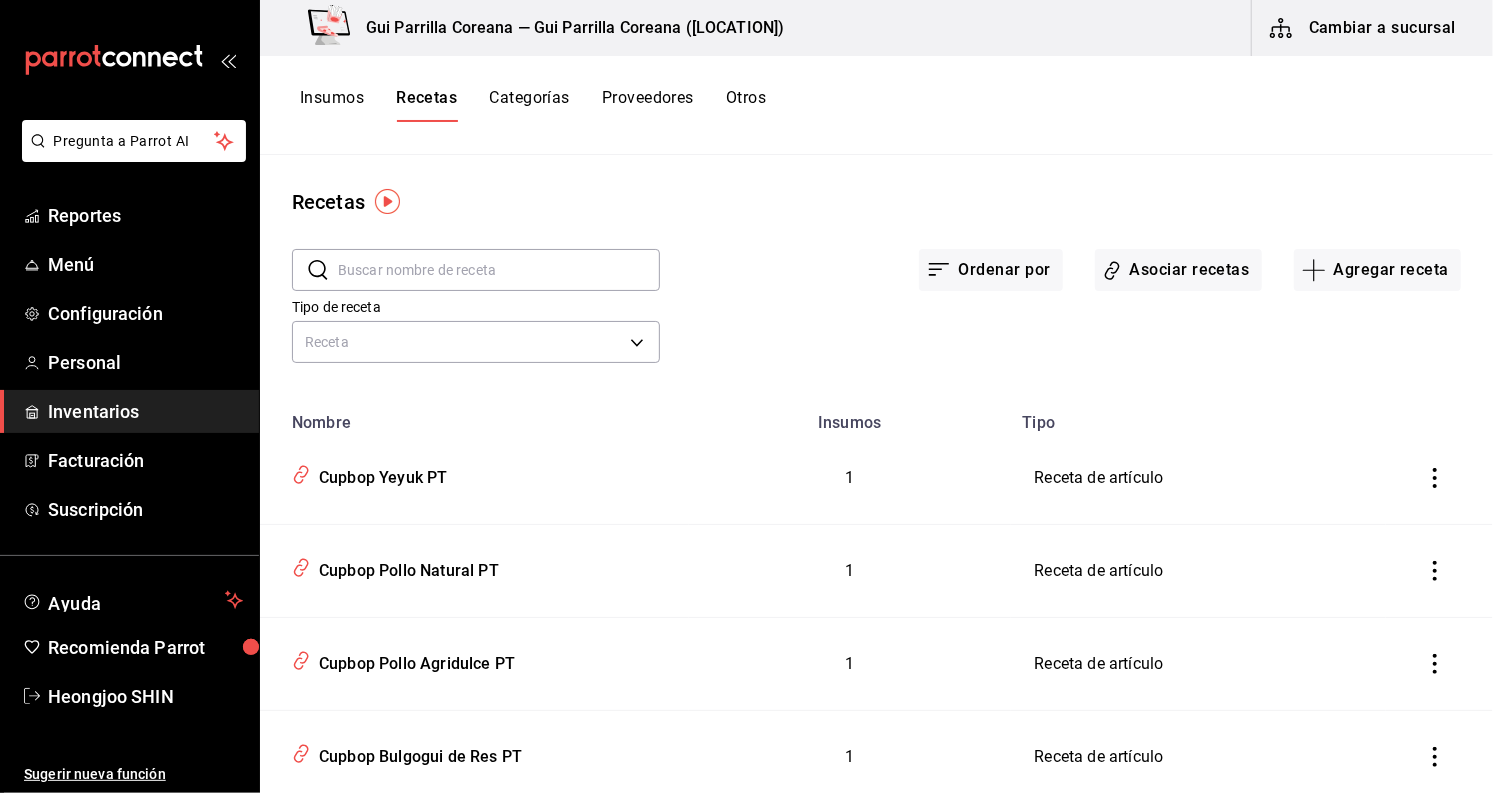 click at bounding box center [499, 270] 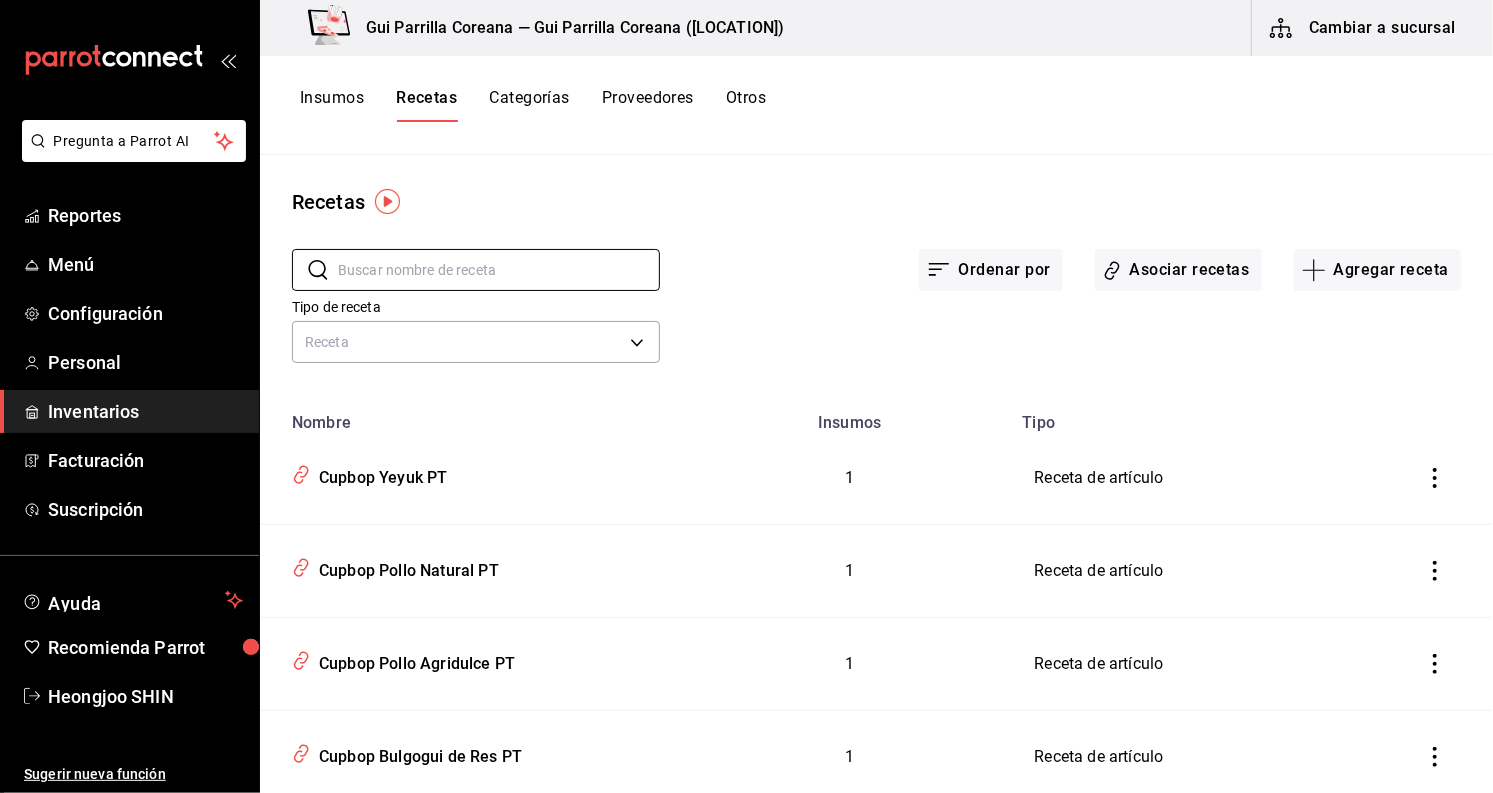 click on "Recetas" at bounding box center (876, 202) 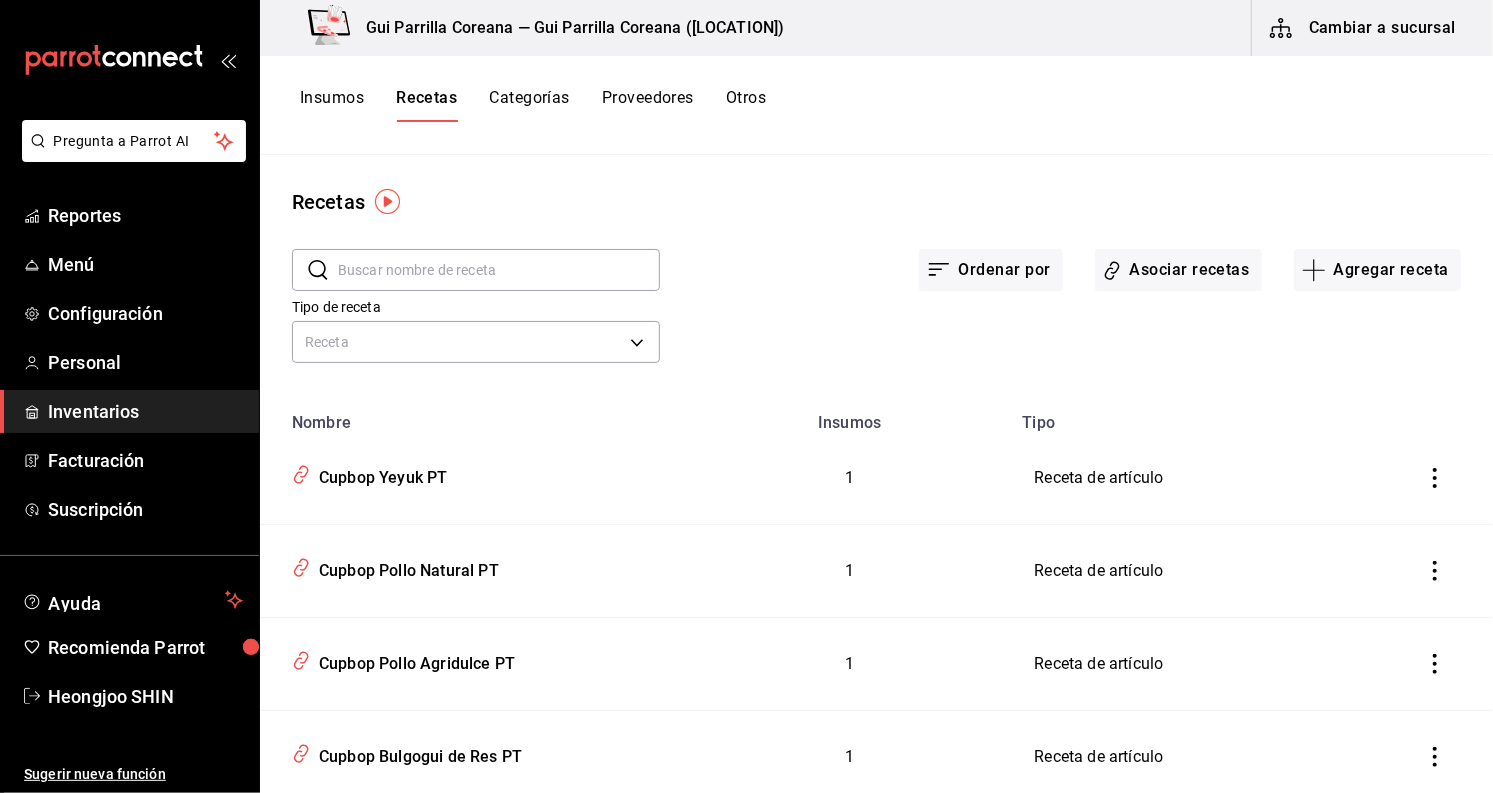 click on "Insumos" at bounding box center [332, 105] 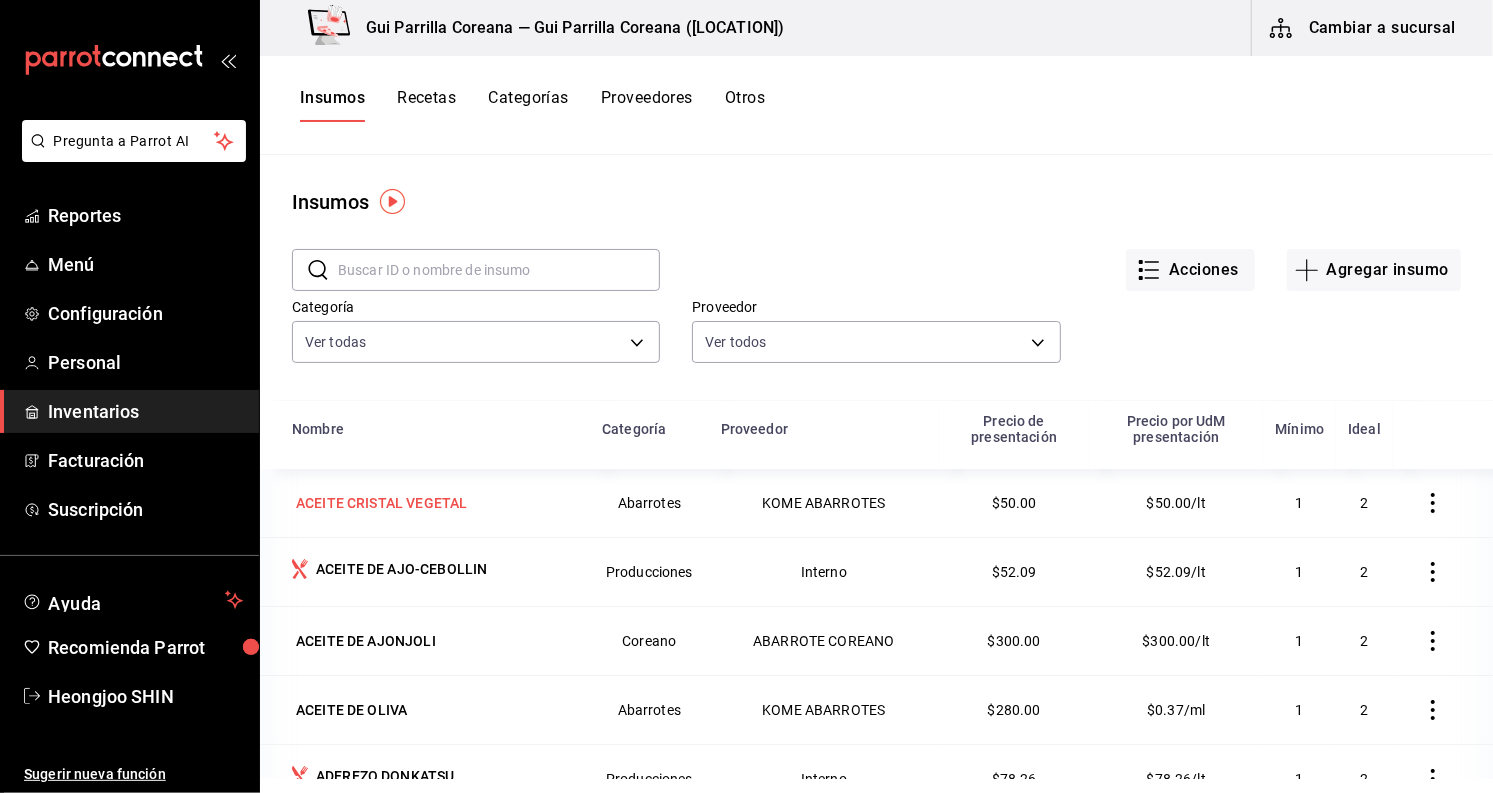 click on "ACEITE CRISTAL VEGETAL" at bounding box center [381, 503] 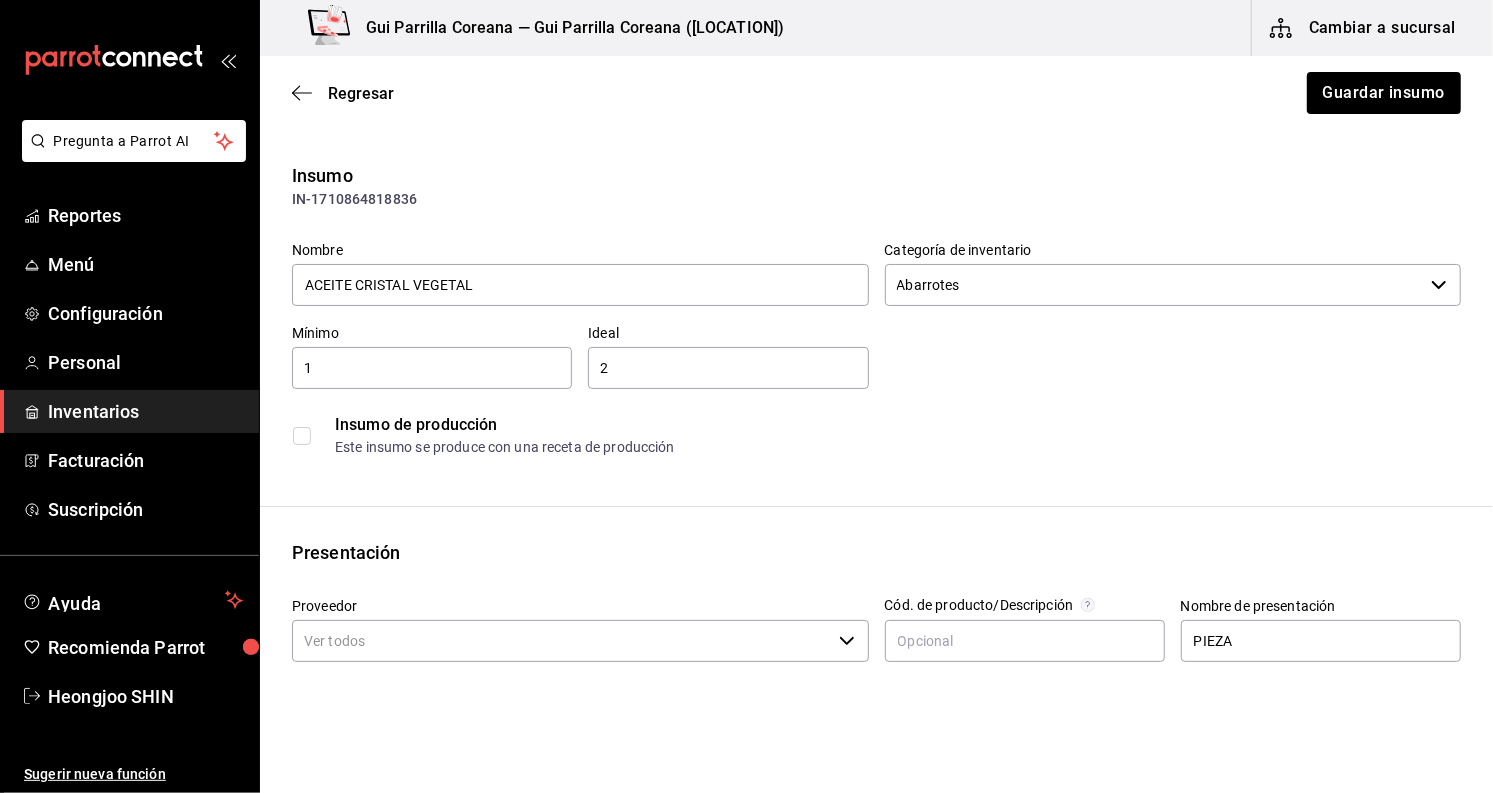 type on "KOME ABARROTES" 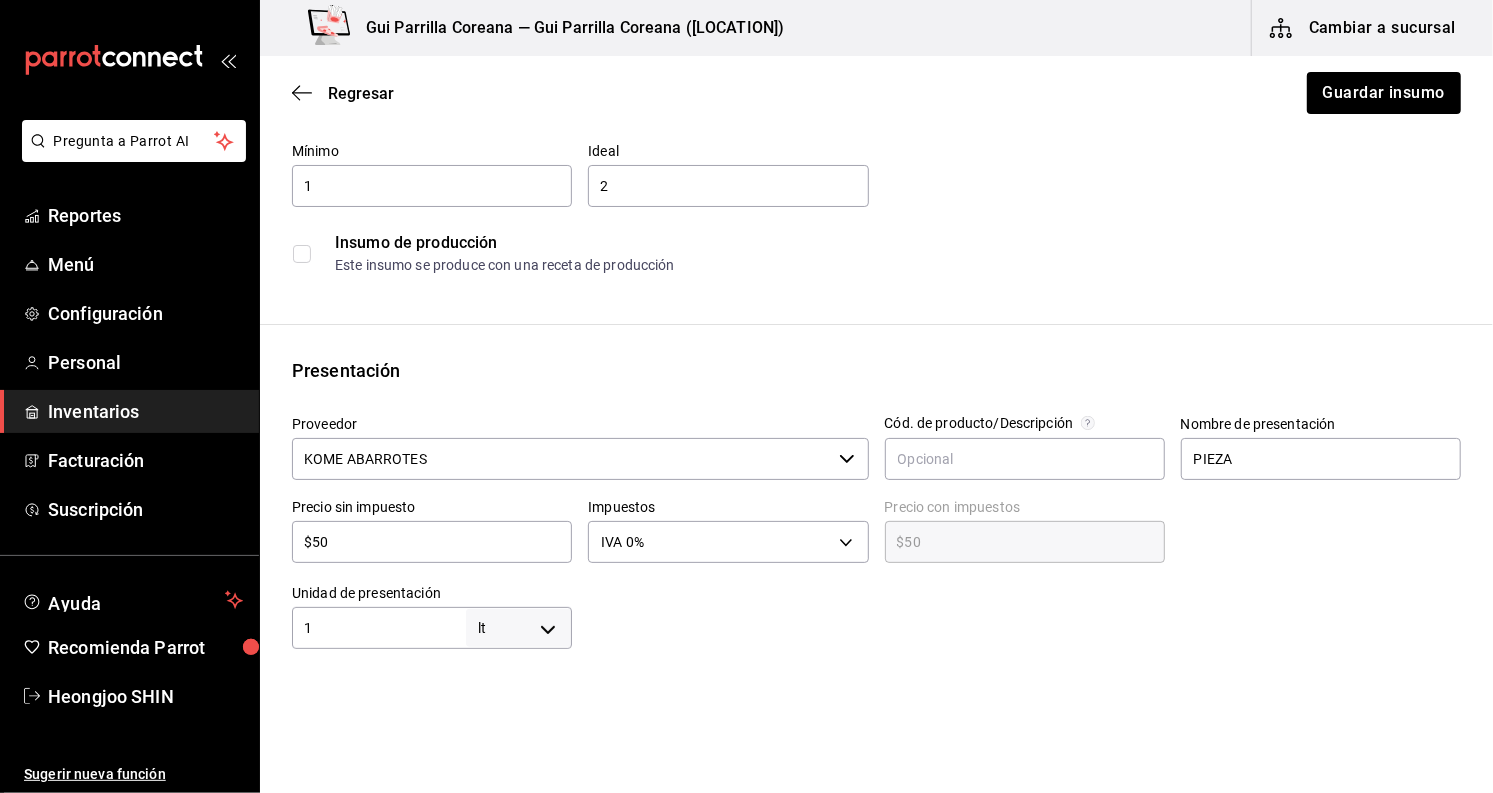 scroll, scrollTop: 79, scrollLeft: 0, axis: vertical 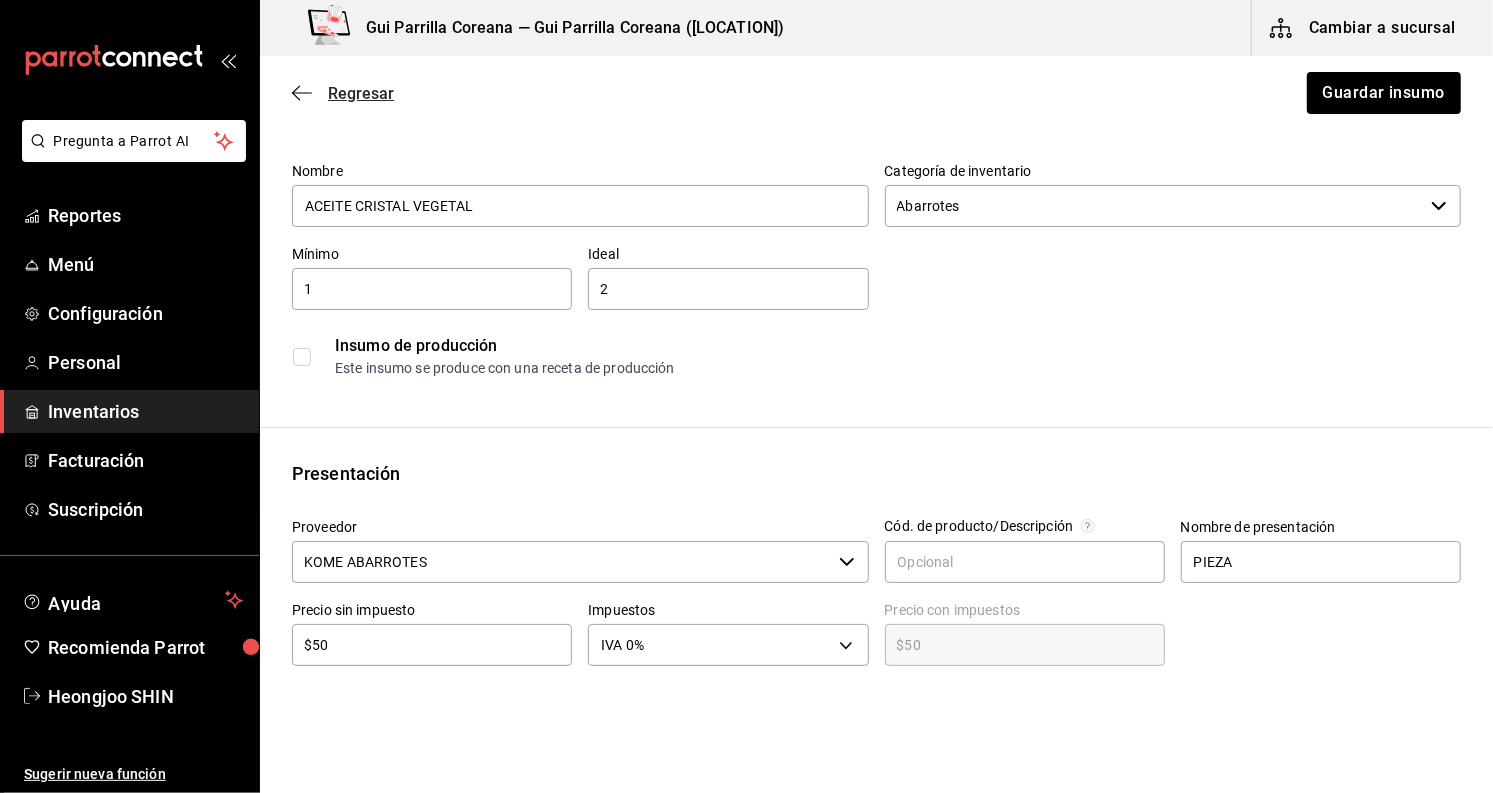 click on "Regresar" at bounding box center (343, 93) 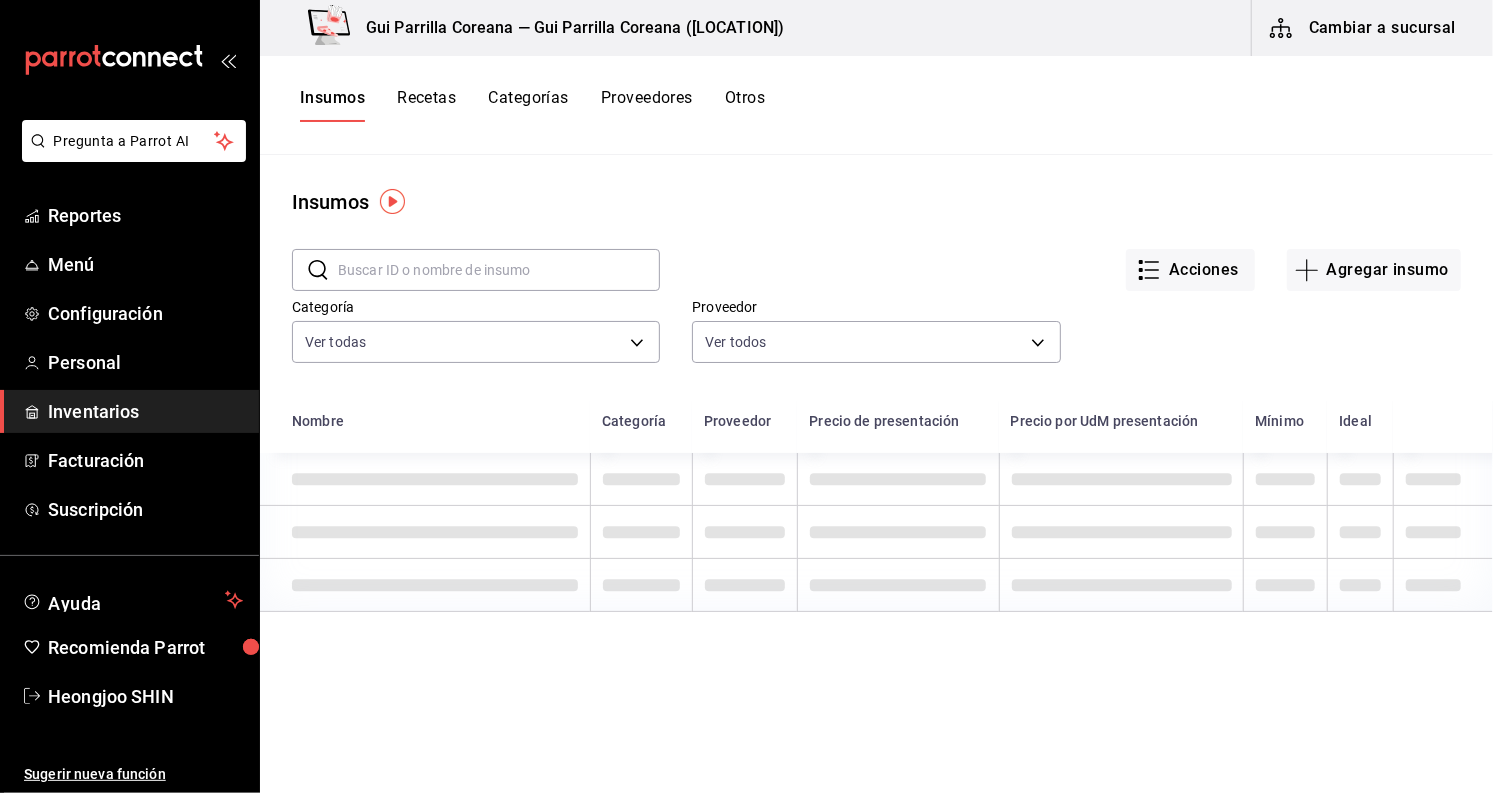 click on "Recetas" at bounding box center (426, 105) 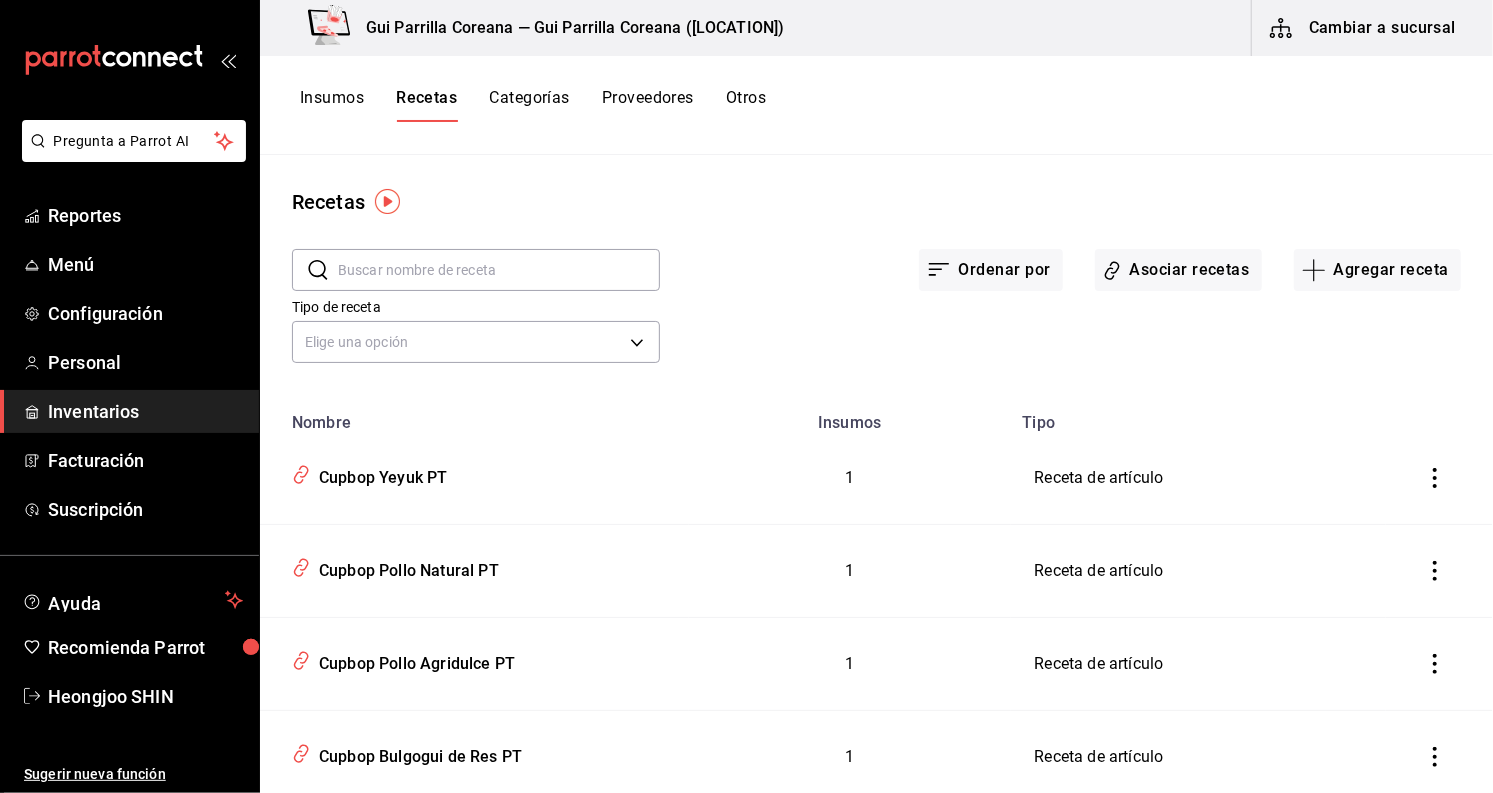 click at bounding box center (499, 270) 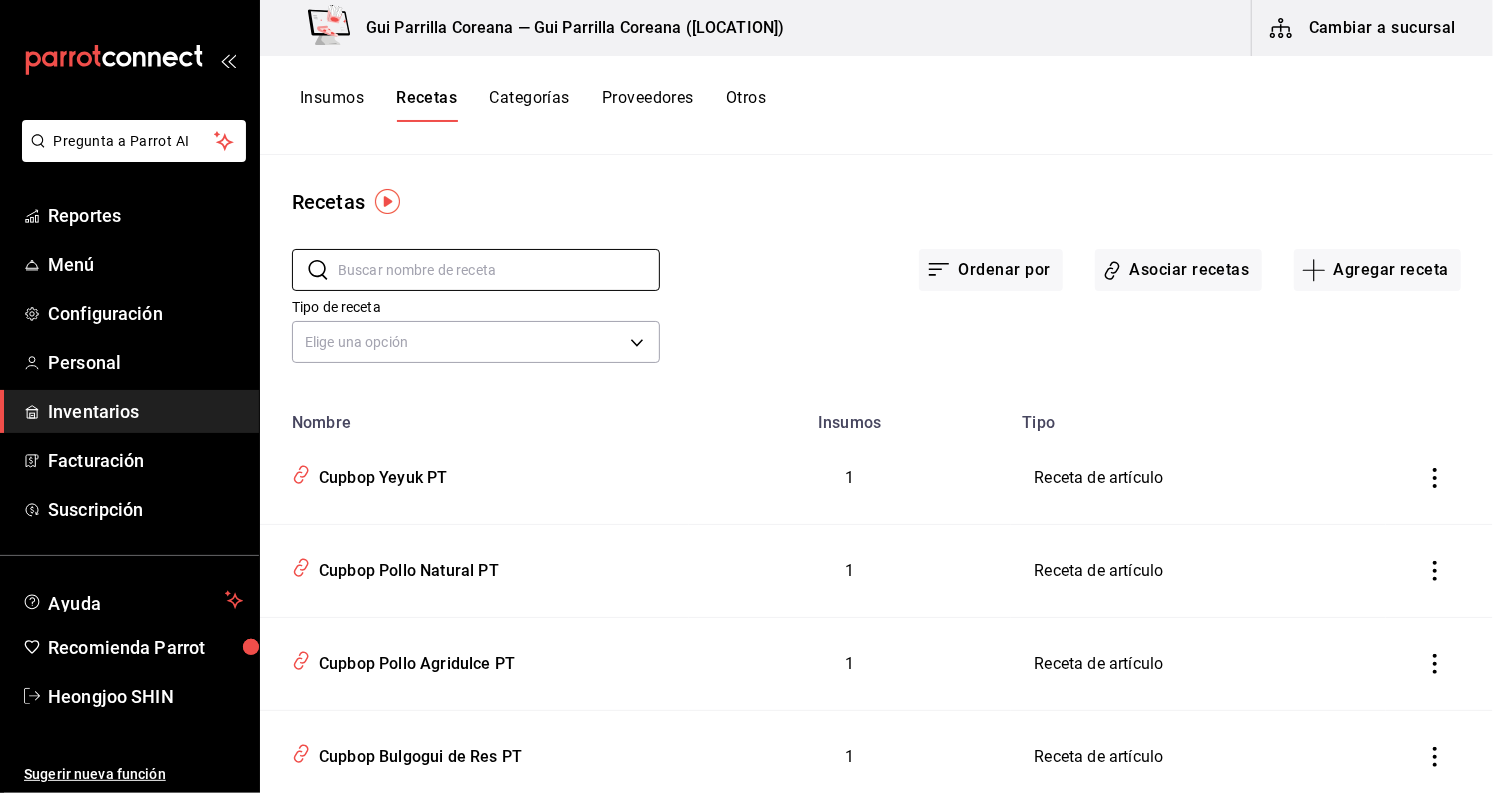 click on "Recetas" at bounding box center [876, 202] 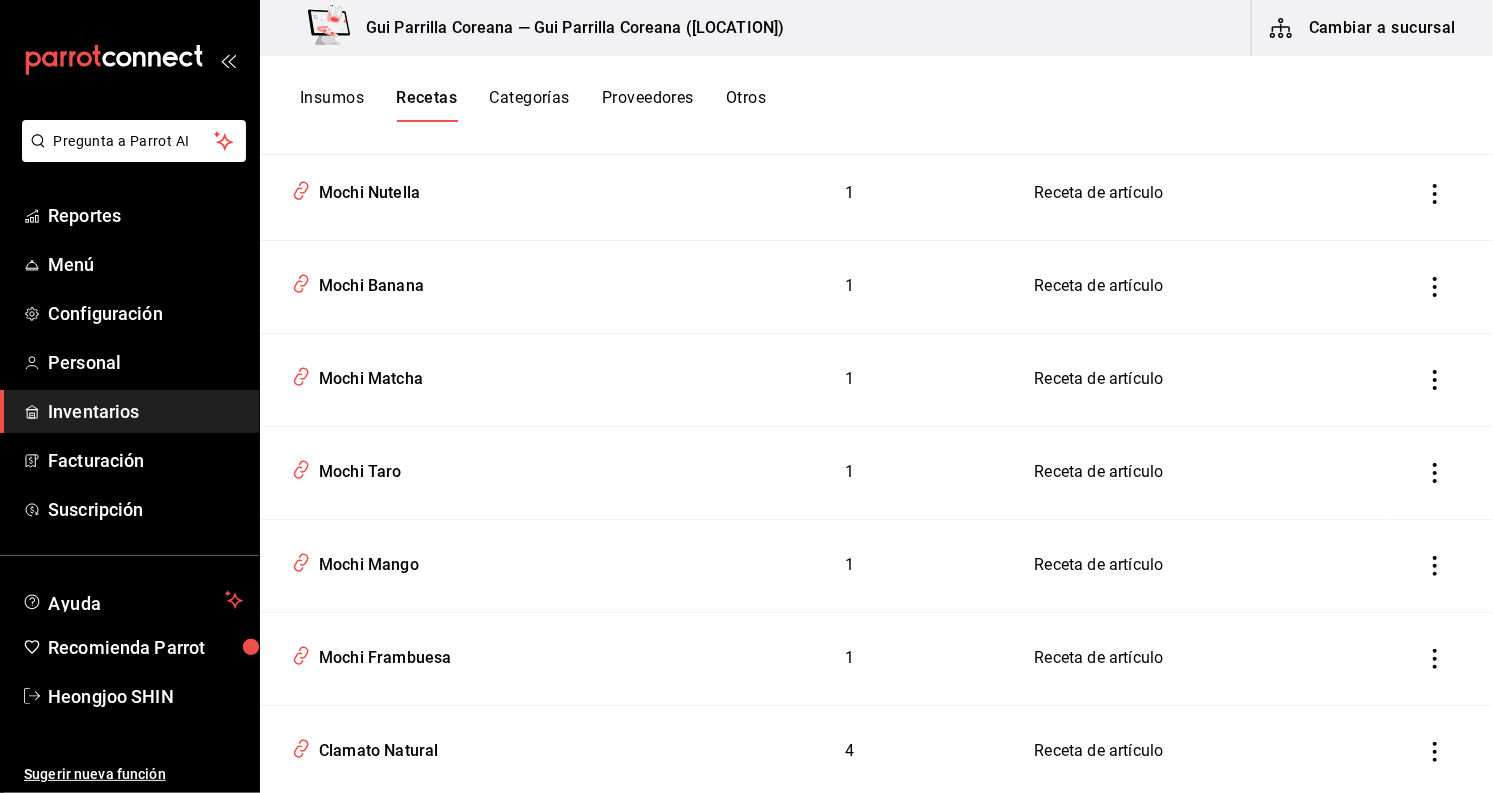 scroll, scrollTop: 5444, scrollLeft: 0, axis: vertical 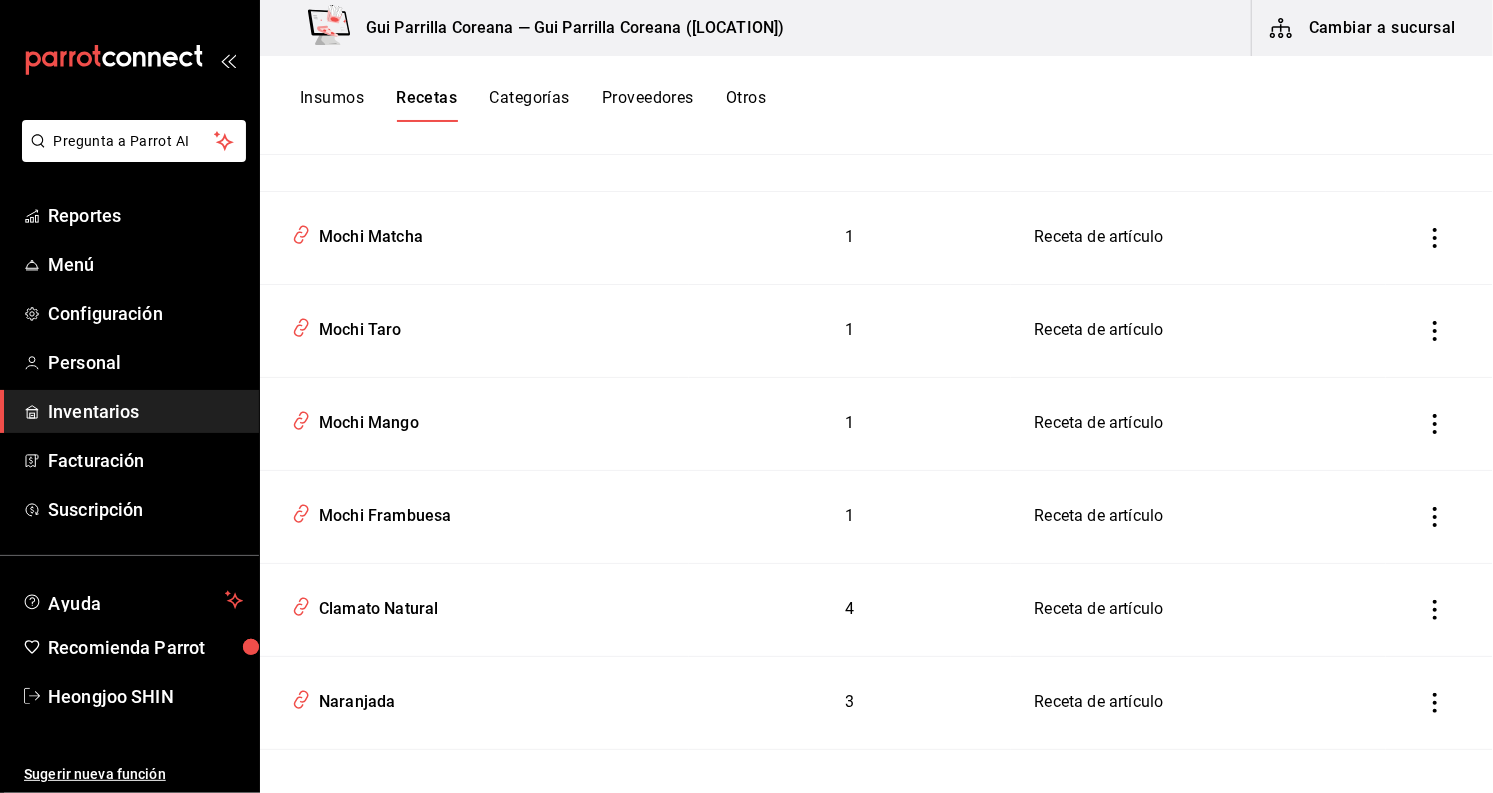 click on "Insumos" at bounding box center [332, 105] 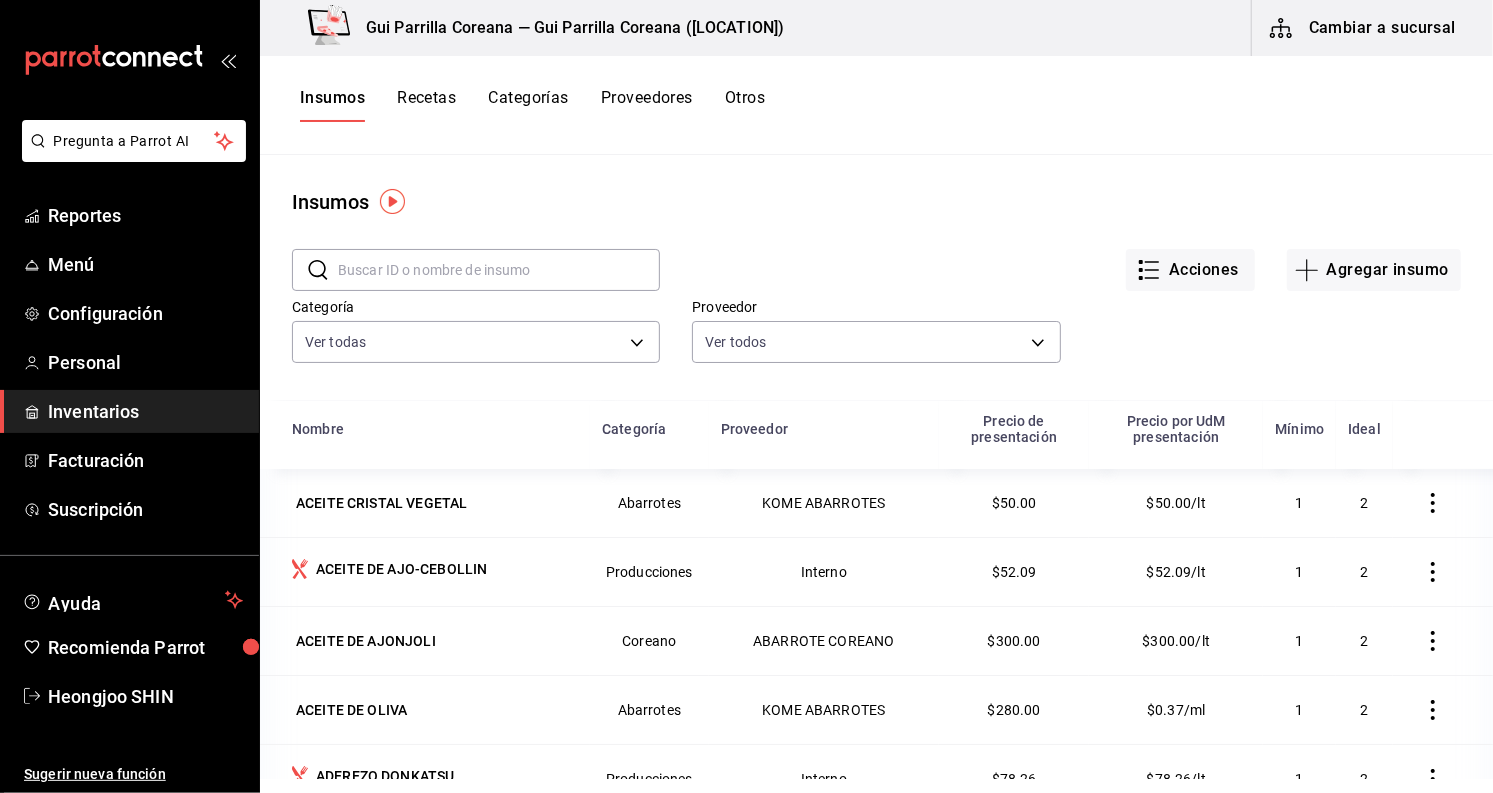 click at bounding box center [499, 270] 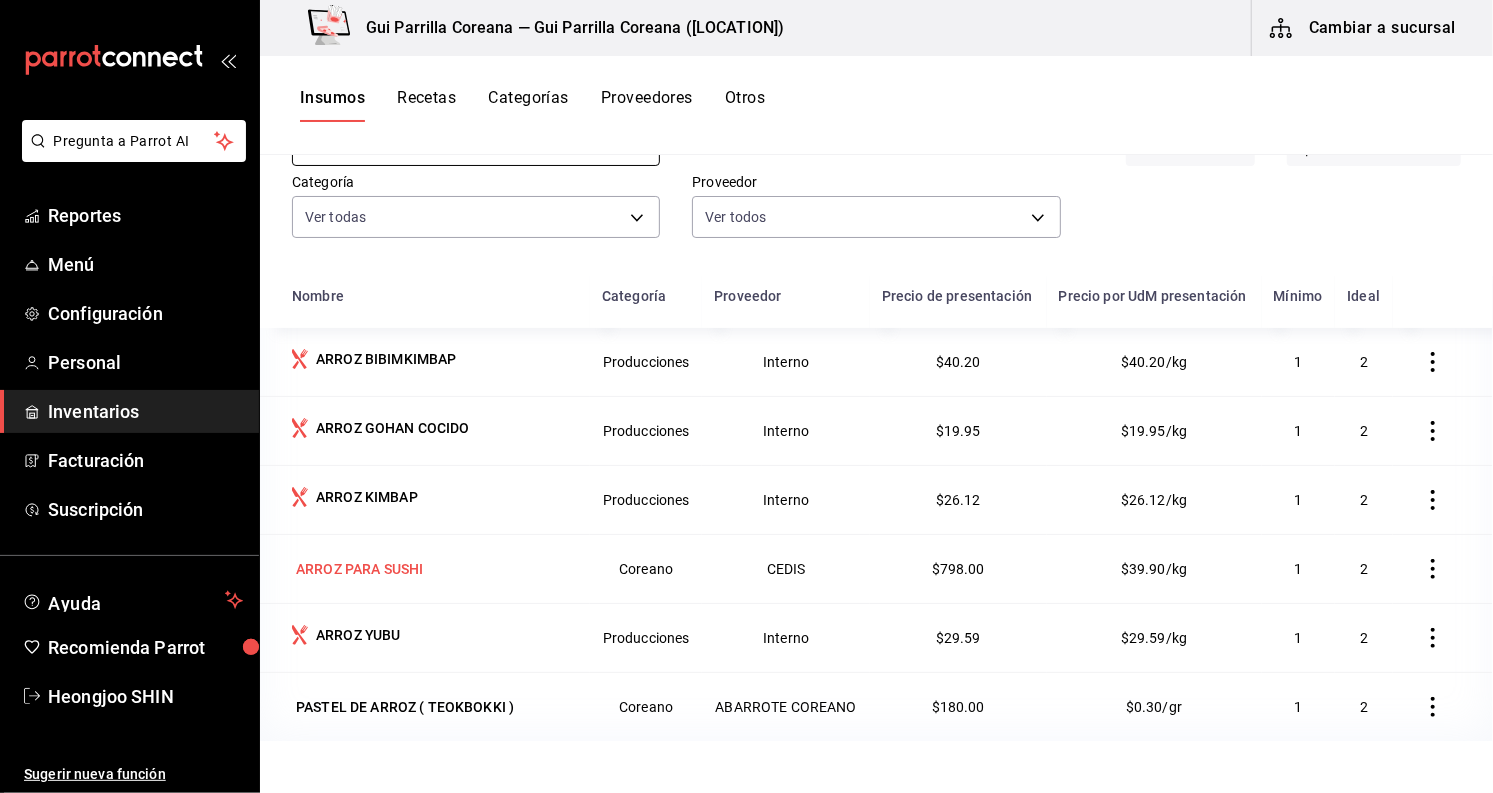 scroll, scrollTop: 246, scrollLeft: 0, axis: vertical 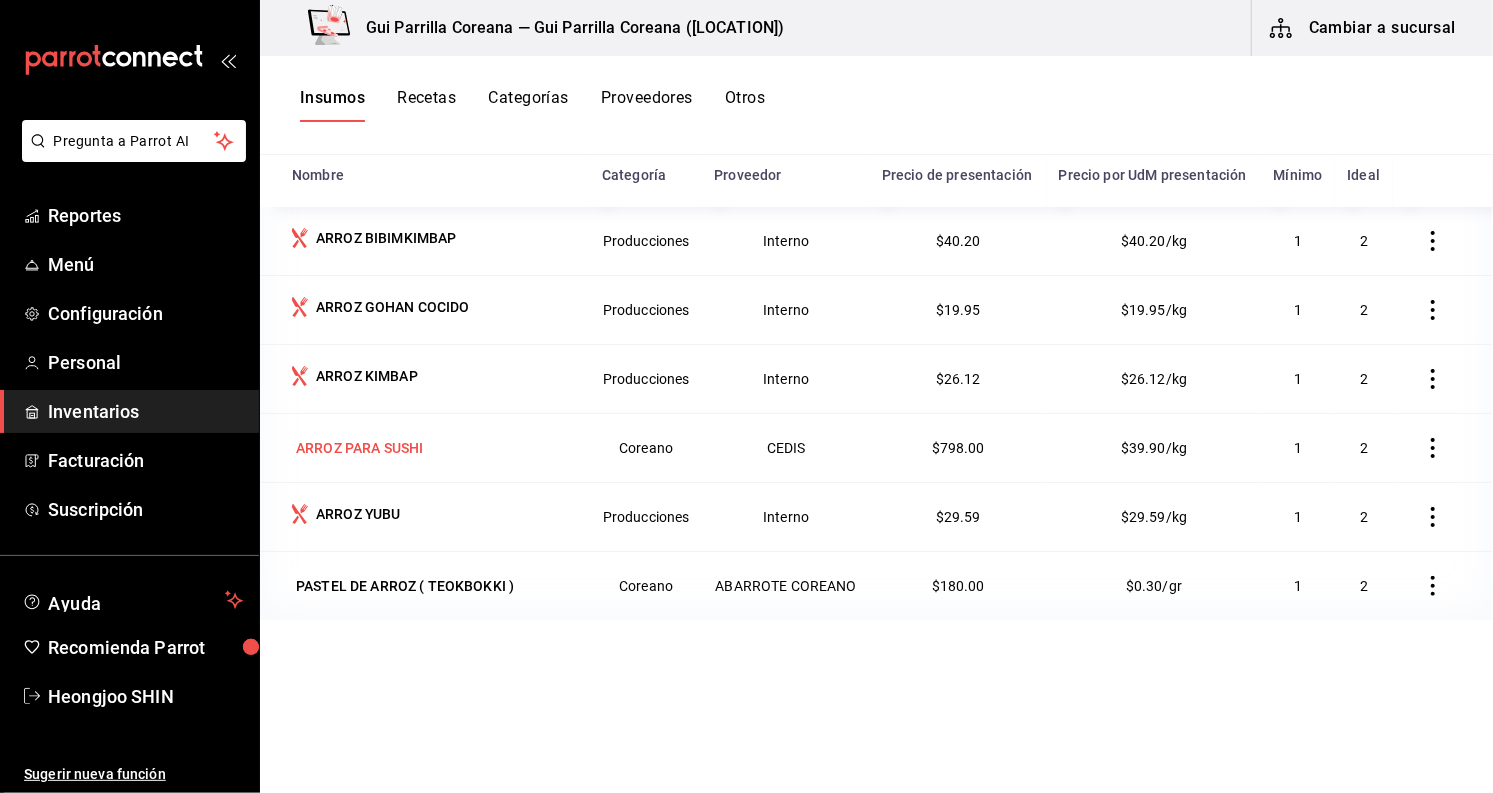 type on "arro" 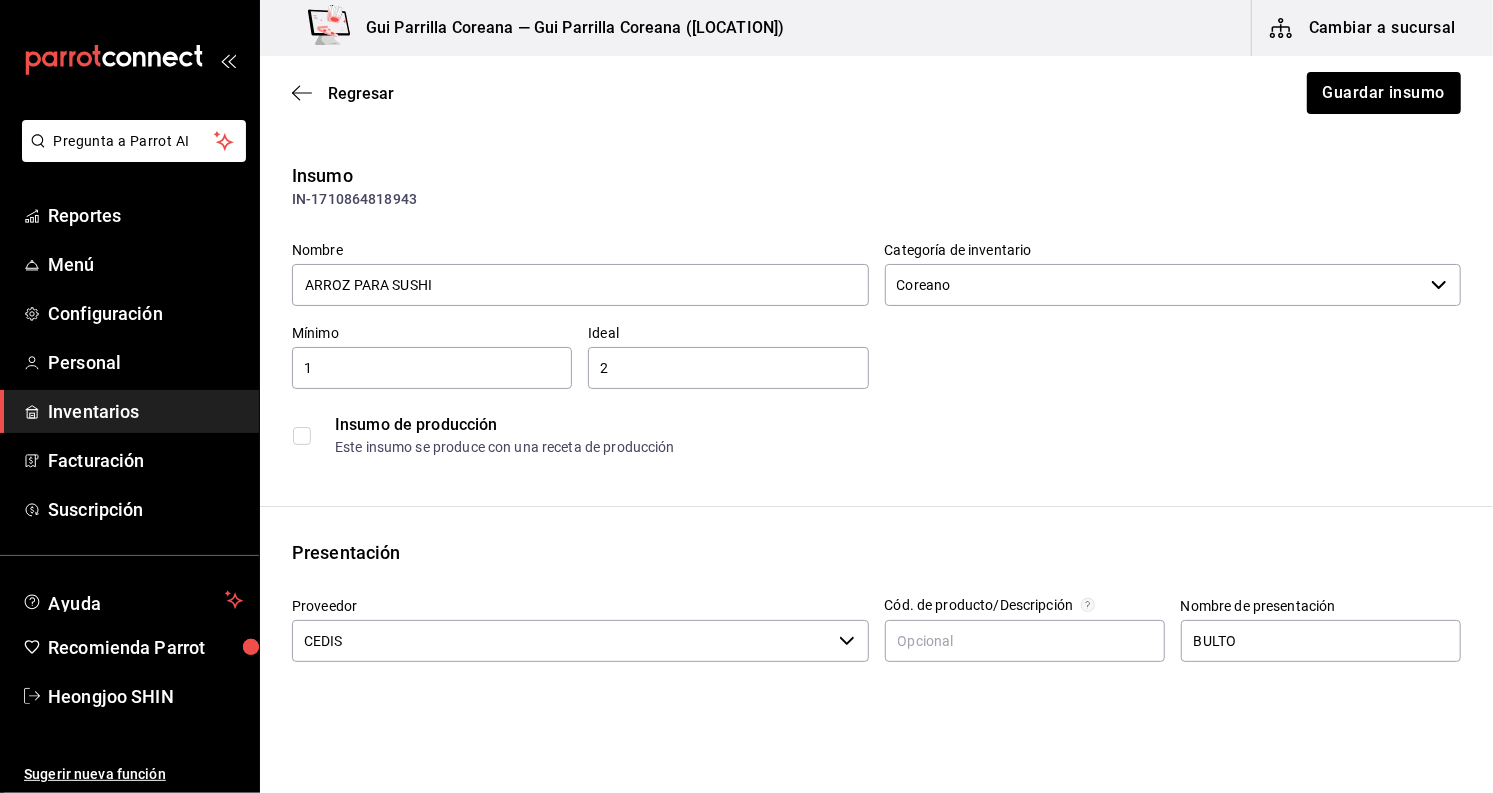 scroll, scrollTop: 333, scrollLeft: 0, axis: vertical 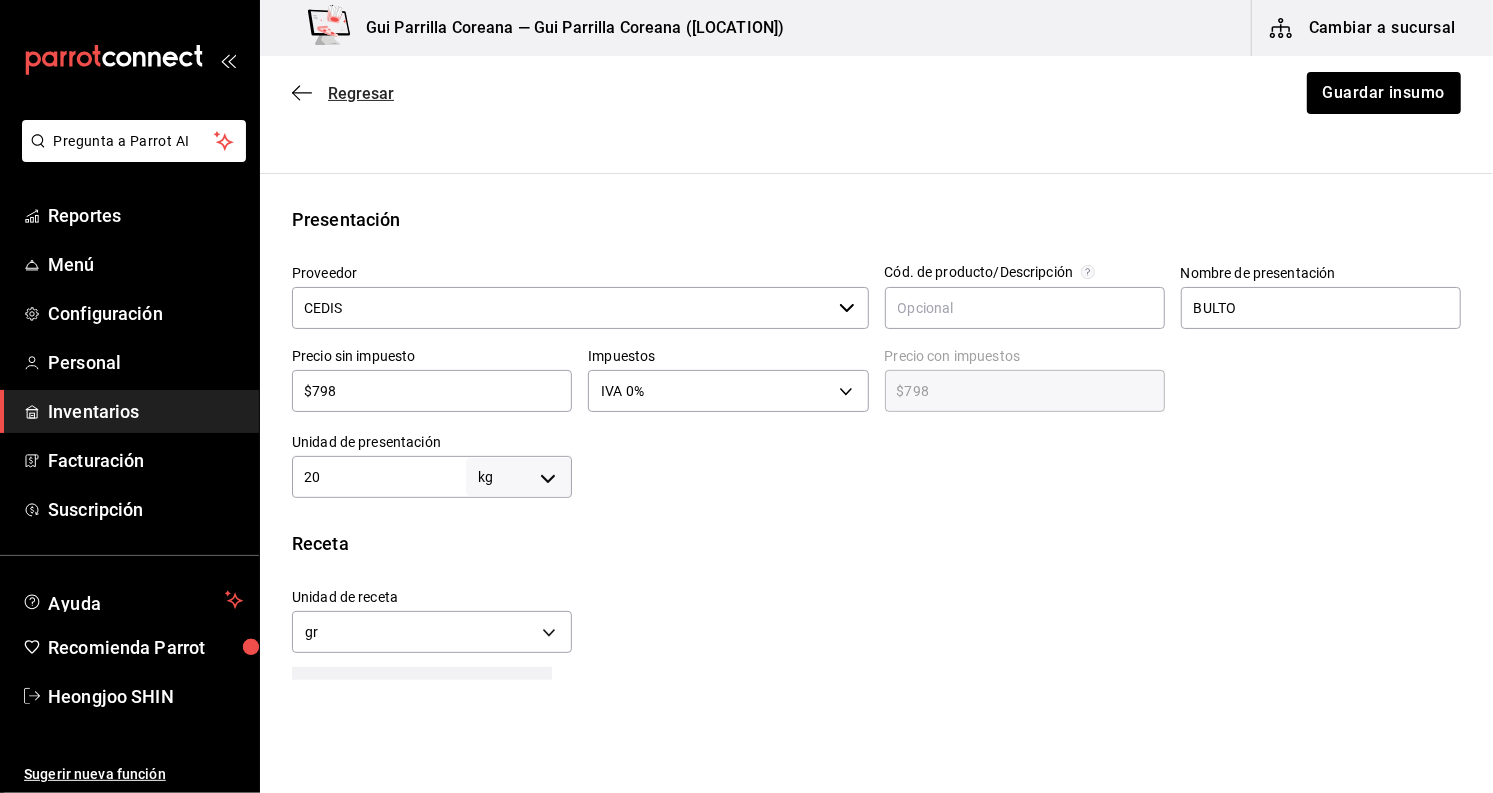 click on "Regresar" at bounding box center [361, 93] 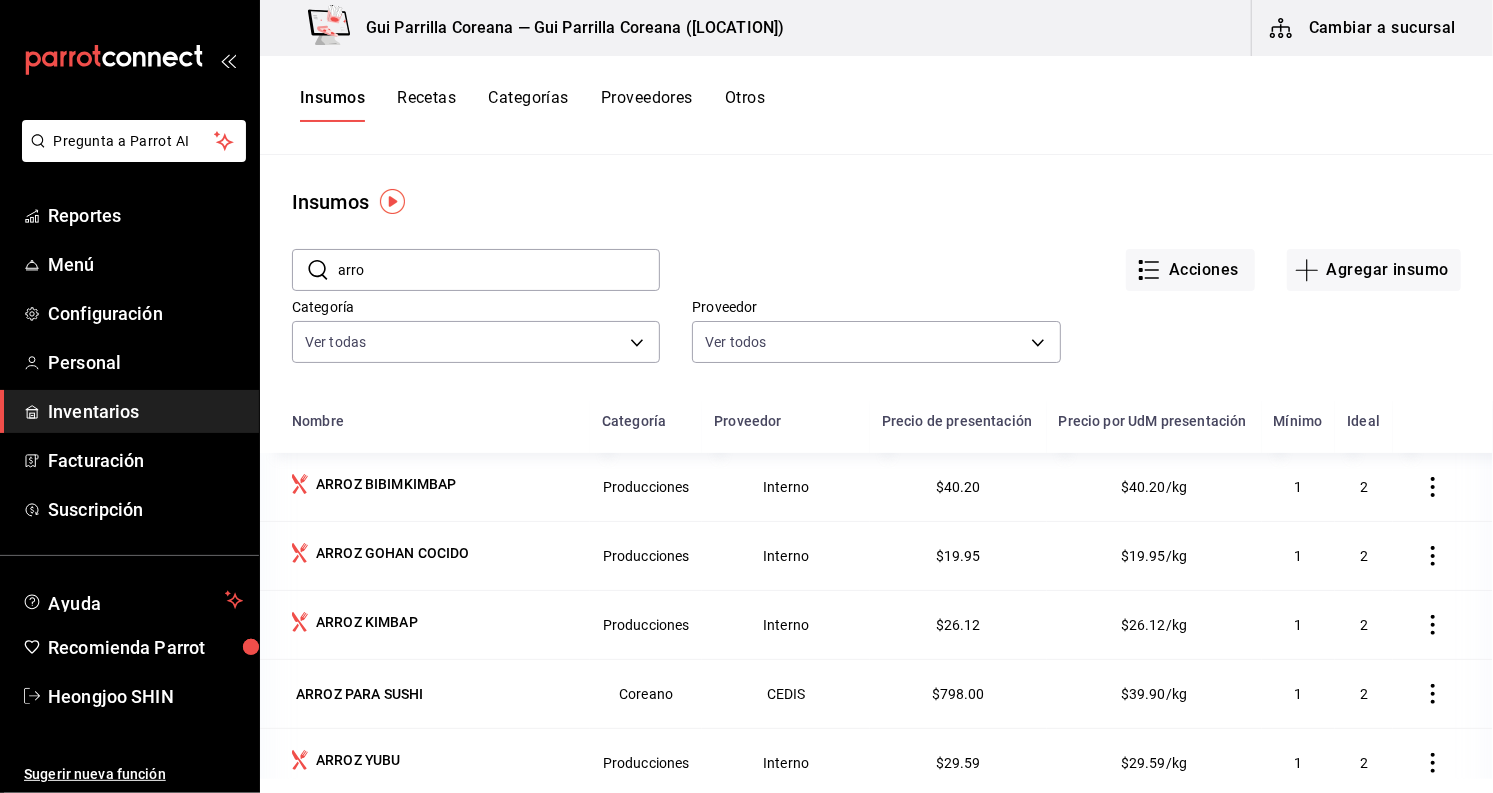 click on "Insumos" at bounding box center (332, 105) 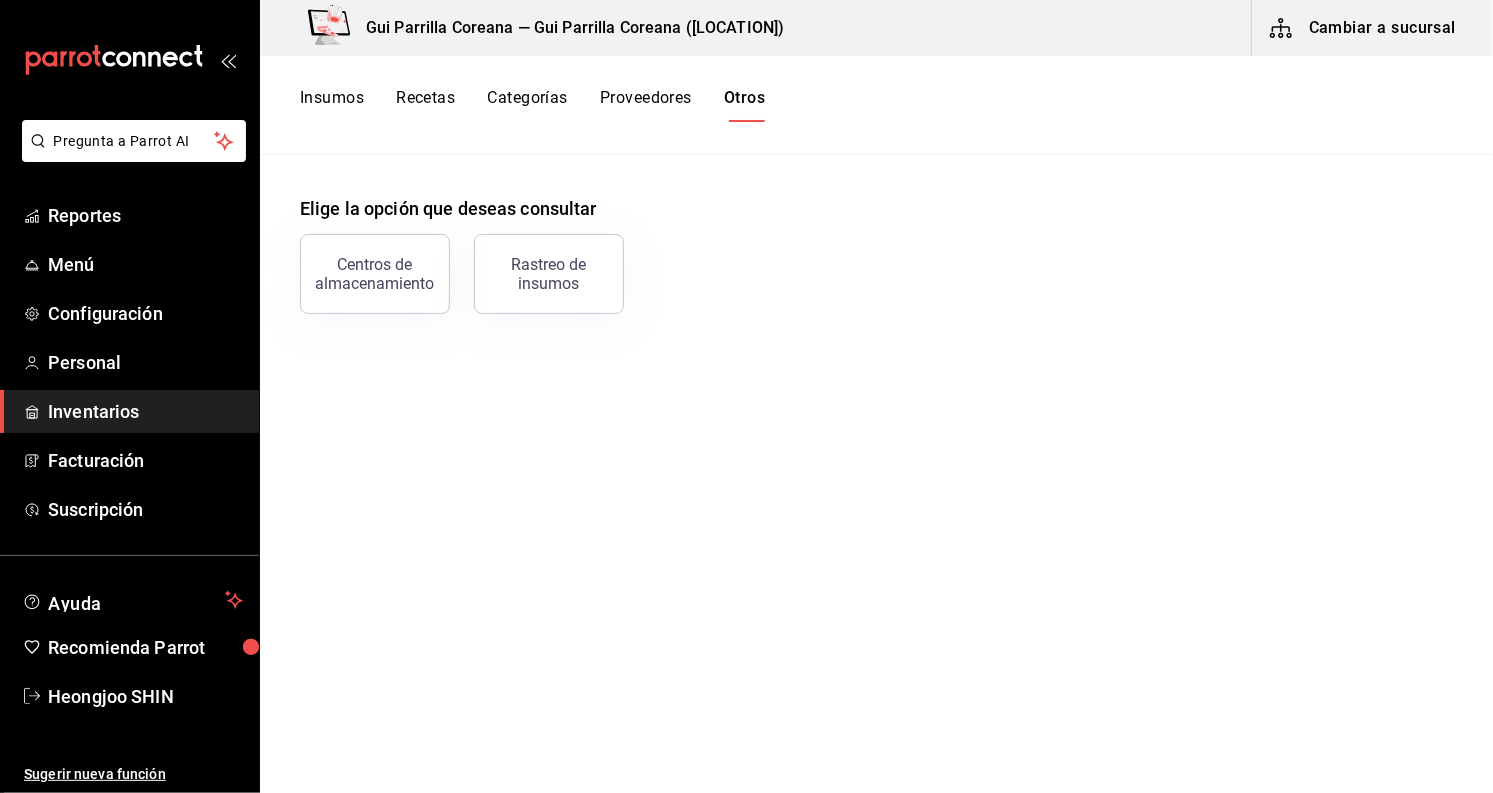 click on "Proveedores" at bounding box center (646, 105) 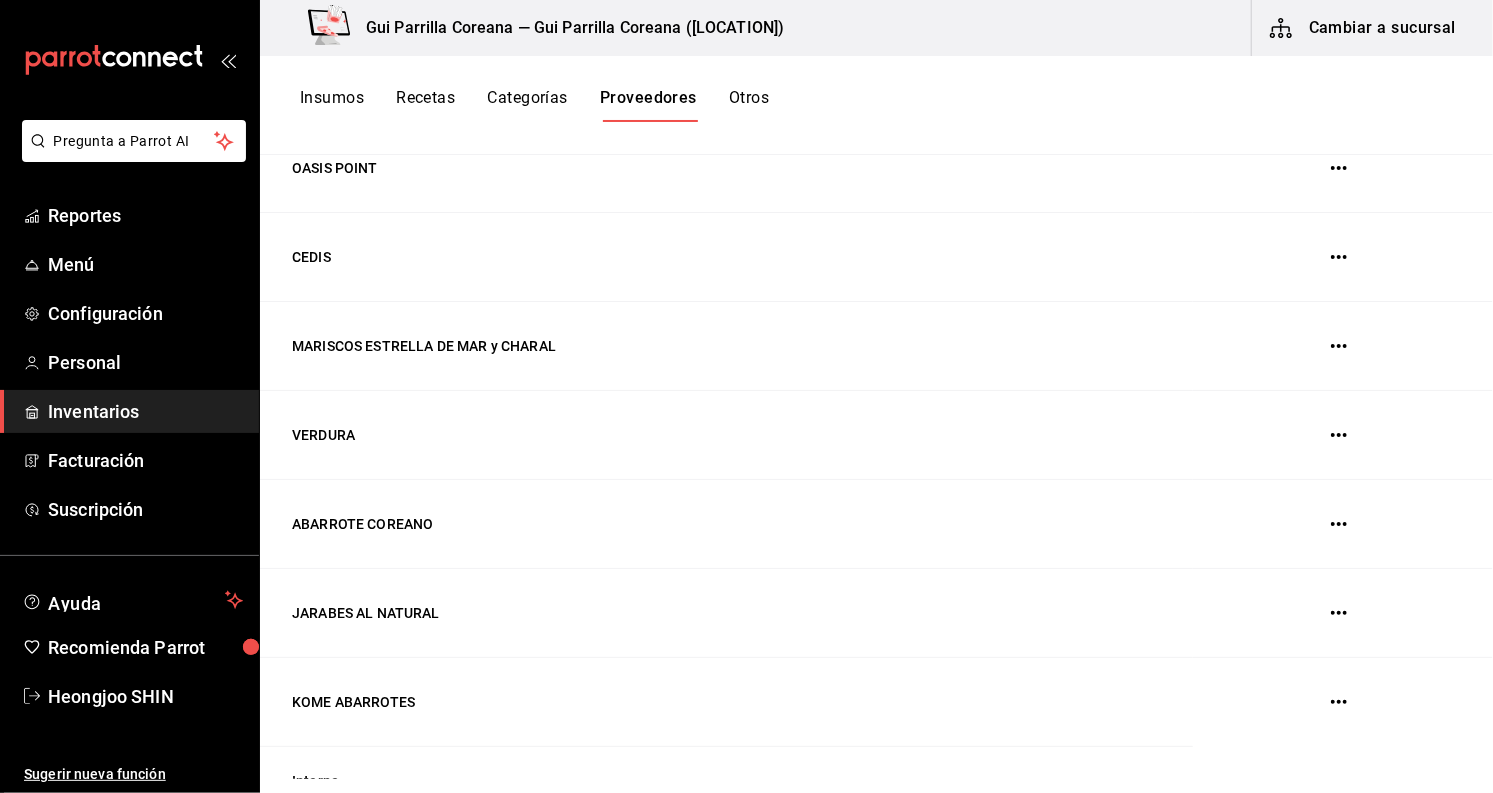 scroll, scrollTop: 1256, scrollLeft: 0, axis: vertical 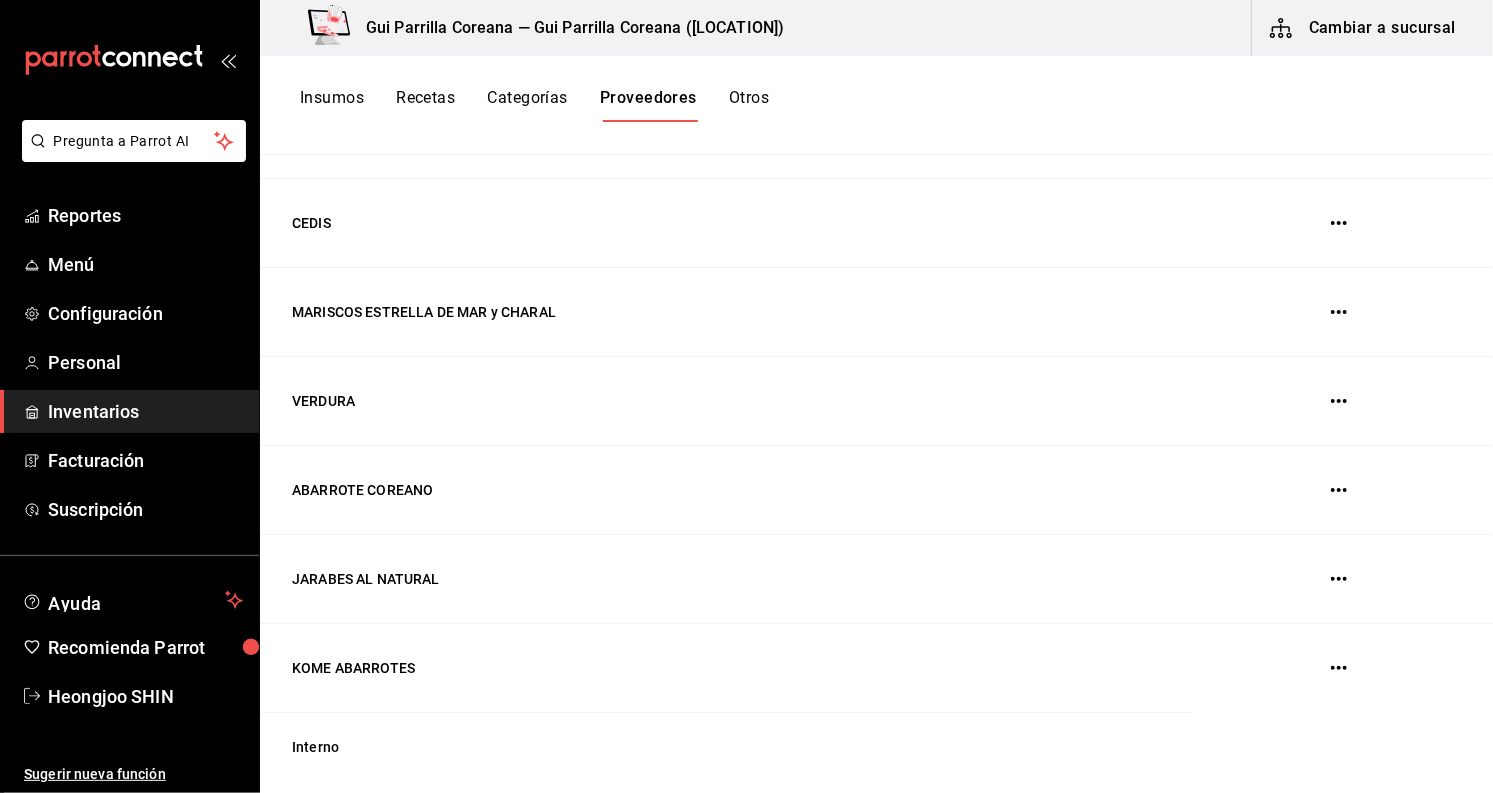 click on "Categorías" at bounding box center (527, 105) 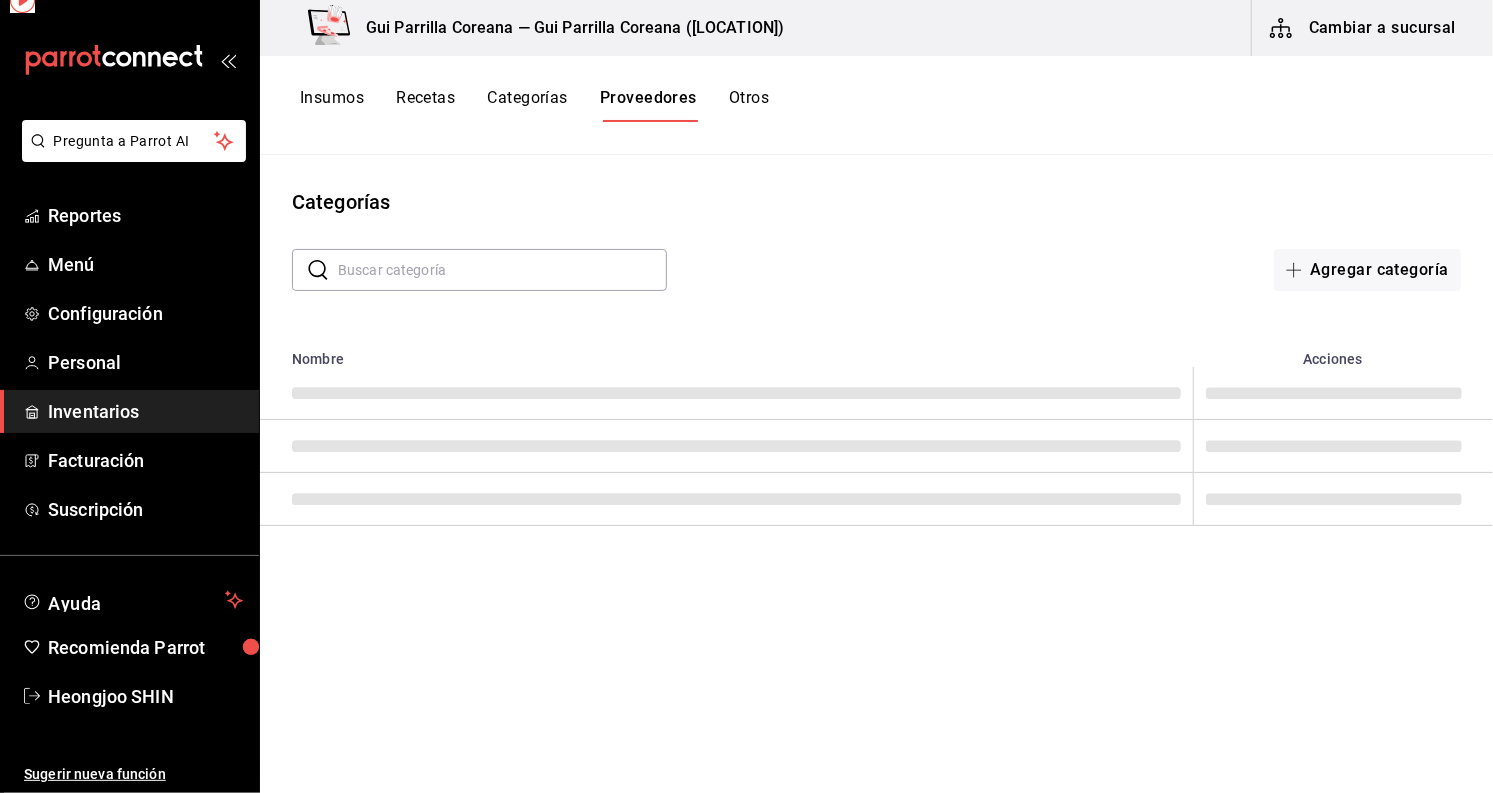 scroll, scrollTop: 0, scrollLeft: 0, axis: both 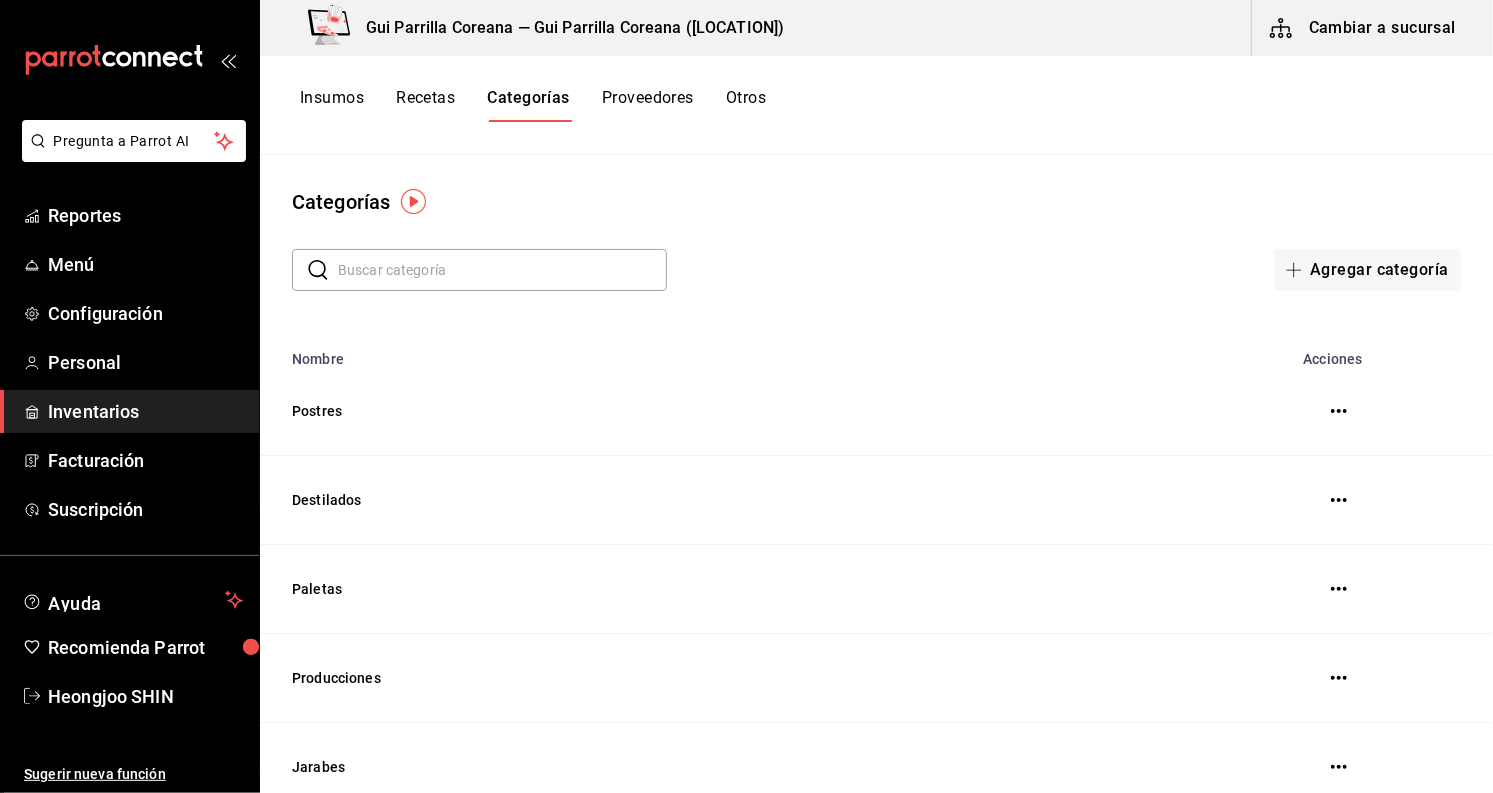 click on "Recetas" at bounding box center (425, 105) 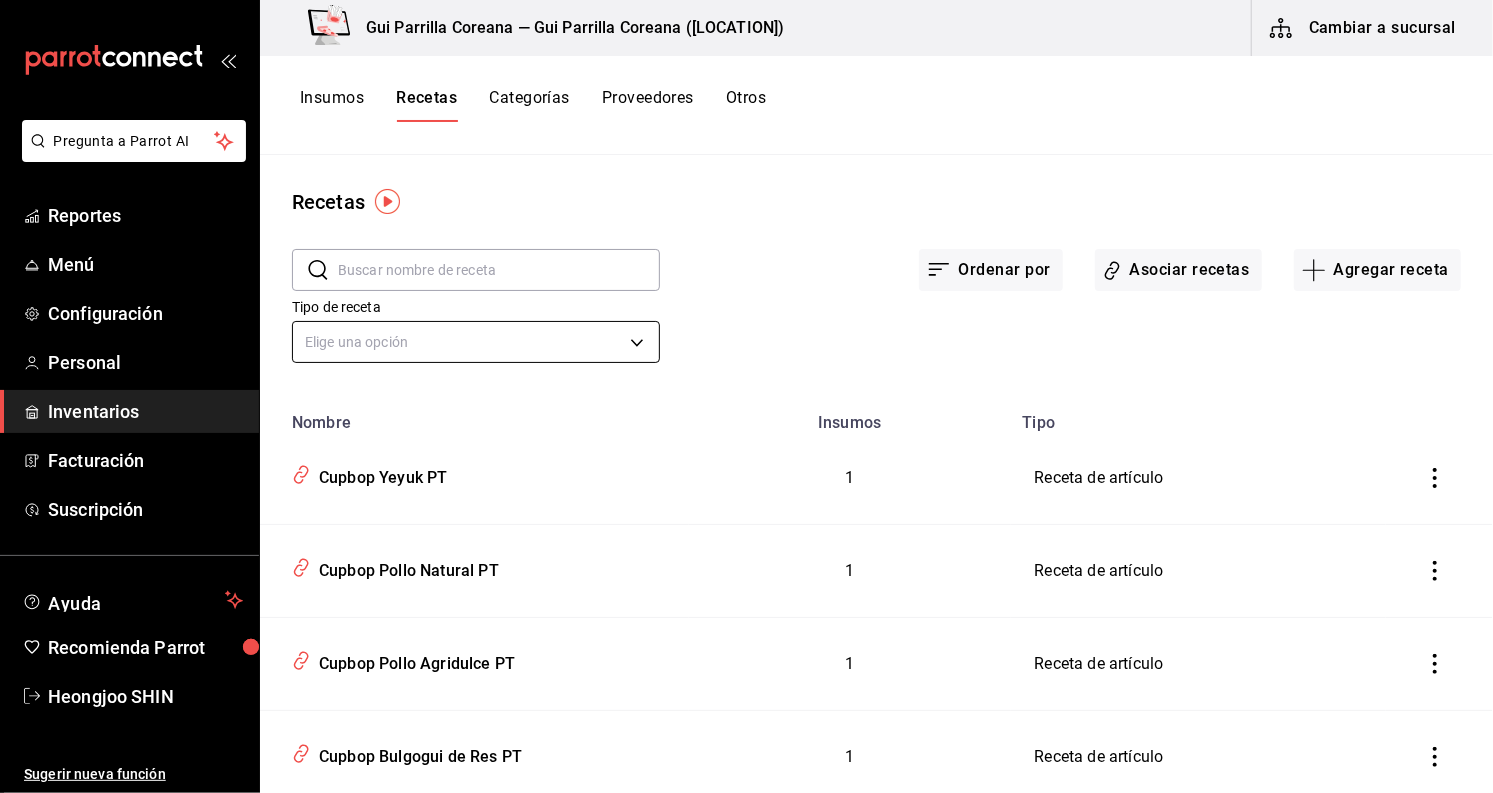 click on "Pregunta a Parrot AI Reportes   Menú   Configuración   Personal   Inventarios   Facturación   Suscripción   Ayuda Recomienda Parrot   Heongjoo SHIN   Sugerir nueva función   Gui Parrilla Coreana — Gui Parrilla Coreana (Paseo) Cambiar a sucursal Insumos Recetas Categorías Proveedores Otros Recetas ​ ​ Ordenar por Asociar recetas Agregar receta Tipo de receta Elige una opción default Nombre Insumos Tipo Cupbop Yeyuk PT 1 Receta de artículo Cupbop Pollo Natural PT 1 Receta de artículo Cupbop Pollo Agridulce PT 1 Receta de artículo Cupbop Bulgogui de Res PT 1 Receta de artículo Bokkumbap De Camarón PT 1 Receta de artículo Minihamburguesa Coreana PT 1 Receta de artículo Bulgoki Pasta PT 1 Receta de artículo Yubu Mixto PT 3 Receta de artículo Duo De Camarones PT 1 Receta de artículo Dakgalbi PT 1 Receta de artículo Ganjang Dakgalbi PT 1 Receta de artículo Pollo Ramyeon PT 1 Receta de artículo Ramyeon Mariscos PT 3 Receta de artículo Chadolchapaguetti PT 1 Receta de artículo 1 1 1 1 1 1 1" at bounding box center (746, 389) 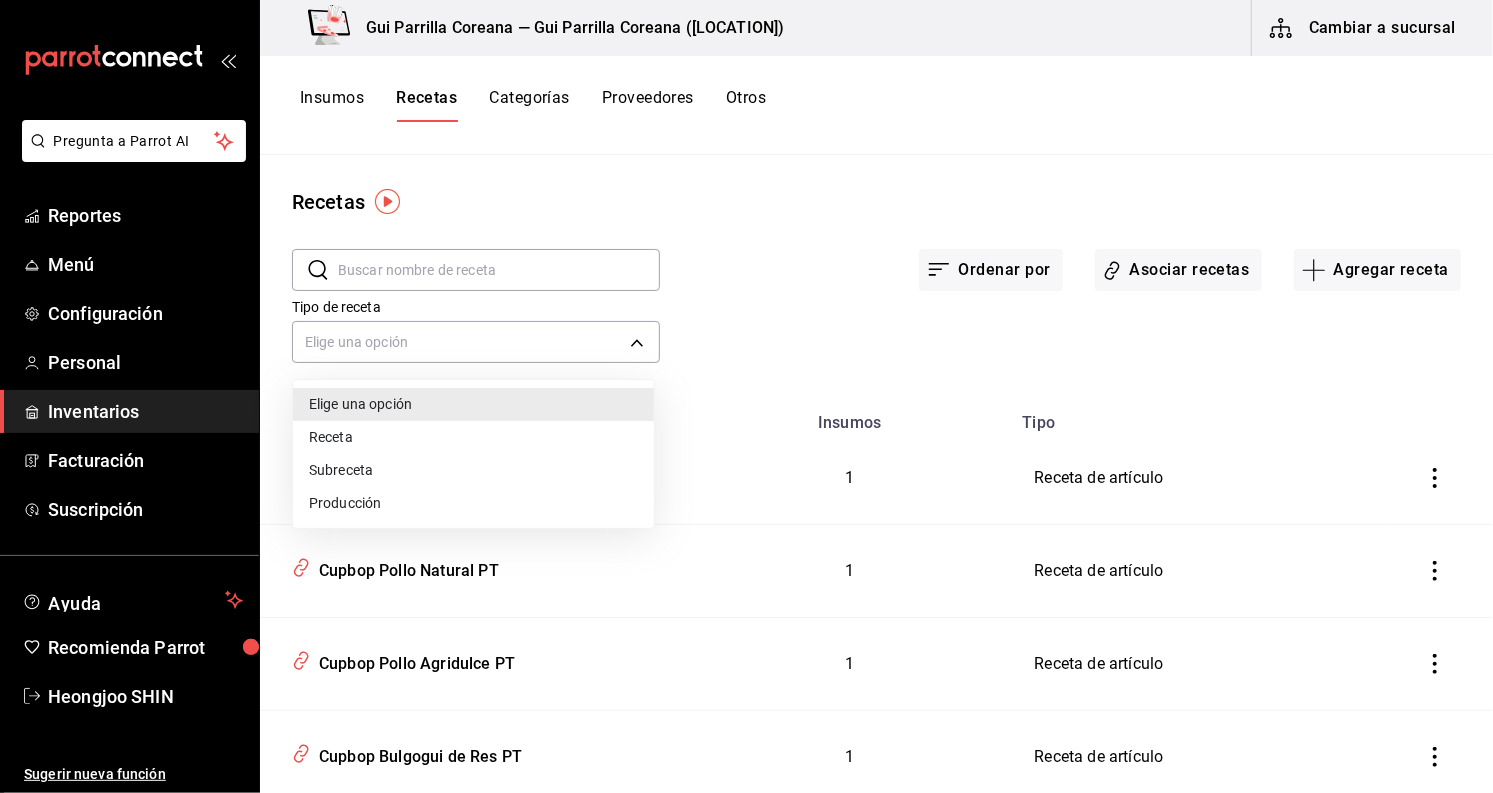 click at bounding box center [746, 396] 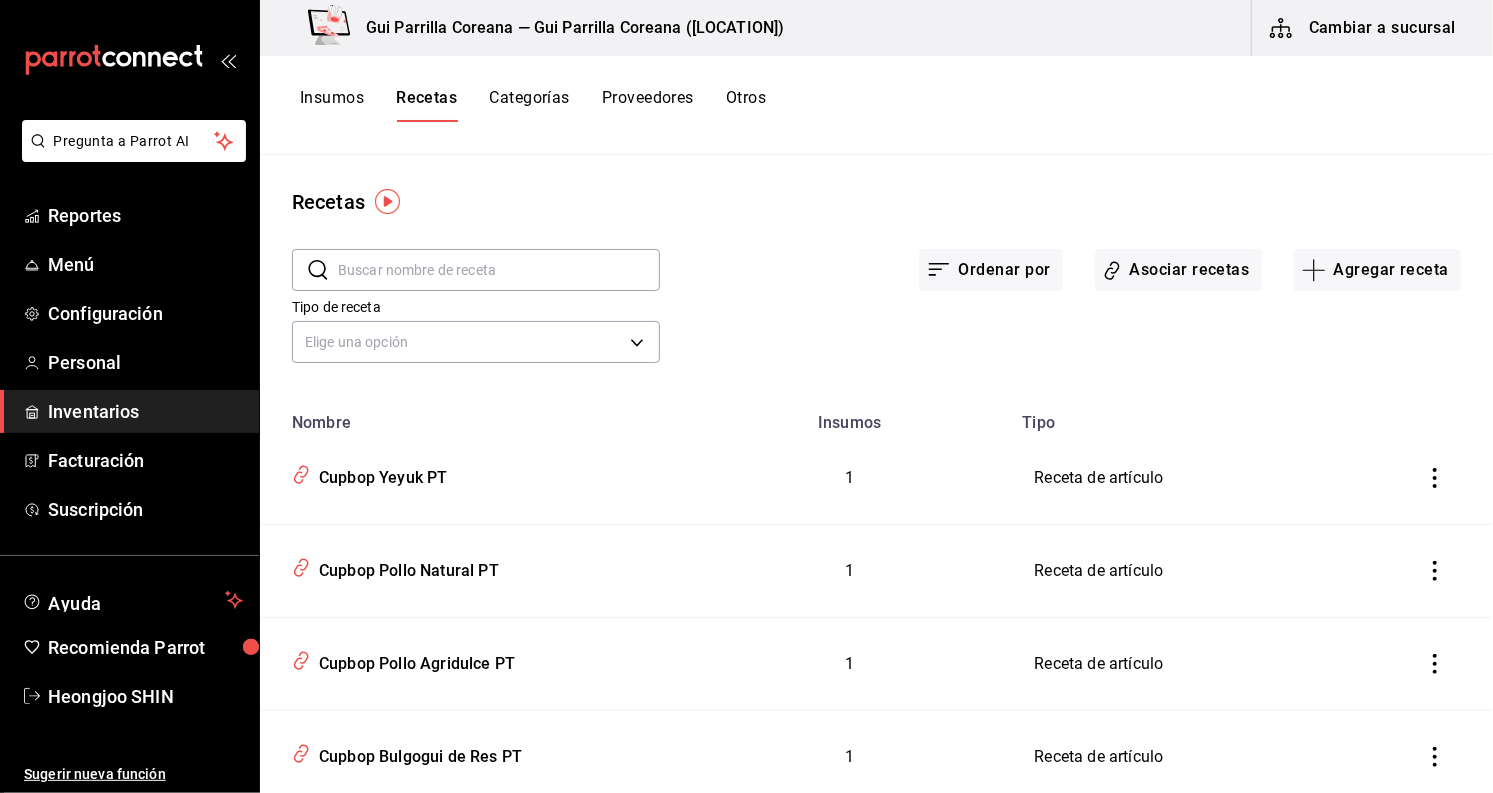 click at bounding box center [499, 270] 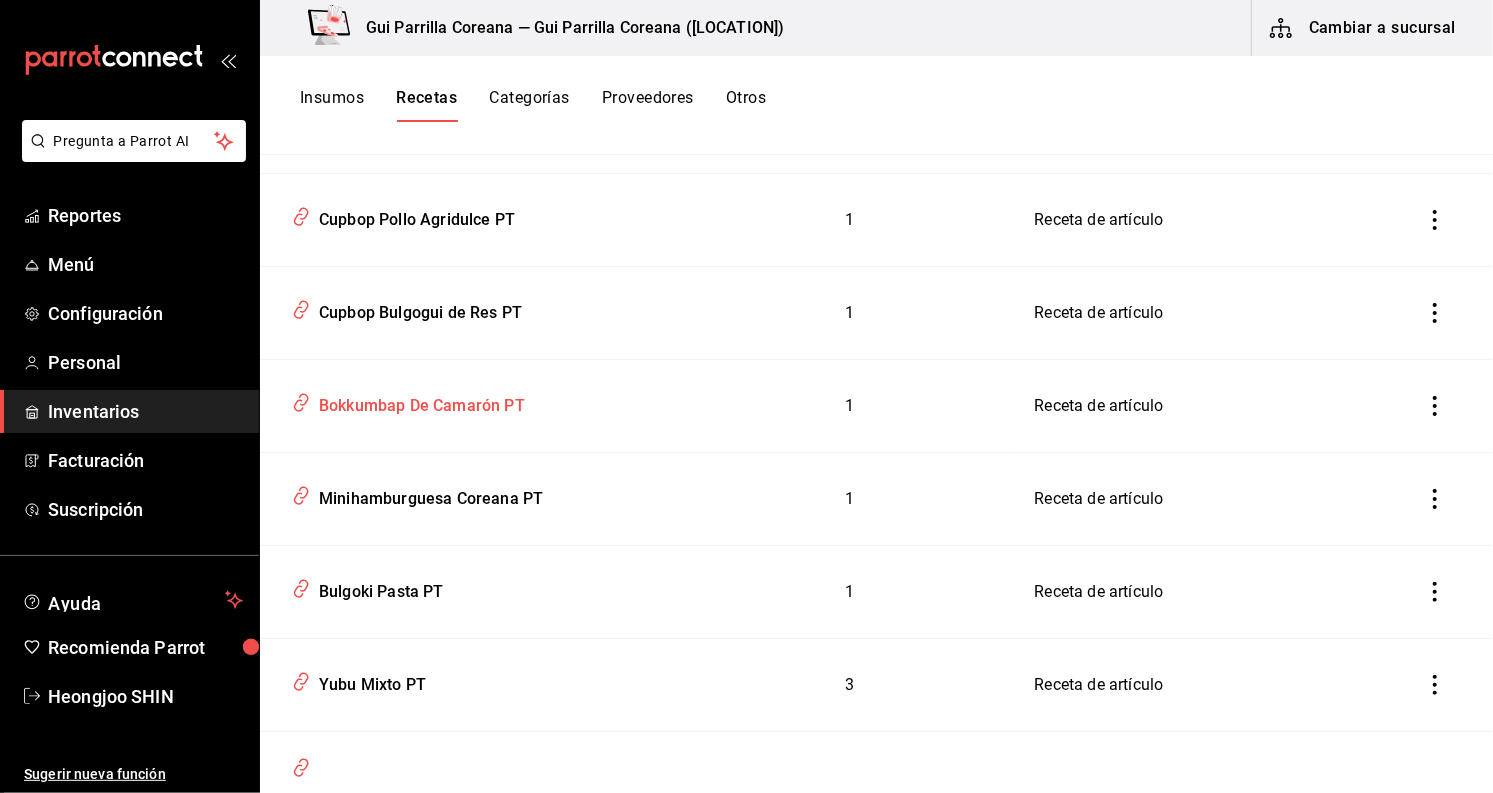 scroll, scrollTop: 0, scrollLeft: 0, axis: both 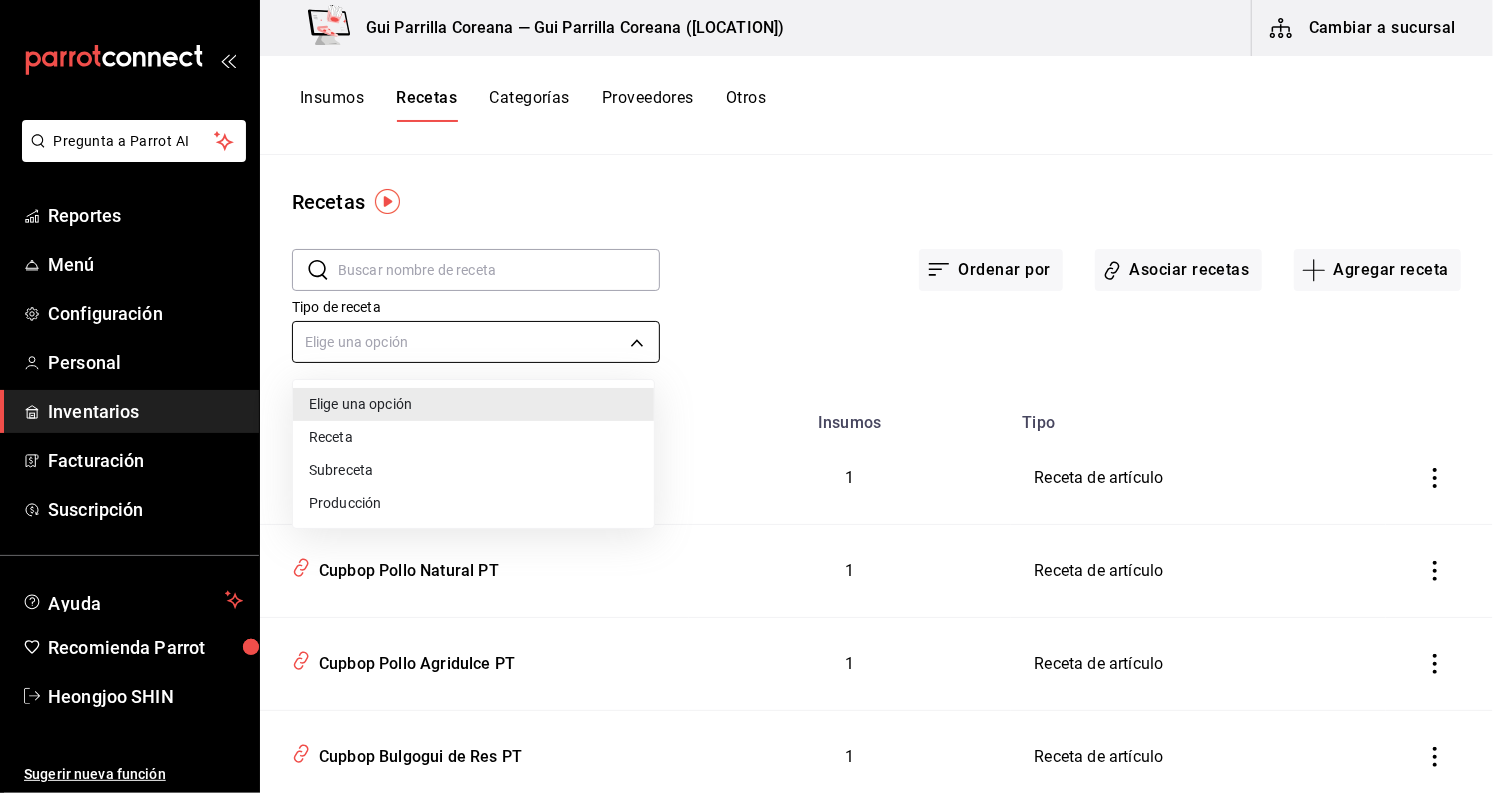 click on "Pregunta a Parrot AI Reportes   Menú   Configuración   Personal   Inventarios   Facturación   Suscripción   Ayuda Recomienda Parrot   Heongjoo SHIN   Sugerir nueva función   Gui Parrilla Coreana — Gui Parrilla Coreana (Paseo) Cambiar a sucursal Insumos Recetas Categorías Proveedores Otros Recetas ​ ​ Ordenar por Asociar recetas Agregar receta Tipo de receta Elige una opción default Nombre Insumos Tipo Cupbop Yeyuk PT 1 Receta de artículo Cupbop Pollo Natural PT 1 Receta de artículo Cupbop Pollo Agridulce PT 1 Receta de artículo Cupbop Bulgogui de Res PT 1 Receta de artículo Bokkumbap De Camarón PT 1 Receta de artículo Minihamburguesa Coreana PT 1 Receta de artículo Bulgoki Pasta PT 1 Receta de artículo Yubu Mixto PT 3 Receta de artículo Duo De Camarones PT 1 Receta de artículo Dakgalbi PT 1 Receta de artículo Ganjang Dakgalbi PT 1 Receta de artículo Pollo Ramyeon PT 1 Receta de artículo Ramyeon Mariscos PT 3 Receta de artículo Chadolchapaguetti PT 1 Receta de artículo 1 1 1 1 1 1 1" at bounding box center [746, 389] 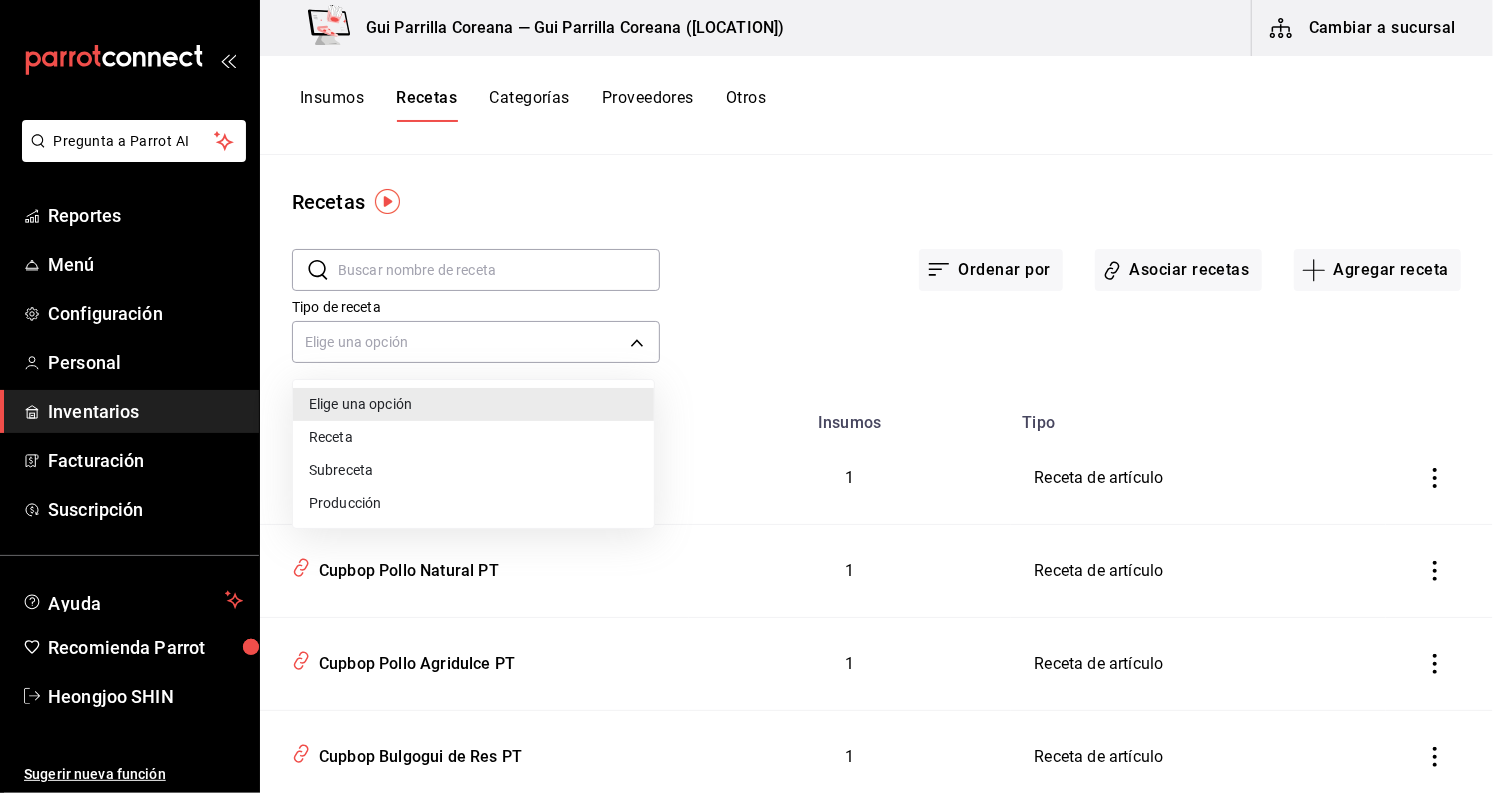 click on "Receta" at bounding box center (473, 437) 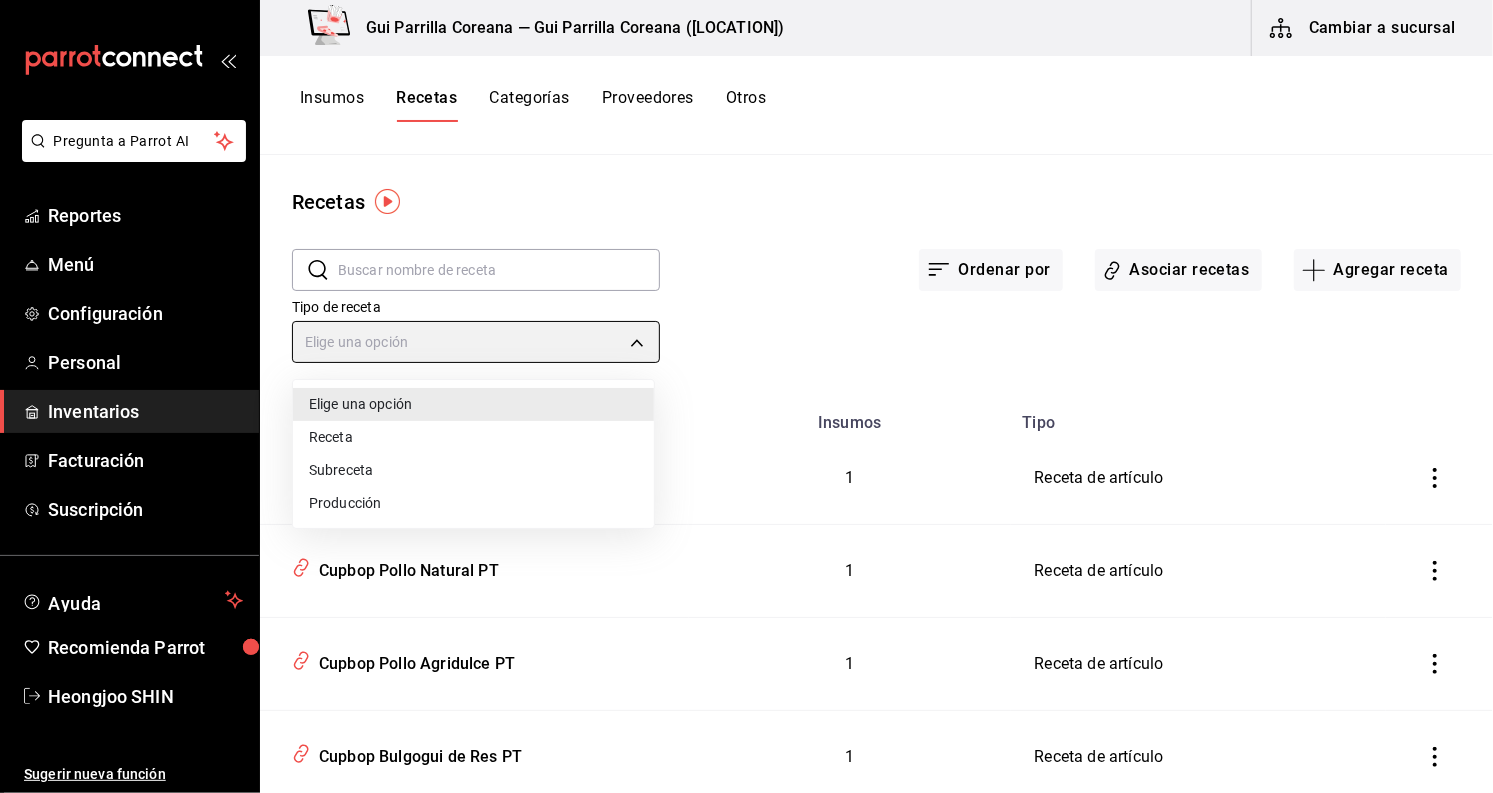 type on "PRODUCT" 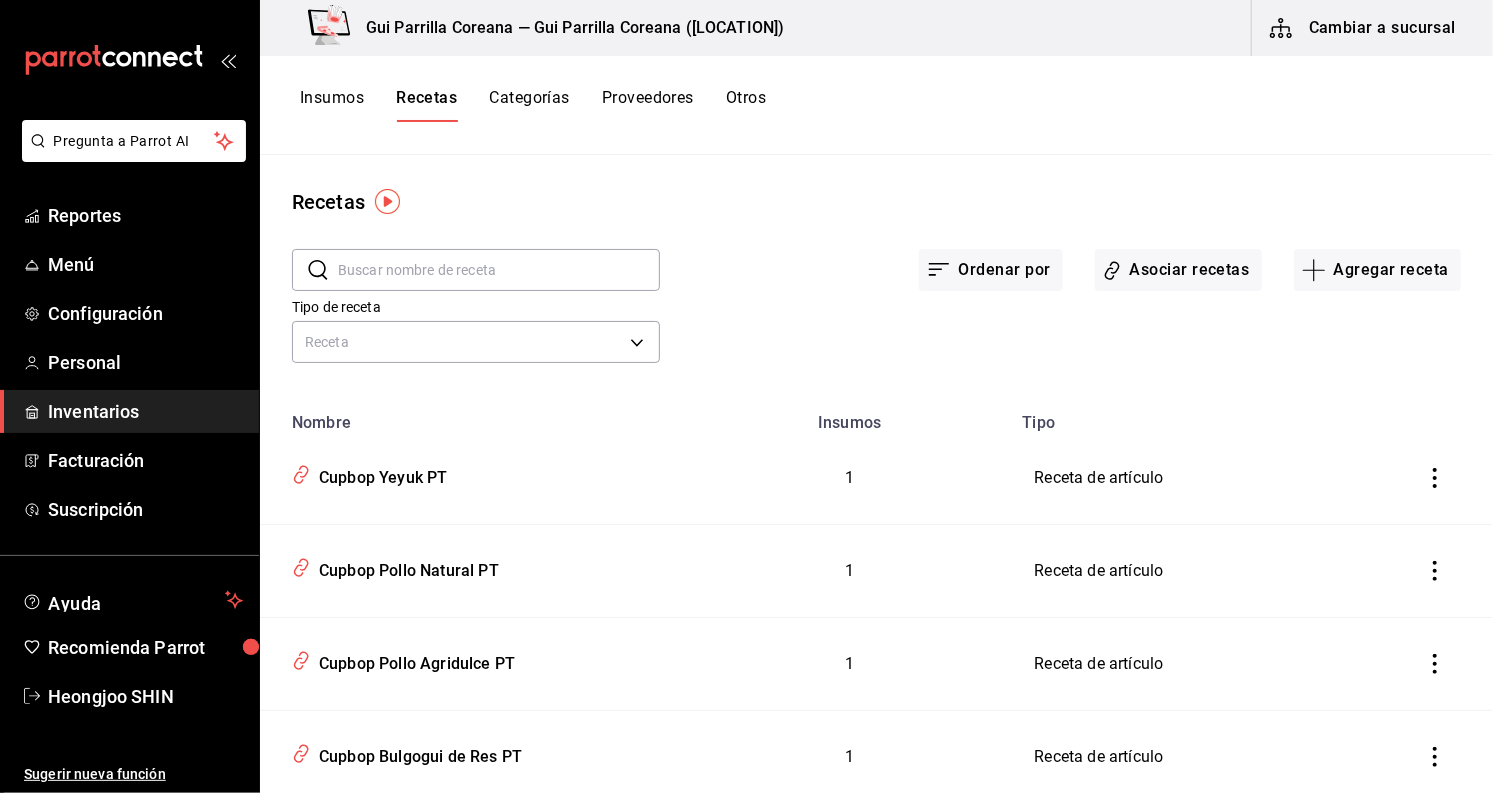 click at bounding box center (499, 270) 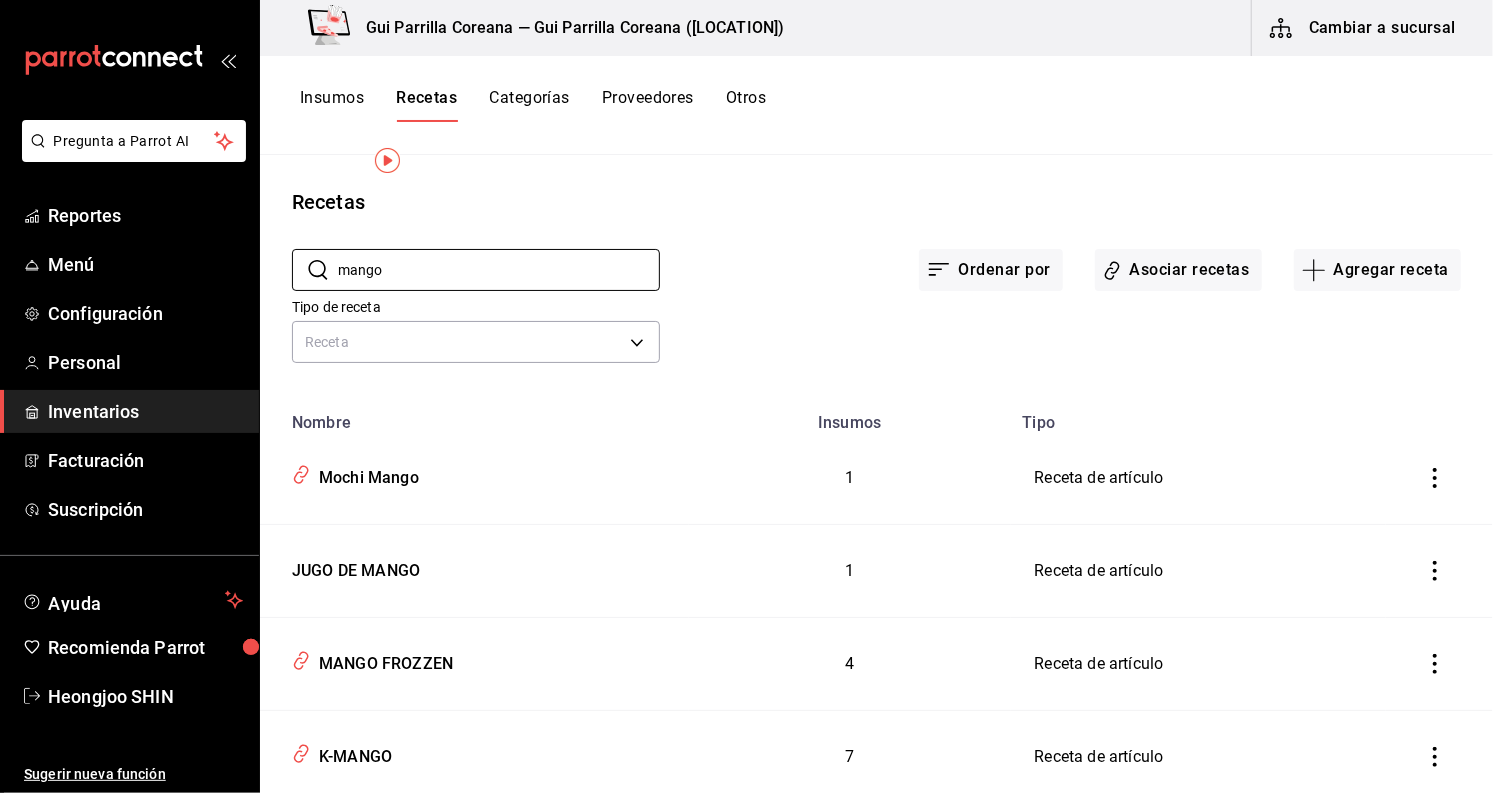 scroll, scrollTop: 64, scrollLeft: 0, axis: vertical 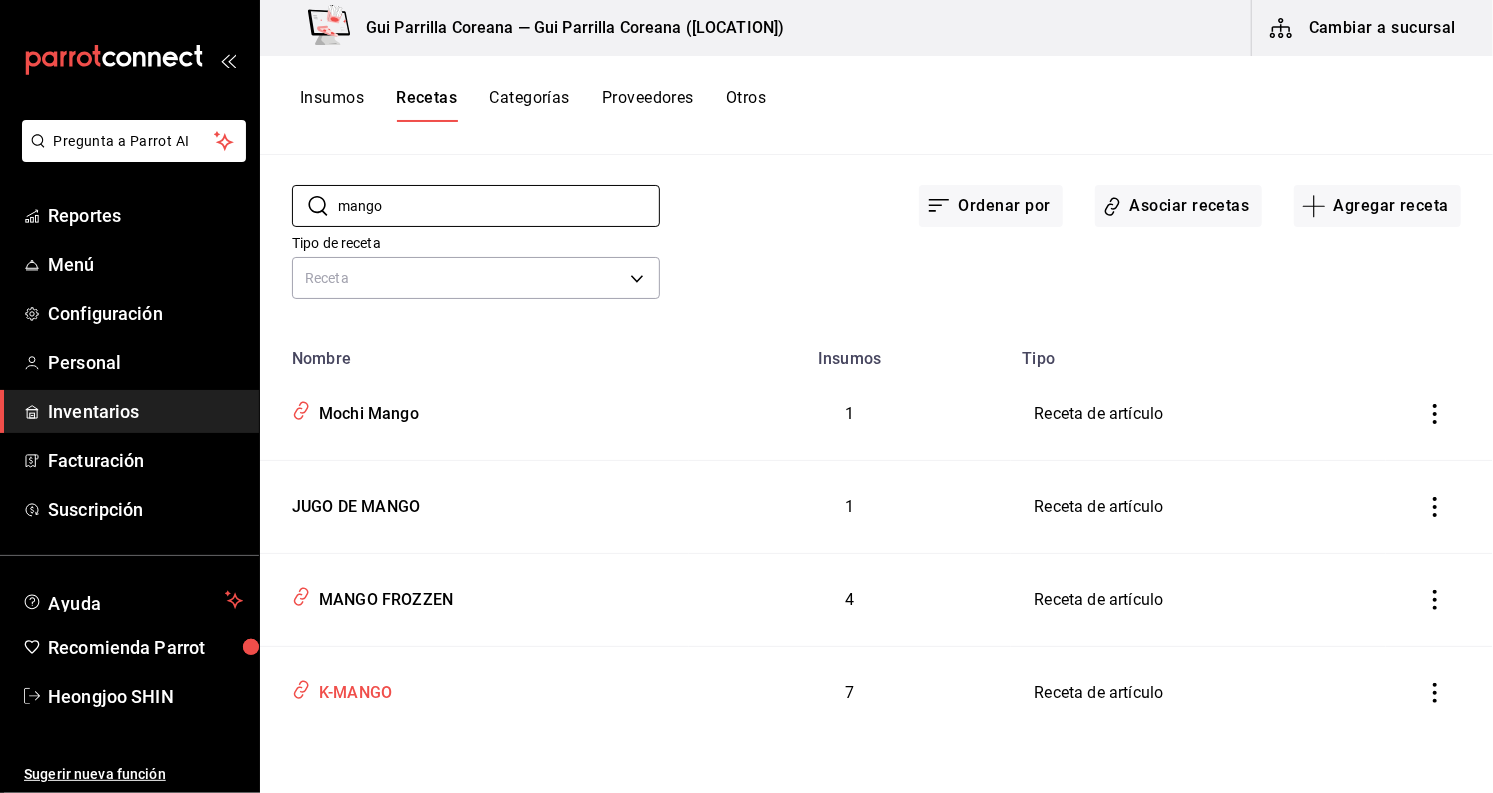 type 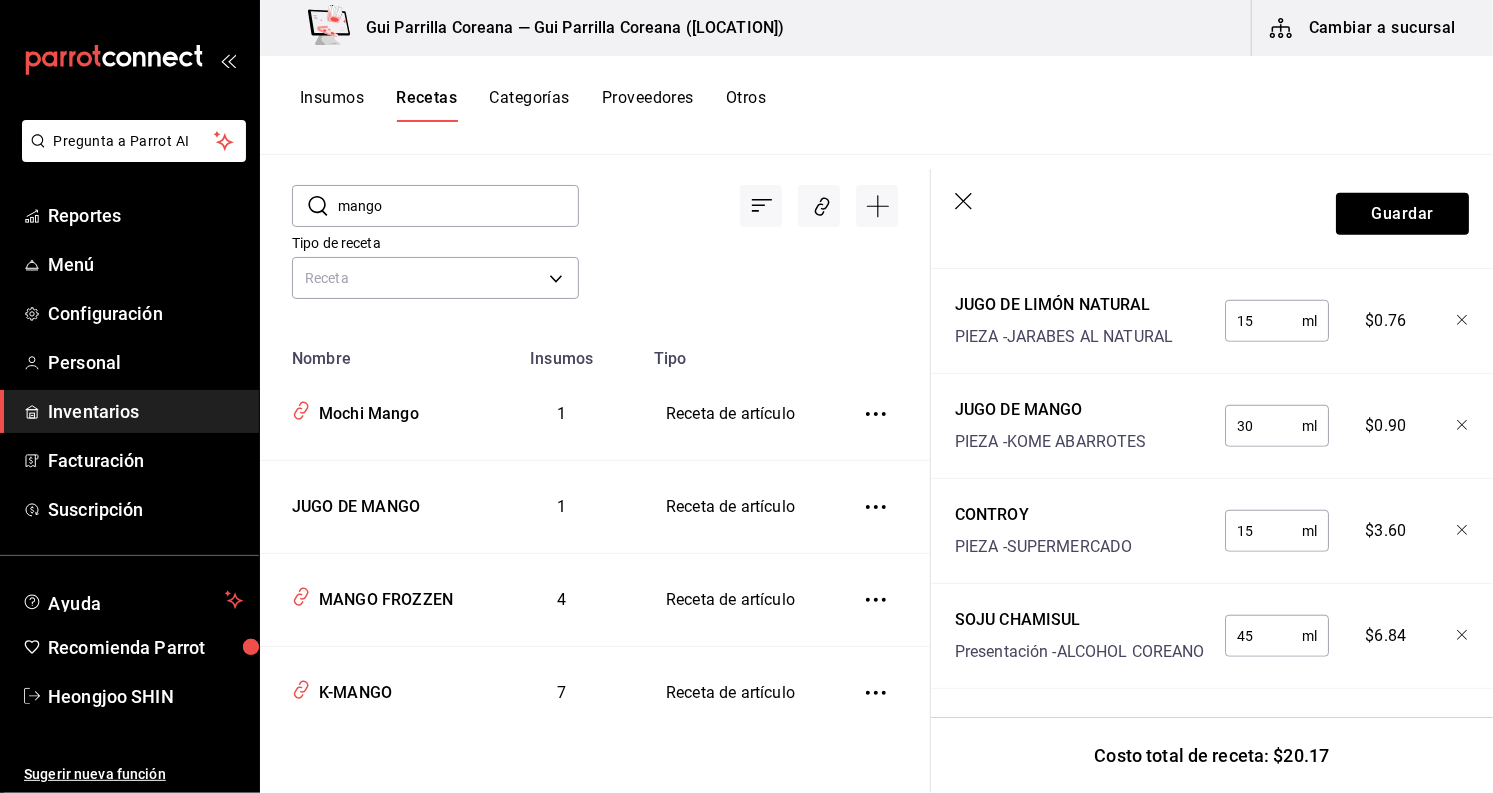 scroll, scrollTop: 902, scrollLeft: 0, axis: vertical 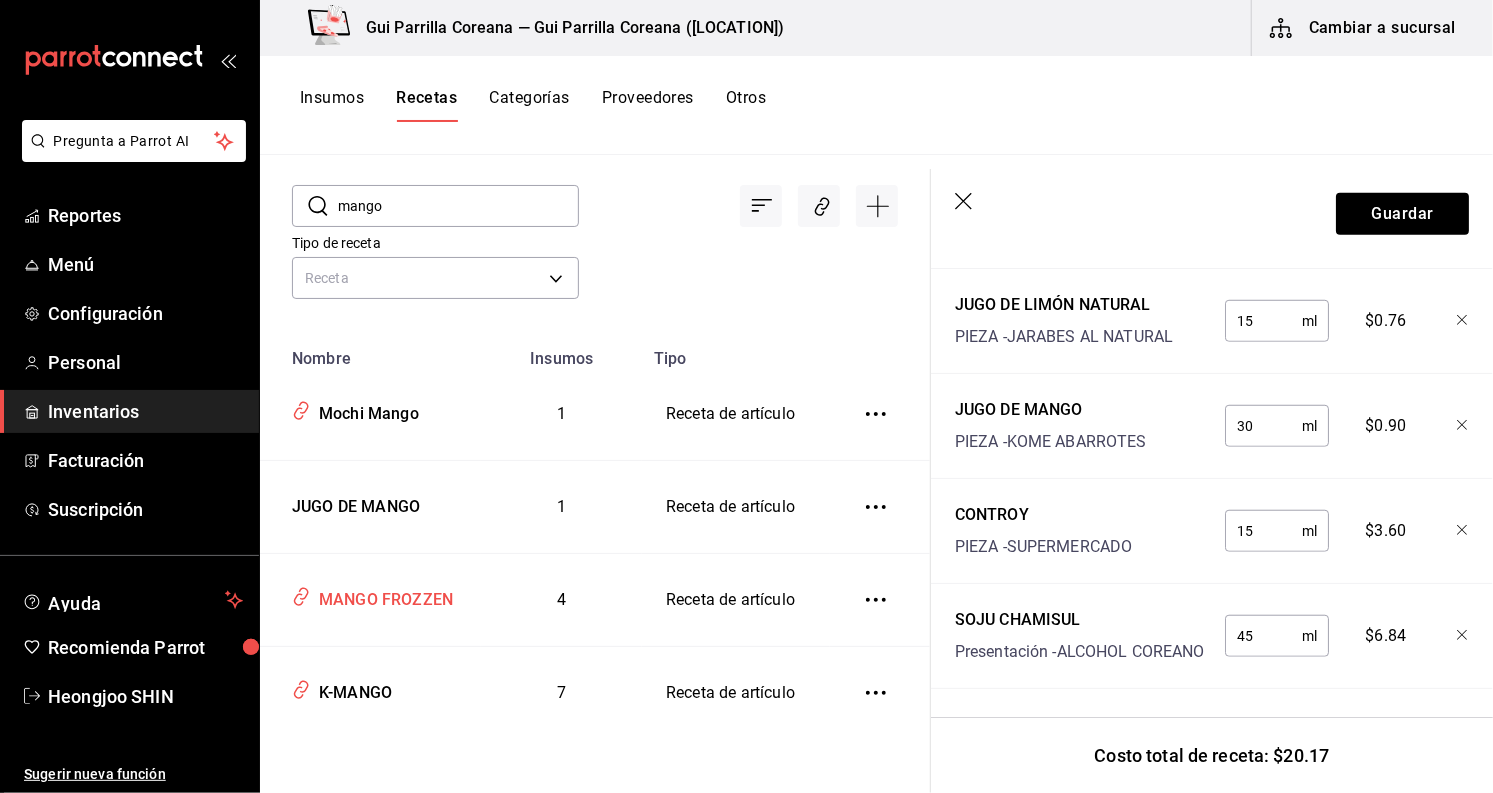 click on "MANGO FROZZEN" at bounding box center (382, 596) 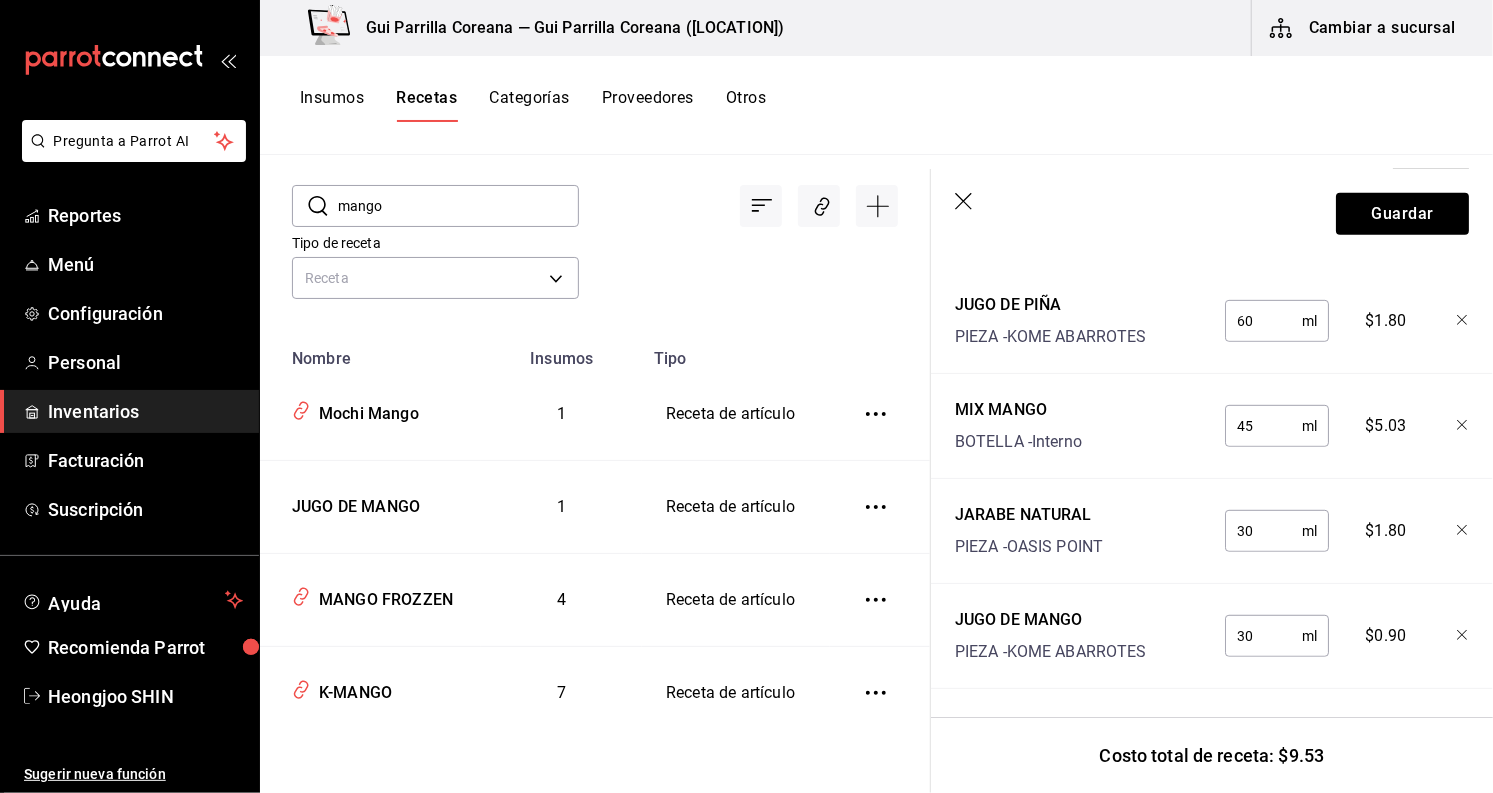 scroll, scrollTop: 562, scrollLeft: 0, axis: vertical 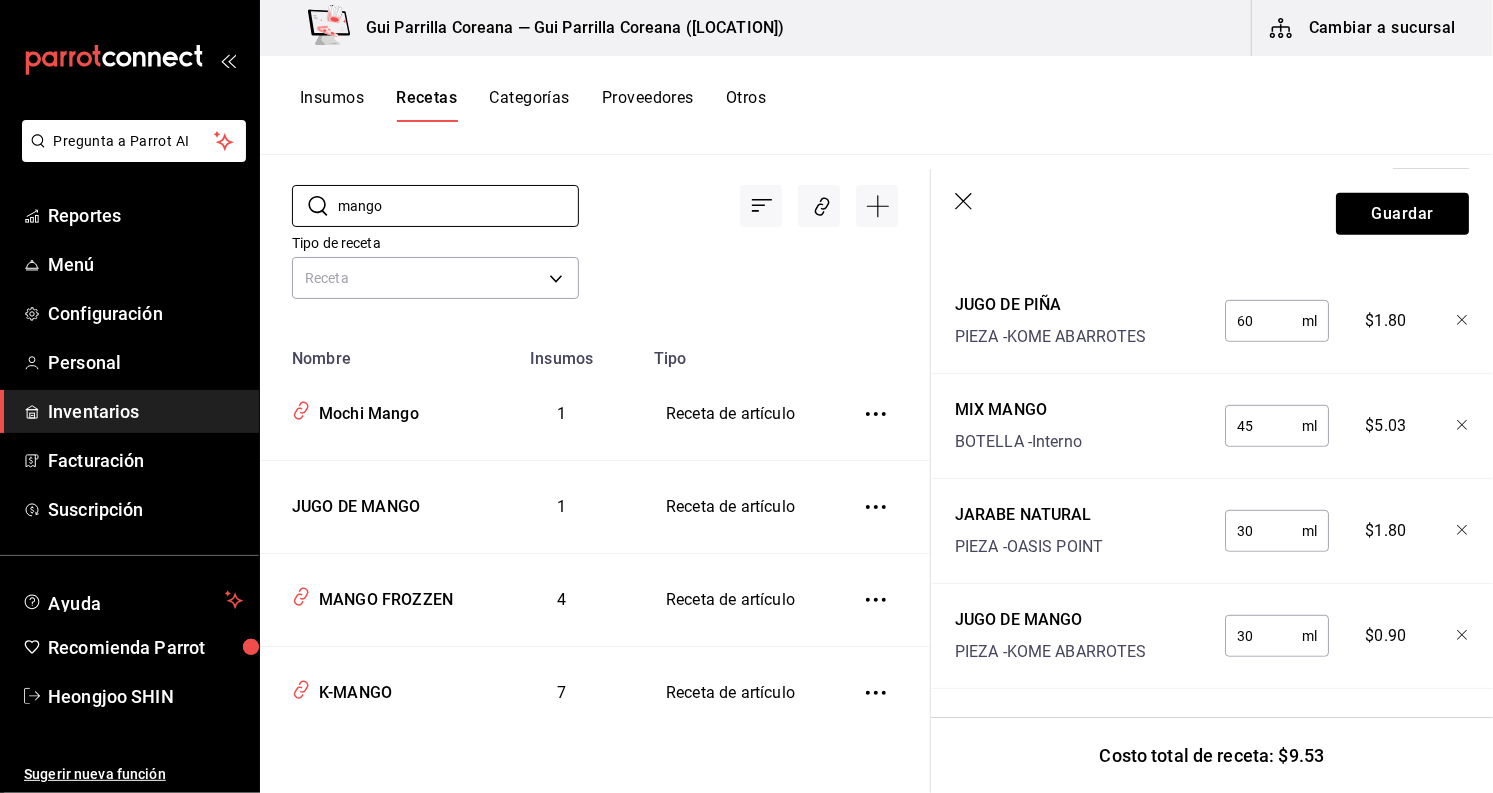 drag, startPoint x: 417, startPoint y: 210, endPoint x: 262, endPoint y: 205, distance: 155.08063 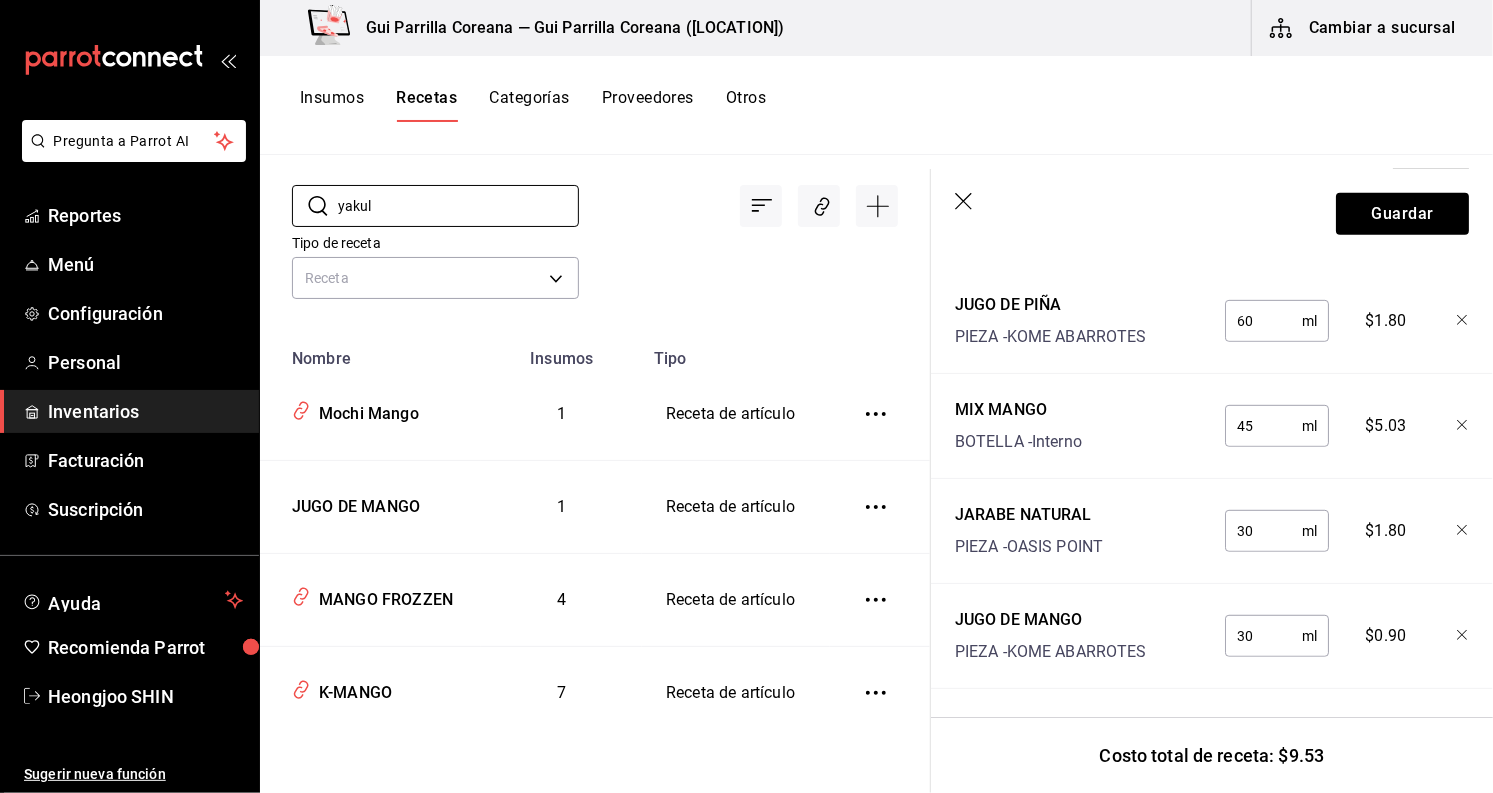 scroll, scrollTop: 0, scrollLeft: 0, axis: both 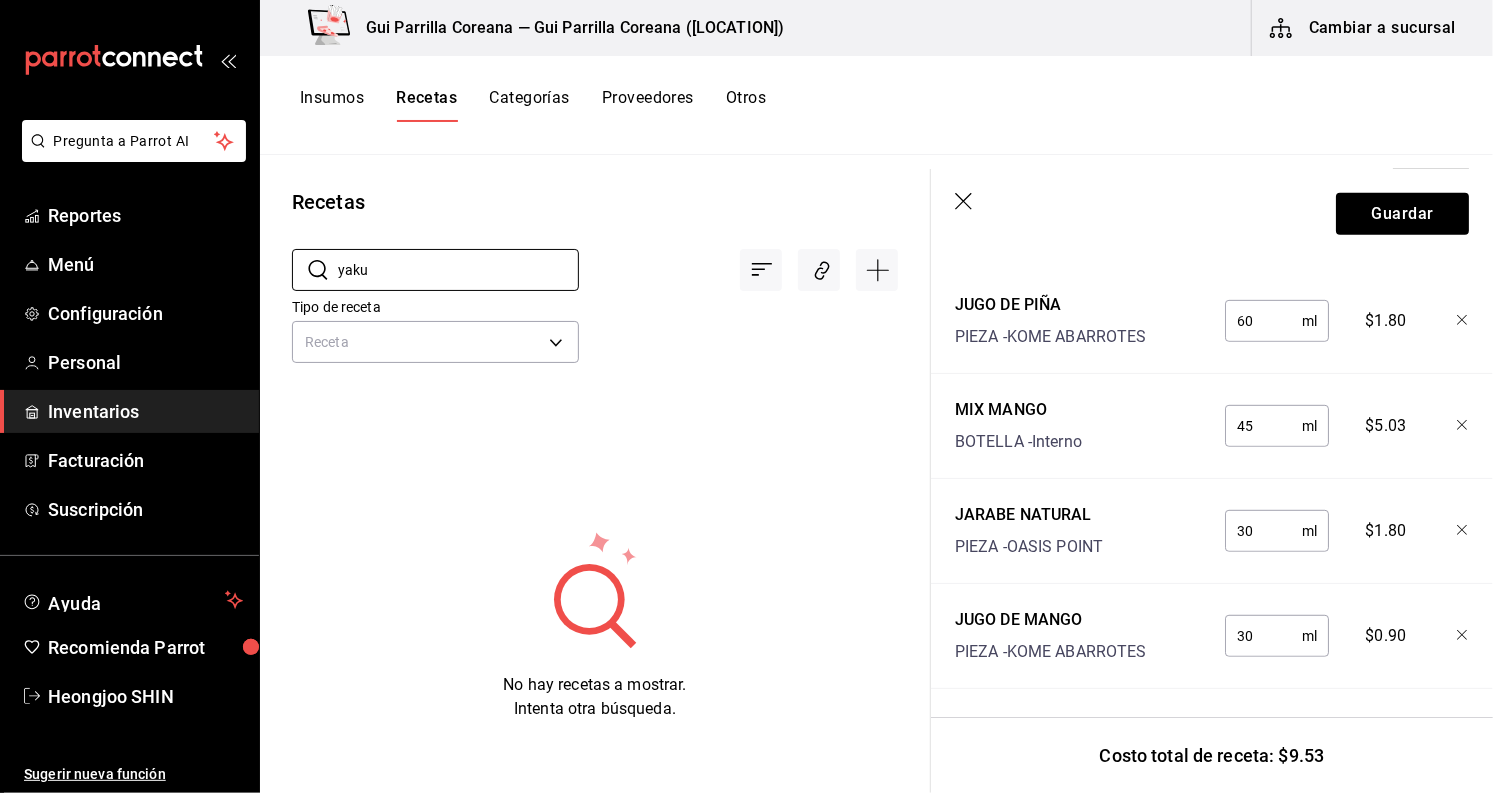 click on "Guardar" at bounding box center [1212, 214] 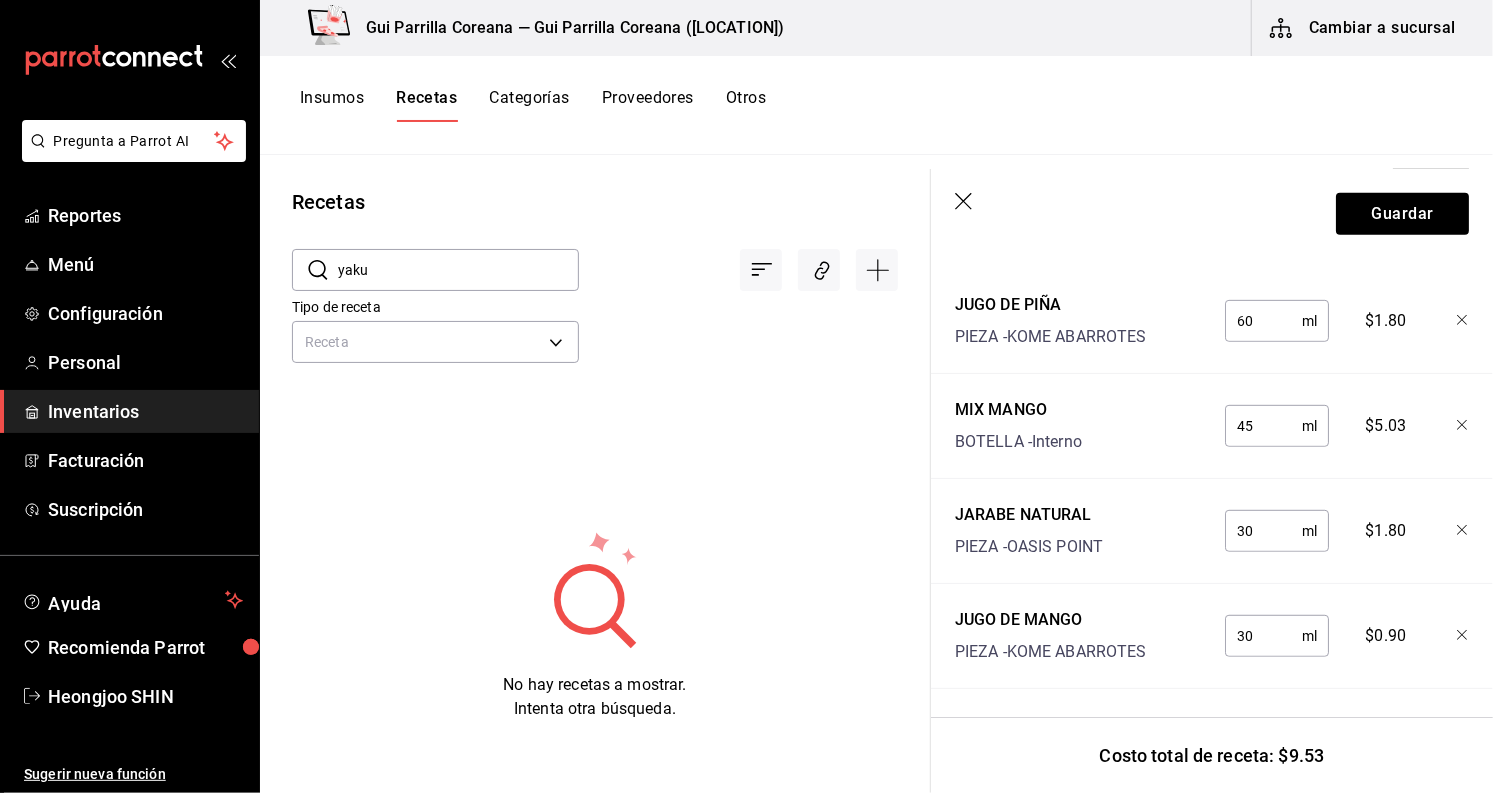 click 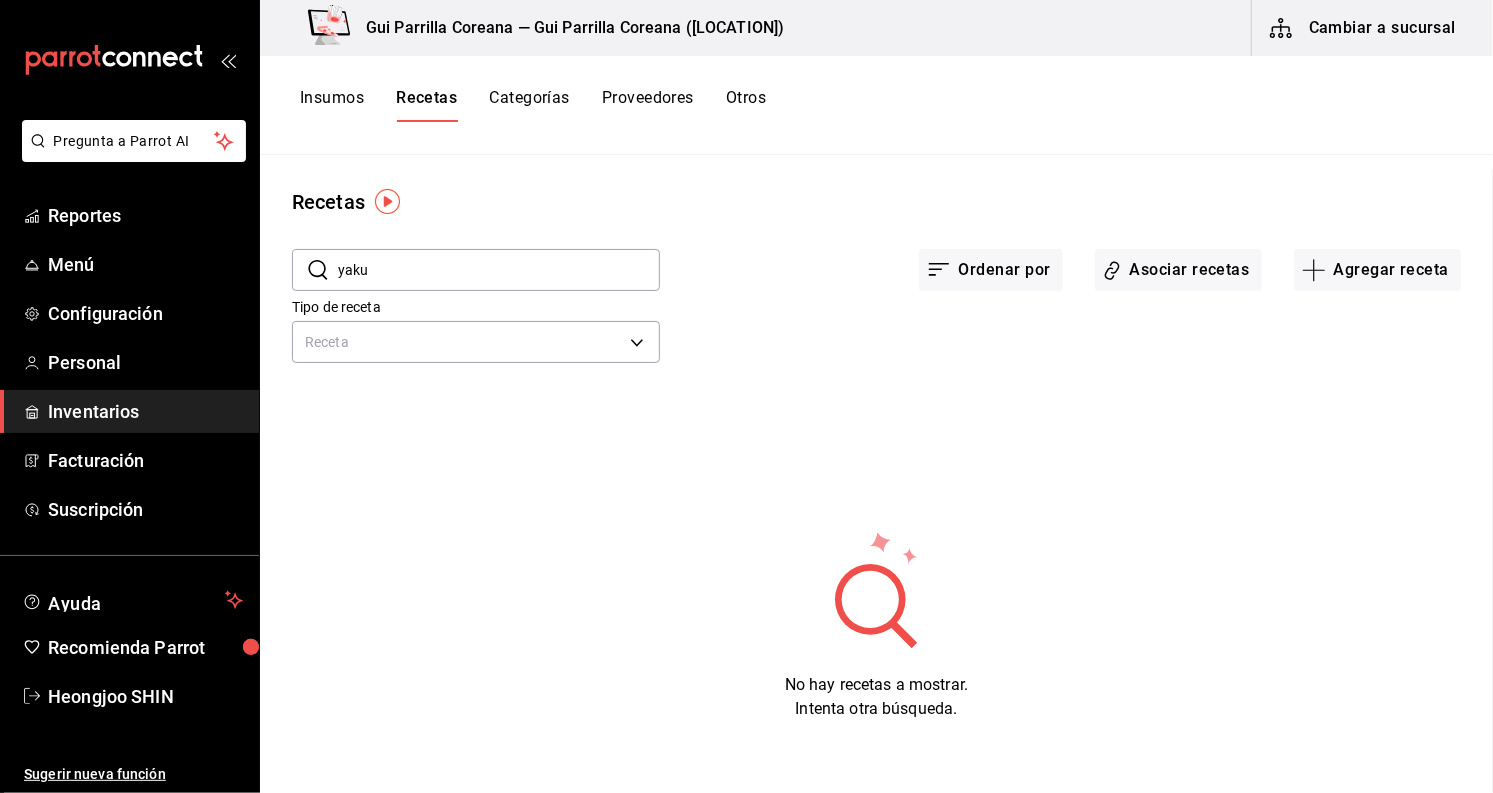 scroll, scrollTop: 0, scrollLeft: 0, axis: both 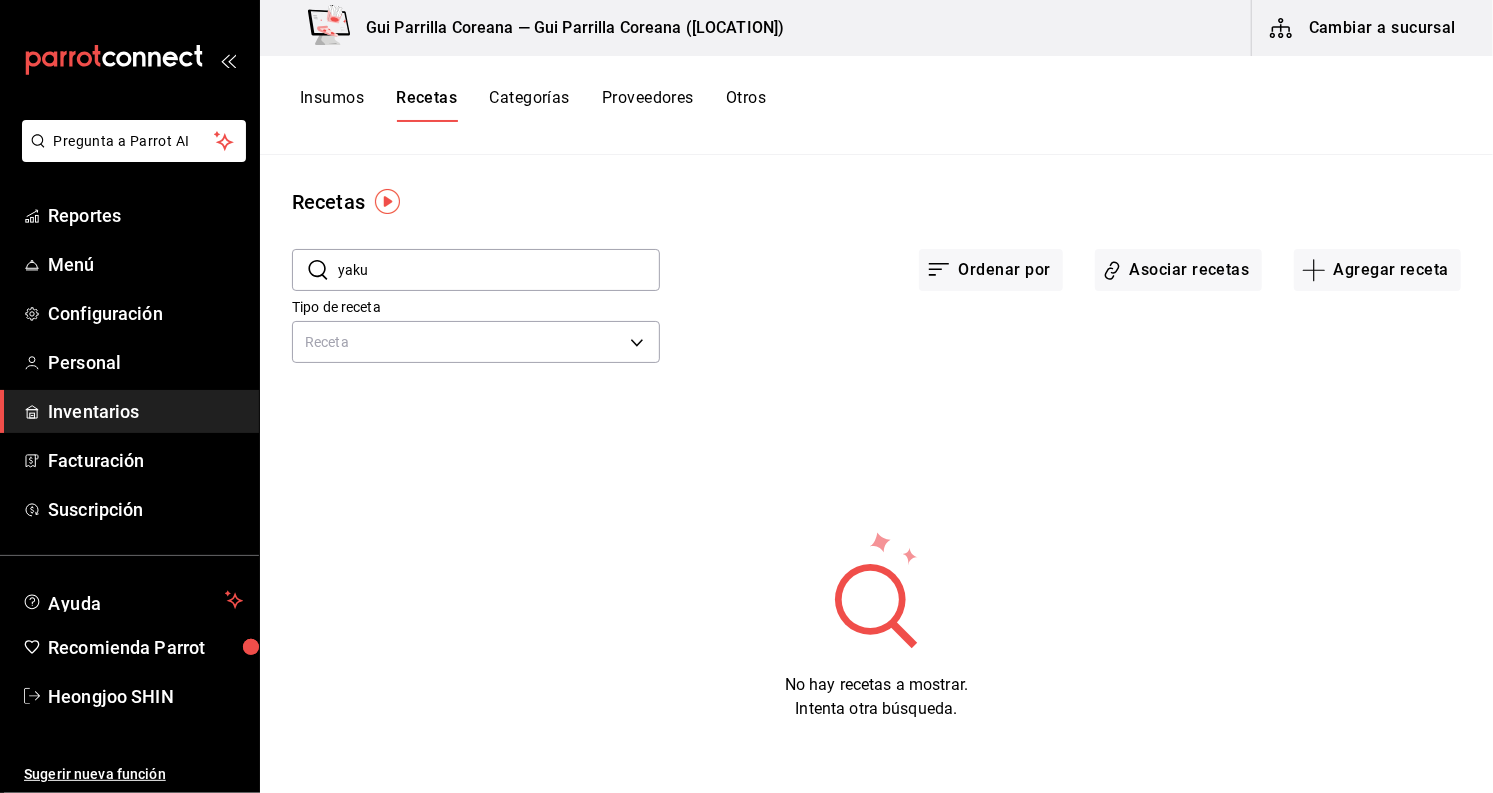 click on "yaku" at bounding box center (499, 270) 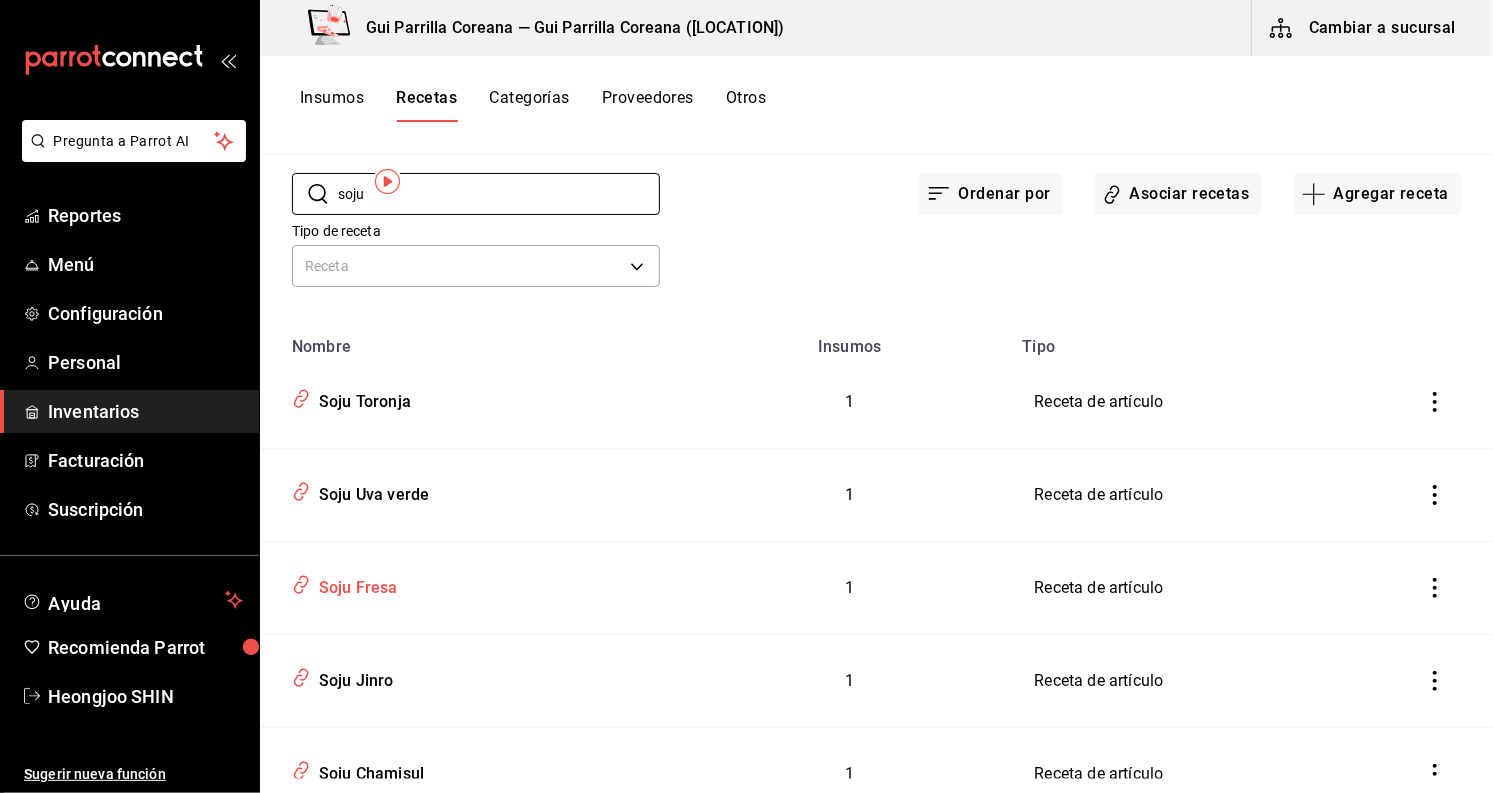 scroll, scrollTop: 0, scrollLeft: 0, axis: both 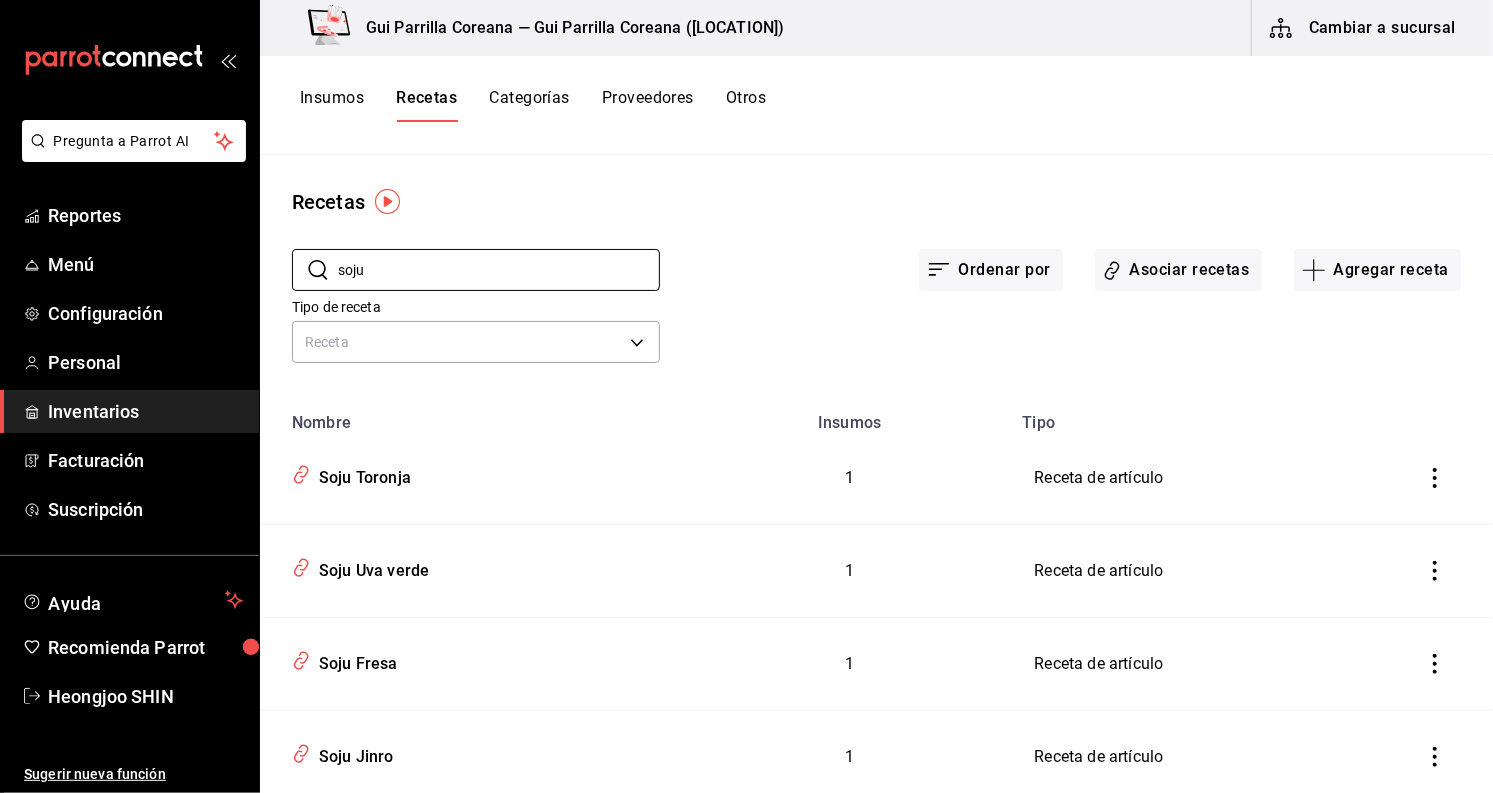 drag, startPoint x: 435, startPoint y: 266, endPoint x: 278, endPoint y: 257, distance: 157.25775 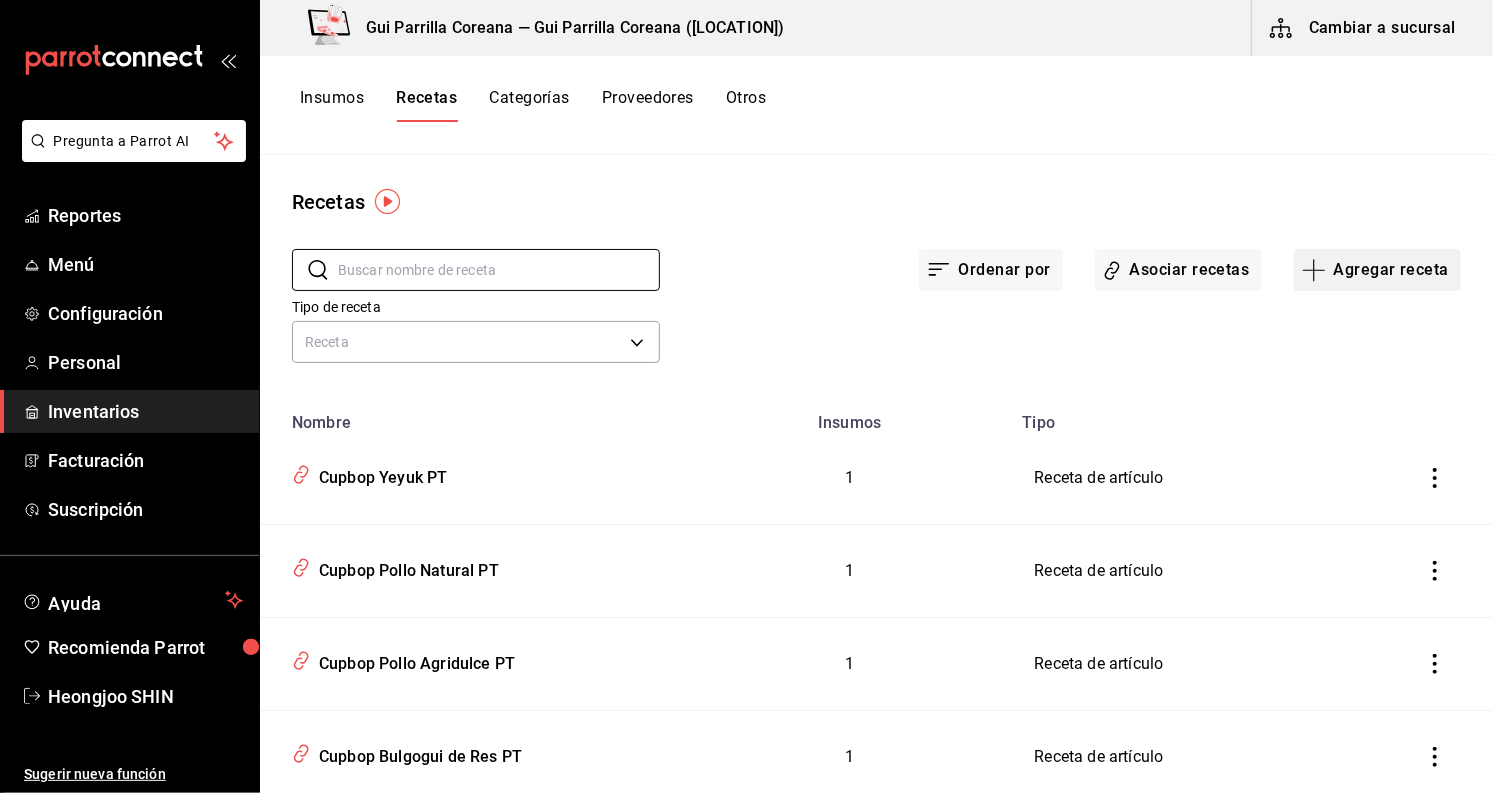 click on "Agregar receta" at bounding box center [1377, 270] 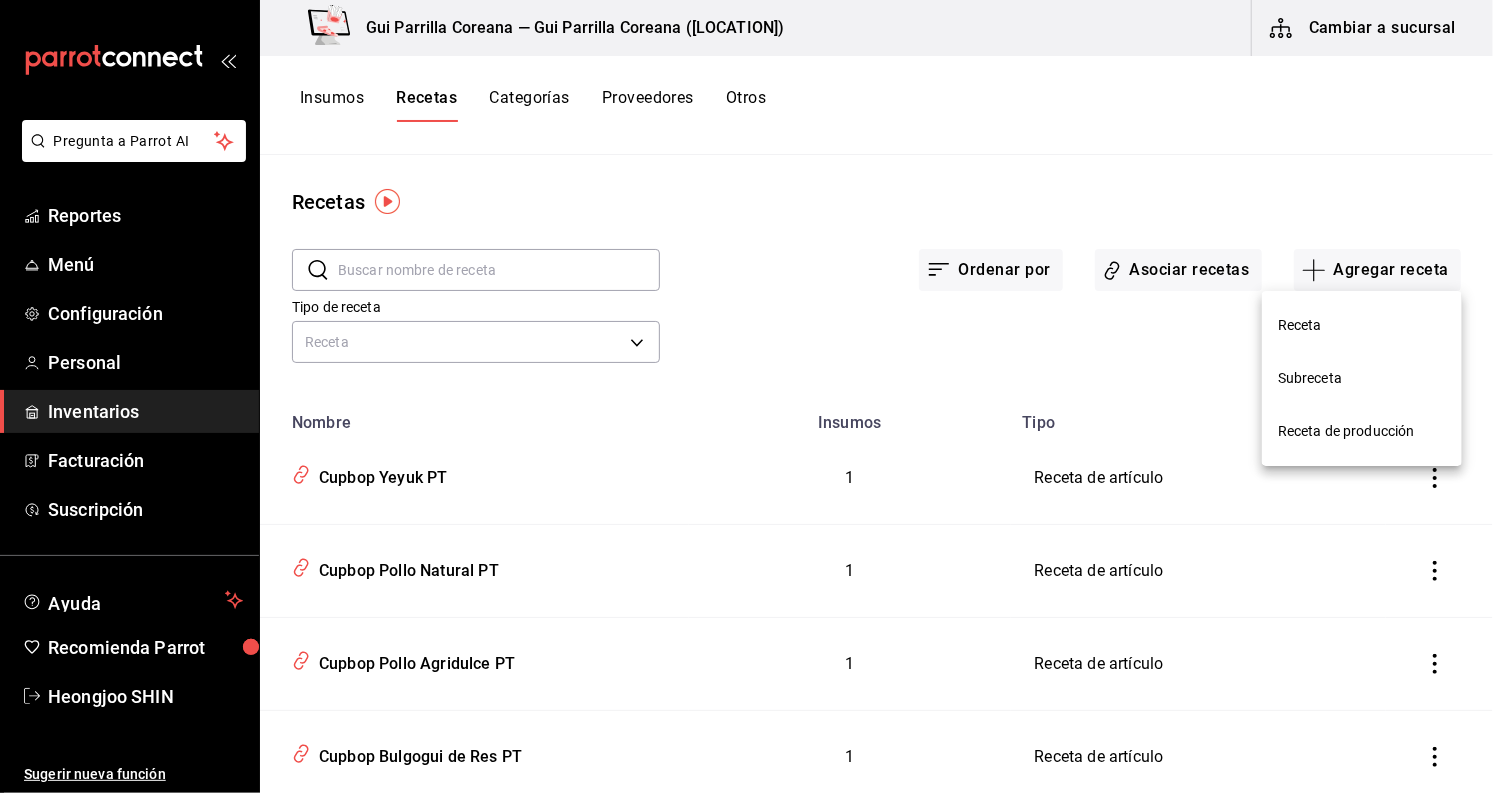 click on "Receta" at bounding box center [1362, 325] 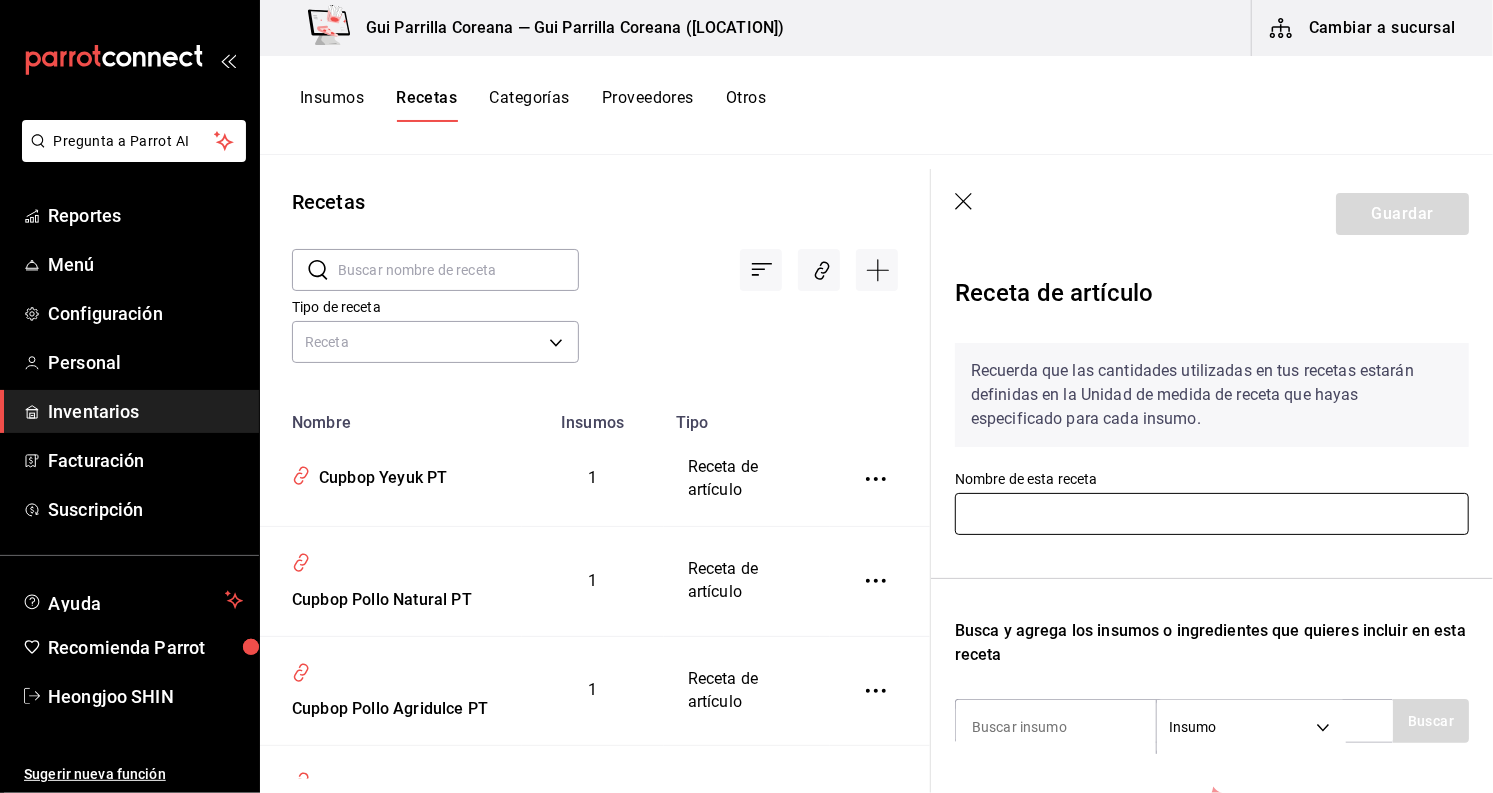 click at bounding box center (1212, 514) 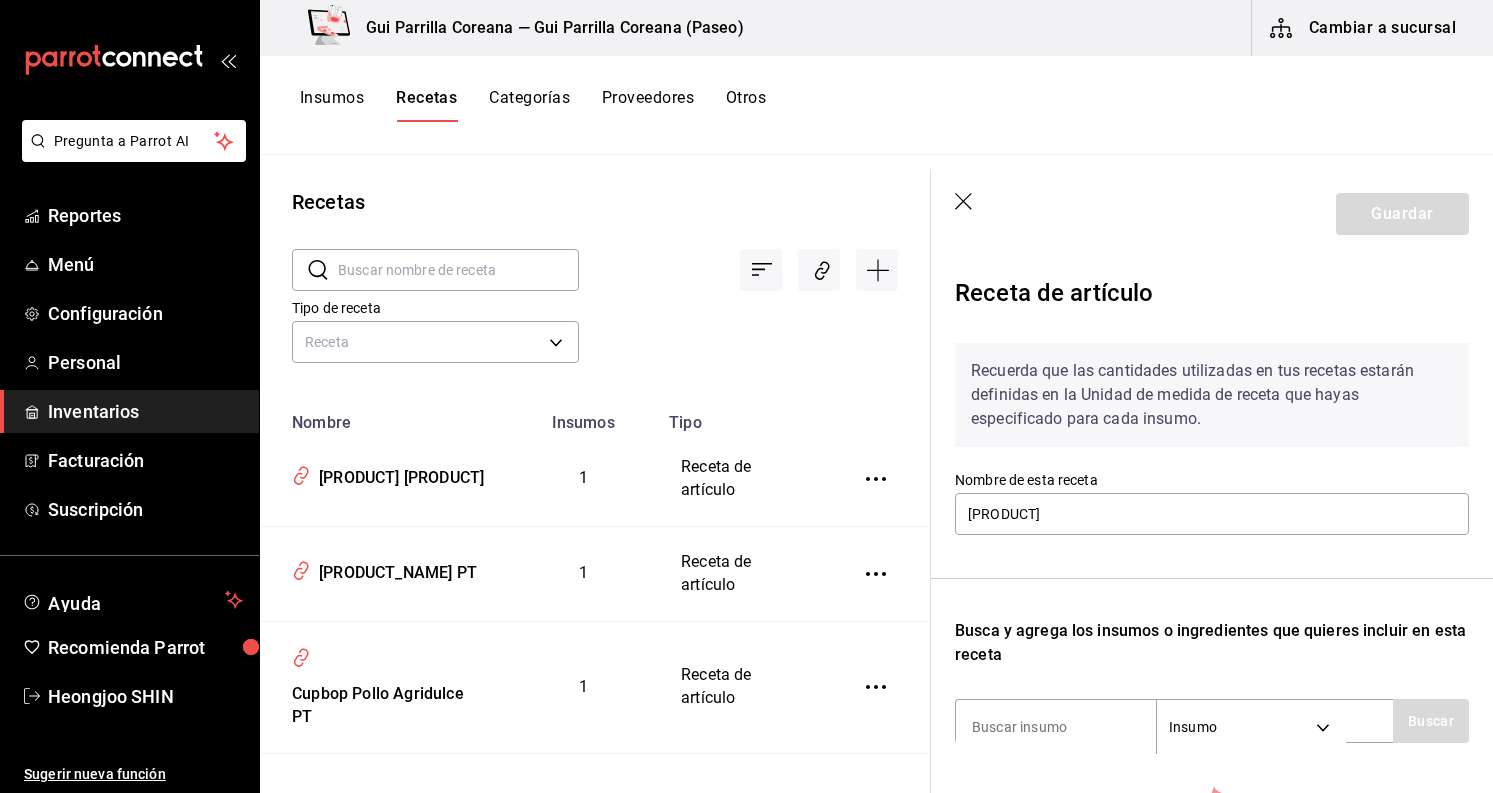 scroll, scrollTop: 0, scrollLeft: 0, axis: both 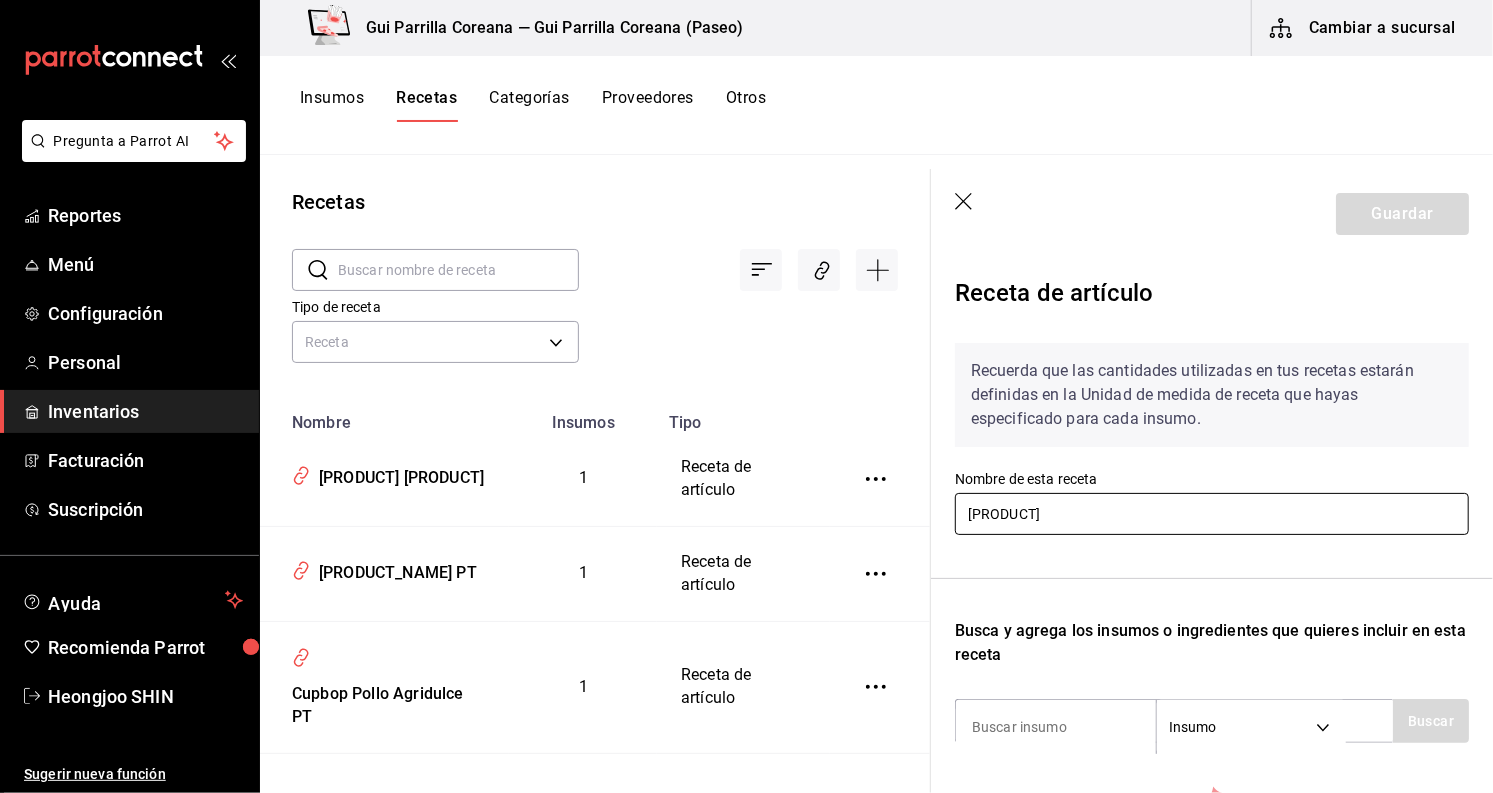 click on "yakul" at bounding box center (1212, 514) 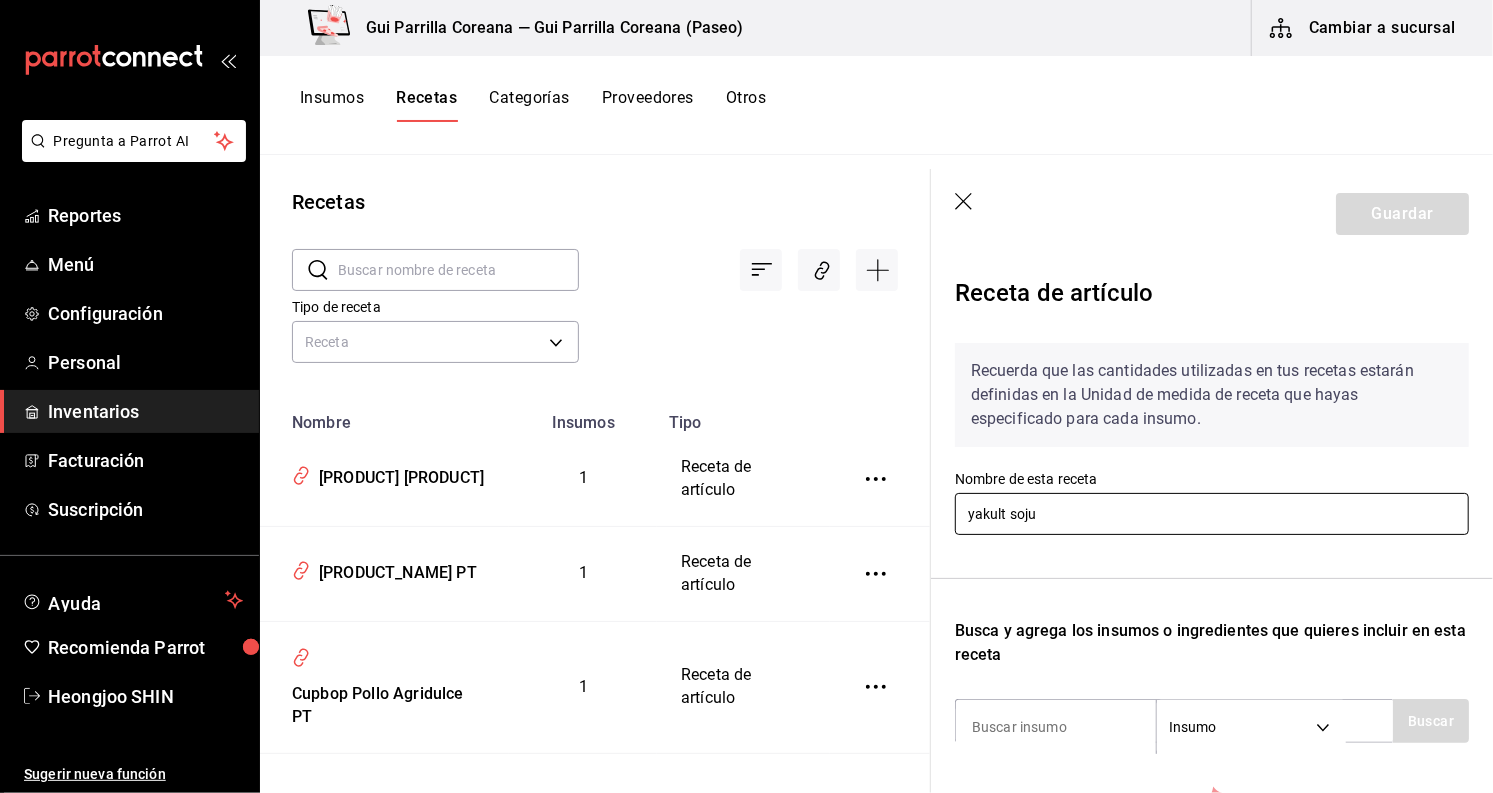 scroll, scrollTop: 222, scrollLeft: 0, axis: vertical 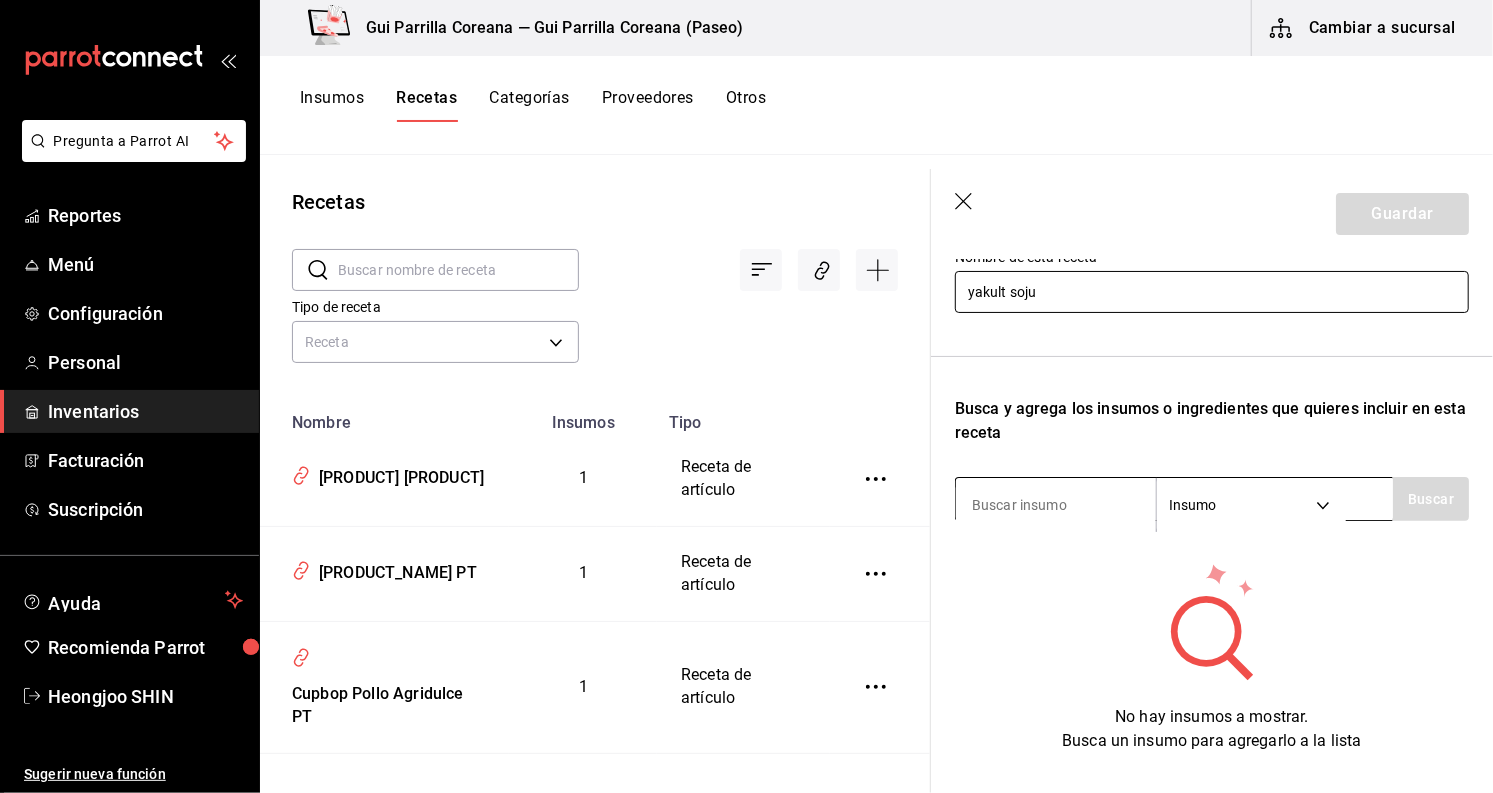 type on "yakult soju" 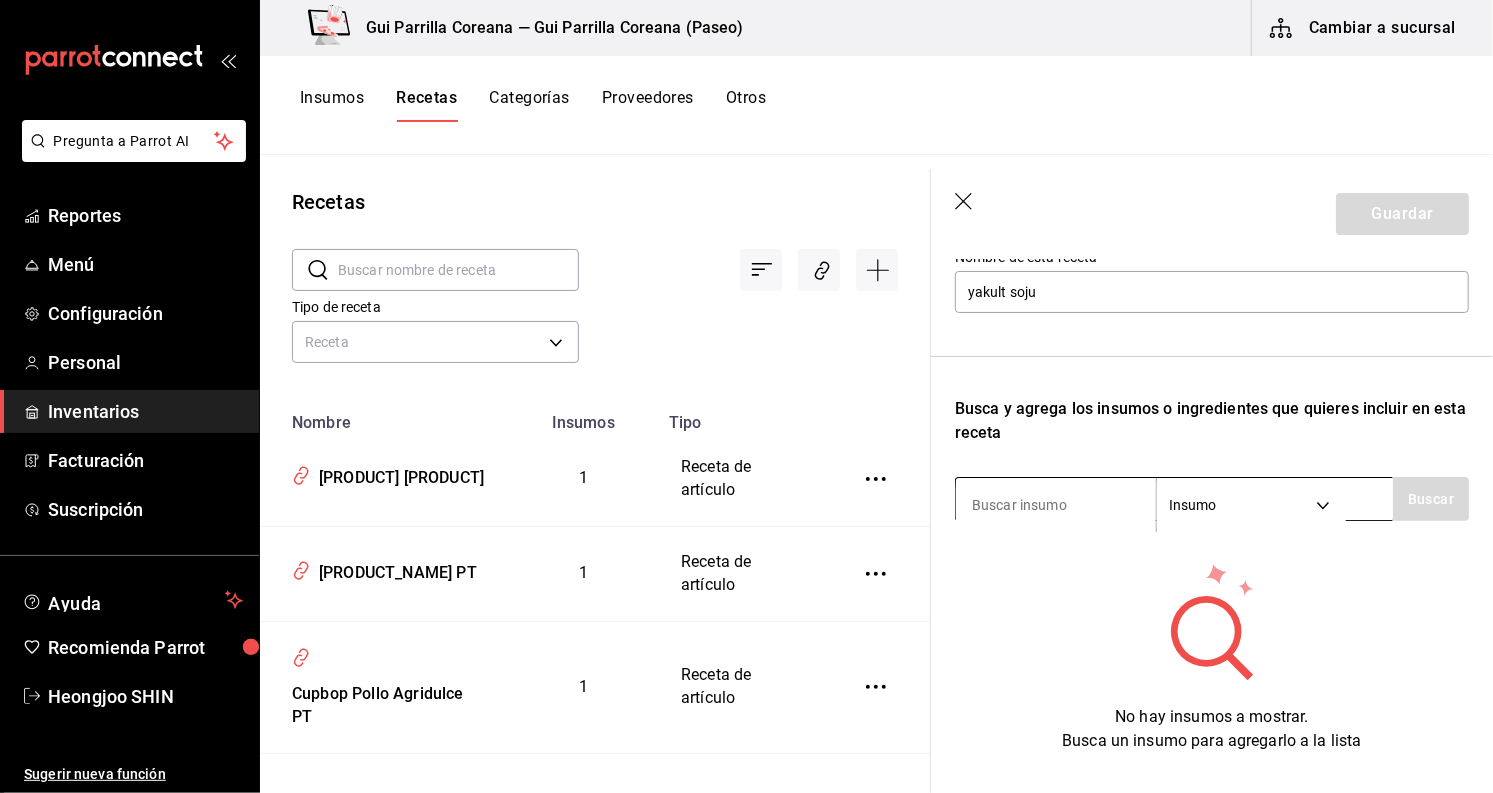 click at bounding box center [1056, 505] 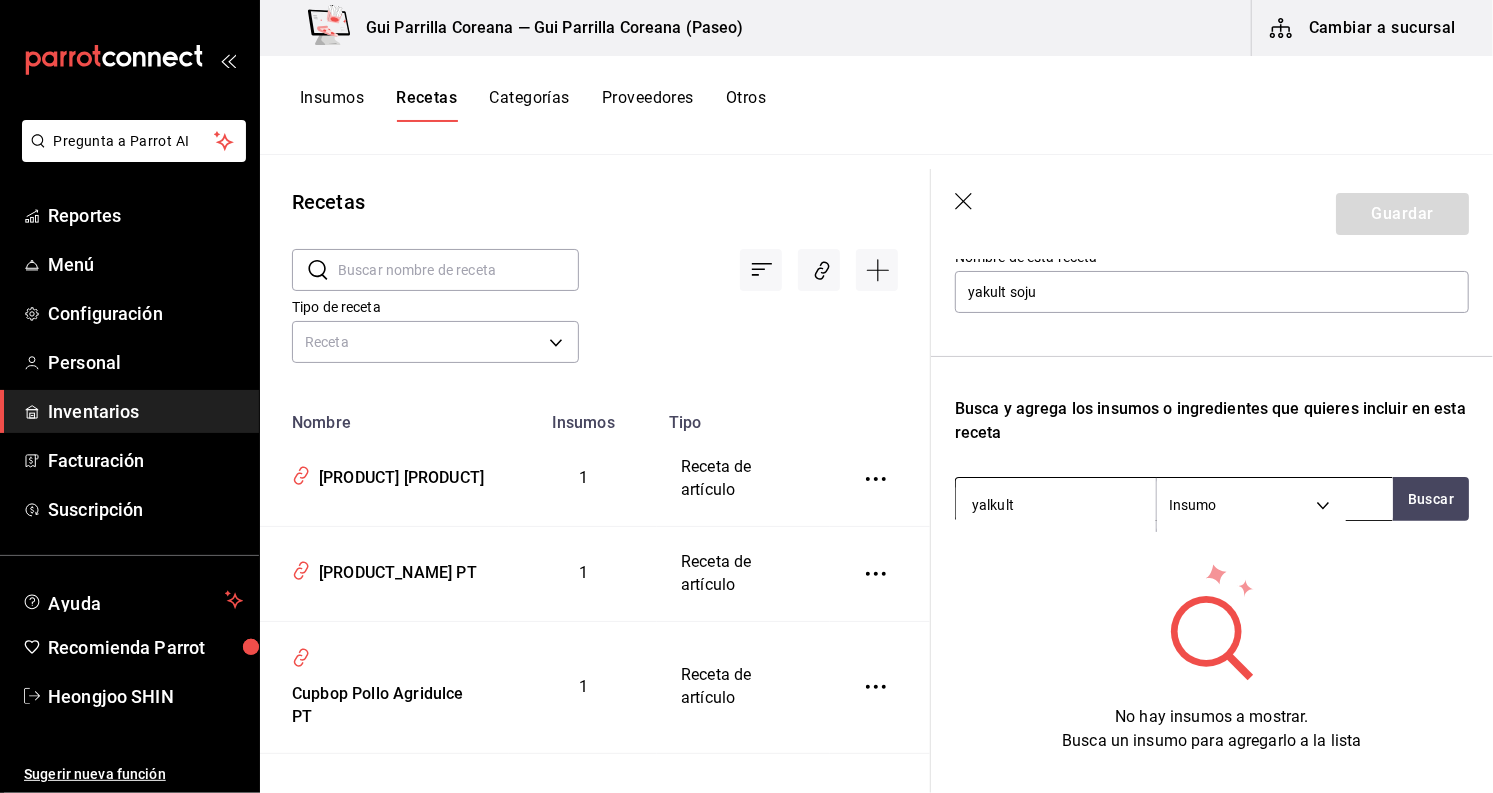 click on "Pregunta a Parrot AI Reportes   Menú   Configuración   Personal   Inventarios   Facturación   Suscripción   Ayuda Recomienda Parrot   Heongjoo SHIN   Sugerir nueva función   Gui Parrilla Coreana — Gui Parrilla Coreana (Paseo) Cambiar a sucursal Insumos Recetas Categorías Proveedores Otros Recetas ​ ​ Tipo de receta Receta PRODUCT Nombre Insumos Tipo Cupbop Yeyuk PT 1 Receta de artículo Cupbop Pollo Natural PT 1 Receta de artículo Cupbop Pollo Agridulce PT 1 Receta de artículo Cupbop Bulgogui de Res PT 1 Receta de artículo Bokkumbap De Camarón PT 1 Receta de artículo Minihamburguesa Coreana PT 1 Receta de artículo Bulgoki Pasta PT 1 Receta de artículo Yubu Mixto PT 3 Receta de artículo Duo De Camarones PT 1 Receta de artículo Dakgalbi PT 1 Receta de artículo Ganjang Dakgalbi PT 1 Receta de artículo Pollo Ramyeon PT 1 Receta de artículo Ramyeon Mariscos PT 3 Receta de artículo Chadolchapaguetti PT 1 Receta de artículo Bokkumramyeon PT 1 Receta de artículo Kimchi Ramyeon PT 1 1 1 1 1" at bounding box center (746, 389) 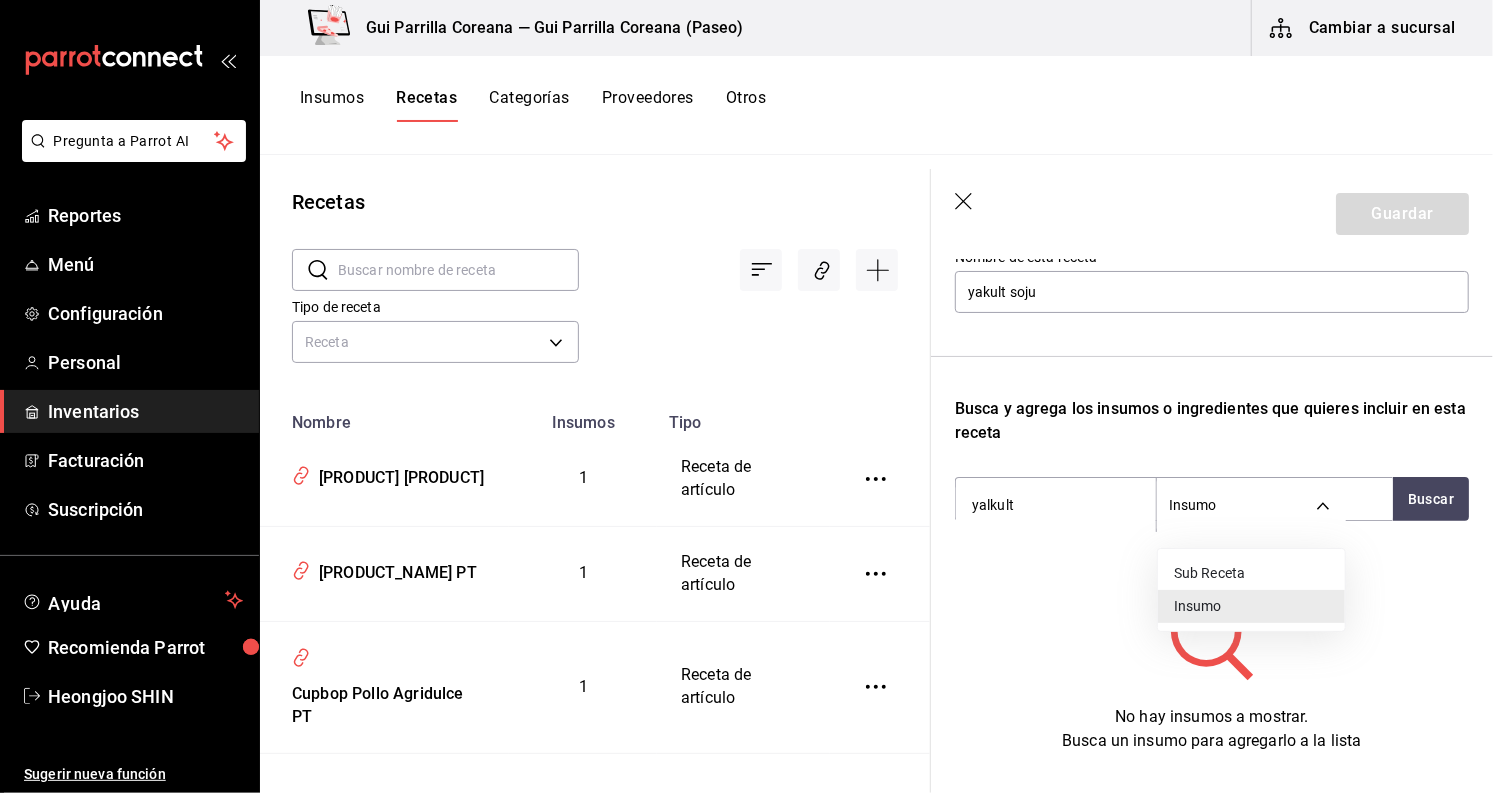 click at bounding box center (746, 396) 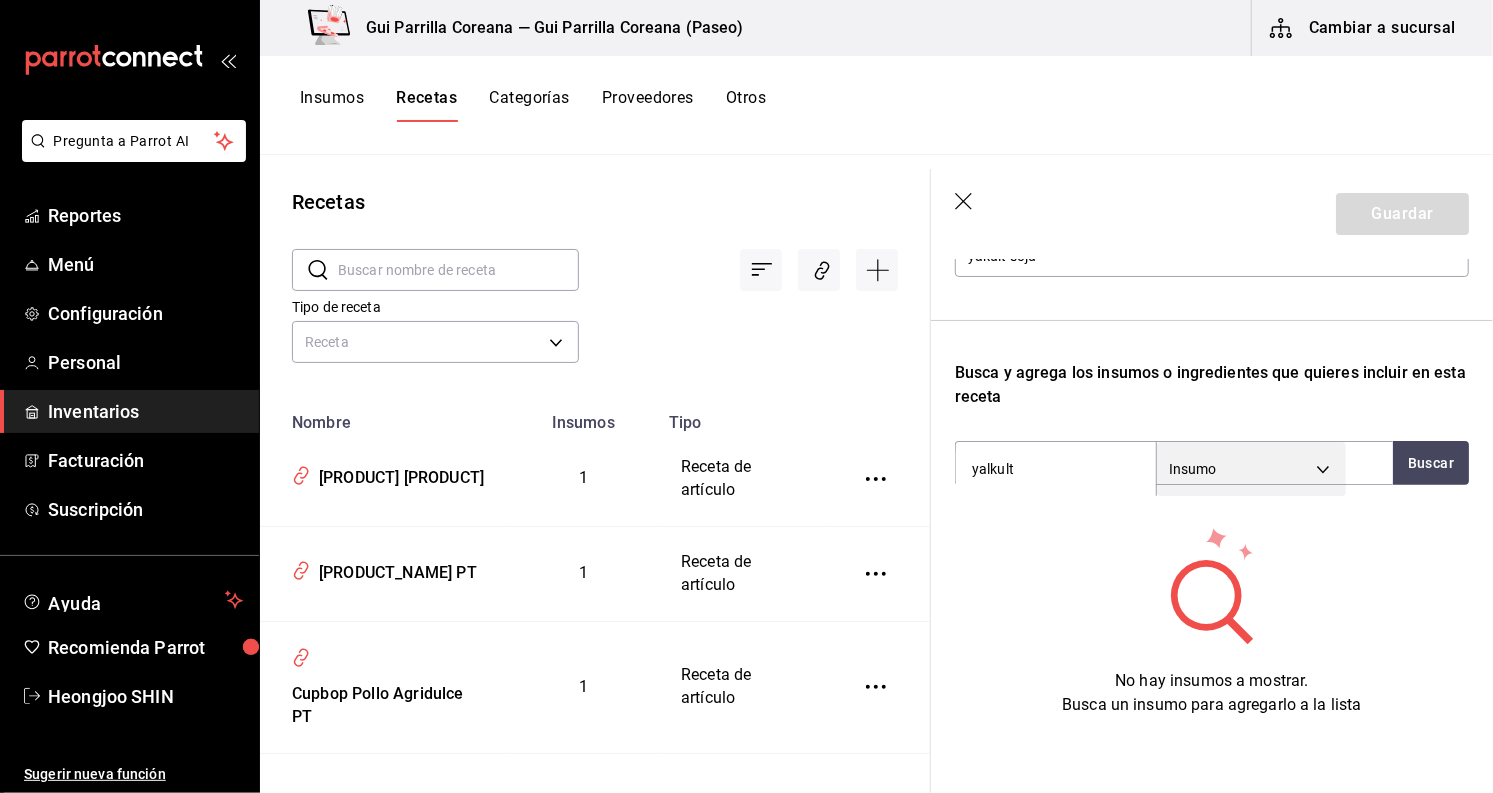 scroll, scrollTop: 279, scrollLeft: 0, axis: vertical 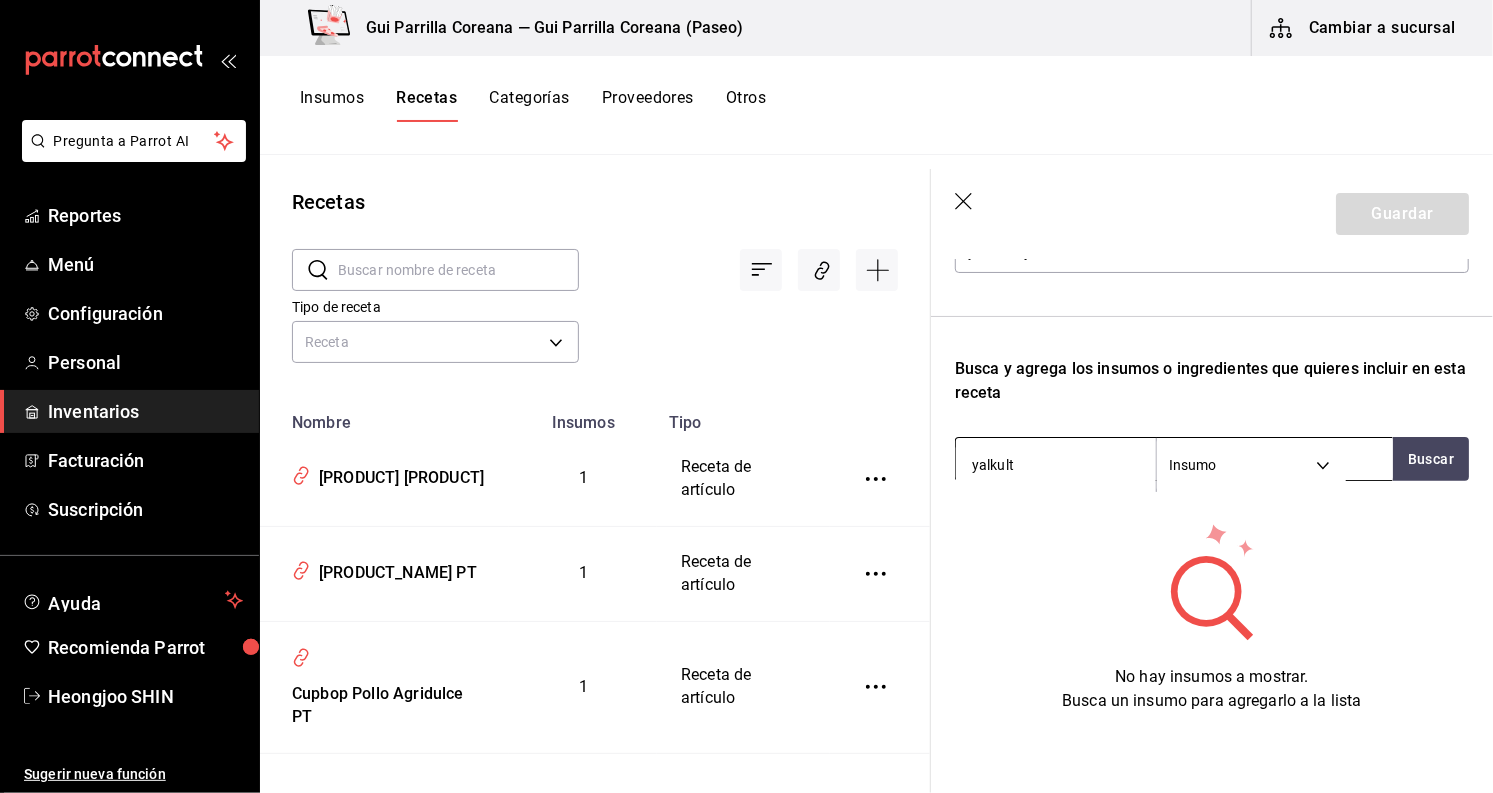click on "yalkult" at bounding box center [1056, 465] 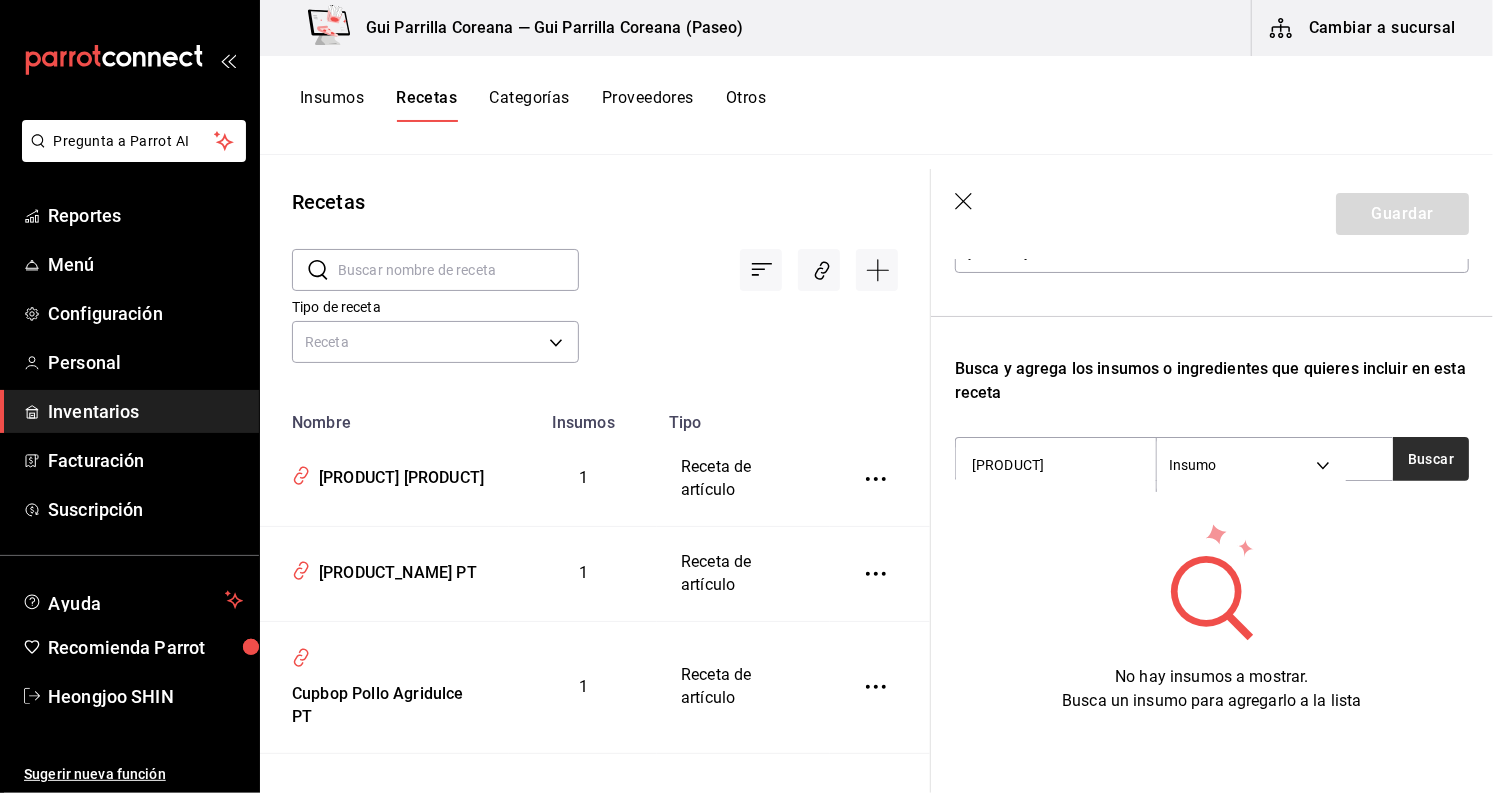type on "yakult" 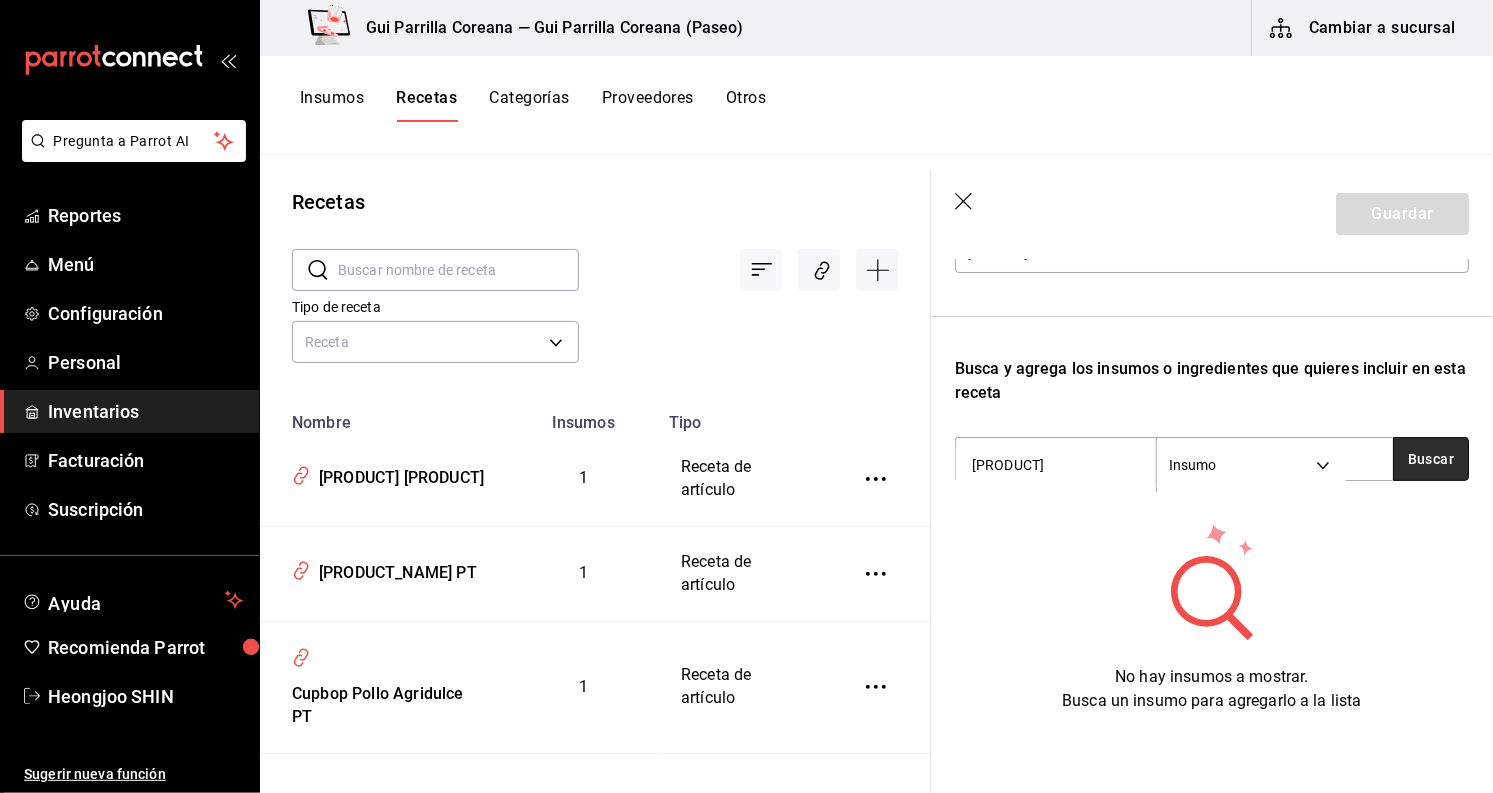 click on "Buscar" at bounding box center [1431, 459] 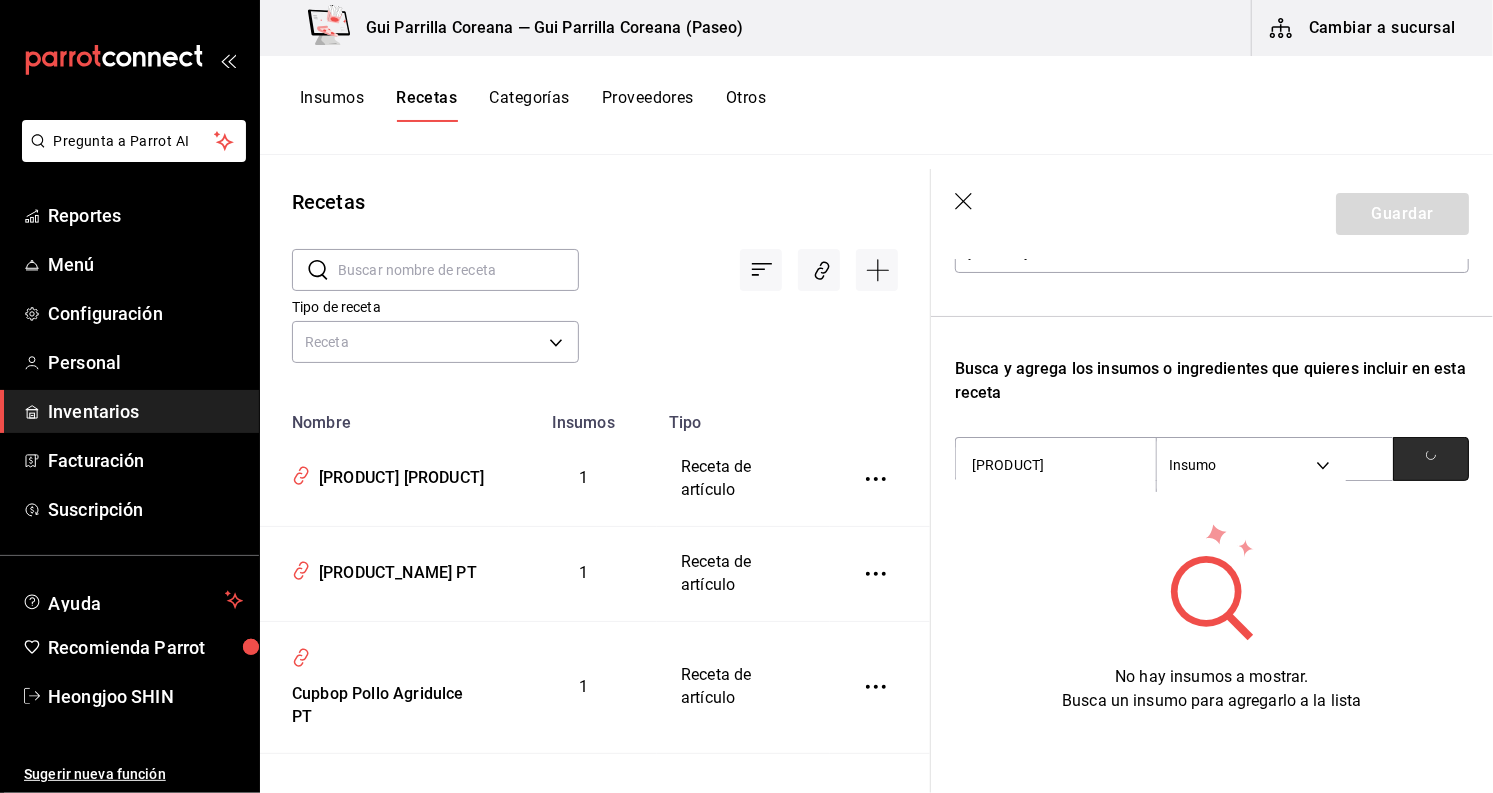 click at bounding box center (1431, 459) 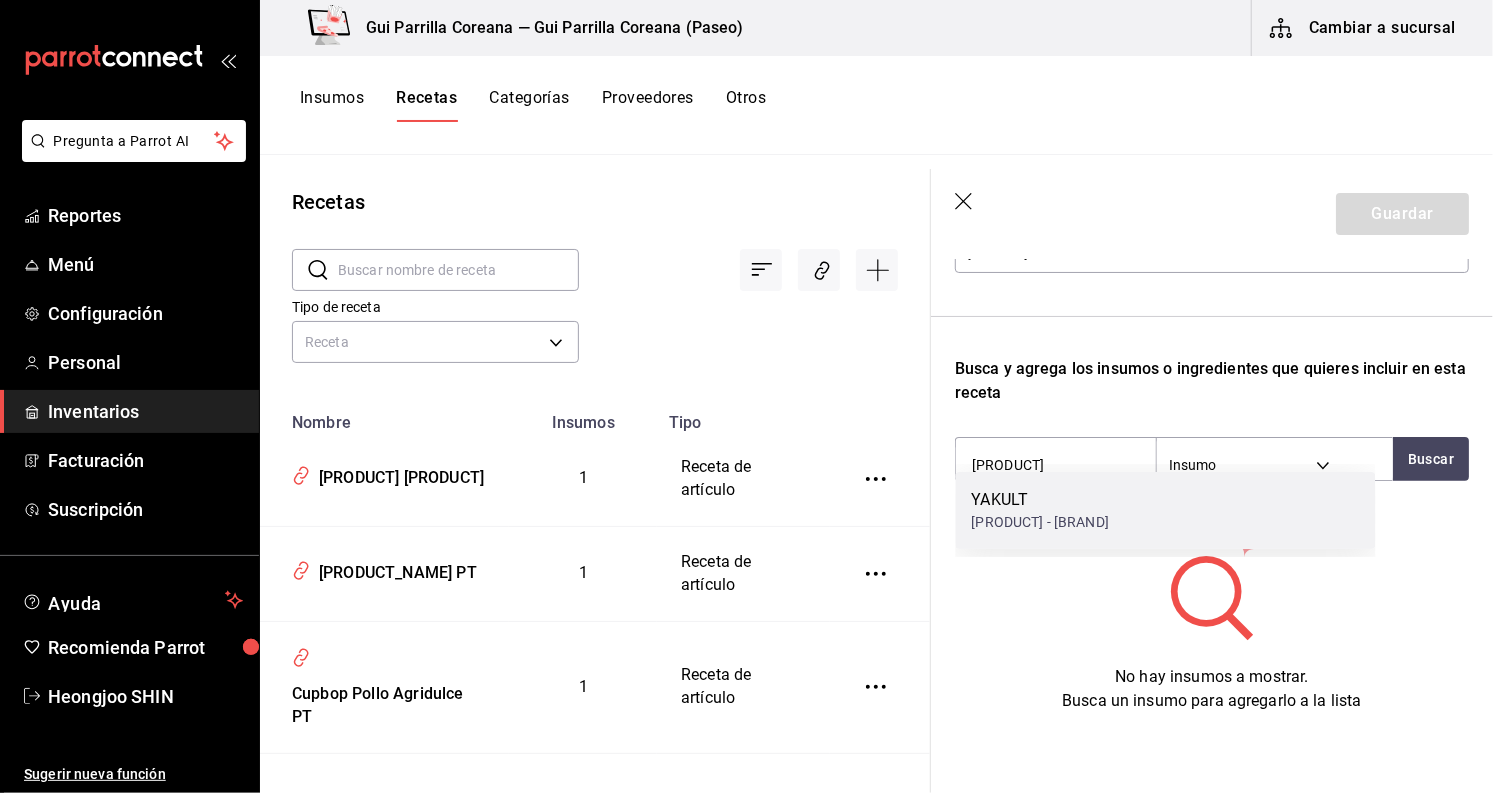 click on "CAJA - KOME ABARROTES" at bounding box center (1041, 522) 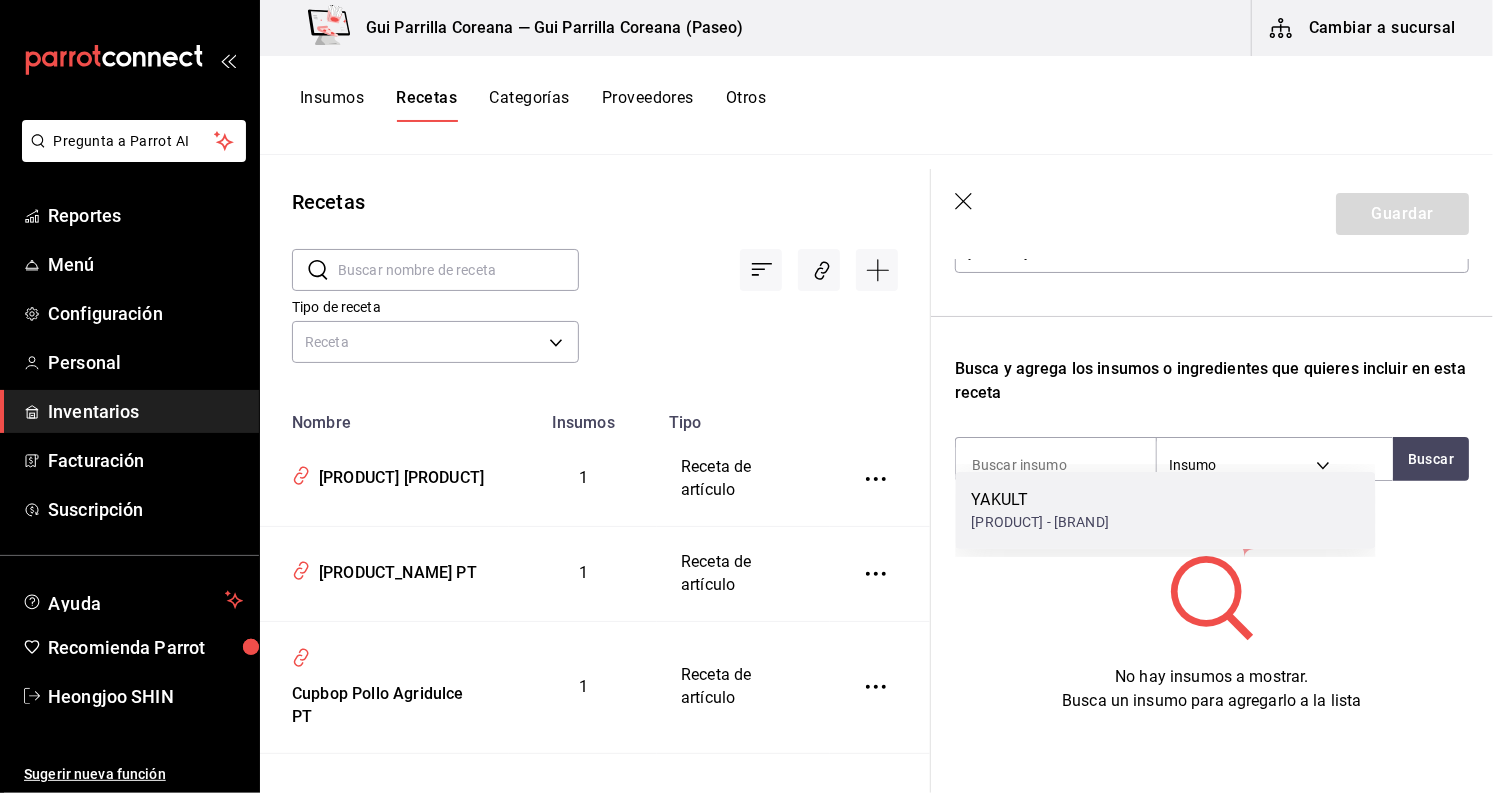 scroll, scrollTop: 248, scrollLeft: 0, axis: vertical 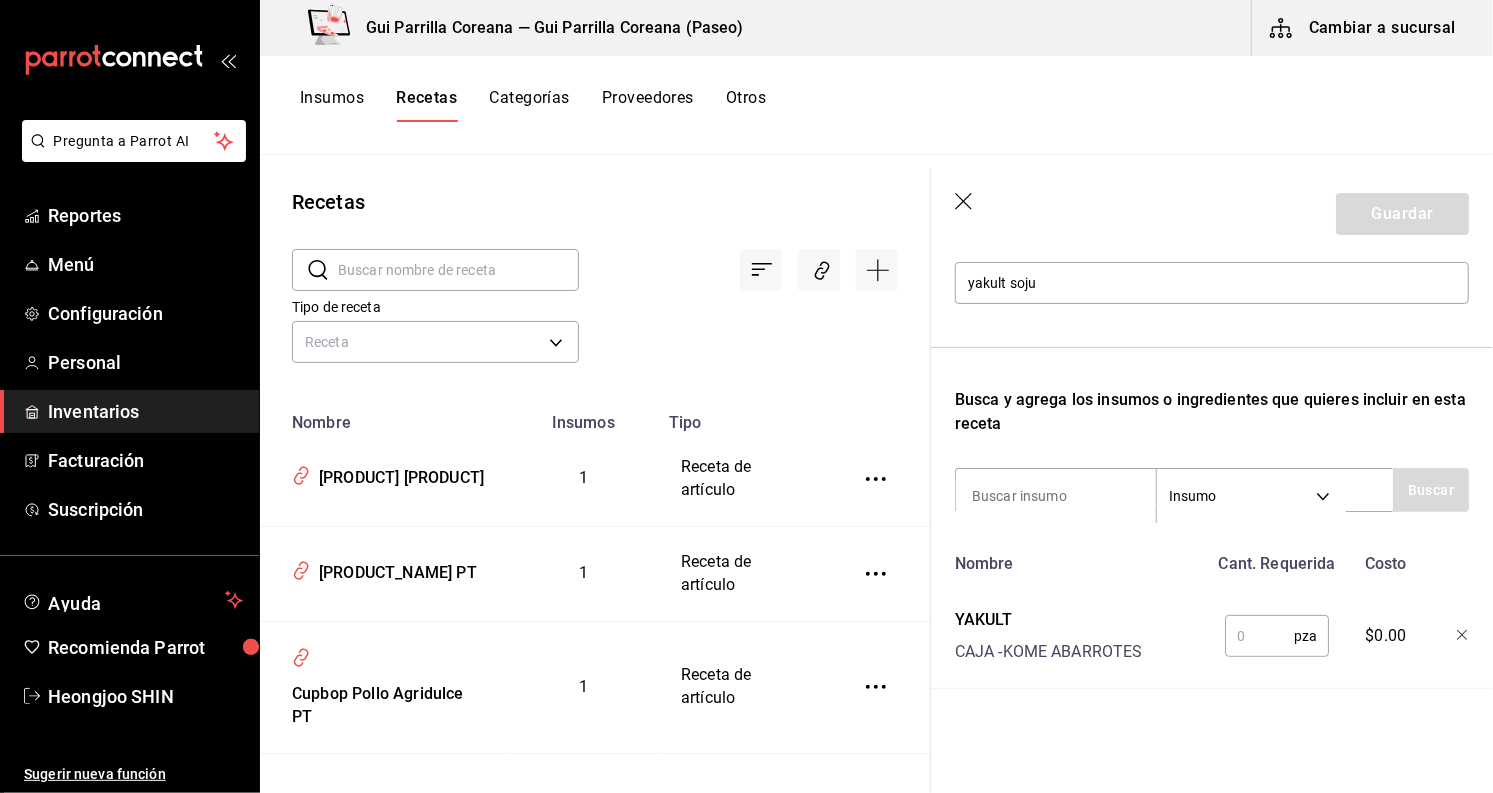 click at bounding box center [1259, 636] 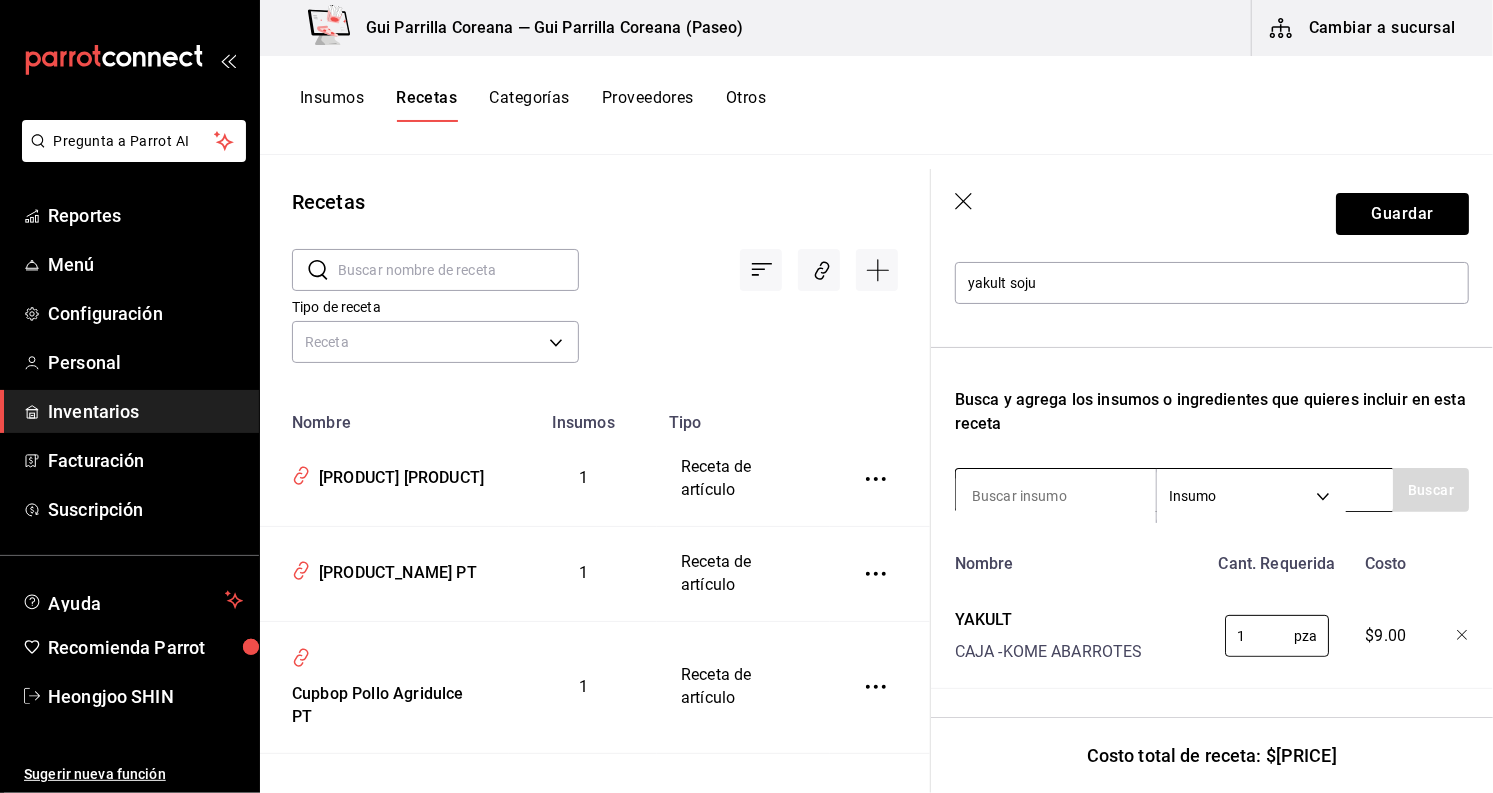 type on "1" 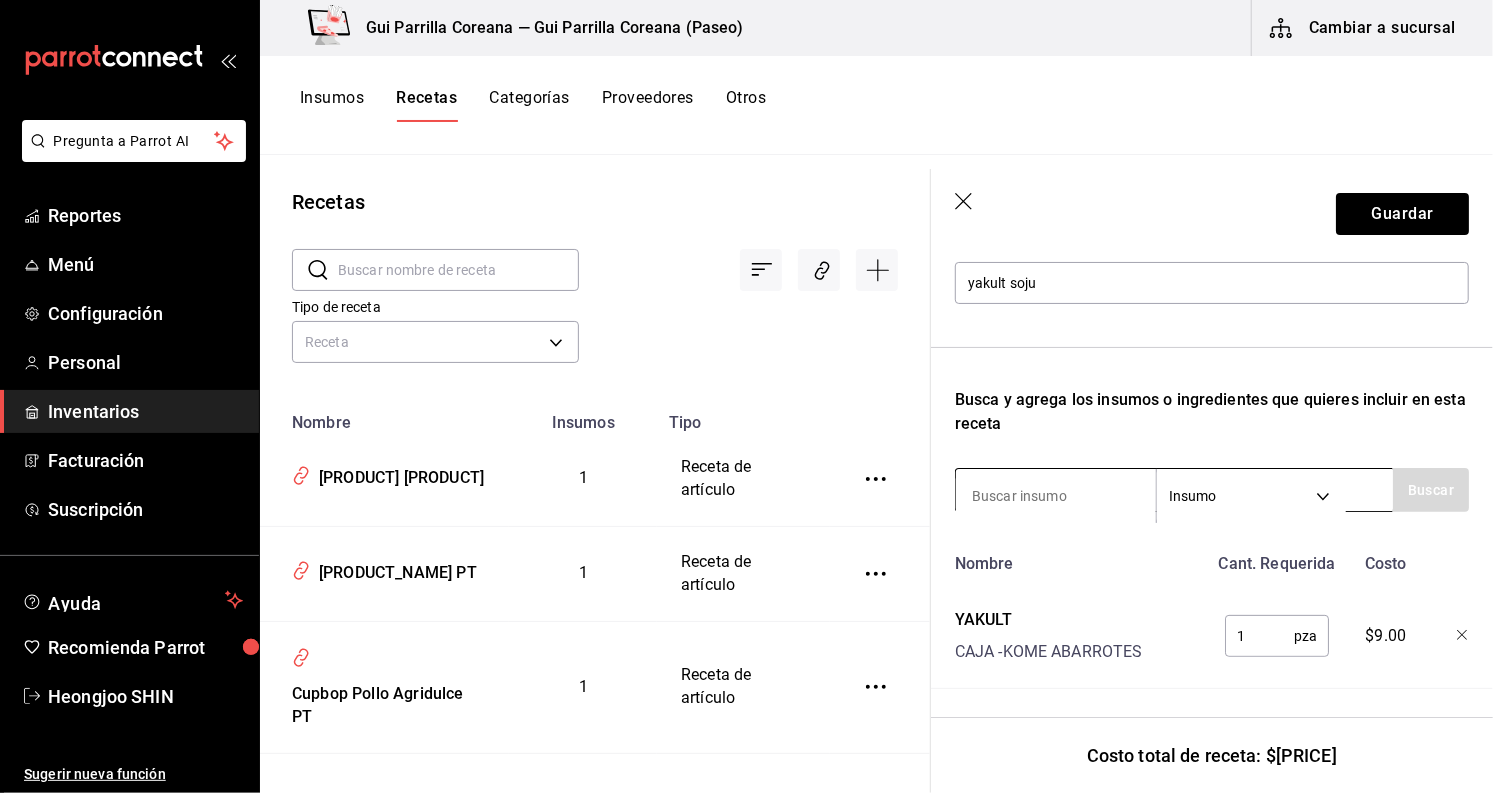 click at bounding box center (1056, 496) 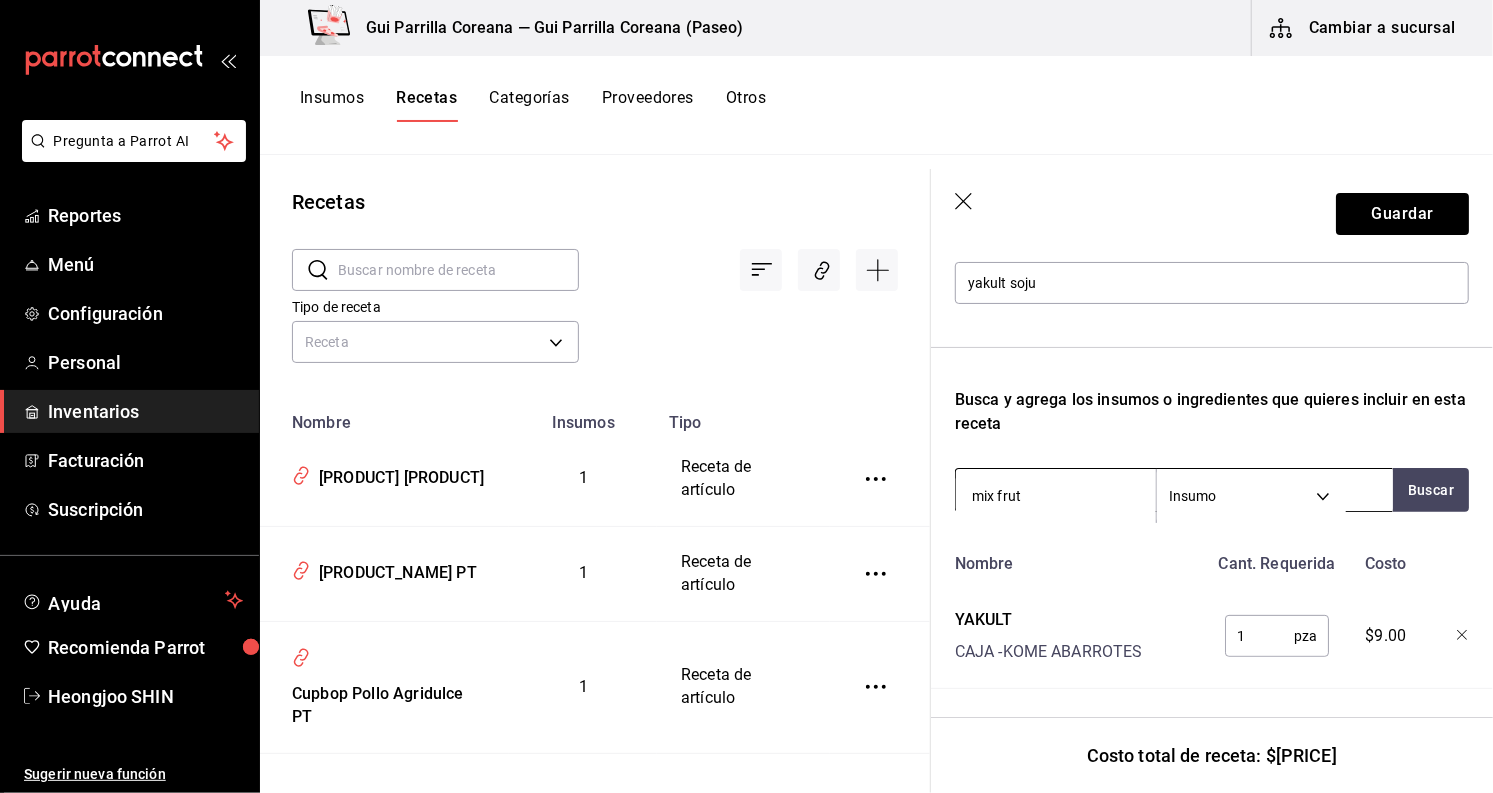 type on "mix fruto" 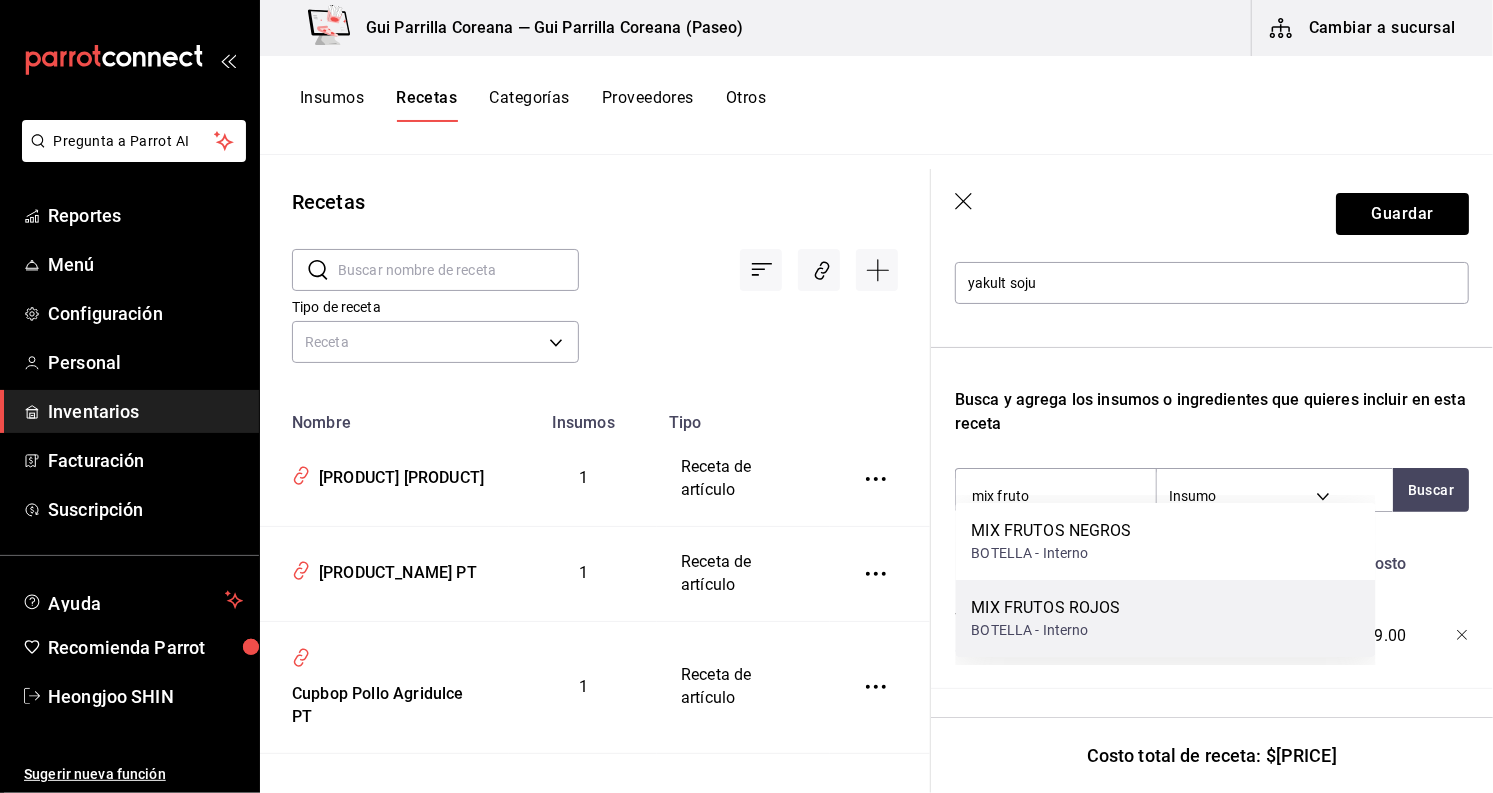 click on "MIX FRUTOS ROJOS" at bounding box center [1046, 608] 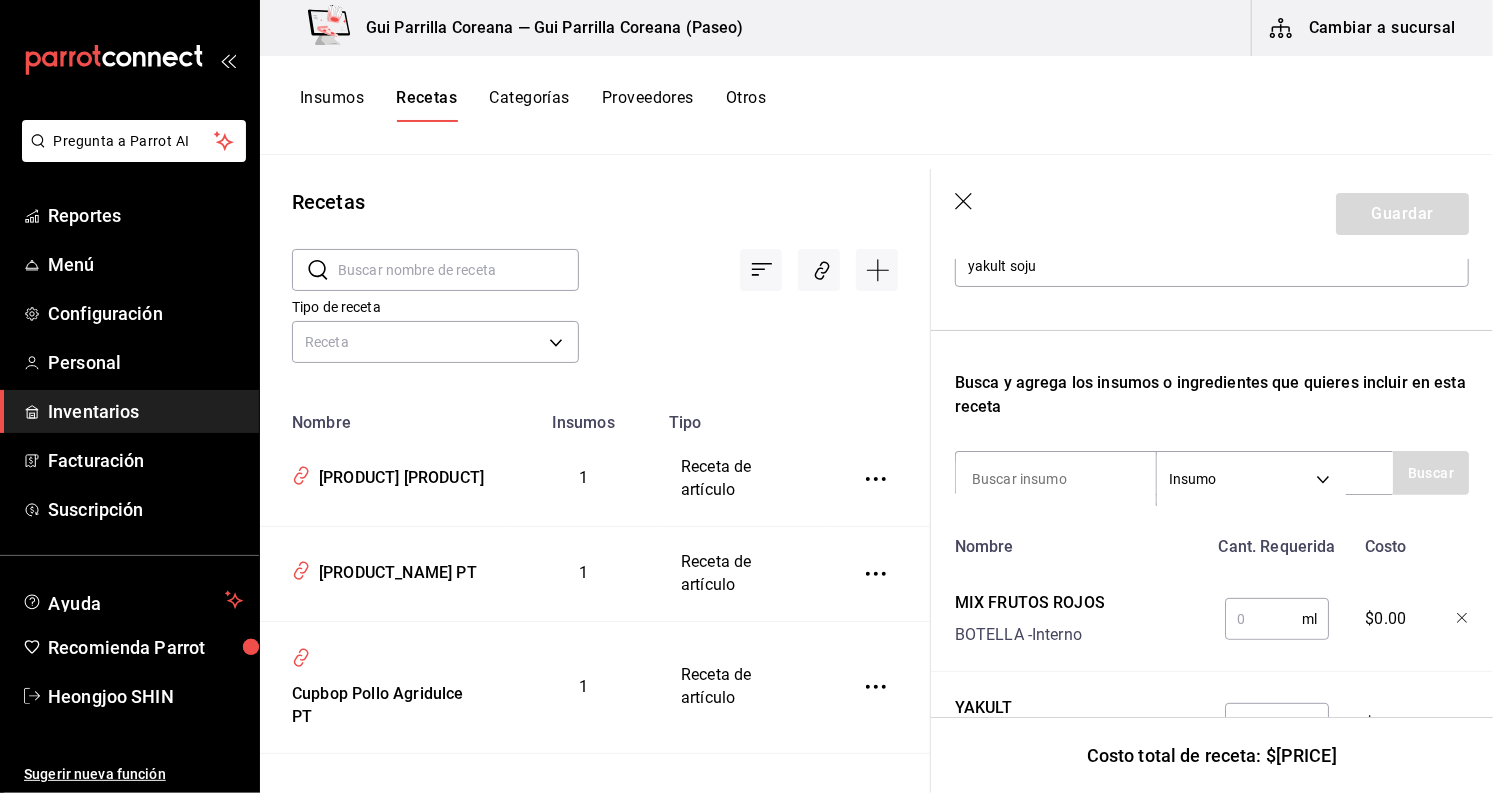scroll, scrollTop: 352, scrollLeft: 0, axis: vertical 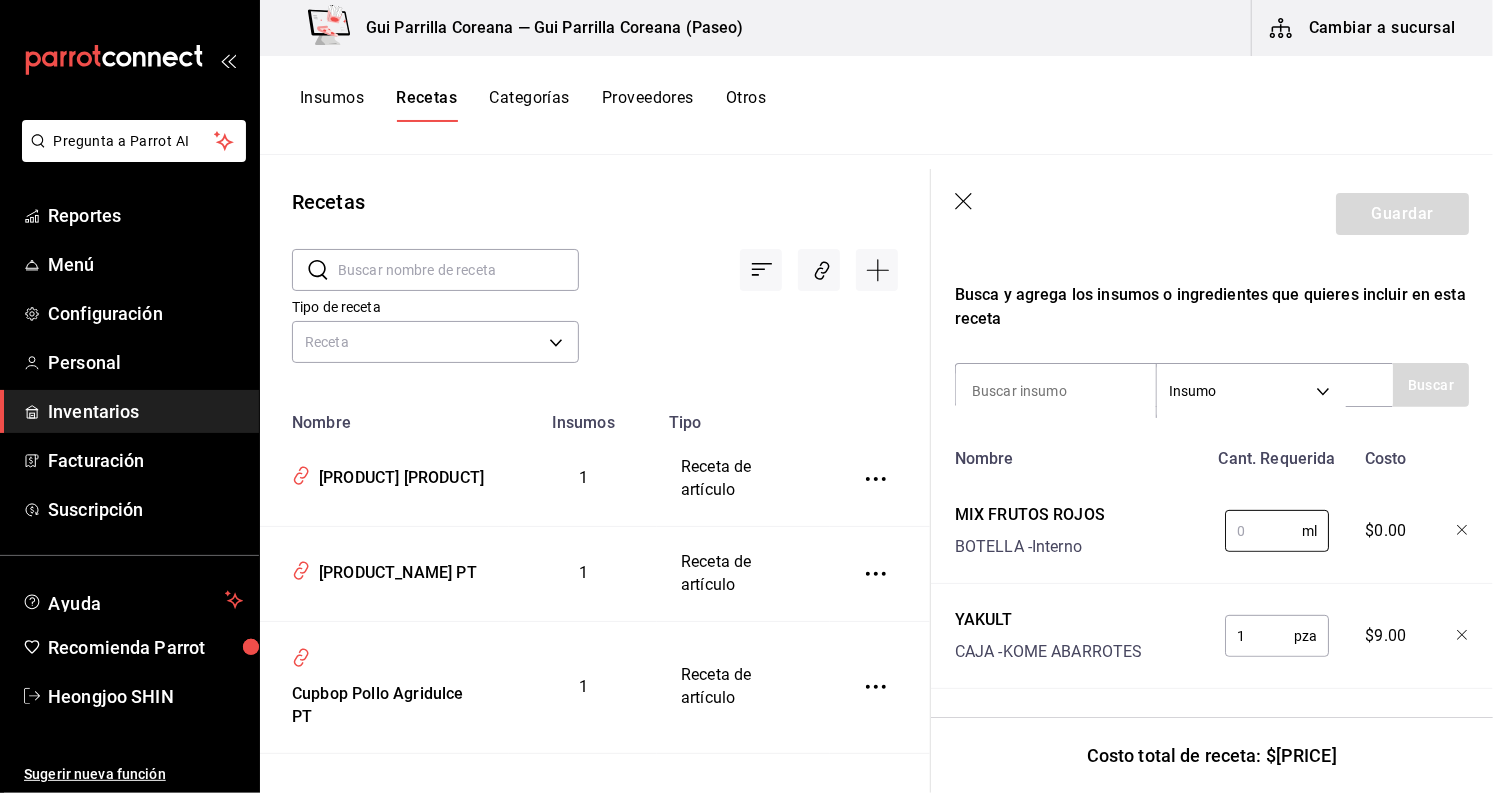 drag, startPoint x: 1243, startPoint y: 521, endPoint x: 1173, endPoint y: 530, distance: 70.5762 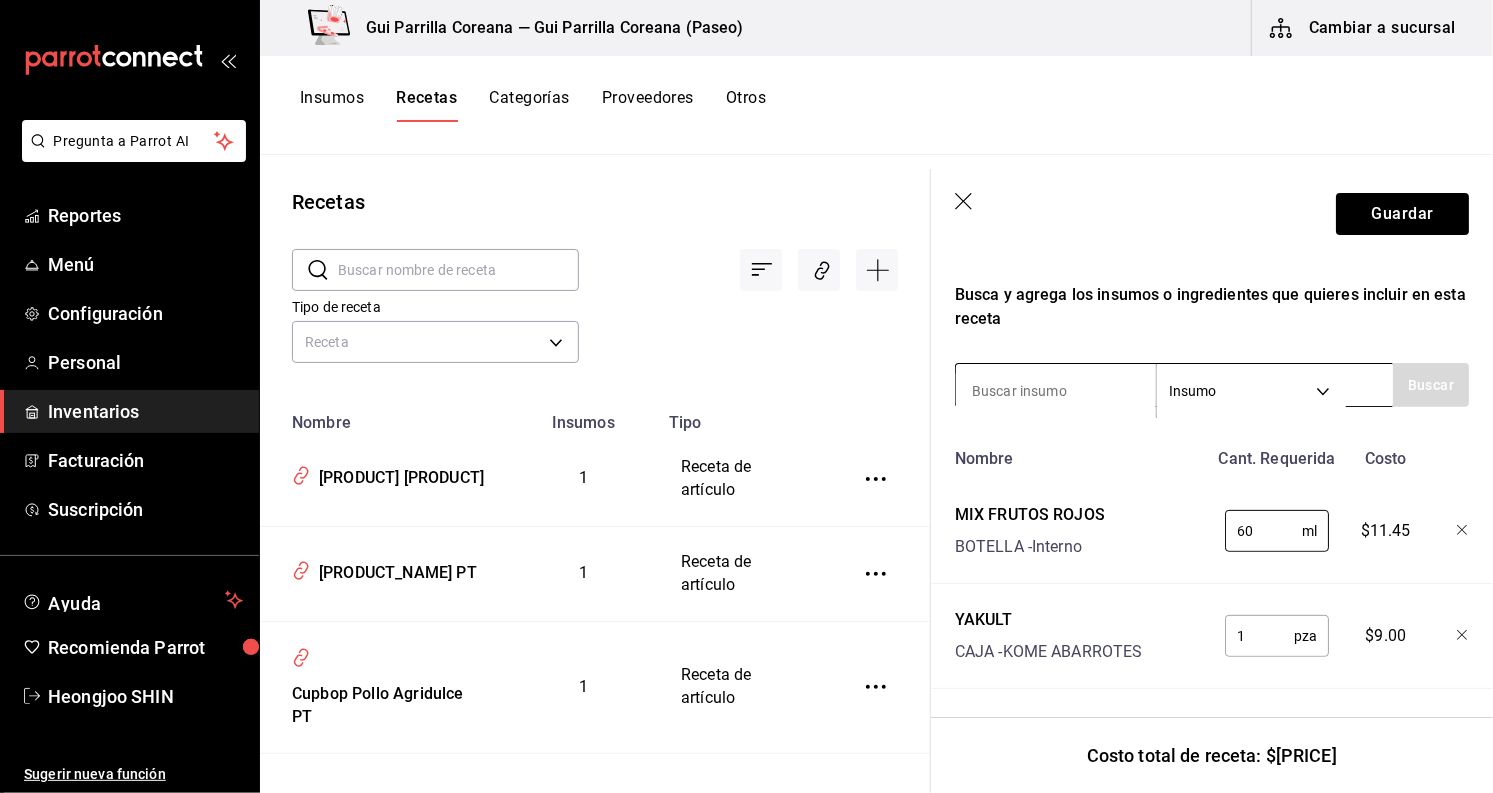 type on "60" 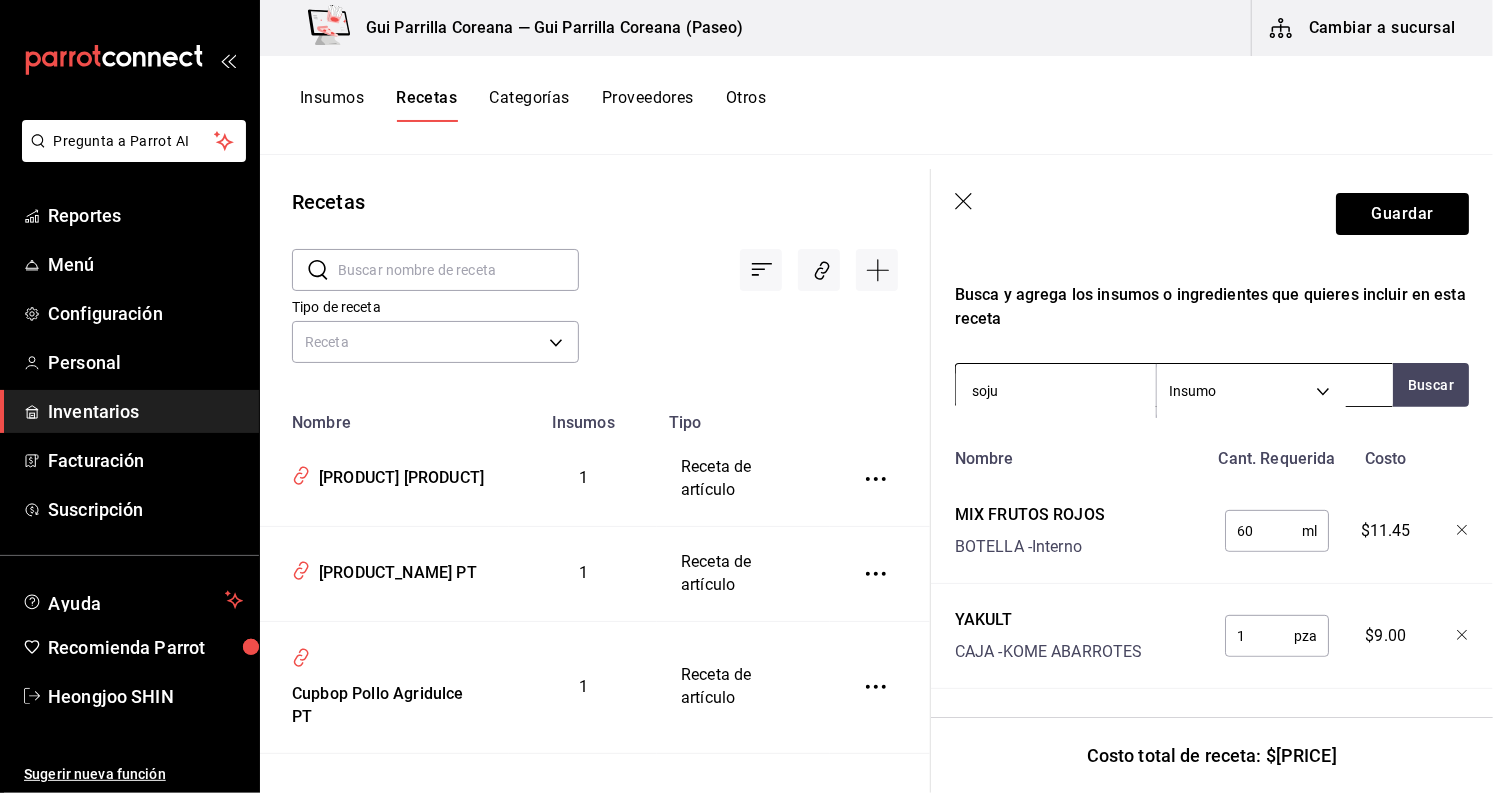 click on "soju" at bounding box center [1056, 391] 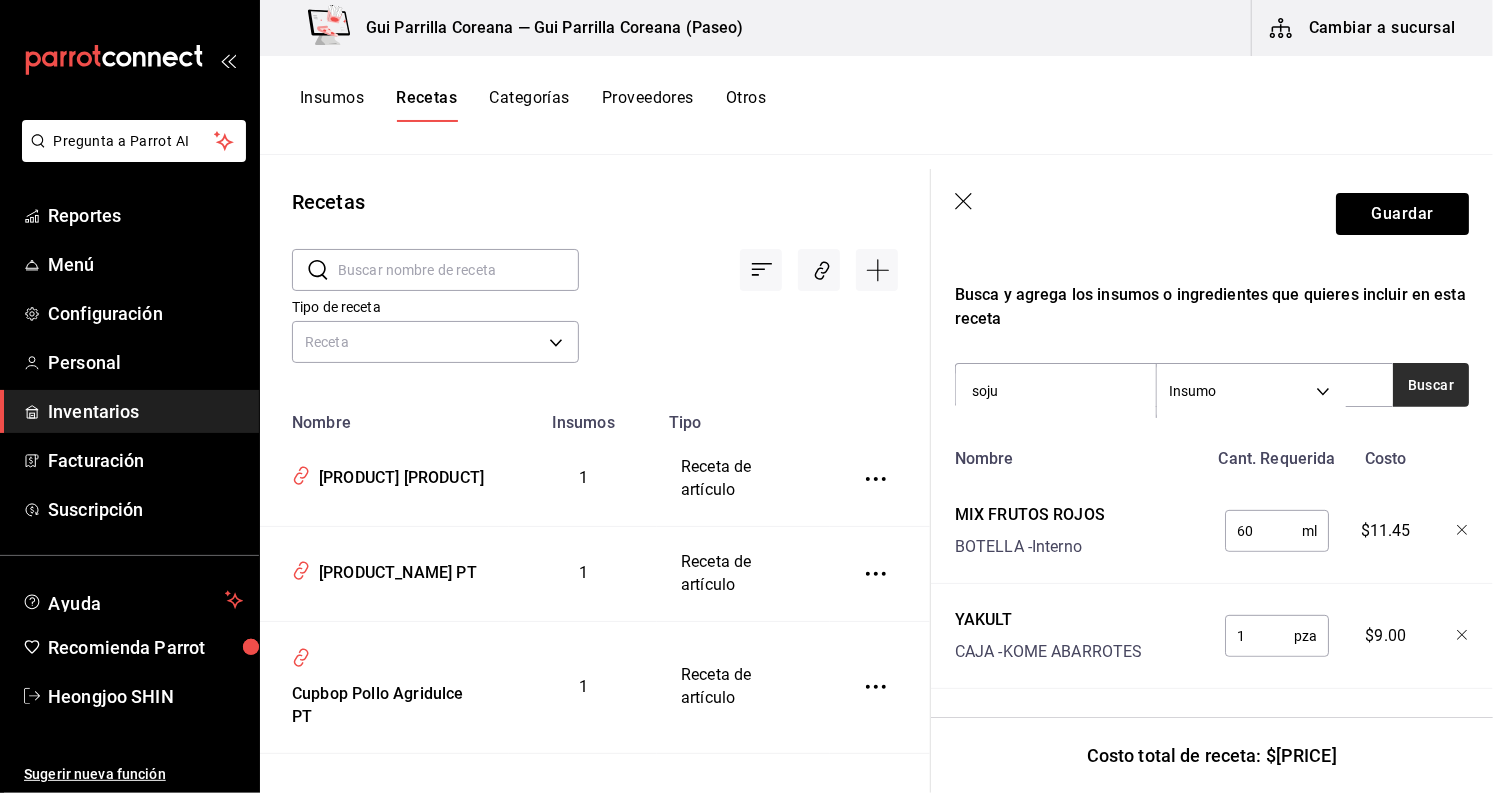 type on "soju" 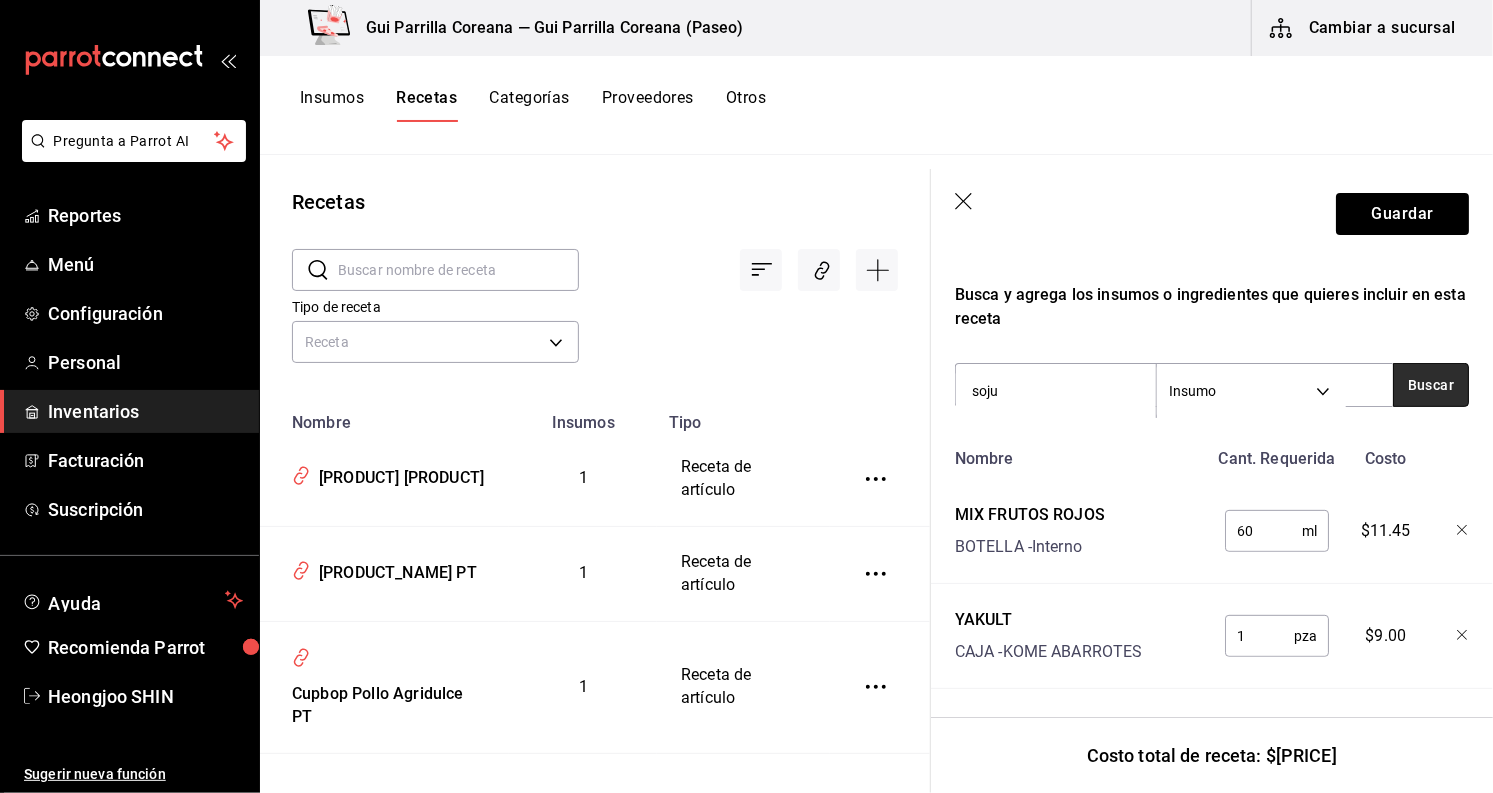 click on "Buscar" at bounding box center [1431, 385] 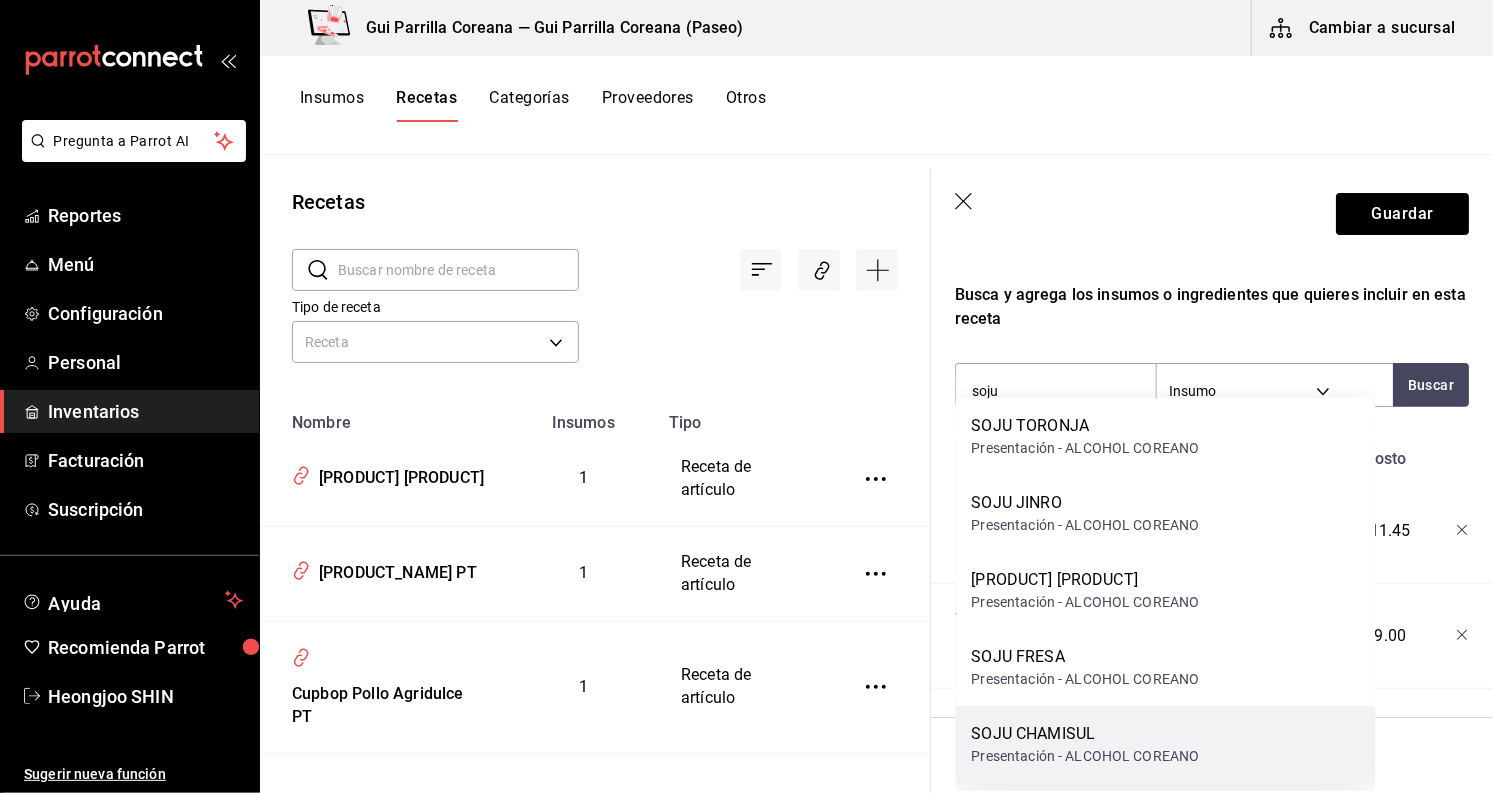 click on "SOJU CHAMISUL" at bounding box center [1086, 734] 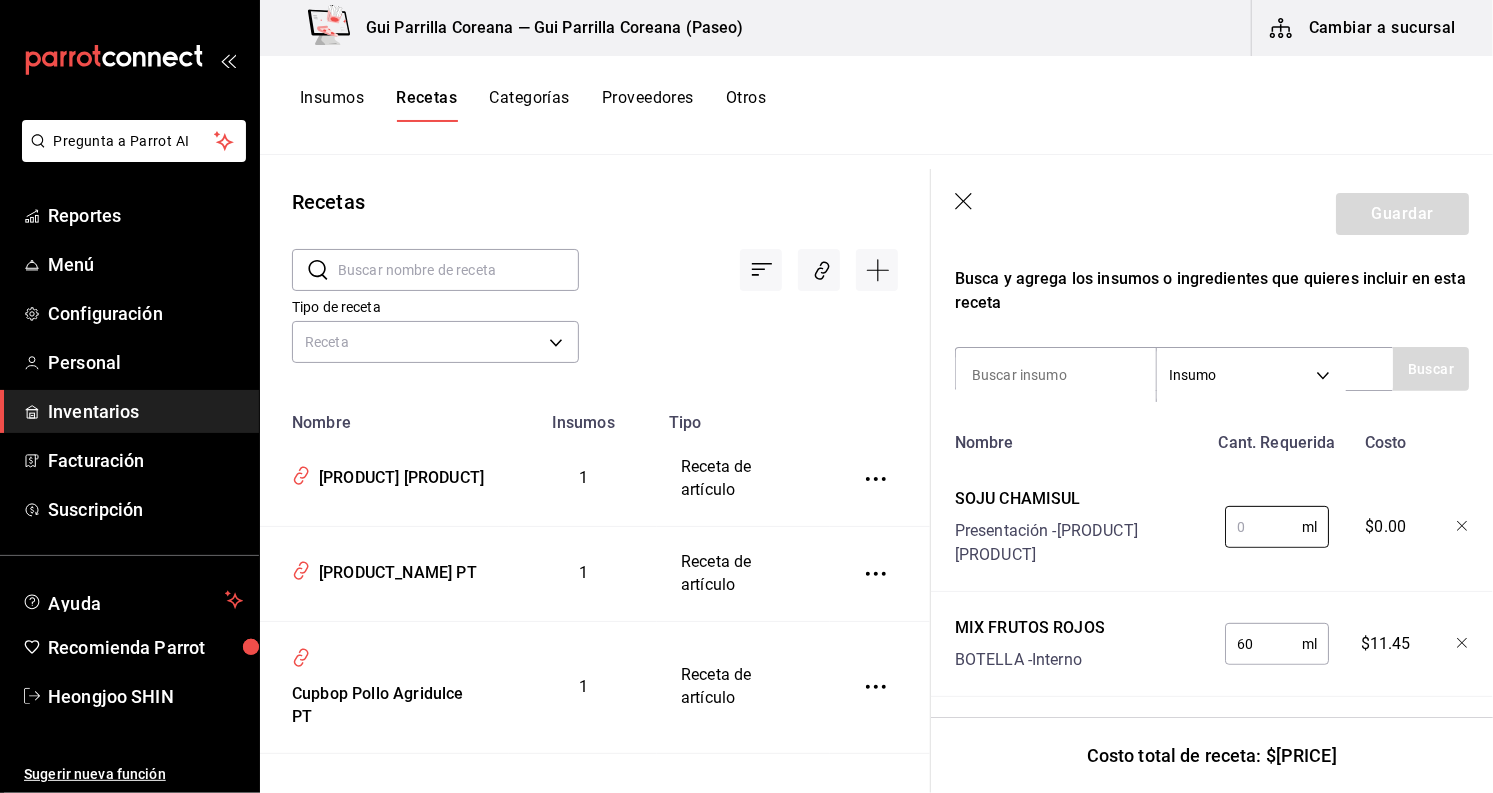 drag, startPoint x: 1248, startPoint y: 526, endPoint x: 1168, endPoint y: 534, distance: 80.399 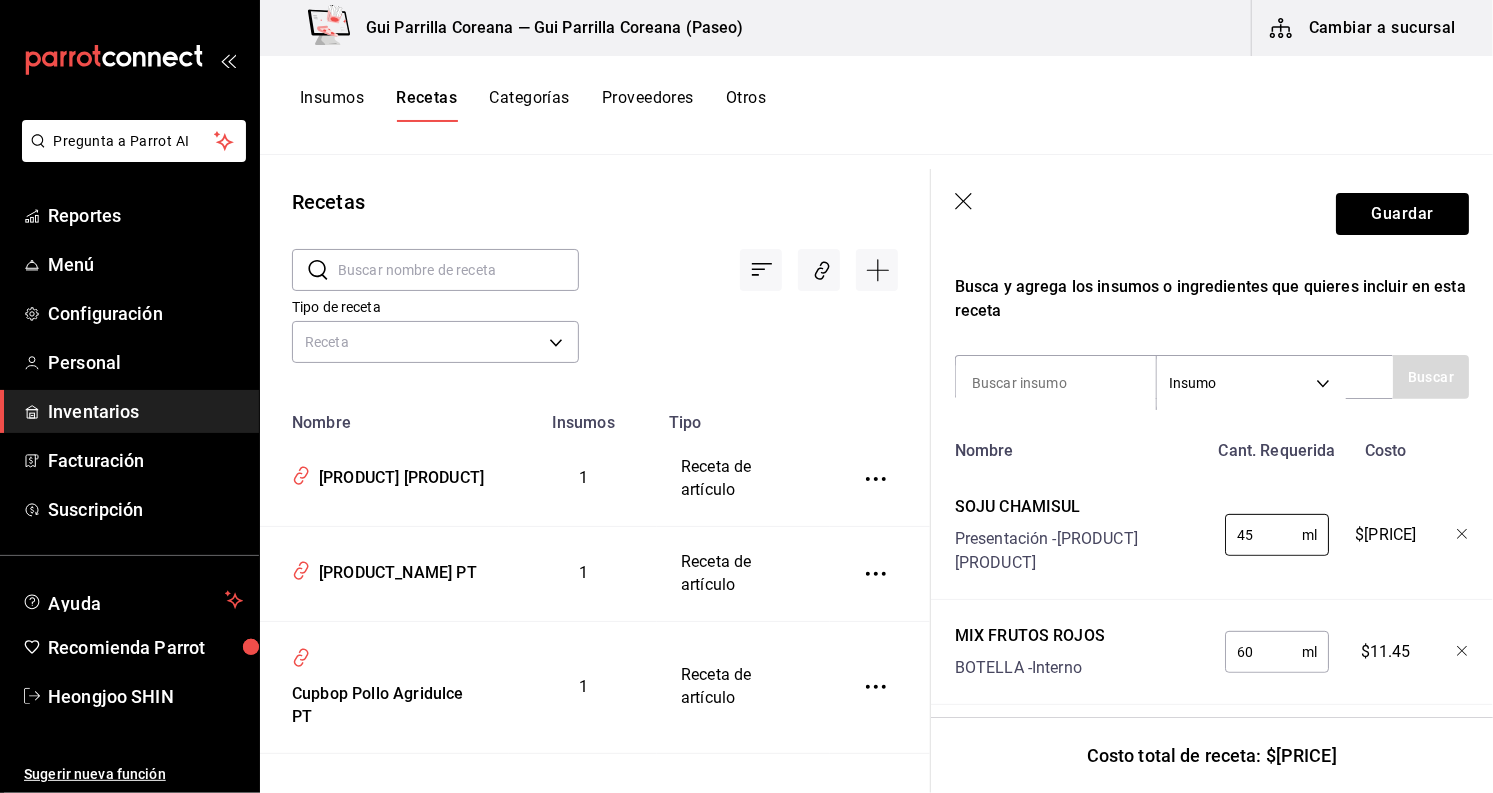 scroll, scrollTop: 331, scrollLeft: 0, axis: vertical 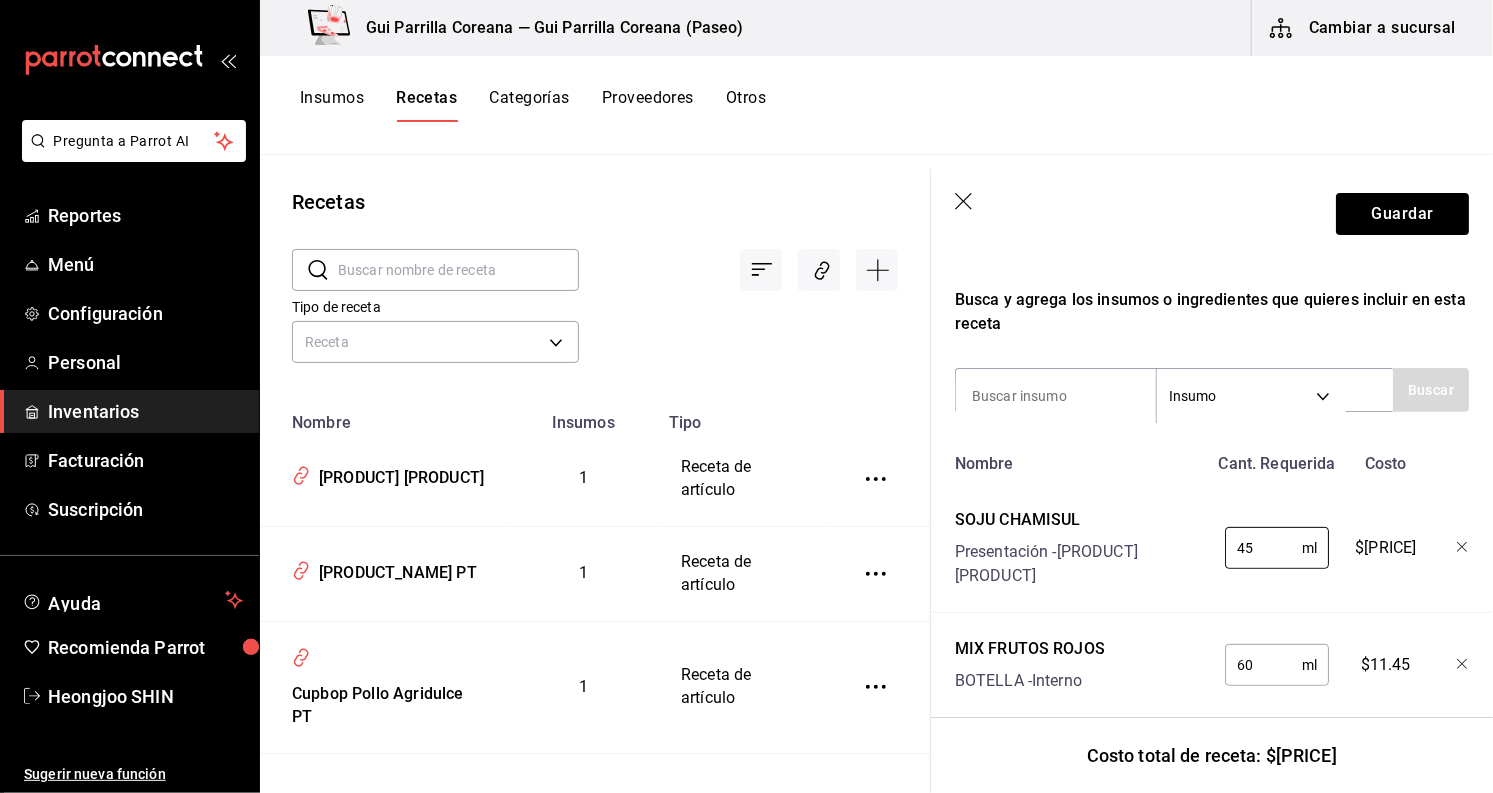 type on "45" 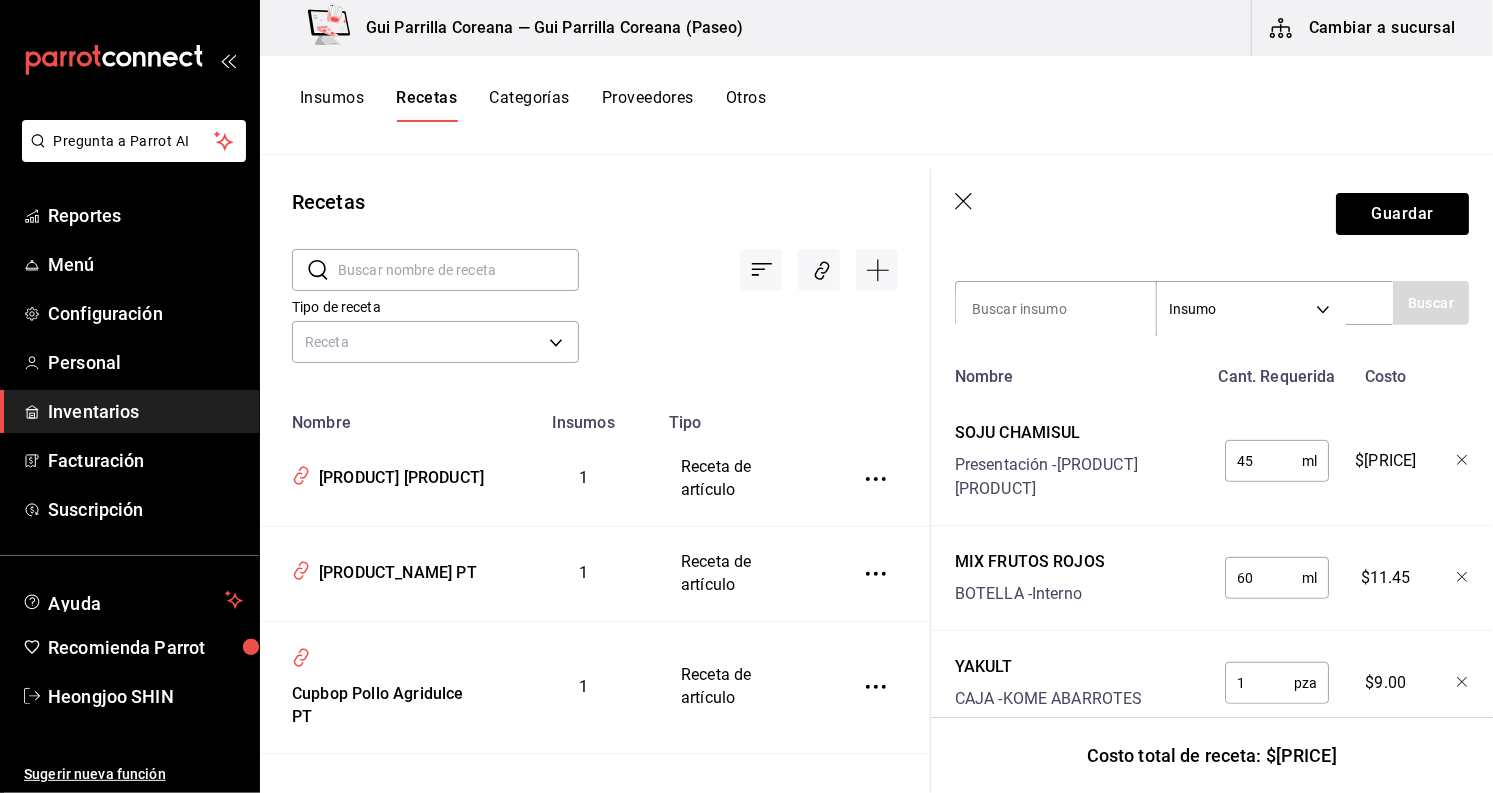 scroll, scrollTop: 425, scrollLeft: 0, axis: vertical 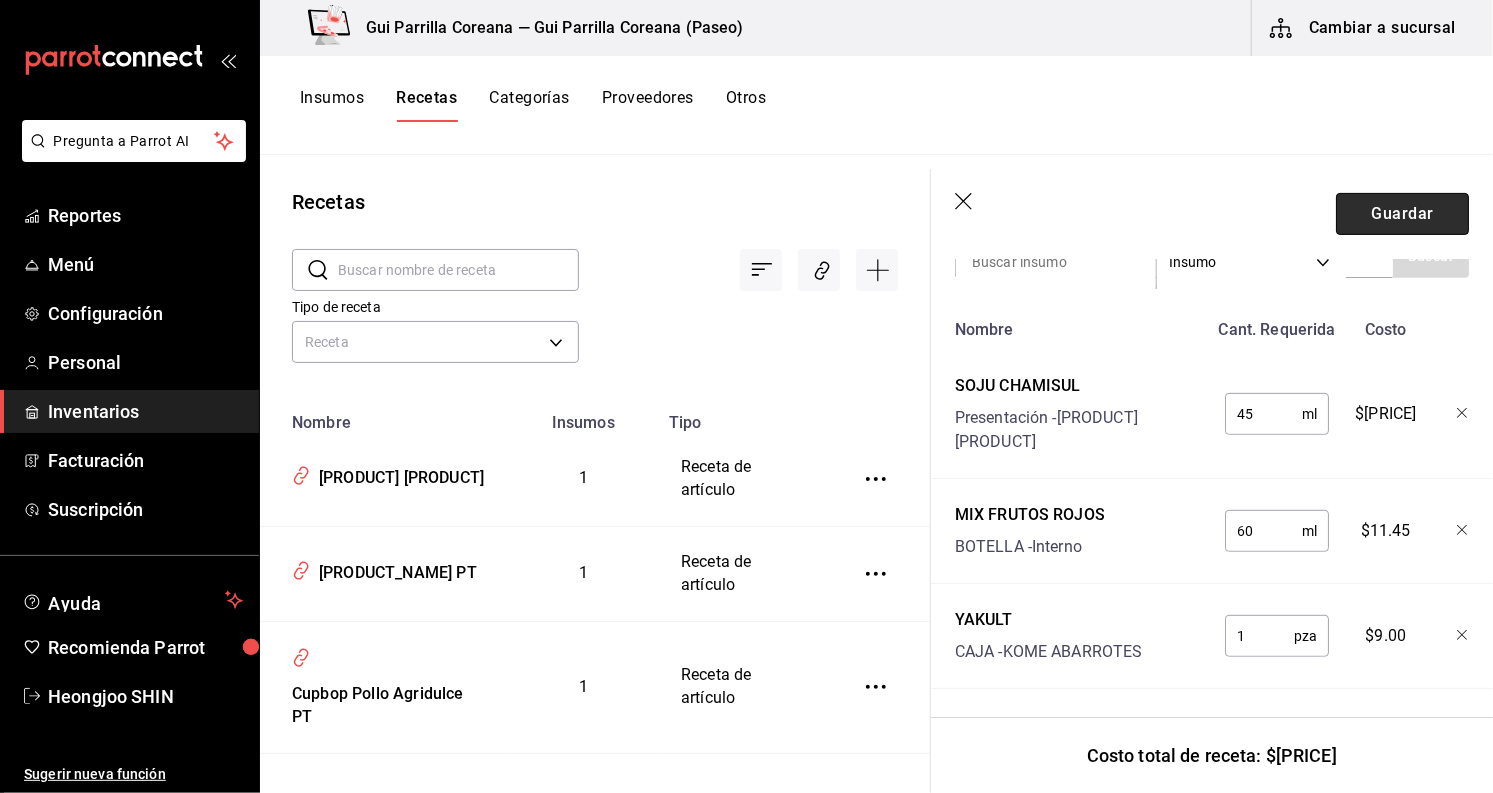 click on "Guardar" at bounding box center (1402, 214) 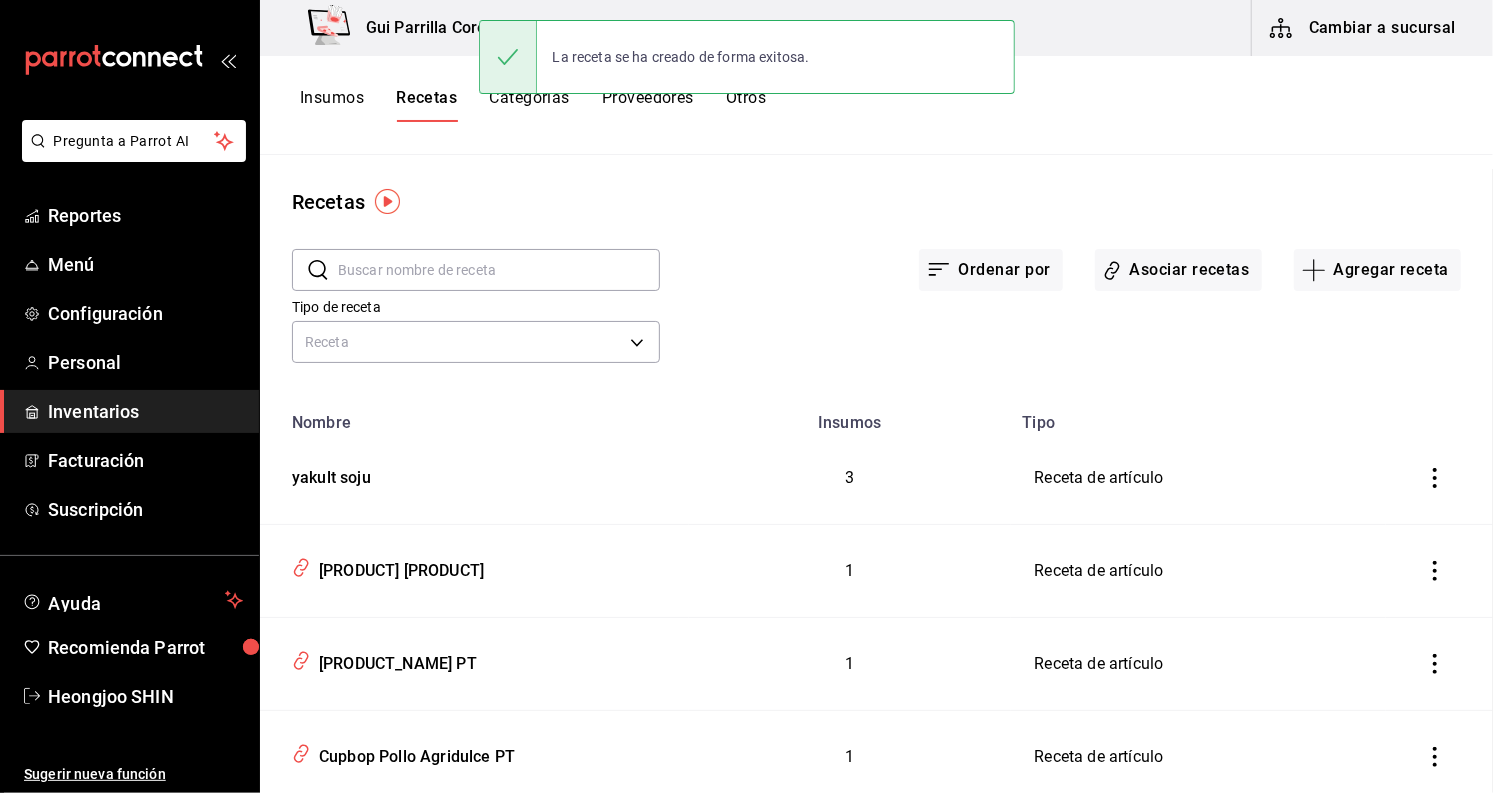 scroll, scrollTop: 0, scrollLeft: 0, axis: both 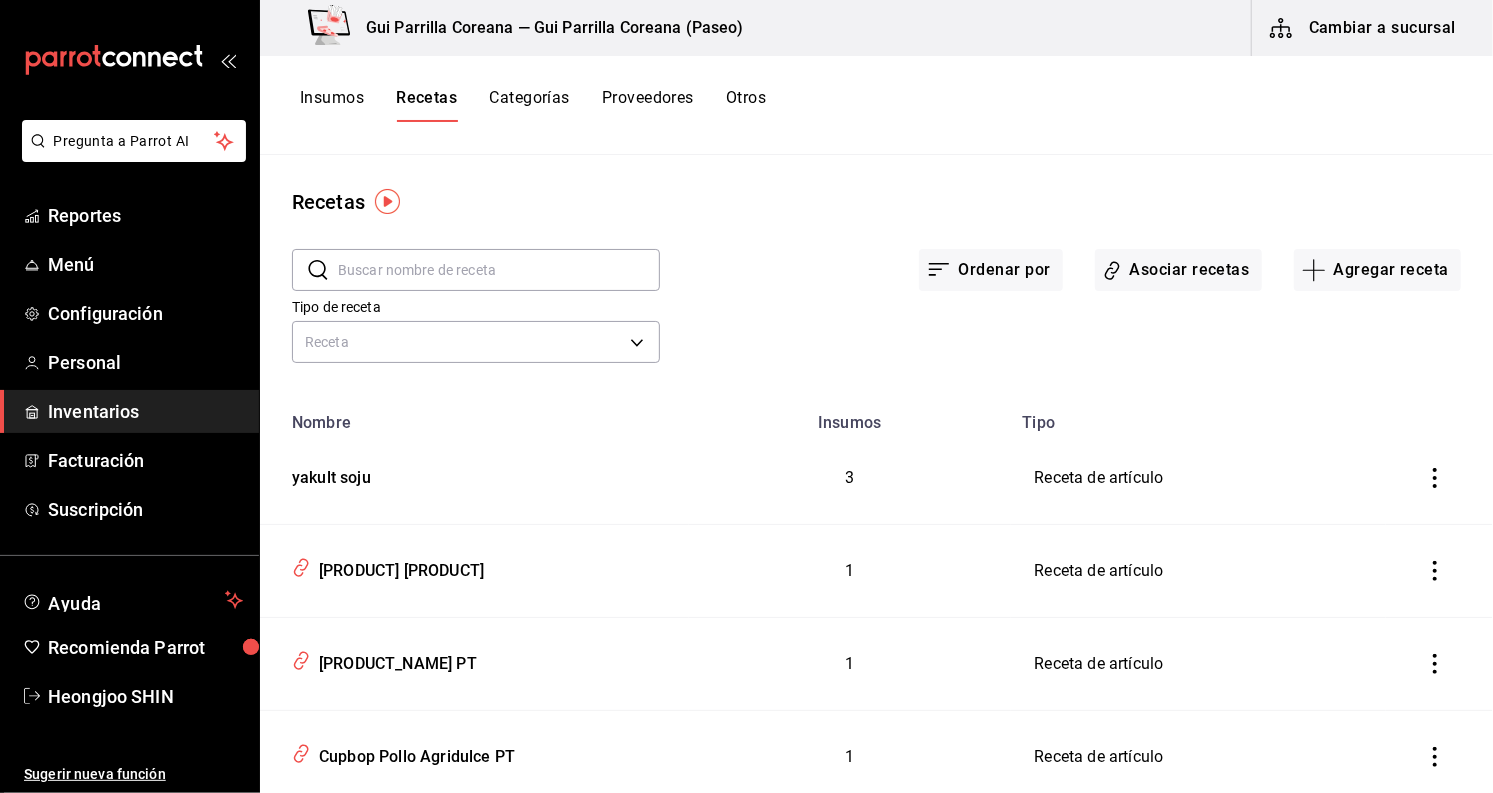 click on "Insumos" at bounding box center [332, 105] 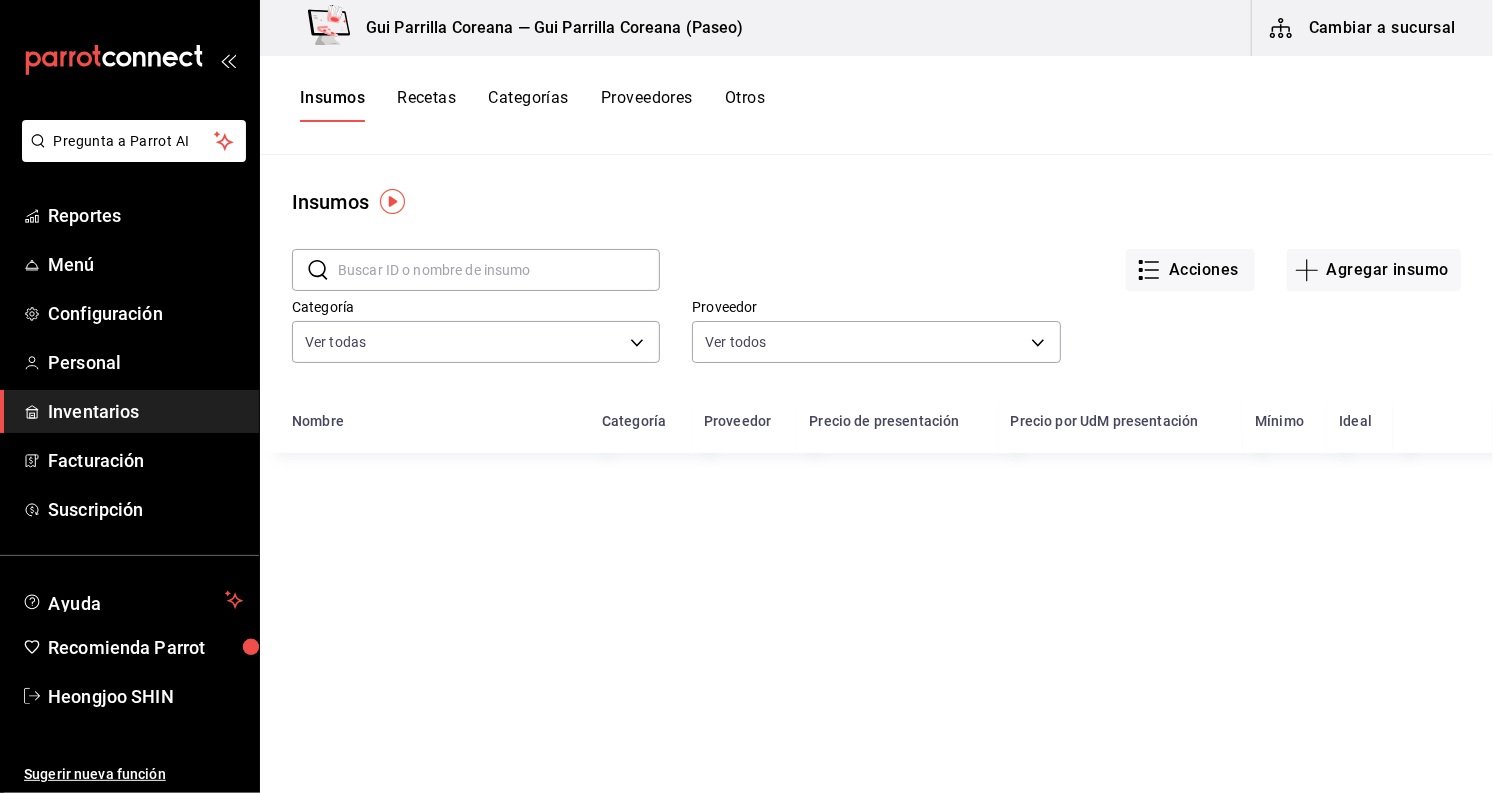 click at bounding box center [499, 270] 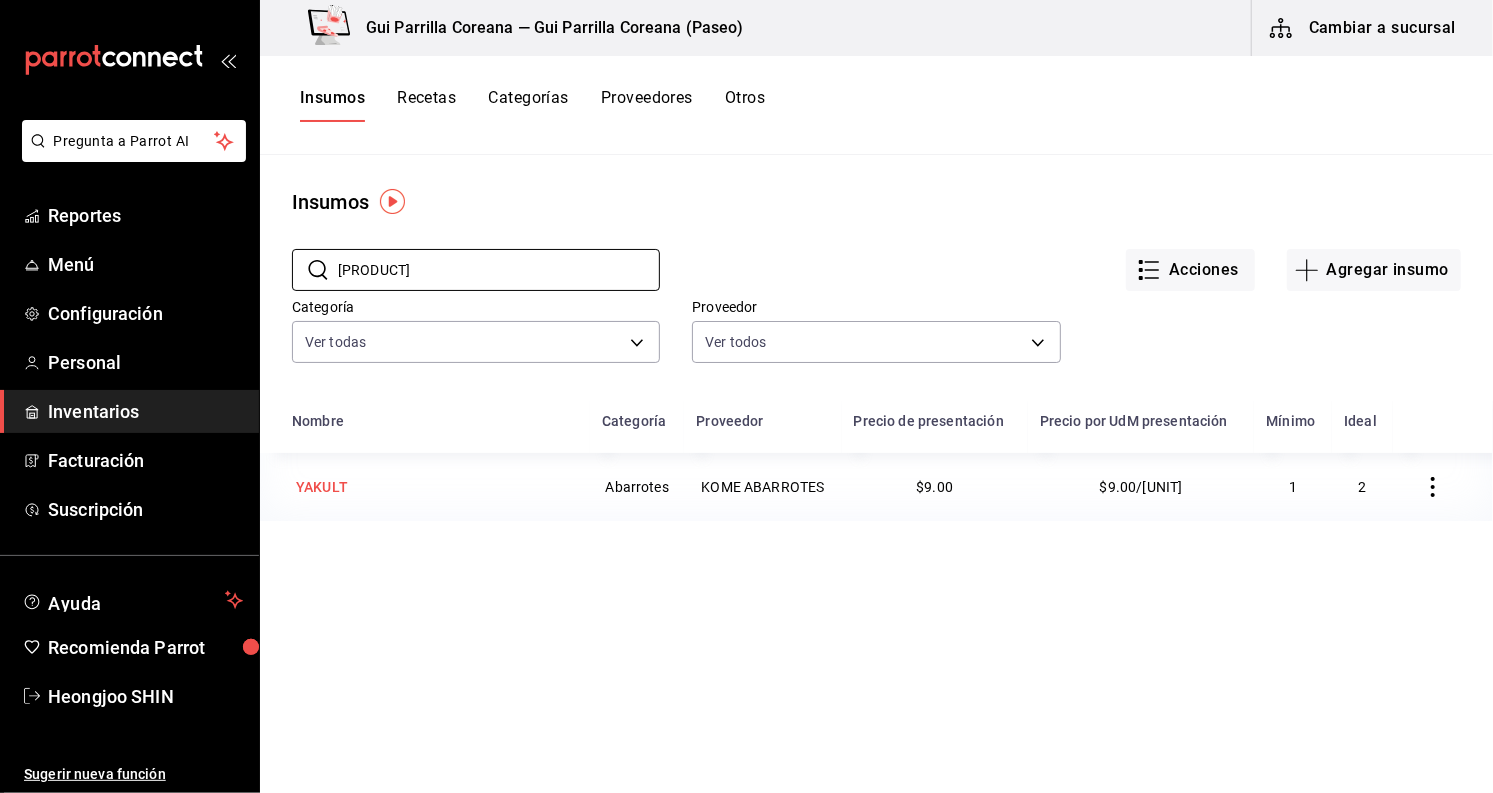 type on "yaku" 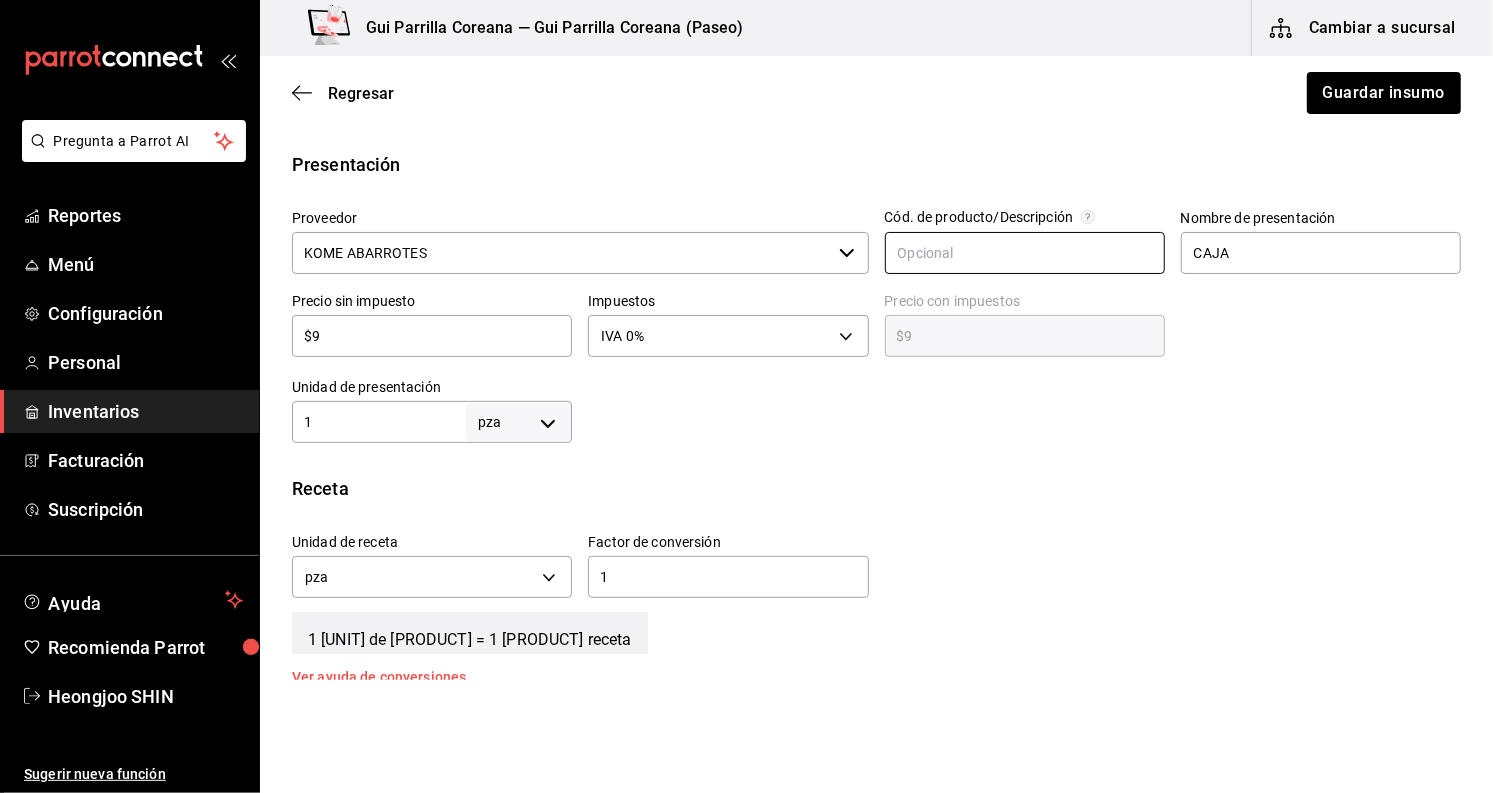 scroll, scrollTop: 444, scrollLeft: 0, axis: vertical 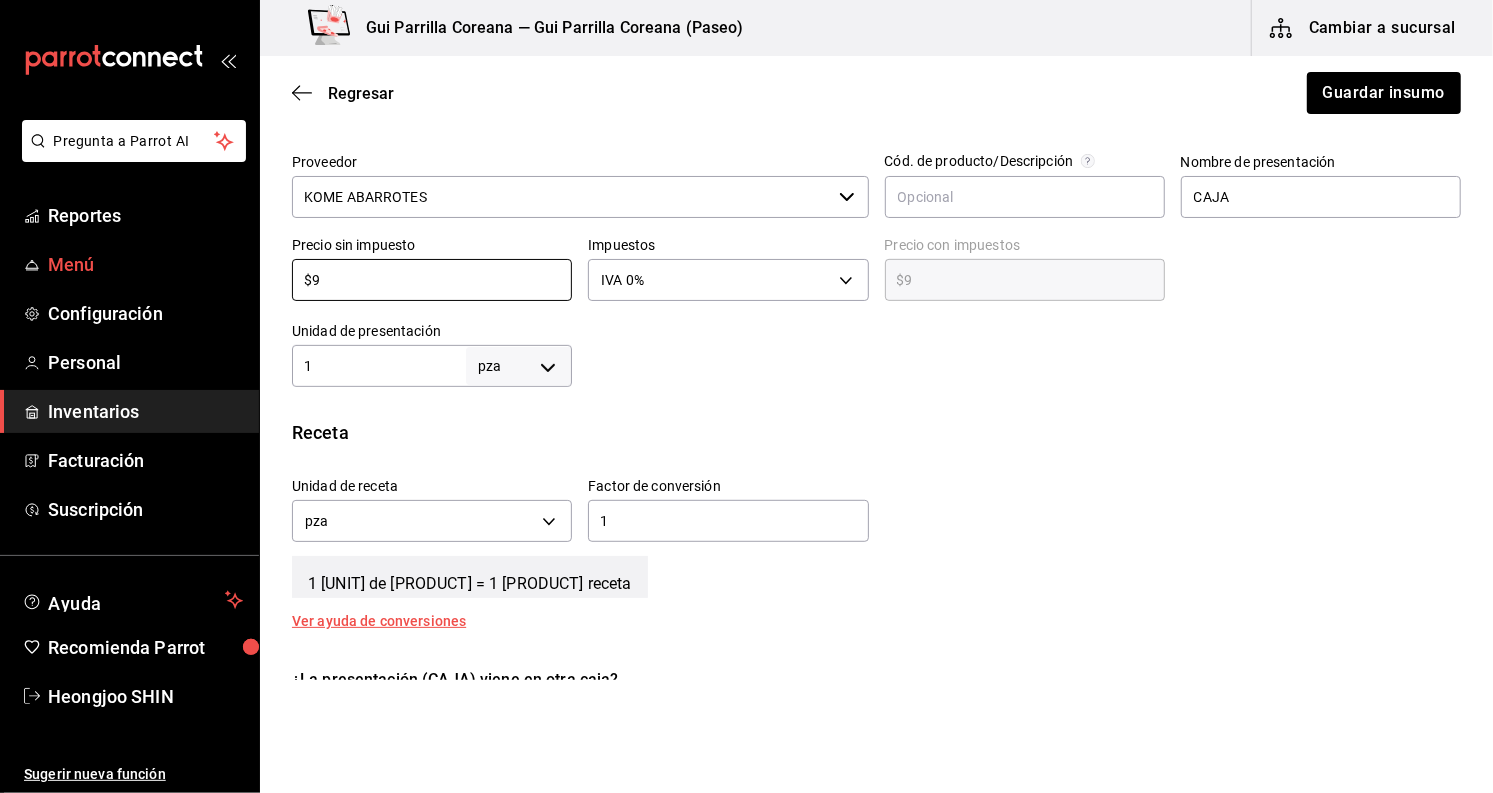 drag, startPoint x: 441, startPoint y: 282, endPoint x: 240, endPoint y: 276, distance: 201.08954 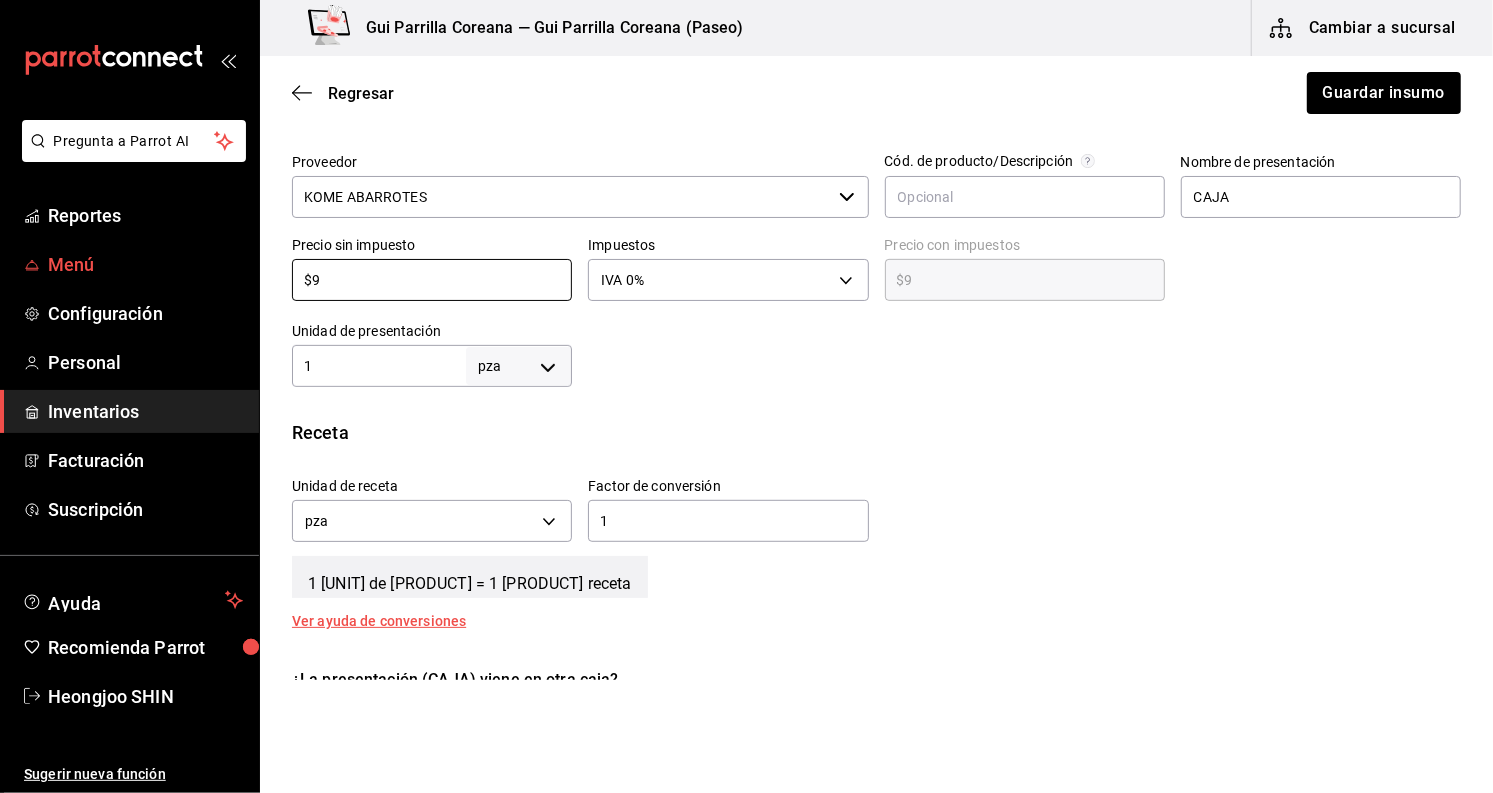 type on "$7" 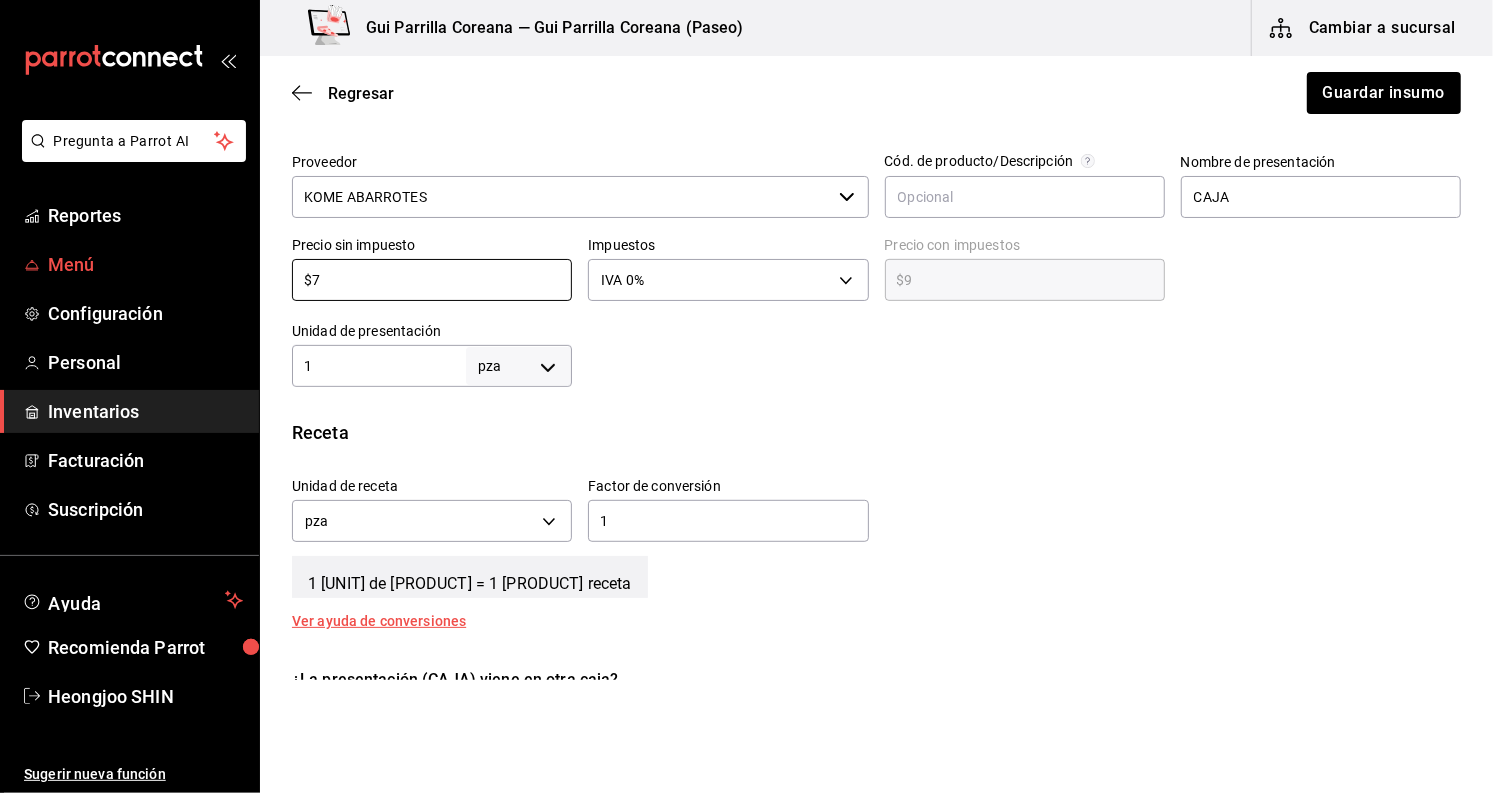 type on "$7.00" 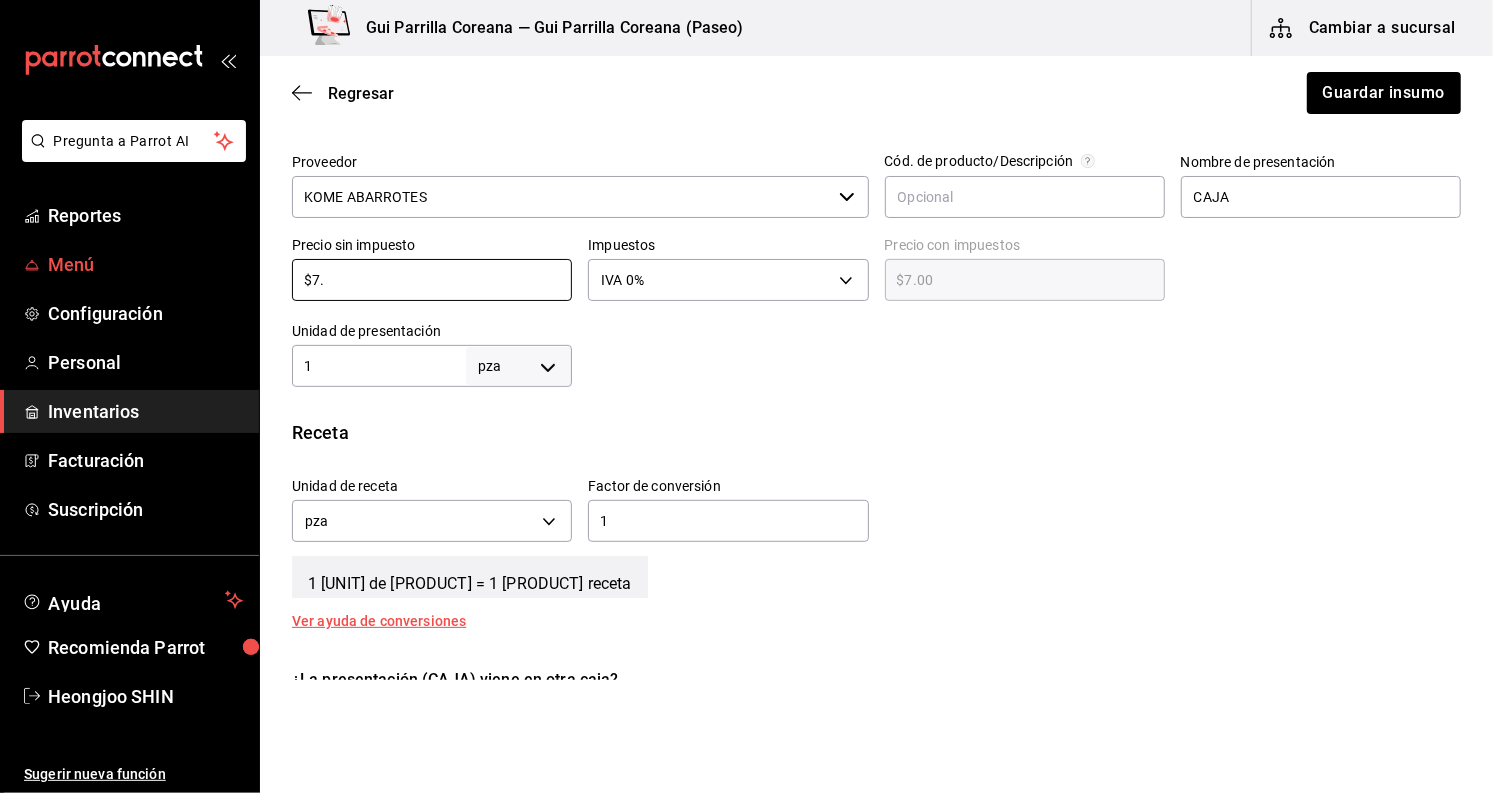 type on "$7.7" 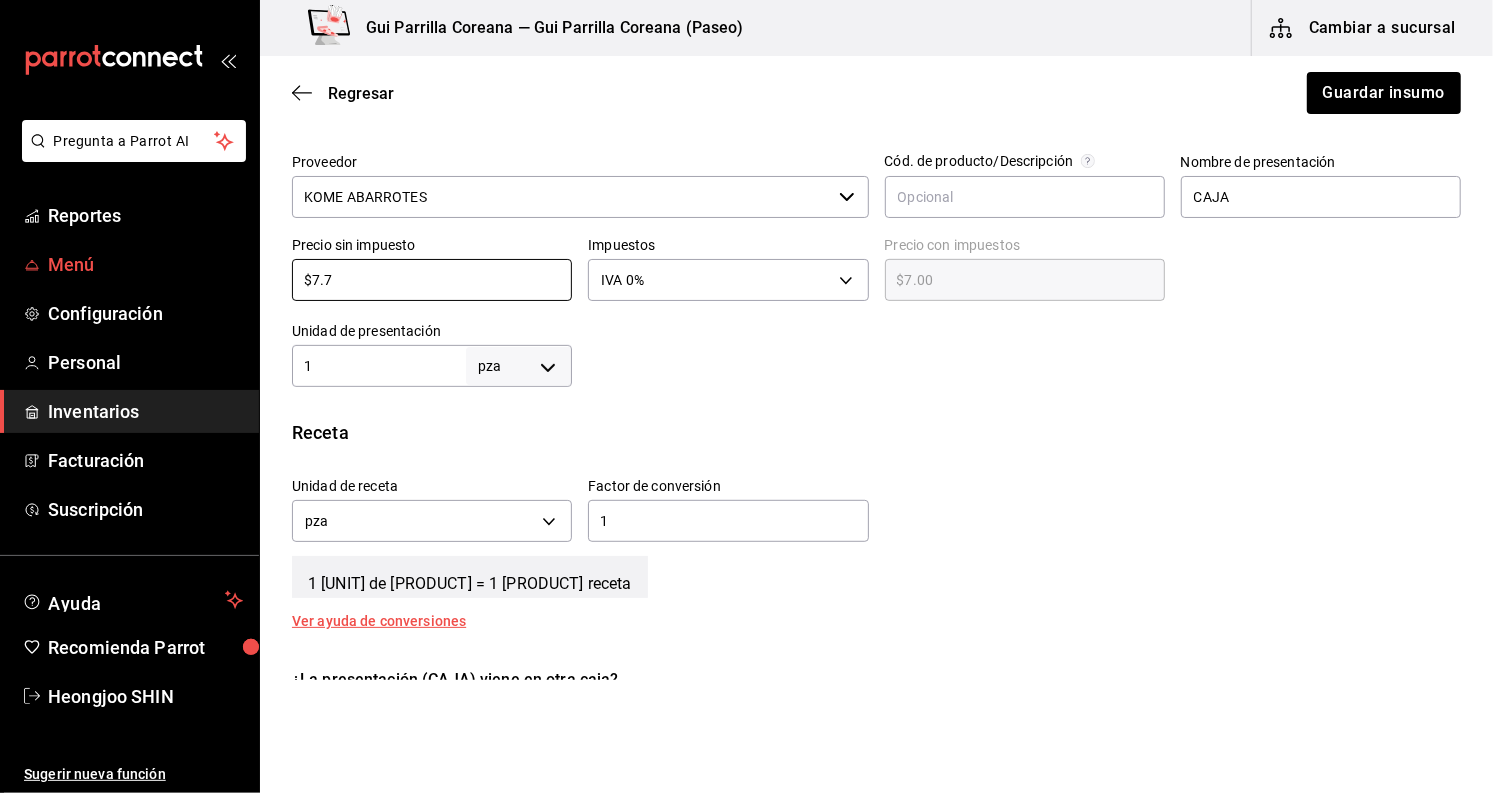 type on "$7.70" 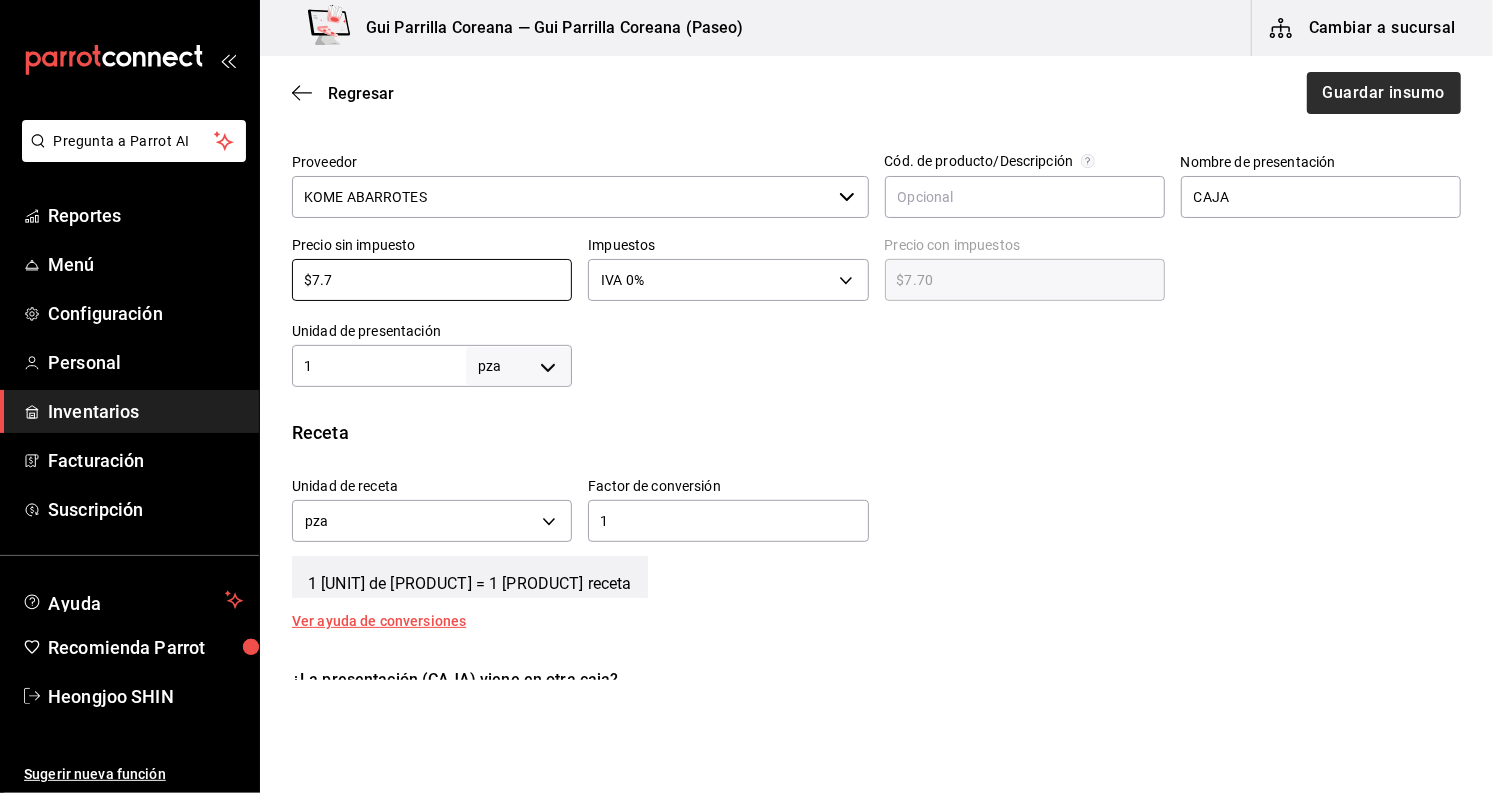 type on "$7.7" 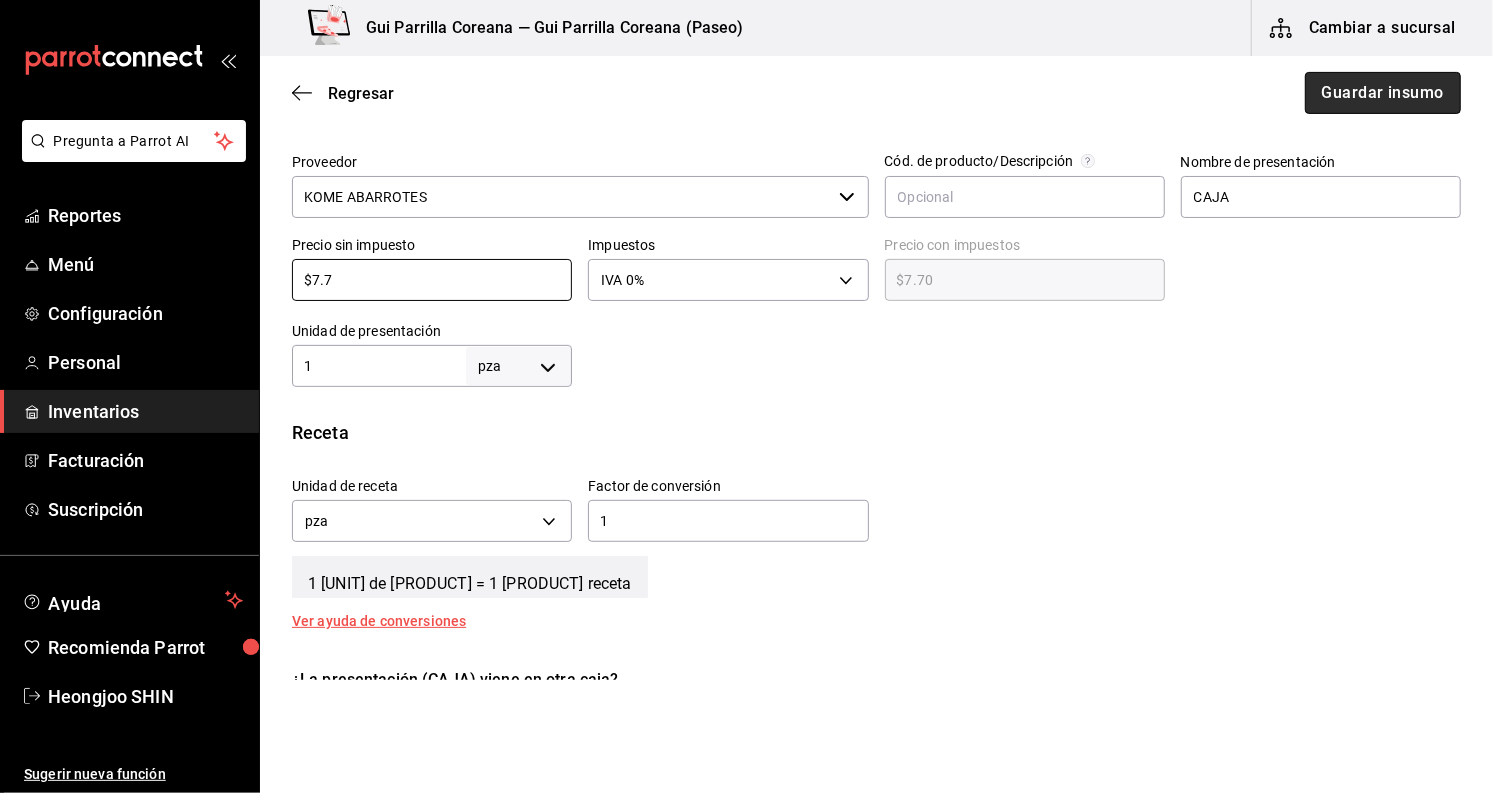 click on "Guardar insumo" at bounding box center (1383, 93) 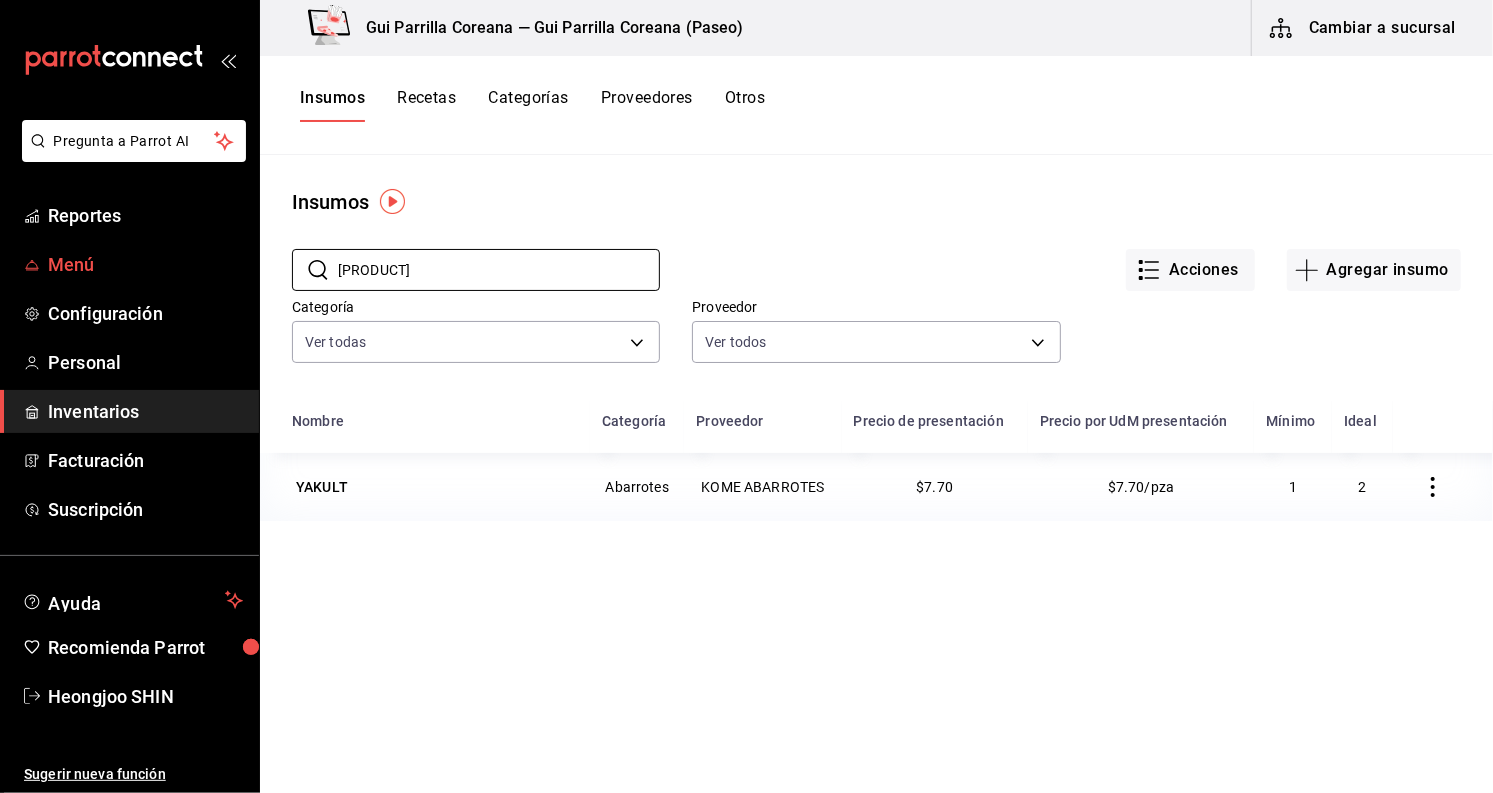 drag, startPoint x: 420, startPoint y: 268, endPoint x: 201, endPoint y: 261, distance: 219.11185 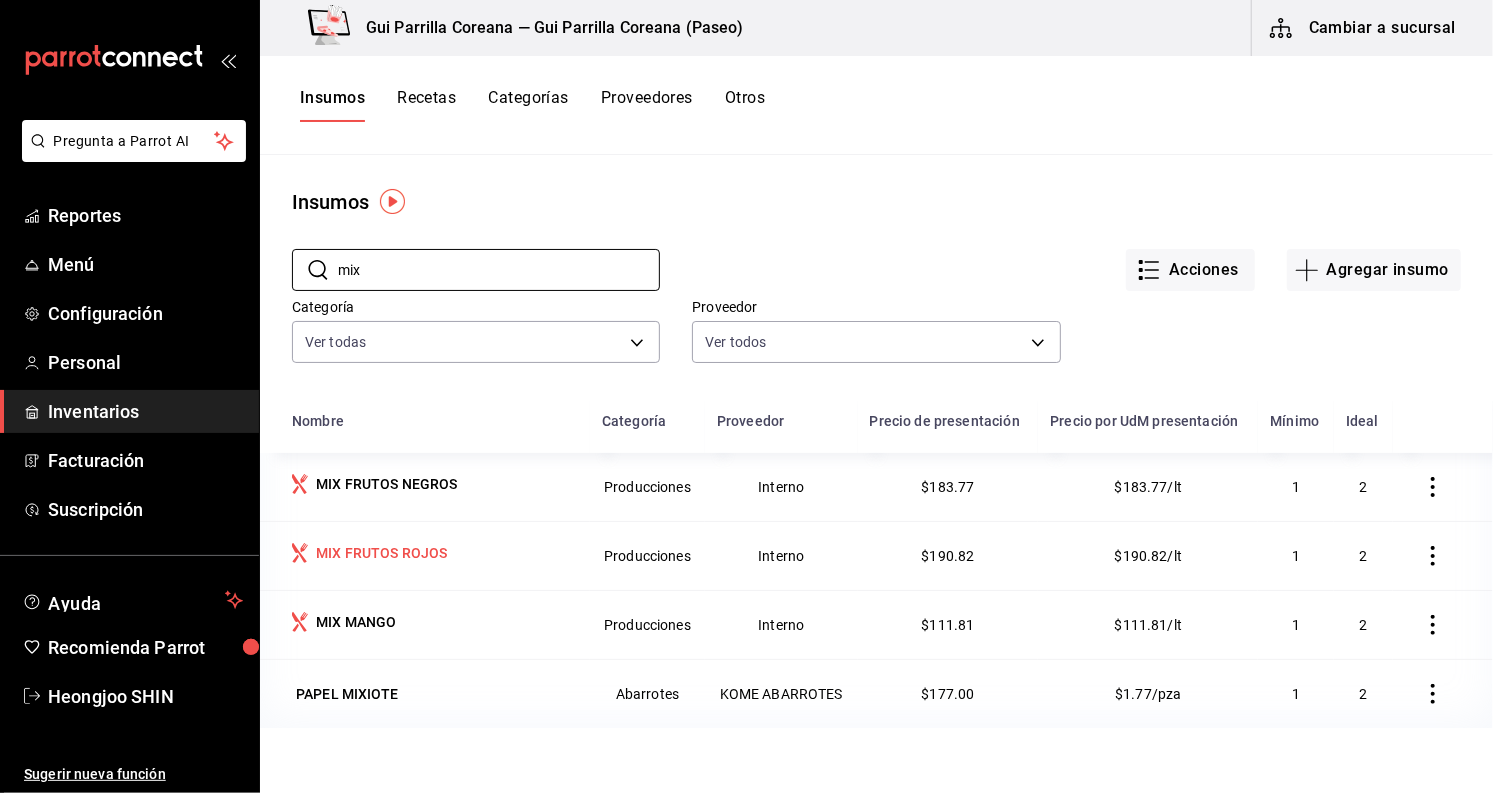 type on "mix" 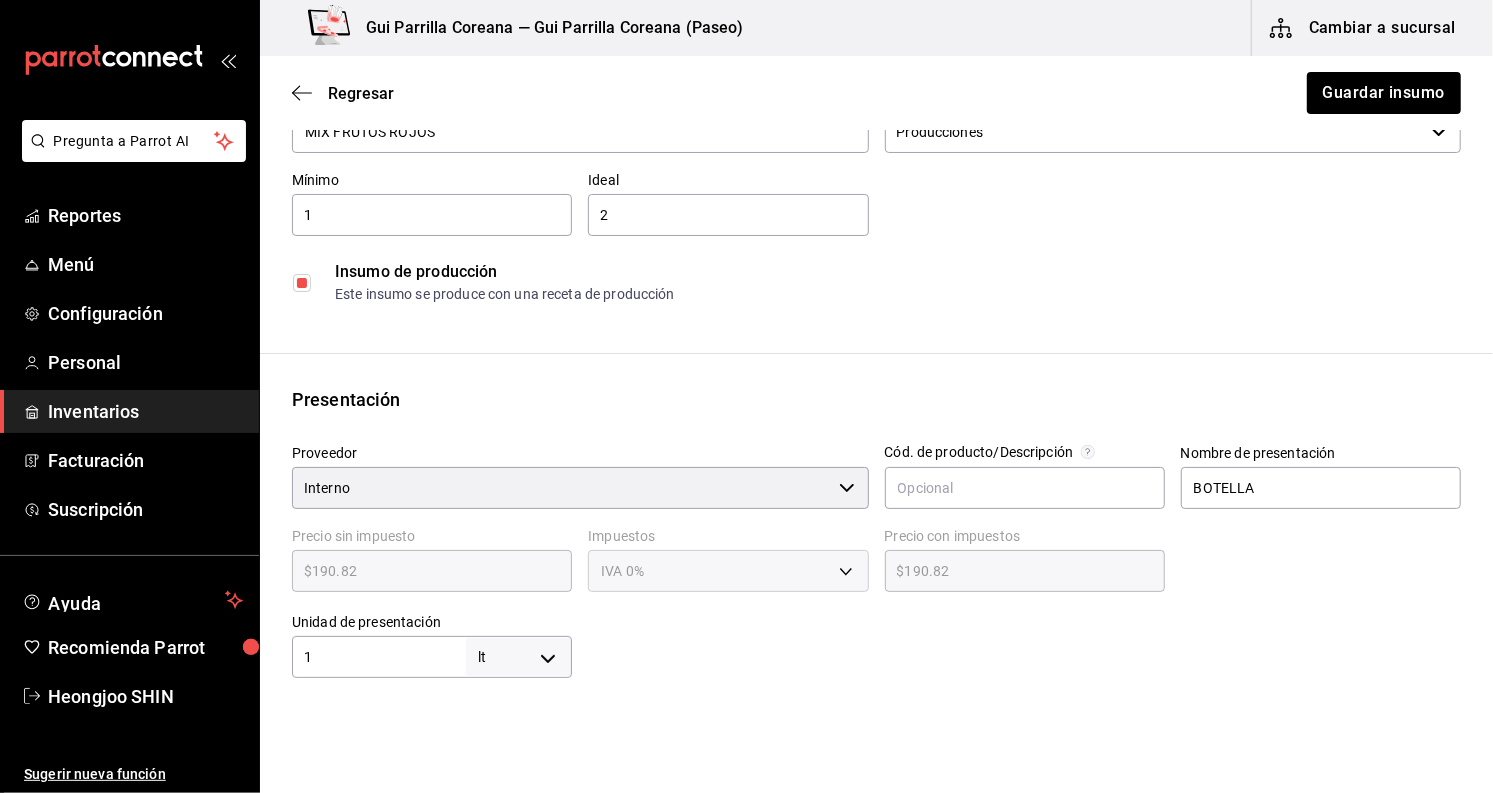 scroll, scrollTop: 0, scrollLeft: 0, axis: both 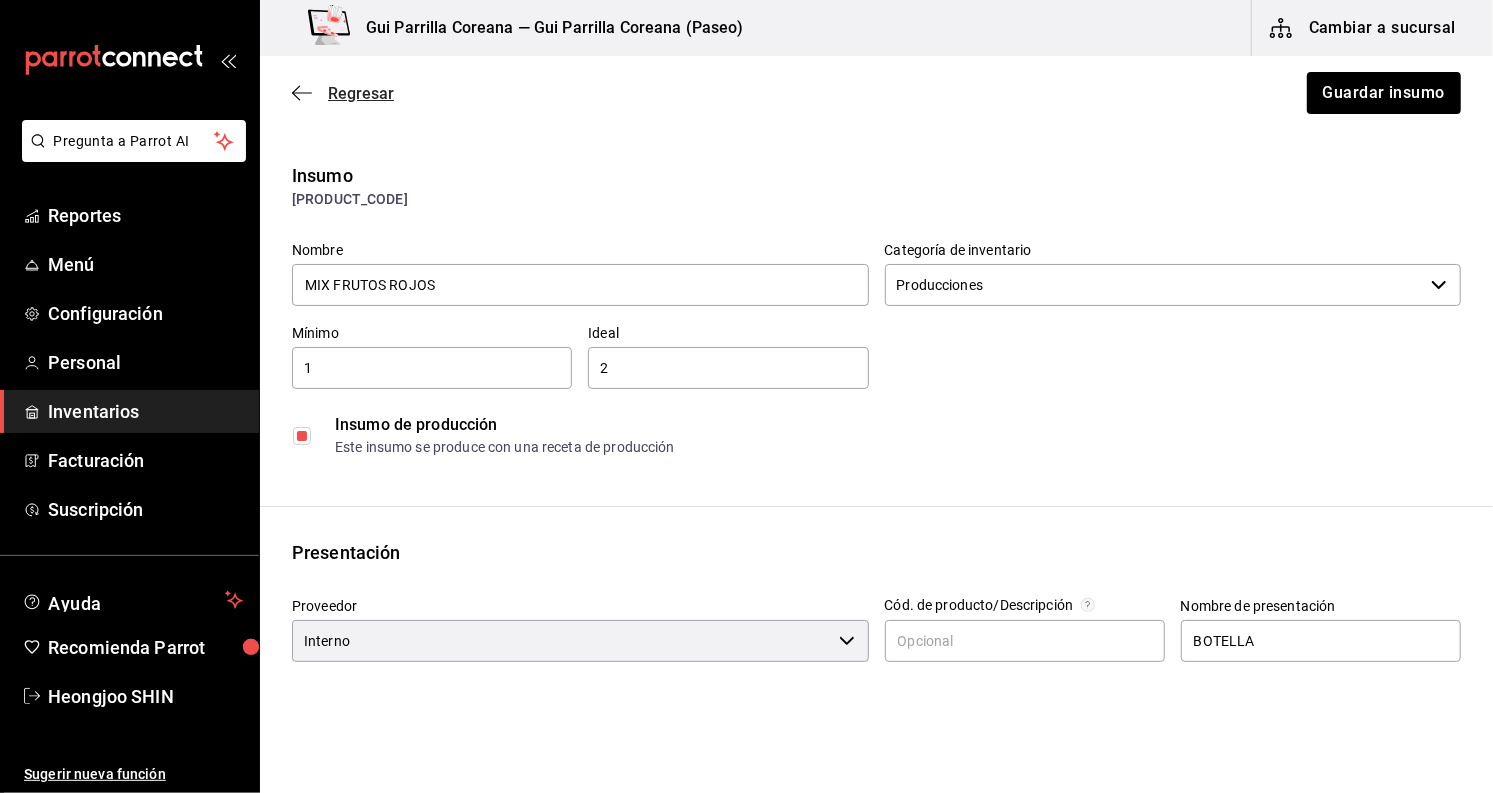 click on "Regresar" at bounding box center (361, 93) 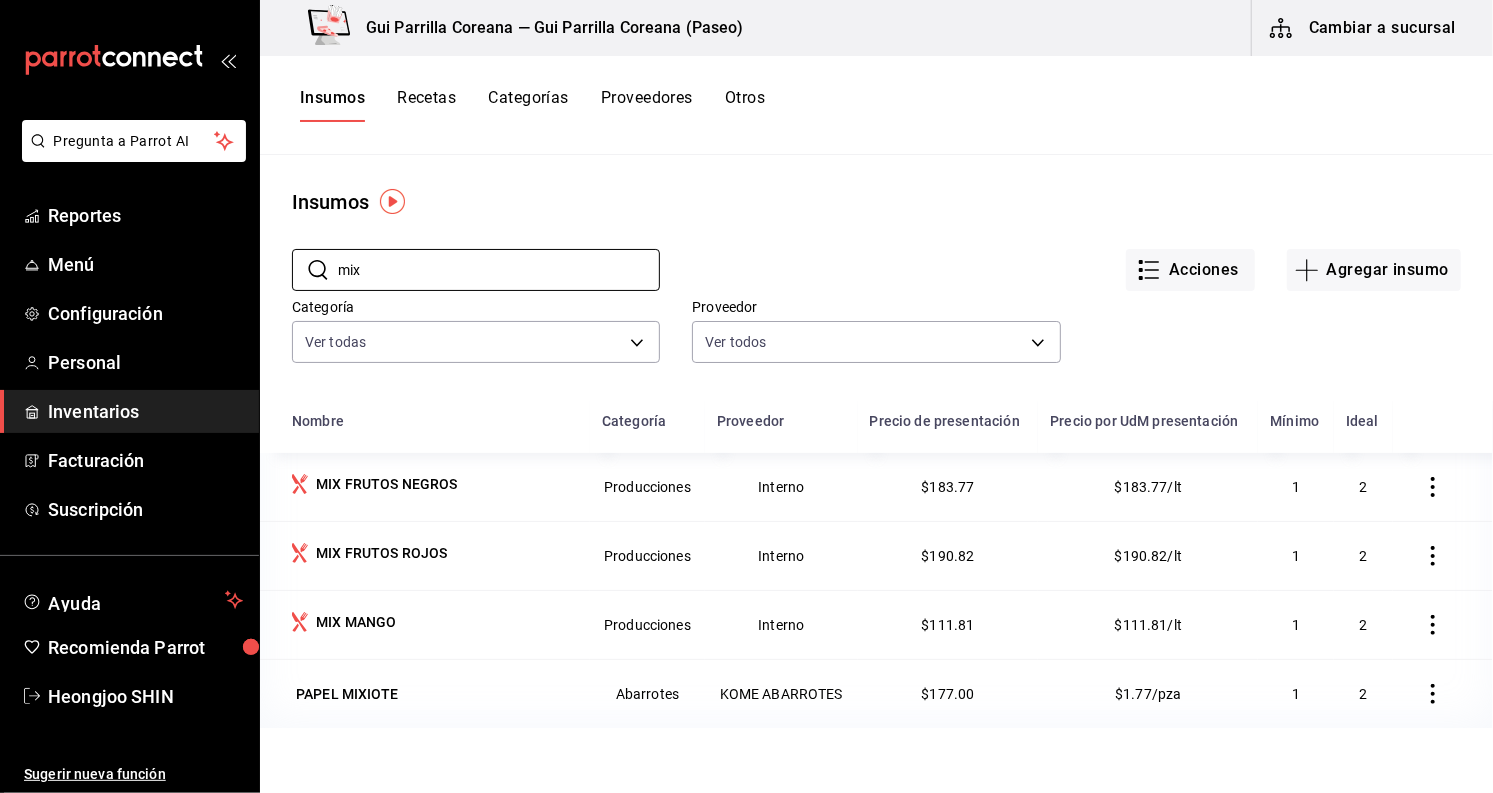 drag, startPoint x: 392, startPoint y: 274, endPoint x: 299, endPoint y: 294, distance: 95.12623 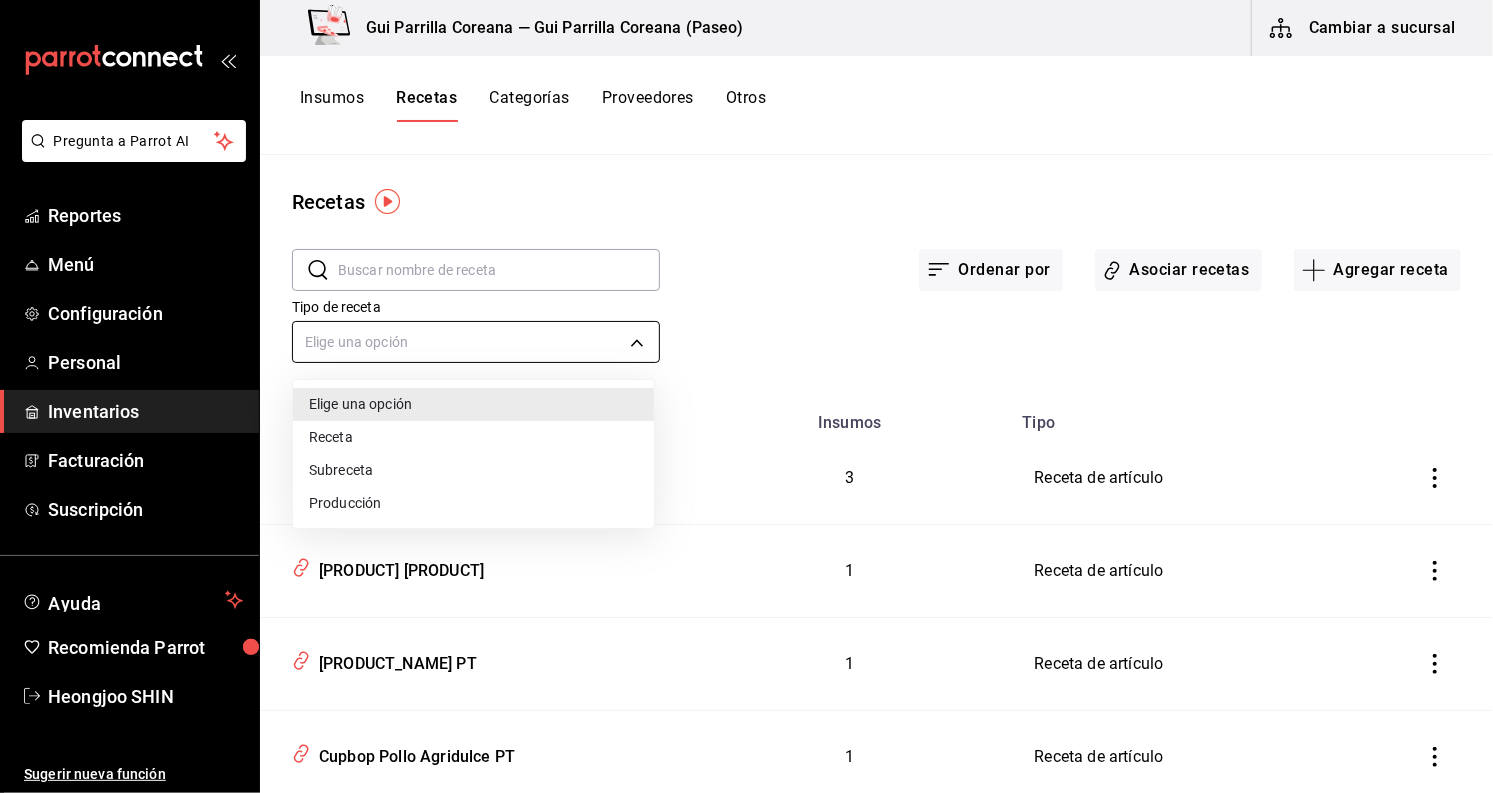 click on "Pregunta a Parrot AI Reportes   Menú   Configuración   Personal   Inventarios   Facturación   Suscripción   Ayuda Recomienda Parrot   [FIRST] [LAST]   Sugerir nueva función   Gui Parrilla Coreana — Gui Parrilla Coreana (Paseo) Cambiar a sucursal Insumos Recetas Categorías Proveedores Otros Recetas ​ Insumos Recetas Categorías Proveedores Otros Recetas ​ Ordenar por Asociar recetas Agregar receta Tipo de receta Elige una opción default Nombre Insumos Tipo yakult soju 3 Receta de artículo Cupbop Yeyuk PT 1 Receta de artículo Cupbop Pollo Natural PT 1 Receta de artículo Cupbop Pollo Agridulce PT 1 Receta de artículo Cupbop Bulgogui de Res PT 1 Receta de artículo Bokkumbap De Camarón PT 1 Receta de artículo Minihamburguesa Coreana PT 1 Receta de artículo Bulgoki Pasta PT 1 Receta de artículo Yubu Mixto PT 3 Receta de artículo Duo De Camarones PT 1 Receta de artículo Dakgalbi PT 1 Receta de artículo Ganjang Dakgalbi PT 1 Receta de artículo Pollo Ramyeon PT 1 Receta de artículo Ramyeon Mariscos PT 3 Receta de artículo Chadolchapaguetti PT 1" at bounding box center [746, 389] 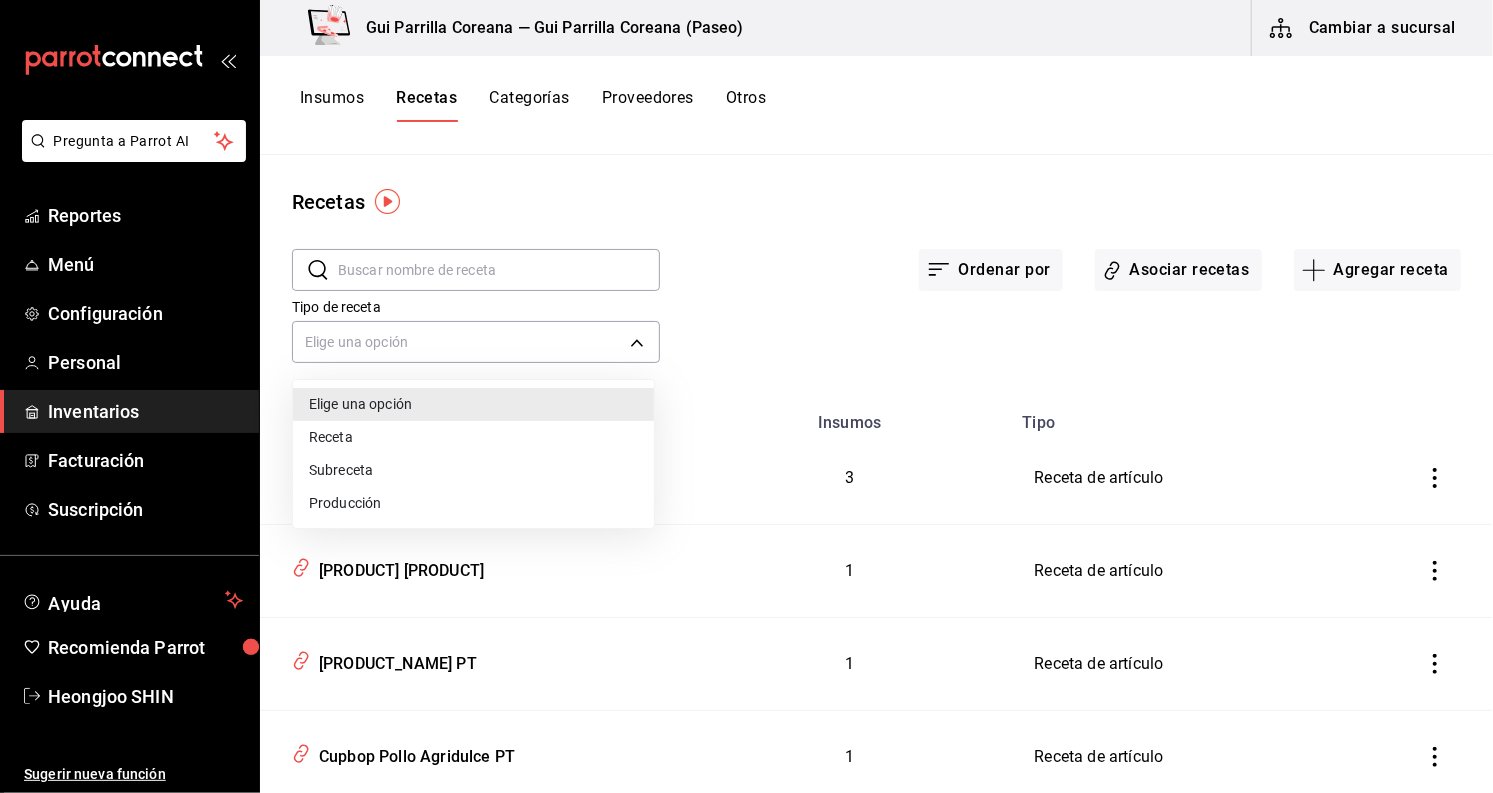 click on "Subreceta" at bounding box center (473, 470) 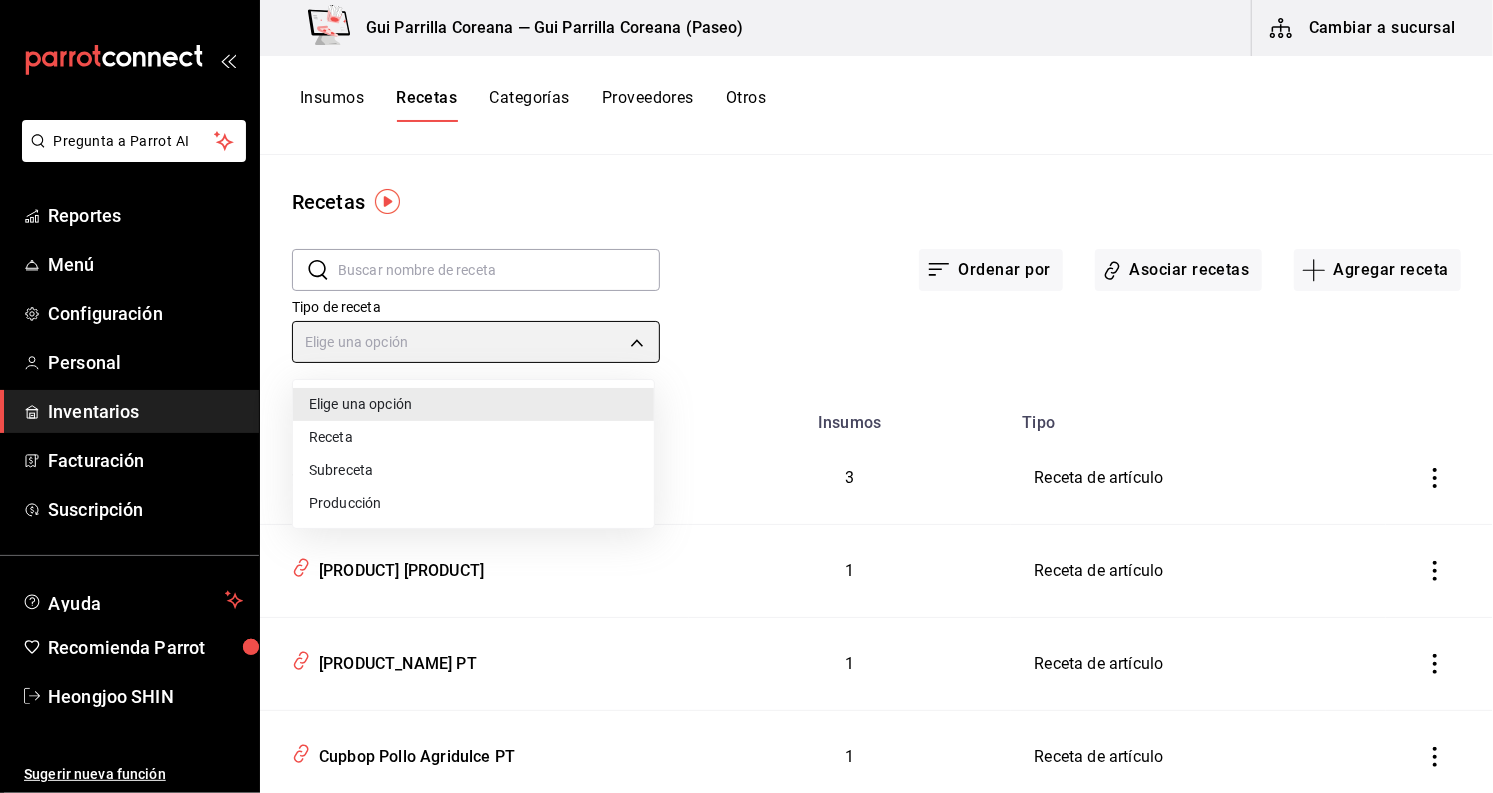 type on "SUBRECIPE" 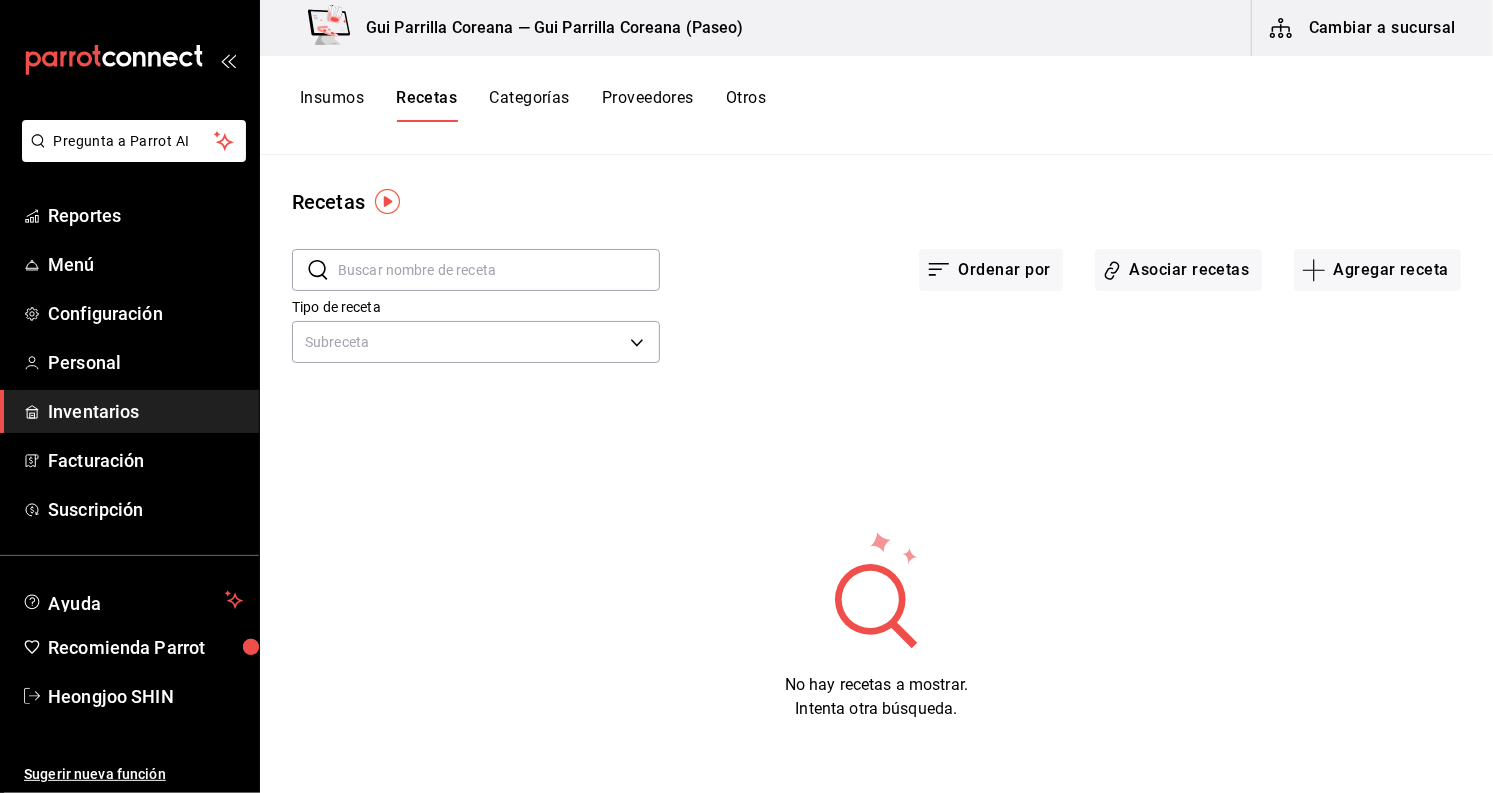 click at bounding box center [499, 270] 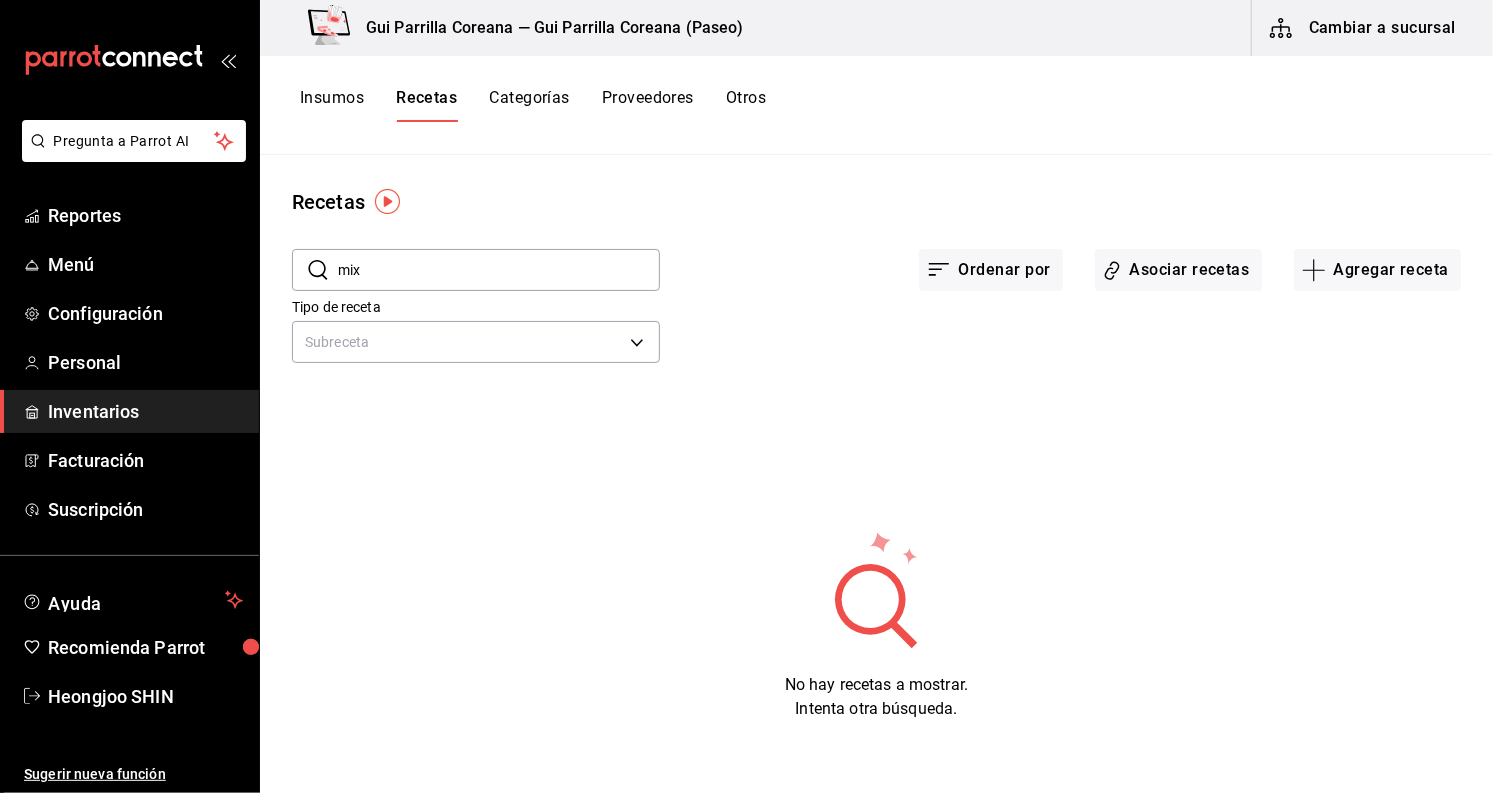 type on "mix" 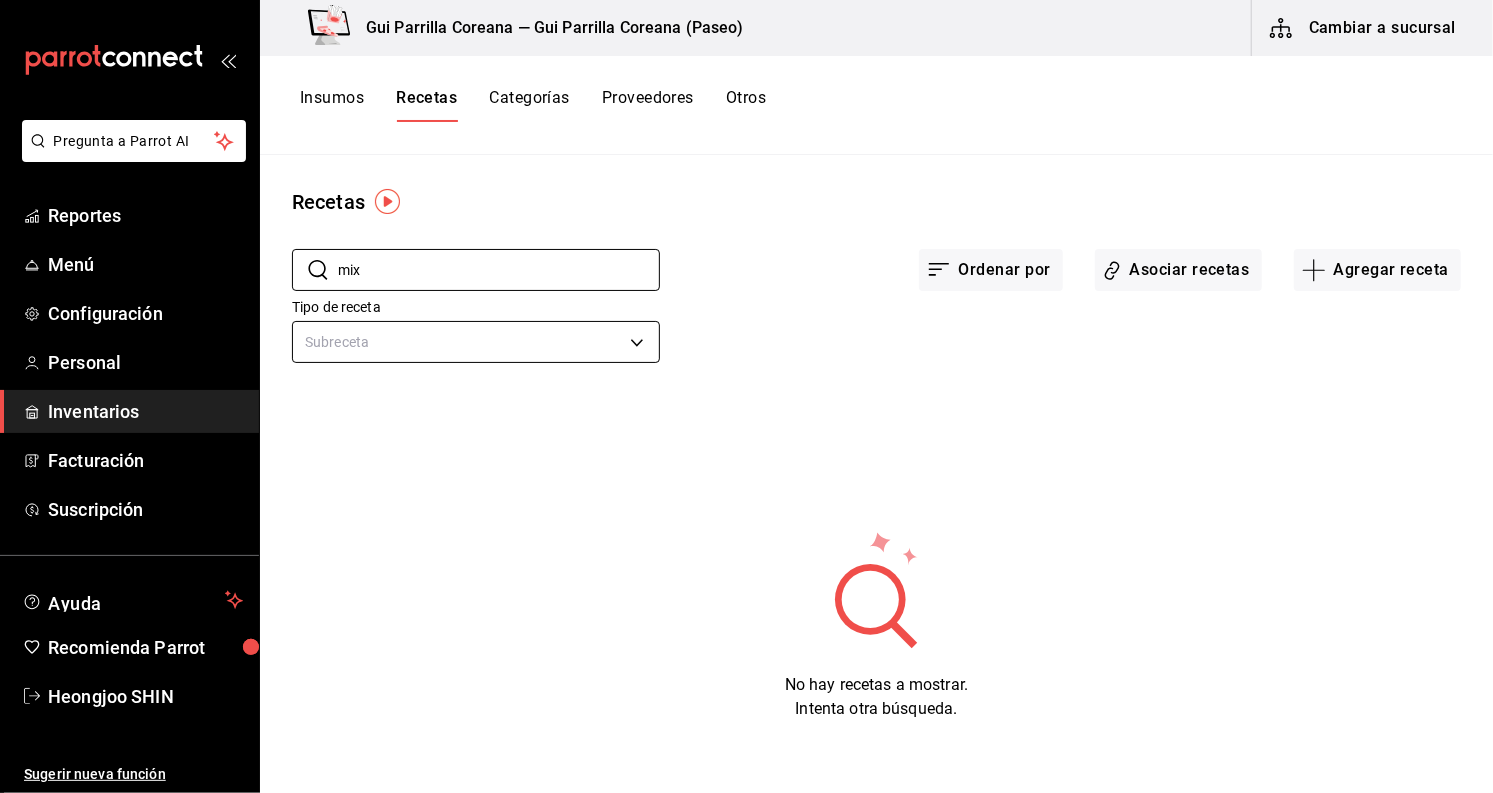 click on "Pregunta a Parrot AI Reportes   Menú   Configuración   Personal   Inventarios   Facturación   Suscripción   Ayuda Recomienda Parrot   Heongjoo SHIN   Sugerir nueva función   Gui Parrilla Coreana — Gui Parrilla Coreana (Paseo) Cambiar a sucursal Insumos Recetas Categorías Proveedores Otros Recetas ​ mix ​ Ordenar por Asociar recetas Agregar receta Tipo de receta Subreceta SUBRECIPE No hay recetas a mostrar. Intenta otra búsqueda. Guardar GANA 1 MES GRATIS EN TU SUSCRIPCIÓN AQUÍ ¿Recuerdas cómo empezó tu restaurante?
Hoy puedes ayudar a un colega a tener el mismo cambio que tú viviste.
Recomienda Parrot directamente desde tu Portal Administrador.
Es fácil y rápido.
🎁 Por cada restaurante que se una, ganas 1 mes gratis. Ver video tutorial Ir a video Pregunta a Parrot AI Reportes   Menú   Configuración   Personal   Inventarios   Facturación   Suscripción   Ayuda Recomienda Parrot   Heongjoo SHIN   Sugerir nueva función   Duplicar Eliminar Visitar centro de ayuda (81) 2046 6363" at bounding box center (746, 389) 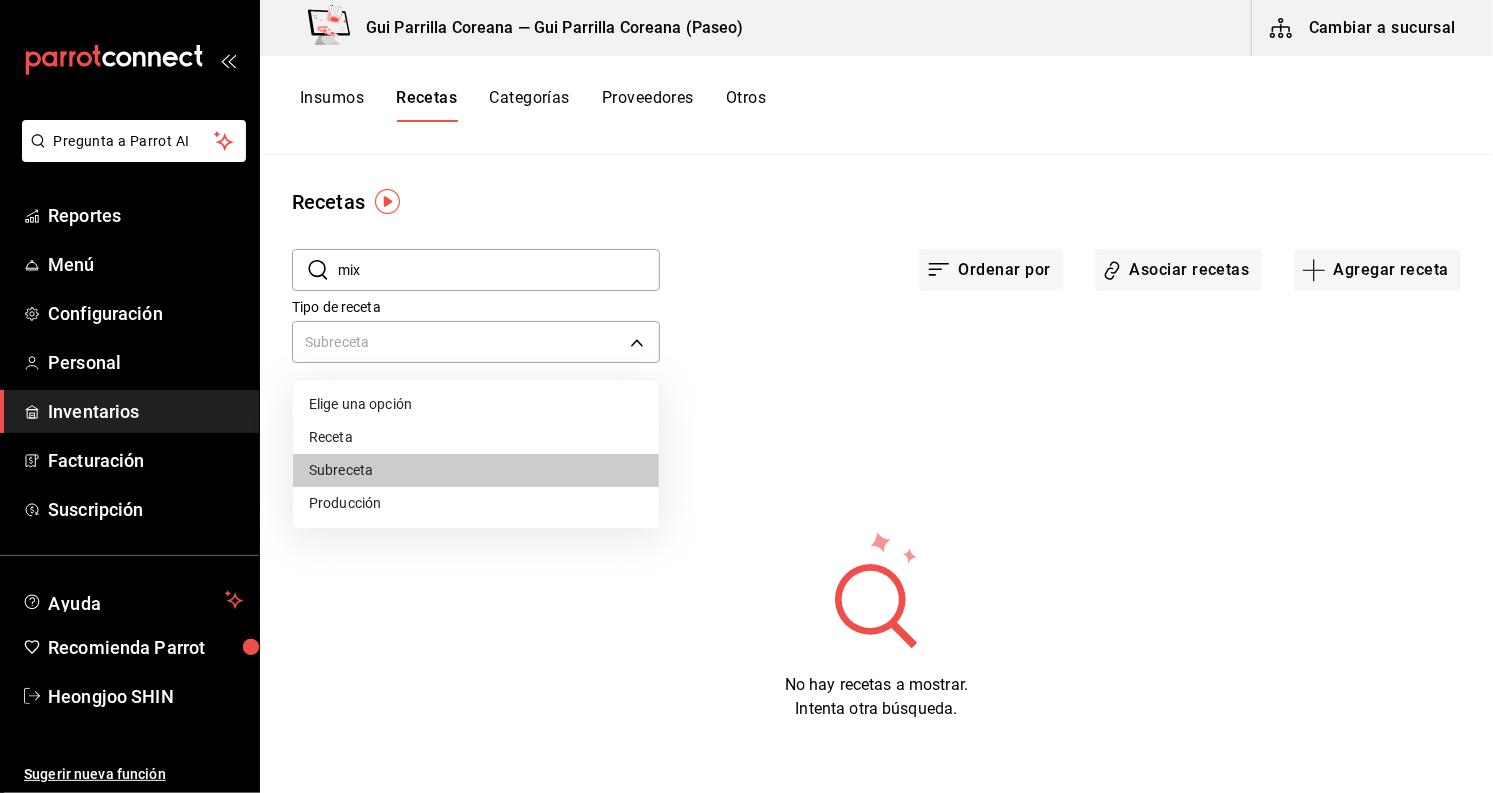 click on "Receta" at bounding box center (476, 437) 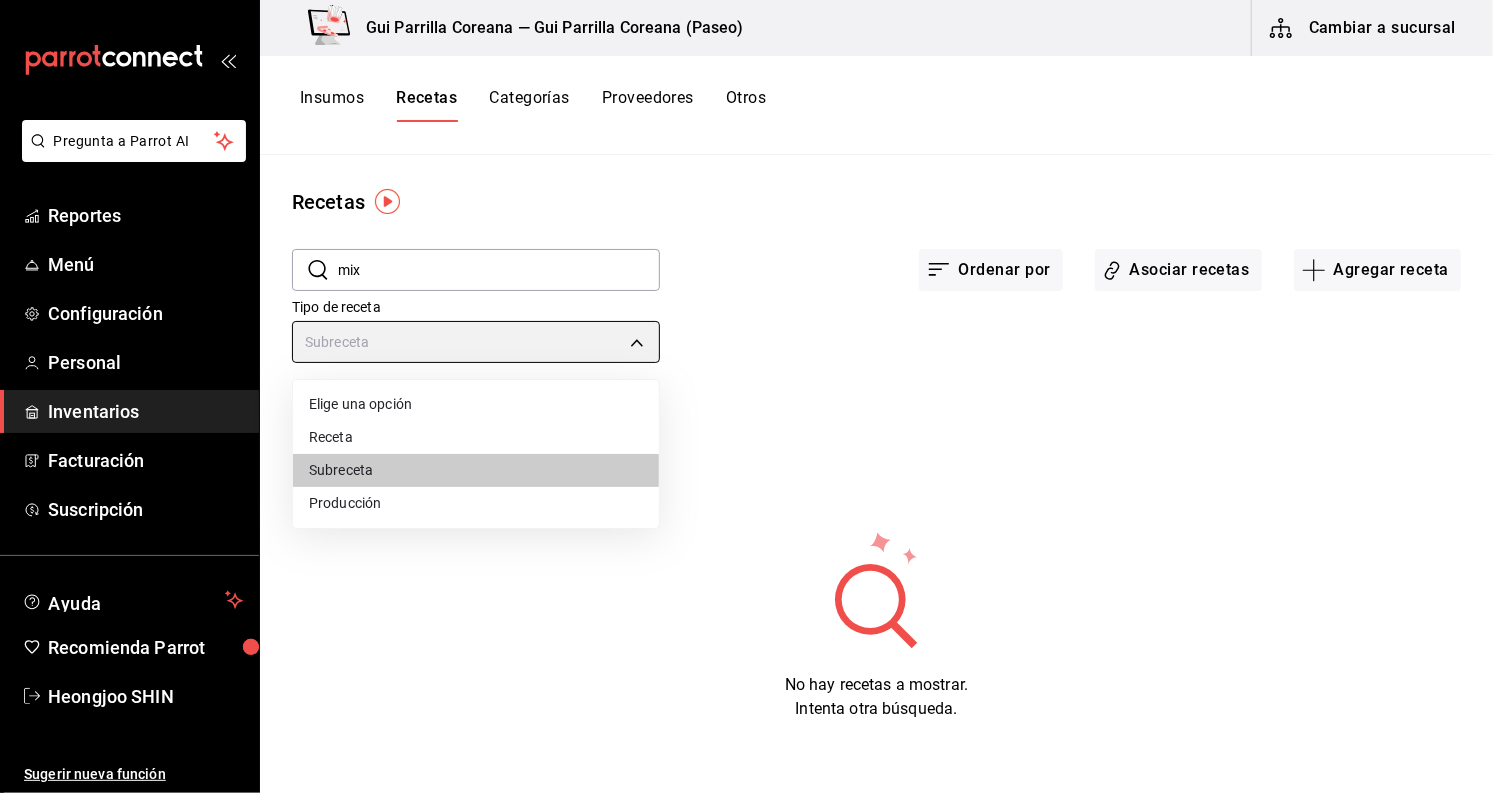type on "PRODUCT" 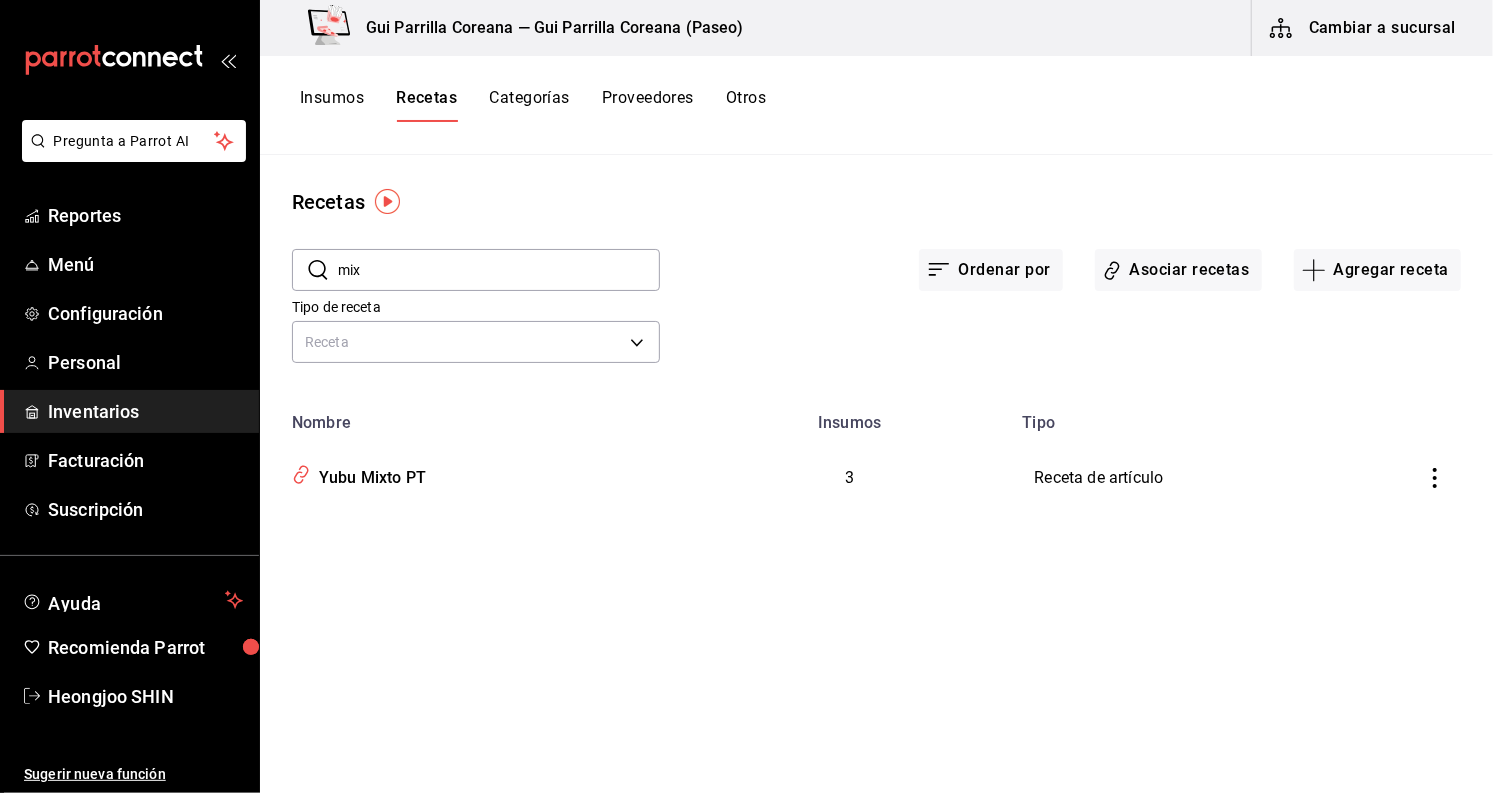 click on "mix" at bounding box center [499, 270] 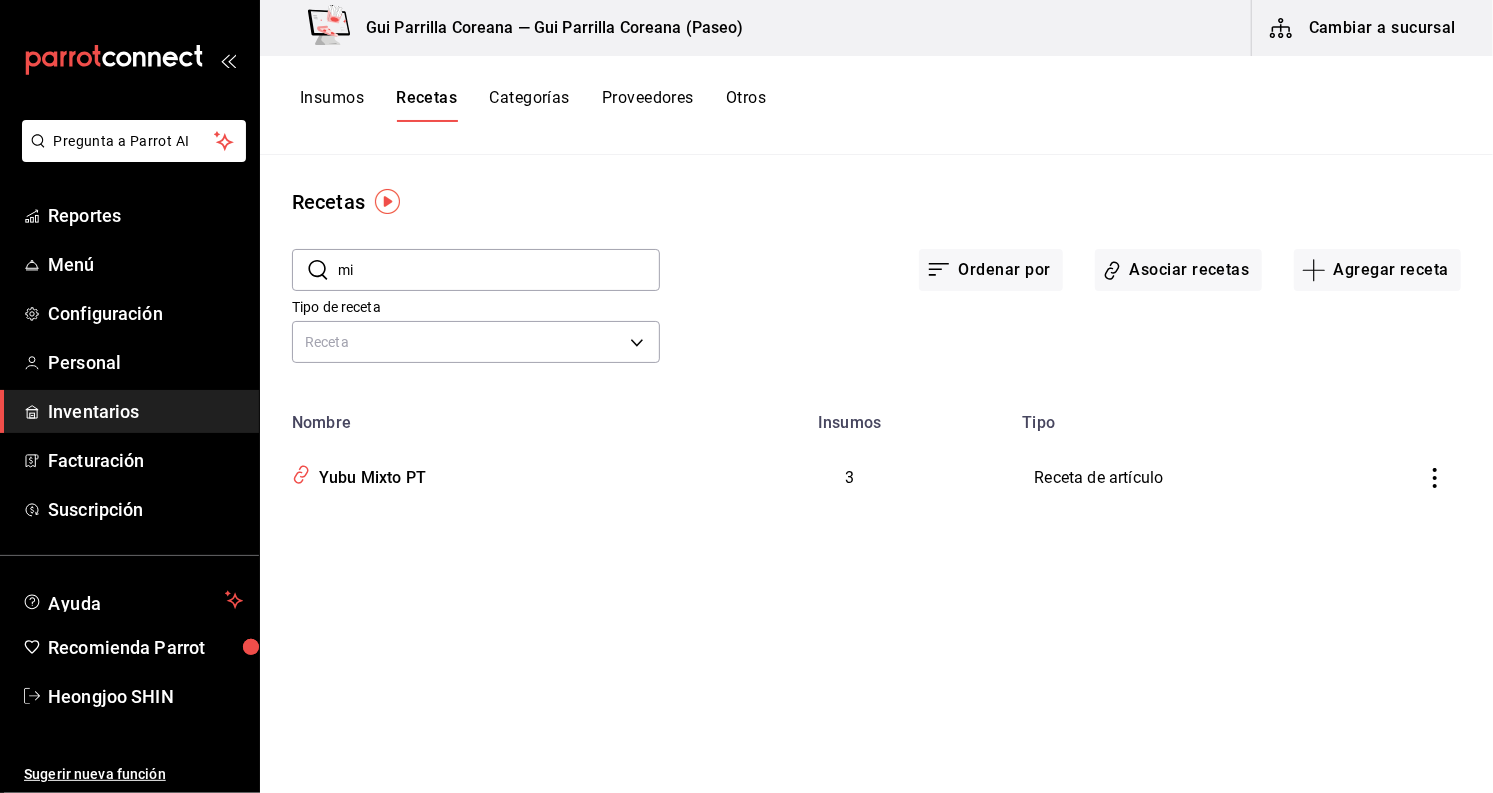 type on "m" 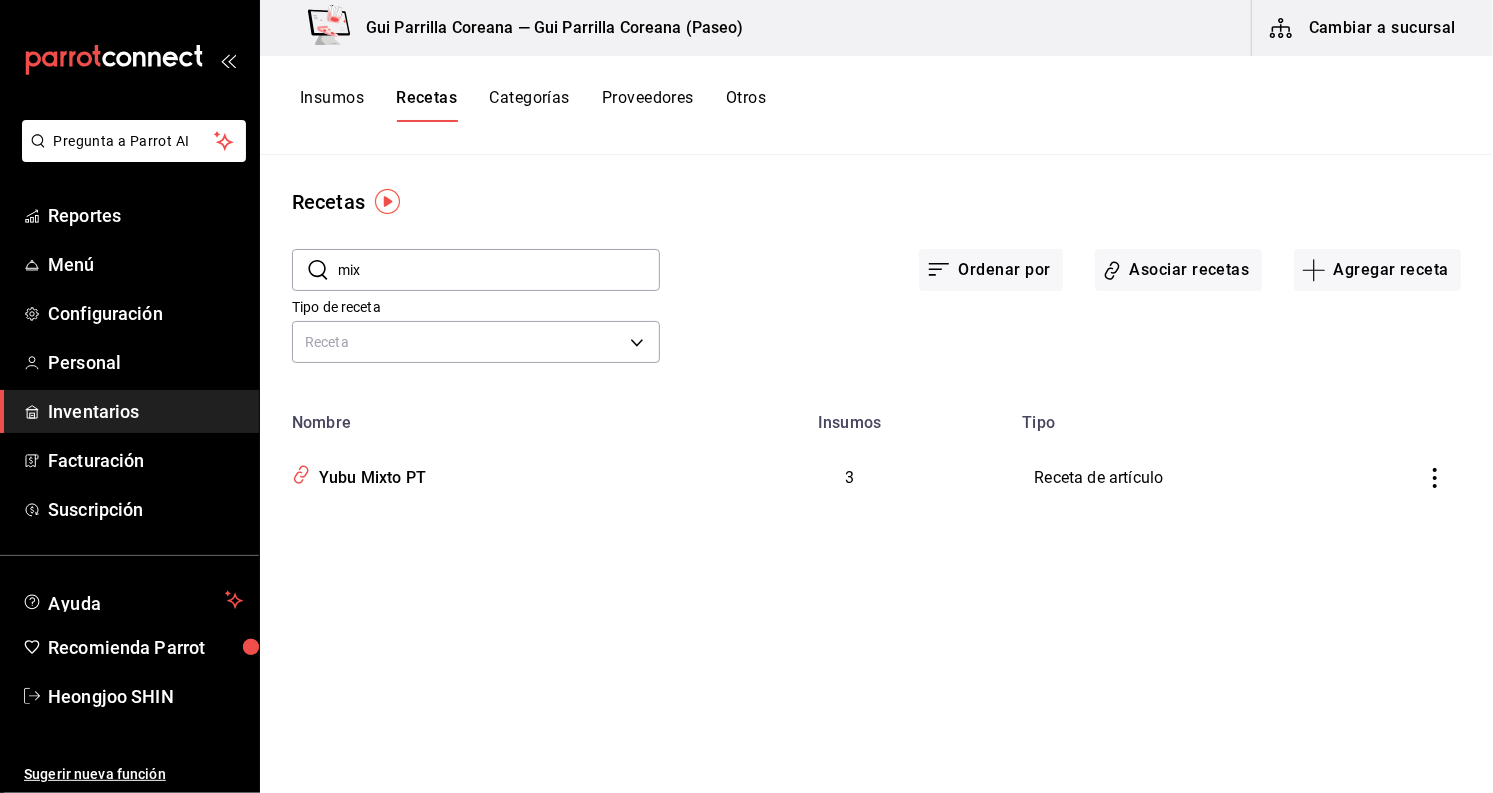 click on "mix" at bounding box center [499, 270] 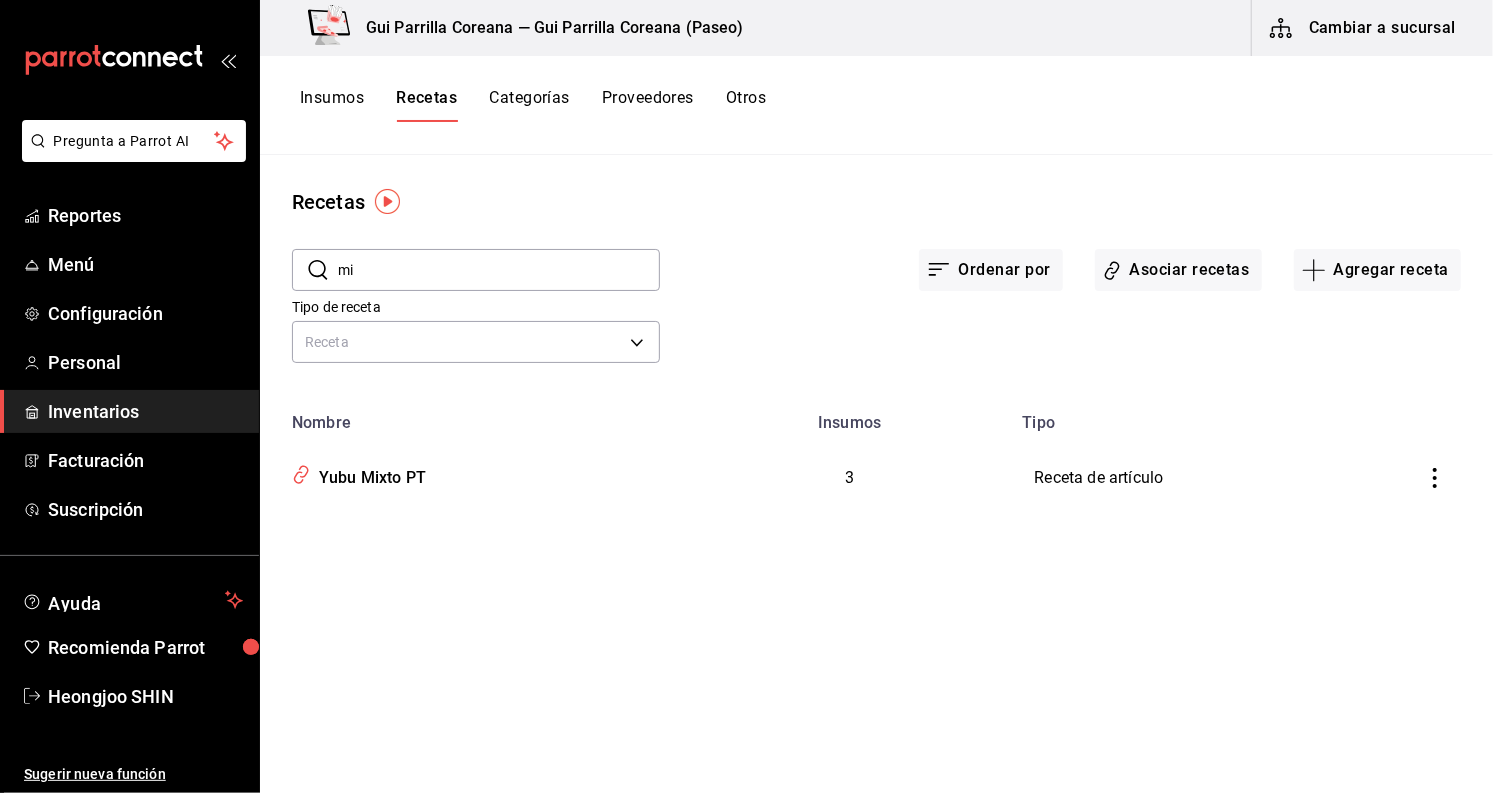 type on "m" 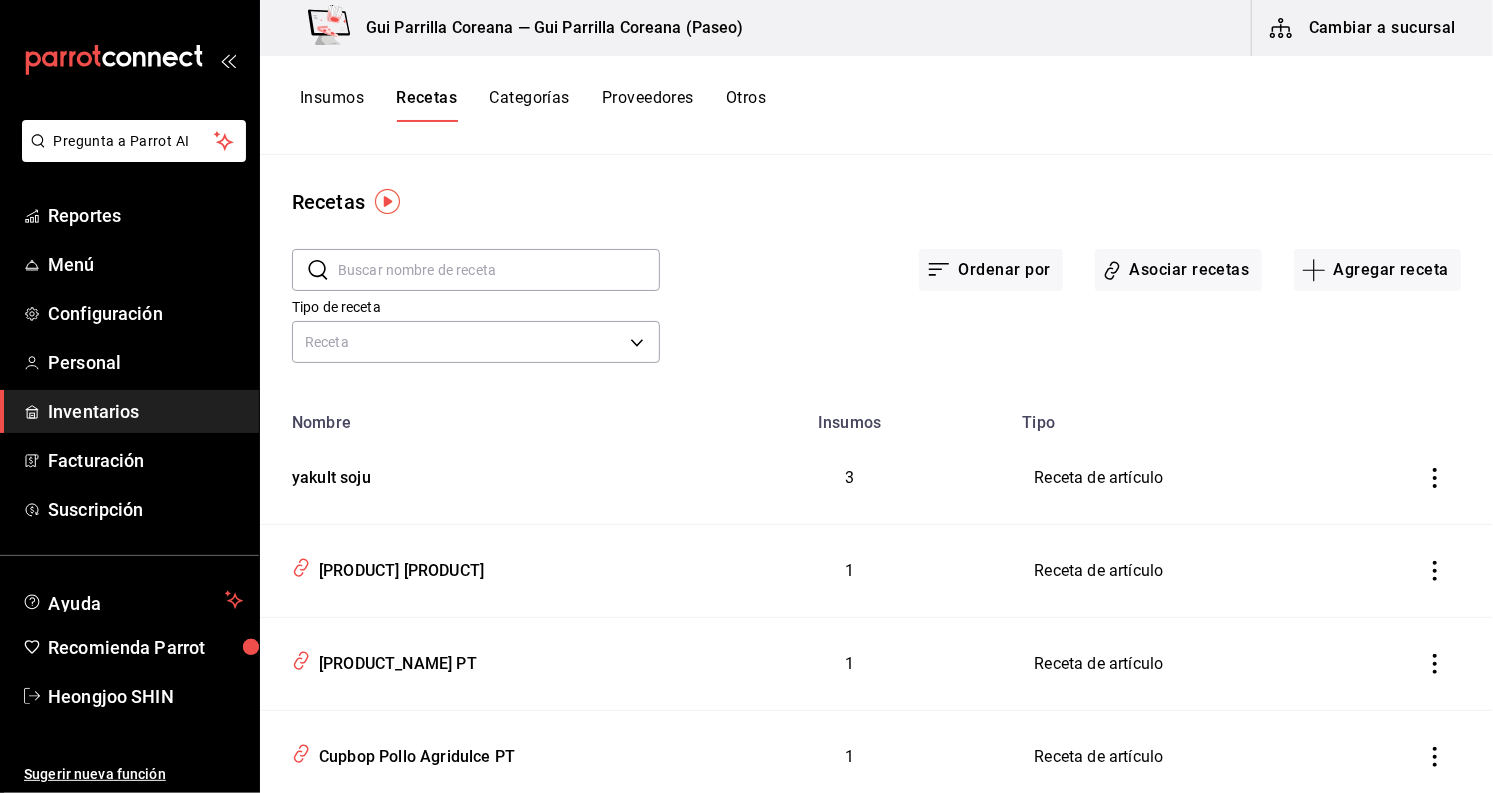 click at bounding box center [499, 270] 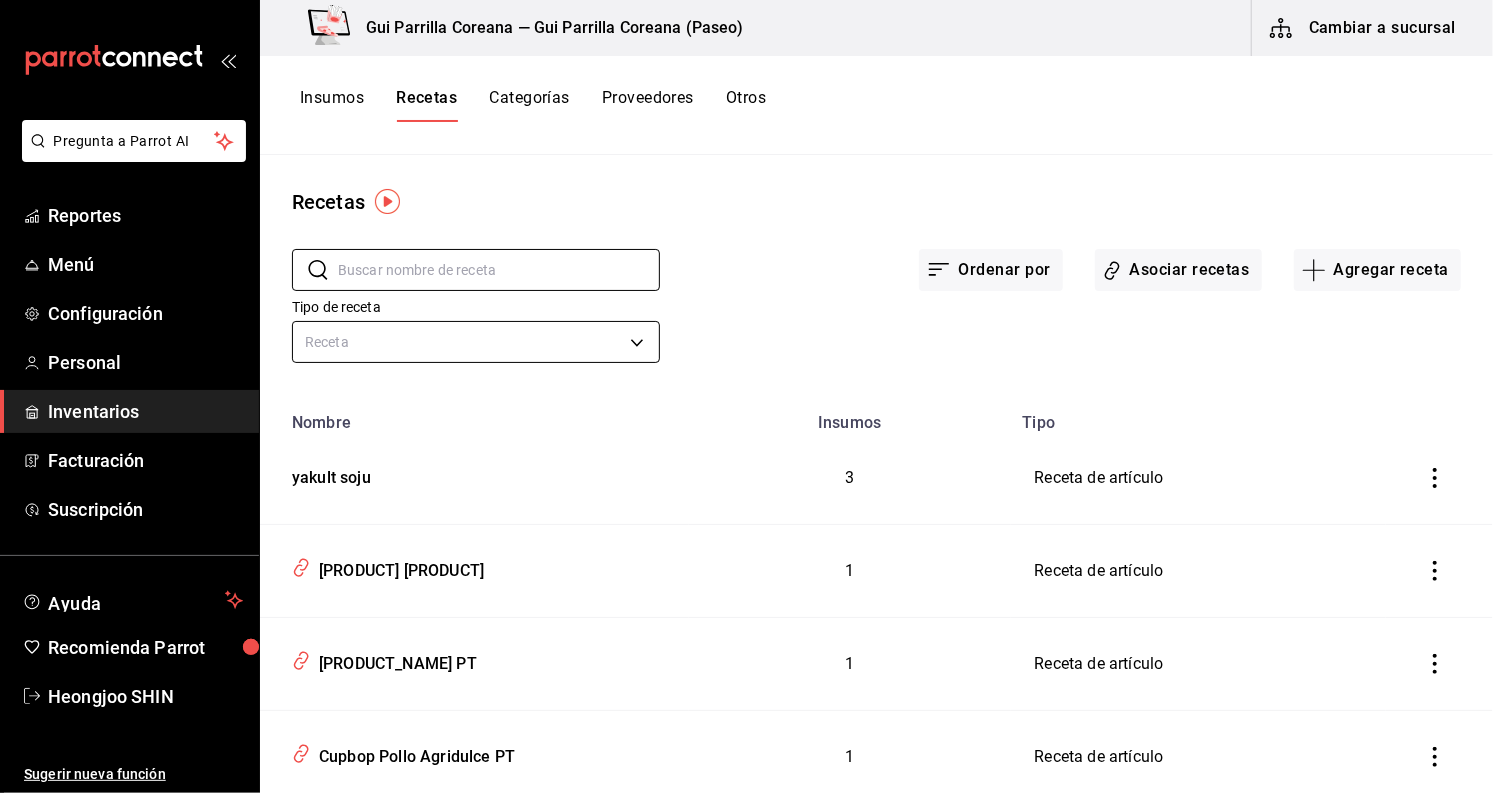 type 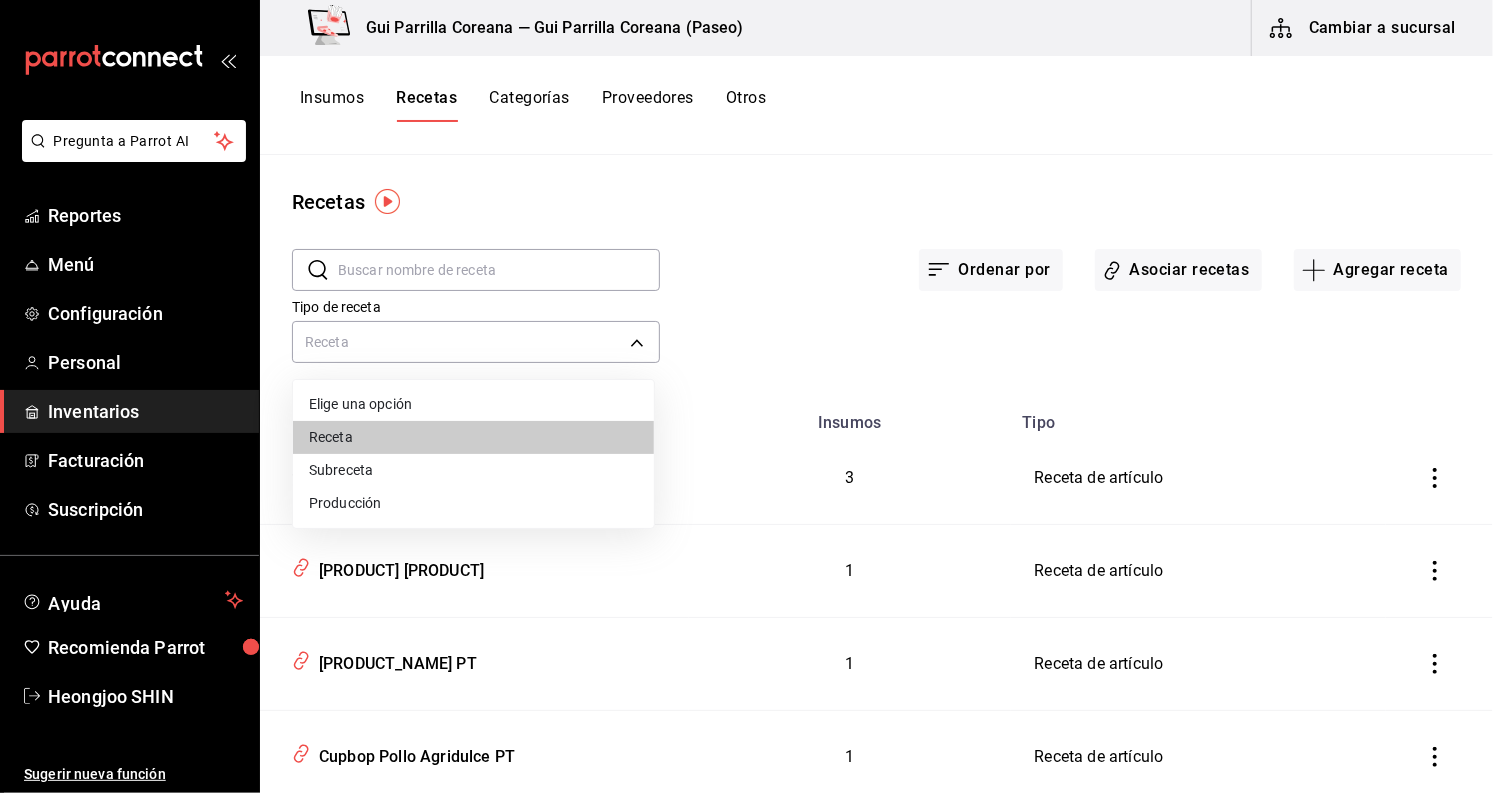 drag, startPoint x: 395, startPoint y: 410, endPoint x: 394, endPoint y: 355, distance: 55.00909 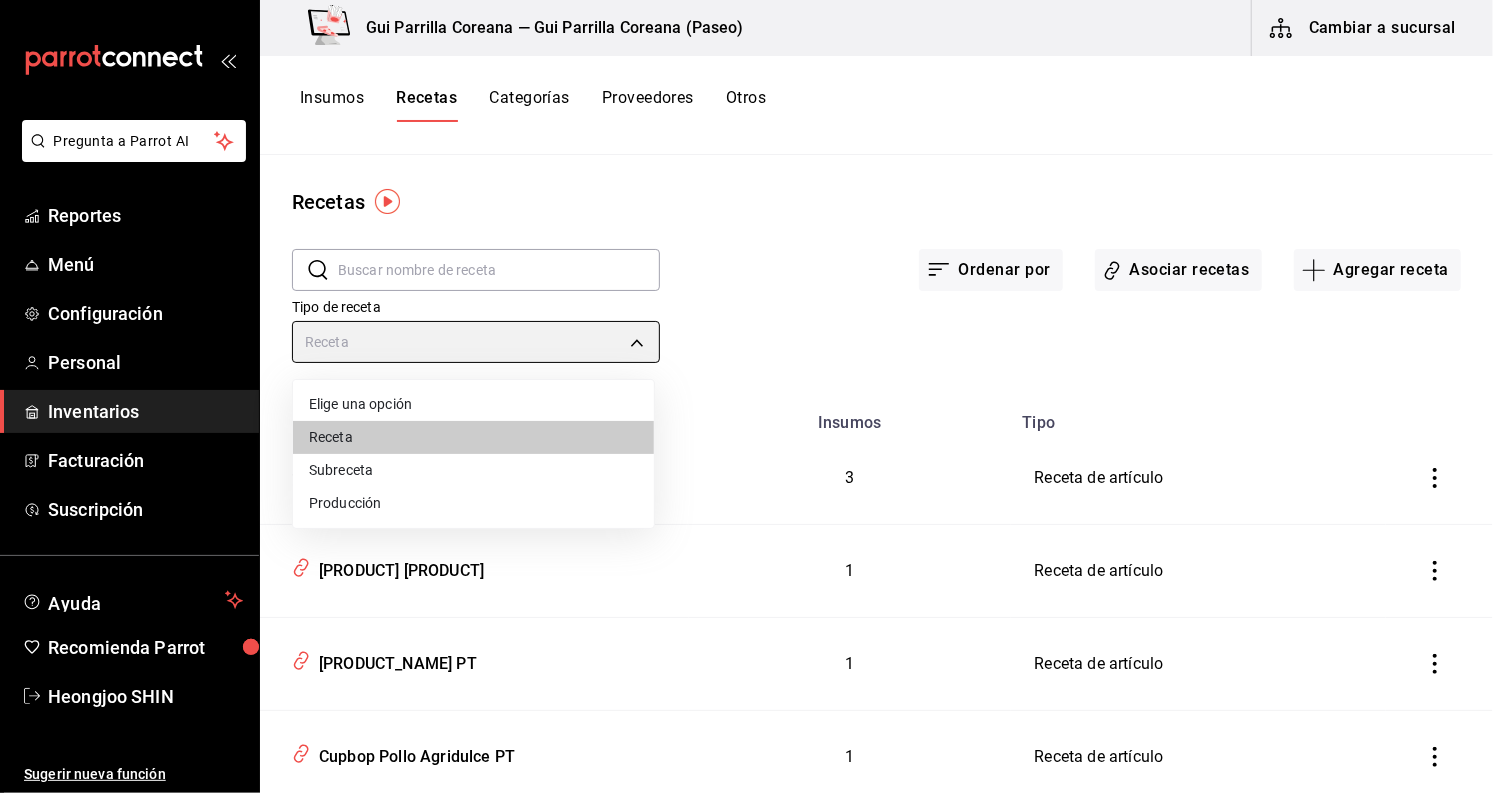 type on "default" 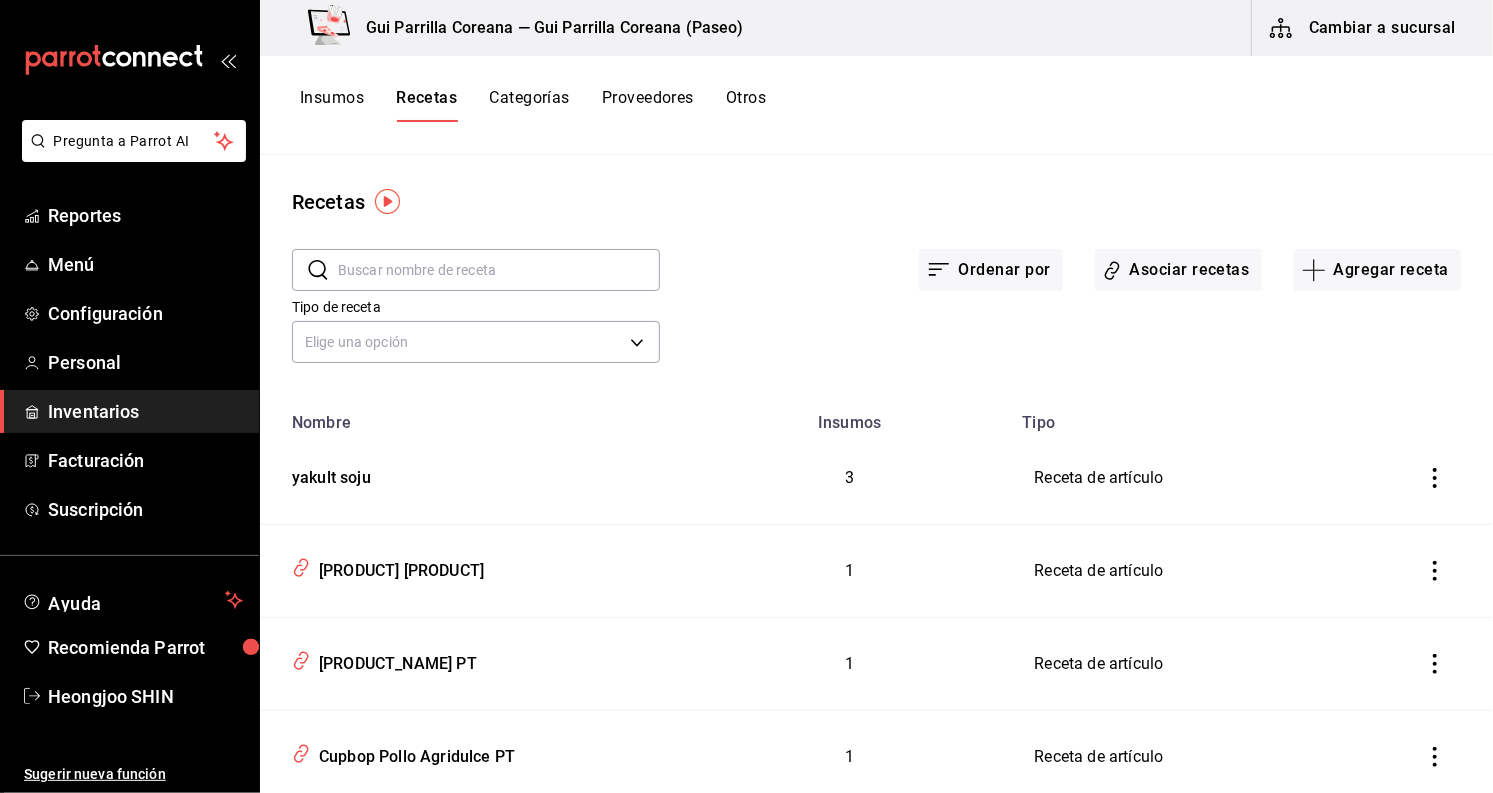 click at bounding box center (499, 270) 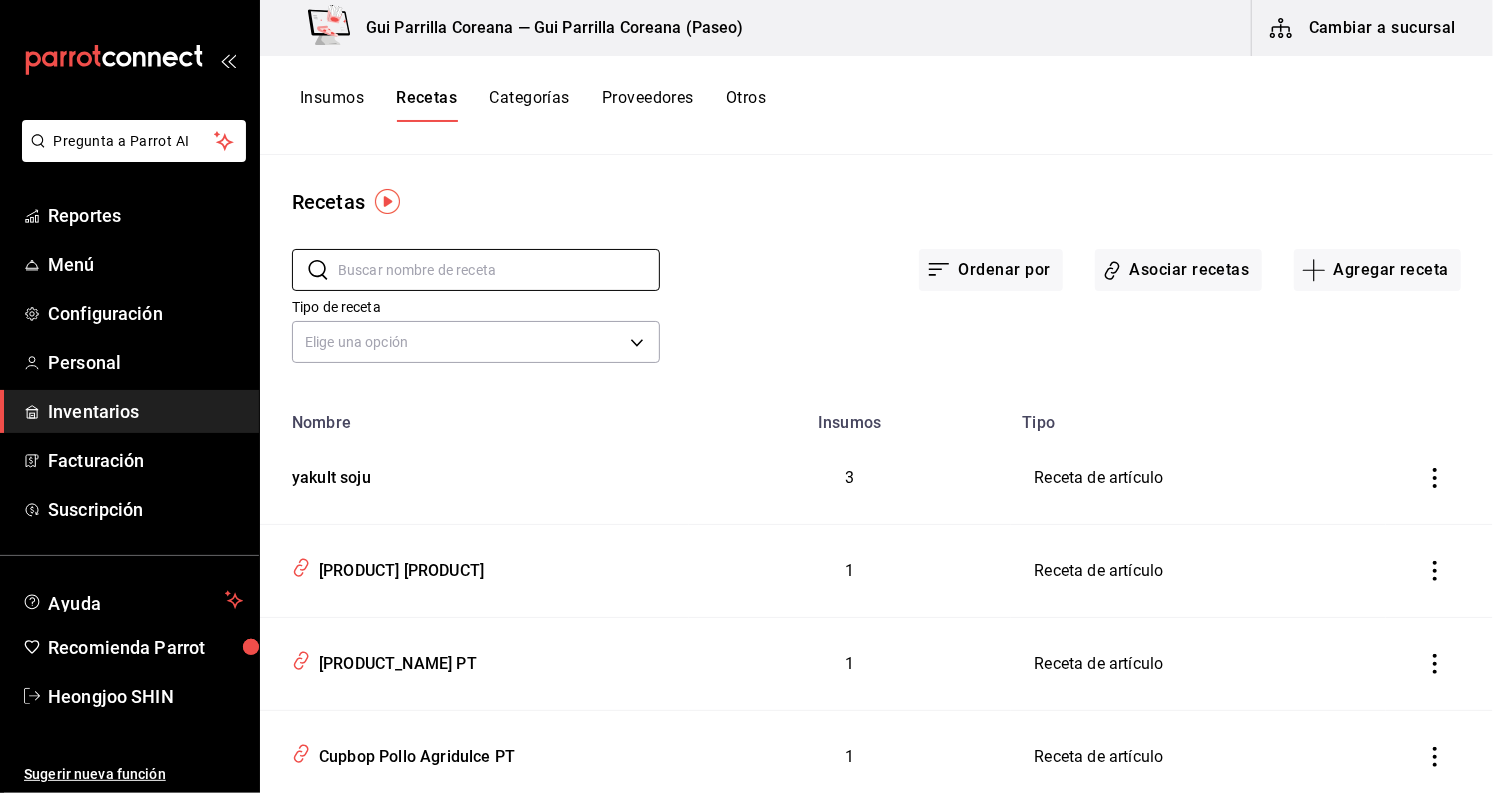 click on "Recetas" at bounding box center (876, 202) 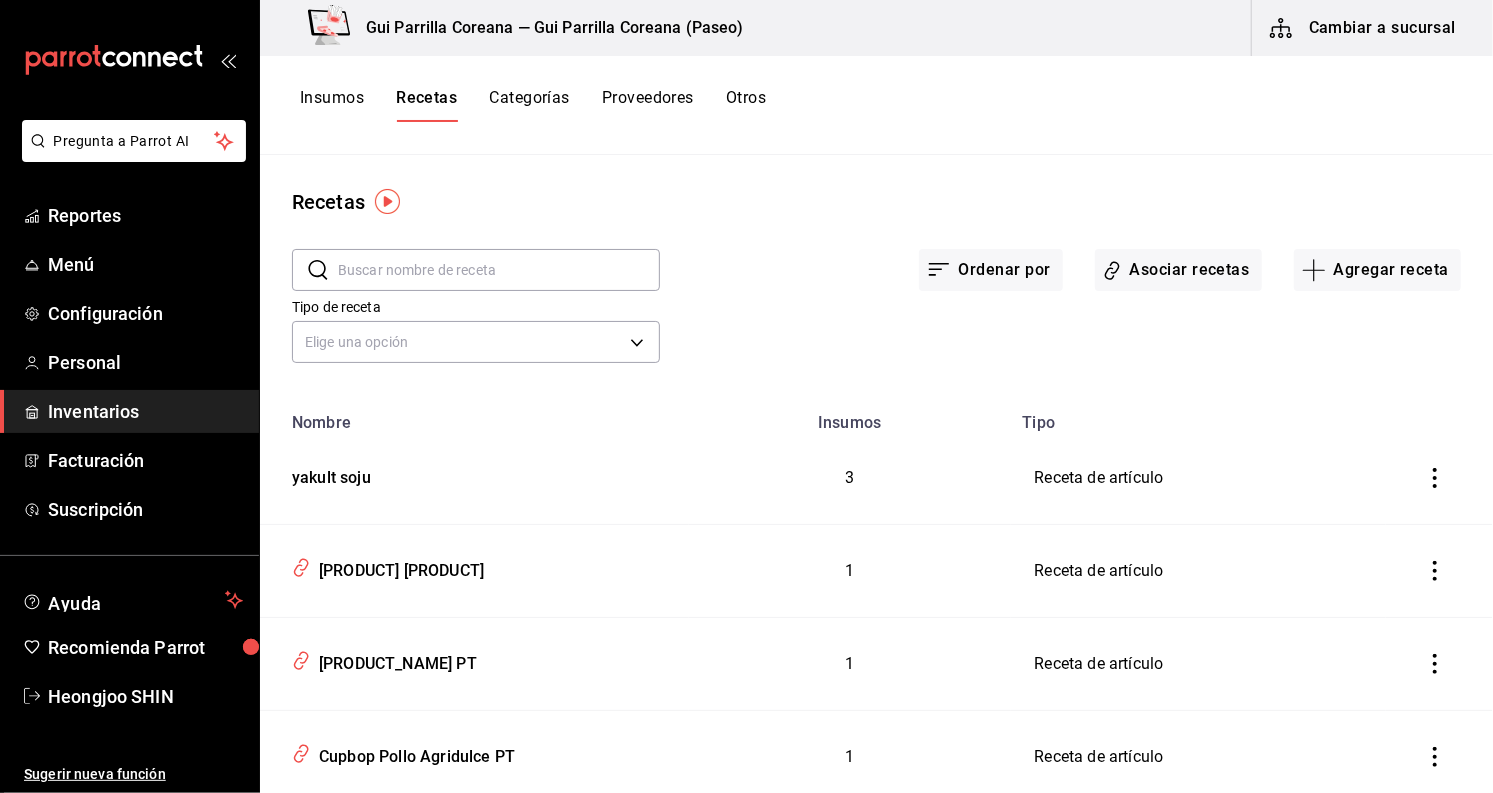 click at bounding box center (499, 270) 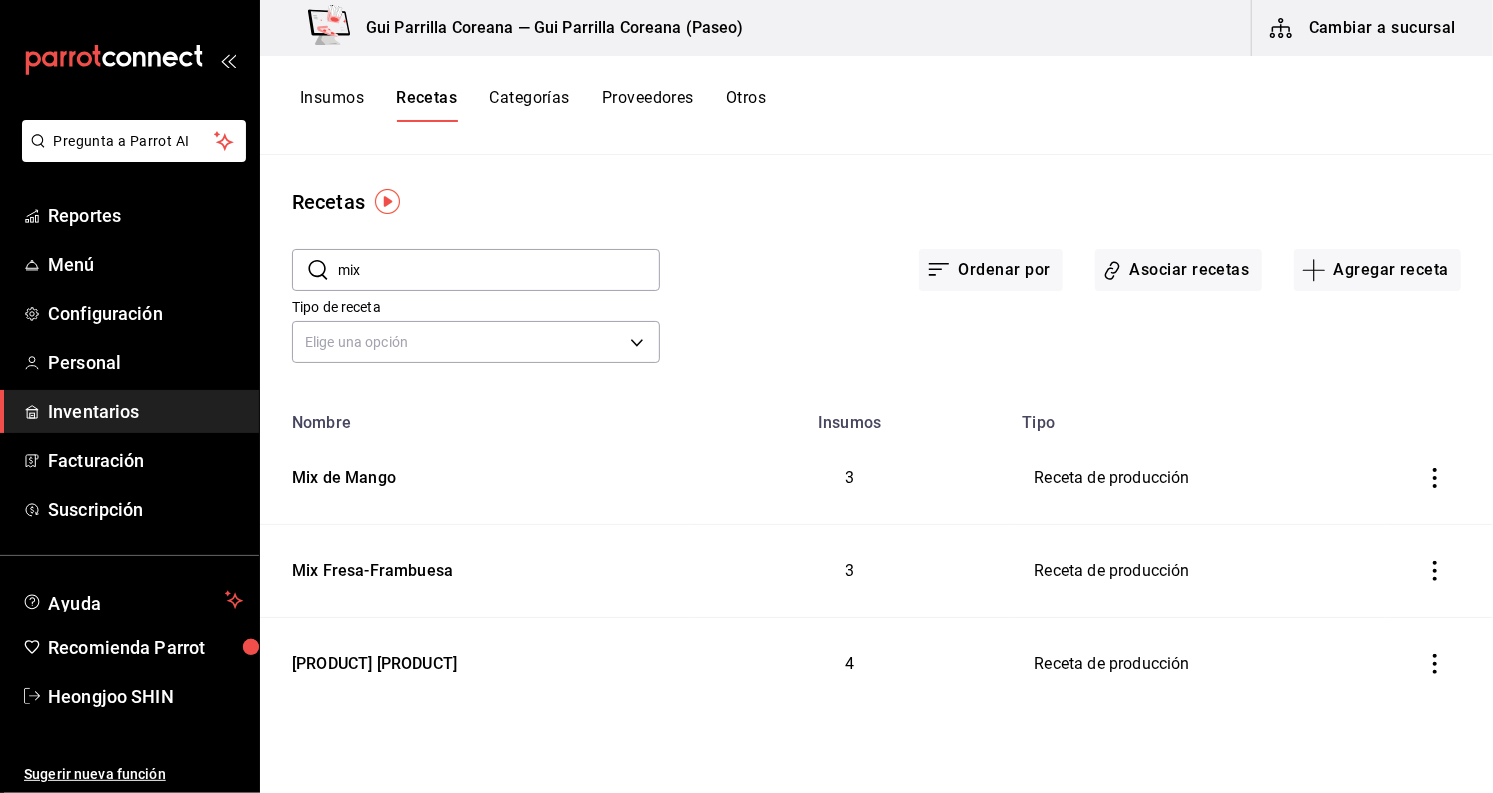 scroll, scrollTop: 0, scrollLeft: 0, axis: both 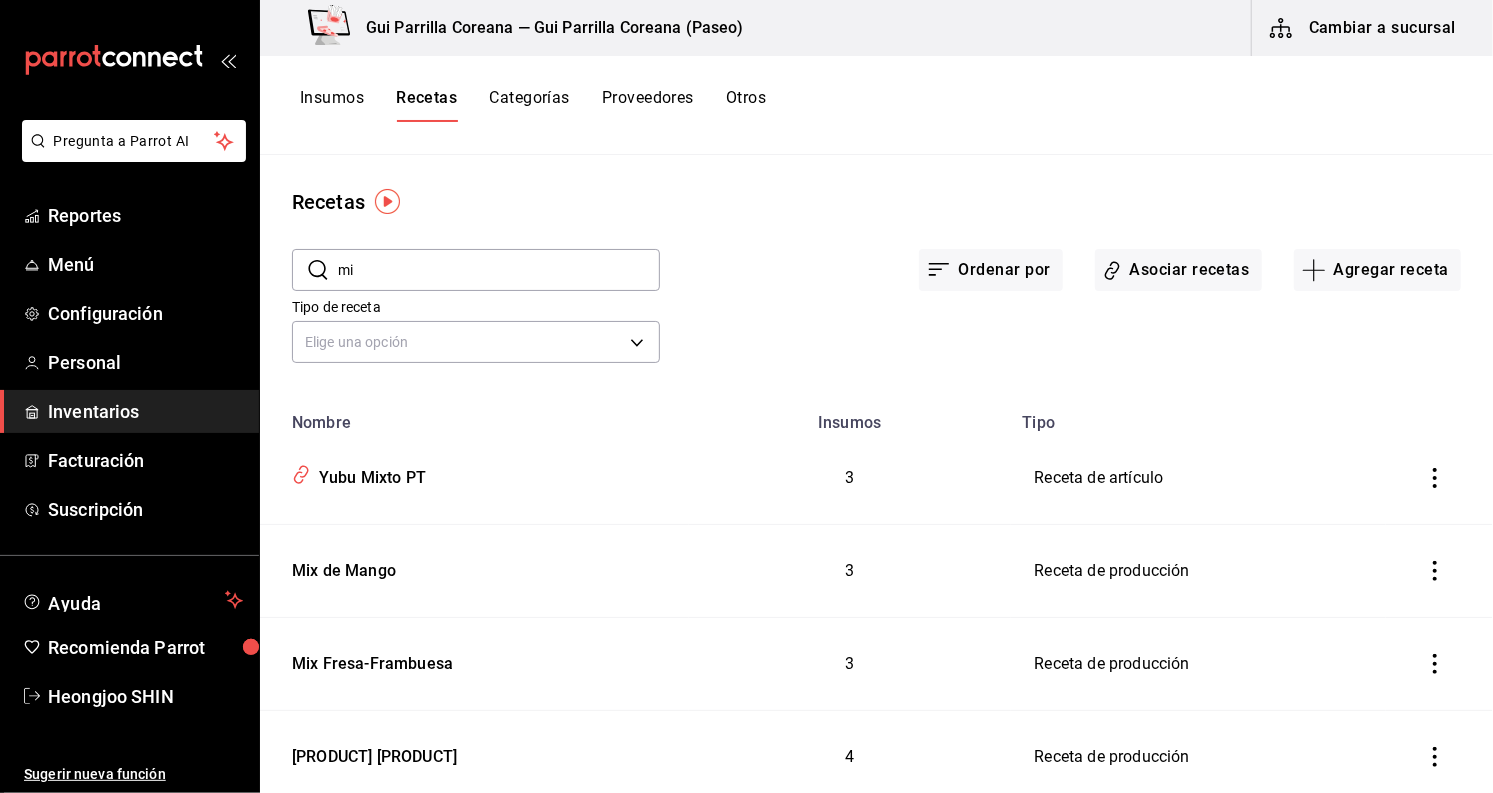 type on "m" 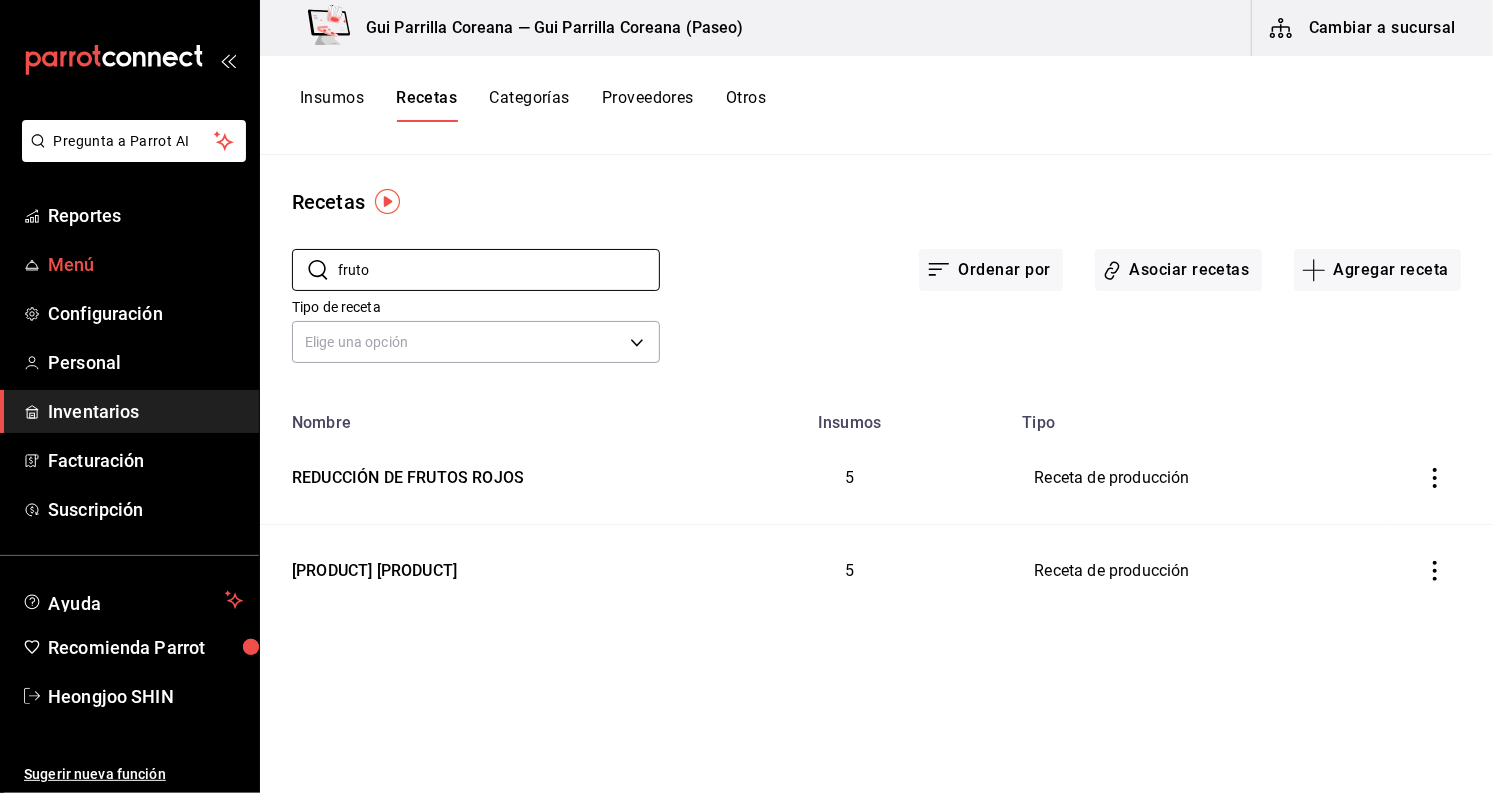 drag, startPoint x: 459, startPoint y: 266, endPoint x: 192, endPoint y: 277, distance: 267.2265 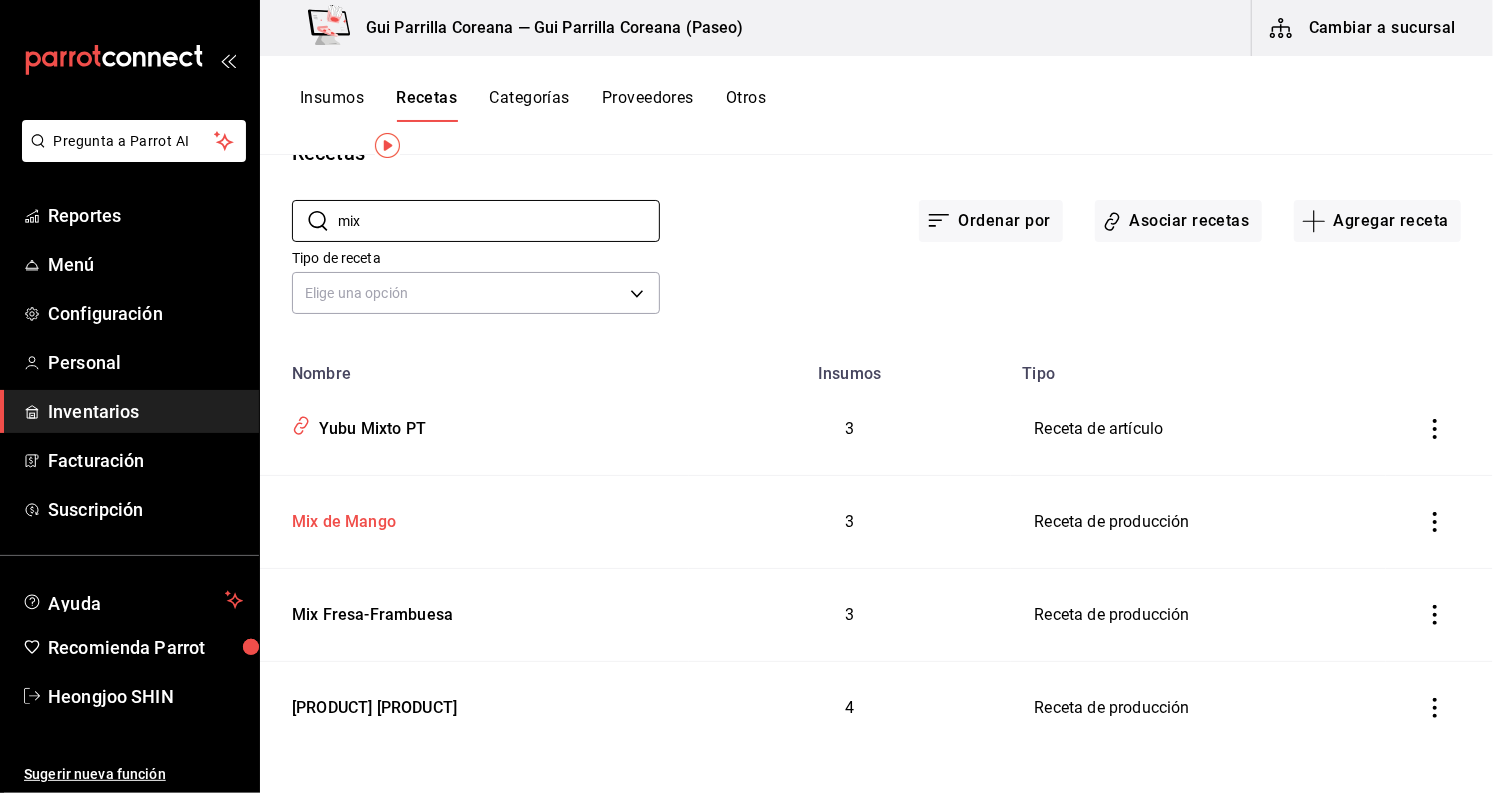 scroll, scrollTop: 64, scrollLeft: 0, axis: vertical 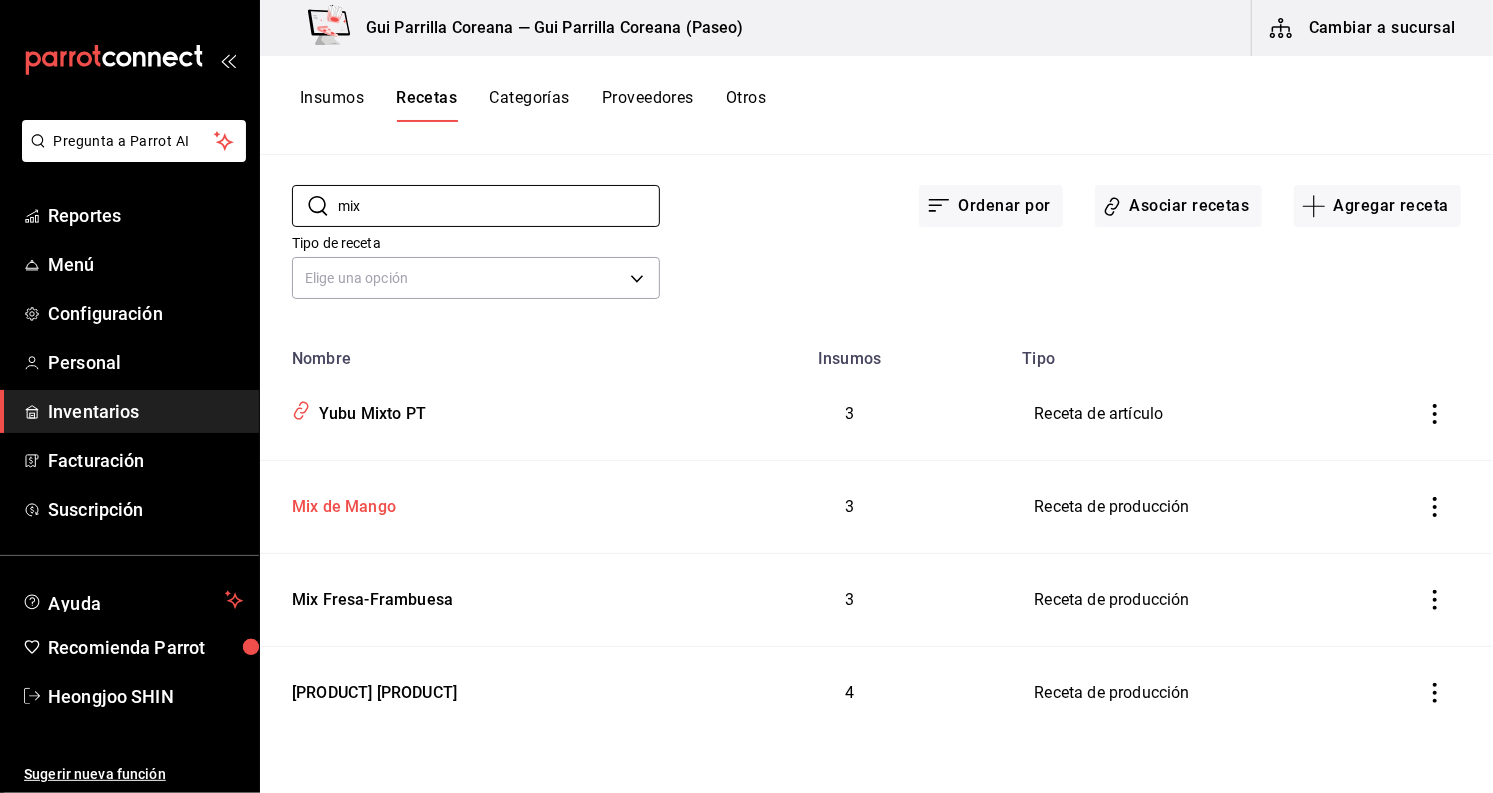 type on "mix" 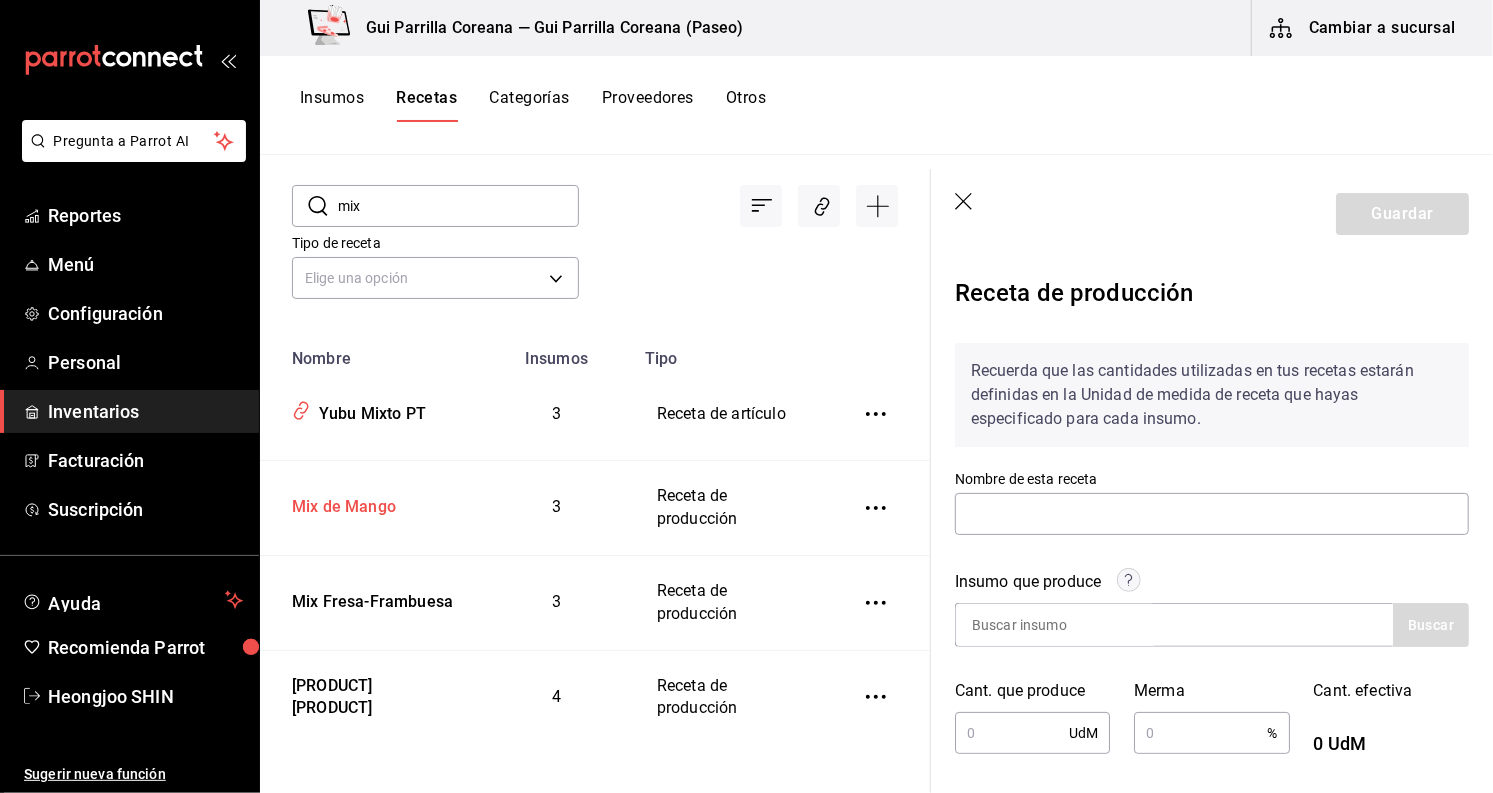 type on "Mix de Mango" 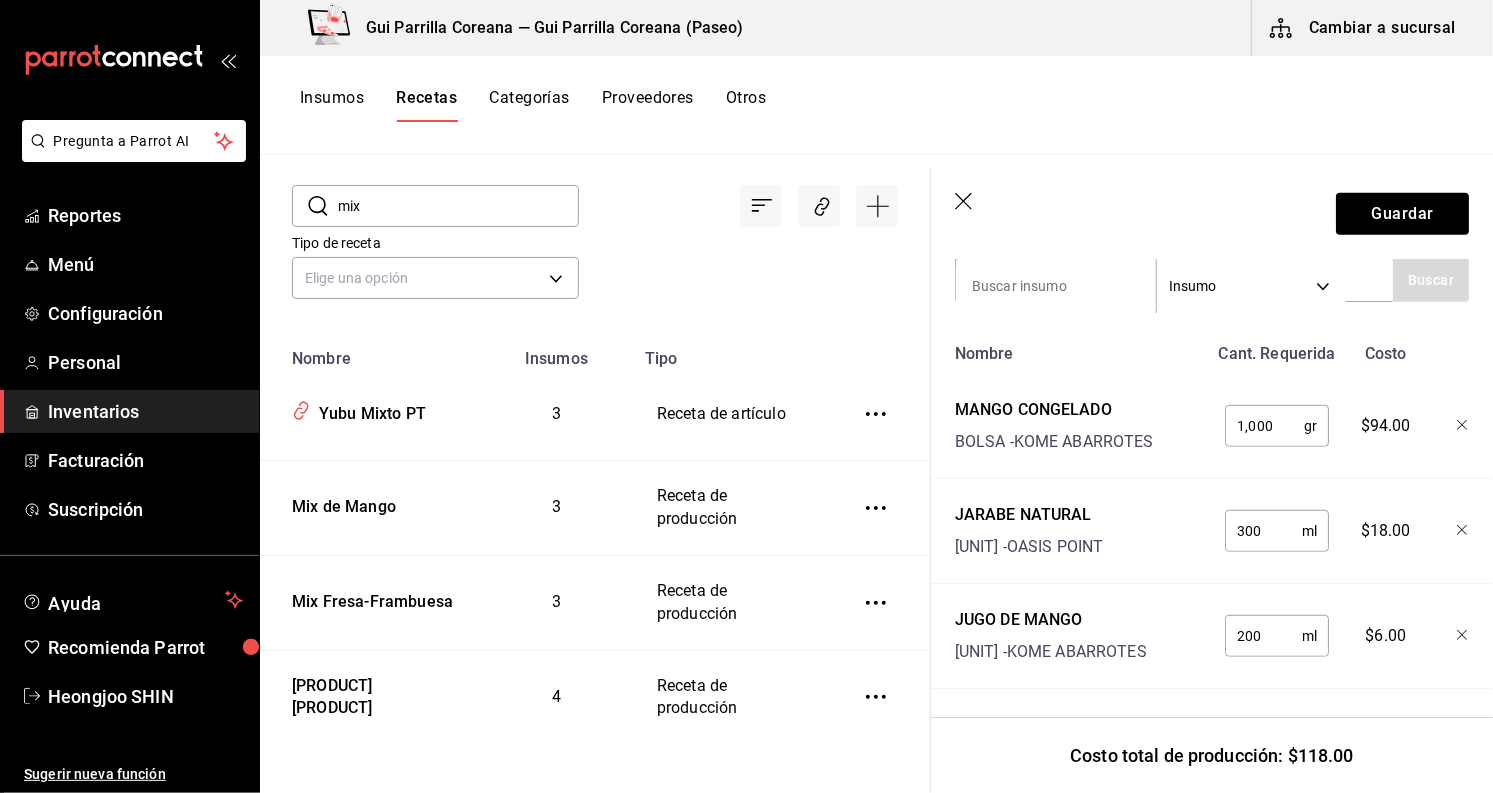 scroll, scrollTop: 725, scrollLeft: 0, axis: vertical 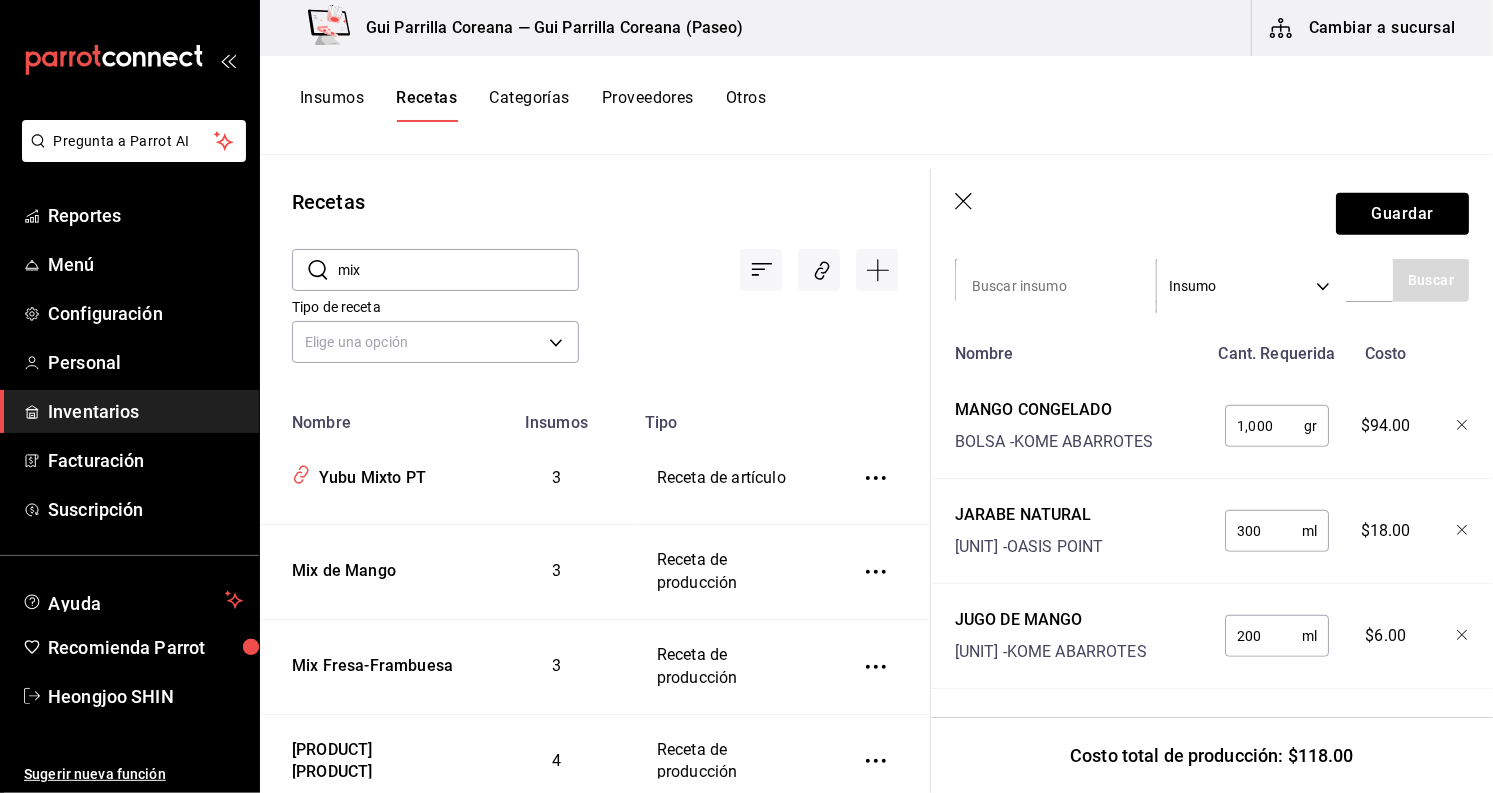 click on "Recetas" at bounding box center [426, 105] 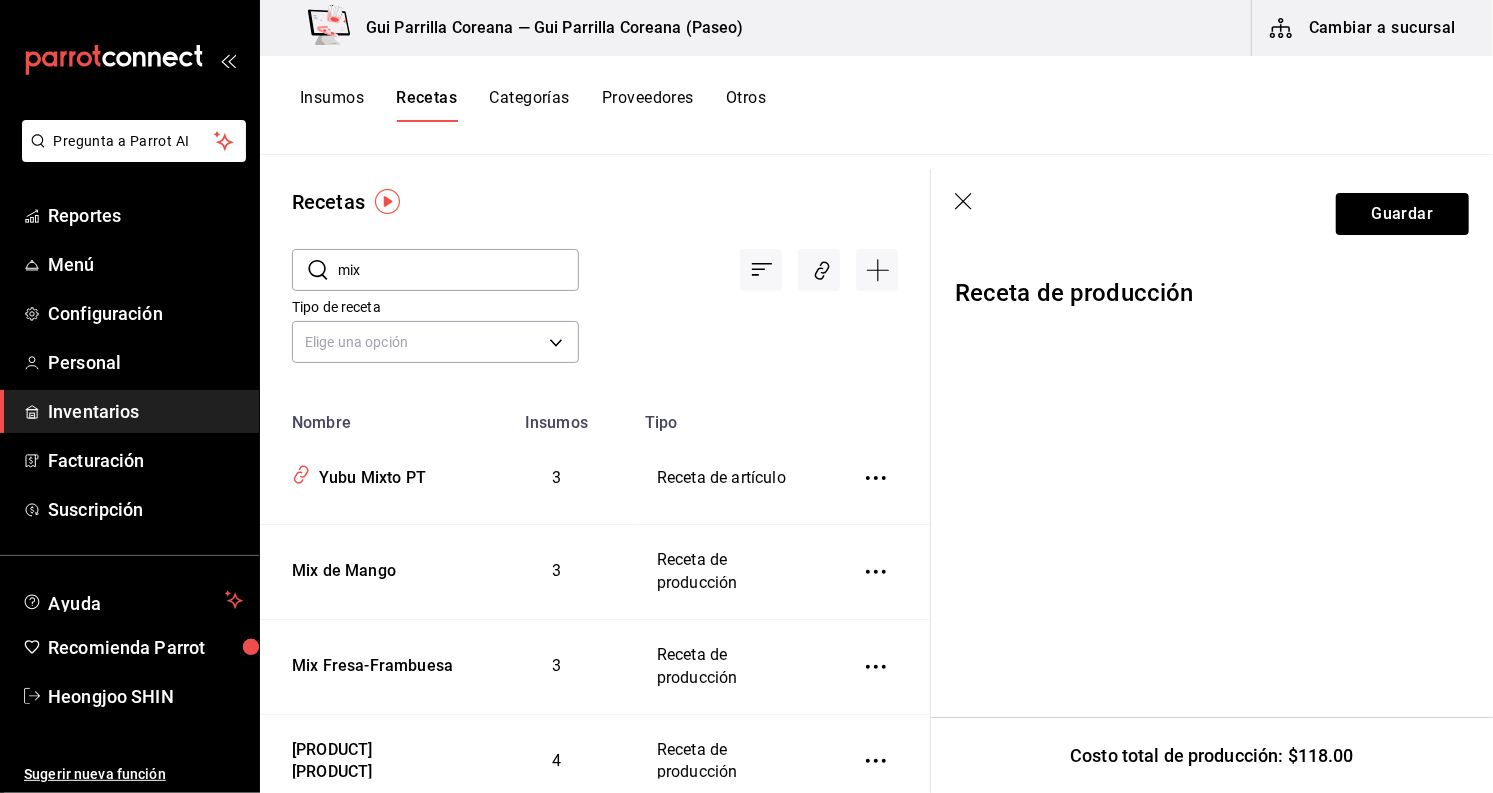 scroll, scrollTop: 0, scrollLeft: 0, axis: both 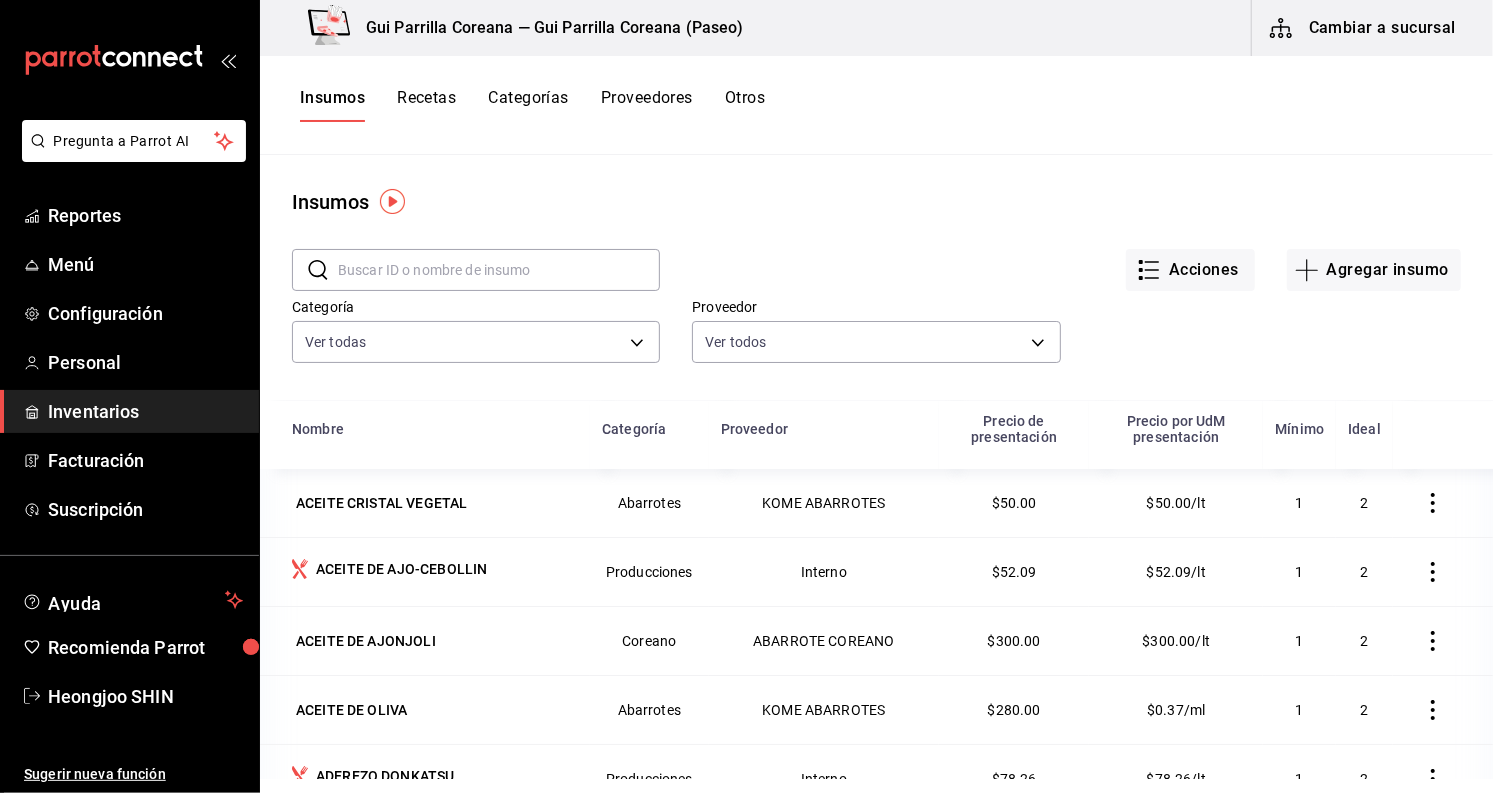 click on "Recetas" at bounding box center (426, 105) 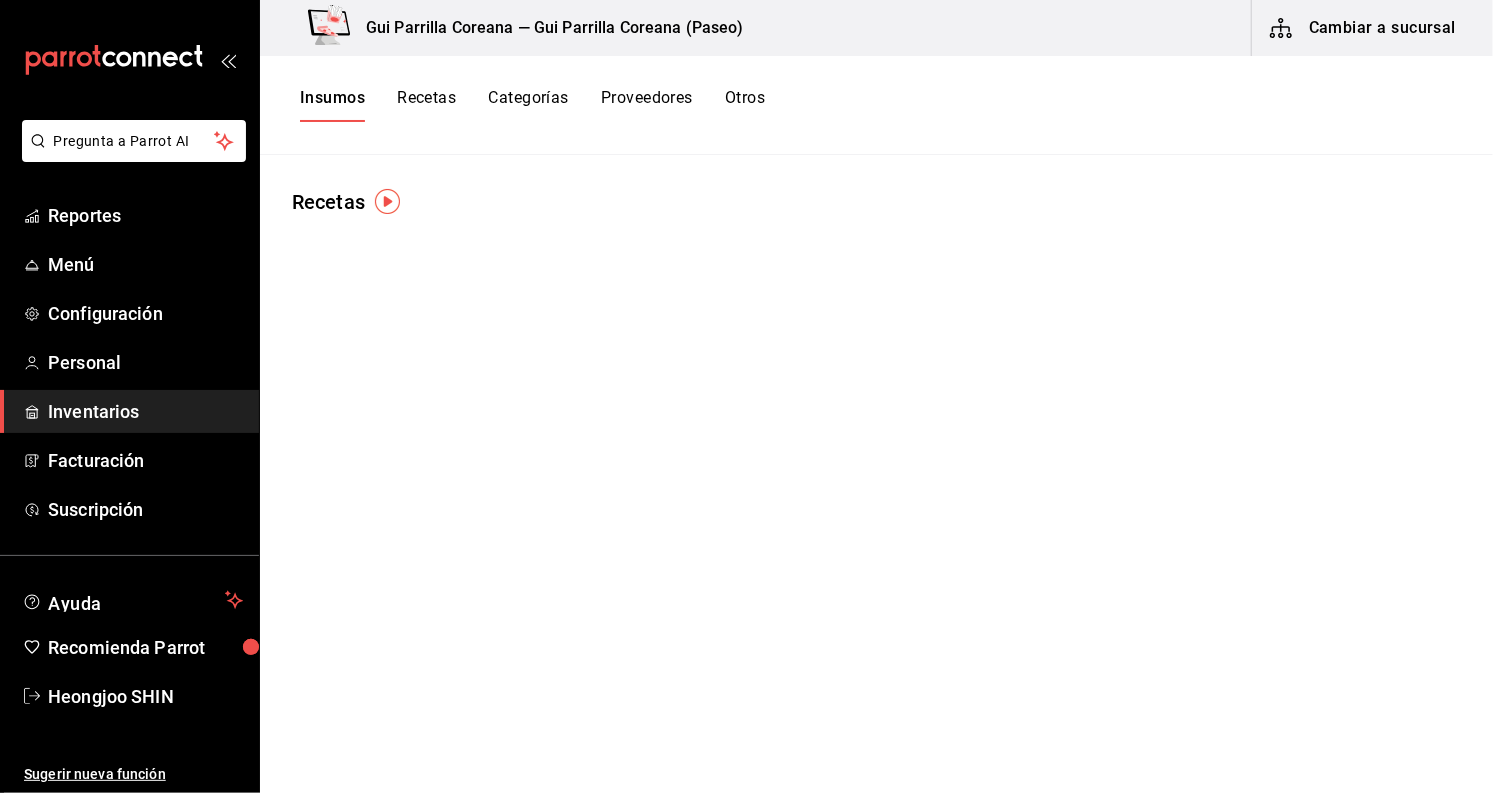 click on "Recetas" at bounding box center [426, 105] 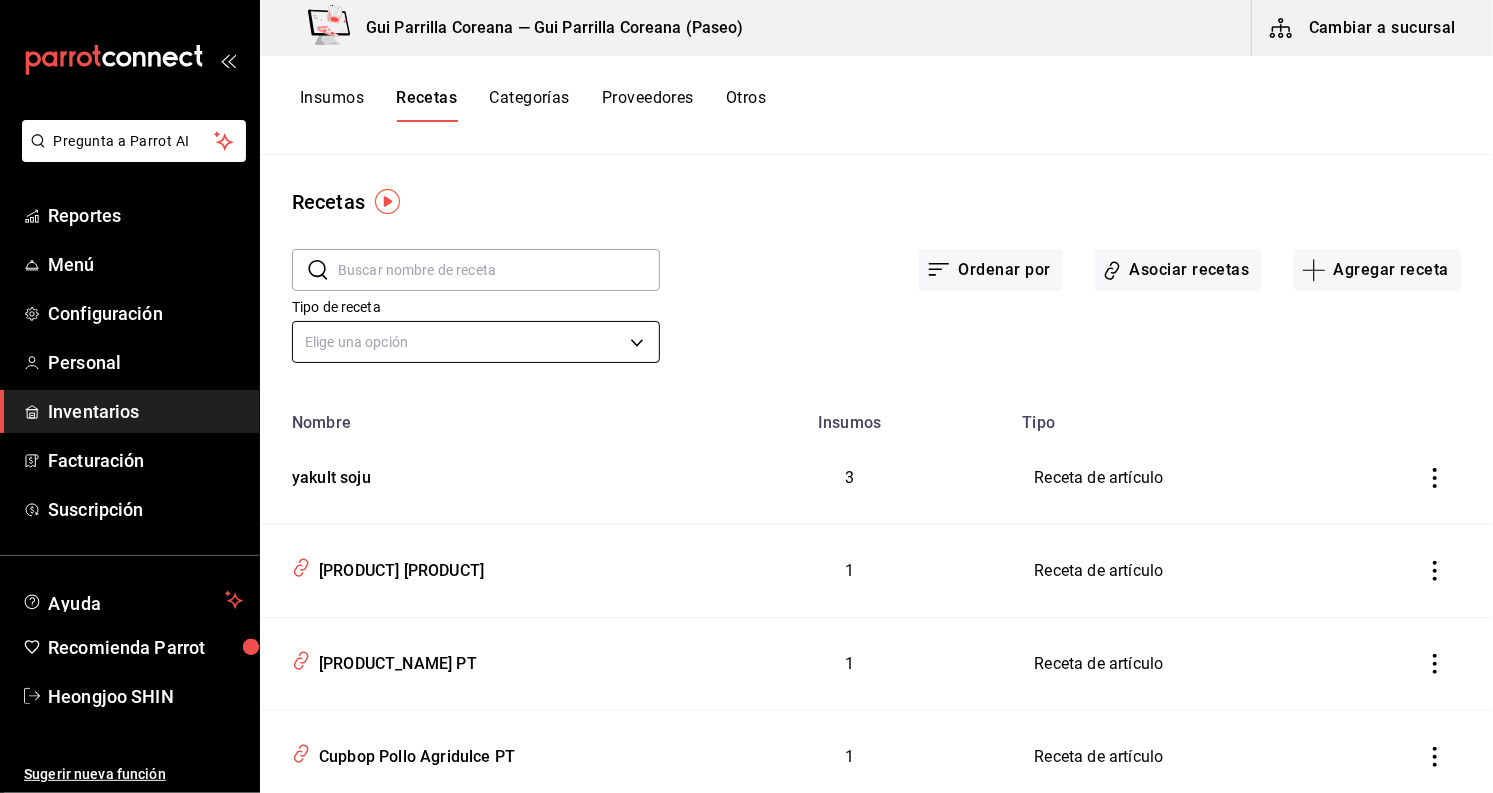 click on "Pregunta a Parrot AI Reportes   Menú   Configuración   Personal   Inventarios   Facturación   Suscripción   Ayuda Recomienda Parrot   [FIRST] [LAST]   Sugerir nueva función   Gui Parrilla Coreana — Gui Parrilla Coreana (Paseo) Cambiar a sucursal Insumos Recetas Categorías Proveedores Otros Recetas ​ Insumos Recetas Categorías Proveedores Otros Recetas ​ Ordenar por Asociar recetas Agregar receta Tipo de receta Elige una opción default Nombre Insumos Tipo yakult soju 3 Receta de artículo Cupbop Yeyuk PT 1 Receta de artículo Cupbop Pollo Natural PT 1 Receta de artículo Cupbop Pollo Agridulce PT 1 Receta de artículo Cupbop Bulgogui de Res PT 1 Receta de artículo Bokkumbap De Camarón PT 1 Receta de artículo Minihamburguesa Coreana PT 1 Receta de artículo Bulgoki Pasta PT 1 Receta de artículo Yubu Mixto PT 3 Receta de artículo Duo De Camarones PT 1 Receta de artículo Dakgalbi PT 1 Receta de artículo Ganjang Dakgalbi PT 1 Receta de artículo Pollo Ramyeon PT 1 Receta de artículo Ramyeon Mariscos PT 3 Receta de artículo Chadolchapaguetti PT 1" at bounding box center (746, 389) 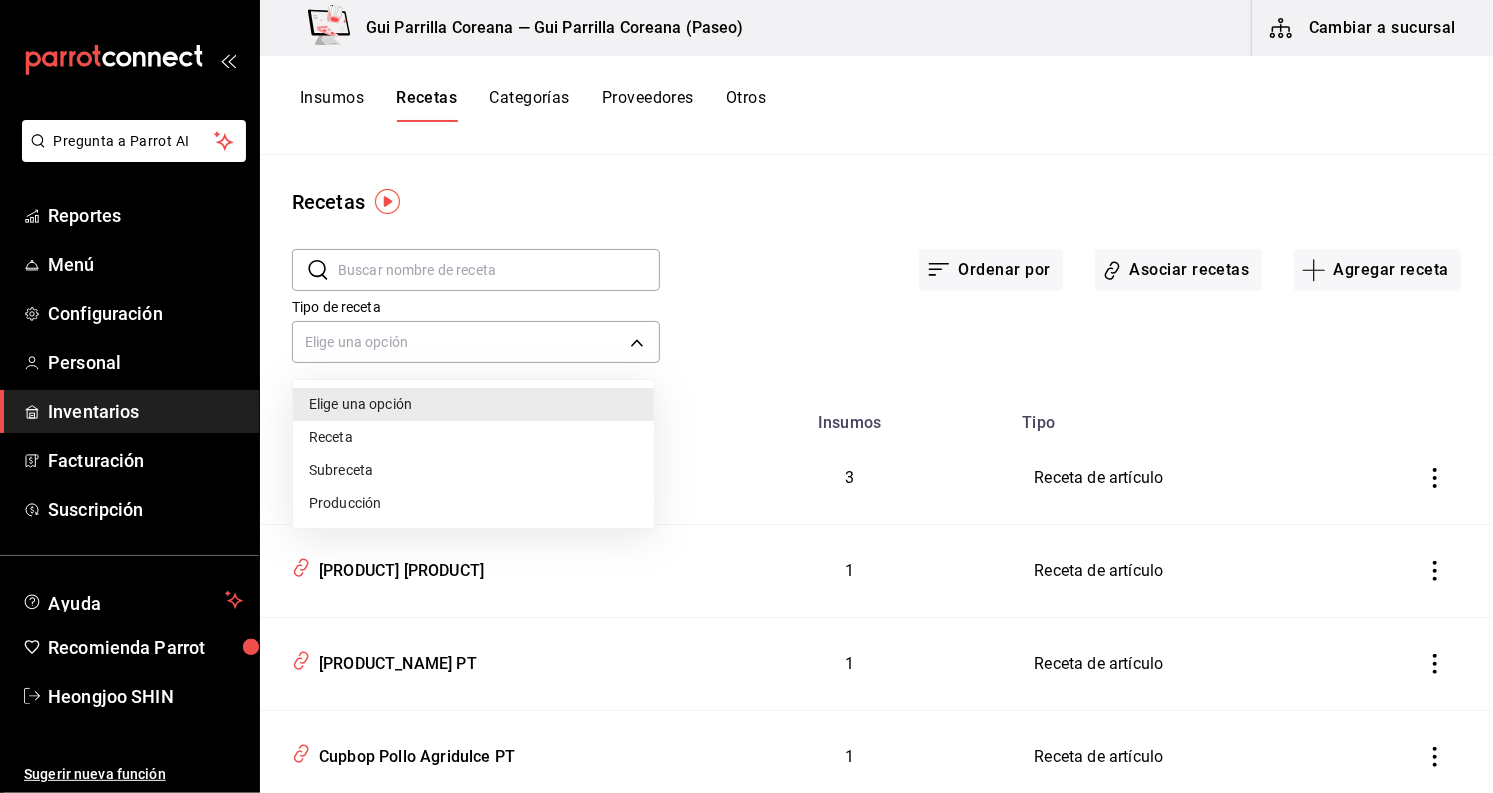 click on "Subreceta" at bounding box center [473, 470] 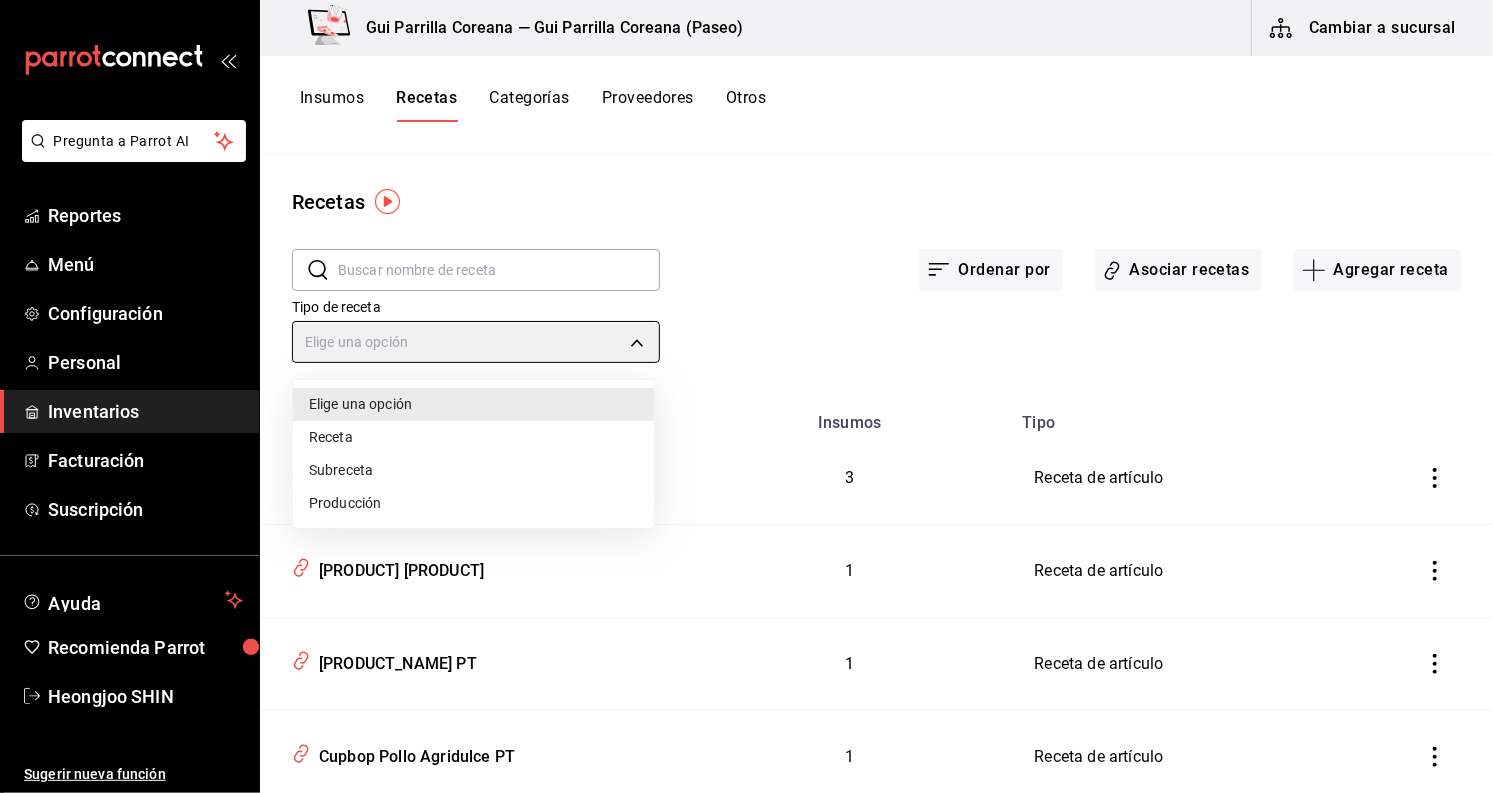 type on "SUBRECIPE" 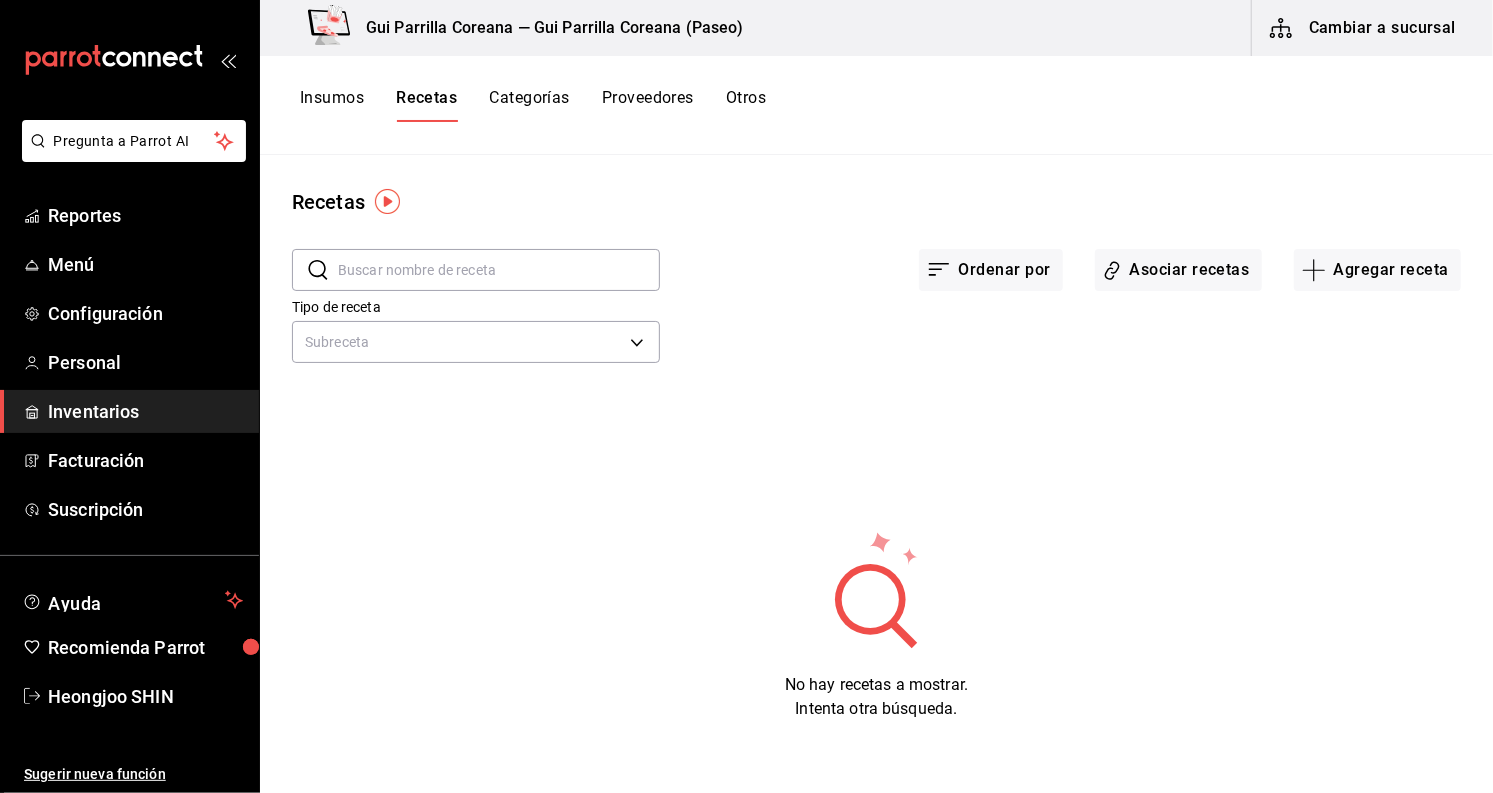 click at bounding box center [499, 270] 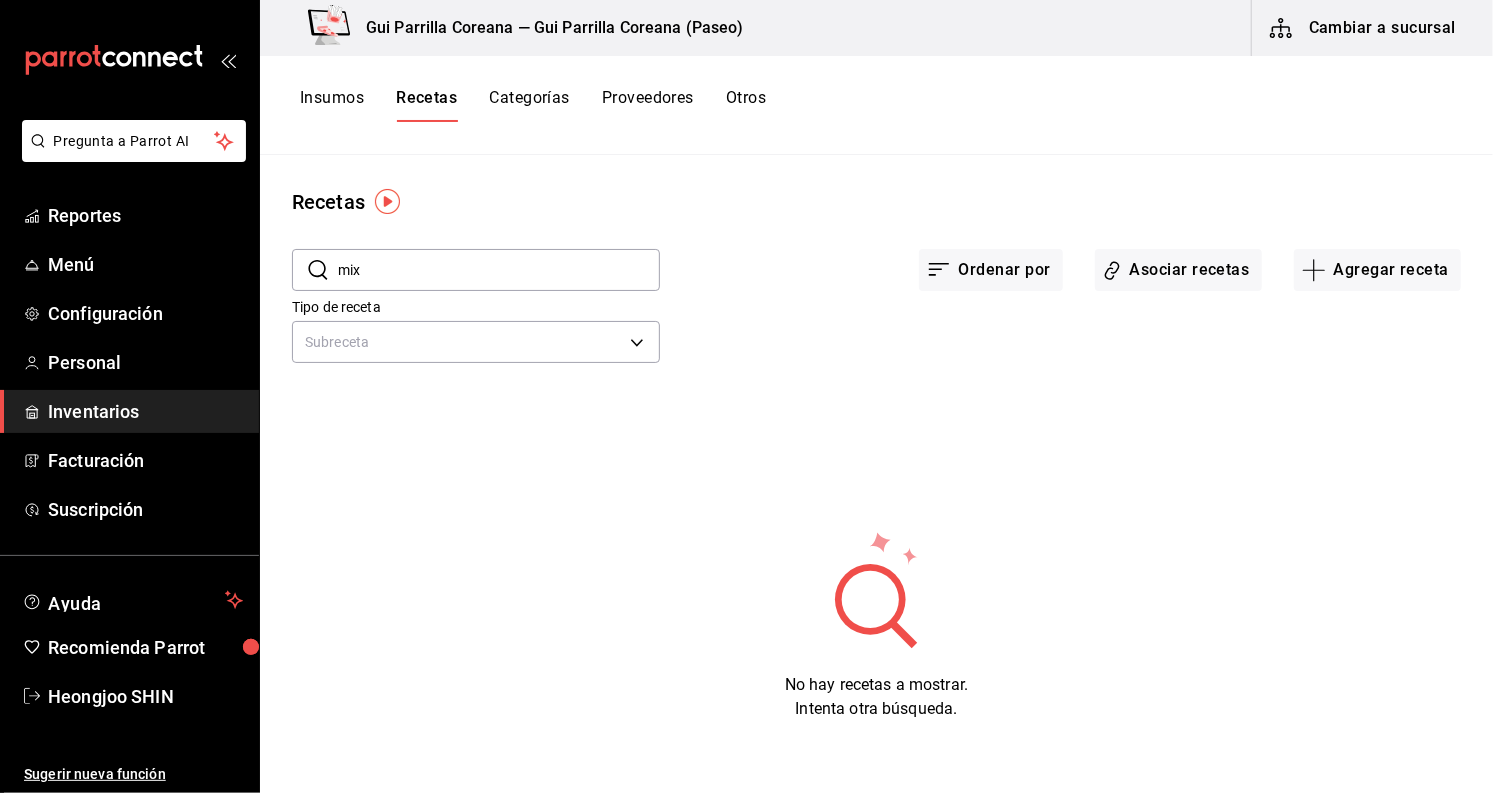 type on "mix" 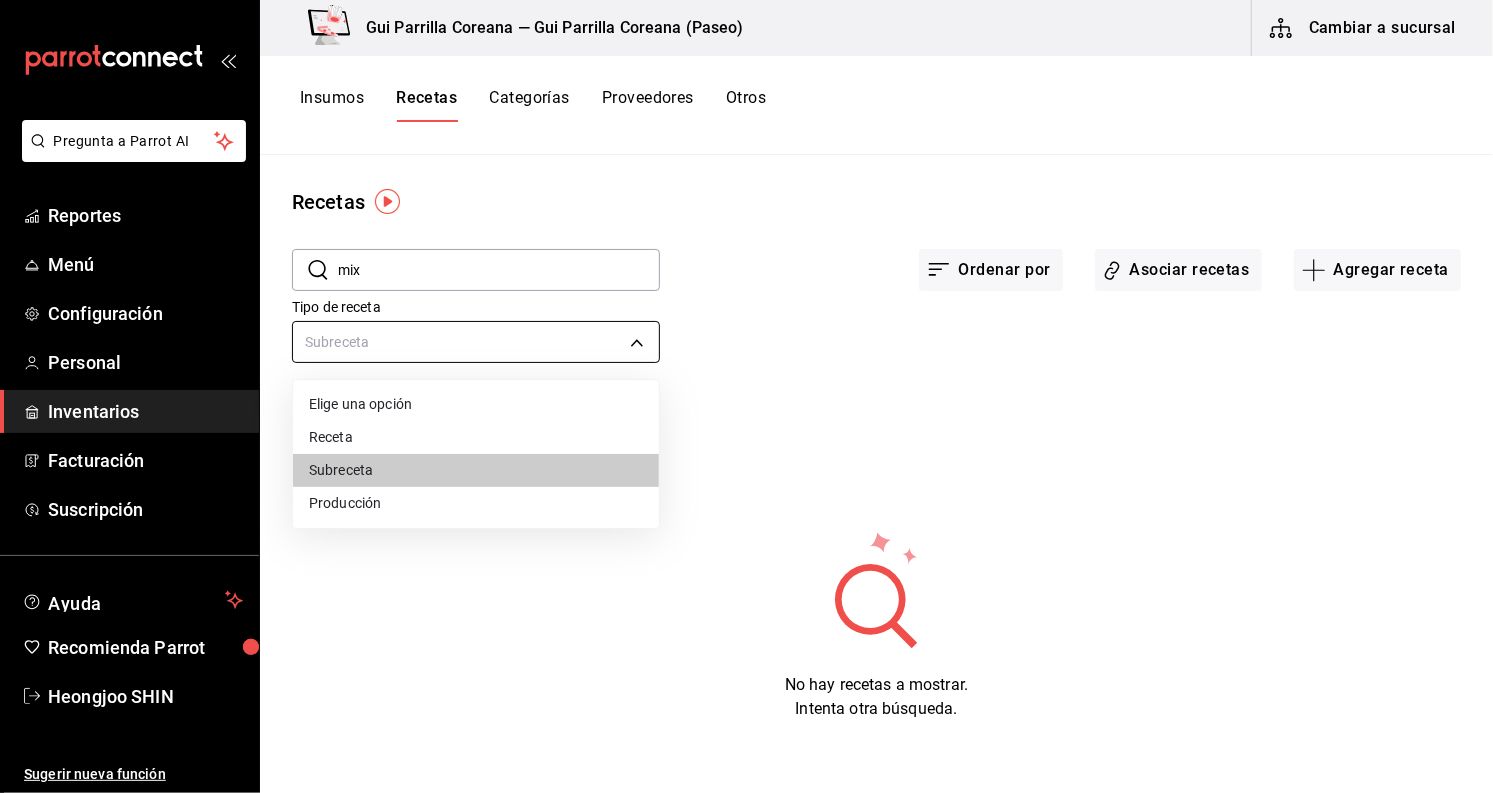 click on "Pregunta a Parrot AI Reportes   Menú   Configuración   Personal   Inventarios   Facturación   Suscripción   Ayuda Recomienda Parrot   Heongjoo SHIN   Sugerir nueva función   Gui Parrilla Coreana — Gui Parrilla Coreana (Paseo) Cambiar a sucursal Insumos Recetas Categorías Proveedores Otros Recetas ​ mix ​ Ordenar por Asociar recetas Agregar receta Tipo de receta Subreceta SUBRECIPE No hay recetas a mostrar. Intenta otra búsqueda. Guardar GANA 1 MES GRATIS EN TU SUSCRIPCIÓN AQUÍ ¿Recuerdas cómo empezó tu restaurante?
Hoy puedes ayudar a un colega a tener el mismo cambio que tú viviste.
Recomienda Parrot directamente desde tu Portal Administrador.
Es fácil y rápido.
🎁 Por cada restaurante que se una, ganas 1 mes gratis. Ver video tutorial Ir a video Pregunta a Parrot AI Reportes   Menú   Configuración   Personal   Inventarios   Facturación   Suscripción   Ayuda Recomienda Parrot   Heongjoo SHIN   Sugerir nueva función   Duplicar Eliminar Visitar centro de ayuda (81) 2046 6363" at bounding box center [746, 389] 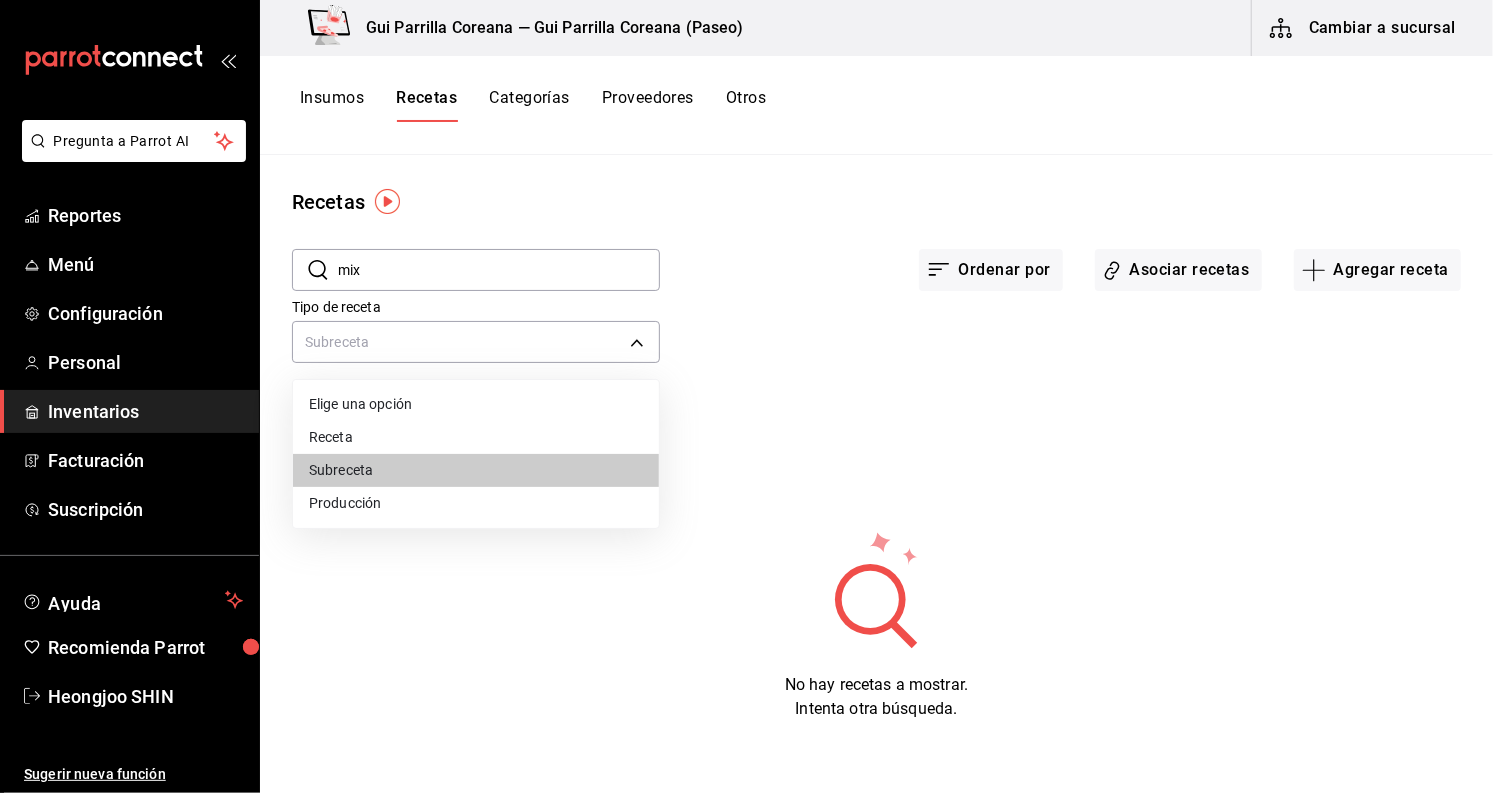 click on "Producción" at bounding box center [476, 503] 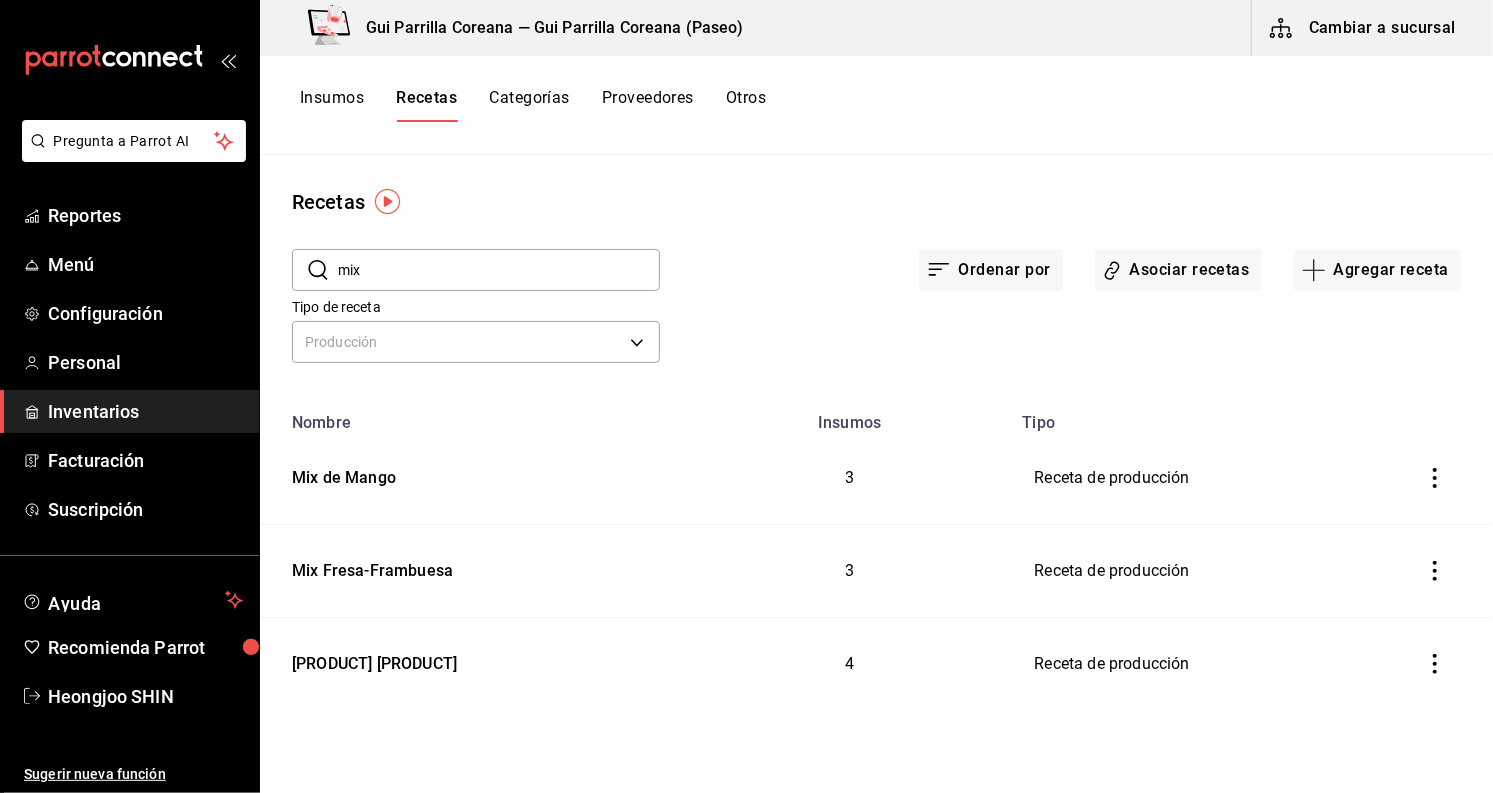 click on "mix" at bounding box center (499, 270) 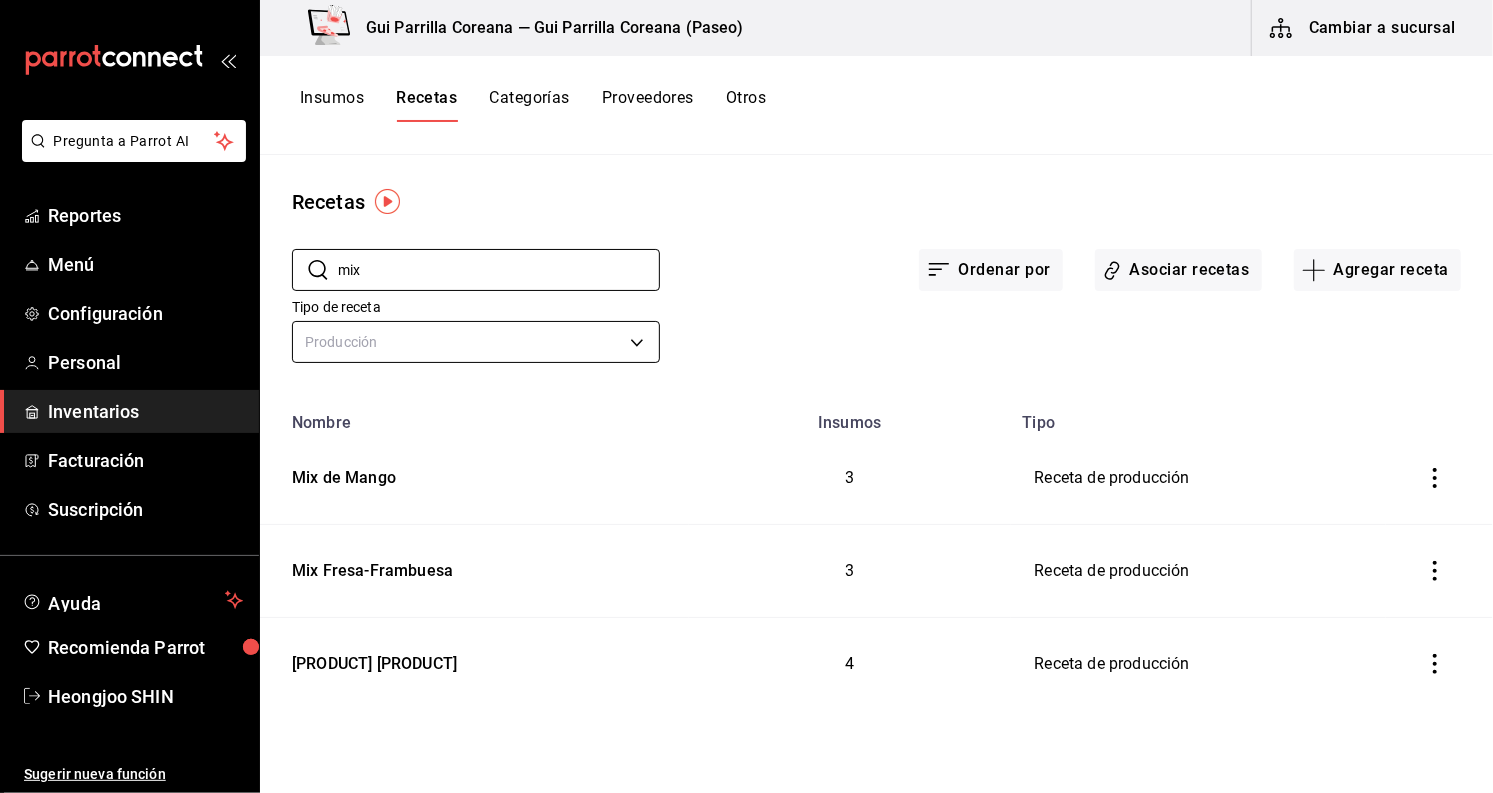 click on "Pregunta a Parrot AI Reportes   Menú   Configuración   Personal   Inventarios   Facturación   Suscripción   Ayuda Recomienda Parrot   Heongjoo SHIN   Sugerir nueva función   Gui Parrilla Coreana — Gui Parrilla Coreana (Paseo) Cambiar a sucursal Insumos Recetas Categorías Proveedores Otros Recetas ​ mix ​ Ordenar por Asociar recetas Agregar receta Tipo de receta Producción PREPARATION Nombre Insumos Tipo Mix de Mango 3 Receta de producción Mix Fresa-Frambuesa 3 Receta de producción Mix Moras-Zarzamora 4 Receta de producción Guardar GANA 1 MES GRATIS EN TU SUSCRIPCIÓN AQUÍ ¿Recuerdas cómo empezó tu restaurante?
Hoy puedes ayudar a un colega a tener el mismo cambio que tú viviste.
Recomienda Parrot directamente desde tu Portal Administrador.
Es fácil y rápido.
🎁 Por cada restaurante que se una, ganas 1 mes gratis. Ver video tutorial Ir a video Pregunta a Parrot AI Reportes   Menú   Configuración   Personal   Inventarios   Facturación   Suscripción   Ayuda Recomienda Parrot" at bounding box center [746, 389] 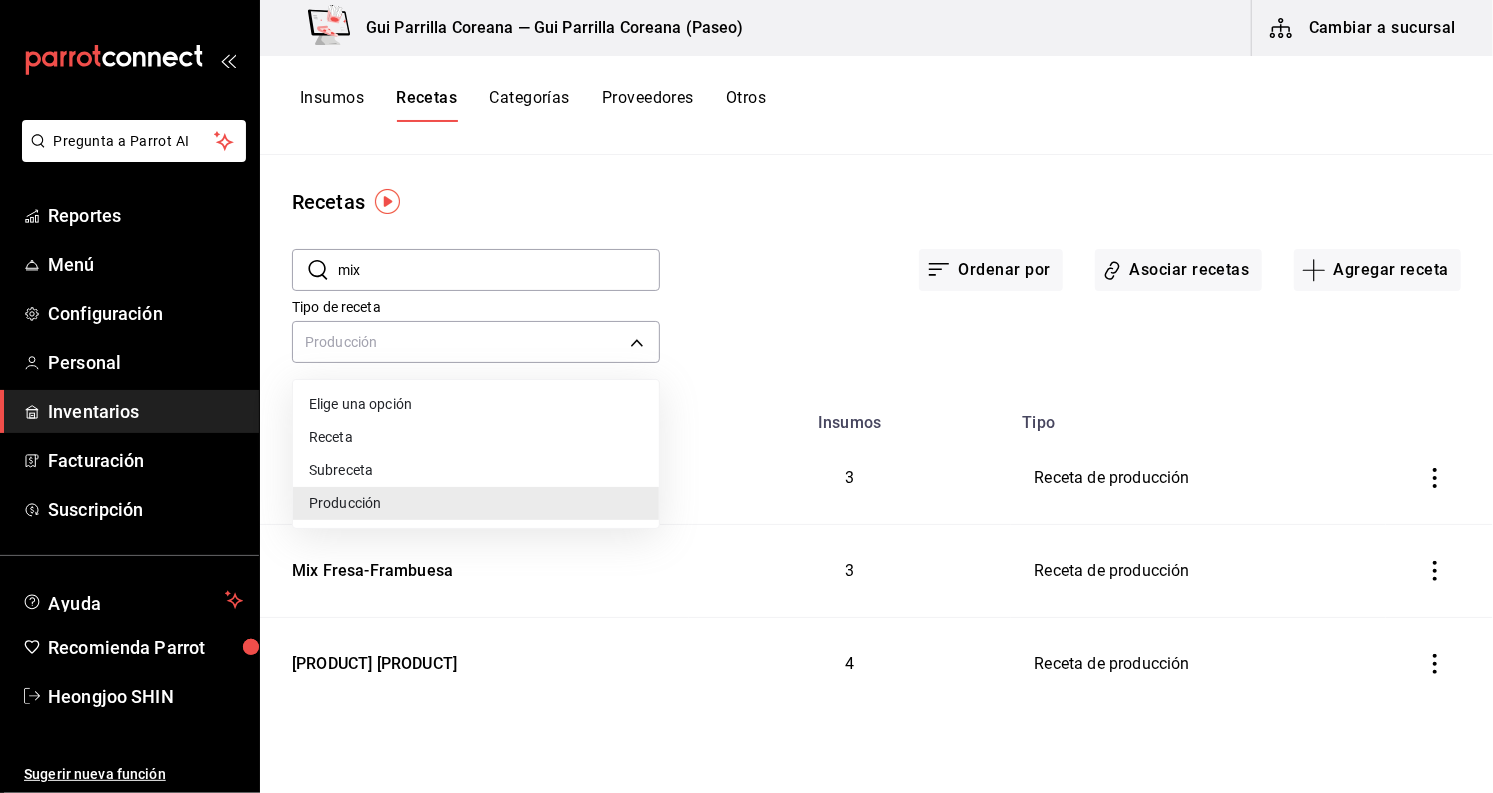 click on "Elige una opción" at bounding box center [476, 404] 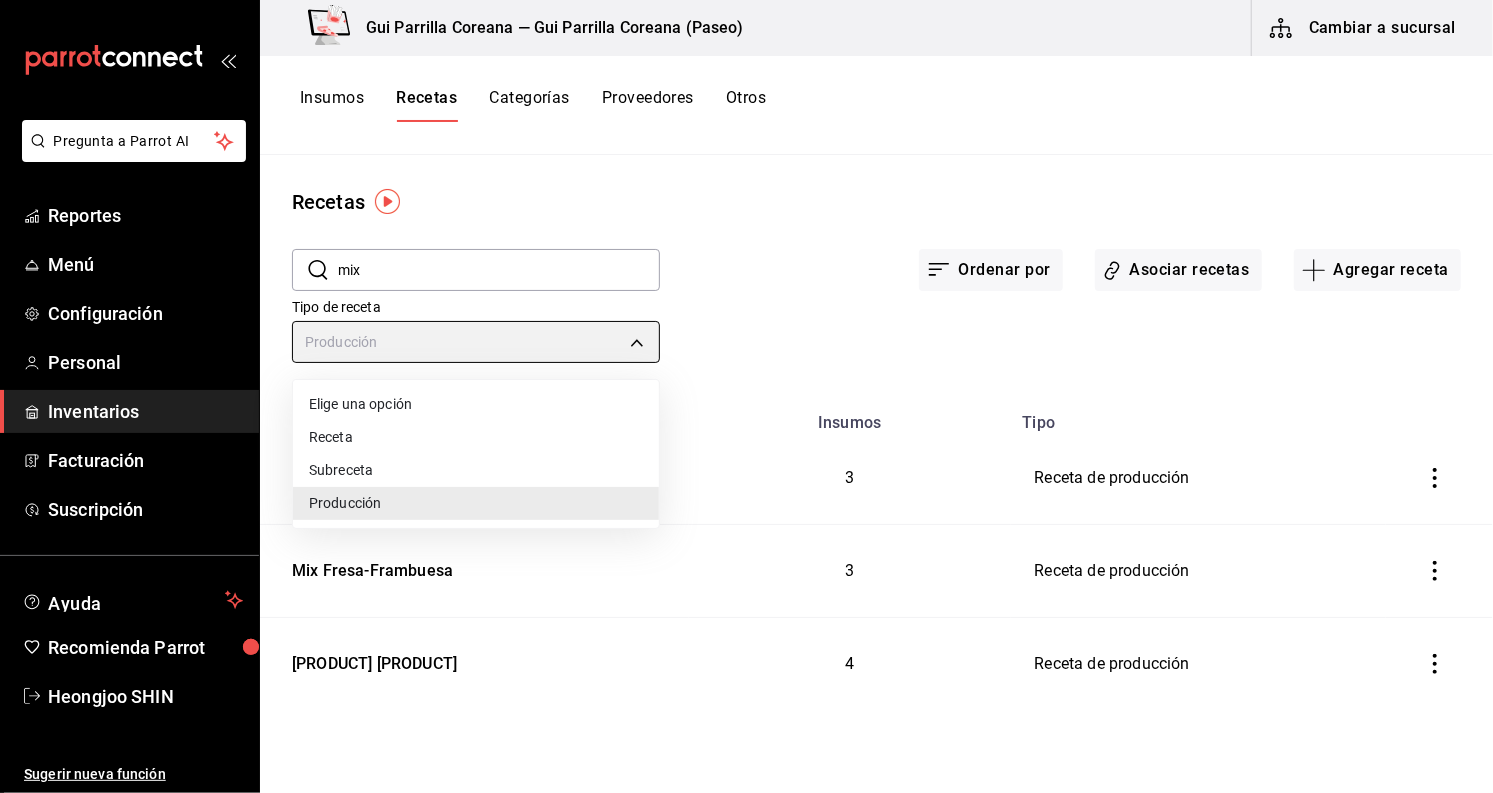 type on "default" 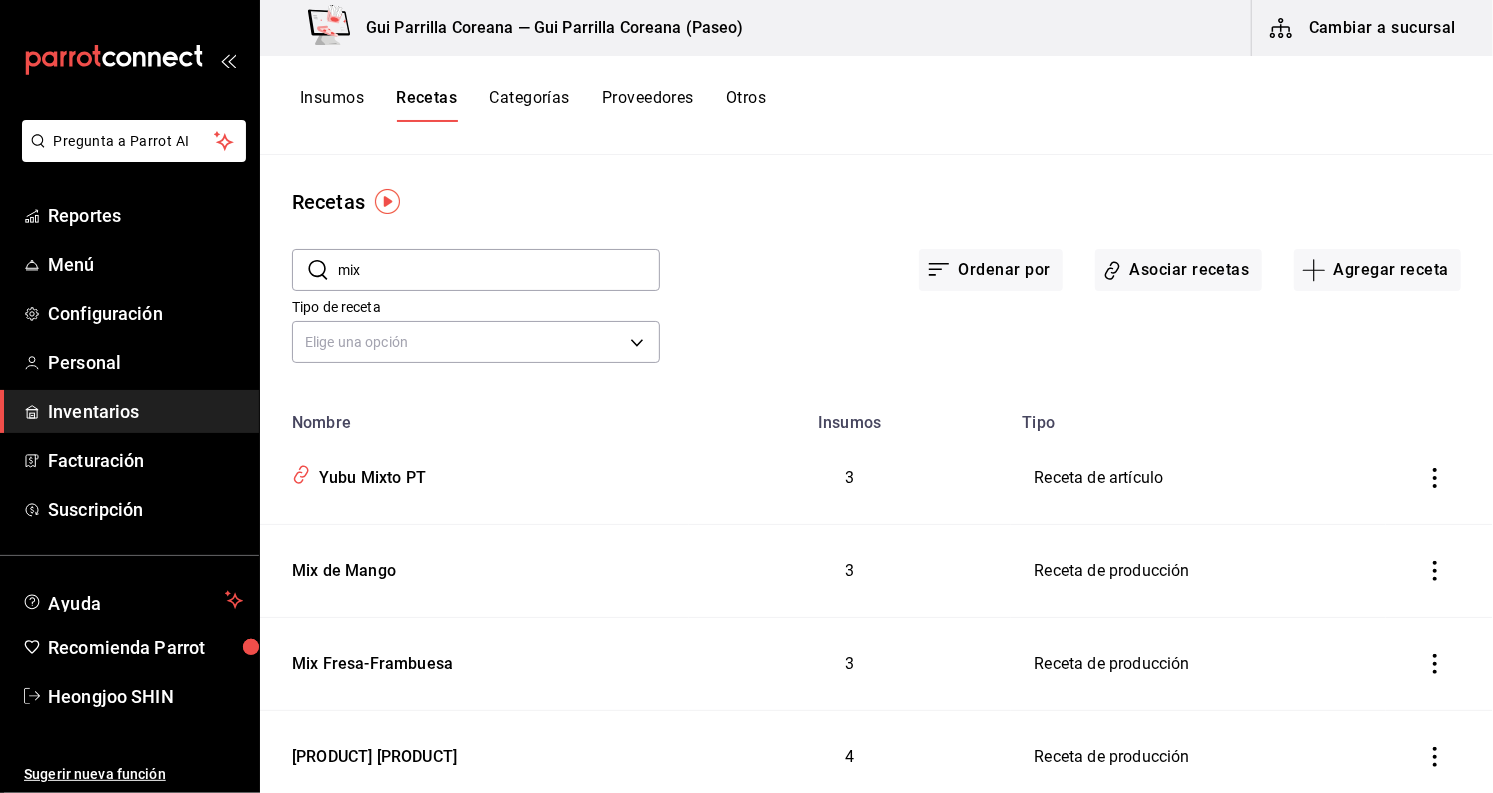 click on "mix" at bounding box center (499, 270) 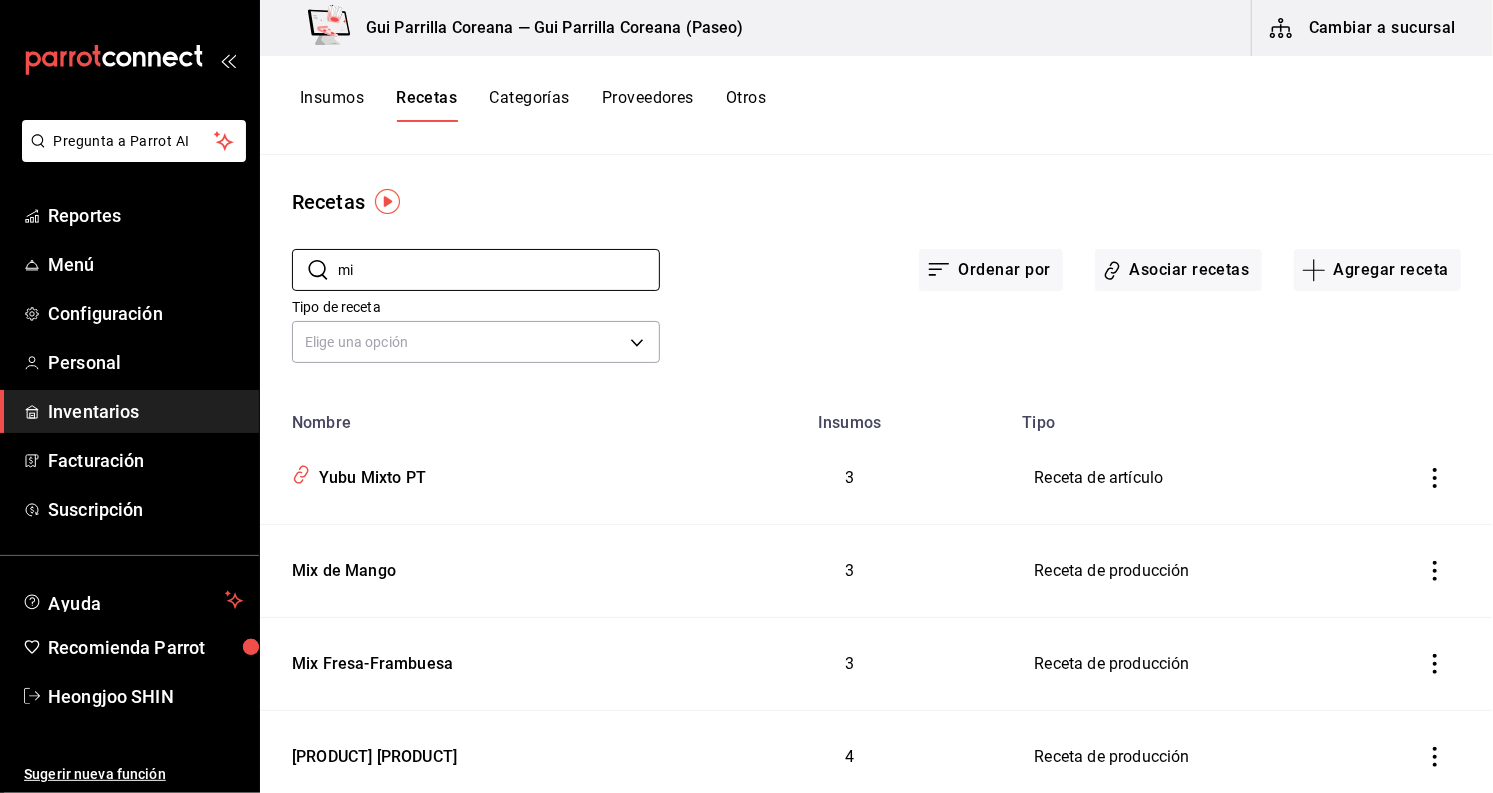 type on "m" 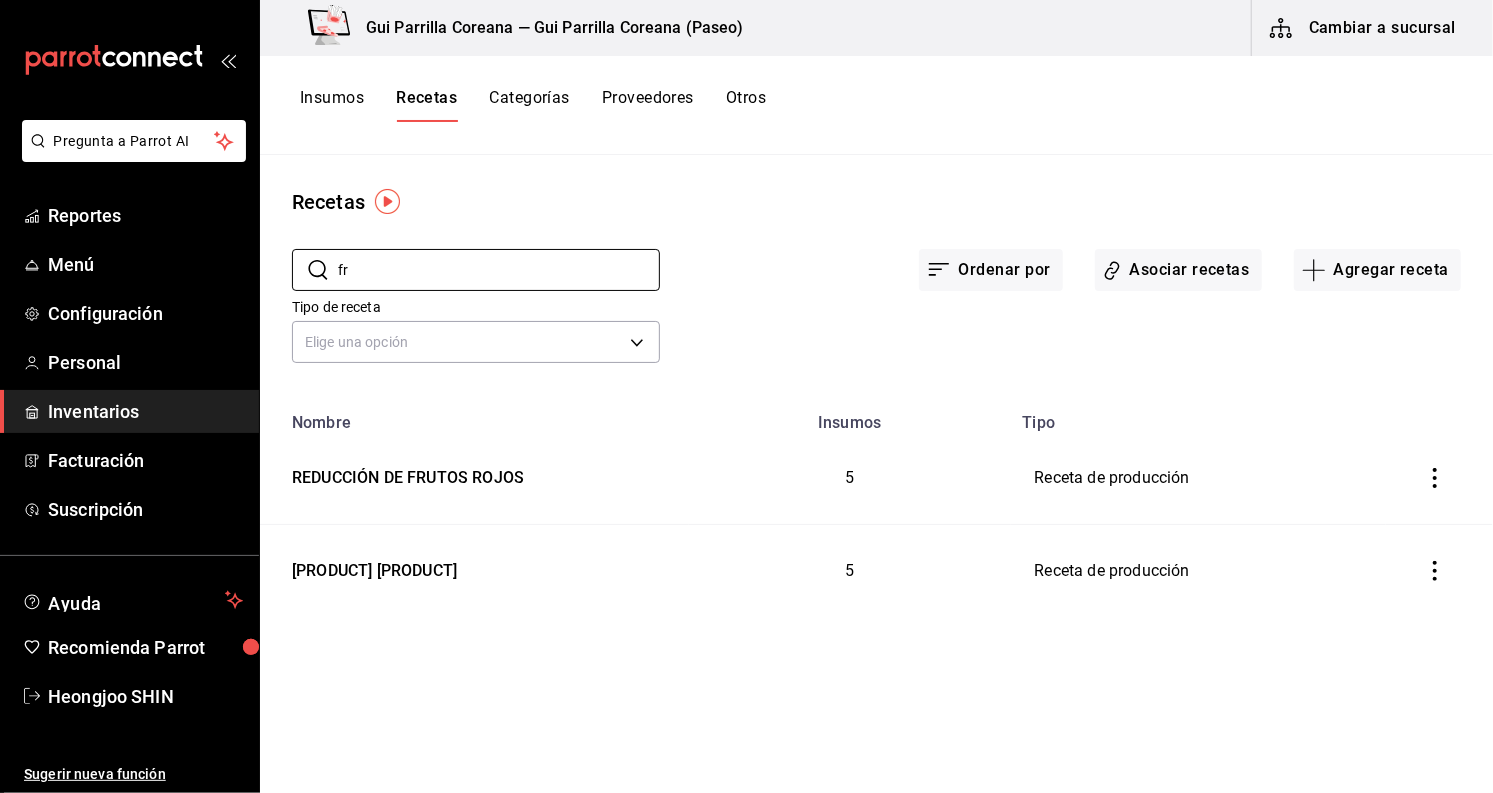 type on "f" 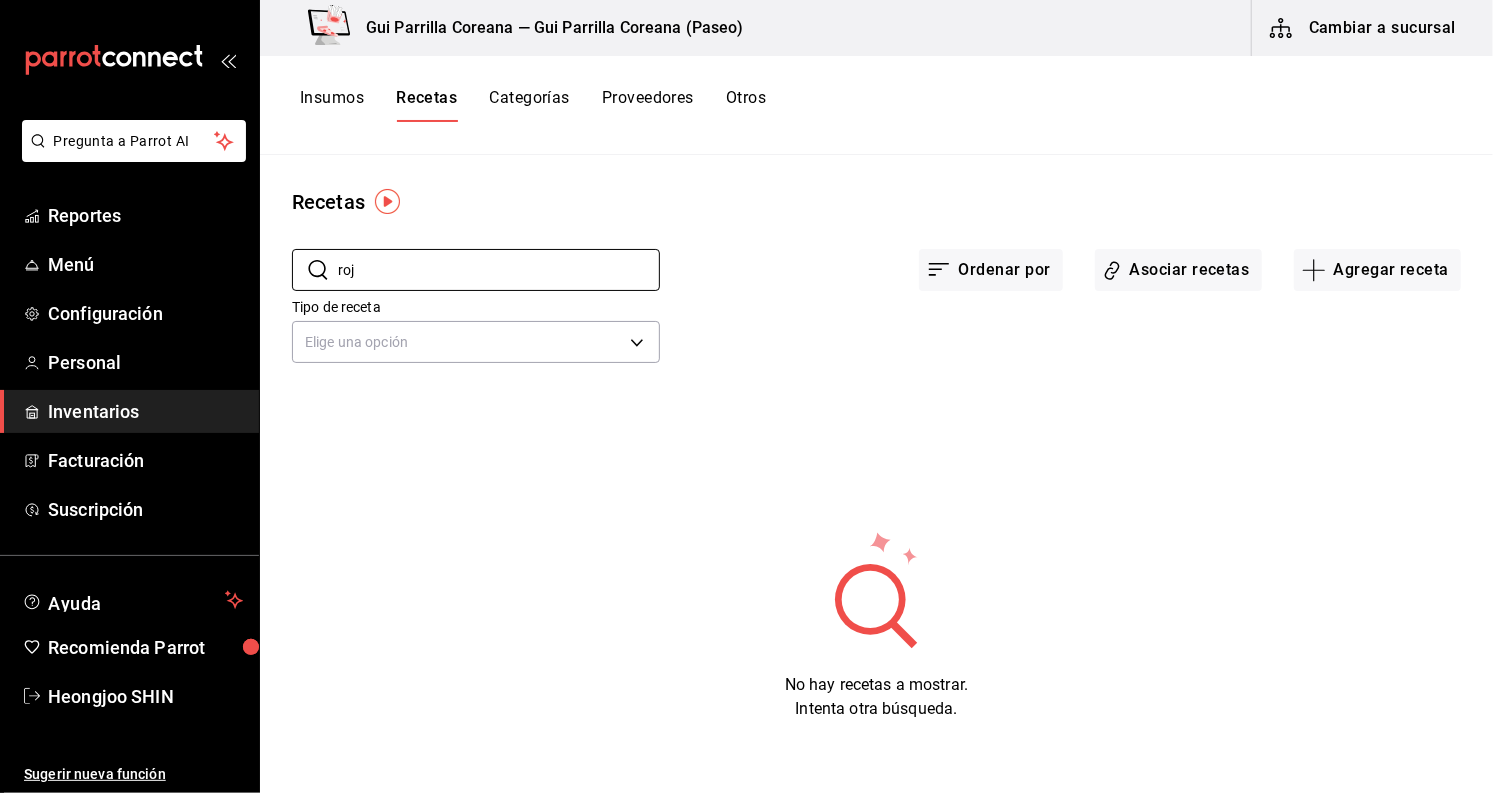 type on "rojo" 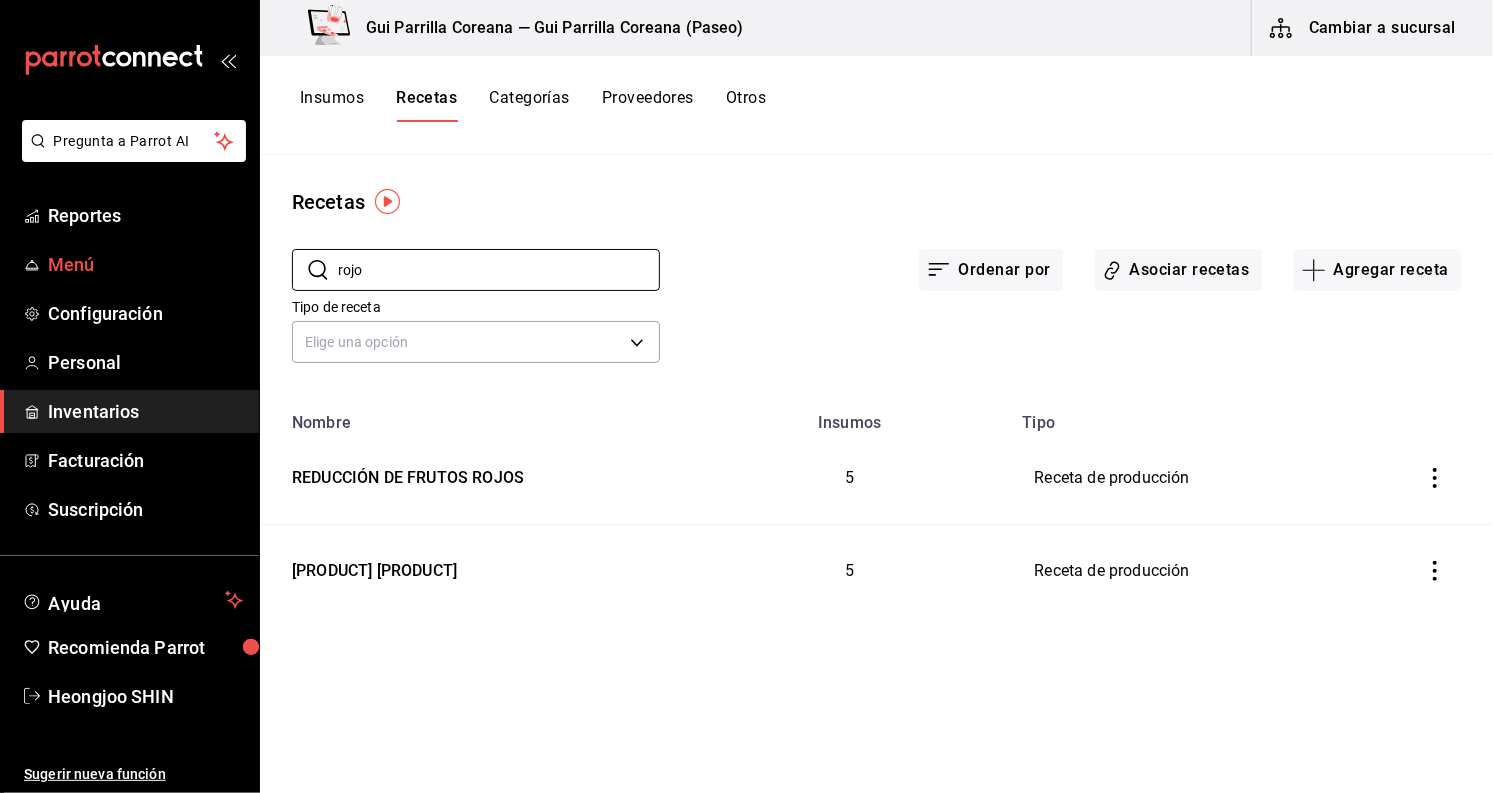 drag, startPoint x: 374, startPoint y: 281, endPoint x: 250, endPoint y: 271, distance: 124.40257 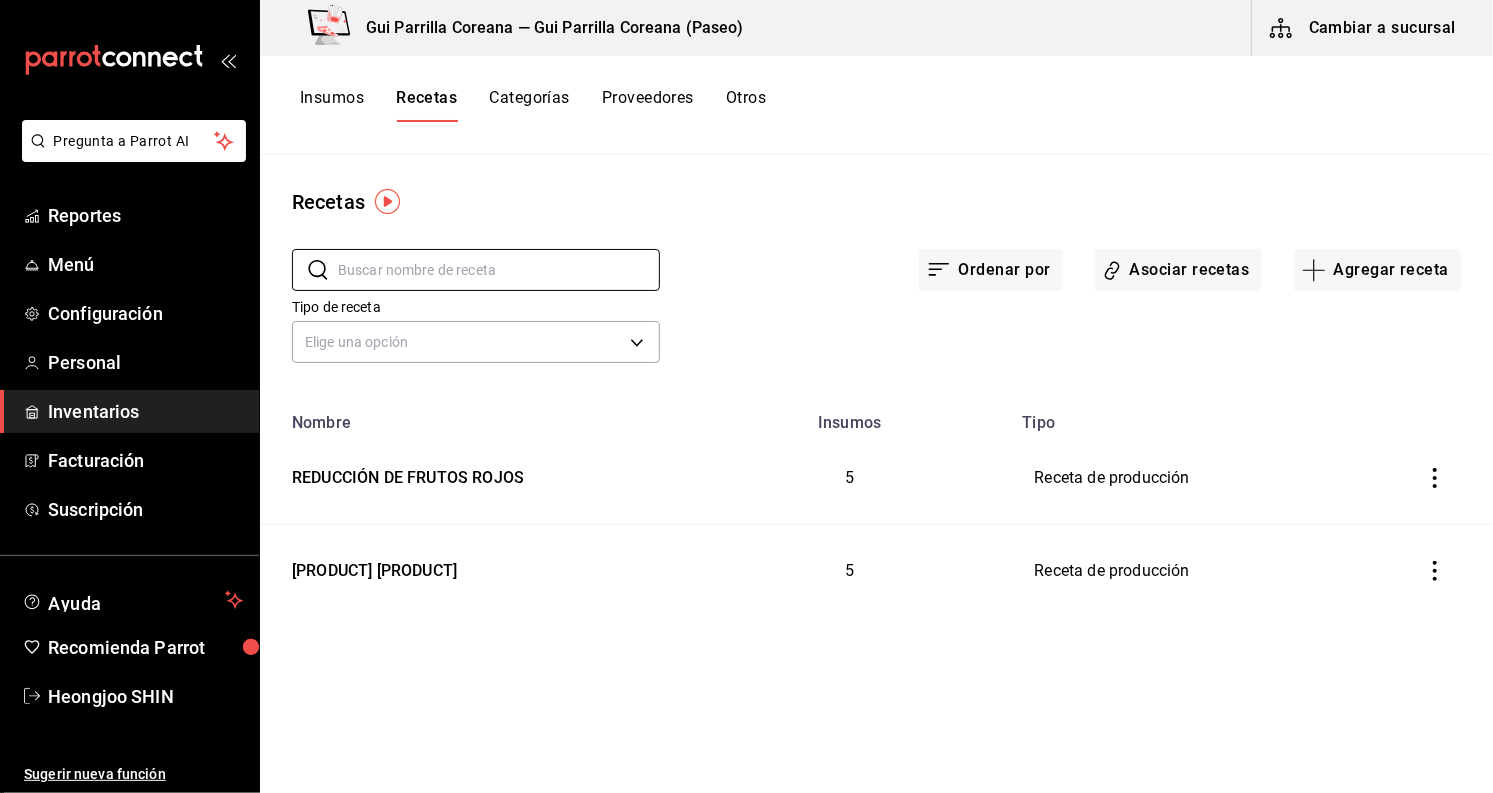 type 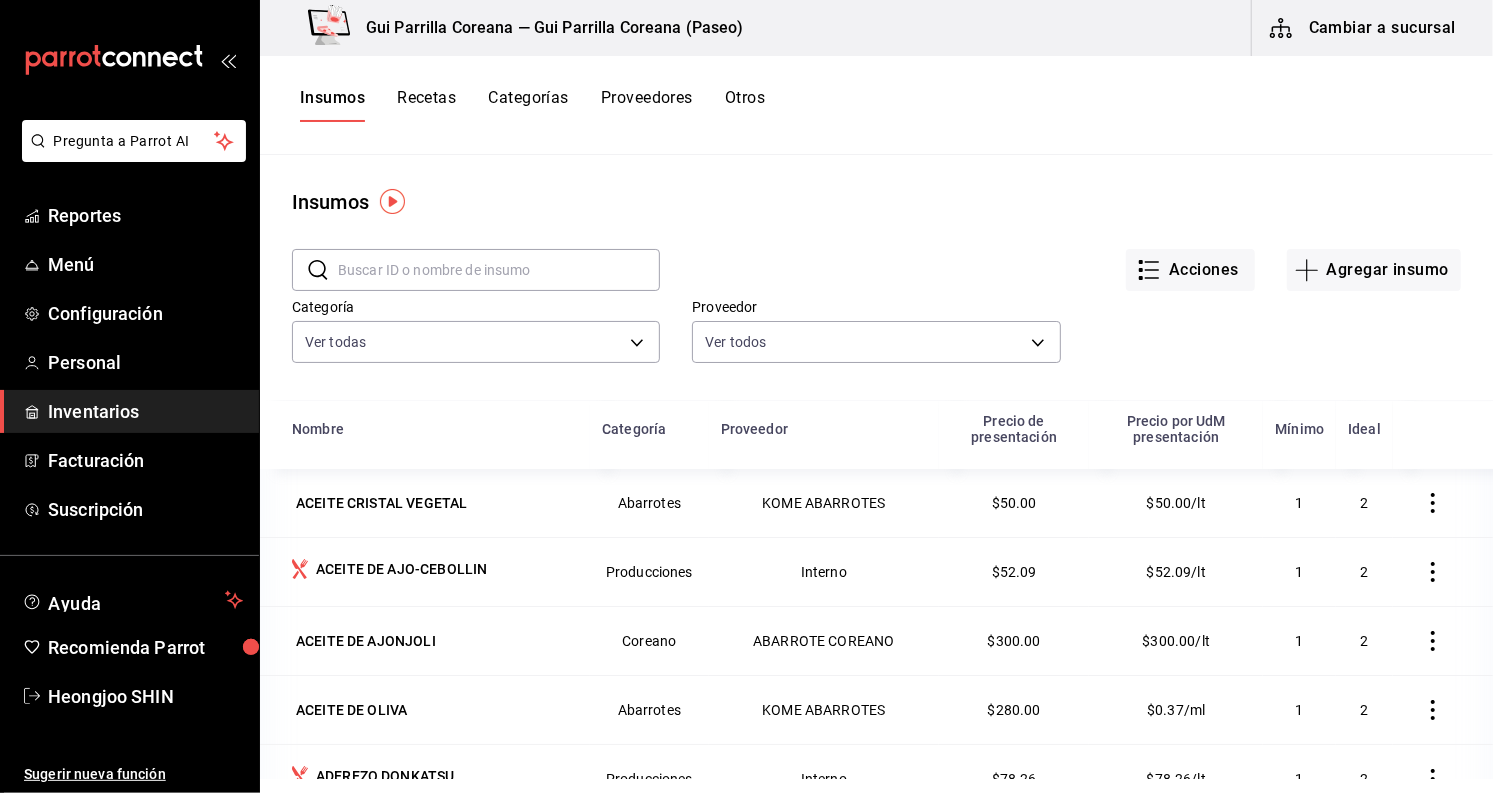 click at bounding box center [499, 270] 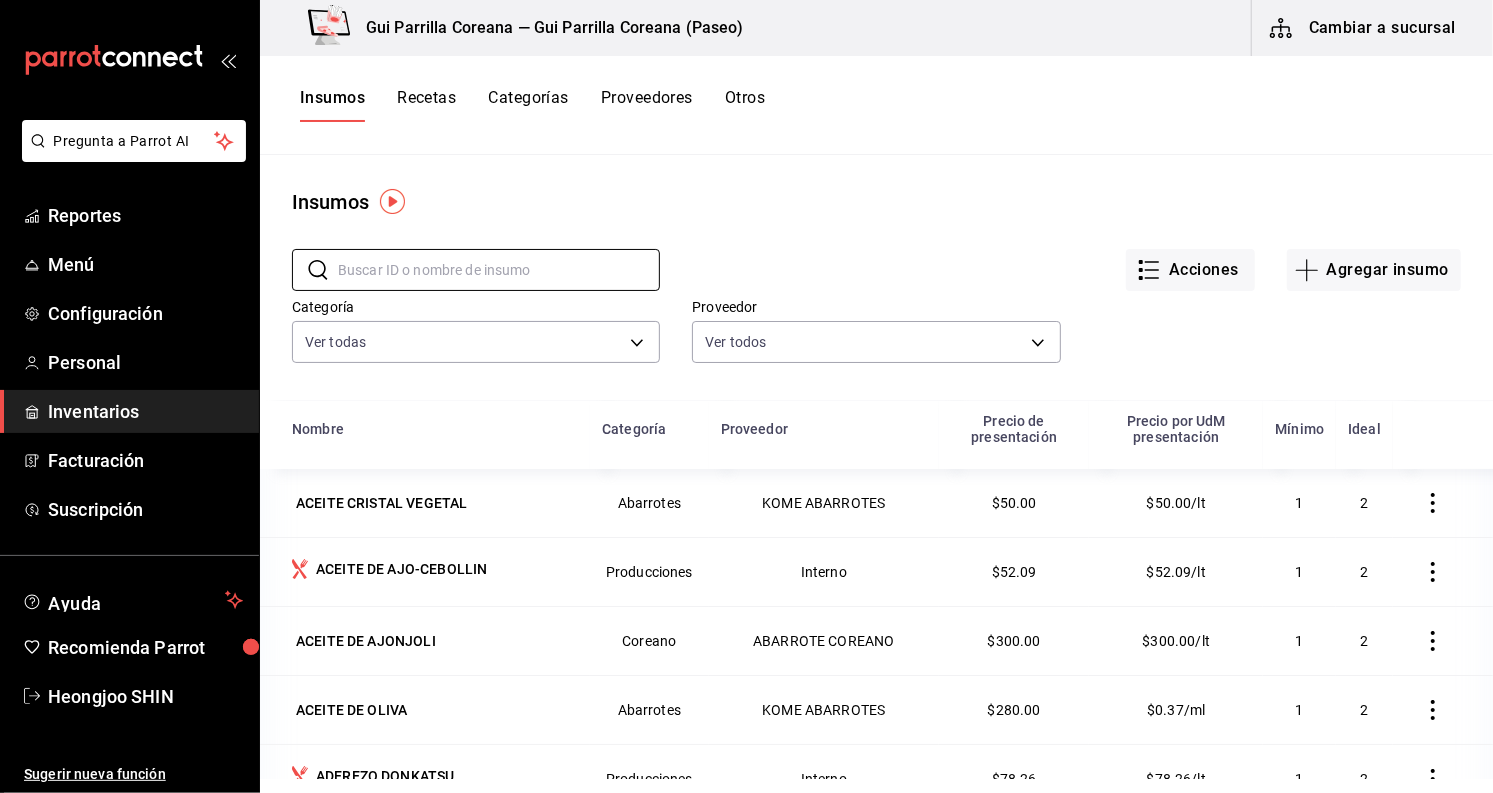 click on "​ ​" at bounding box center [460, 254] 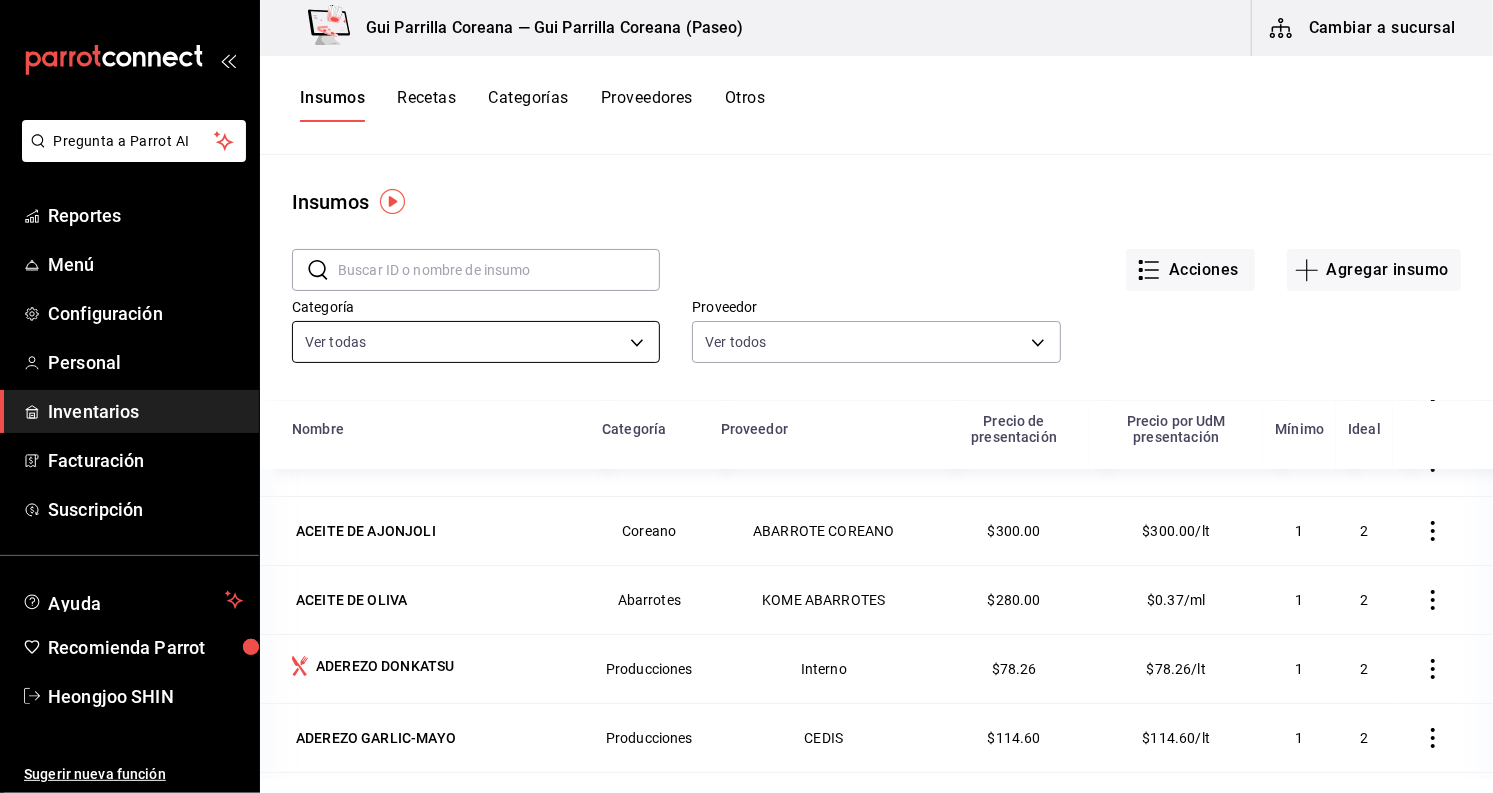scroll, scrollTop: 111, scrollLeft: 0, axis: vertical 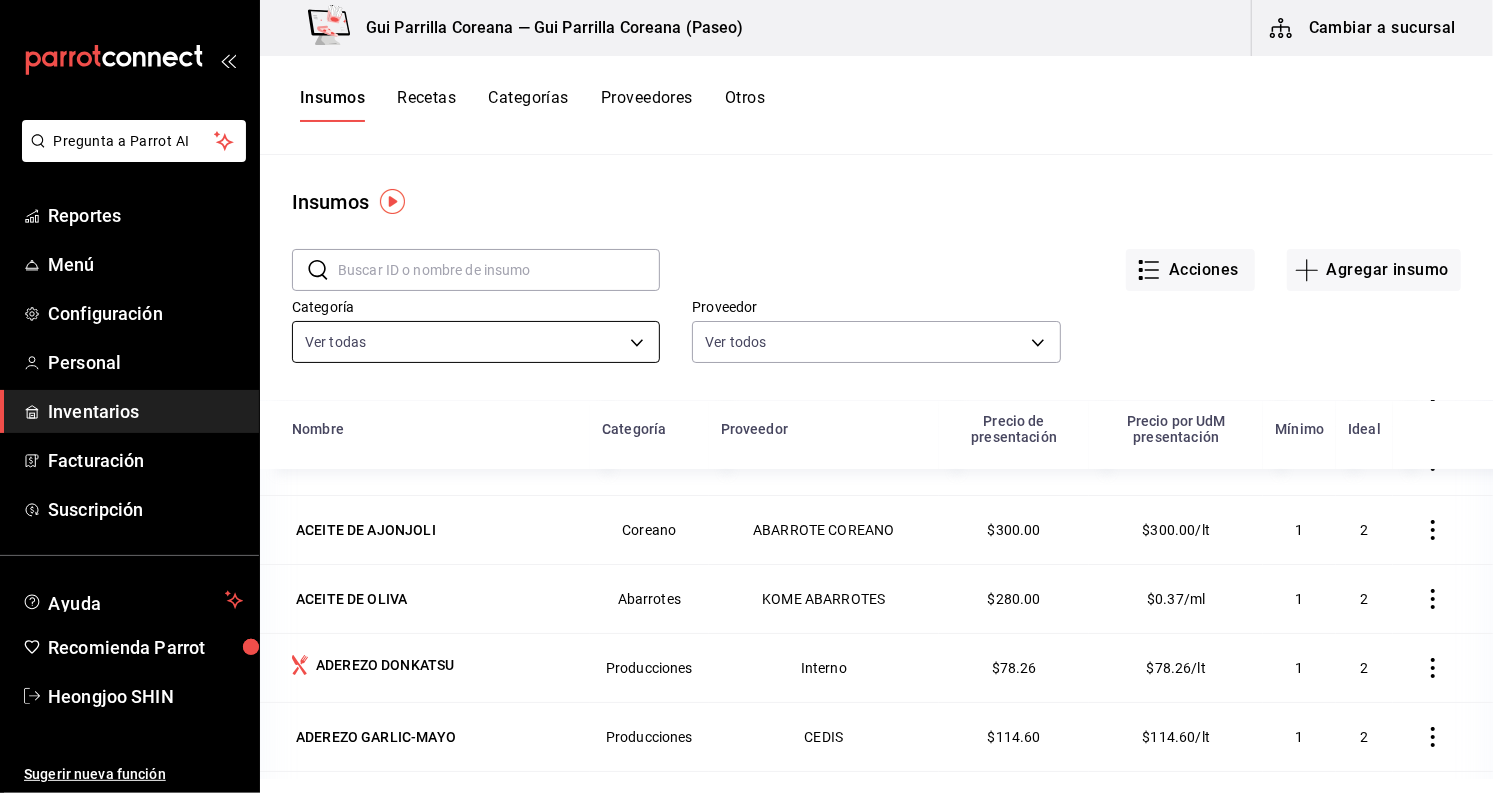 click on "Pregunta a Parrot AI Reportes   Menú   Configuración   Personal   Inventarios   Facturación   Suscripción   Ayuda Recomienda Parrot   Heongjoo SHIN   Sugerir nueva función   Gui Parrilla Coreana — Gui Parrilla Coreana (Paseo) Cambiar a sucursal Insumos Recetas Categorías Proveedores Otros Insumos ​ ​ Acciones Agregar insumo Categoría Ver todas 2f2a4e44-2018-4e47-9fe7-35ba65be4a5f,b11b8661-d043-4412-8528-95561c2b068c,dbb61eec-02dc-417a-a0a4-11ba9fa87b2e,ba7d287b-bc7b-465b-95f3-ba81383baaf7,39ff8252-0e7f-4c46-b385-456acbd31446,6949ef77-888c-4b9b-85cf-954b61c6a8e5,c55fa8cd-e536-412f-913d-3c1cee9851eb,fb827a52-ac86-407f-8794-dccdcb09ea63,e1a57df0-2695-47cc-935a-bfbe6cfd0828,0c2bd14e-87fd-42f4-9dbb-e48d2e47529e,8e39c619-4494-4eba-8921-b3a9d8720b6b,3f034e79-68d9-4dc8-bfd2-964747e7d5a8 Proveedor Ver todos Nombre Categoría Proveedor Precio de presentación Precio por UdM presentación Mínimo Ideal ACEITE CRISTAL VEGETAL Abarrotes KOME ABARROTES $50.00 $50.00/lt 1 2   ACEITE DE AJO-CEBOLLIN Producciones" at bounding box center [746, 389] 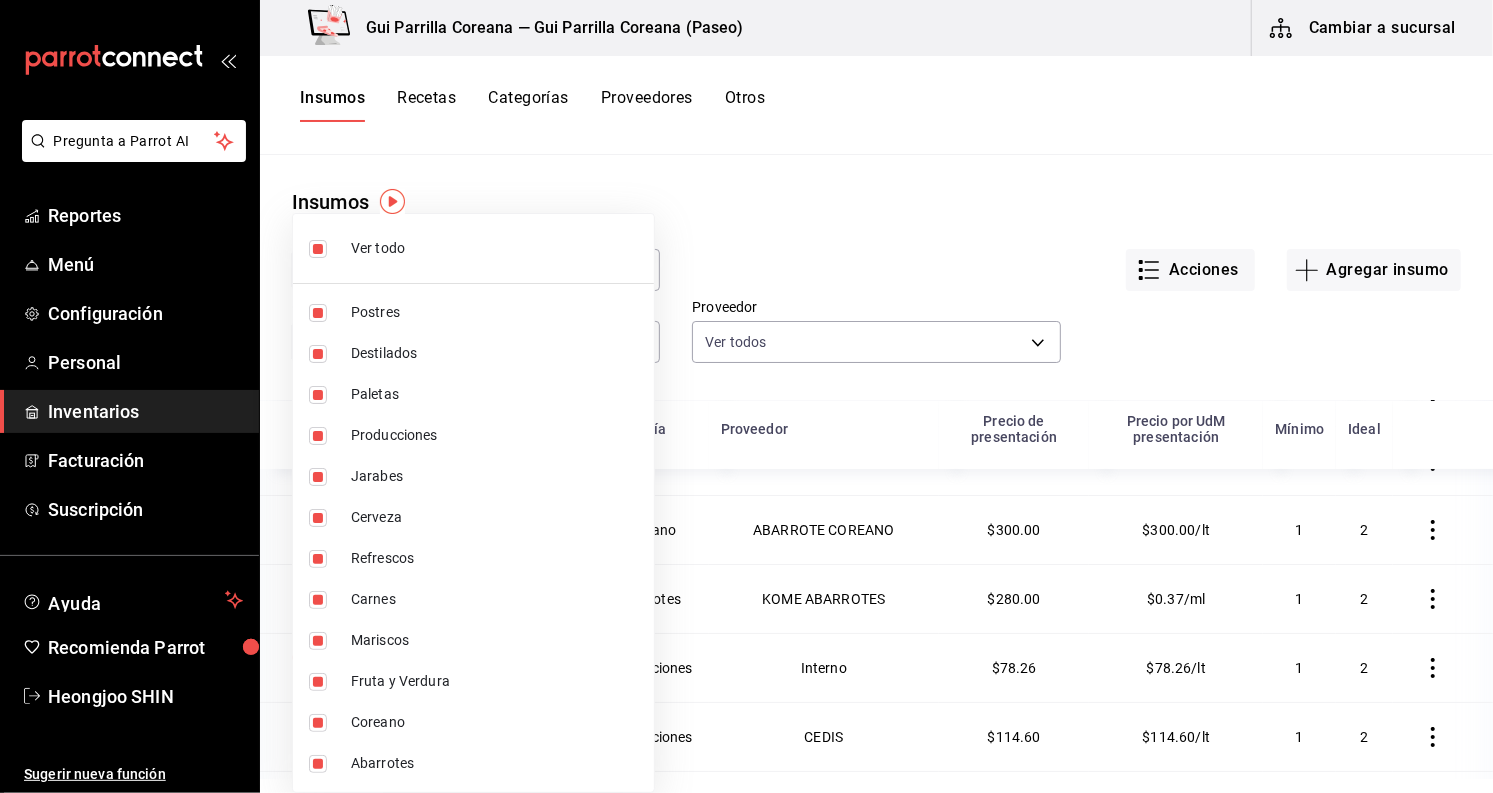 click at bounding box center (746, 396) 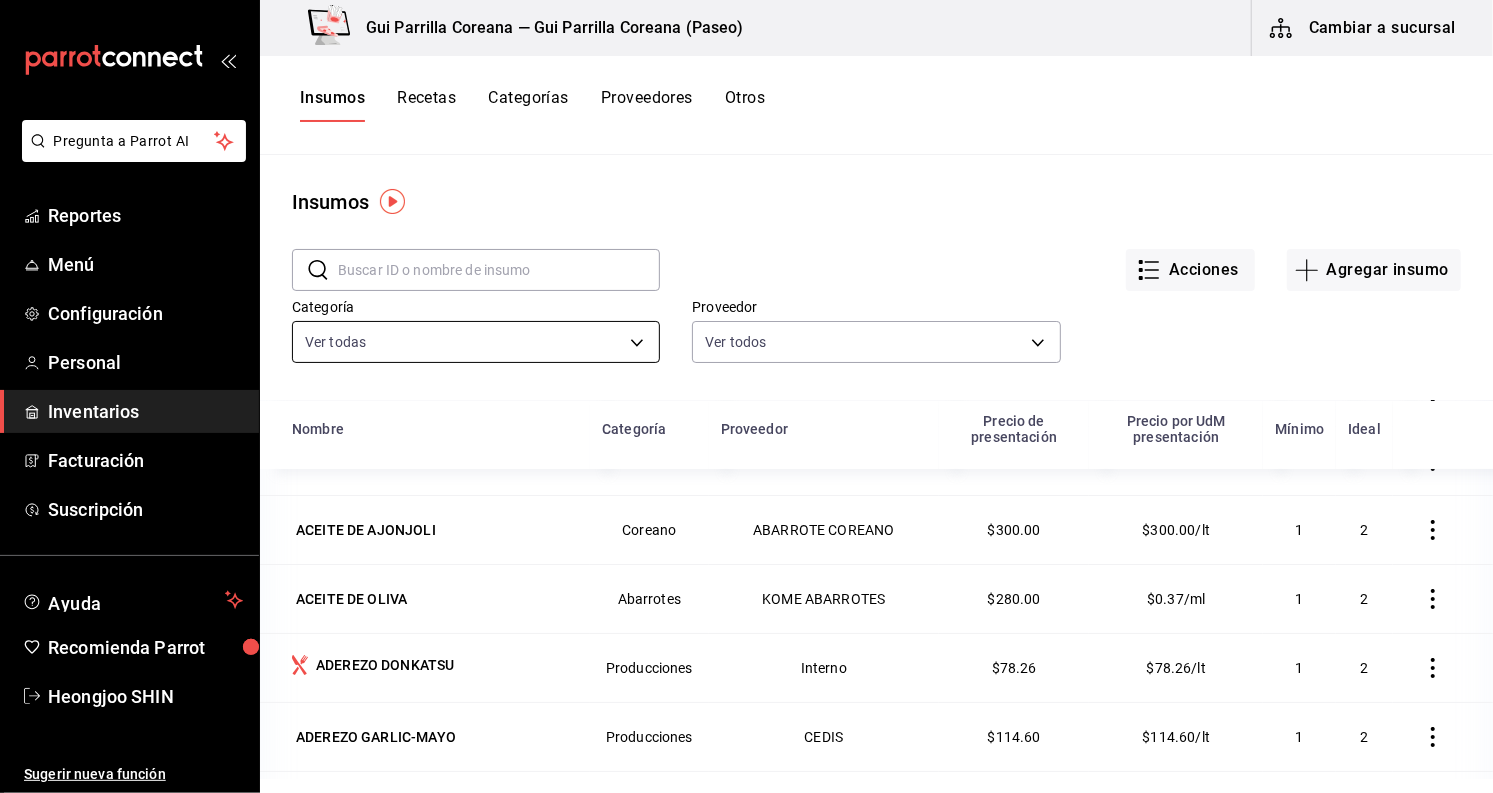 click on "Pregunta a Parrot AI Reportes   Menú   Configuración   Personal   Inventarios   Facturación   Suscripción   Ayuda Recomienda Parrot   Heongjoo SHIN   Sugerir nueva función   Gui Parrilla Coreana — Gui Parrilla Coreana (Paseo) Cambiar a sucursal Insumos Recetas Categorías Proveedores Otros Insumos ​ ​ Acciones Agregar insumo Categoría Ver todas 2f2a4e44-2018-4e47-9fe7-35ba65be4a5f,b11b8661-d043-4412-8528-95561c2b068c,dbb61eec-02dc-417a-a0a4-11ba9fa87b2e,ba7d287b-bc7b-465b-95f3-ba81383baaf7,39ff8252-0e7f-4c46-b385-456acbd31446,6949ef77-888c-4b9b-85cf-954b61c6a8e5,c55fa8cd-e536-412f-913d-3c1cee9851eb,fb827a52-ac86-407f-8794-dccdcb09ea63,e1a57df0-2695-47cc-935a-bfbe6cfd0828,0c2bd14e-87fd-42f4-9dbb-e48d2e47529e,8e39c619-4494-4eba-8921-b3a9d8720b6b,3f034e79-68d9-4dc8-bfd2-964747e7d5a8 Proveedor Ver todos Nombre Categoría Proveedor Precio de presentación Precio por UdM presentación Mínimo Ideal ACEITE CRISTAL VEGETAL Abarrotes KOME ABARROTES $50.00 $50.00/lt 1 2   ACEITE DE AJO-CEBOLLIN Producciones" at bounding box center [746, 389] 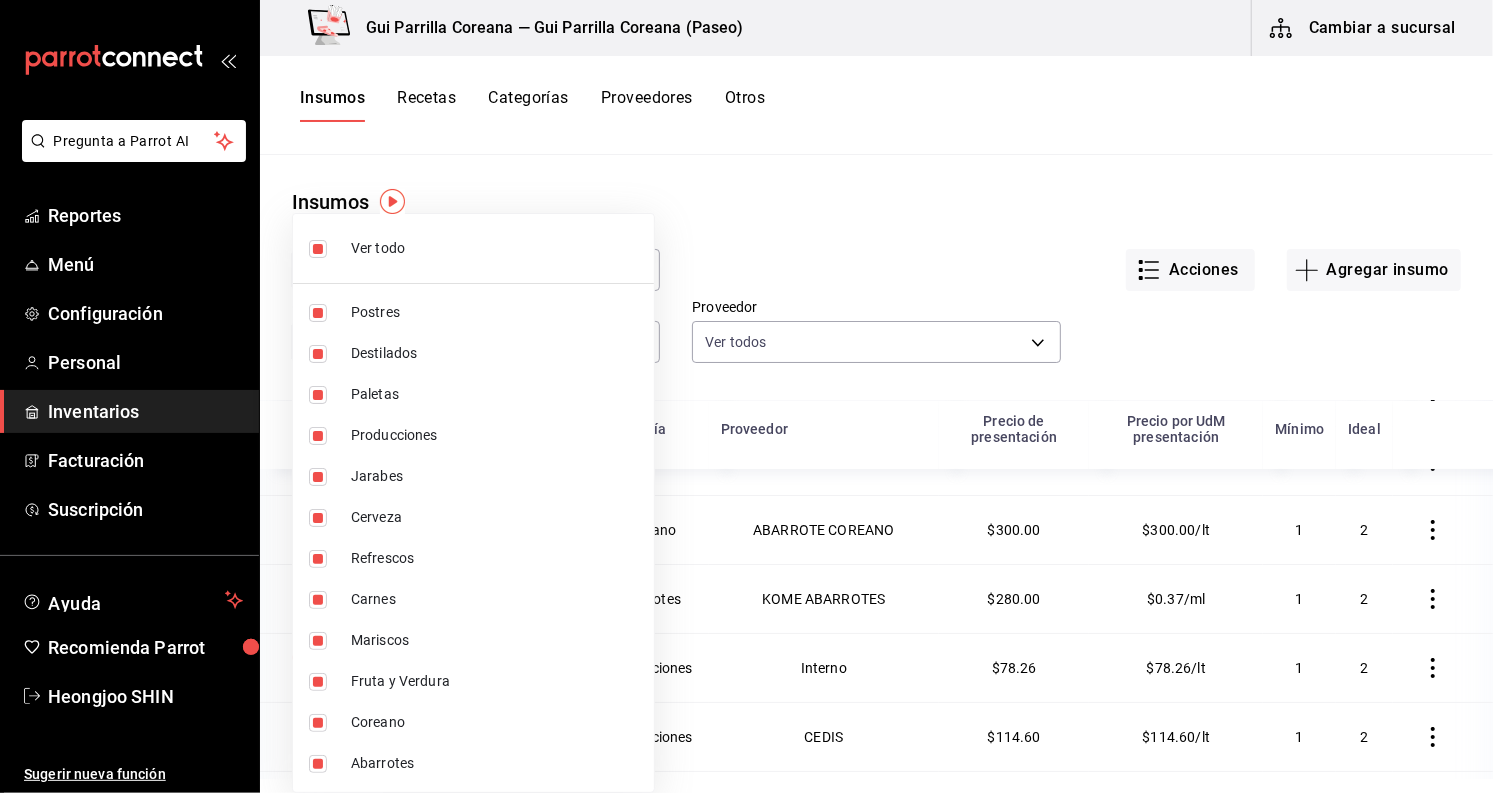 click at bounding box center [746, 396] 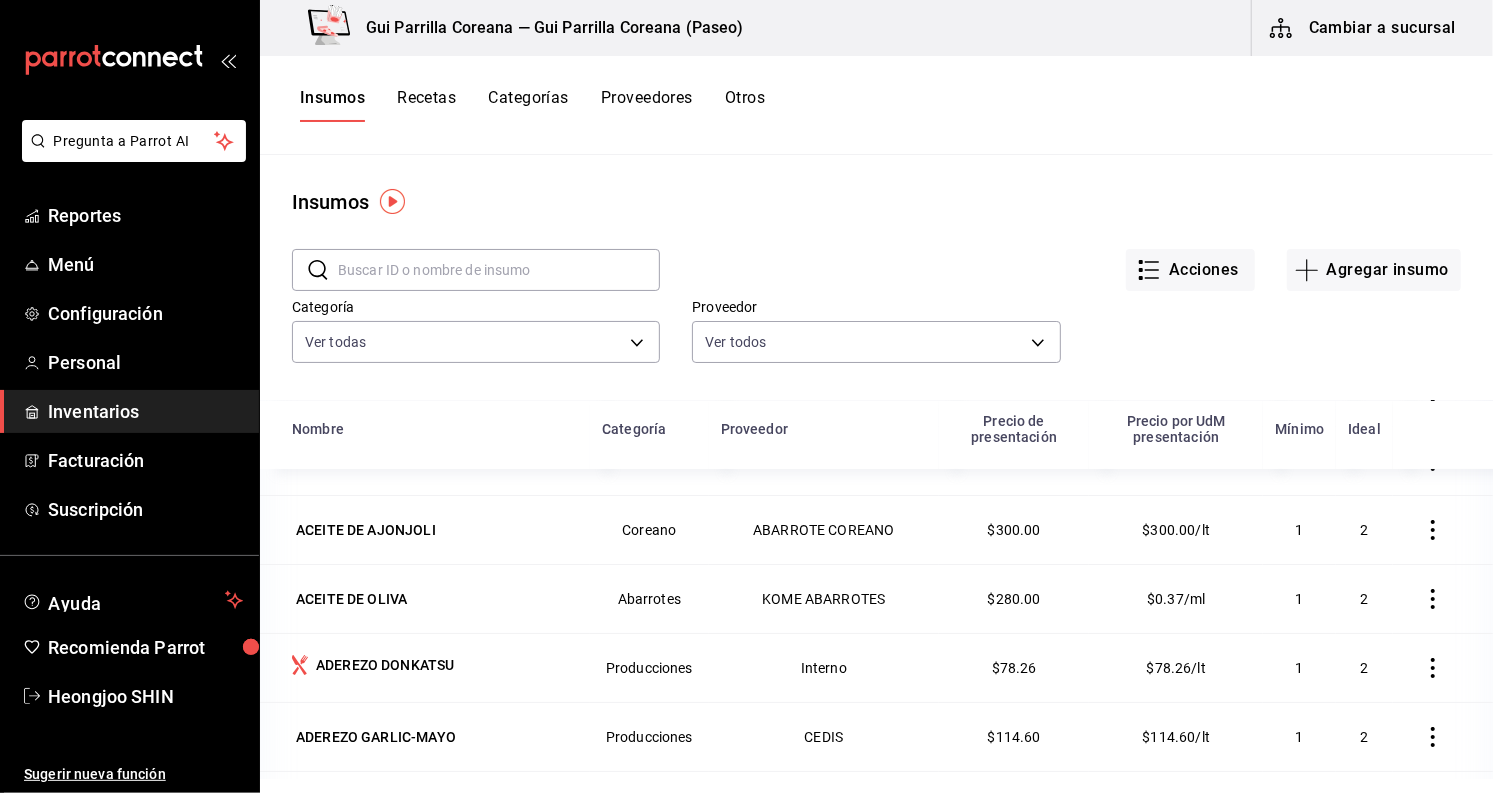 click on "Categorías" at bounding box center (528, 105) 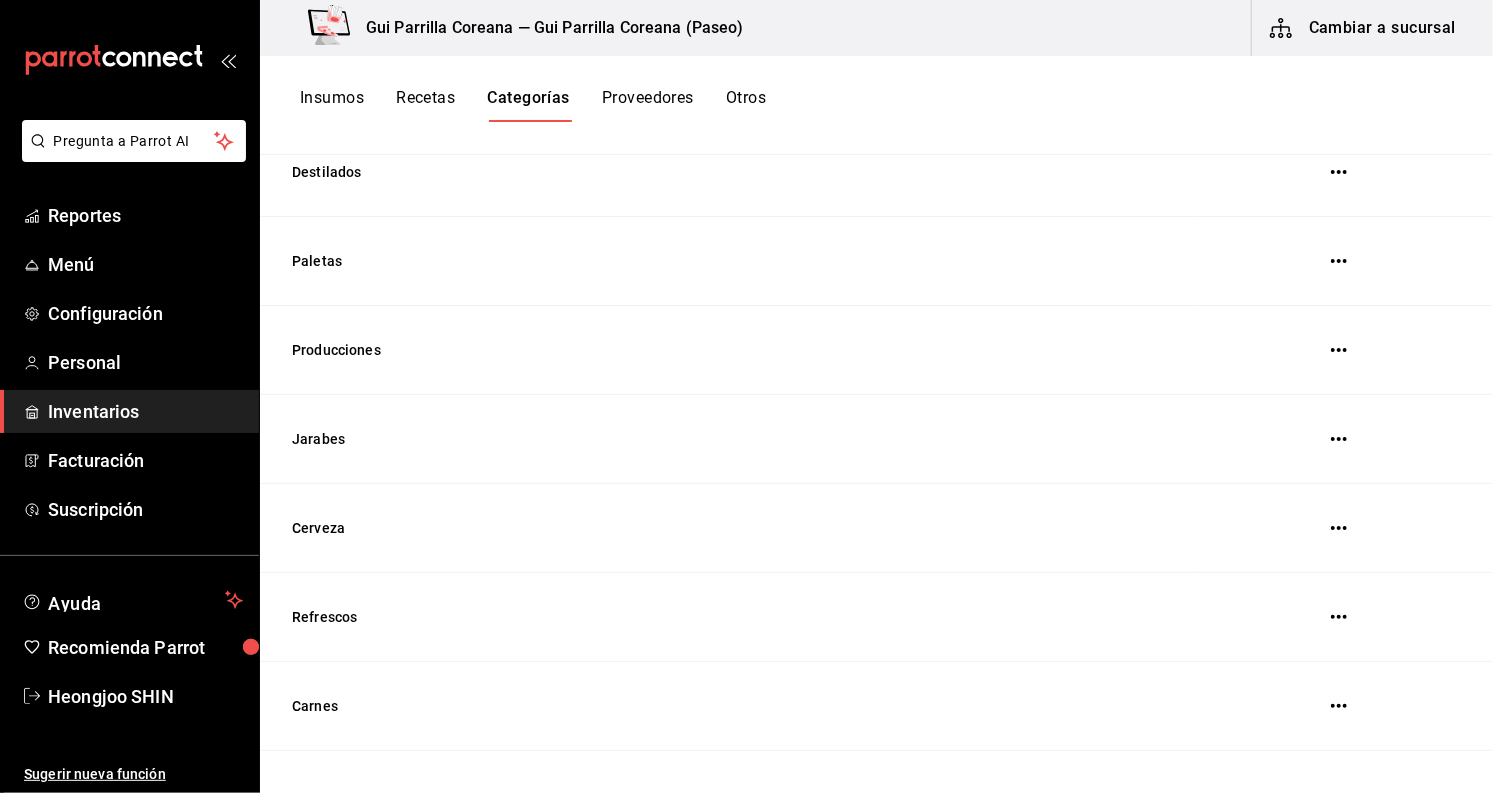 scroll, scrollTop: 333, scrollLeft: 0, axis: vertical 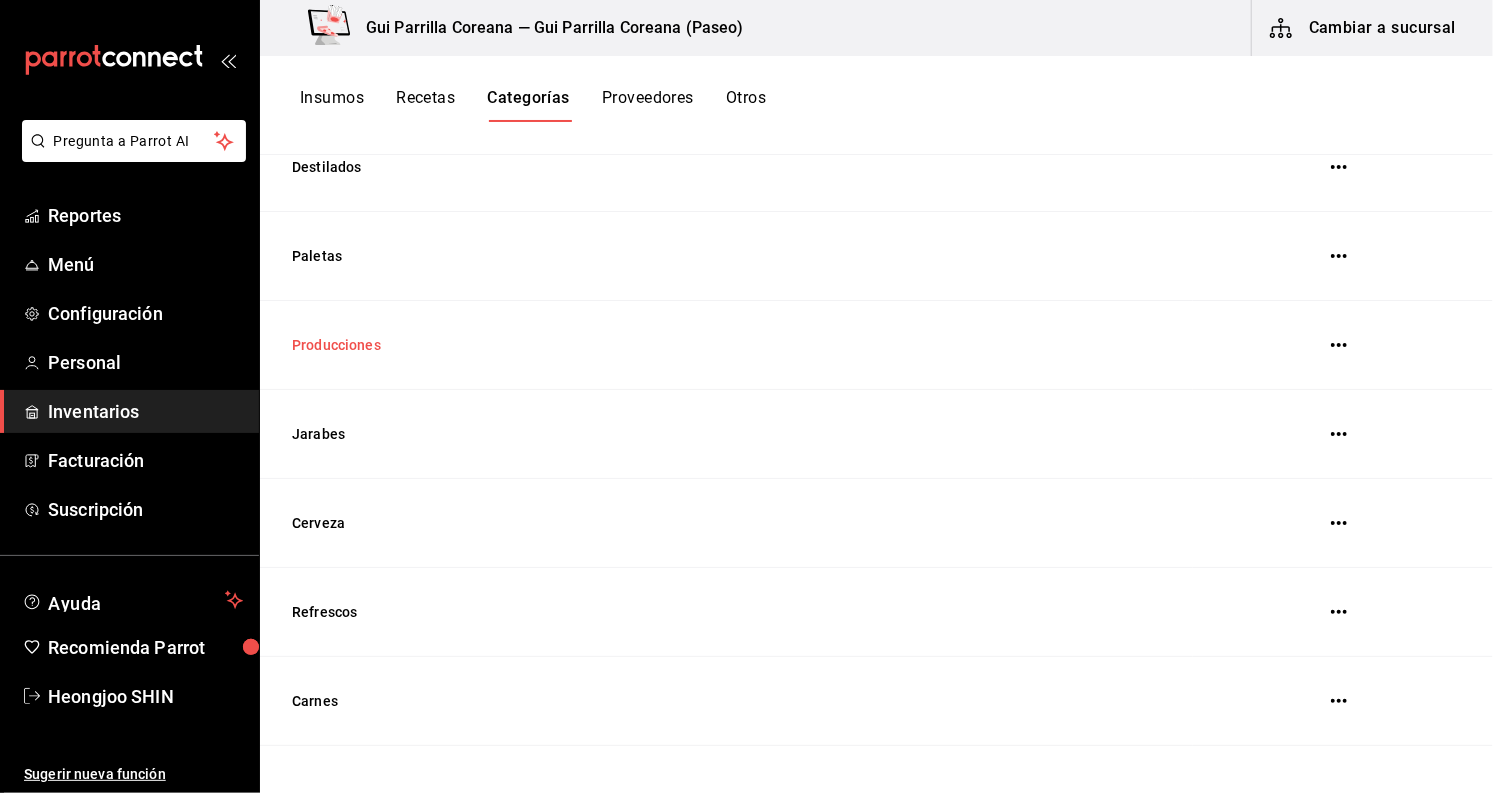 click on "Producciones" at bounding box center [726, 345] 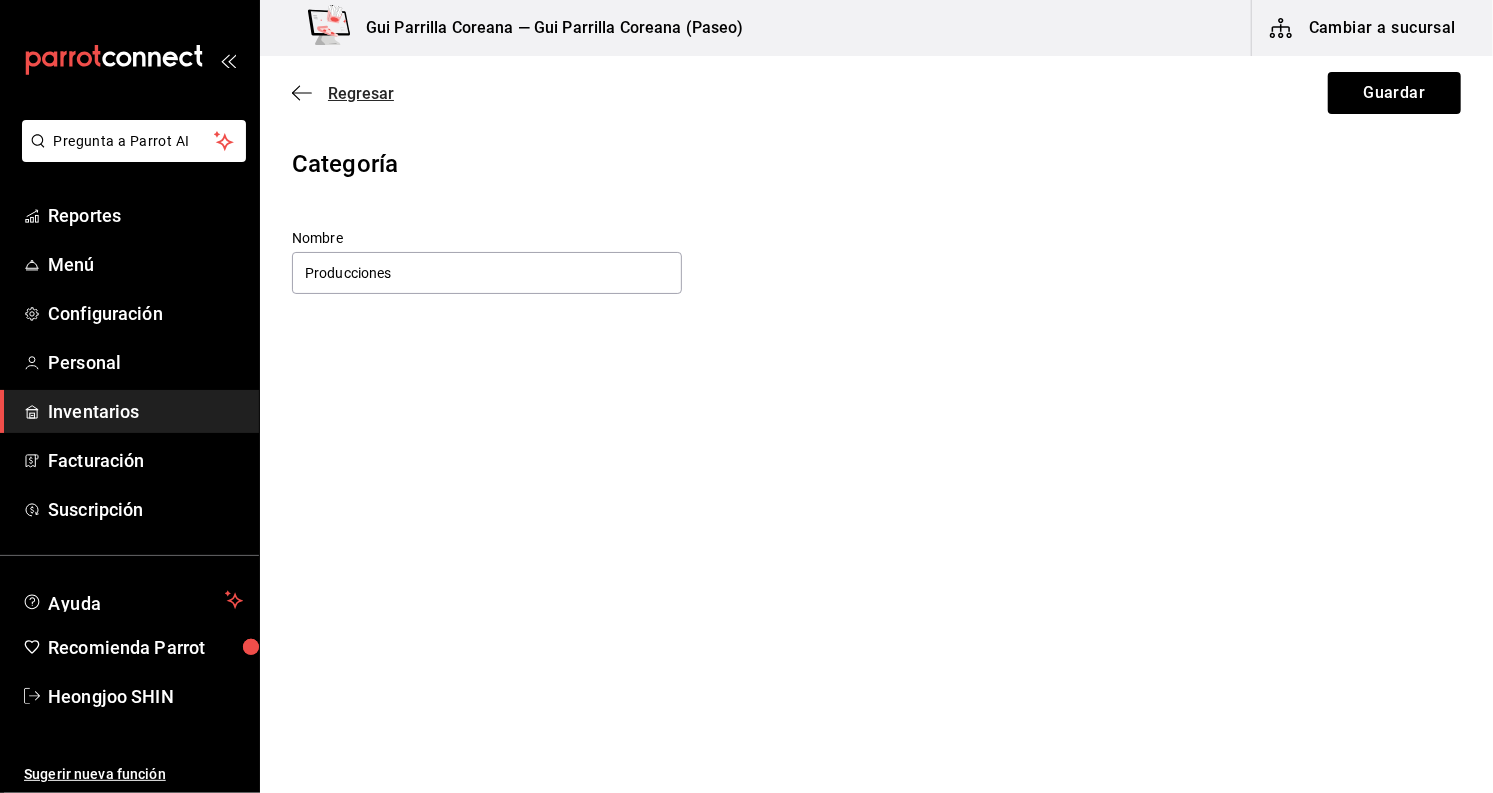 click 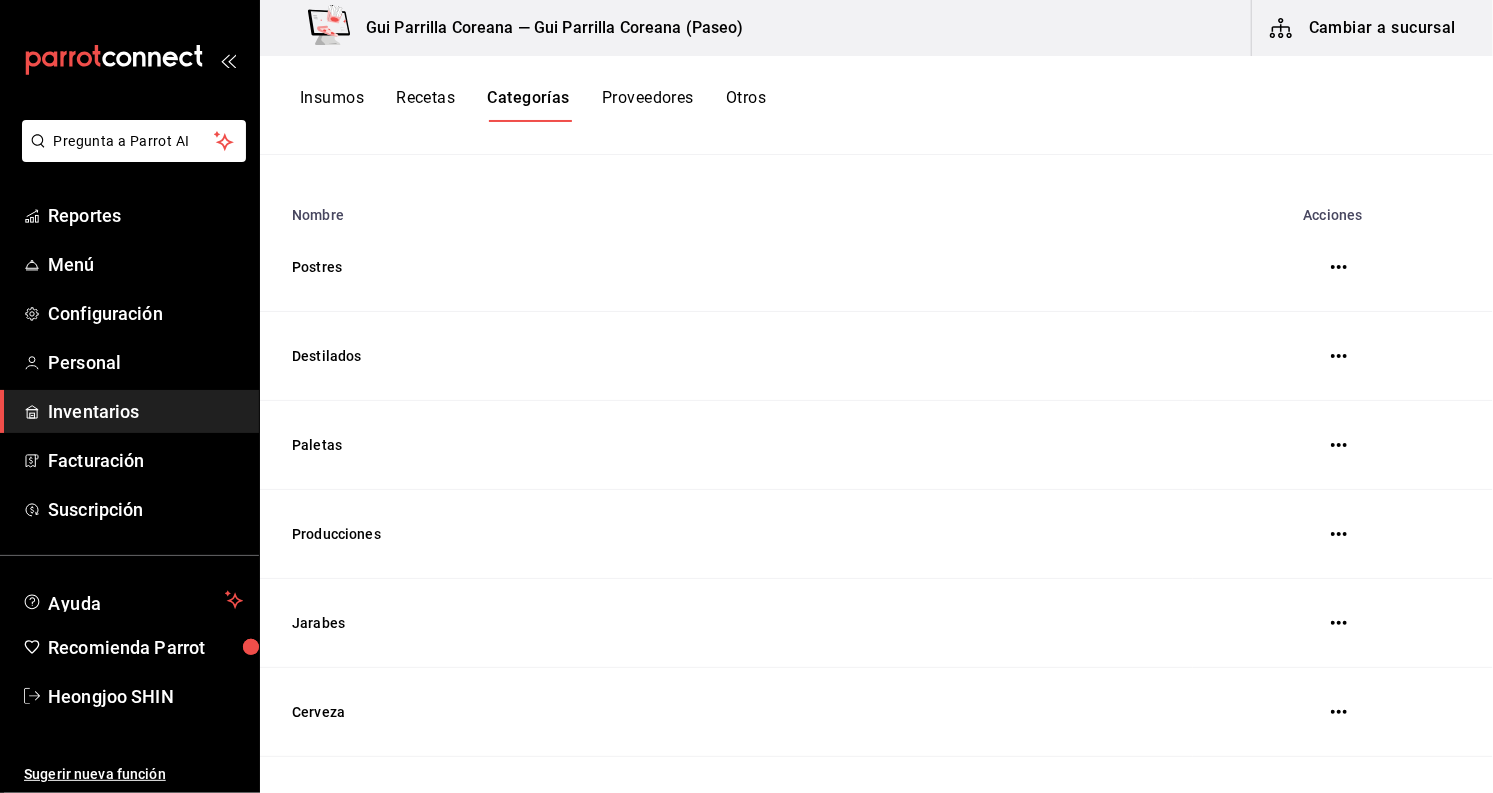 scroll, scrollTop: 0, scrollLeft: 0, axis: both 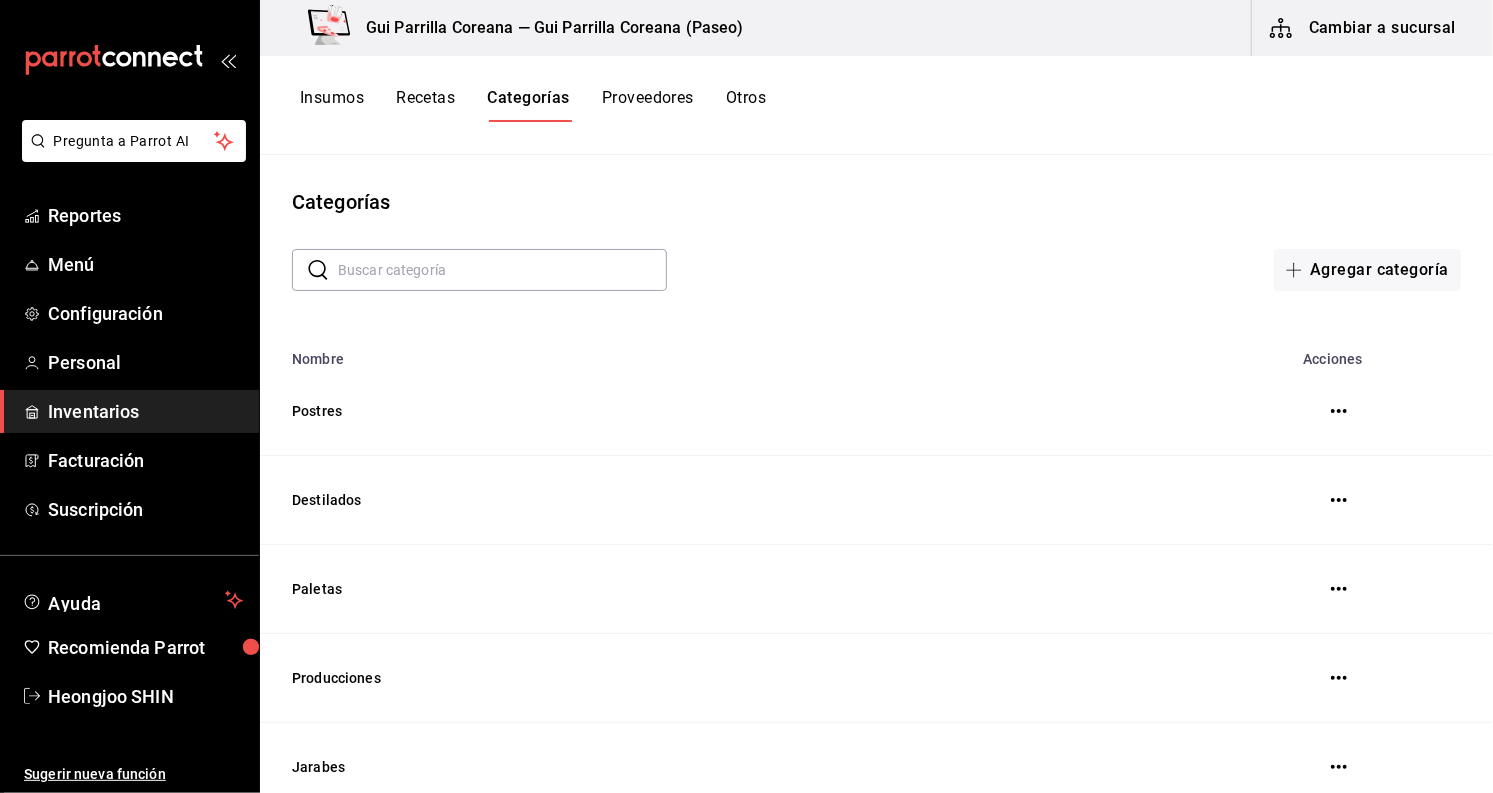 click on "Recetas" at bounding box center (425, 105) 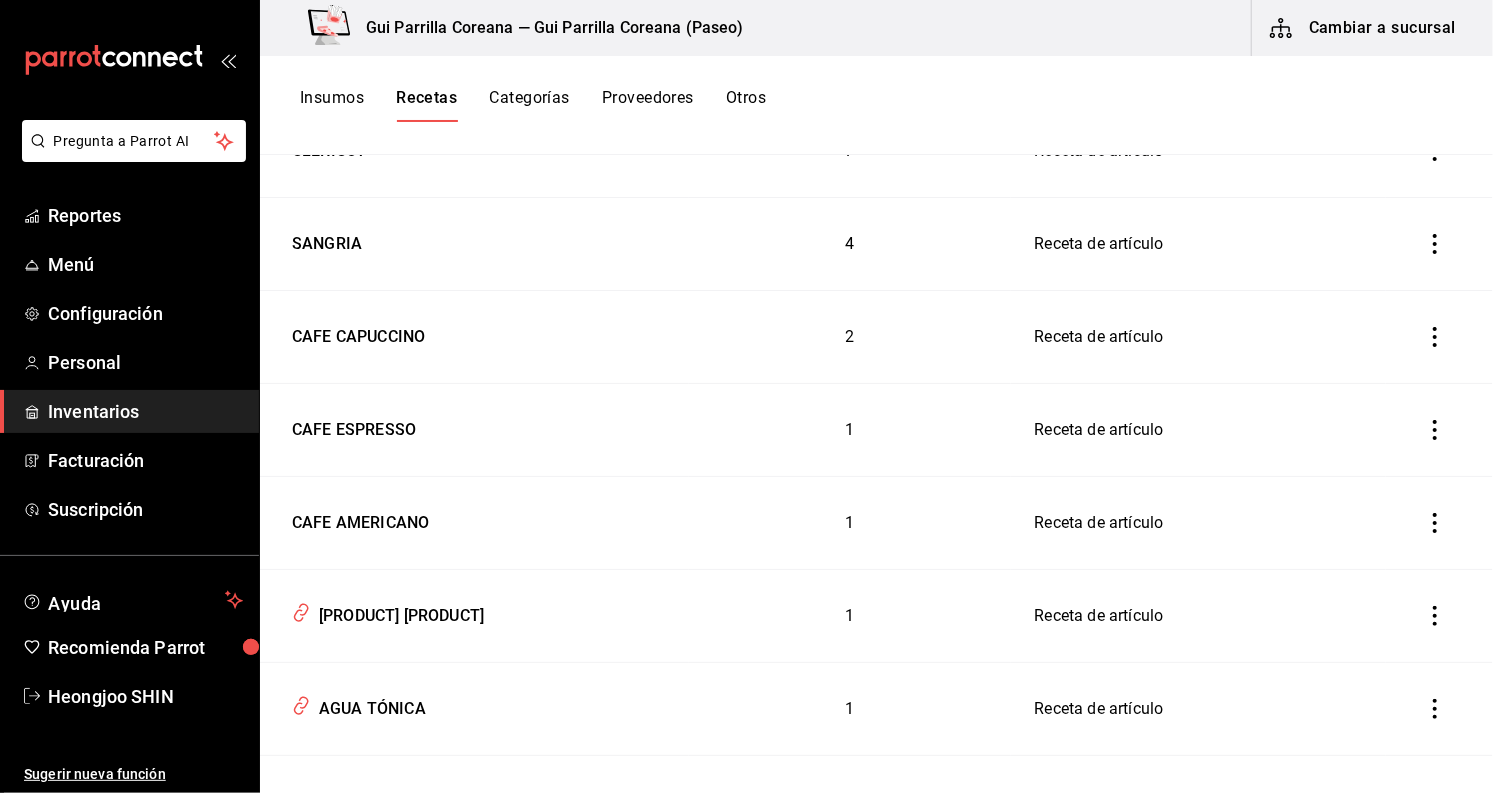 scroll, scrollTop: 6029, scrollLeft: 0, axis: vertical 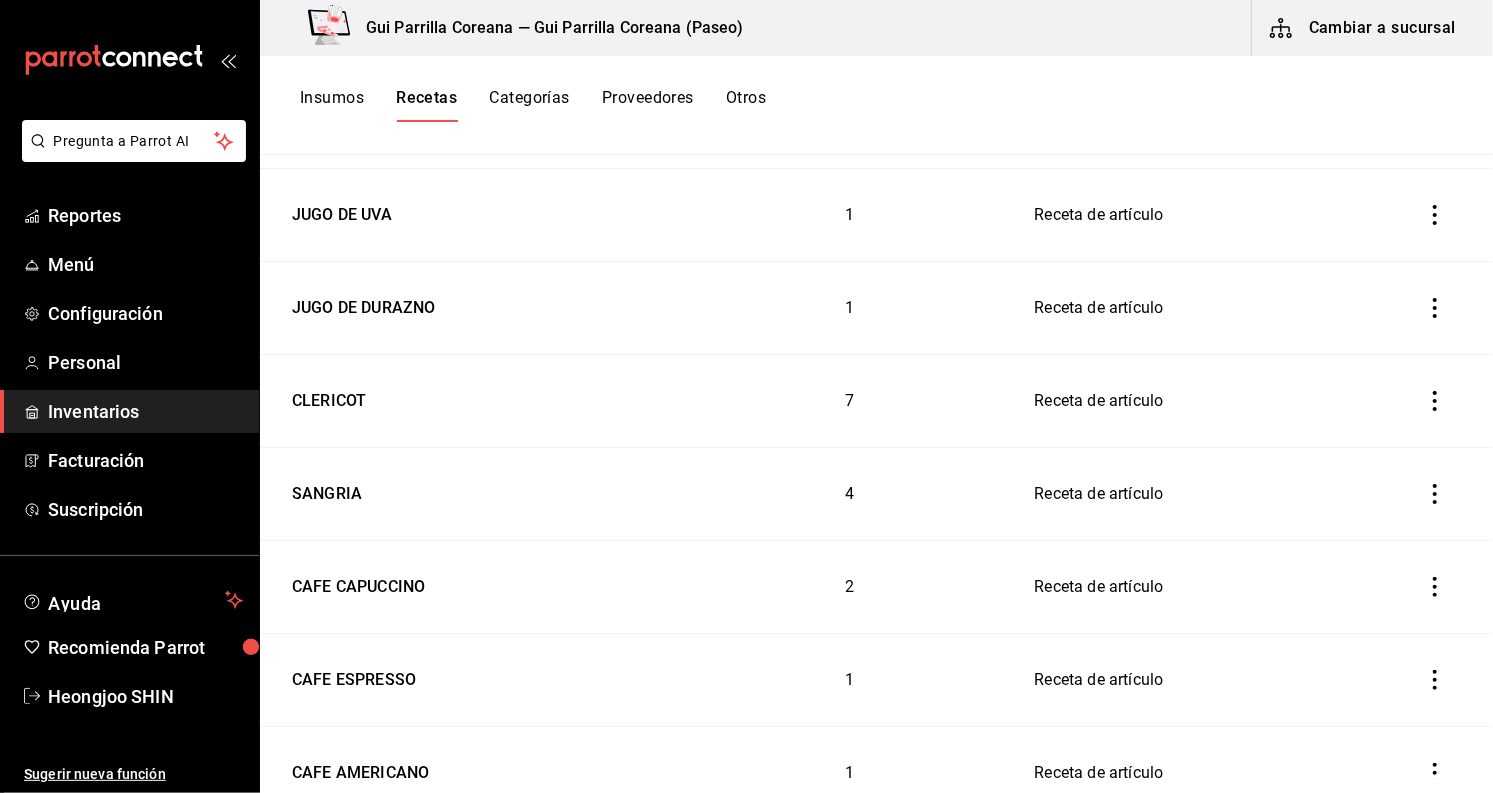 click on "Recetas" at bounding box center (426, 105) 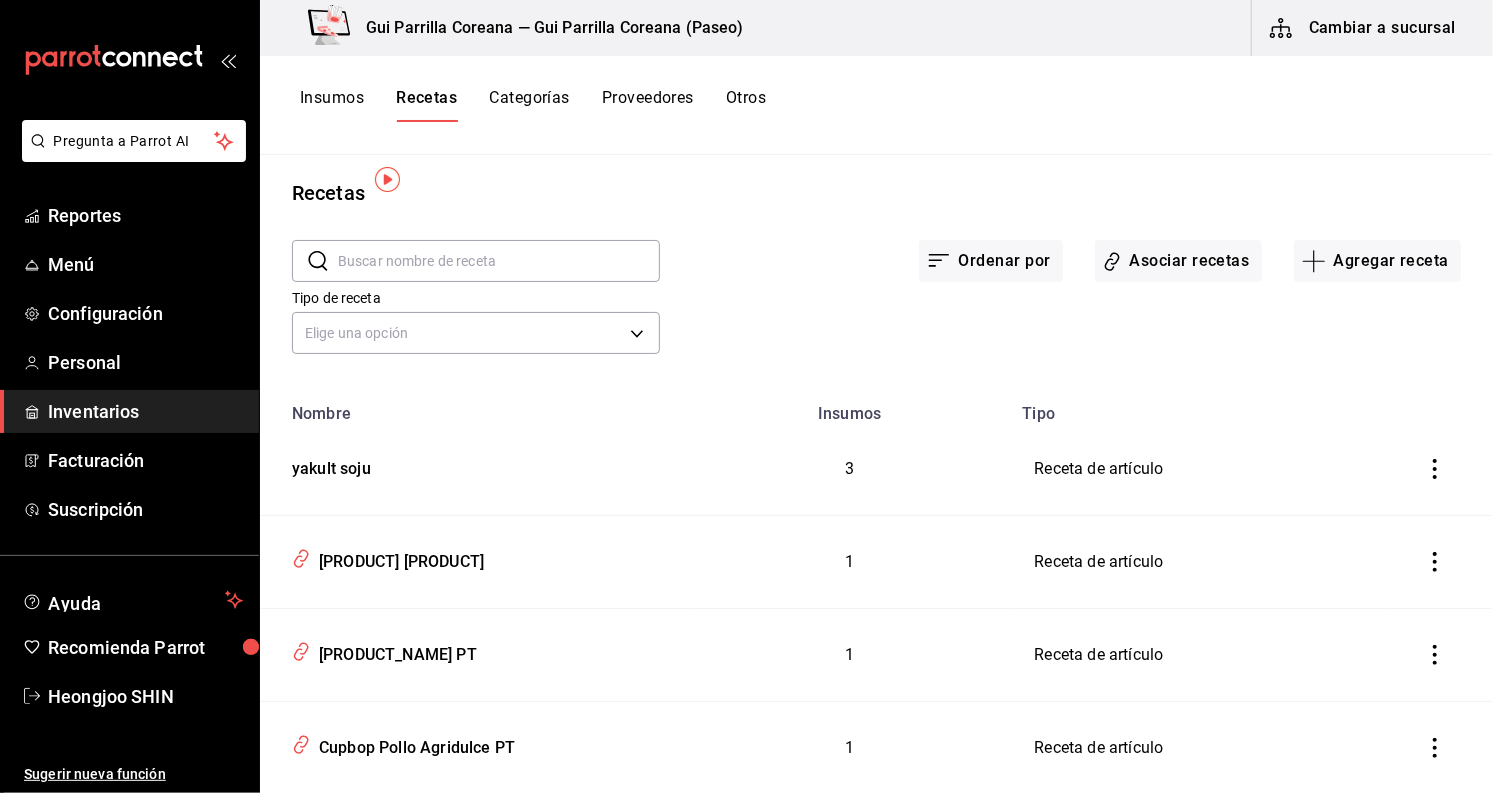scroll, scrollTop: 0, scrollLeft: 0, axis: both 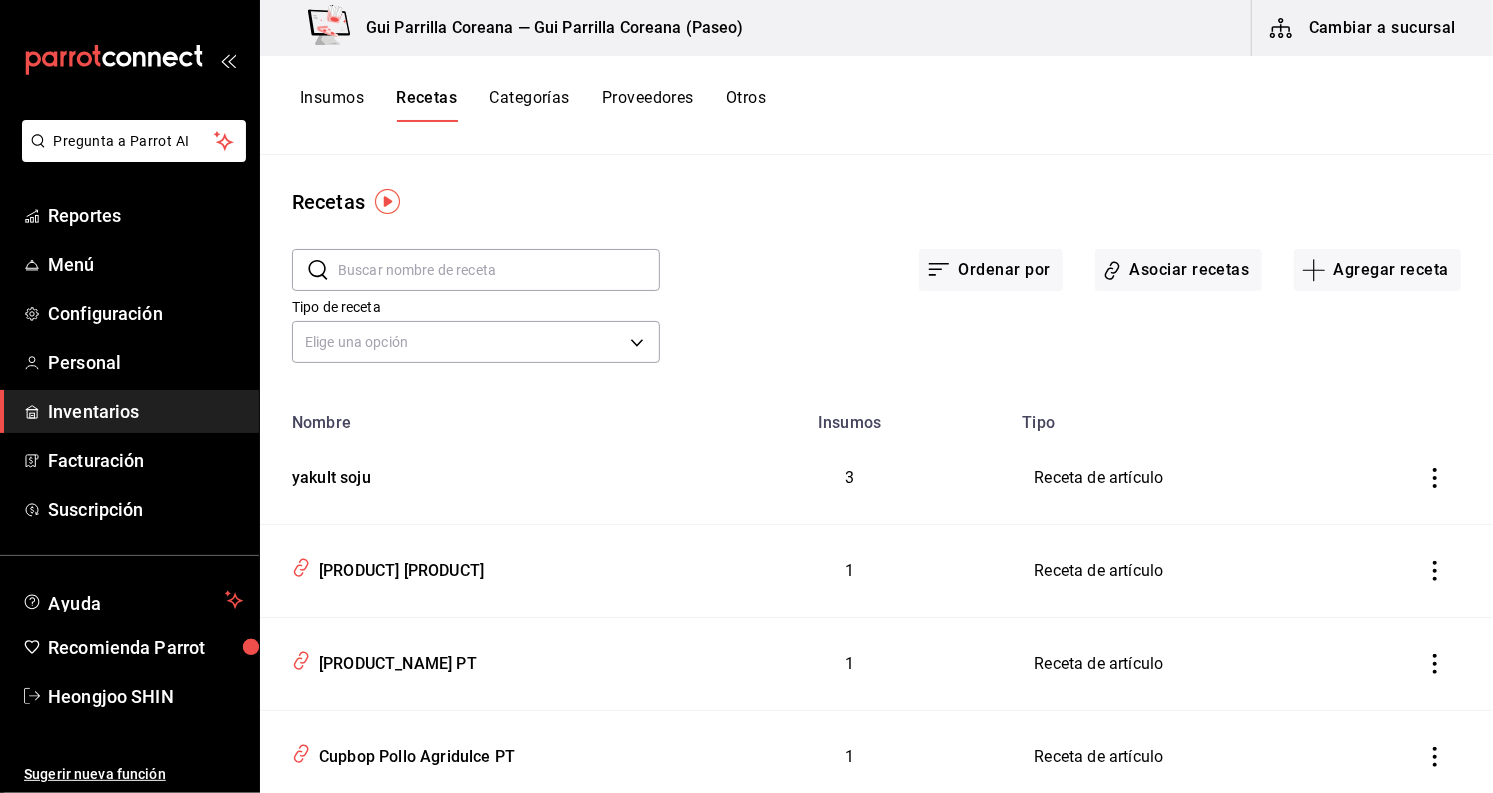 click at bounding box center (499, 270) 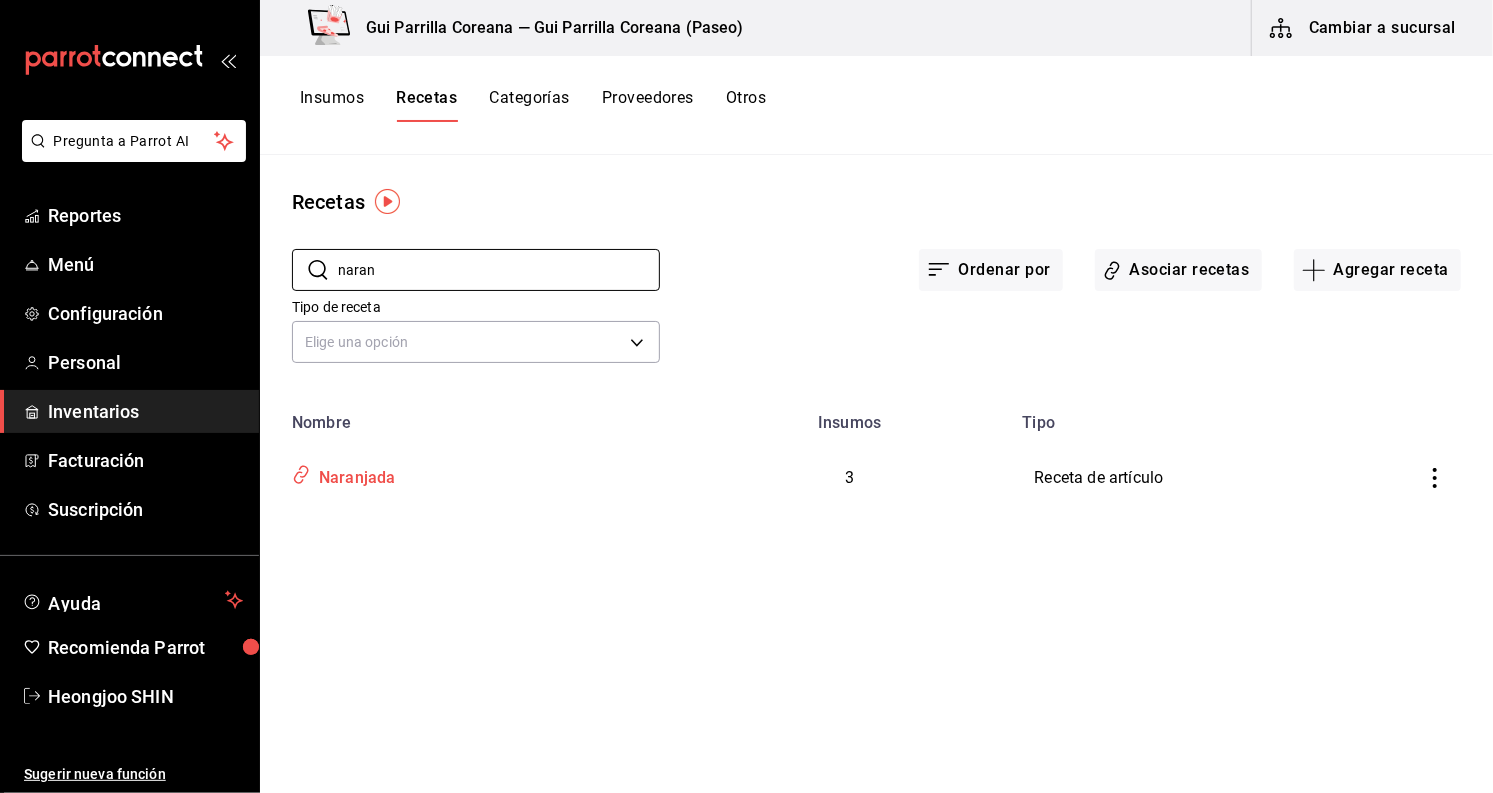 type on "naran" 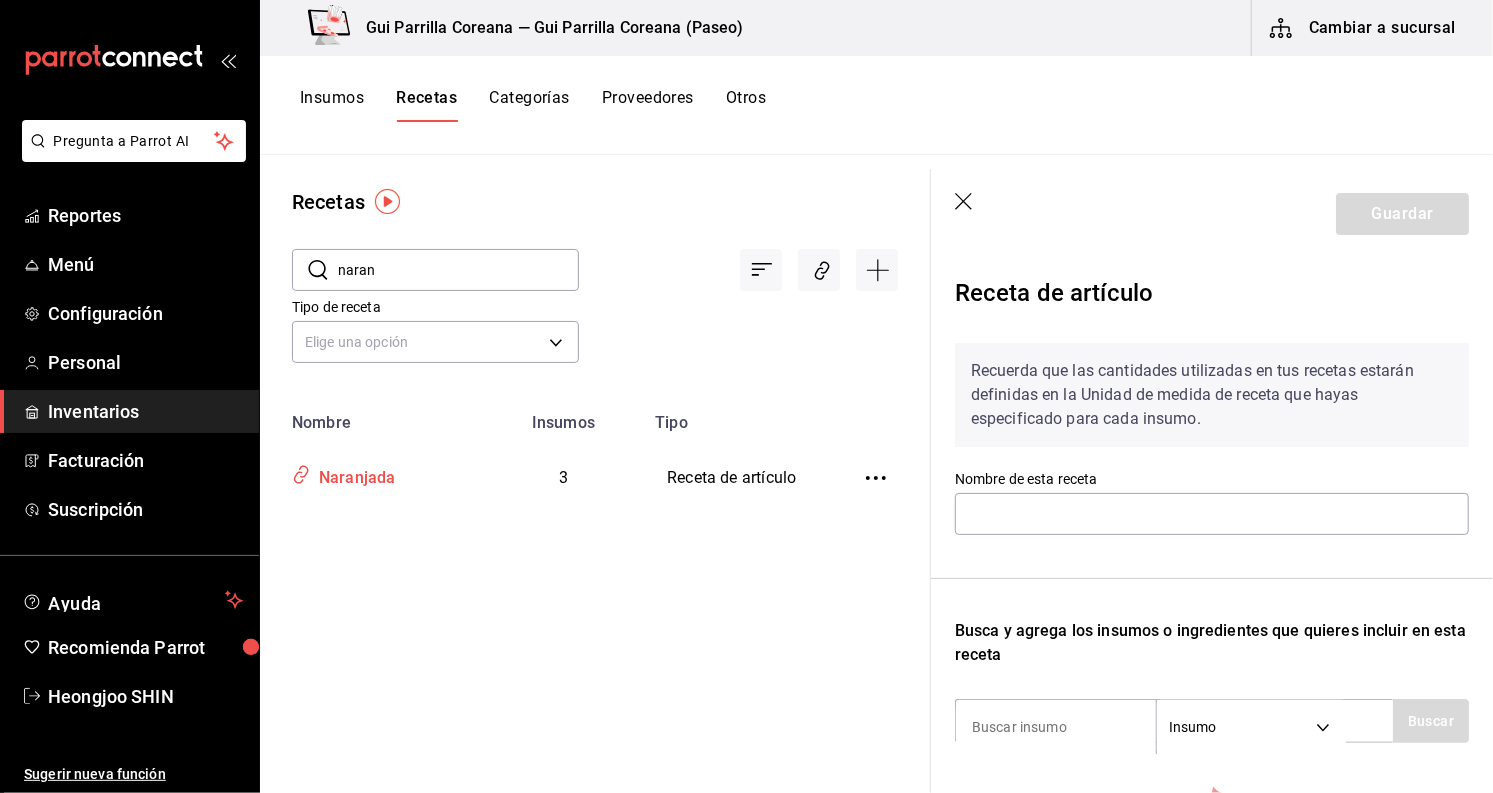 type on "Naranjada" 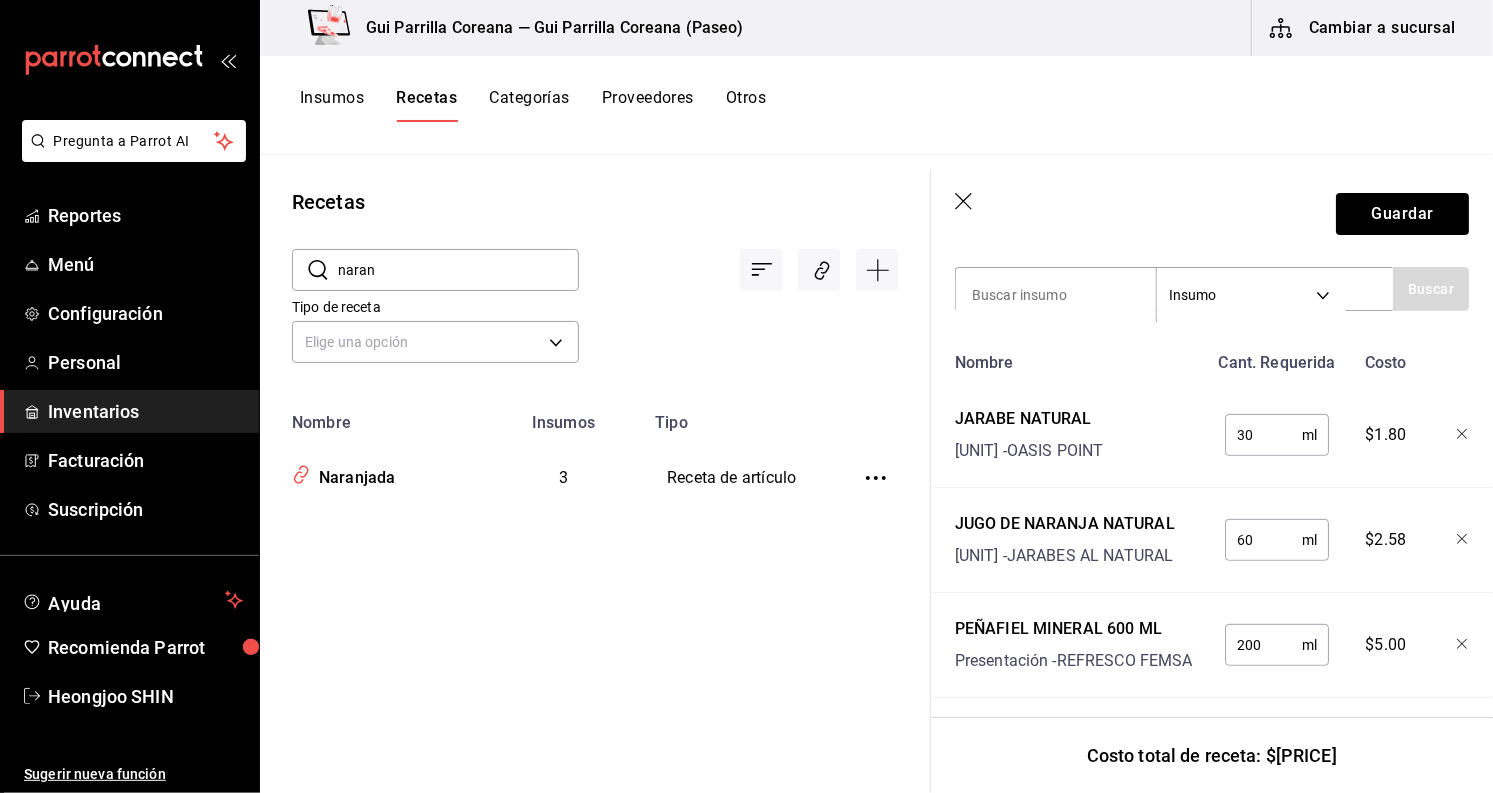 scroll, scrollTop: 457, scrollLeft: 0, axis: vertical 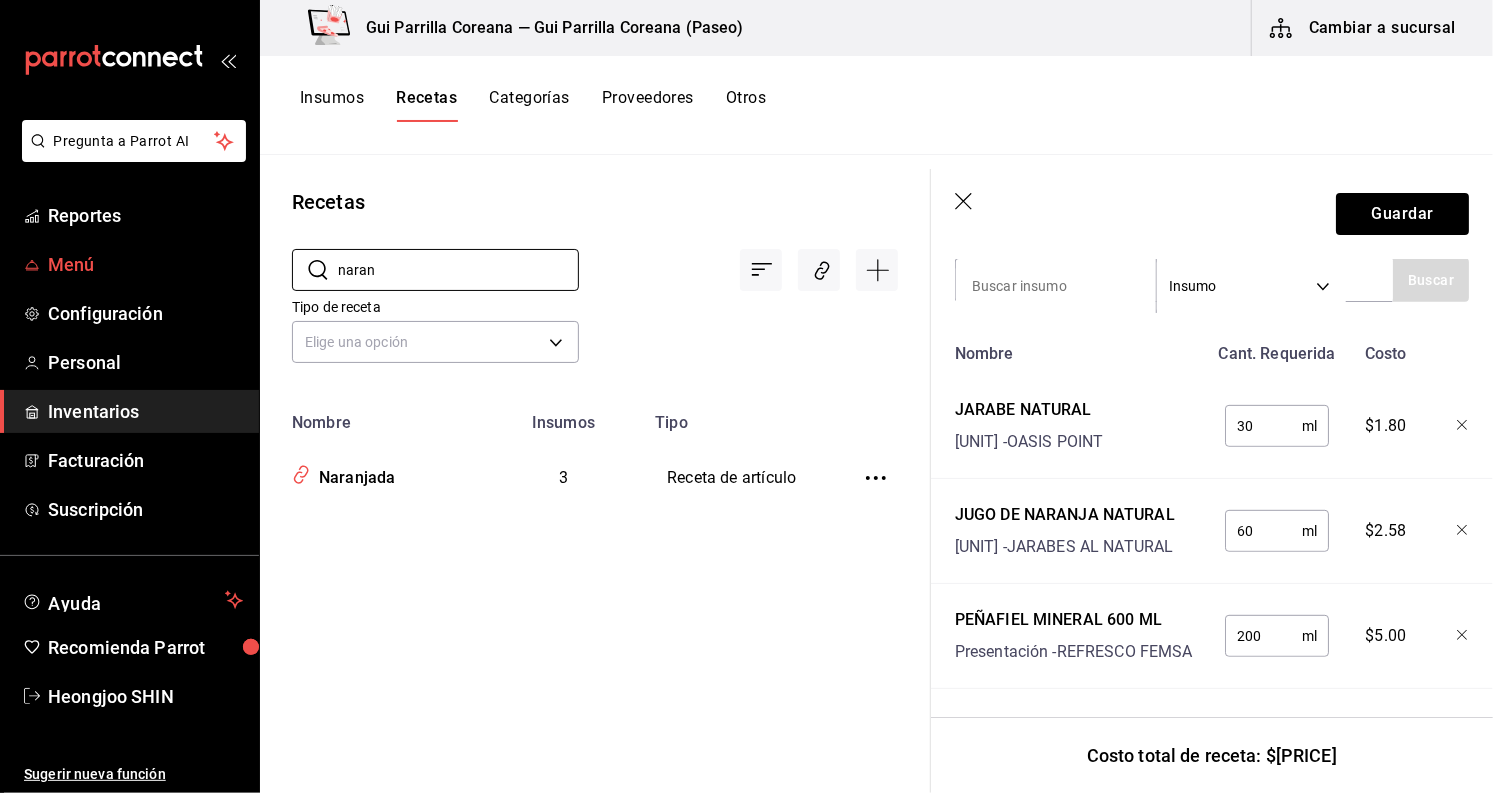 drag, startPoint x: 406, startPoint y: 276, endPoint x: 191, endPoint y: 268, distance: 215.14879 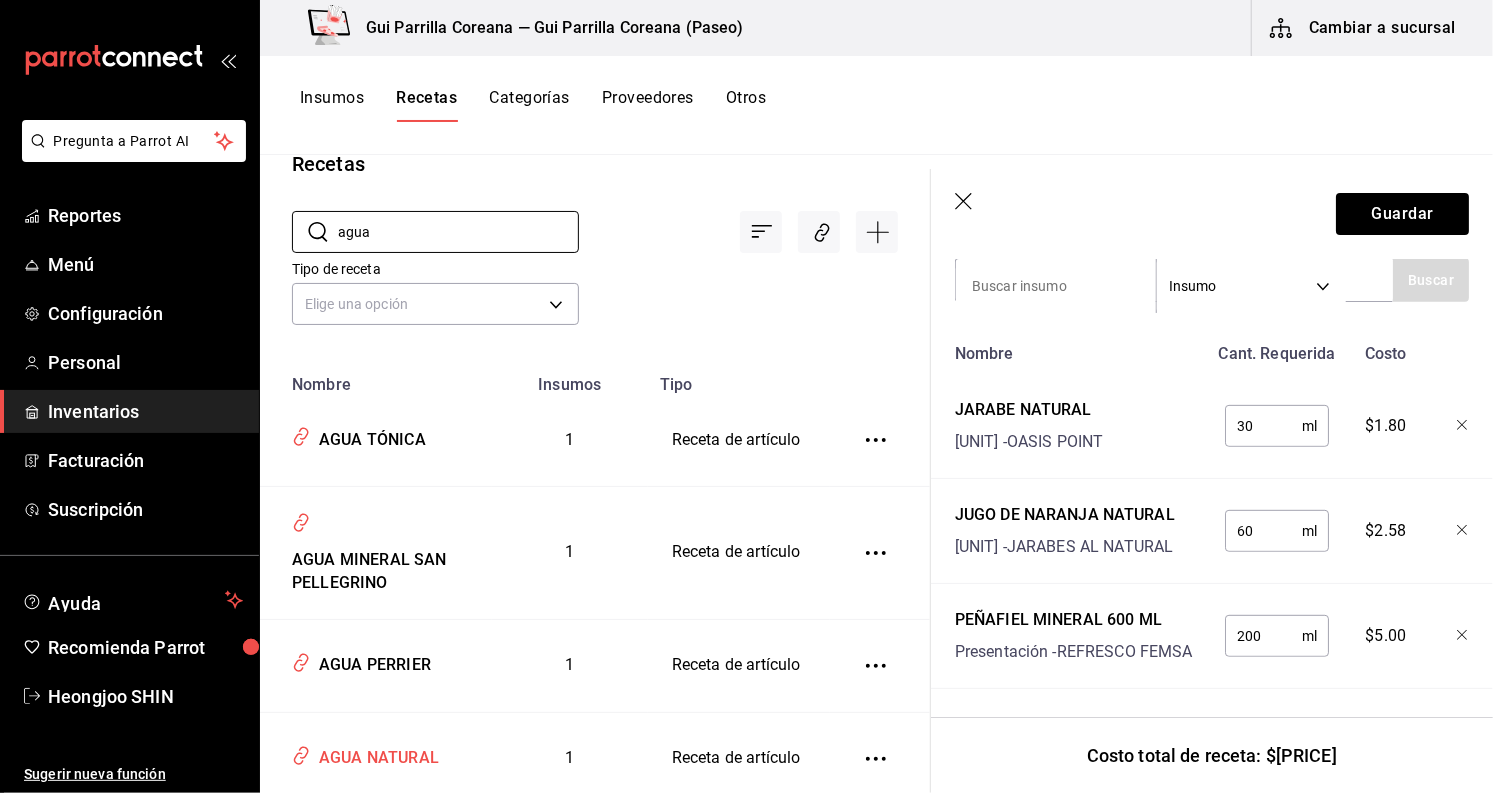 scroll, scrollTop: 0, scrollLeft: 0, axis: both 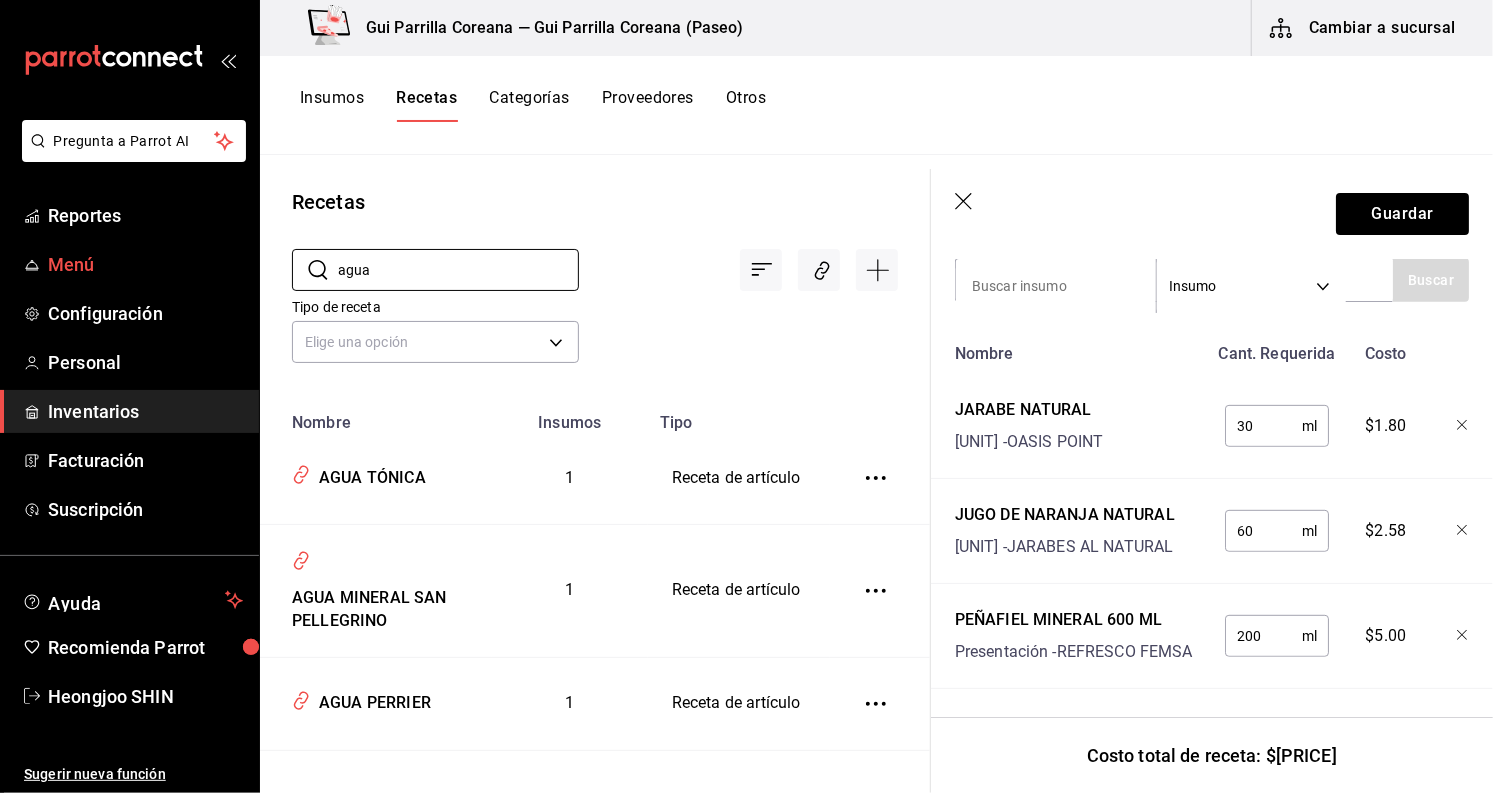 drag, startPoint x: 383, startPoint y: 264, endPoint x: 258, endPoint y: 256, distance: 125.25574 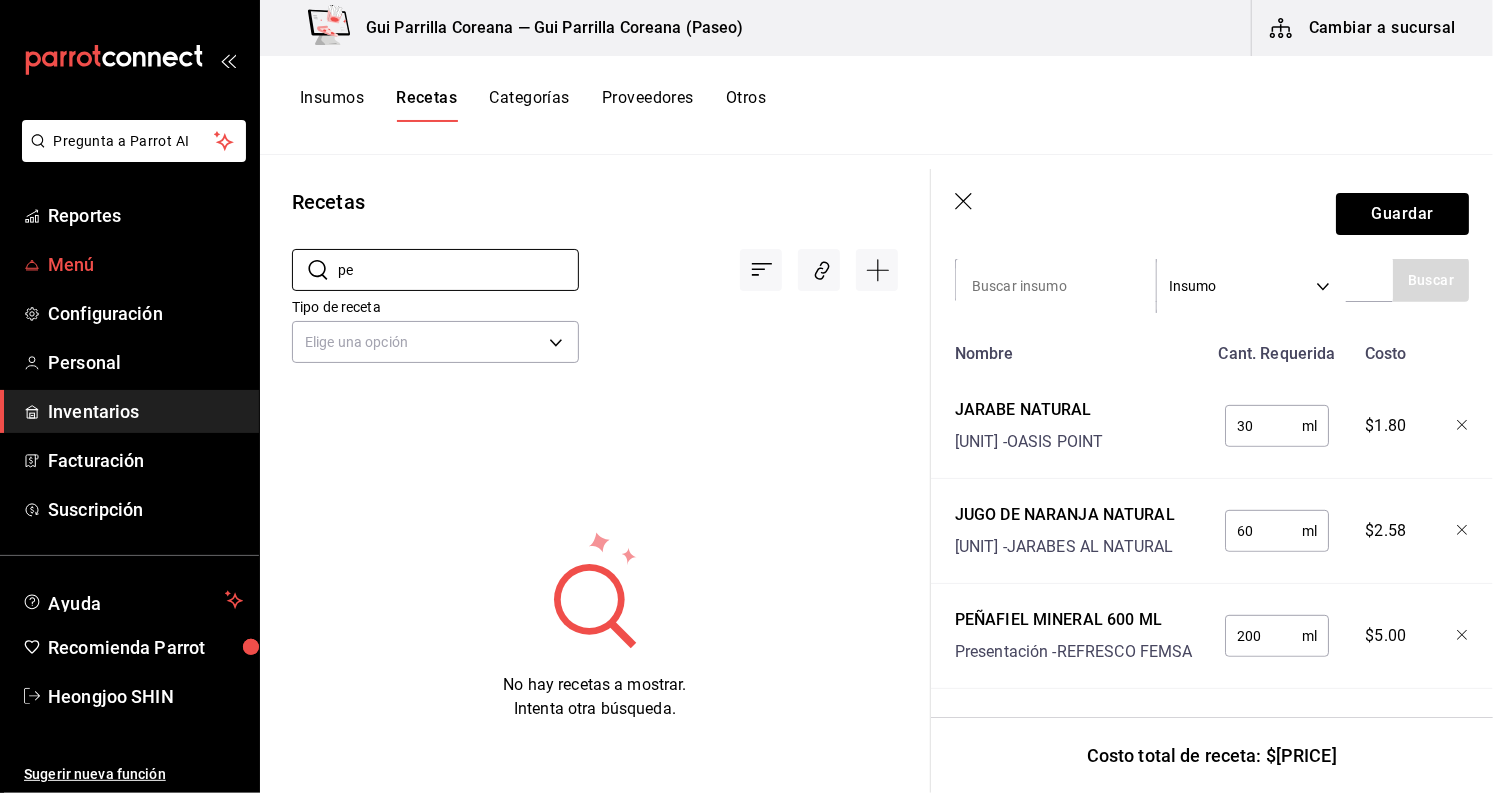 type on "p" 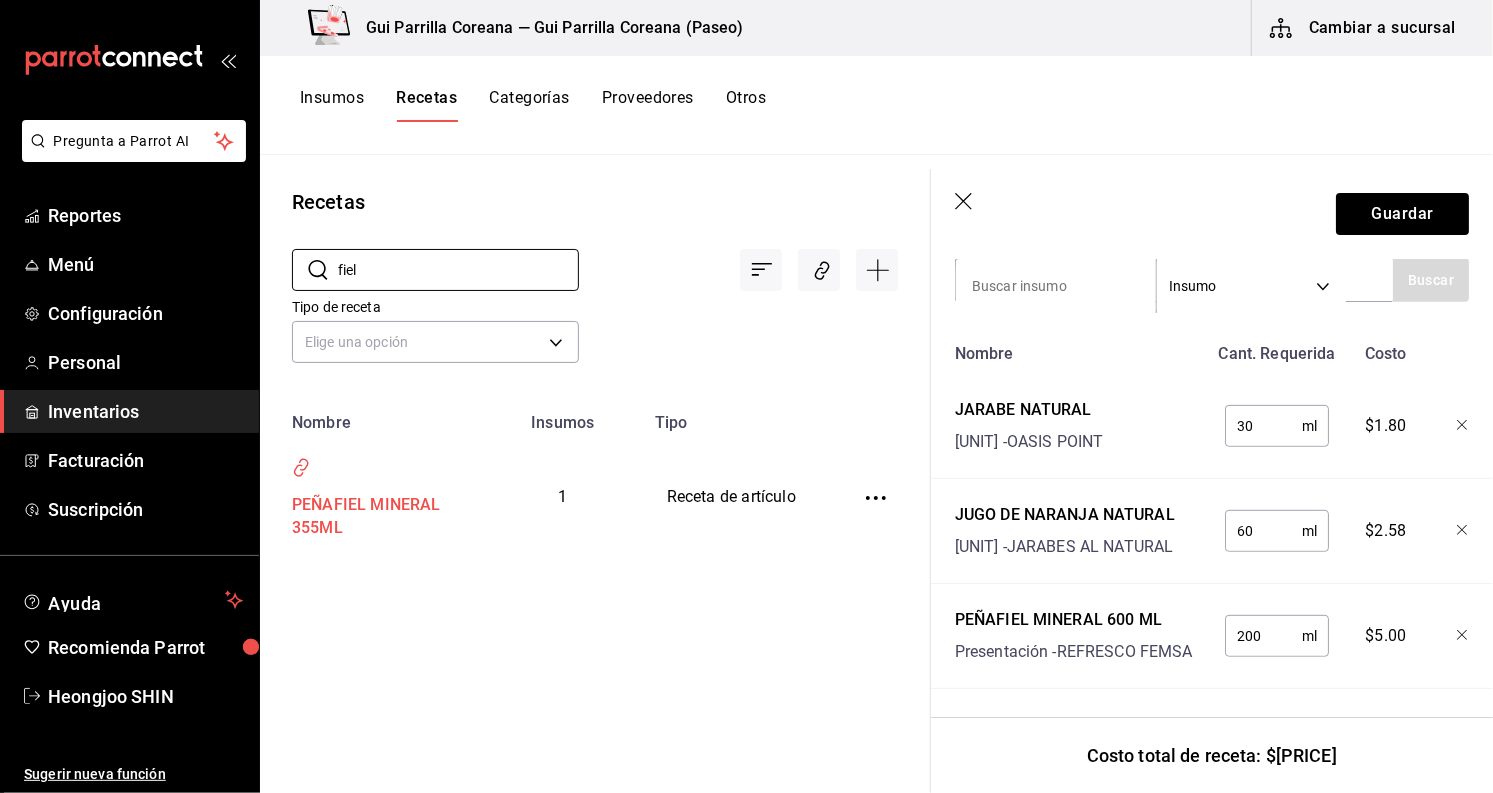 type on "fiel" 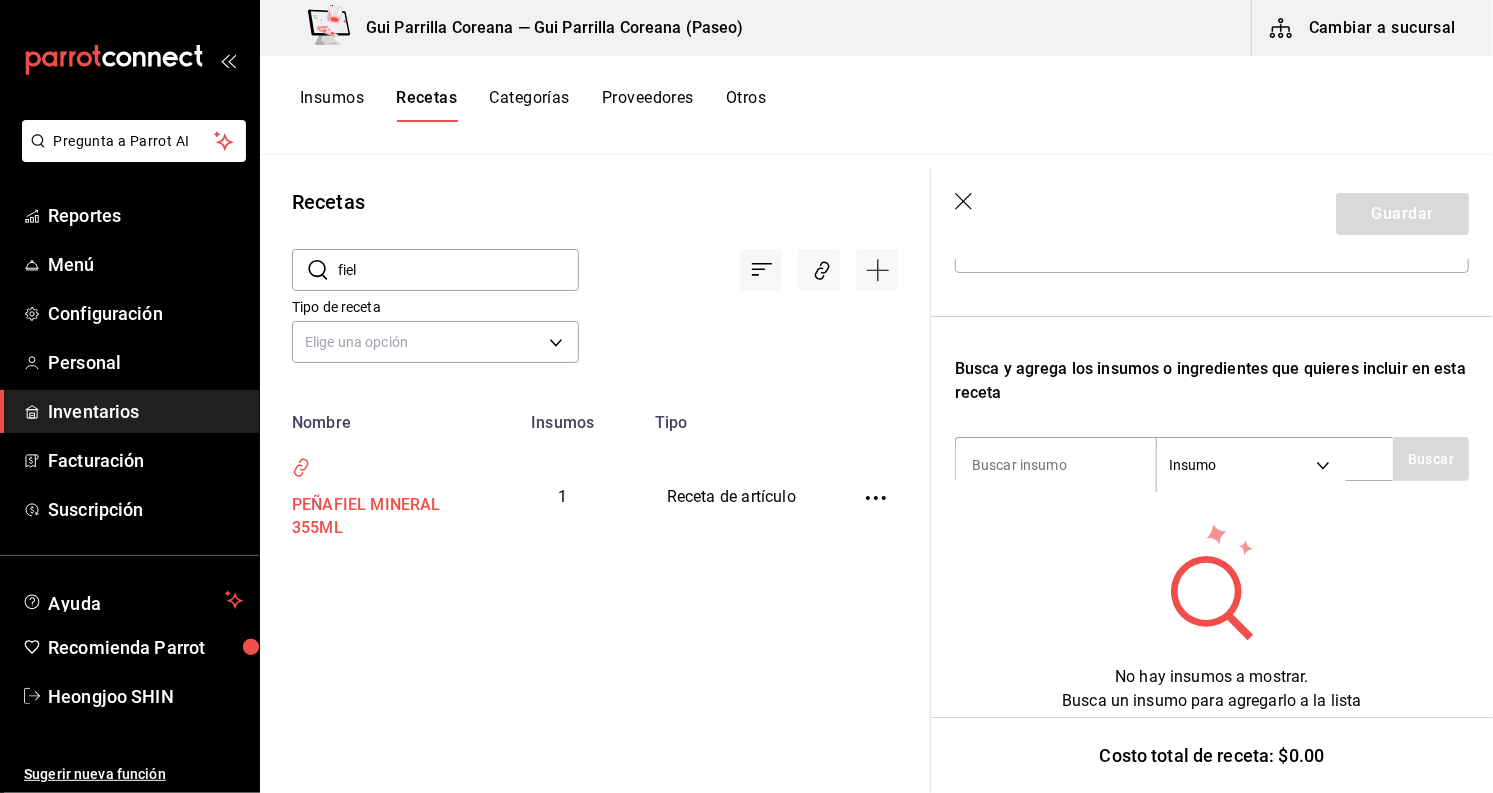 scroll, scrollTop: 0, scrollLeft: 0, axis: both 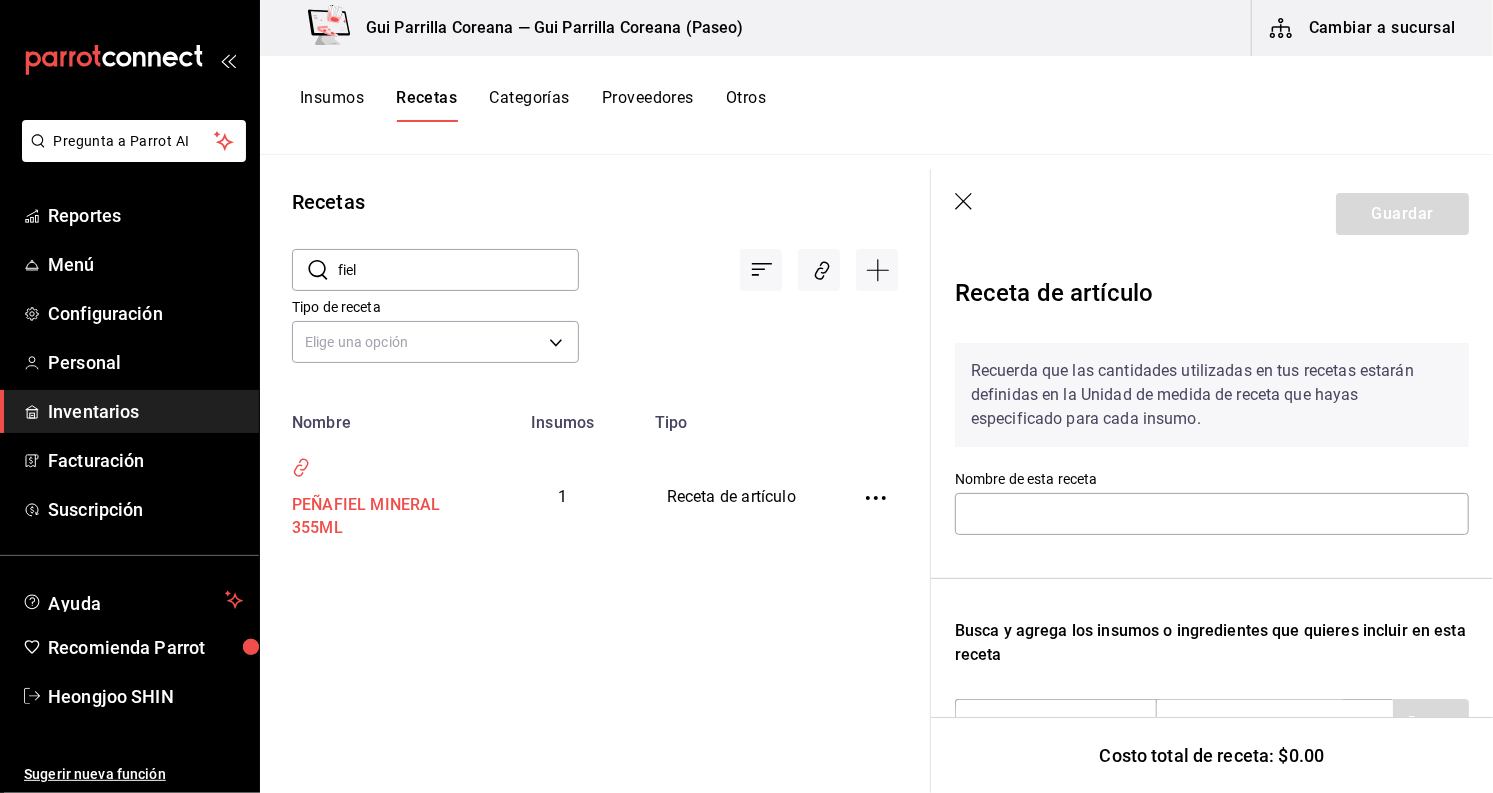 type on "PEÑAFIEL MINERAL 355ML" 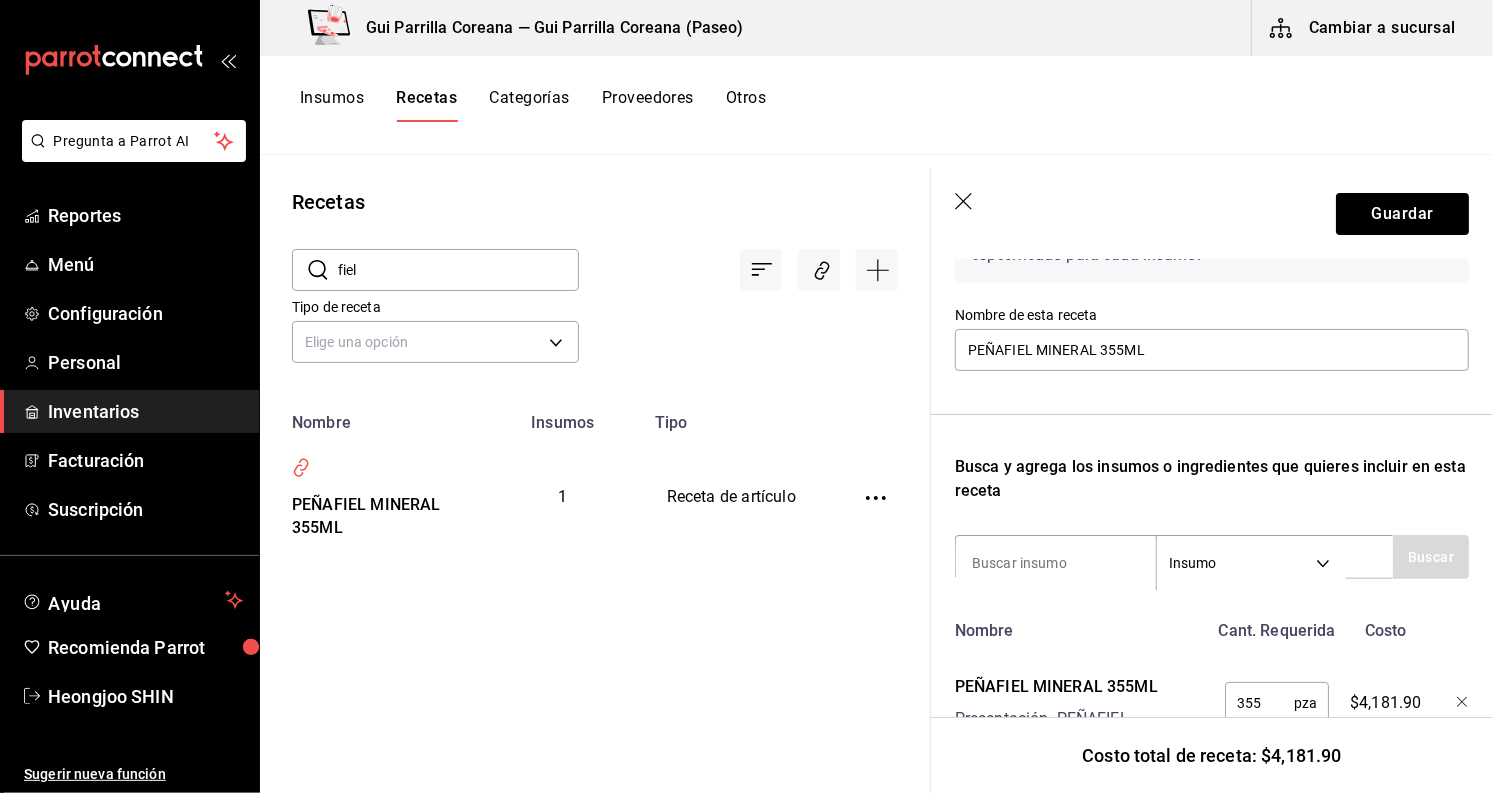 scroll, scrollTop: 248, scrollLeft: 0, axis: vertical 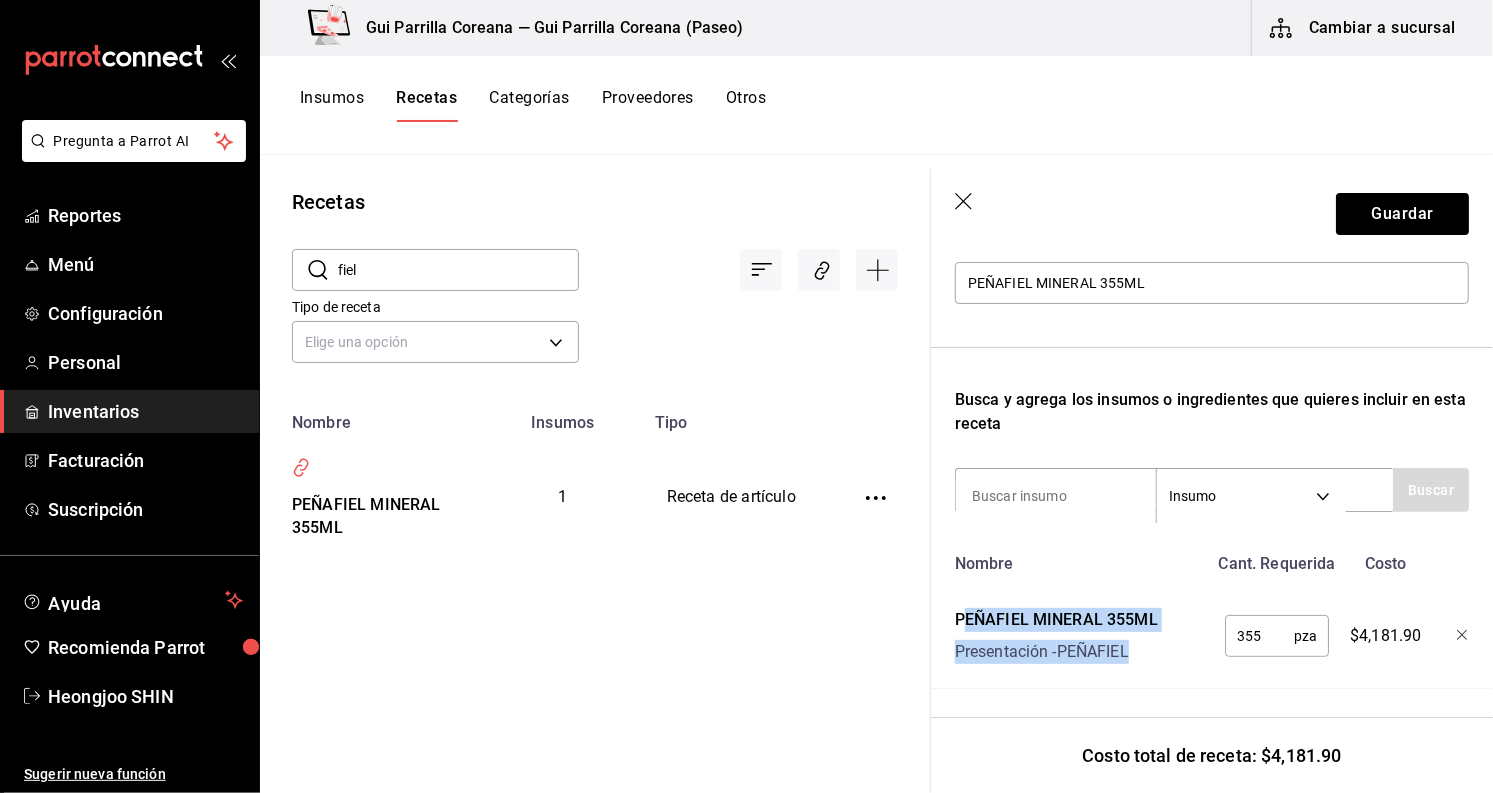 drag, startPoint x: 962, startPoint y: 602, endPoint x: 1132, endPoint y: 623, distance: 171.29214 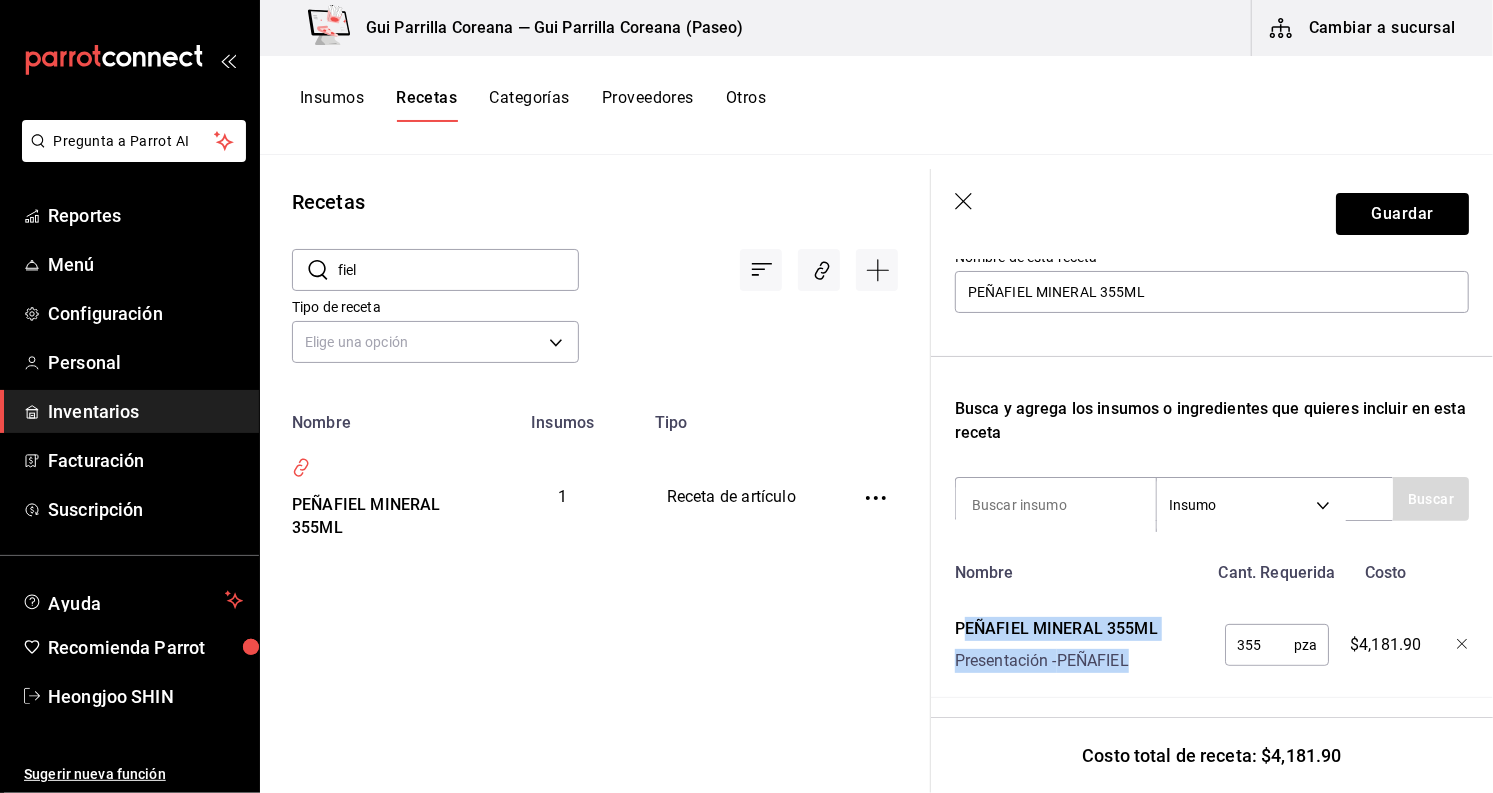 scroll, scrollTop: 248, scrollLeft: 0, axis: vertical 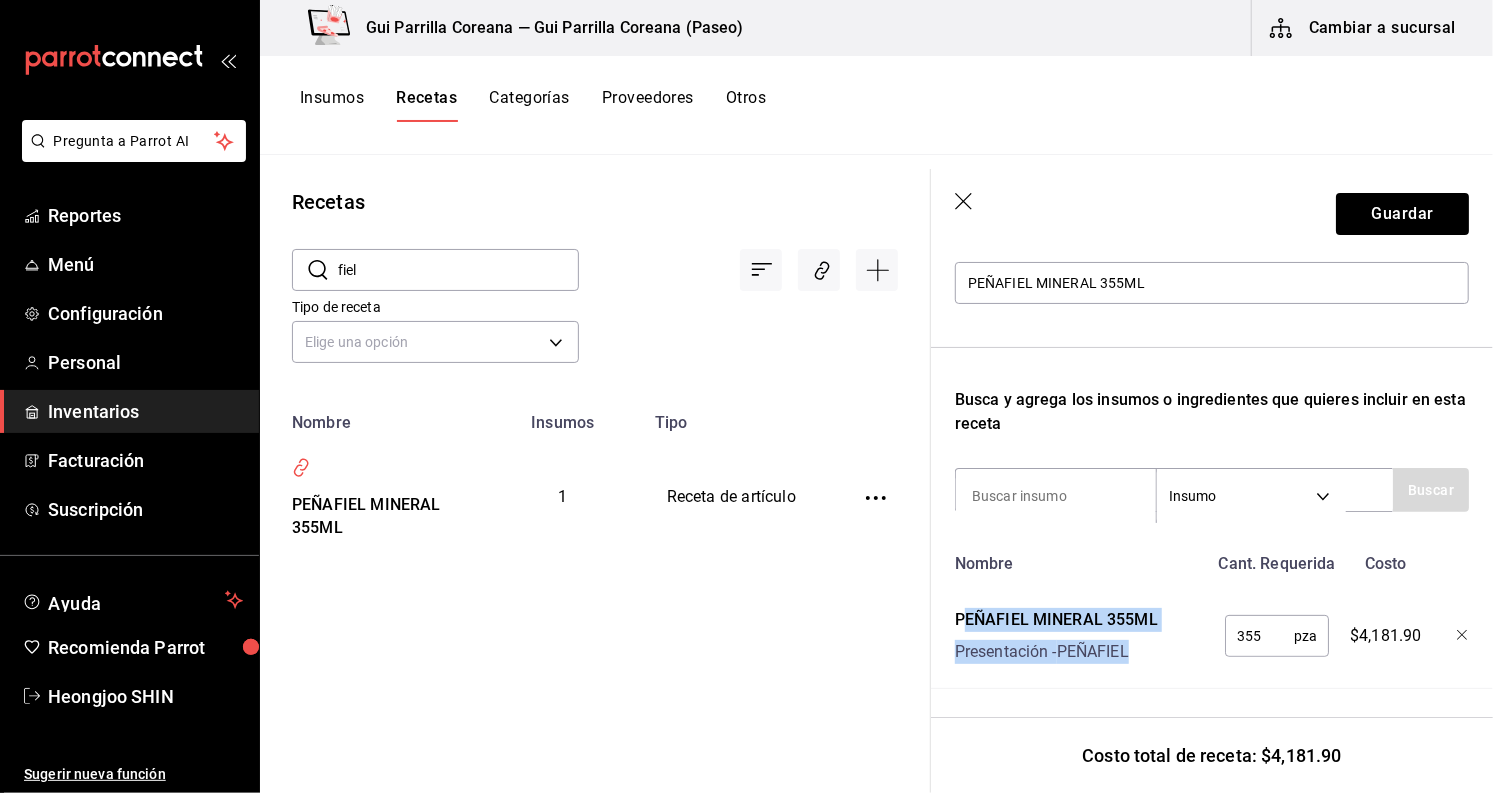 click on "PEÑAFIEL MINERAL 355ML" at bounding box center (1056, 620) 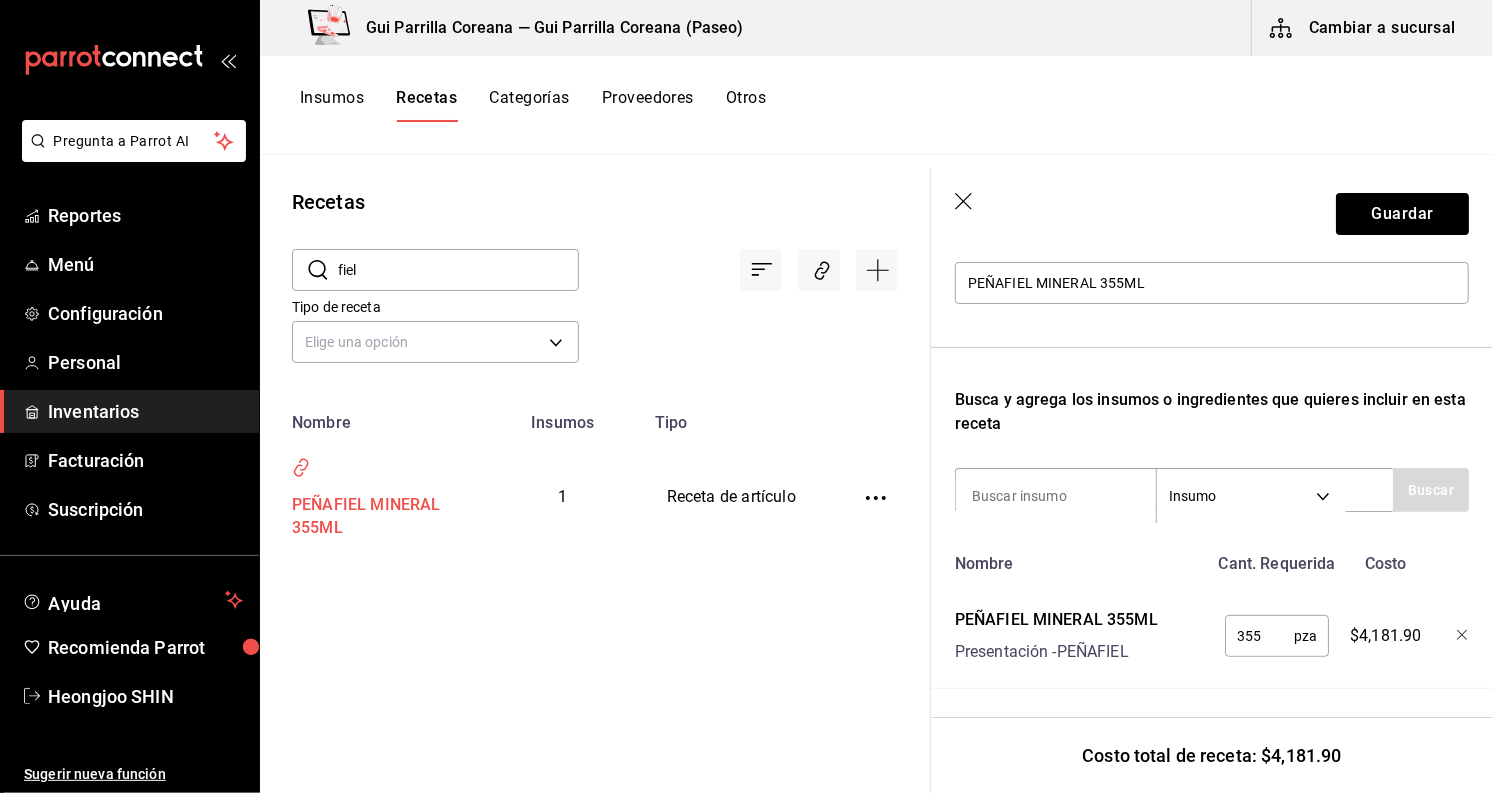 click on "PEÑAFIEL MINERAL 355ML" at bounding box center (371, 513) 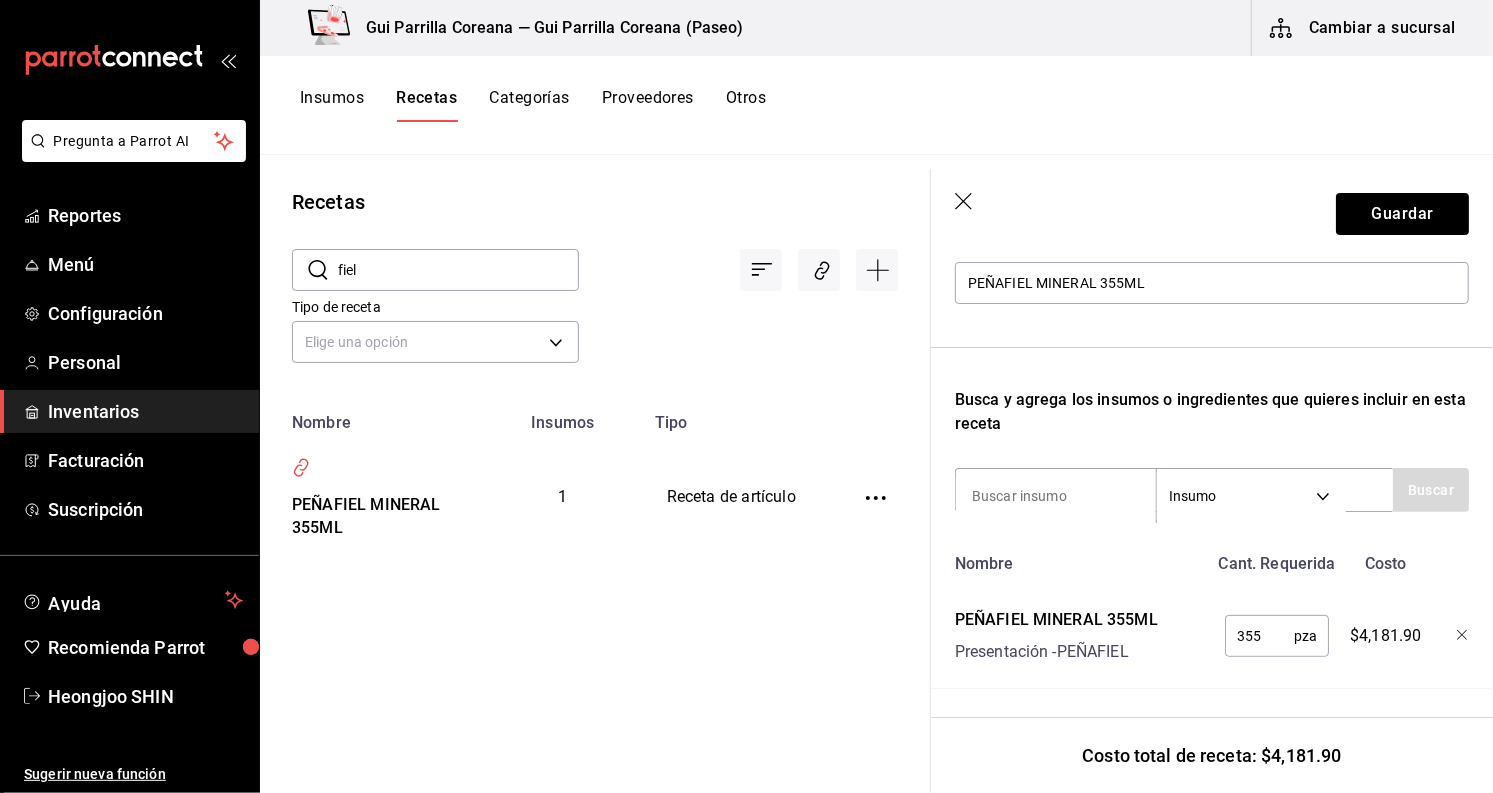 click on "355 pza ​" at bounding box center [1277, 636] 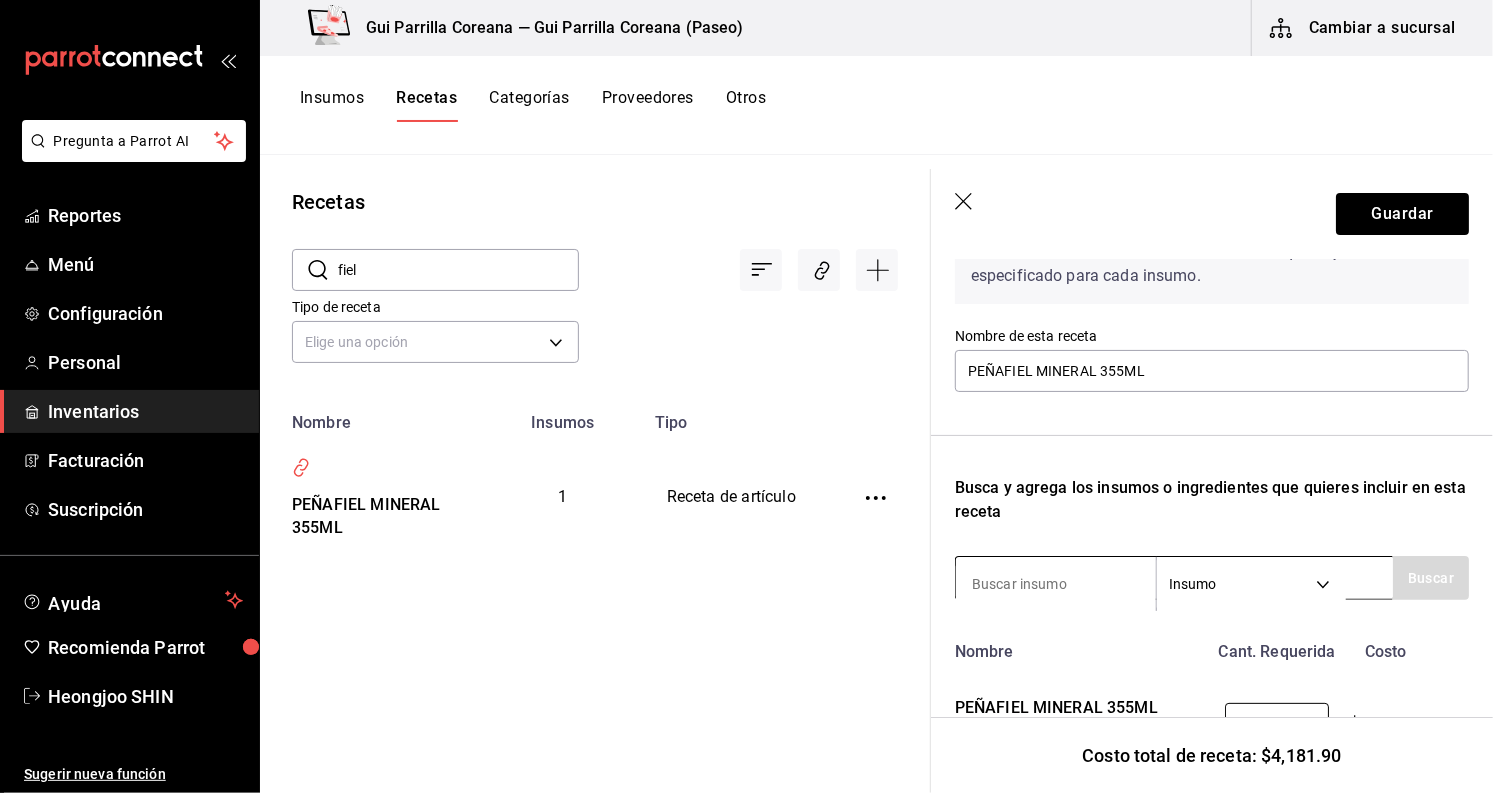 scroll, scrollTop: 0, scrollLeft: 0, axis: both 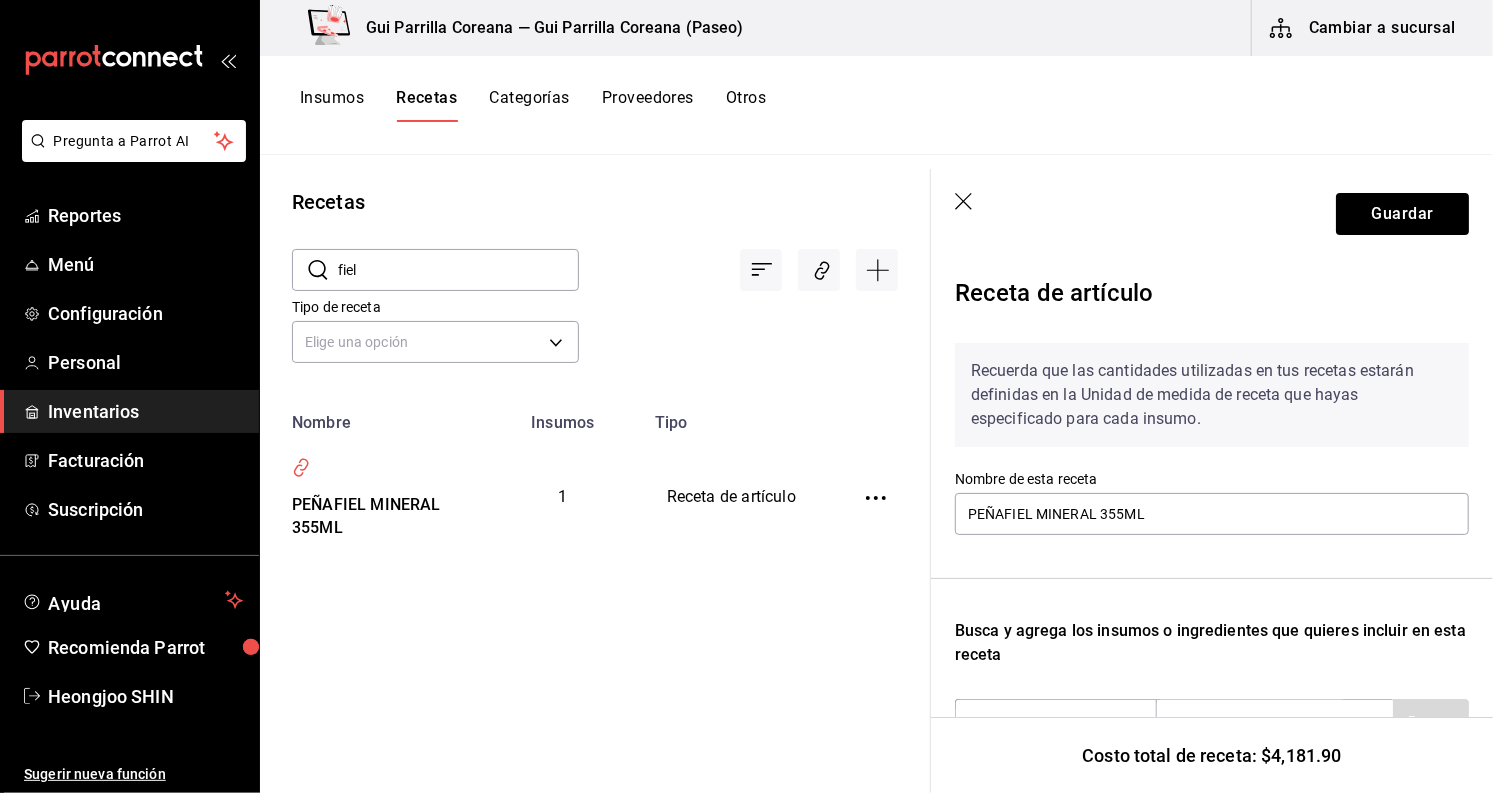 click on "Insumos" at bounding box center (332, 105) 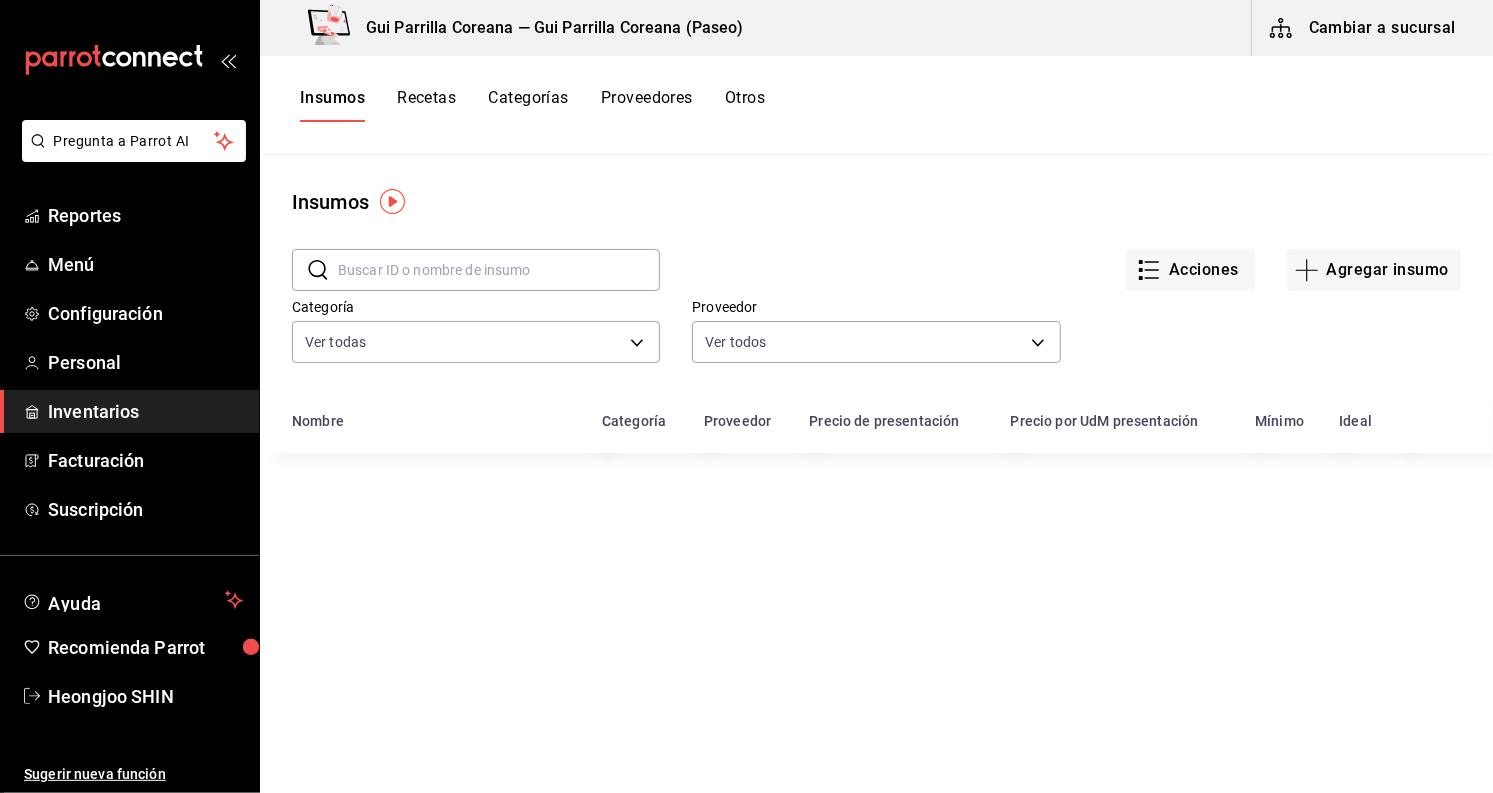 click at bounding box center [499, 270] 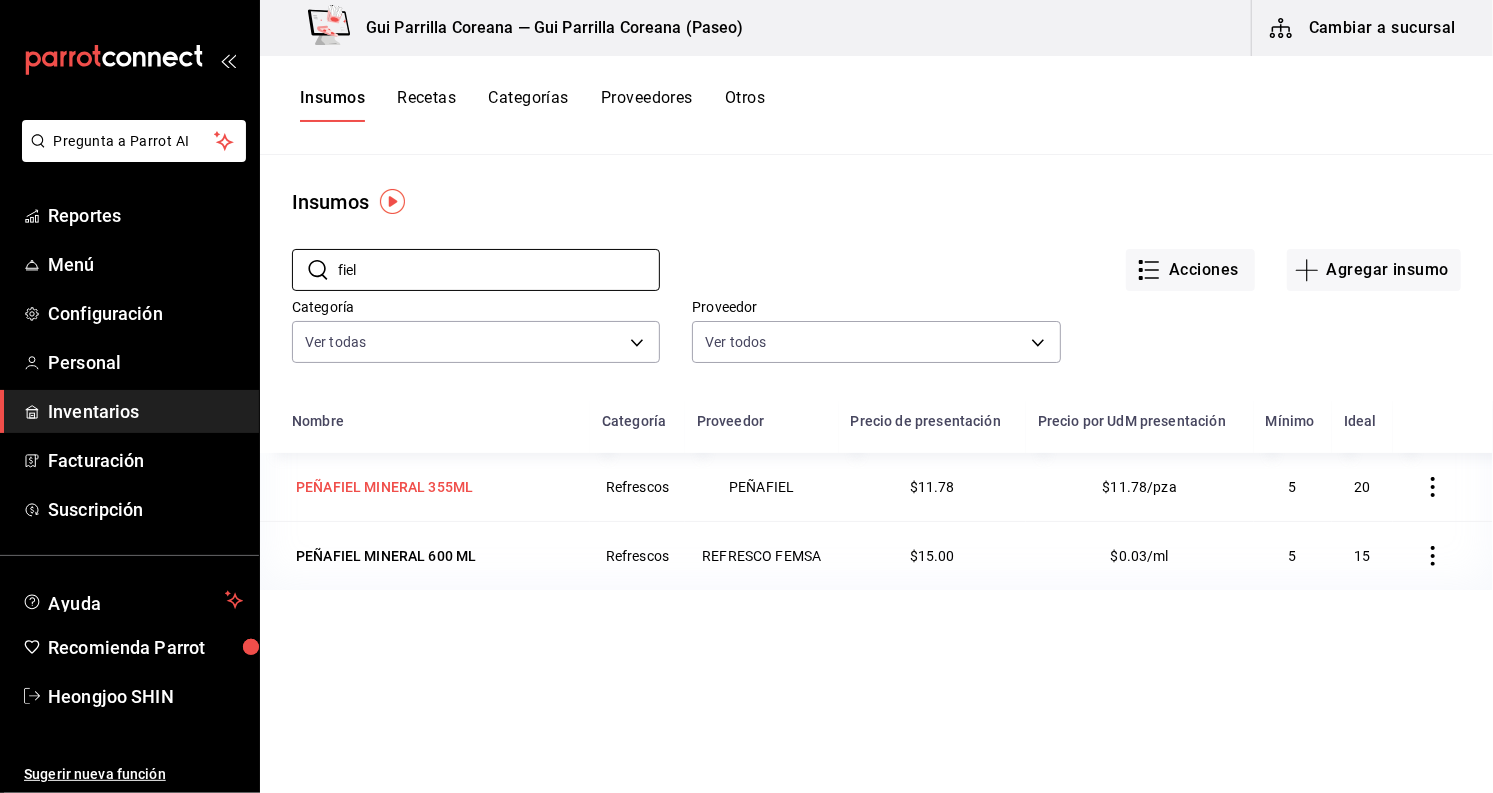 type on "fiel" 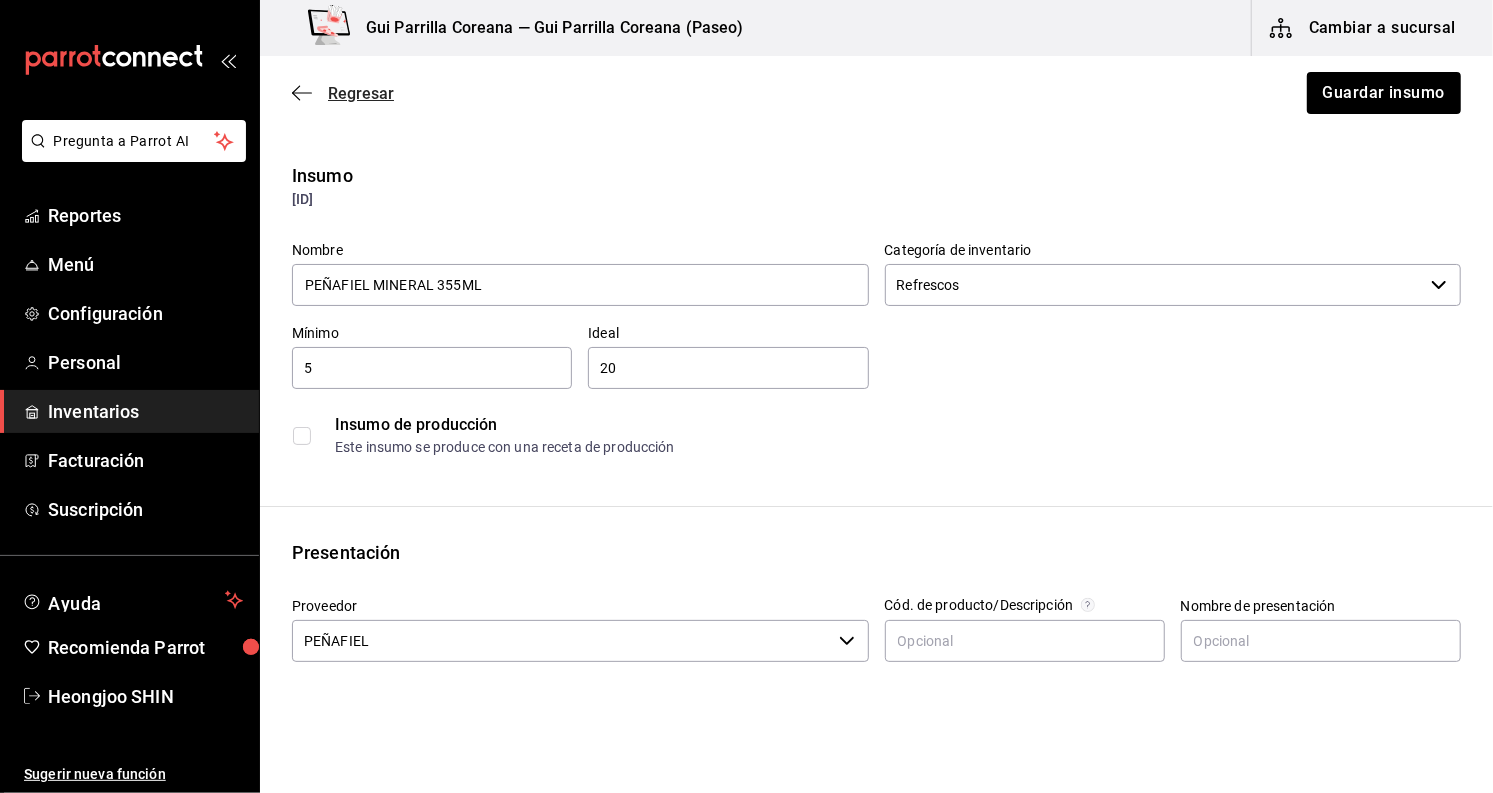 click 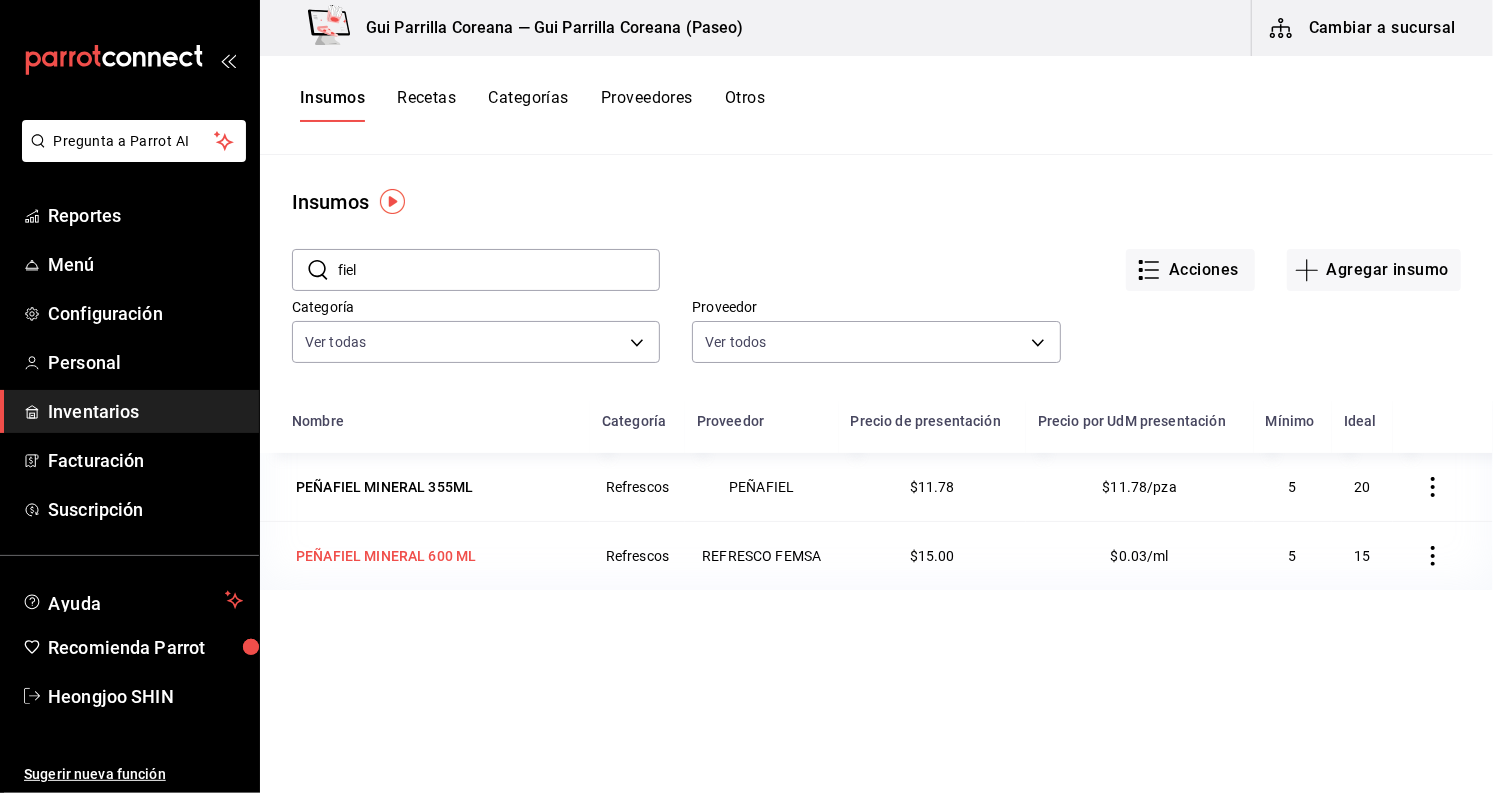 click on "PEÑAFIEL MINERAL 600 ML" at bounding box center [386, 556] 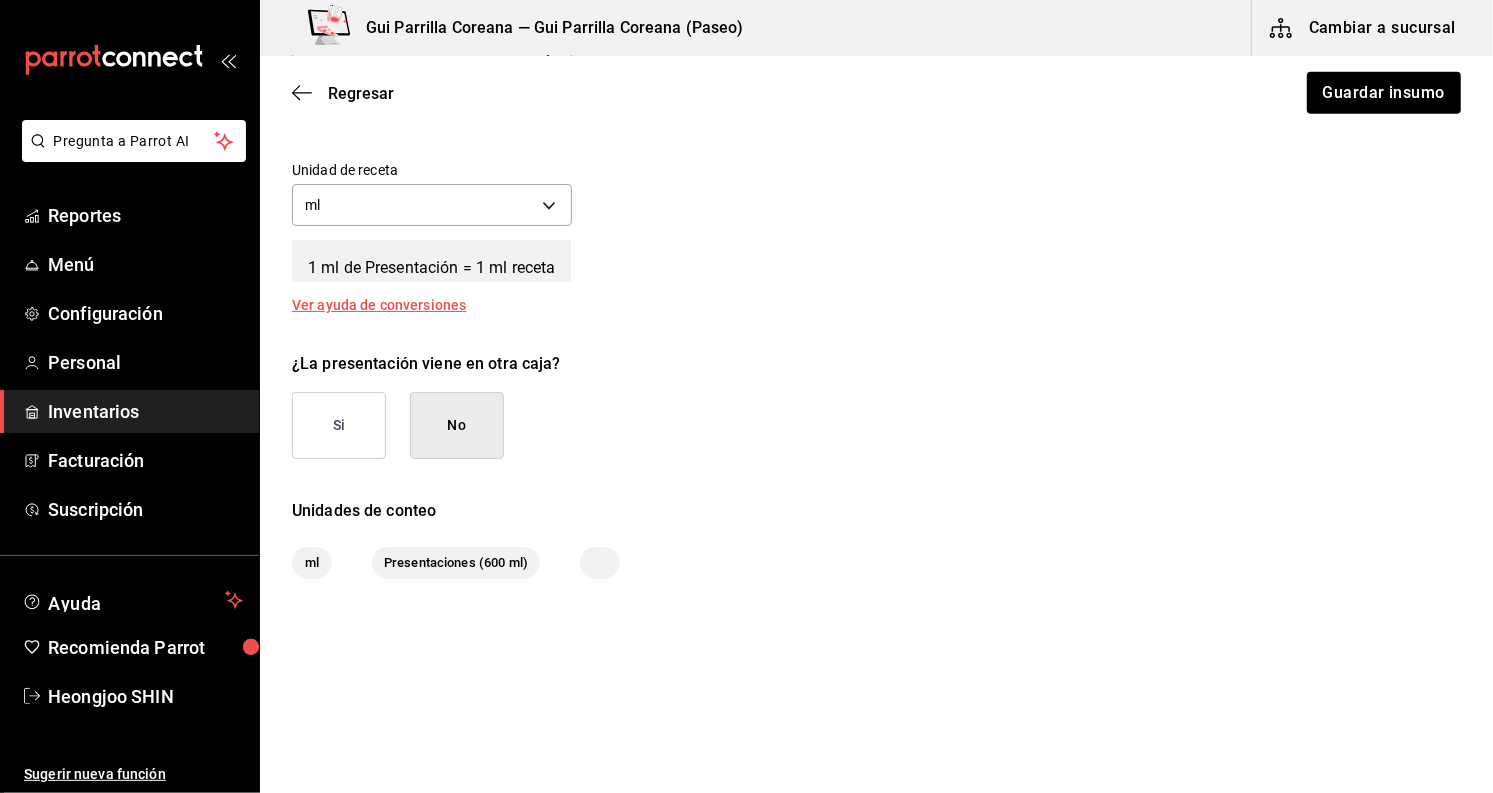 scroll, scrollTop: 775, scrollLeft: 0, axis: vertical 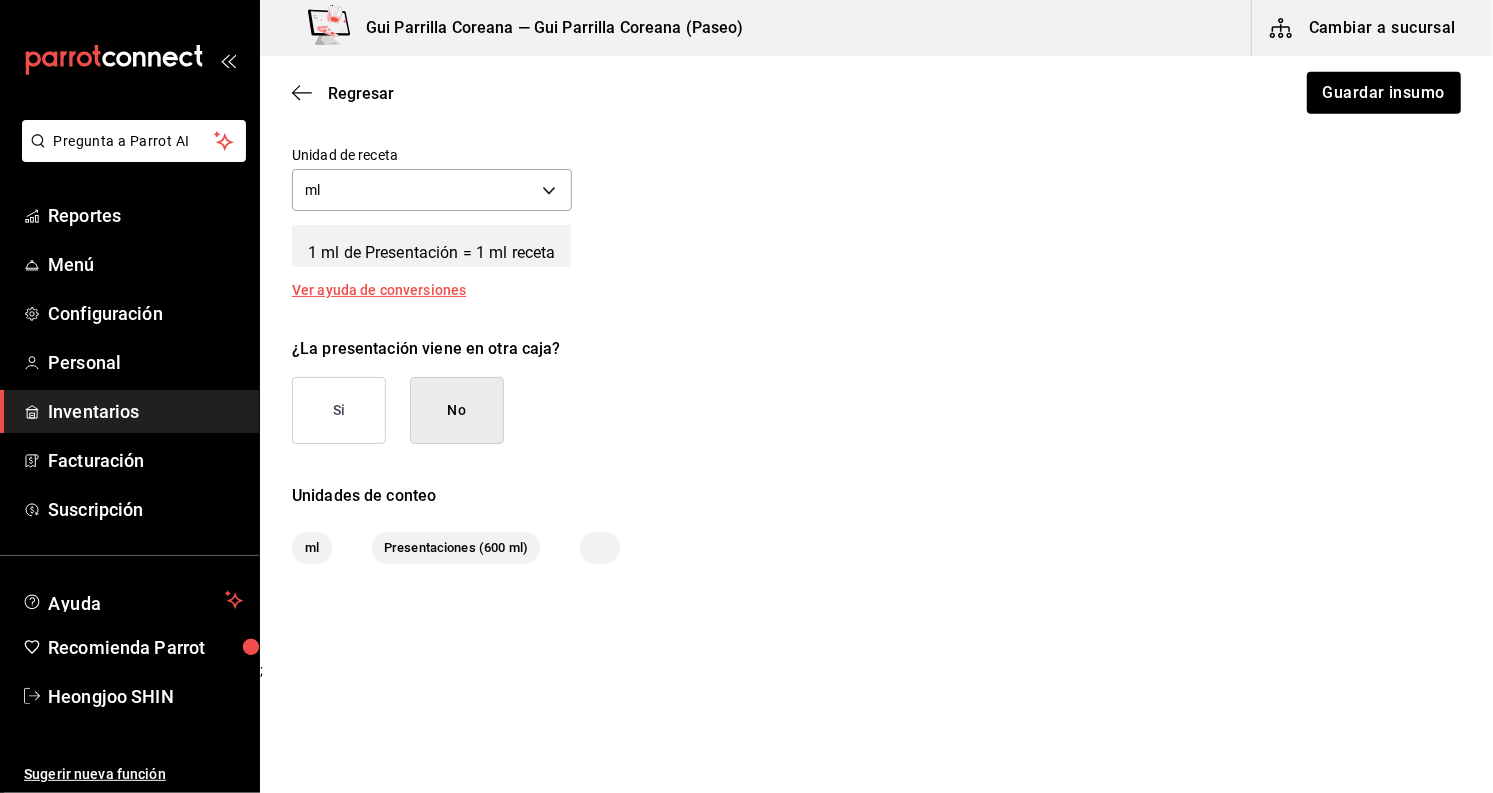 click on "Regresar Guardar insumo" at bounding box center [876, 93] 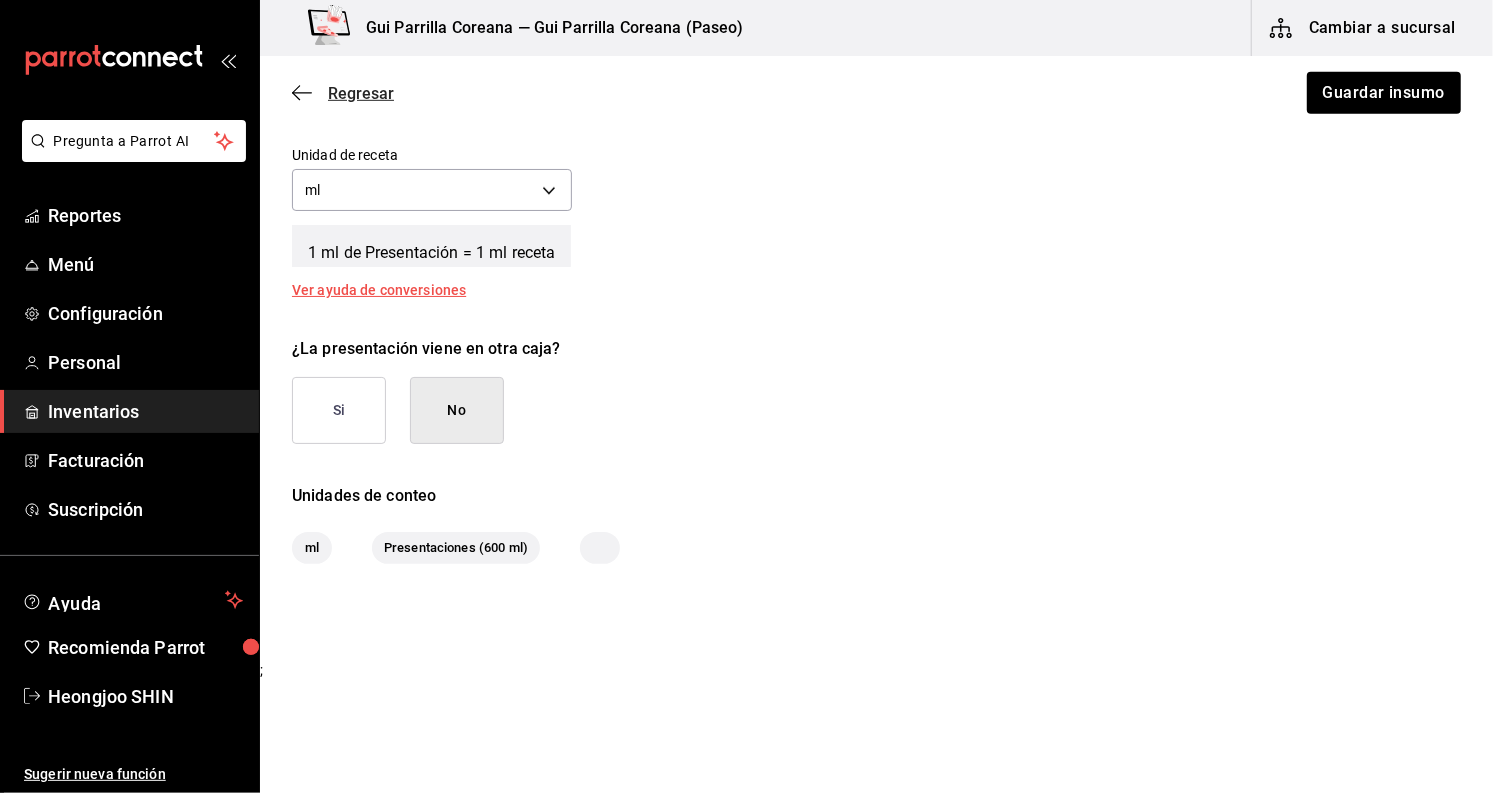 click on "Regresar" at bounding box center (343, 93) 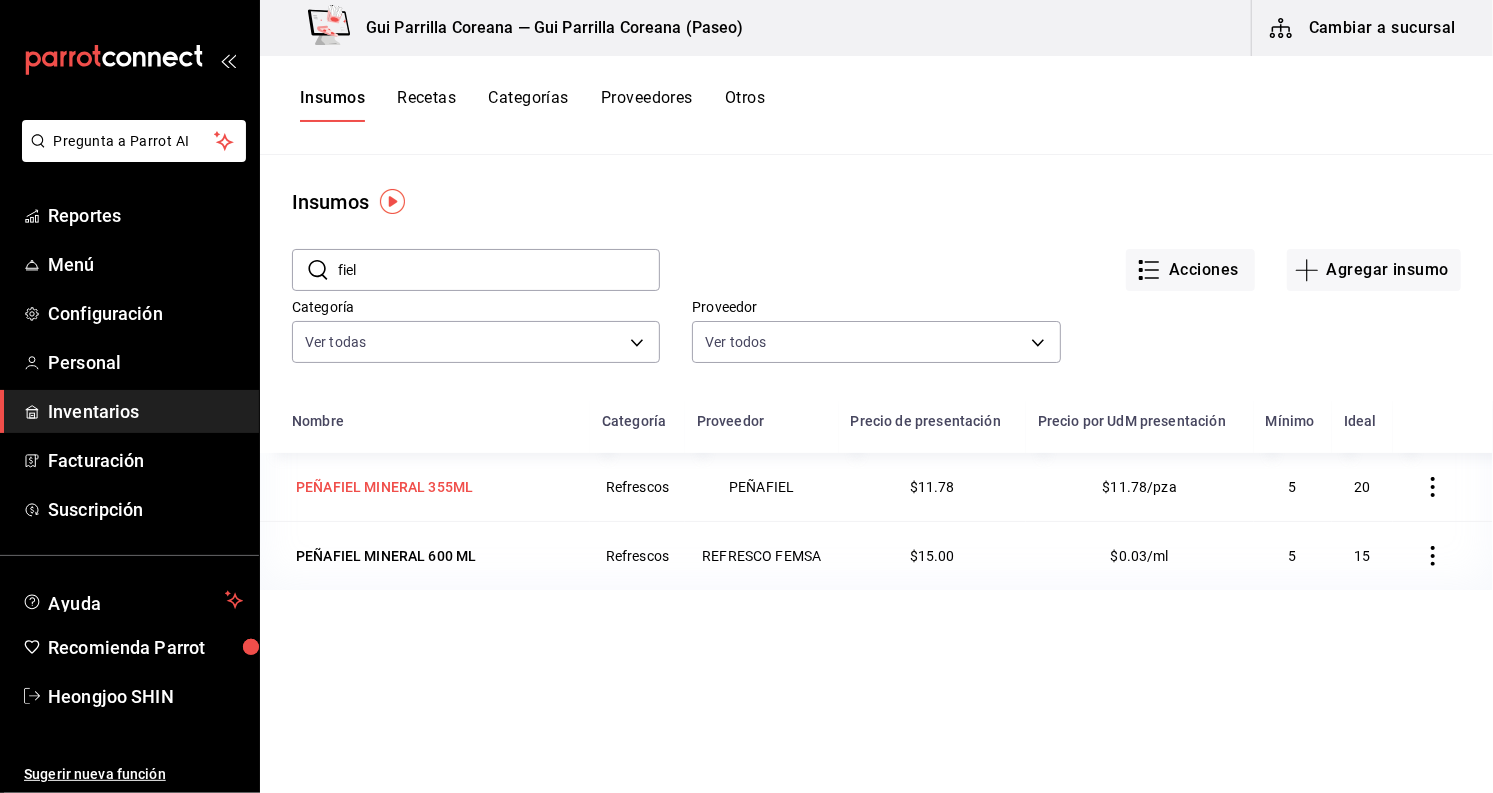 click on "PEÑAFIEL MINERAL 355ML" at bounding box center [384, 487] 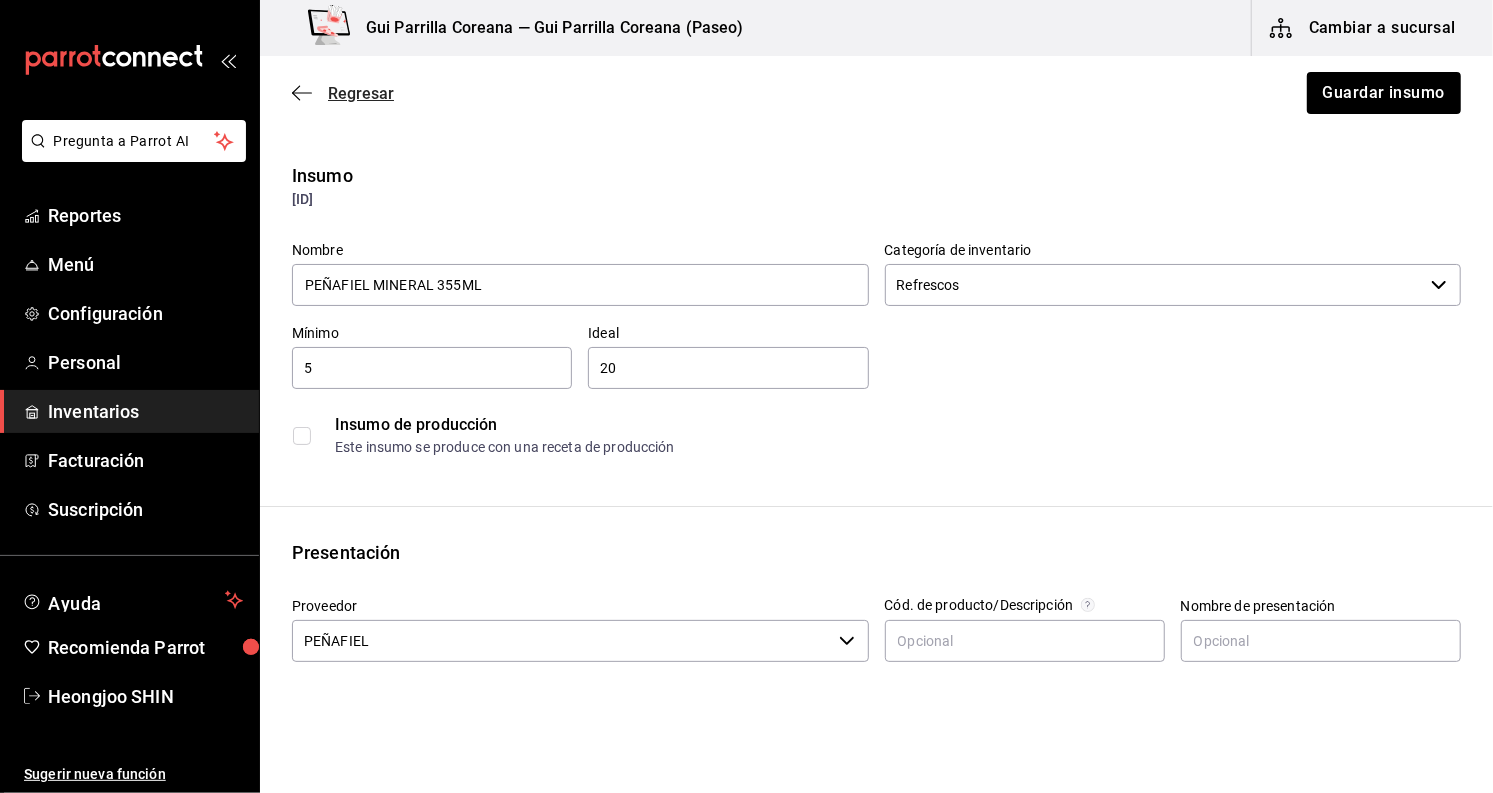 click 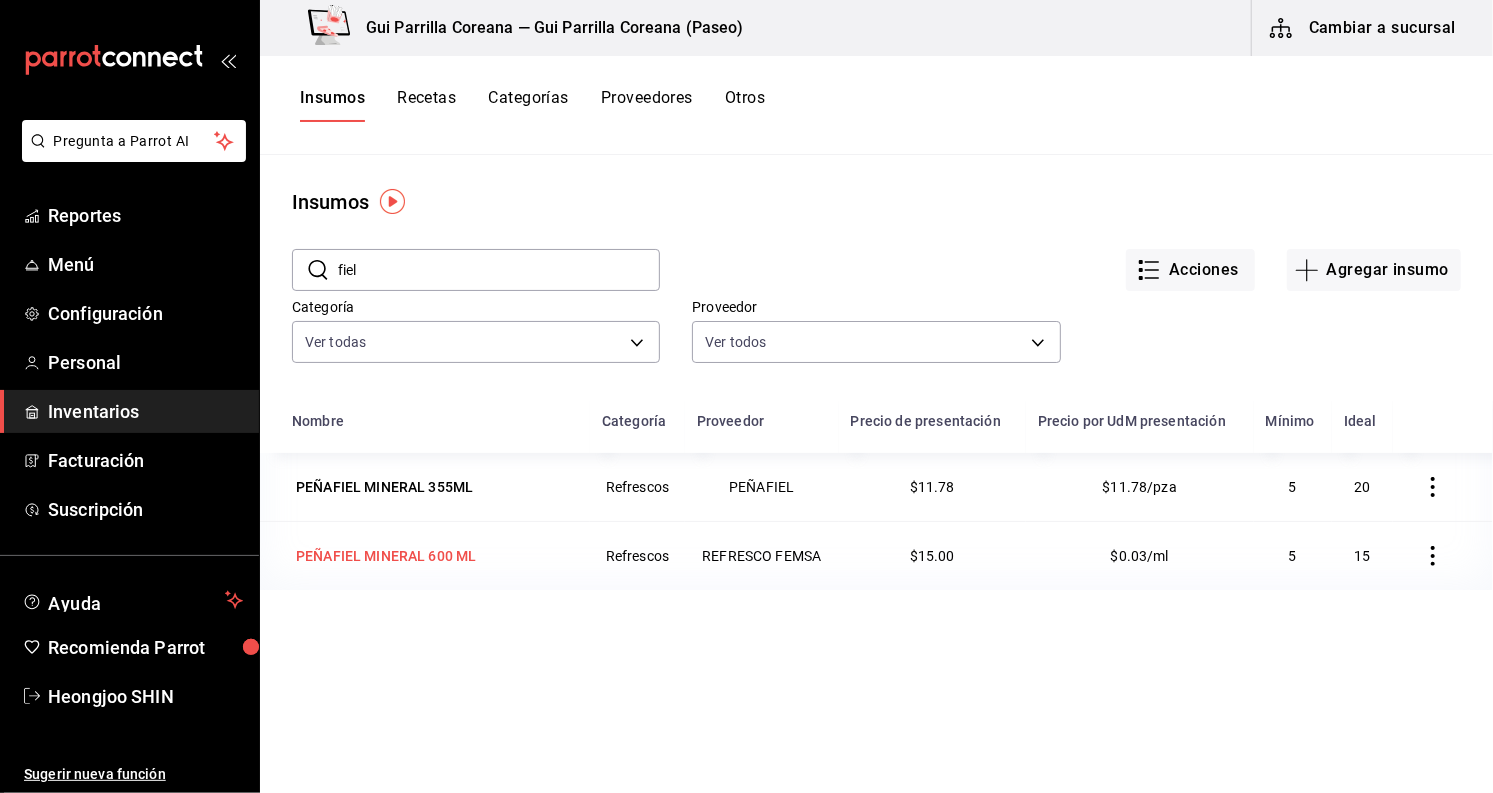 click on "PEÑAFIEL MINERAL 600 ML" at bounding box center [386, 556] 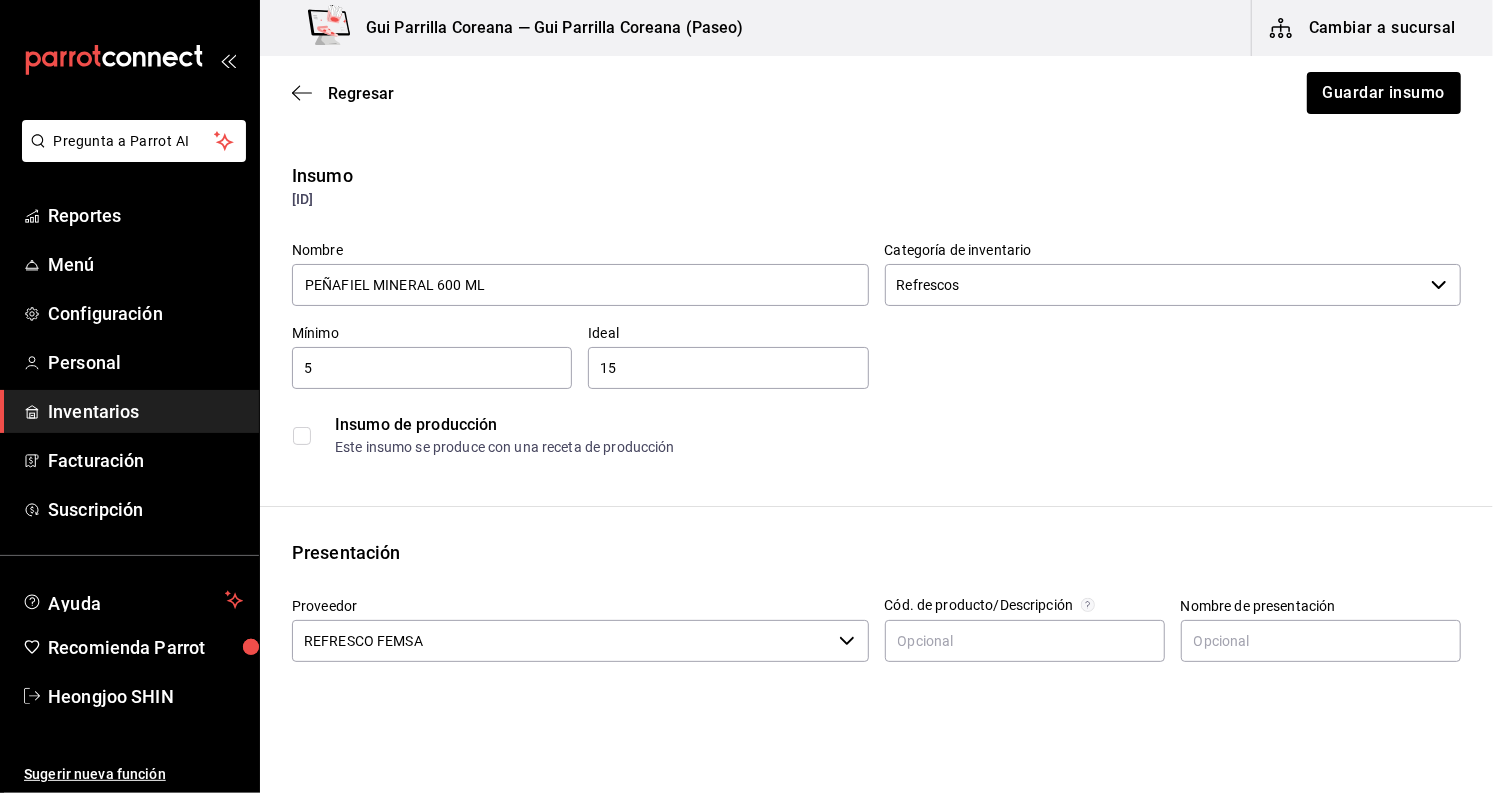 click on "Refrescos" at bounding box center (1154, 285) 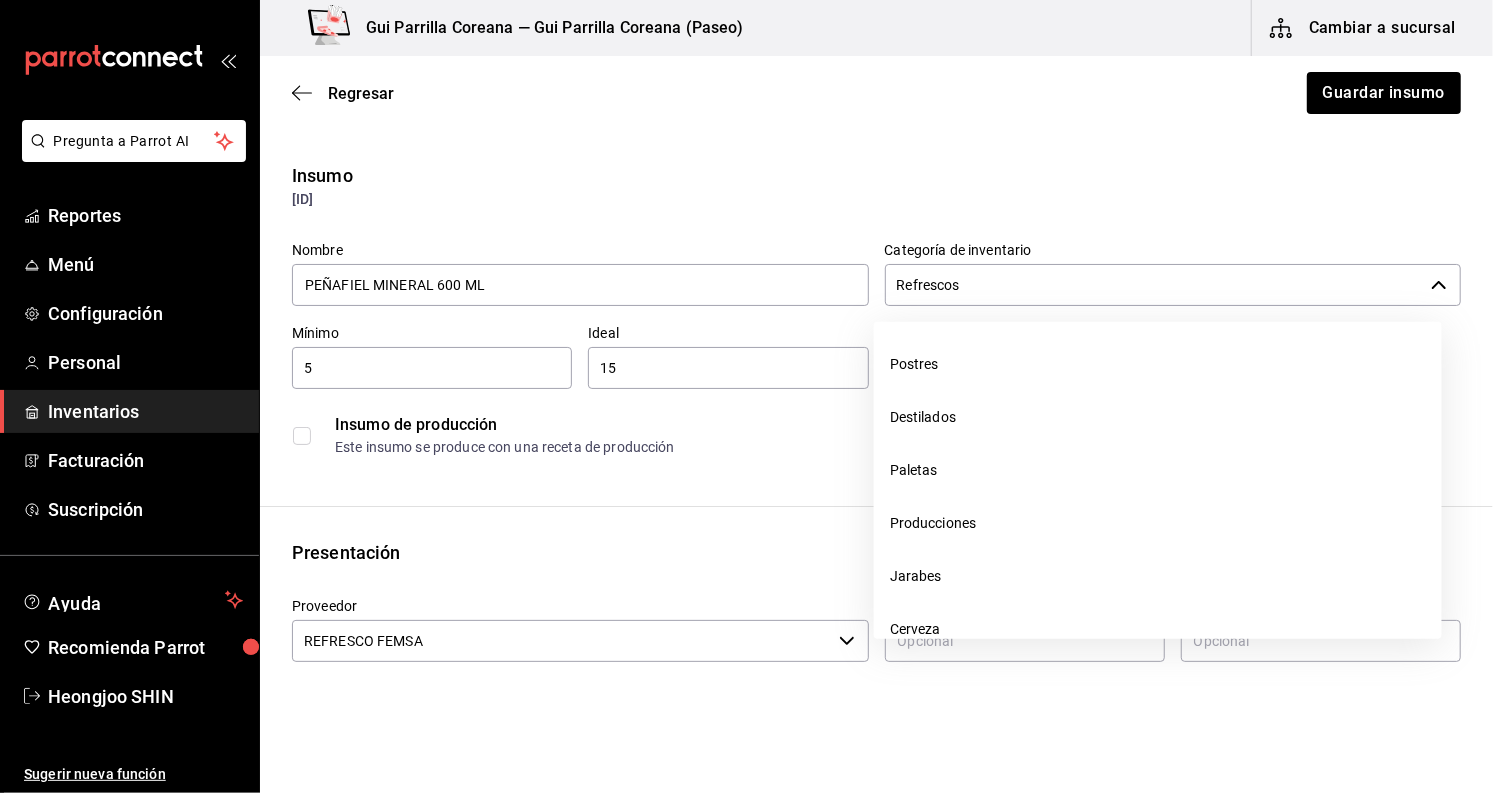 scroll, scrollTop: 86, scrollLeft: 0, axis: vertical 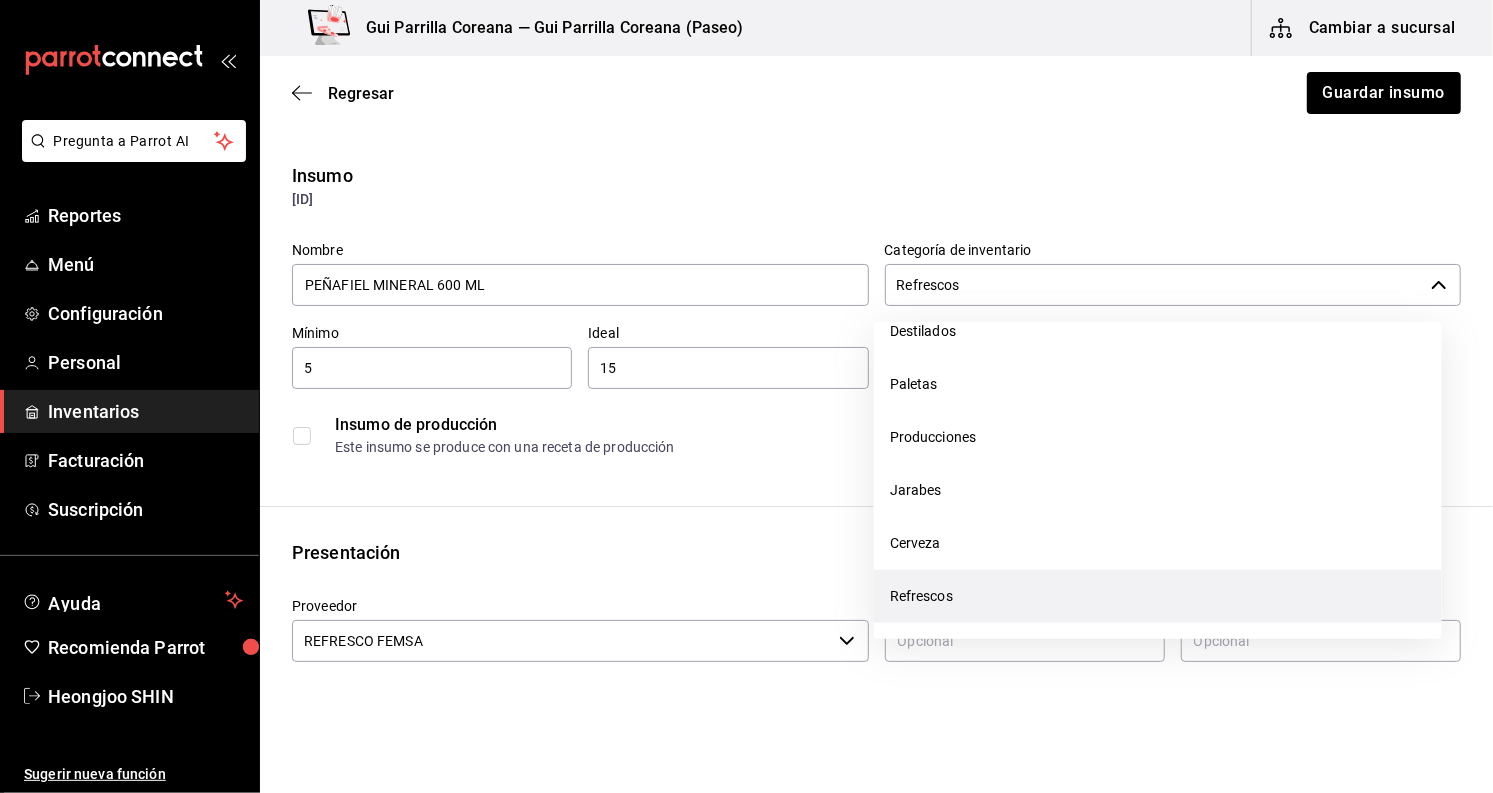 click on "Refrescos" at bounding box center (1154, 285) 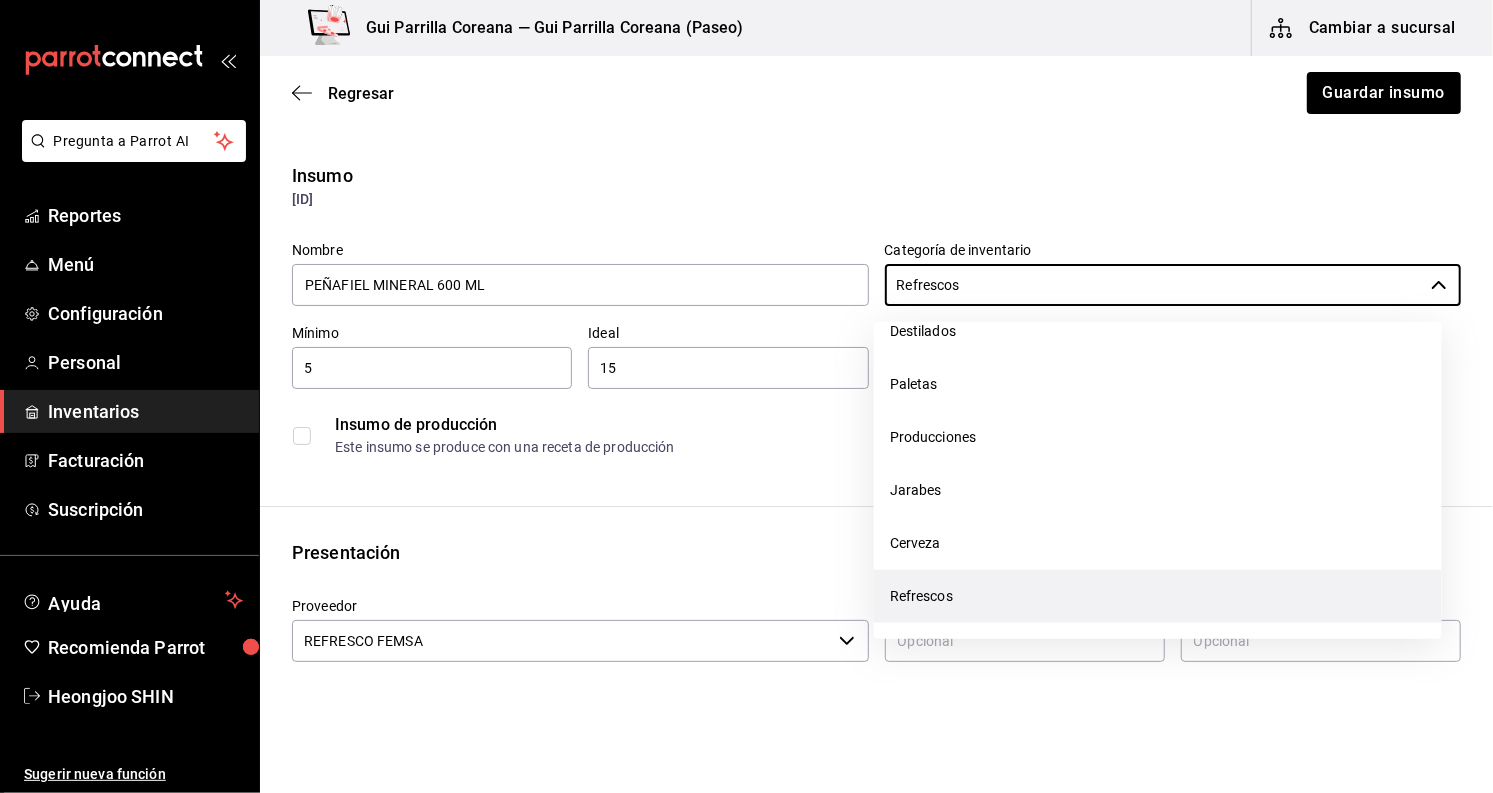 click on "Insumo" at bounding box center [876, 175] 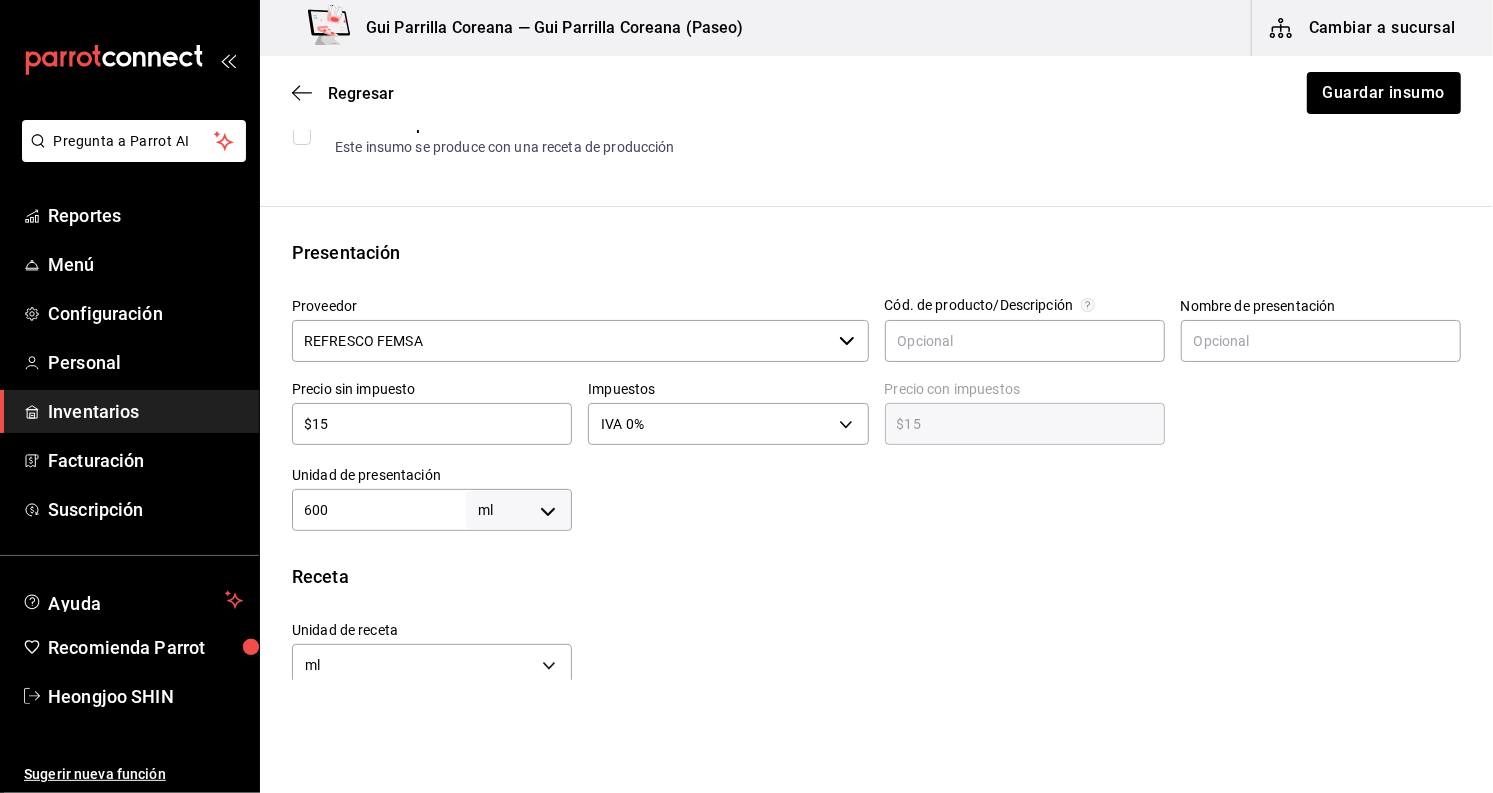 scroll, scrollTop: 333, scrollLeft: 0, axis: vertical 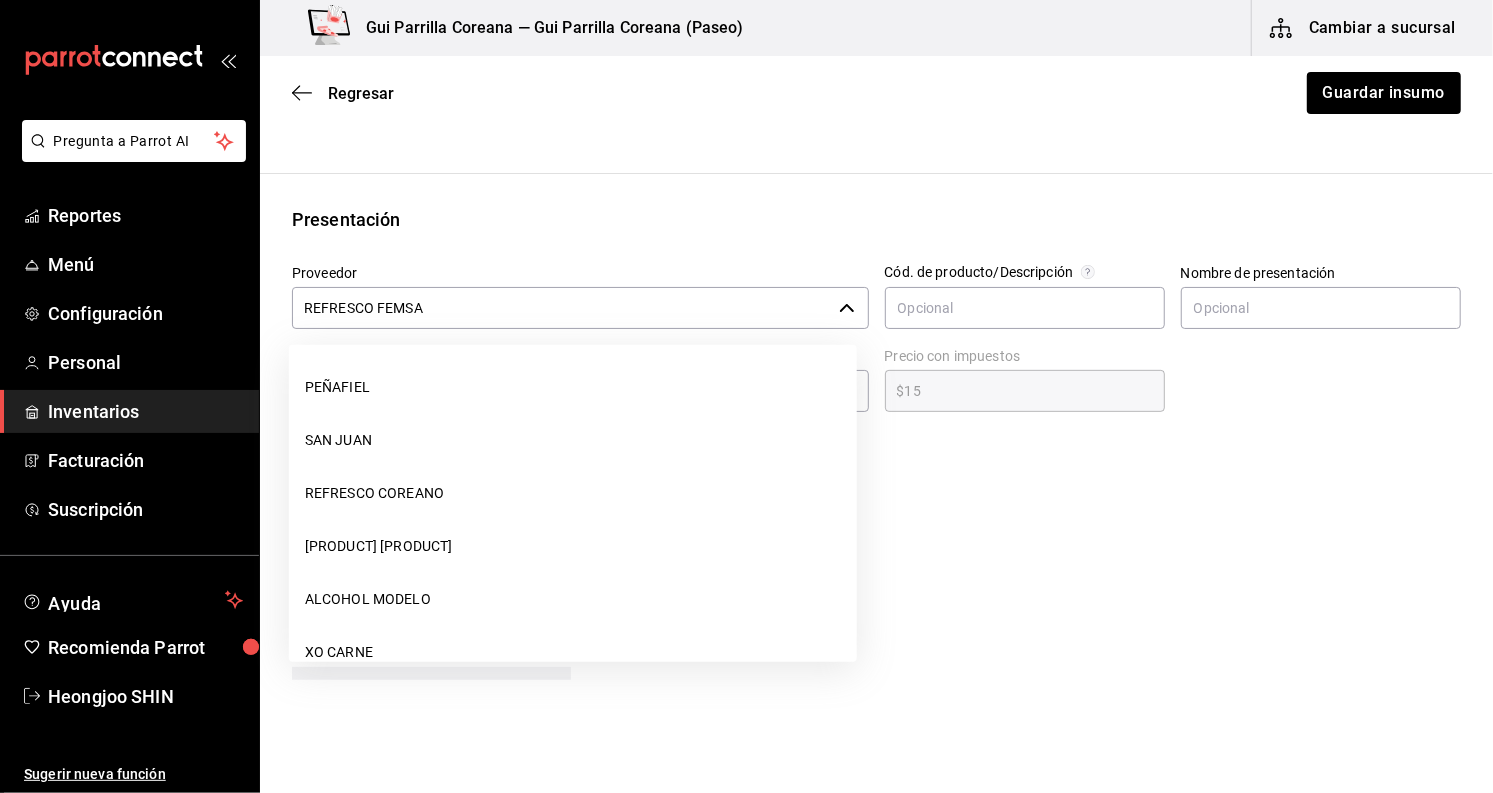 click on "REFRESCO FEMSA" at bounding box center (561, 308) 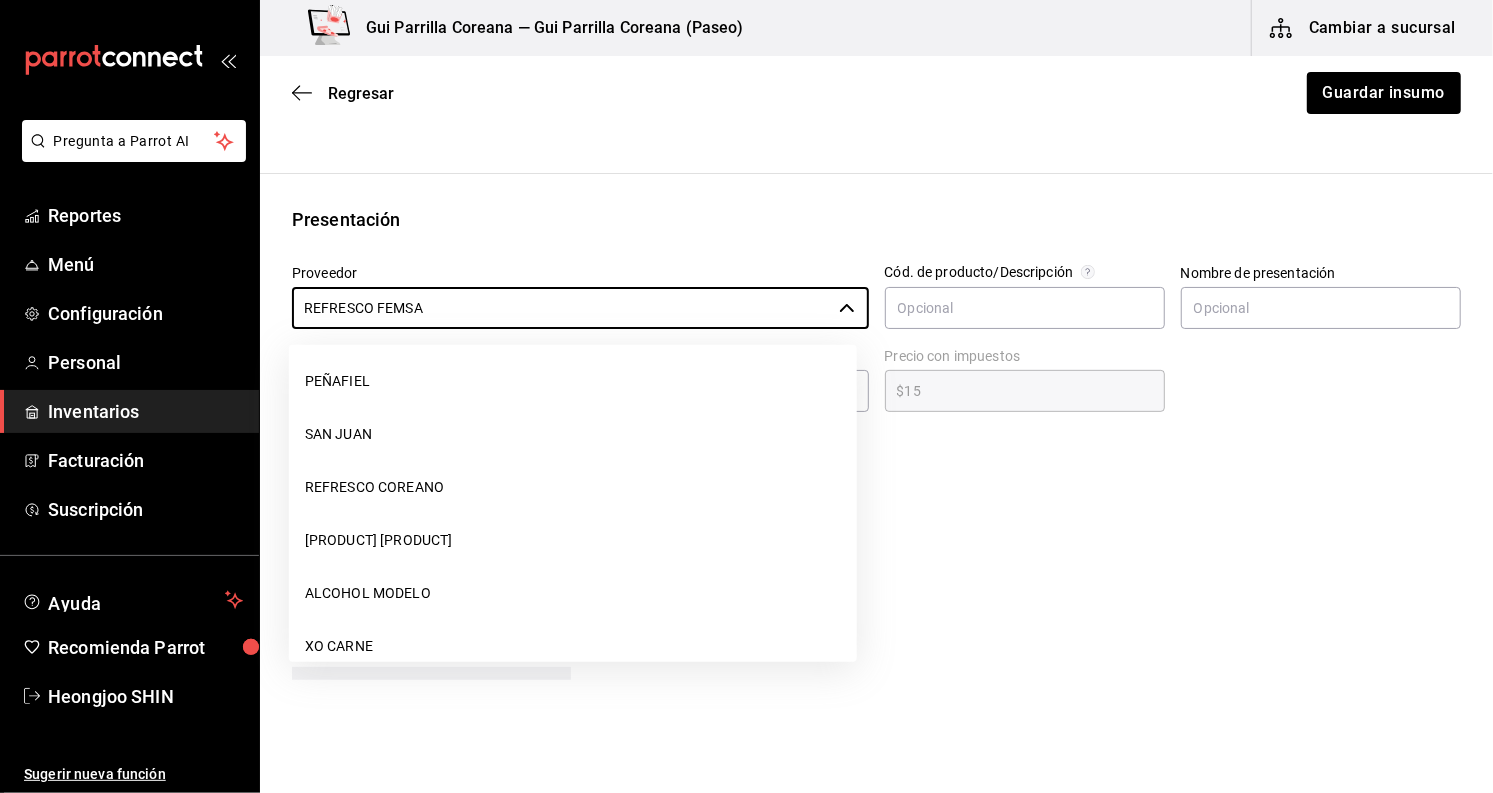 scroll, scrollTop: 0, scrollLeft: 0, axis: both 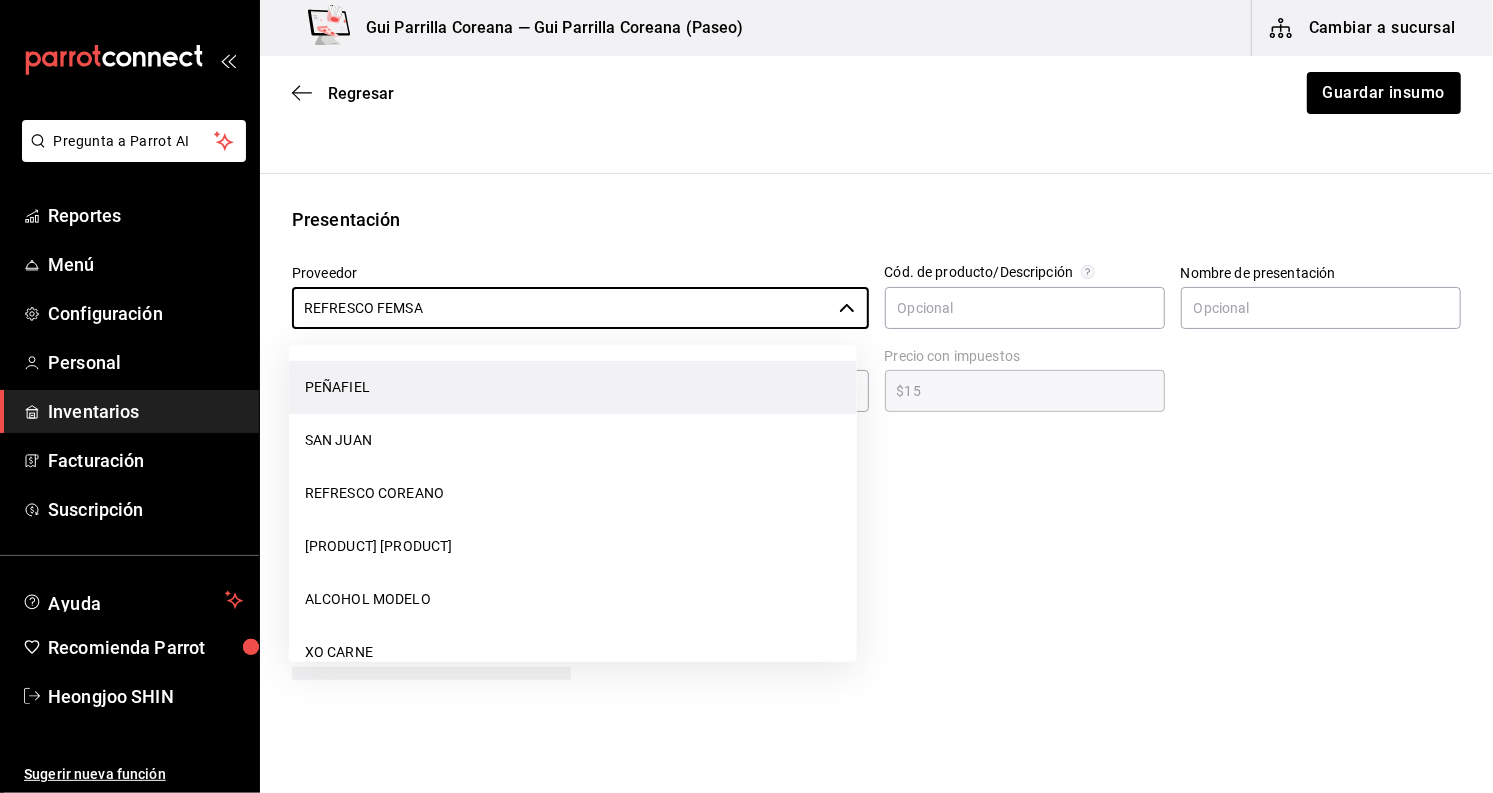 click on "PEÑAFIEL" at bounding box center [573, 387] 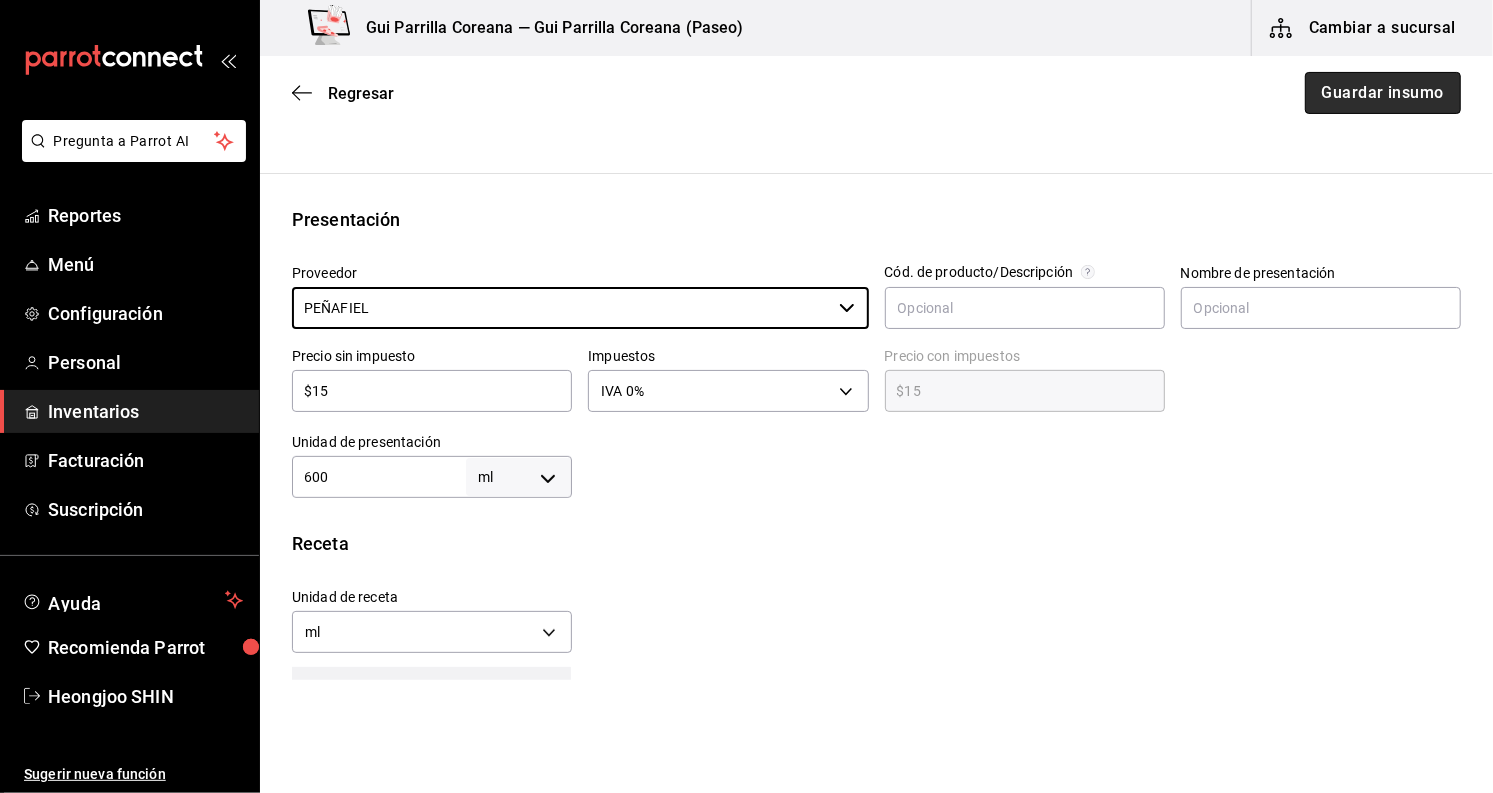 click on "Guardar insumo" at bounding box center [1383, 93] 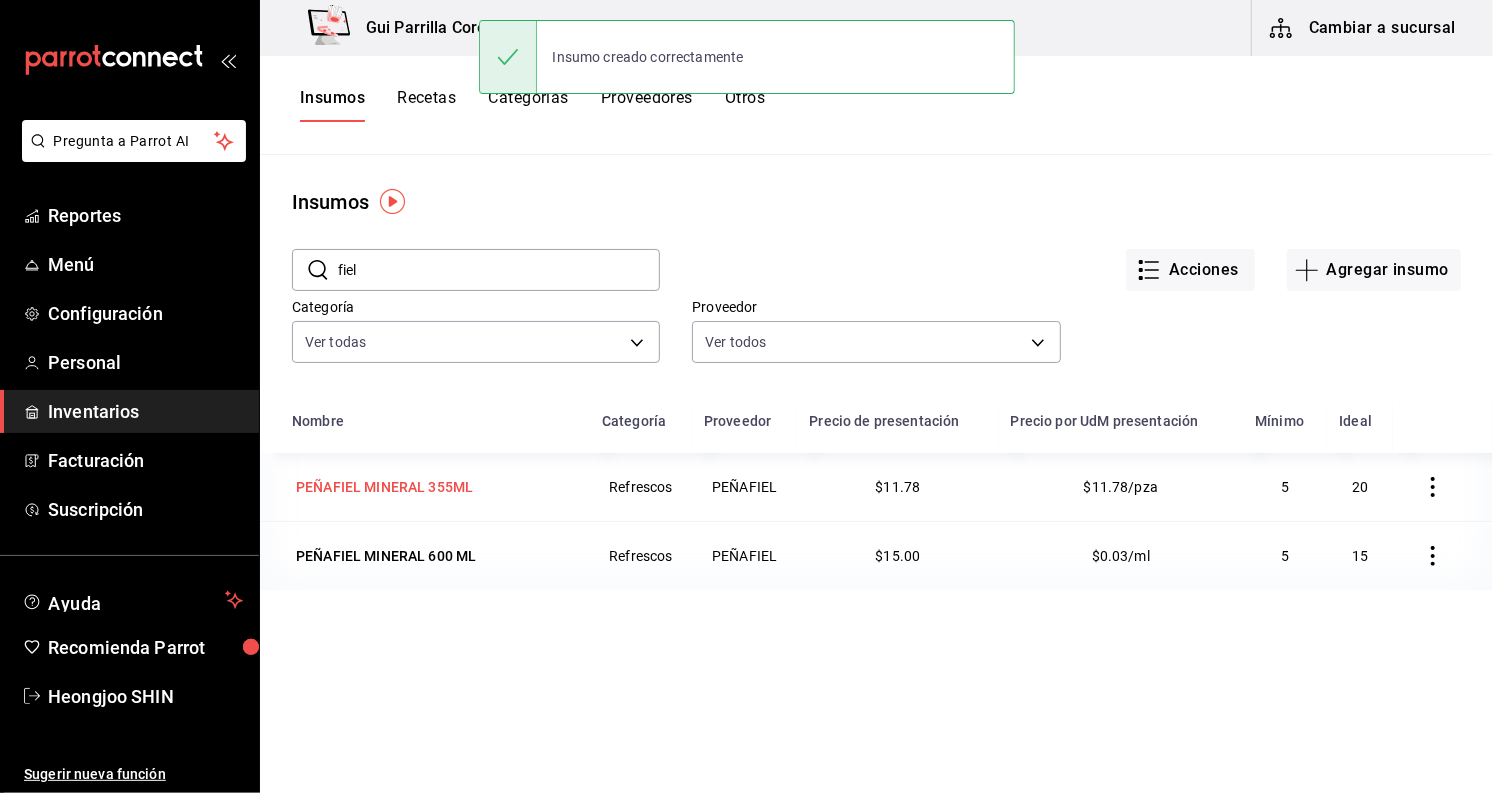 click on "PEÑAFIEL MINERAL 355ML" at bounding box center (384, 487) 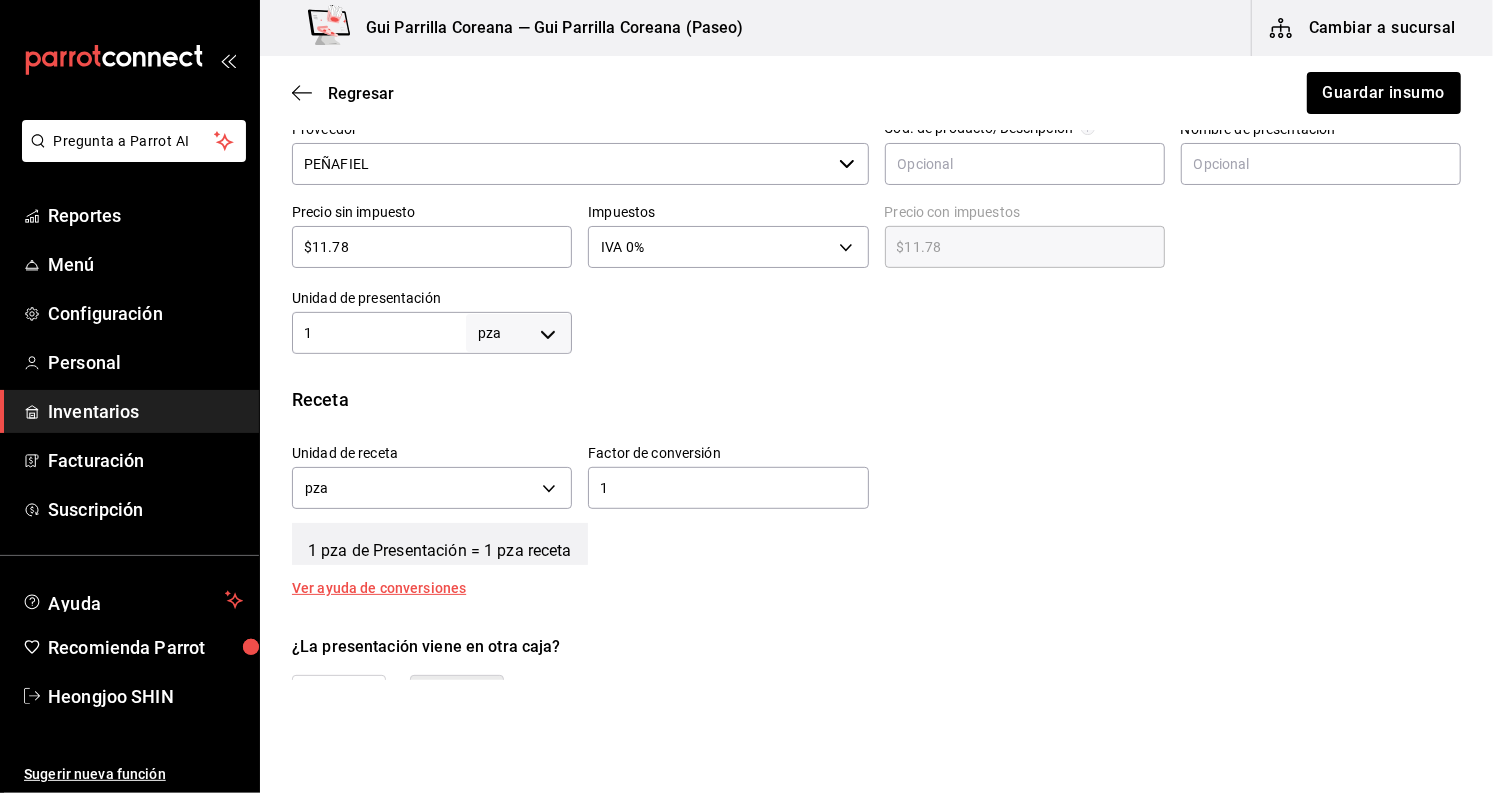 scroll, scrollTop: 505, scrollLeft: 0, axis: vertical 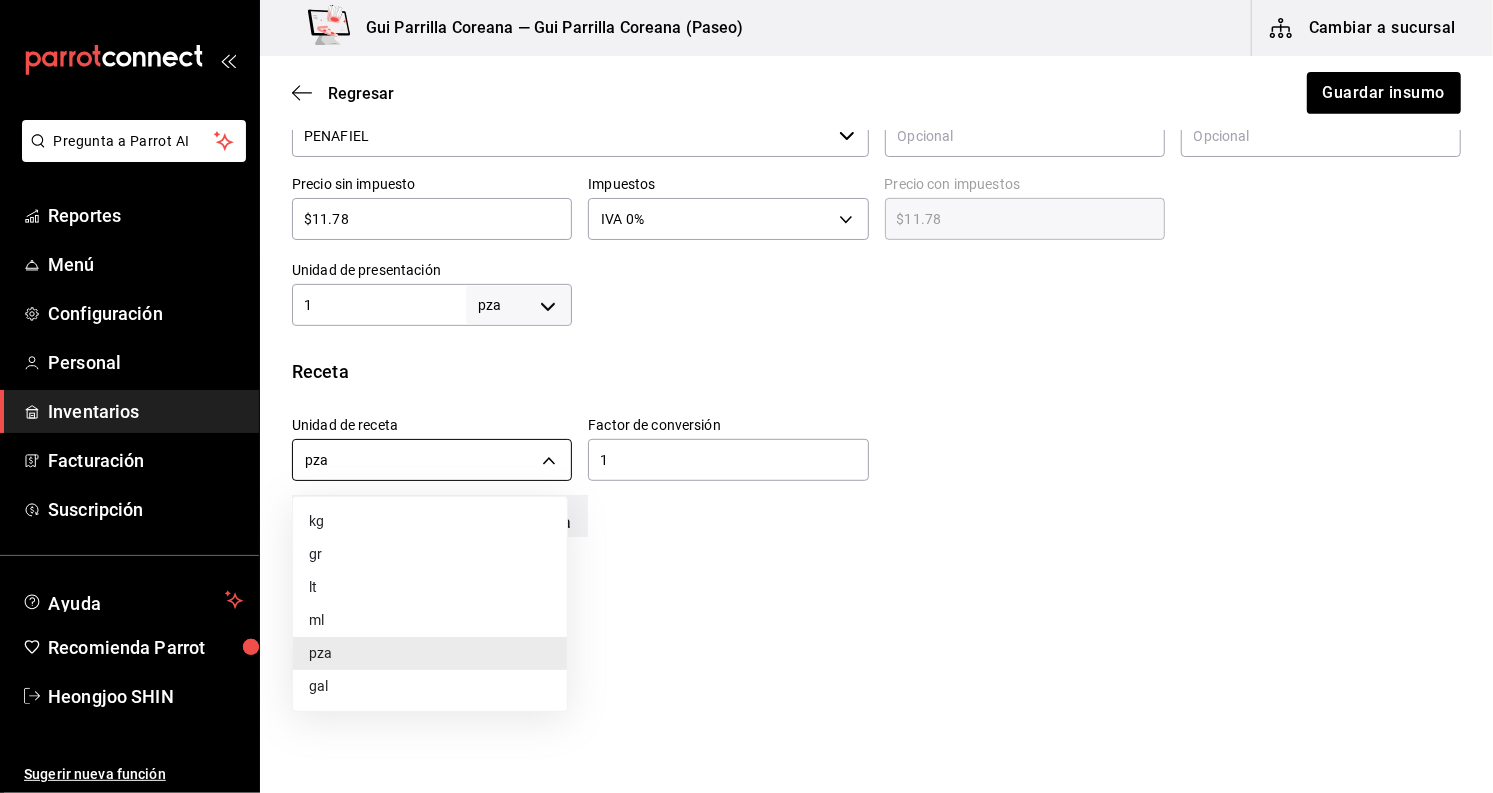 click on "Pregunta a Parrot AI Reportes   Menú   Configuración   Personal   Inventarios   Facturación   Suscripción   Ayuda Recomienda Parrot   Heongjoo SHIN   Sugerir nueva función   Gui Parrilla Coreana — Gui Parrilla Coreana (Paseo) Cambiar a sucursal Regresar Guardar insumo Insumo IN-1710864819110 Nombre PEÑAFIEL MINERAL 355ML Categoría de inventario Refrescos ​ Mínimo 5 ​ Ideal 20 ​ Insumo de producción Este insumo se produce con una receta de producción Presentación Proveedor PEÑAFIEL ​ Cód. de producto/Descripción Nombre de presentación Precio sin impuesto $11.78 ​ Impuestos IVA 0% IVA_0 Precio con impuestos $11.78 ​ Unidad de presentación 1 pza UNIT ​ Receta Unidad de receta pza UNIT Factor de conversión 1 ​ 1 pza de Presentación = 1 pza receta Ver ayuda de conversiones ¿La presentación  viene en otra caja? Si No Unidades de conteo pza Presentación (1 pza) ; GANA 1 MES GRATIS EN TU SUSCRIPCIÓN AQUÍ Pregunta a Parrot AI Reportes   Menú   Configuración   Personal" at bounding box center (746, 340) 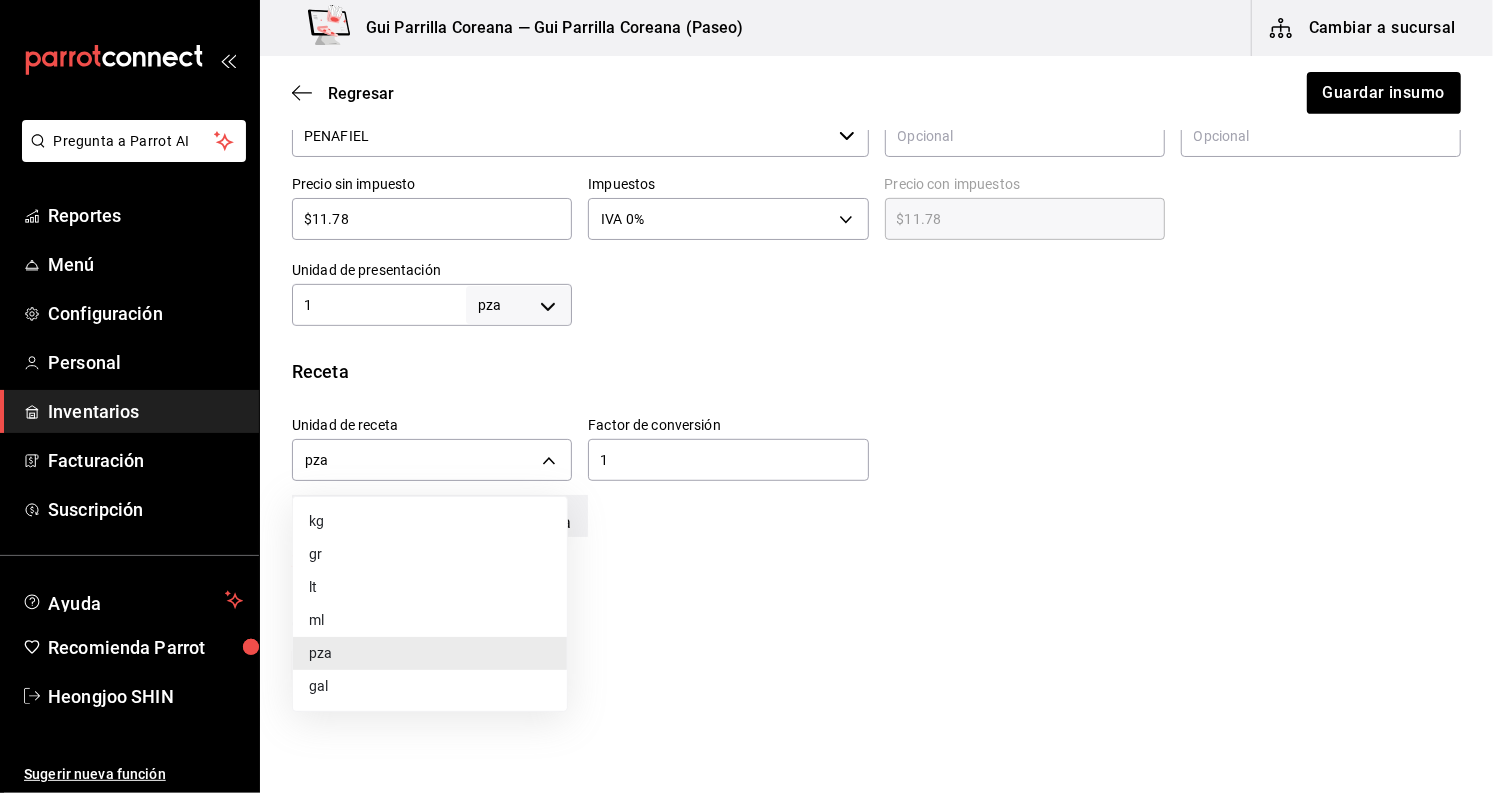 click on "ml" at bounding box center (430, 620) 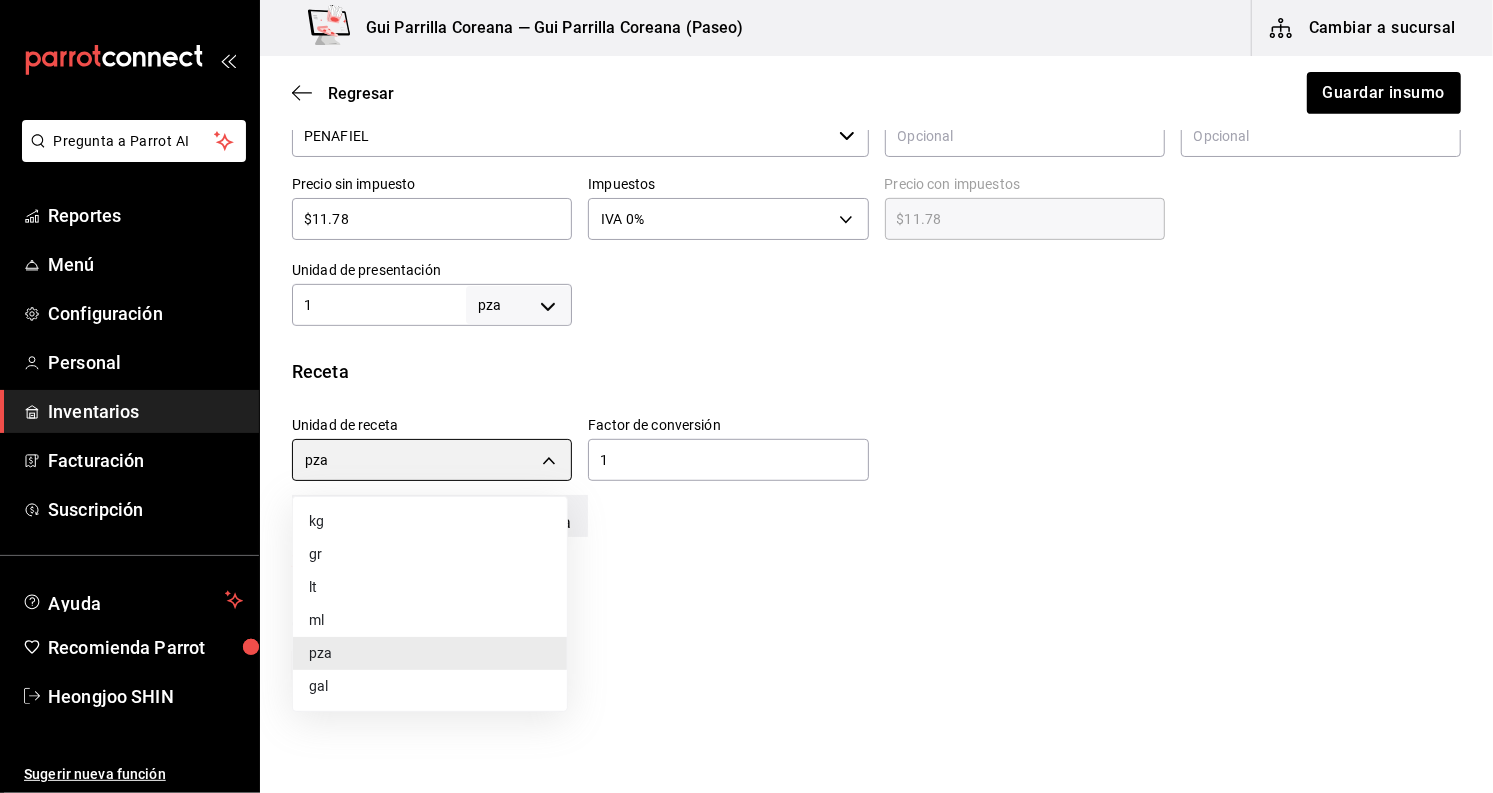 type on "MILLILITER" 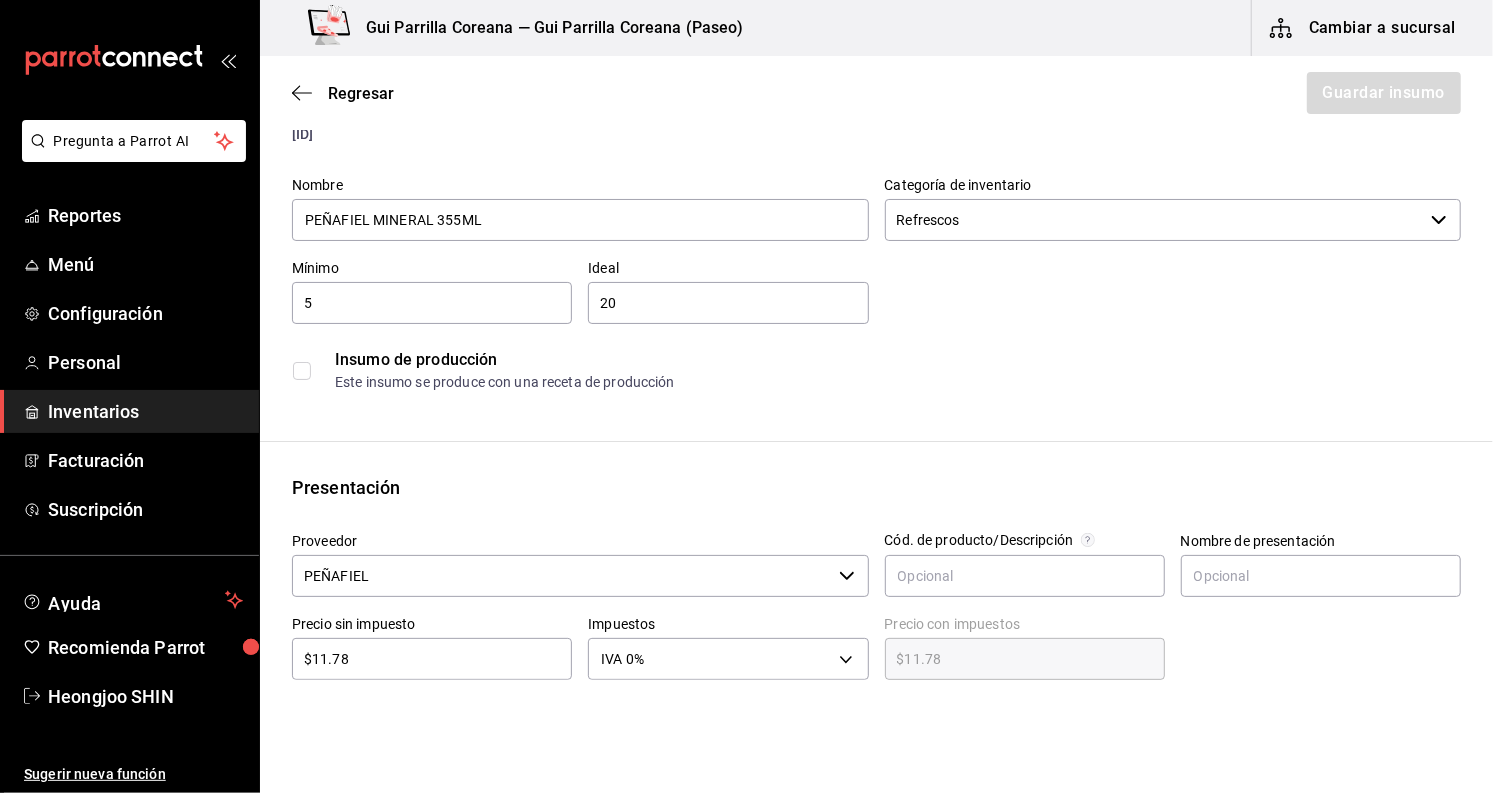 scroll, scrollTop: 0, scrollLeft: 0, axis: both 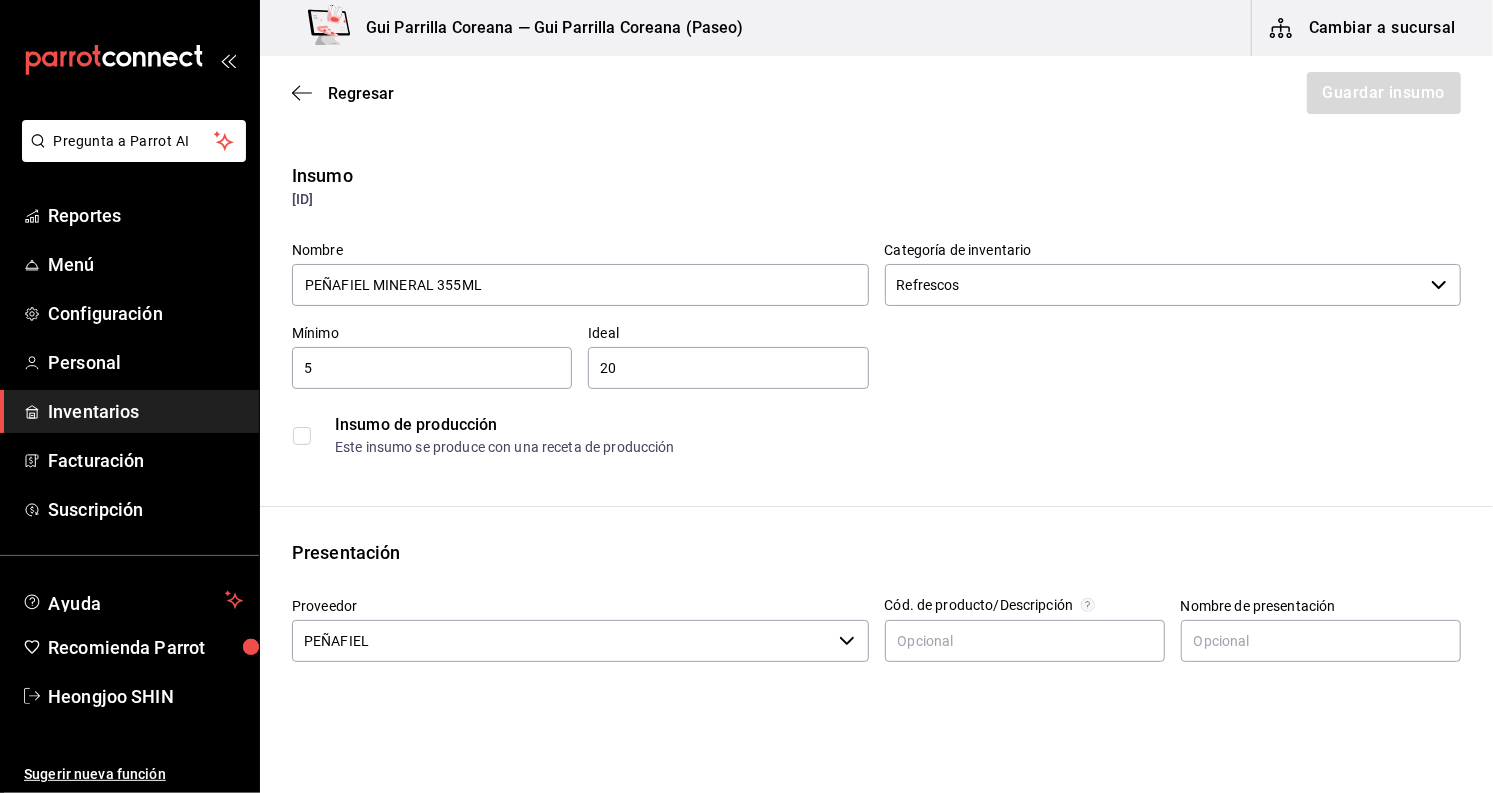click on "Insumo de producción" at bounding box center [897, 425] 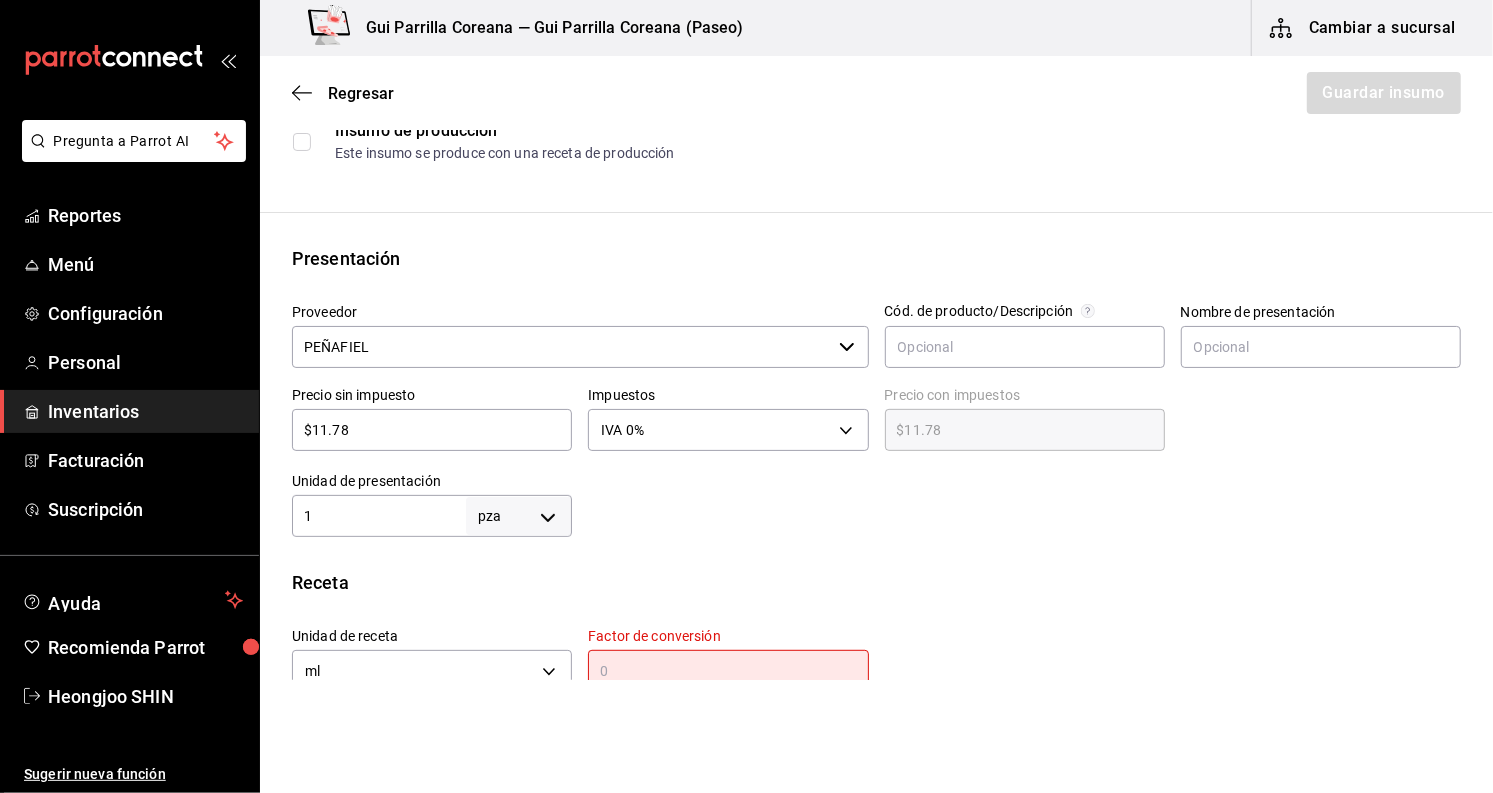 scroll, scrollTop: 333, scrollLeft: 0, axis: vertical 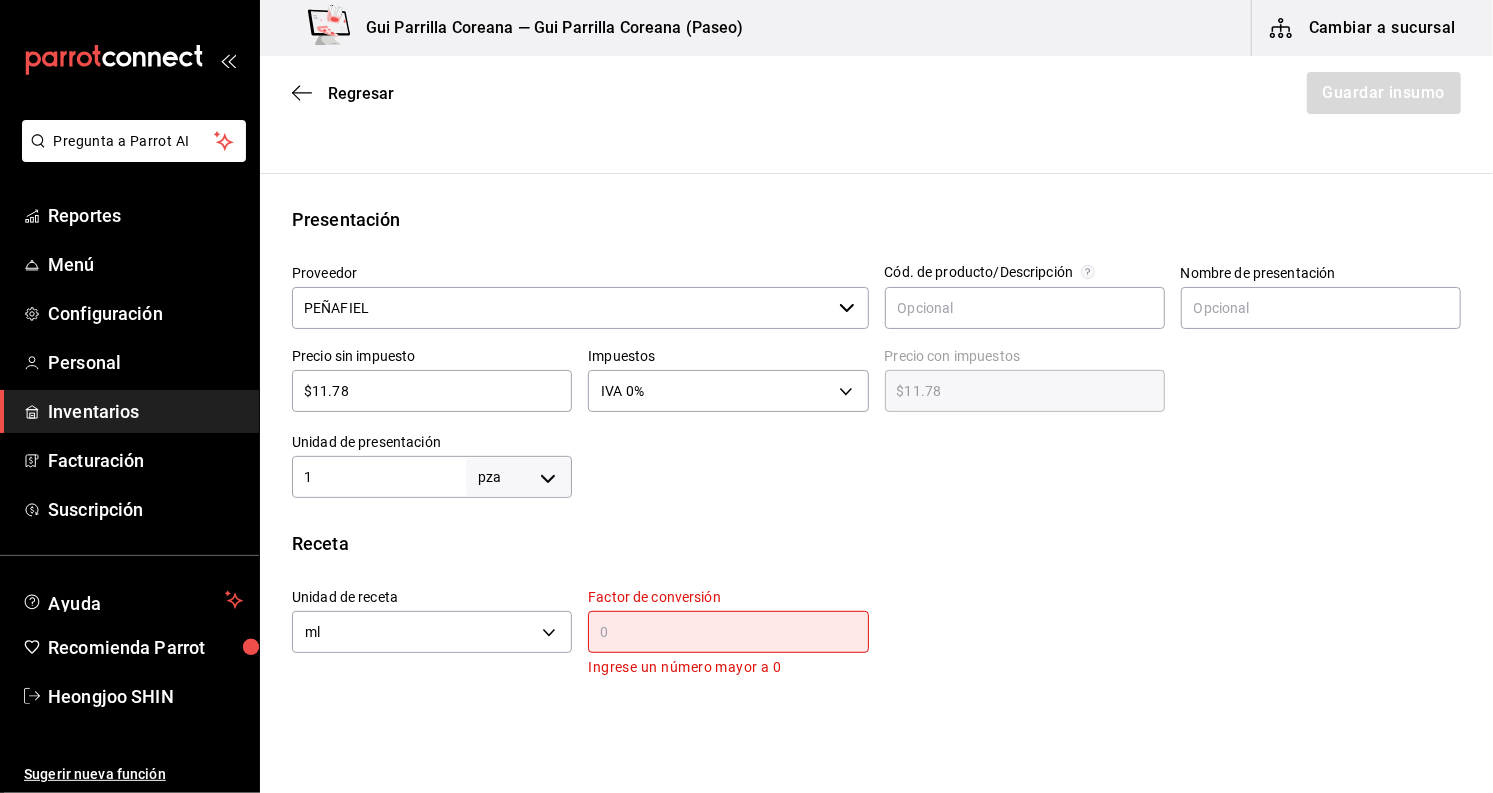 click on "Pregunta a Parrot AI Reportes   Menú   Configuración   Personal   Inventarios   Facturación   Suscripción   Ayuda Recomienda Parrot   Heongjoo SHIN   Sugerir nueva función   Gui Parrilla Coreana — Gui Parrilla Coreana (Paseo) Cambiar a sucursal Regresar Guardar insumo Insumo IN-1710864819110 Nombre PEÑAFIEL MINERAL 355ML Categoría de inventario Refrescos ​ Mínimo 5 ​ Ideal 20 ​ Insumo de producción Este insumo se produce con una receta de producción Presentación Proveedor PEÑAFIEL ​ Cód. de producto/Descripción Nombre de presentación Precio sin impuesto $11.78 ​ Impuestos IVA 0% IVA_0 Precio con impuestos $11.78 ​ Unidad de presentación 1 pza UNIT ​ Receta Unidad de receta ml MILLILITER Factor de conversión ​ Ingrese un número mayor a 0 1 pza de Presentación = 0 ml receta Ver ayuda de conversiones ¿La presentación  viene en otra caja? Si No Unidades de conteo pza Presentación (1 pza) ; GANA 1 MES GRATIS EN TU SUSCRIPCIÓN AQUÍ Pregunta a Parrot AI Reportes   Menú" at bounding box center [746, 340] 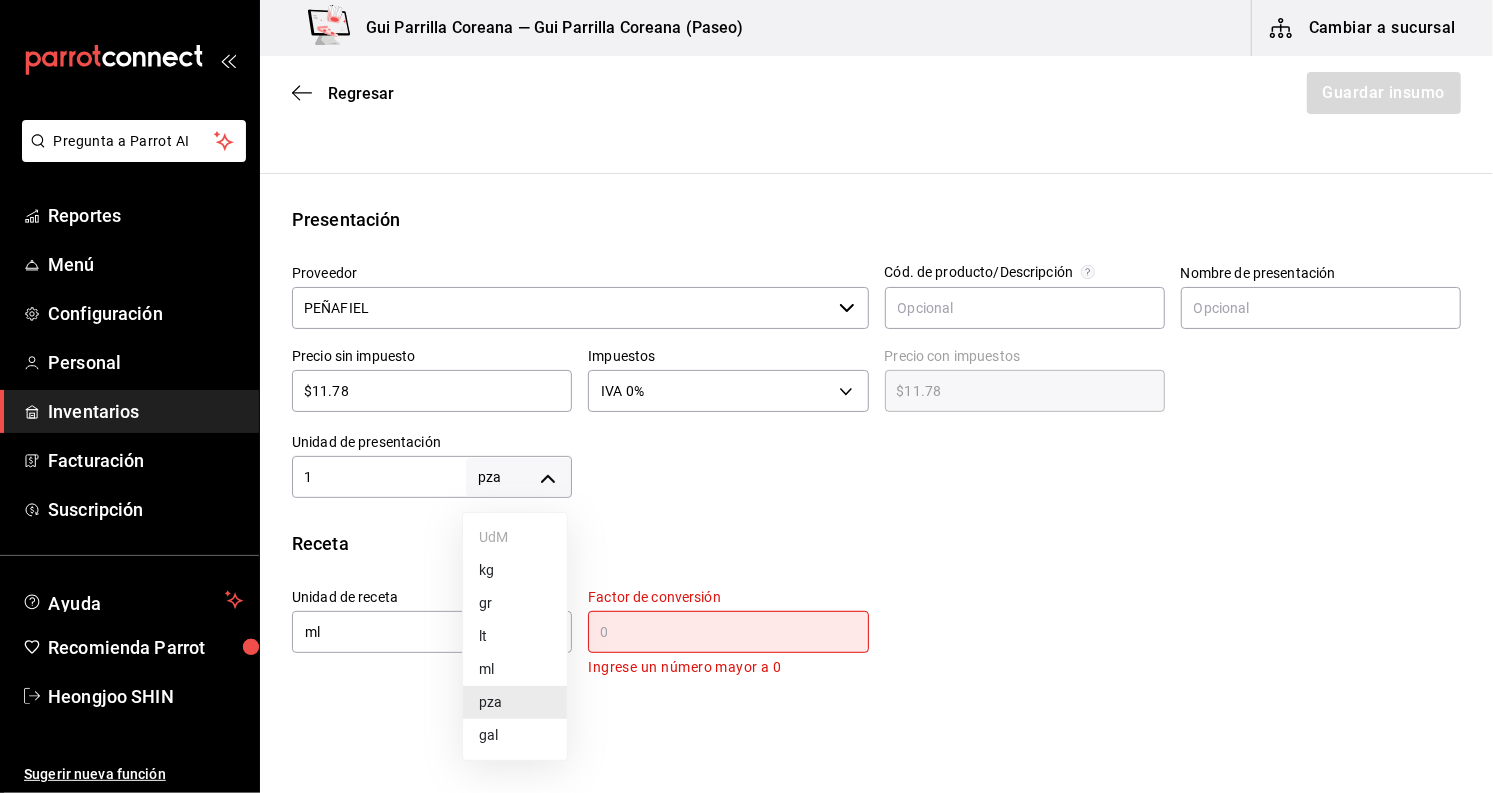 click on "ml" at bounding box center [515, 669] 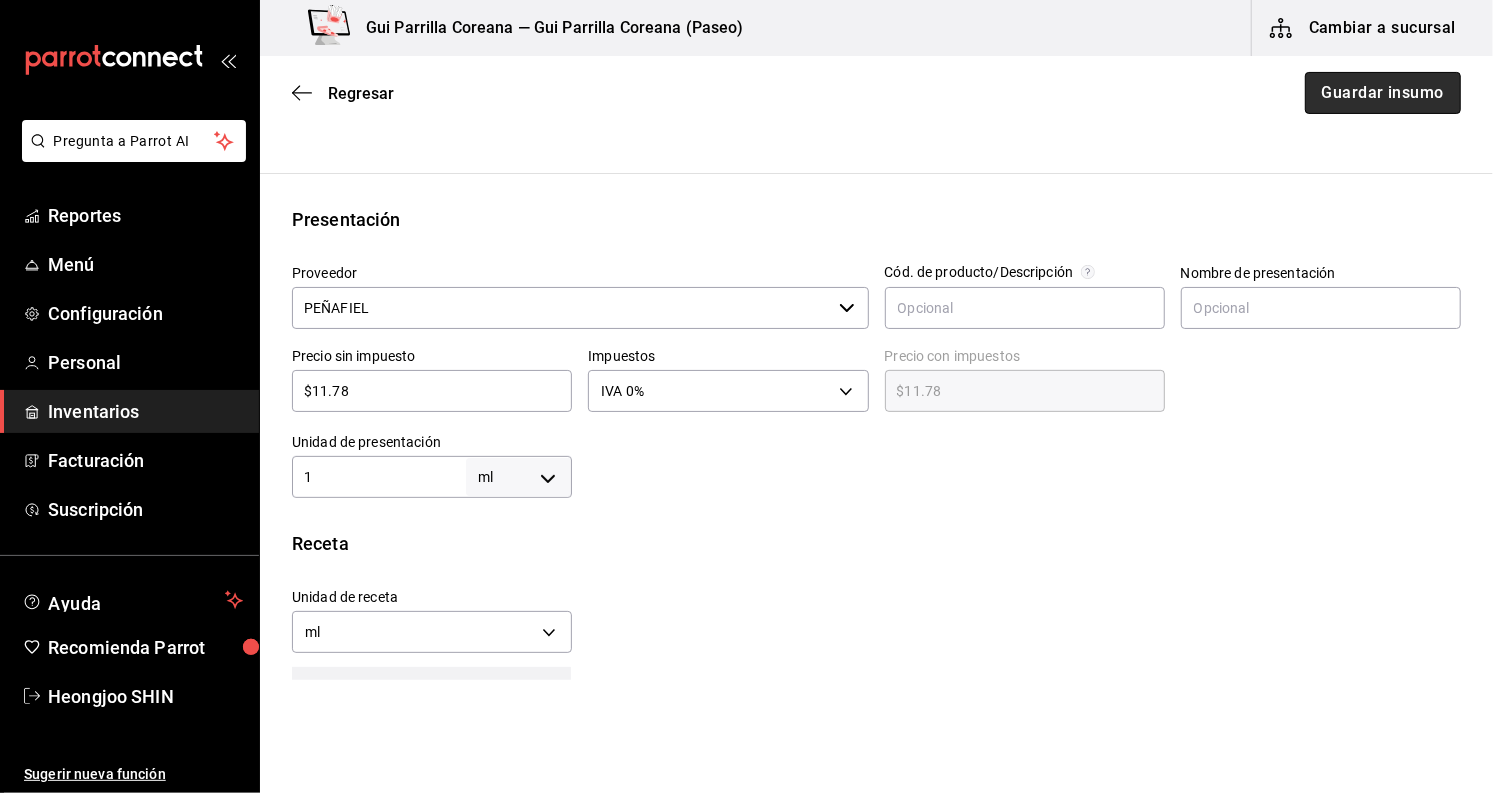 click on "Guardar insumo" at bounding box center (1383, 93) 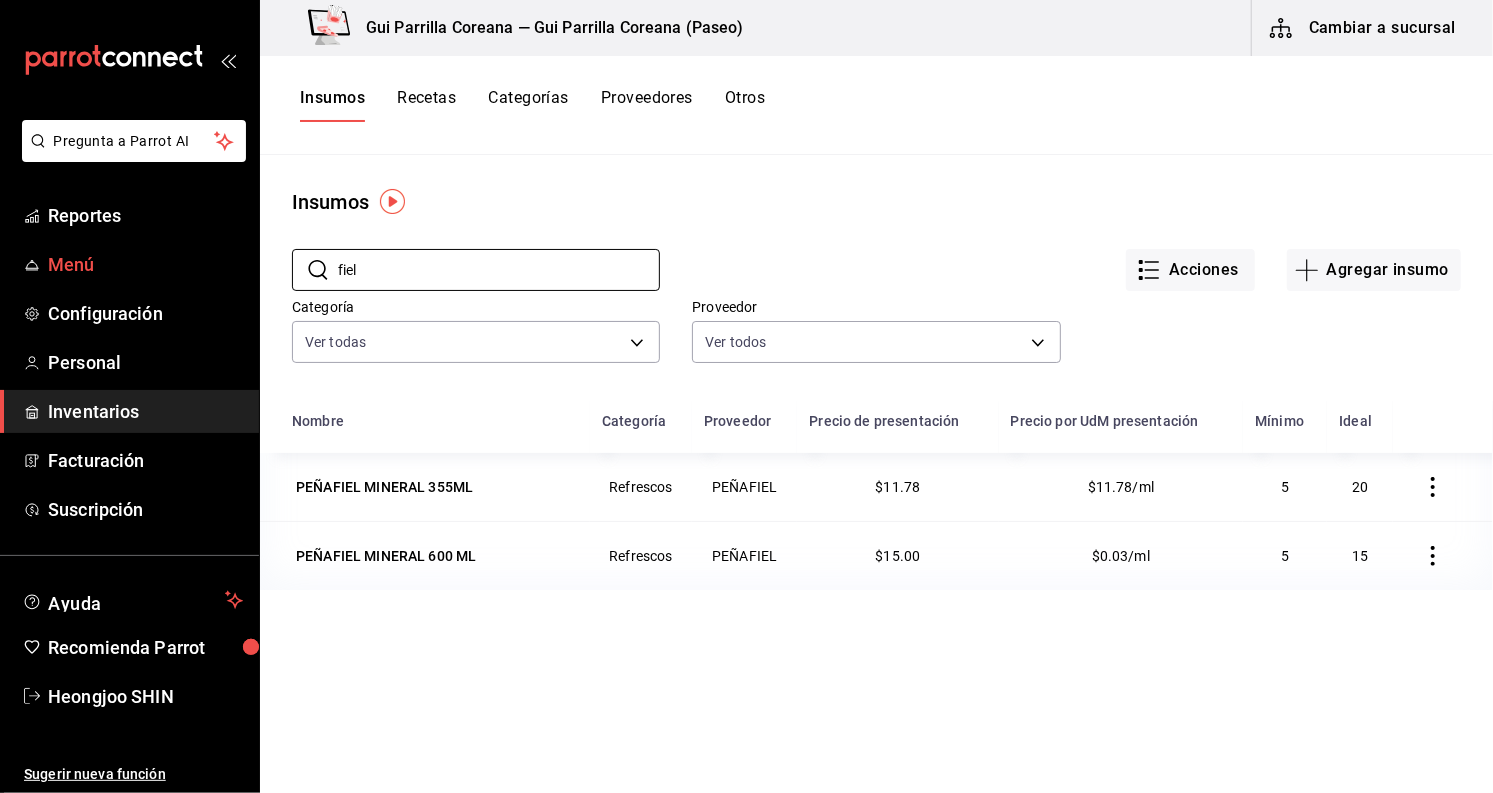 drag, startPoint x: 434, startPoint y: 269, endPoint x: 235, endPoint y: 248, distance: 200.10497 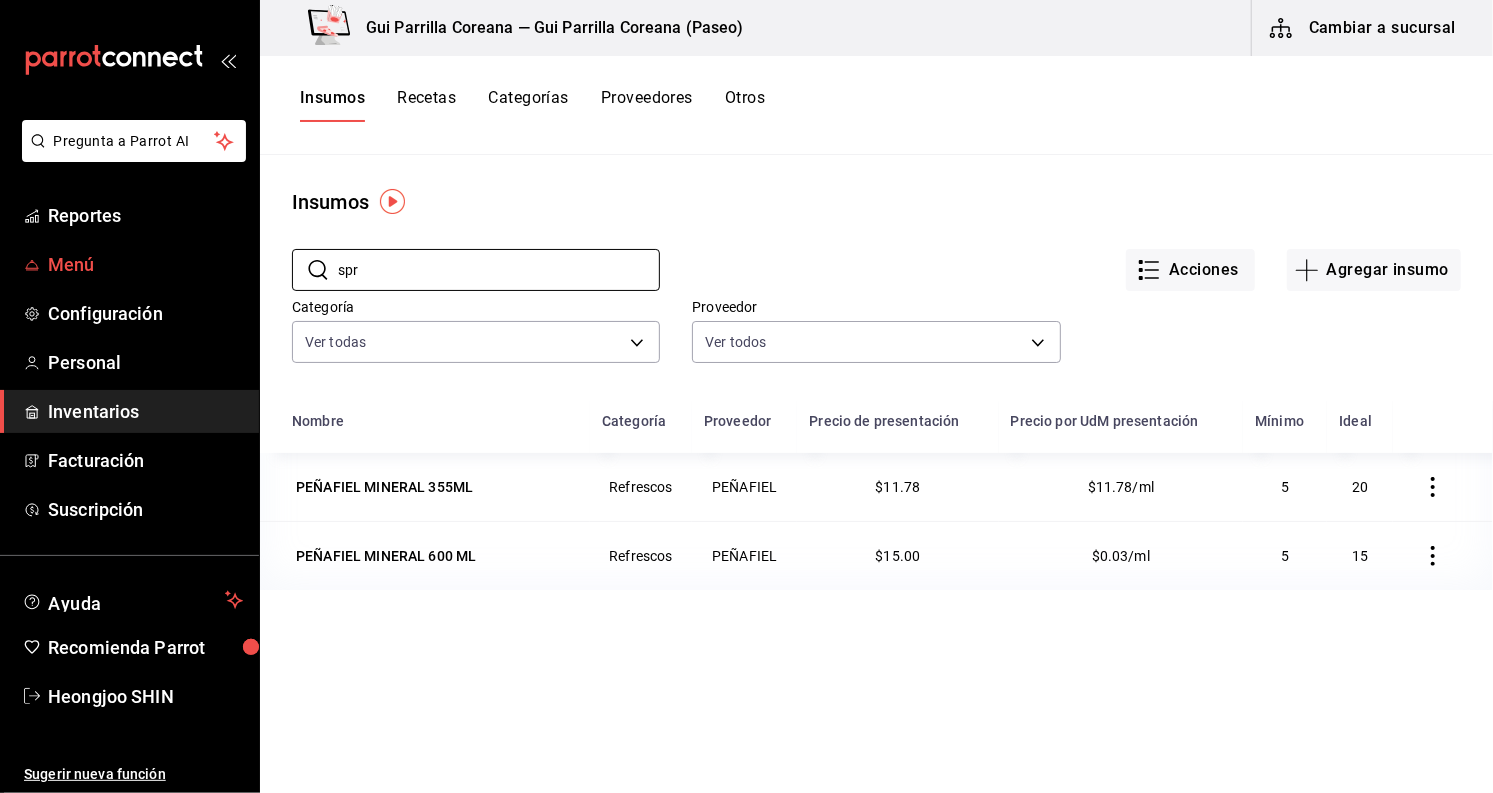 type on "spri" 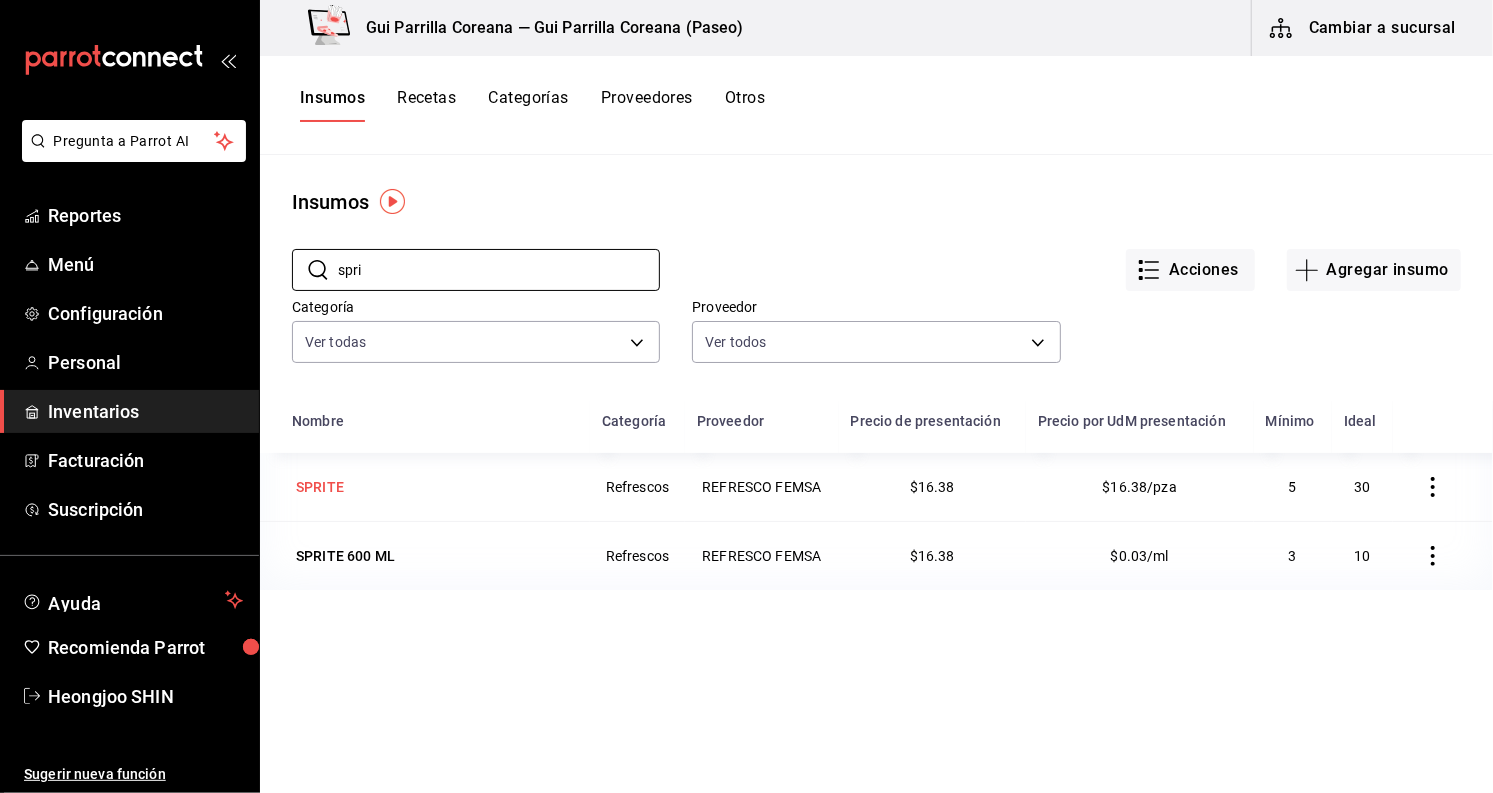 click on "SPRITE" at bounding box center (320, 487) 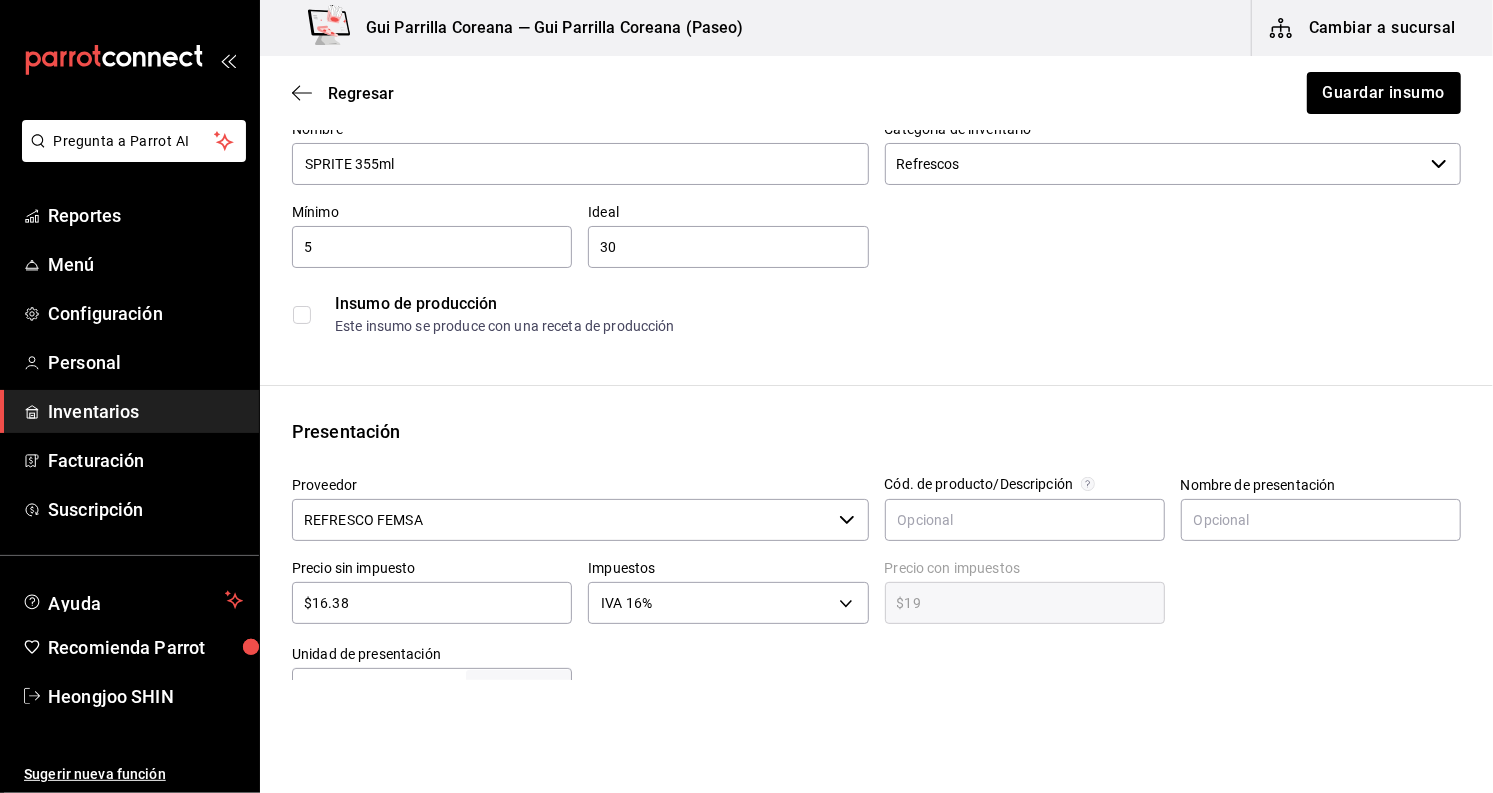scroll, scrollTop: 0, scrollLeft: 0, axis: both 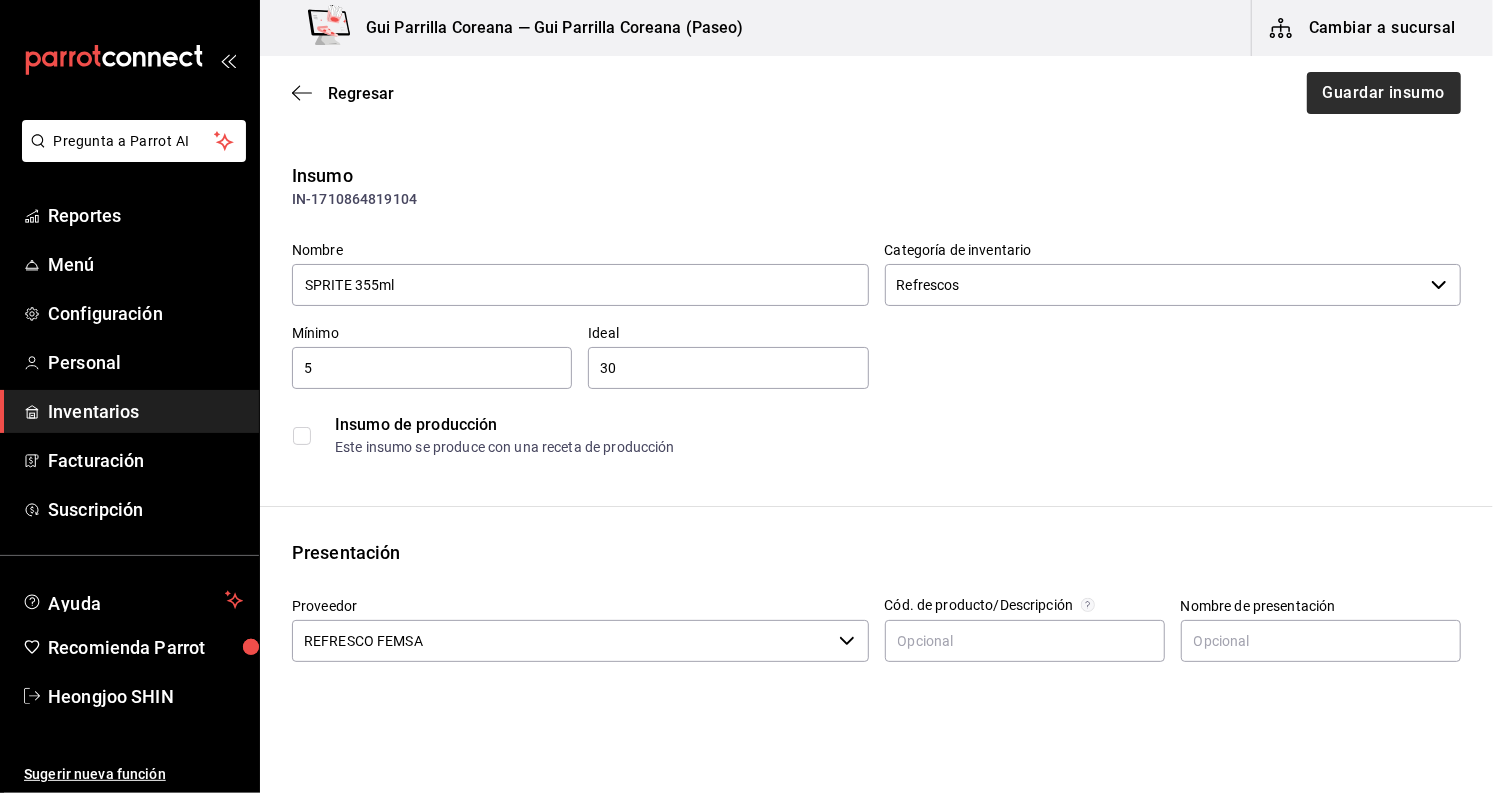 type on "SPRITE 355ml" 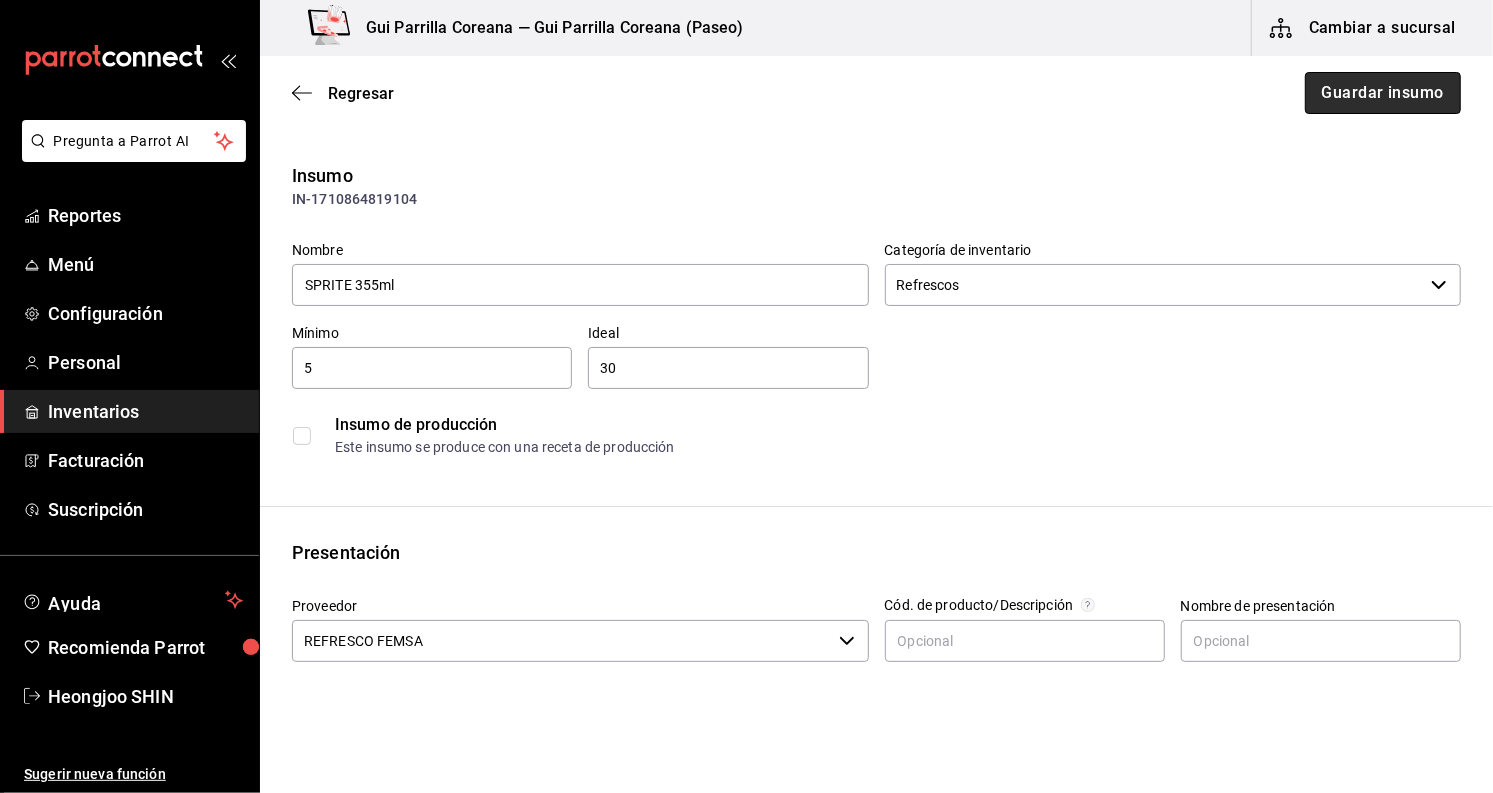 click on "Guardar insumo" at bounding box center (1383, 93) 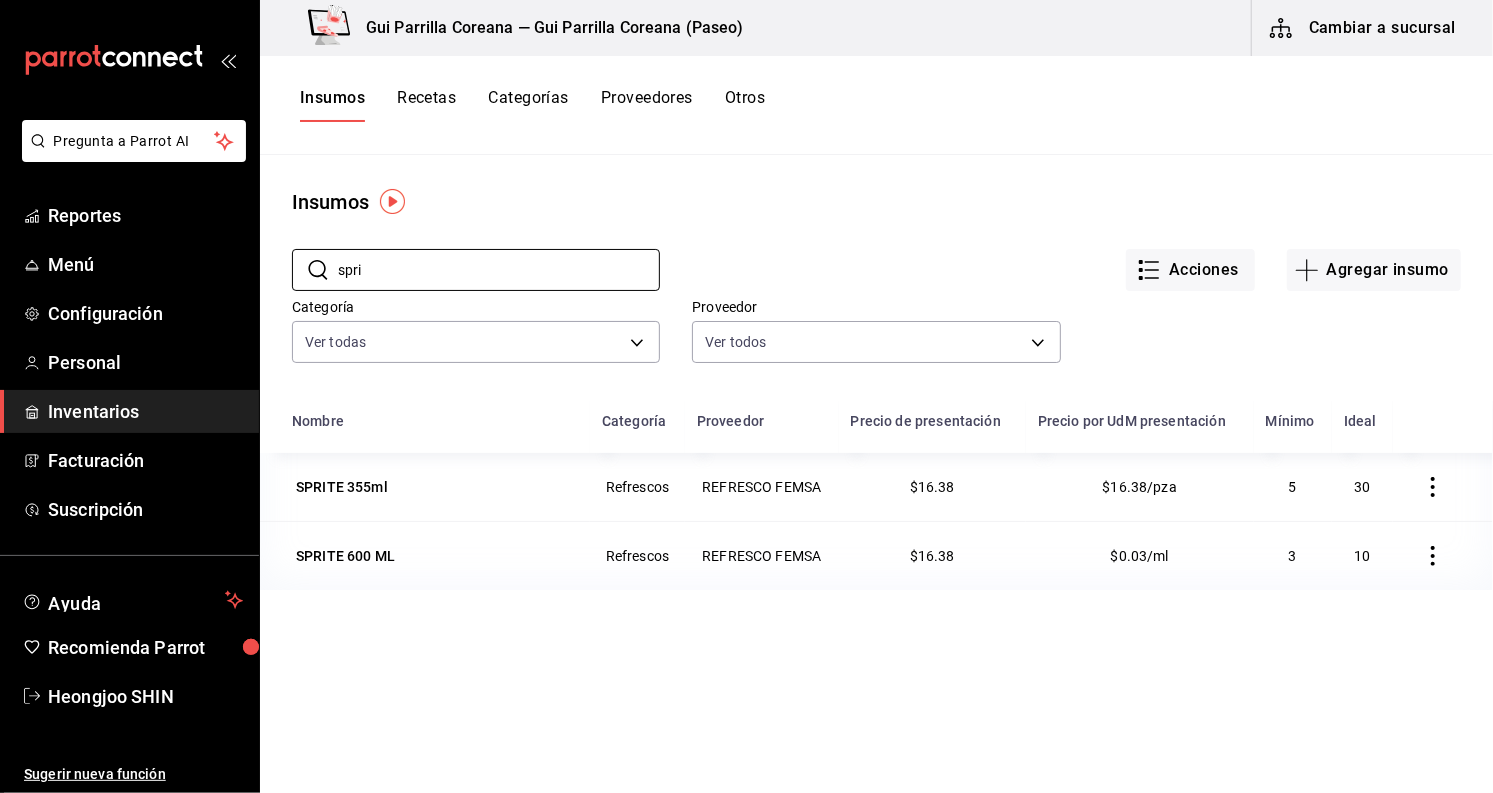 drag, startPoint x: 400, startPoint y: 271, endPoint x: 272, endPoint y: 260, distance: 128.47179 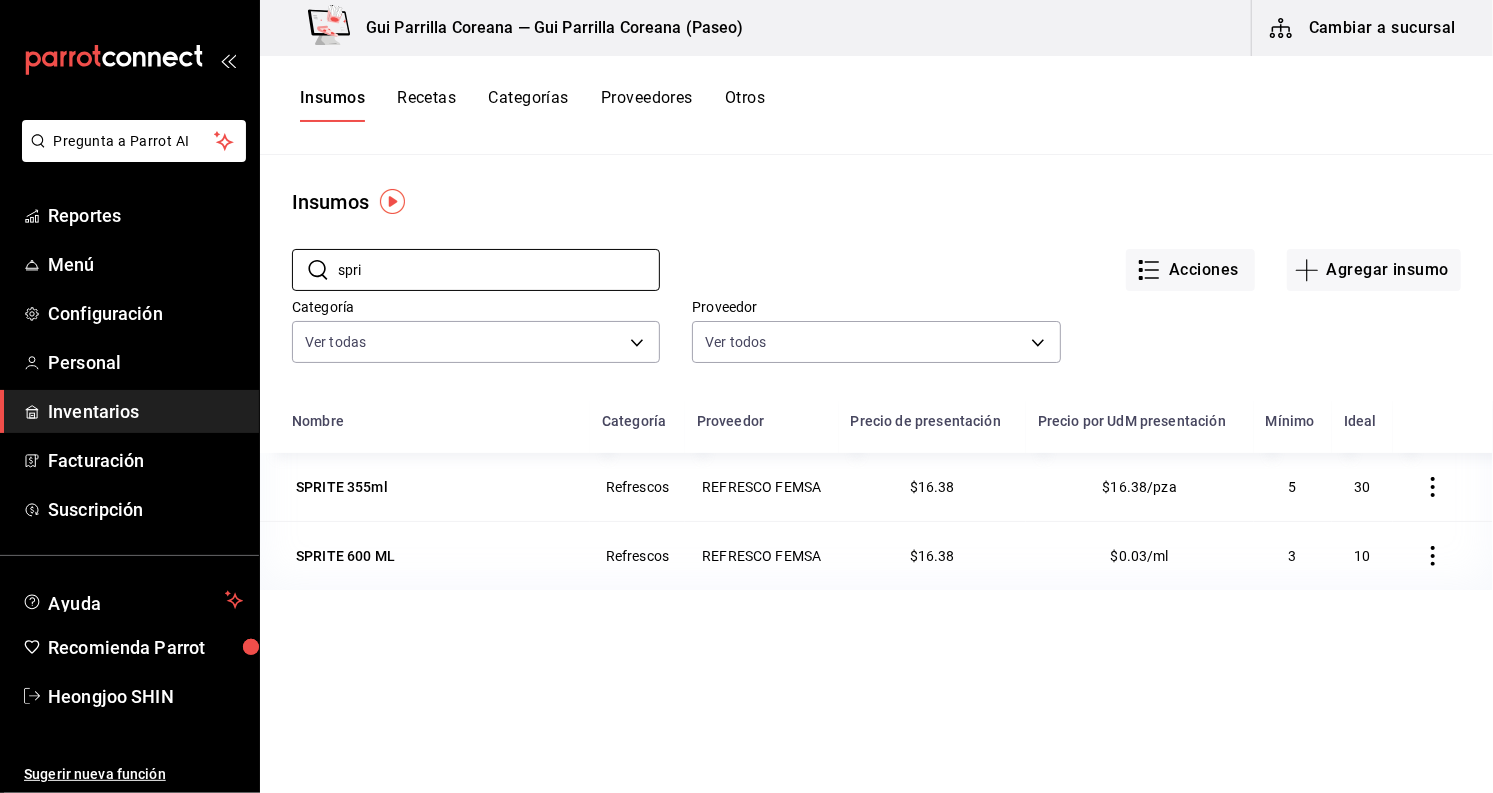 click on "Recetas" at bounding box center [426, 105] 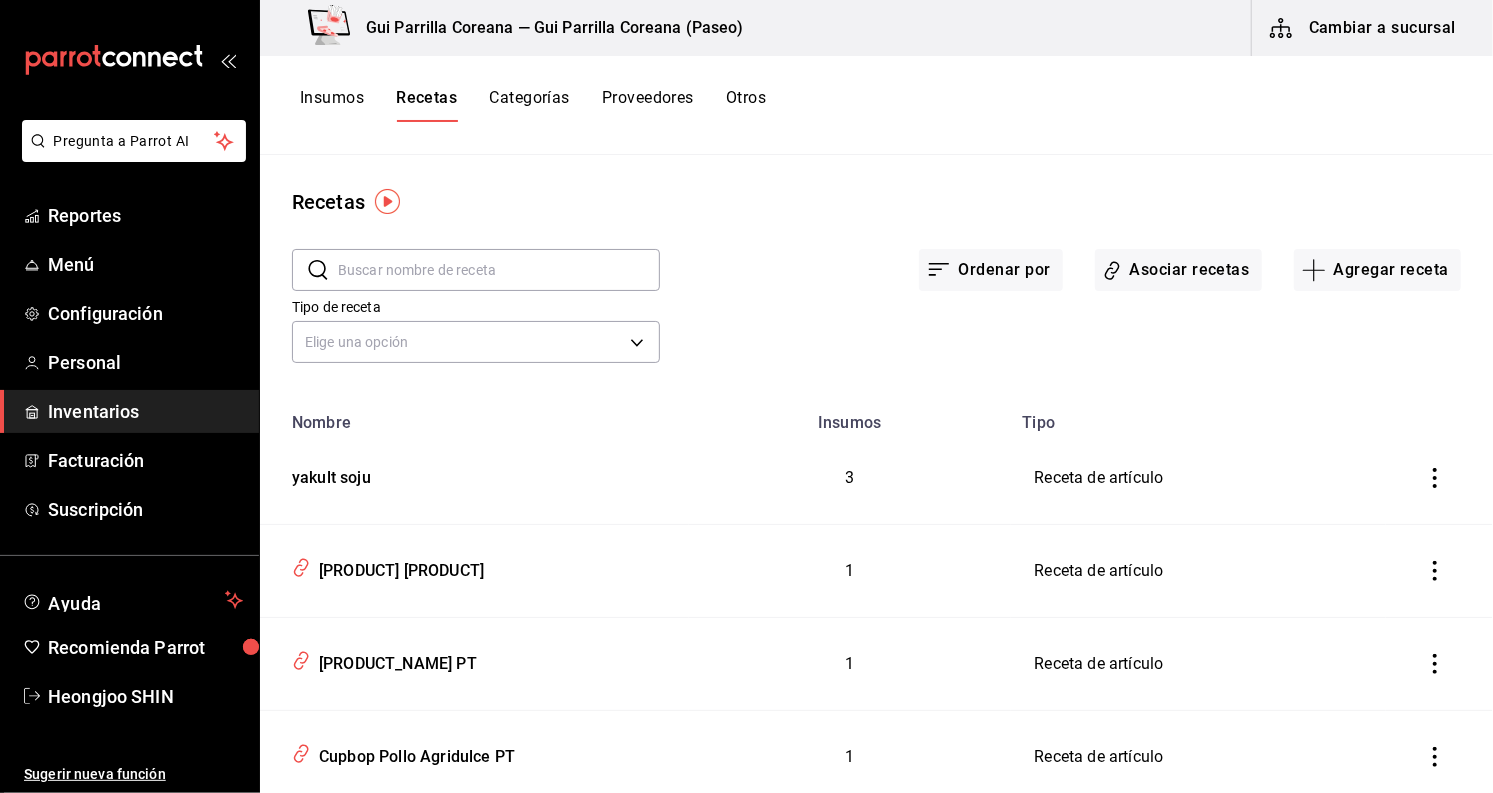 click at bounding box center [499, 270] 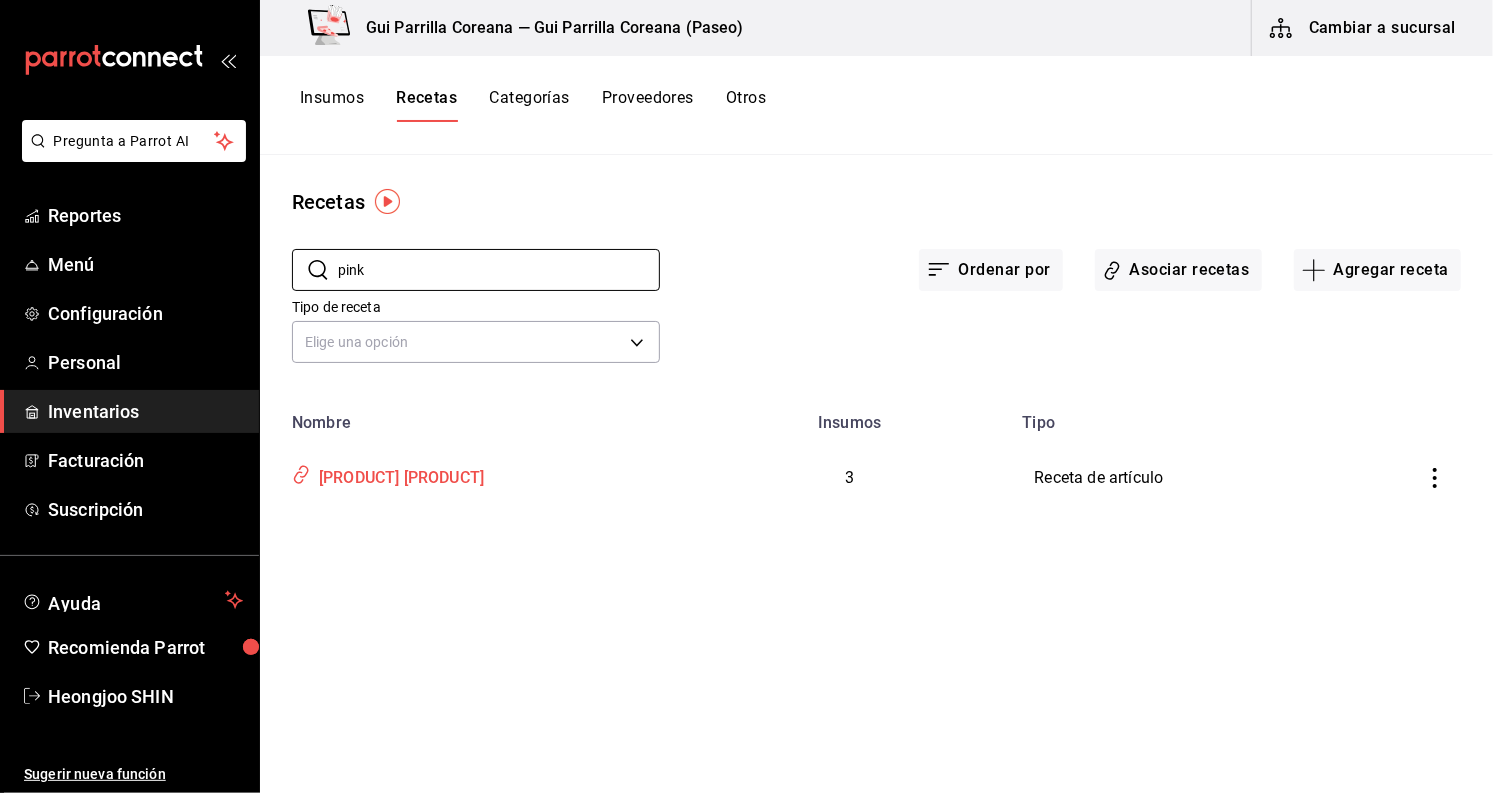 type on "pink" 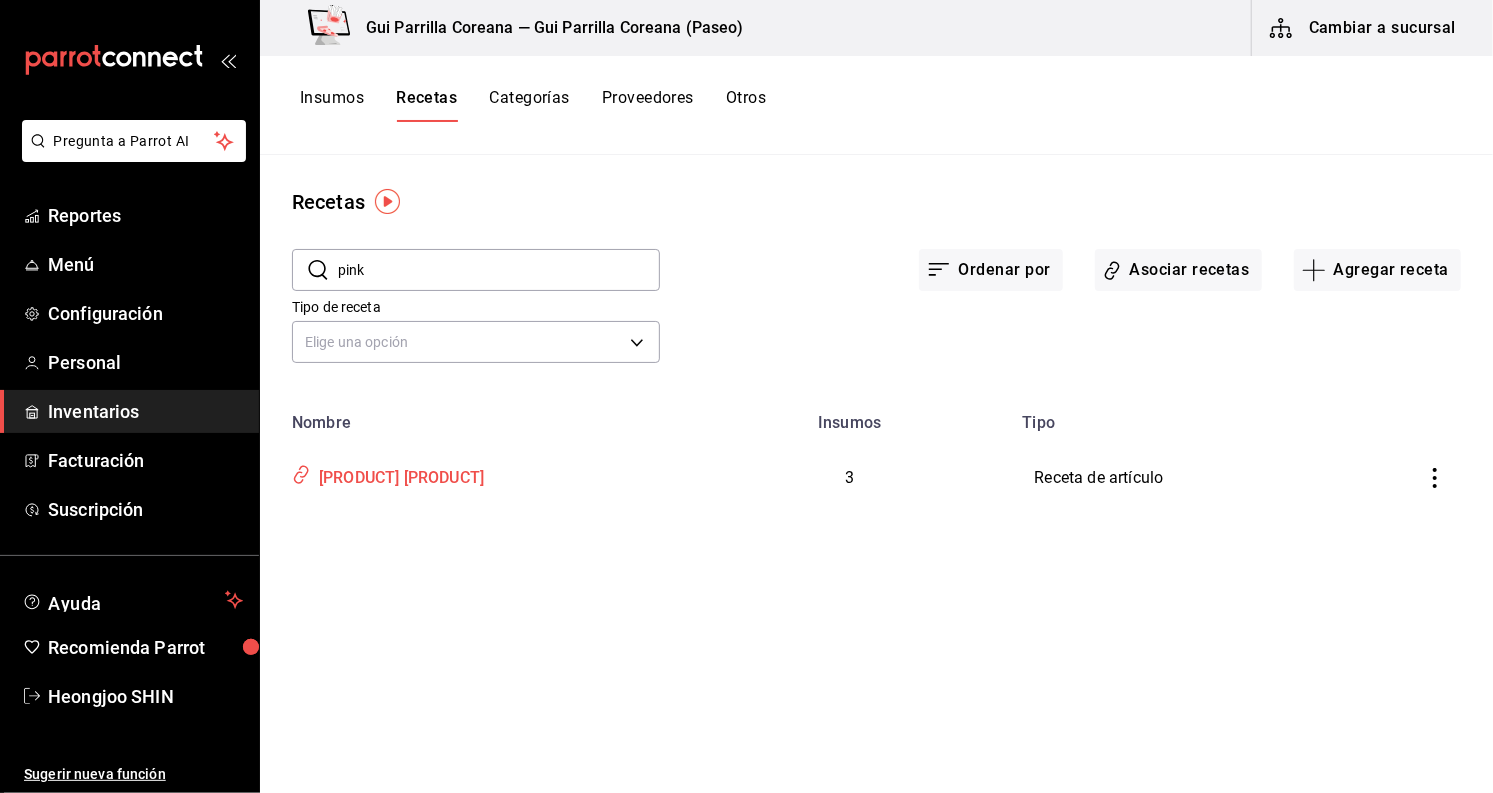 click on "PINKY POP" at bounding box center [397, 474] 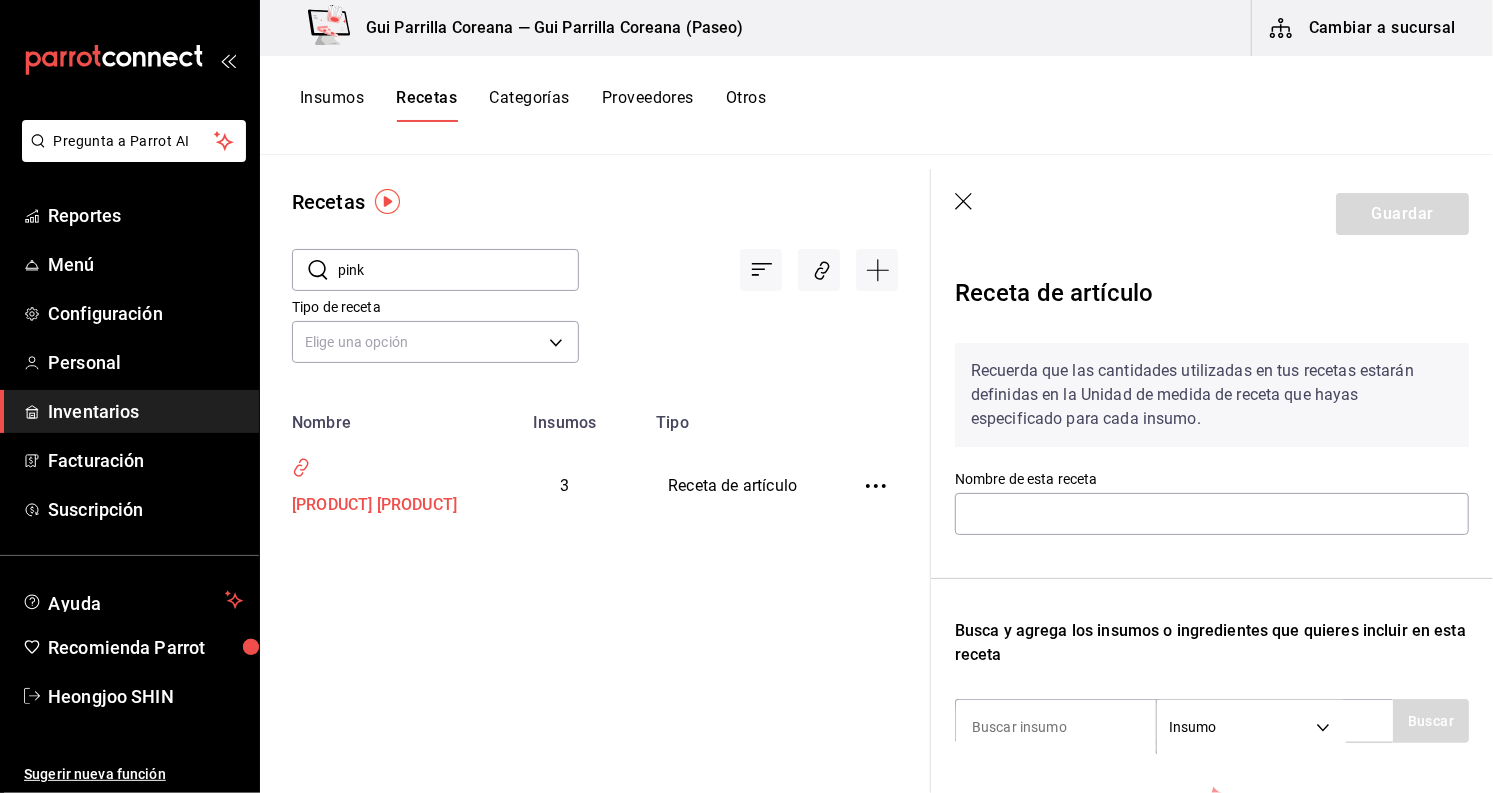 type on "PINKY POP" 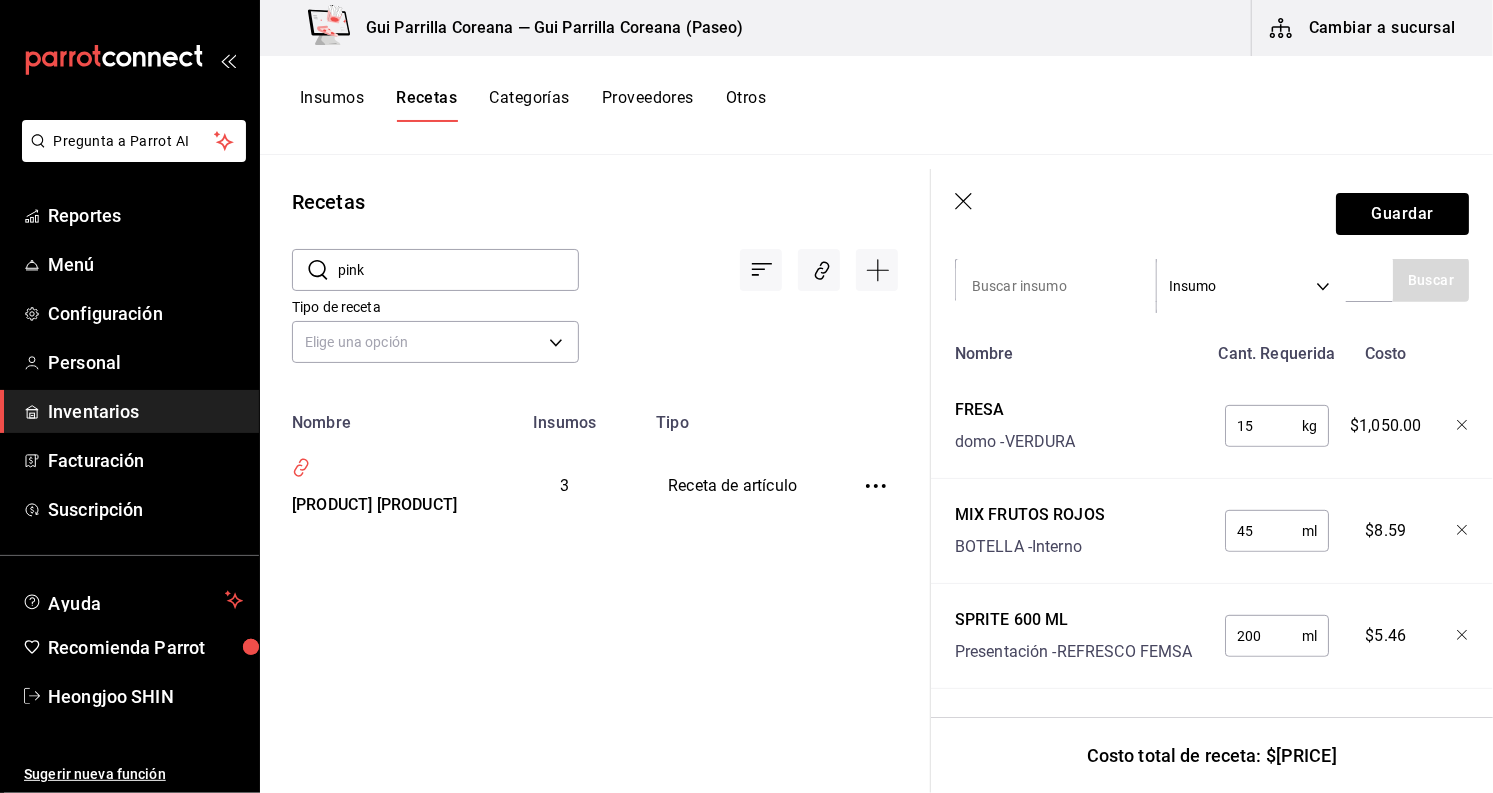 scroll, scrollTop: 346, scrollLeft: 0, axis: vertical 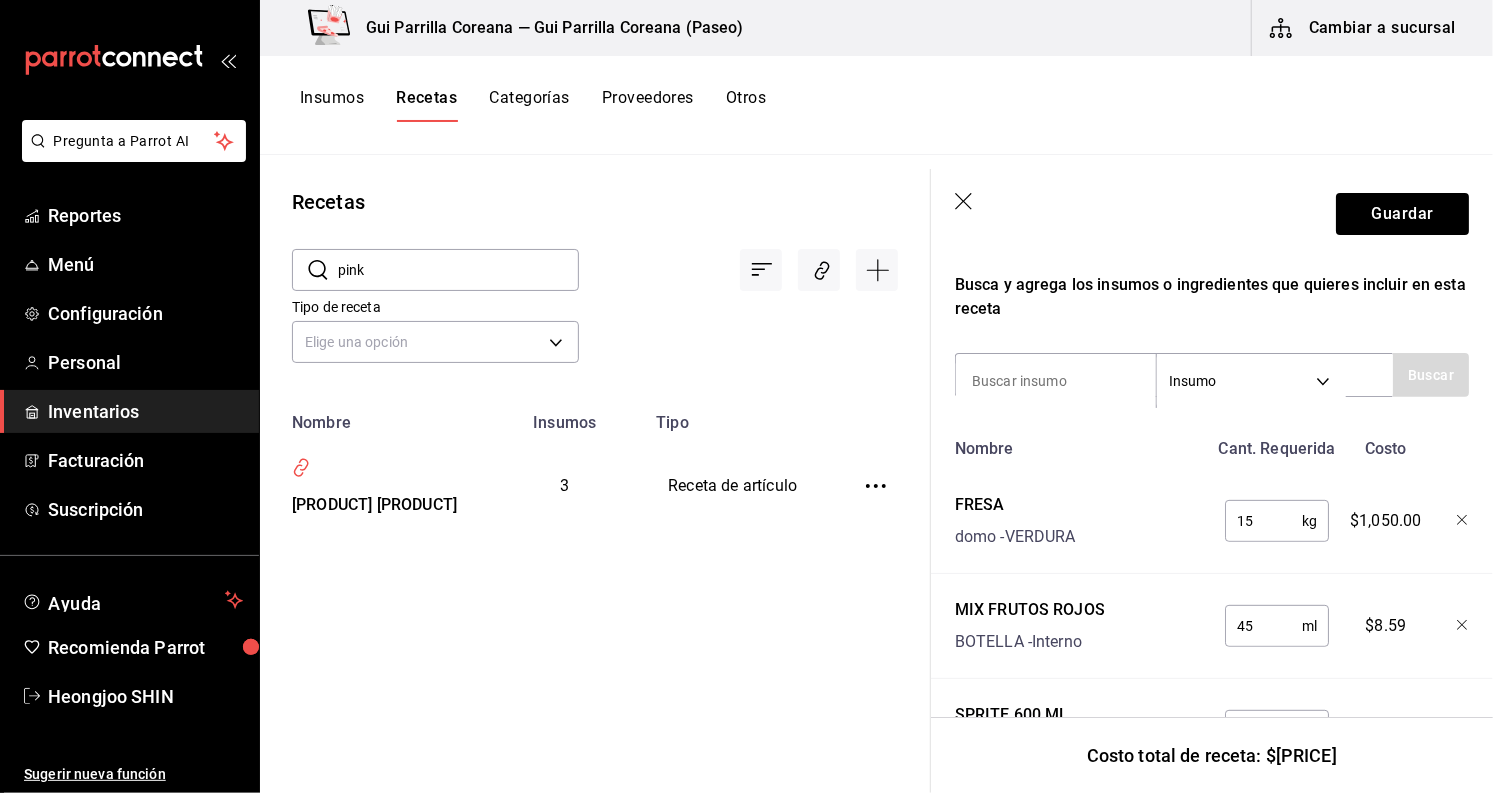 click on "15" at bounding box center (1263, 521) 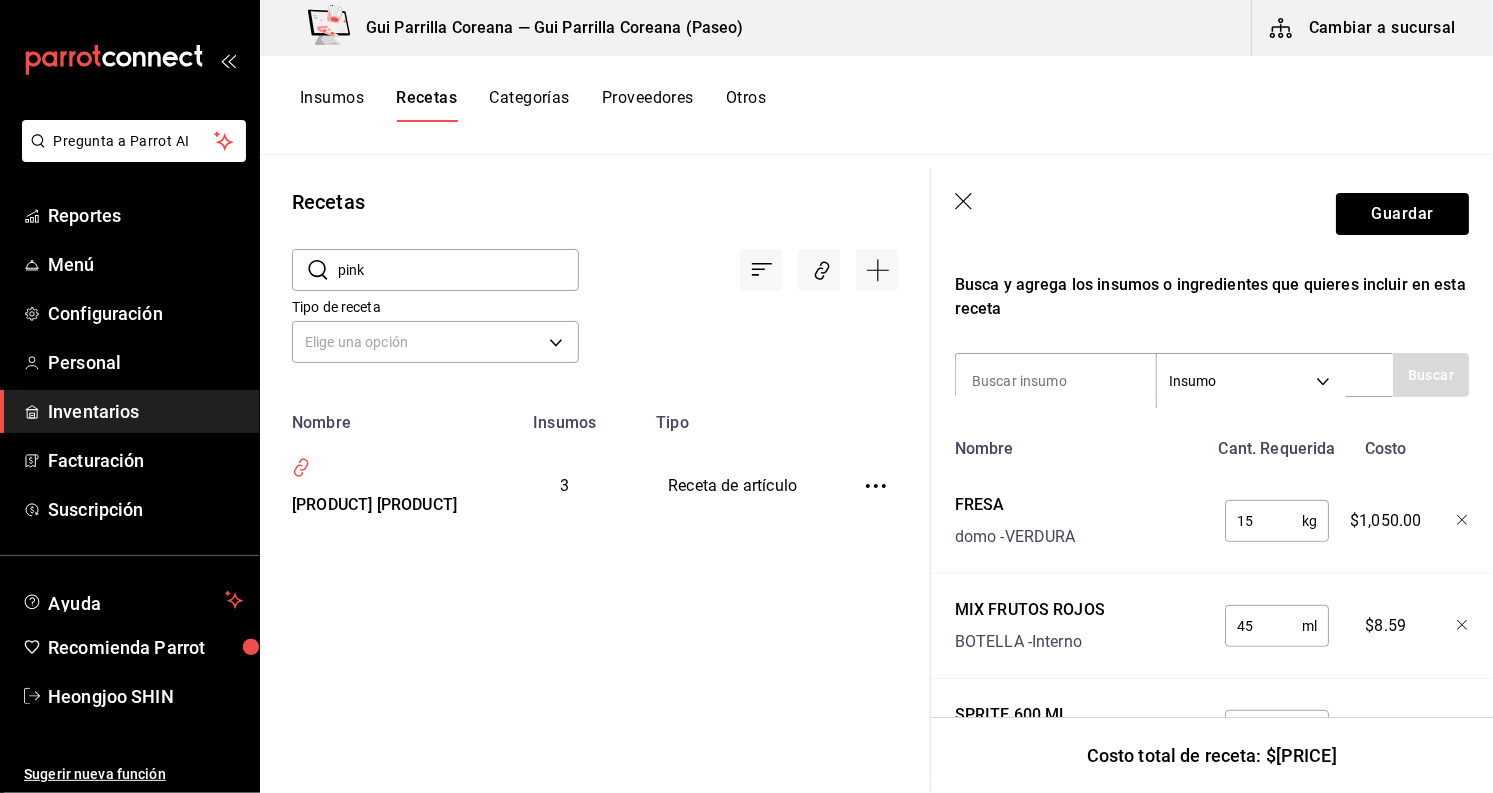 scroll, scrollTop: 457, scrollLeft: 0, axis: vertical 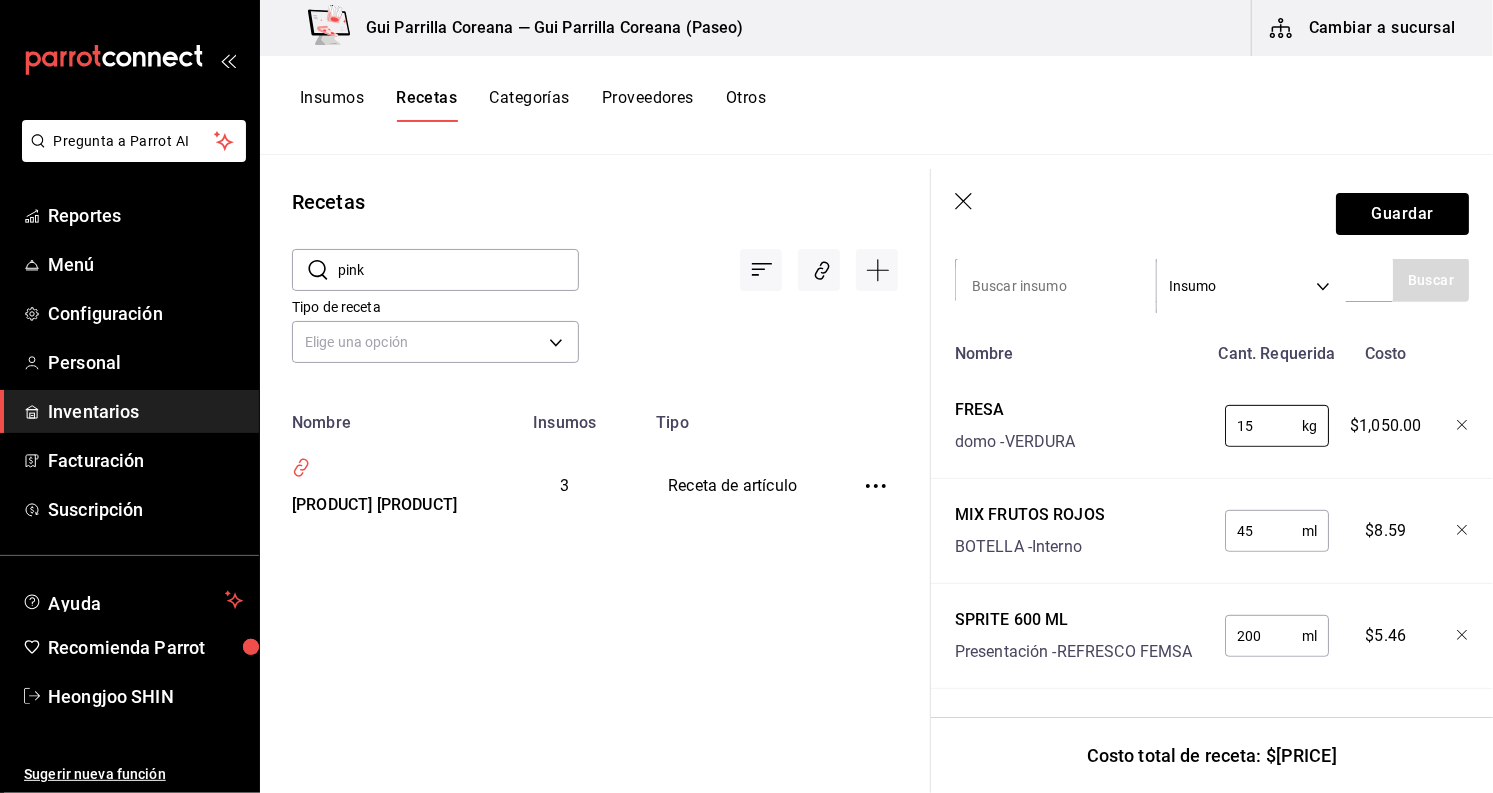 click on "Insumos" at bounding box center (332, 105) 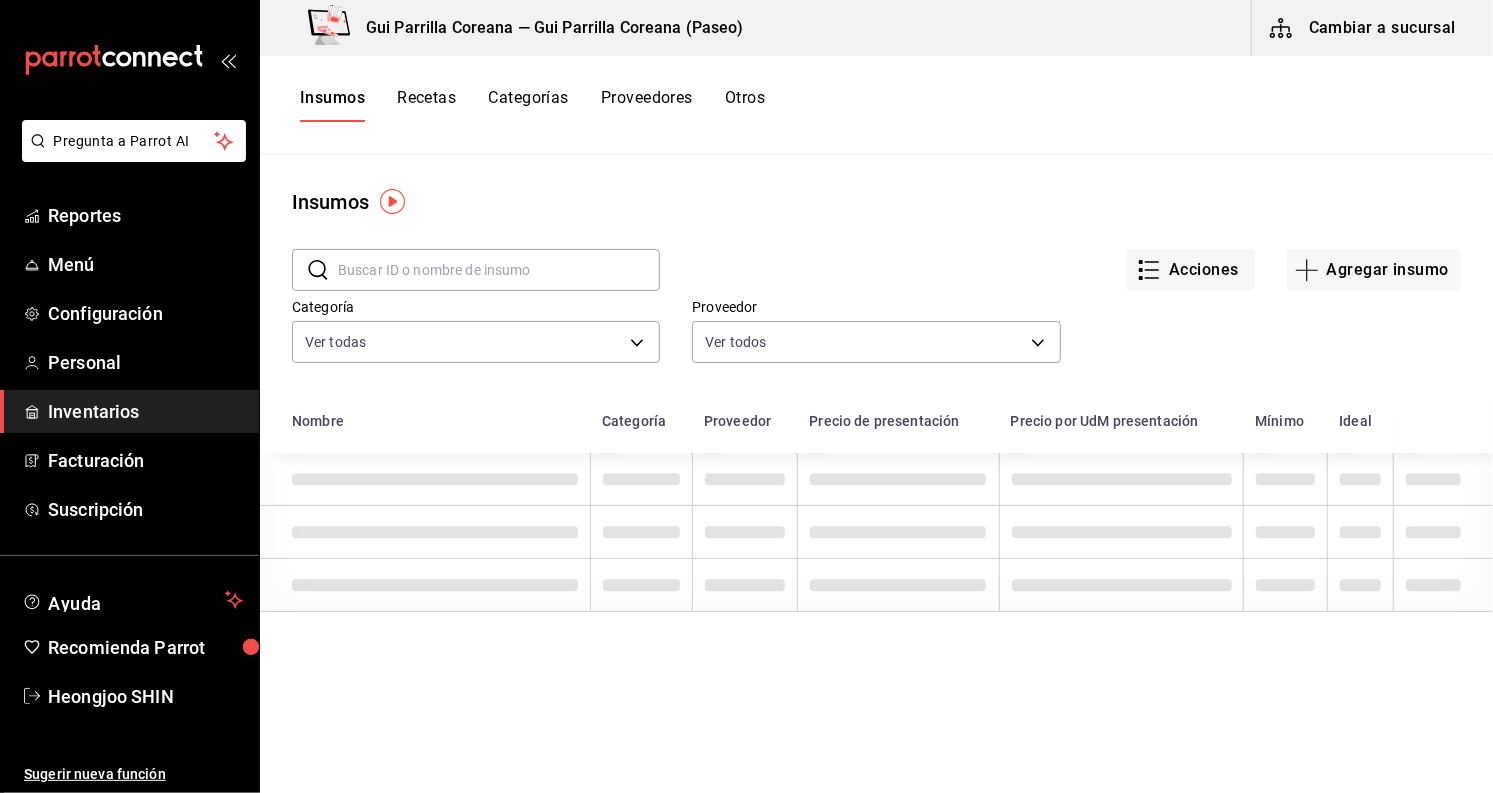 click at bounding box center [499, 270] 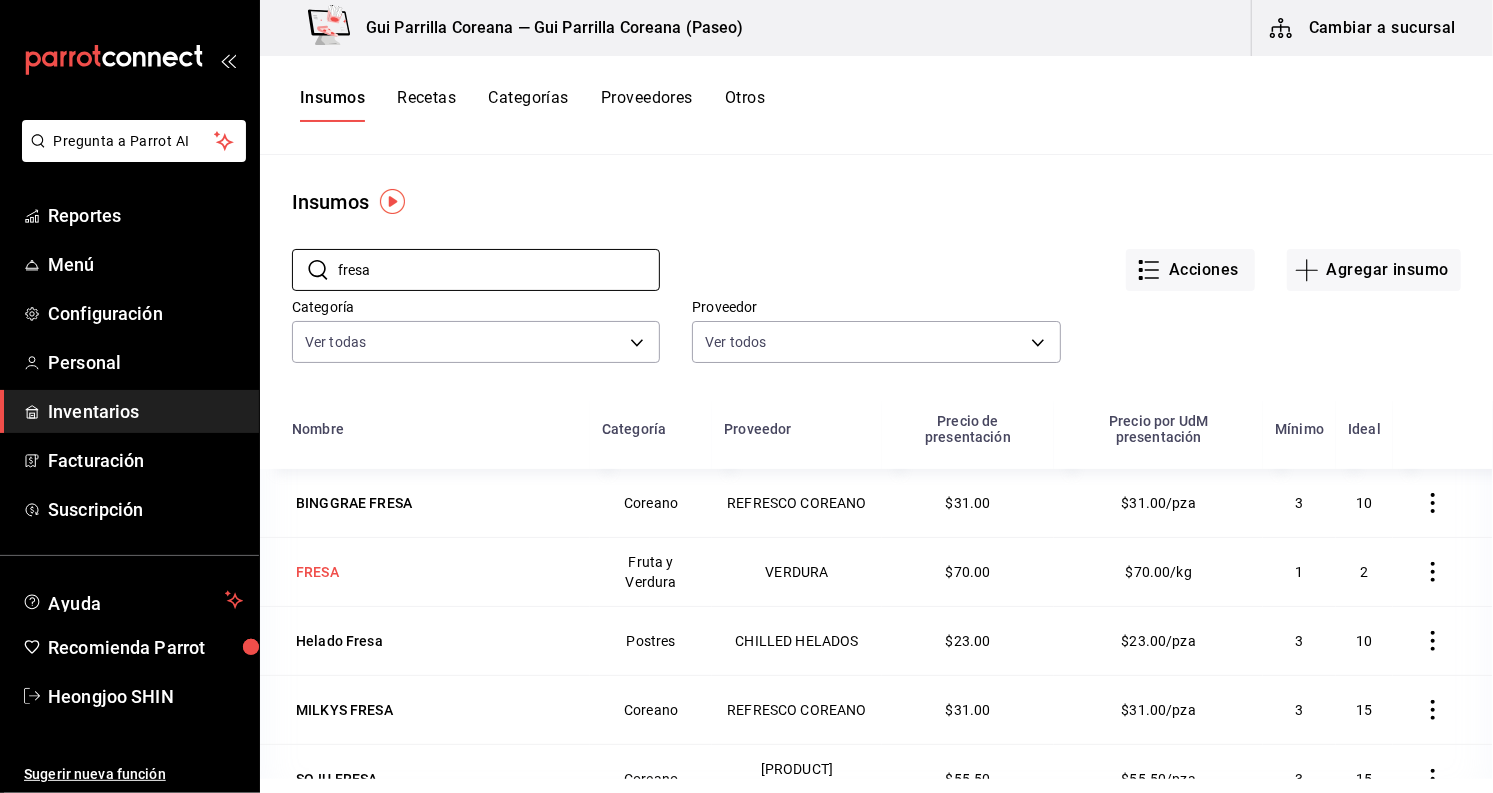 type on "fresa" 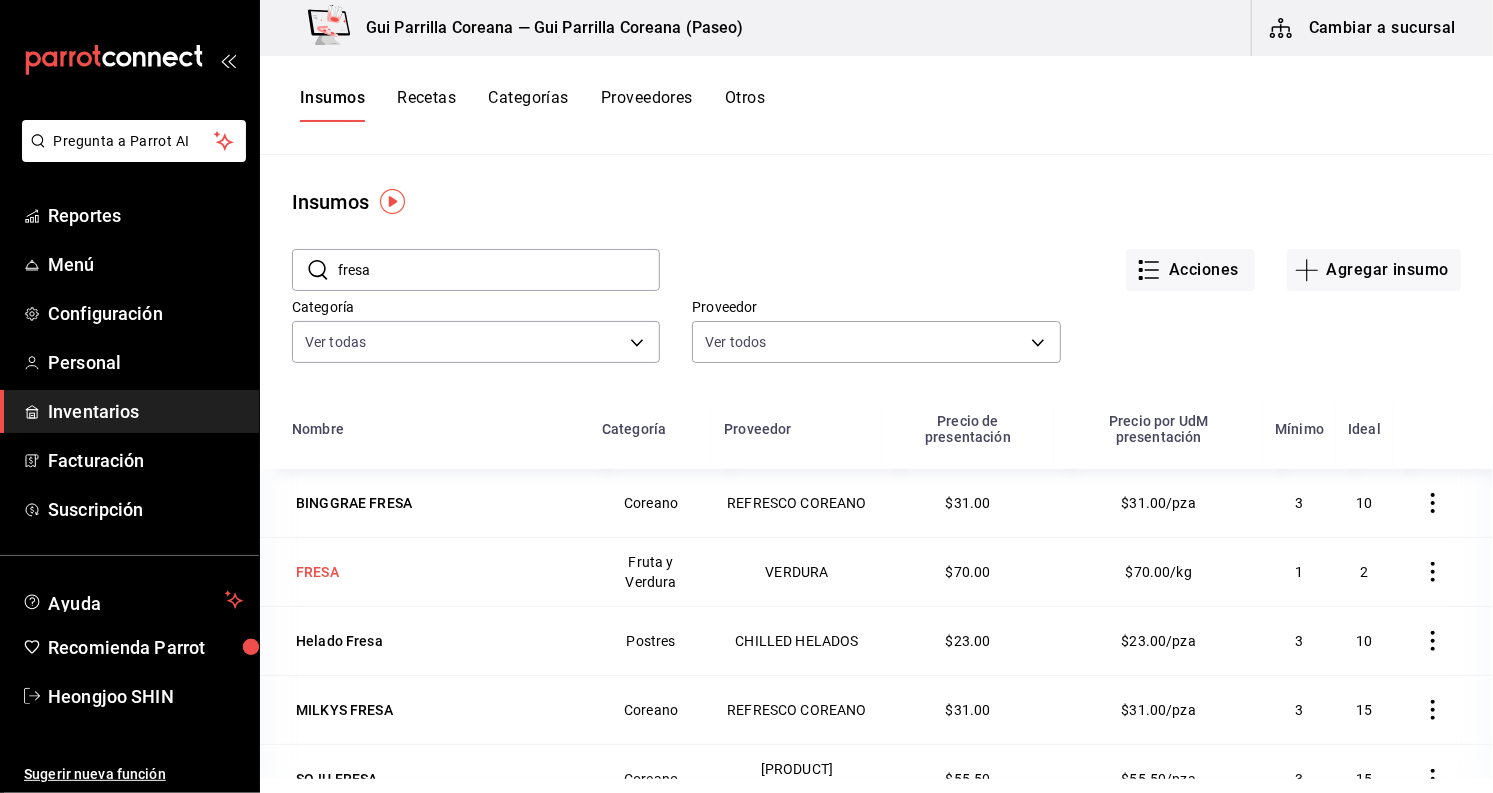 click on "FRESA" at bounding box center (435, 572) 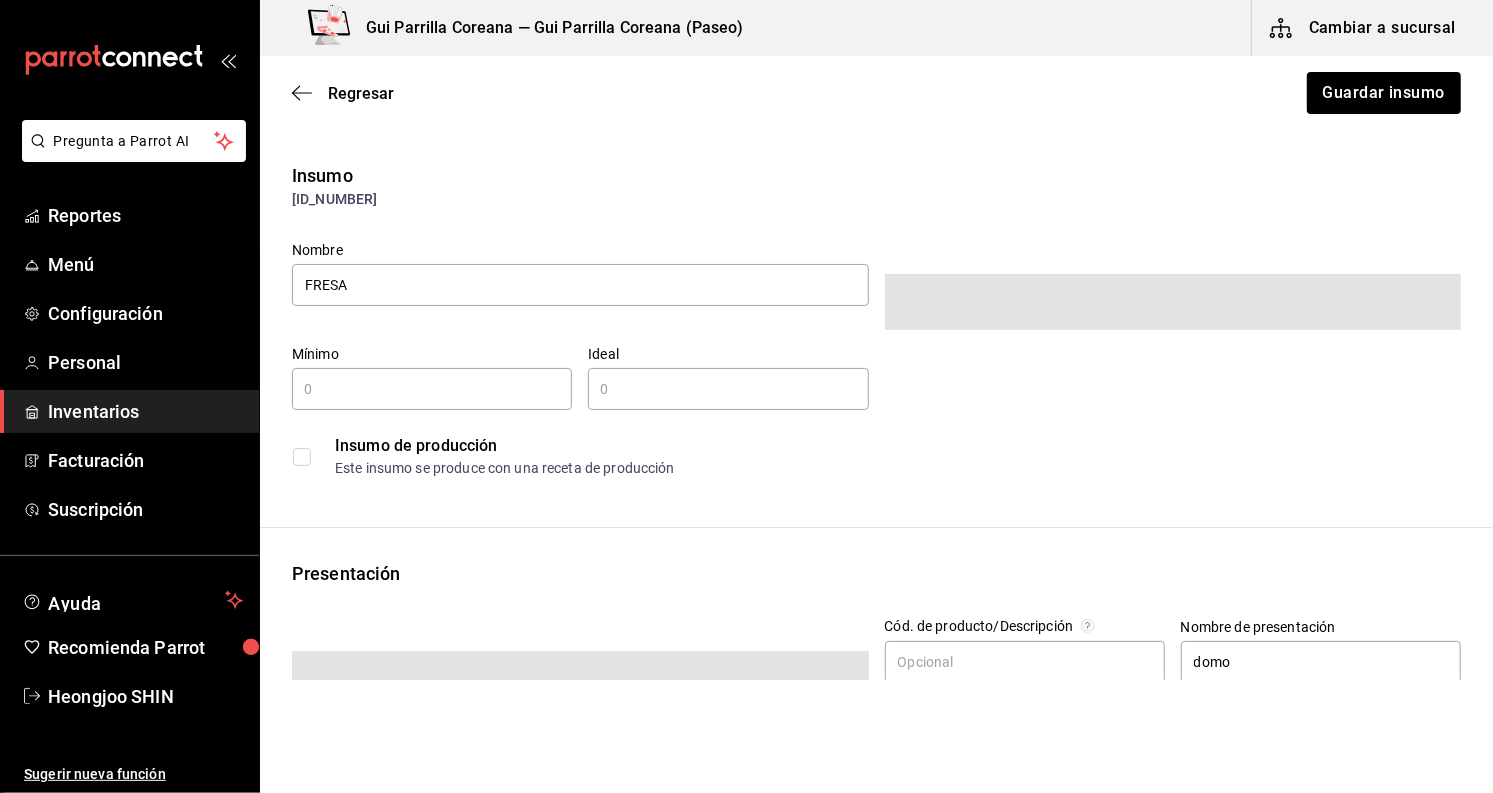 type on "1" 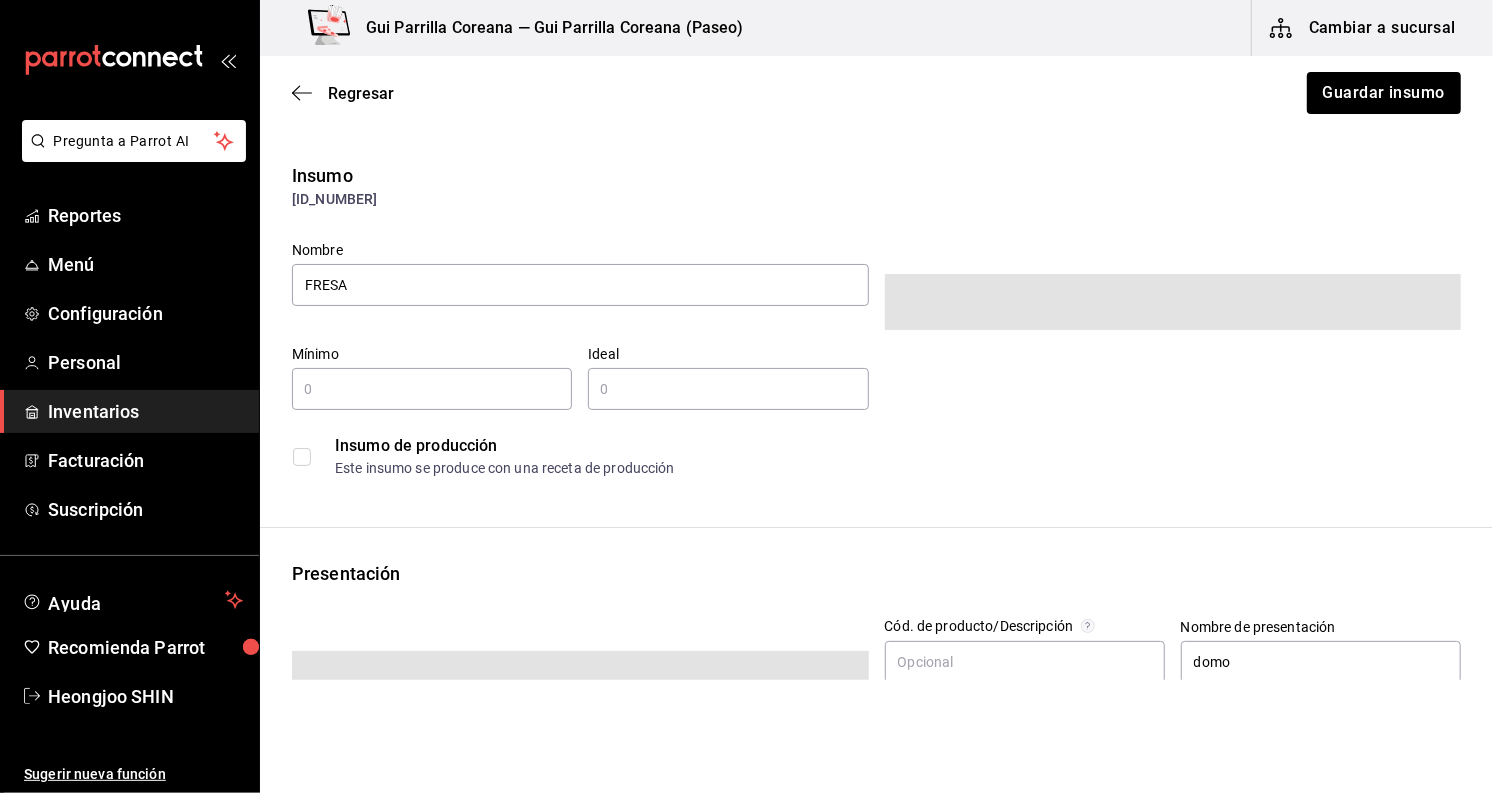 type on "2" 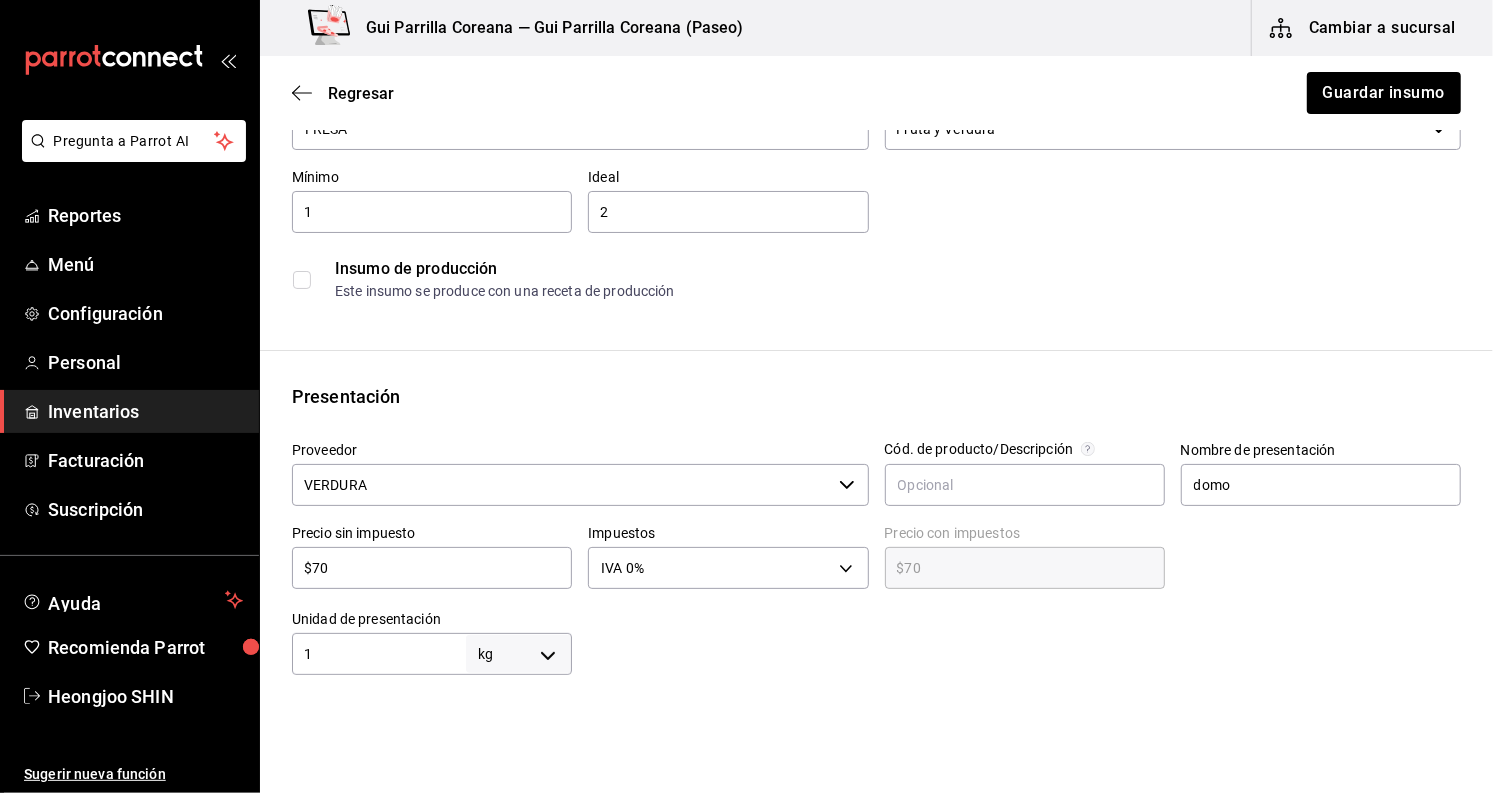 scroll, scrollTop: 0, scrollLeft: 0, axis: both 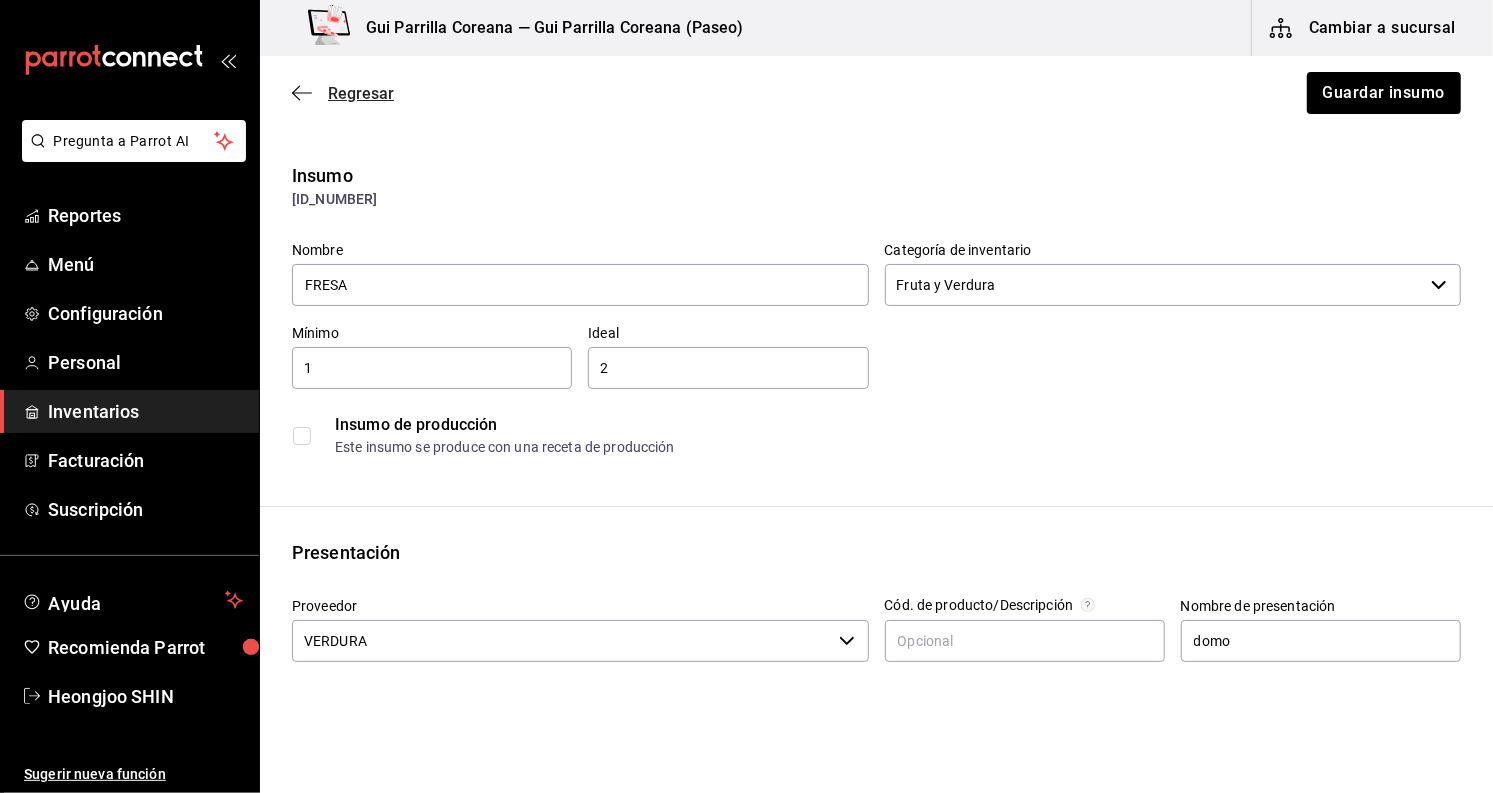 click 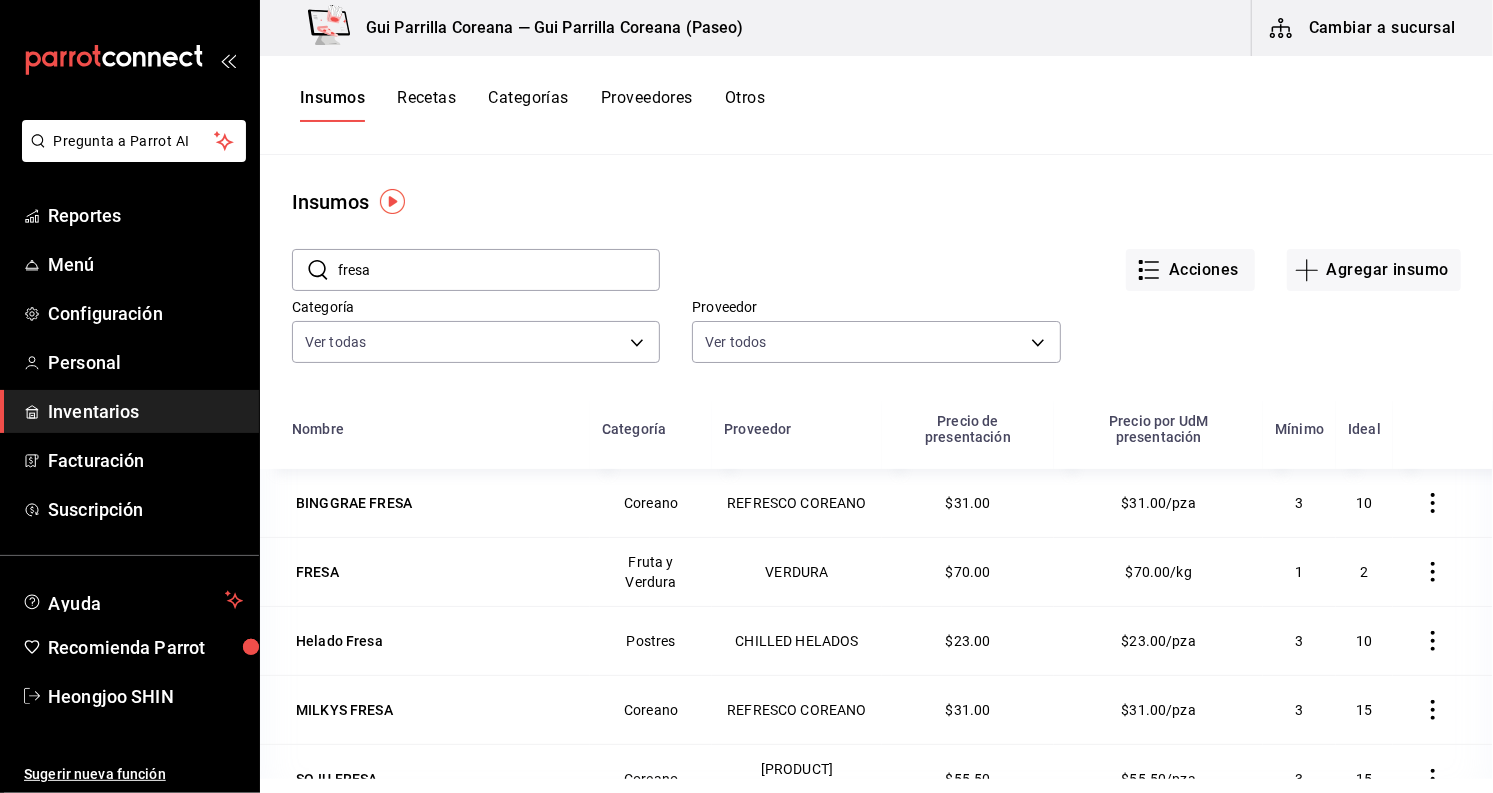 click on "Recetas" at bounding box center (426, 105) 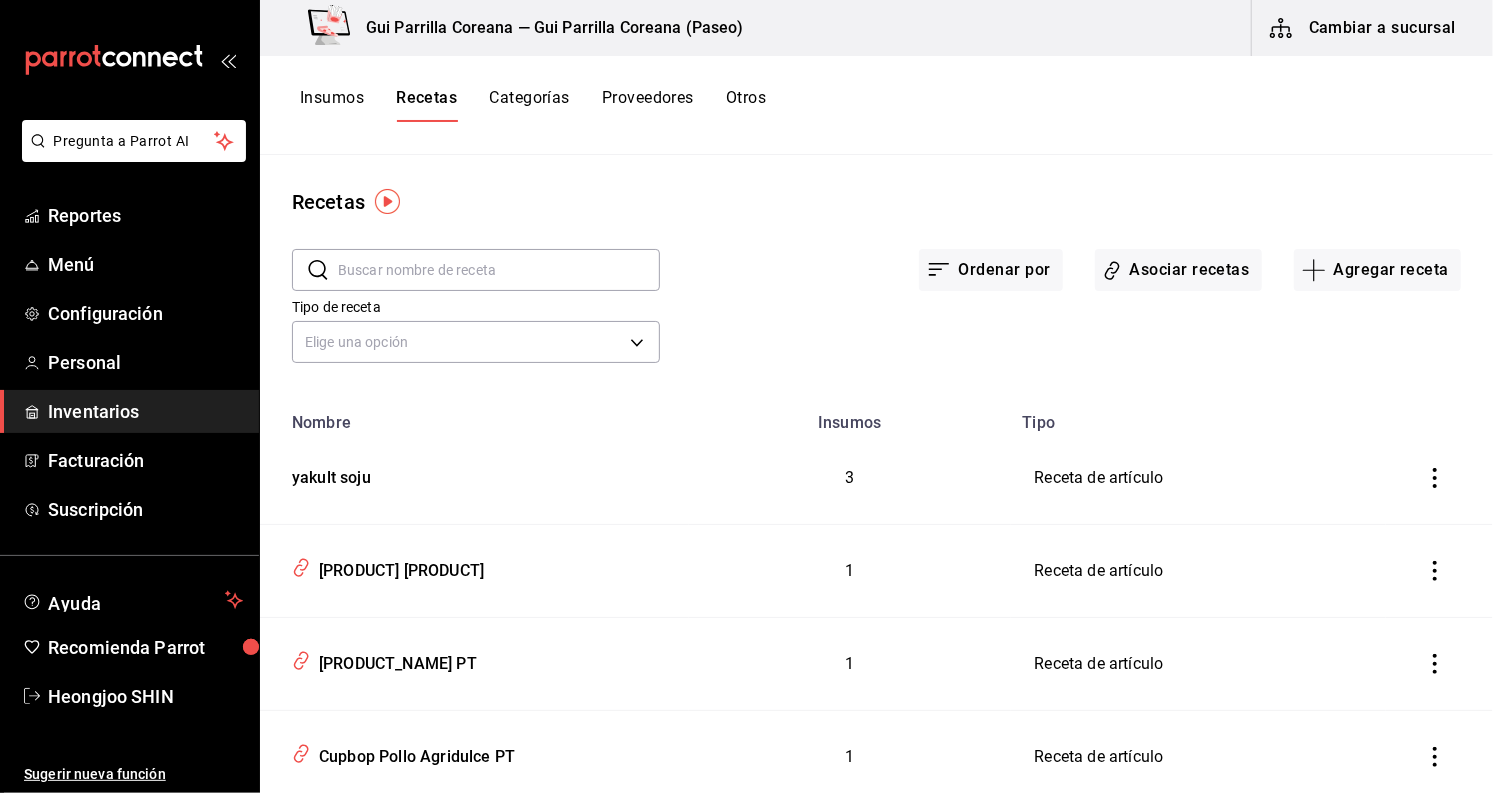 click at bounding box center [499, 270] 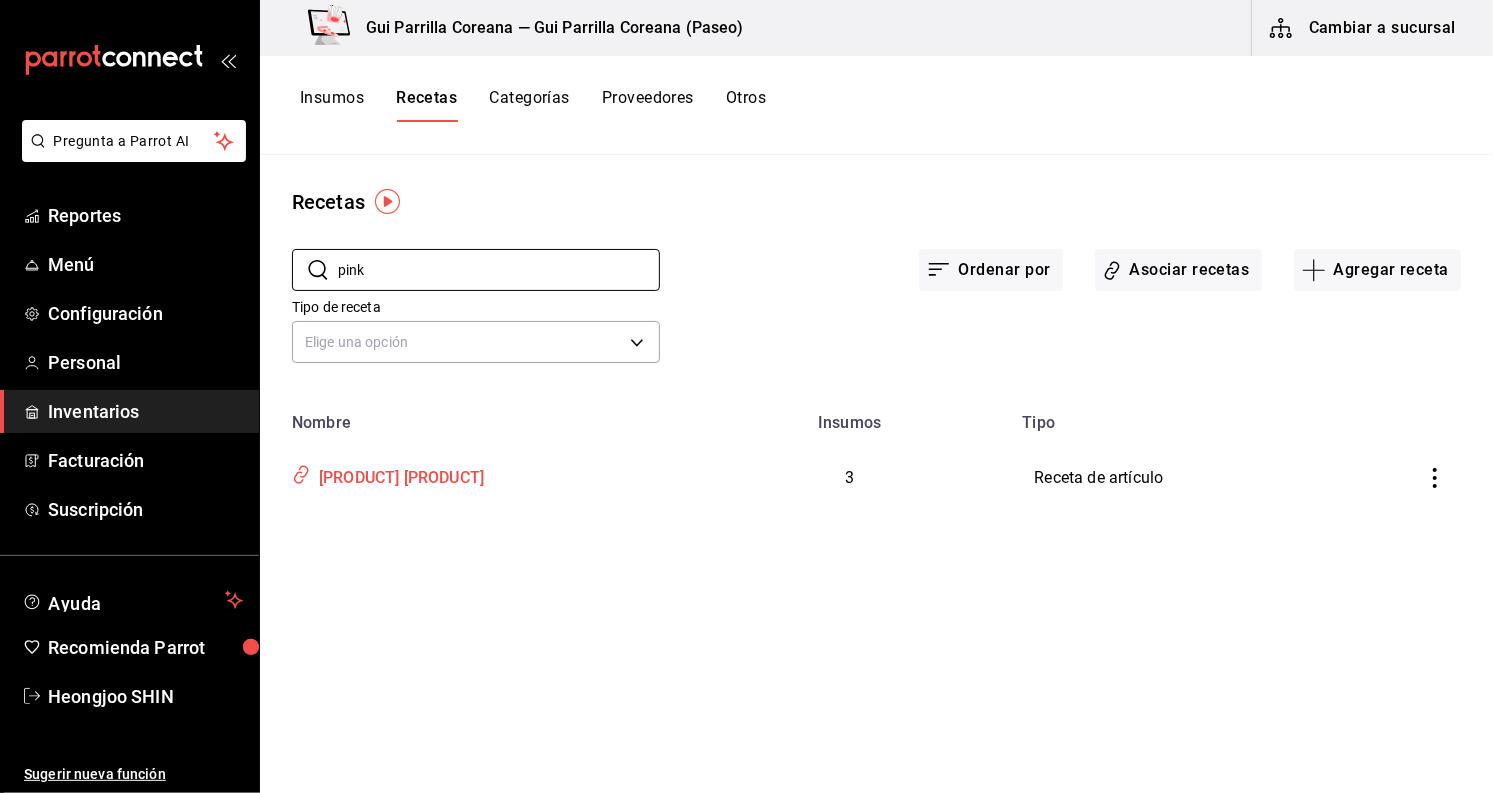 type on "pink" 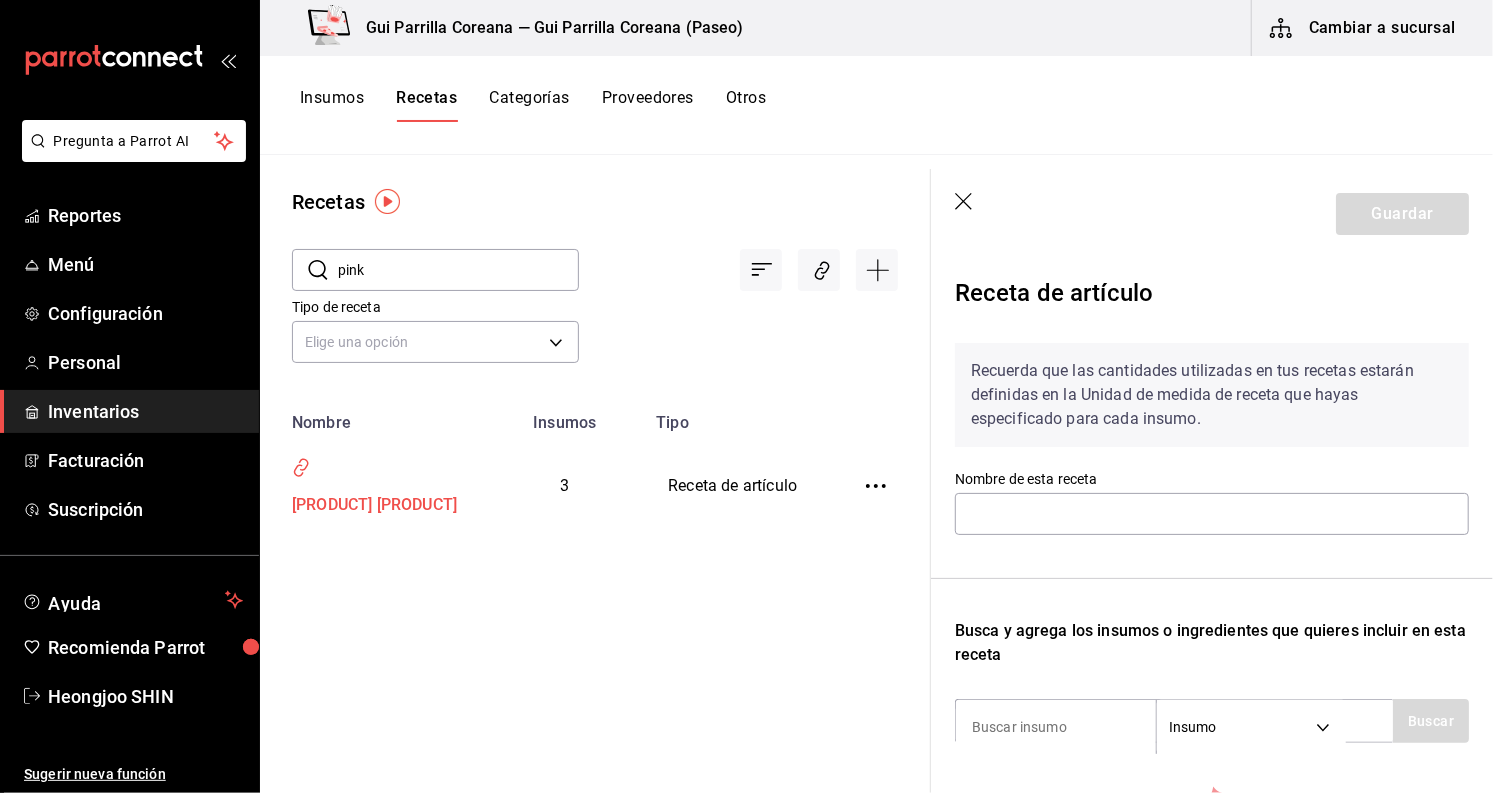 type on "PINKY POP" 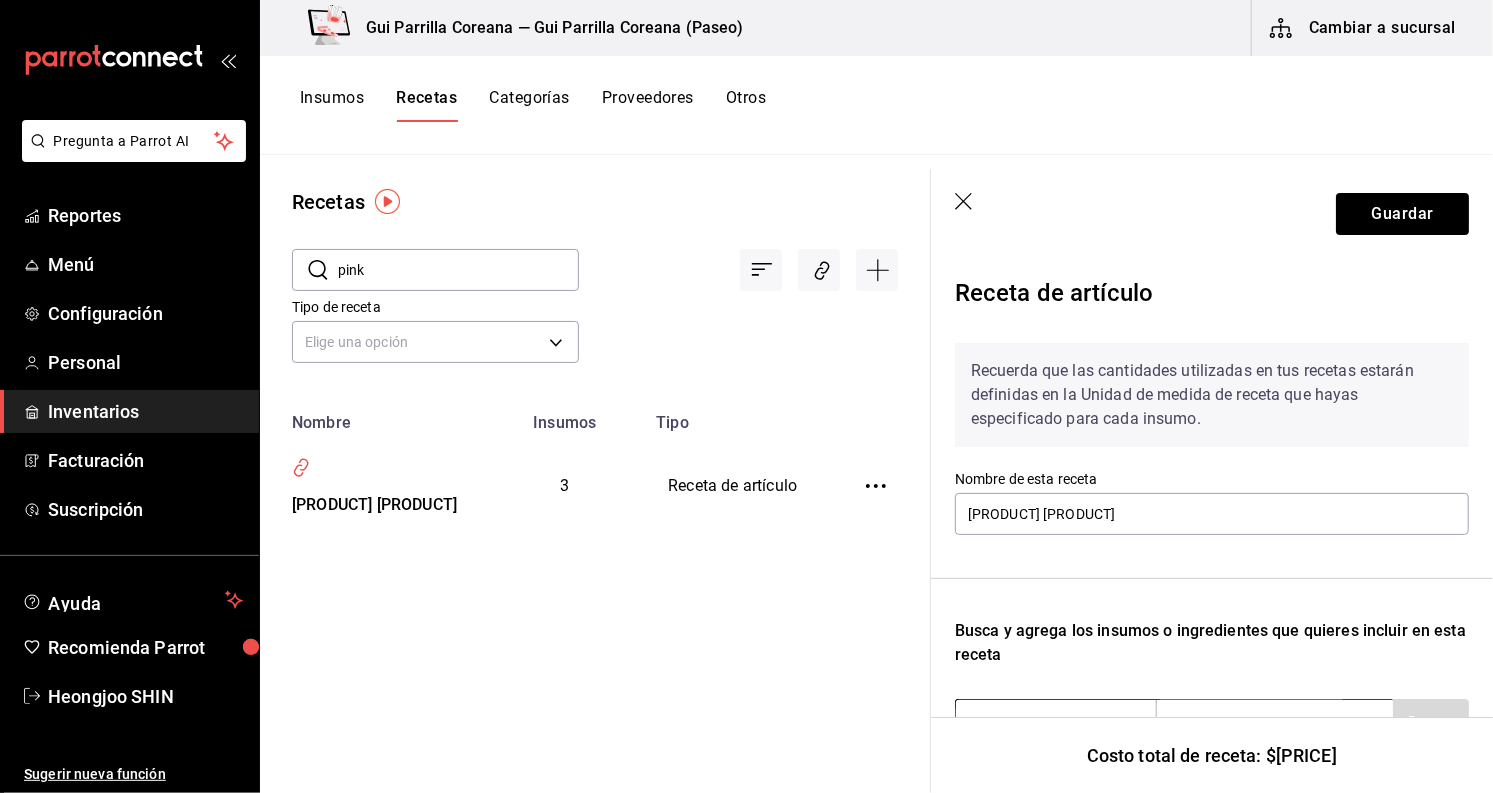 scroll, scrollTop: 333, scrollLeft: 0, axis: vertical 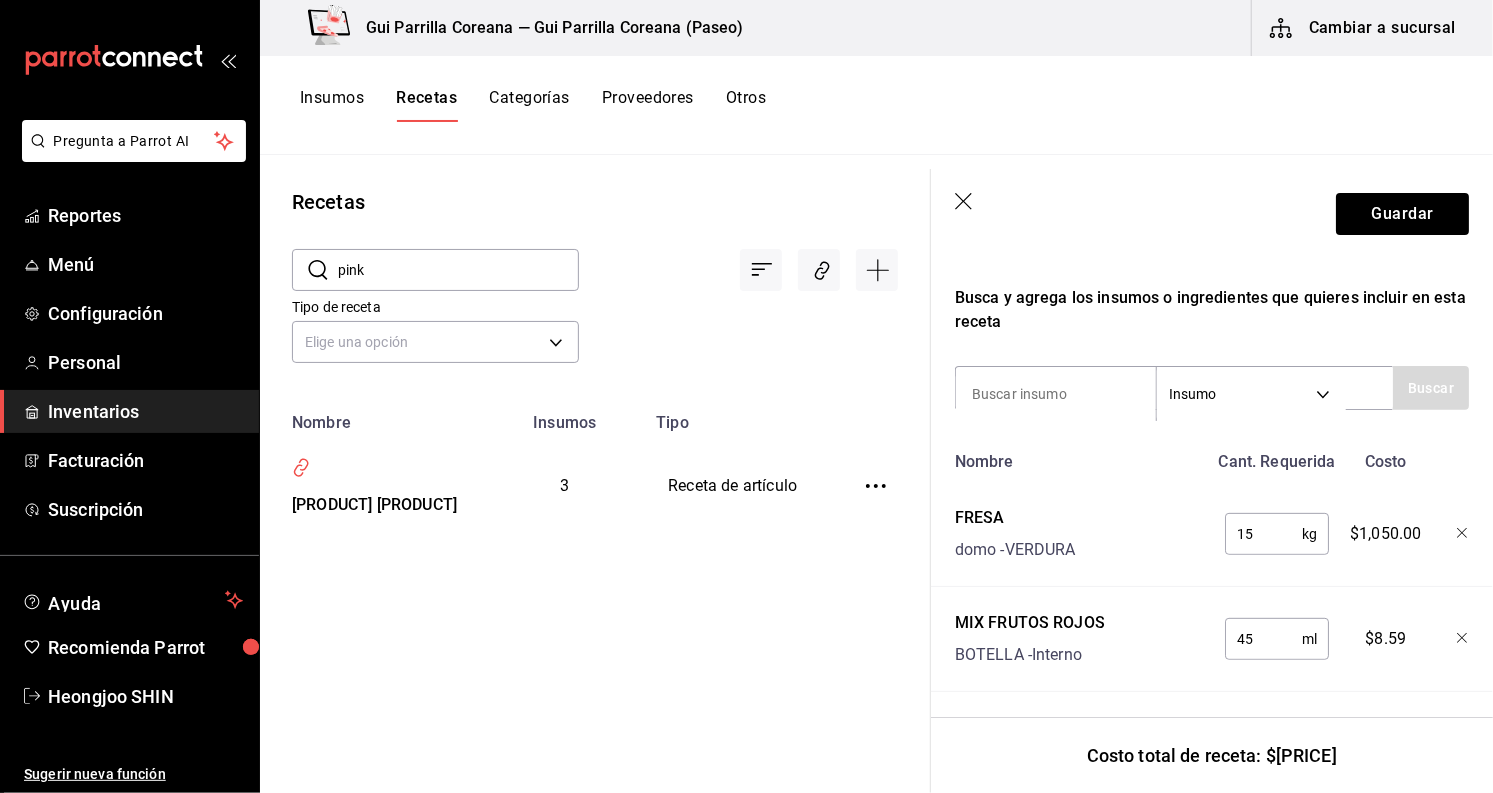 click on "domo -  VERDURA" at bounding box center (1015, 550) 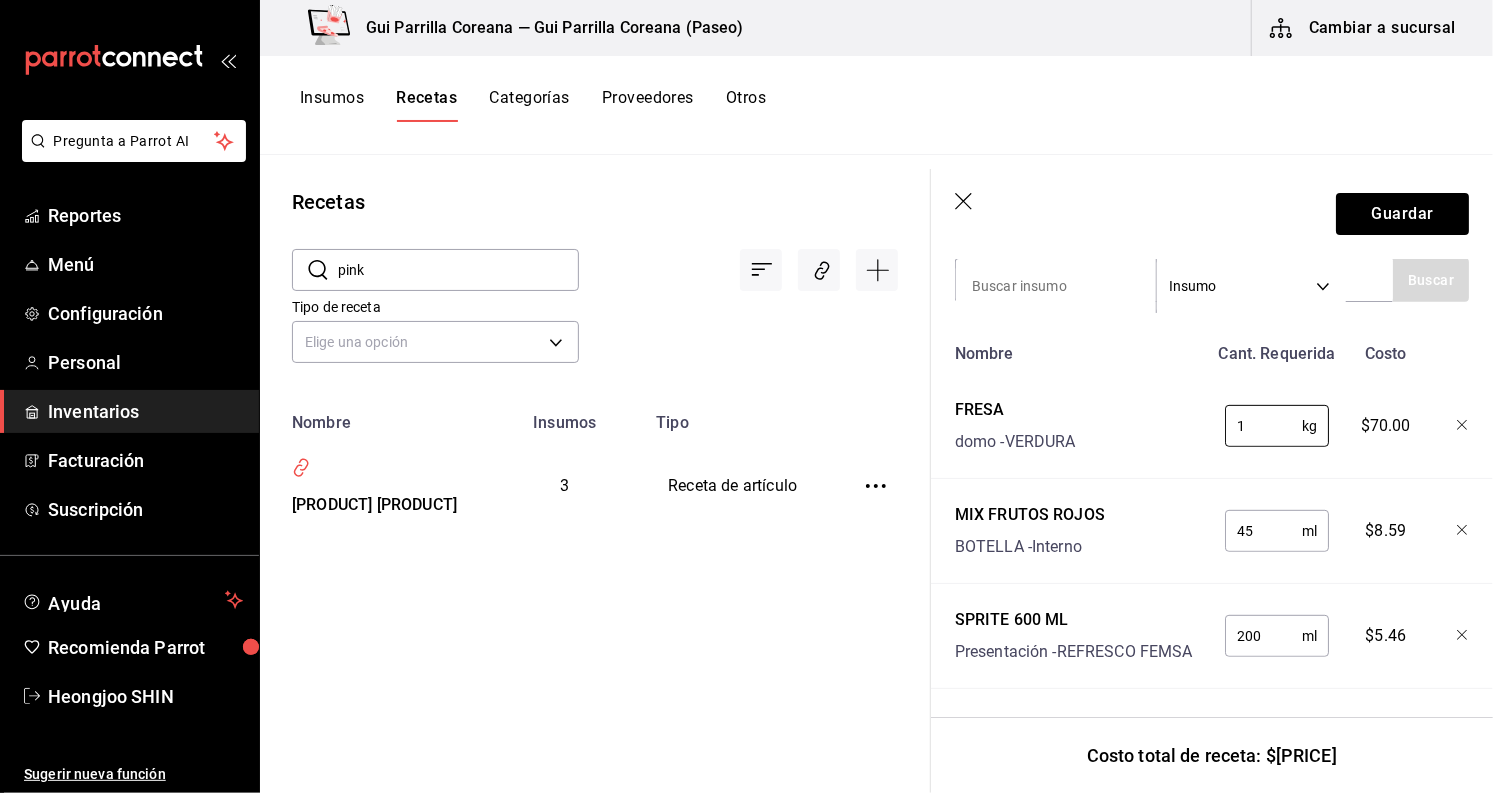 scroll, scrollTop: 457, scrollLeft: 0, axis: vertical 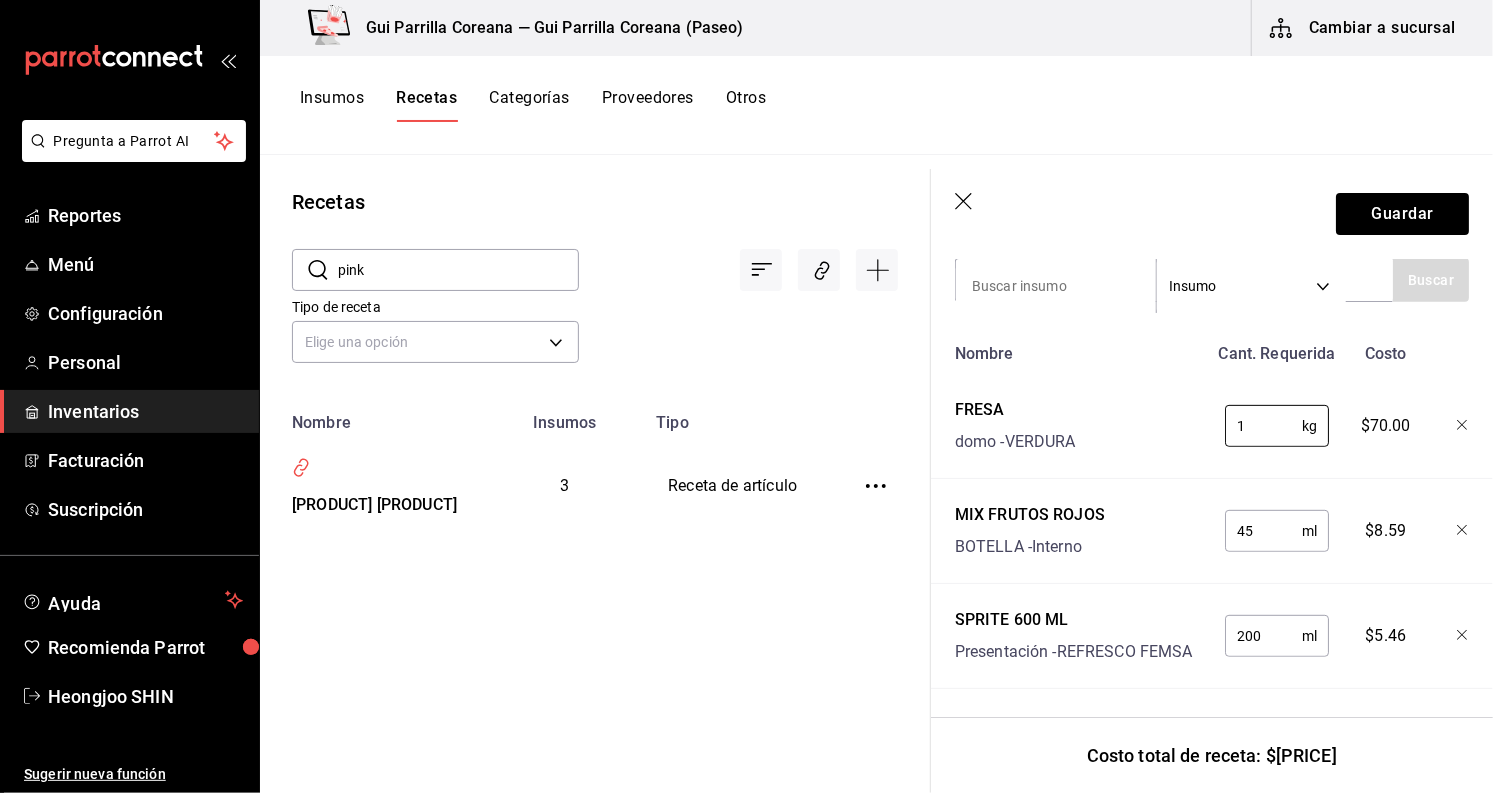 drag, startPoint x: 1260, startPoint y: 400, endPoint x: 1143, endPoint y: 415, distance: 117.95762 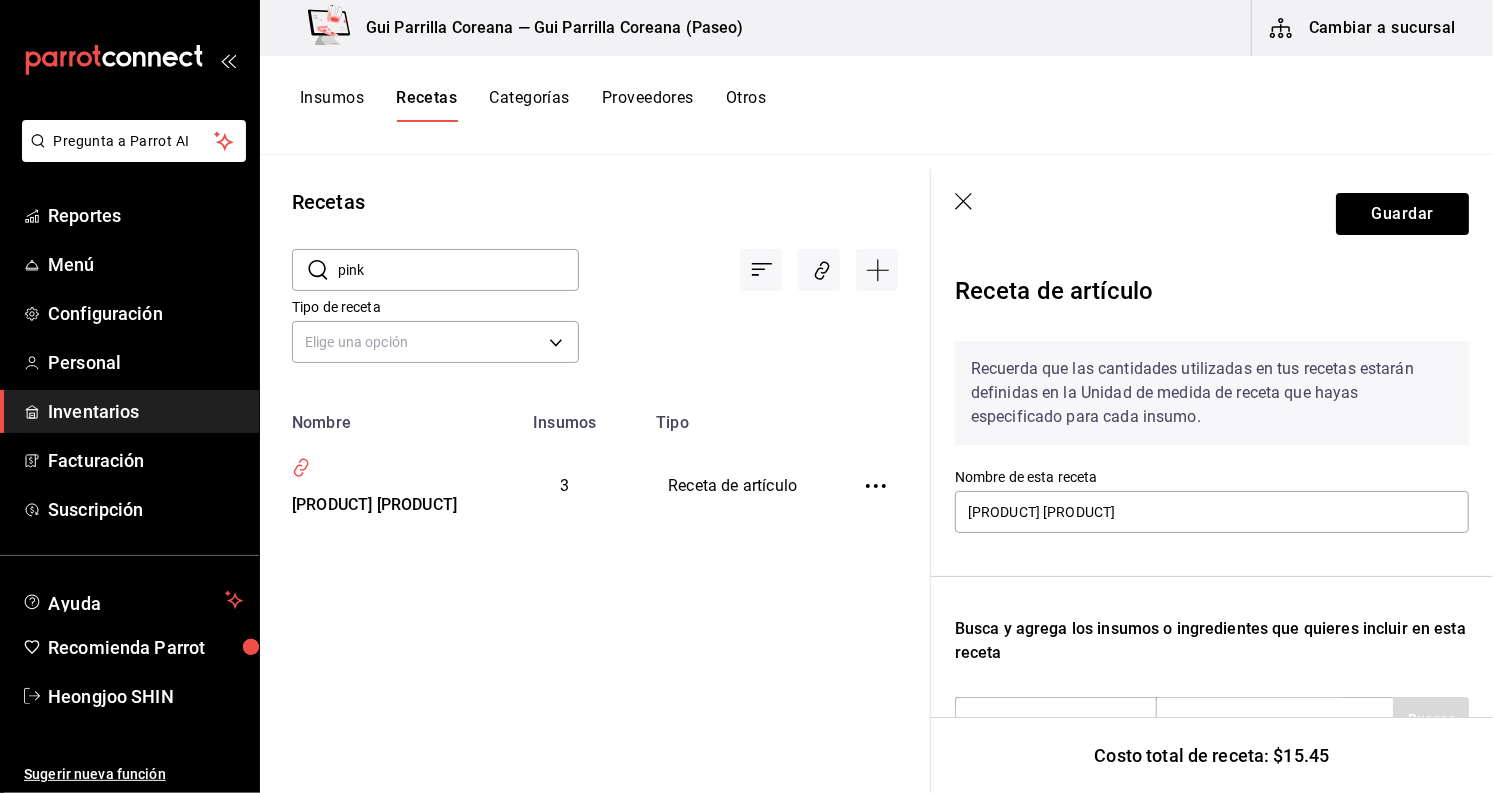 scroll, scrollTop: 0, scrollLeft: 0, axis: both 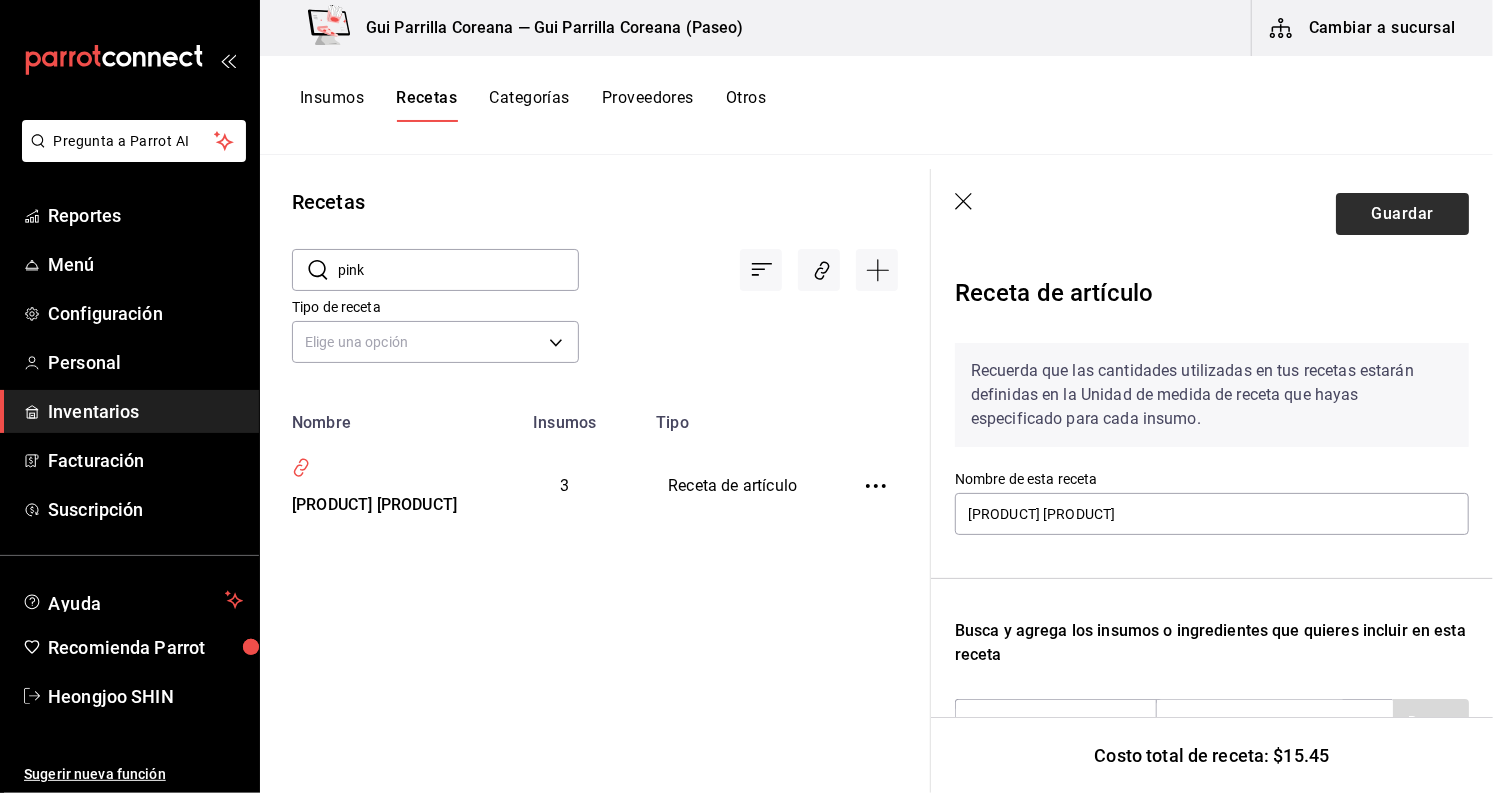 type on "0.02" 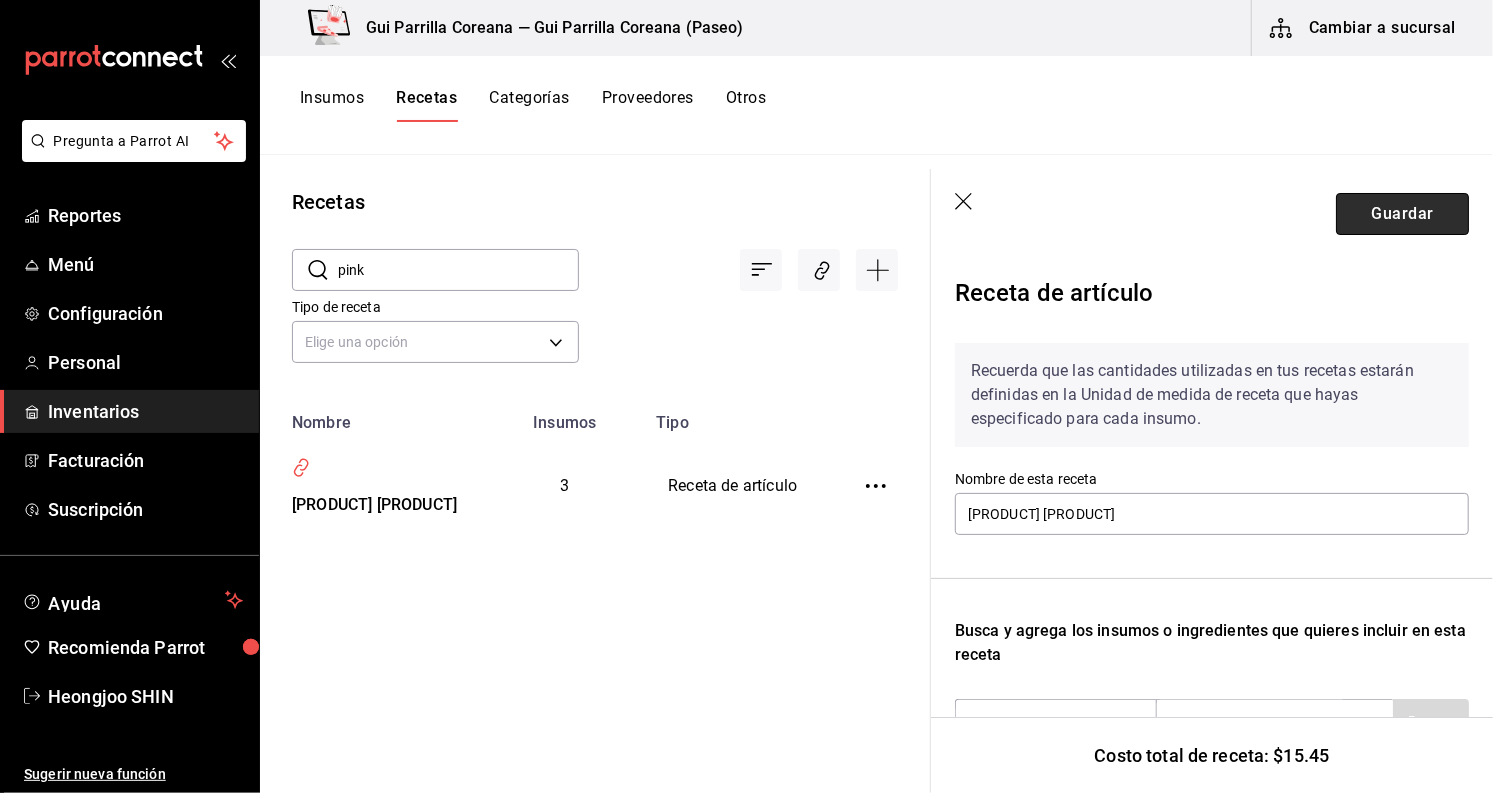 click on "Guardar" at bounding box center [1402, 214] 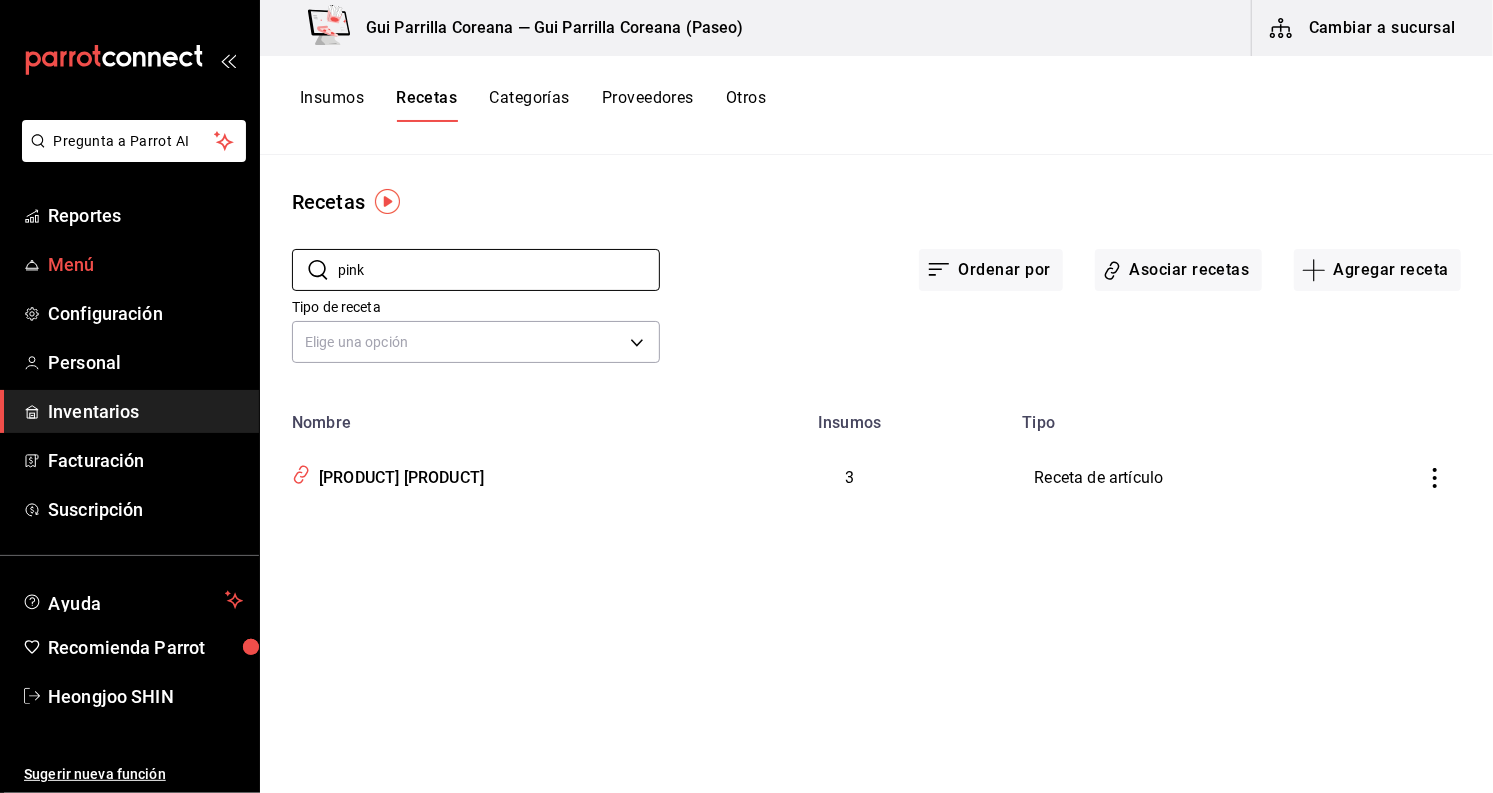 drag, startPoint x: 459, startPoint y: 274, endPoint x: 169, endPoint y: 266, distance: 290.11032 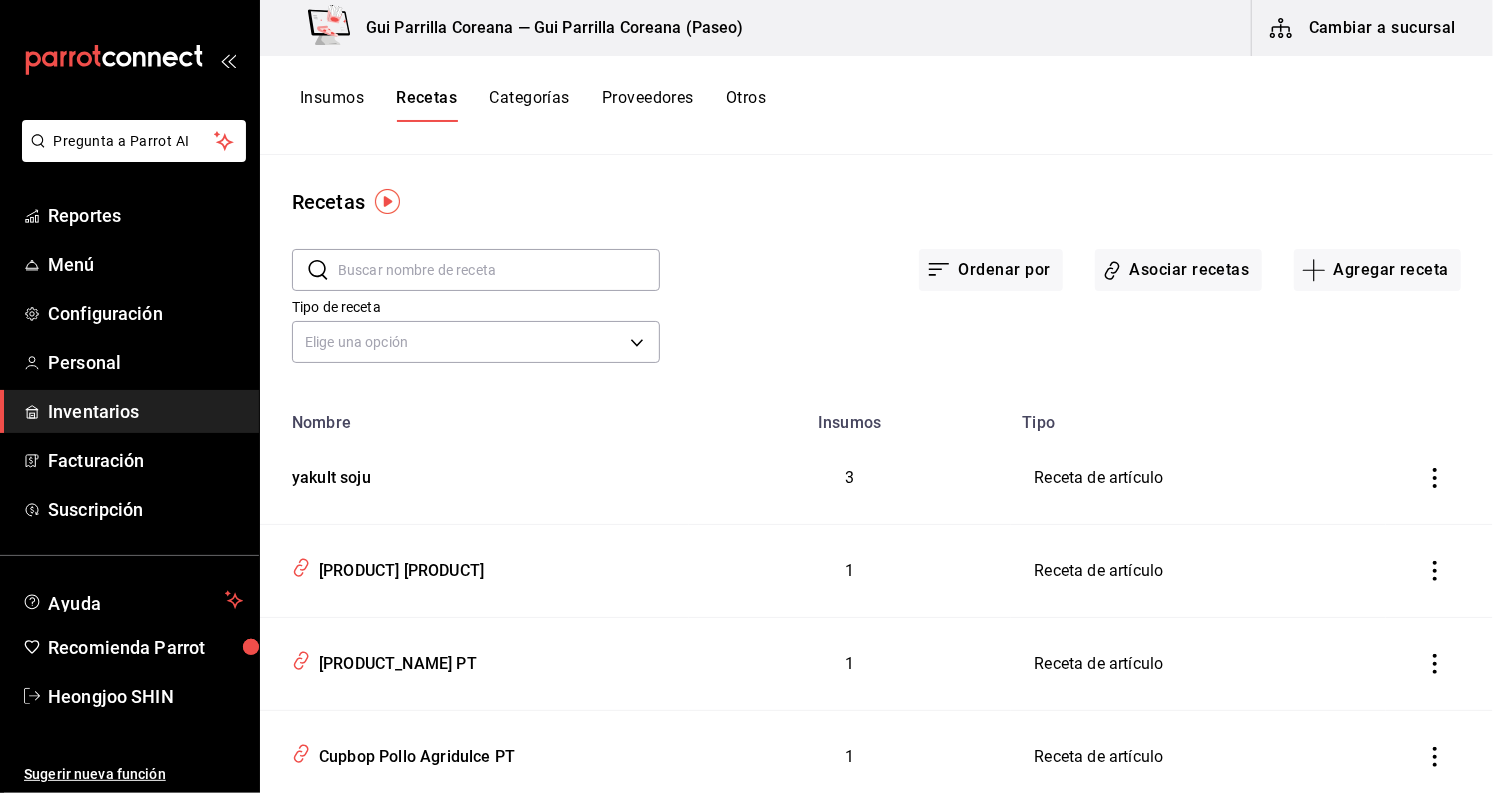 click at bounding box center [499, 270] 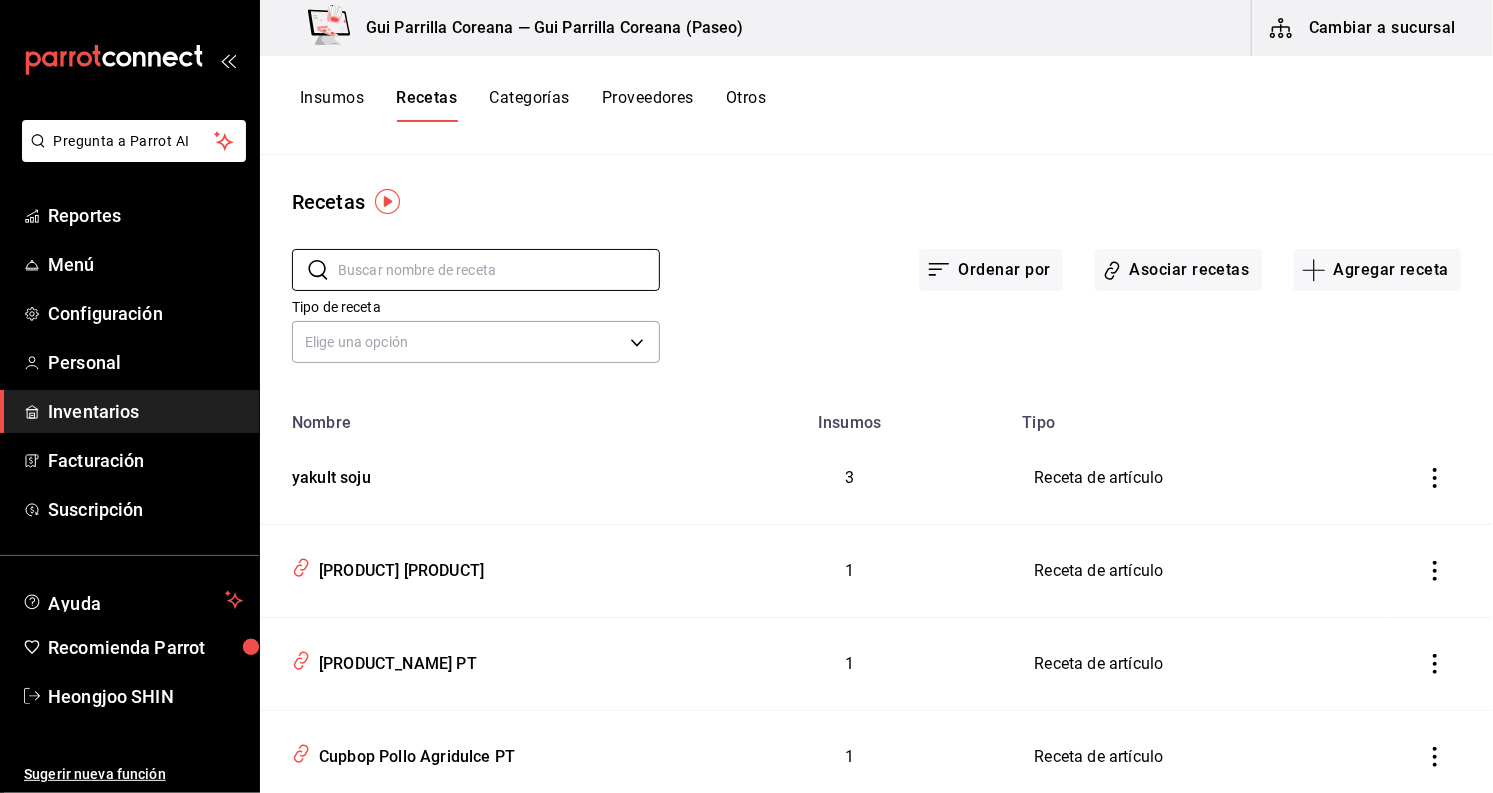 type 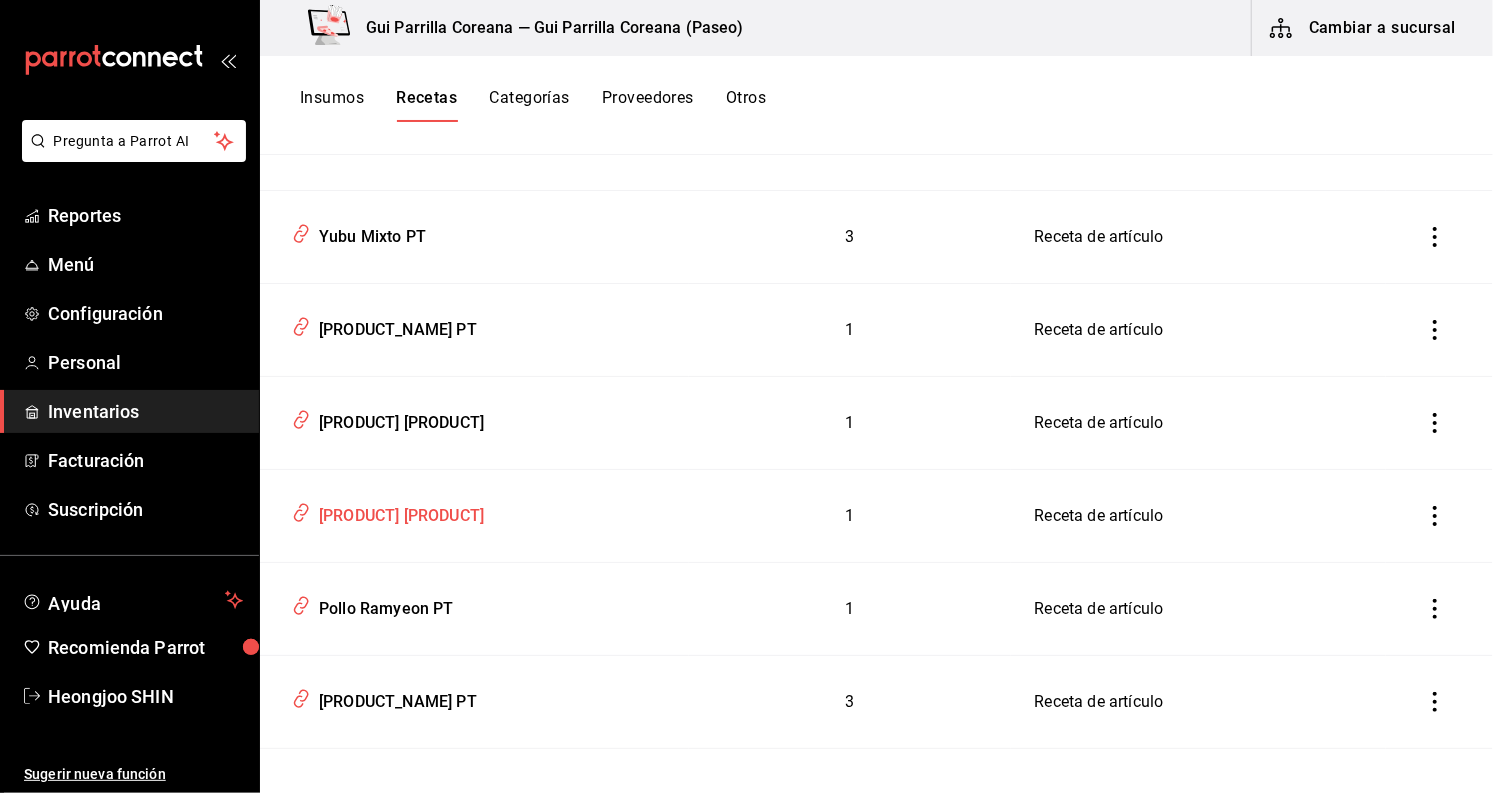 scroll, scrollTop: 1000, scrollLeft: 0, axis: vertical 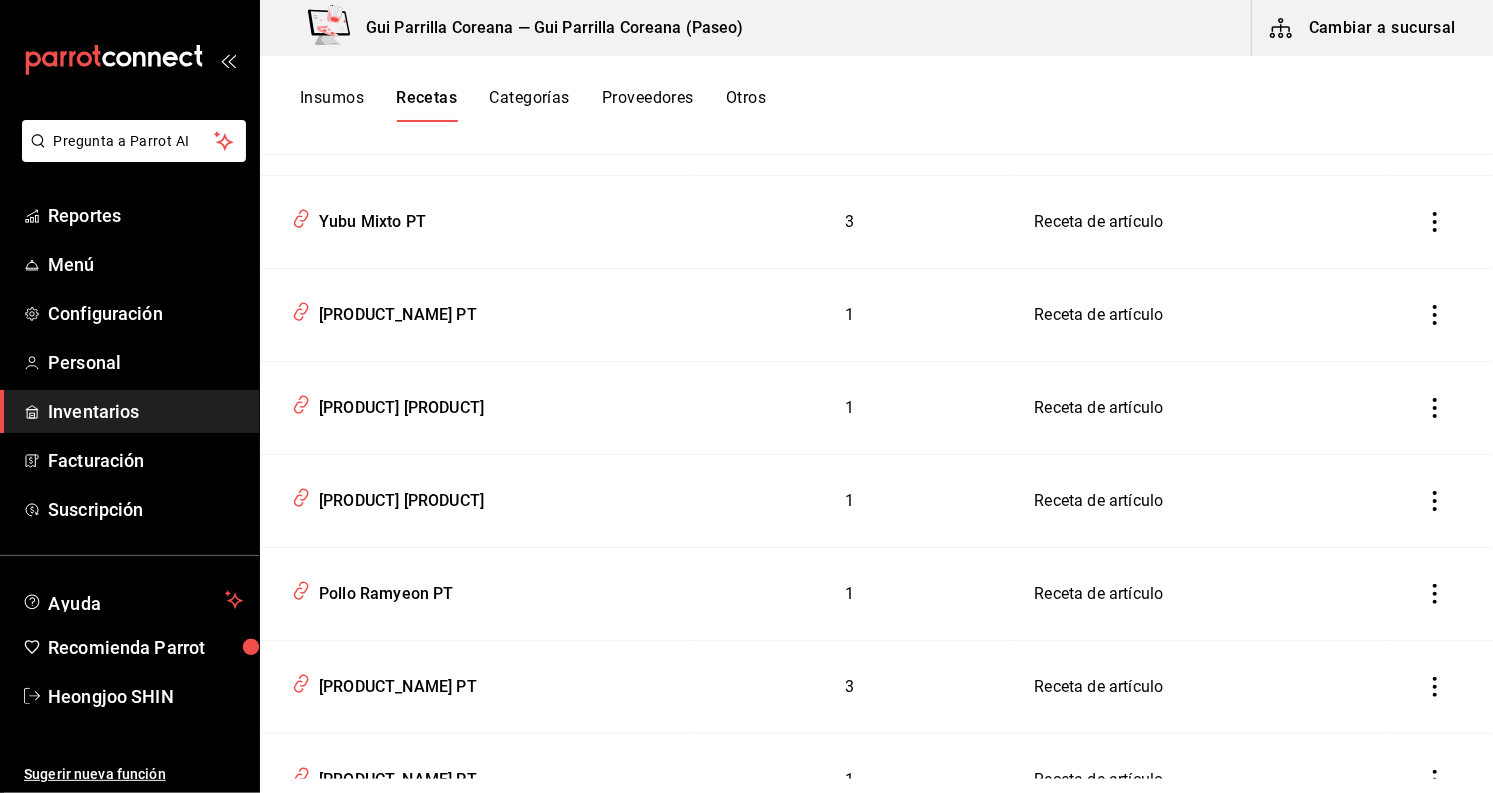 click on "Otros" at bounding box center [746, 105] 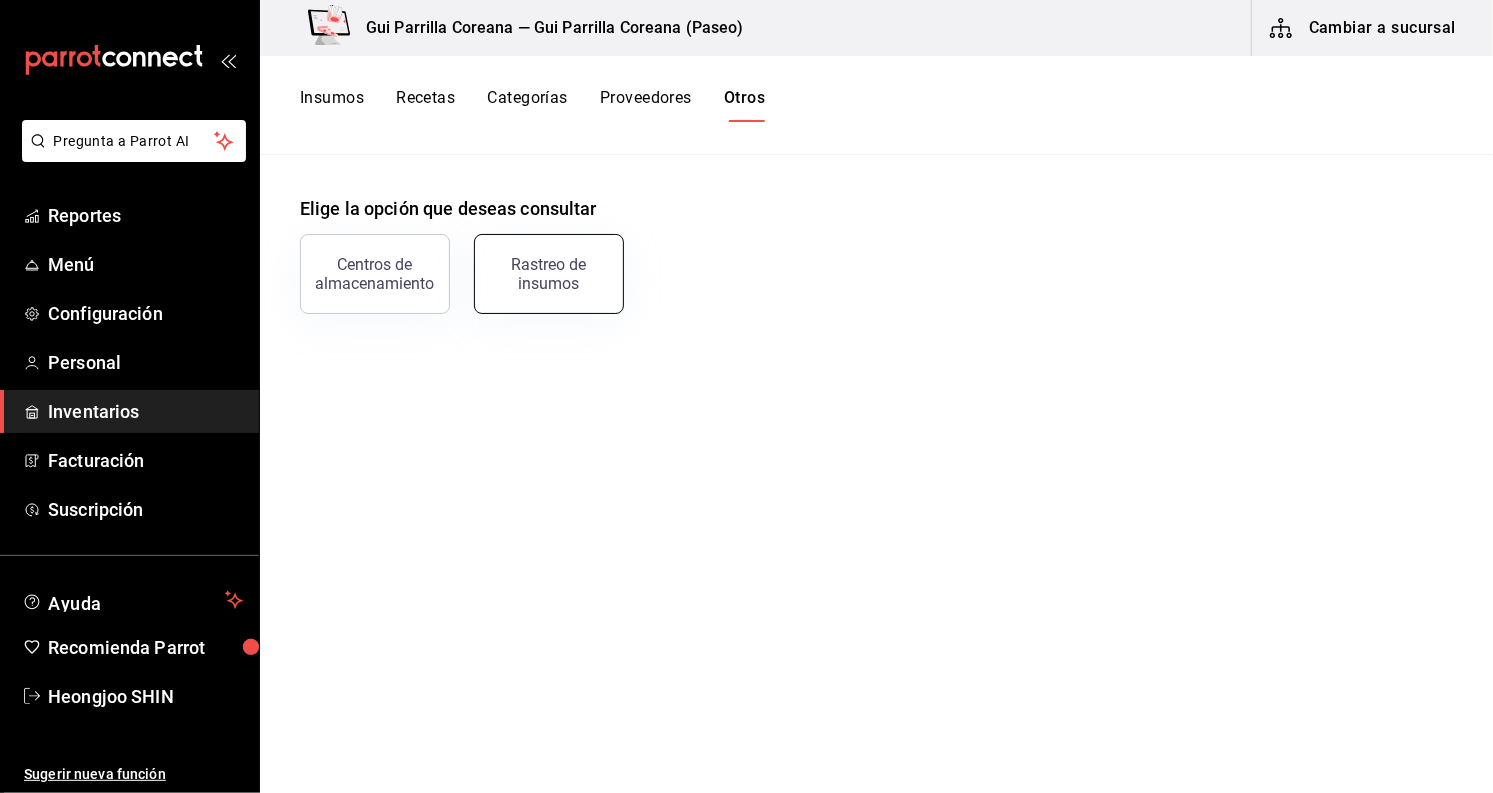 click on "Rastreo de insumos" at bounding box center [549, 274] 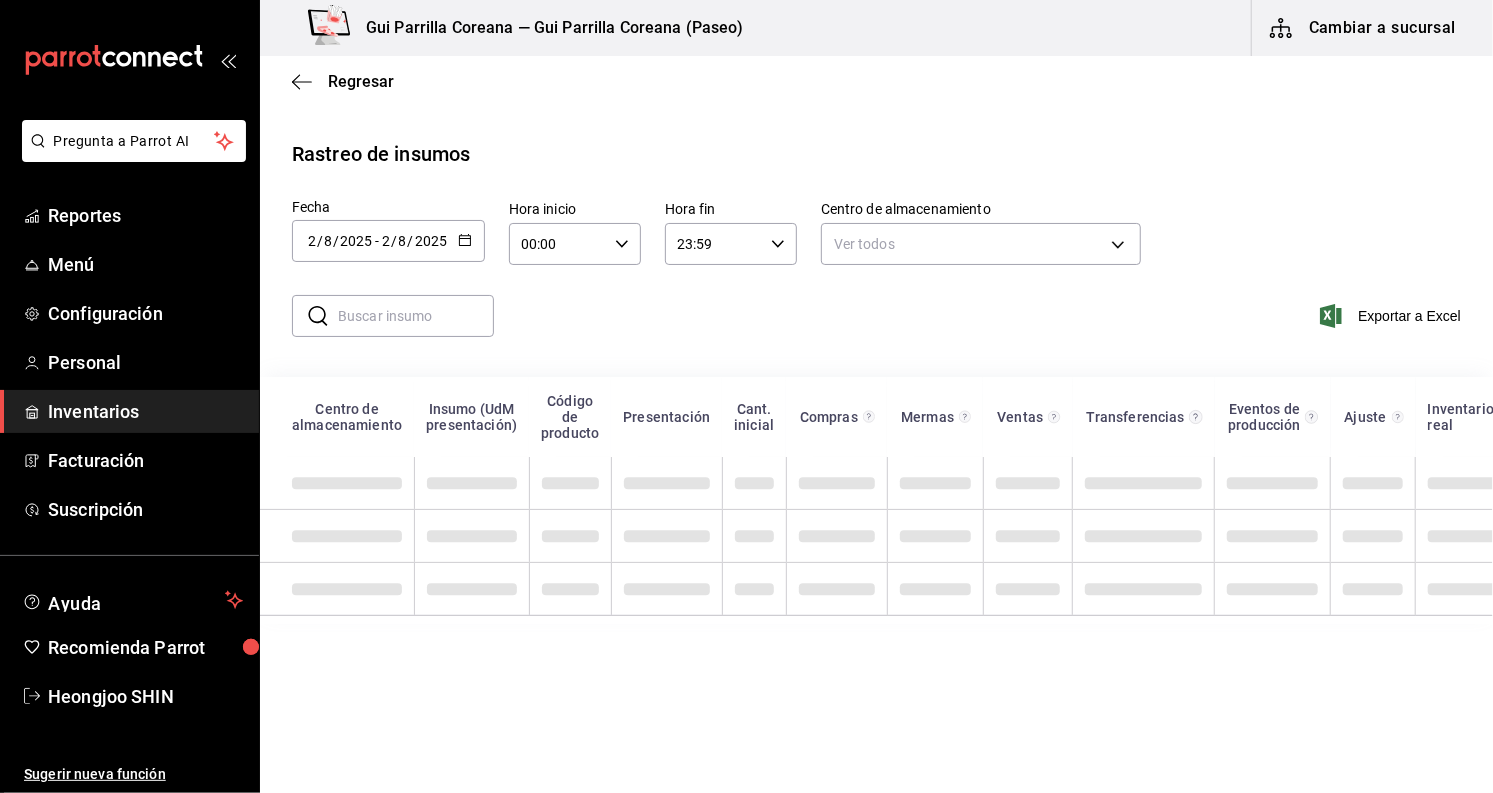 click on "/" at bounding box center (411, 241) 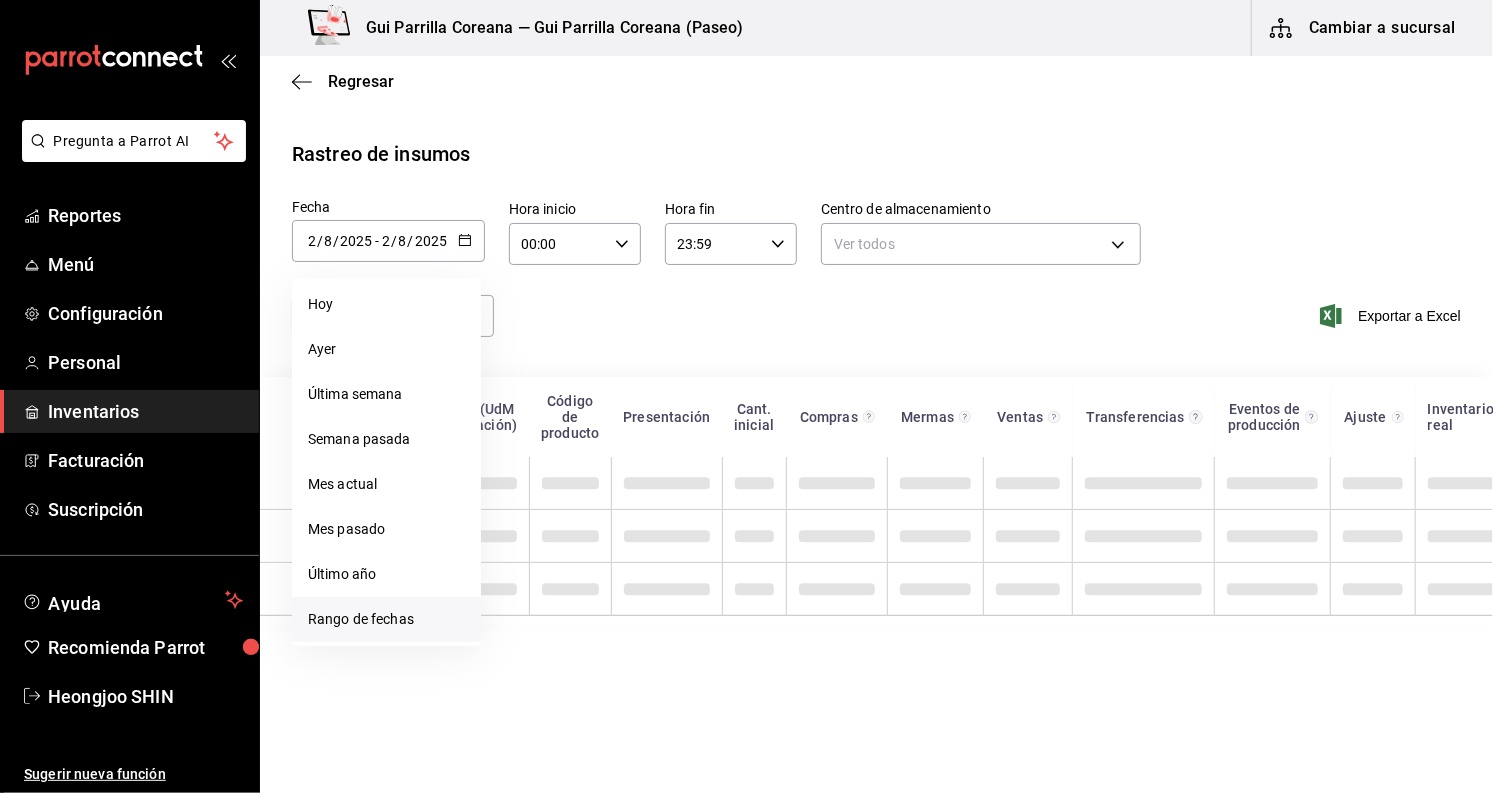 click on "Rango de fechas" at bounding box center [386, 619] 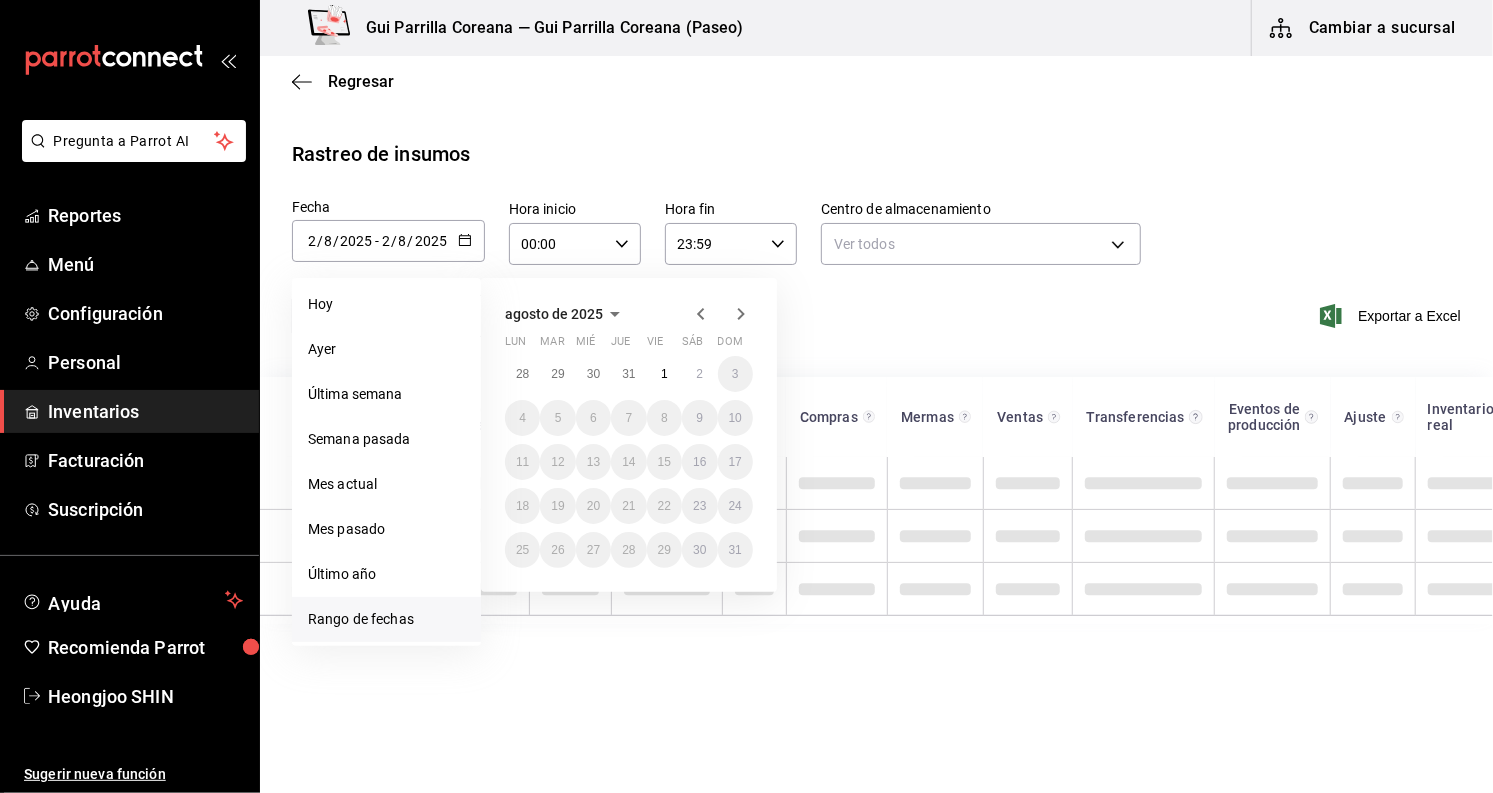 click 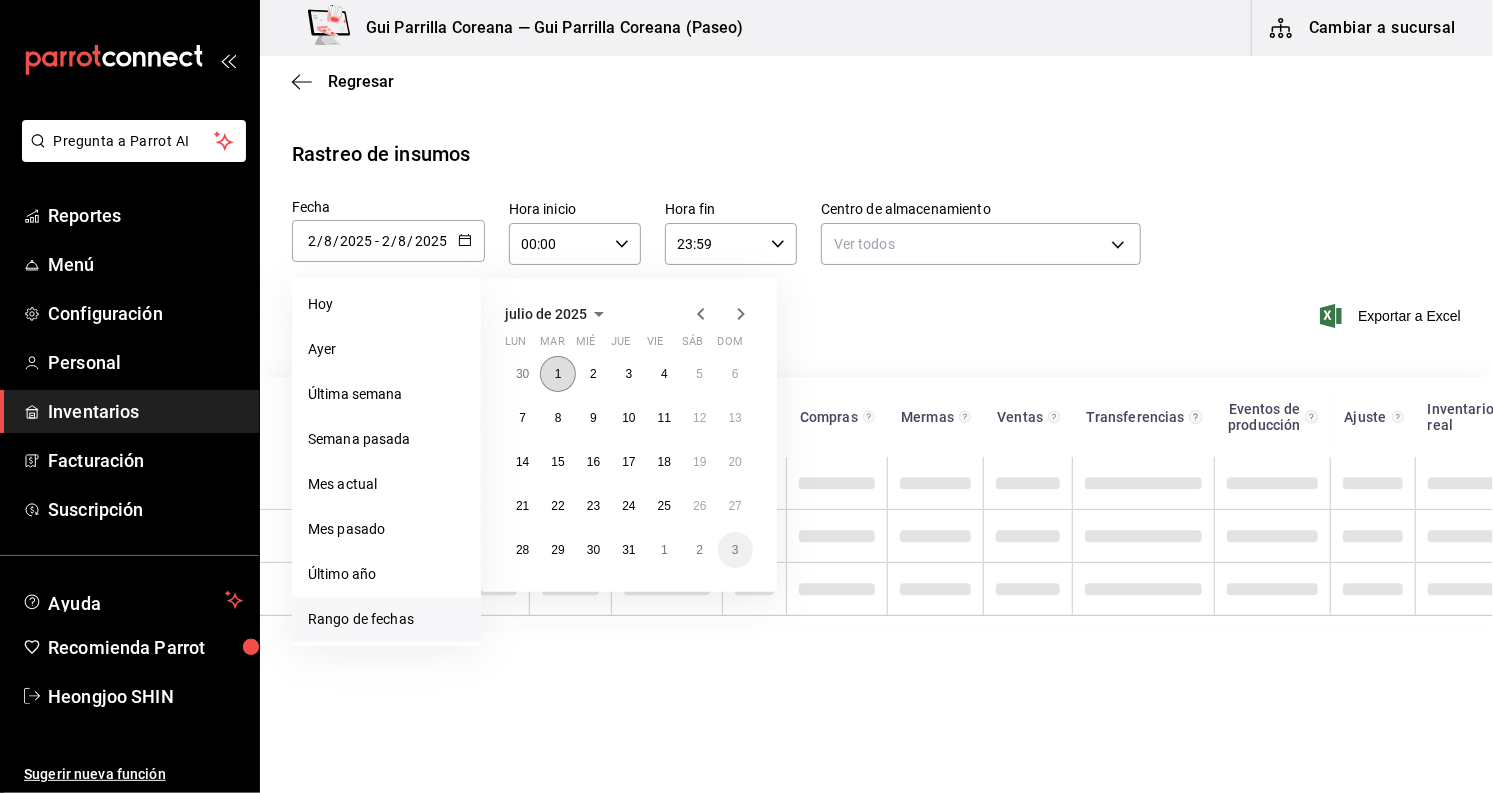 click on "1" at bounding box center [557, 374] 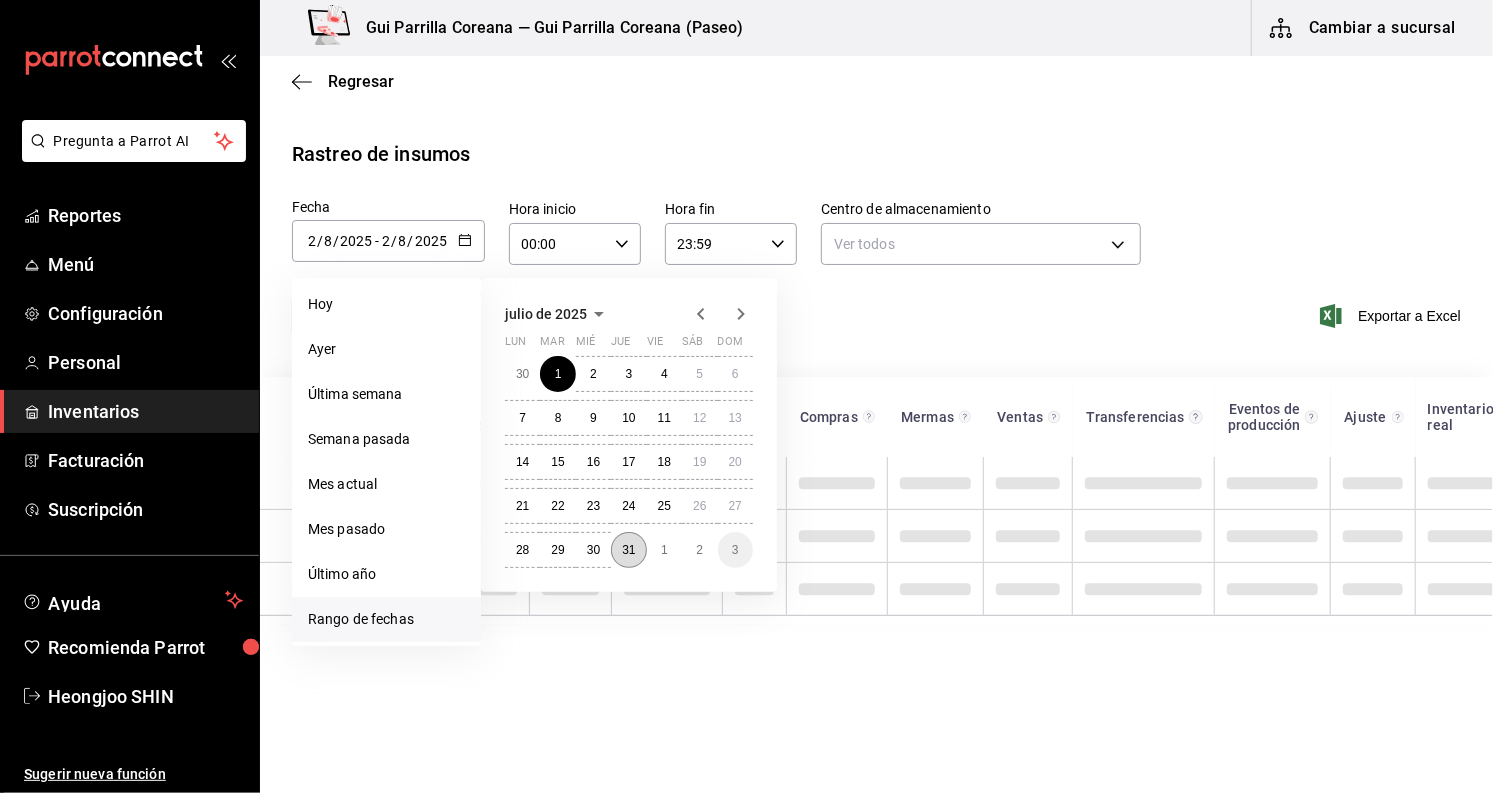 click on "31" at bounding box center (628, 550) 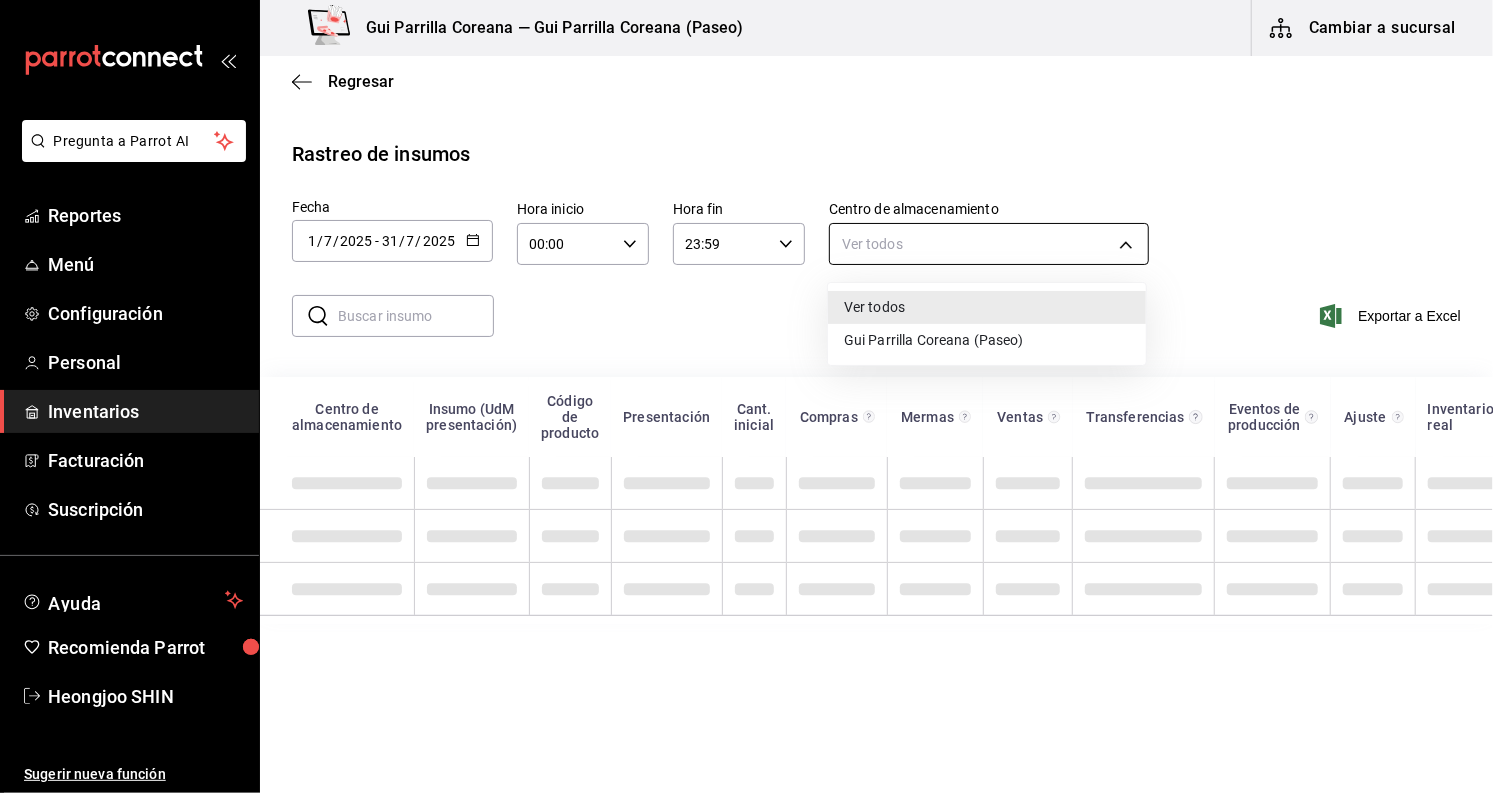 click on "Pregunta a Parrot AI Reportes   Menú   Configuración   Personal   Inventarios   Facturación   Suscripción   Ayuda Recomienda Parrot   Heongjoo SHIN   Sugerir nueva función   Gui Parrilla Coreana — Gui Parrilla Coreana (Paseo) Cambiar a sucursal Regresar Rastreo de insumos Fecha 2025-07-01 1 / 7 / 2025 - 2025-07-31 31 / 7 / 2025 julio de 2025 lun mar mié jue vie sáb dom 30 1 2 3 4 5 6 7 8 9 10 11 12 13 14 15 16 17 18 19 20 21 22 23 24 25 26 27 28 29 30 31 1 2 3 Hora inicio 00:00 Hora inicio Hora fin 23:59 Hora fin Centro de almacenamiento Ver todos all ​ ​ Exportar a Excel Centro de almacenamiento Insumo (UdM presentación) Código de producto Presentación Cant. inicial Compras Mermas Ventas Transferencias Eventos de producción Ajuste Inventario real GANA 1 MES GRATIS EN TU SUSCRIPCIÓN AQUÍ Pregunta a Parrot AI Reportes   Menú   Configuración   Personal   Inventarios   Facturación   Suscripción   Ayuda Recomienda Parrot   Heongjoo SHIN   Sugerir nueva función   Eliminar (81) 2046 6363" at bounding box center (746, 394) 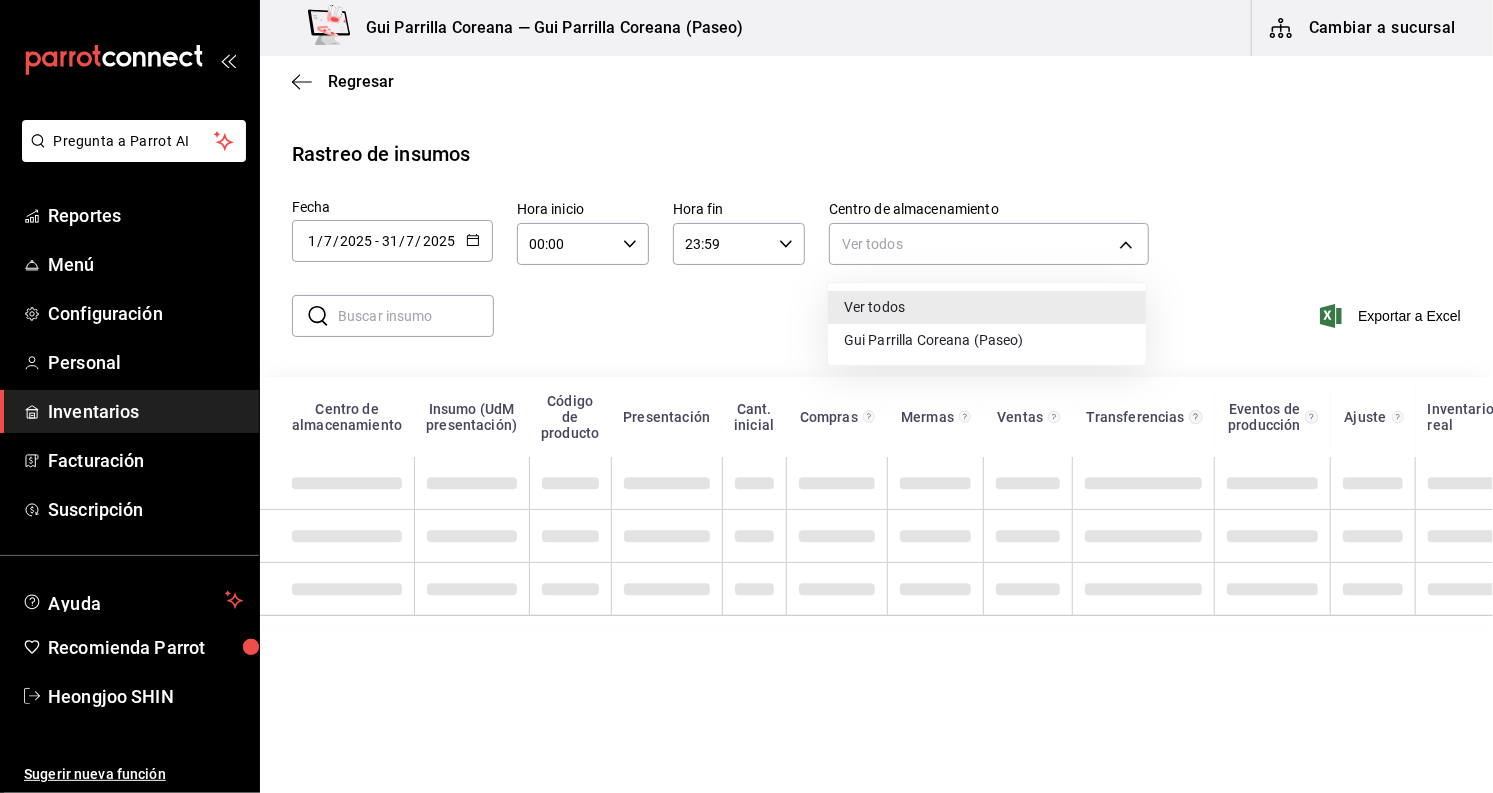 click on "Gui Parrilla Coreana (Paseo)" at bounding box center [987, 340] 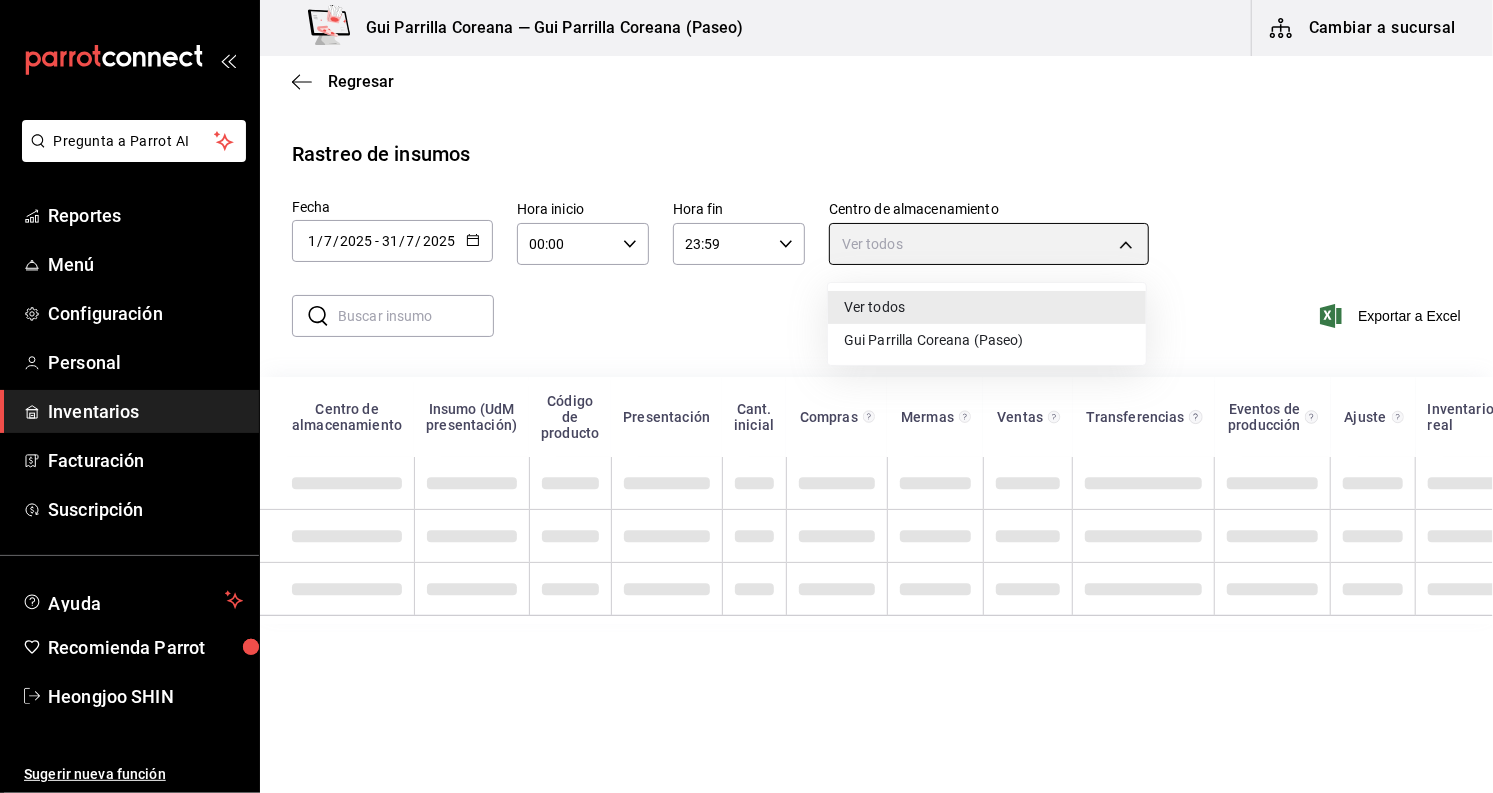 type on "12602322-cc99-4a9f-9de1-e3f37b51d749" 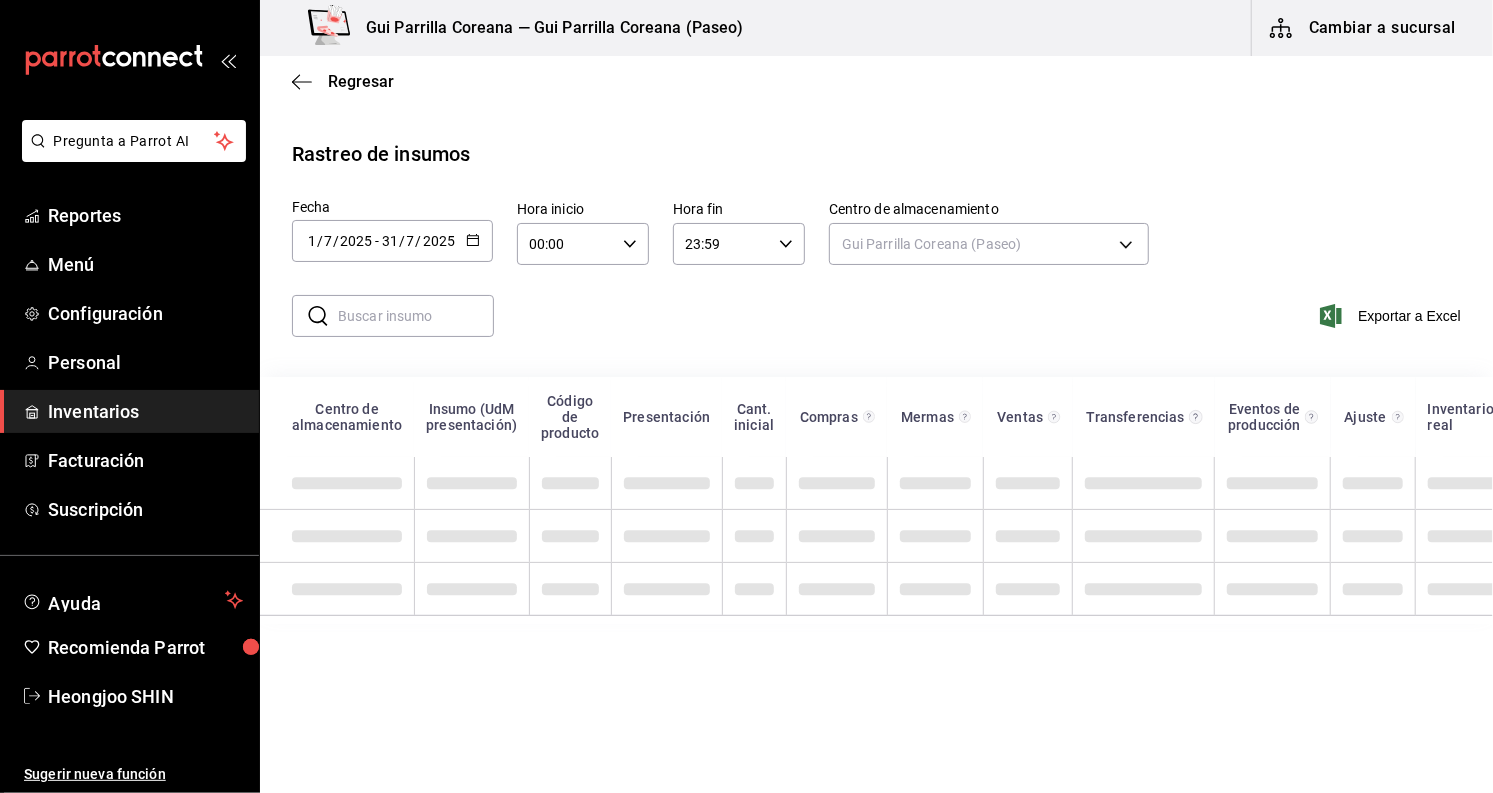 click at bounding box center [416, 316] 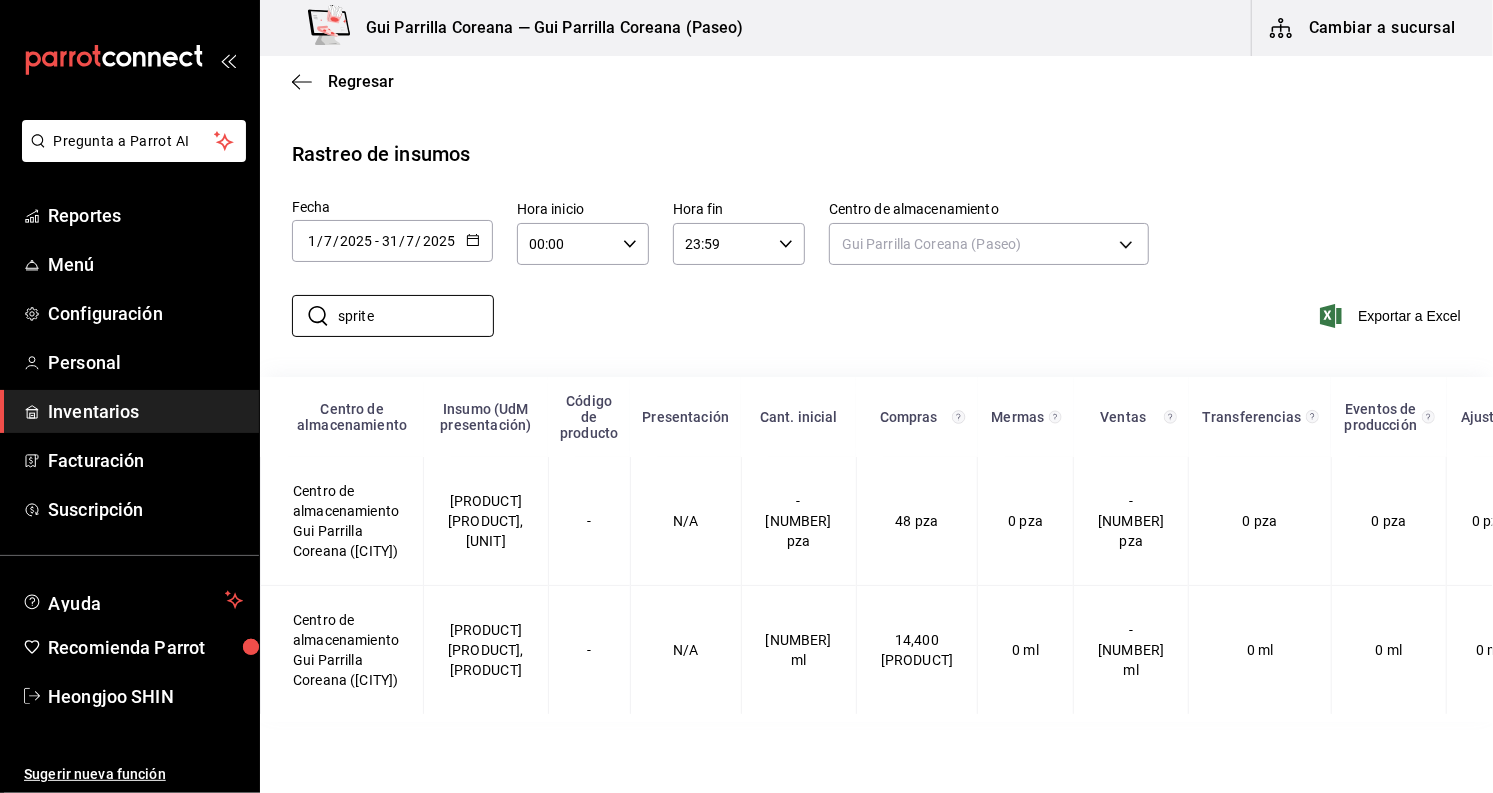 type on "sprite" 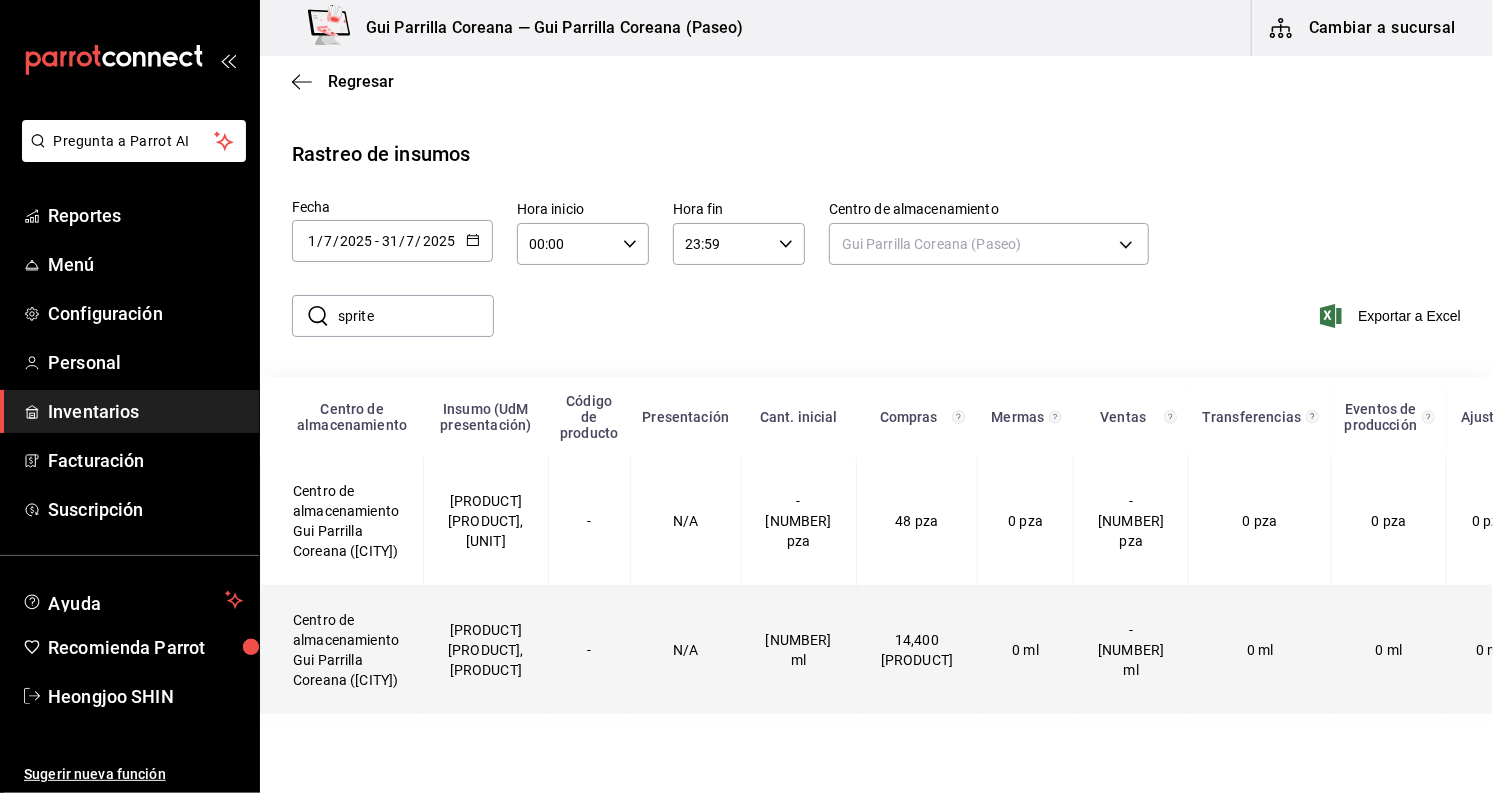 drag, startPoint x: 453, startPoint y: 761, endPoint x: 603, endPoint y: 687, distance: 167.26027 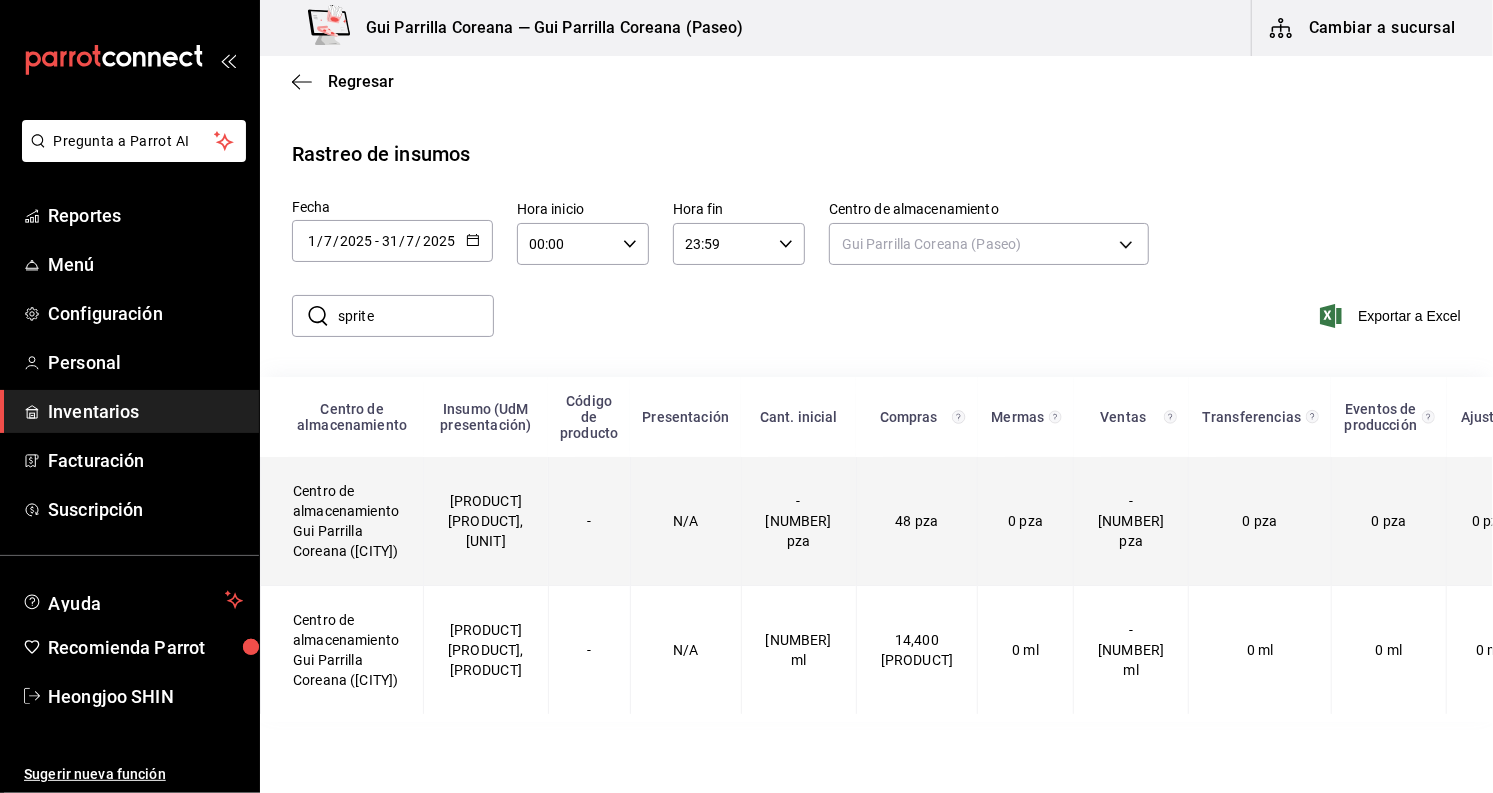 click on "N/A" at bounding box center [685, 521] 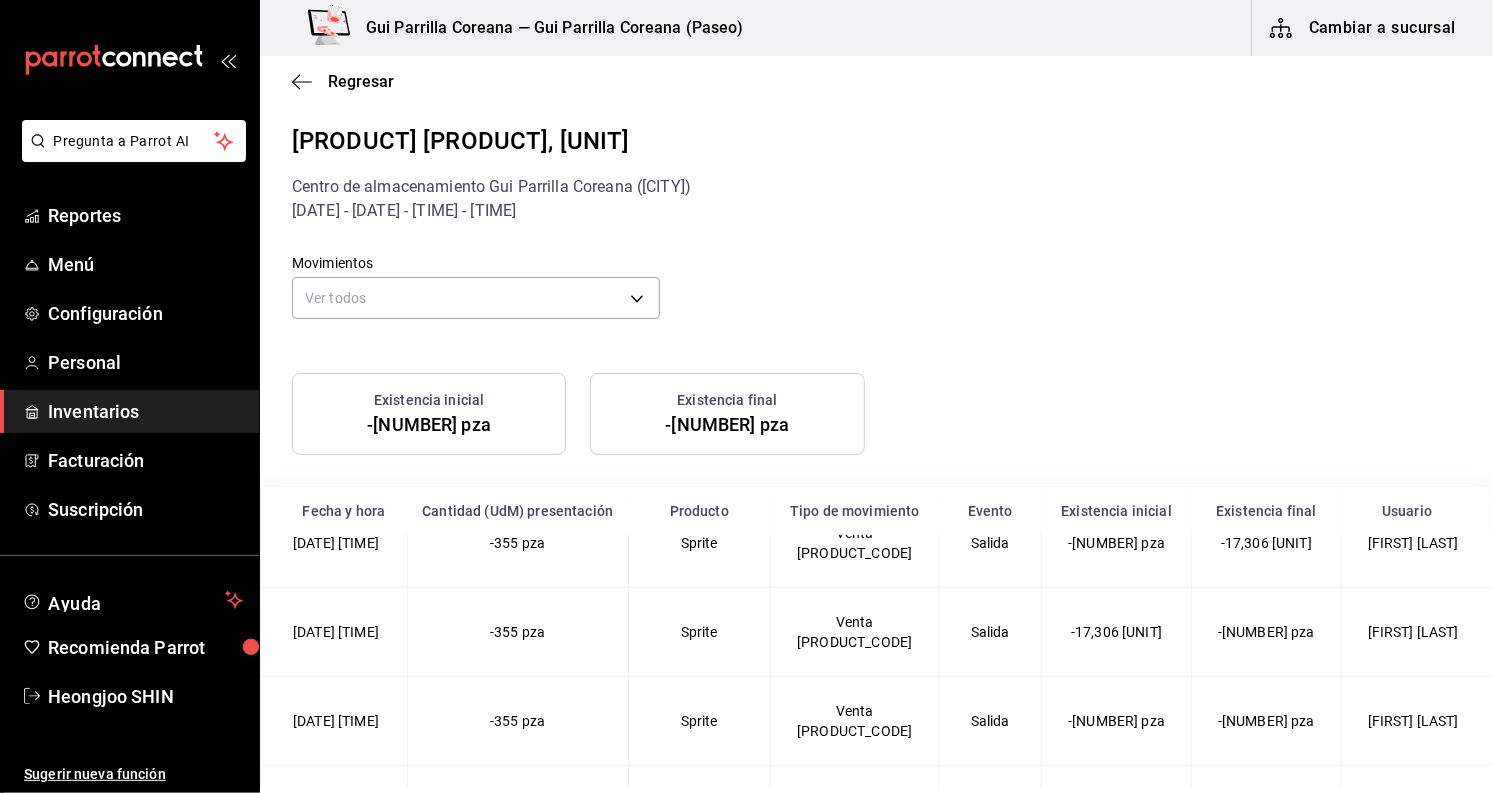 scroll, scrollTop: 0, scrollLeft: 0, axis: both 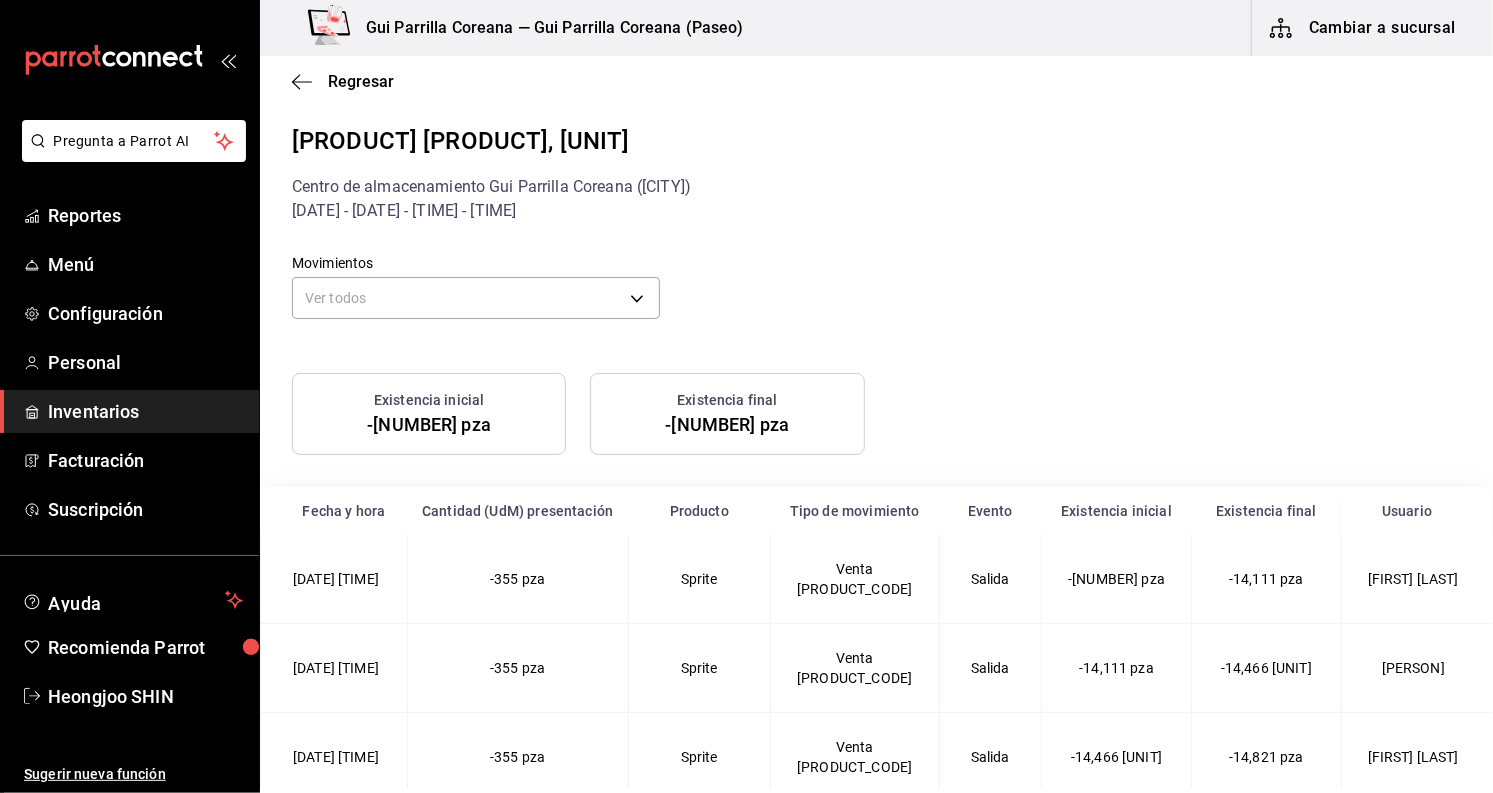 click on "-355 pza" at bounding box center [517, 579] 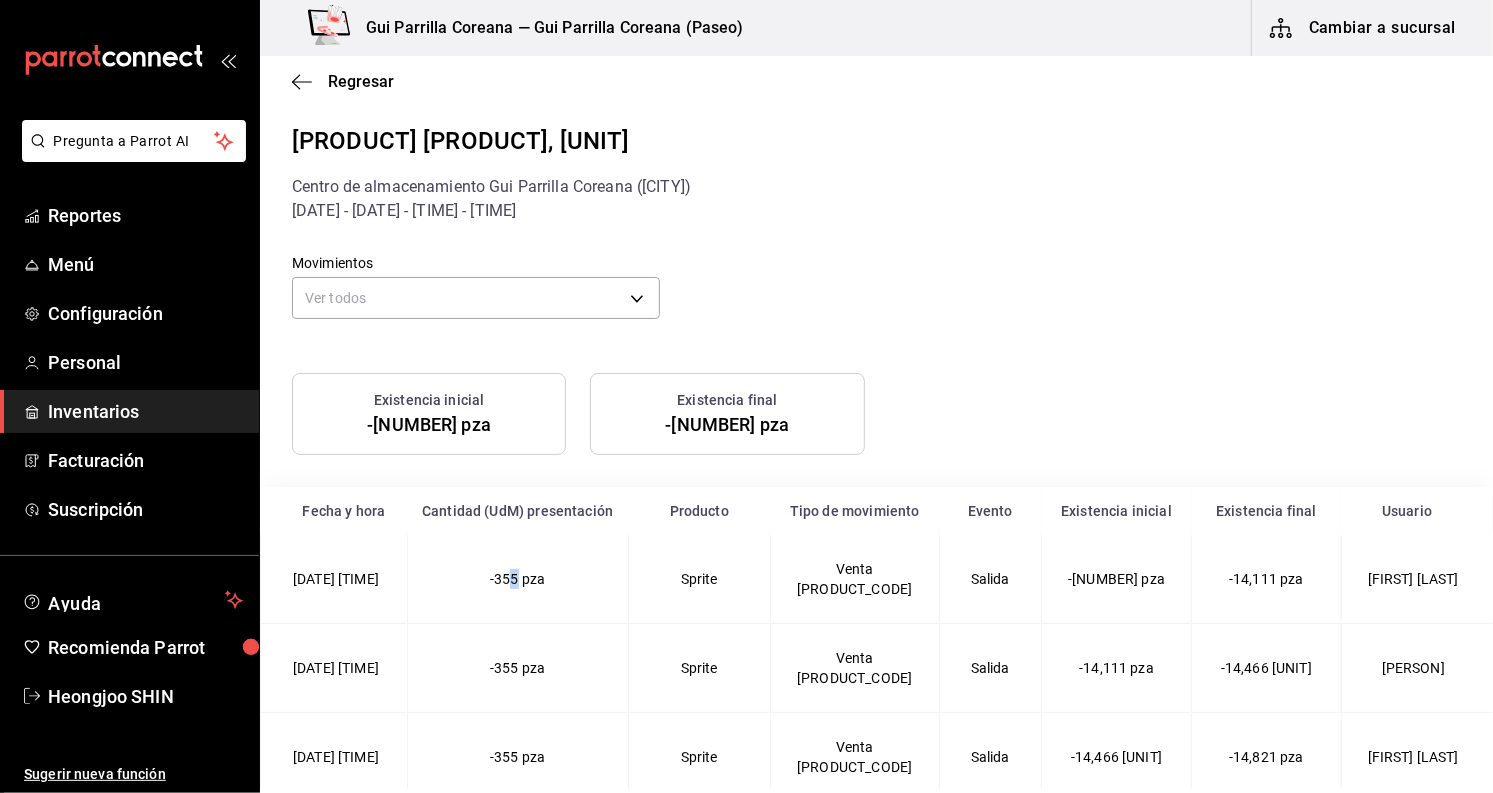 click on "-355 pza" at bounding box center (517, 579) 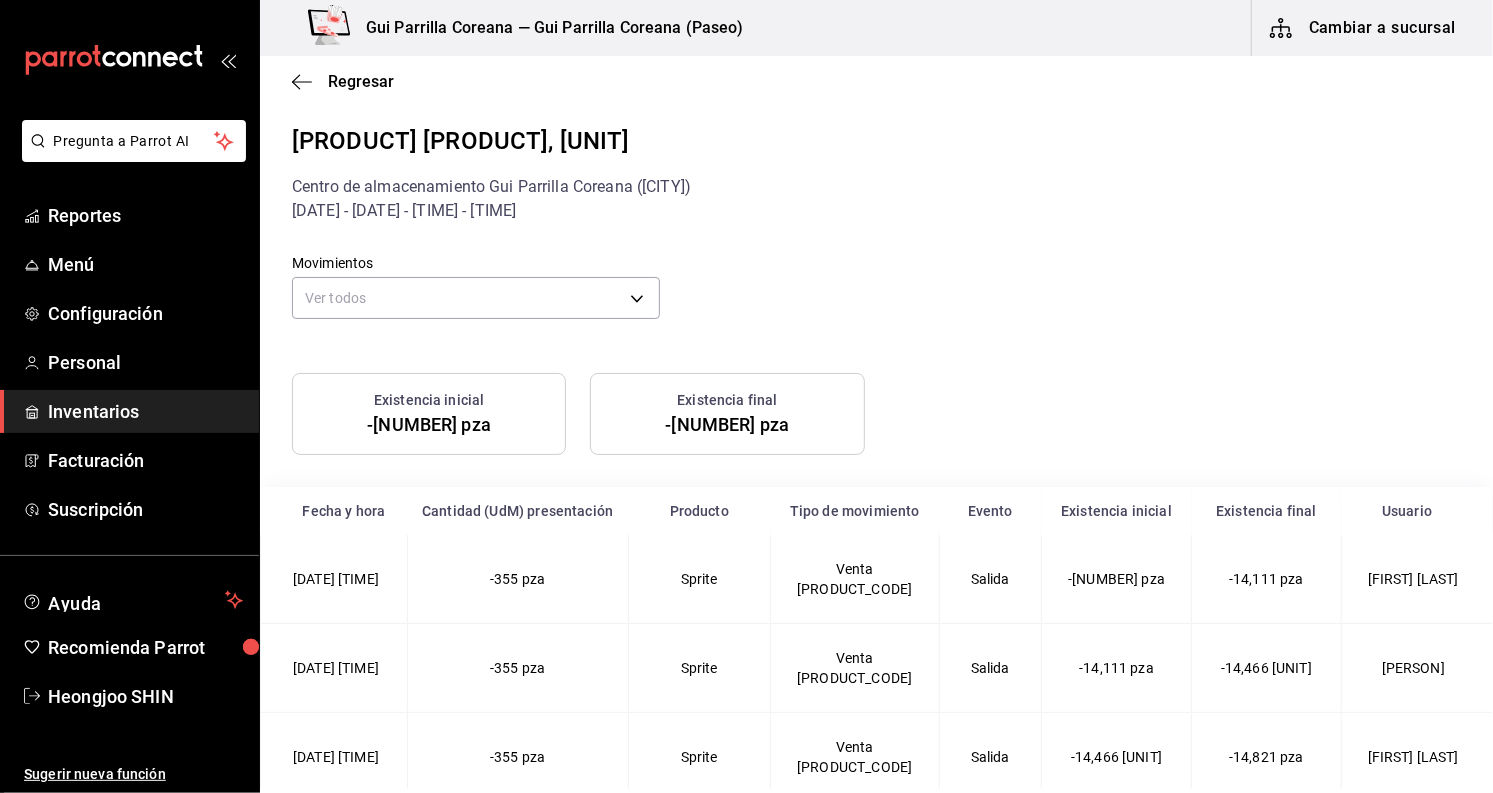 click on "1/07/2025 5:49 PM" at bounding box center [334, 579] 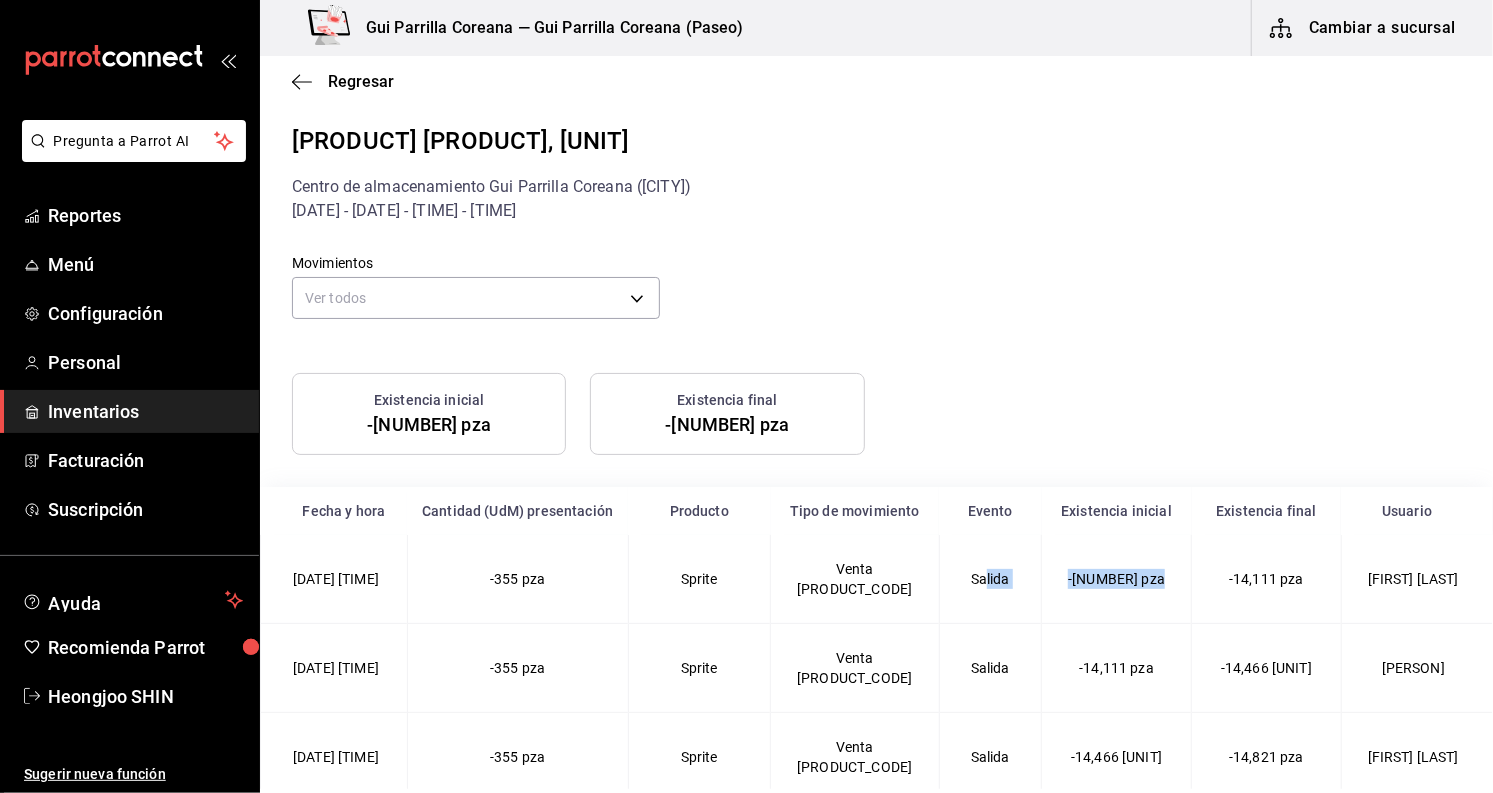drag, startPoint x: 1177, startPoint y: 593, endPoint x: 965, endPoint y: 599, distance: 212.08488 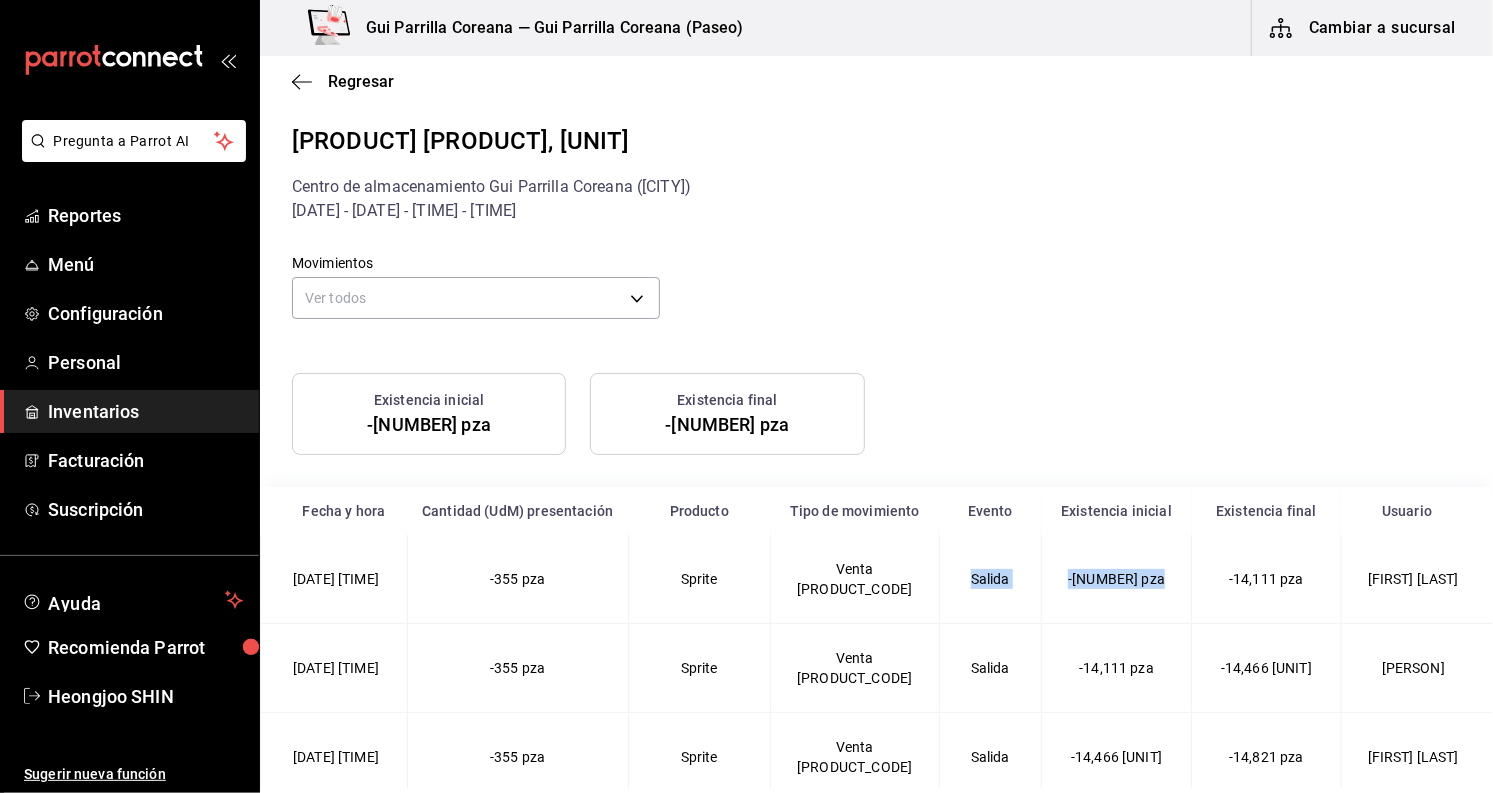 click on "Salida" at bounding box center (990, 579) 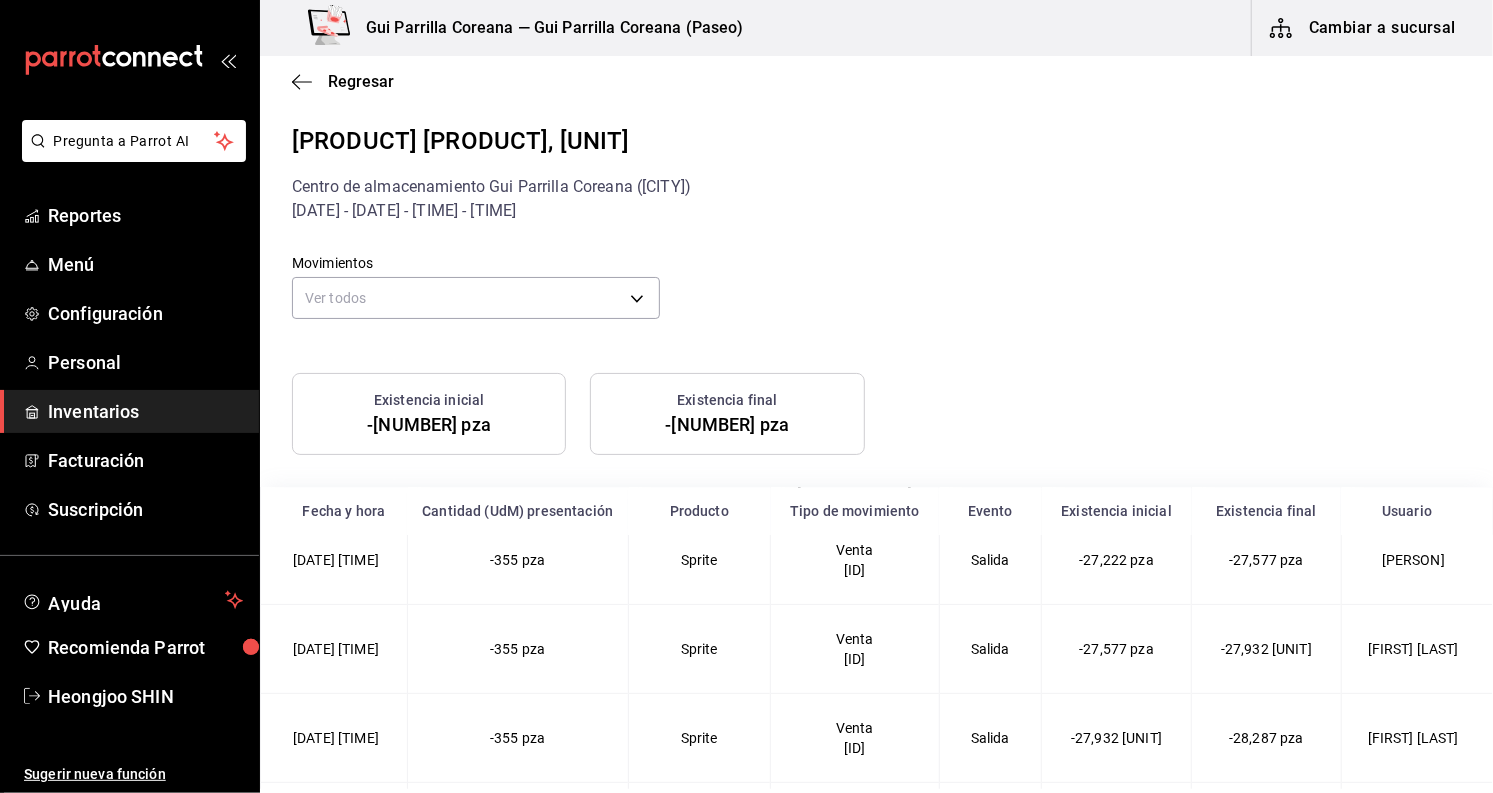 scroll, scrollTop: 3777, scrollLeft: 0, axis: vertical 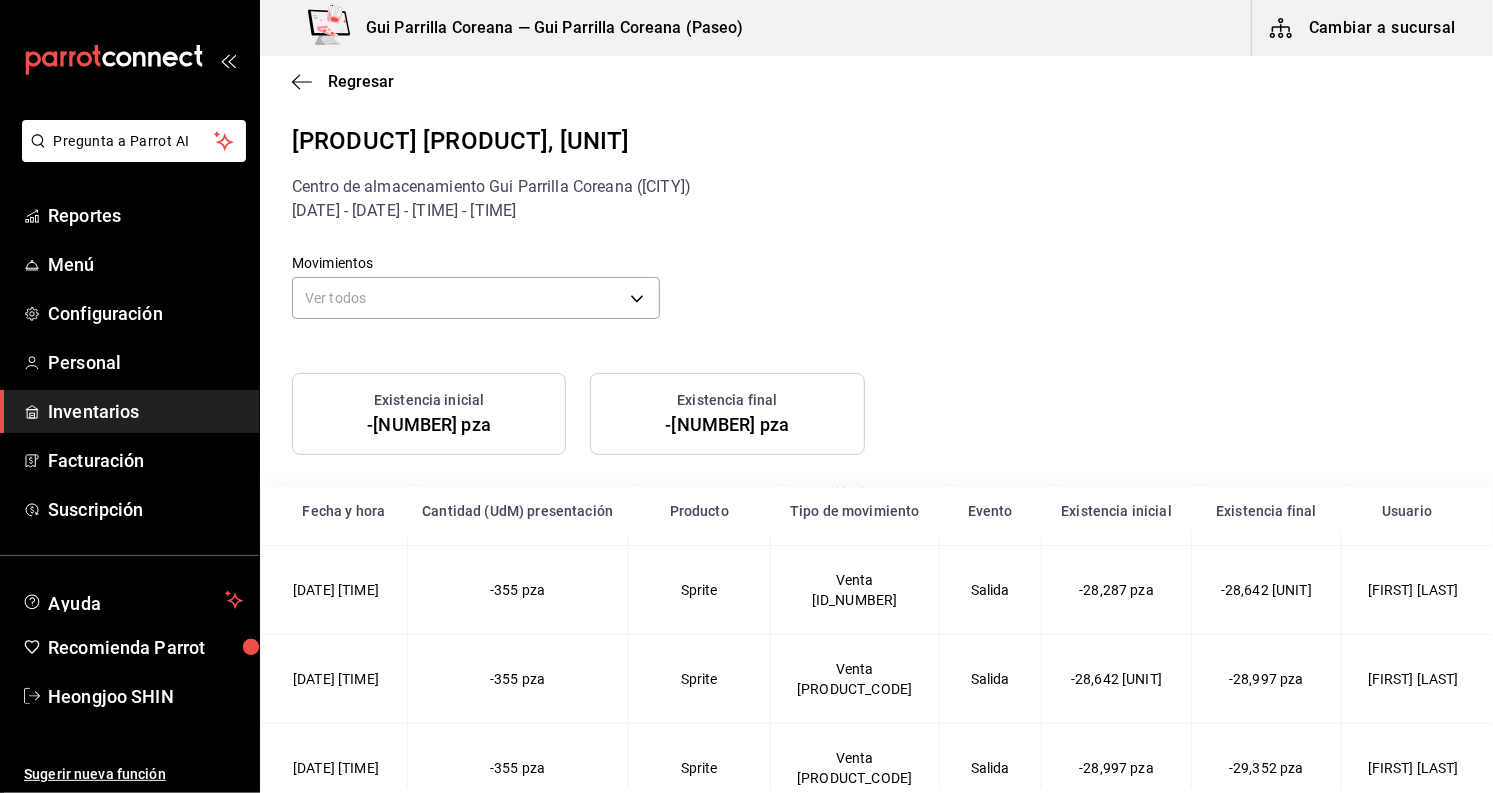click on "Regresar" at bounding box center [876, 81] 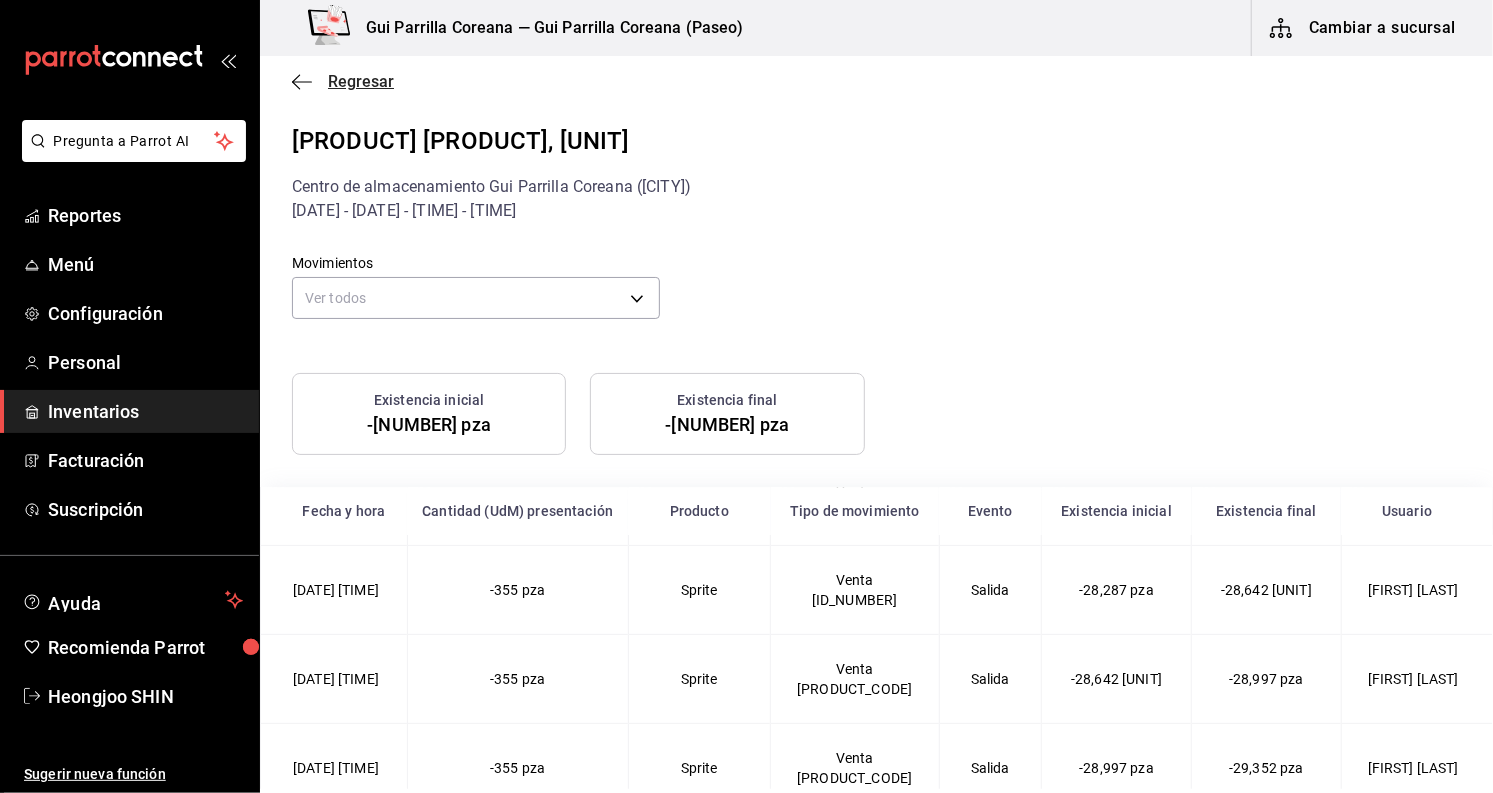 click 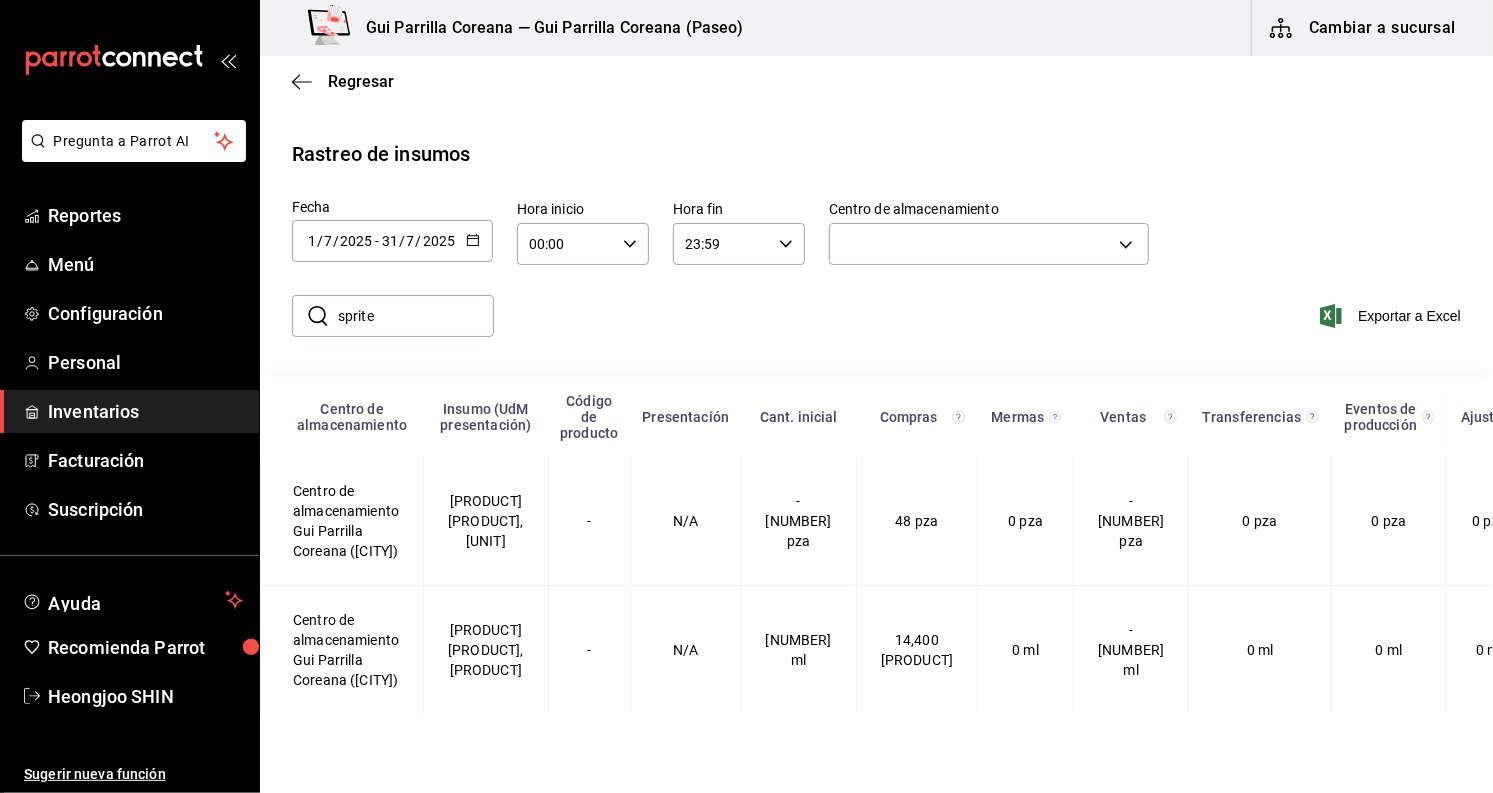 click 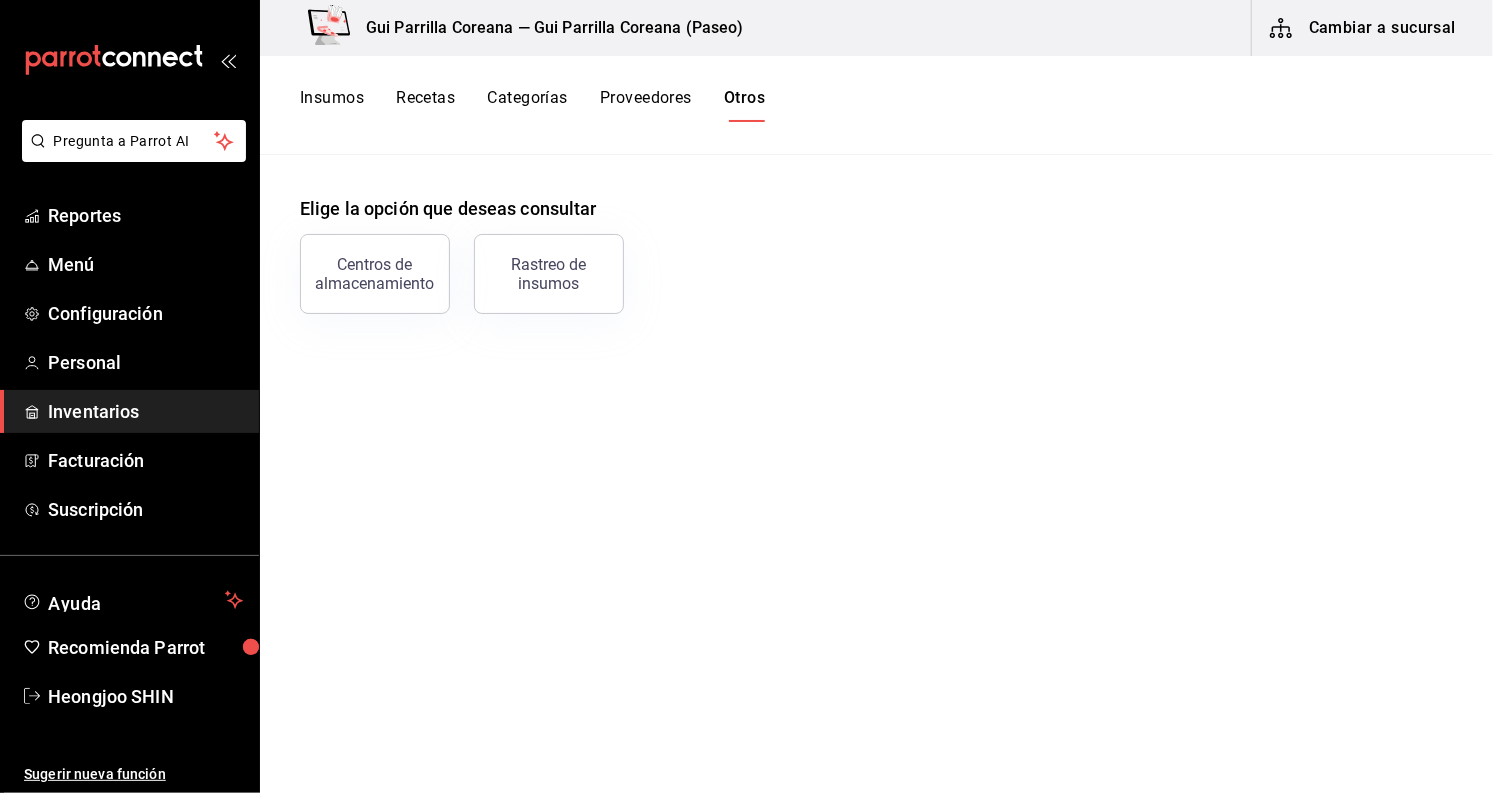 click on "Insumos" at bounding box center (332, 105) 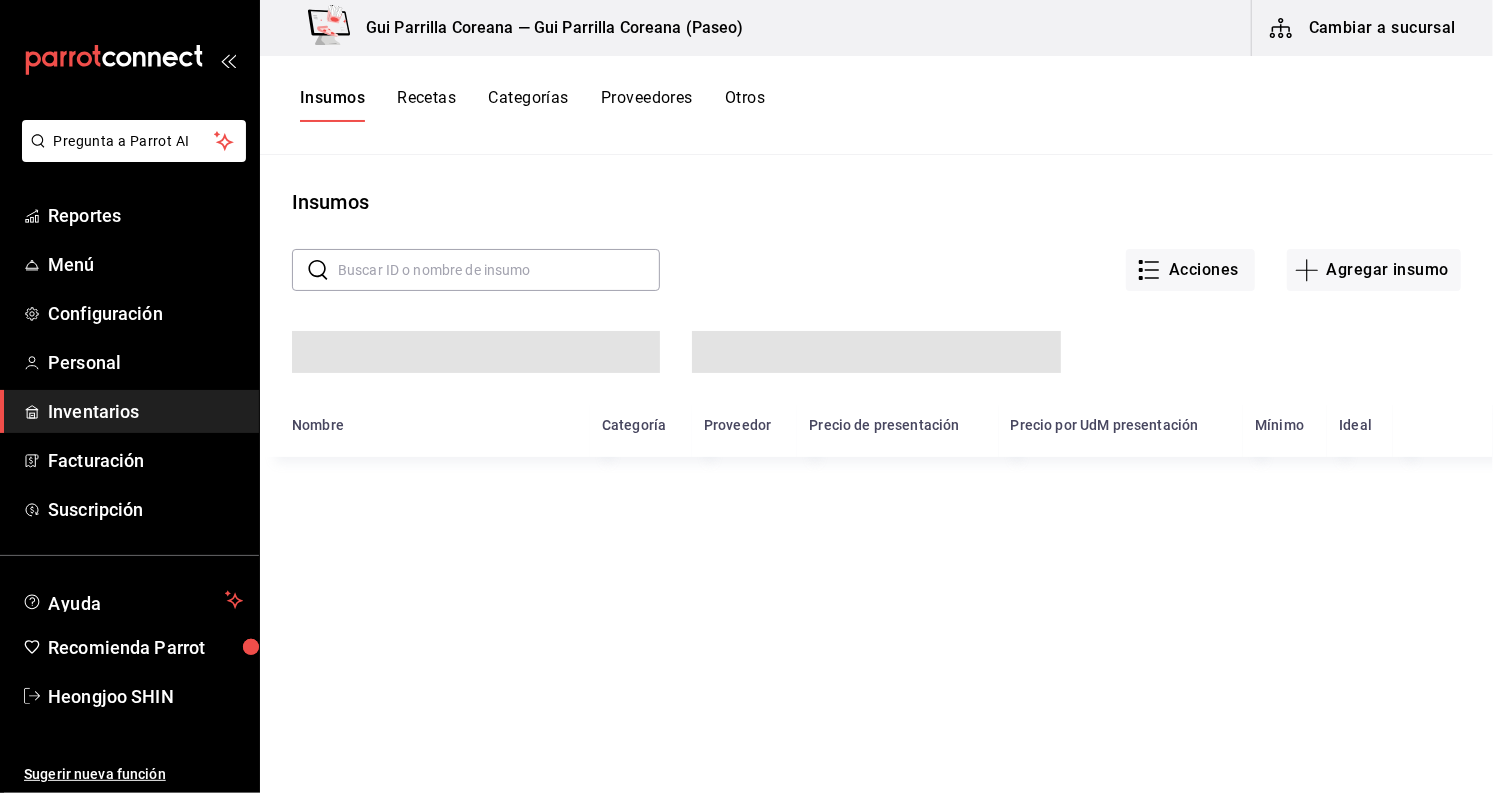 click on "Insumos" at bounding box center [332, 105] 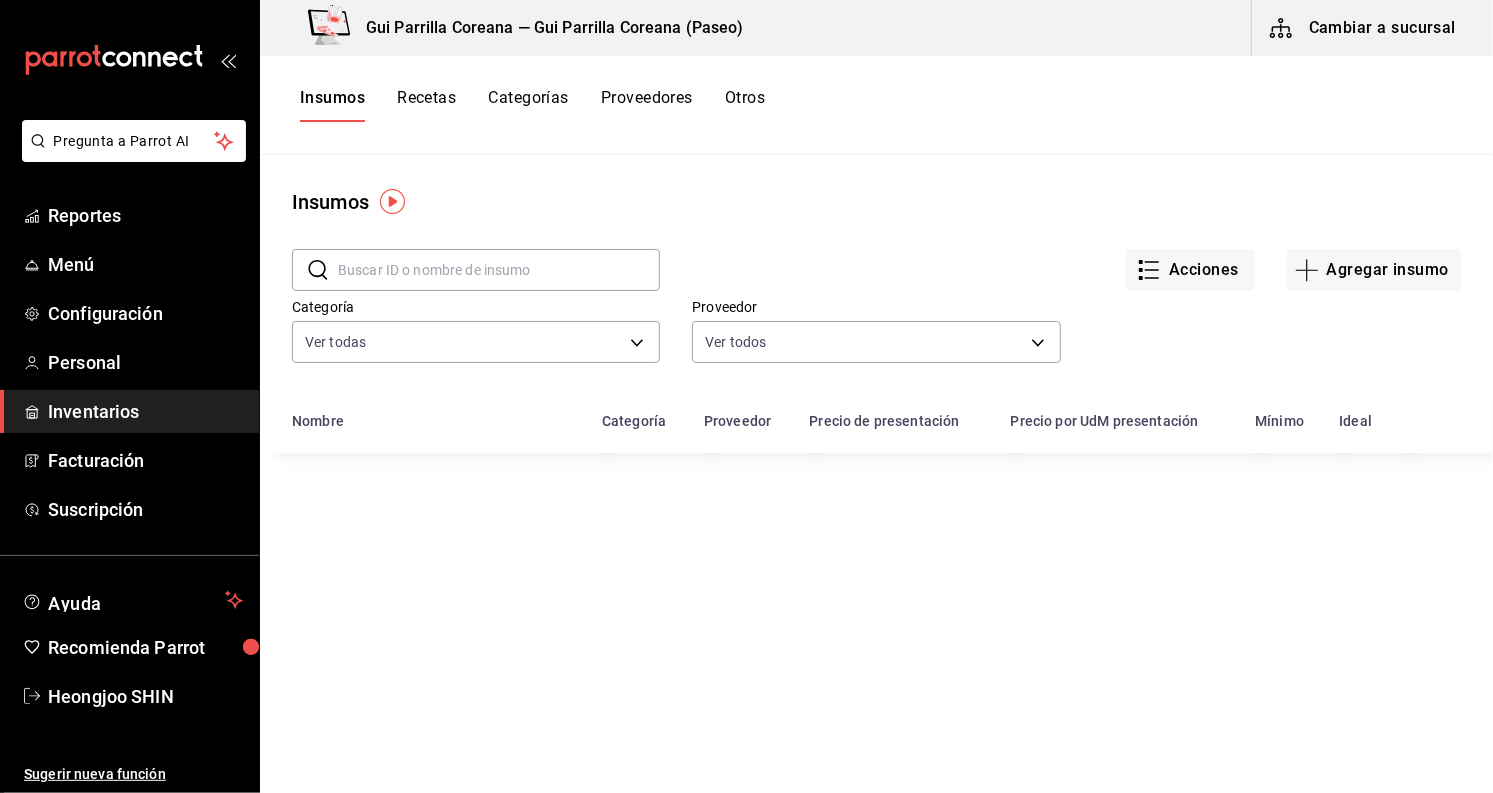 click at bounding box center [499, 270] 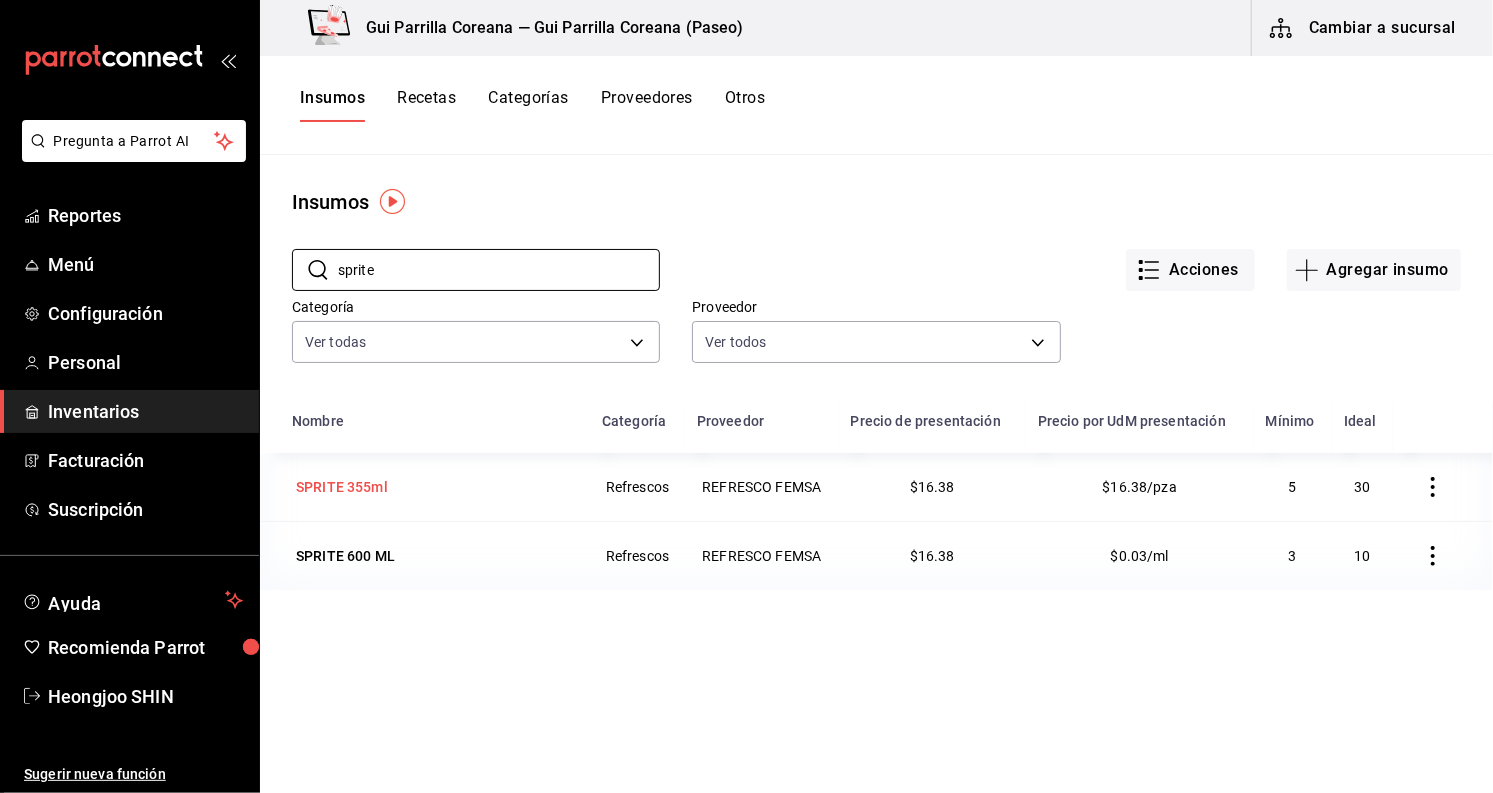 type on "sprite" 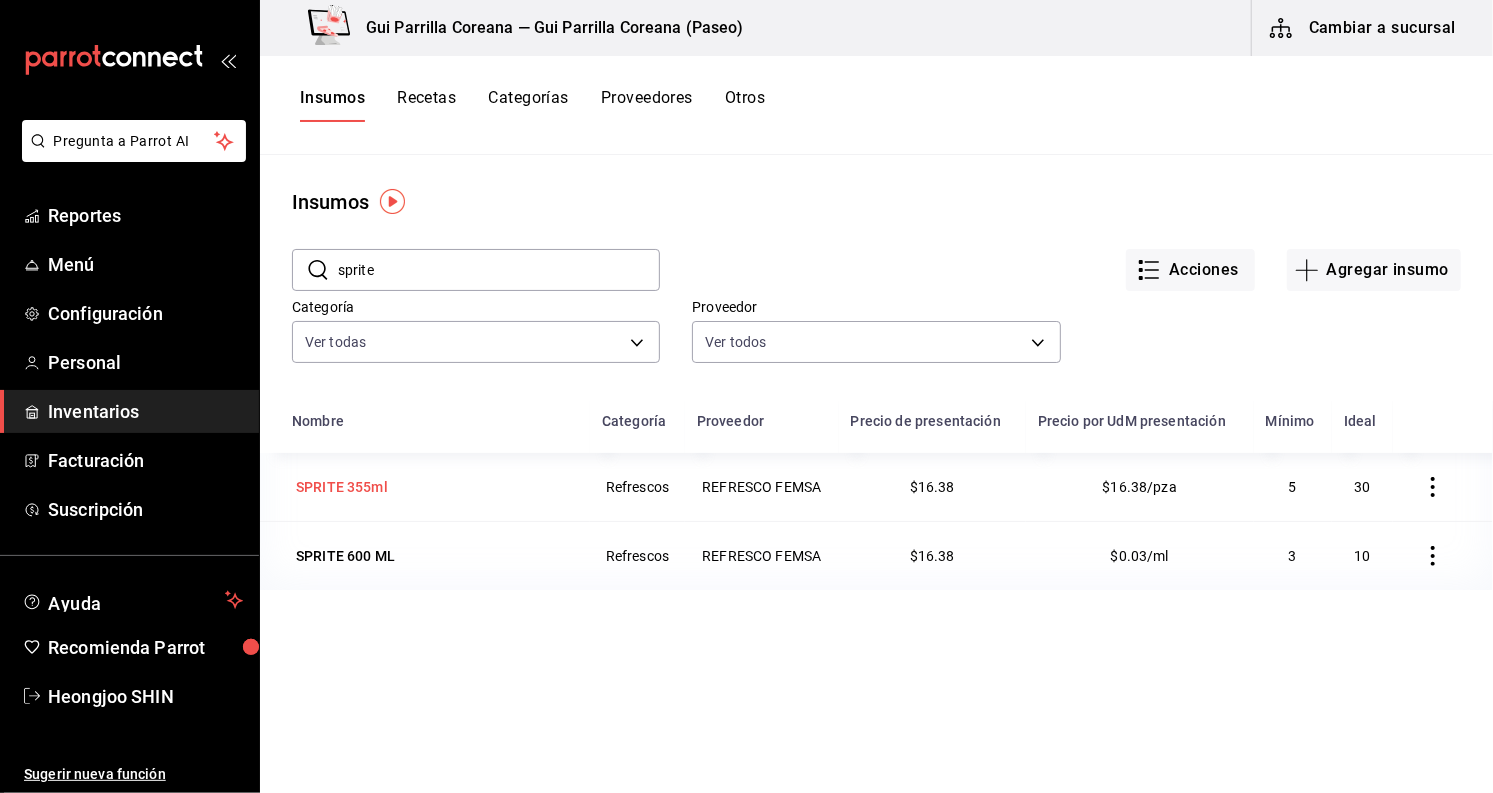 click on "SPRITE 355ml" at bounding box center [435, 487] 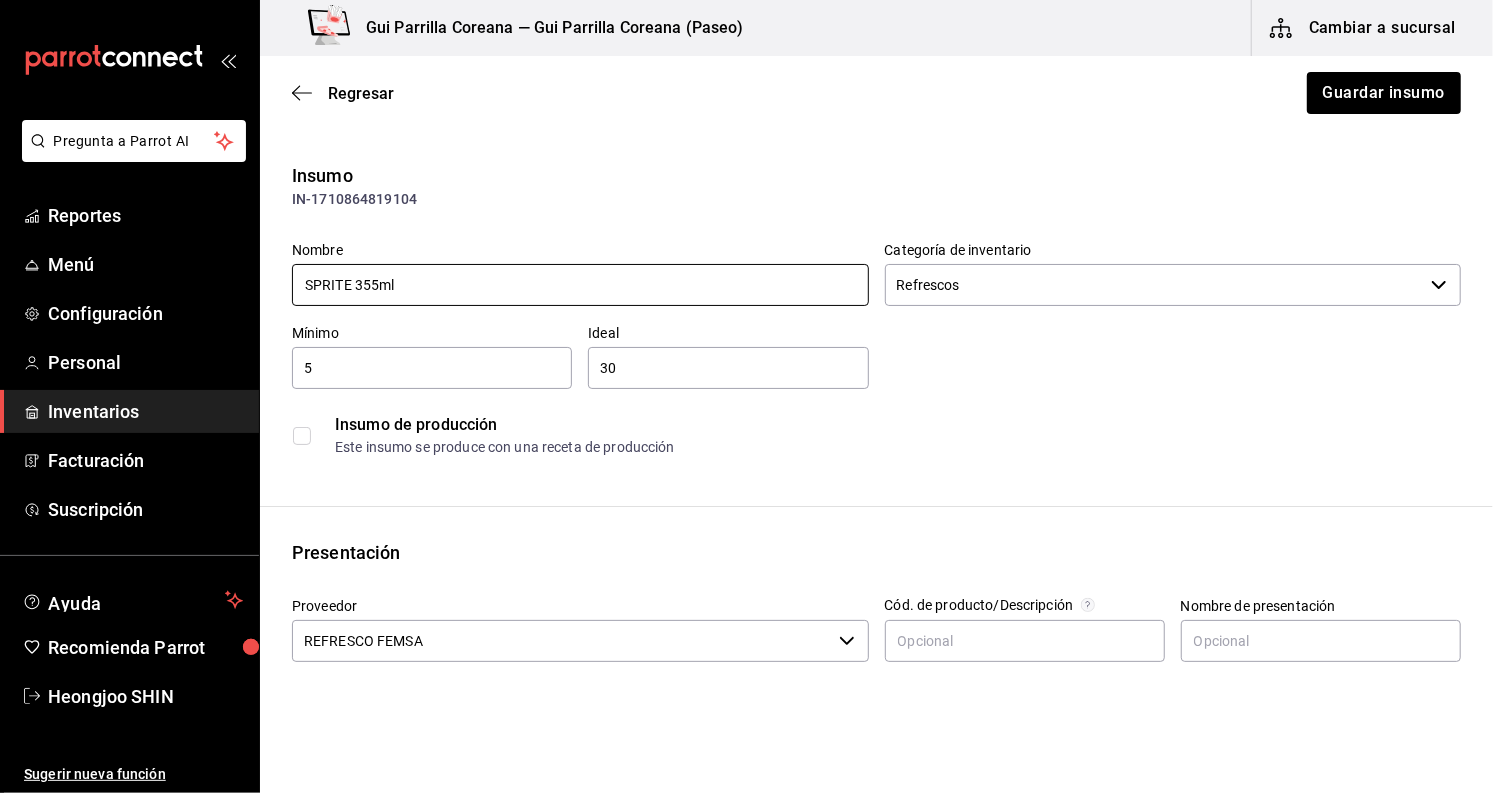 click on "SPRITE 355ml" at bounding box center (580, 285) 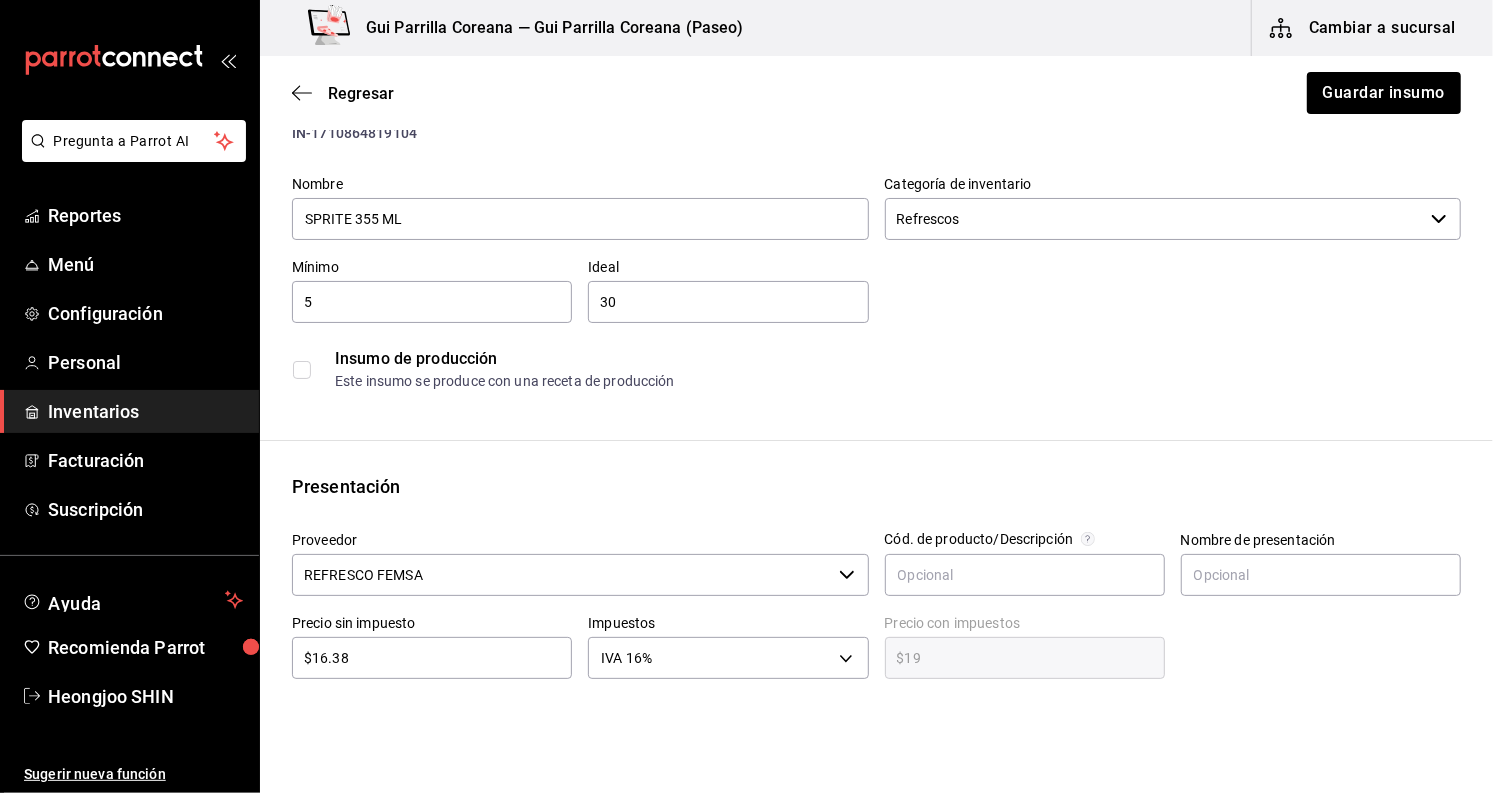 scroll, scrollTop: 0, scrollLeft: 0, axis: both 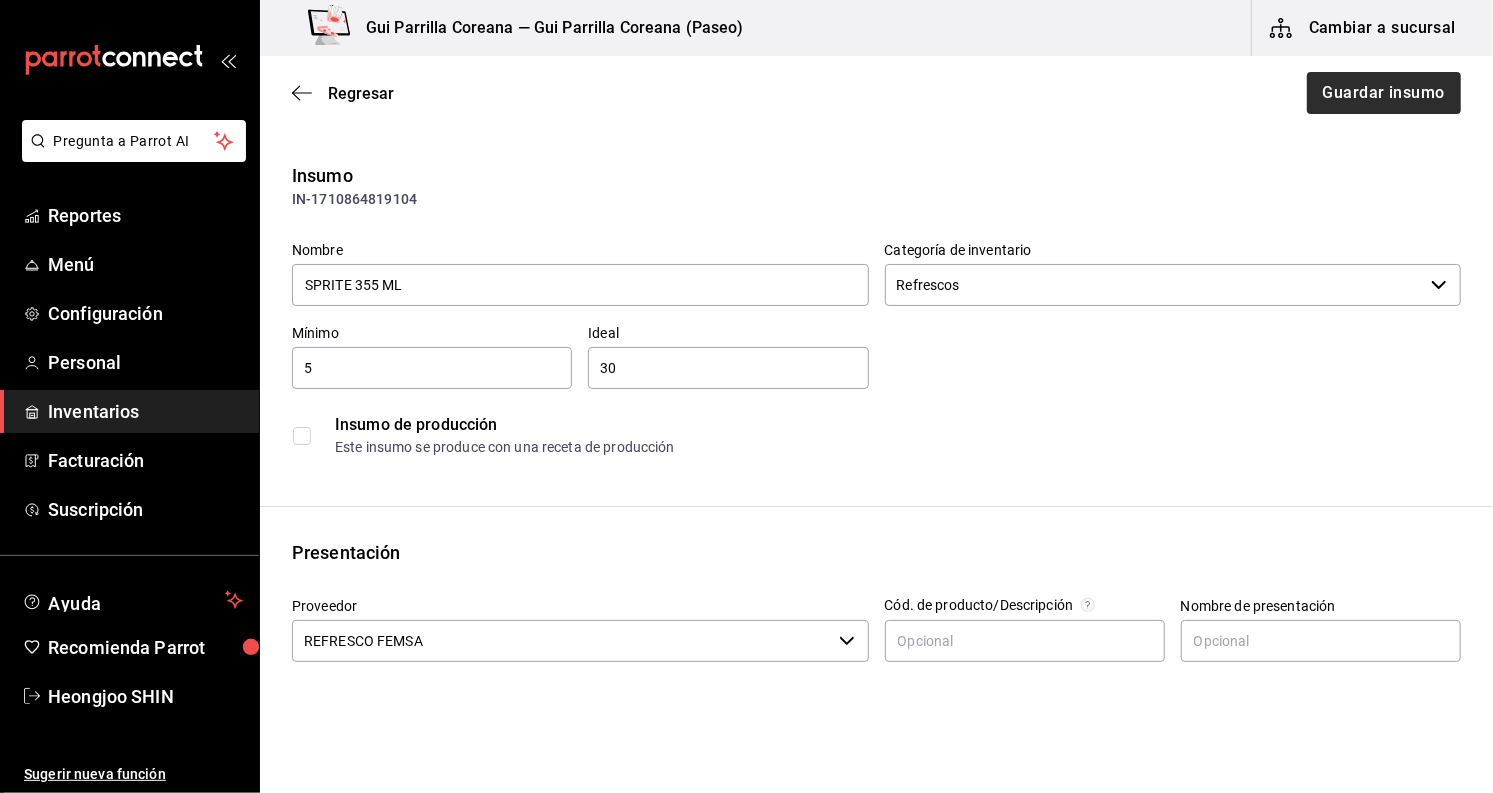 type on "SPRITE 355 ML" 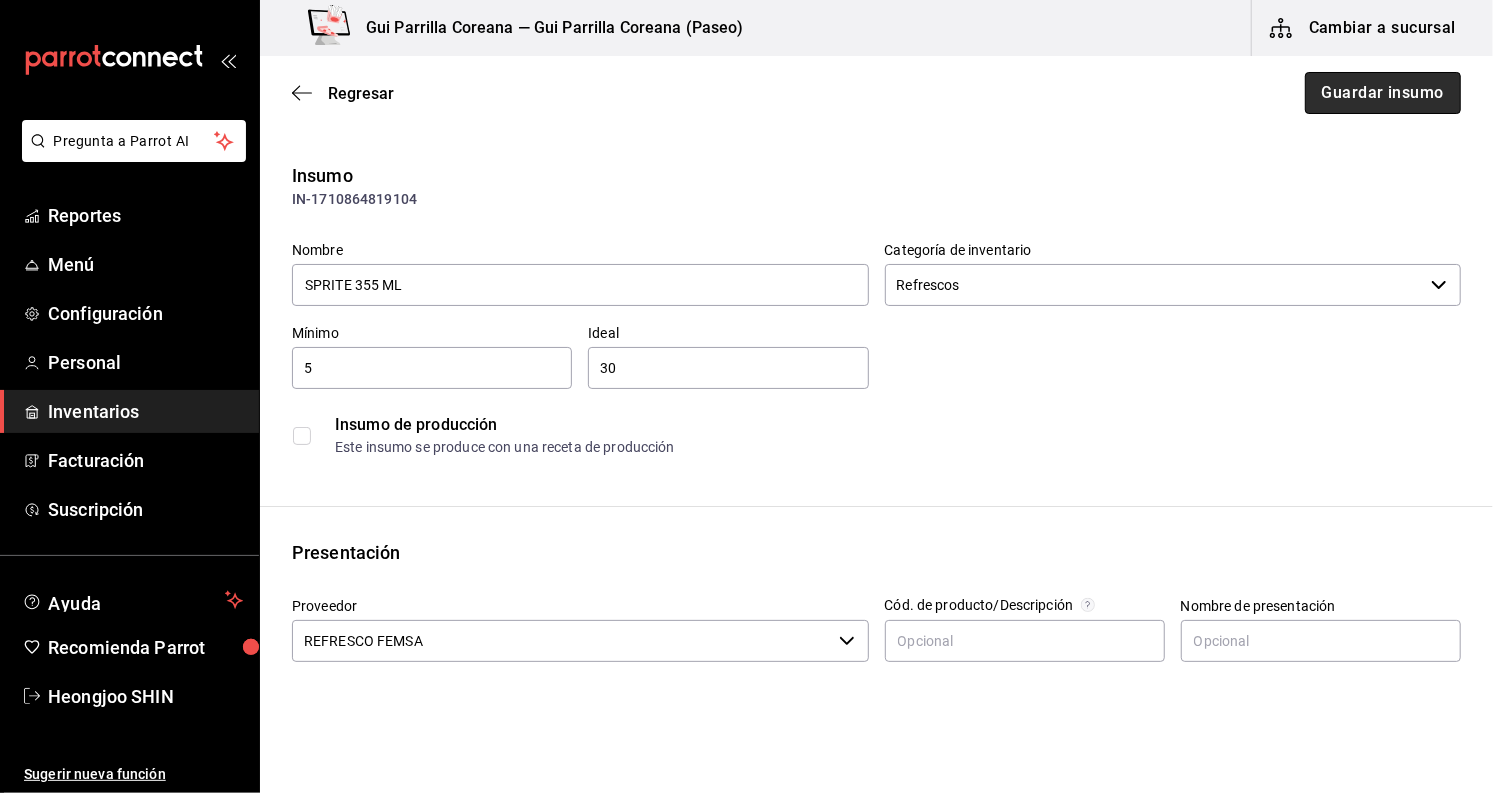 click on "Guardar insumo" at bounding box center (1383, 93) 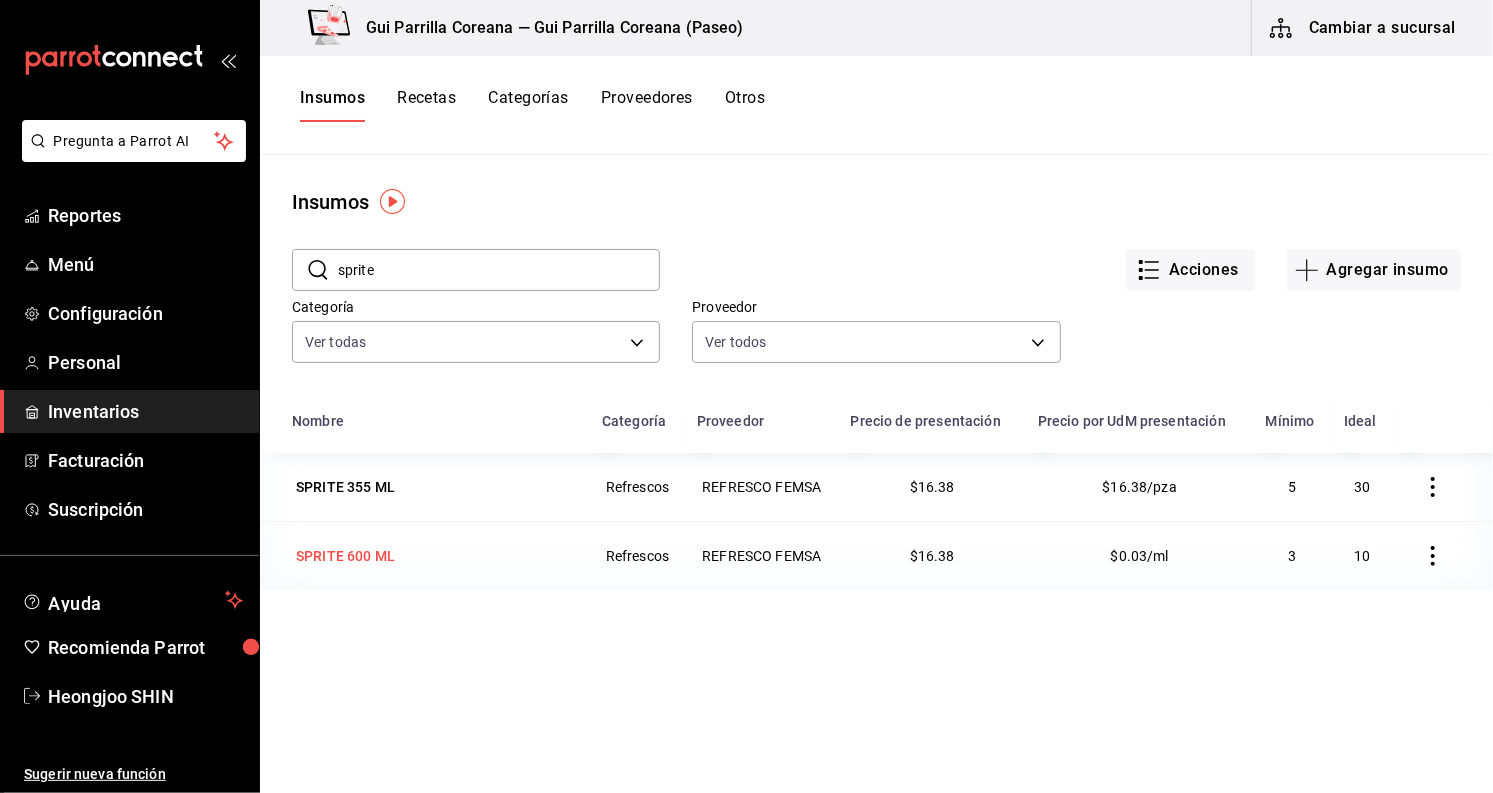 click on "SPRITE 600 ML" at bounding box center [345, 556] 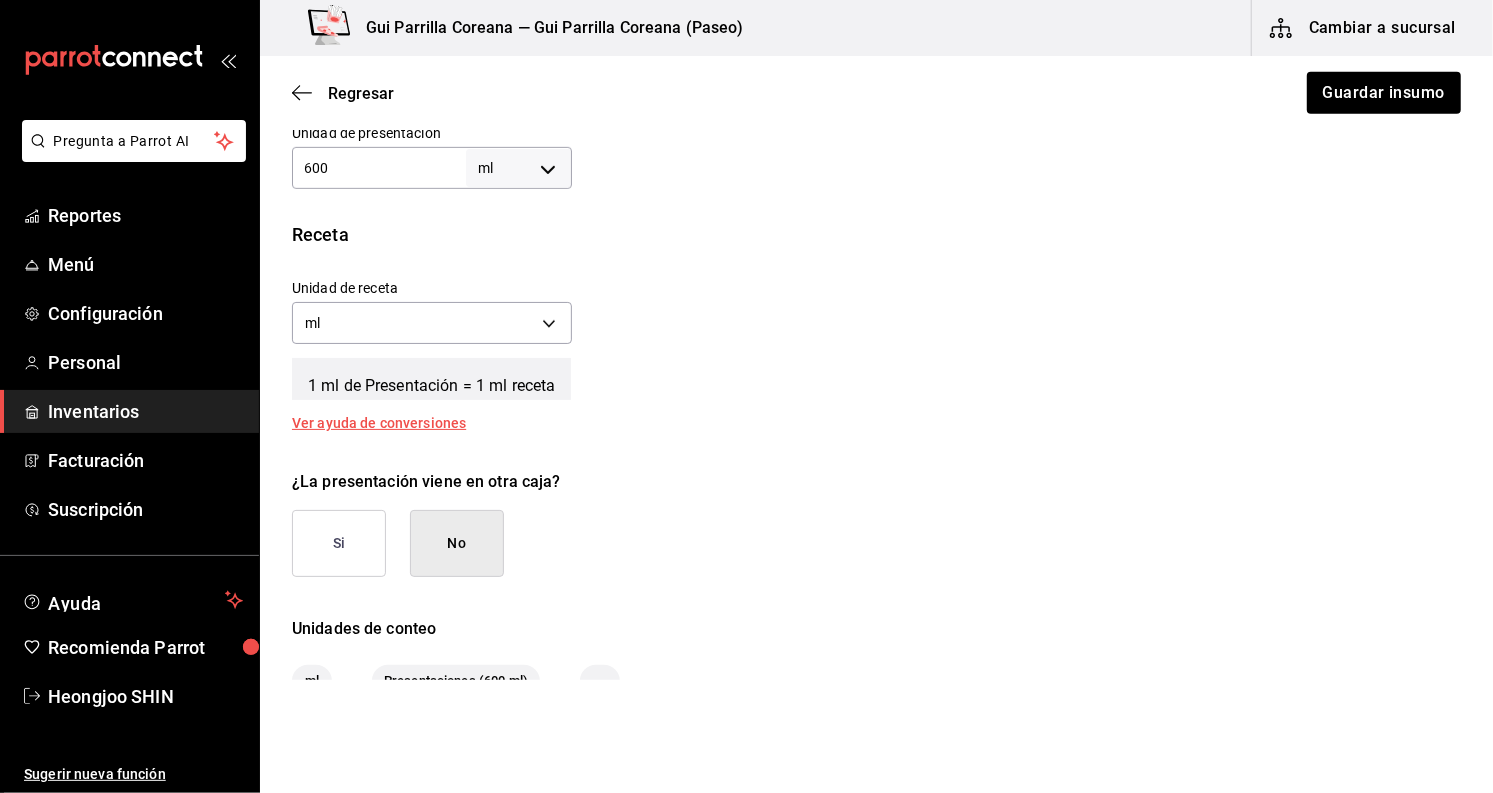 scroll, scrollTop: 775, scrollLeft: 0, axis: vertical 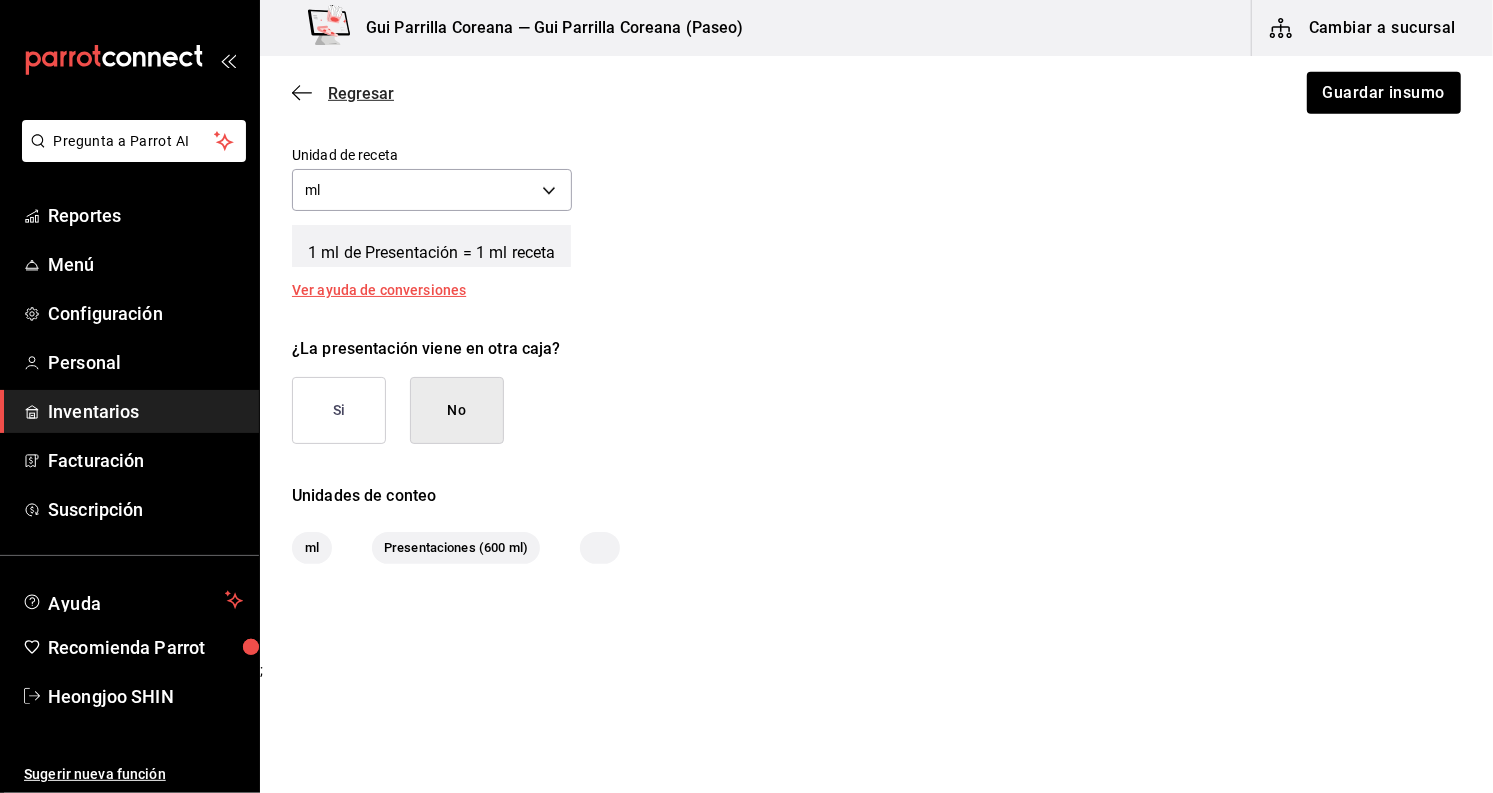 click on "Regresar" at bounding box center (343, 93) 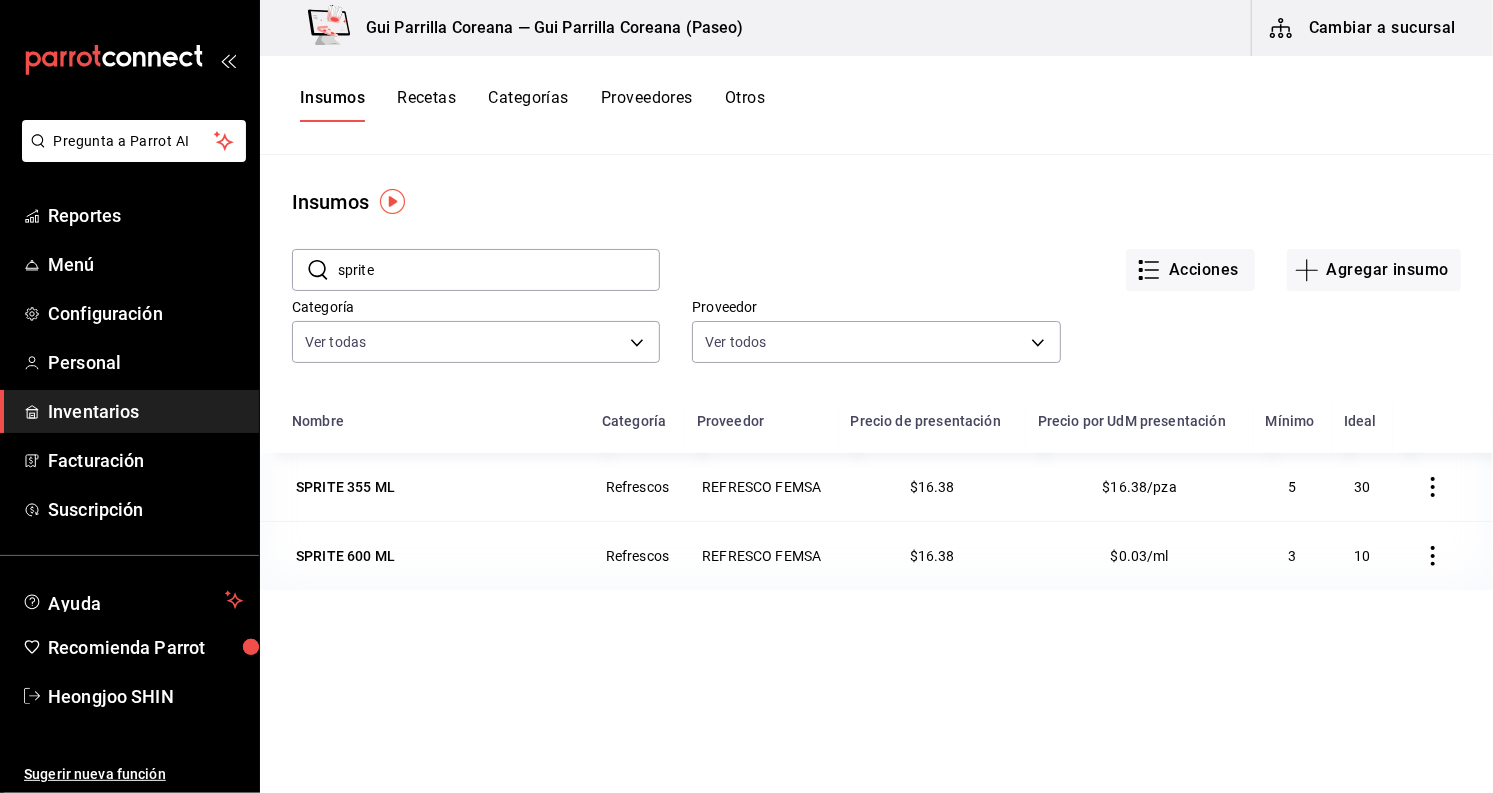 click 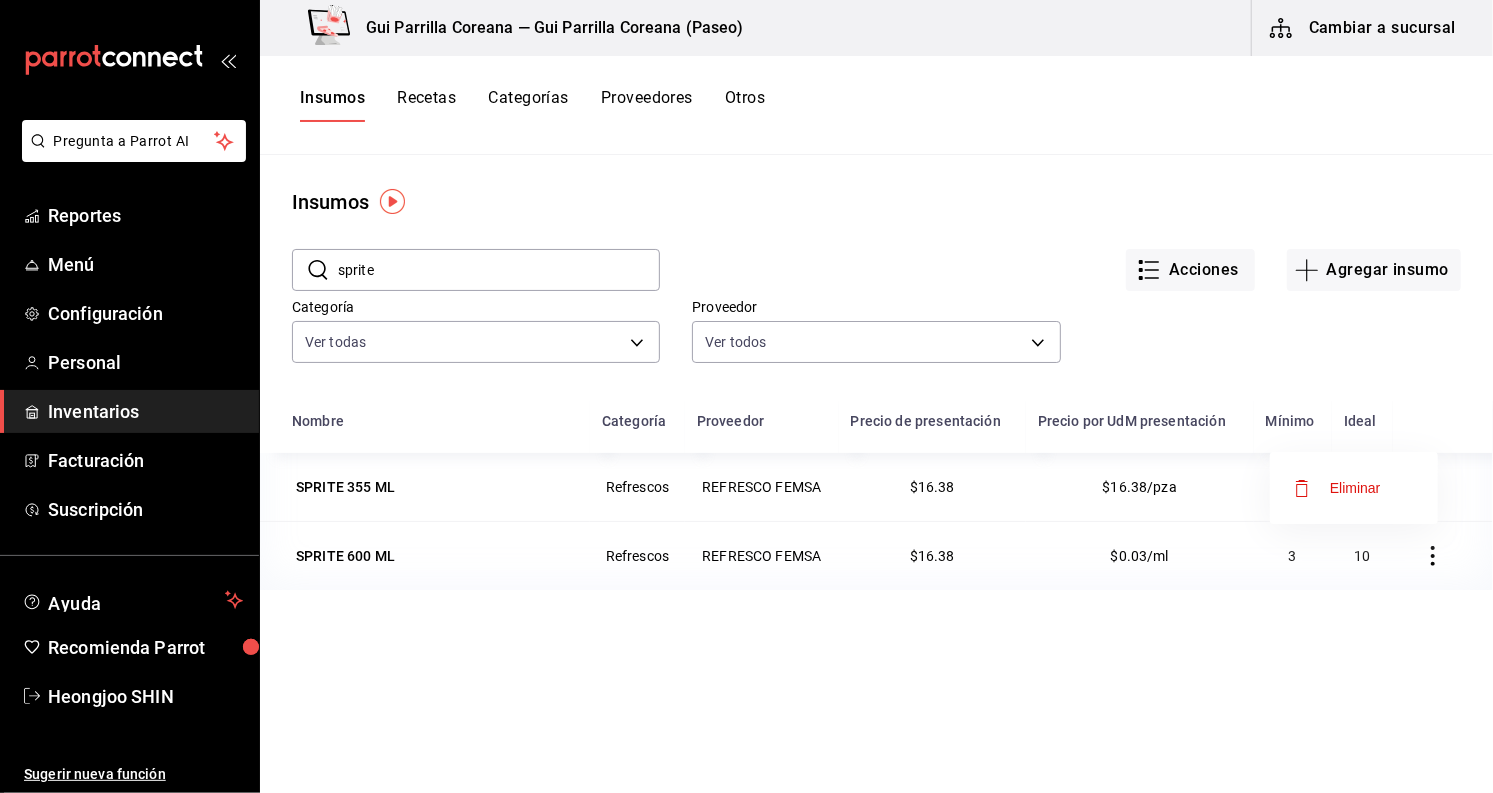 click at bounding box center (746, 396) 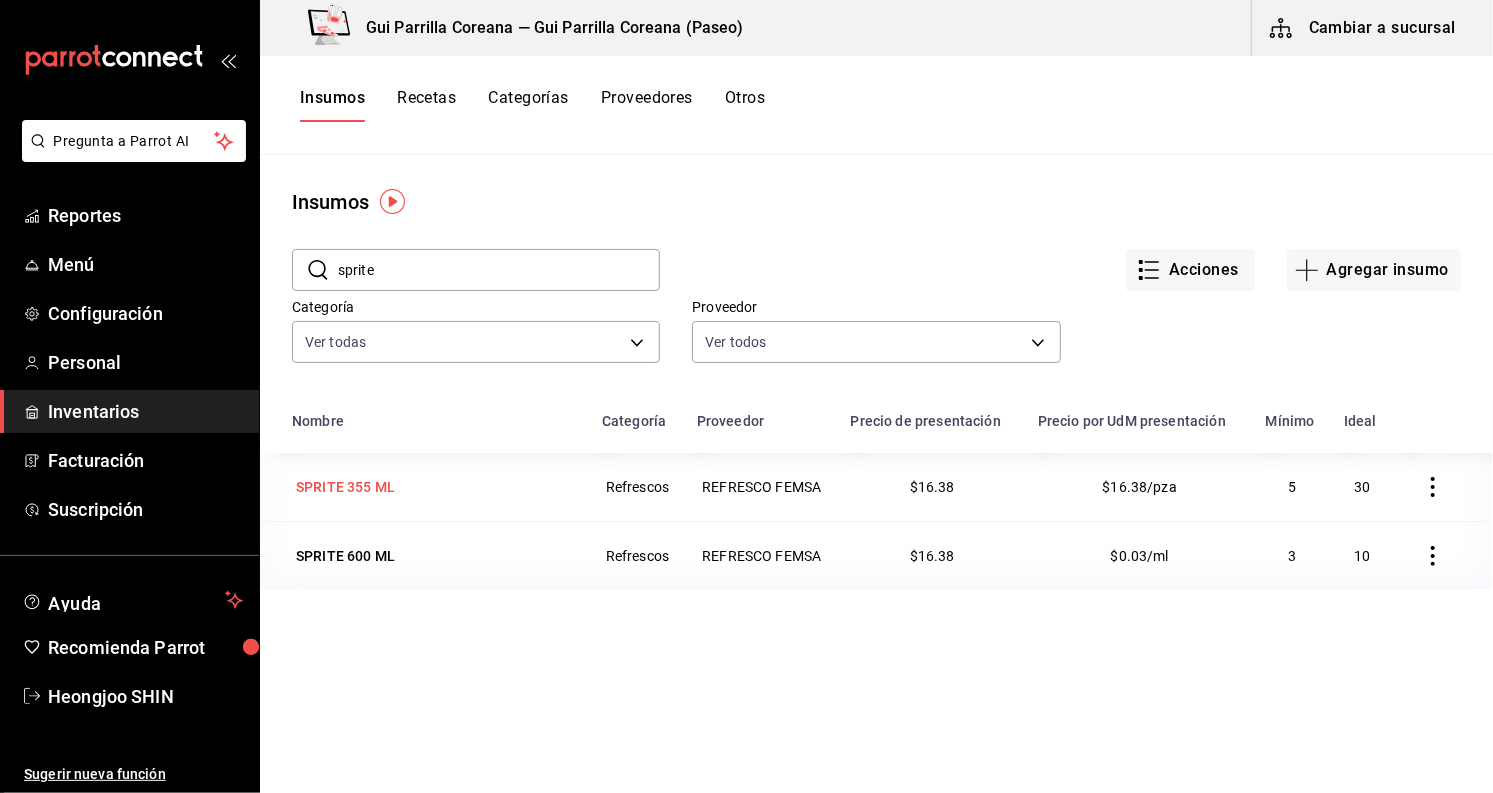 click on "SPRITE 355 ML" at bounding box center (345, 487) 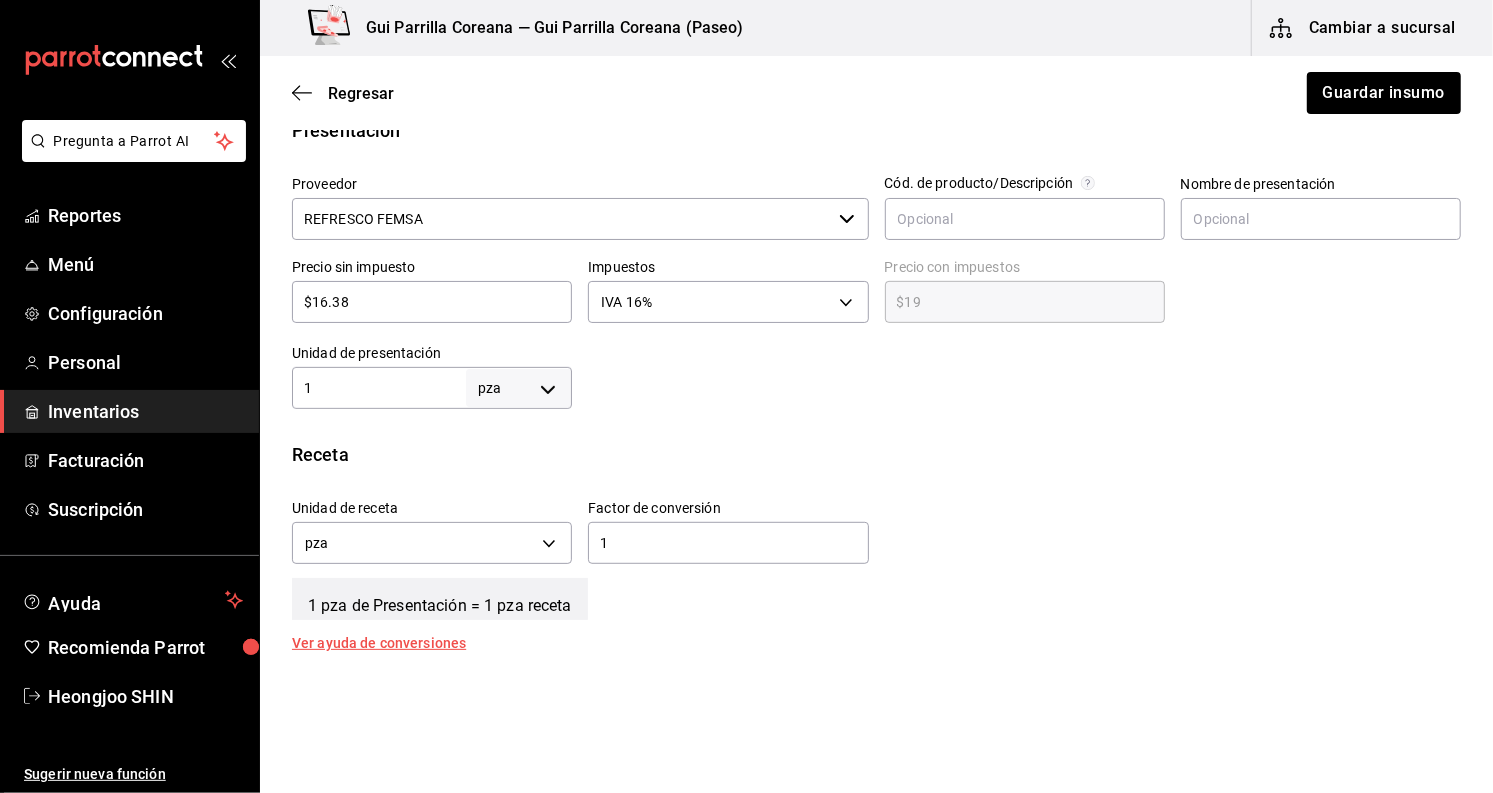scroll, scrollTop: 330, scrollLeft: 0, axis: vertical 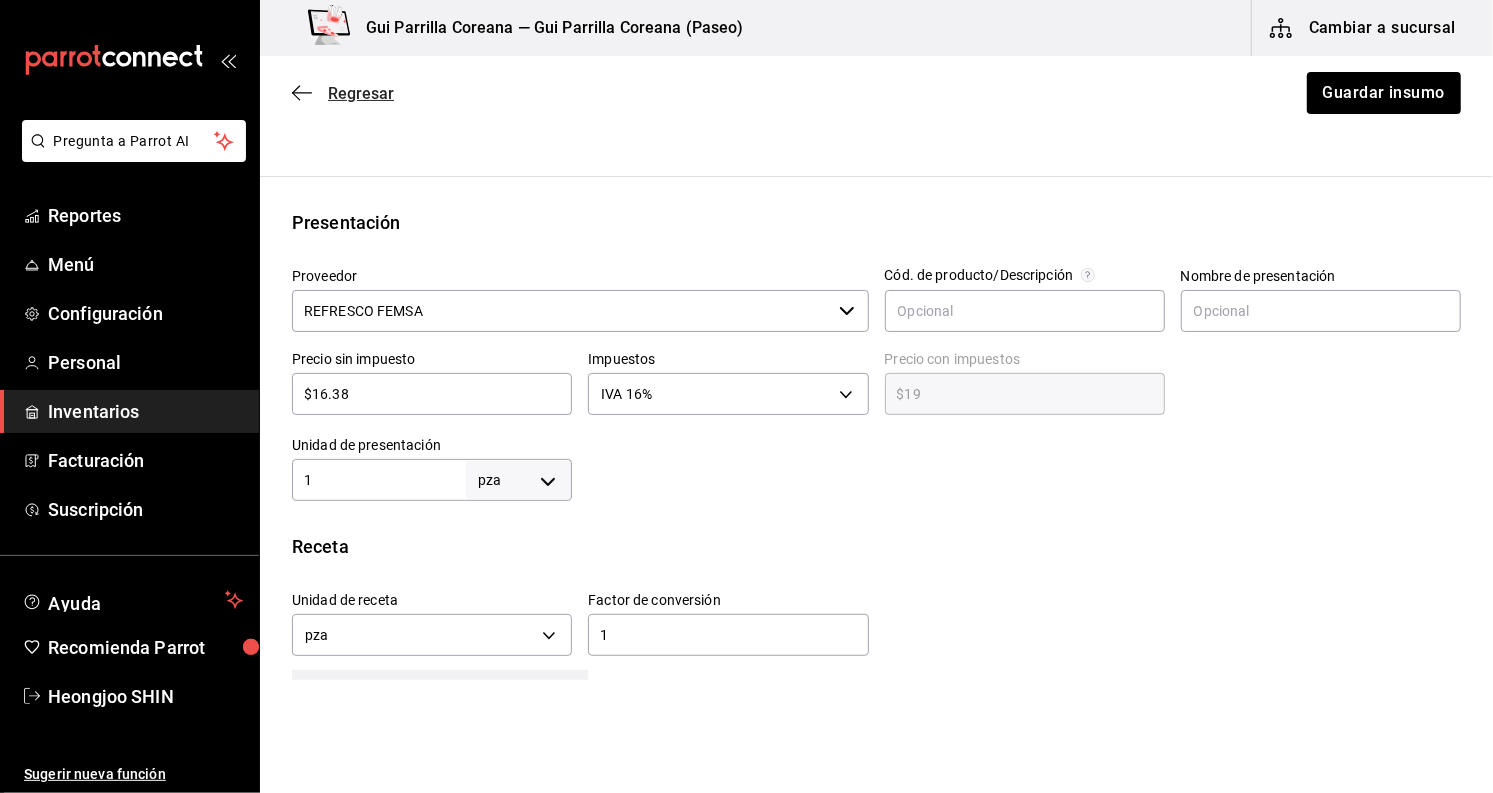 click on "Regresar" at bounding box center [343, 93] 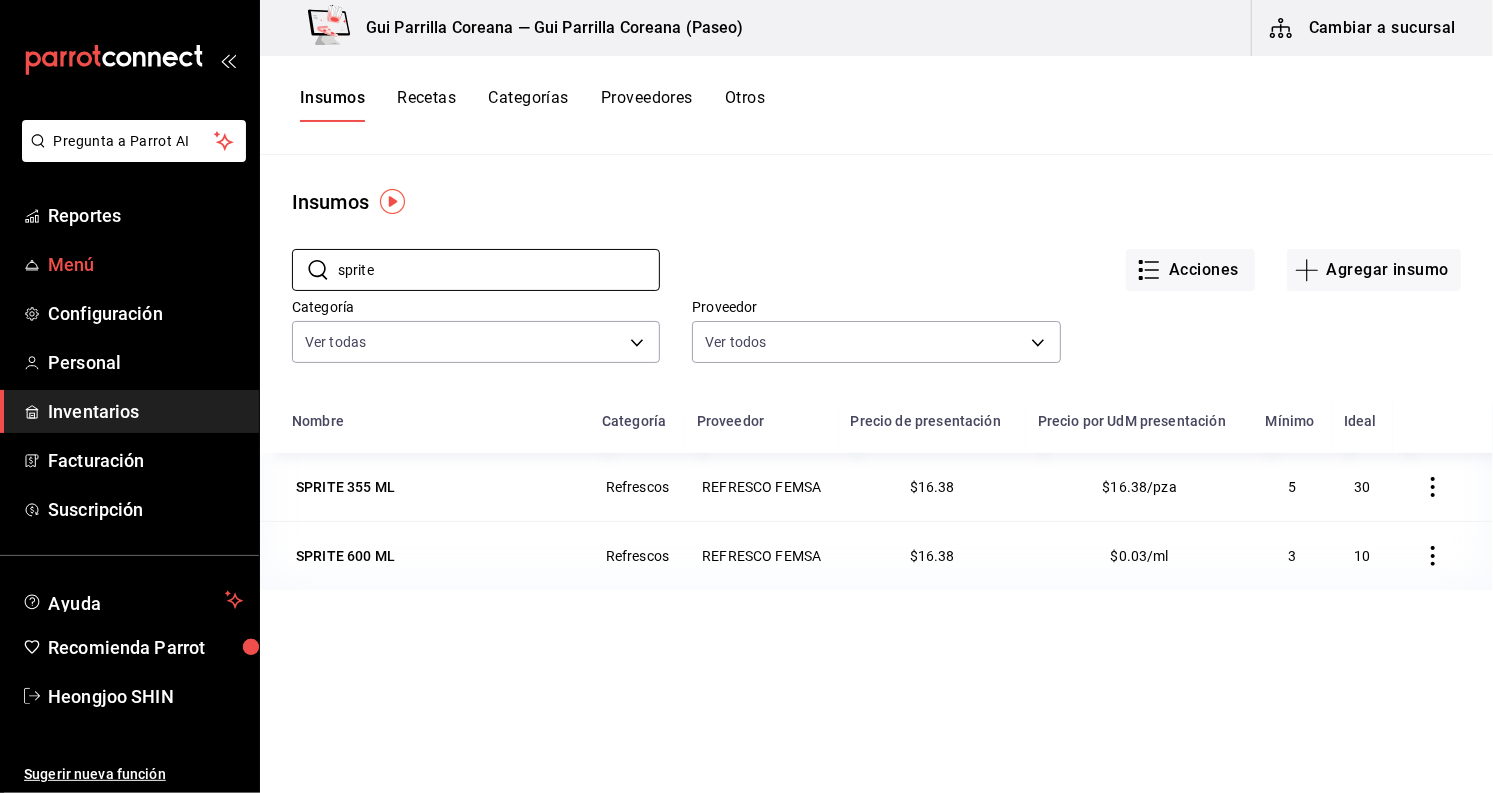 drag, startPoint x: 416, startPoint y: 274, endPoint x: 248, endPoint y: 242, distance: 171.02046 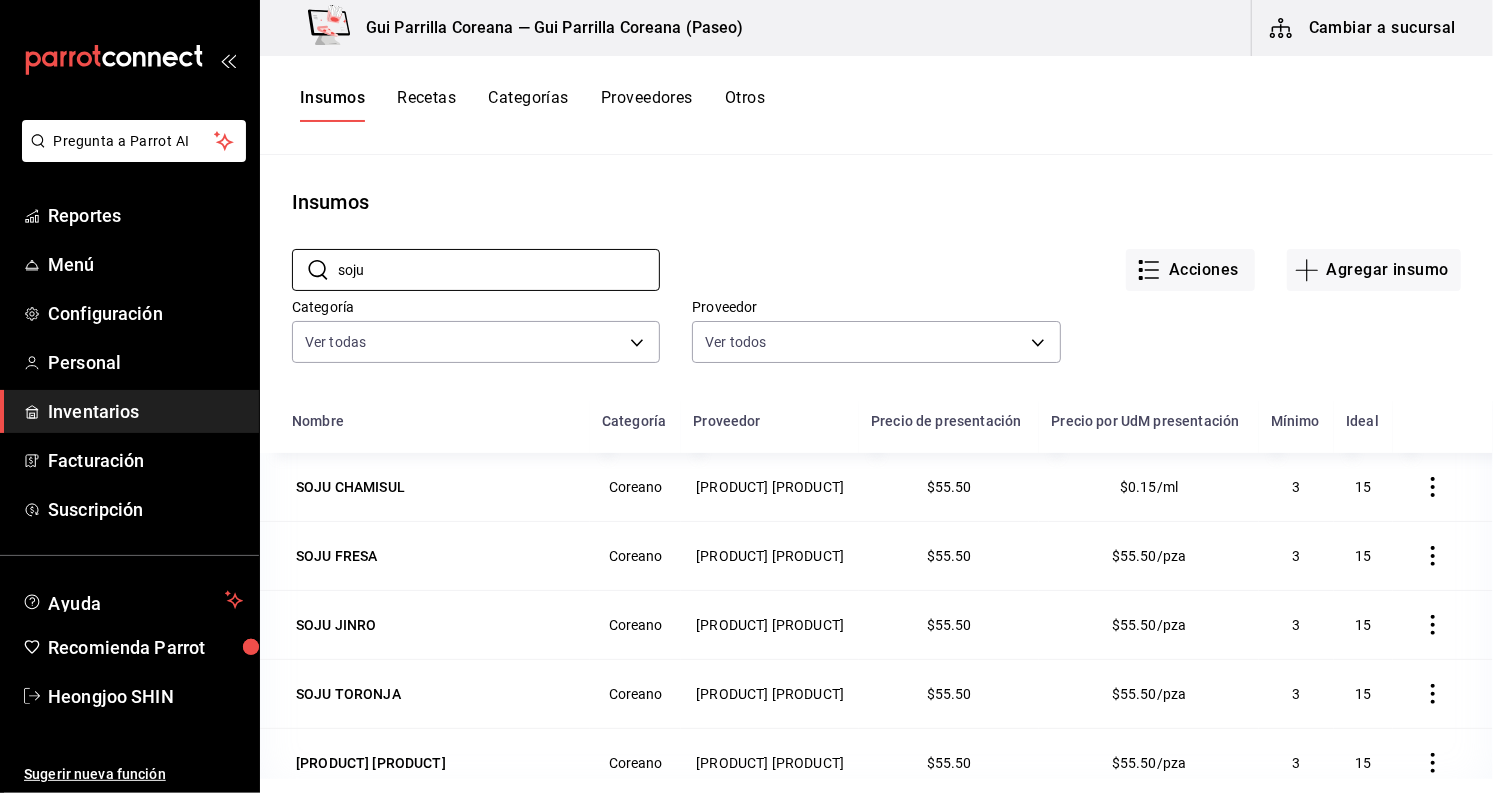 scroll, scrollTop: 222, scrollLeft: 0, axis: vertical 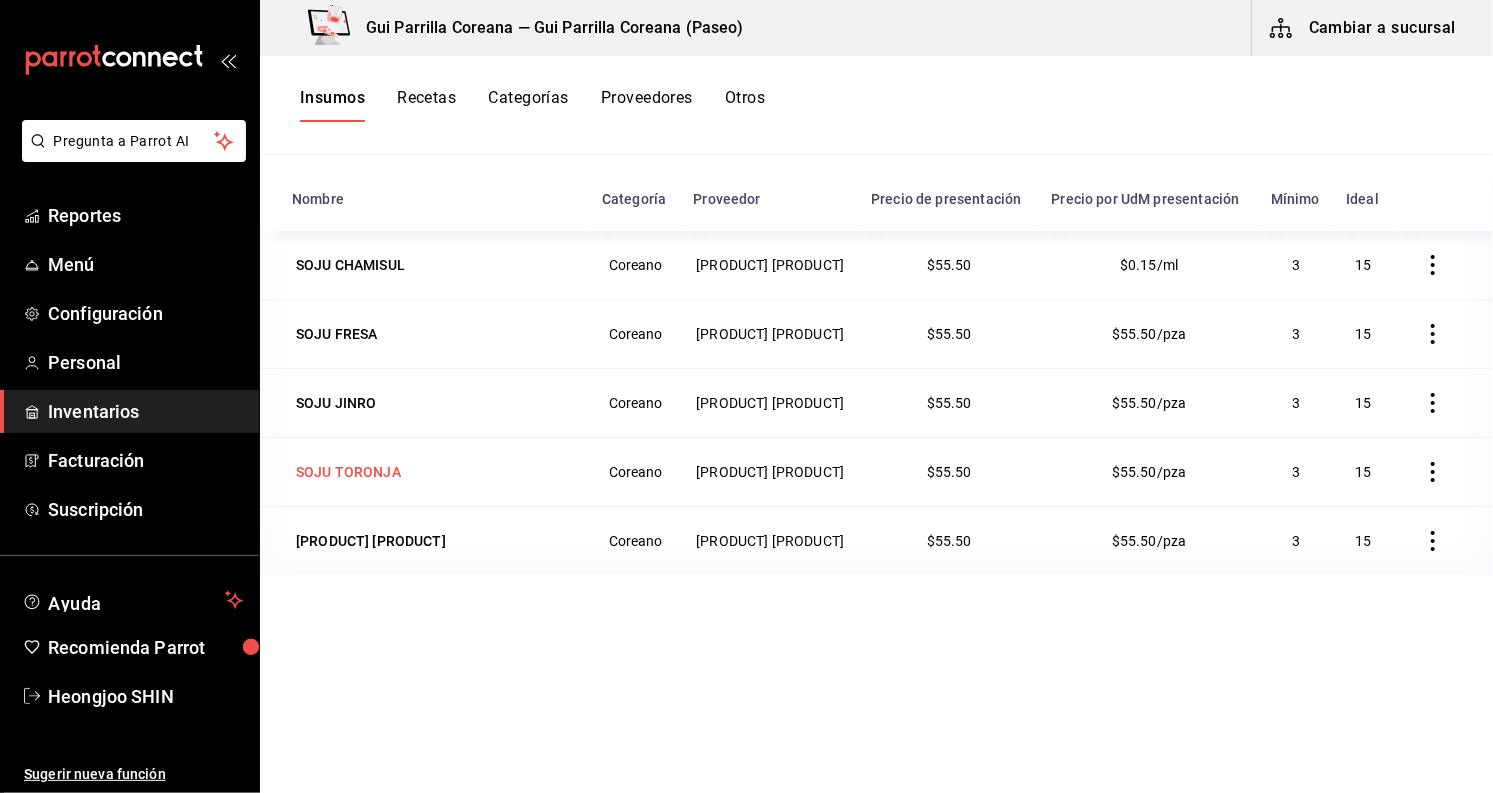 type on "soju" 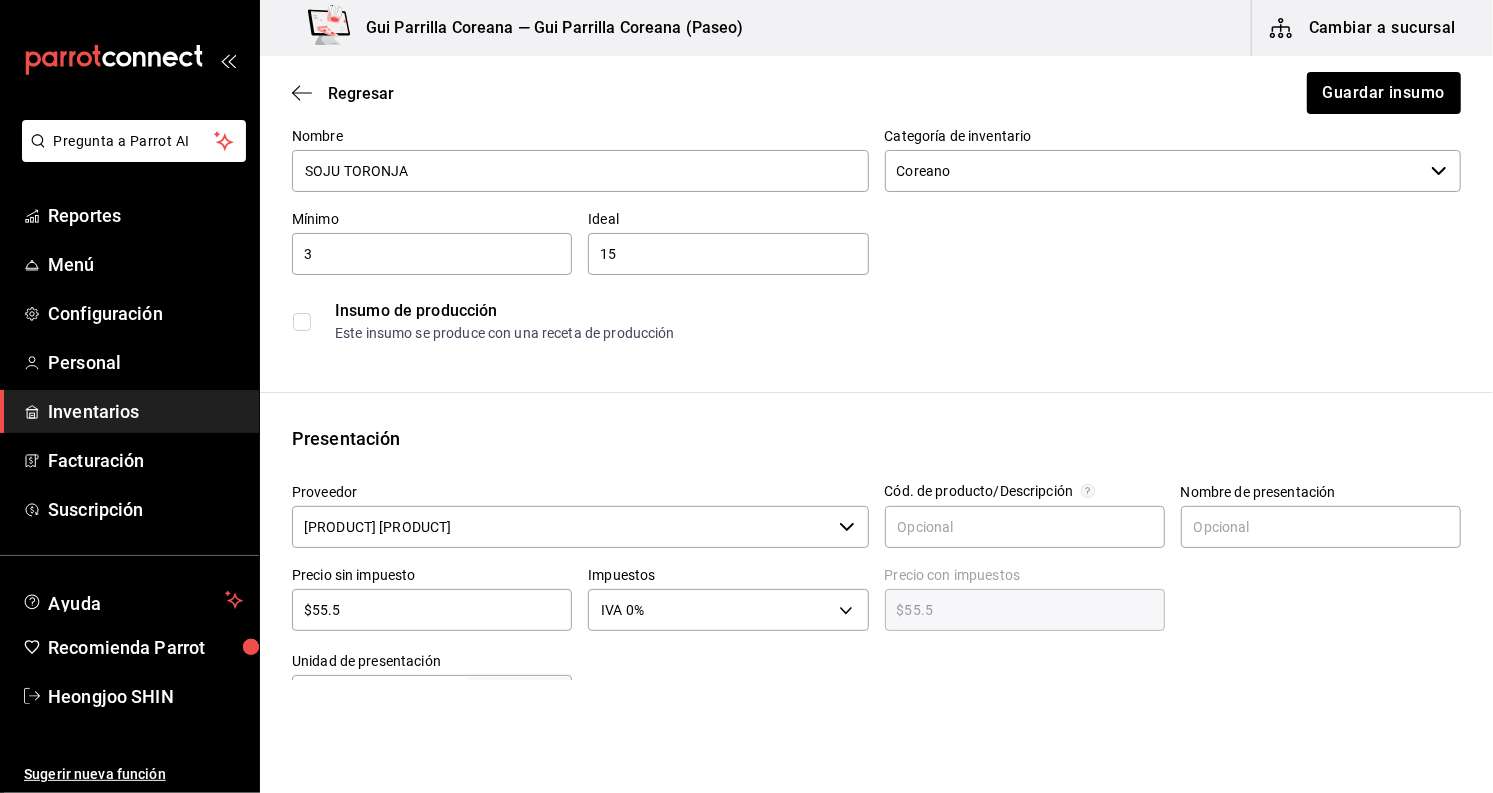 scroll, scrollTop: 0, scrollLeft: 0, axis: both 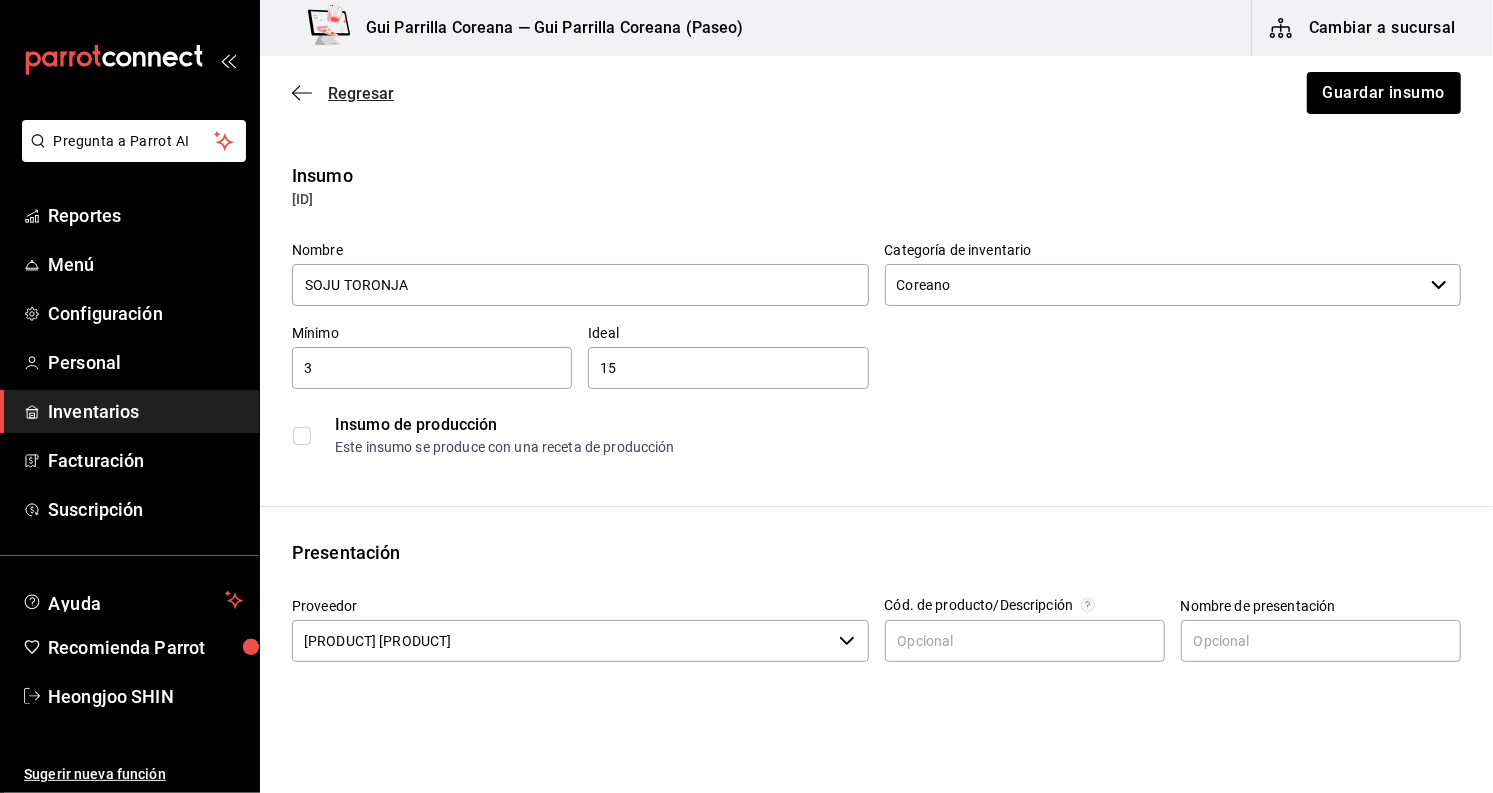 click 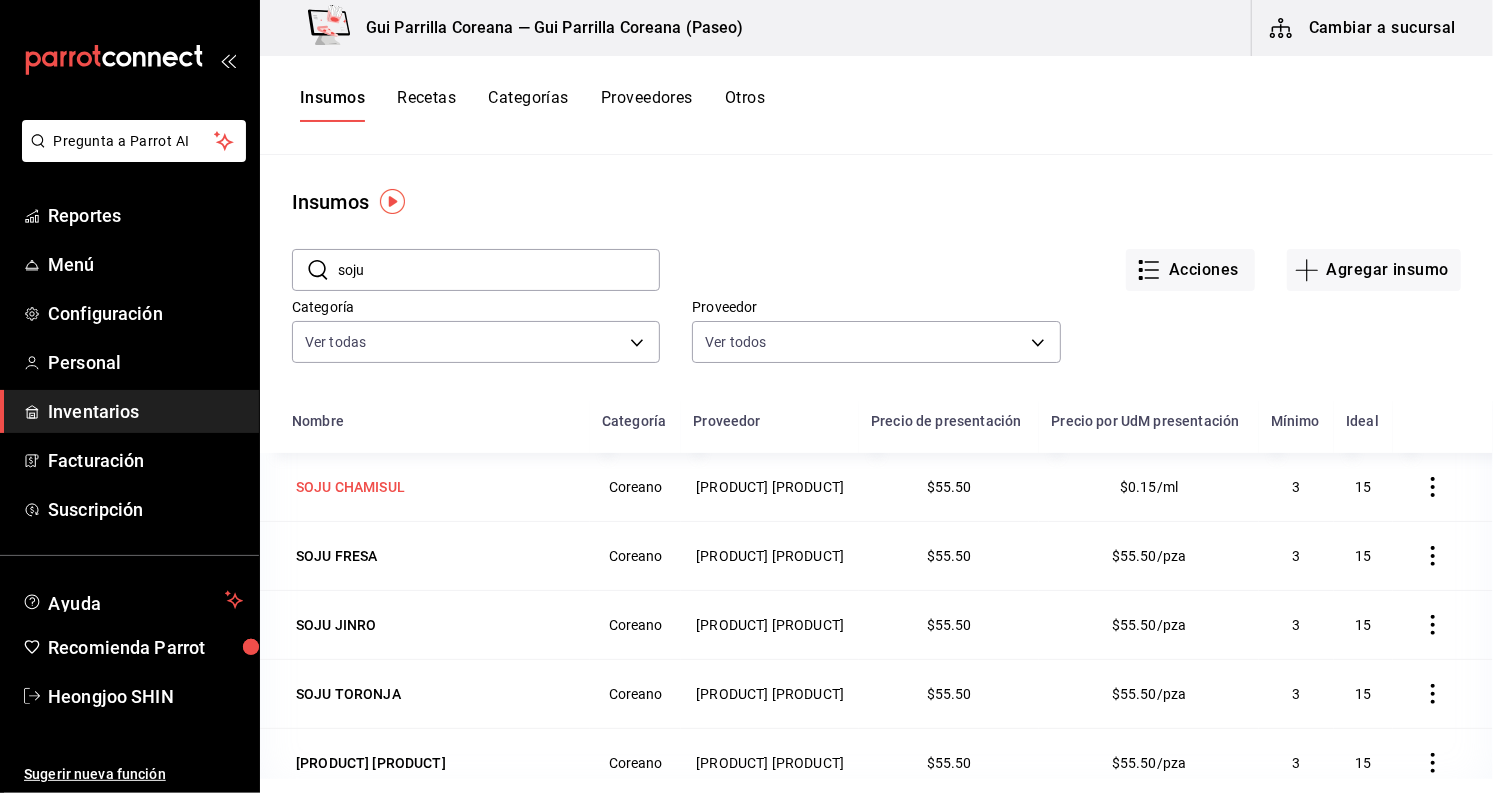 click on "SOJU CHAMISUL" at bounding box center [350, 487] 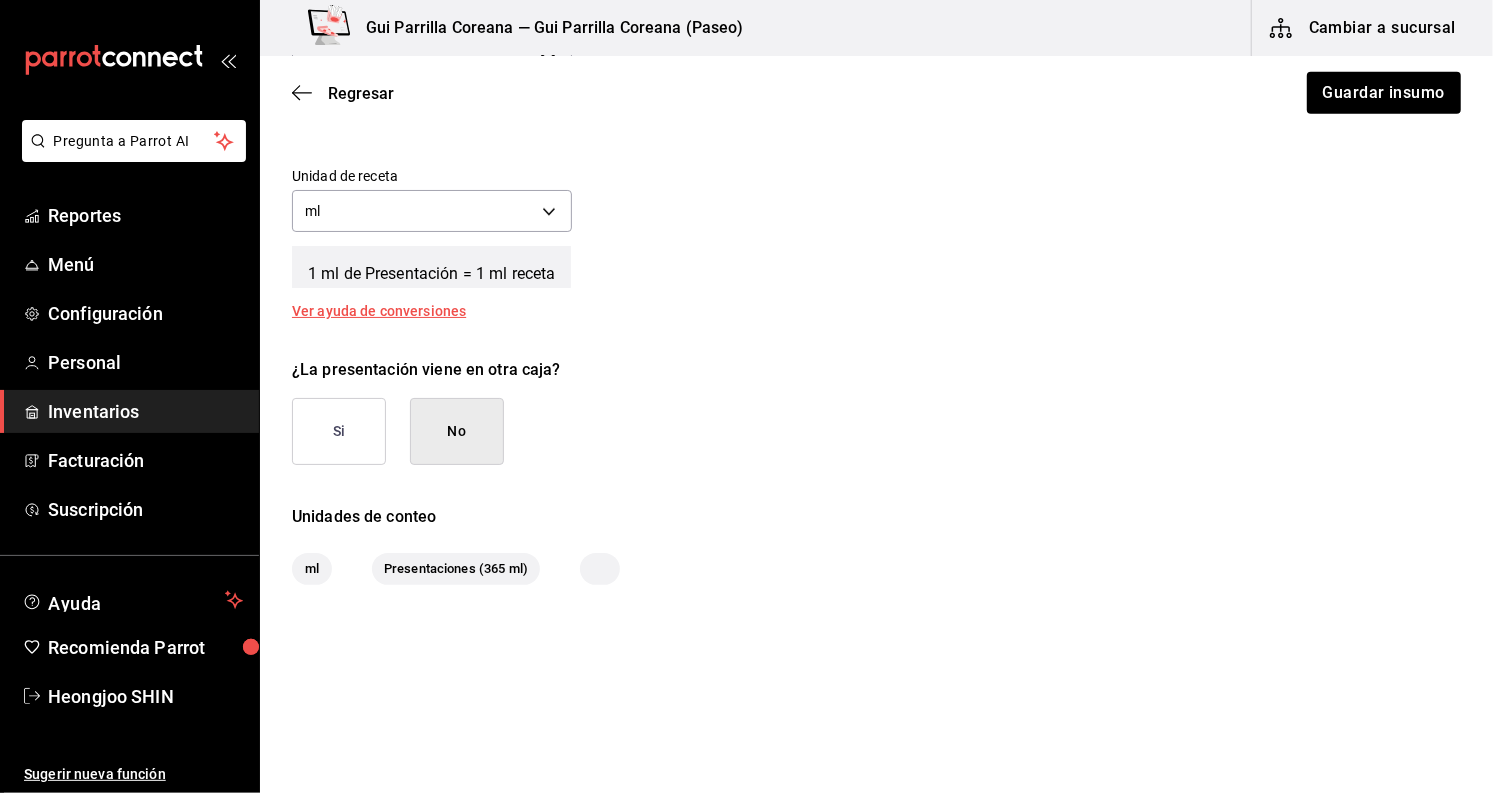 scroll, scrollTop: 775, scrollLeft: 0, axis: vertical 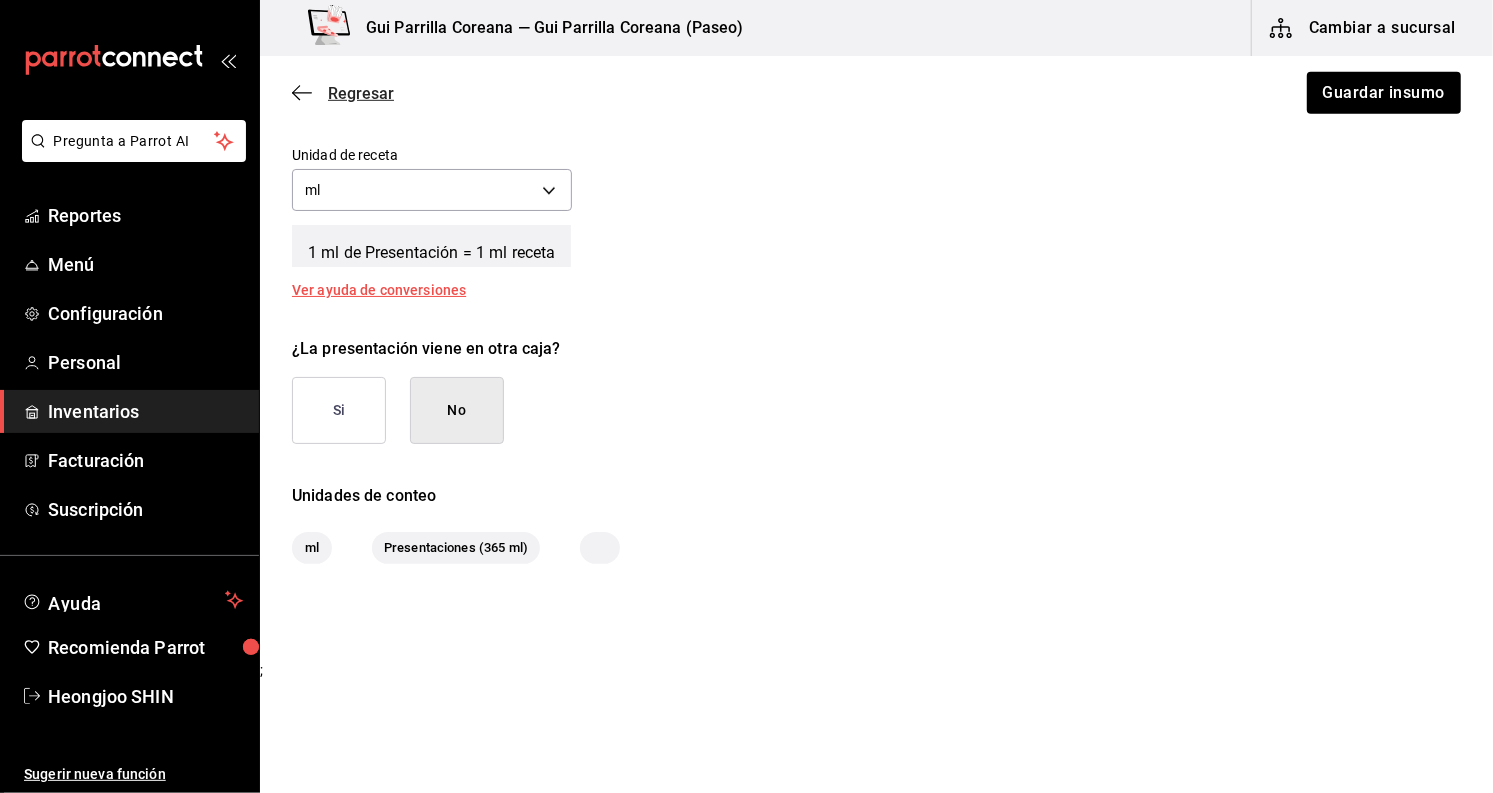 click on "Regresar" at bounding box center (343, 93) 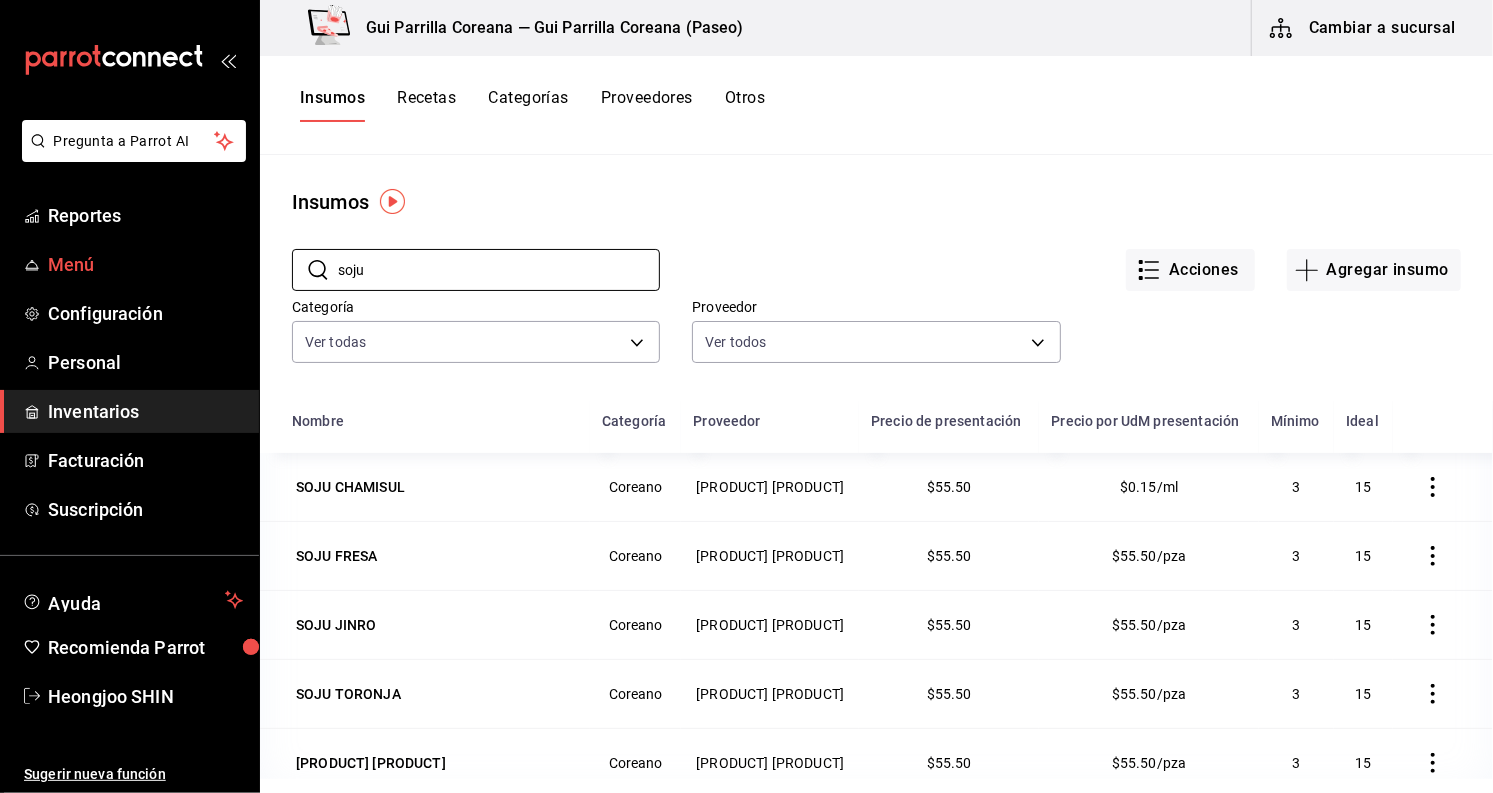drag, startPoint x: 416, startPoint y: 278, endPoint x: 250, endPoint y: 270, distance: 166.19266 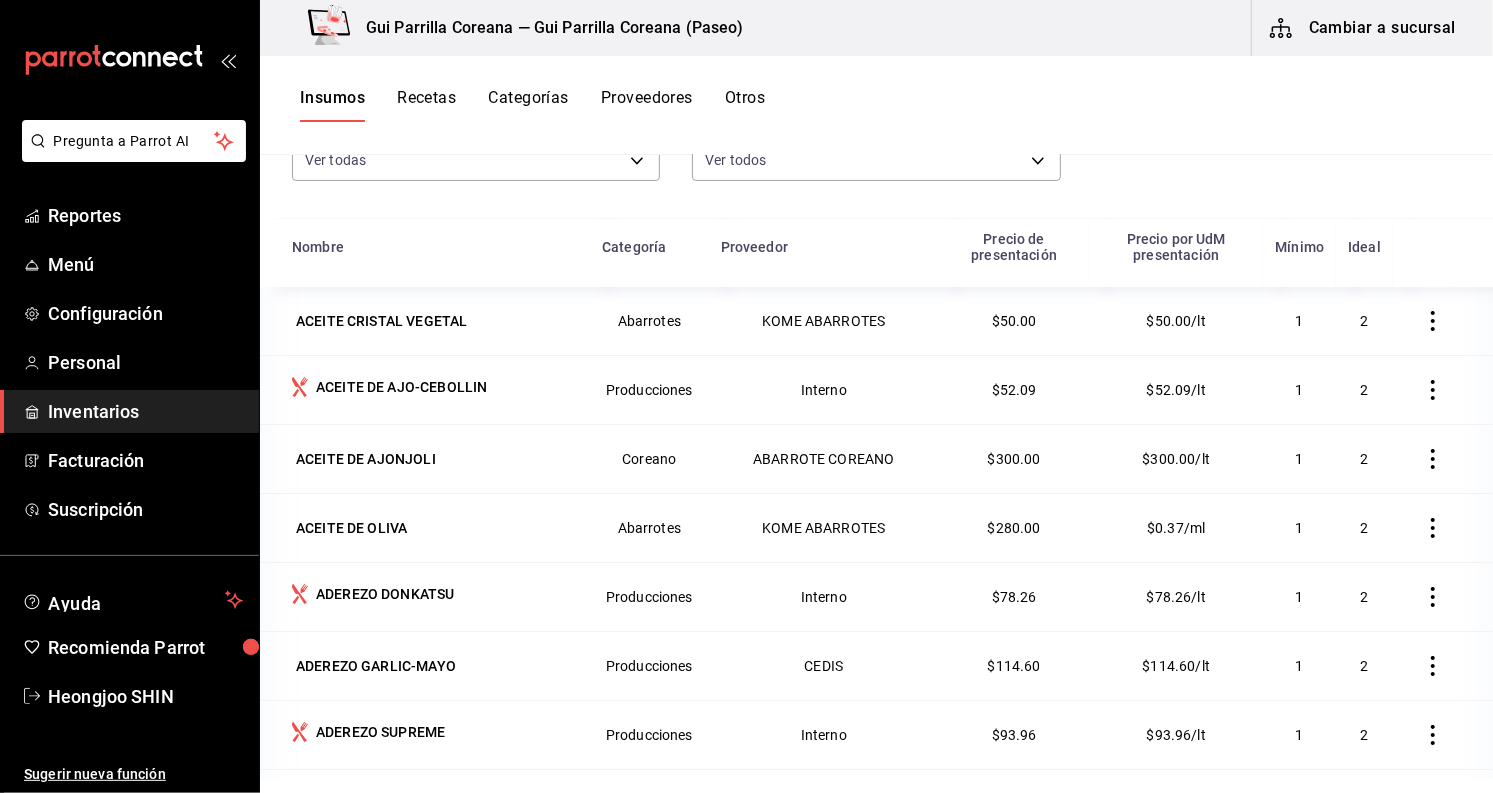 scroll, scrollTop: 246, scrollLeft: 0, axis: vertical 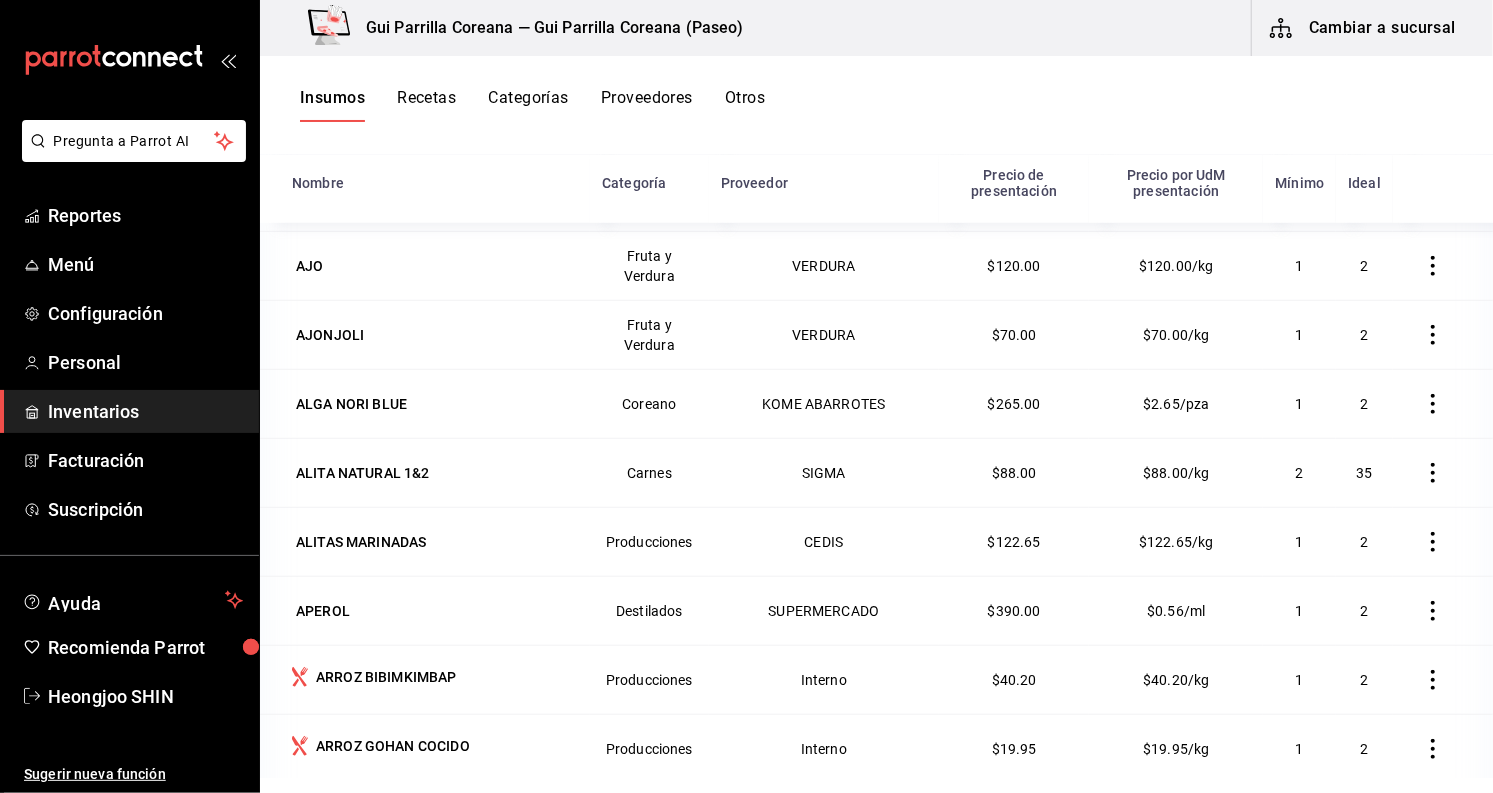 type 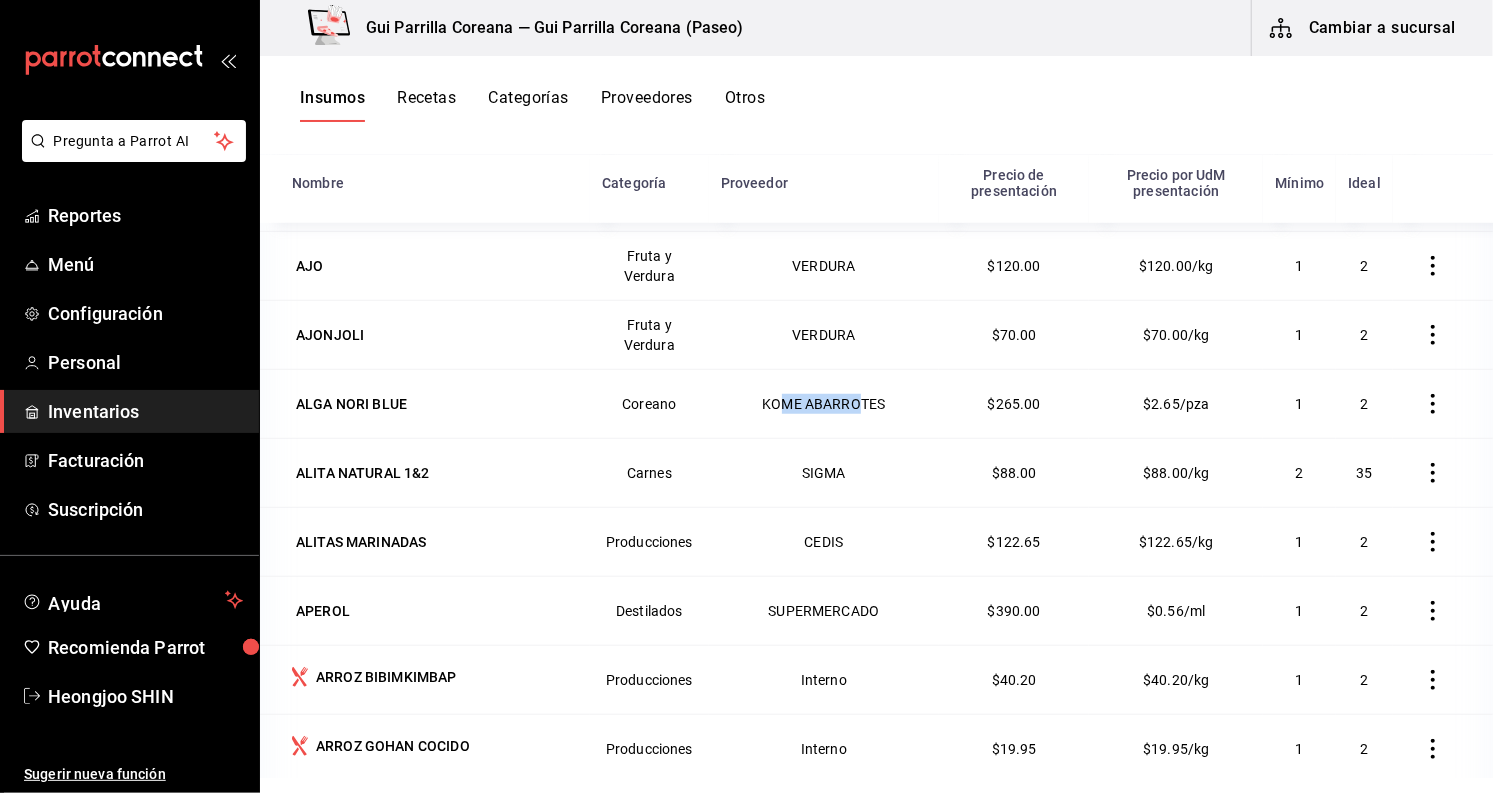 drag, startPoint x: 775, startPoint y: 404, endPoint x: 853, endPoint y: 404, distance: 78 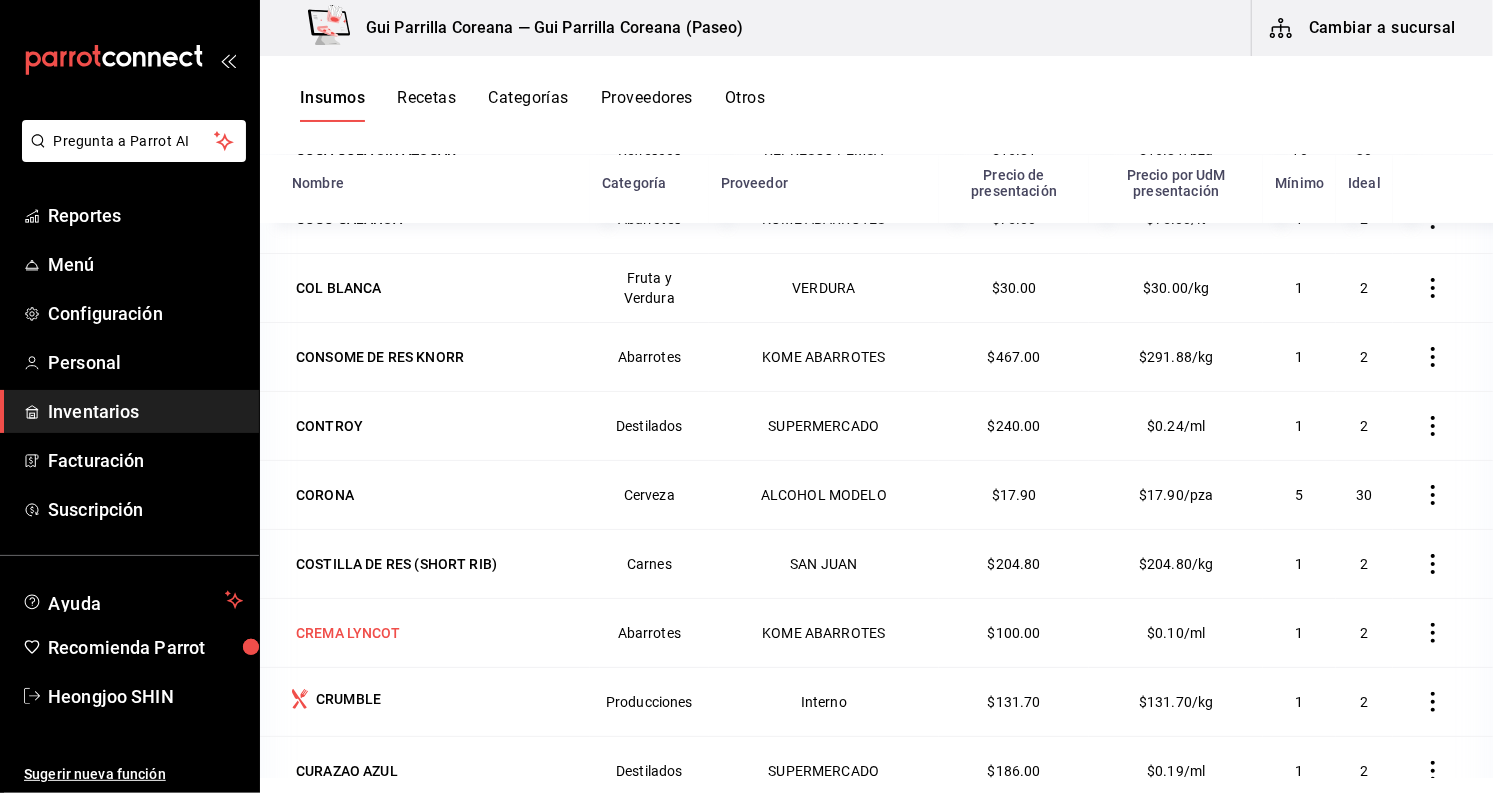 scroll, scrollTop: 4731, scrollLeft: 0, axis: vertical 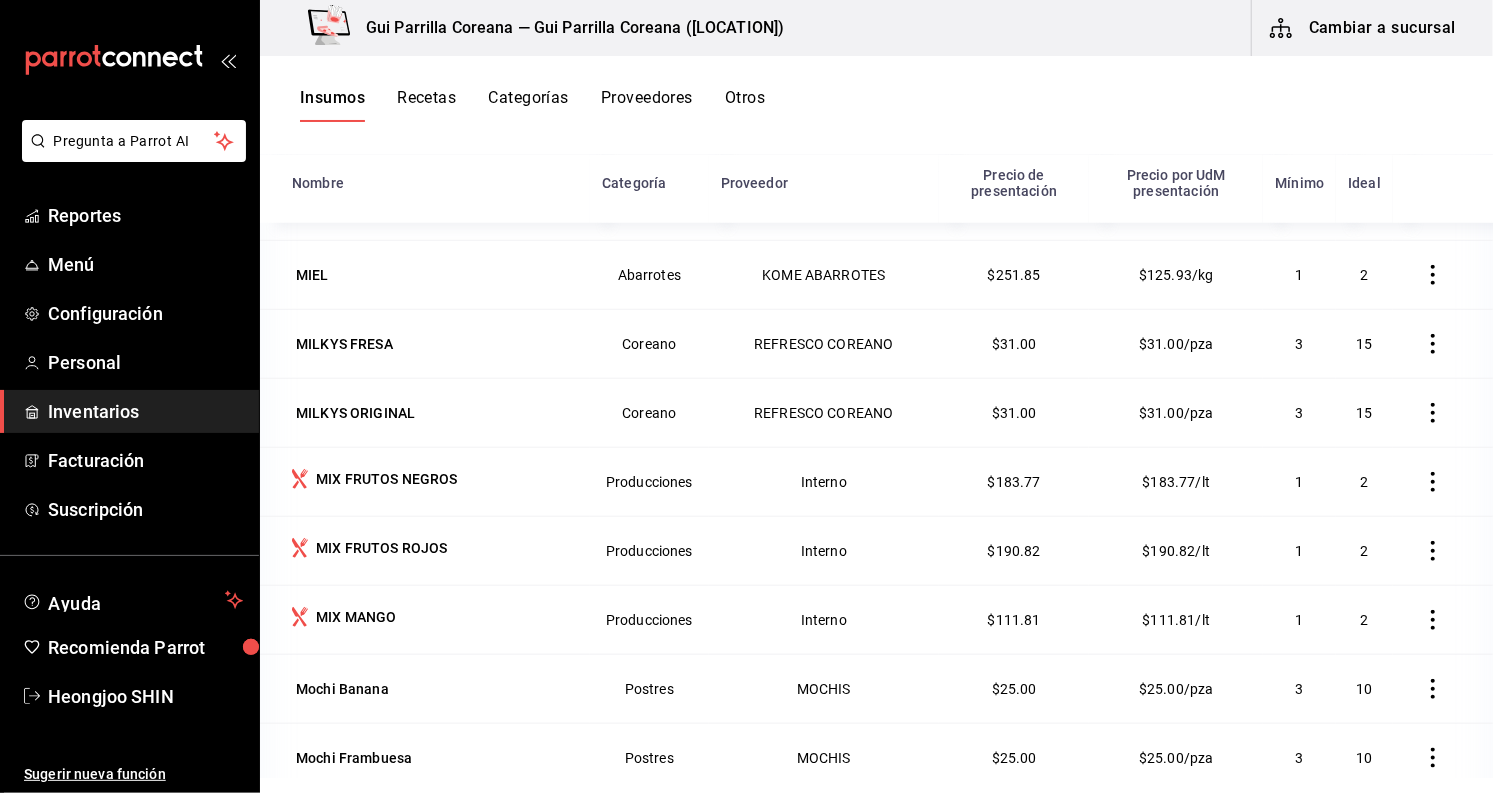 click on "Cambiar a sucursal" at bounding box center (1364, 28) 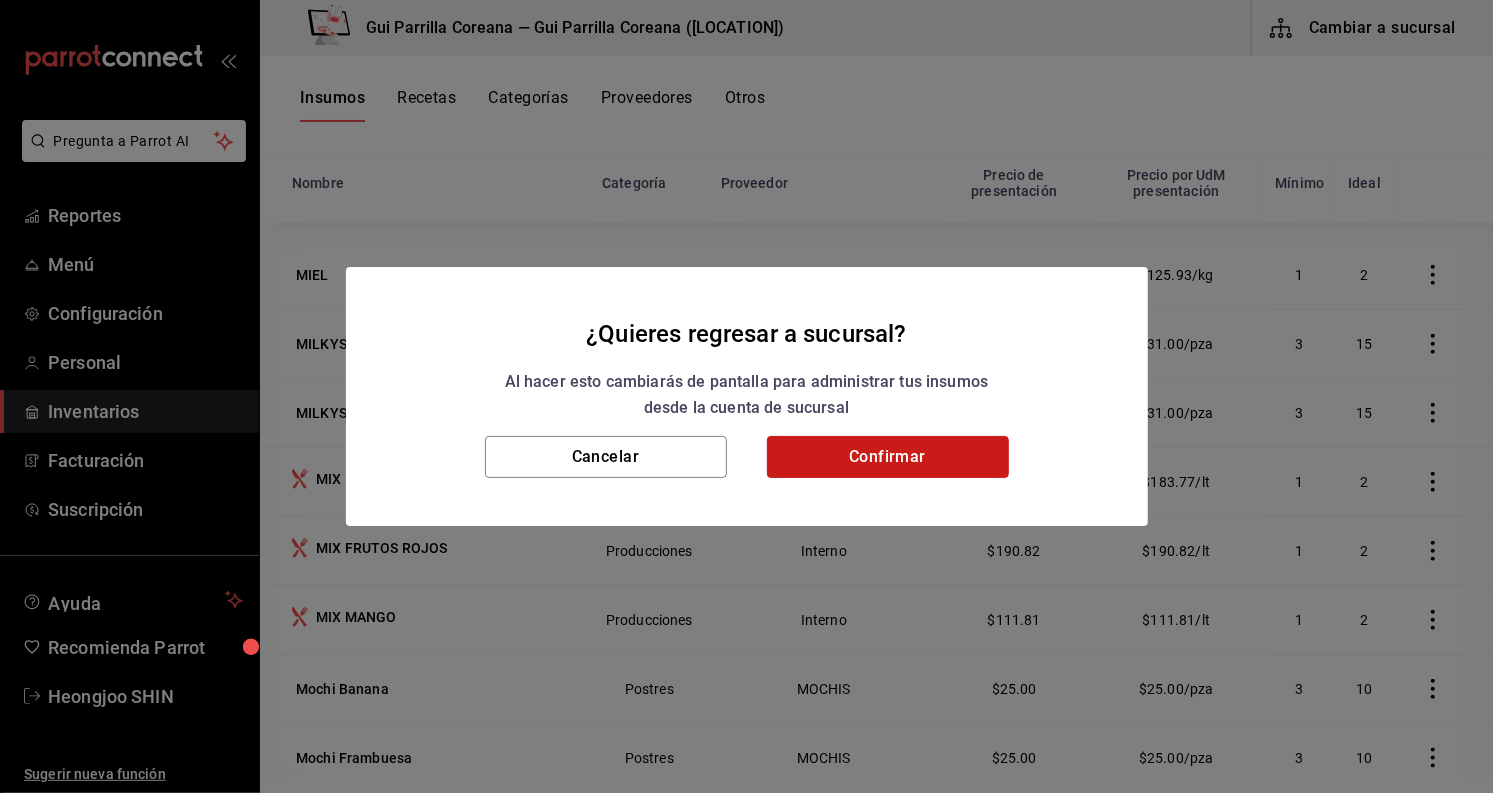 click on "Confirmar" at bounding box center [888, 457] 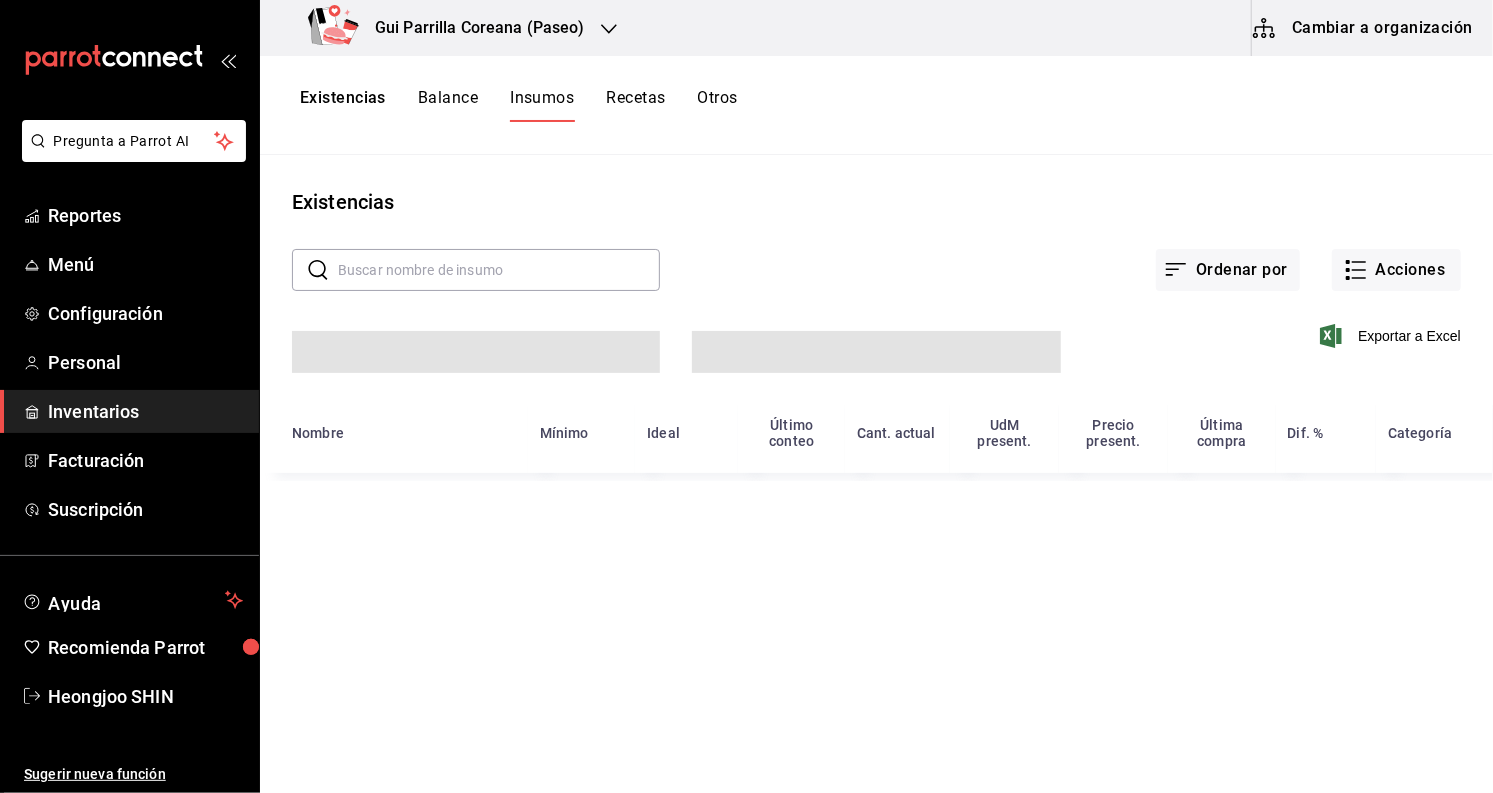 scroll, scrollTop: 0, scrollLeft: 0, axis: both 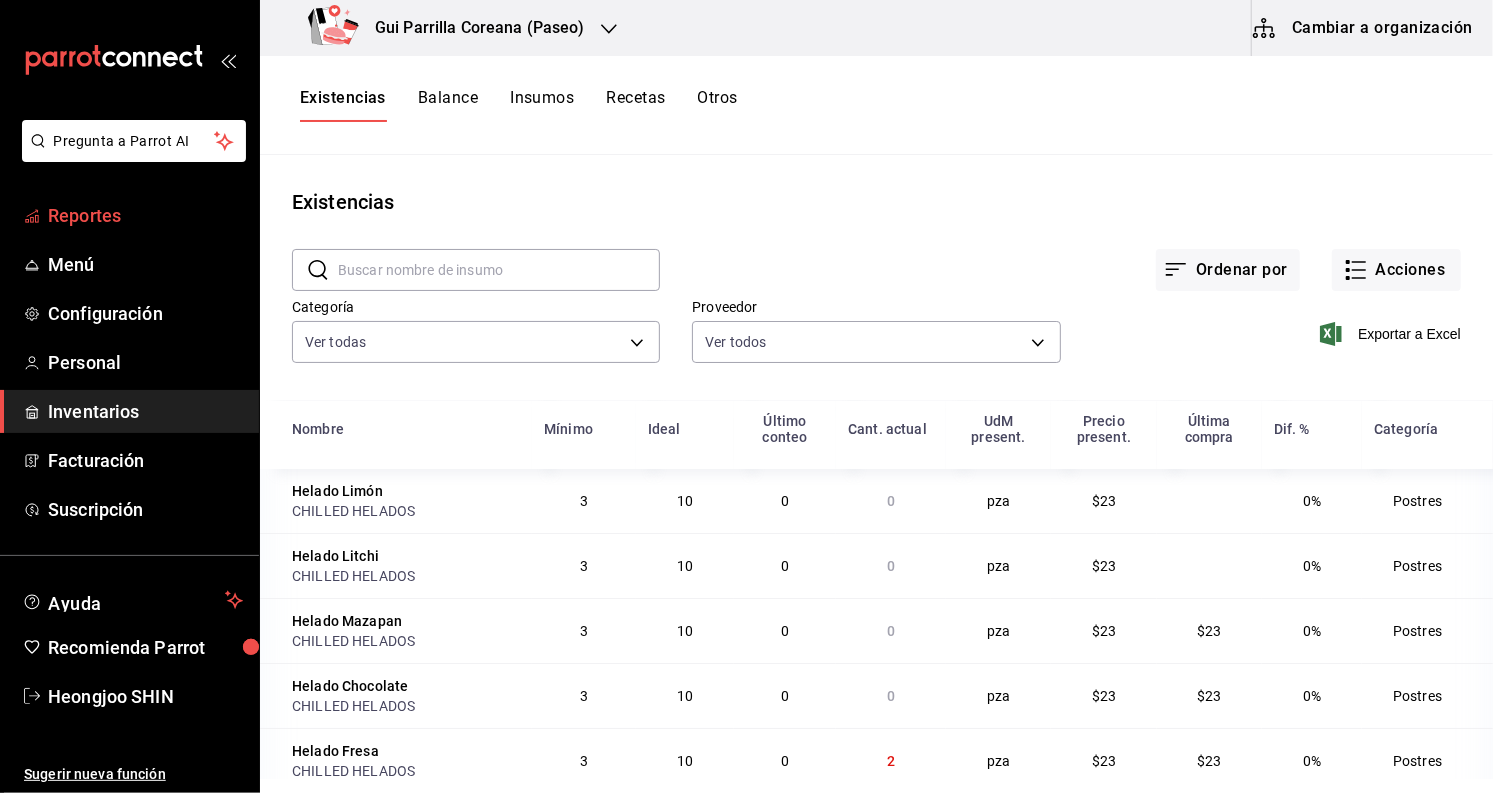 click on "Reportes" at bounding box center (145, 215) 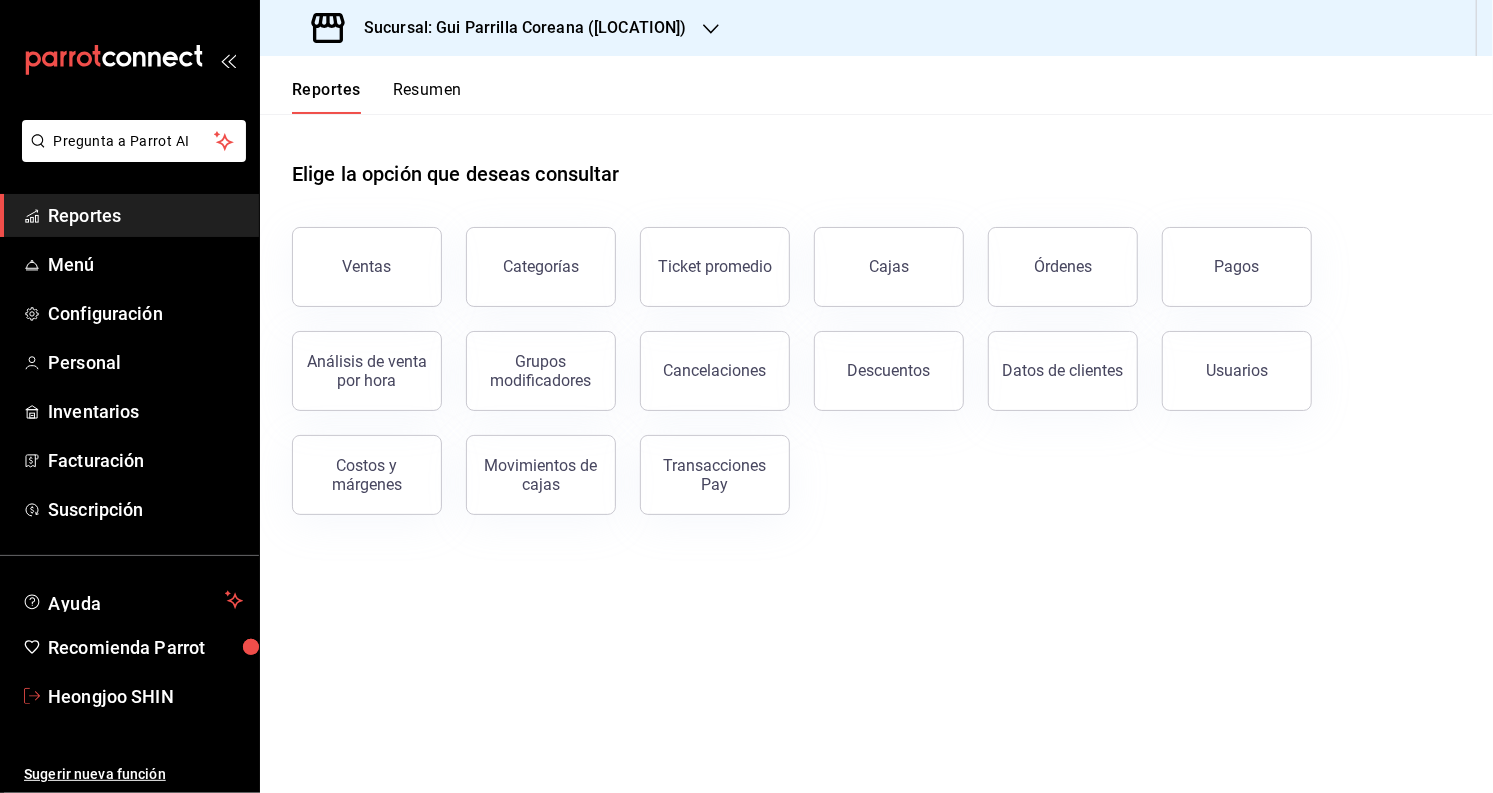 click on "Heongjoo SHIN" at bounding box center [145, 696] 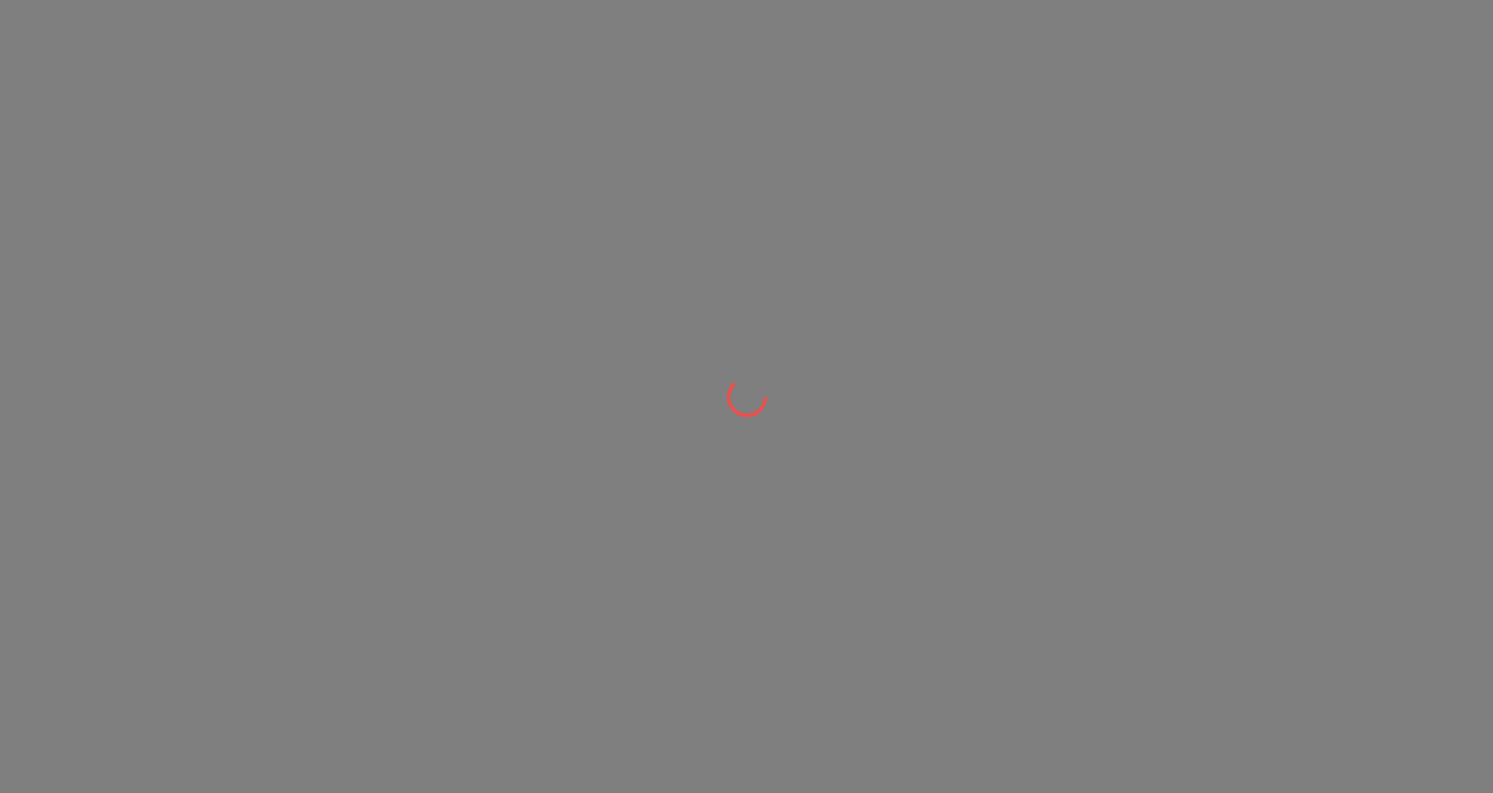 scroll, scrollTop: 0, scrollLeft: 0, axis: both 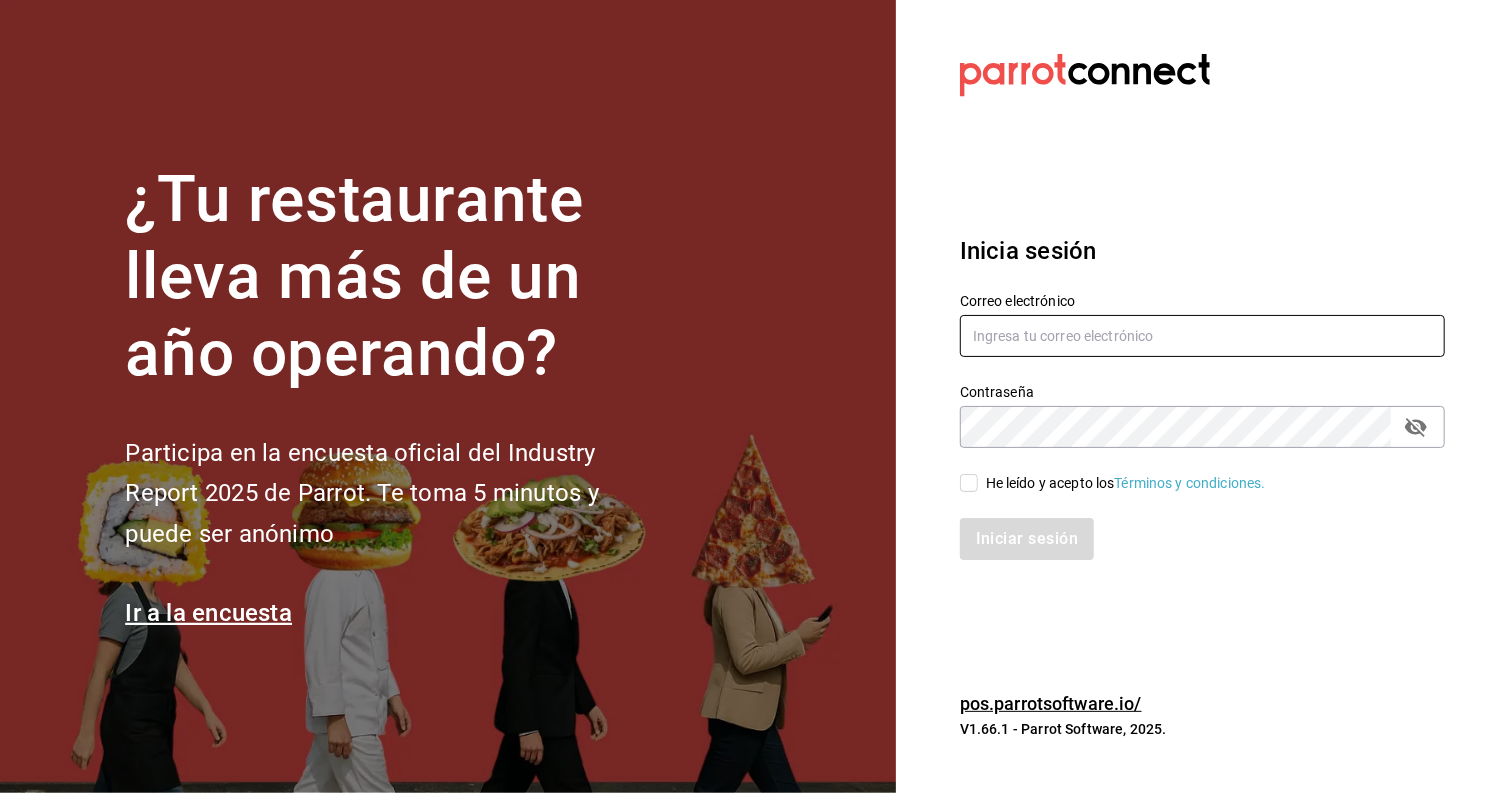 click at bounding box center (1202, 336) 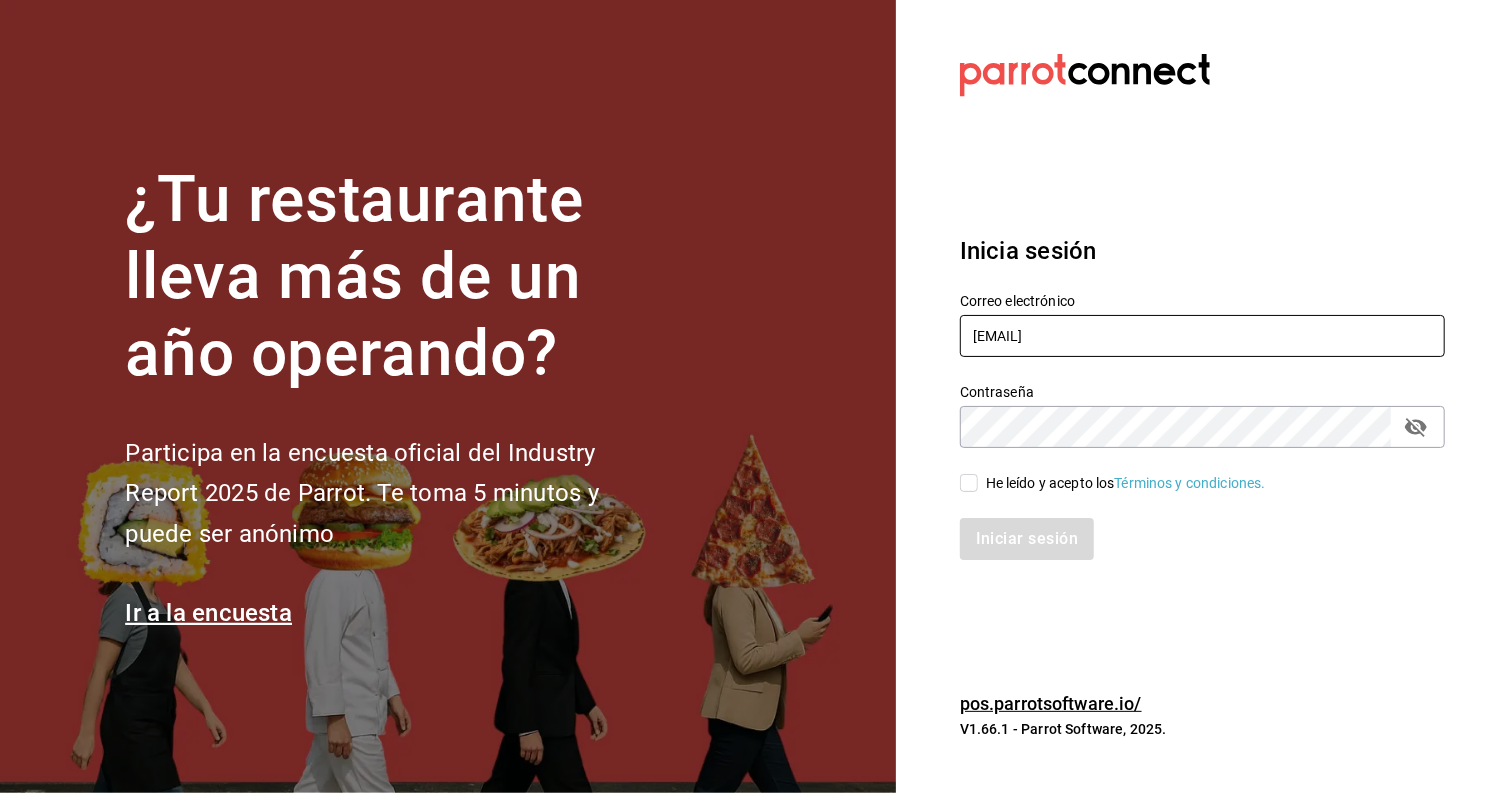 type on "[EMAIL]" 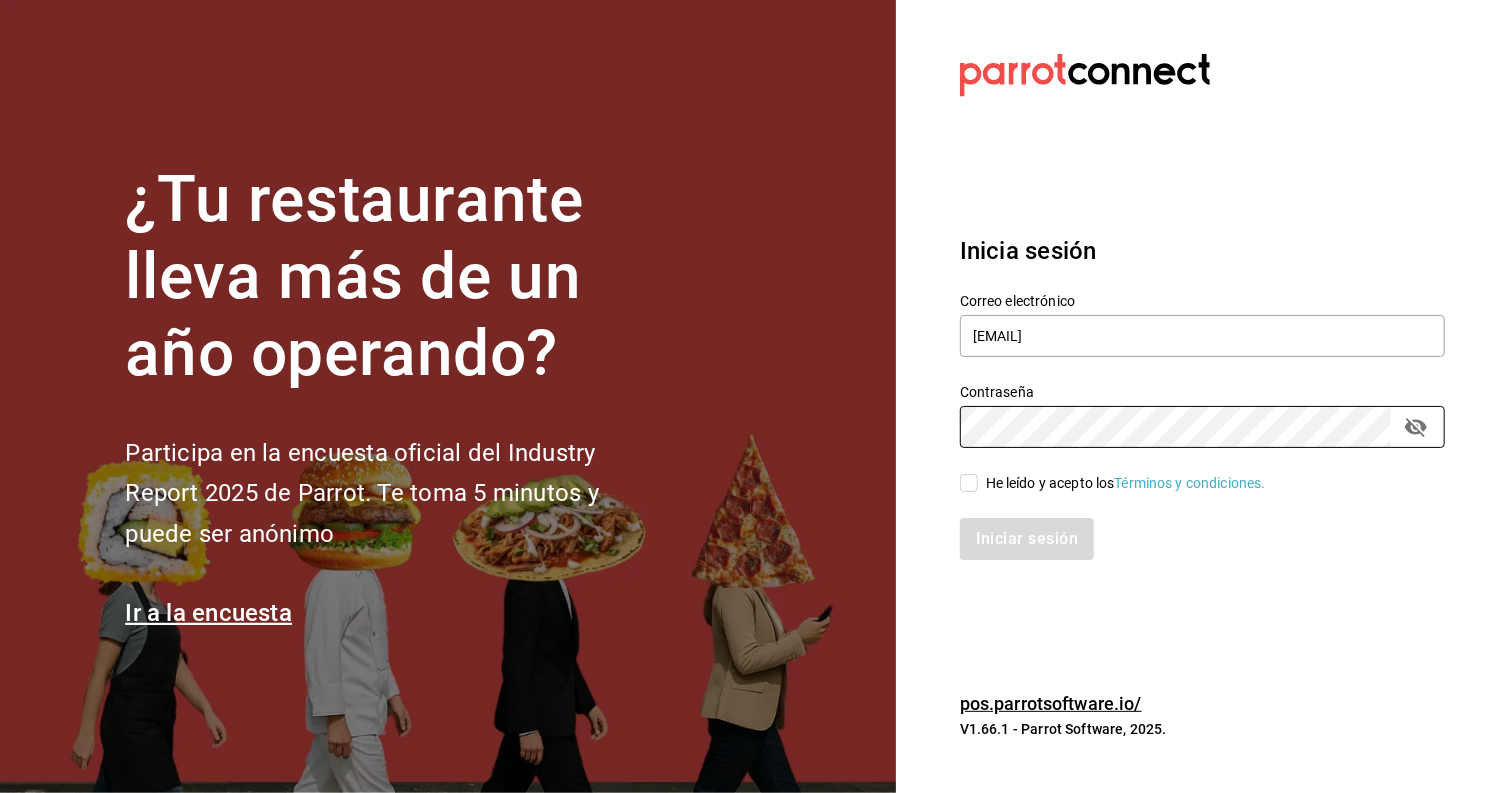 click on "He leído y acepto los  Términos y condiciones." at bounding box center [1126, 483] 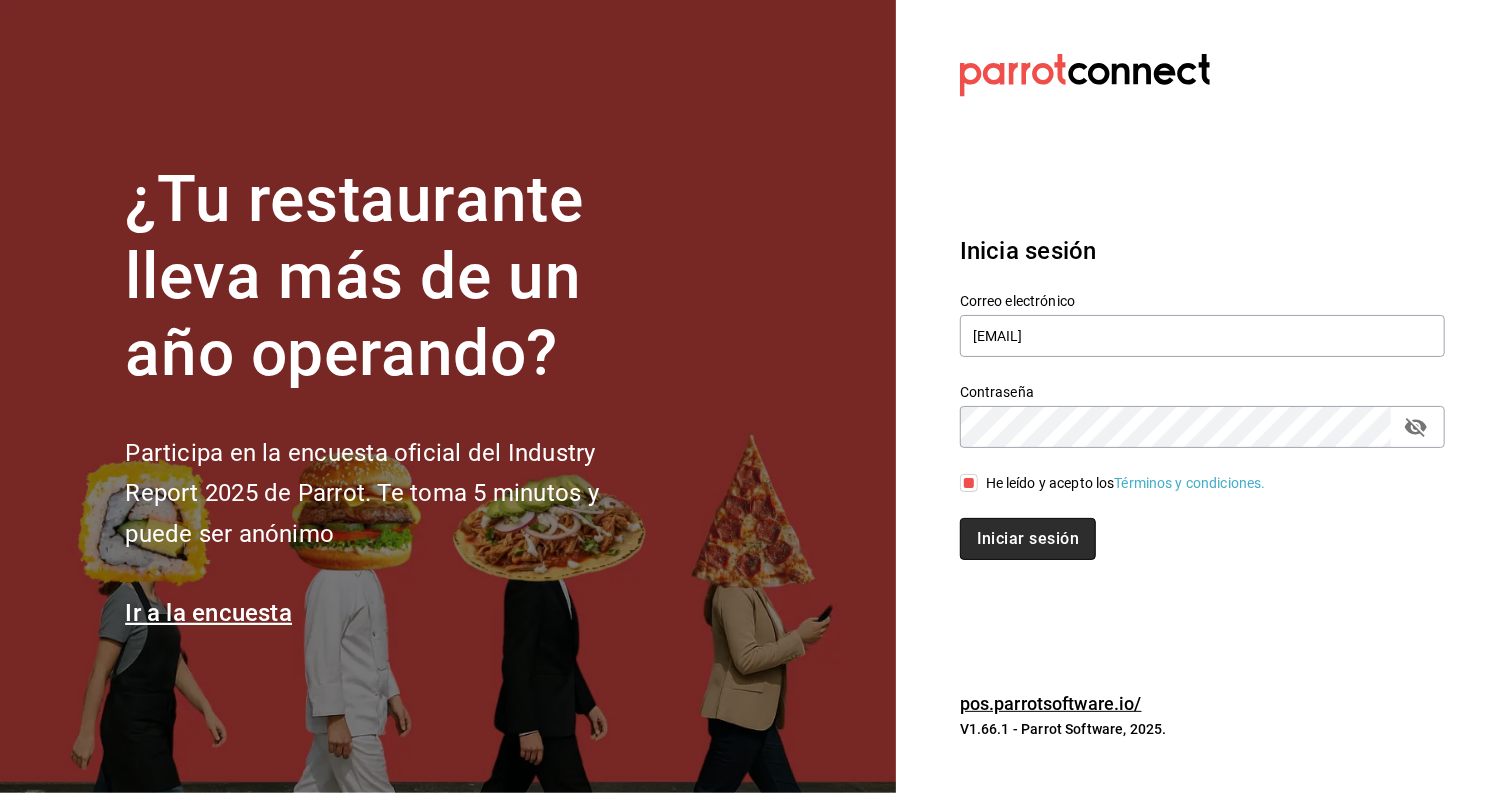 click on "Iniciar sesión" at bounding box center (1028, 539) 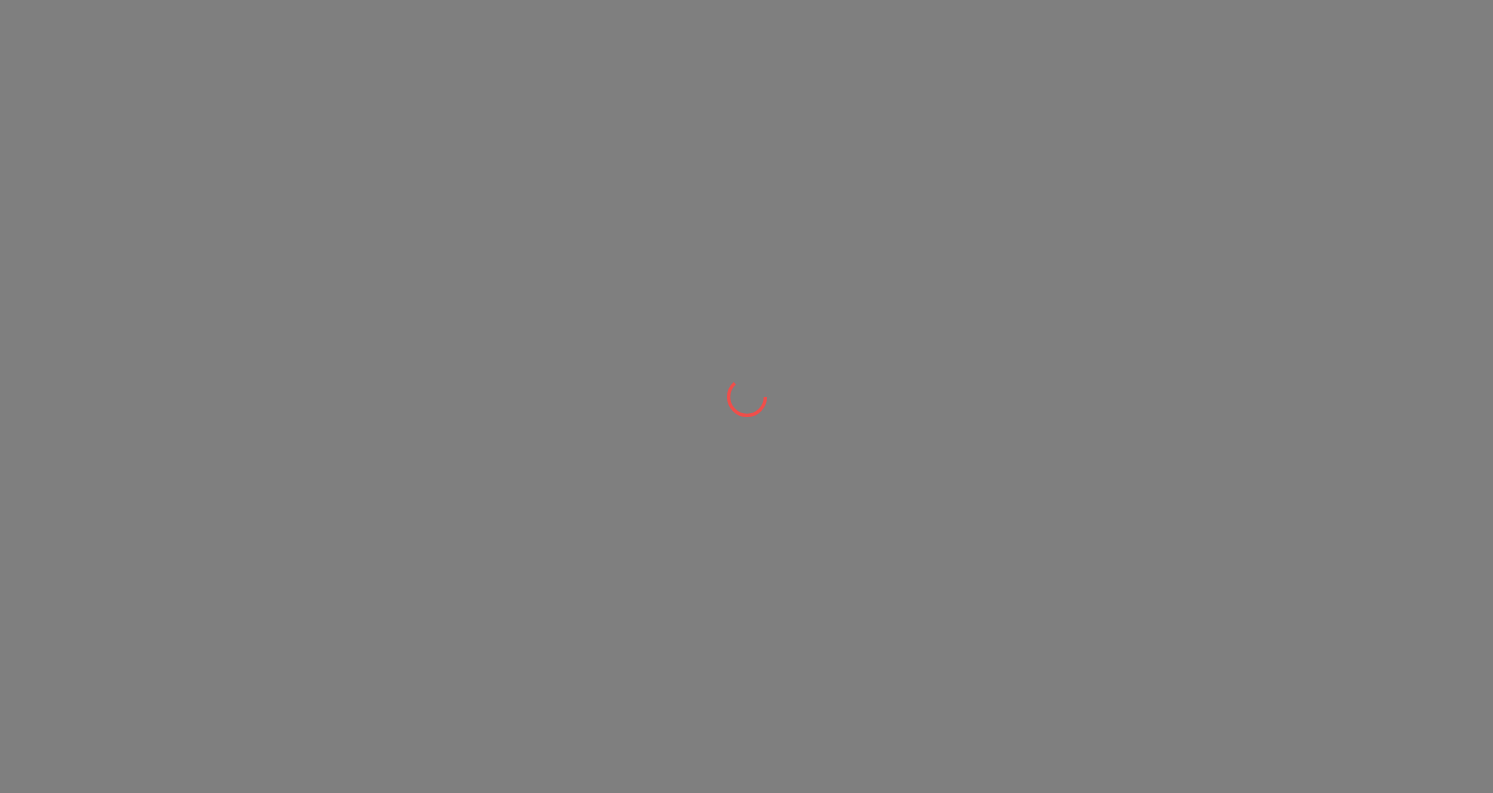 scroll, scrollTop: 0, scrollLeft: 0, axis: both 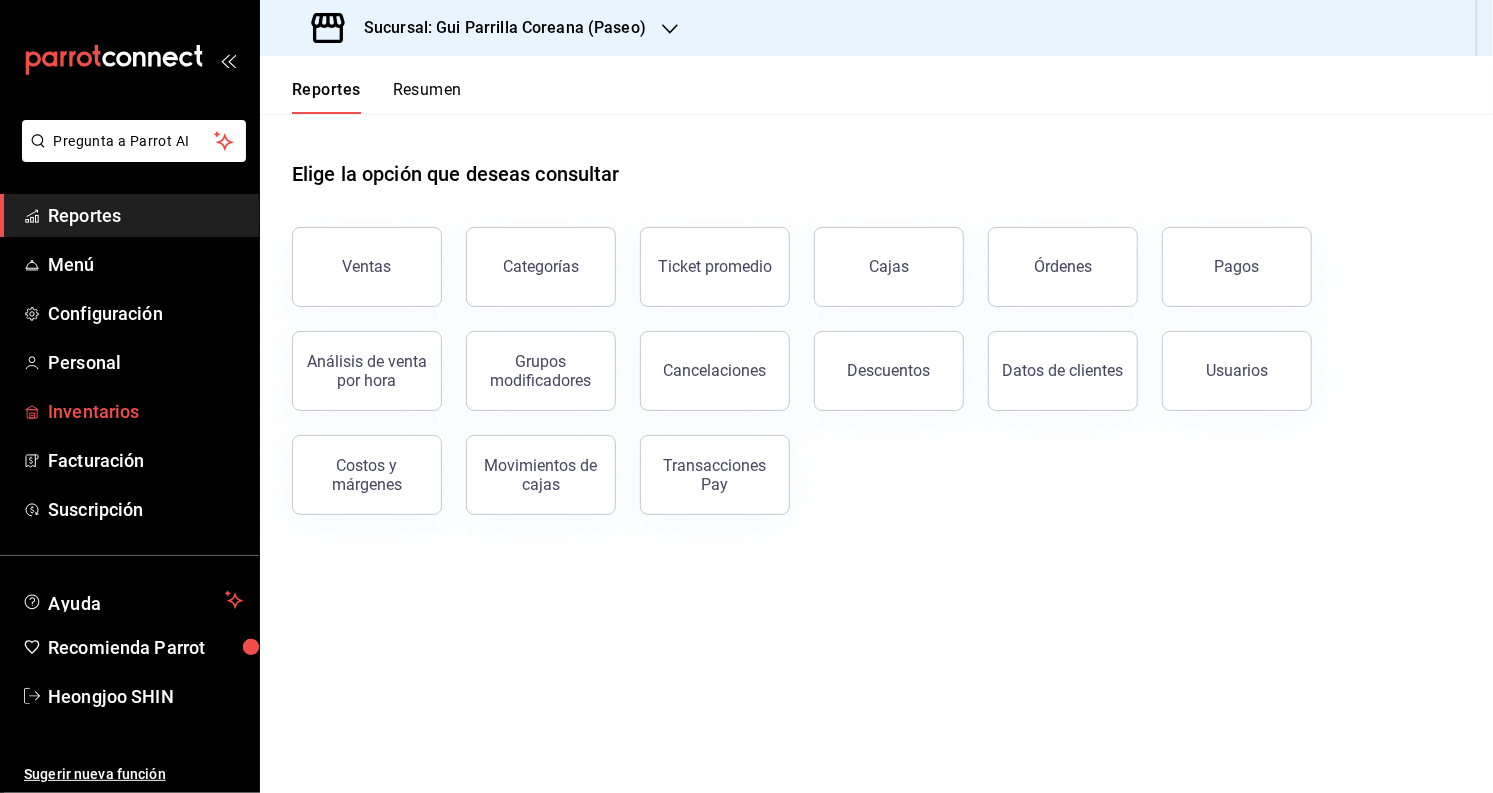 click on "Inventarios" at bounding box center [145, 411] 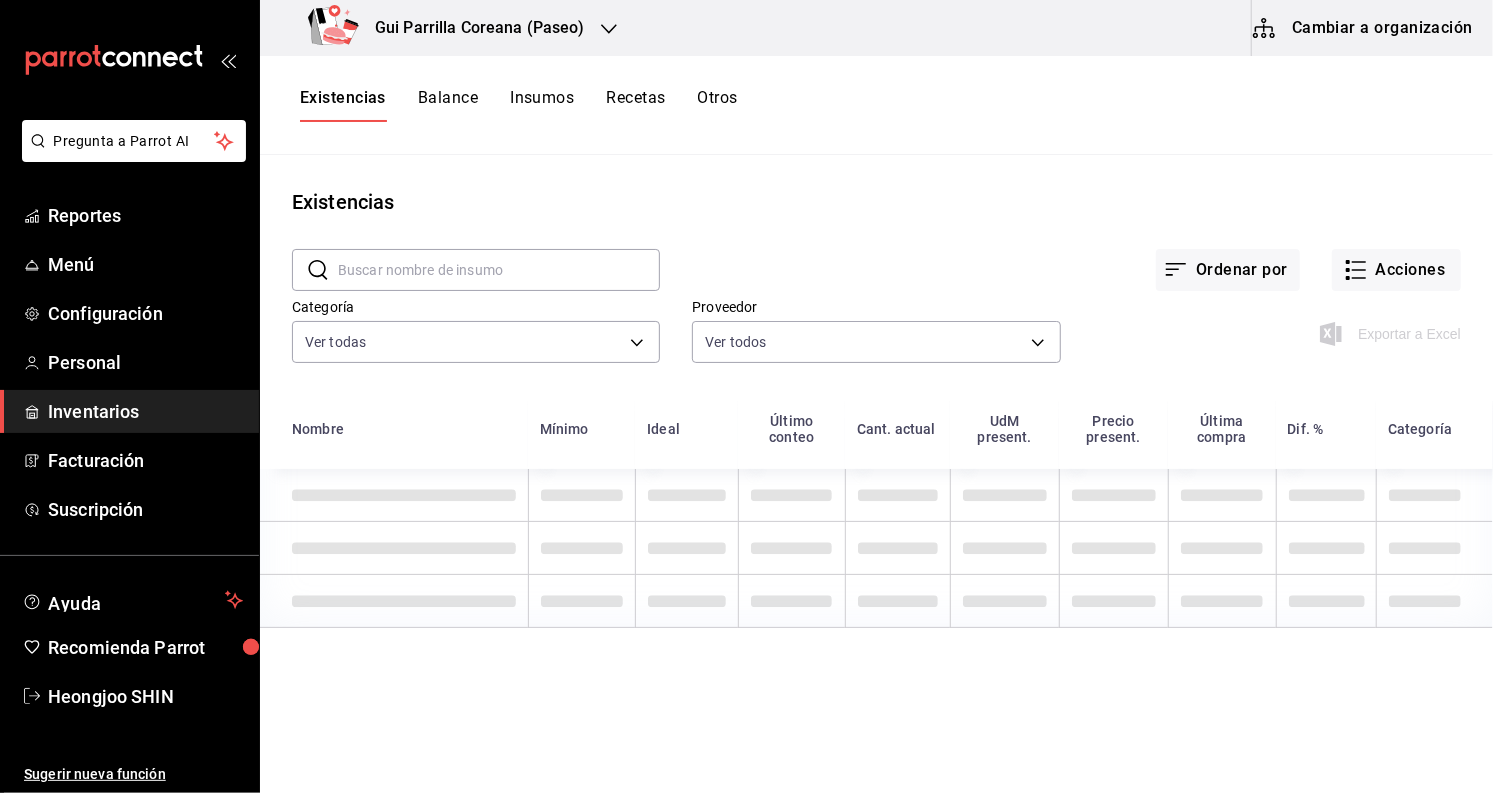click on "Recetas" at bounding box center (635, 105) 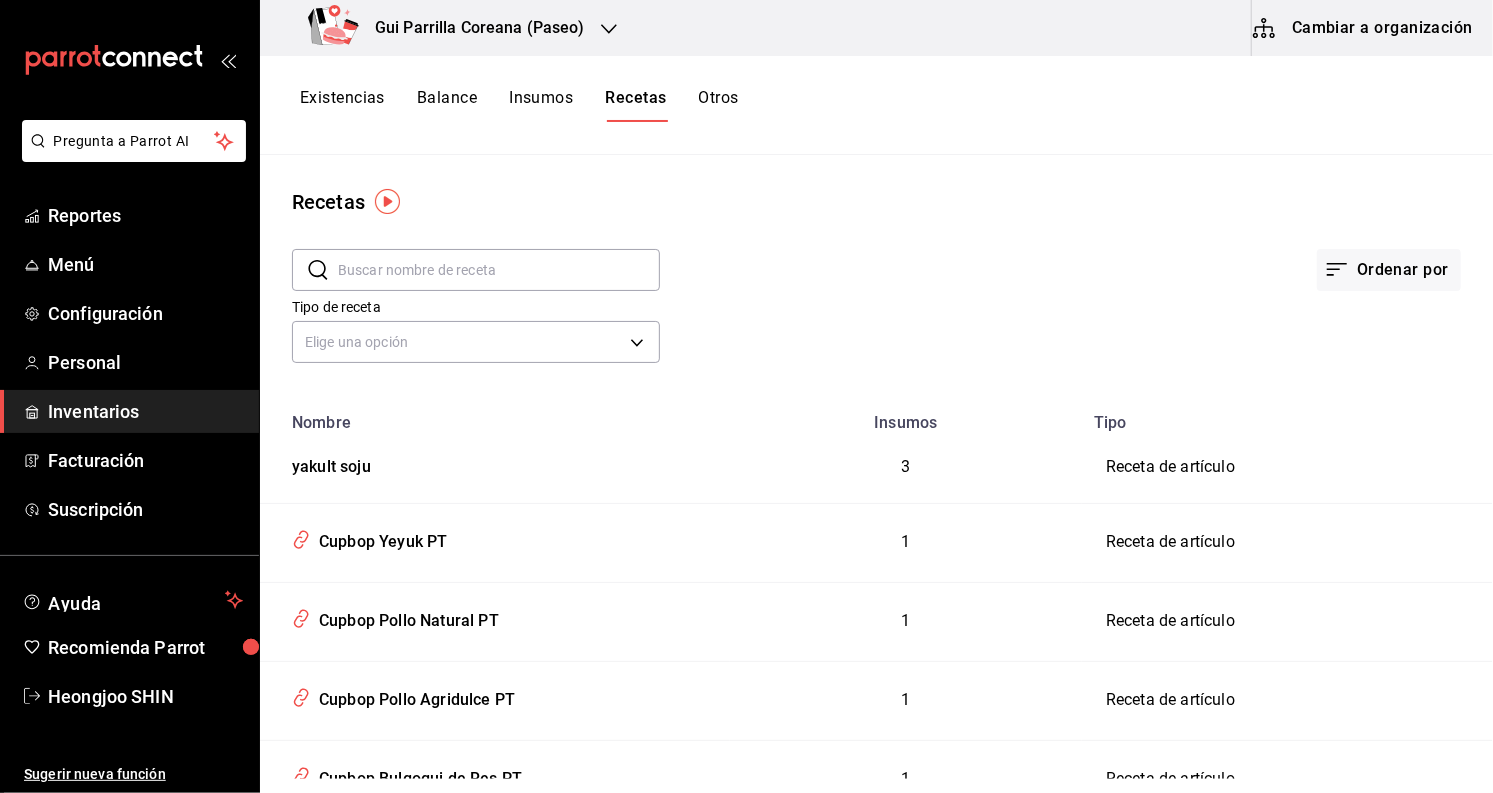 click on "Cambiar a organización" at bounding box center [1364, 28] 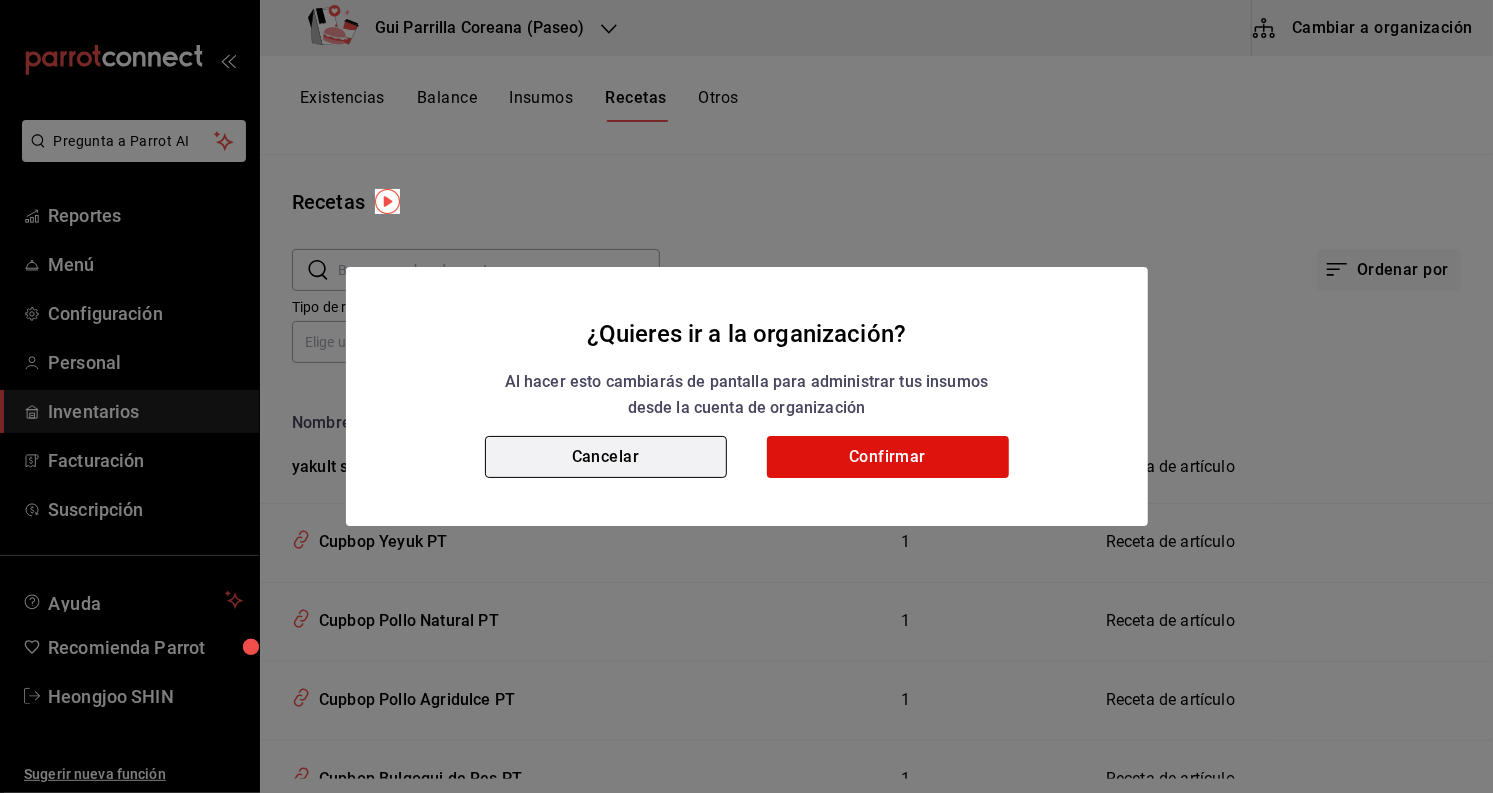 click on "Cancelar" at bounding box center (606, 457) 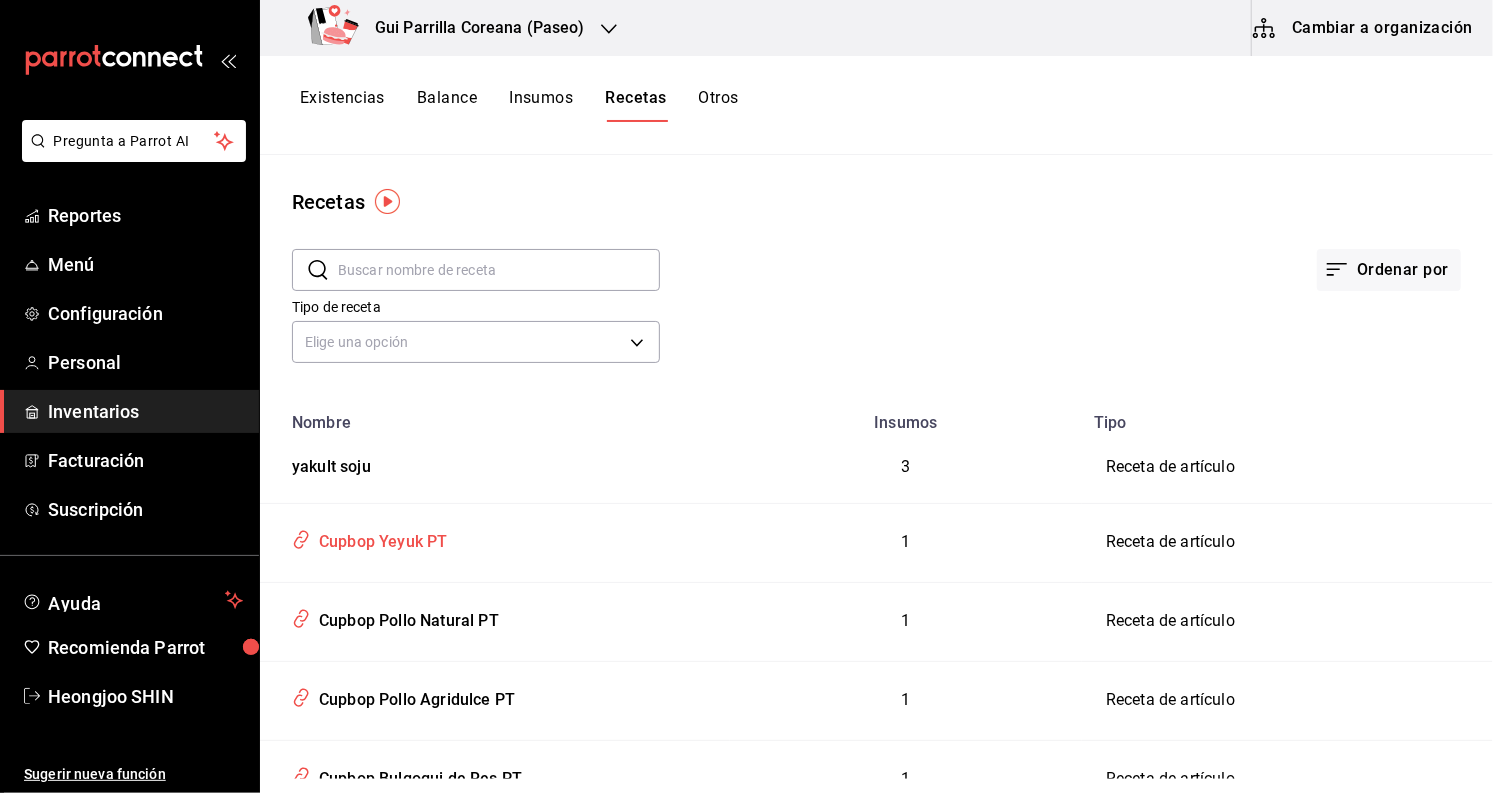 click on "Cupbop Yeyuk PT" at bounding box center (379, 538) 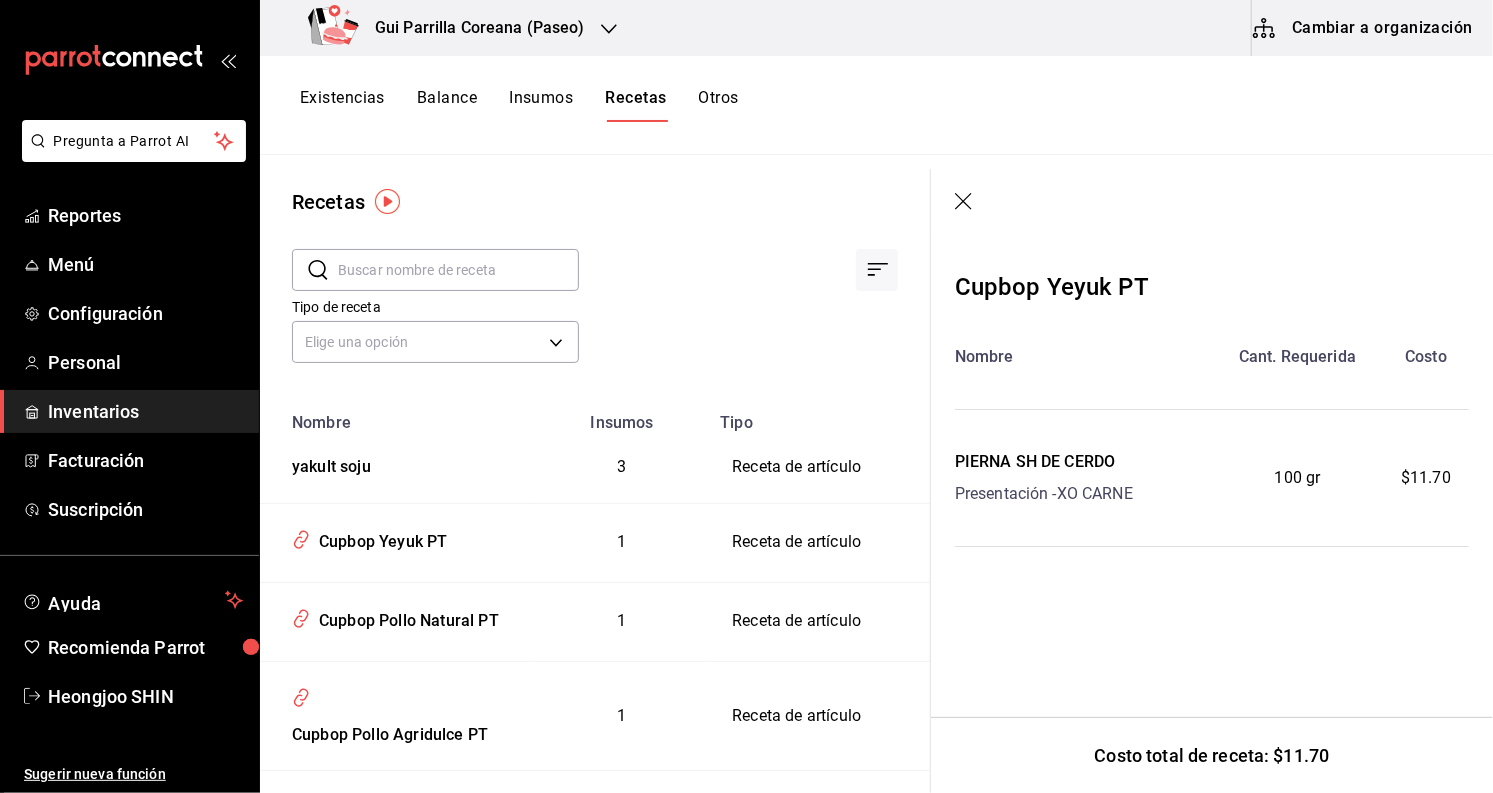click 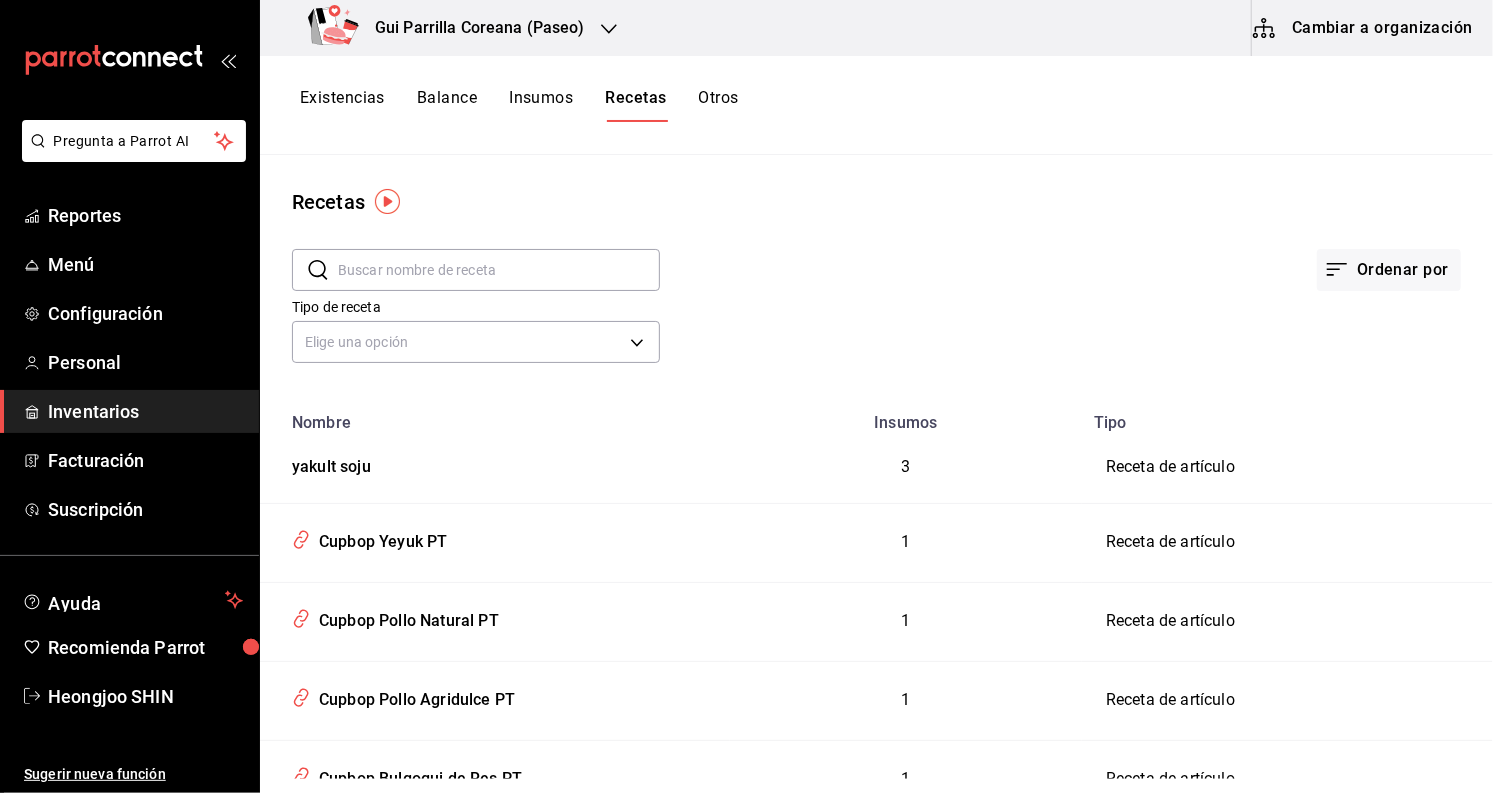 click on "Cambiar a organización" at bounding box center (1364, 28) 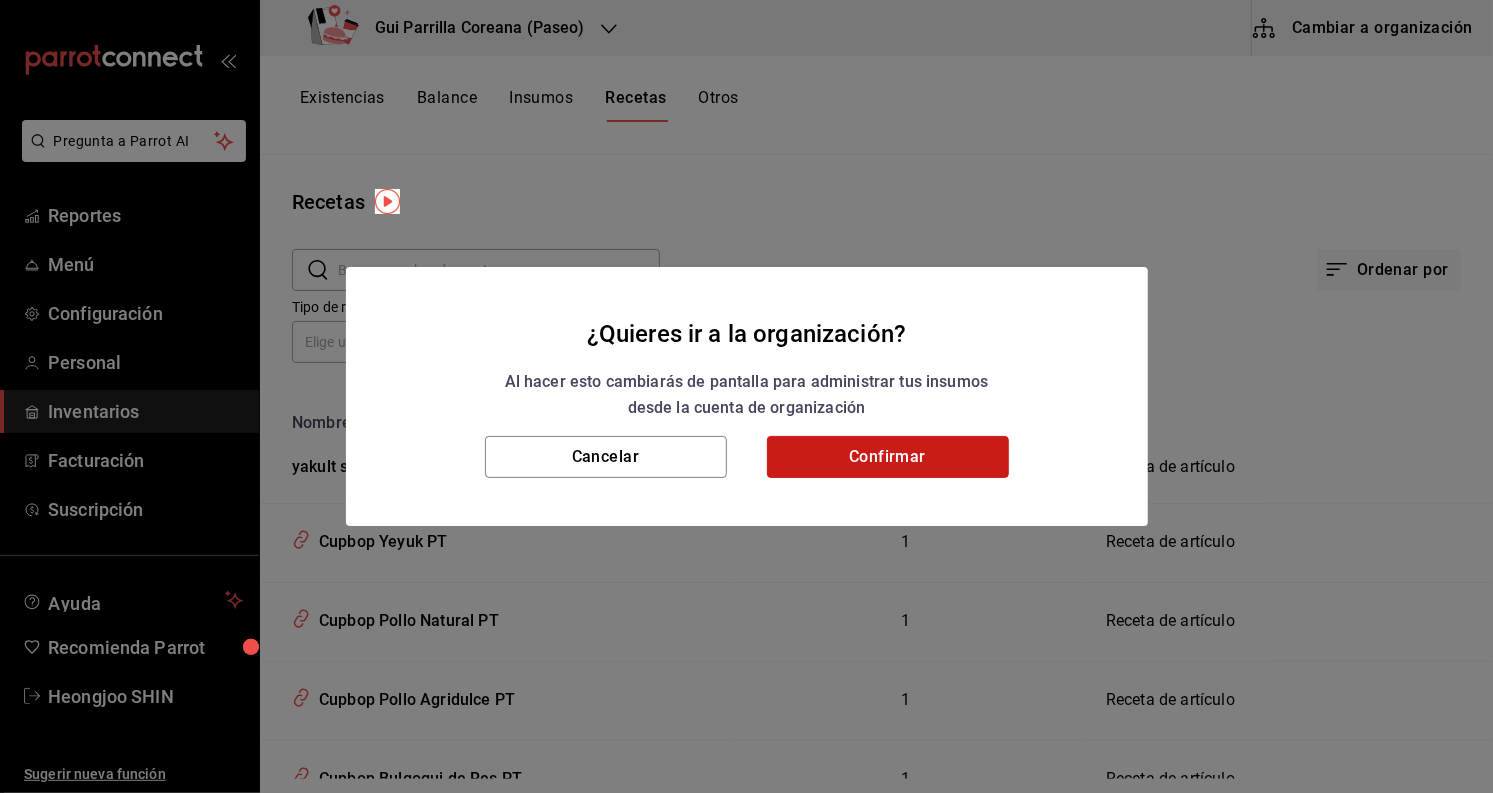 click on "Confirmar" at bounding box center (888, 457) 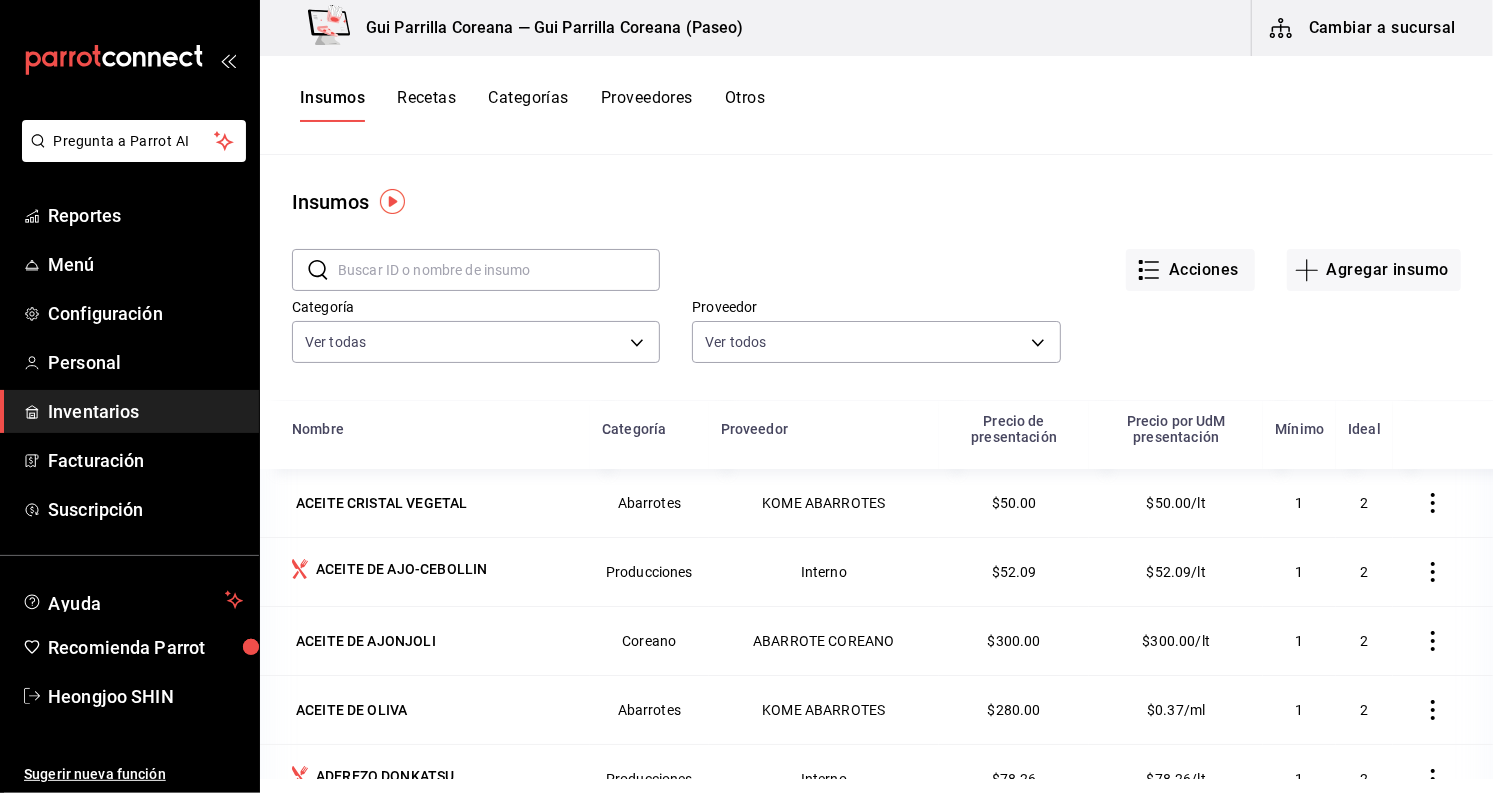click at bounding box center [499, 270] 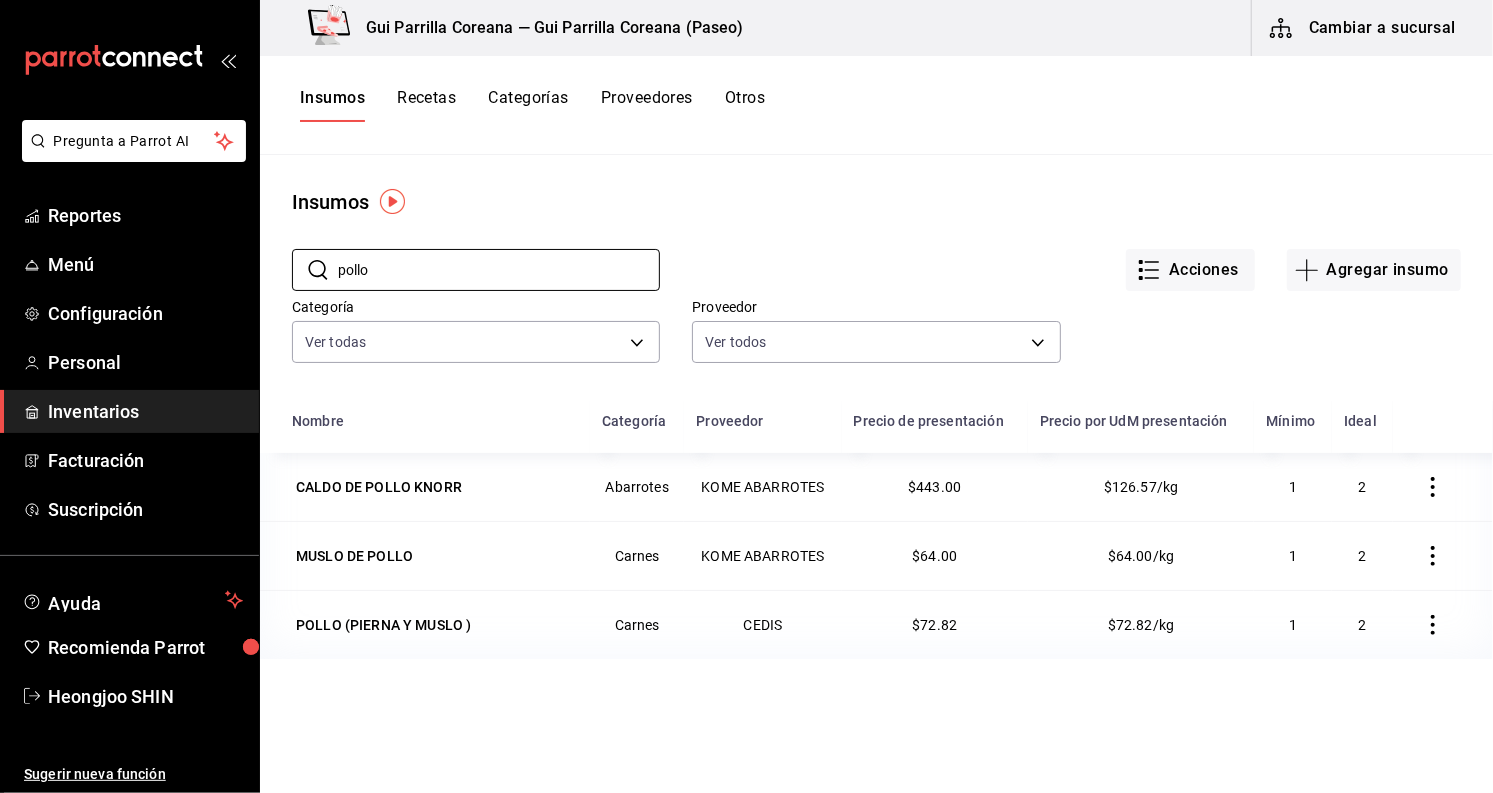 type on "pollo" 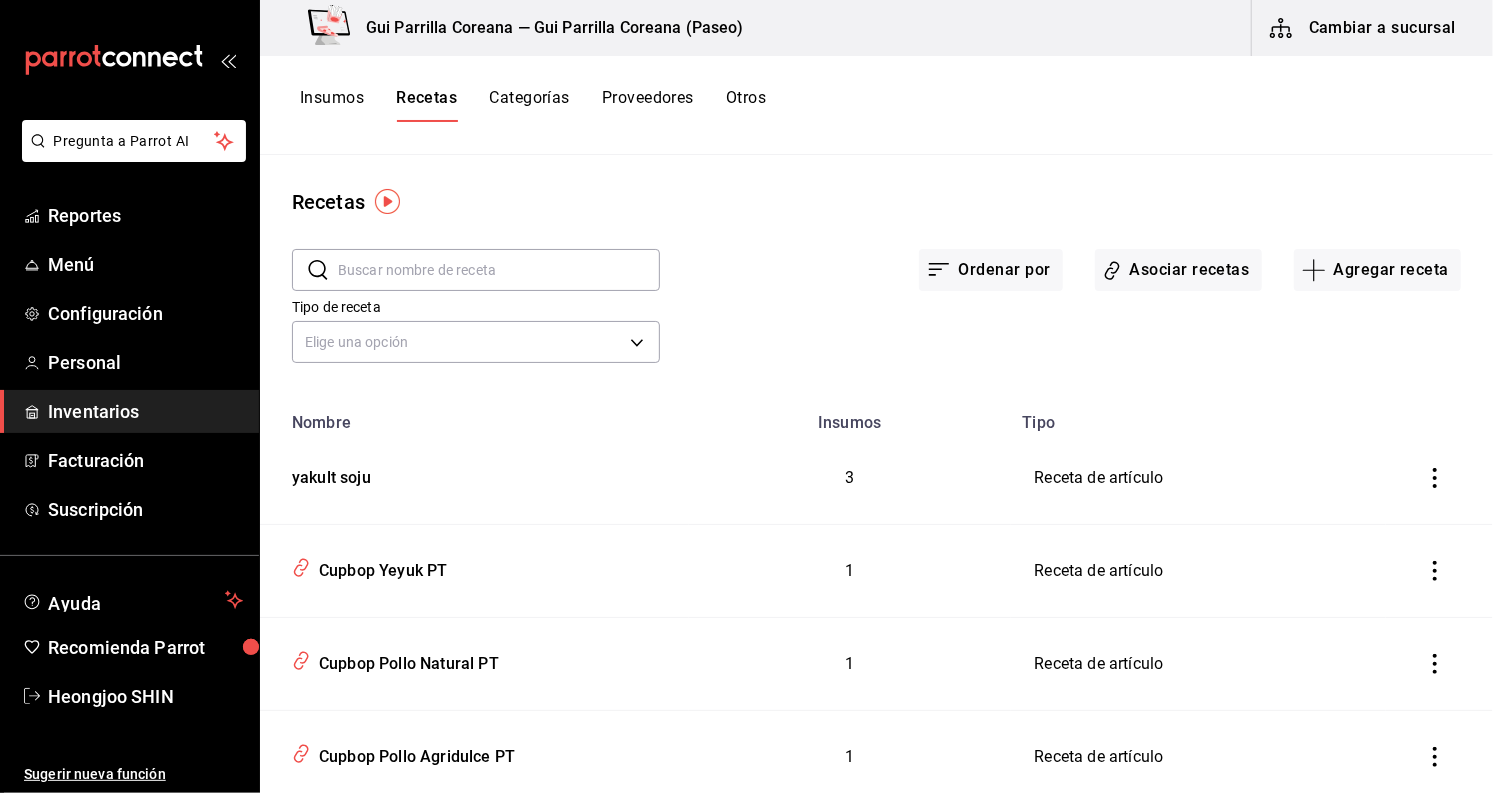 click at bounding box center [499, 270] 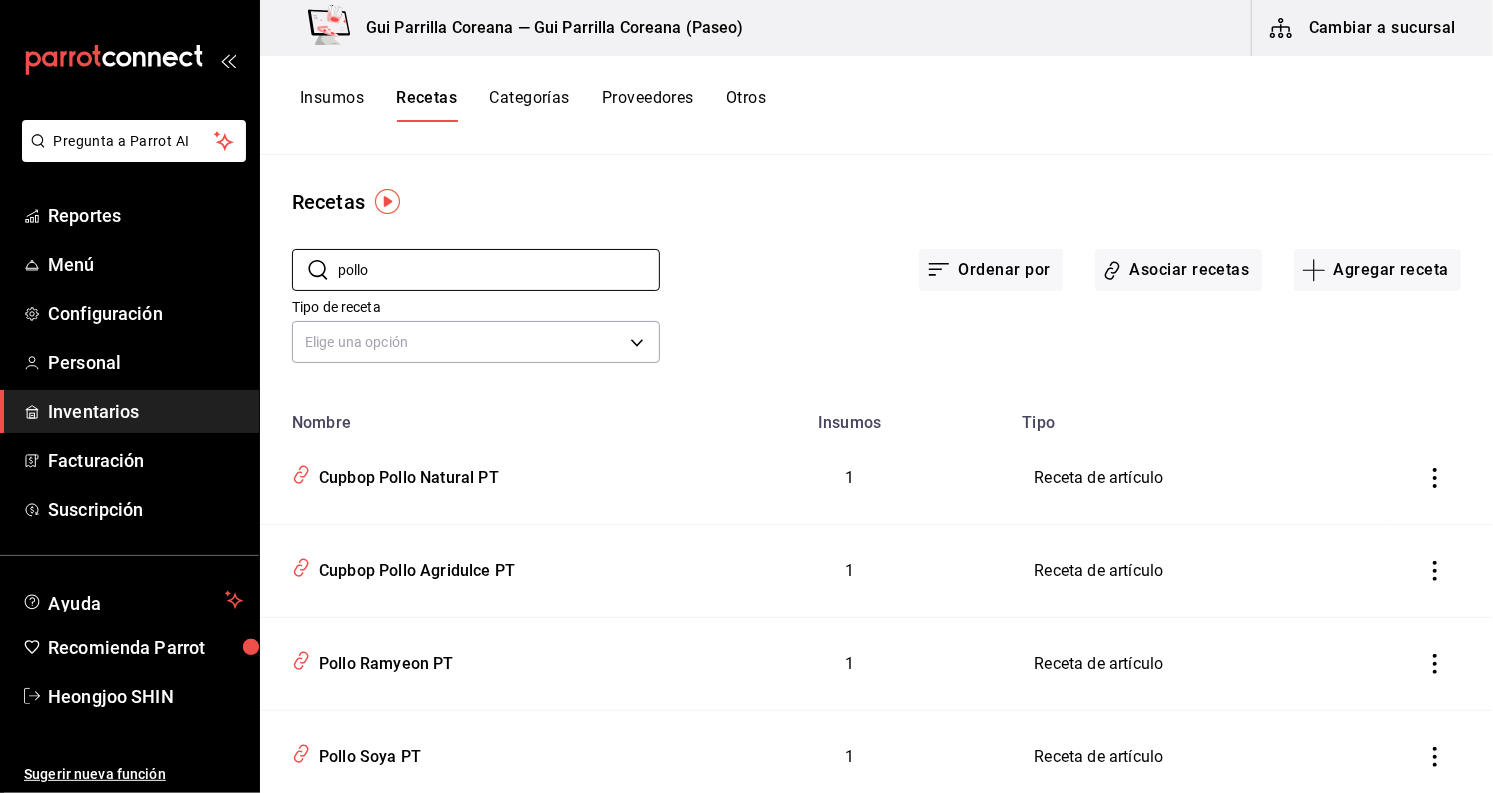 type on "pollo" 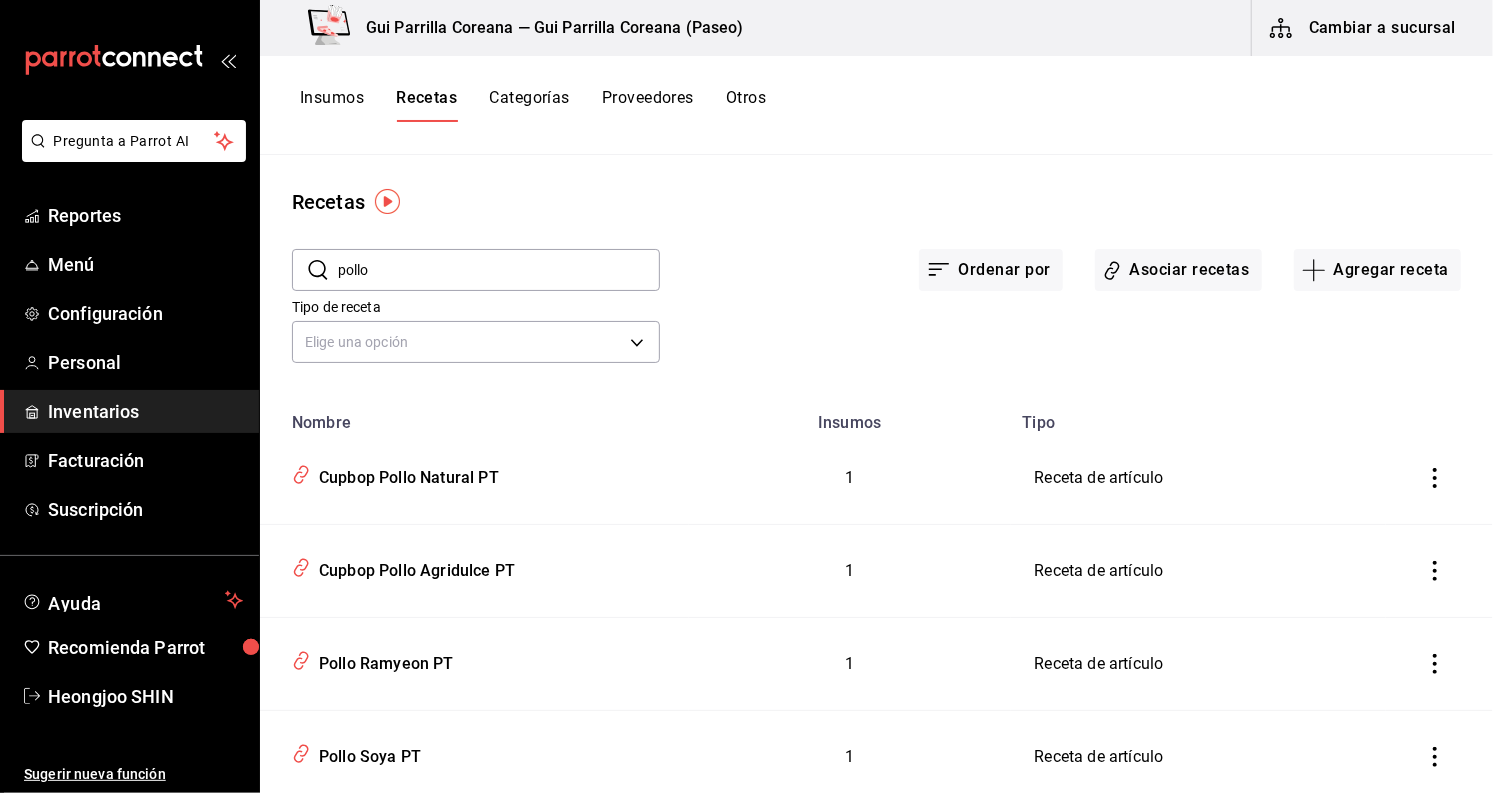 click on "pollo" at bounding box center (499, 270) 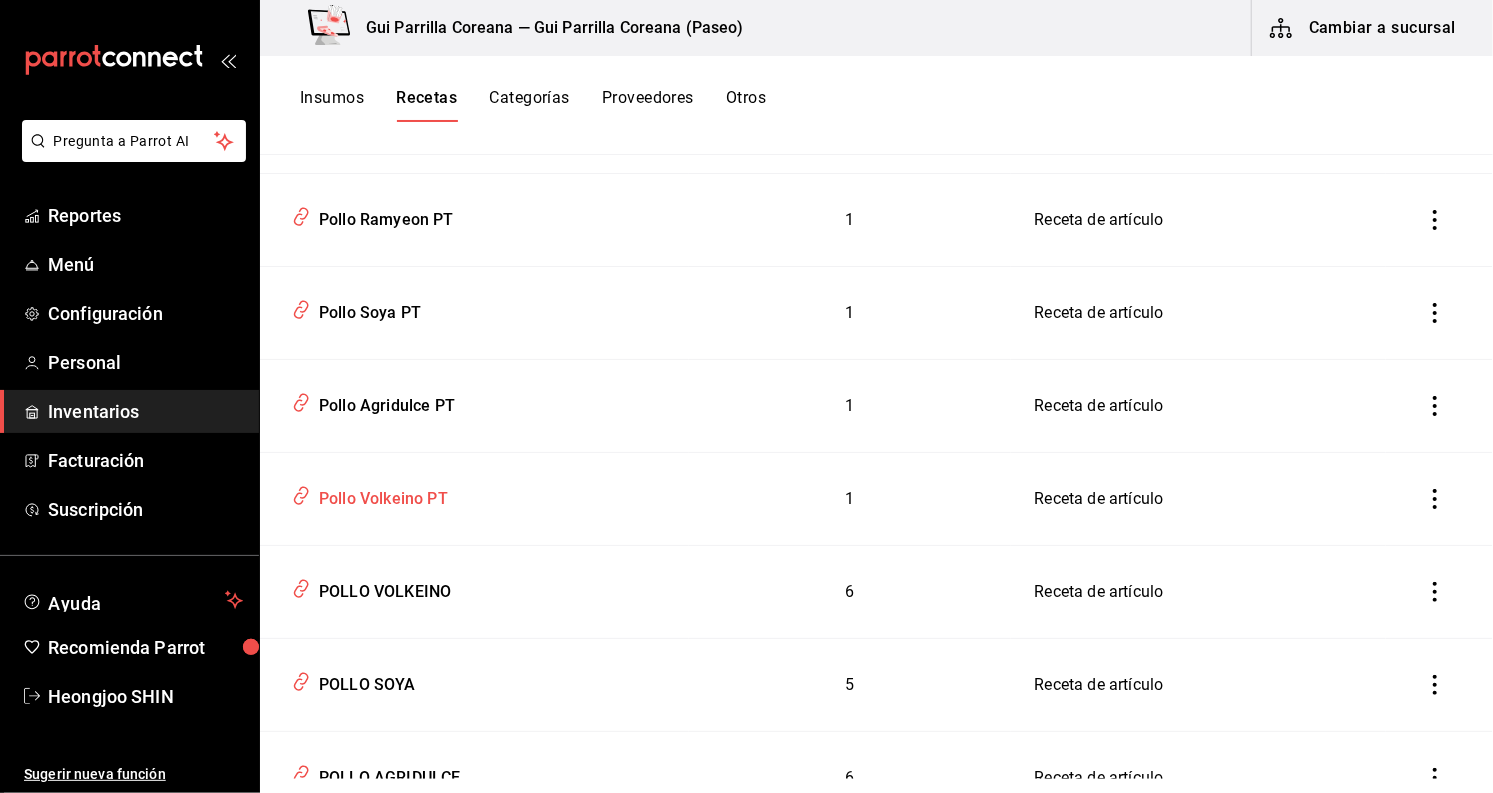 scroll, scrollTop: 528, scrollLeft: 0, axis: vertical 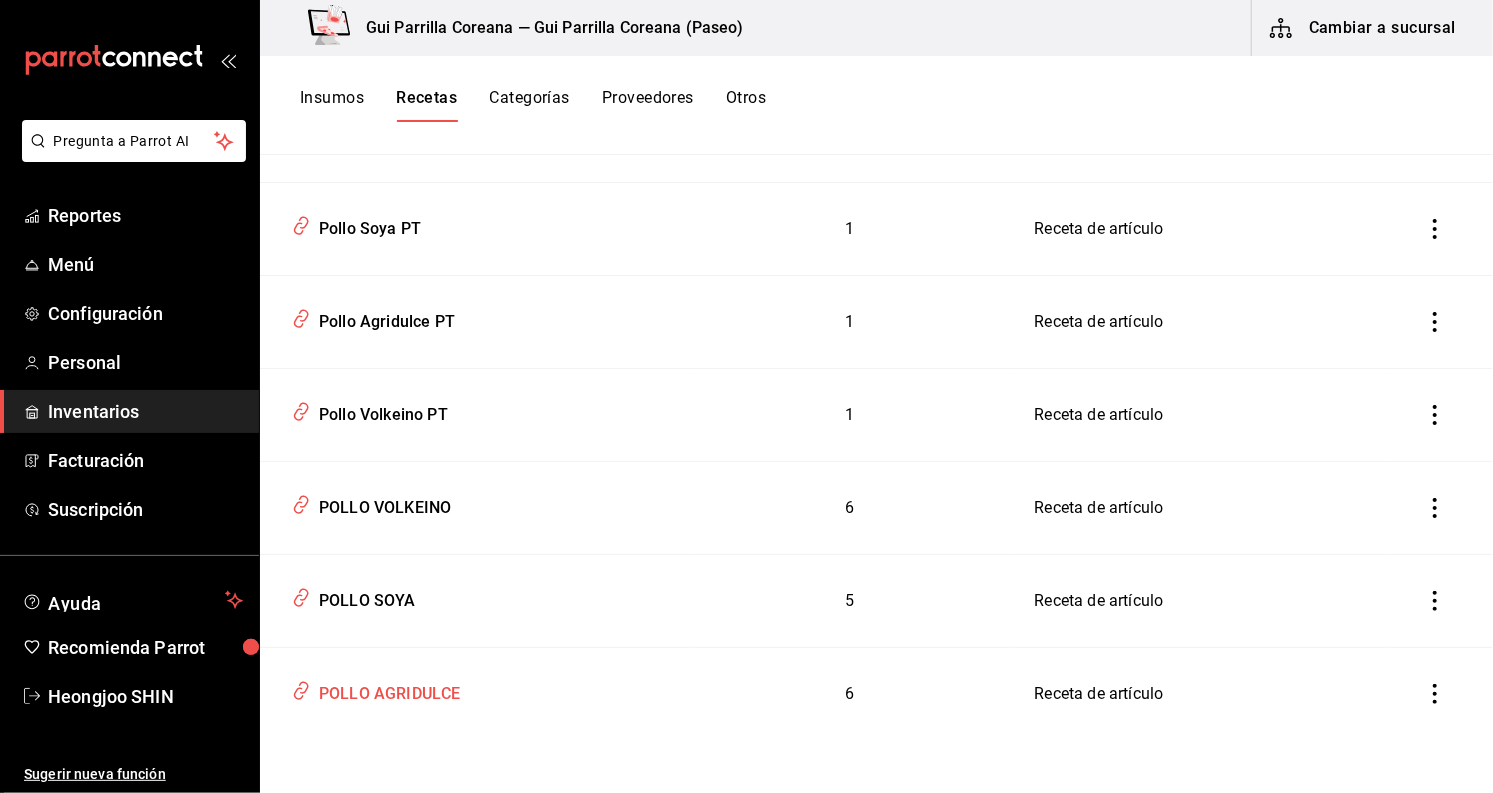click on "POLLO AGRIDULCE" at bounding box center (386, 690) 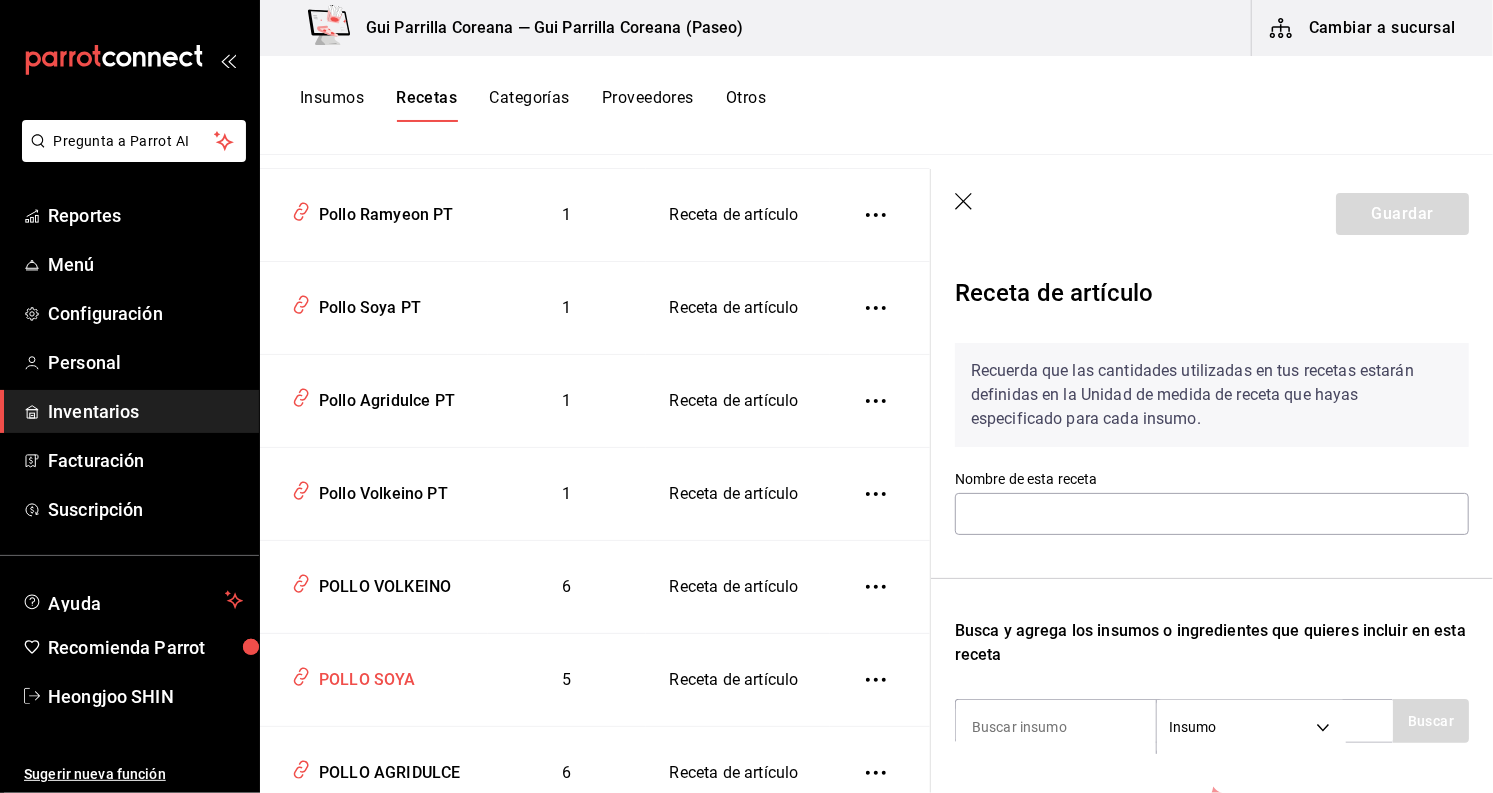 type on "POLLO AGRIDULCE" 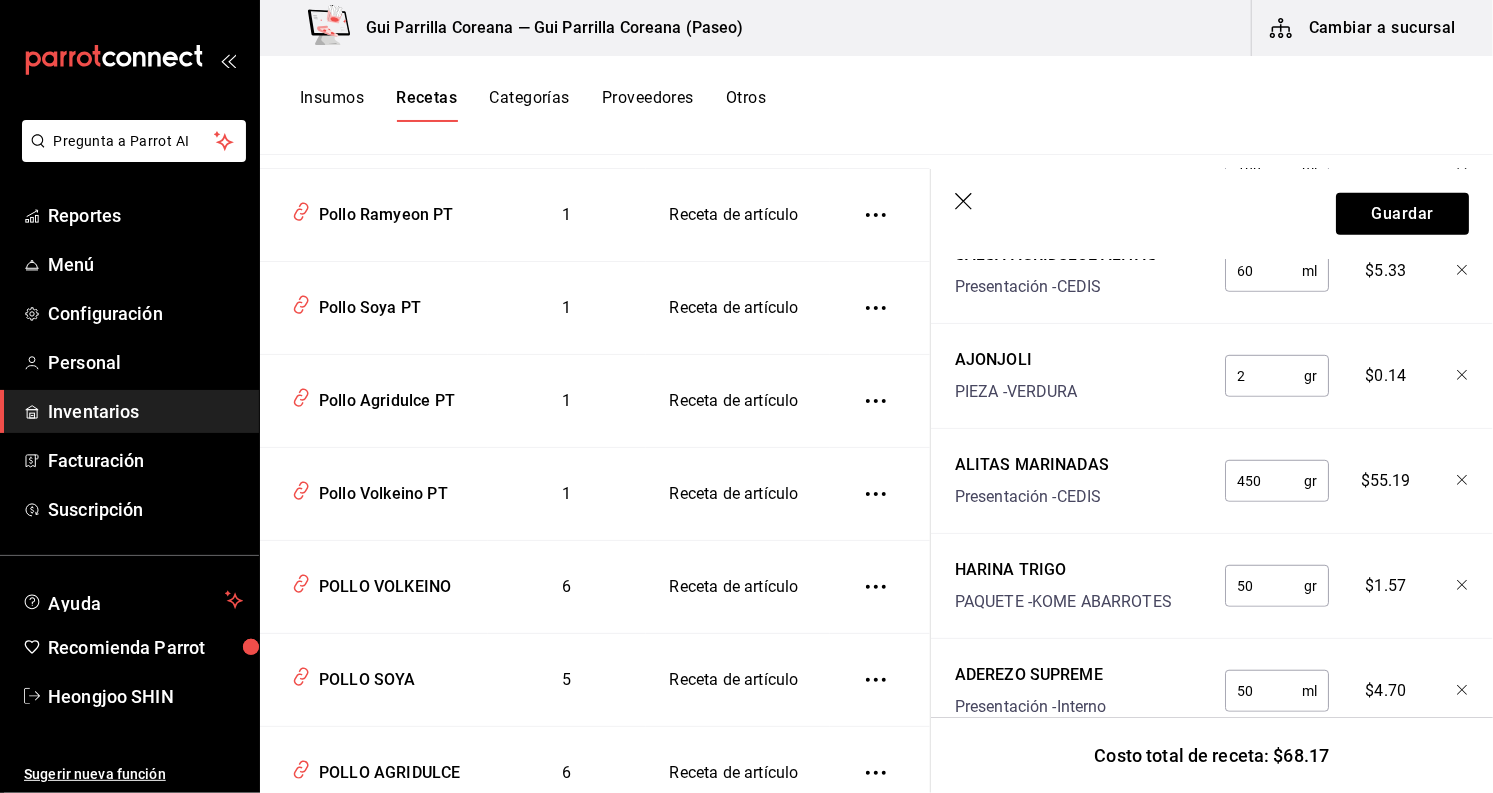 scroll, scrollTop: 662, scrollLeft: 0, axis: vertical 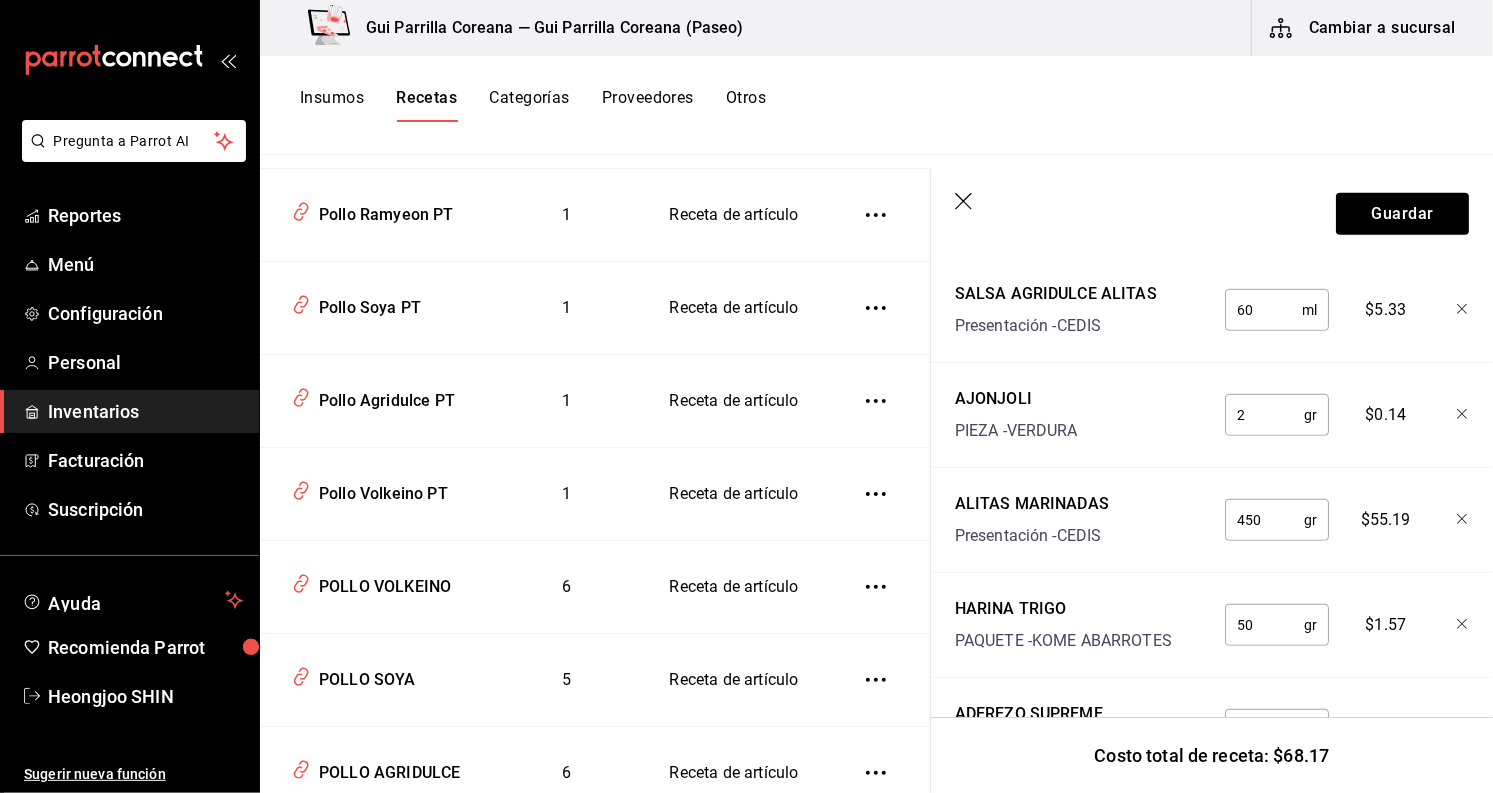 click on "Insumos" at bounding box center [332, 105] 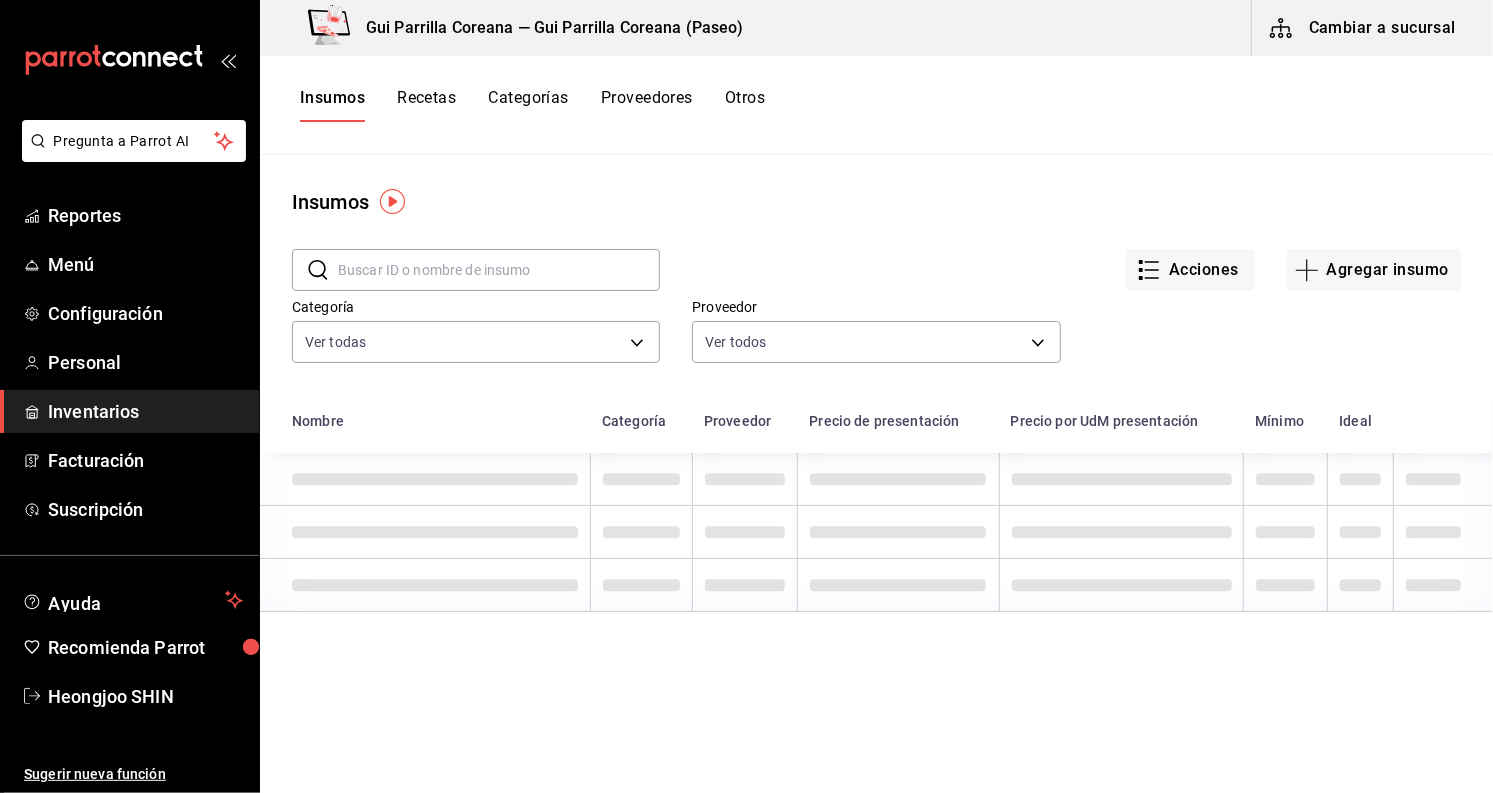 click at bounding box center (499, 270) 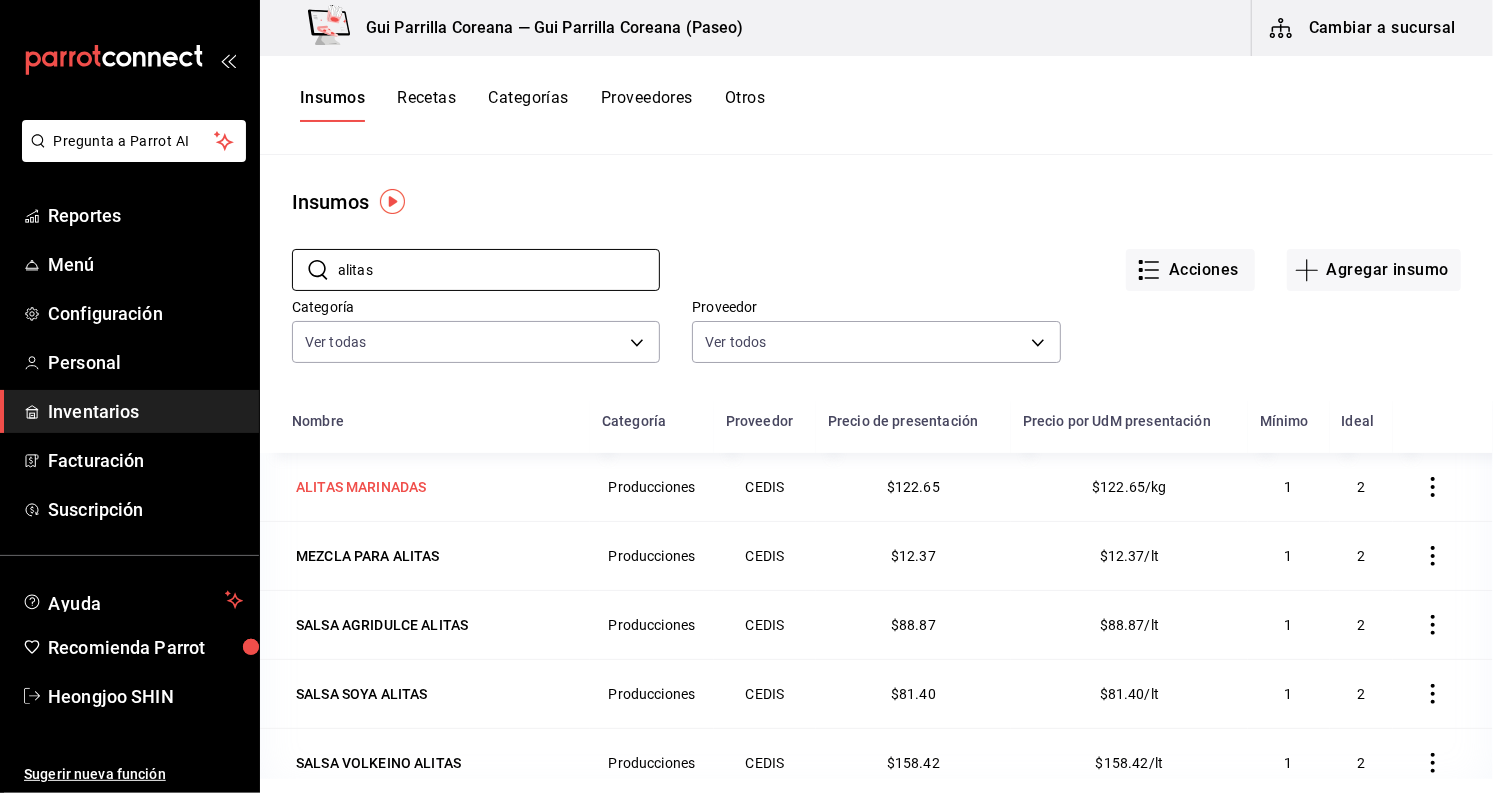 type on "alitas" 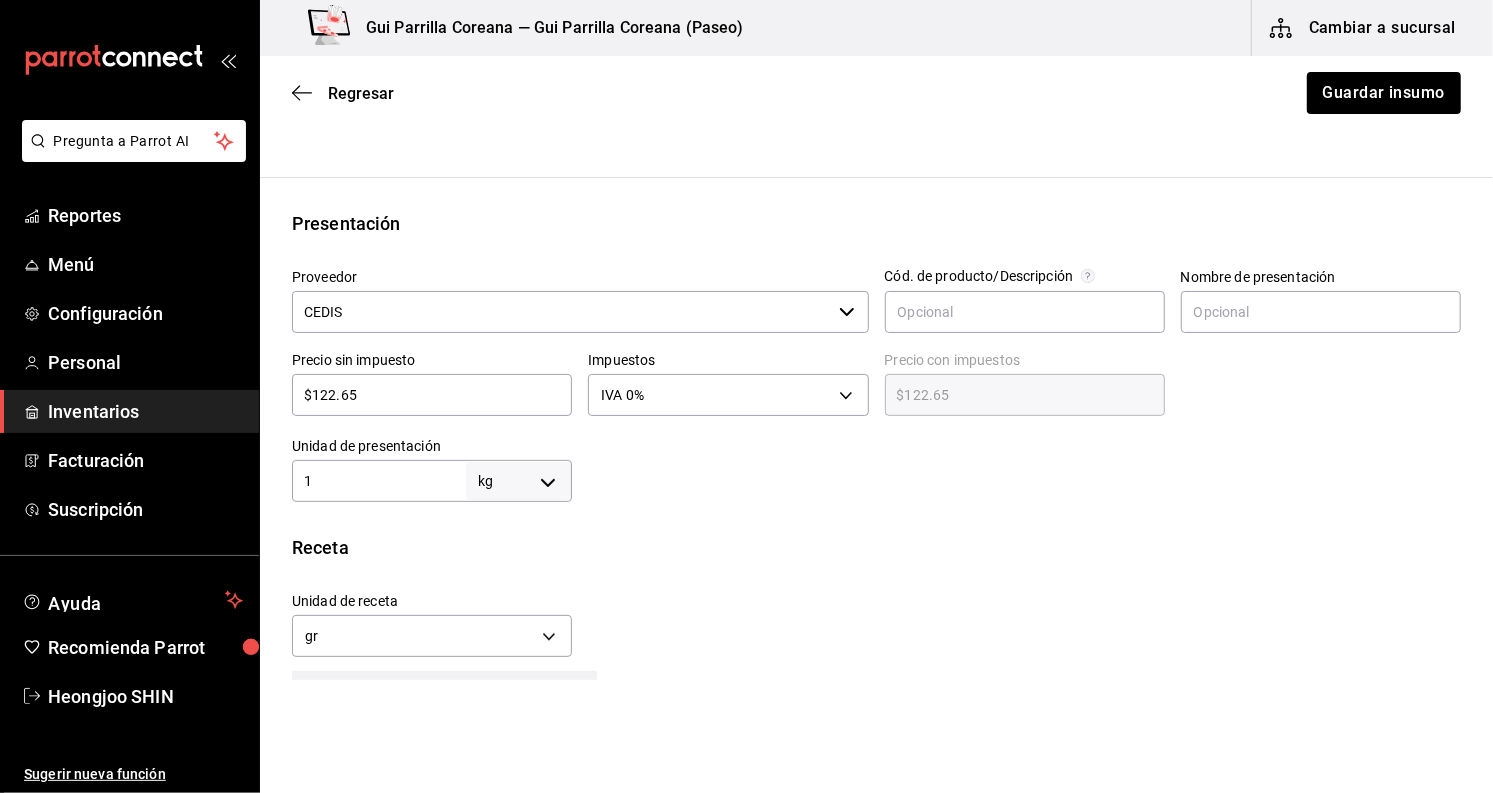 scroll, scrollTop: 333, scrollLeft: 0, axis: vertical 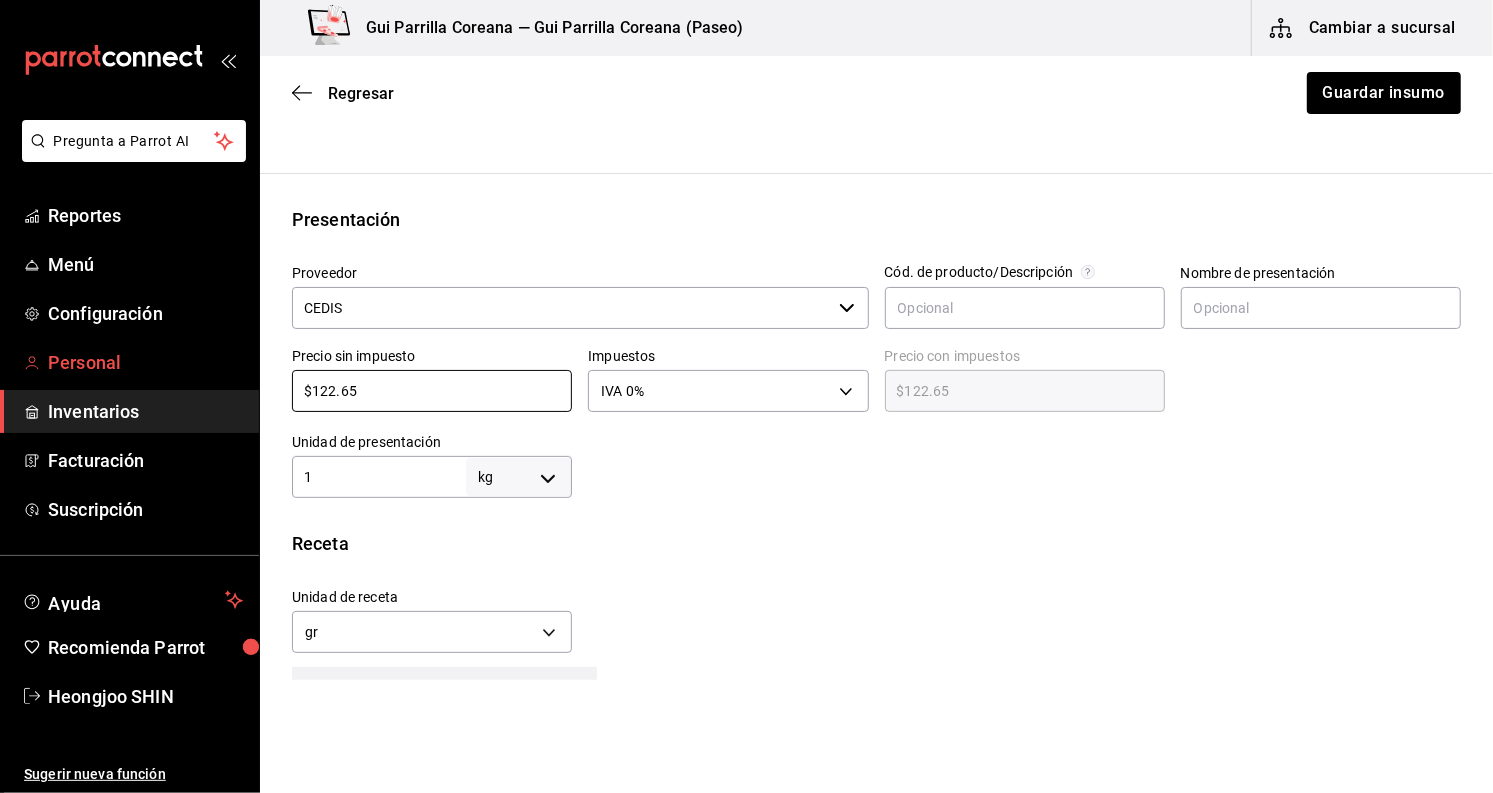 drag, startPoint x: 451, startPoint y: 384, endPoint x: 198, endPoint y: 377, distance: 253.09682 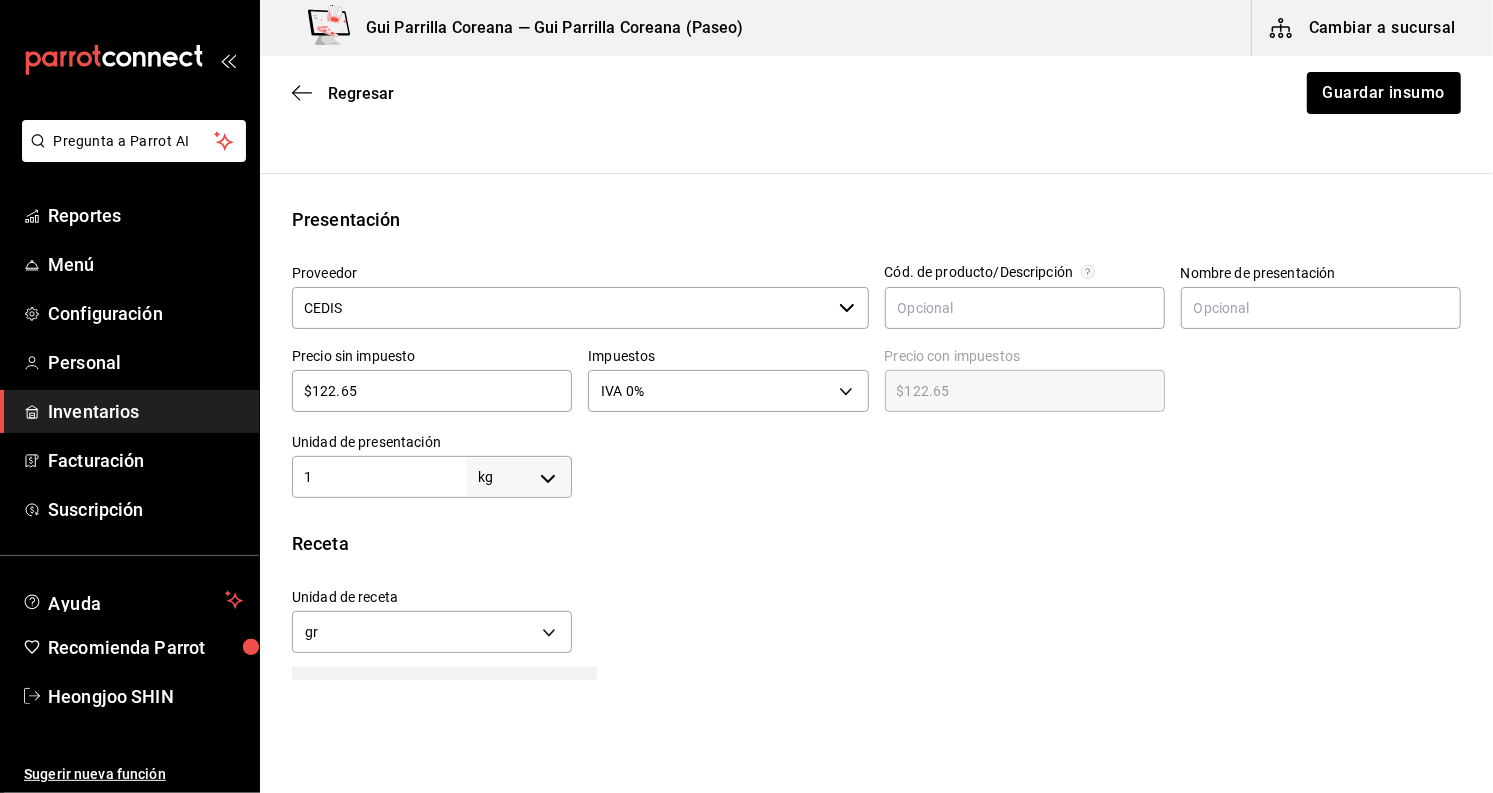 type on "$1" 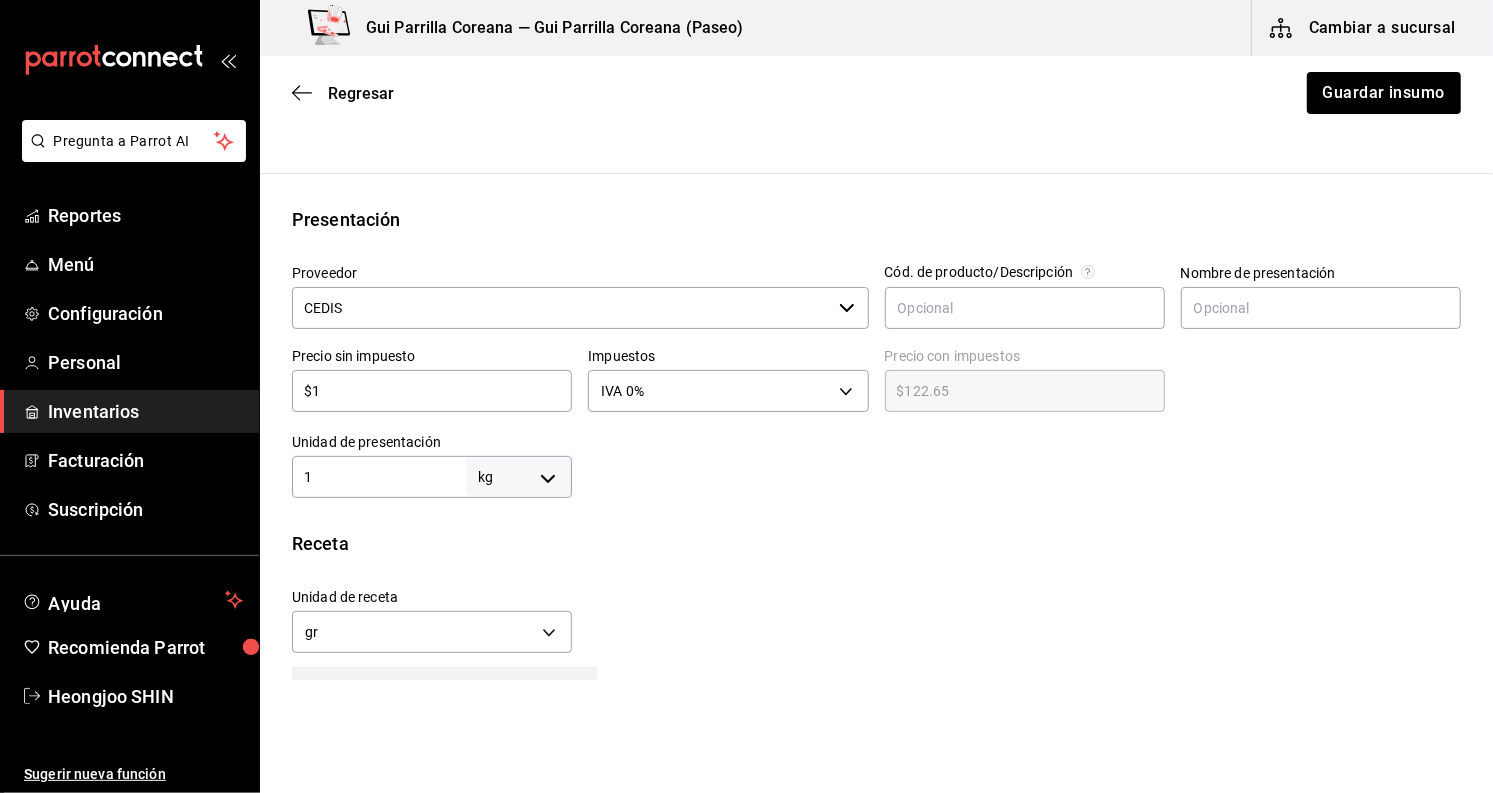type on "$1.00" 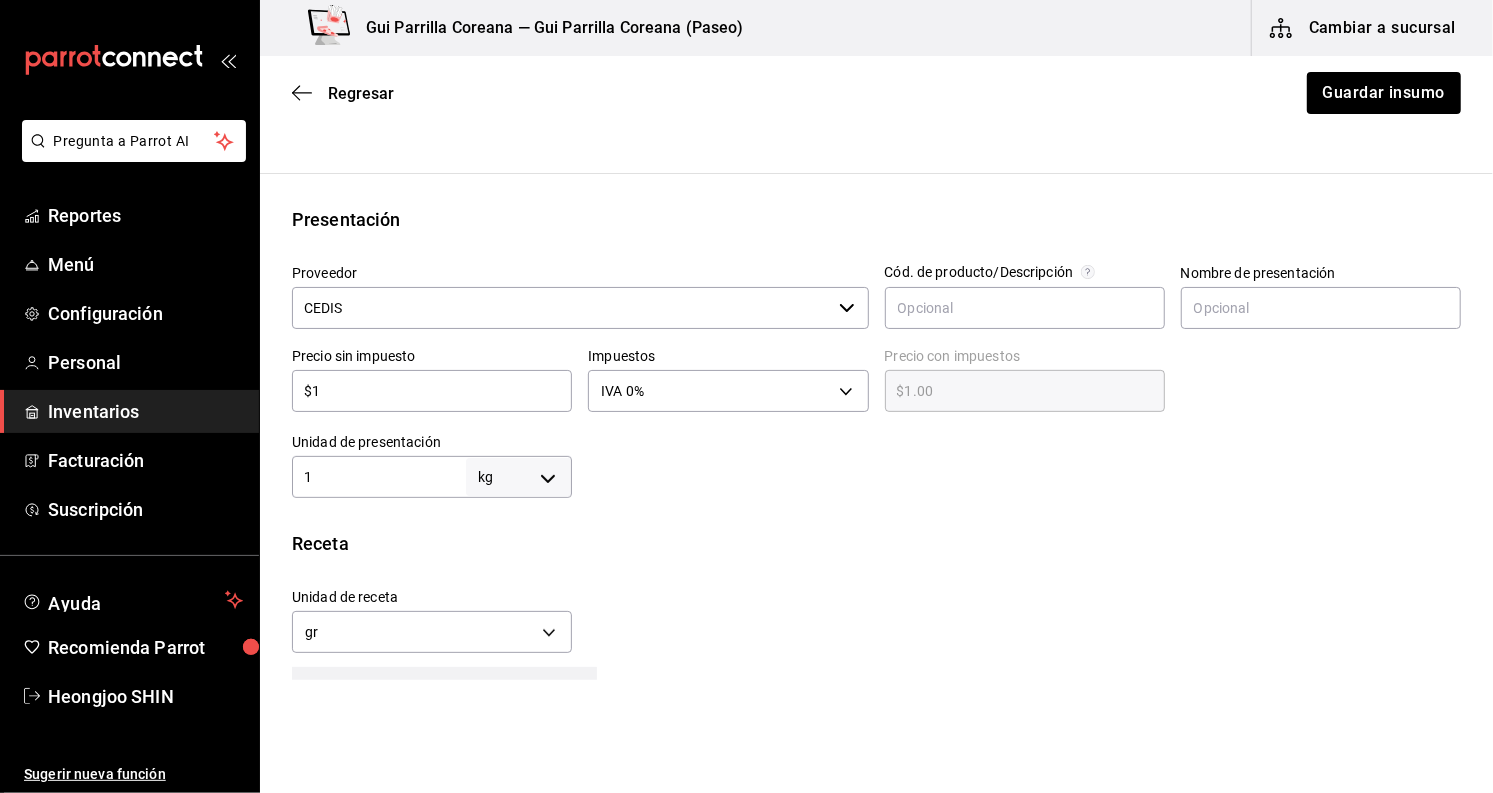 type on "$14" 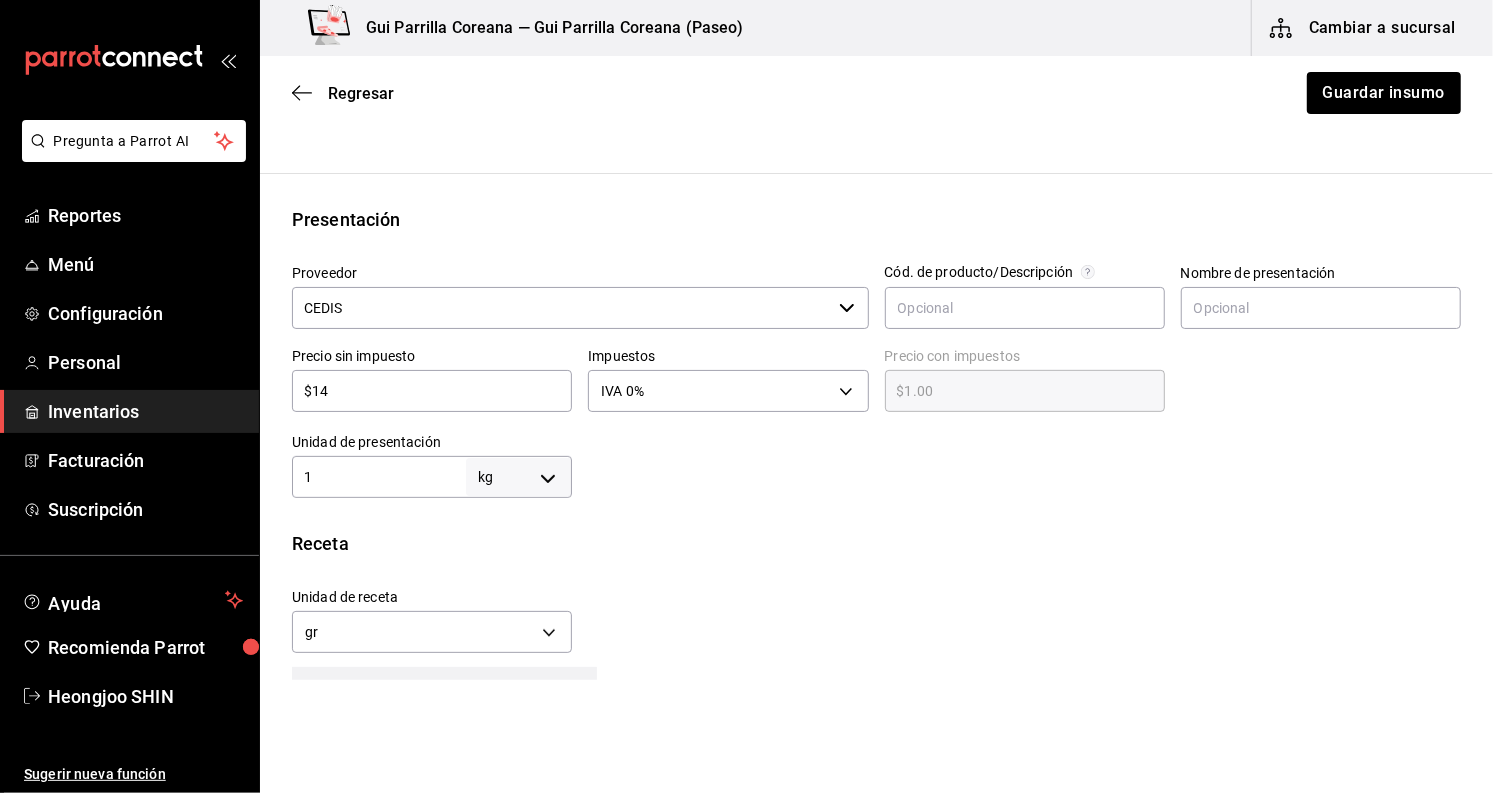 type on "$14.00" 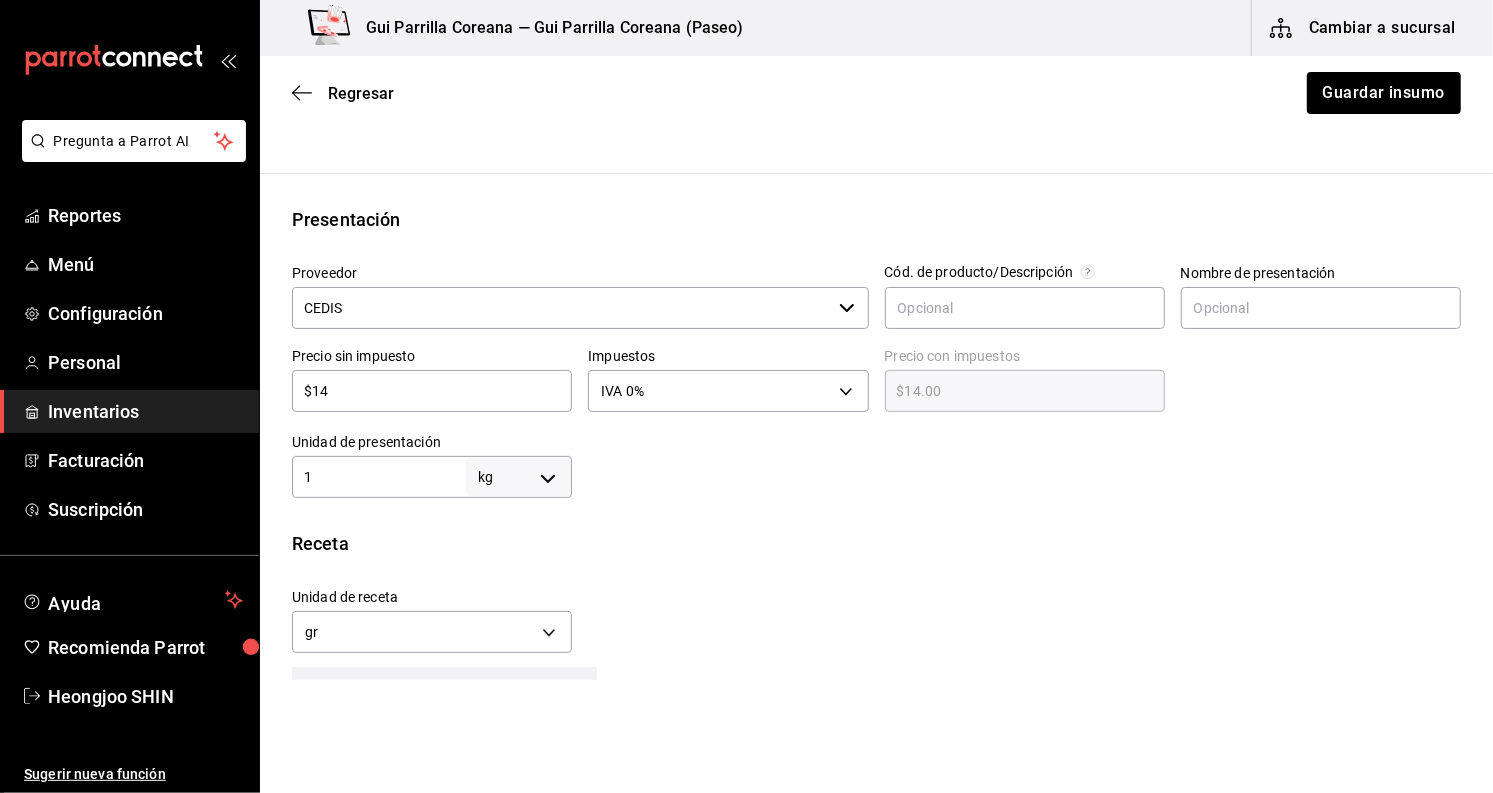 type on "$140" 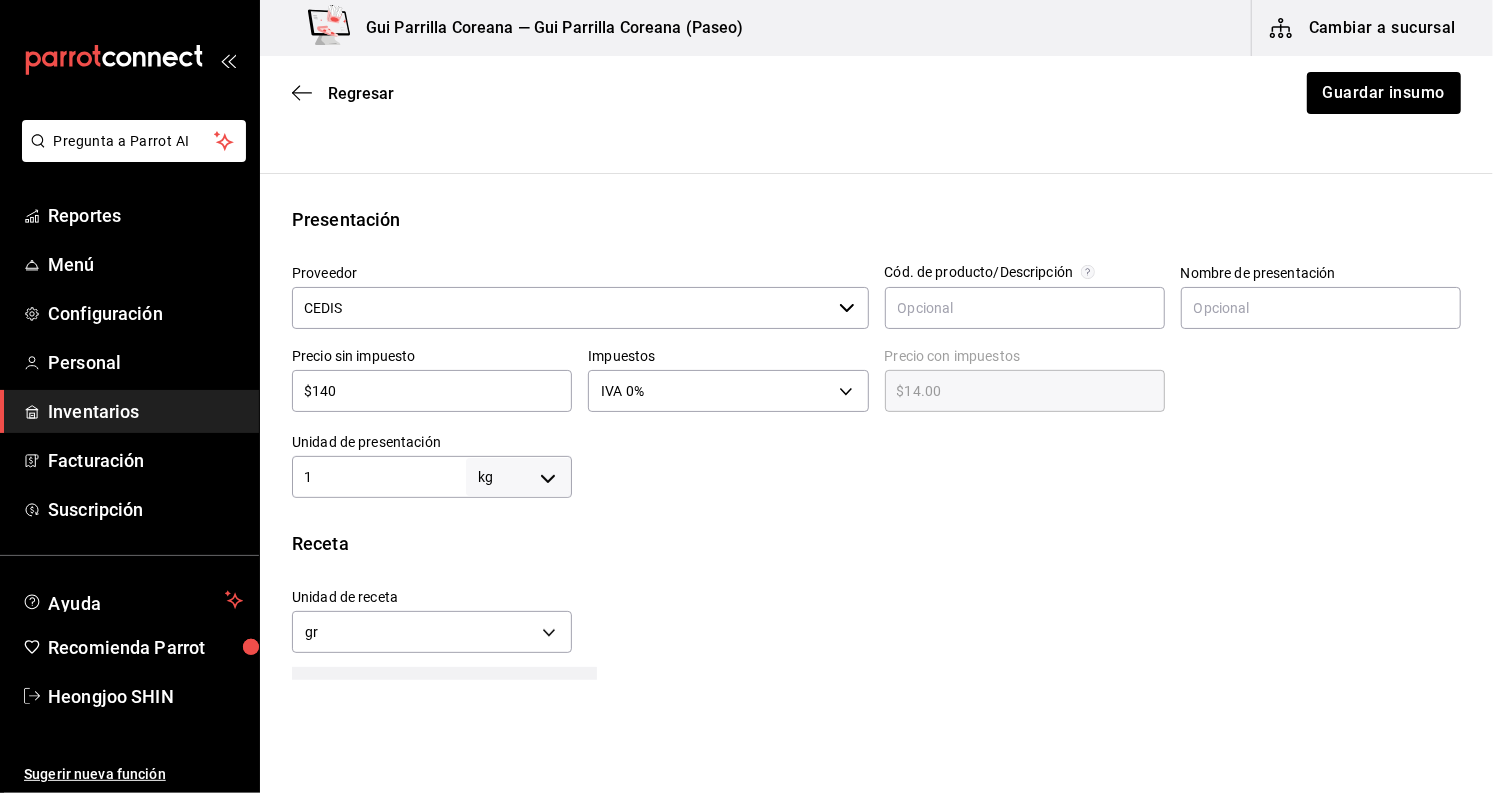 type on "$140.00" 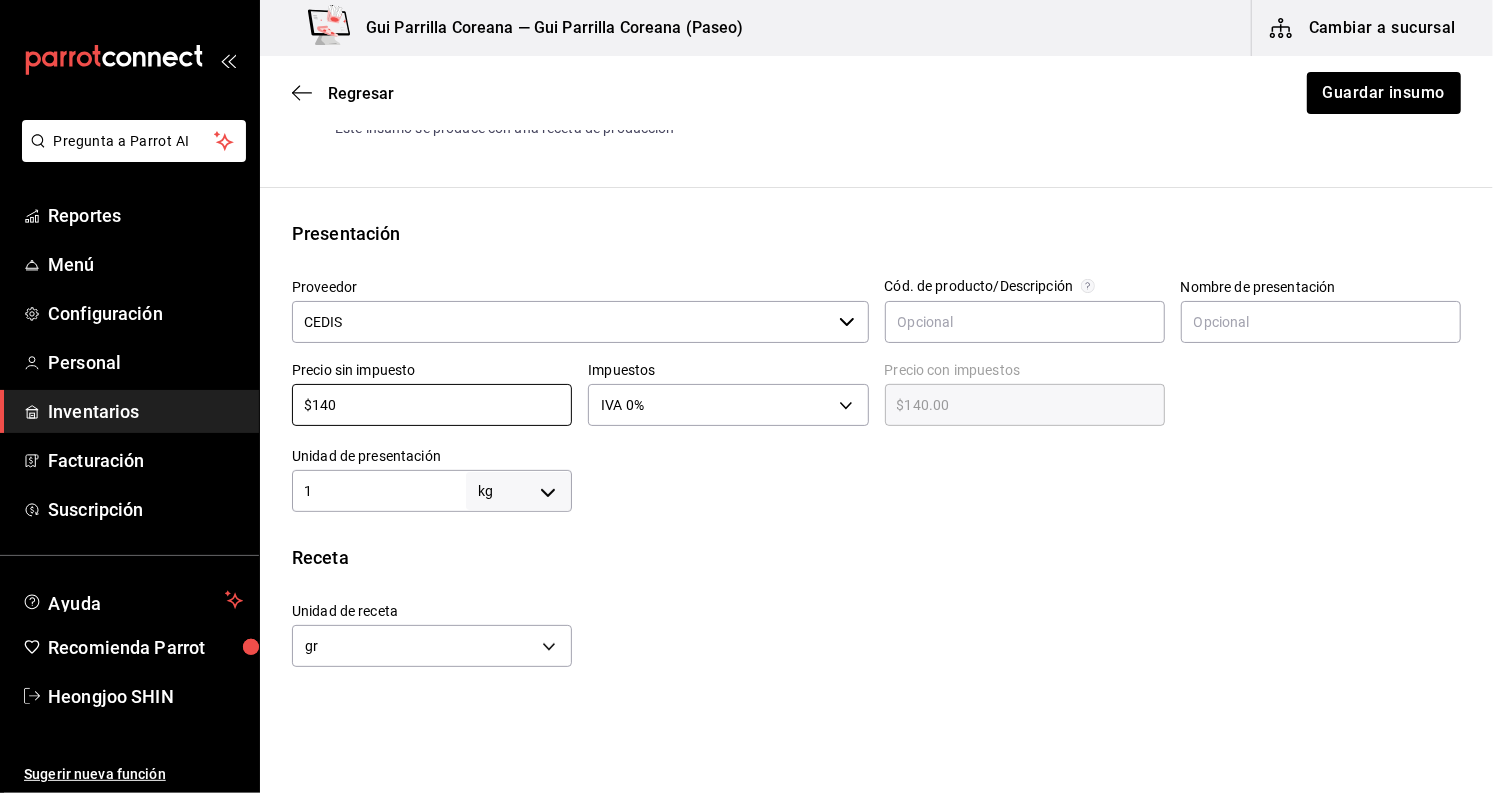 scroll, scrollTop: 219, scrollLeft: 0, axis: vertical 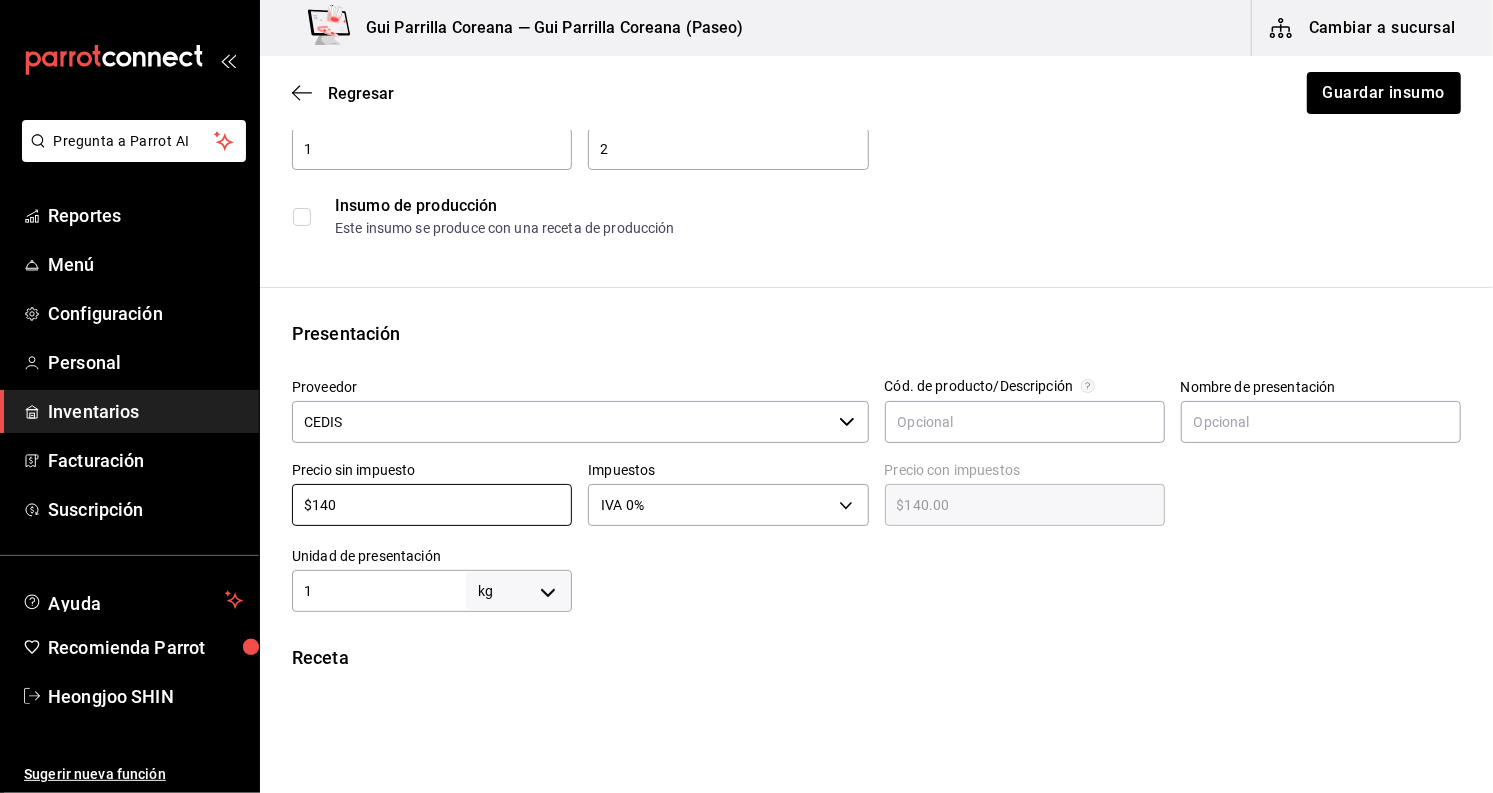 type on "$140" 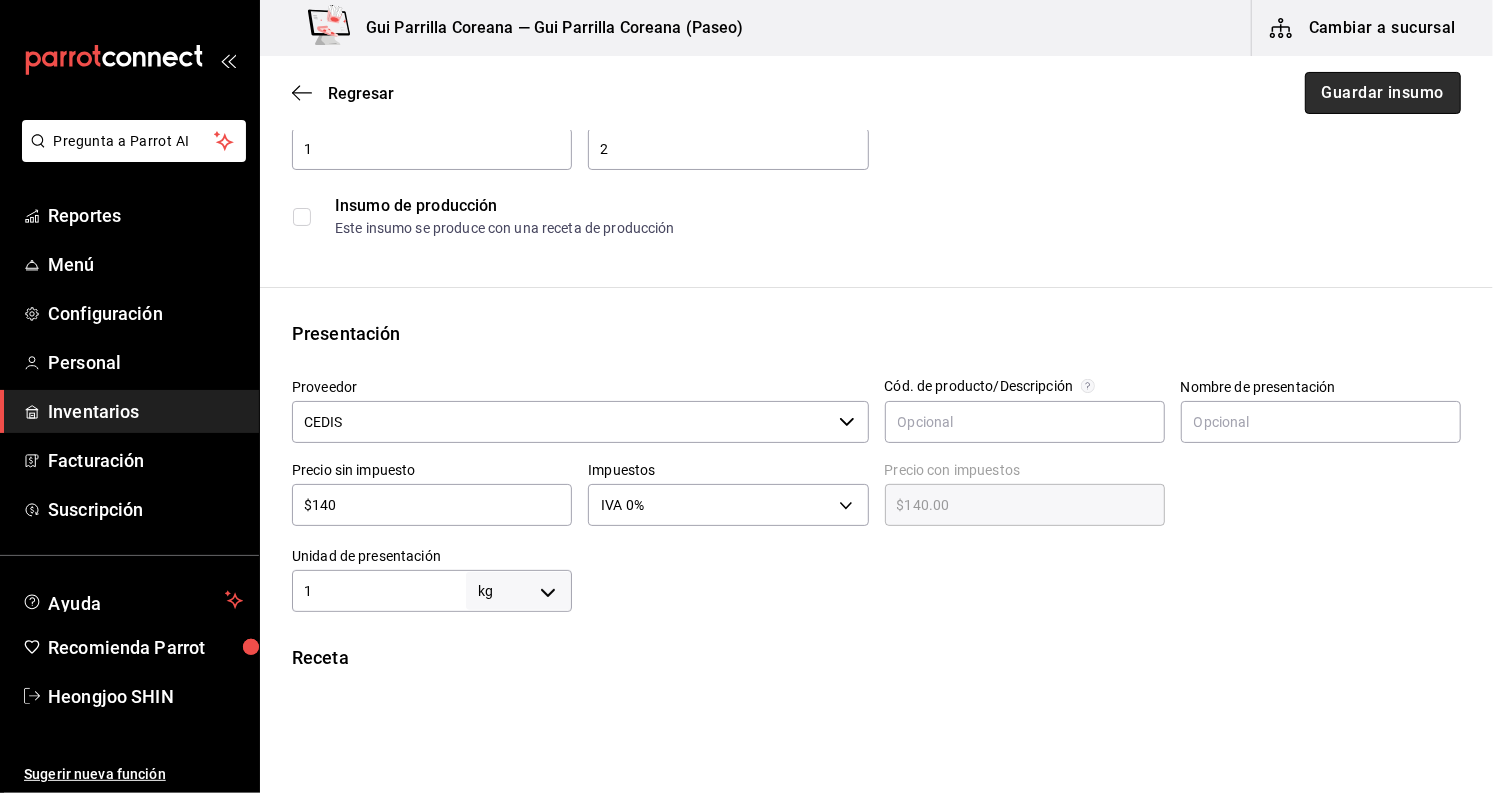 click on "Guardar insumo" at bounding box center [1383, 93] 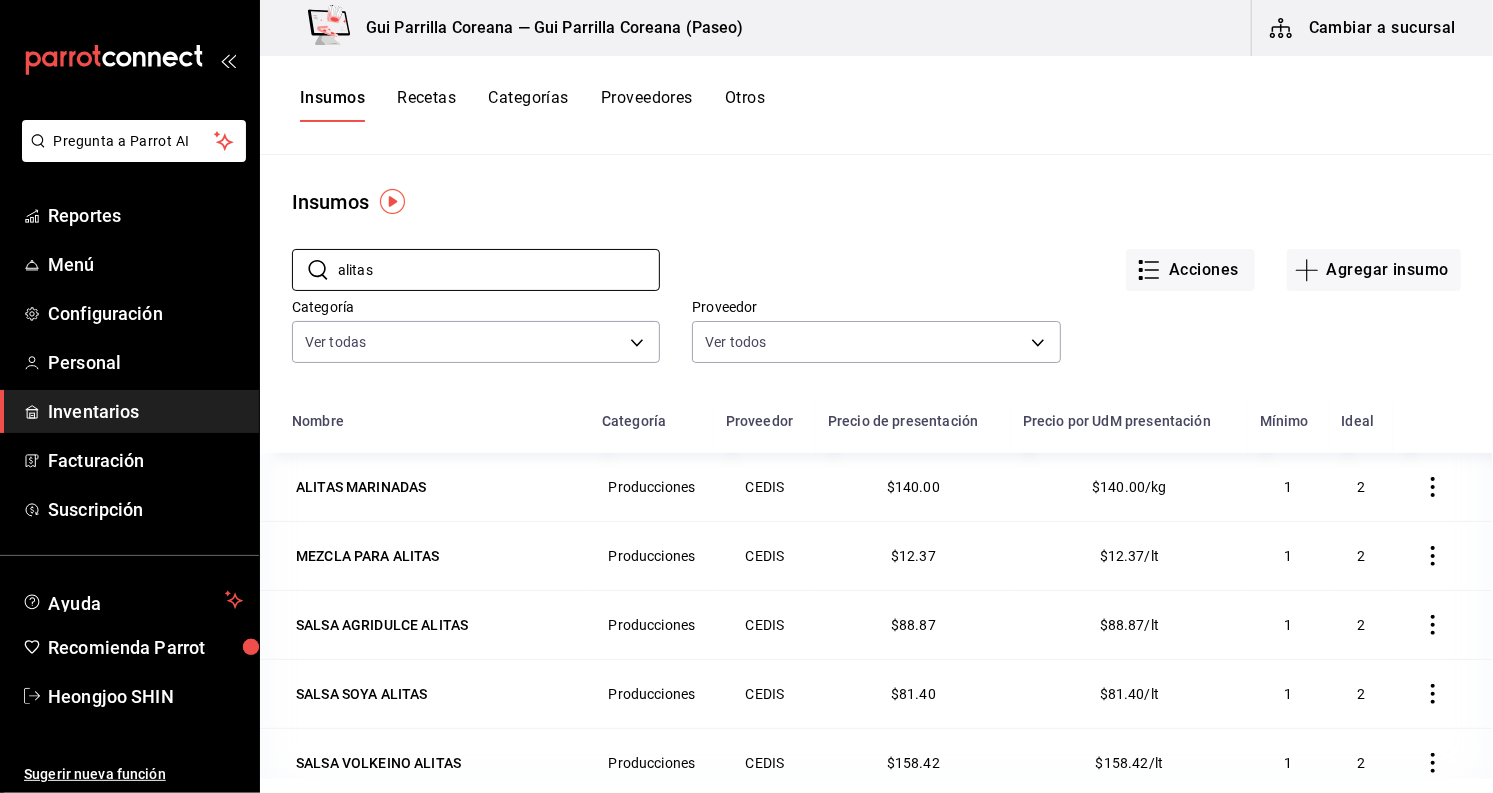 drag, startPoint x: 432, startPoint y: 282, endPoint x: 278, endPoint y: 264, distance: 155.04839 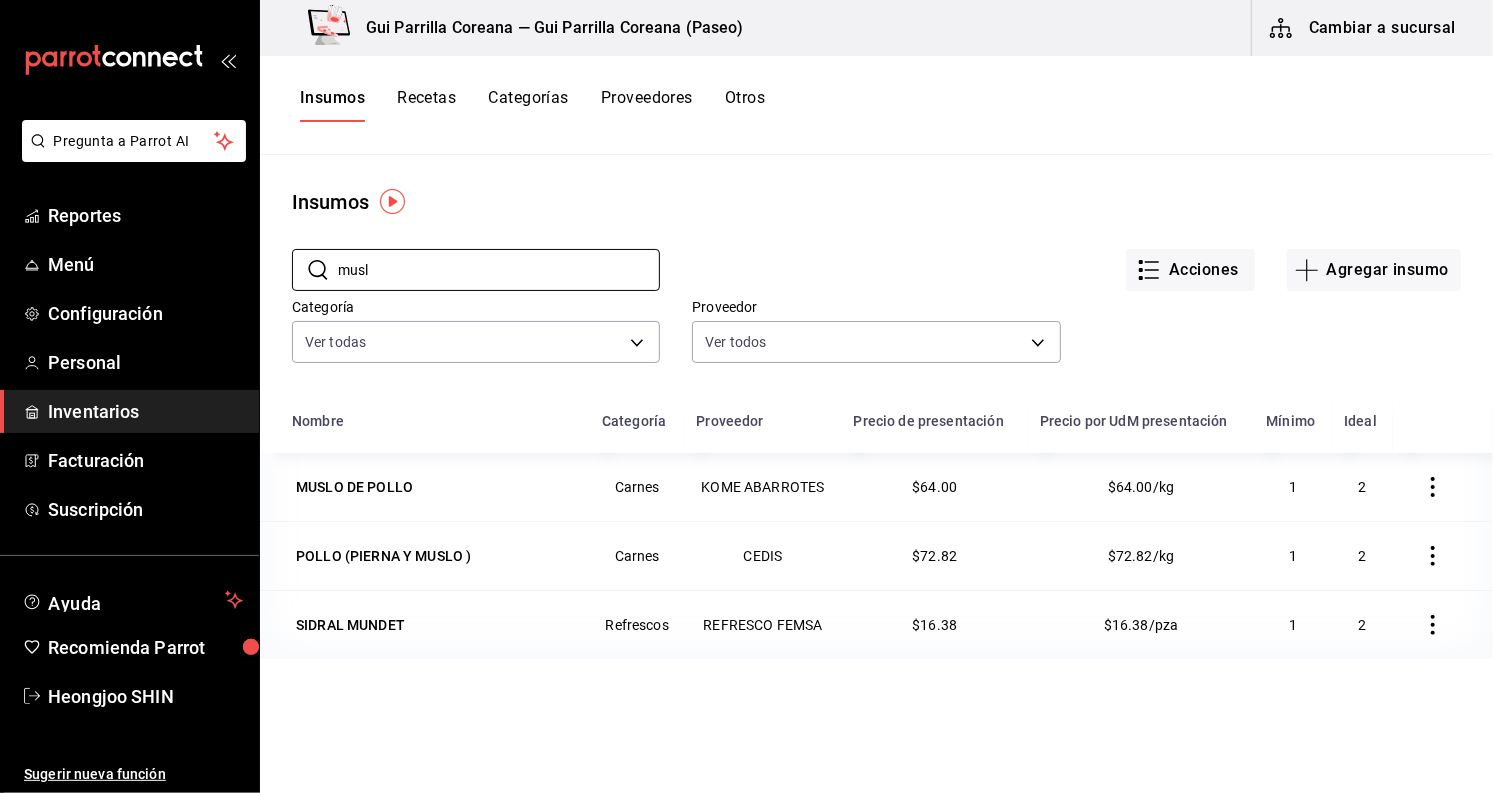type on "muslo" 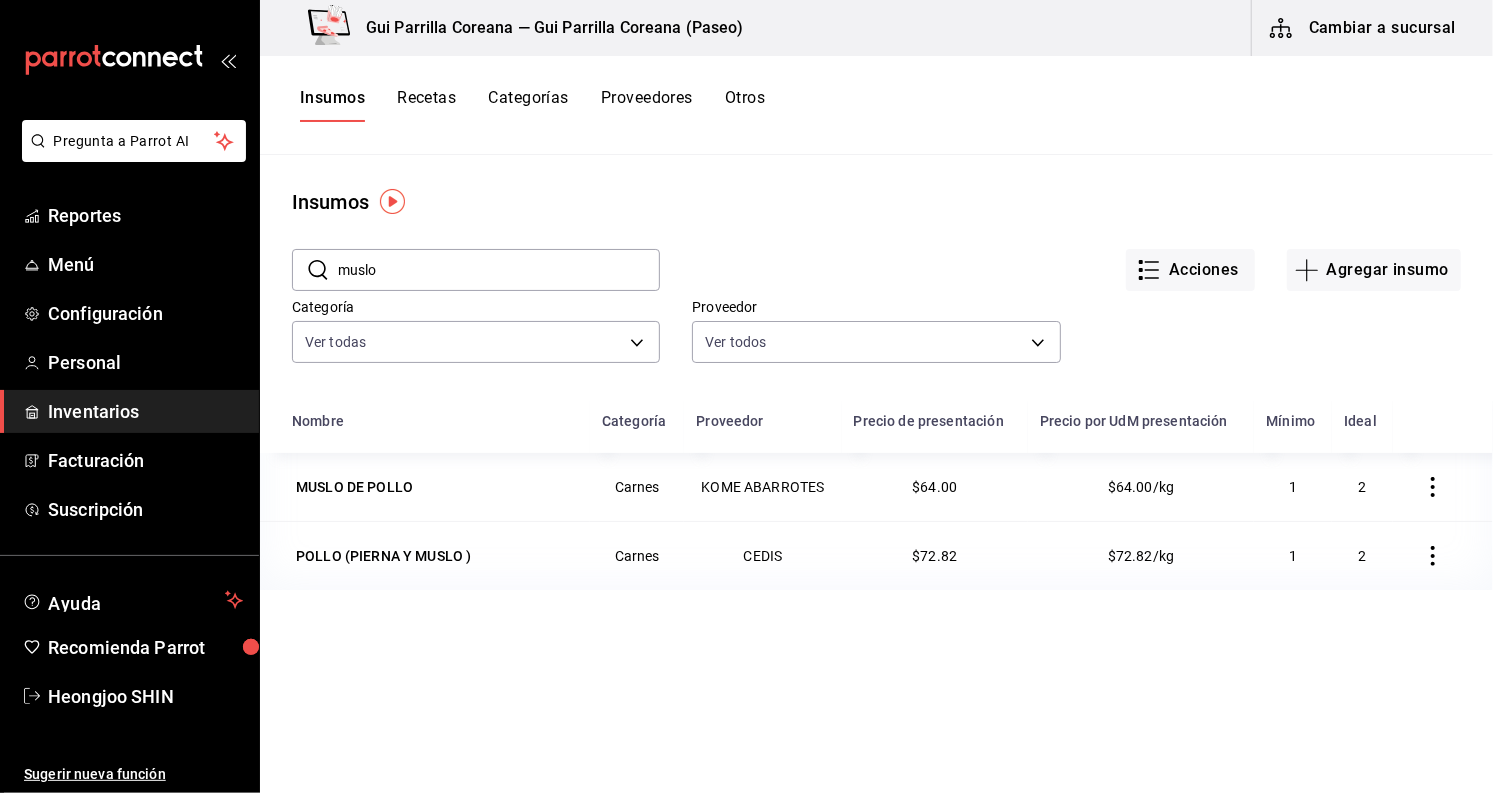 drag, startPoint x: 408, startPoint y: 264, endPoint x: 296, endPoint y: 264, distance: 112 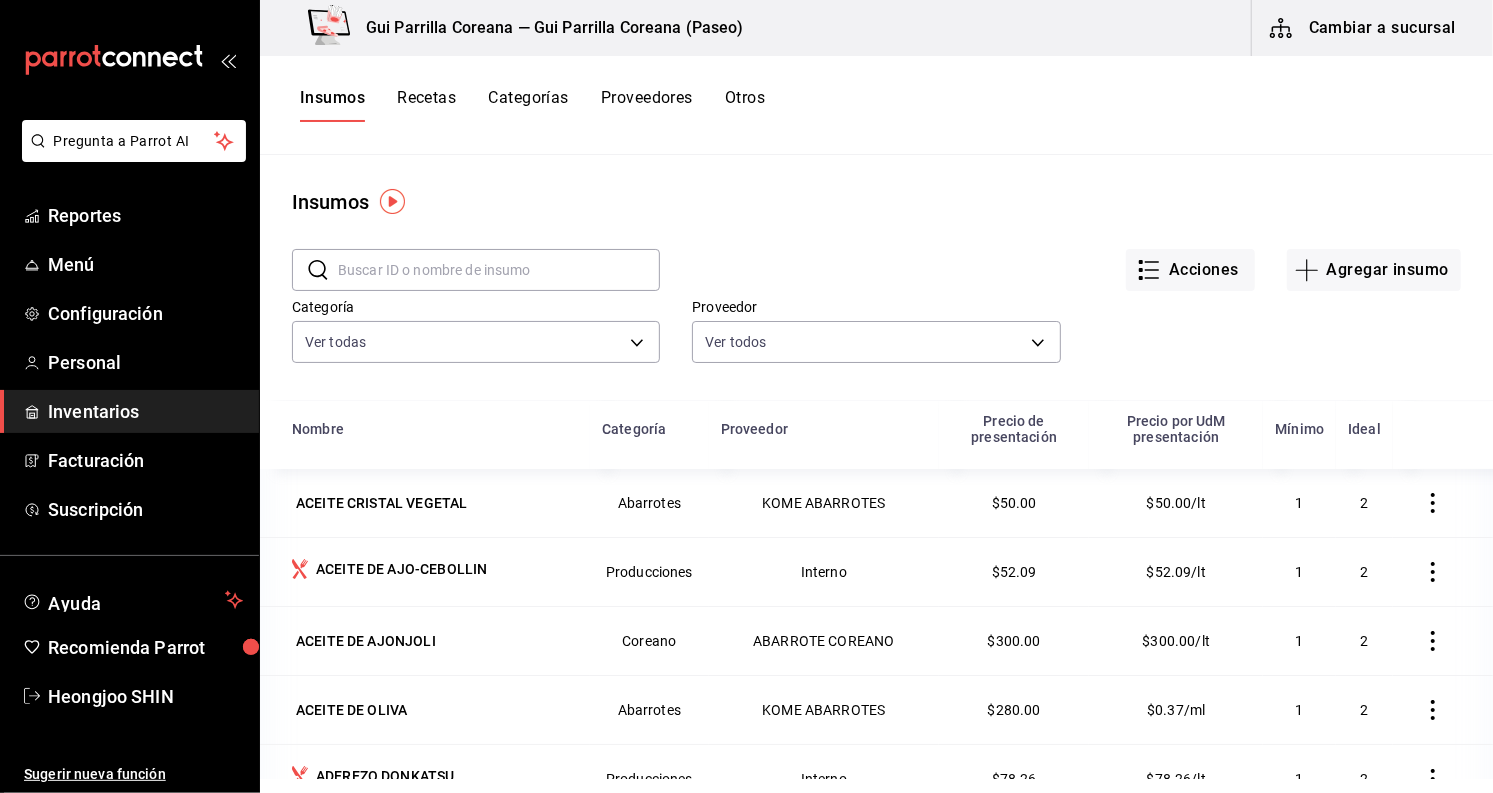 click at bounding box center [499, 270] 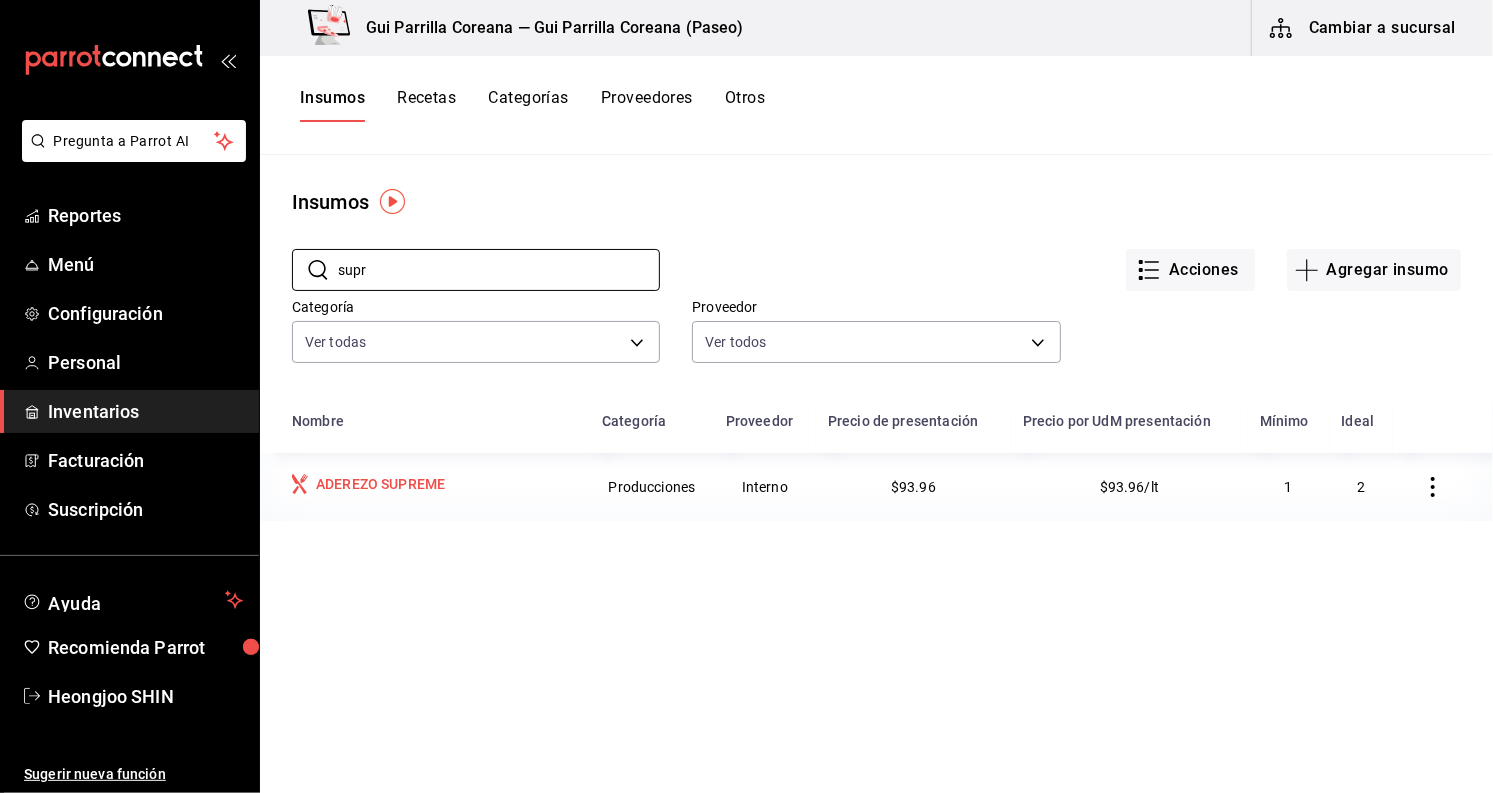 type on "supr" 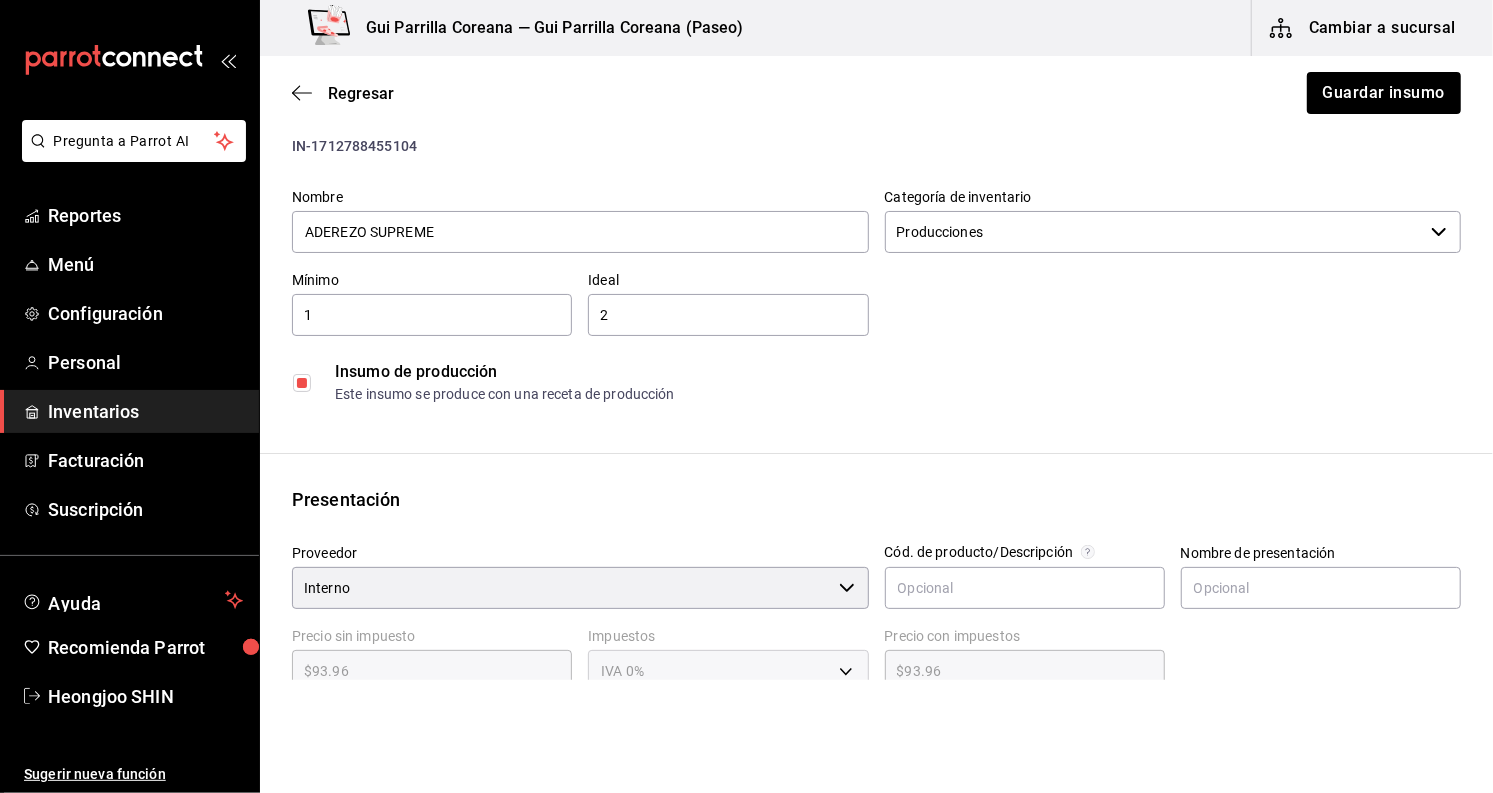 scroll, scrollTop: 0, scrollLeft: 0, axis: both 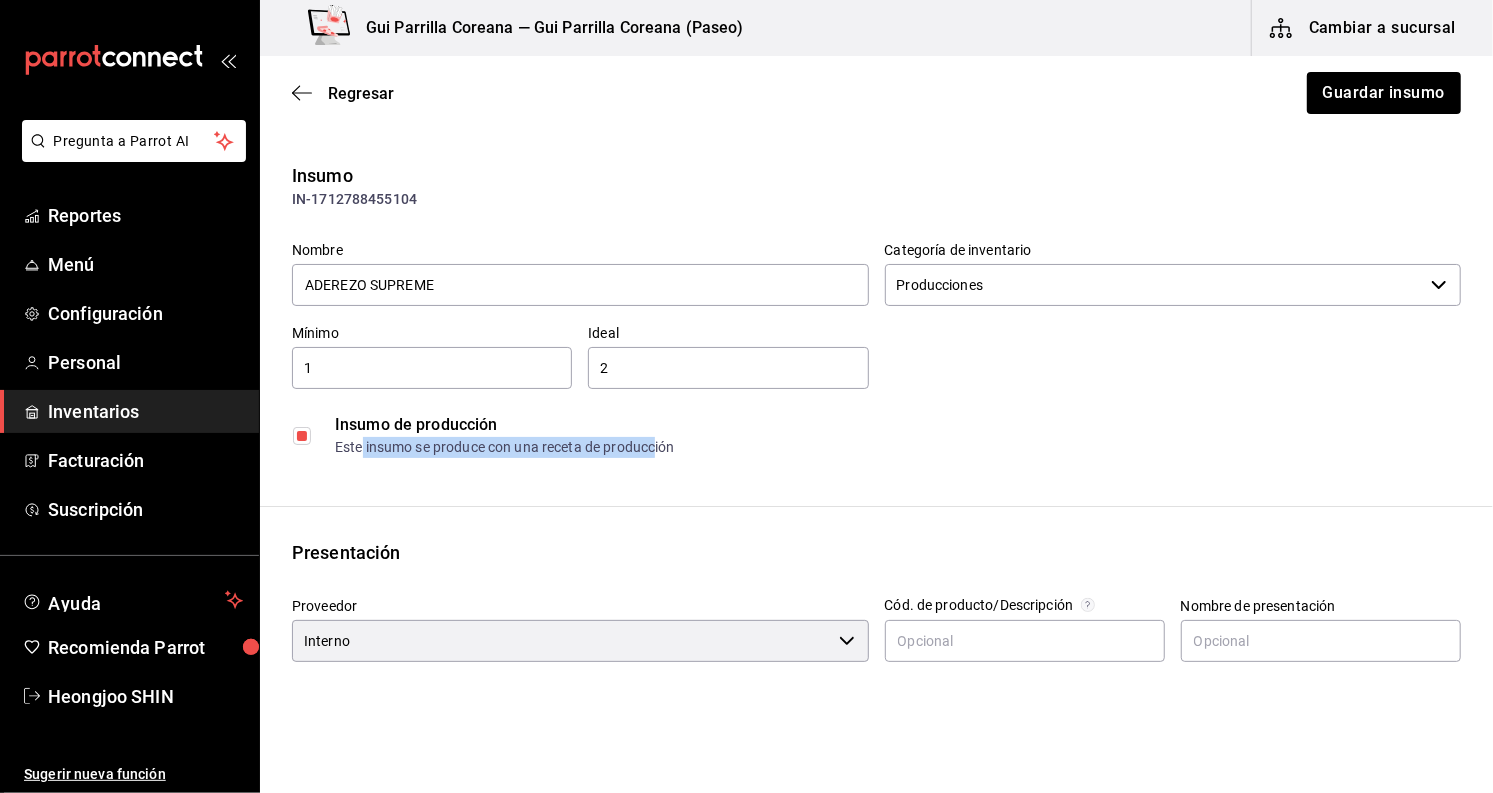 drag, startPoint x: 359, startPoint y: 445, endPoint x: 660, endPoint y: 463, distance: 301.53772 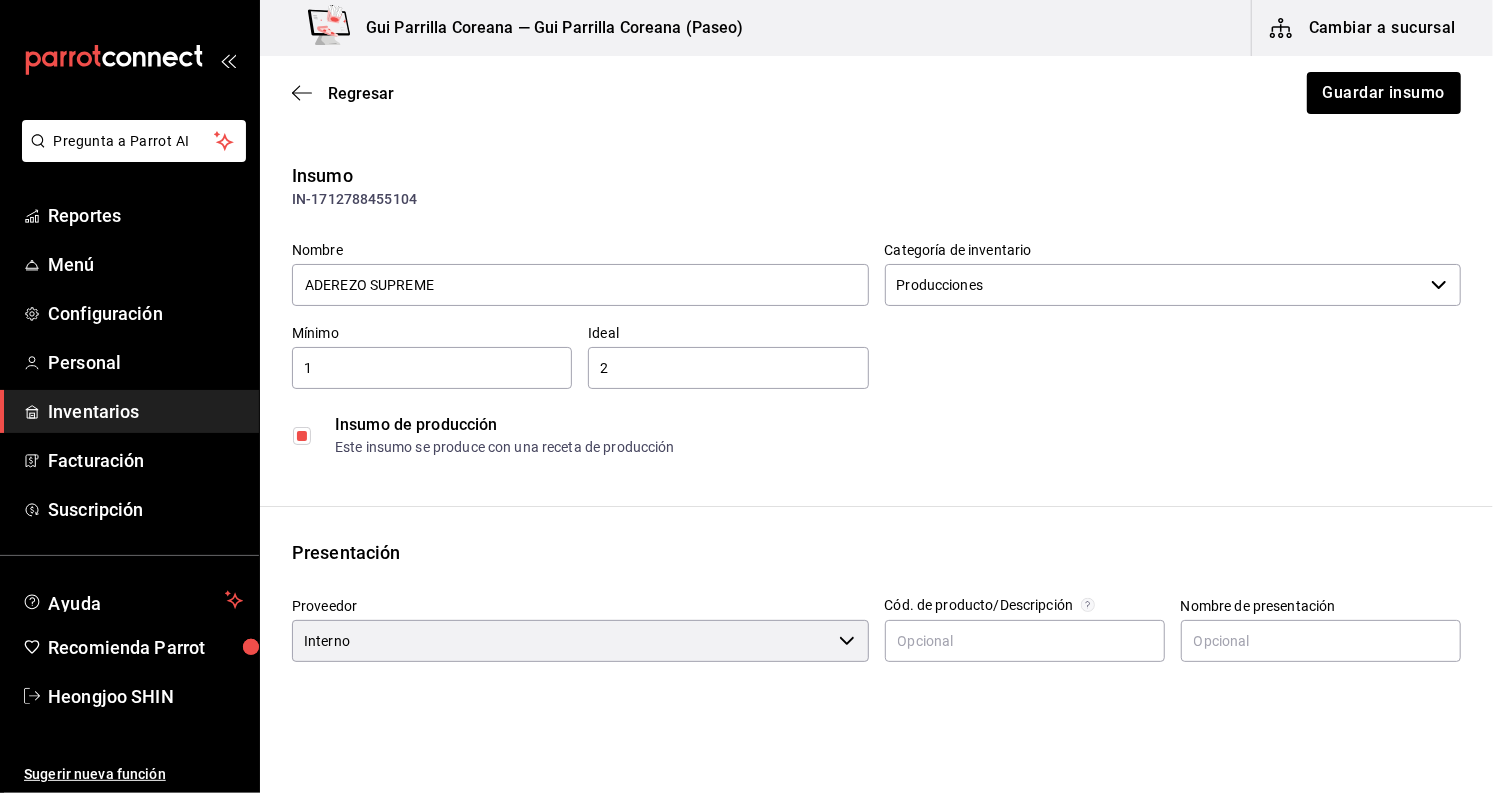 click on "Insumo de producción Este insumo se produce con una receta de producción" at bounding box center [876, 435] 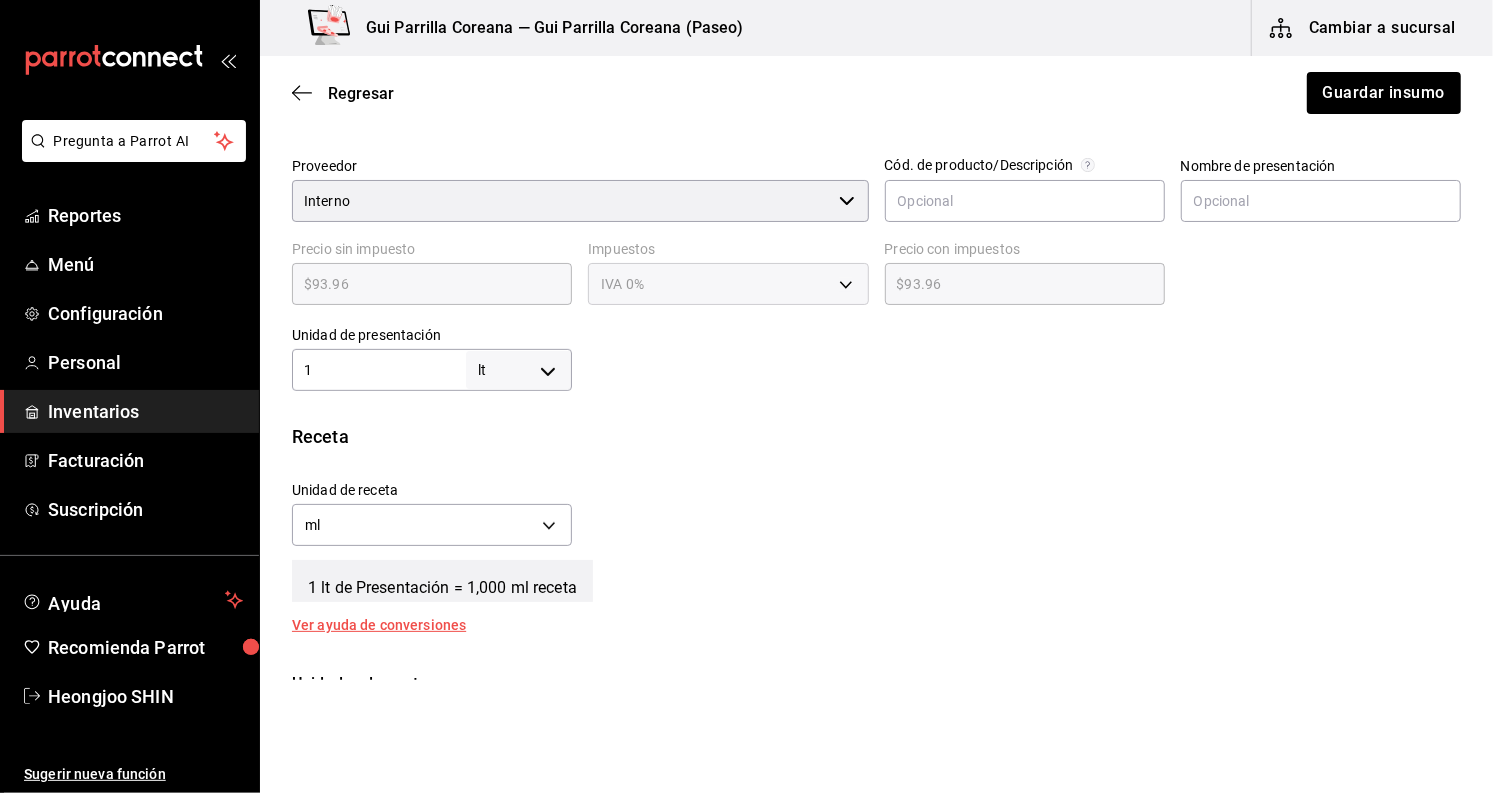scroll, scrollTop: 444, scrollLeft: 0, axis: vertical 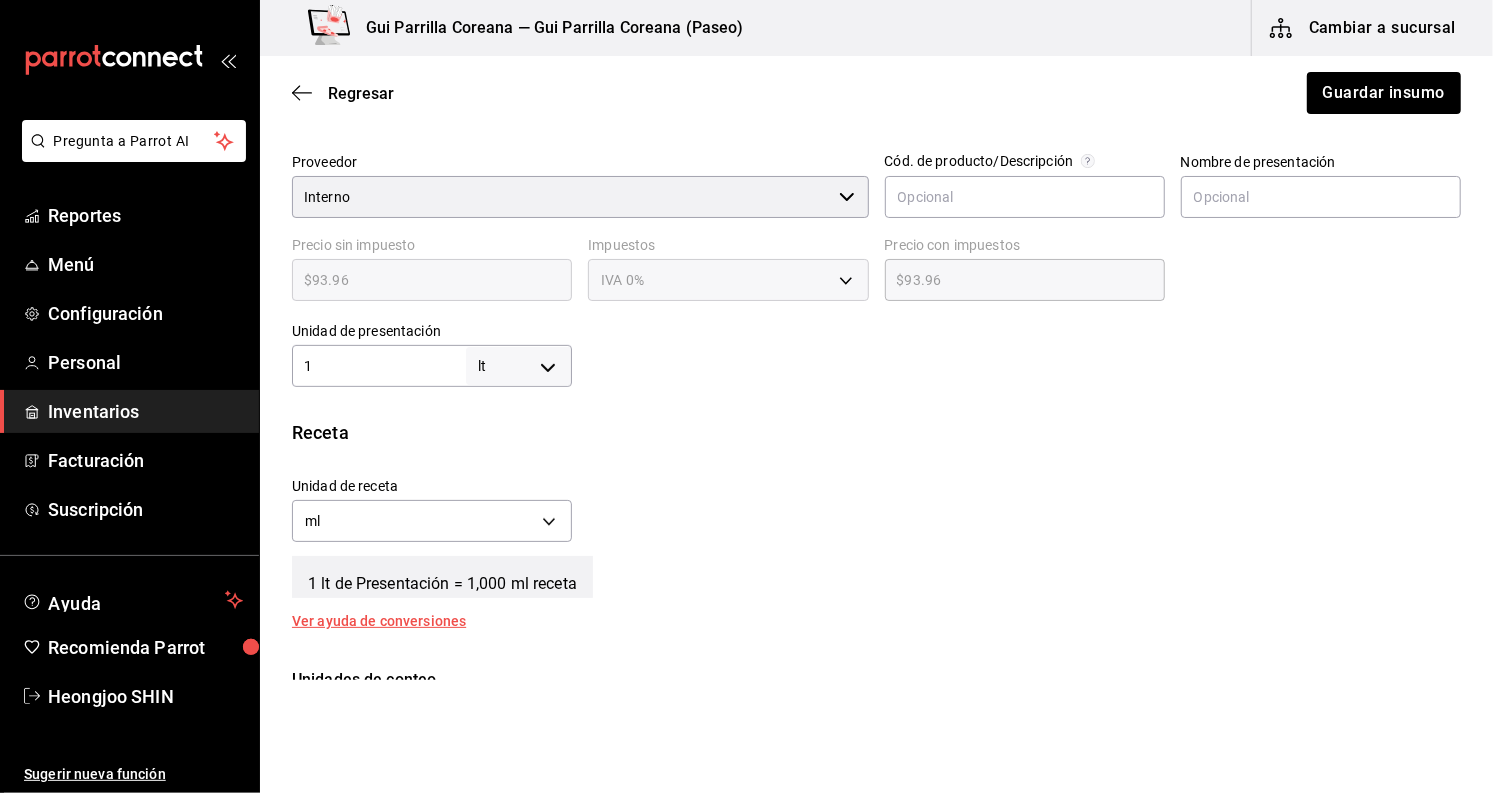 click on "$93.96 ​" at bounding box center [432, 280] 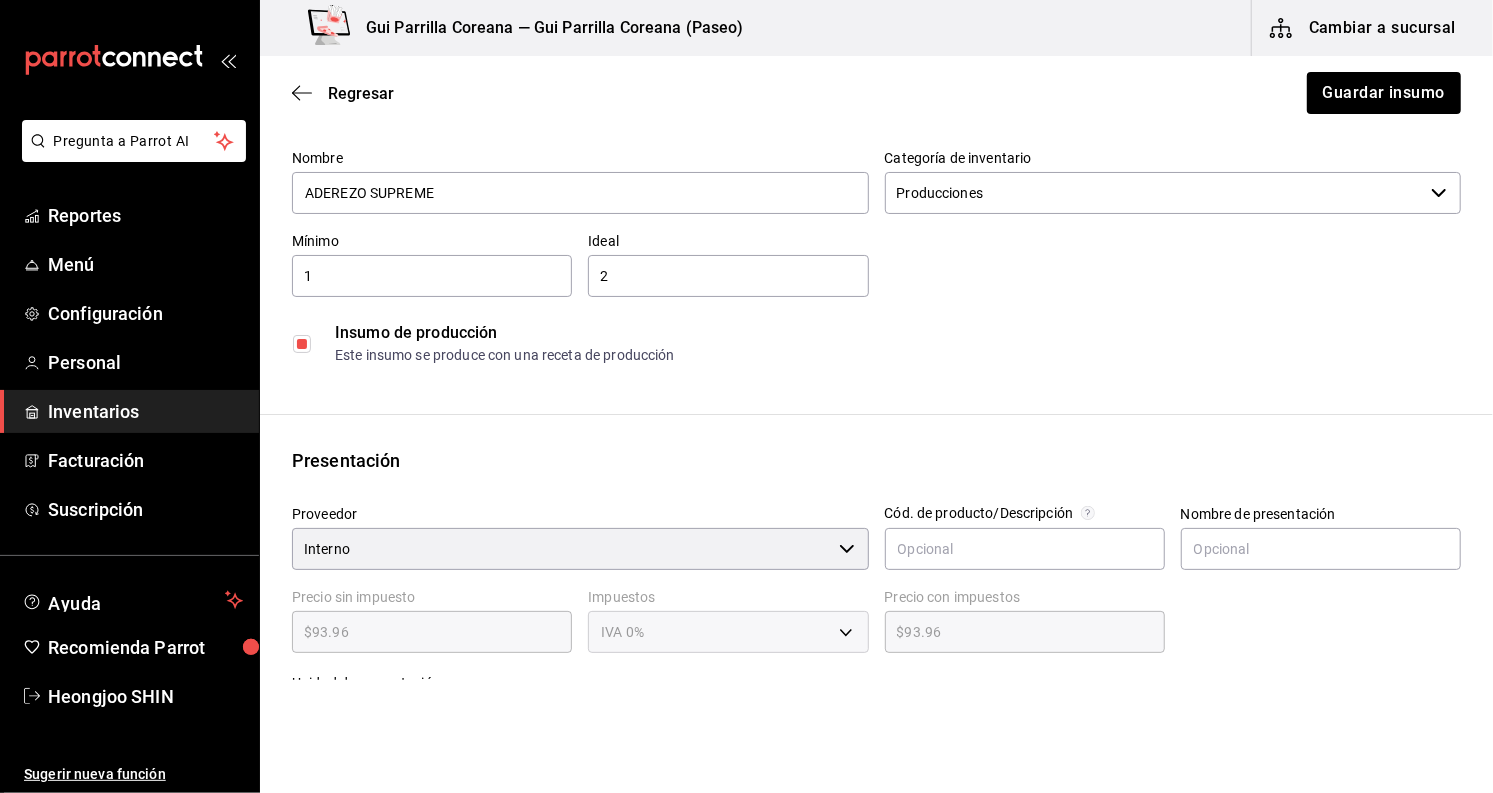 scroll, scrollTop: 0, scrollLeft: 0, axis: both 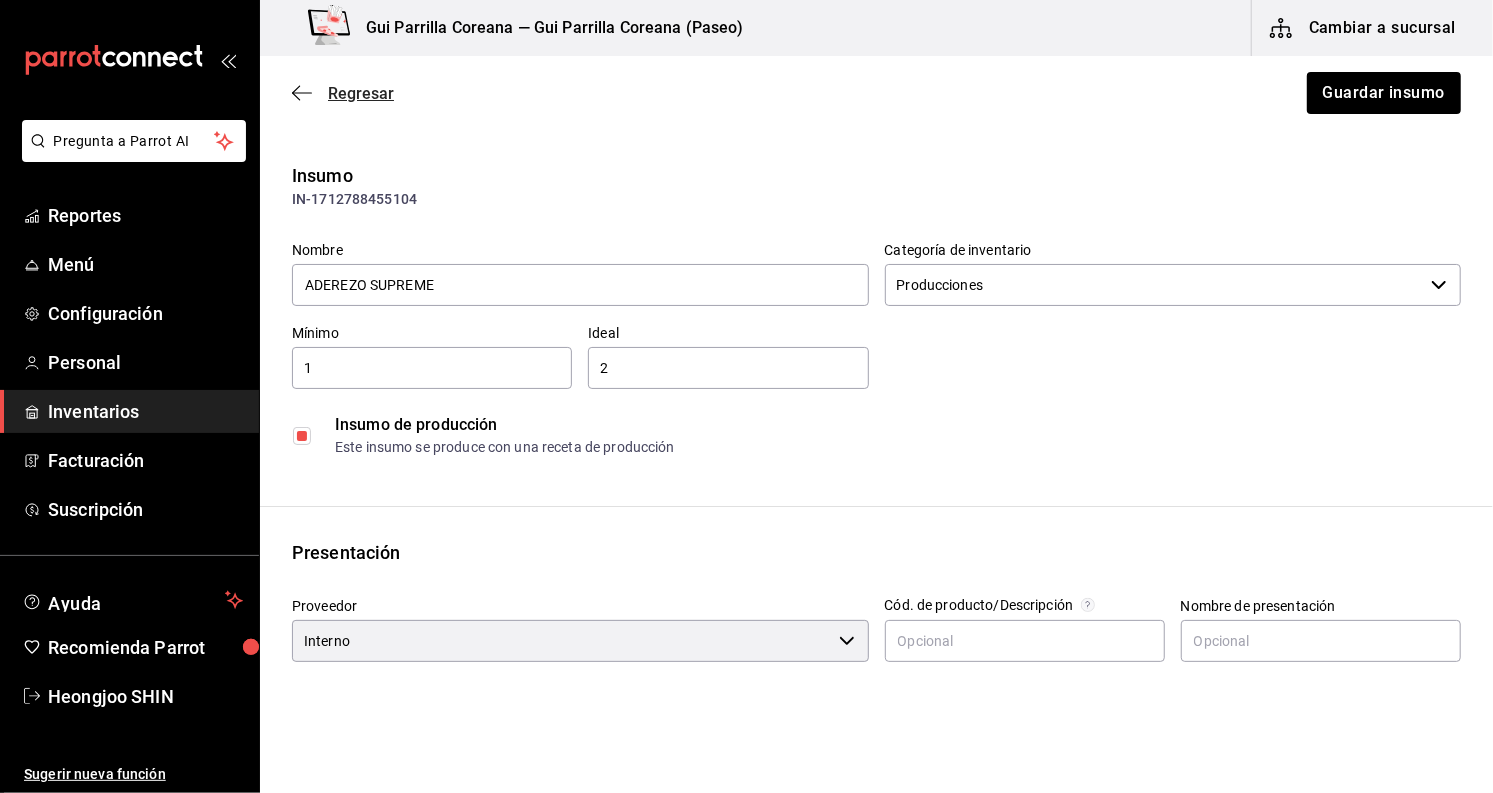 click on "Regresar" at bounding box center [361, 93] 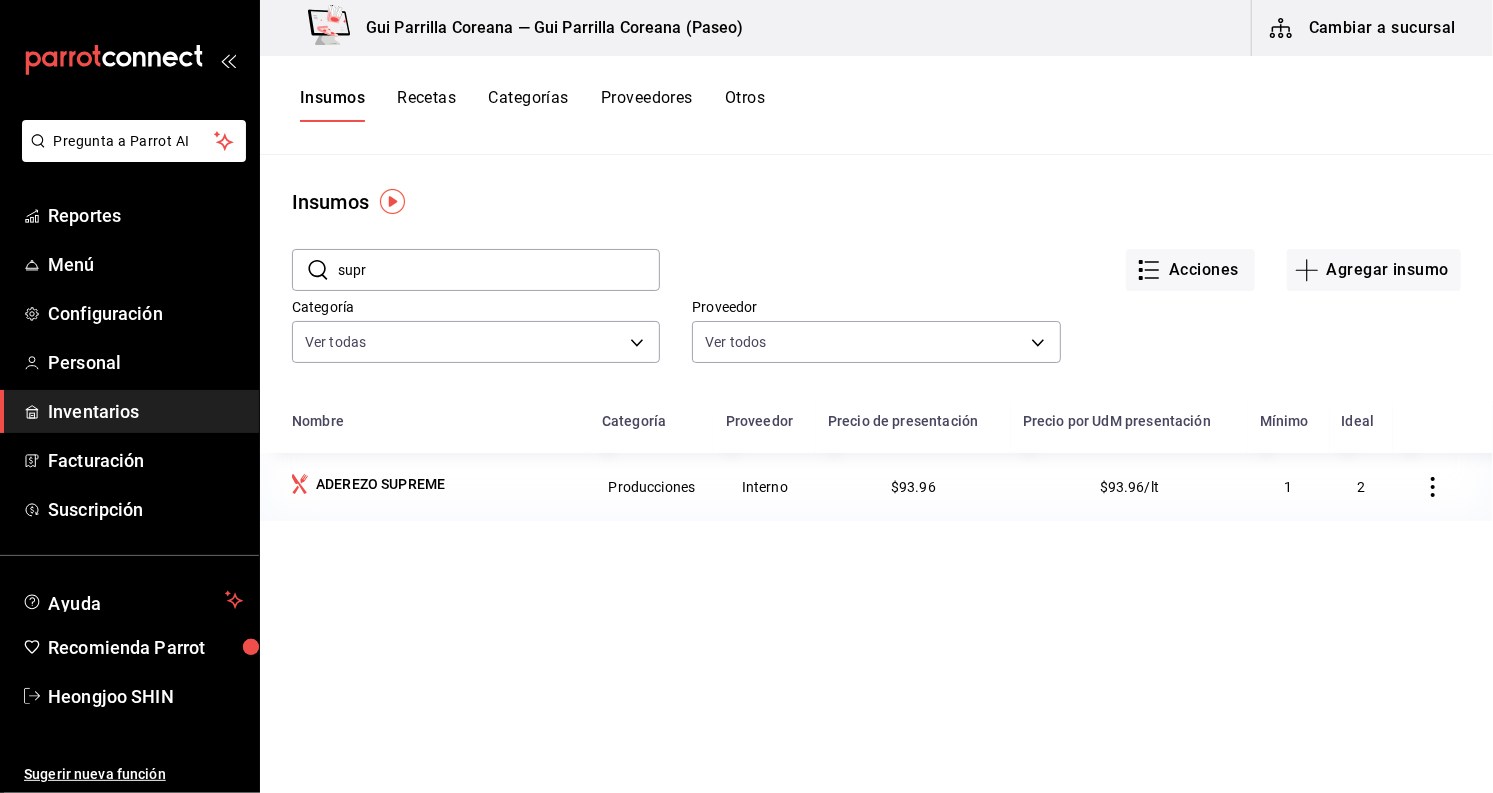 click on "Recetas" at bounding box center [426, 105] 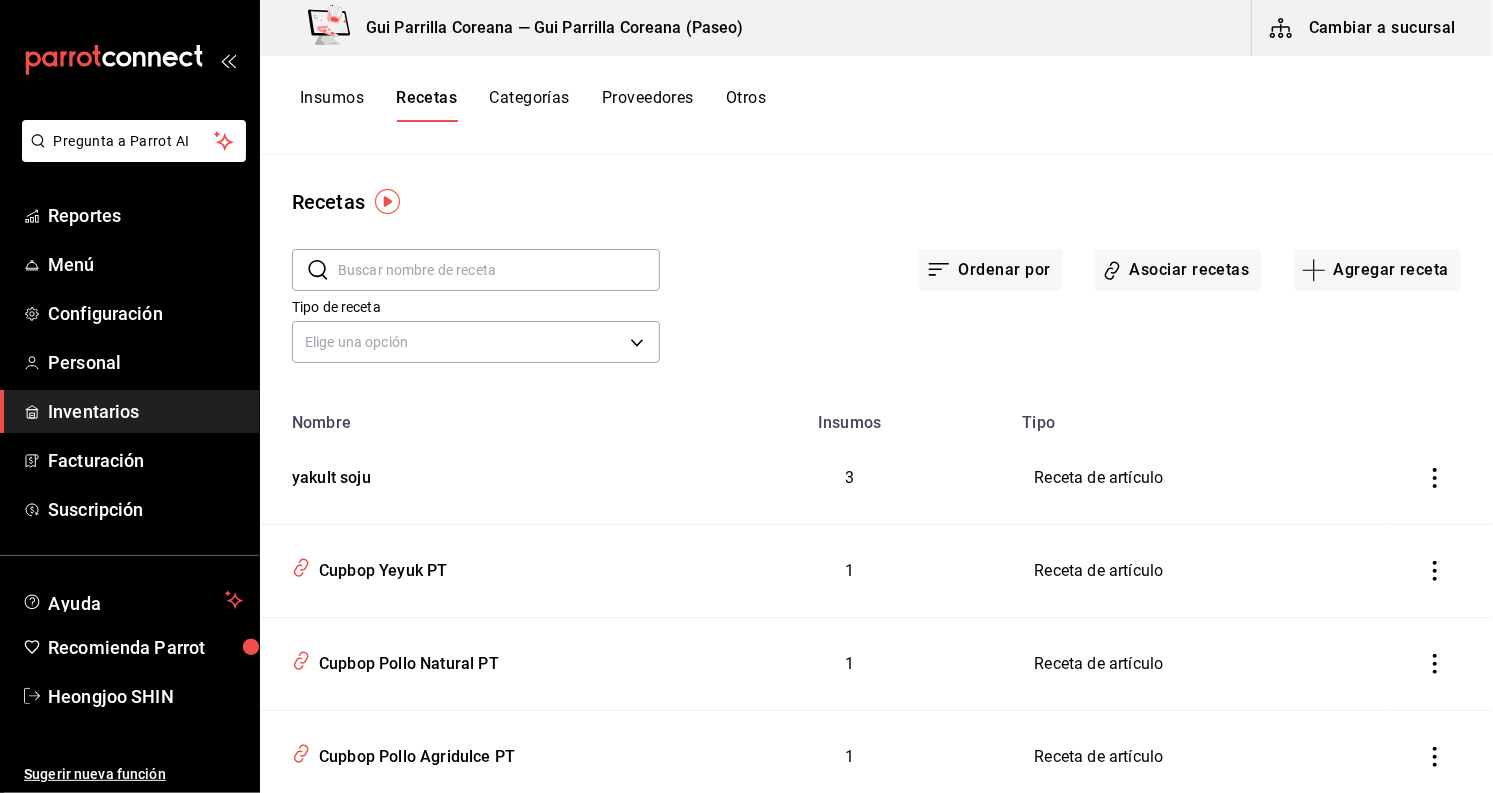click at bounding box center [499, 270] 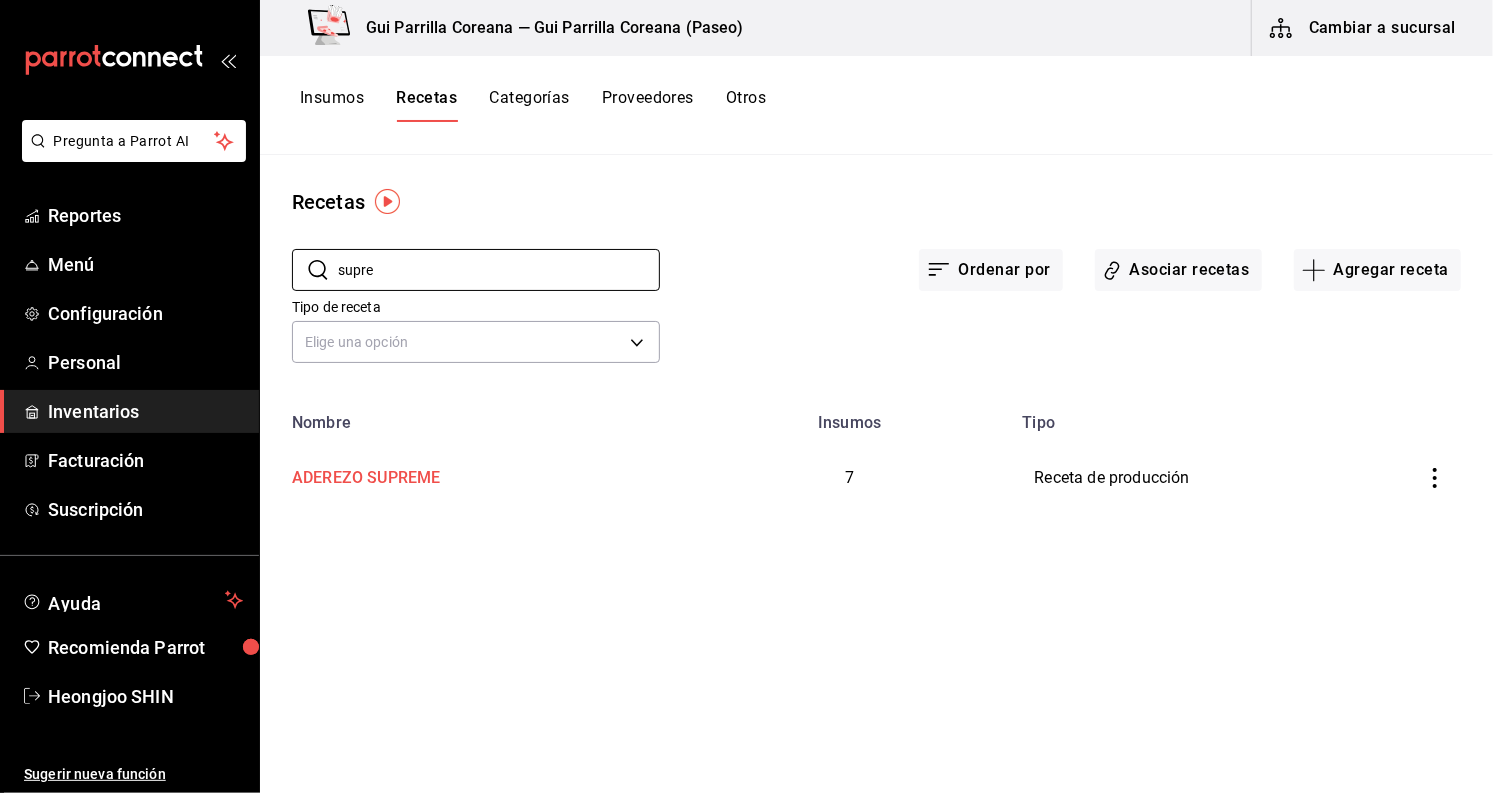 type on "supre" 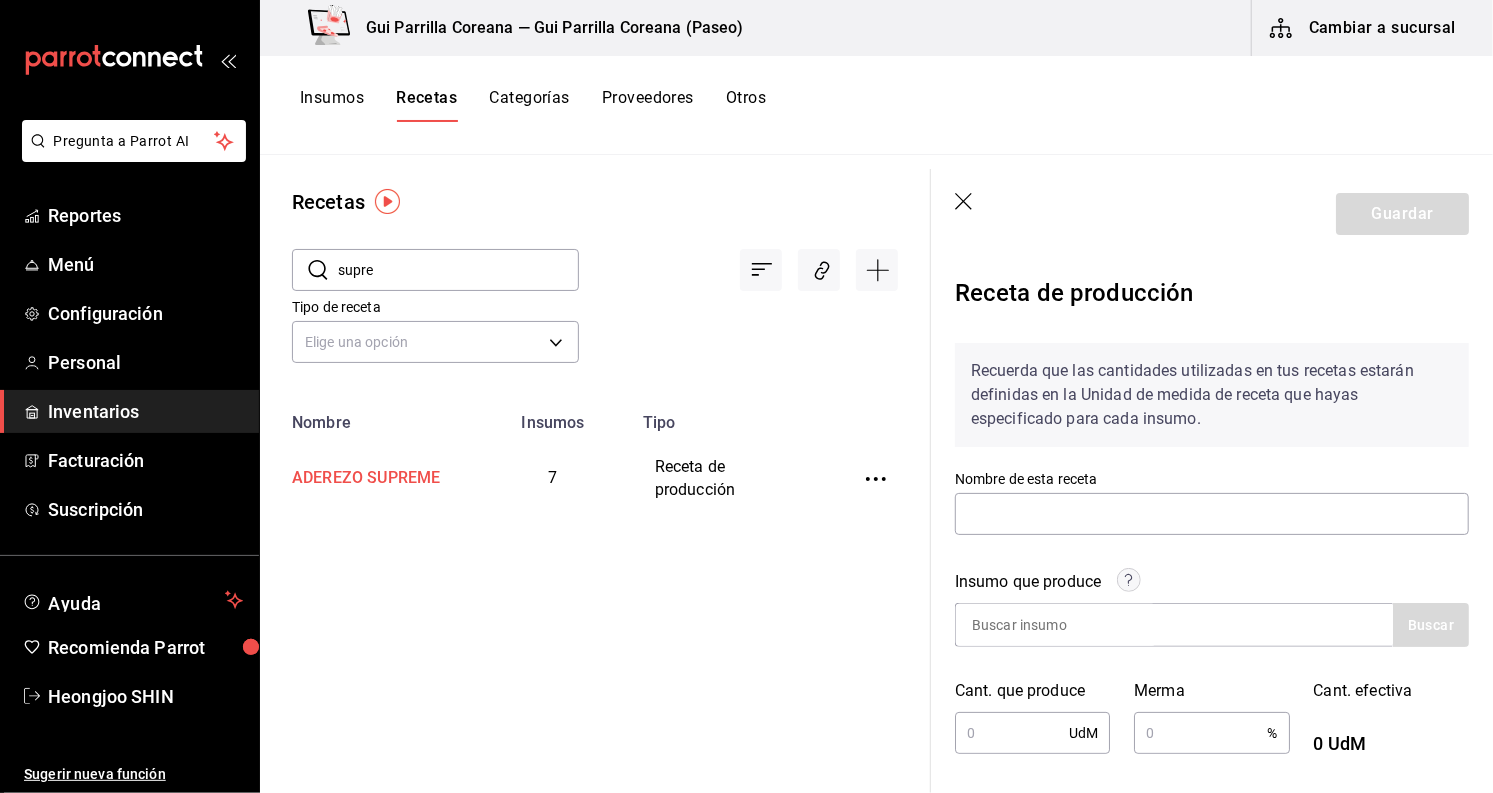 type on "ADEREZO SUPREME" 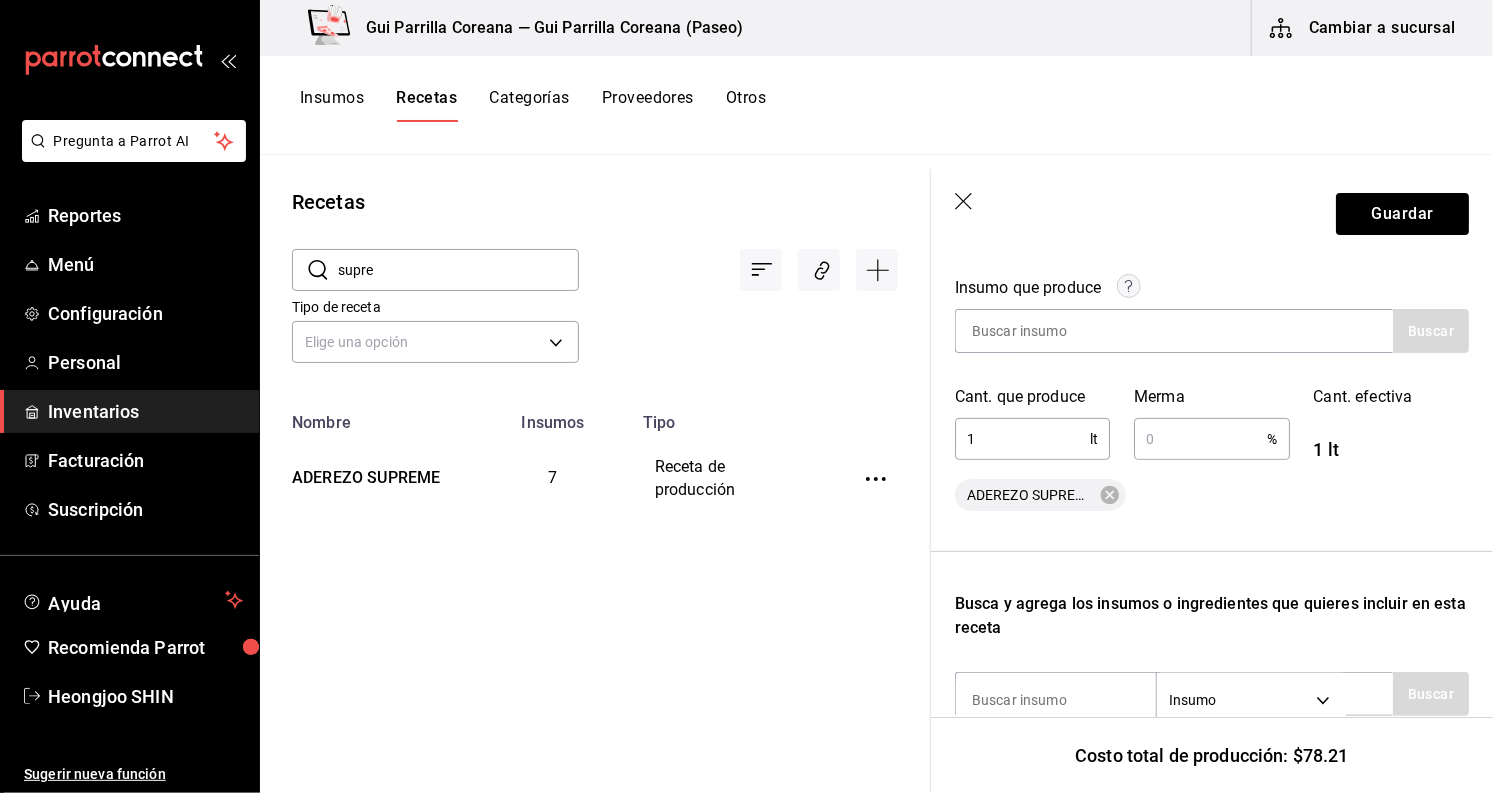 scroll, scrollTop: 333, scrollLeft: 0, axis: vertical 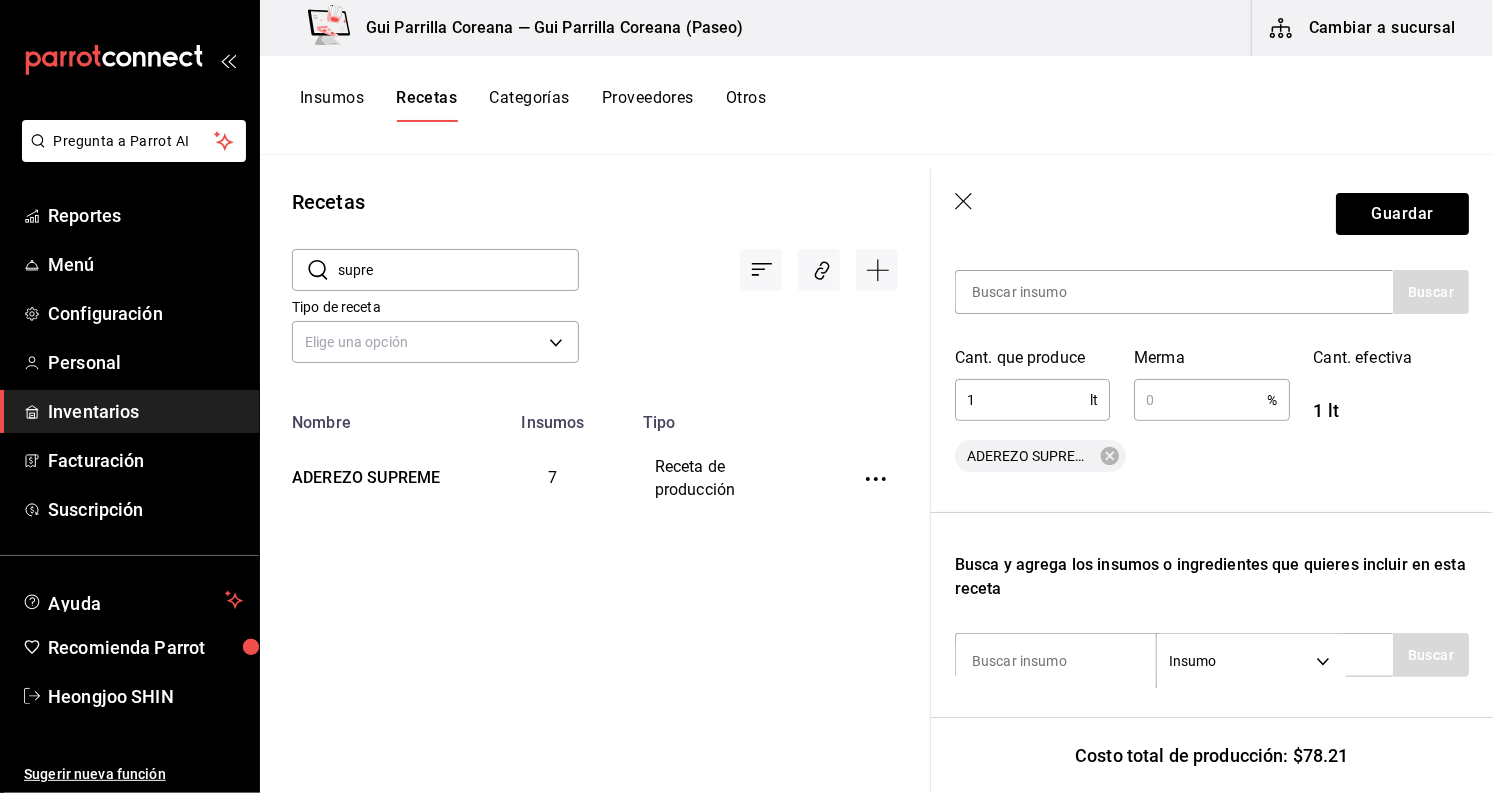 click 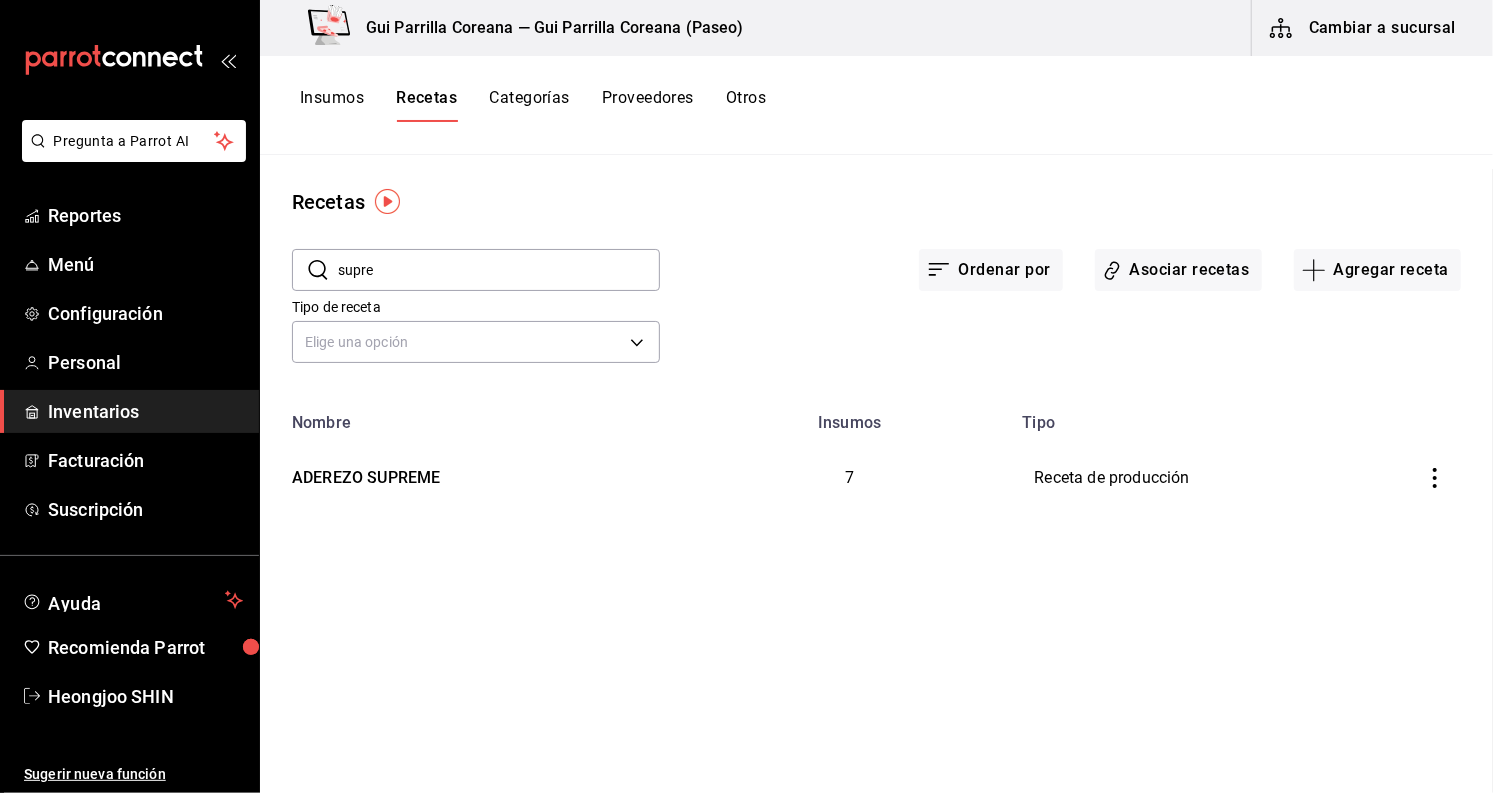 scroll, scrollTop: 0, scrollLeft: 0, axis: both 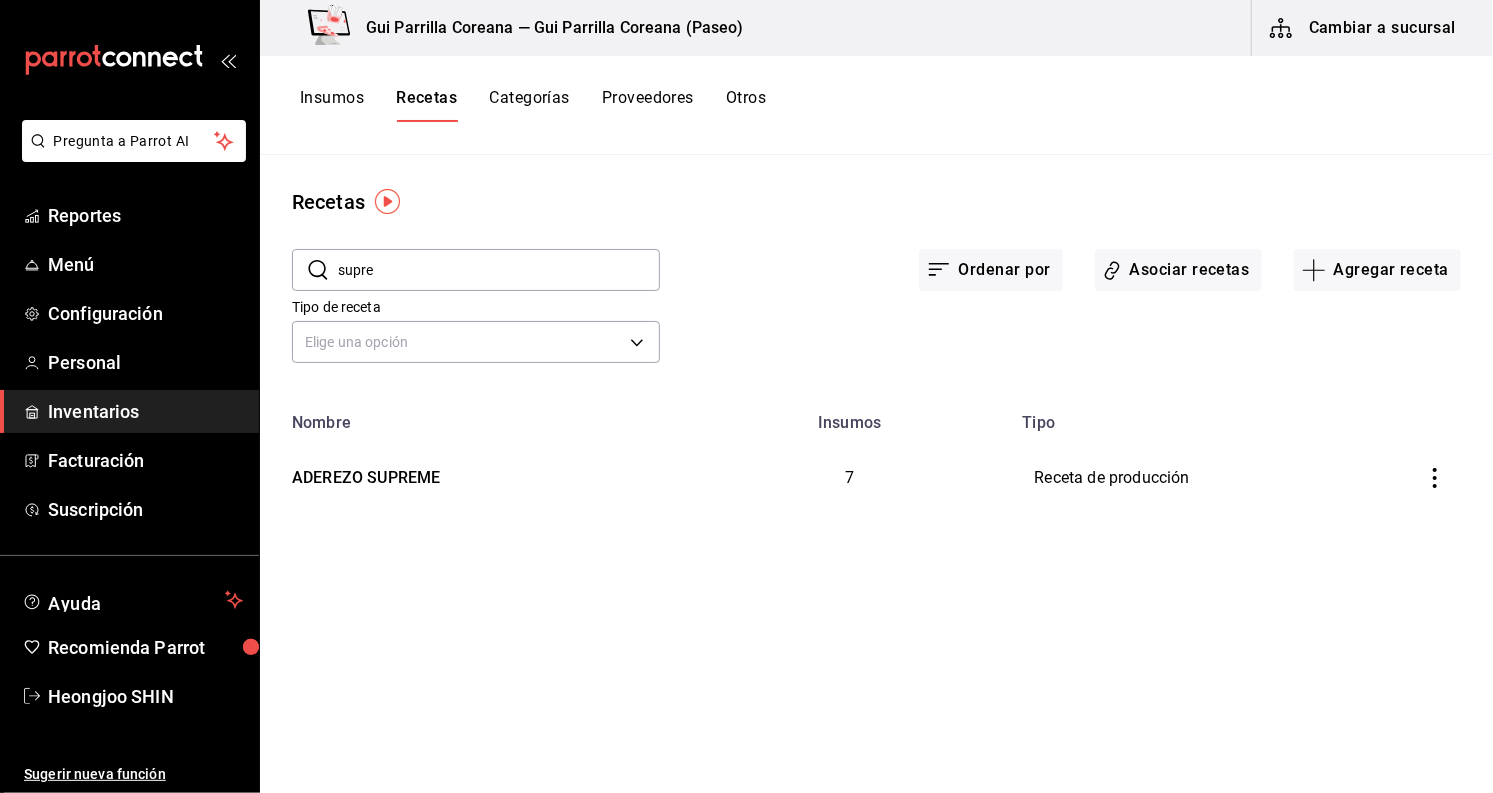click on "Insumos" at bounding box center [332, 105] 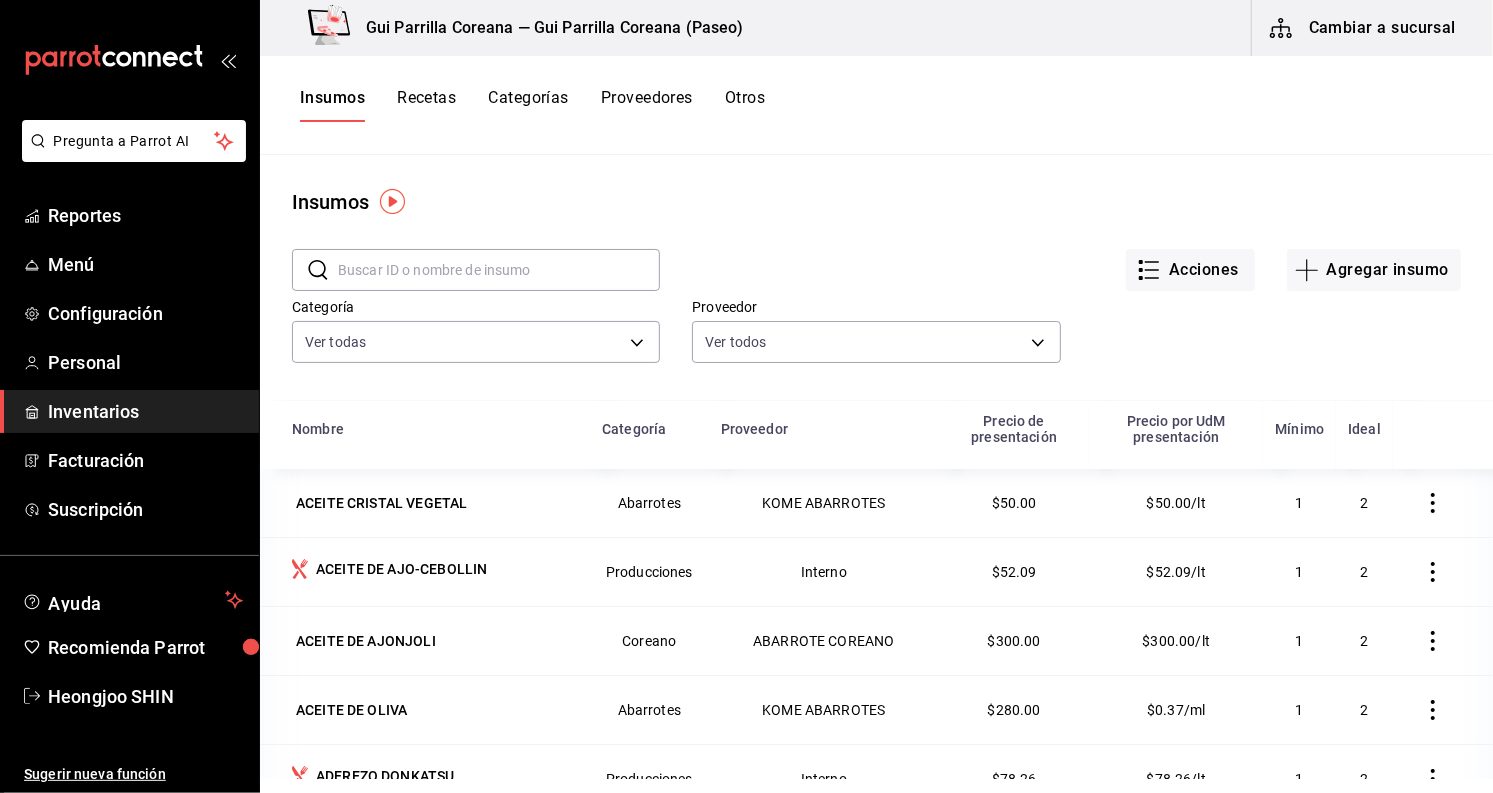 click on "Categorías" at bounding box center (528, 105) 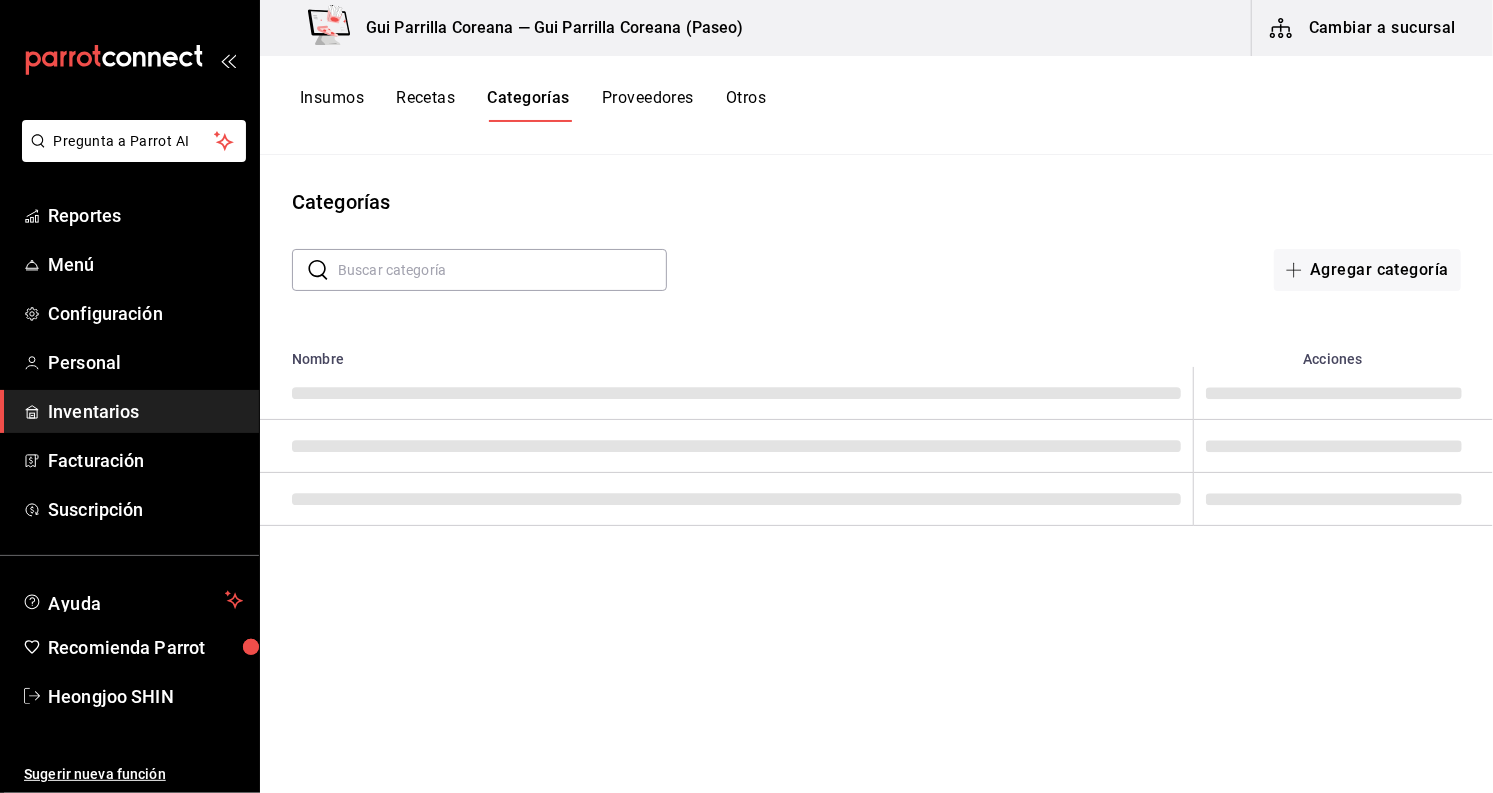 click on "Insumos" at bounding box center (332, 105) 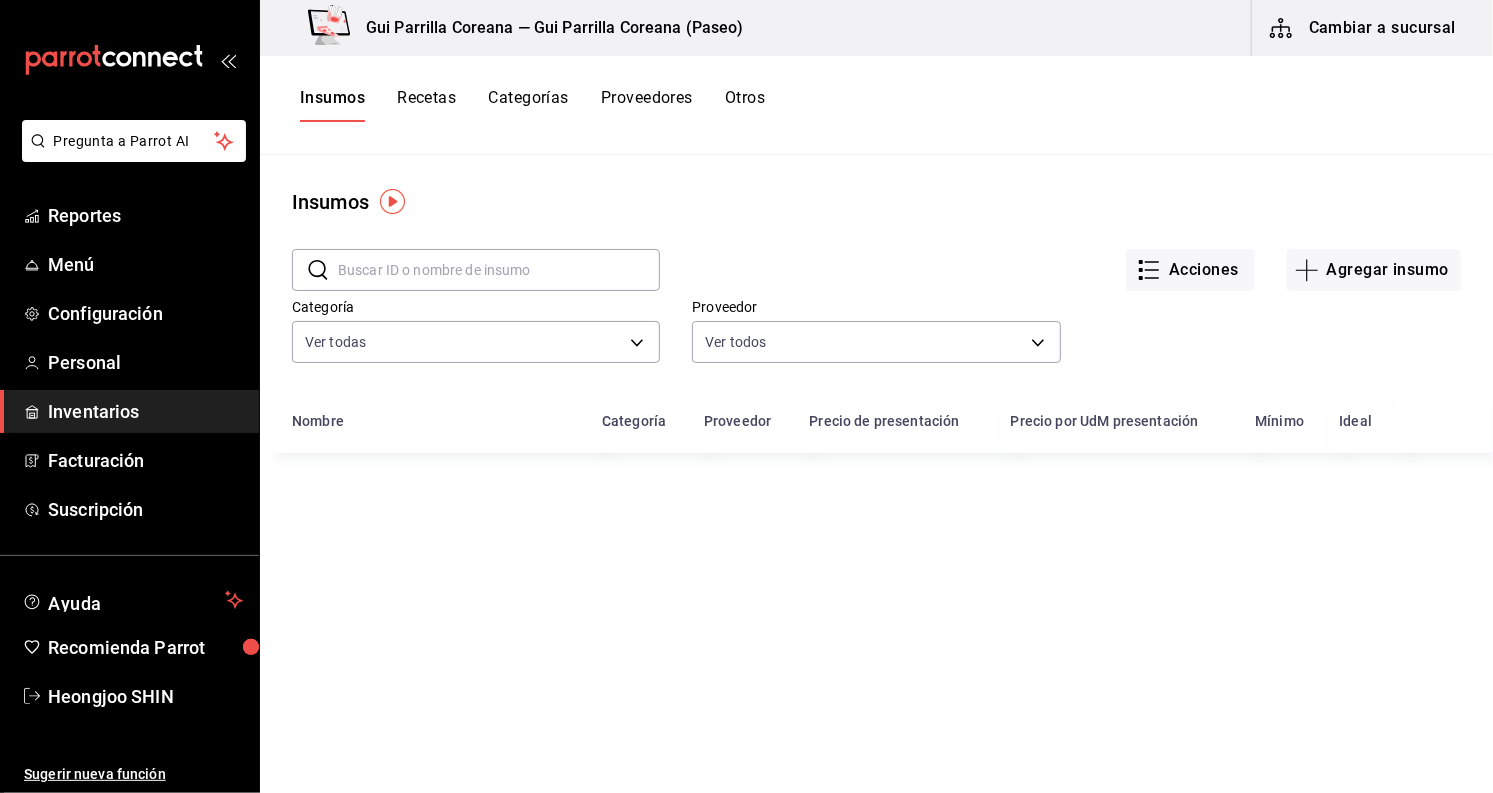 drag, startPoint x: 462, startPoint y: 282, endPoint x: 463, endPoint y: 269, distance: 13.038404 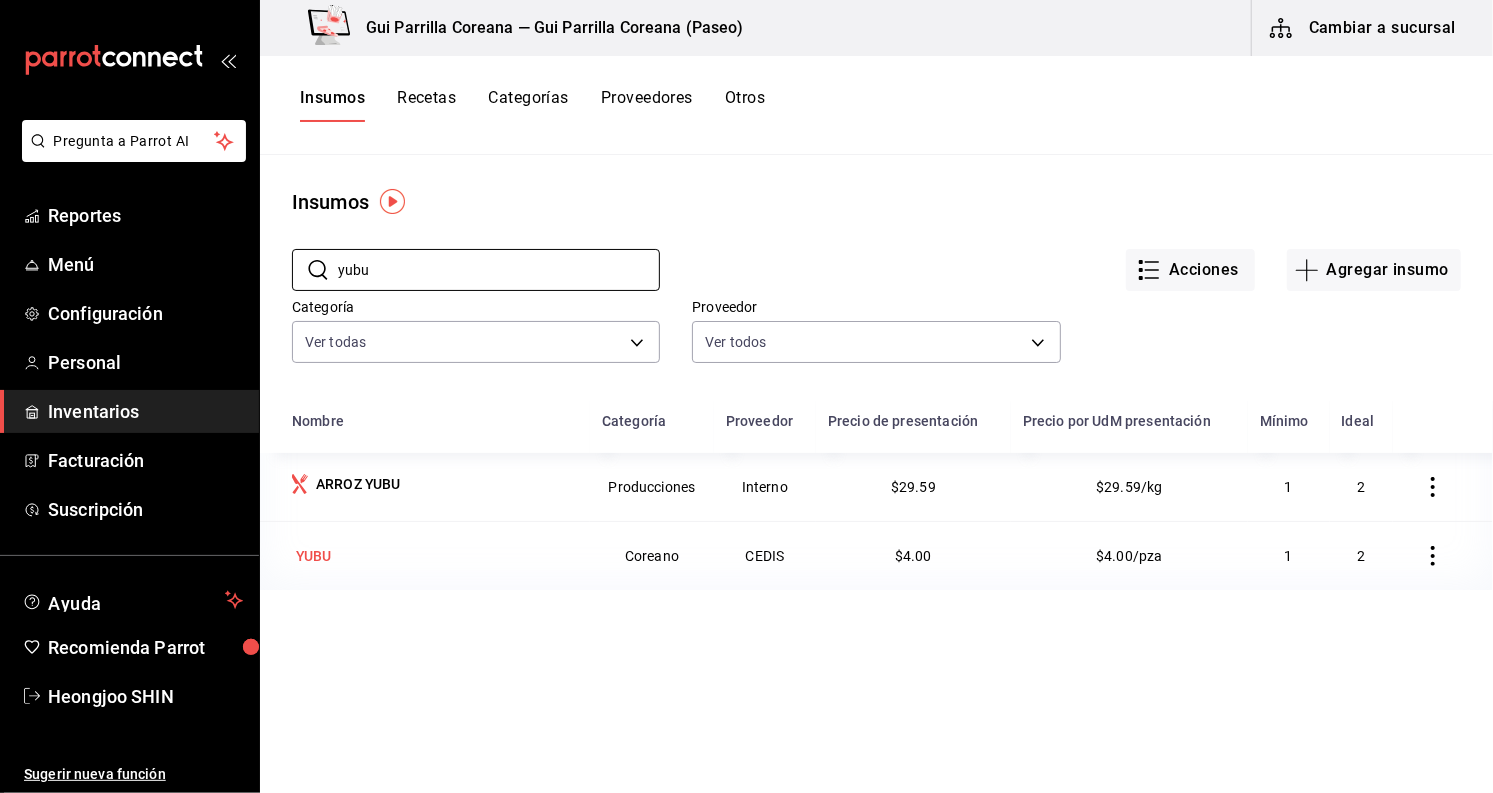 type on "yubu" 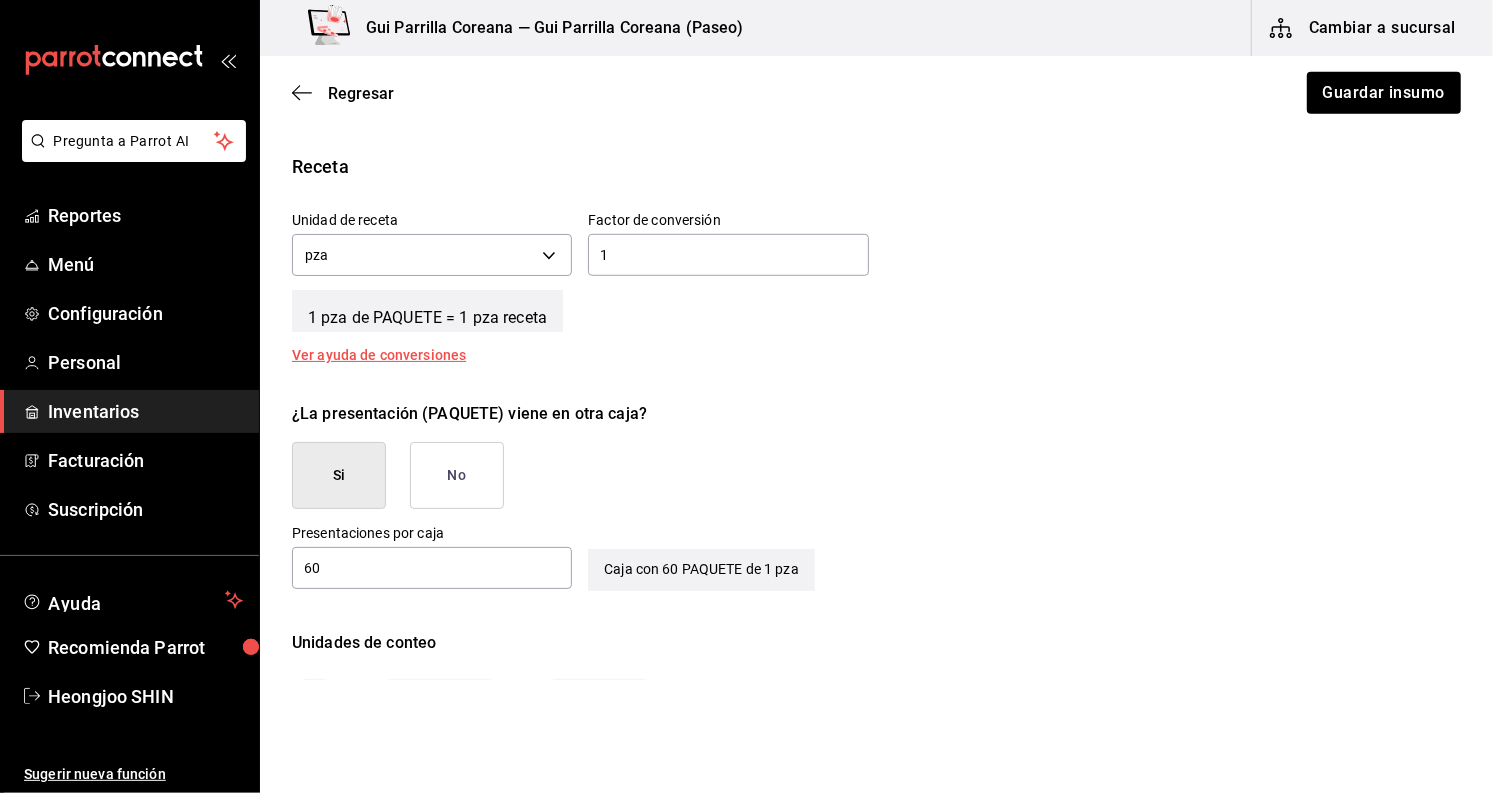 scroll, scrollTop: 856, scrollLeft: 0, axis: vertical 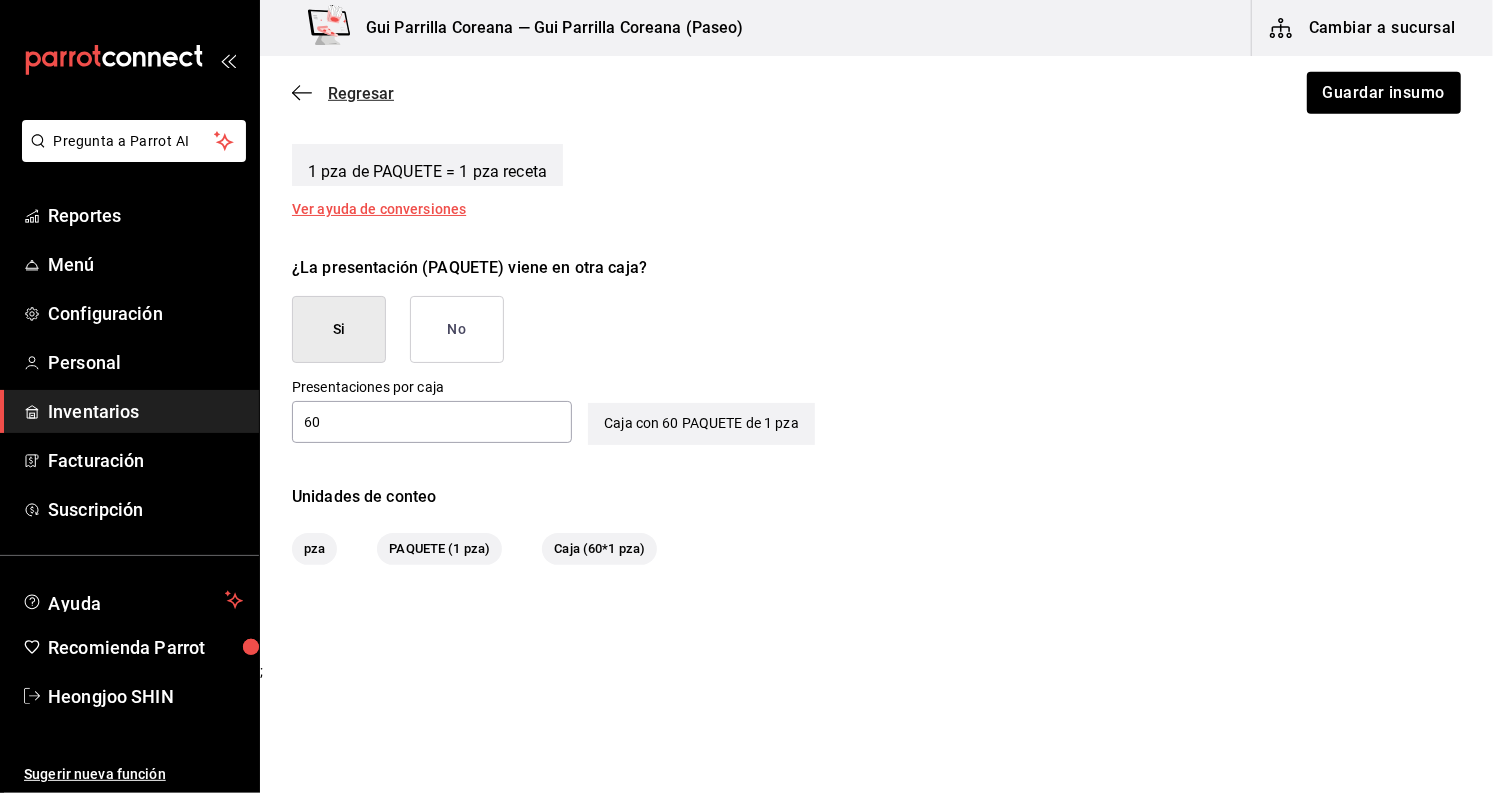 click 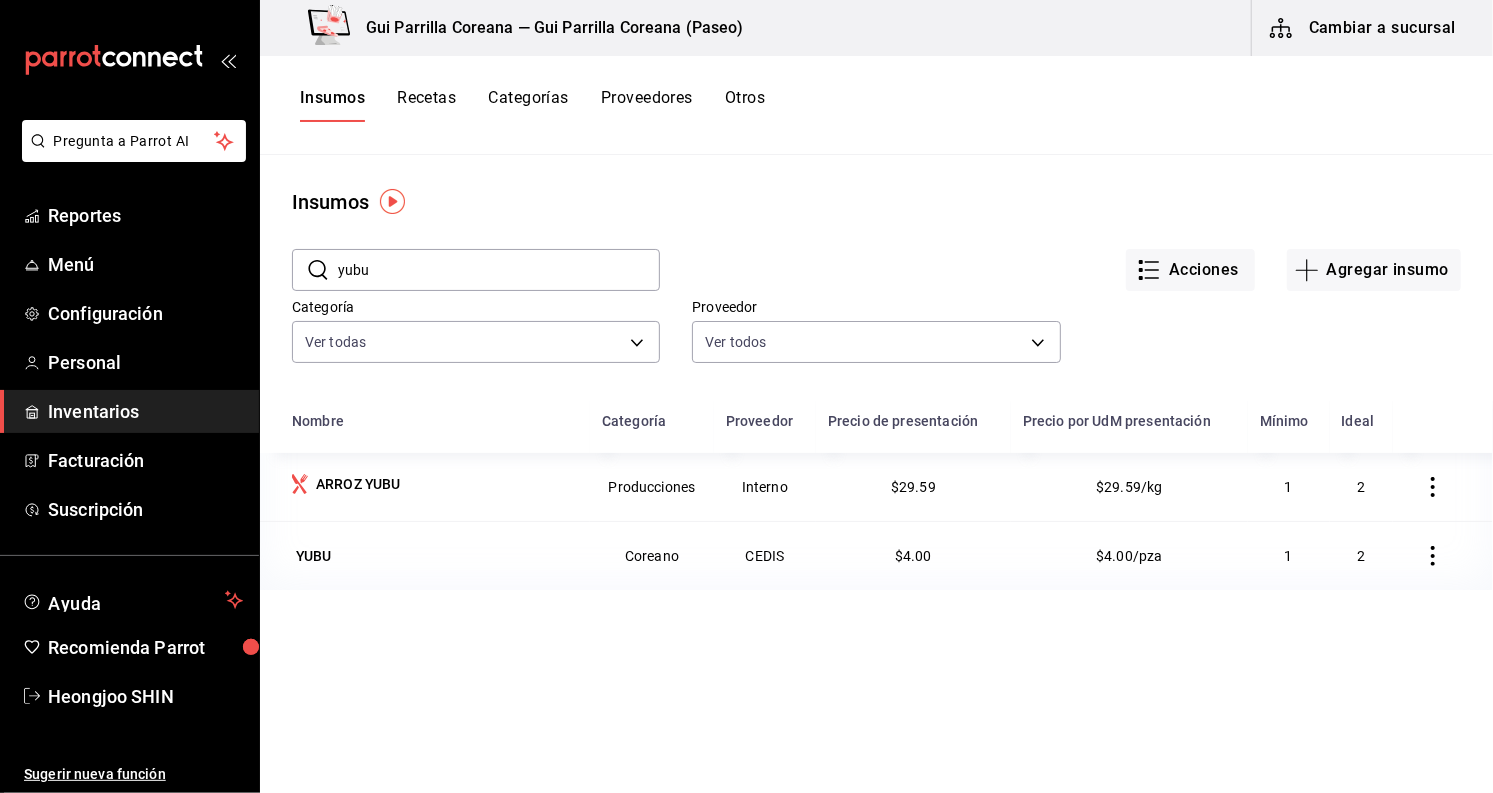click on "Categorías" at bounding box center [528, 105] 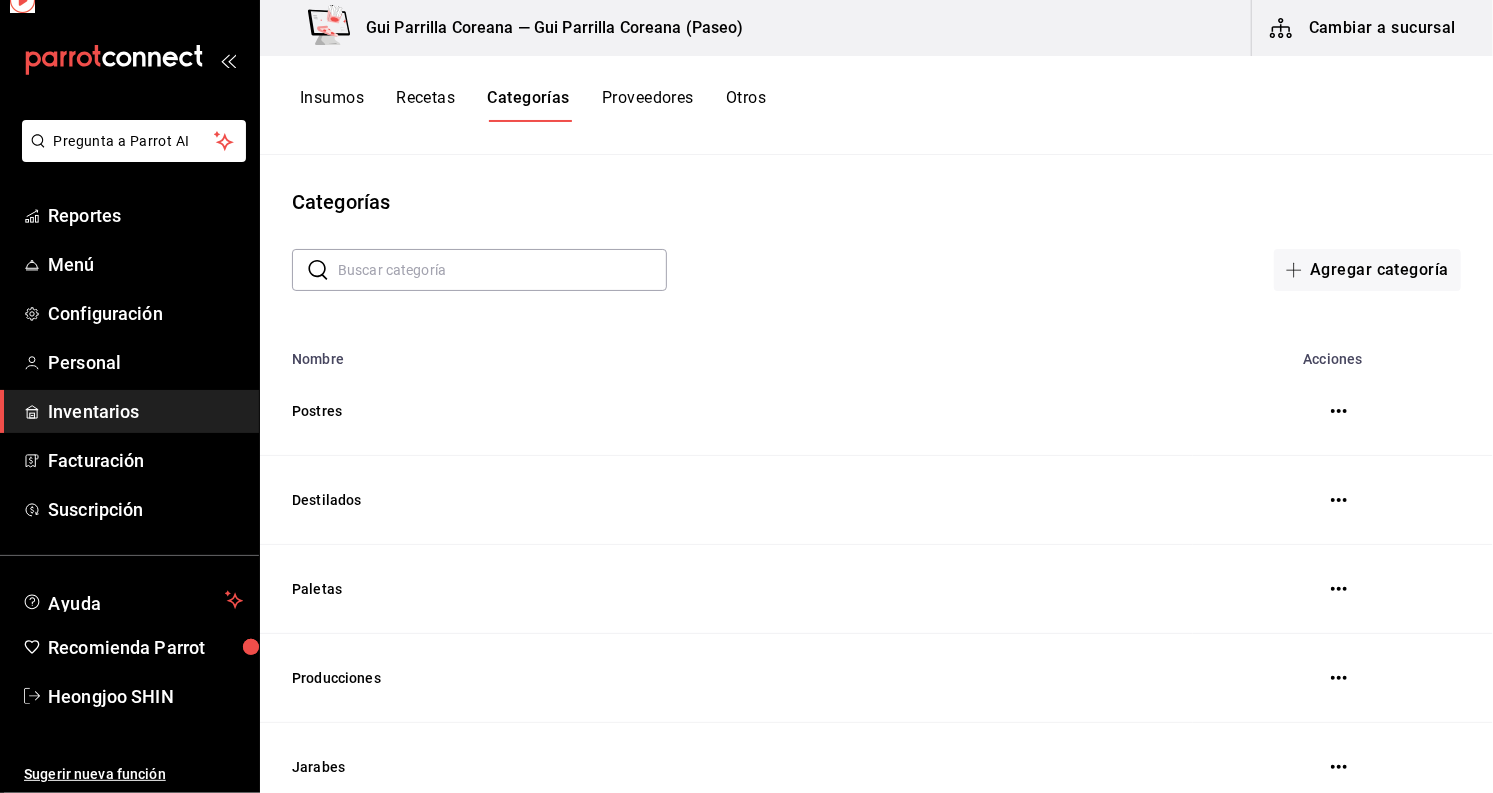click on "Recetas" at bounding box center [425, 105] 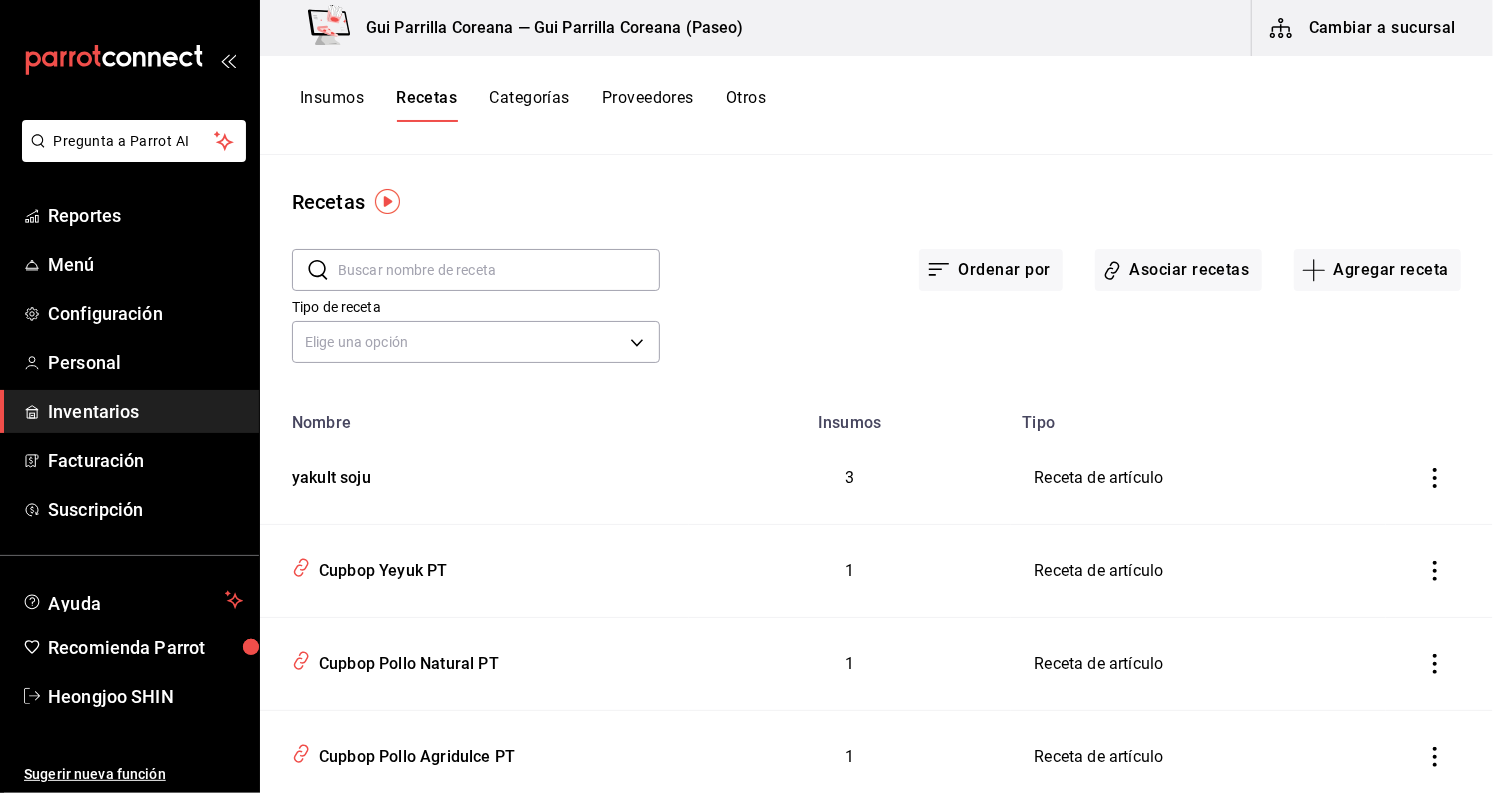 click at bounding box center (499, 270) 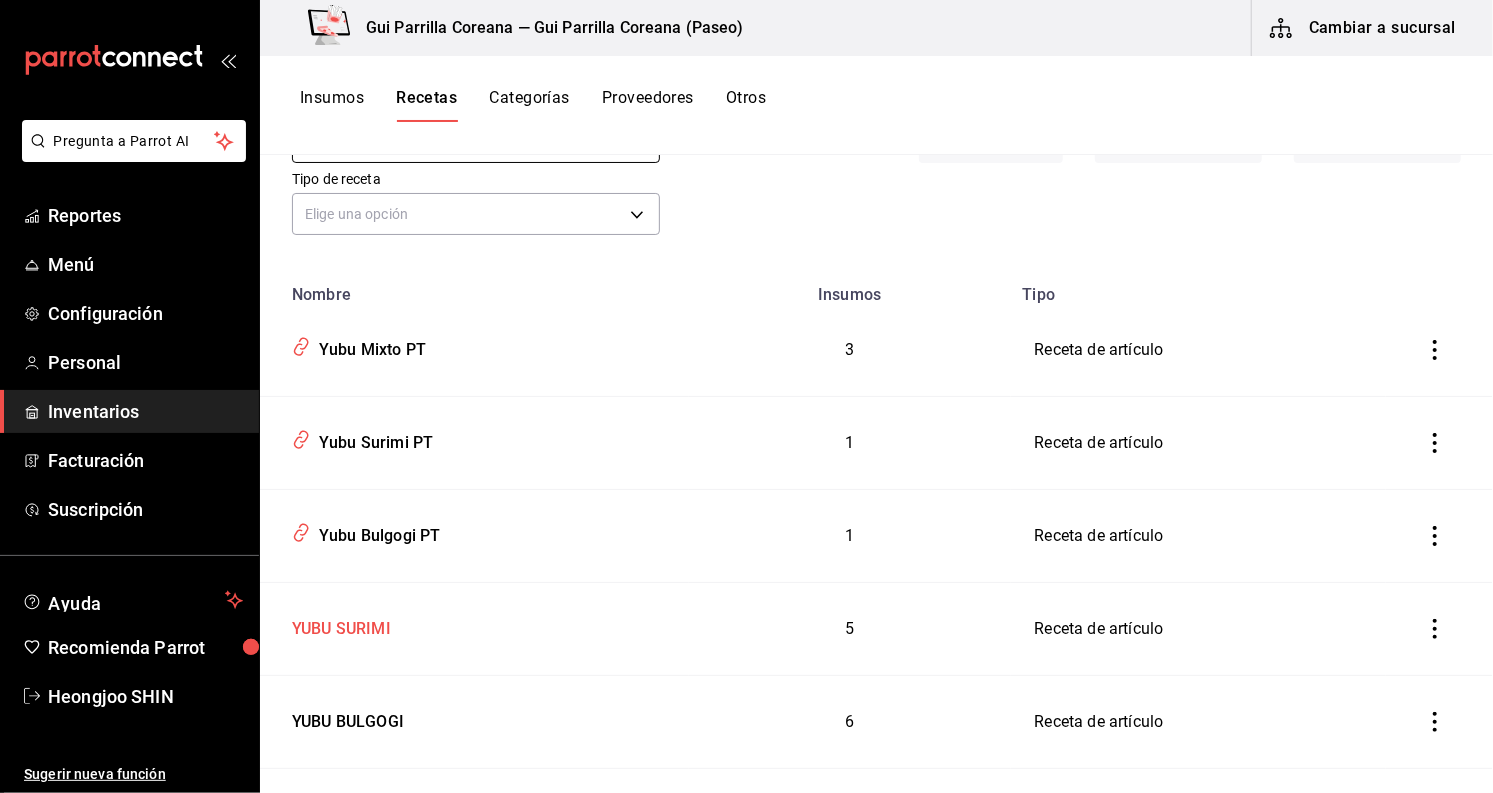 scroll, scrollTop: 333, scrollLeft: 0, axis: vertical 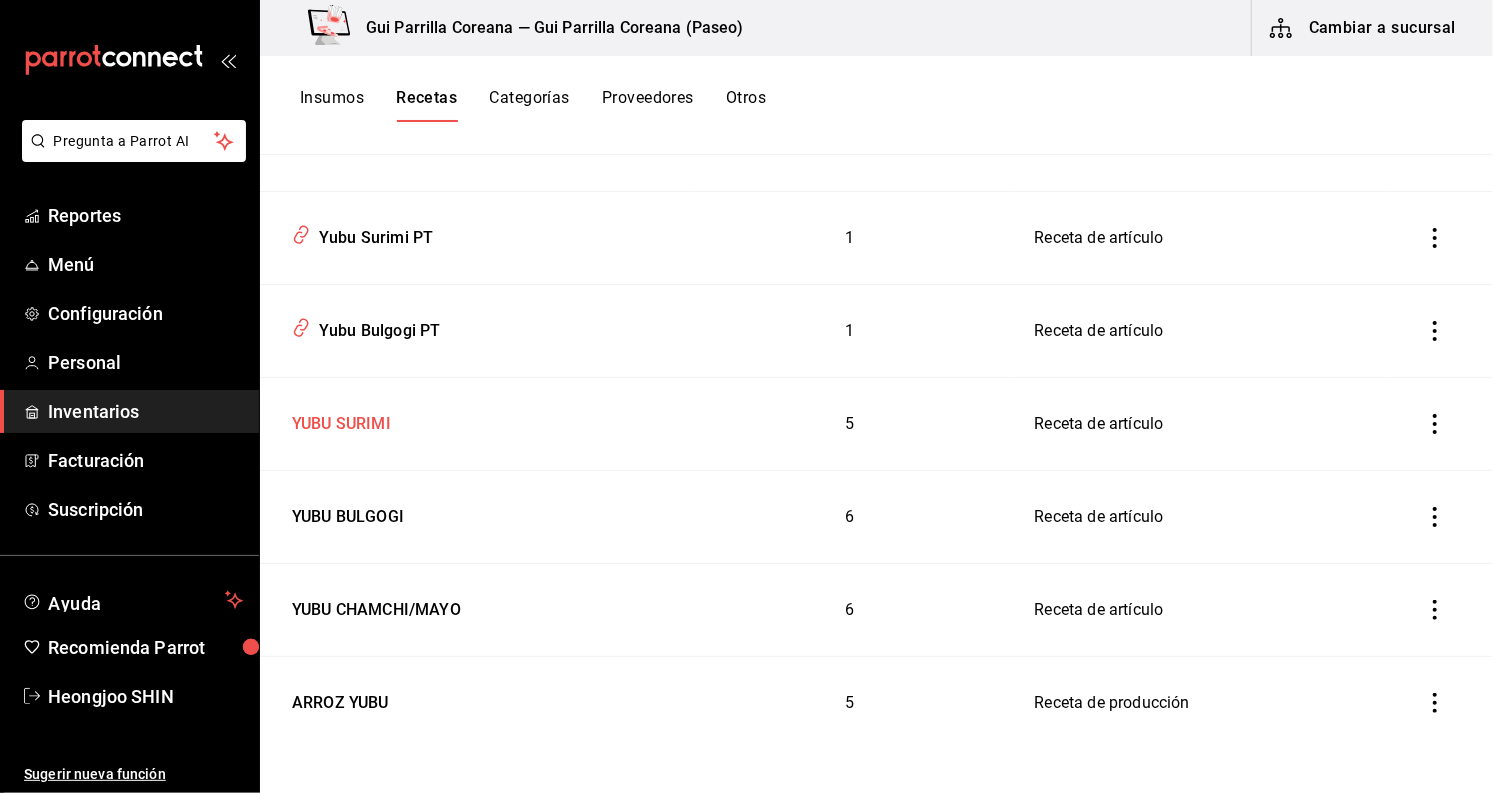type on "yubu" 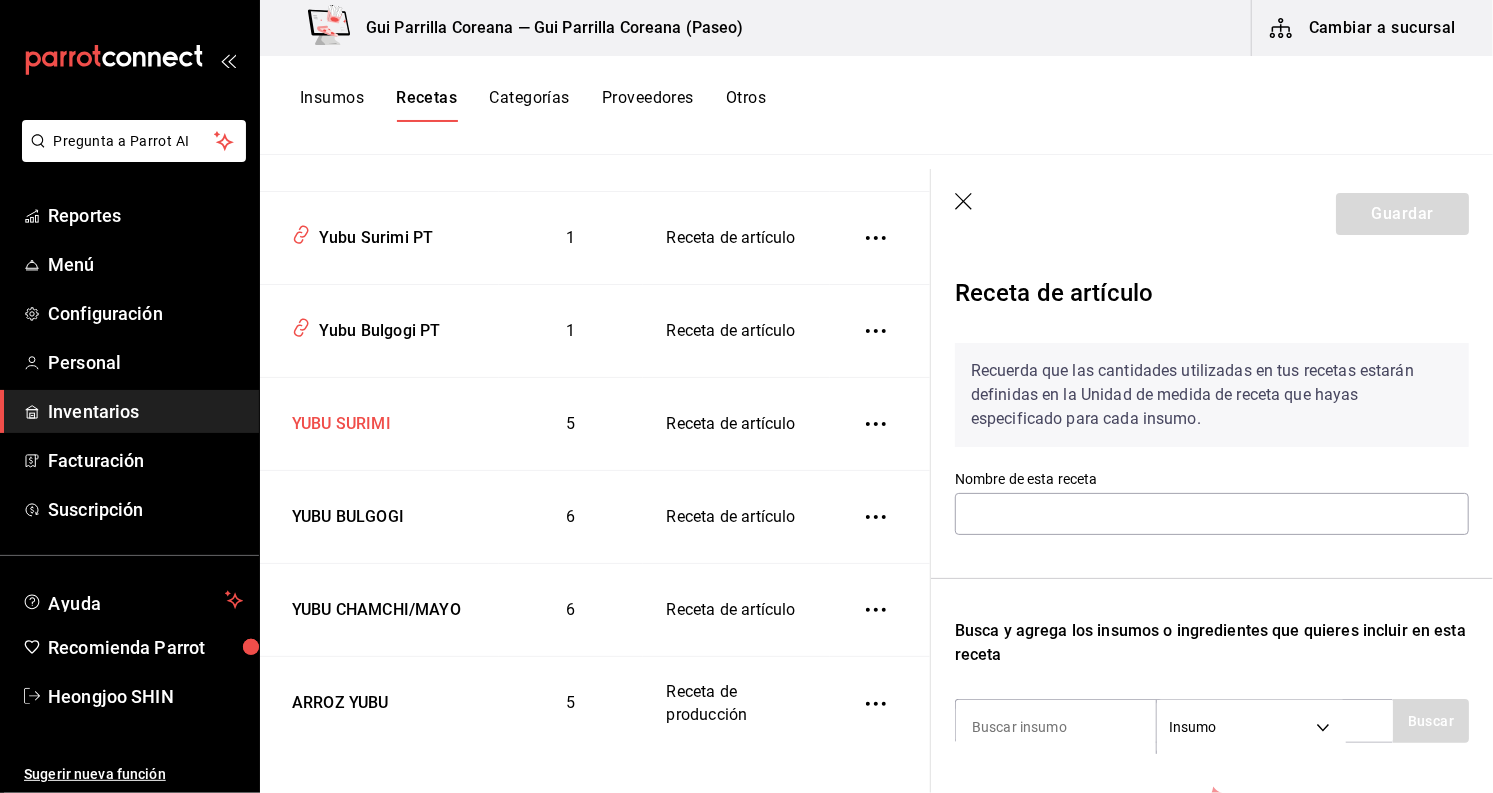 type on "YUBU SURIMI" 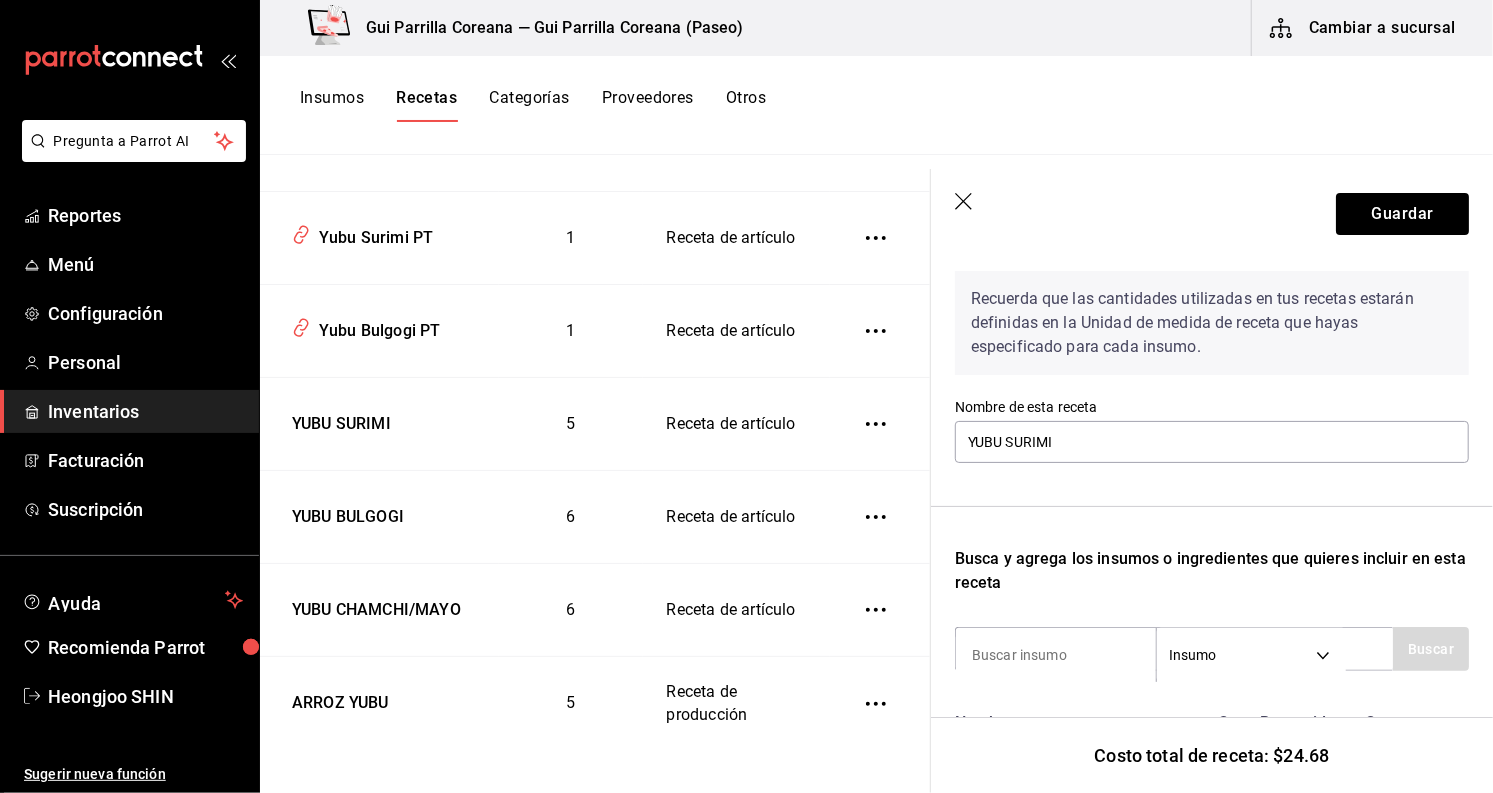 scroll, scrollTop: 111, scrollLeft: 0, axis: vertical 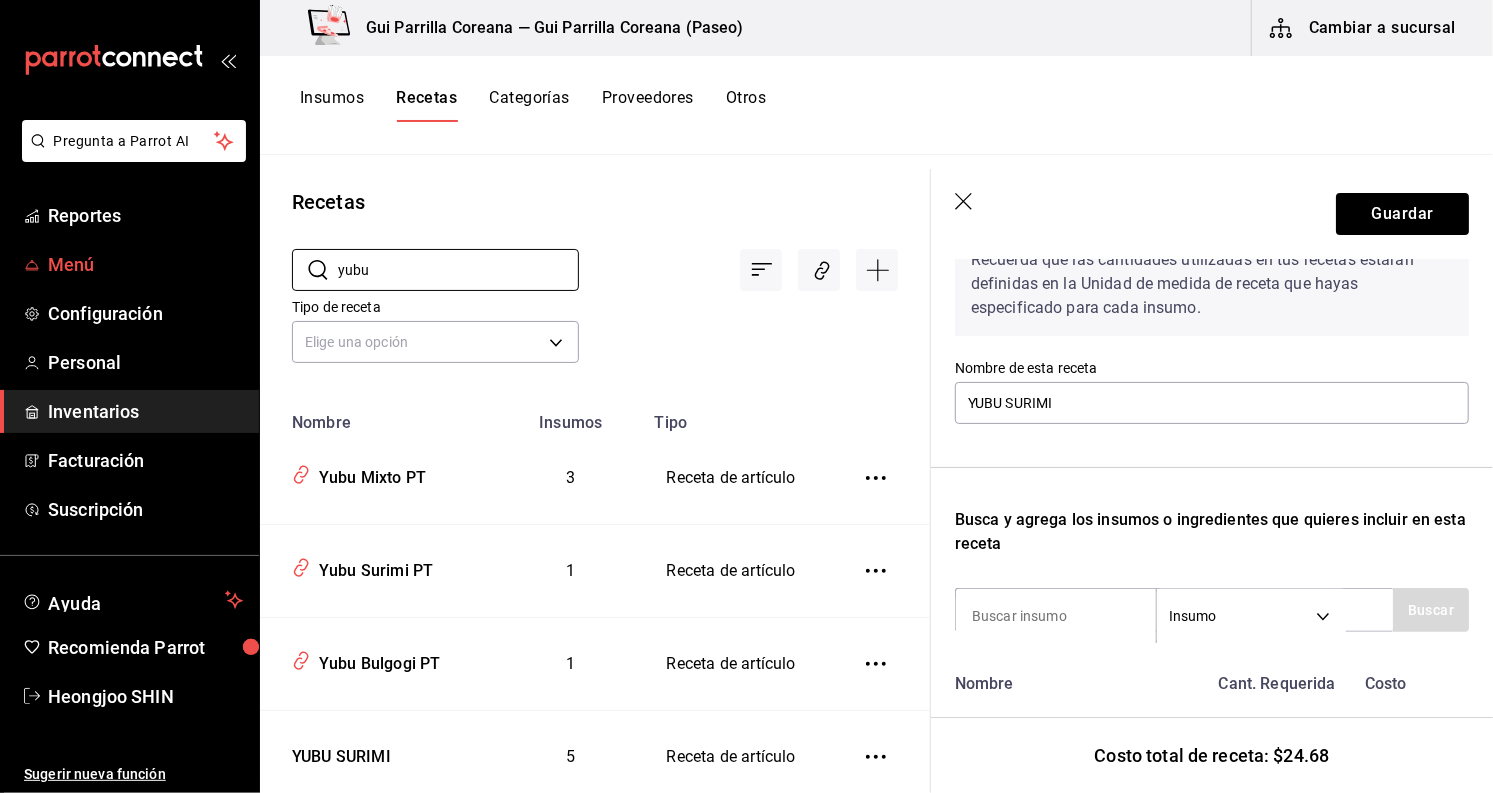 drag, startPoint x: 413, startPoint y: 267, endPoint x: 209, endPoint y: 259, distance: 204.1568 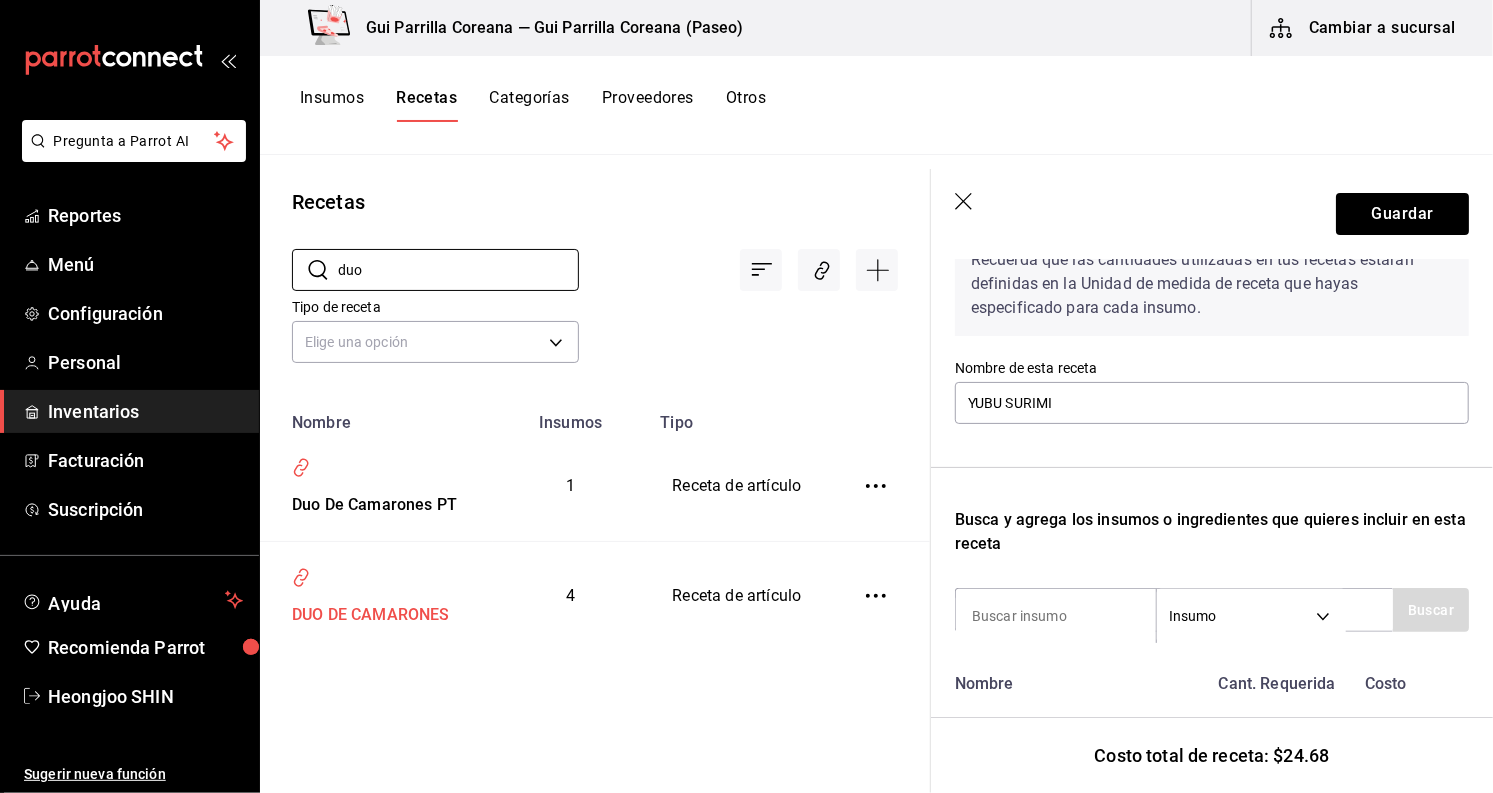 type on "duo" 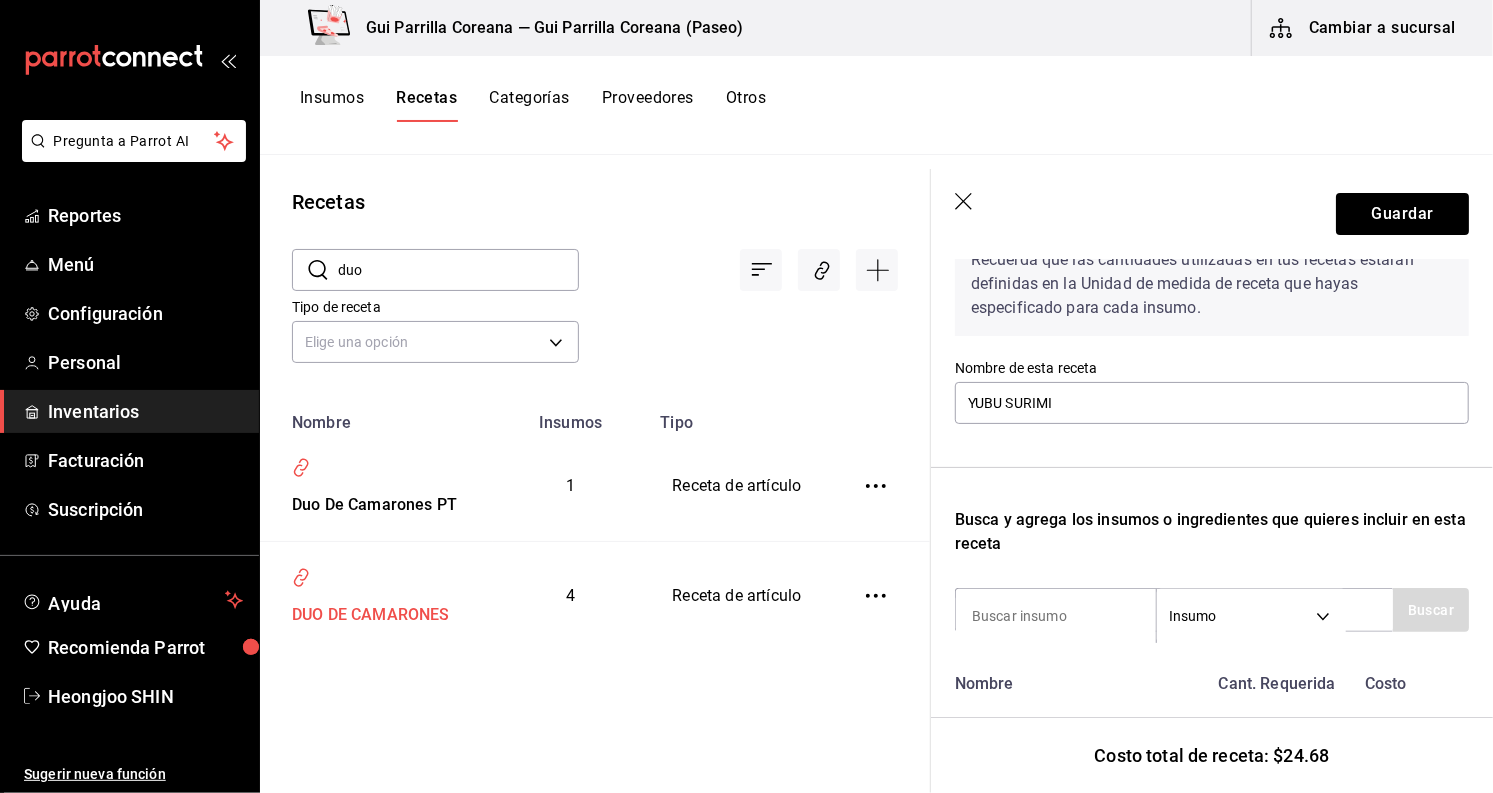 click on "DUO DE CAMARONES" at bounding box center [367, 611] 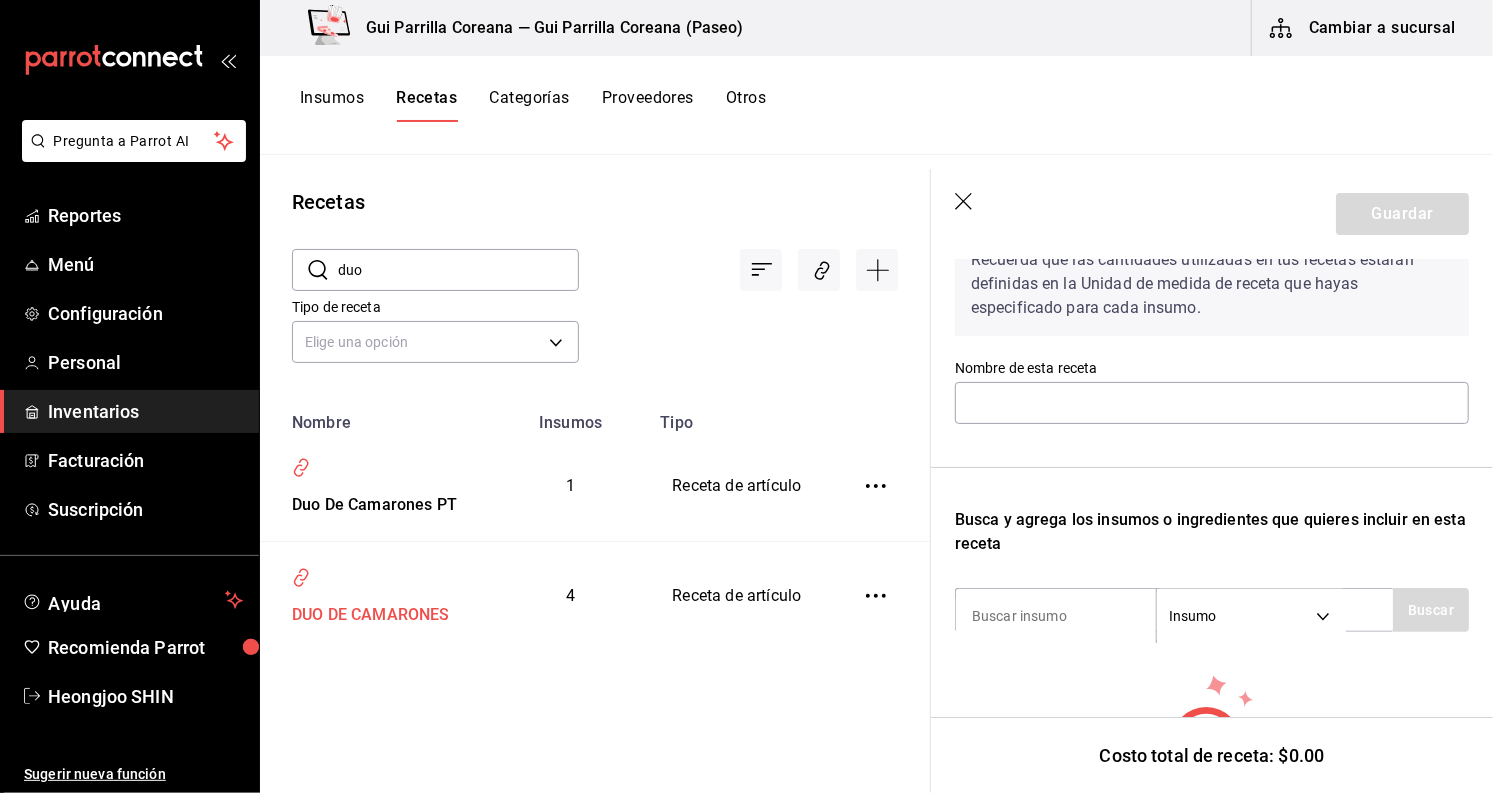 scroll, scrollTop: 0, scrollLeft: 0, axis: both 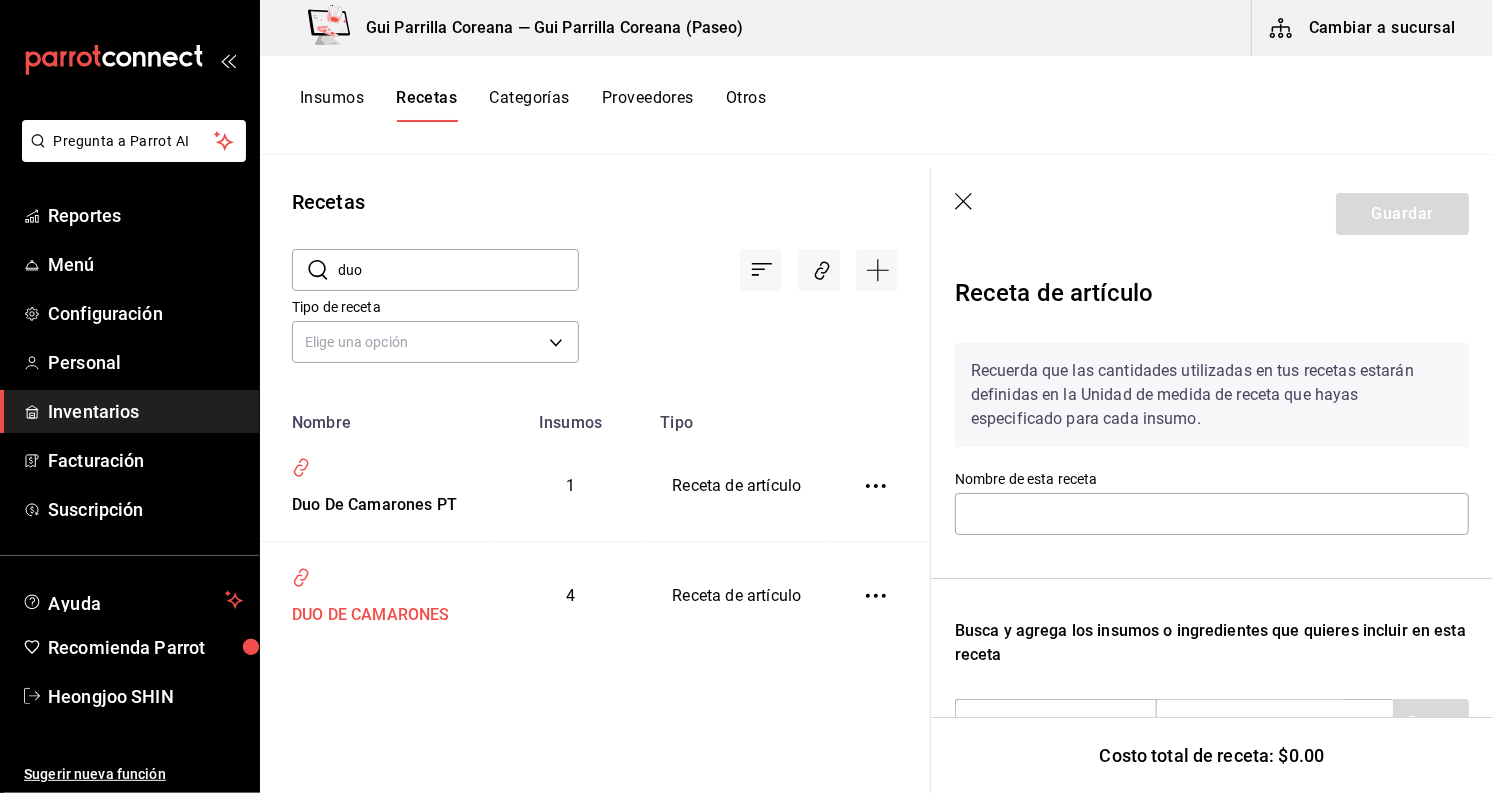 type on "DUO DE CAMARONES" 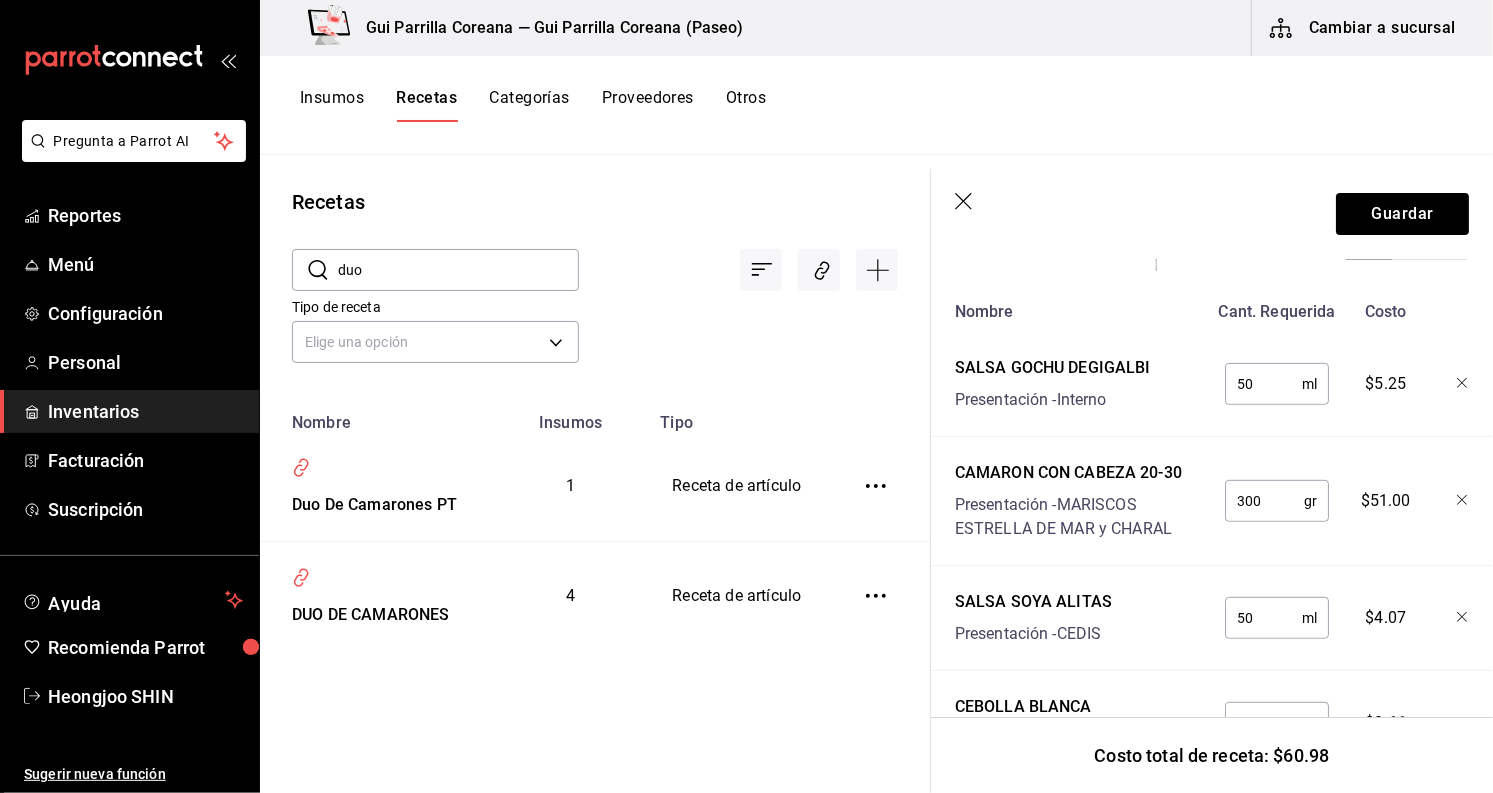scroll, scrollTop: 444, scrollLeft: 0, axis: vertical 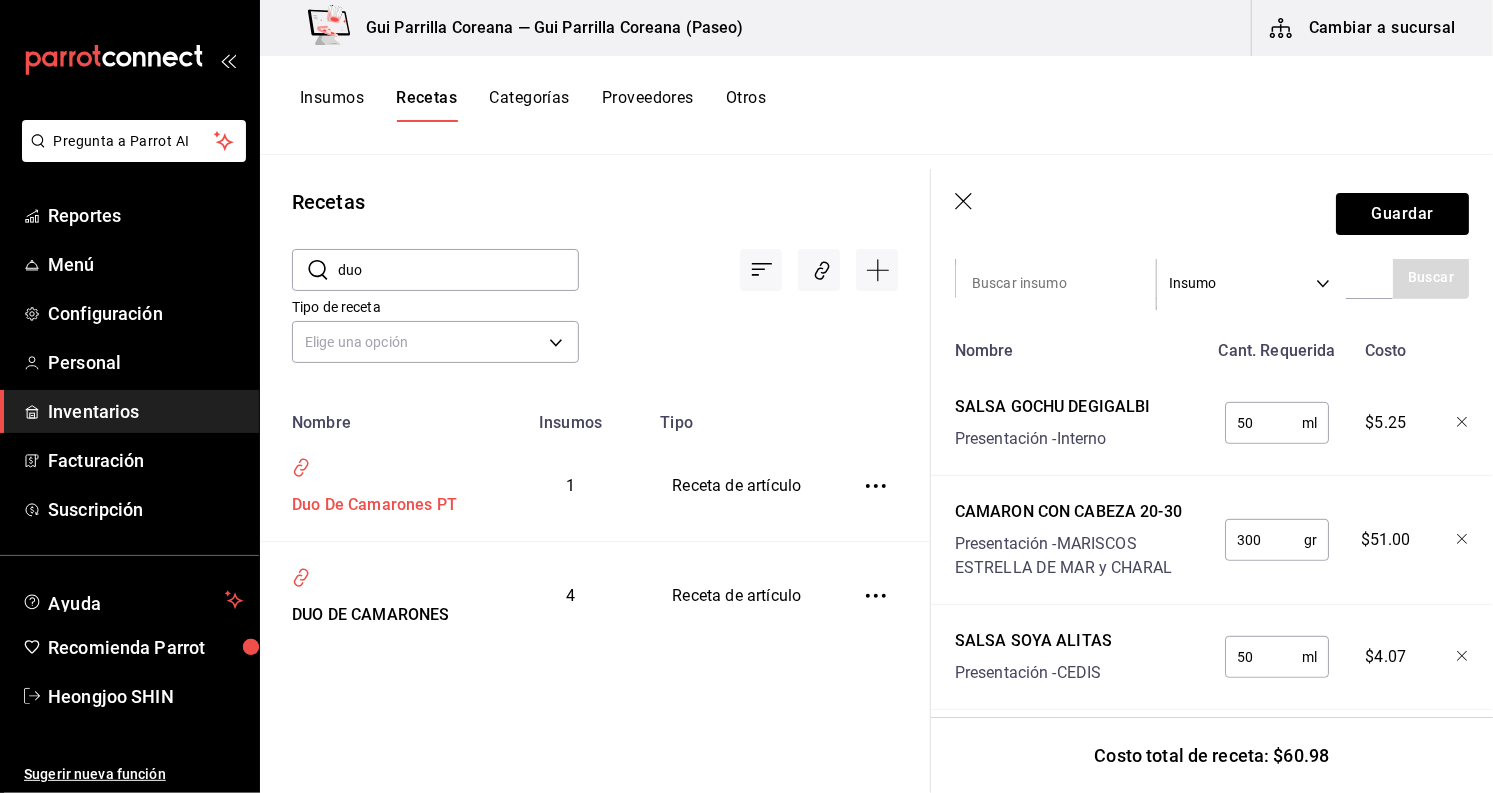 click on "Duo De Camarones PT" at bounding box center (370, 501) 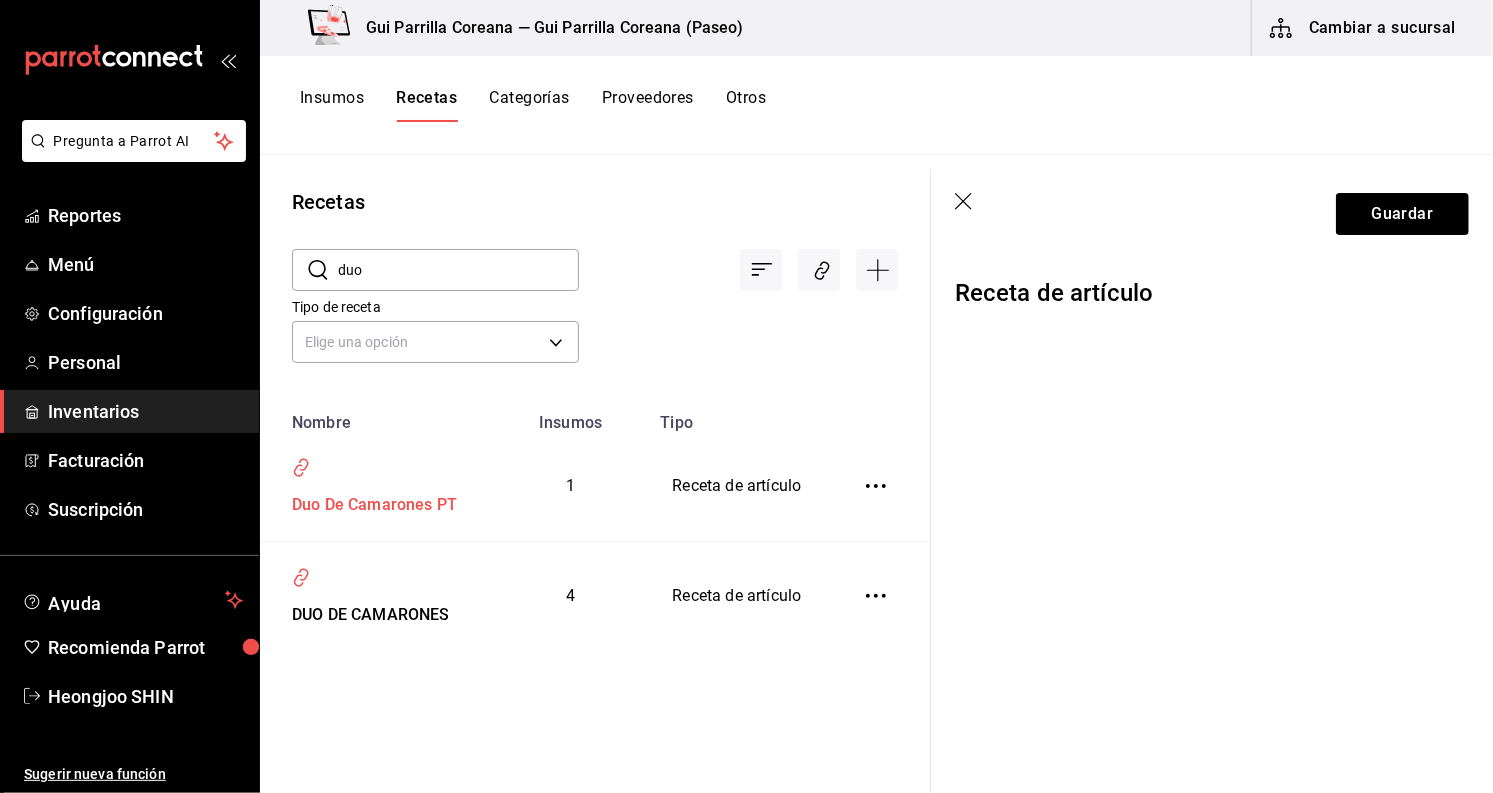 scroll, scrollTop: 0, scrollLeft: 0, axis: both 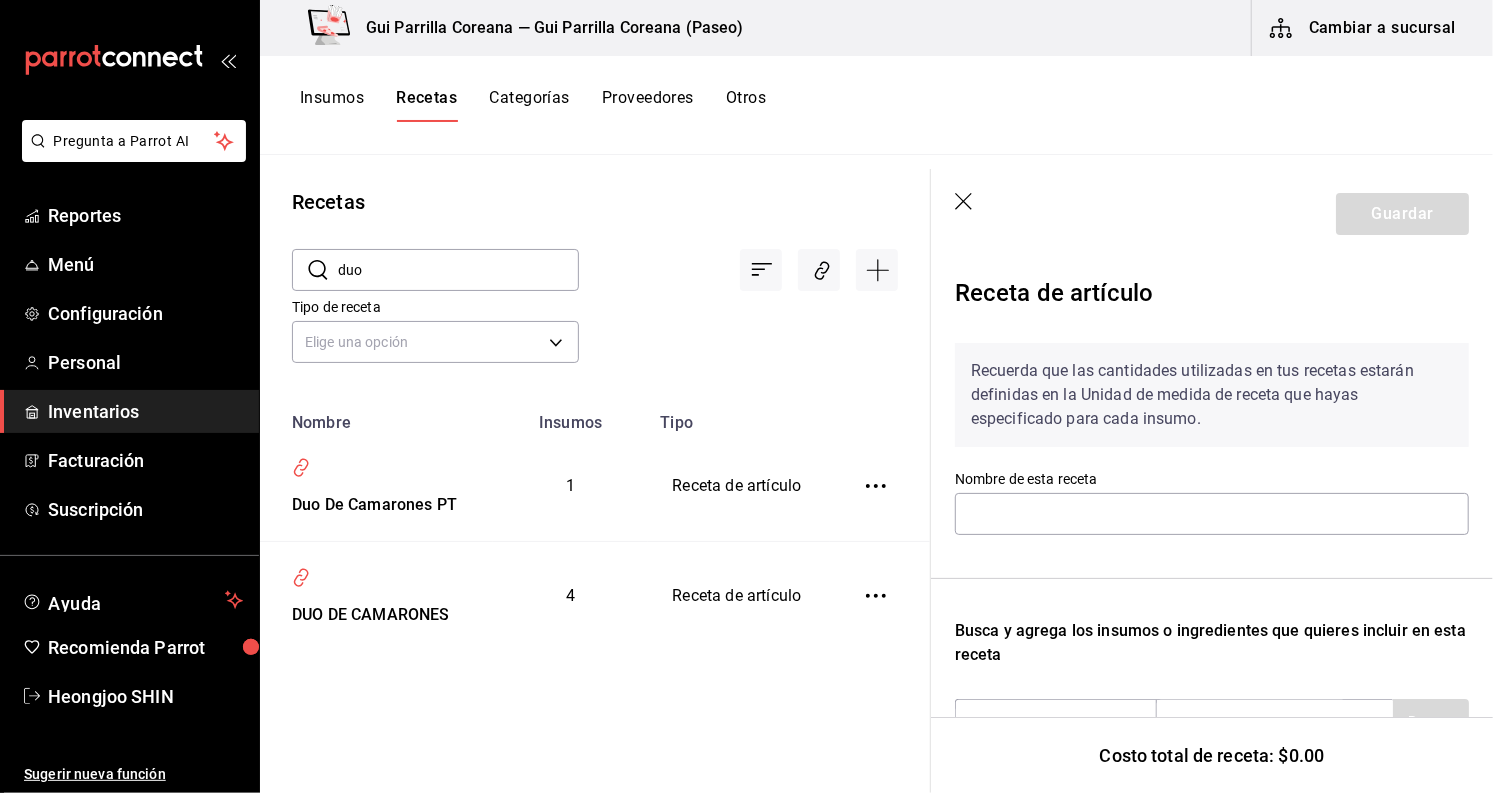 type on "Duo De Camarones PT" 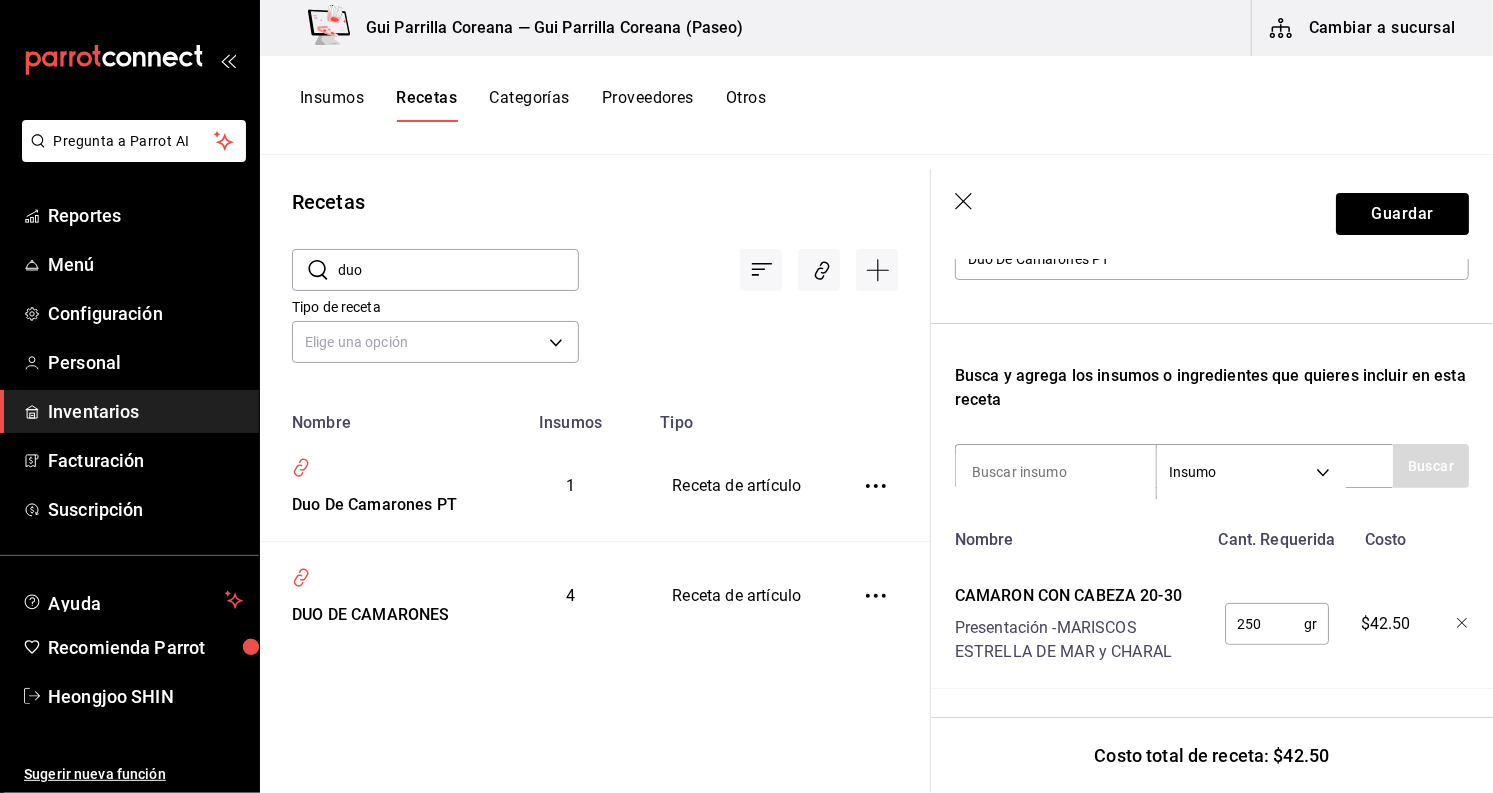 scroll, scrollTop: 272, scrollLeft: 0, axis: vertical 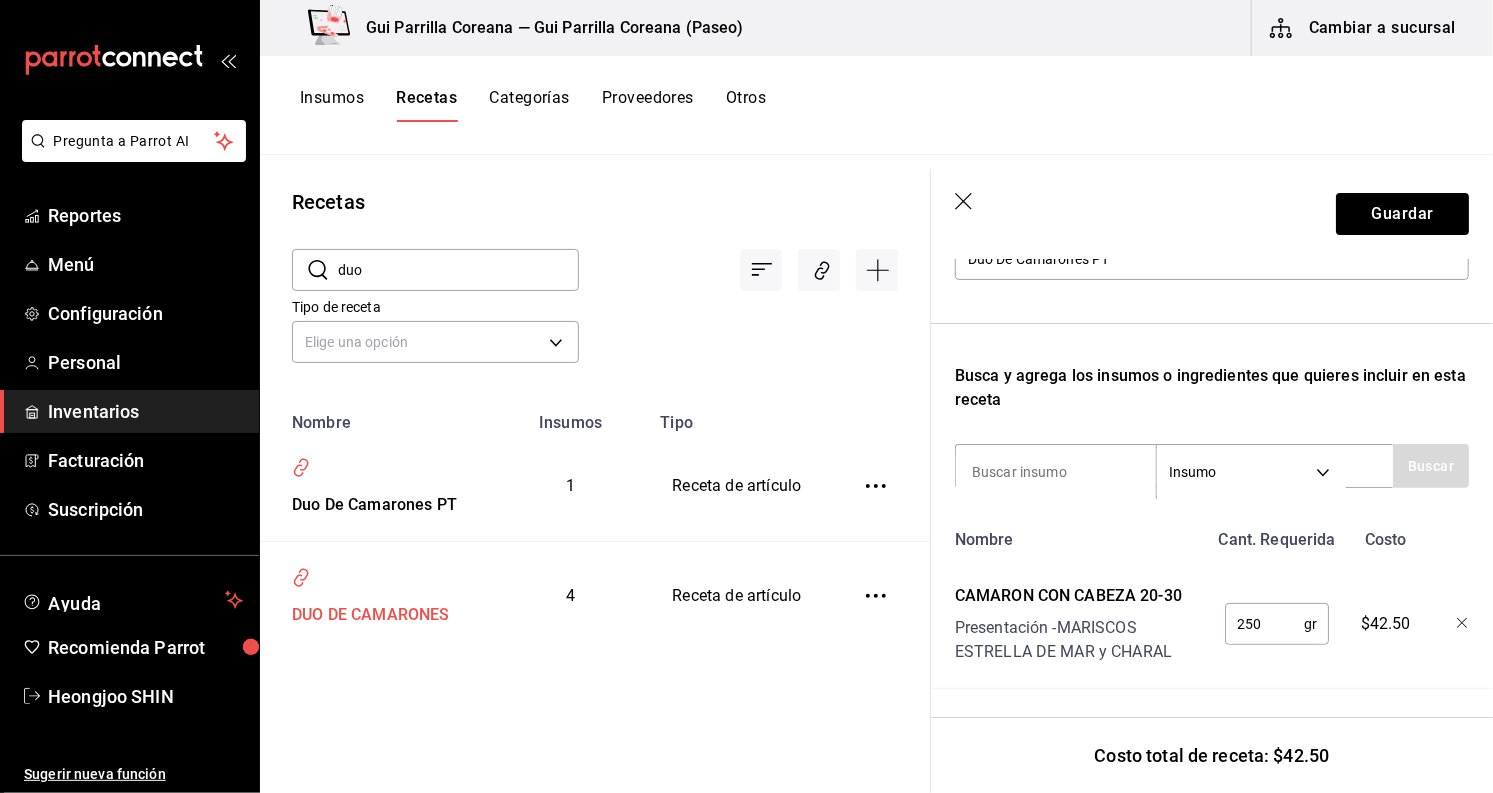 click on "DUO DE CAMARONES" at bounding box center (376, 592) 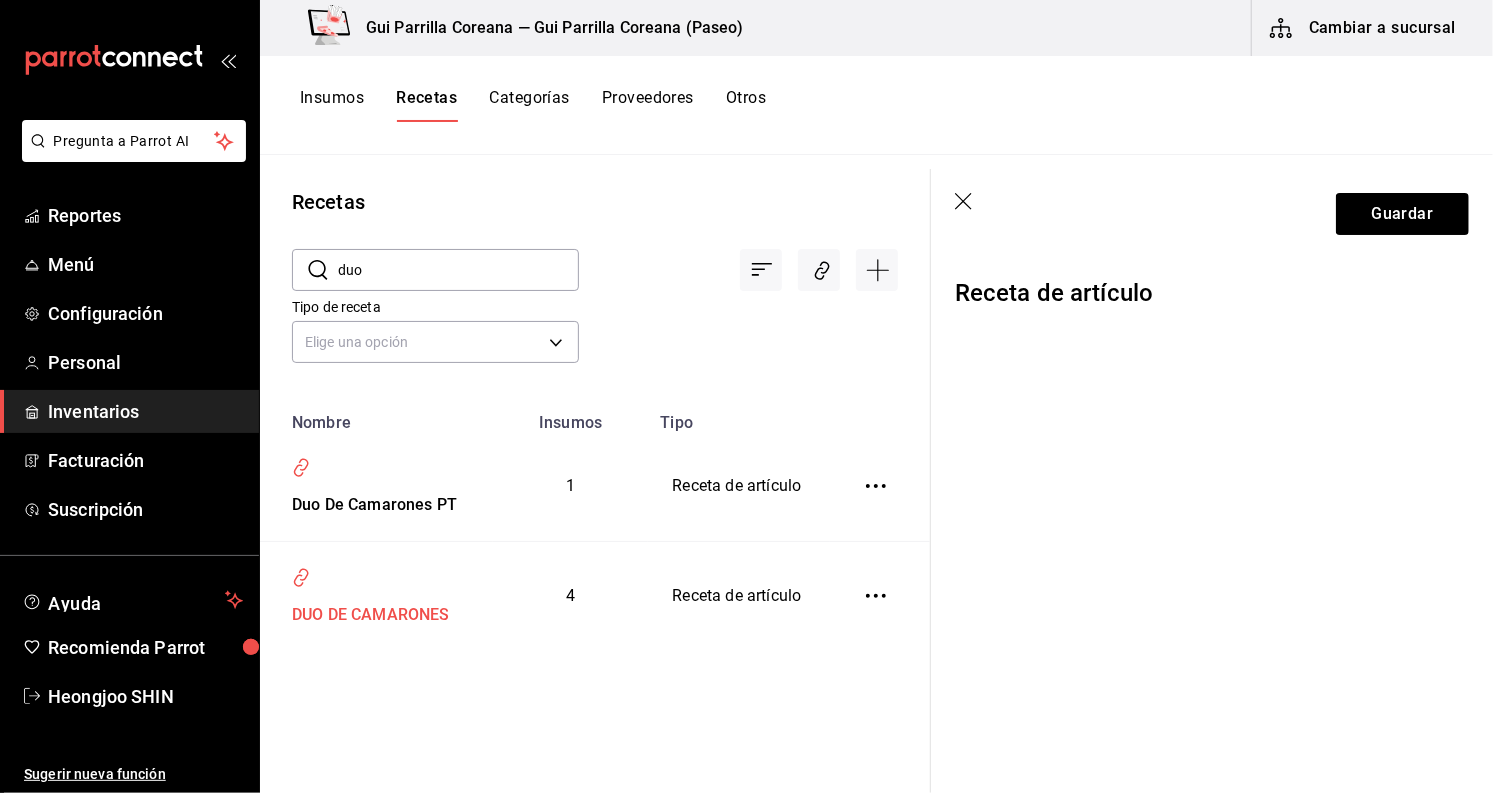 scroll, scrollTop: 0, scrollLeft: 0, axis: both 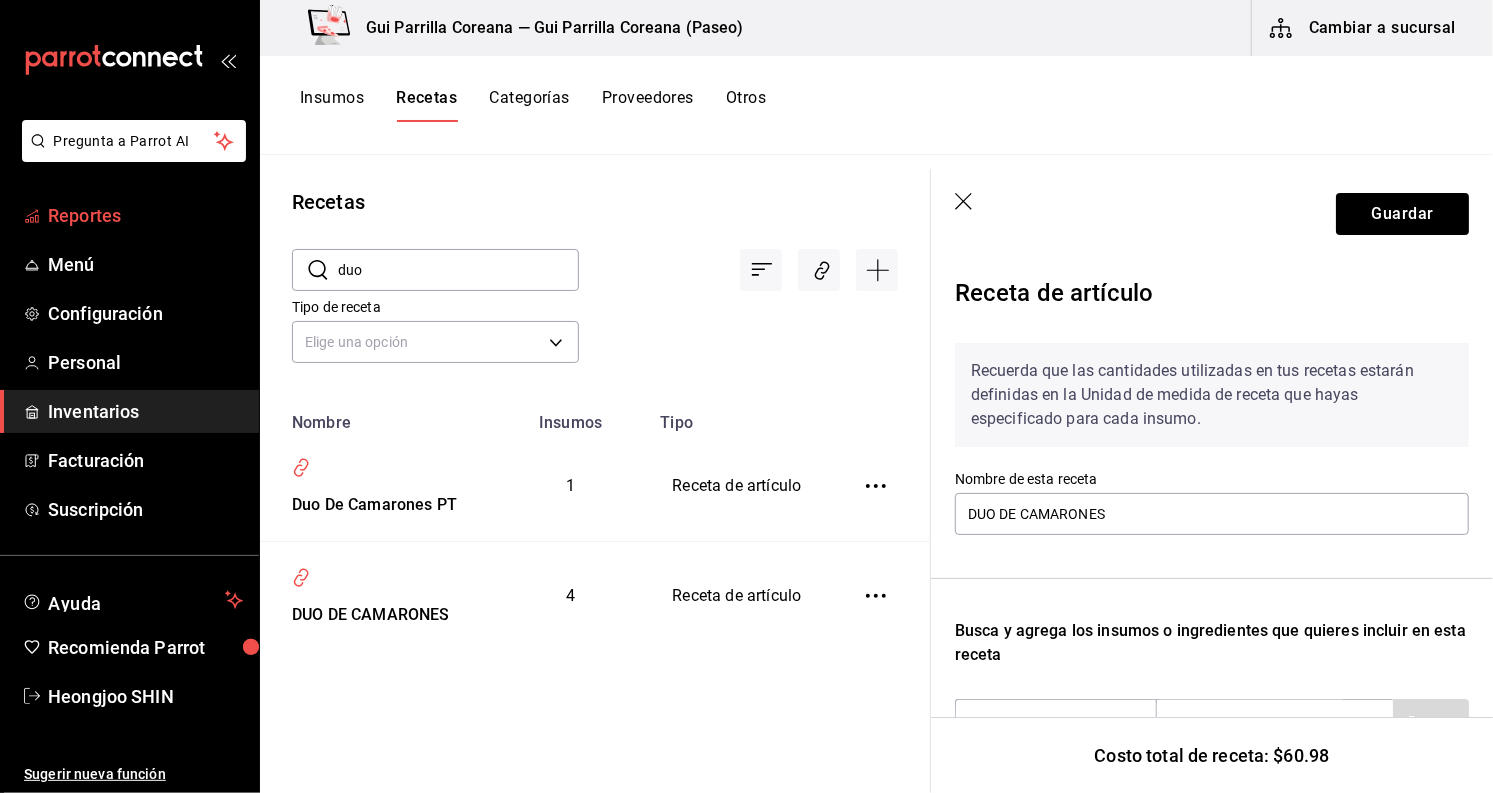 click on "Reportes" at bounding box center [145, 215] 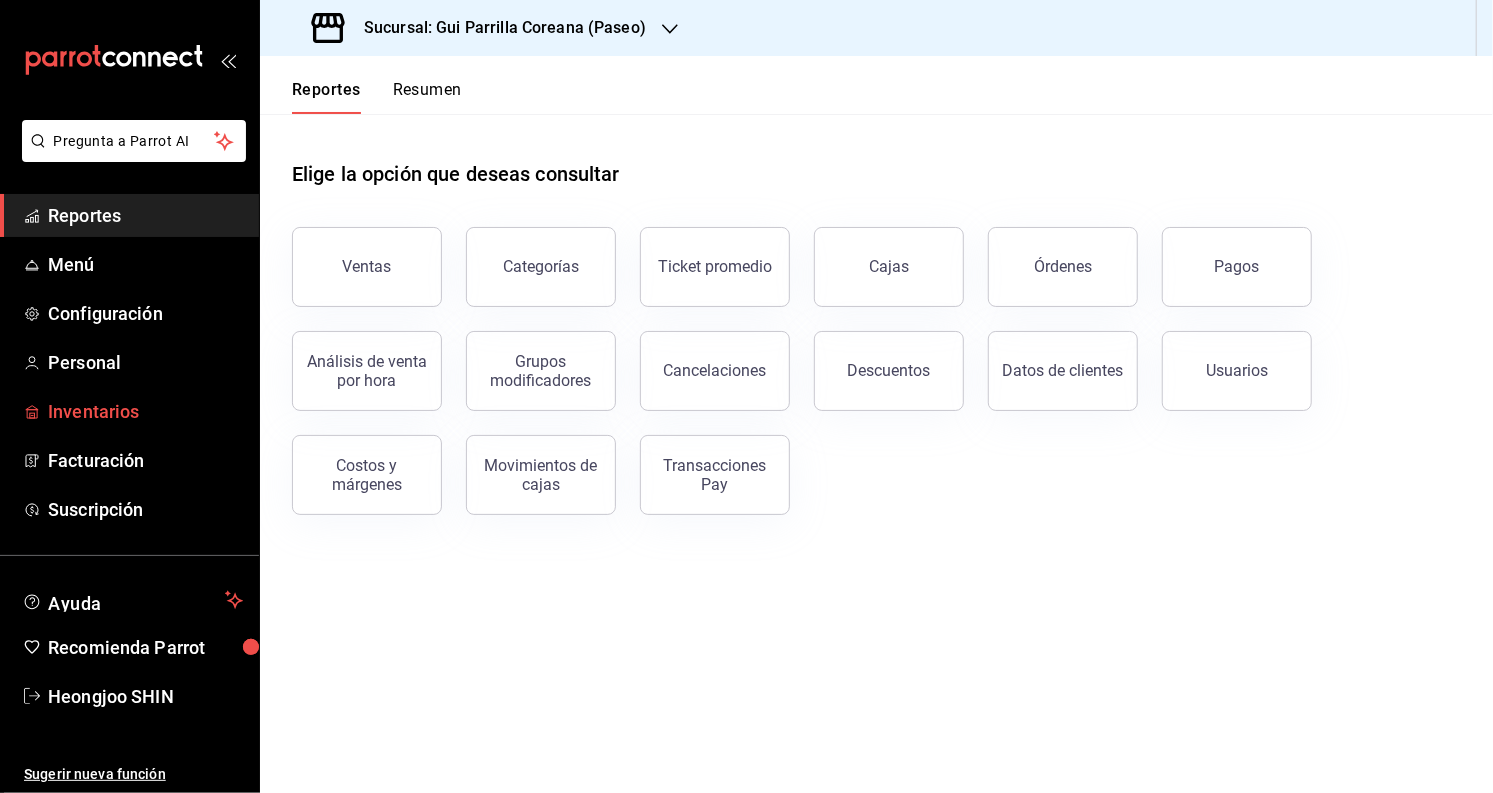click on "Inventarios" at bounding box center [145, 411] 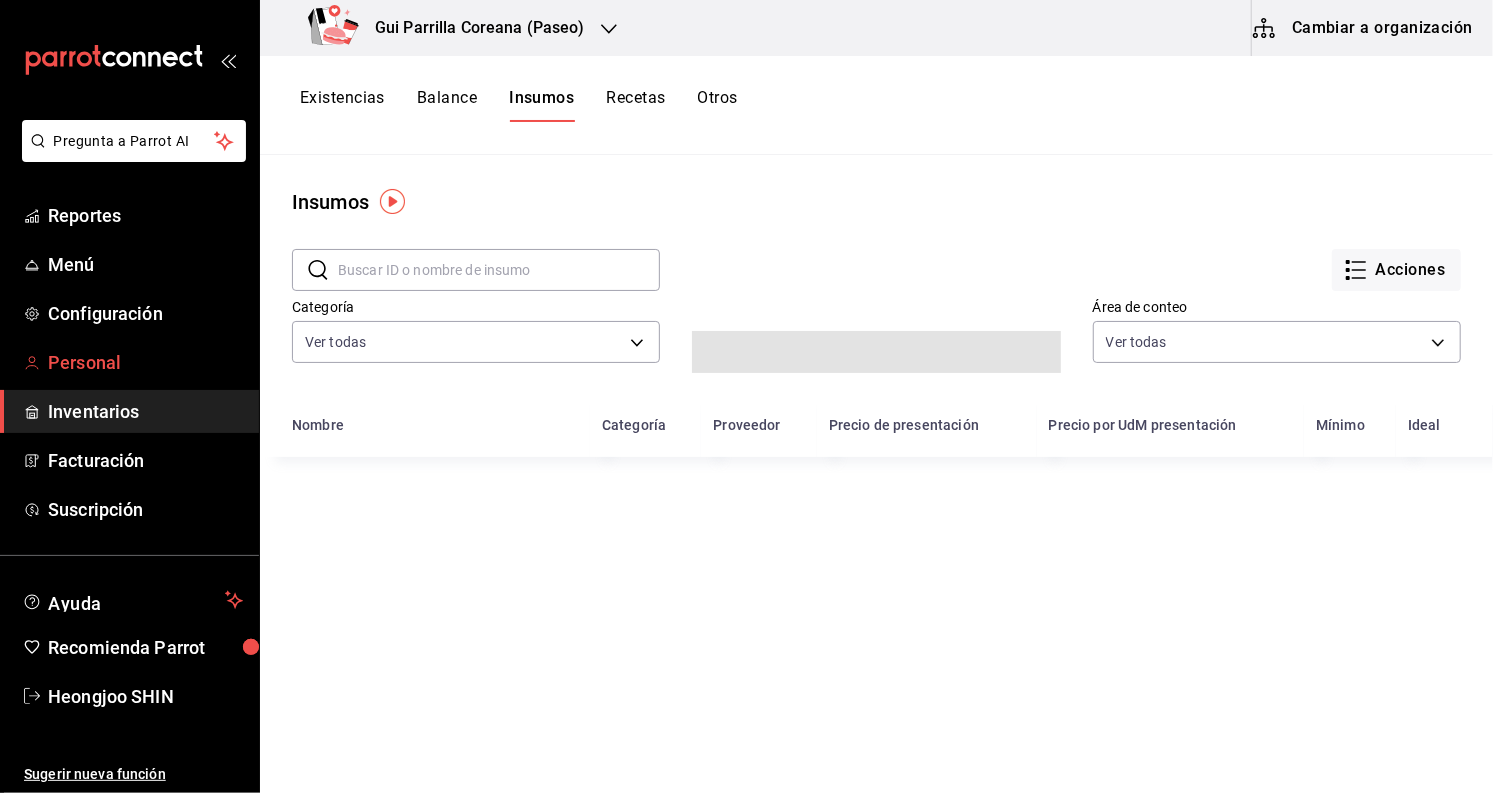 click on "Personal" at bounding box center (145, 362) 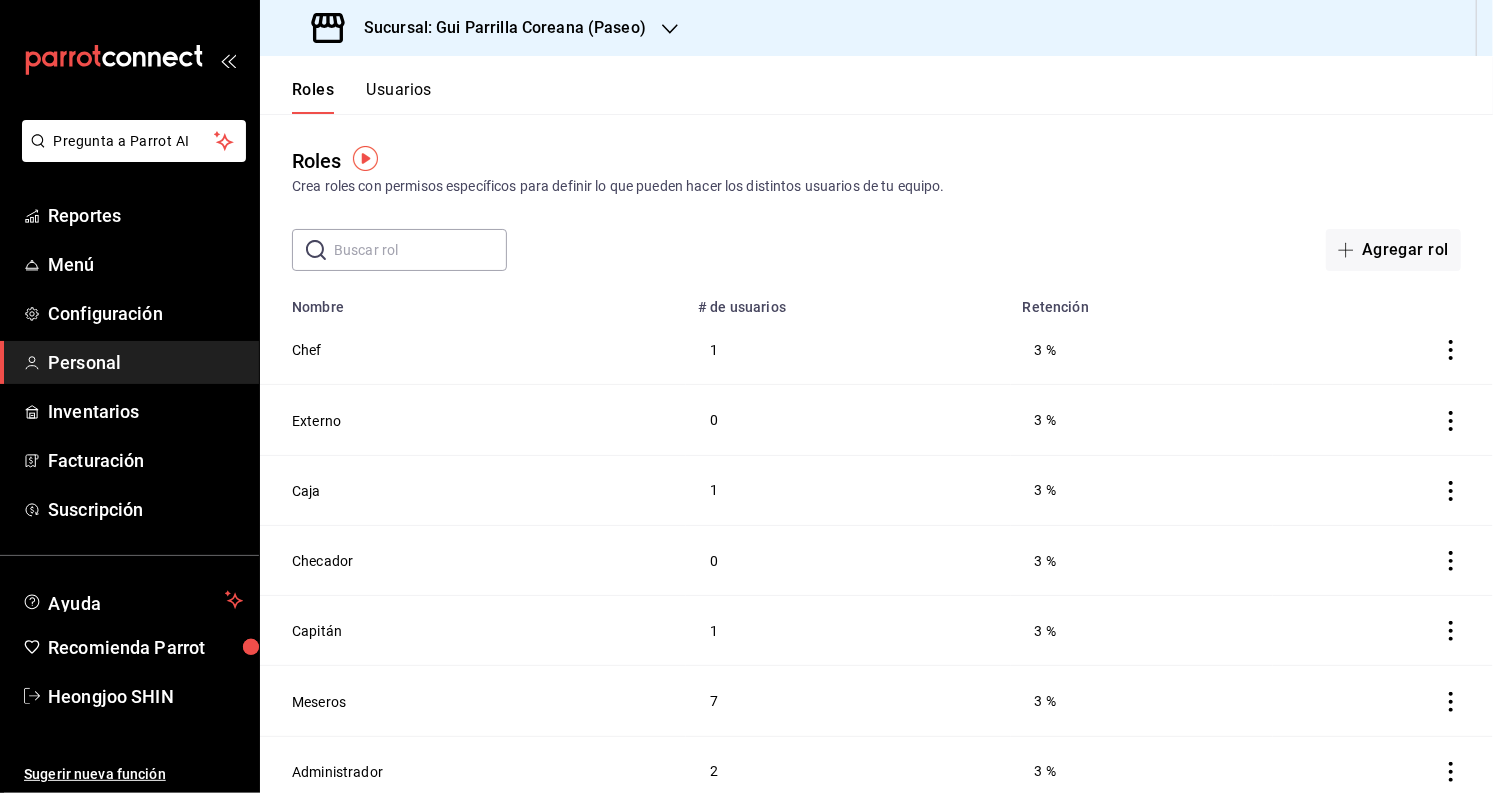 scroll, scrollTop: 8, scrollLeft: 0, axis: vertical 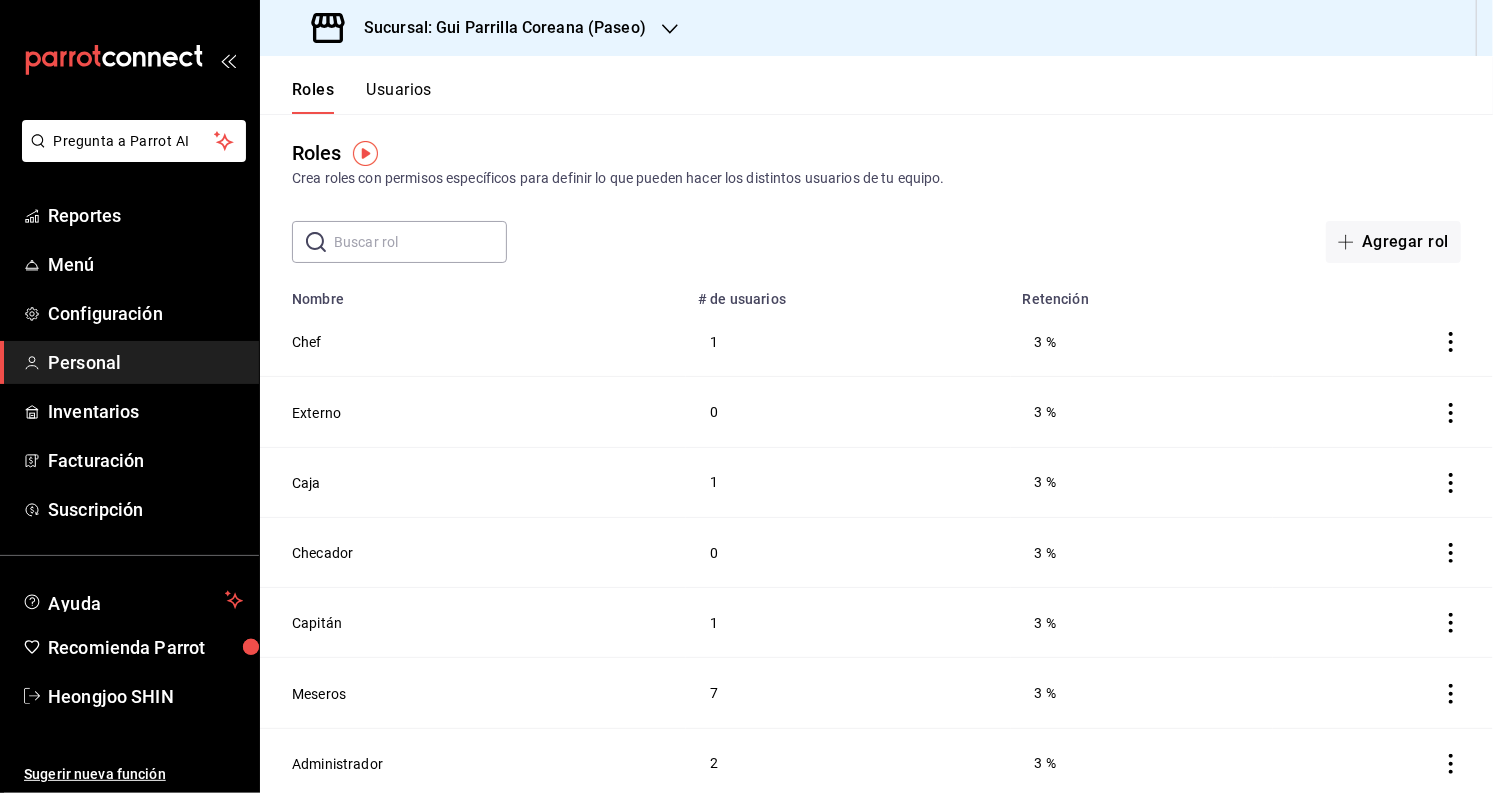 click on "Usuarios" at bounding box center [399, 97] 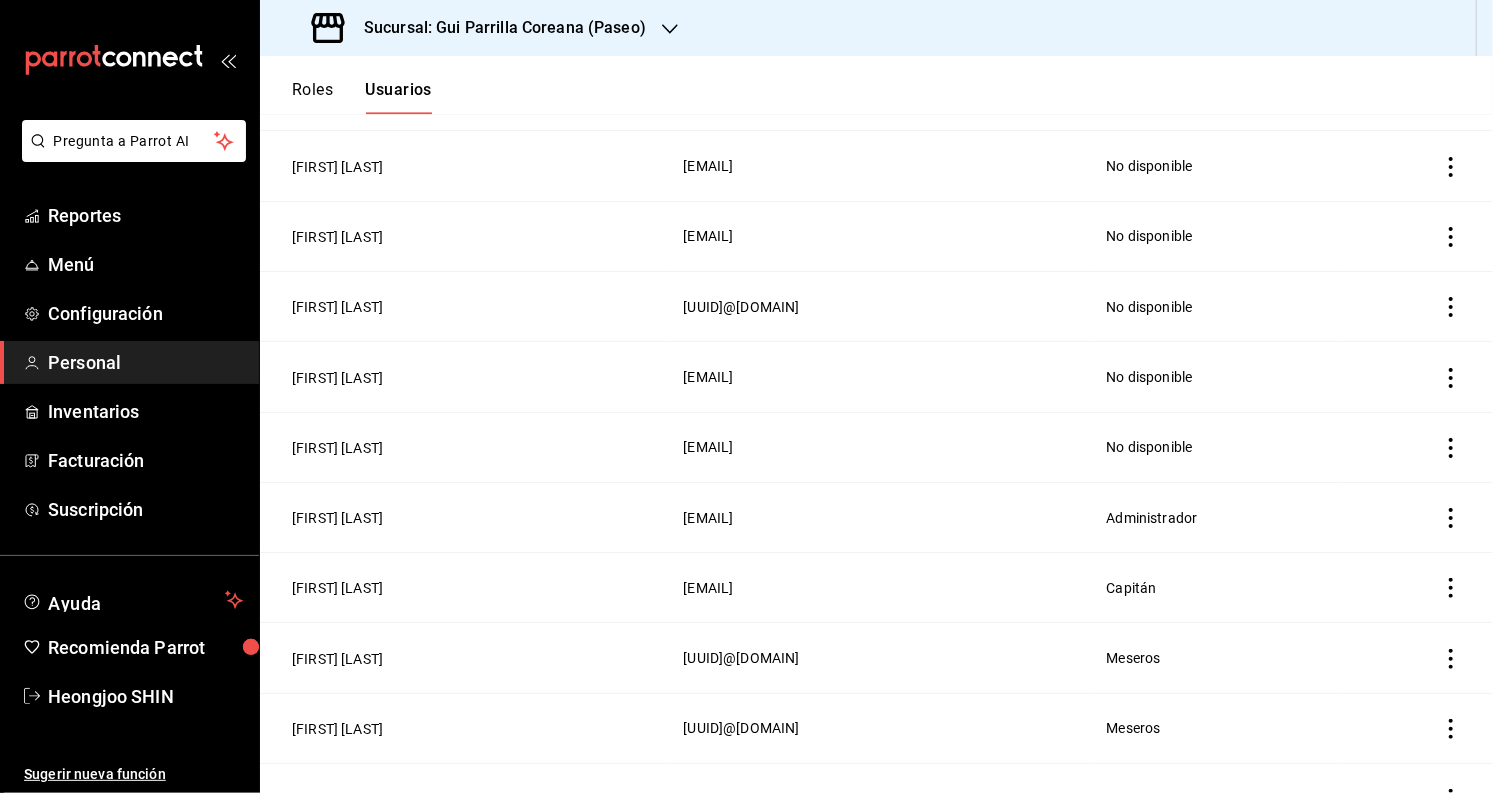 scroll, scrollTop: 2646, scrollLeft: 0, axis: vertical 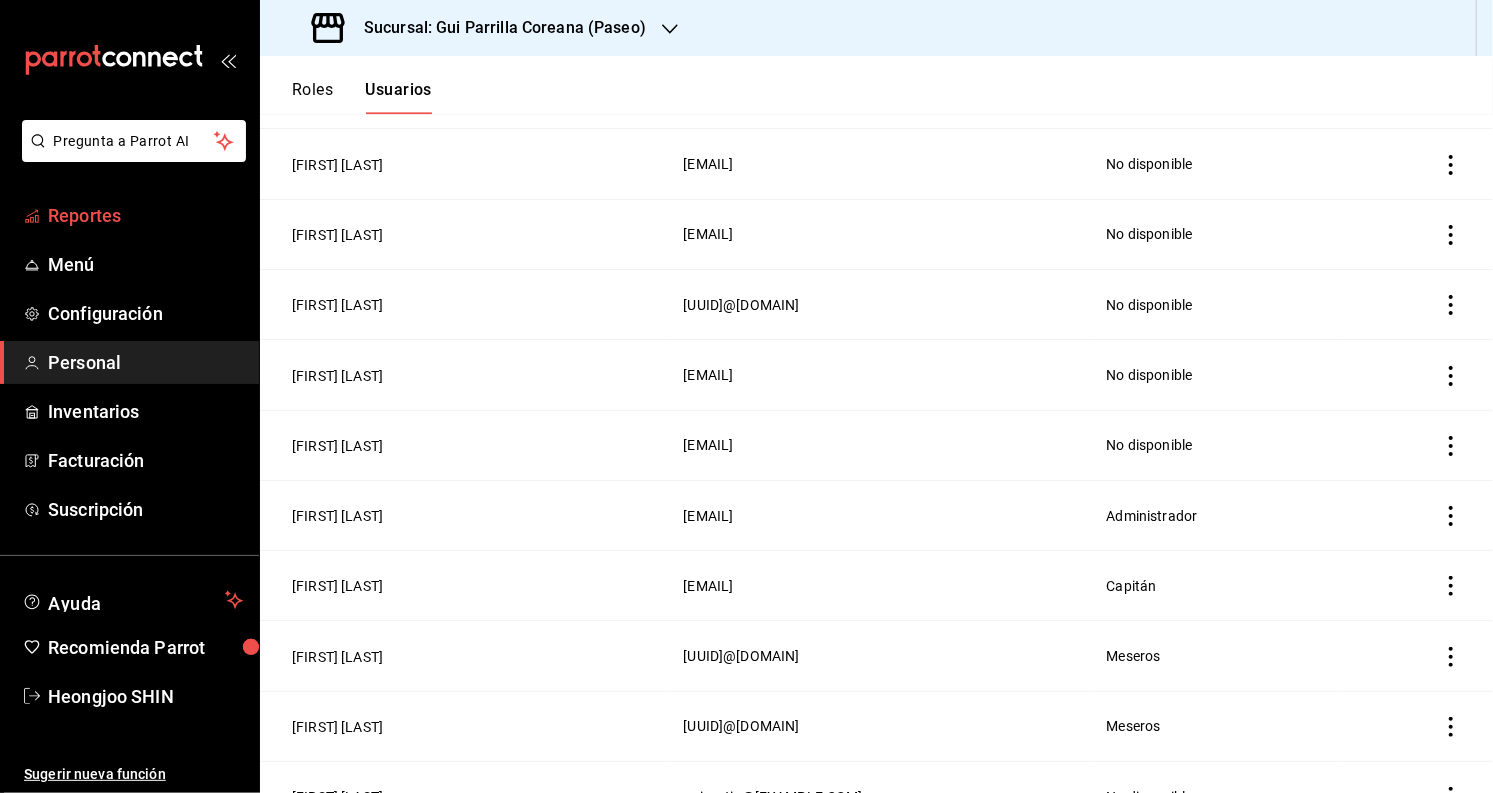 click on "Reportes" at bounding box center (145, 215) 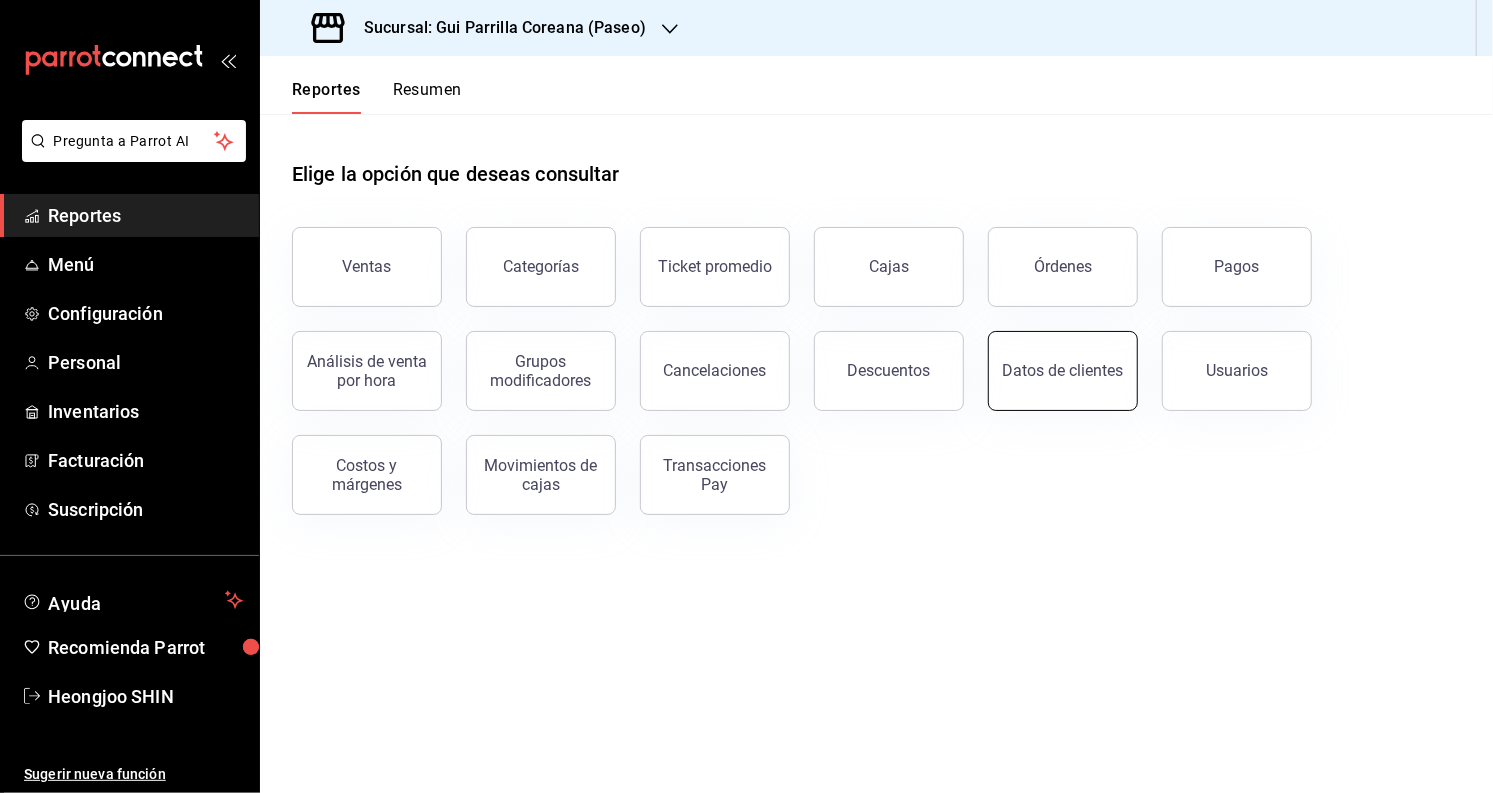 click on "Datos de clientes" at bounding box center (1063, 371) 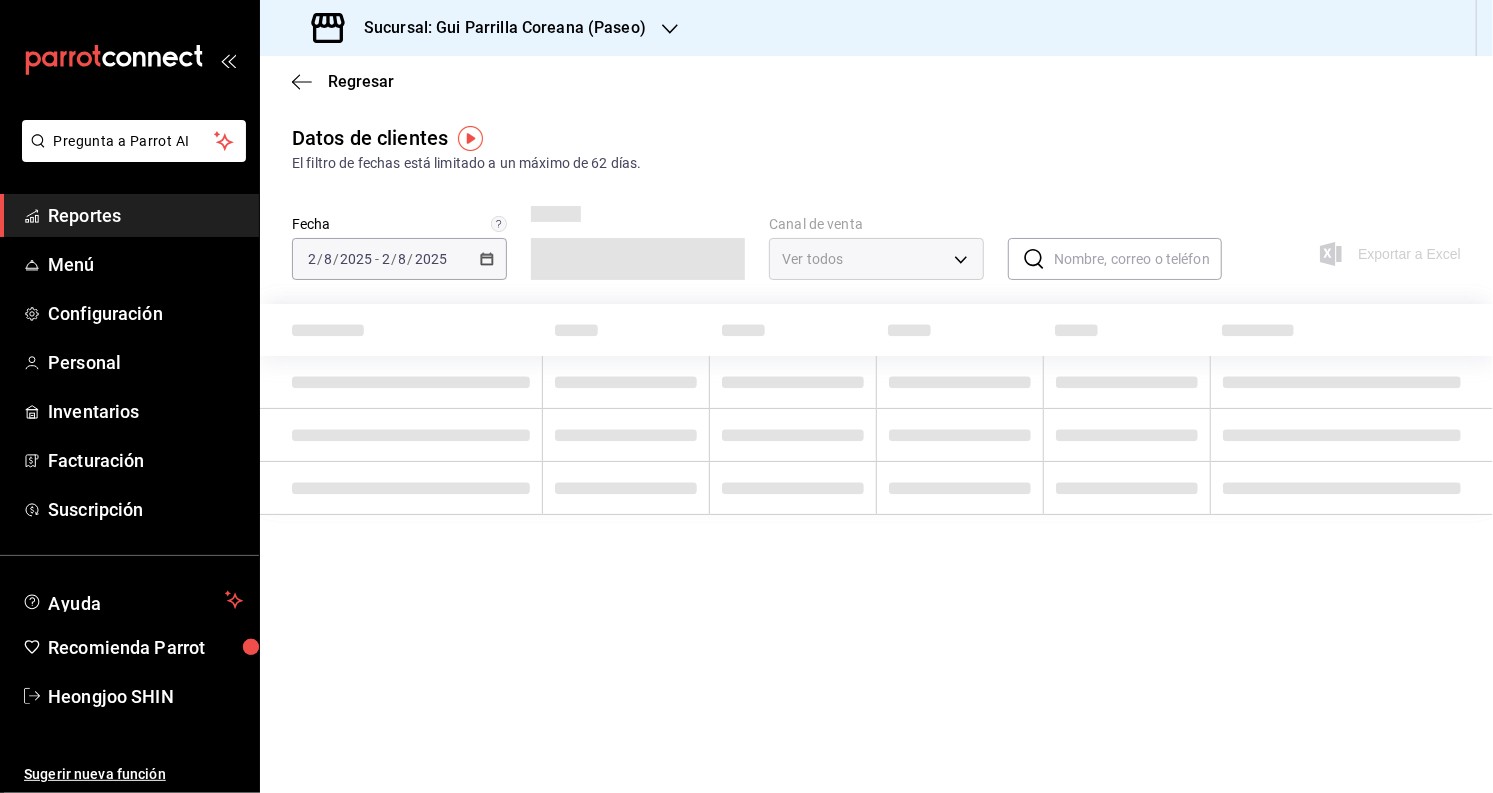 type on "PARROT,DIDI_FOOD,ONLINE" 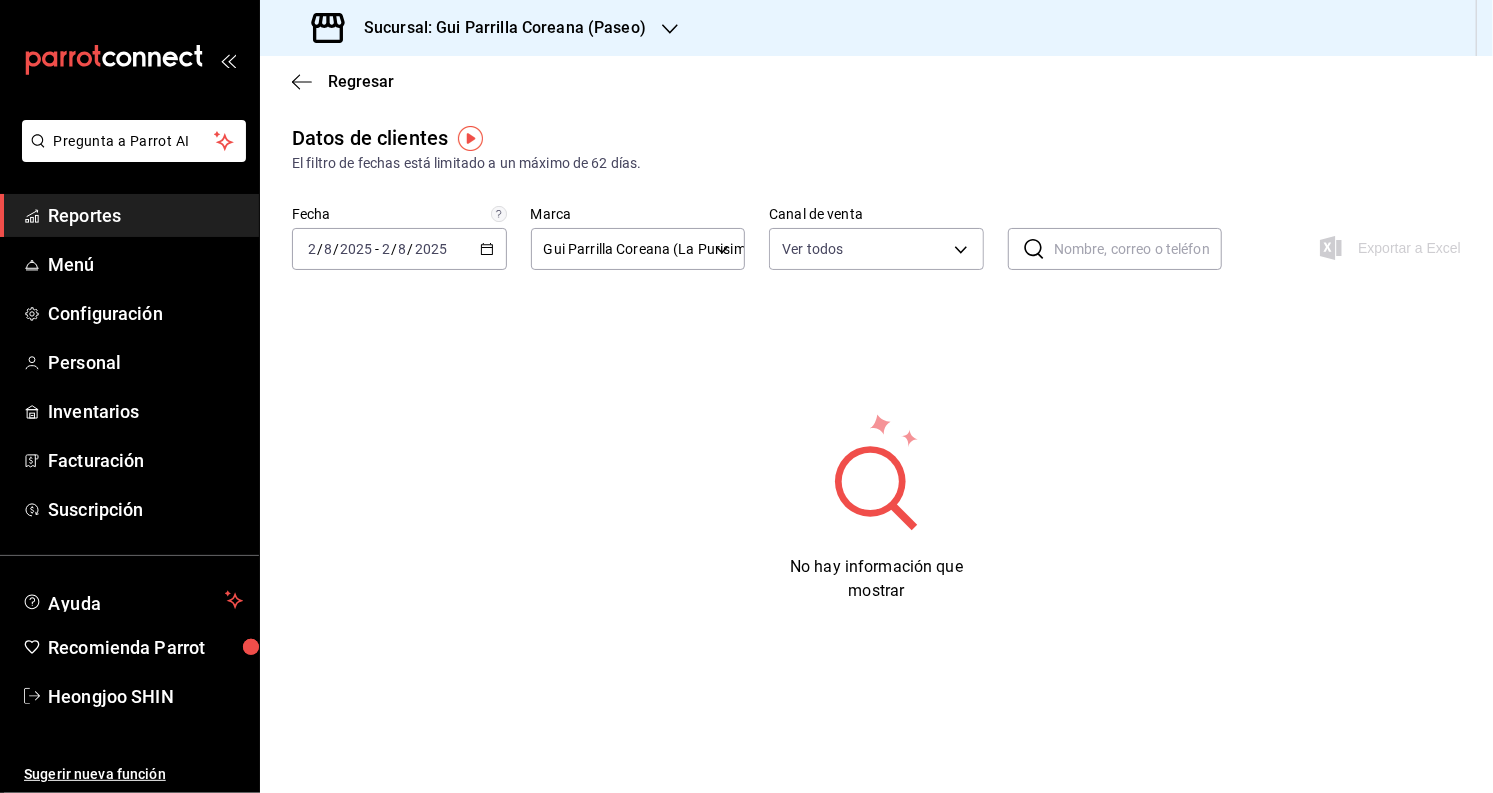 click on "2025" at bounding box center [431, 249] 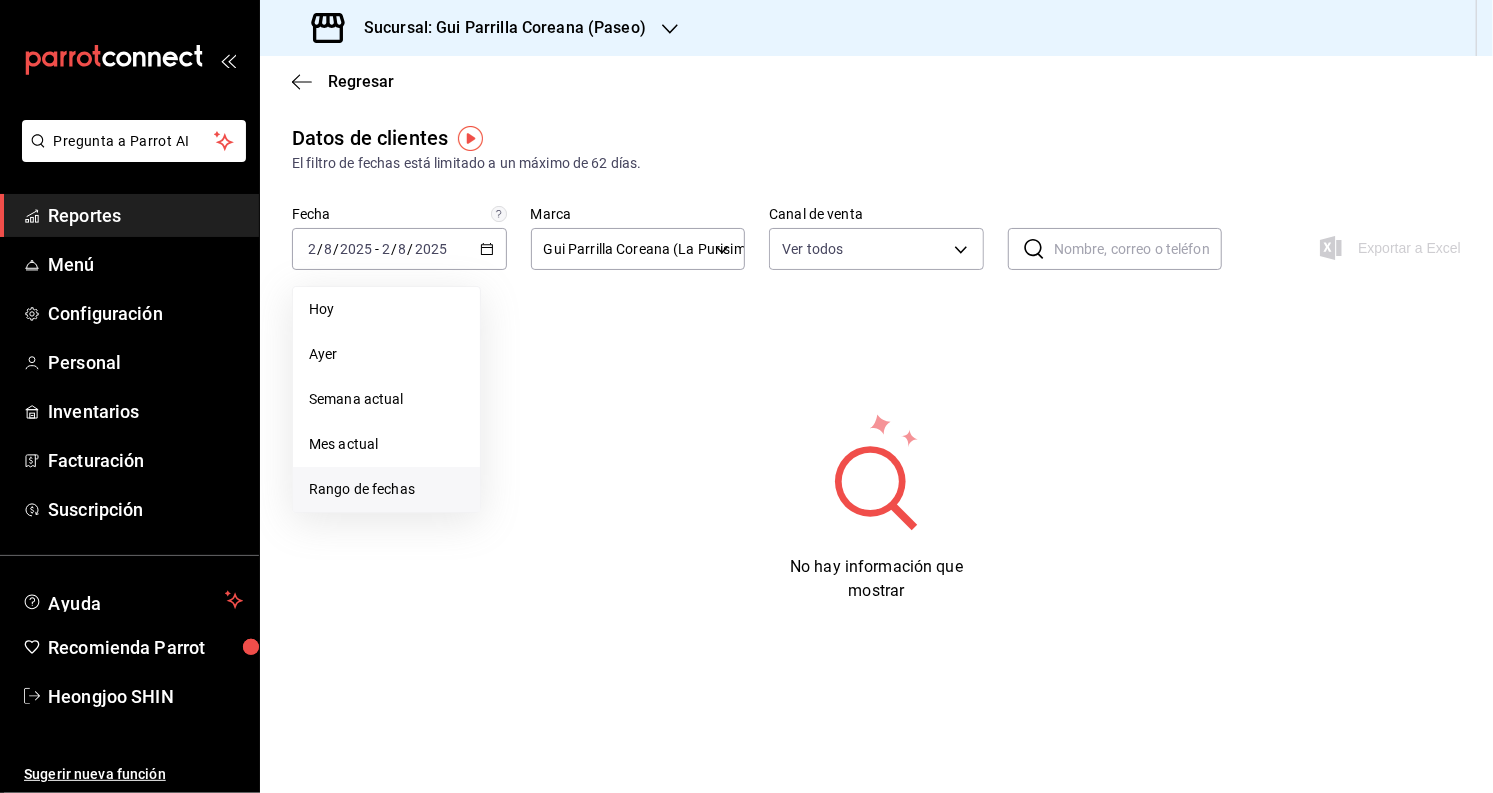 click on "Rango de fechas" at bounding box center (386, 489) 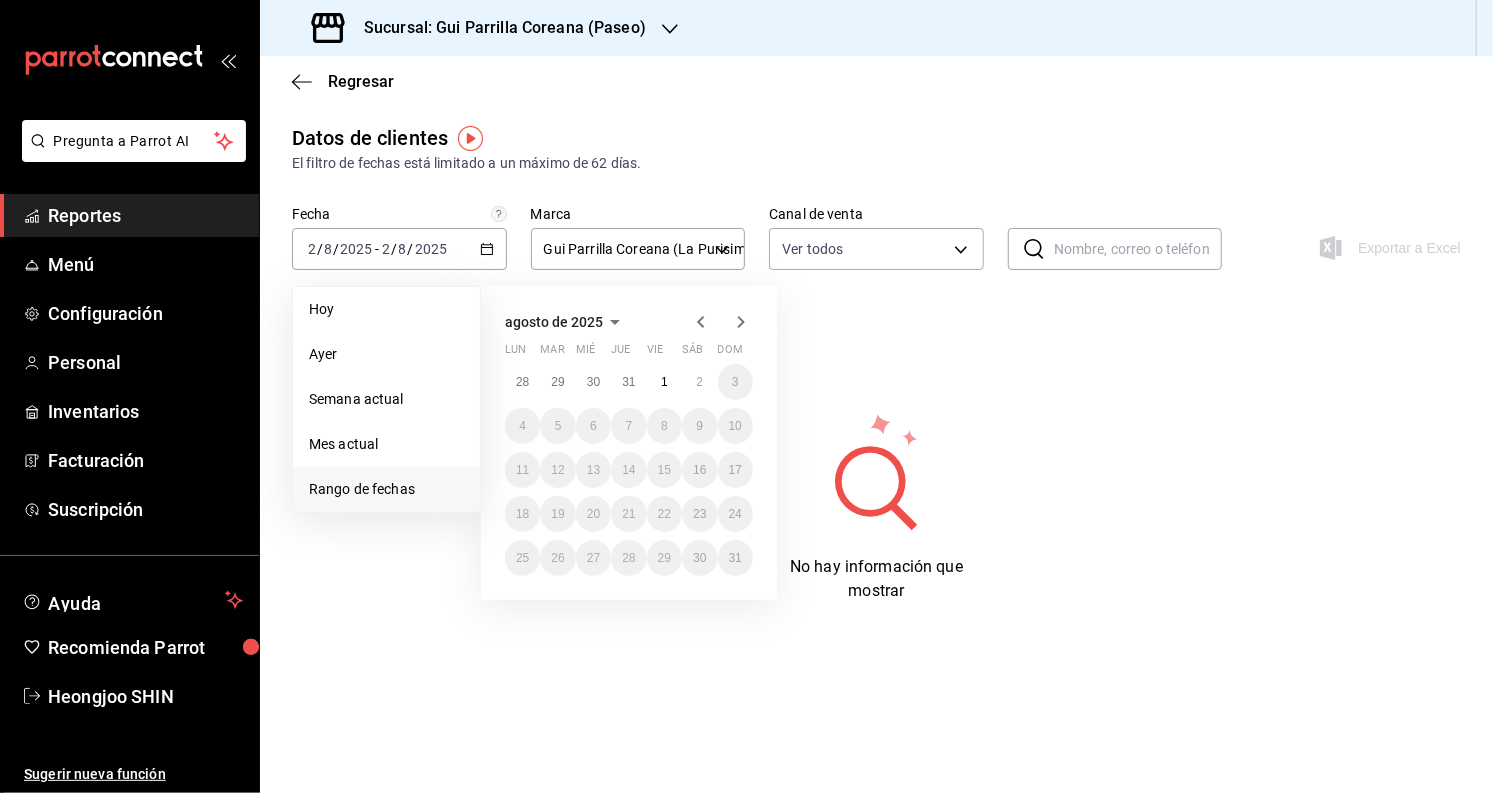 click 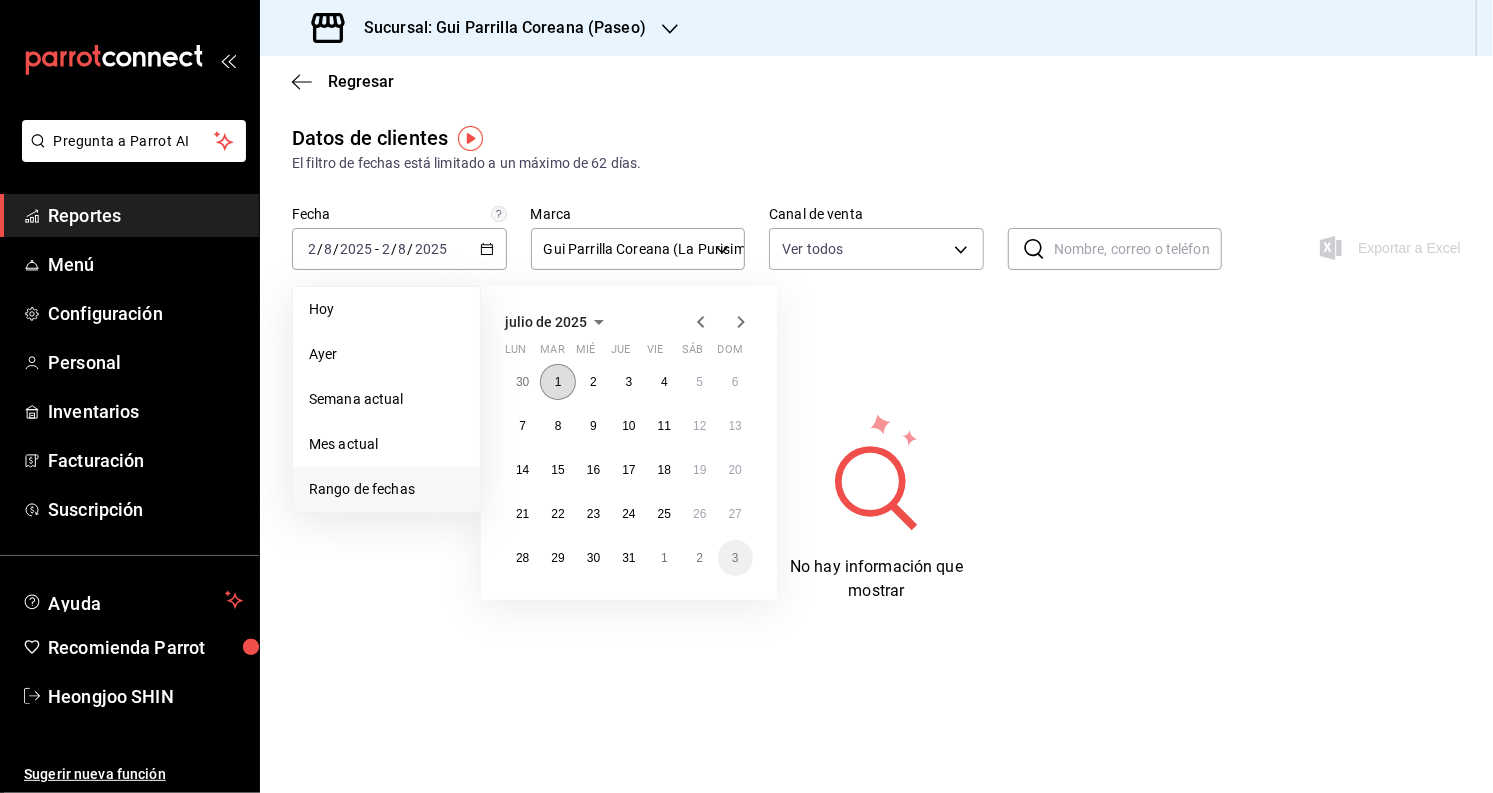 click on "1" at bounding box center [558, 382] 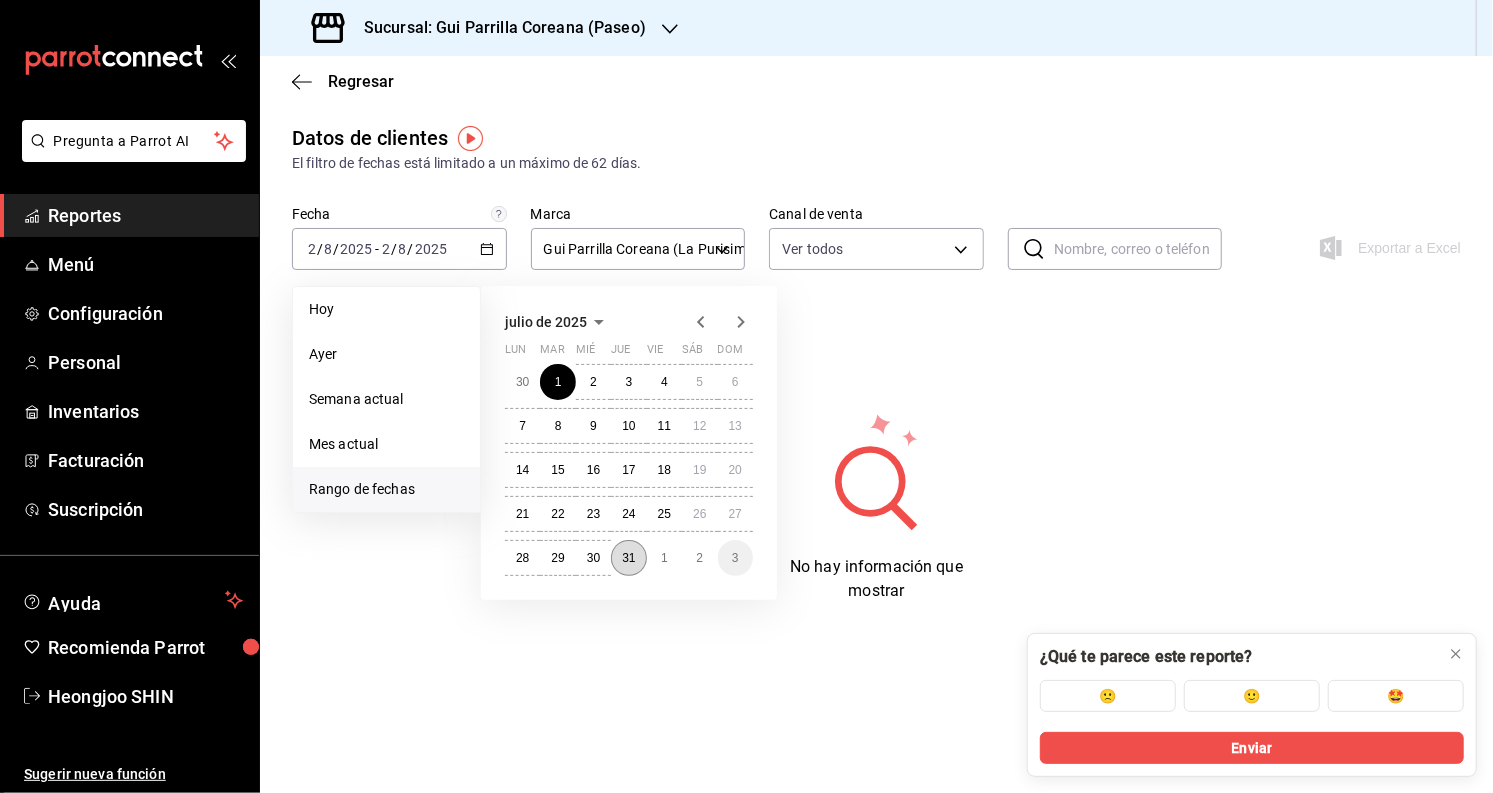 click on "31" at bounding box center [628, 558] 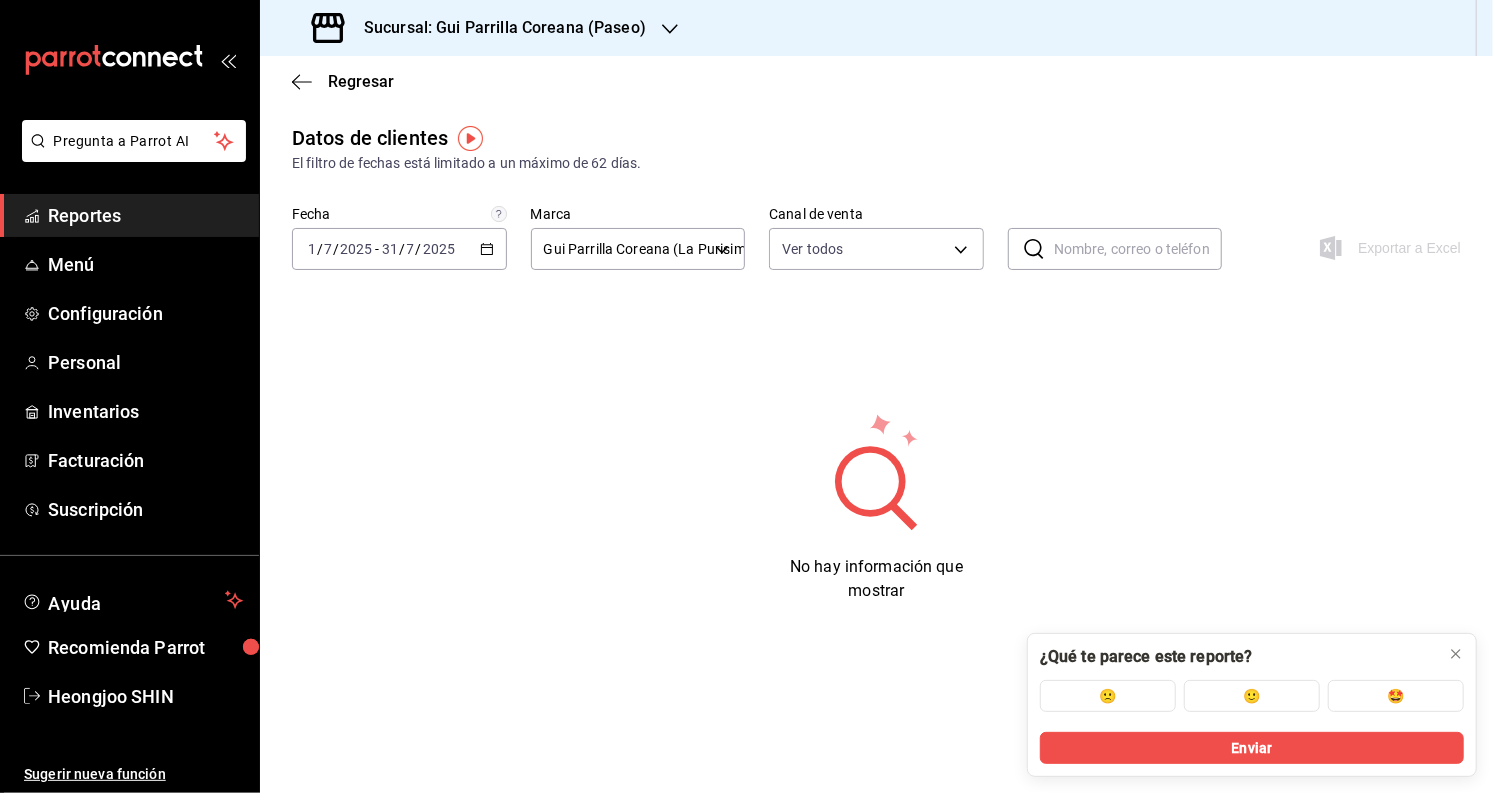 click on "2025" at bounding box center (439, 249) 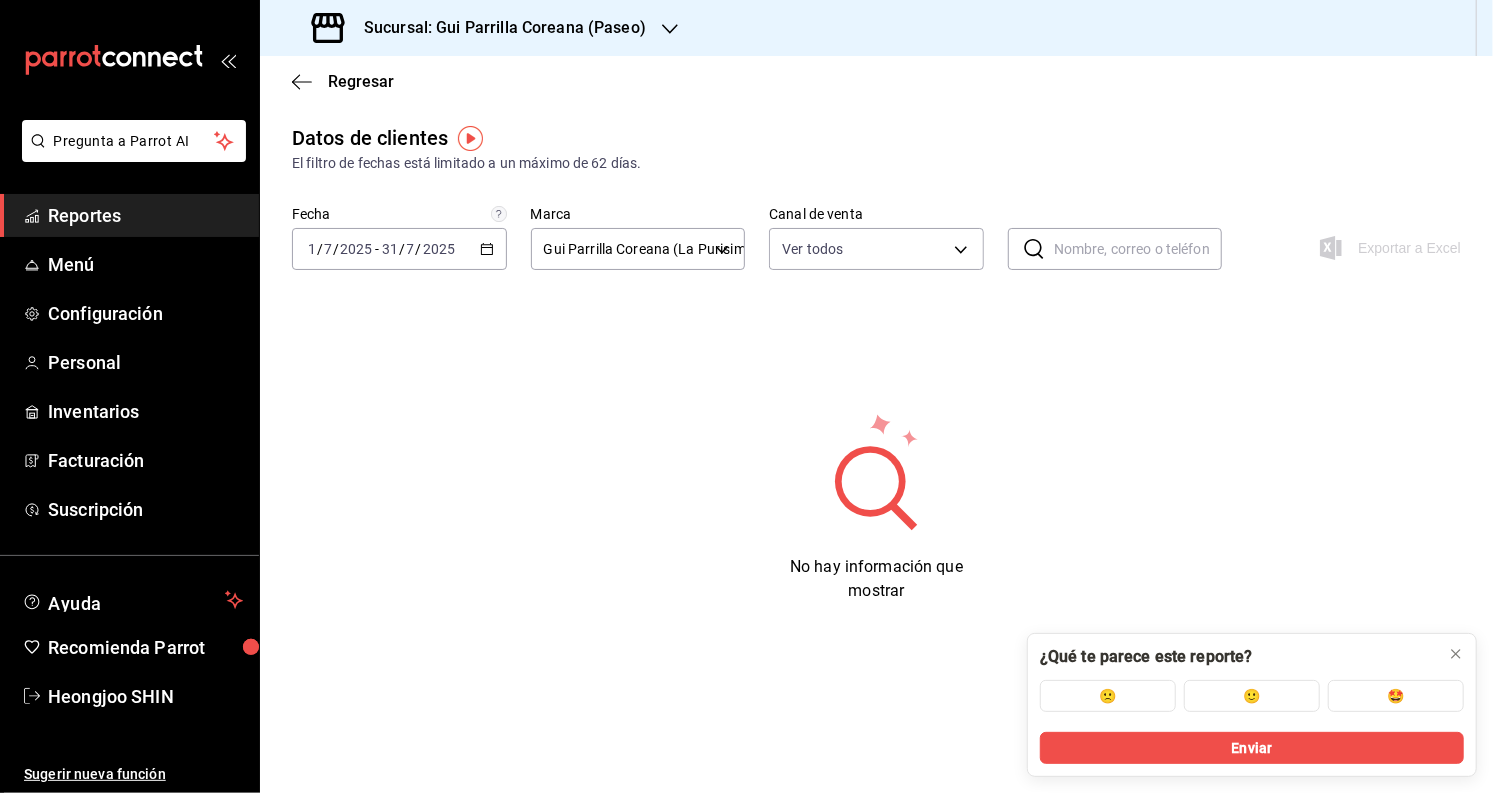 click on "Regresar" at bounding box center (876, 81) 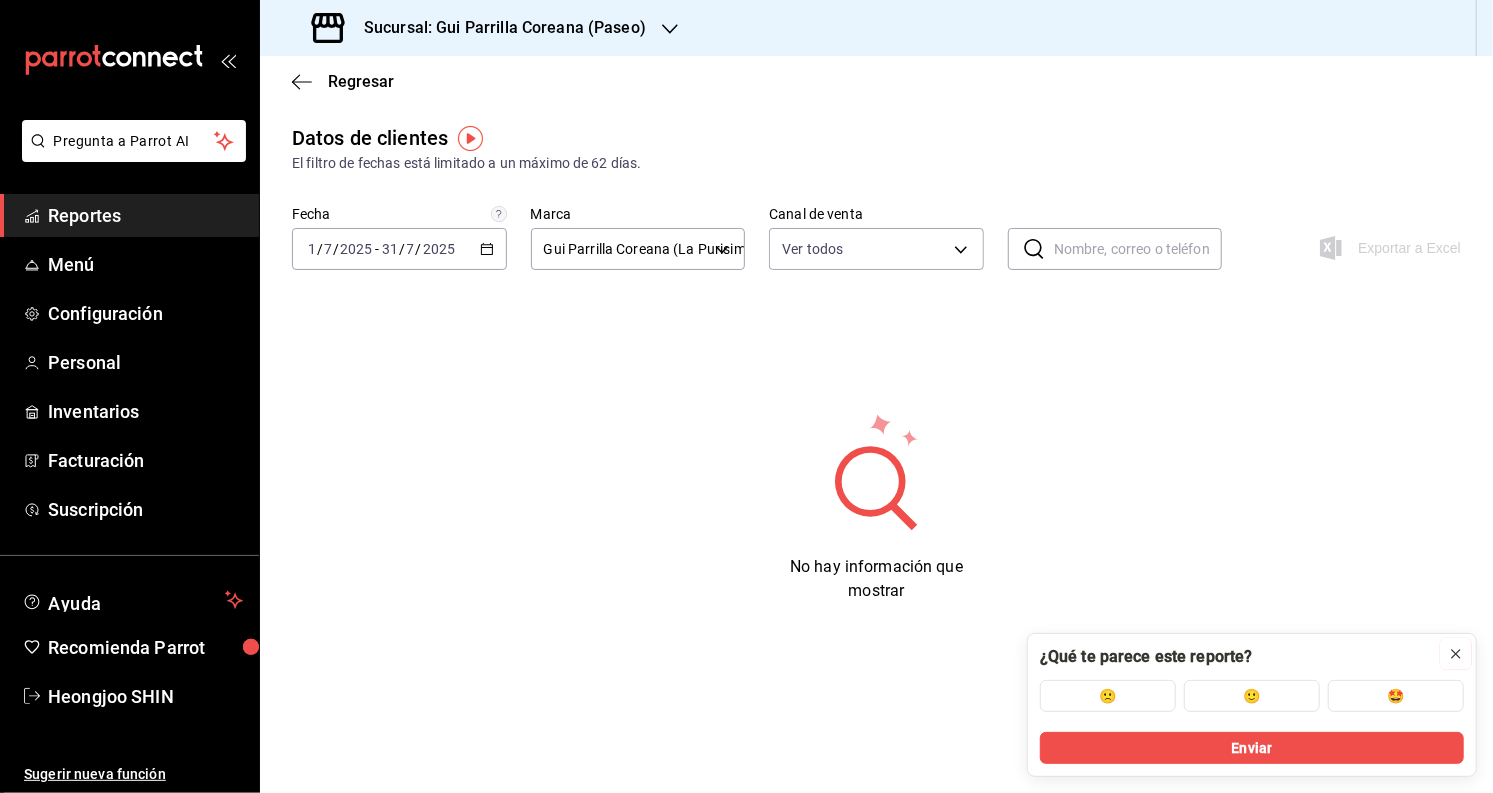 click 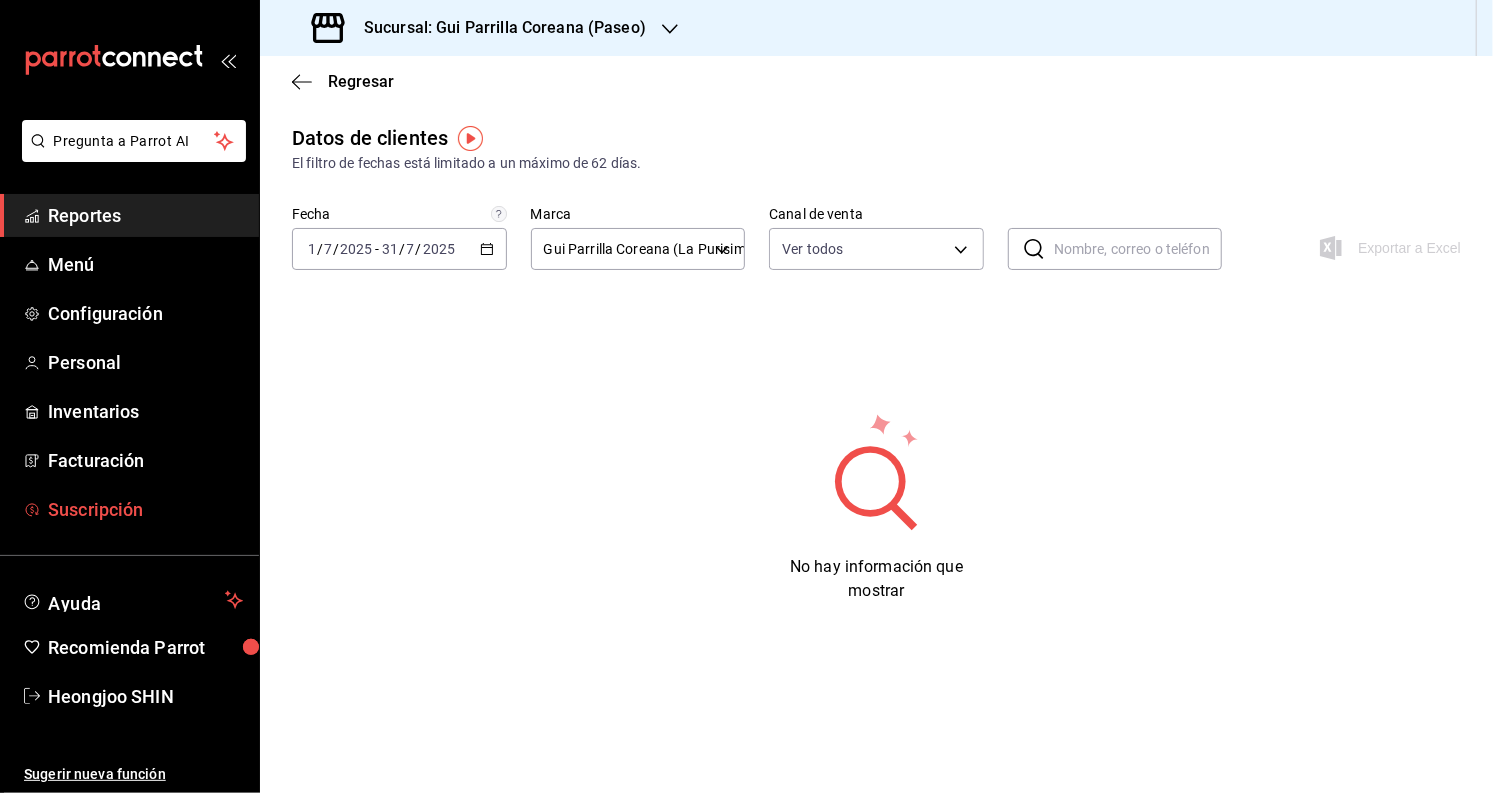 click on "Suscripción" at bounding box center [145, 509] 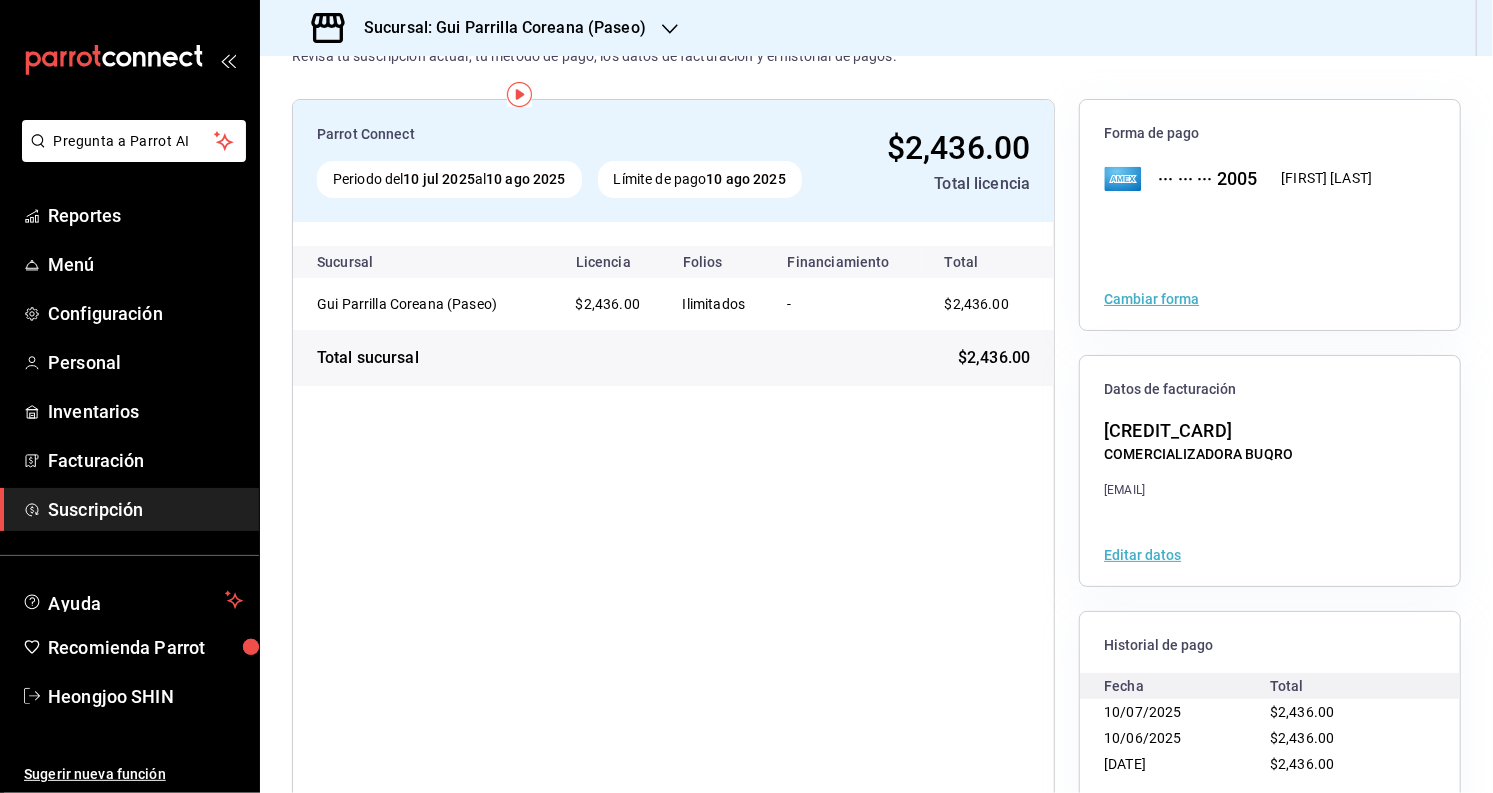 scroll, scrollTop: 0, scrollLeft: 0, axis: both 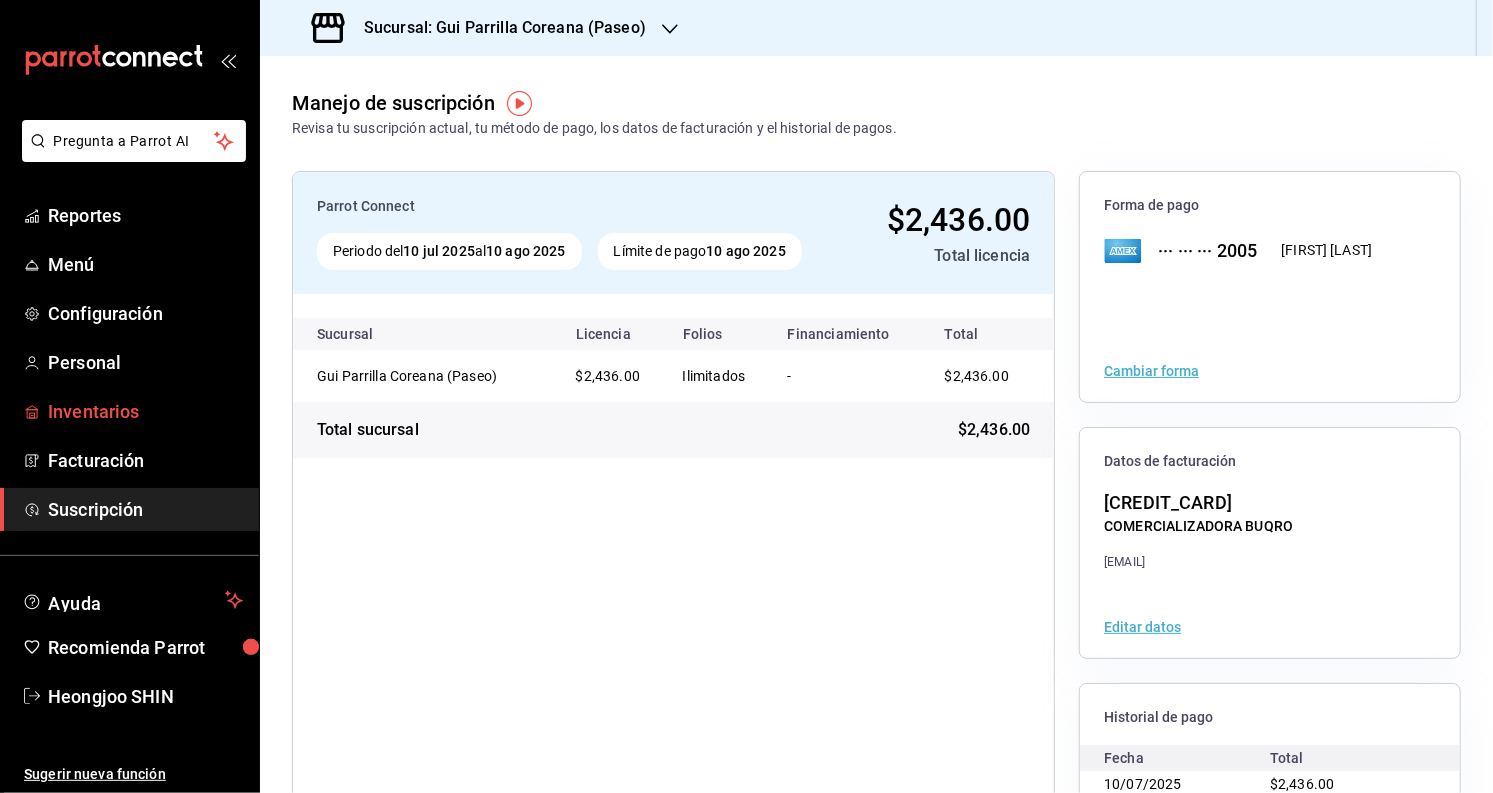 click on "Inventarios" at bounding box center (145, 411) 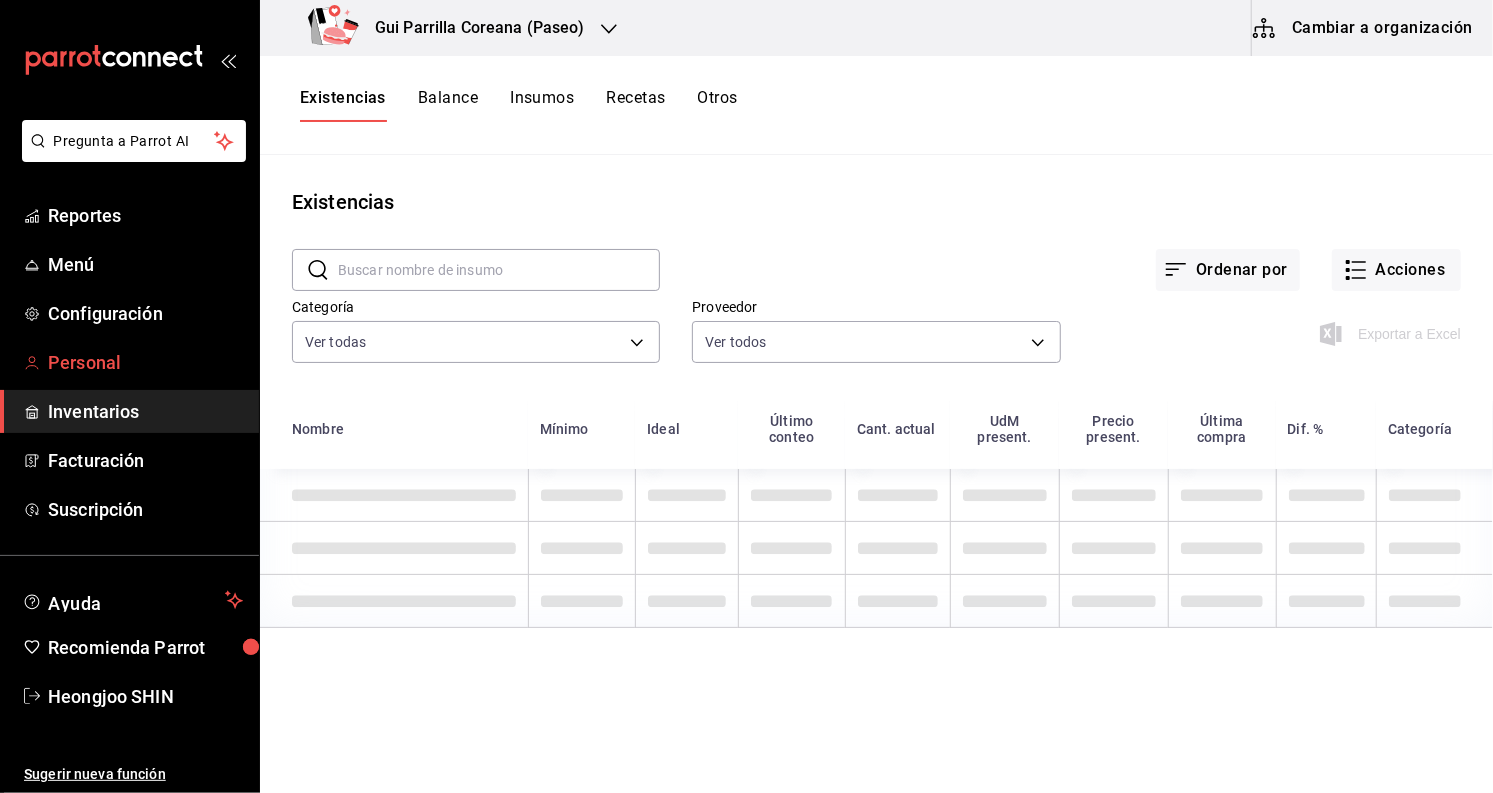 click on "Personal" at bounding box center [145, 362] 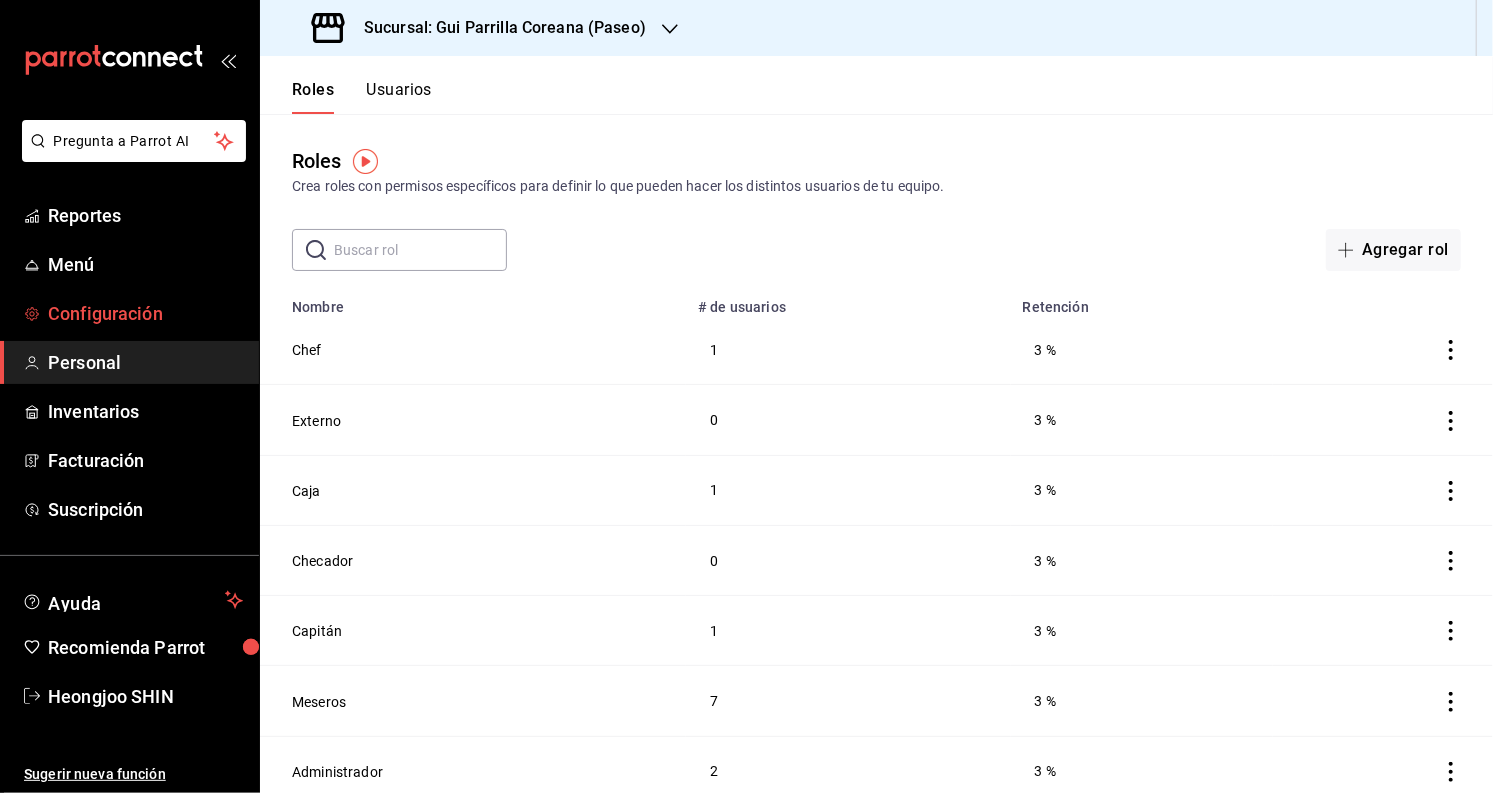 click on "Configuración" at bounding box center (145, 313) 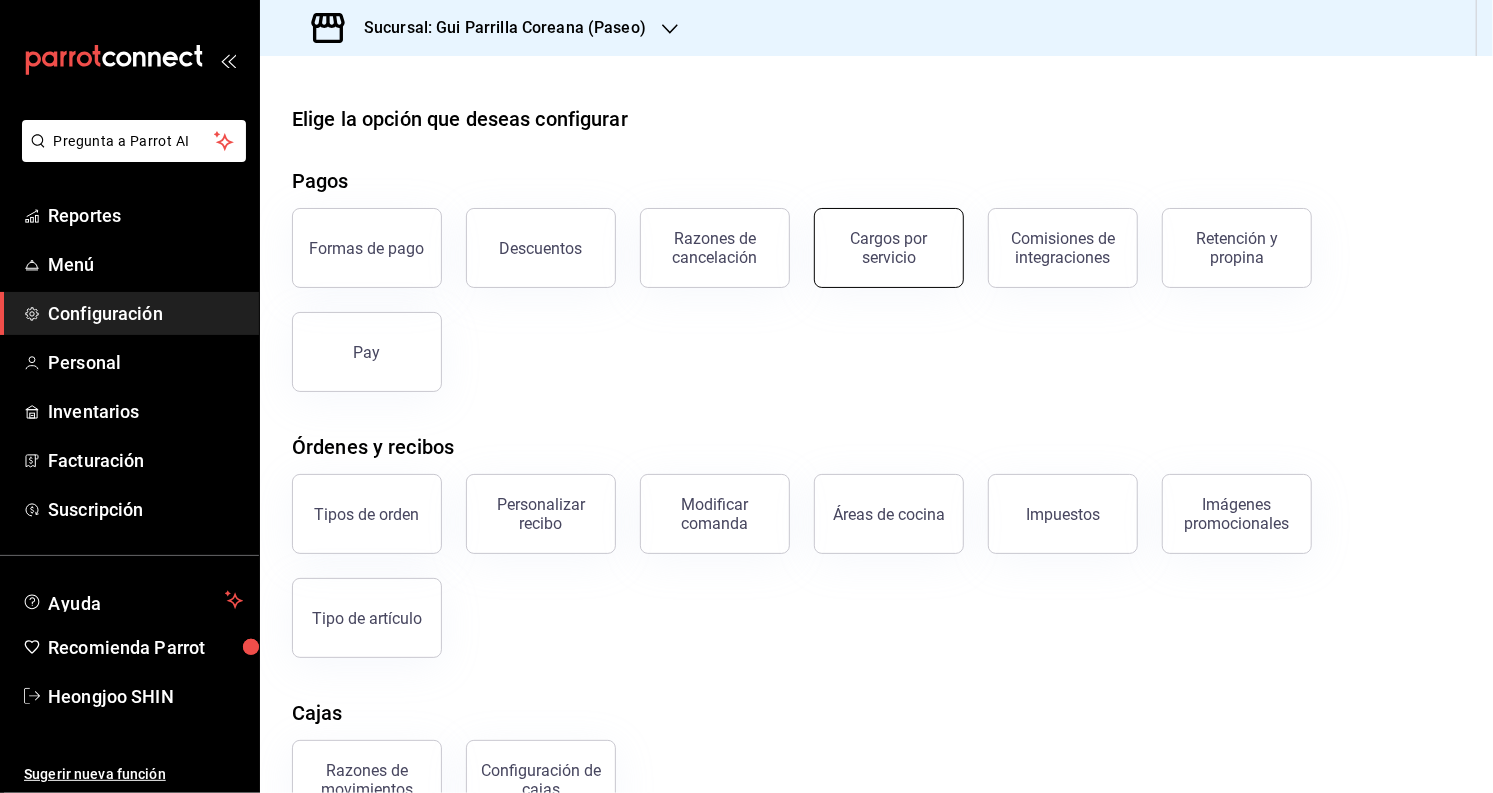 click on "Cargos por servicio" at bounding box center [889, 248] 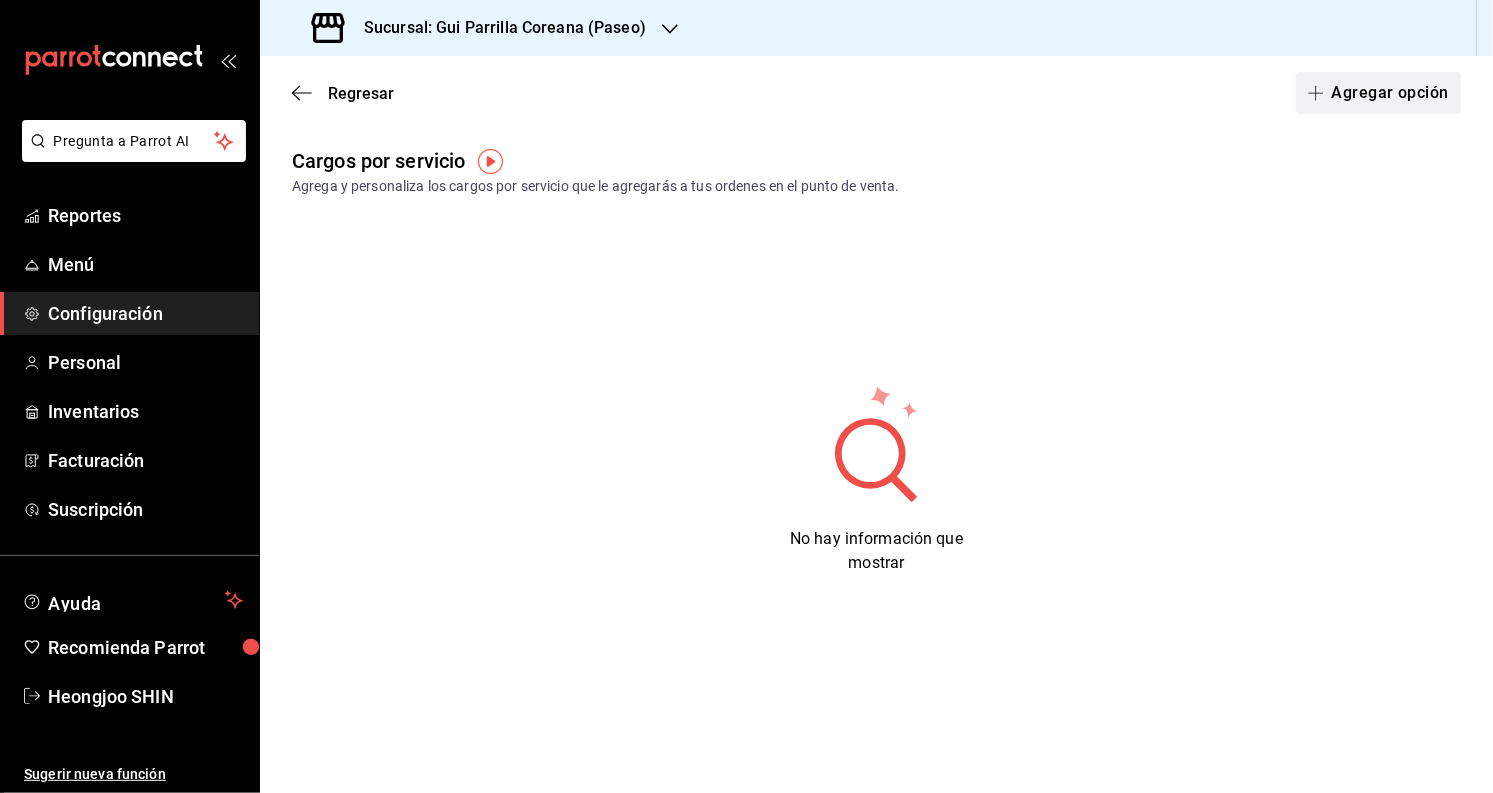 click on "Agregar opción" at bounding box center (1378, 93) 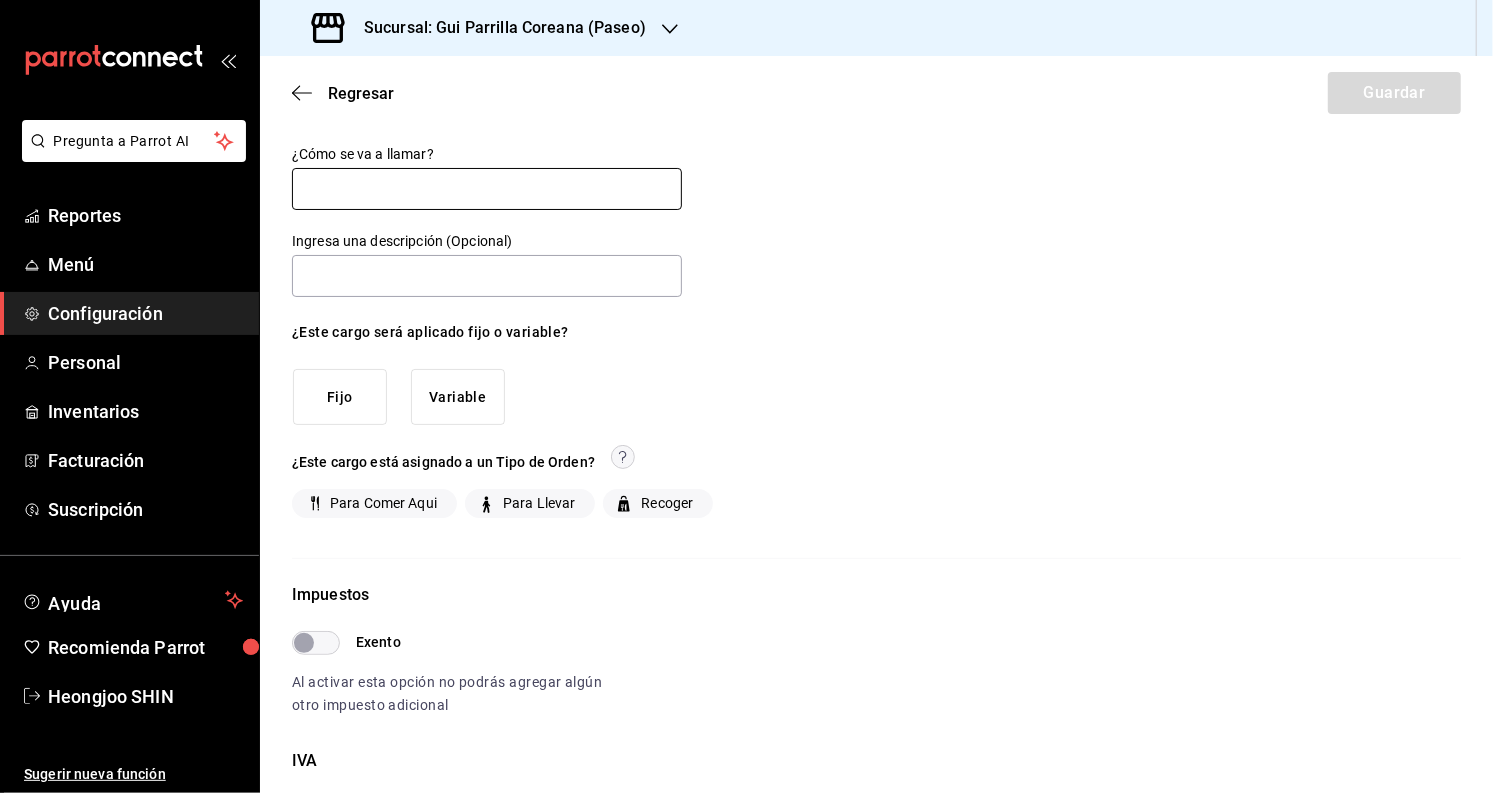 click at bounding box center (487, 189) 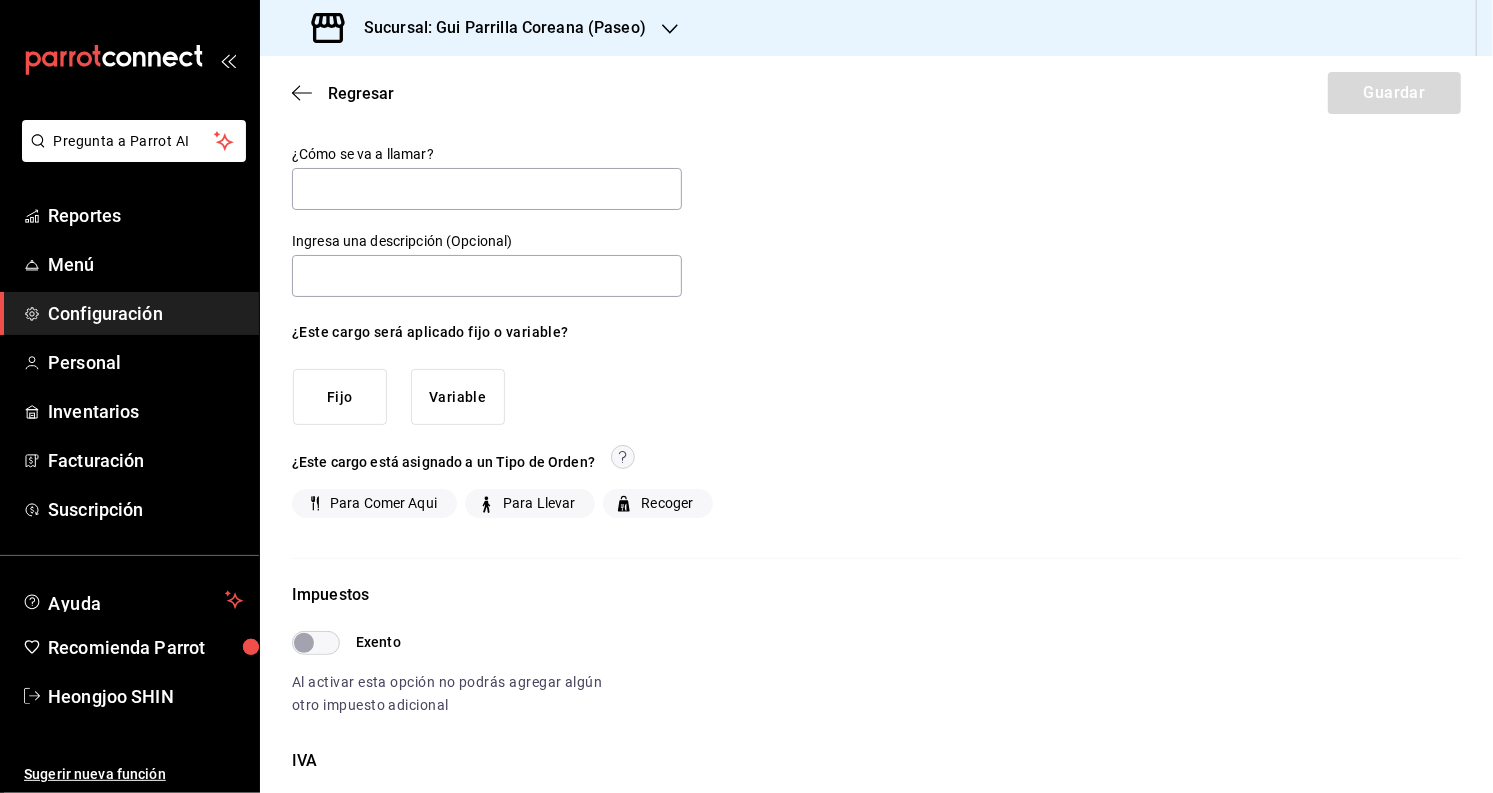 click on "Ingresa una descripción (Opcional)" at bounding box center [487, 242] 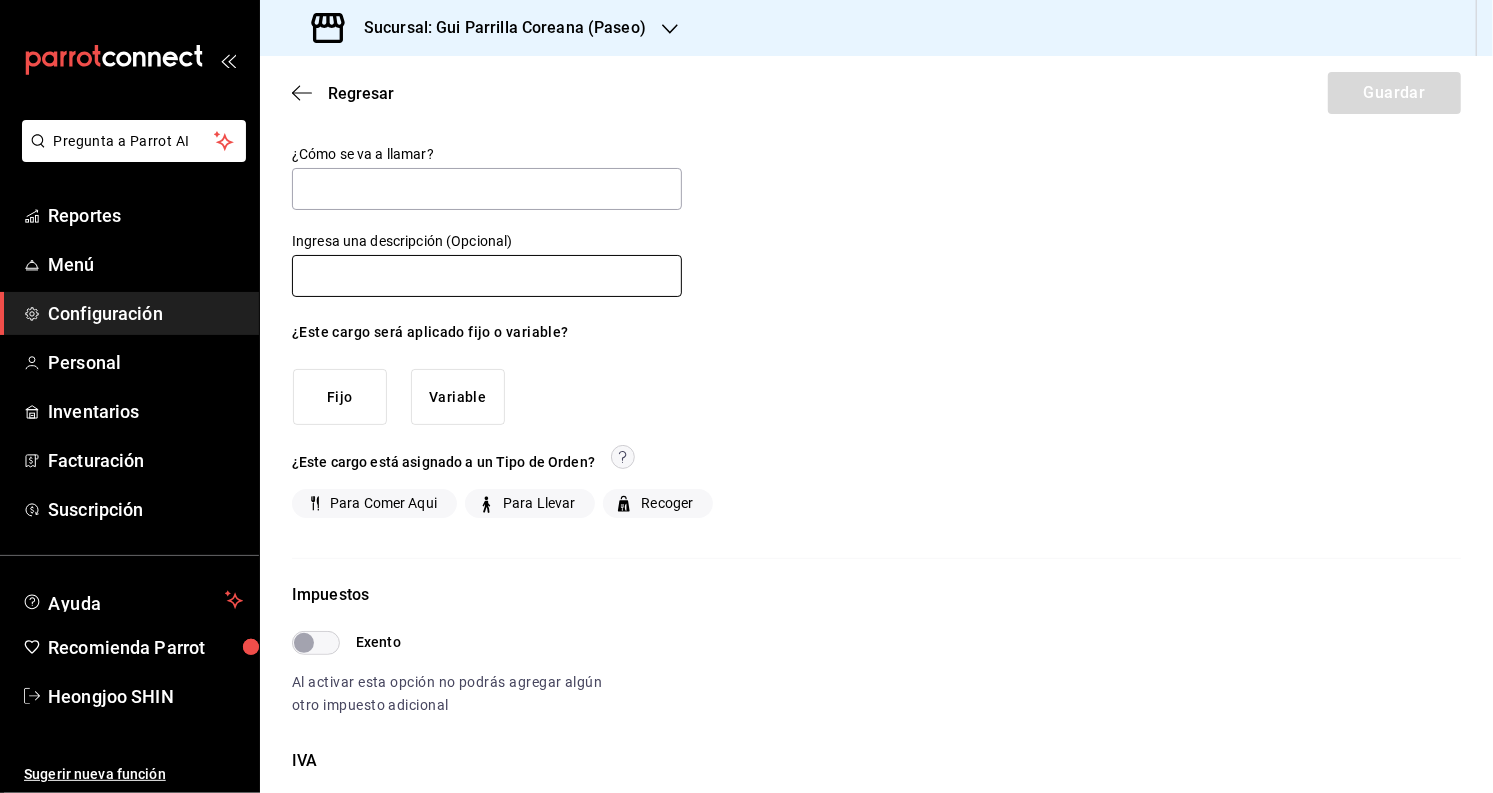 click at bounding box center [487, 276] 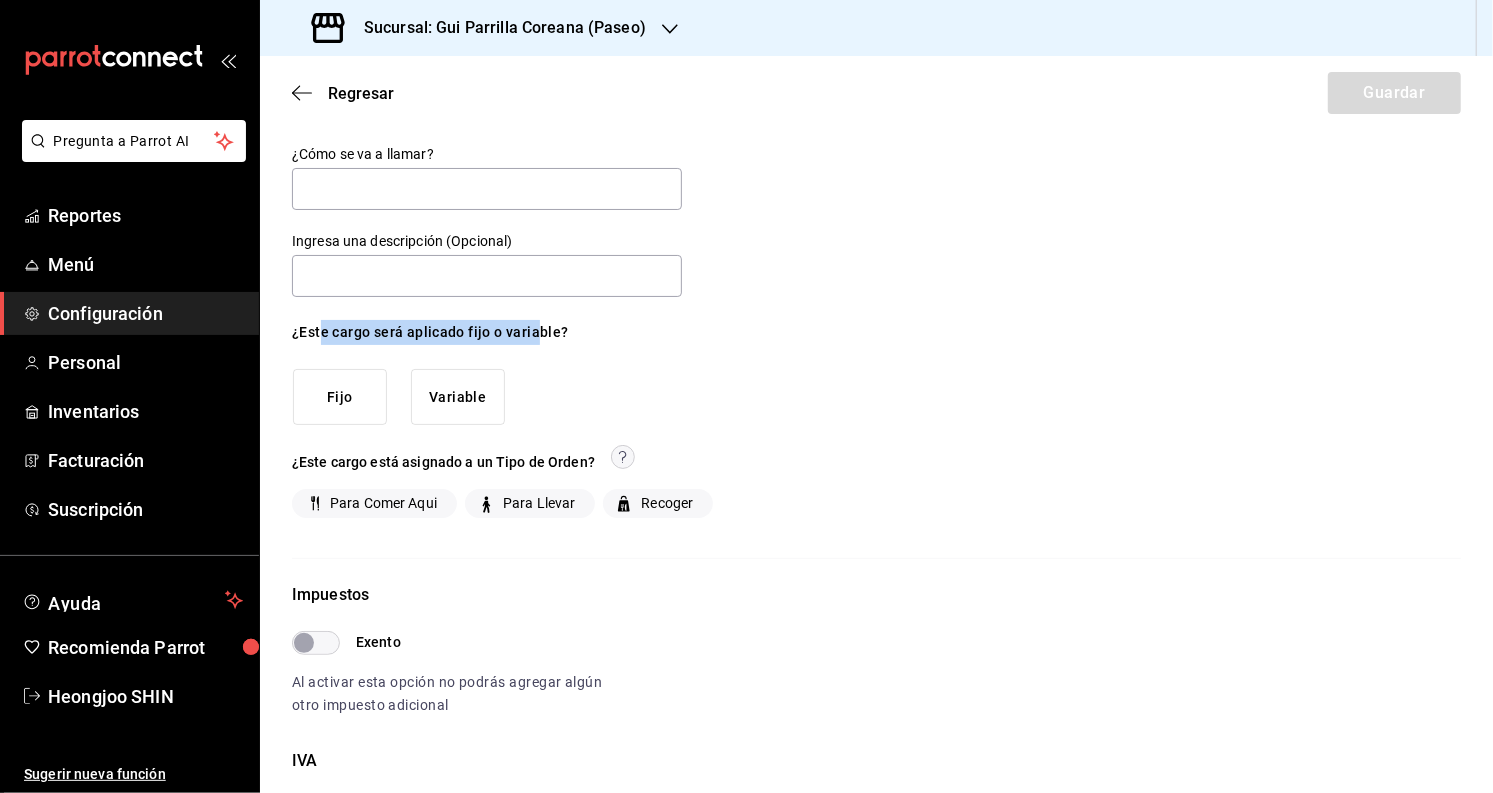 drag, startPoint x: 319, startPoint y: 331, endPoint x: 536, endPoint y: 330, distance: 217.0023 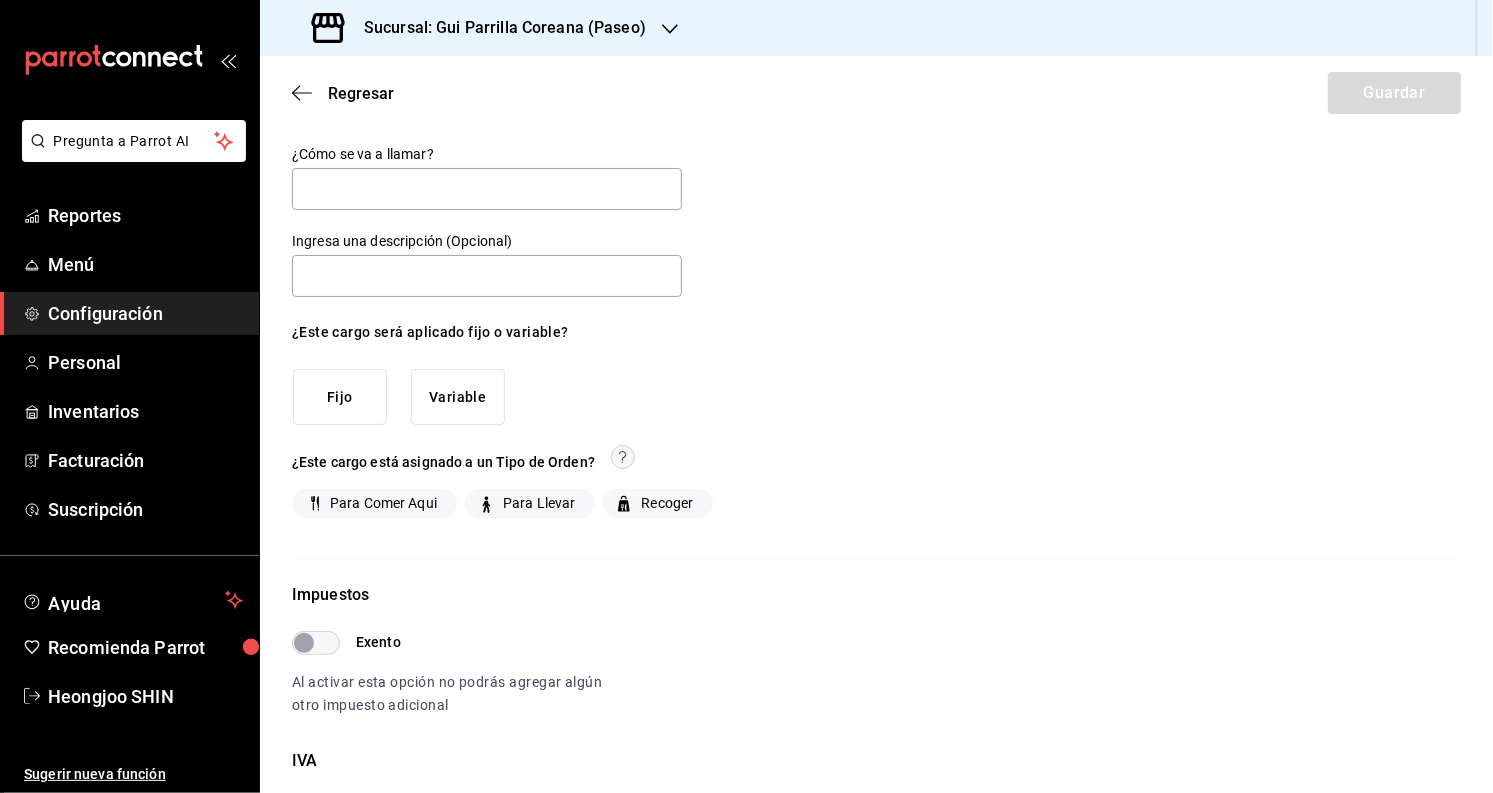 scroll, scrollTop: 182, scrollLeft: 0, axis: vertical 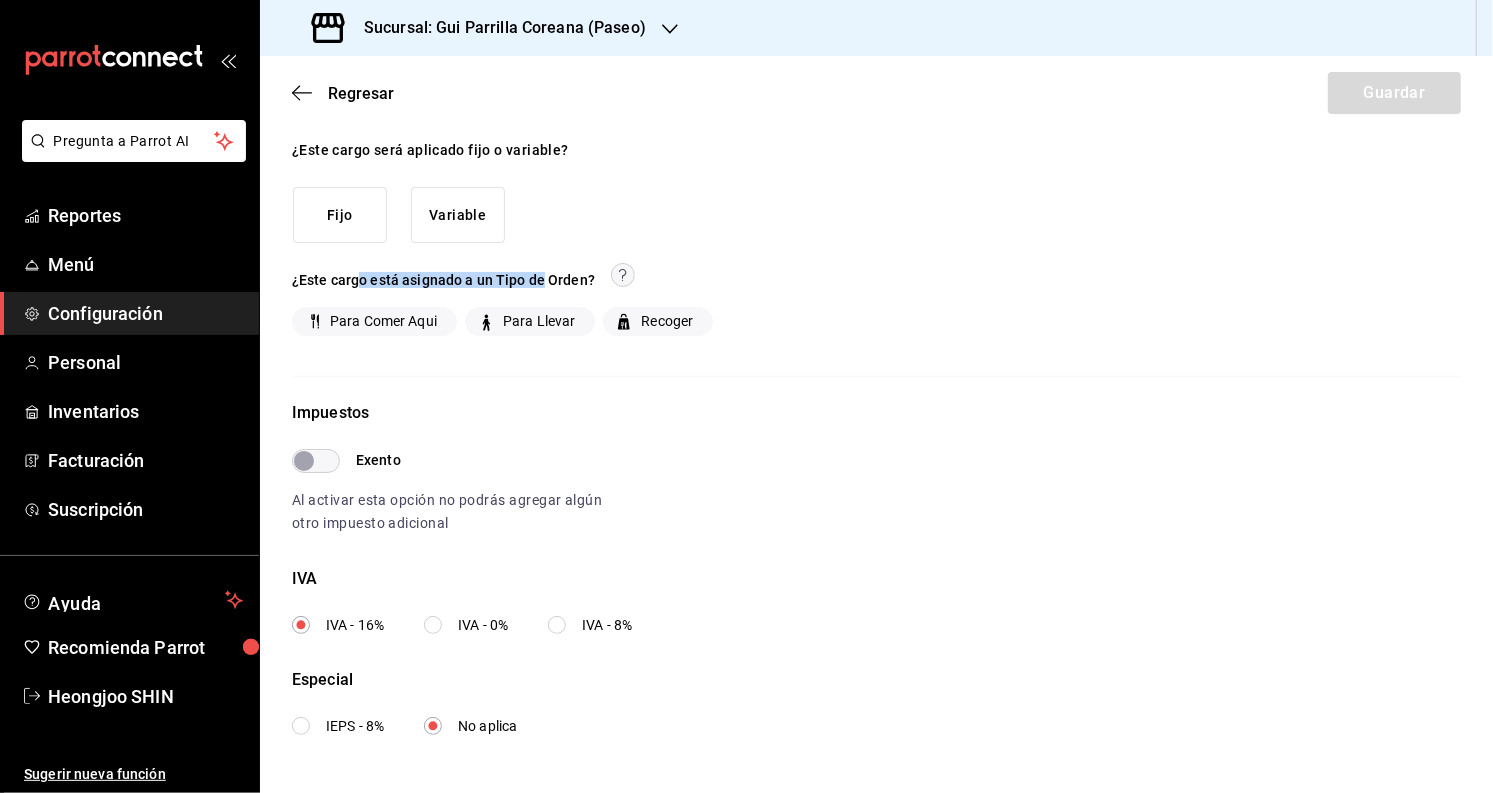 drag, startPoint x: 358, startPoint y: 275, endPoint x: 540, endPoint y: 273, distance: 182.01099 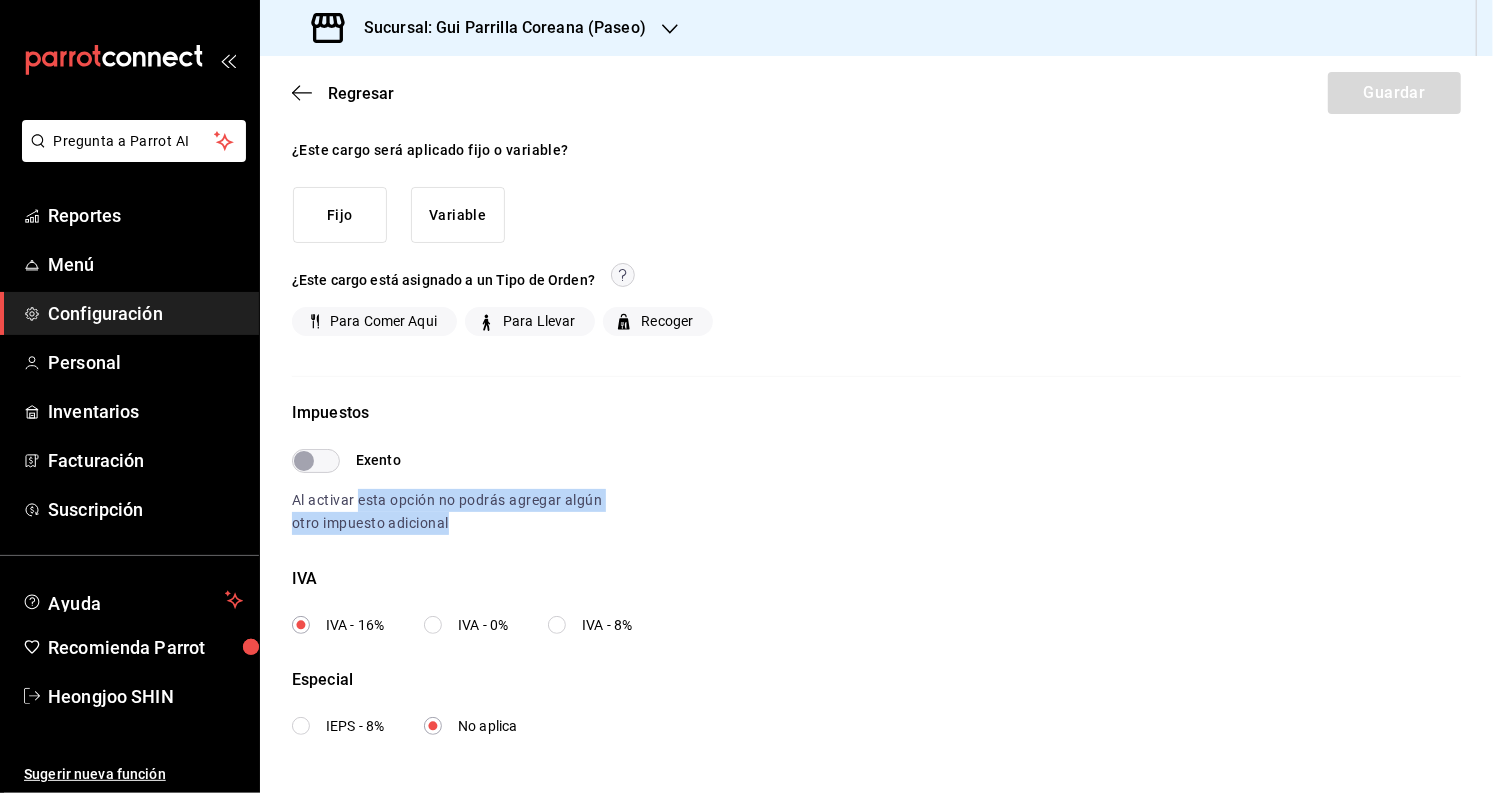 drag, startPoint x: 359, startPoint y: 494, endPoint x: 475, endPoint y: 516, distance: 118.06778 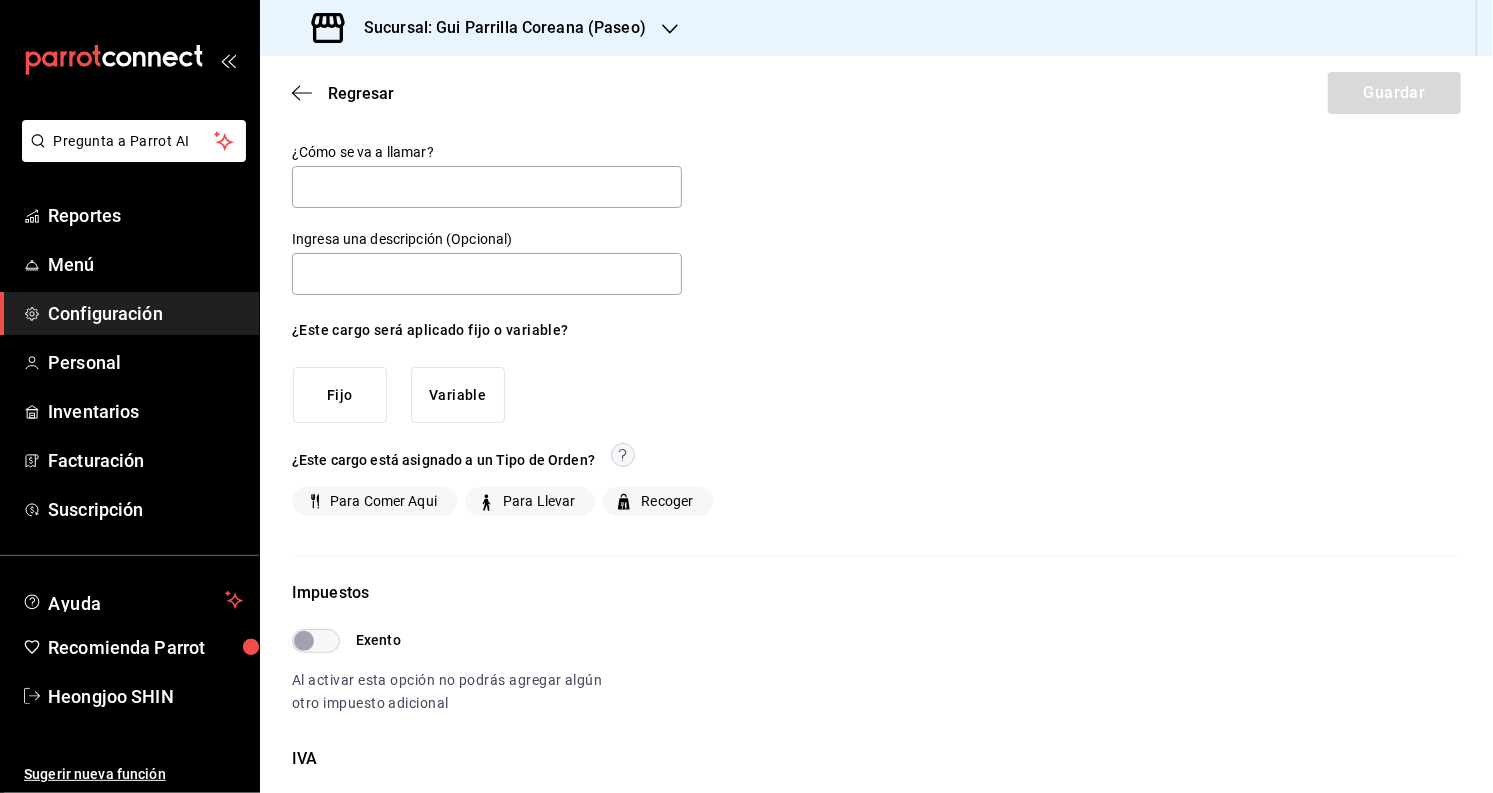 scroll, scrollTop: 0, scrollLeft: 0, axis: both 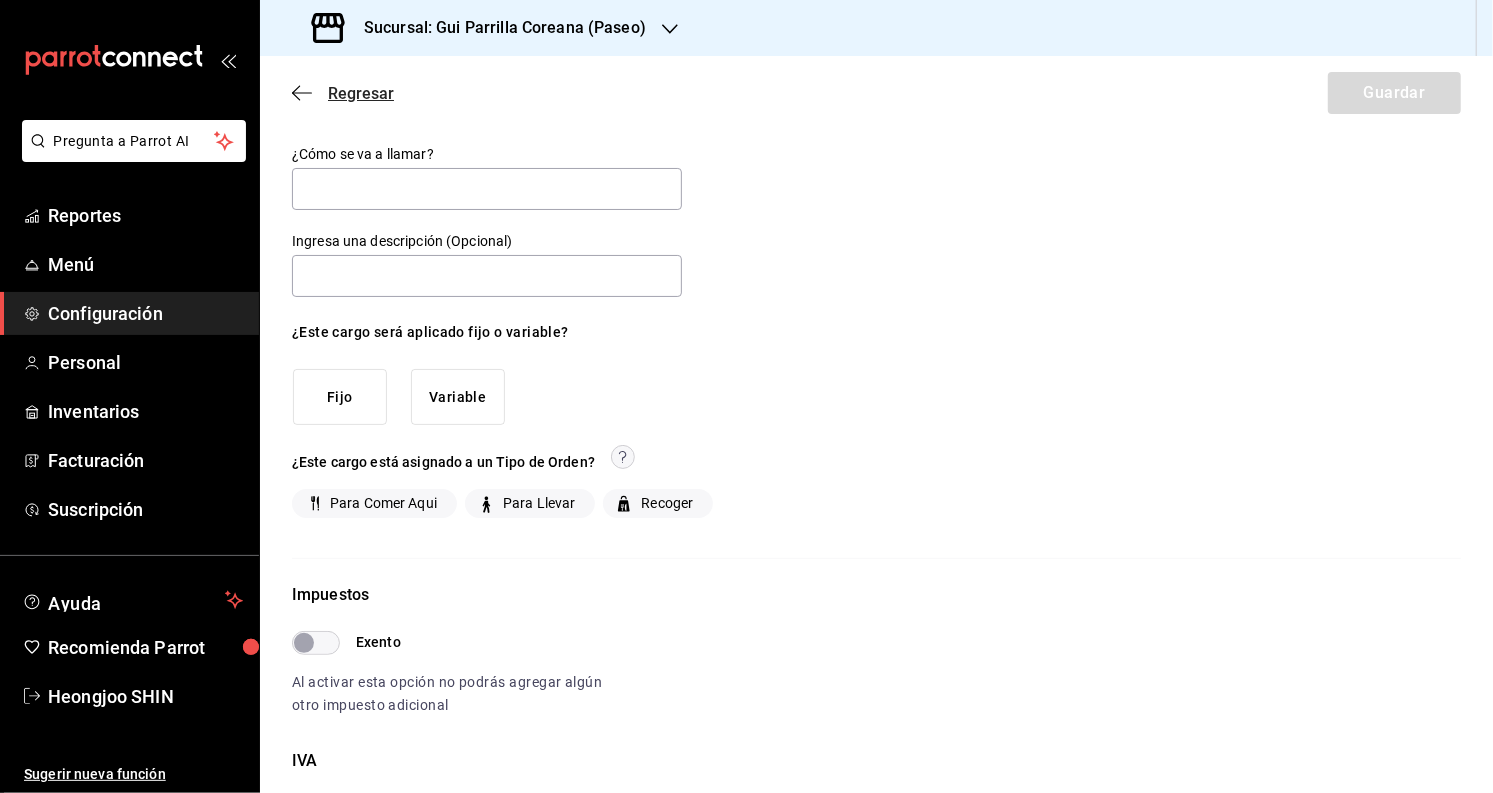 click 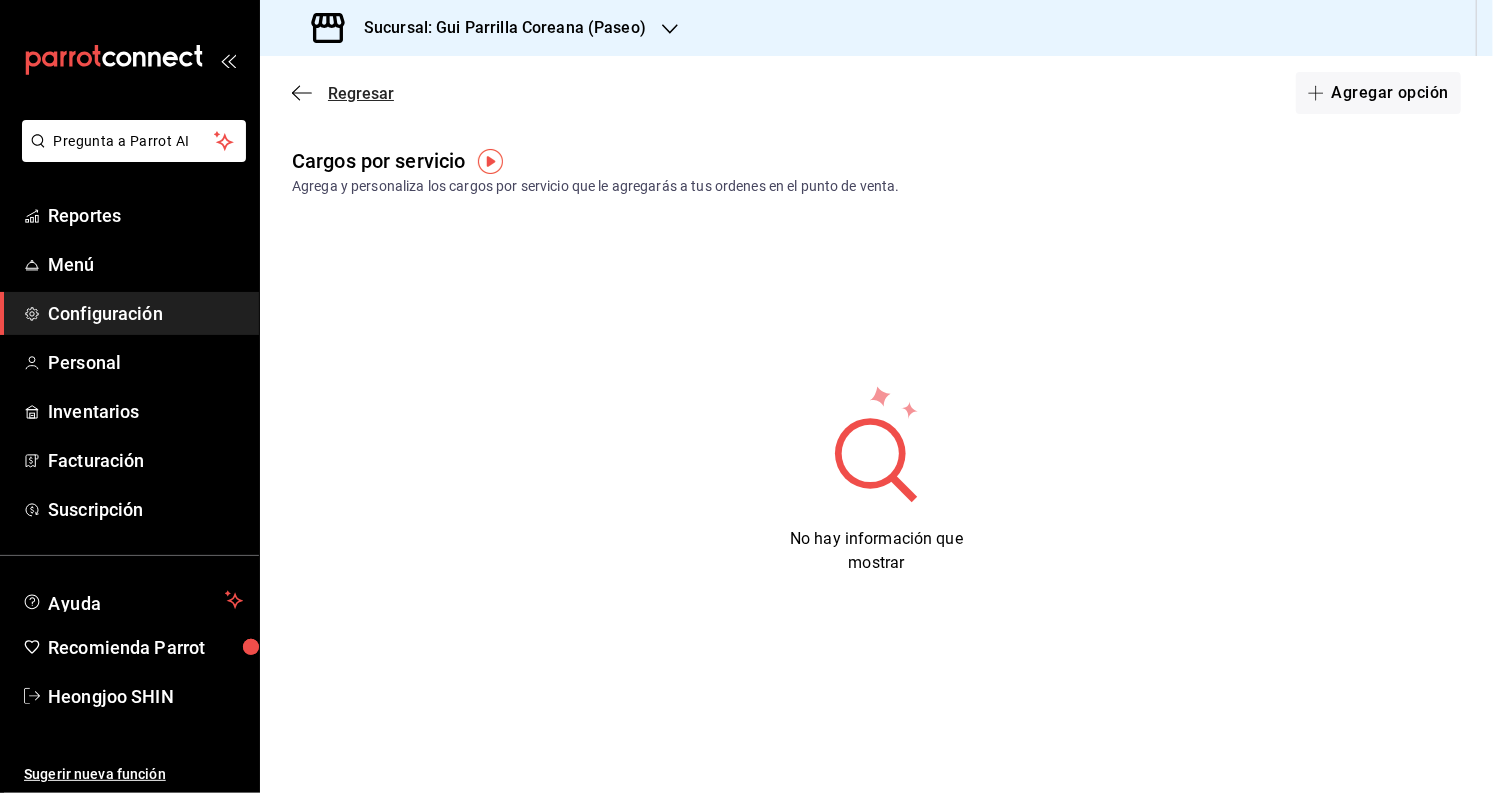 click 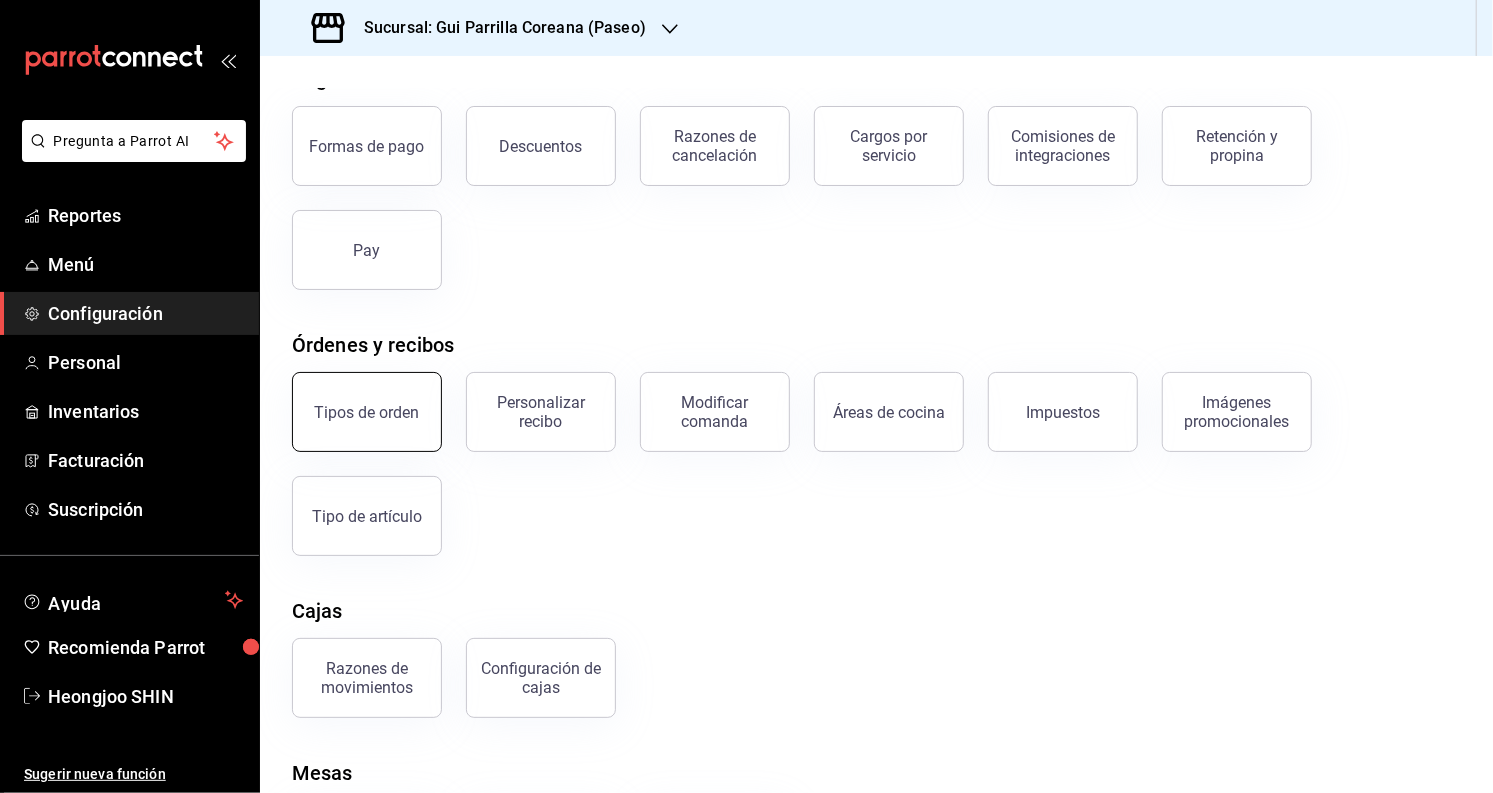 scroll, scrollTop: 221, scrollLeft: 0, axis: vertical 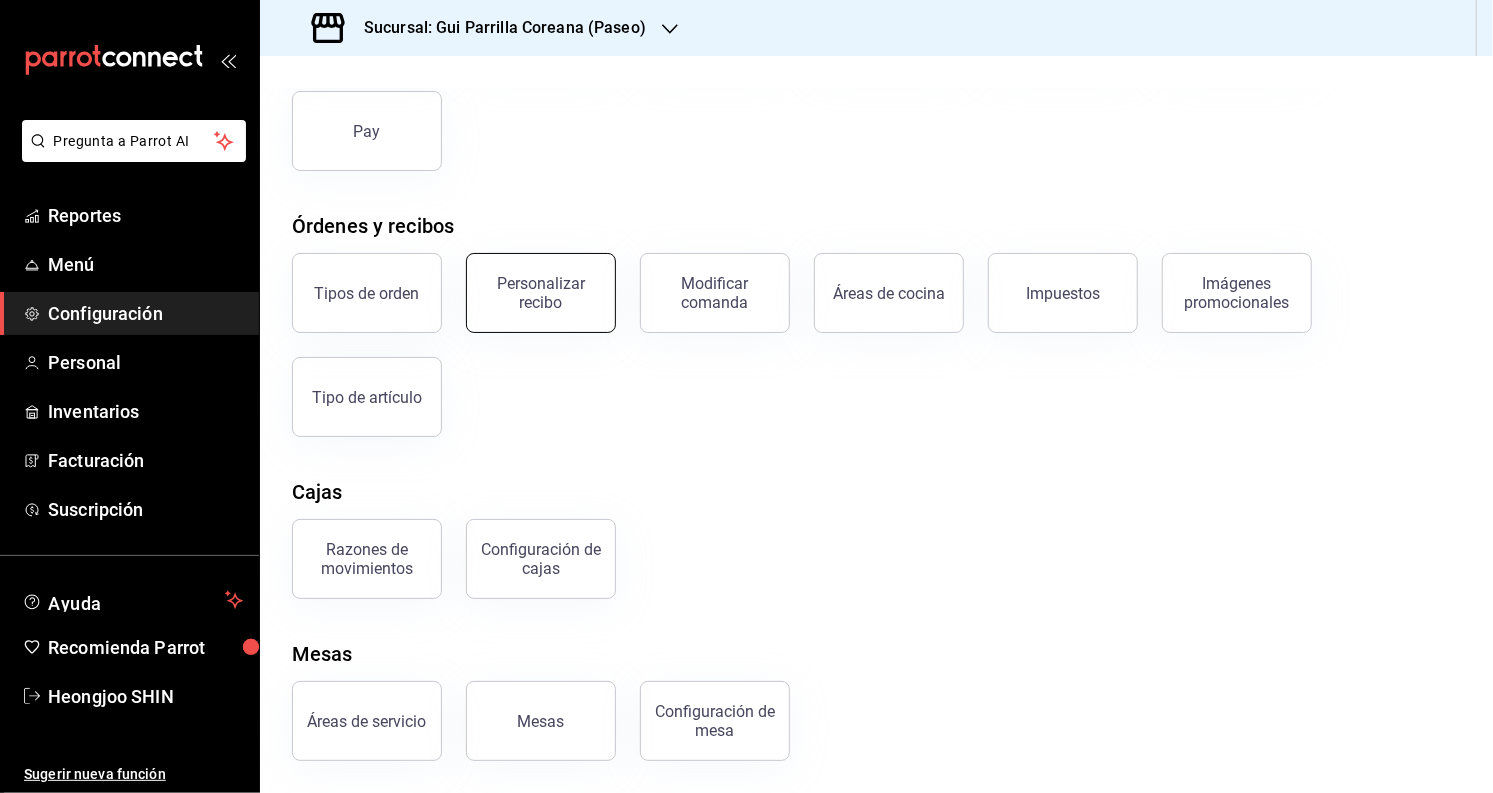 click on "Personalizar recibo" at bounding box center (541, 293) 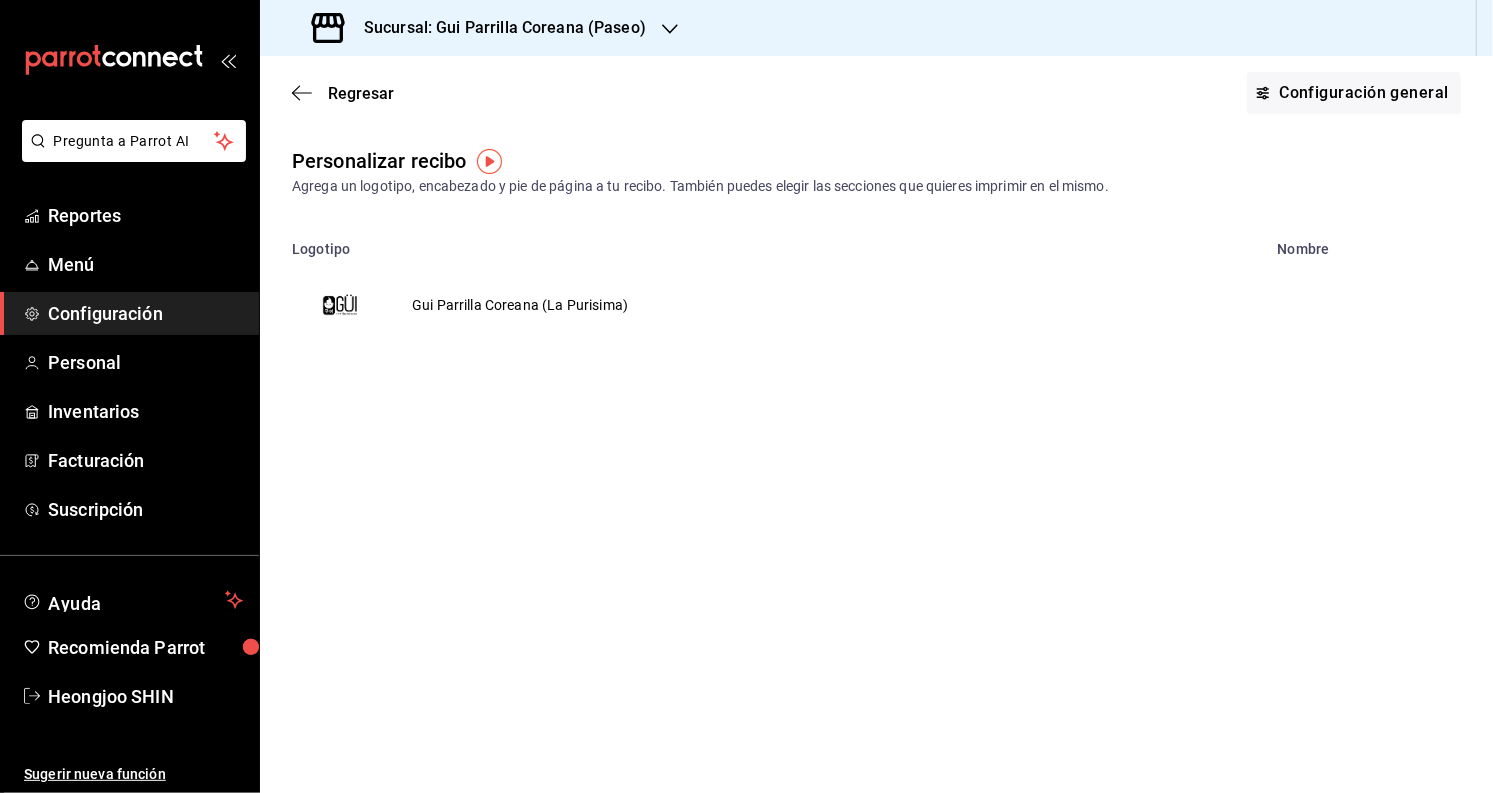 click on "Regresar Configuración general" at bounding box center (876, 93) 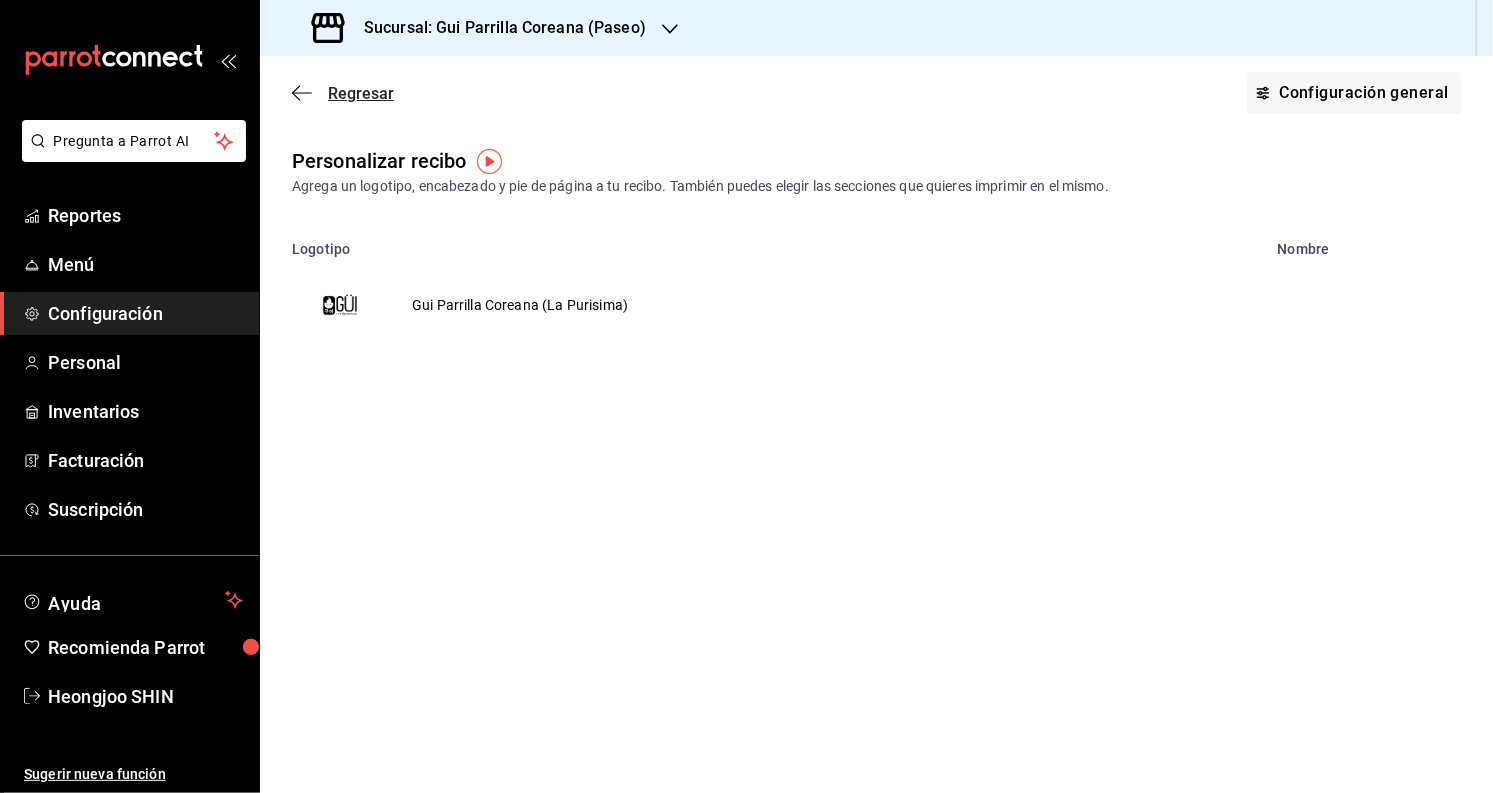 click 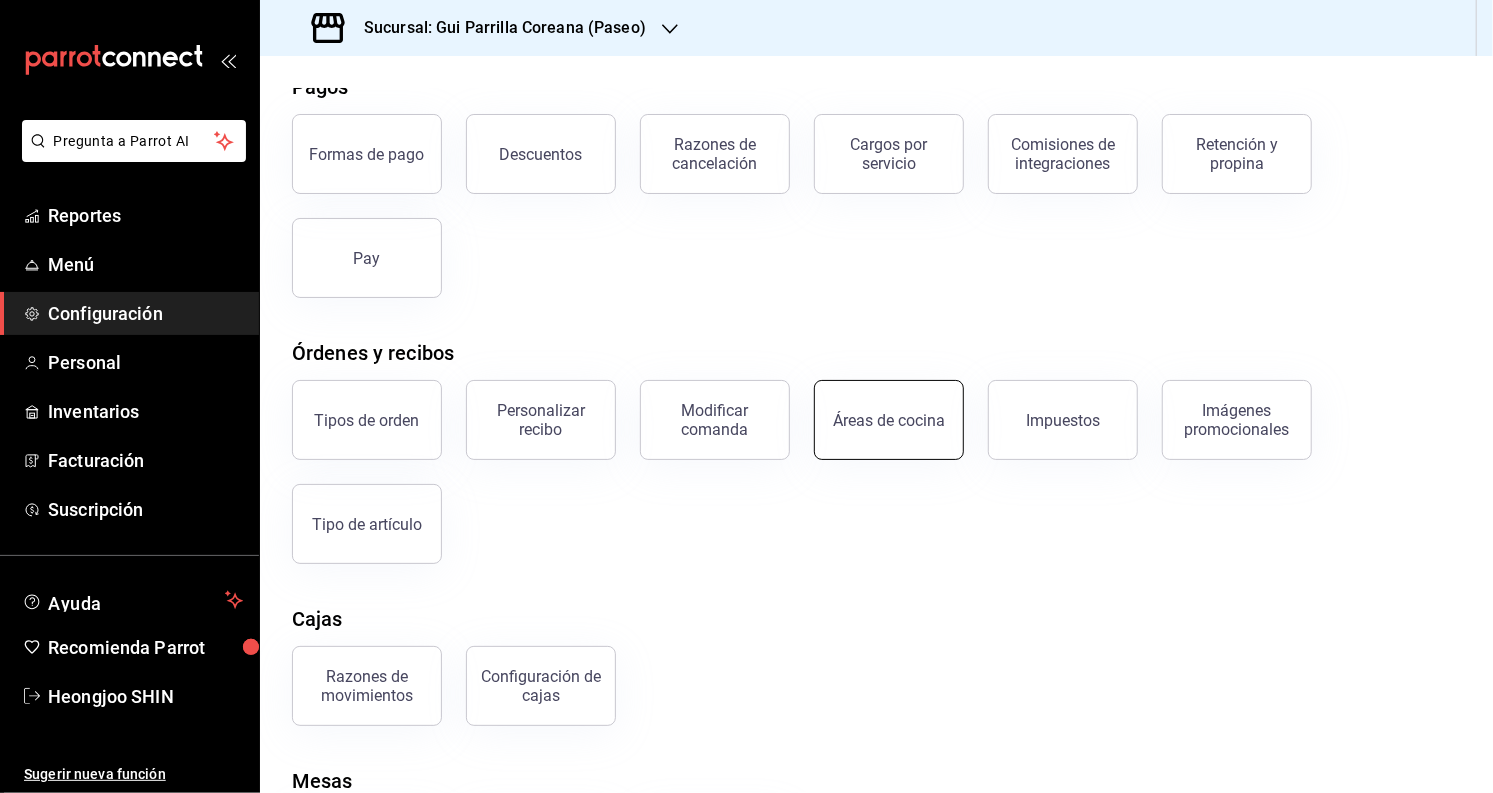 scroll, scrollTop: 221, scrollLeft: 0, axis: vertical 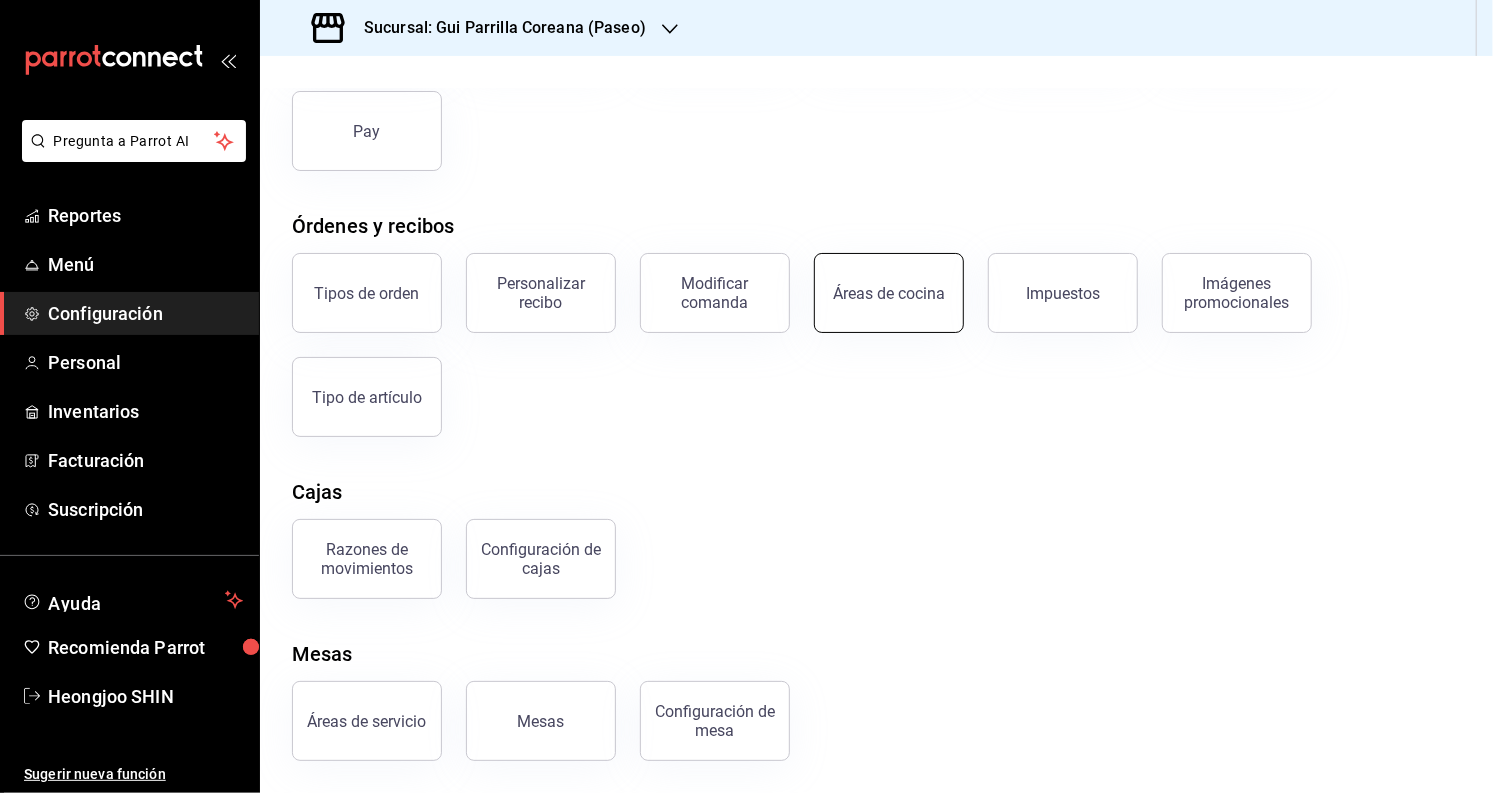 click on "Áreas de cocina" at bounding box center [889, 293] 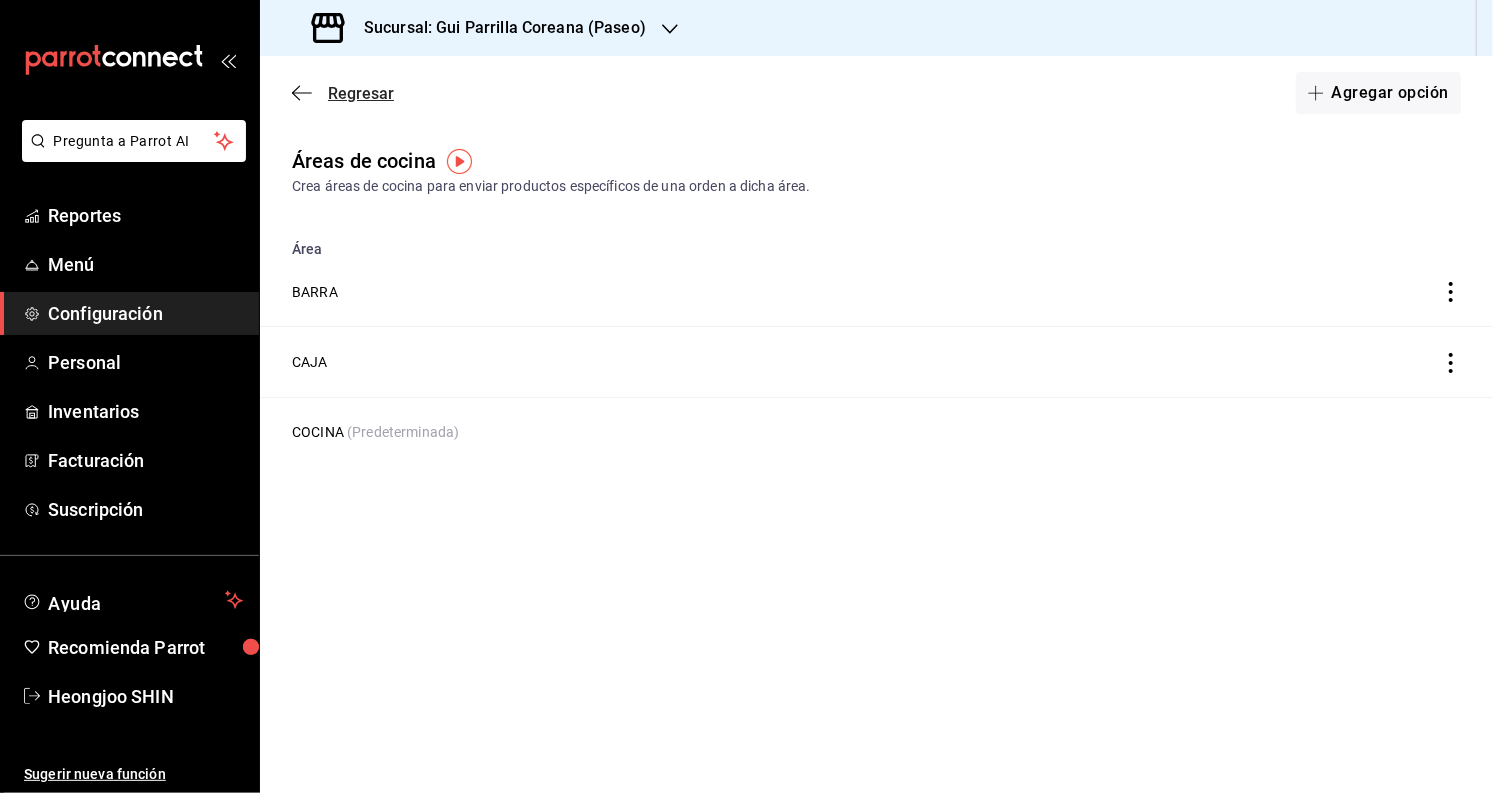 click on "Regresar Agregar opción" at bounding box center (876, 93) 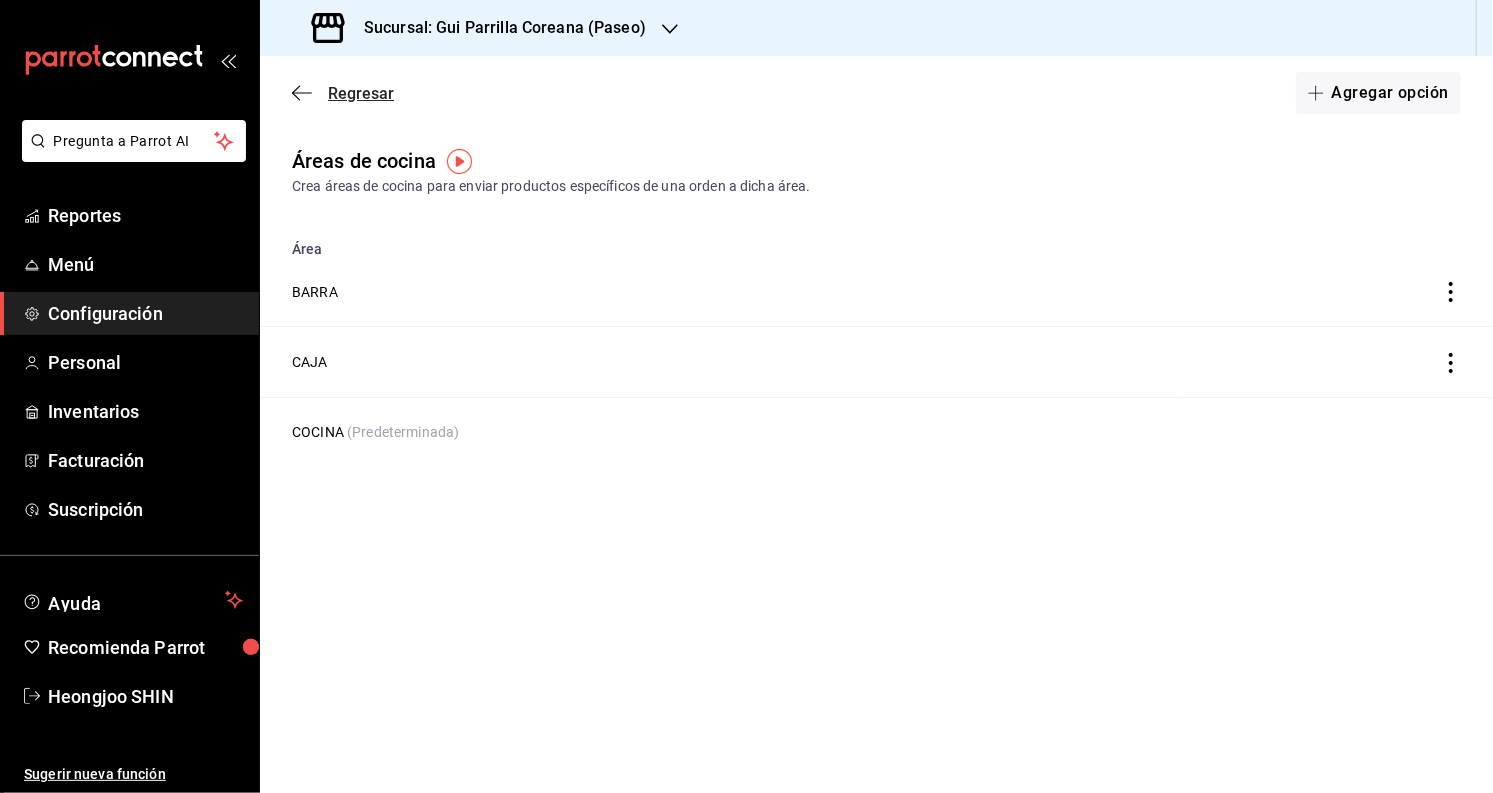 click 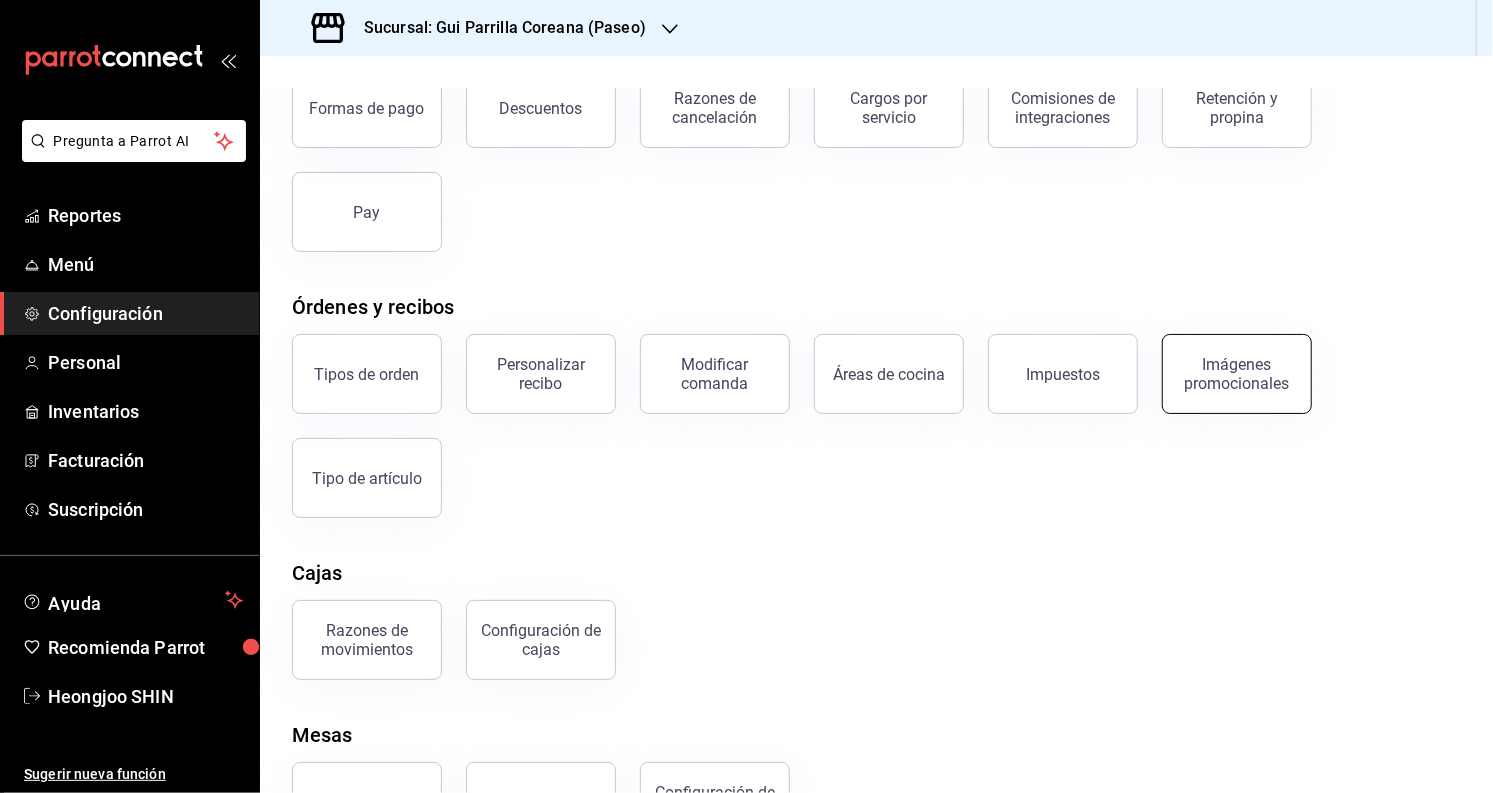 scroll, scrollTop: 221, scrollLeft: 0, axis: vertical 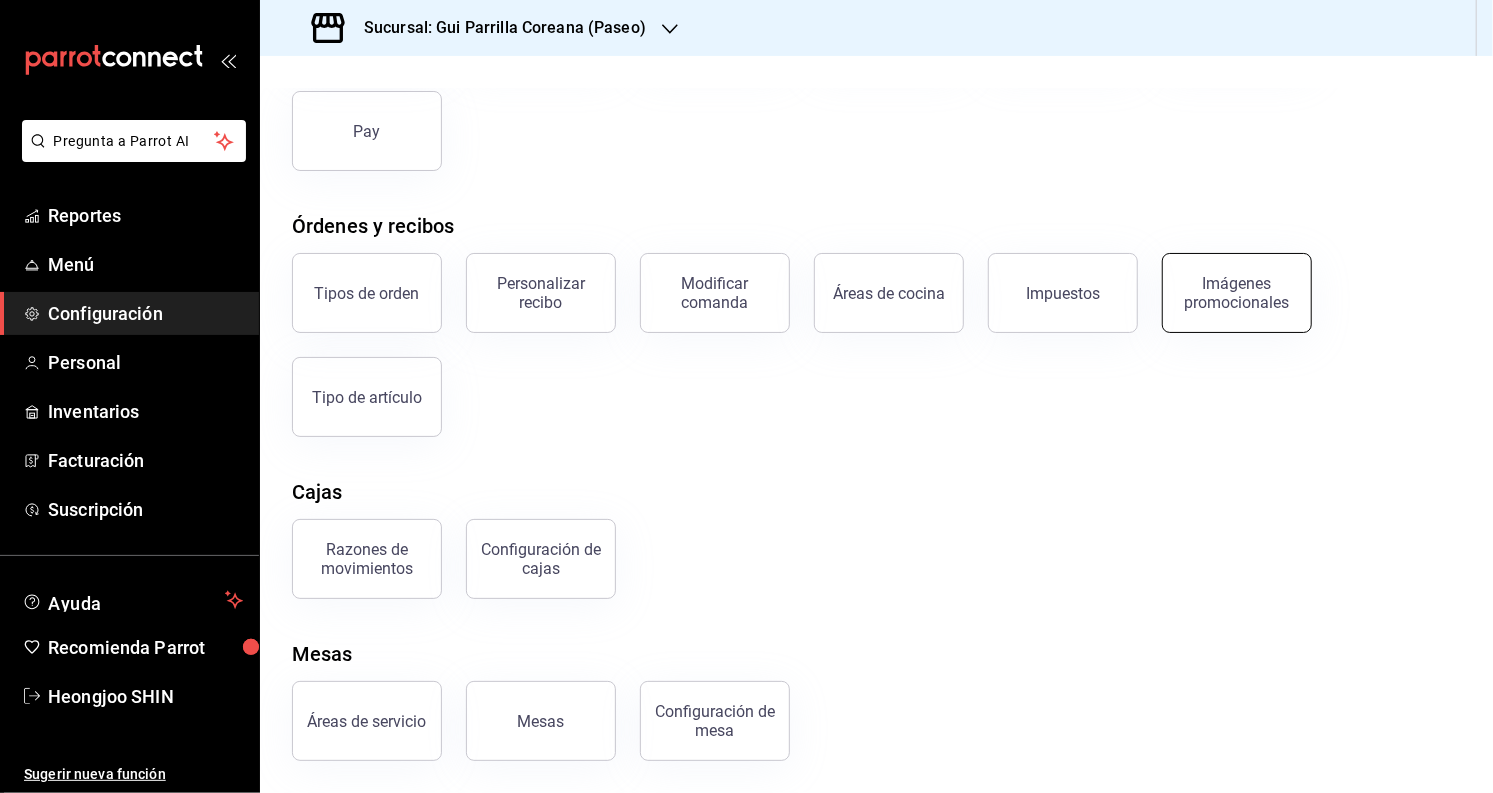 click on "Imágenes promocionales" at bounding box center (1237, 293) 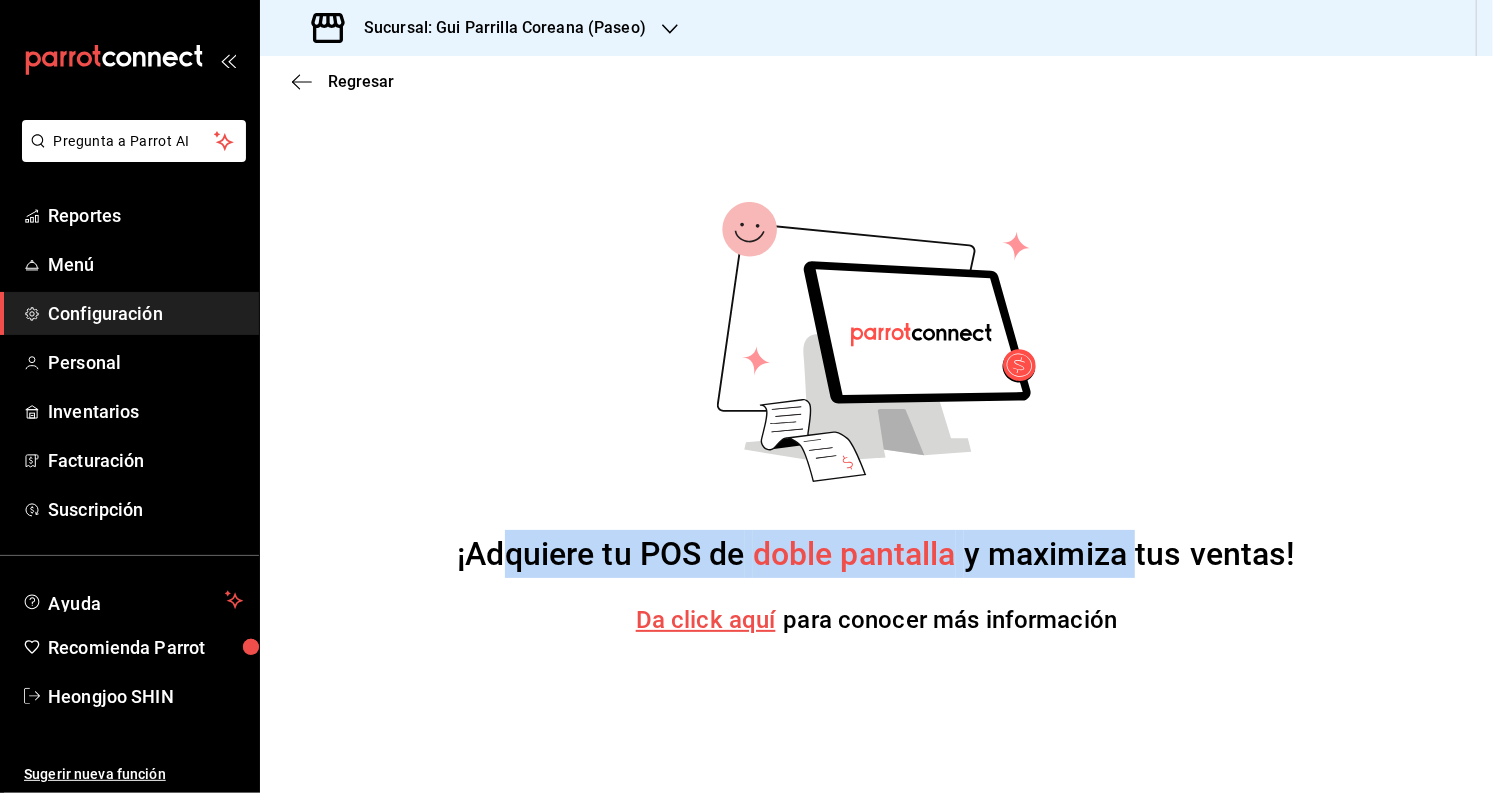 drag, startPoint x: 647, startPoint y: 549, endPoint x: 1141, endPoint y: 574, distance: 494.63217 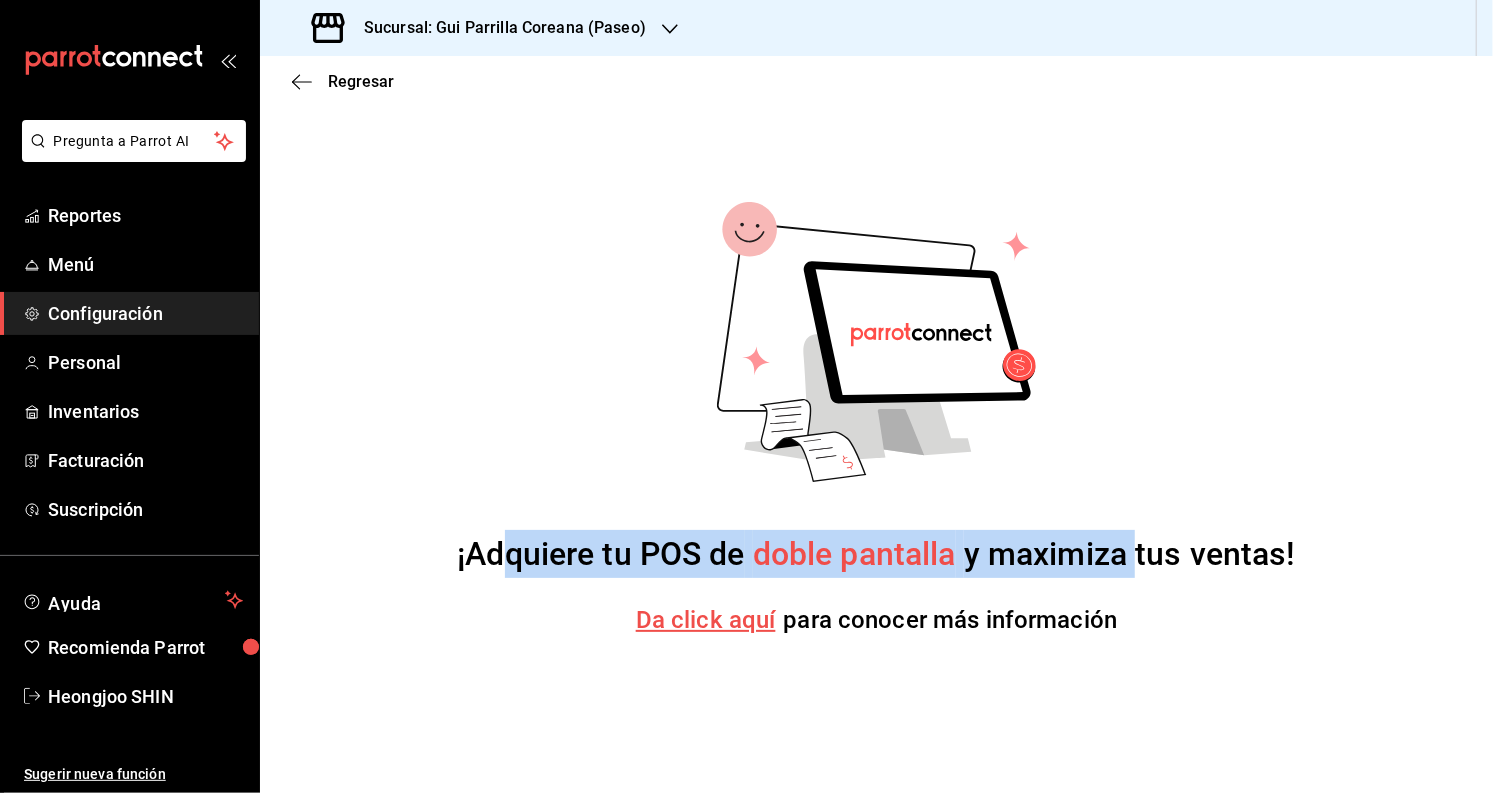 click on "¡Adquiere tu POS de   doble pantalla   y maximiza tus ventas!" at bounding box center (876, 554) 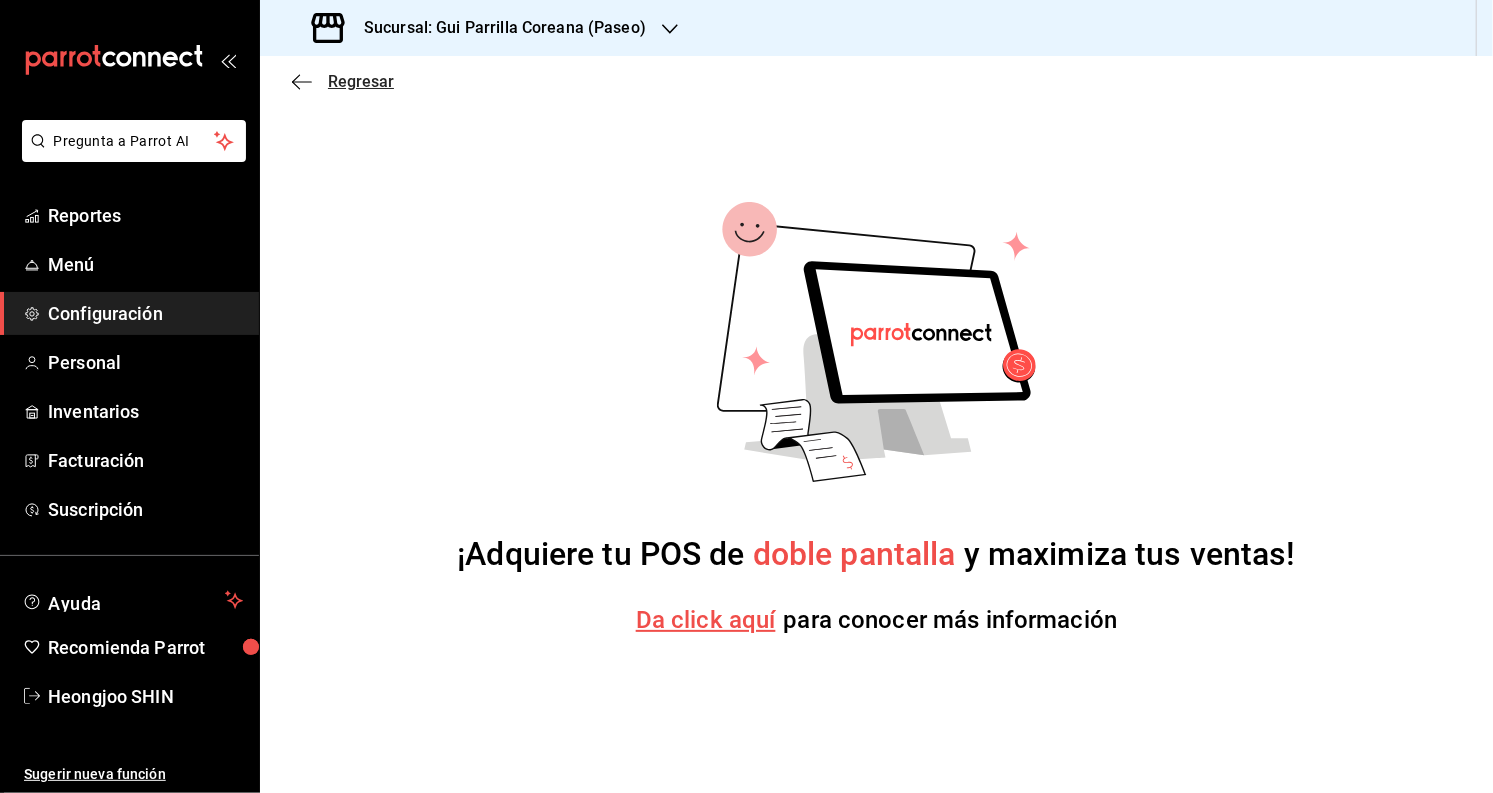 click on "Regresar" at bounding box center (343, 81) 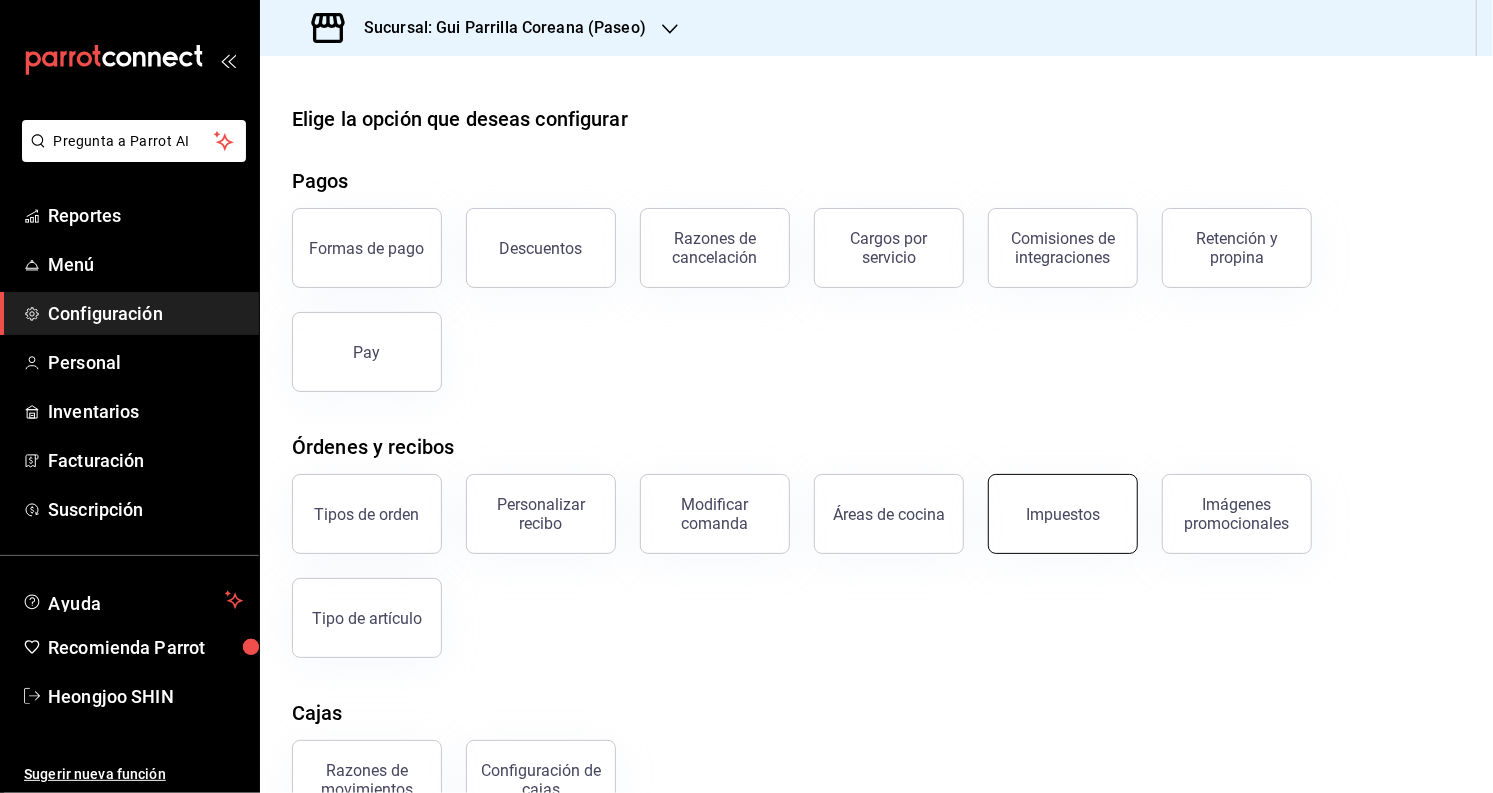click on "Impuestos" at bounding box center [1063, 514] 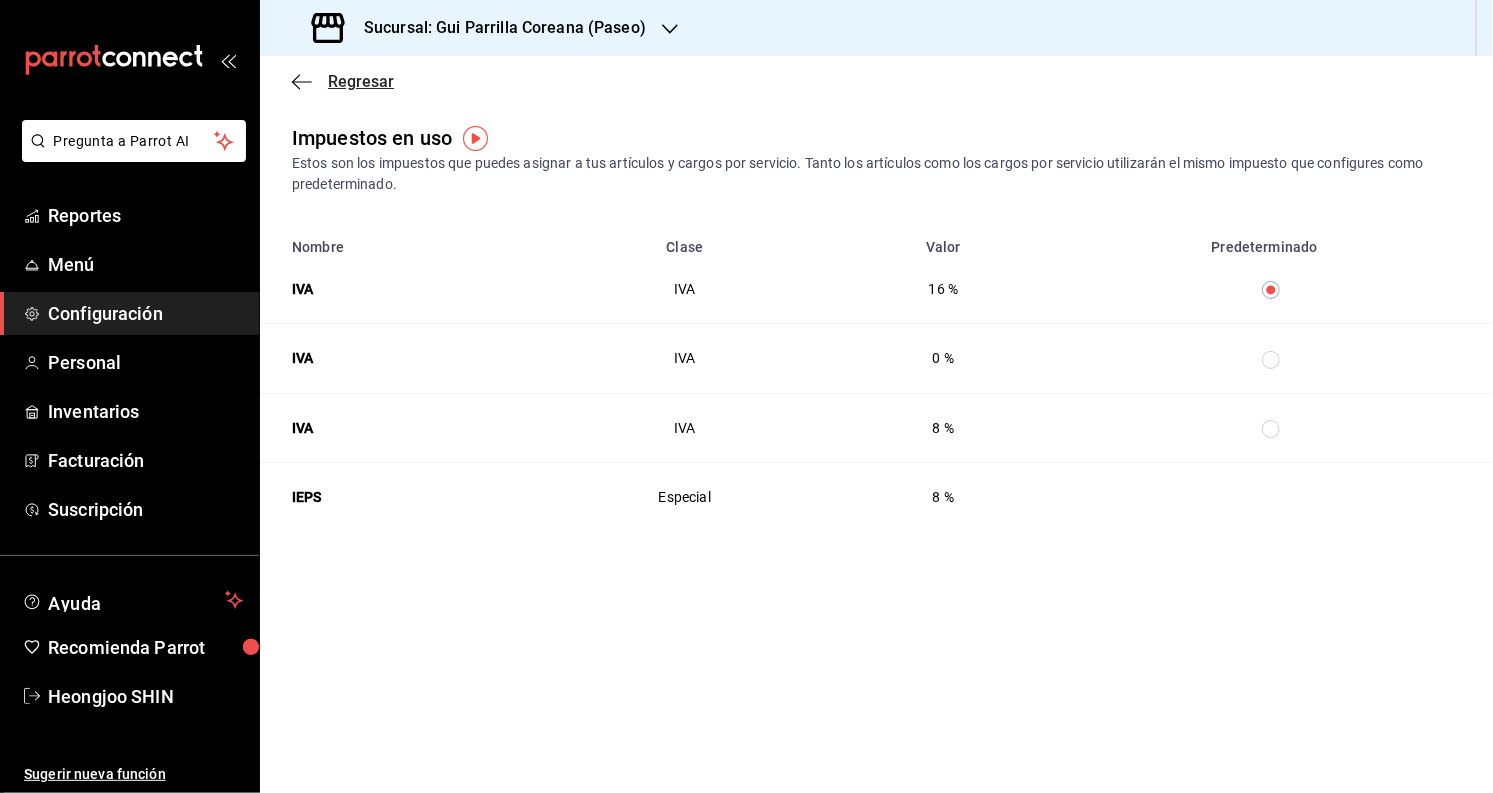 click 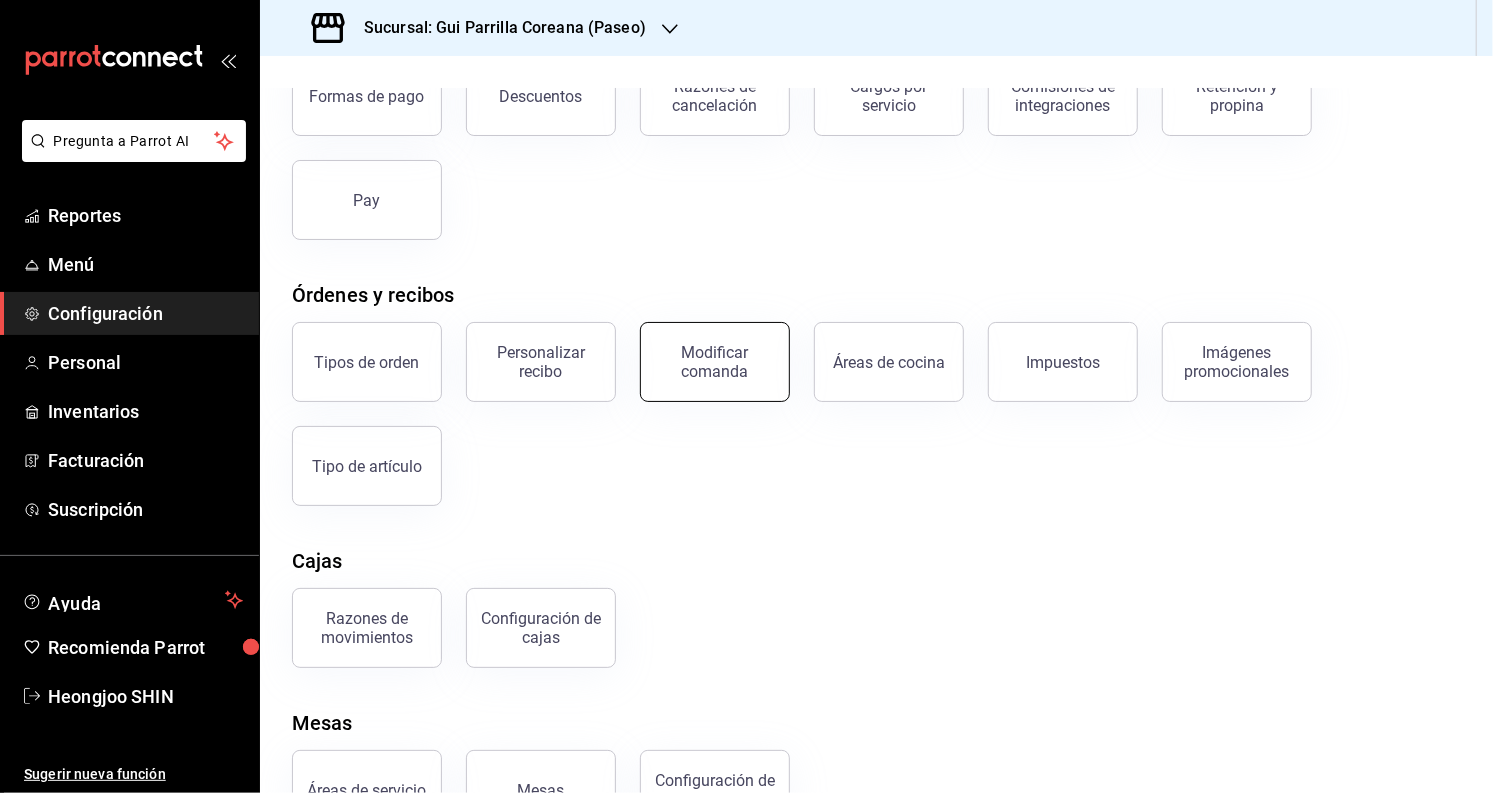 scroll, scrollTop: 110, scrollLeft: 0, axis: vertical 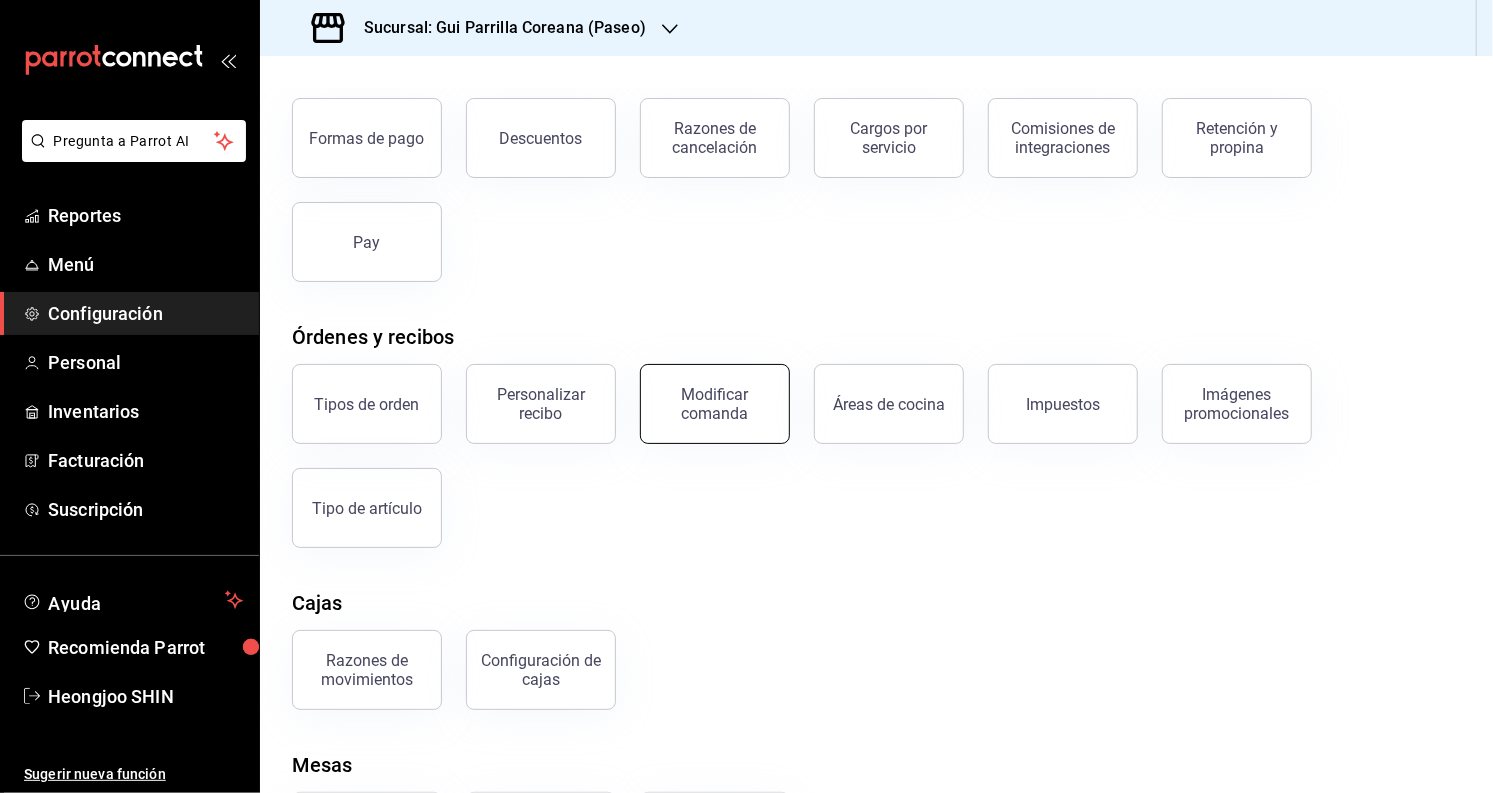 click on "Modificar comanda" at bounding box center (715, 404) 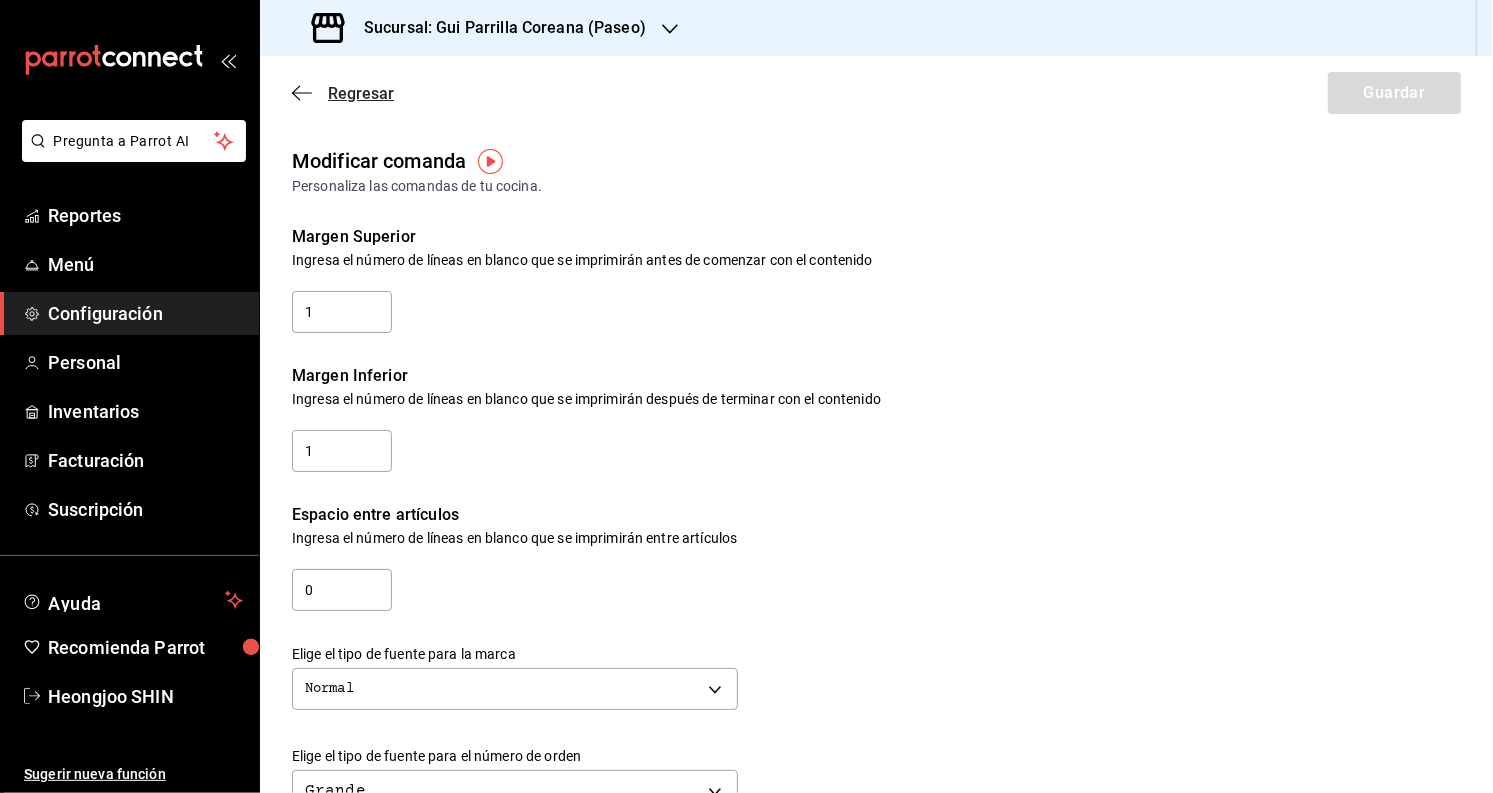 click 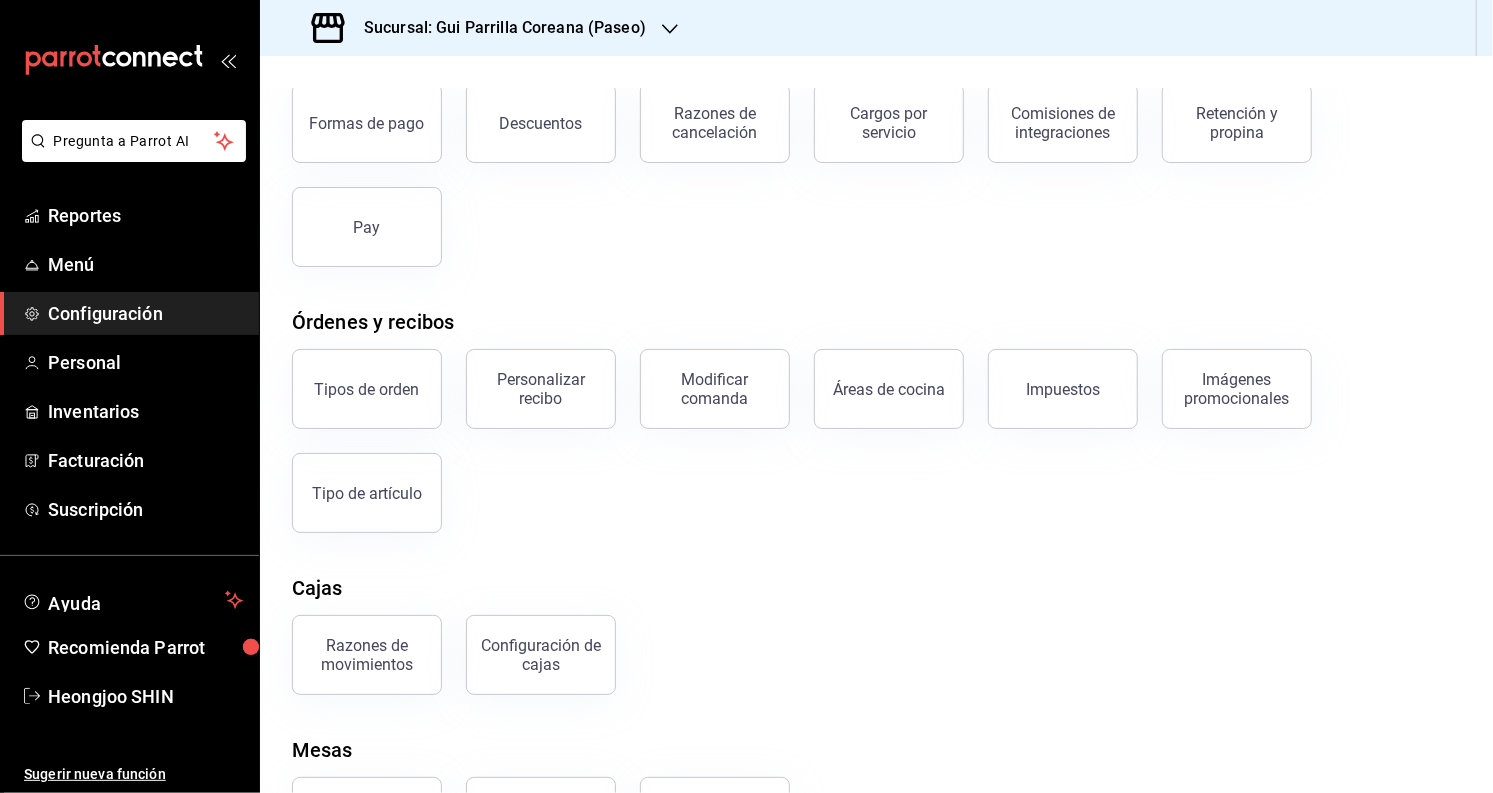 scroll, scrollTop: 221, scrollLeft: 0, axis: vertical 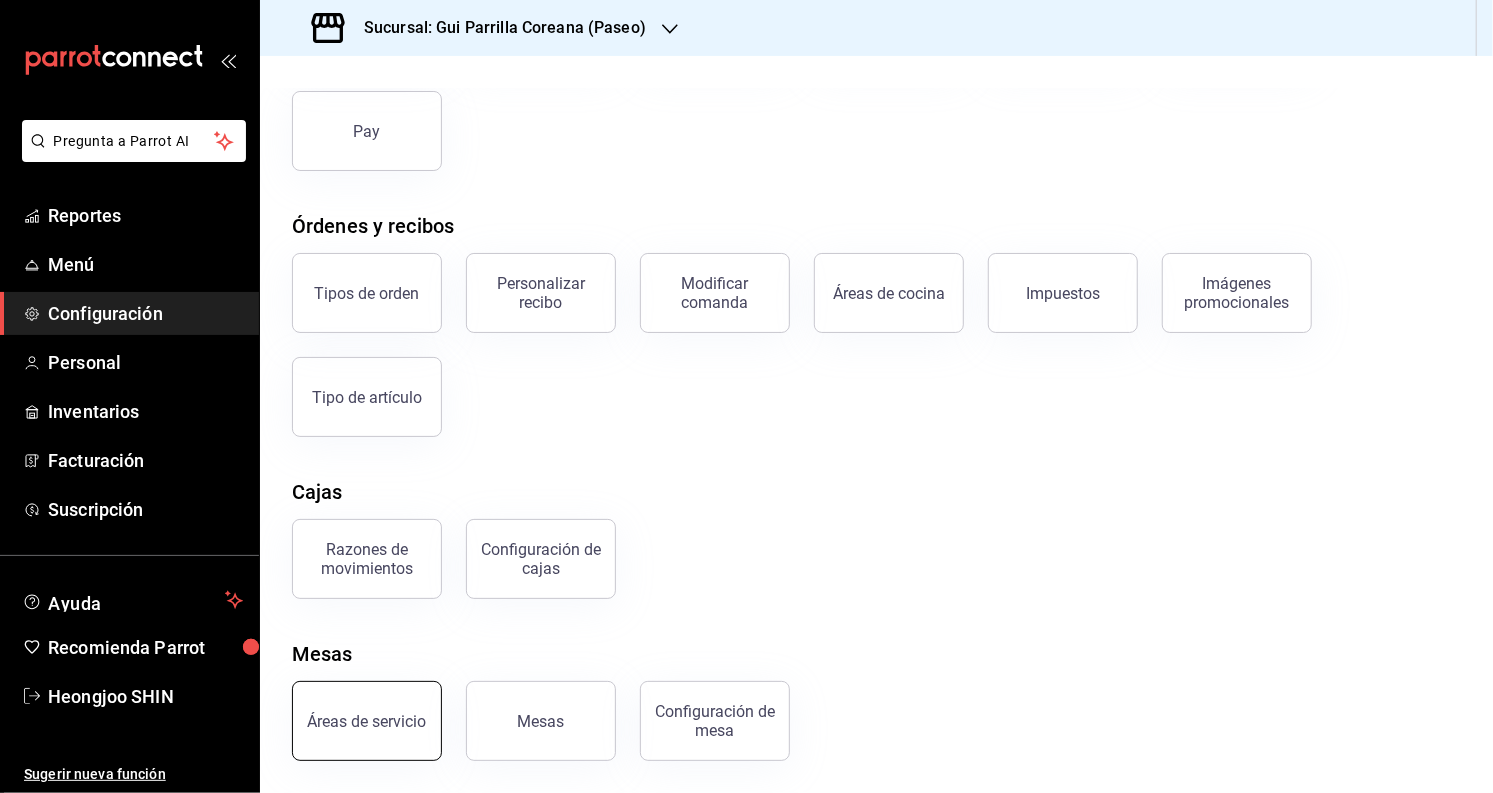 click on "Áreas de servicio" at bounding box center [367, 721] 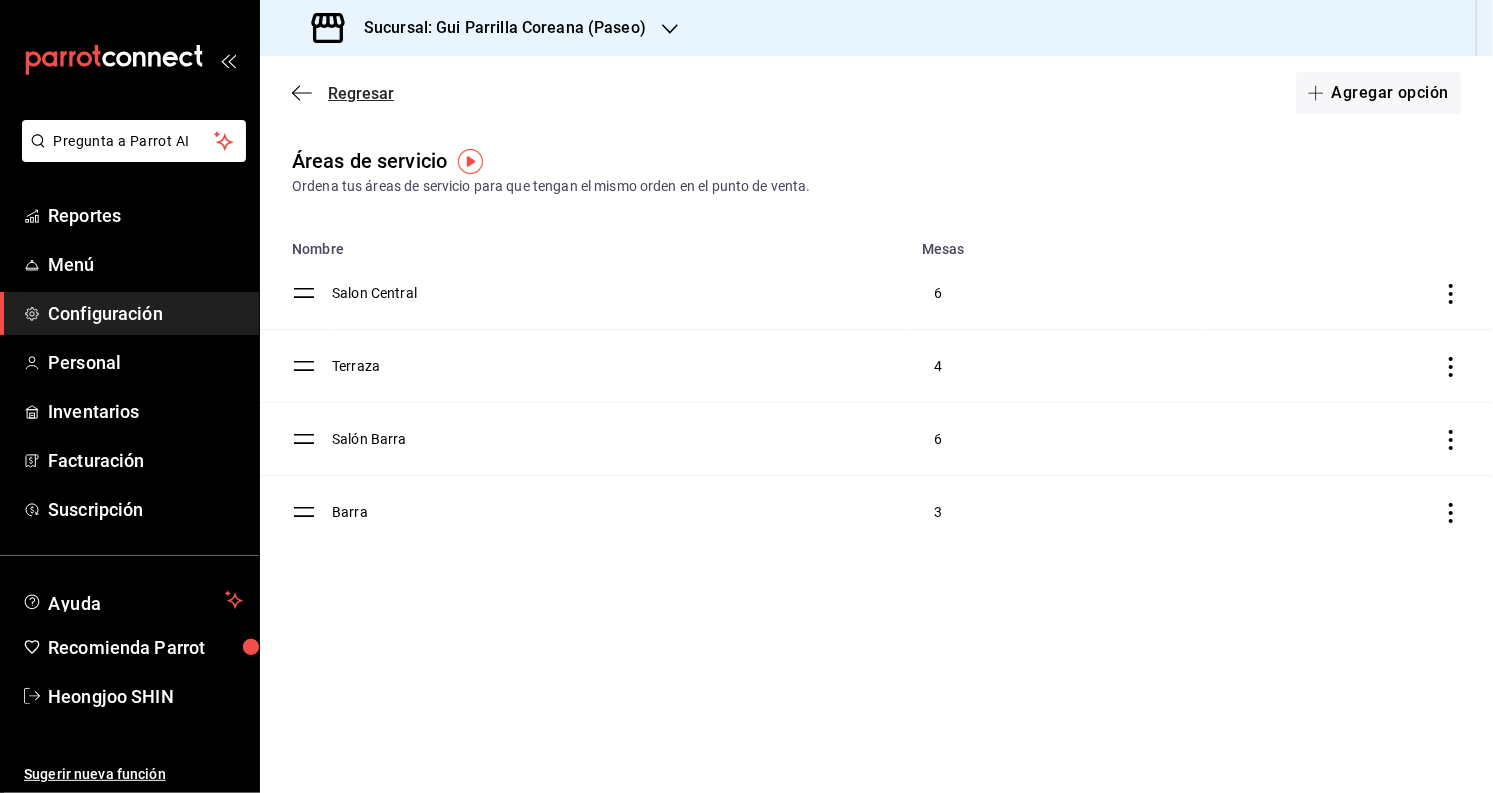 click 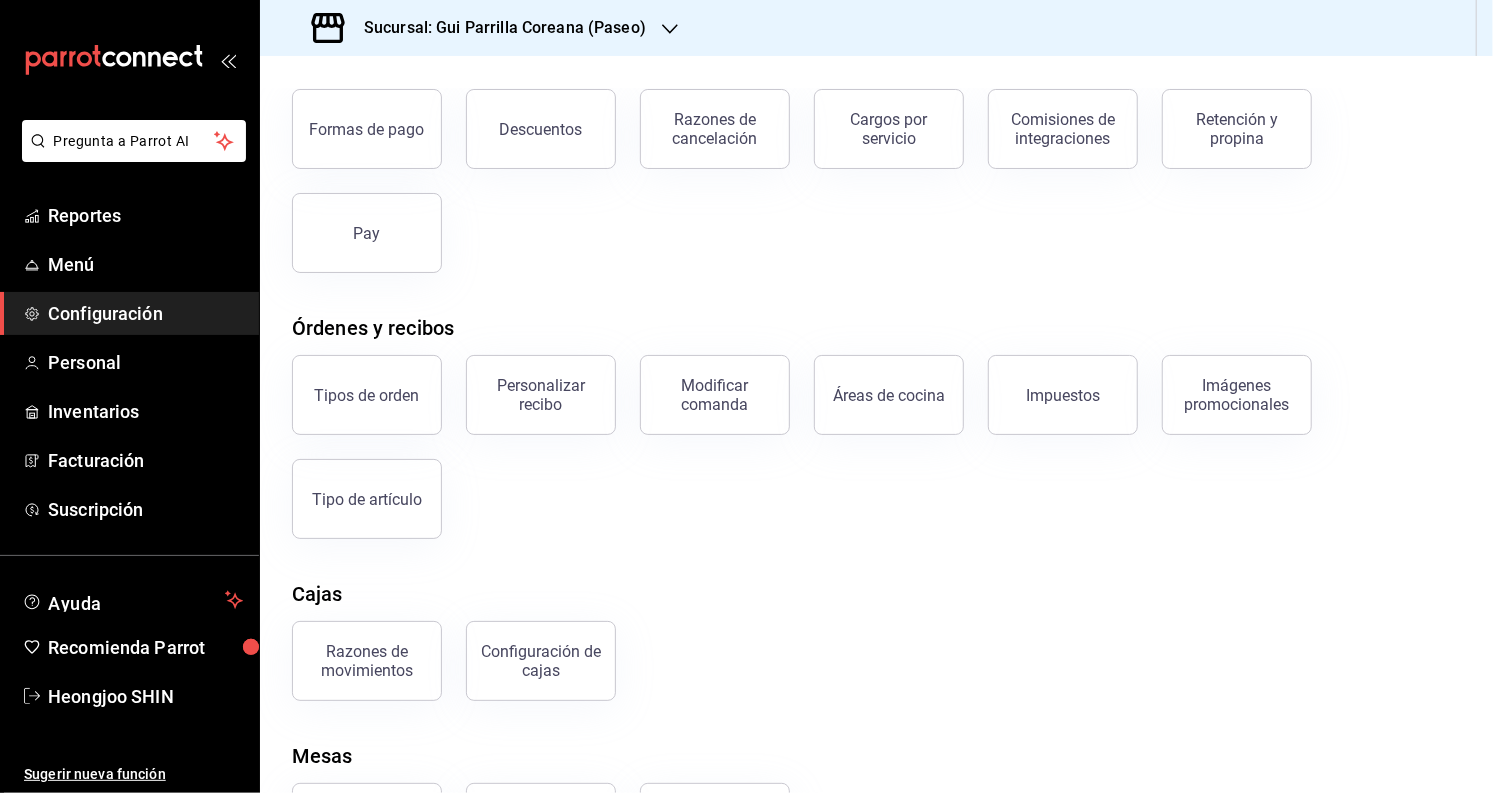 scroll, scrollTop: 221, scrollLeft: 0, axis: vertical 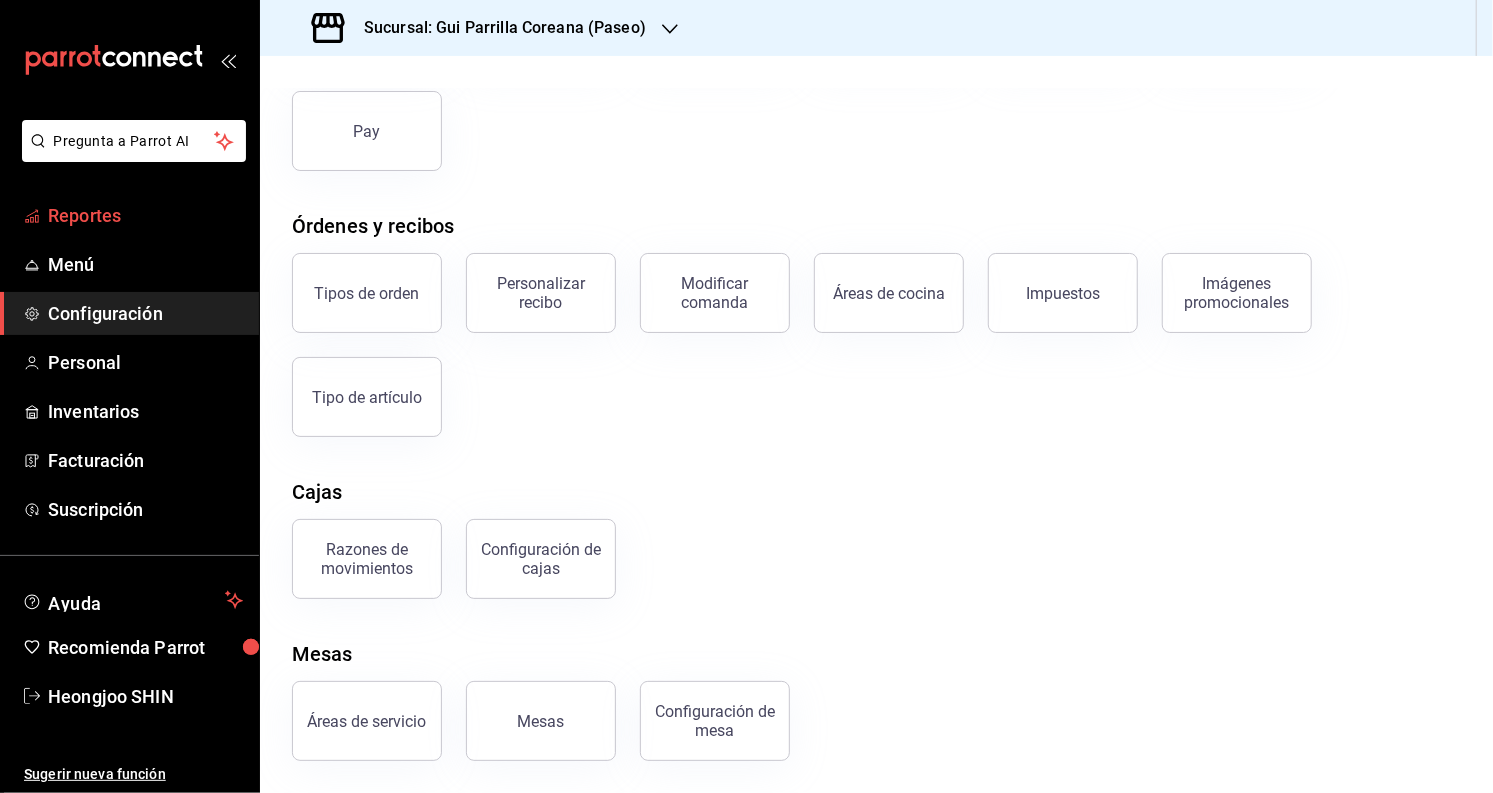 click on "Reportes" at bounding box center (145, 215) 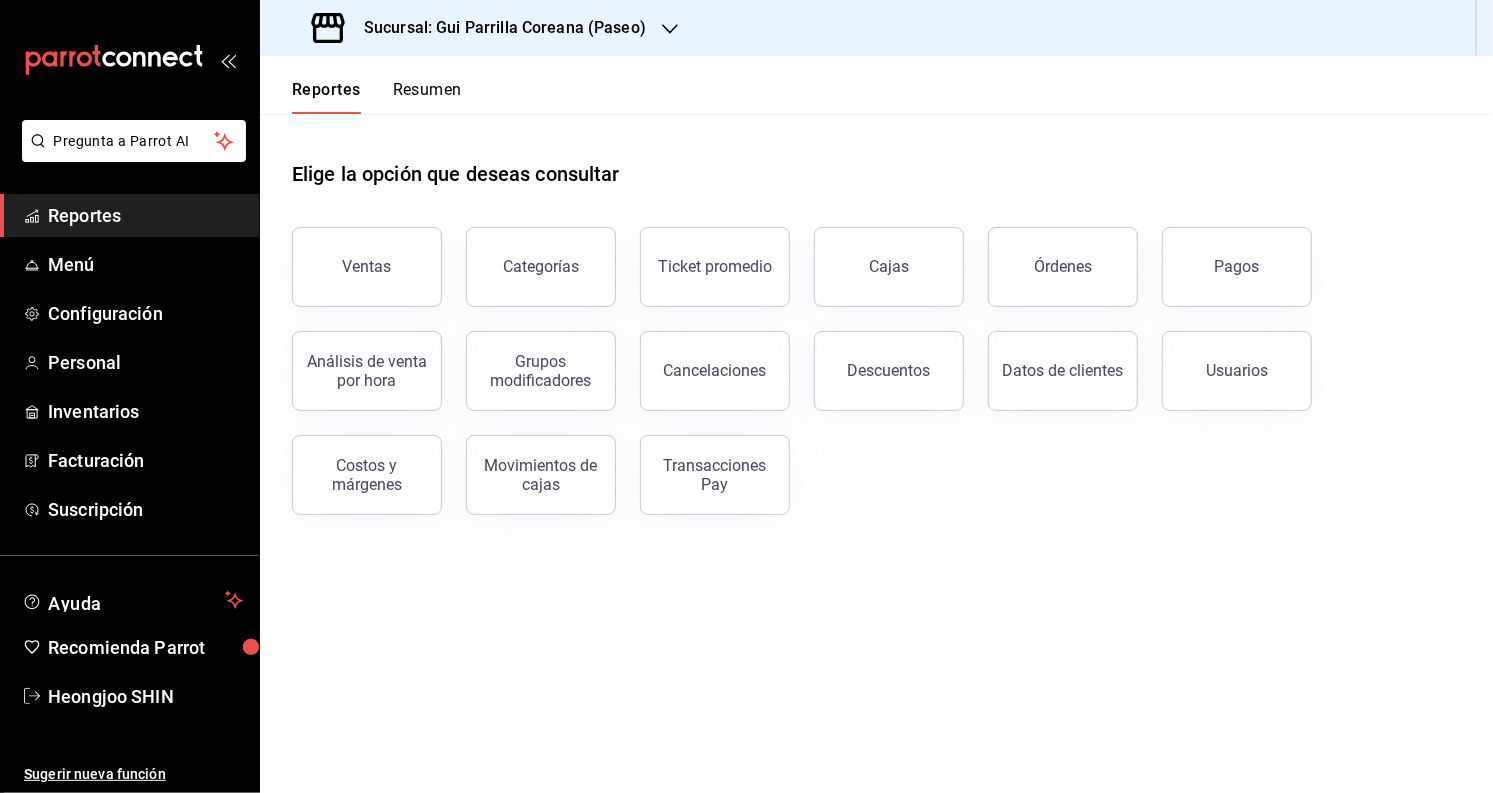 click on "Reportes" at bounding box center (145, 215) 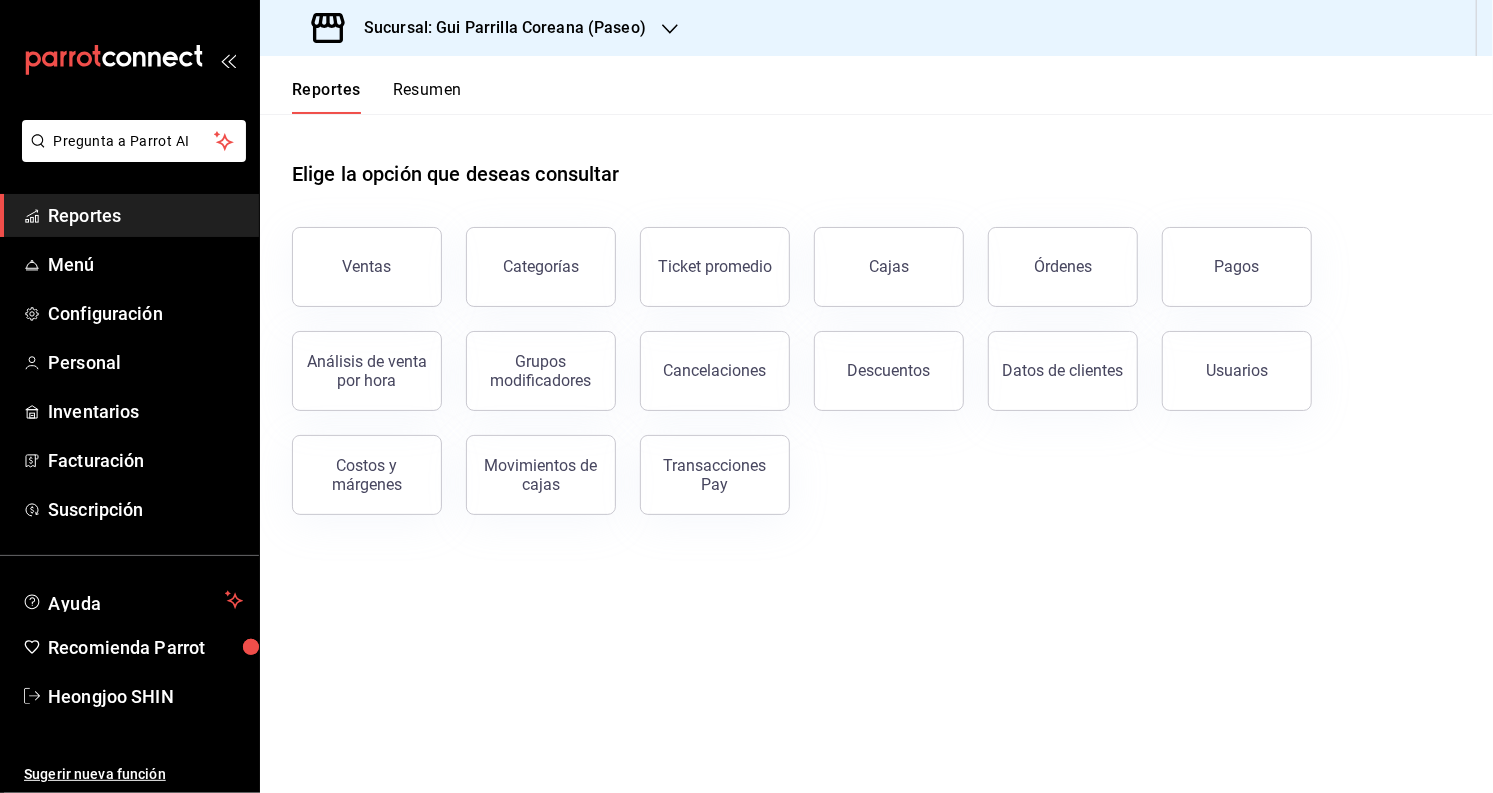 click on "Reportes" at bounding box center (145, 215) 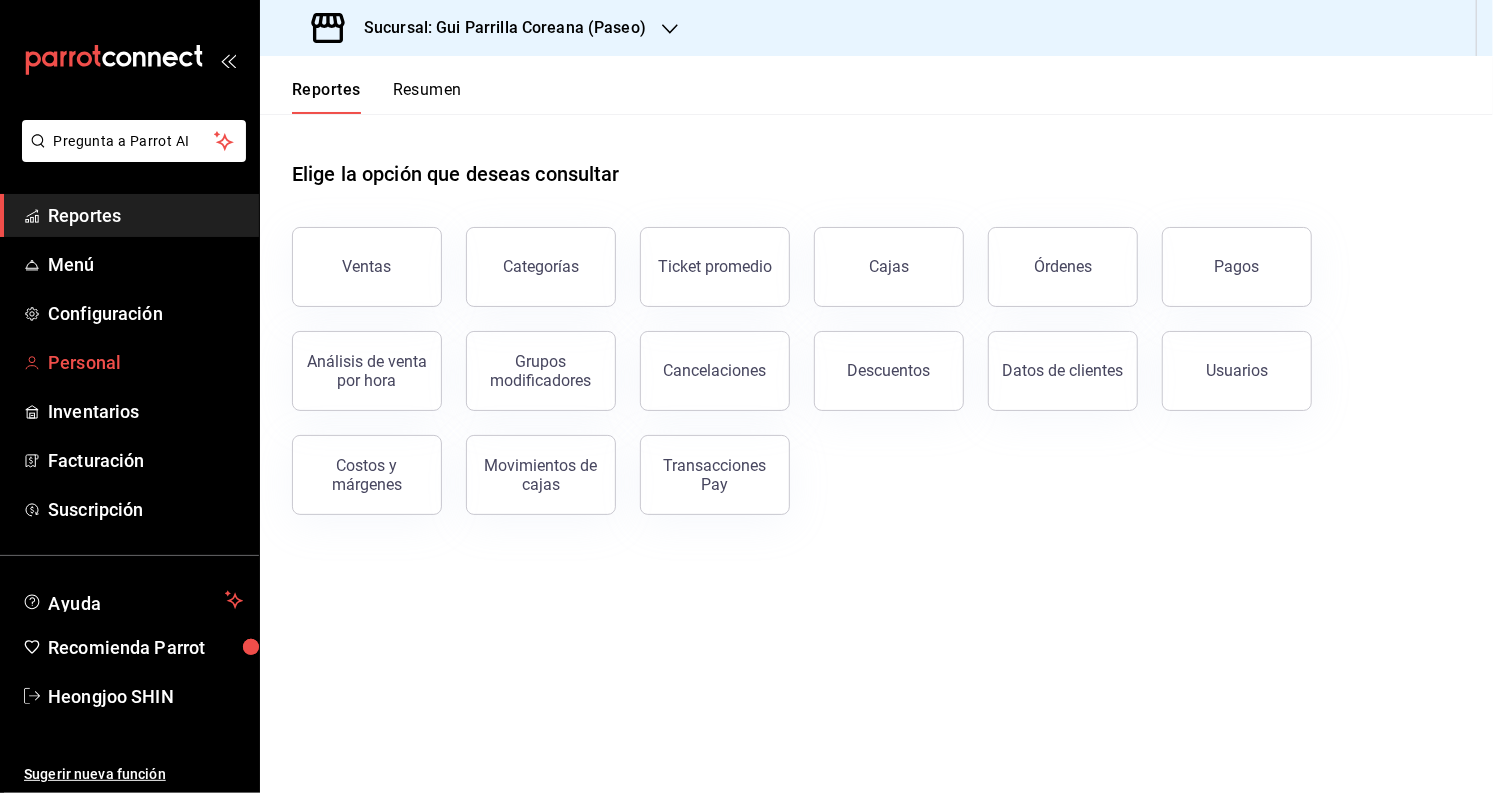 click on "Personal" at bounding box center [145, 362] 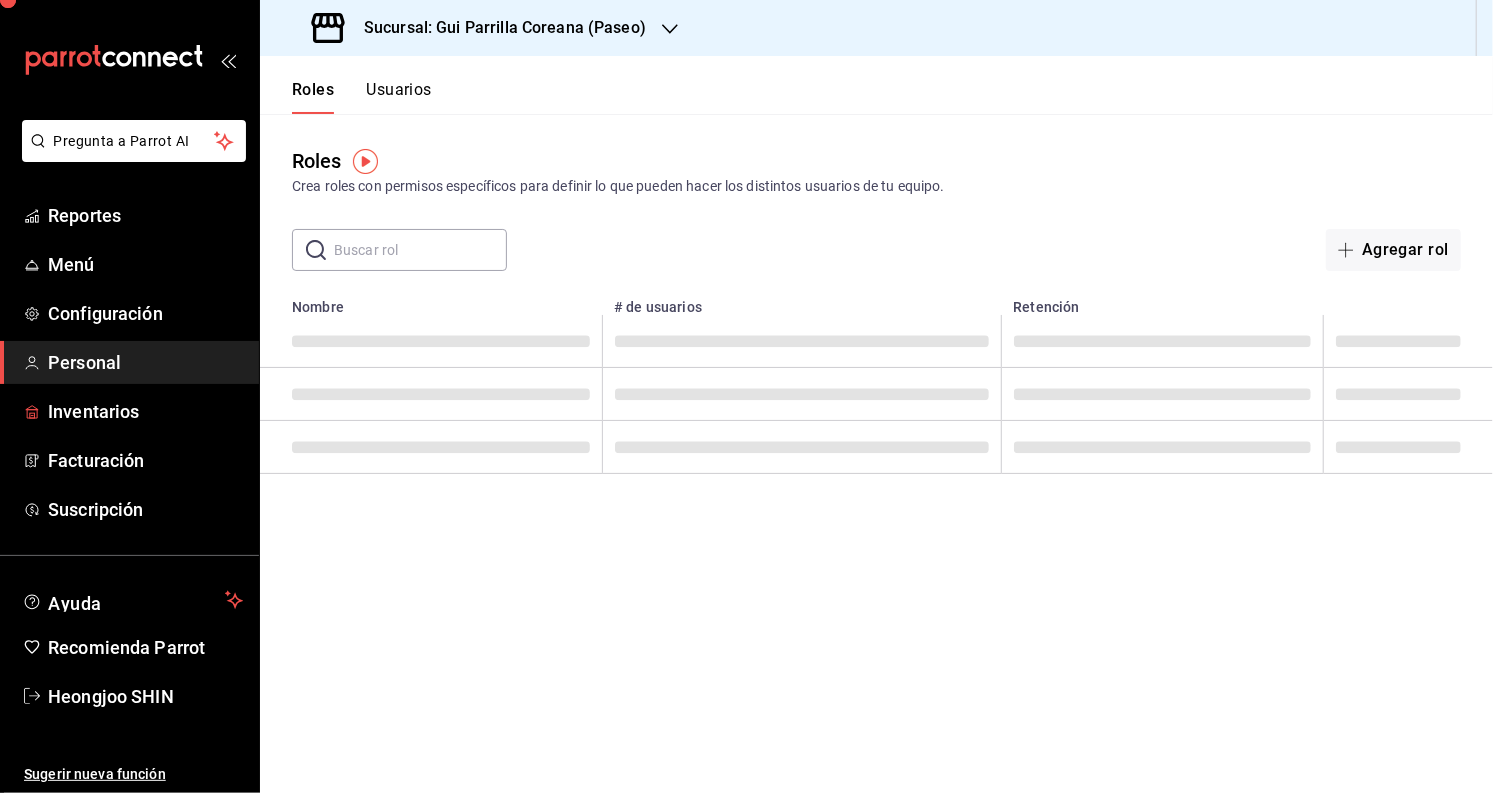 click on "Inventarios" at bounding box center [145, 411] 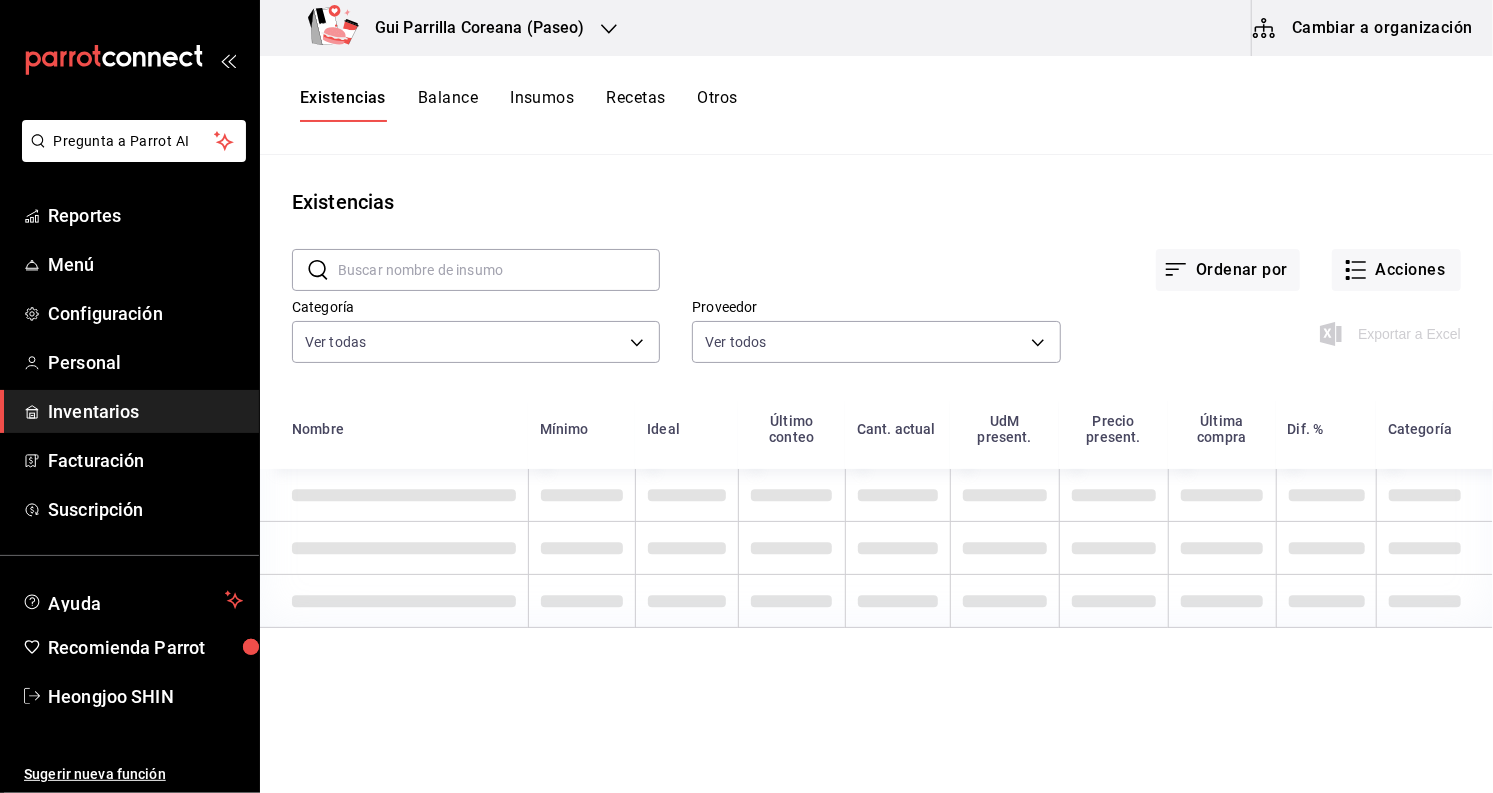 click on "Recetas" at bounding box center [635, 105] 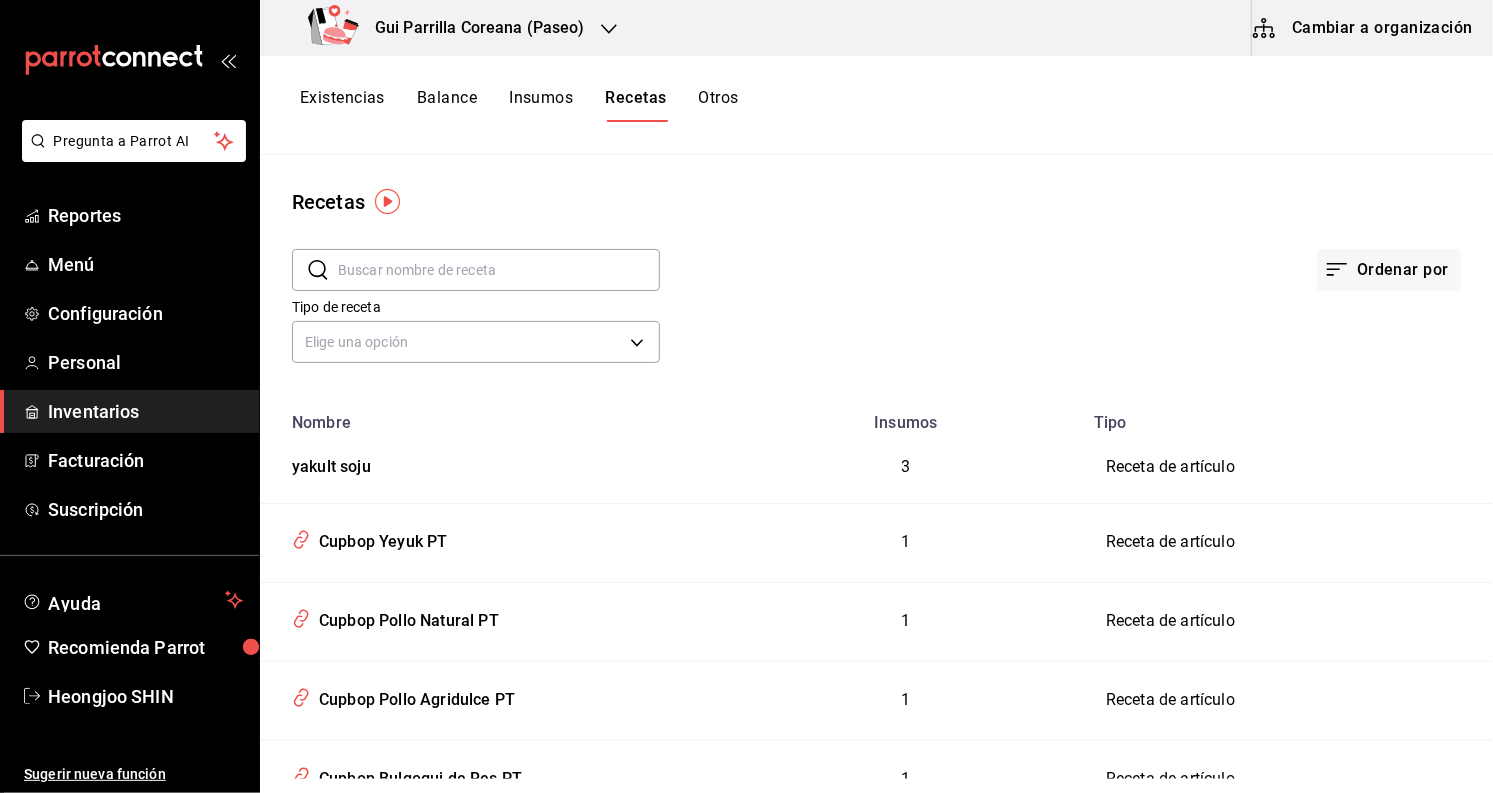 click on "Cambiar a organización" at bounding box center [1364, 28] 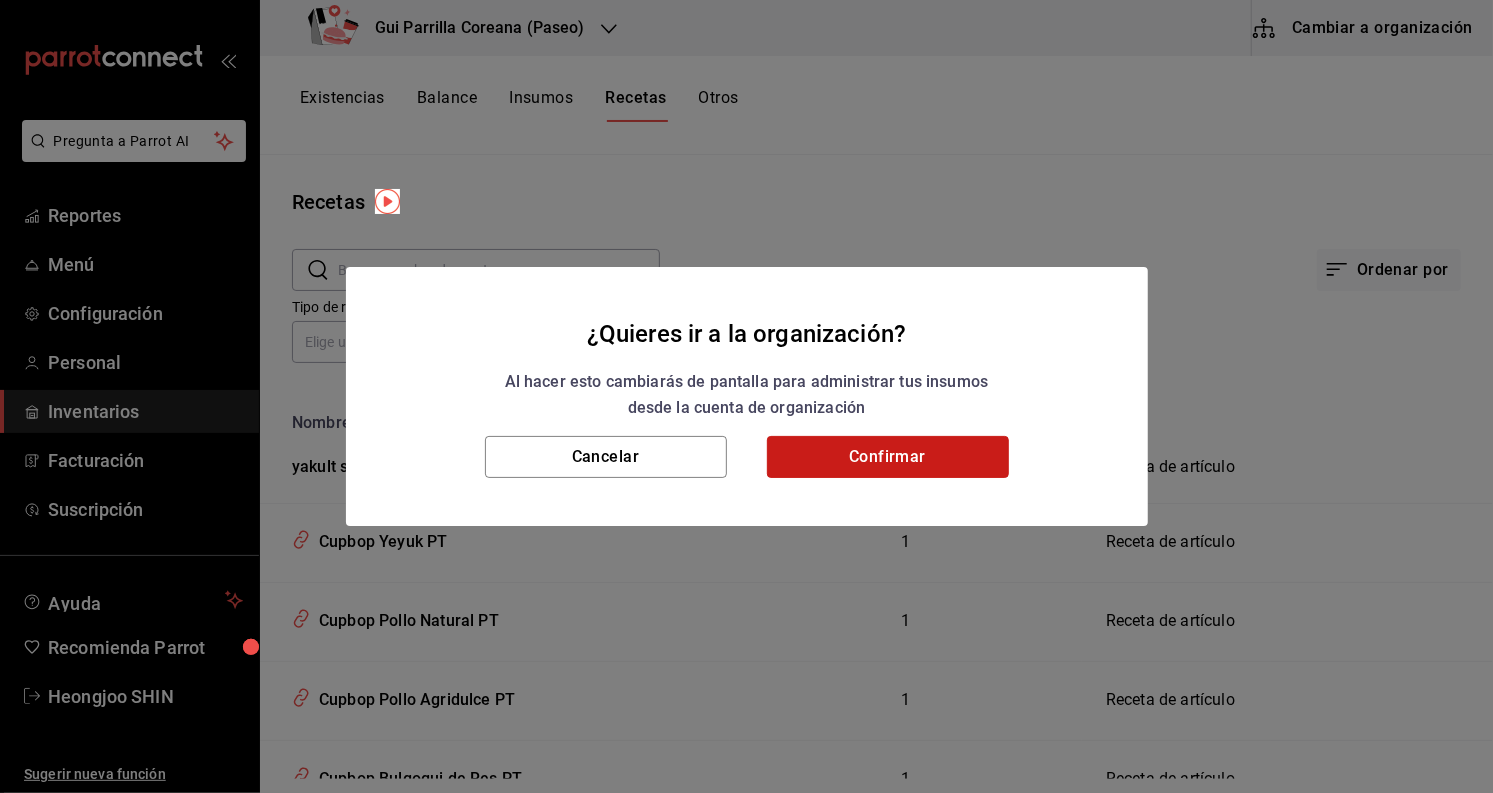 click on "Confirmar" at bounding box center [888, 457] 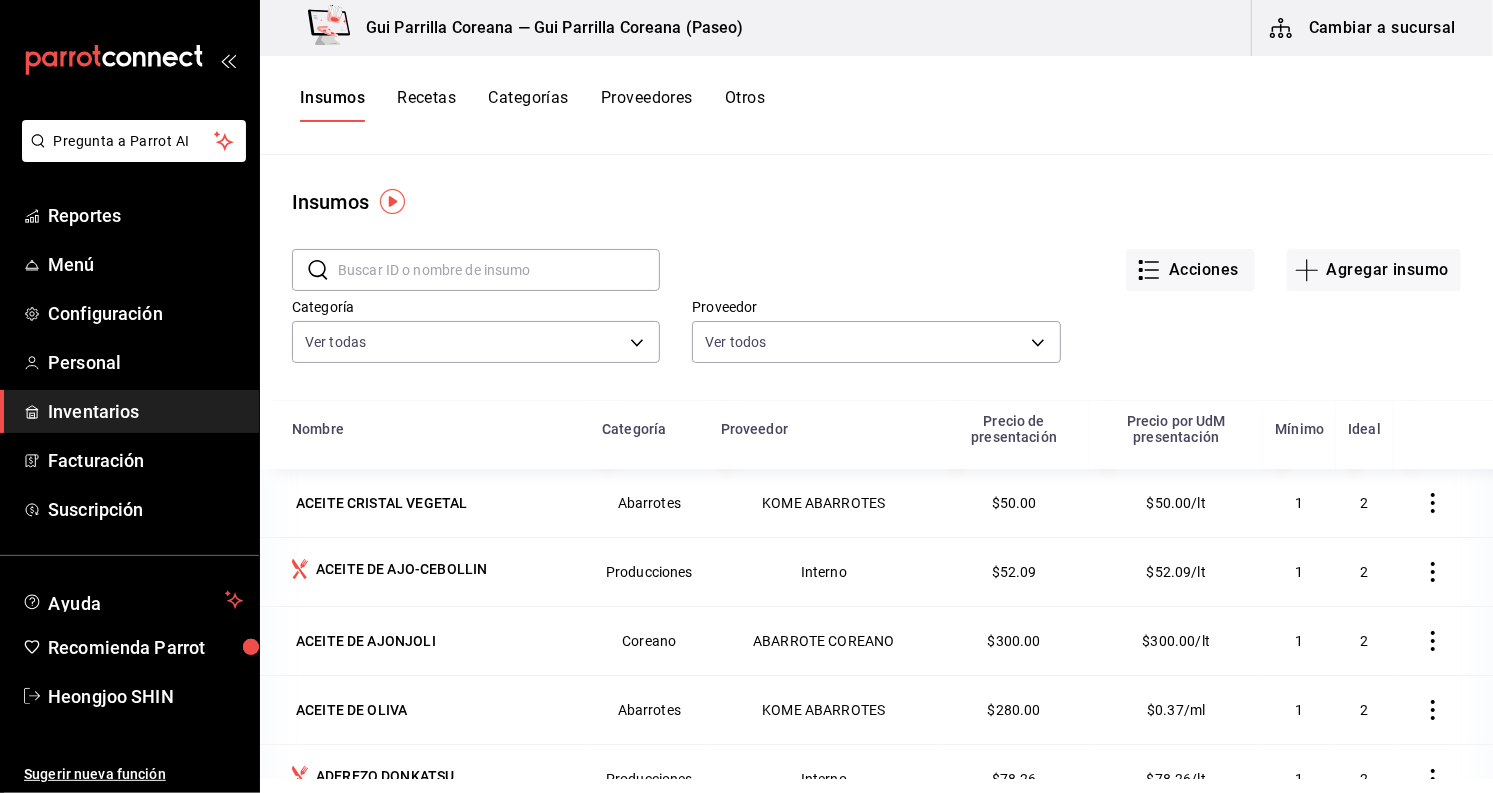 click on "Recetas" at bounding box center (426, 105) 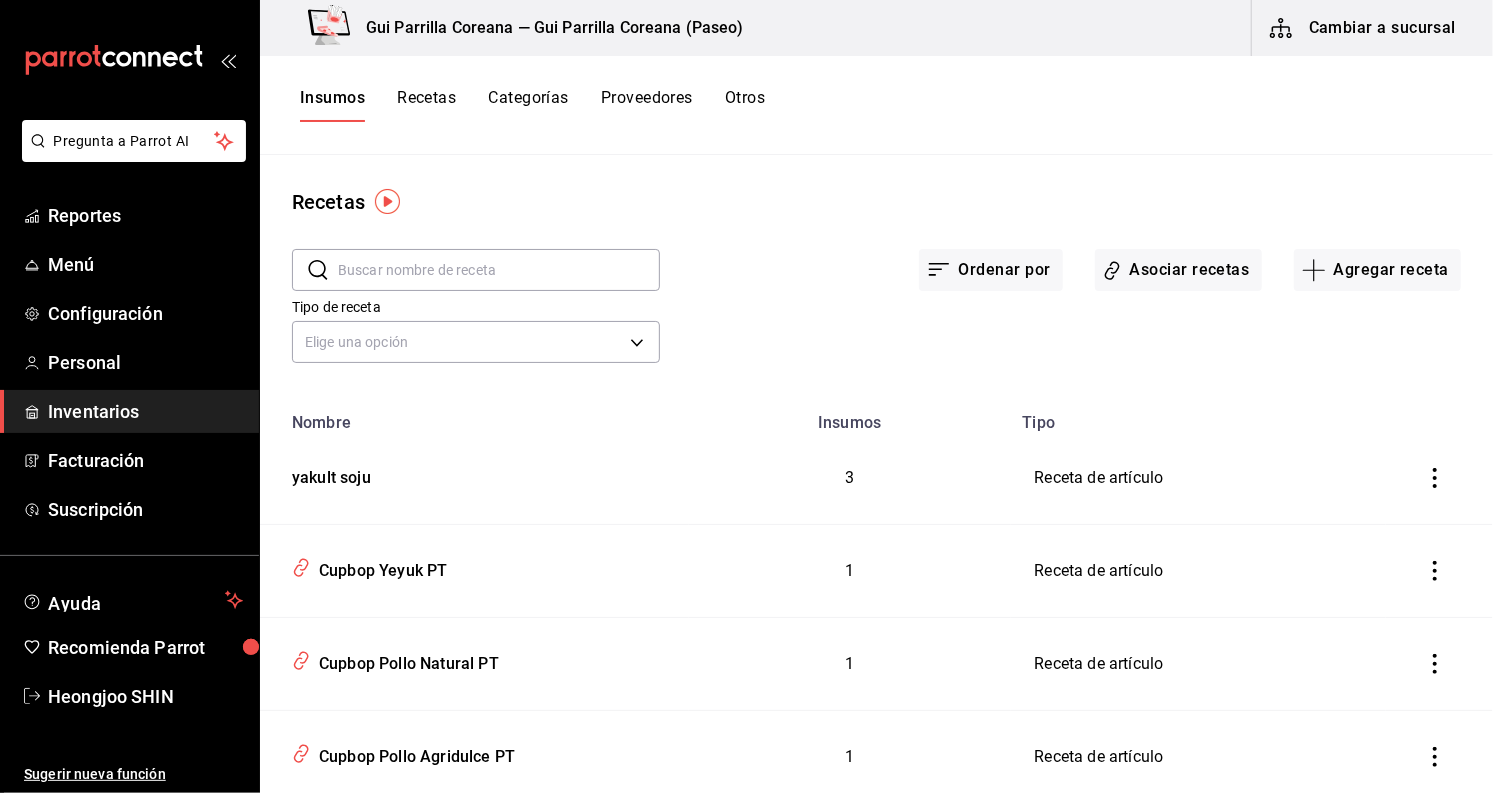 click on "Recetas" at bounding box center (426, 105) 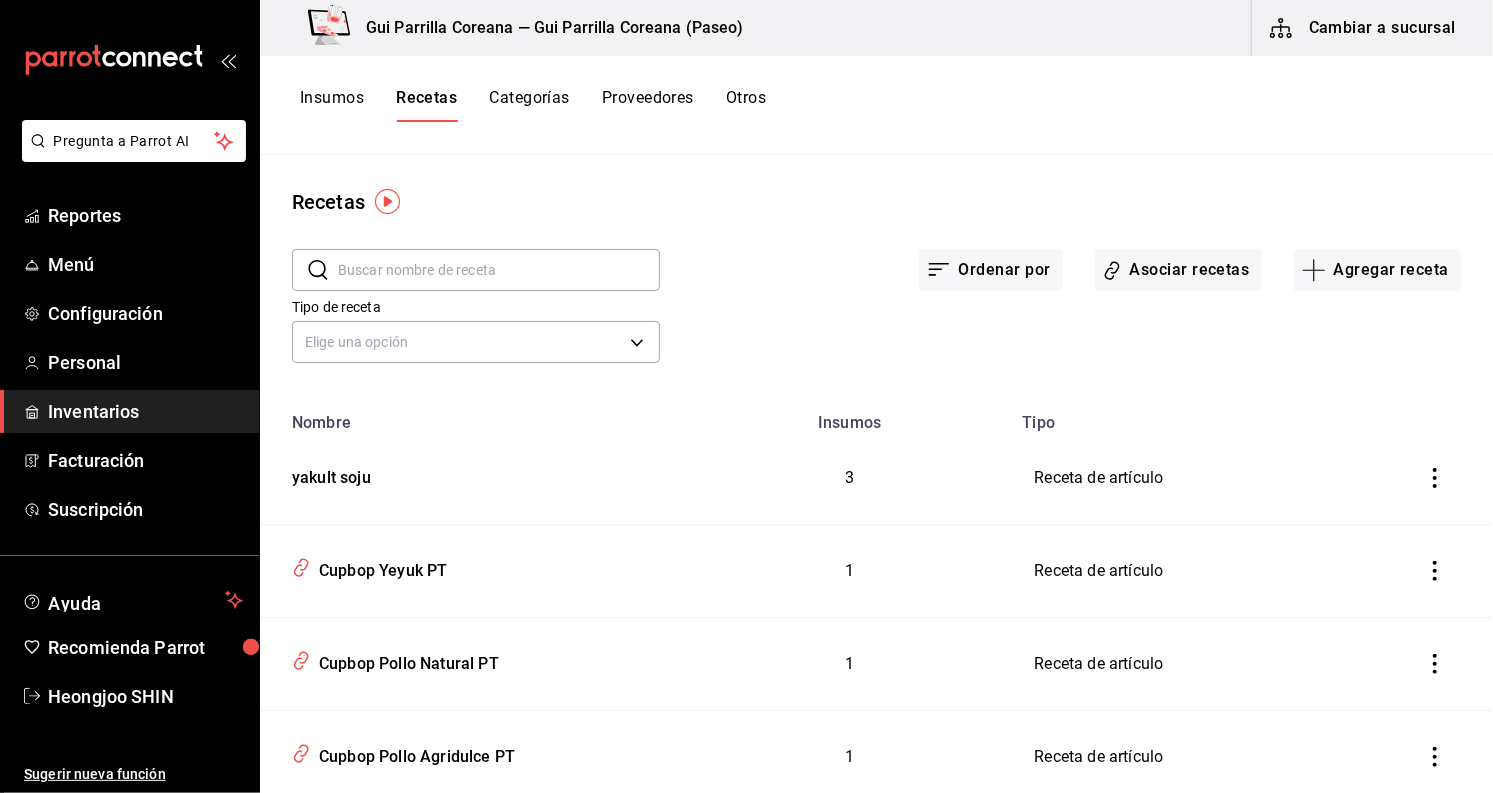 click at bounding box center (499, 270) 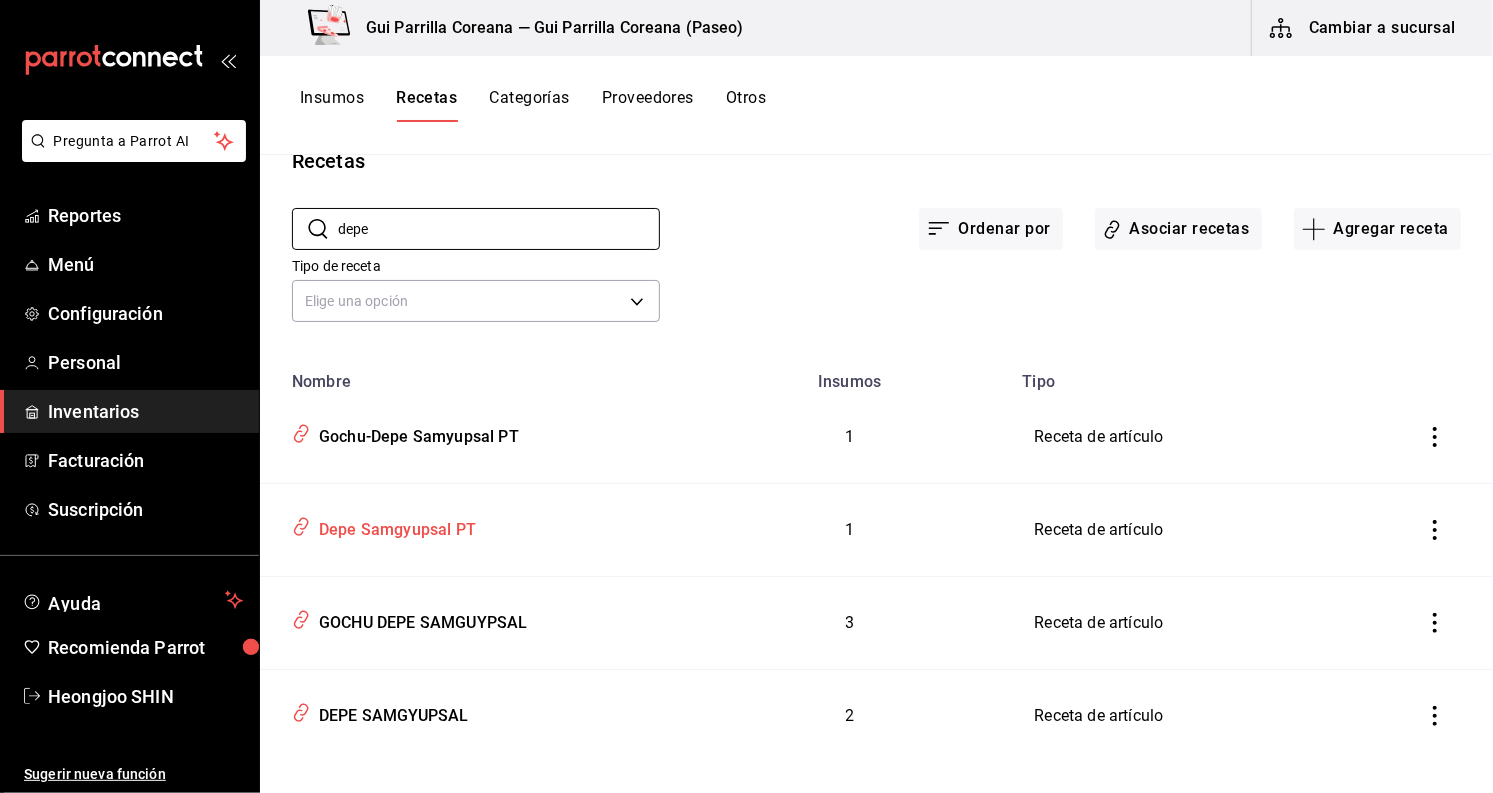 scroll, scrollTop: 64, scrollLeft: 0, axis: vertical 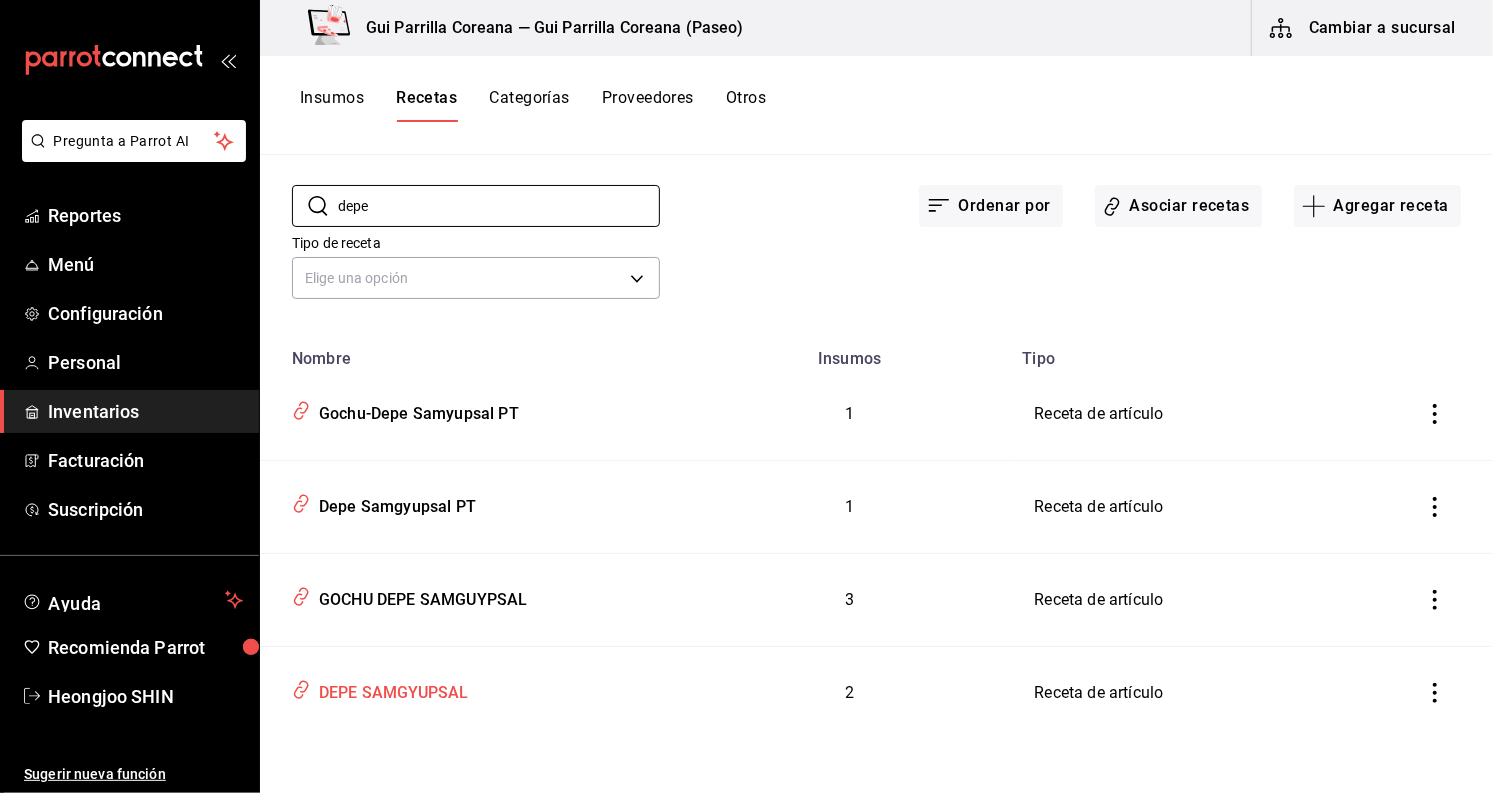 type on "depe" 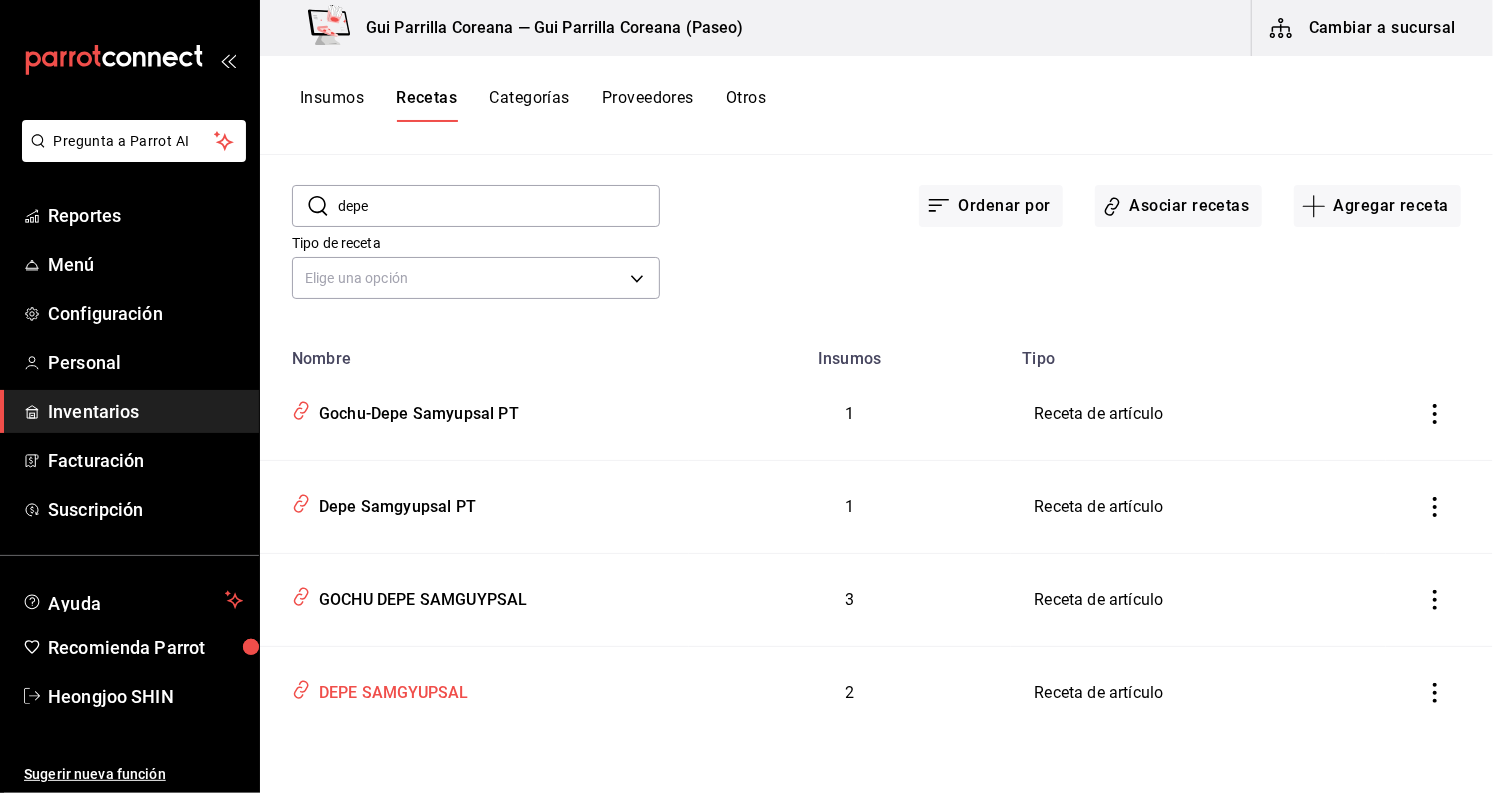 click on "DEPE SAMGYUPSAL" at bounding box center [390, 689] 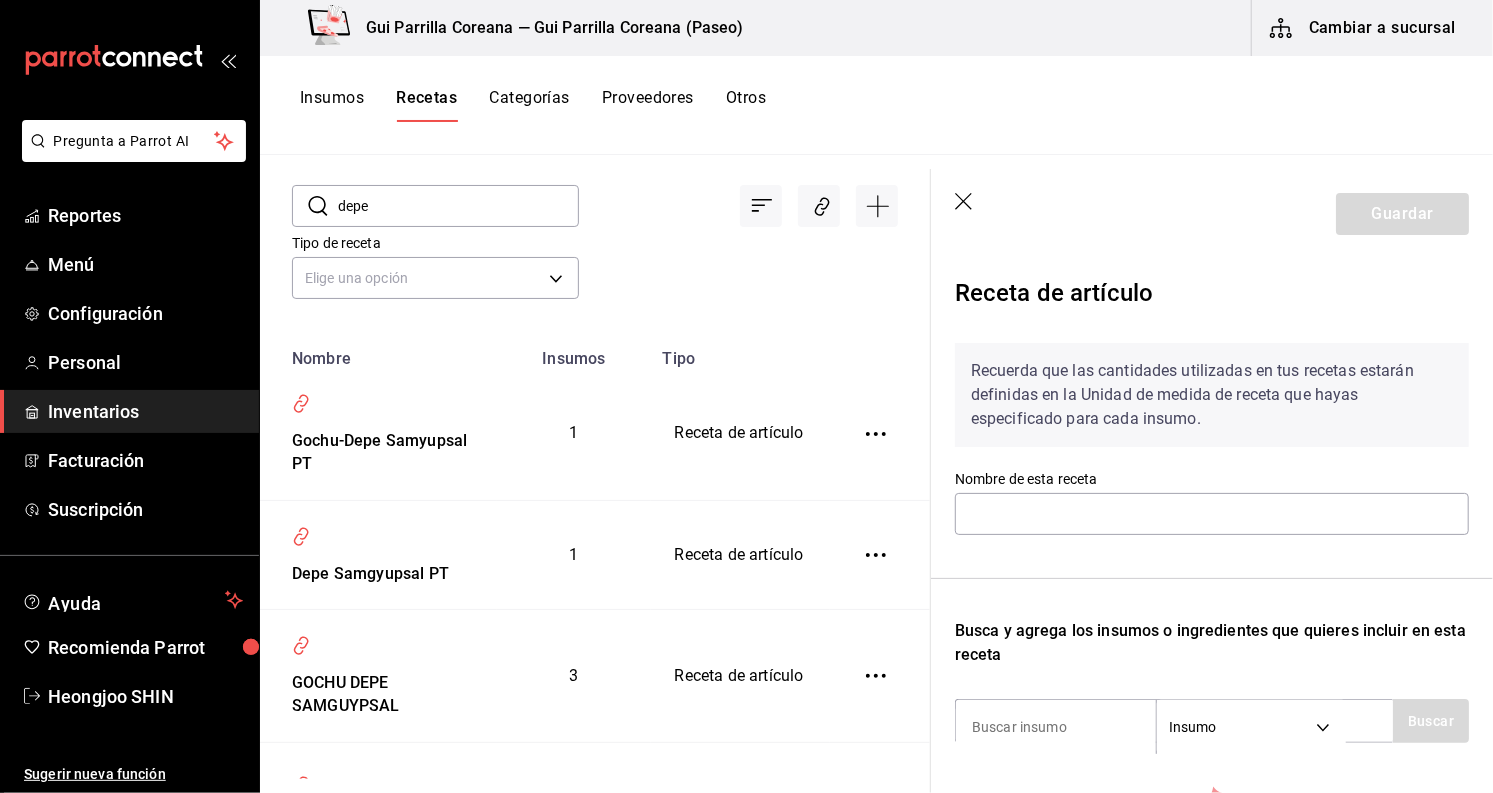 type on "DEPE SAMGYUPSAL" 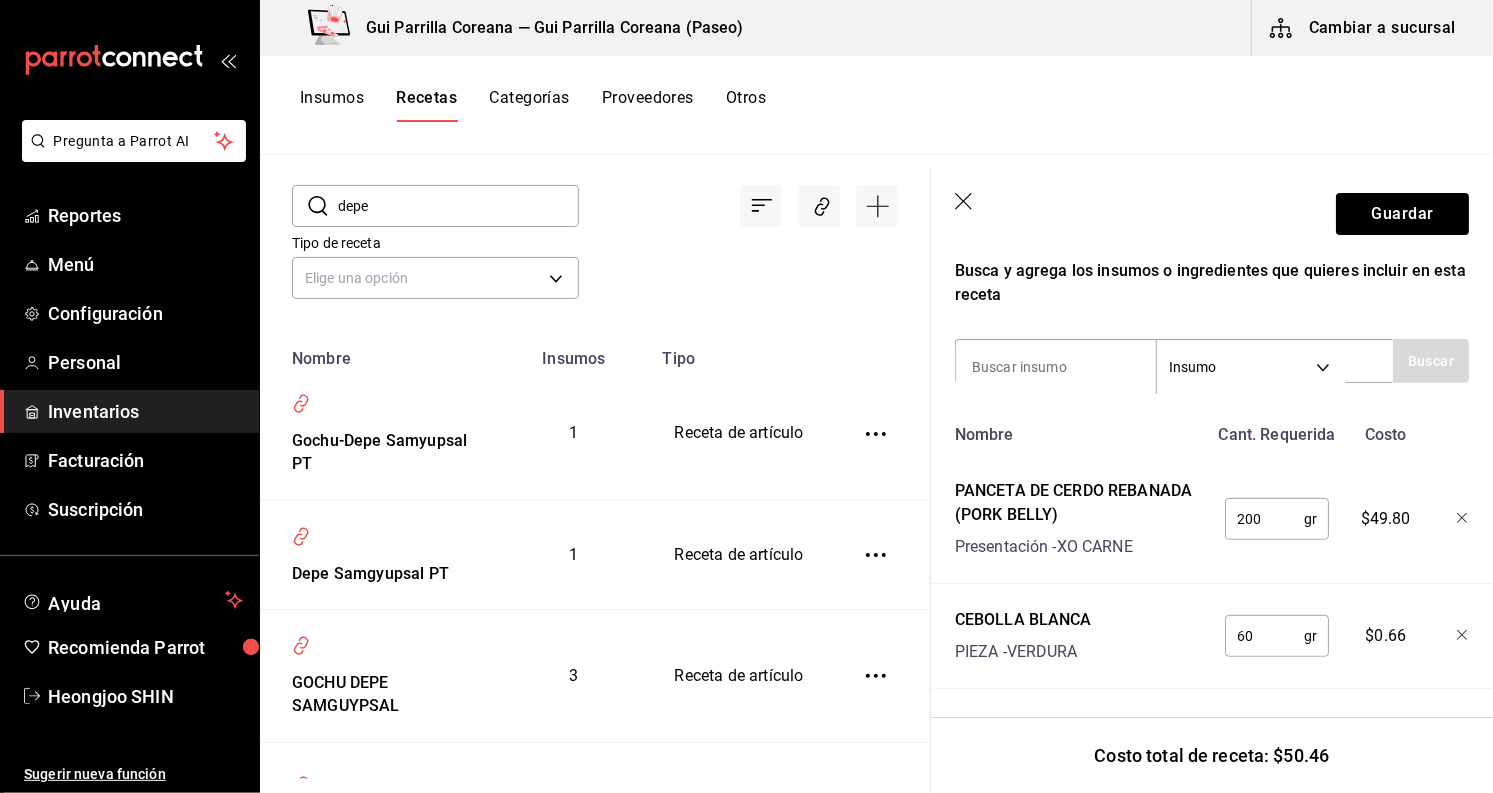 scroll, scrollTop: 376, scrollLeft: 0, axis: vertical 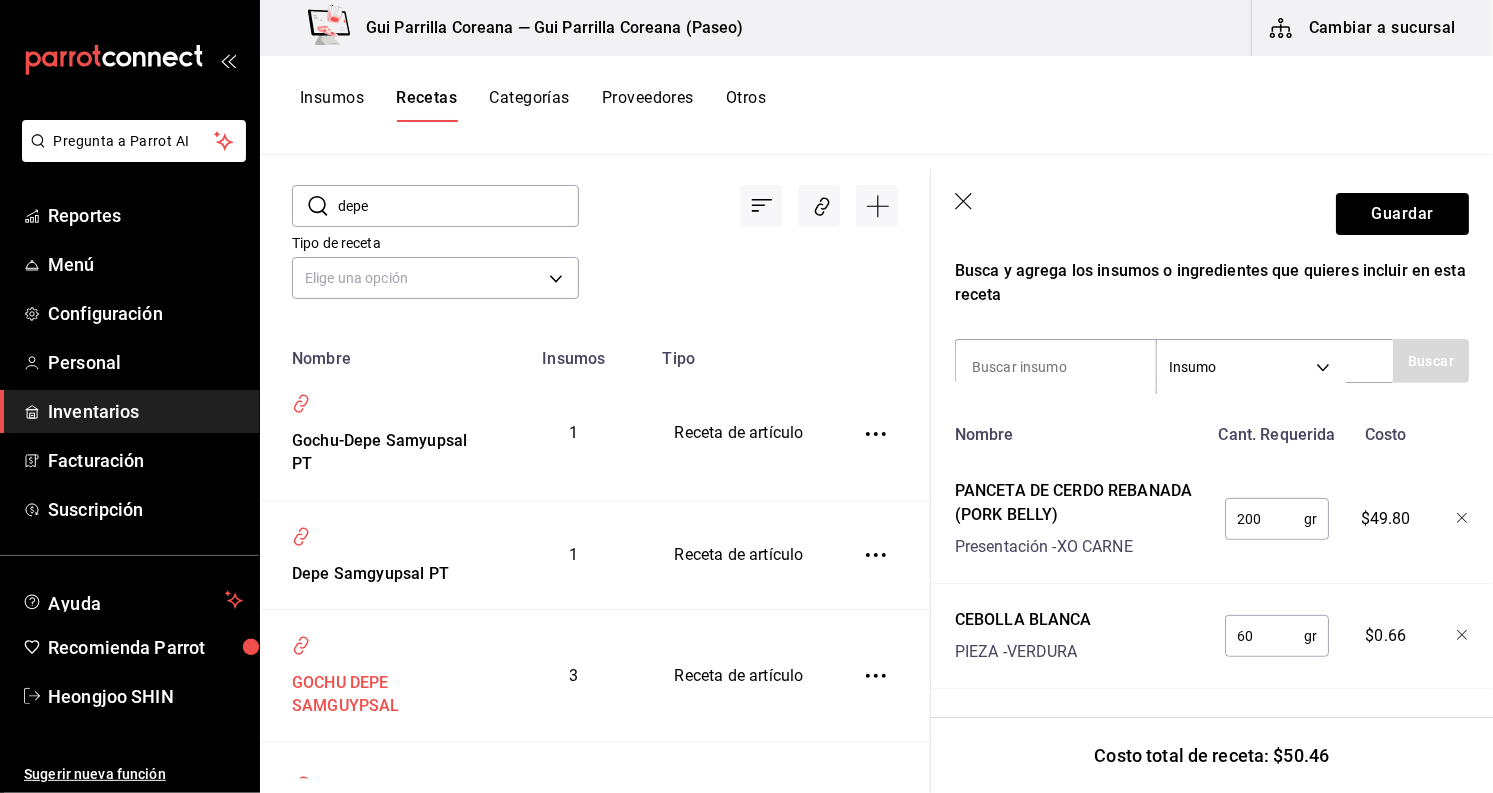 click on "GOCHU DEPE SAMGUYPSAL" at bounding box center [378, 691] 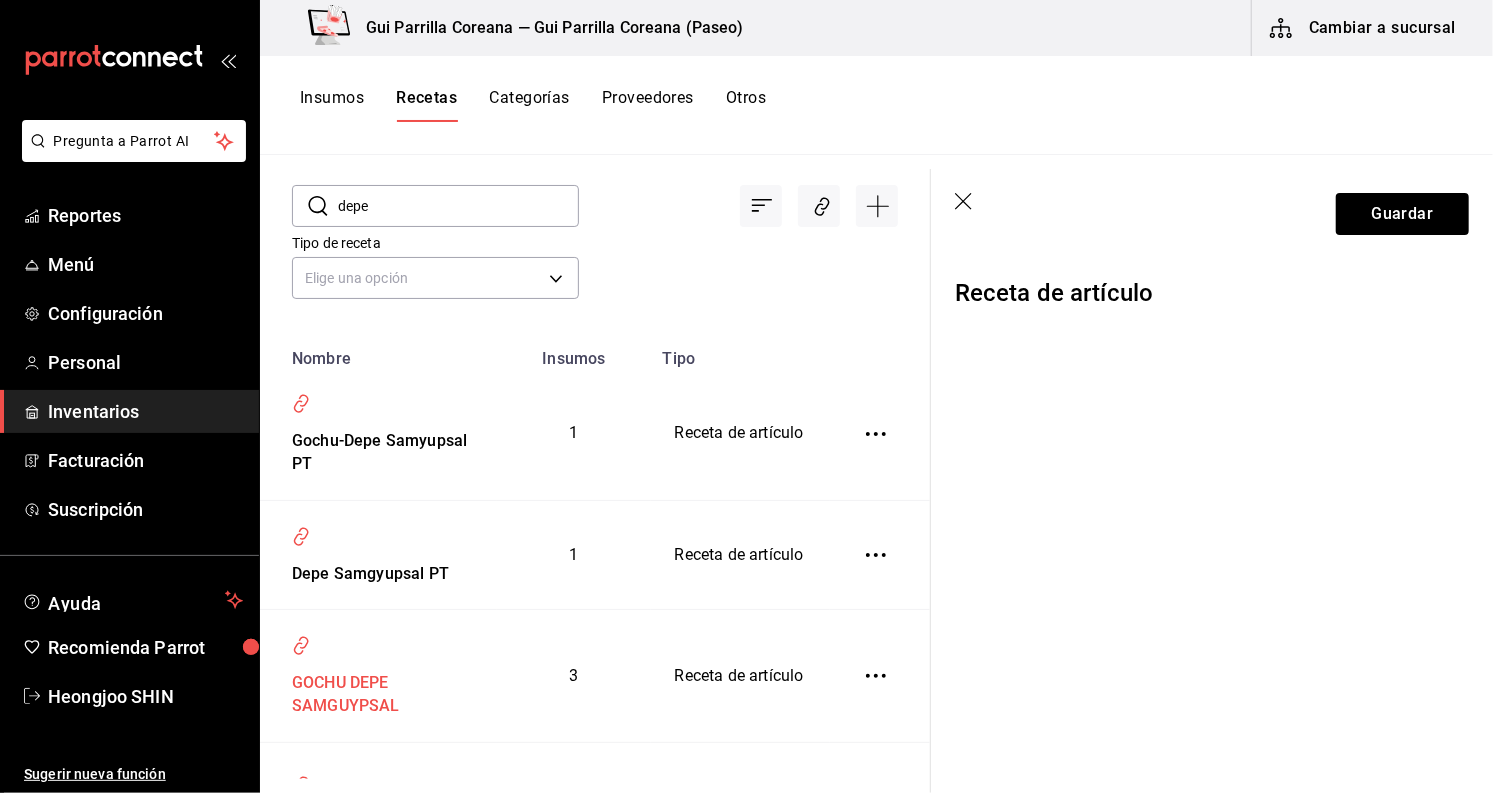 scroll, scrollTop: 0, scrollLeft: 0, axis: both 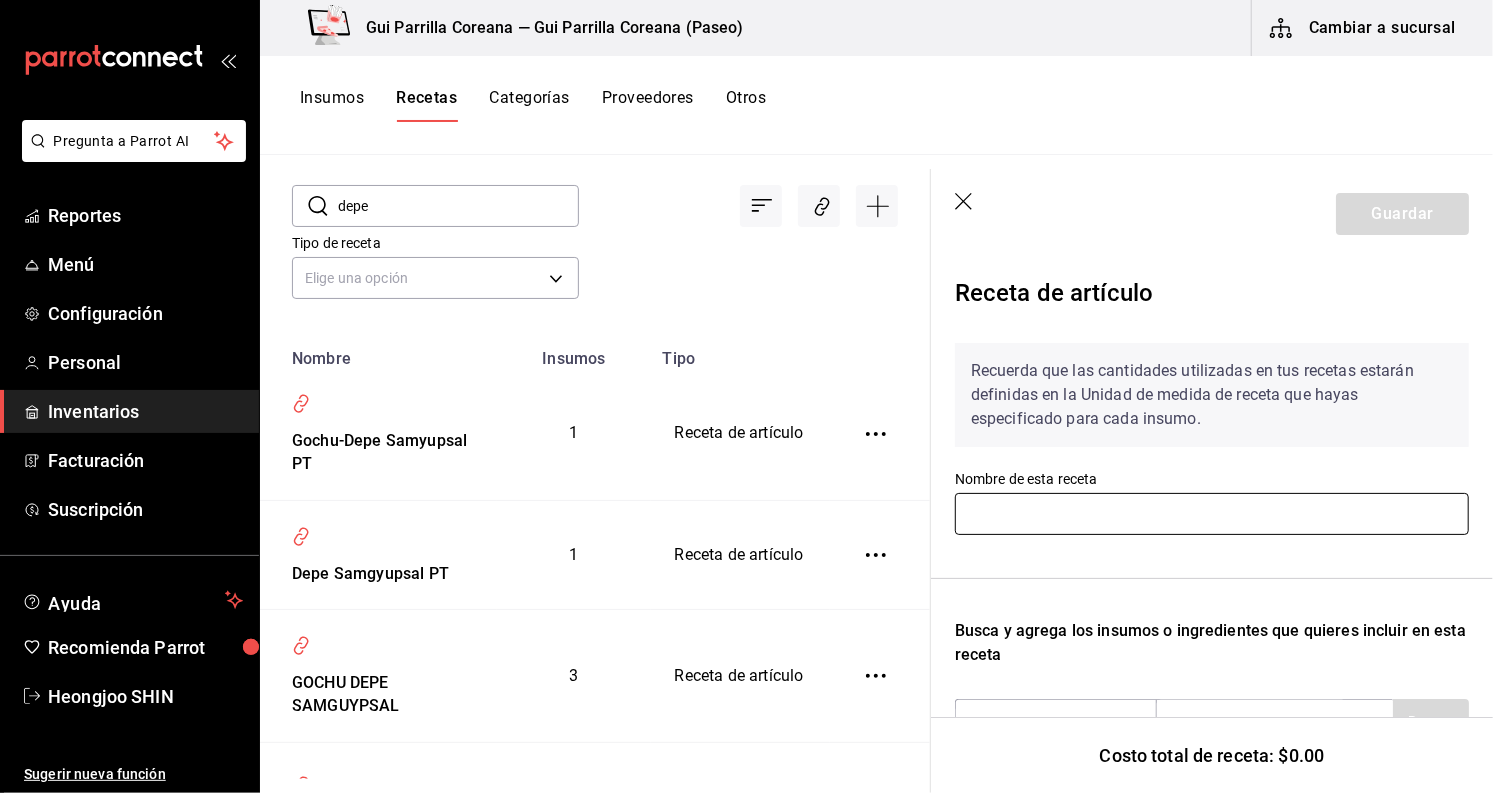 type on "GOCHU DEPE SAMGUYPSAL" 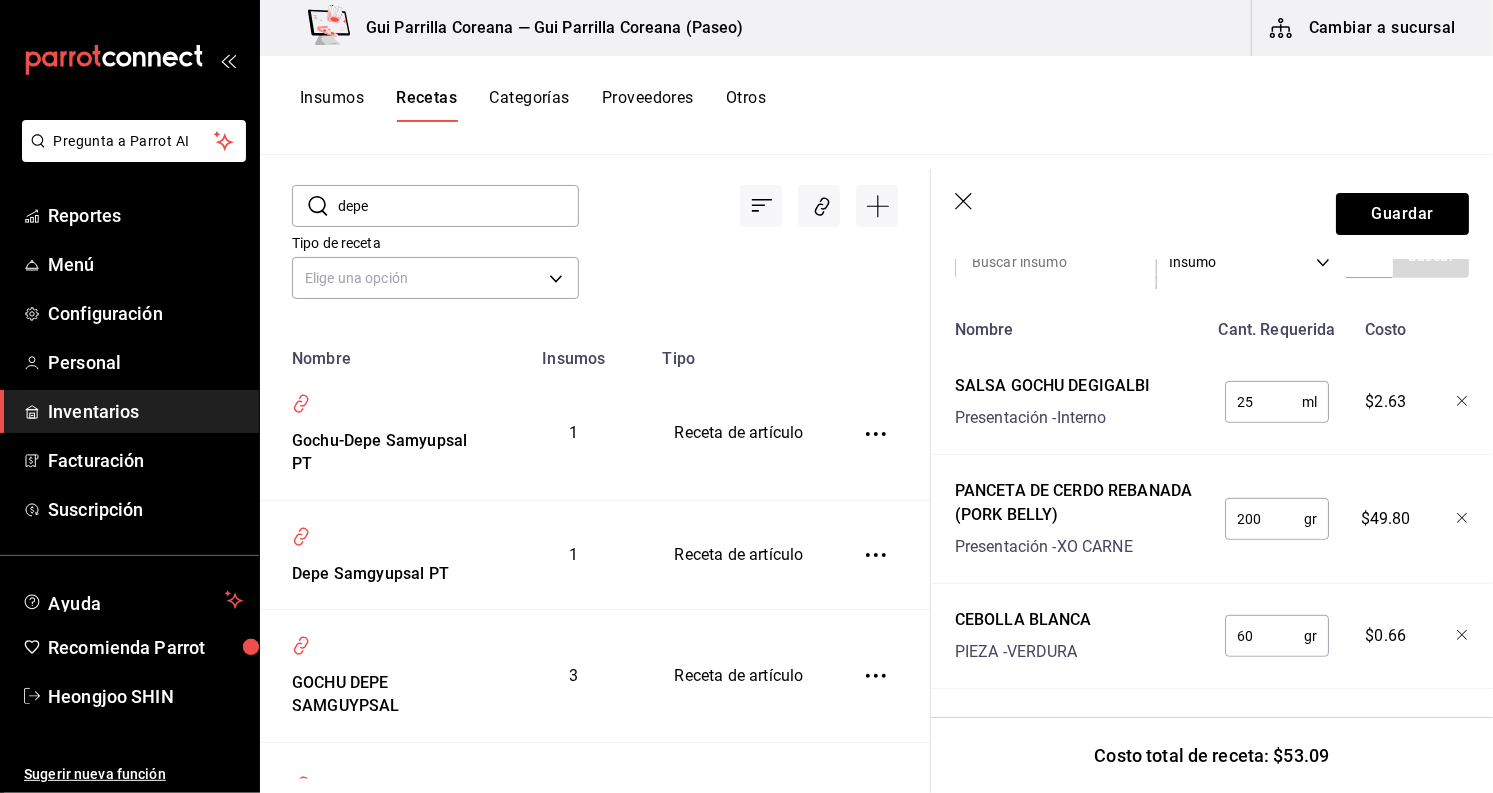 scroll, scrollTop: 481, scrollLeft: 0, axis: vertical 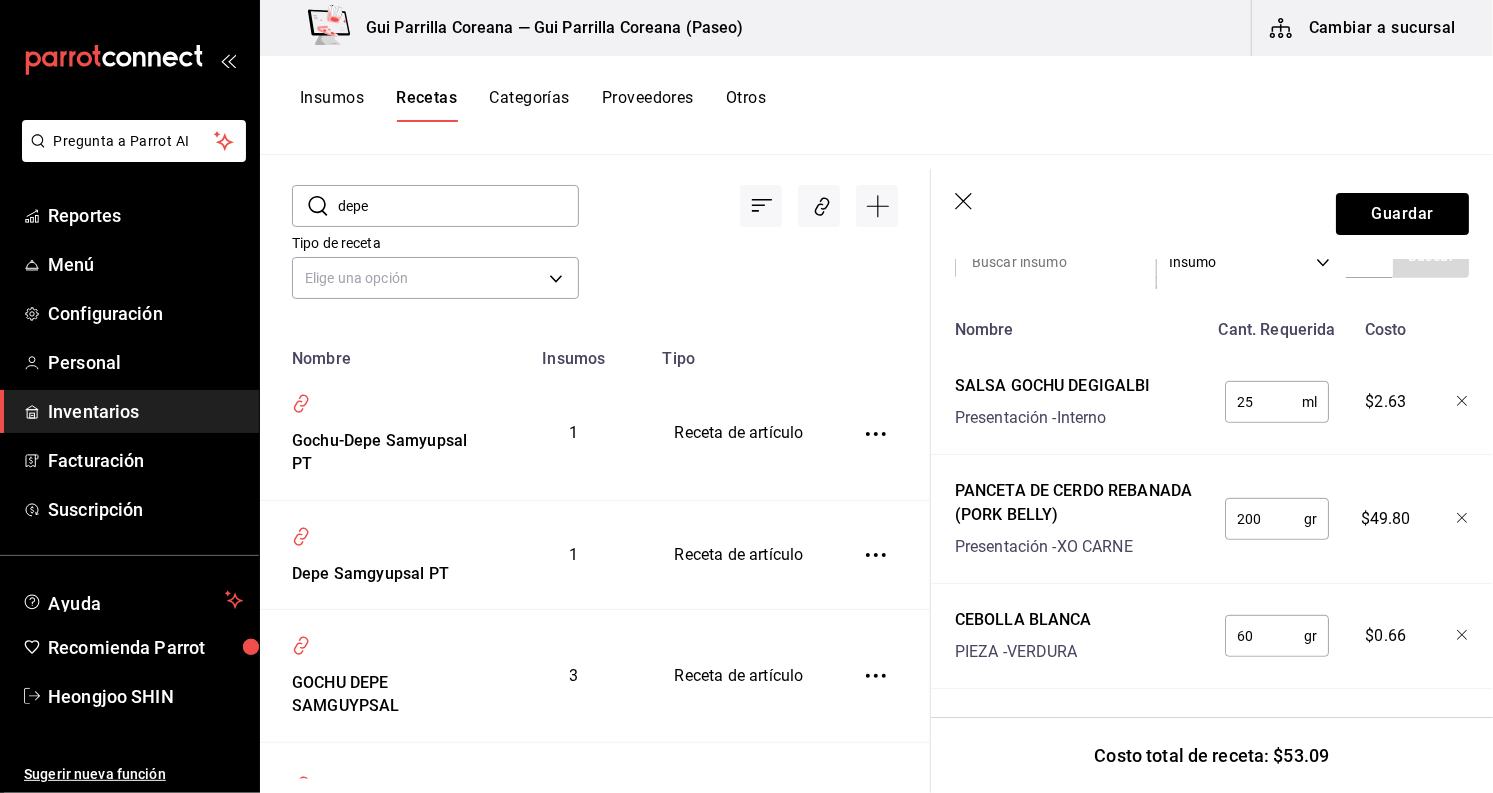 drag, startPoint x: 396, startPoint y: 204, endPoint x: 310, endPoint y: 204, distance: 86 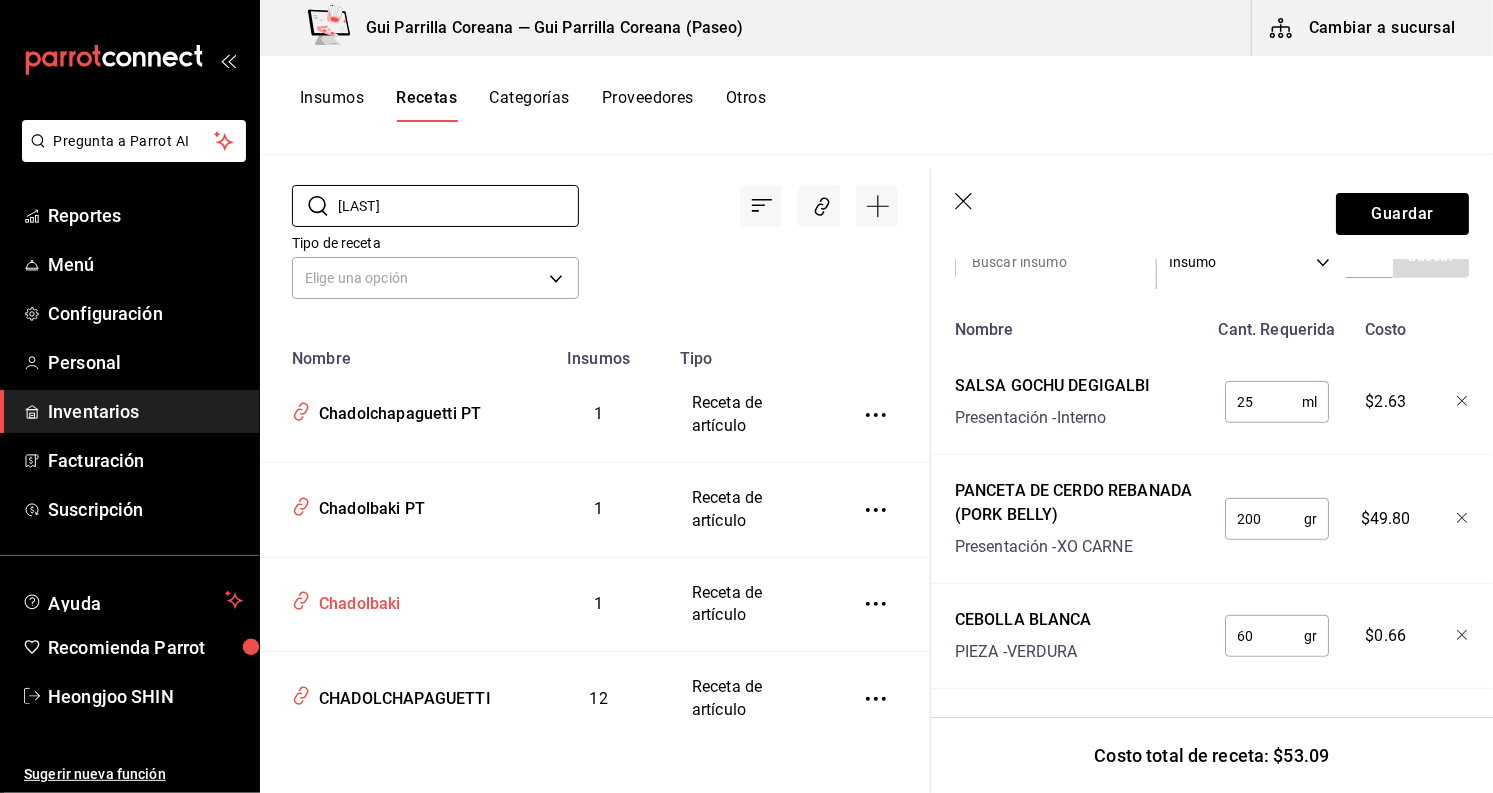 type on "chado" 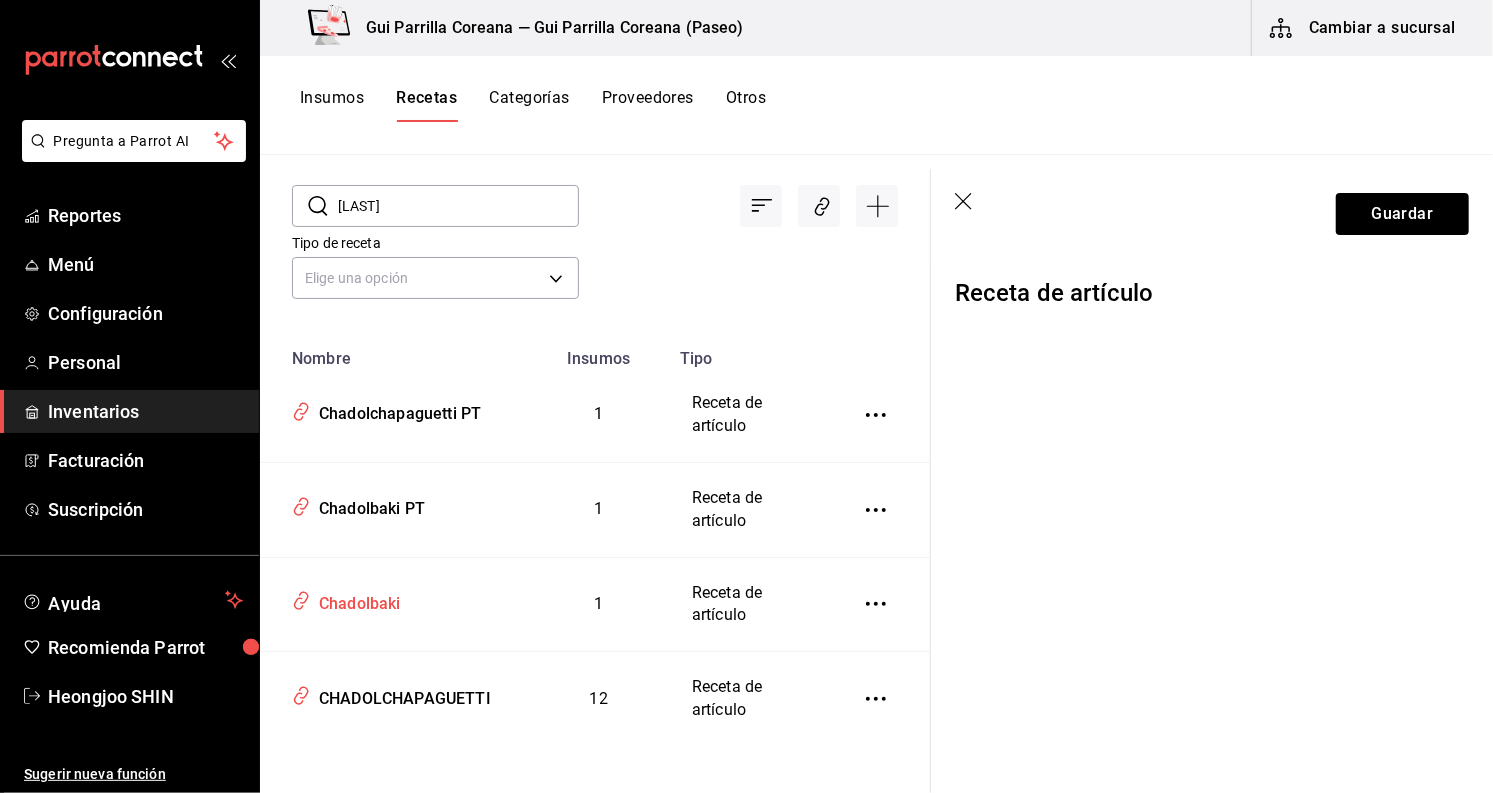 scroll, scrollTop: 0, scrollLeft: 0, axis: both 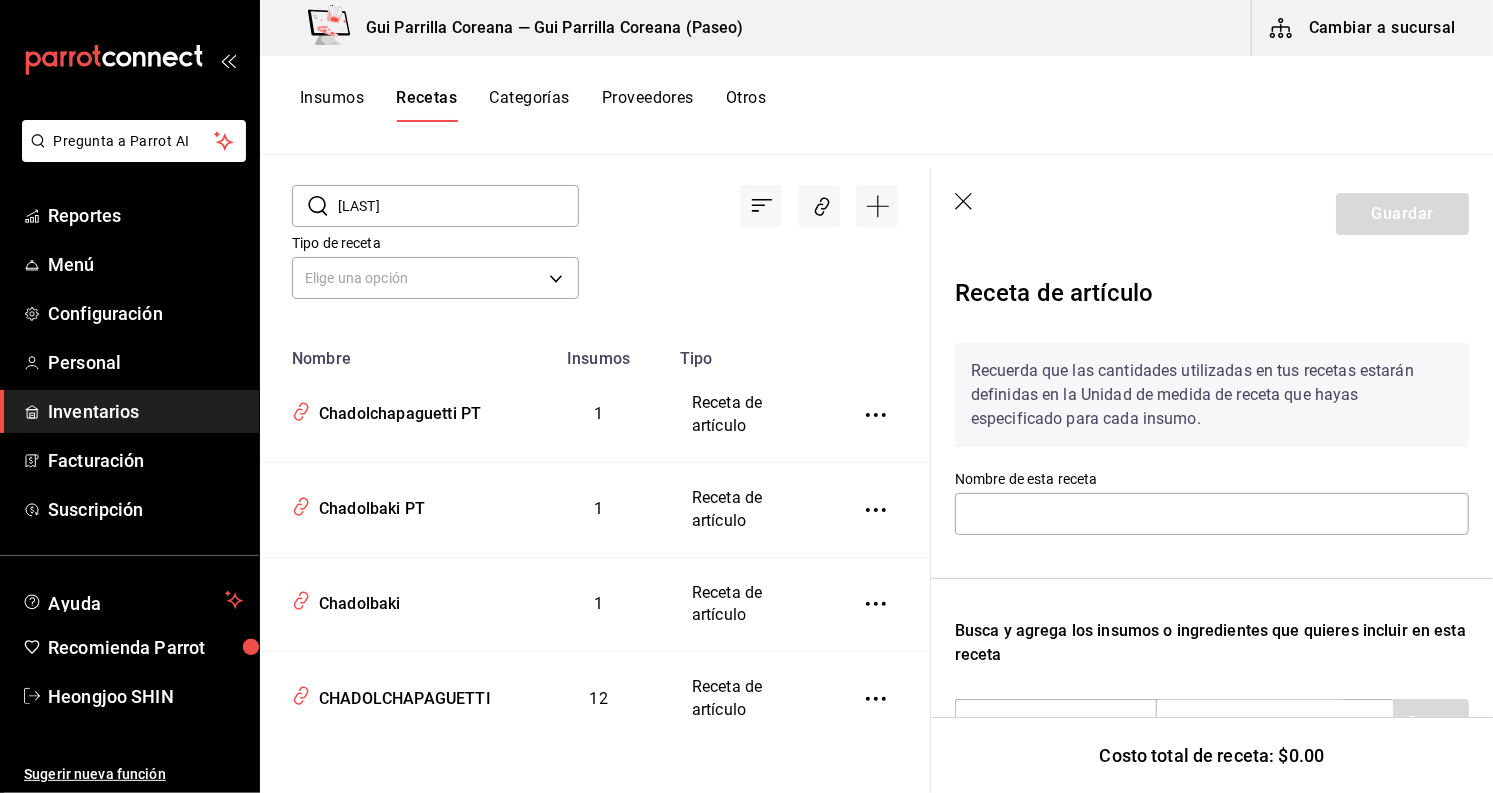 type on "Chadolbaki" 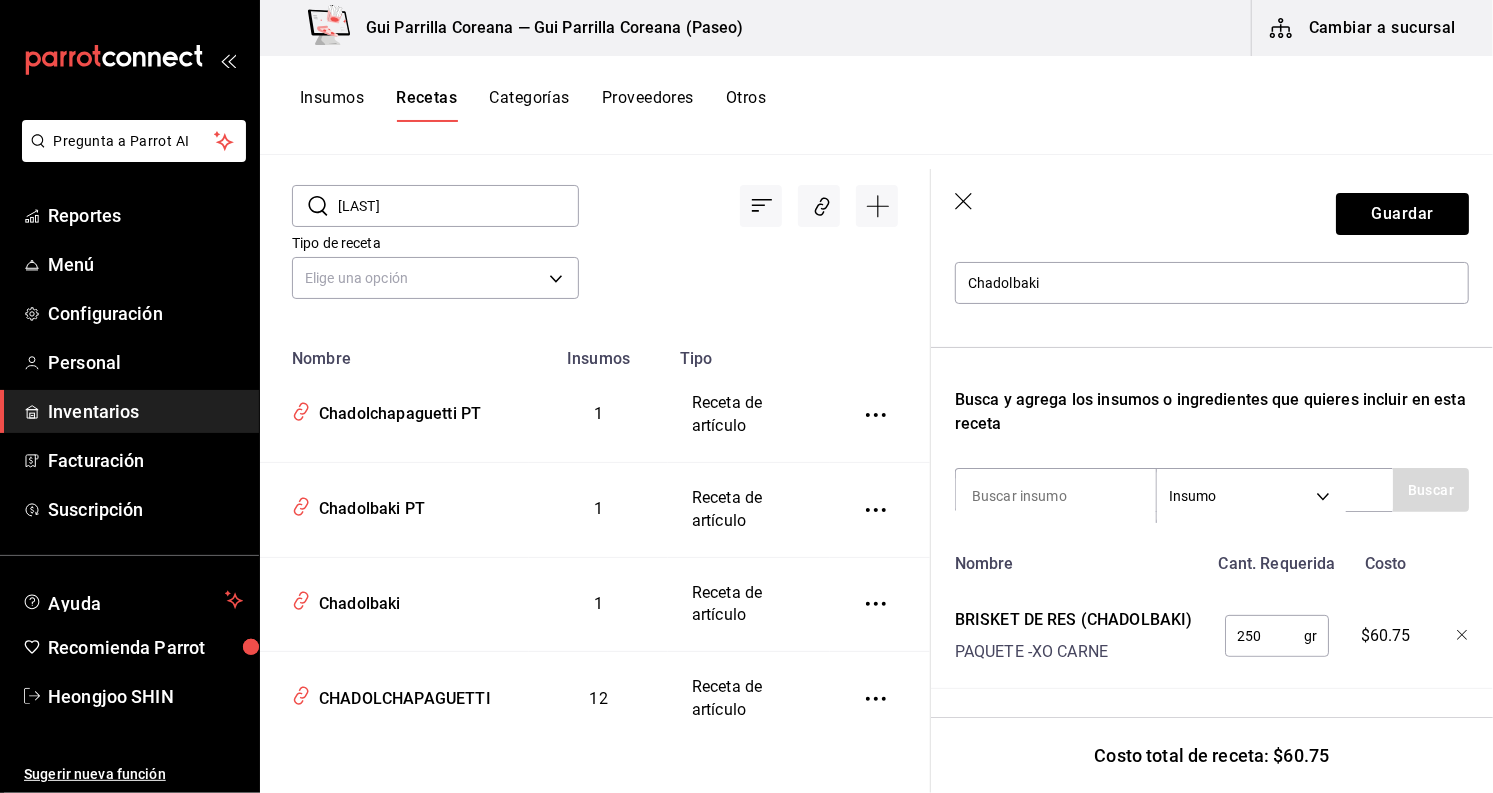scroll, scrollTop: 248, scrollLeft: 0, axis: vertical 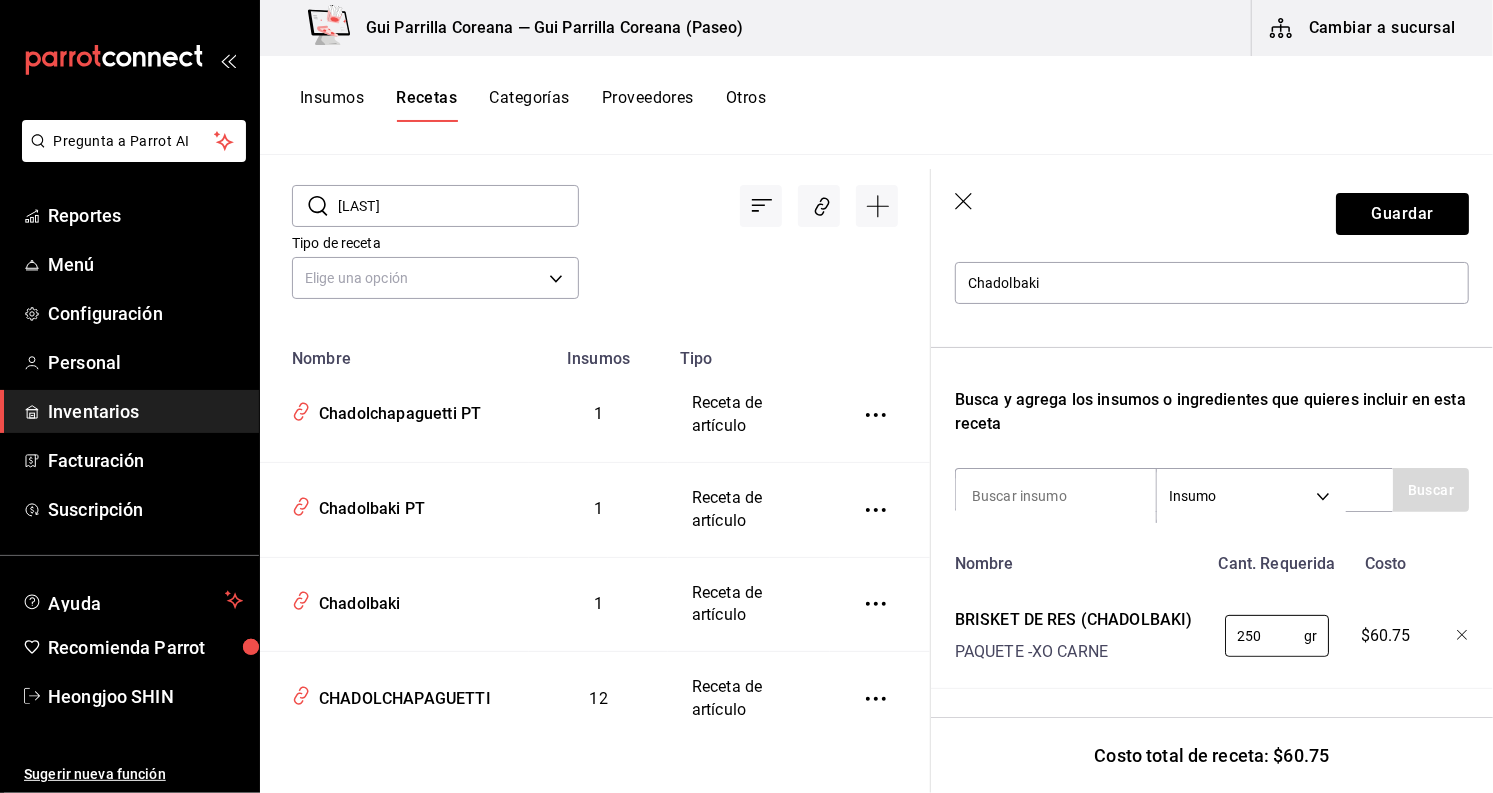 drag, startPoint x: 1274, startPoint y: 622, endPoint x: 1170, endPoint y: 618, distance: 104.0769 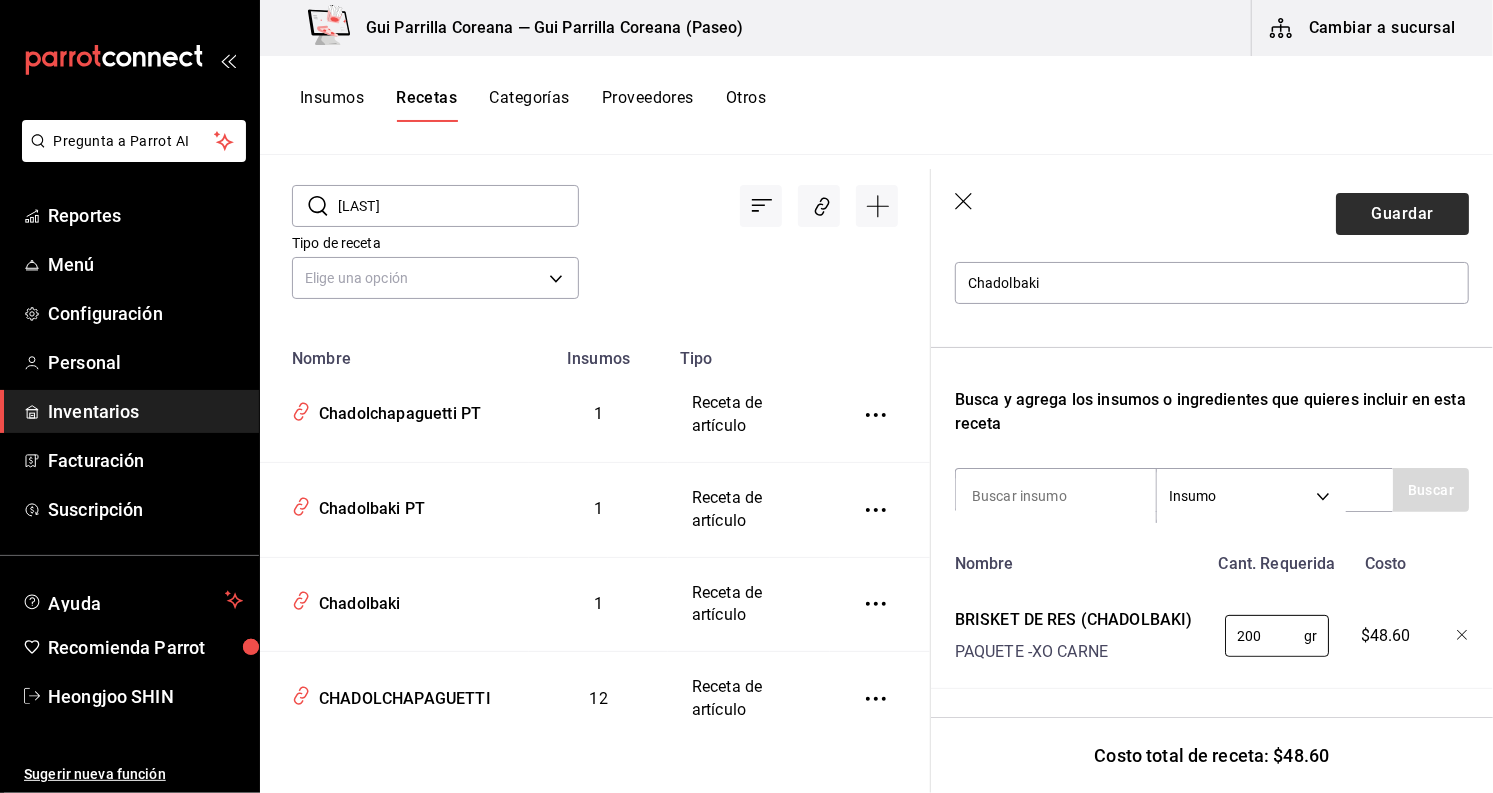 type on "200" 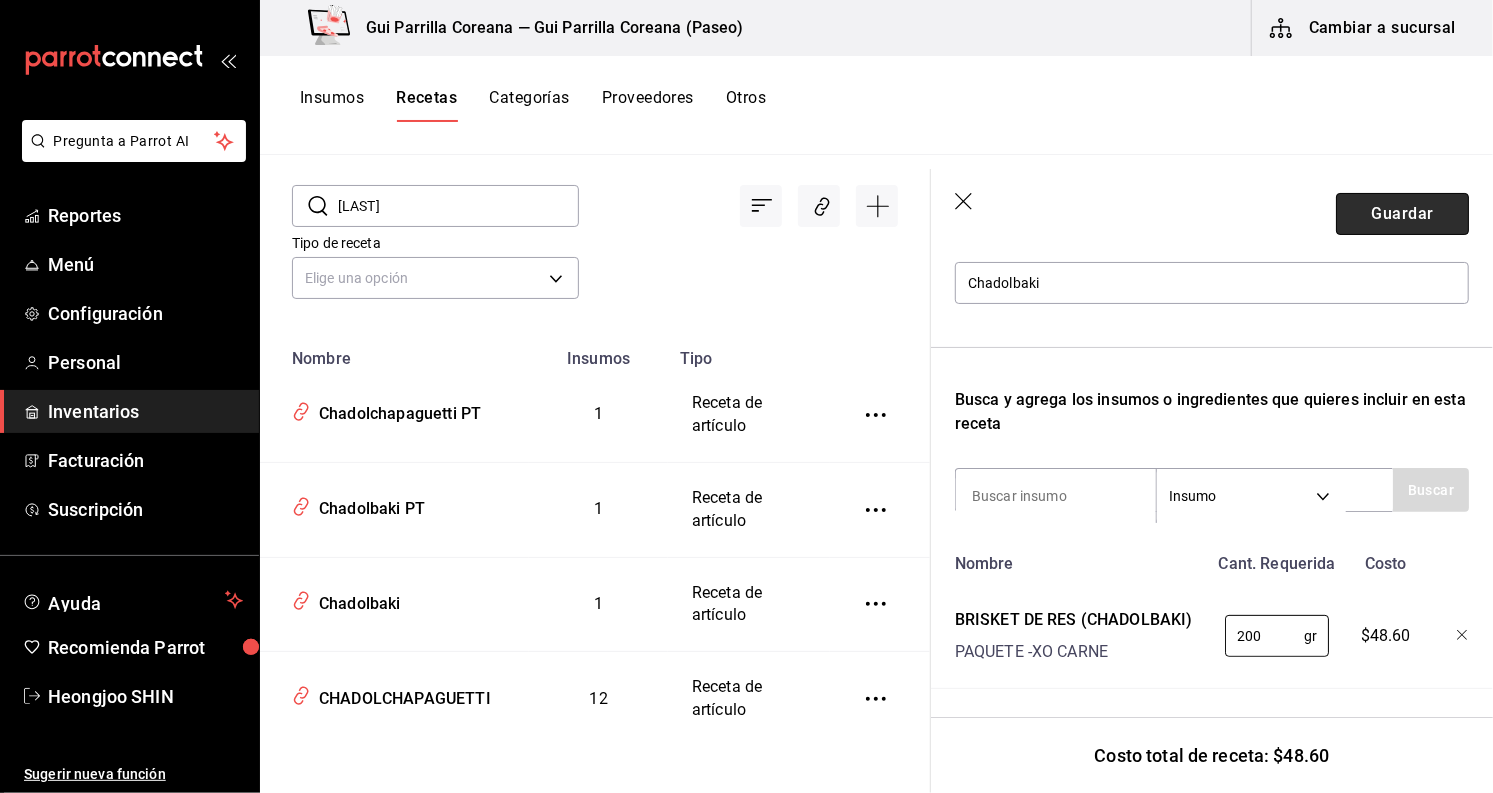 click on "Guardar" at bounding box center [1402, 214] 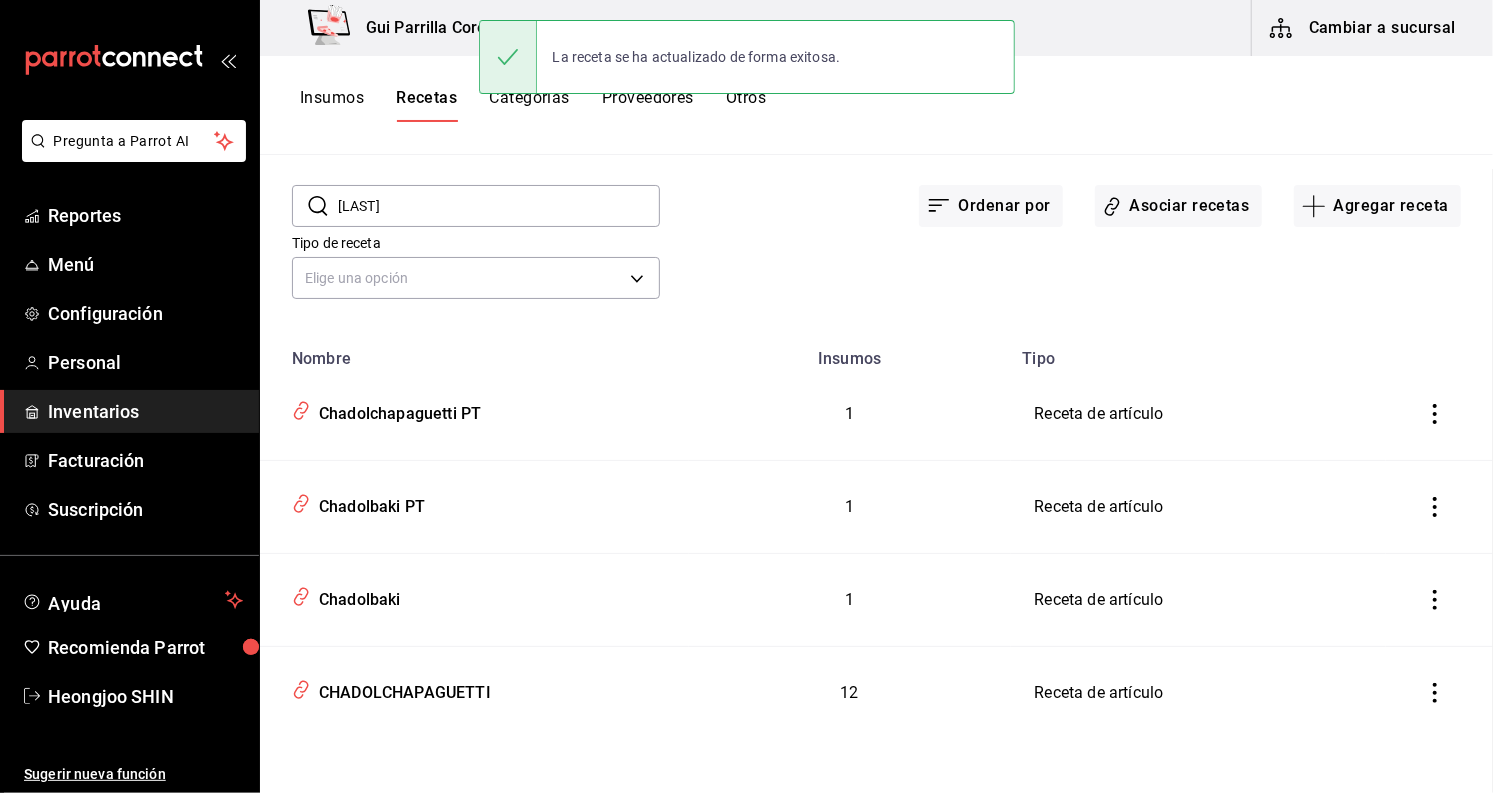 scroll, scrollTop: 0, scrollLeft: 0, axis: both 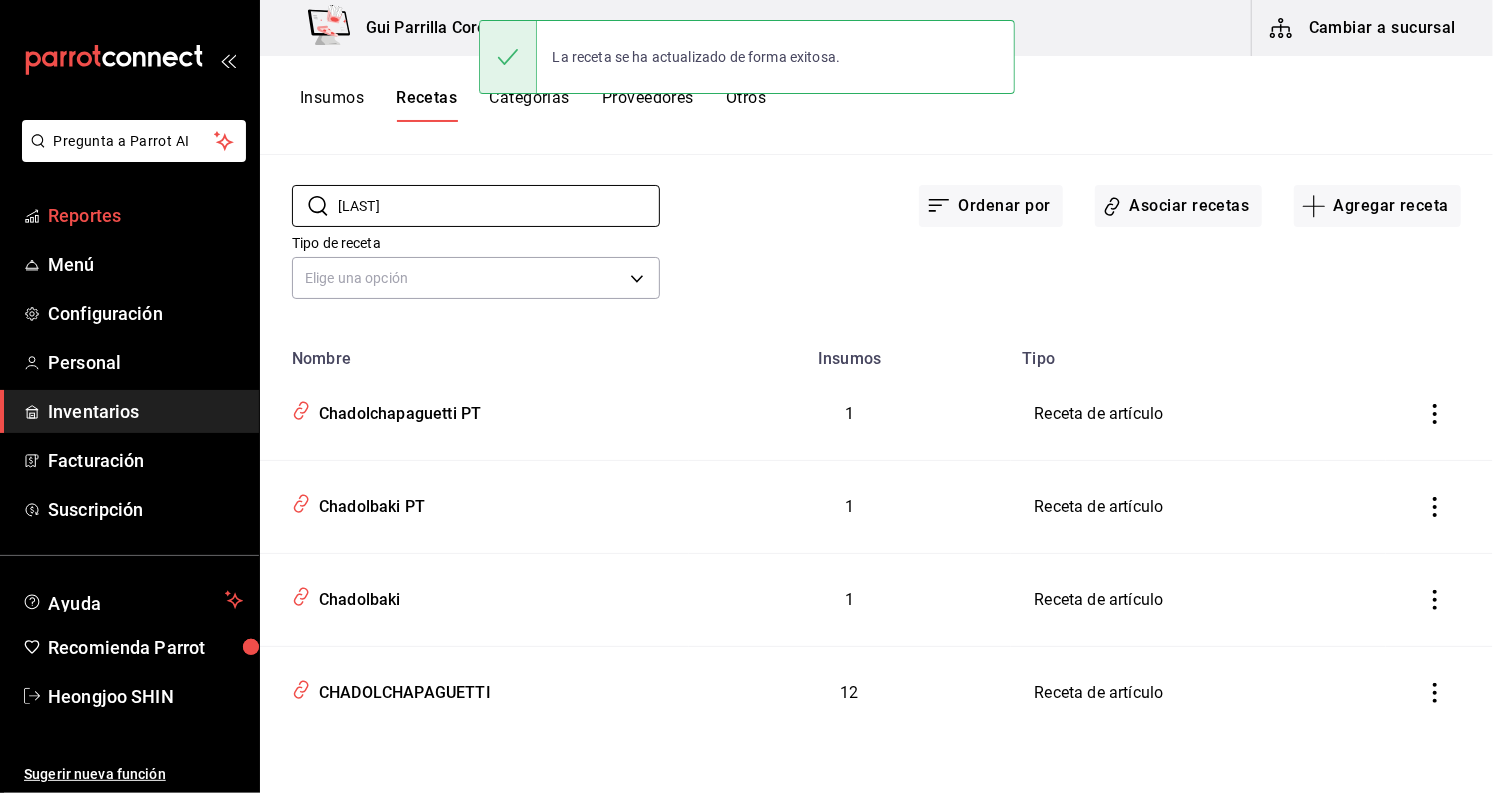 drag, startPoint x: 416, startPoint y: 210, endPoint x: 240, endPoint y: 197, distance: 176.47946 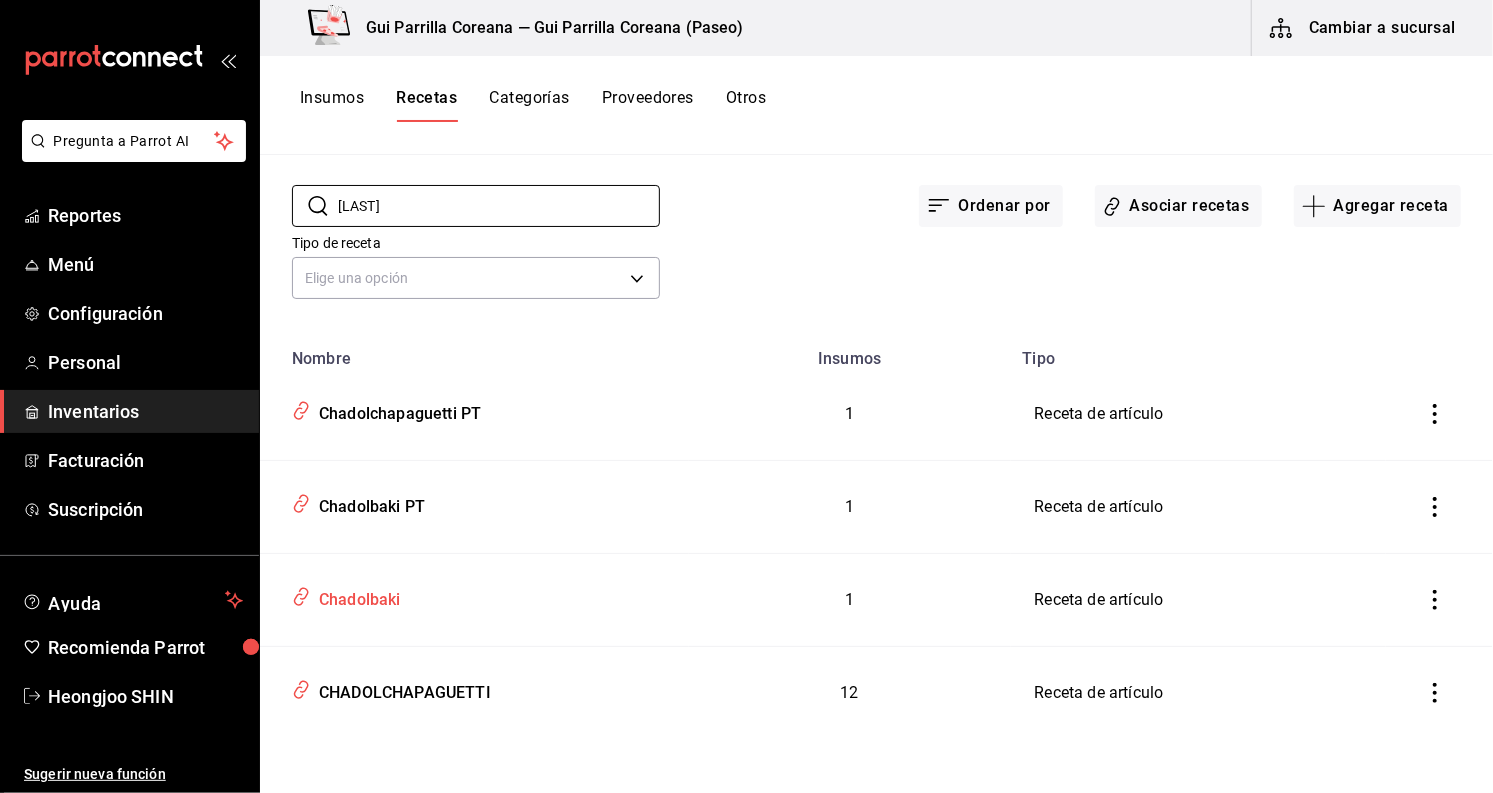 click on "Chadolbaki" at bounding box center [356, 596] 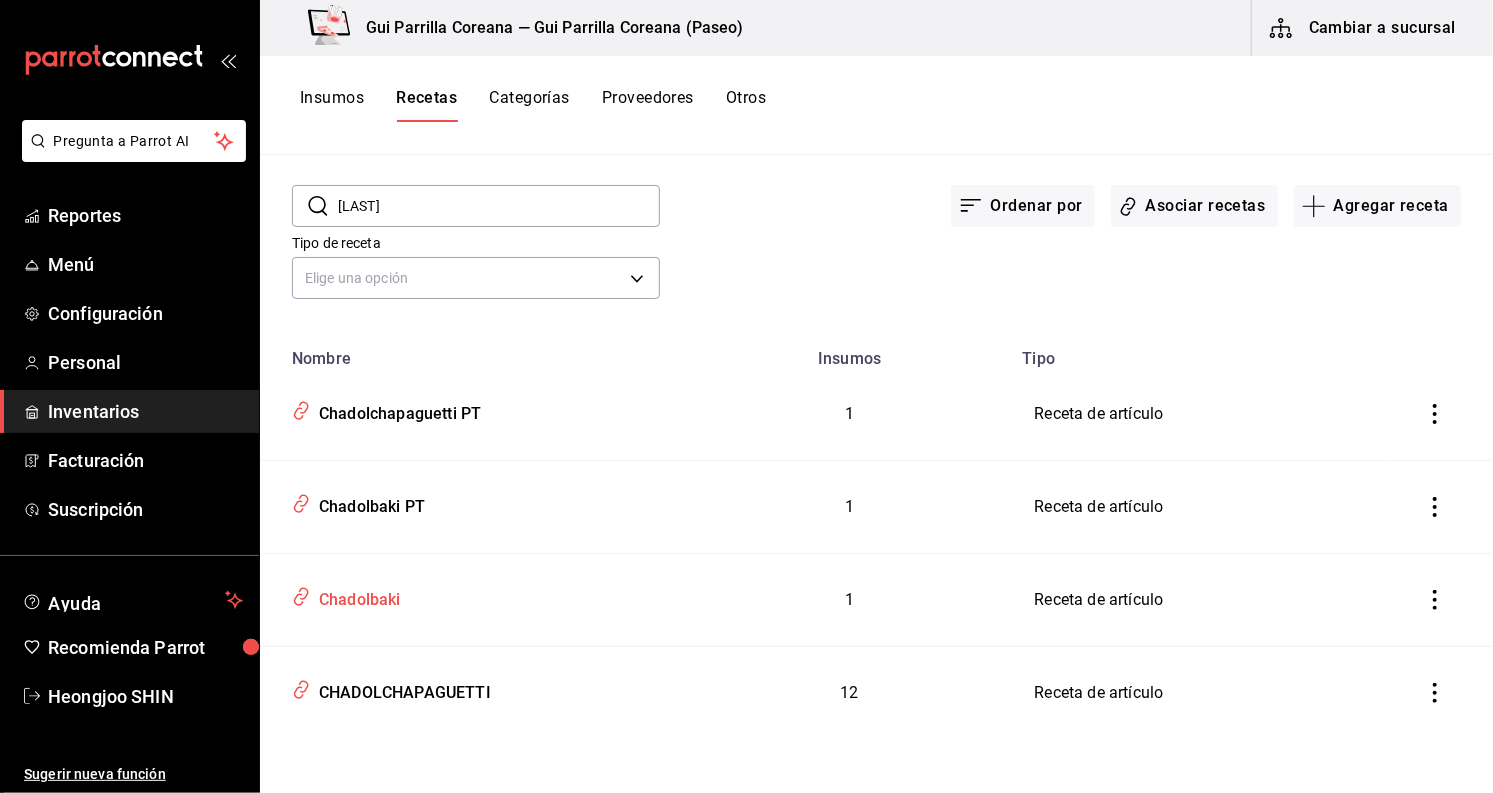 type on "Chadolbaki" 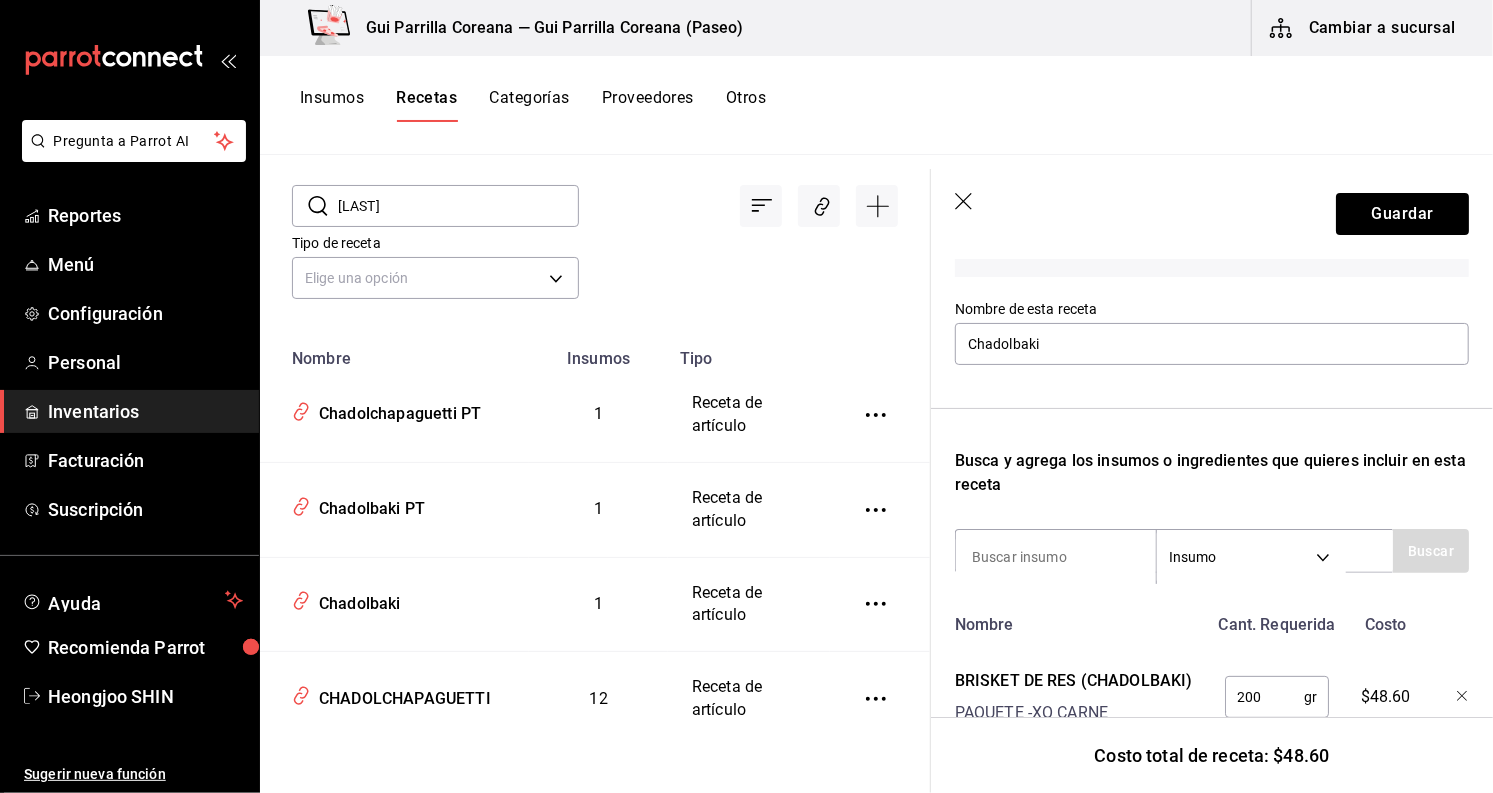scroll, scrollTop: 248, scrollLeft: 0, axis: vertical 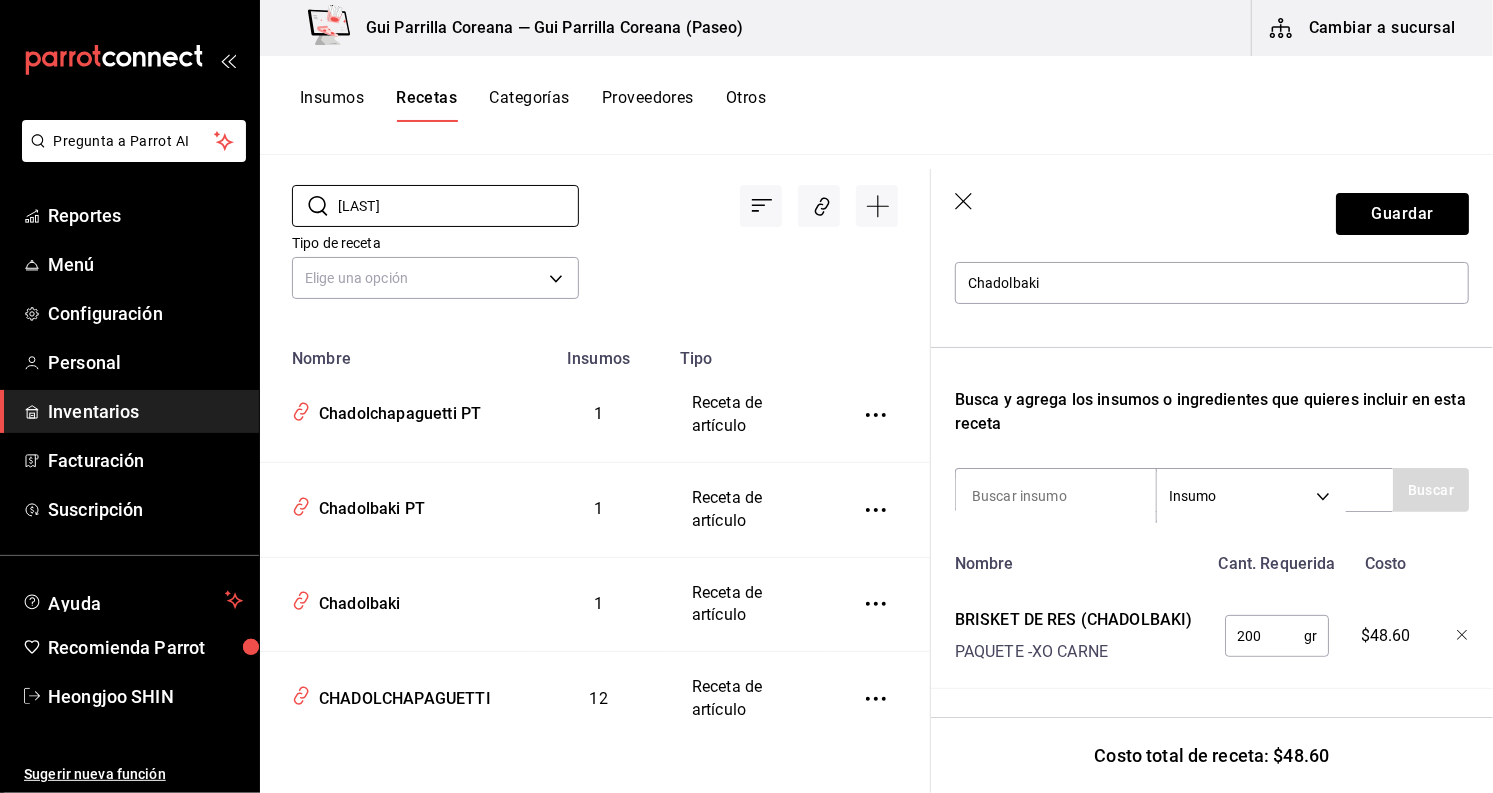 drag, startPoint x: 408, startPoint y: 201, endPoint x: 247, endPoint y: 193, distance: 161.19864 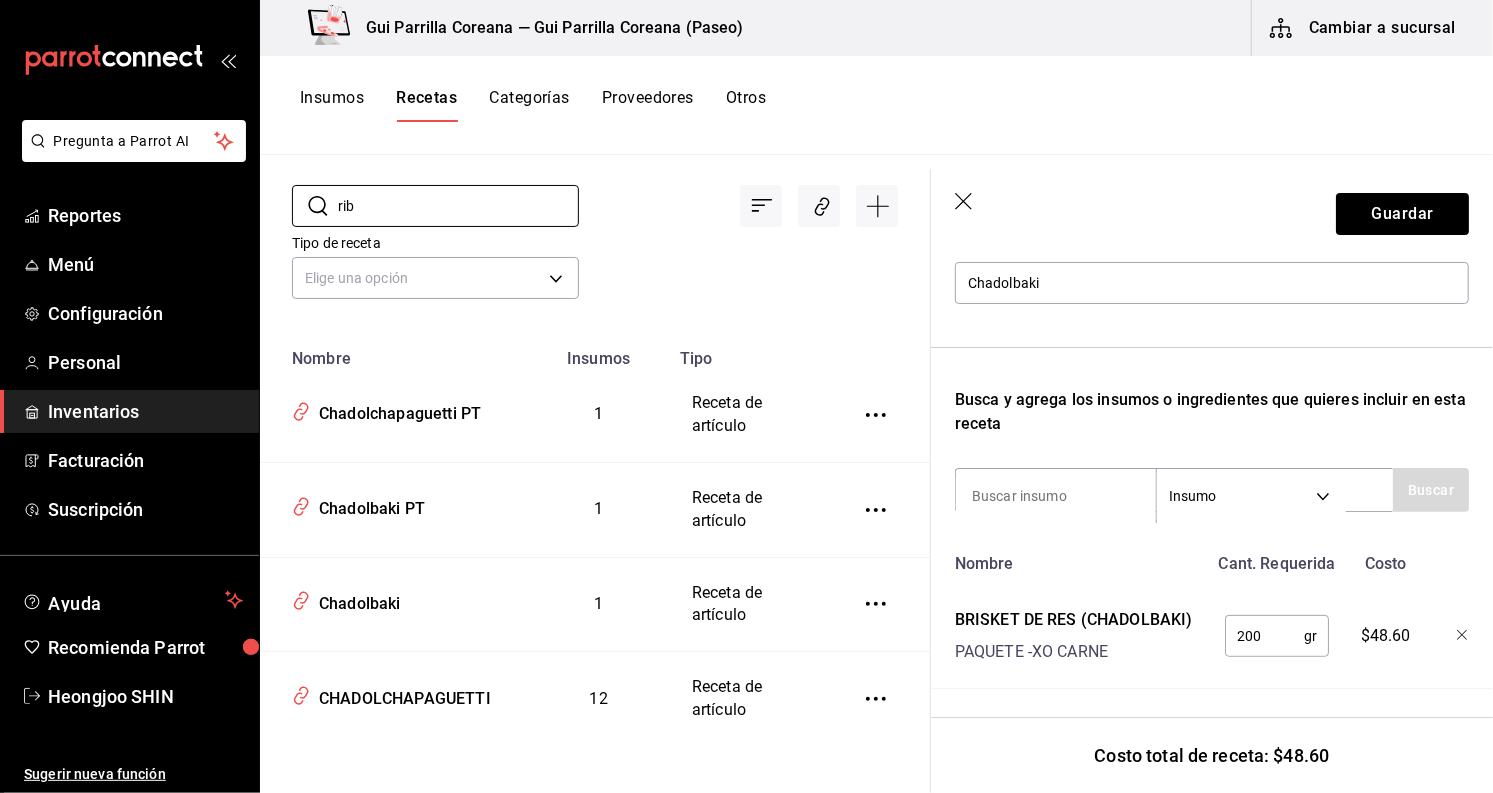 scroll, scrollTop: 0, scrollLeft: 0, axis: both 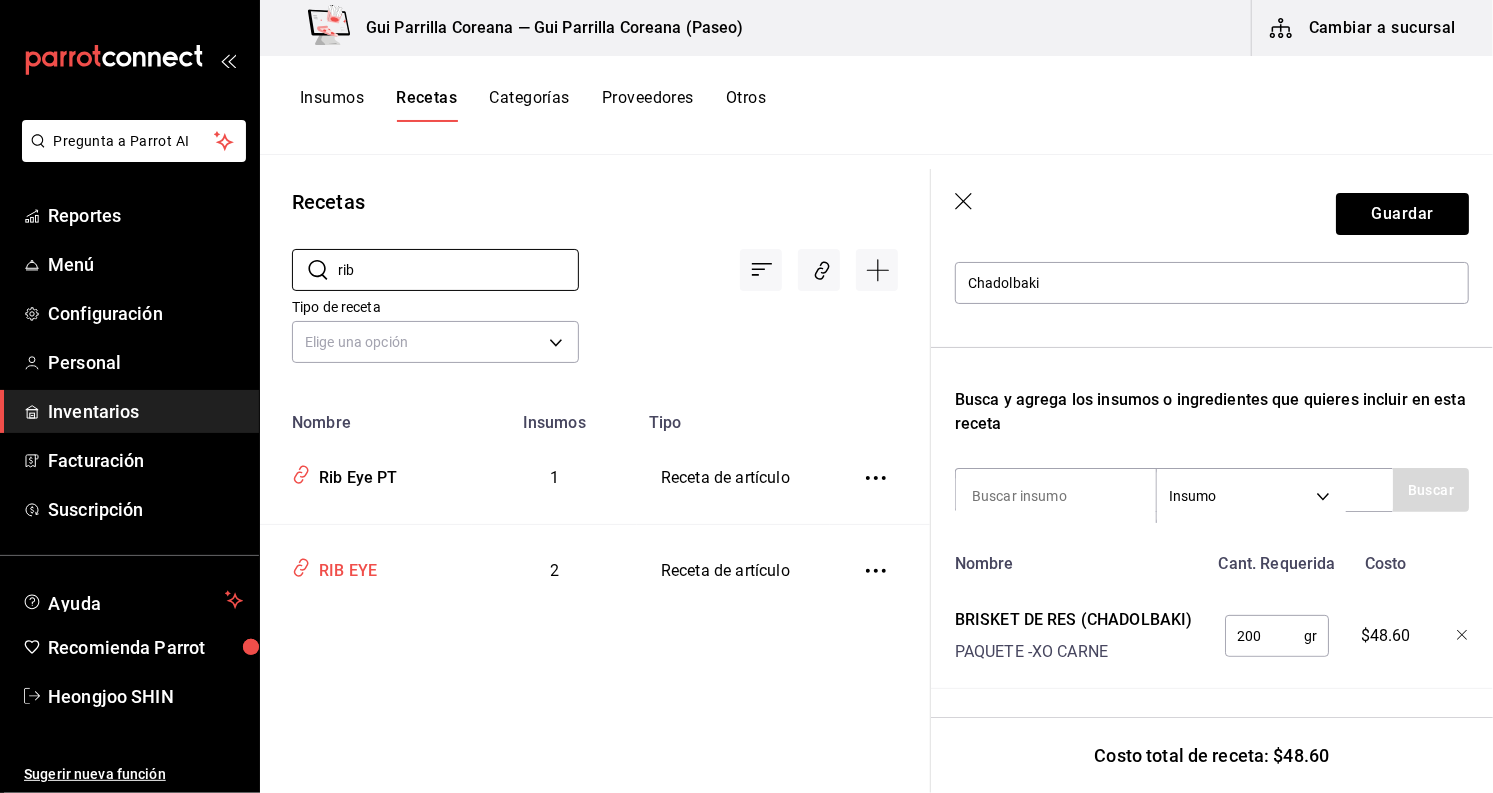 type on "rib" 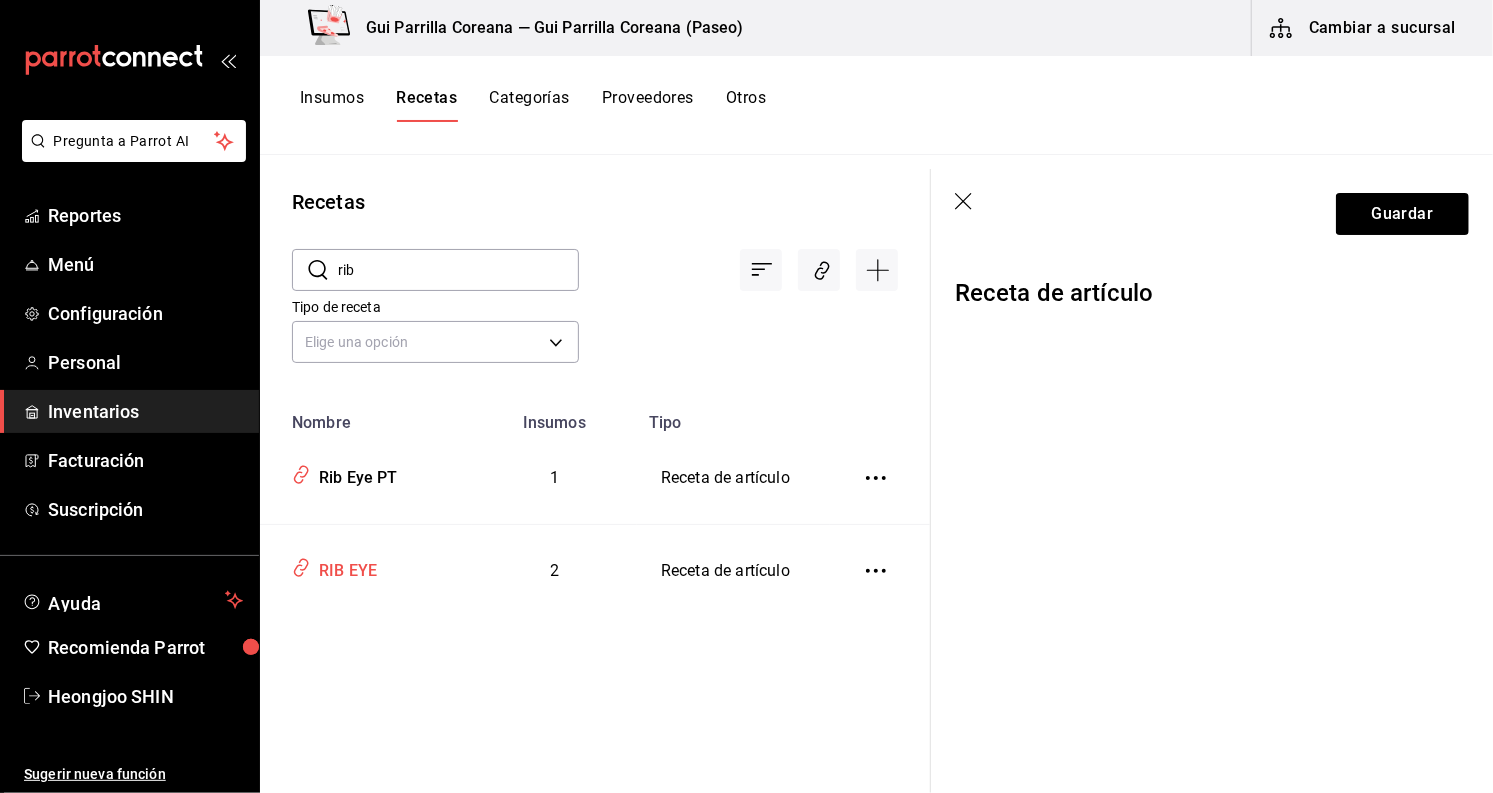 scroll, scrollTop: 0, scrollLeft: 0, axis: both 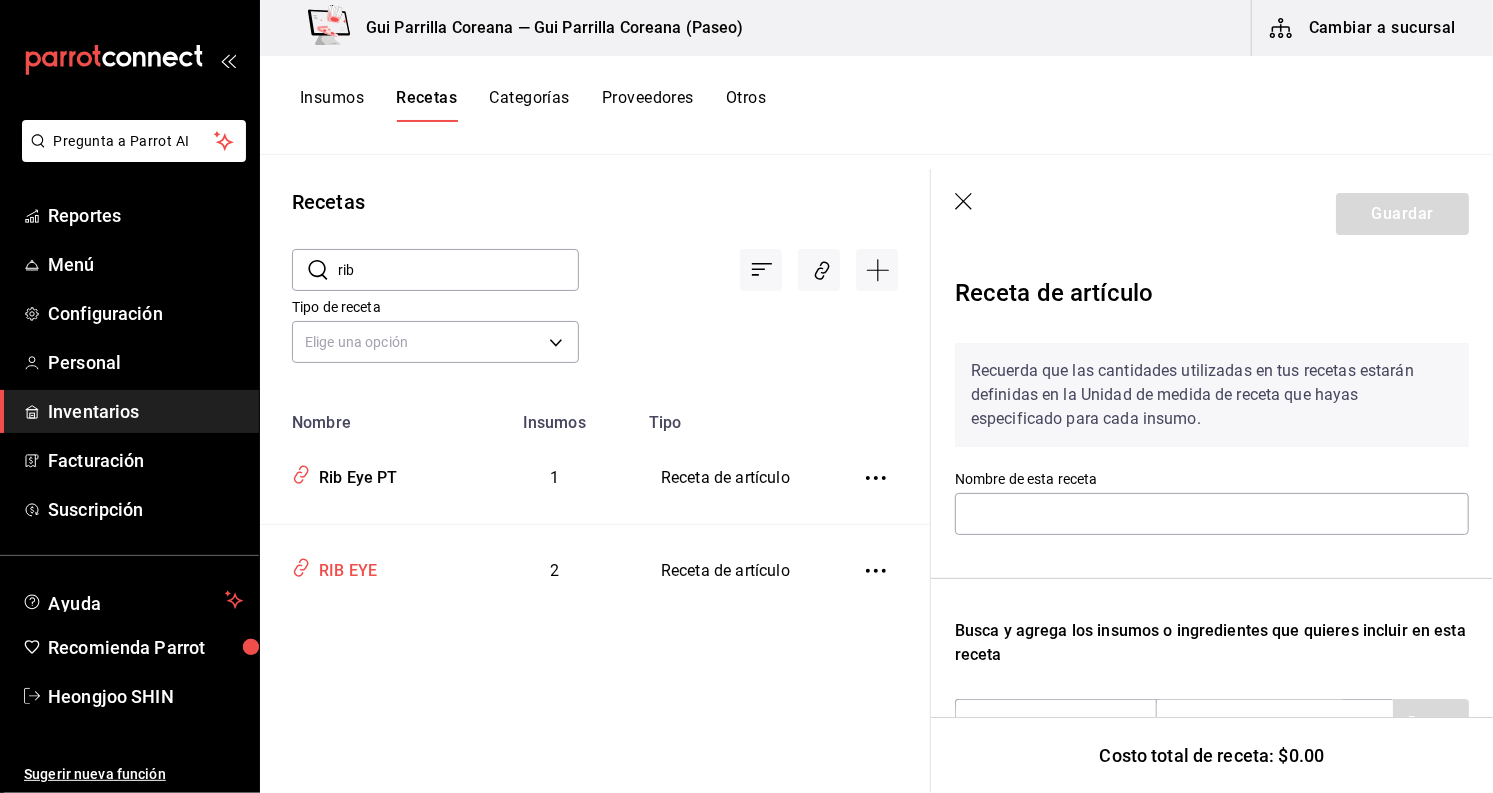 type on "RIB EYE" 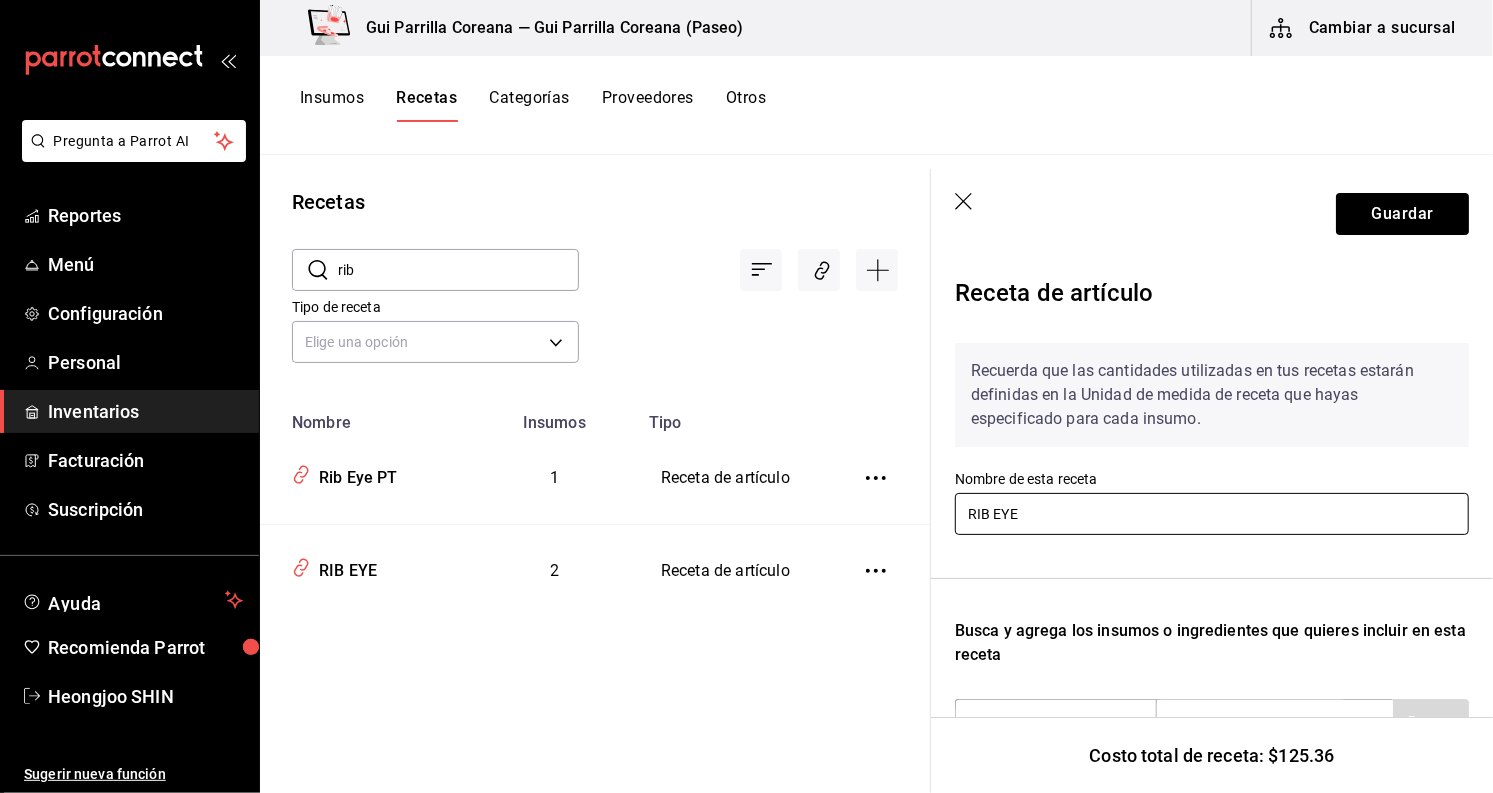 scroll, scrollTop: 352, scrollLeft: 0, axis: vertical 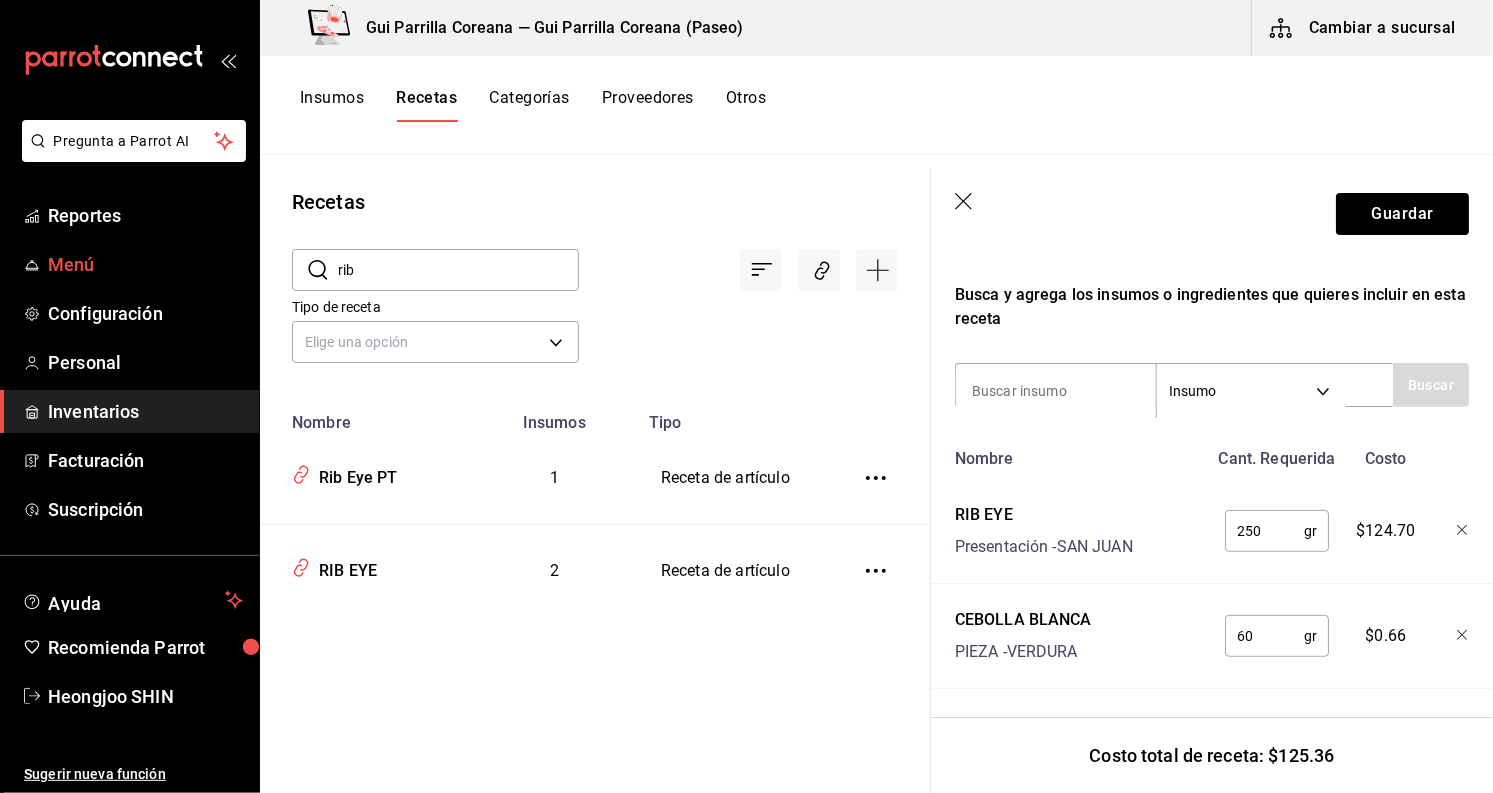 drag, startPoint x: 420, startPoint y: 277, endPoint x: 144, endPoint y: 250, distance: 277.3175 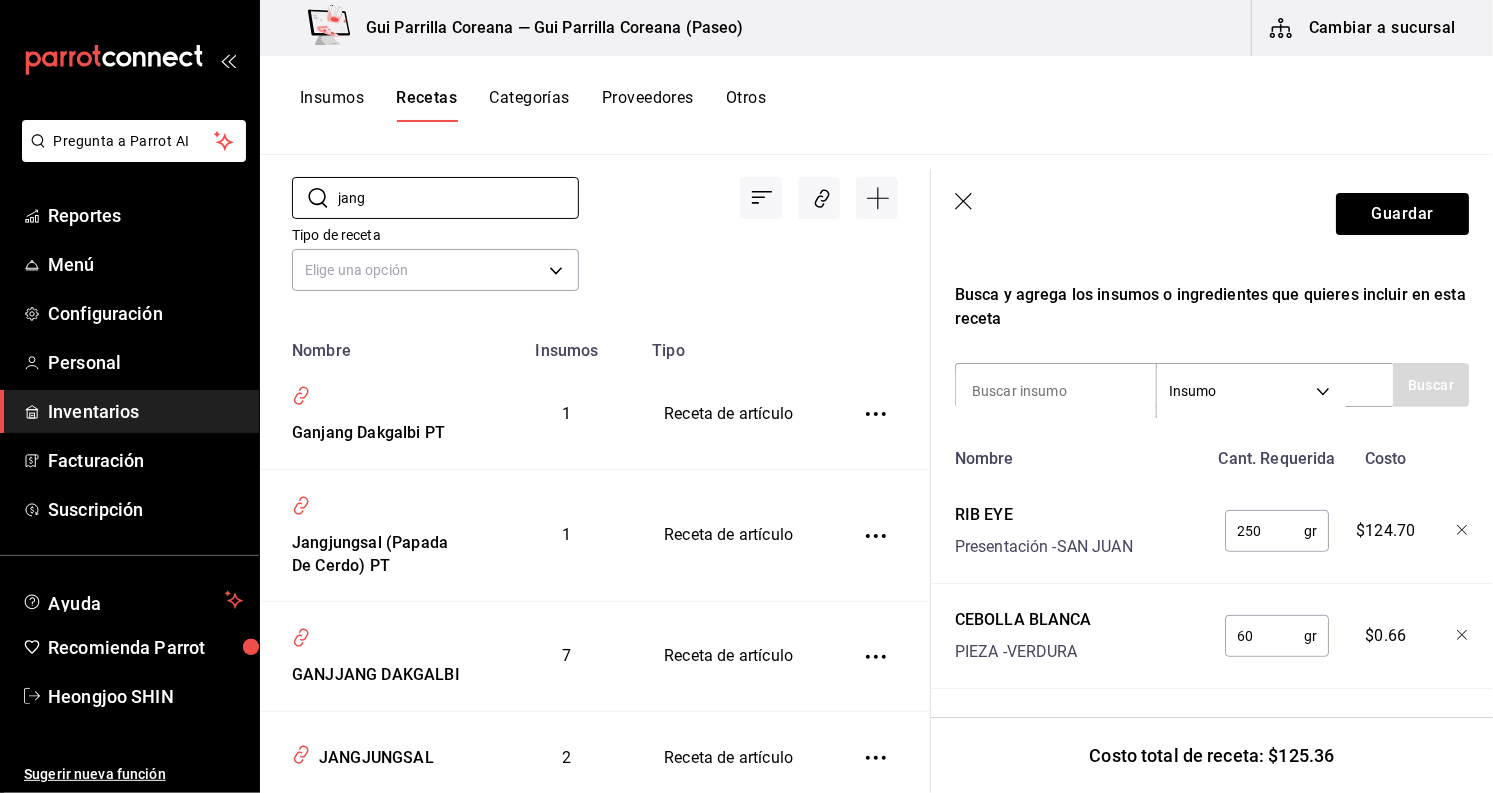 scroll, scrollTop: 111, scrollLeft: 0, axis: vertical 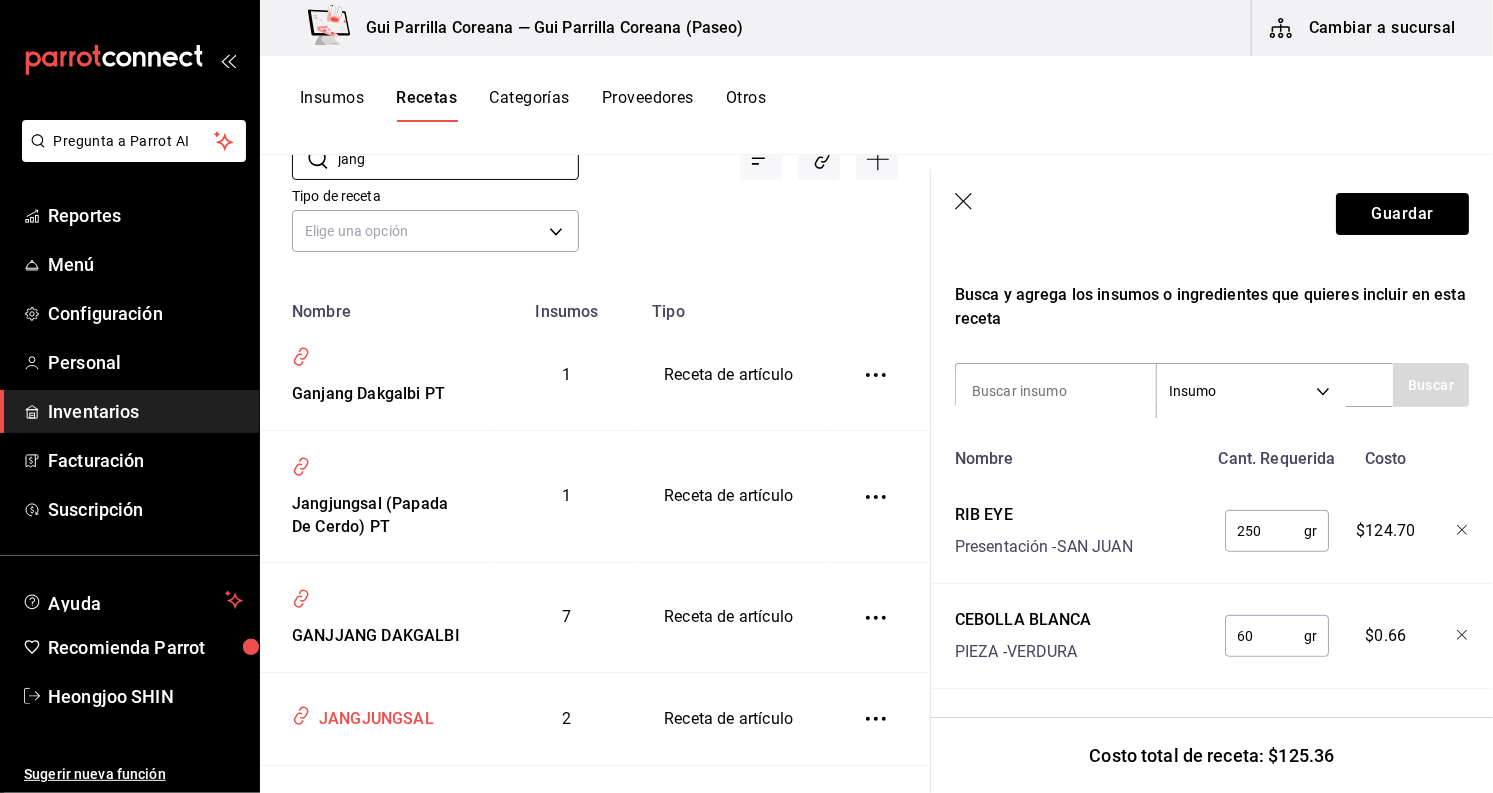 type on "jang" 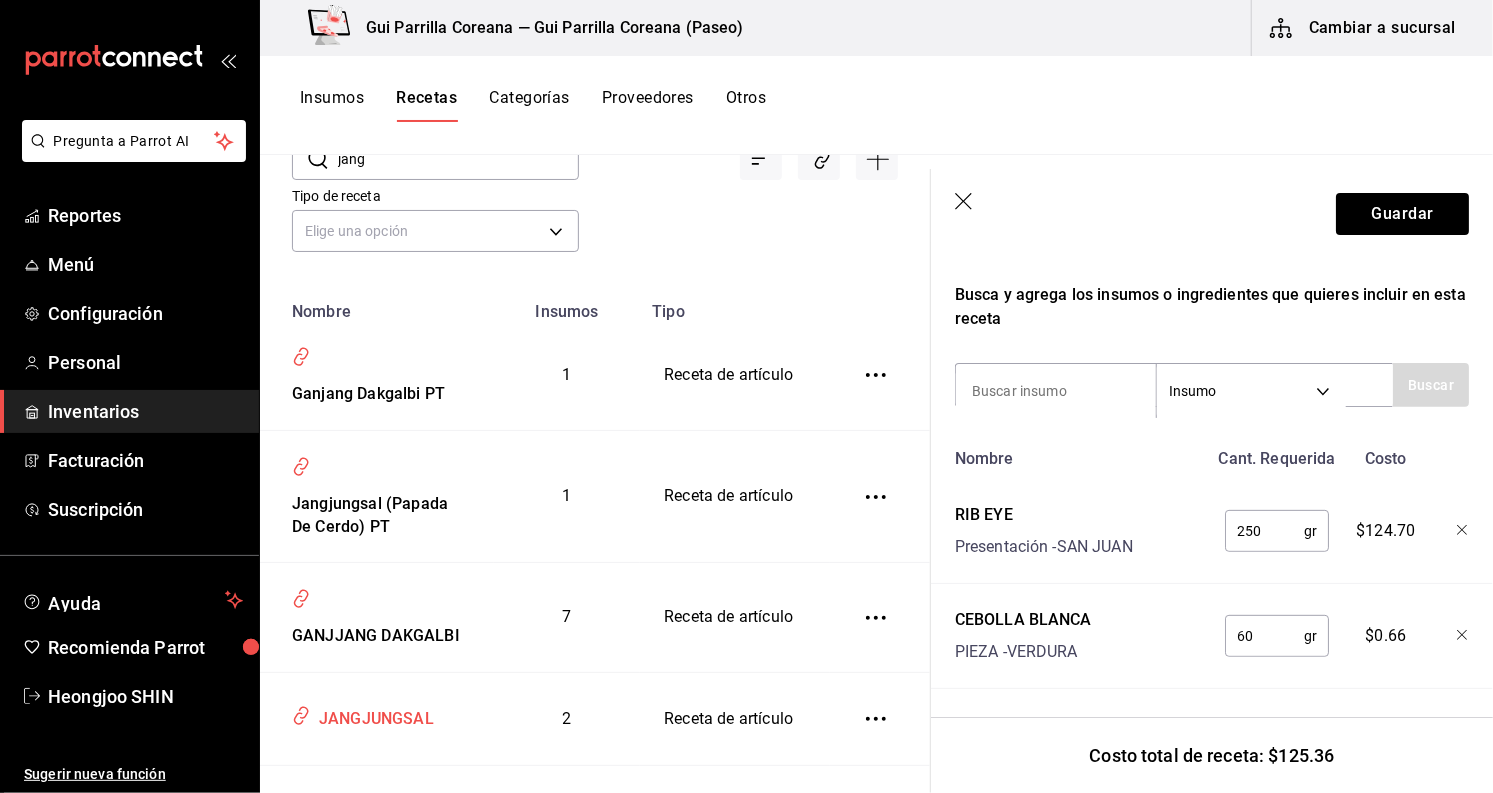 click on "JANGJUNGSAL" at bounding box center (372, 715) 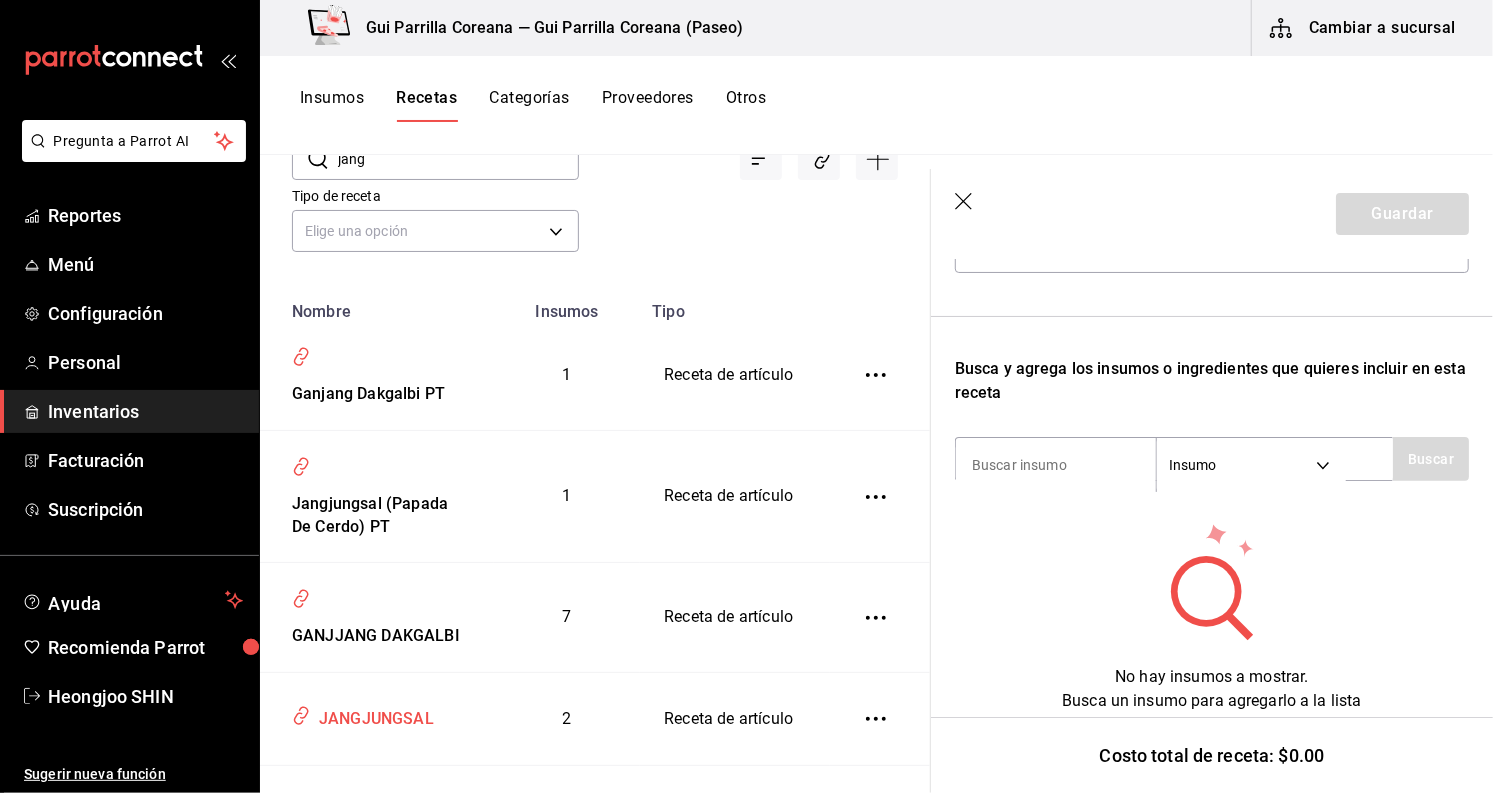 scroll, scrollTop: 0, scrollLeft: 0, axis: both 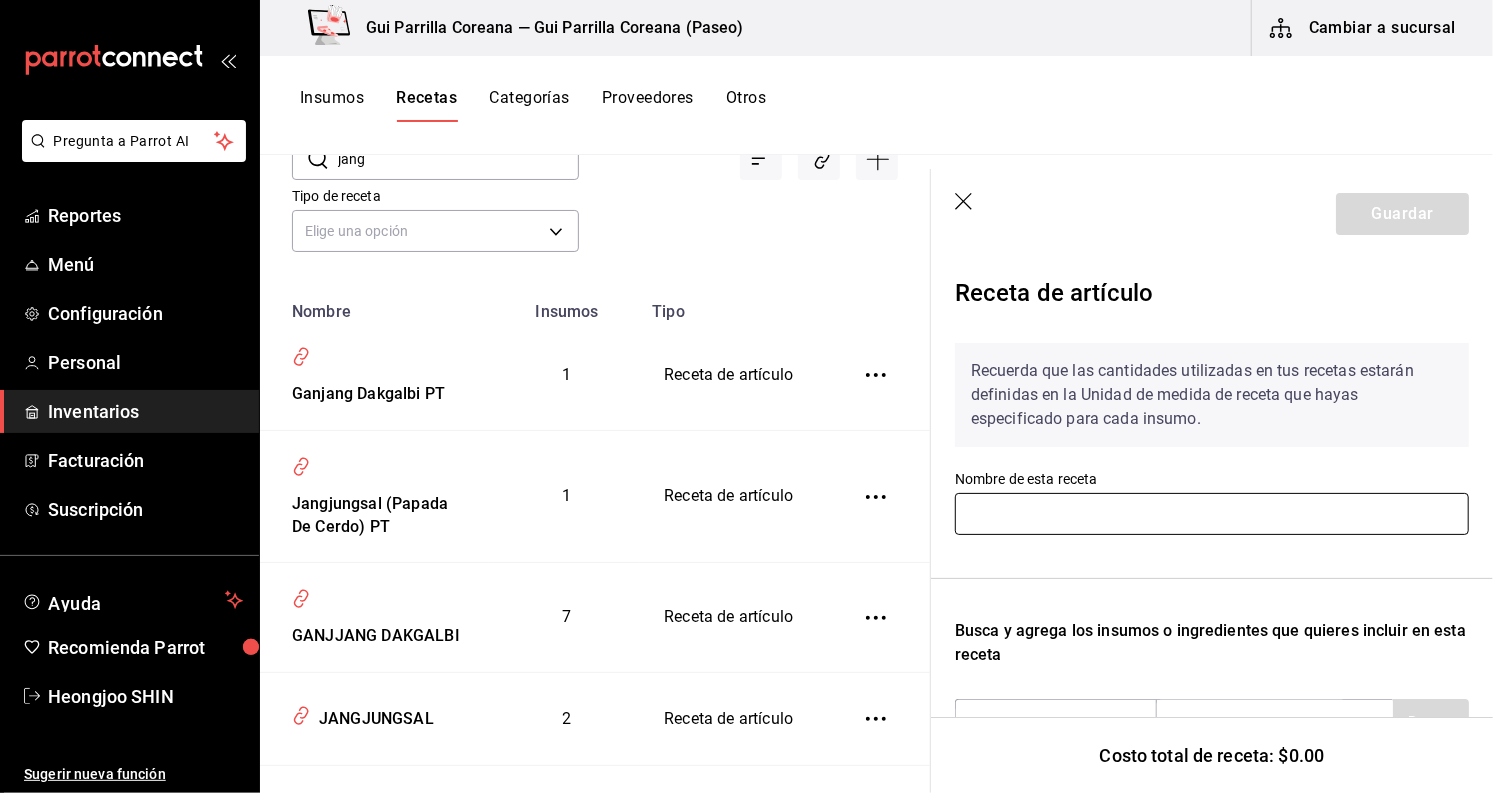type on "JANGJUNGSAL" 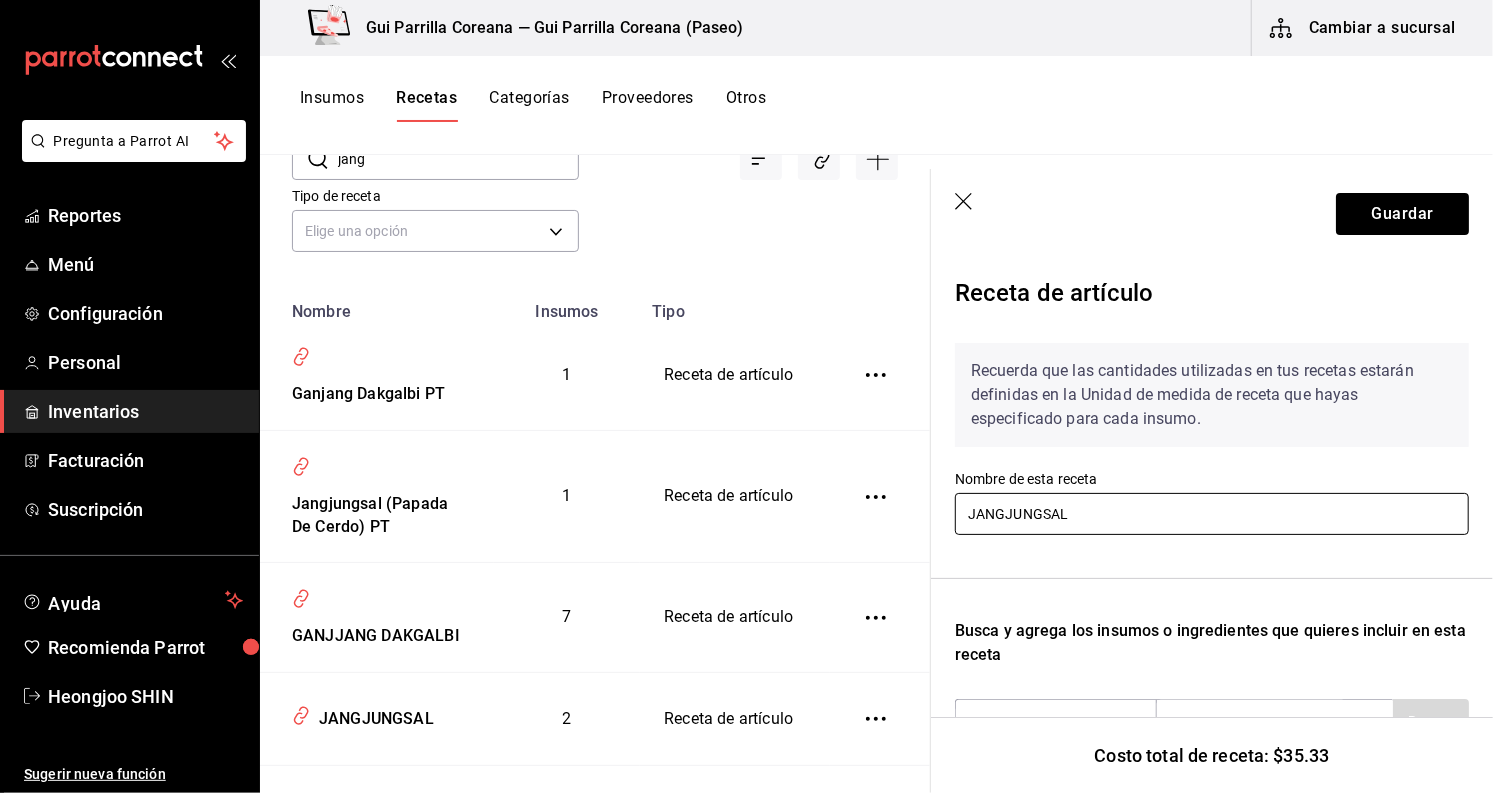 scroll, scrollTop: 222, scrollLeft: 0, axis: vertical 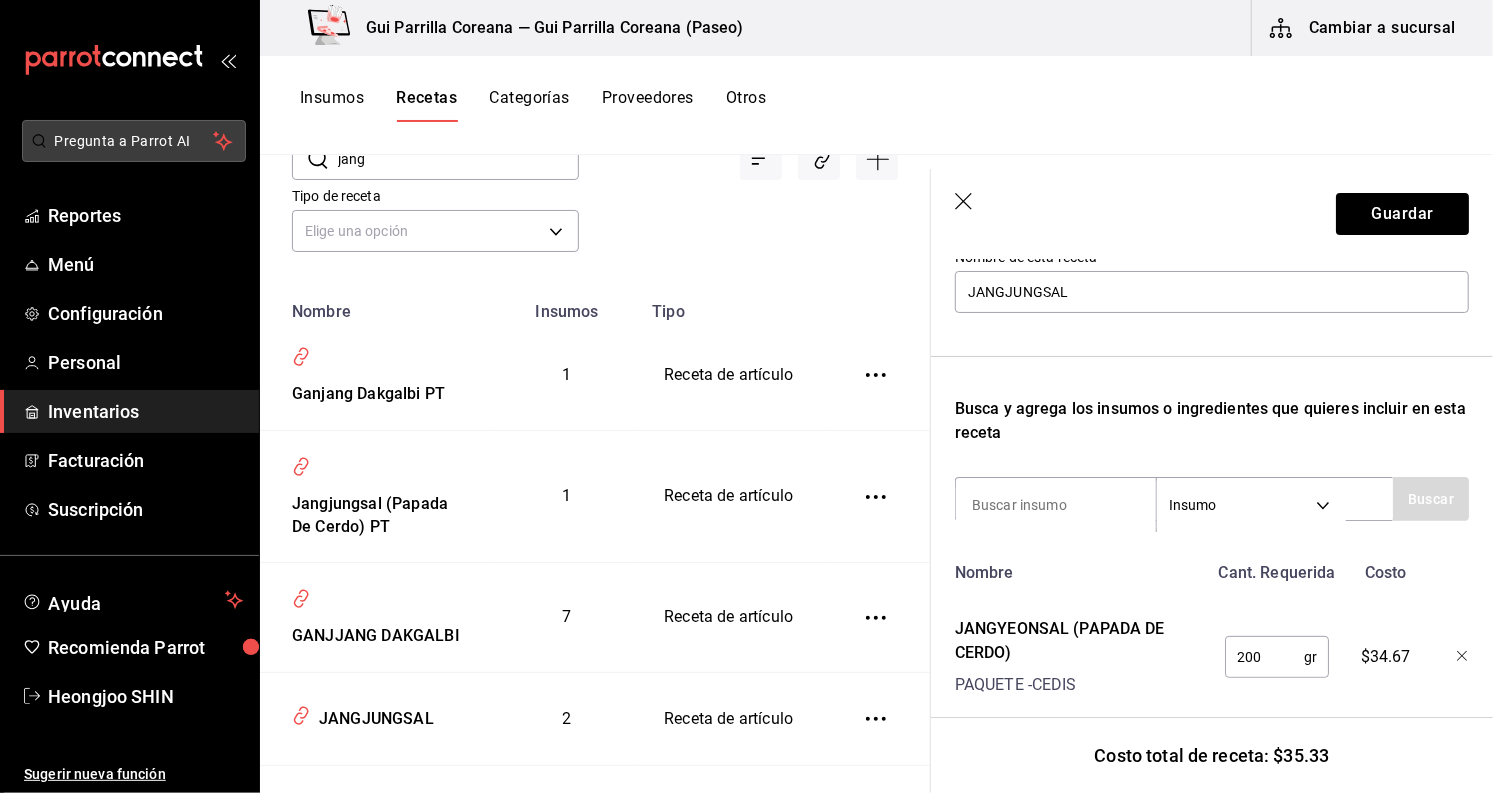 drag, startPoint x: 398, startPoint y: 162, endPoint x: 228, endPoint y: 143, distance: 171.05847 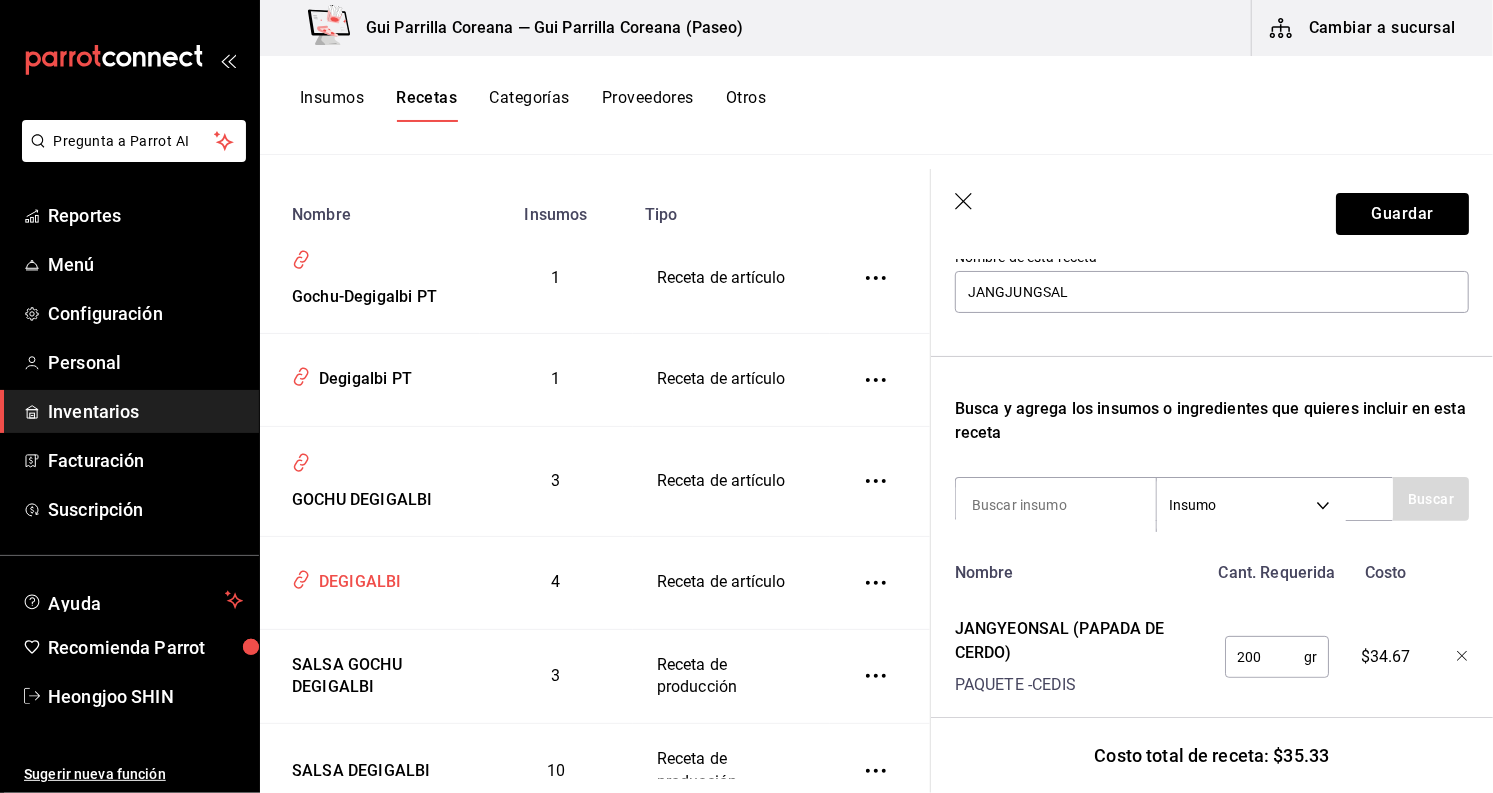 scroll, scrollTop: 287, scrollLeft: 0, axis: vertical 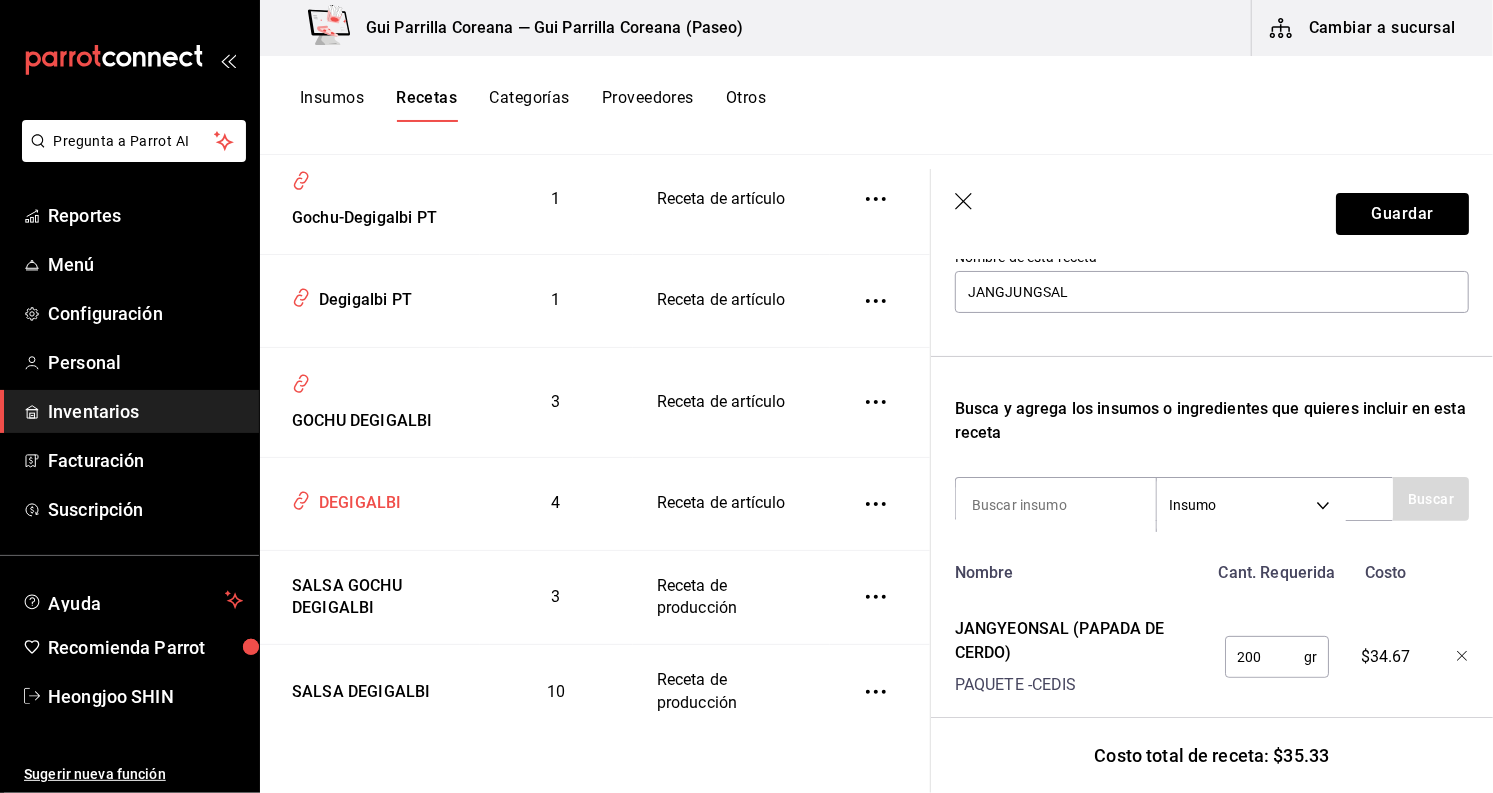 type on "degi" 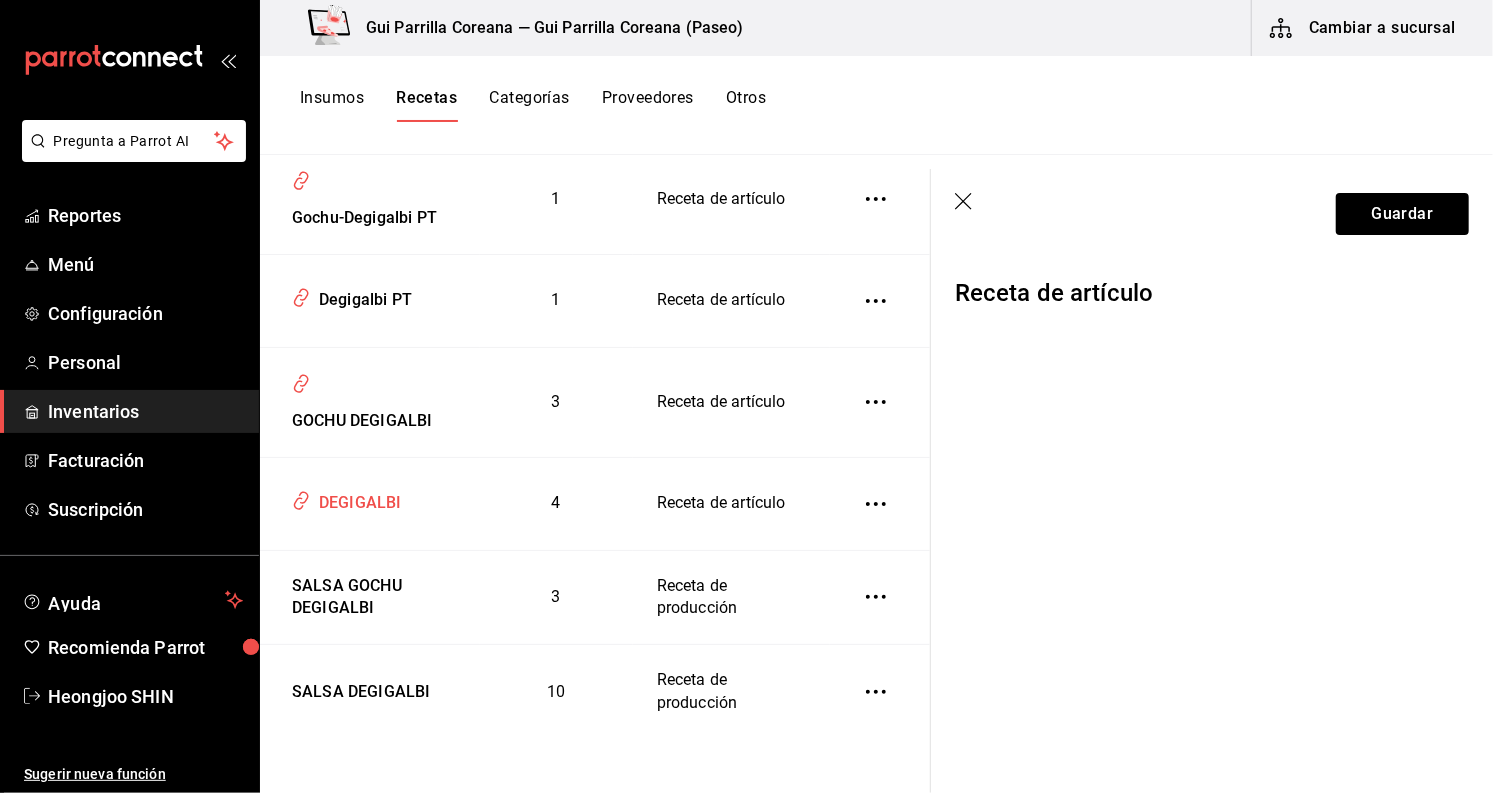 scroll, scrollTop: 0, scrollLeft: 0, axis: both 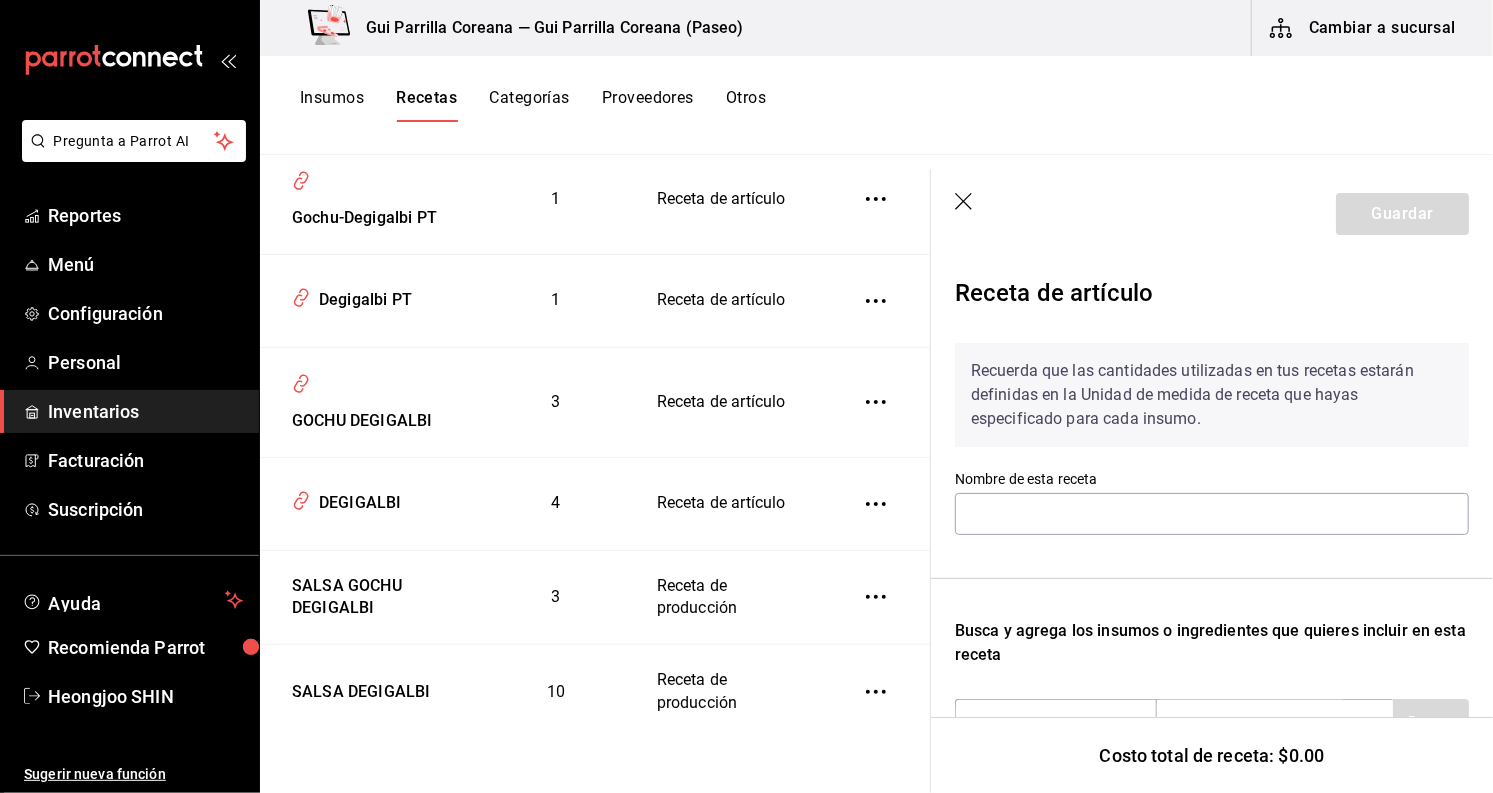 type on "DEGIGALBI" 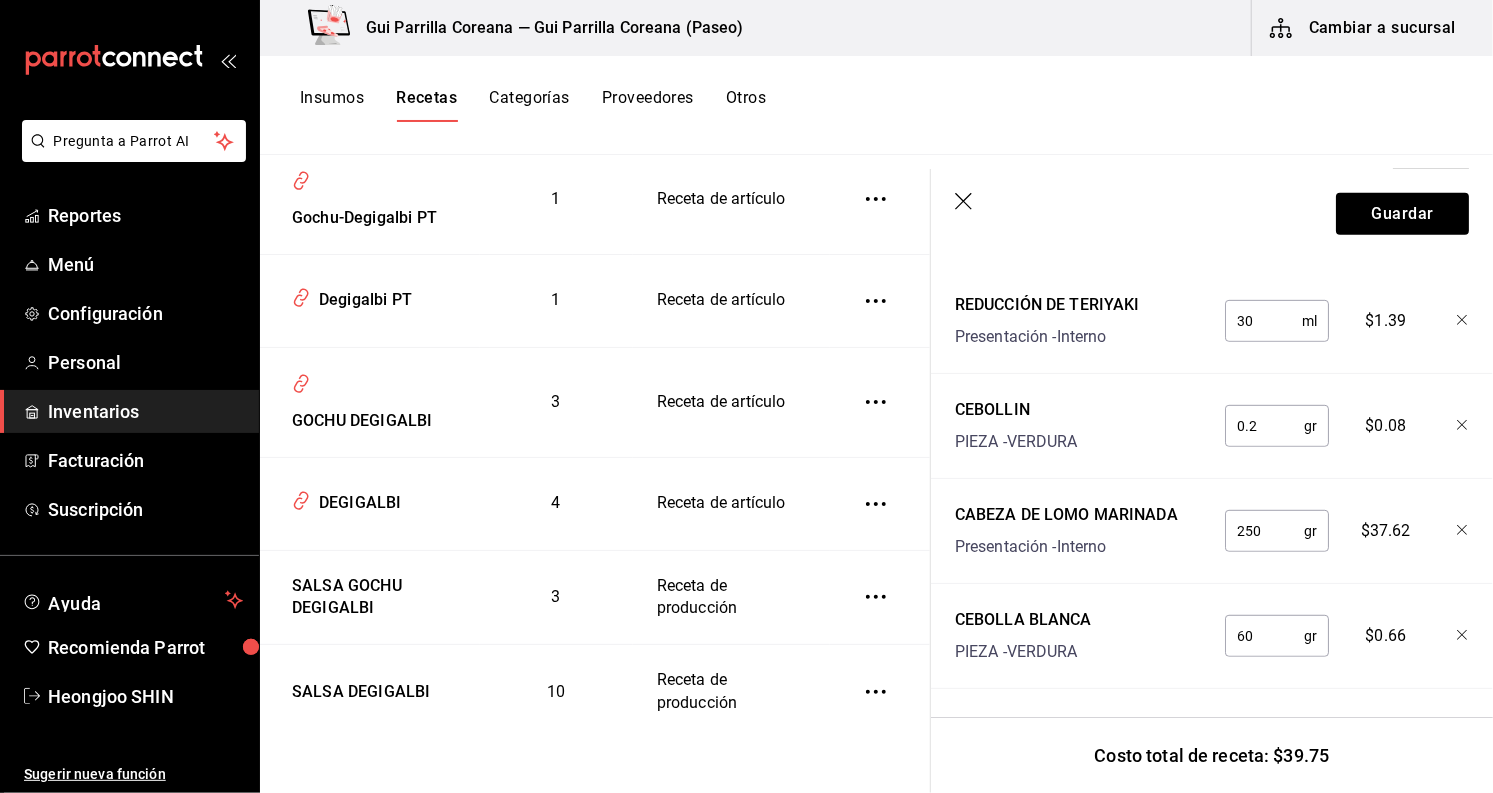 scroll, scrollTop: 562, scrollLeft: 0, axis: vertical 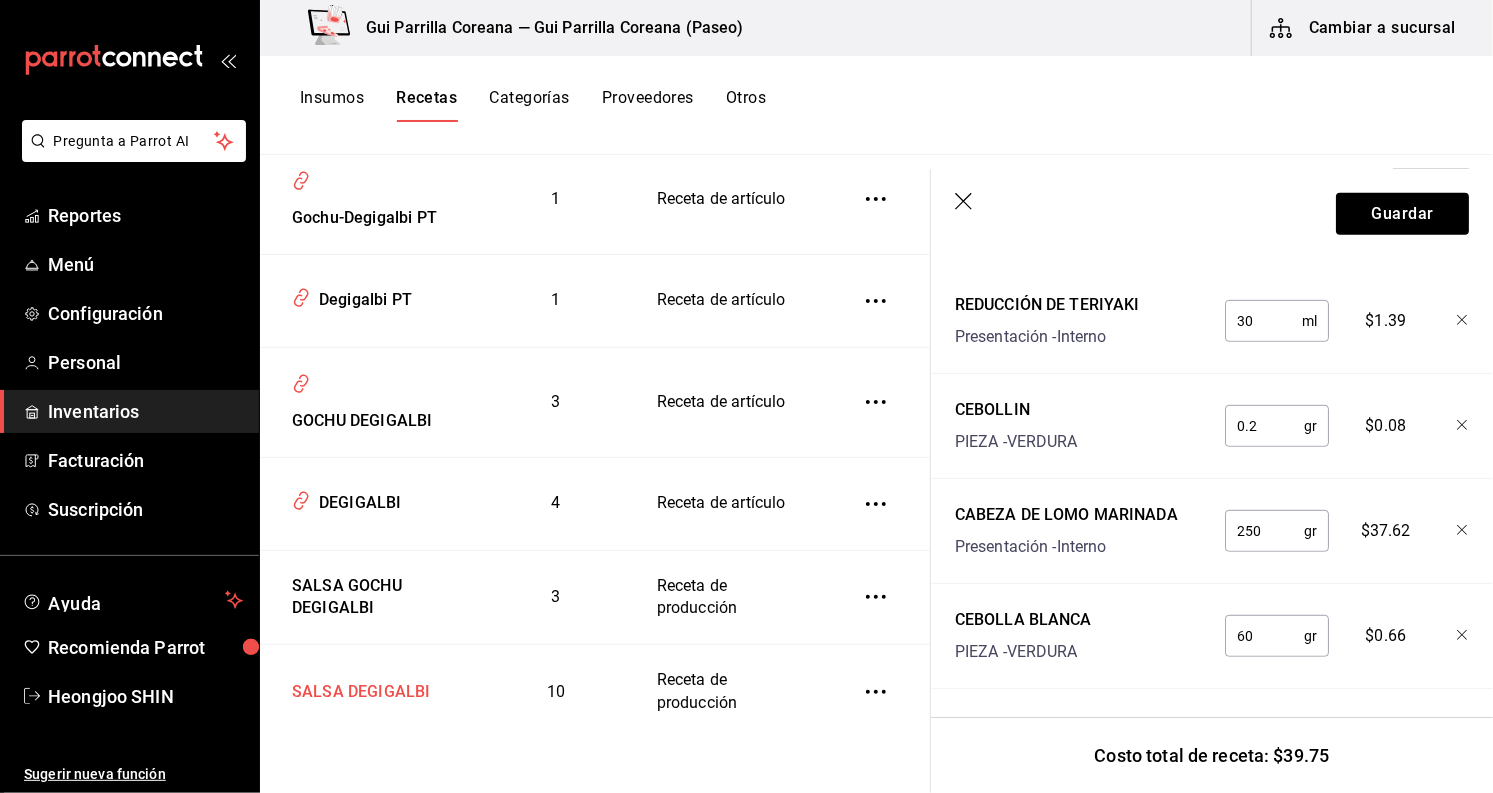 click on "SALSA DEGIGALBI" at bounding box center (357, 688) 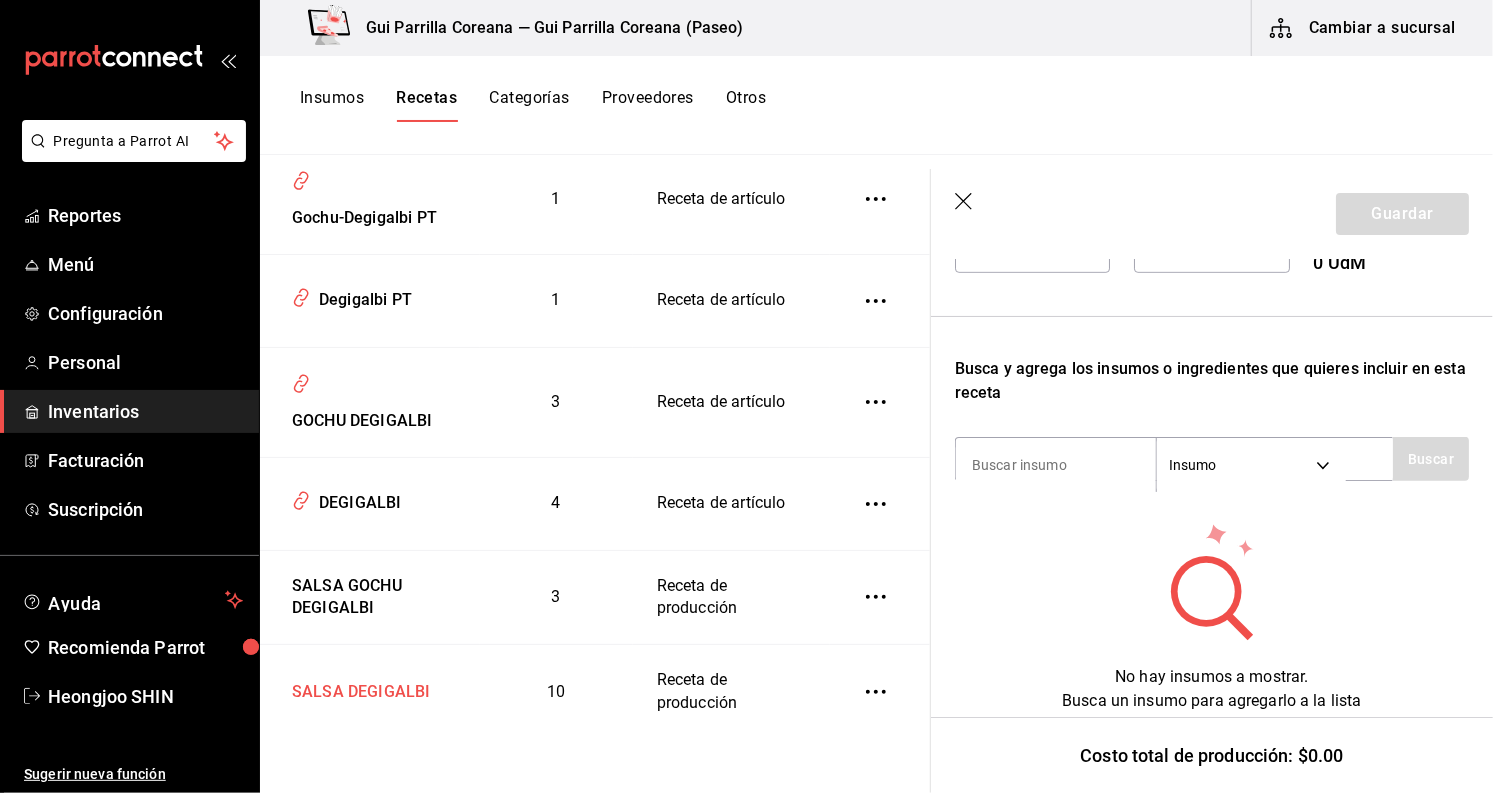 scroll, scrollTop: 0, scrollLeft: 0, axis: both 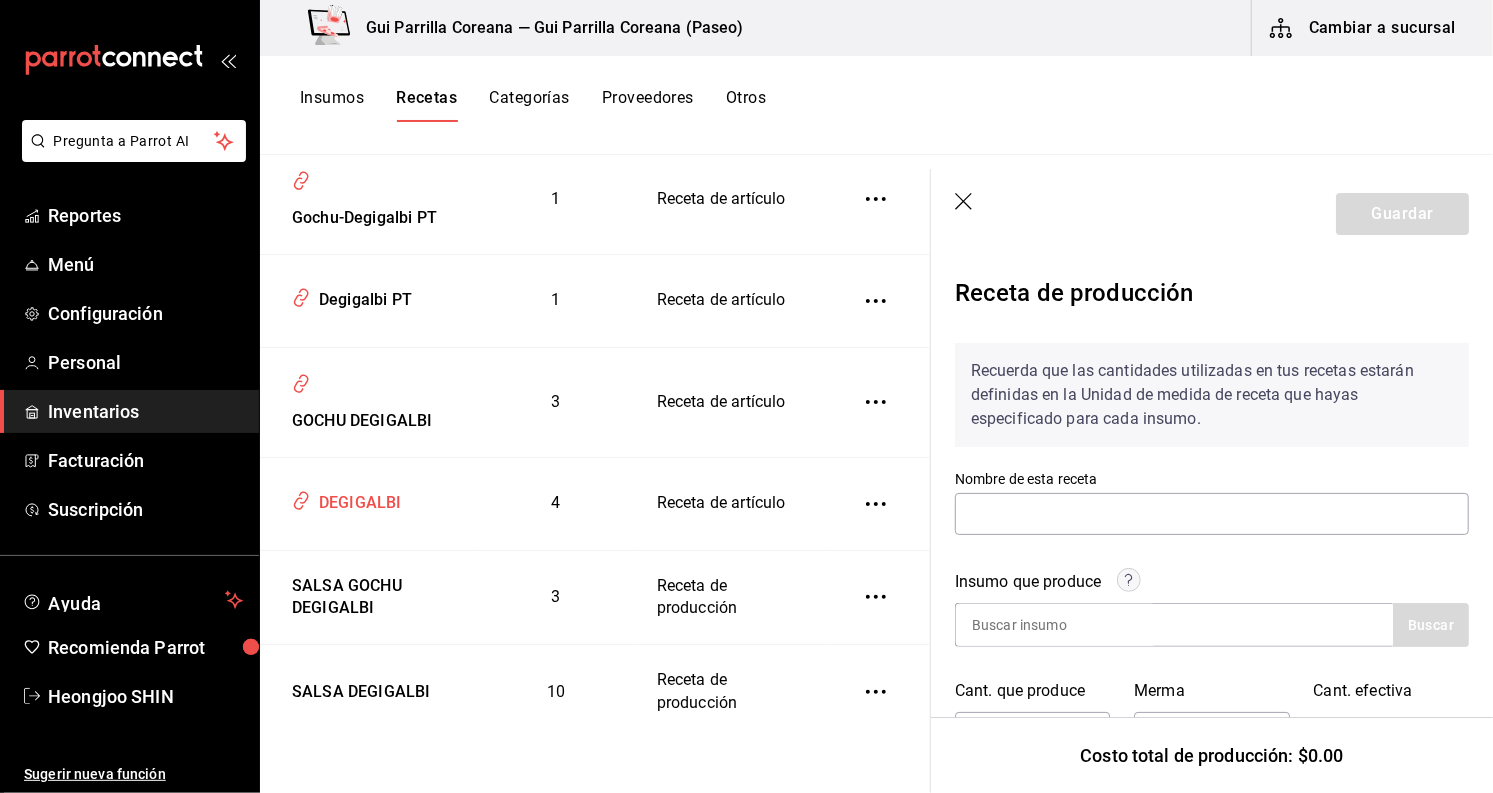 type on "SALSA DEGIGALBI" 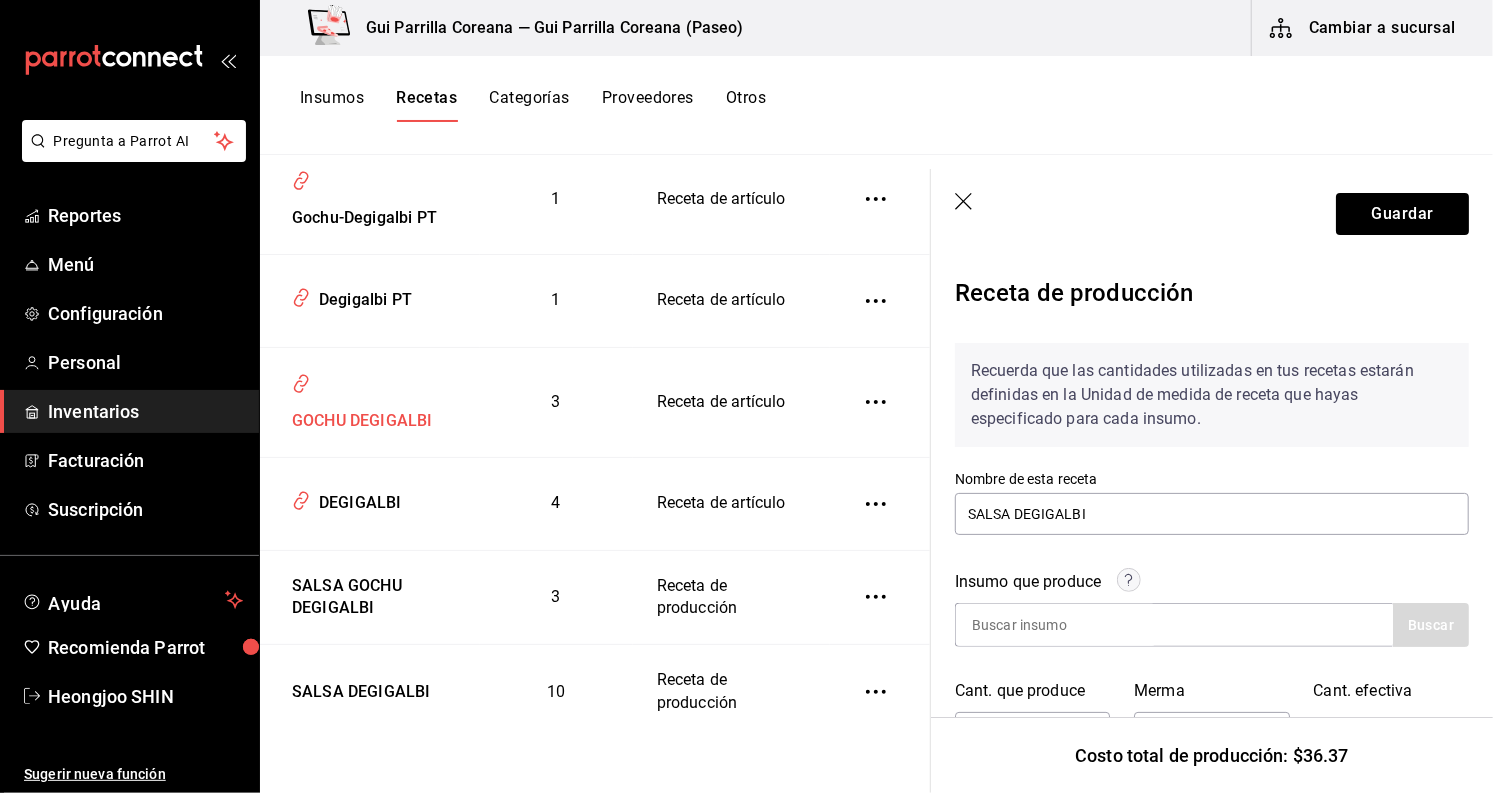 click on "GOCHU DEGIGALBI" at bounding box center [358, 417] 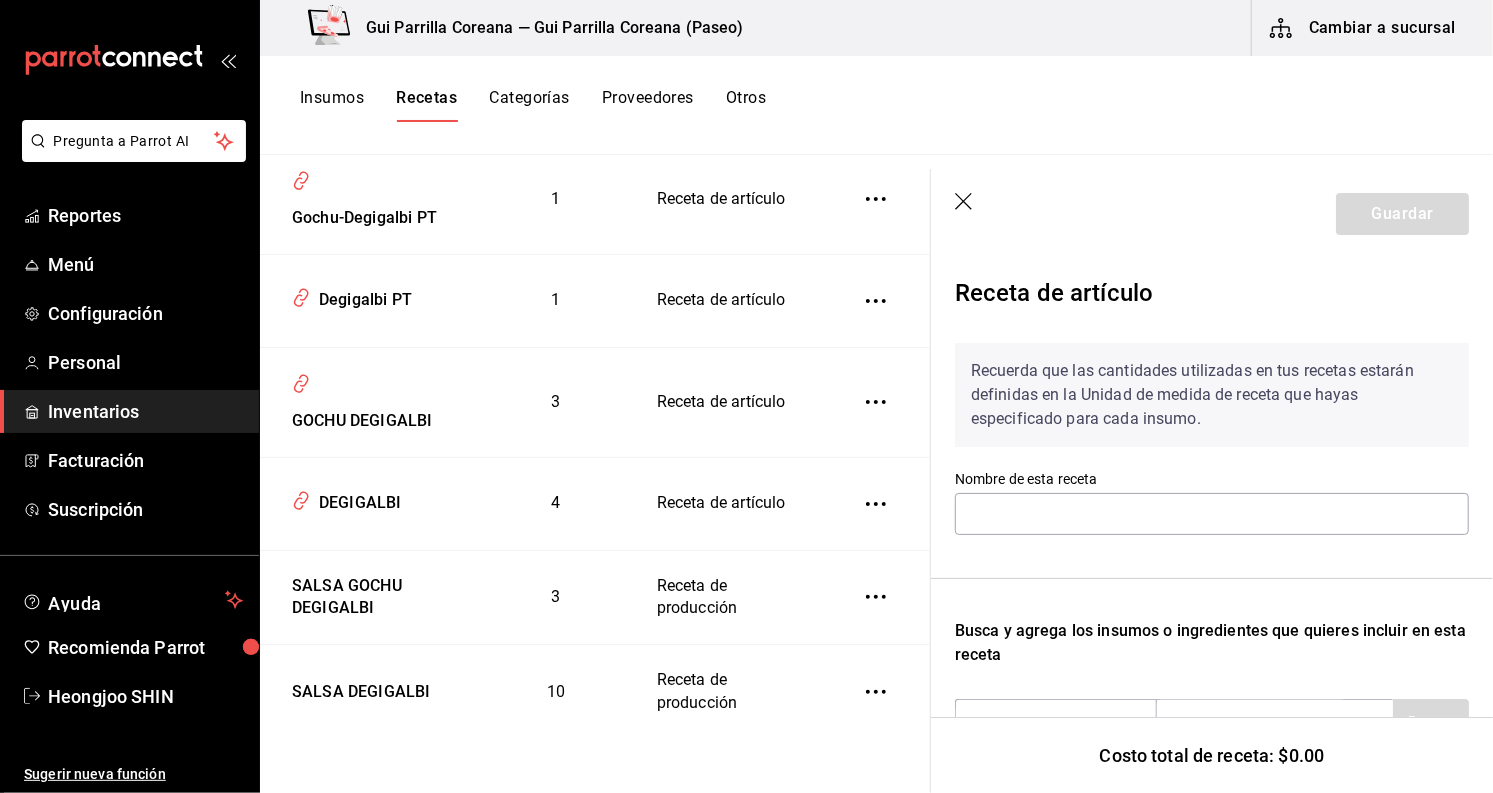 type on "GOCHU DEGIGALBI" 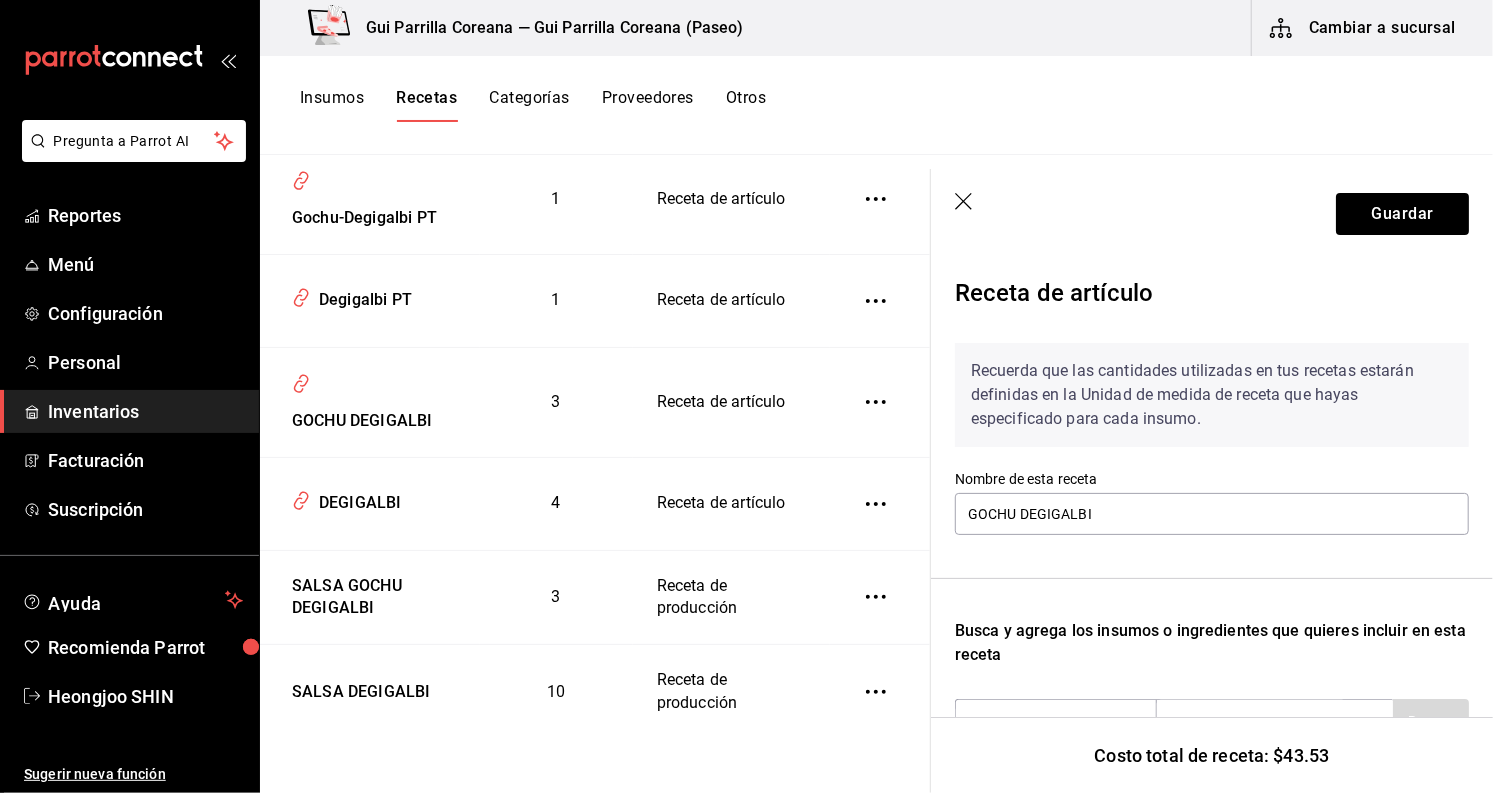 scroll, scrollTop: 444, scrollLeft: 0, axis: vertical 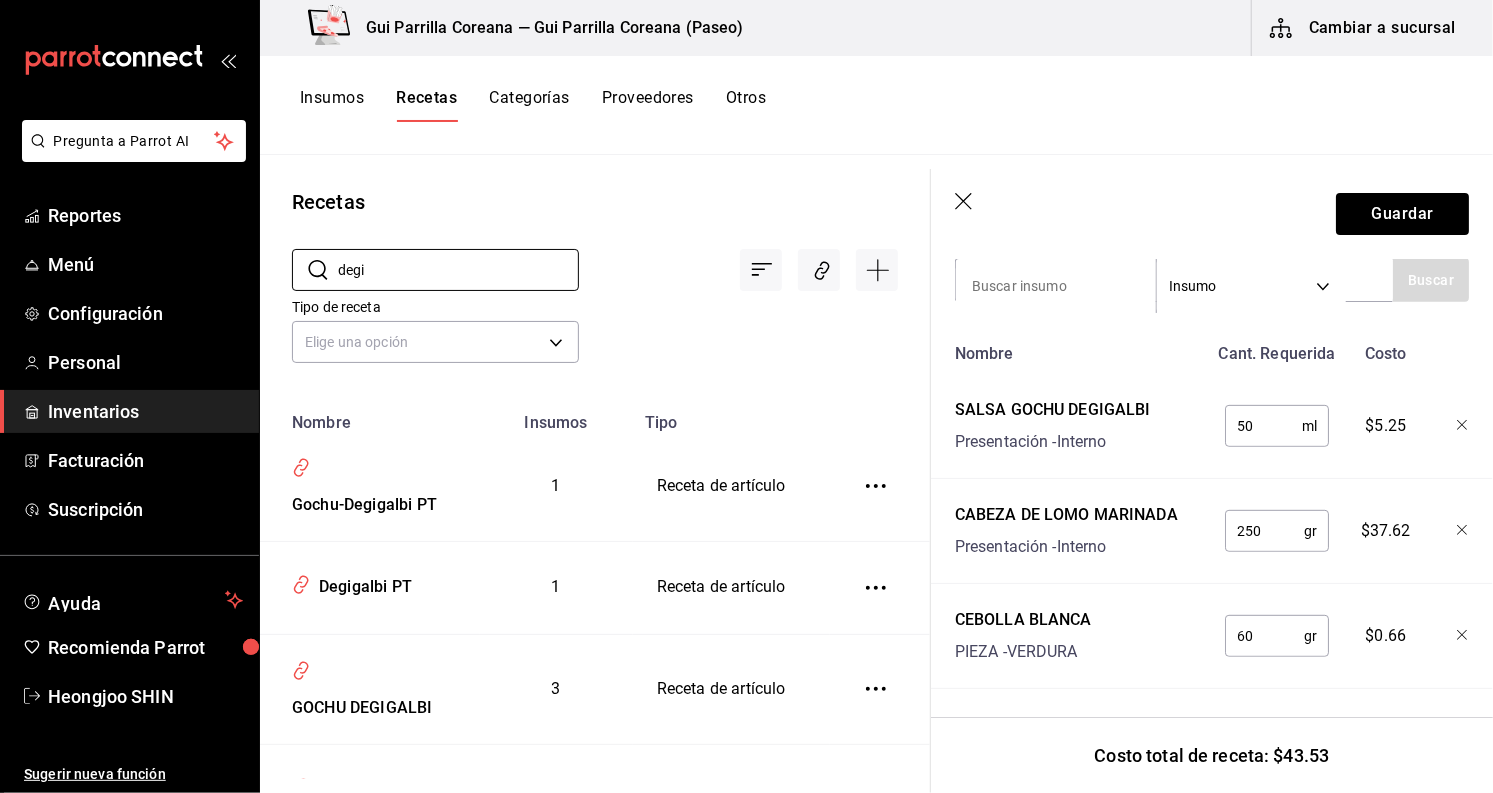 drag, startPoint x: 440, startPoint y: 266, endPoint x: 146, endPoint y: 286, distance: 294.67947 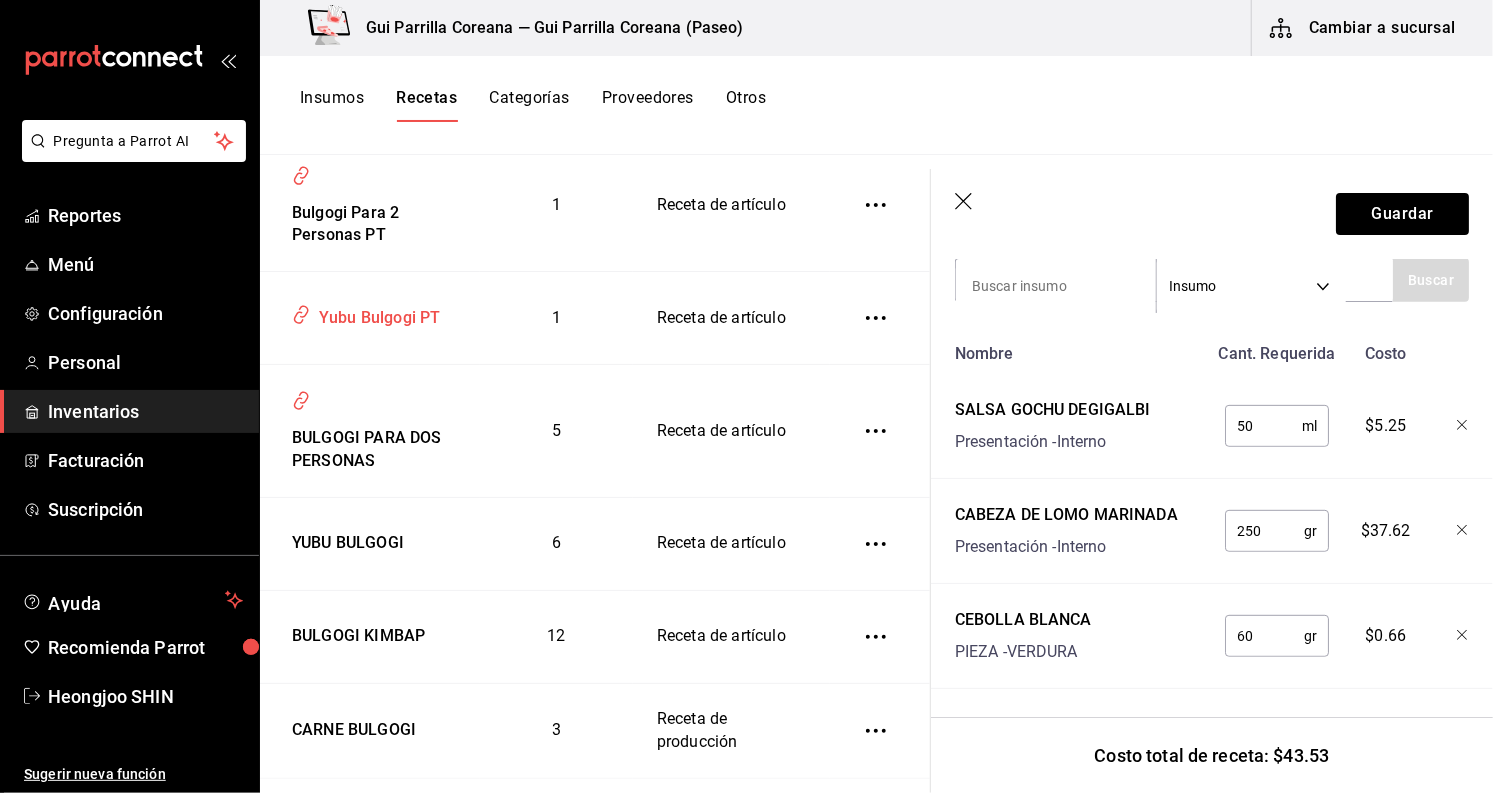 scroll, scrollTop: 648, scrollLeft: 0, axis: vertical 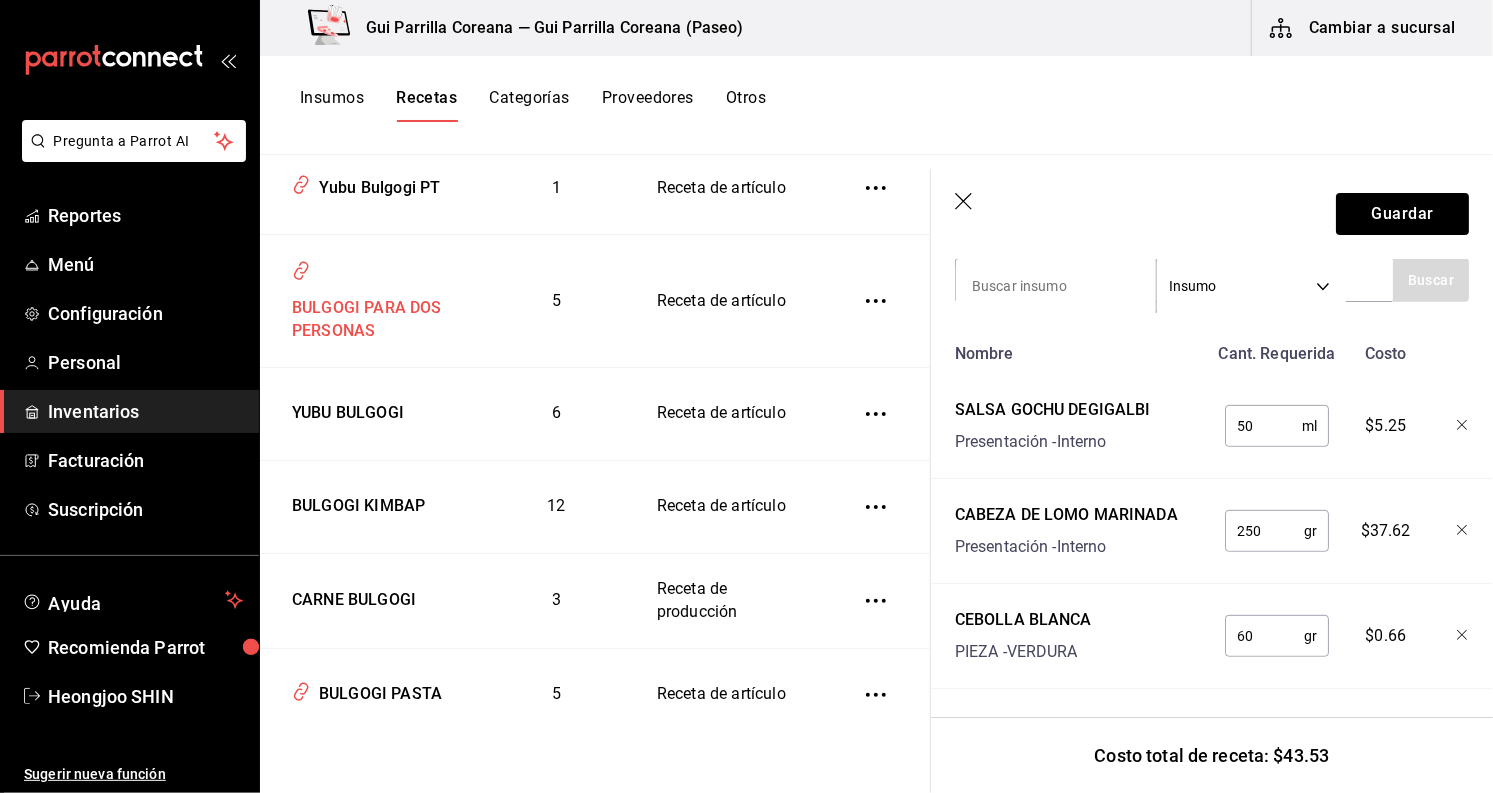 type on "bulgo" 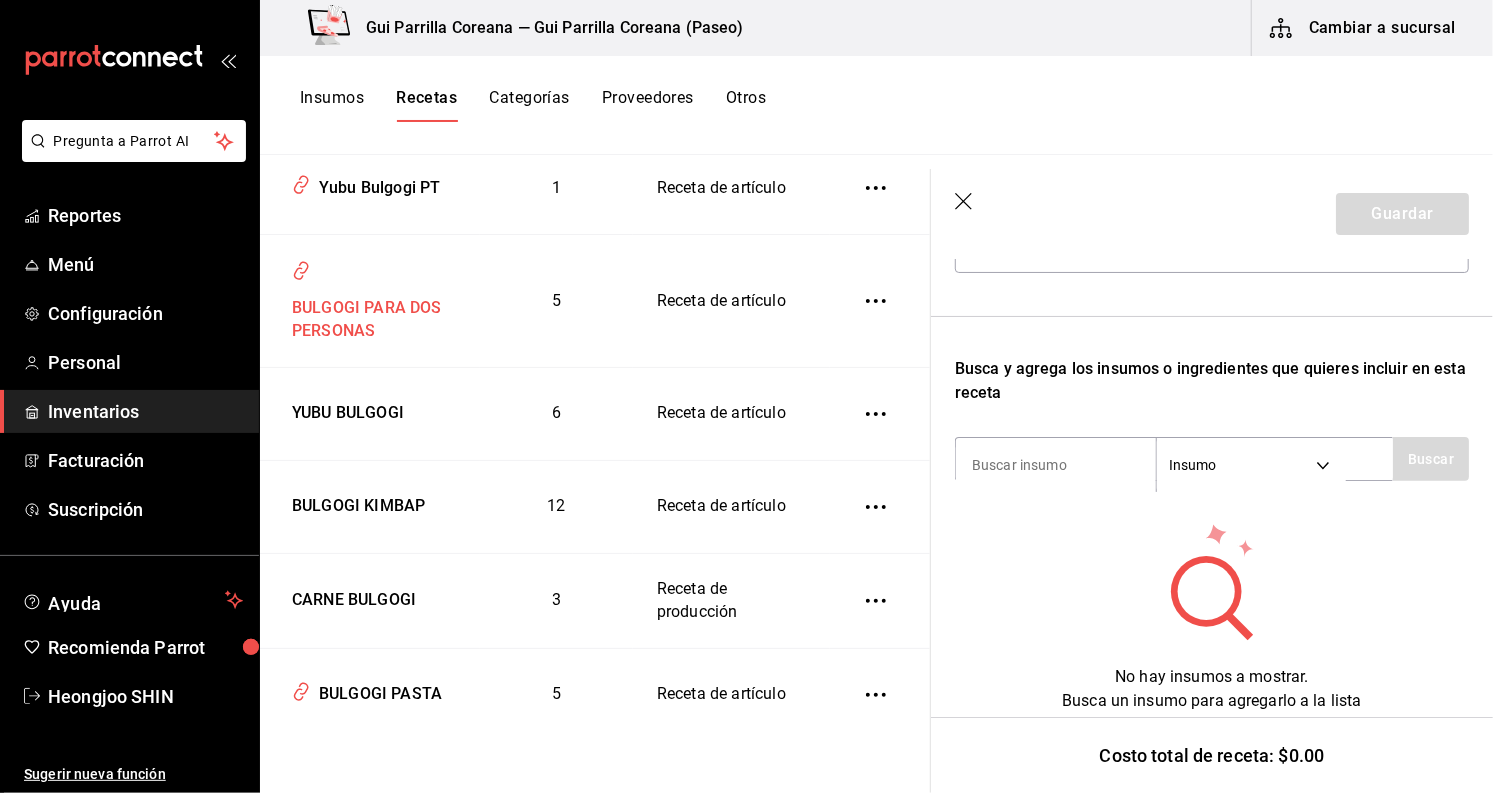 scroll, scrollTop: 0, scrollLeft: 0, axis: both 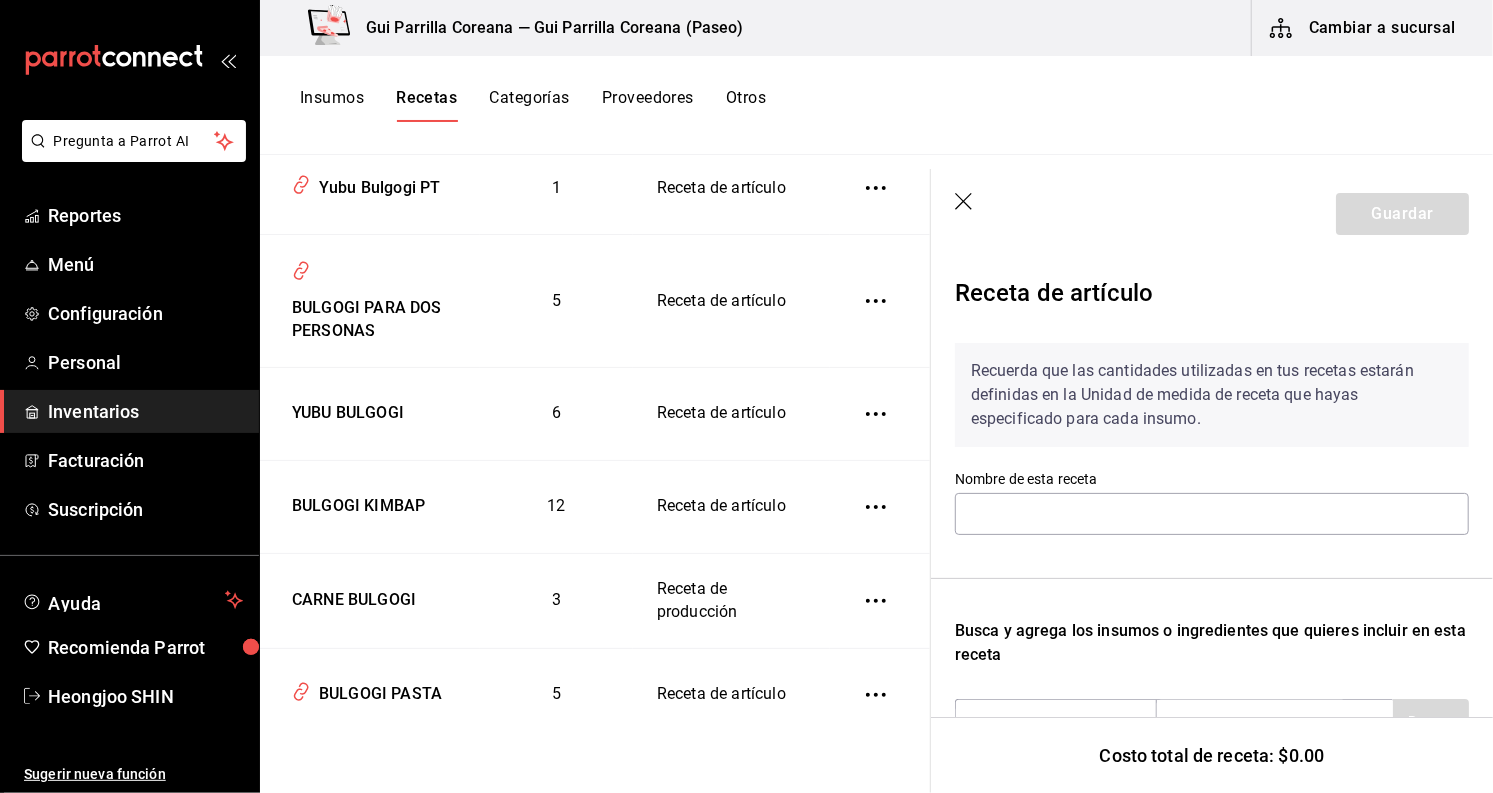 type on "BULGOGI PARA DOS PERSONAS" 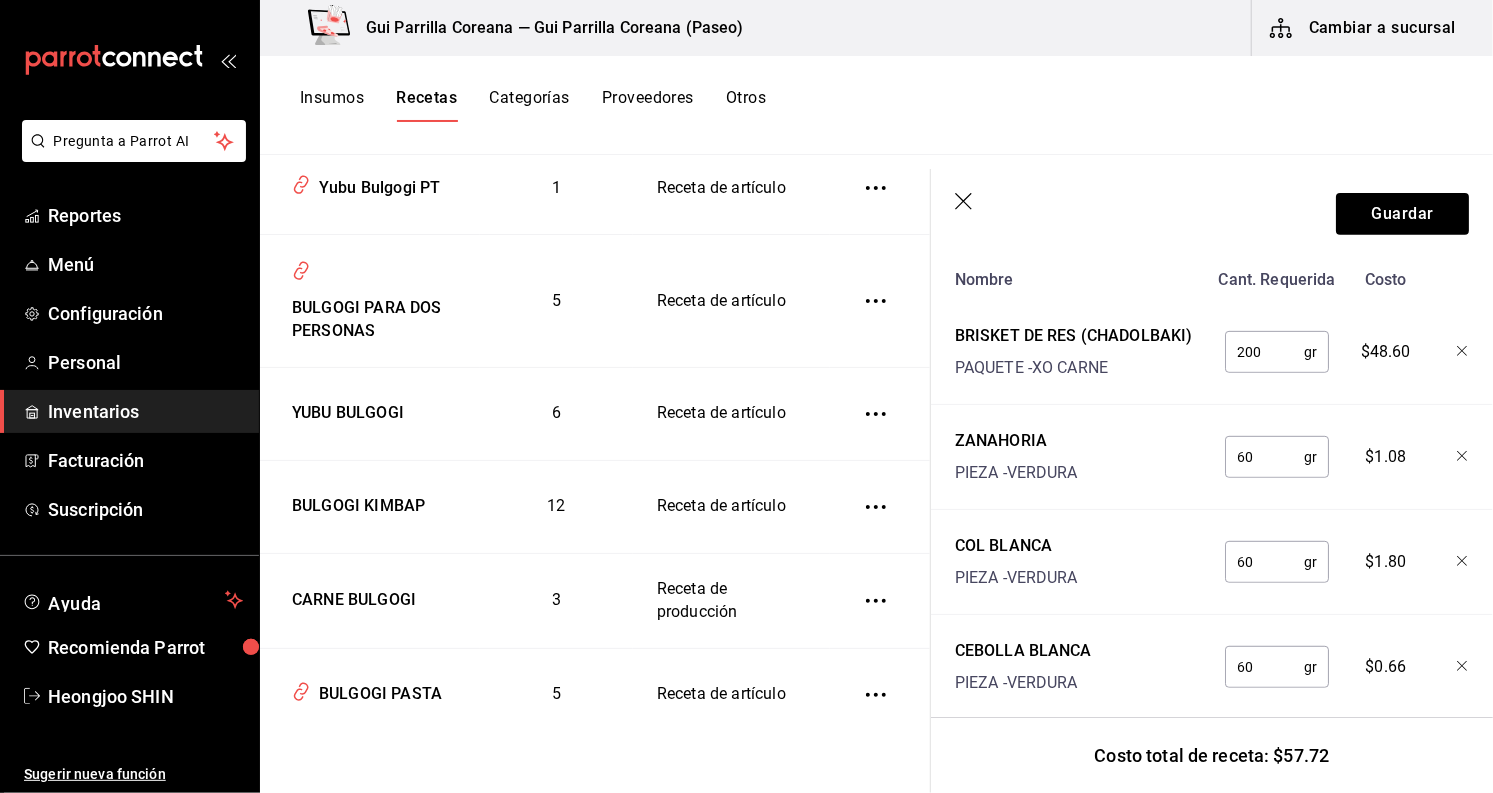 scroll, scrollTop: 555, scrollLeft: 0, axis: vertical 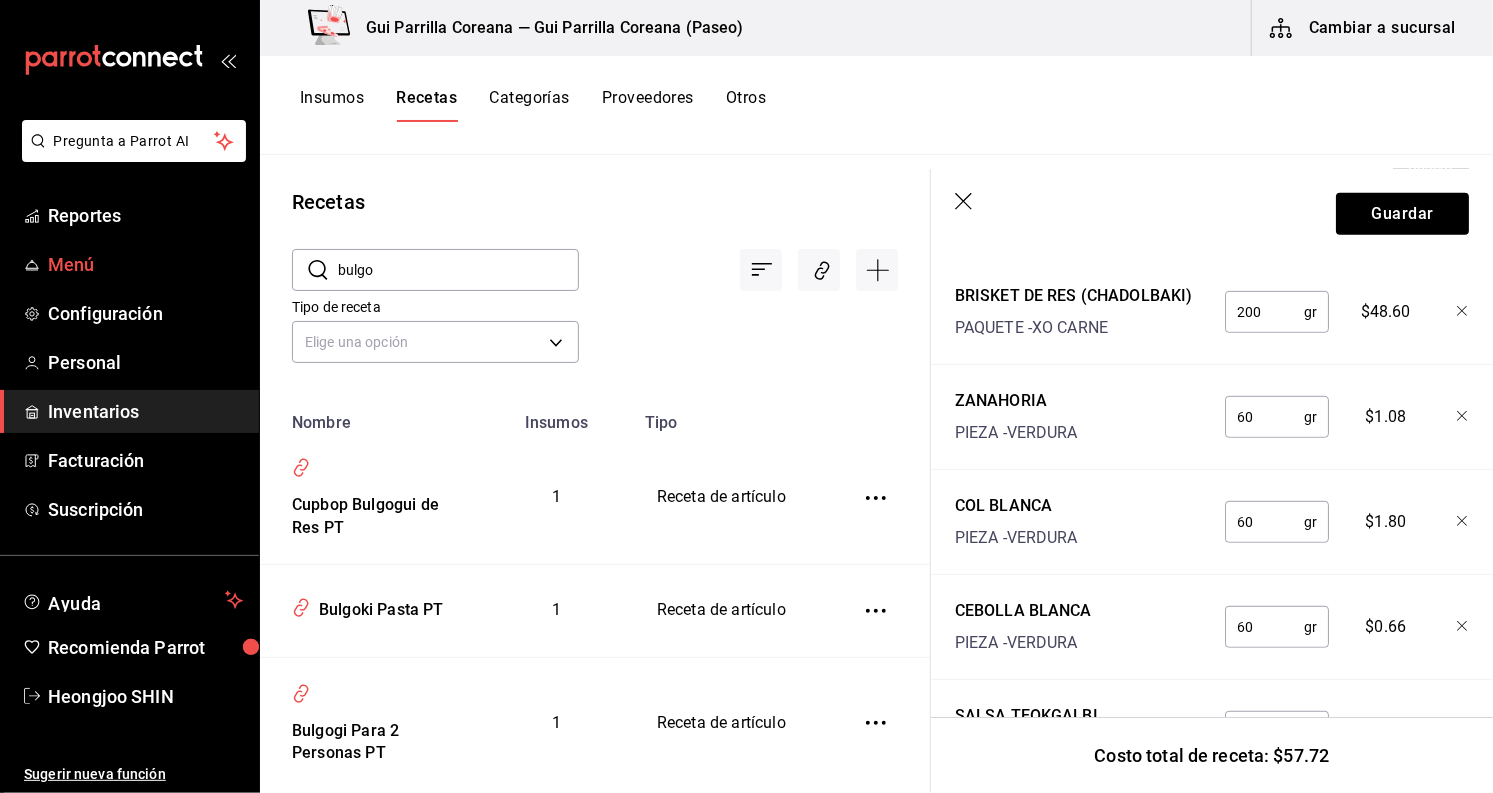 drag, startPoint x: 218, startPoint y: 272, endPoint x: 187, endPoint y: 269, distance: 31.144823 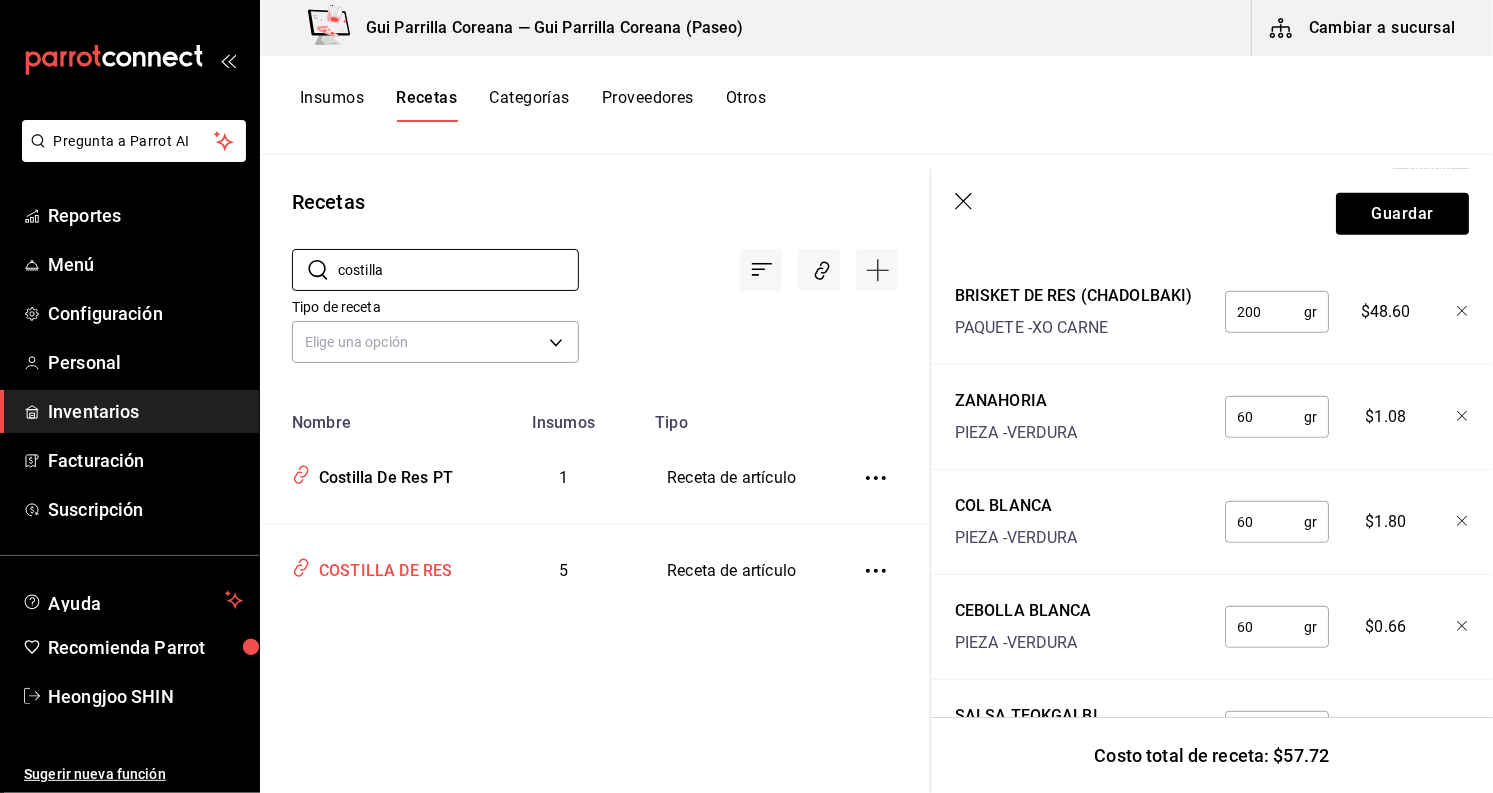 type on "costilla" 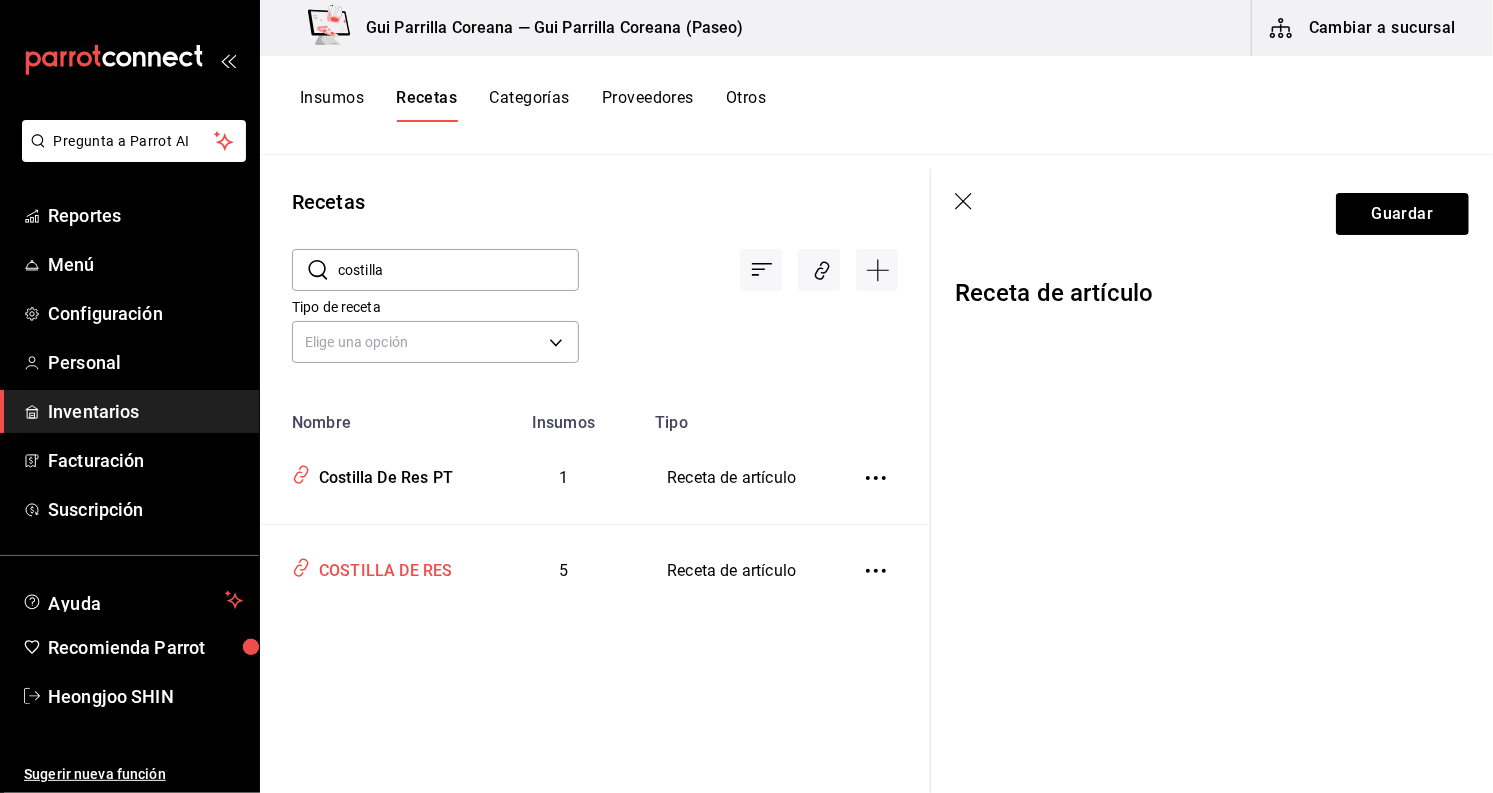 scroll, scrollTop: 0, scrollLeft: 0, axis: both 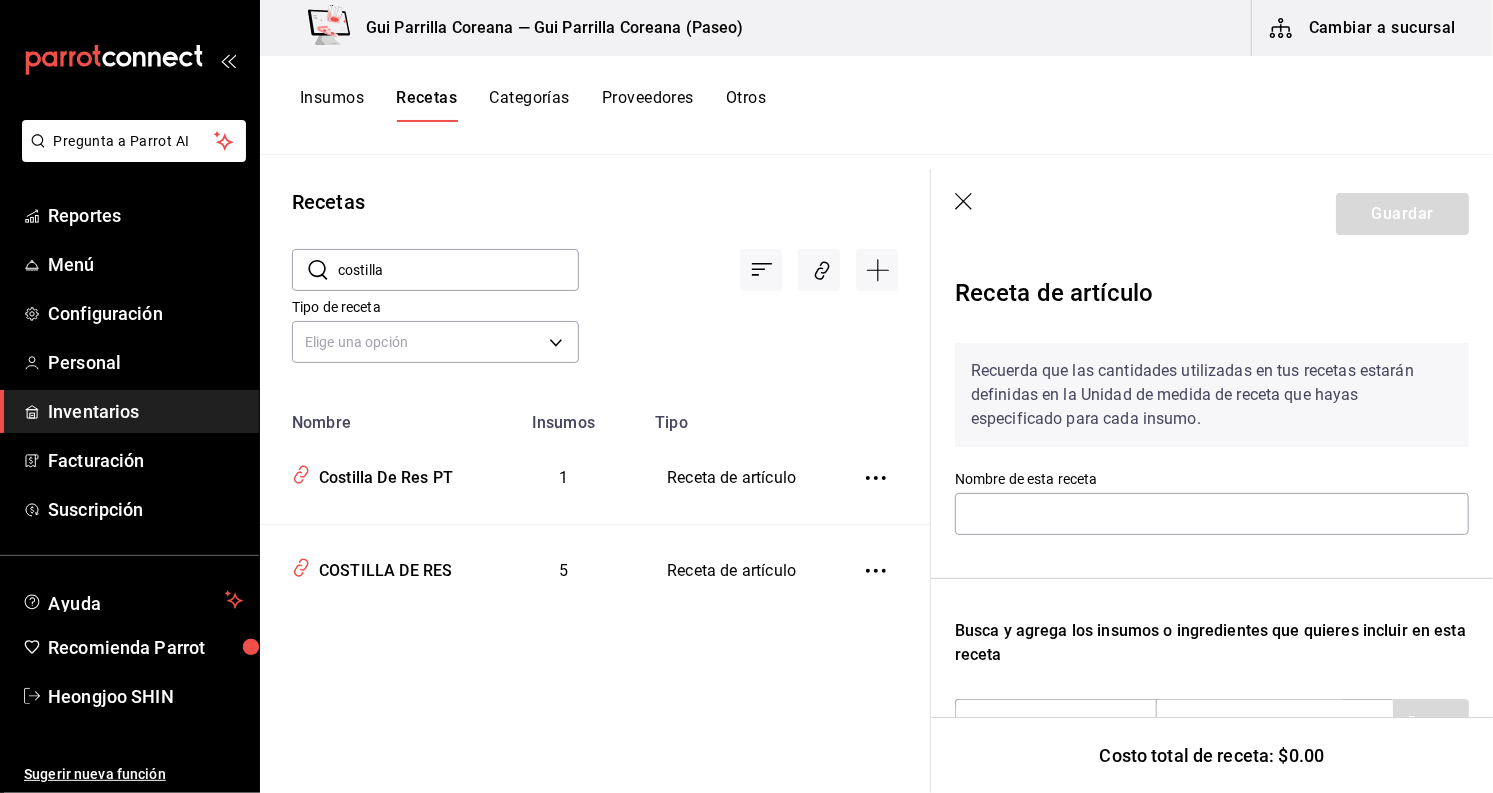 type on "COSTILLA DE RES" 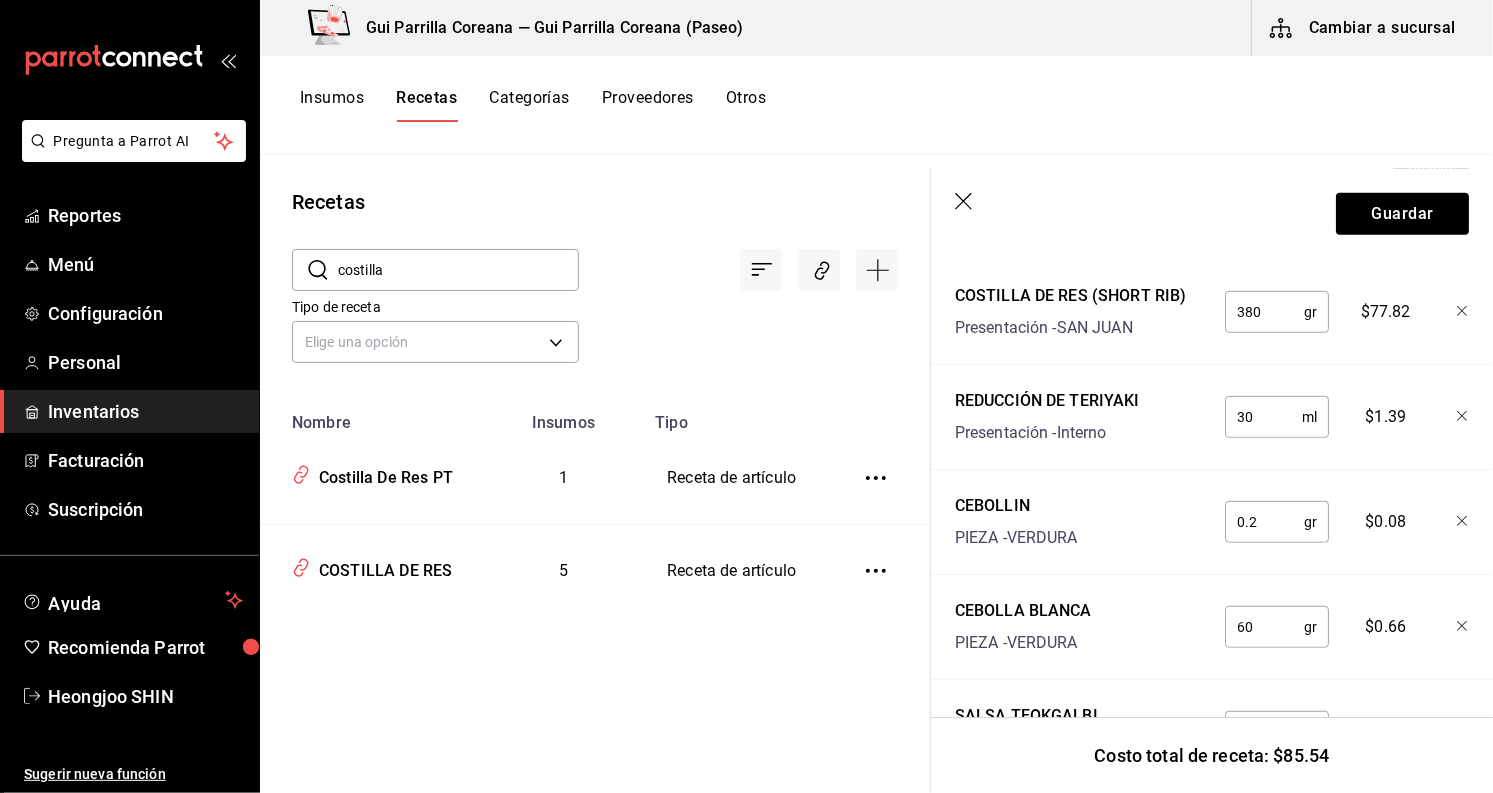 scroll, scrollTop: 333, scrollLeft: 0, axis: vertical 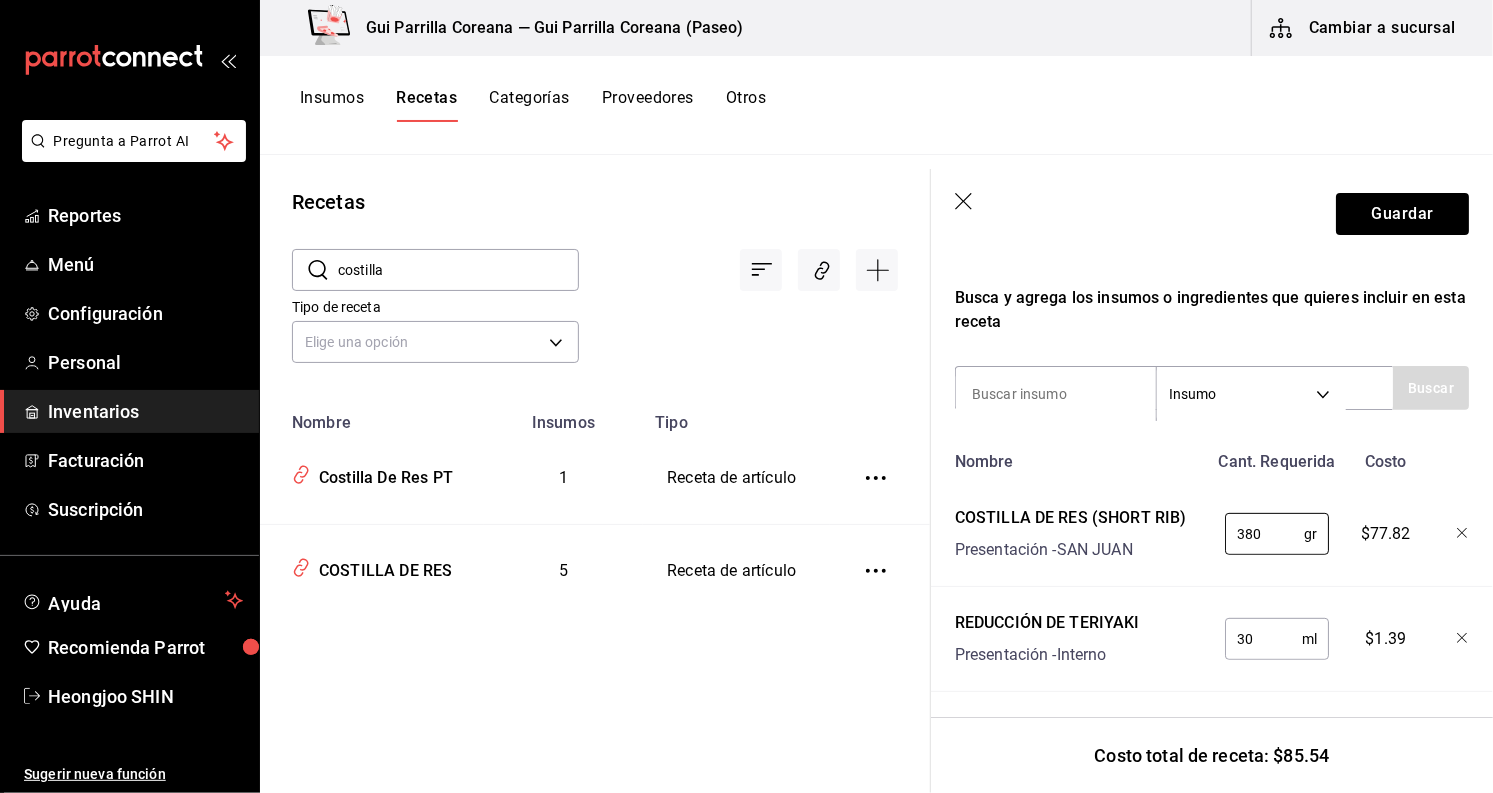 drag, startPoint x: 1271, startPoint y: 537, endPoint x: 1150, endPoint y: 520, distance: 122.18838 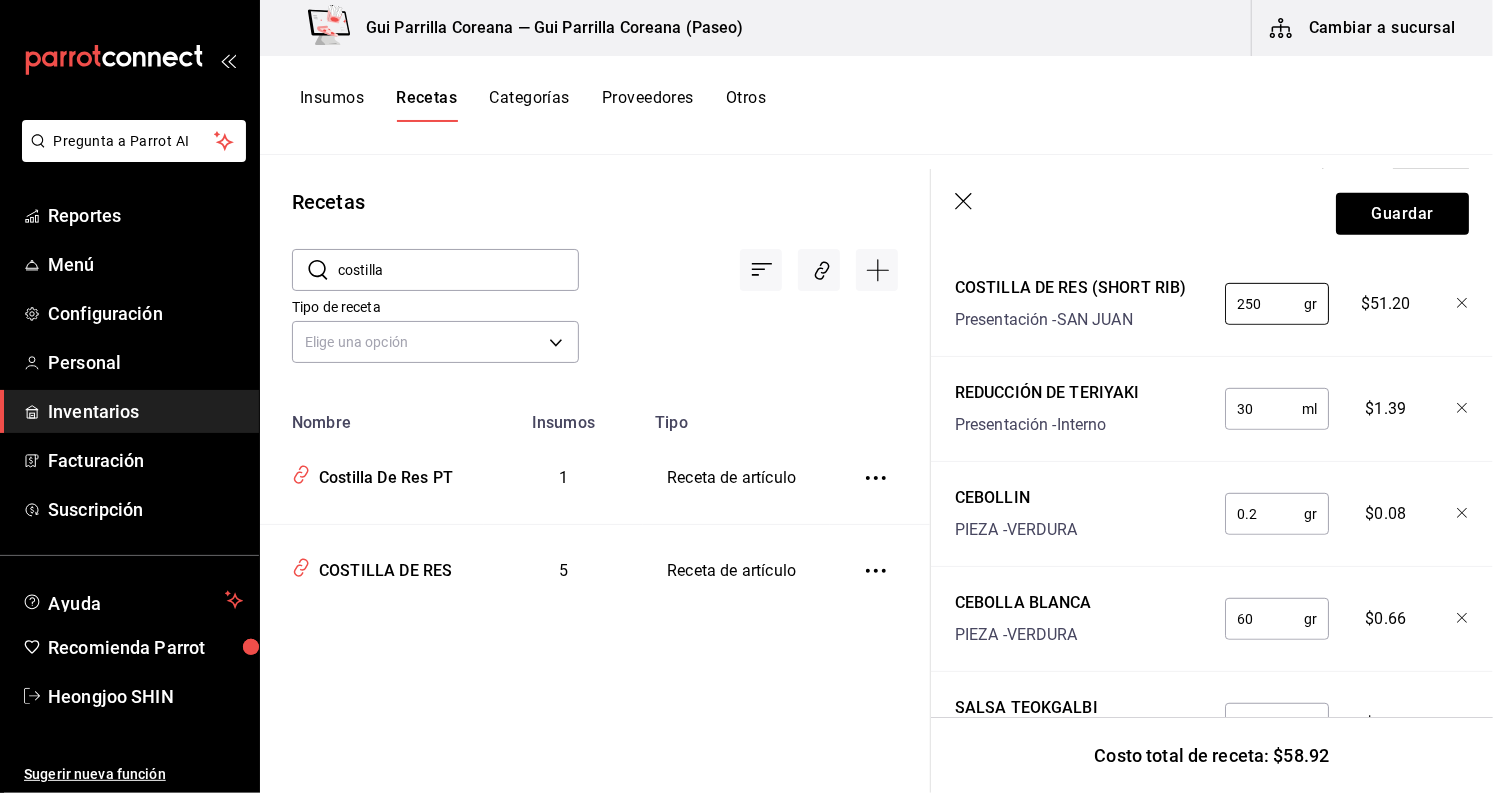 scroll, scrollTop: 446, scrollLeft: 0, axis: vertical 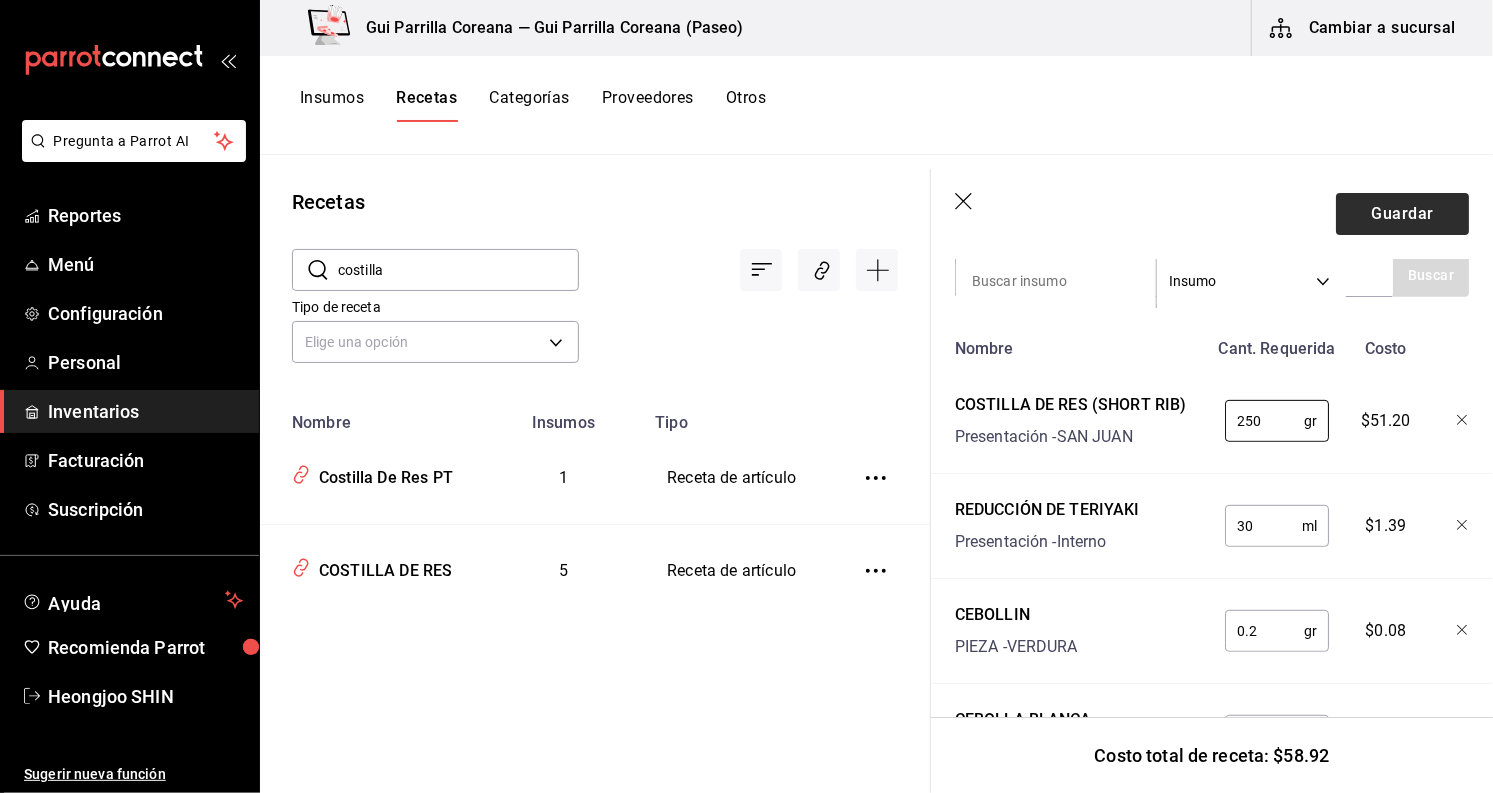 type on "250" 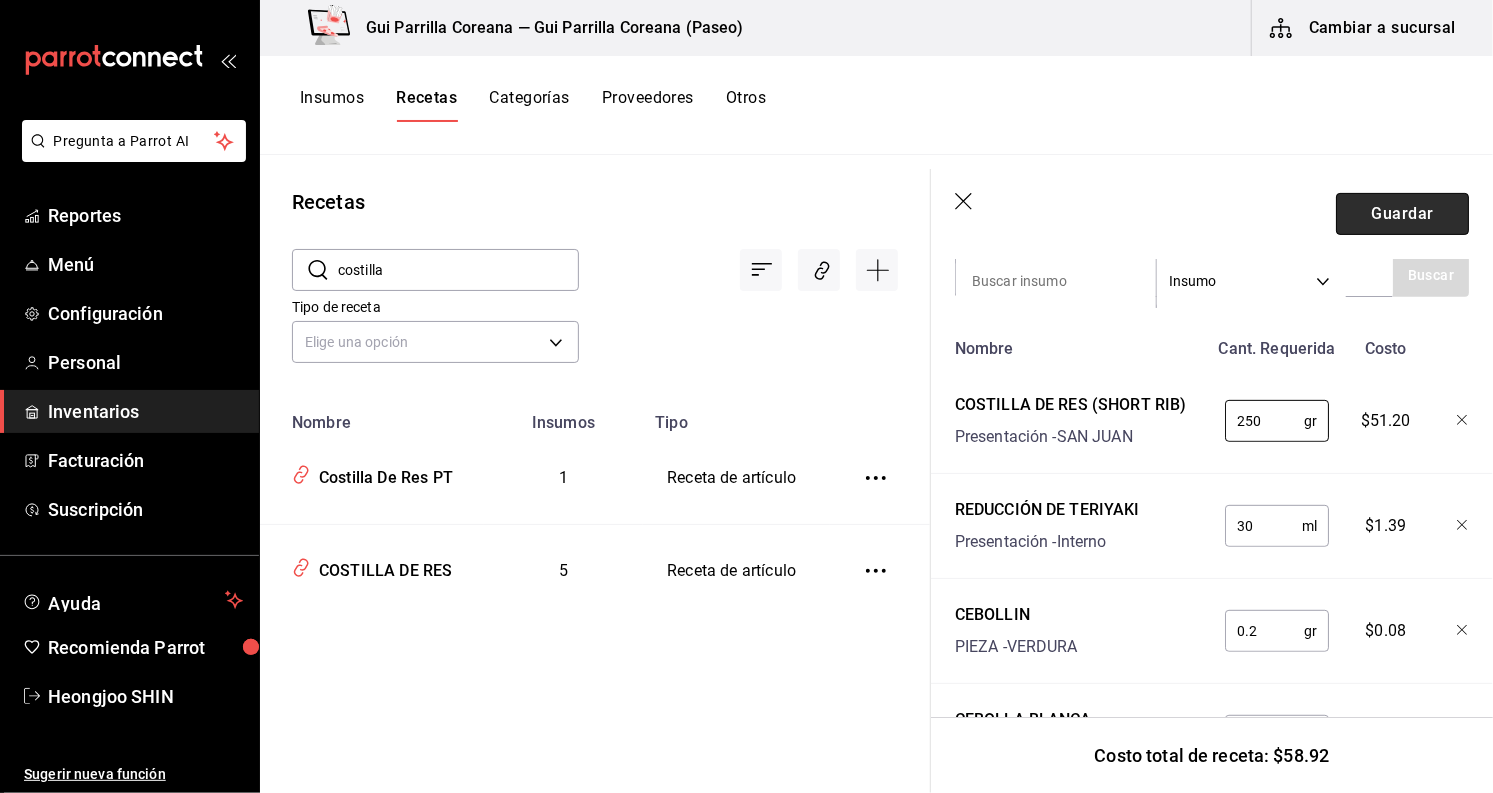click on "Guardar" at bounding box center (1402, 214) 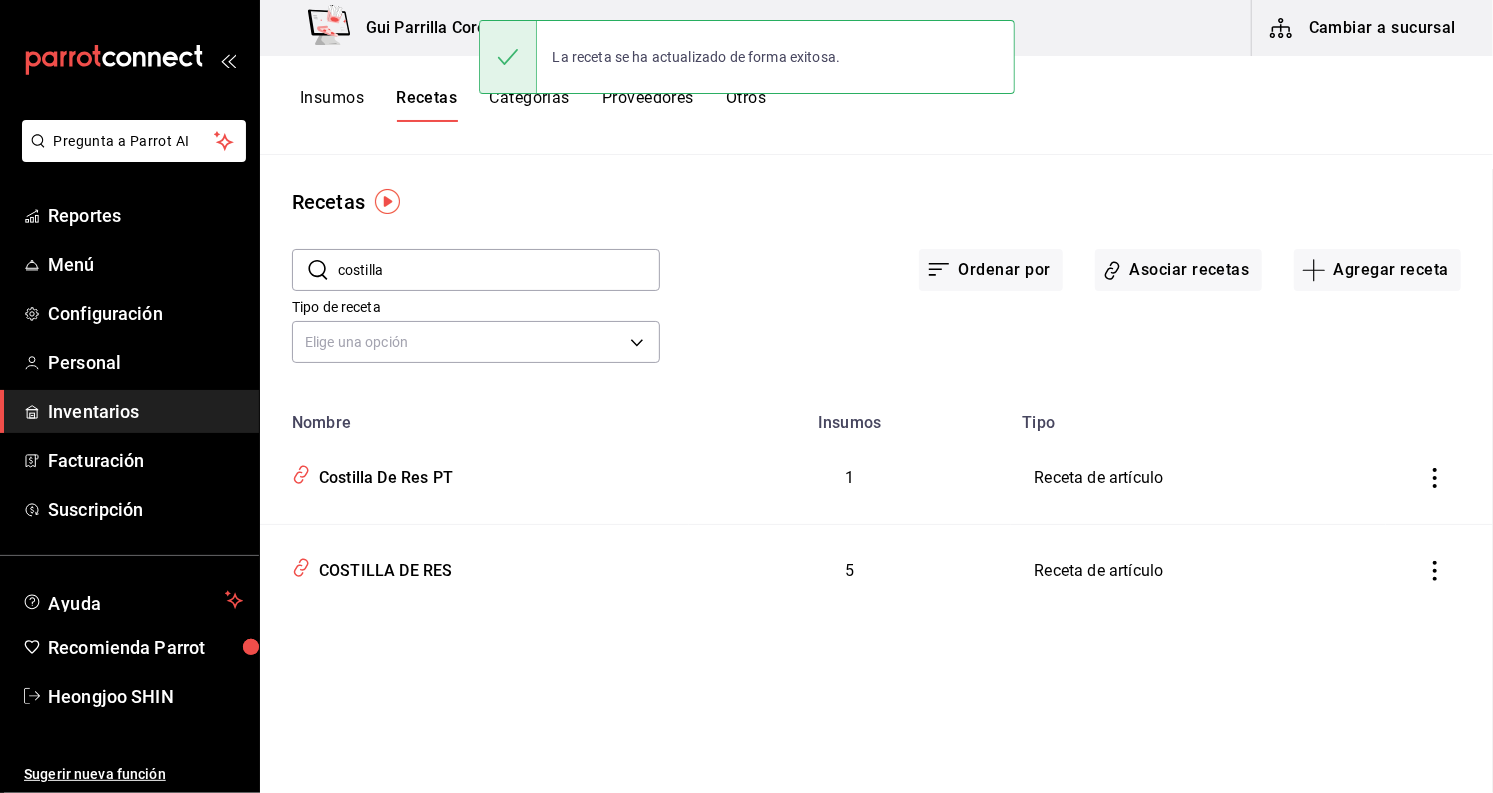 scroll, scrollTop: 0, scrollLeft: 0, axis: both 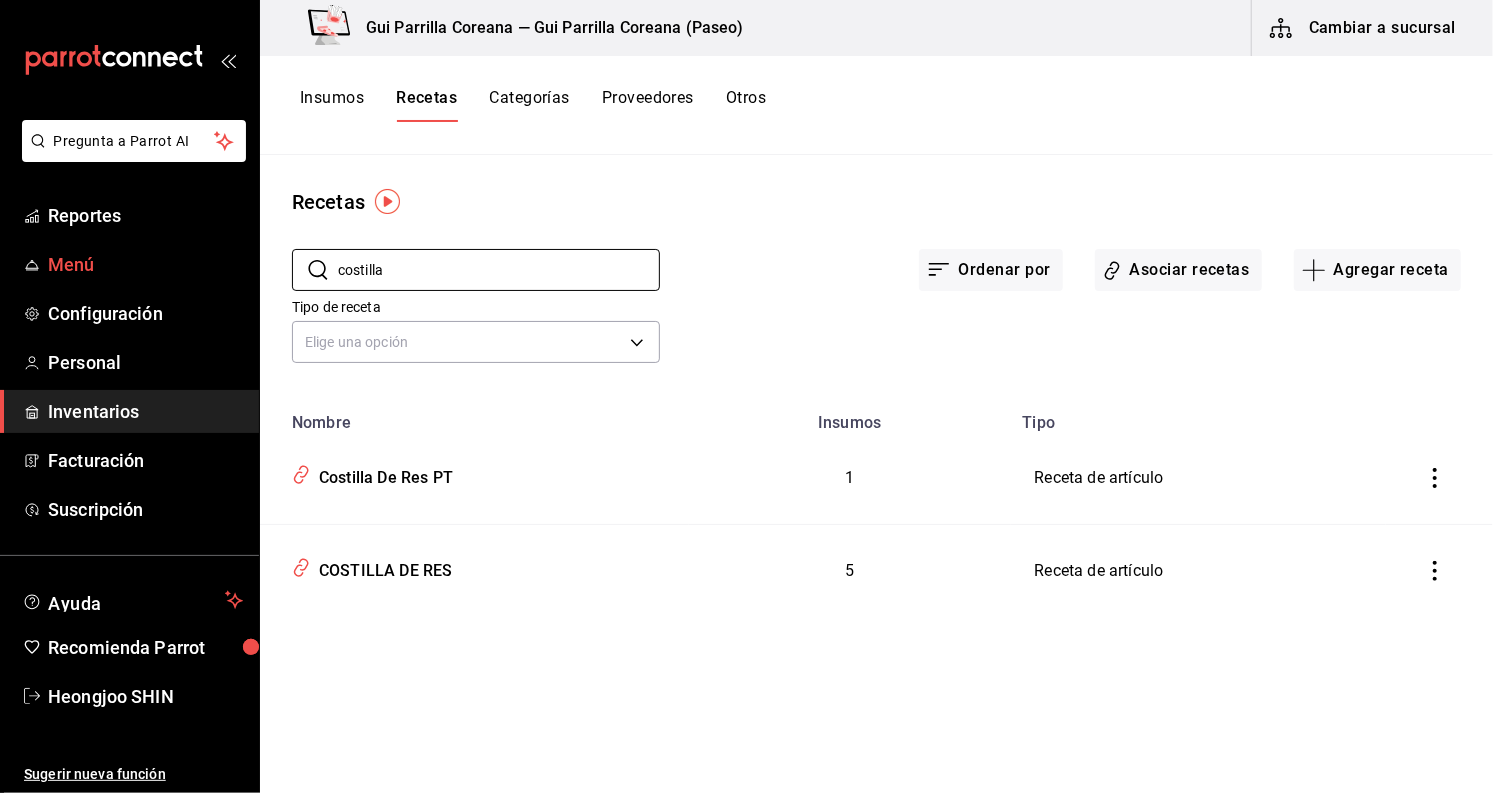 drag, startPoint x: 417, startPoint y: 270, endPoint x: 186, endPoint y: 241, distance: 232.81323 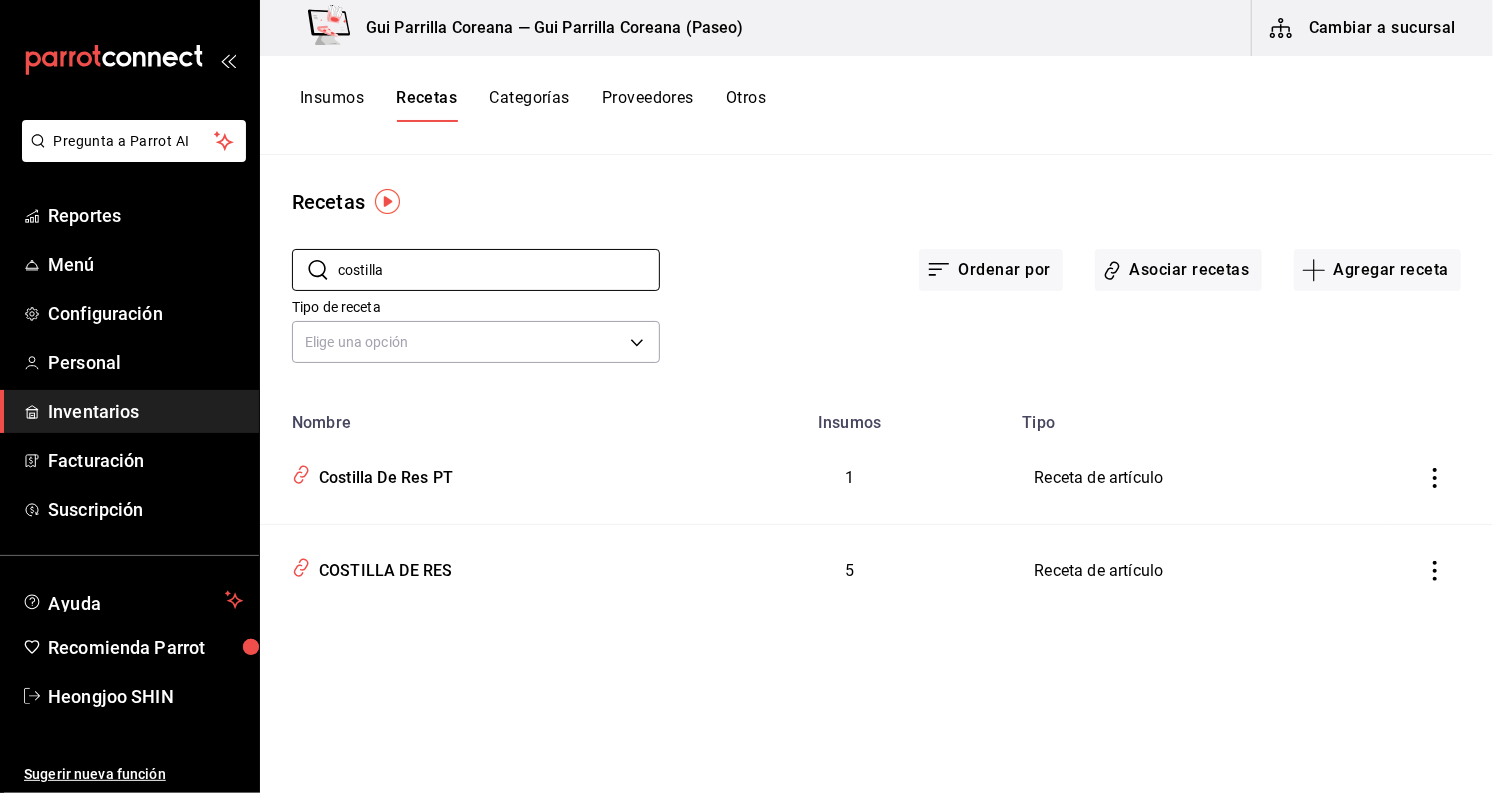 click on "Pregunta a Parrot AI Reportes   Menú   Configuración   Personal   Inventarios   Facturación   Suscripción   Ayuda Recomienda Parrot   Heongjoo SHIN   Sugerir nueva función   Gui Parrilla Coreana — Gui Parrilla Coreana (Paseo) Cambiar a sucursal Insumos Recetas Categorías Proveedores Otros Recetas ​ costilla ​ Ordenar por Asociar recetas Agregar receta Tipo de receta Elige una opción default Nombre Insumos Tipo Costilla De Res PT 1 Receta de artículo COSTILLA DE RES 5 Receta de artículo Guardar" at bounding box center (746, 389) 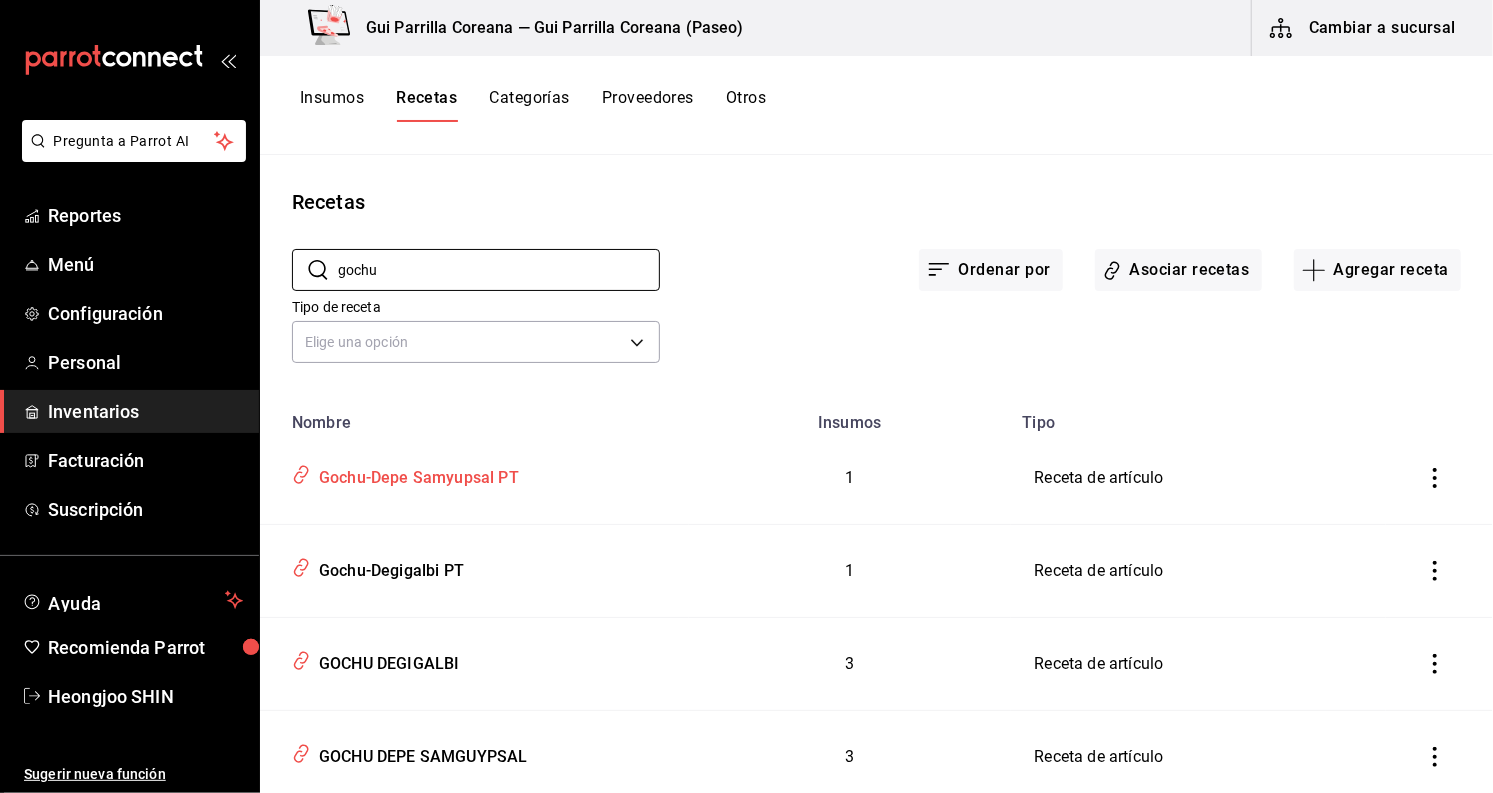 scroll, scrollTop: 222, scrollLeft: 0, axis: vertical 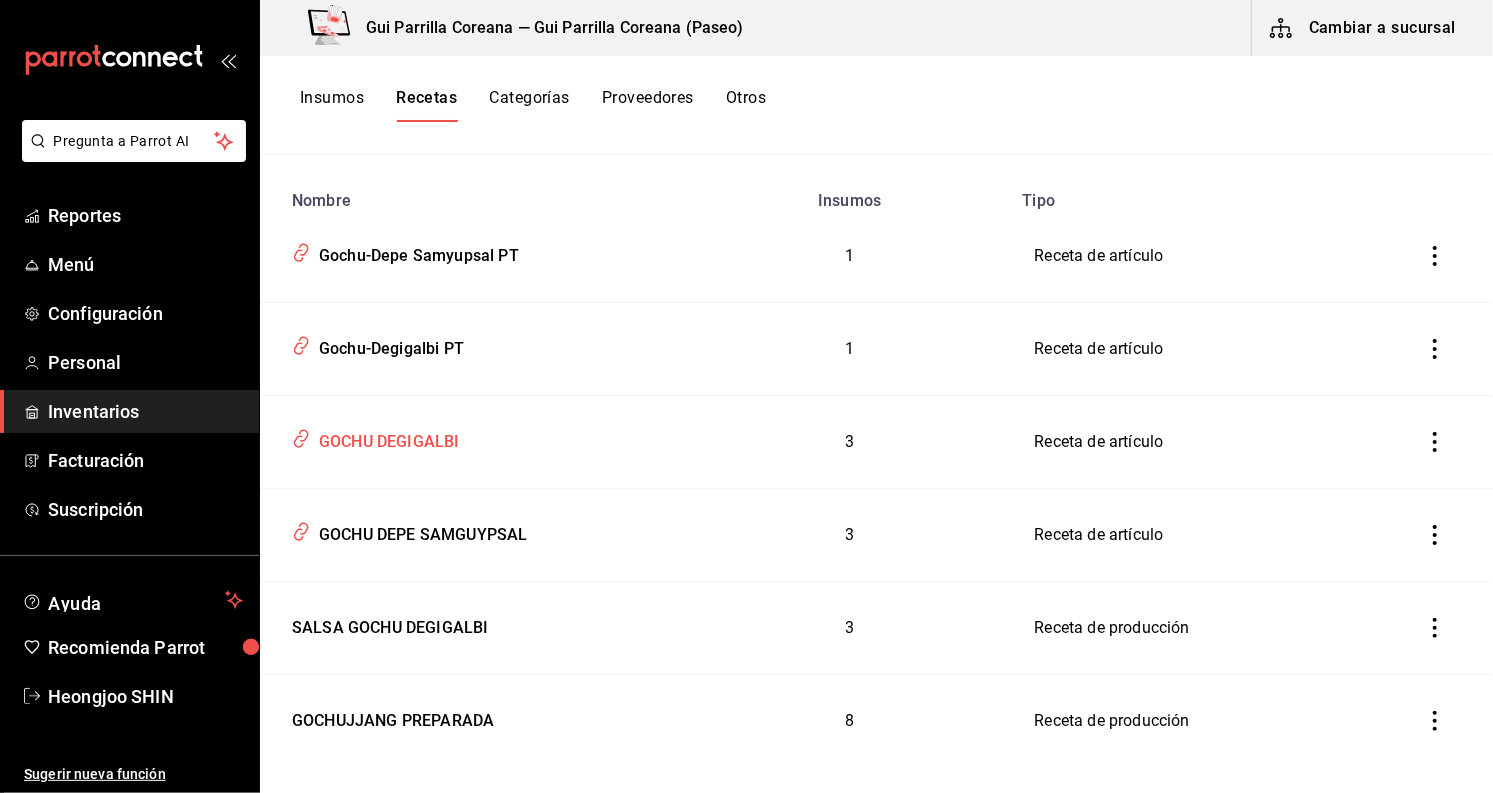 type on "gochu" 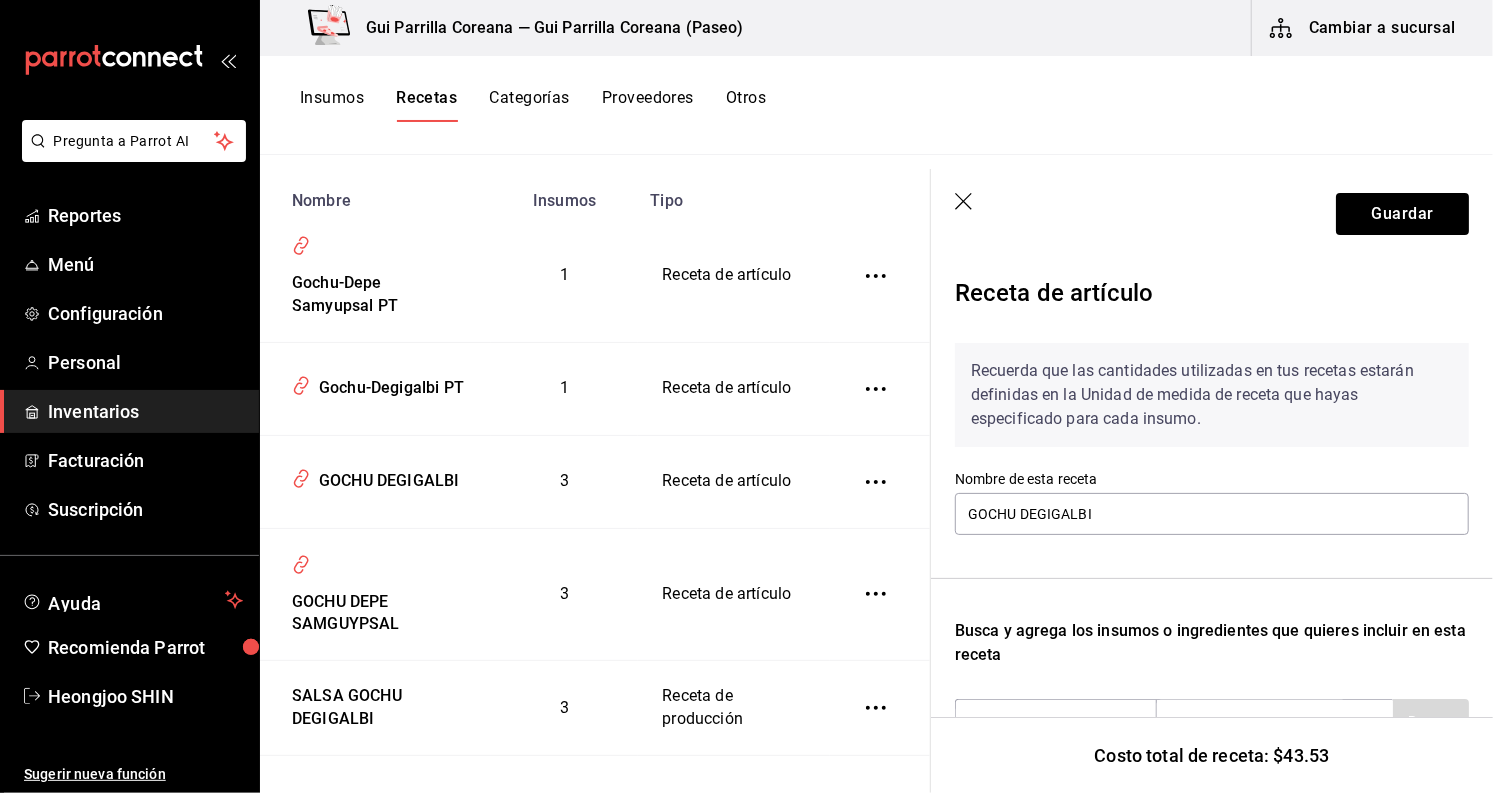 scroll, scrollTop: 349, scrollLeft: 0, axis: vertical 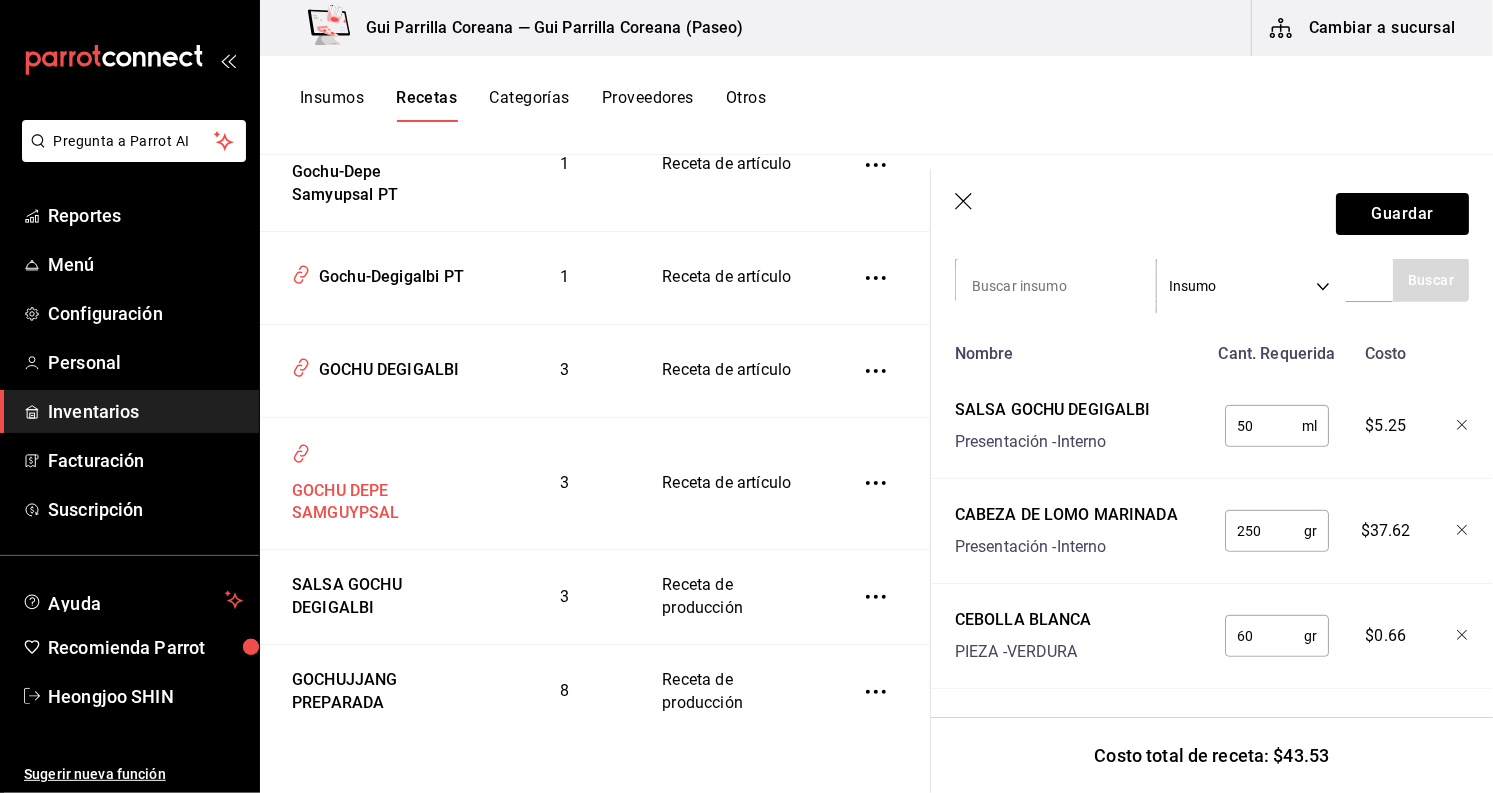 click on "GOCHU DEPE SAMGUYPSAL" at bounding box center [375, 499] 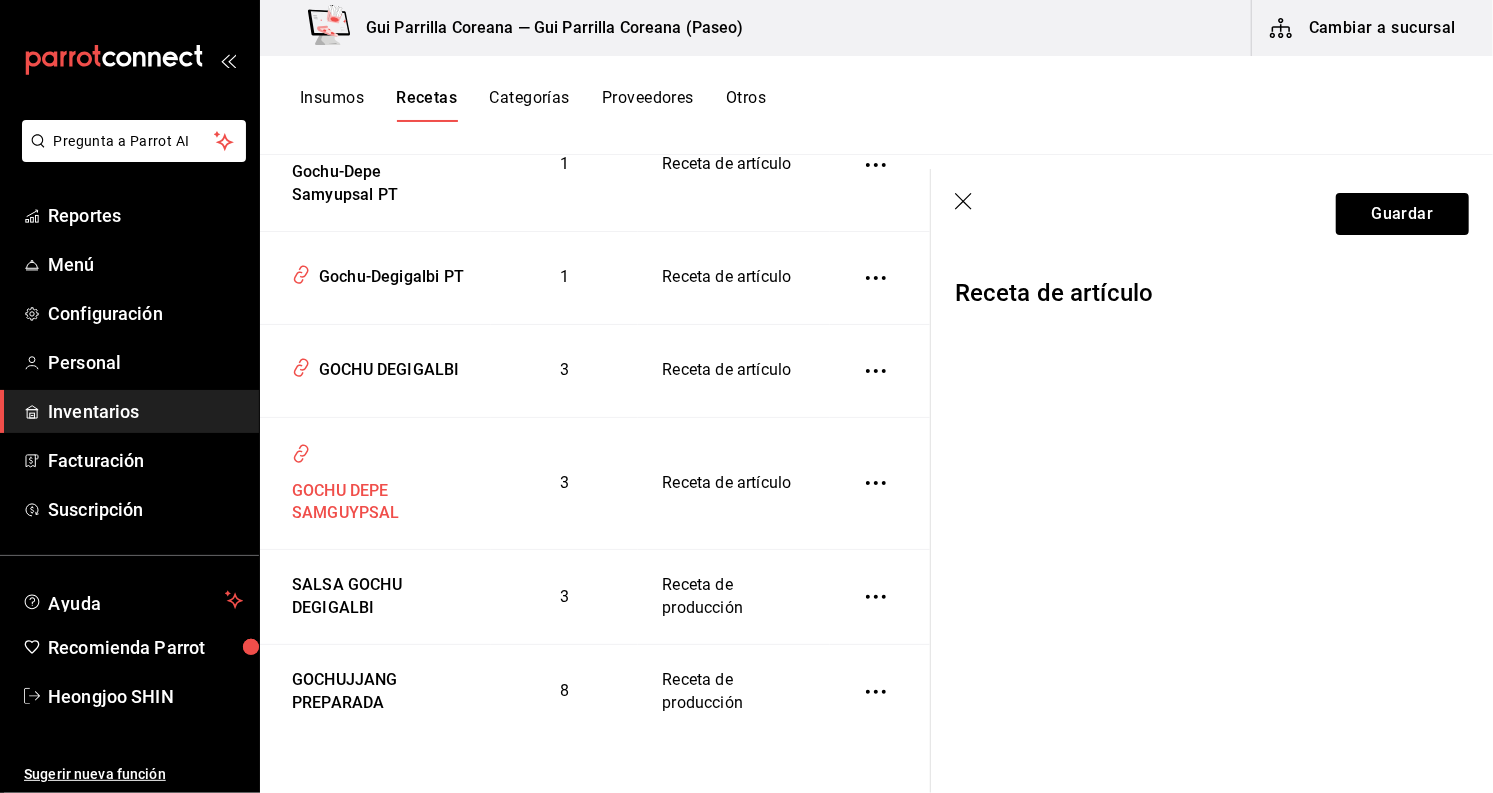 scroll, scrollTop: 0, scrollLeft: 0, axis: both 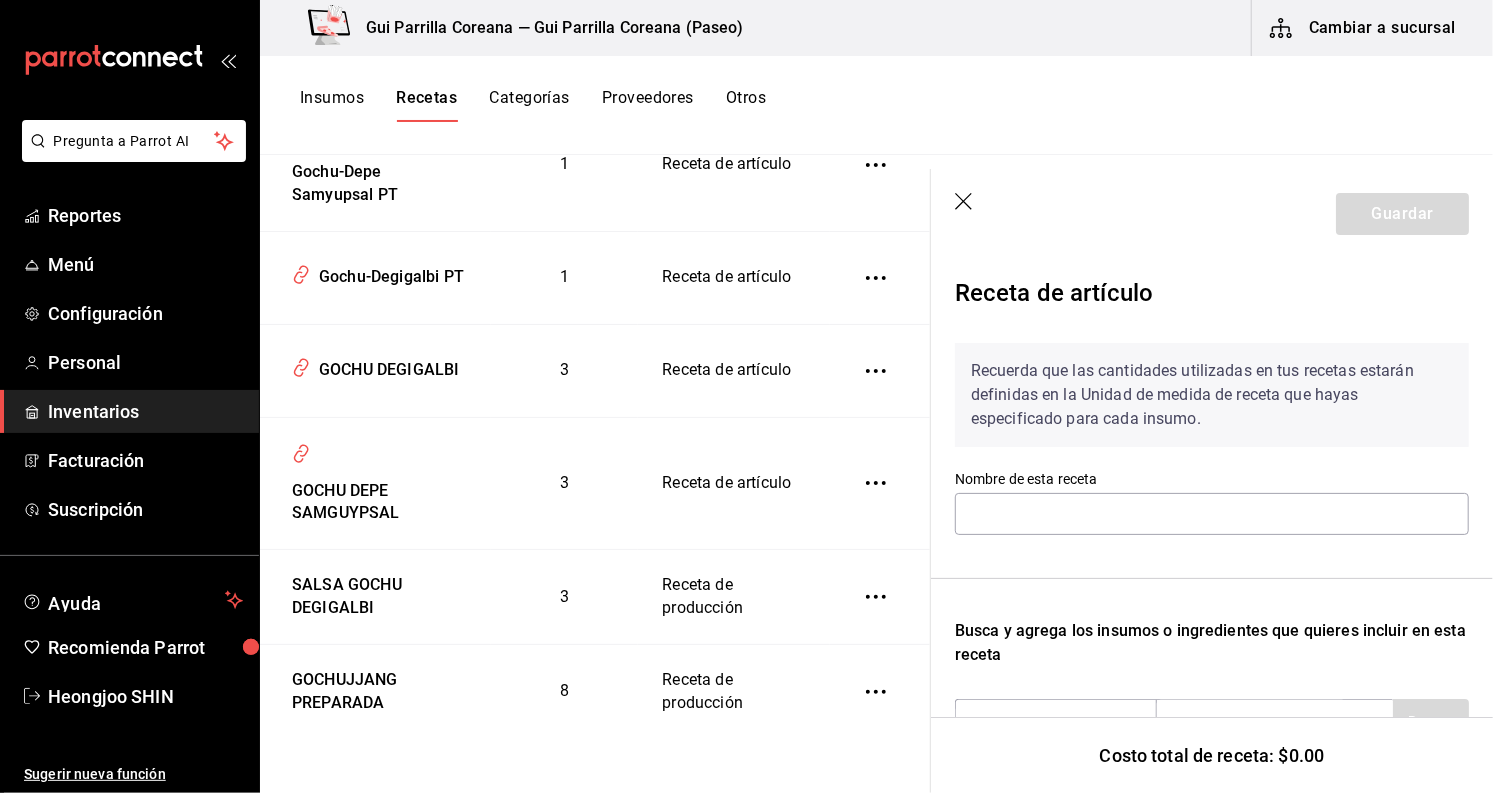 type on "GOCHU DEPE SAMGUYPSAL" 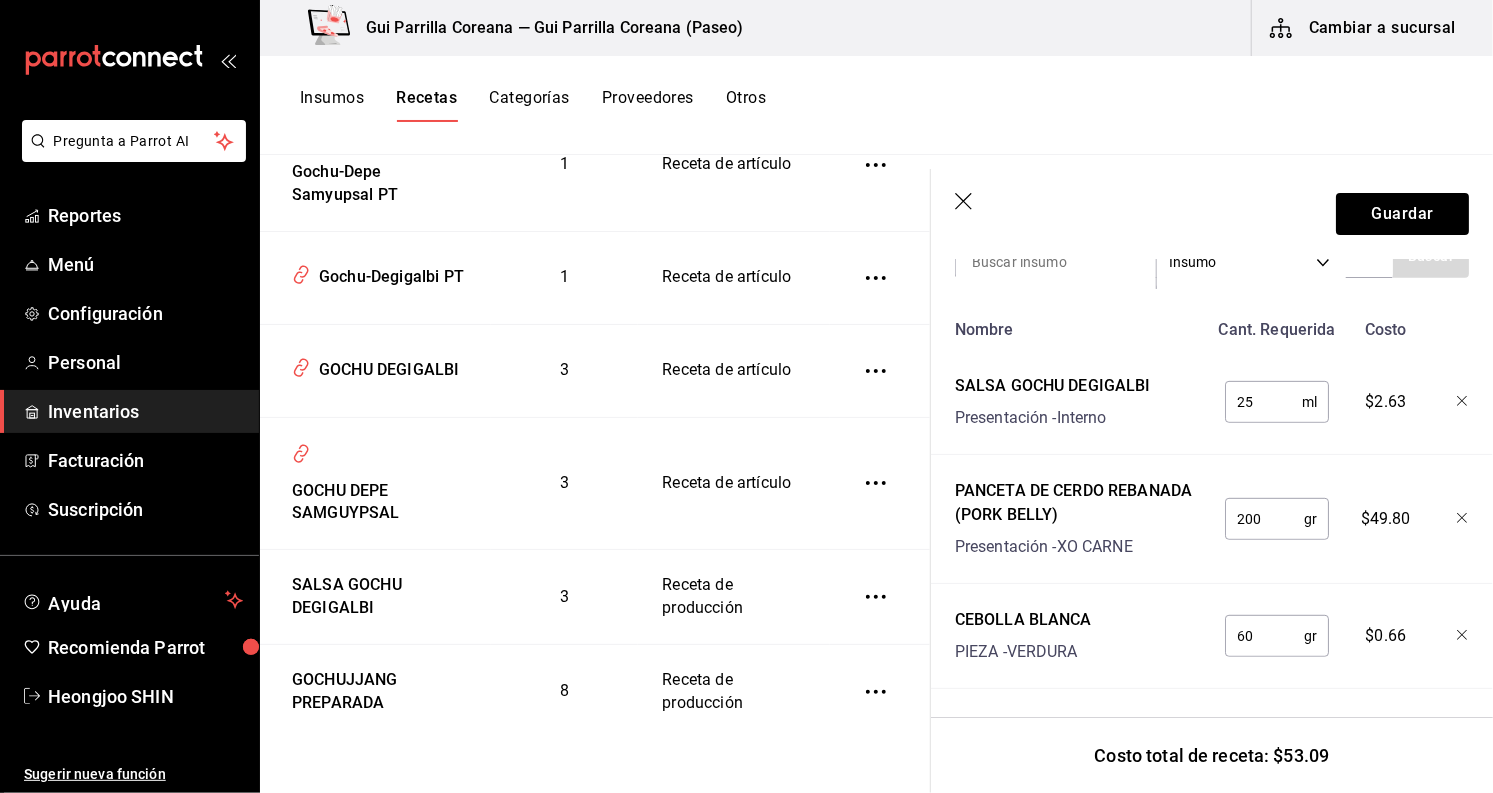scroll, scrollTop: 481, scrollLeft: 0, axis: vertical 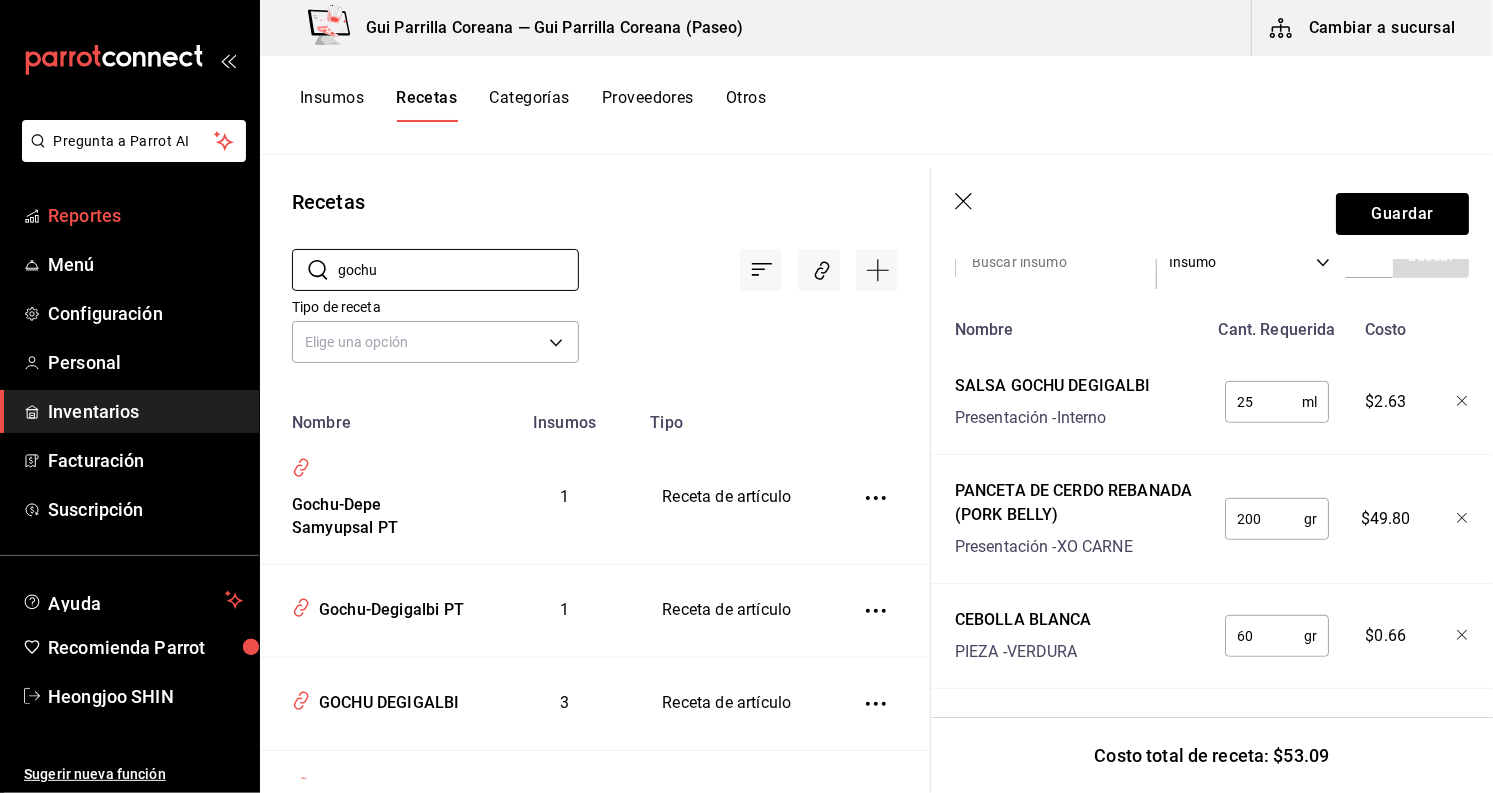 drag, startPoint x: 390, startPoint y: 271, endPoint x: 196, endPoint y: 233, distance: 197.68661 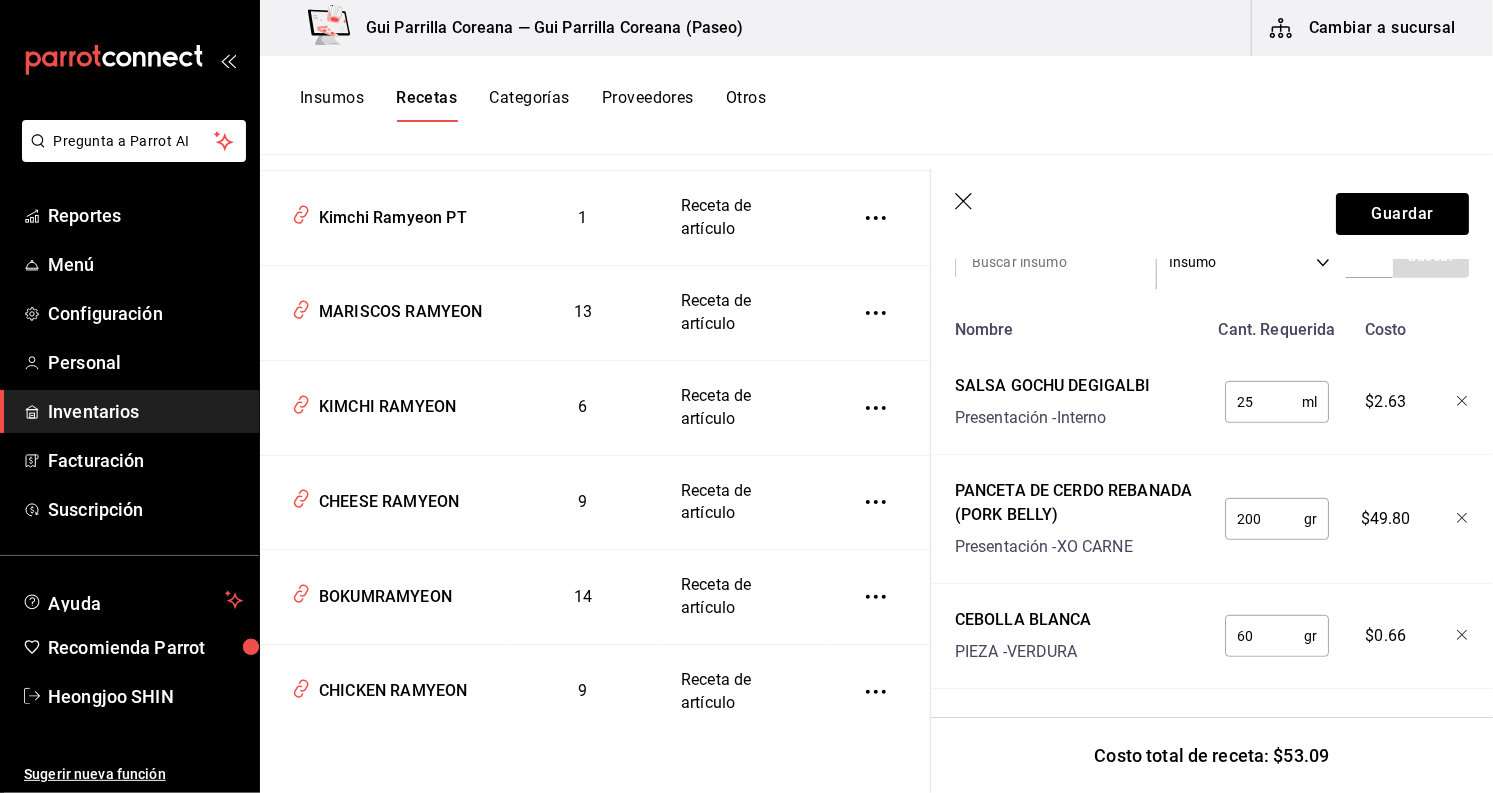 scroll, scrollTop: 574, scrollLeft: 0, axis: vertical 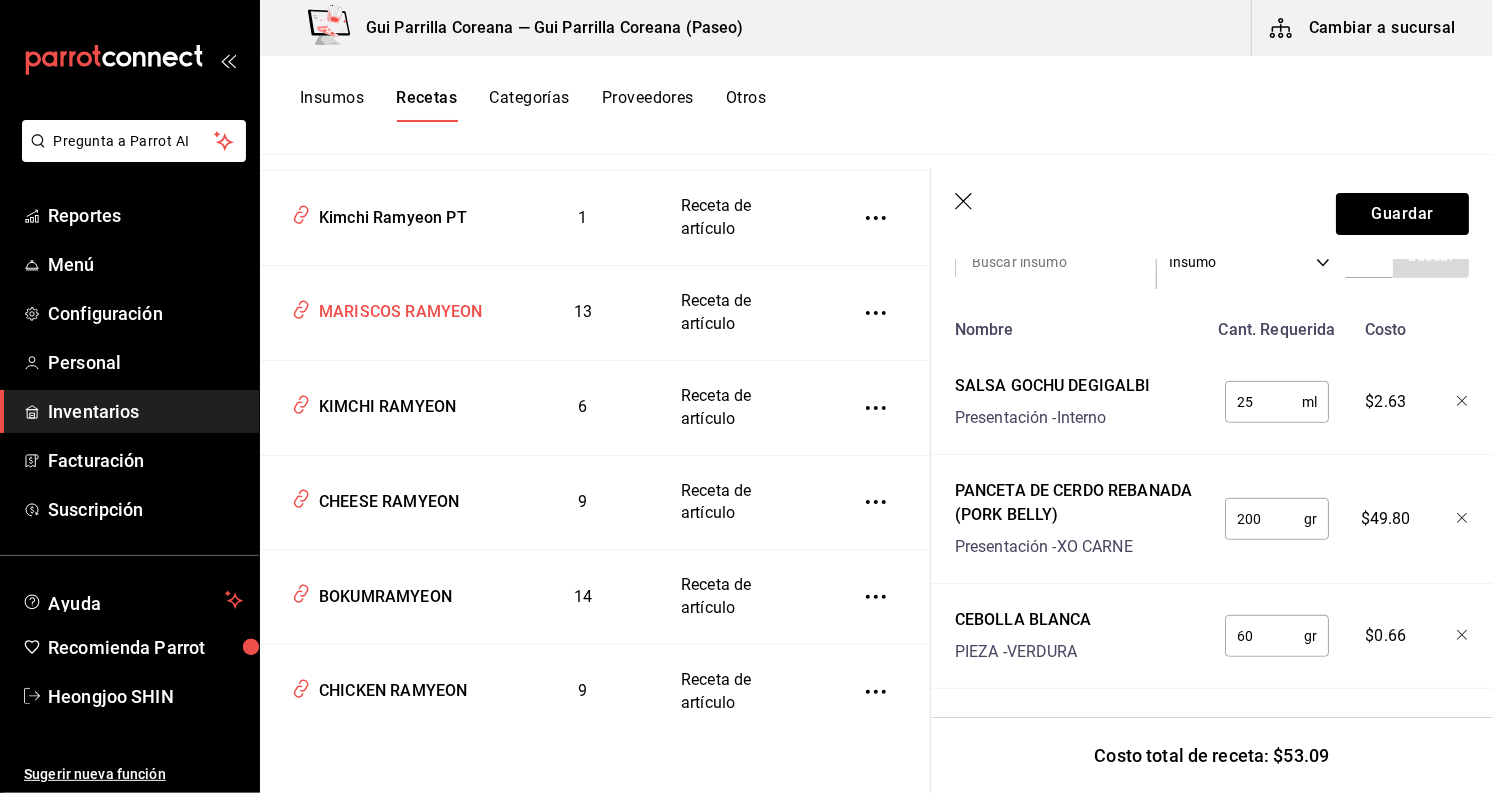 type on "ramyeon" 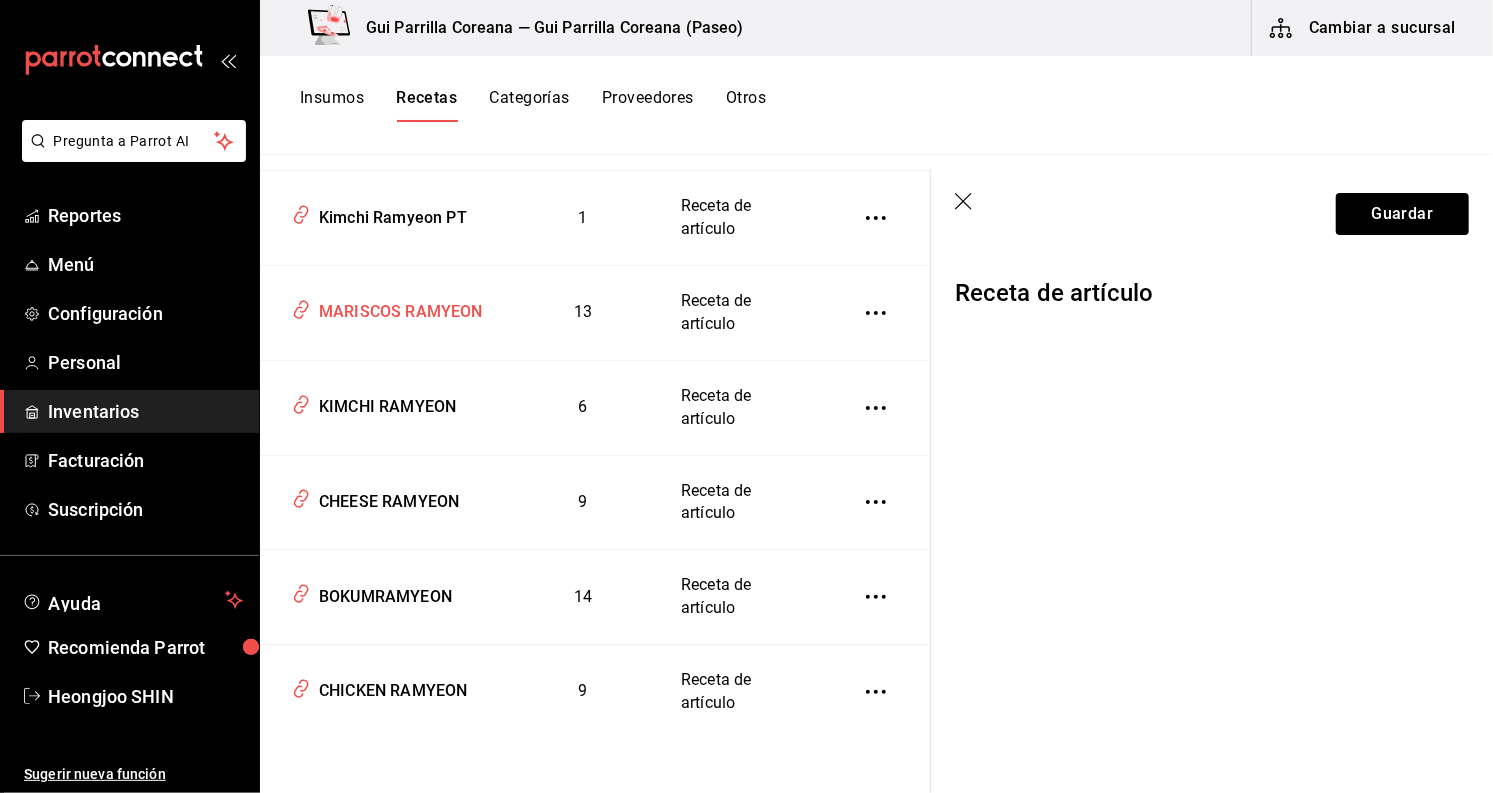 scroll, scrollTop: 0, scrollLeft: 0, axis: both 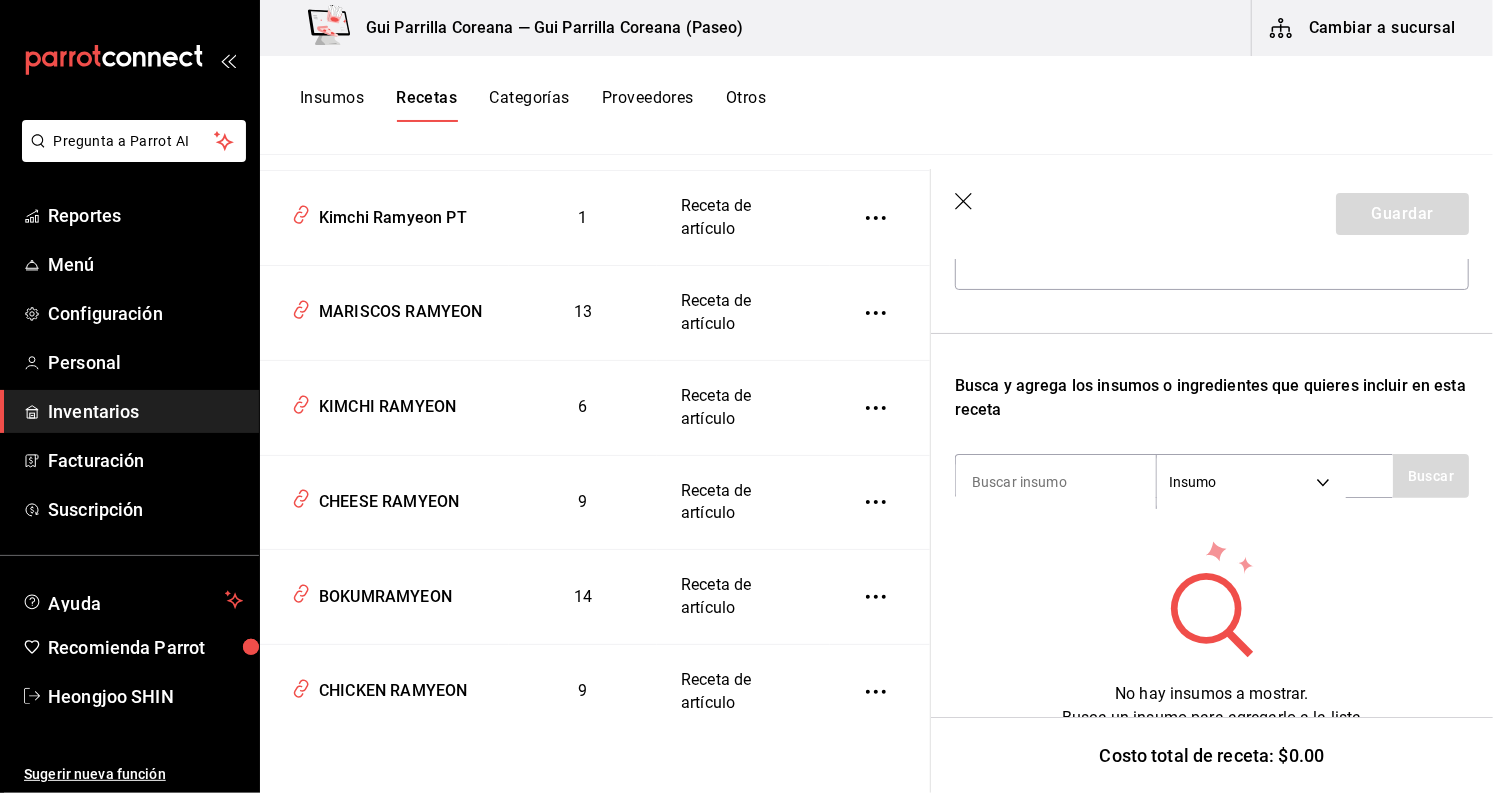 type on "MARISCOS RAMYEON" 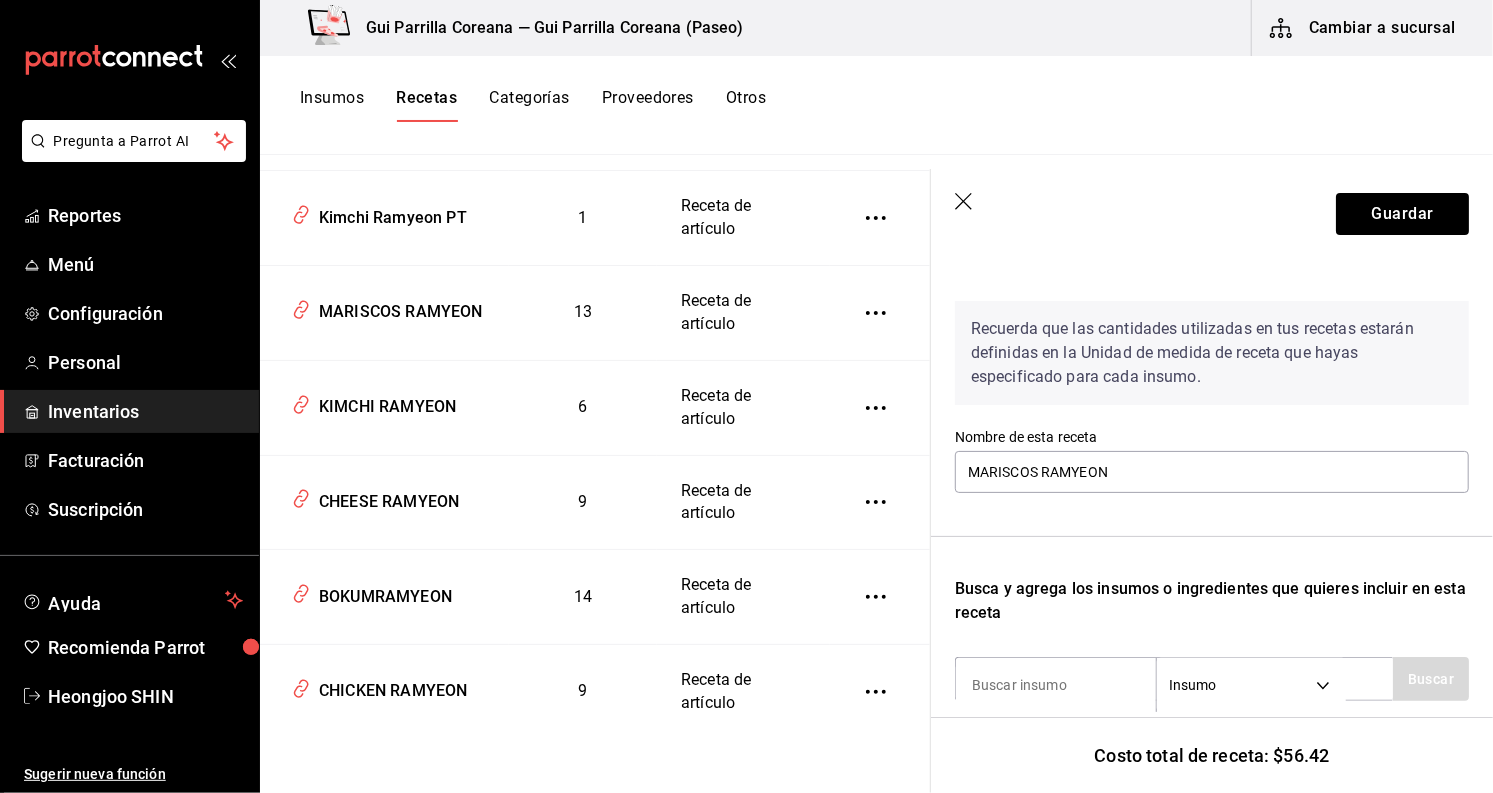 scroll, scrollTop: 0, scrollLeft: 0, axis: both 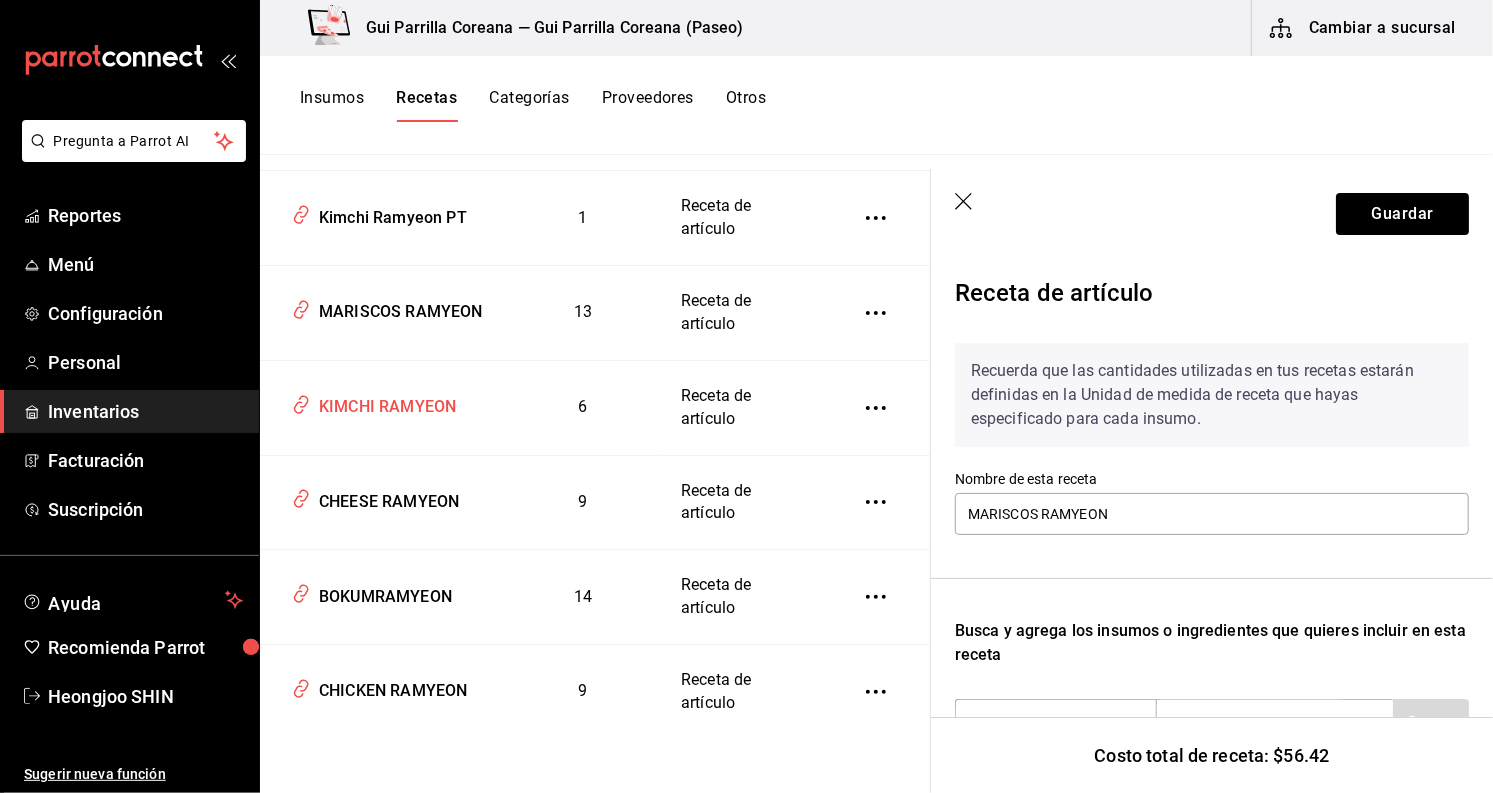 click on "KIMCHI RAMYEON" at bounding box center (383, 403) 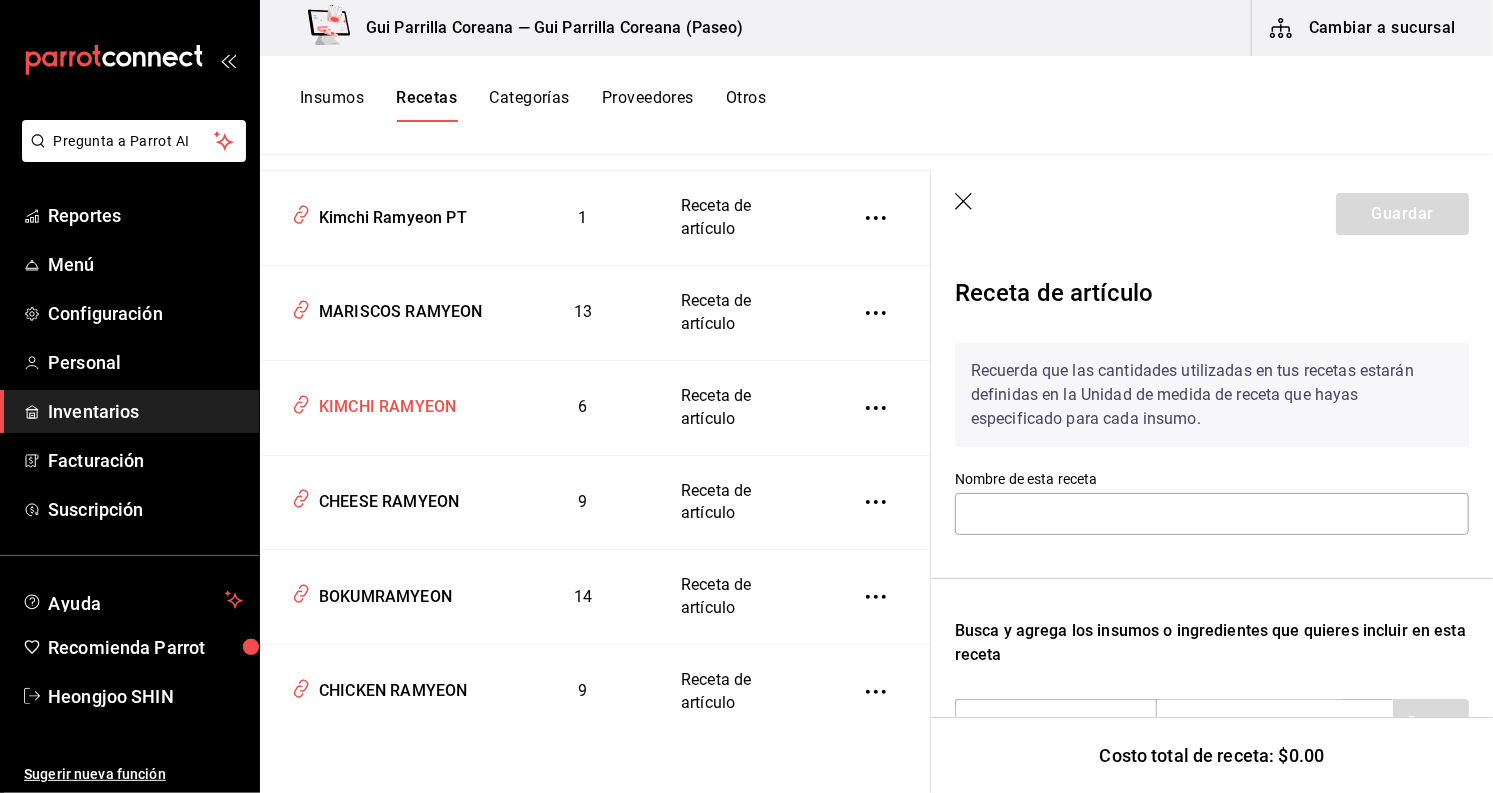 type on "KIMCHI RAMYEON" 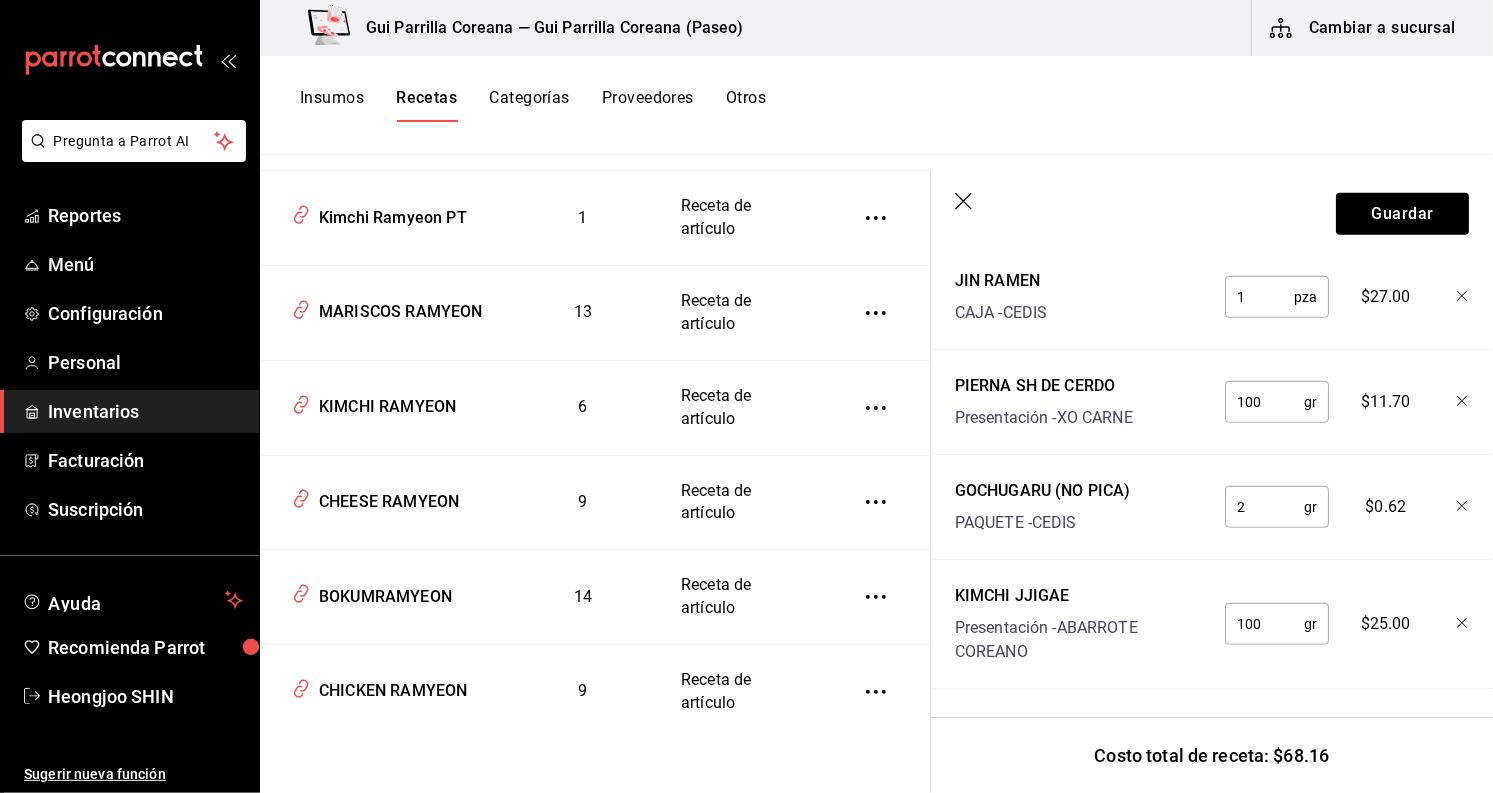 scroll, scrollTop: 797, scrollLeft: 0, axis: vertical 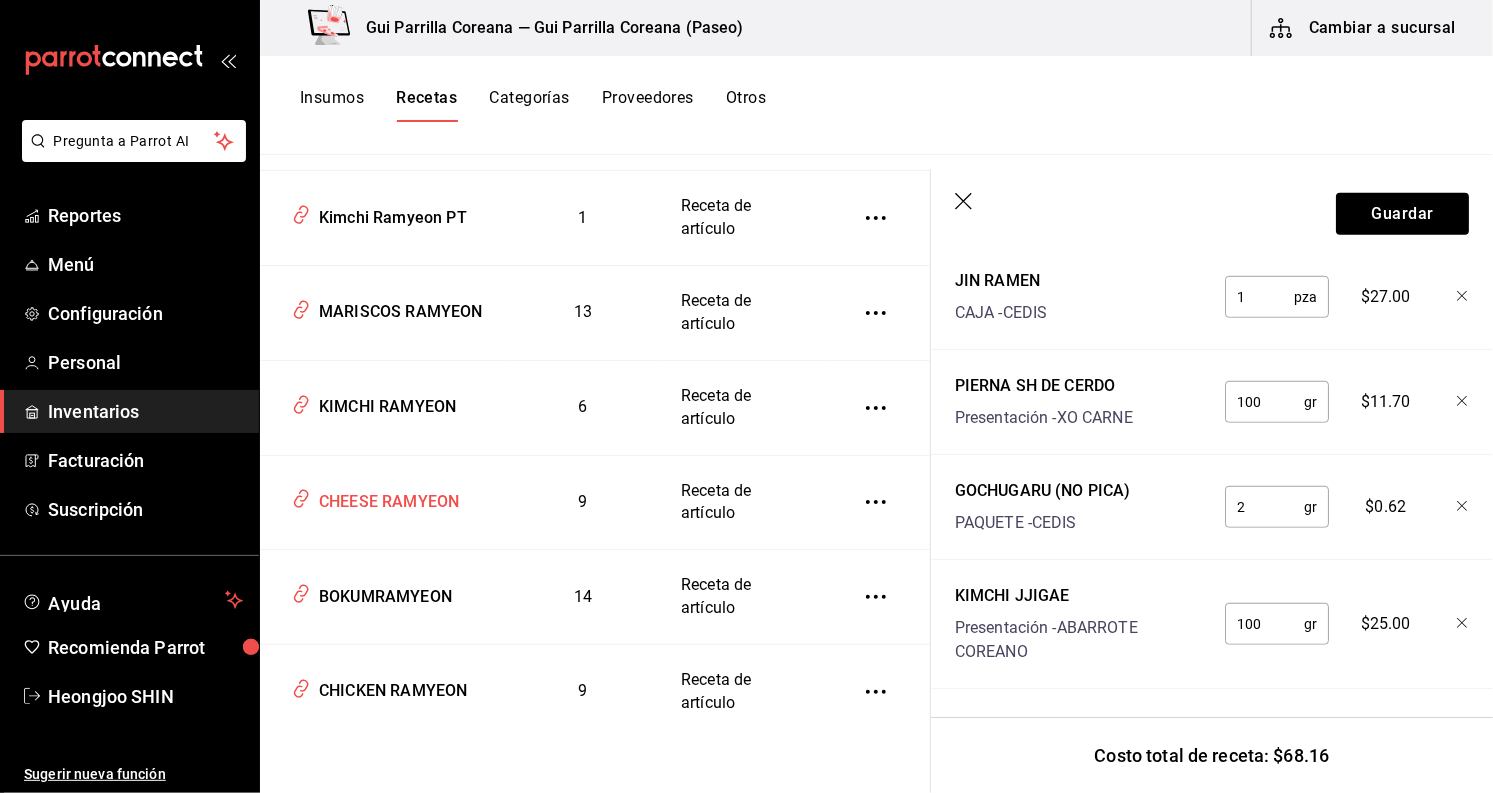 click on "CHEESE RAMYEON" at bounding box center [385, 498] 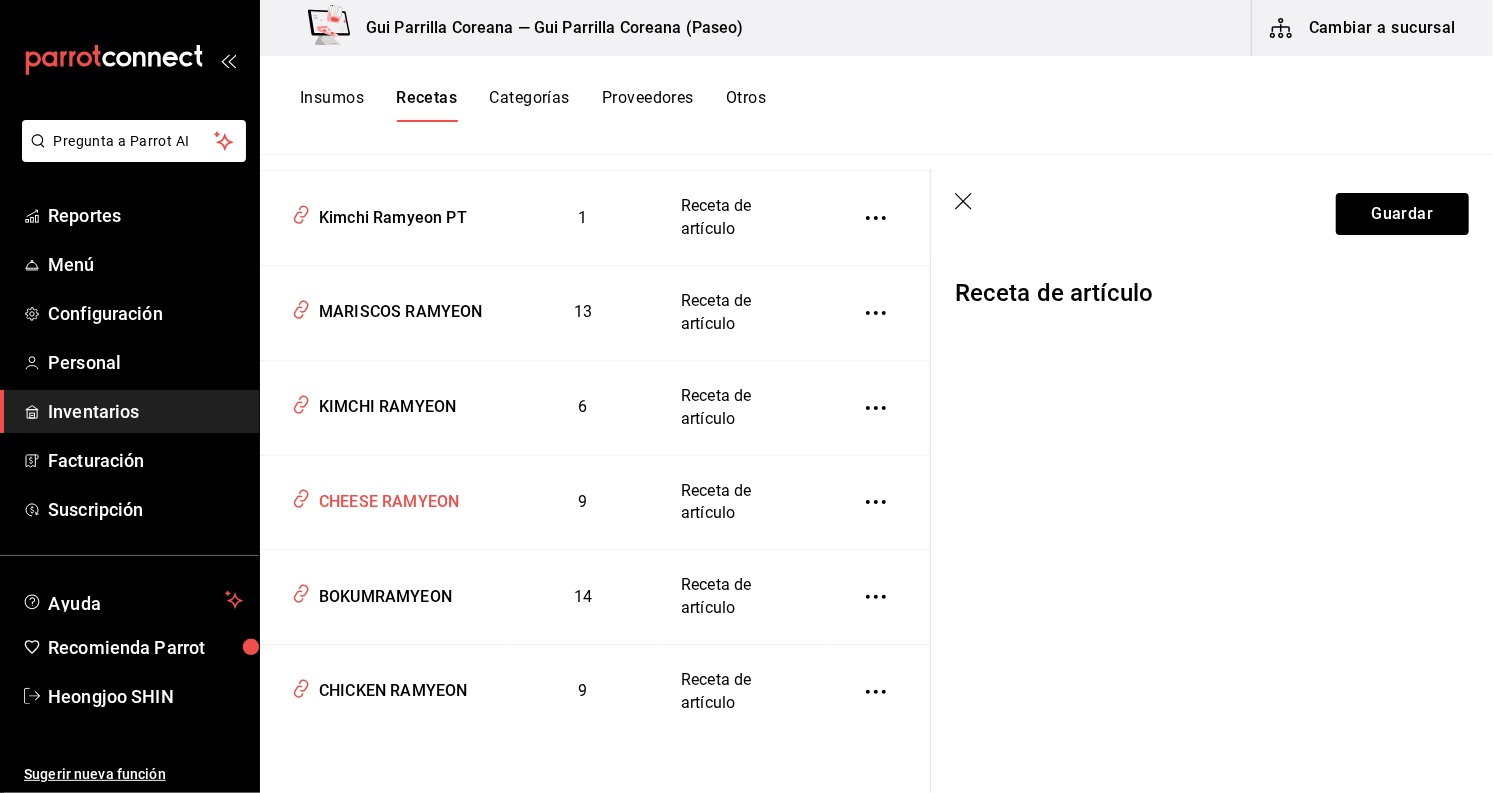 scroll, scrollTop: 0, scrollLeft: 0, axis: both 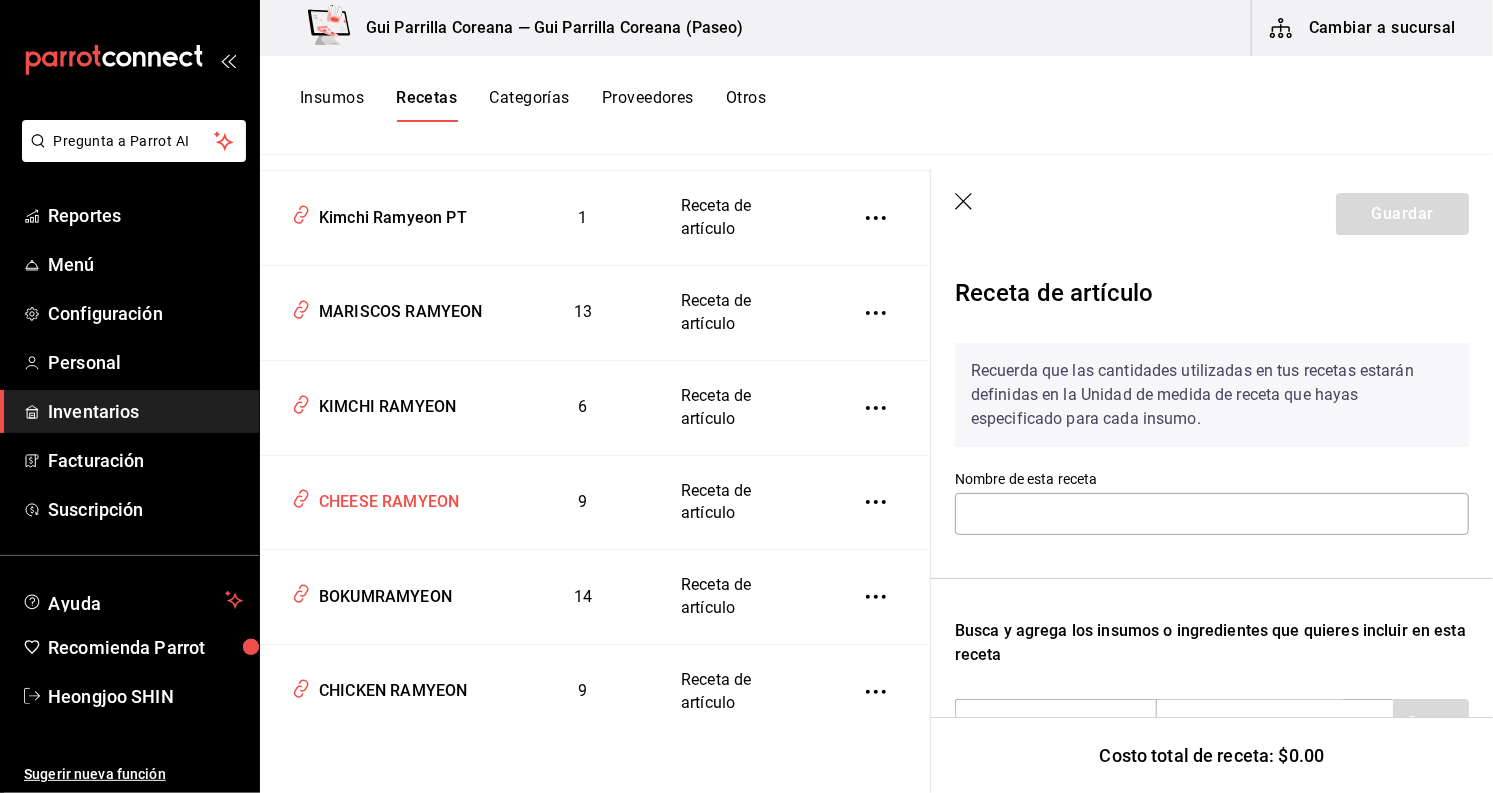 type on "CHEESE RAMYEON" 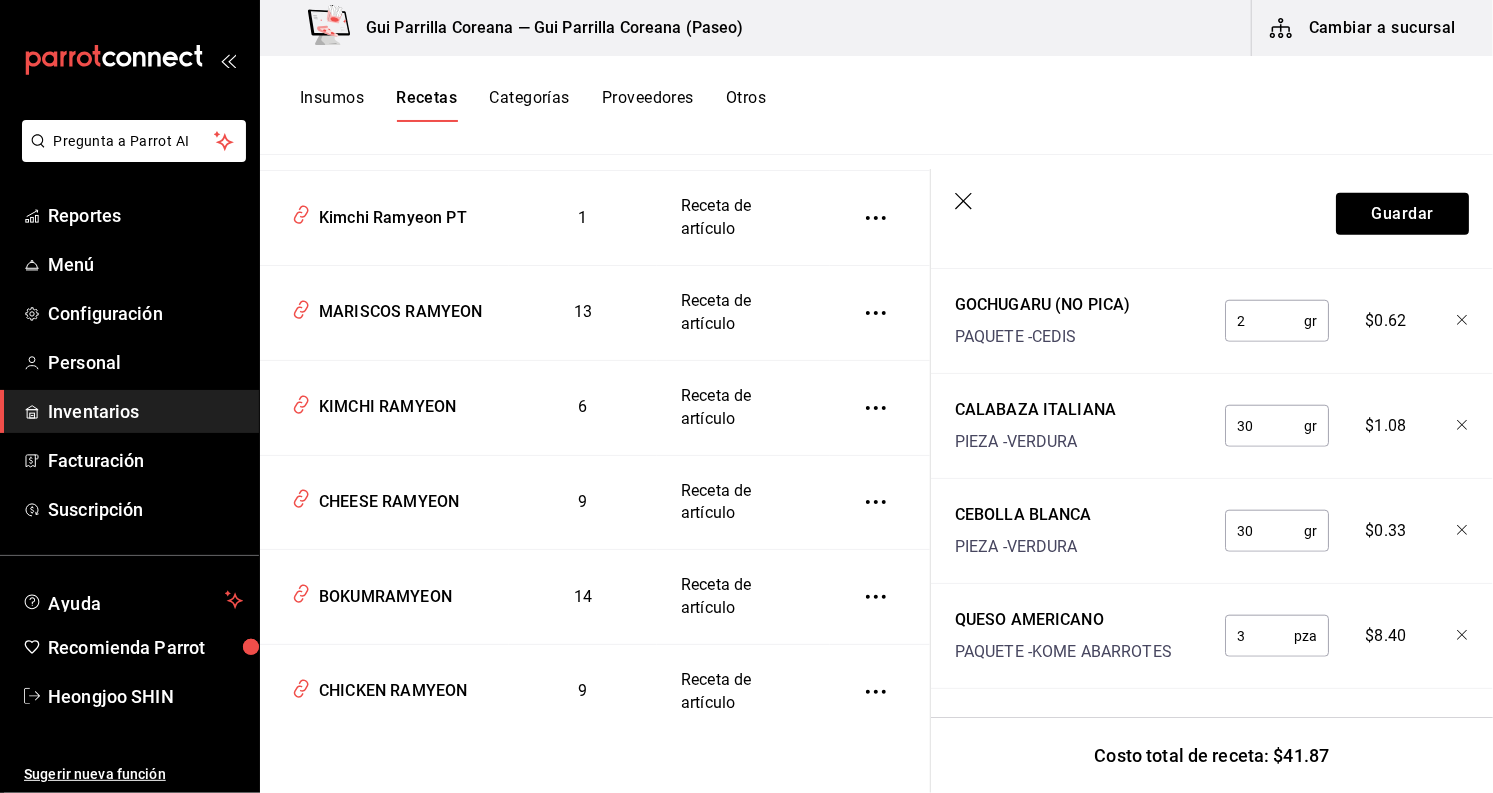 scroll, scrollTop: 1088, scrollLeft: 0, axis: vertical 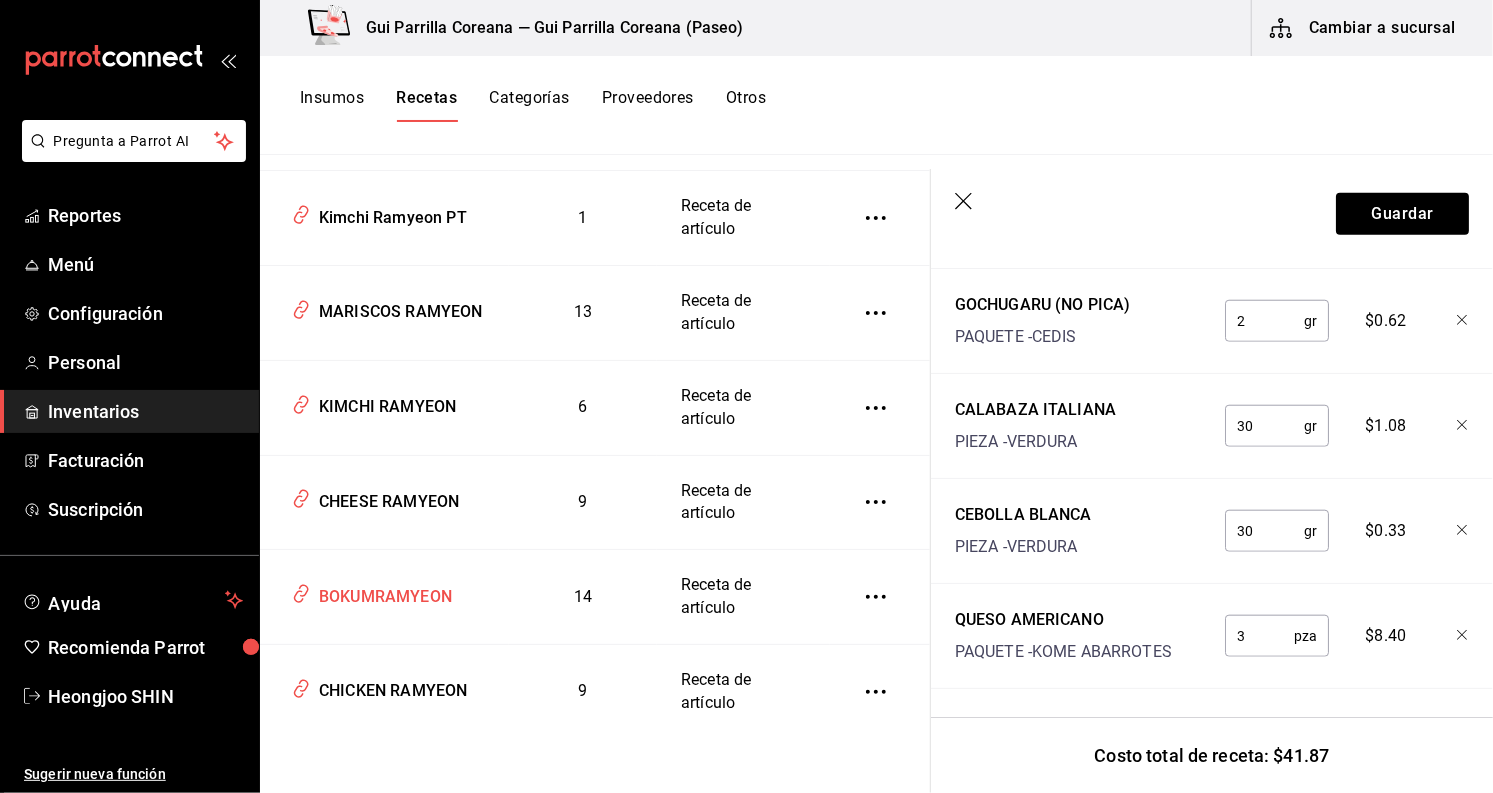 click on "BOKUMRAMYEON" at bounding box center (381, 593) 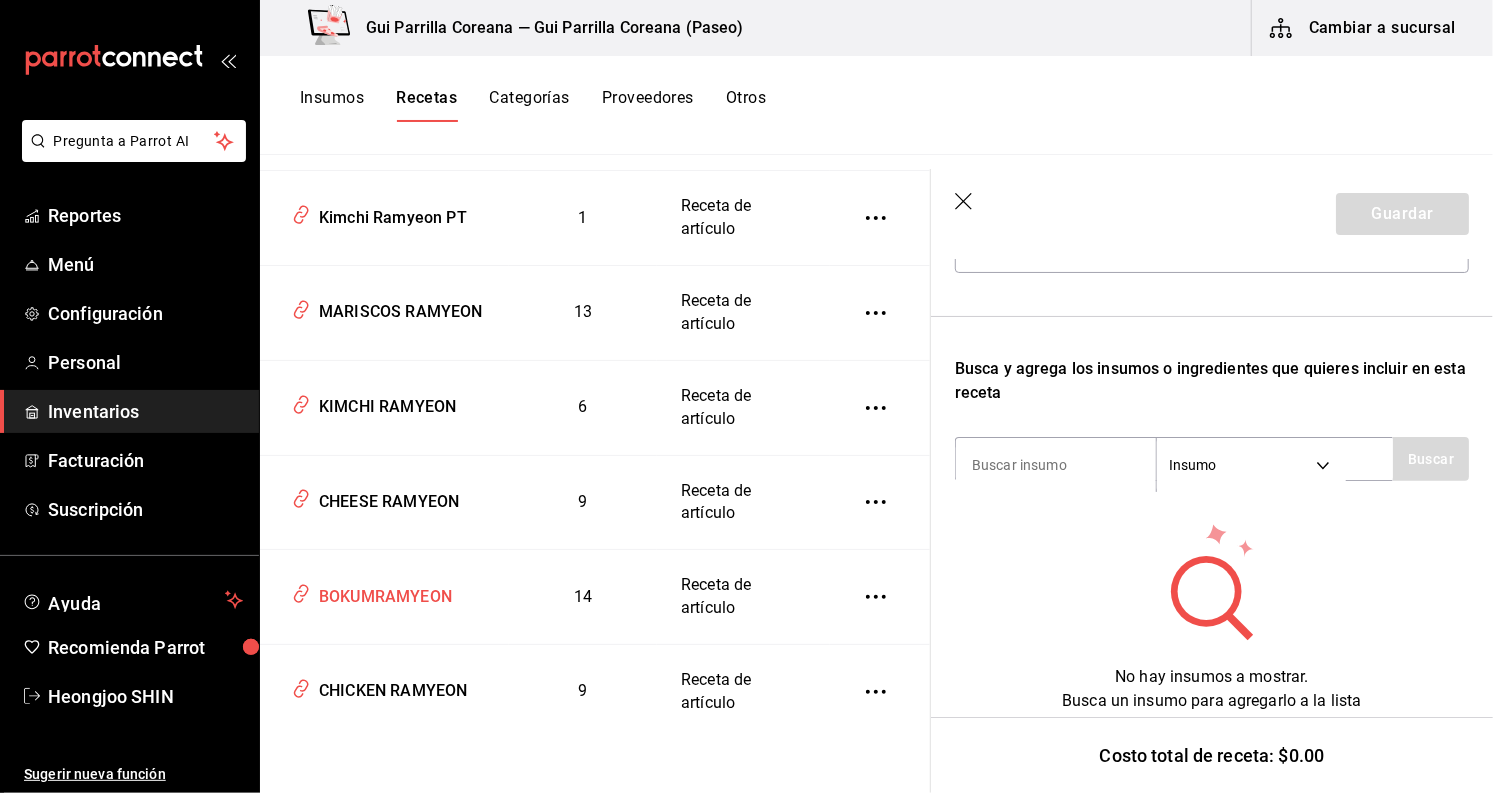 scroll, scrollTop: 0, scrollLeft: 0, axis: both 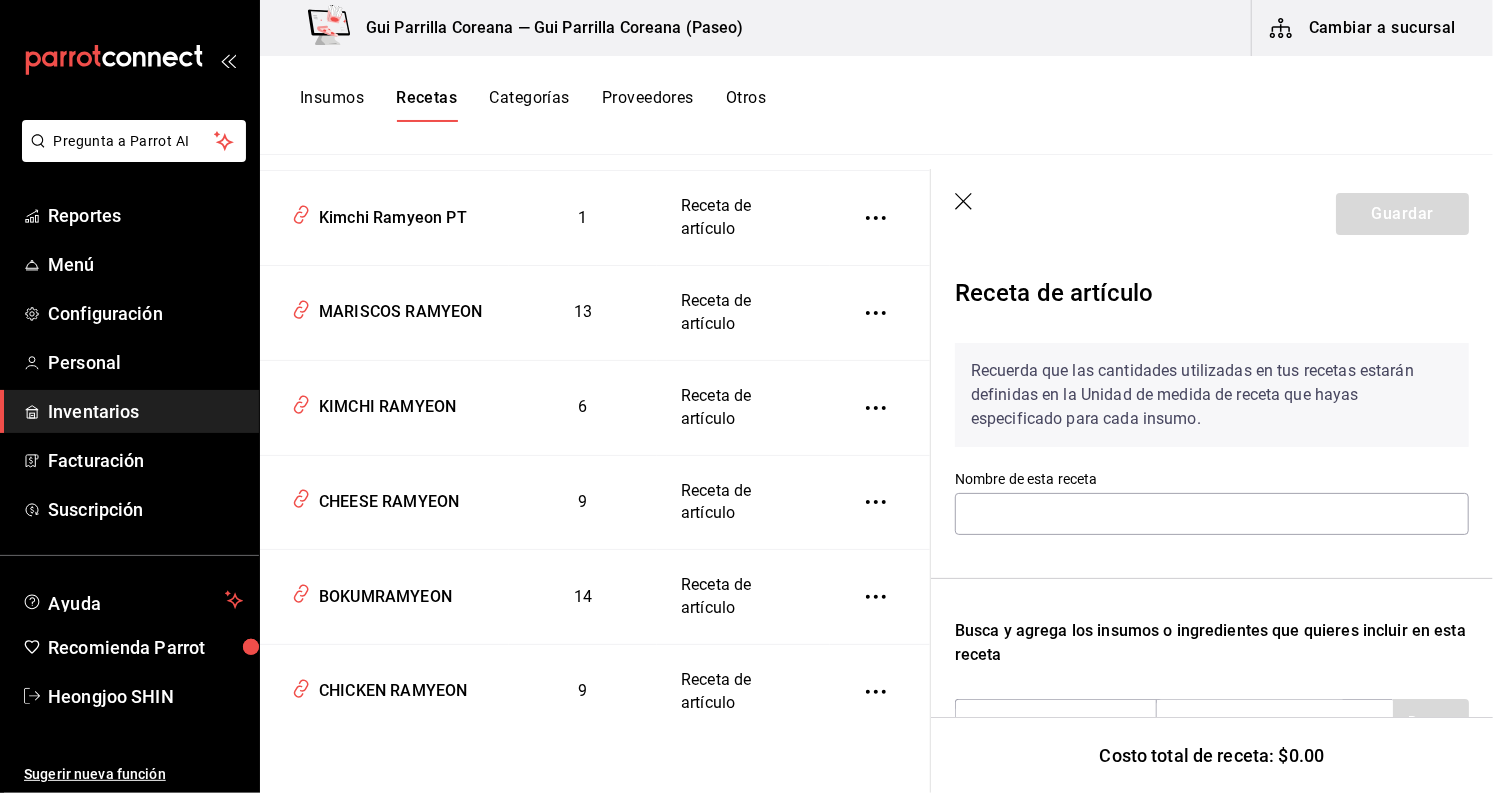 type on "BOKUMRAMYEON" 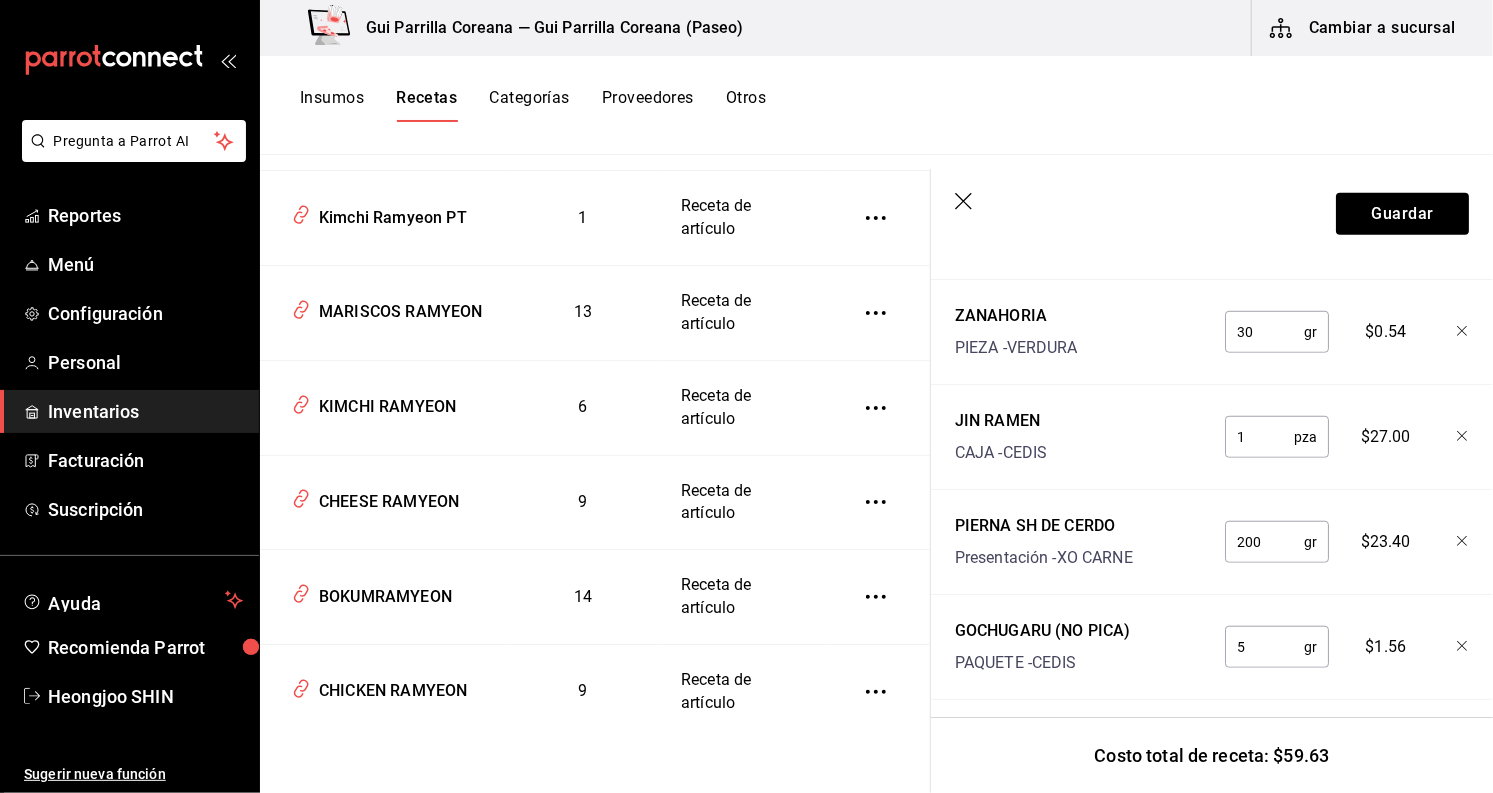 scroll, scrollTop: 888, scrollLeft: 0, axis: vertical 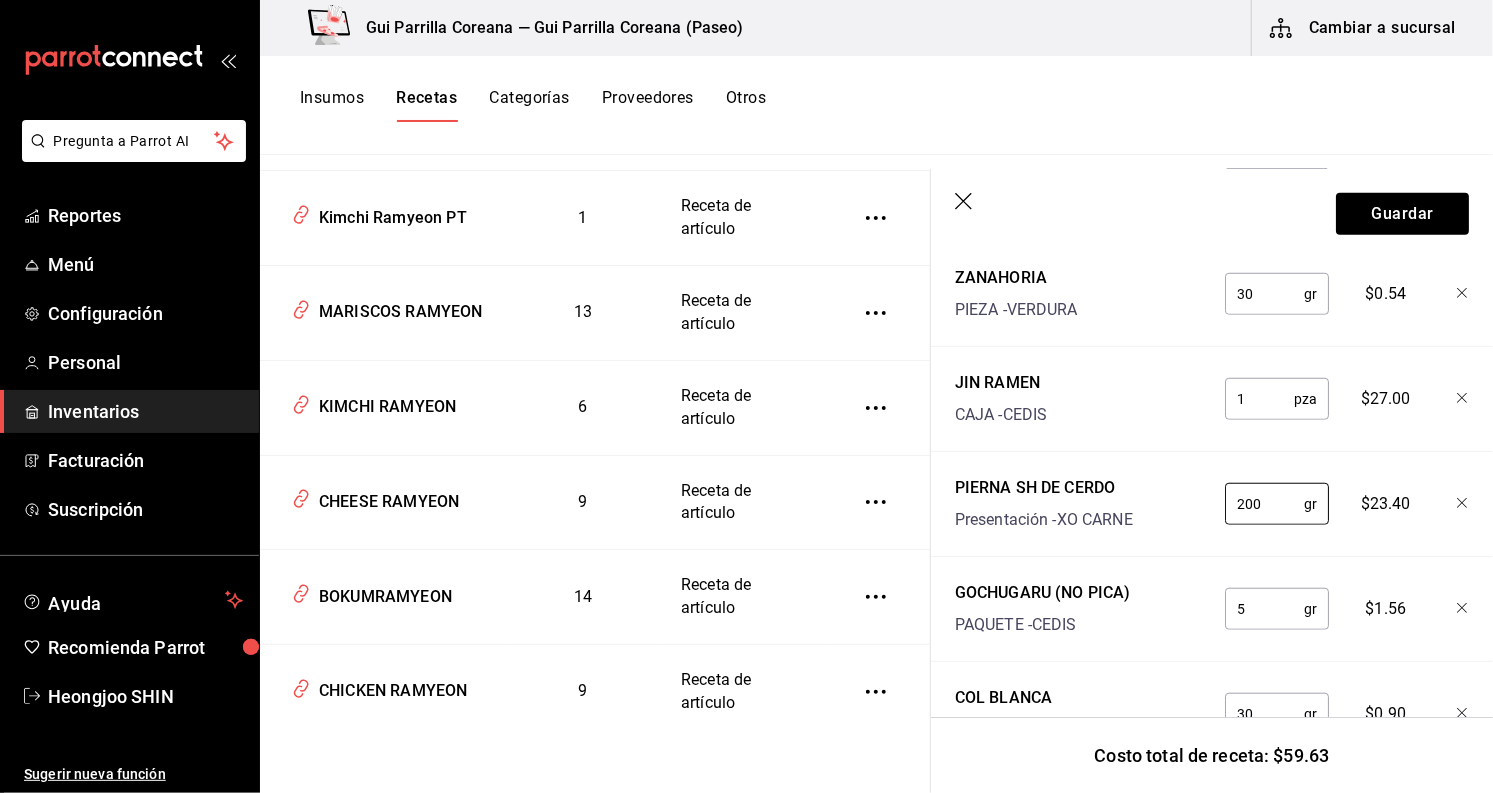 drag, startPoint x: 1271, startPoint y: 500, endPoint x: 1099, endPoint y: 498, distance: 172.01163 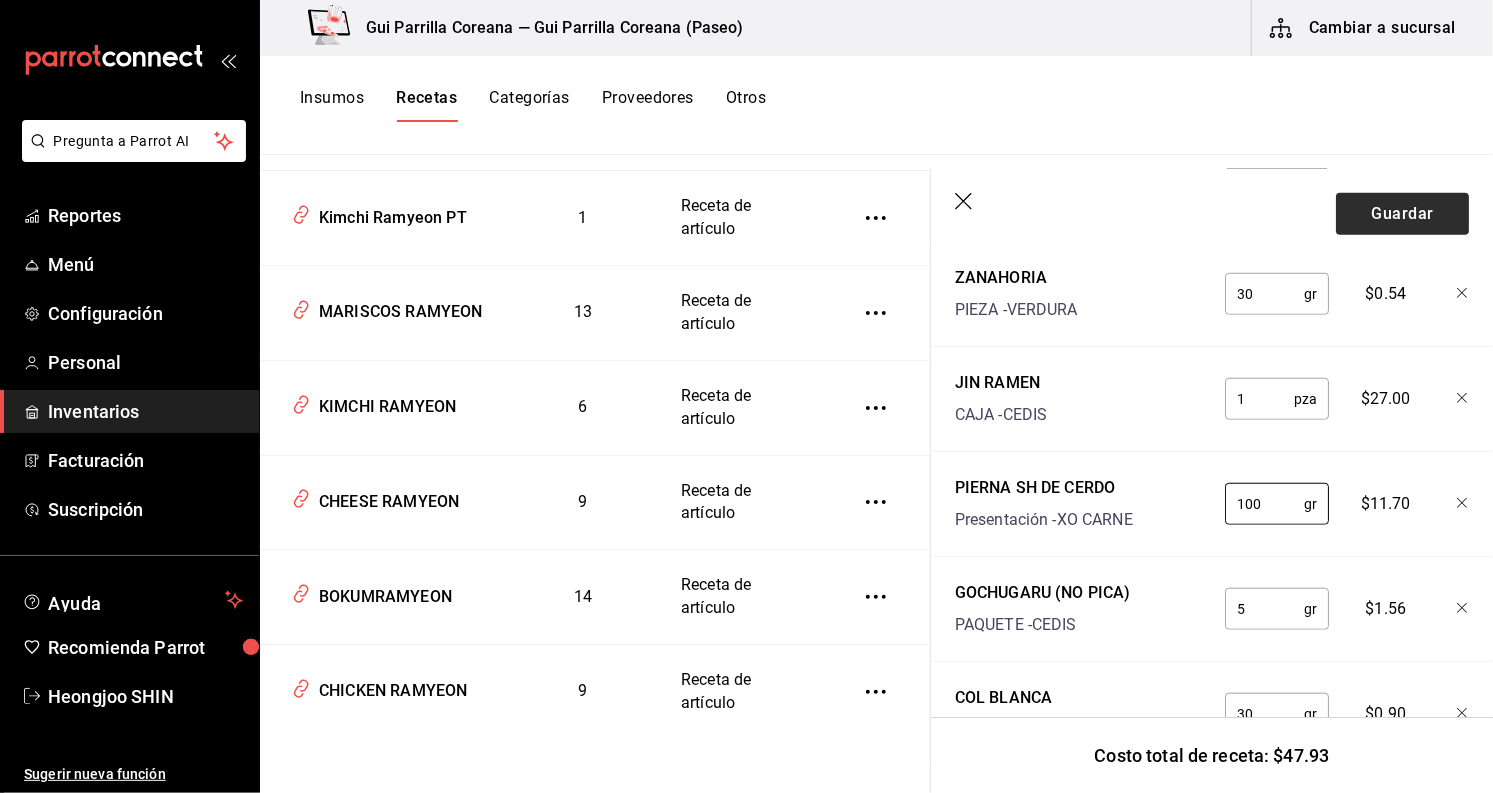 type on "100" 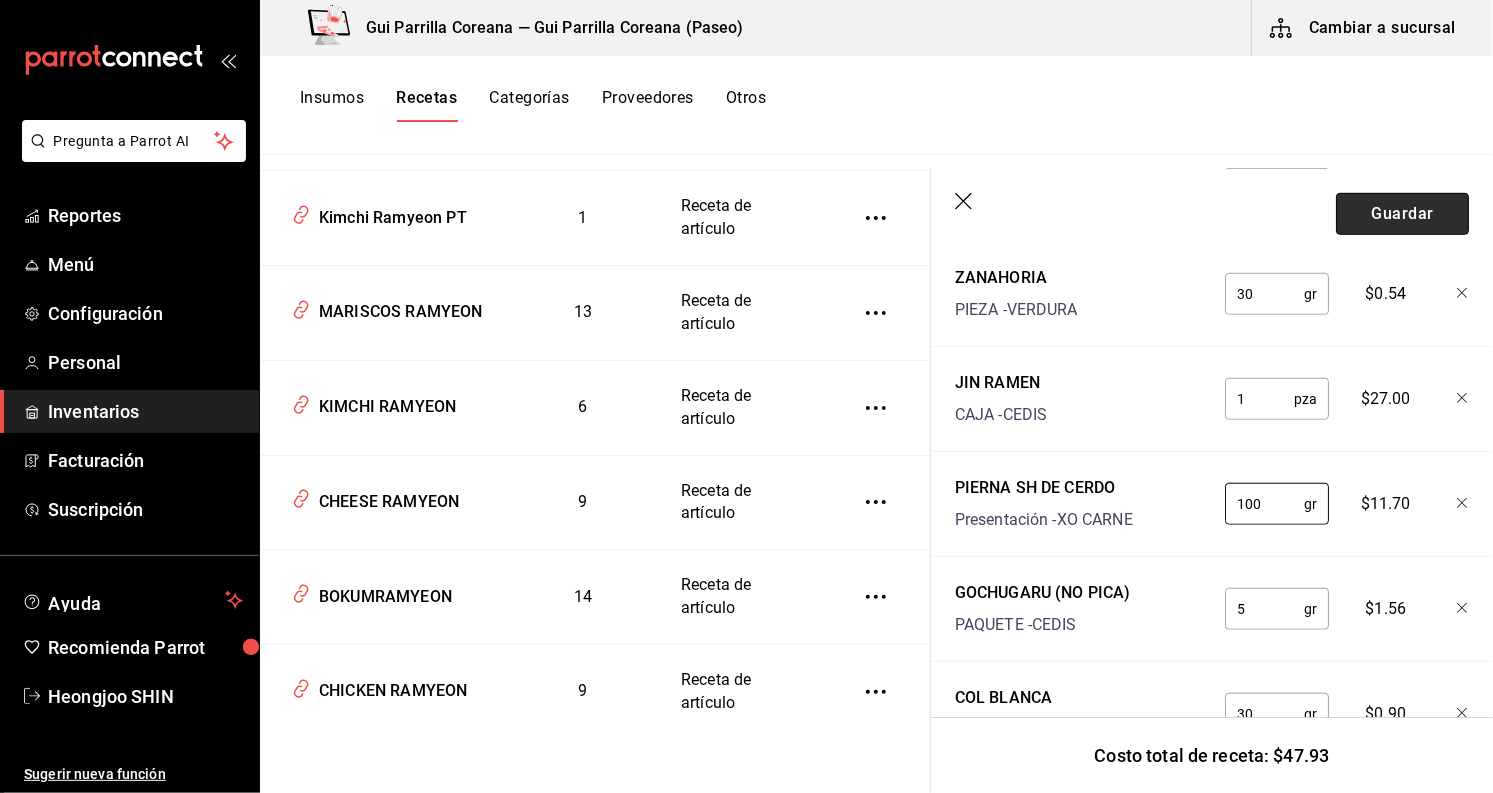 click on "Guardar" at bounding box center [1402, 214] 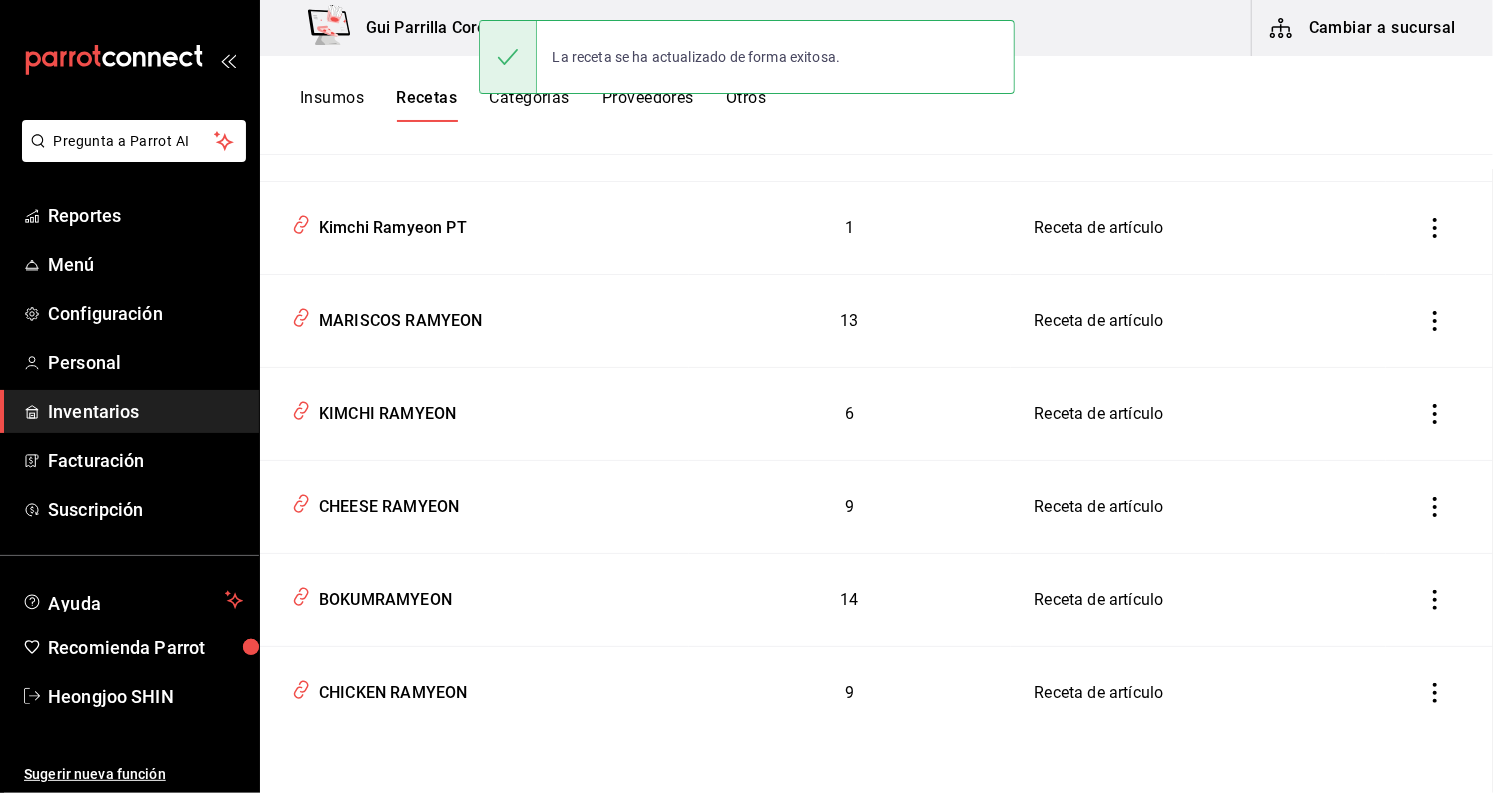scroll, scrollTop: 0, scrollLeft: 0, axis: both 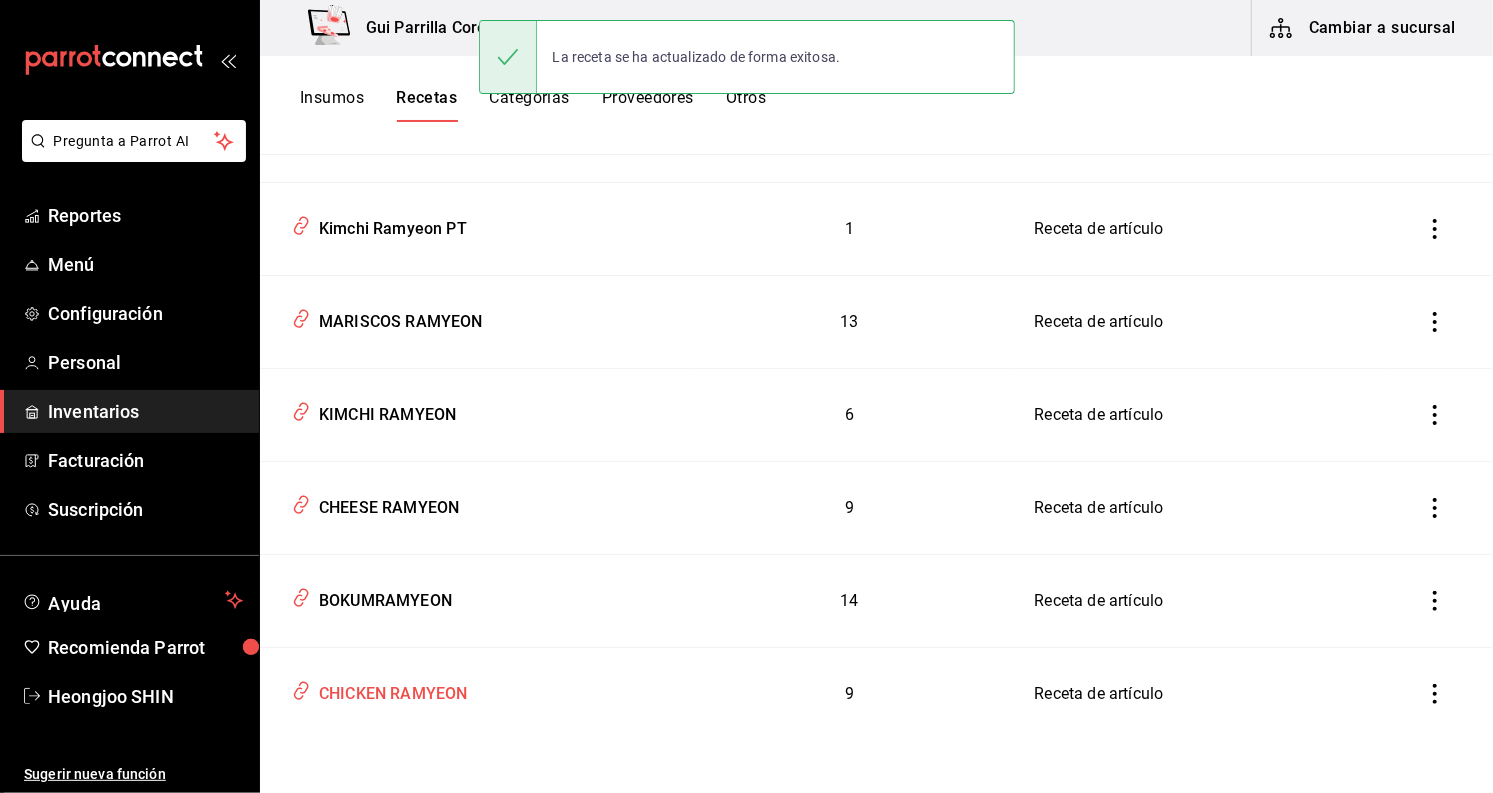 click on "CHICKEN RAMYEON" at bounding box center (389, 690) 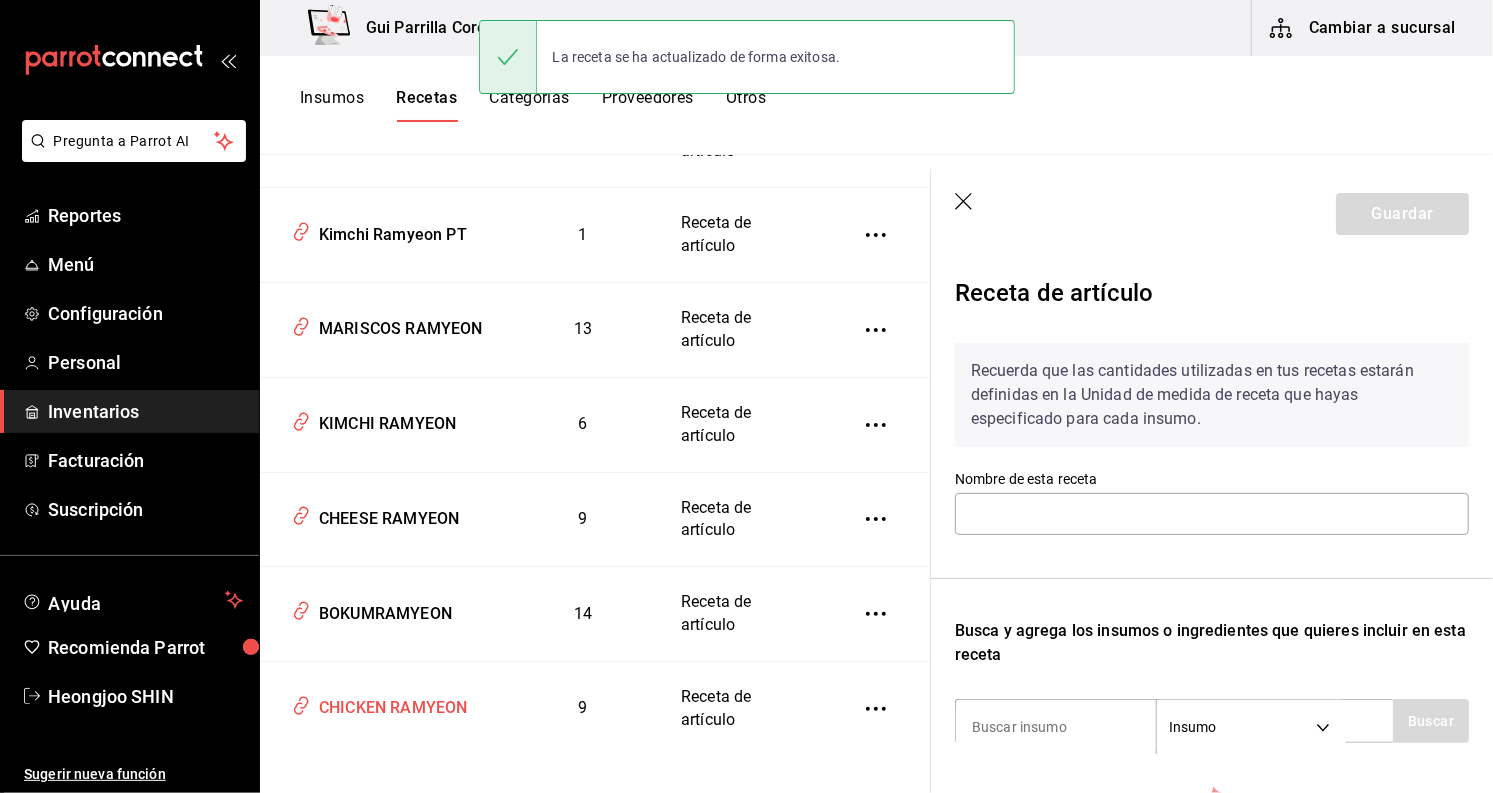 type on "CHICKEN RAMYEON" 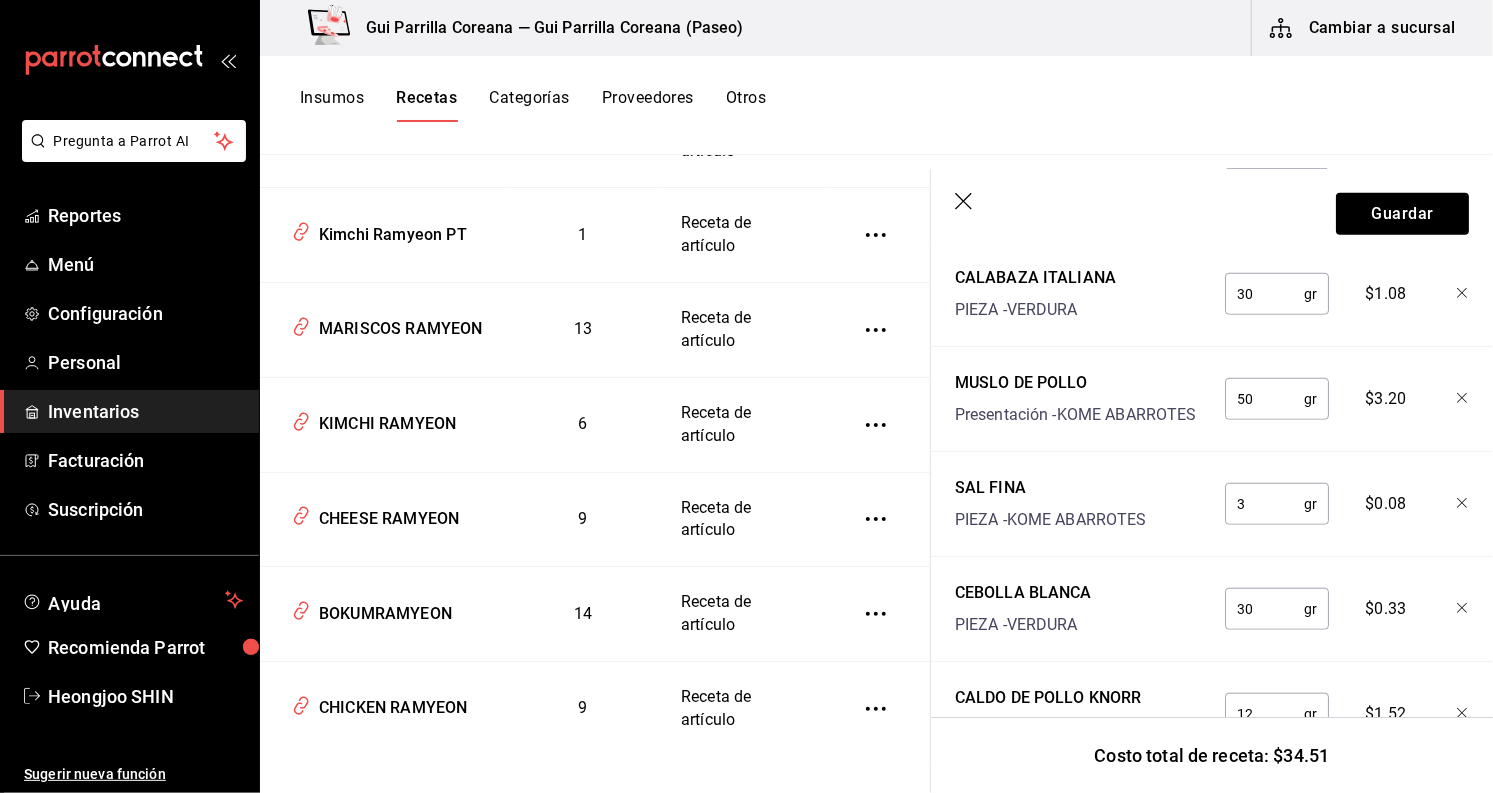 scroll, scrollTop: 1000, scrollLeft: 0, axis: vertical 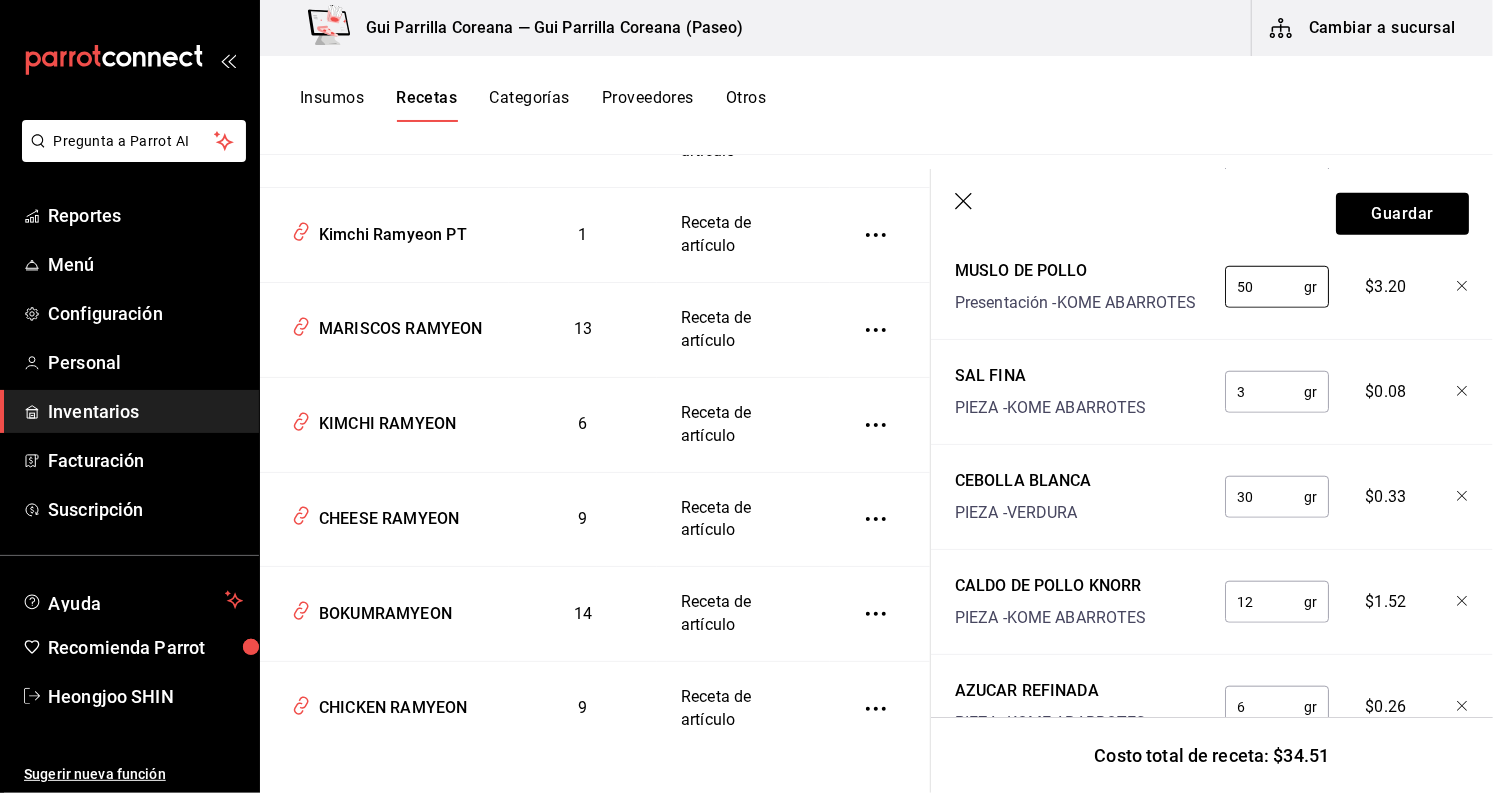 drag, startPoint x: 1268, startPoint y: 292, endPoint x: 1181, endPoint y: 317, distance: 90.52071 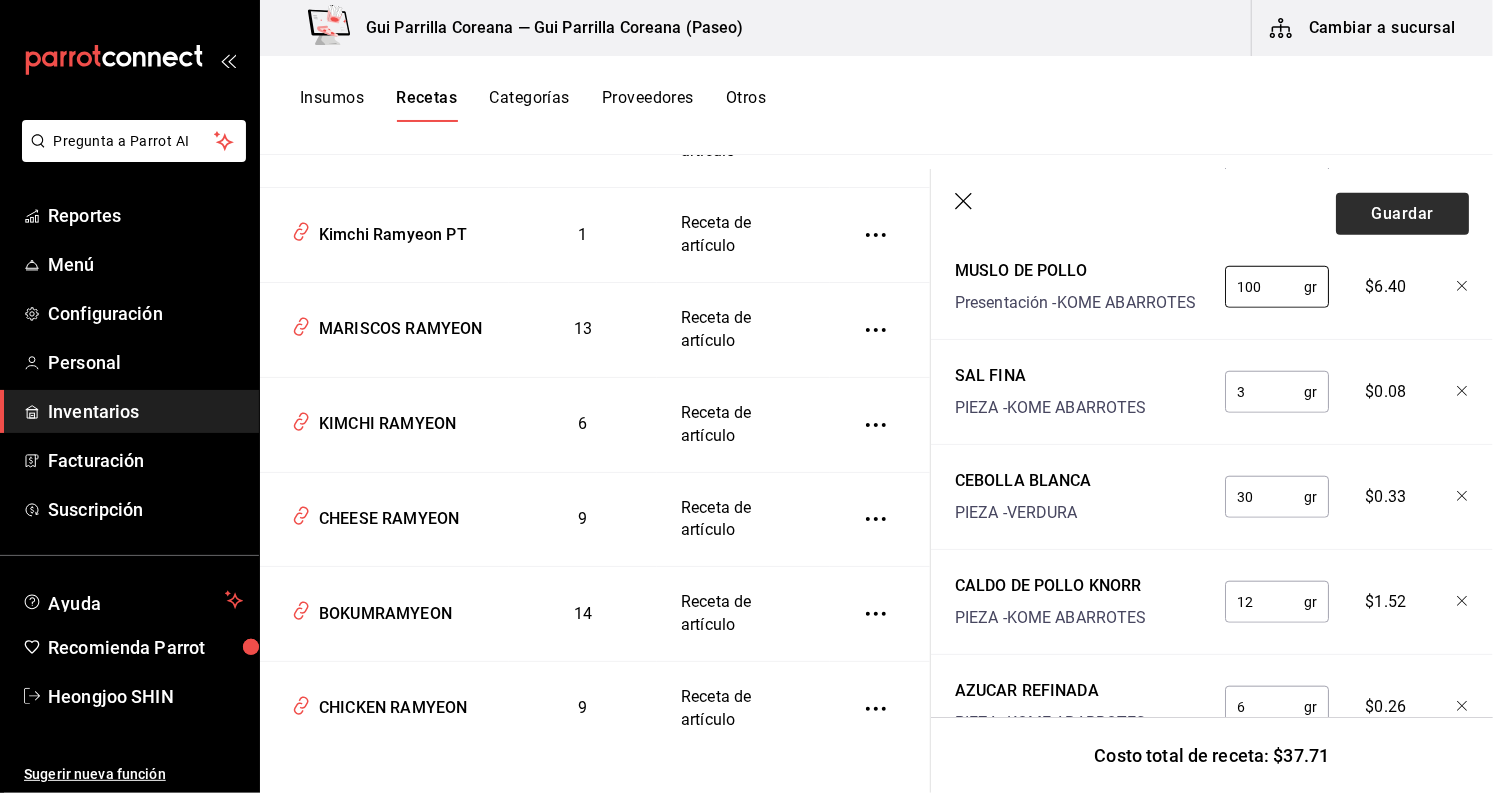 type on "100" 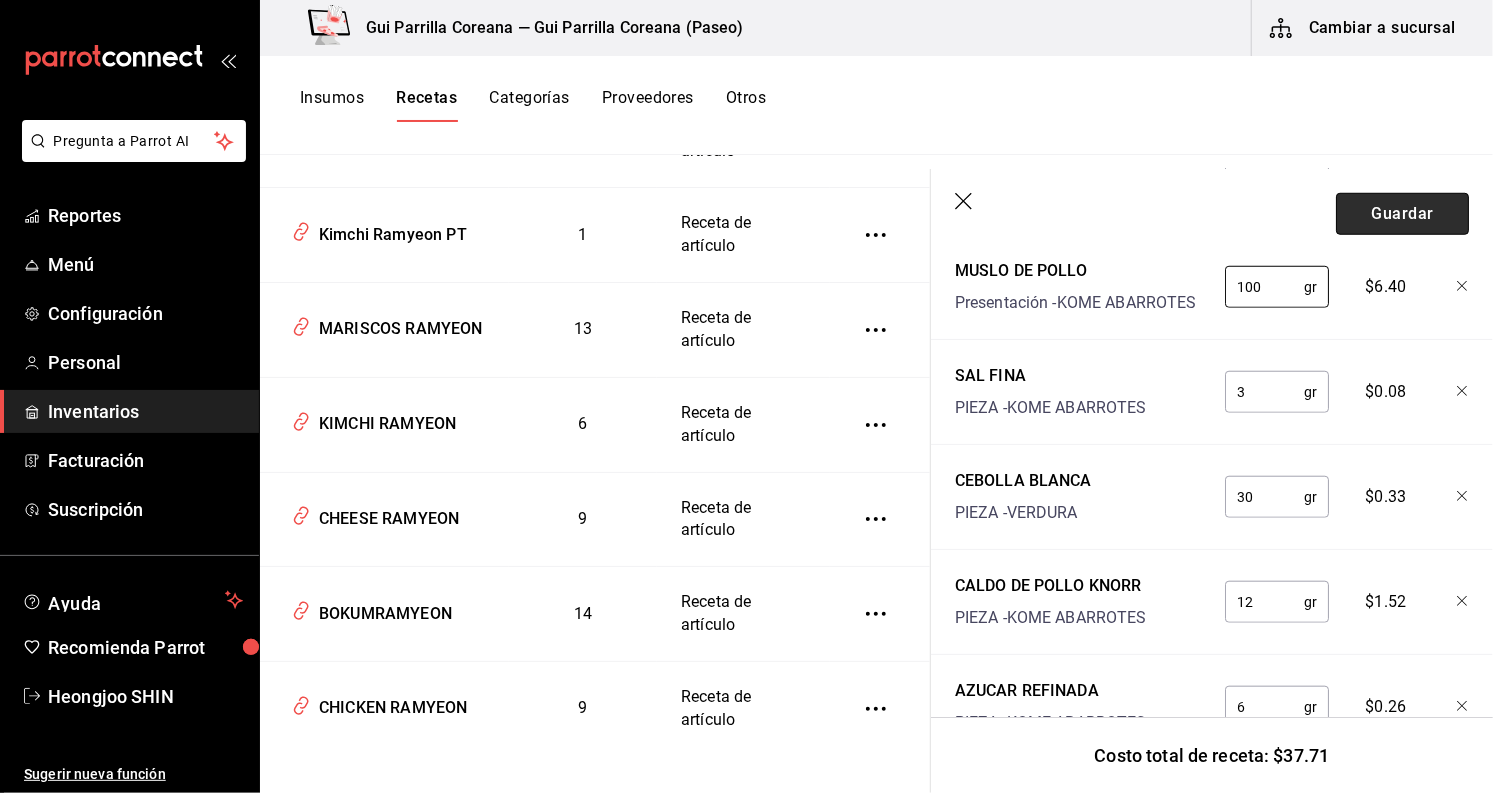 click on "Guardar" at bounding box center [1402, 214] 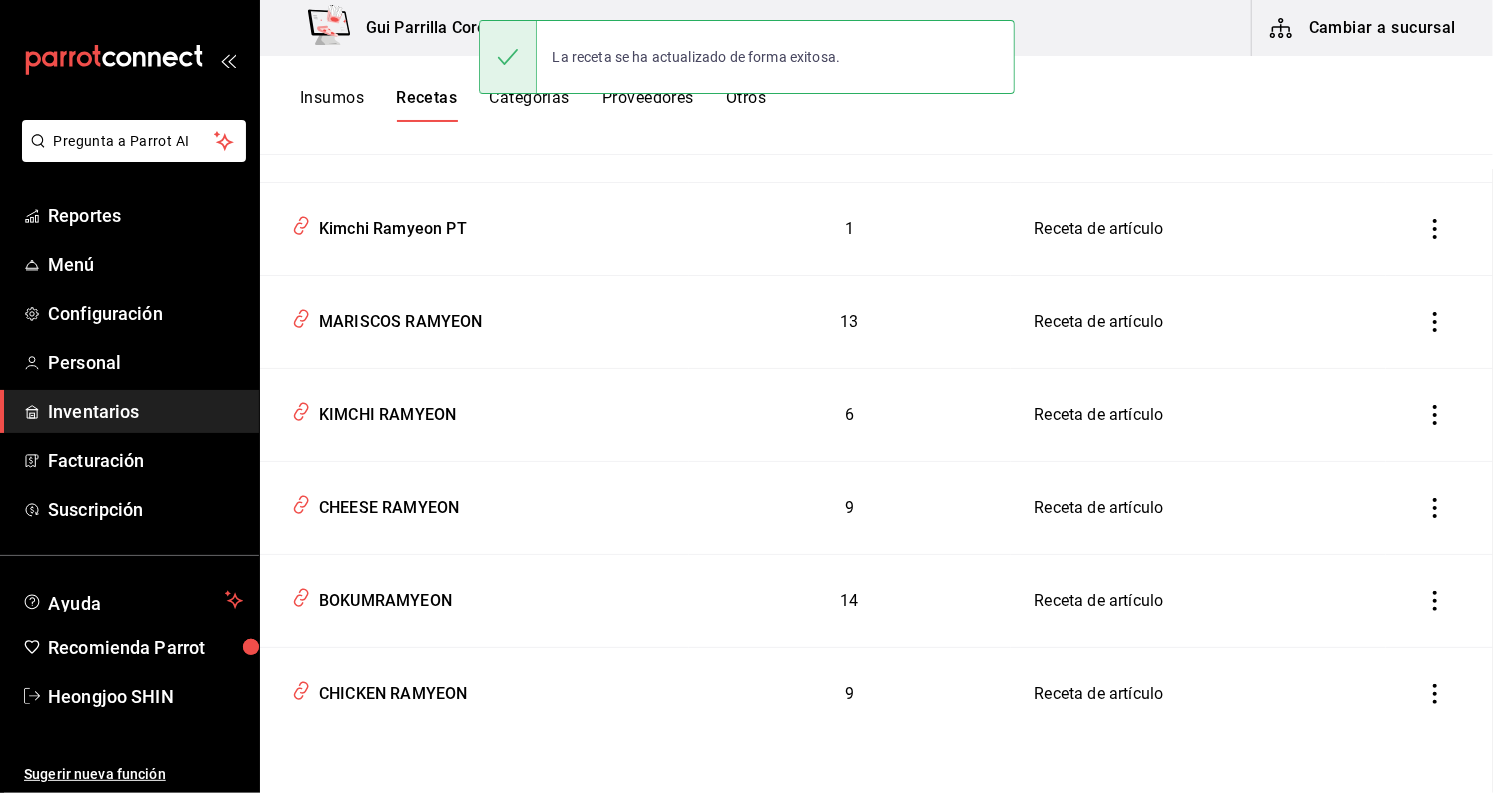scroll, scrollTop: 0, scrollLeft: 0, axis: both 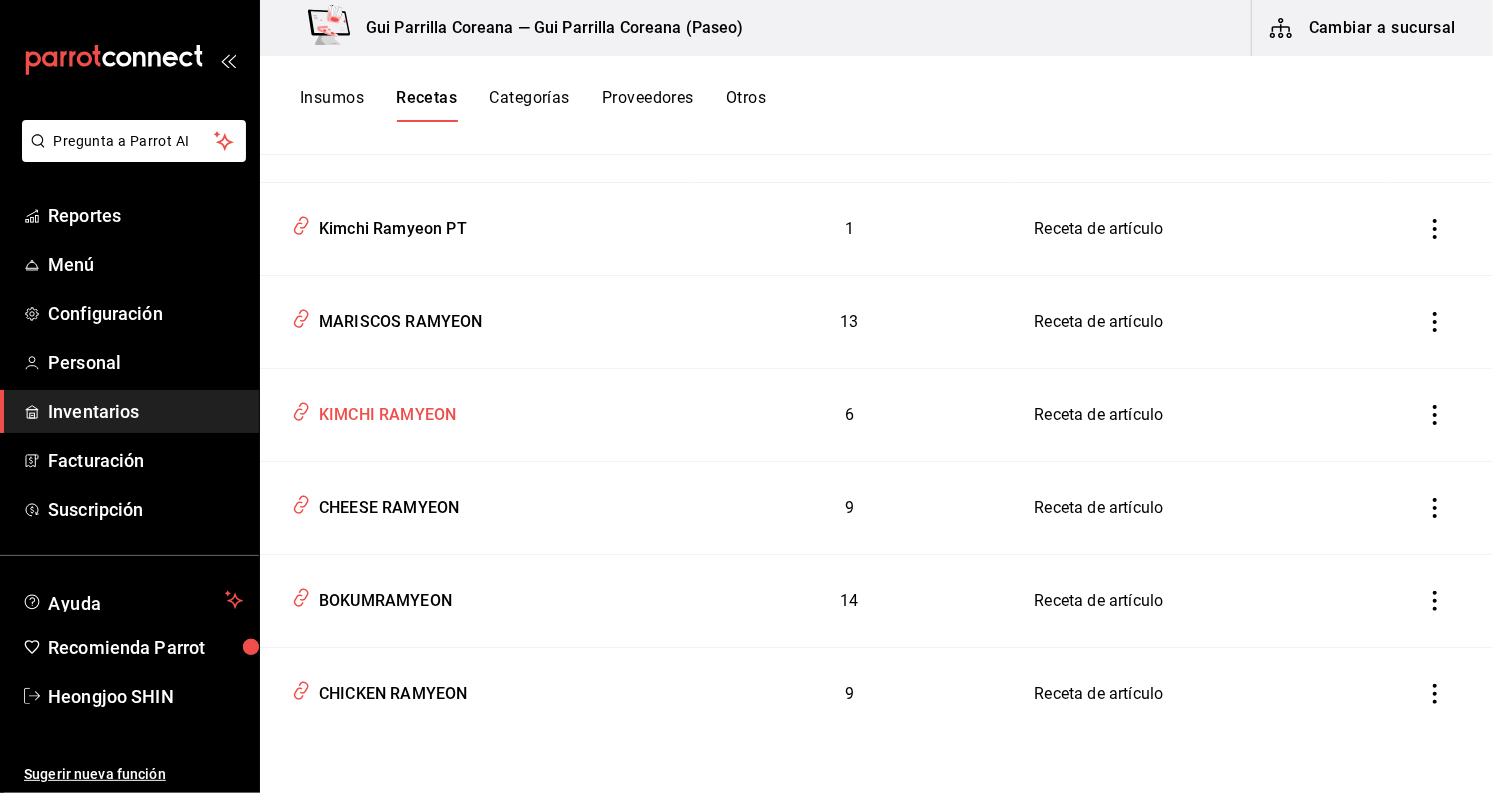 click on "KIMCHI RAMYEON" at bounding box center (383, 411) 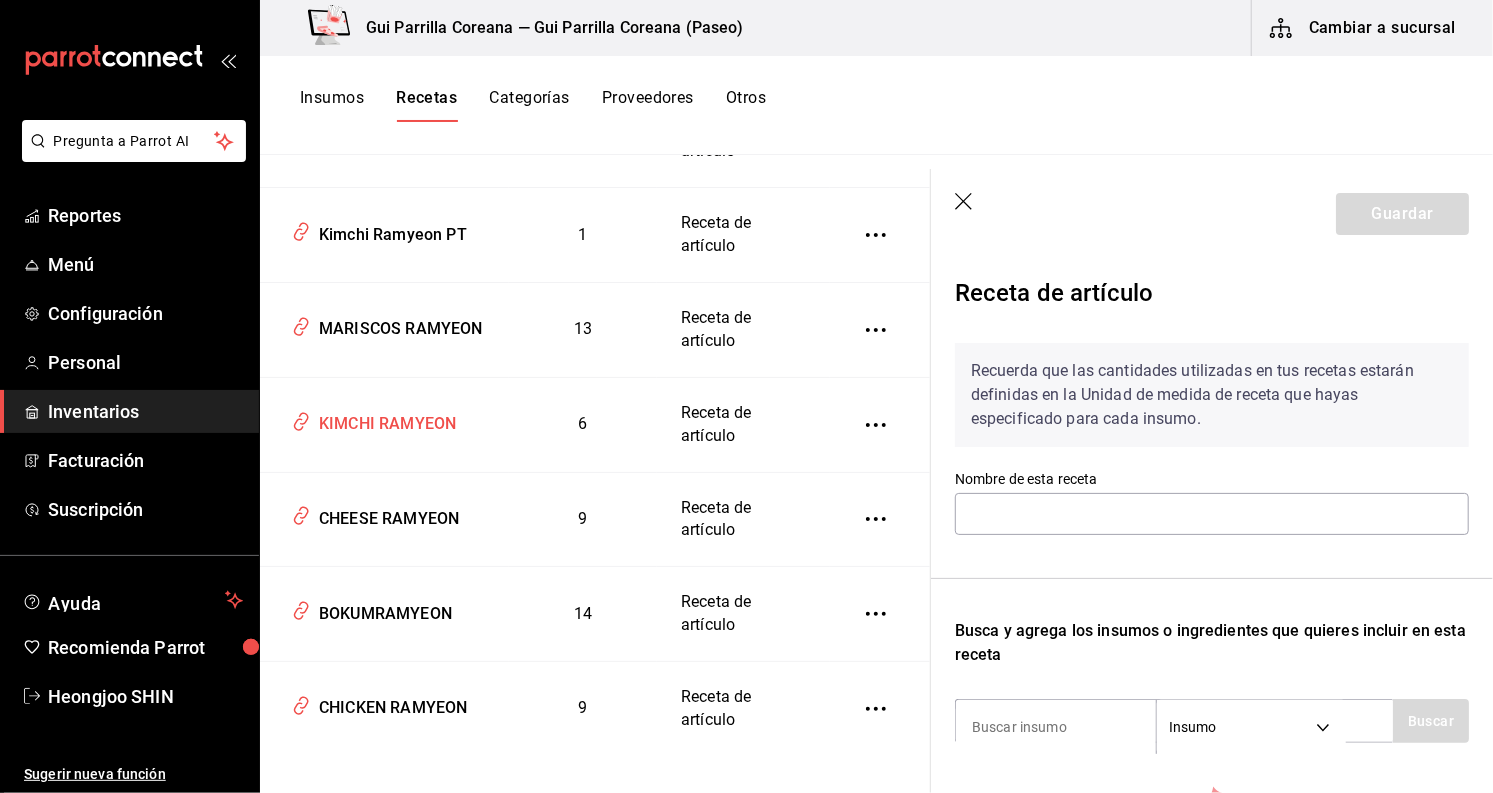 type on "KIMCHI RAMYEON" 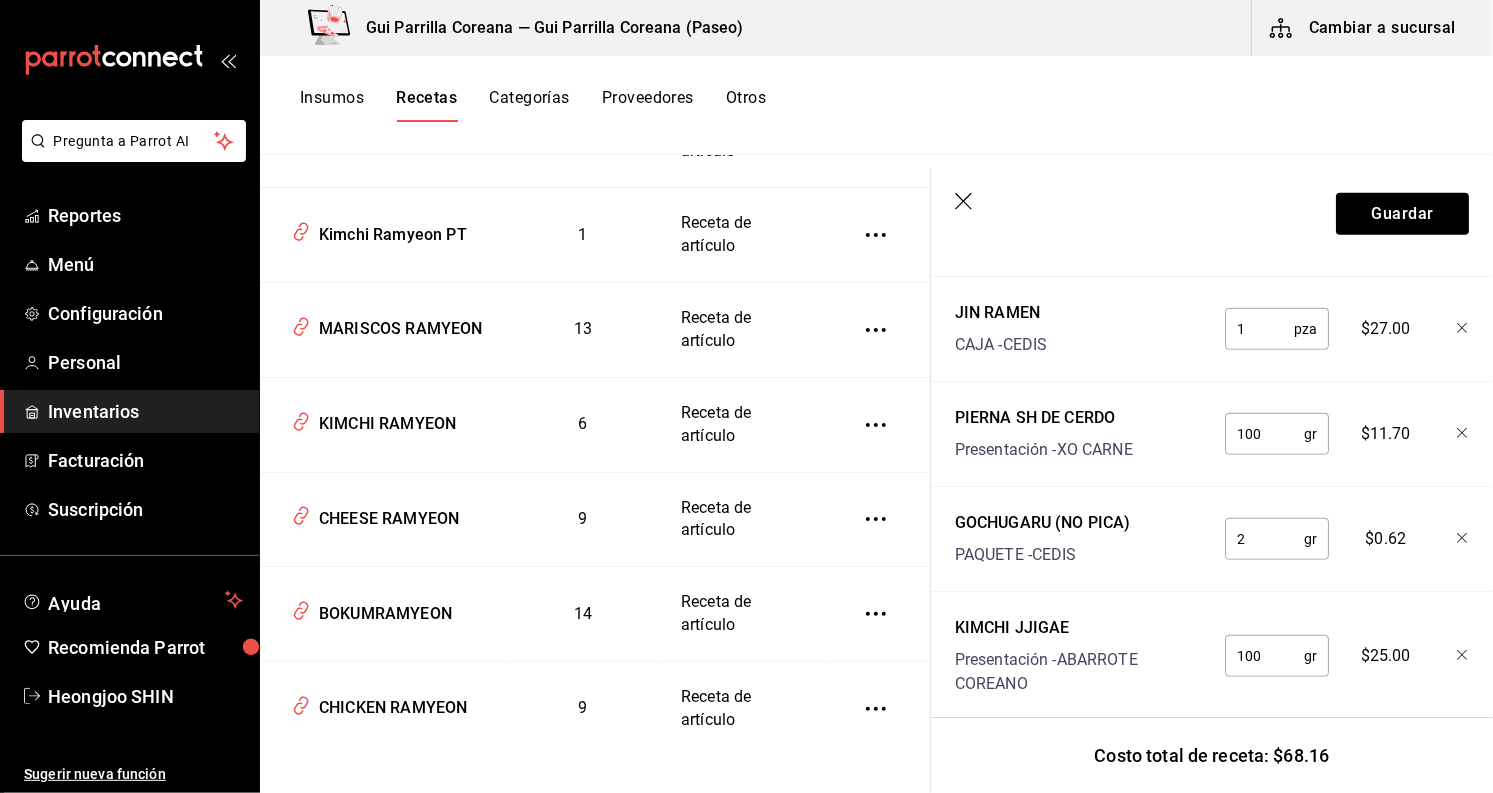 scroll, scrollTop: 777, scrollLeft: 0, axis: vertical 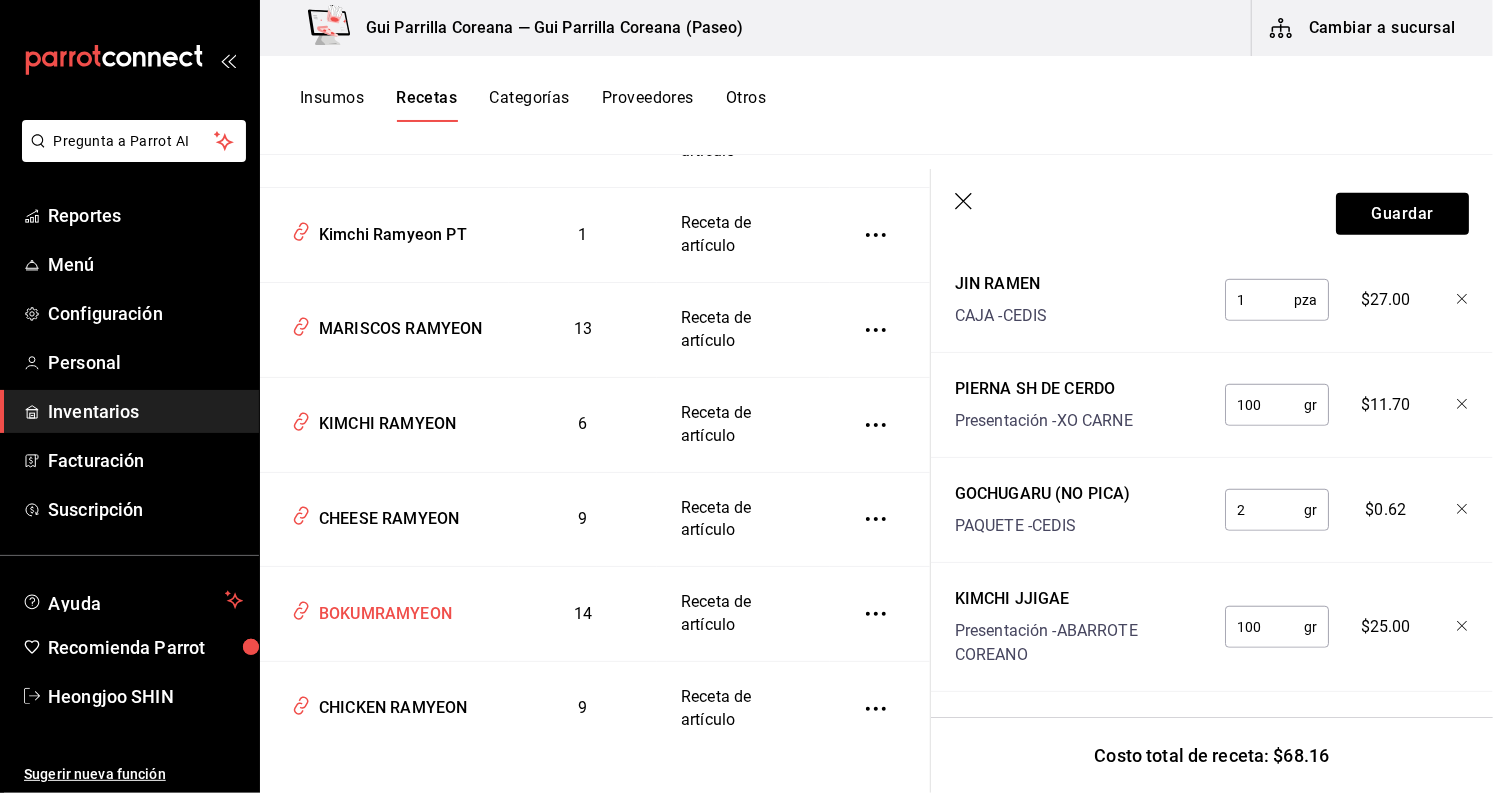 click on "BOKUMRAMYEON" at bounding box center (381, 610) 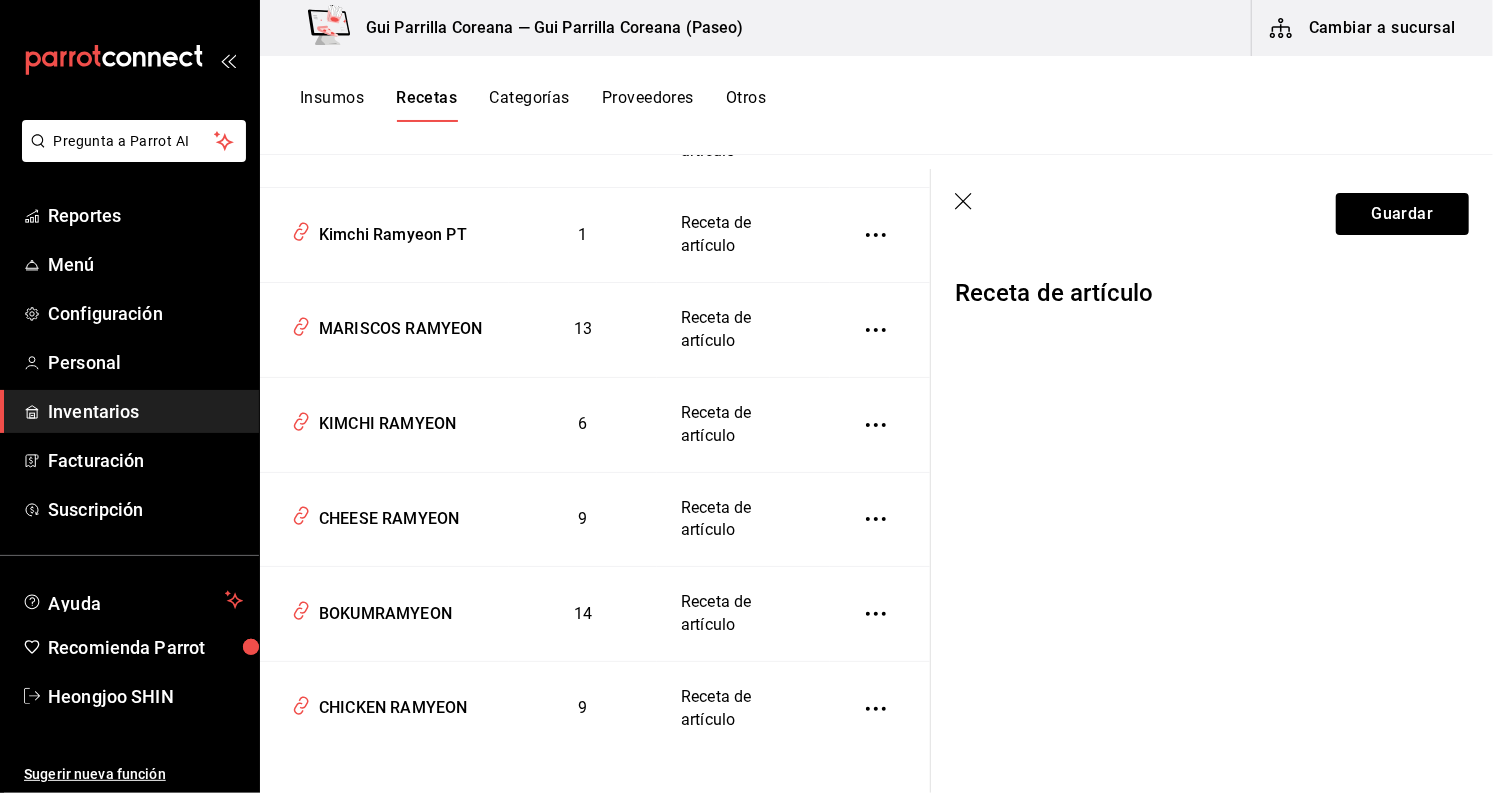 scroll, scrollTop: 0, scrollLeft: 0, axis: both 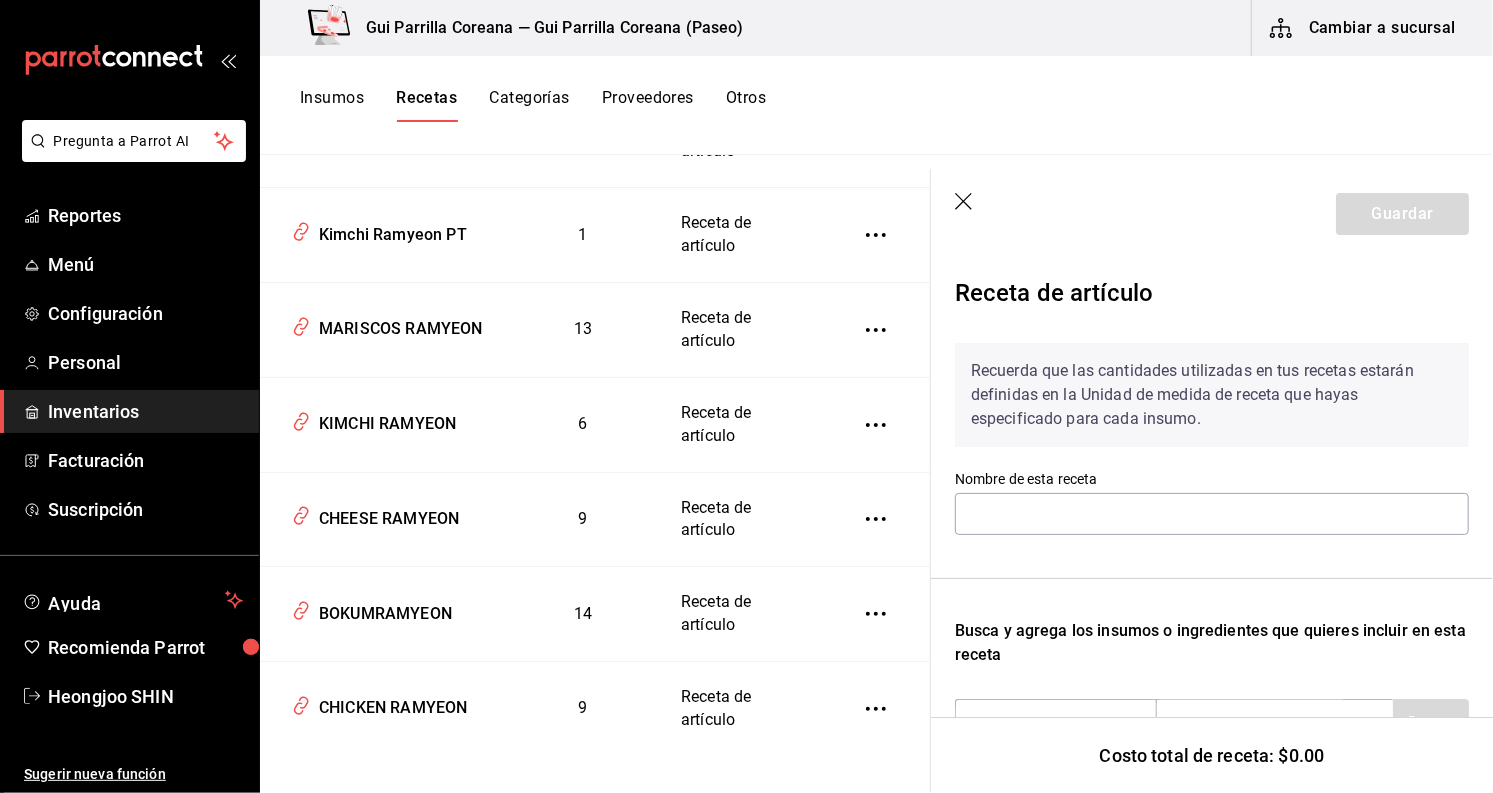 type on "BOKUMRAMYEON" 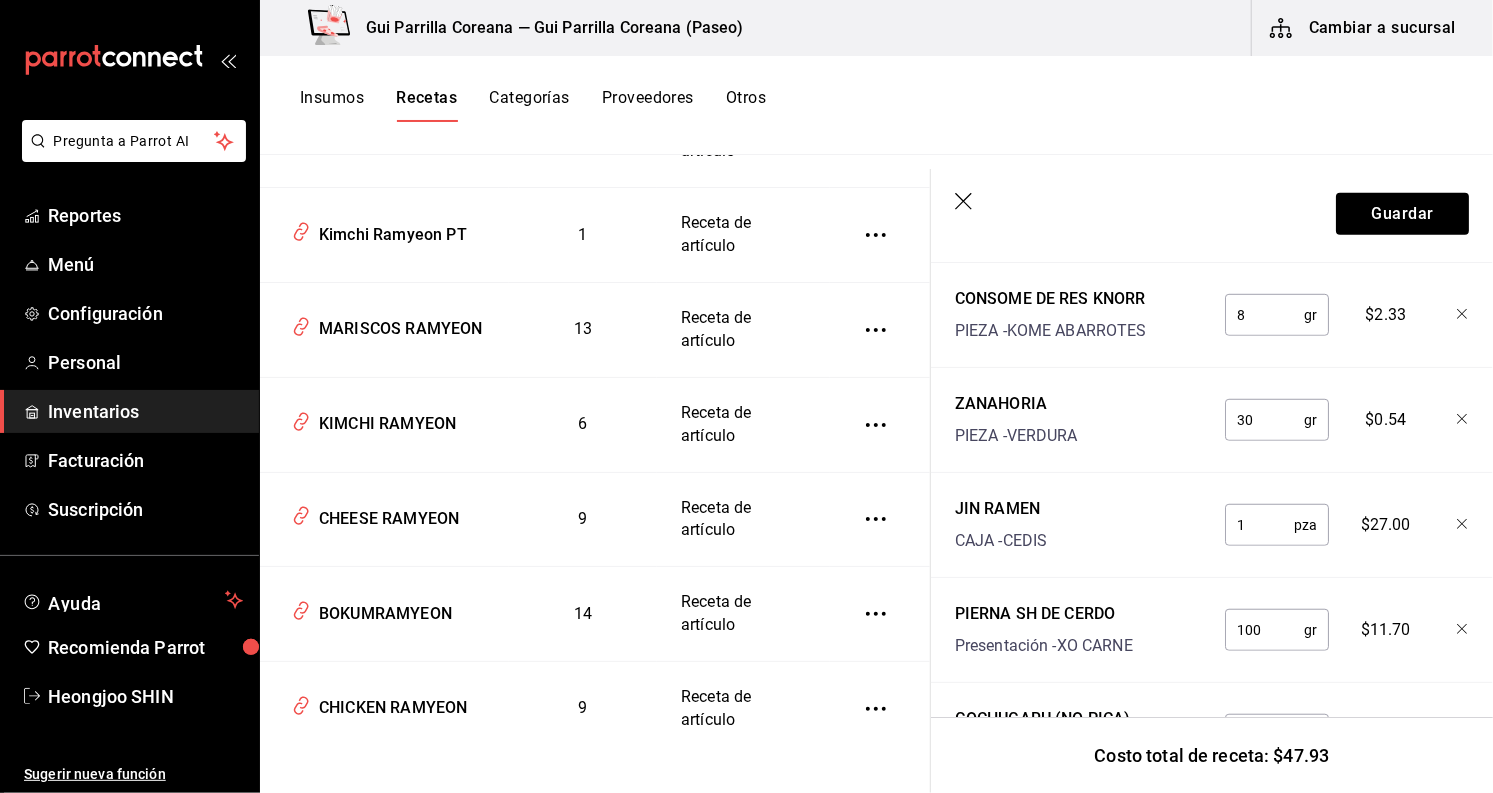 scroll, scrollTop: 1000, scrollLeft: 0, axis: vertical 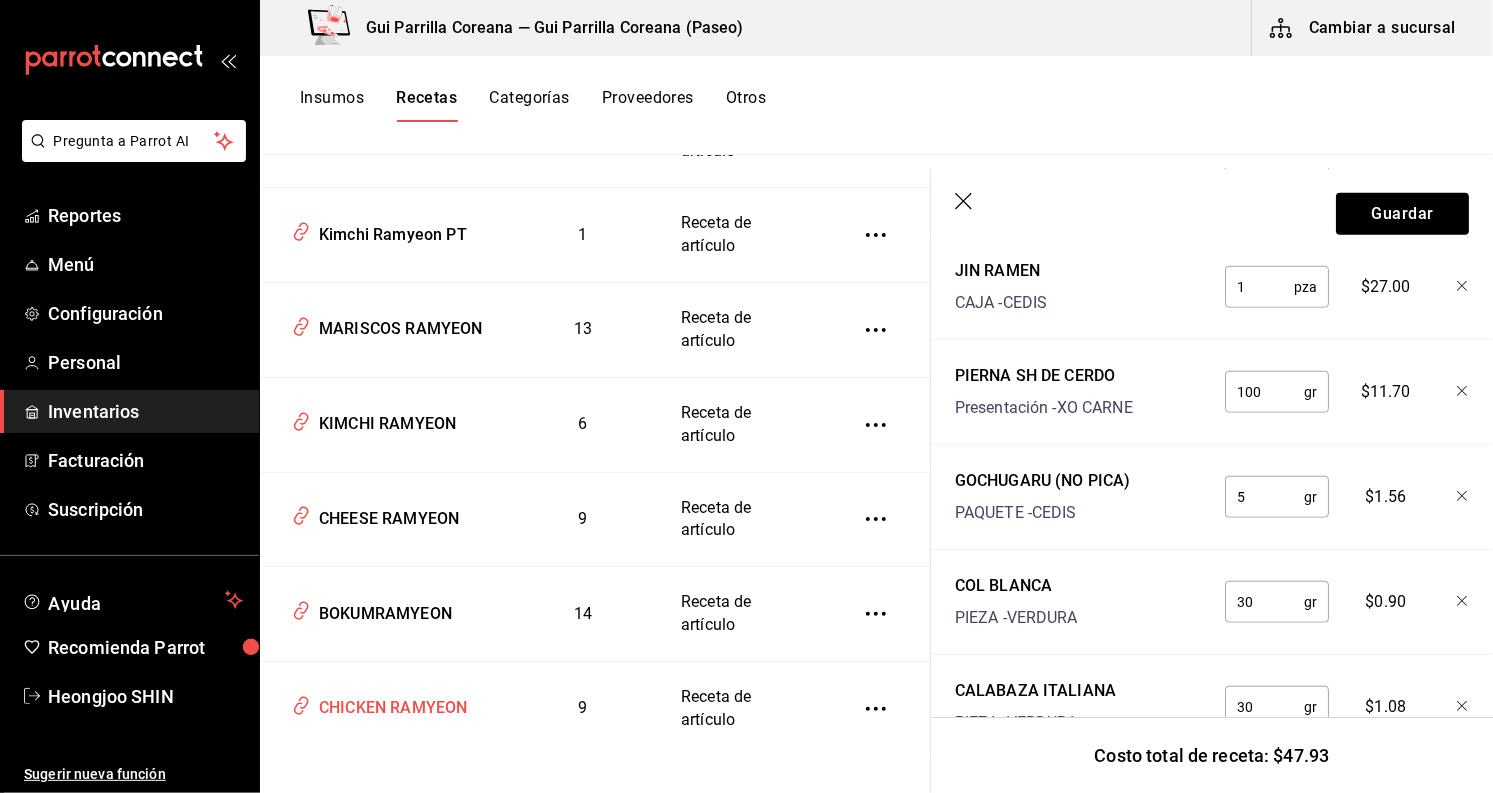 click on "CHICKEN RAMYEON" at bounding box center [389, 704] 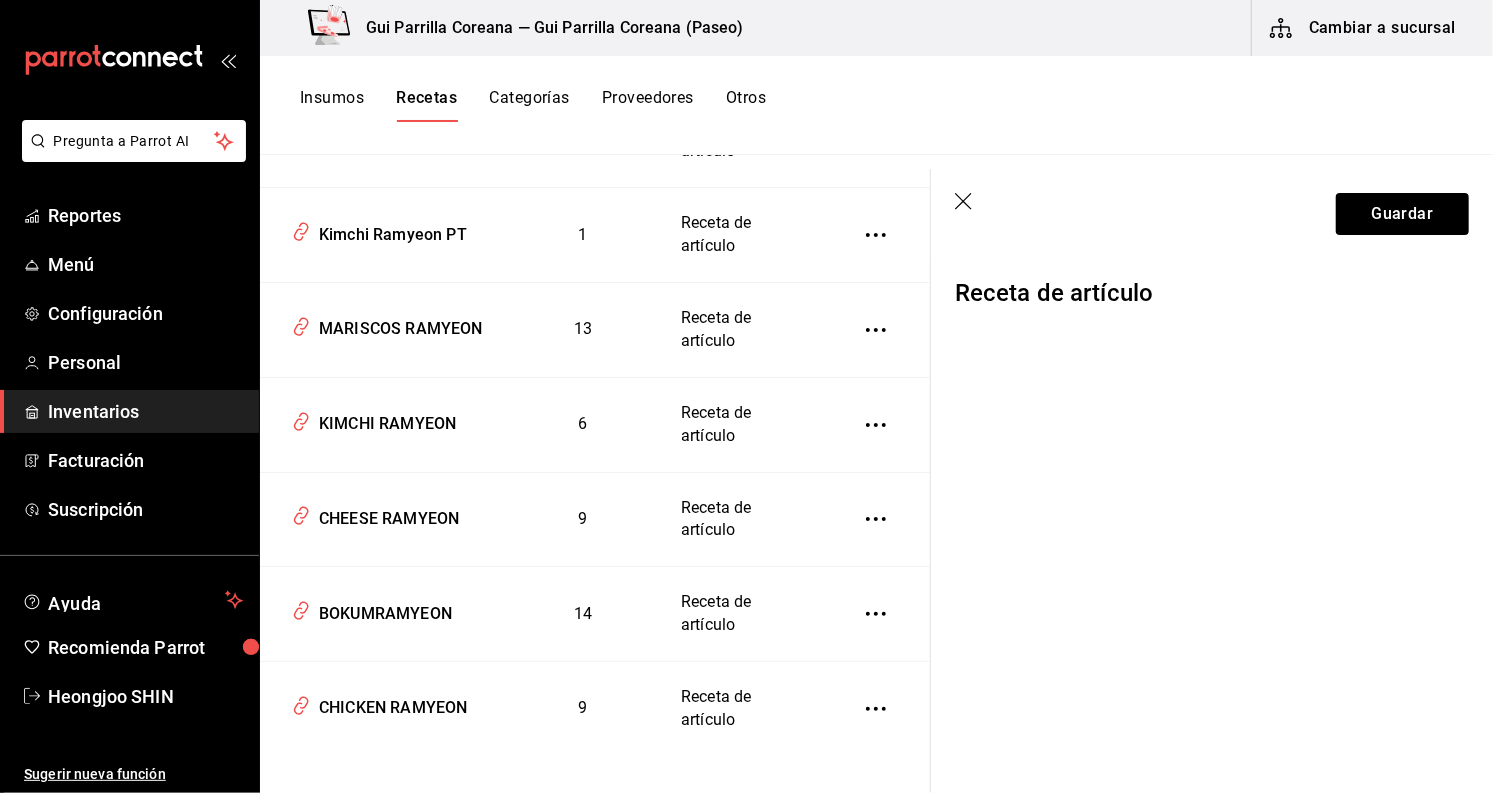 scroll, scrollTop: 0, scrollLeft: 0, axis: both 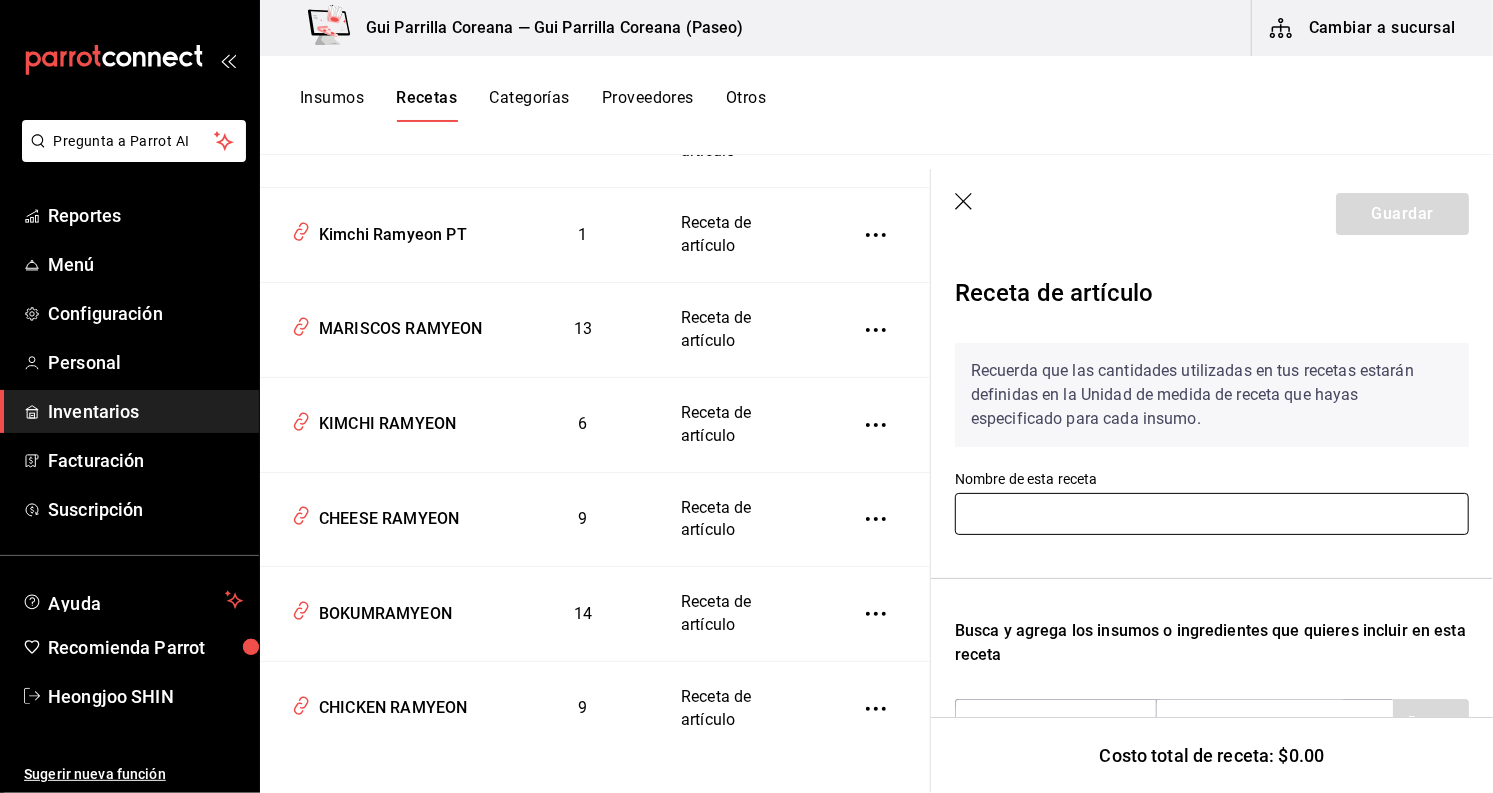 type on "CHICKEN RAMYEON" 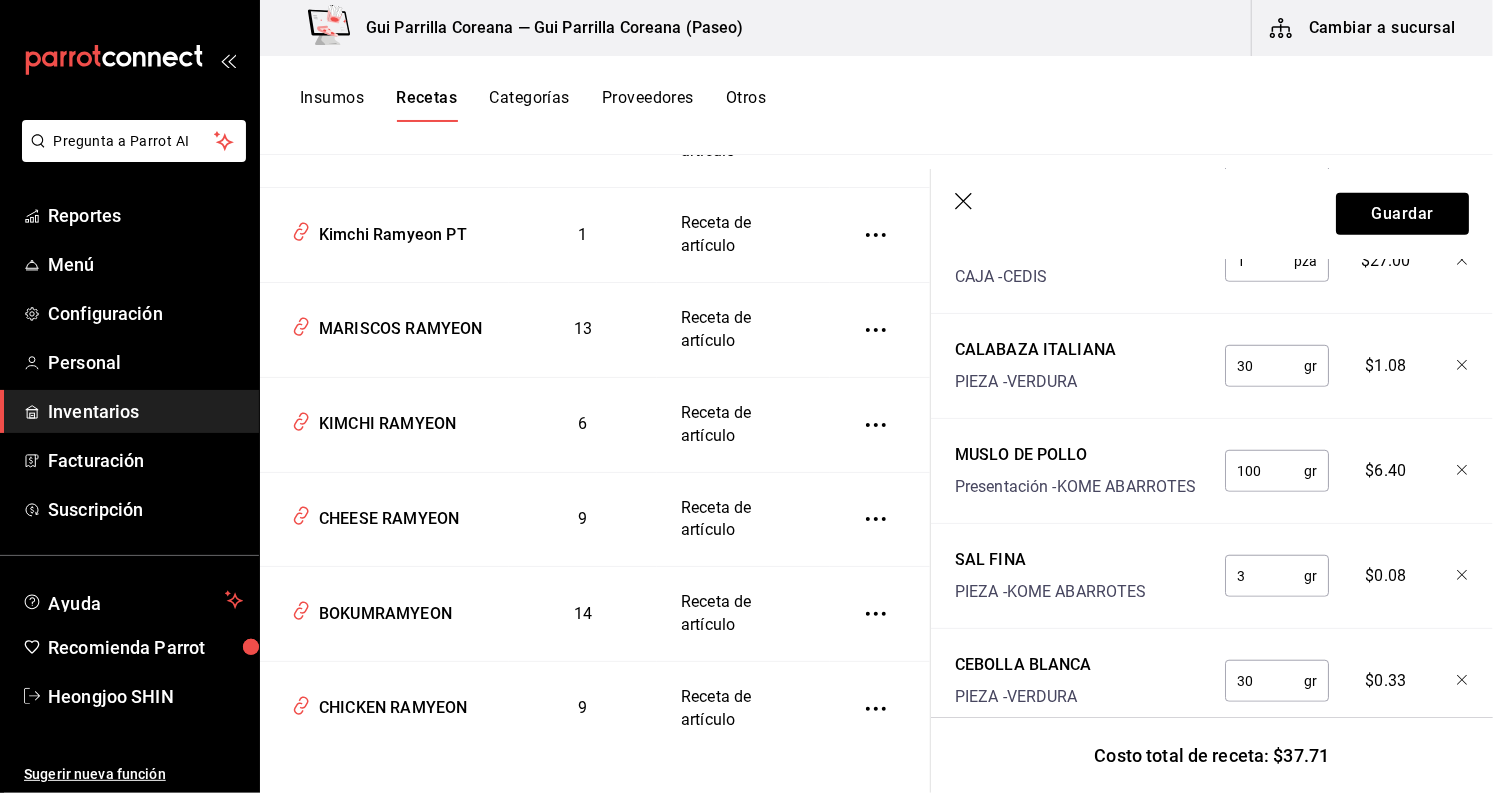 scroll, scrollTop: 1000, scrollLeft: 0, axis: vertical 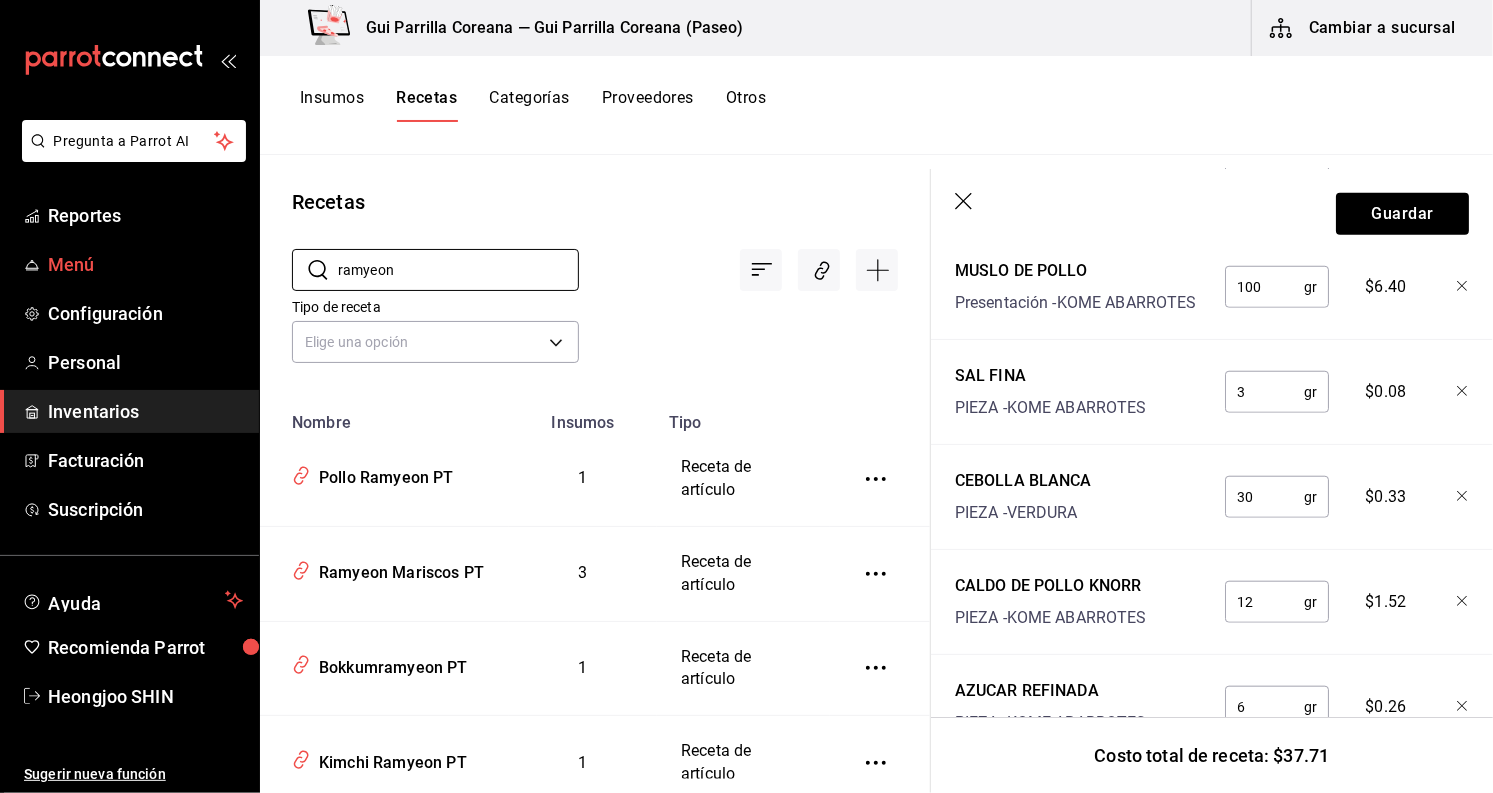drag, startPoint x: 406, startPoint y: 276, endPoint x: 178, endPoint y: 259, distance: 228.63289 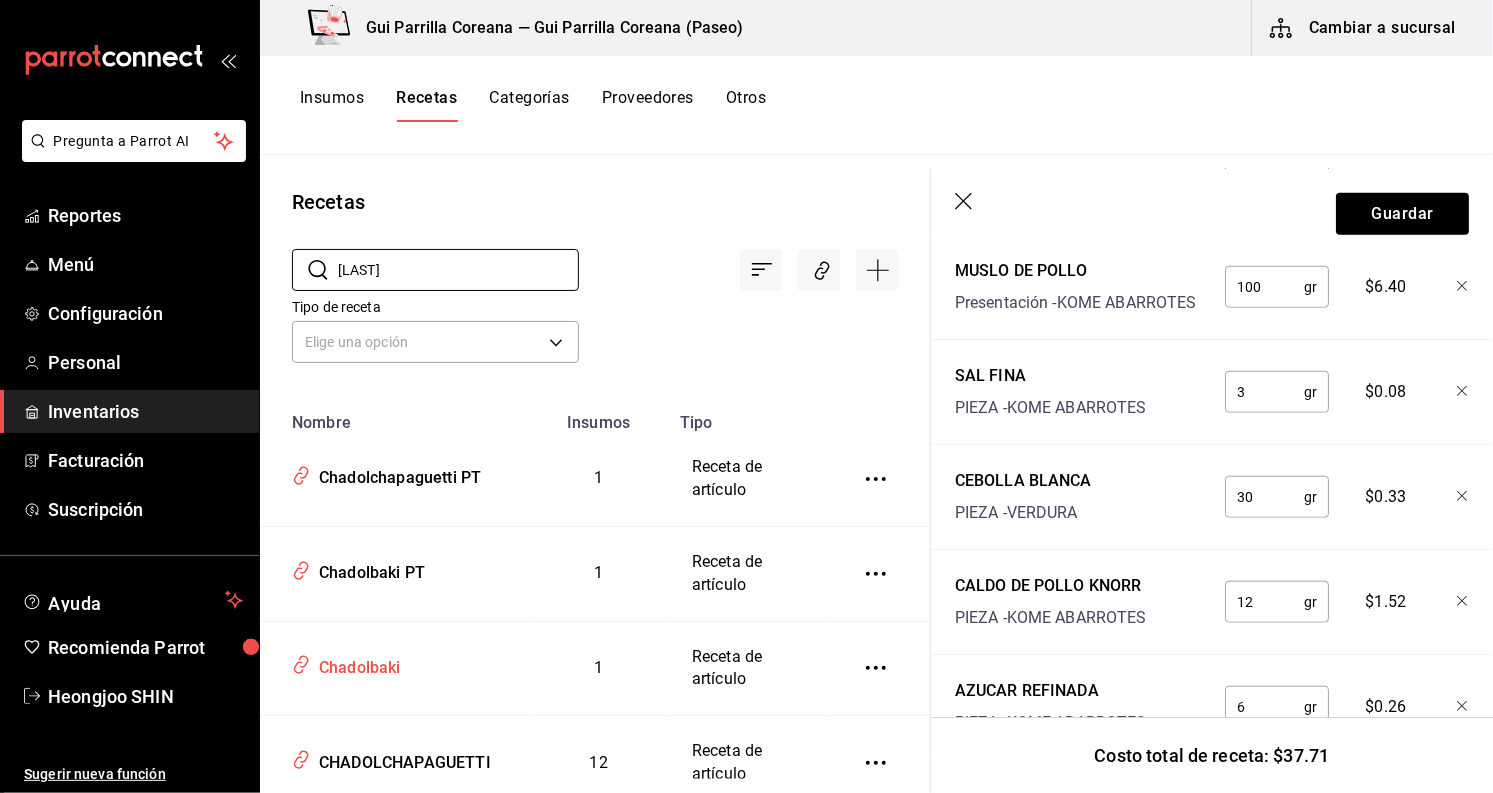 type on "chad" 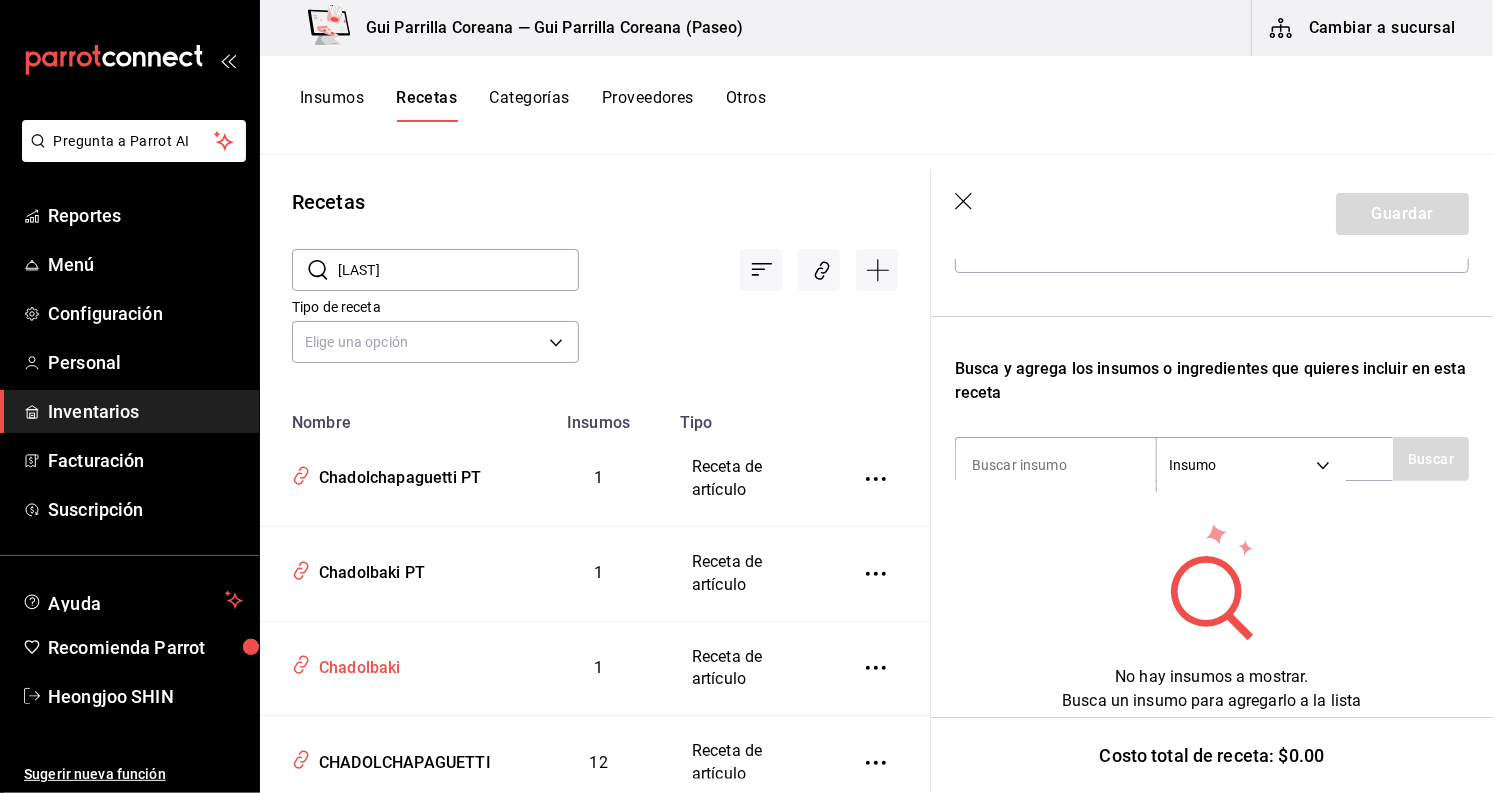 scroll, scrollTop: 0, scrollLeft: 0, axis: both 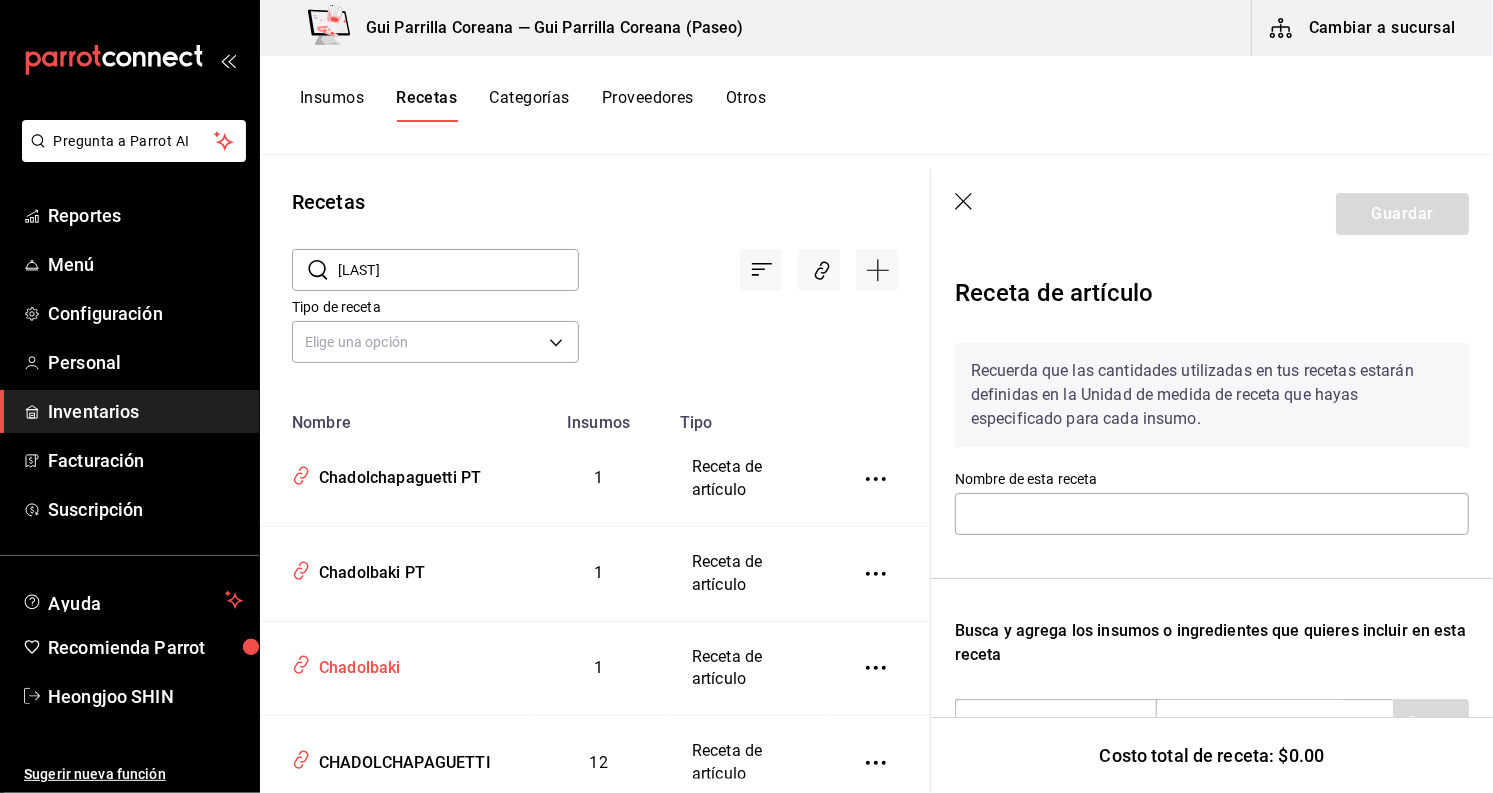 type on "Chadolbaki" 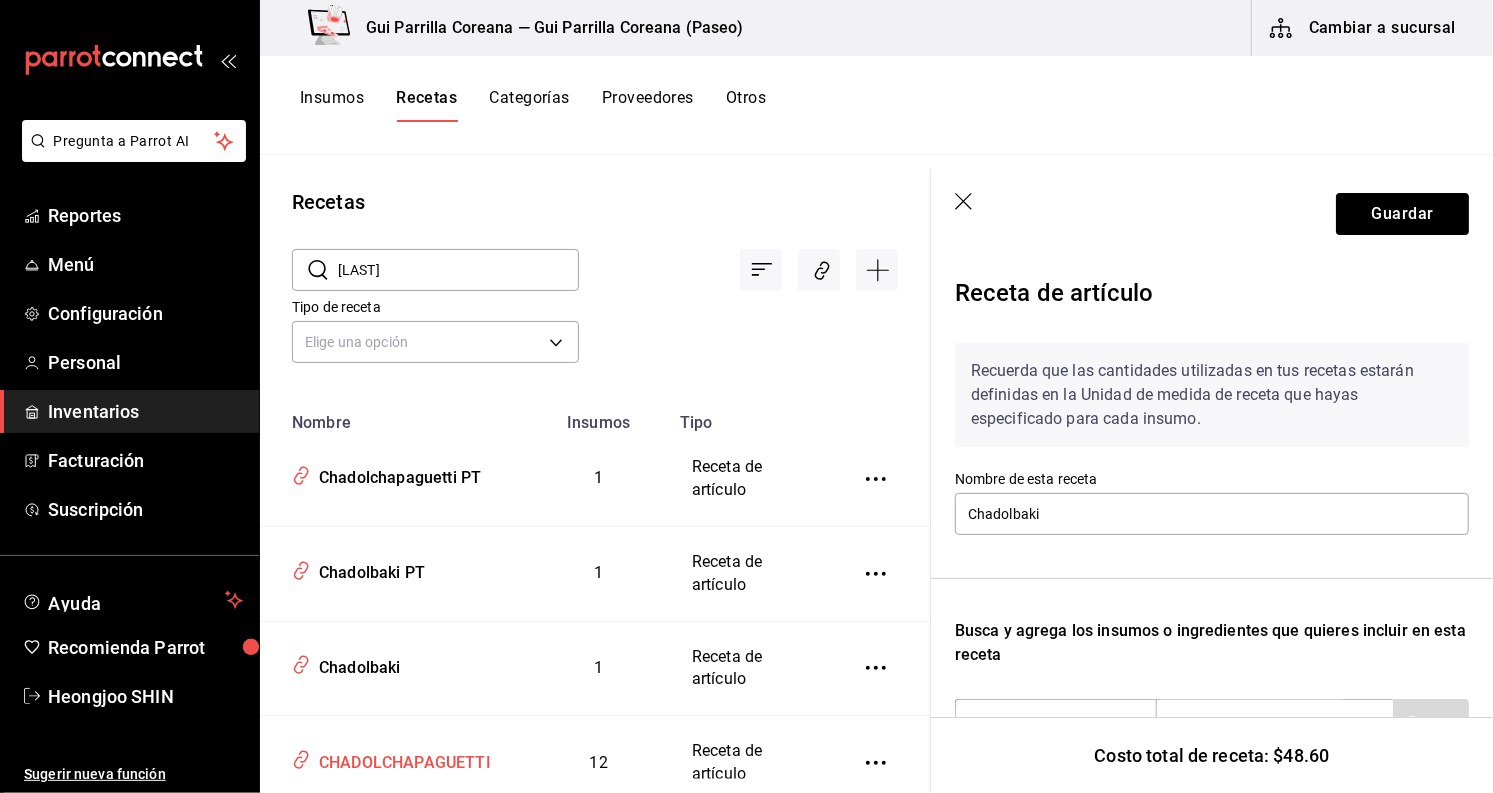 click on "CHADOLCHAPAGUETTI" at bounding box center (401, 759) 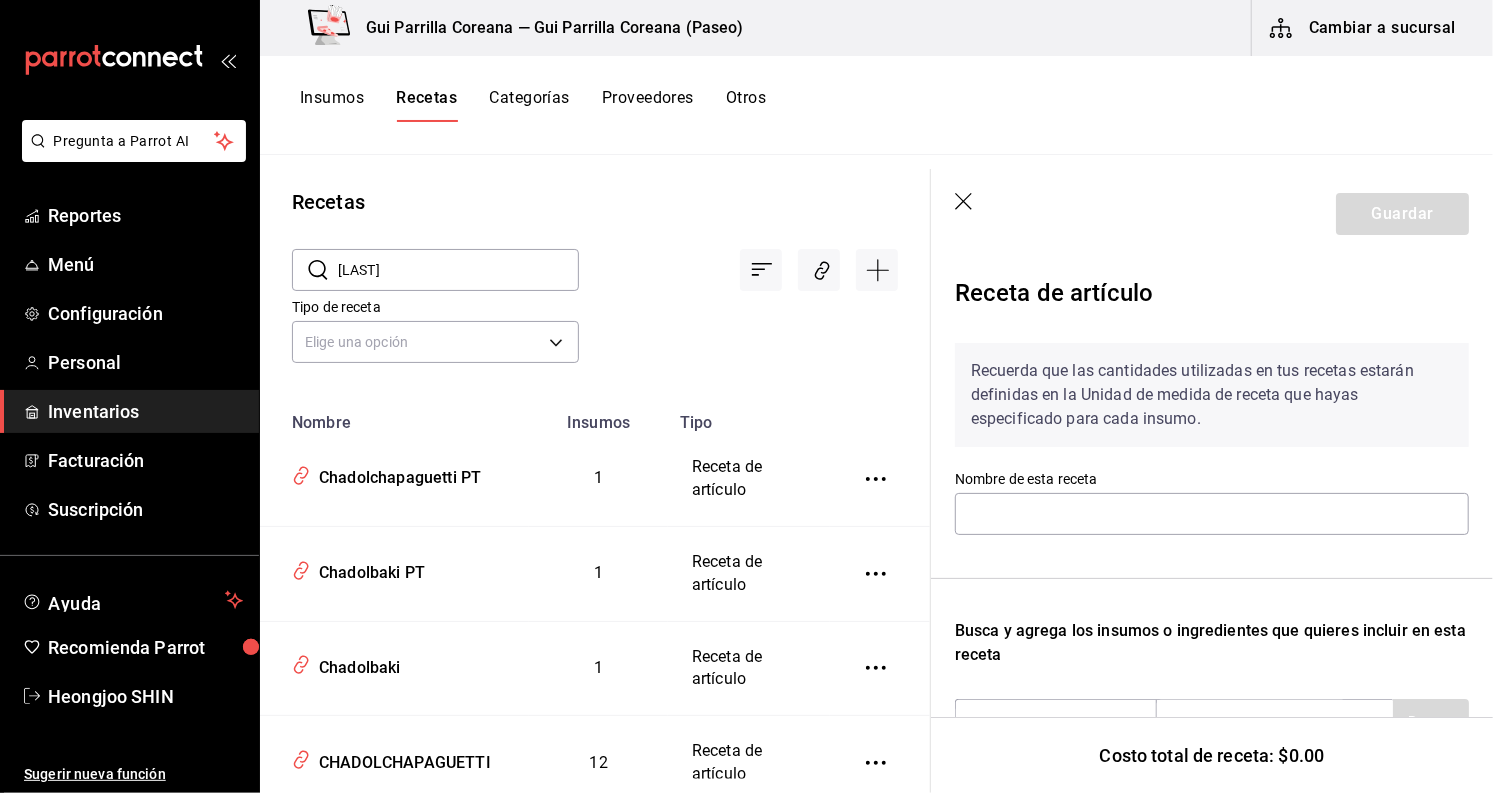 type on "CHADOLCHAPAGUETTI" 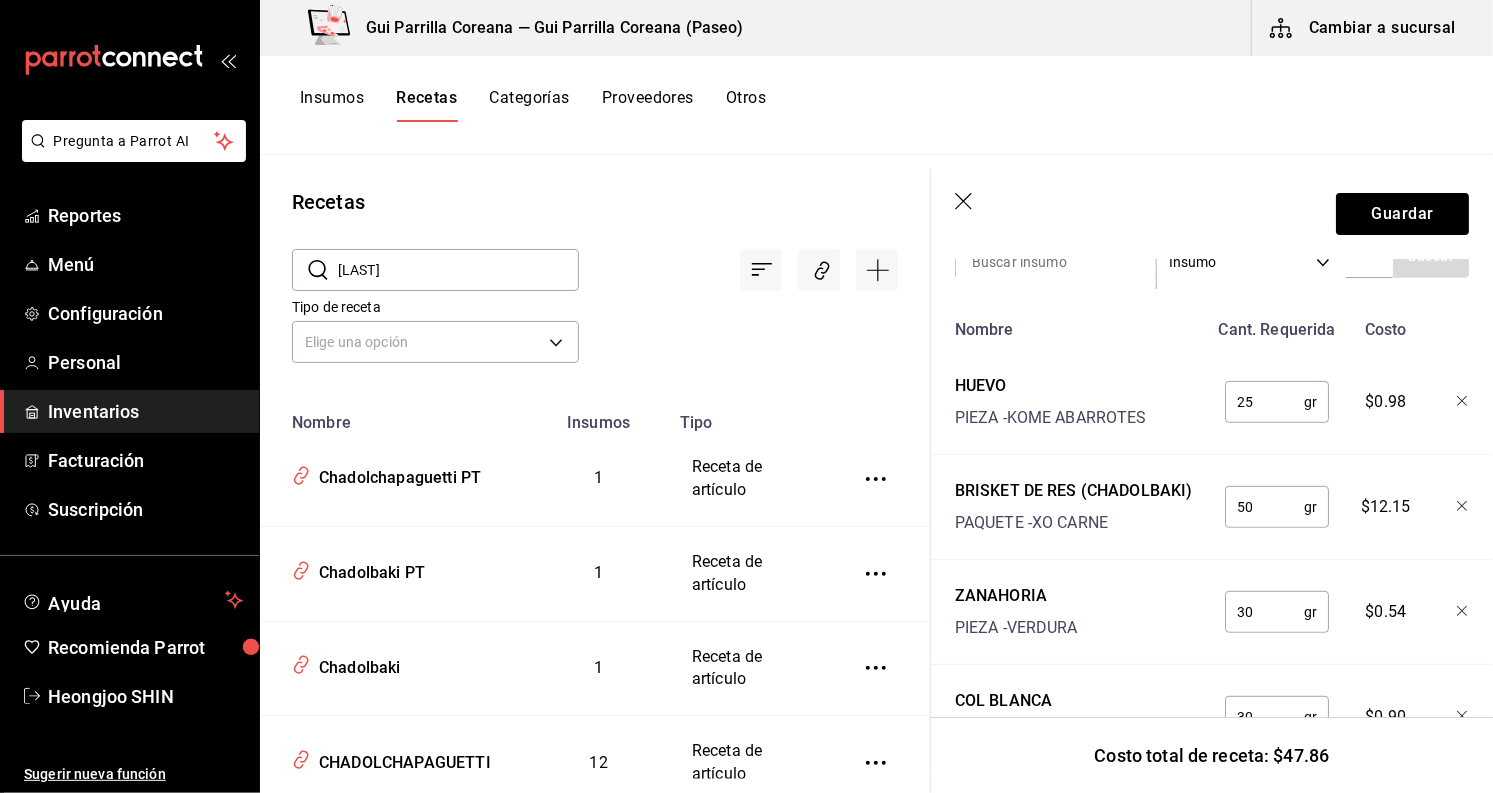 scroll, scrollTop: 555, scrollLeft: 0, axis: vertical 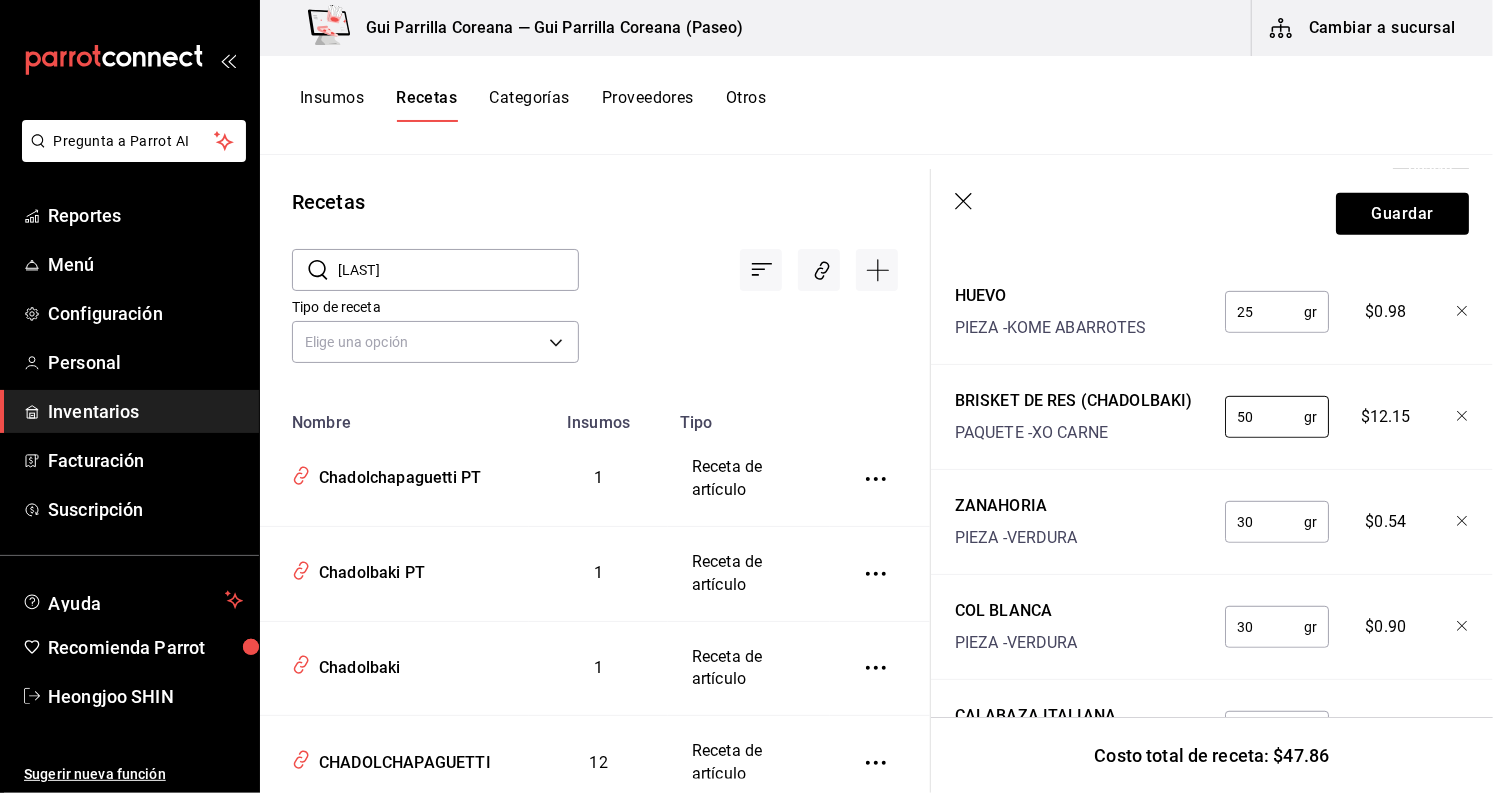 drag, startPoint x: 1257, startPoint y: 416, endPoint x: 1120, endPoint y: 419, distance: 137.03284 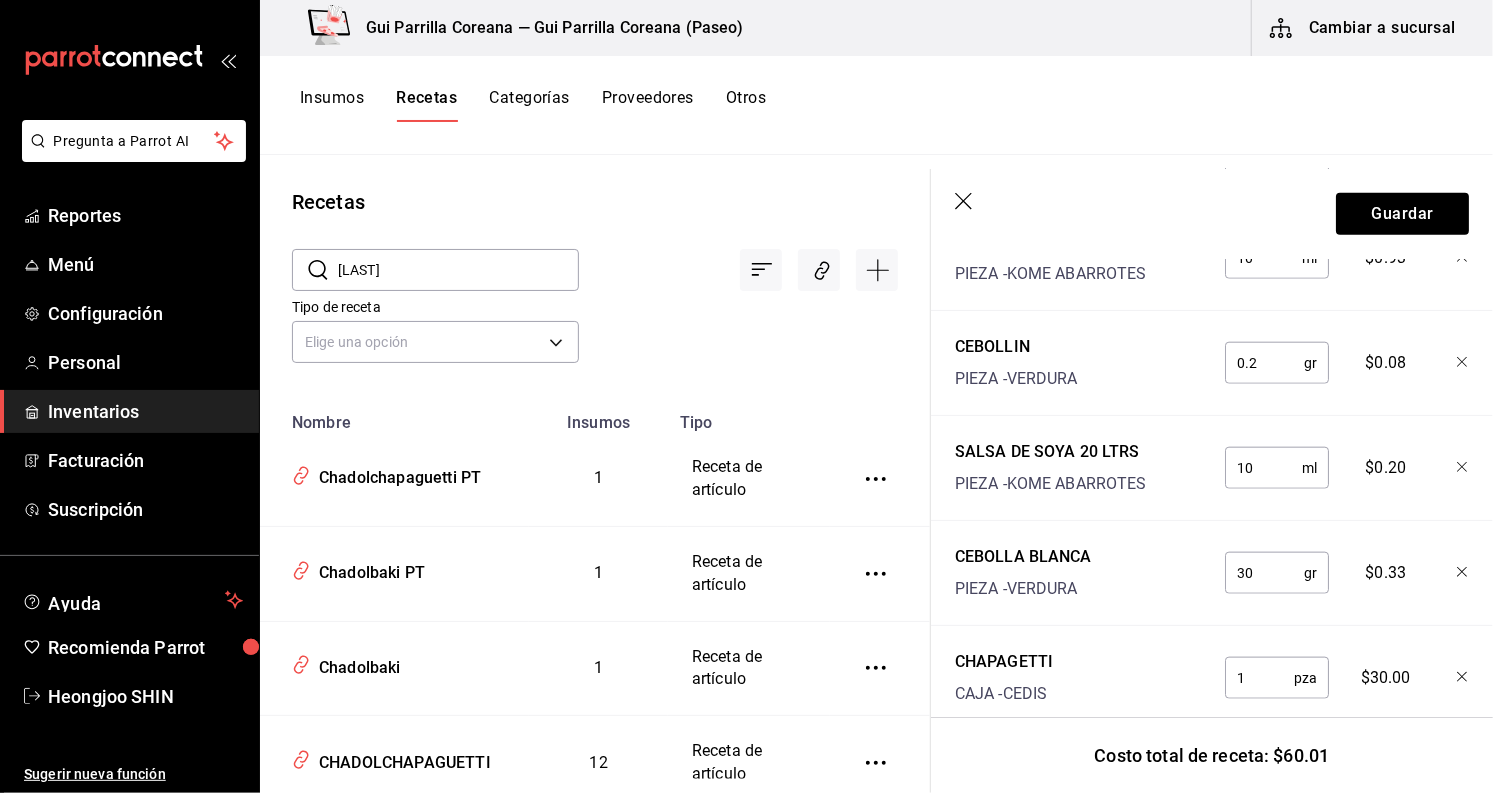 scroll, scrollTop: 1402, scrollLeft: 0, axis: vertical 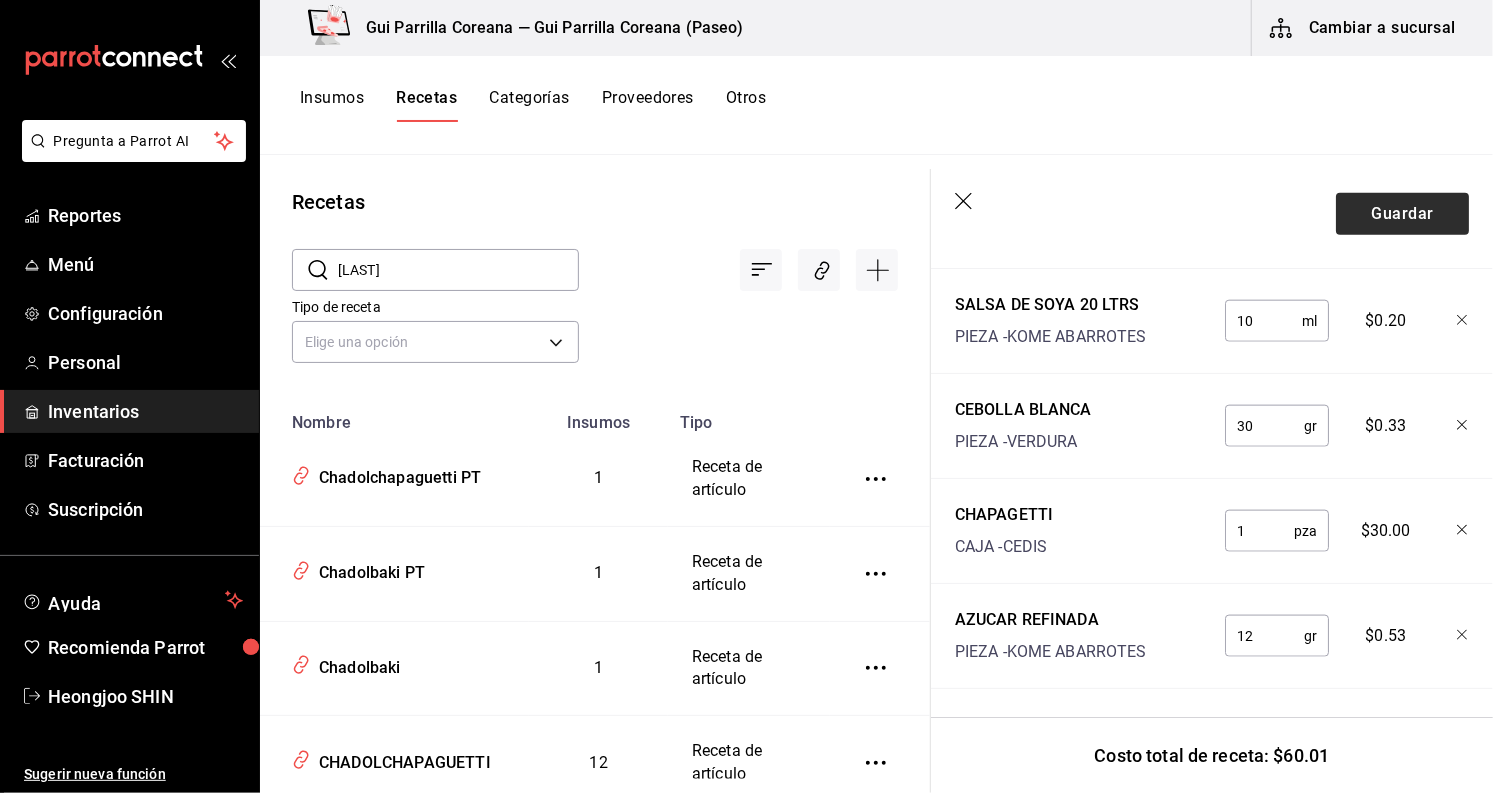 type on "100" 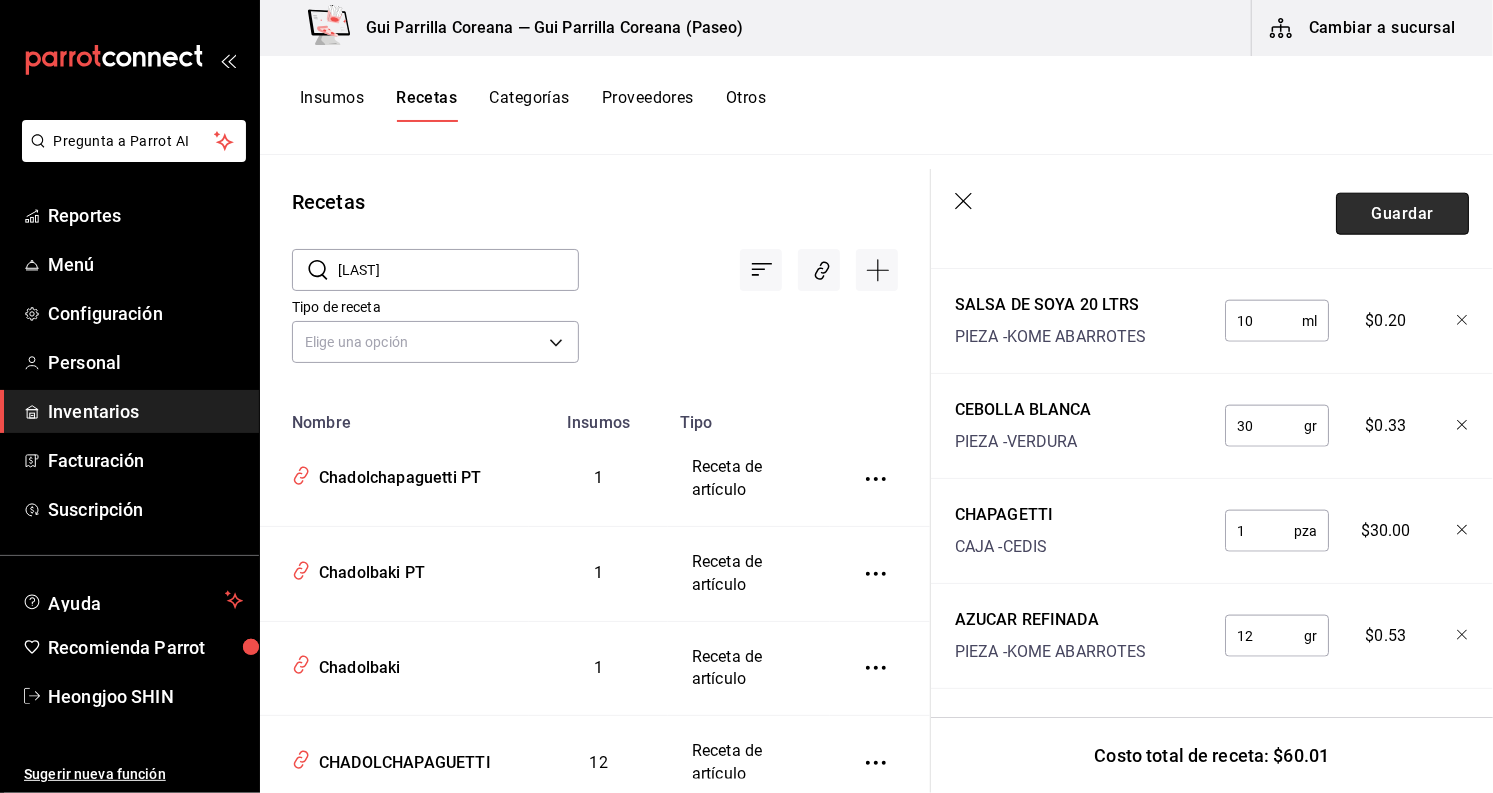 click on "Guardar" at bounding box center [1402, 214] 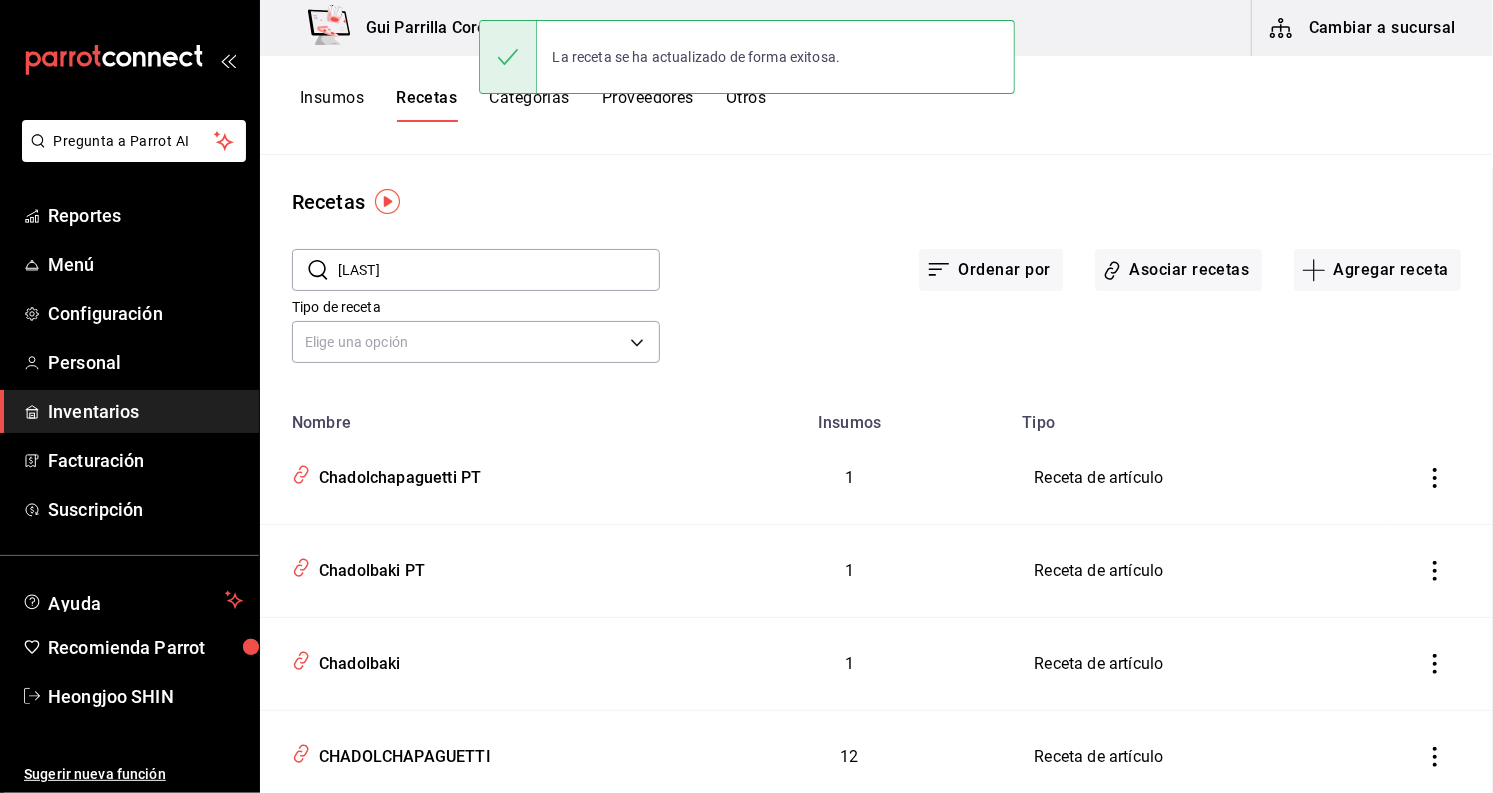 scroll, scrollTop: 0, scrollLeft: 0, axis: both 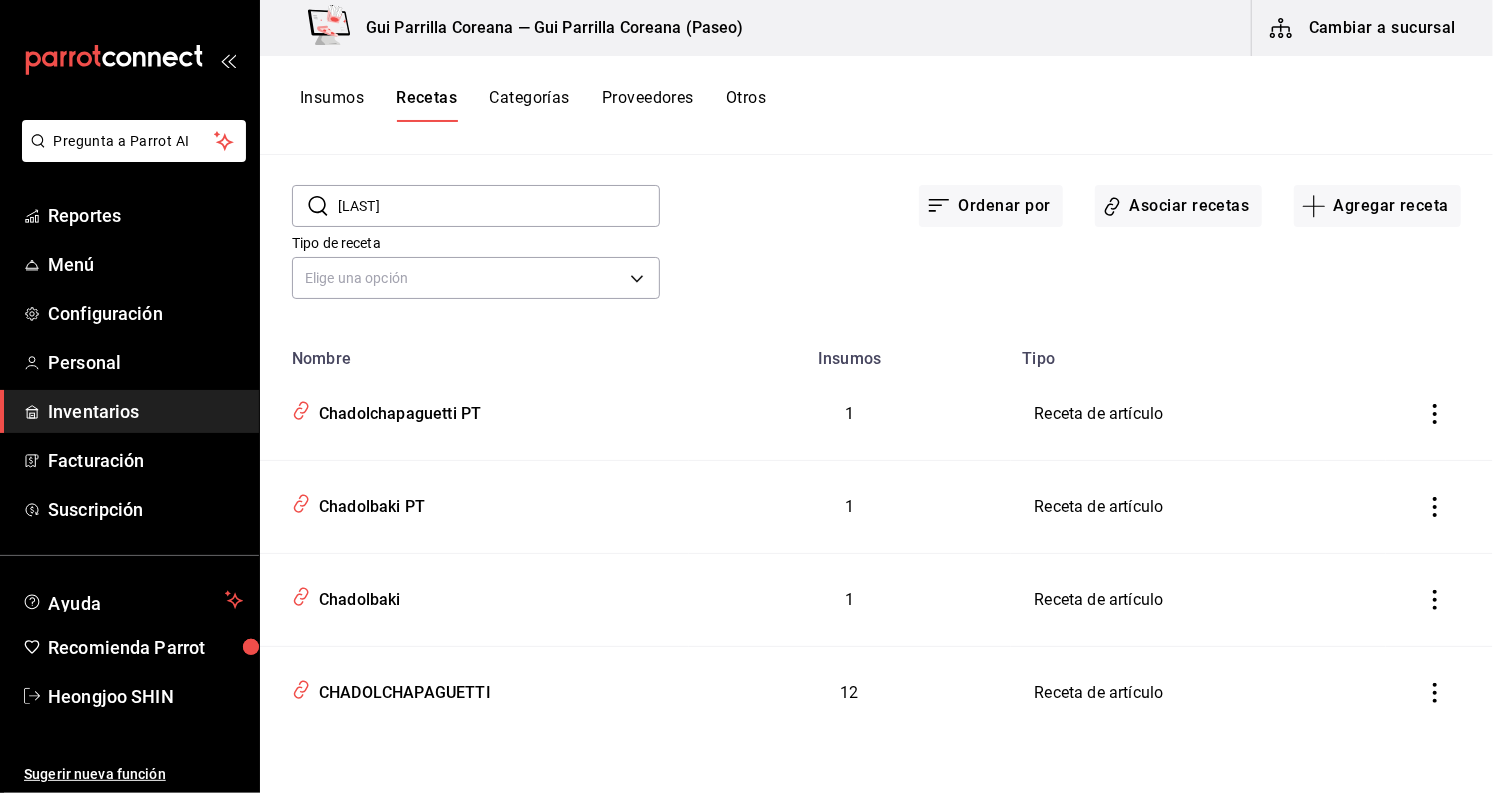 drag, startPoint x: 386, startPoint y: 208, endPoint x: 304, endPoint y: 212, distance: 82.0975 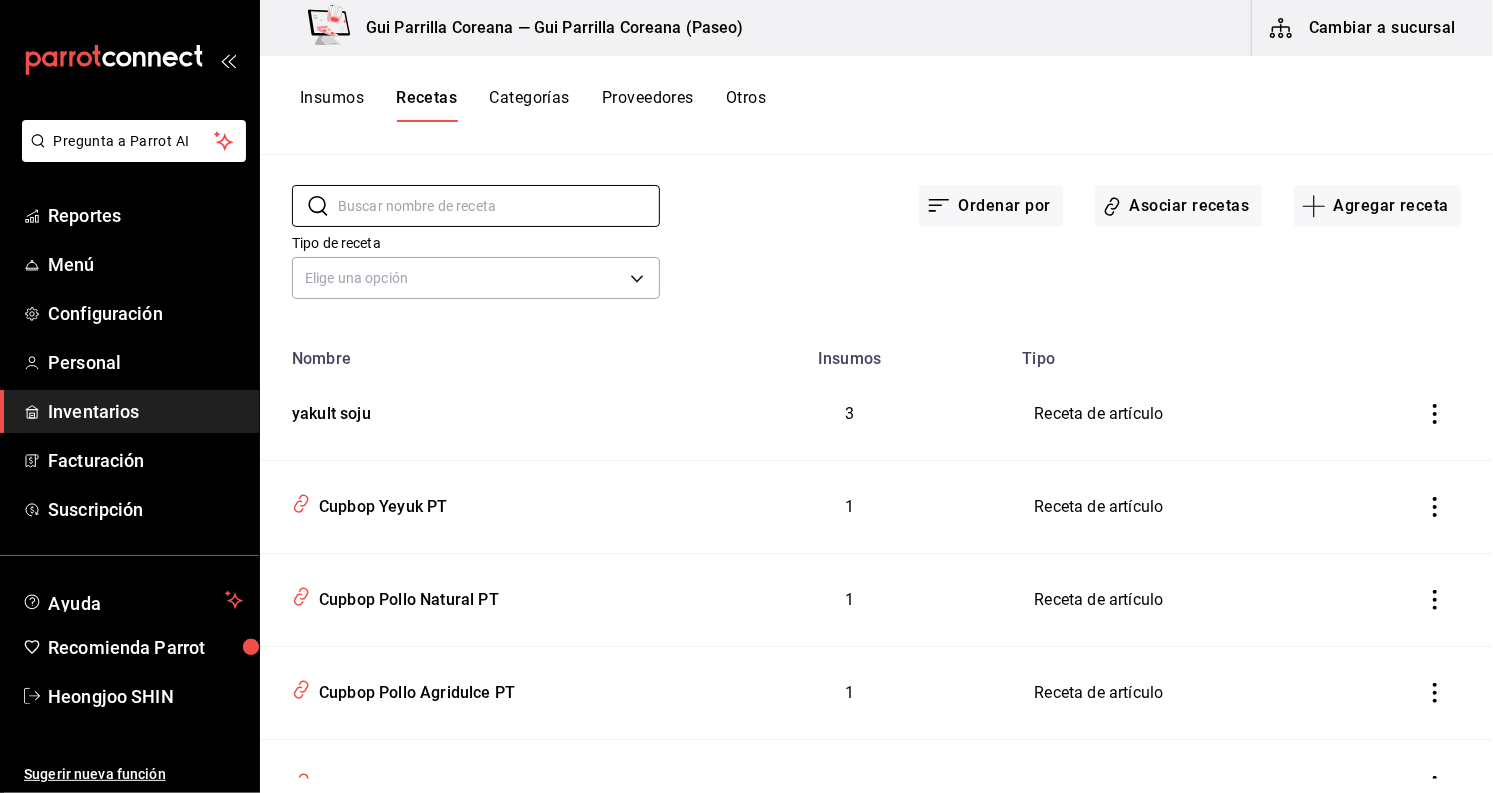 type 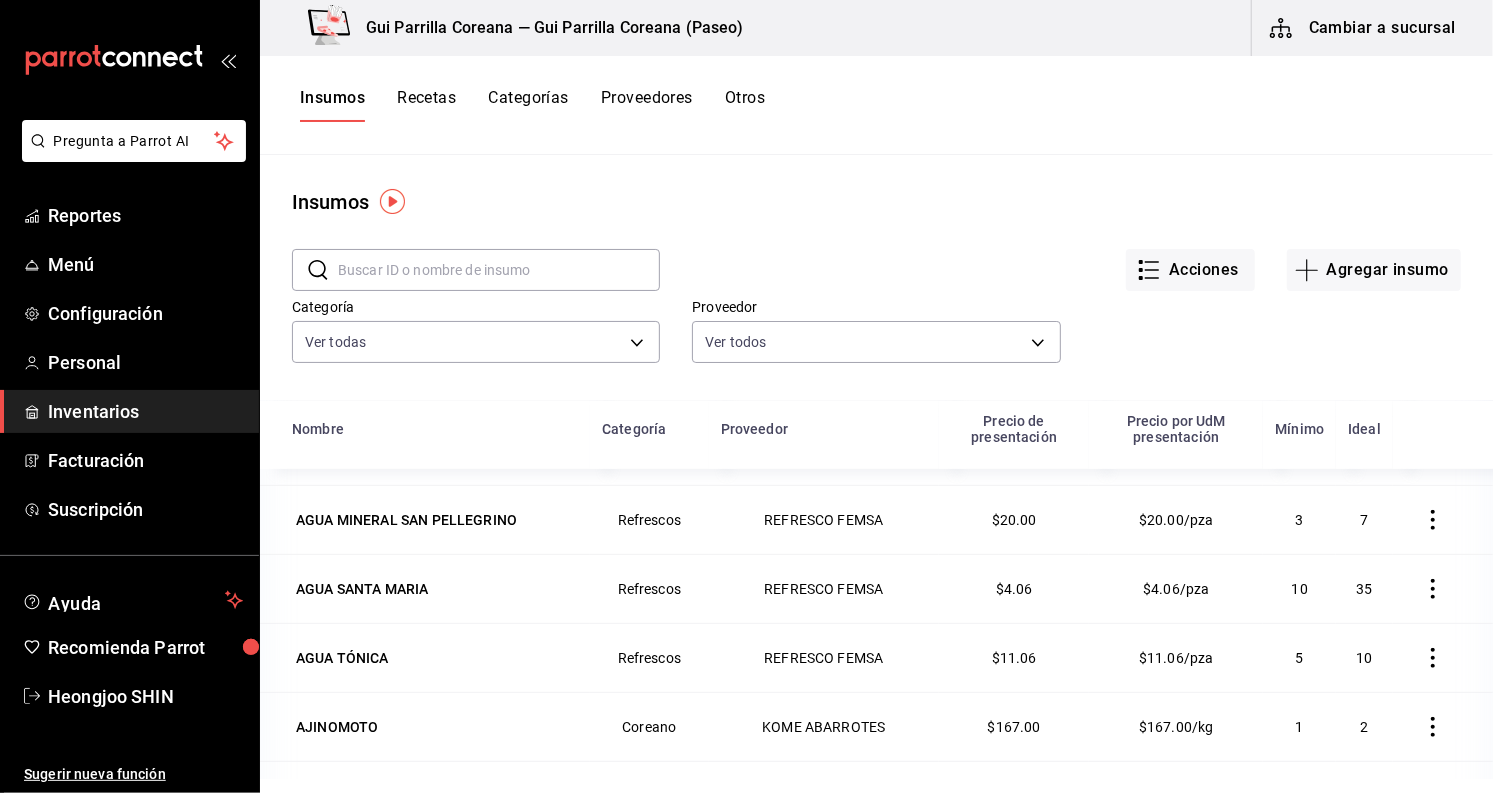 scroll, scrollTop: 444, scrollLeft: 0, axis: vertical 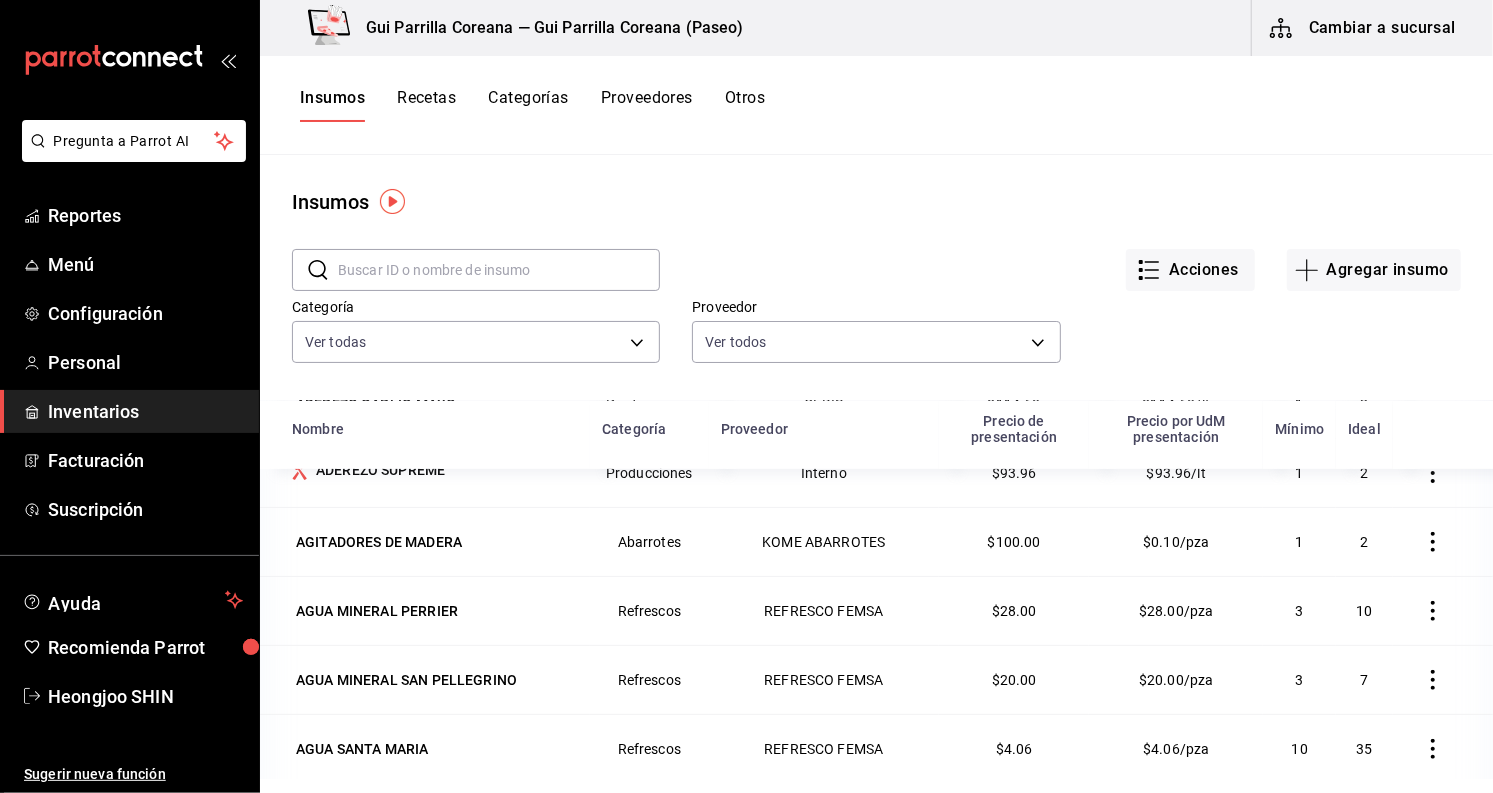 click on "Insumos Recetas Categorías Proveedores Otros" at bounding box center (876, 105) 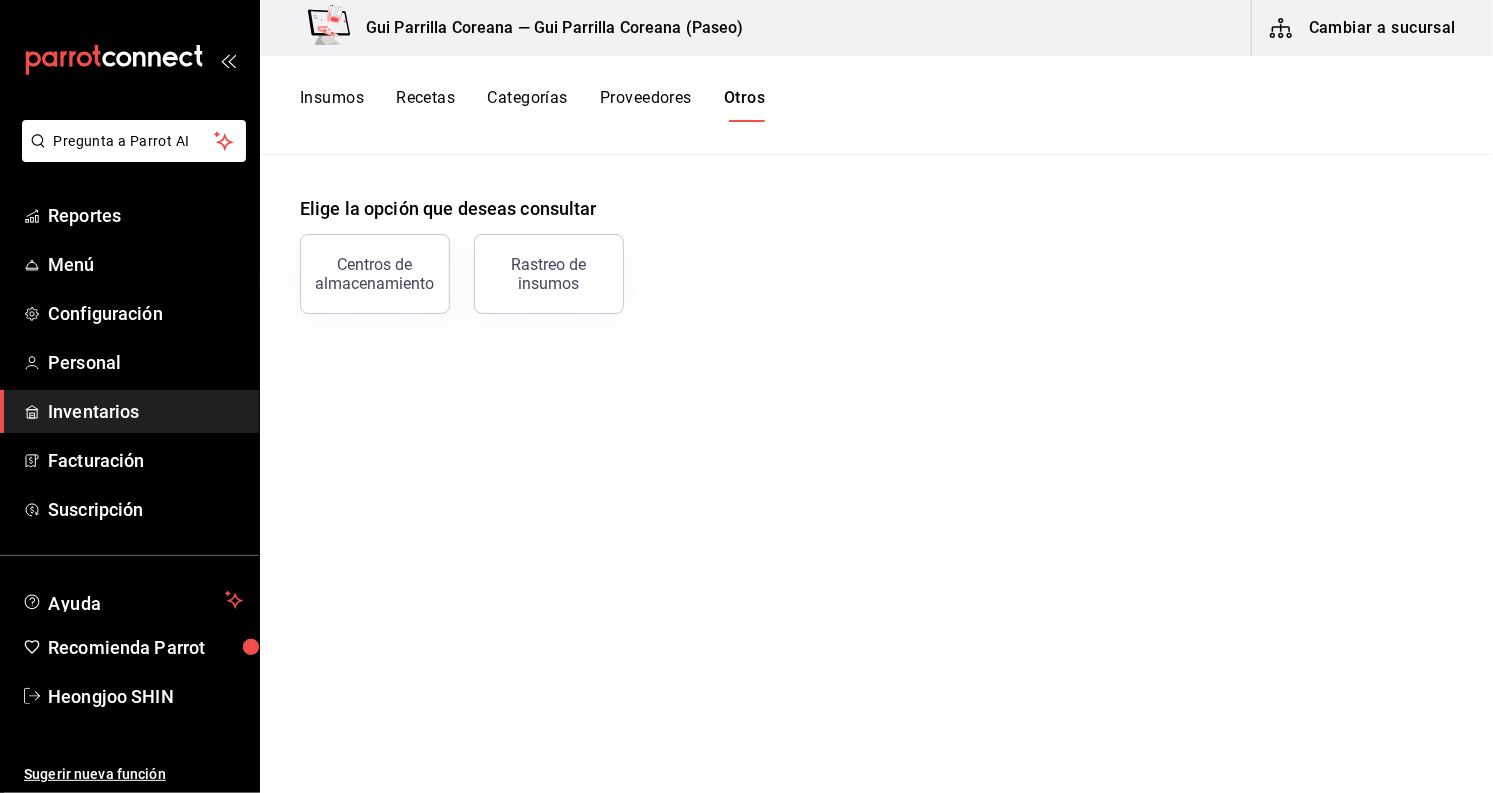 click on "Proveedores" at bounding box center [646, 105] 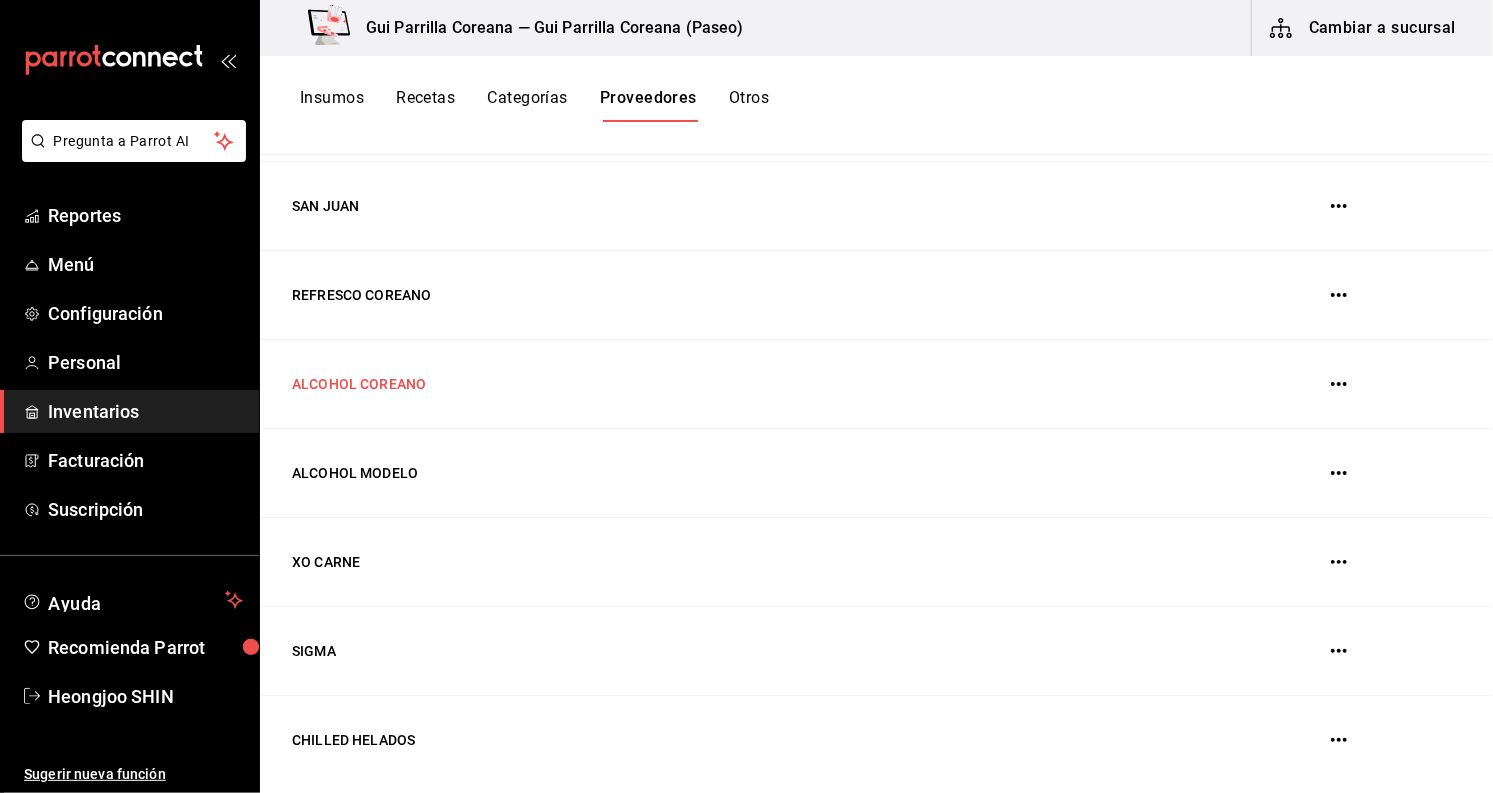 scroll, scrollTop: 333, scrollLeft: 0, axis: vertical 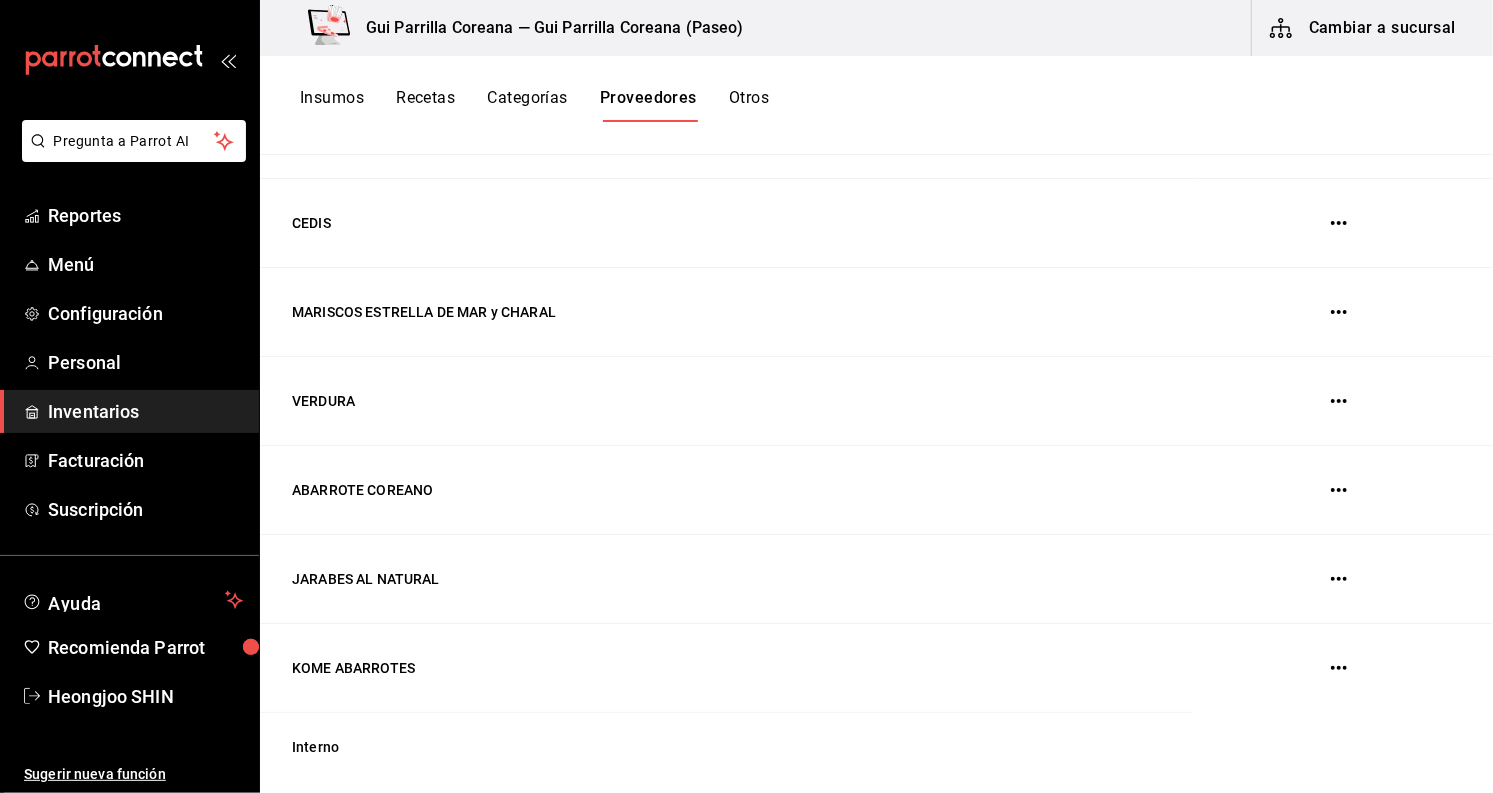 click on "Recetas" at bounding box center [425, 105] 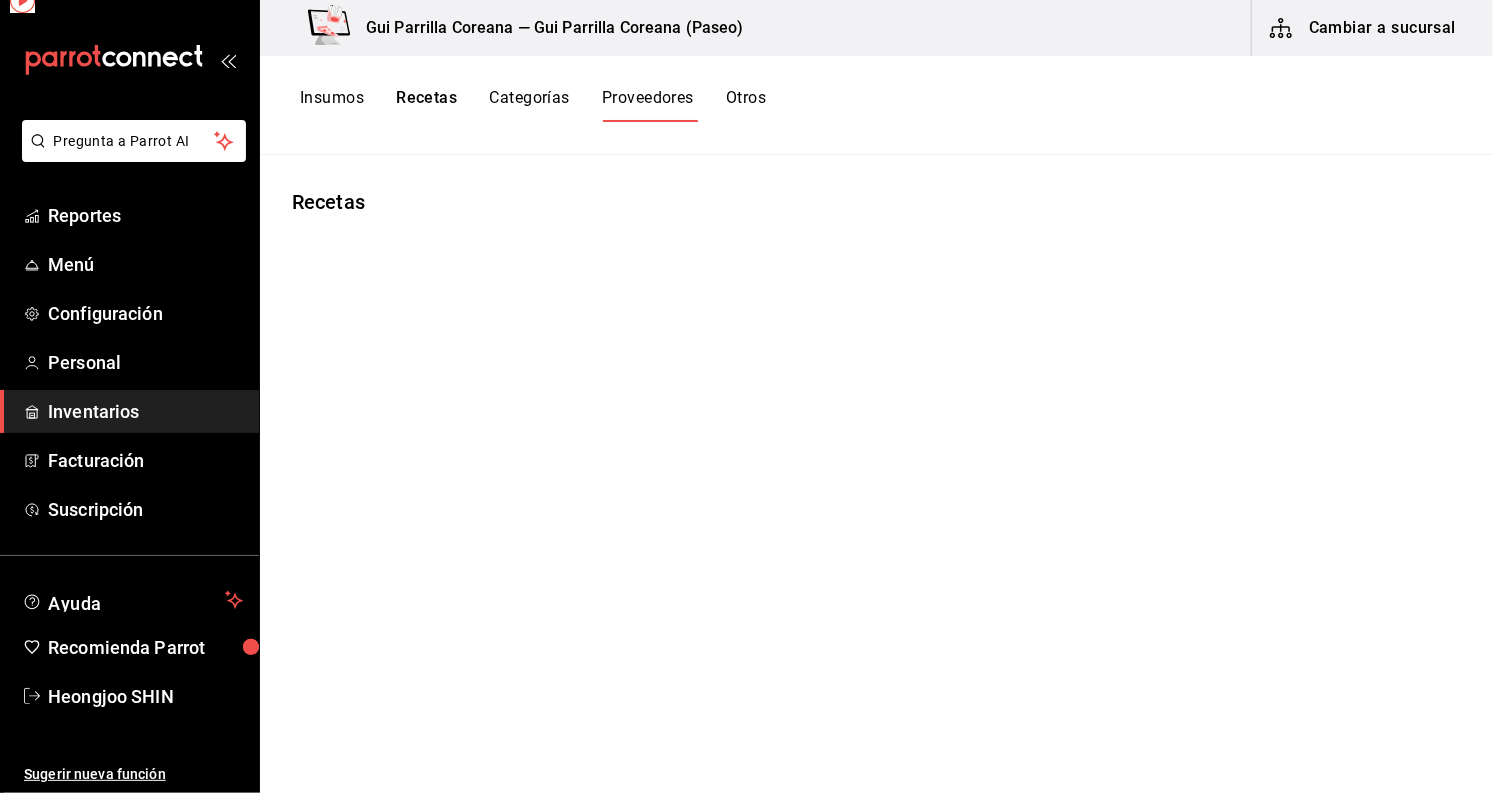 scroll, scrollTop: 0, scrollLeft: 0, axis: both 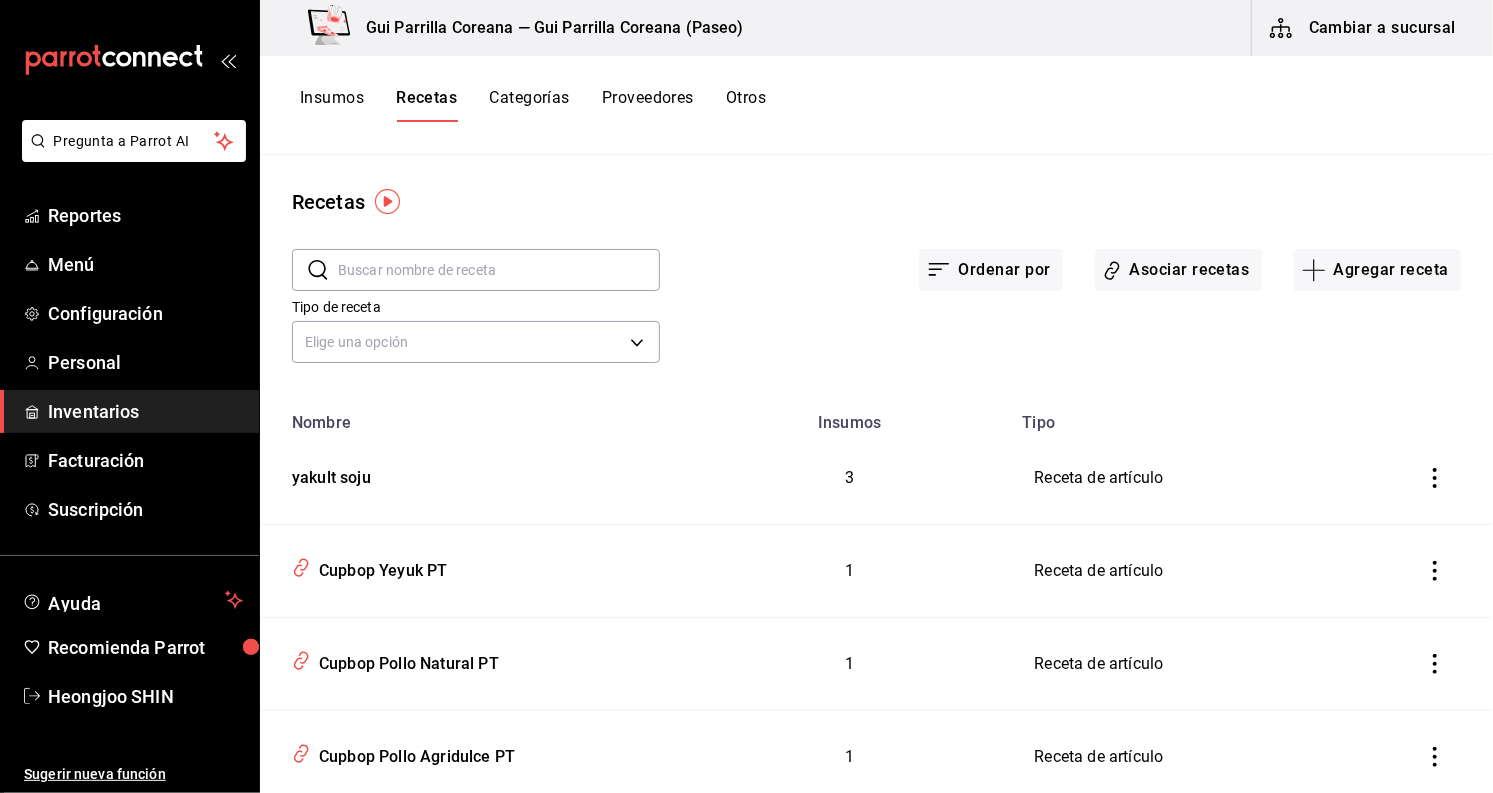 click at bounding box center (499, 270) 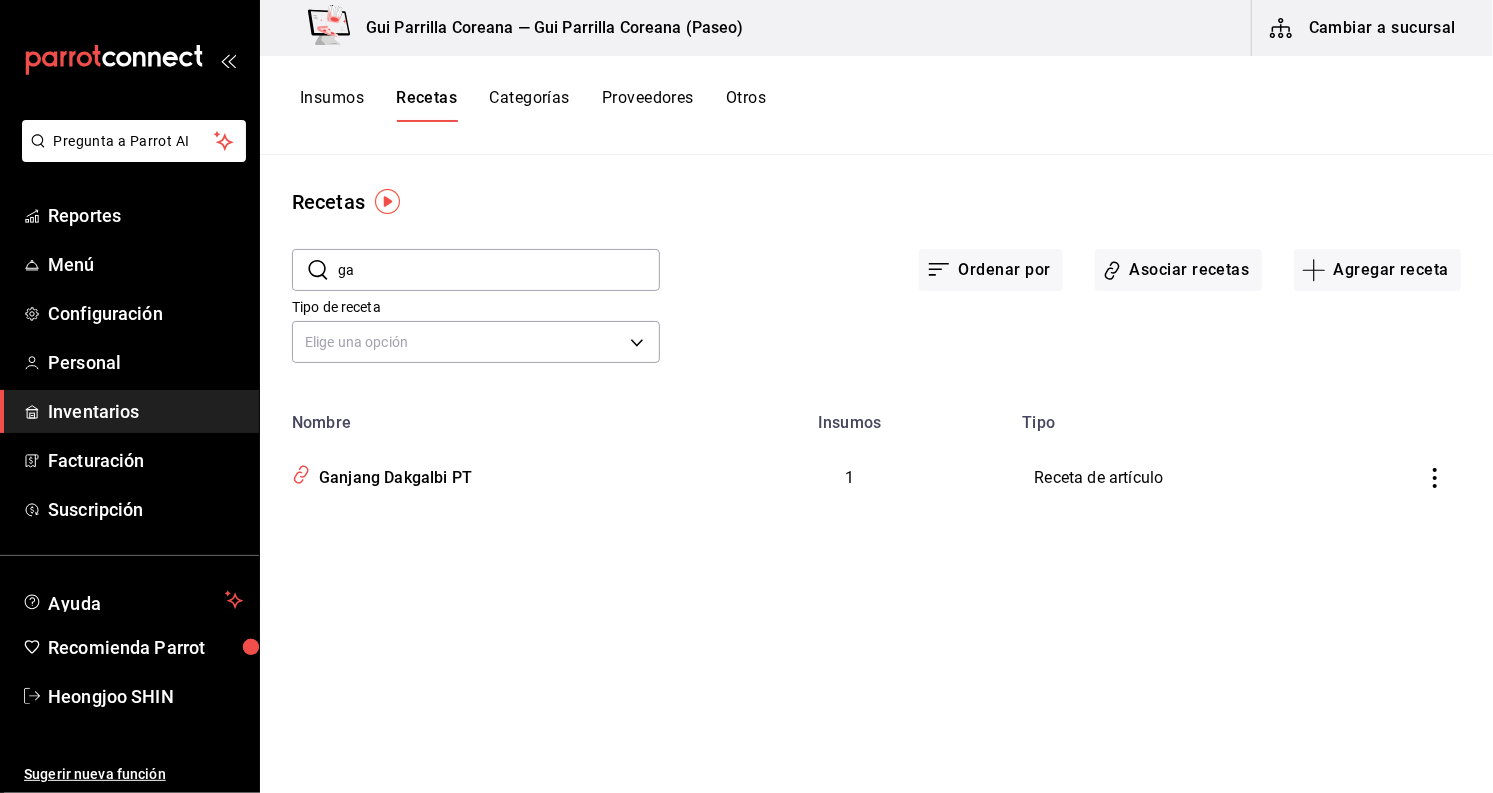 type on "g" 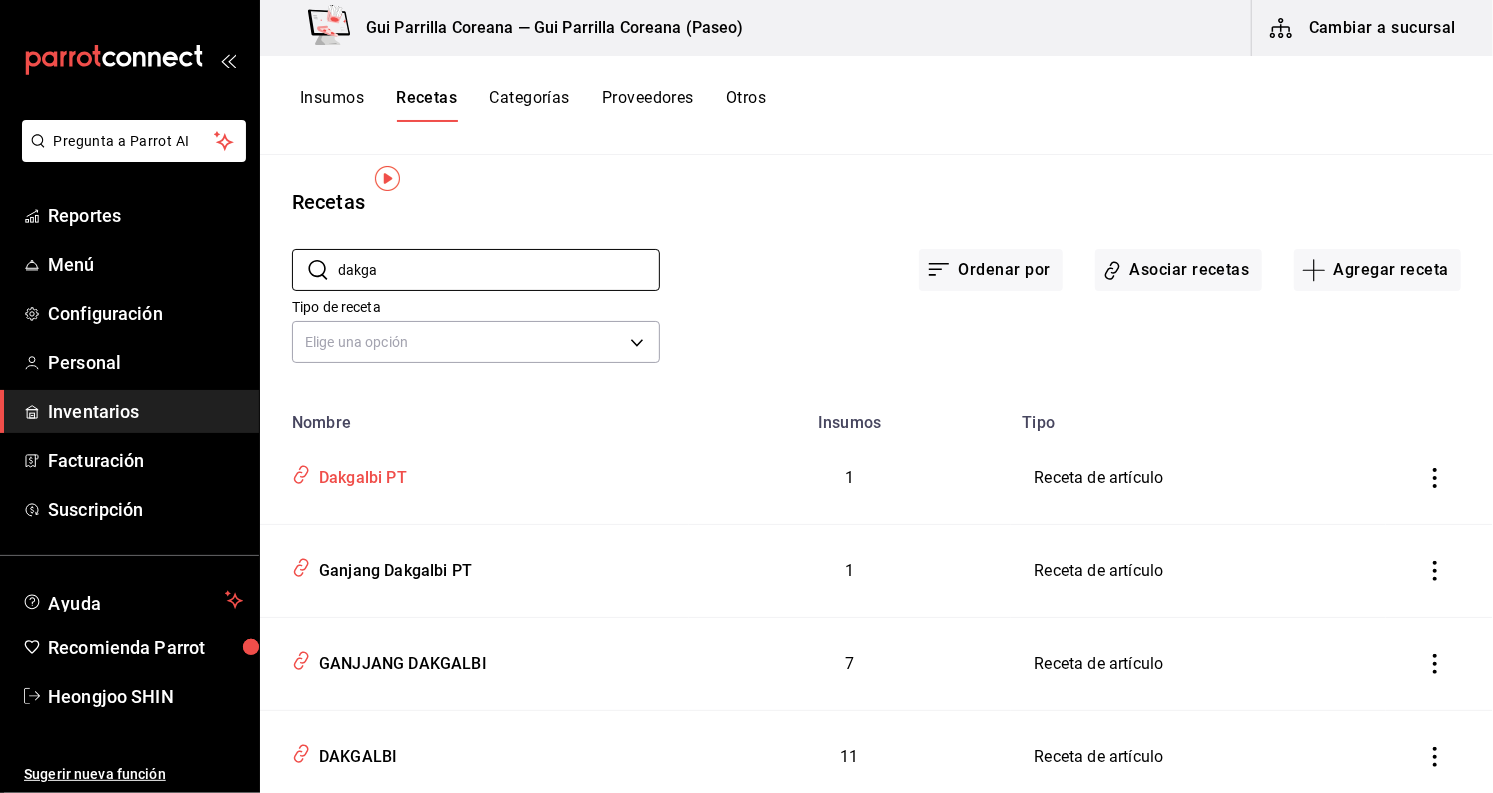 scroll, scrollTop: 64, scrollLeft: 0, axis: vertical 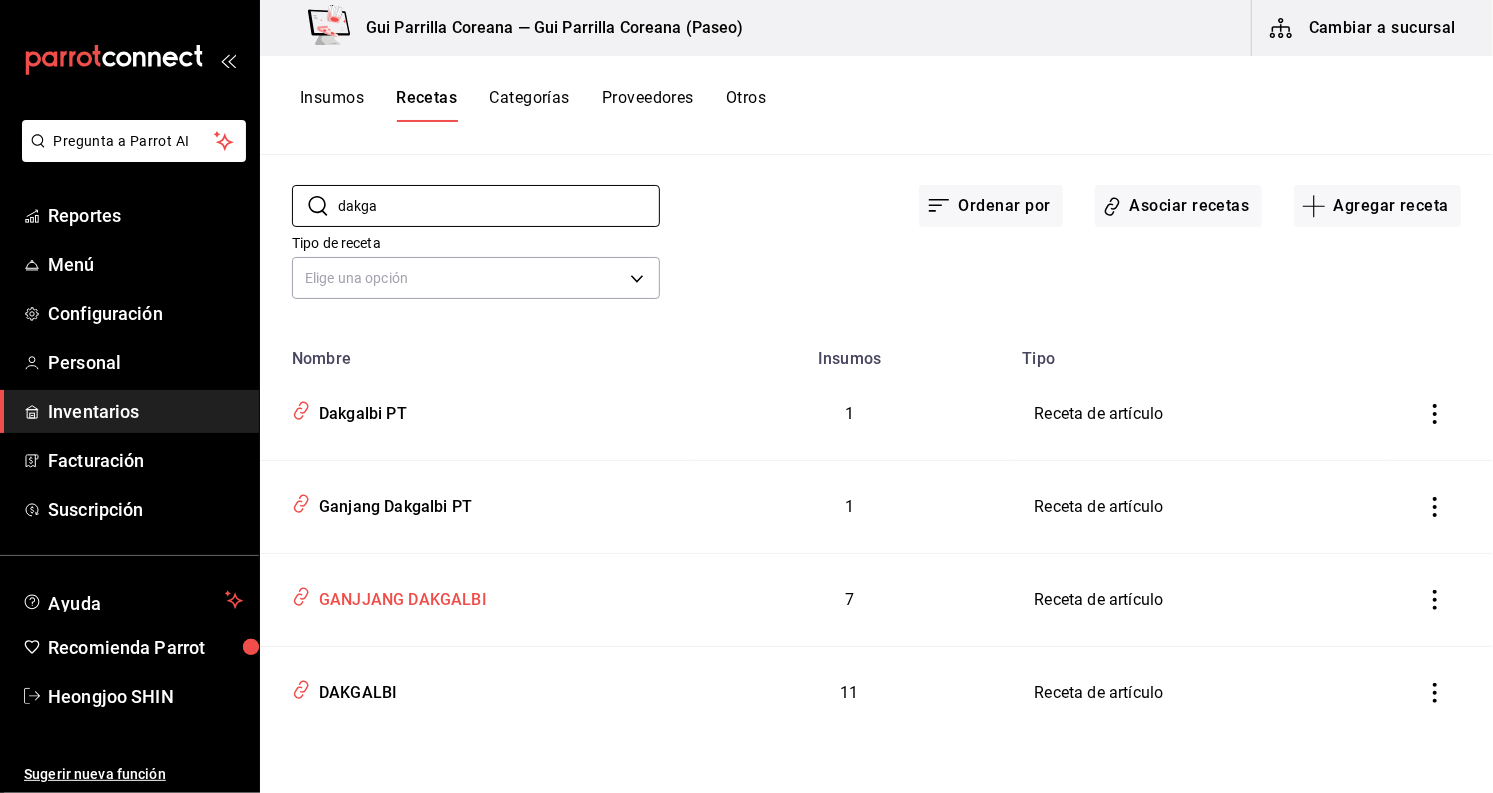 type on "dakga" 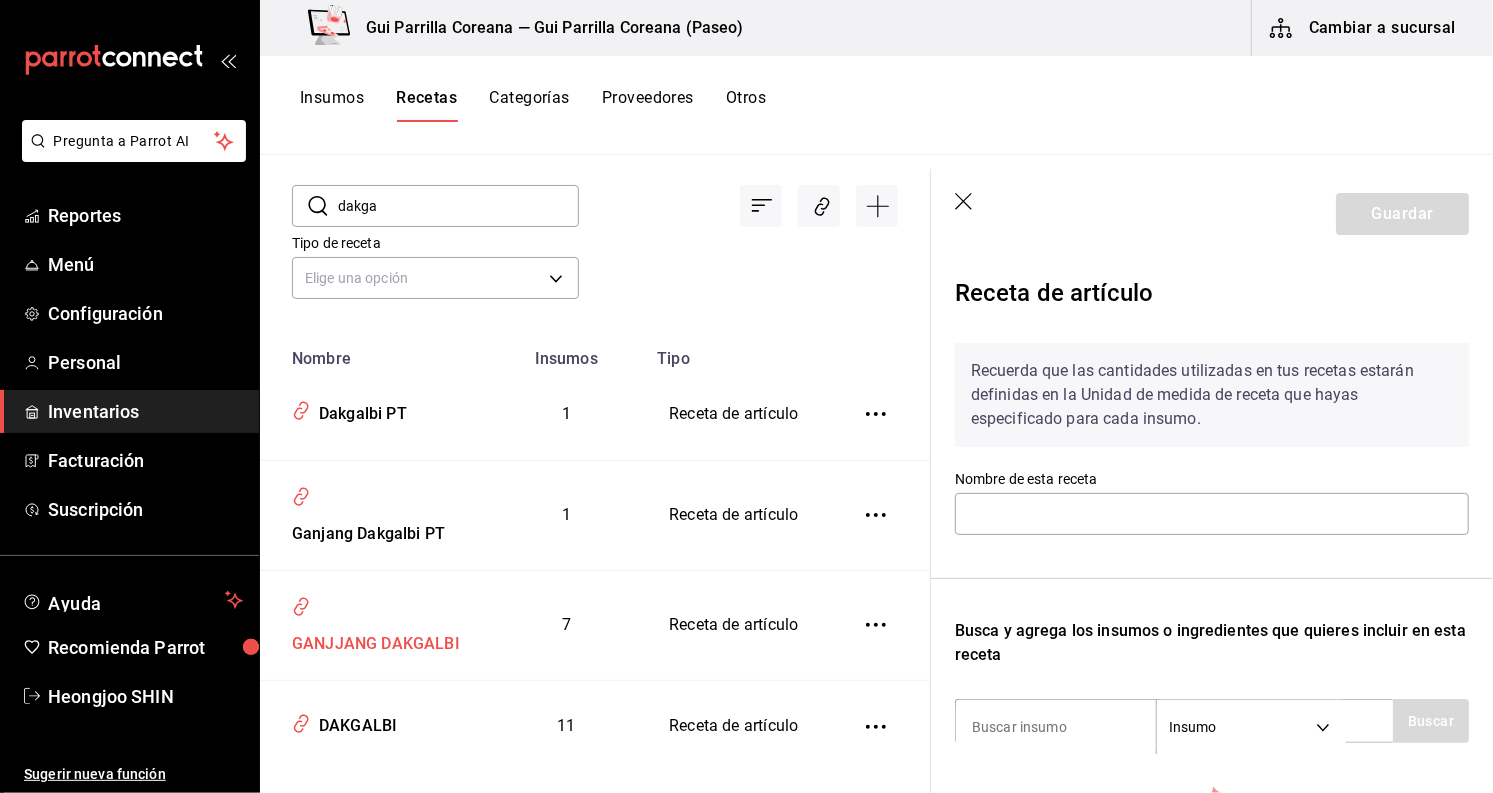 type on "GANJJANG DAKGALBI" 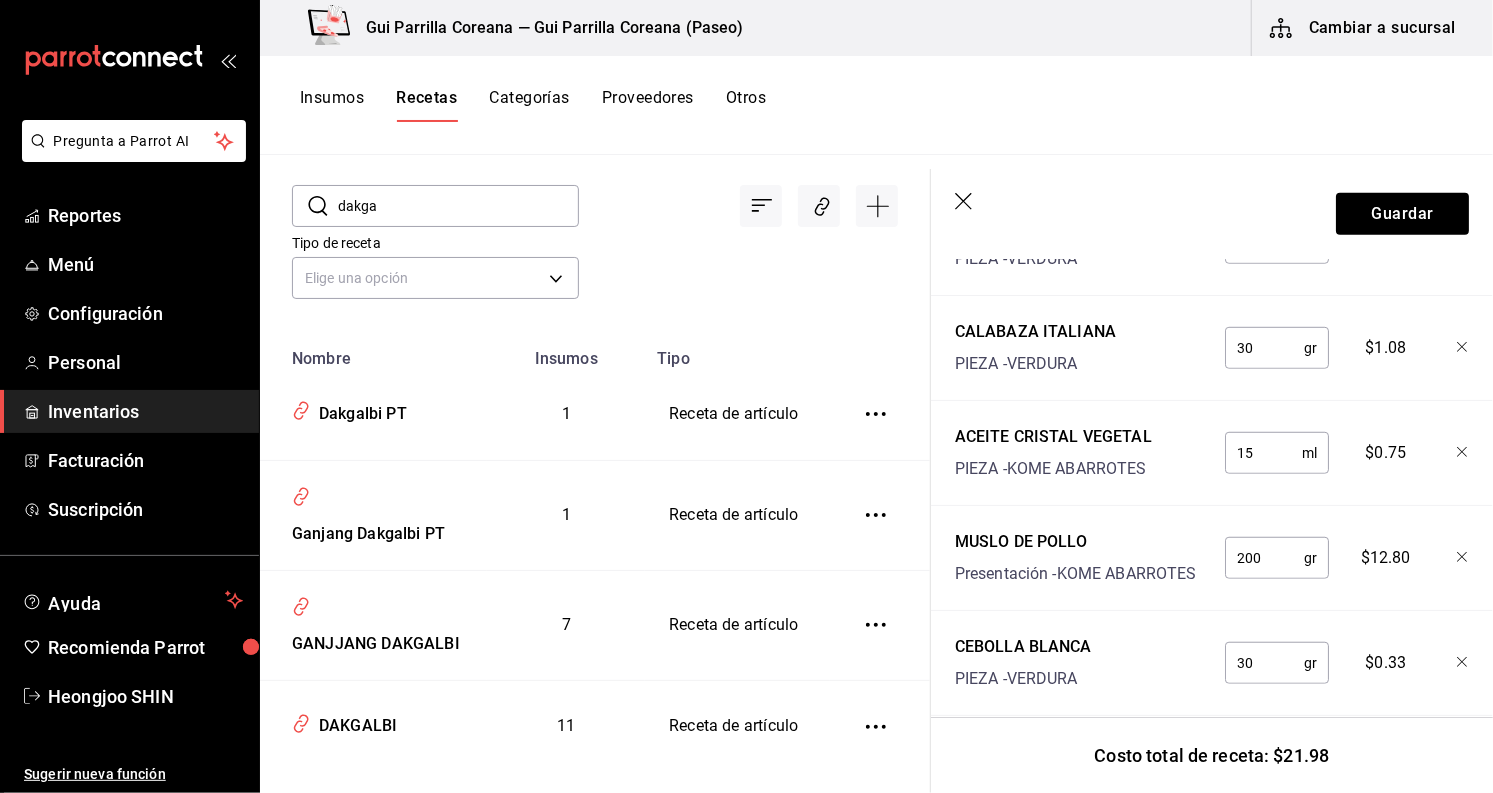scroll, scrollTop: 777, scrollLeft: 0, axis: vertical 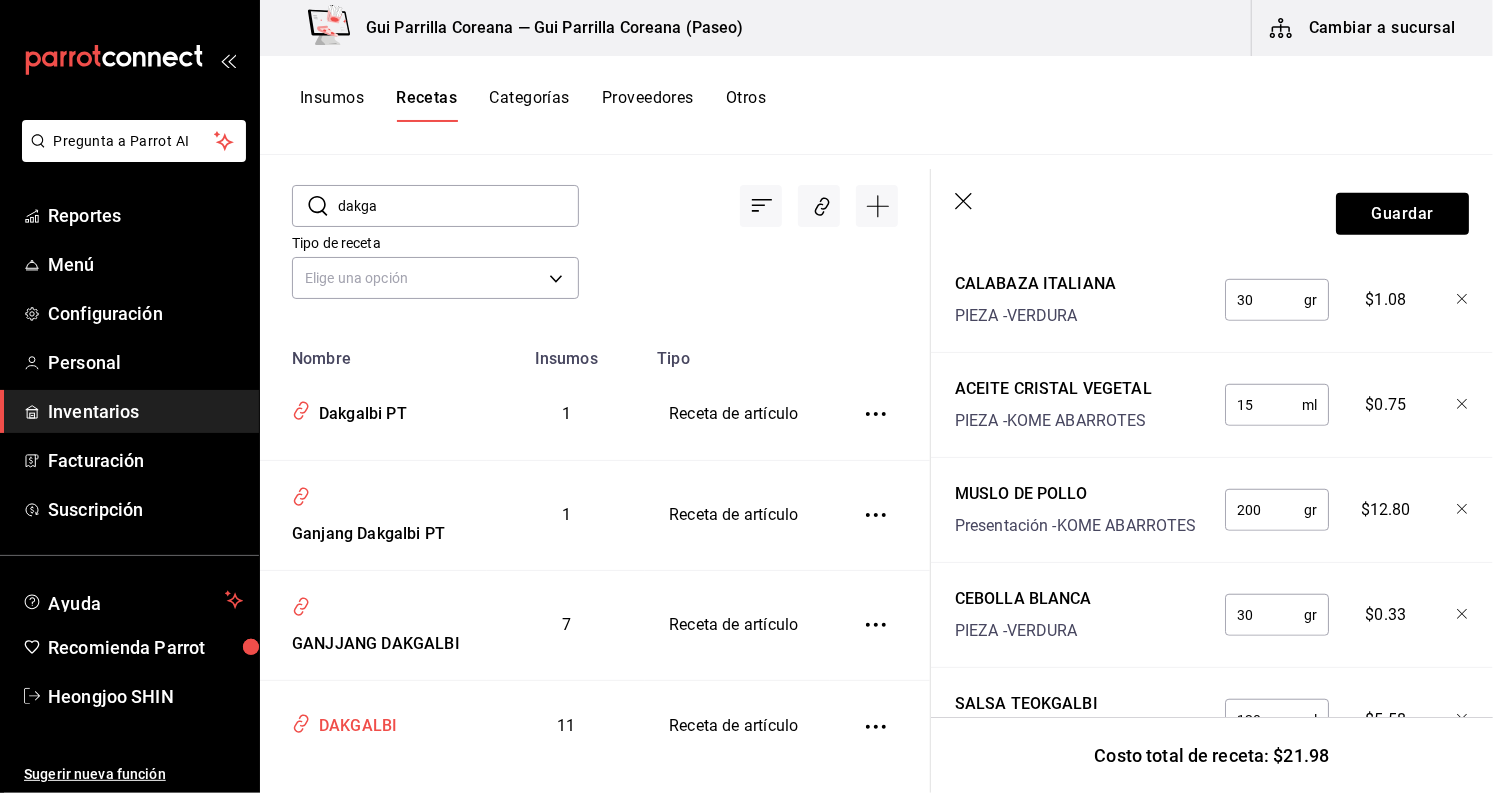 click on "DAKGALBI" at bounding box center [354, 722] 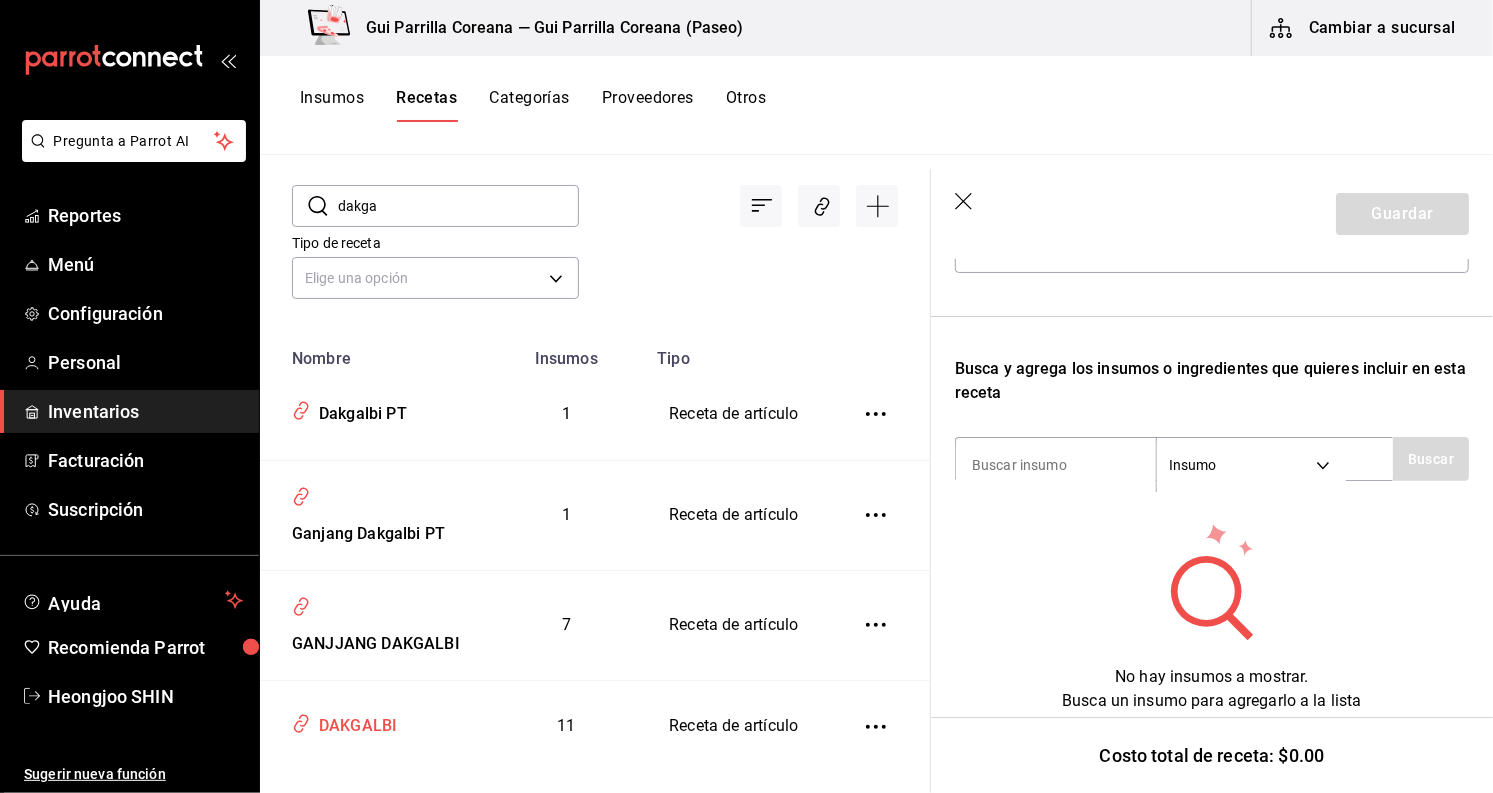 scroll, scrollTop: 0, scrollLeft: 0, axis: both 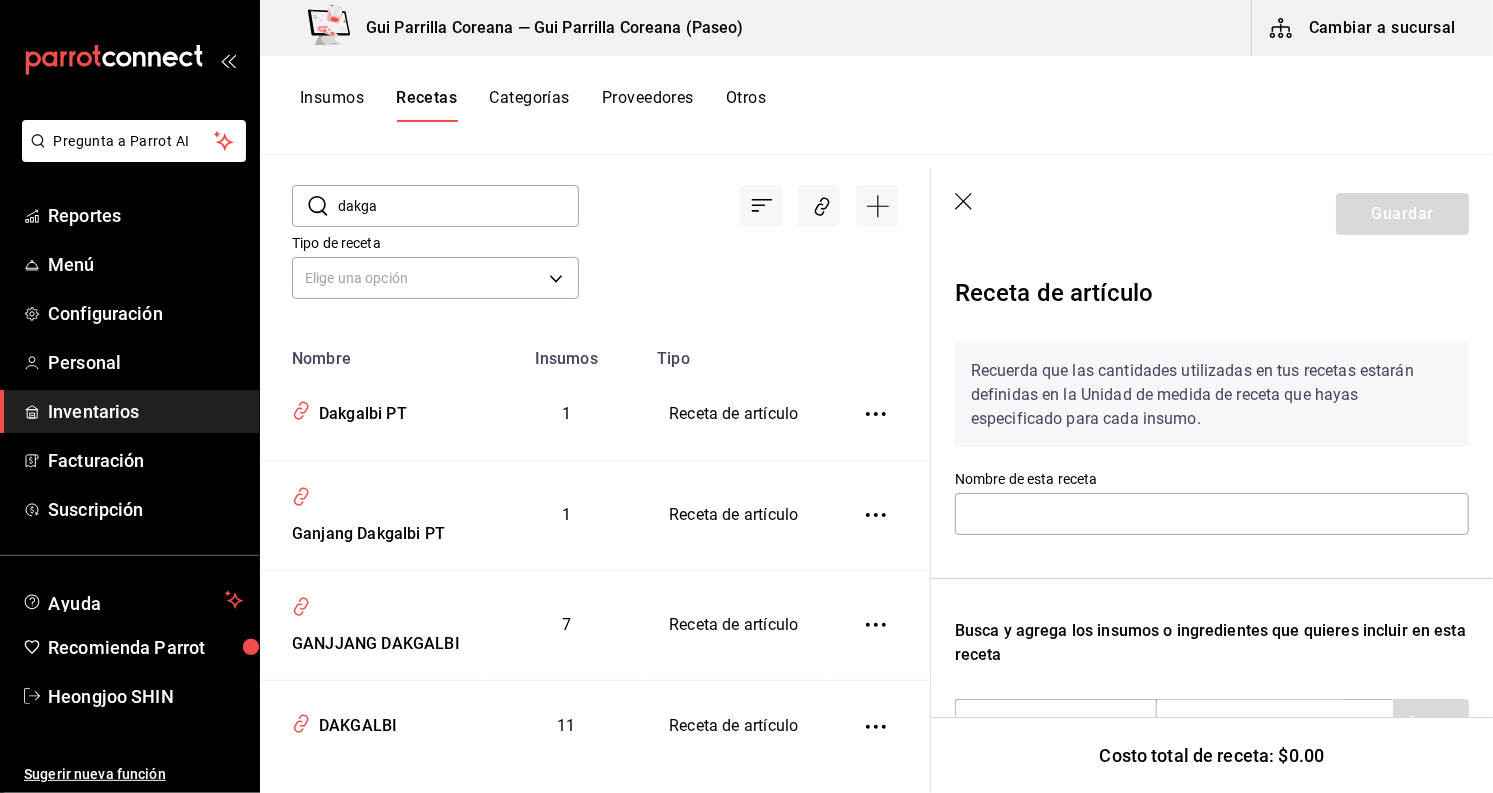type on "DAKGALBI" 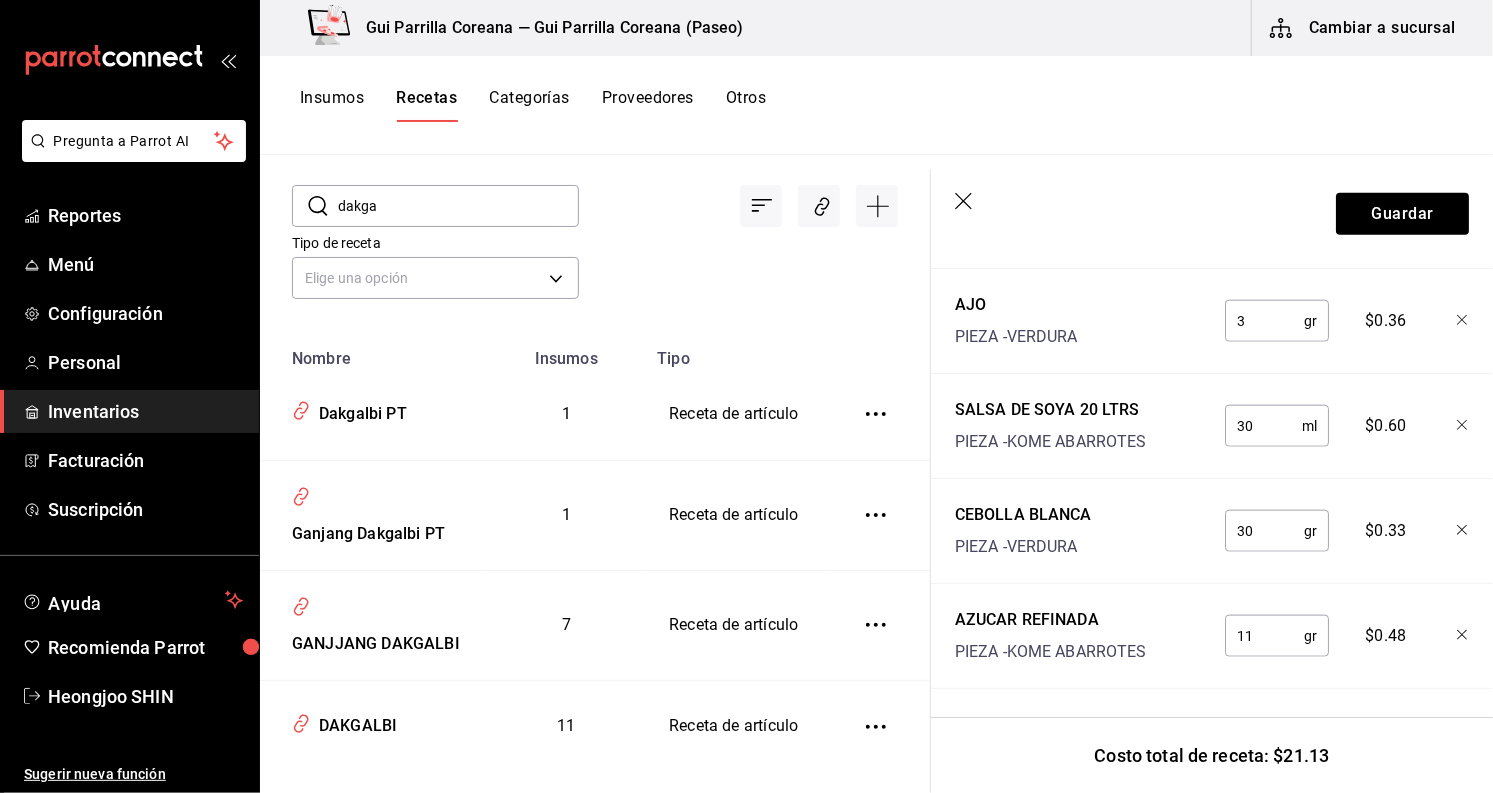 scroll, scrollTop: 1321, scrollLeft: 0, axis: vertical 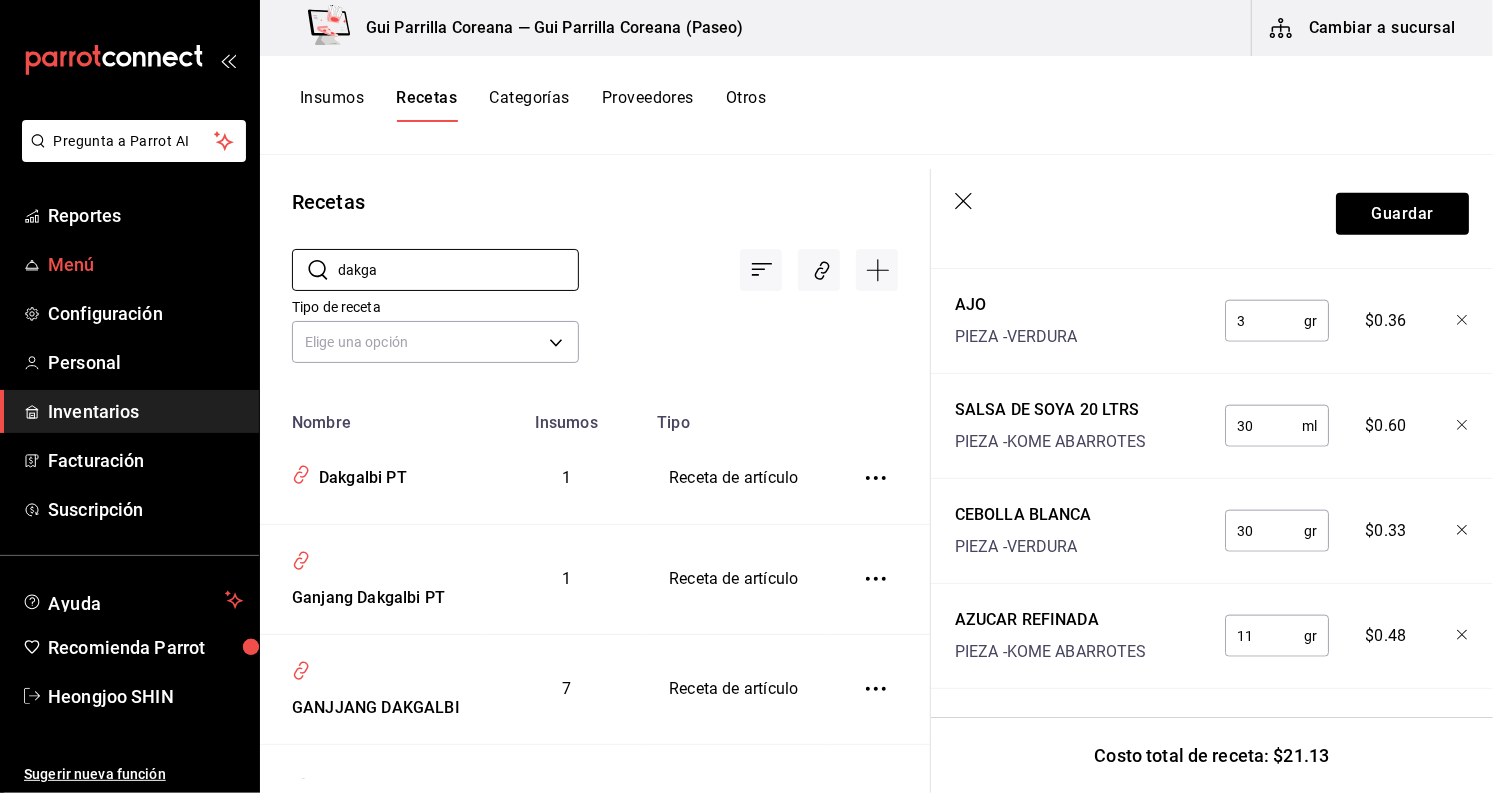 drag, startPoint x: 387, startPoint y: 273, endPoint x: 178, endPoint y: 266, distance: 209.11719 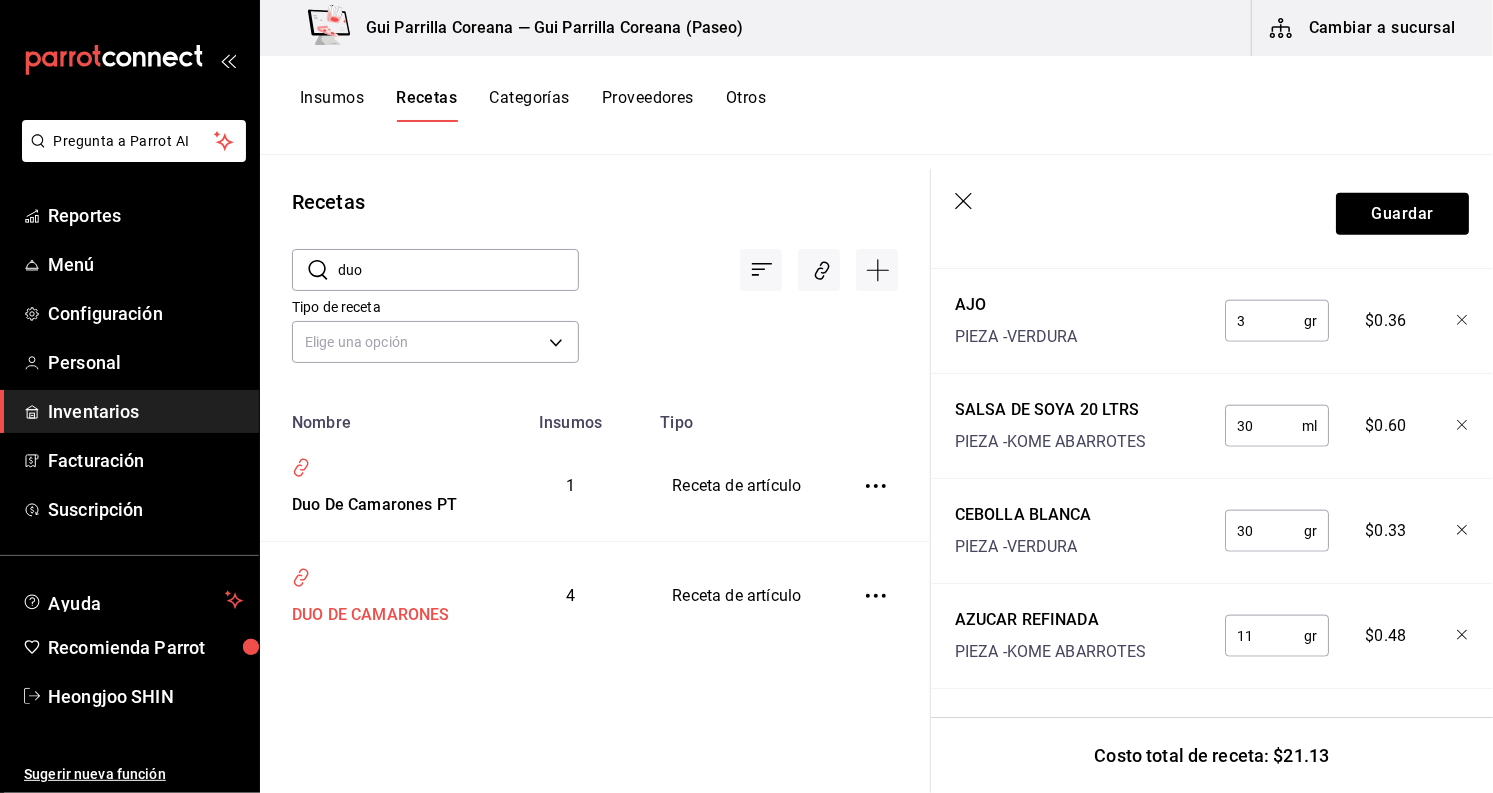 click on "DUO DE CAMARONES" at bounding box center [367, 611] 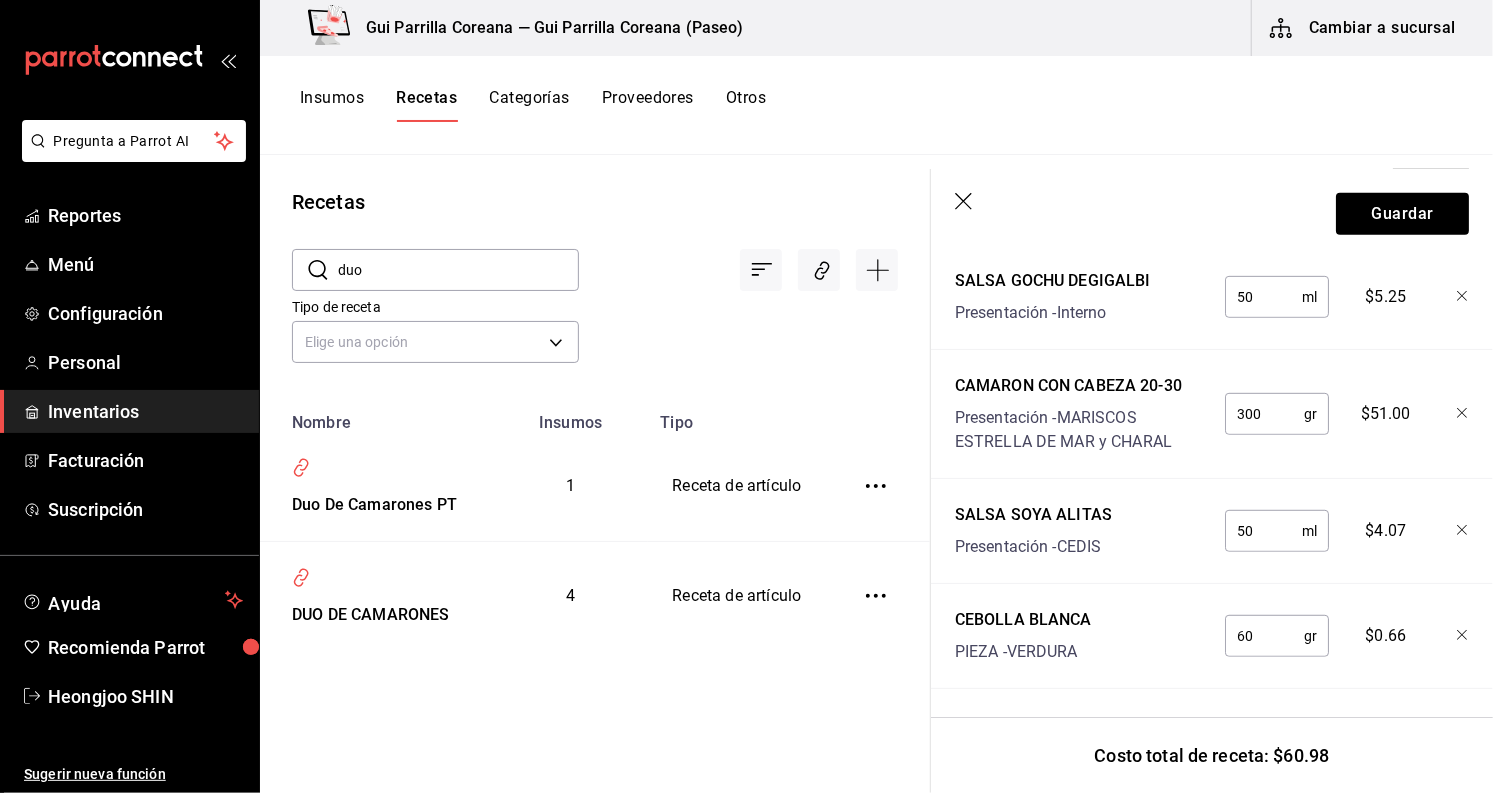 scroll, scrollTop: 586, scrollLeft: 0, axis: vertical 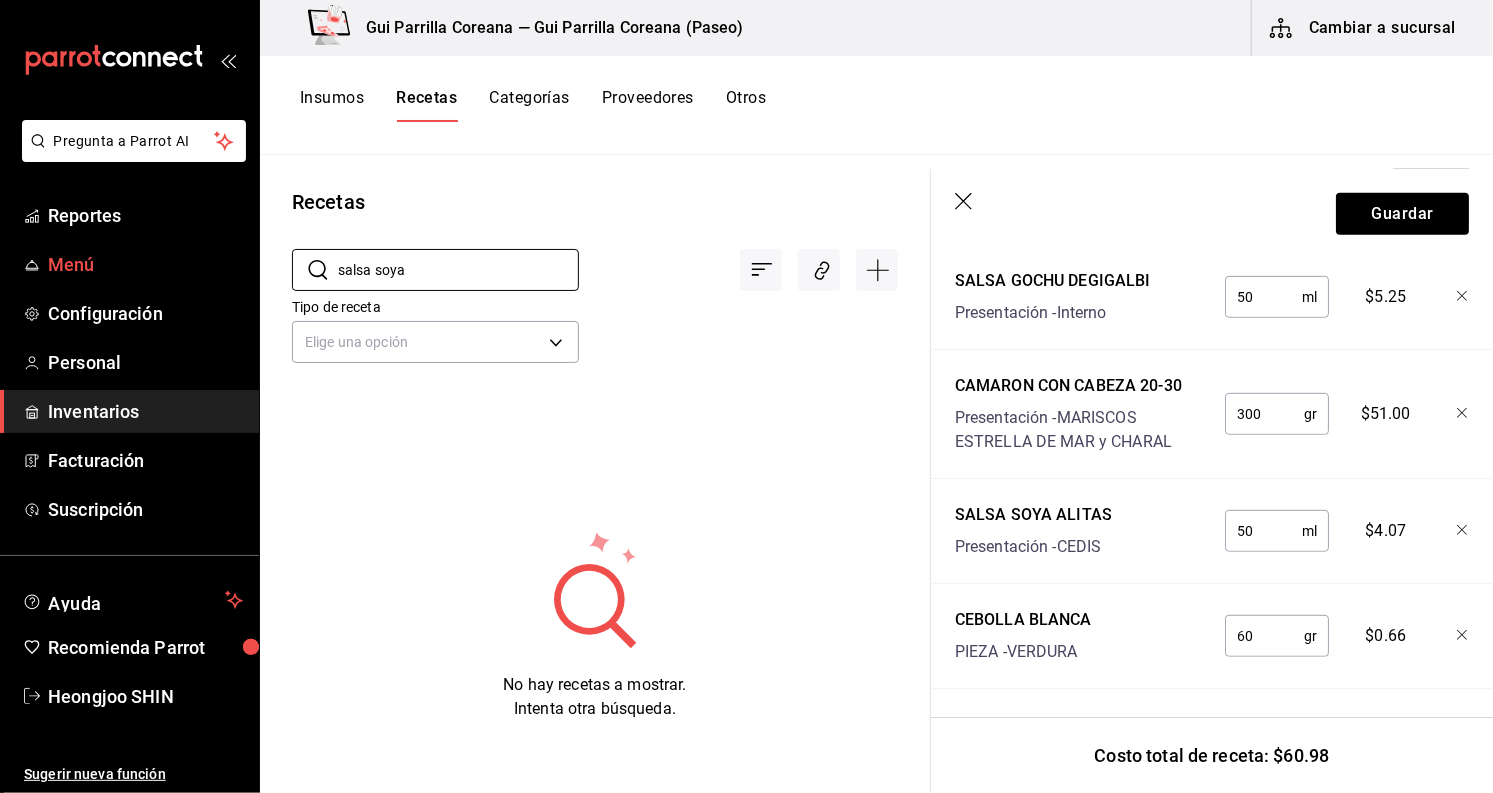 drag, startPoint x: 443, startPoint y: 266, endPoint x: 218, endPoint y: 259, distance: 225.10886 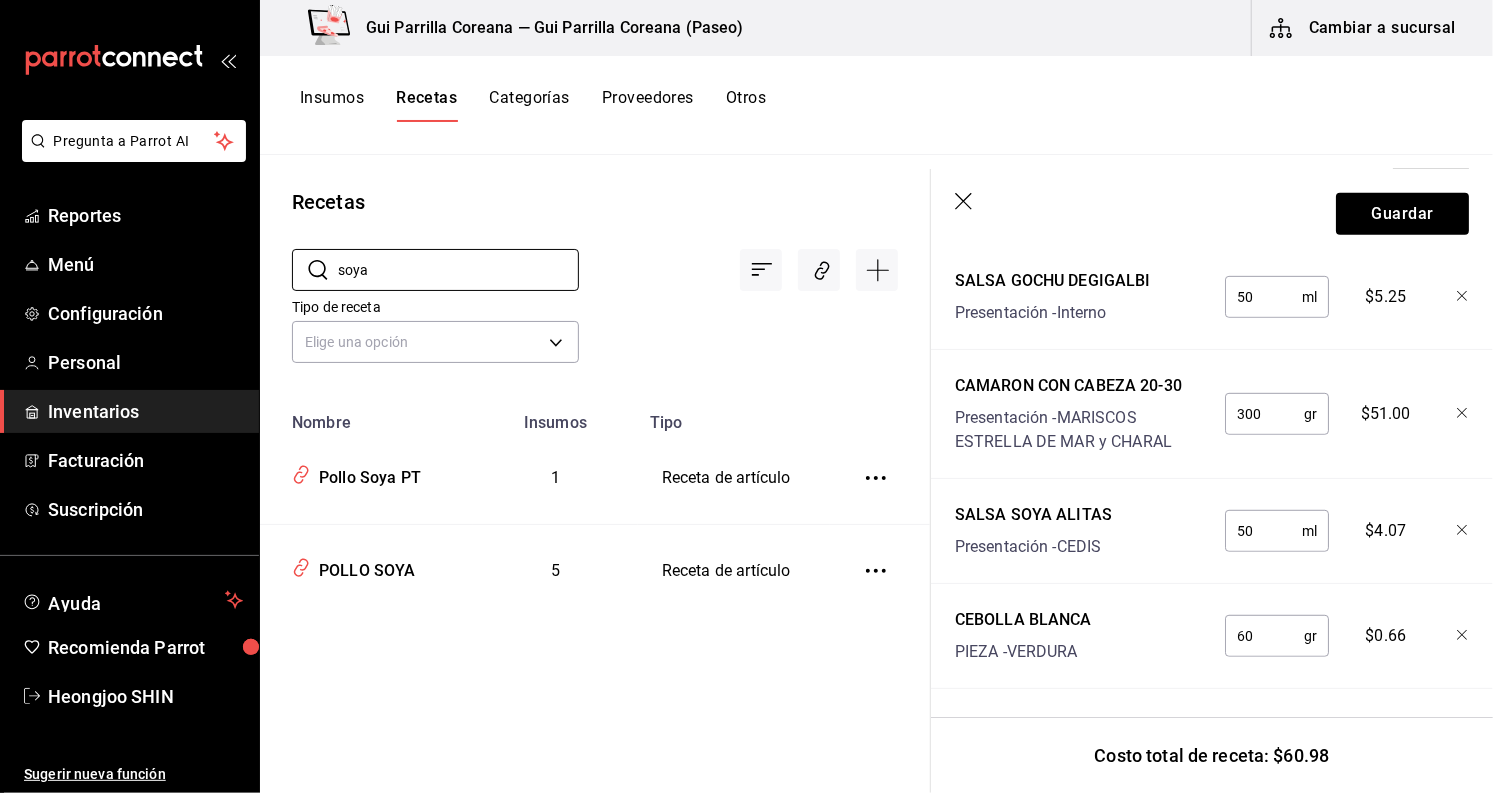 type on "soya" 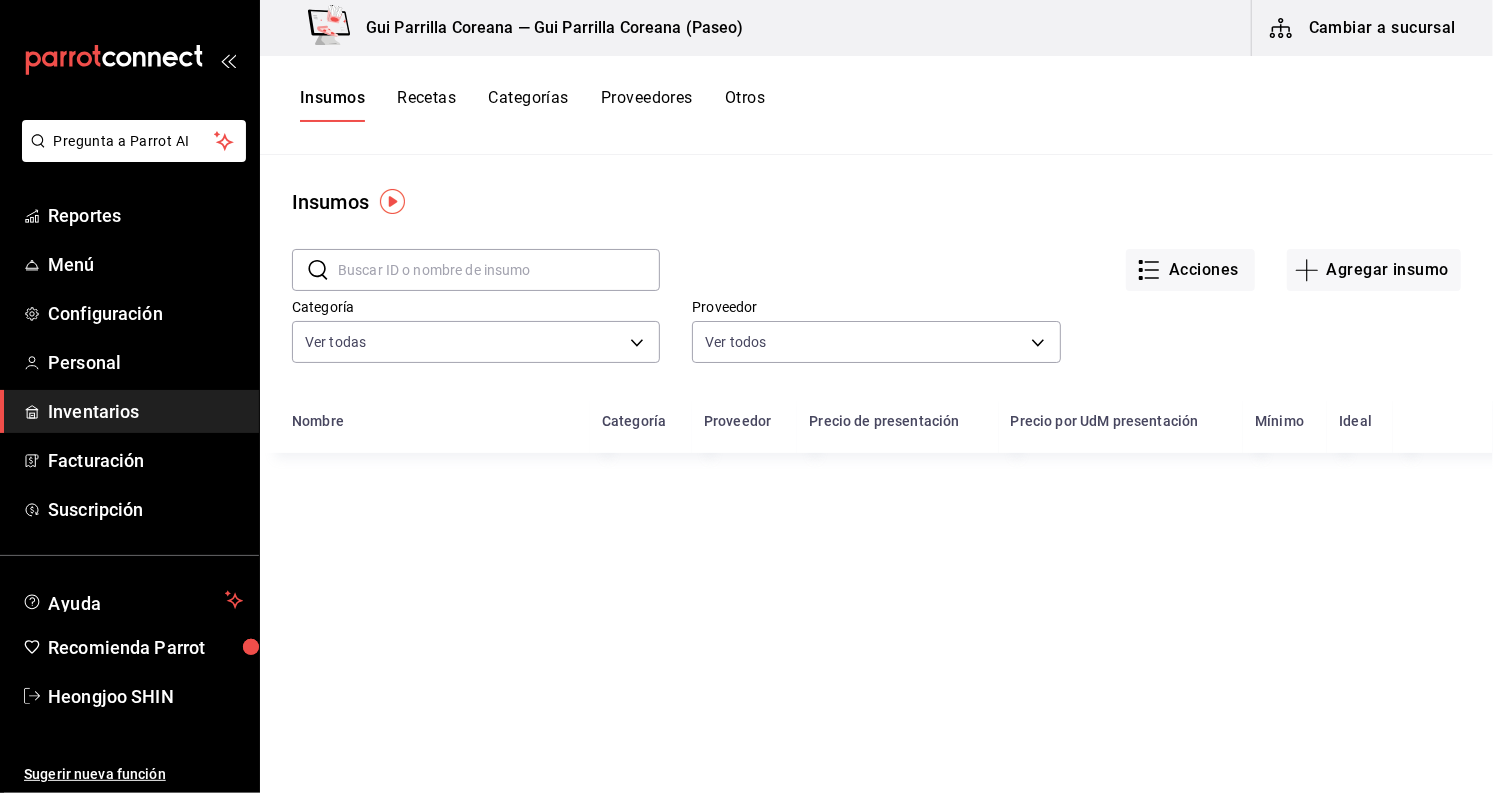 click at bounding box center (499, 270) 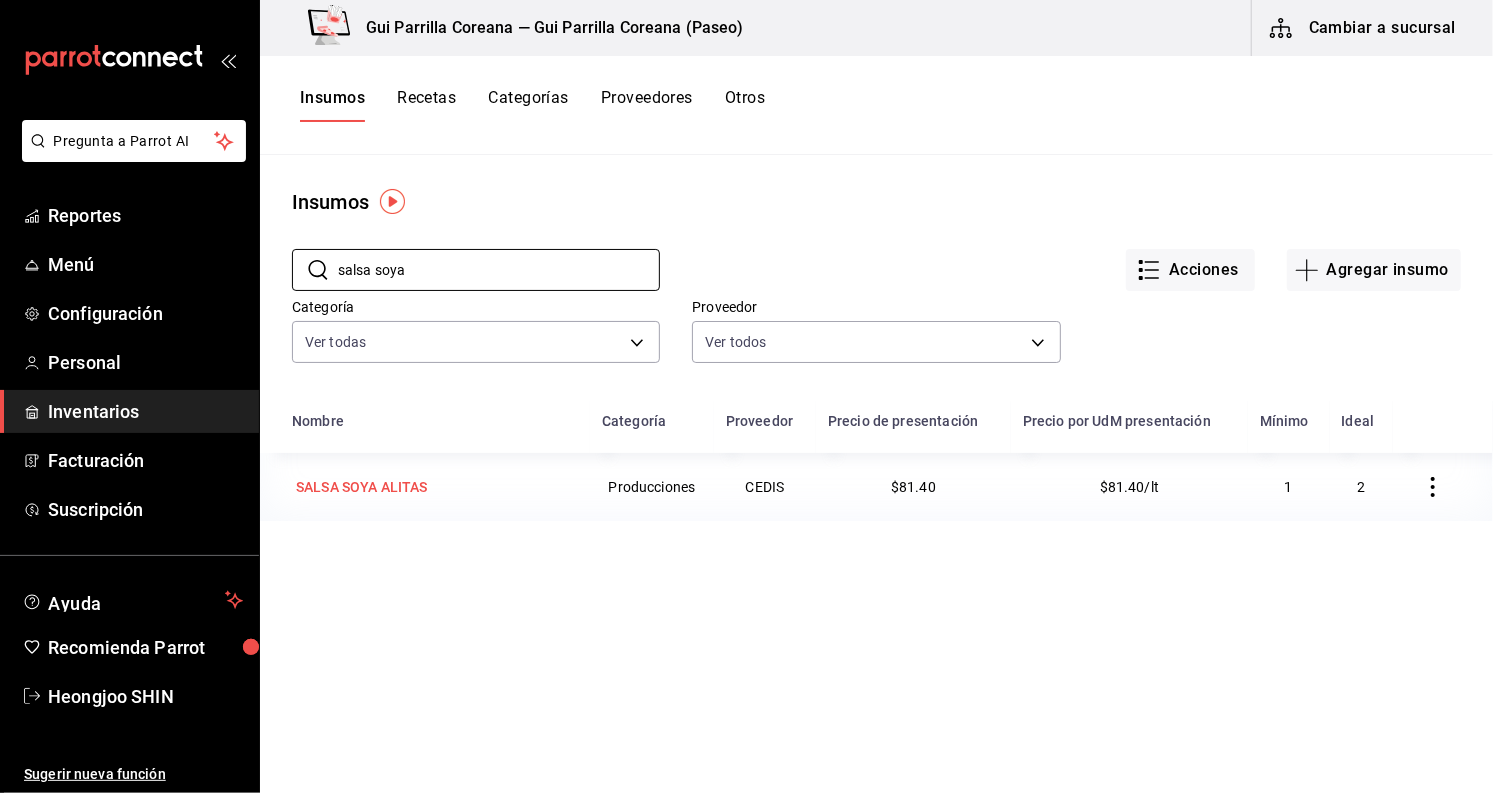type on "salsa soya" 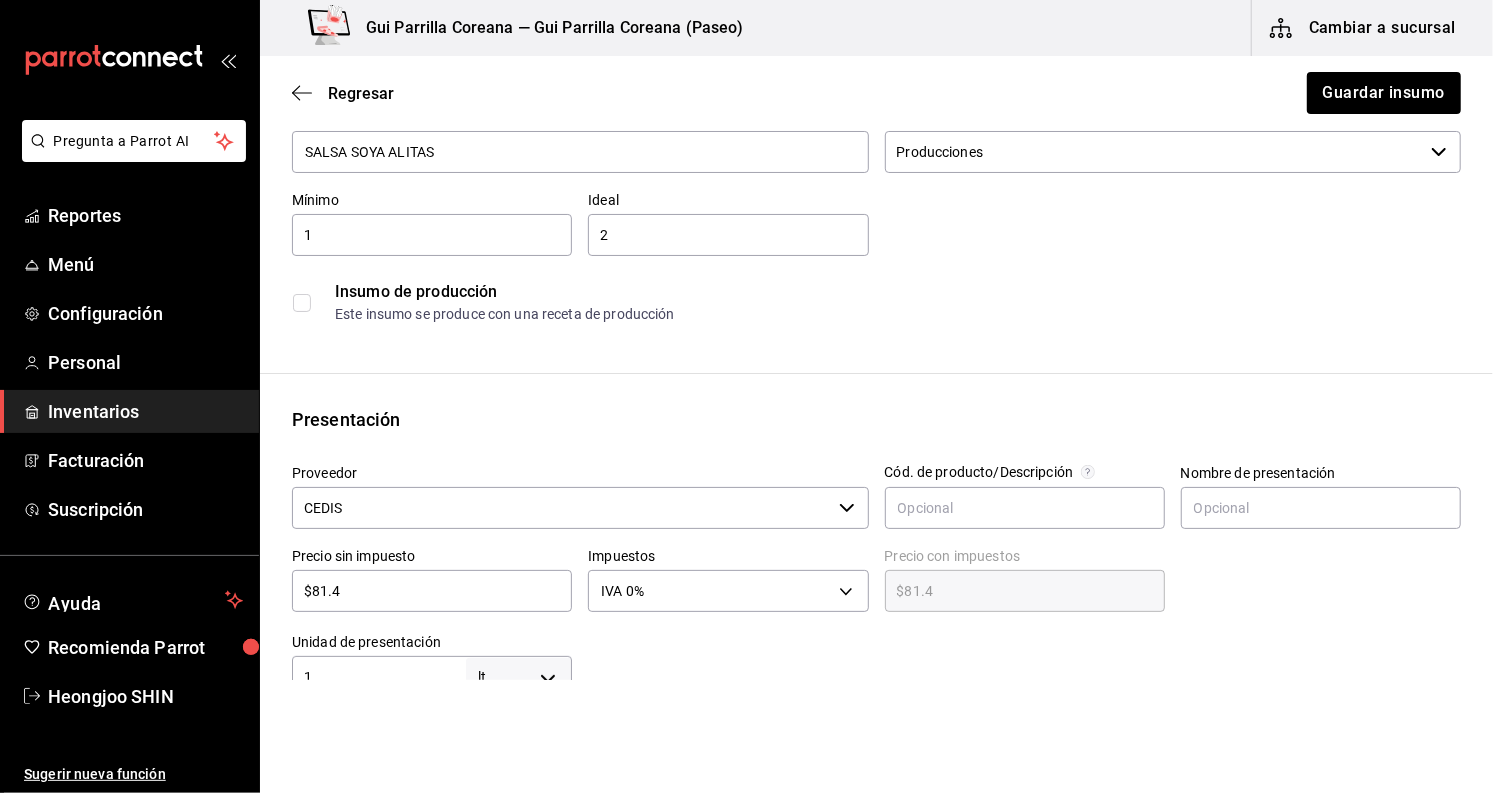 scroll, scrollTop: 0, scrollLeft: 0, axis: both 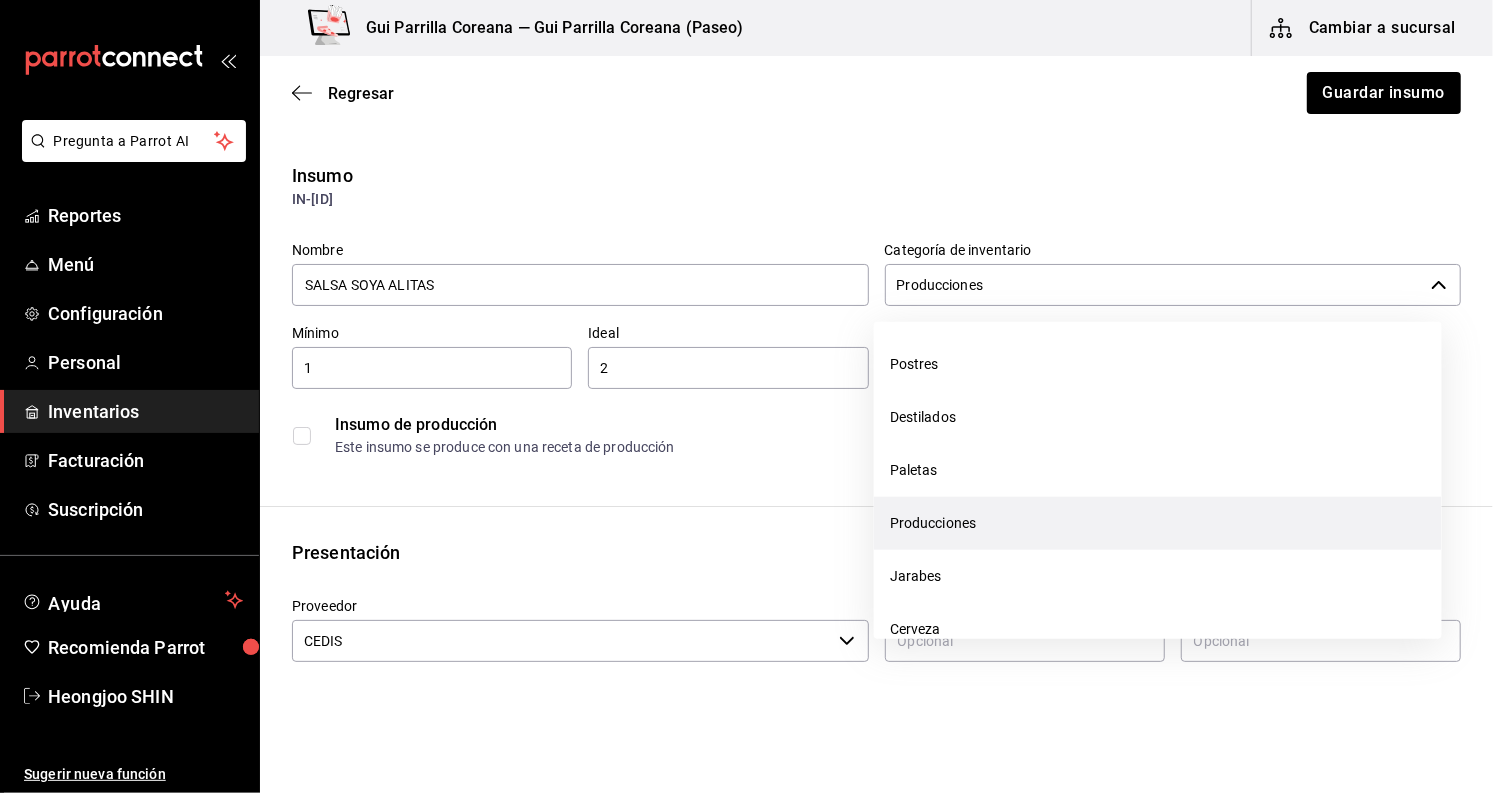 click on "Producciones" at bounding box center [1154, 285] 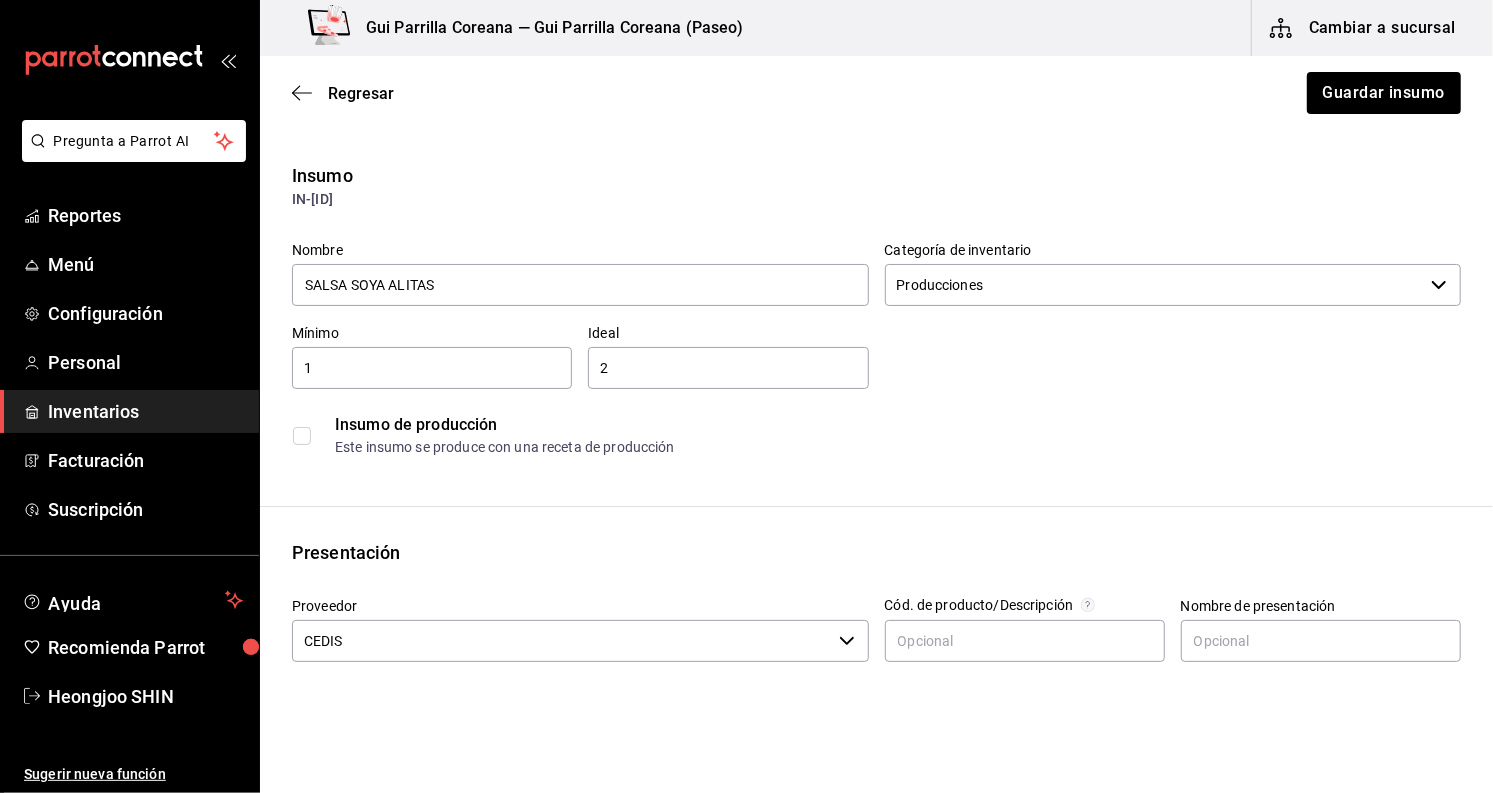 click on "IN-[ID]" at bounding box center [876, 199] 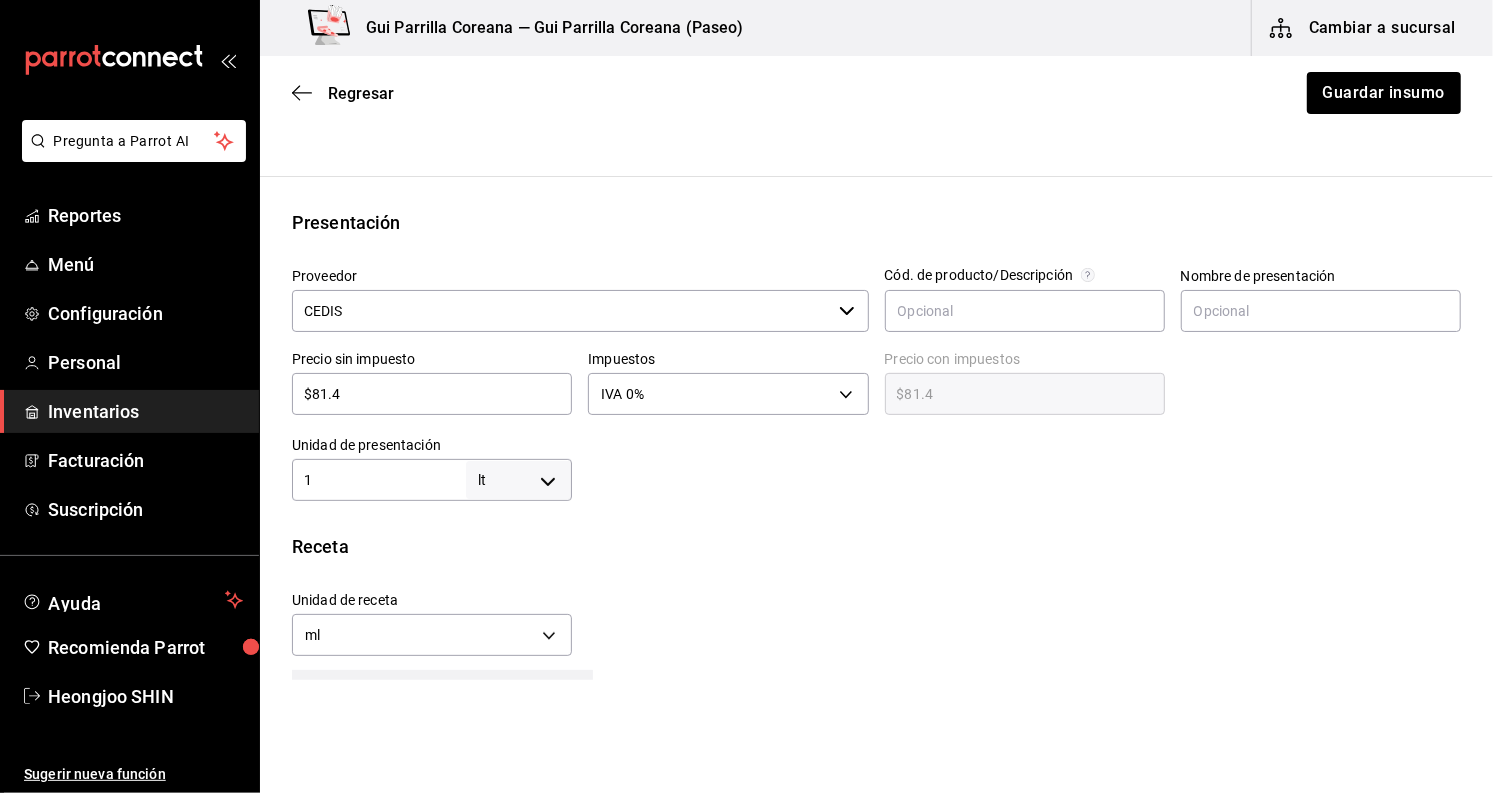 scroll, scrollTop: 0, scrollLeft: 0, axis: both 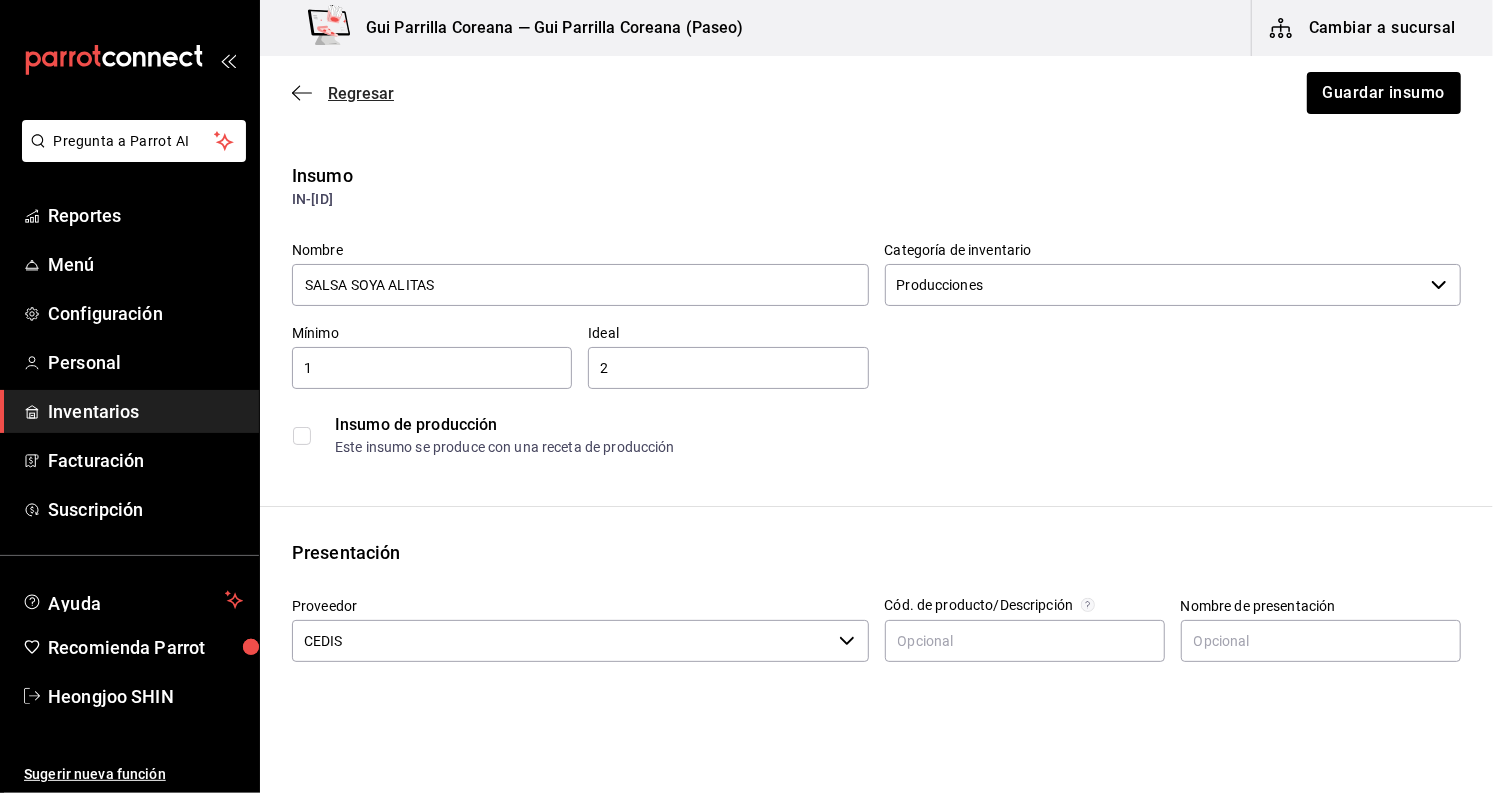 click on "Regresar" at bounding box center [361, 93] 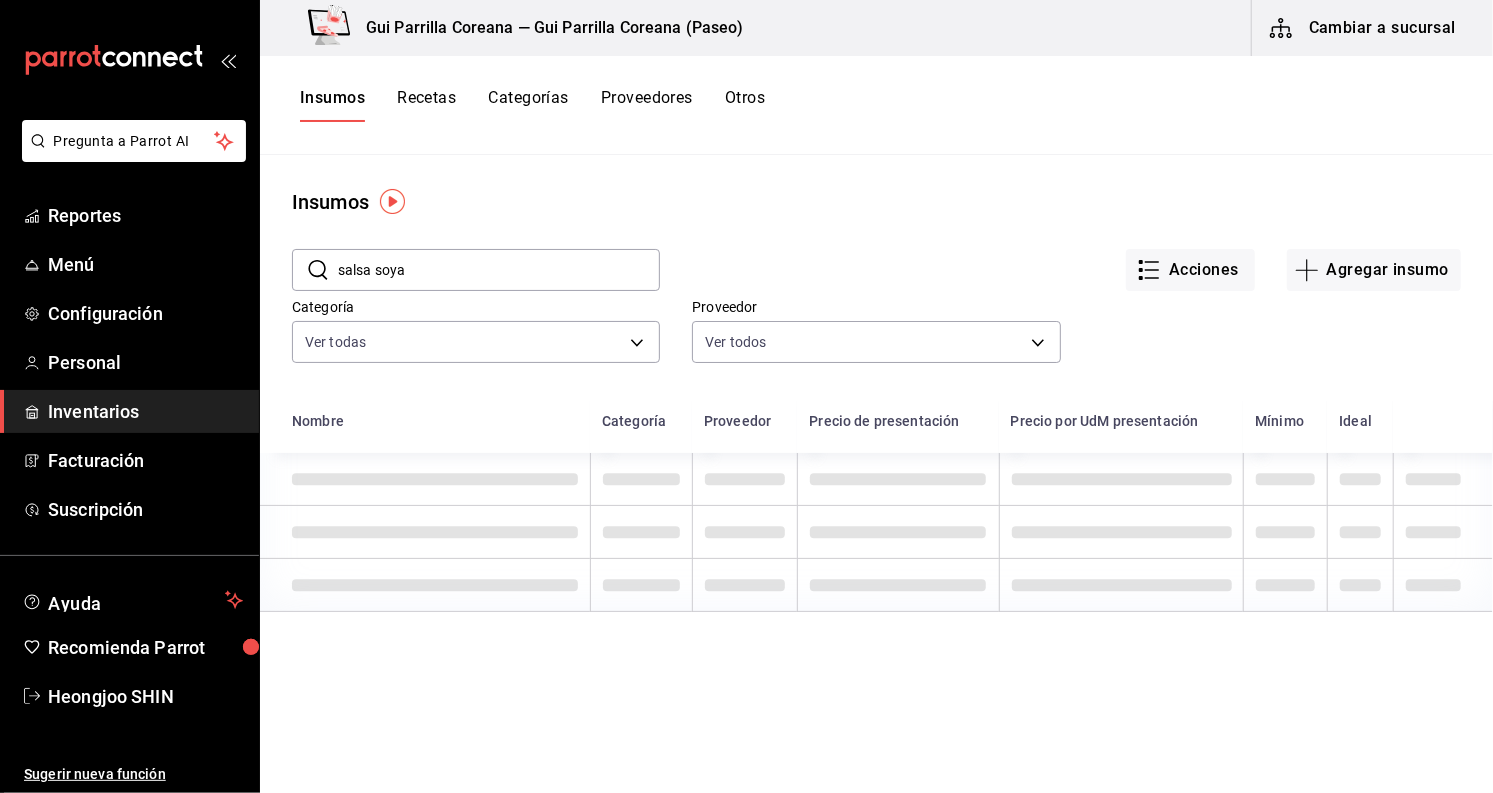 click on "Categorías" at bounding box center [528, 105] 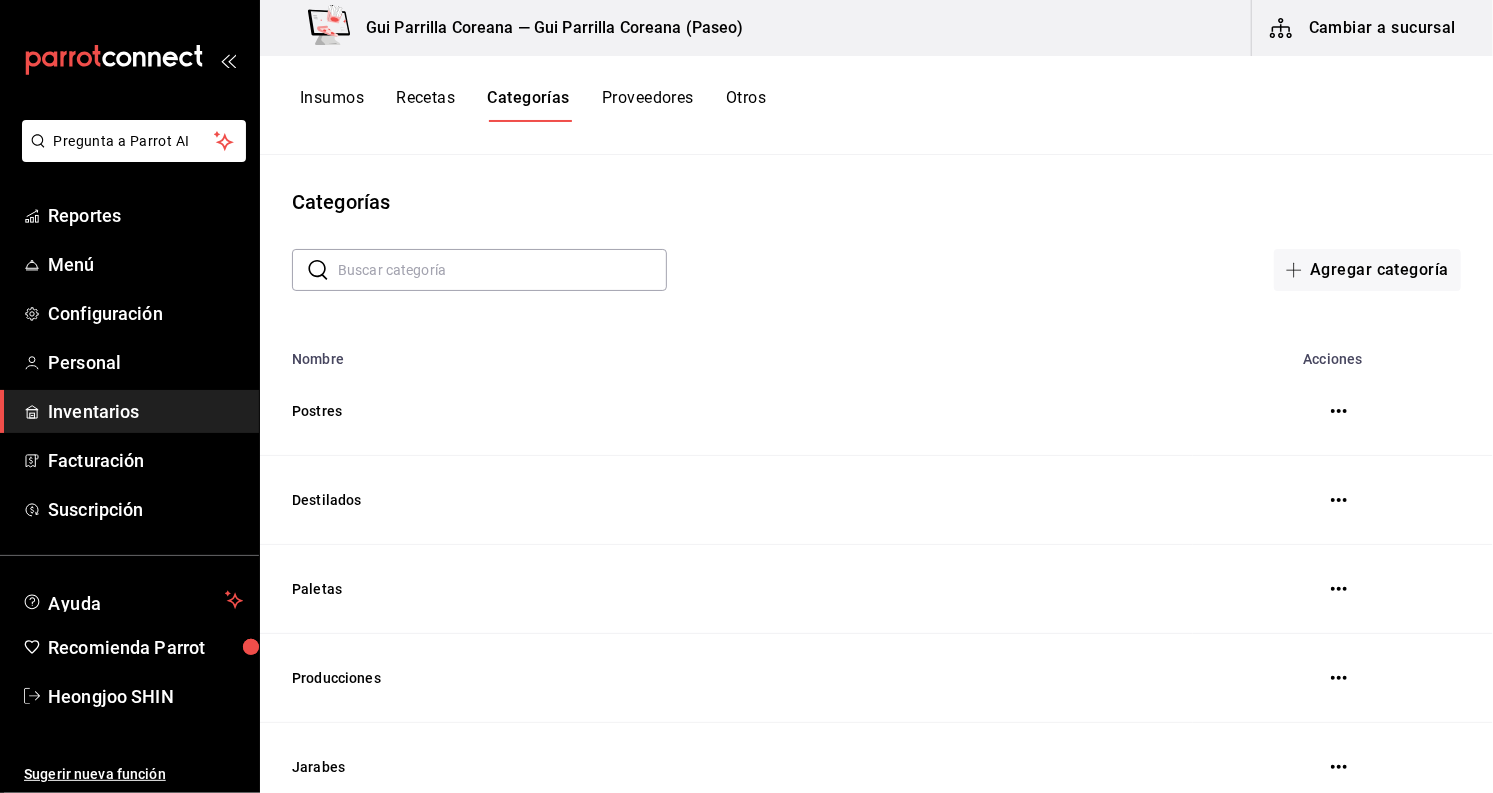 click on "Insumos Recetas Categorías Proveedores Otros" at bounding box center (876, 105) 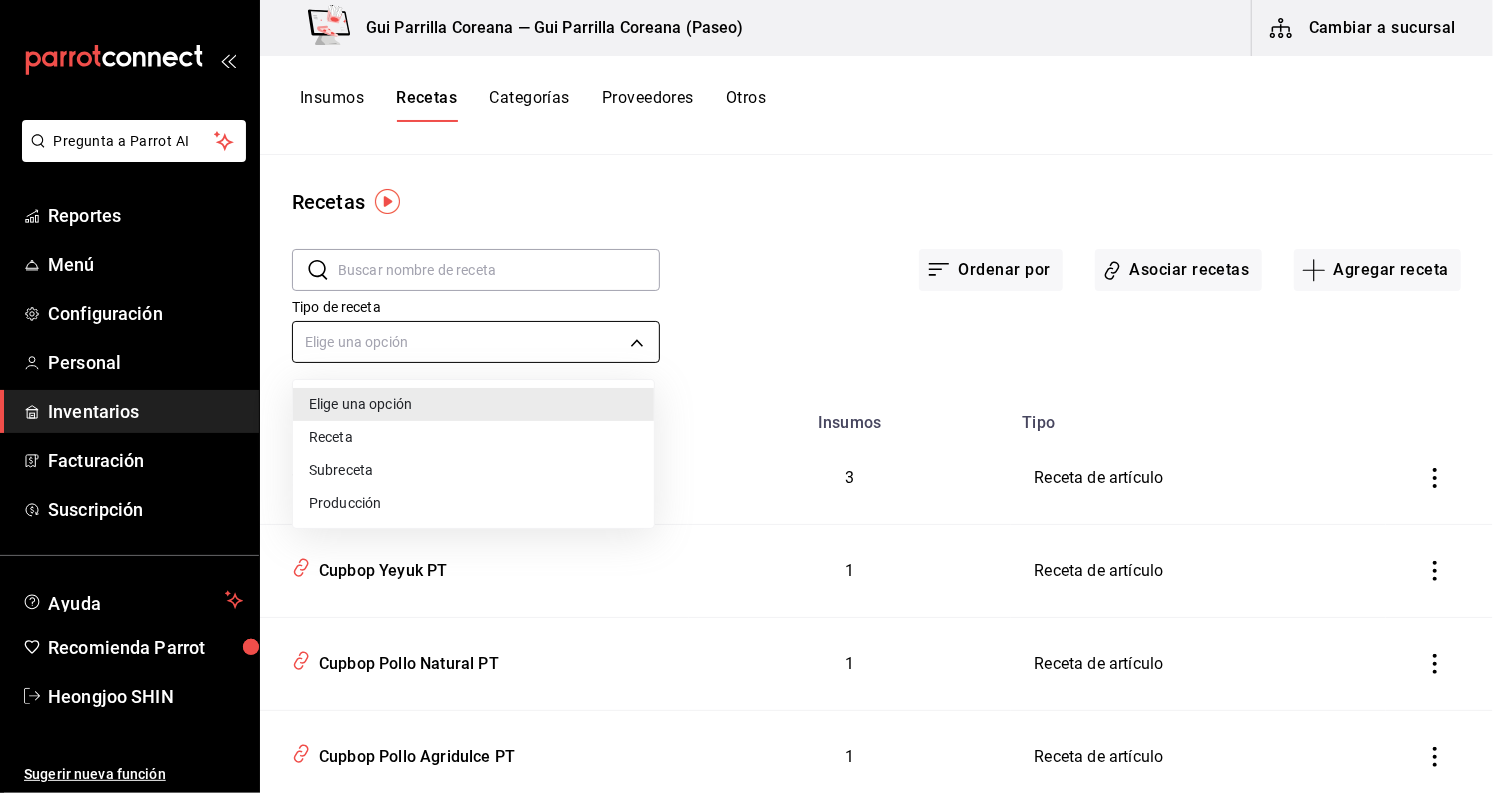 click on "Pregunta a Parrot AI Reportes   Menú   Configuración   Personal   Inventarios   Facturación   Suscripción   Ayuda Recomienda Parrot   [FIRST] [LAST]   Sugerir nueva función   Gui Parrilla Coreana — Gui Parrilla Coreana (Paseo) Cambiar a sucursal Insumos Recetas Categorías Proveedores Otros Recetas ​ Insumos Recetas Categorías Proveedores Otros Recetas ​ Ordenar por Asociar recetas Agregar receta Tipo de receta Elige una opción default Nombre Insumos Tipo yakult soju 3 Receta de artículo Cupbop Yeyuk PT 1 Receta de artículo Cupbop Pollo Natural PT 1 Receta de artículo Cupbop Pollo Agridulce PT 1 Receta de artículo Cupbop Bulgogui de Res PT 1 Receta de artículo Bokkumbap De Camarón PT 1 Receta de artículo Minihamburguesa Coreana PT 1 Receta de artículo Bulgoki Pasta PT 1 Receta de artículo Yubu Mixto PT 3 Receta de artículo Duo De Camarones PT 1 Receta de artículo Dakgalbi PT 1 Receta de artículo Ganjang Dakgalbi PT 1 Receta de artículo Pollo Ramyeon PT 1 Receta de artículo Ramyeon Mariscos PT 3 Receta de artículo Chadolchapaguetti PT 1" at bounding box center (746, 389) 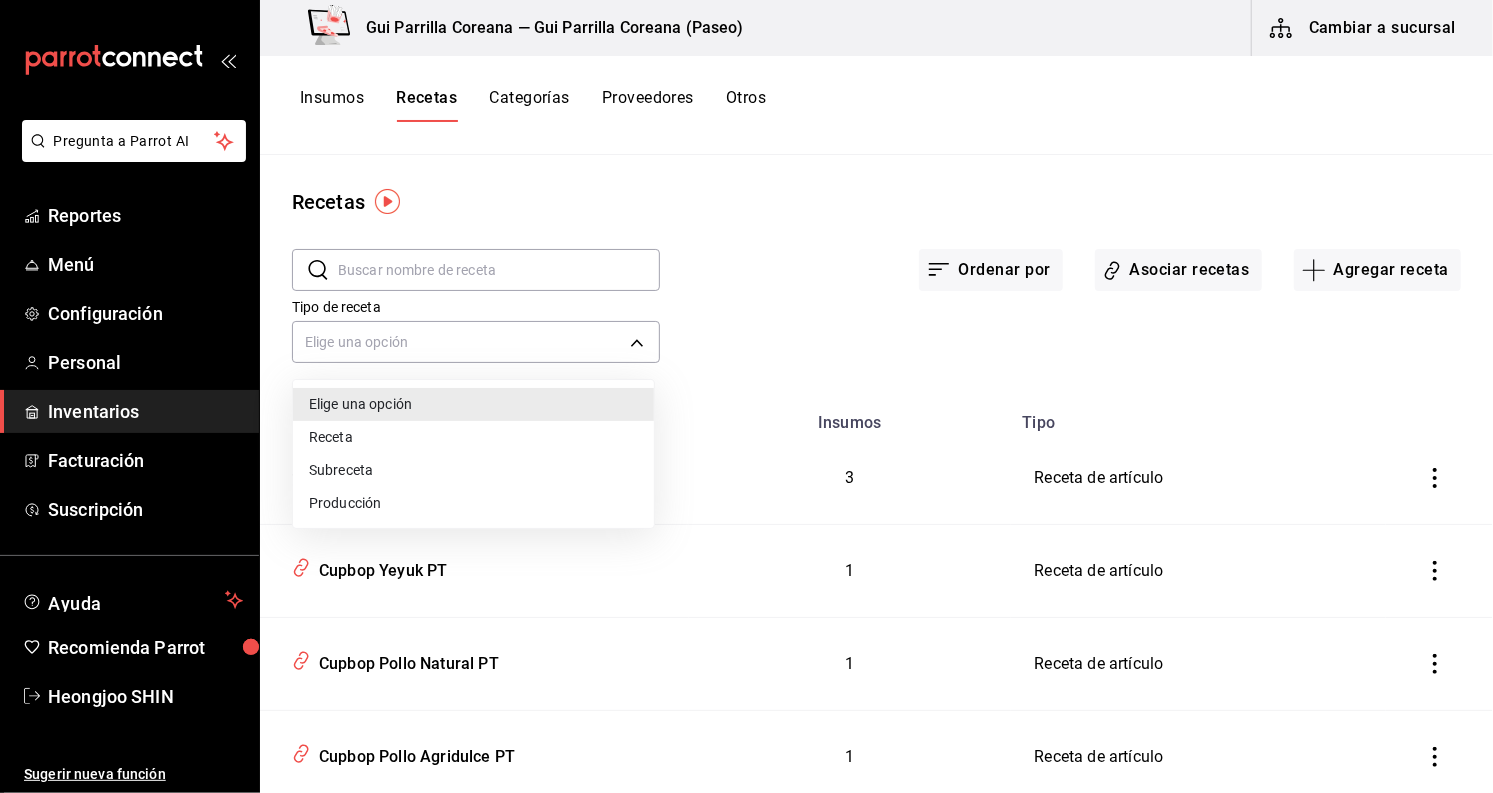 click on "Producción" at bounding box center [473, 503] 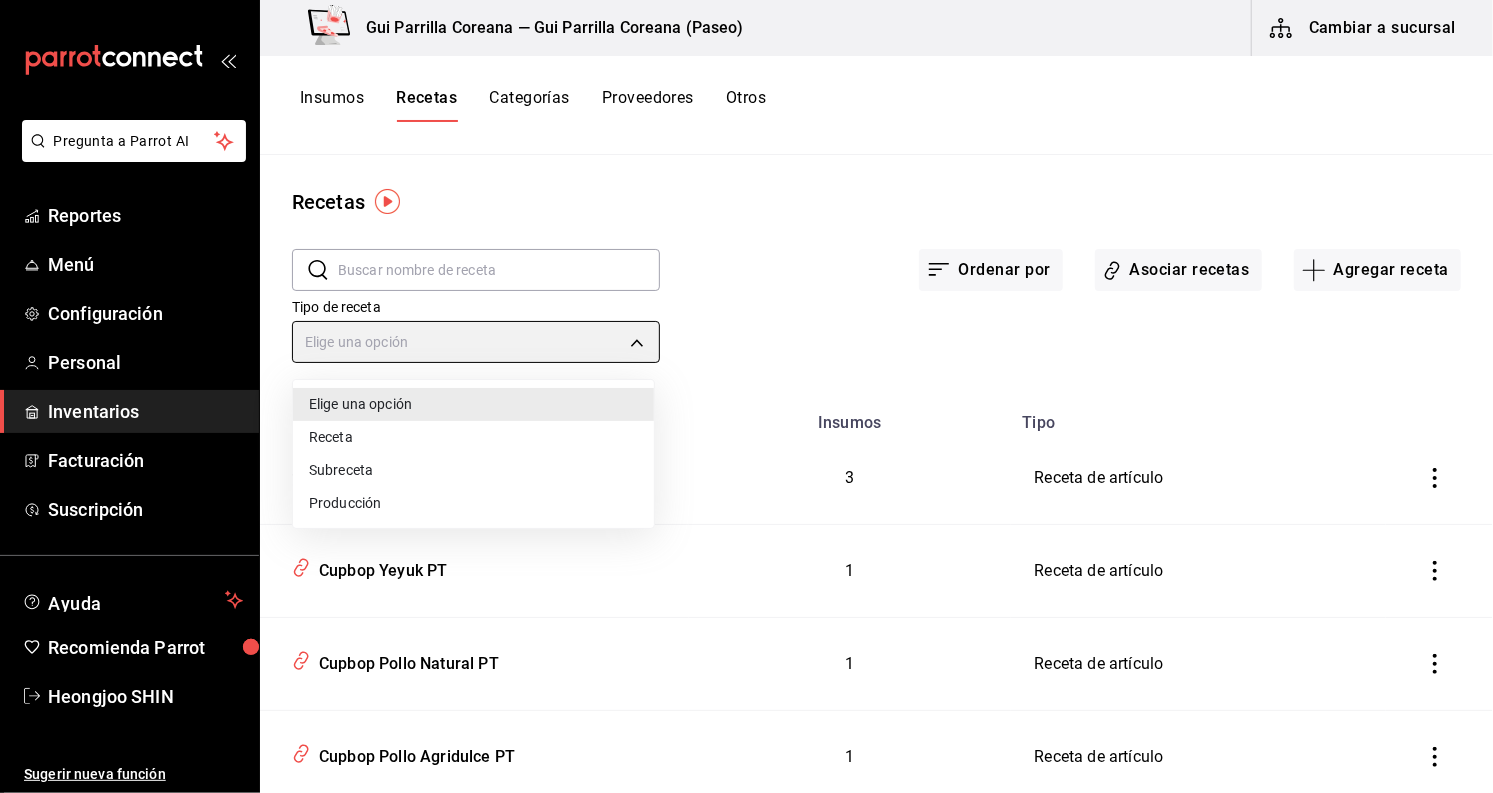 type on "PREPARATION" 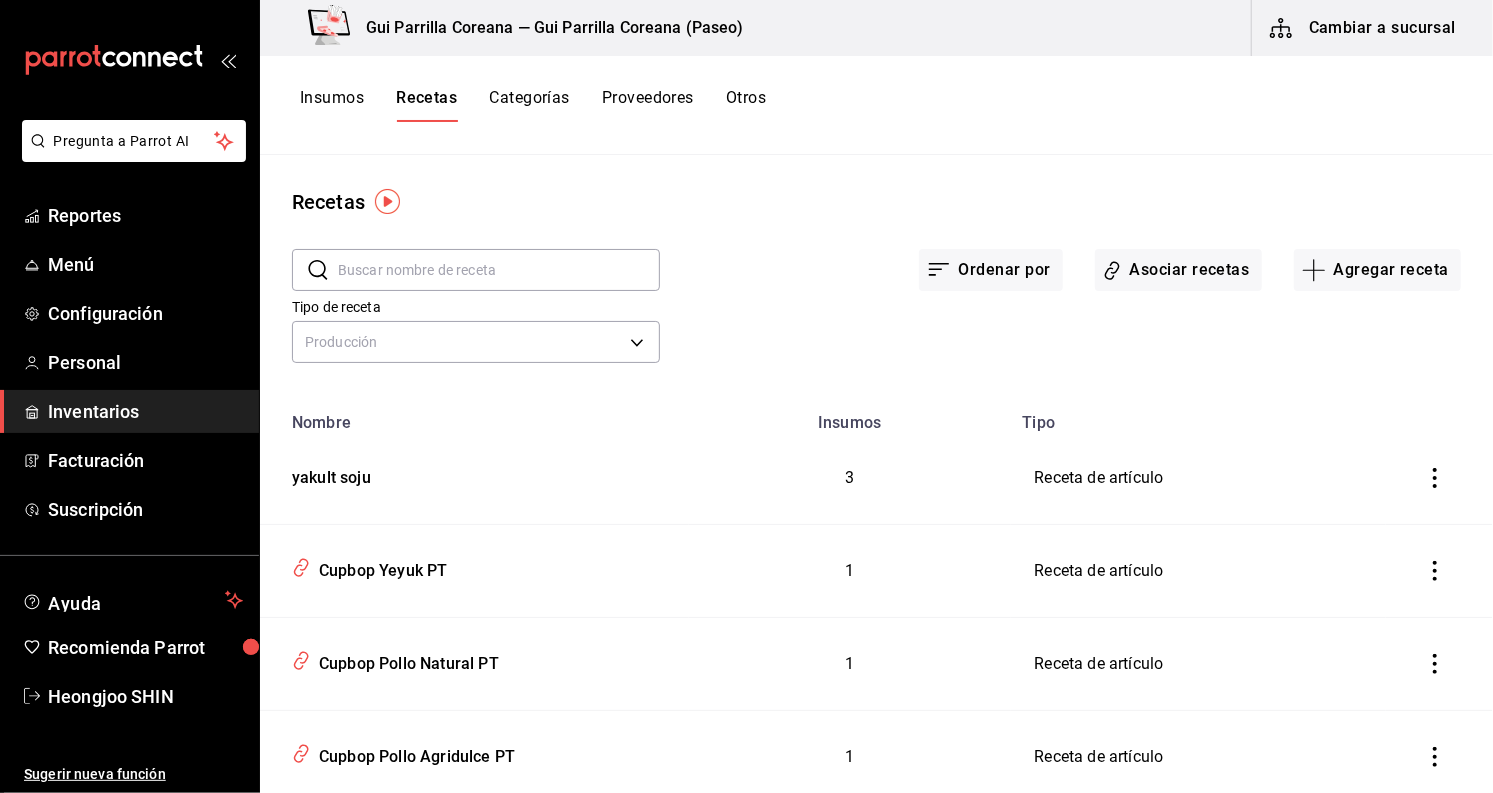 click at bounding box center [499, 270] 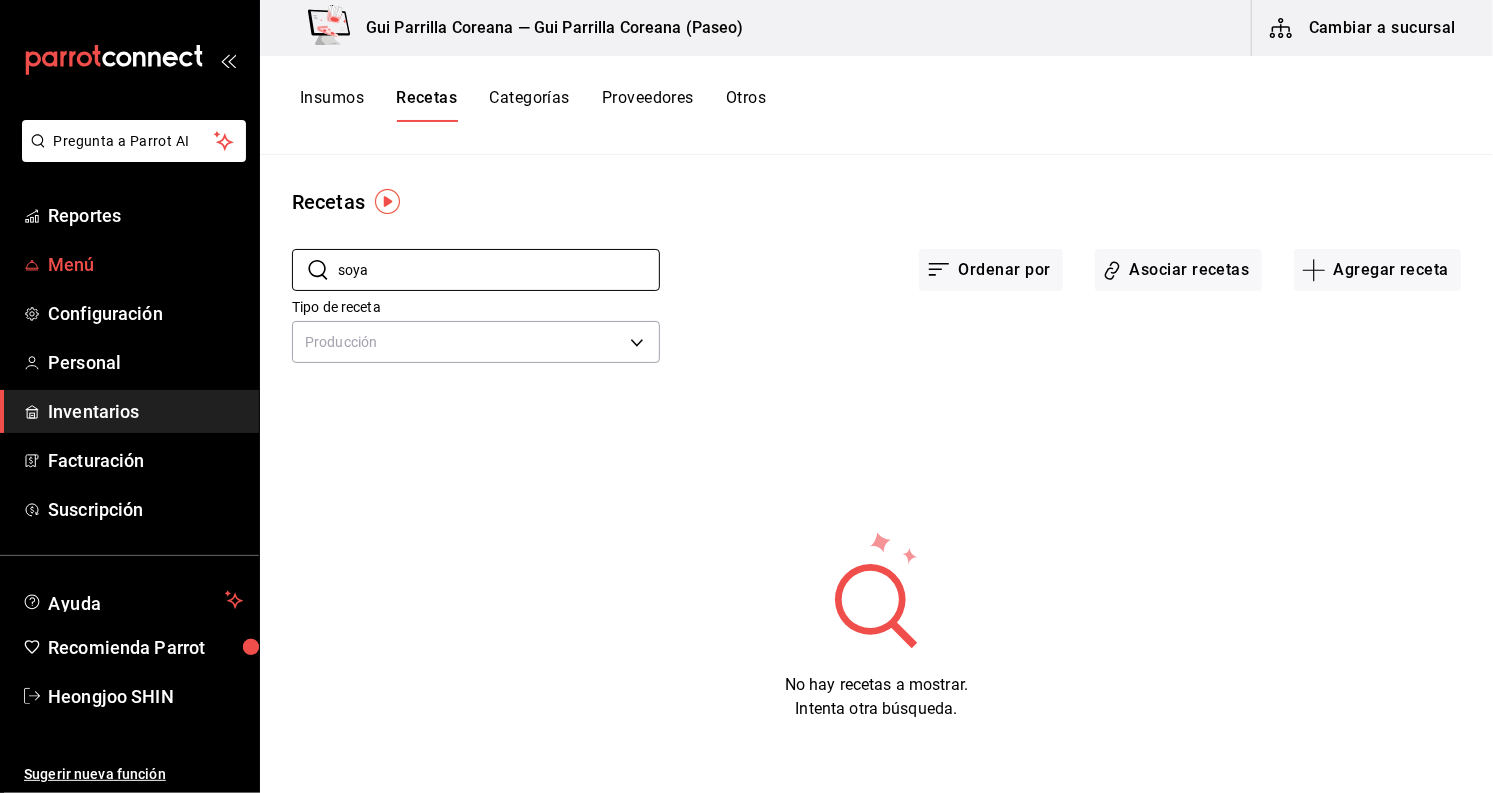 drag, startPoint x: 398, startPoint y: 270, endPoint x: 119, endPoint y: 242, distance: 280.4015 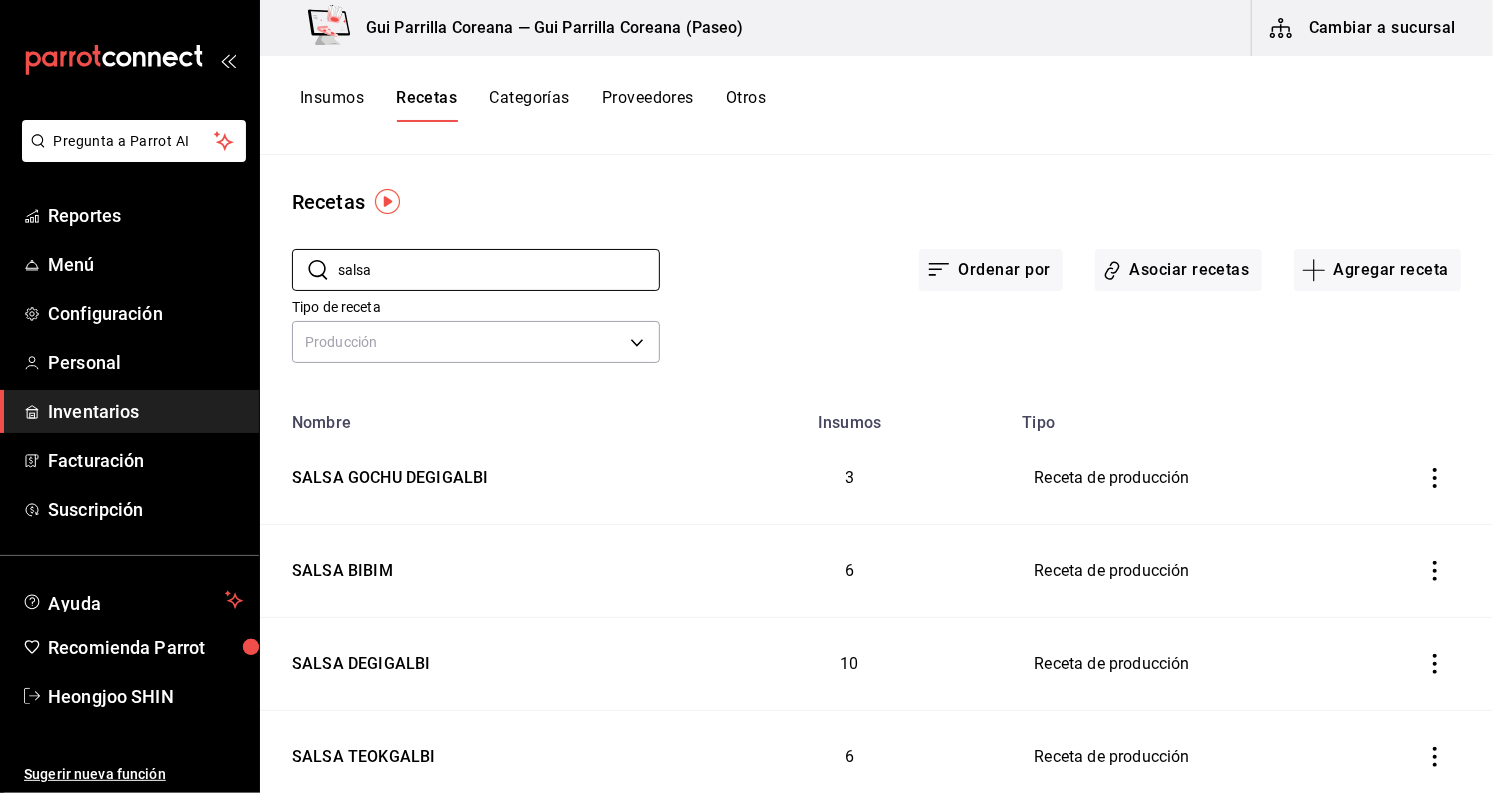 click on "Recetas" at bounding box center [876, 202] 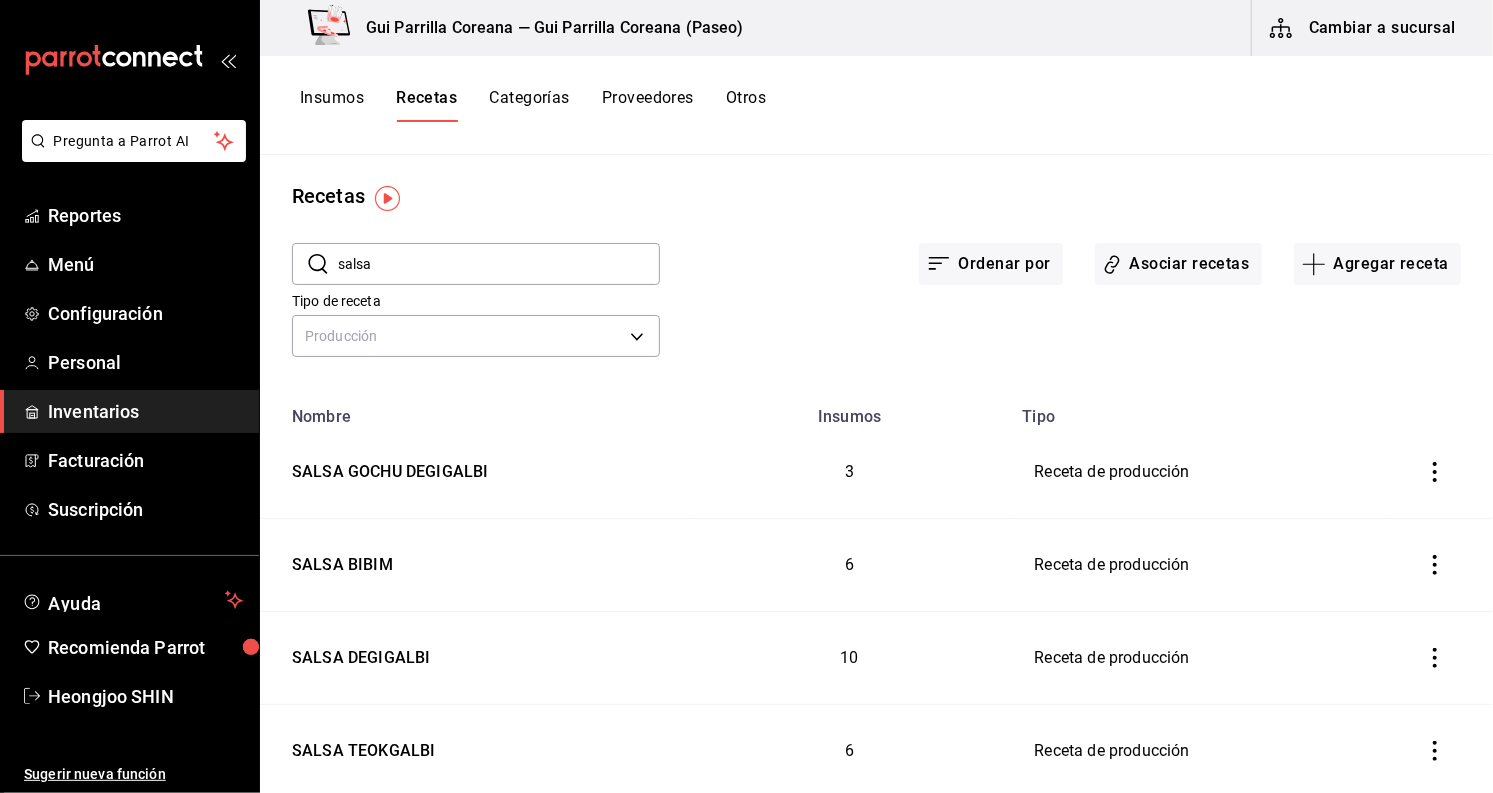 scroll, scrollTop: 0, scrollLeft: 0, axis: both 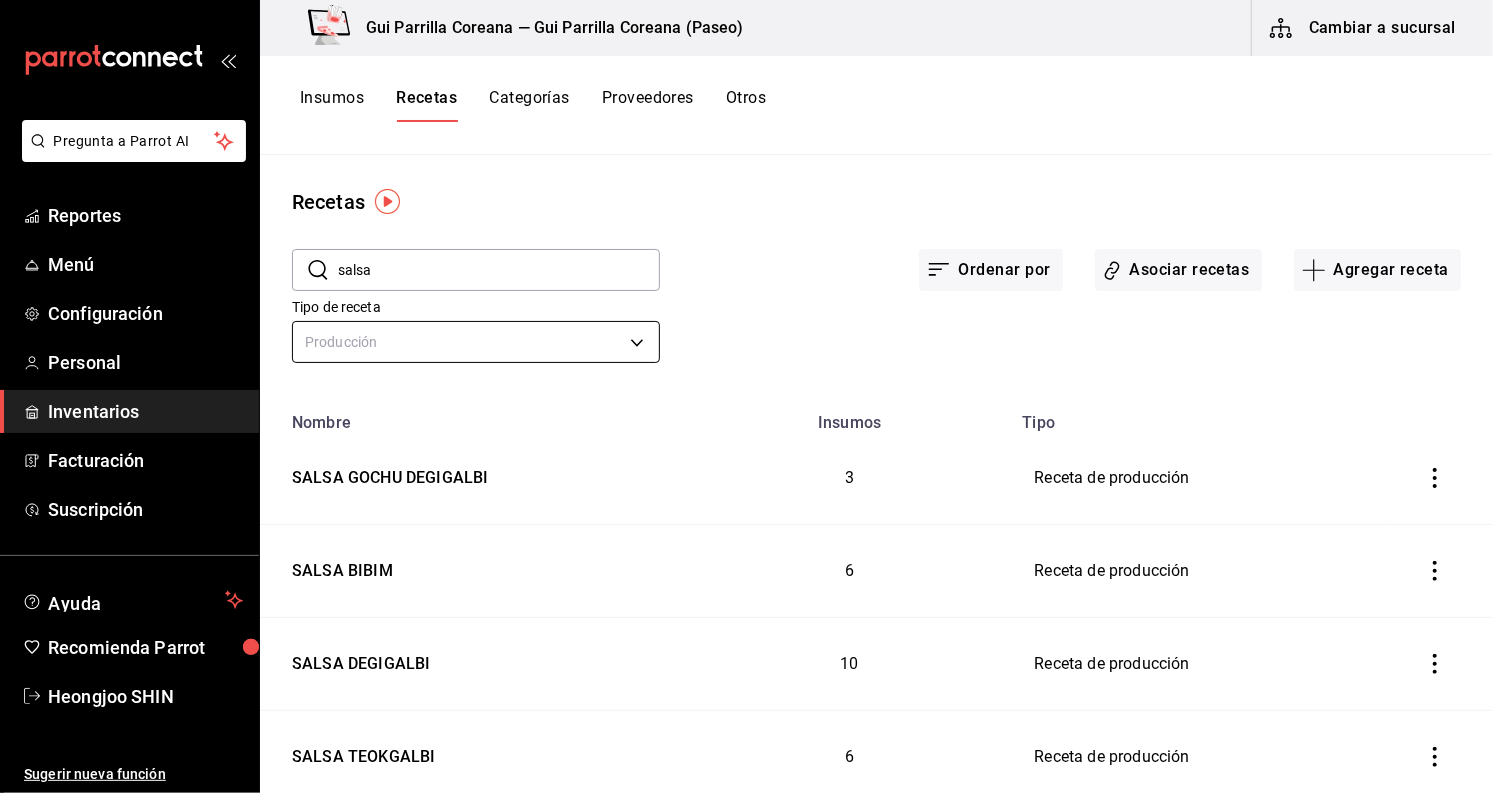click on "Pregunta a Parrot AI Reportes   Menú   Configuración   Personal   Inventarios   Facturación   Suscripción   Ayuda Recomienda Parrot   [FIRST] [LAST]   Sugerir nueva función   Gui Parrilla Coreana — Gui Parrilla Coreana (Paseo) Cambiar a sucursal Insumos Recetas Categorías Proveedores Otros Recetas ​ salsa ​ Ordenar por Asociar recetas Agregar receta Tipo de receta Producción PREPARATION Nombre Insumos Tipo SALSA GOCHU DEGIGALBI 3 Receta de producción SALSA BIBIM 6 Receta de producción SALSA DEGIGALBI 10 Receta de producción SALSA TEOKGALBI 6 Receta de producción SALSA YEYUK 6 Receta de producción SALSA TEOKBOKKI 8 Receta de producción Guardar GANA 1 MES GRATIS EN TU SUSCRIPCIÓN AQUÍ ¿Recuerdas cómo empezó tu restaurante?
Hoy puedes ayudar a un colega a tener el mismo cambio que tú viviste.
Recomienda Parrot directamente desde tu Portal Administrador.
Es fácil y rápido.
🎁 Por cada restaurante que se una, ganas 1 mes gratis. Ver video tutorial Ir a video Pregunta a Parrot AI" at bounding box center (746, 389) 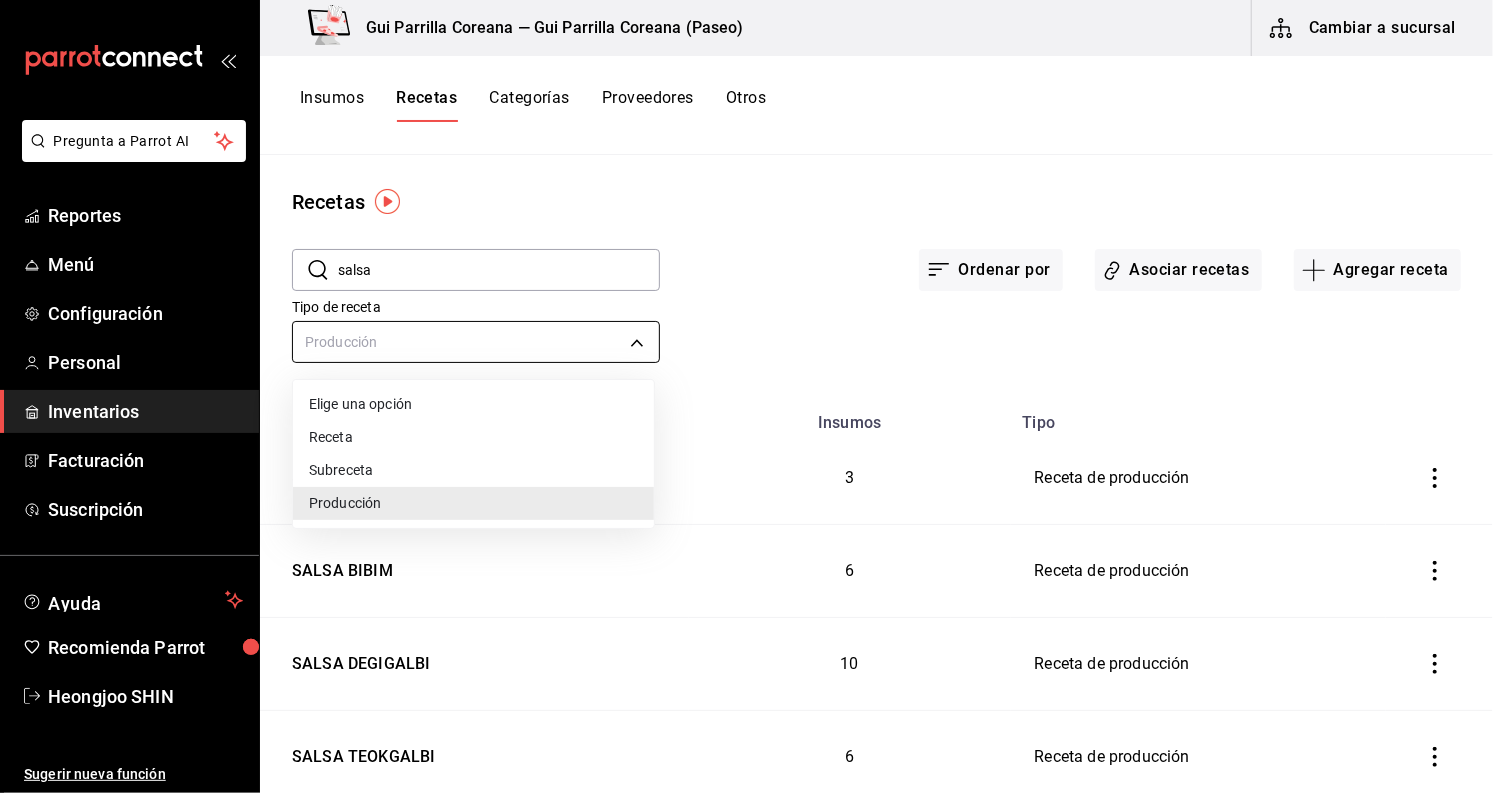 click at bounding box center (746, 396) 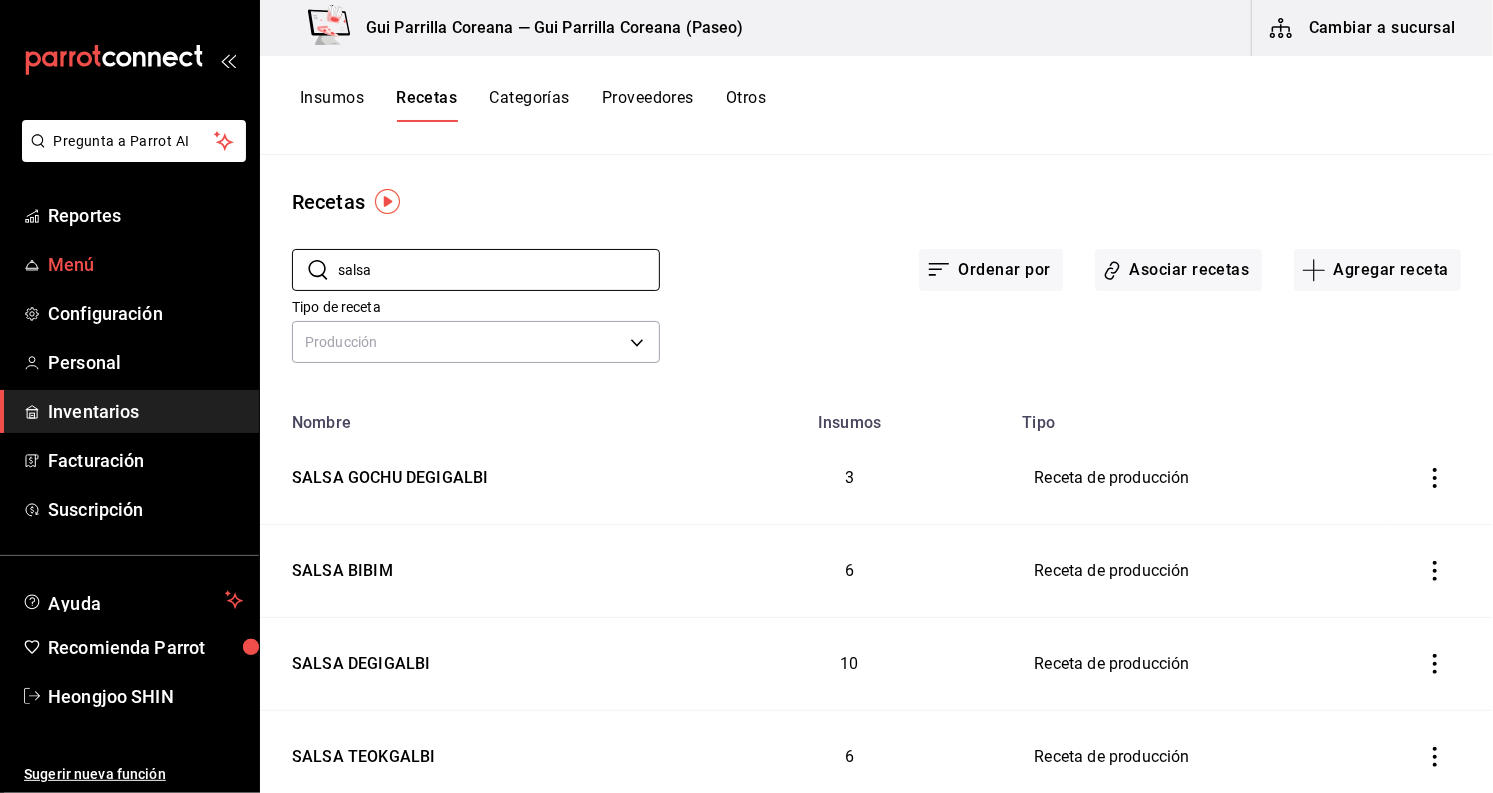 drag, startPoint x: 504, startPoint y: 270, endPoint x: 155, endPoint y: 251, distance: 349.5168 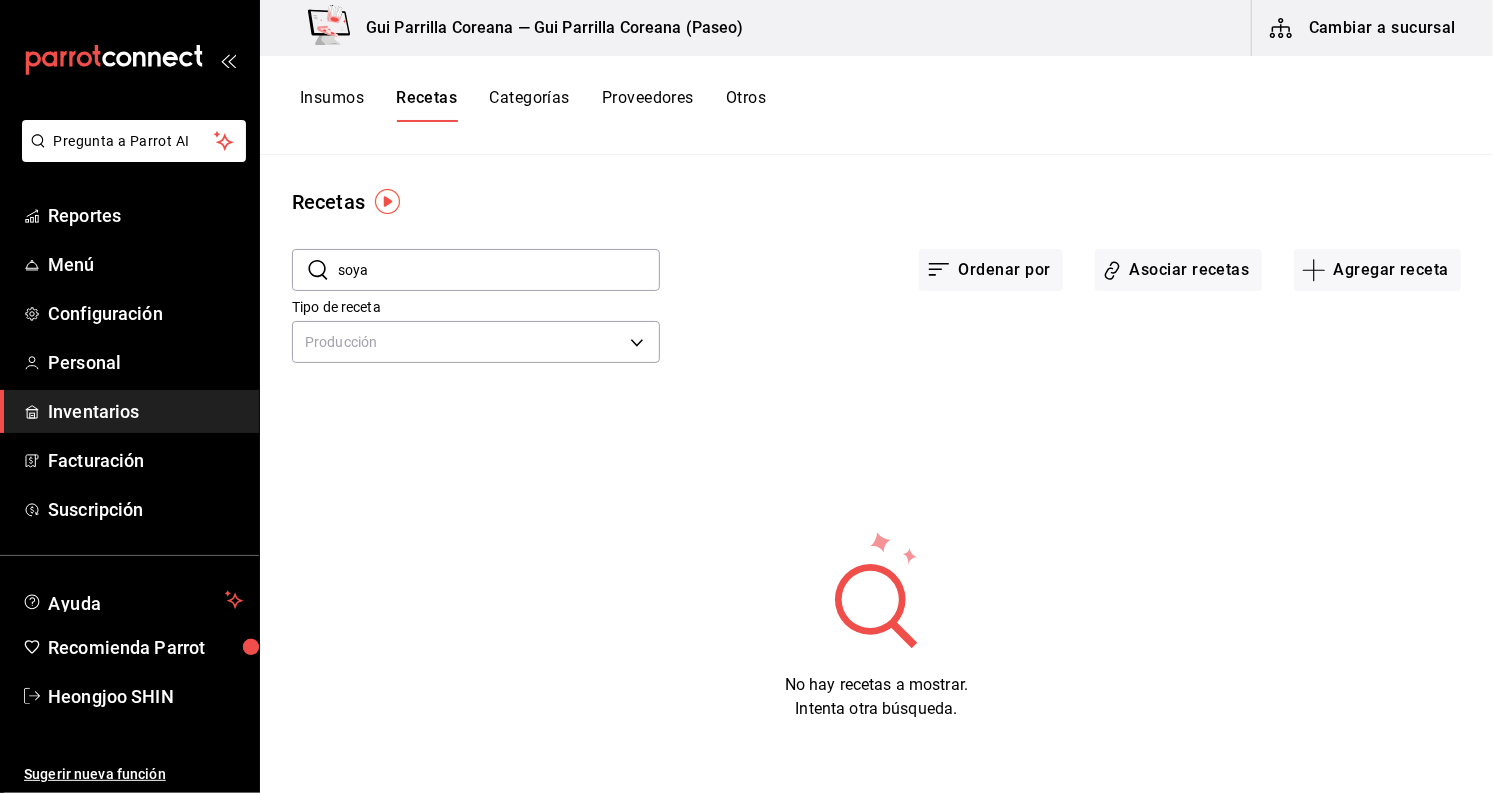 click on "soya" at bounding box center (499, 270) 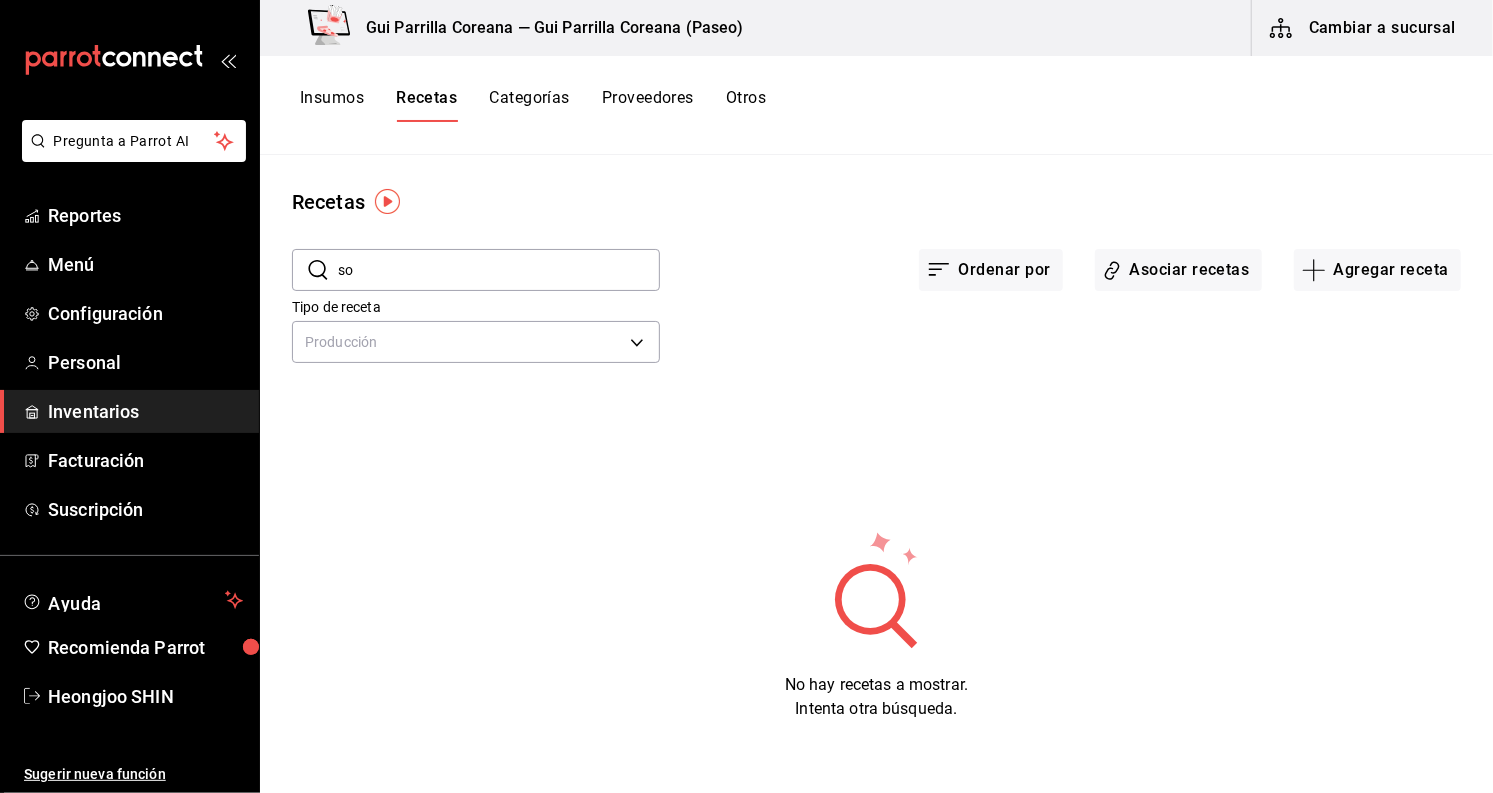 type on "s" 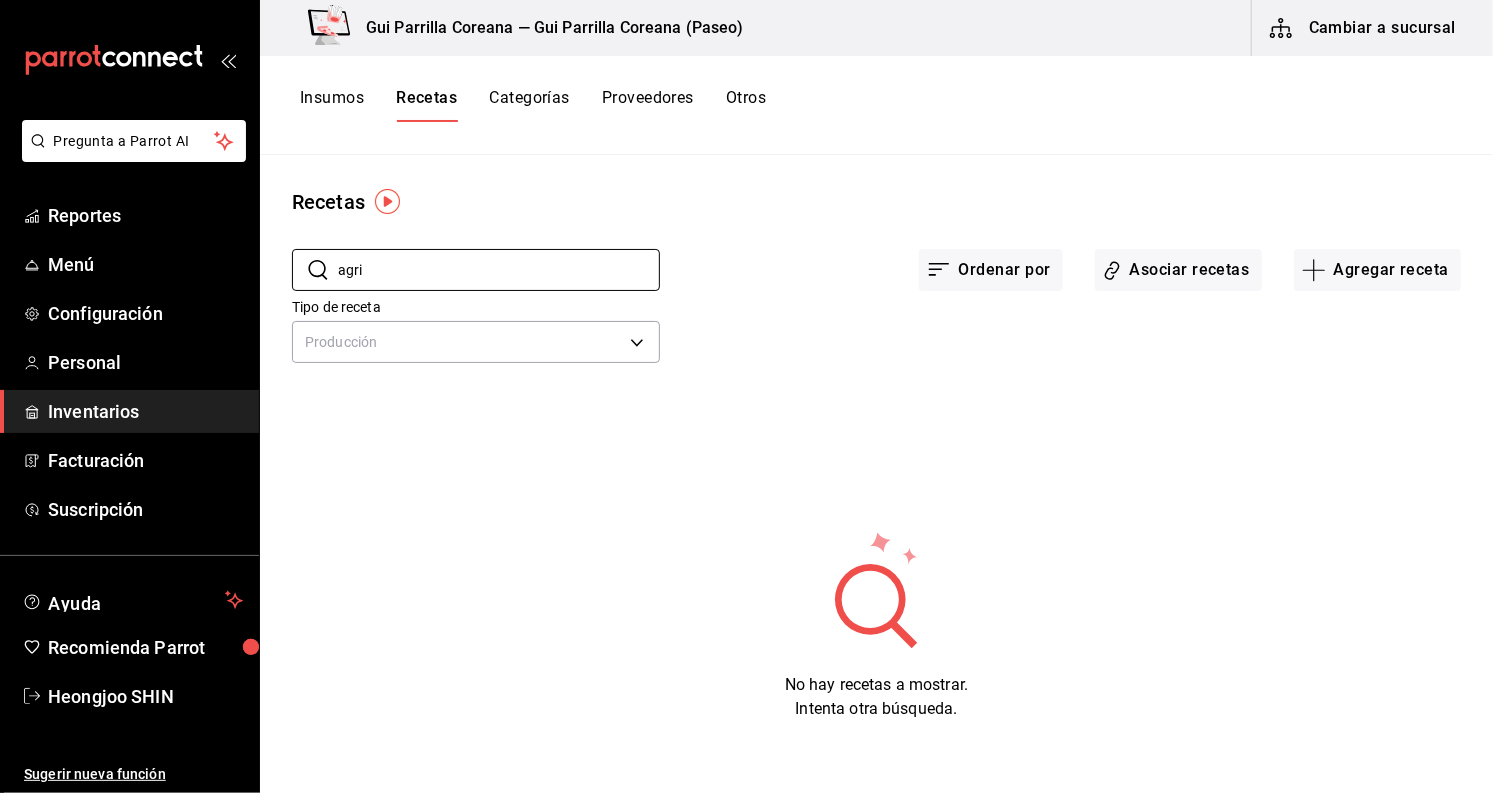type on "agri" 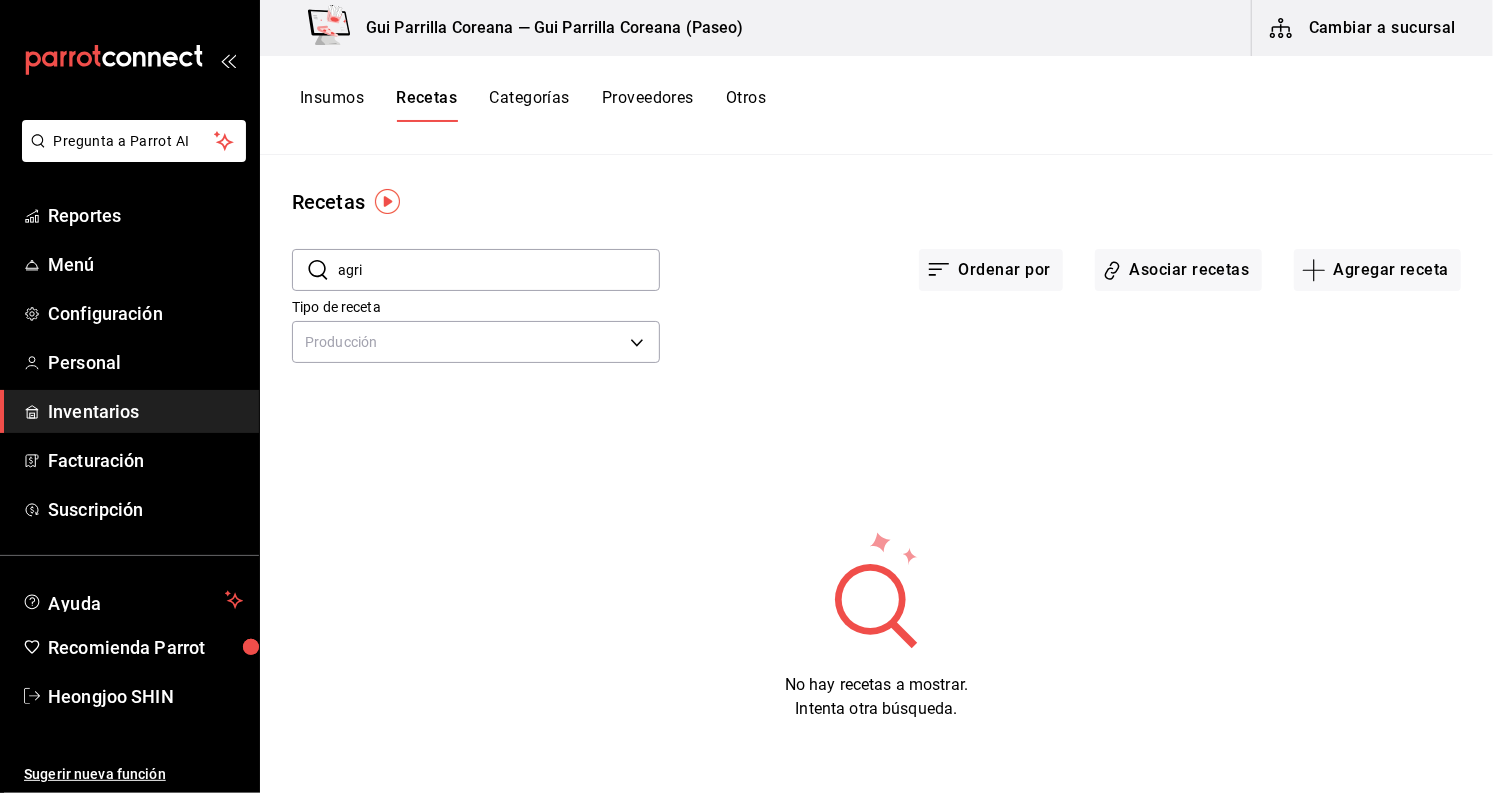 click on "Otros" at bounding box center (746, 105) 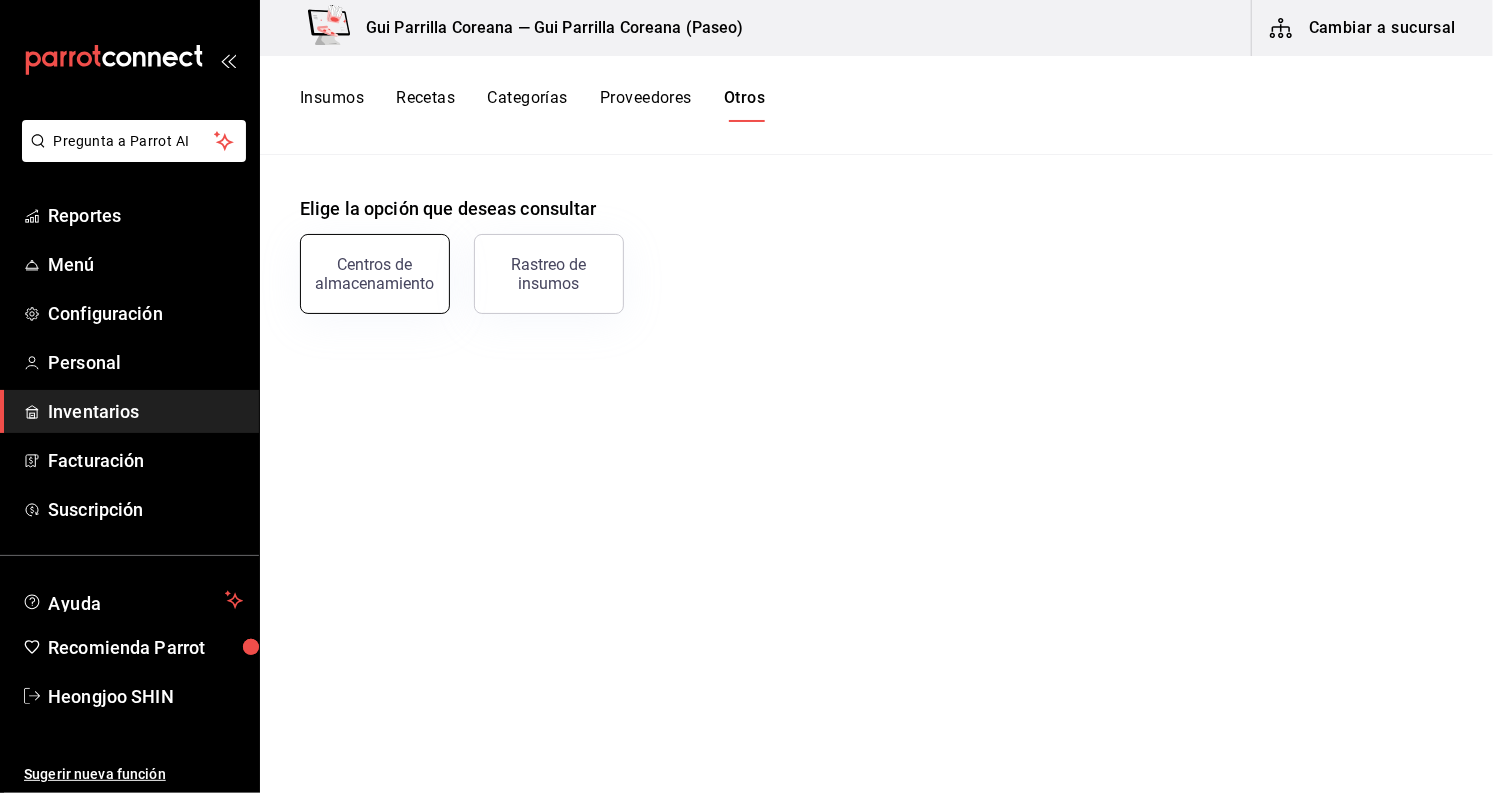 click on "Centros de almacenamiento" at bounding box center (375, 274) 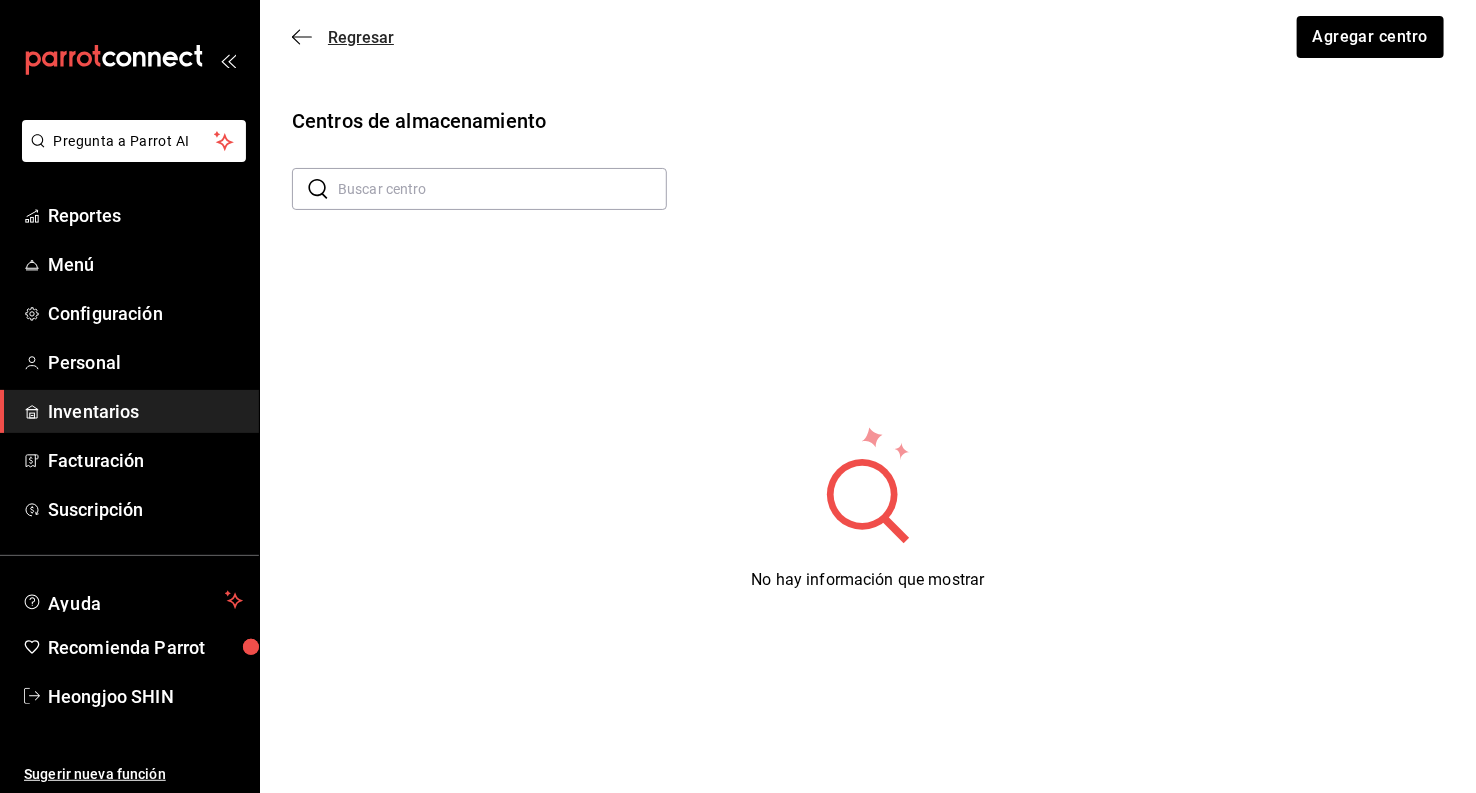 click on "Regresar" at bounding box center (361, 37) 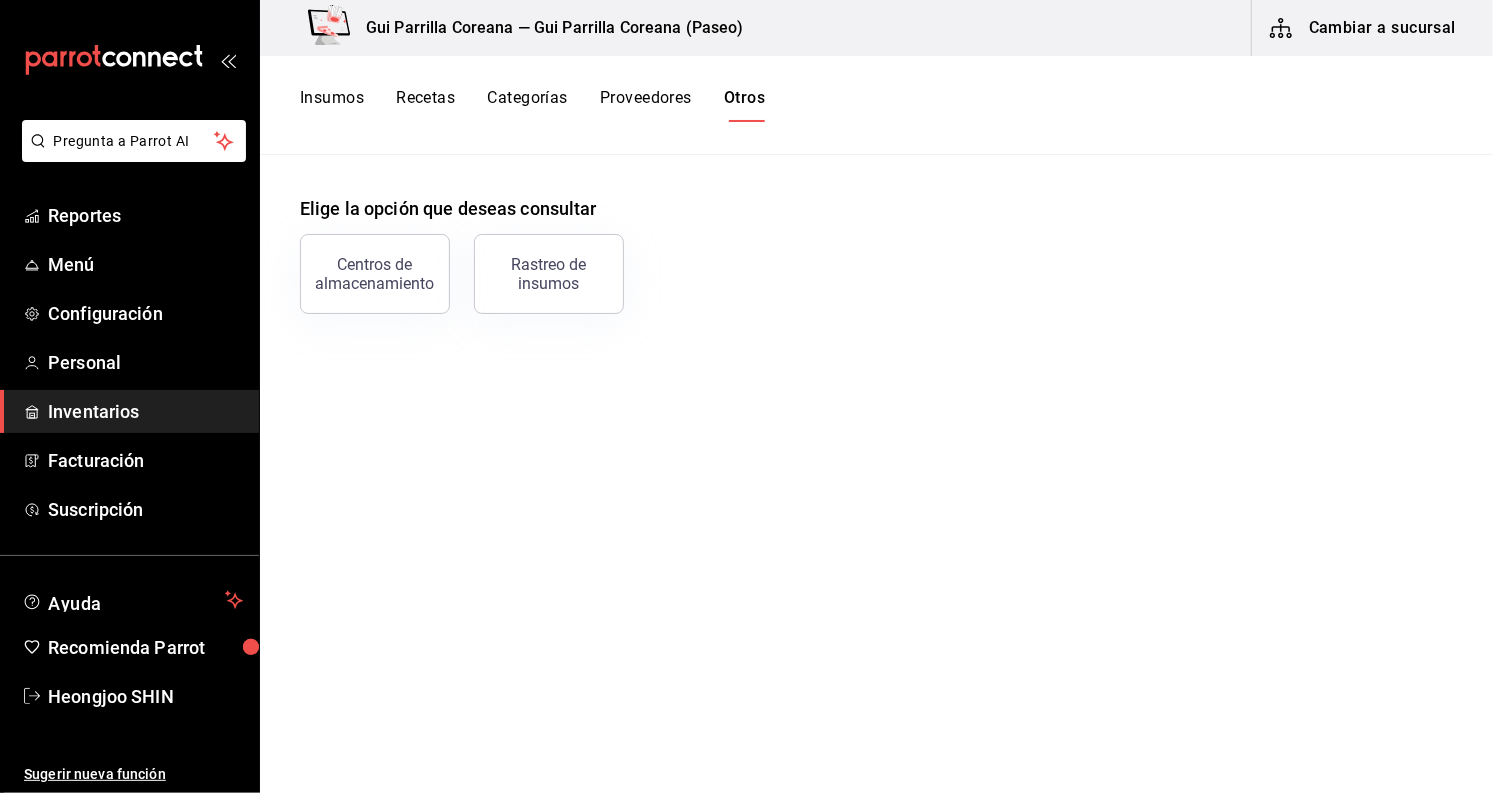 click on "Insumos" at bounding box center [332, 105] 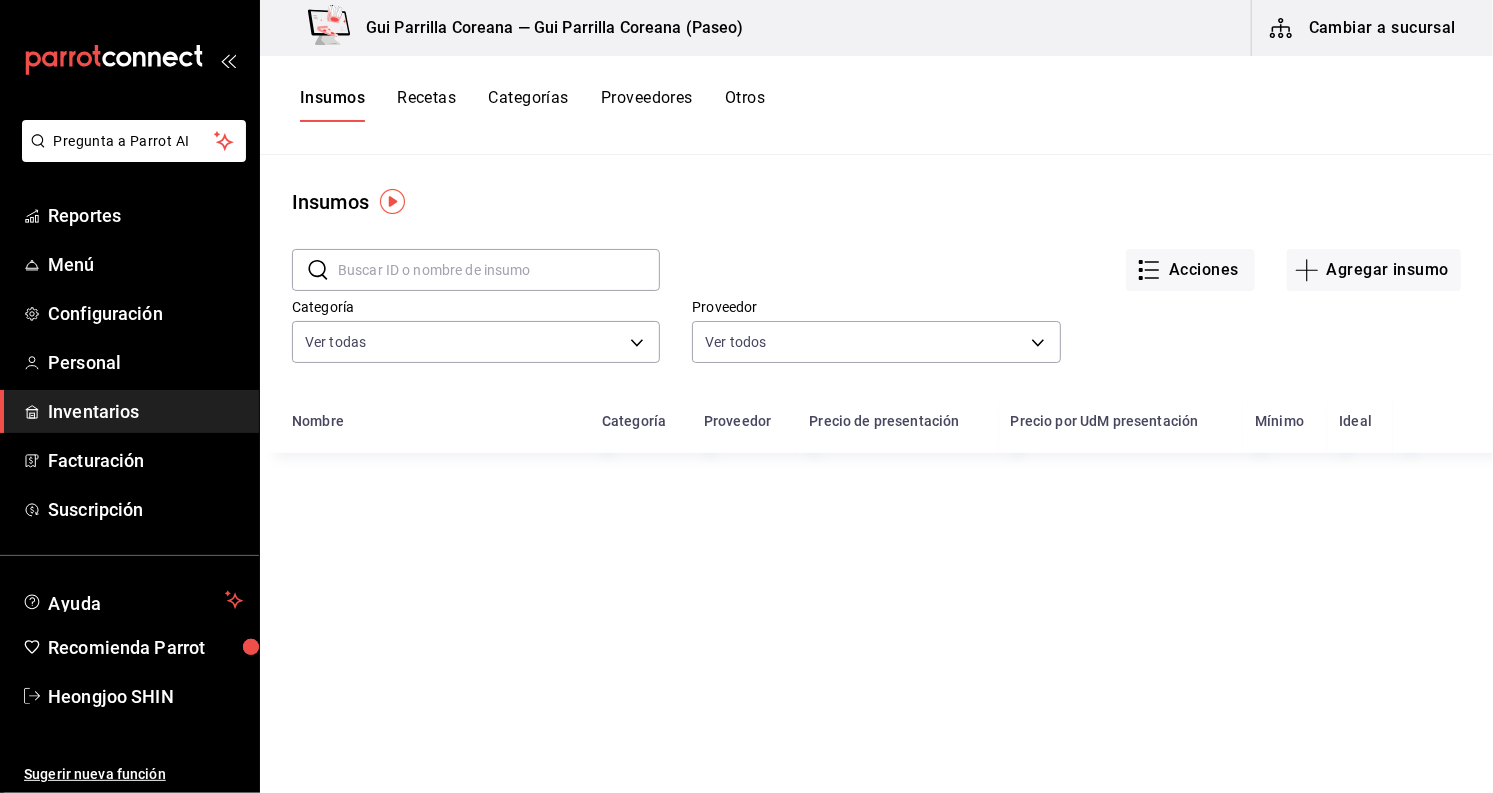 click on "Cambiar a sucursal" at bounding box center (1364, 28) 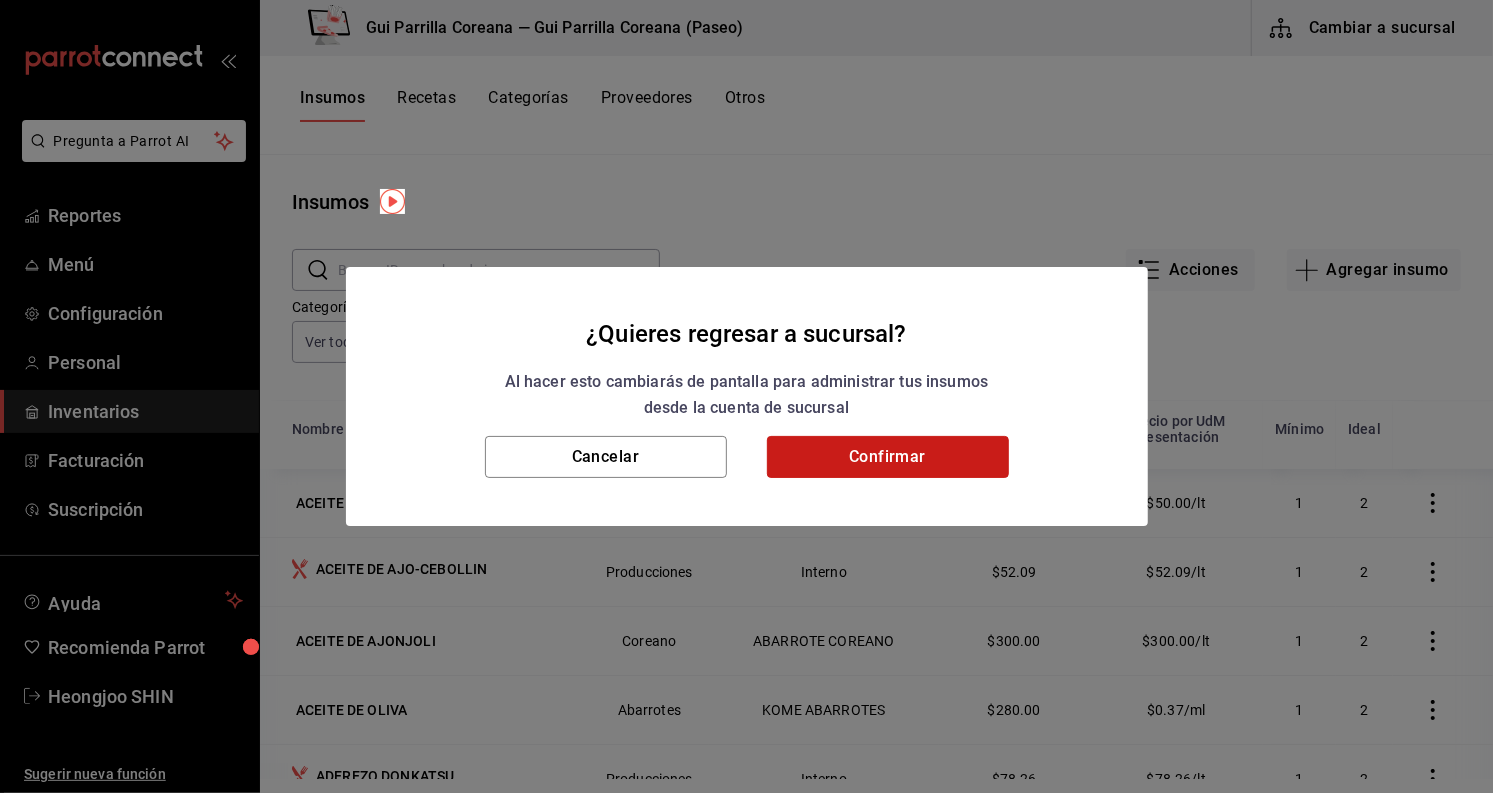 click on "Confirmar" at bounding box center [888, 457] 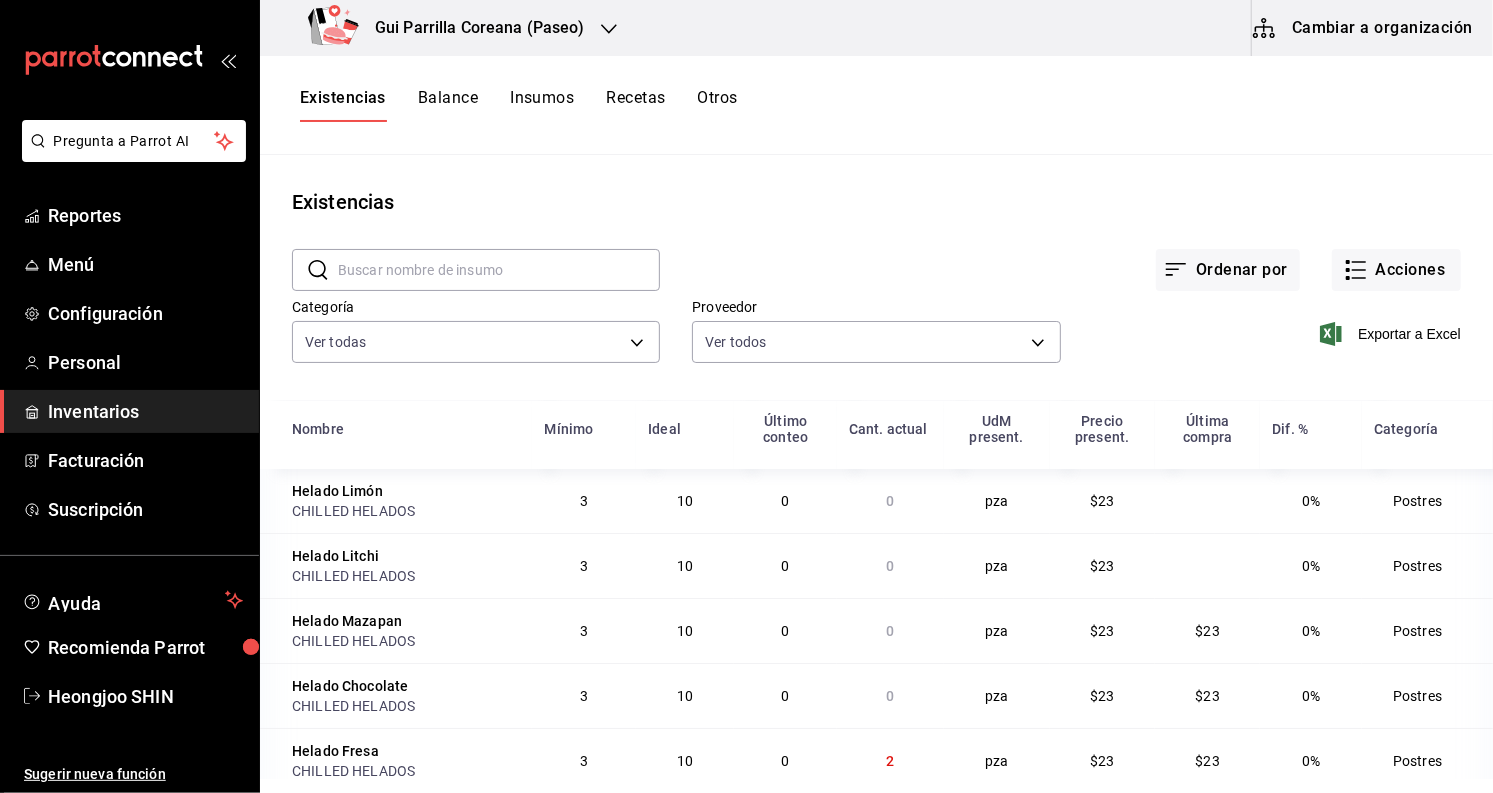 click on "Recetas" at bounding box center [635, 105] 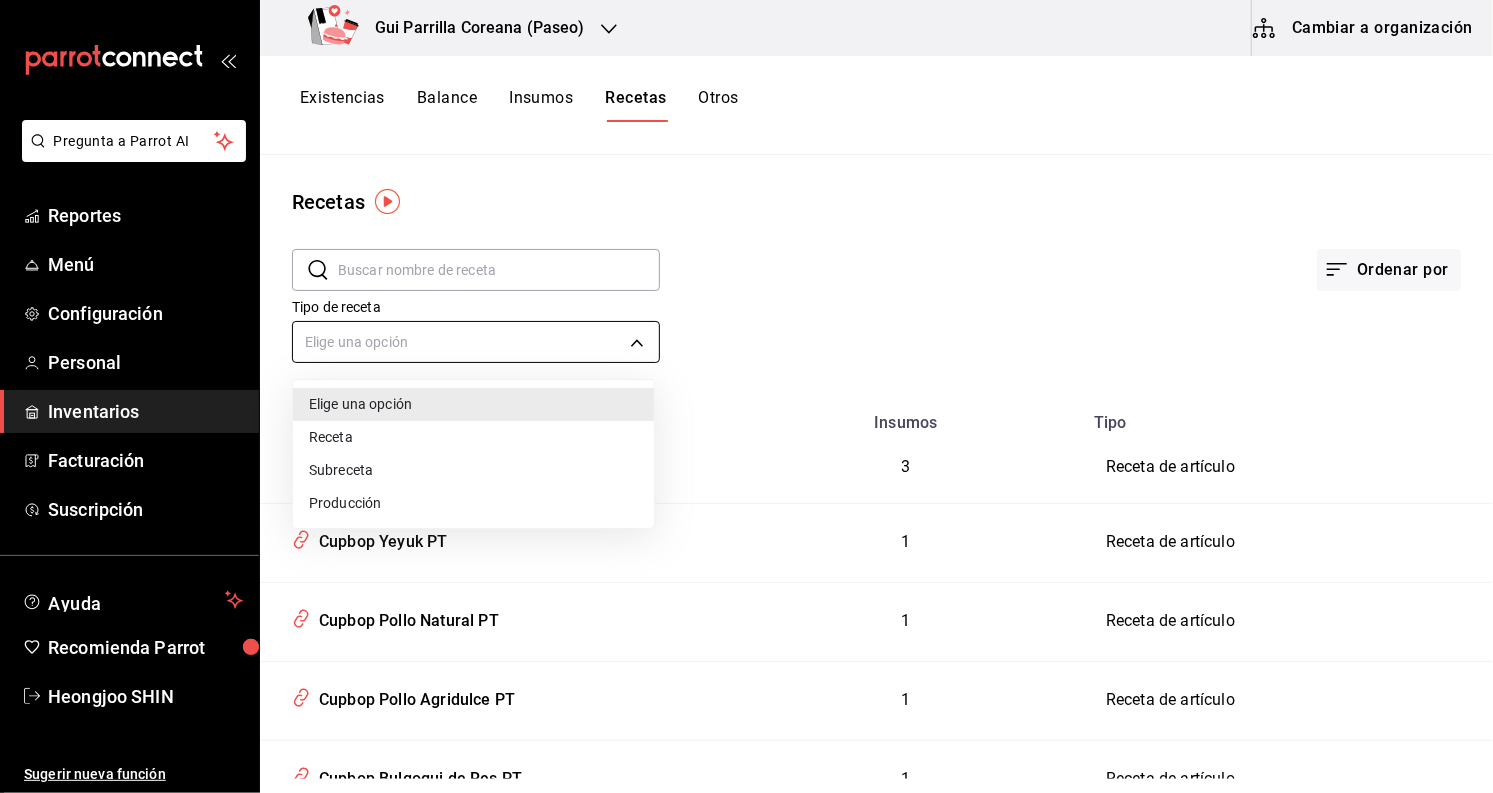 click on "Pregunta a Parrot AI Reportes   Menú   Configuración   Personal   Inventarios   Facturación   Suscripción   Ayuda Recomienda Parrot   [FIRST] [LAST]   Sugerir nueva función   Gui Parrilla Coreana (Paseo) Cambiar a organización Existencias Balance Insumos Recetas Otros Recetas ​ ​ Ordenar por Tipo de receta Elige una opción default Nombre Insumos Tipo yakult soju 3 Receta de artículo Cupbop Yeyuk PT 1 Receta de artículo Cupbop Pollo Natural PT 1 Receta de artículo Cupbop Pollo Agridulce PT 1 Receta de artículo Cupbop Bulgogui de Res PT 1 Receta de artículo Bokkumbap De Camarón PT 1 Receta de artículo Minihamburguesa Coreana PT 1 Receta de artículo Bulgoki Pasta PT 1 Receta de artículo Yubu Mixto PT 3 Receta de artículo Duo De Camarones PT 1 Receta de artículo Dakgalbi PT 1 Receta de artículo Ganjang Dakgalbi PT 1 Receta de artículo Pollo Ramyeon PT 1 Receta de artículo Ramyeon Mariscos PT 3 Receta de artículo Chadolchapaguetti PT 1 Receta de artículo Bokkumramyeon PT 1 1 1 Rib Eye PT" at bounding box center [746, 389] 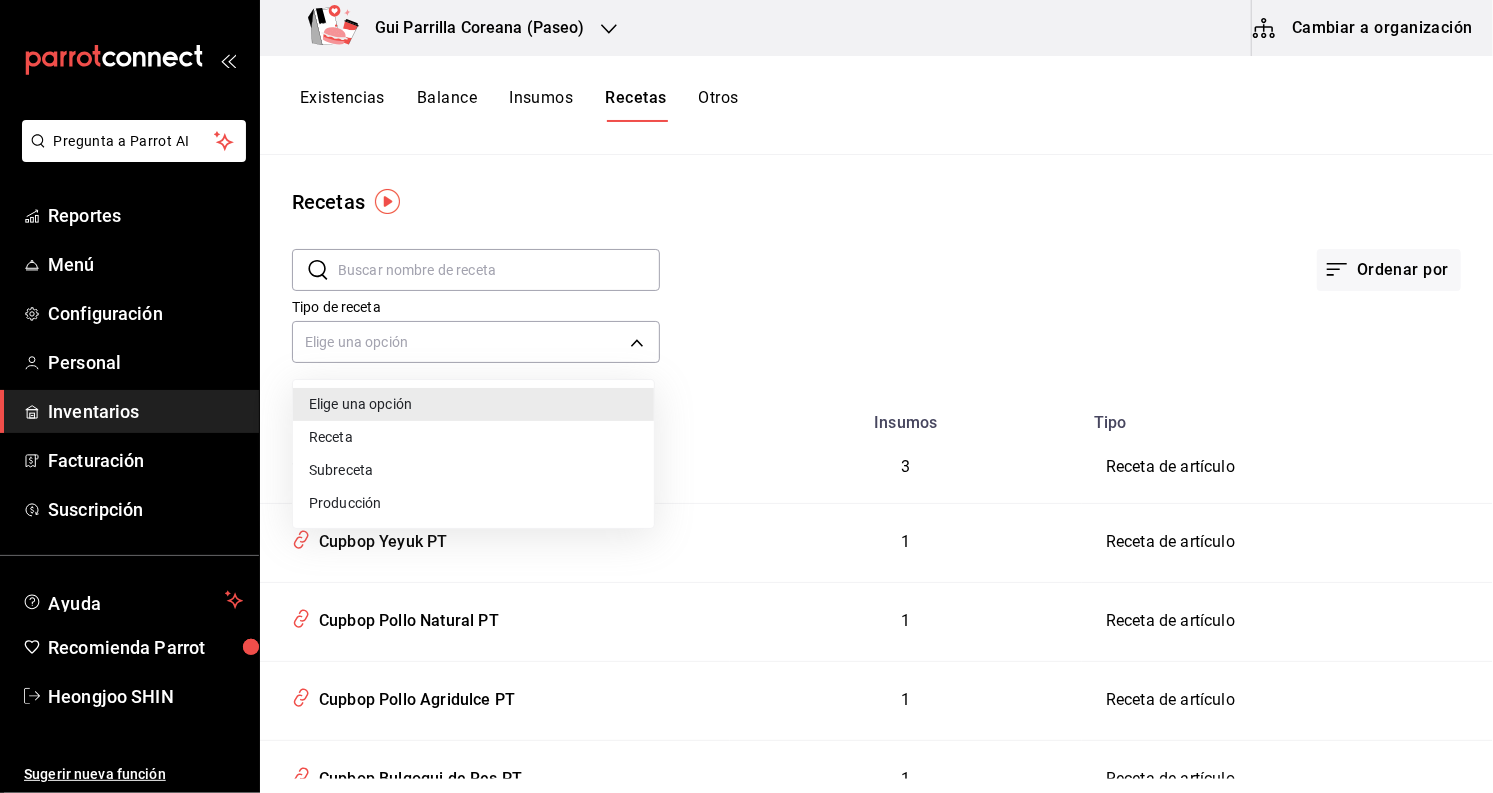 click at bounding box center (746, 396) 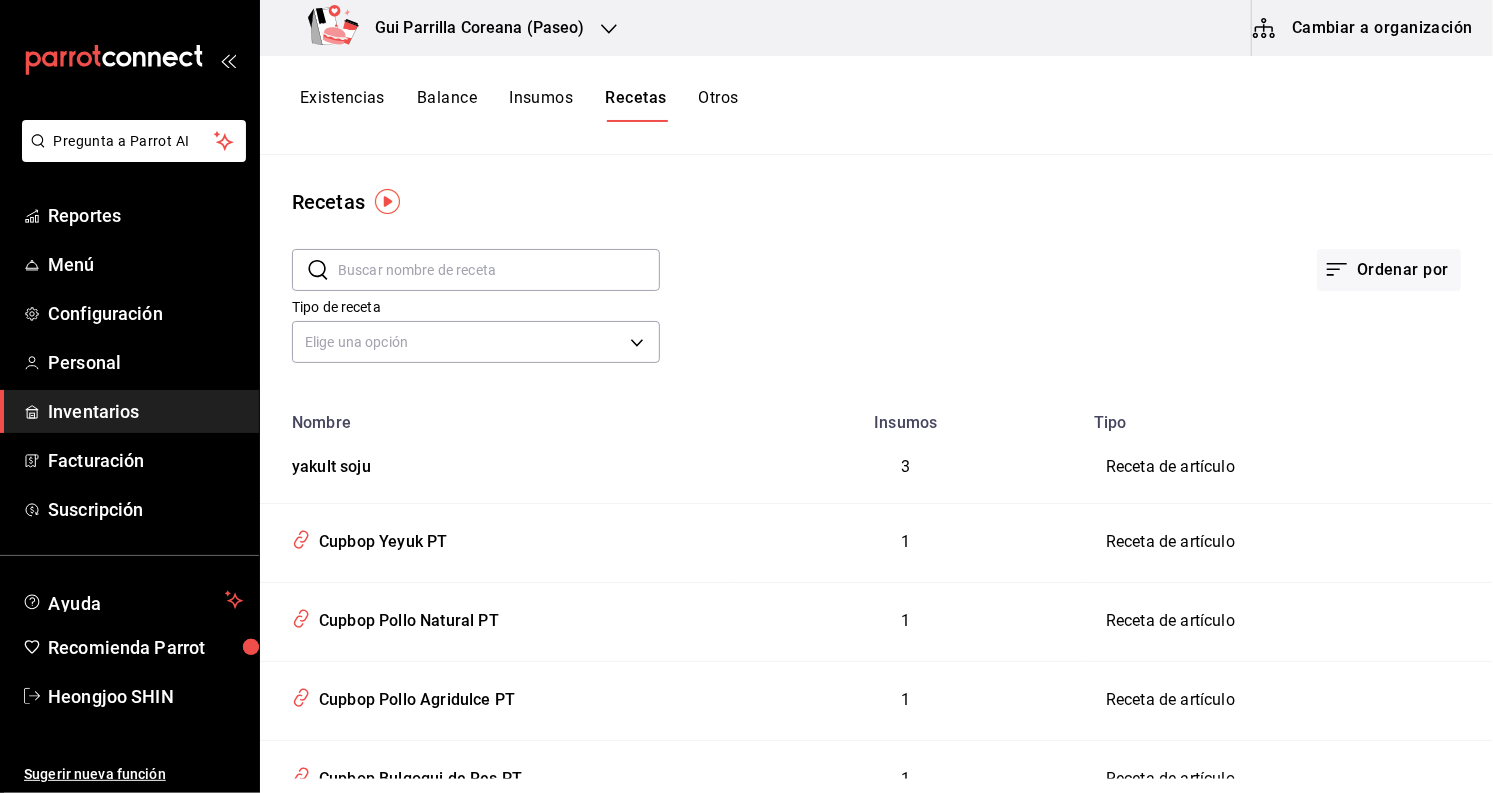 click at bounding box center [499, 270] 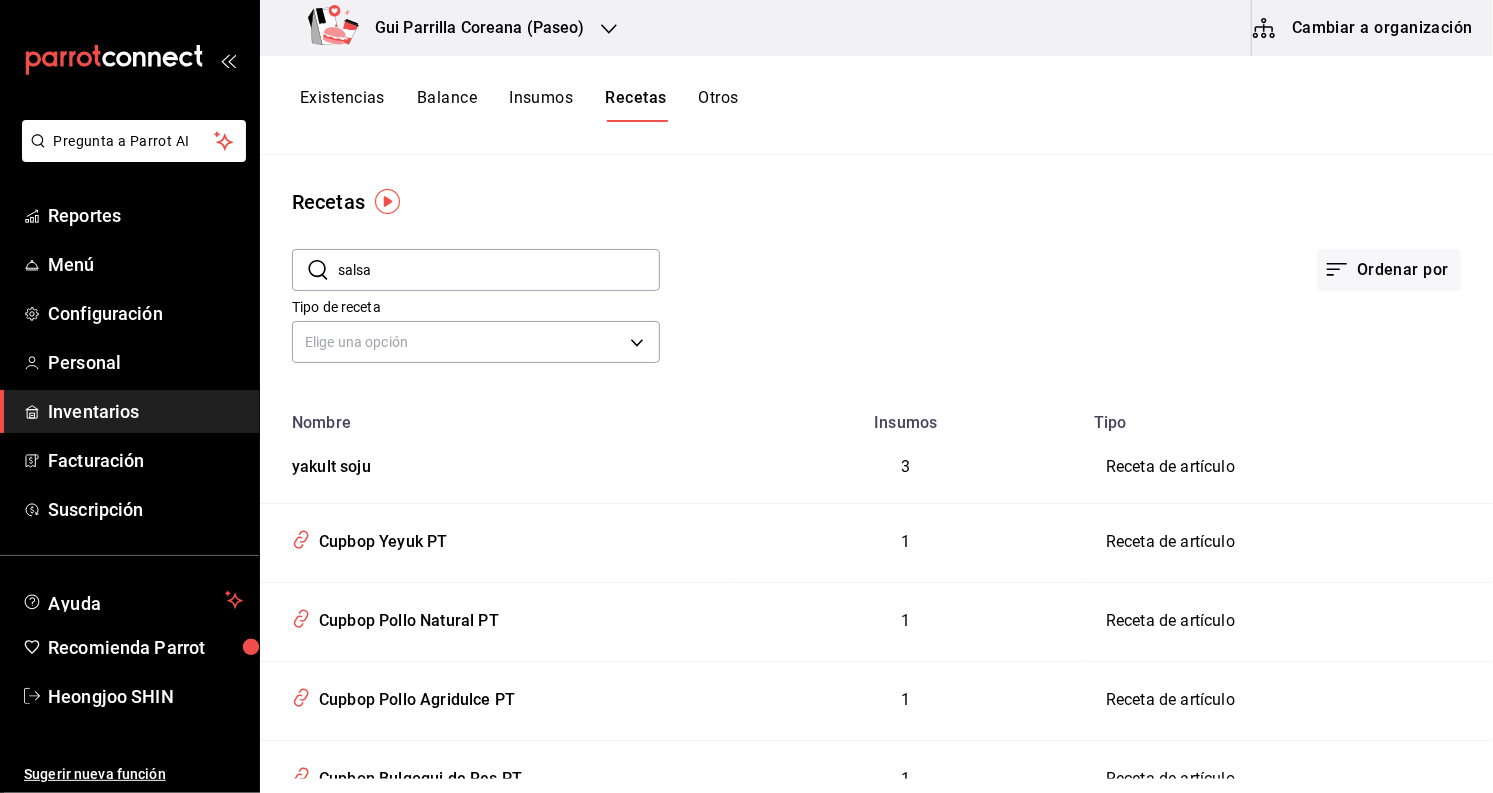 type on "salsa" 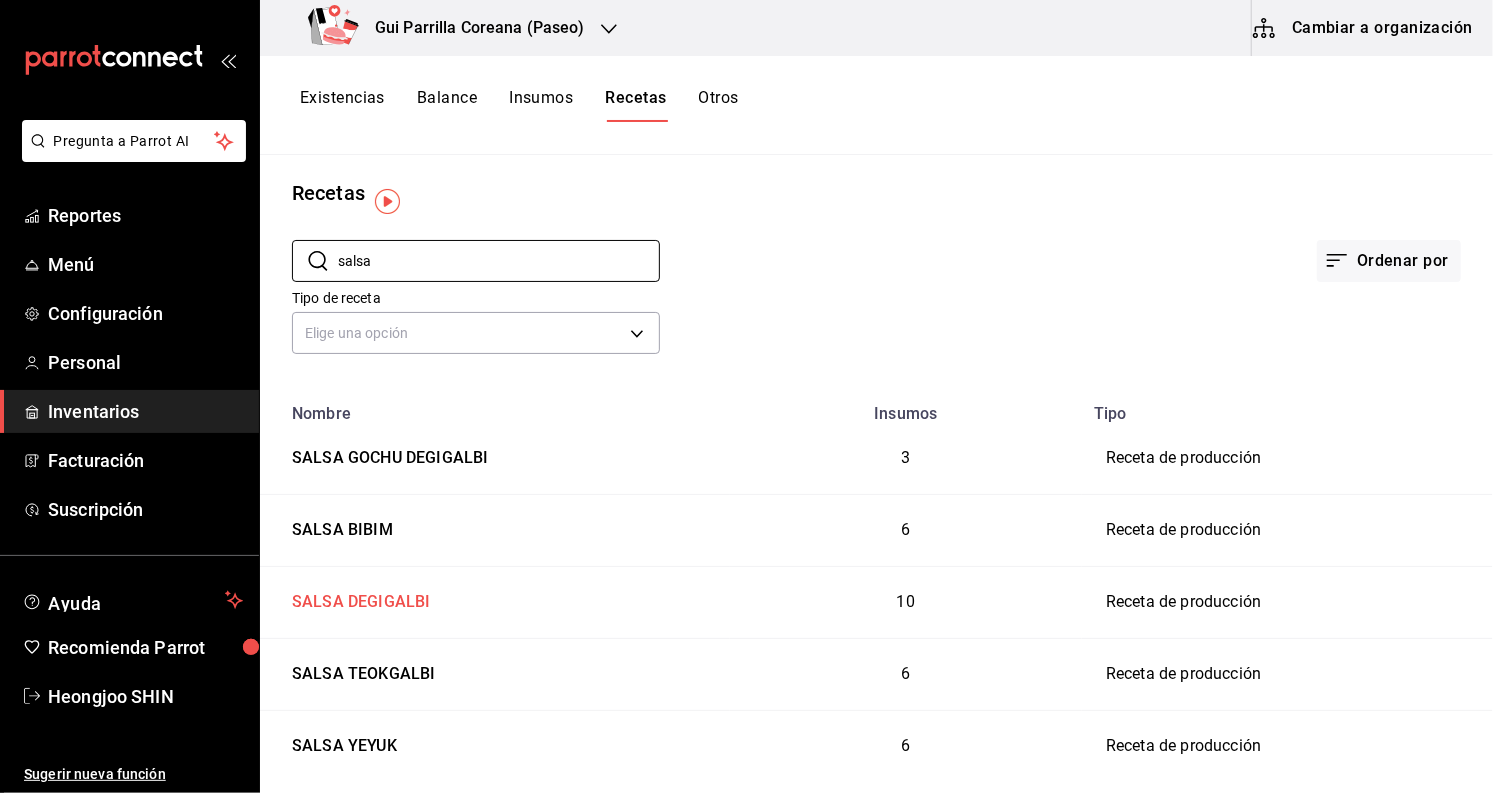 scroll, scrollTop: 0, scrollLeft: 0, axis: both 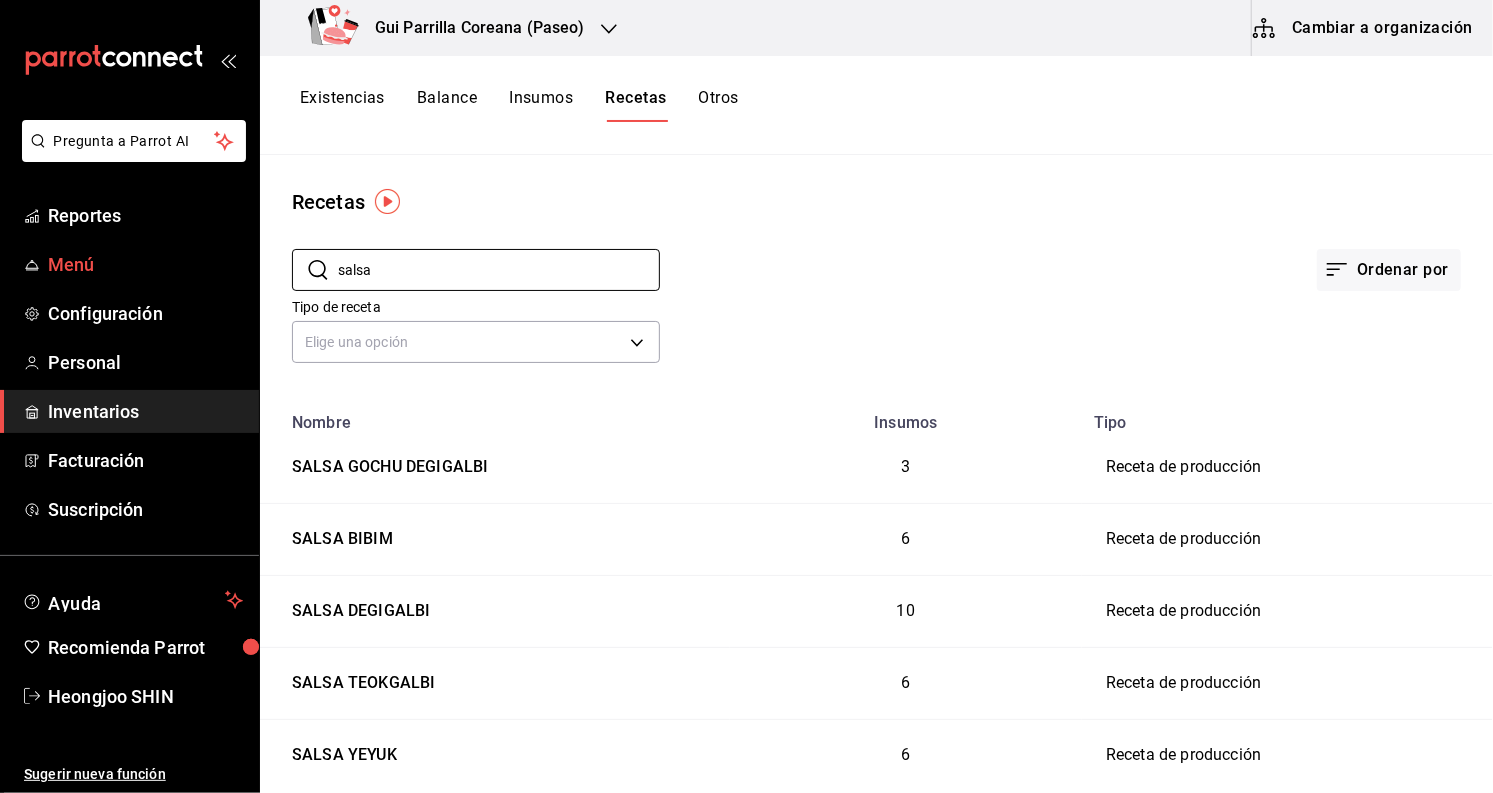 drag, startPoint x: 415, startPoint y: 273, endPoint x: 215, endPoint y: 273, distance: 200 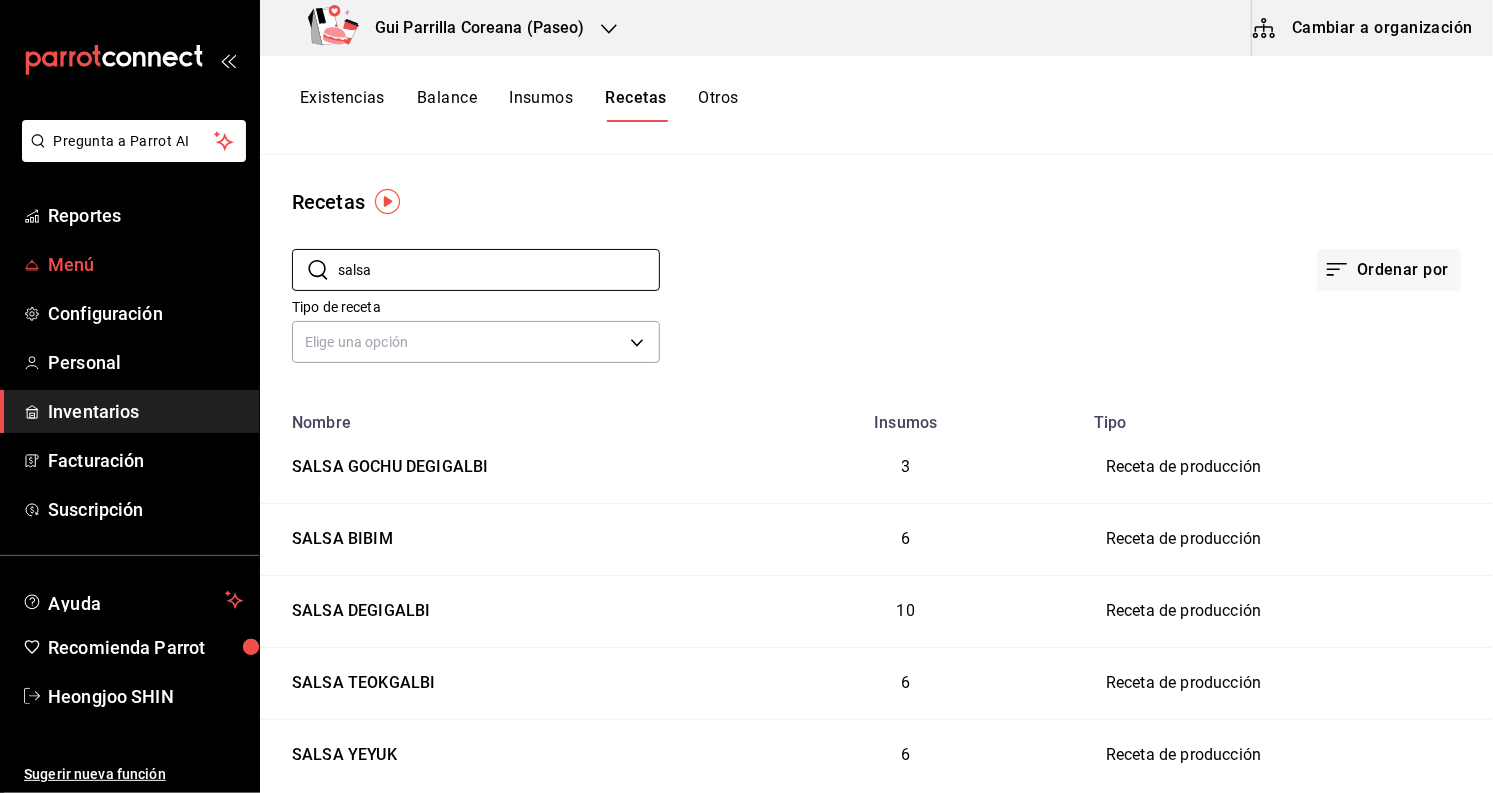 type 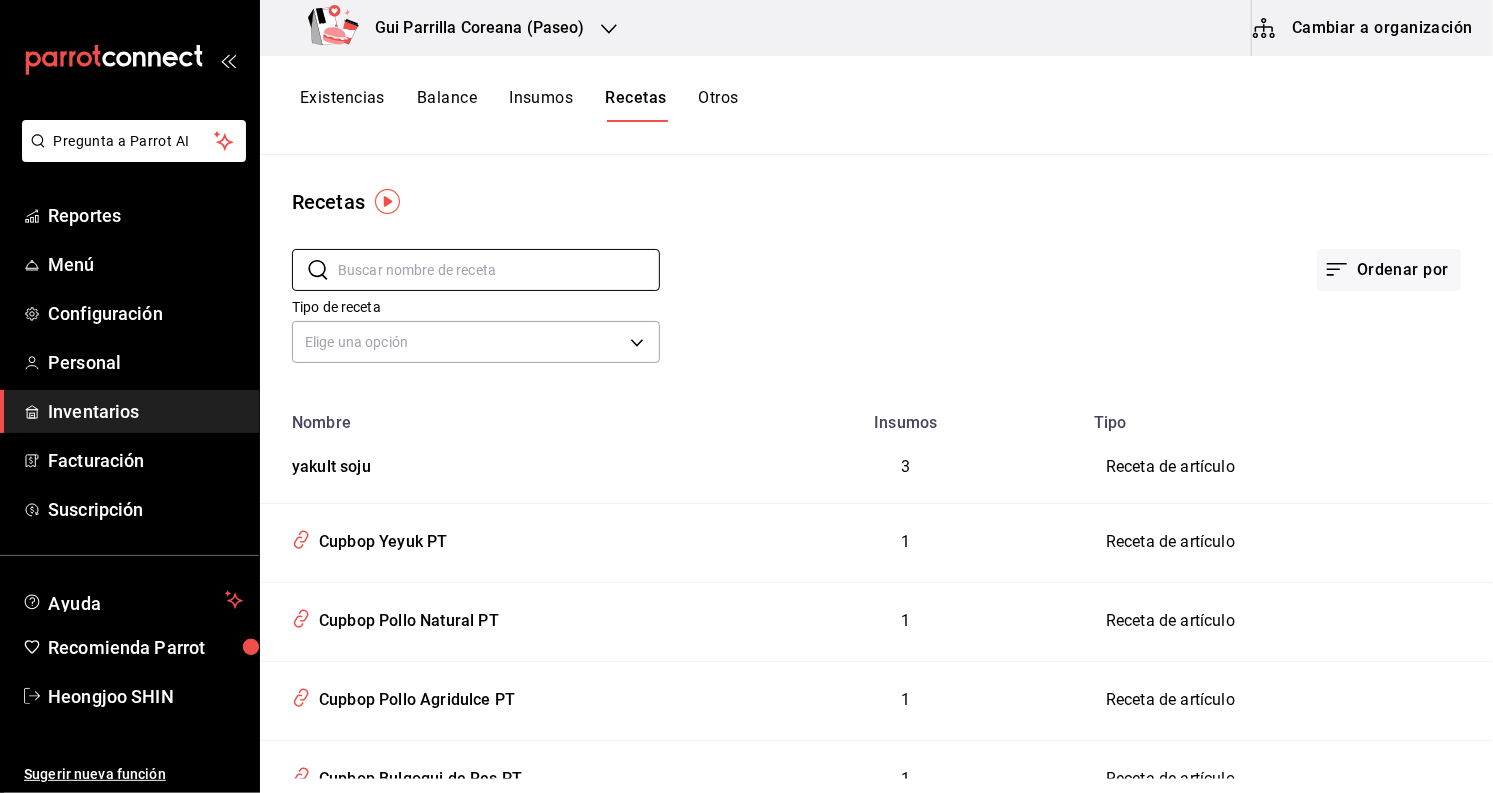 click on "Existencias" at bounding box center [342, 105] 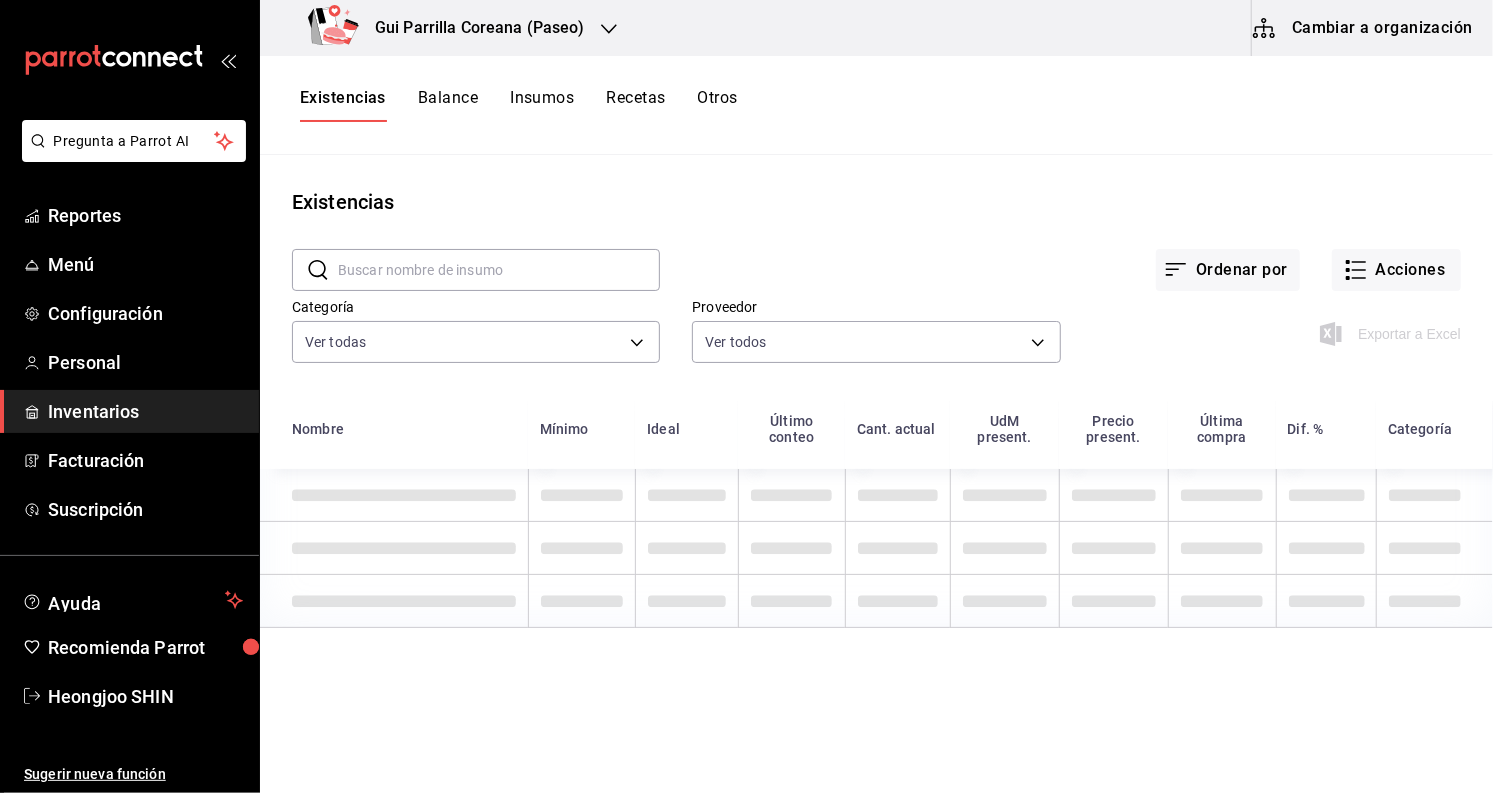 click at bounding box center [499, 270] 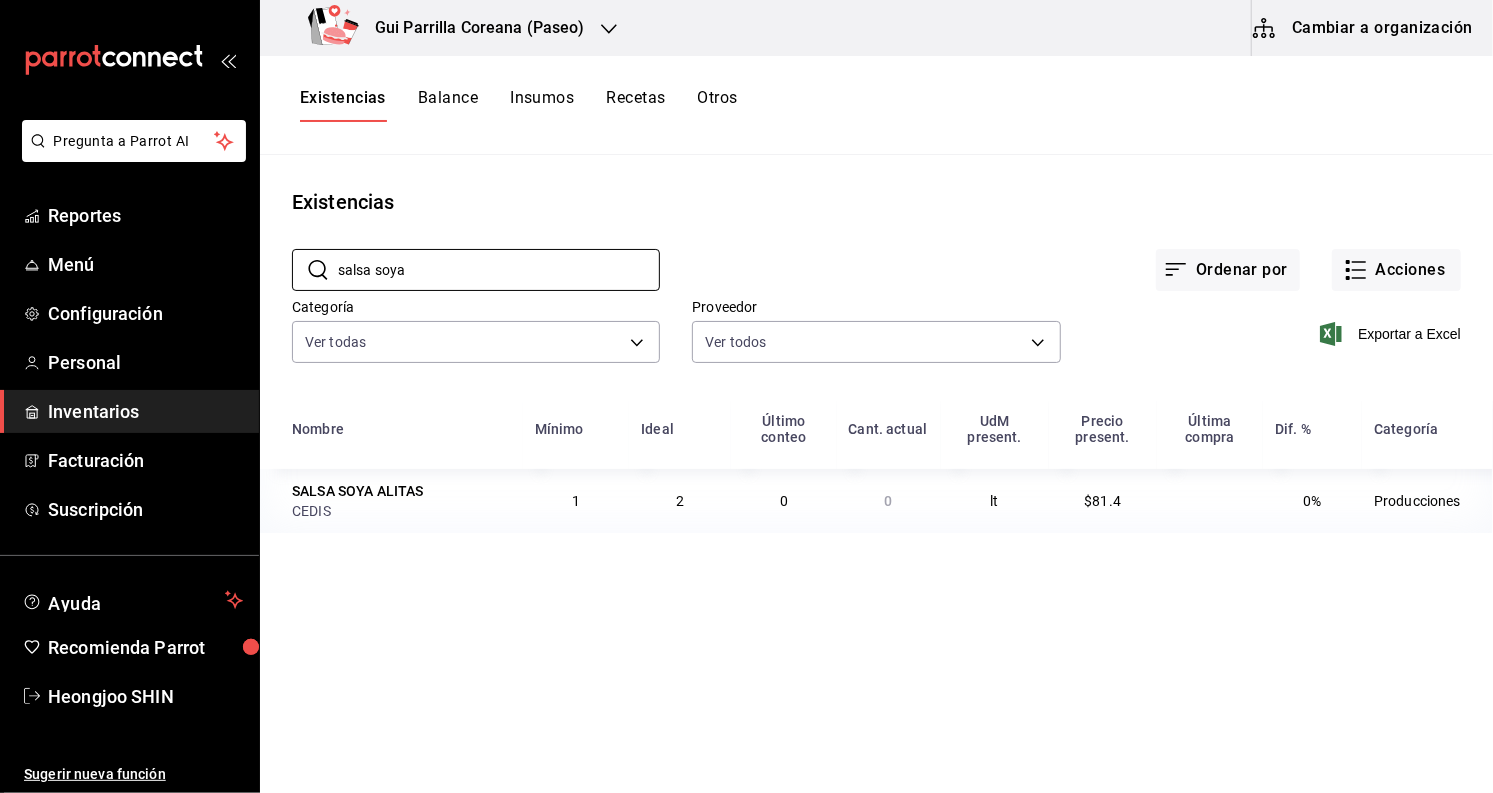 click on "SALSA SOYA ALITAS" at bounding box center (358, 491) 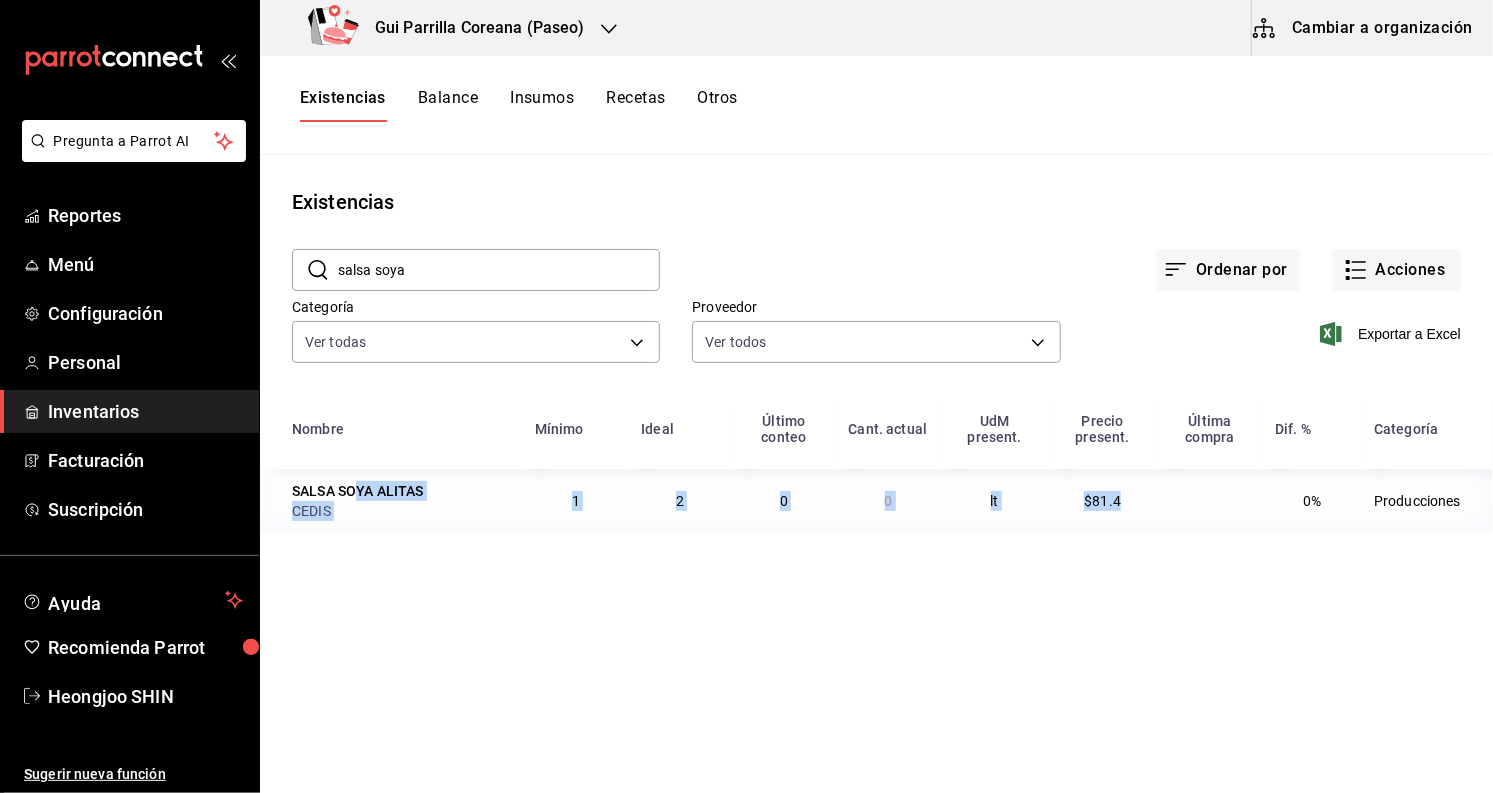 drag, startPoint x: 356, startPoint y: 490, endPoint x: 1168, endPoint y: 508, distance: 812.19946 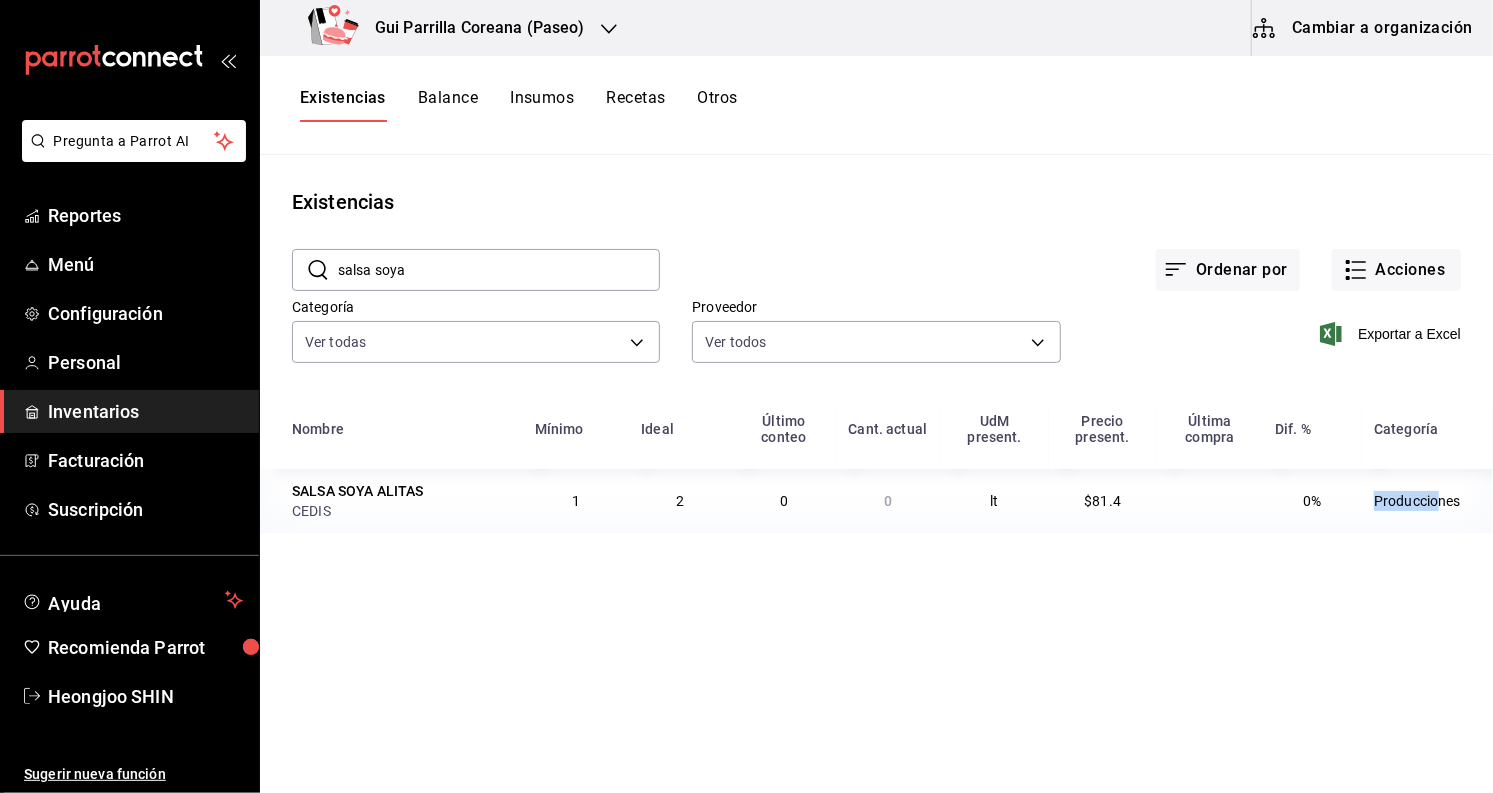drag, startPoint x: 1434, startPoint y: 496, endPoint x: 1343, endPoint y: 504, distance: 91.350975 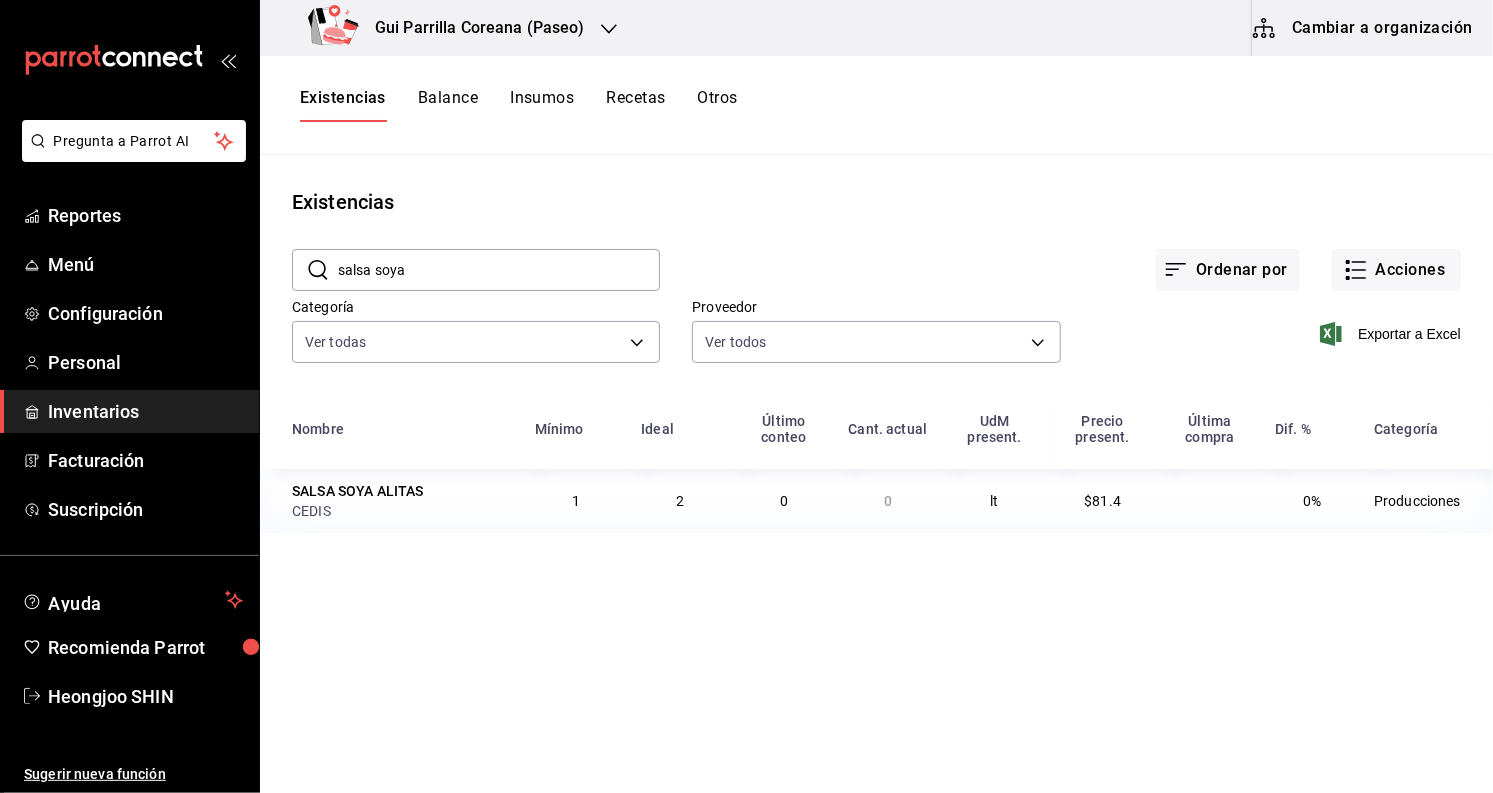 drag, startPoint x: 456, startPoint y: 283, endPoint x: 376, endPoint y: 281, distance: 80.024994 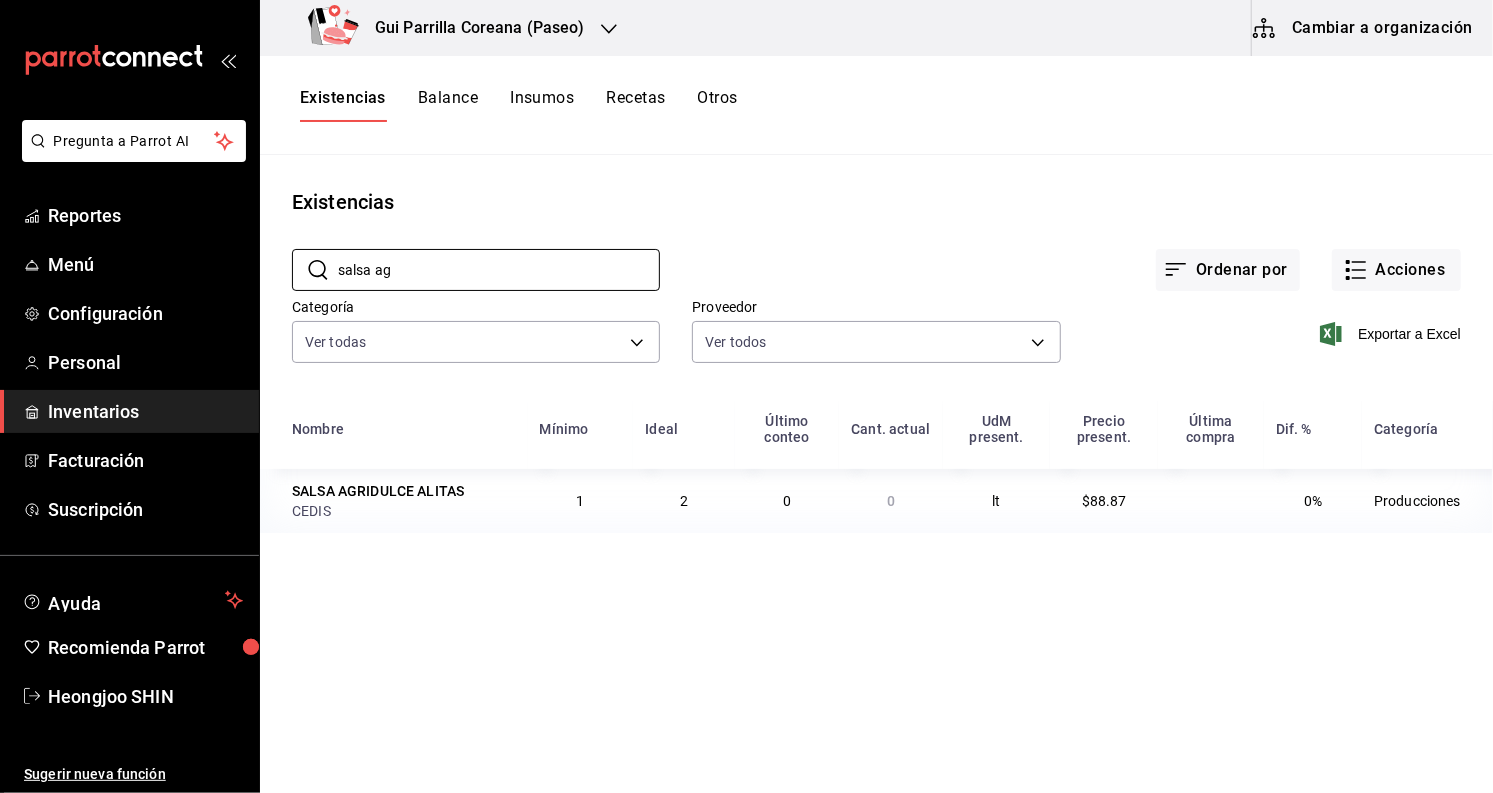 type on "salsa ag" 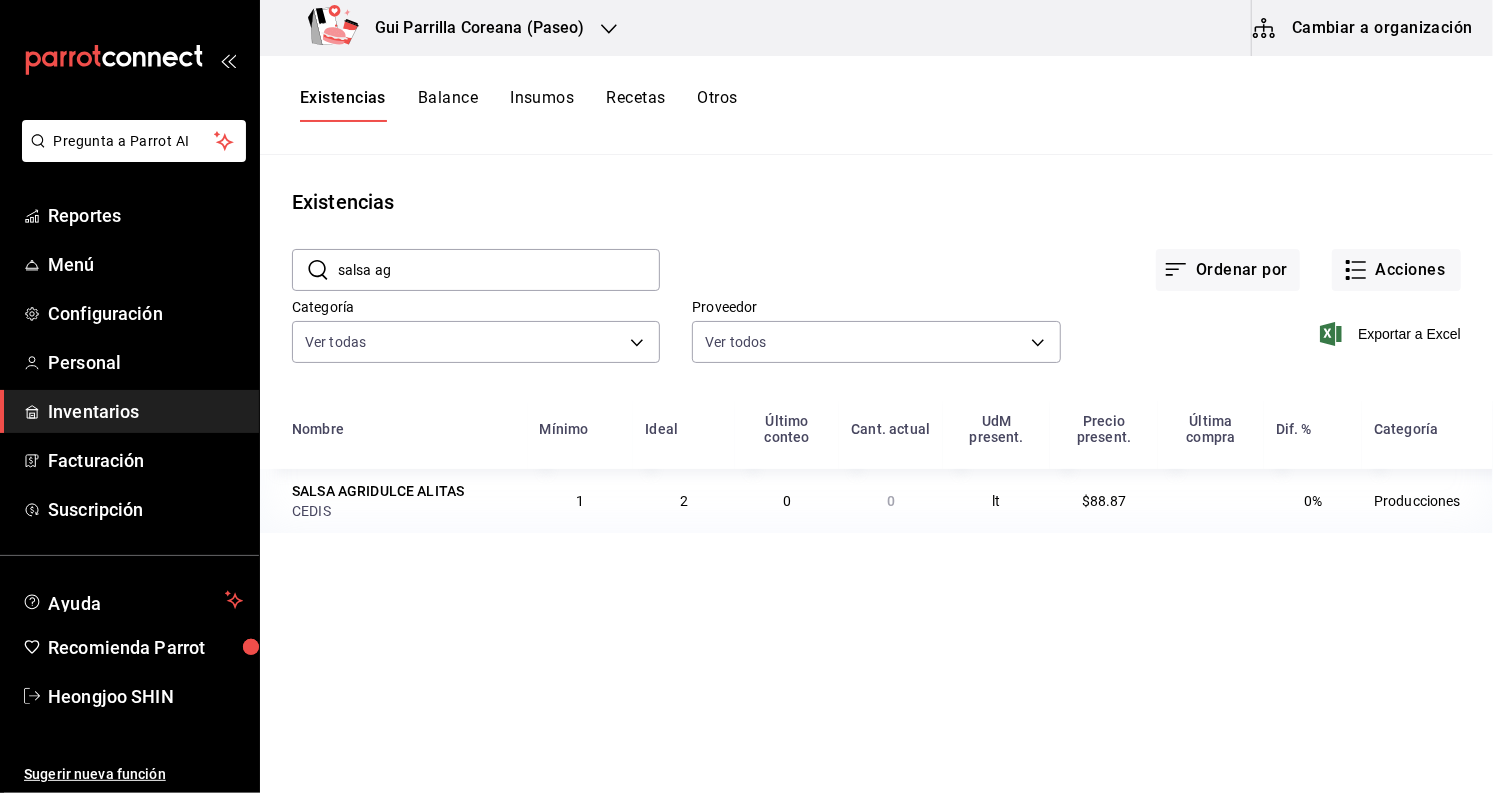 click on "SALSA AGRIDULCE ALITAS" at bounding box center (378, 491) 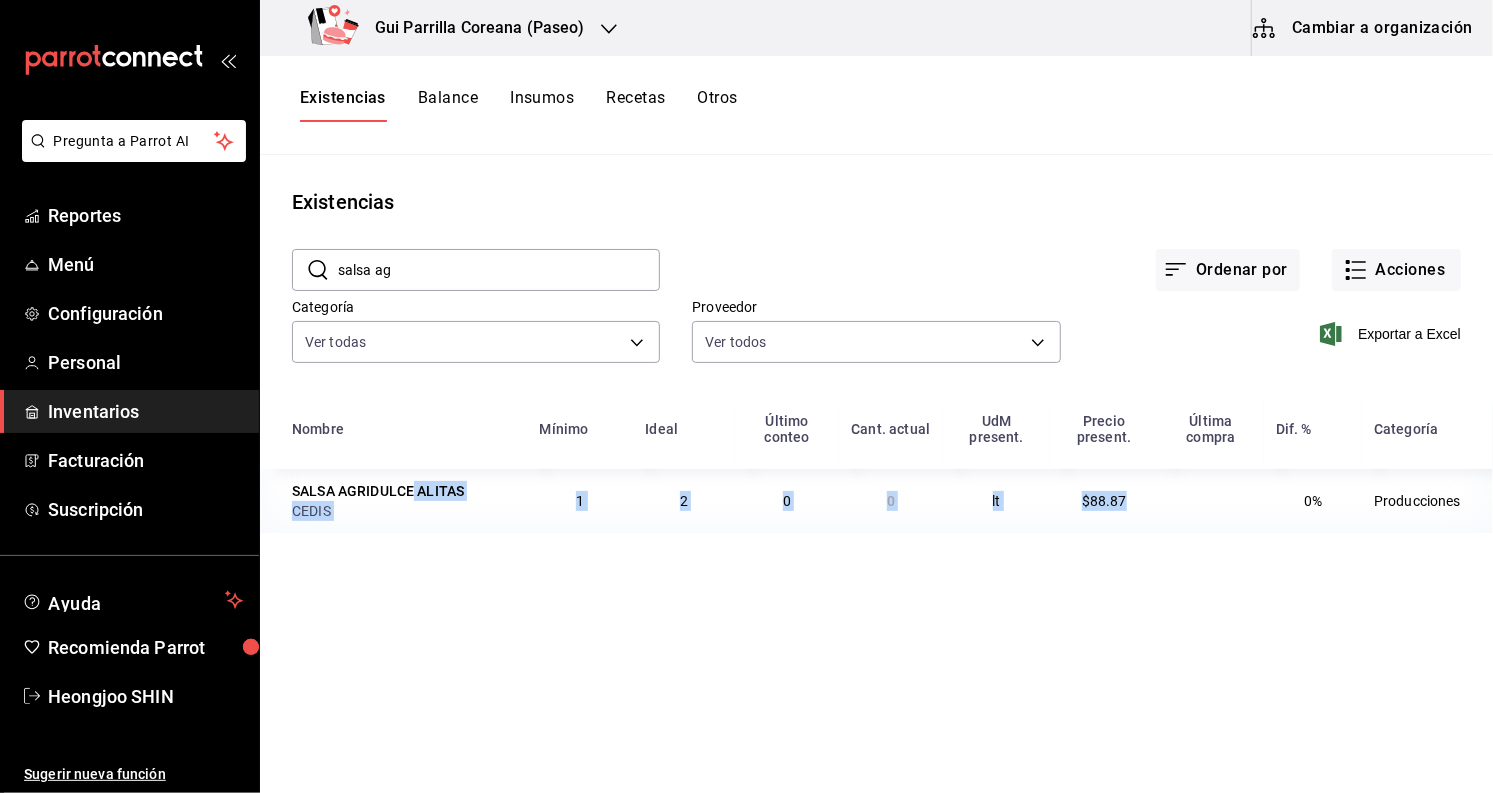 drag, startPoint x: 1127, startPoint y: 508, endPoint x: 408, endPoint y: 495, distance: 719.1175 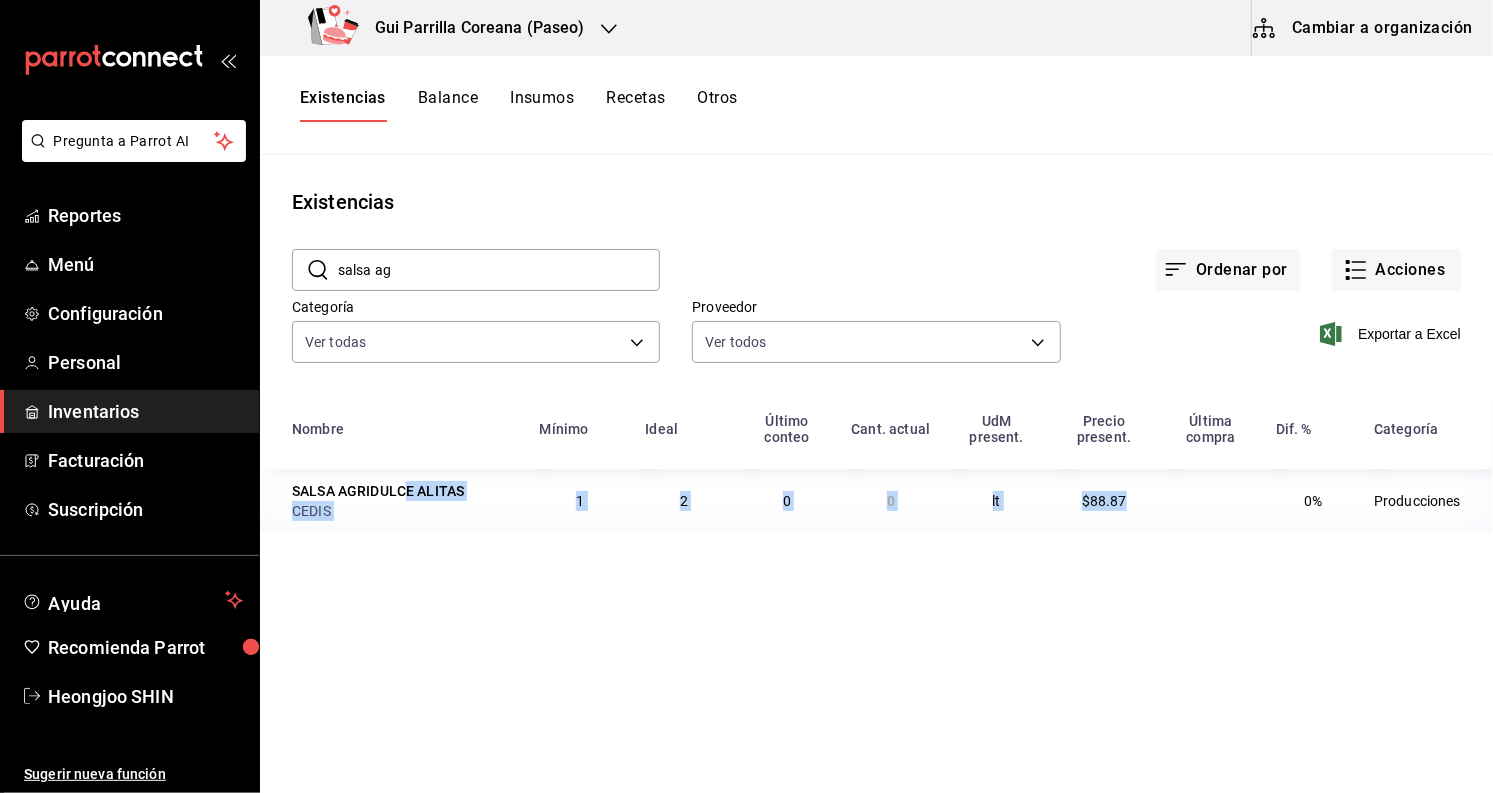 click on "SALSA AGRIDULCE ALITAS" at bounding box center [378, 491] 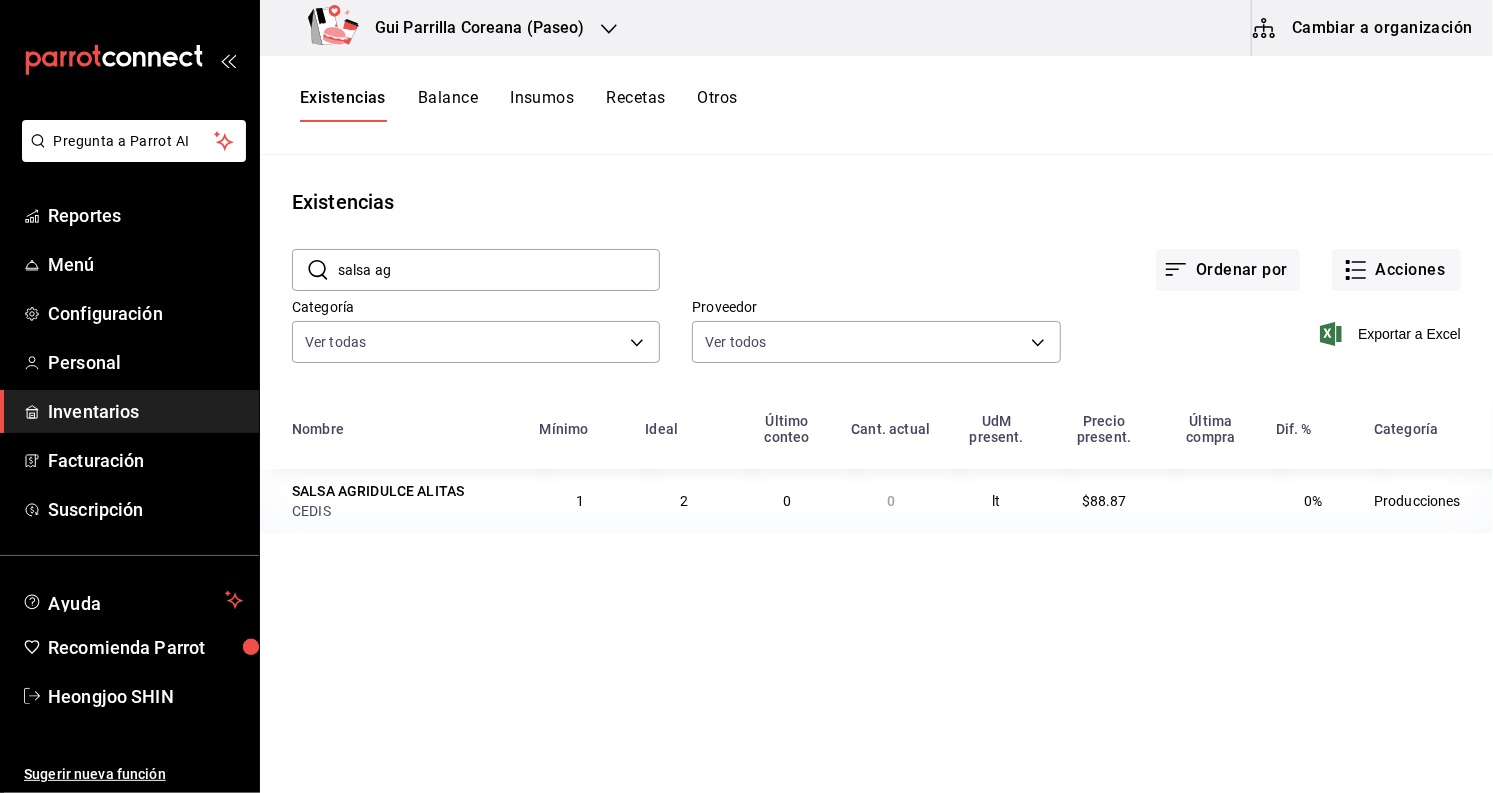 click on "Recetas" at bounding box center [635, 105] 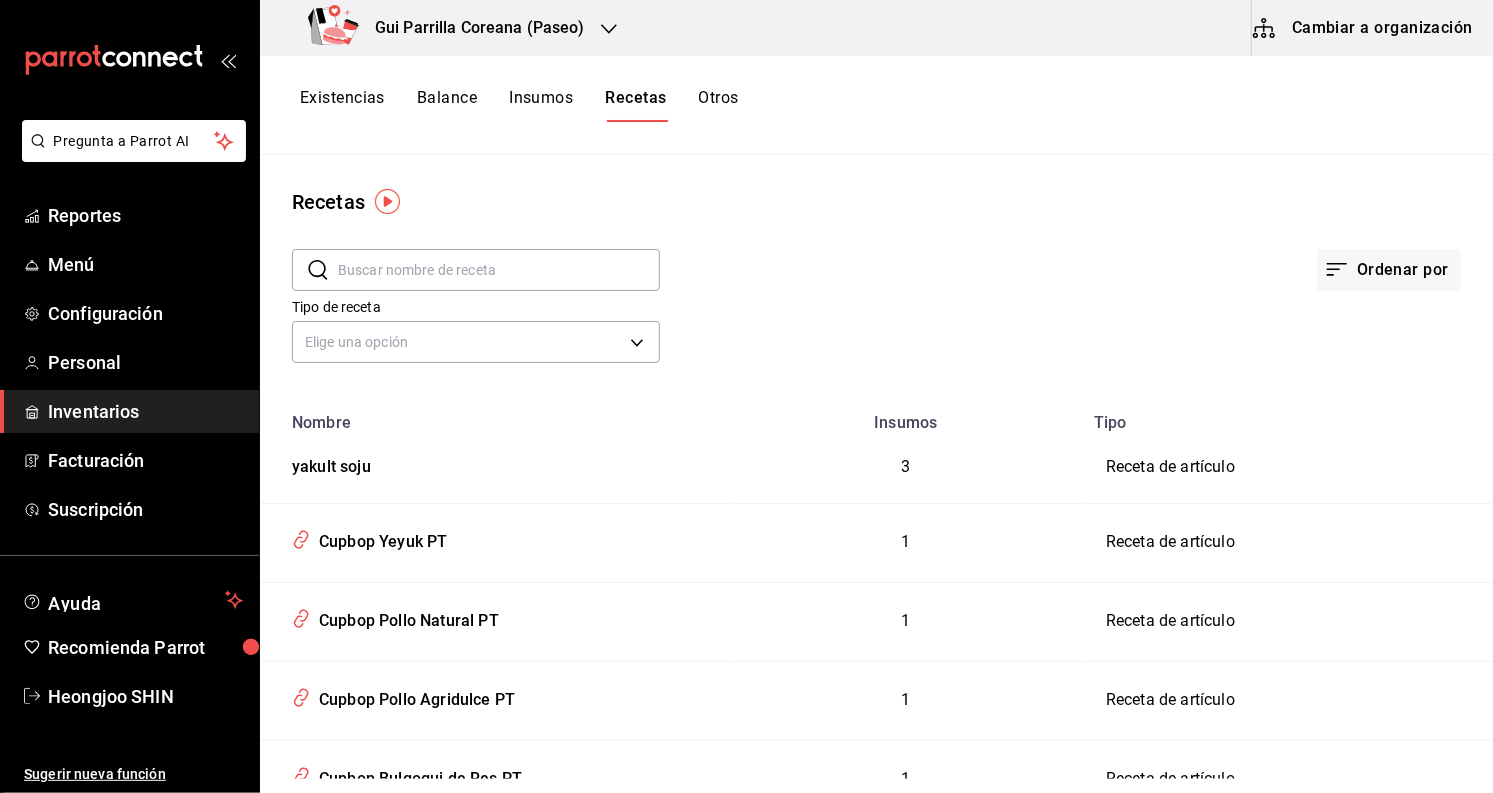 click on "Insumos" at bounding box center [541, 105] 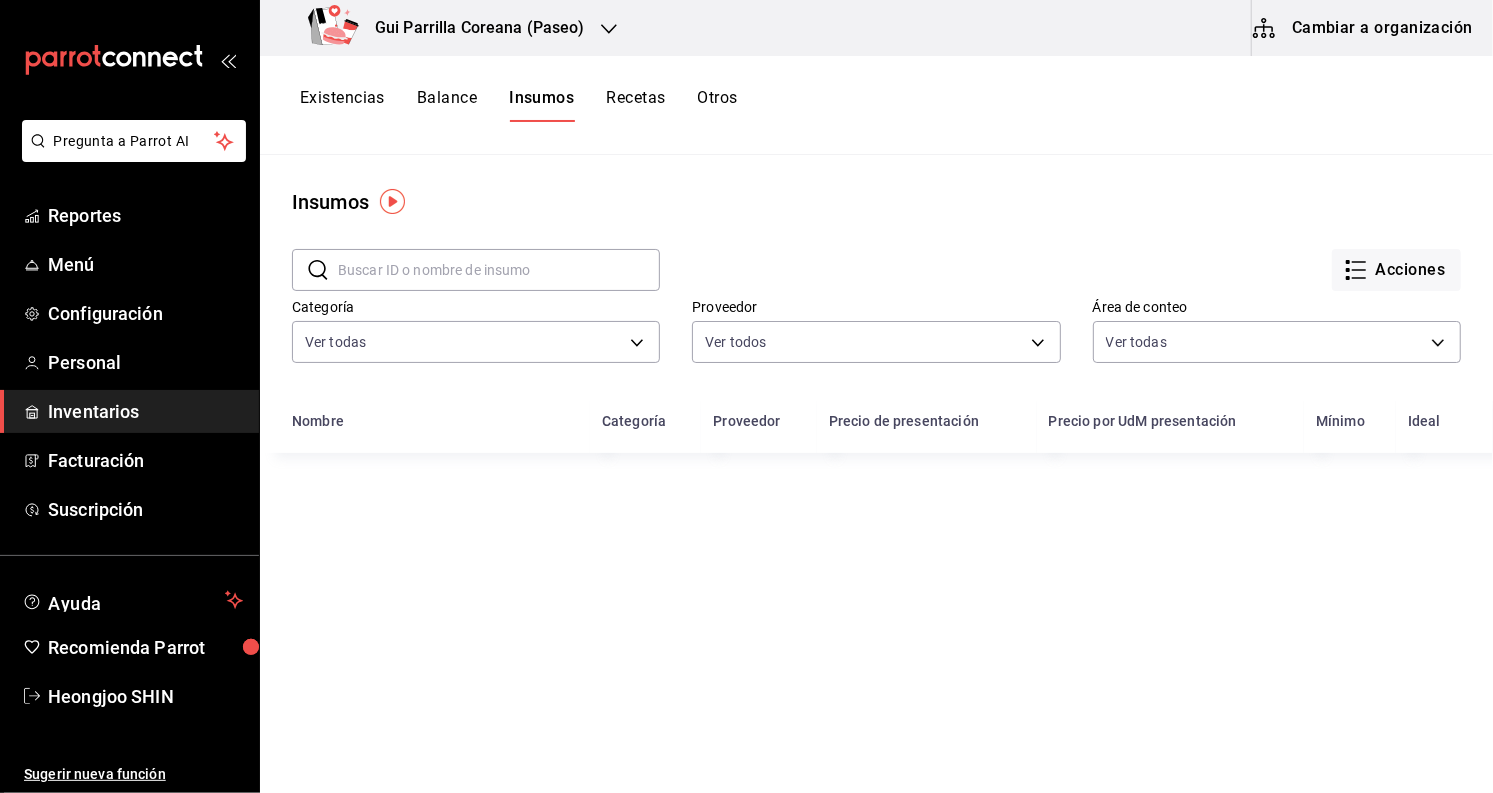 click at bounding box center (499, 270) 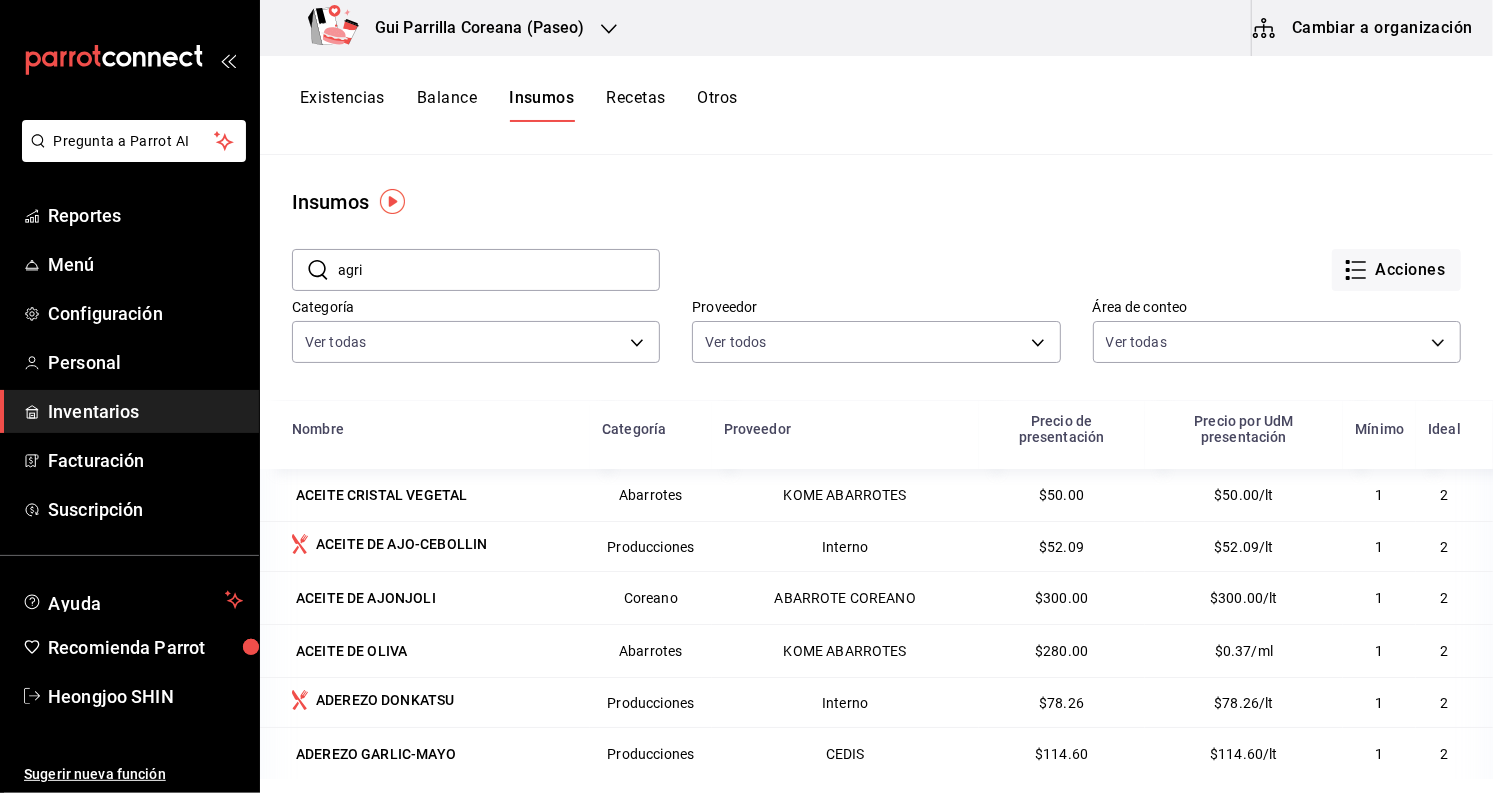 type on "agrid" 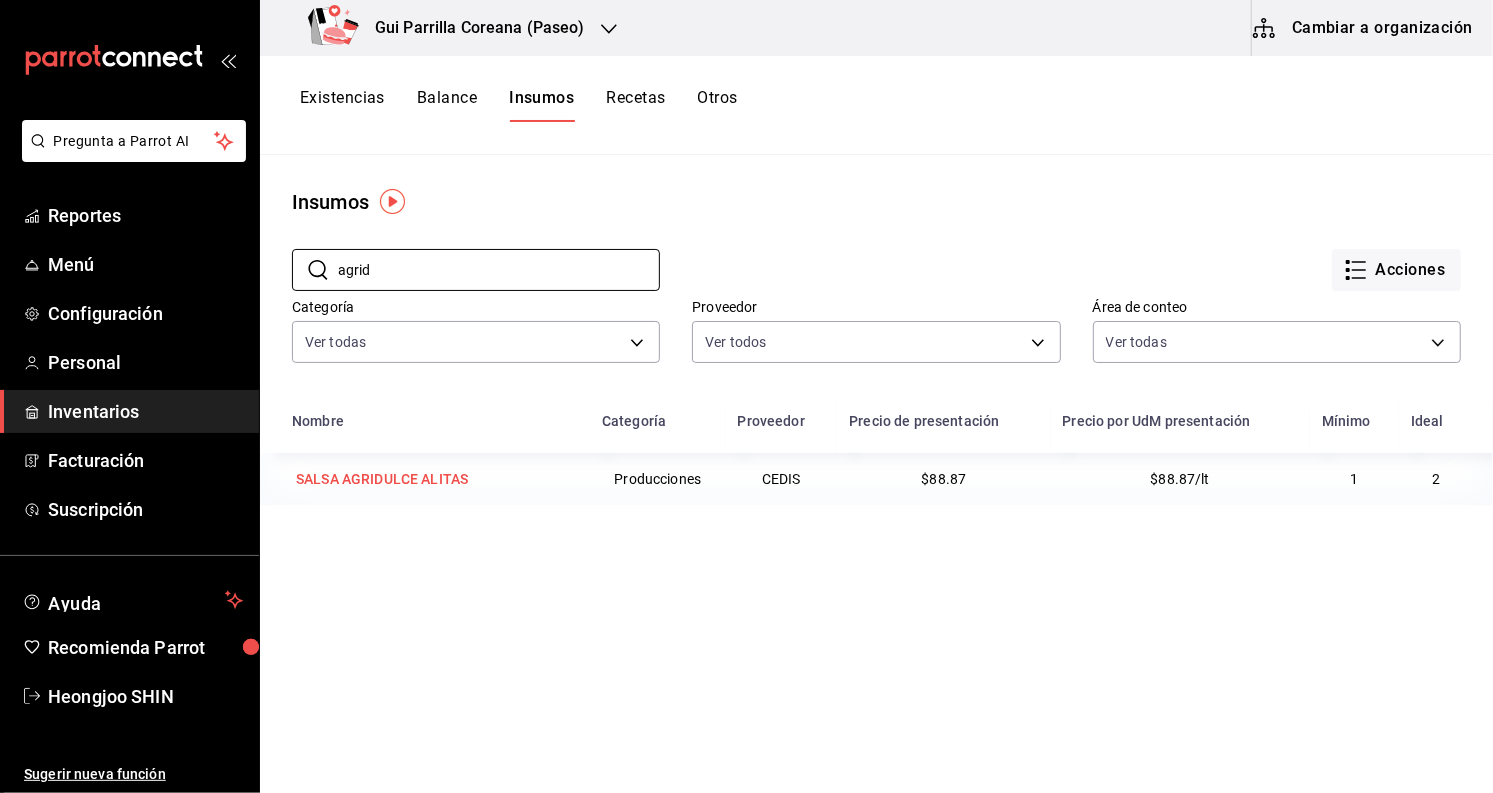 click on "SALSA AGRIDULCE ALITAS" at bounding box center [382, 479] 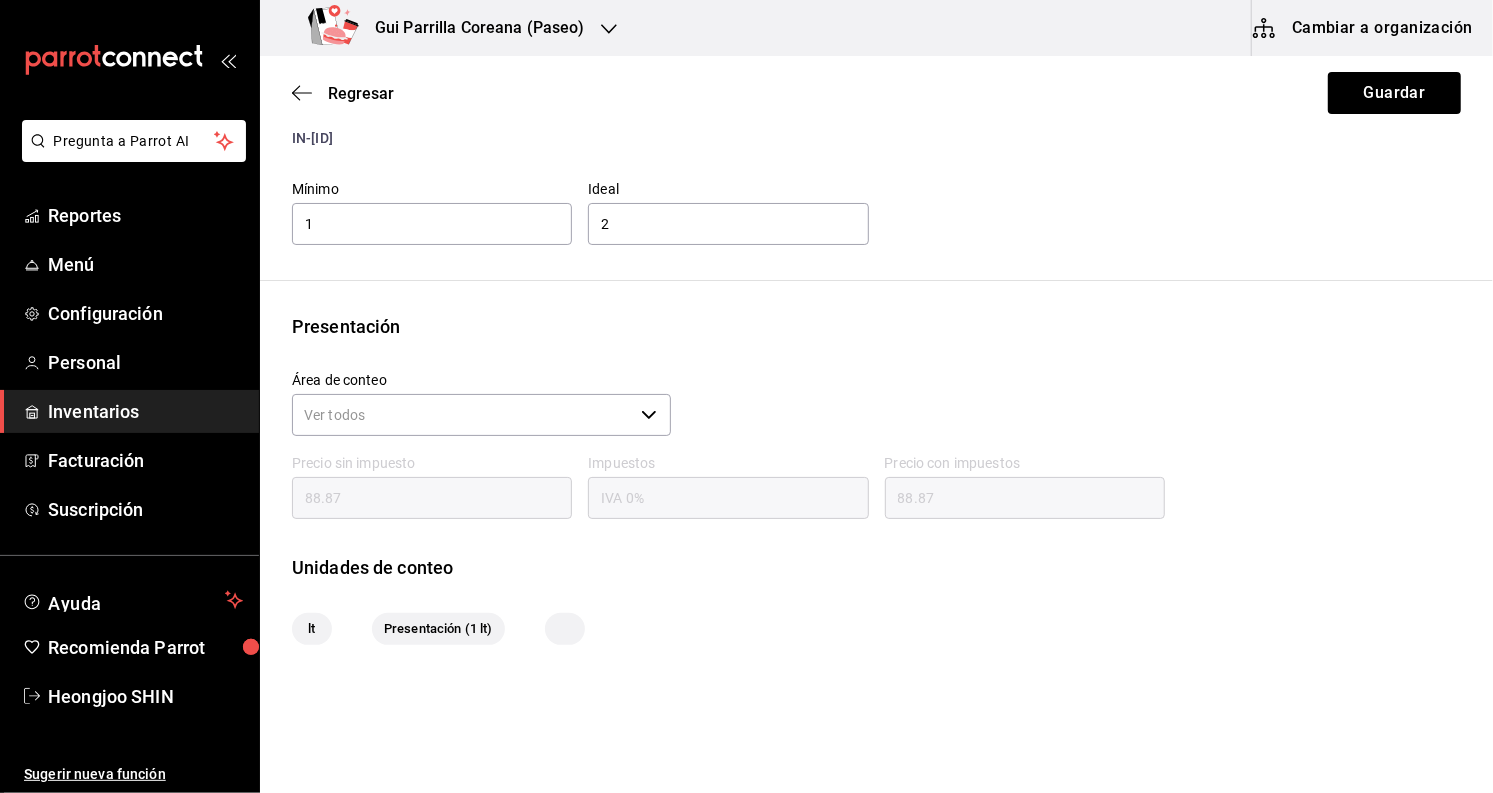 scroll, scrollTop: 0, scrollLeft: 0, axis: both 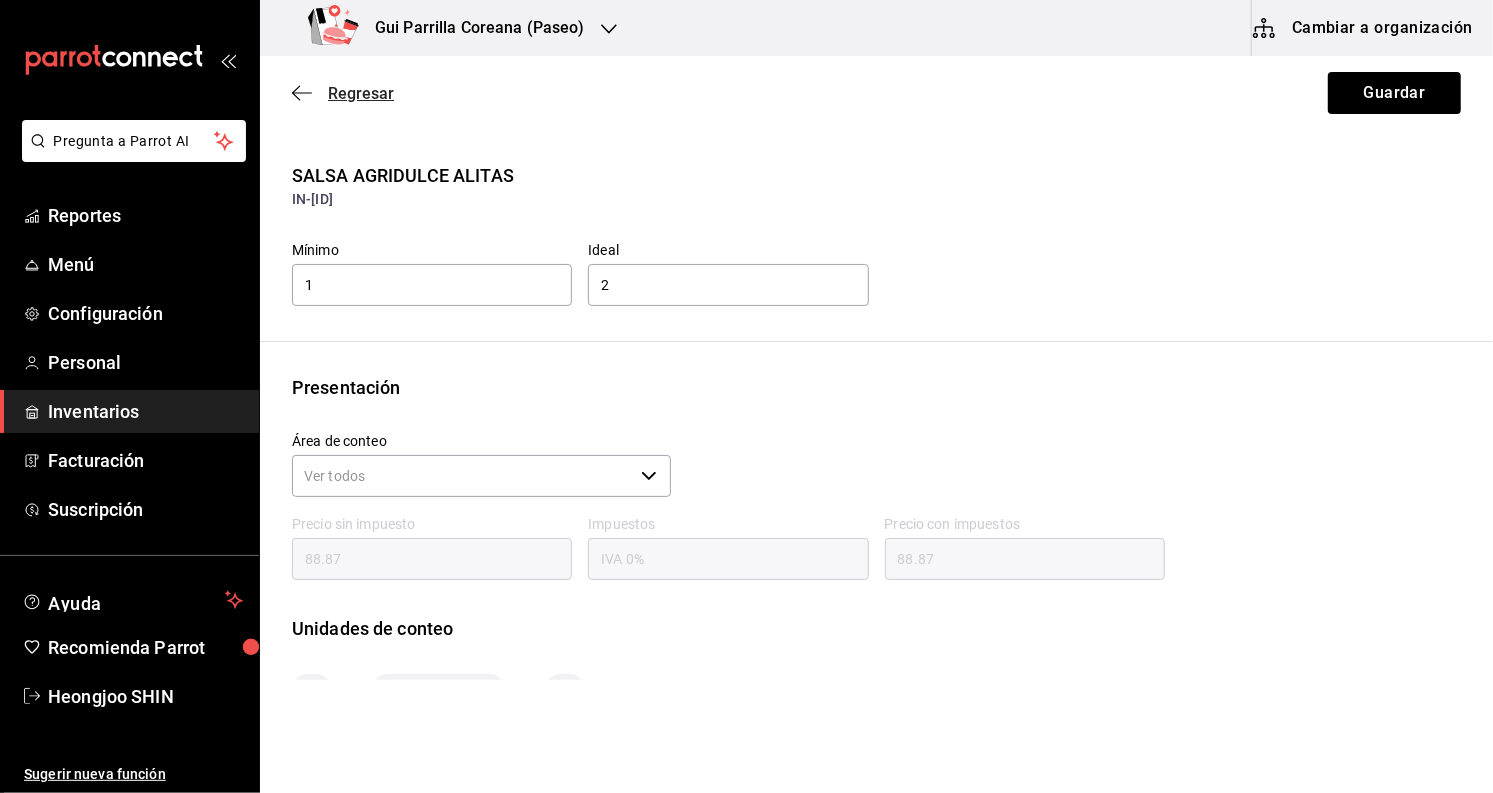 click on "Regresar" at bounding box center [361, 93] 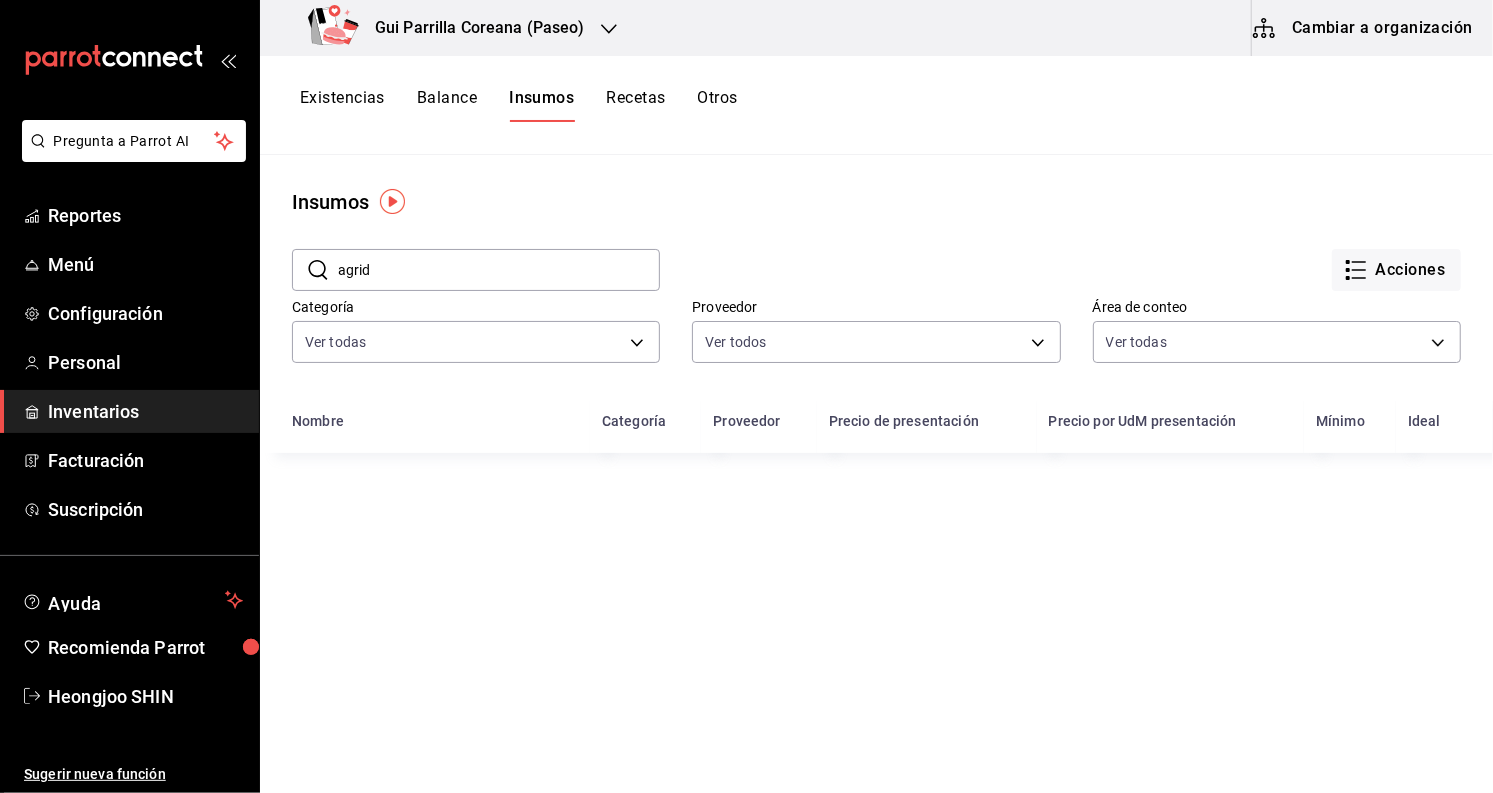 click on "Cambiar a organización" at bounding box center (1364, 28) 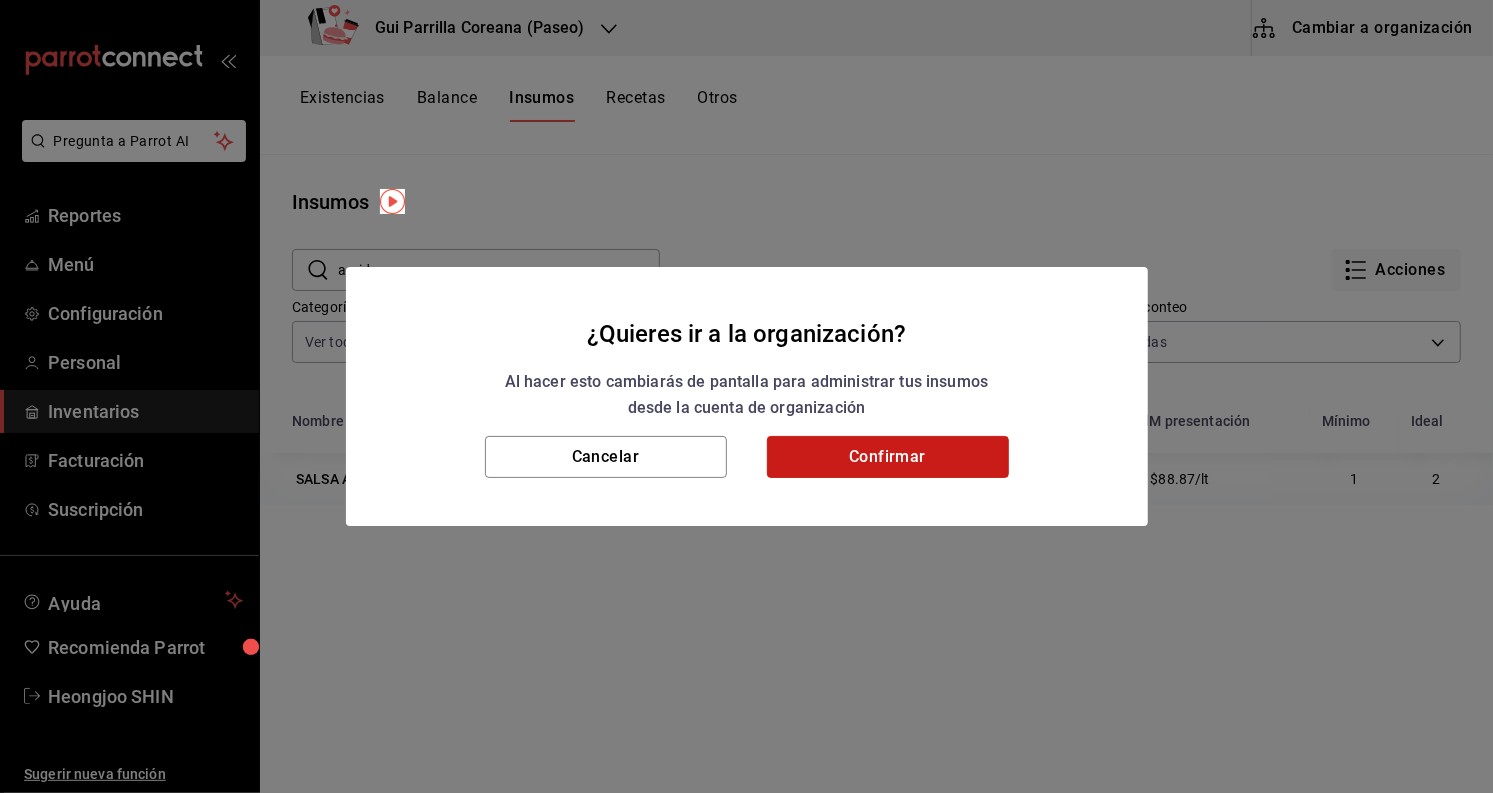 click on "Confirmar" at bounding box center (888, 457) 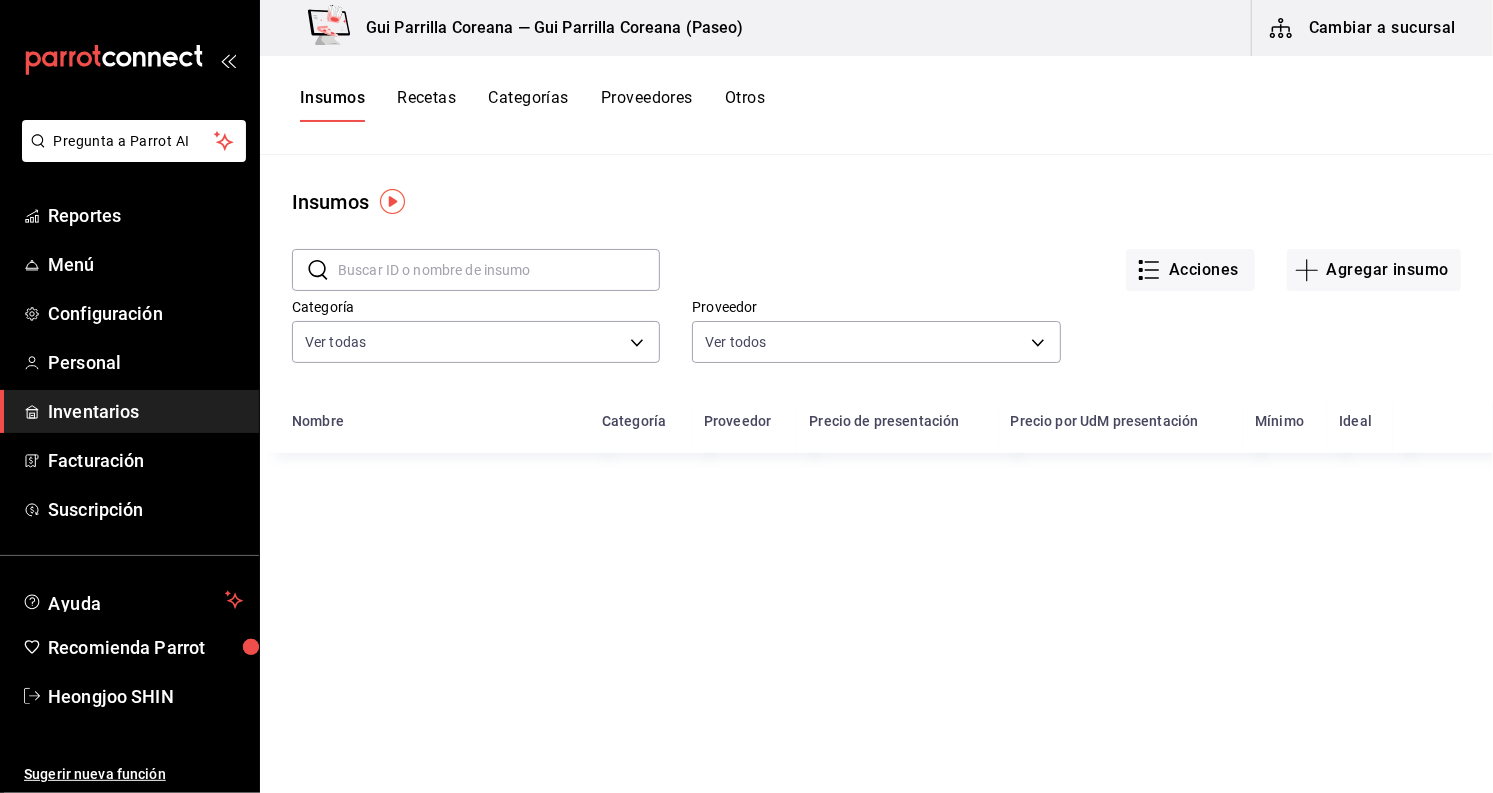 click at bounding box center (499, 270) 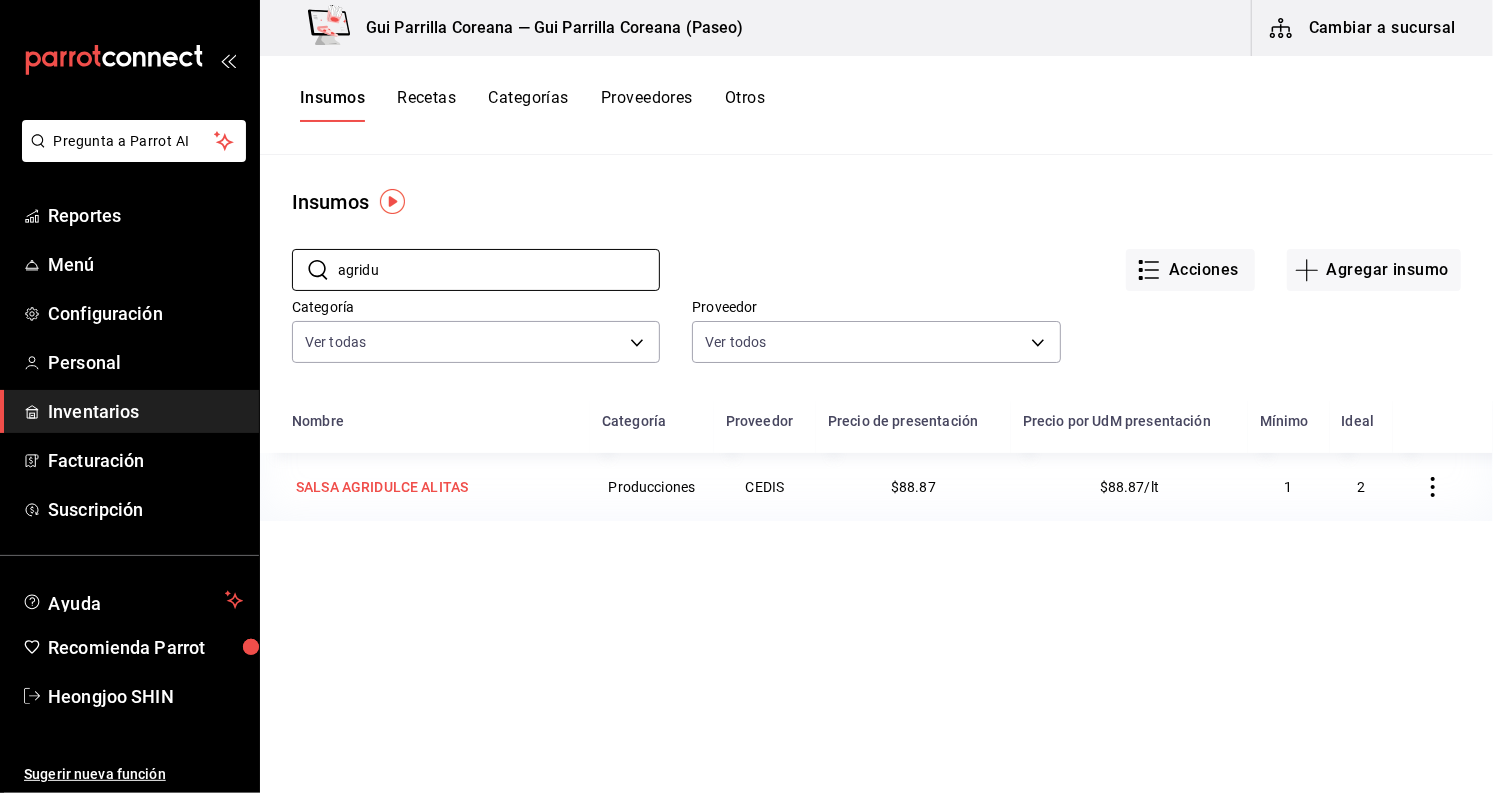 type on "agridu" 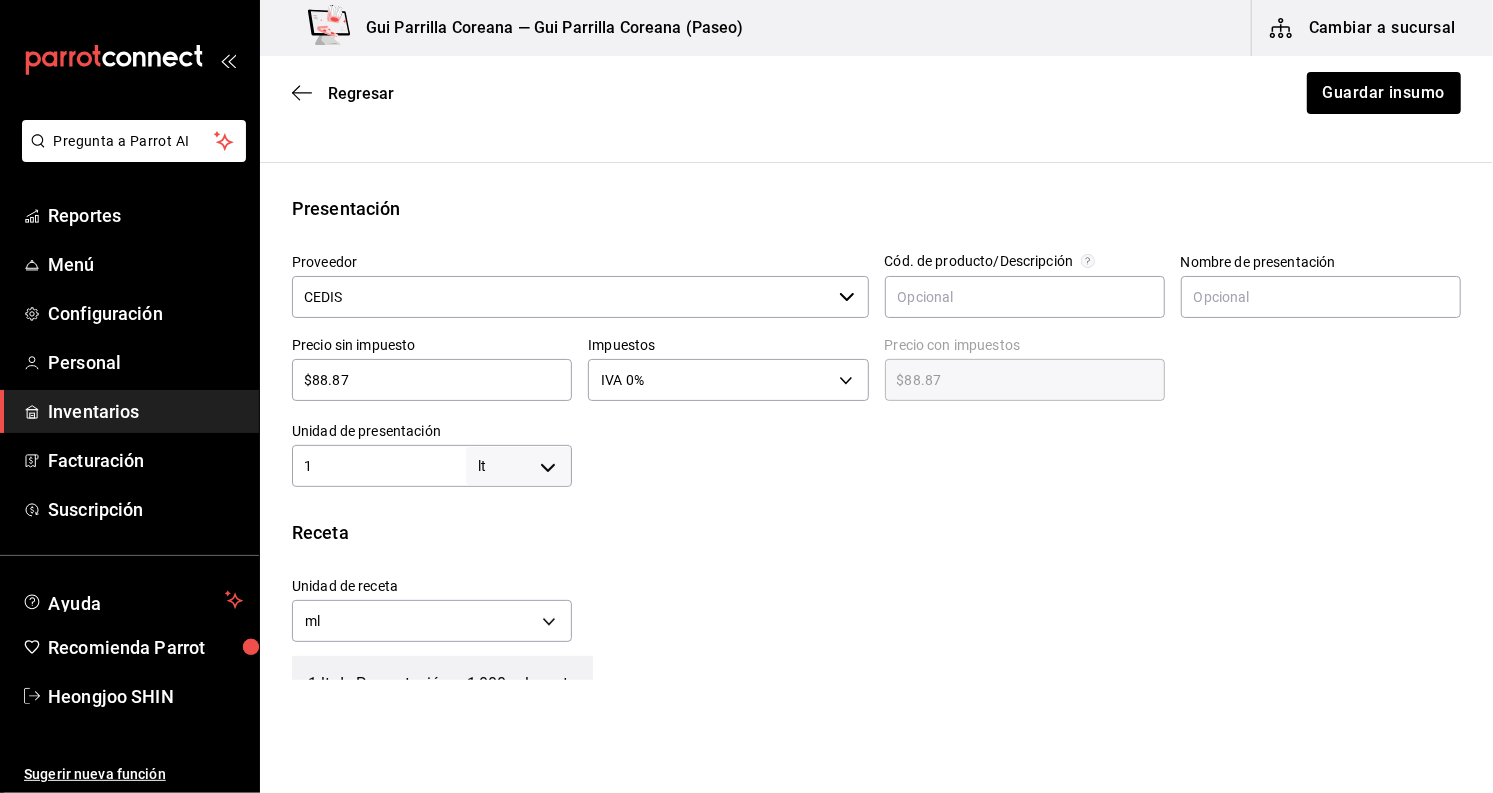 scroll, scrollTop: 0, scrollLeft: 0, axis: both 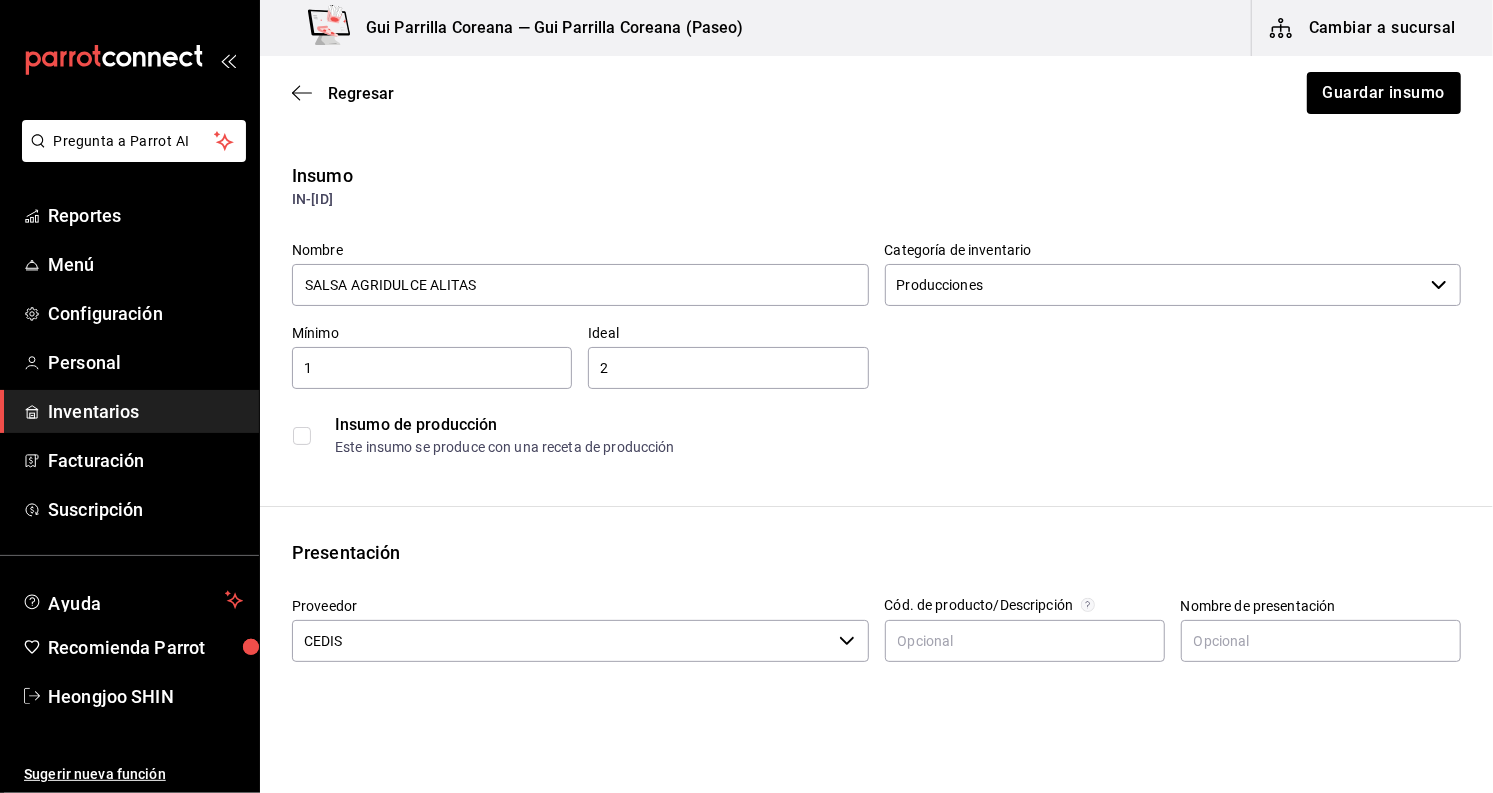 click on "Regresar Guardar insumo" at bounding box center [876, 93] 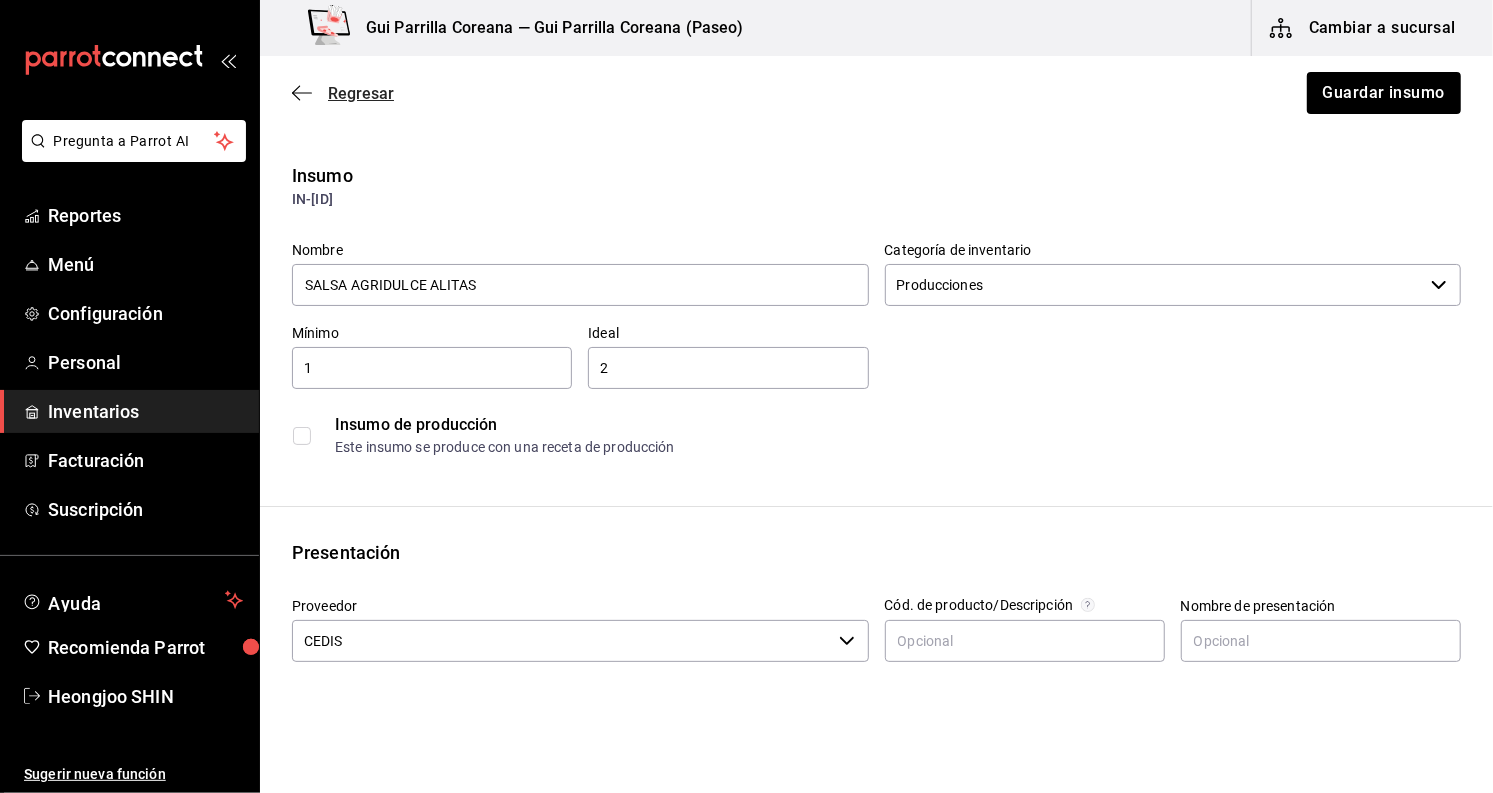 click 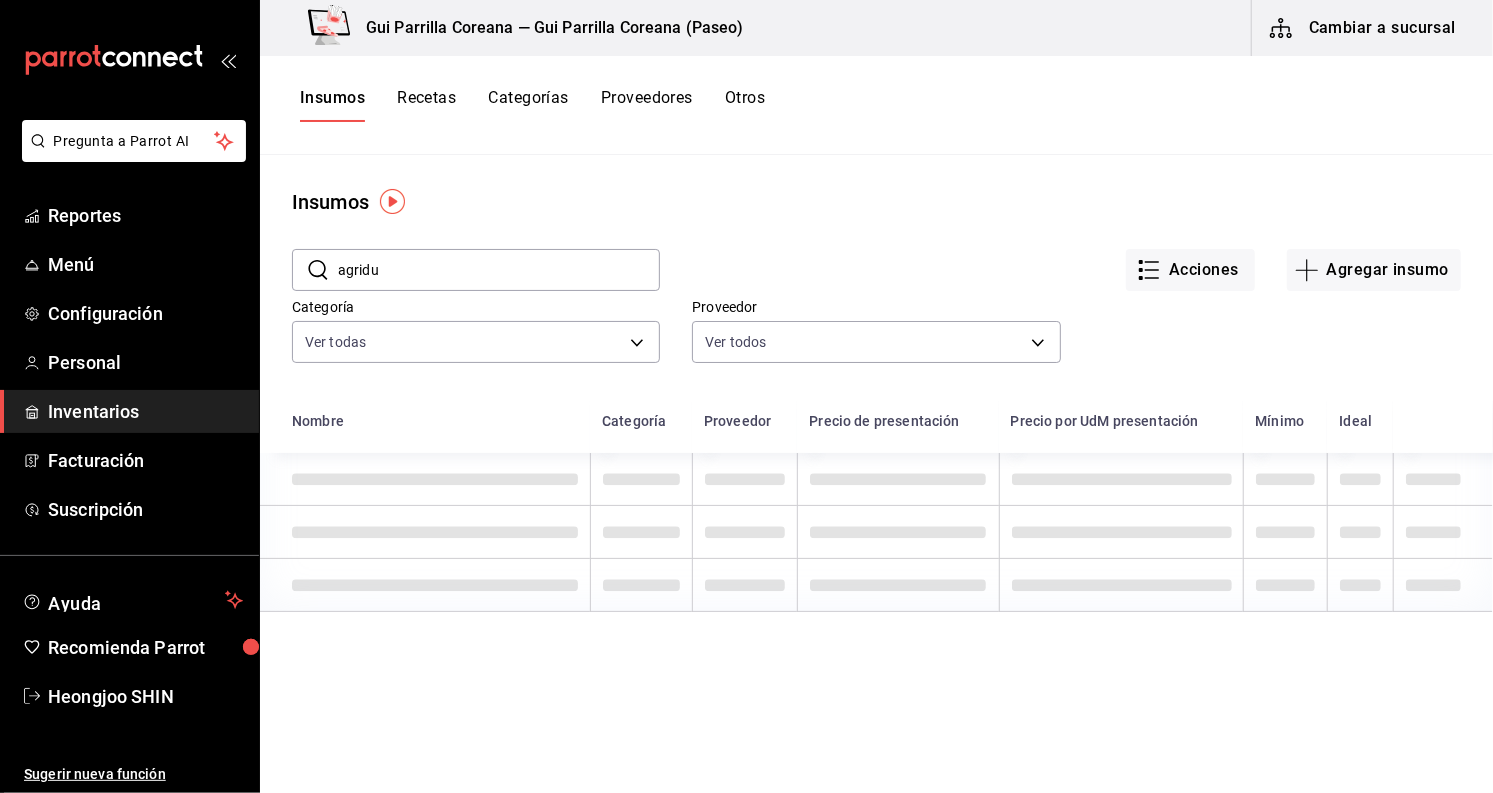 click on "Insumos Recetas Categorías Proveedores Otros" at bounding box center (532, 105) 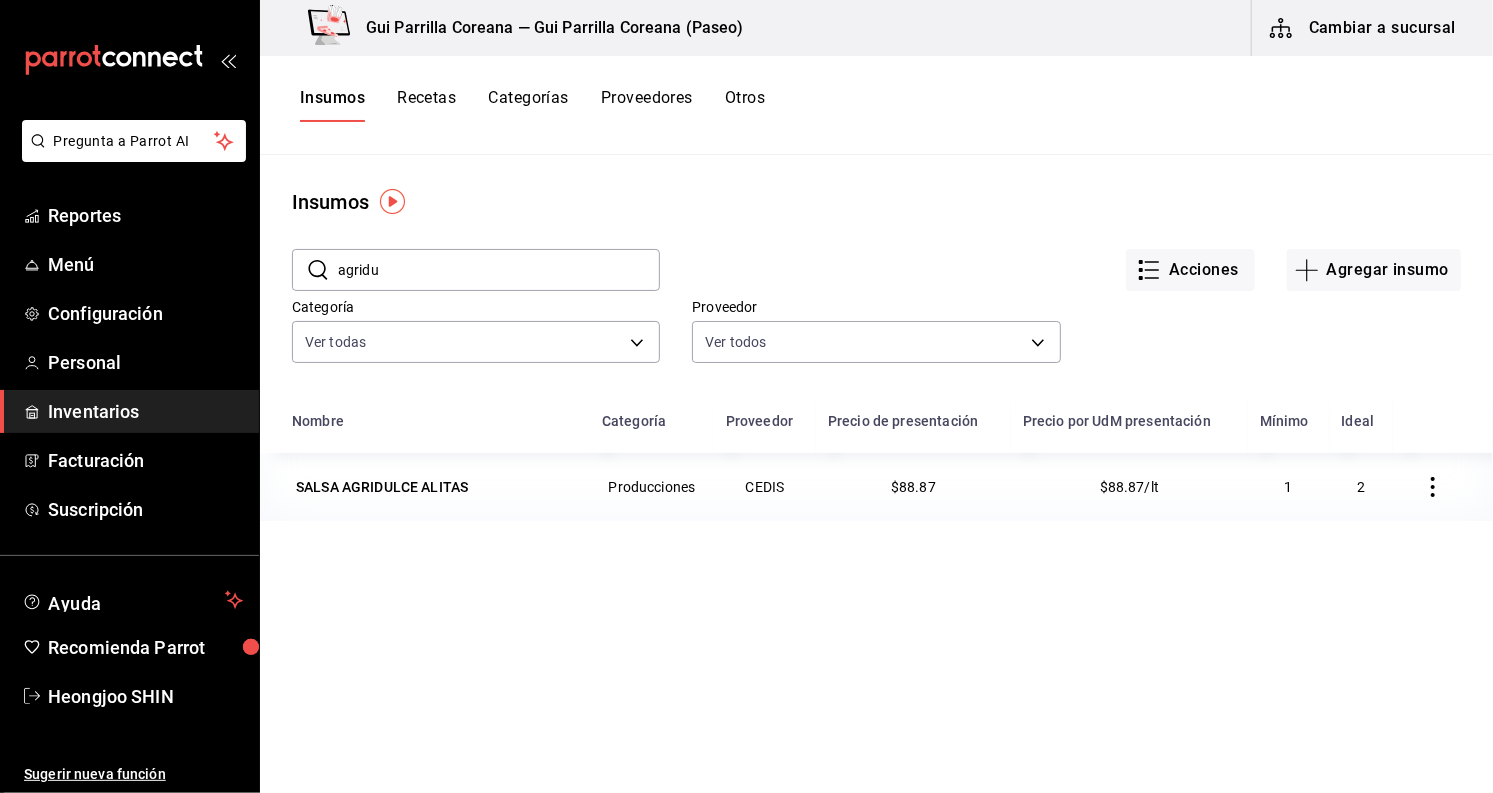 click on "Recetas" at bounding box center (426, 105) 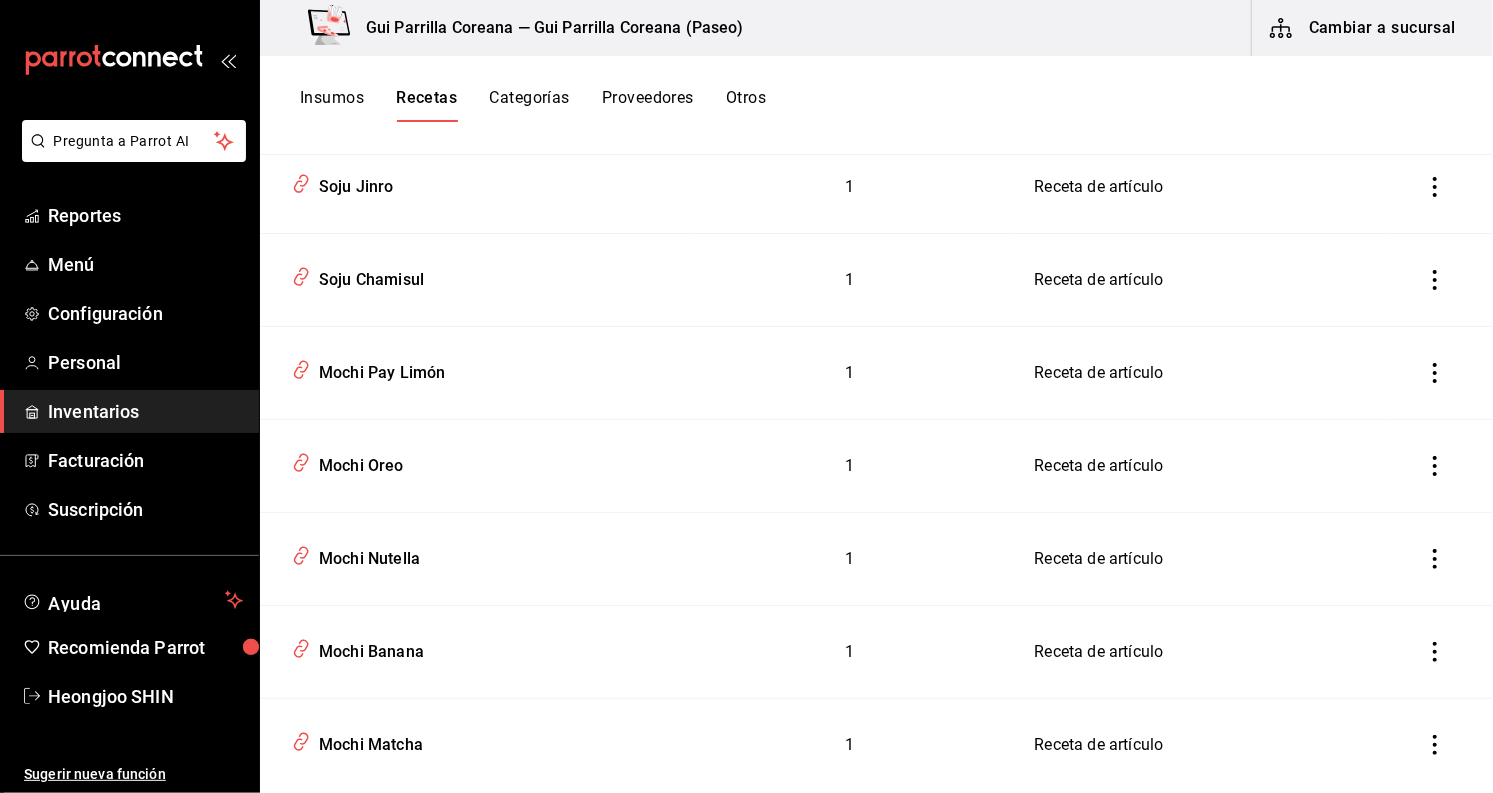 scroll, scrollTop: 4222, scrollLeft: 0, axis: vertical 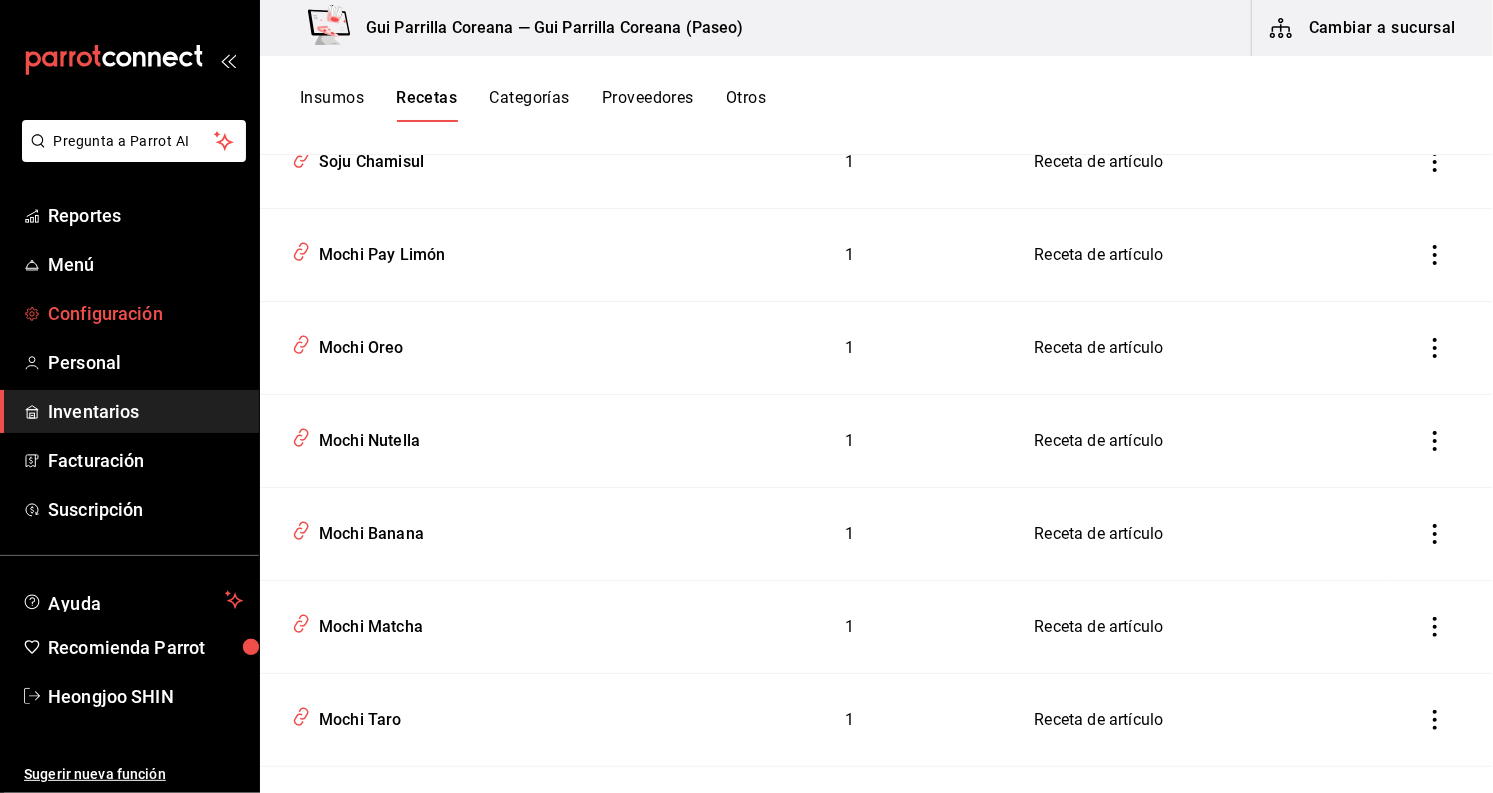 click on "Configuración" at bounding box center (145, 313) 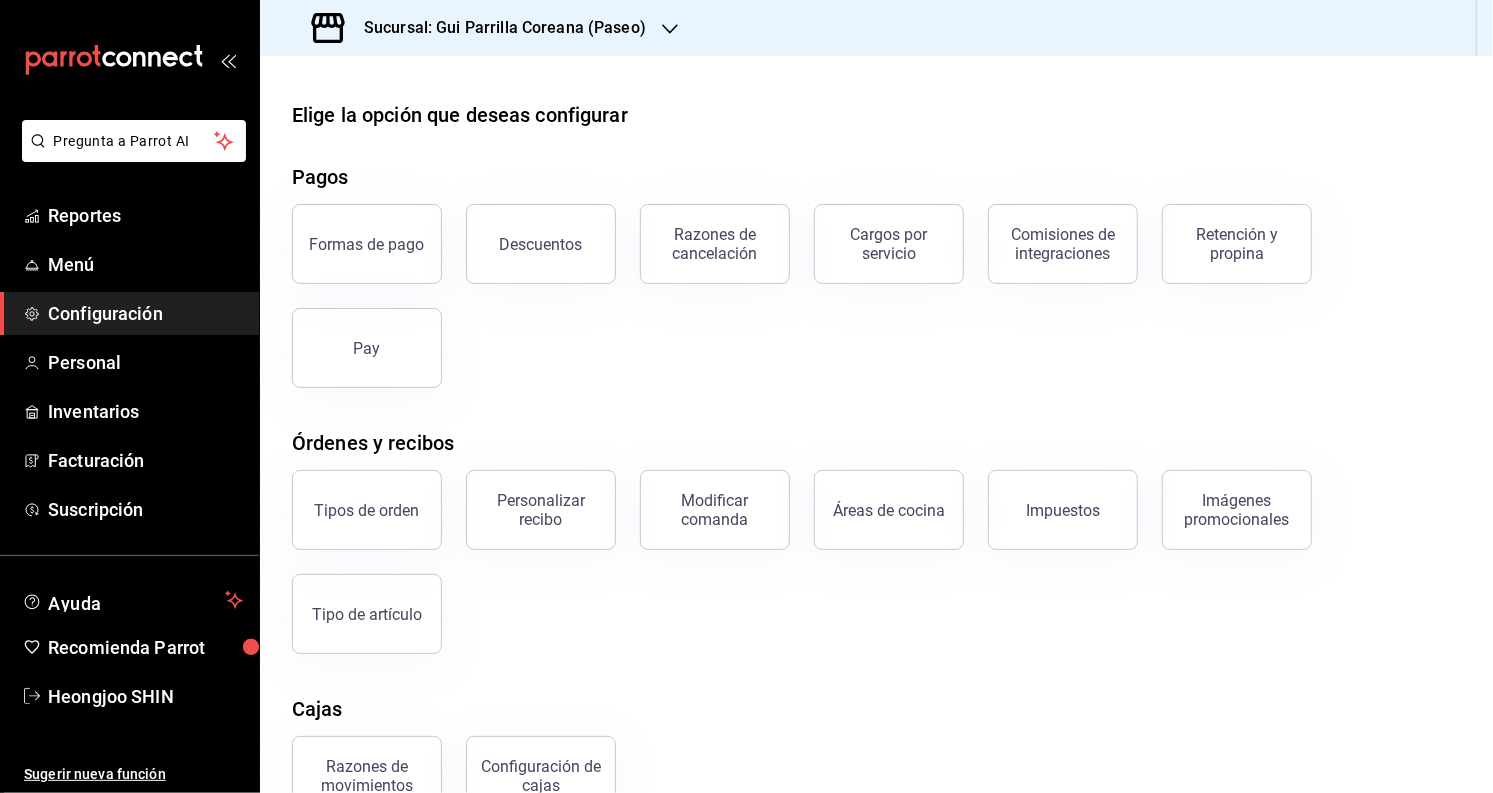scroll, scrollTop: 0, scrollLeft: 0, axis: both 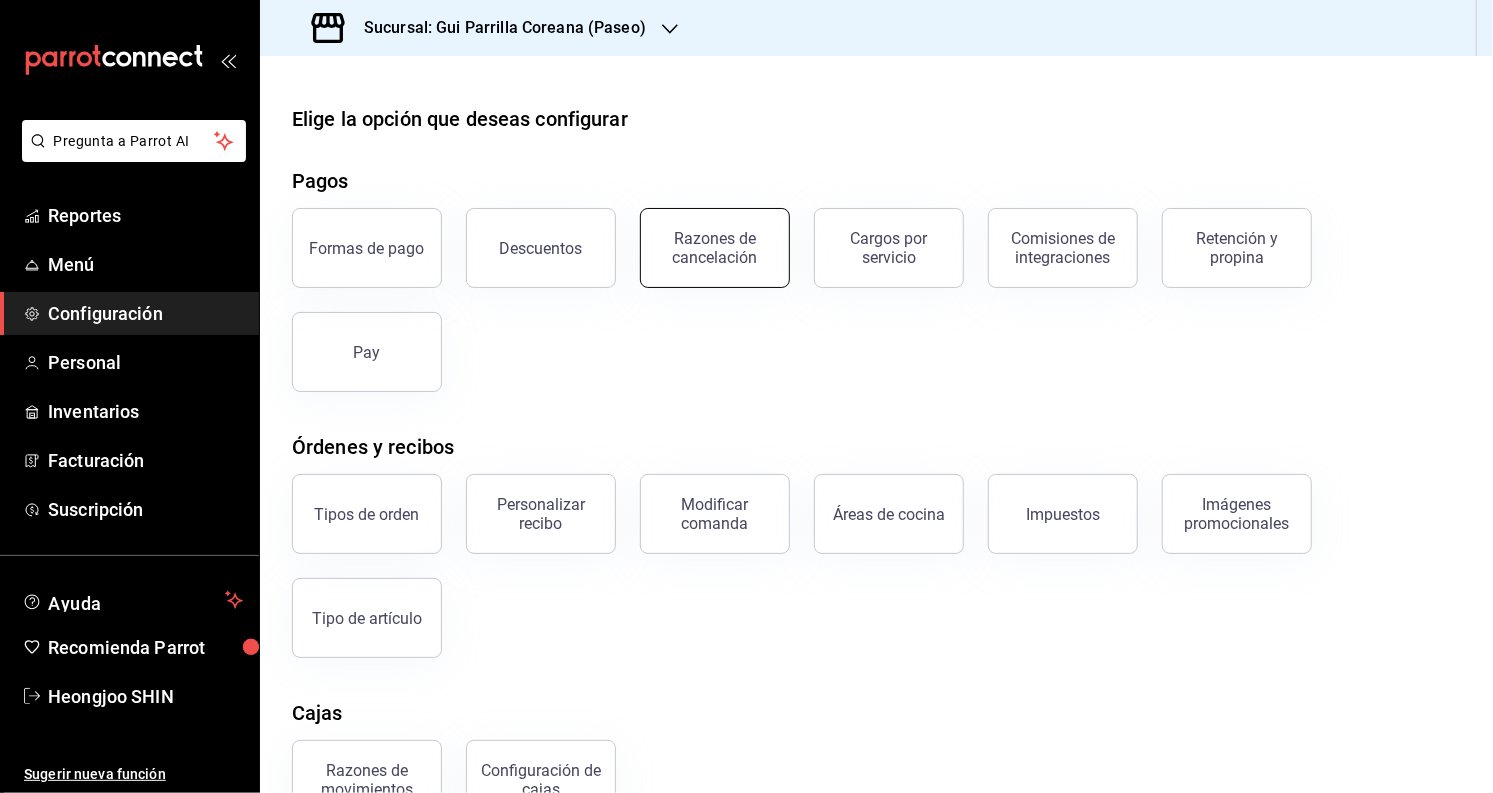 click on "Razones de cancelación" at bounding box center (715, 248) 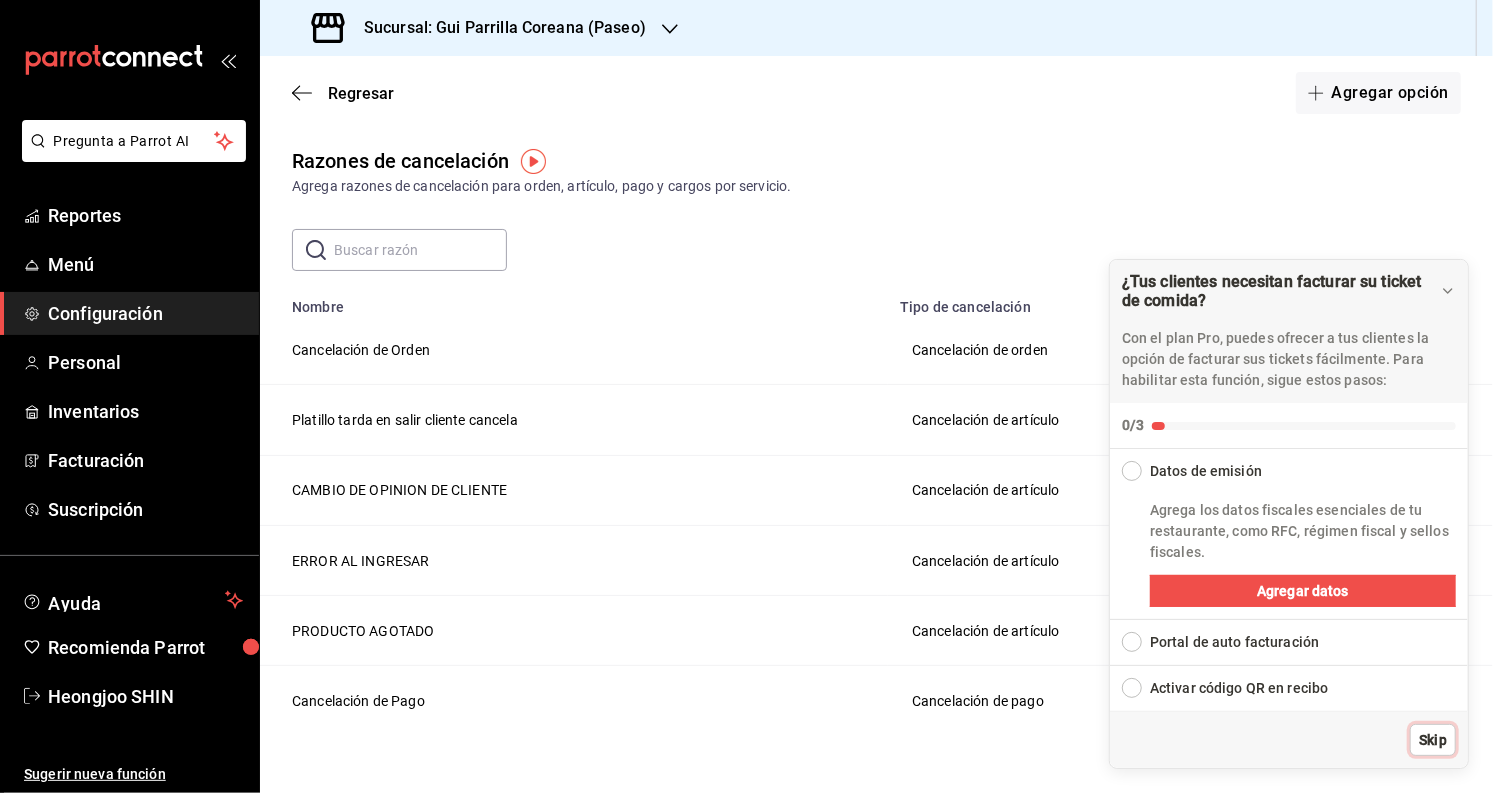 click on "Skip" at bounding box center (1433, 740) 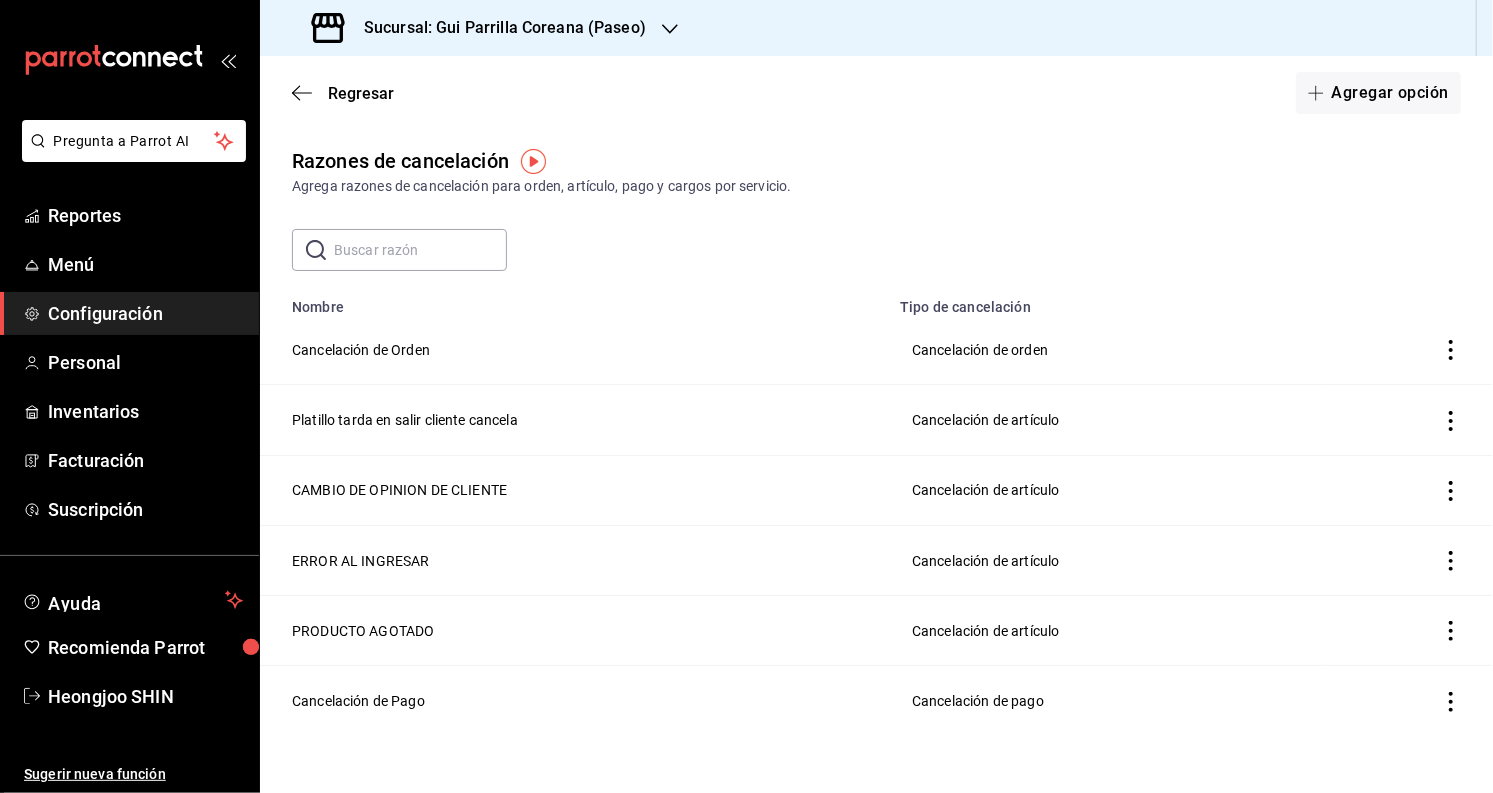 click 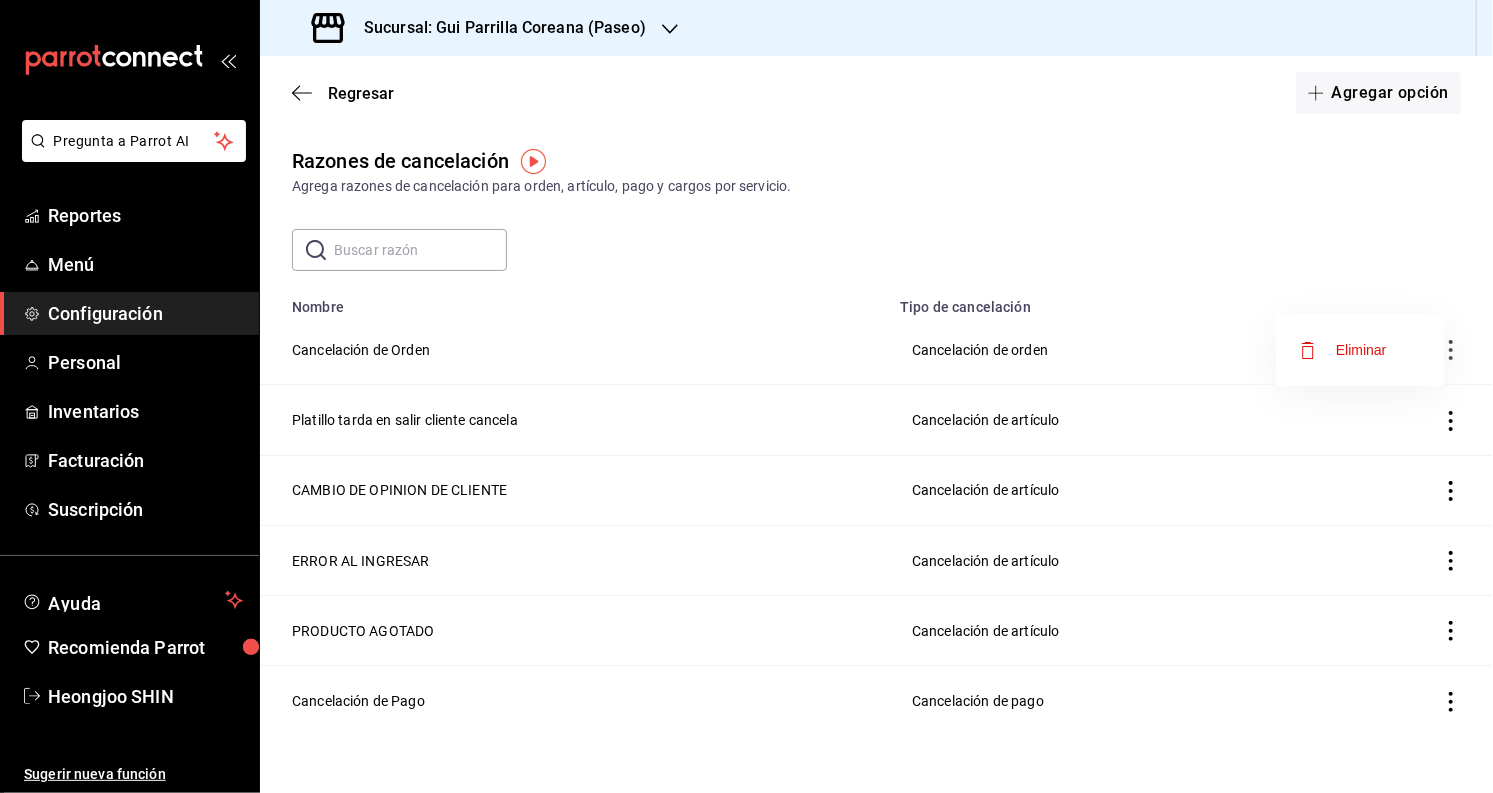 click at bounding box center (746, 396) 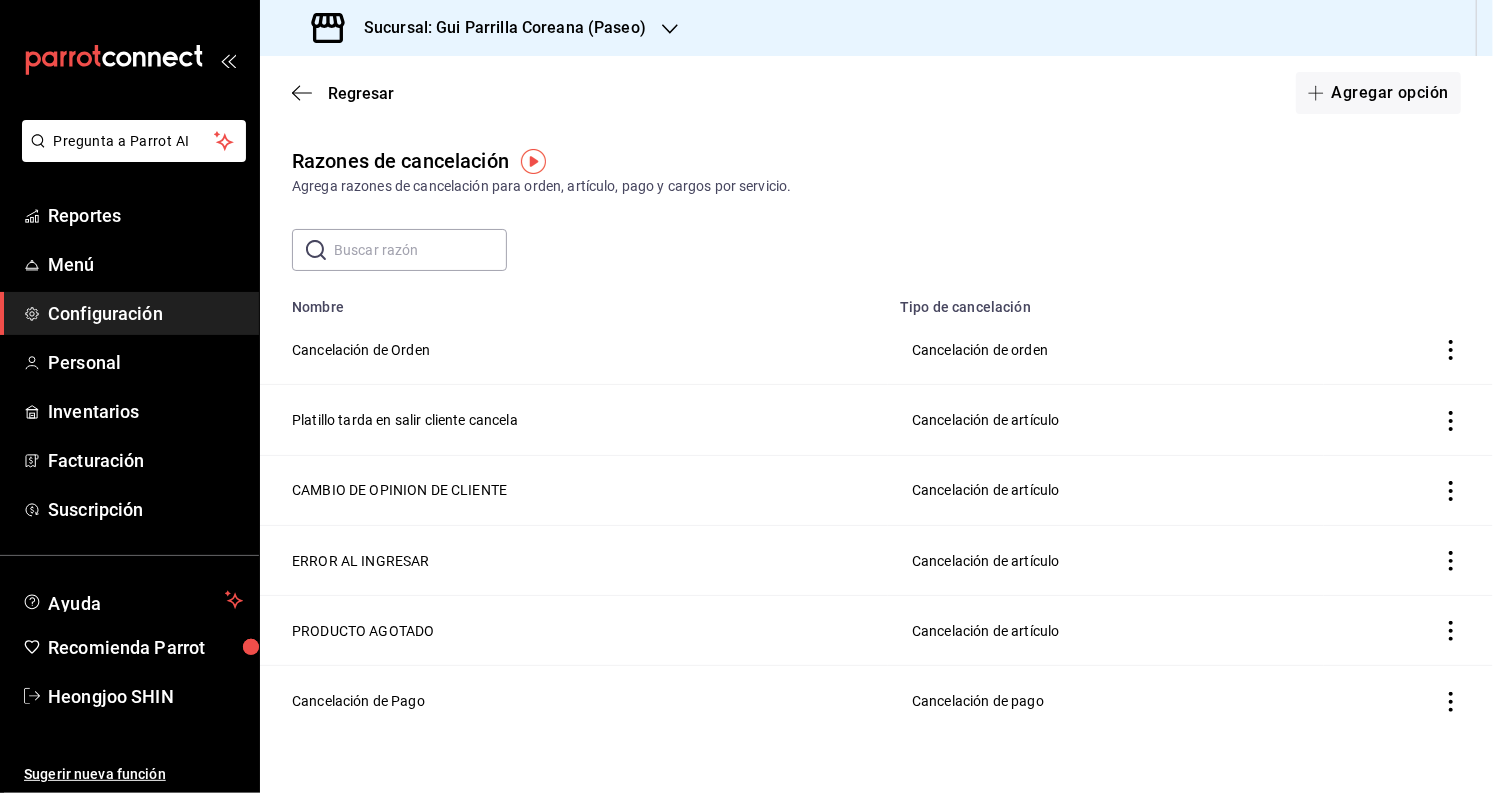 click on "Cancelación de orden" at bounding box center (1106, 350) 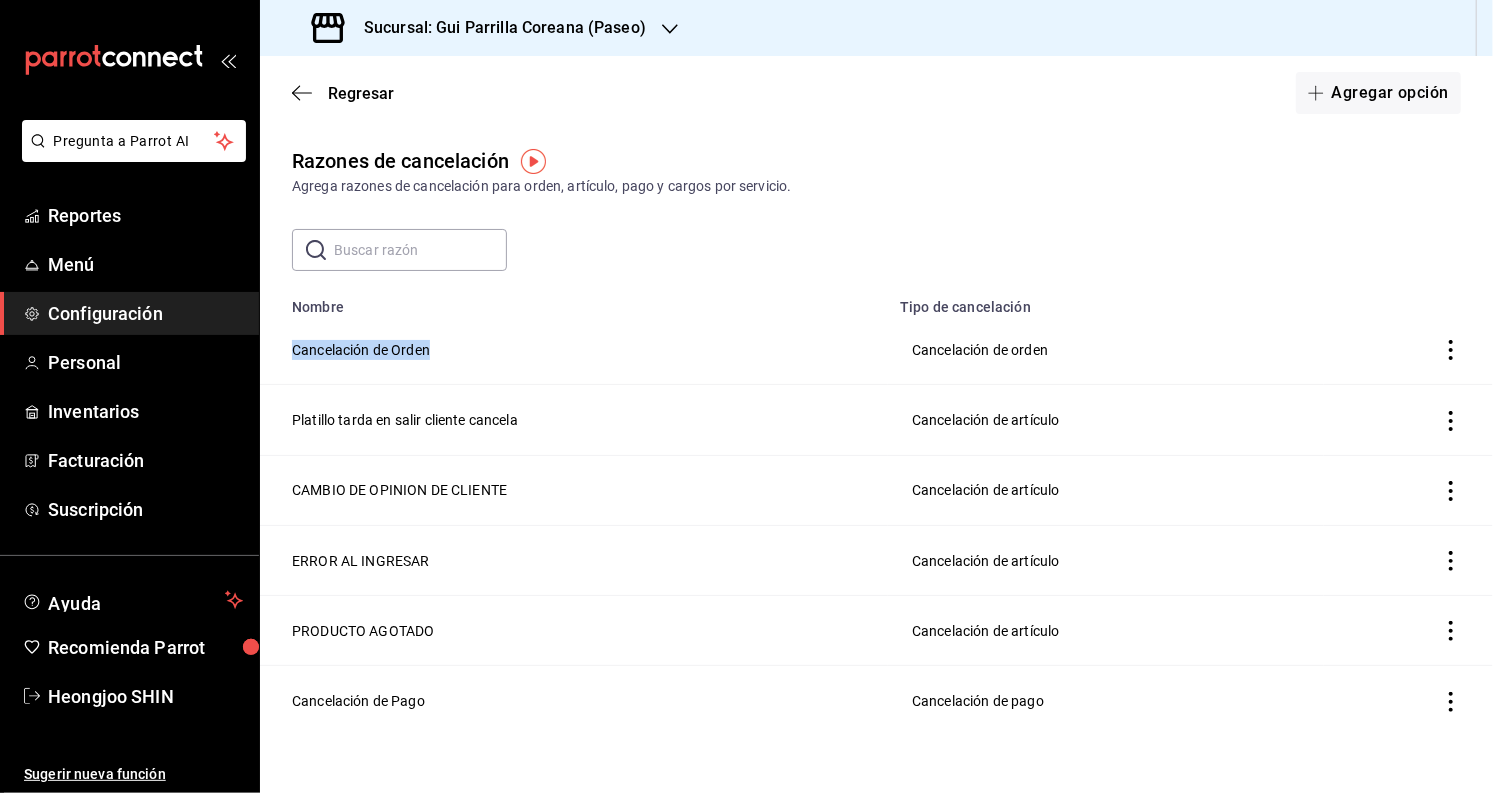 drag, startPoint x: 289, startPoint y: 350, endPoint x: 432, endPoint y: 349, distance: 143.0035 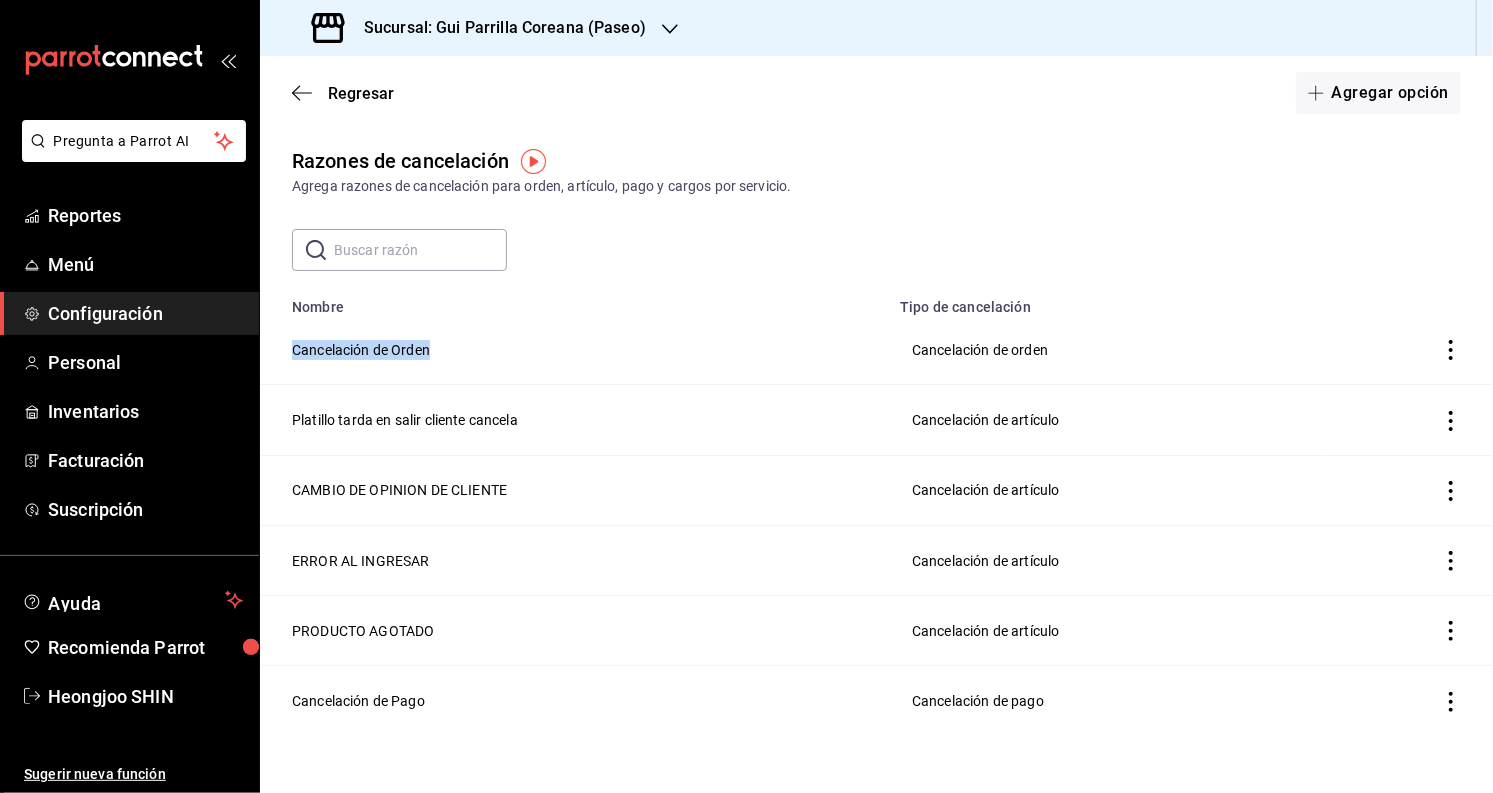 click on "Cancelación de Orden" at bounding box center [574, 350] 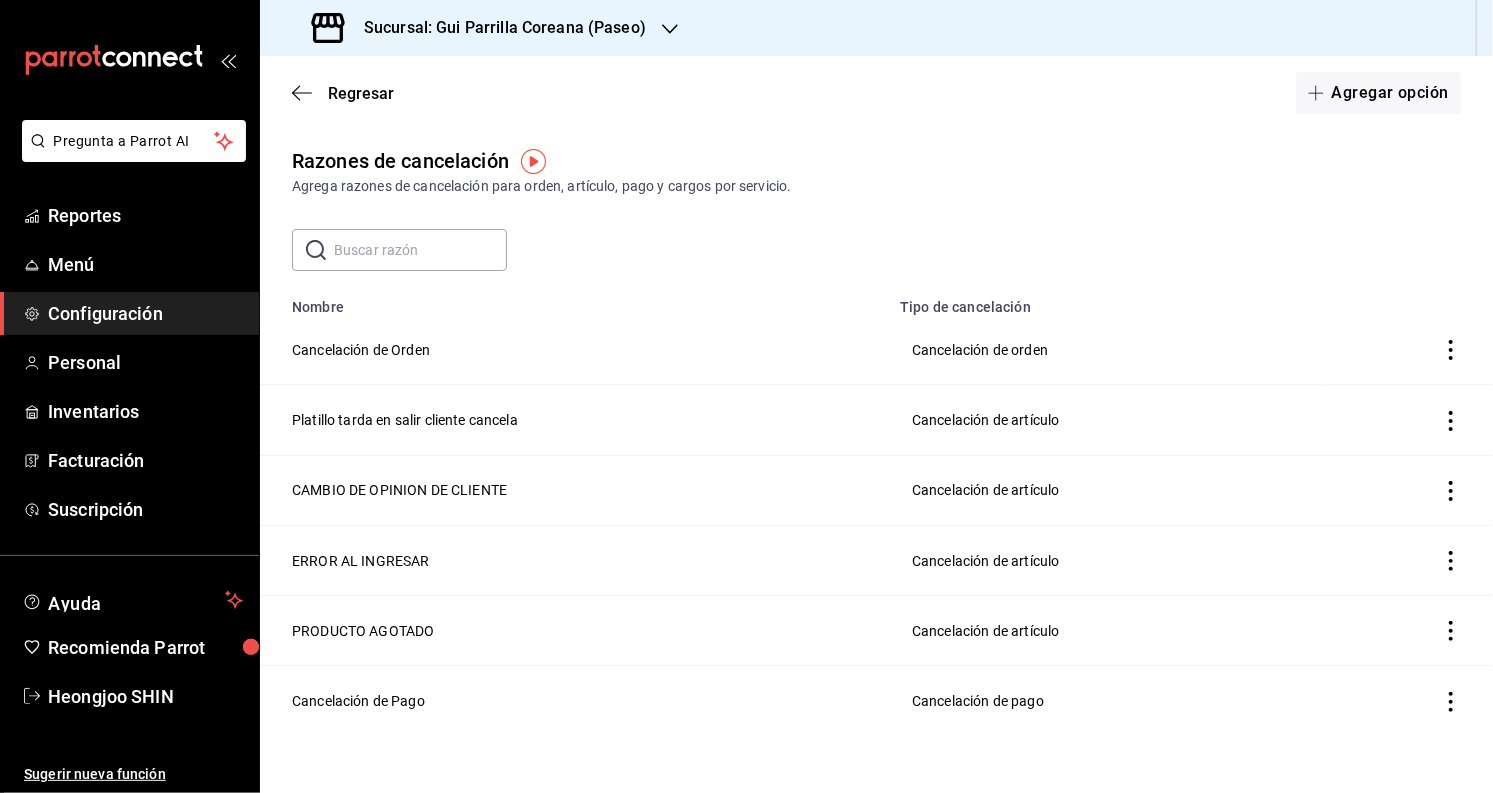 click on "Cancelación de orden" at bounding box center (1106, 350) 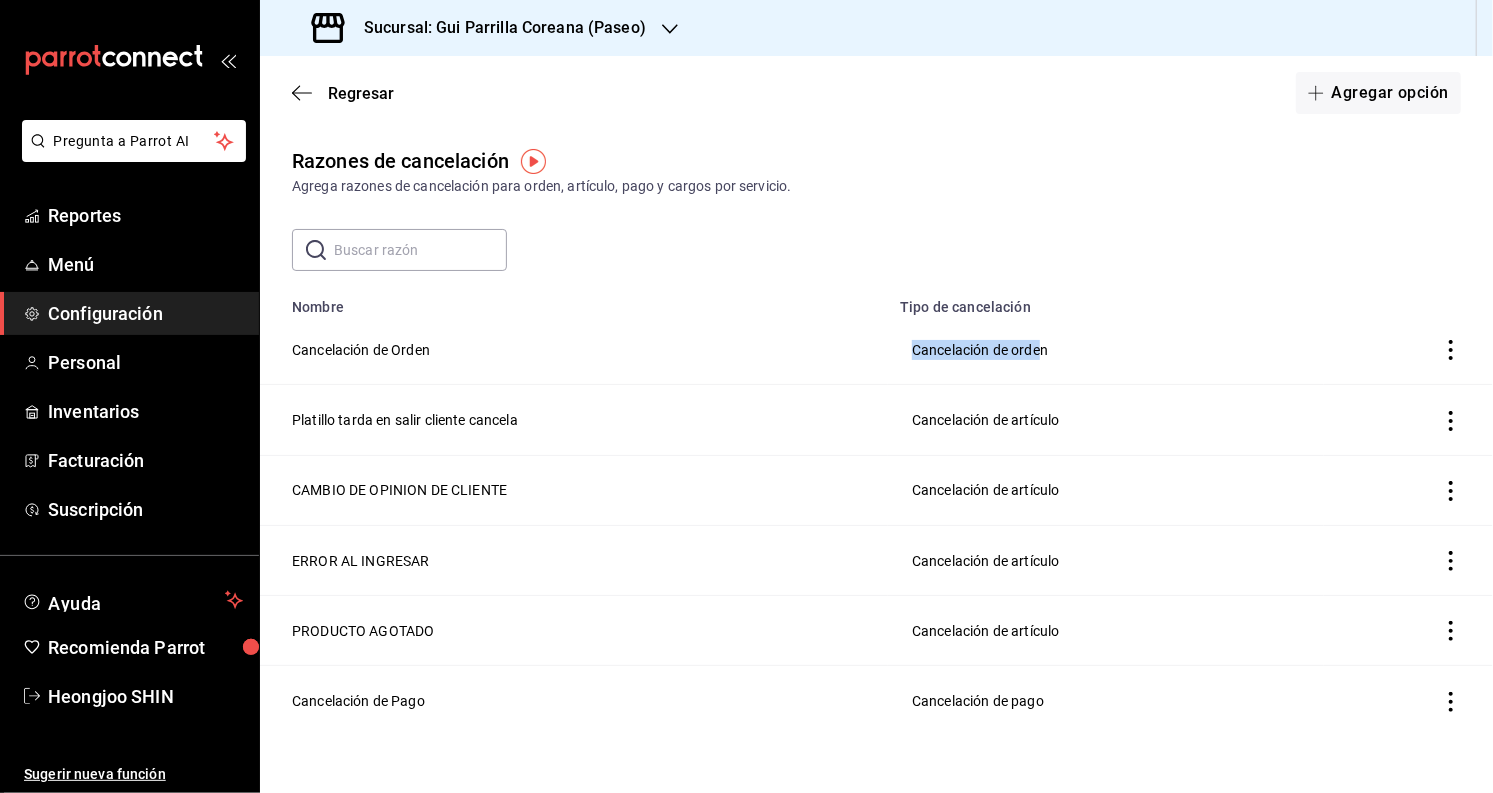 drag, startPoint x: 894, startPoint y: 350, endPoint x: 1043, endPoint y: 345, distance: 149.08386 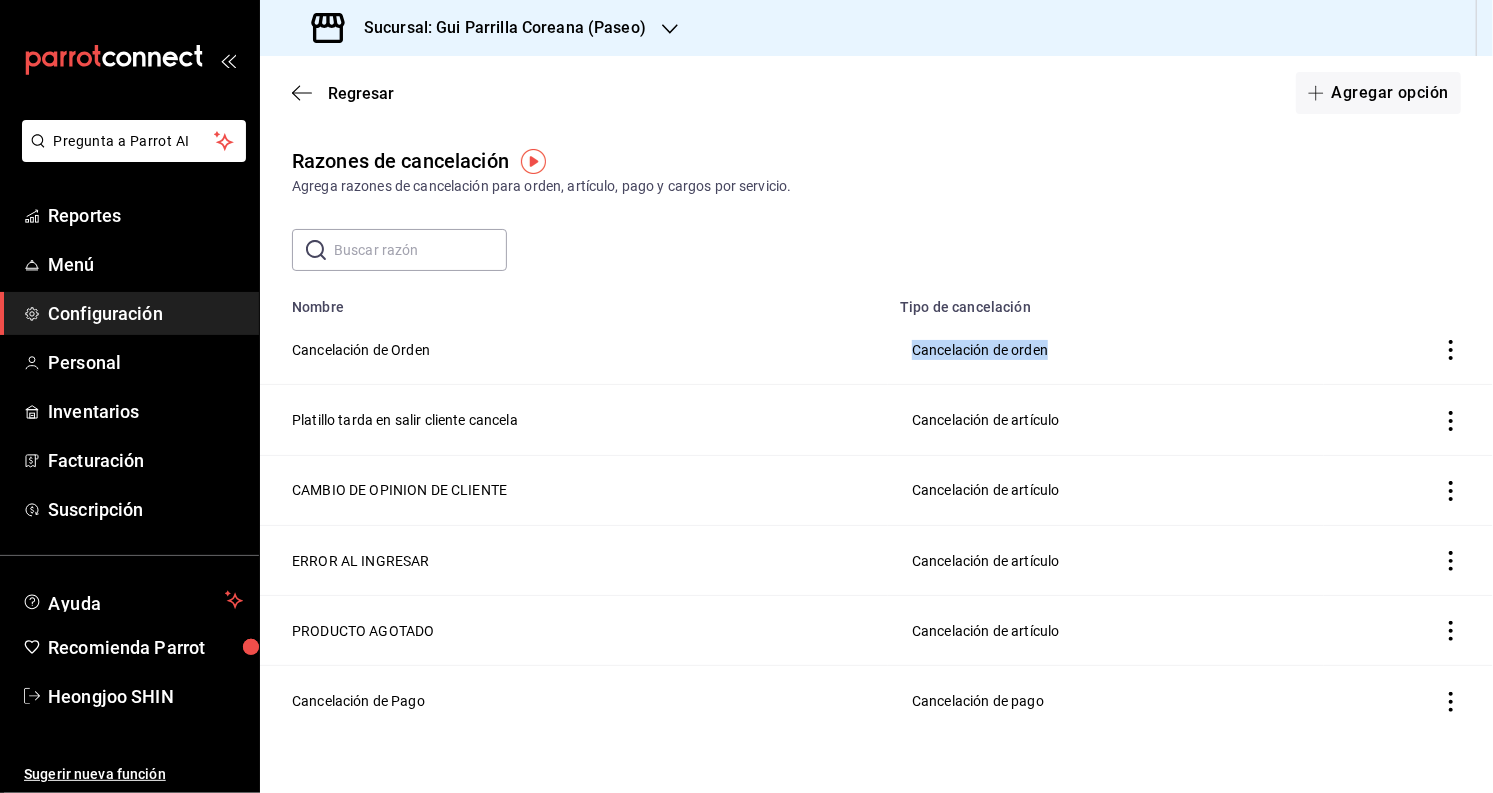 click on "Cancelación de orden" at bounding box center (1106, 350) 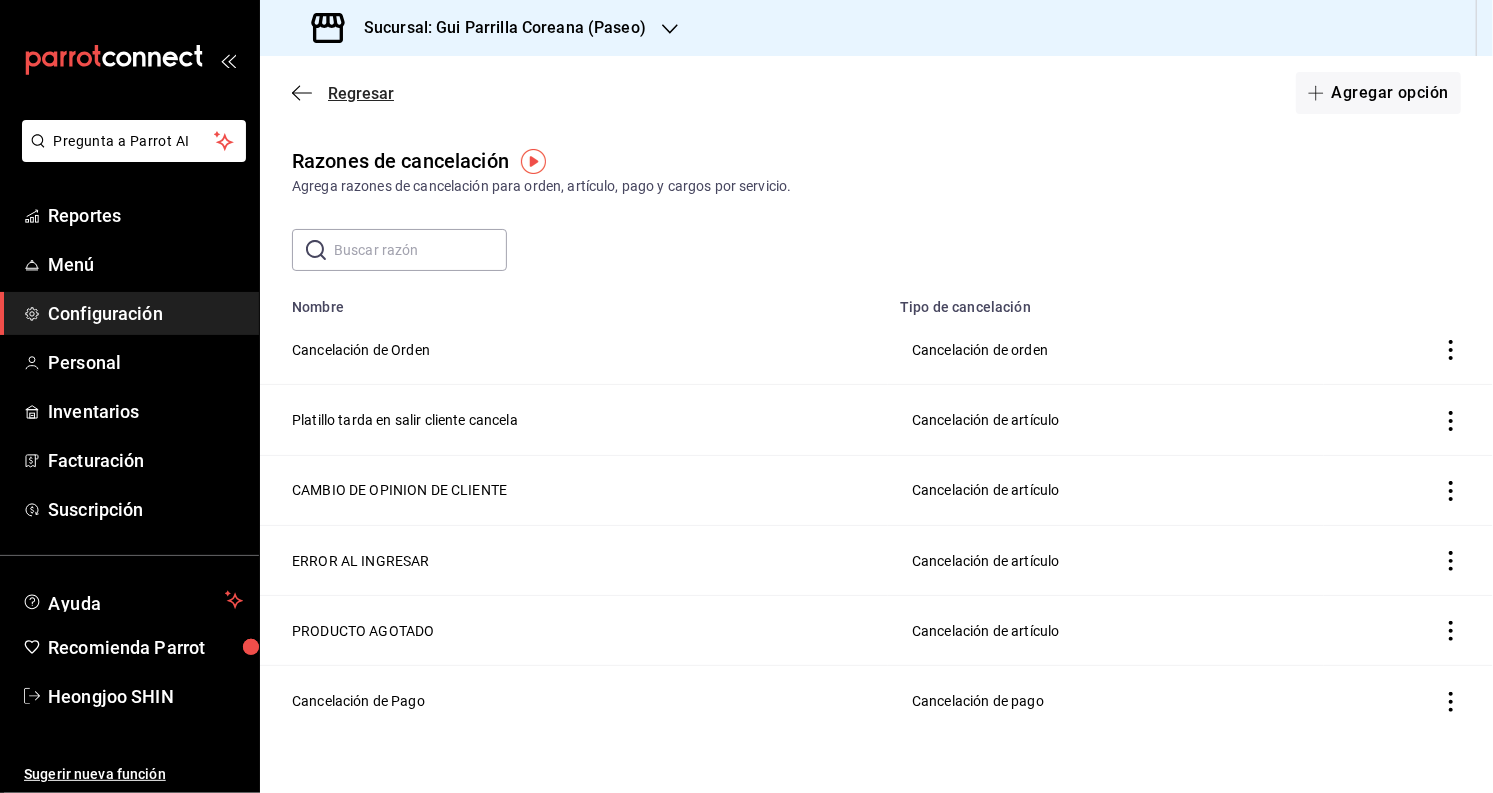 click on "Regresar" at bounding box center (343, 93) 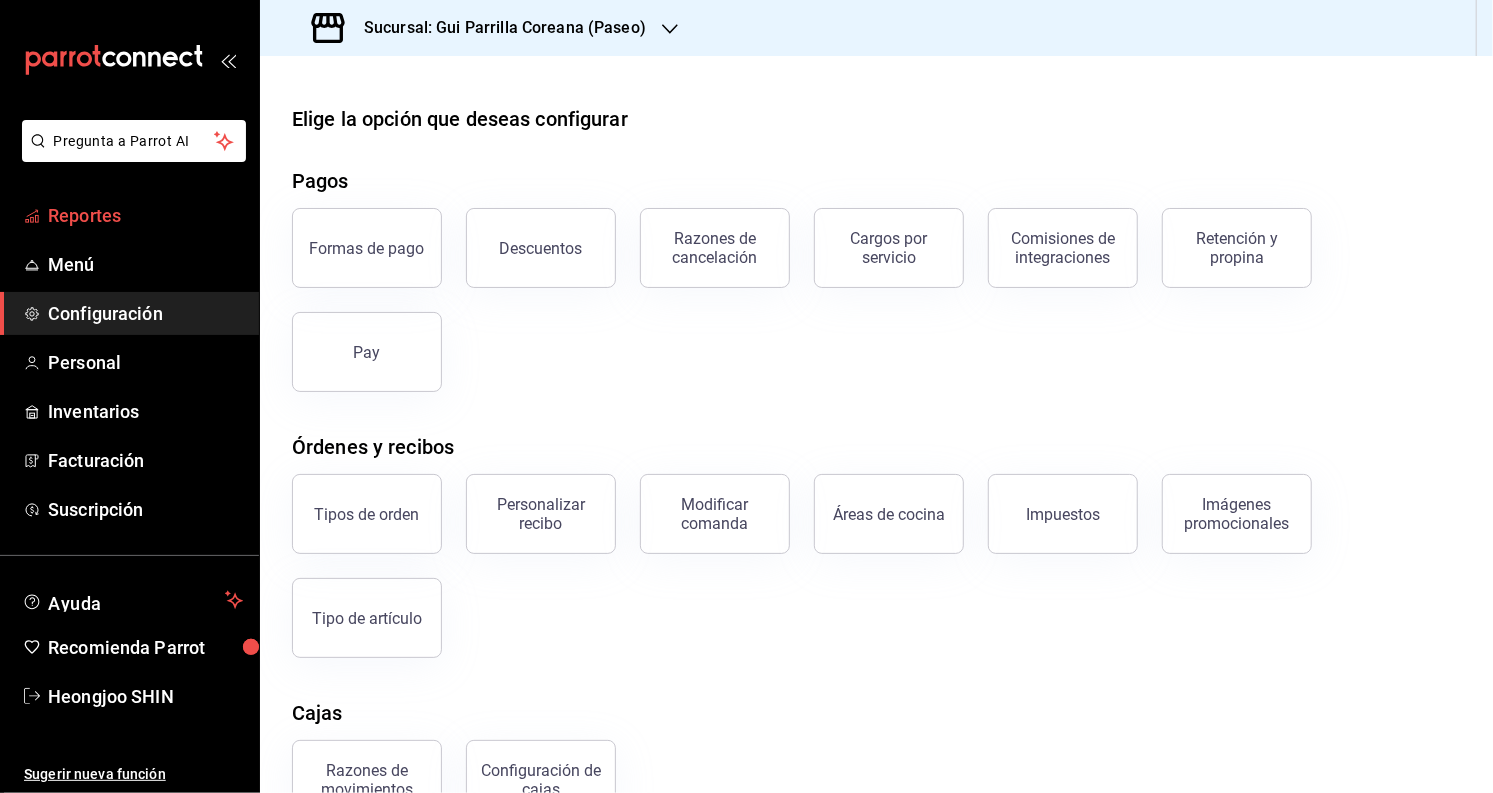 click on "Reportes" at bounding box center [145, 215] 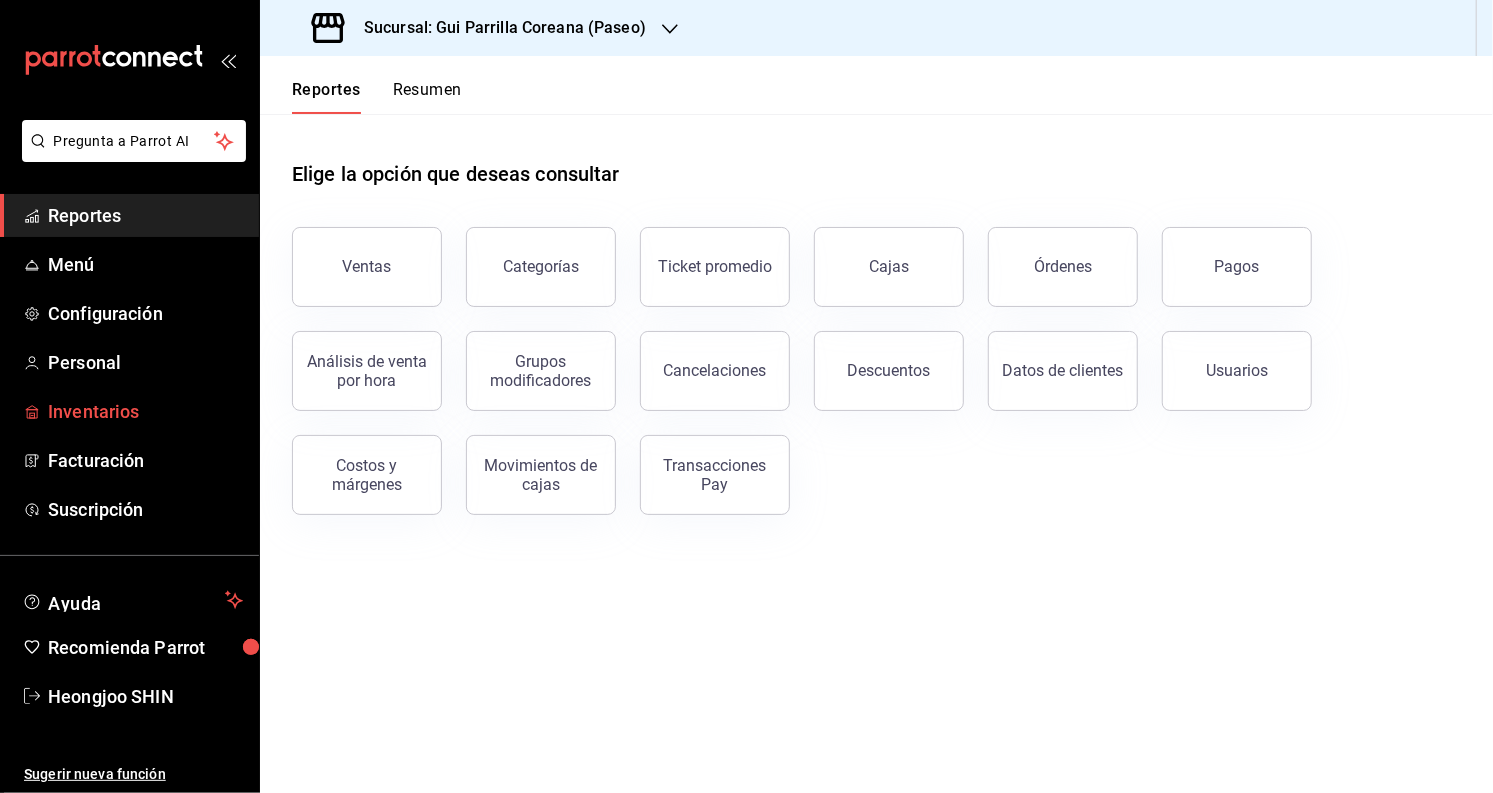 click on "Inventarios" at bounding box center (145, 411) 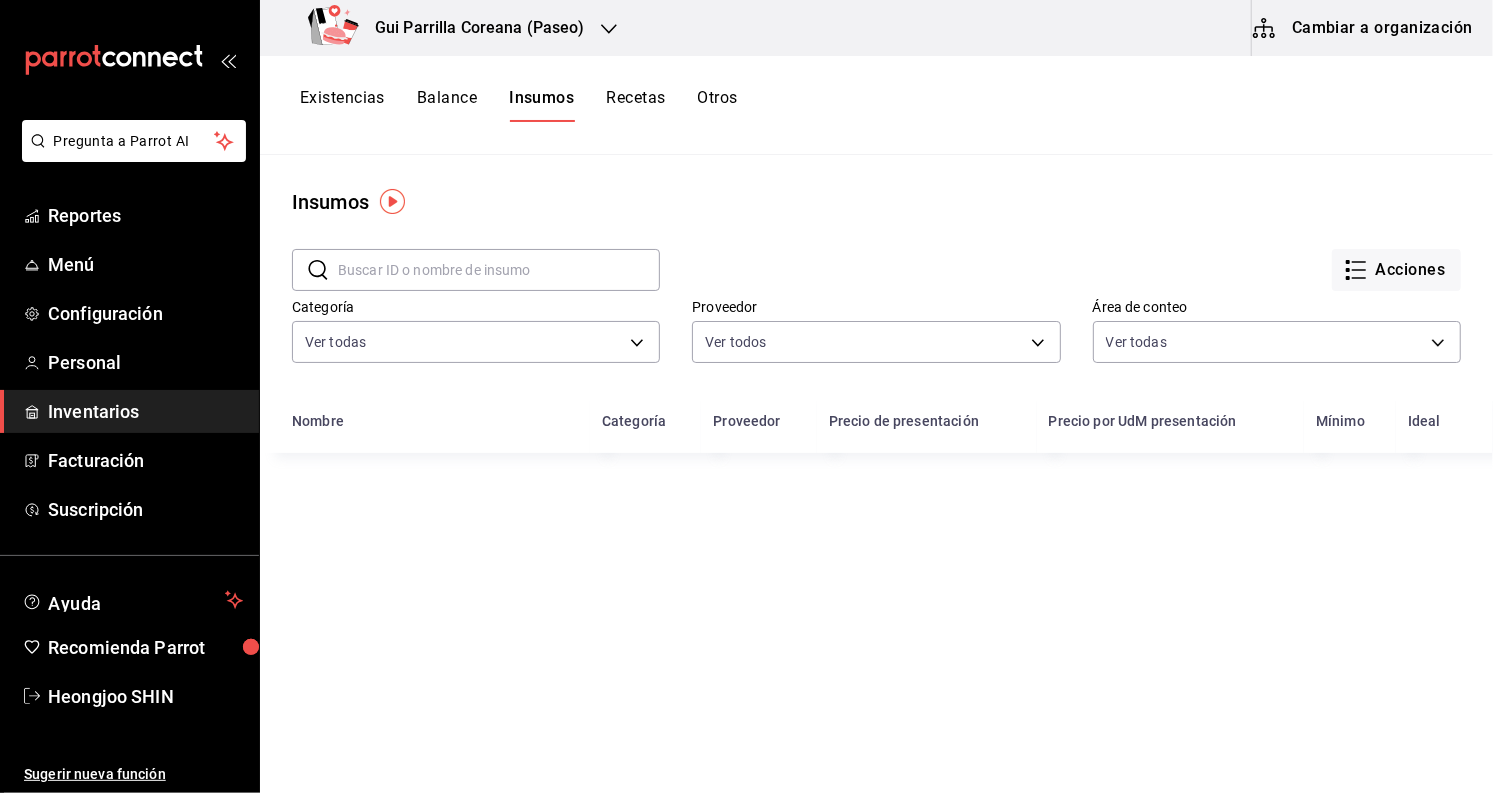 click on "Cambiar a organización" at bounding box center [1364, 28] 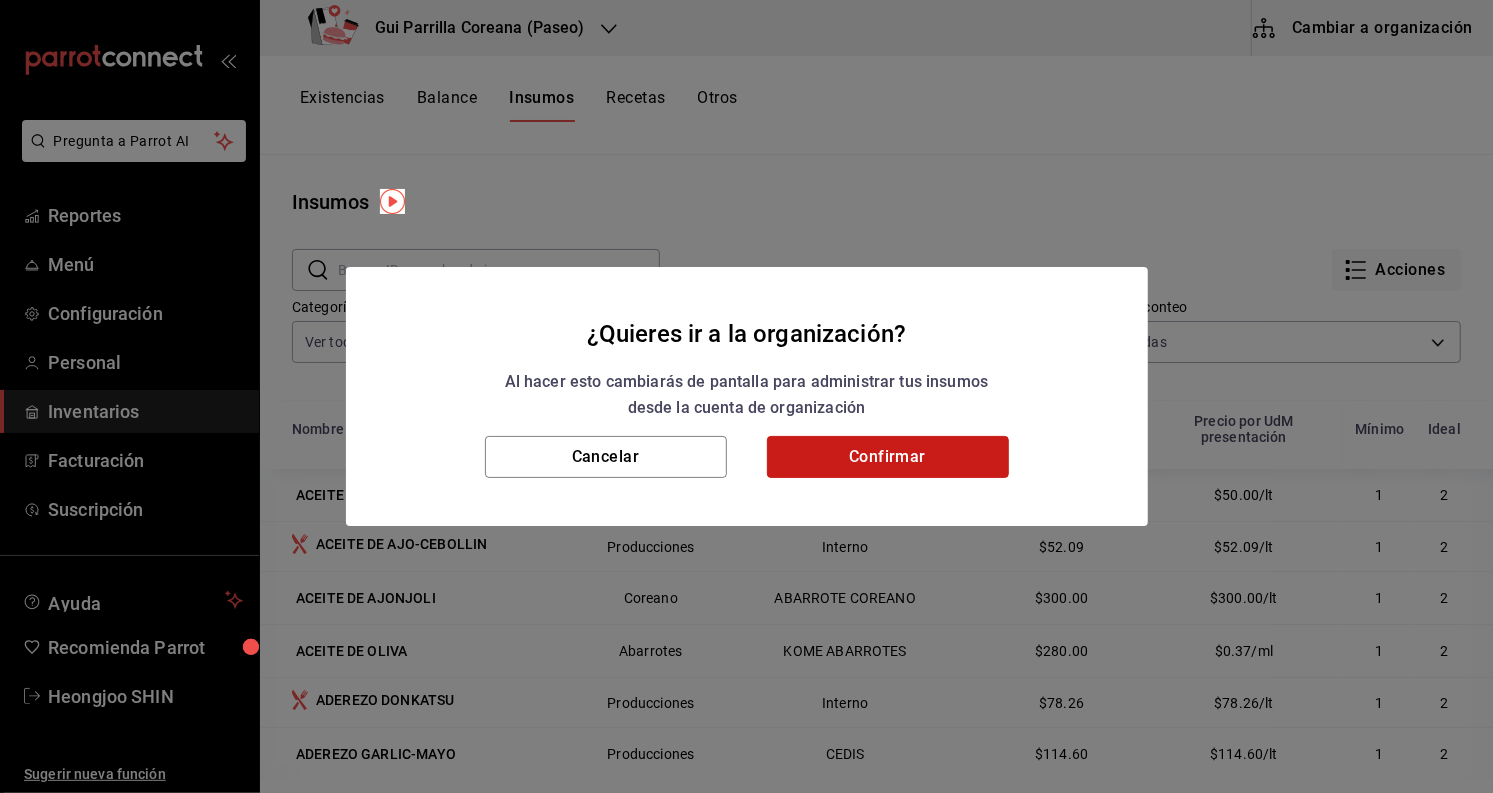 click on "Confirmar" at bounding box center [888, 457] 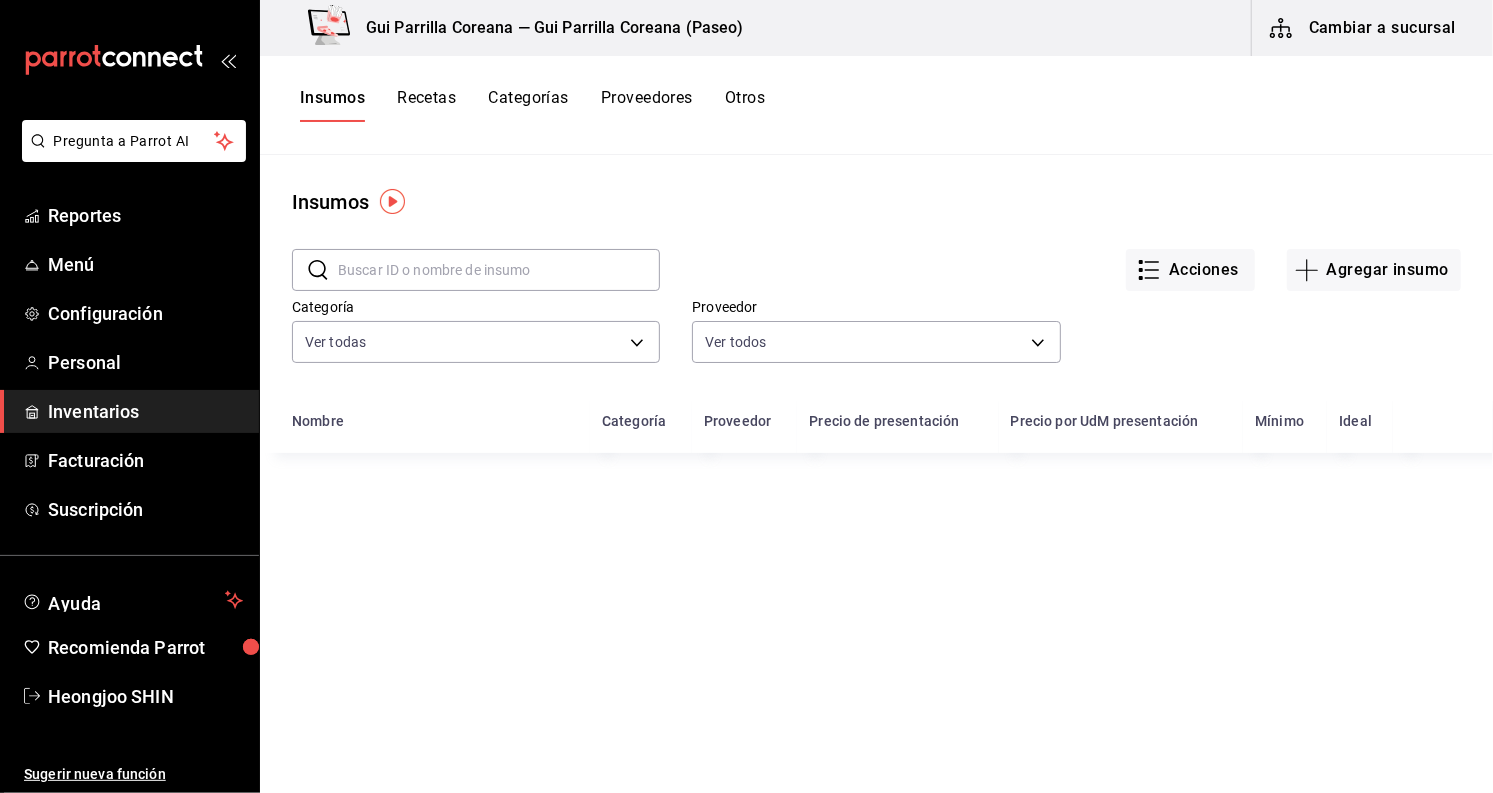 click at bounding box center [499, 270] 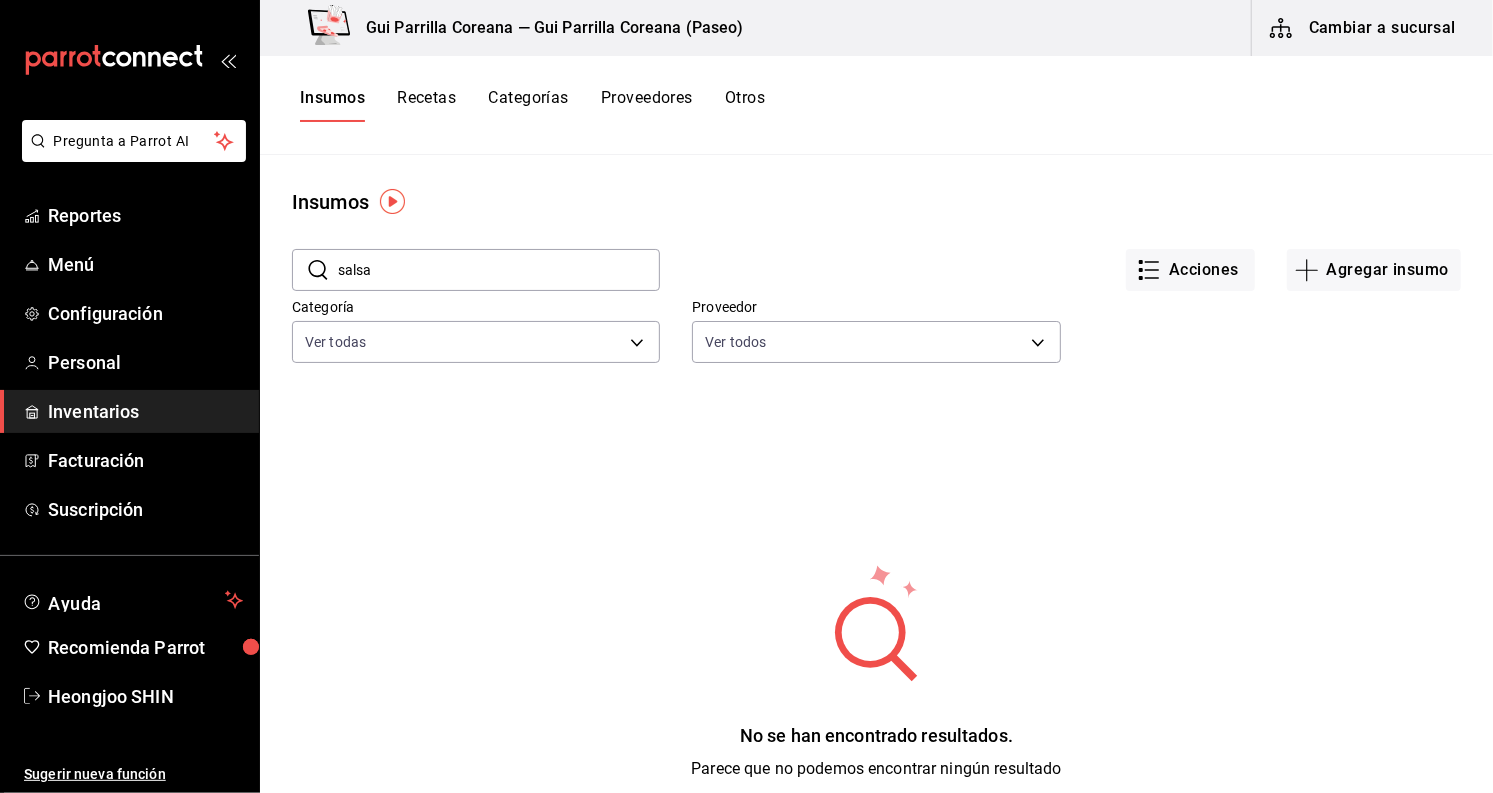 type on "salsa" 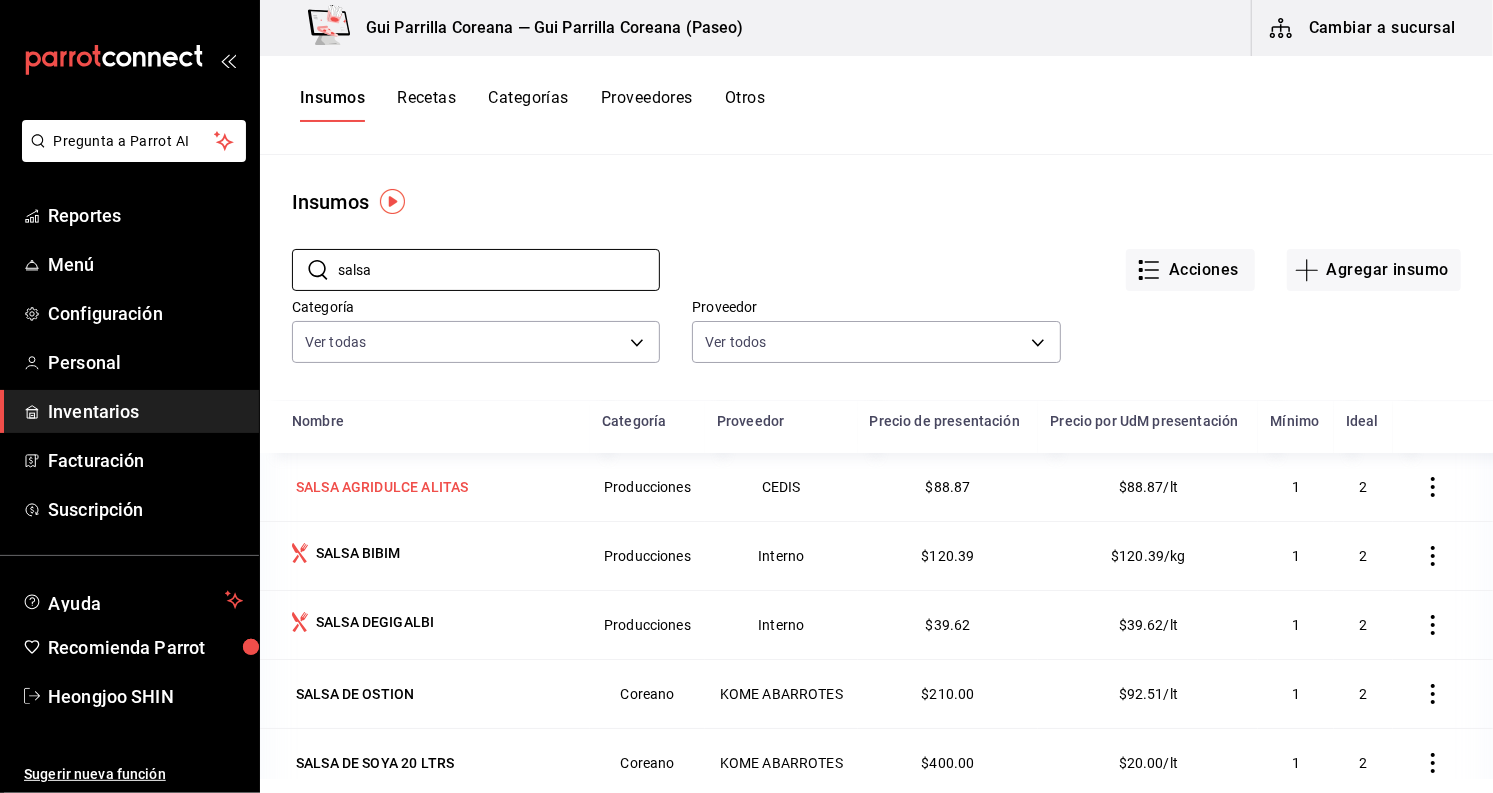 click on "SALSA AGRIDULCE ALITAS" at bounding box center [382, 487] 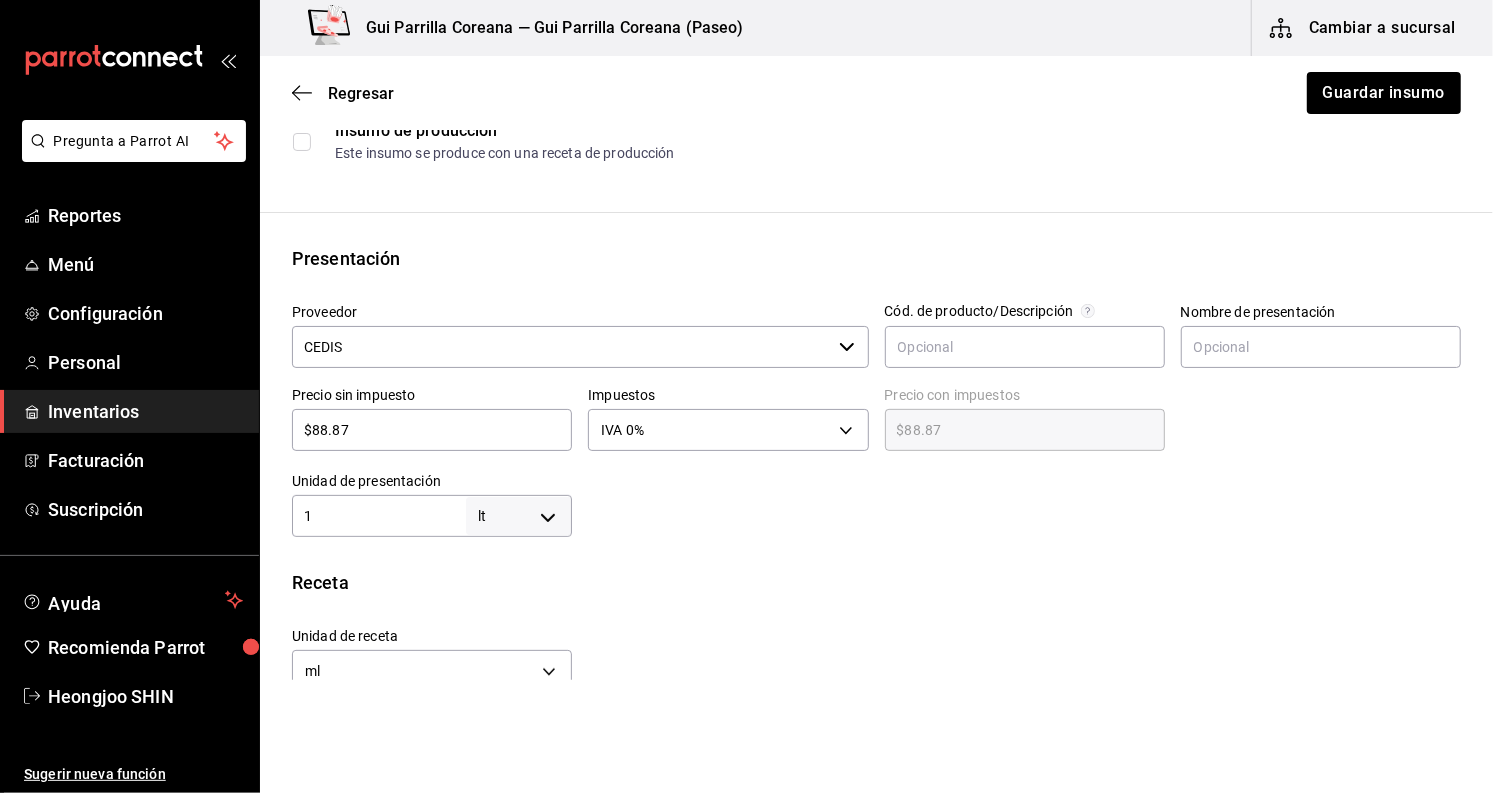 scroll, scrollTop: 333, scrollLeft: 0, axis: vertical 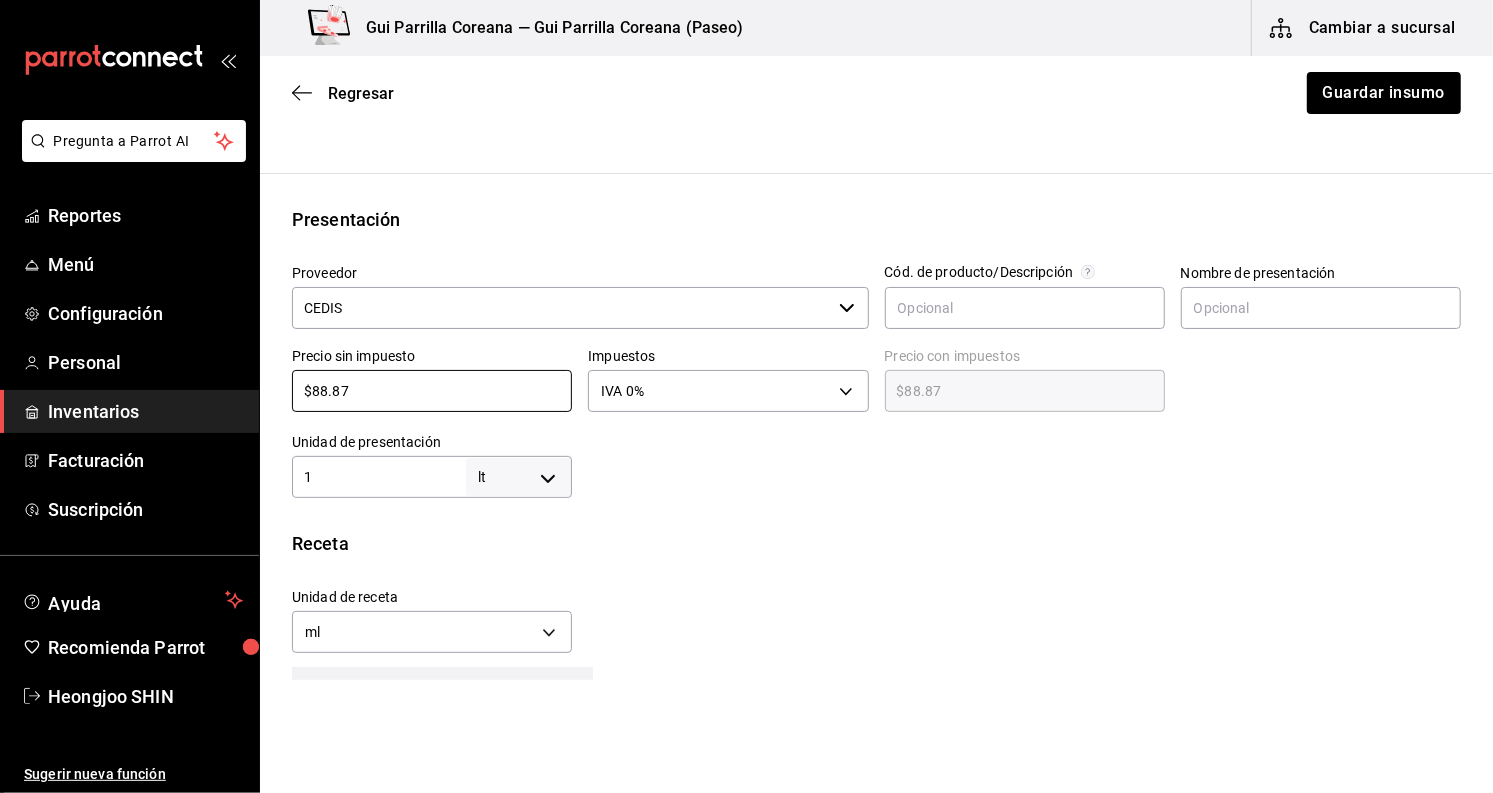 drag, startPoint x: 443, startPoint y: 391, endPoint x: 217, endPoint y: 390, distance: 226.00221 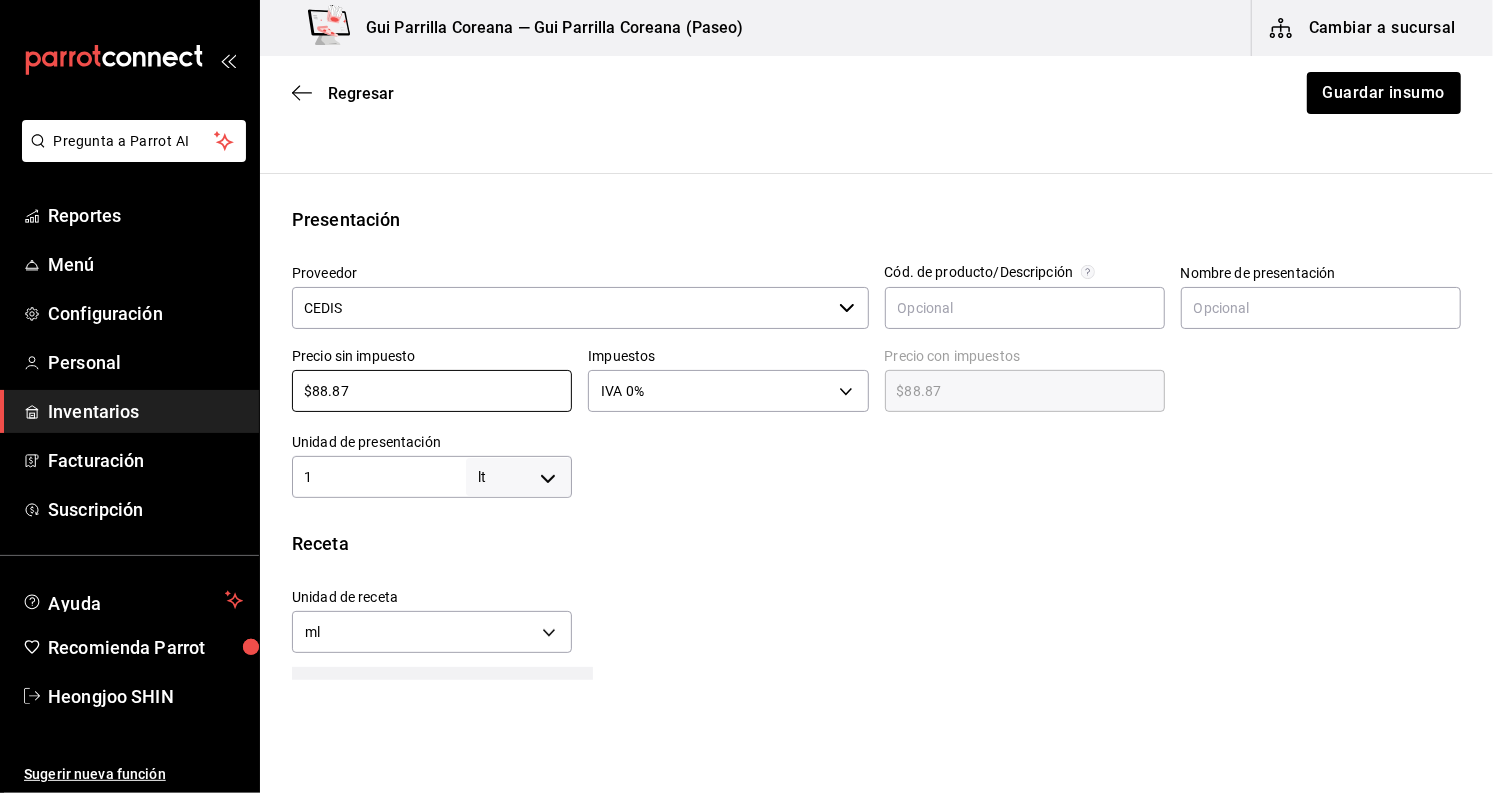 type on "$1" 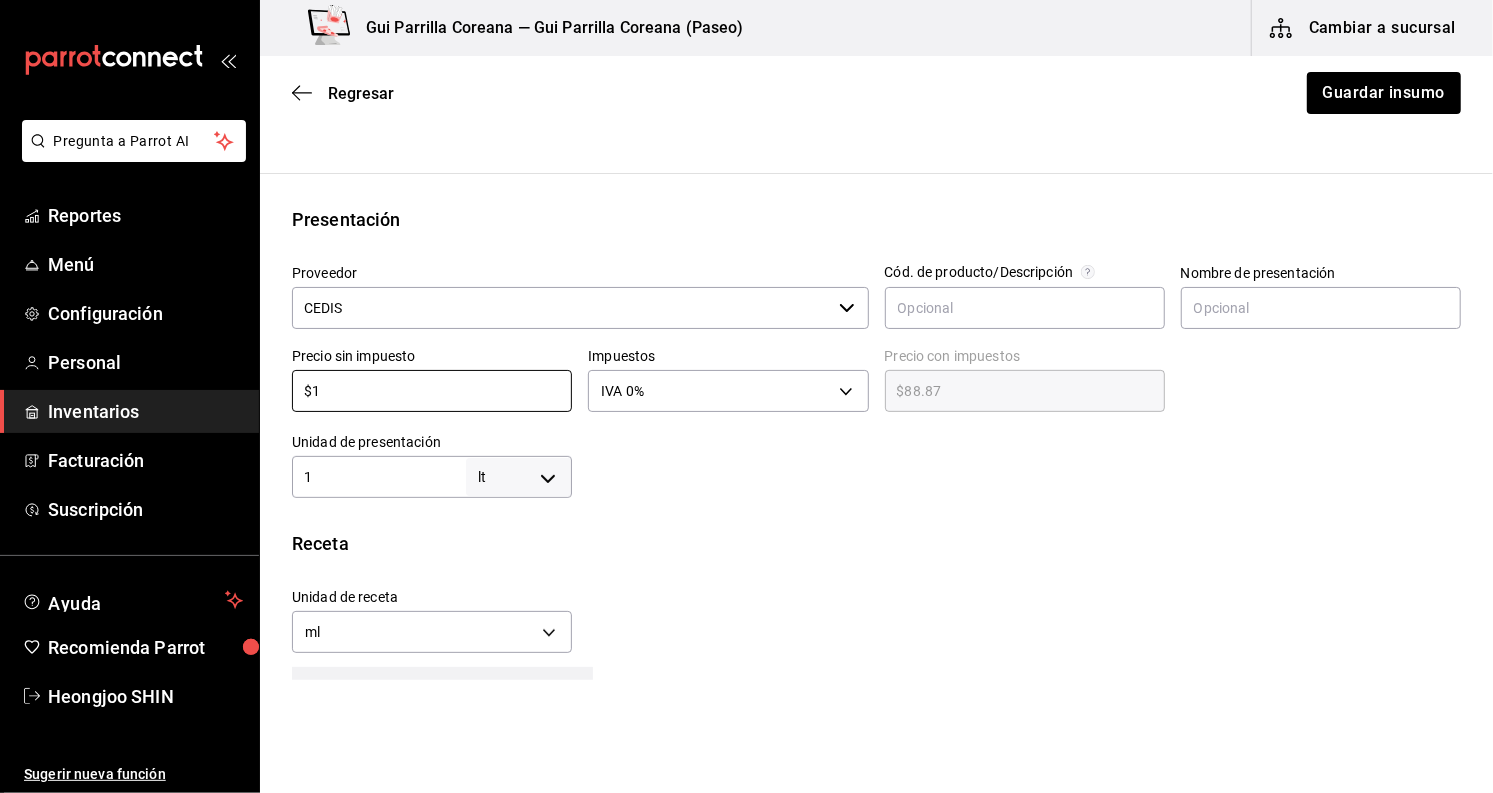 type on "$1.00" 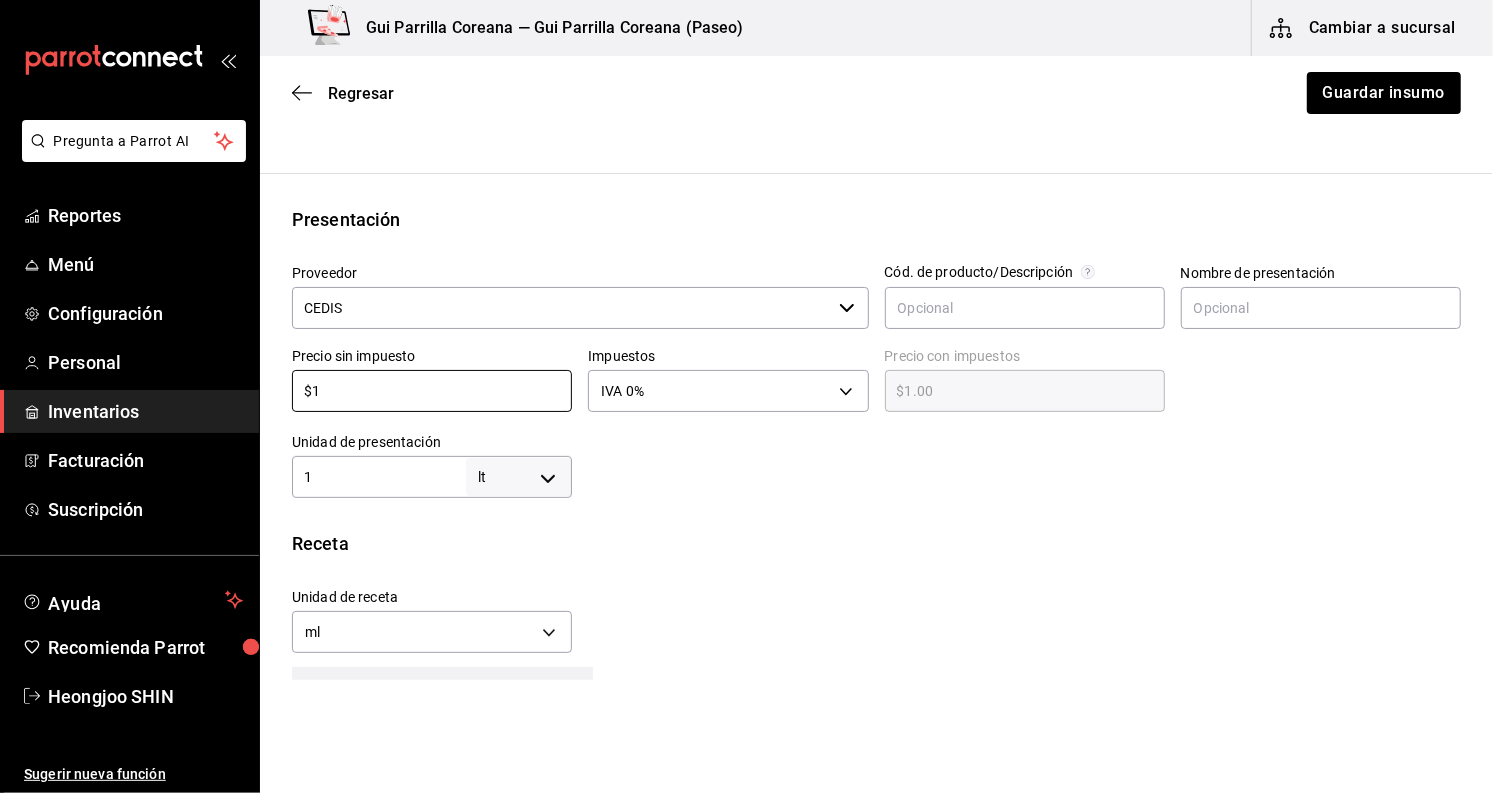 type on "$10" 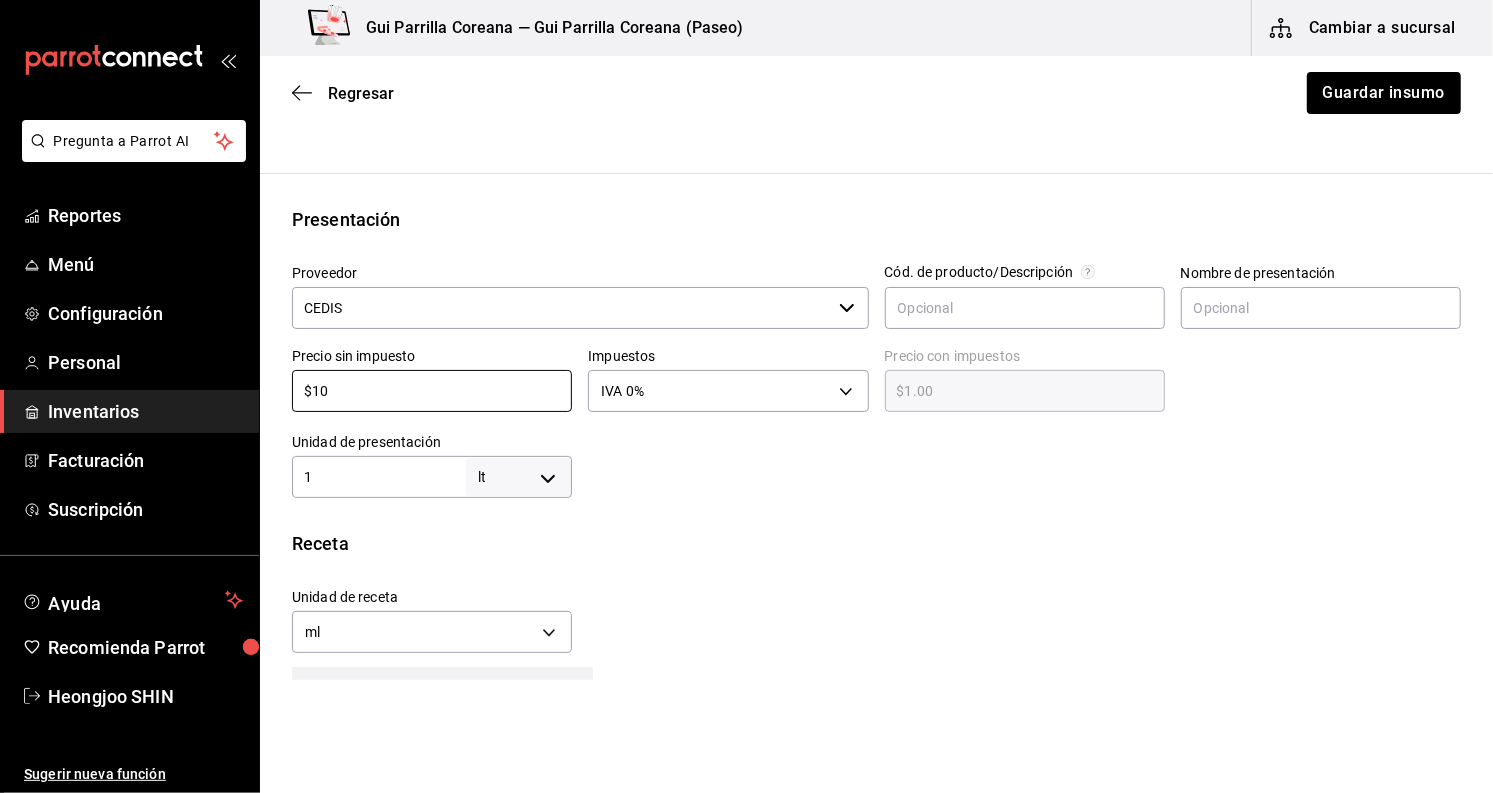 type on "$10.00" 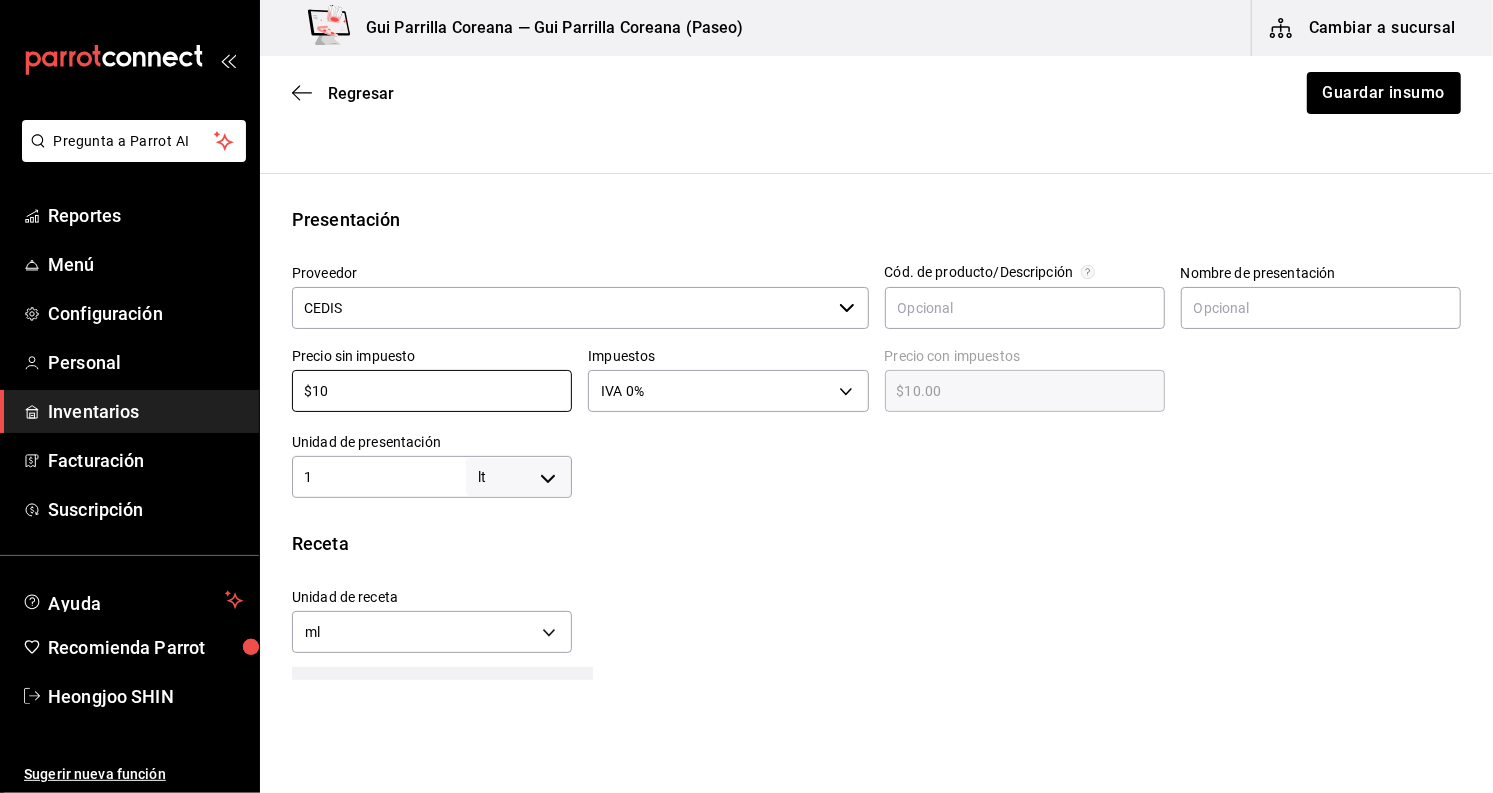 type on "$100" 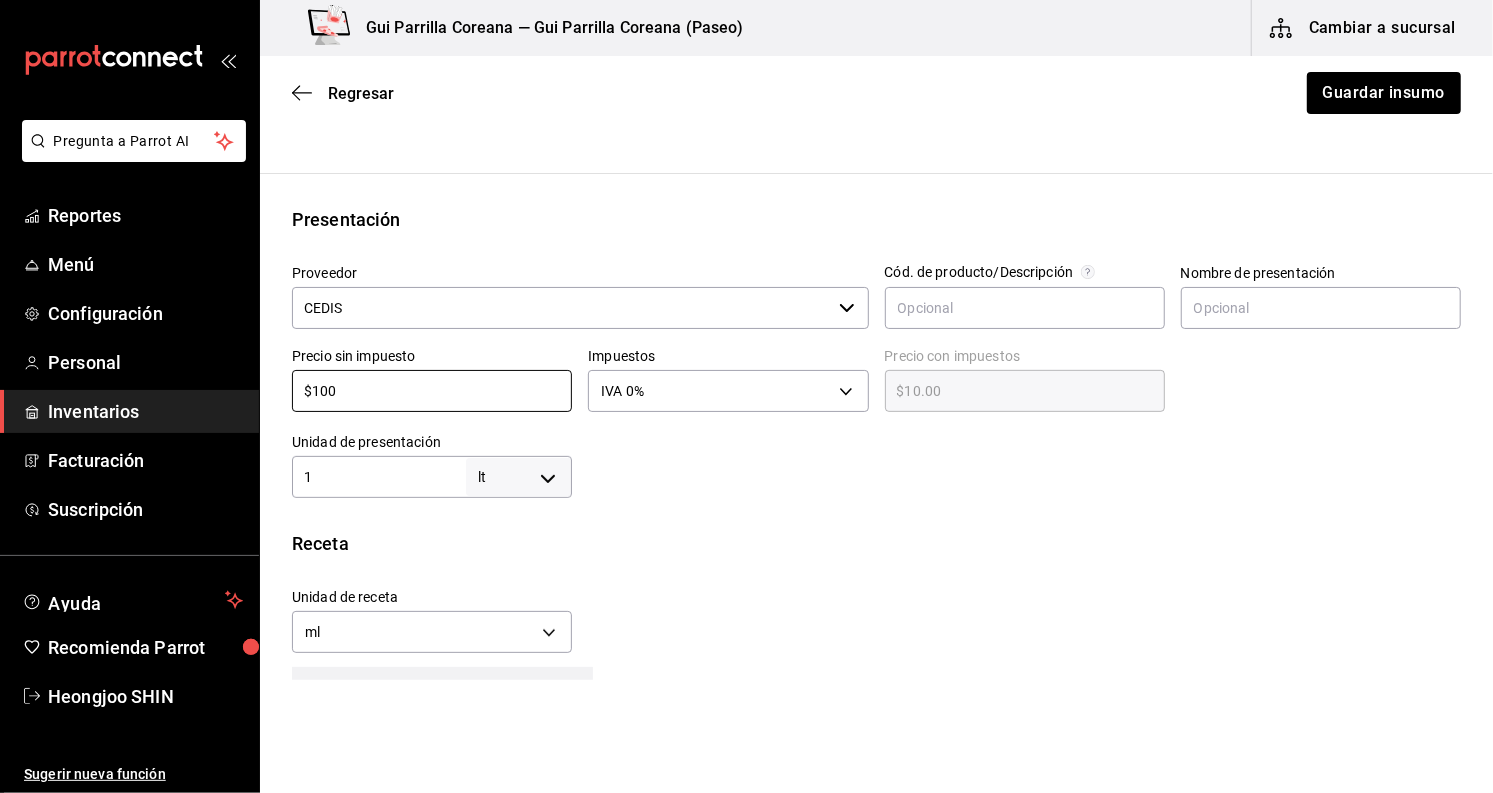 type on "$100.00" 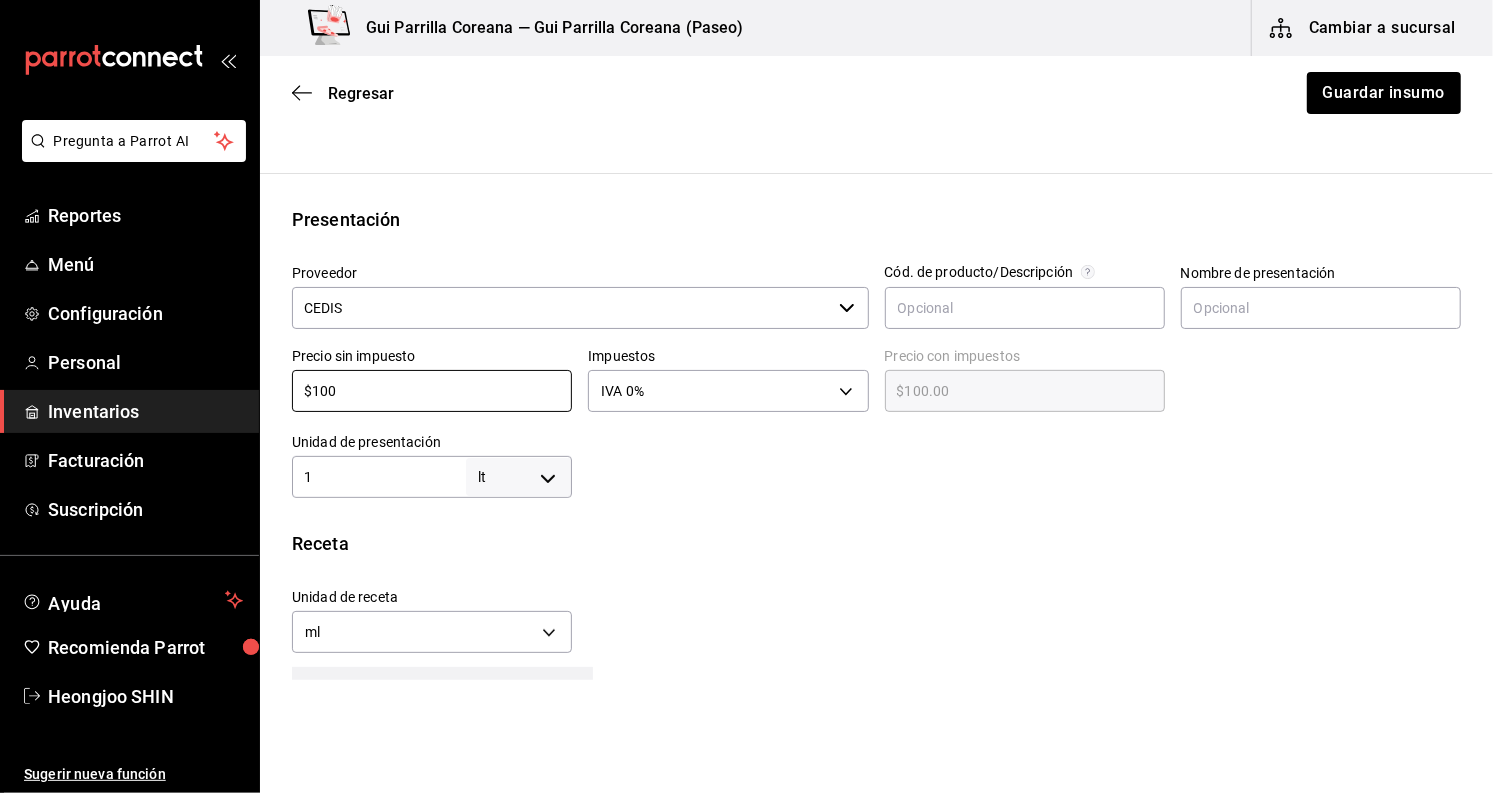 type on "$100" 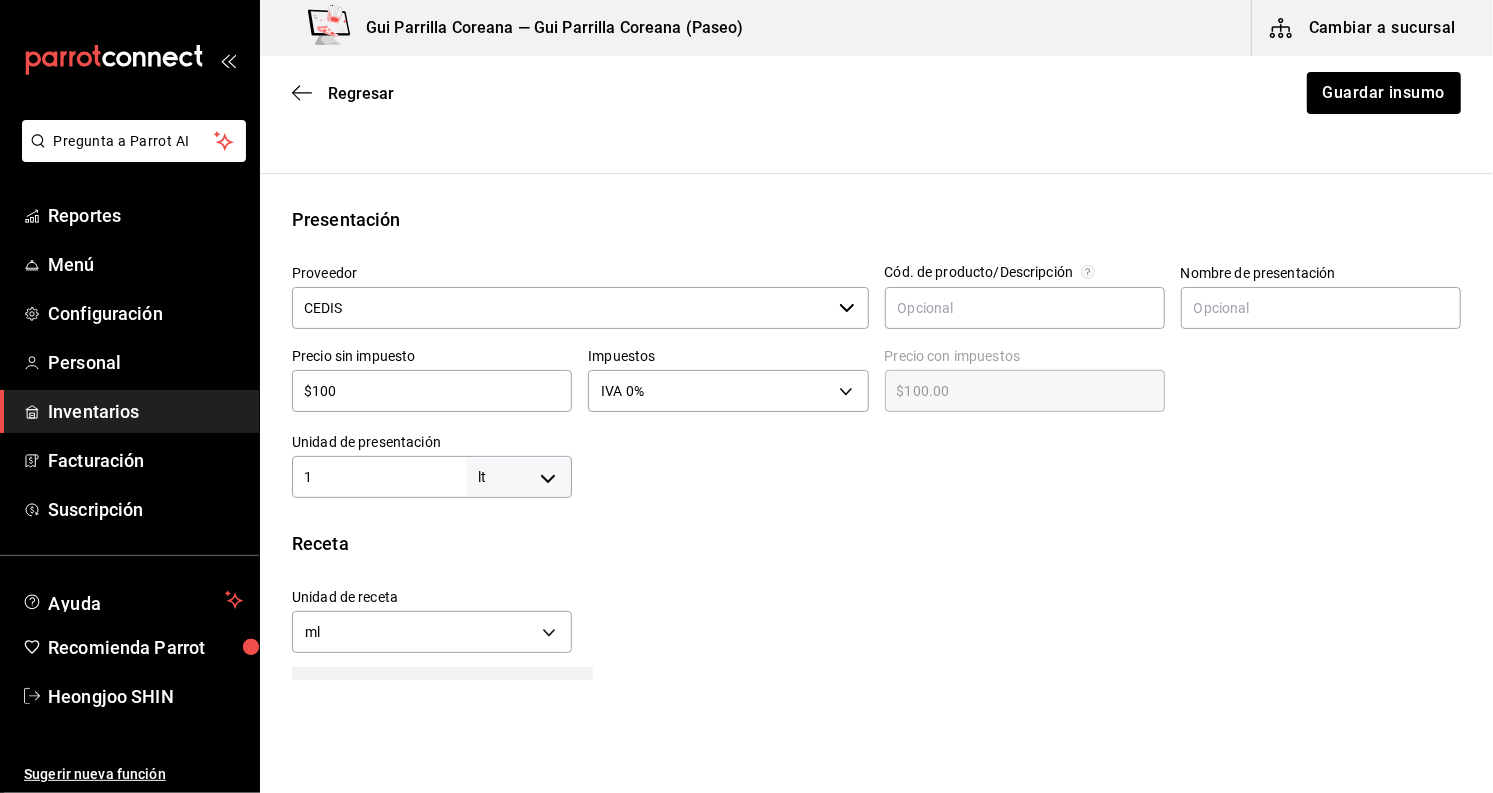 click at bounding box center [1016, 458] 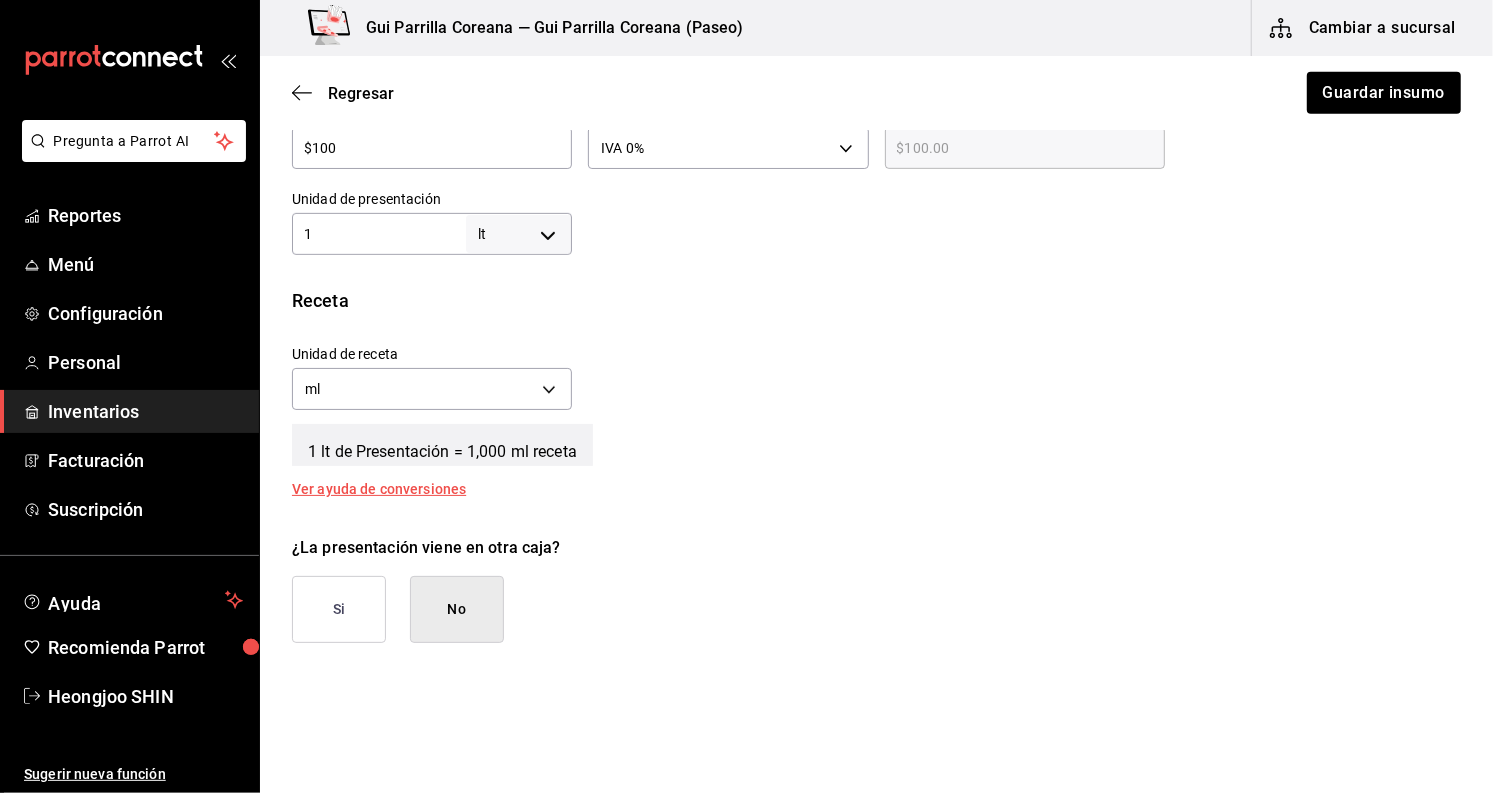 scroll, scrollTop: 330, scrollLeft: 0, axis: vertical 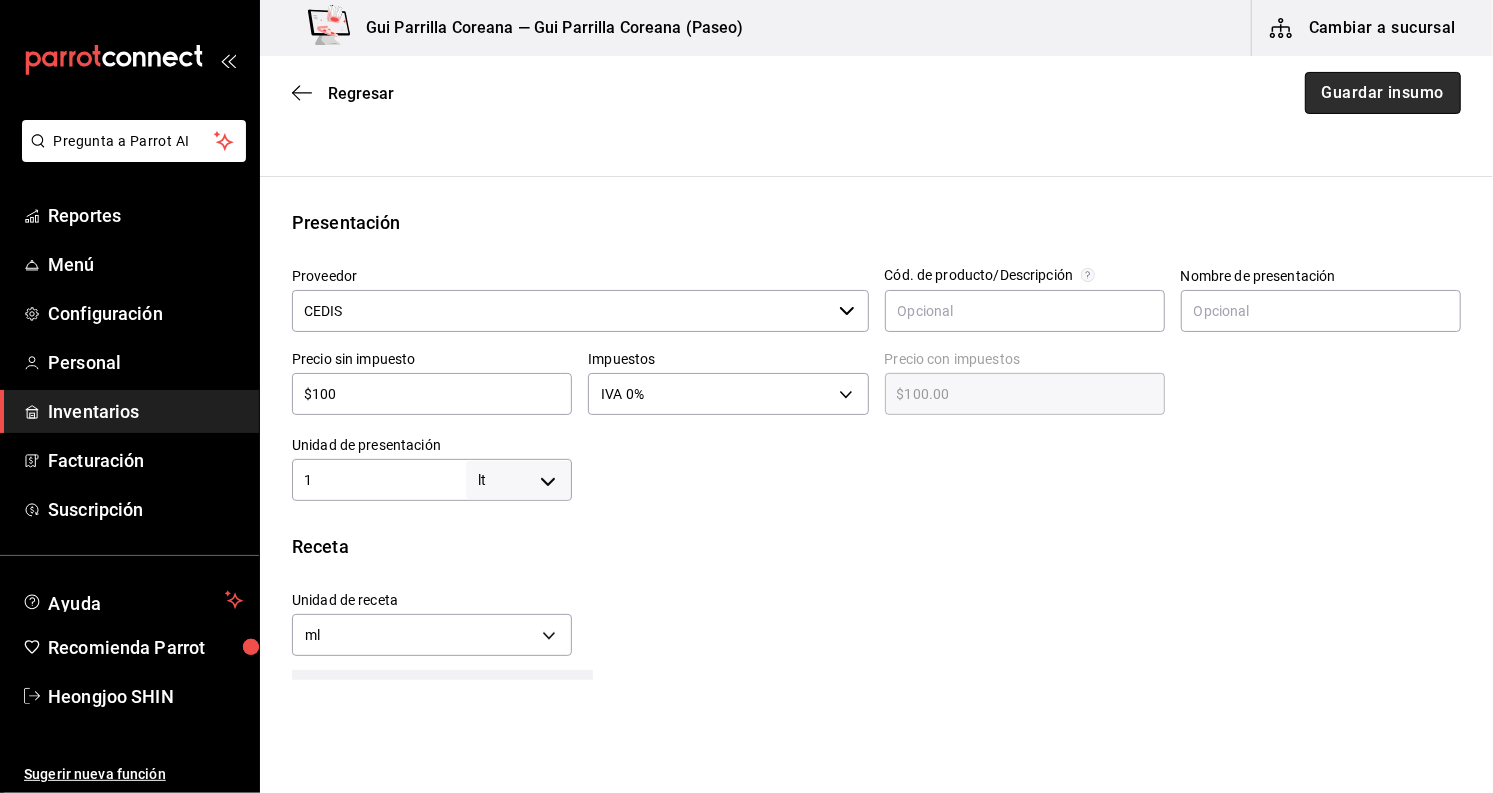click on "Guardar insumo" at bounding box center (1383, 93) 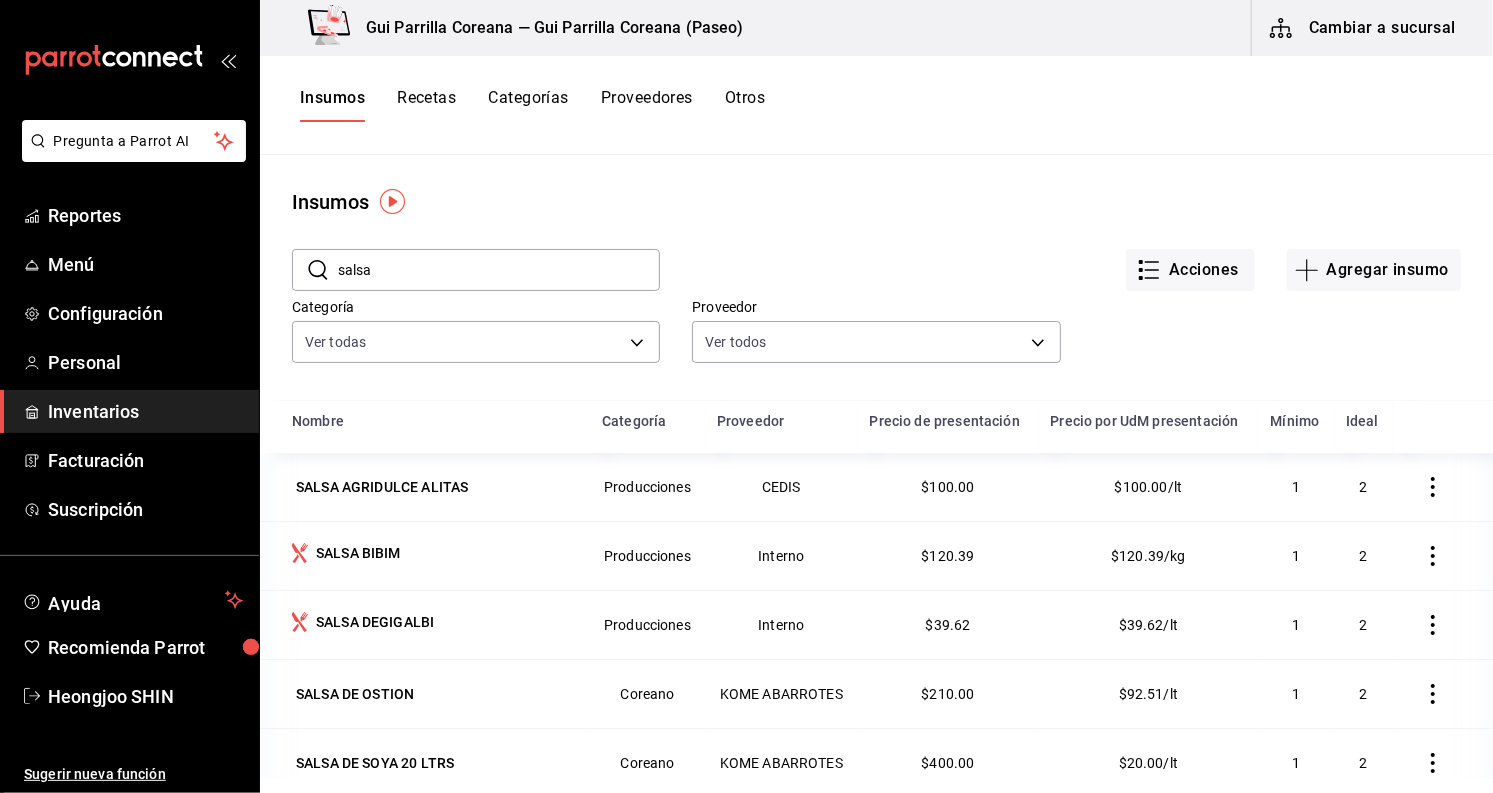 click on "salsa" at bounding box center [499, 270] 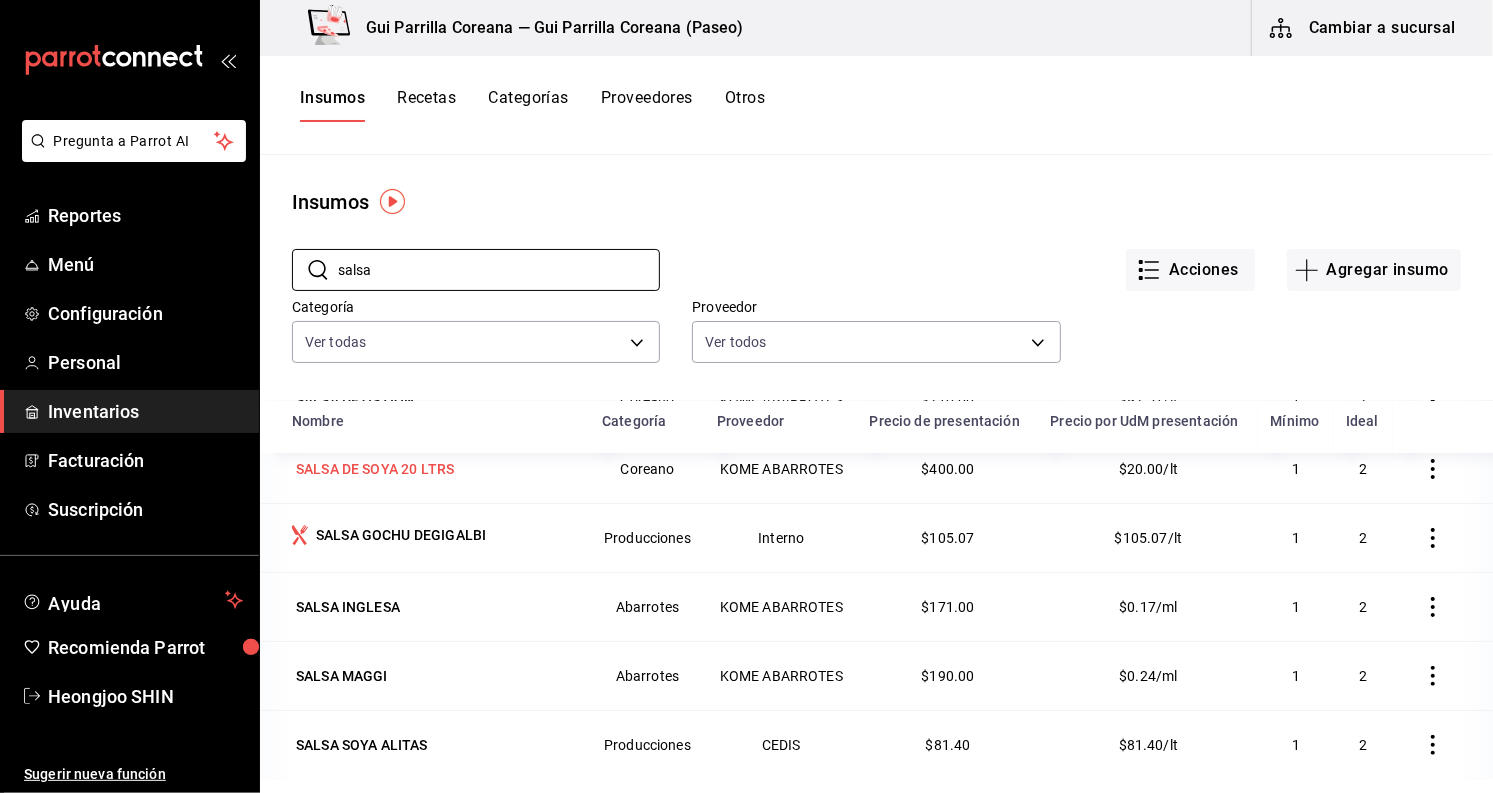 scroll, scrollTop: 332, scrollLeft: 0, axis: vertical 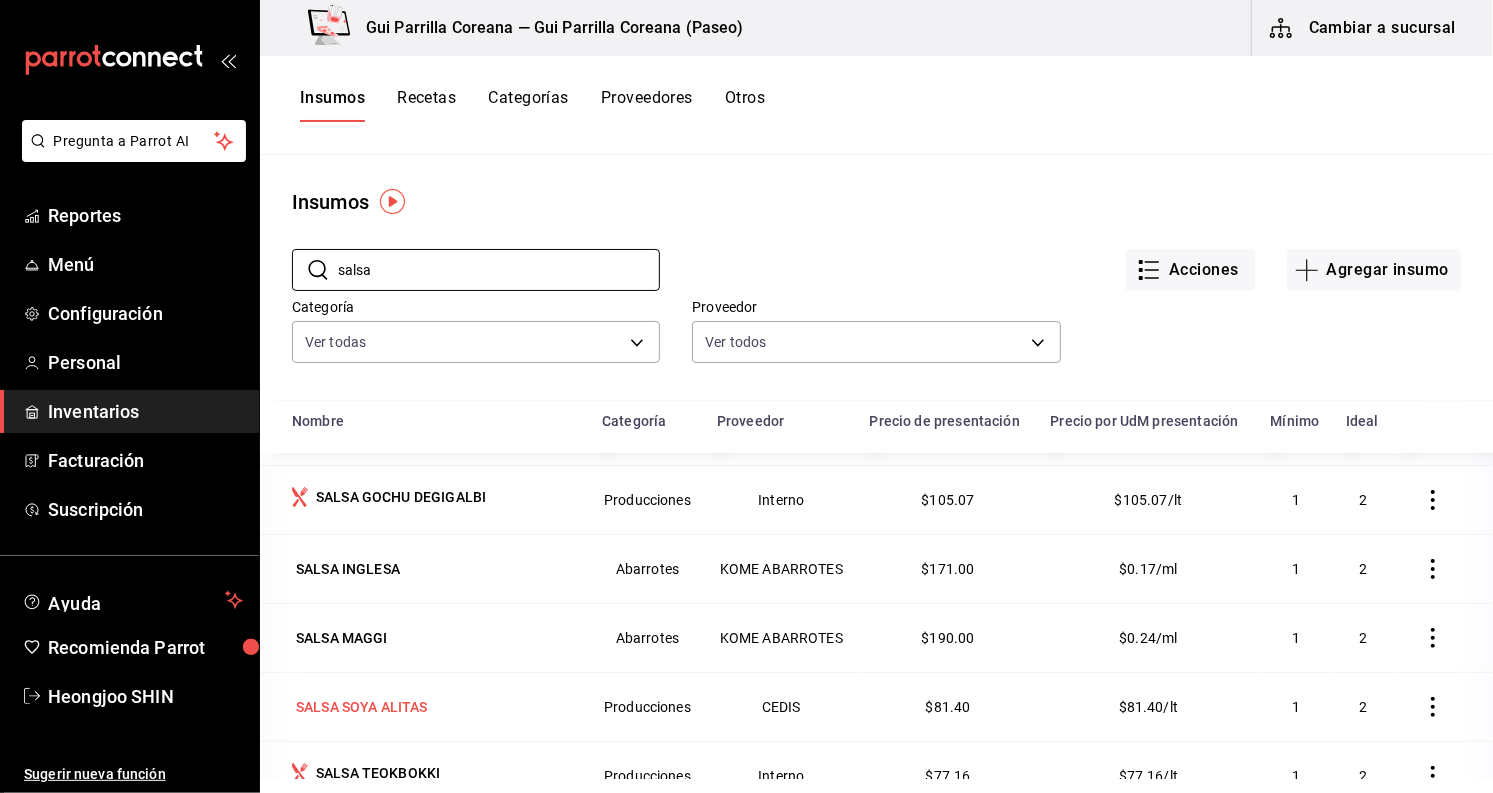 click on "SALSA SOYA ALITAS" at bounding box center [362, 707] 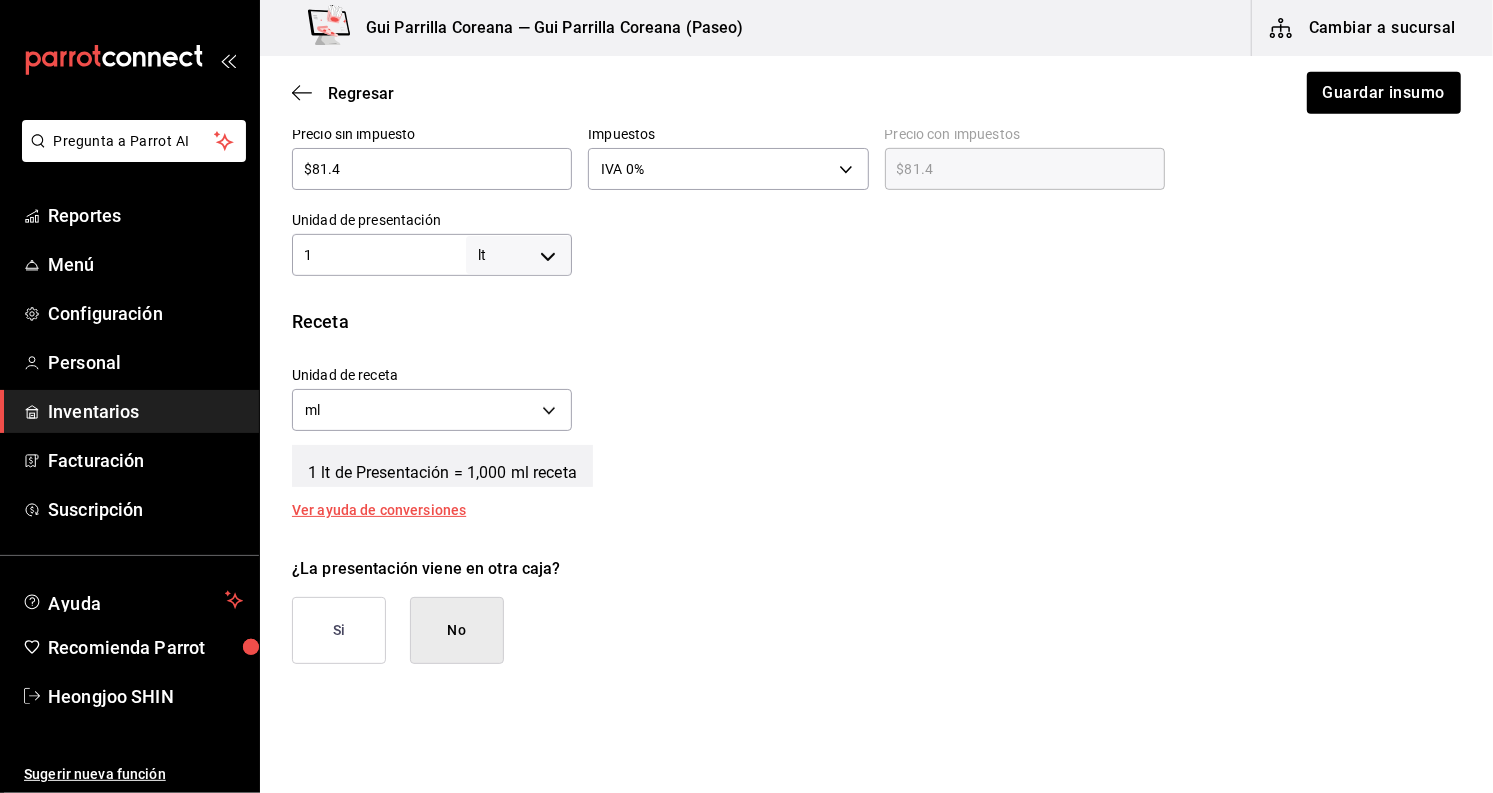 scroll, scrollTop: 775, scrollLeft: 0, axis: vertical 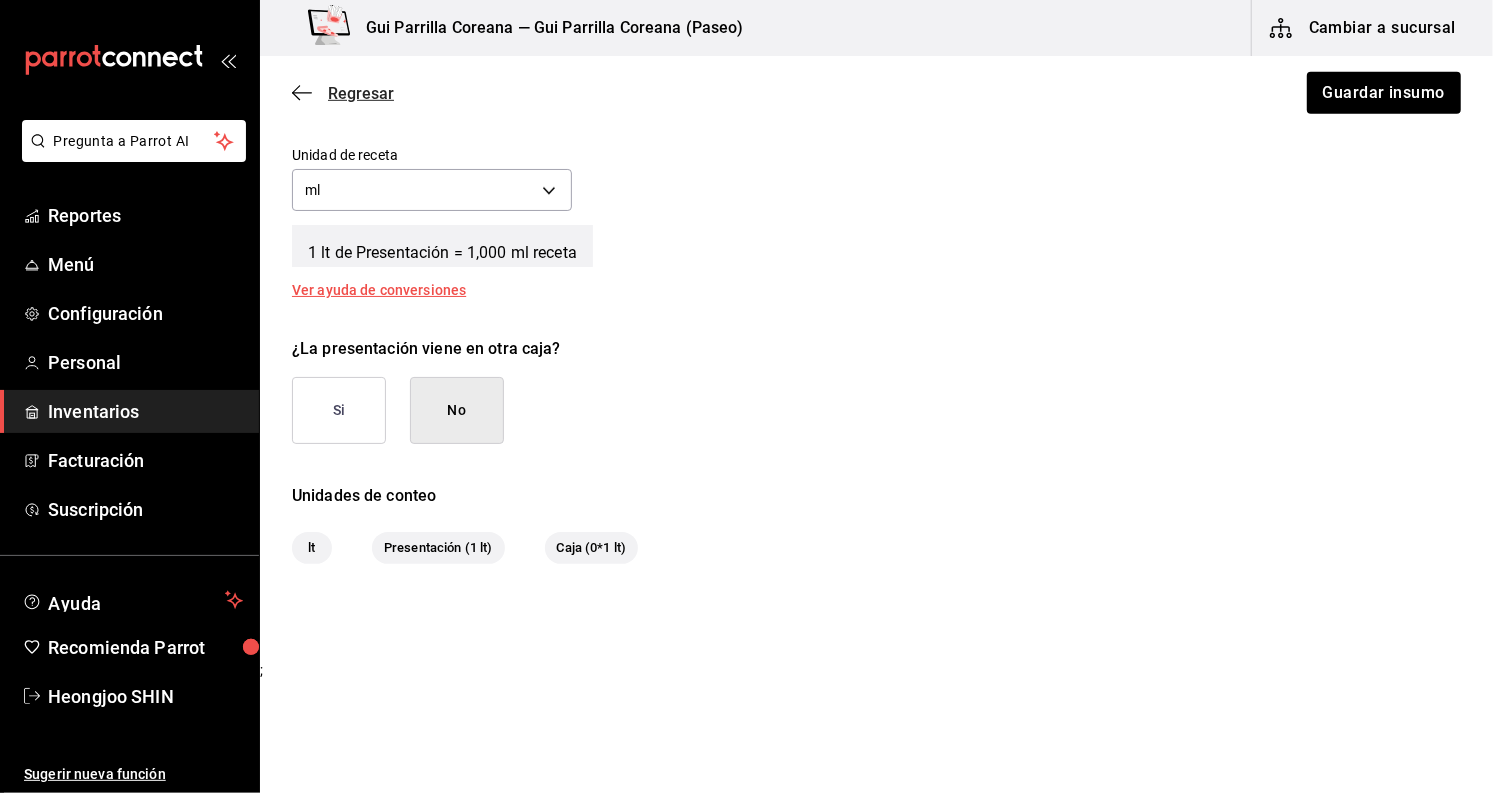 click on "Regresar" at bounding box center (361, 93) 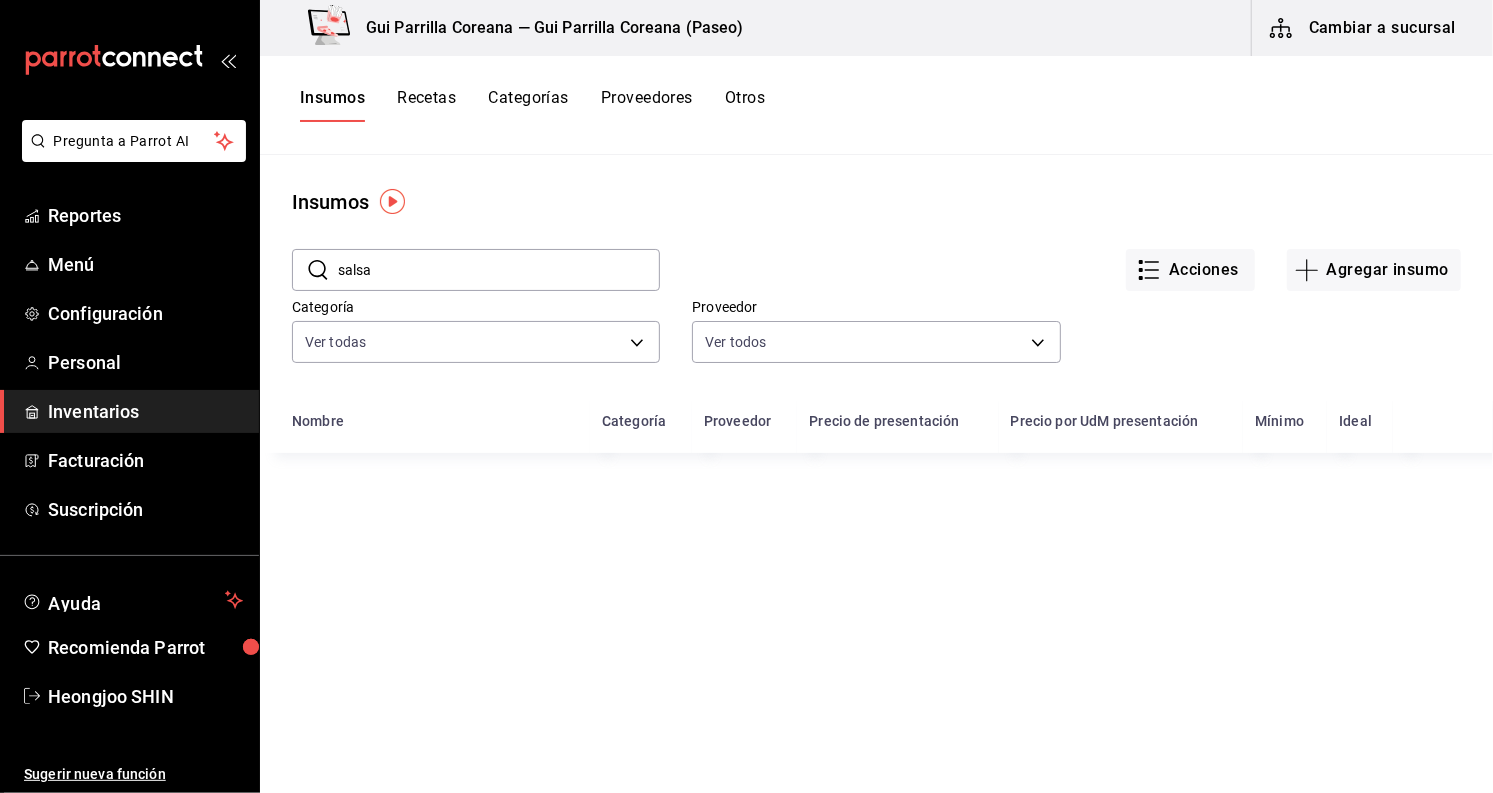 click on "Categorías" at bounding box center (528, 105) 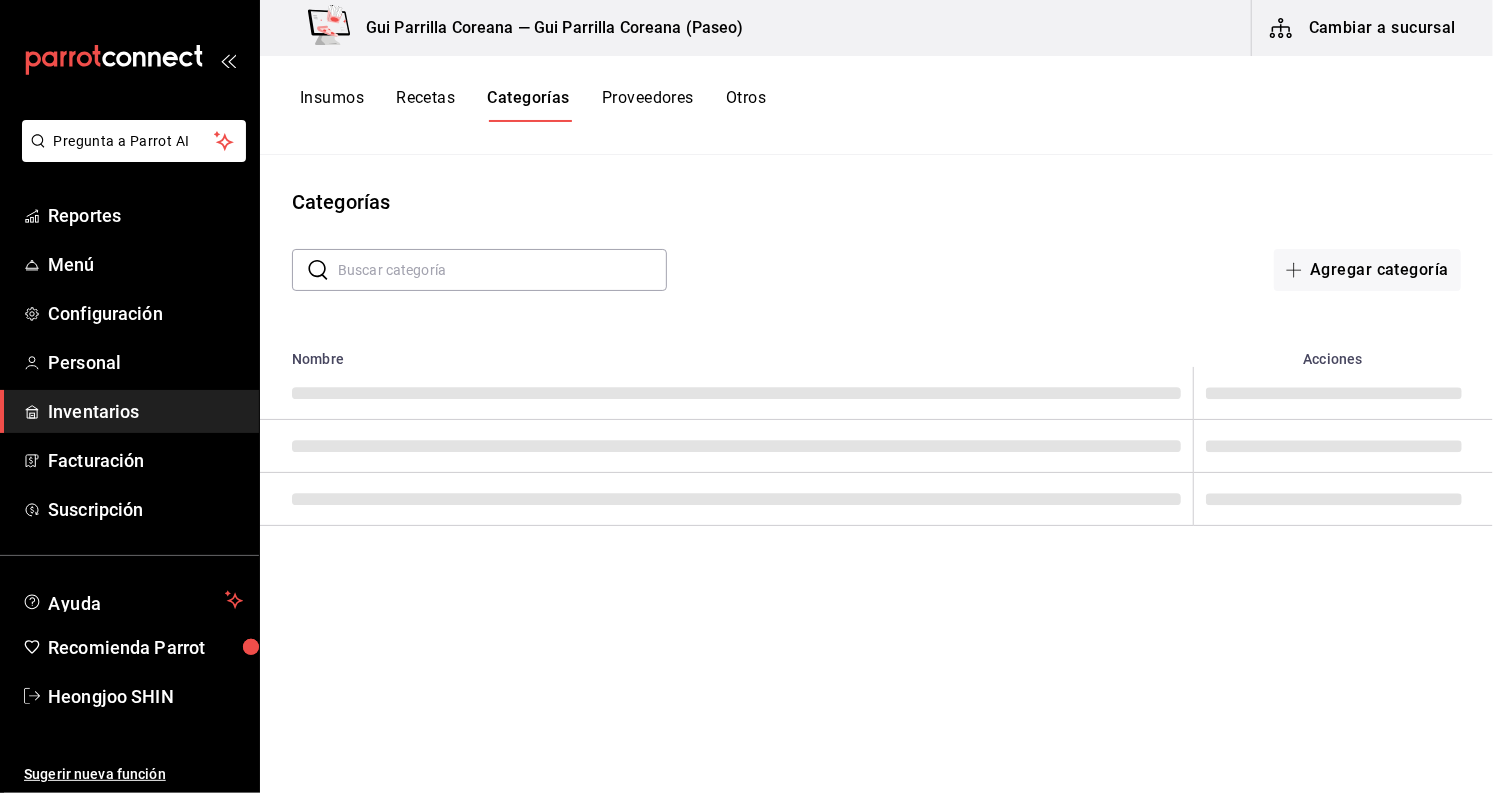 click on "Recetas" at bounding box center (425, 105) 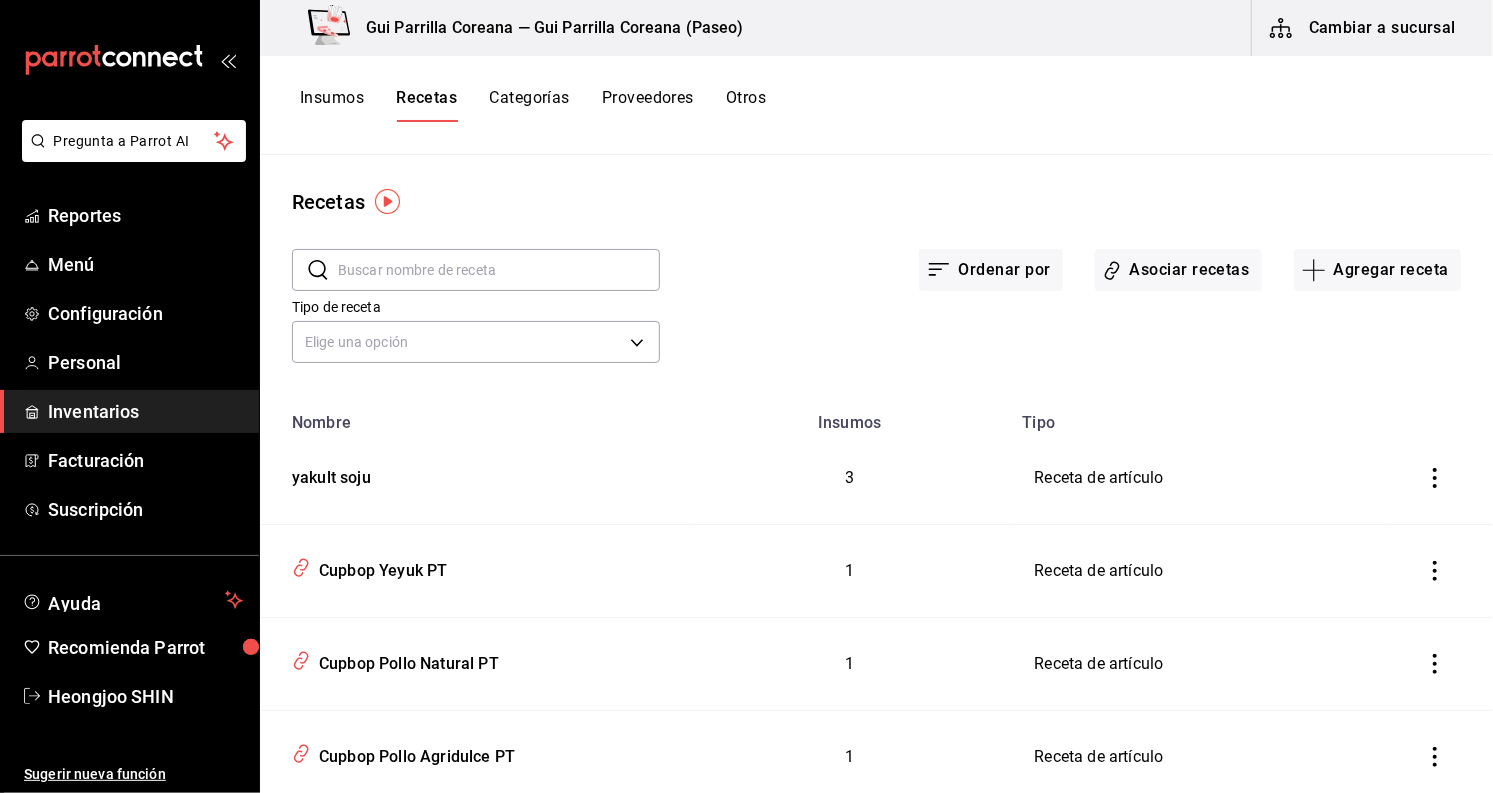 click at bounding box center [499, 270] 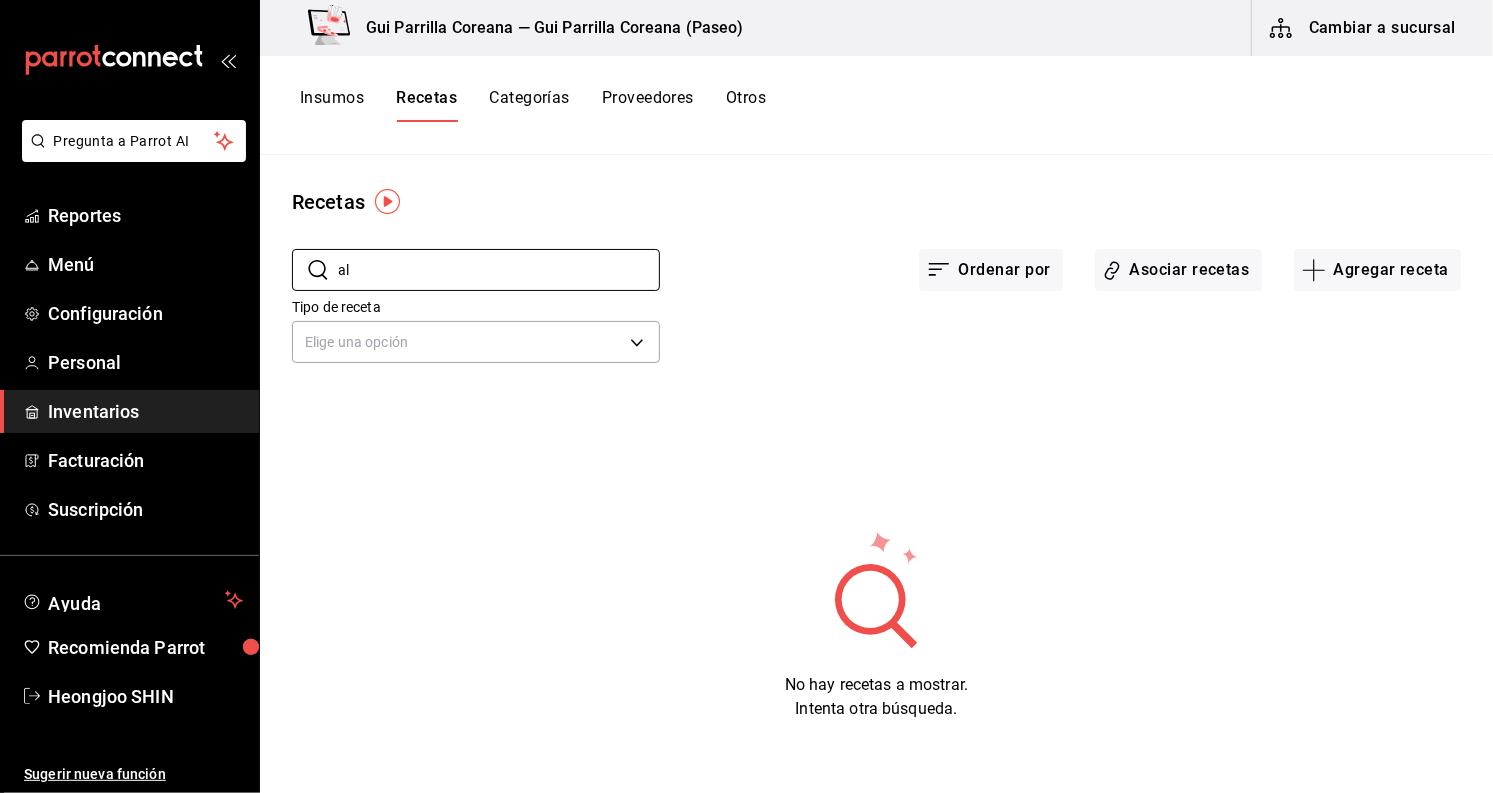 type on "a" 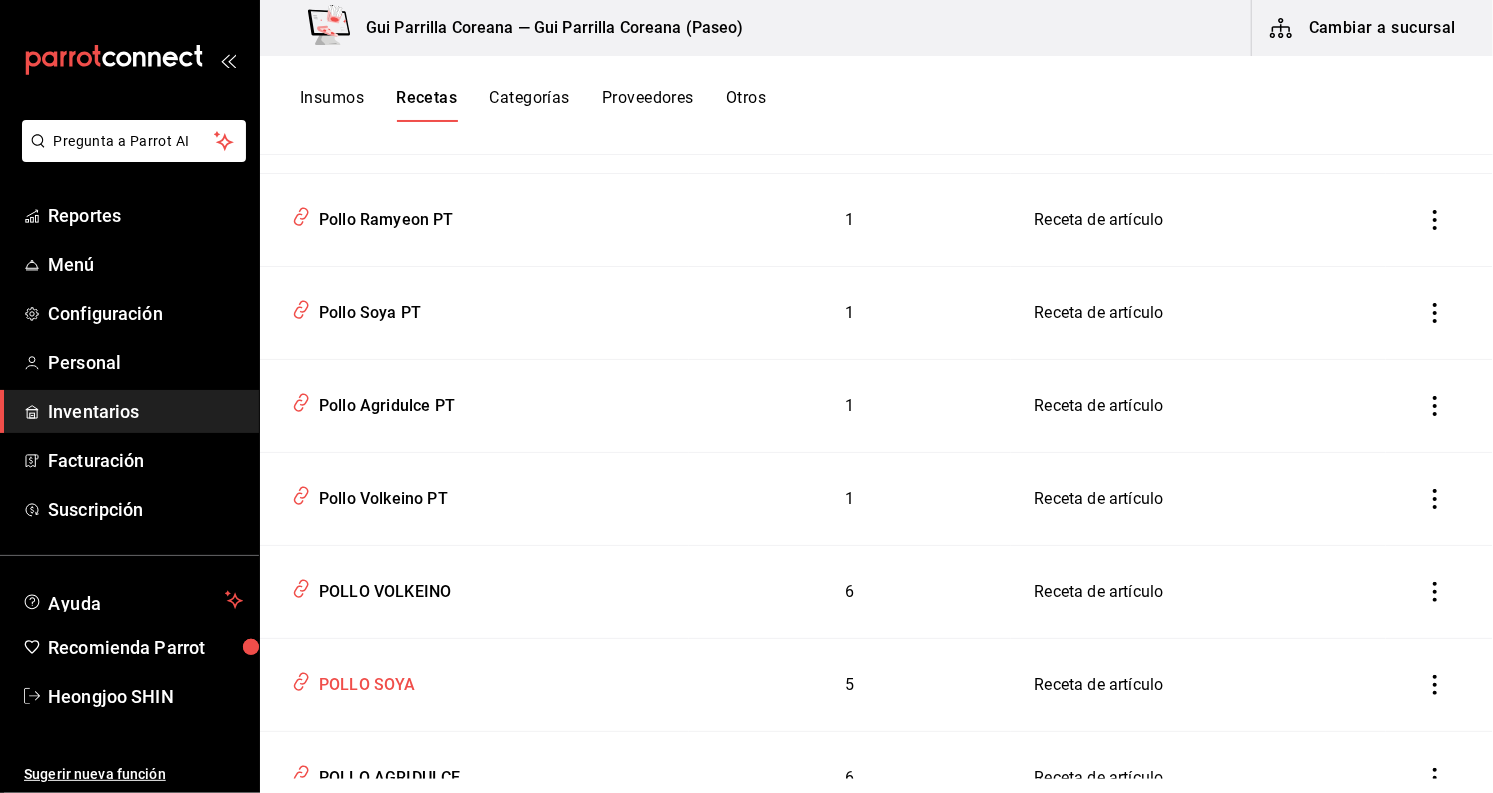 scroll, scrollTop: 528, scrollLeft: 0, axis: vertical 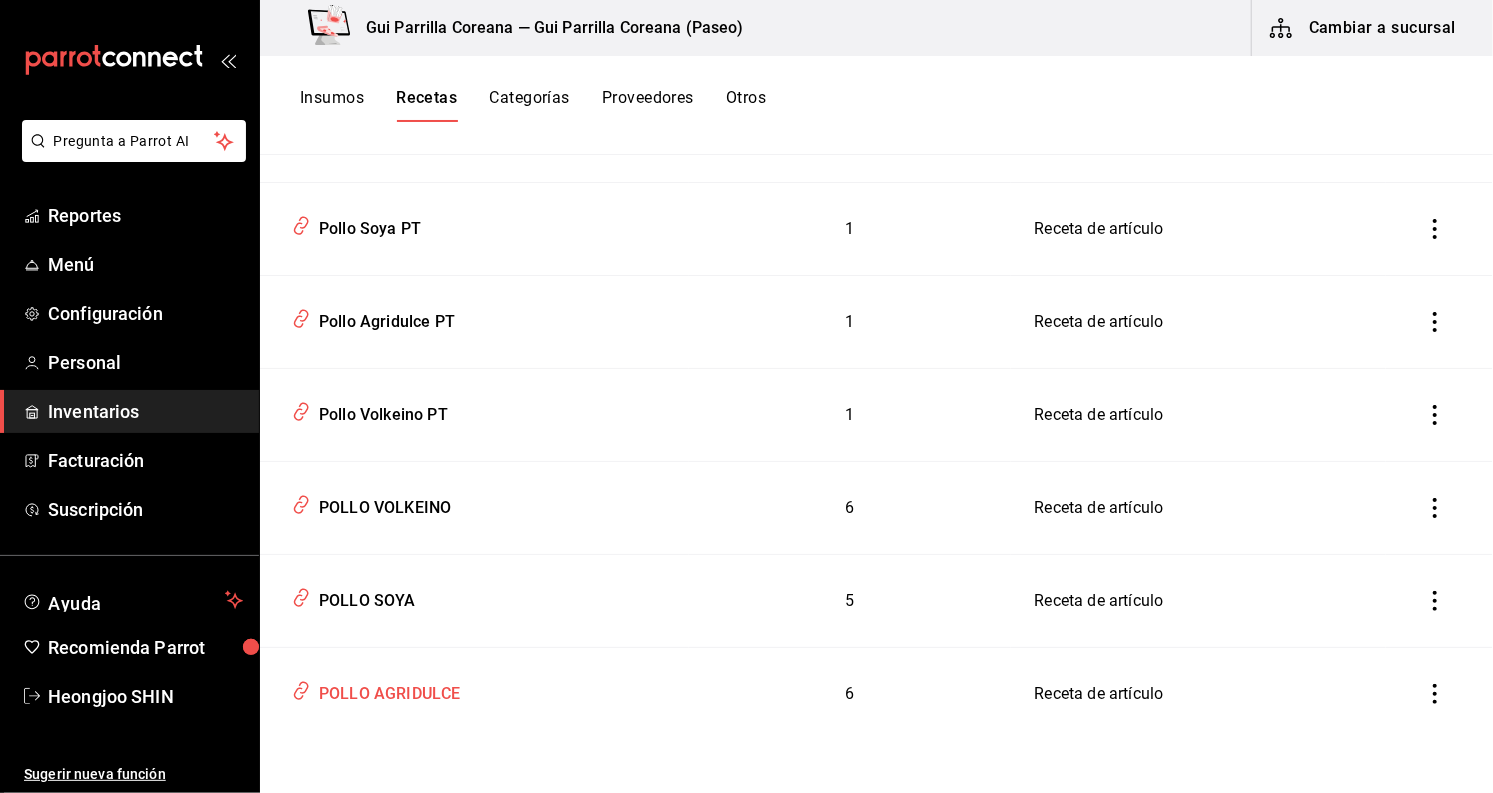 type on "pollo" 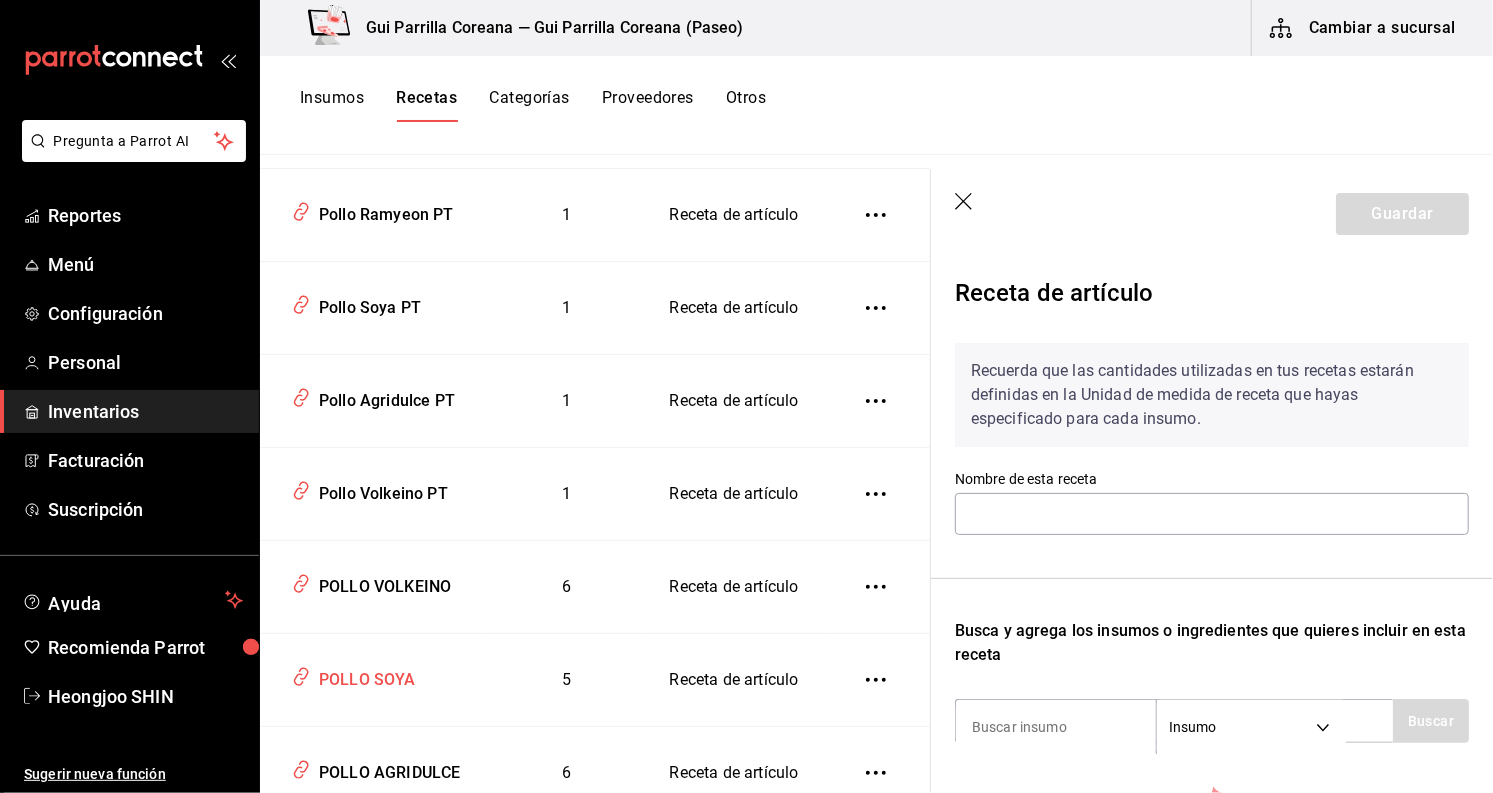type on "POLLO AGRIDULCE" 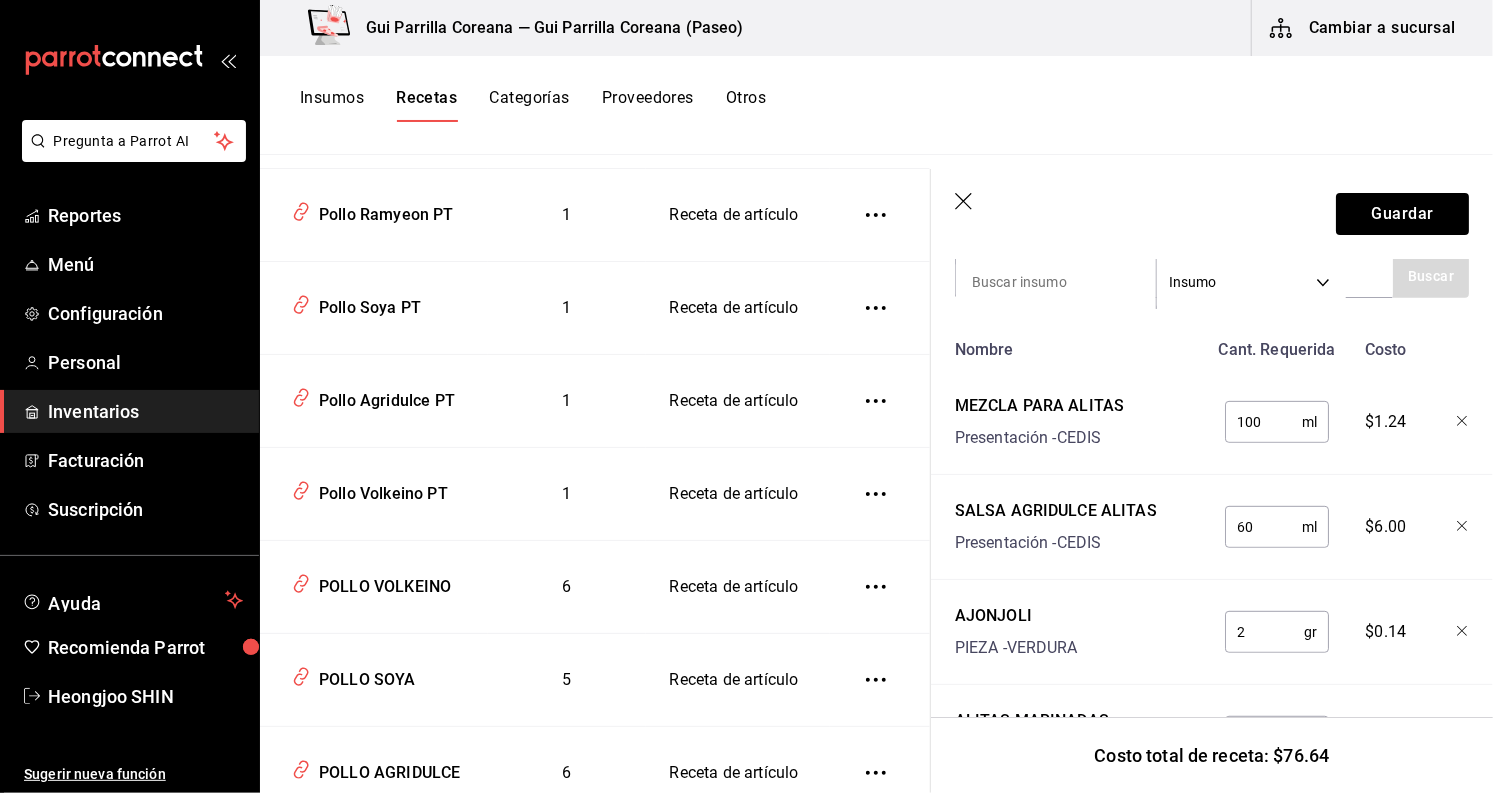 scroll, scrollTop: 440, scrollLeft: 0, axis: vertical 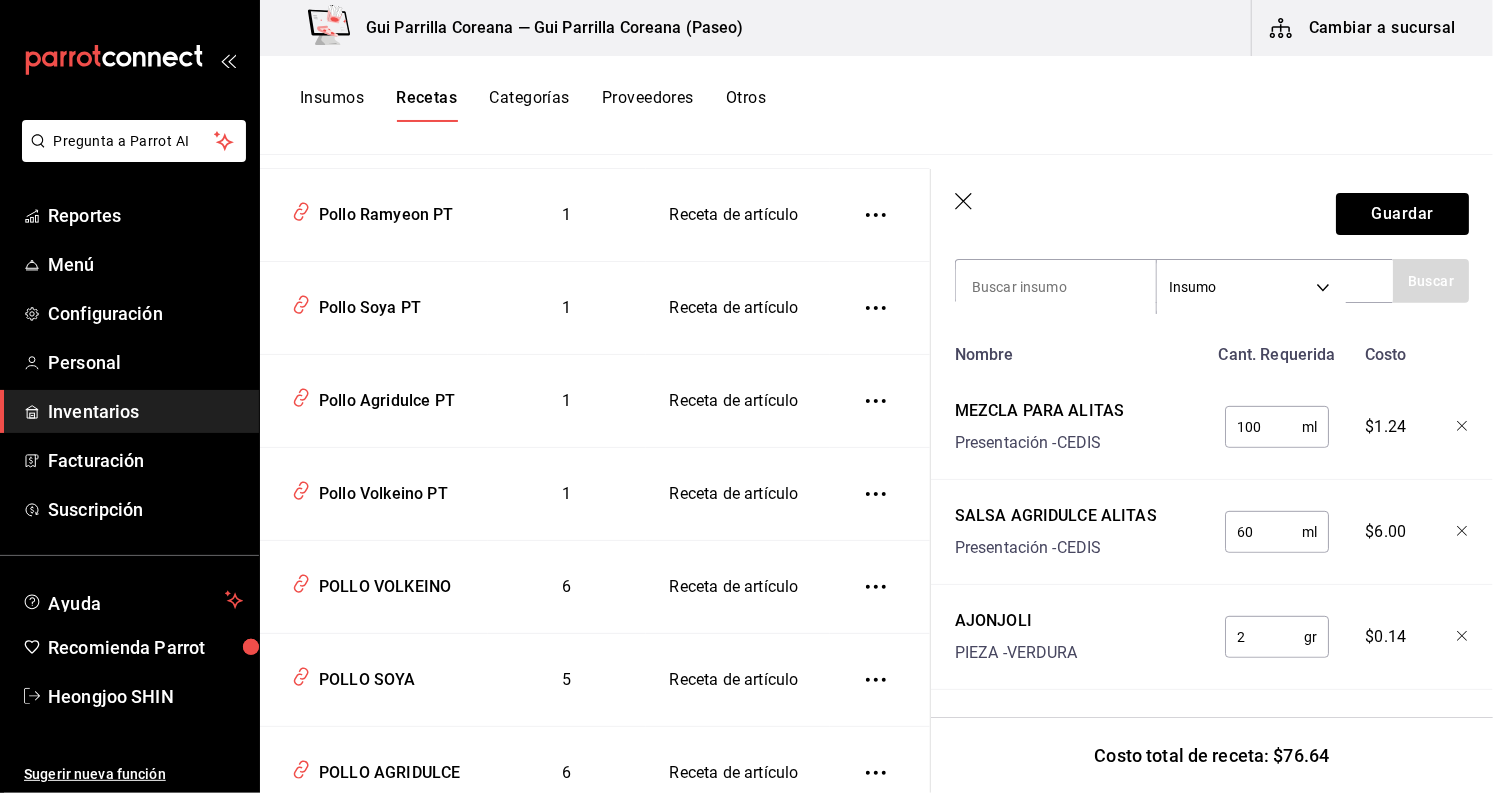 click on "Insumos" at bounding box center [332, 105] 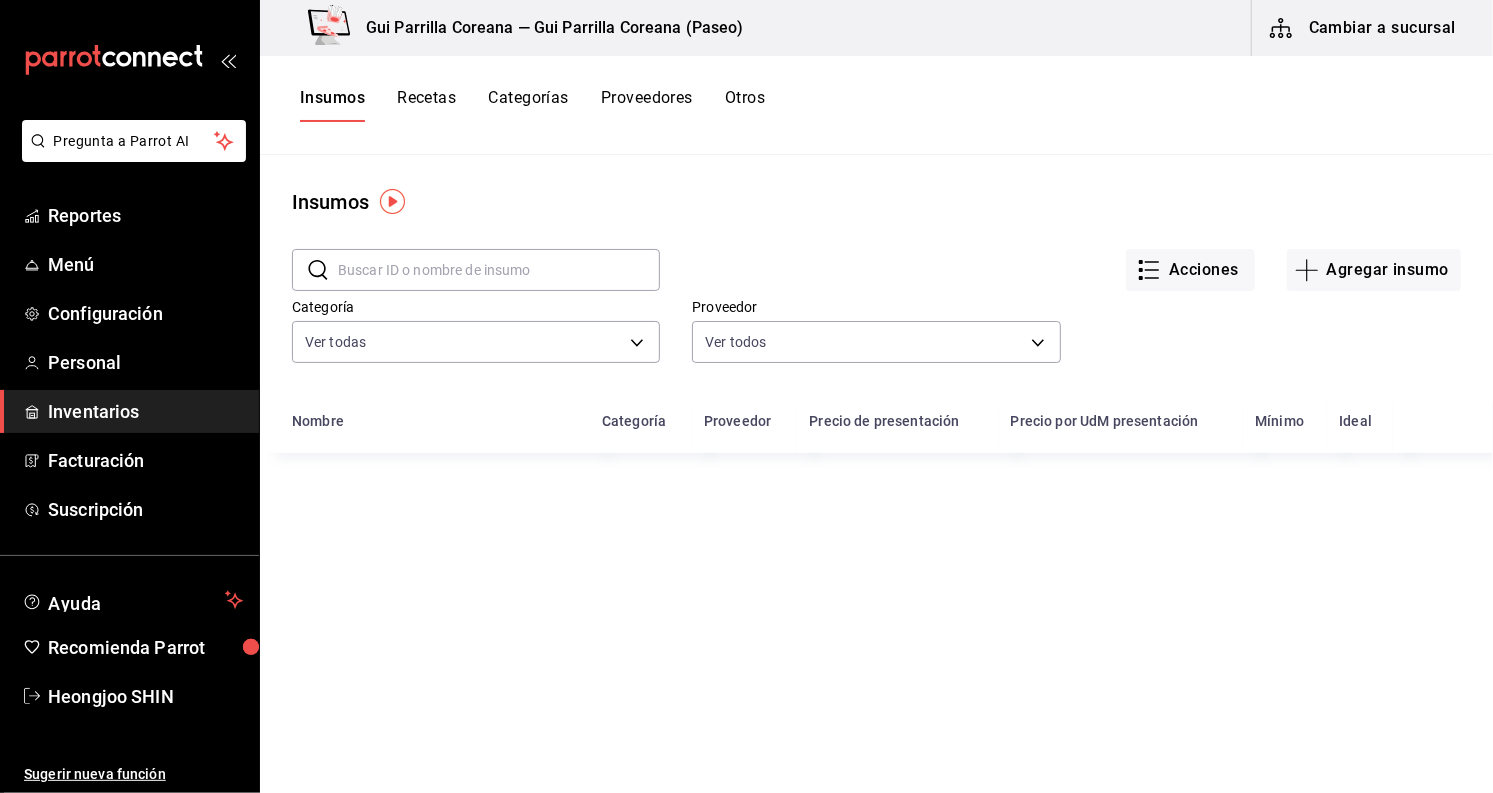 click at bounding box center (499, 270) 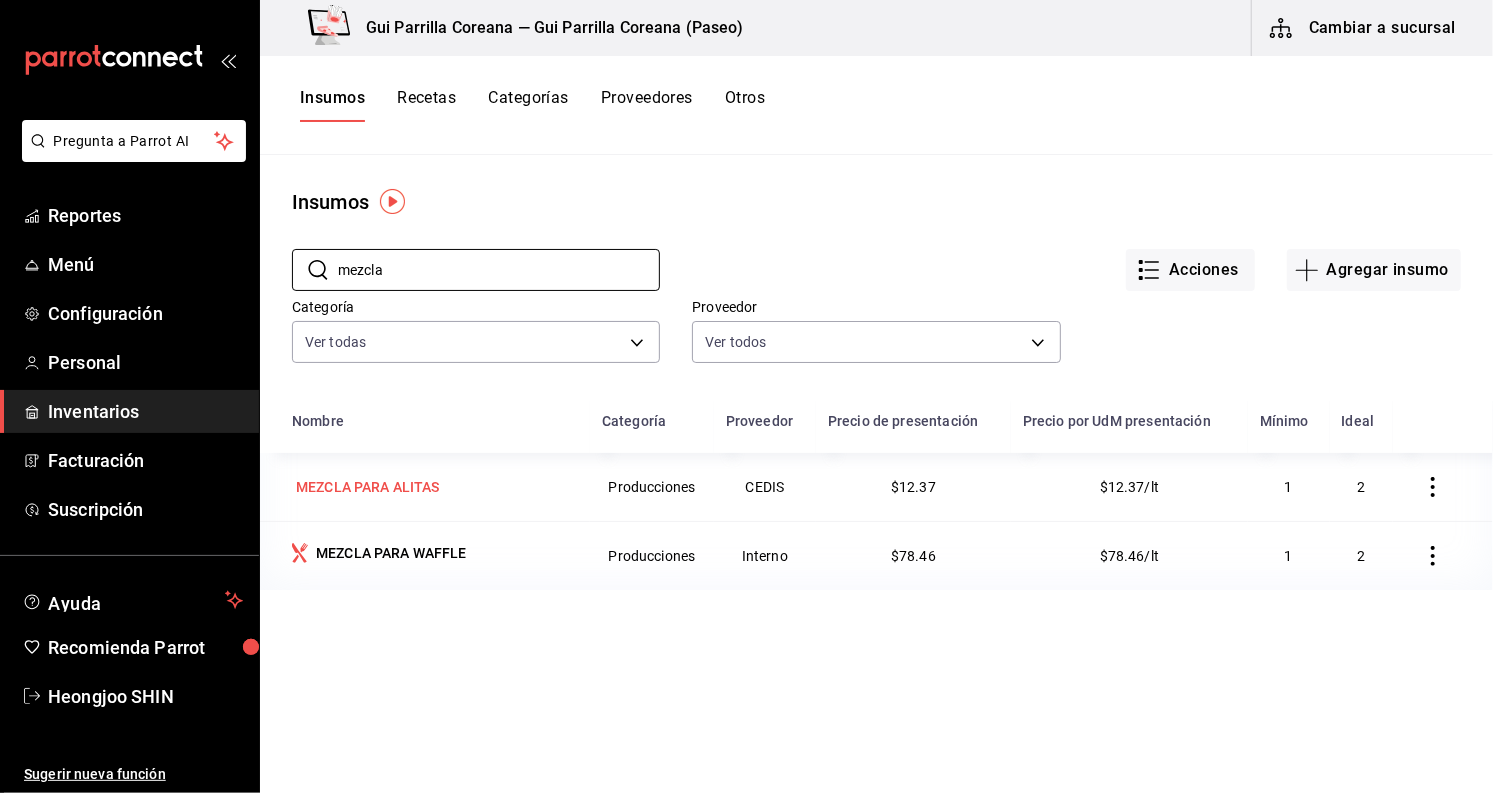 type on "mezcla" 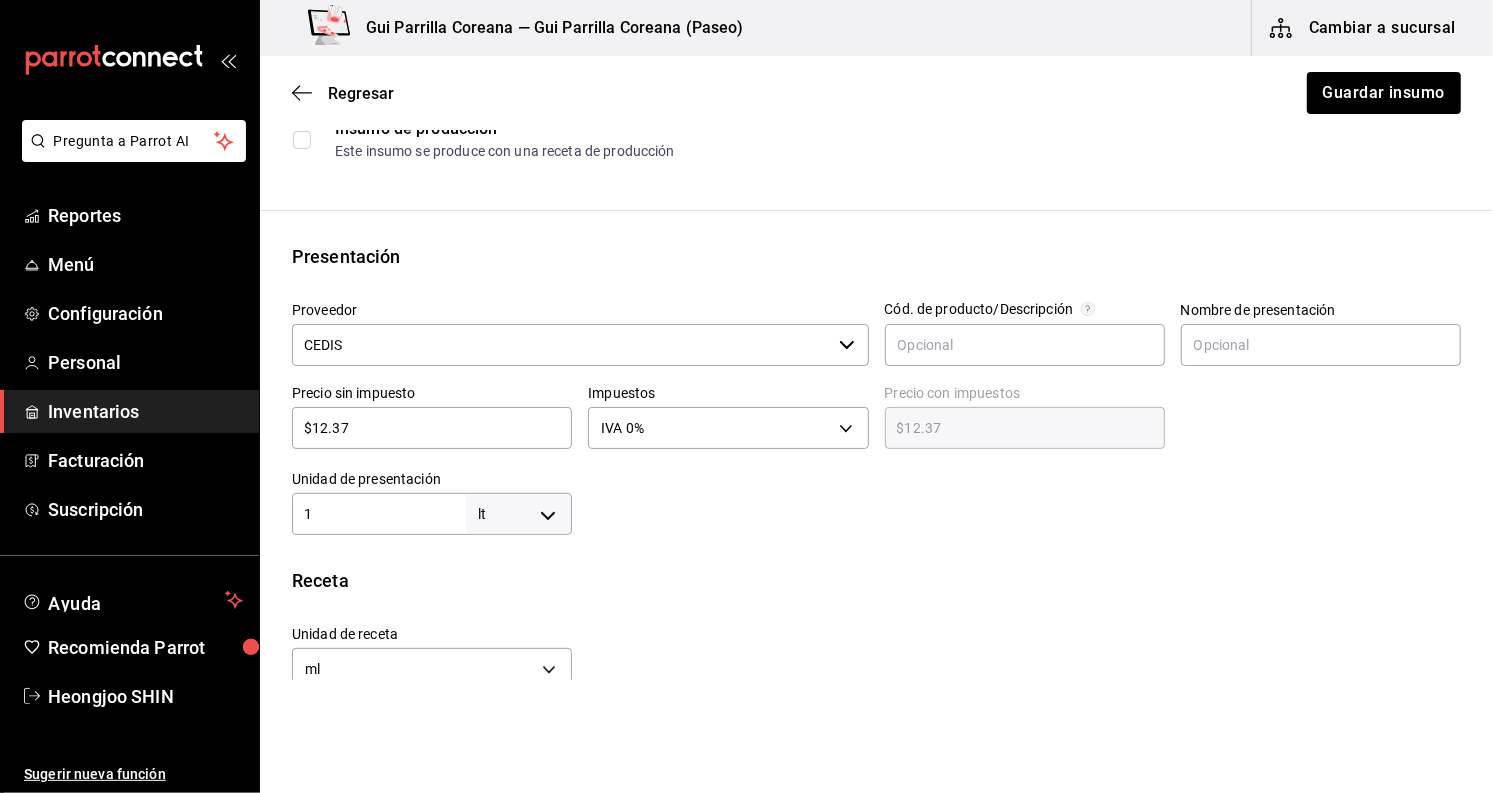 scroll, scrollTop: 444, scrollLeft: 0, axis: vertical 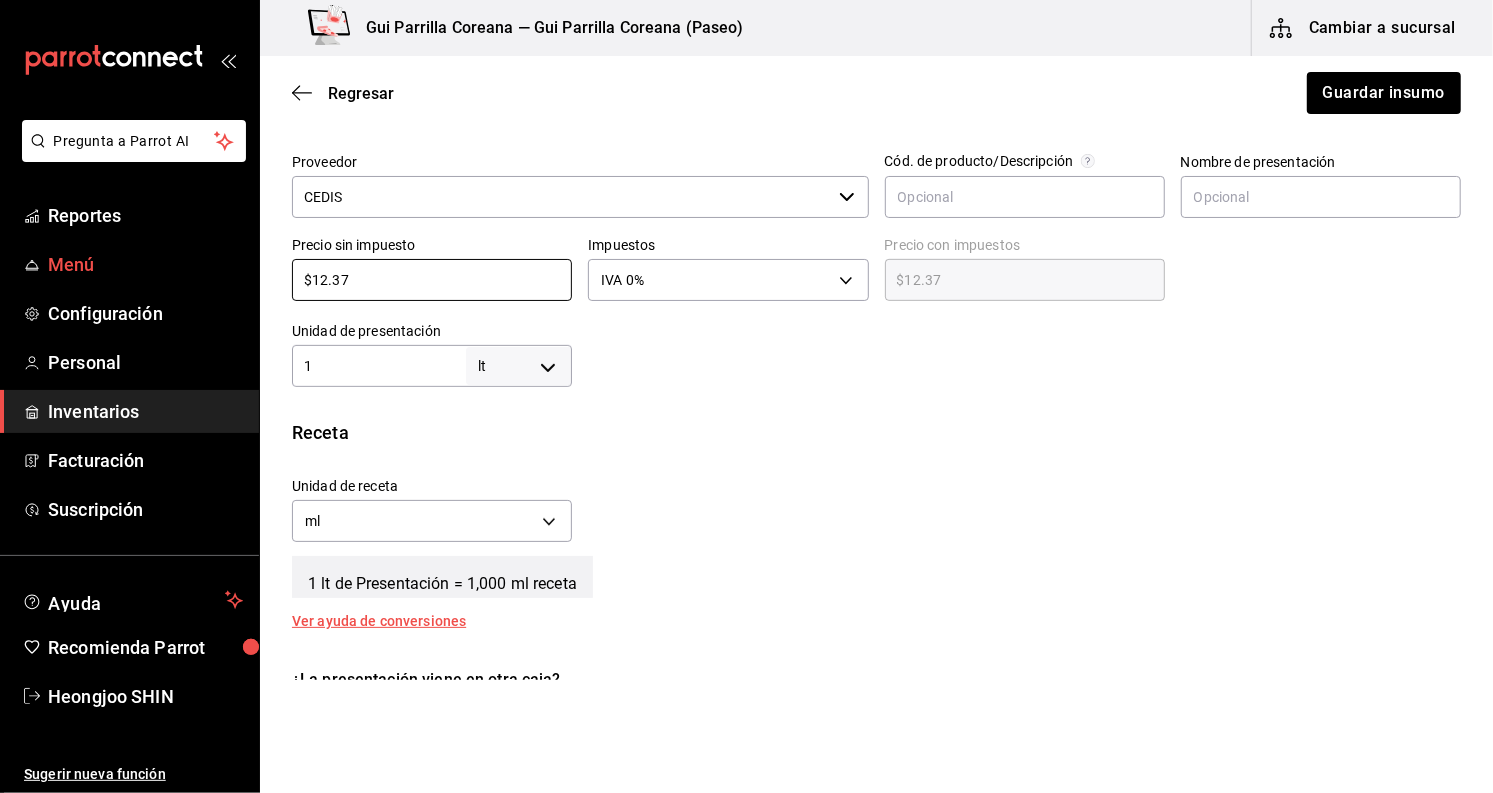 drag, startPoint x: 413, startPoint y: 278, endPoint x: 165, endPoint y: 273, distance: 248.0504 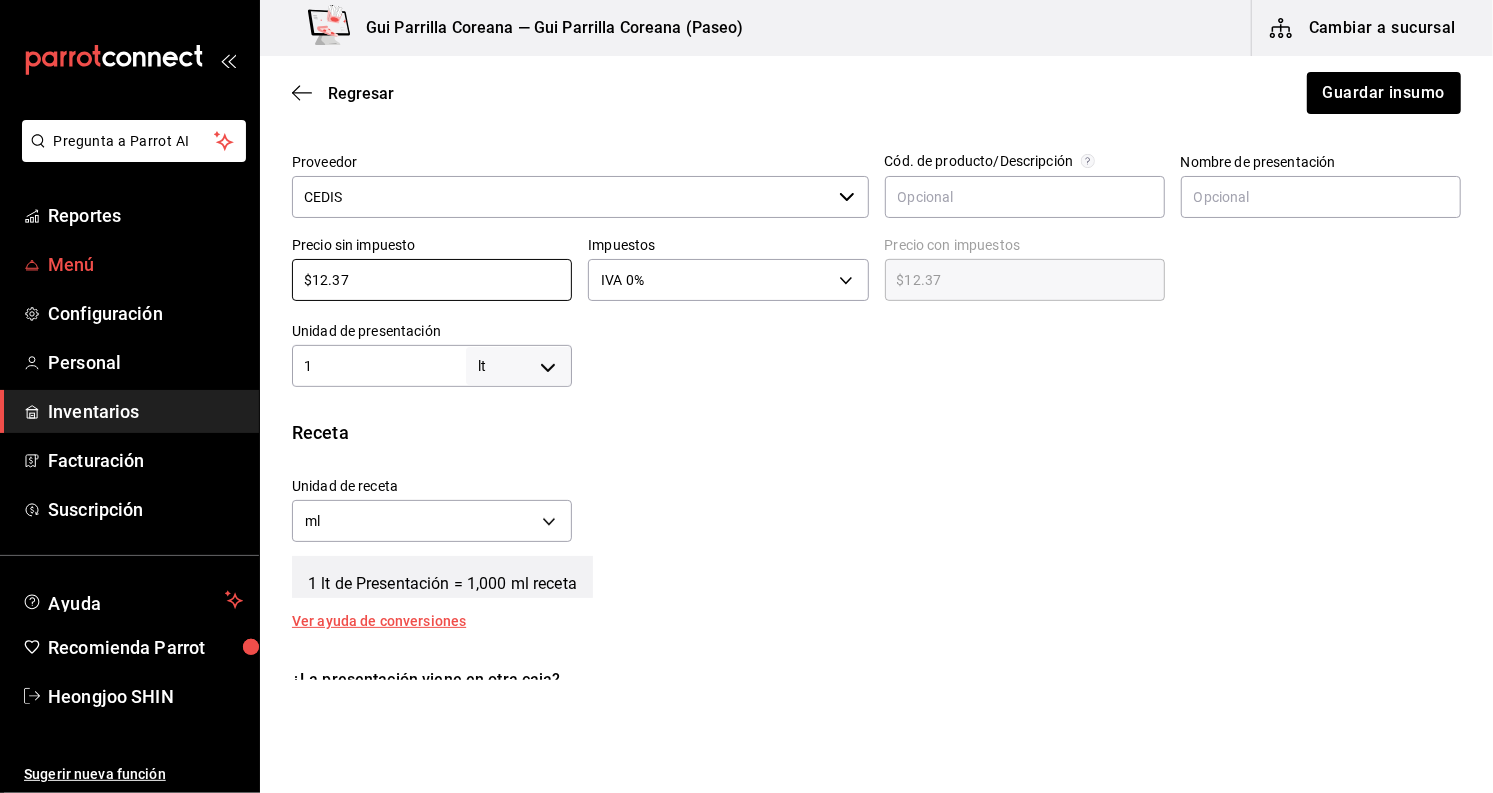 type on "$2" 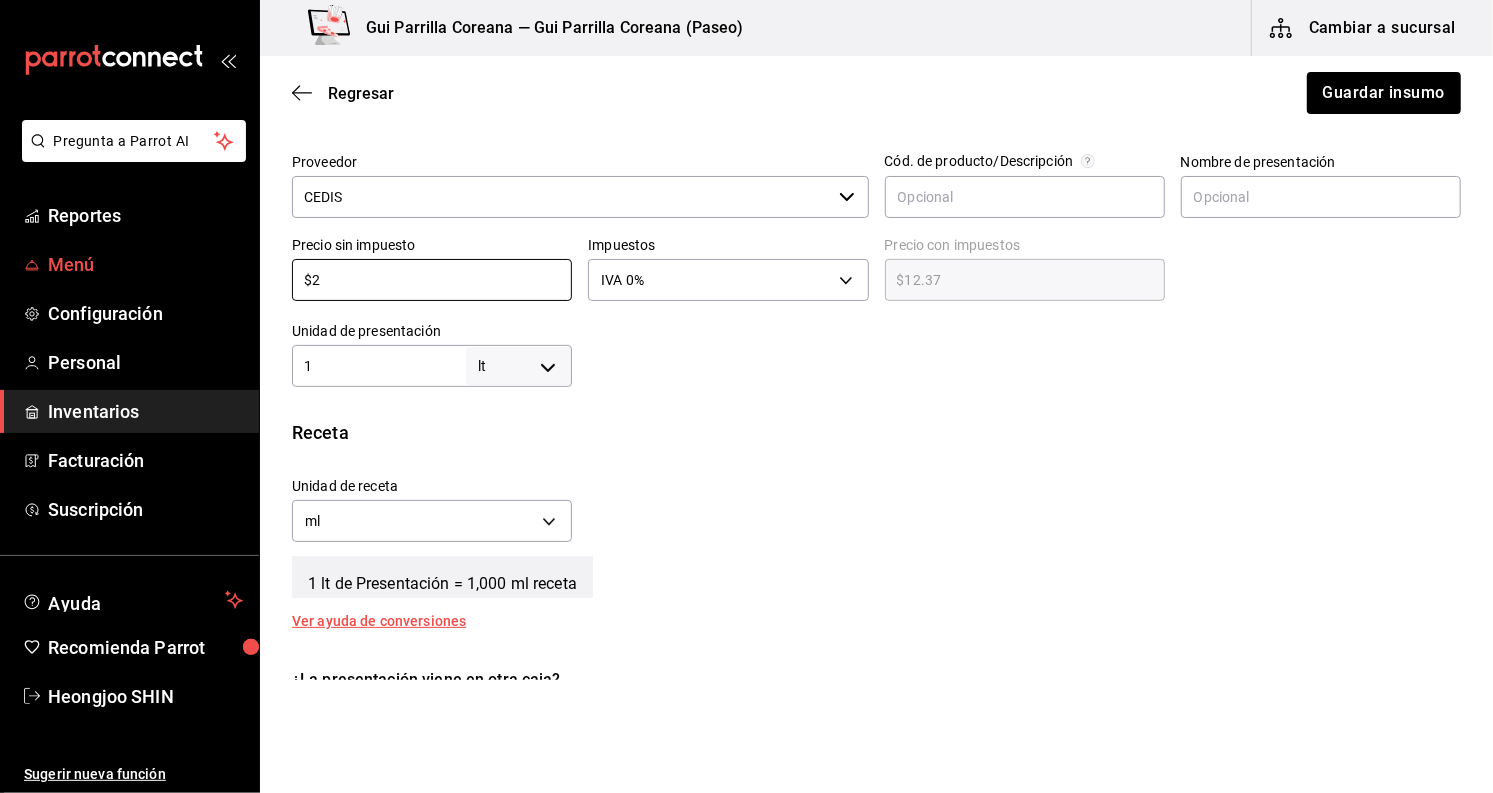 type on "$2.00" 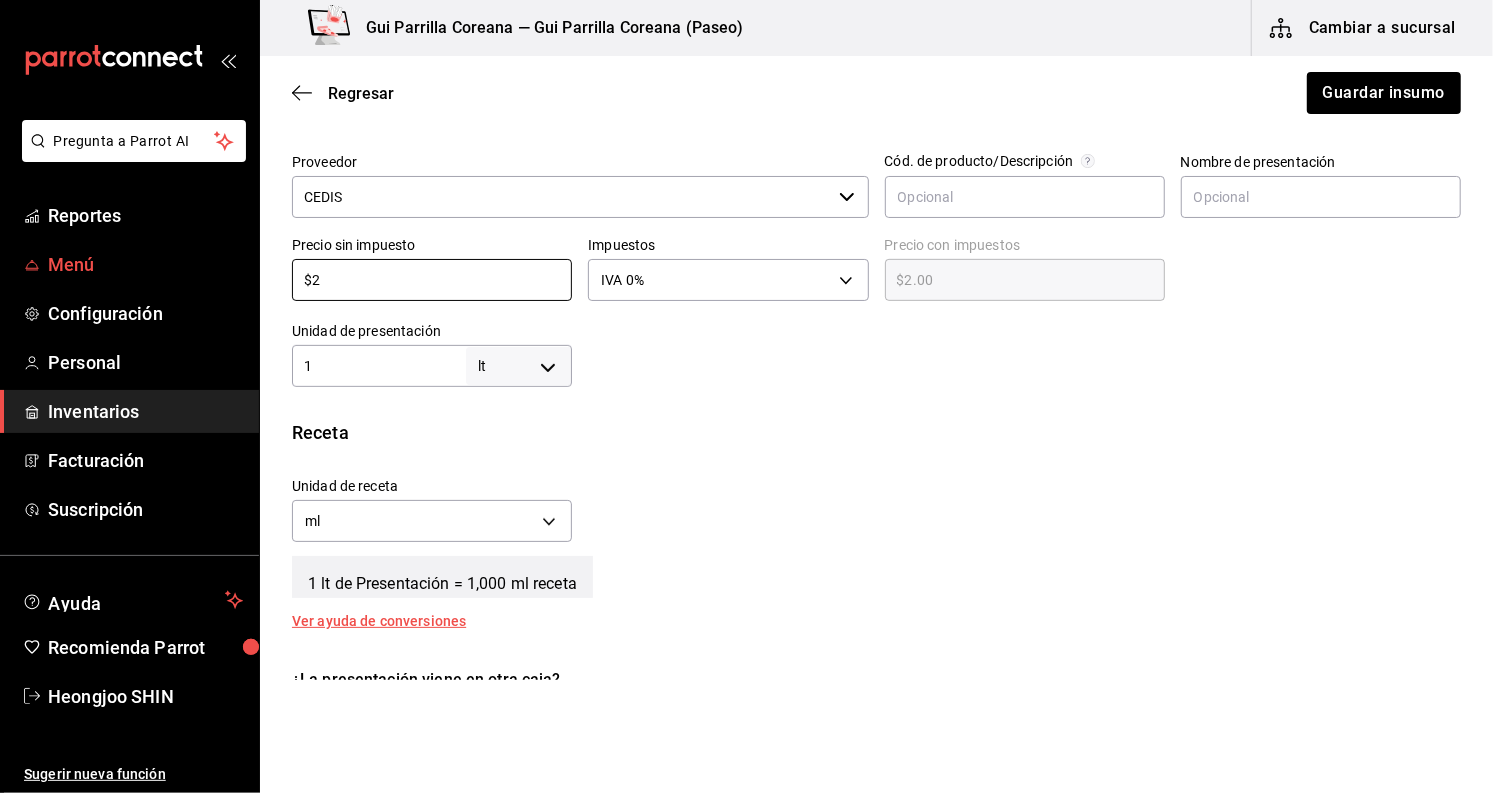 type on "$25" 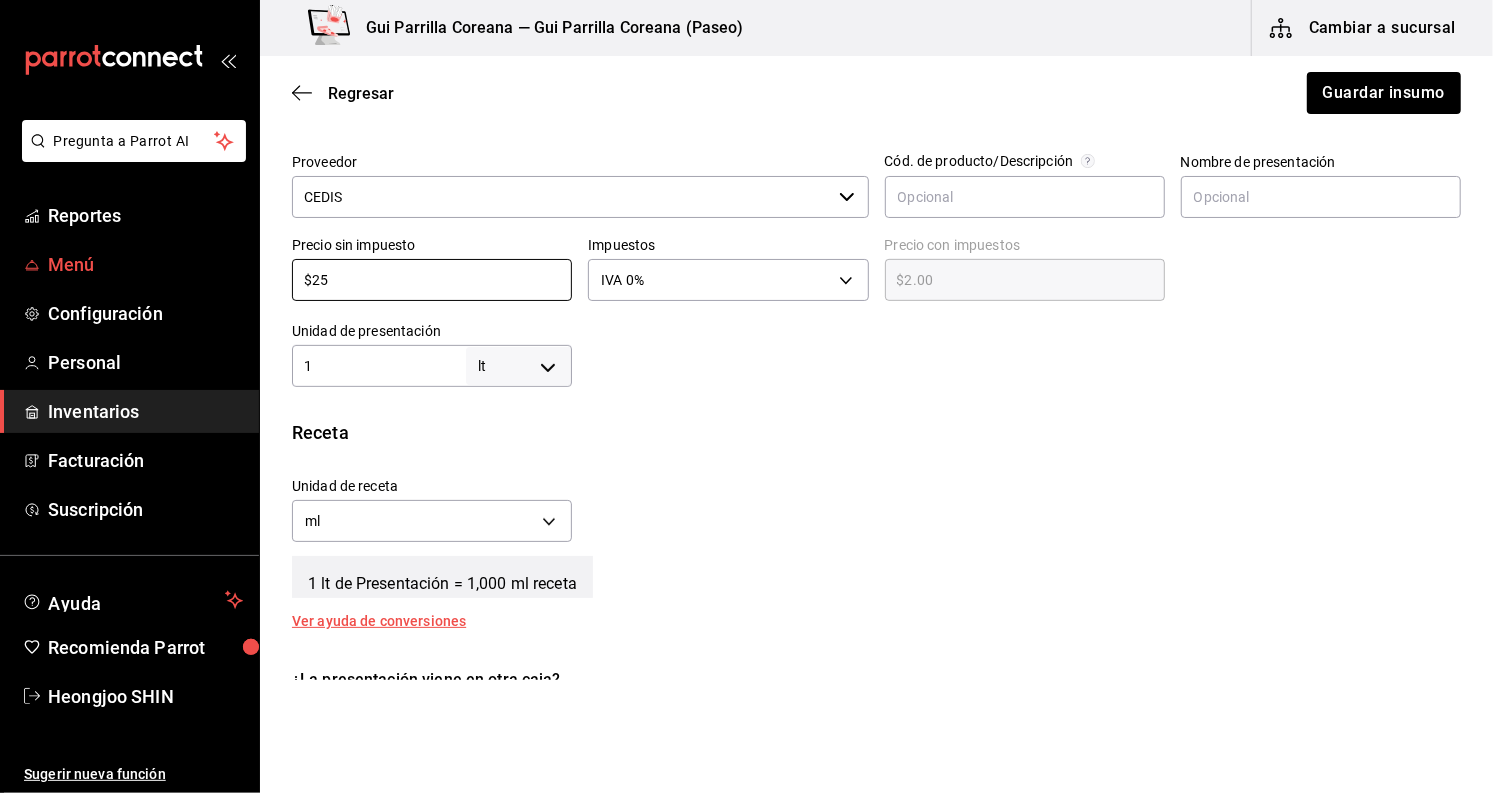 type on "$25.00" 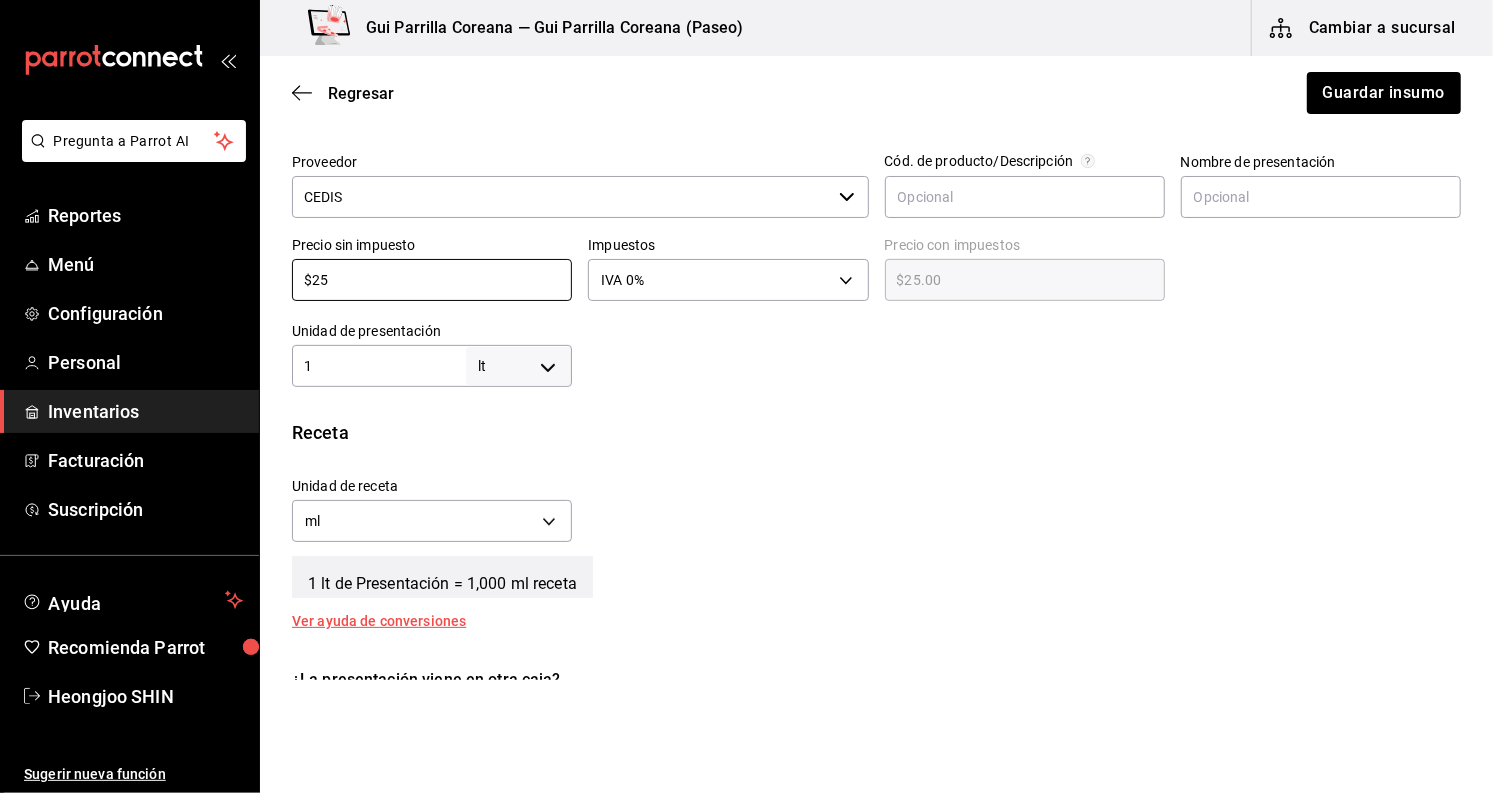 type on "$25" 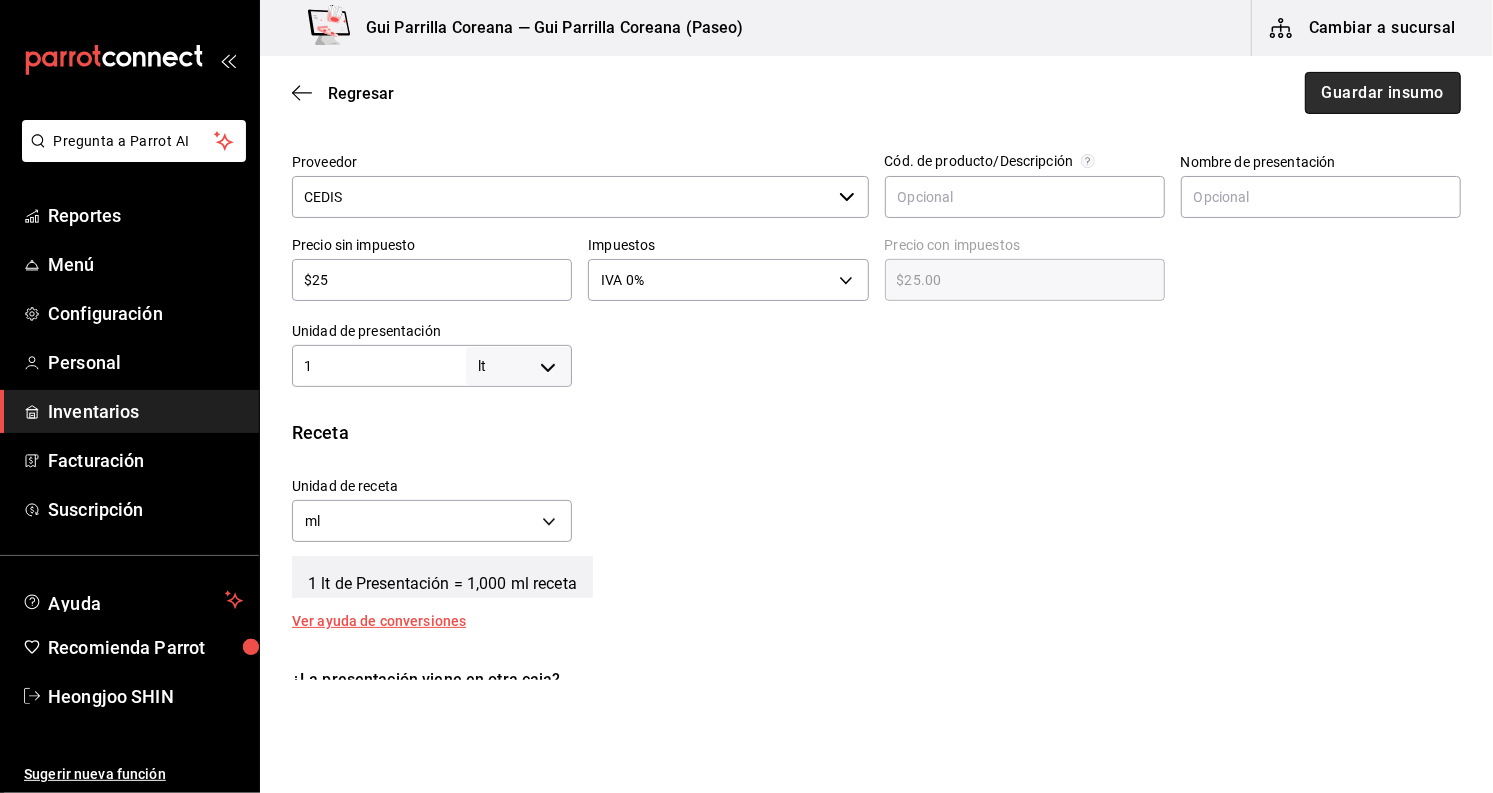 click on "Guardar insumo" at bounding box center (1383, 93) 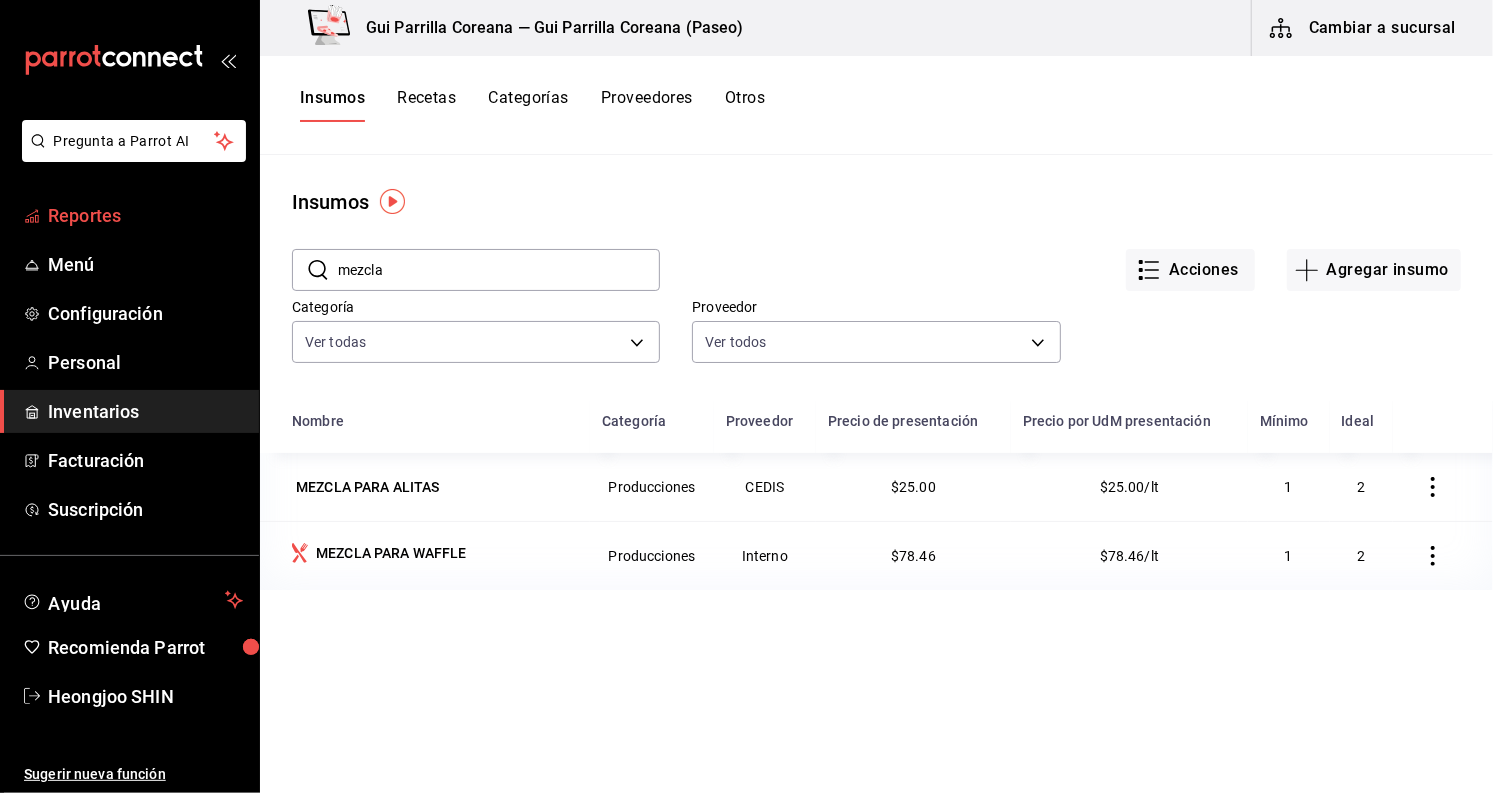 click on "Reportes" at bounding box center (145, 215) 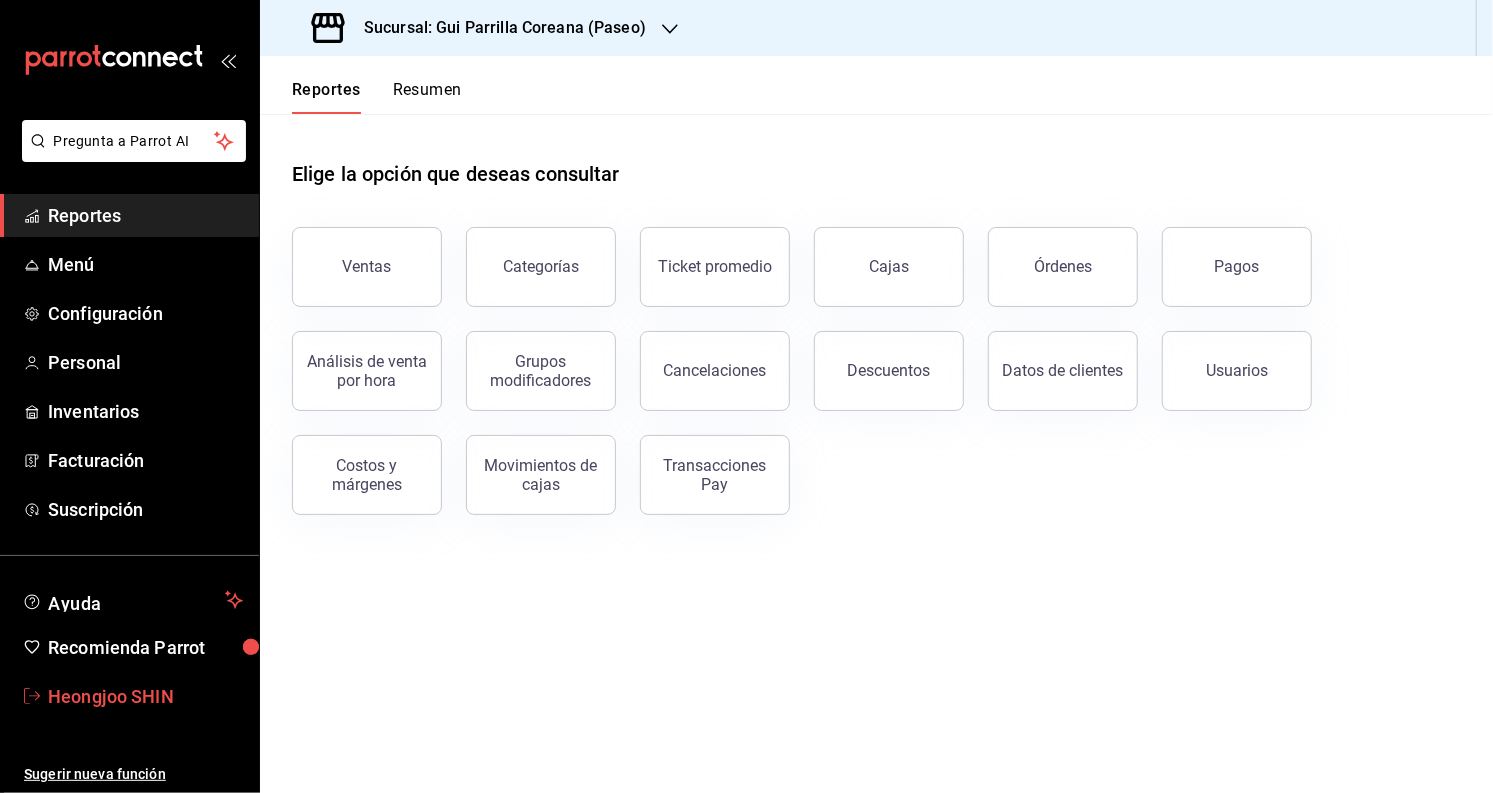 click on "Heongjoo SHIN" at bounding box center [145, 696] 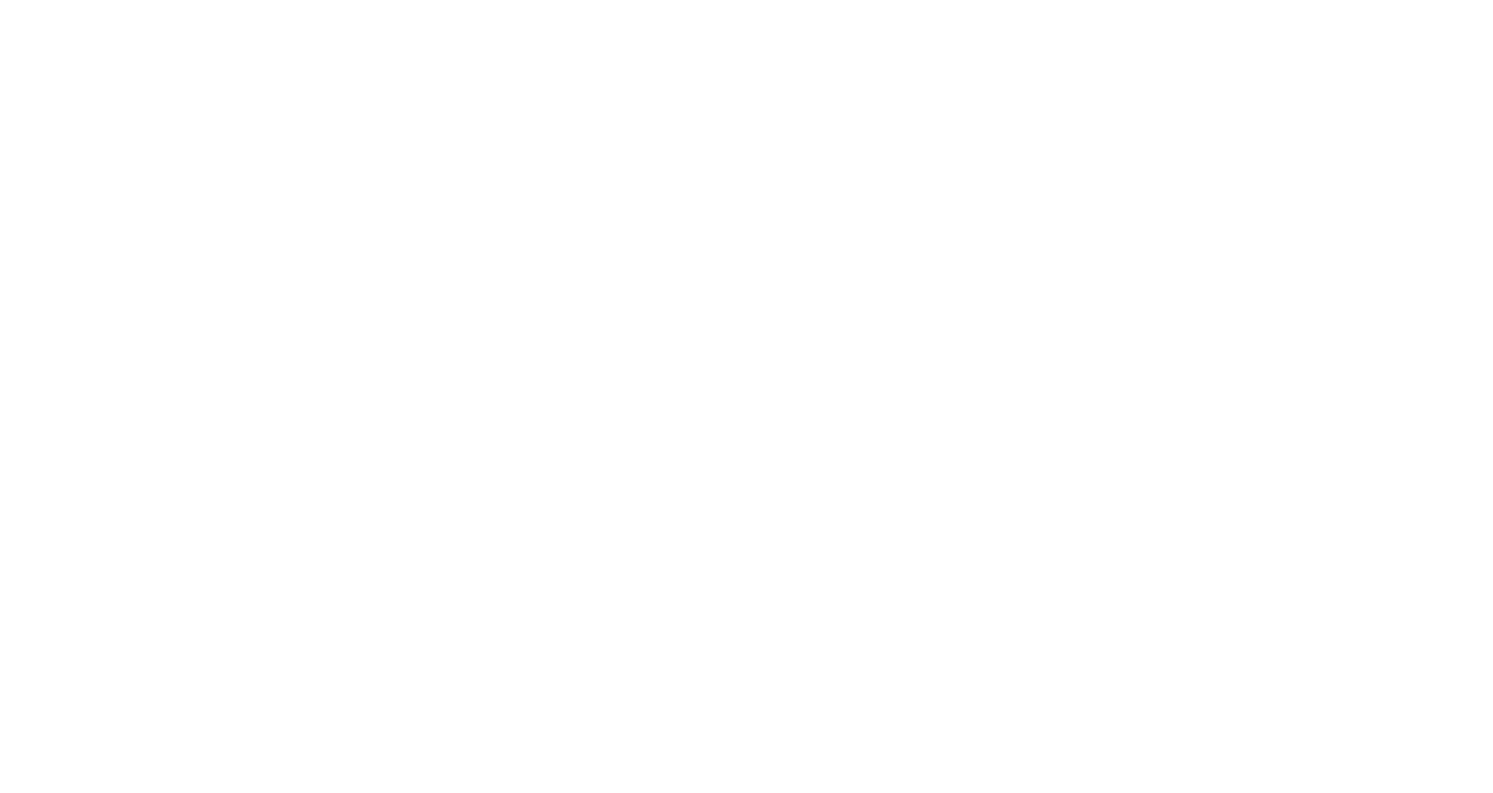 scroll, scrollTop: 0, scrollLeft: 0, axis: both 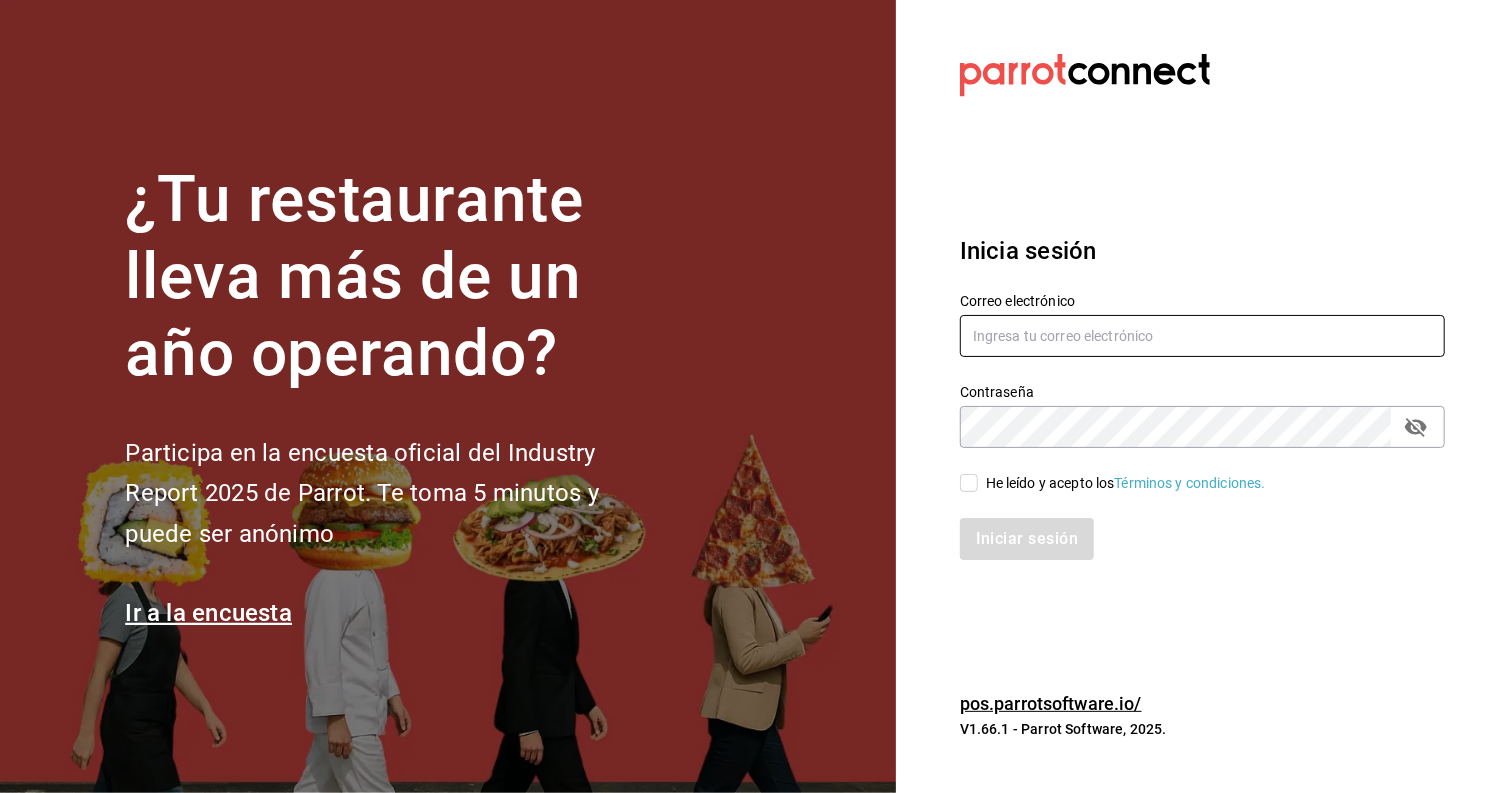 click at bounding box center [1202, 336] 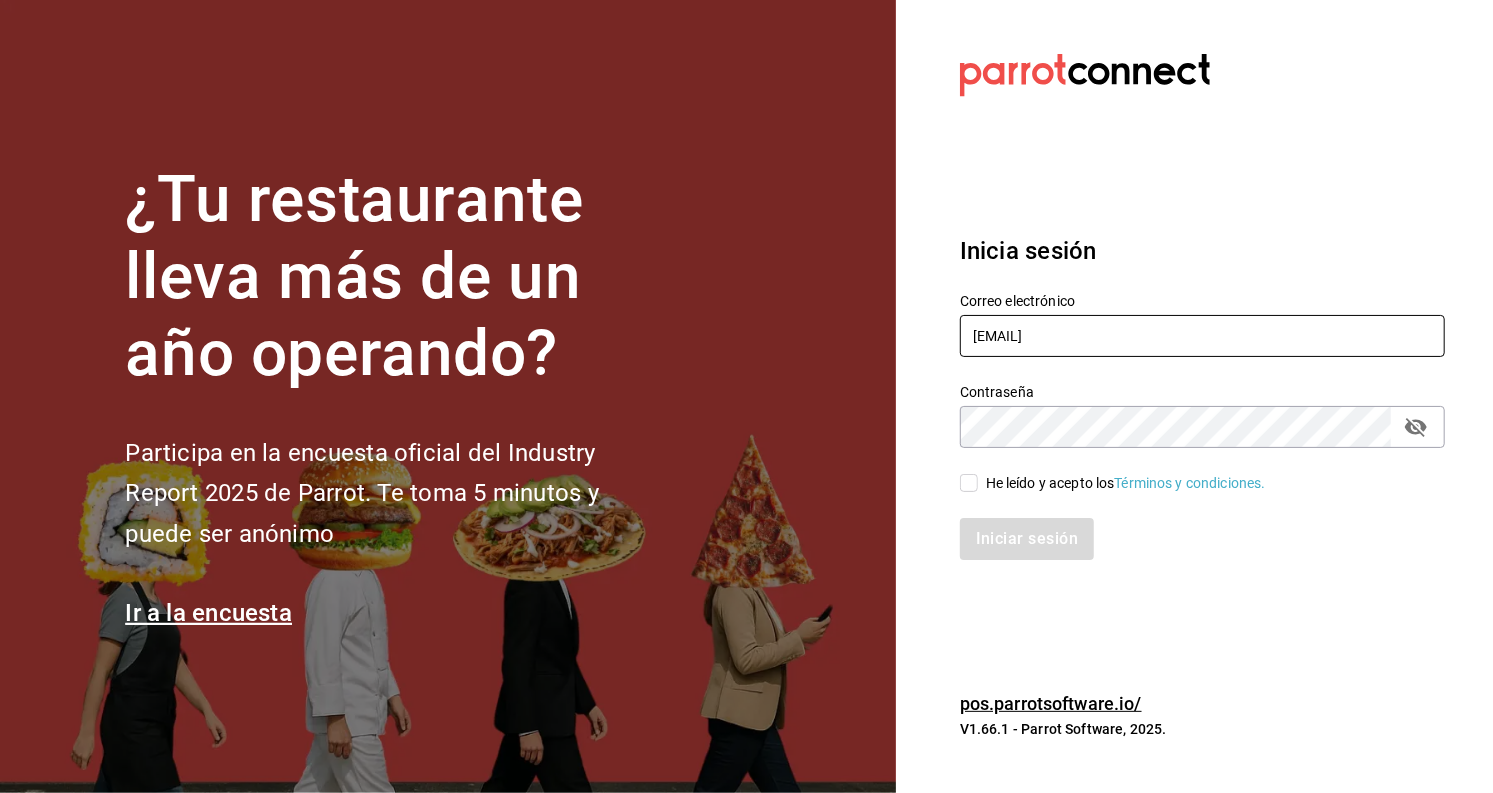 type on "[EMAIL]" 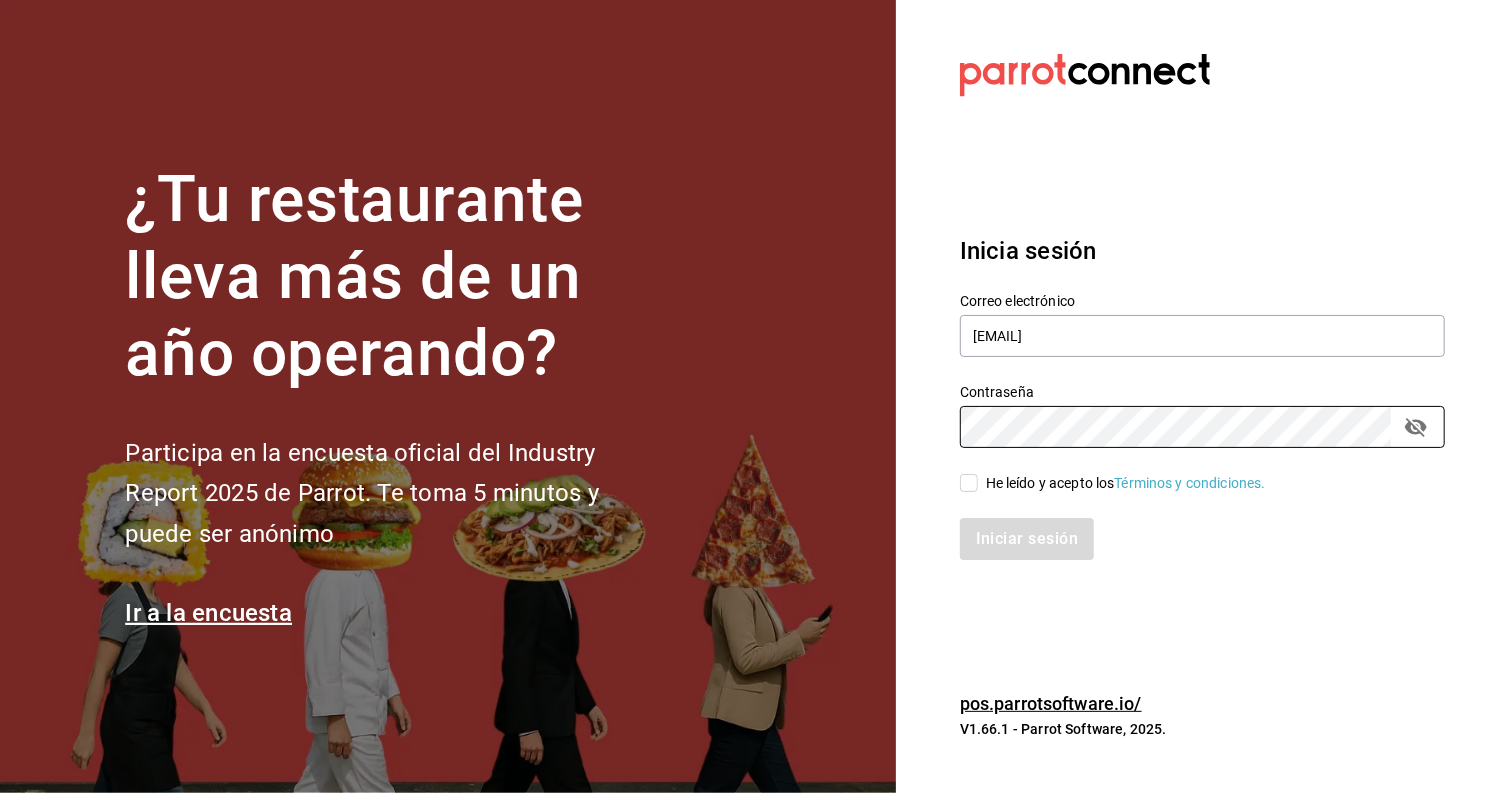 click on "He leído y acepto los  Términos y condiciones." at bounding box center (969, 483) 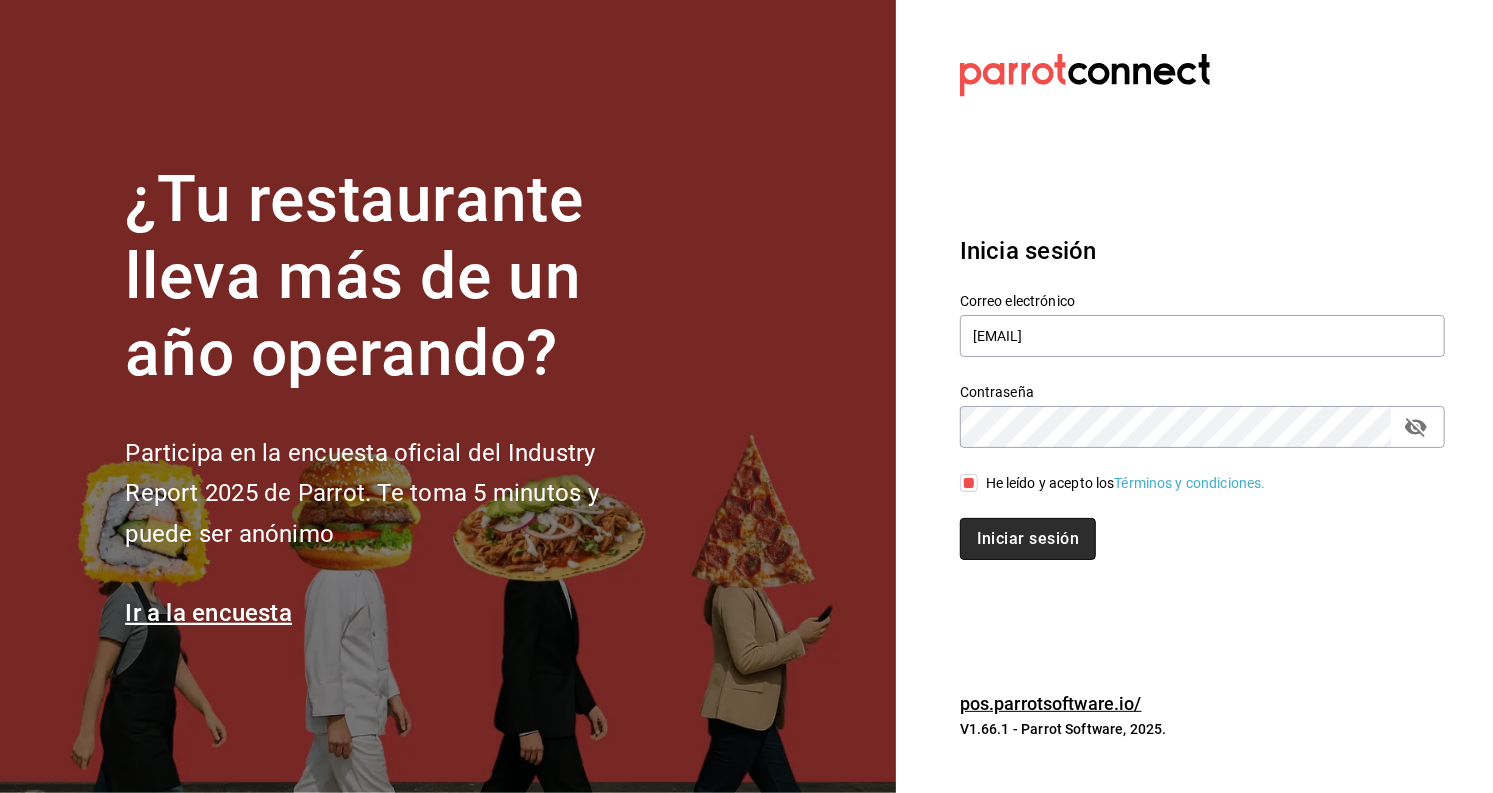 click on "Iniciar sesión" at bounding box center (1028, 539) 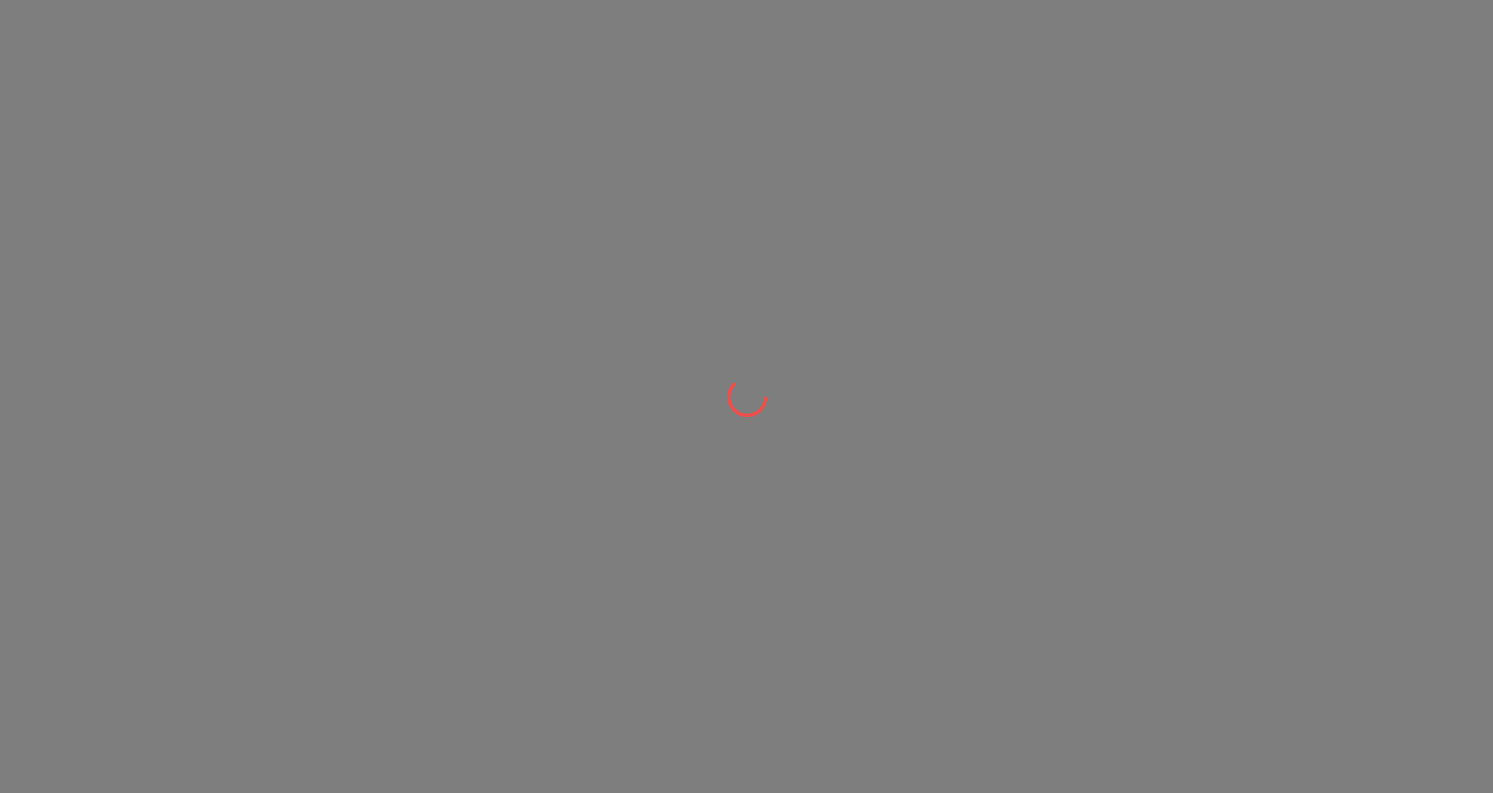scroll, scrollTop: 0, scrollLeft: 0, axis: both 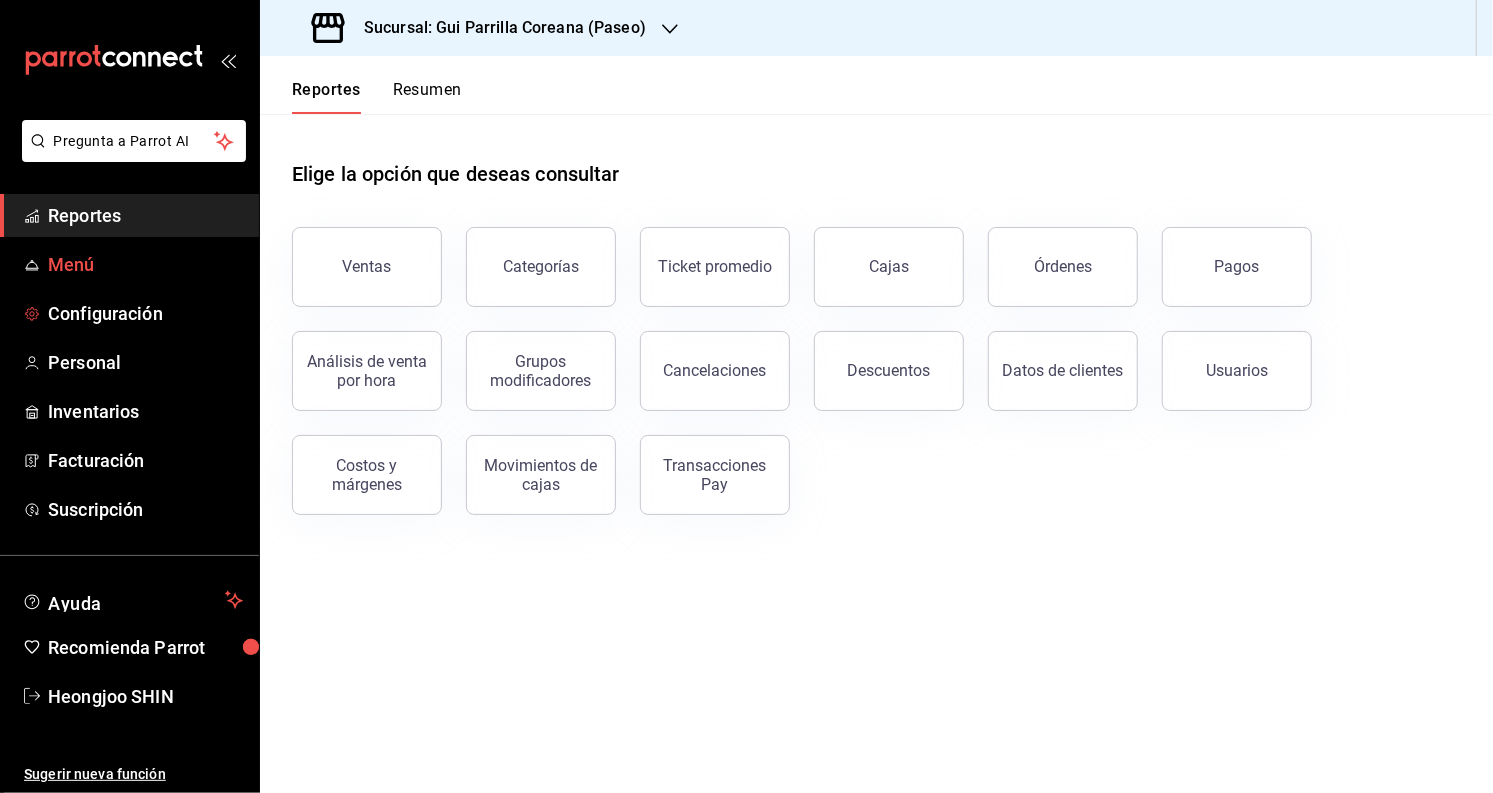 click on "Menú" at bounding box center [145, 264] 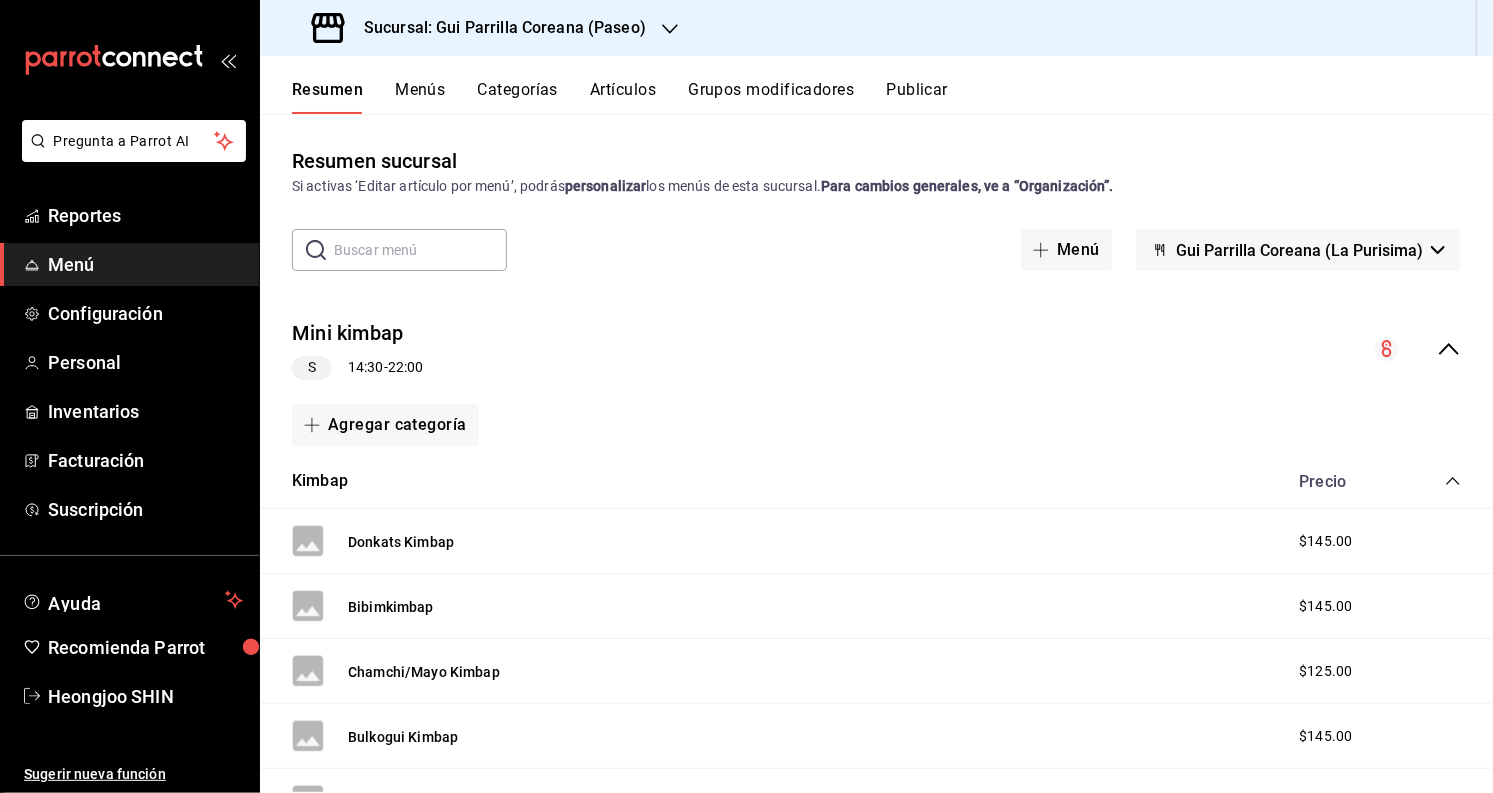 click on "Menús" at bounding box center [420, 97] 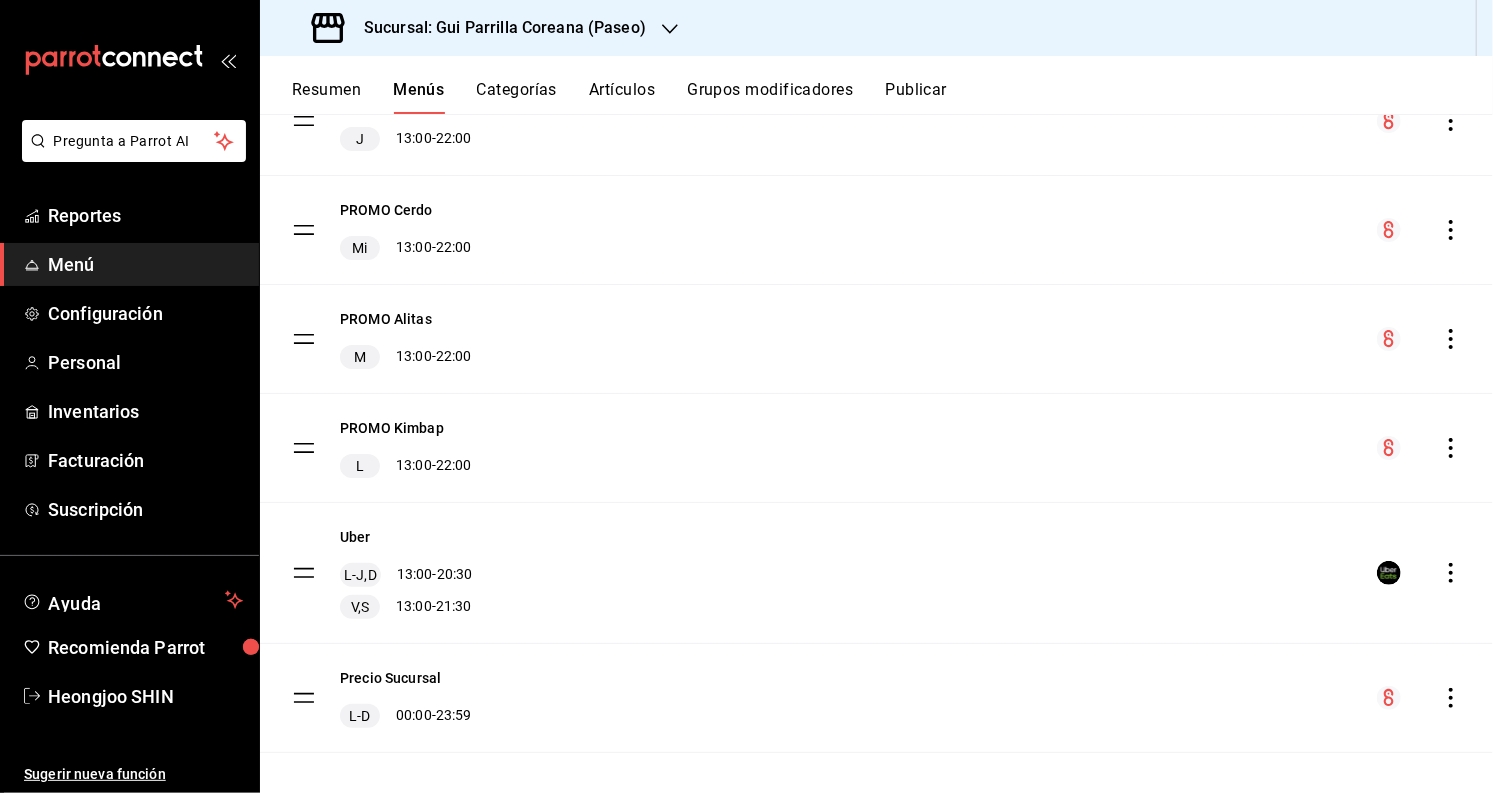 scroll, scrollTop: 454, scrollLeft: 0, axis: vertical 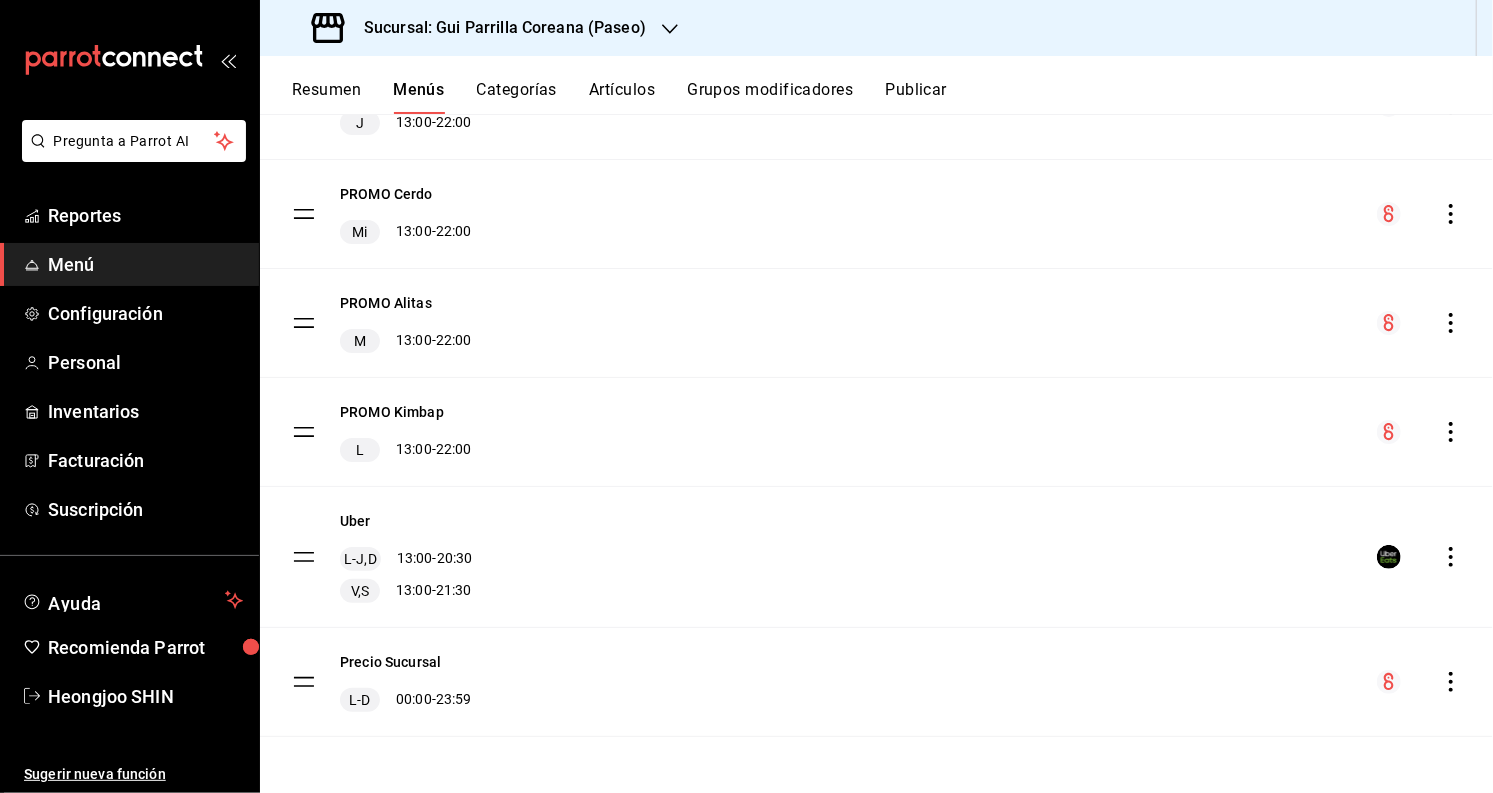 click on "Sucursal: Gui Parrilla Coreana (Paseo)" at bounding box center (481, 28) 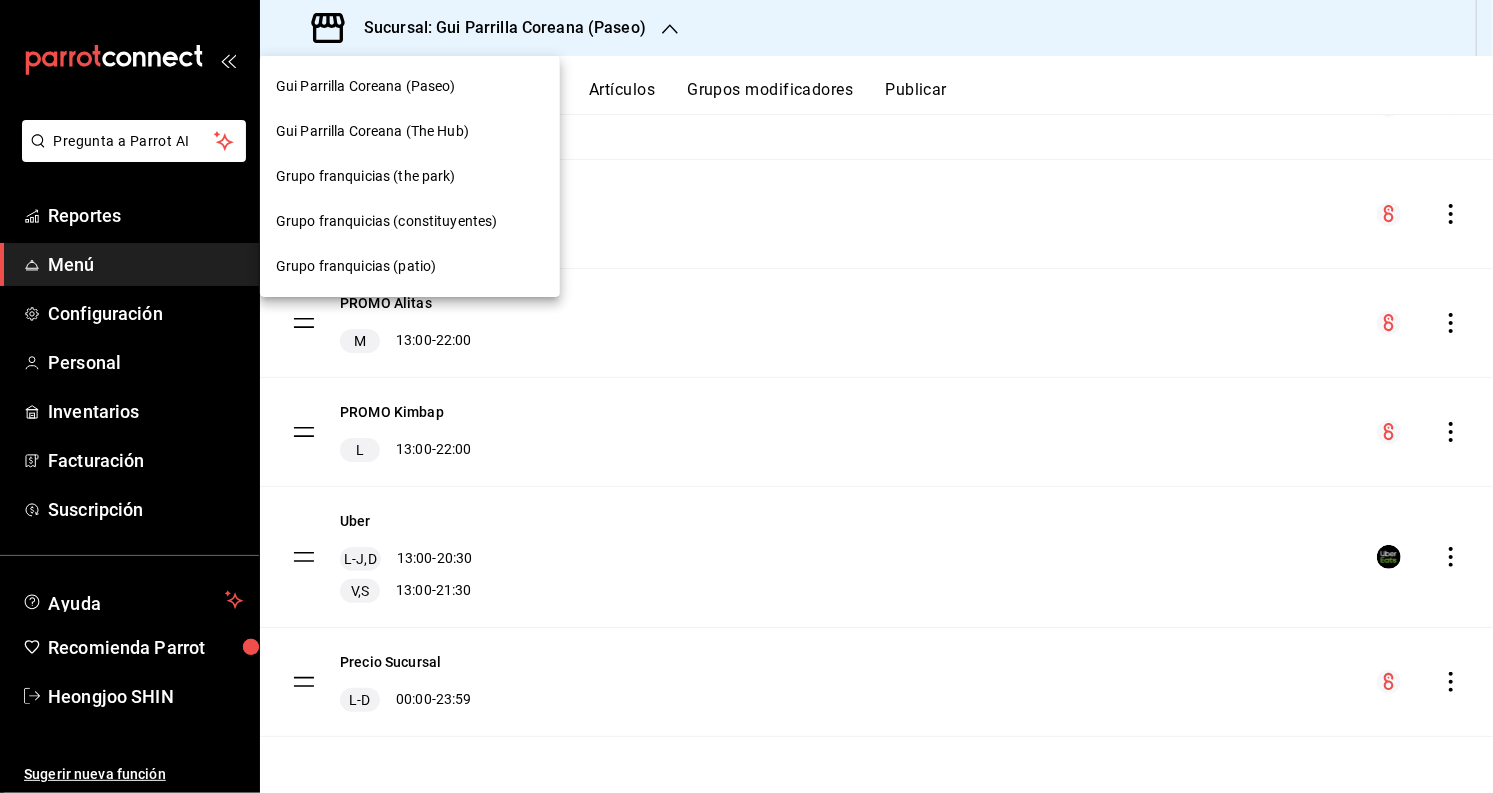 click on "Gui Parrilla Coreana (The Hub)" at bounding box center [372, 131] 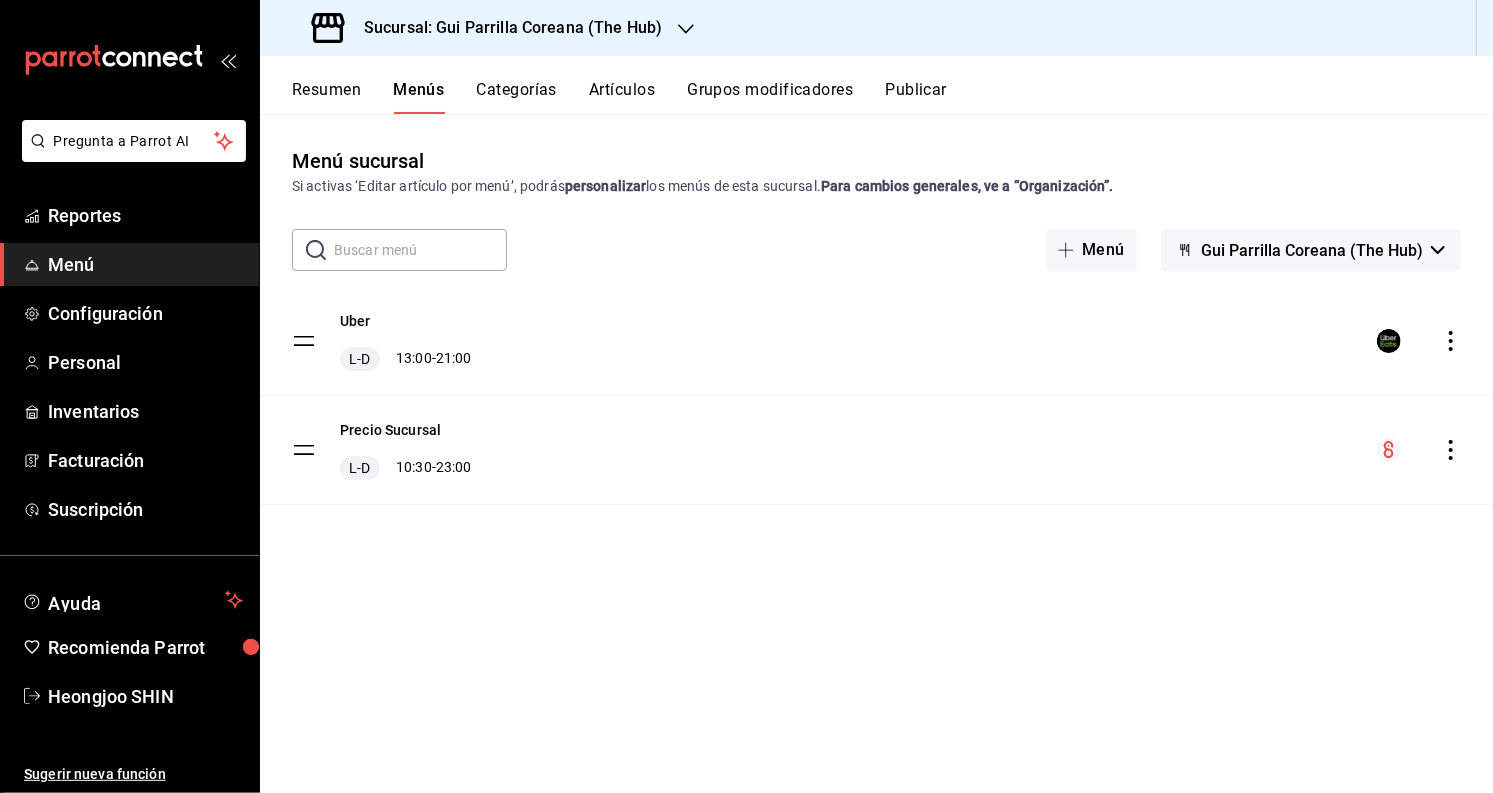 click 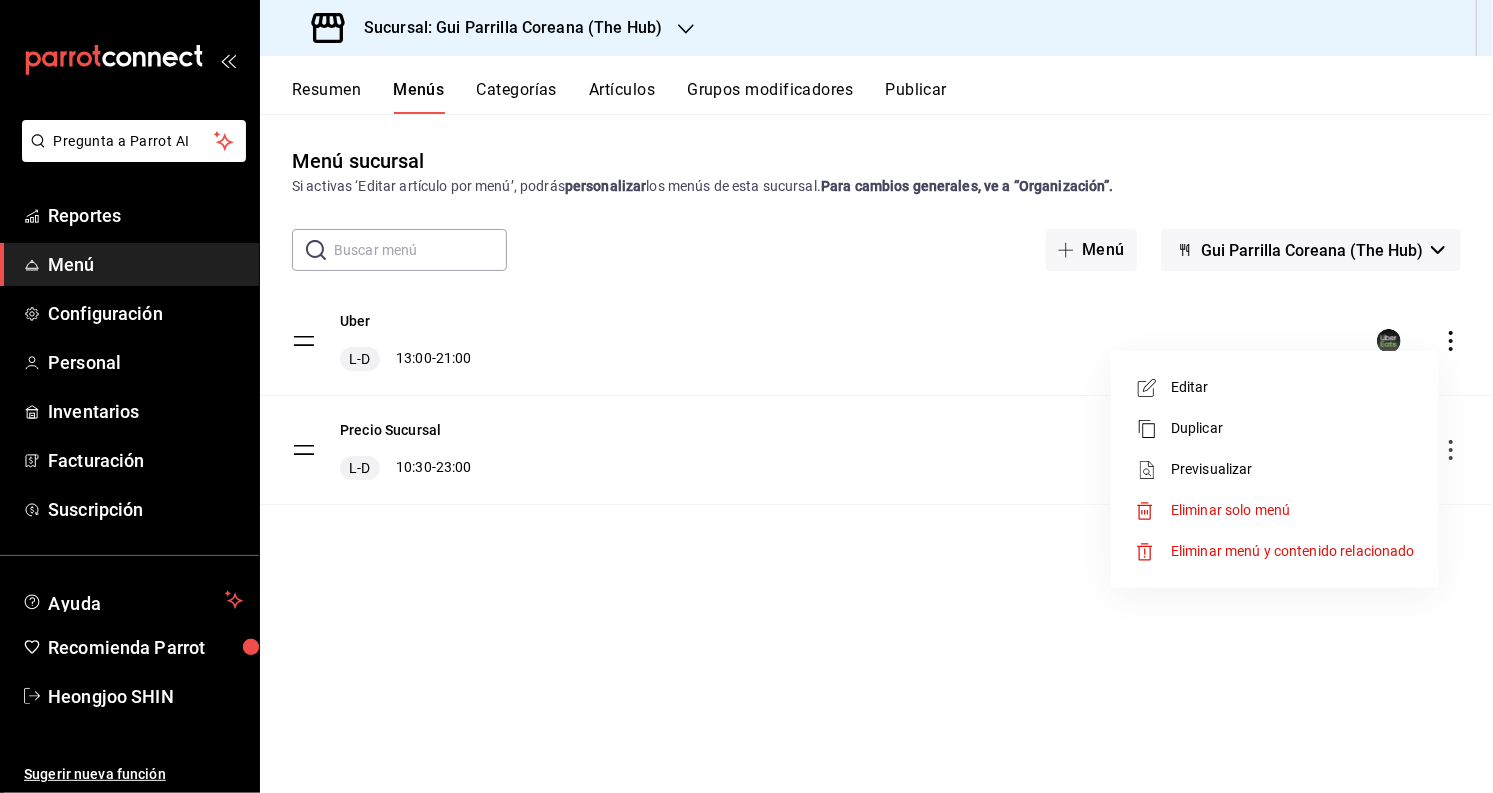click at bounding box center (746, 396) 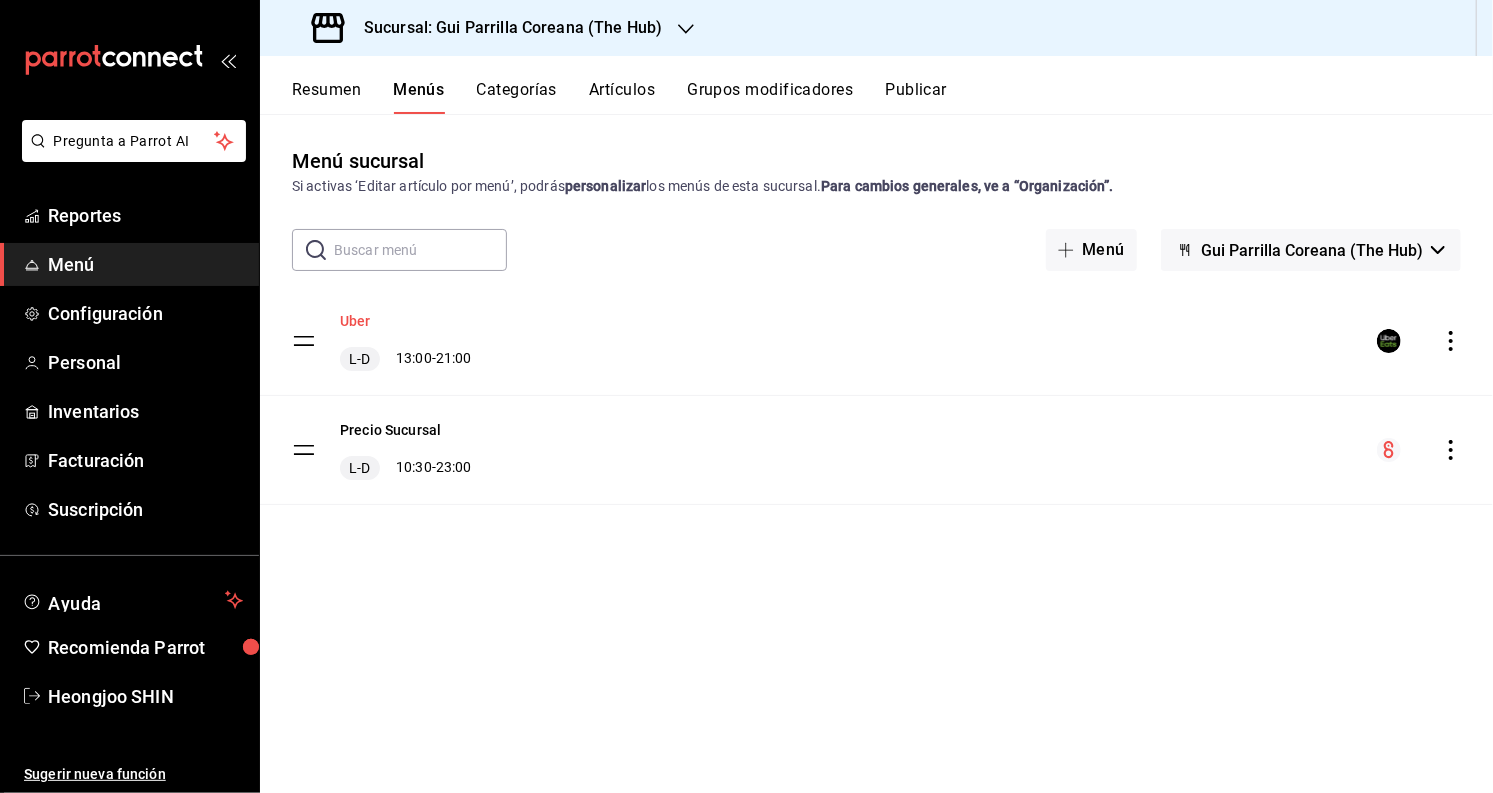 click on "Uber" at bounding box center [355, 321] 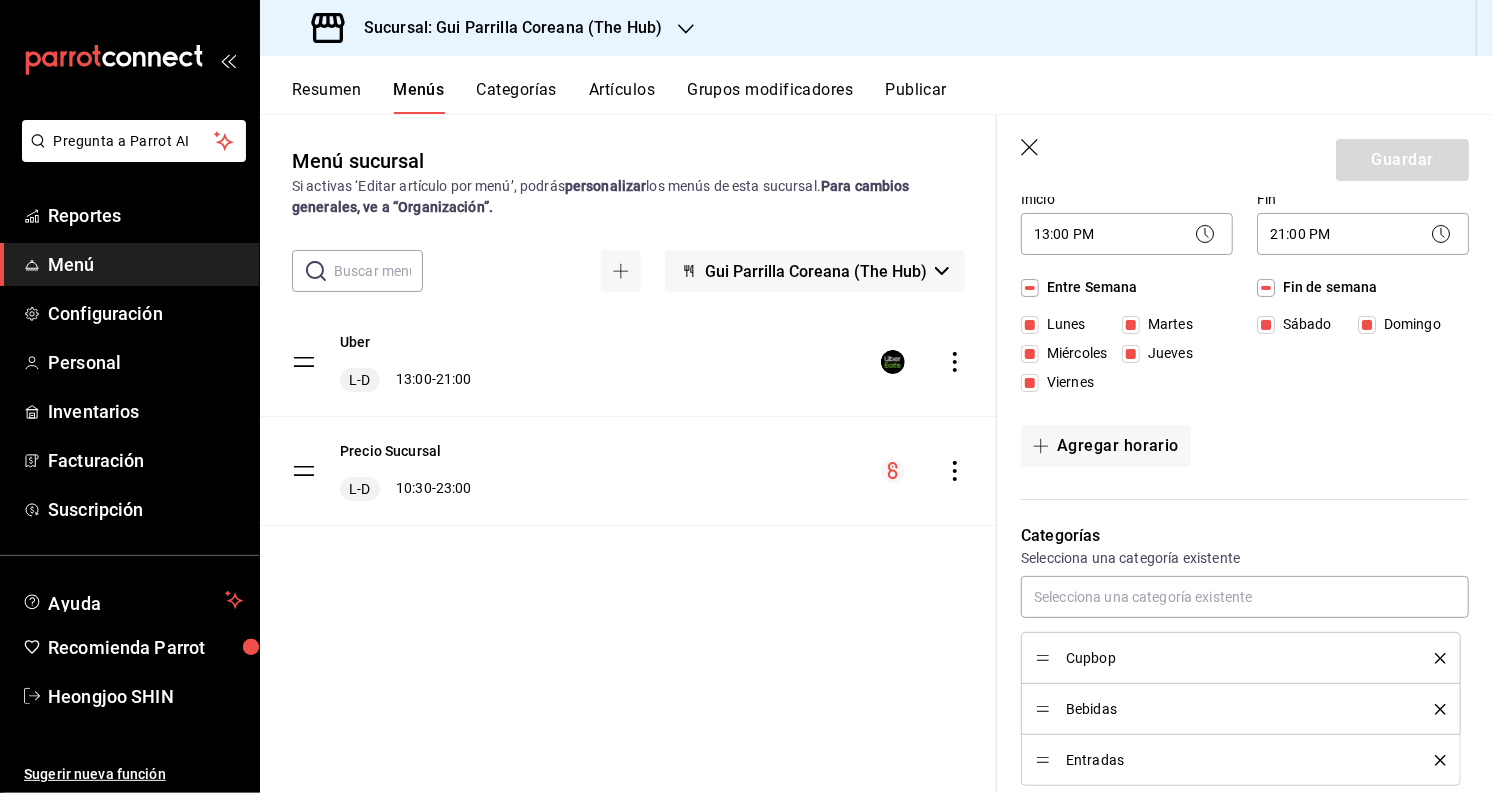 scroll, scrollTop: 130, scrollLeft: 0, axis: vertical 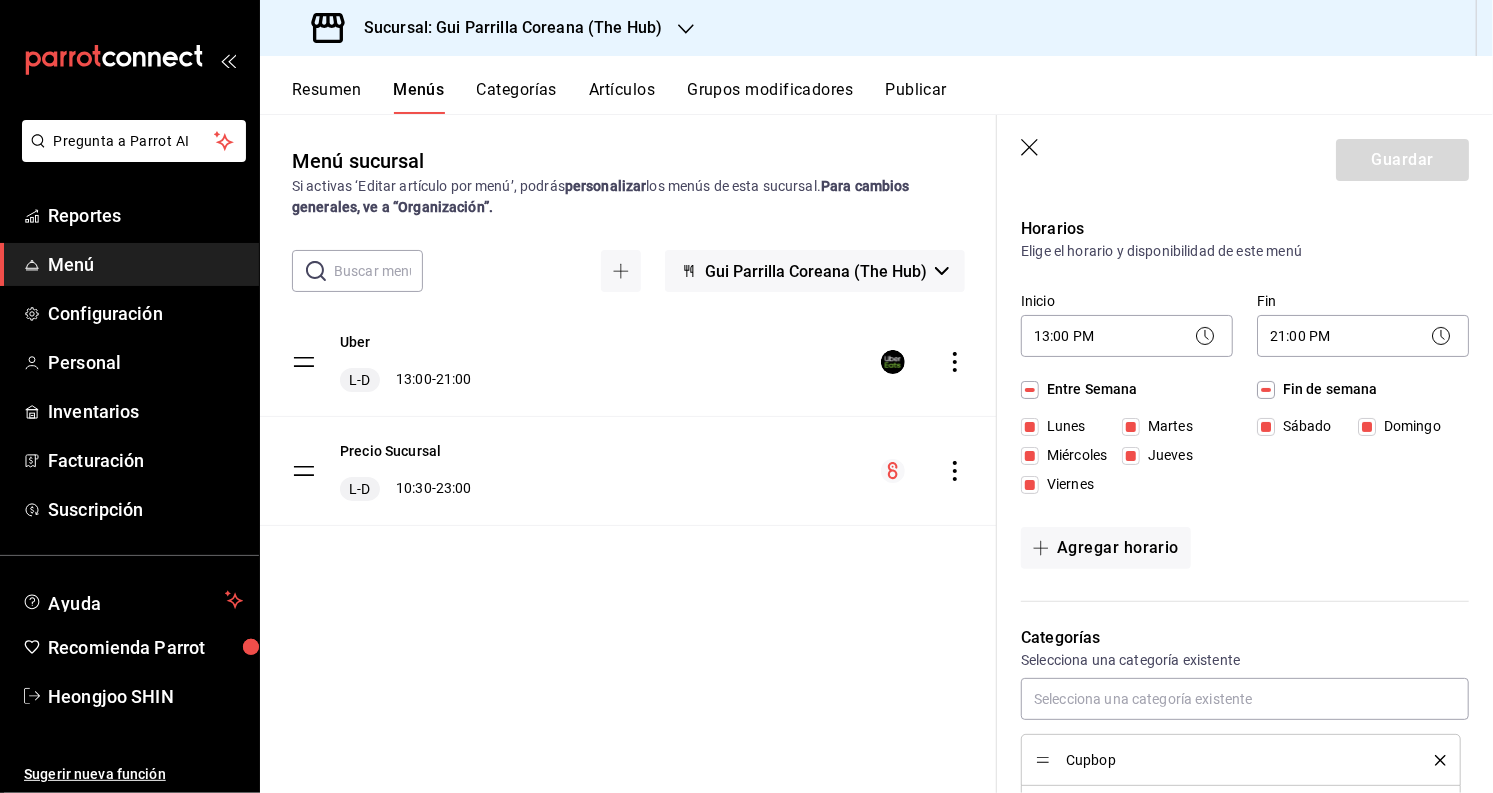 click 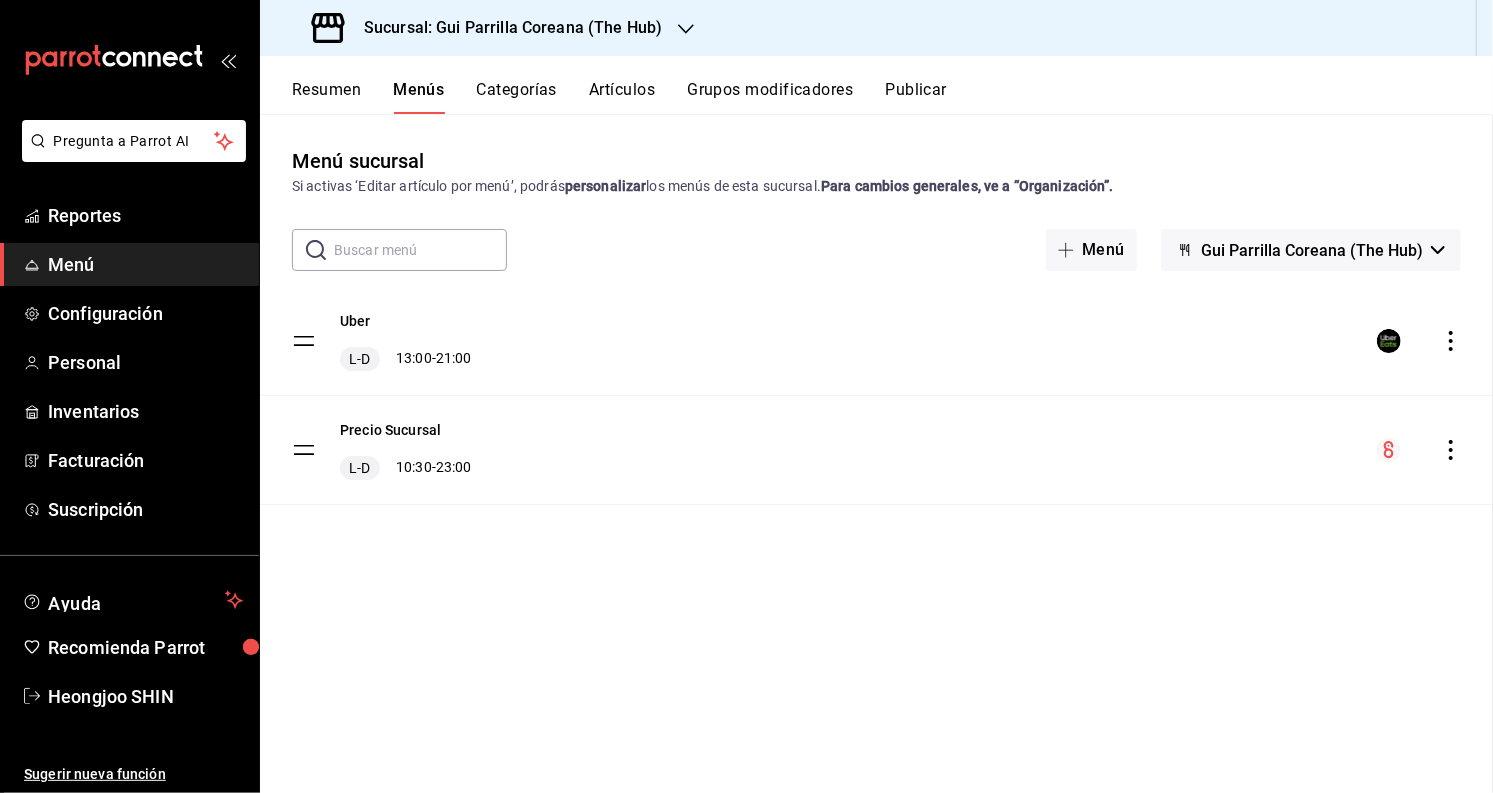 checkbox on "false" 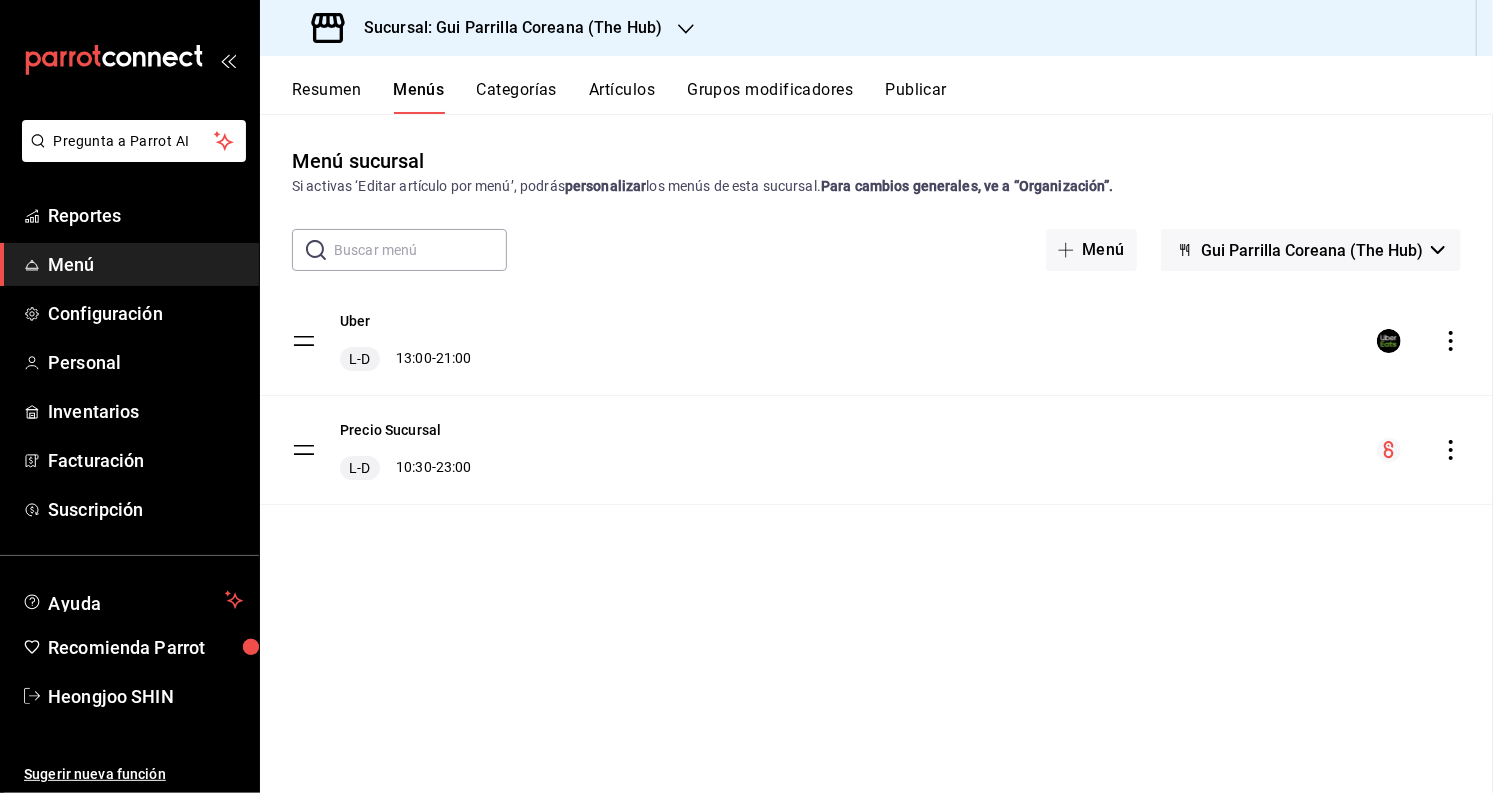 checkbox on "false" 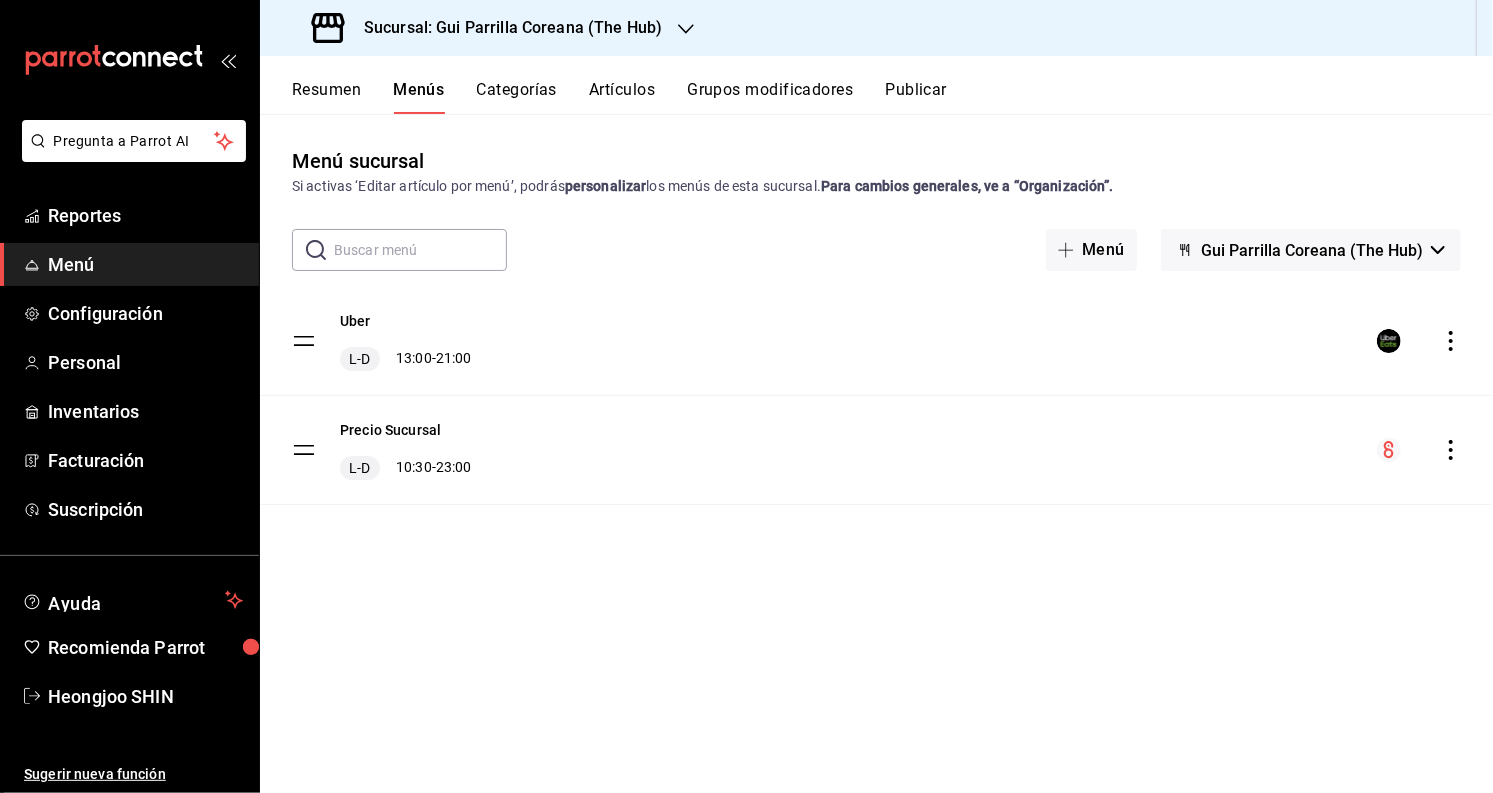 click 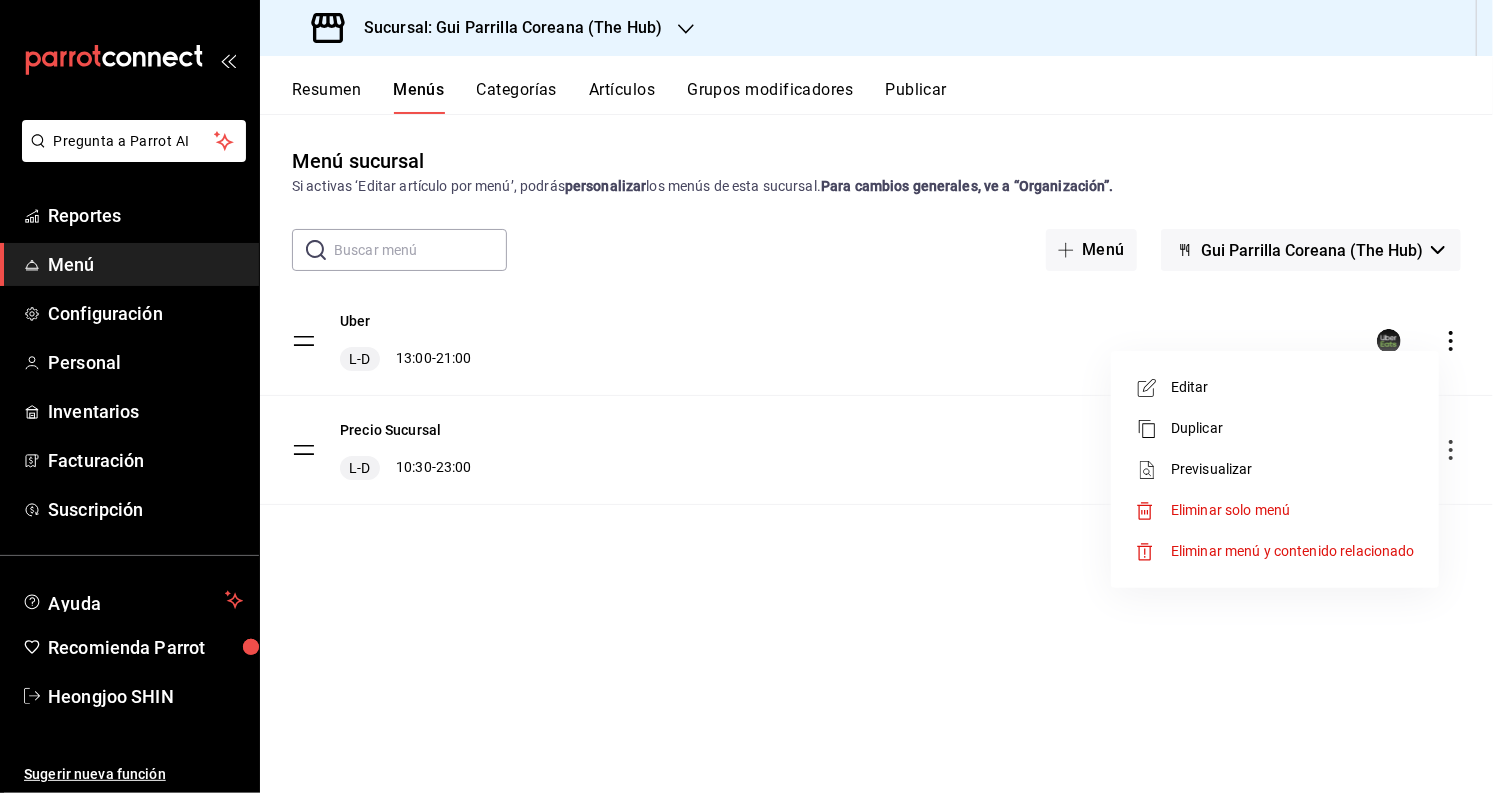 click on "Editar" at bounding box center [1293, 387] 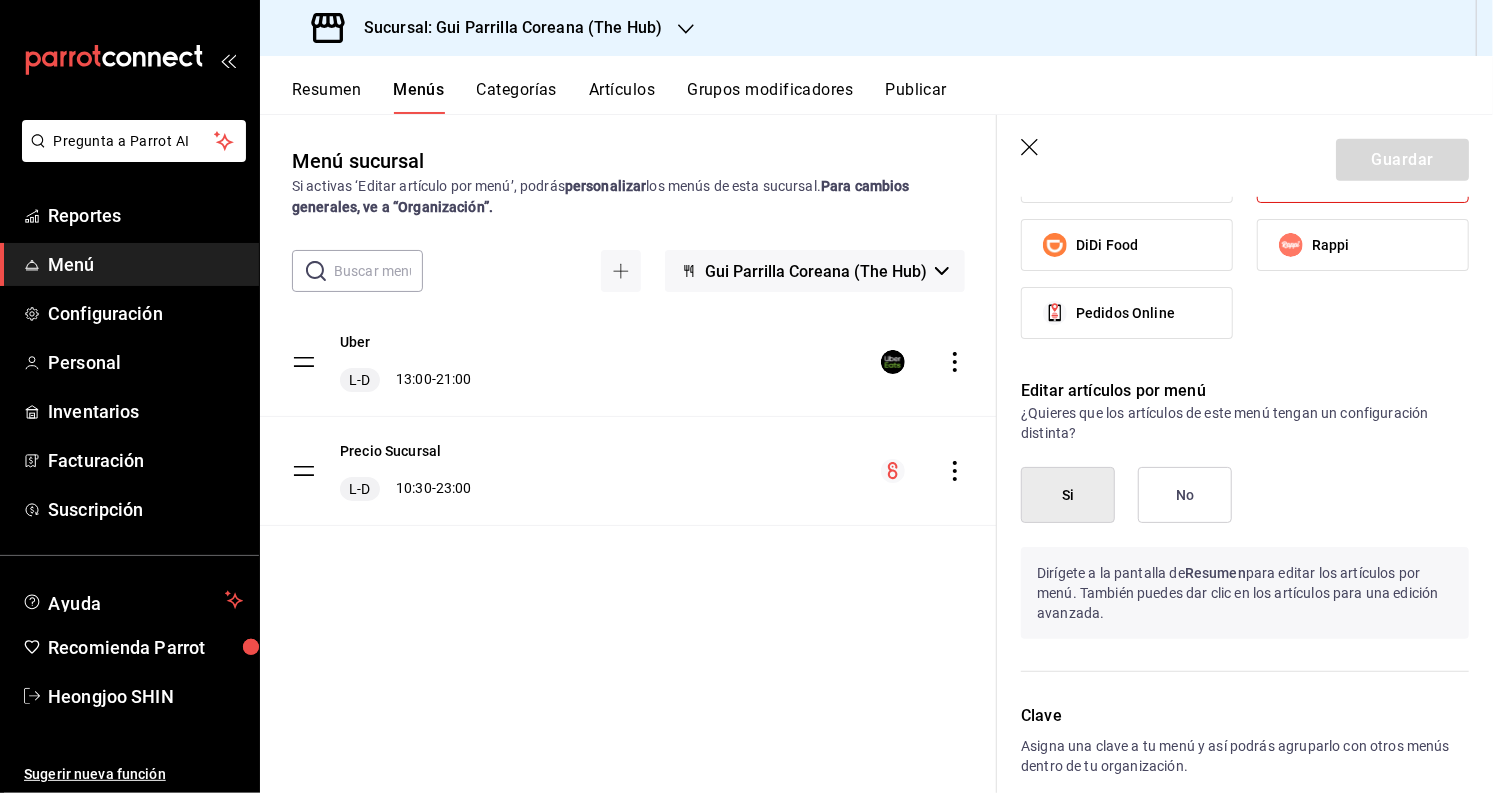 scroll, scrollTop: 1097, scrollLeft: 0, axis: vertical 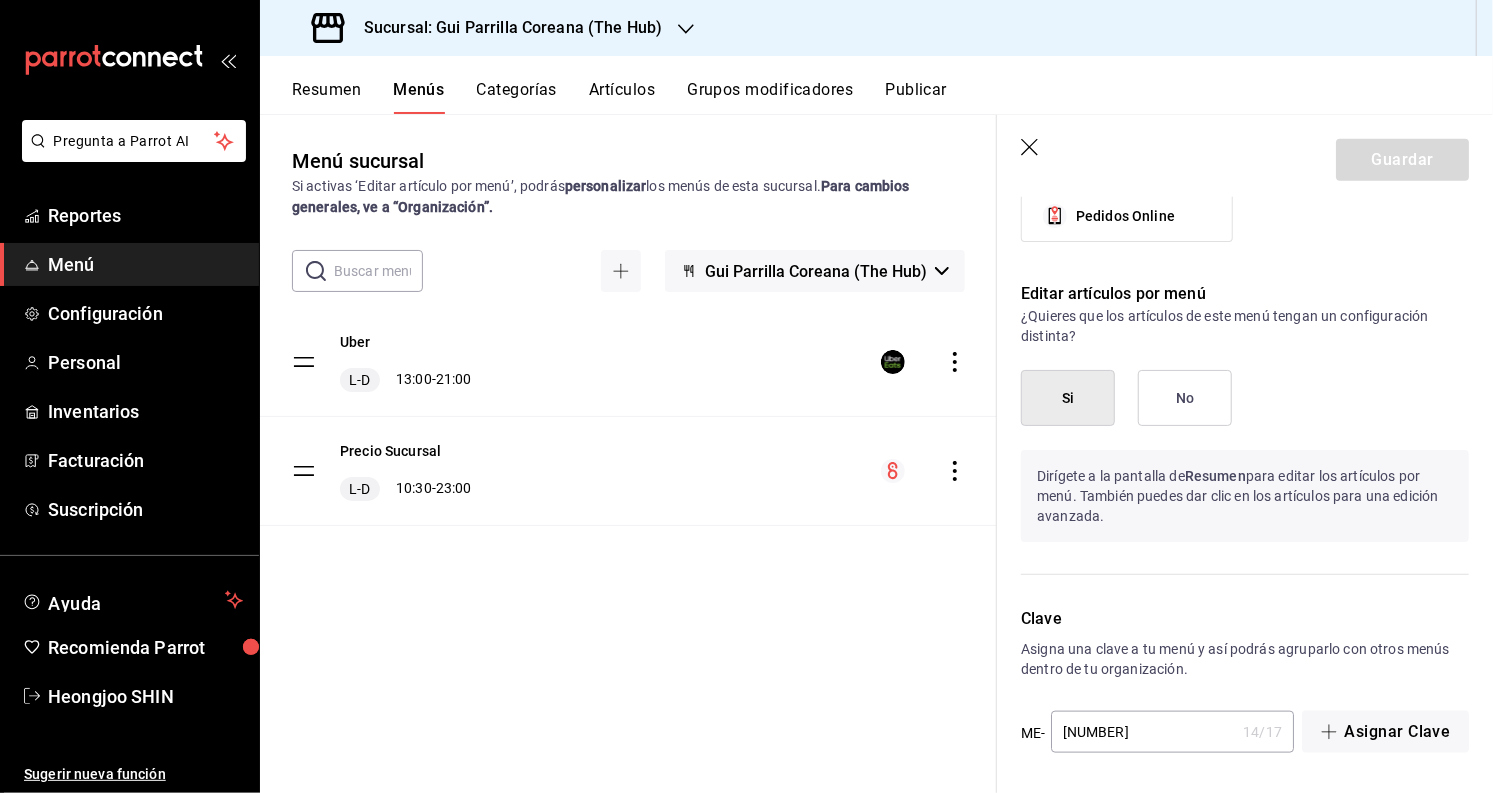 click 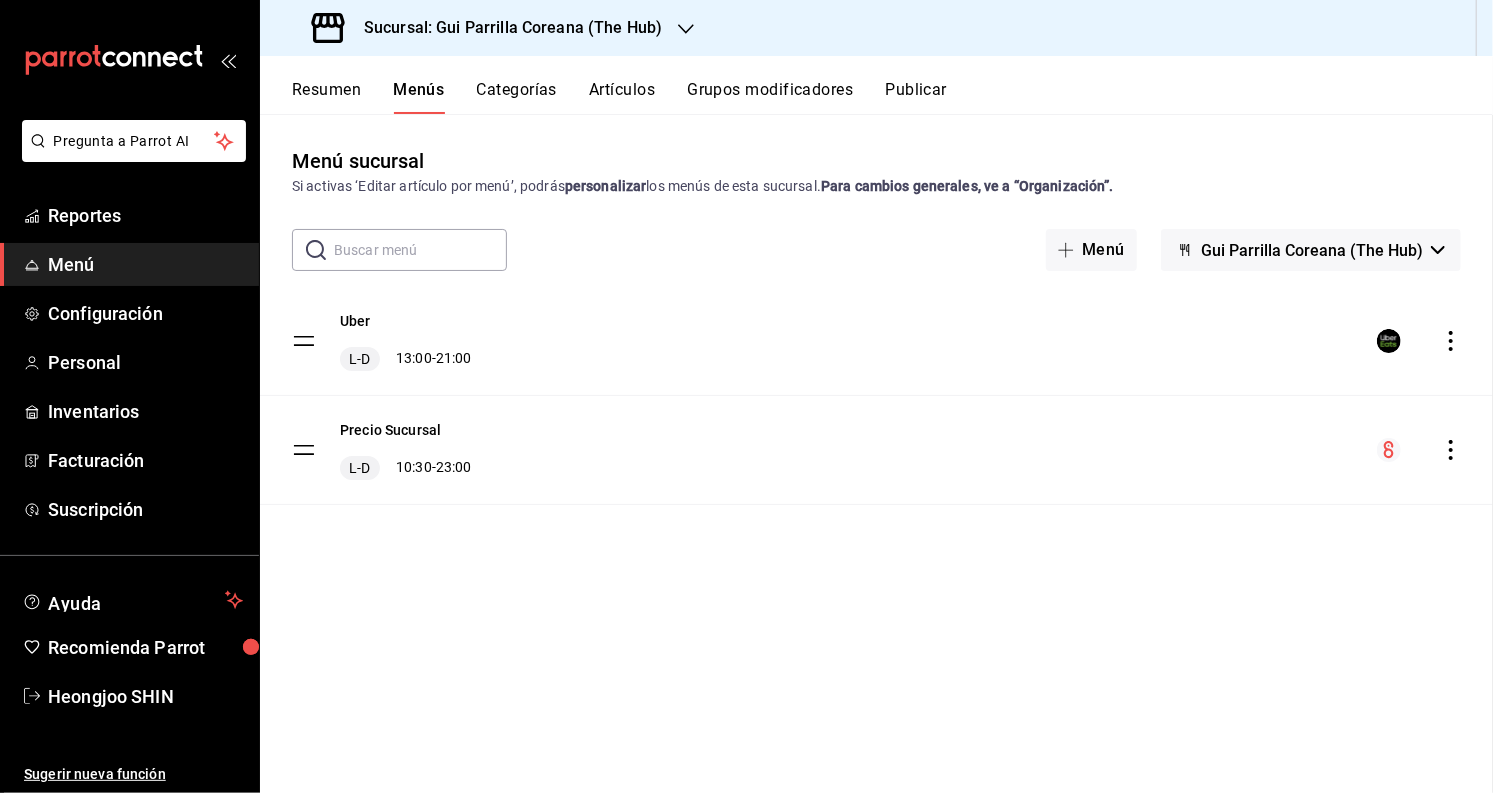 checkbox on "false" 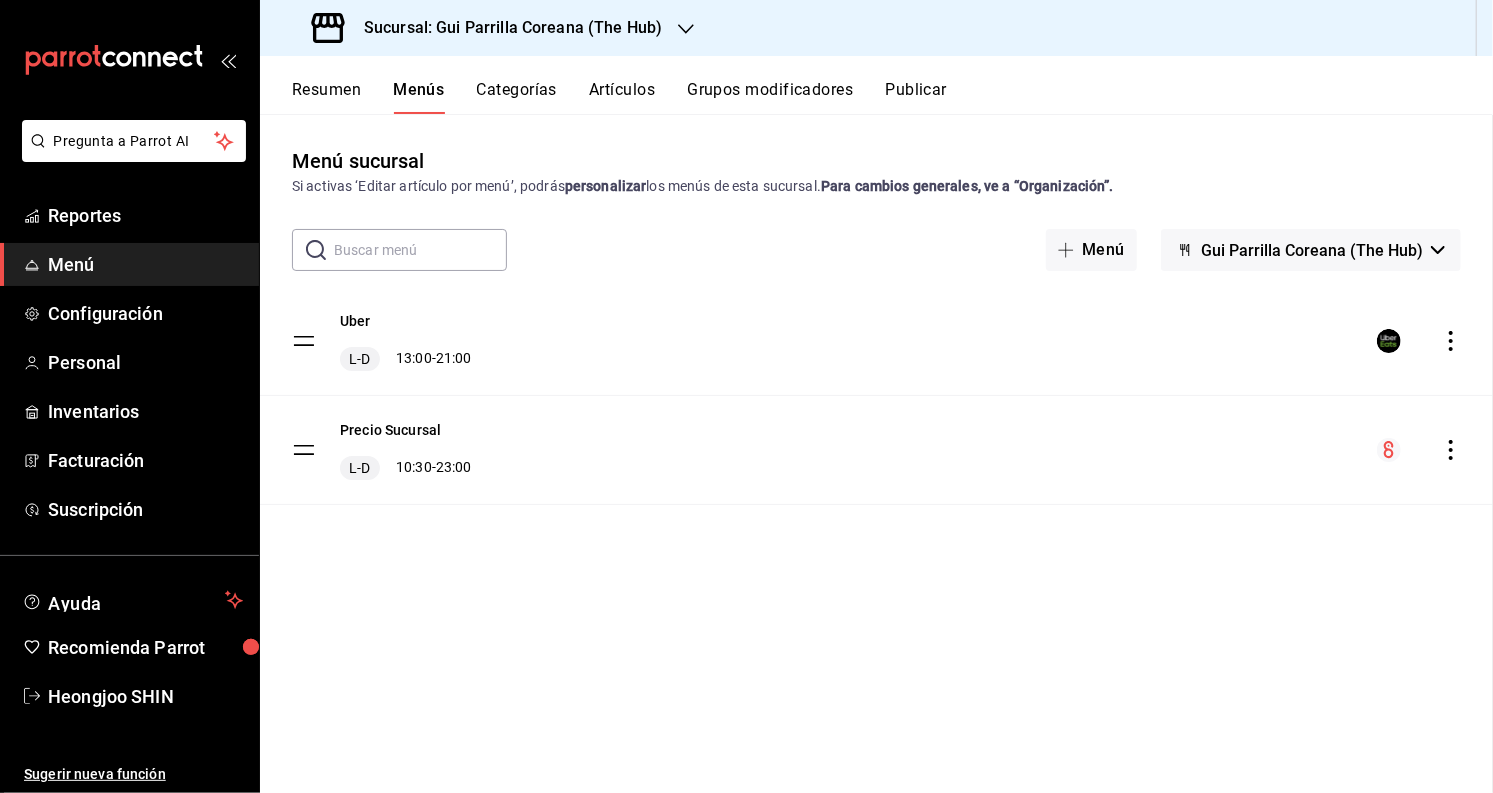 checkbox on "false" 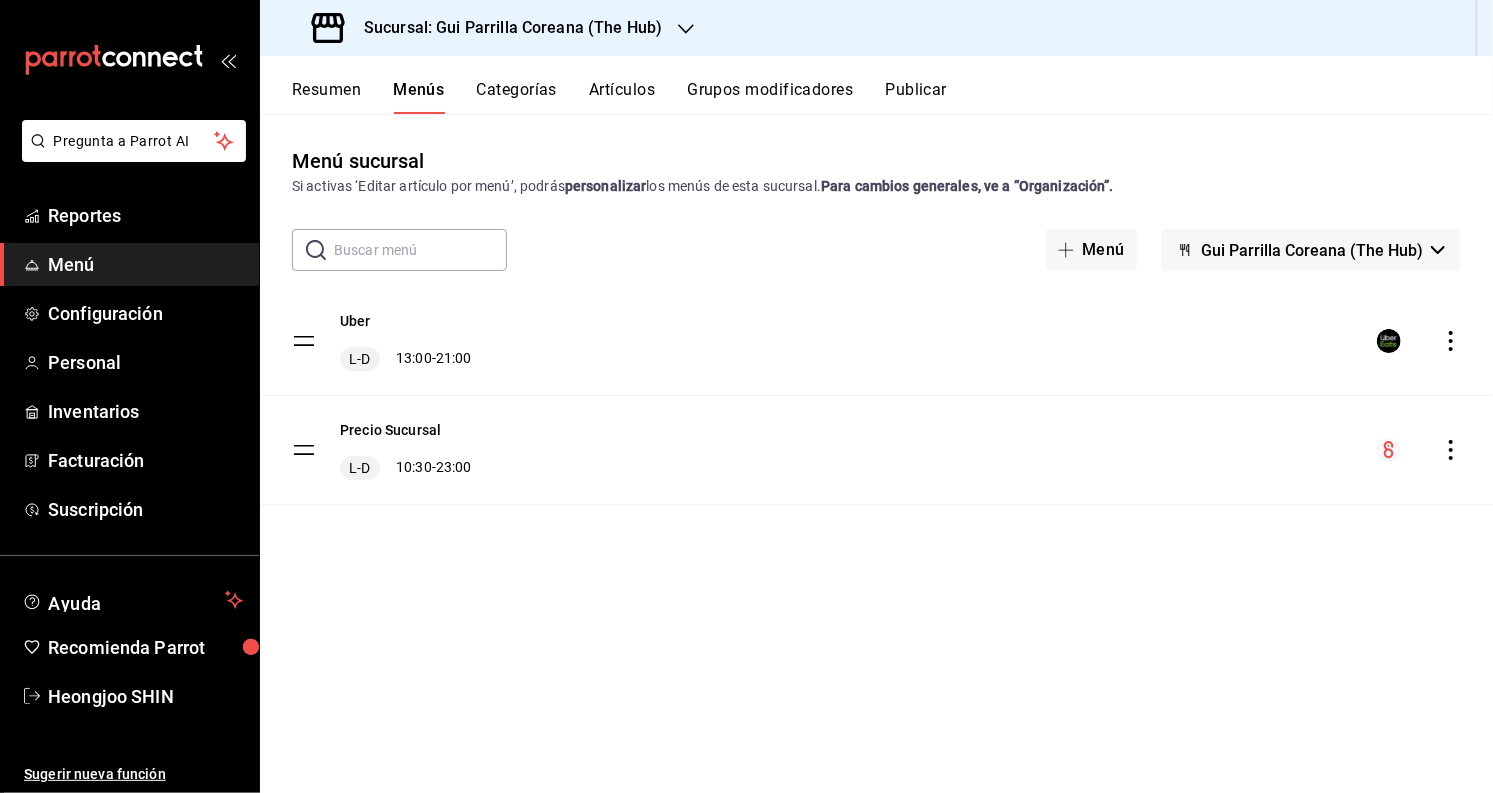 click on "Artículos" at bounding box center [622, 97] 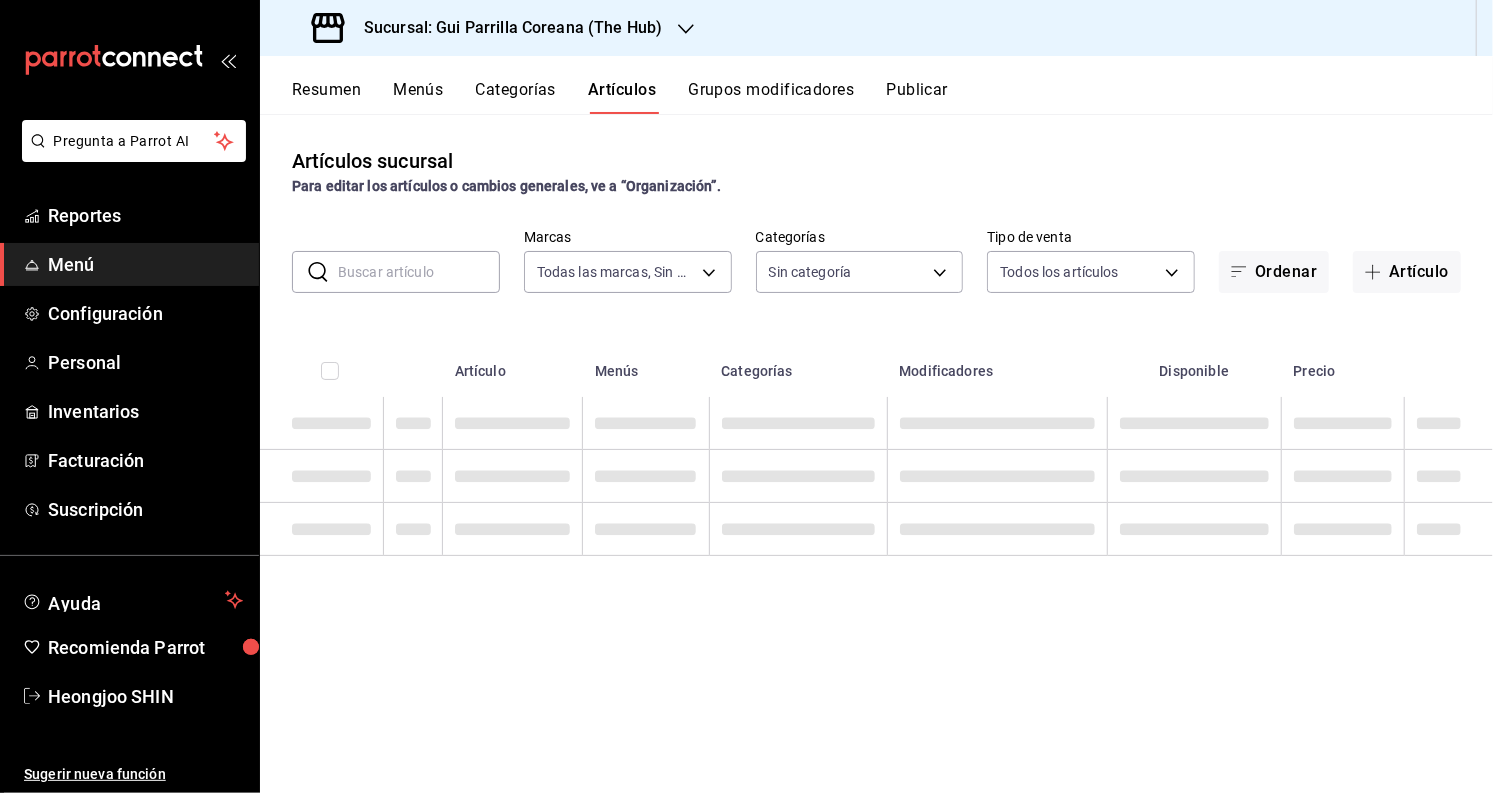 type on "[UUID]" 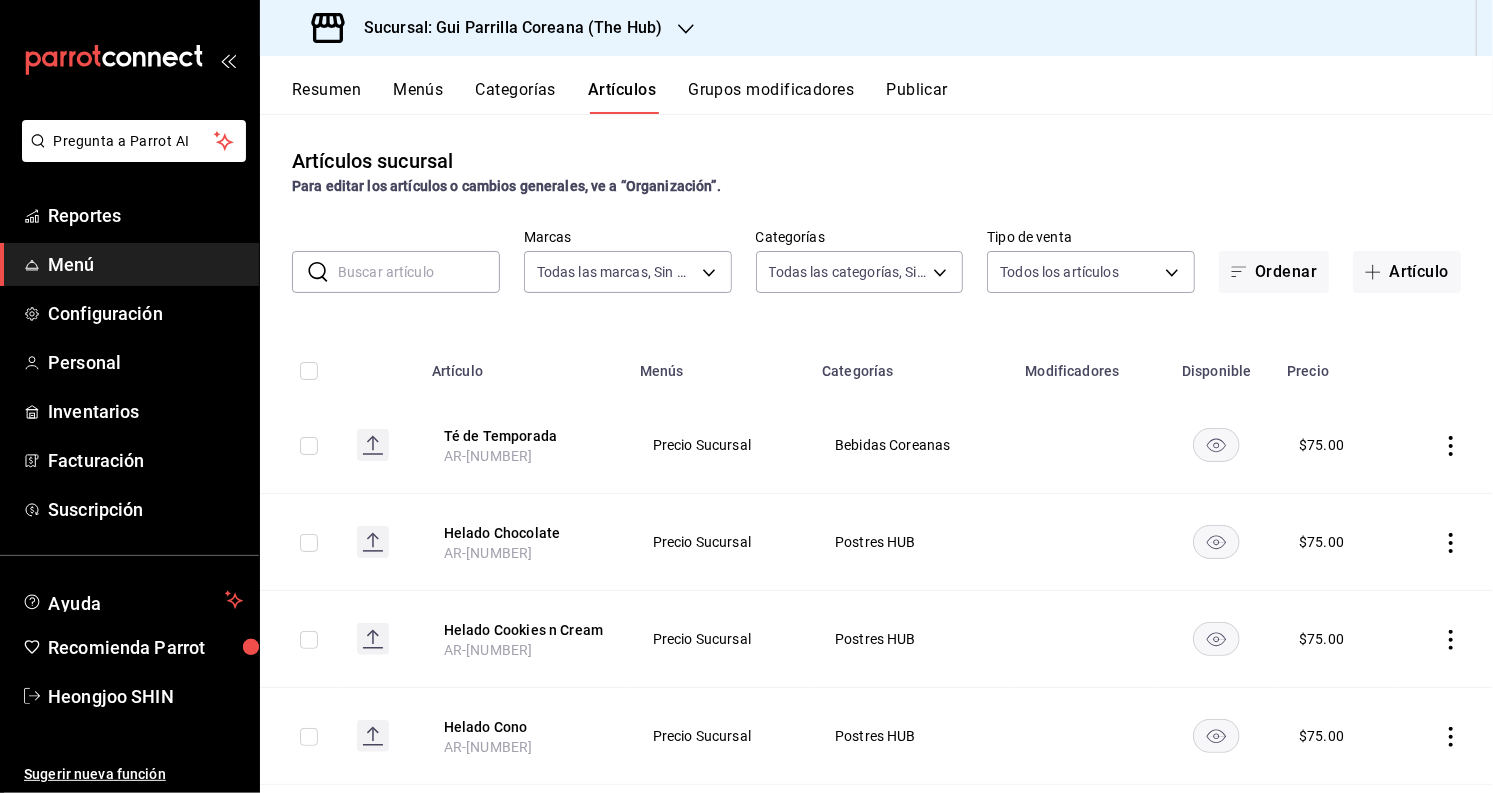 type on "[UUID],[UUID],[UUID],[UUID],[UUID],[UUID],[UUID],[UUID],[UUID],[UUID],[UUID],[UUID],[UUID],[UUID],[UUID],[UUID],[UUID],[UUID],[UUID],[UUID],[UUID]" 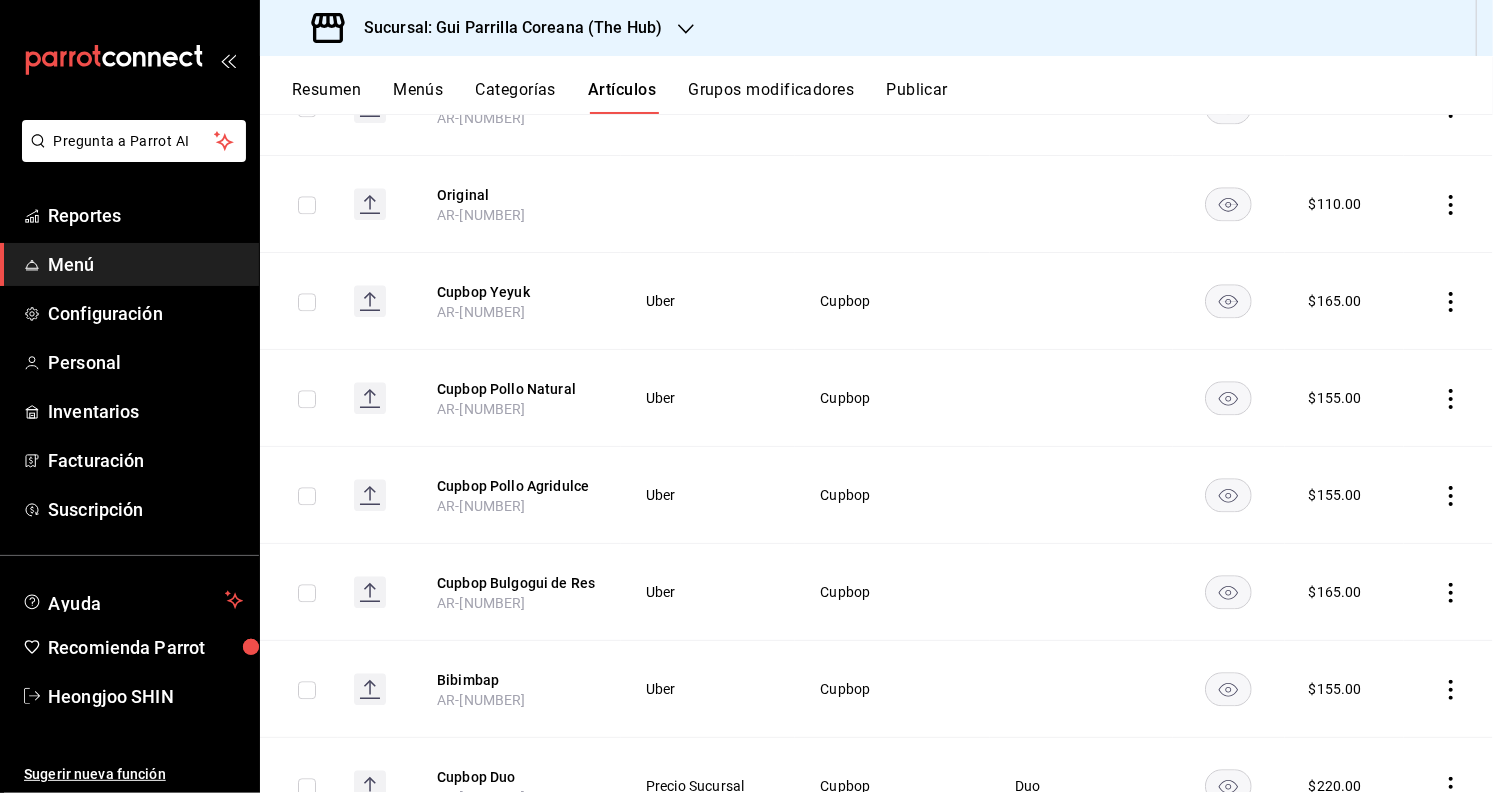scroll, scrollTop: 2836, scrollLeft: 0, axis: vertical 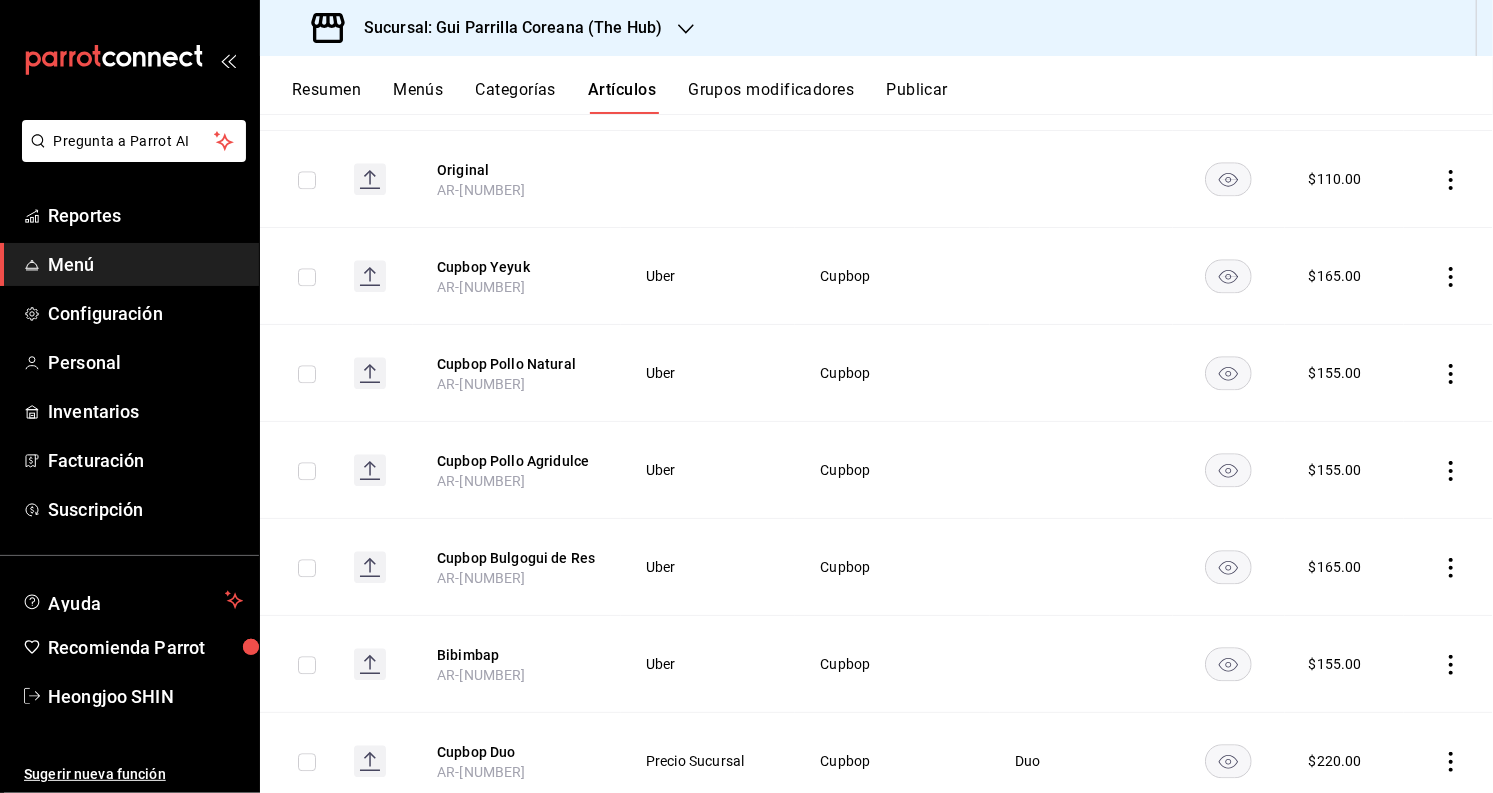 click 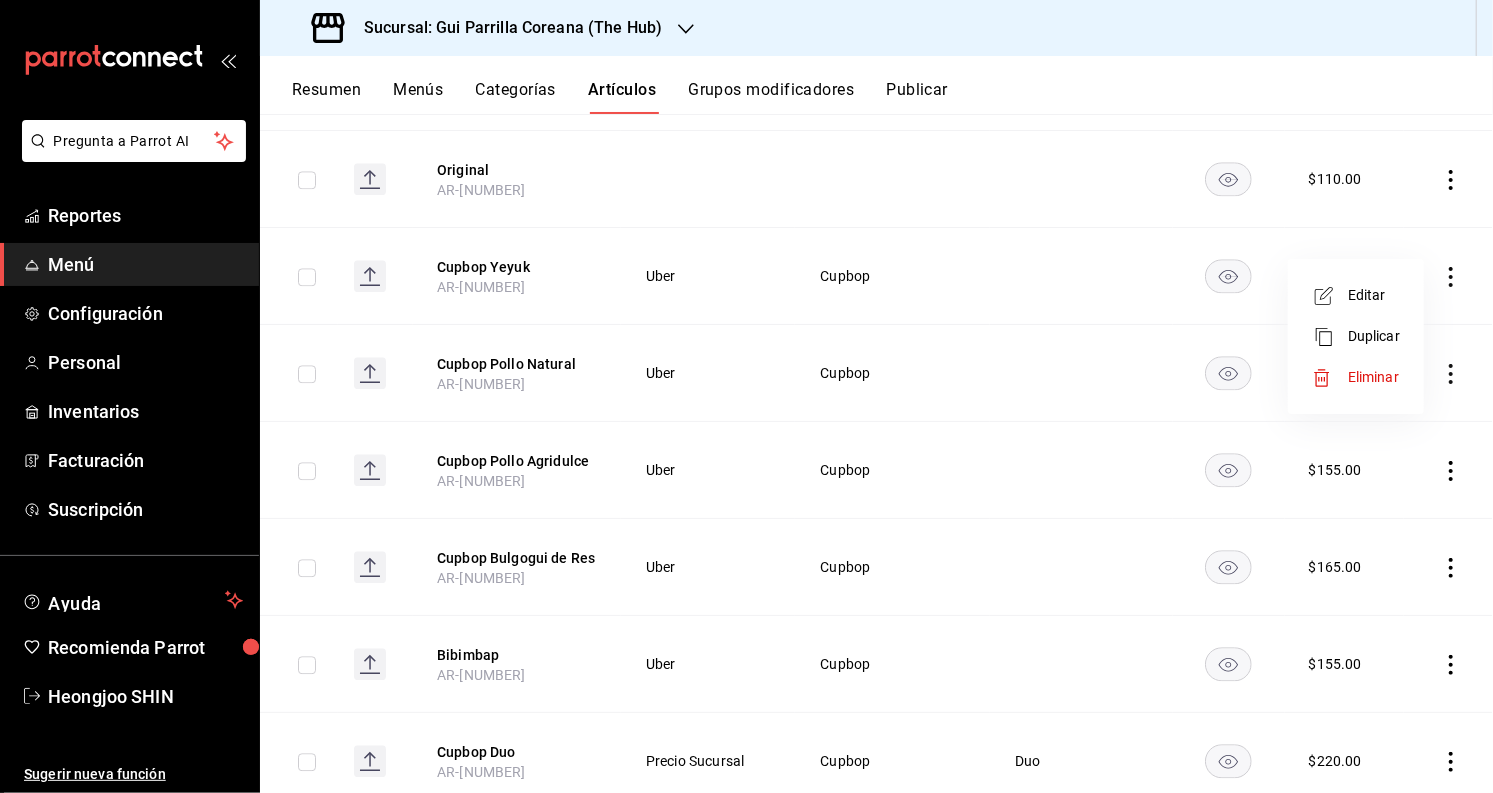 click on "Editar" at bounding box center [1374, 295] 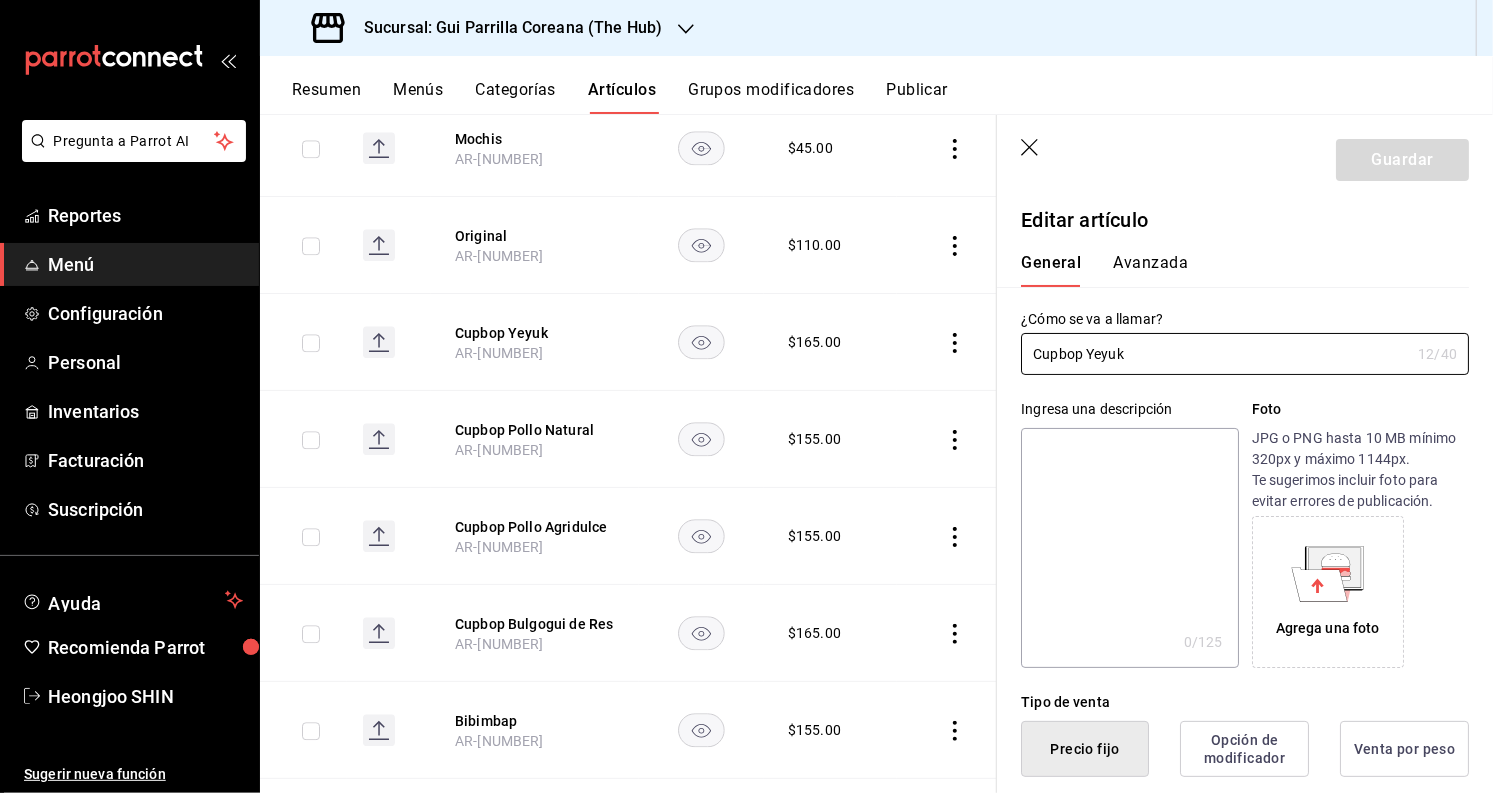 type on "$165.00" 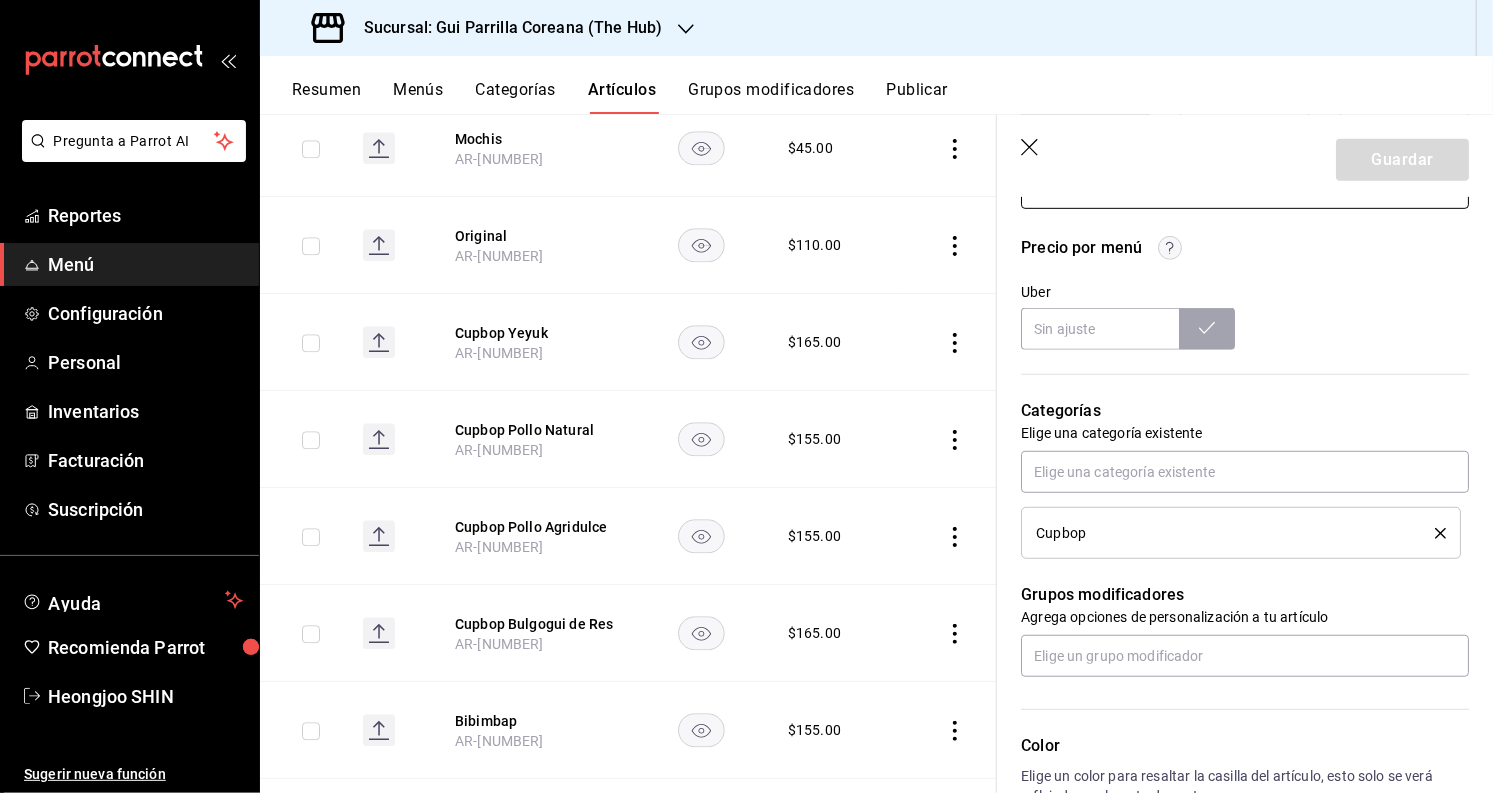 scroll, scrollTop: 666, scrollLeft: 0, axis: vertical 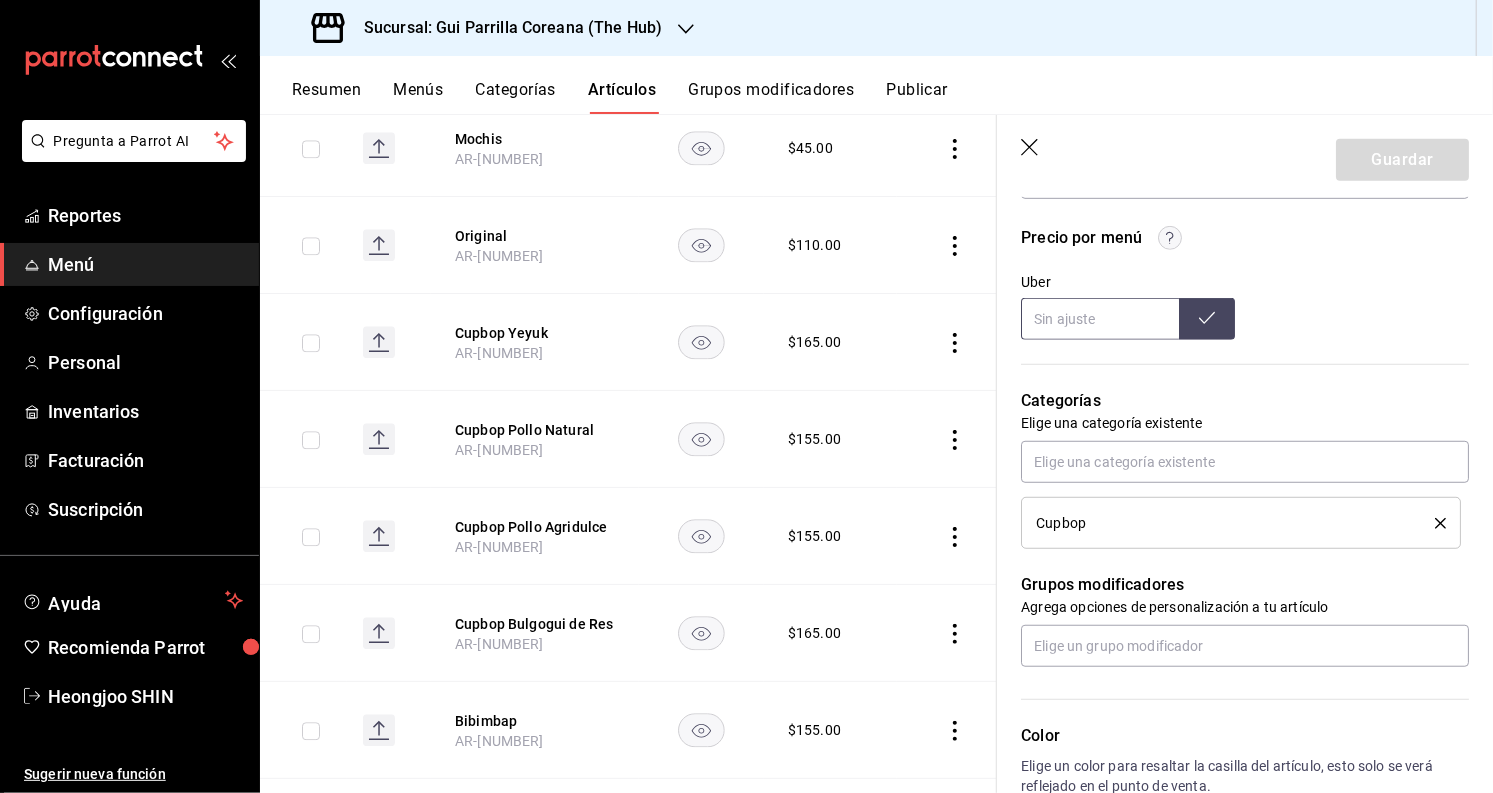 click at bounding box center [1100, 319] 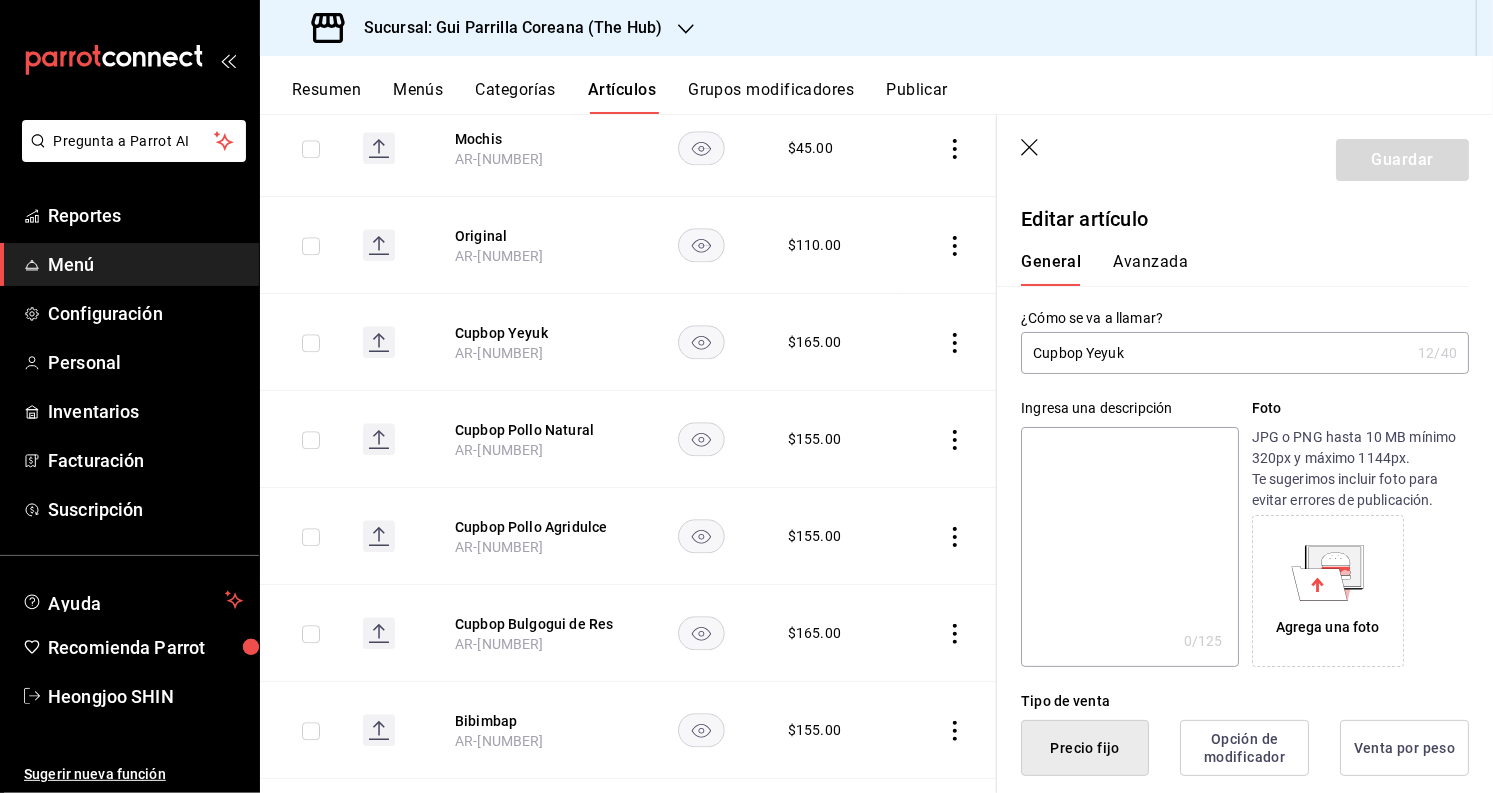 scroll, scrollTop: 0, scrollLeft: 0, axis: both 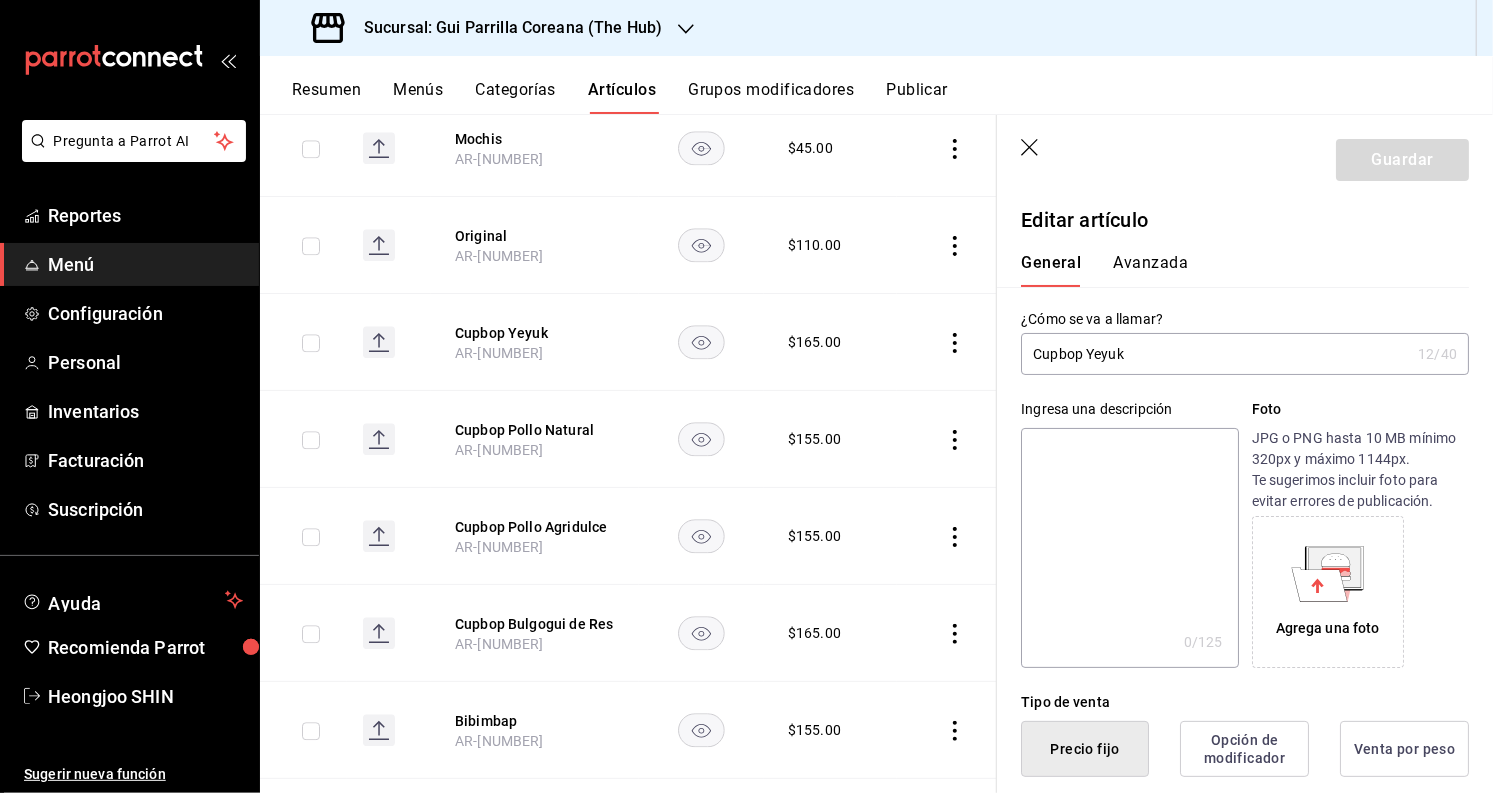 click 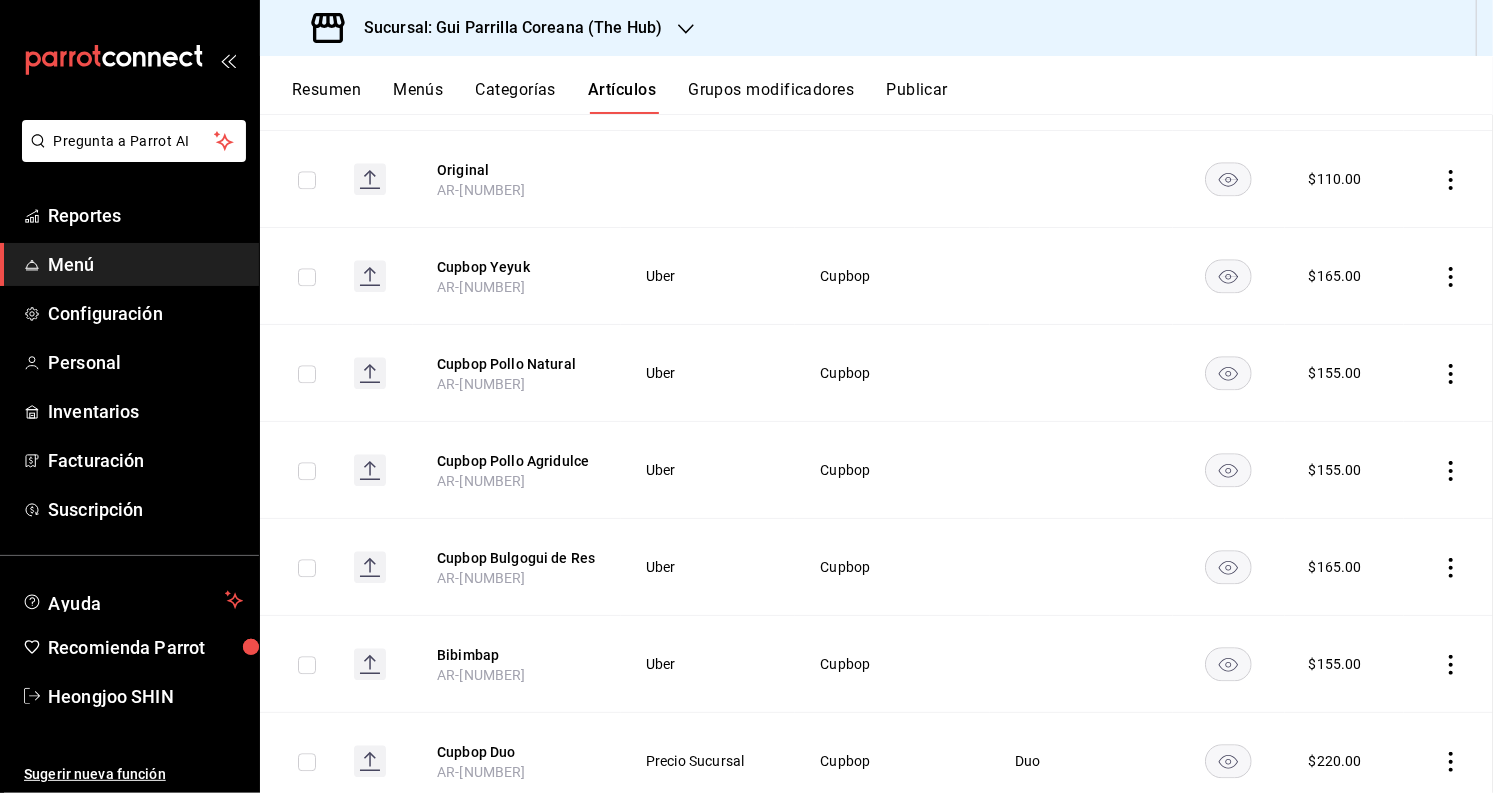click on "Artículos sucursal Para editar los artículos o cambios generales, ve a “Organización”. ​ ​ Marcas Todas las marcas, Sin marca [UUID] Categorías Todas las categorías, Sin categoría [UUID],[UUID],[UUID],[UUID],[UUID],[UUID],[UUID],[UUID],[UUID],[UUID],[UUID],[UUID],[UUID],[UUID],[UUID],[UUID],[UUID],[UUID],[UUID],[UUID],[UUID] Tipo de venta ALL $ $ $" at bounding box center (876, 453) 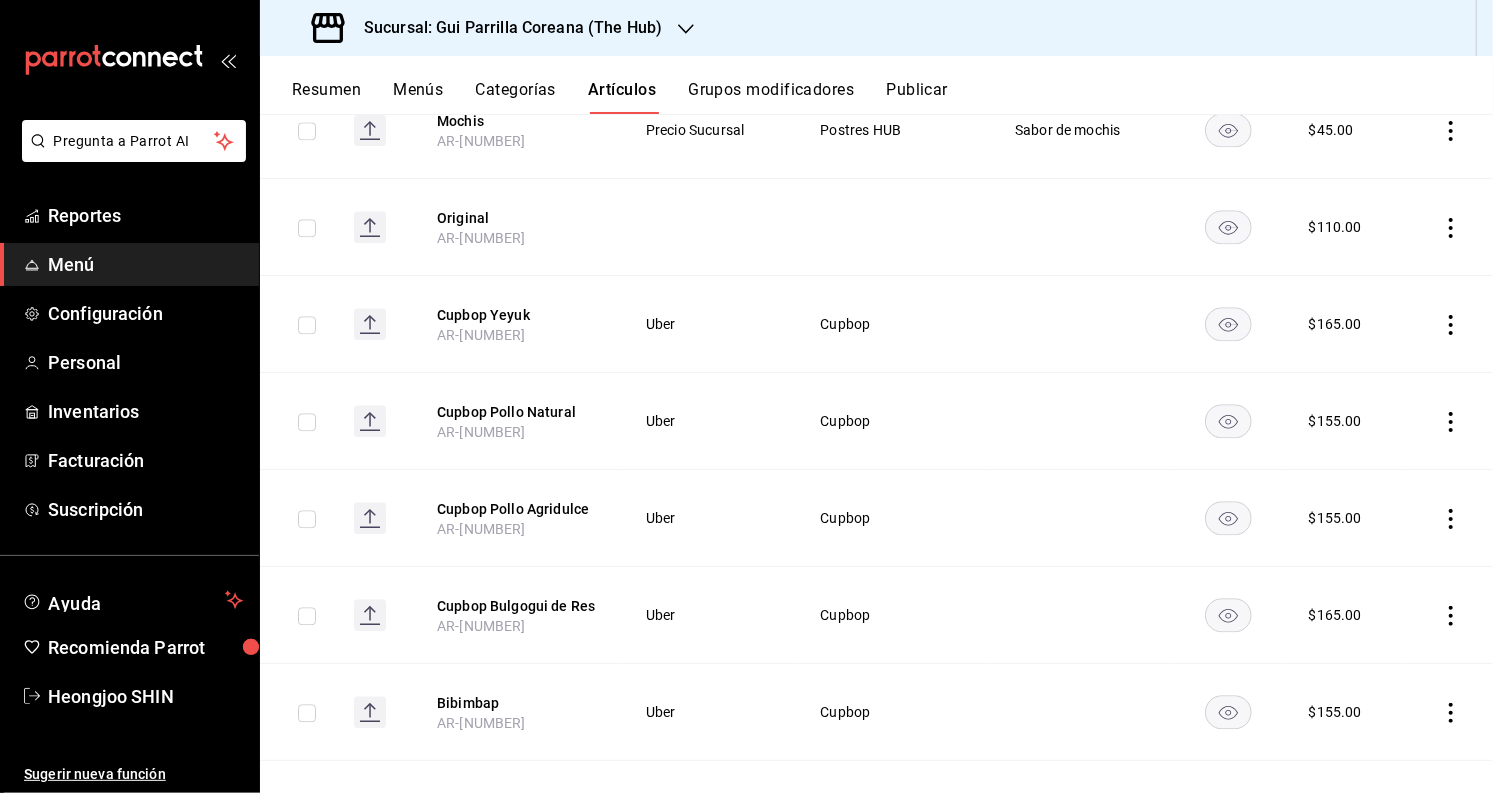 click on "Resumen Menús Categorías Artículos Grupos modificadores Publicar" at bounding box center [876, 85] 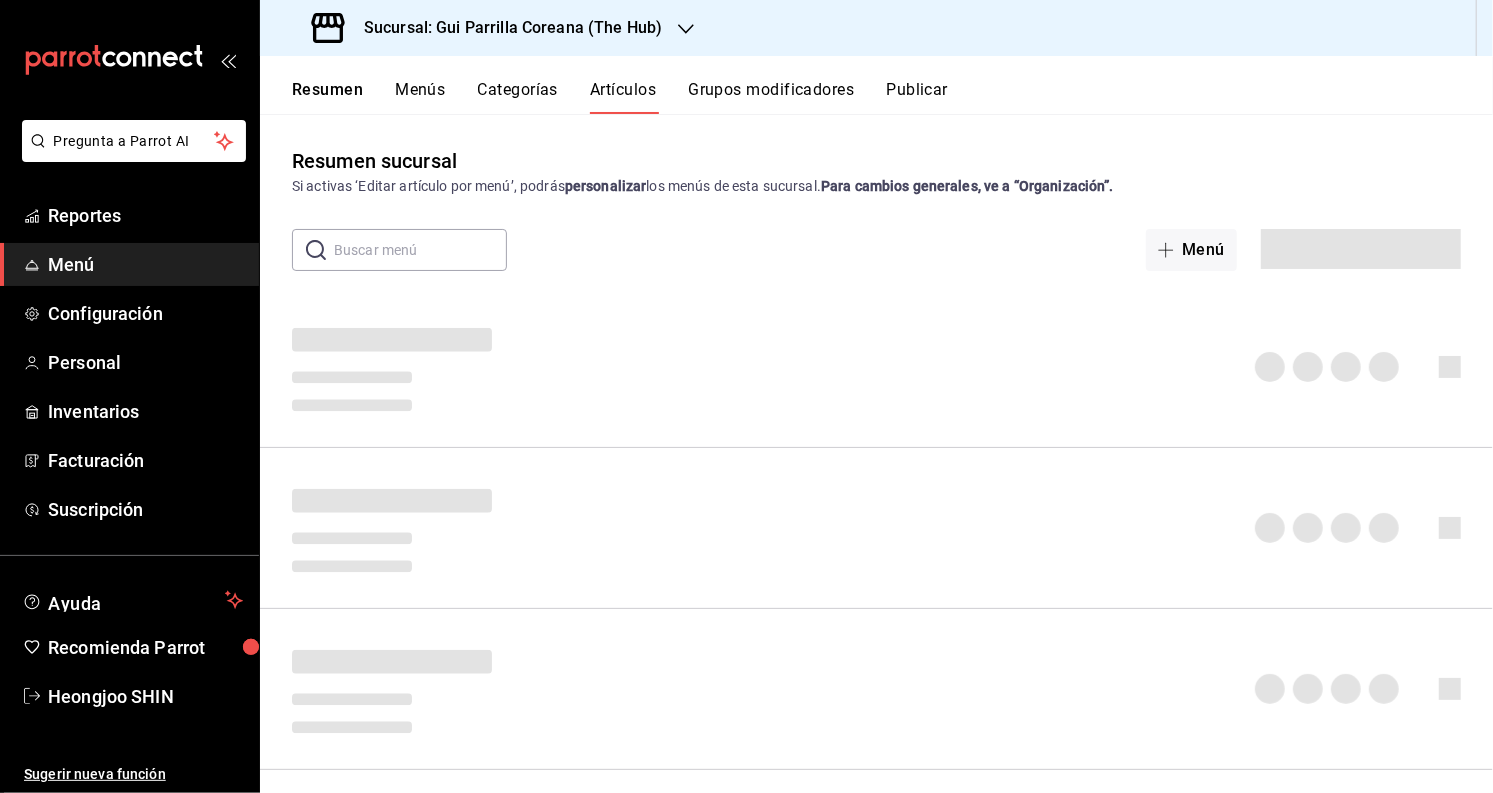 click on "Sucursal: Gui Parrilla Coreana (The Hub)" at bounding box center (505, 28) 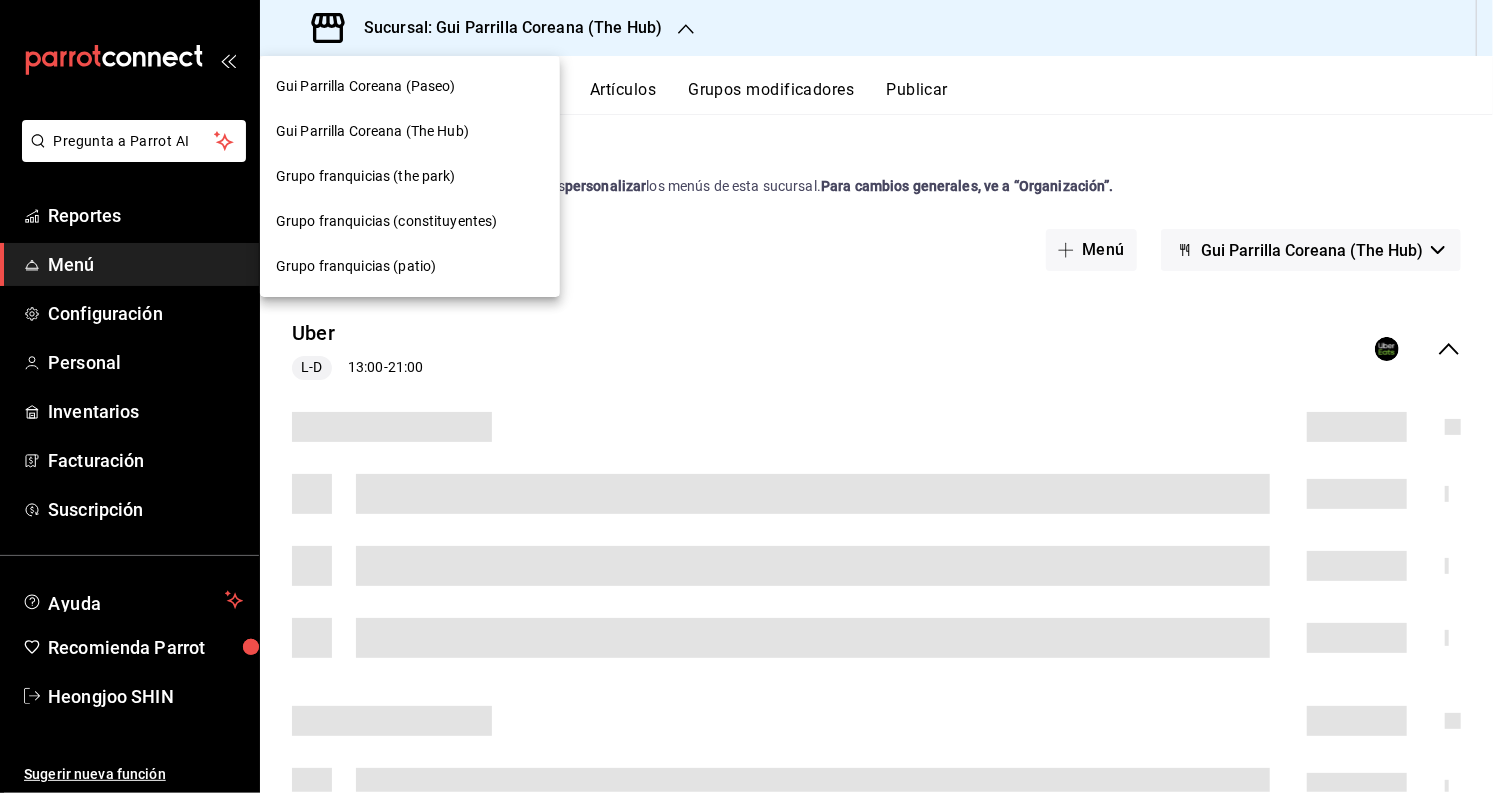 click on "Gui Parrilla Coreana (Paseo)" at bounding box center [410, 86] 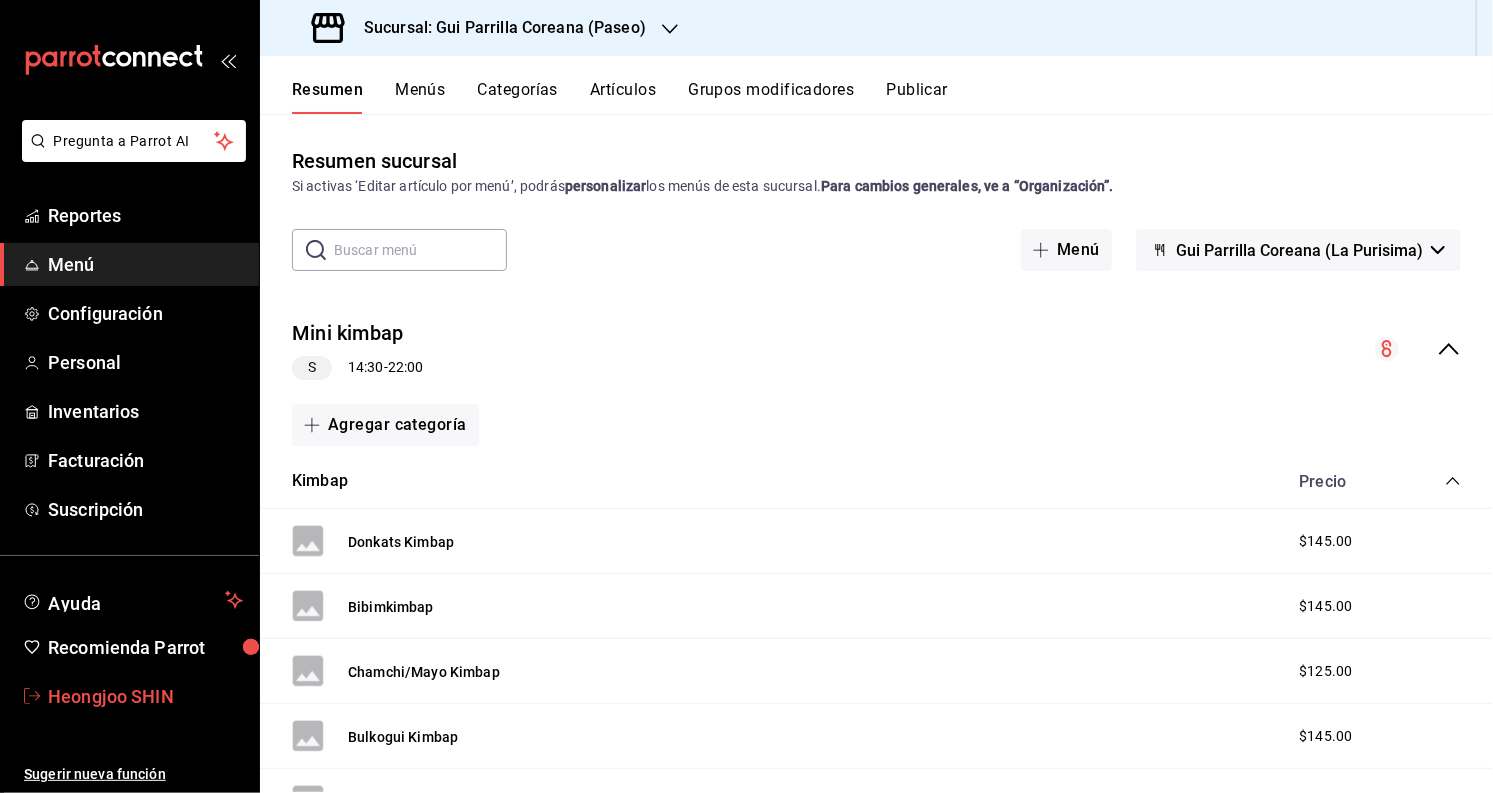 click on "Heongjoo SHIN" at bounding box center (145, 696) 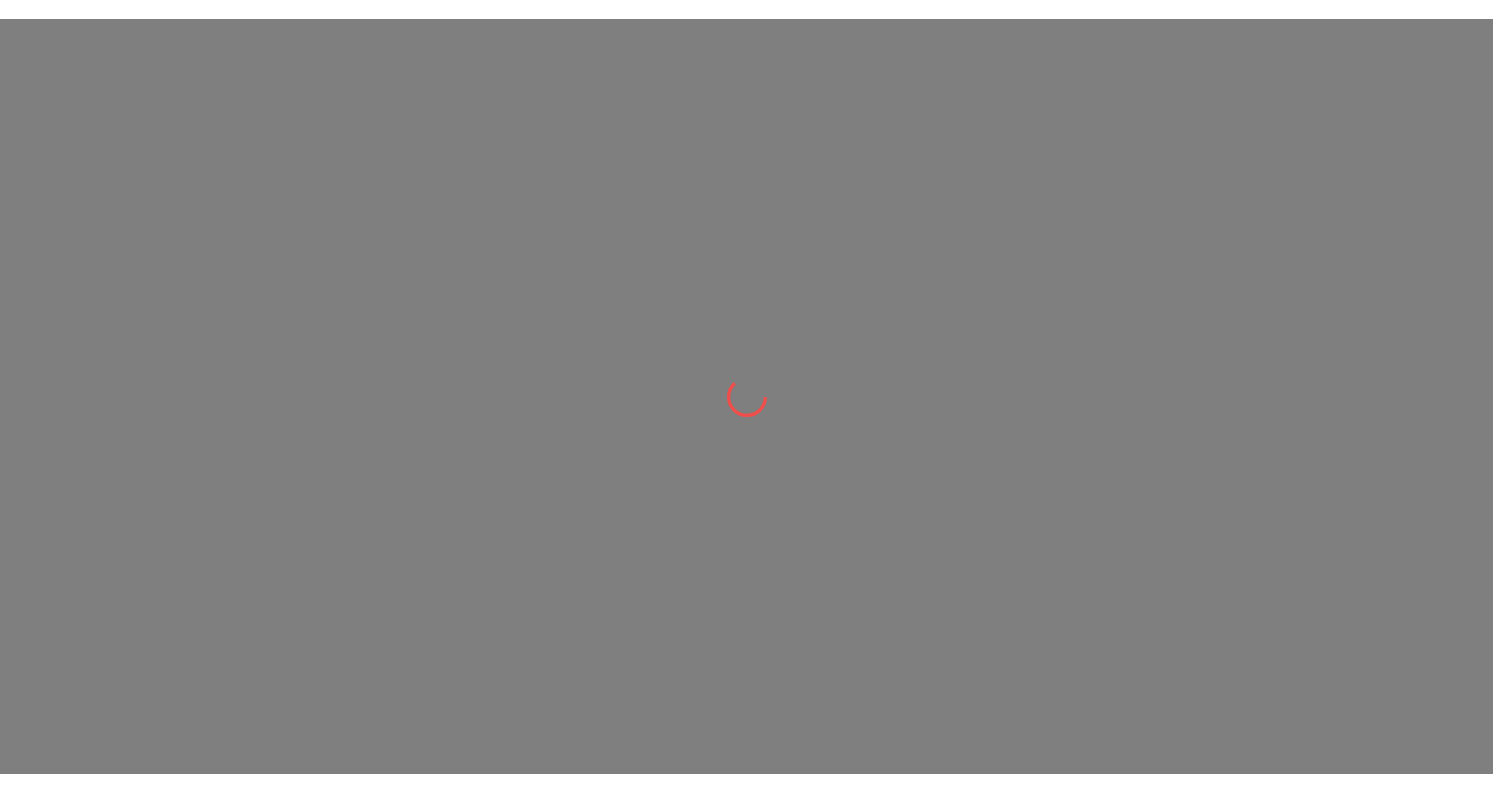 scroll, scrollTop: 0, scrollLeft: 0, axis: both 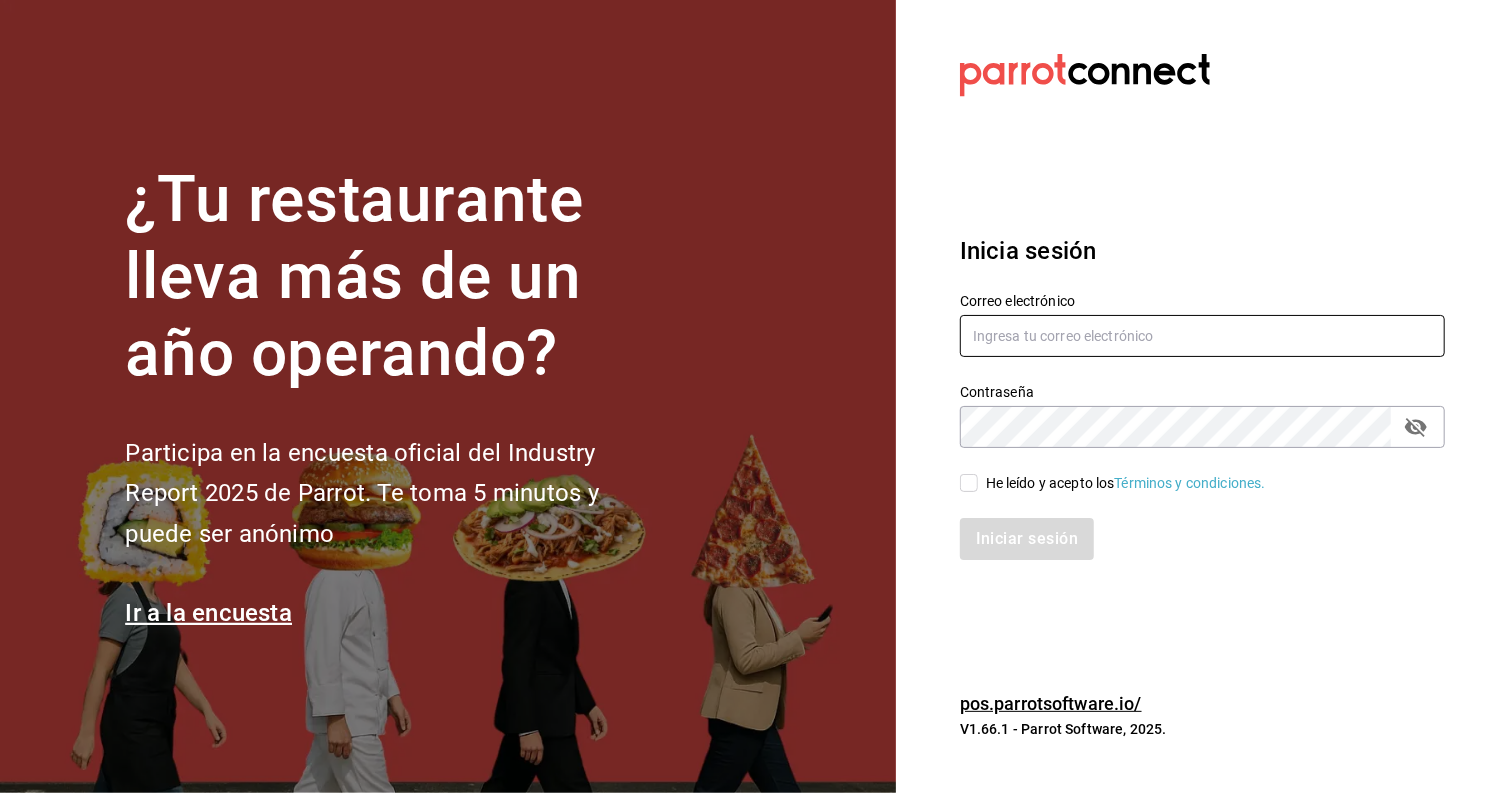 click at bounding box center (1202, 336) 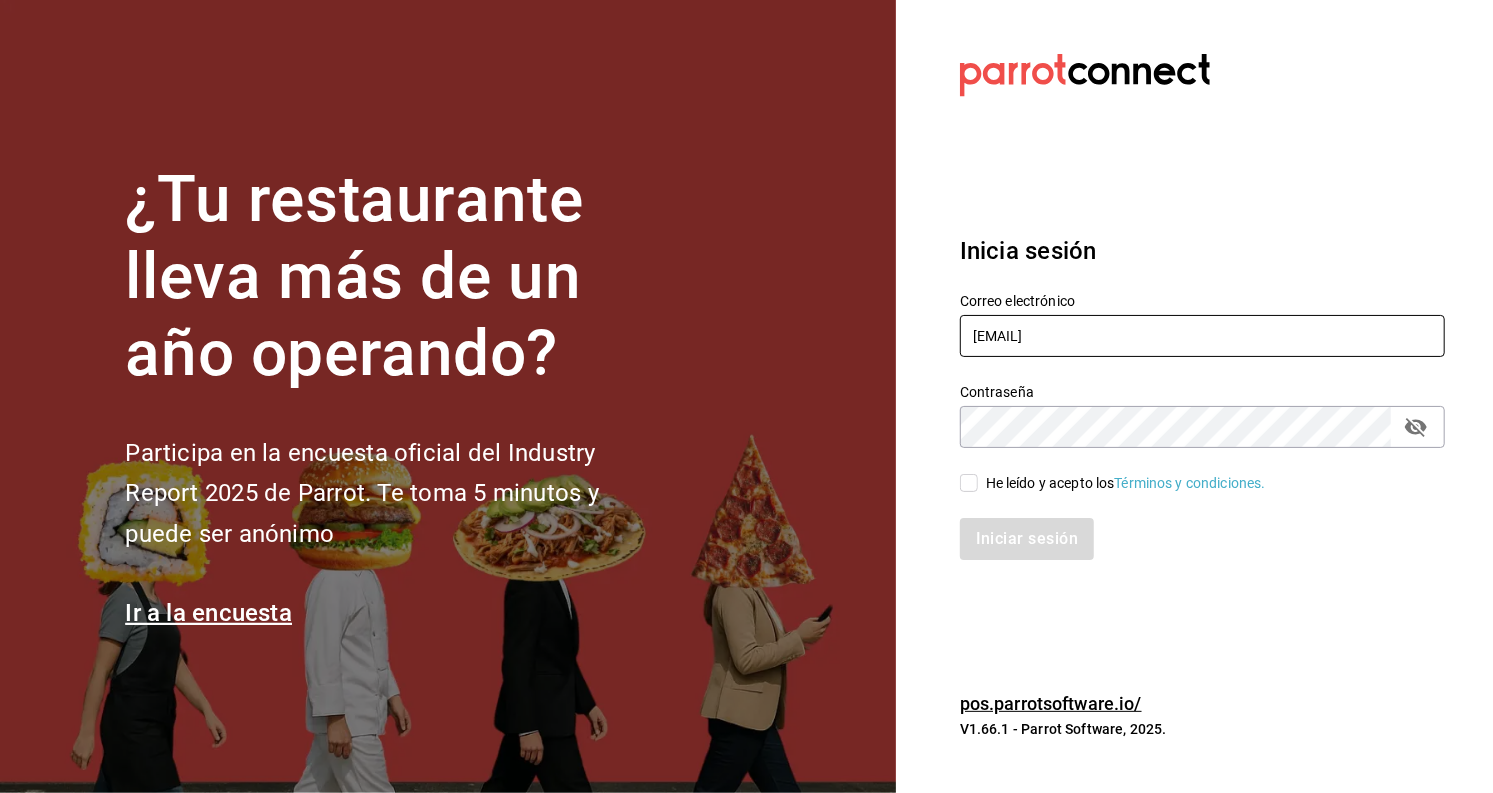 type on "[EMAIL]" 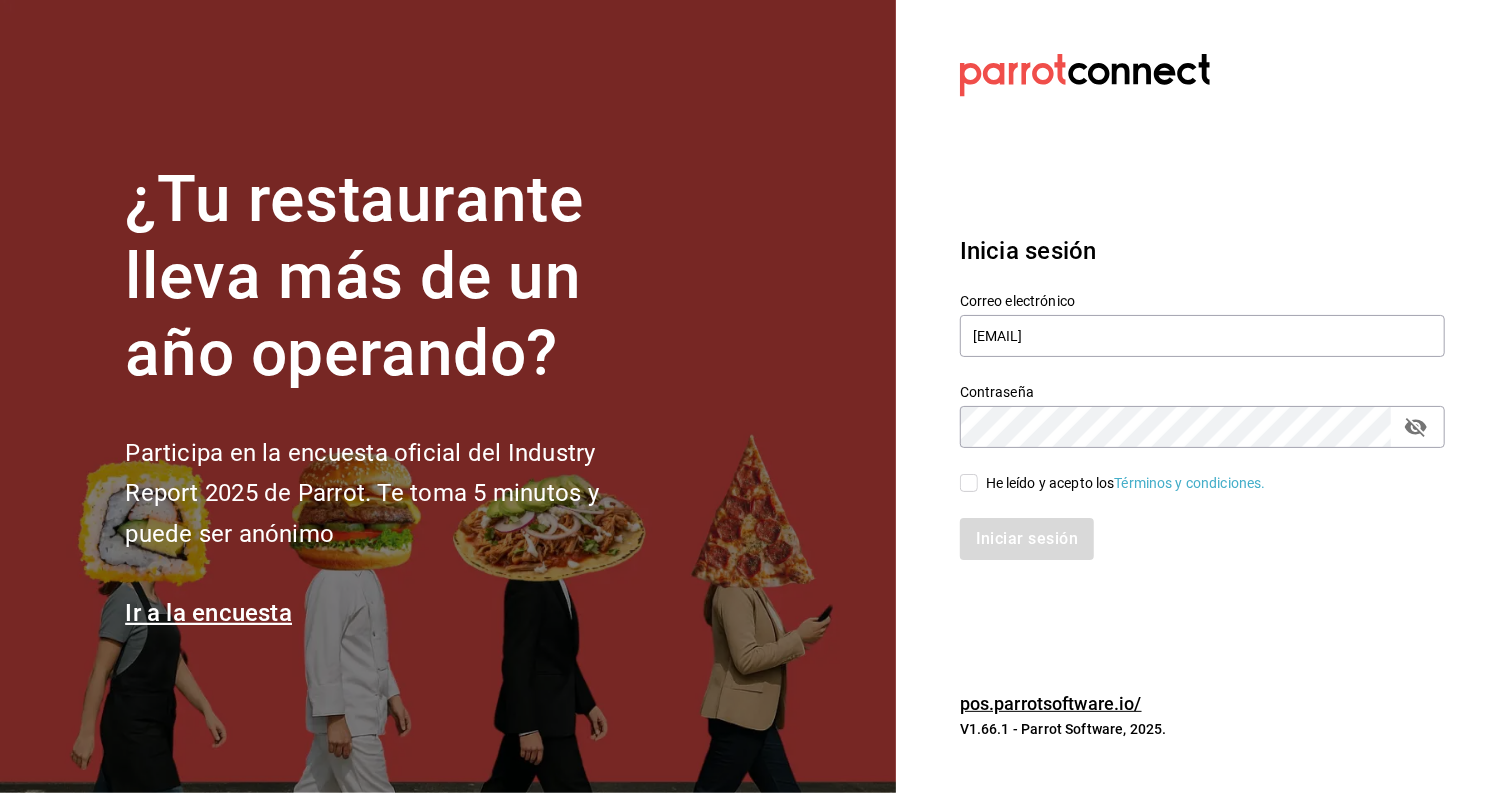 click on "He leído y acepto los  Términos y condiciones." at bounding box center (969, 483) 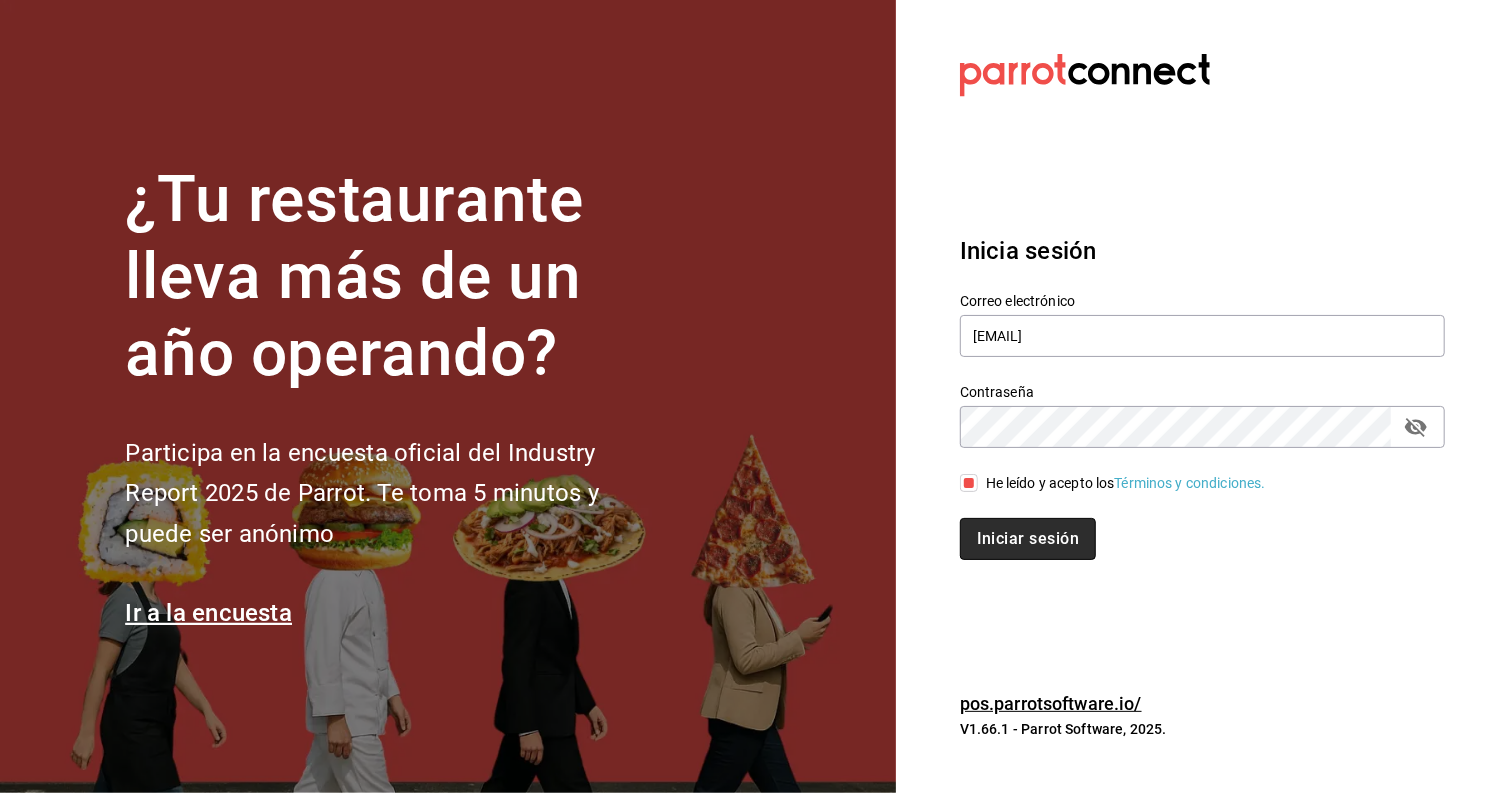 click on "Iniciar sesión" at bounding box center (1028, 539) 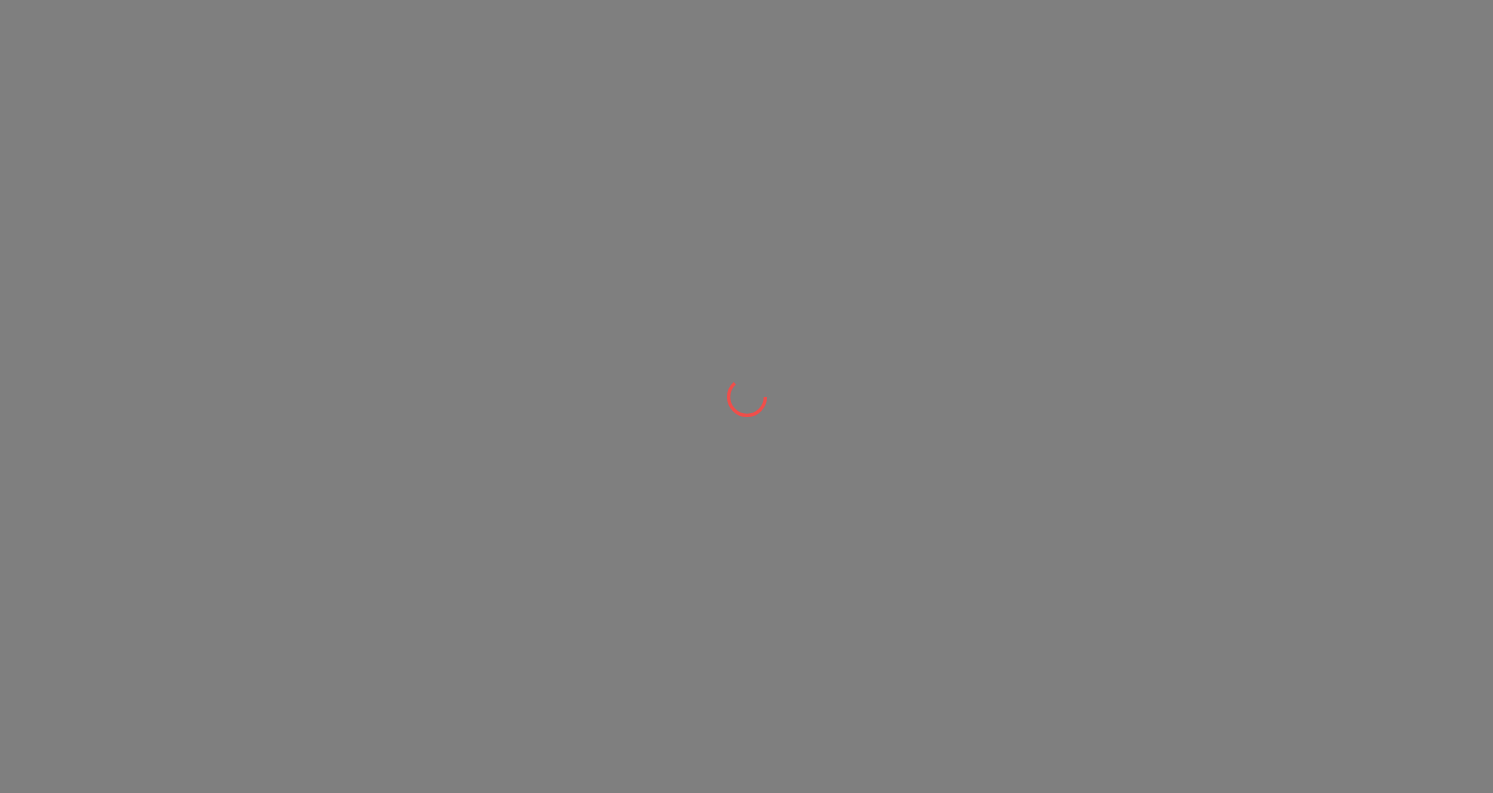 scroll, scrollTop: 0, scrollLeft: 0, axis: both 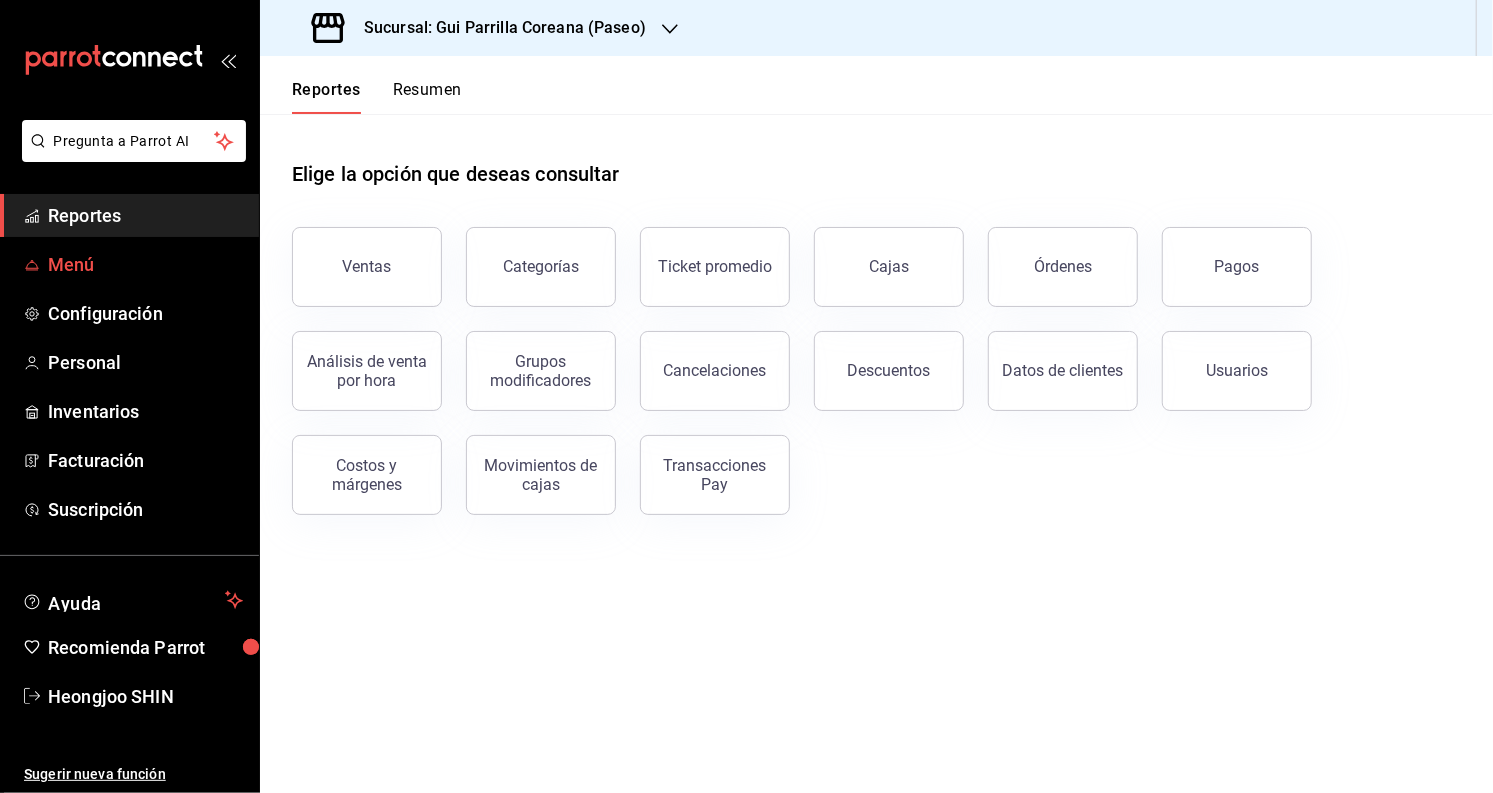click on "Menú" at bounding box center [145, 264] 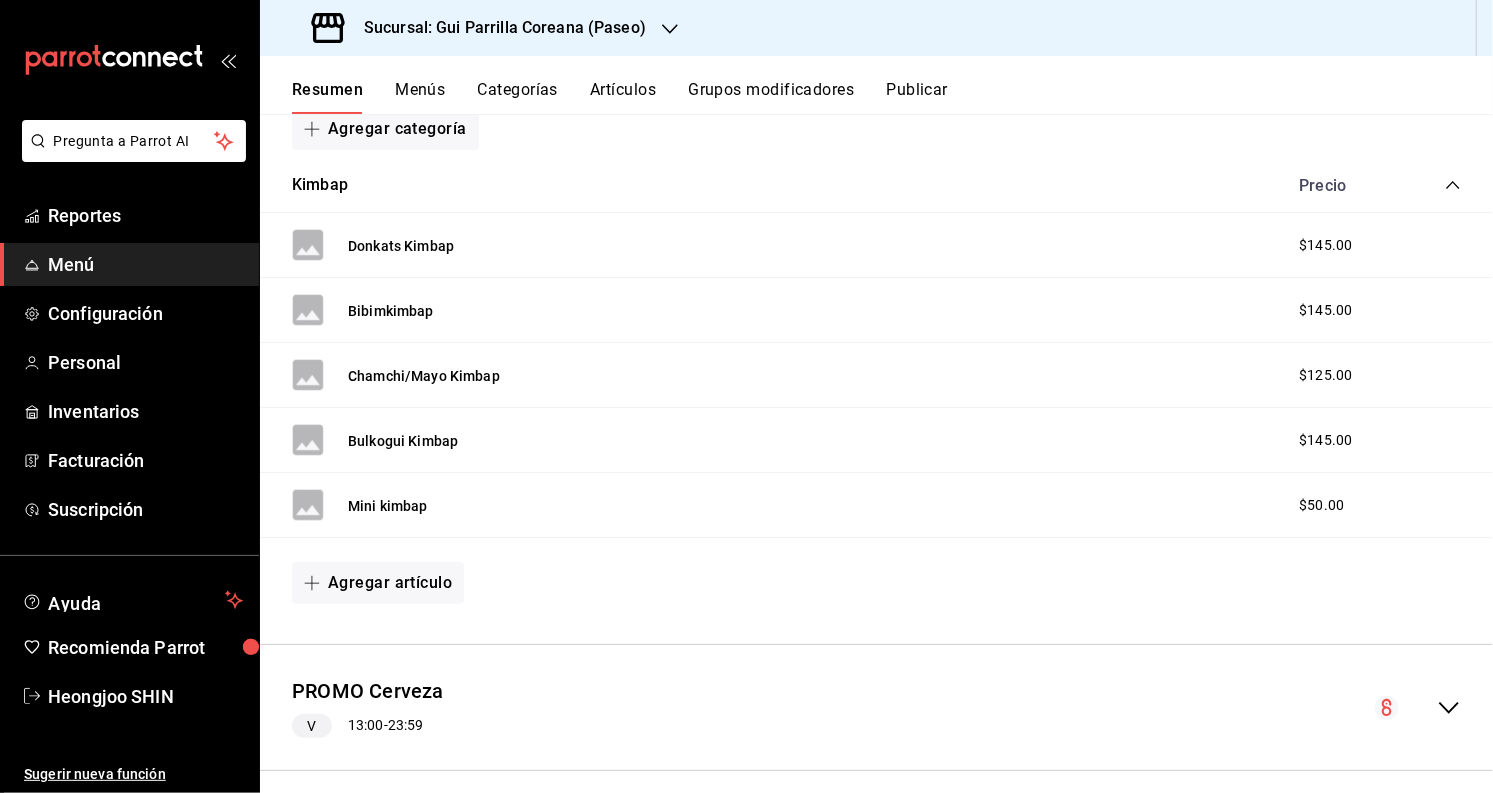 scroll, scrollTop: 111, scrollLeft: 0, axis: vertical 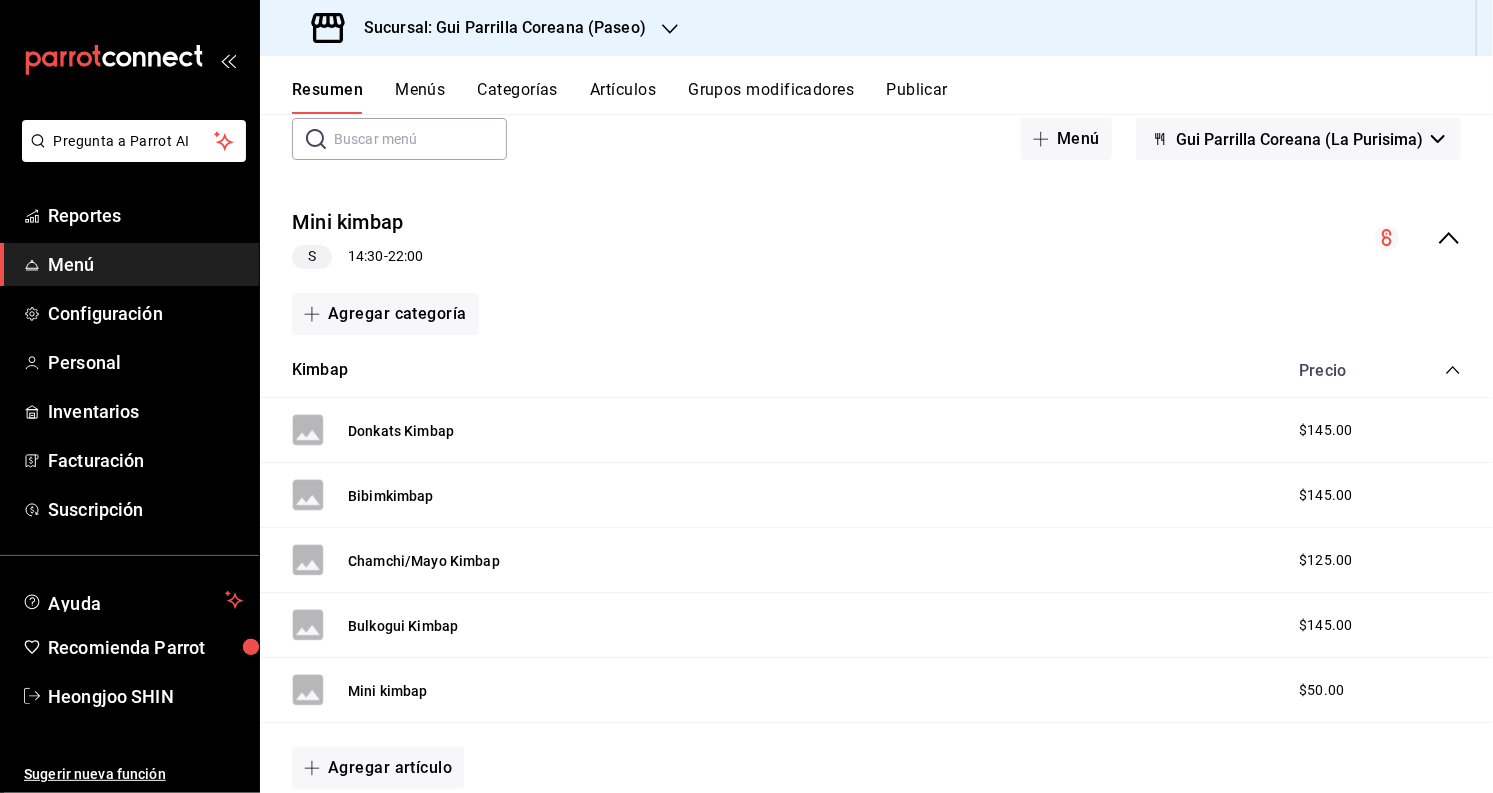 click on "Menús" at bounding box center [420, 97] 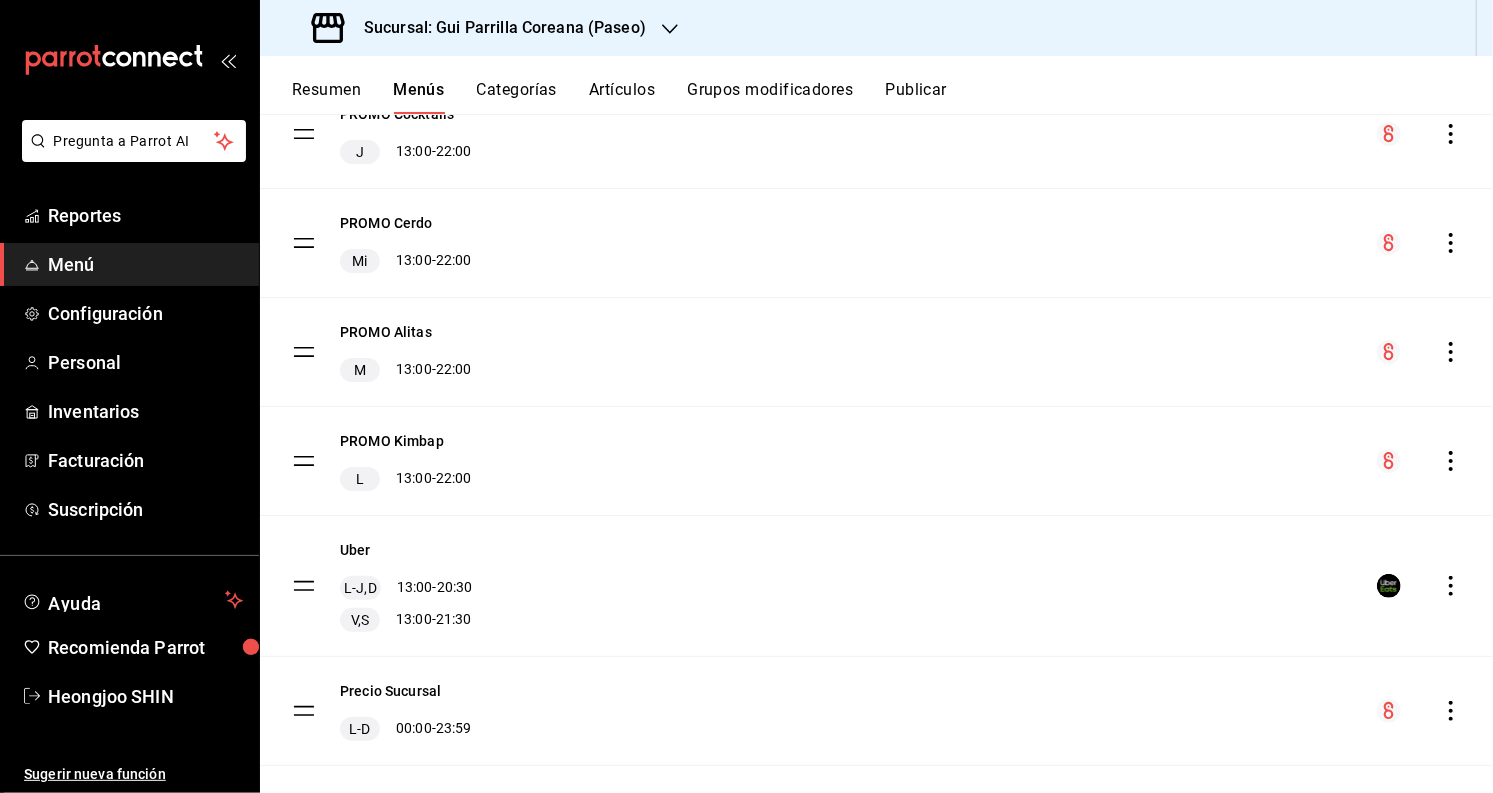 scroll, scrollTop: 454, scrollLeft: 0, axis: vertical 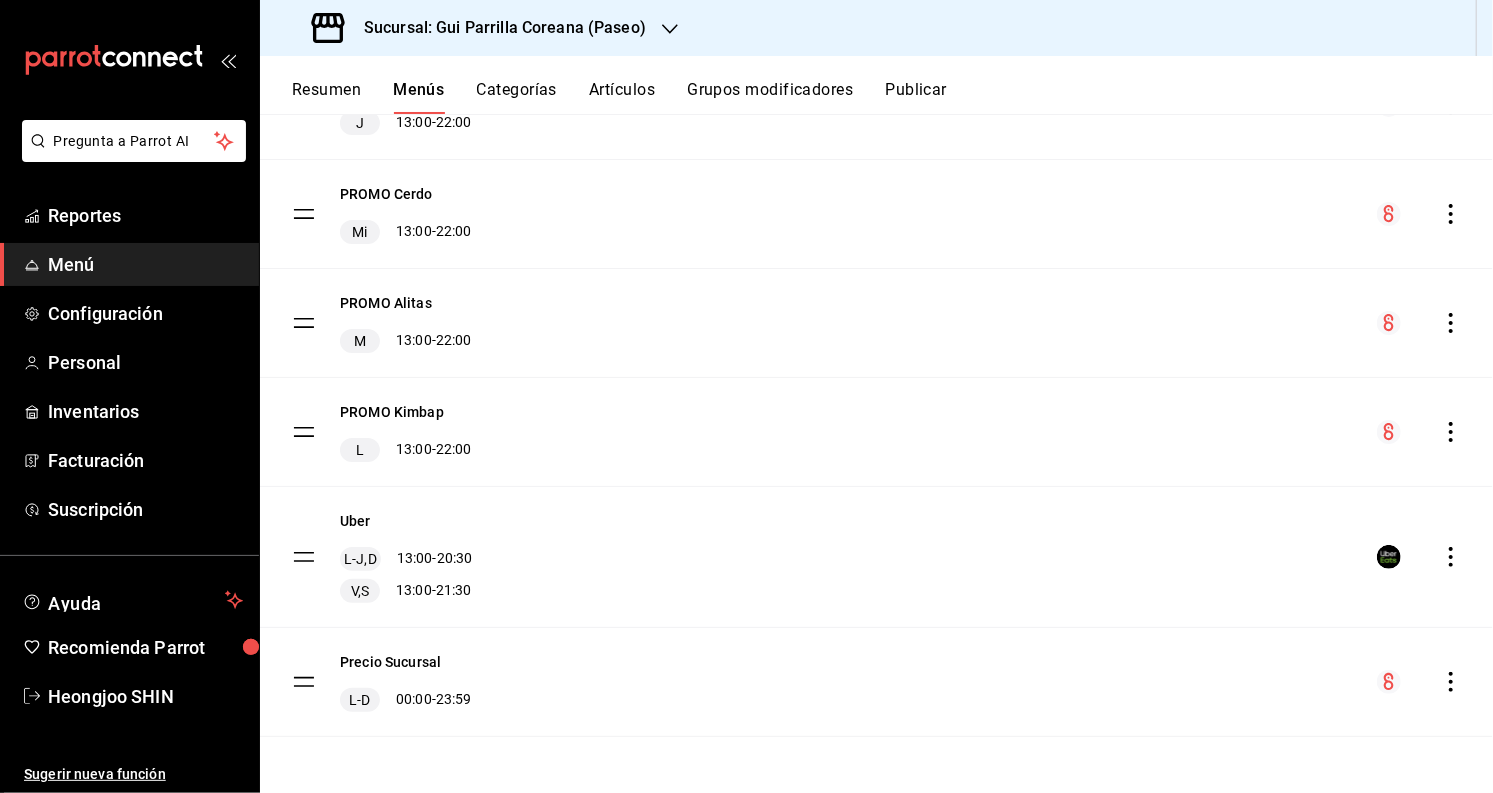 click 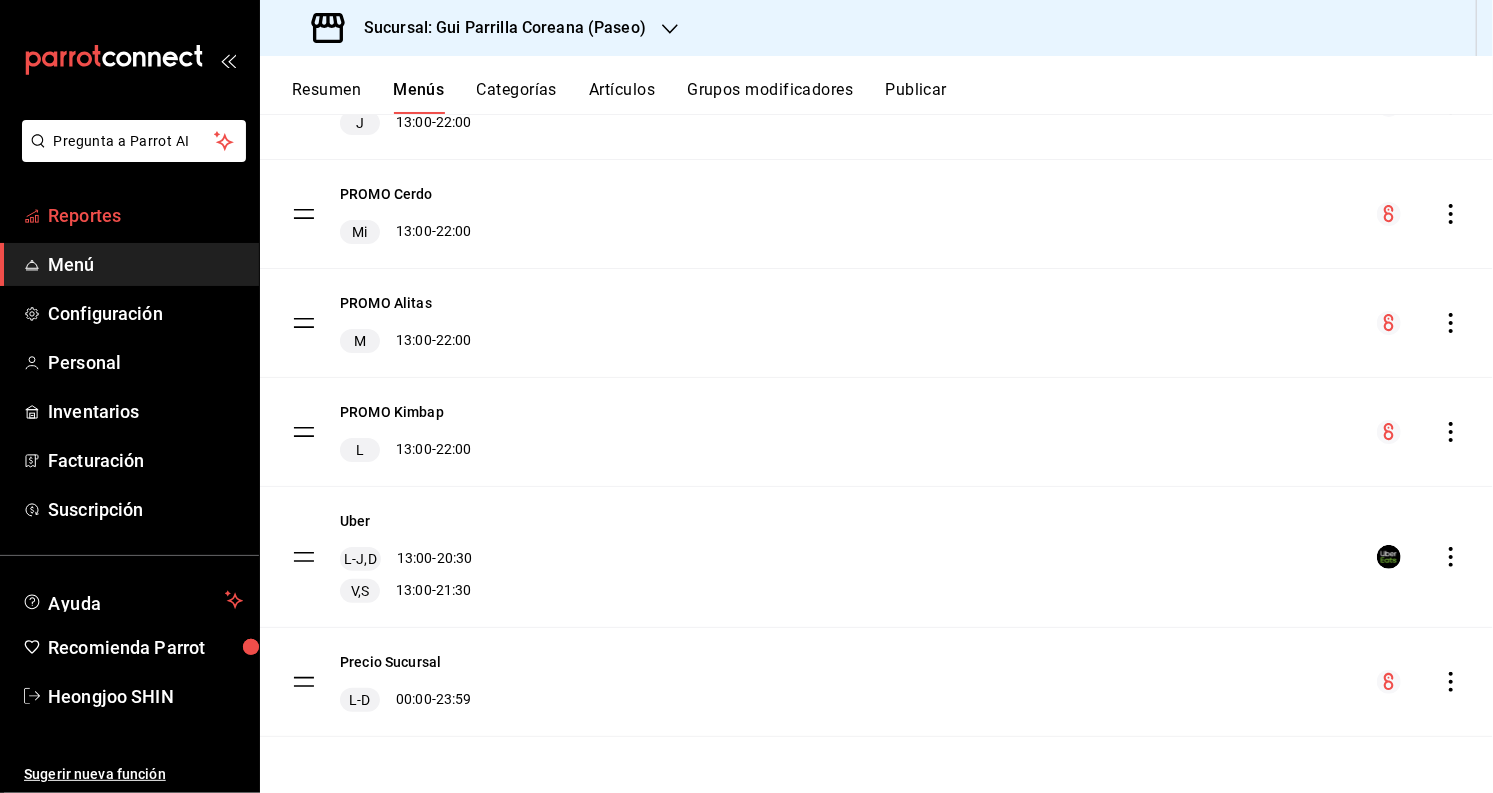 click on "Reportes" at bounding box center [145, 215] 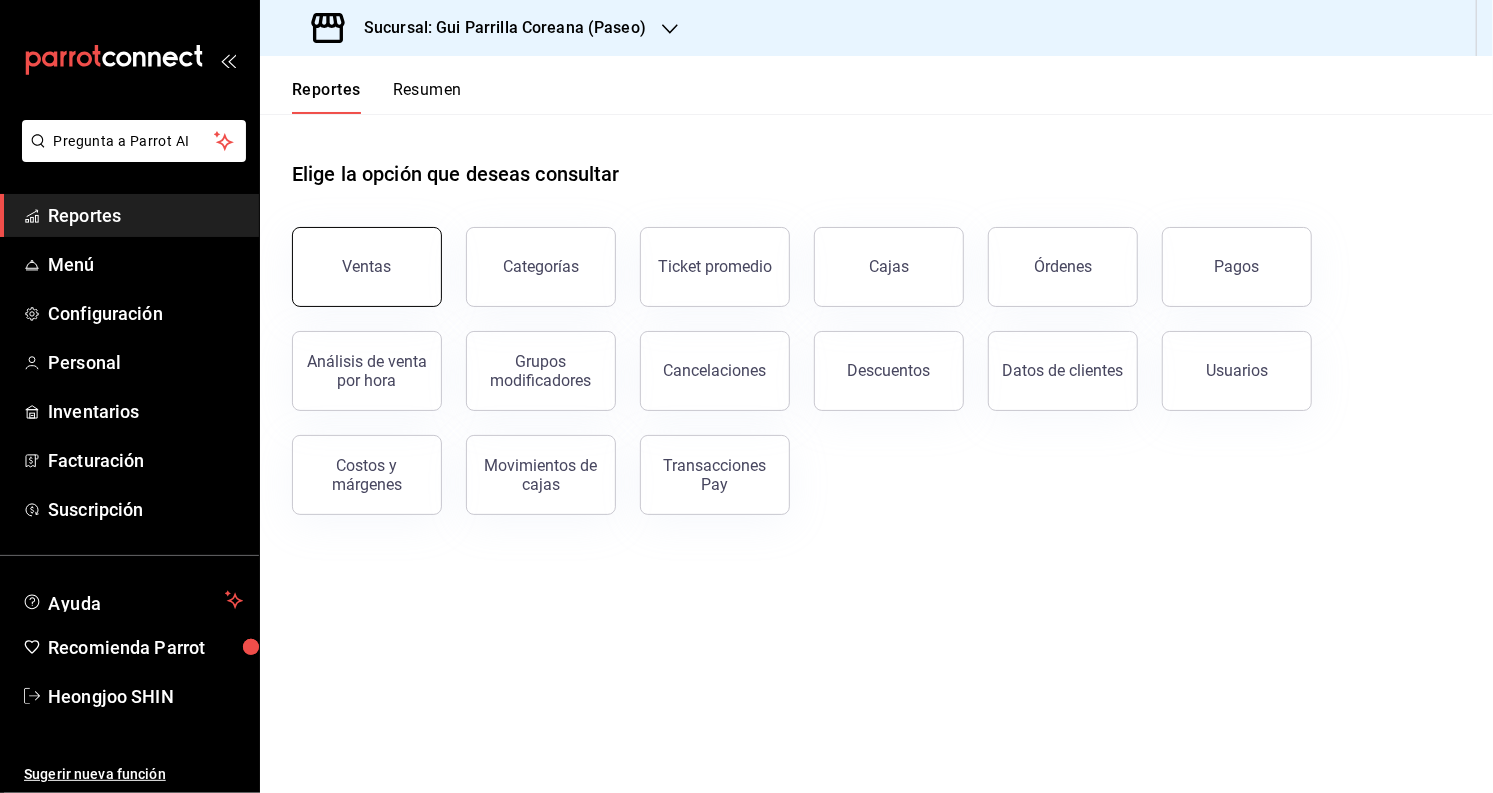 click on "Ventas" at bounding box center [367, 266] 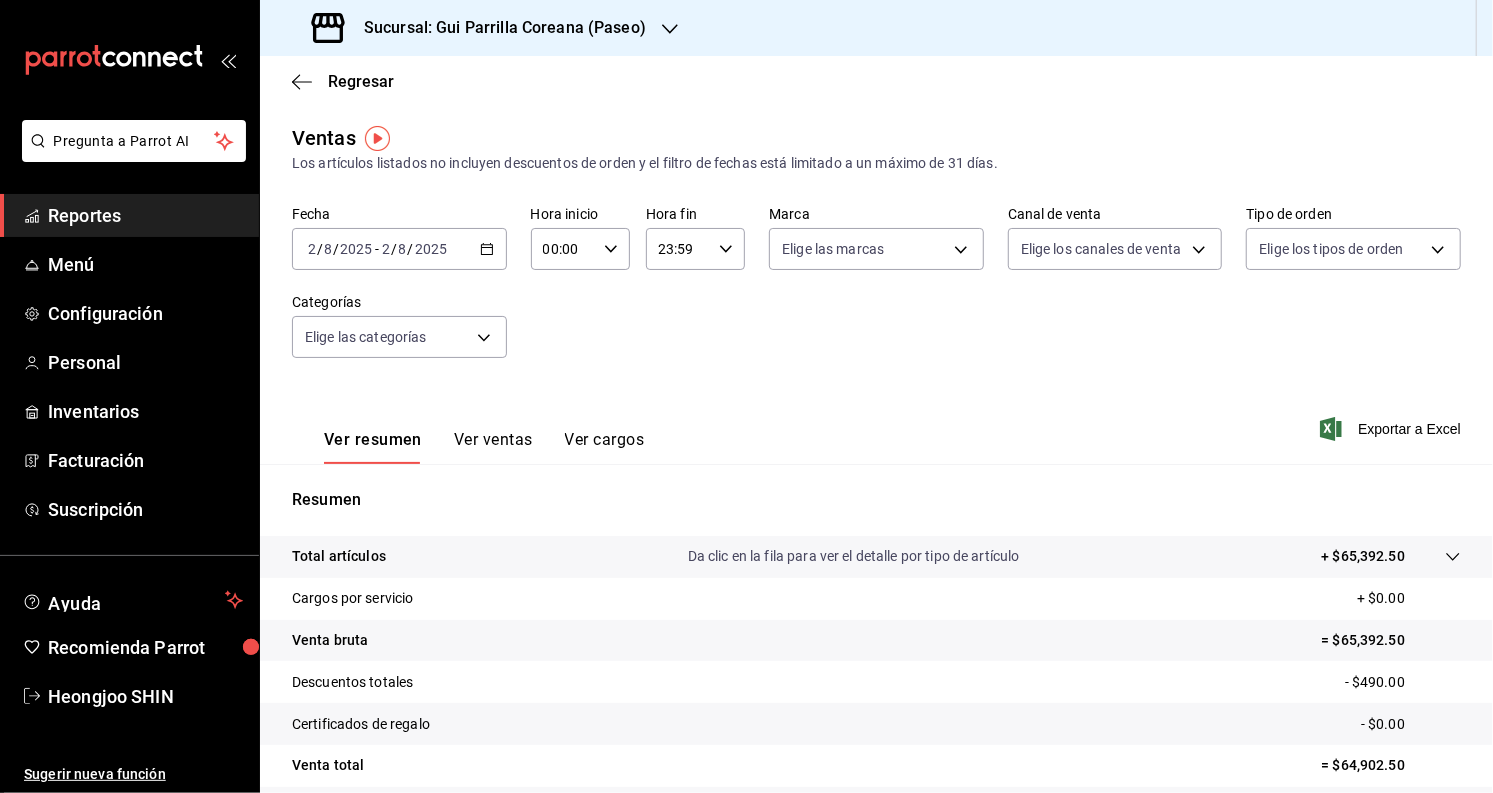 click on "Reportes" at bounding box center (145, 215) 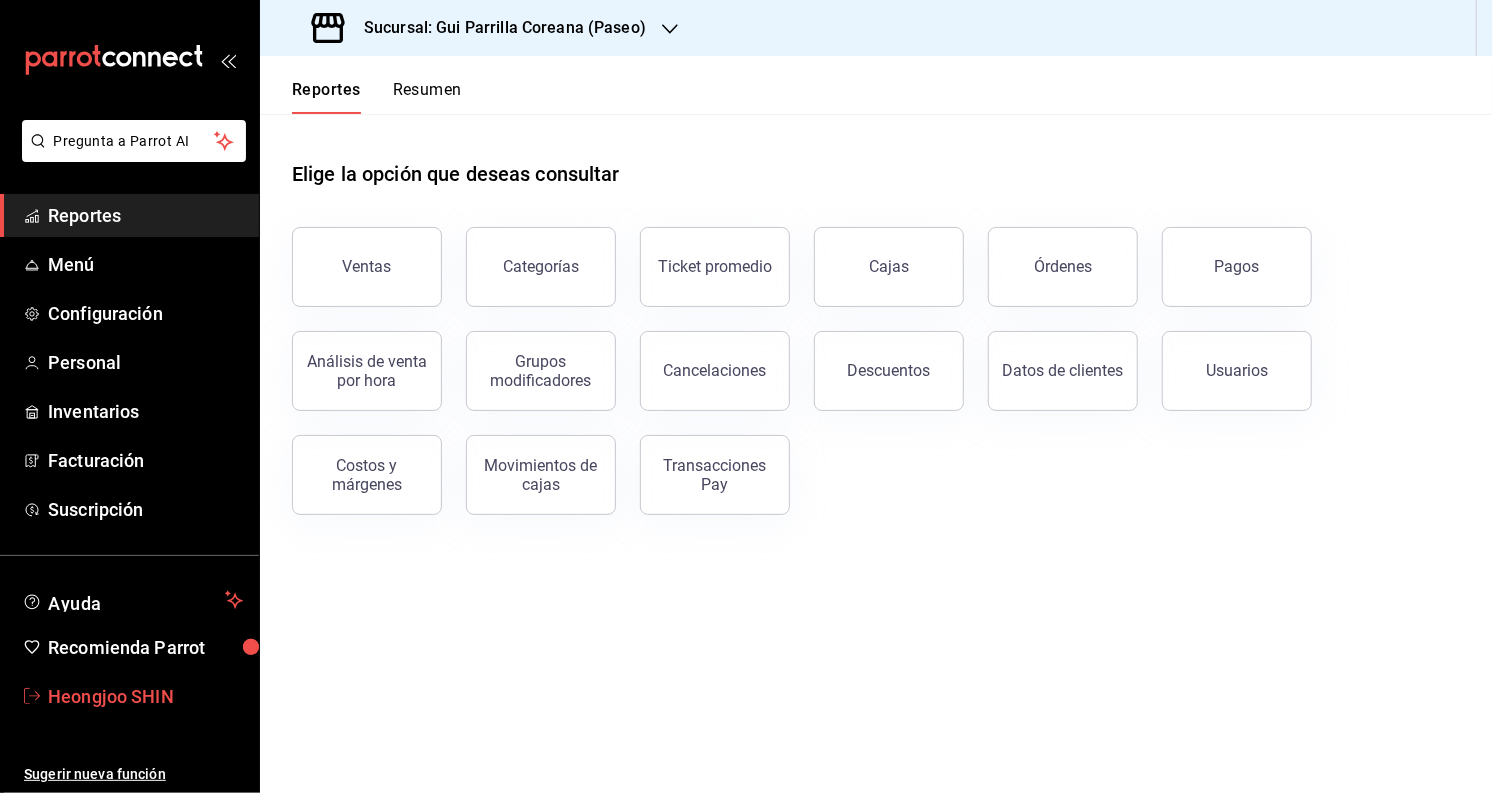 click on "Heongjoo SHIN" at bounding box center (145, 696) 